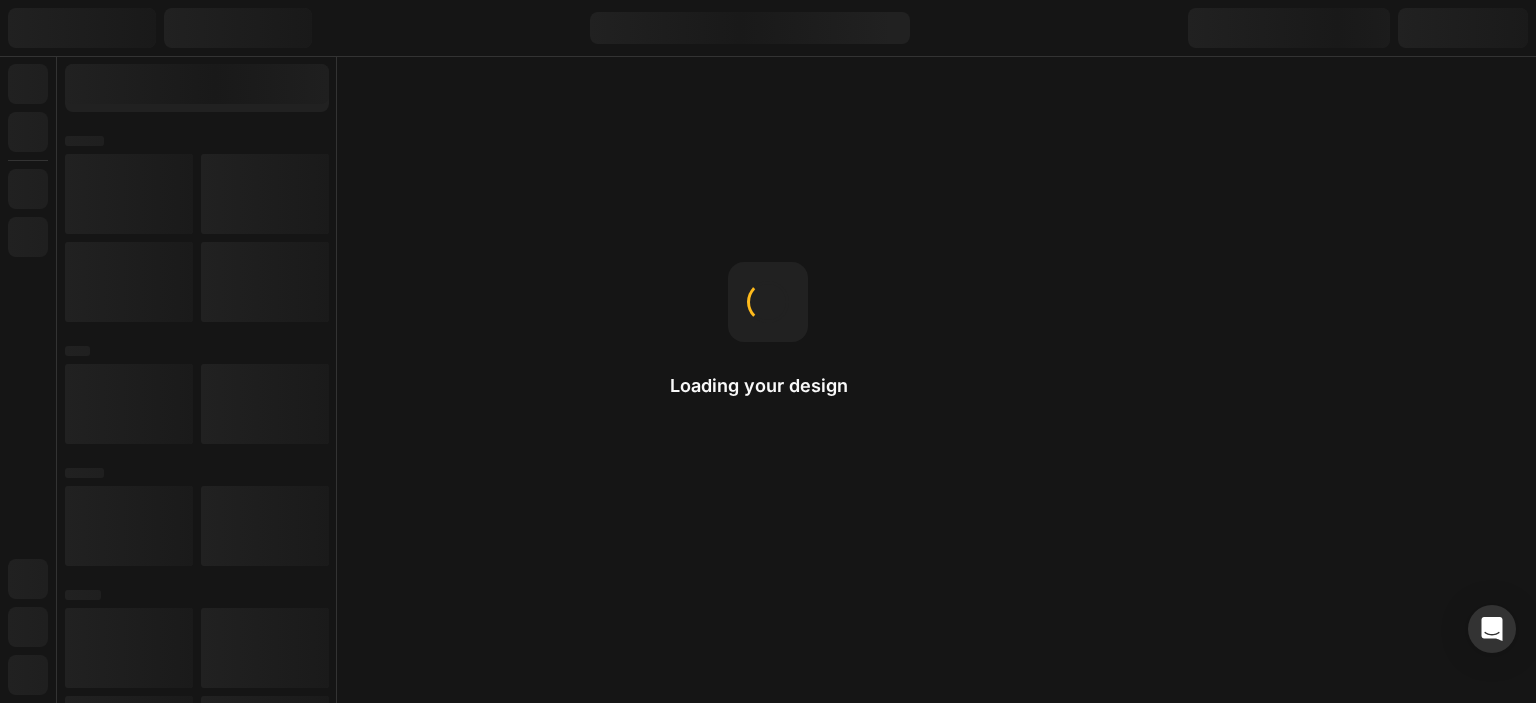 scroll, scrollTop: 0, scrollLeft: 0, axis: both 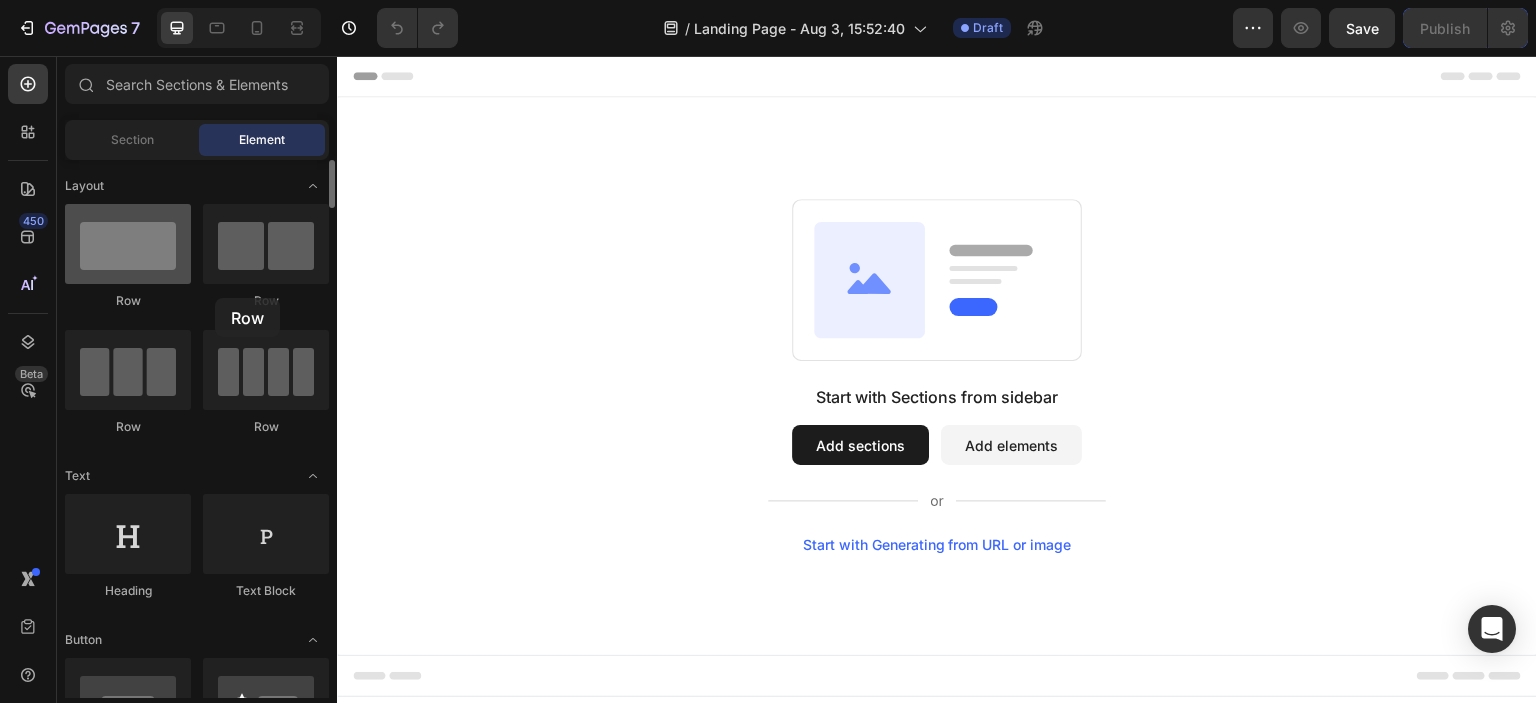 drag, startPoint x: 124, startPoint y: 283, endPoint x: 179, endPoint y: 262, distance: 58.872746 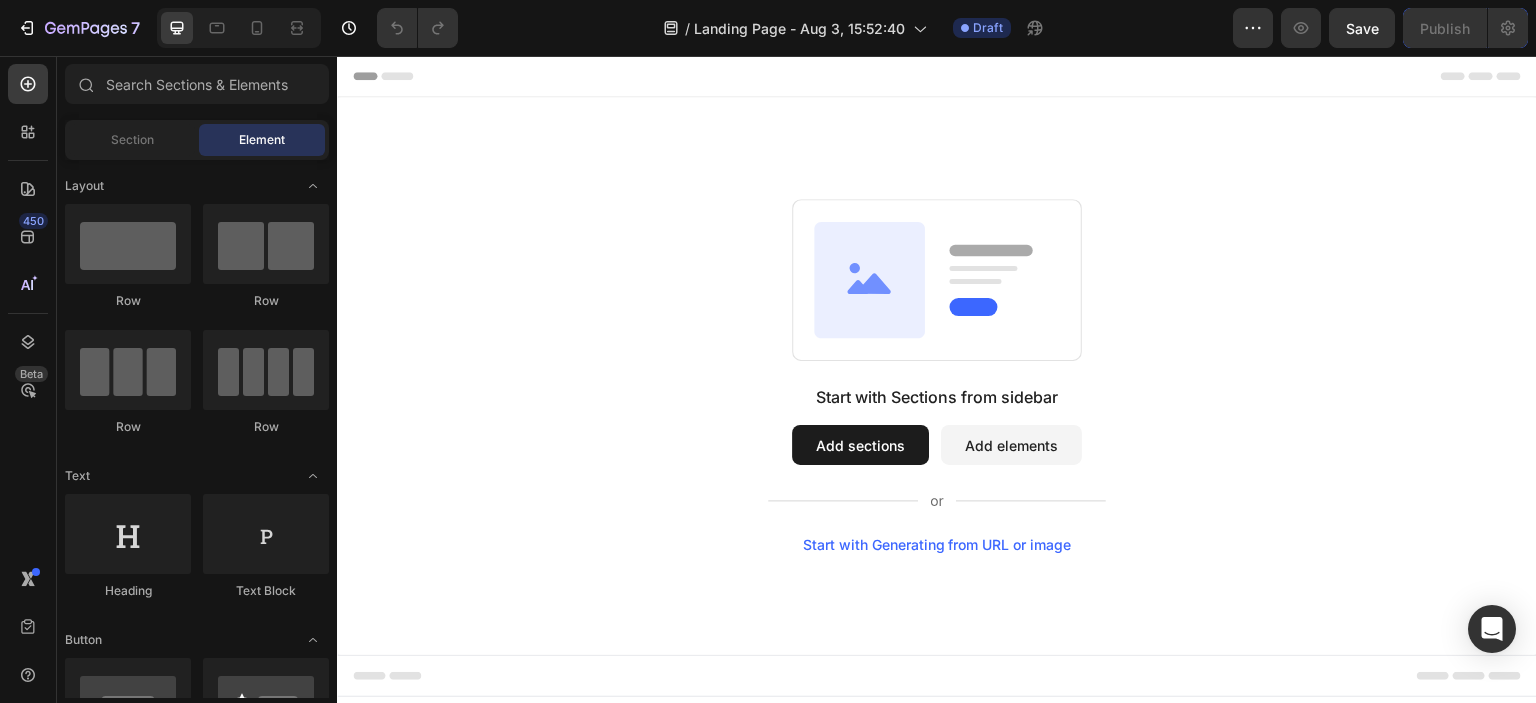 click on "Add elements" at bounding box center [1011, 445] 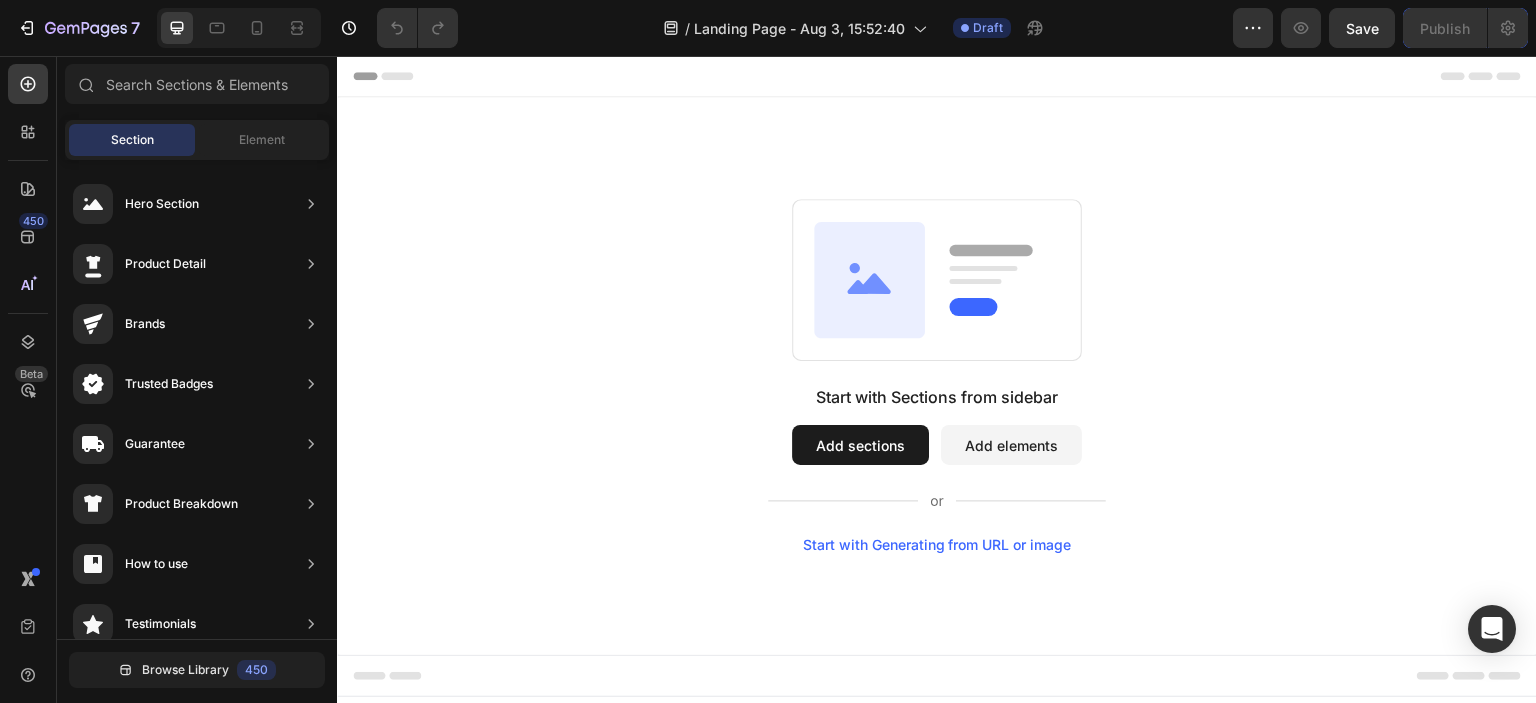 click on "Add sections" at bounding box center [860, 445] 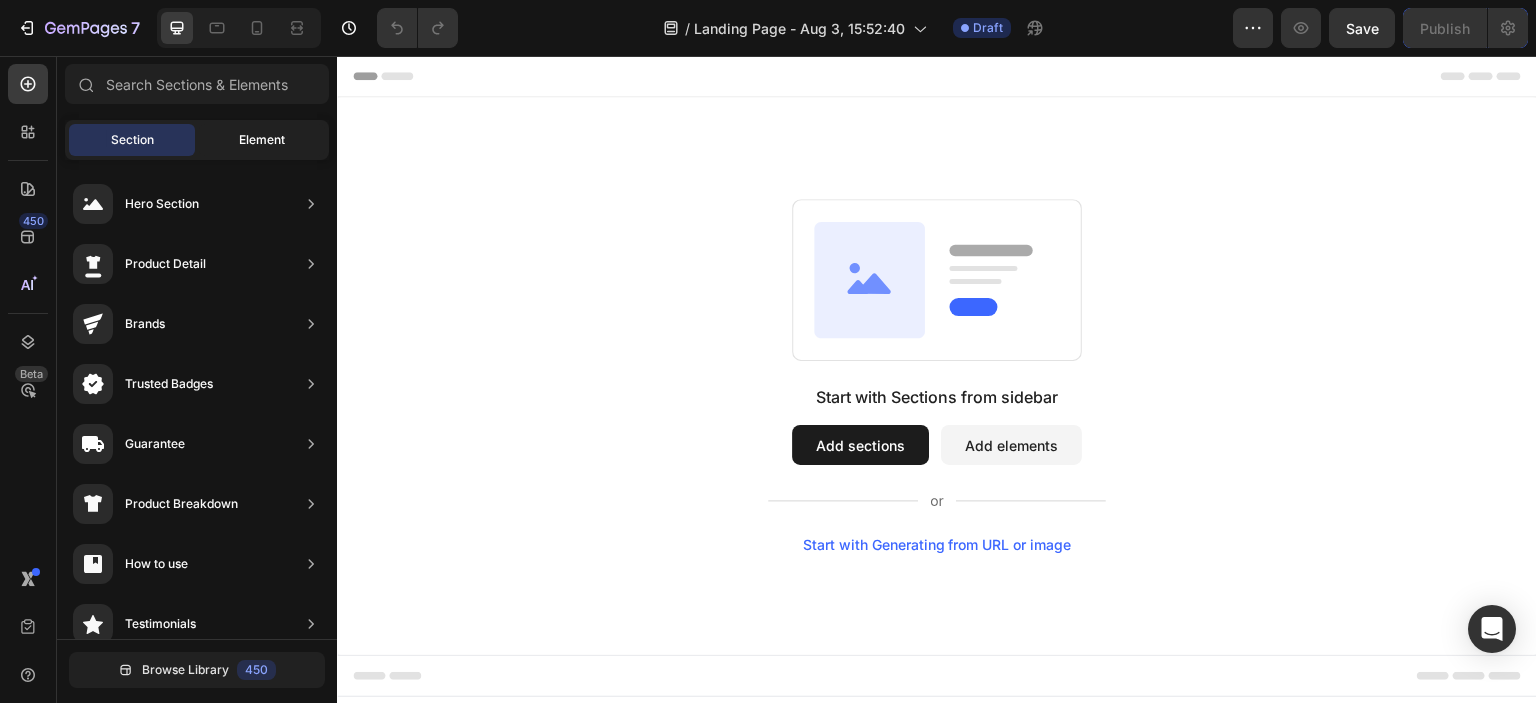 click on "Element" 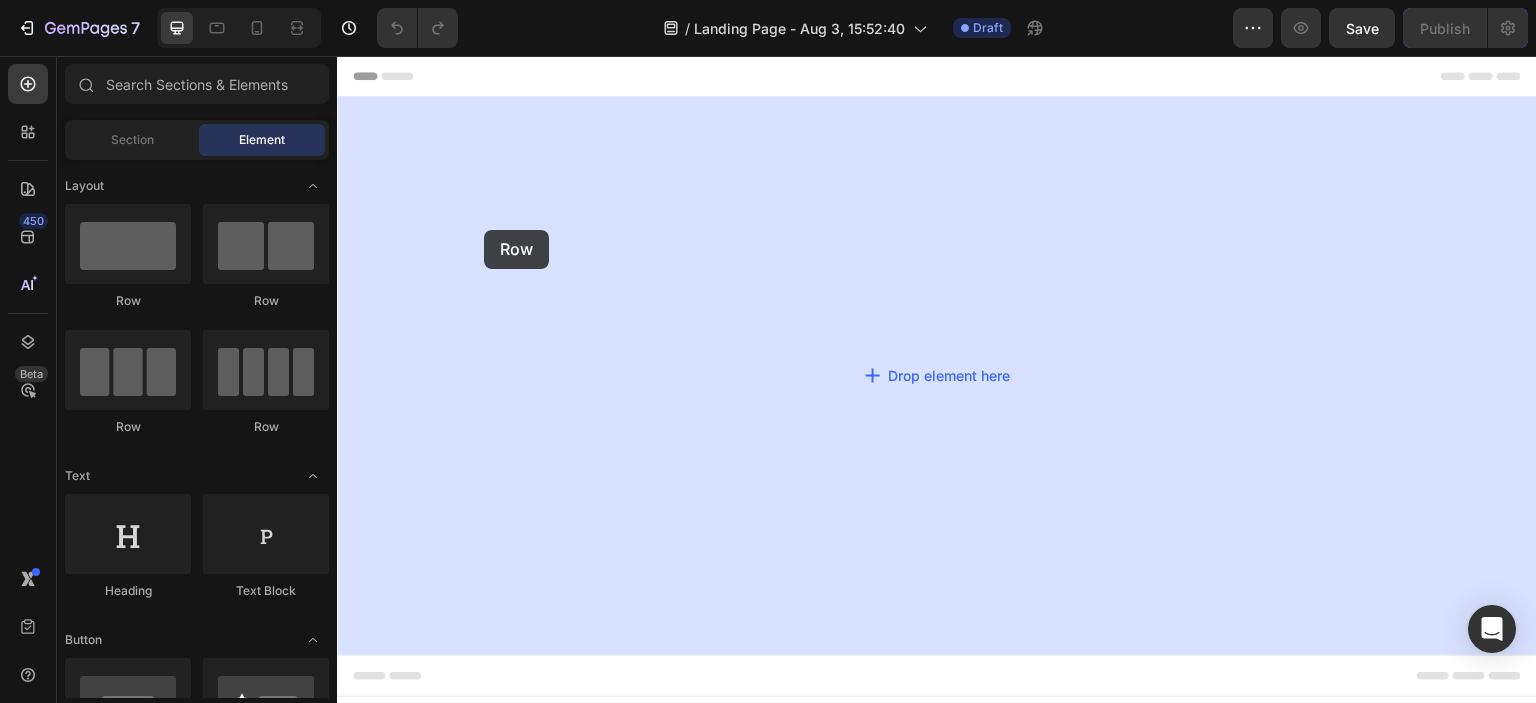 drag, startPoint x: 479, startPoint y: 307, endPoint x: 818, endPoint y: 268, distance: 341.236 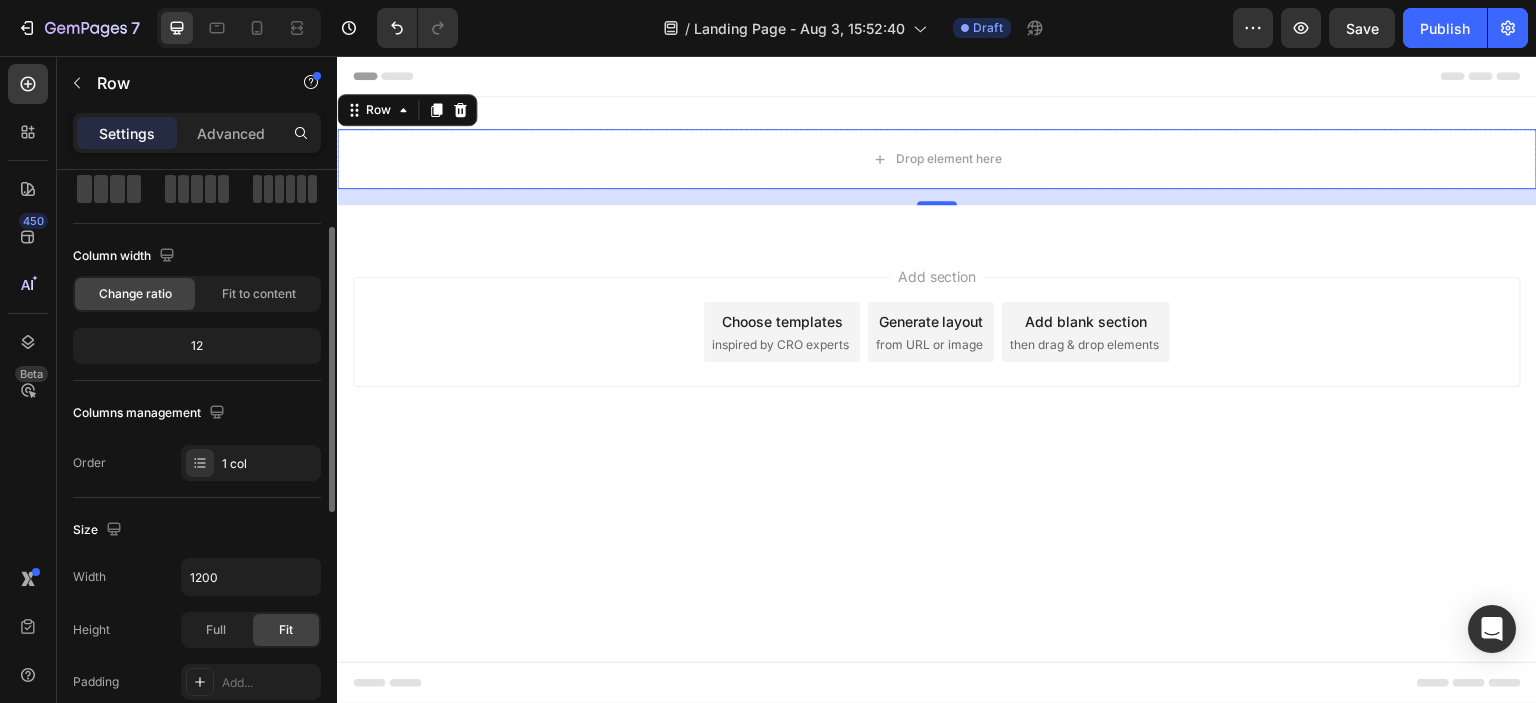 scroll, scrollTop: 108, scrollLeft: 0, axis: vertical 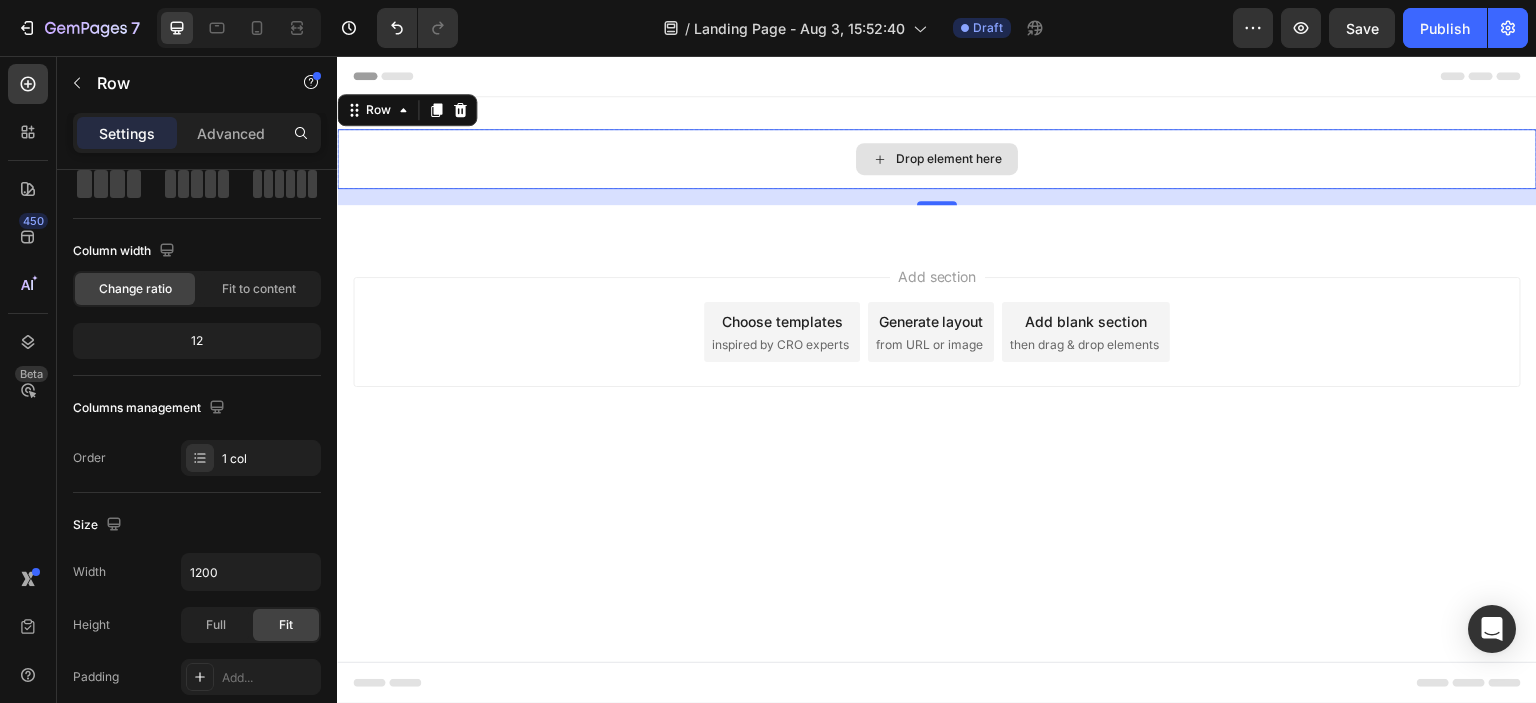 click on "Drop element here" at bounding box center (949, 159) 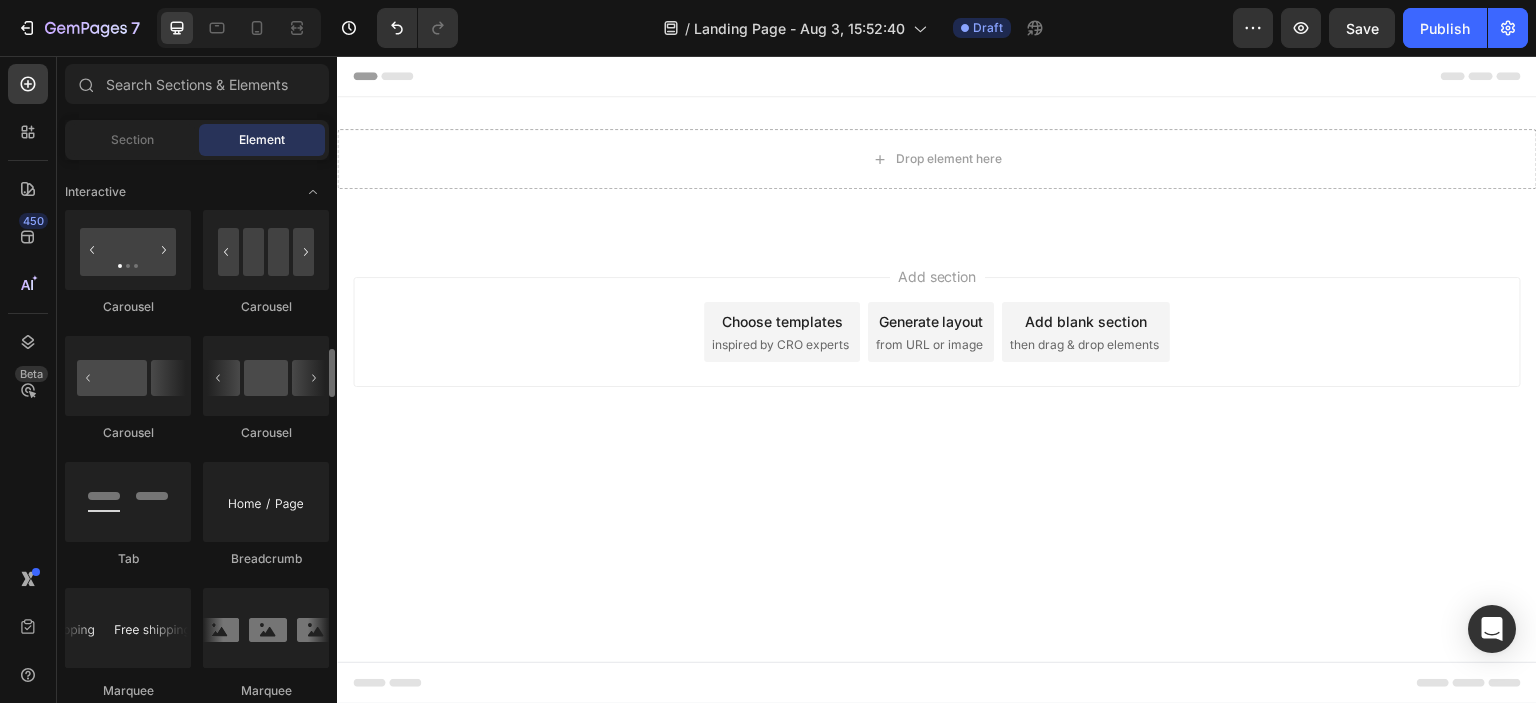 scroll, scrollTop: 2029, scrollLeft: 0, axis: vertical 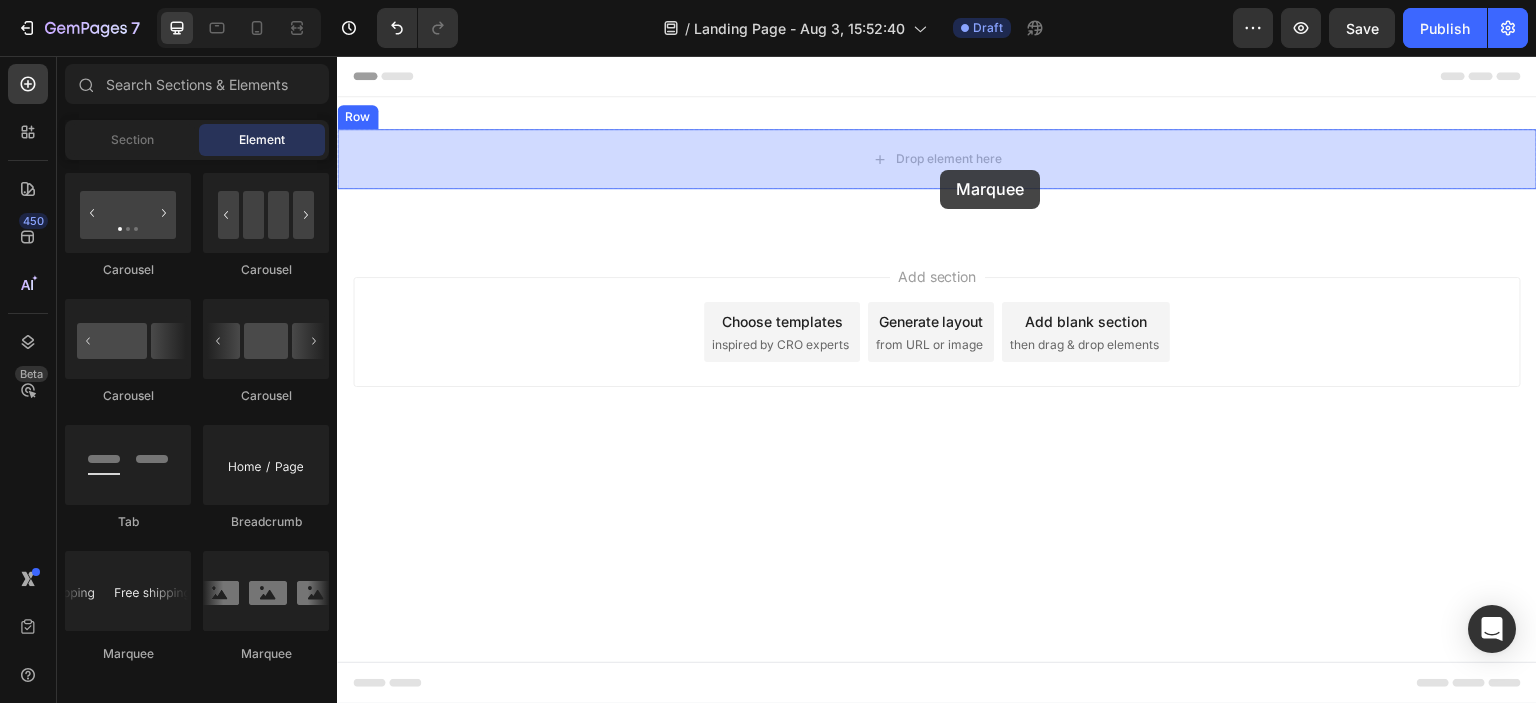 drag, startPoint x: 487, startPoint y: 659, endPoint x: 941, endPoint y: 168, distance: 668.7279 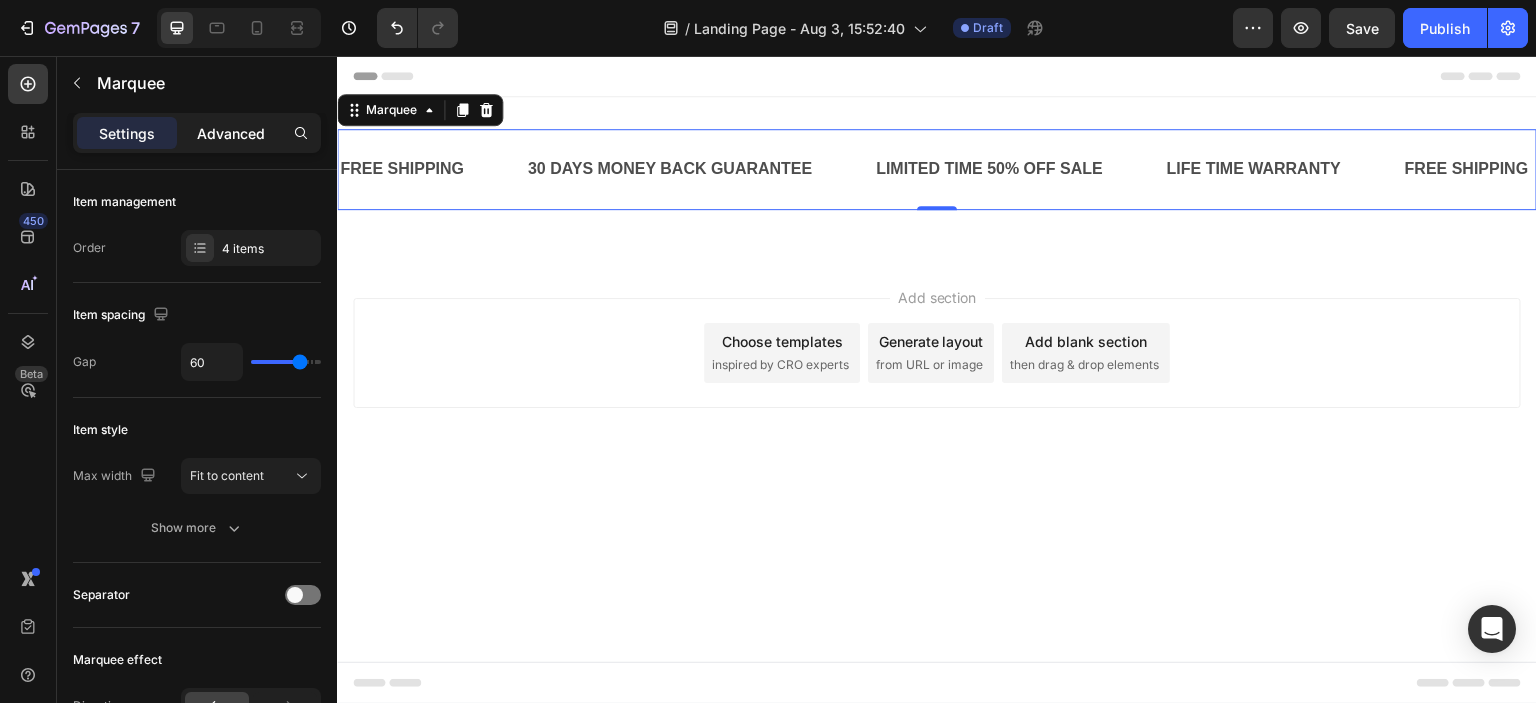 click on "Advanced" at bounding box center (231, 133) 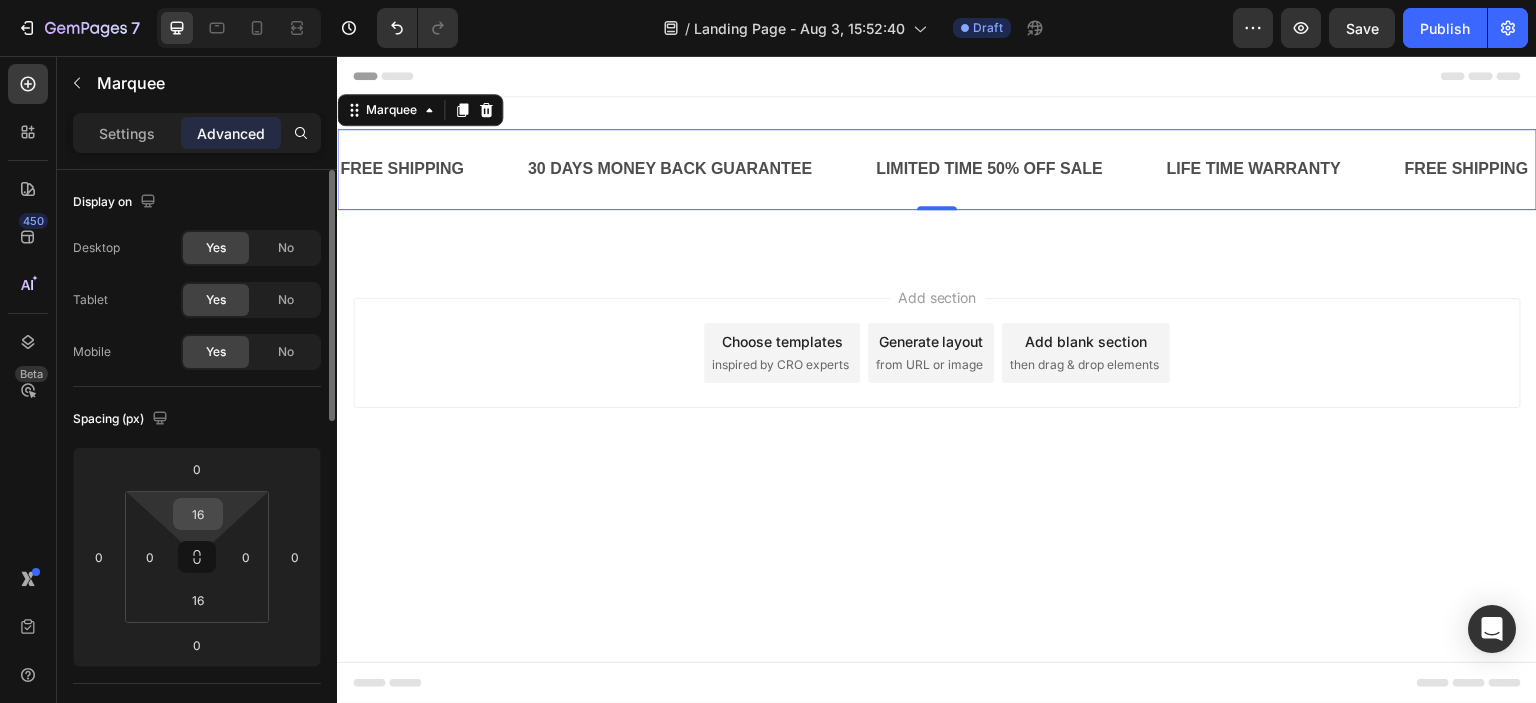 click on "16" at bounding box center (198, 514) 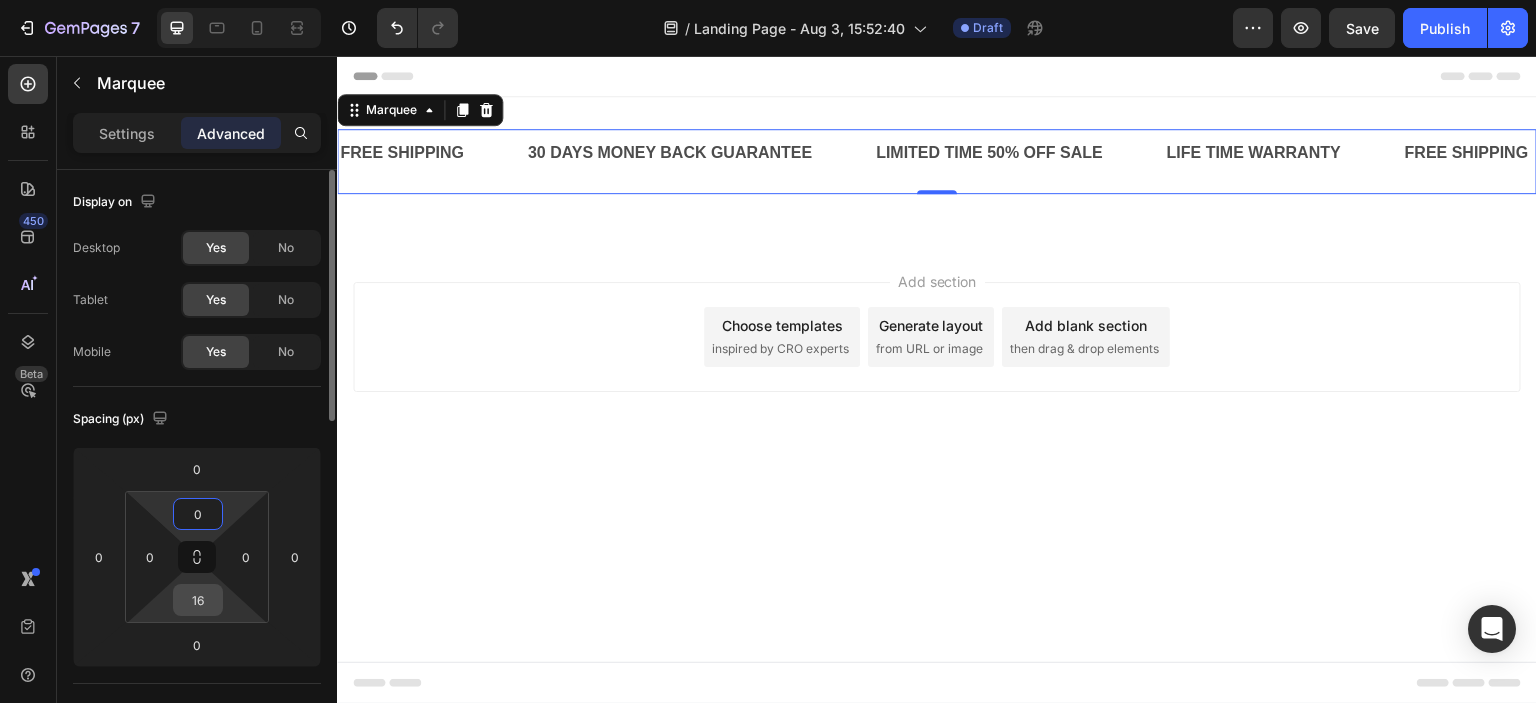 type on "0" 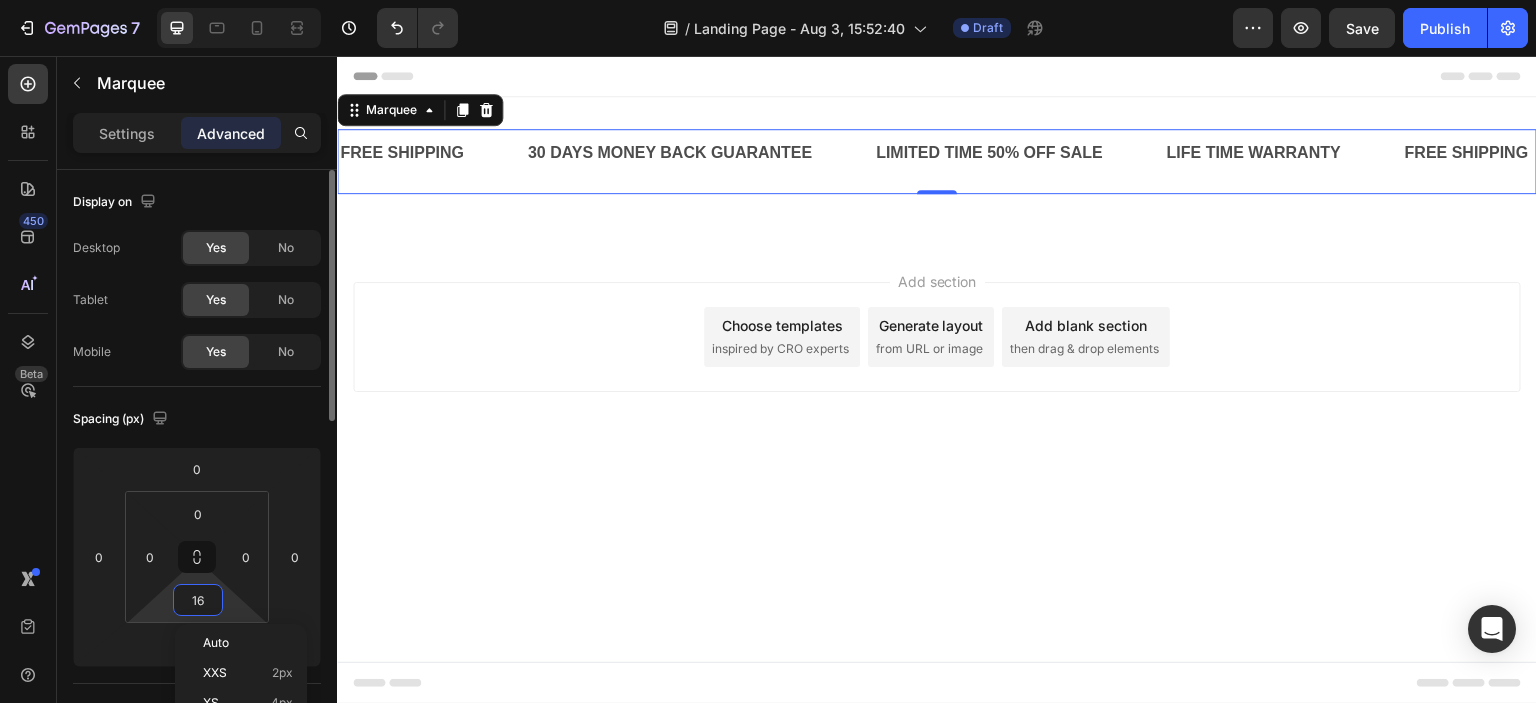 type on "0" 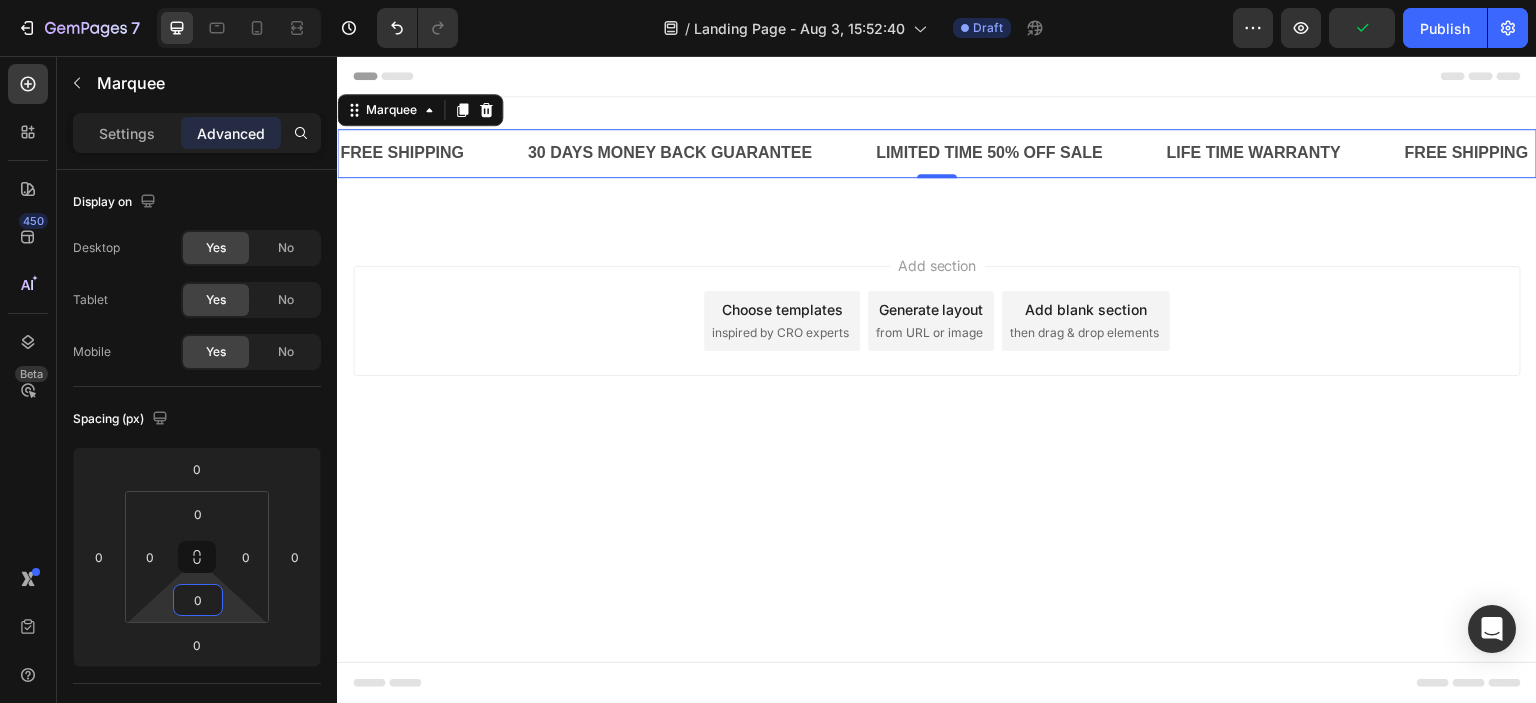 click on "Add section Choose templates inspired by CRO experts Generate layout from URL or image Add blank section then drag & drop elements" at bounding box center (937, 321) 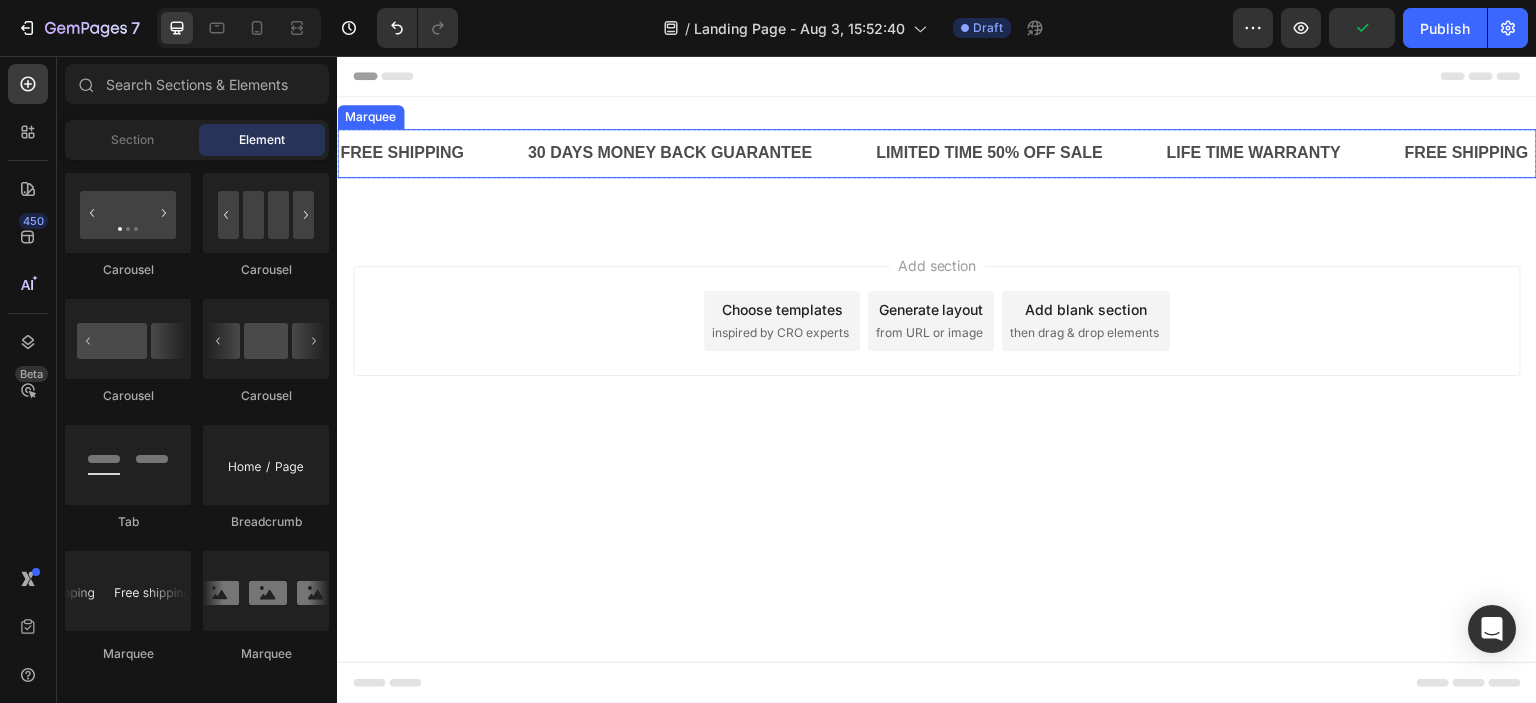 click on "FREE SHIPPING Text Block" at bounding box center [432, 153] 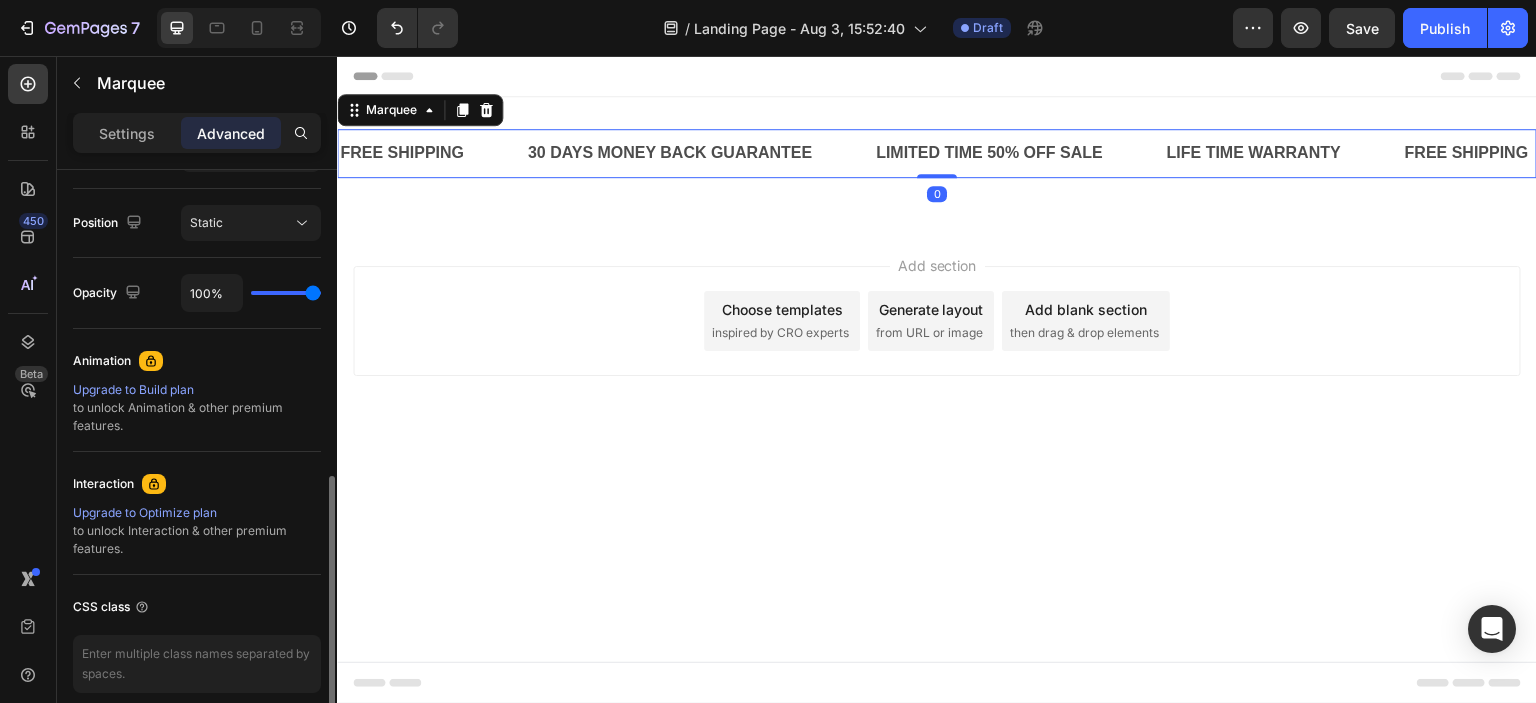 scroll, scrollTop: 796, scrollLeft: 0, axis: vertical 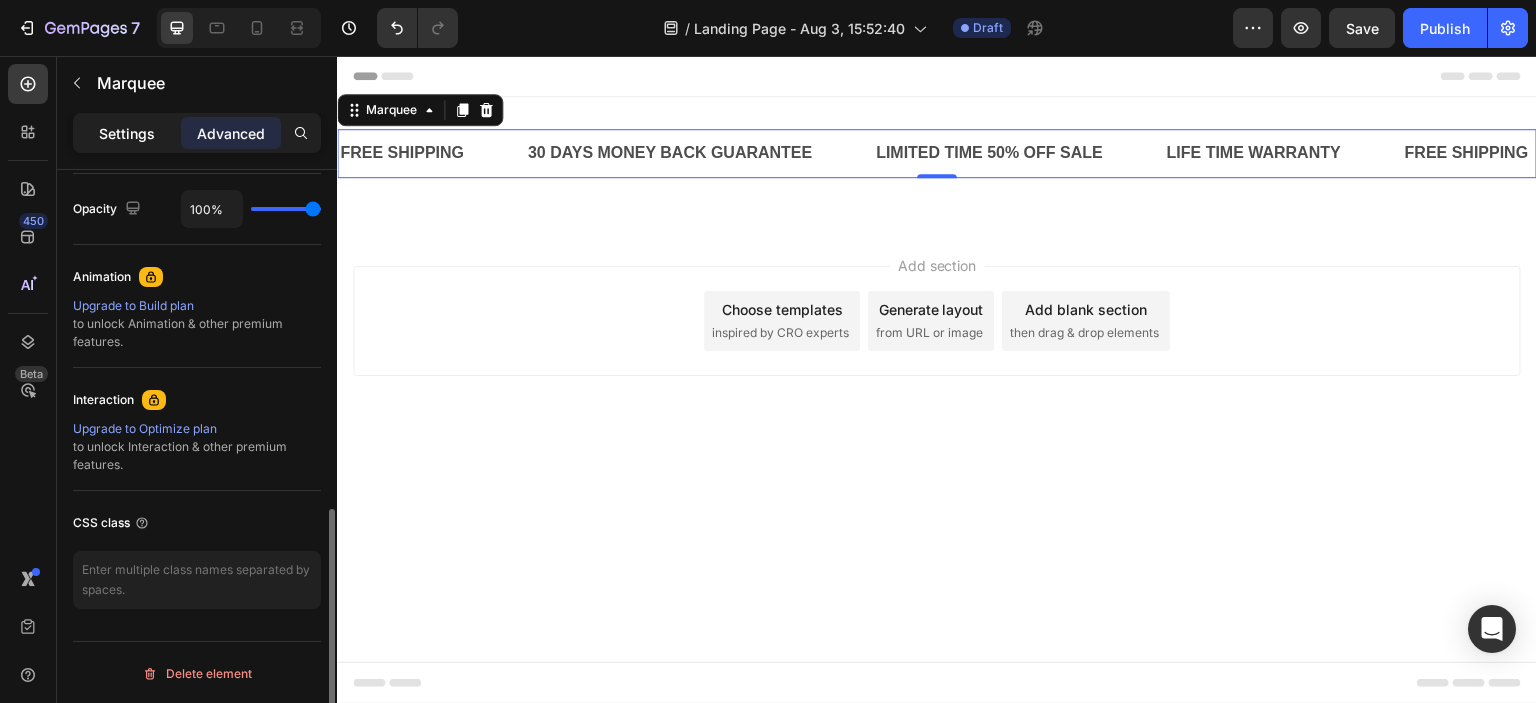click on "Settings" at bounding box center (127, 133) 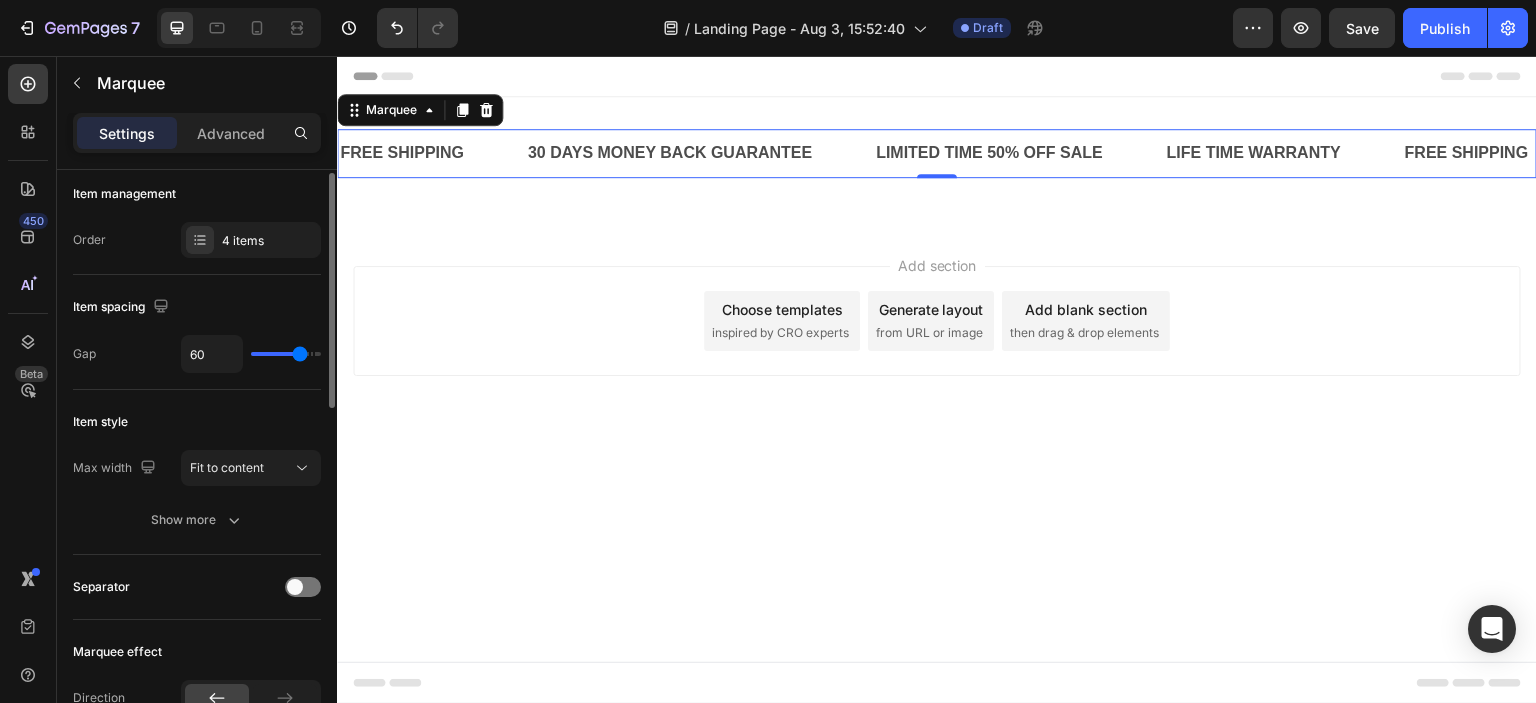 scroll, scrollTop: 0, scrollLeft: 0, axis: both 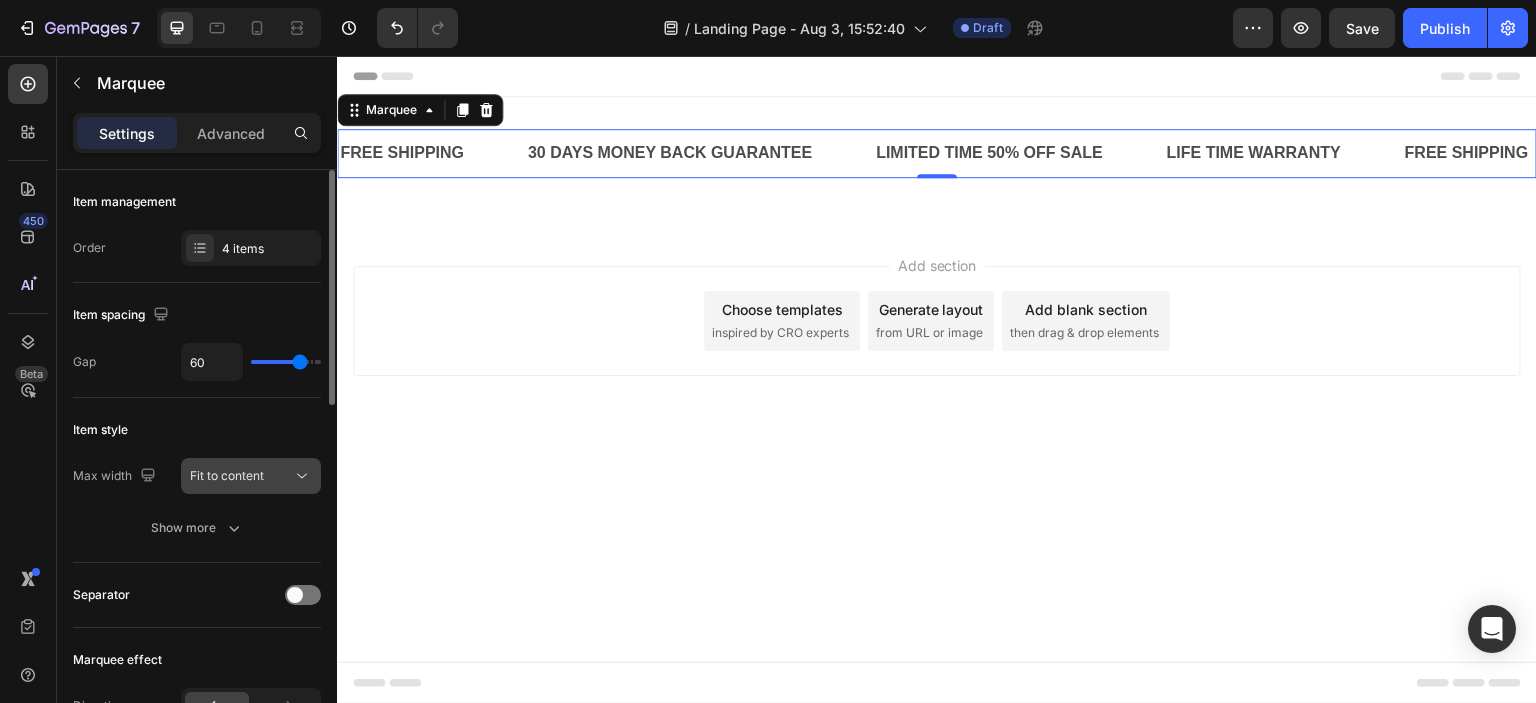 click on "Fit to content" 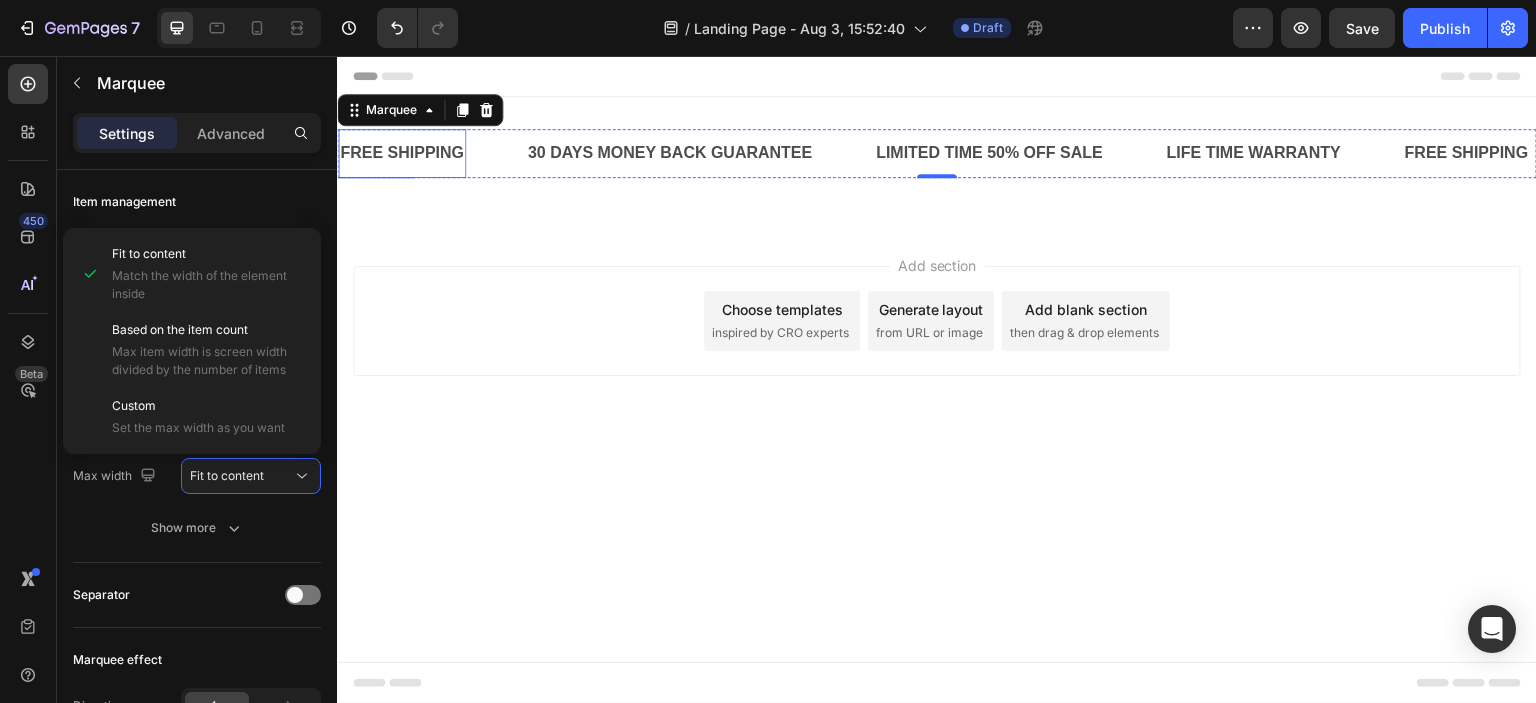 click on "FREE SHIPPING" at bounding box center (402, 153) 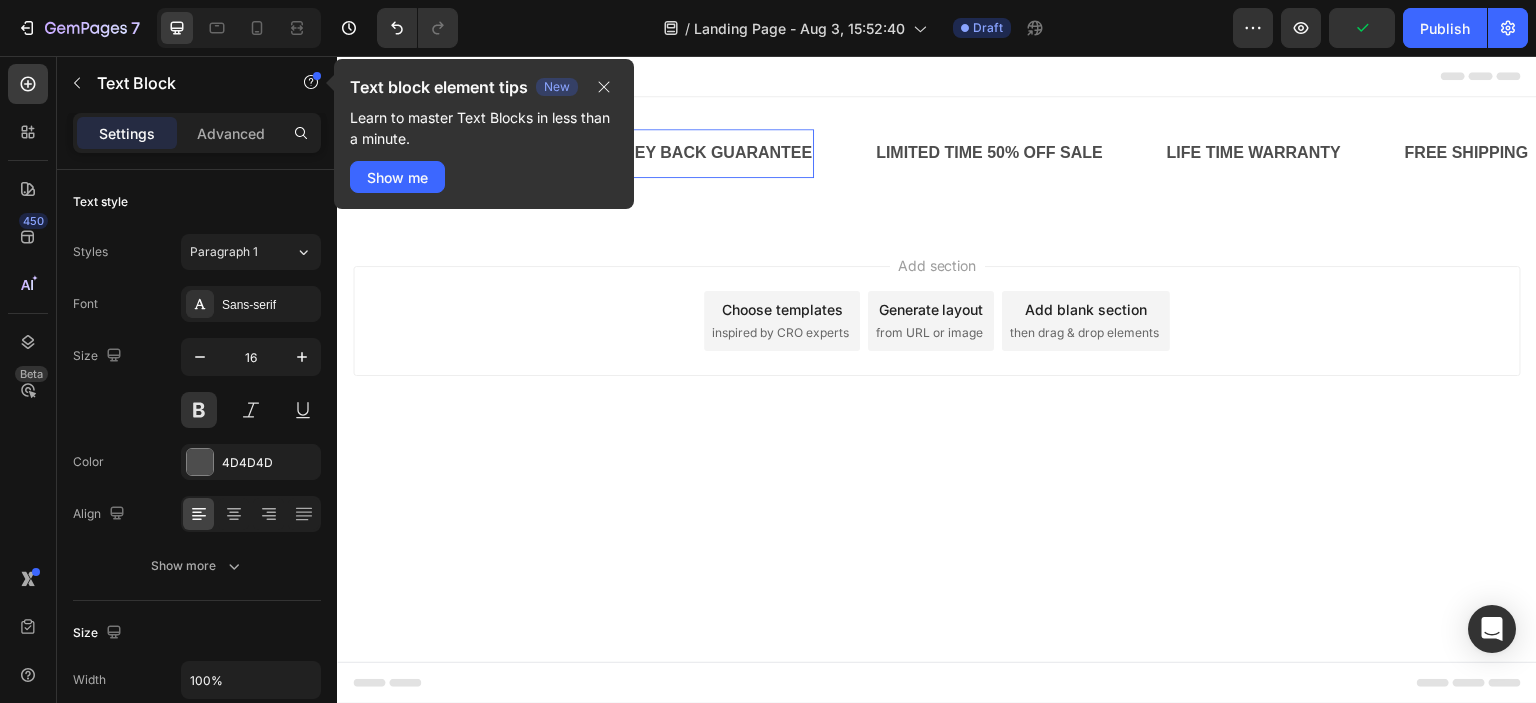 click on "30 DAYS MONEY BACK GUARANTEE" at bounding box center (670, 153) 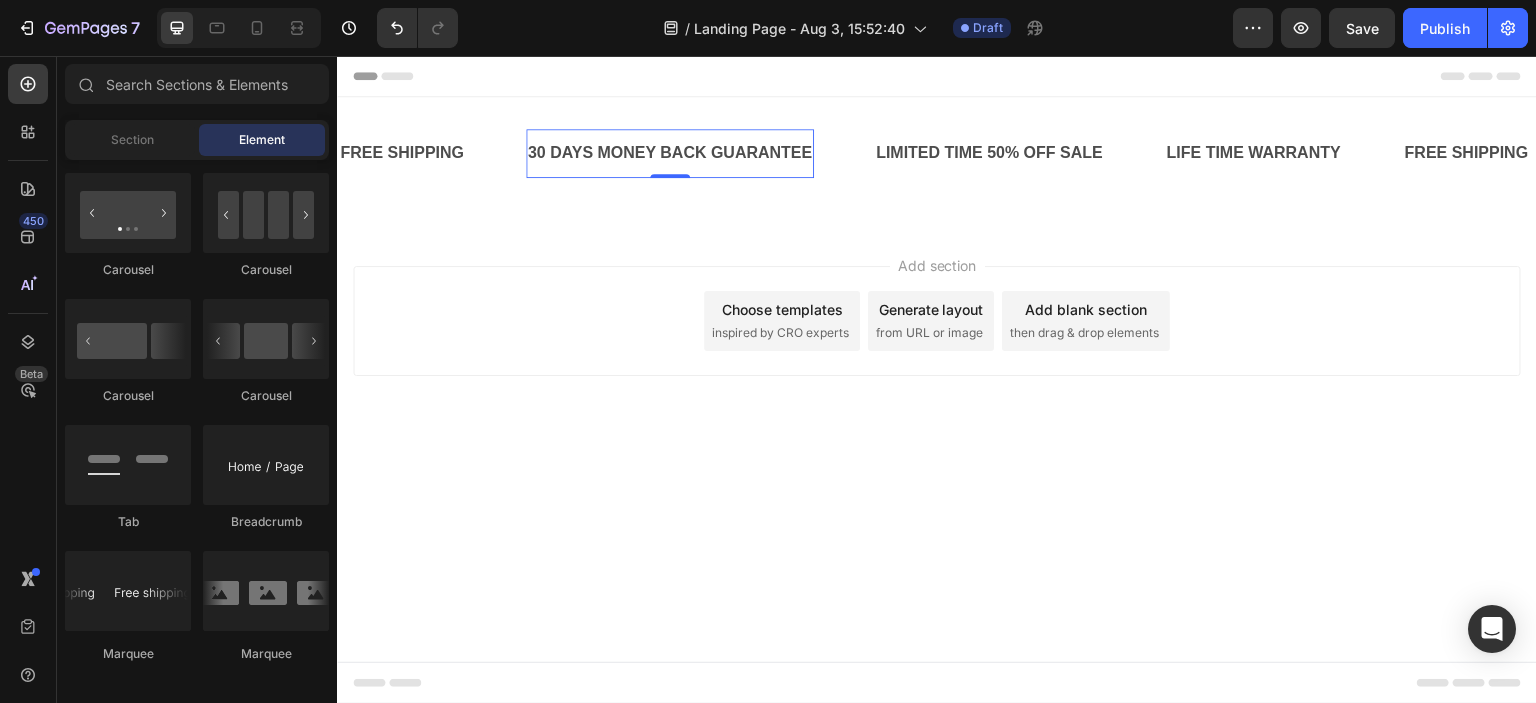 click on "Add section Choose templates inspired by CRO experts Generate layout from URL or image Add blank section then drag & drop elements" at bounding box center (937, 349) 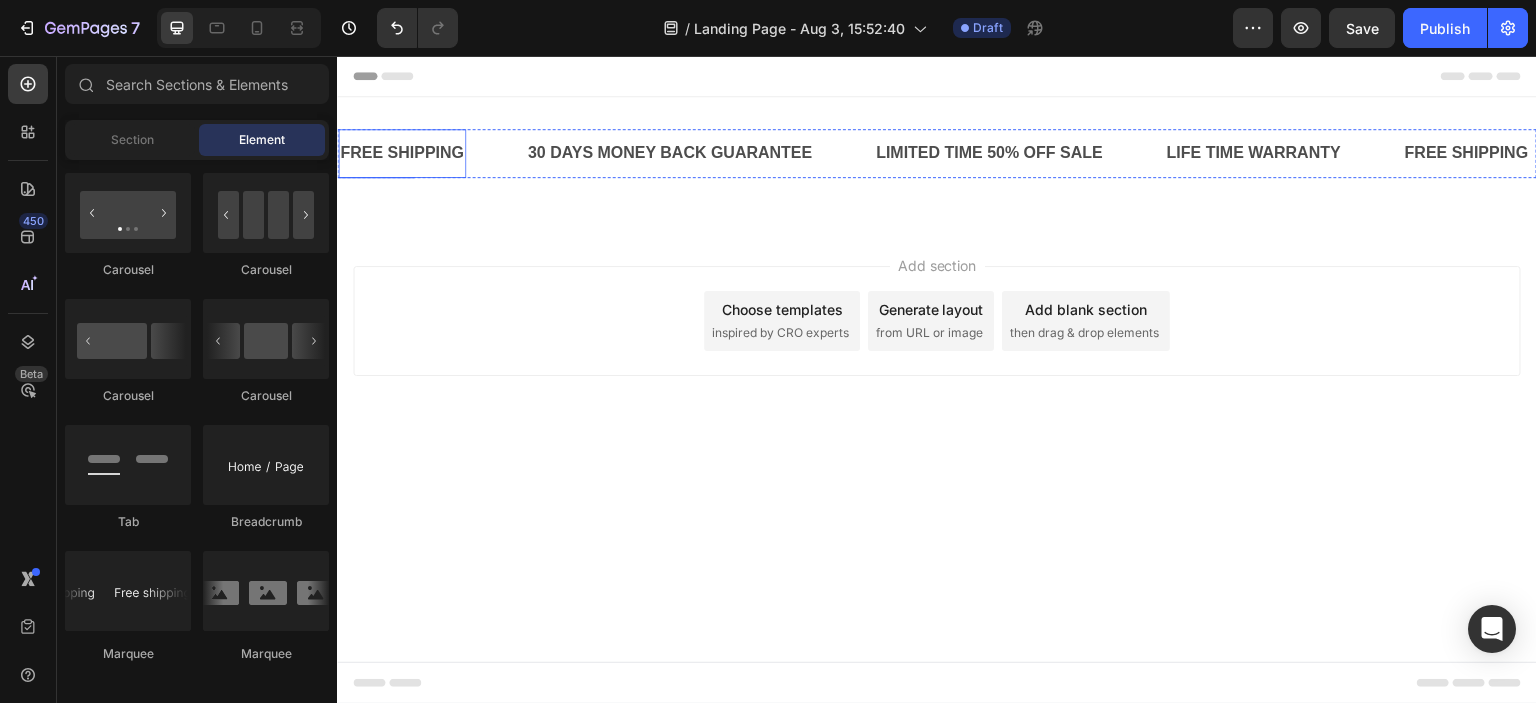 click on "FREE SHIPPING" at bounding box center [402, 153] 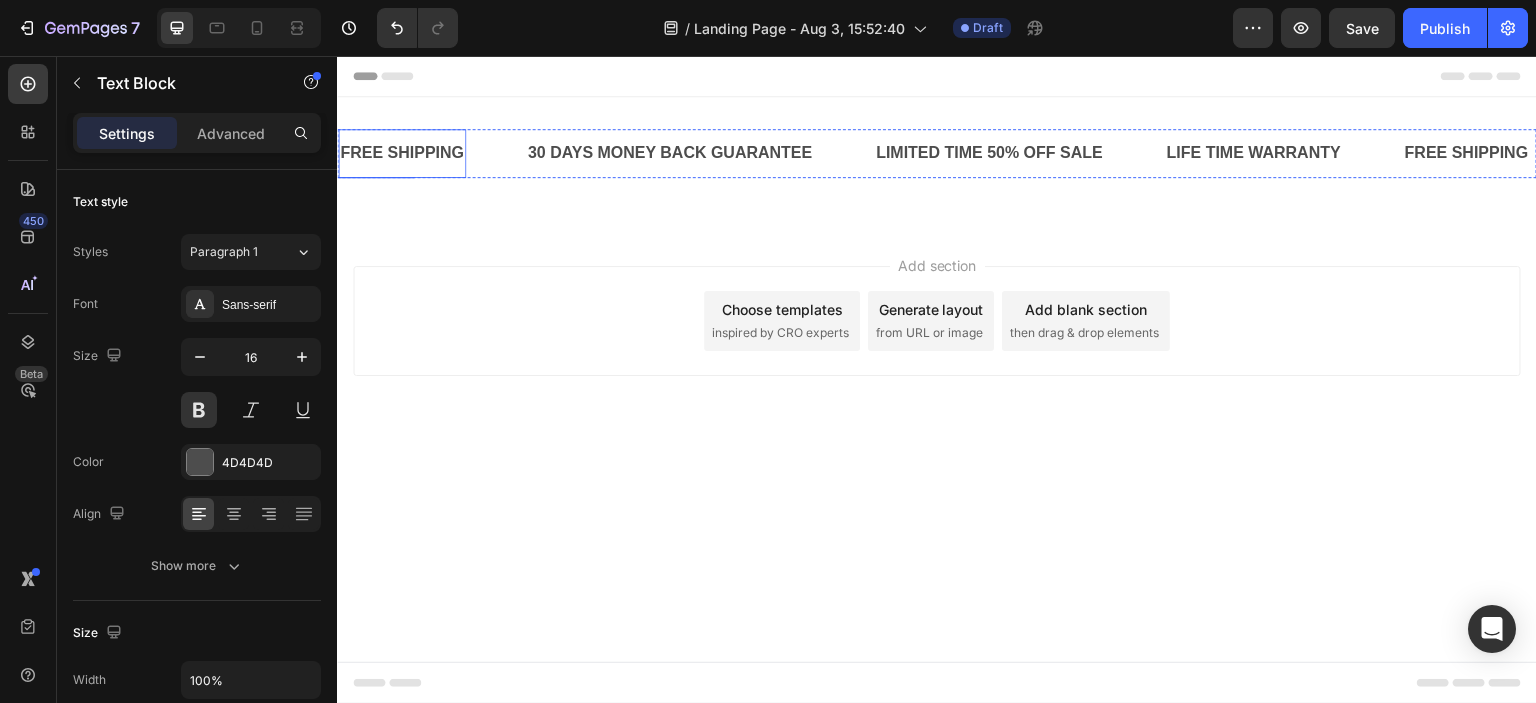 click on "FREE SHIPPING" at bounding box center (402, 153) 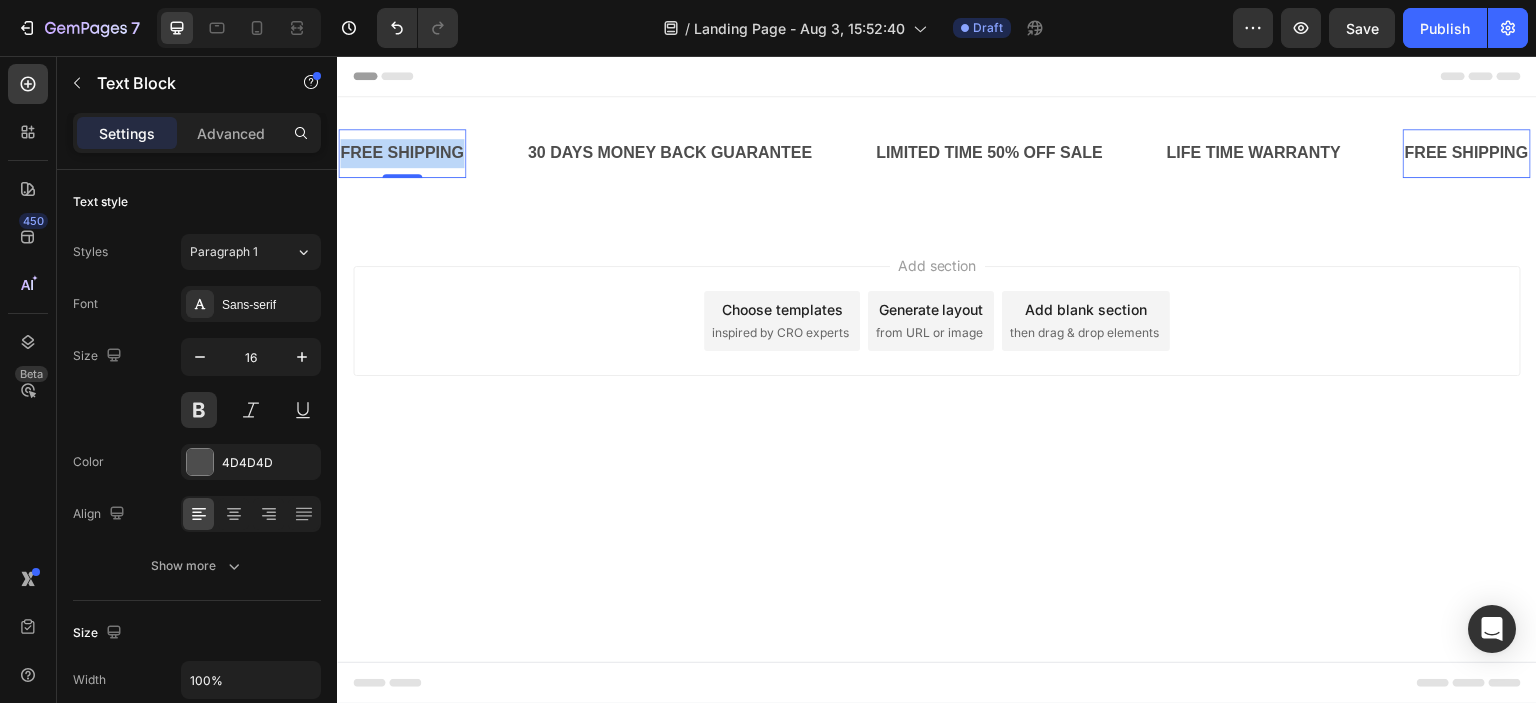 click on "FREE SHIPPING" at bounding box center (402, 153) 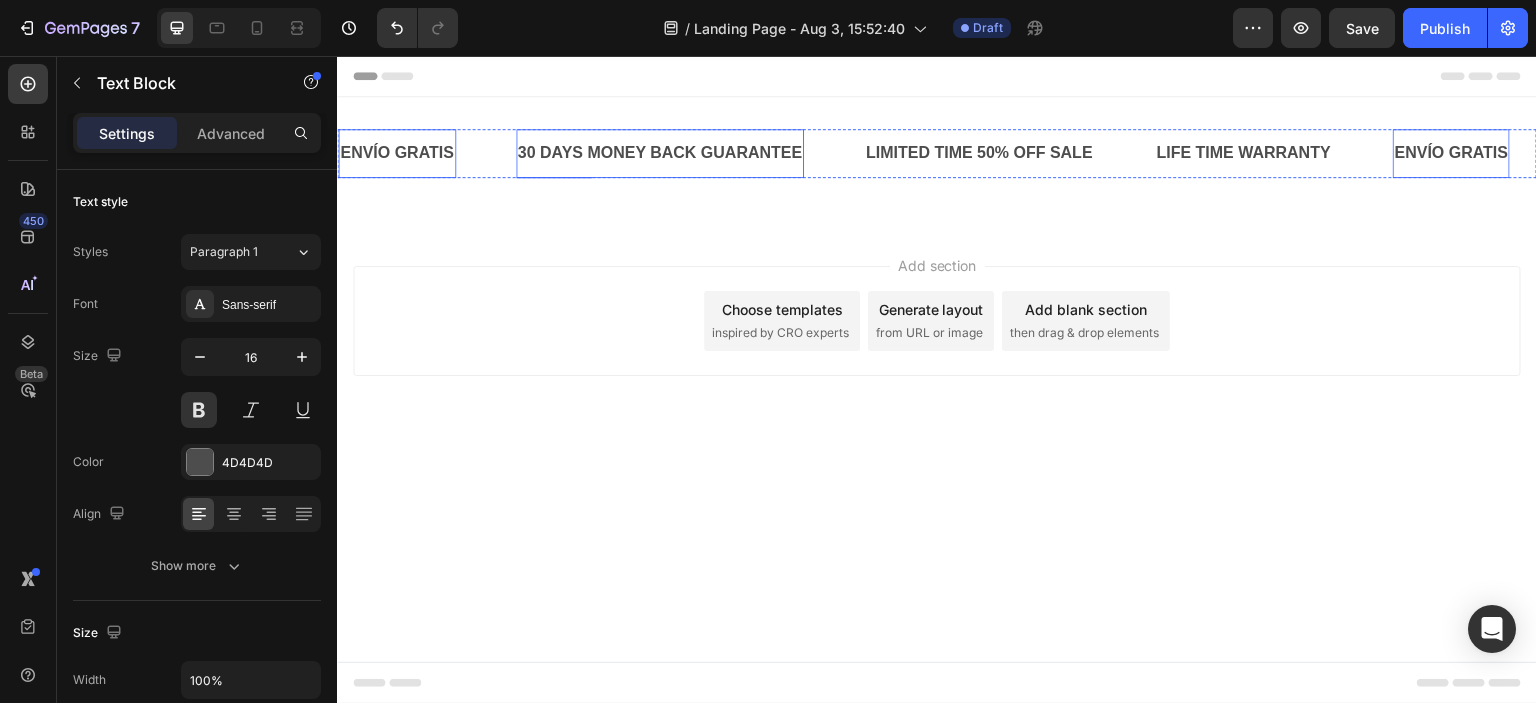 click on "30 DAYS MONEY BACK GUARANTEE" at bounding box center (660, 153) 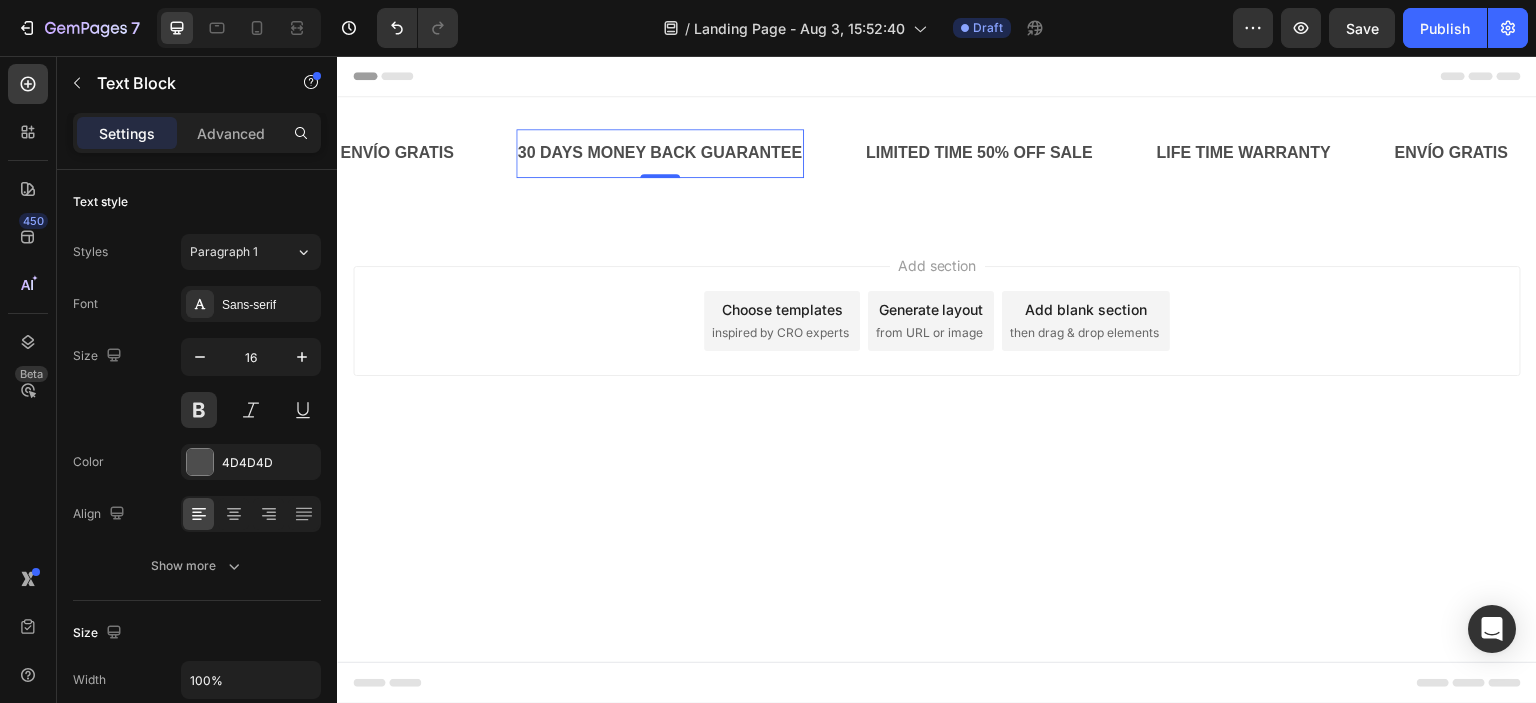 click on "30 DAYS MONEY BACK GUARANTEE" at bounding box center (660, 153) 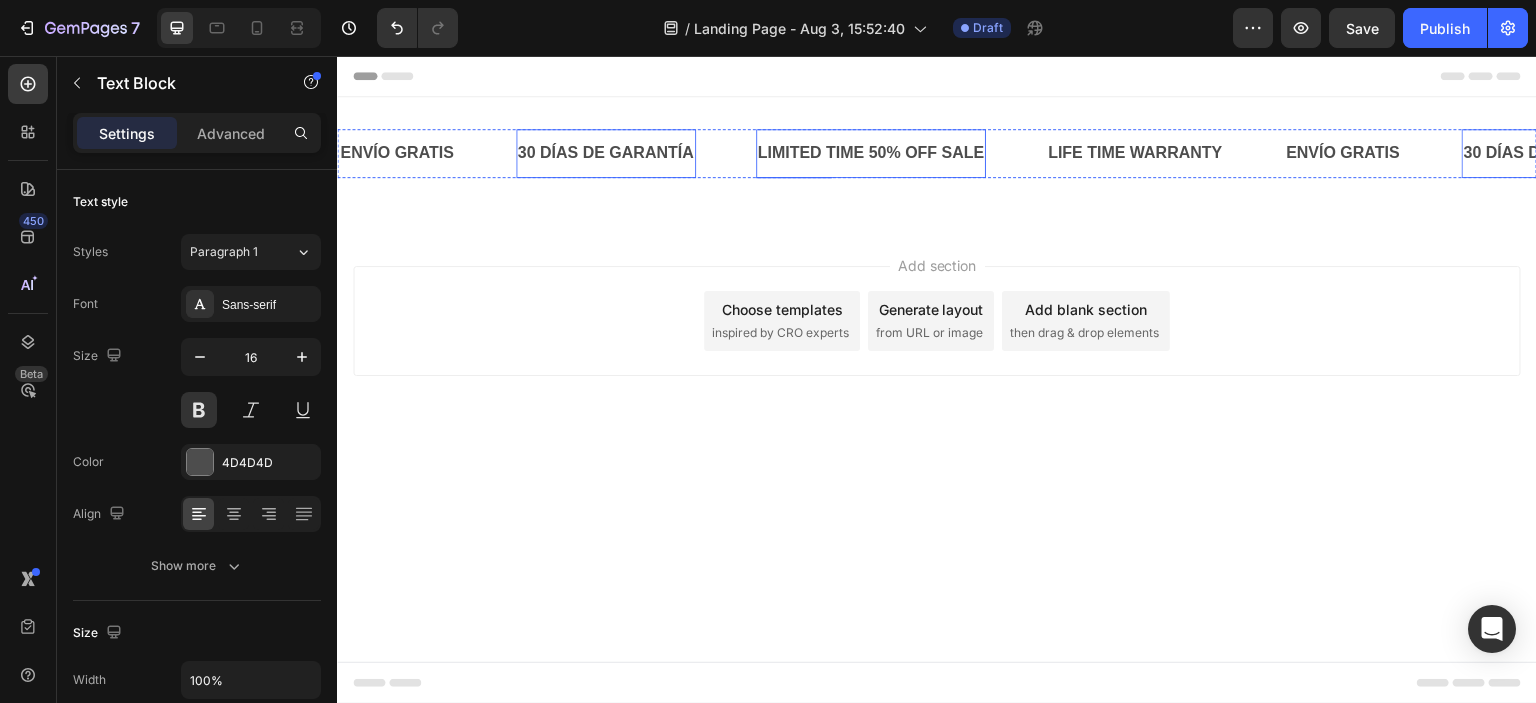 click on "LIMITED TIME 50% OFF SALE" at bounding box center [871, 153] 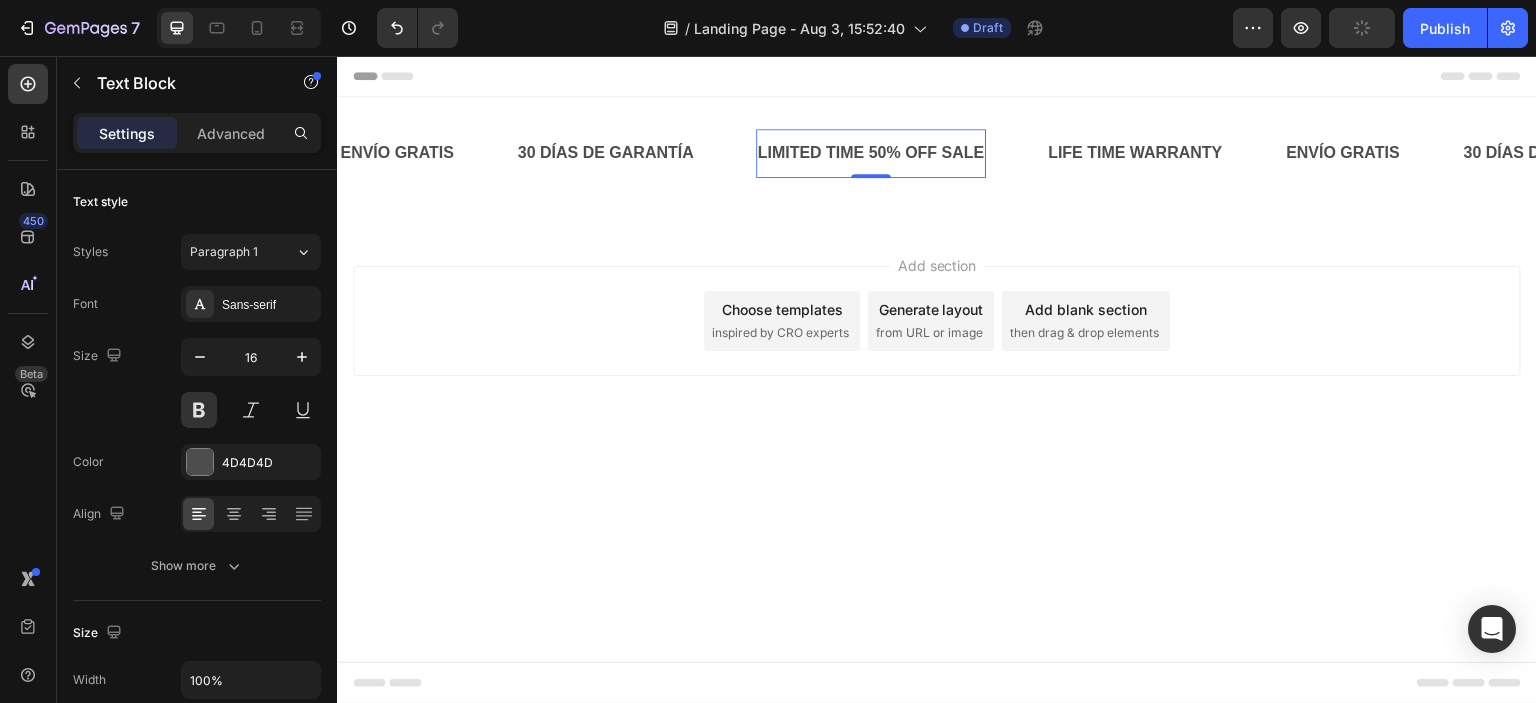click on "LIMITED TIME 50% OFF SALE" at bounding box center (871, 153) 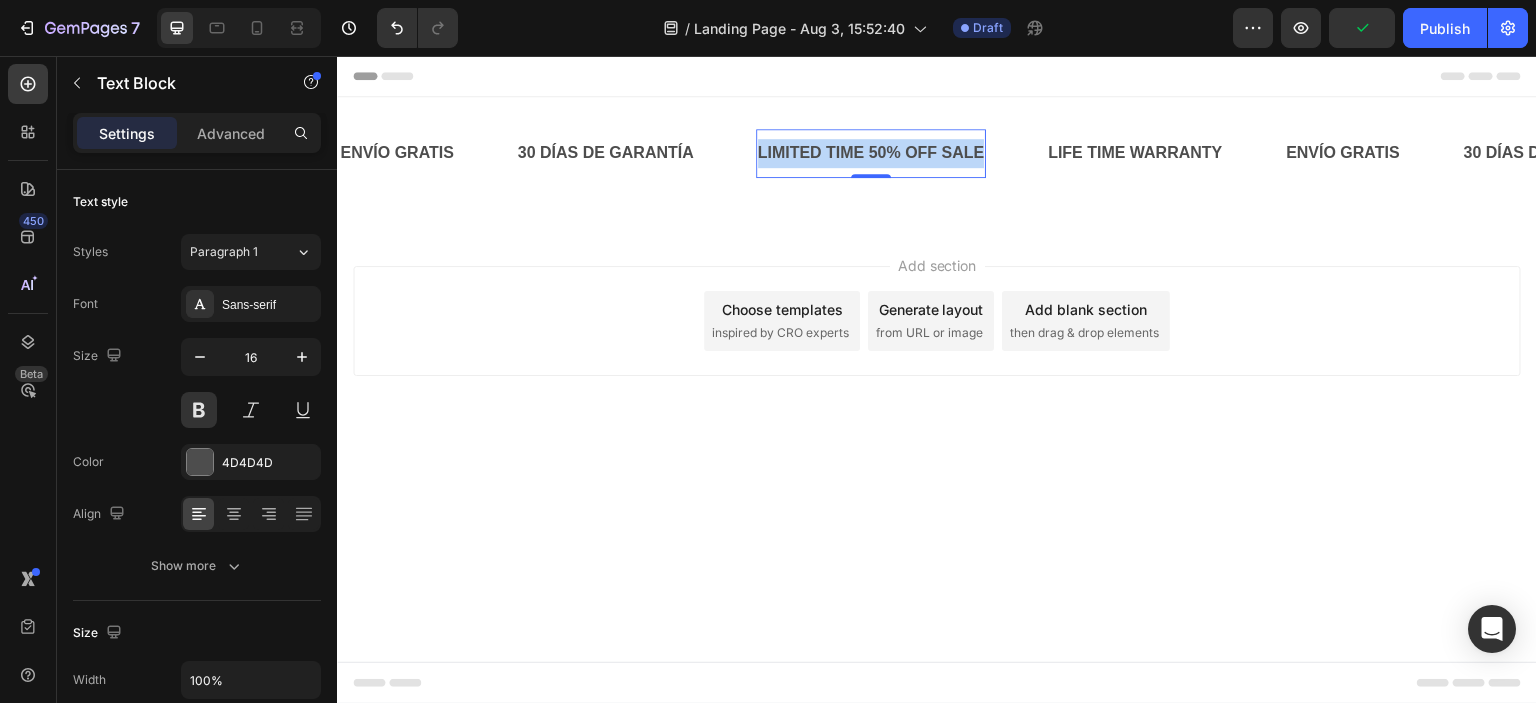 click on "LIMITED TIME 50% OFF SALE" at bounding box center [871, 153] 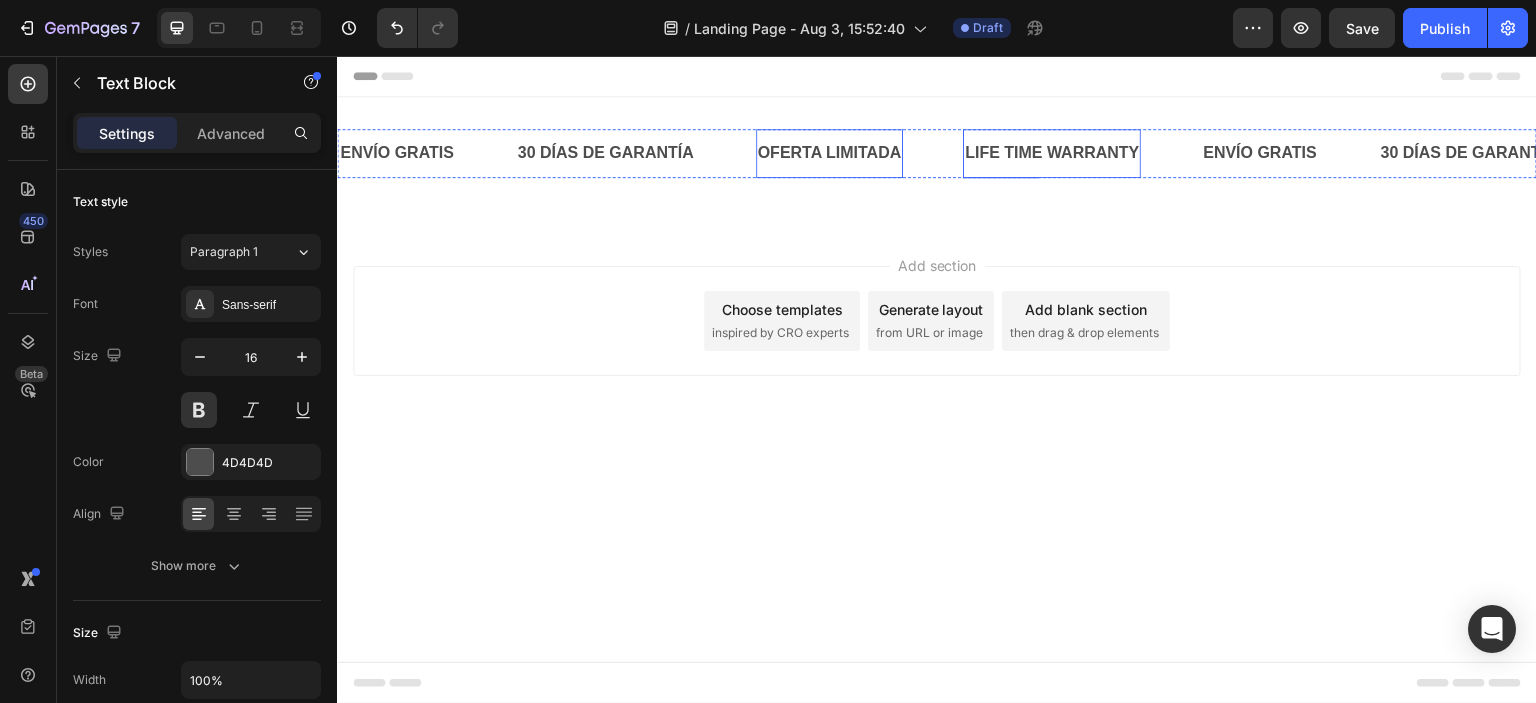 click on "LIFE TIME WARRANTY" at bounding box center (1052, 153) 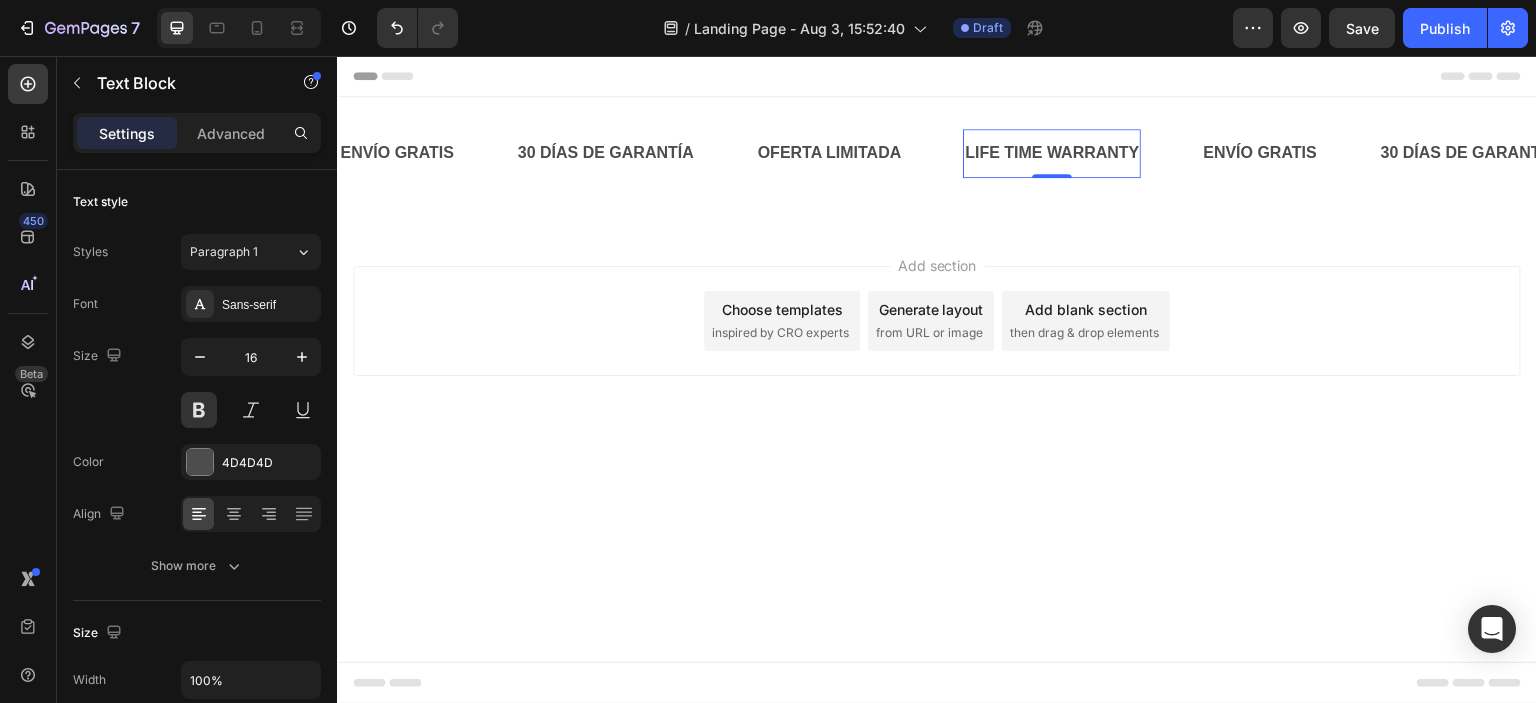 click on "LIFE TIME WARRANTY" at bounding box center [1052, 153] 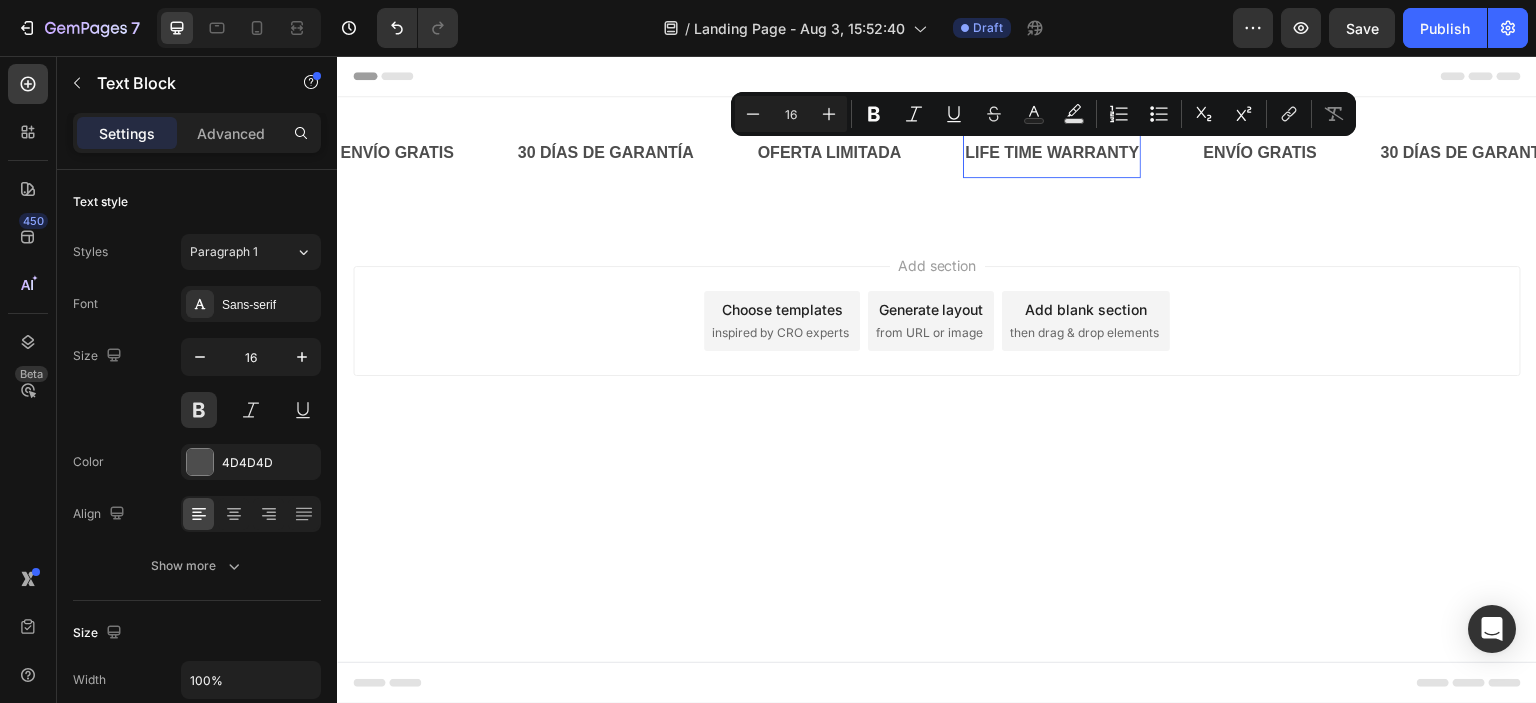 click on "LIFE TIME WARRANTY" at bounding box center [1052, 153] 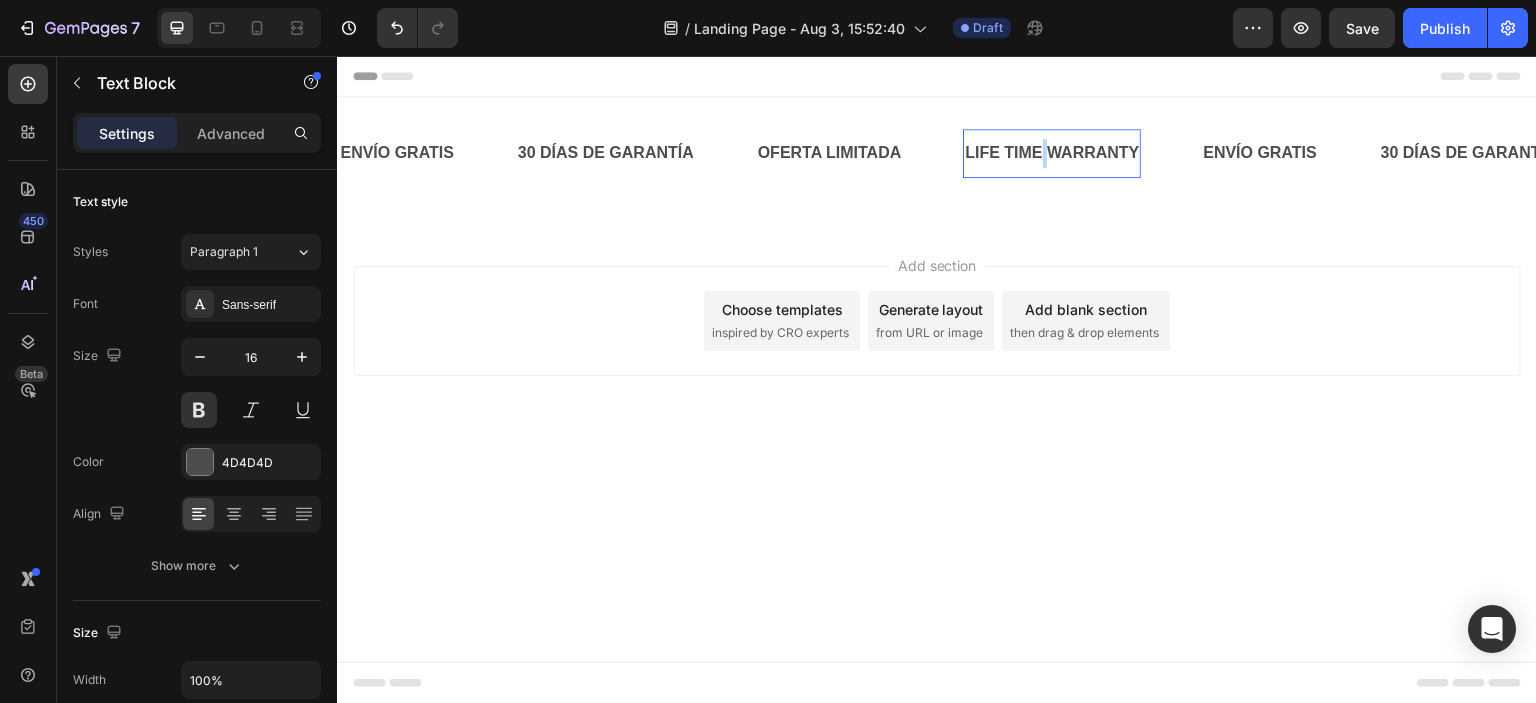 click on "LIFE TIME WARRANTY" at bounding box center [1052, 153] 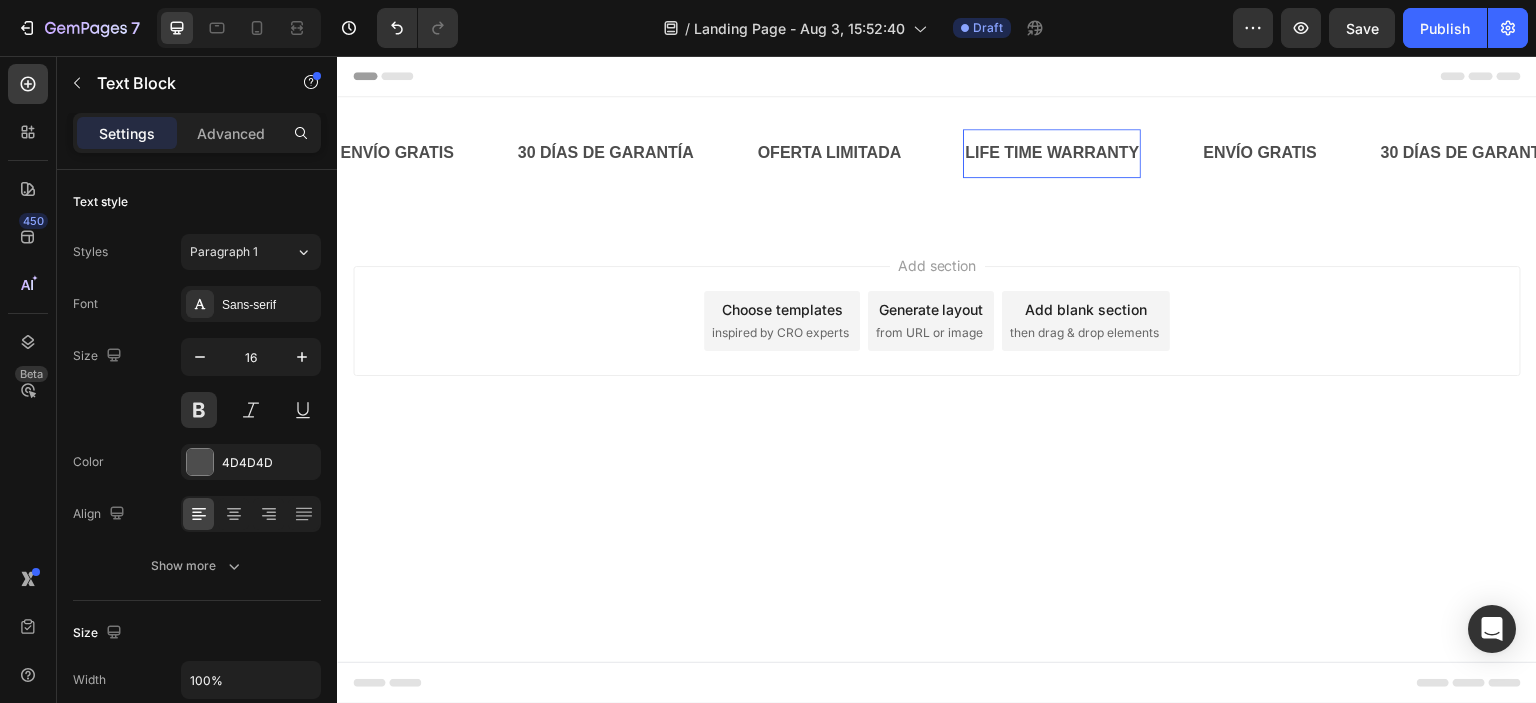 click on "LIFE TIME WARRANTY" at bounding box center (1052, 153) 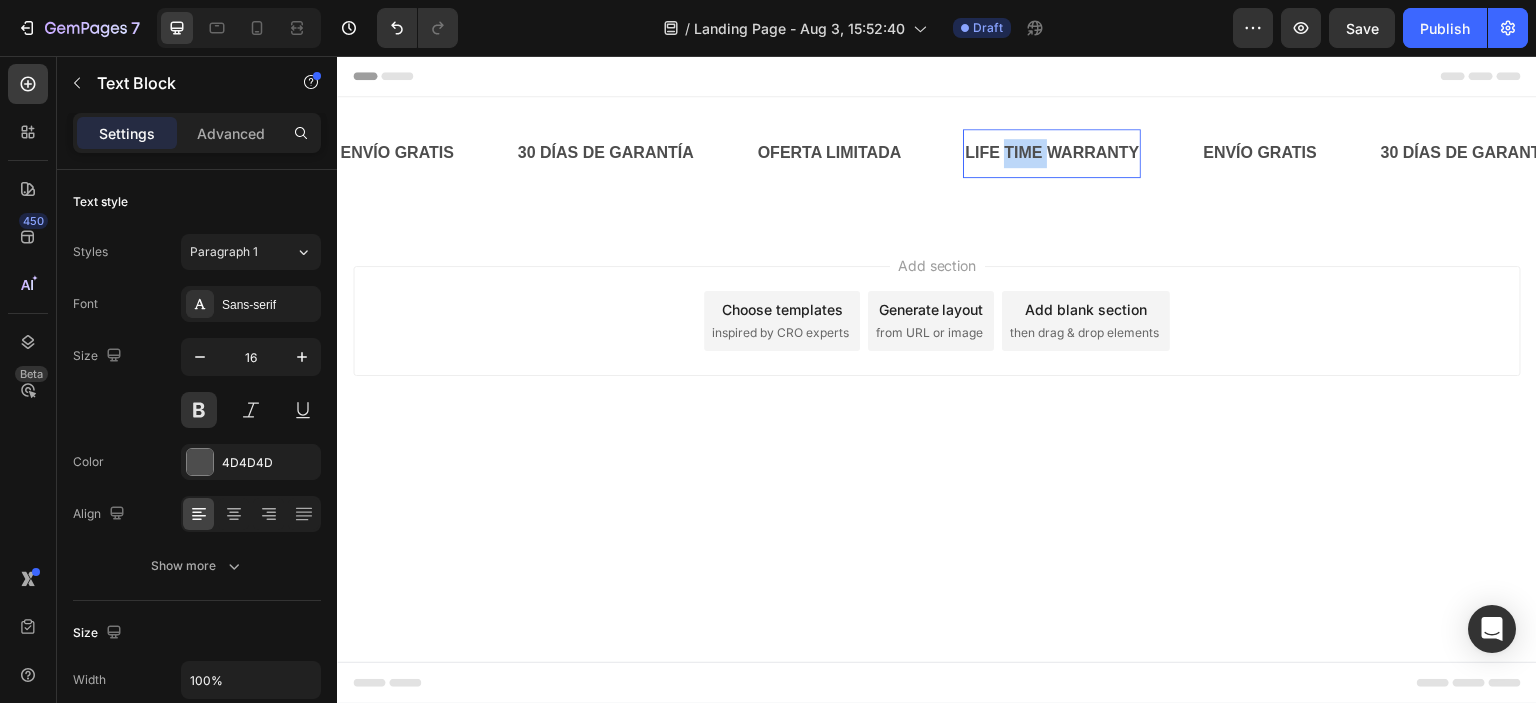 click on "LIFE TIME WARRANTY" at bounding box center [1052, 153] 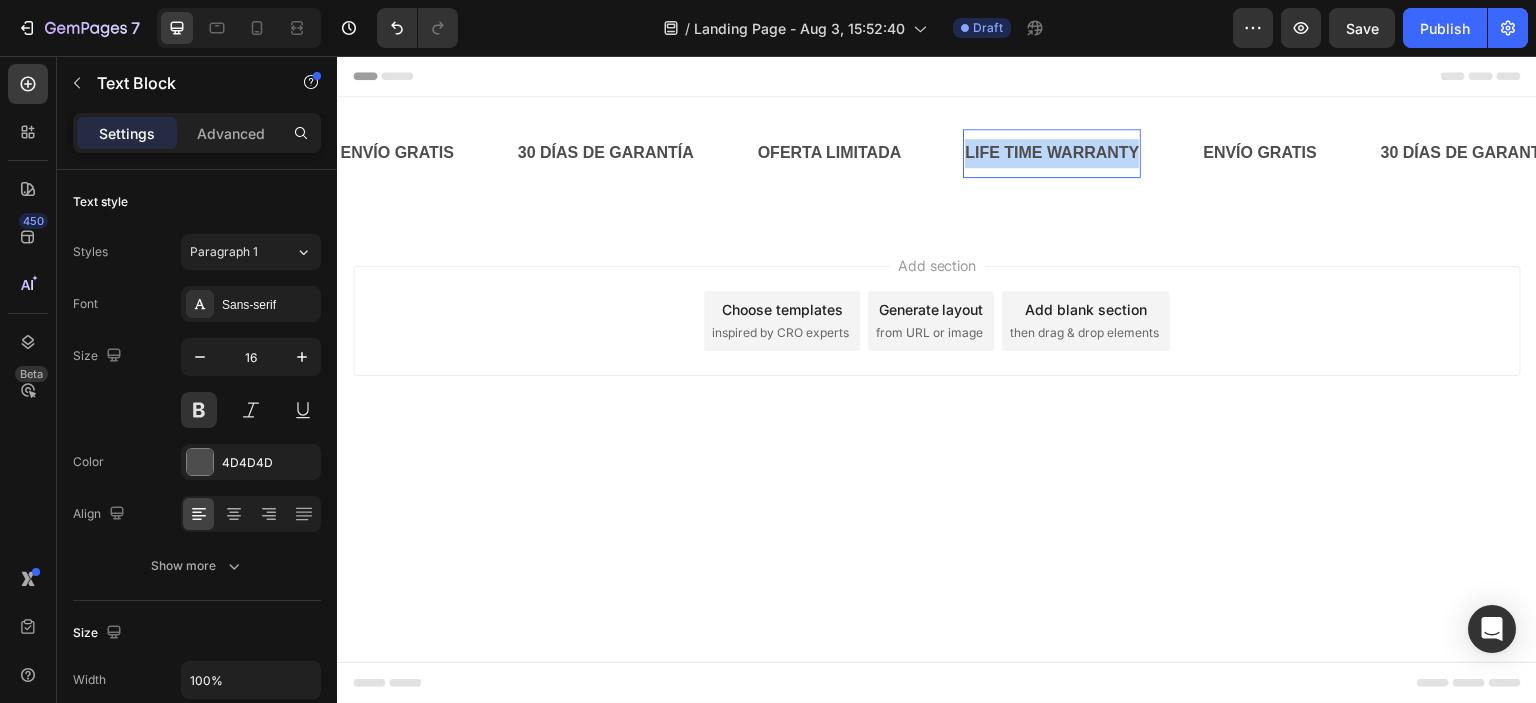 click on "LIFE TIME WARRANTY" at bounding box center (1052, 153) 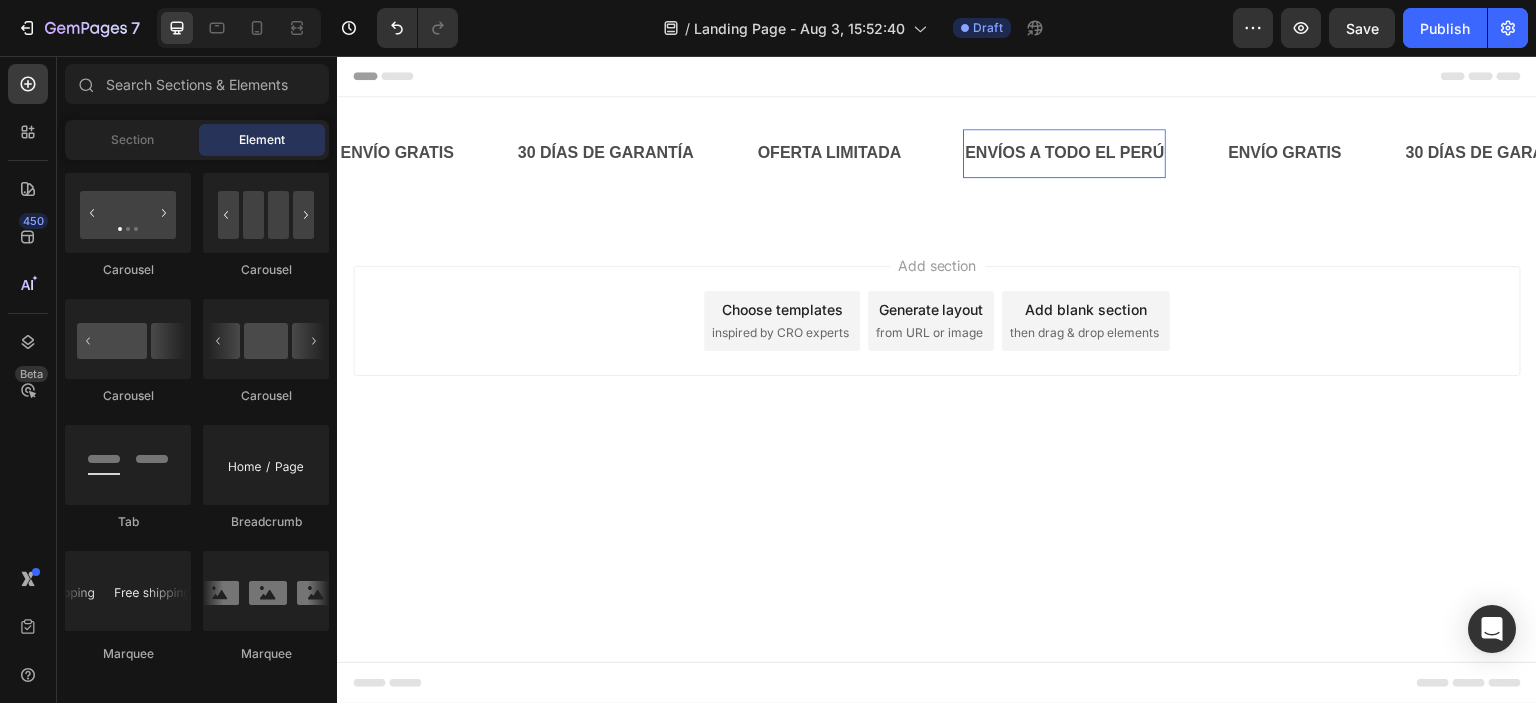 click on "Add section Choose templates inspired by CRO experts Generate layout from URL or image Add blank section then drag & drop elements" at bounding box center [937, 349] 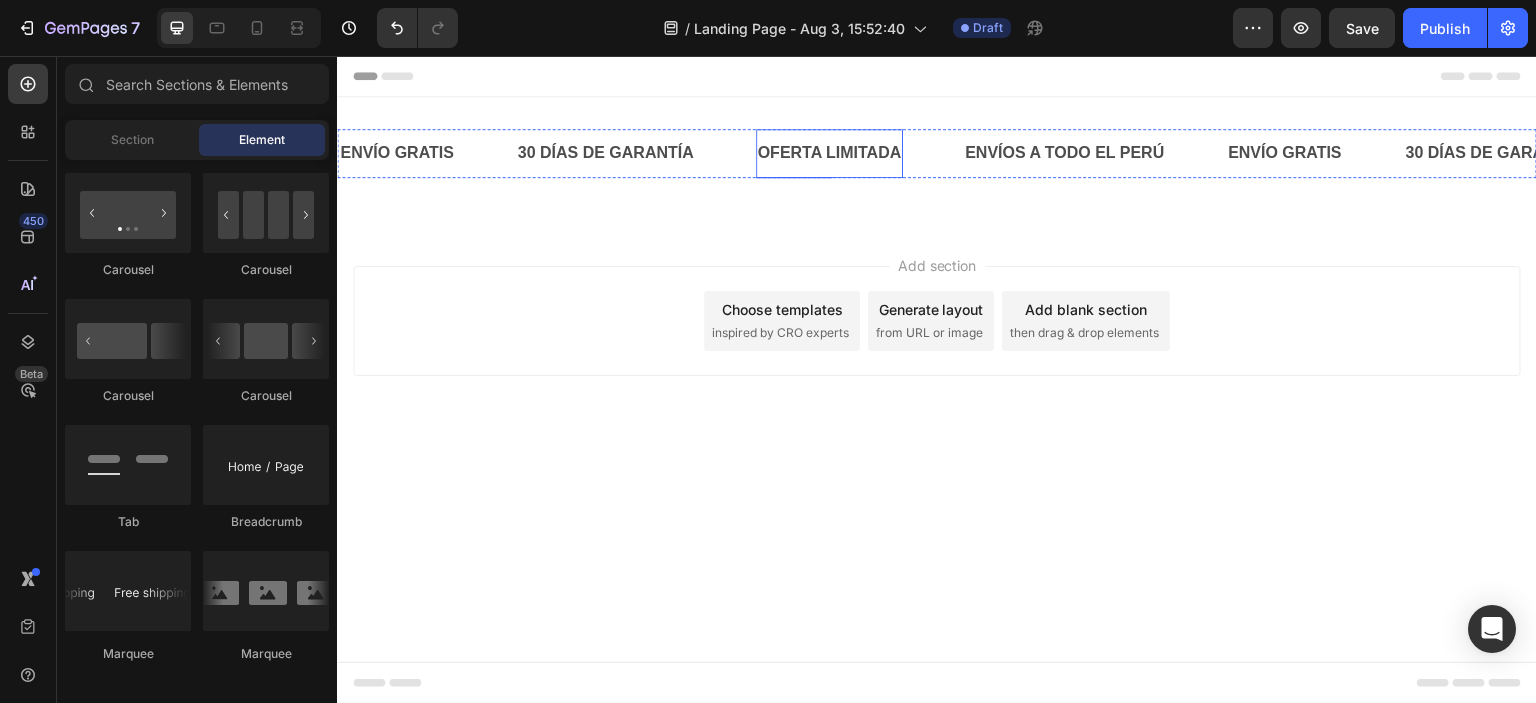 click on "OFERTA LIMITADA" at bounding box center [830, 153] 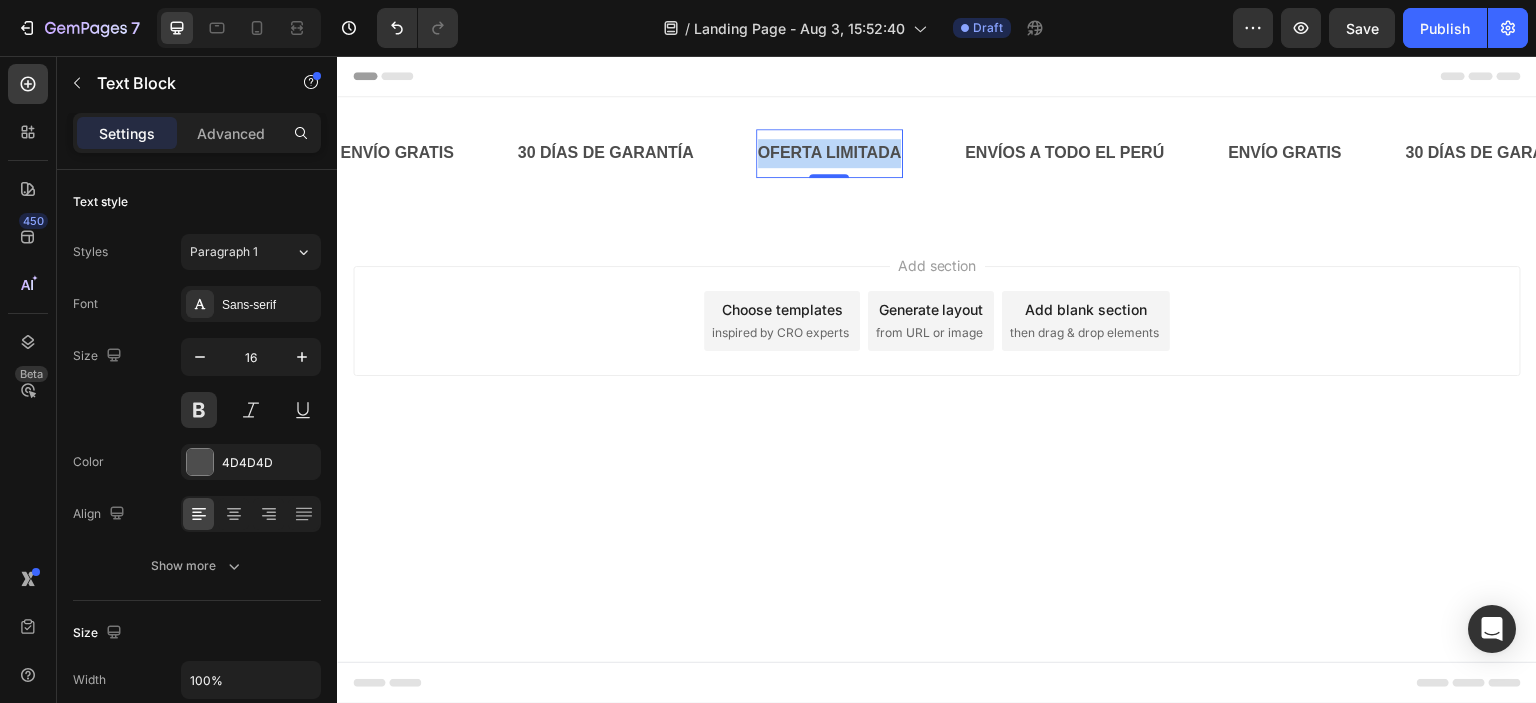click on "OFERTA LIMITADA" at bounding box center [830, 153] 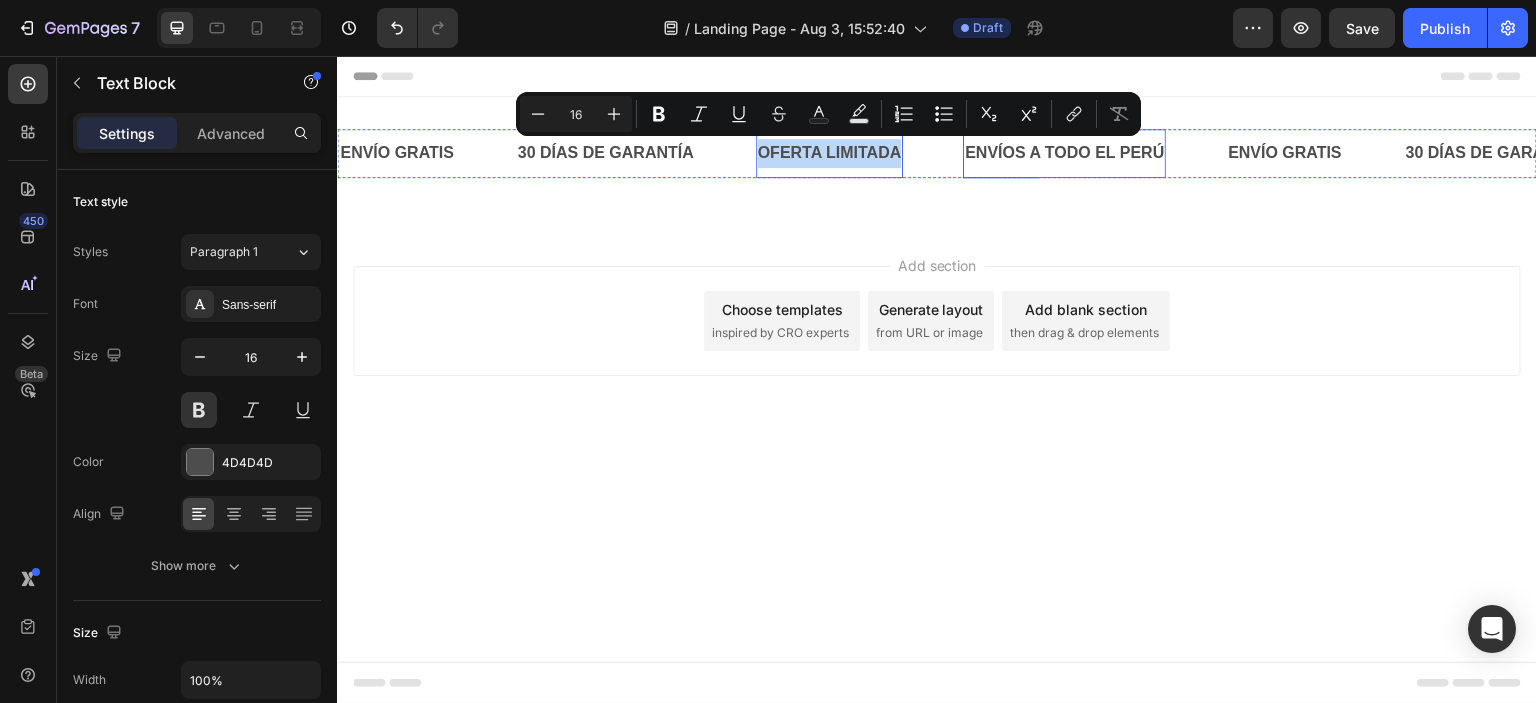click on "ENVÍOS A TODO EL PERÚ" at bounding box center (1064, 153) 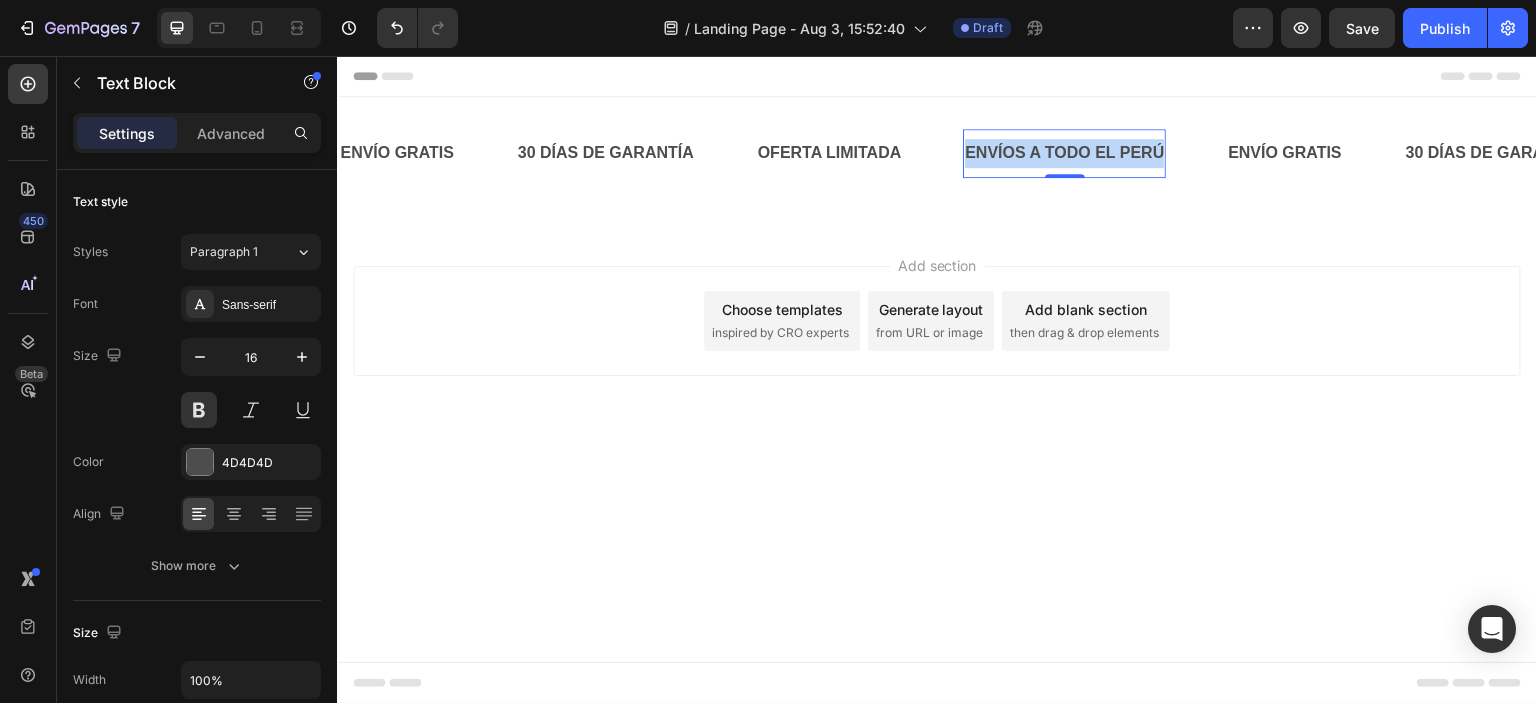click on "ENVÍOS A TODO EL PERÚ" at bounding box center (1064, 153) 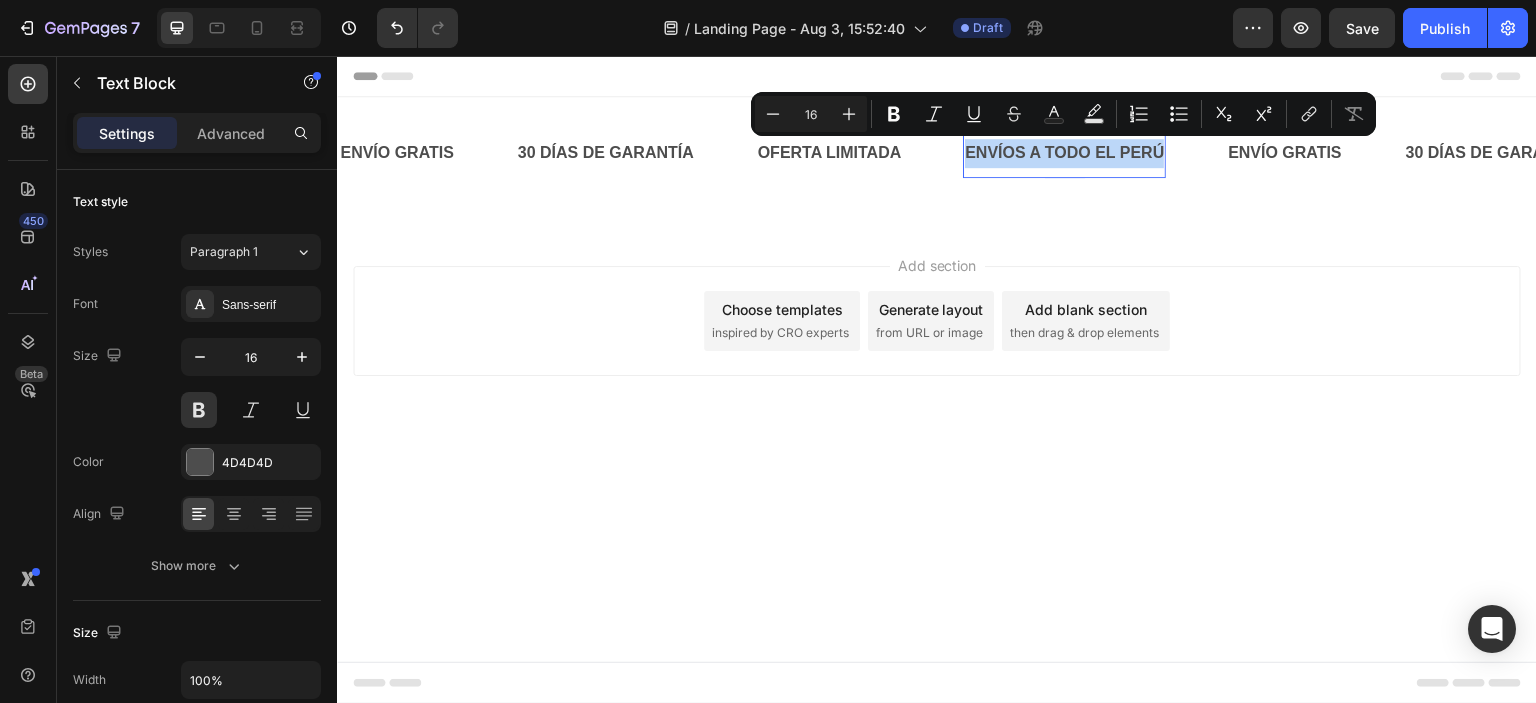 copy on "ENVÍOS A TODO EL PERÚ" 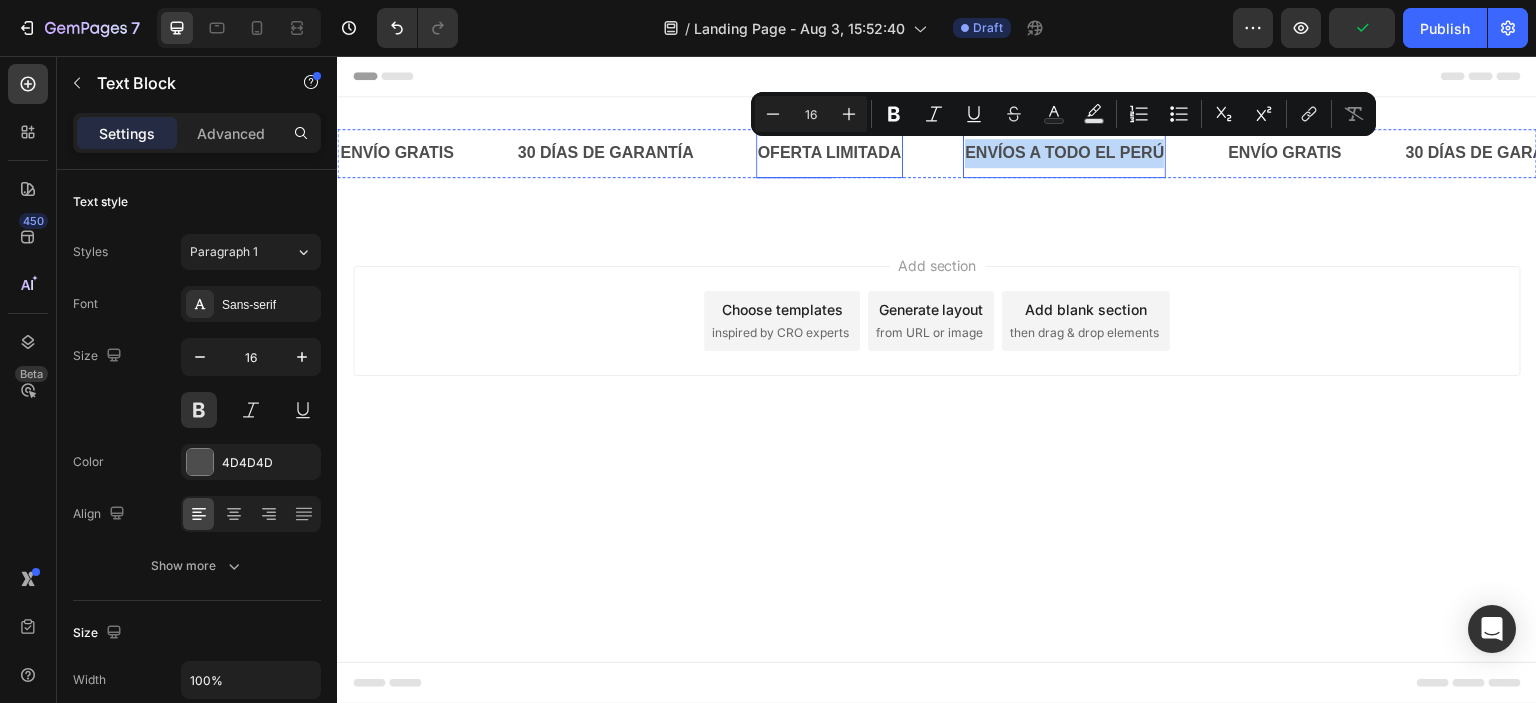 click on "OFERTA LIMITADA" at bounding box center [830, 153] 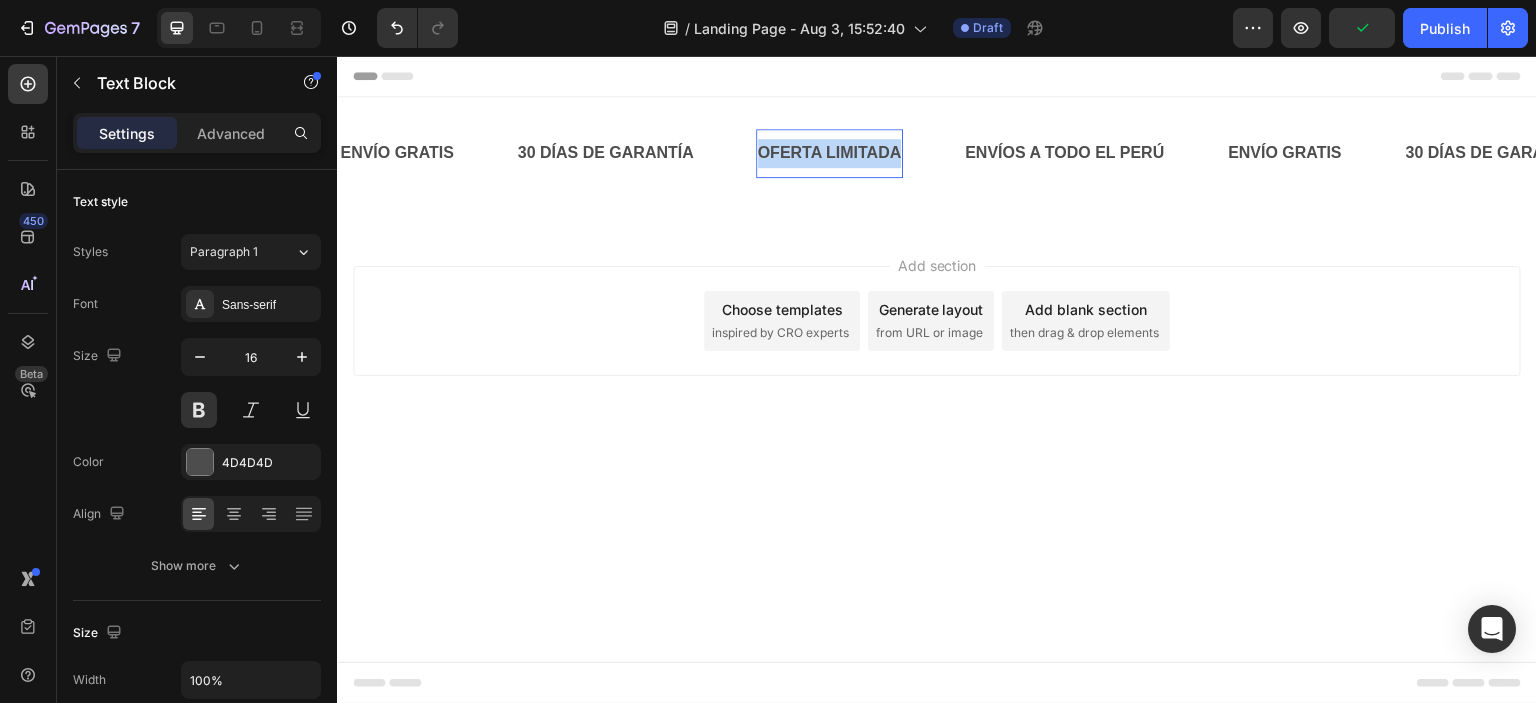 click on "OFERTA LIMITADA" at bounding box center [830, 153] 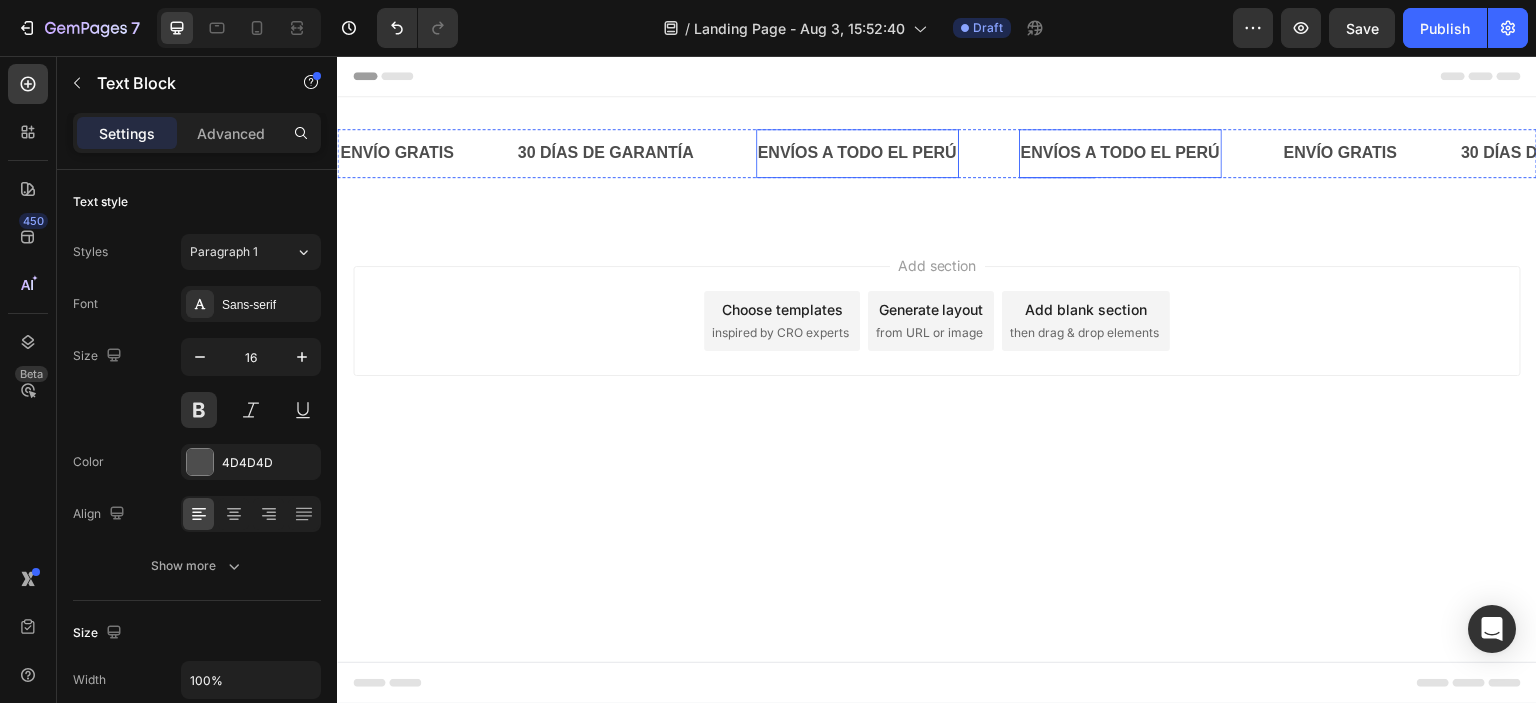 click on "ENVÍOS A TODO EL PERÚ" at bounding box center (1120, 153) 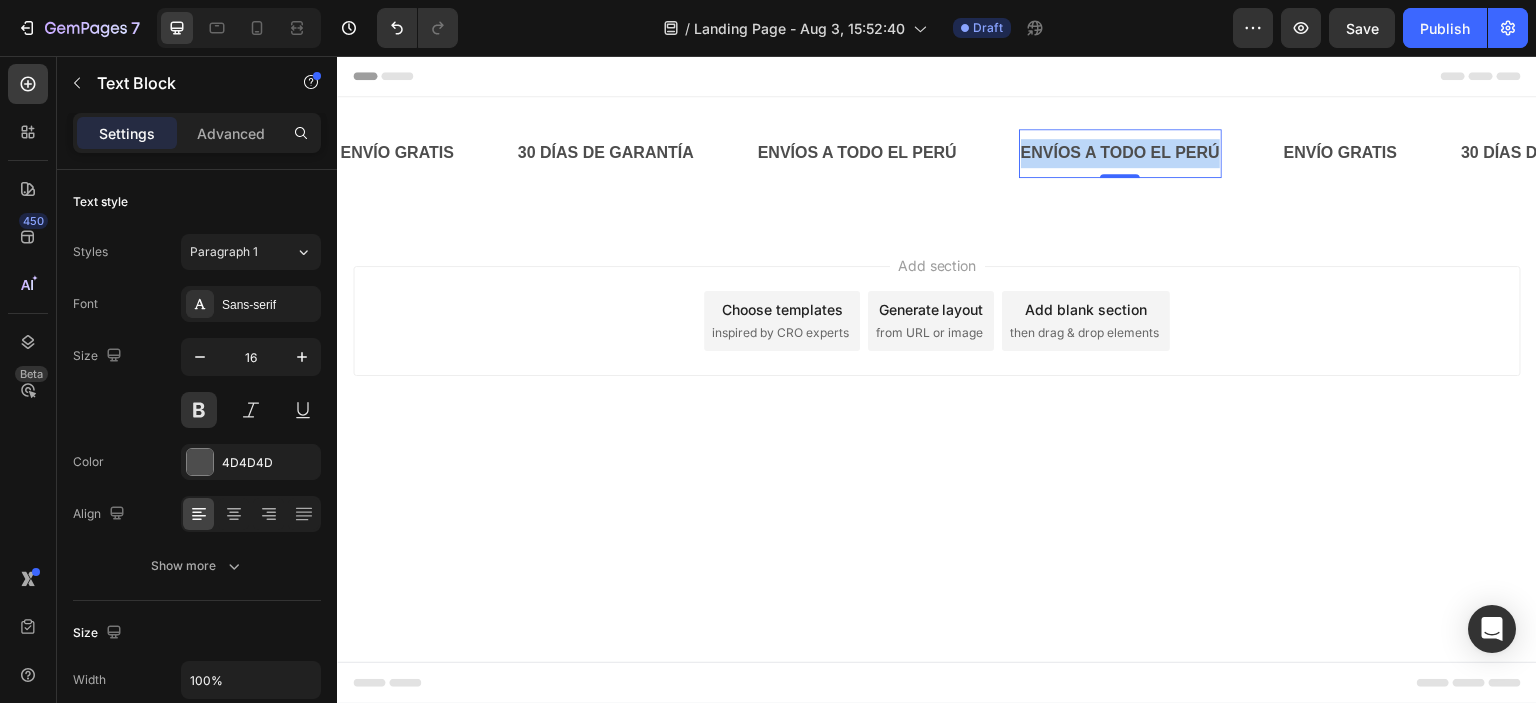 click on "ENVÍOS A TODO EL PERÚ" at bounding box center [1120, 153] 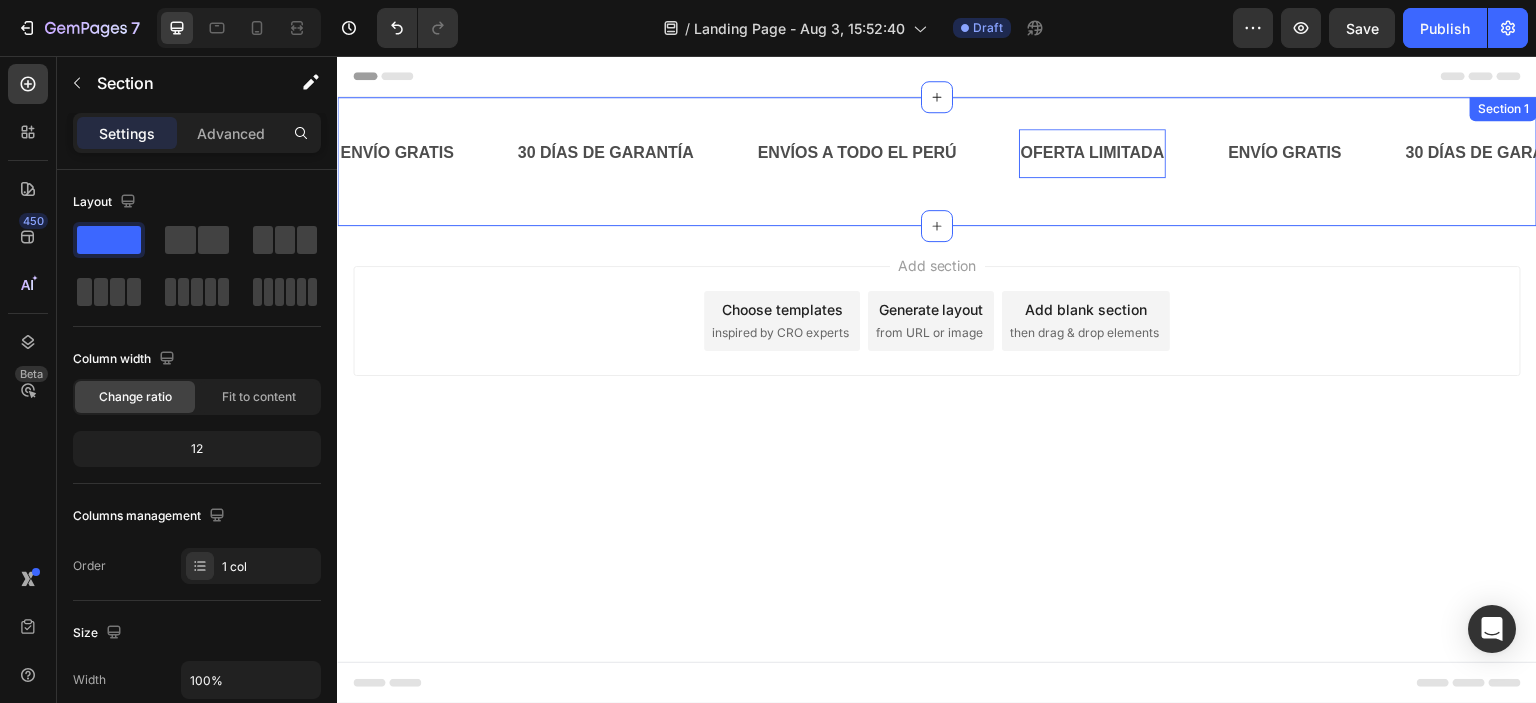 click on "ENVÍO GRATIS Text Block 30 DÍAS DE GARANTÍA Text Block ENVÍOS A TODO EL PERÚ Text Block OFERTA LIMITADA Text Block   0 ENVÍO GRATIS Text Block 30 DÍAS DE GARANTÍA Text Block ENVÍOS A TODO EL PERÚ Text Block OFERTA LIMITADA Text Block   0 ENVÍO GRATIS Text Block 30 DÍAS DE GARANTÍA Text Block ENVÍOS A TODO EL PERÚ Text Block OFERTA LIMITADA Text Block   0 ENVÍO GRATIS Text Block 30 DÍAS DE GARANTÍA Text Block ENVÍOS A TODO EL PERÚ Text Block OFERTA LIMITADA Text Block   0 ENVÍO GRATIS Text Block 30 DÍAS DE GARANTÍA Text Block ENVÍOS A TODO EL PERÚ Text Block OFERTA LIMITADA Text Block   0 ENVÍO GRATIS Text Block 30 DÍAS DE GARANTÍA Text Block ENVÍOS A TODO EL PERÚ Text Block OFERTA LIMITADA Text Block   0 Marquee Row Section 1" at bounding box center [937, 161] 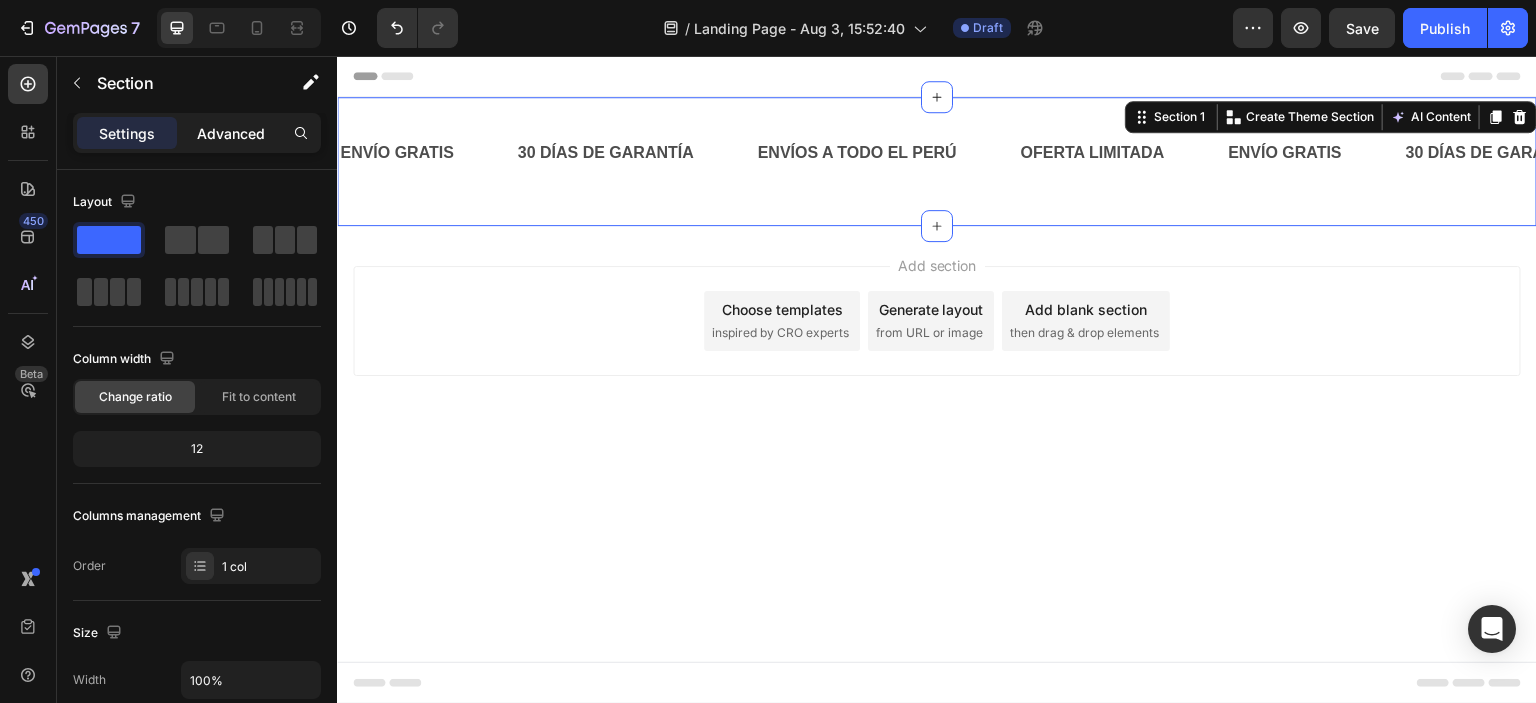 click on "Advanced" at bounding box center [231, 133] 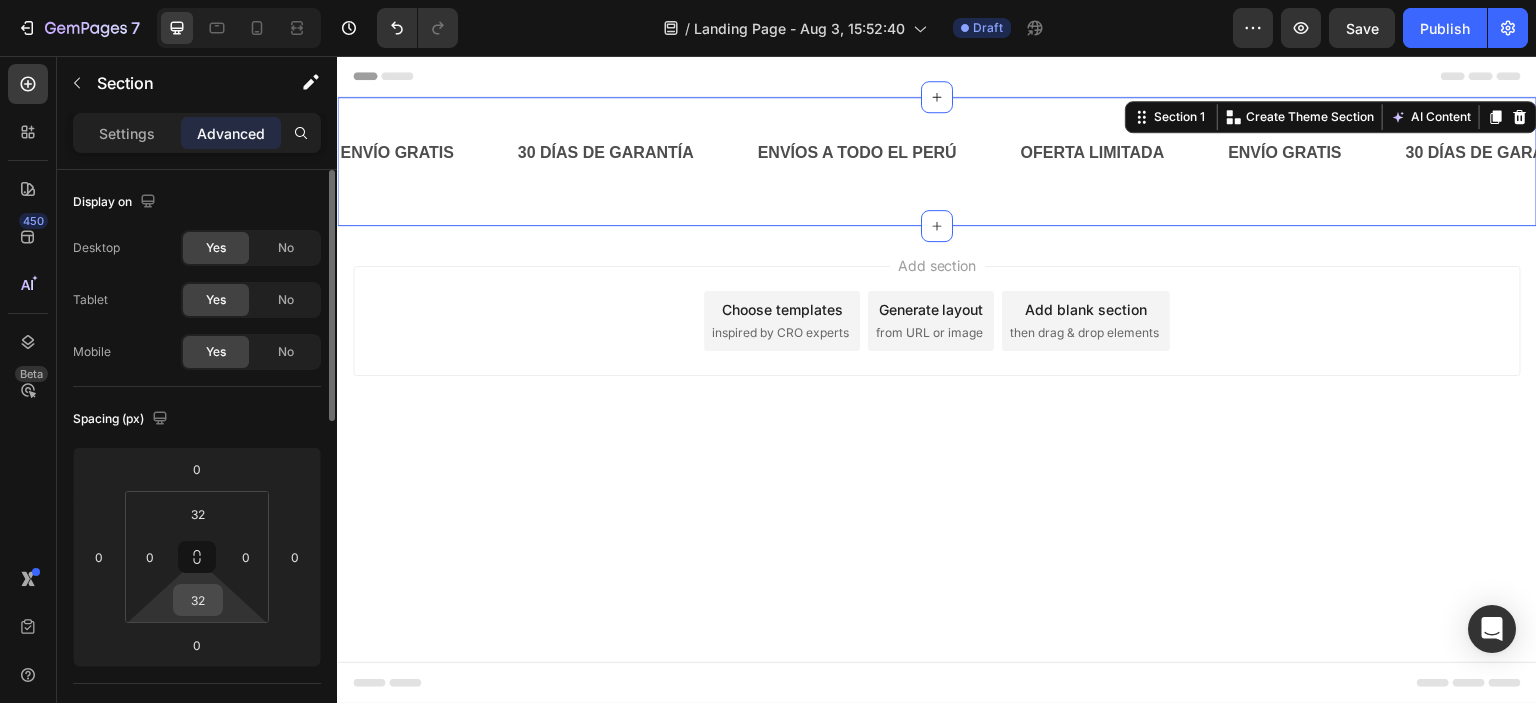 click on "32" at bounding box center [198, 600] 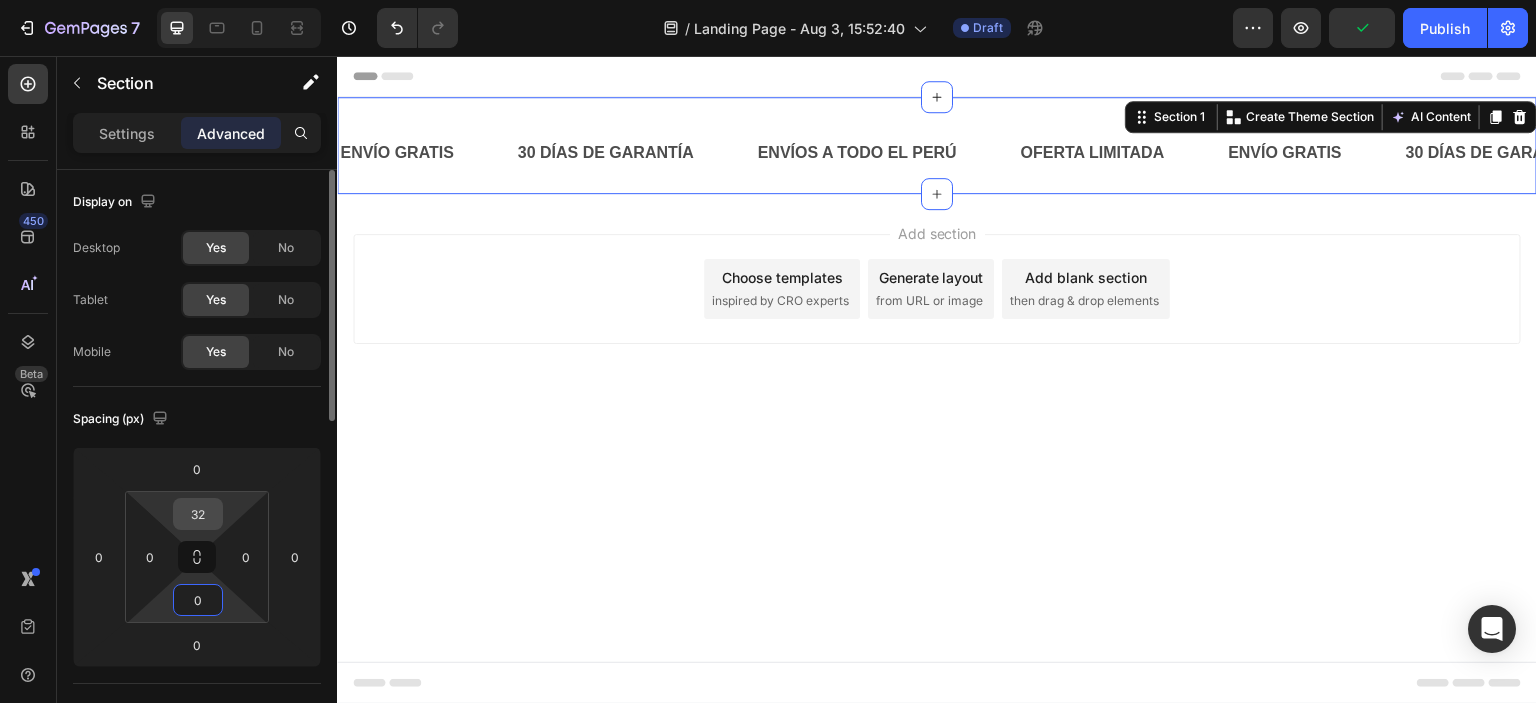 type on "0" 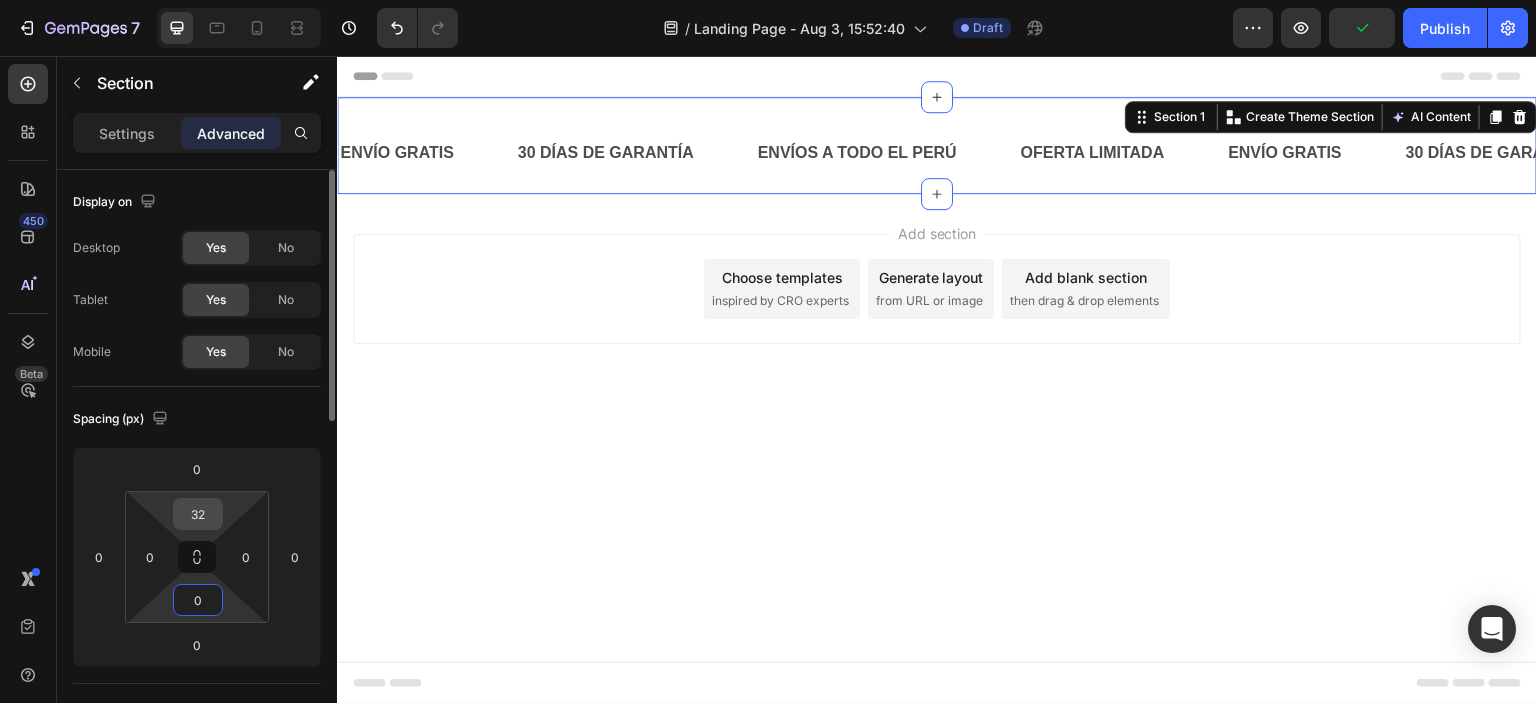 click on "32" at bounding box center (198, 514) 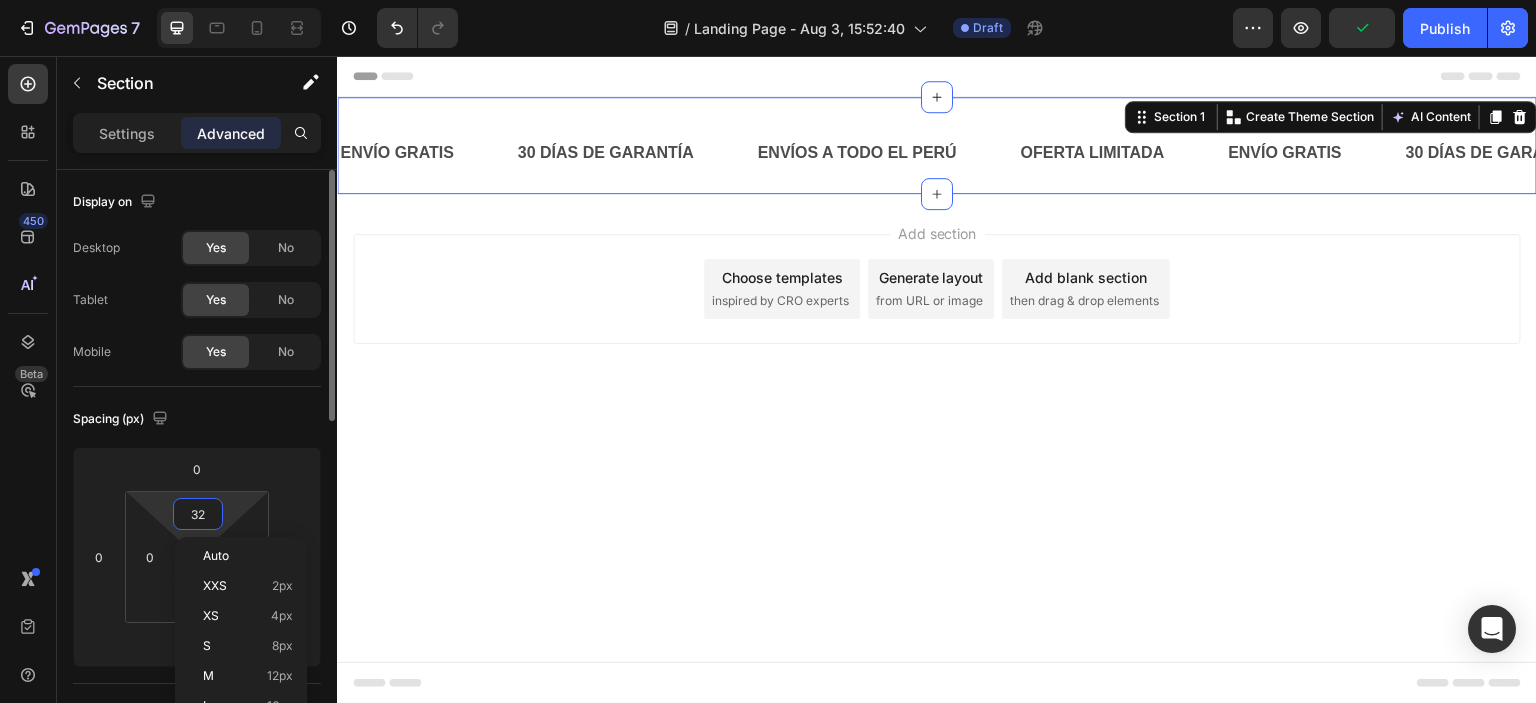 type on "0" 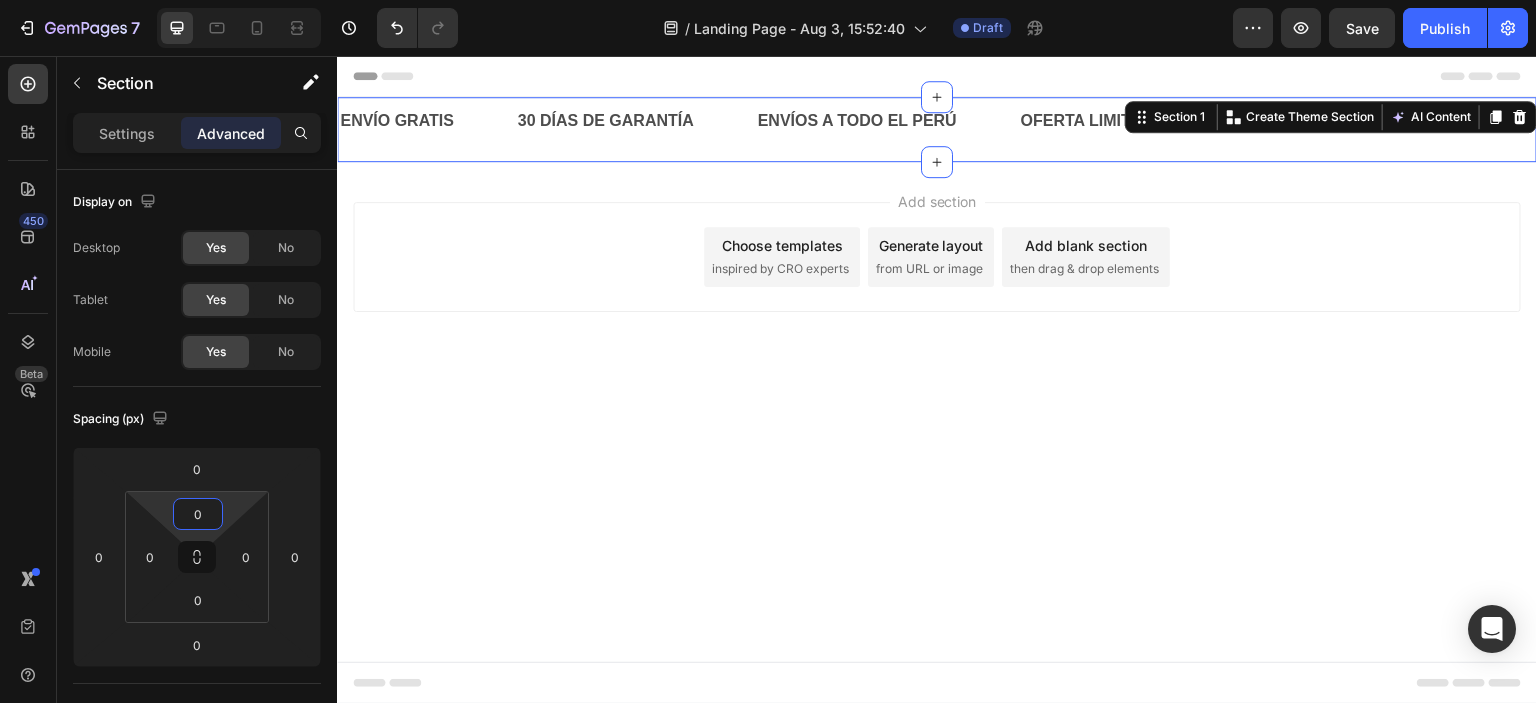 click on "Add section Choose templates inspired by CRO experts Generate layout from URL or image Add blank section then drag & drop elements" at bounding box center (937, 285) 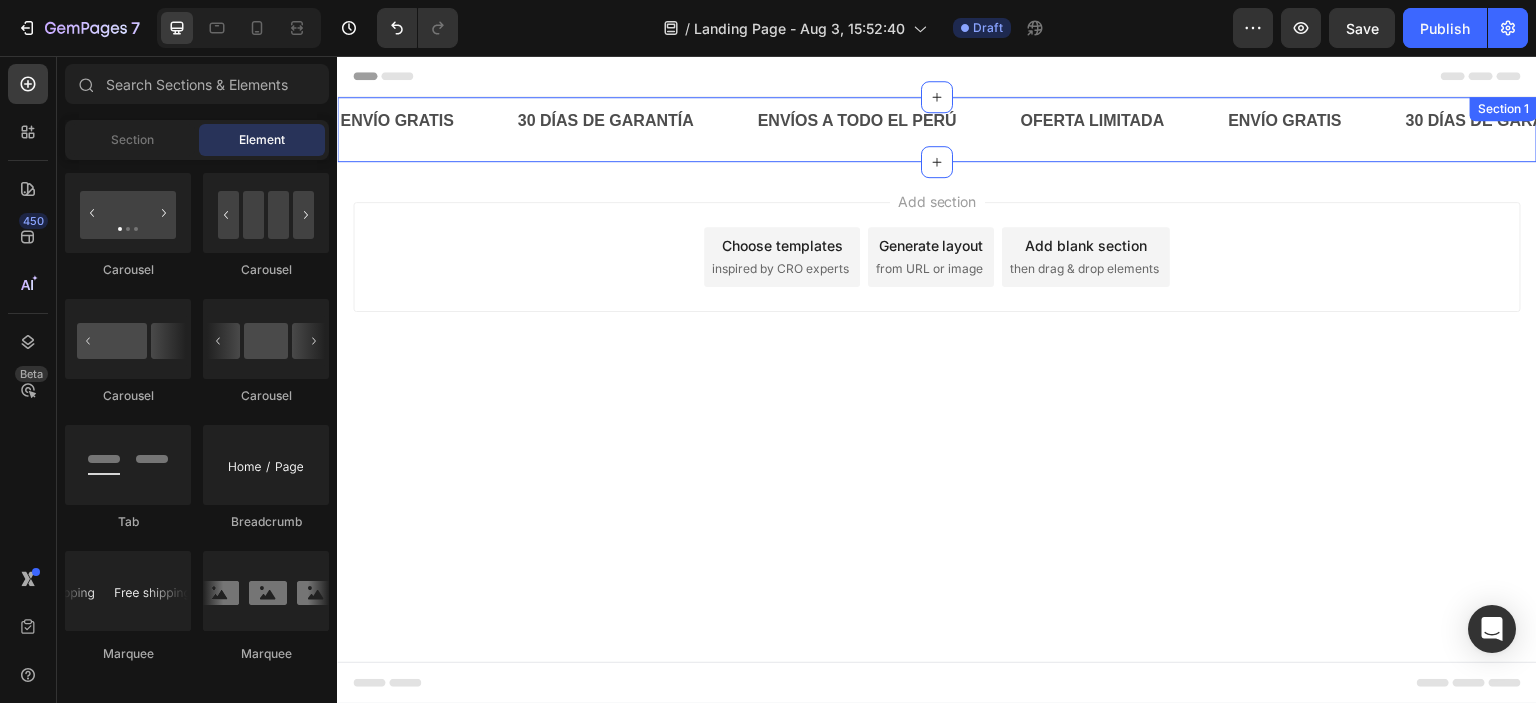 click on "ENVÍO GRATIS Text Block 30 DÍAS DE GARANTÍA Text Block ENVÍOS A TODO EL PERÚ Text Block OFERTA LIMITADA Text Block ENVÍO GRATIS Text Block 30 DÍAS DE GARANTÍA Text Block ENVÍOS A TODO EL PERÚ Text Block OFERTA LIMITADA Text Block ENVÍO GRATIS Text Block 30 DÍAS DE GARANTÍA Text Block ENVÍOS A TODO EL PERÚ Text Block OFERTA LIMITADA Text Block ENVÍO GRATIS Text Block 30 DÍAS DE GARANTÍA Text Block ENVÍOS A TODO EL PERÚ Text Block OFERTA LIMITADA Text Block ENVÍO GRATIS Text Block 30 DÍAS DE GARANTÍA Text Block ENVÍOS A TODO EL PERÚ Text Block OFERTA LIMITADA Text Block ENVÍO GRATIS Text Block 30 DÍAS DE GARANTÍA Text Block ENVÍOS A TODO EL PERÚ Text Block OFERTA LIMITADA Text Block Marquee Row" at bounding box center [937, 129] 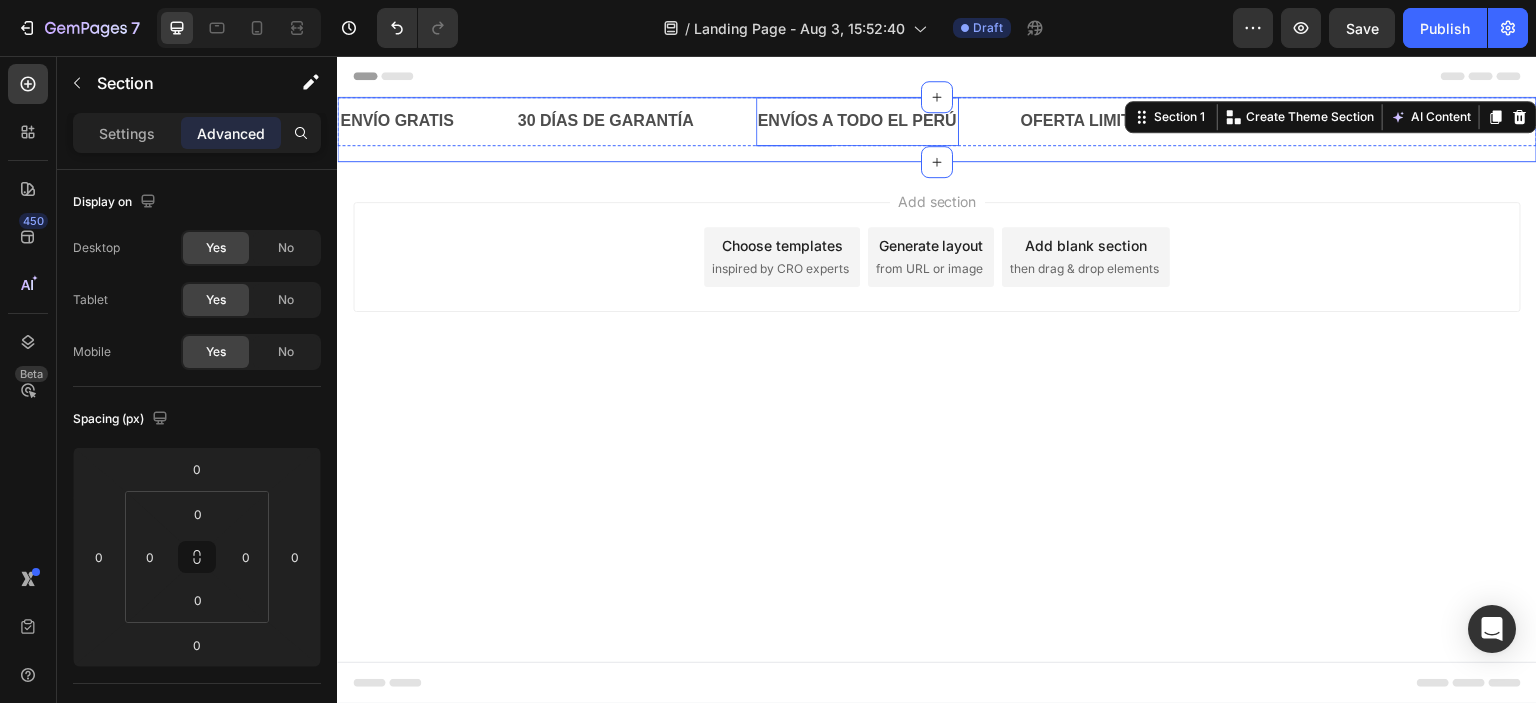 click on "ENVÍOS A TODO EL PERÚ" at bounding box center (857, 121) 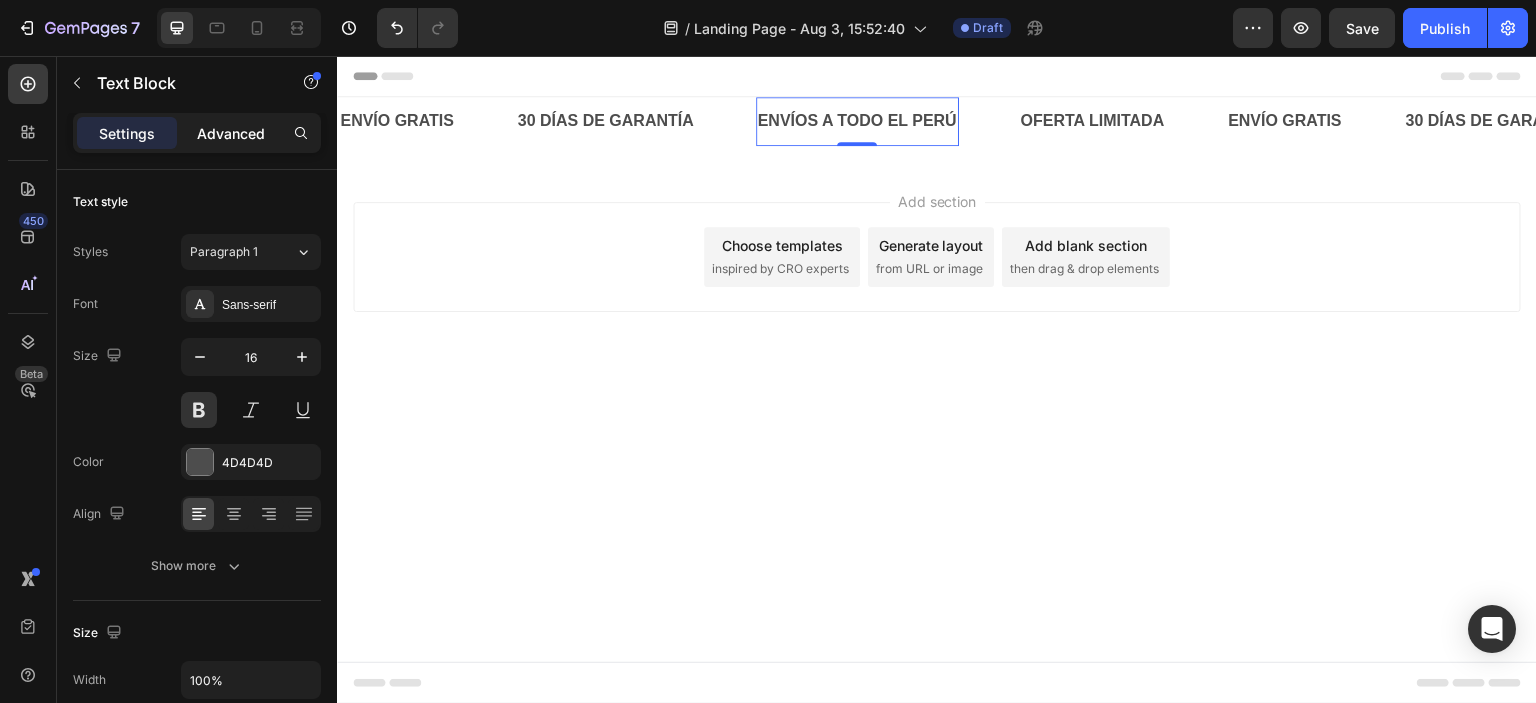 click on "Advanced" at bounding box center (231, 133) 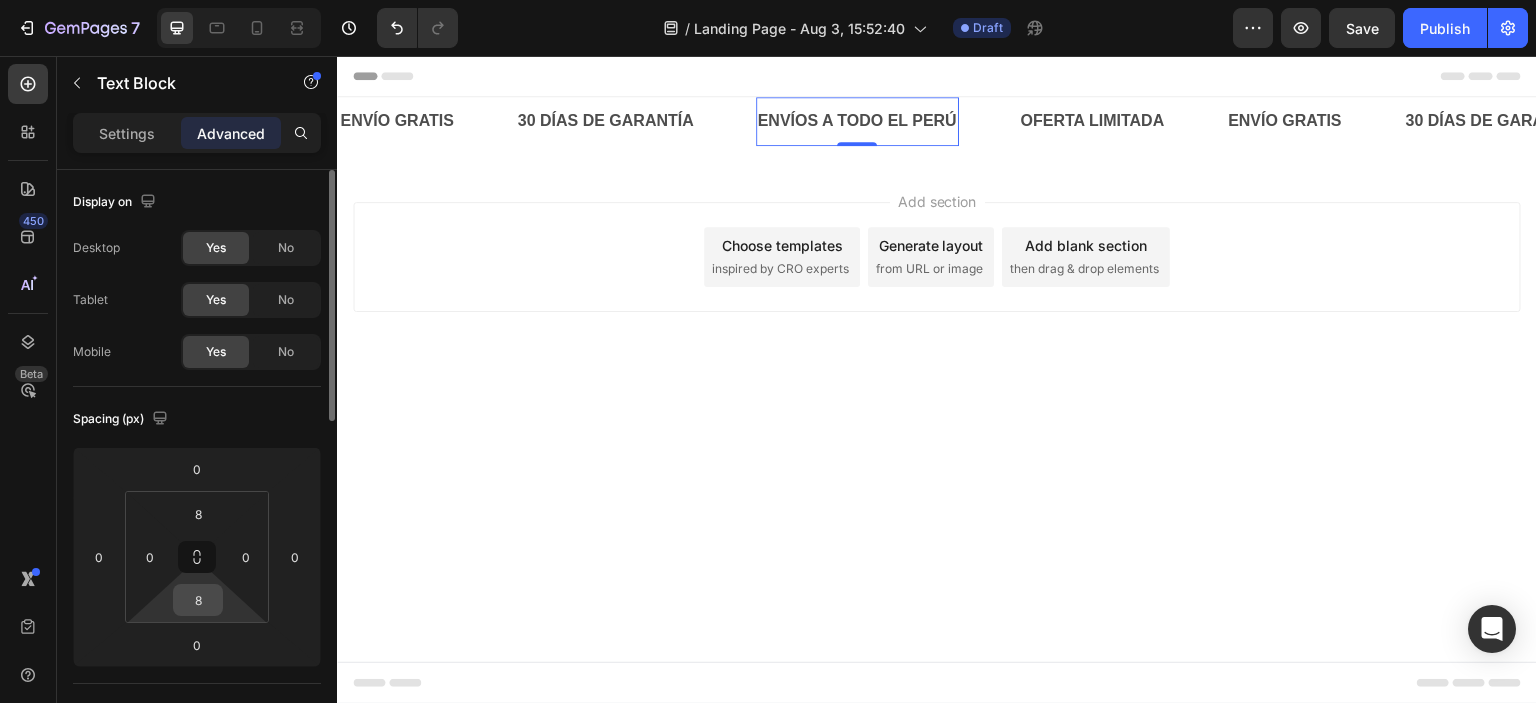 click on "8" at bounding box center (198, 600) 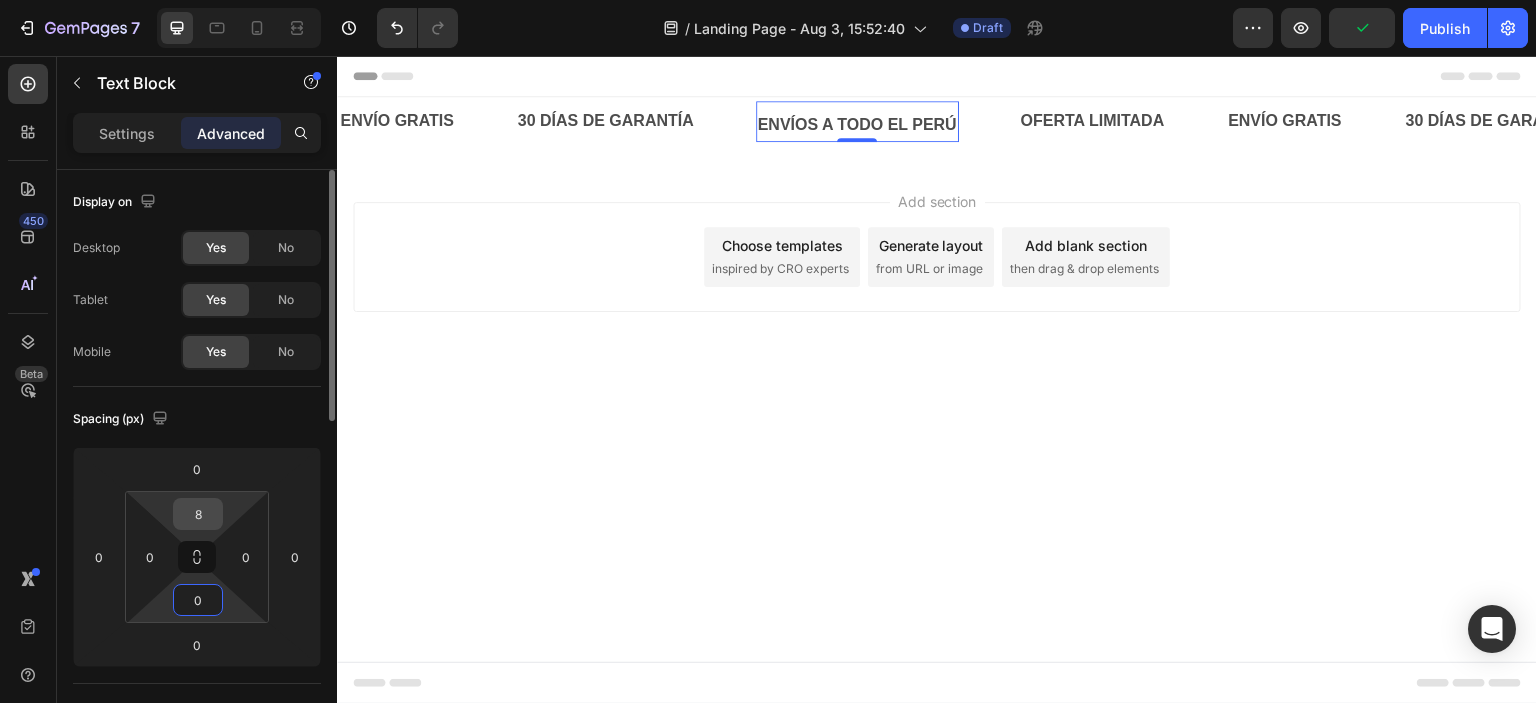 type on "0" 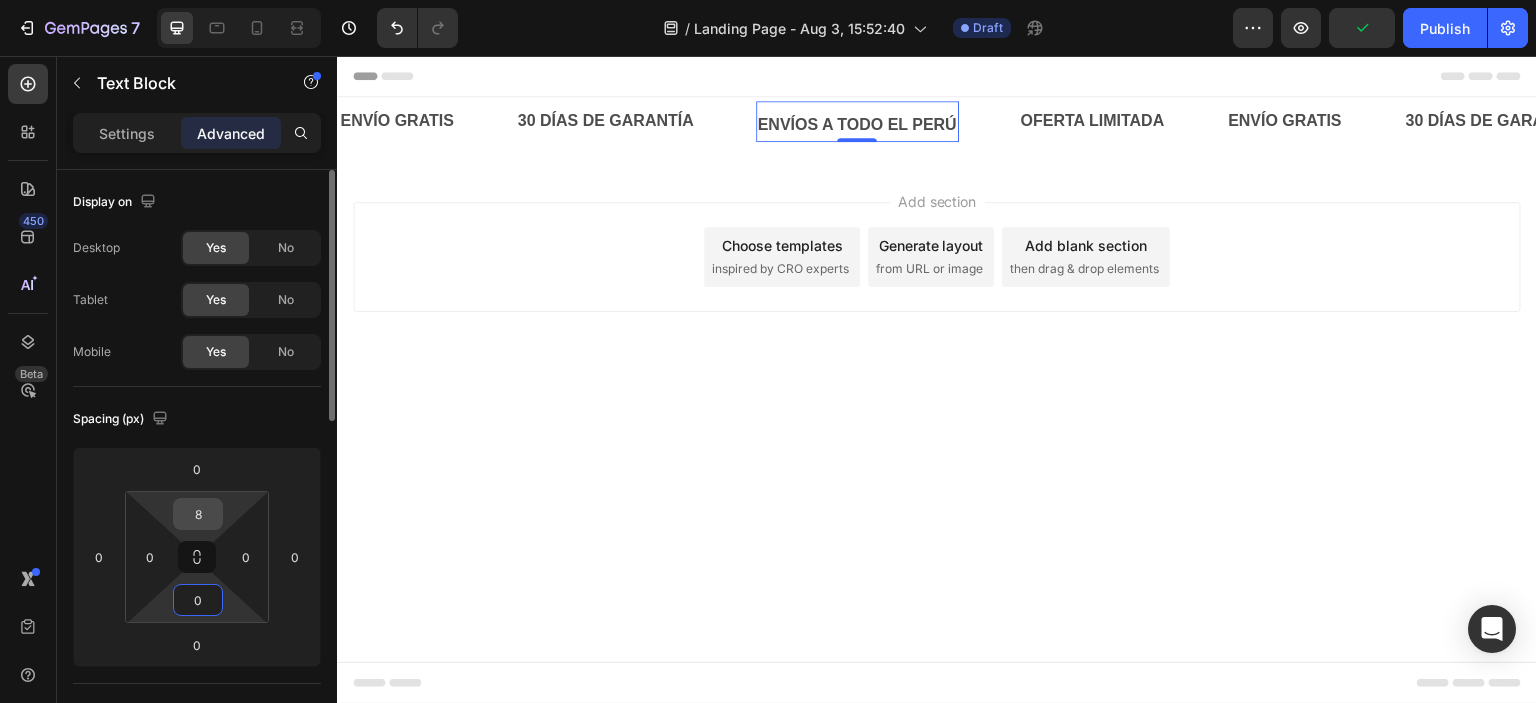 click on "8" at bounding box center (198, 514) 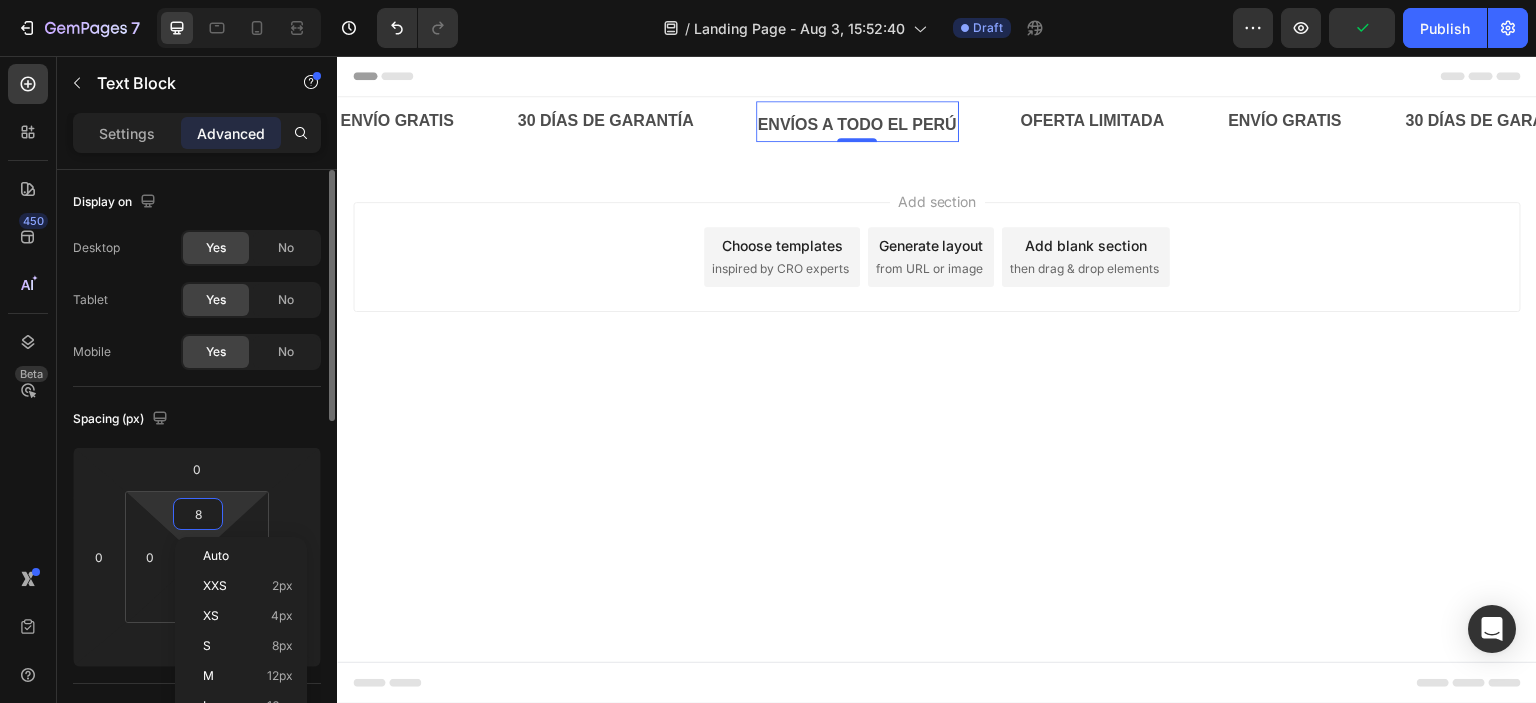 type on "0" 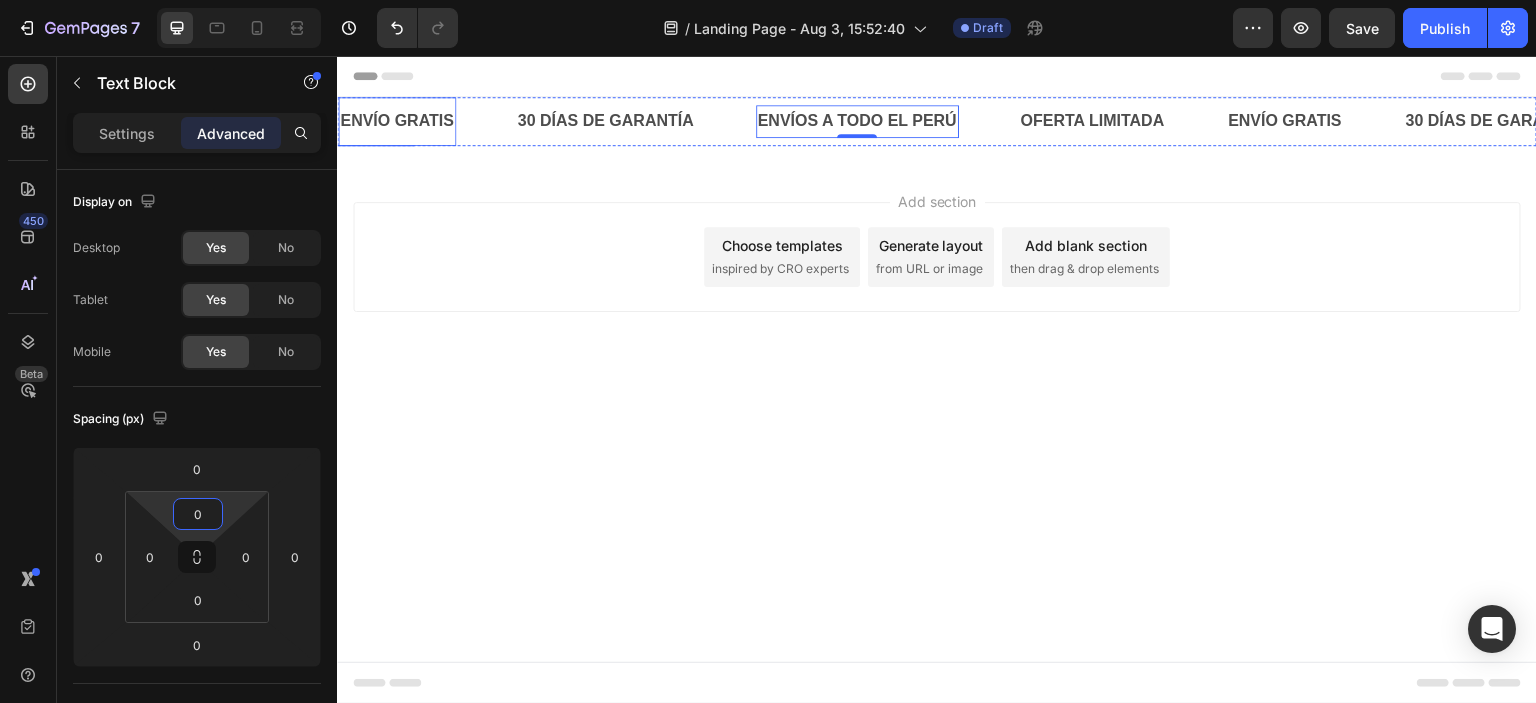 click on "ENVÍO GRATIS" at bounding box center [397, 121] 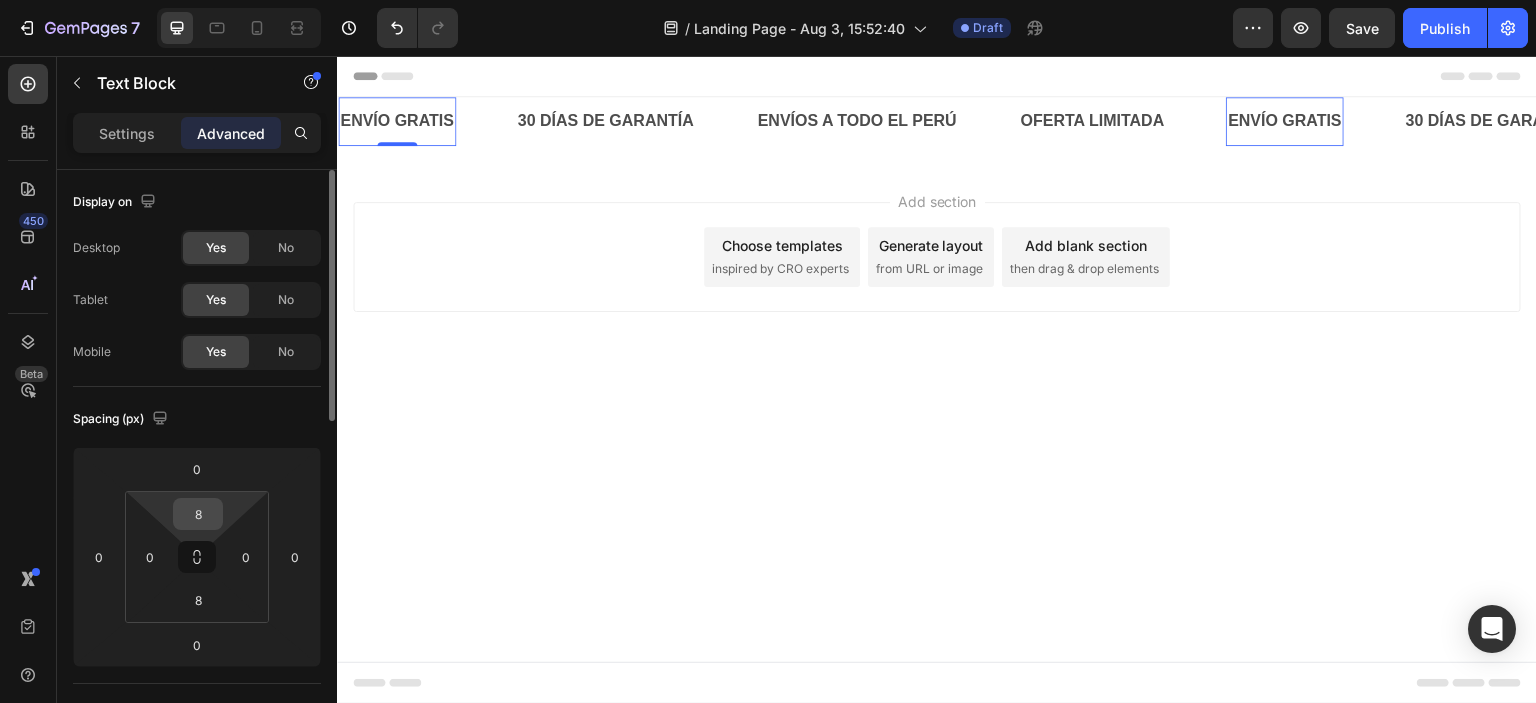 click on "8" at bounding box center (198, 514) 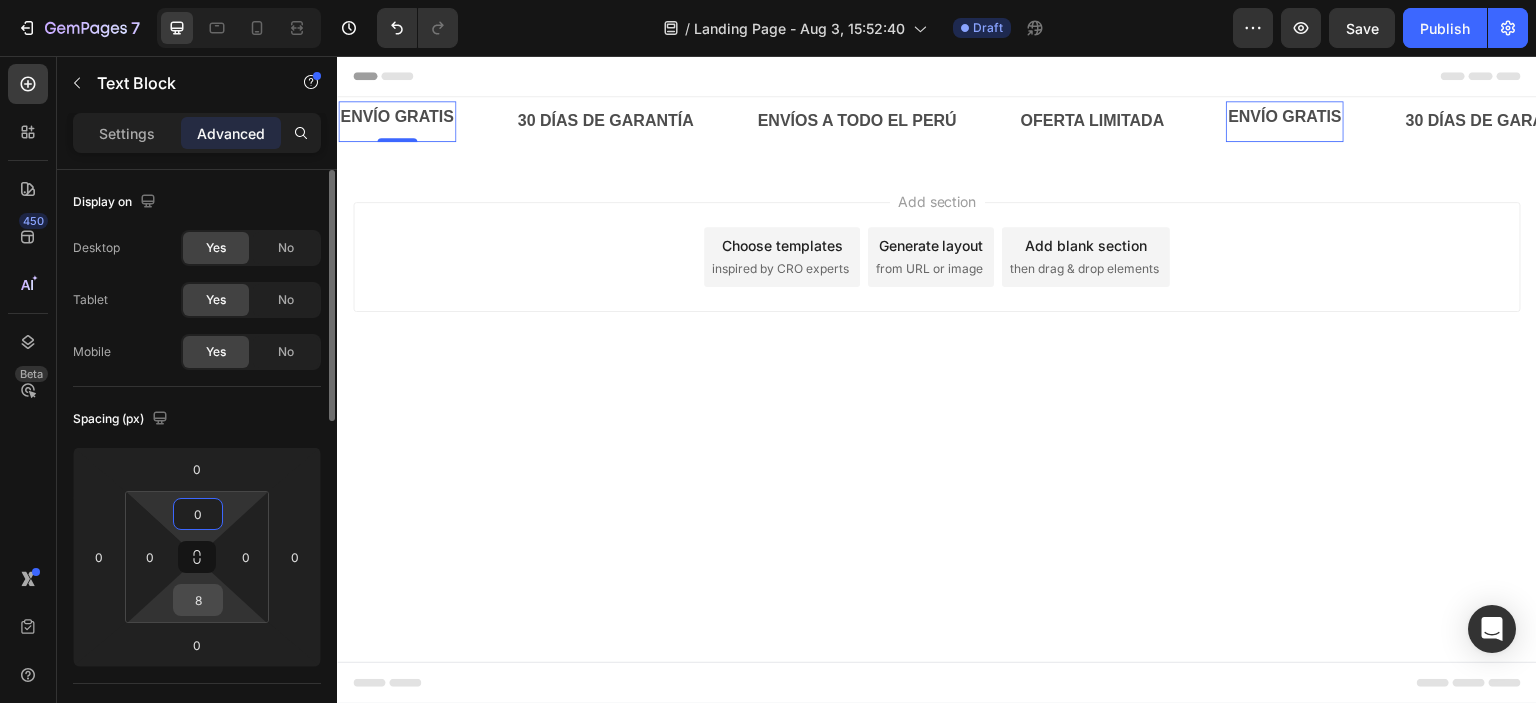 type on "0" 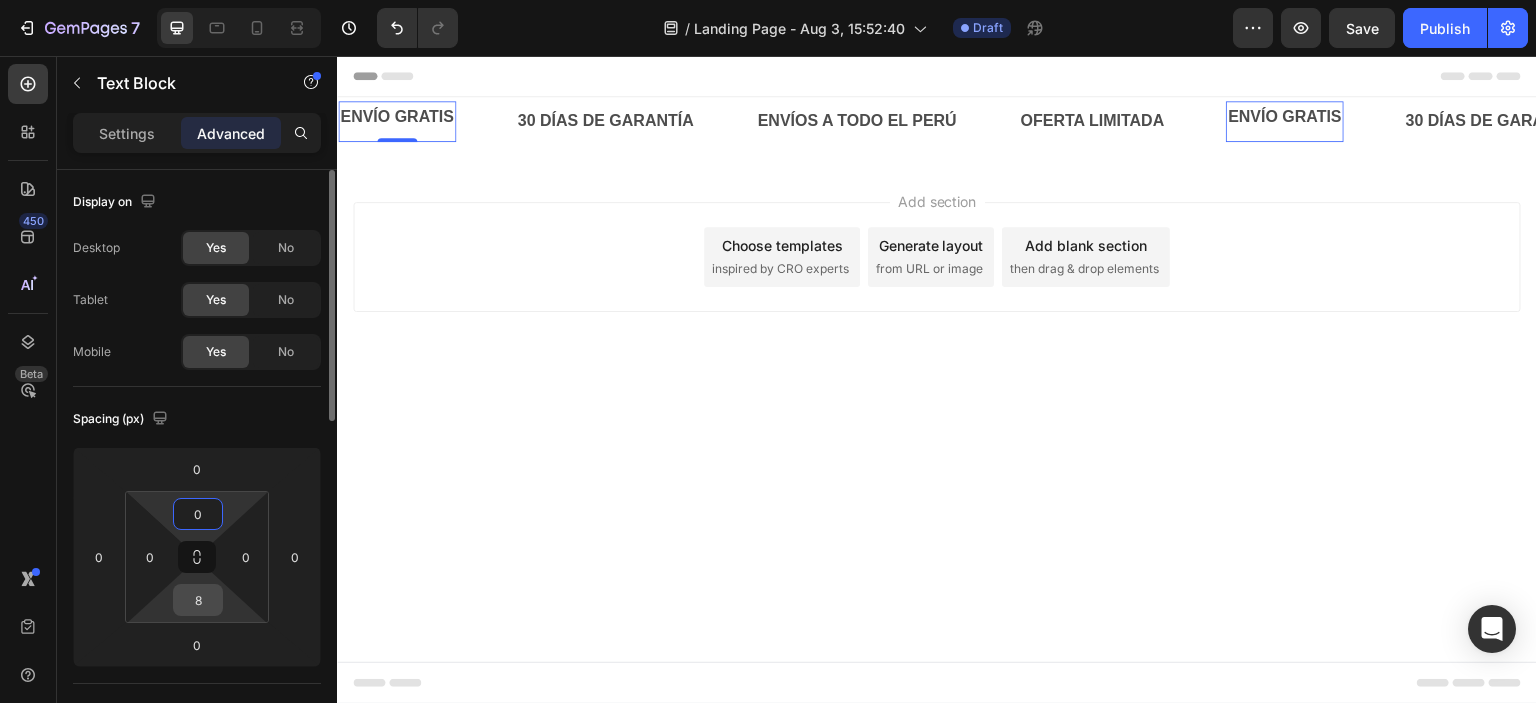 click on "8" at bounding box center [198, 600] 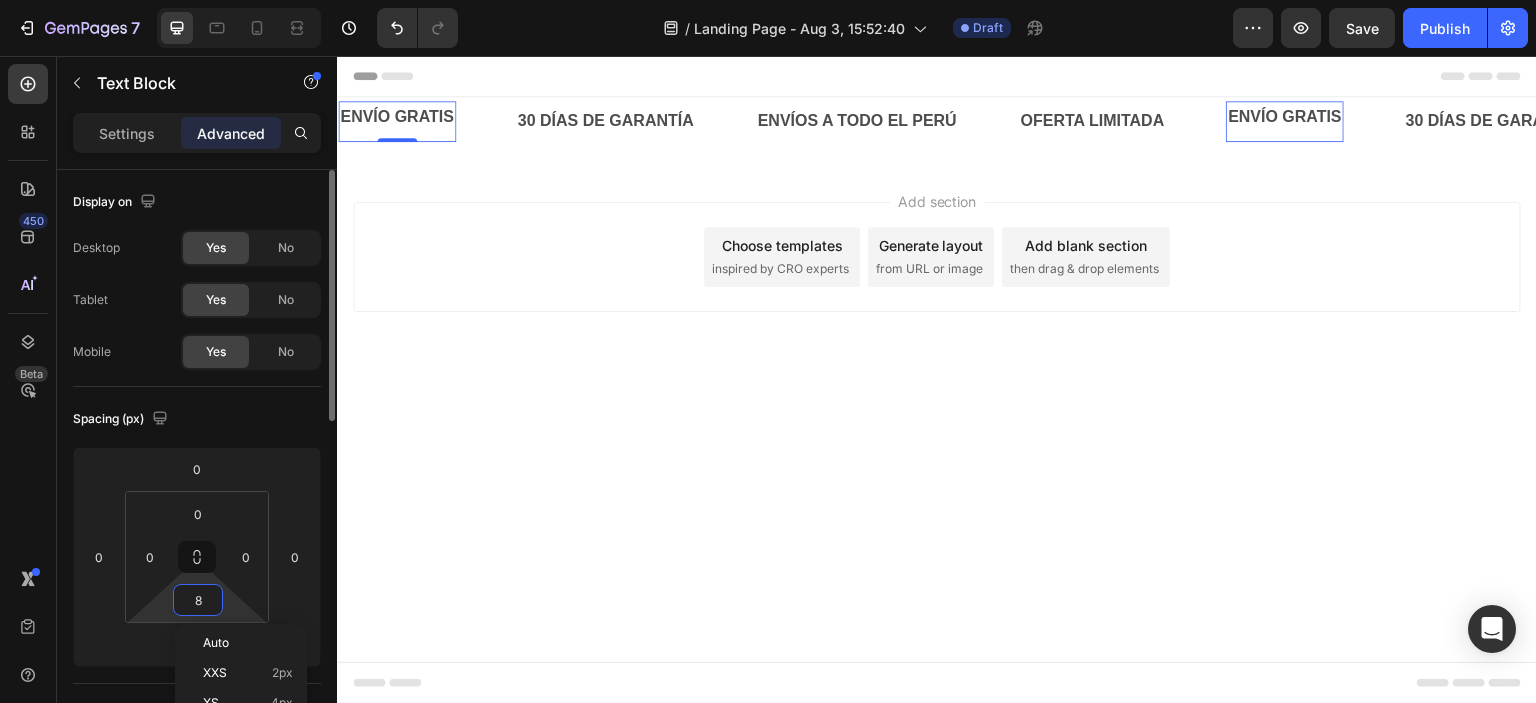 type on "0" 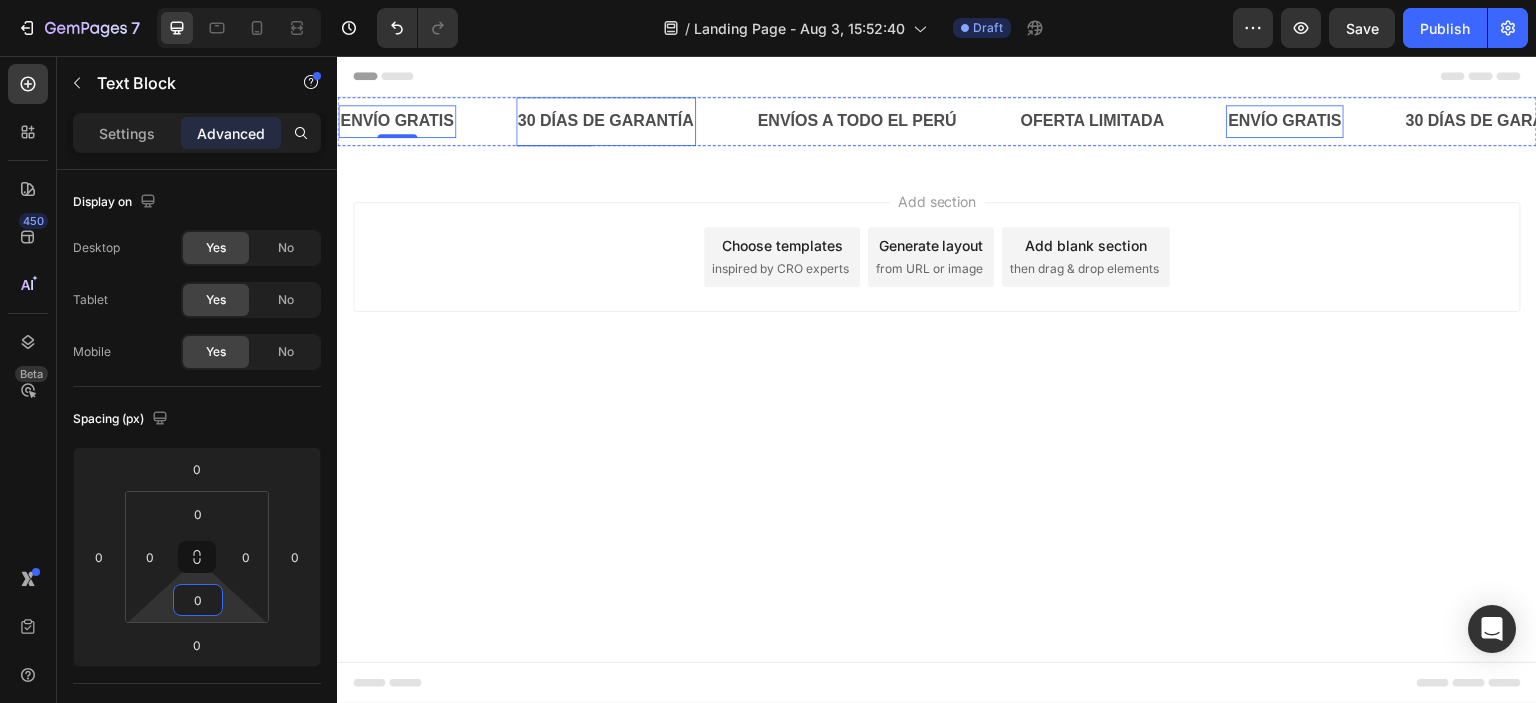 click on "30 DÍAS DE GARANTÍA" at bounding box center [606, 121] 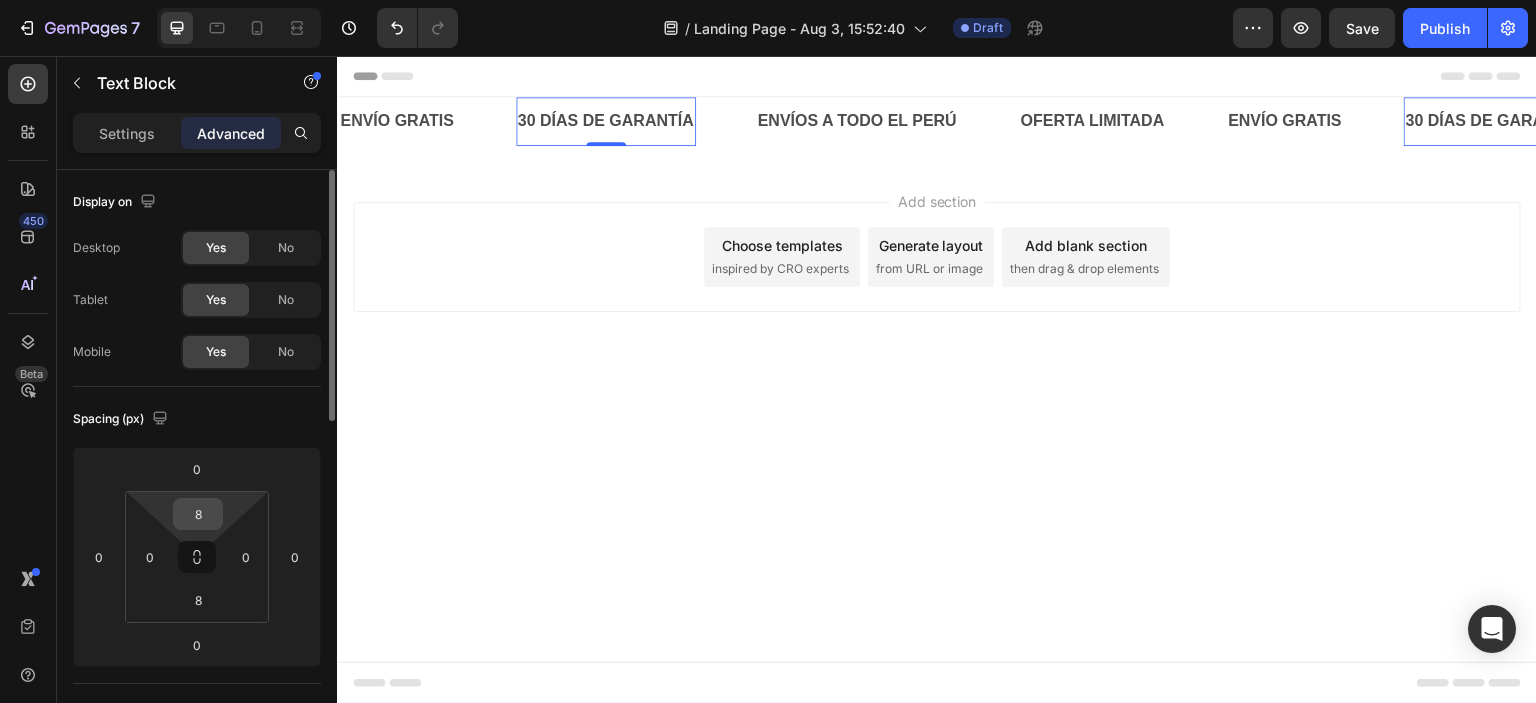 click on "8" at bounding box center [198, 514] 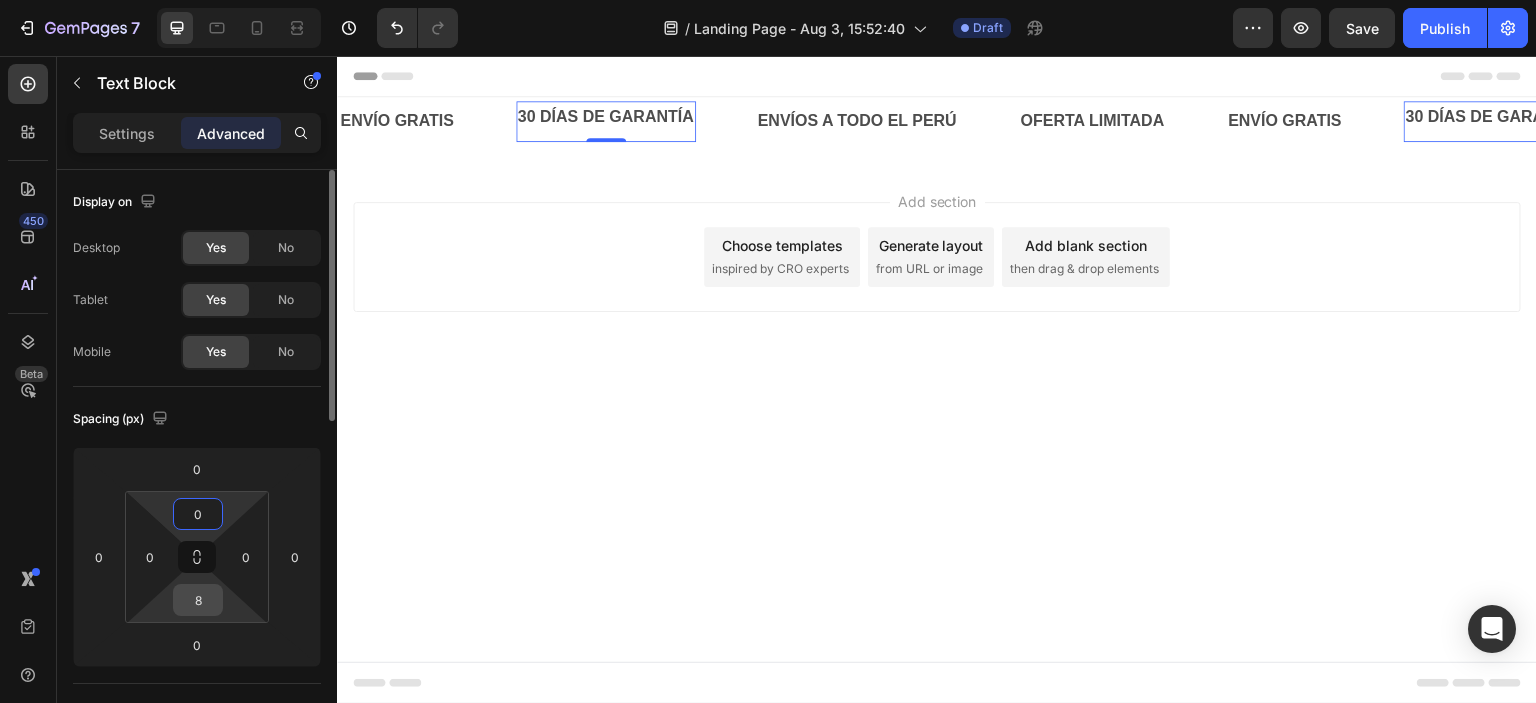 type on "0" 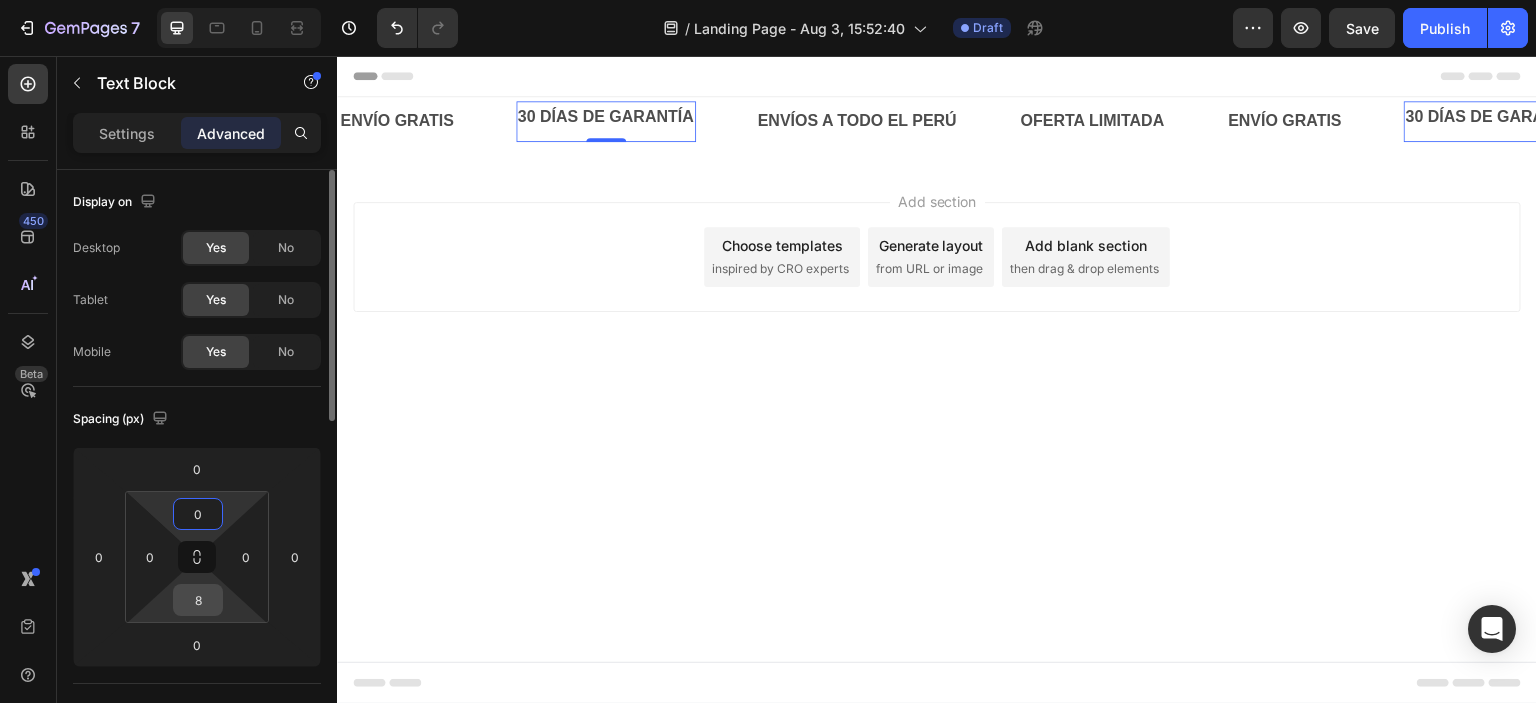click on "8" at bounding box center (198, 600) 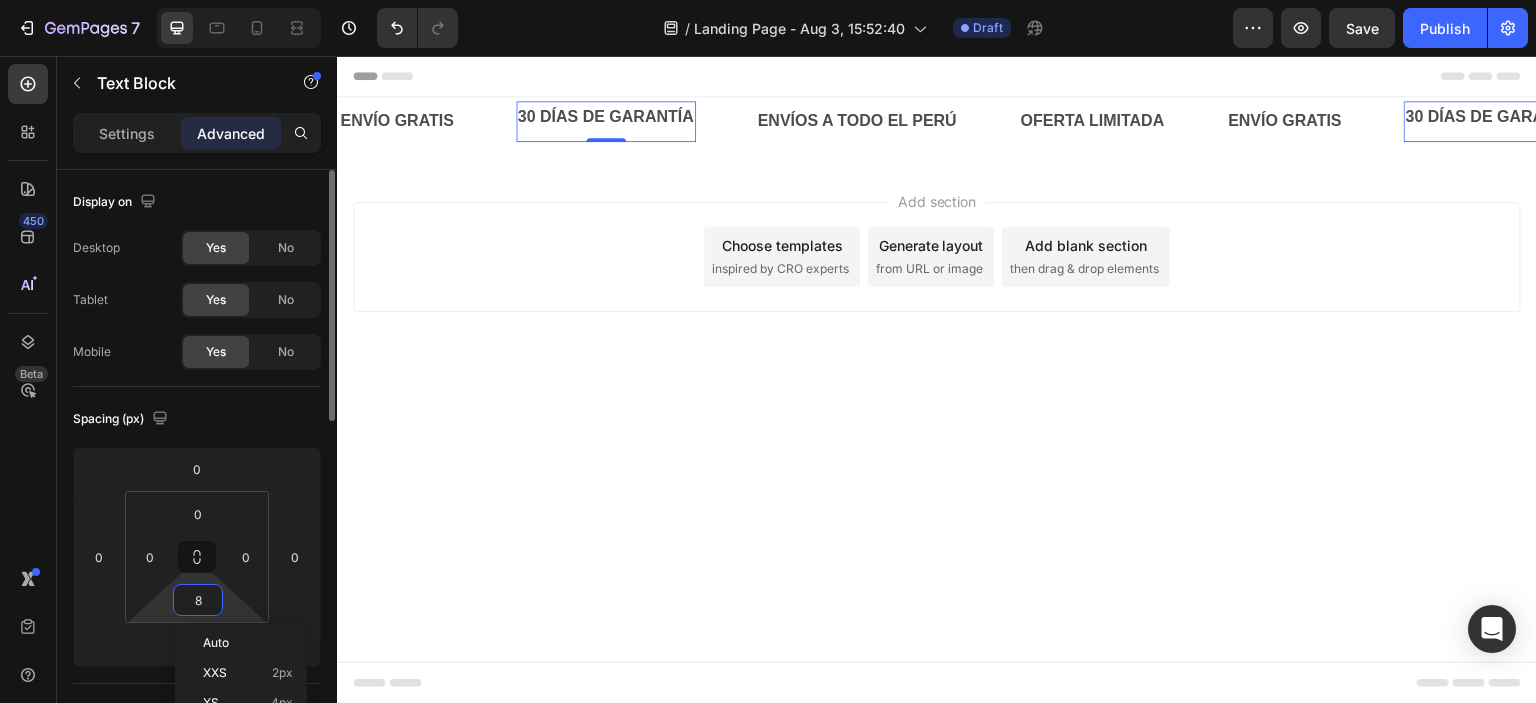 type on "0" 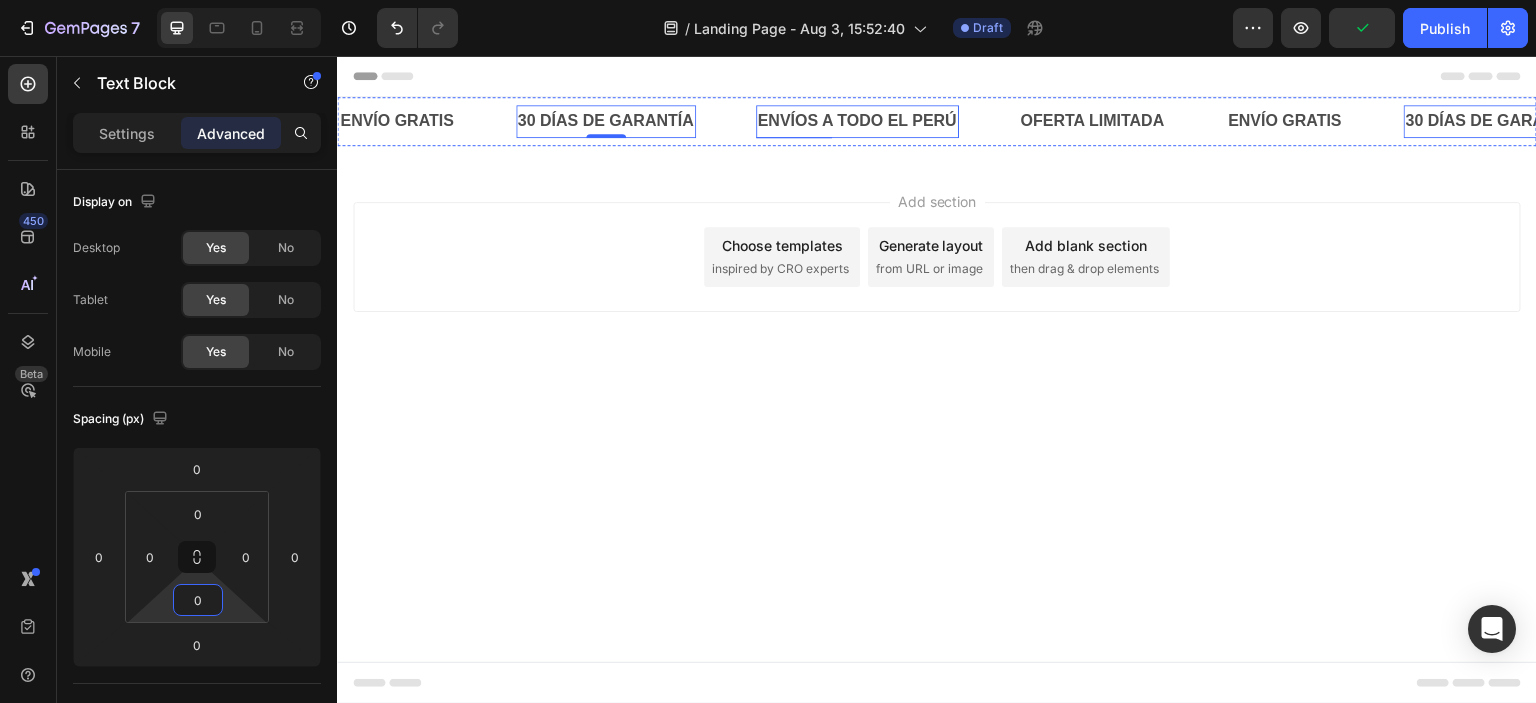 click on "ENVÍOS A TODO EL PERÚ" at bounding box center [857, 121] 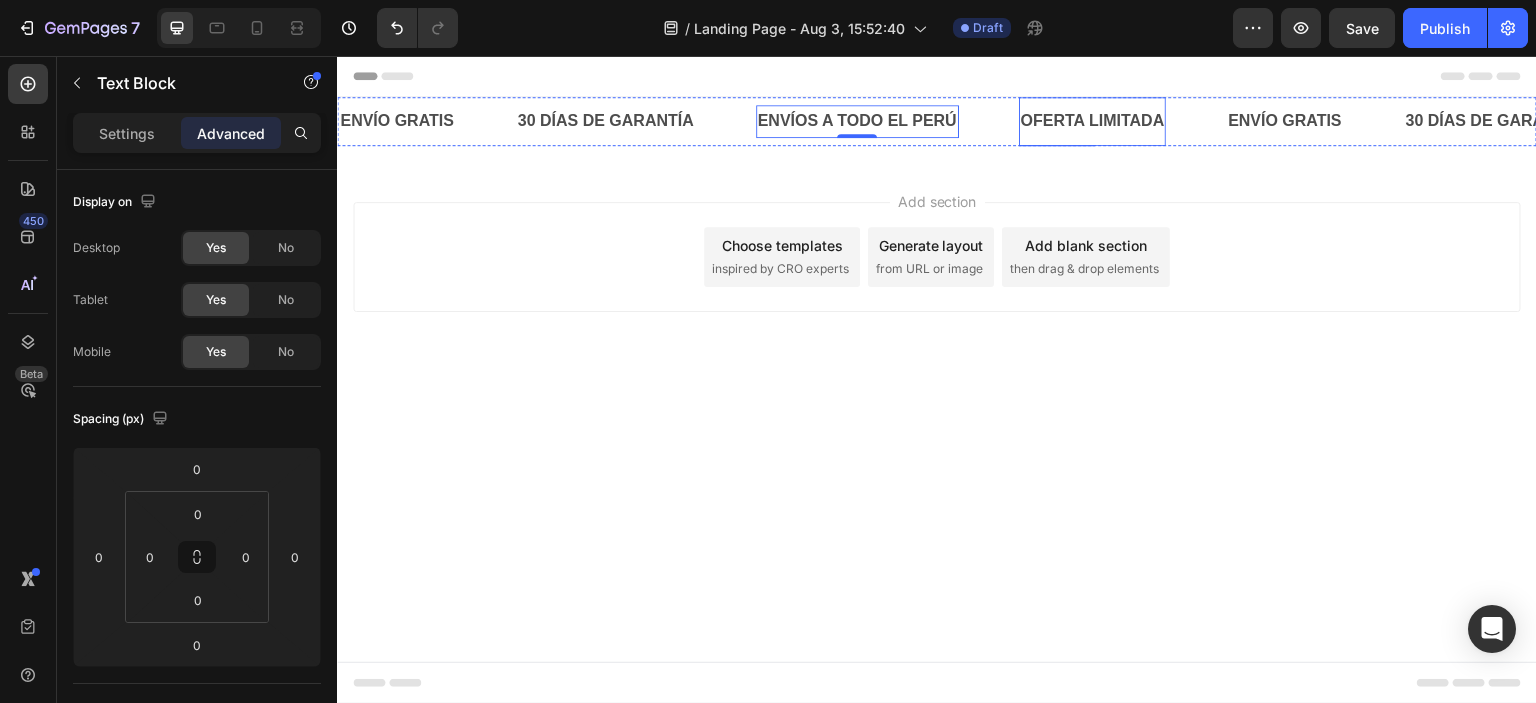 click on "OFERTA LIMITADA" at bounding box center [1093, 121] 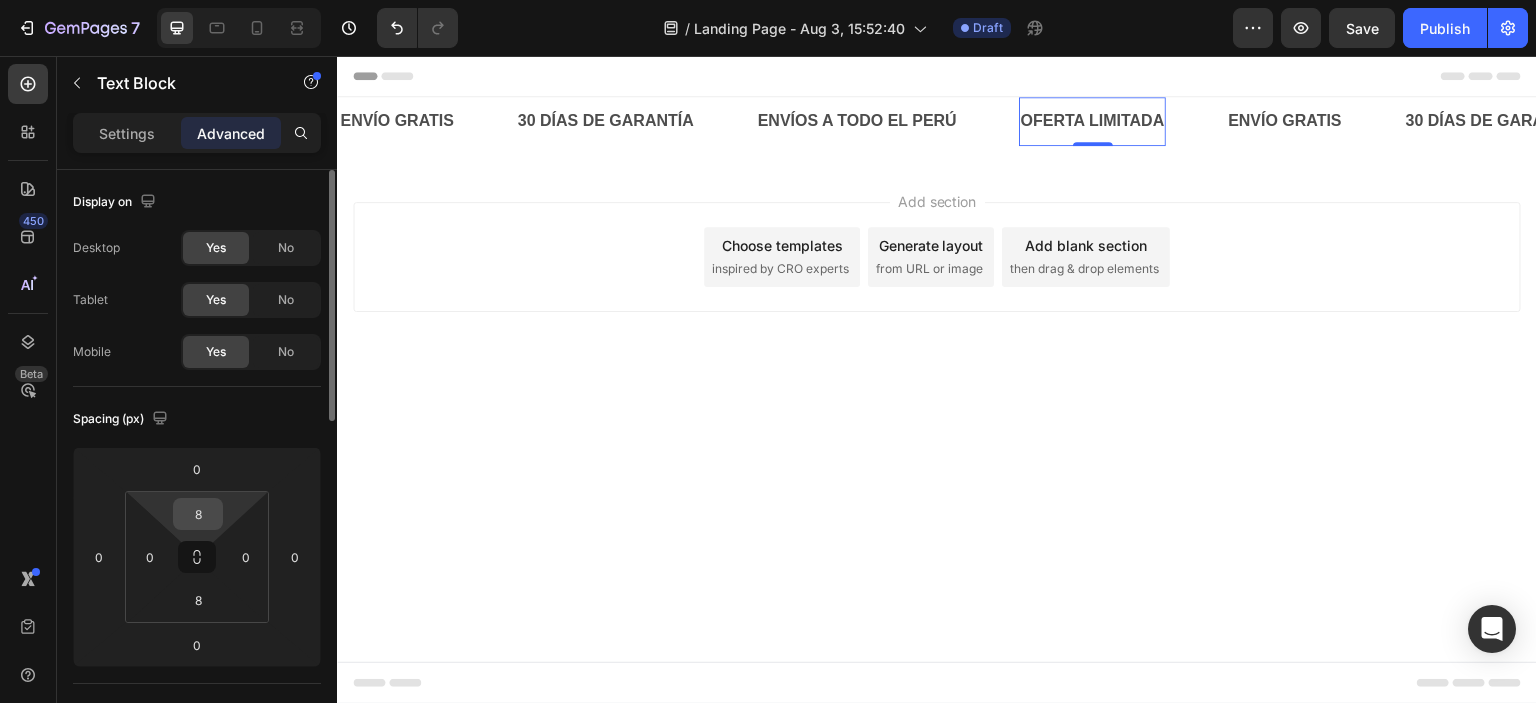 click on "8" at bounding box center (198, 514) 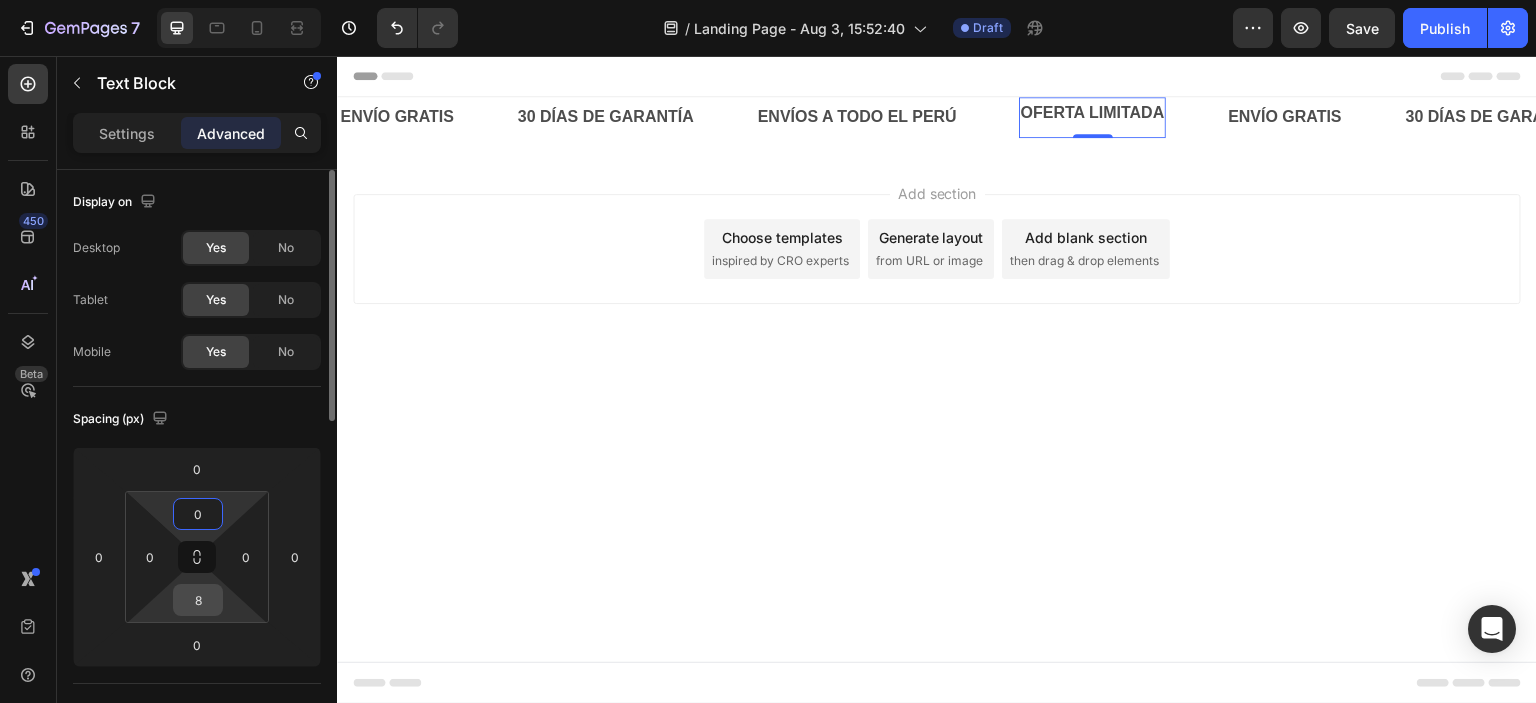 type on "0" 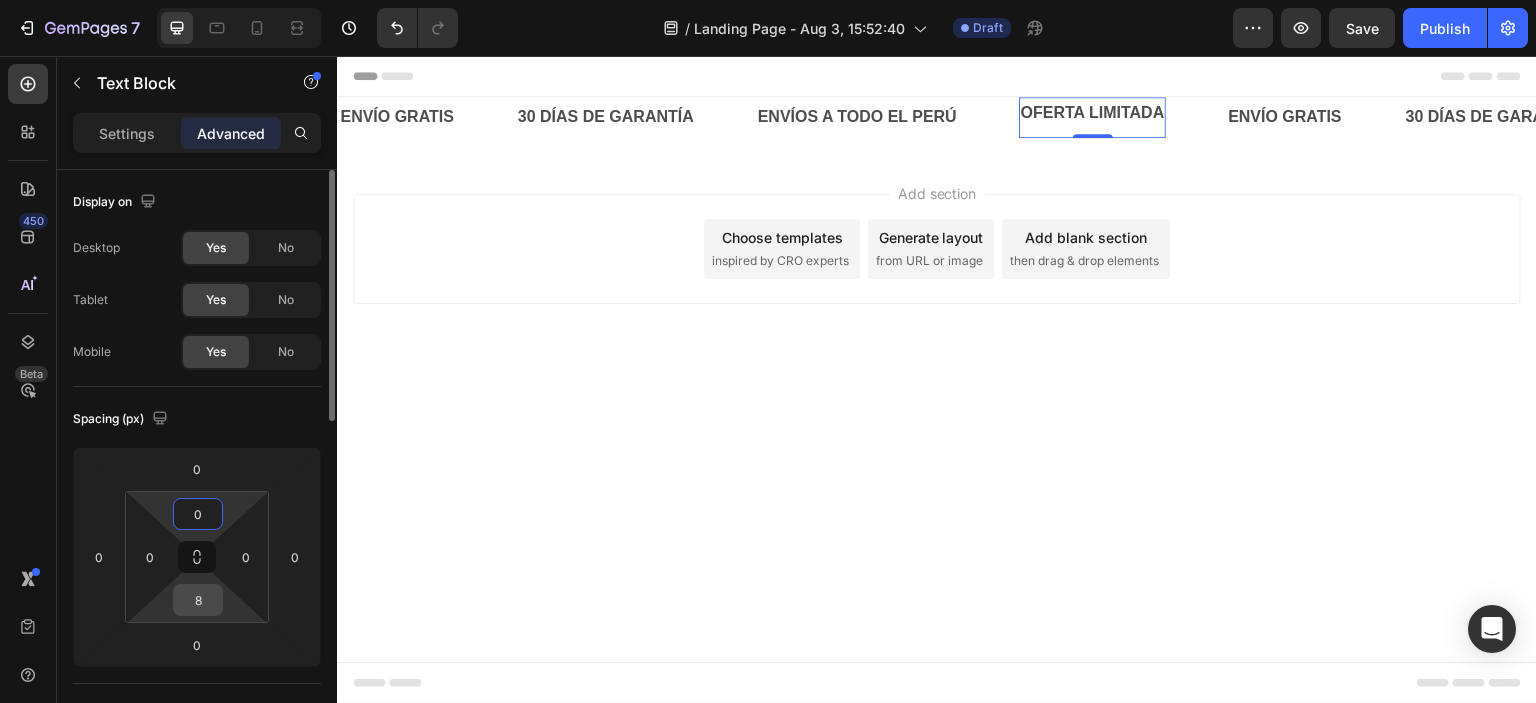 click on "8" at bounding box center (198, 600) 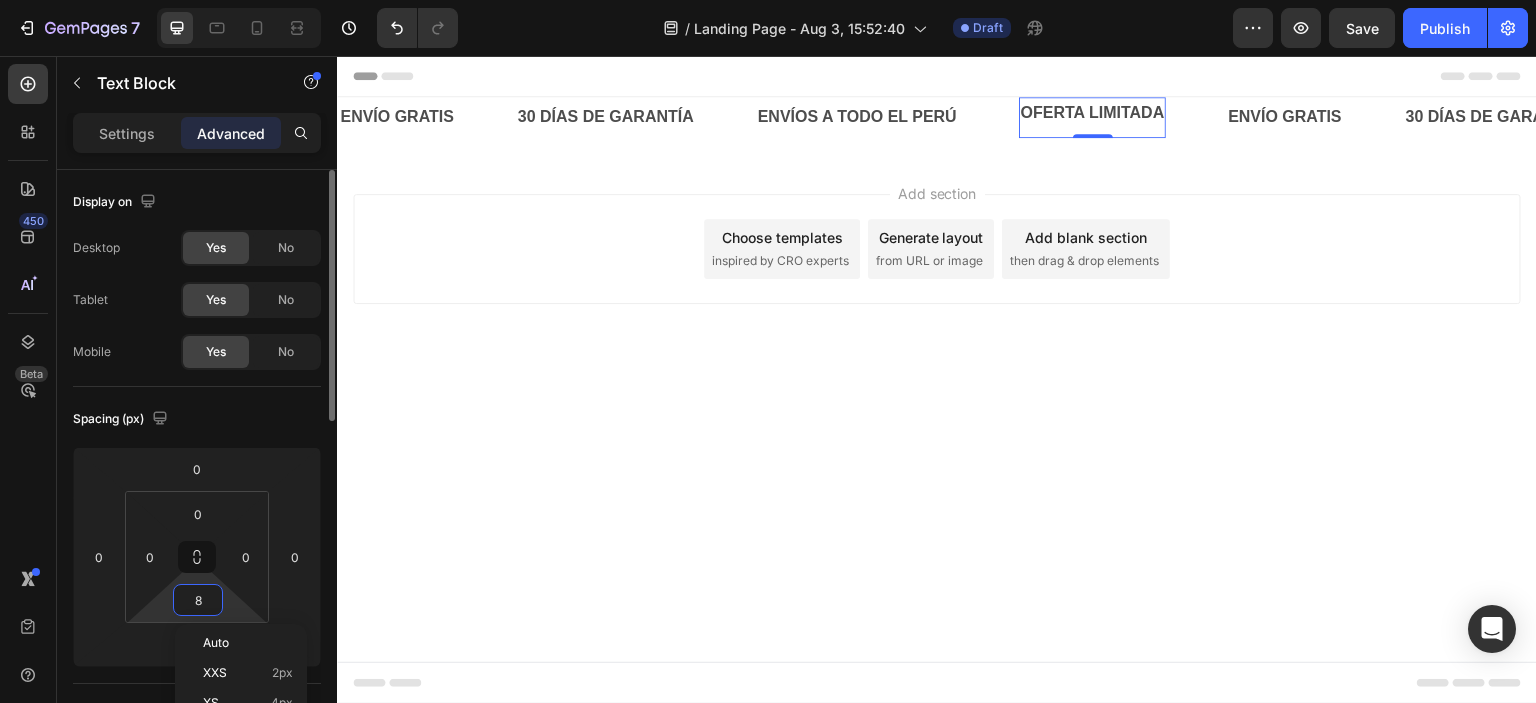 type on "0" 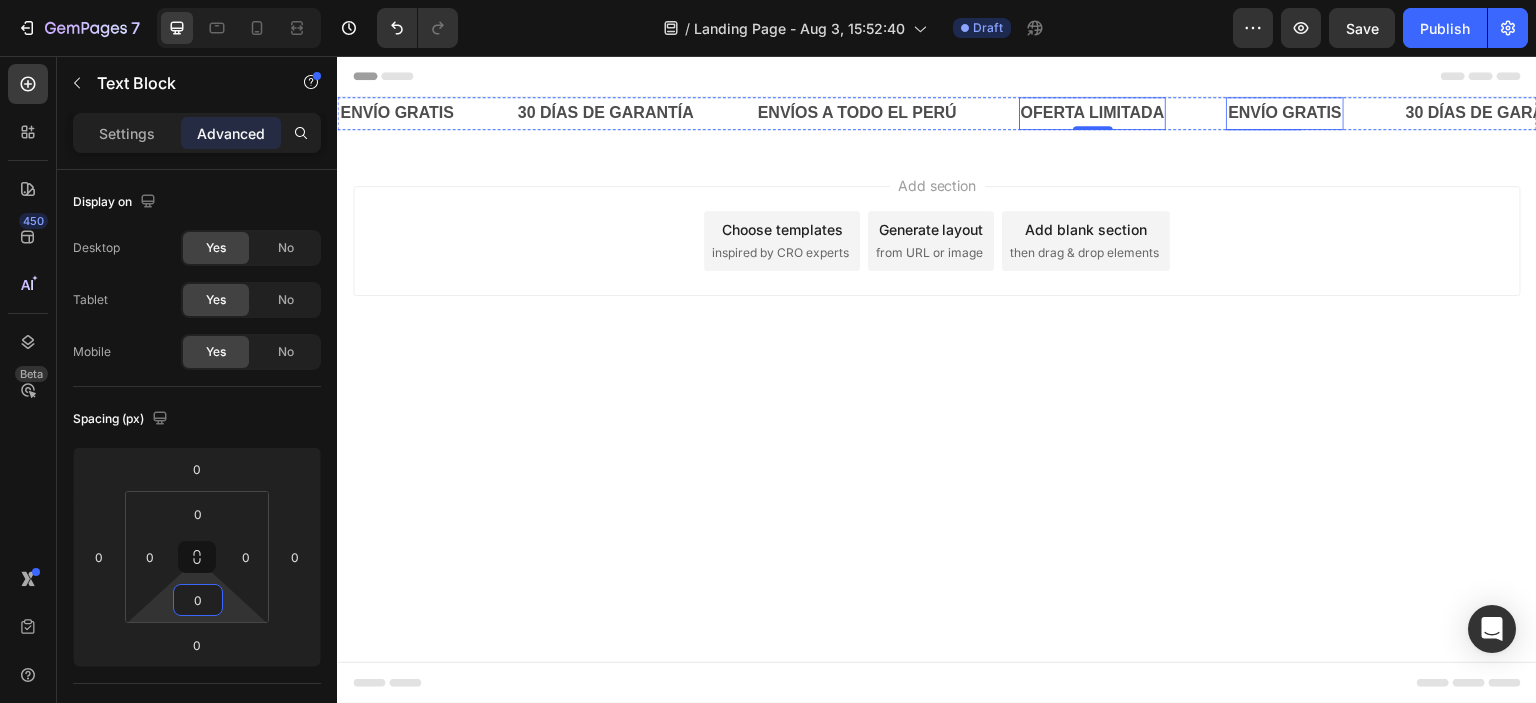 click on "ENVÍO GRATIS" at bounding box center [1285, 113] 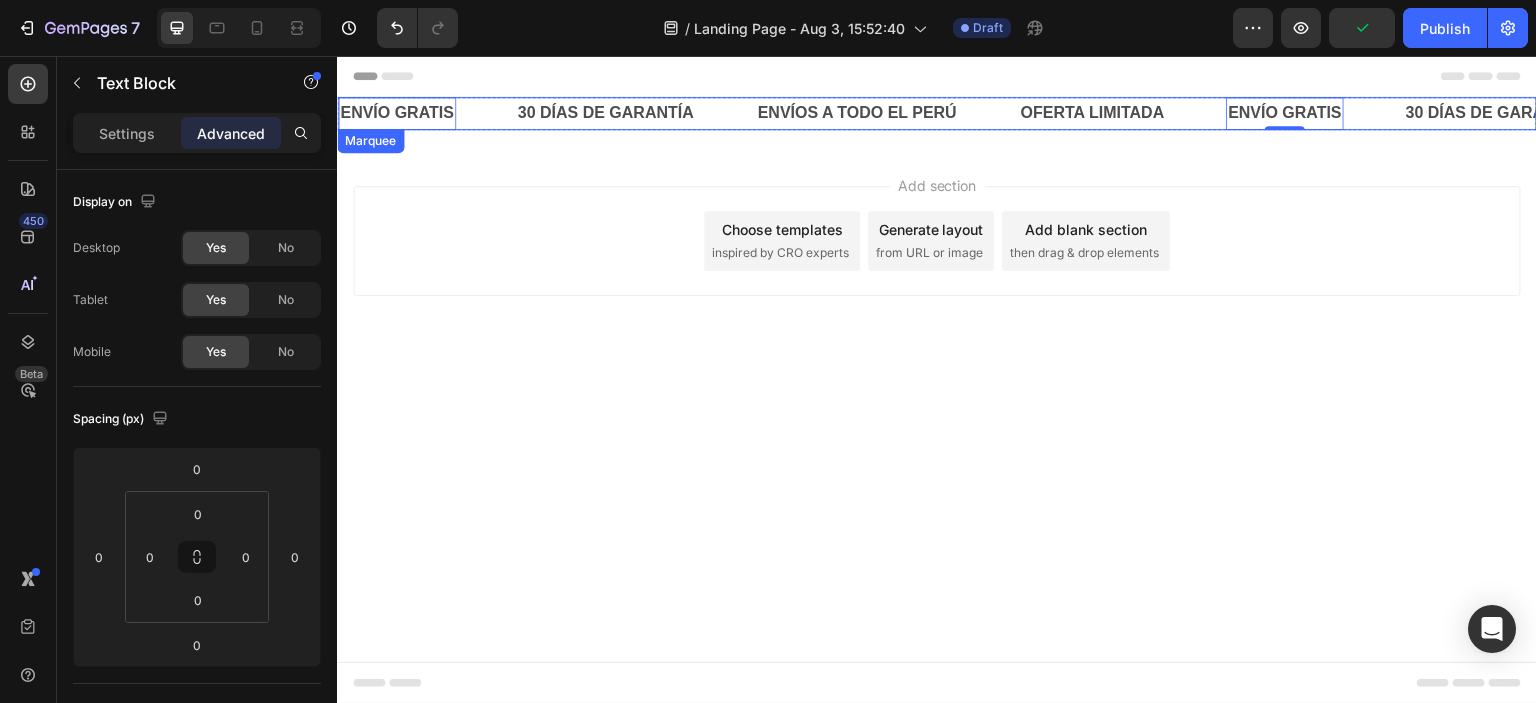click on "ENVÍOS A TODO EL PERÚ Text Block" at bounding box center (887, 113) 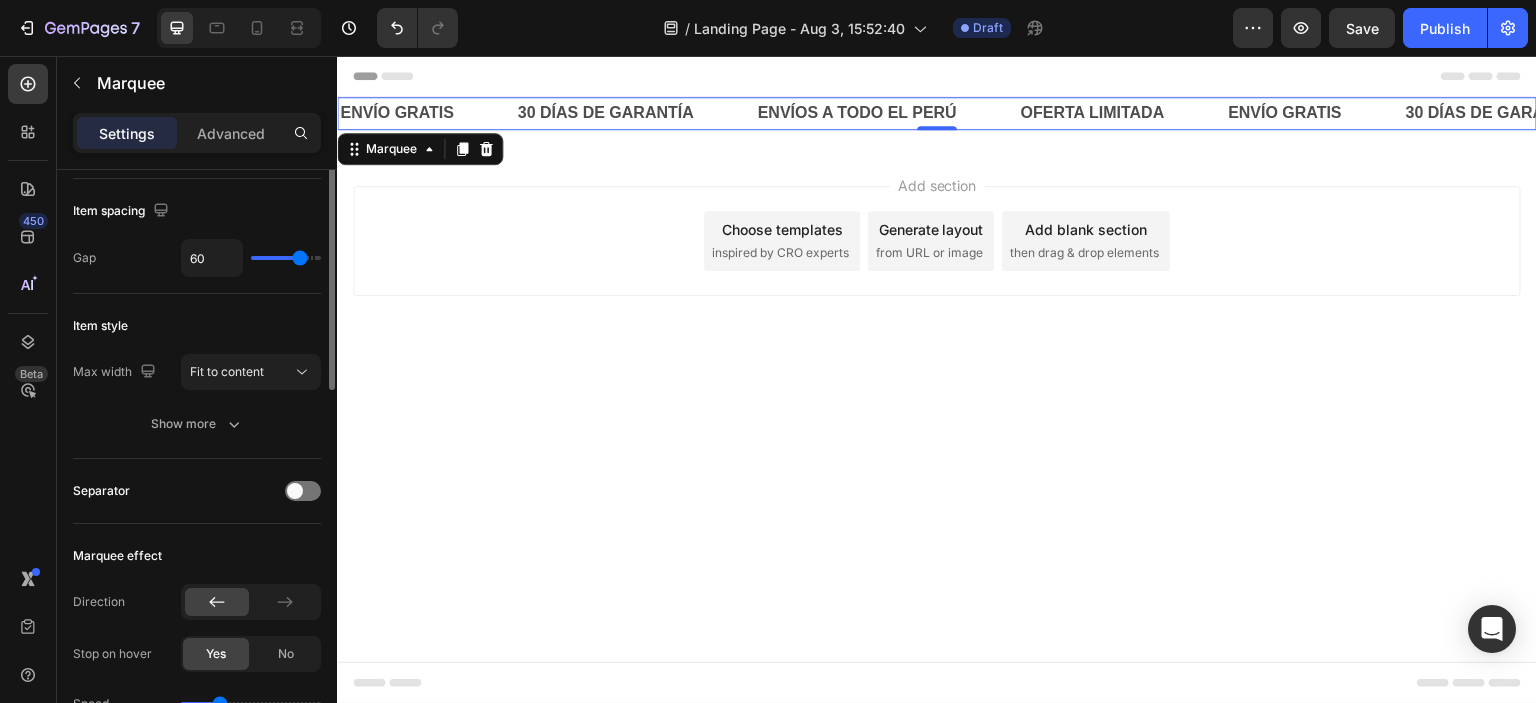 scroll, scrollTop: 0, scrollLeft: 0, axis: both 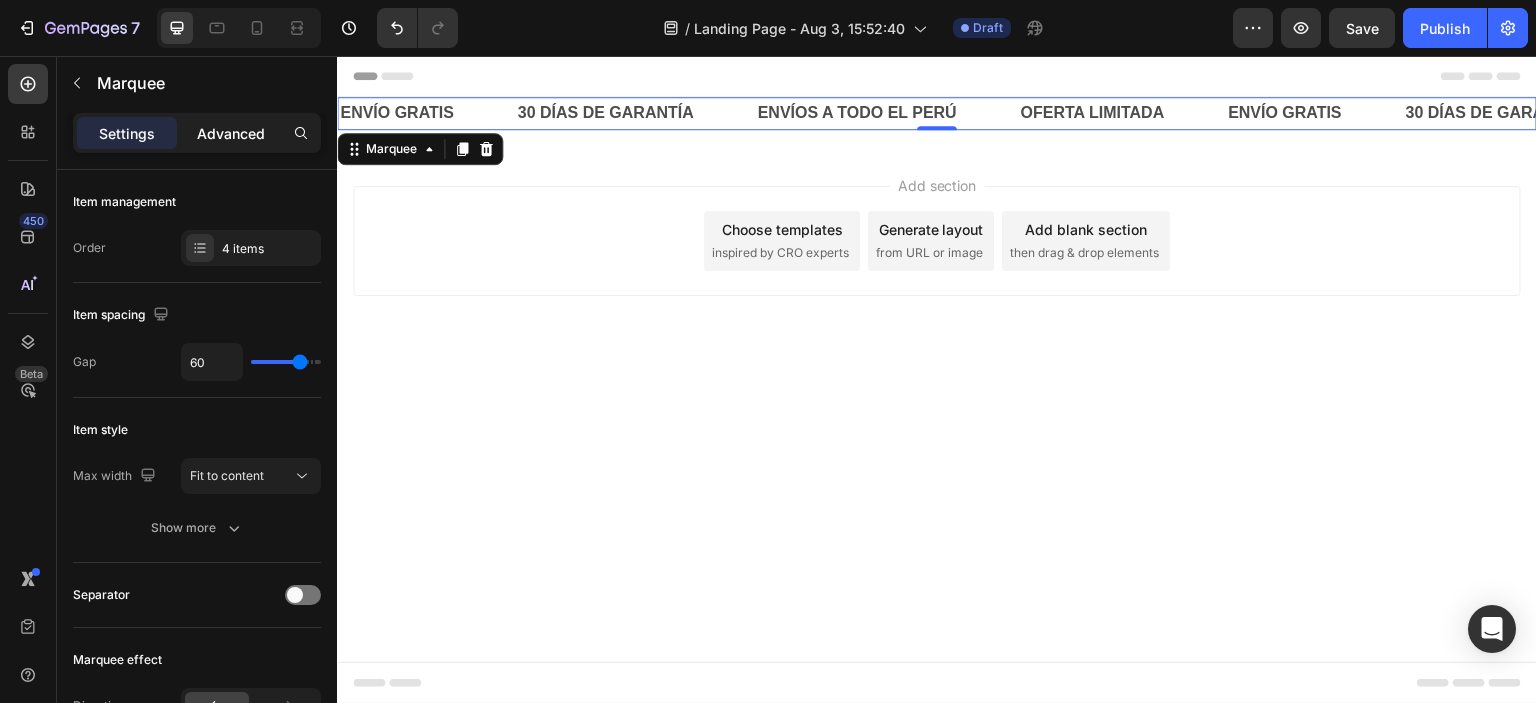 click on "Advanced" at bounding box center (231, 133) 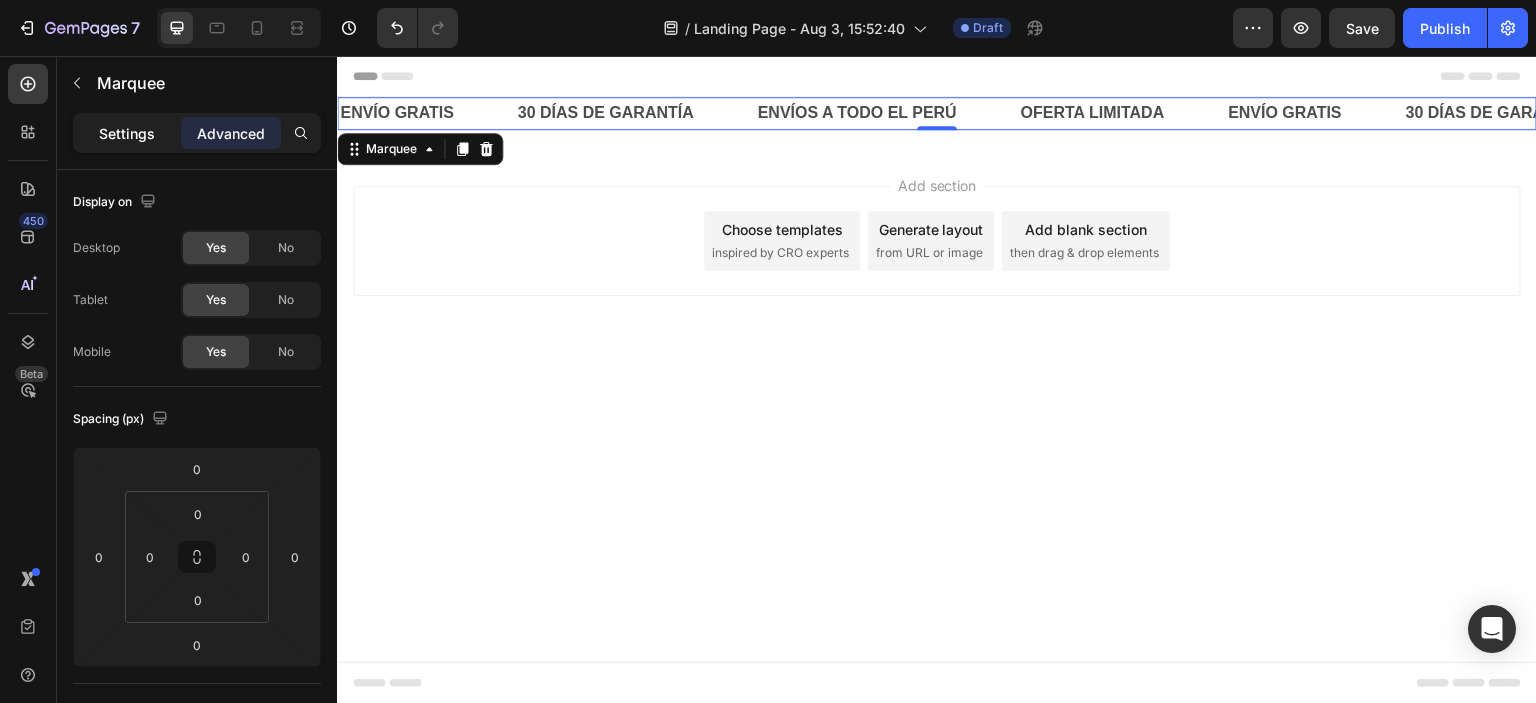 click on "Settings" at bounding box center (127, 133) 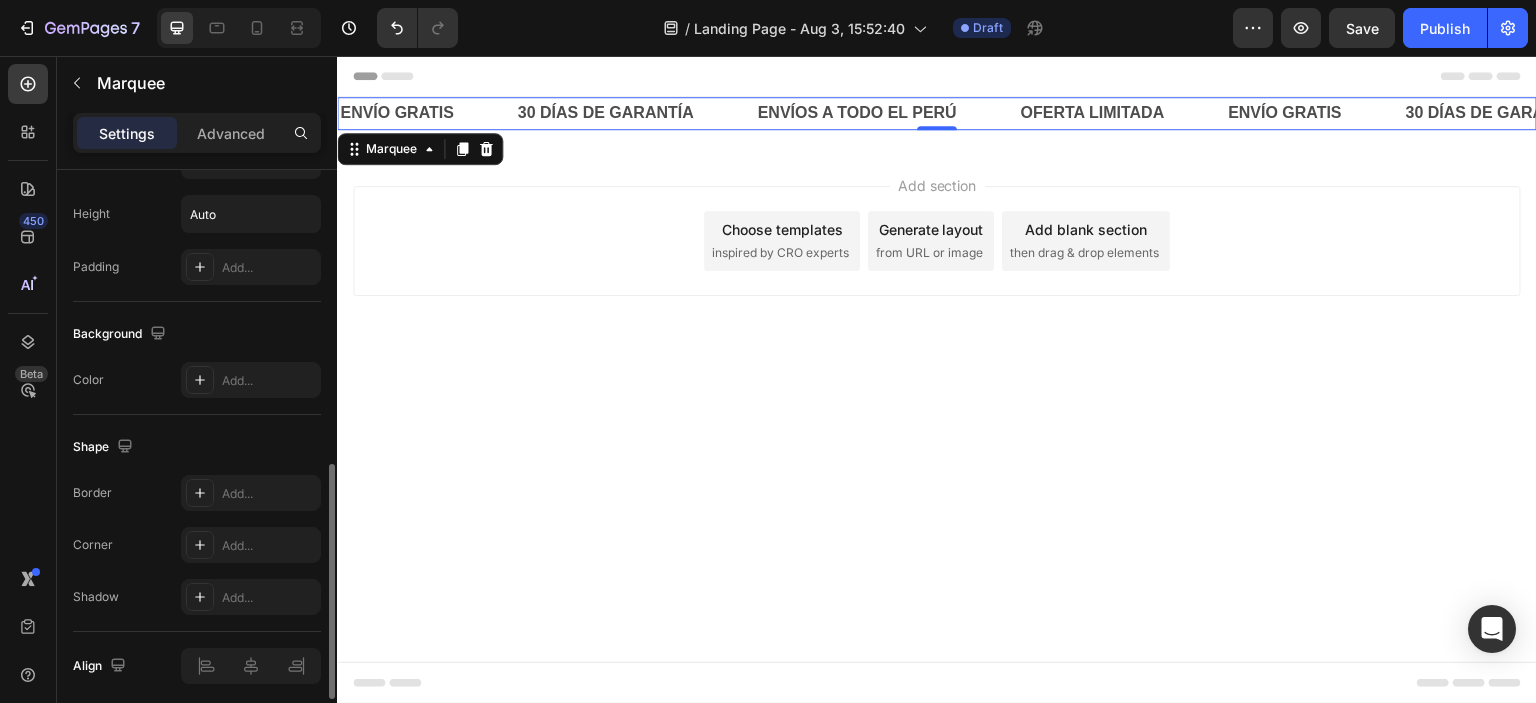 scroll, scrollTop: 885, scrollLeft: 0, axis: vertical 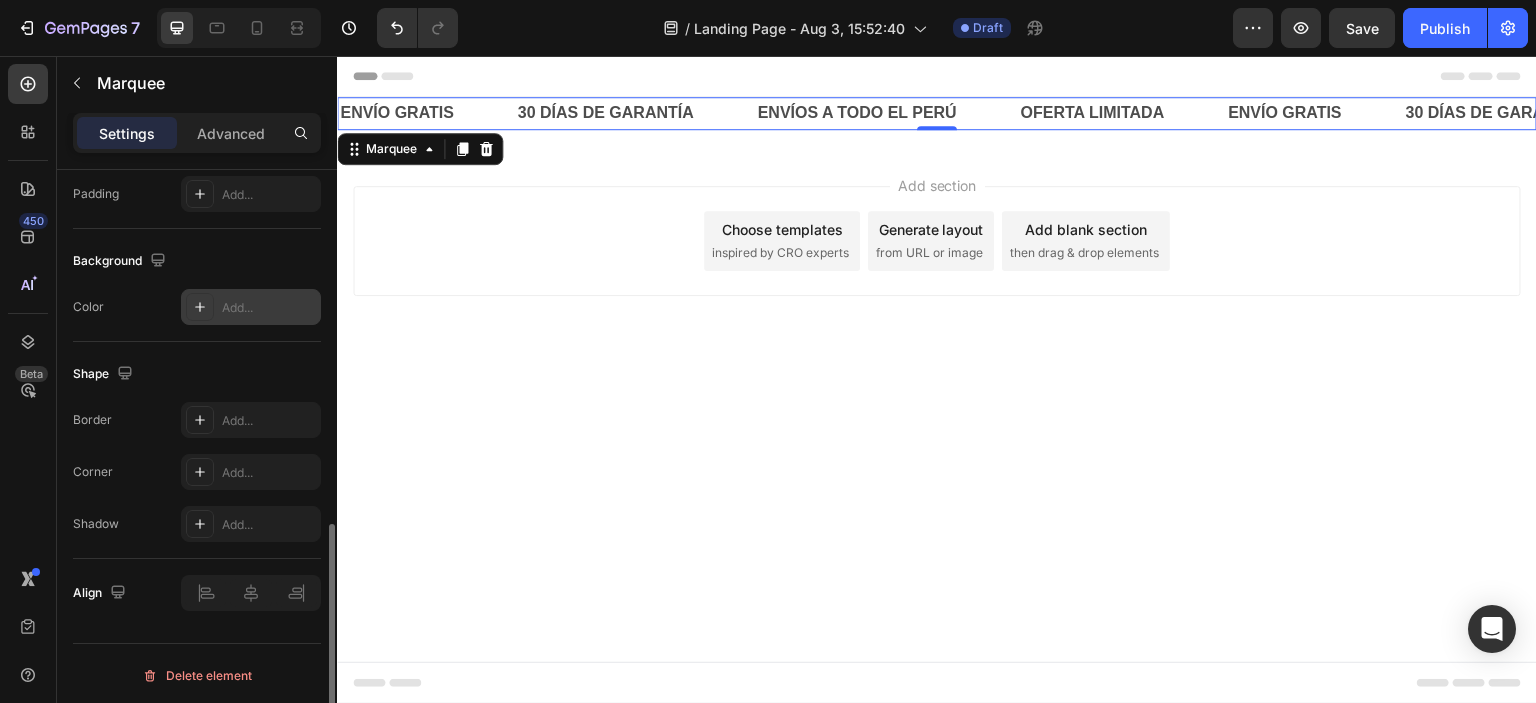 click on "Add..." at bounding box center (269, 308) 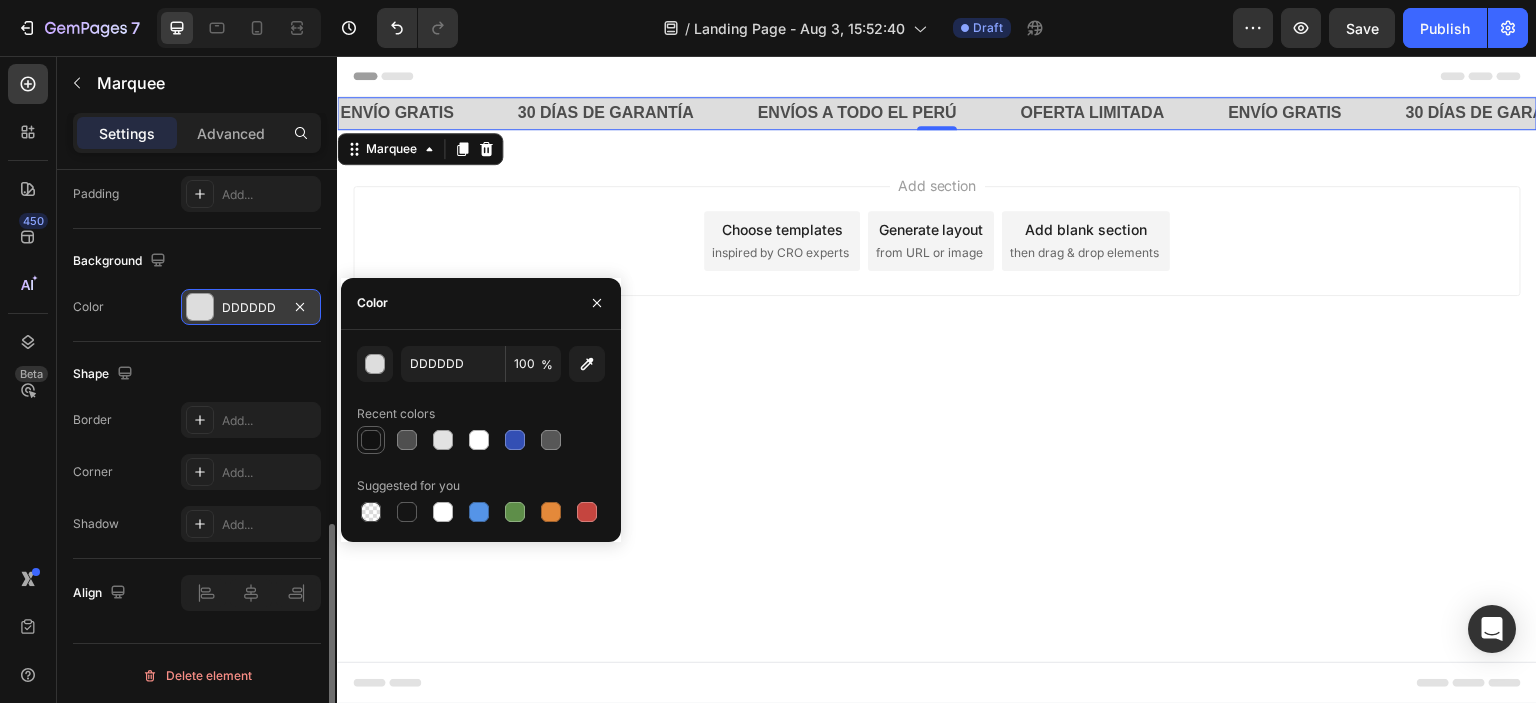 click at bounding box center (371, 440) 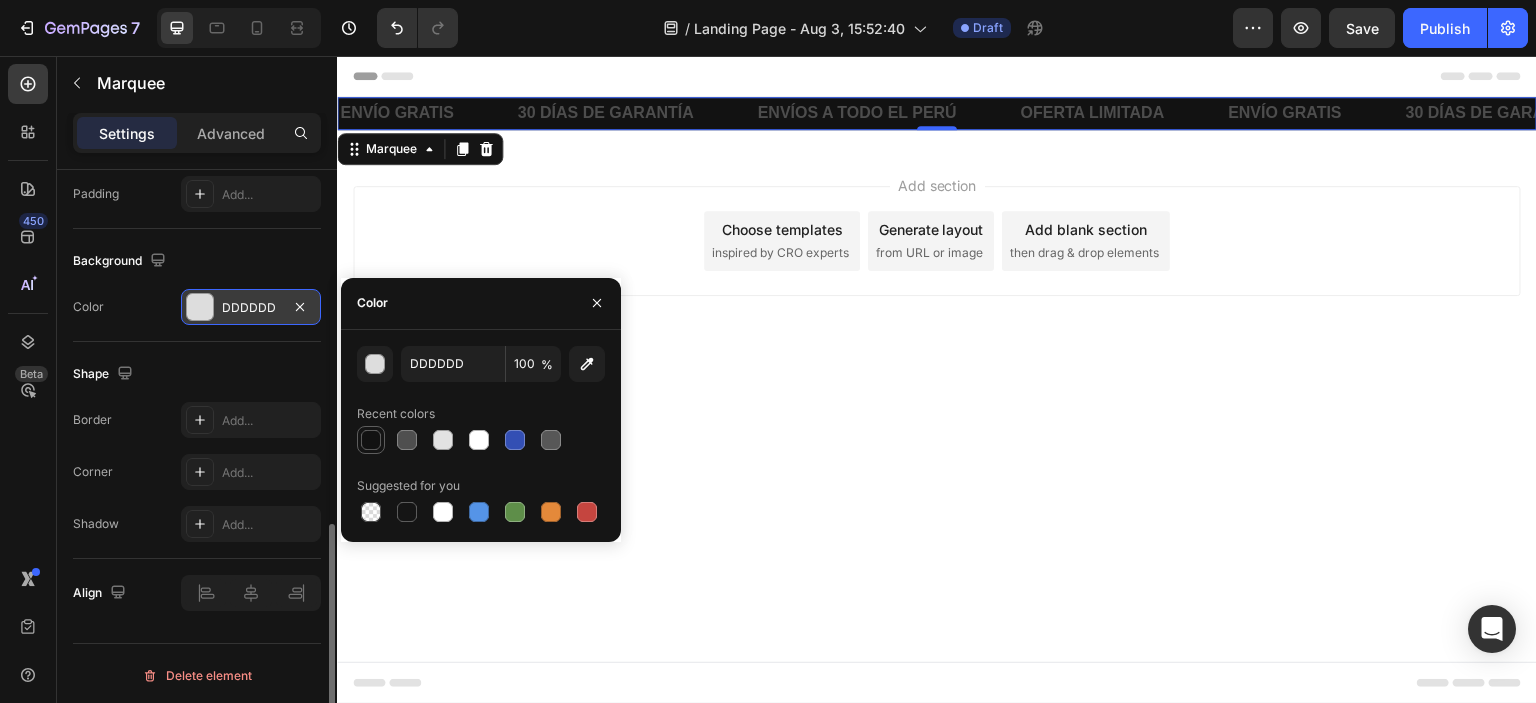 type on "121212" 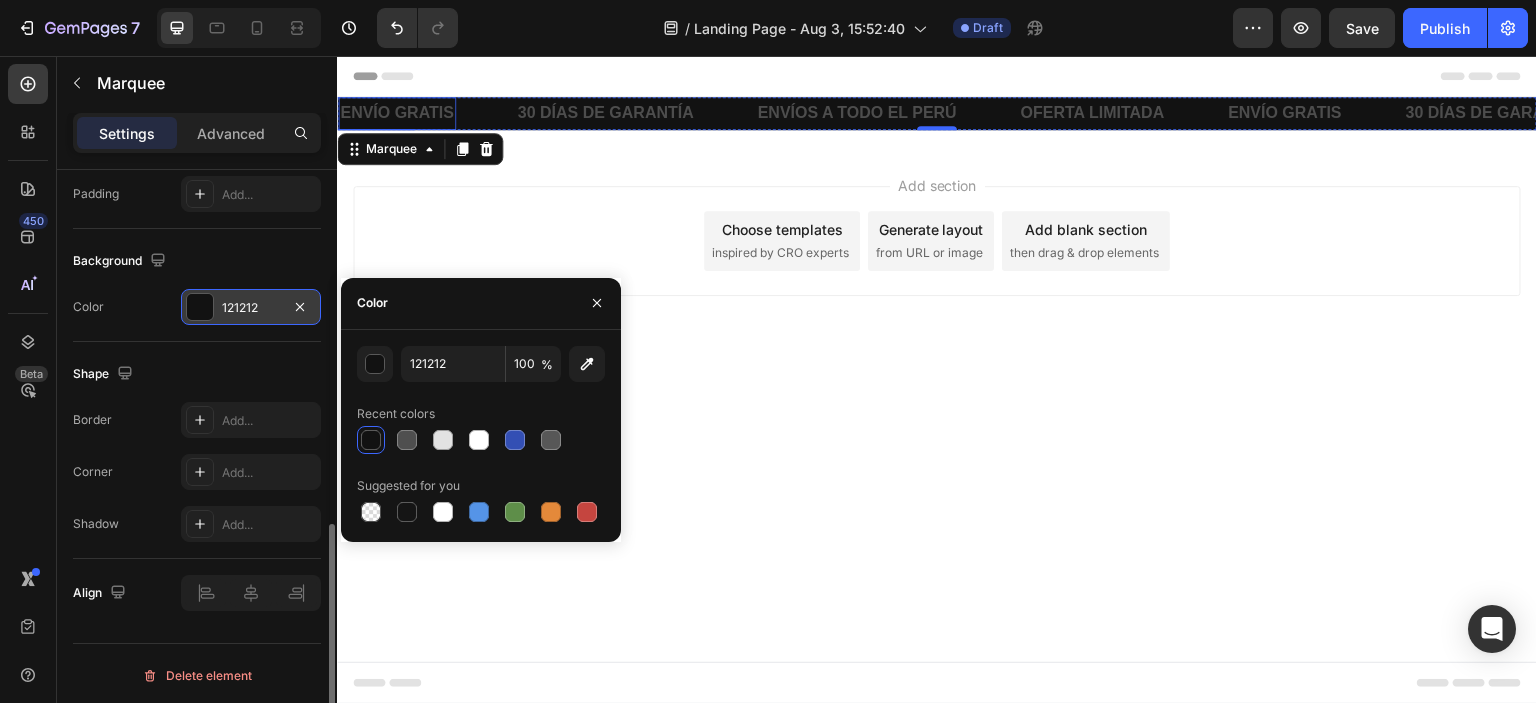 click on "ENVÍO GRATIS" at bounding box center [397, 113] 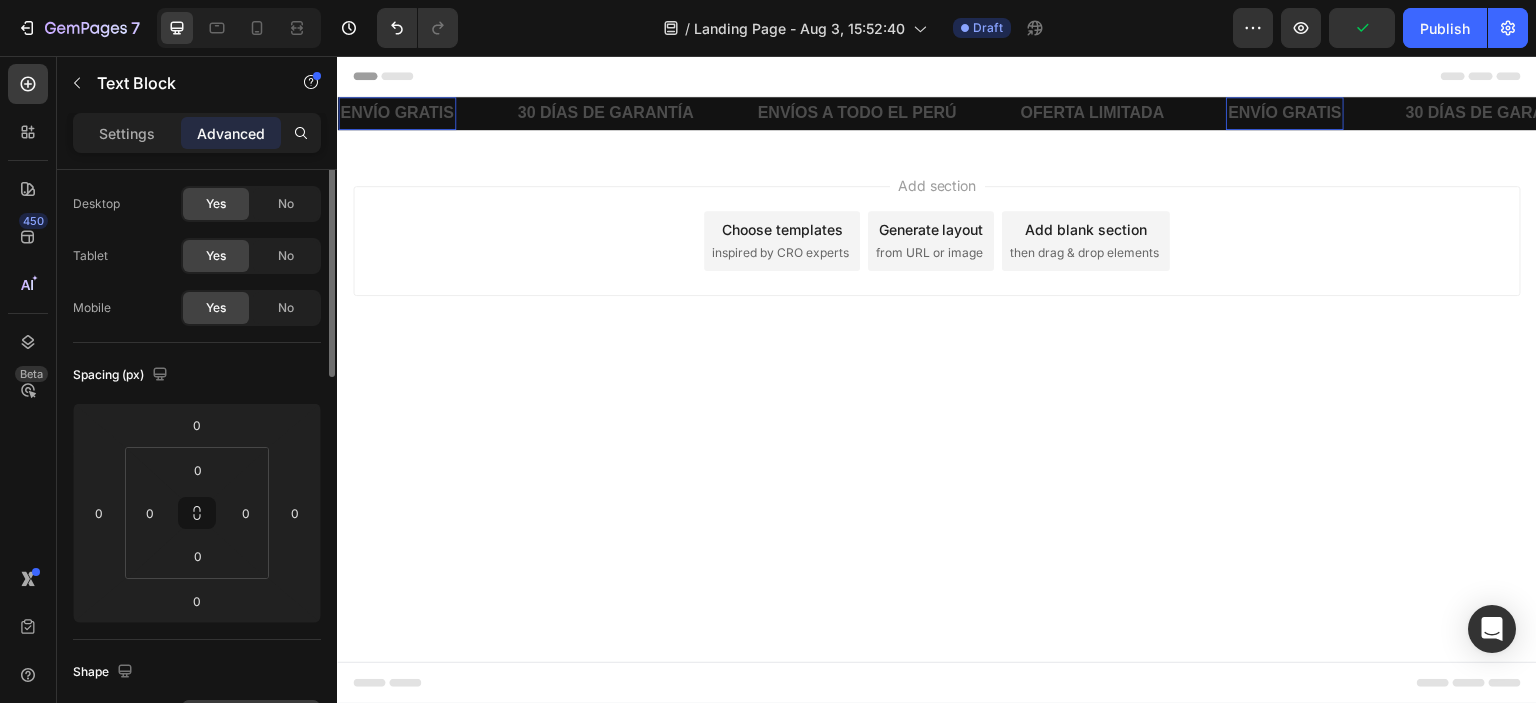 scroll, scrollTop: 0, scrollLeft: 0, axis: both 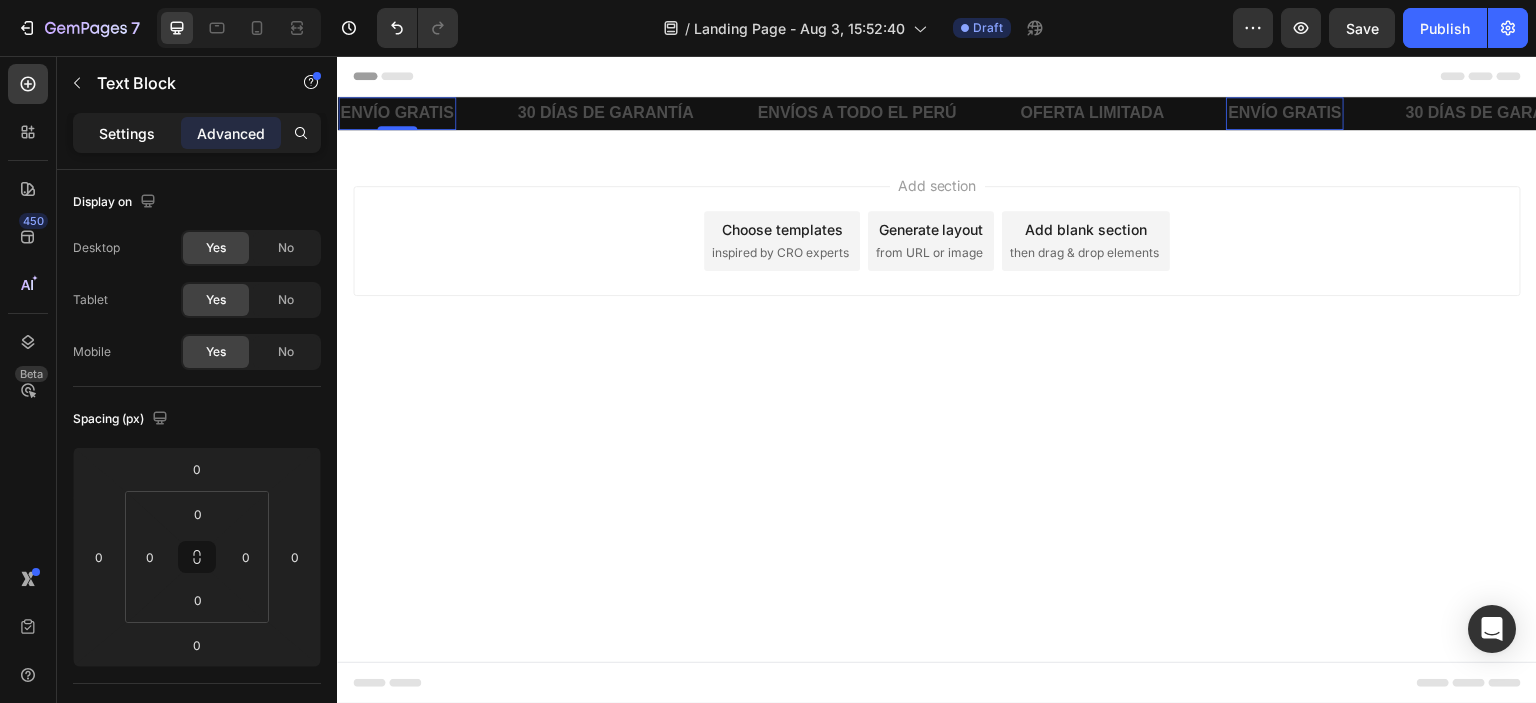 click on "Settings" at bounding box center (127, 133) 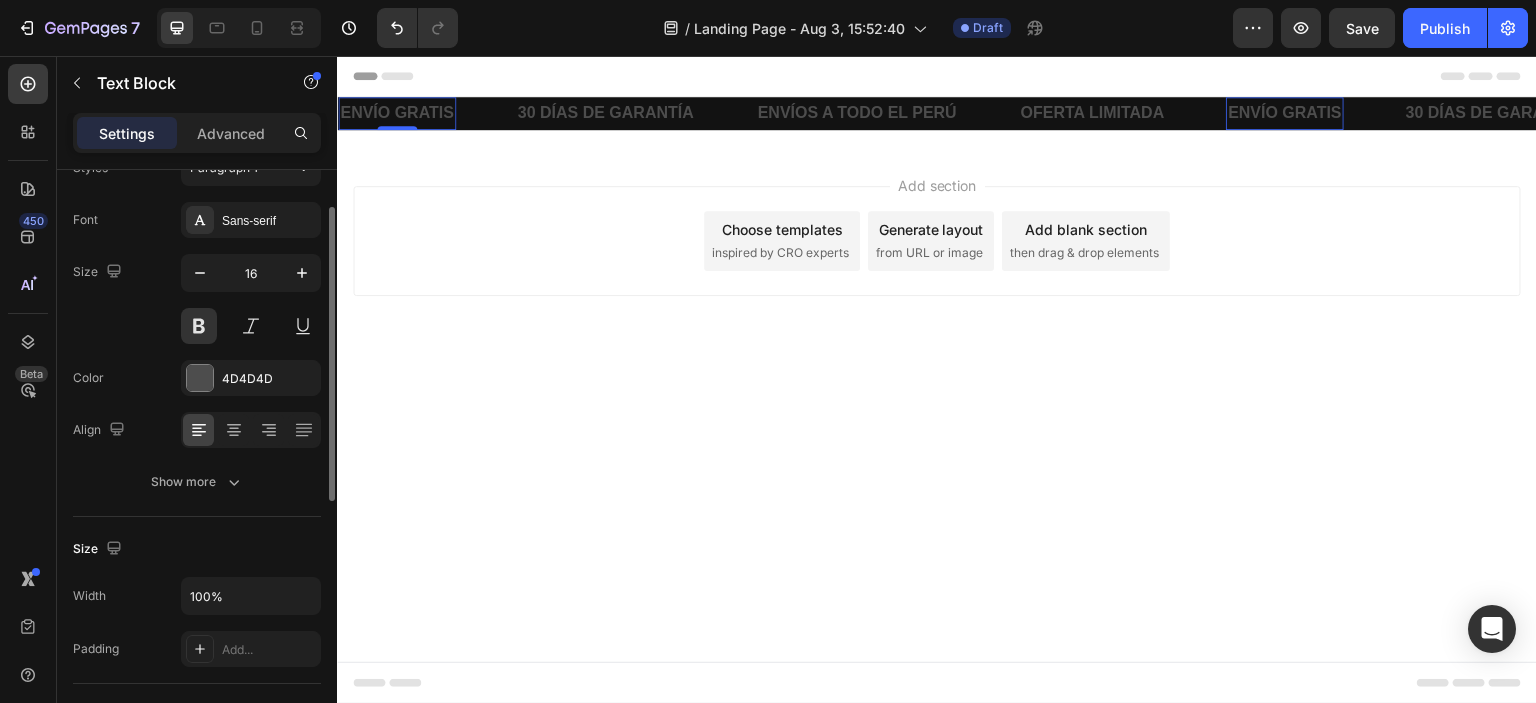scroll, scrollTop: 88, scrollLeft: 0, axis: vertical 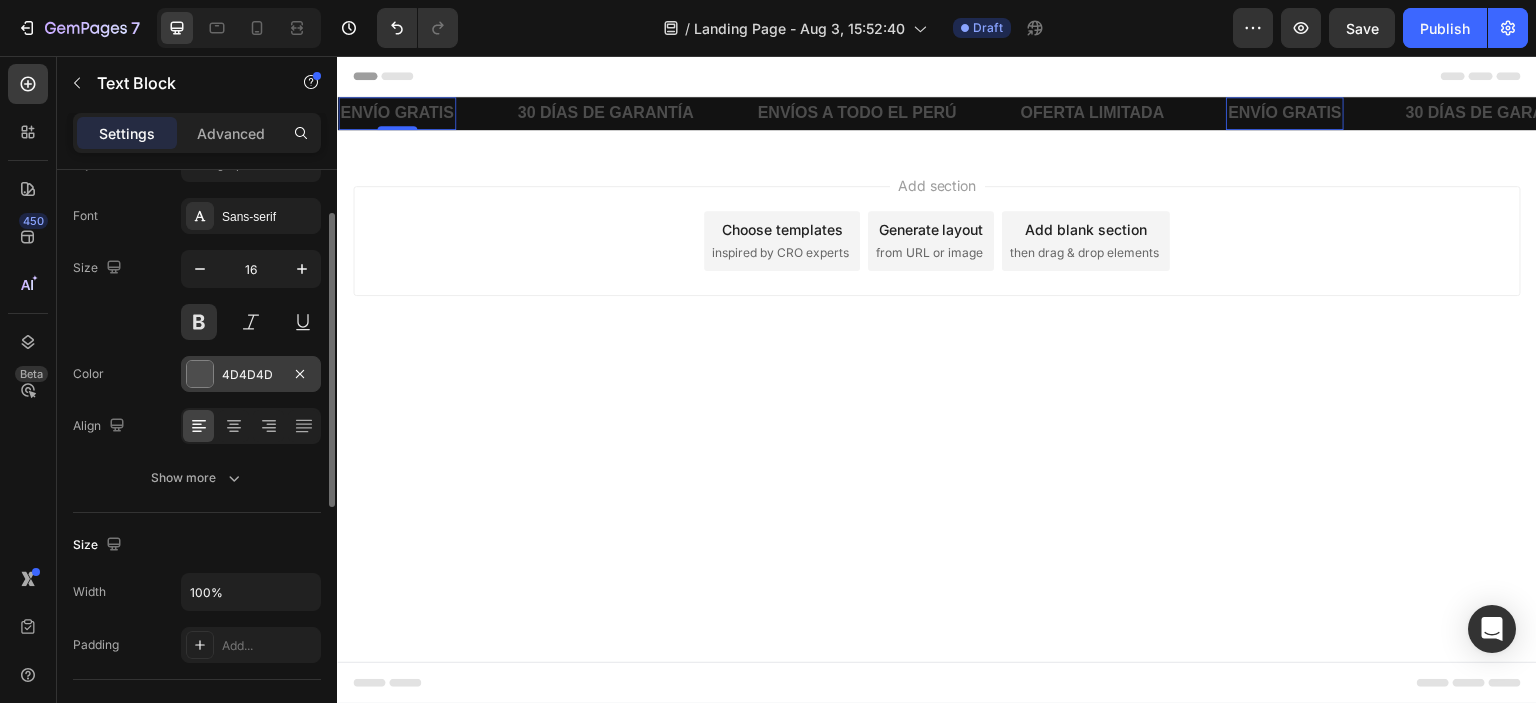 click on "4D4D4D" at bounding box center [251, 375] 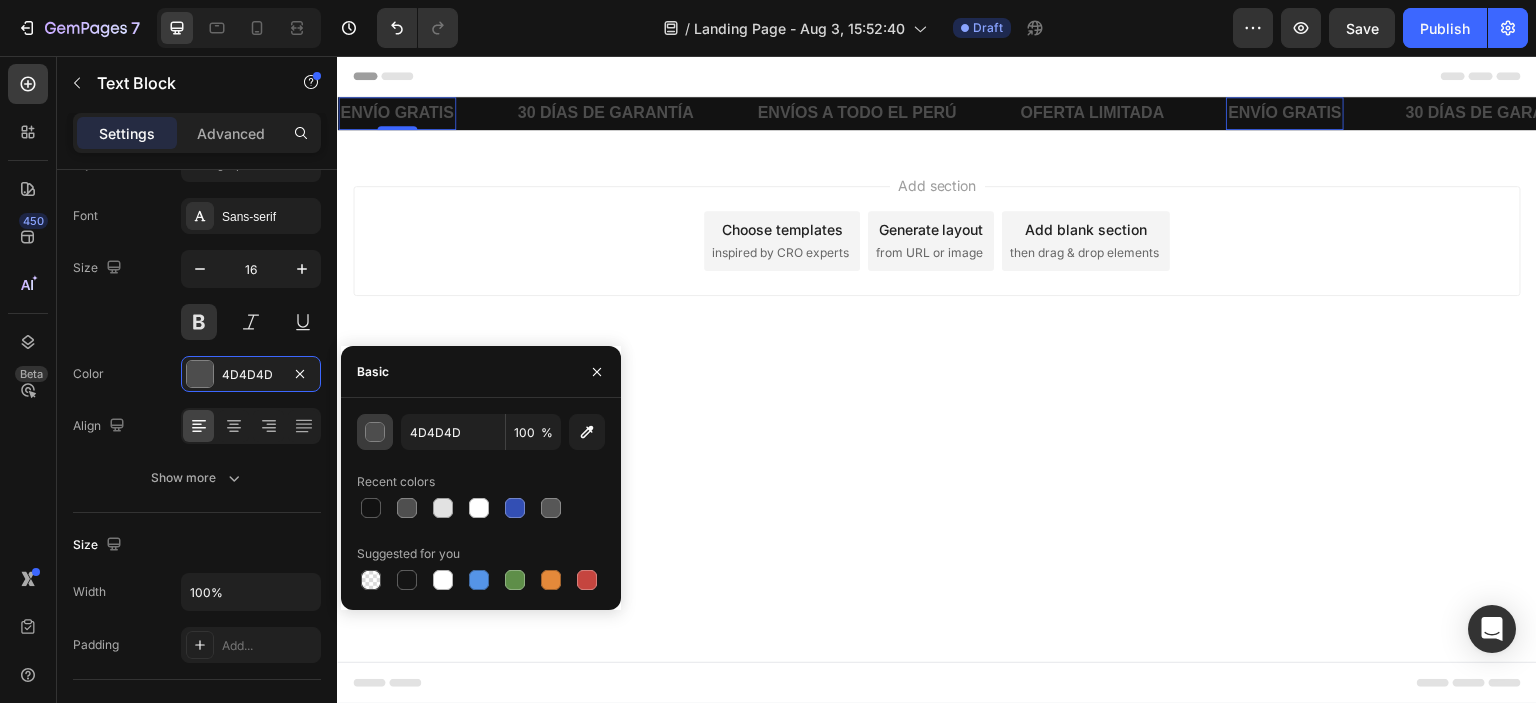 click at bounding box center (376, 433) 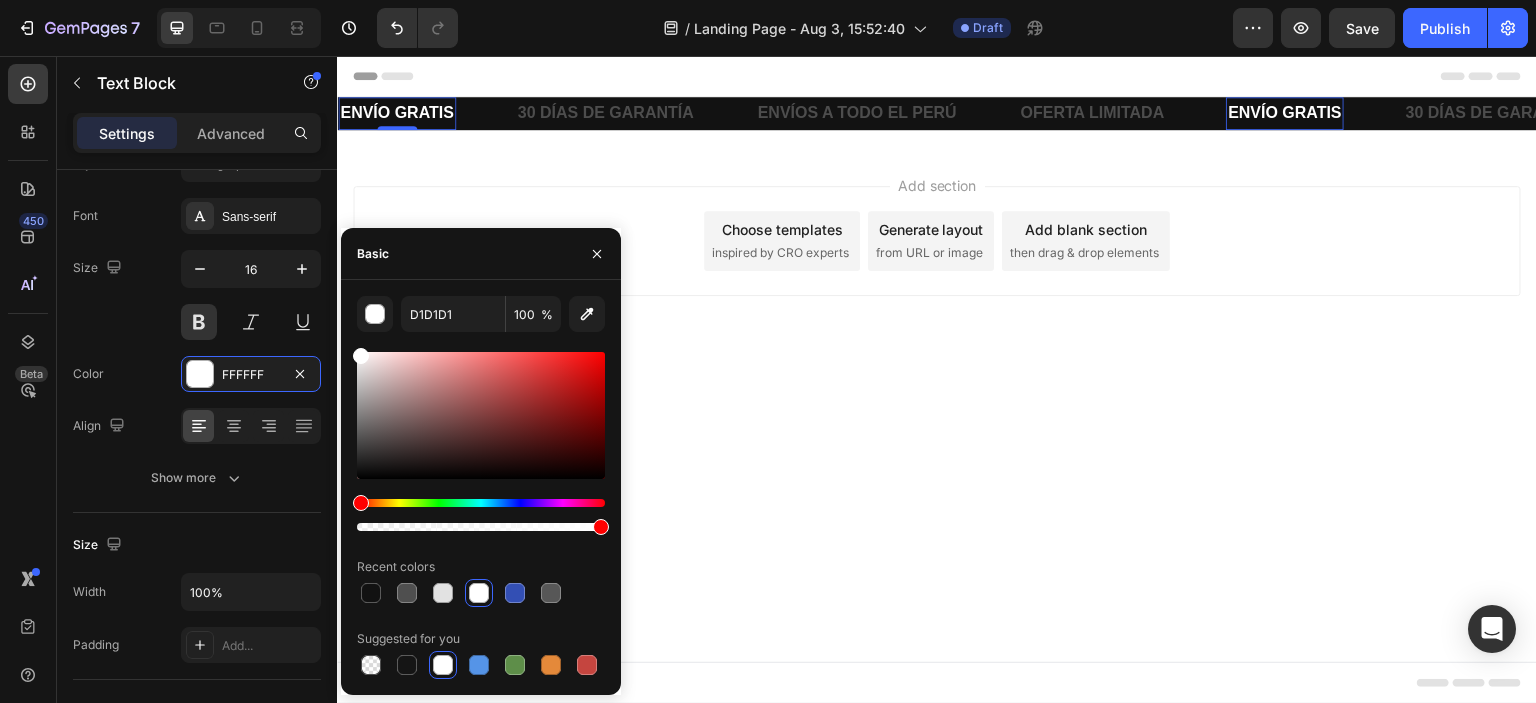 type on "FFFFFF" 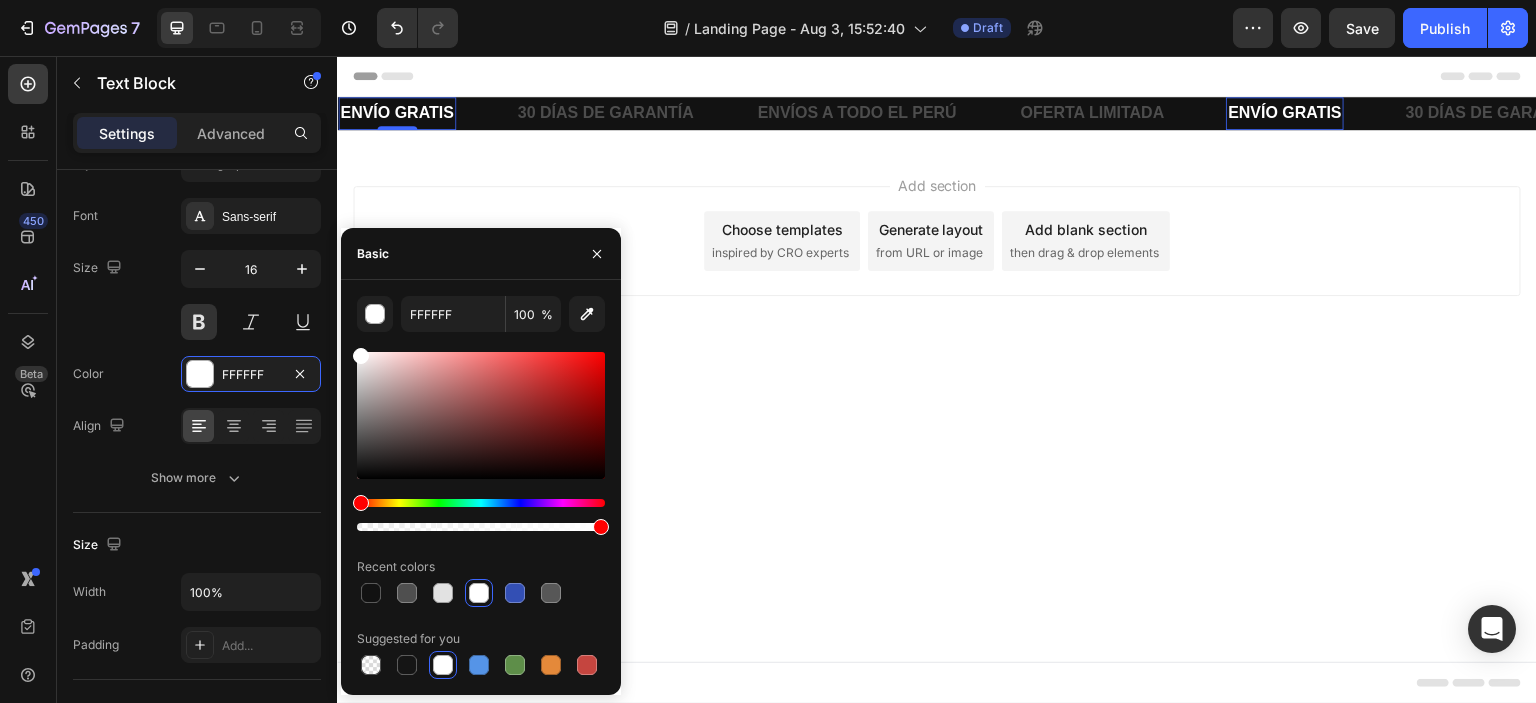drag, startPoint x: 360, startPoint y: 468, endPoint x: 348, endPoint y: 315, distance: 153.46986 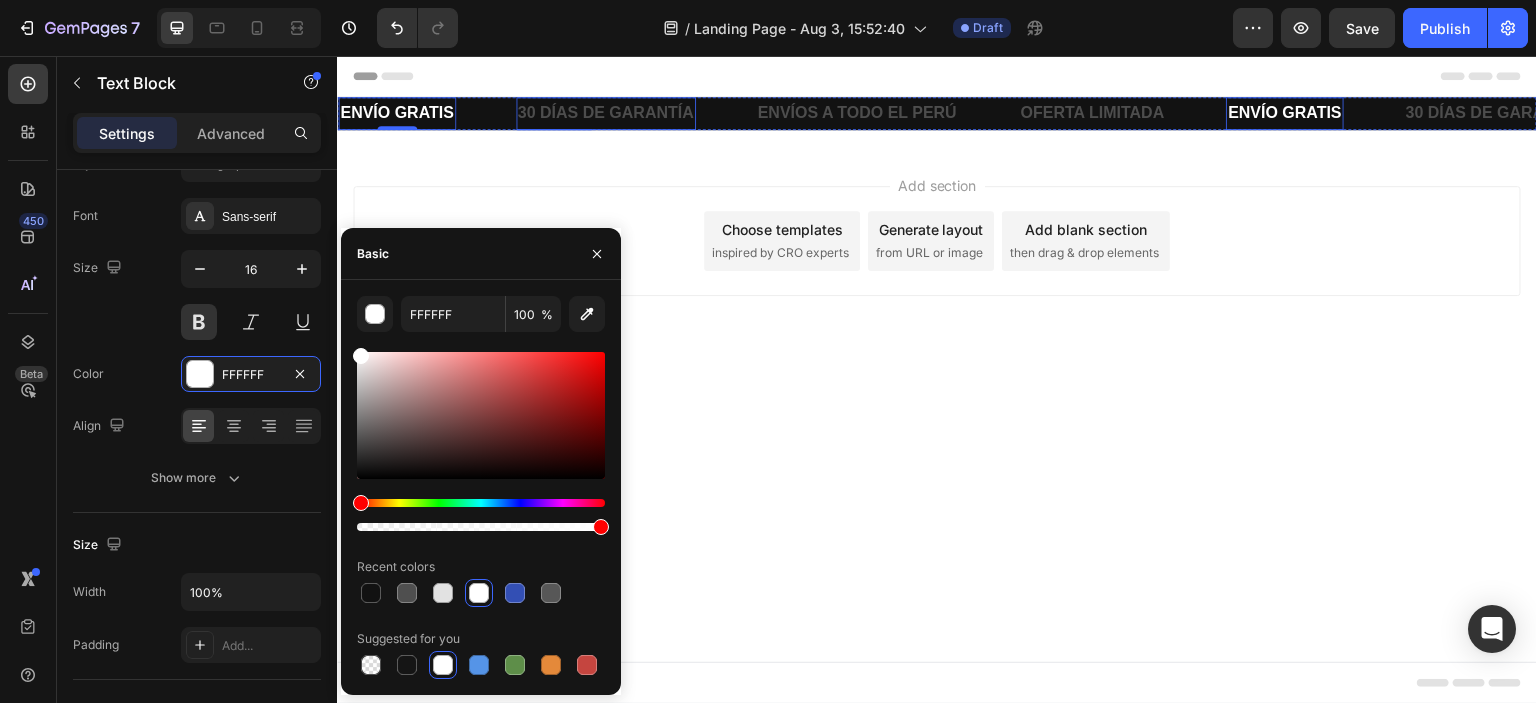 click on "30 DÍAS DE GARANTÍA" at bounding box center [606, 113] 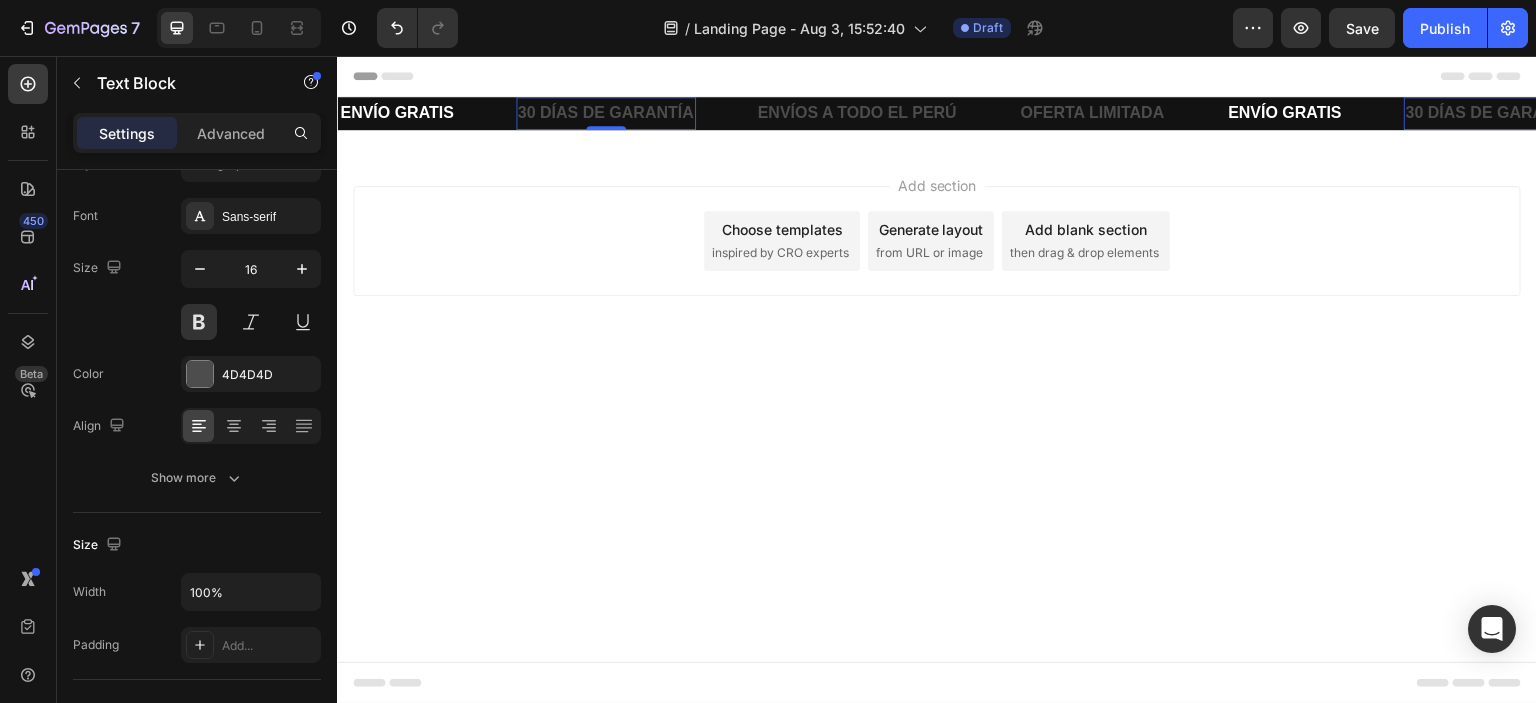scroll, scrollTop: 88, scrollLeft: 0, axis: vertical 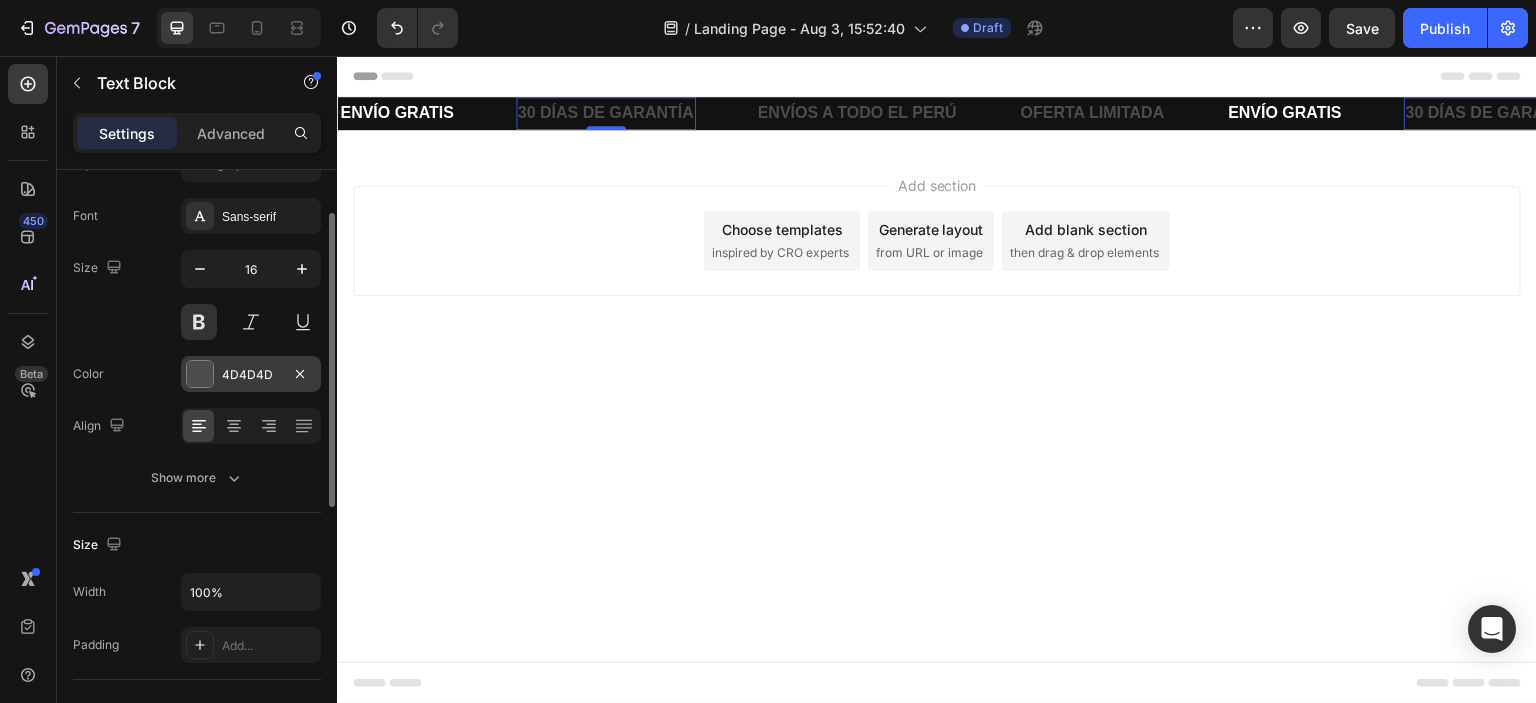click on "4D4D4D" at bounding box center [251, 375] 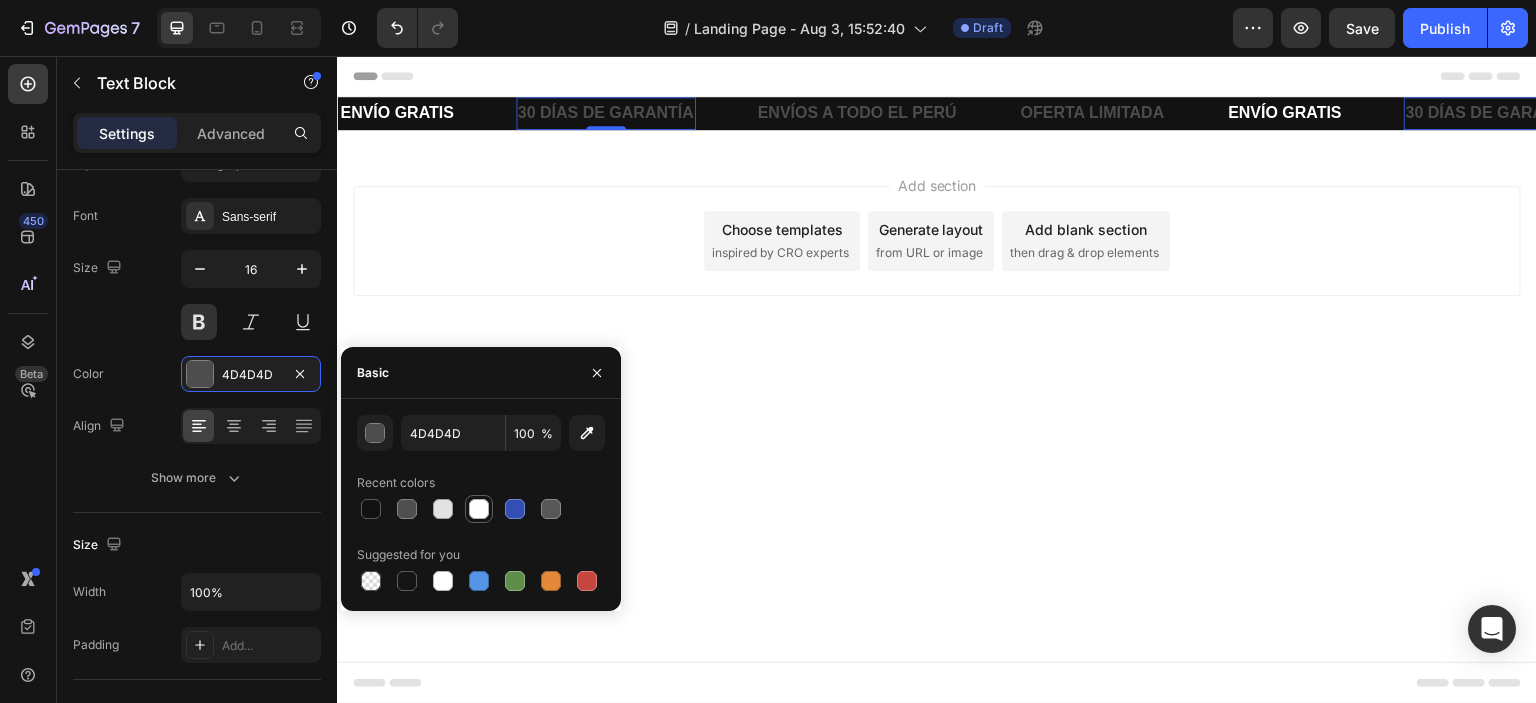 click at bounding box center (479, 509) 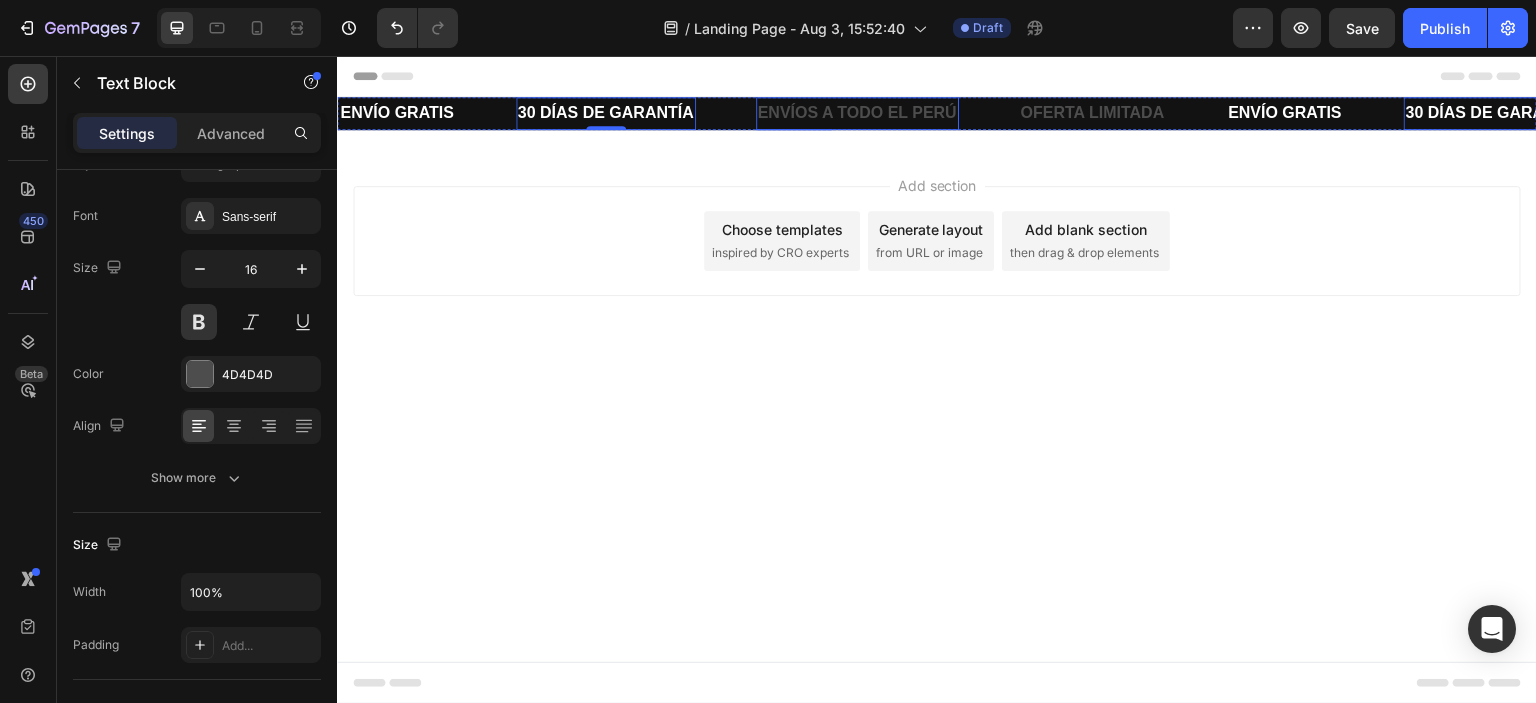 click on "ENVÍOS A TODO EL PERÚ" at bounding box center (857, 113) 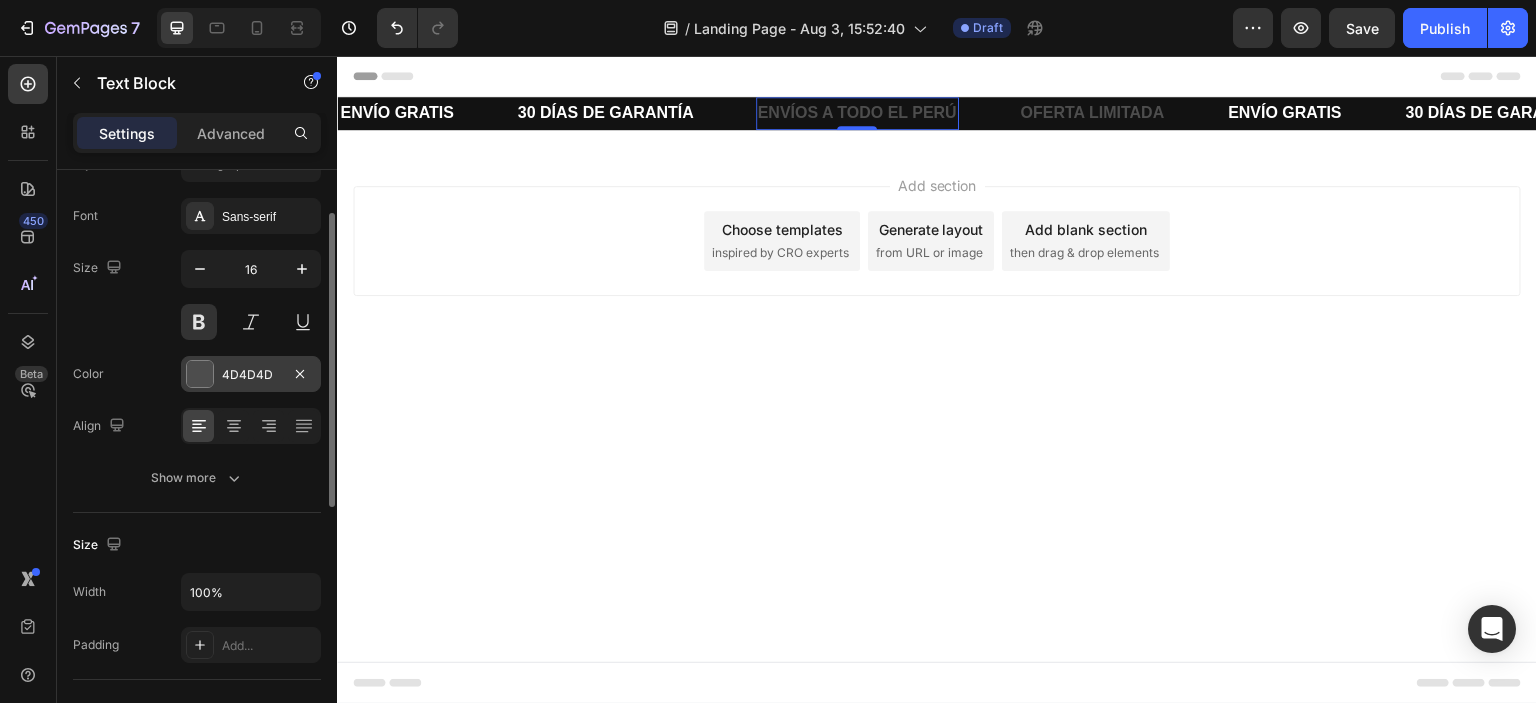 click on "4D4D4D" at bounding box center [251, 374] 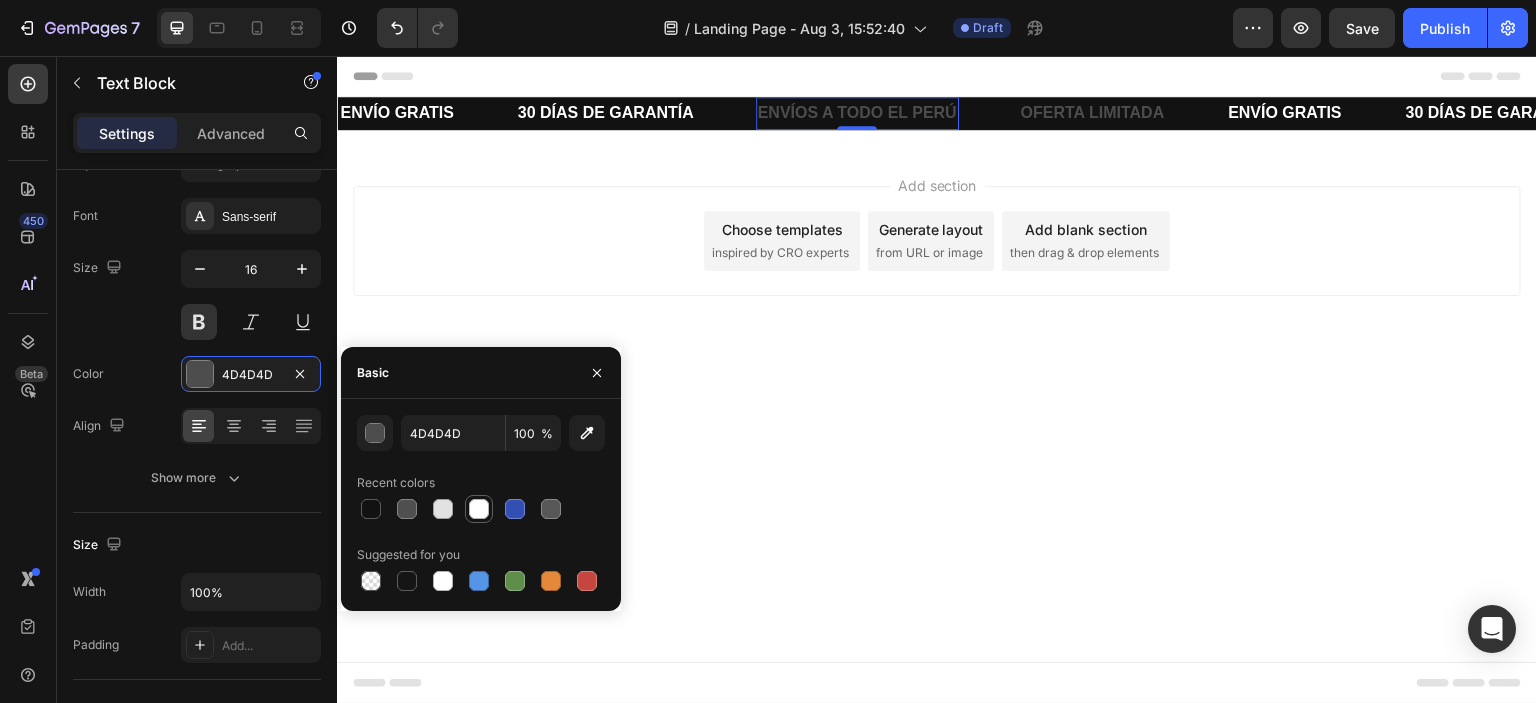 click at bounding box center (479, 509) 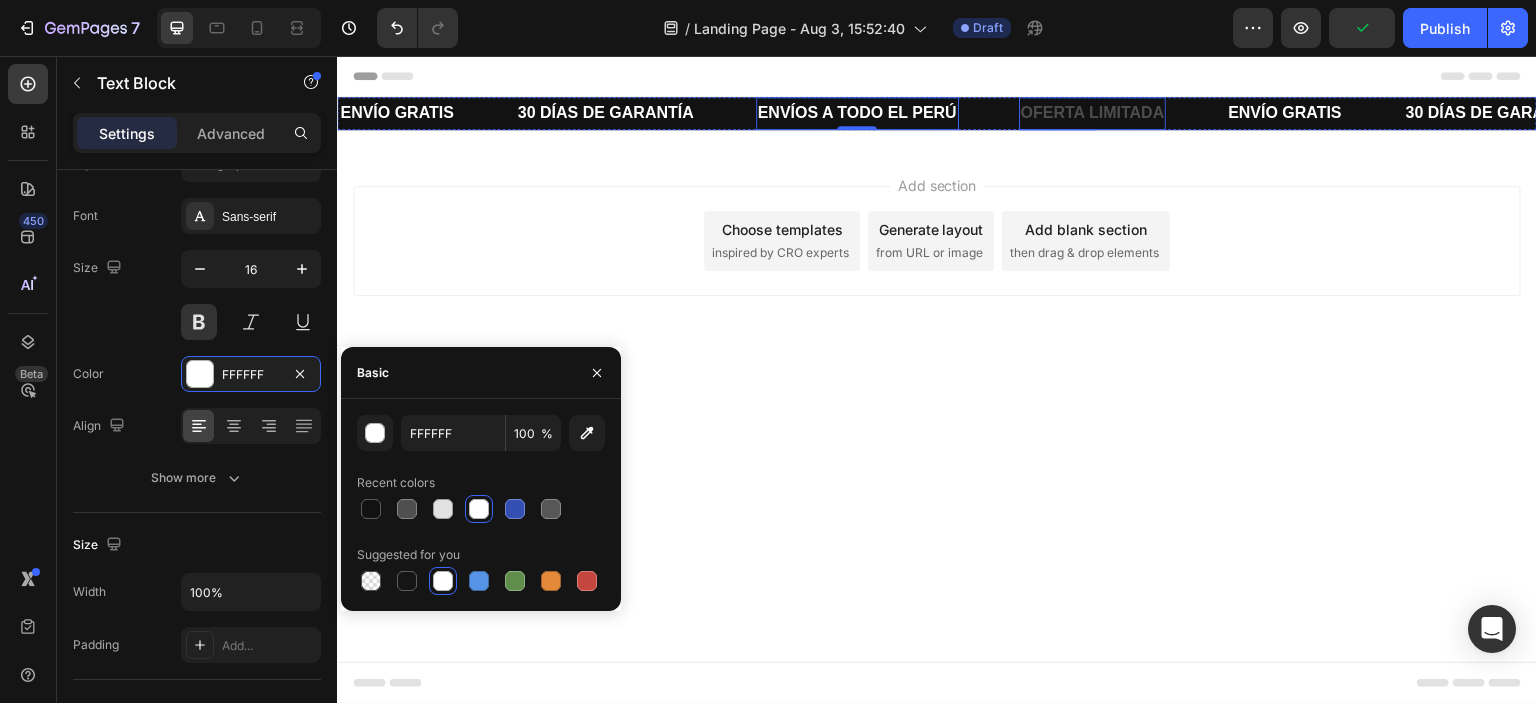 click on "OFERTA LIMITADA" at bounding box center (1093, 113) 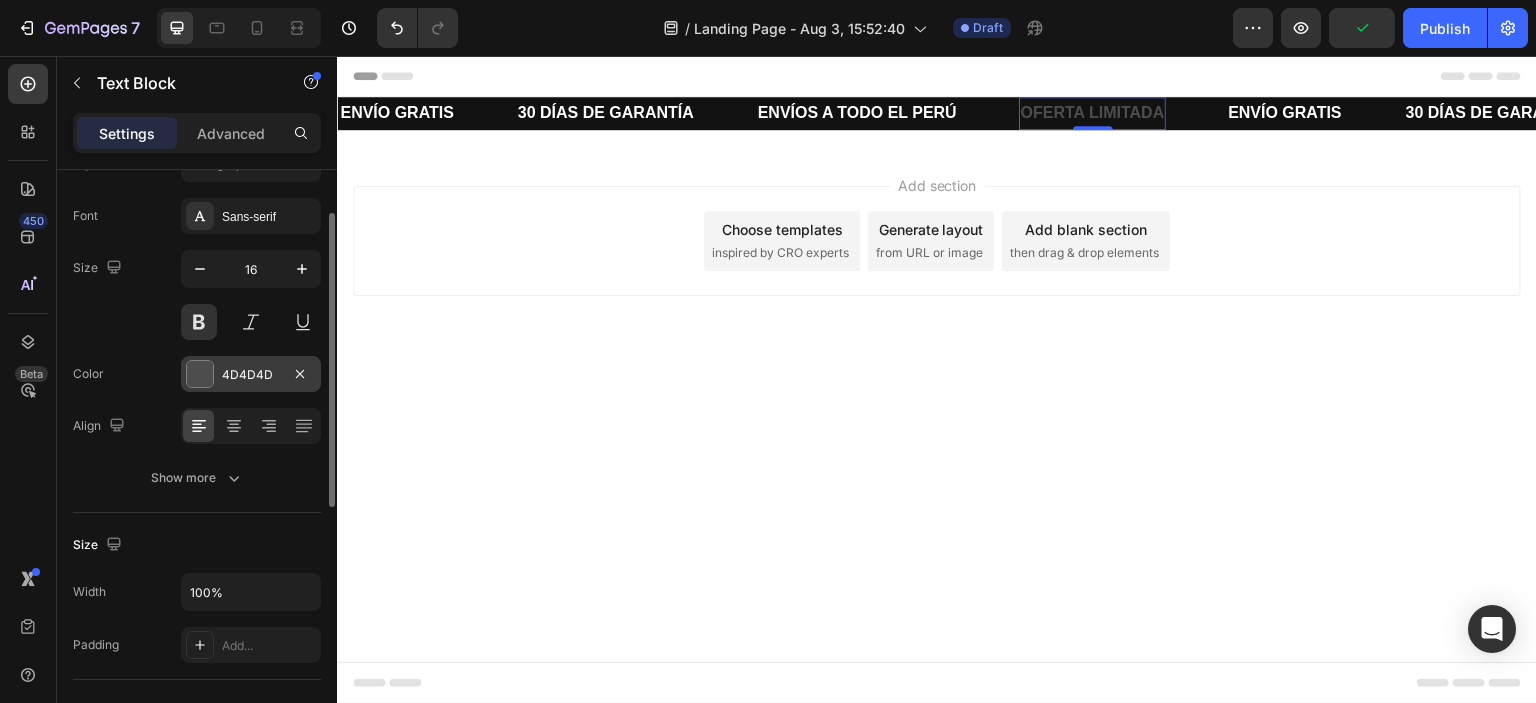 click on "4D4D4D" at bounding box center (251, 374) 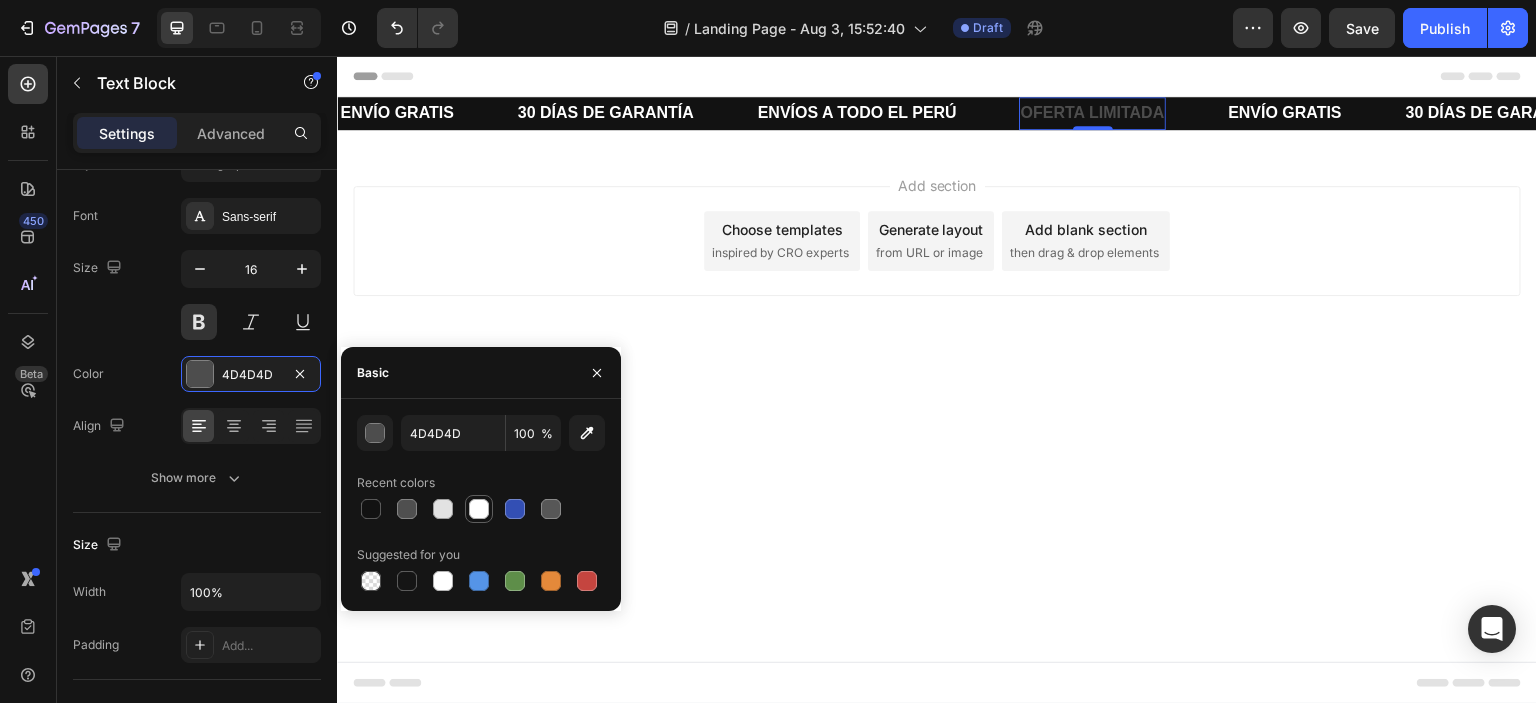 click at bounding box center (479, 509) 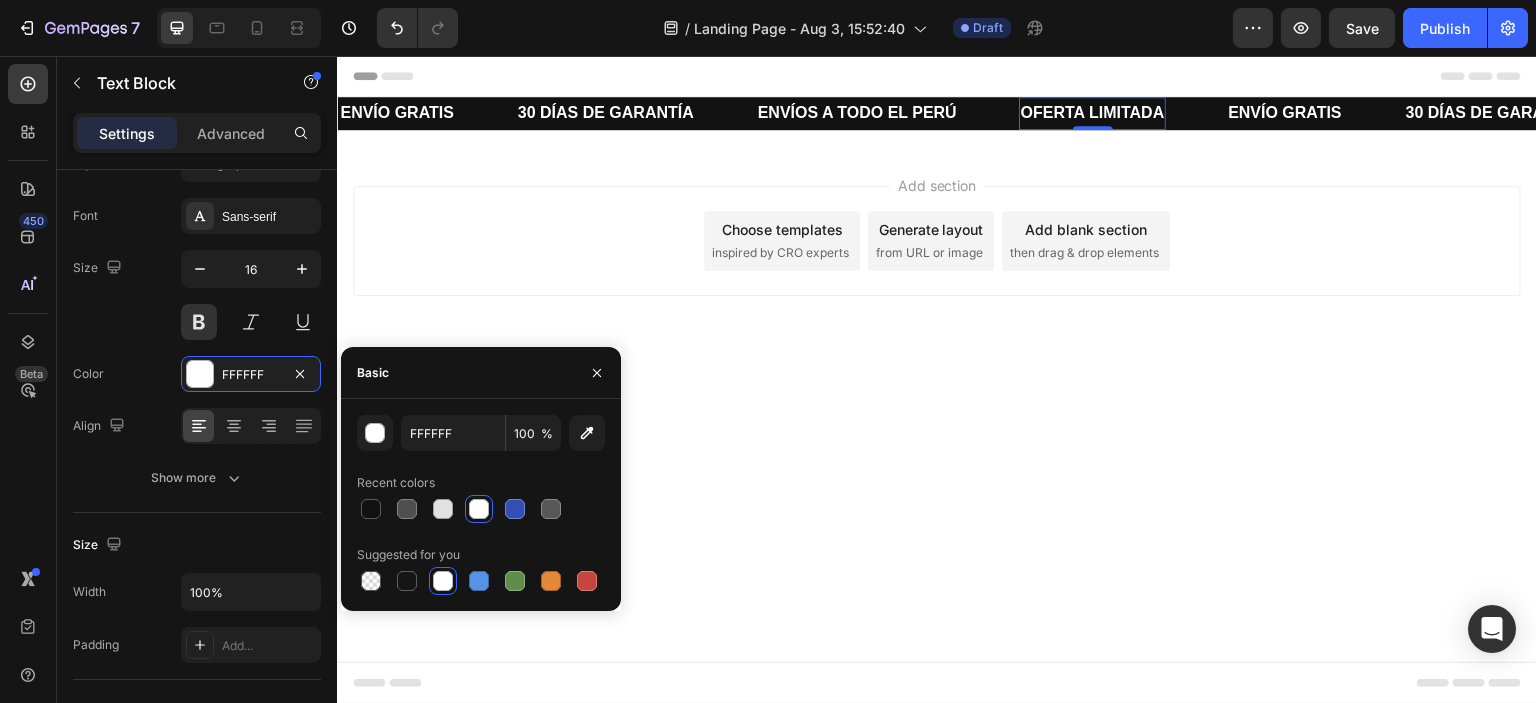 click on "Add section Choose templates inspired by CRO experts Generate layout from URL or image Add blank section then drag & drop elements" at bounding box center (937, 269) 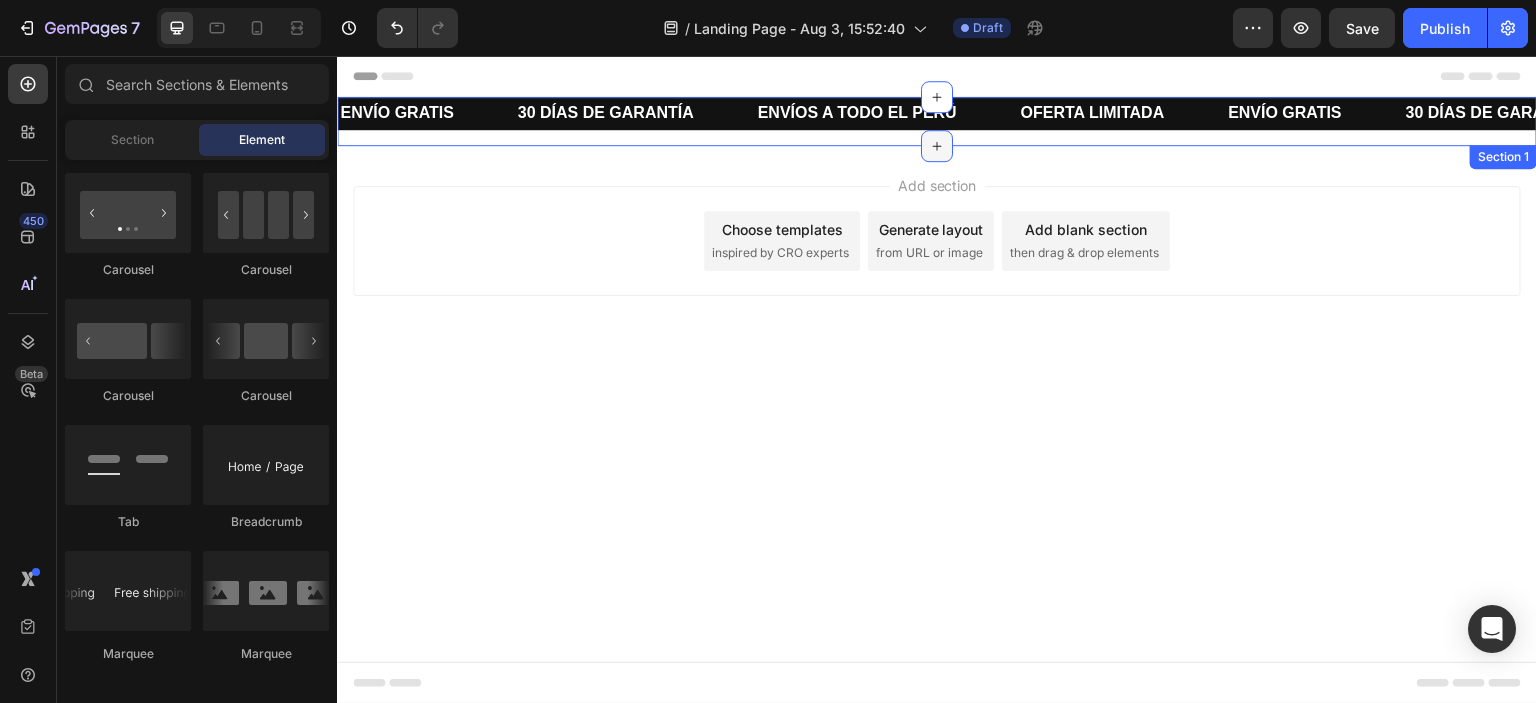 click at bounding box center (937, 146) 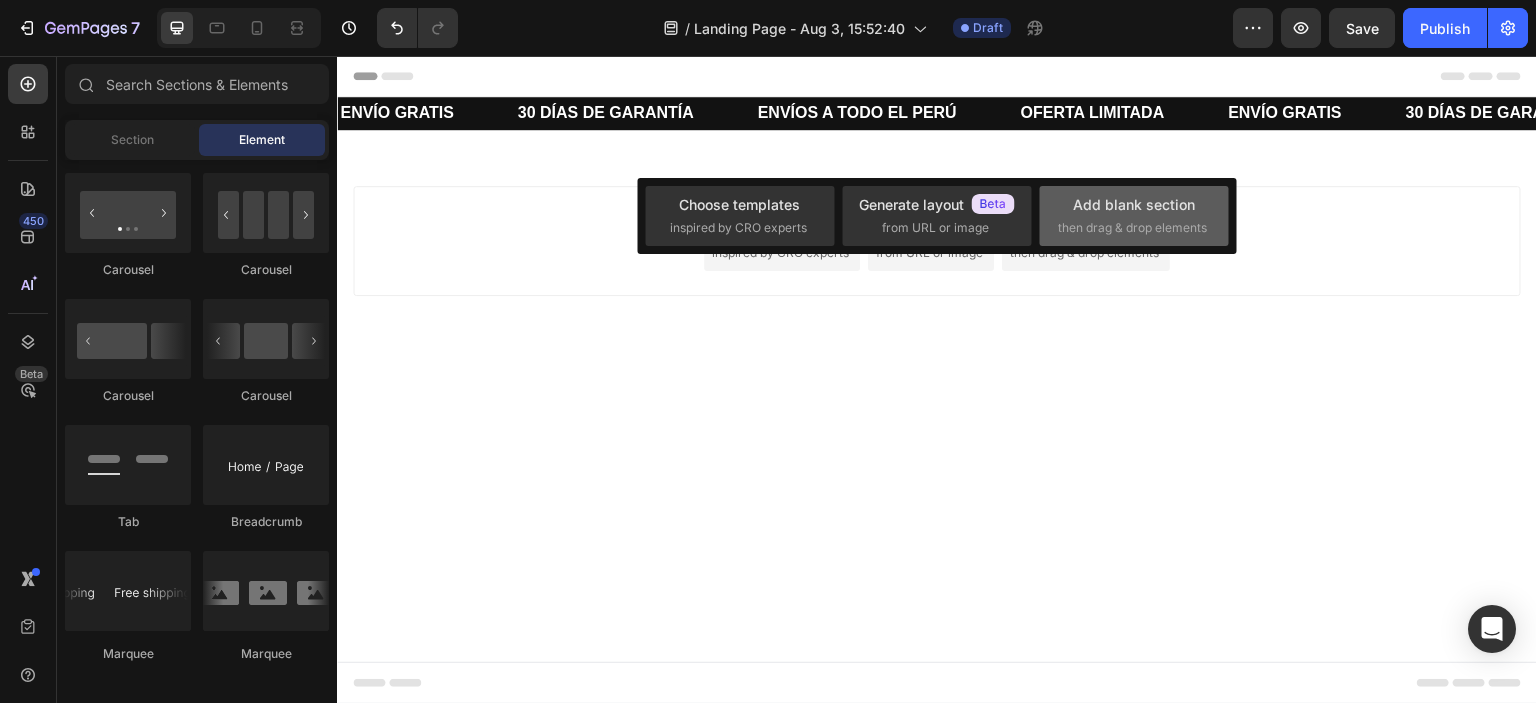 click on "Add blank section" at bounding box center [1134, 204] 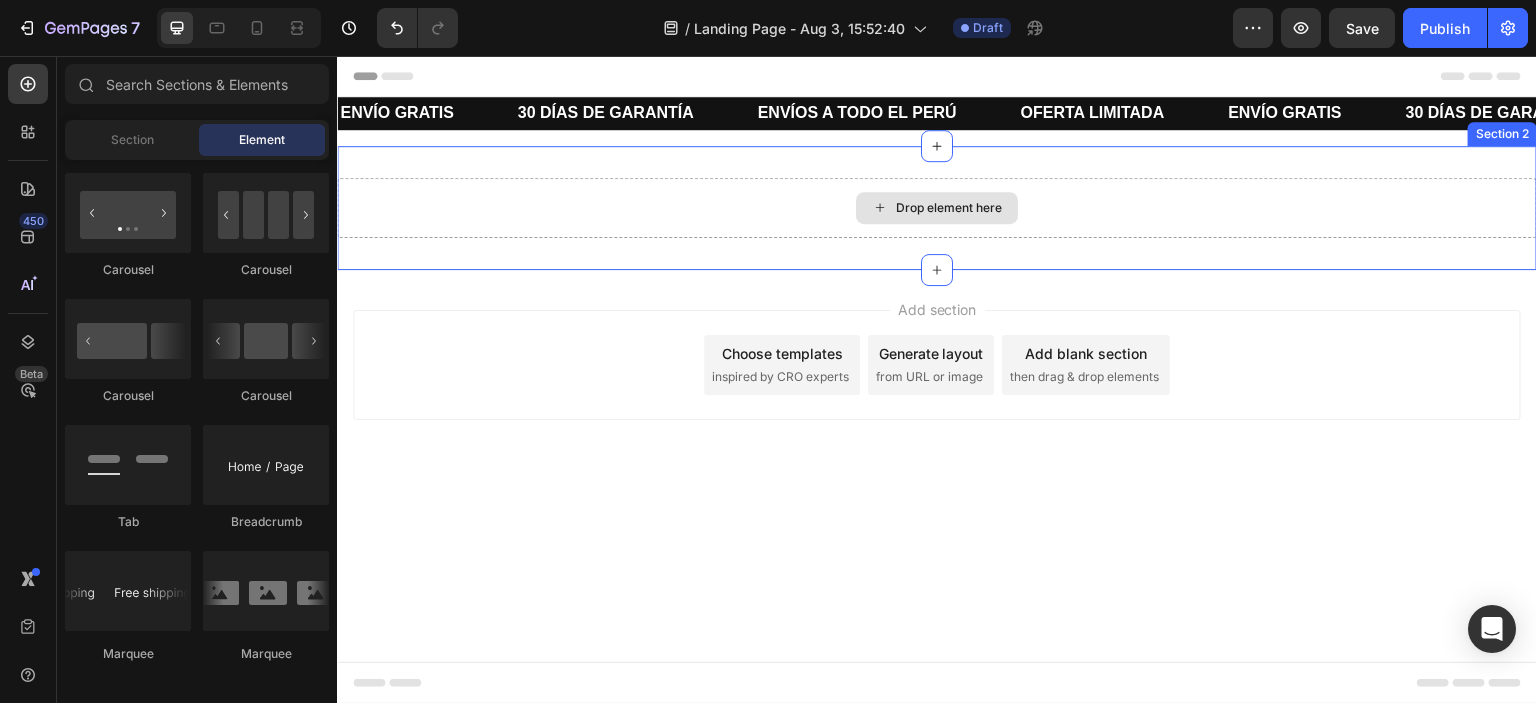 click 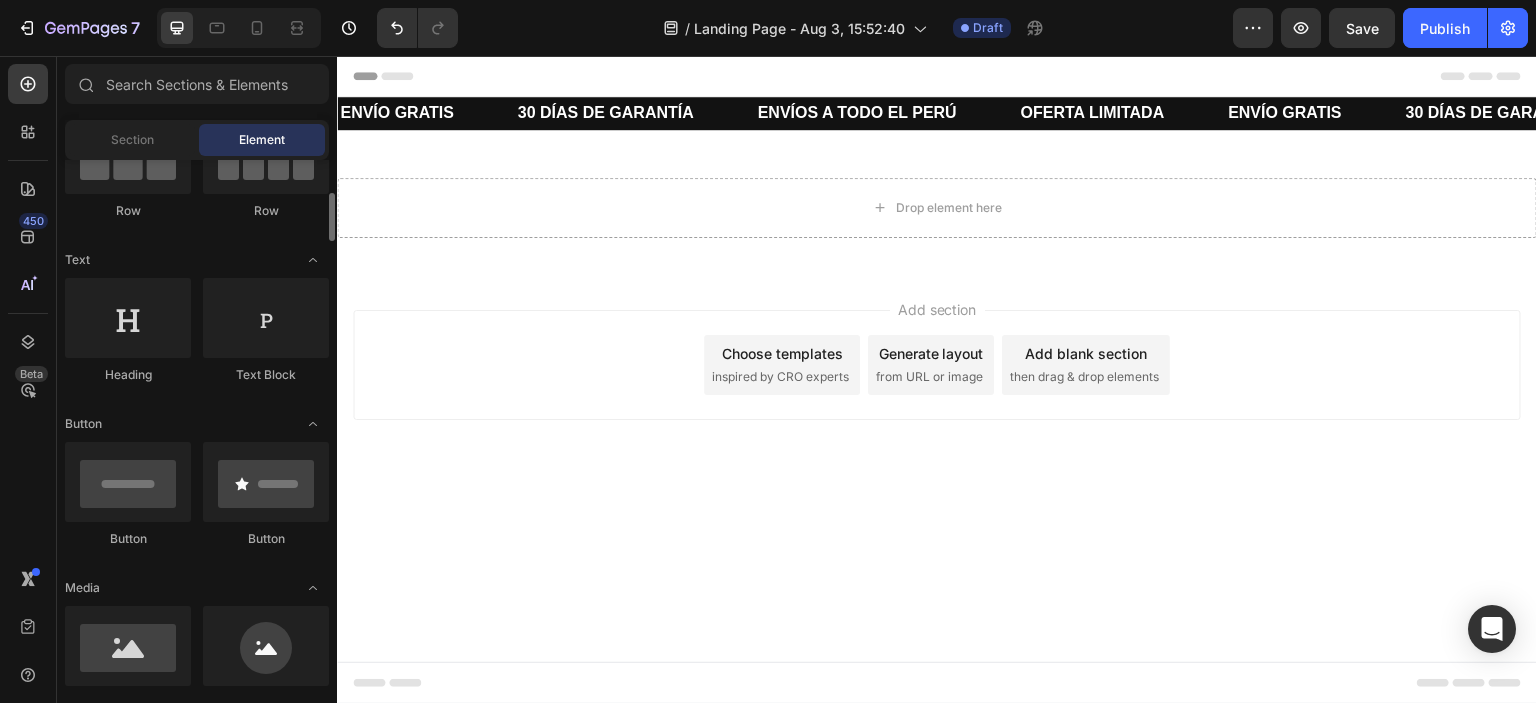 scroll, scrollTop: 238, scrollLeft: 0, axis: vertical 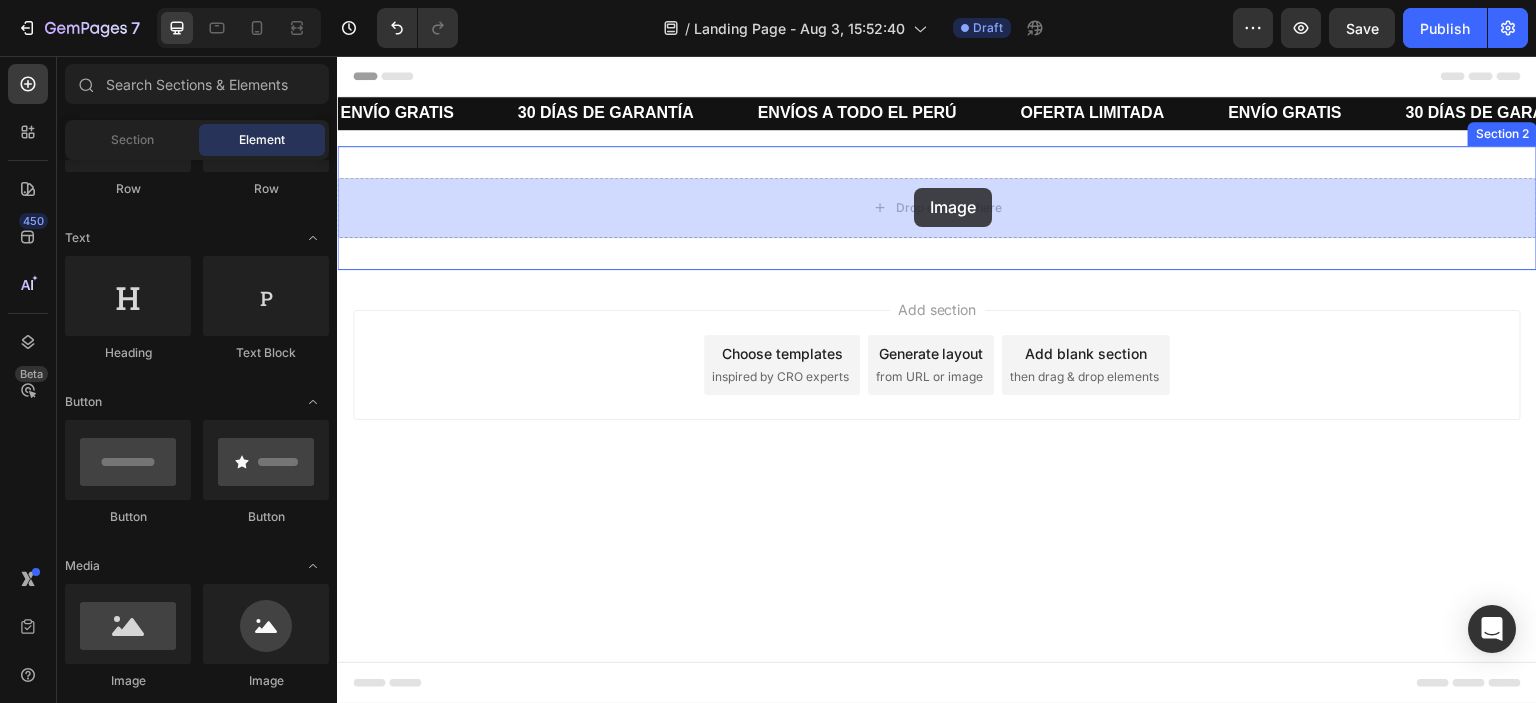 drag, startPoint x: 501, startPoint y: 717, endPoint x: 913, endPoint y: 190, distance: 668.9342 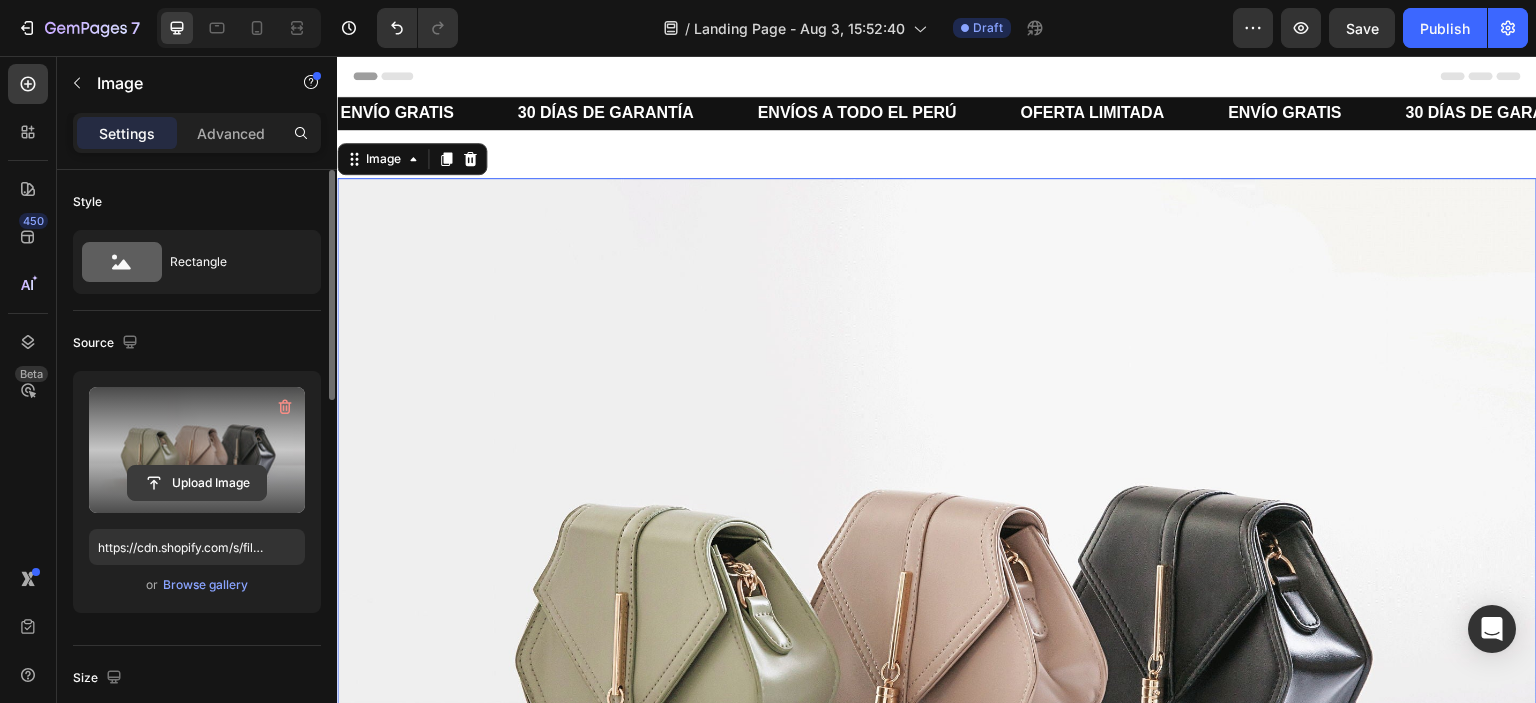 click 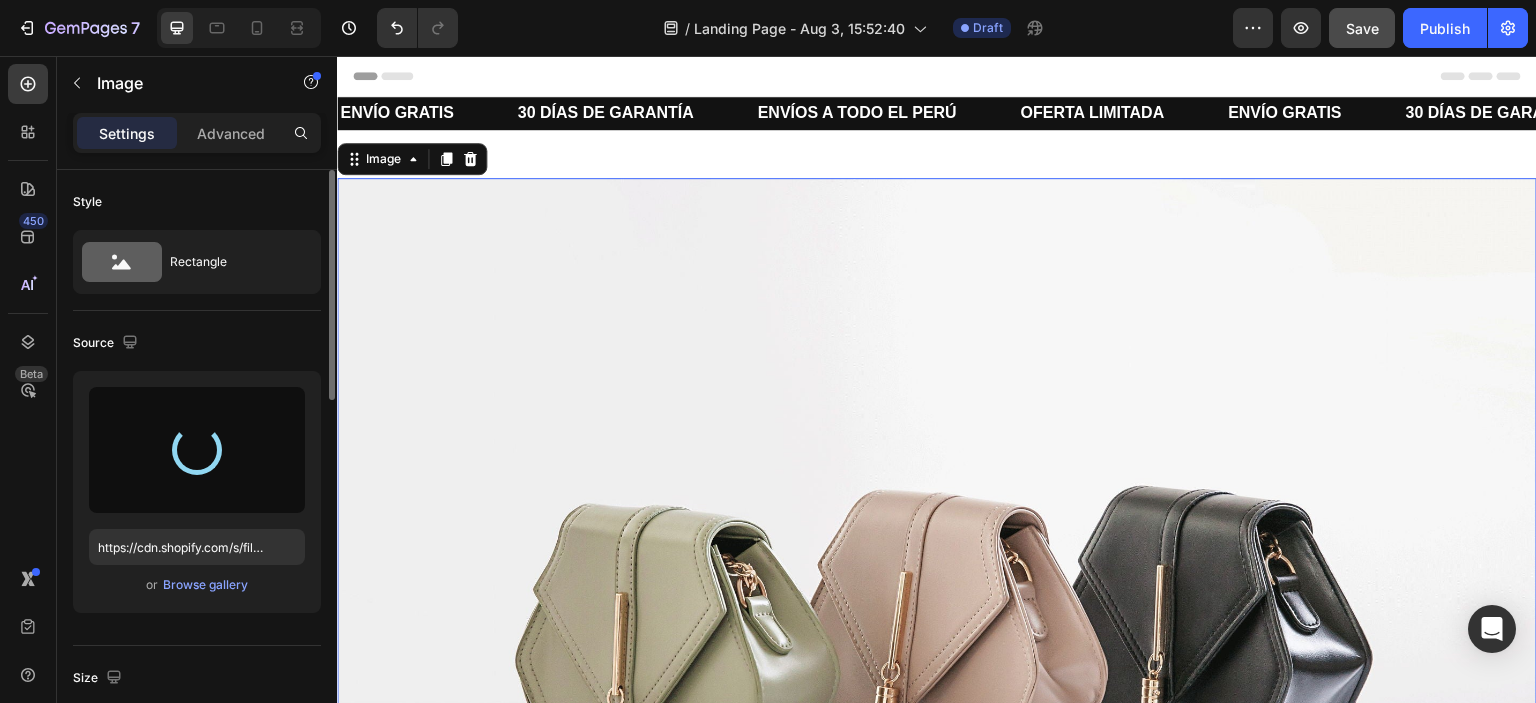 type on "https://cdn.shopify.com/s/files/1/0672/1555/6698/files/gempages_578351845596988357-40766e08-1d72-46a2-ac97-8a179781fecc.png" 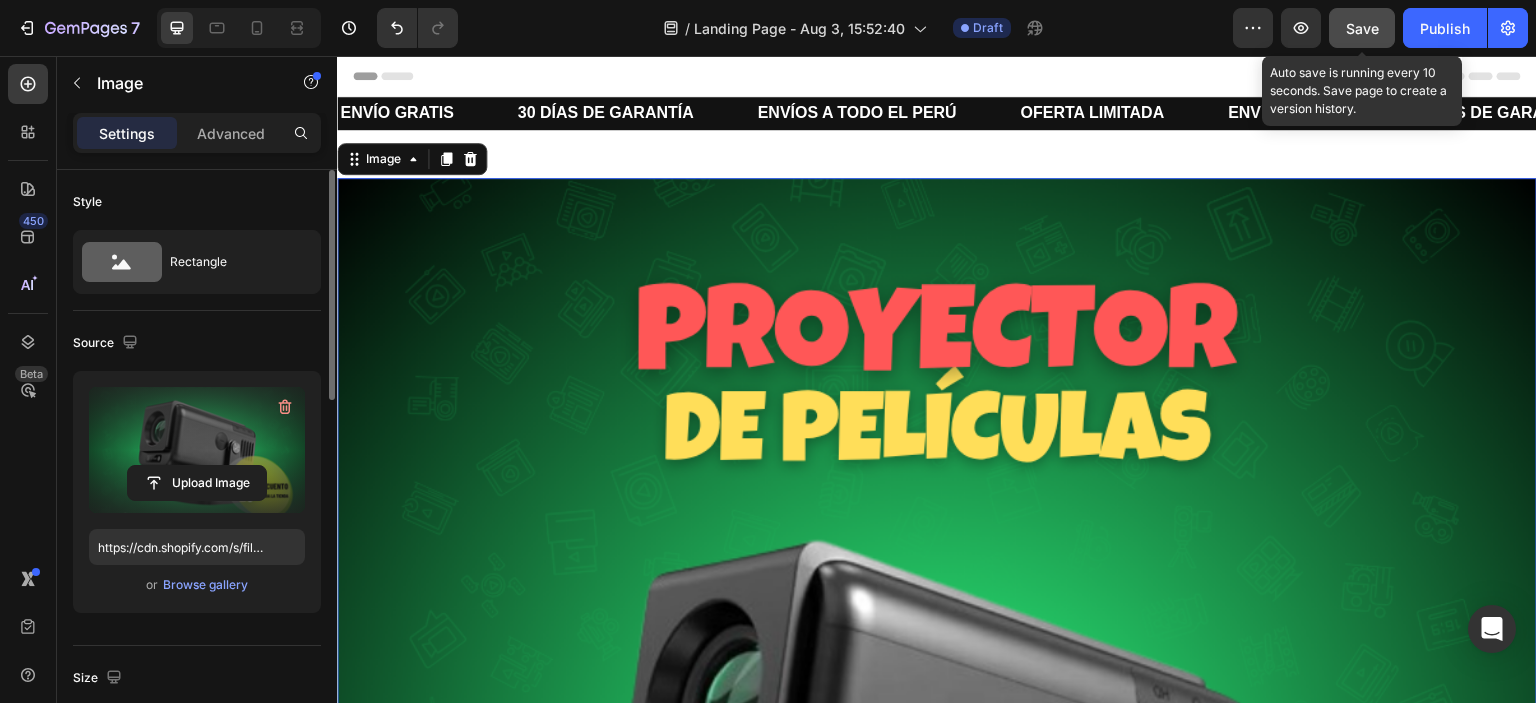 click on "Save" 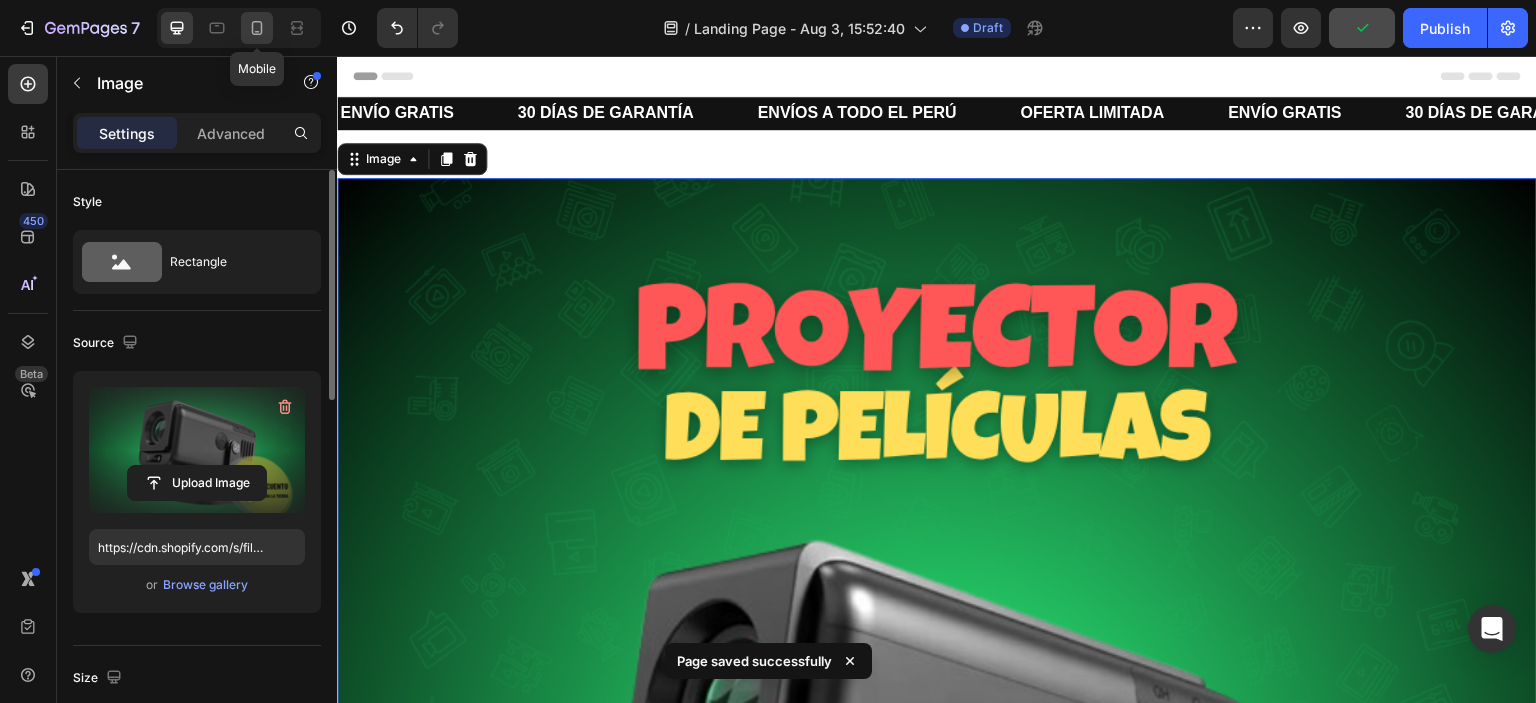 click 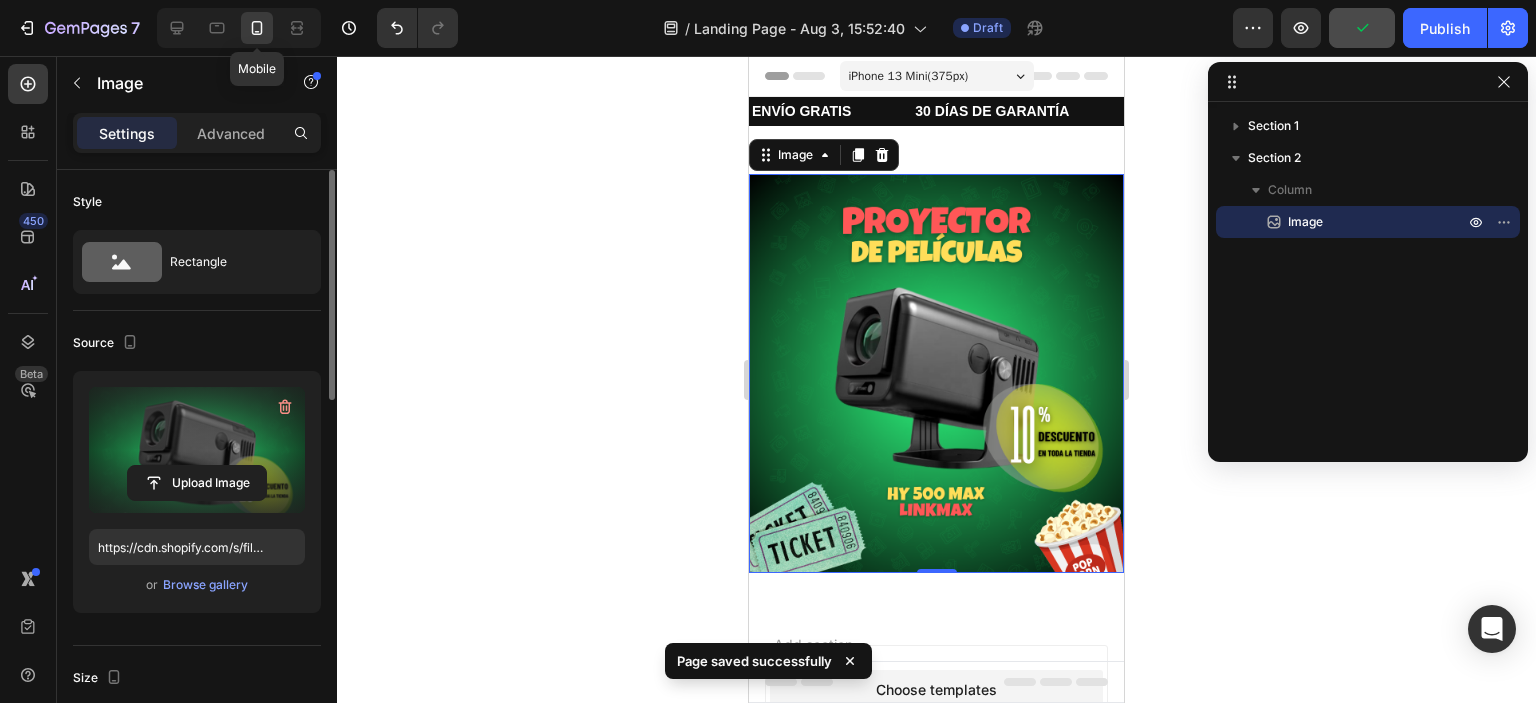 scroll, scrollTop: 48, scrollLeft: 0, axis: vertical 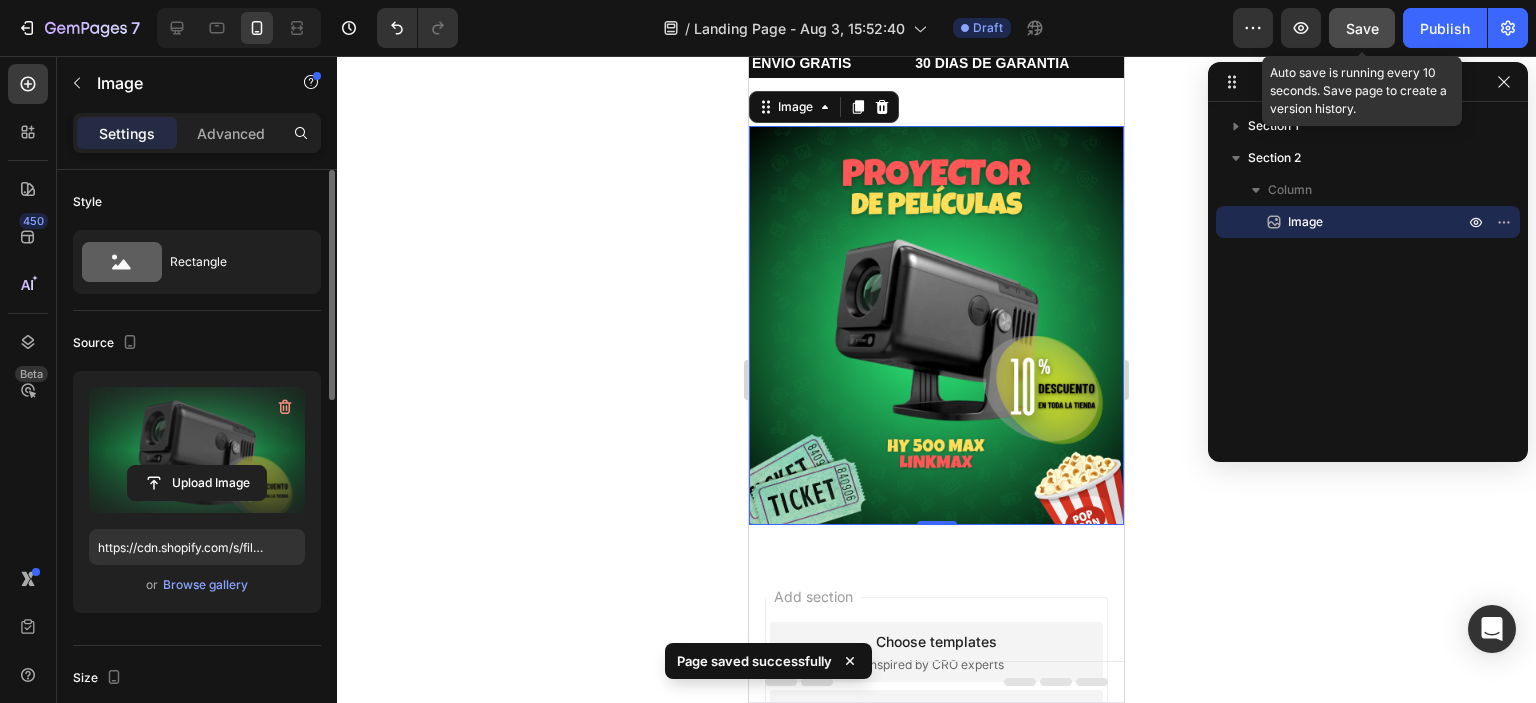 click on "Save" at bounding box center (1362, 28) 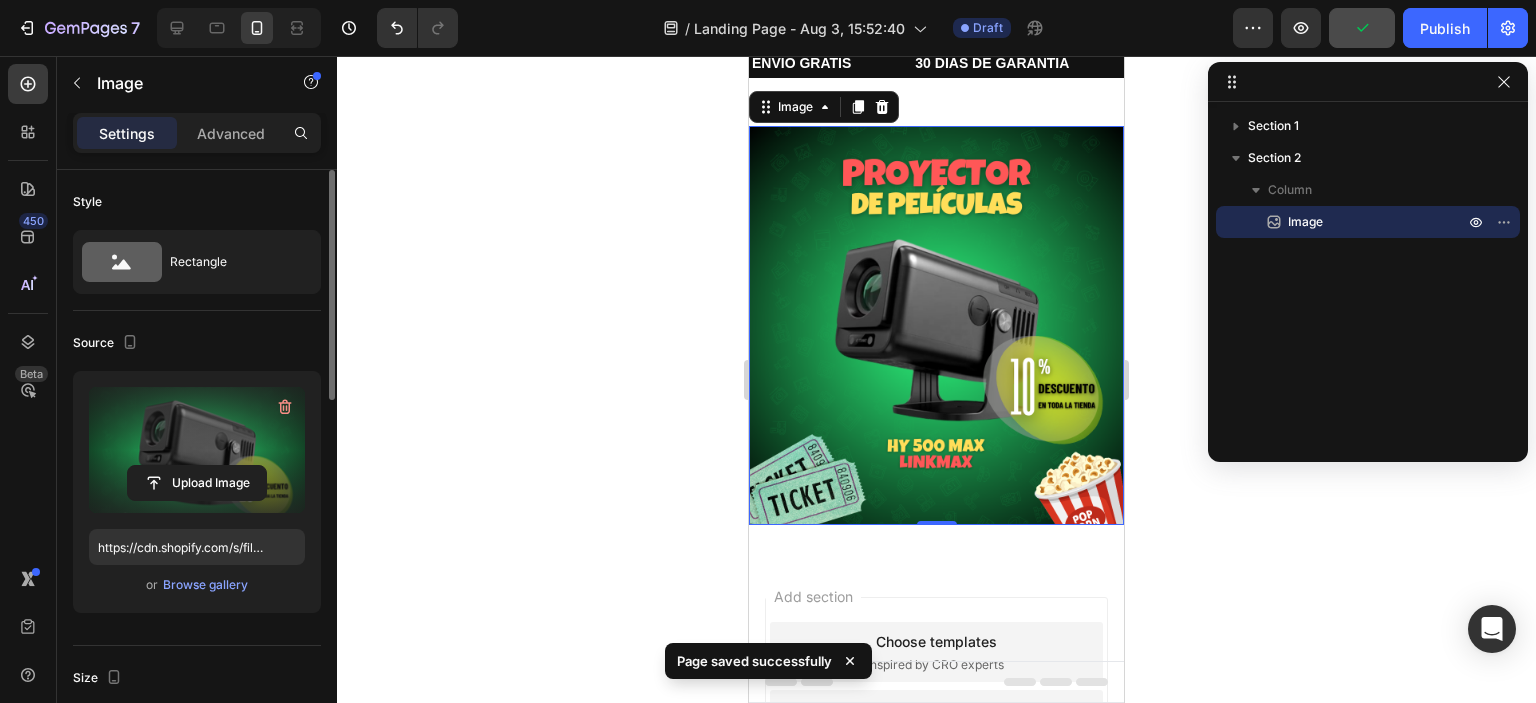 click 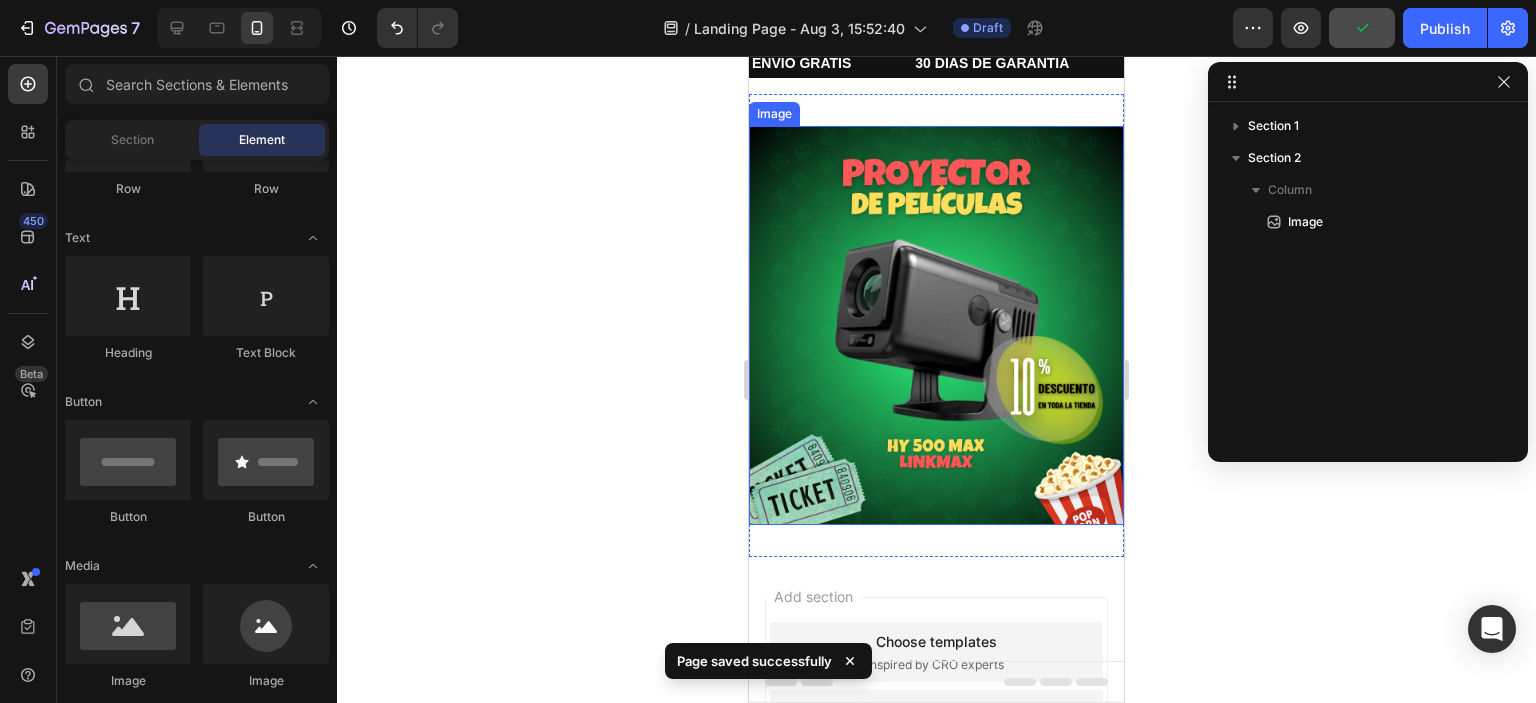scroll, scrollTop: 0, scrollLeft: 0, axis: both 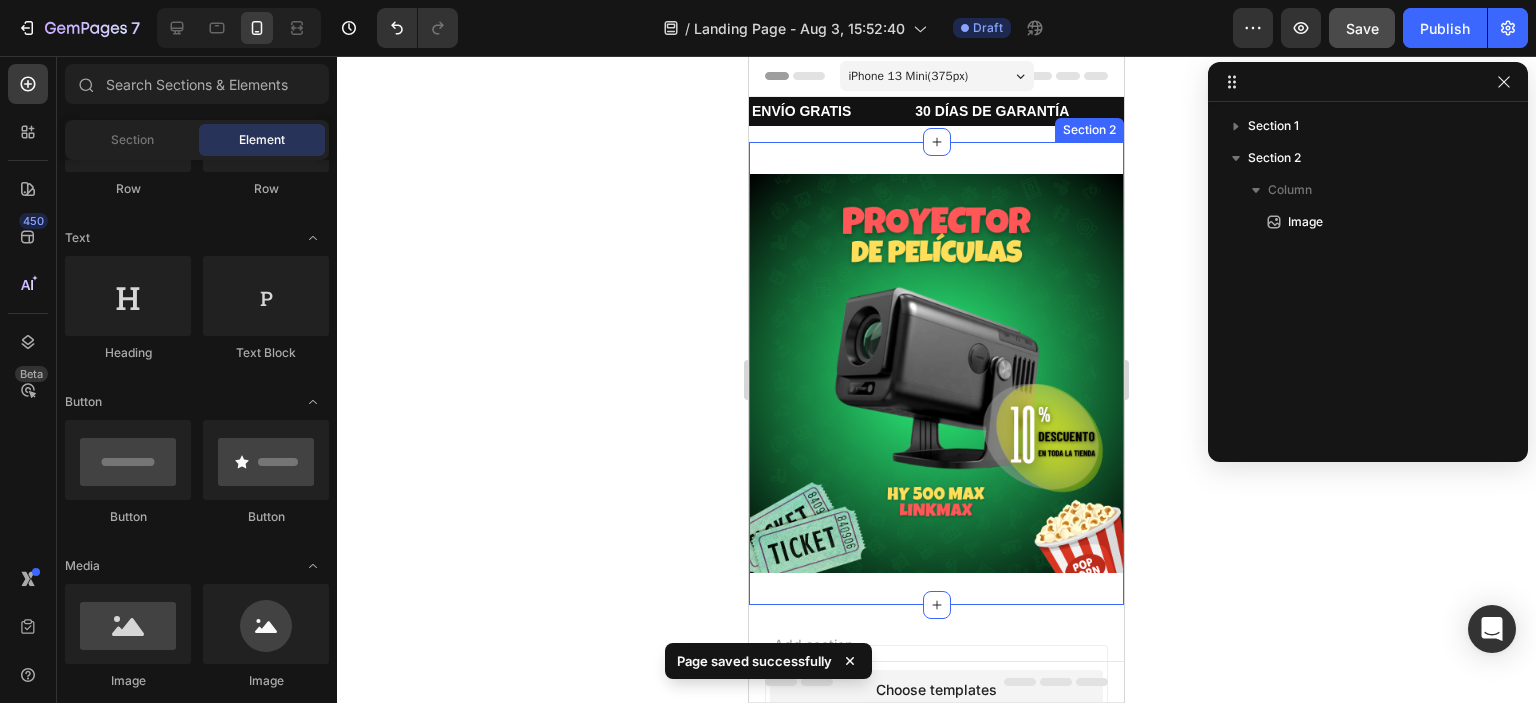 click on "Image Section 2" at bounding box center [936, 373] 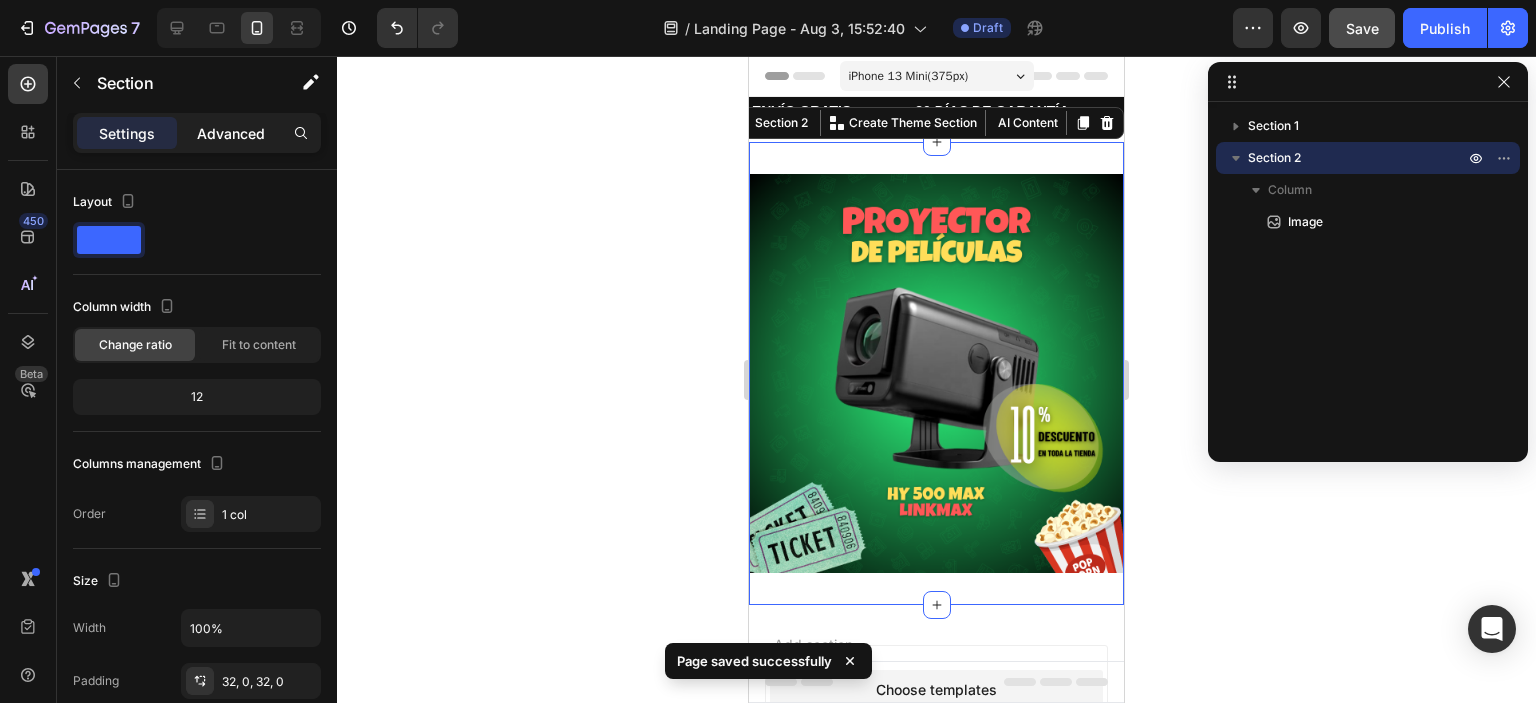 click on "Advanced" at bounding box center [231, 133] 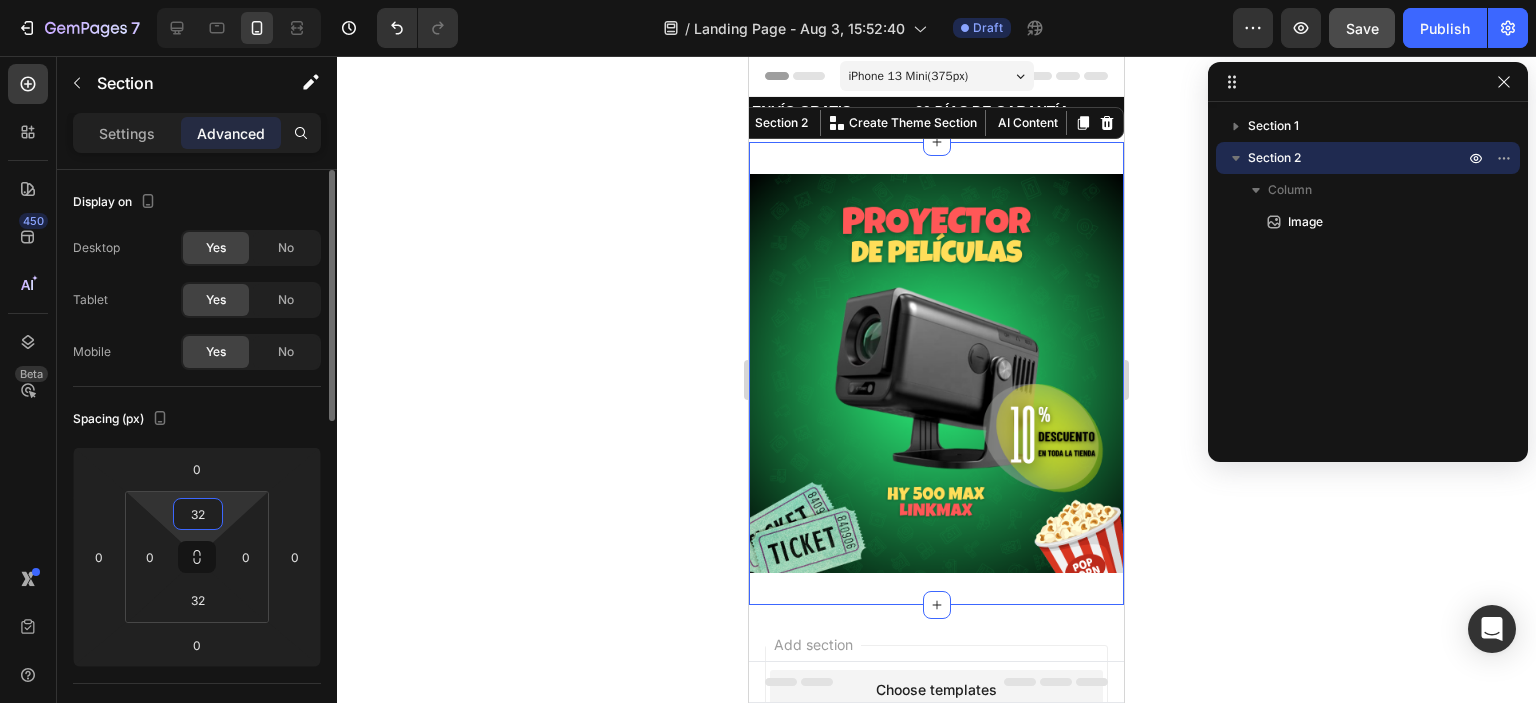 click on "32" at bounding box center (198, 514) 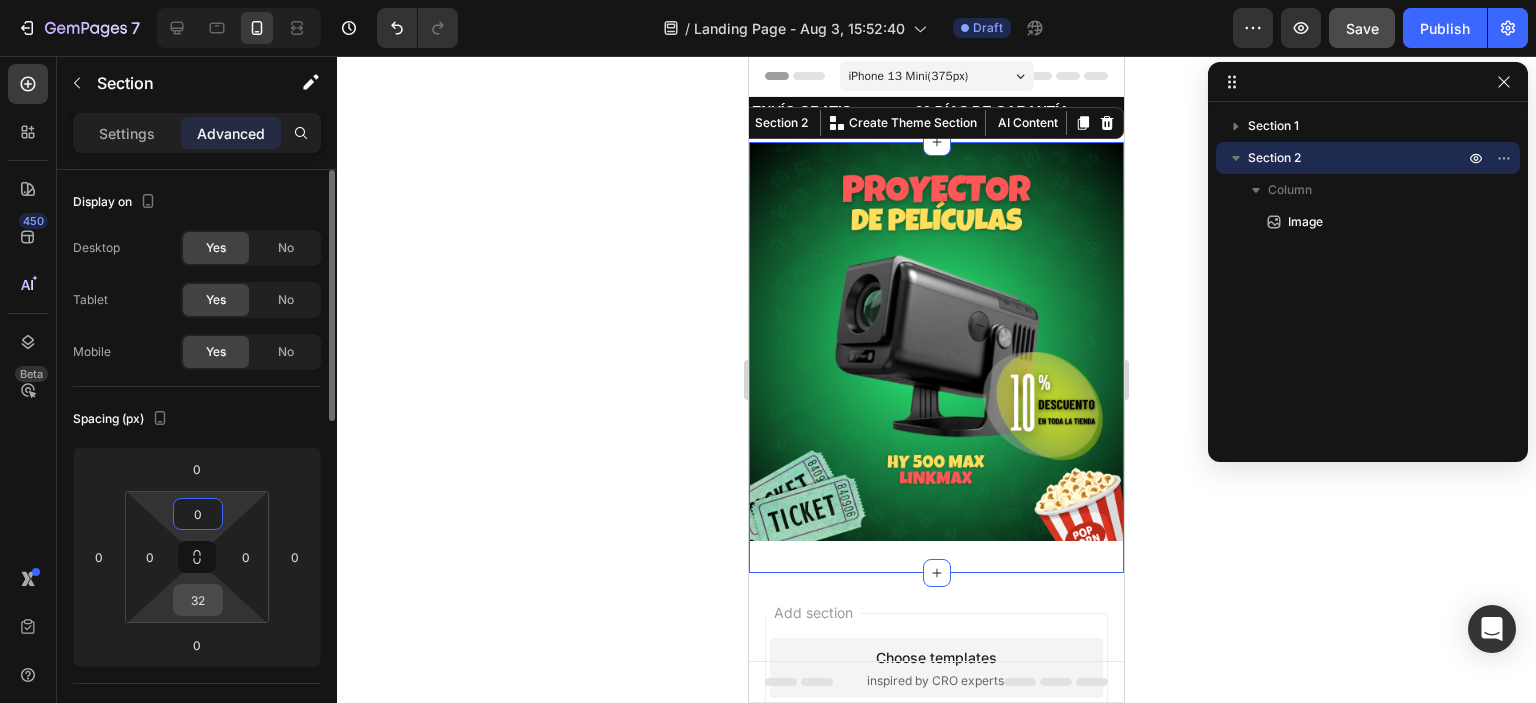type on "0" 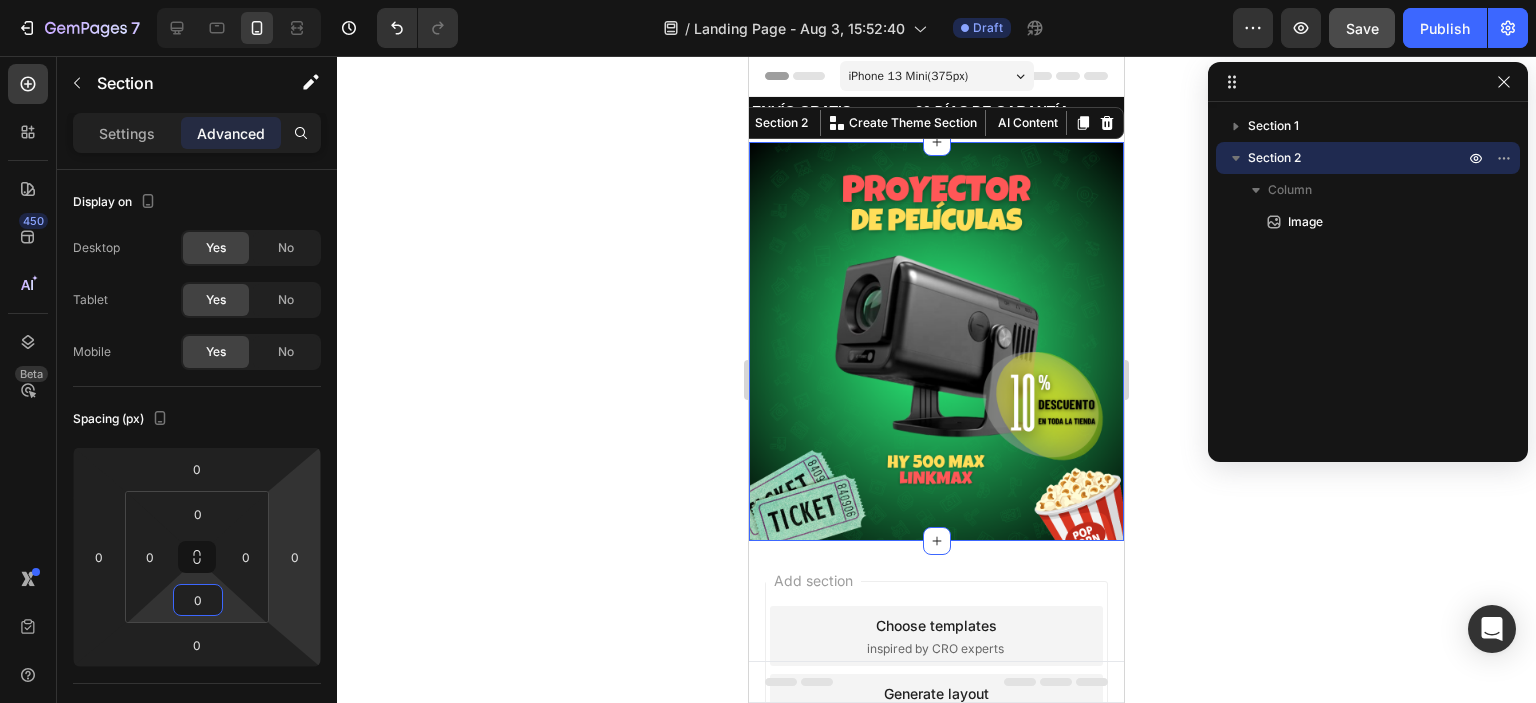 type on "0" 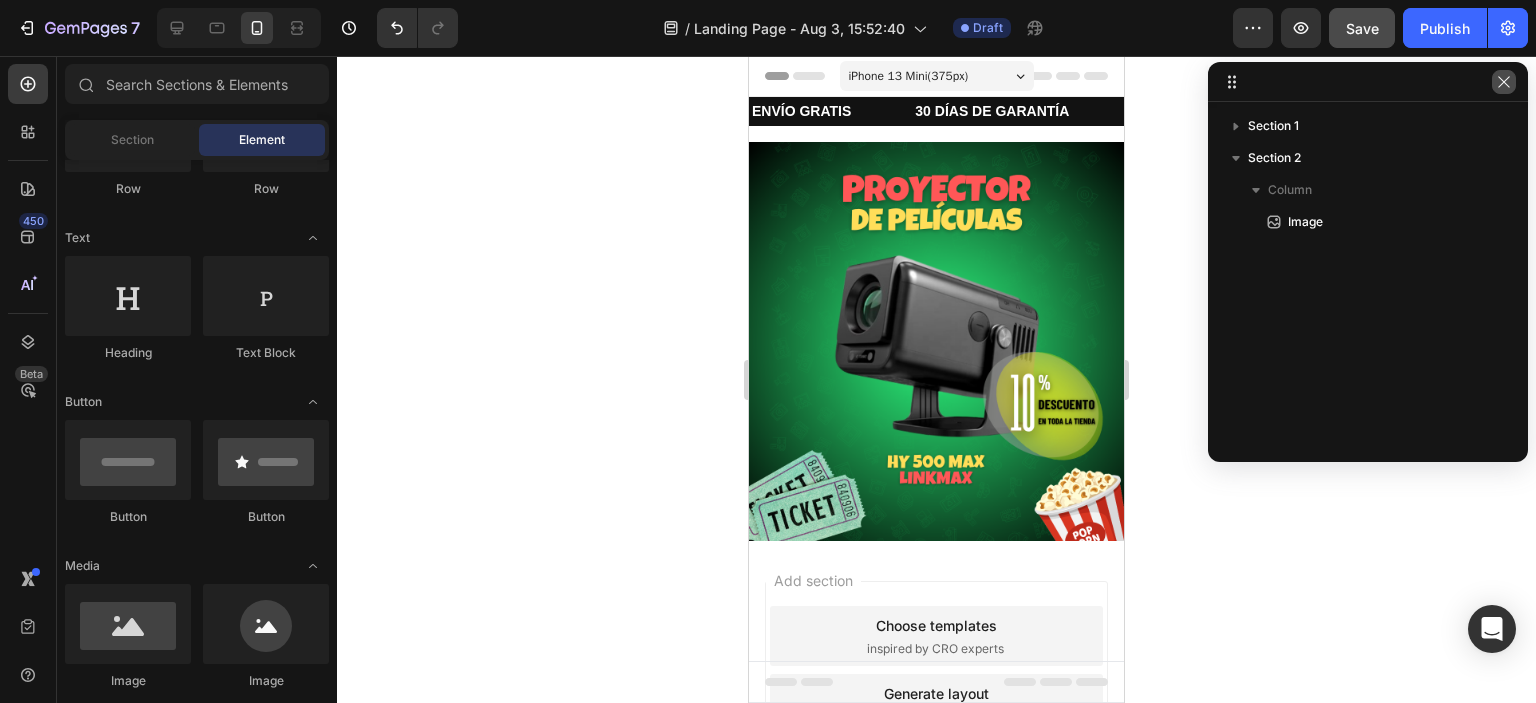 click 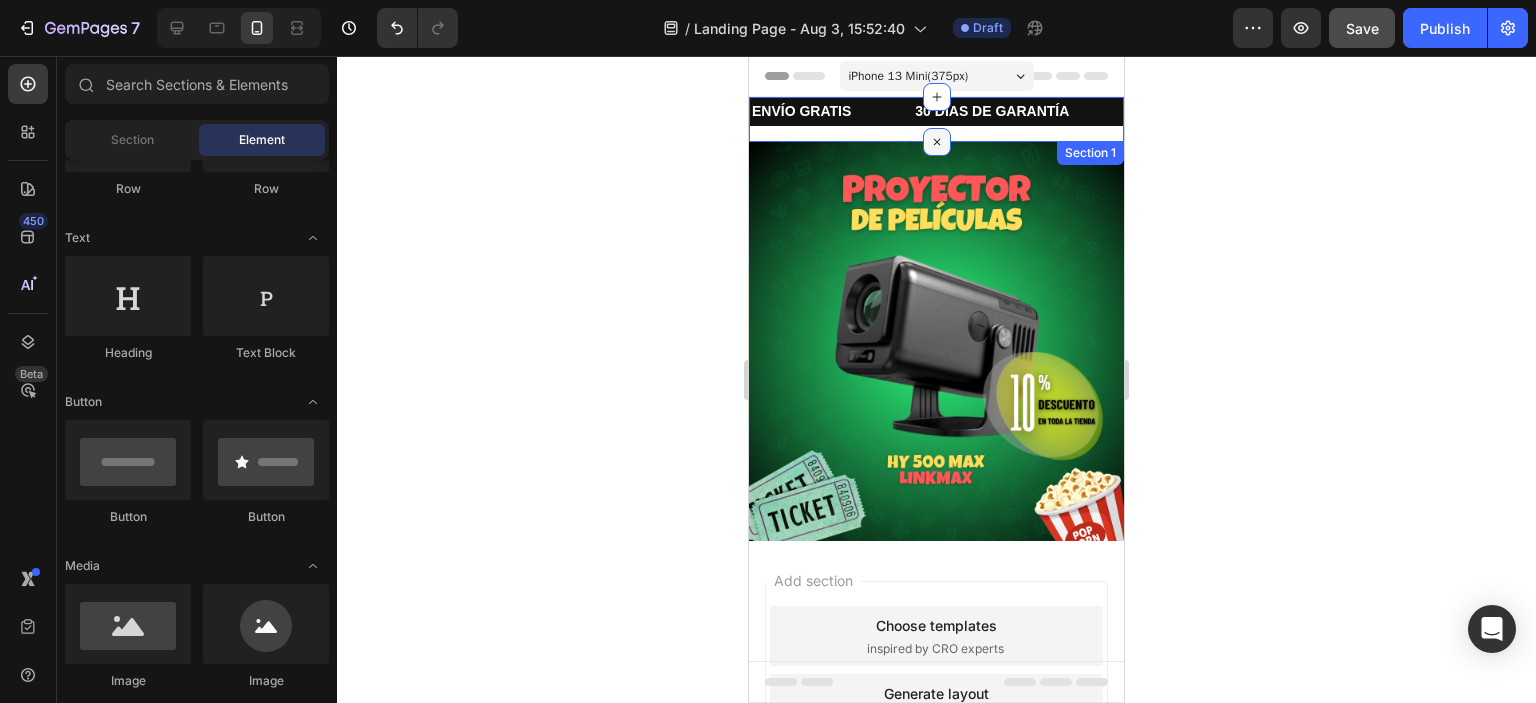 click at bounding box center [937, 142] 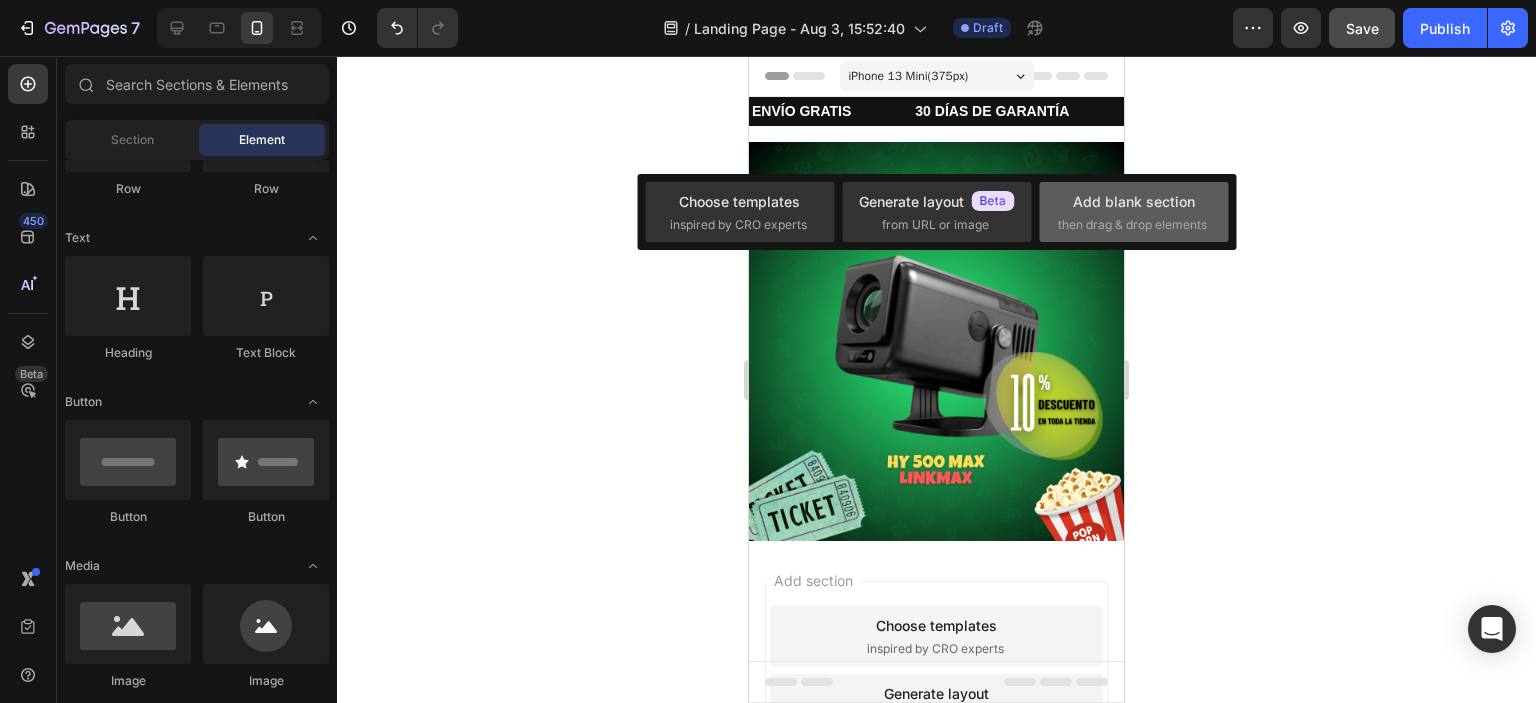 click on "then drag & drop elements" at bounding box center (1132, 225) 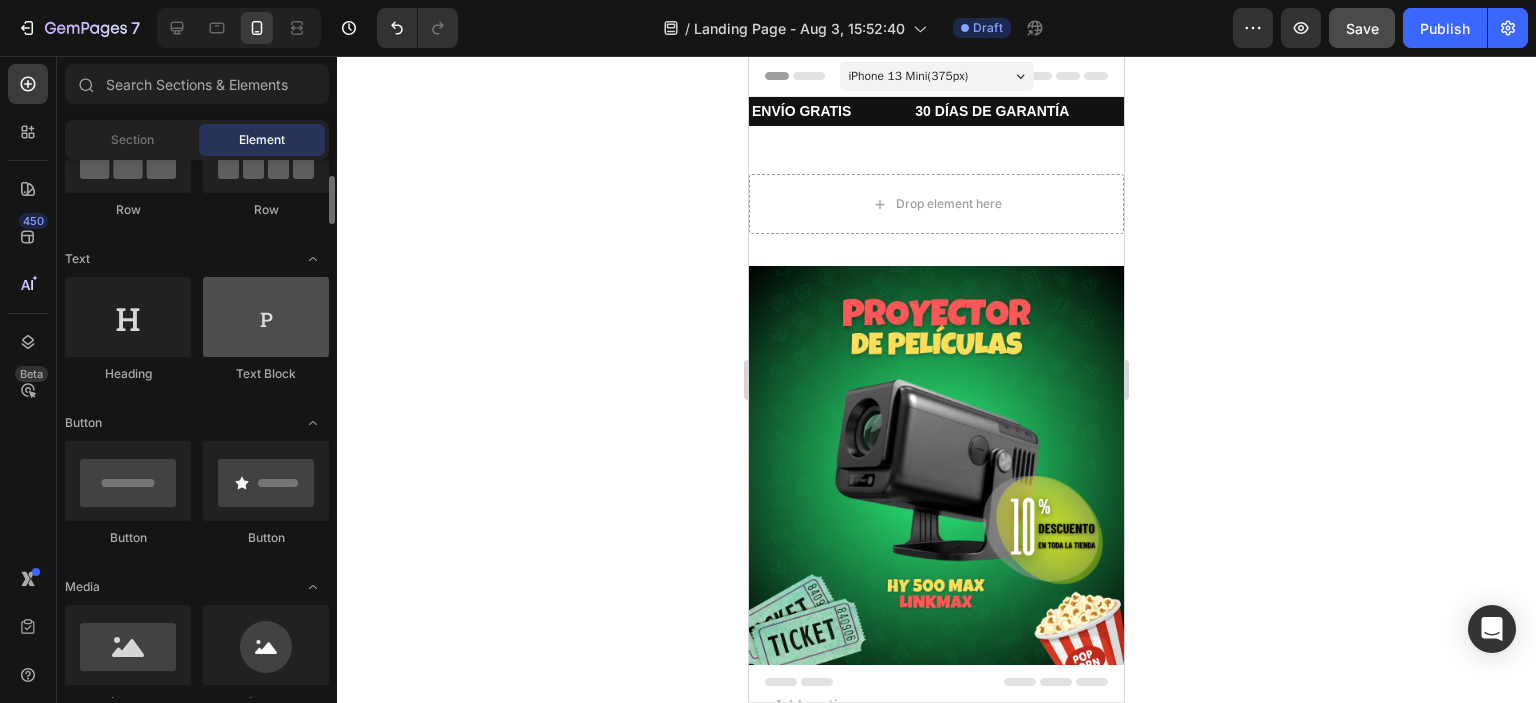 scroll, scrollTop: 218, scrollLeft: 0, axis: vertical 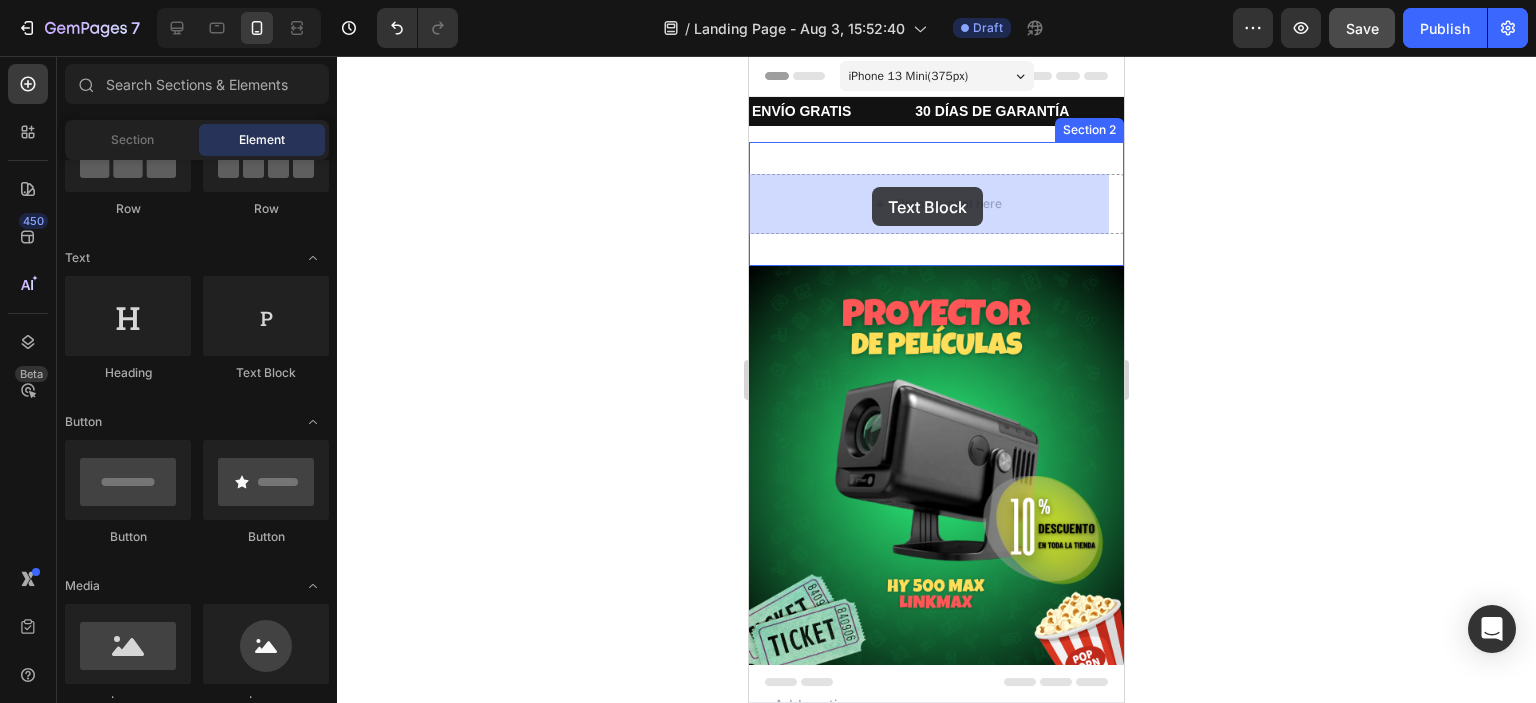 drag, startPoint x: 1013, startPoint y: 367, endPoint x: 872, endPoint y: 187, distance: 228.65039 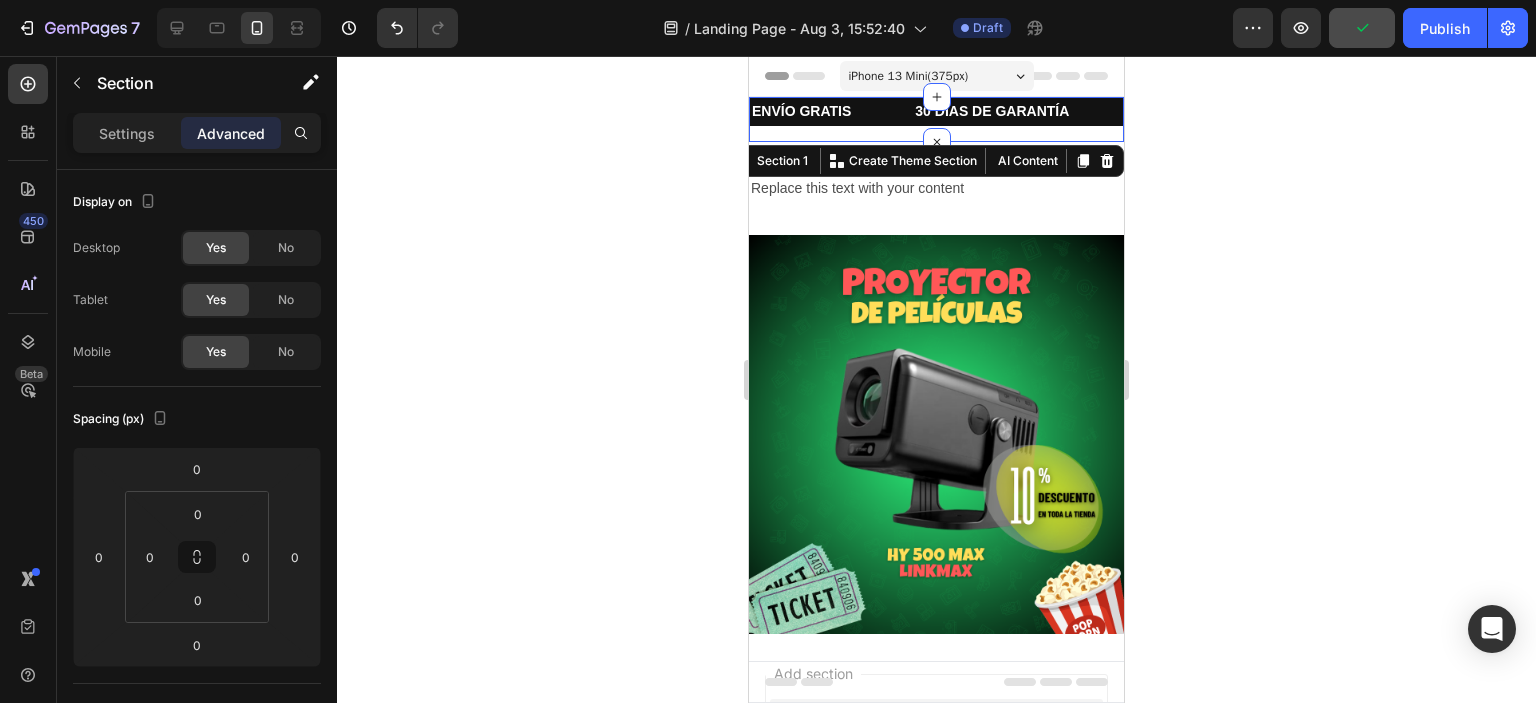 click on "ENVÍO GRATIS Text Block 30 DÍAS DE GARANTÍA Text Block ENVÍOS A TODO EL PERÚ Text Block OFERTA LIMITADA Text Block ENVÍO GRATIS Text Block 30 DÍAS DE GARANTÍA Text Block ENVÍOS A TODO EL PERÚ Text Block OFERTA LIMITADA Text Block Marquee Row" at bounding box center [936, 119] 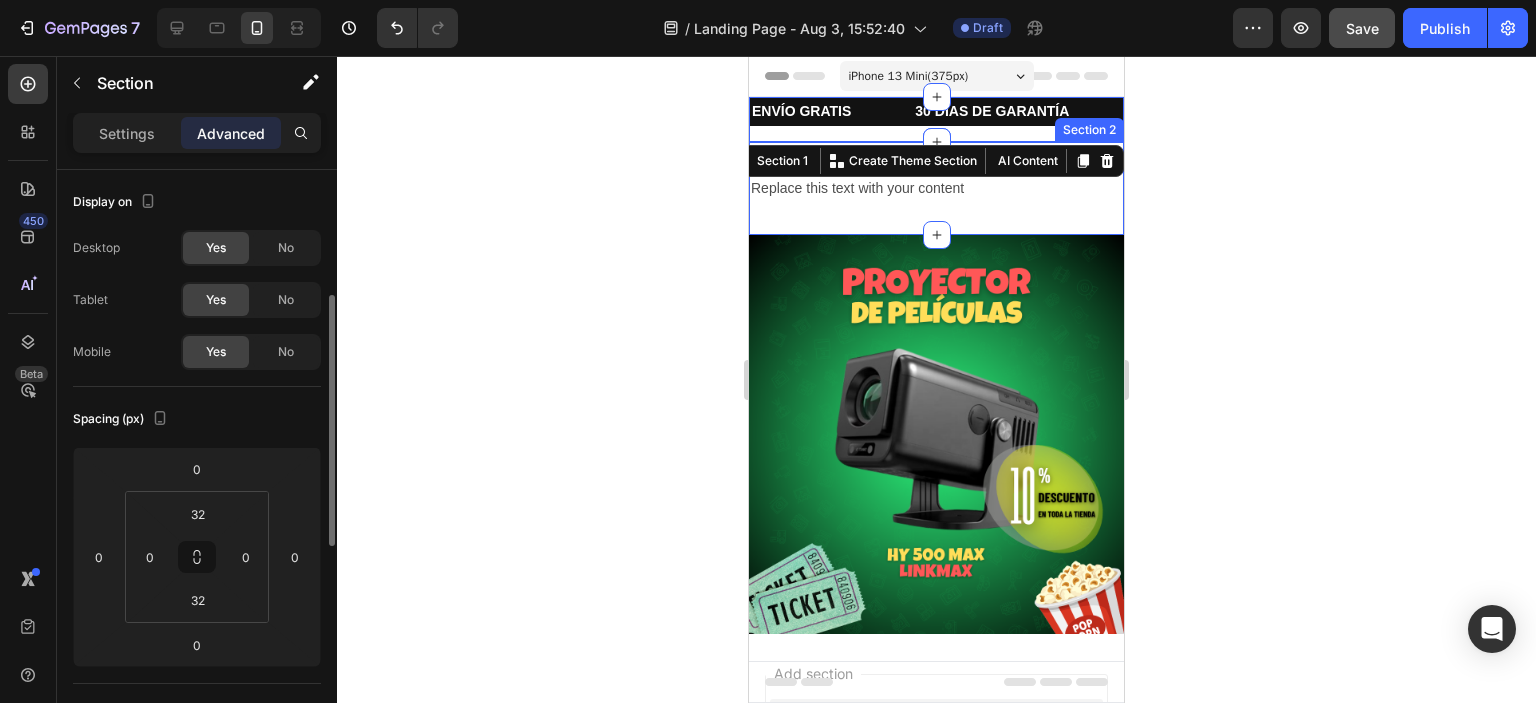 click on "Replace this text with your content Text Block Section 2" at bounding box center (936, 188) 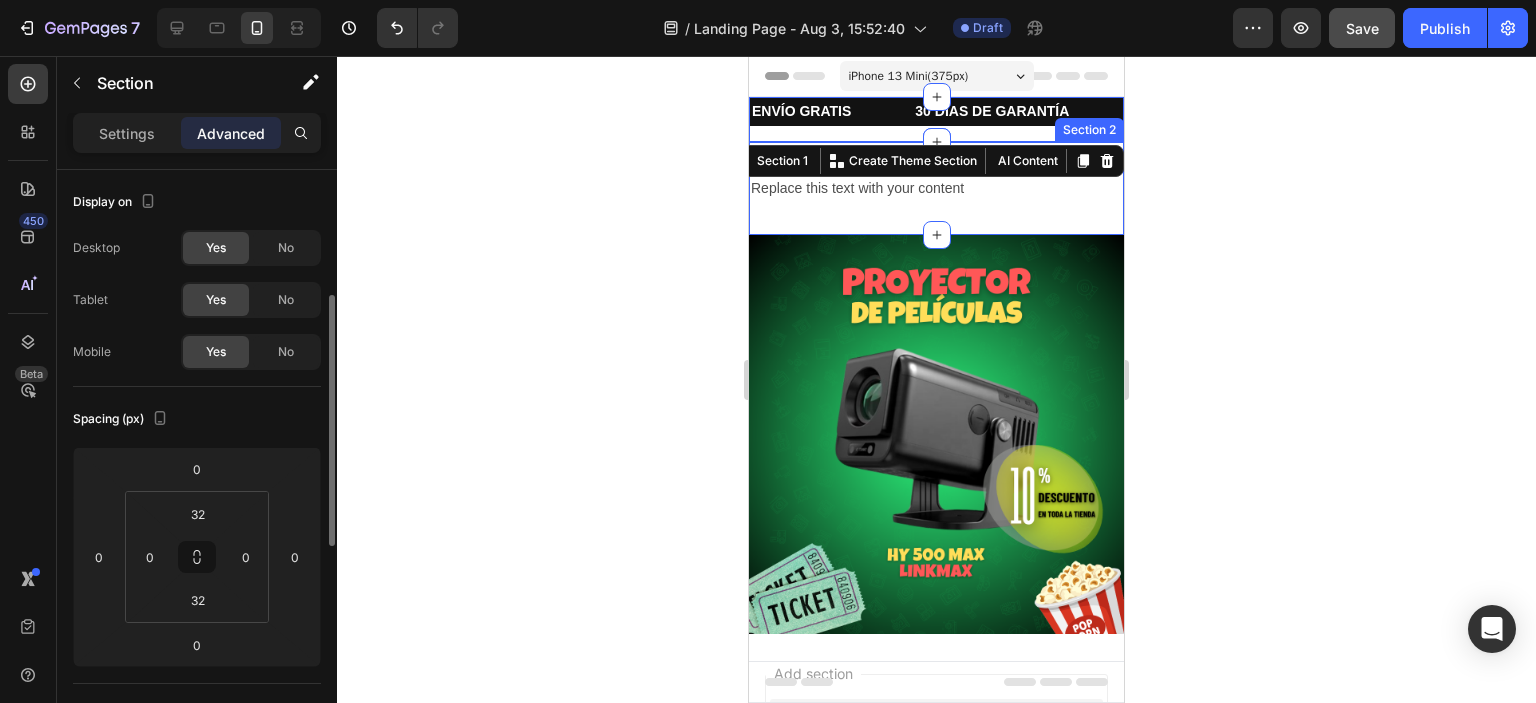 scroll, scrollTop: 88, scrollLeft: 0, axis: vertical 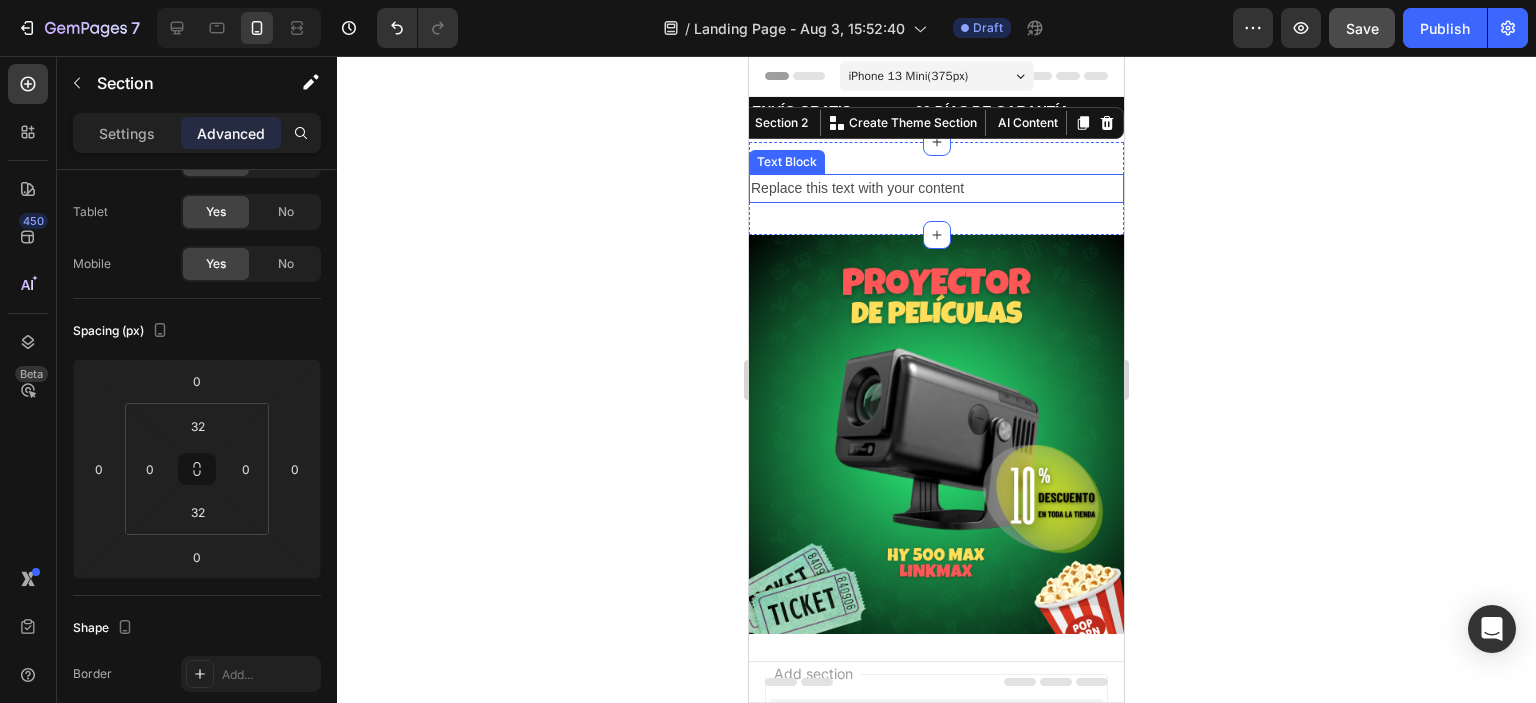 click on "Replace this text with your content" at bounding box center [936, 188] 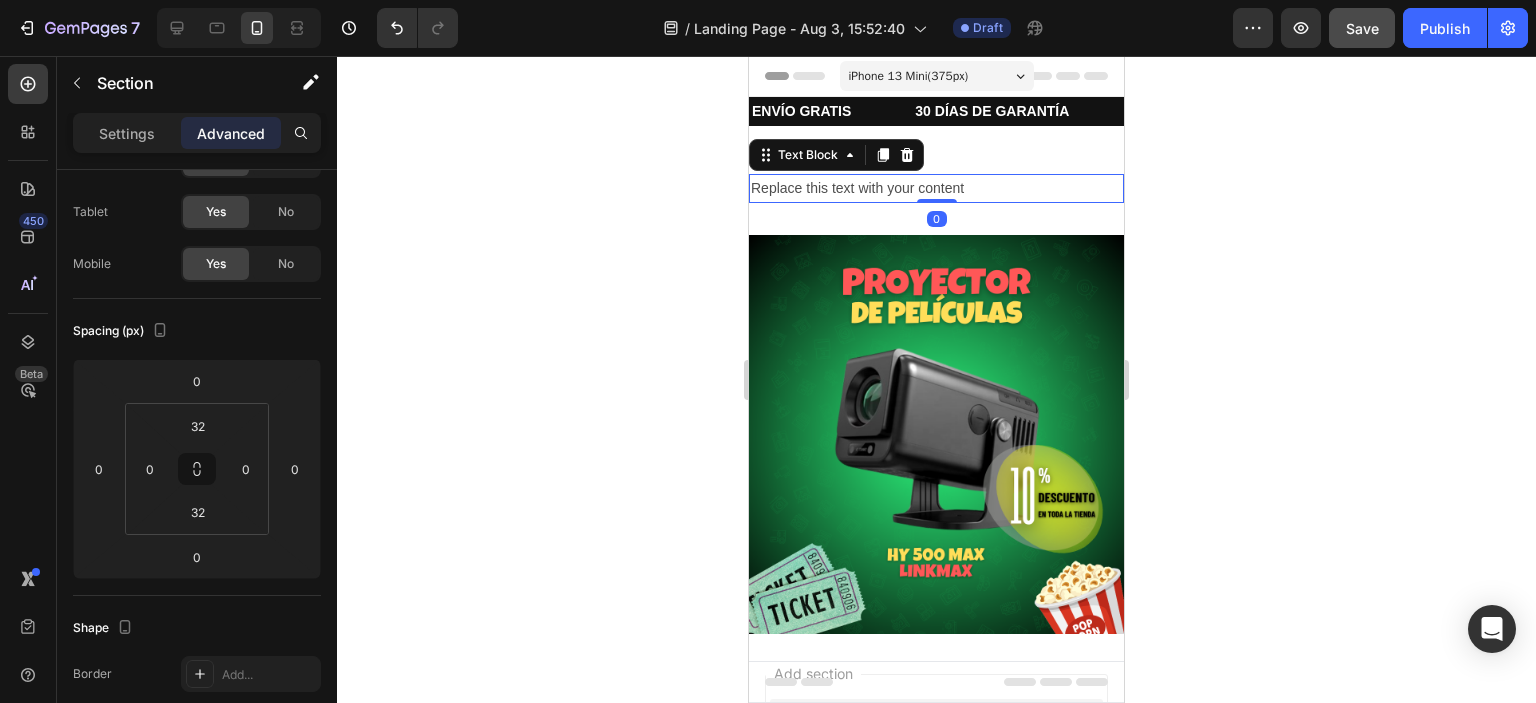 scroll, scrollTop: 0, scrollLeft: 0, axis: both 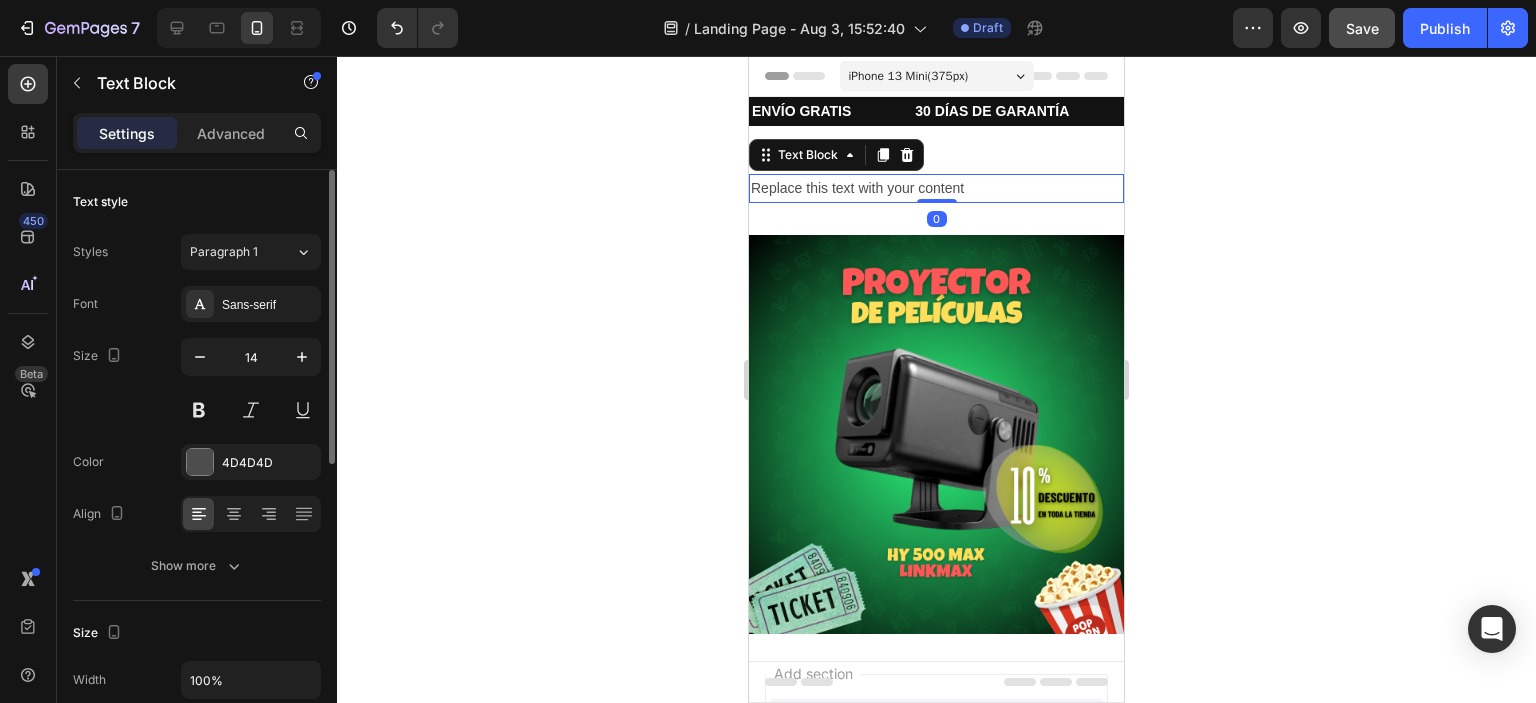 click on "Replace this text with your content" at bounding box center [936, 188] 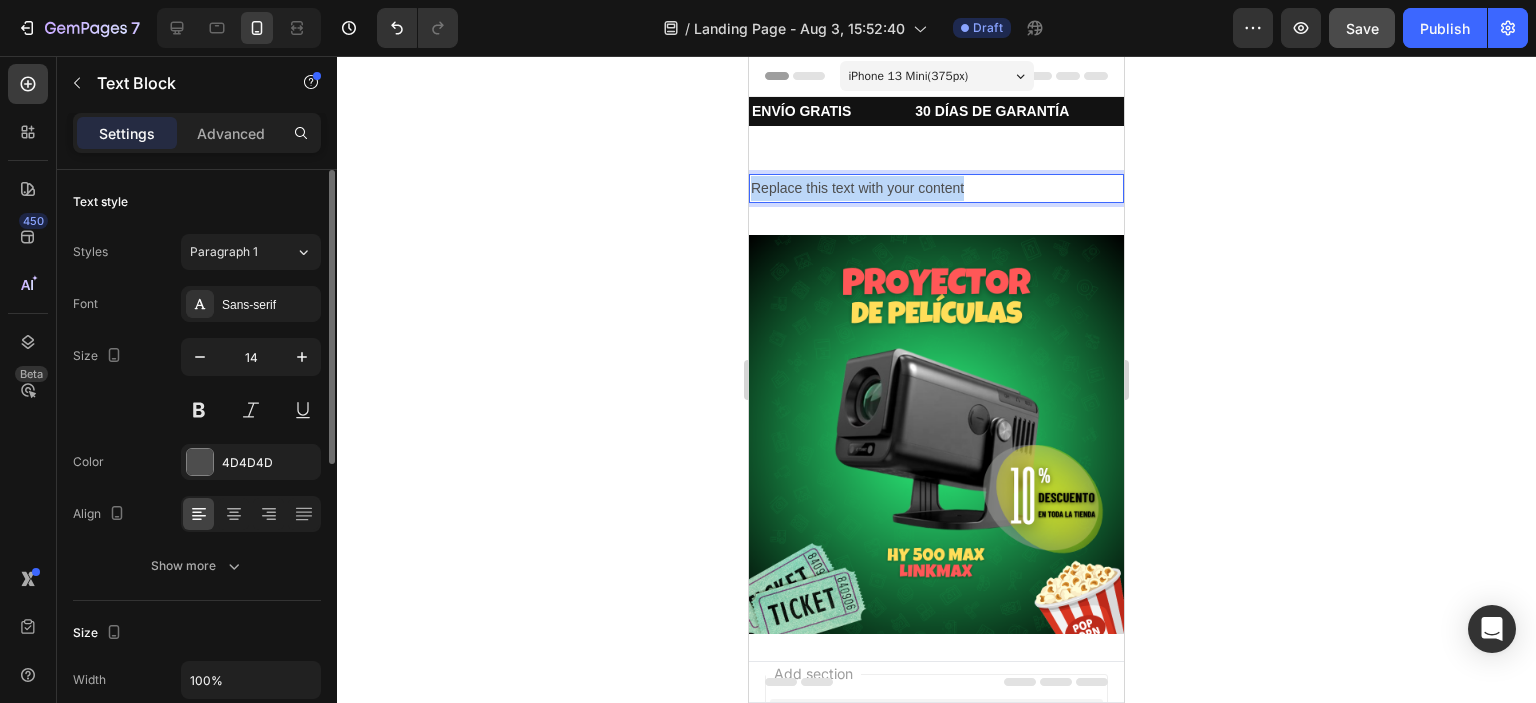 click on "Replace this text with your content" at bounding box center [936, 188] 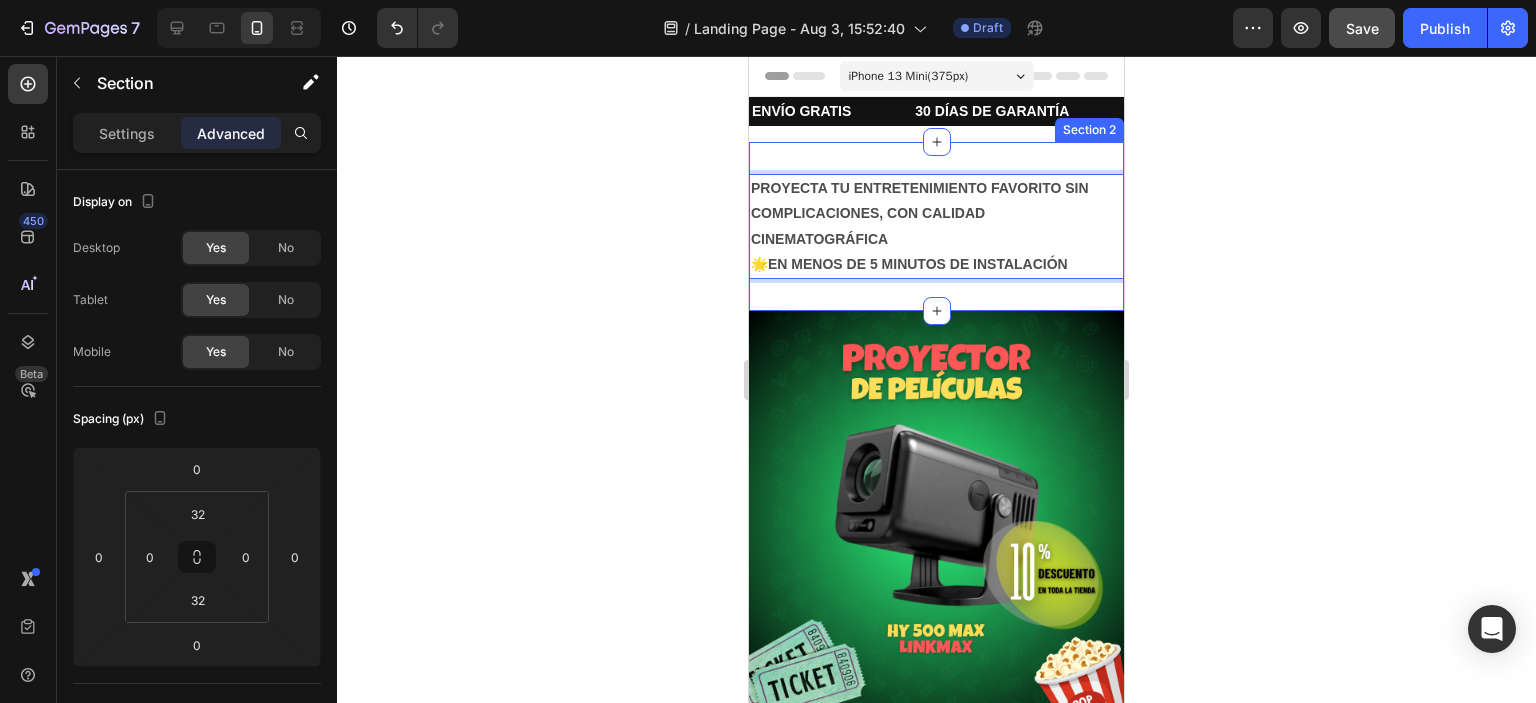 click on "PROYECTA TU ENTRETENIMIENTO FAVORITO SIN COMPLICACIONES, CON CALIDAD CINEMATOGRÁFICA 🌟  EN MENOS DE 5 MINUTOS DE INSTALACIÓN Text Block   0 Section 2" at bounding box center (936, 226) 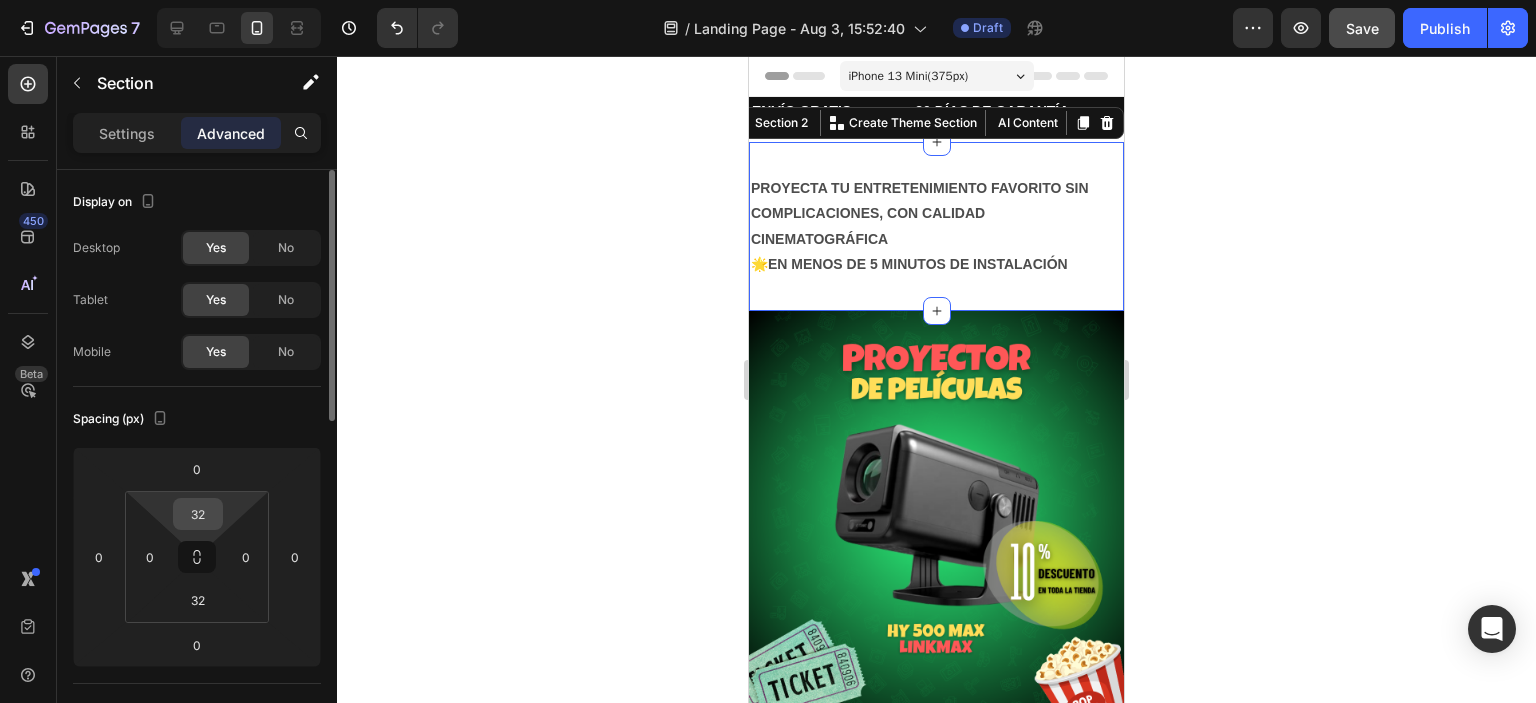 click on "32" at bounding box center (198, 514) 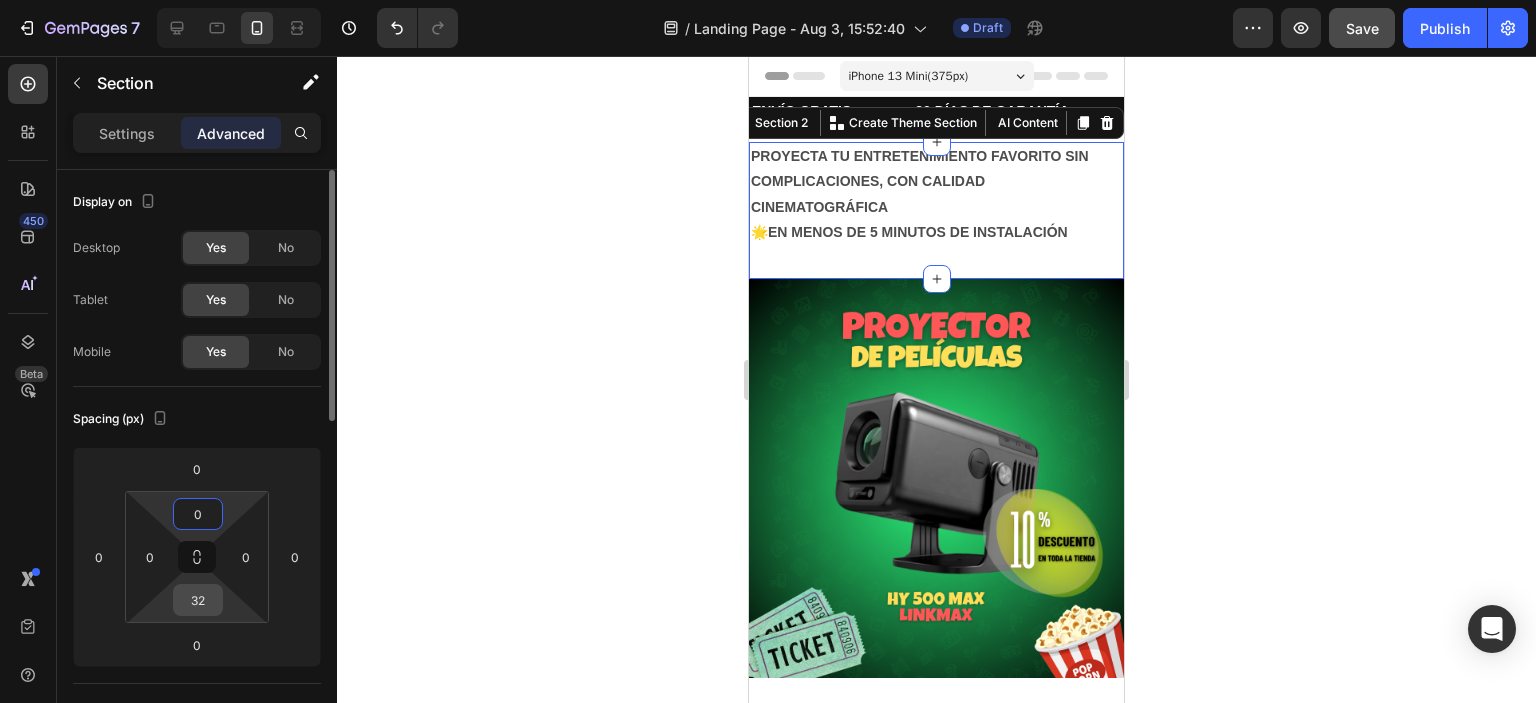 type on "0" 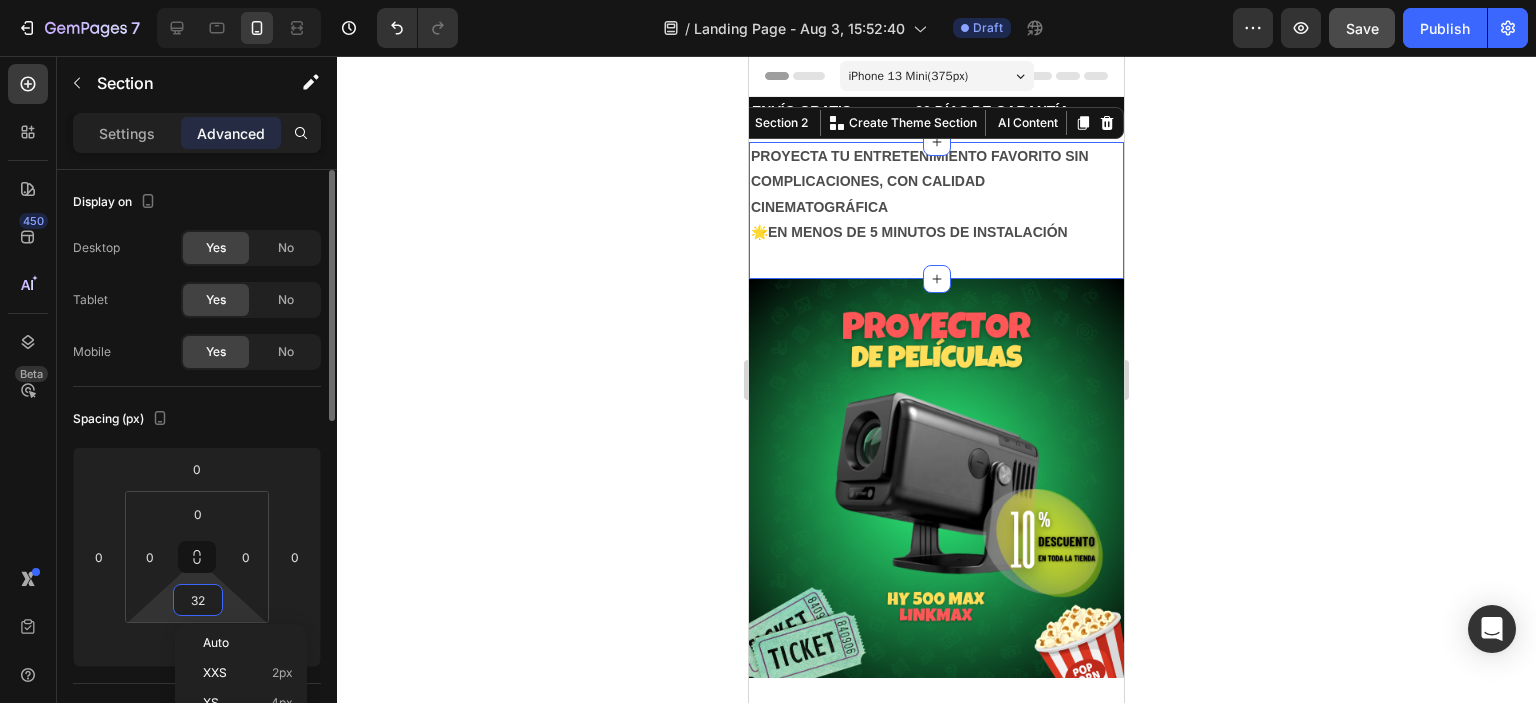 type on "0" 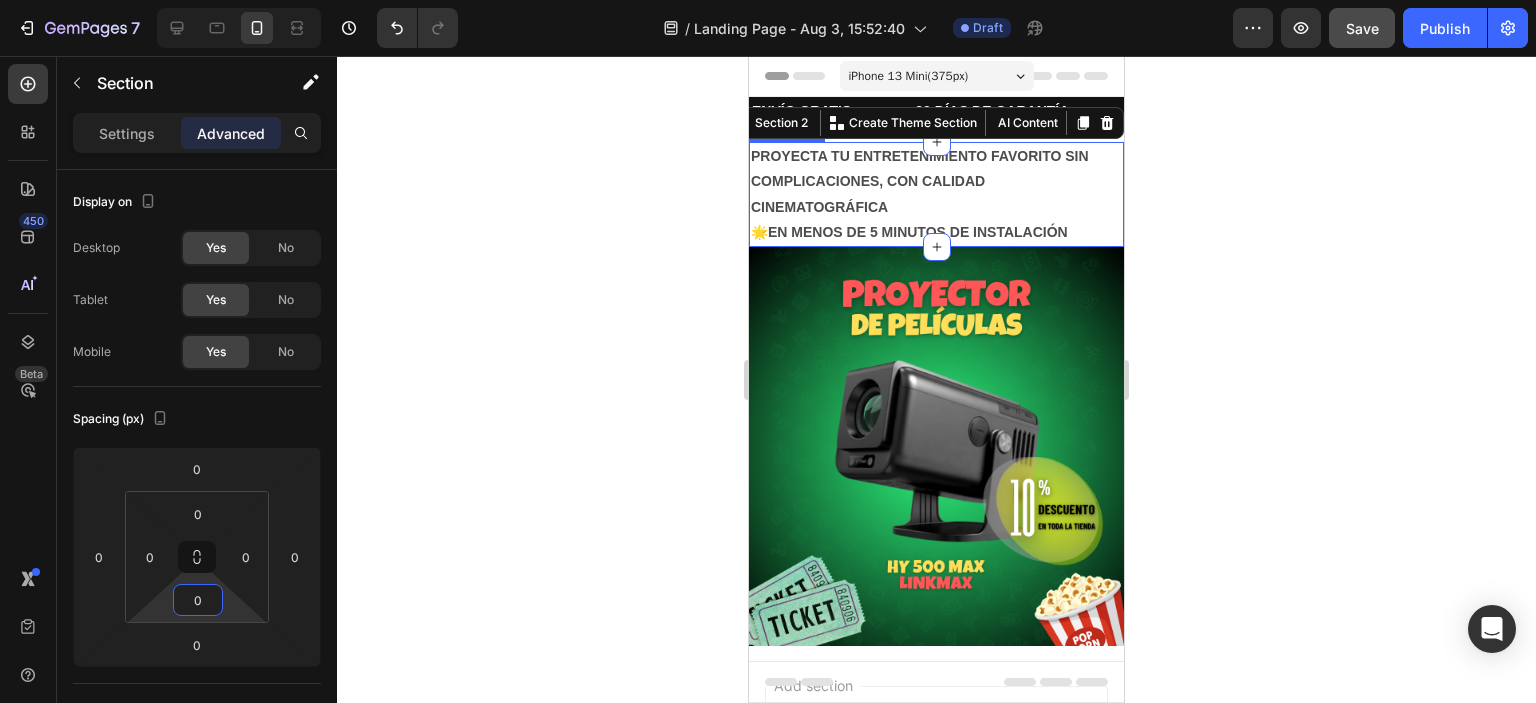 click on "PROYECTA TU ENTRETENIMIENTO FAVORITO SIN COMPLICACIONES, CON CALIDAD CINEMATOGRÁFICA" at bounding box center (920, 181) 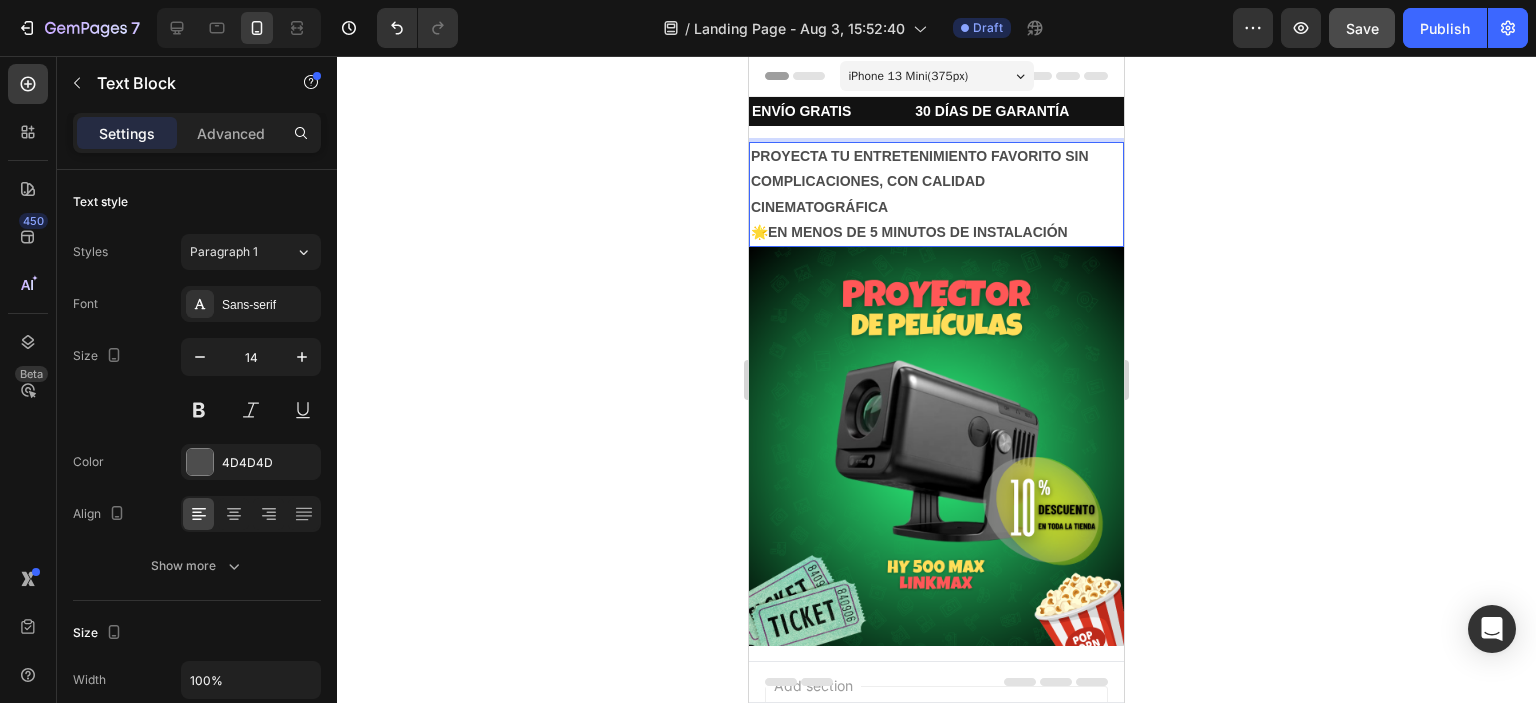 click on "PROYECTA TU ENTRETENIMIENTO FAVORITO SIN COMPLICACIONES, CON CALIDAD CINEMATOGRÁFICA" at bounding box center [920, 181] 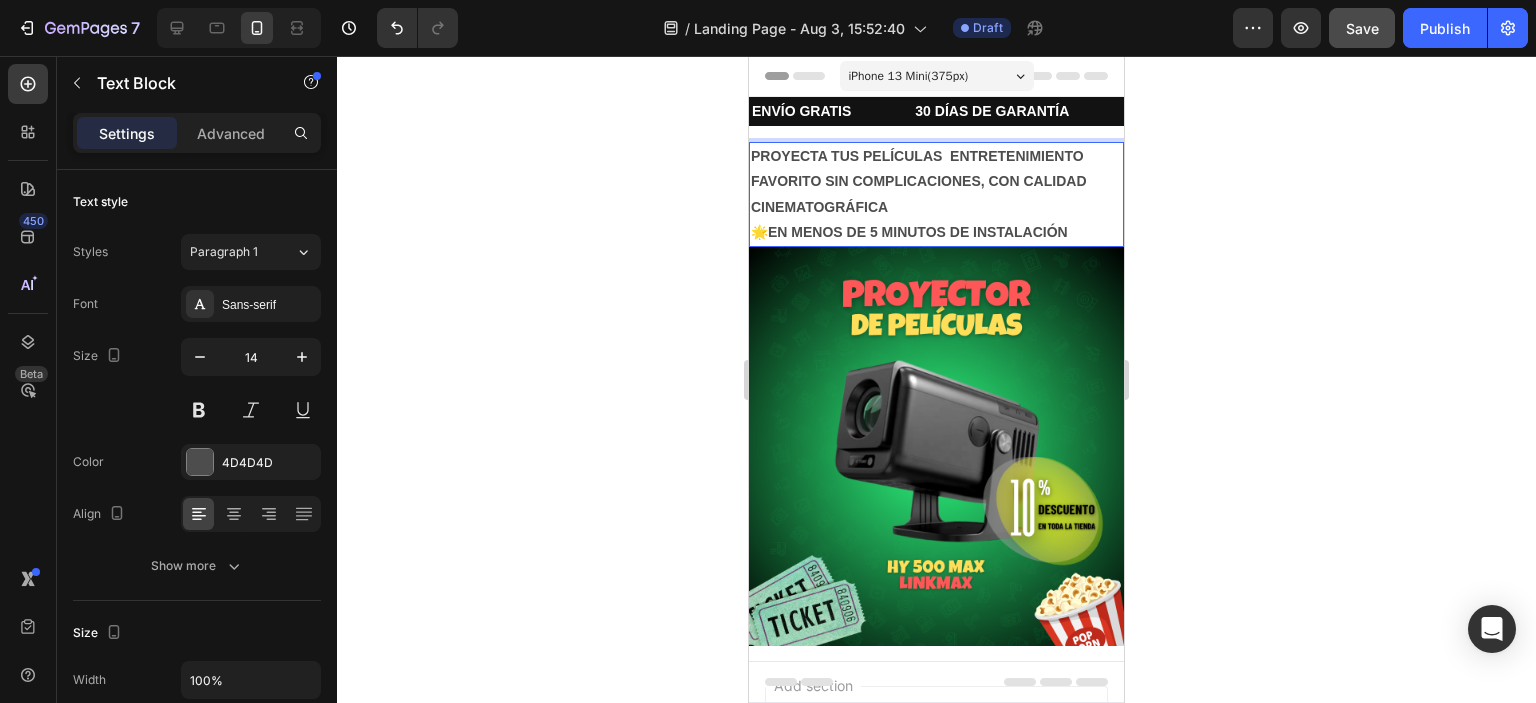 click on "PROYECTA TUS PELÍCULAS  ENTRETENIMIENTO FAVORITO SIN COMPLICACIONES, CON CALIDAD CINEMATOGRÁFICA" at bounding box center (919, 181) 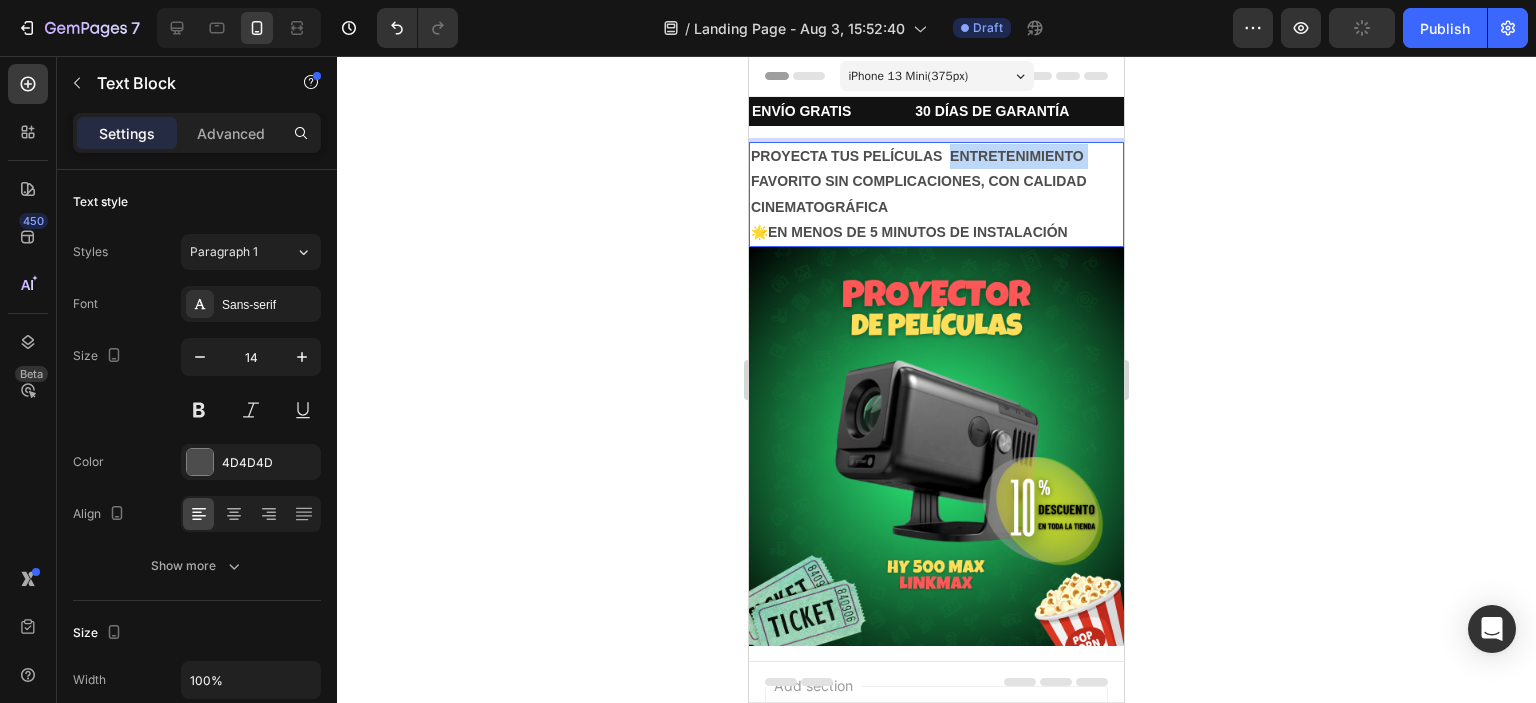 click on "PROYECTA TUS PELÍCULAS  ENTRETENIMIENTO FAVORITO SIN COMPLICACIONES, CON CALIDAD CINEMATOGRÁFICA" at bounding box center (919, 181) 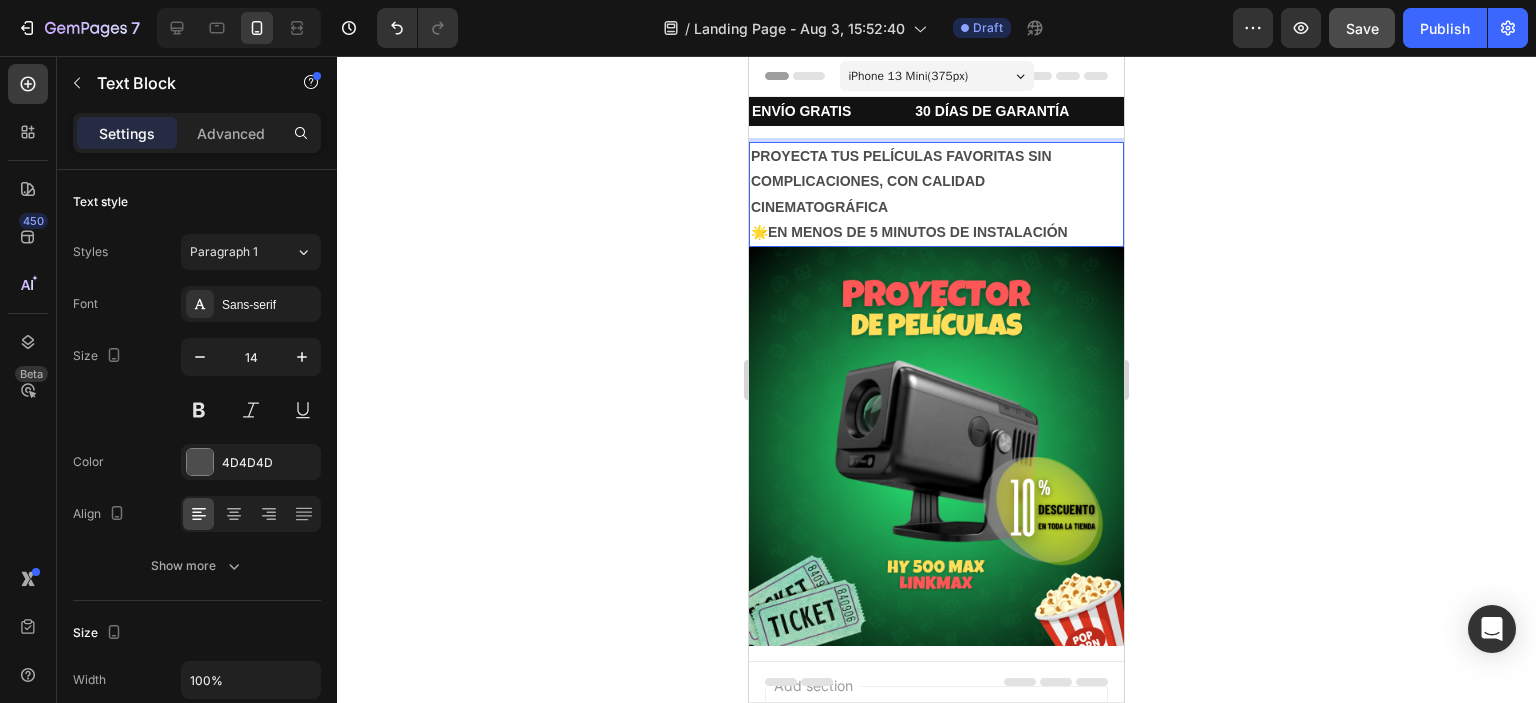 click on "EN MENOS DE 5 MINUTOS DE INSTALACIÓN" at bounding box center [918, 232] 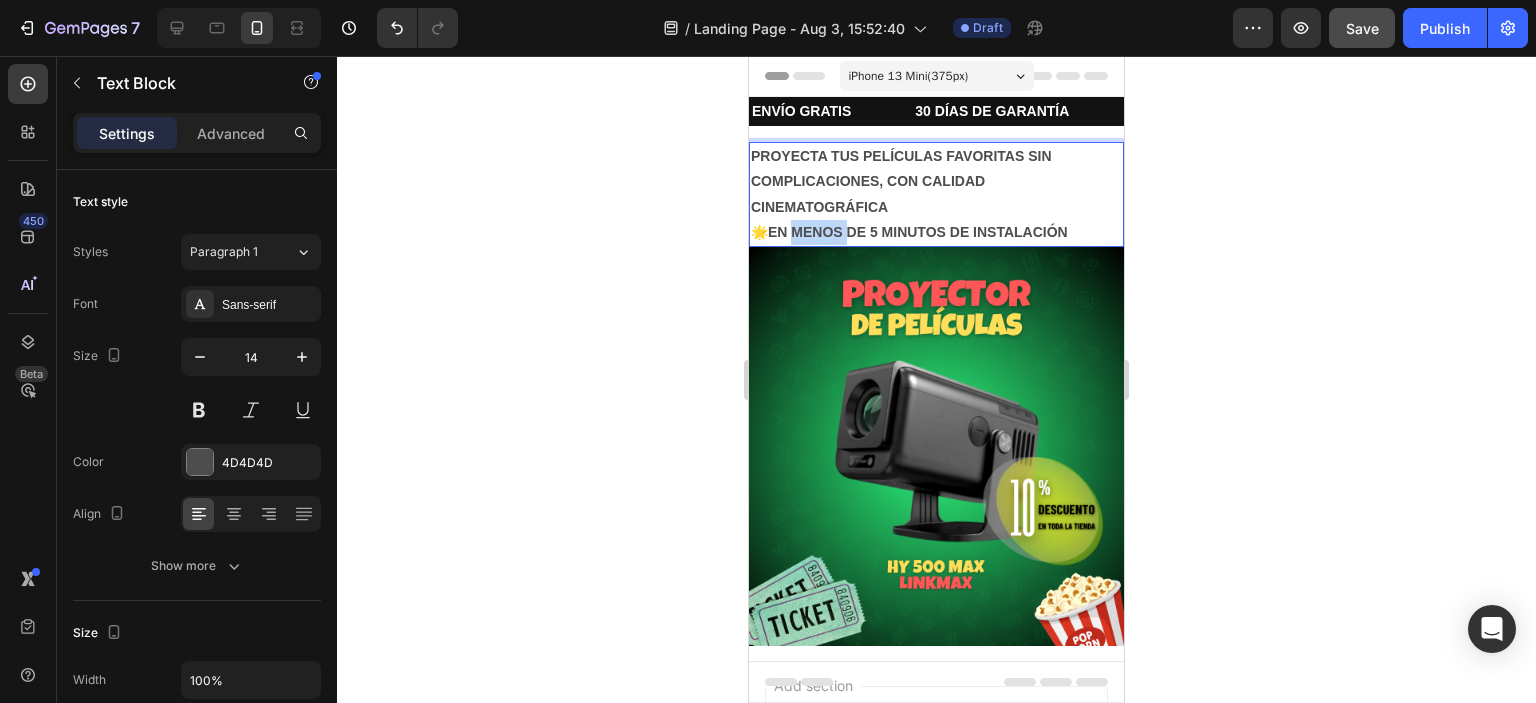 click on "EN MENOS DE 5 MINUTOS DE INSTALACIÓN" at bounding box center (918, 232) 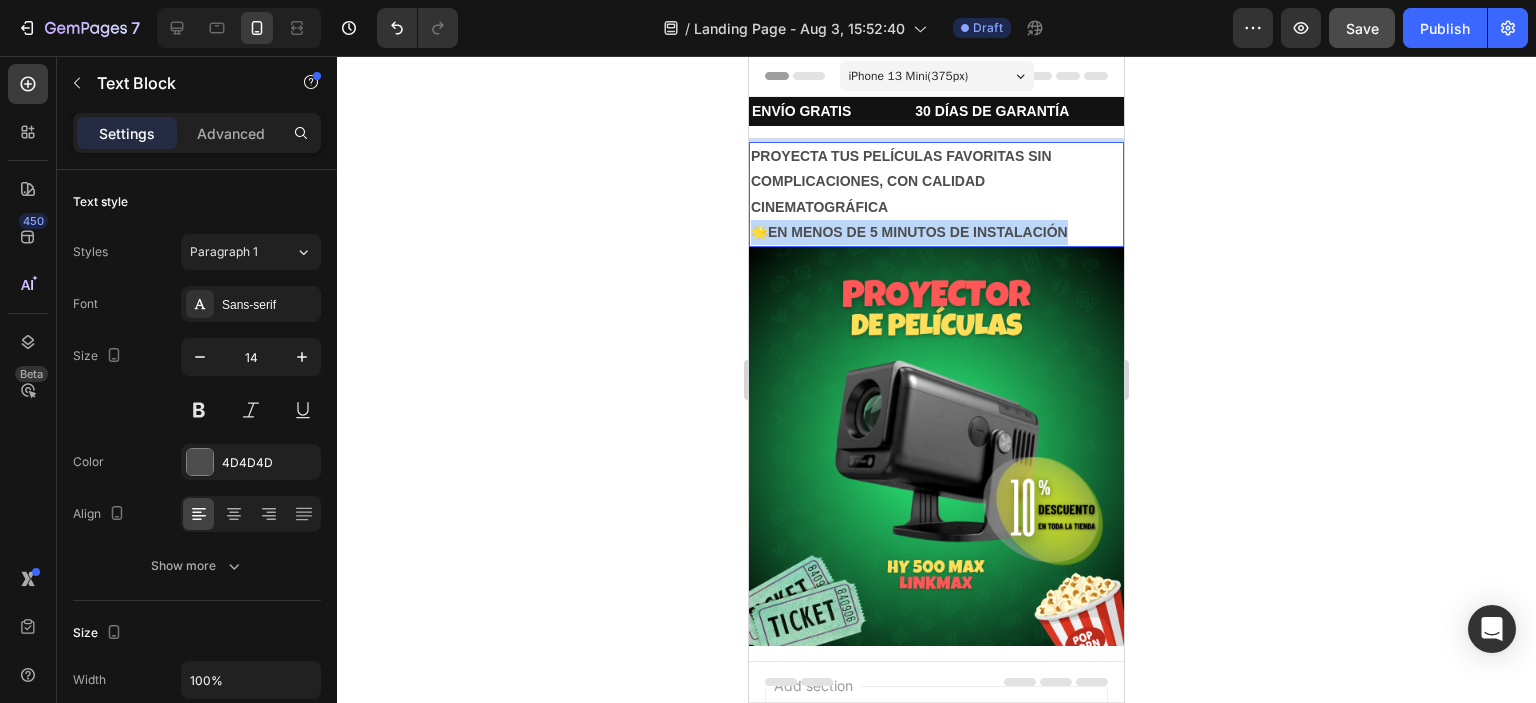 click on "EN MENOS DE 5 MINUTOS DE INSTALACIÓN" at bounding box center (918, 232) 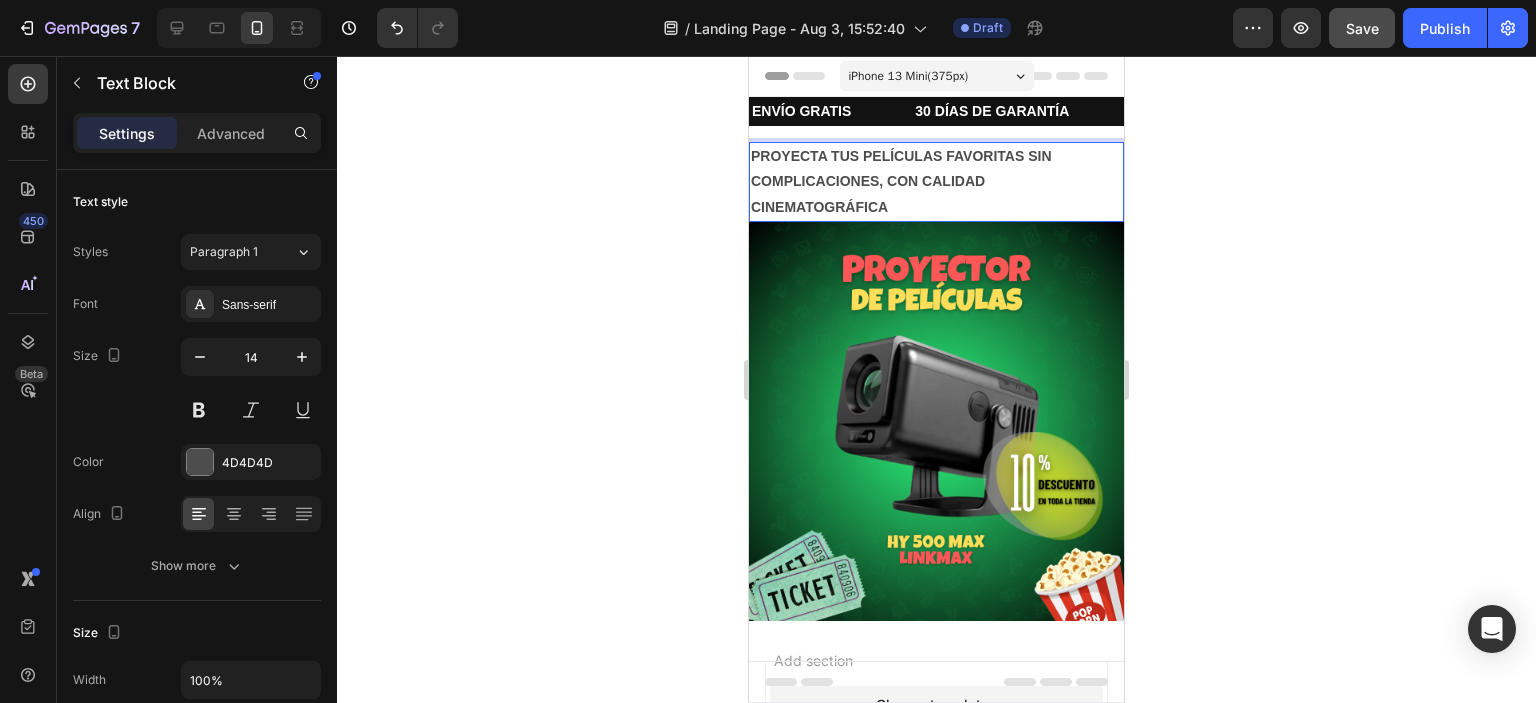 click on "PROYECTA TUS PELÍCULAS FAVORITAS SIN COMPLICACIONES, CON CALIDAD CINEMATOGRÁFICA" at bounding box center (901, 181) 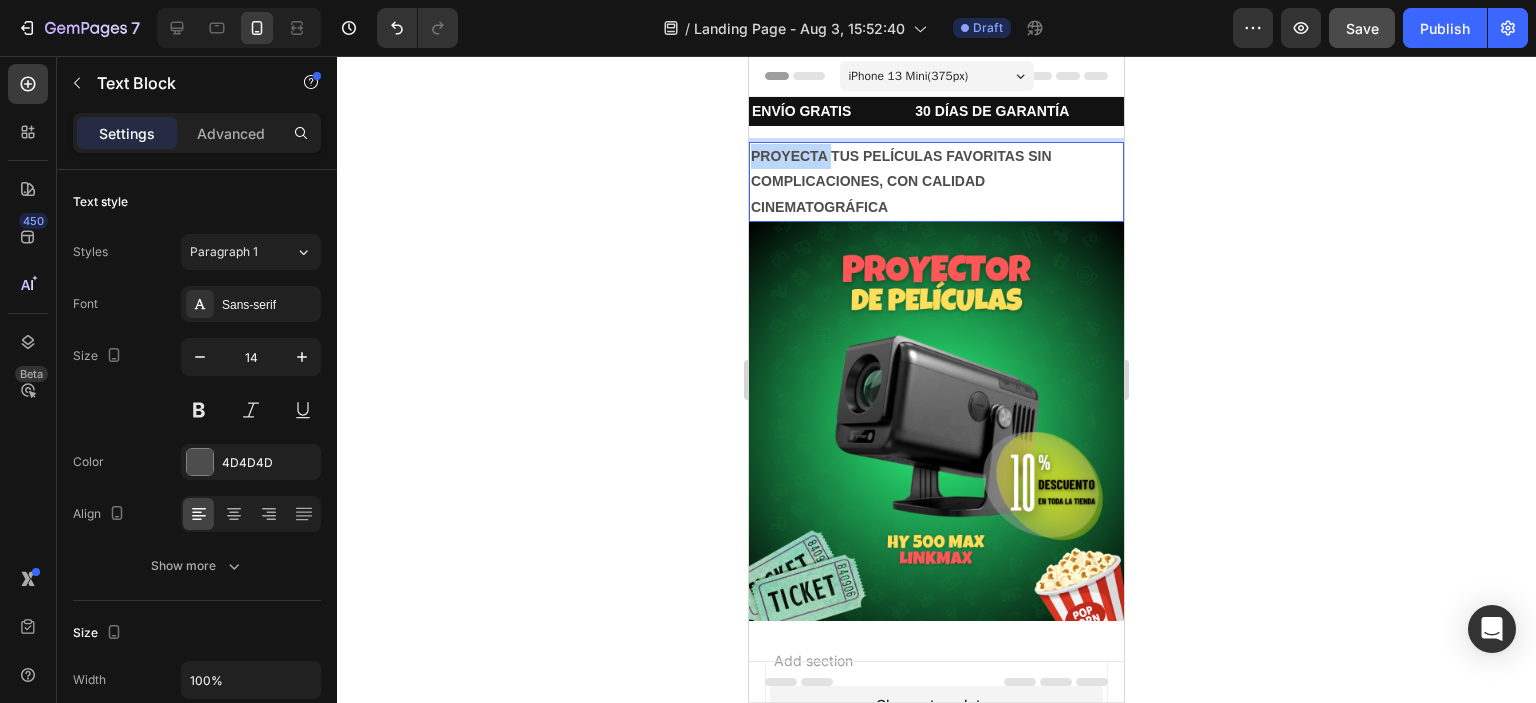 click on "PROYECTA TUS PELÍCULAS FAVORITAS SIN COMPLICACIONES, CON CALIDAD CINEMATOGRÁFICA" at bounding box center (901, 181) 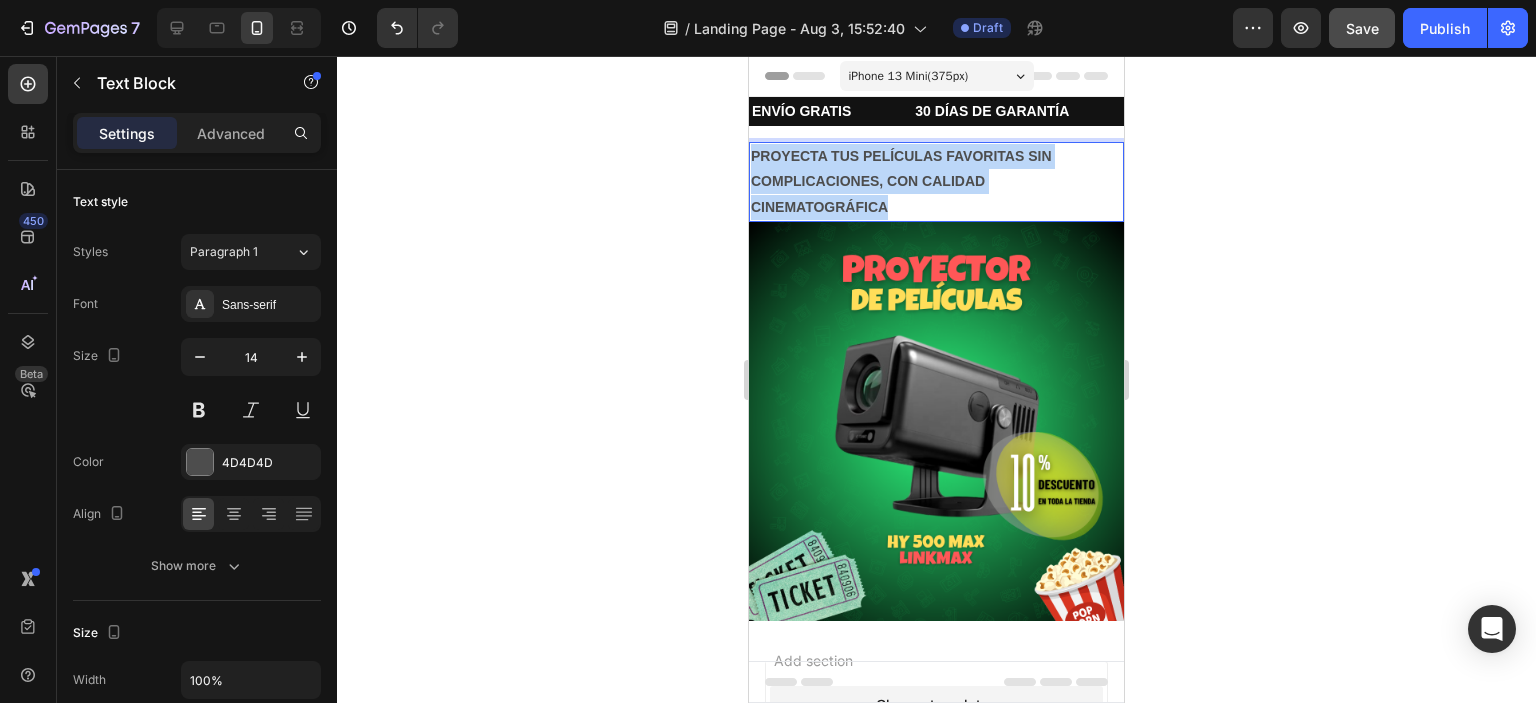 click on "PROYECTA TUS PELÍCULAS FAVORITAS SIN COMPLICACIONES, CON CALIDAD CINEMATOGRÁFICA" at bounding box center [901, 181] 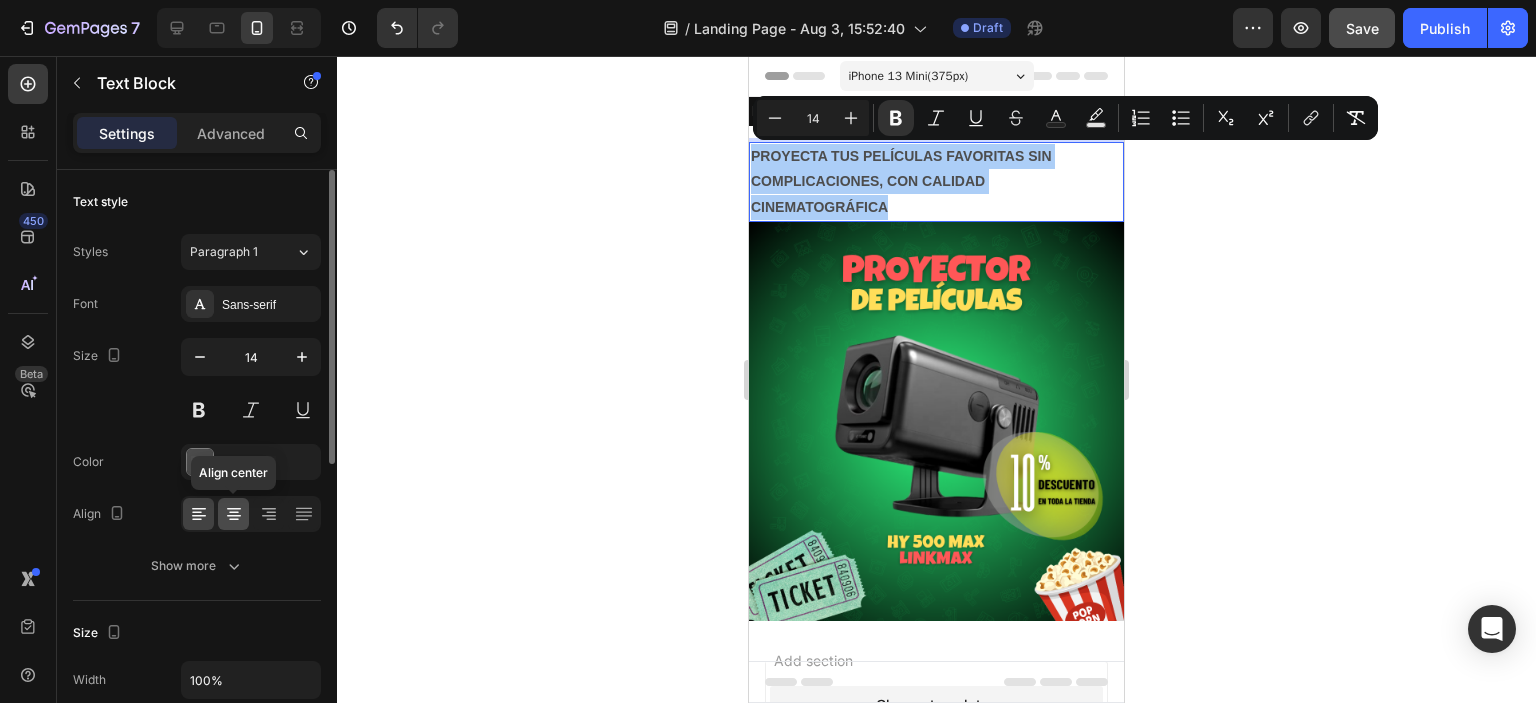 click 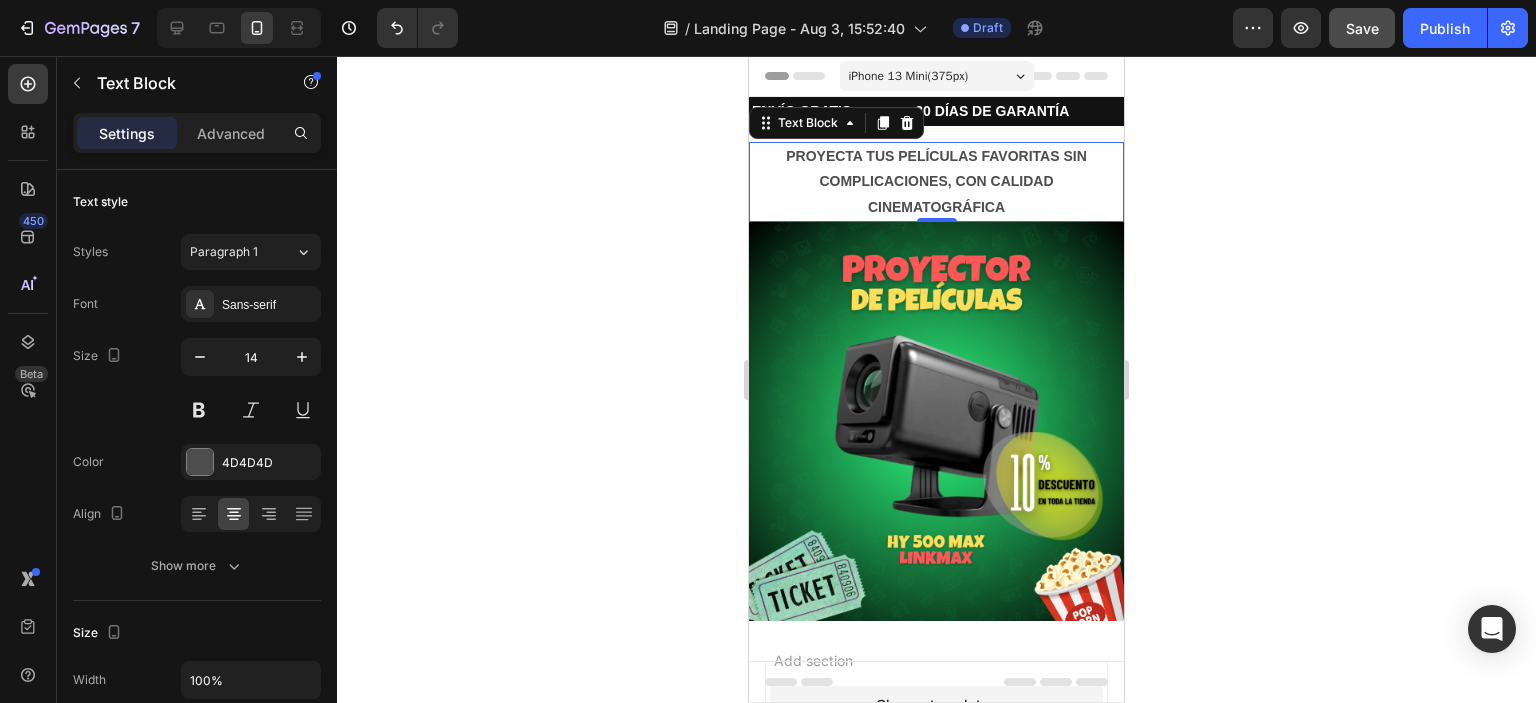 click on "PROYECTA TUS PELÍCULAS FAVORITAS SIN COMPLICACIONES, CON CALIDAD CINEMATOGRÁFICA" at bounding box center (936, 182) 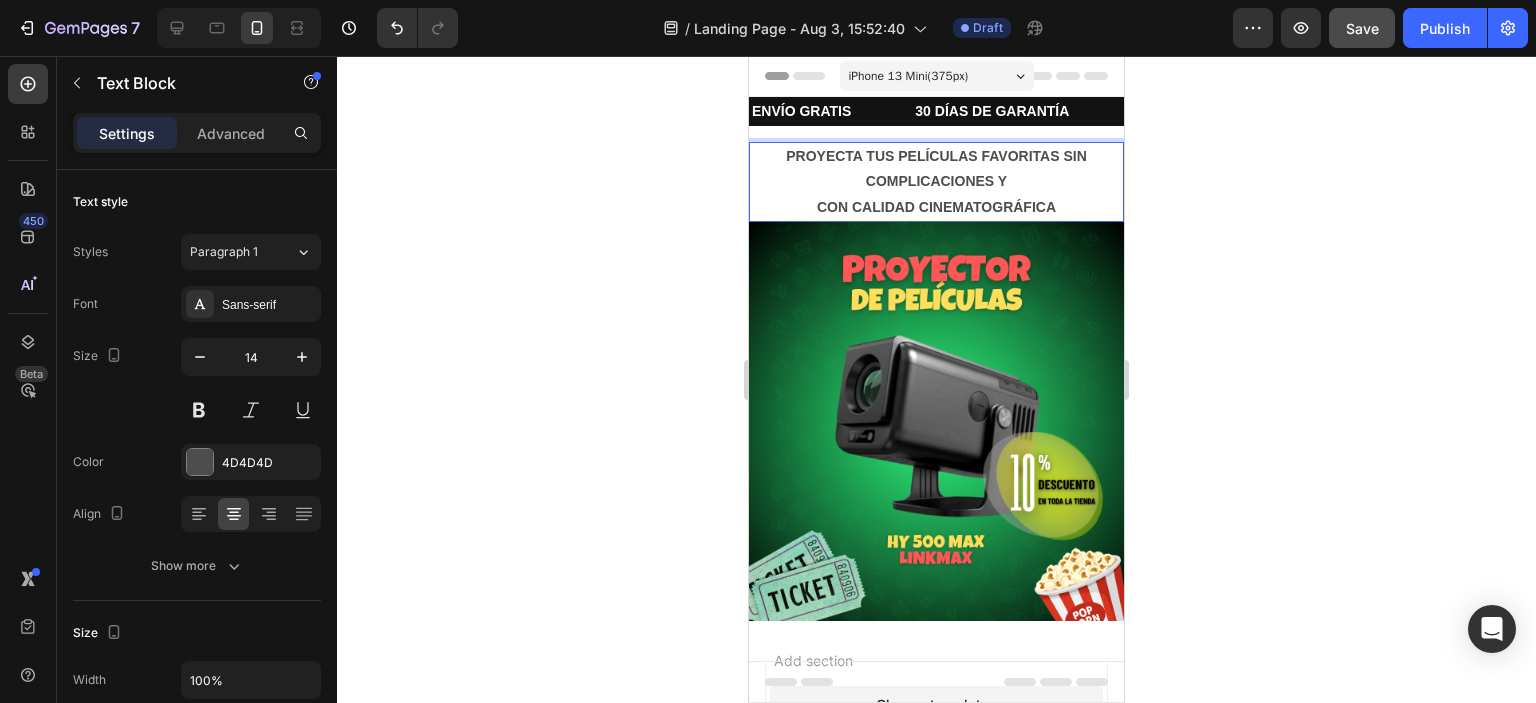 click on "CON CALIDAD CINEMATOGRÁFICA" at bounding box center (936, 207) 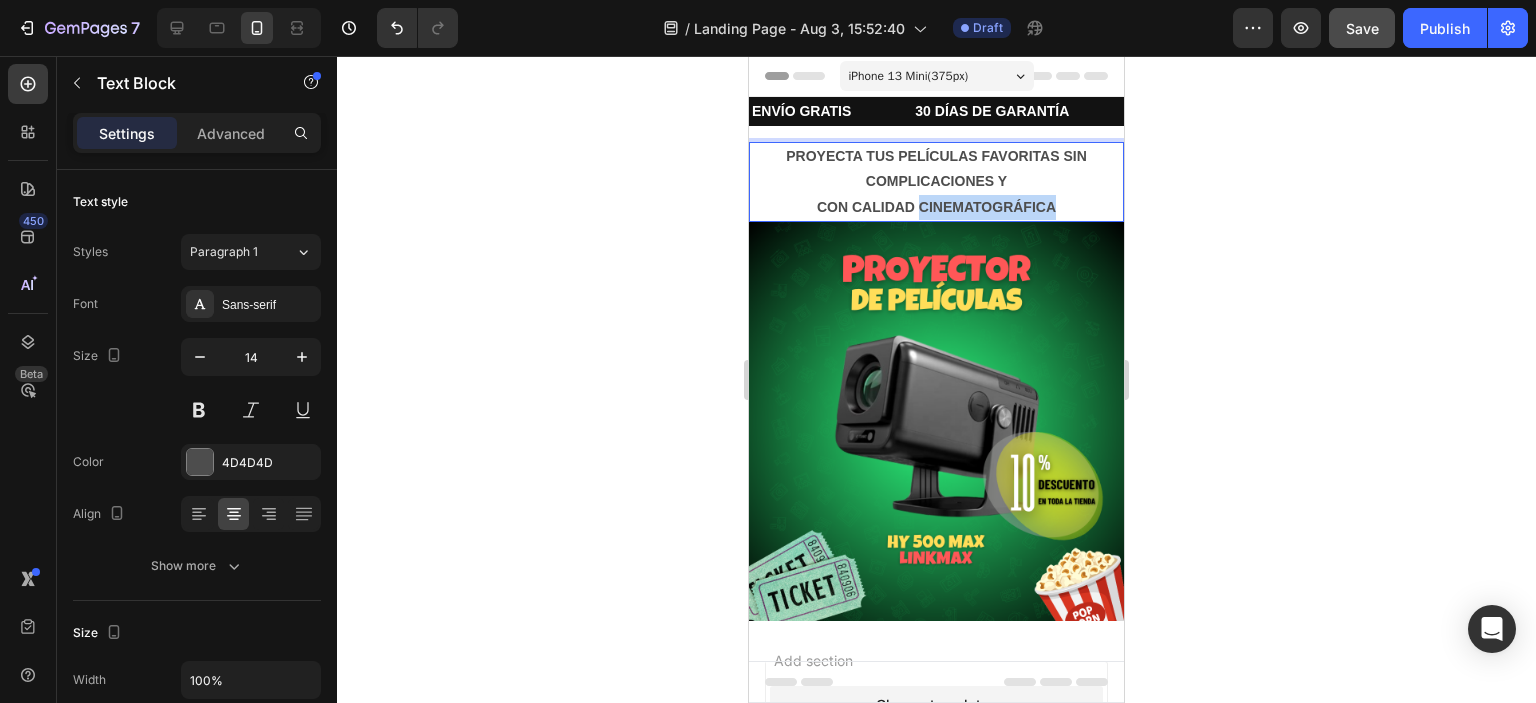 click on "CON CALIDAD CINEMATOGRÁFICA" at bounding box center [936, 207] 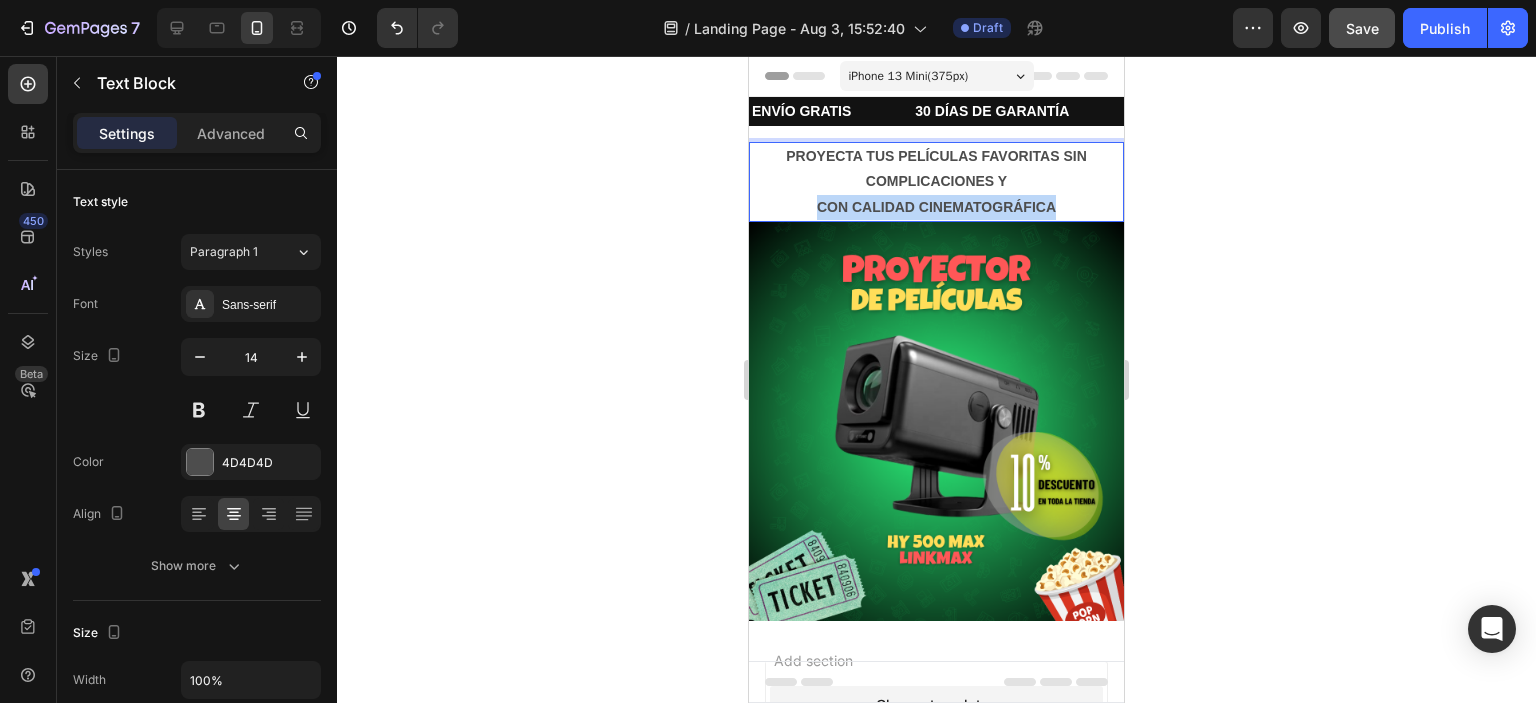click on "CON CALIDAD CINEMATOGRÁFICA" at bounding box center (936, 207) 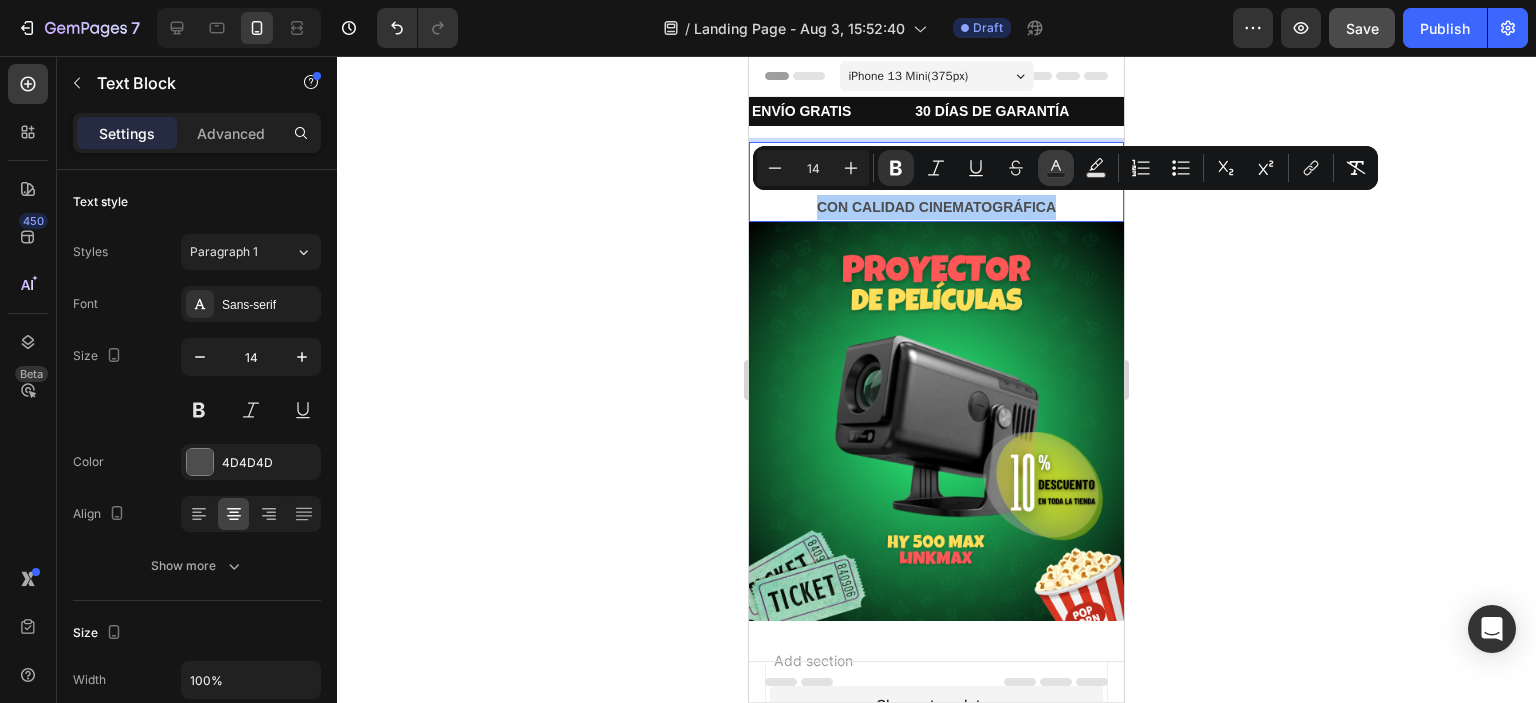 click on "Text Color" at bounding box center [1056, 168] 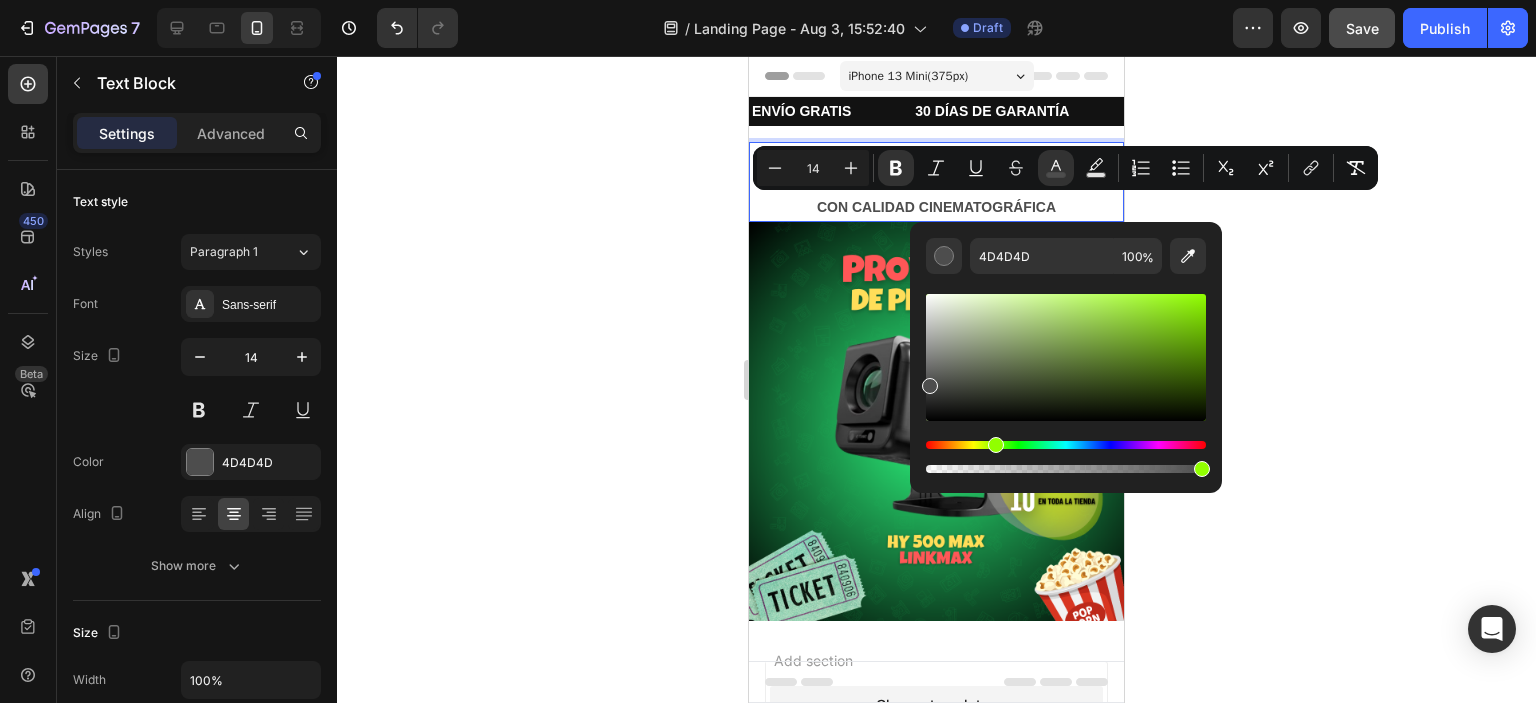 drag, startPoint x: 927, startPoint y: 443, endPoint x: 993, endPoint y: 447, distance: 66.1211 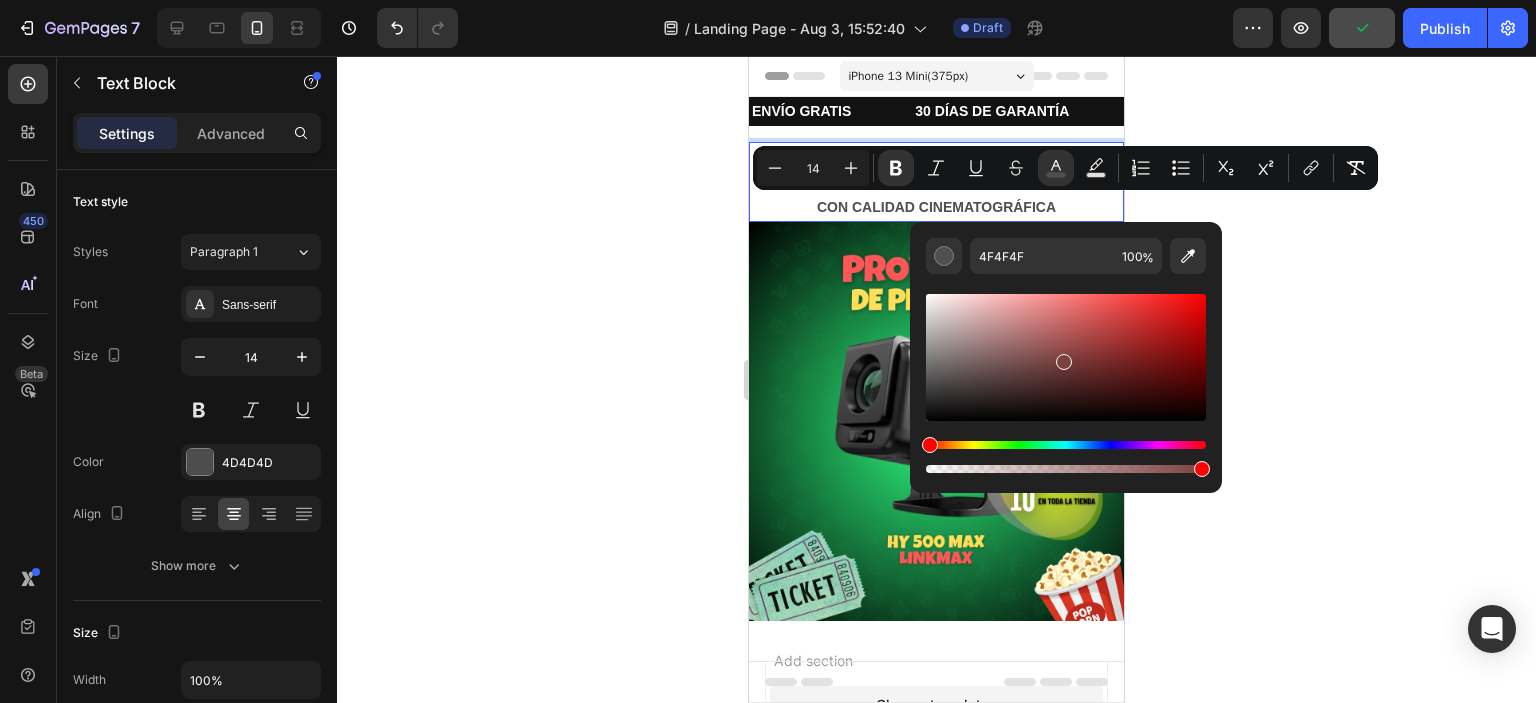 drag, startPoint x: 924, startPoint y: 381, endPoint x: 1063, endPoint y: 357, distance: 141.05673 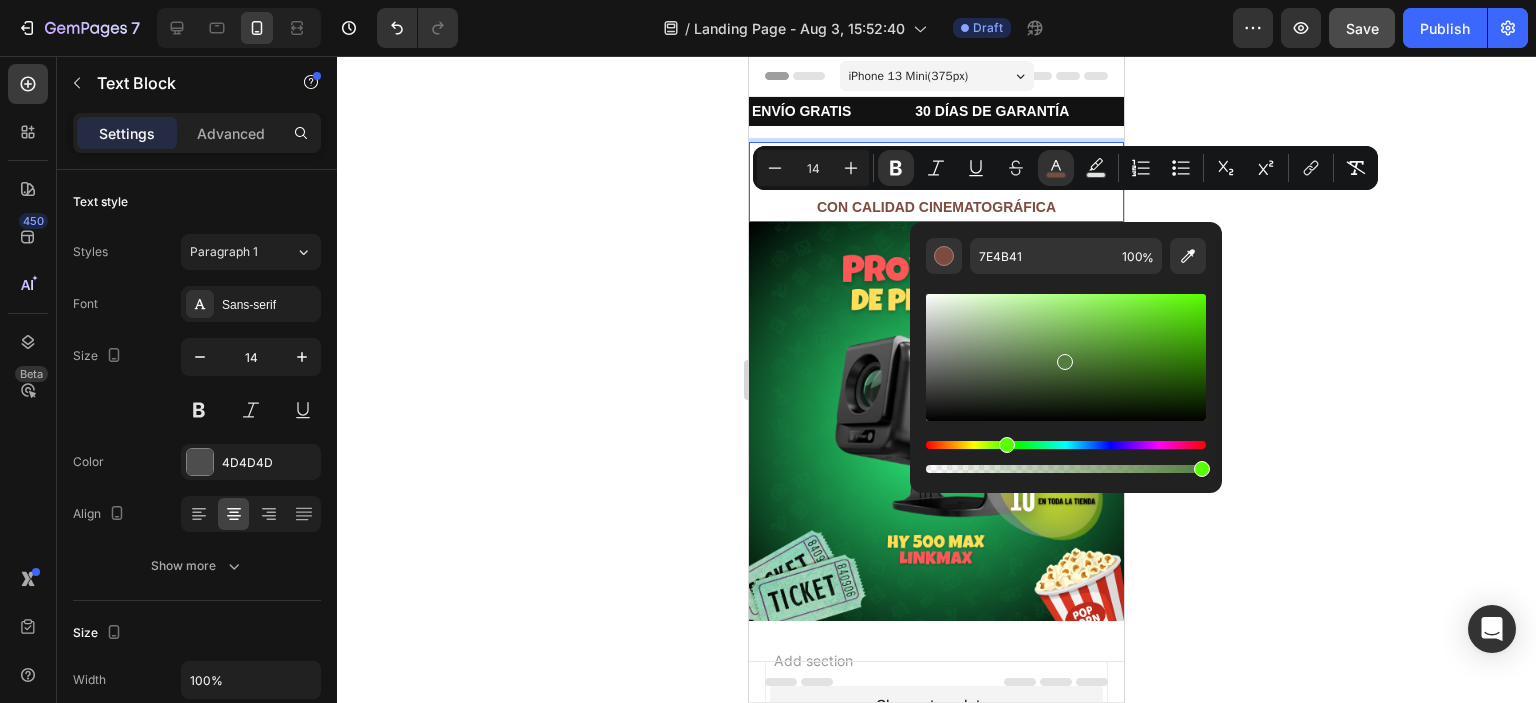 drag, startPoint x: 934, startPoint y: 443, endPoint x: 1004, endPoint y: 443, distance: 70 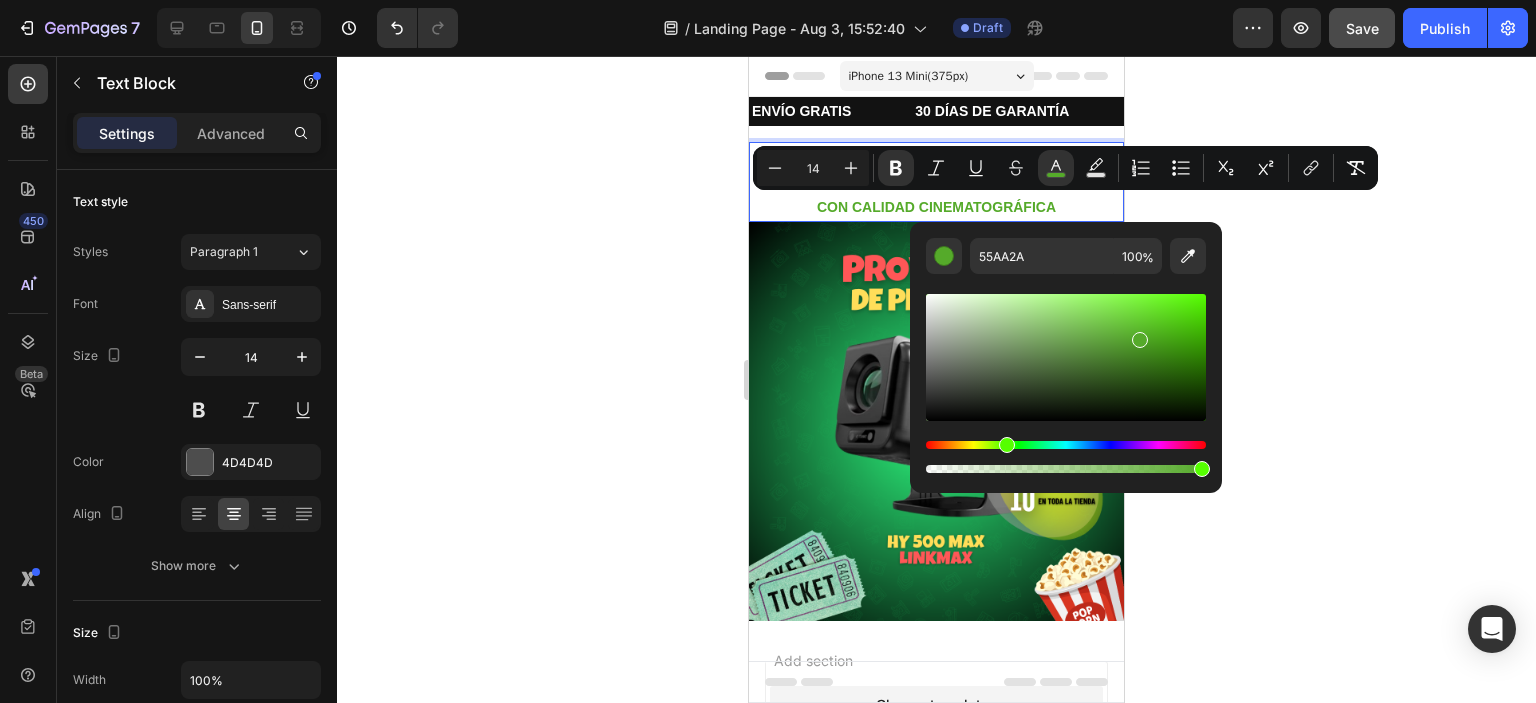 drag, startPoint x: 1066, startPoint y: 362, endPoint x: 1136, endPoint y: 335, distance: 75.026665 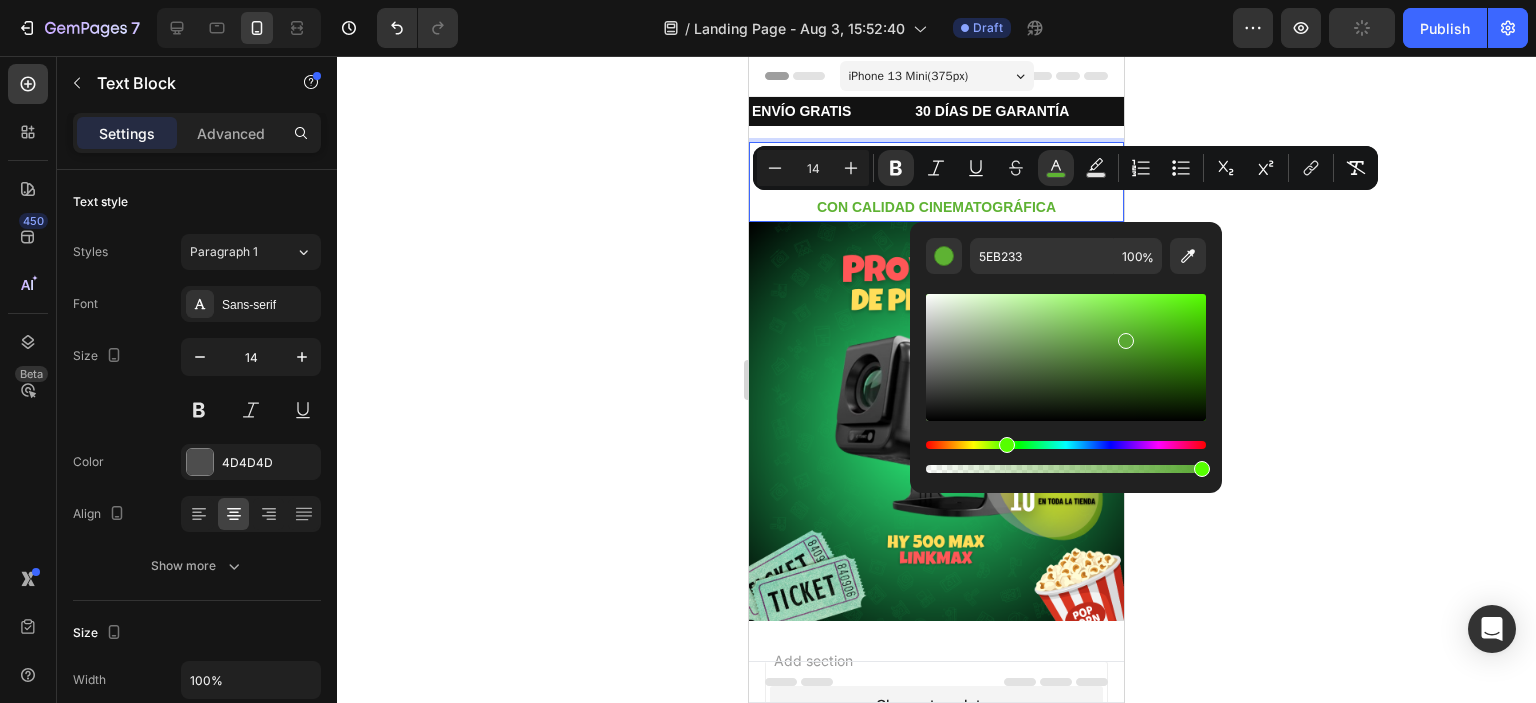 type on "59A832" 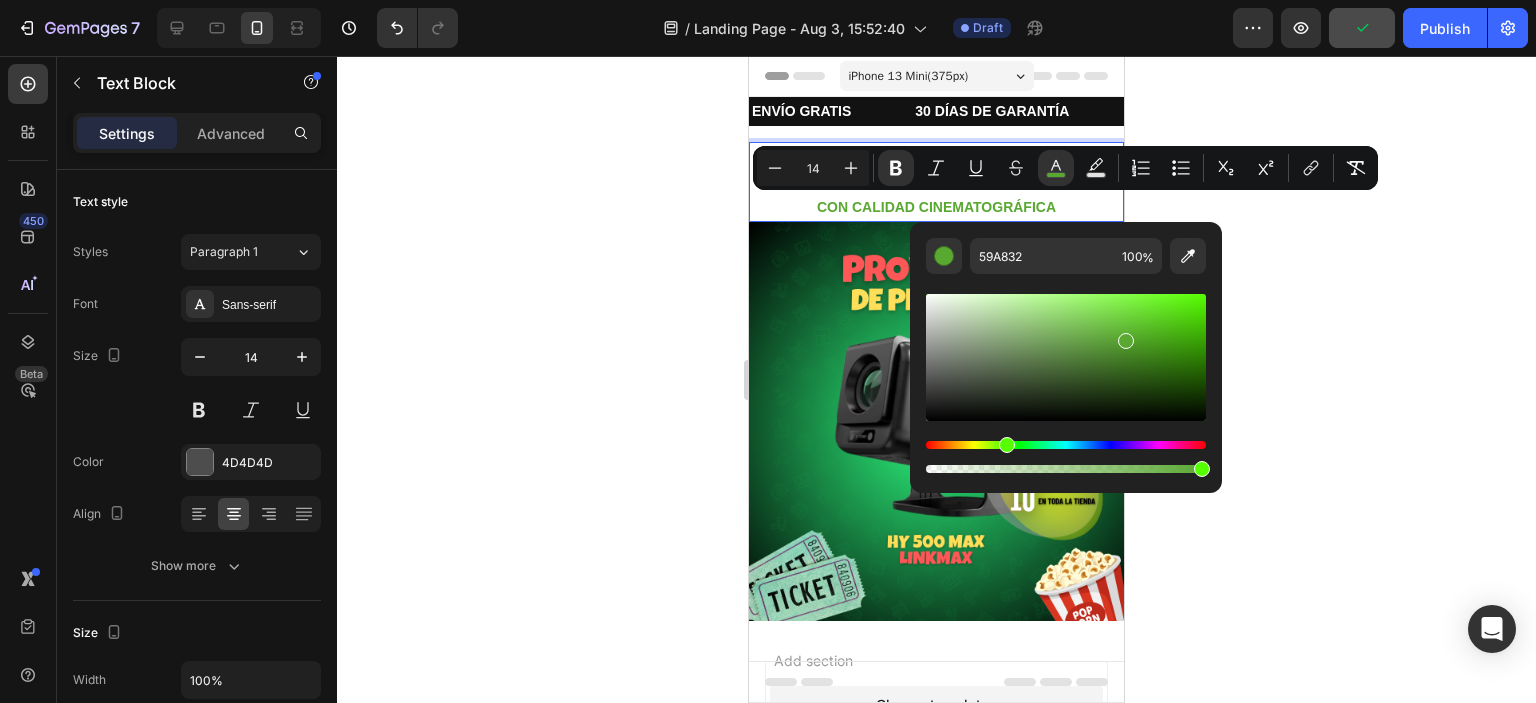 drag, startPoint x: 1136, startPoint y: 335, endPoint x: 1123, endPoint y: 337, distance: 13.152946 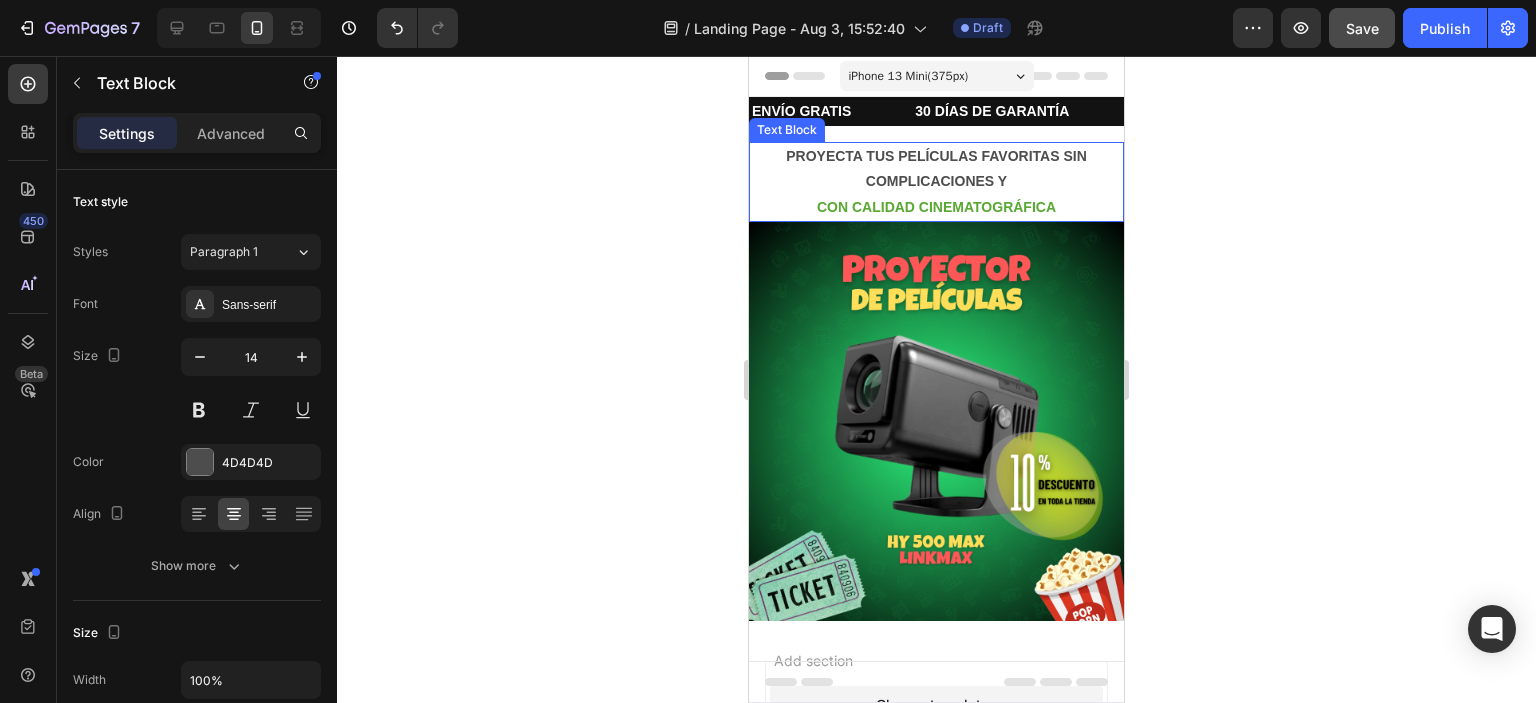 click on "PROYECTA TUS PELÍCULAS FAVORITAS SIN COMPLICACIONES Y" at bounding box center [936, 169] 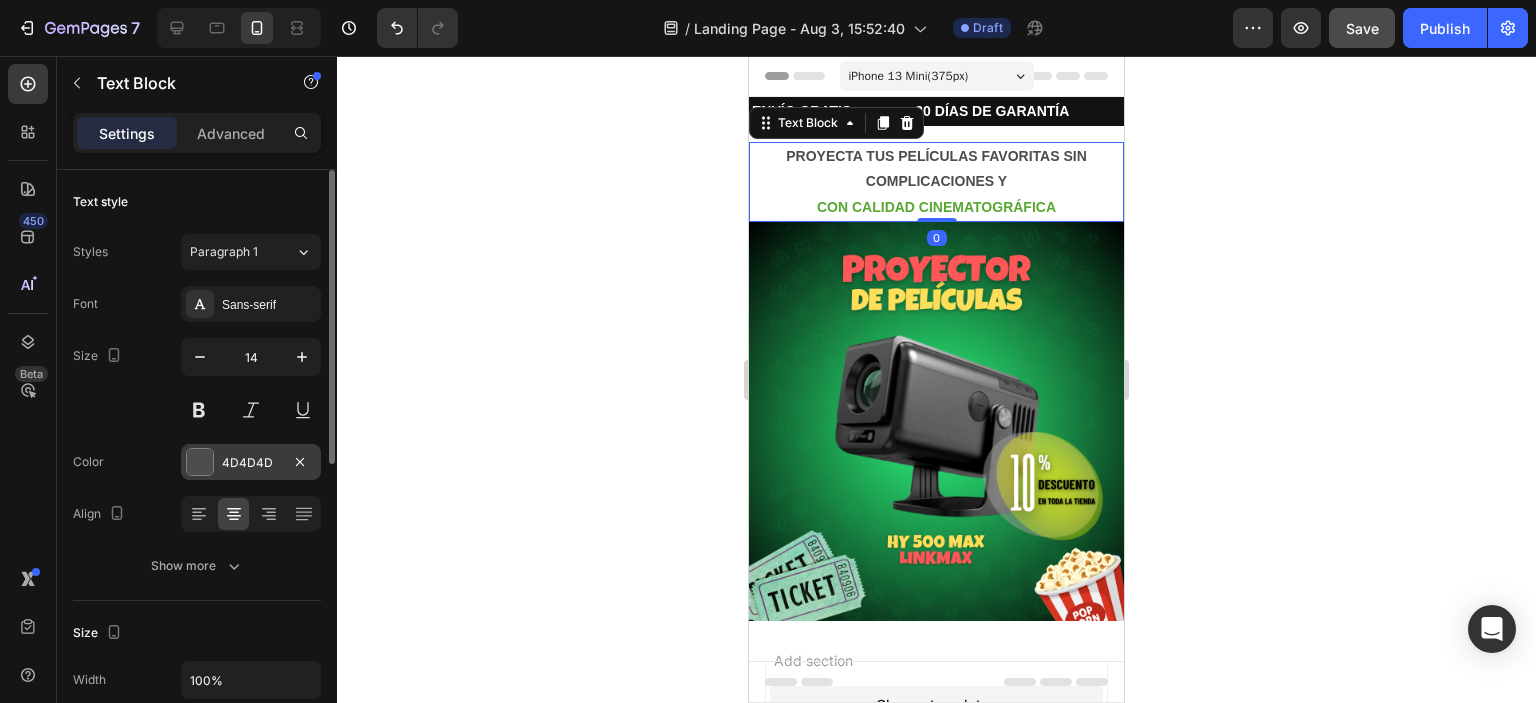 click at bounding box center (200, 462) 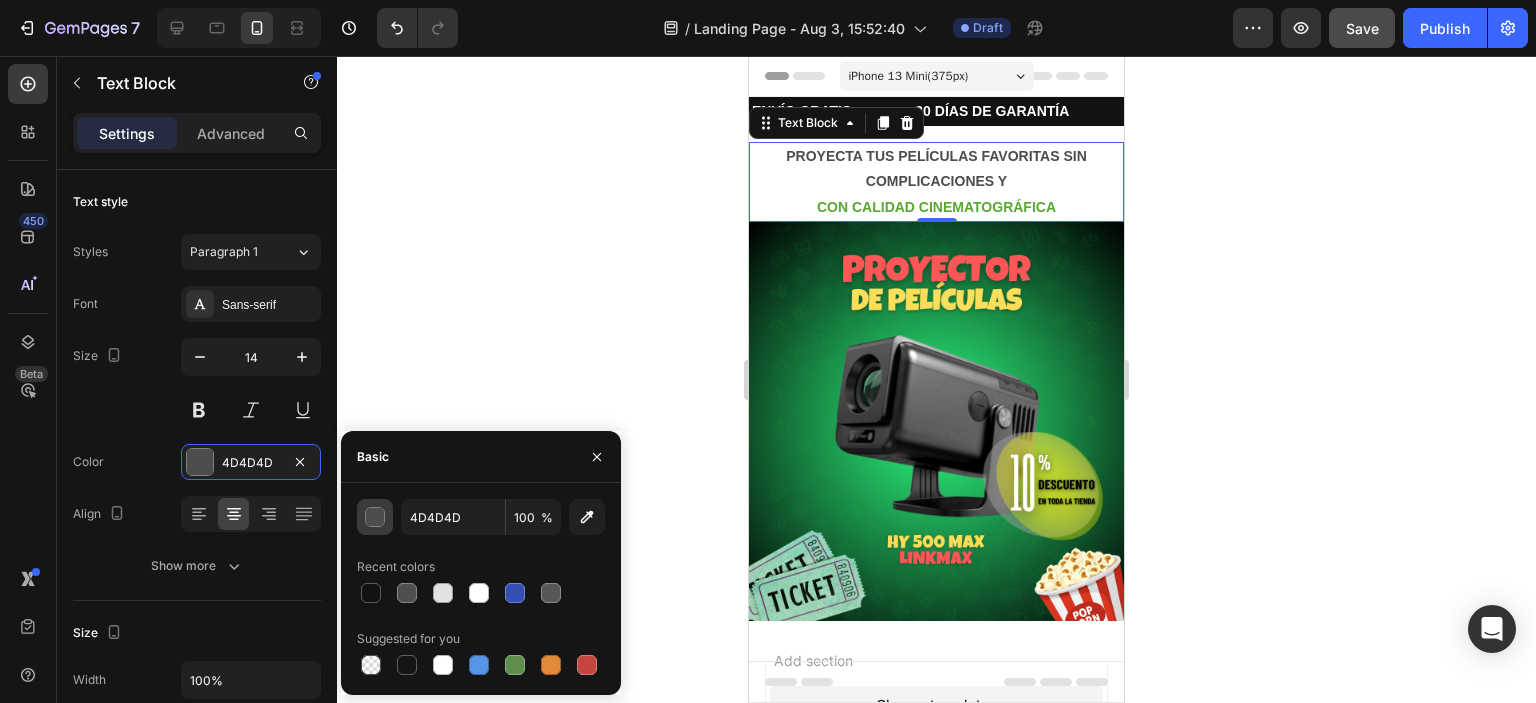 click at bounding box center [376, 518] 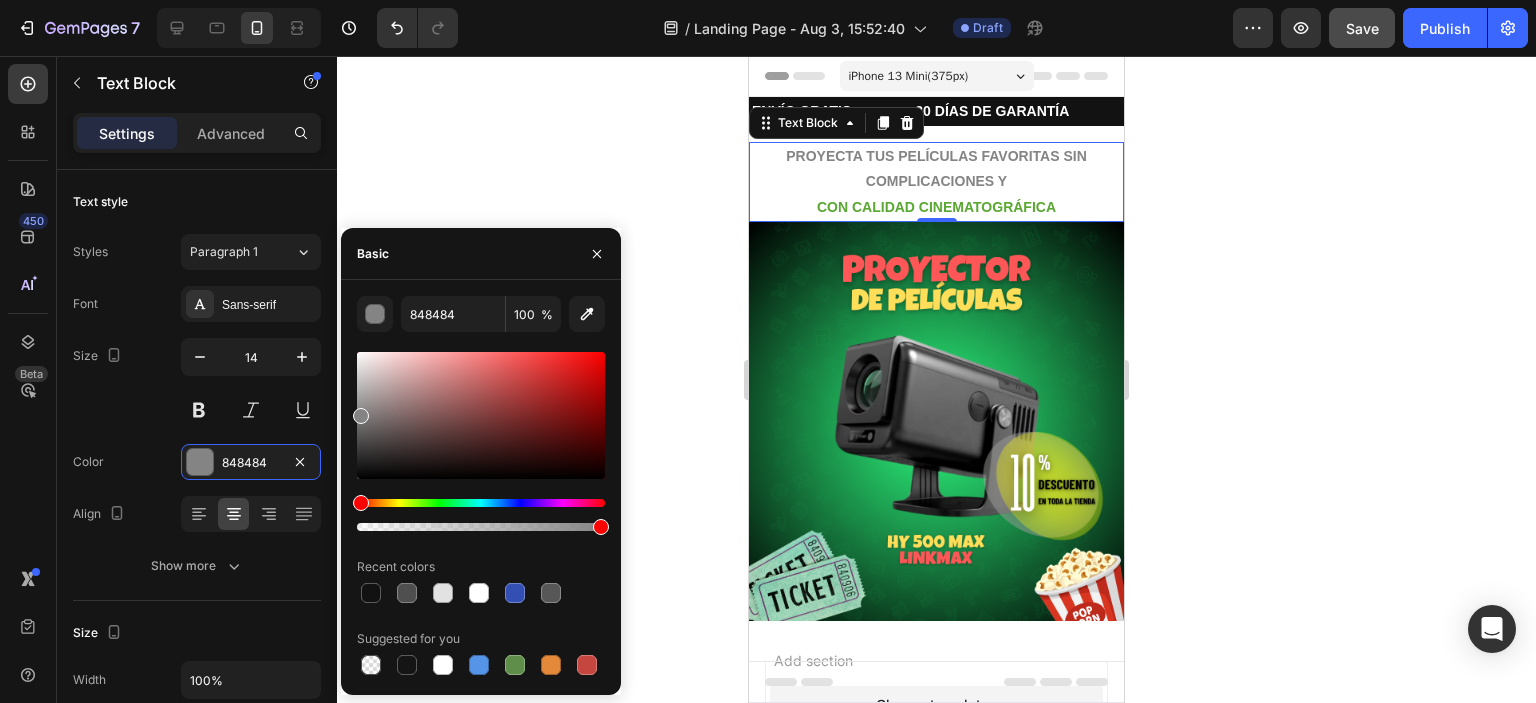 drag, startPoint x: 360, startPoint y: 473, endPoint x: 353, endPoint y: 413, distance: 60.40695 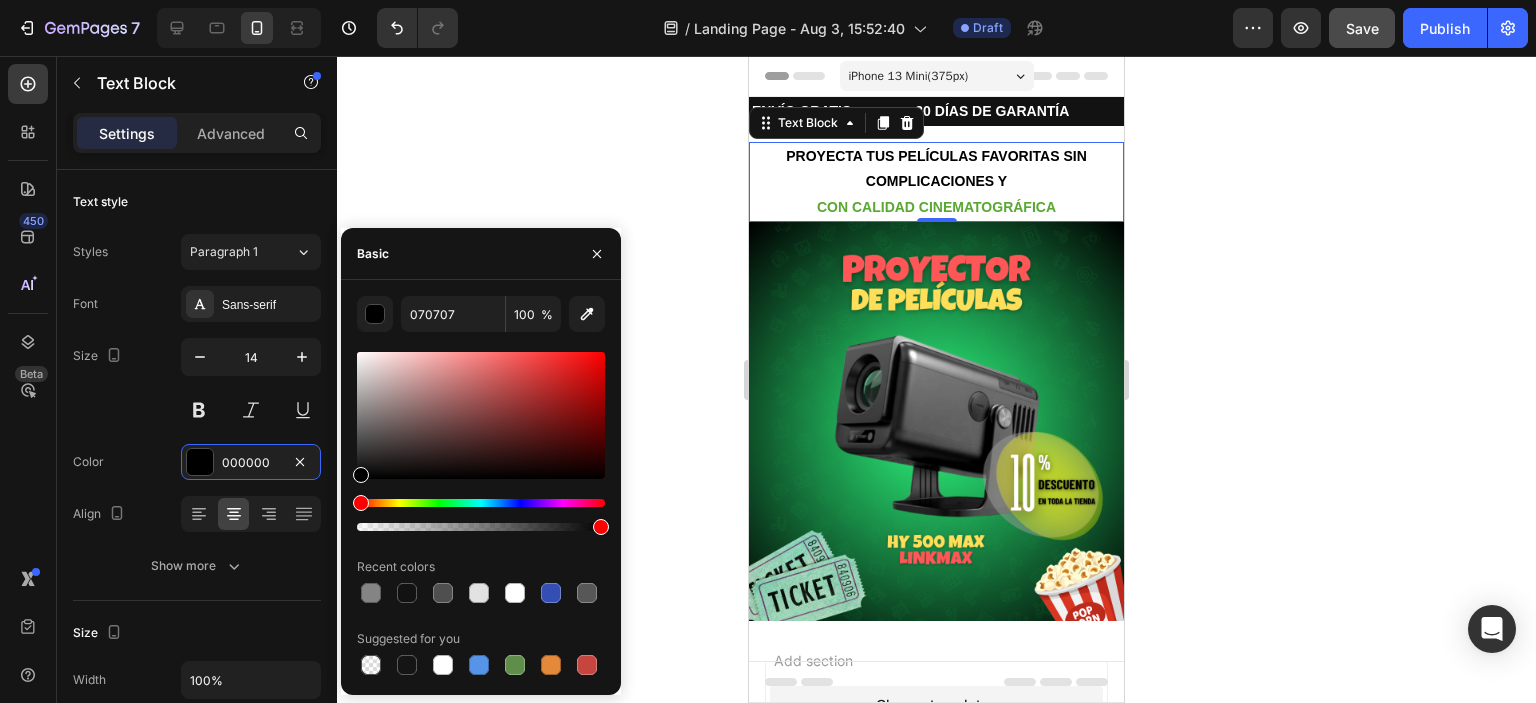 type on "000000" 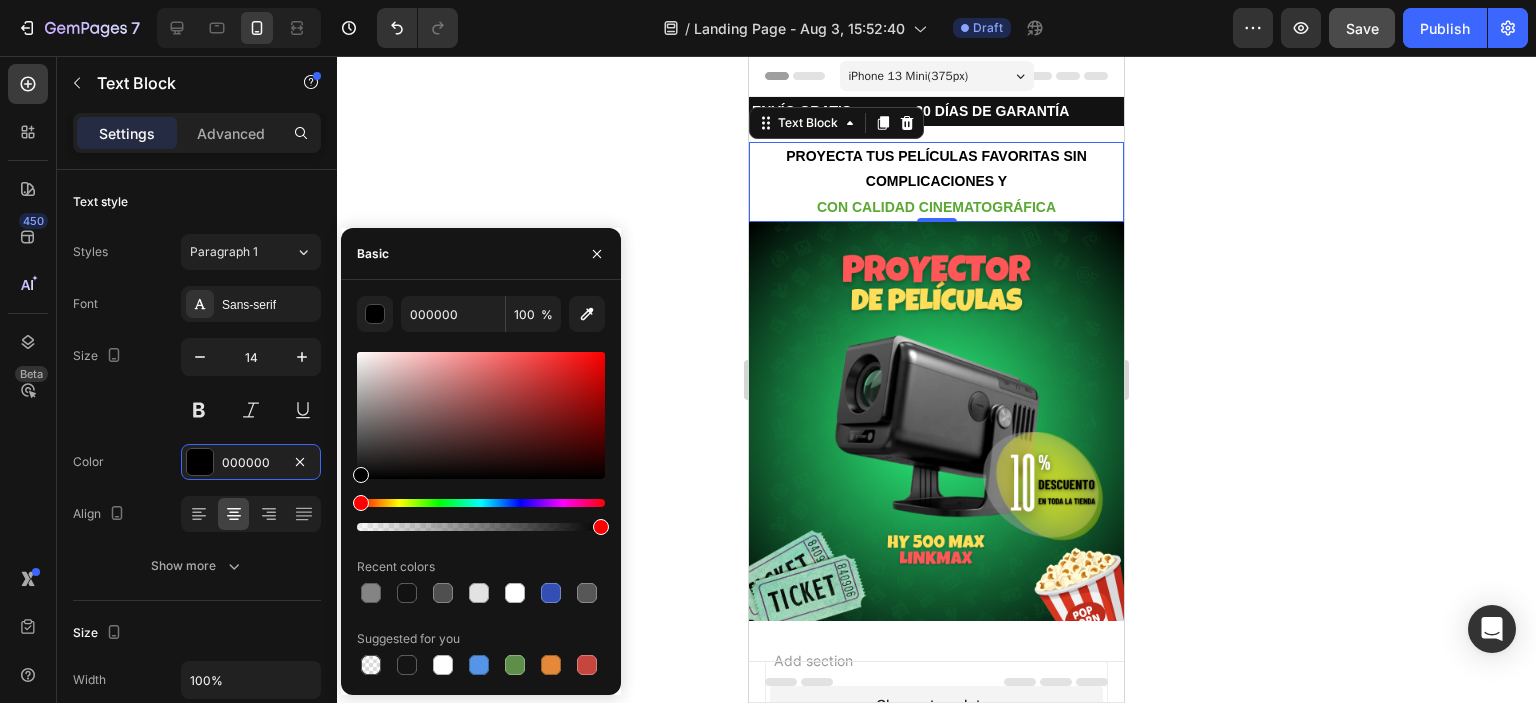 drag, startPoint x: 353, startPoint y: 413, endPoint x: 340, endPoint y: 499, distance: 86.977005 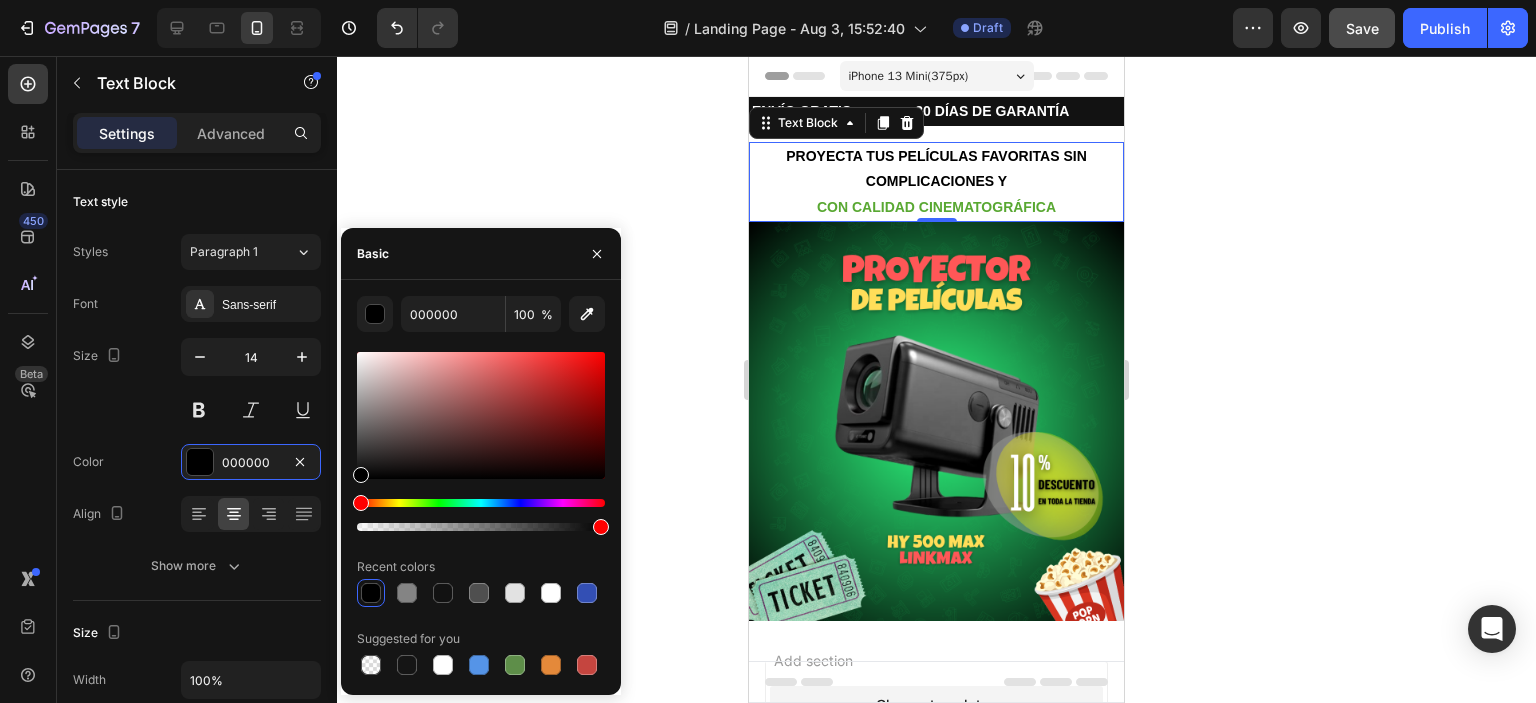 click 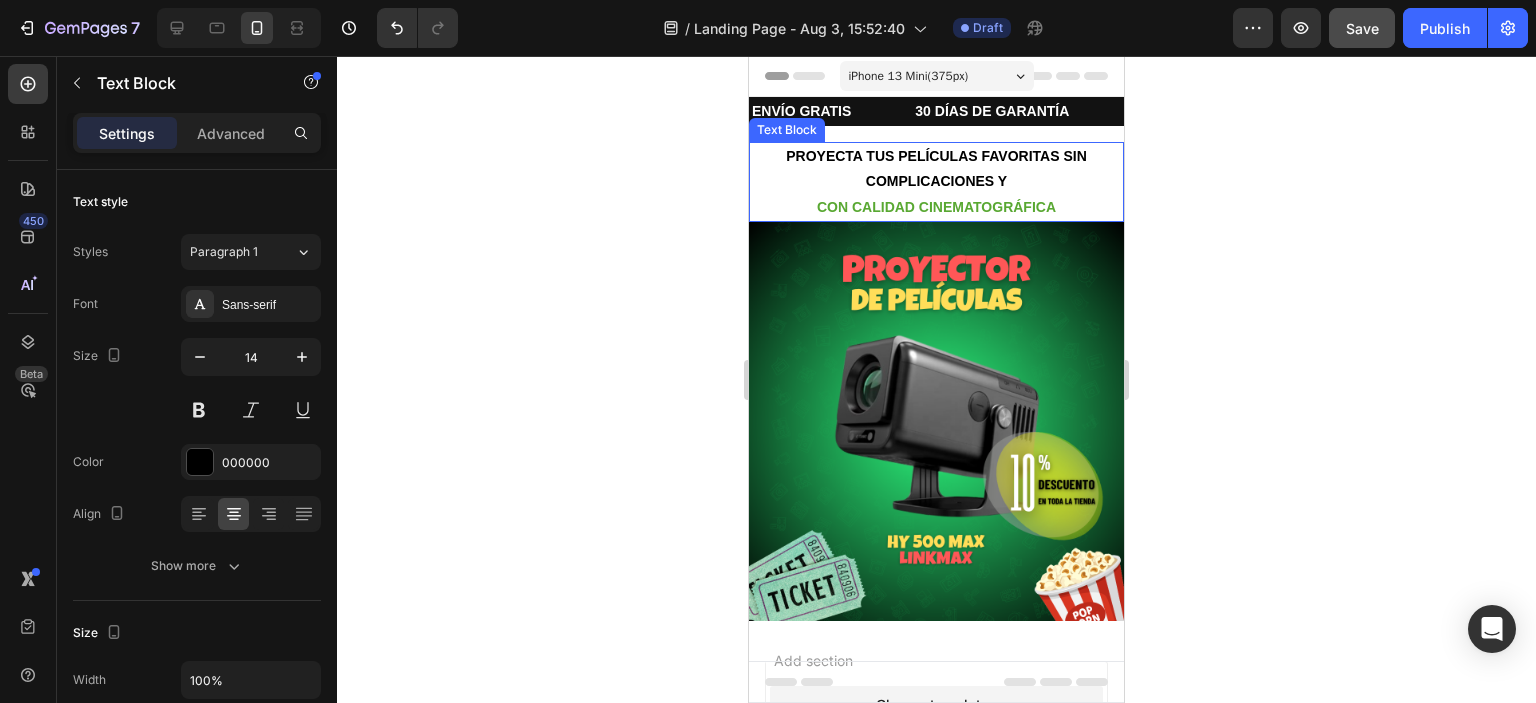 click on "PROYECTA TUS PELÍCULAS FAVORITAS SIN COMPLICACIONES Y" at bounding box center (936, 169) 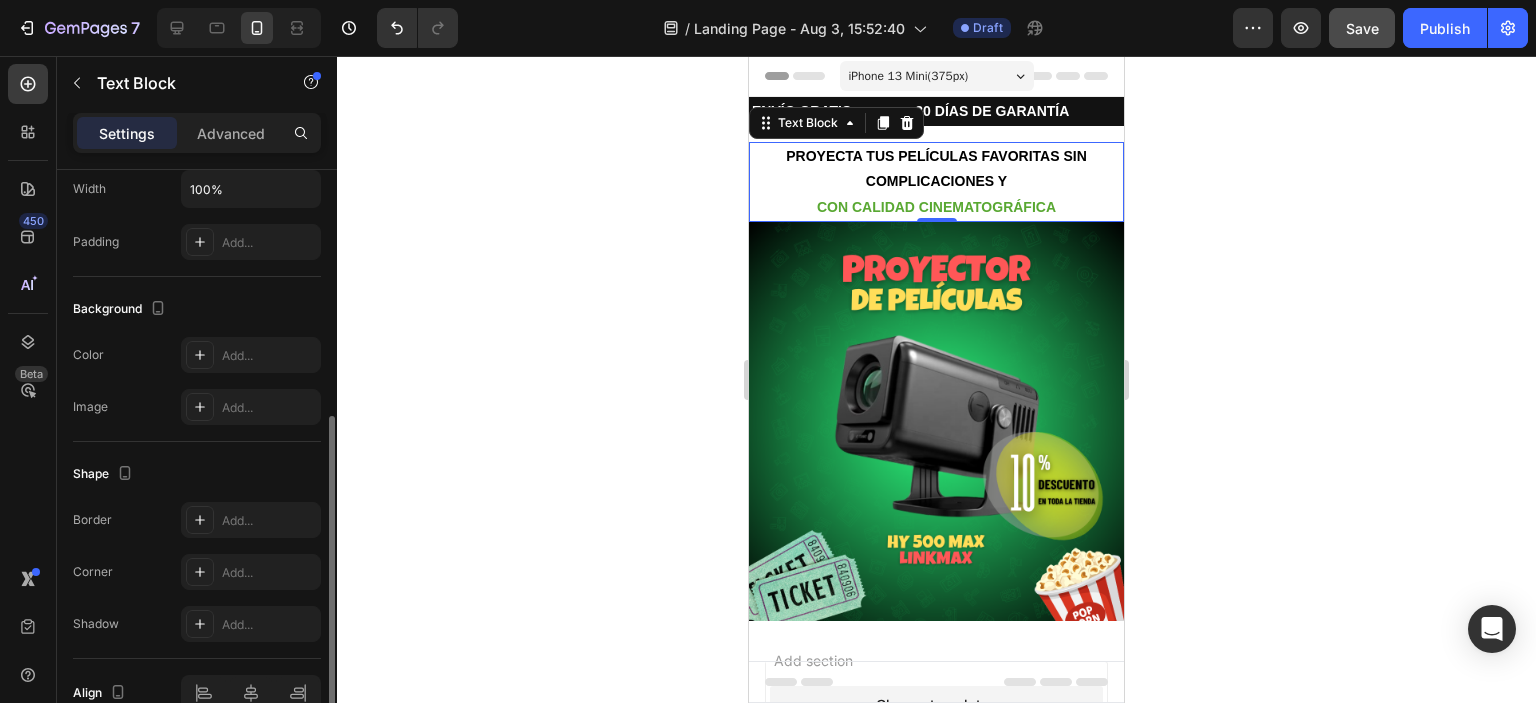 scroll, scrollTop: 495, scrollLeft: 0, axis: vertical 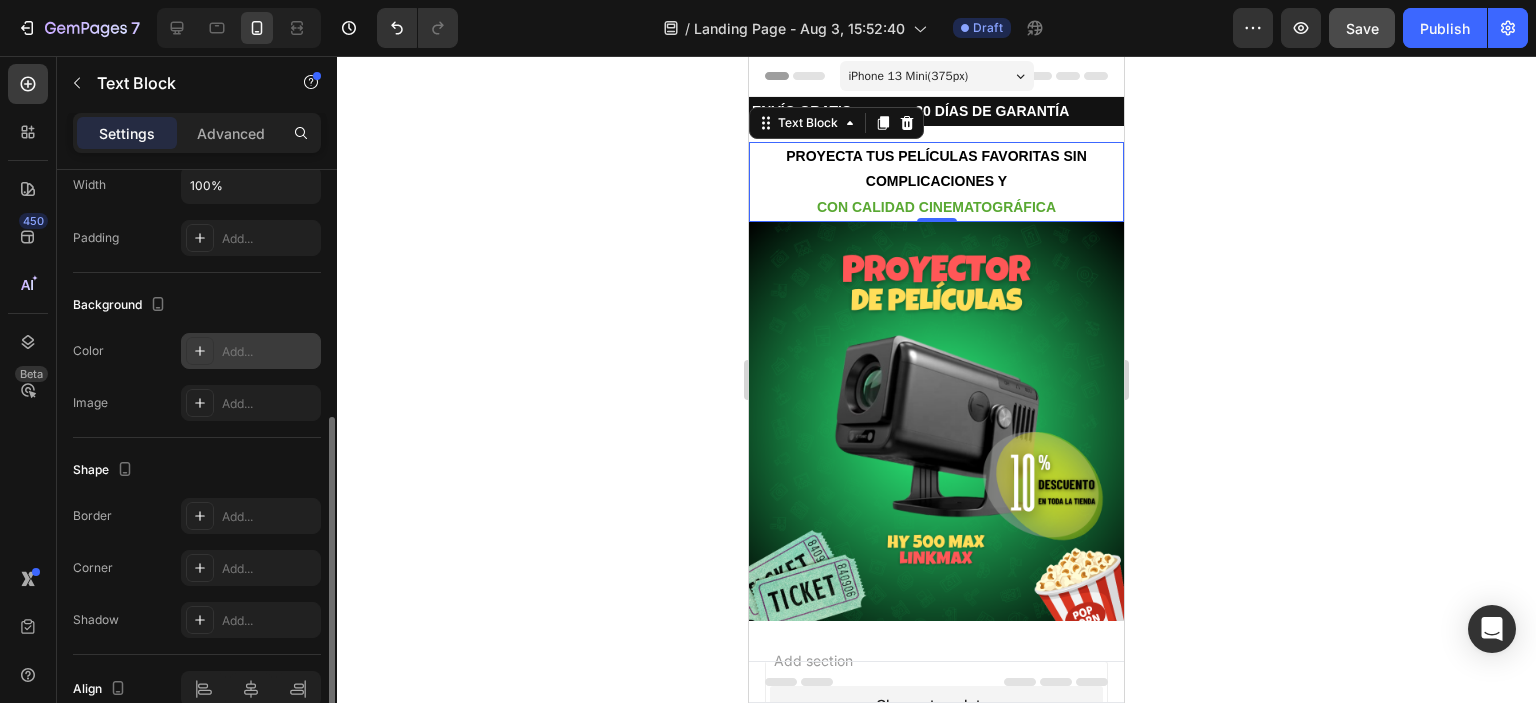 click at bounding box center (200, 351) 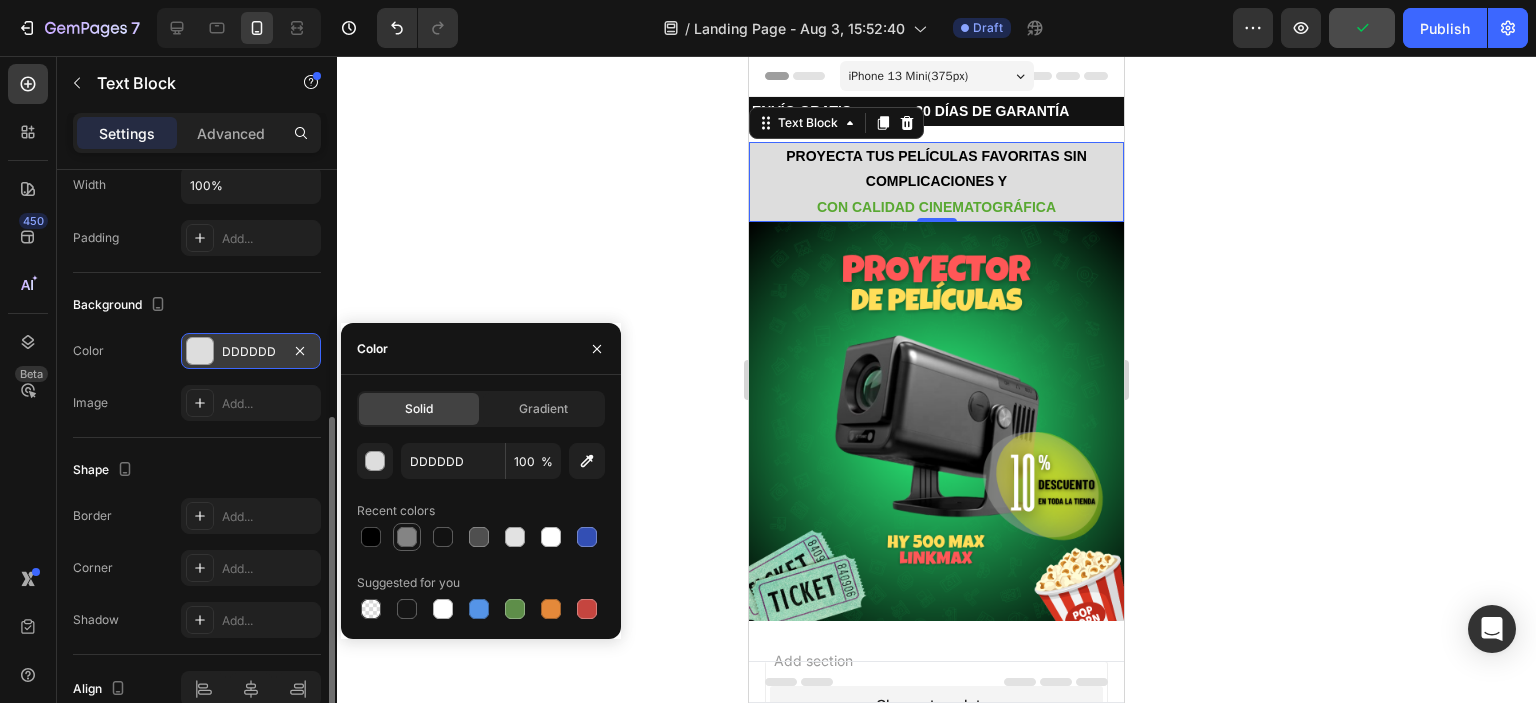 click at bounding box center [407, 537] 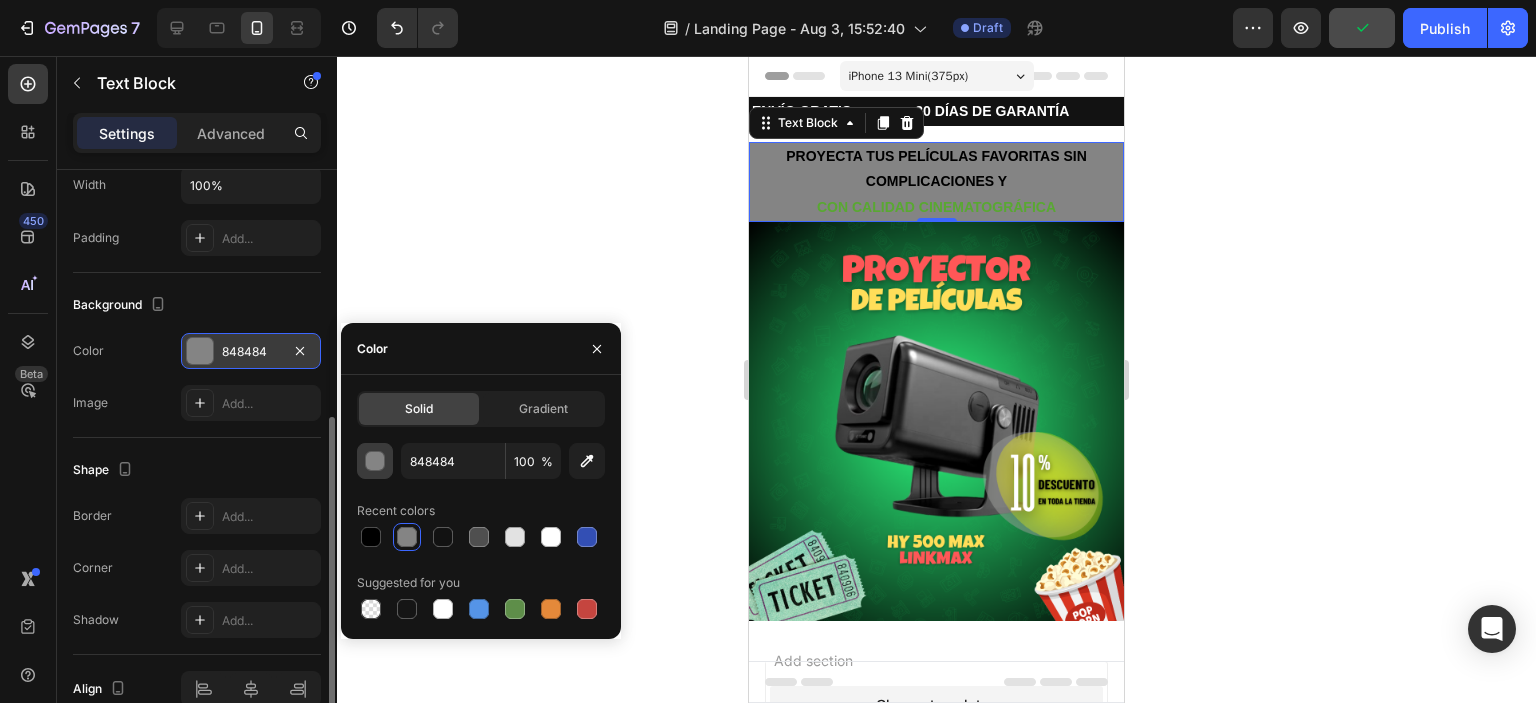 click at bounding box center [376, 462] 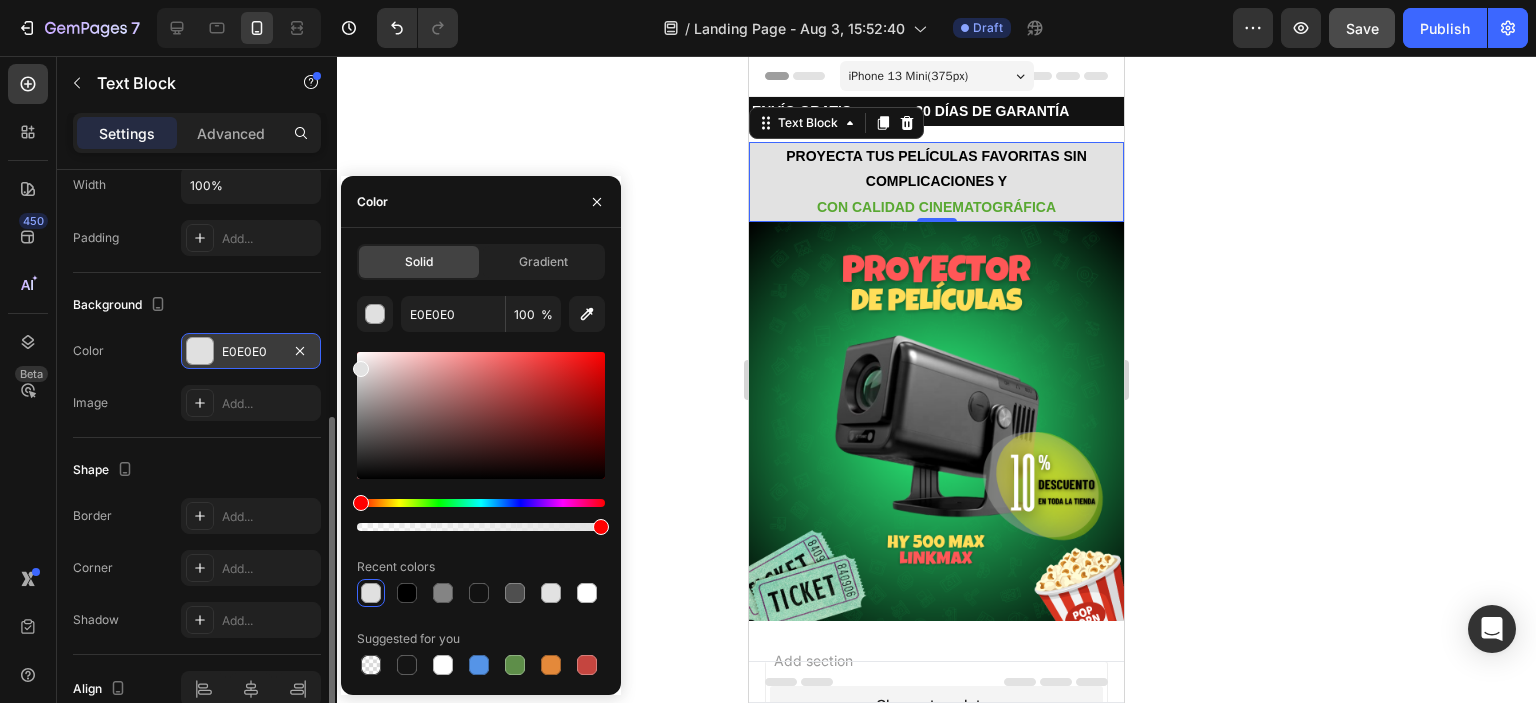 type on "E2E2E2" 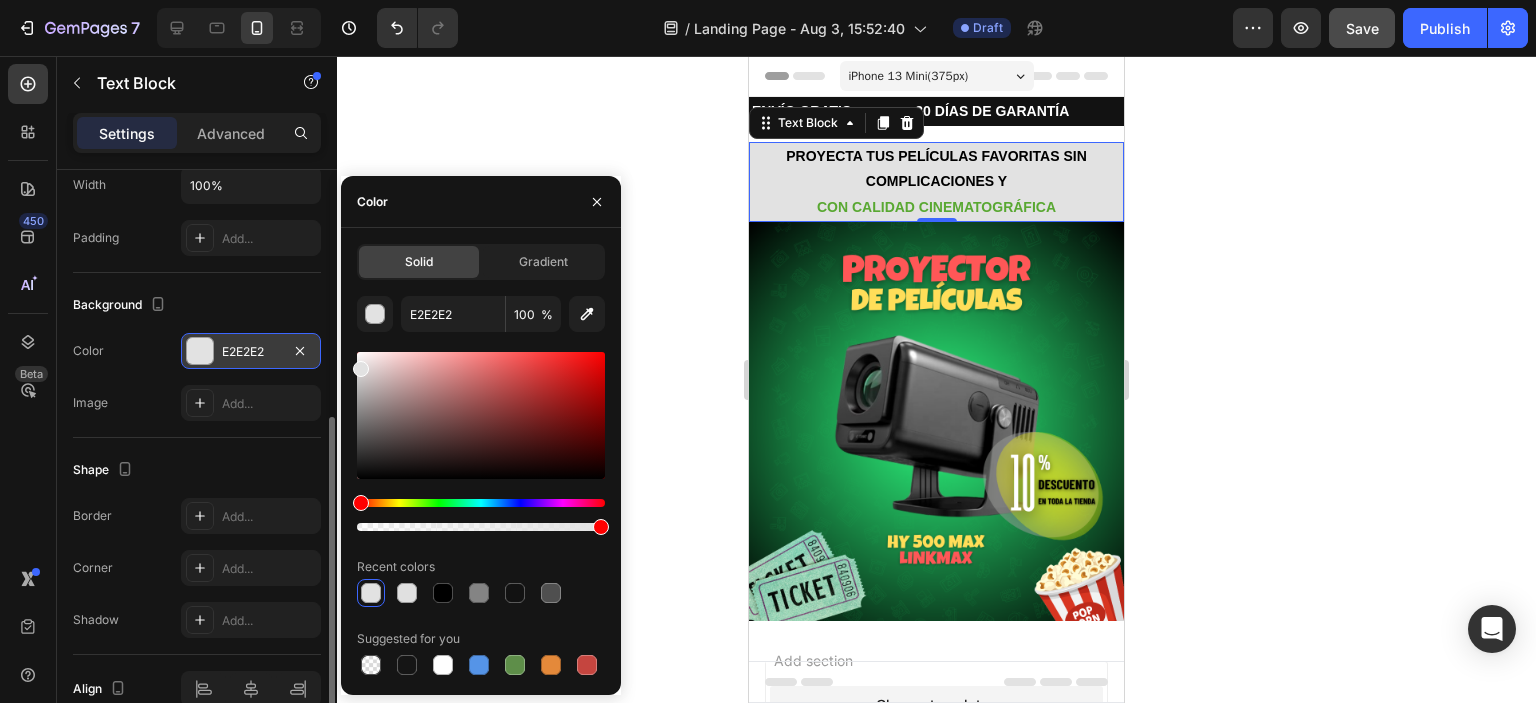 drag, startPoint x: 362, startPoint y: 415, endPoint x: 344, endPoint y: 366, distance: 52.201534 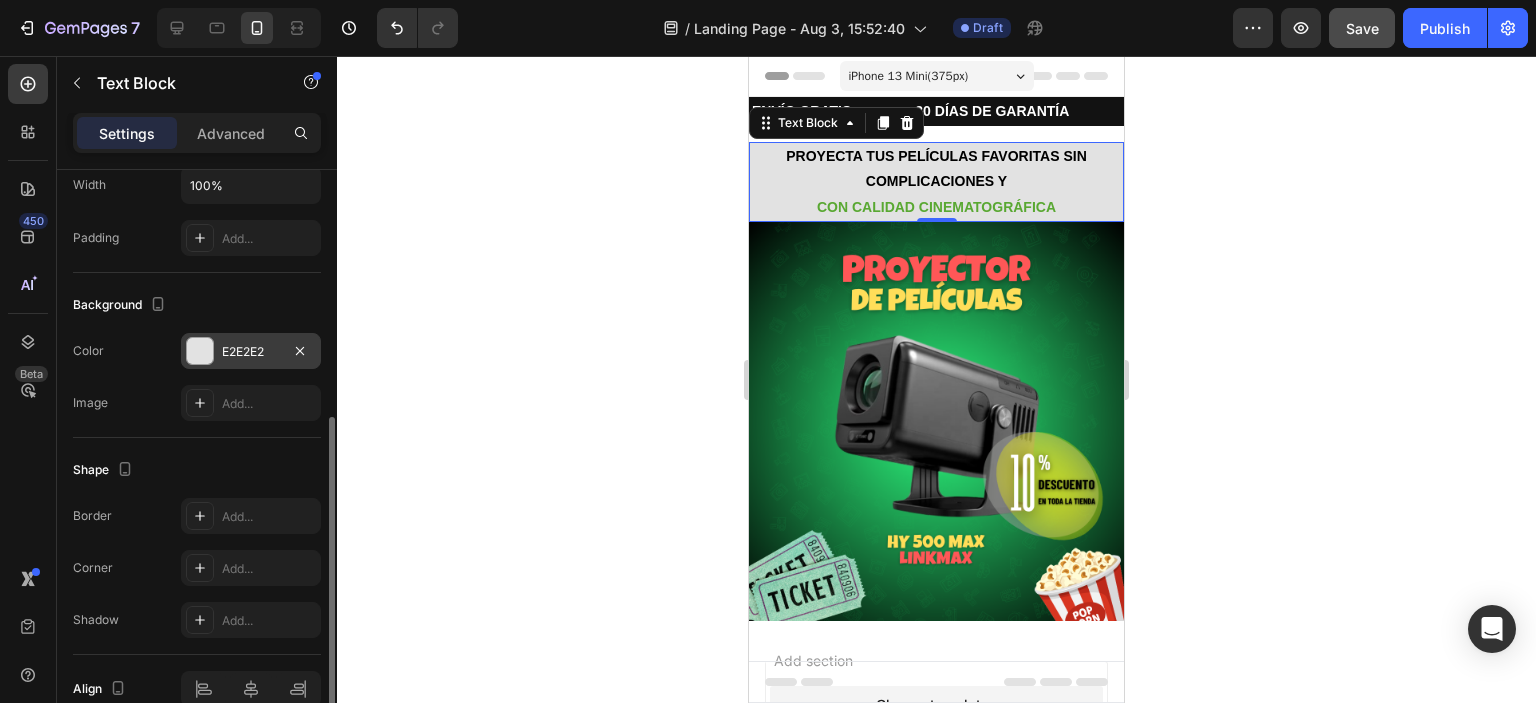 click 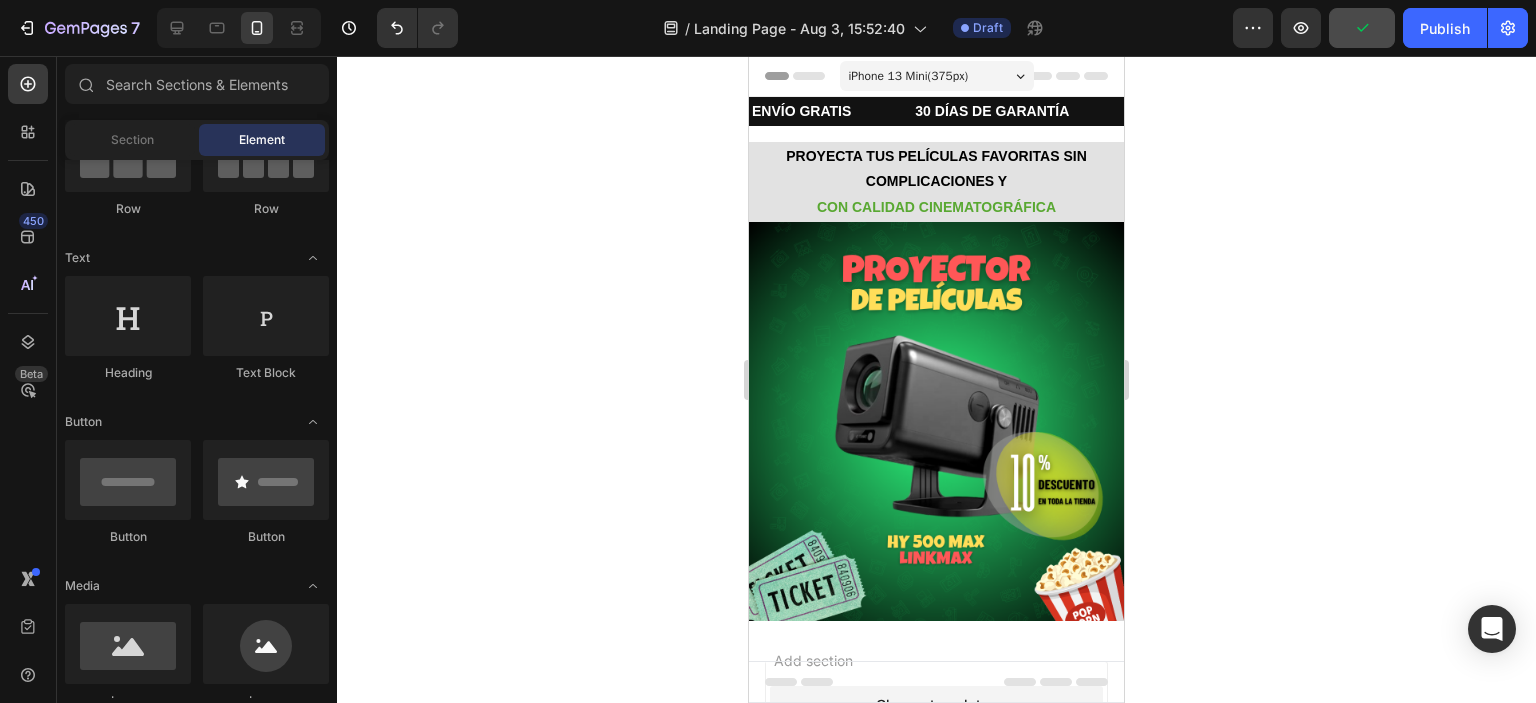 click 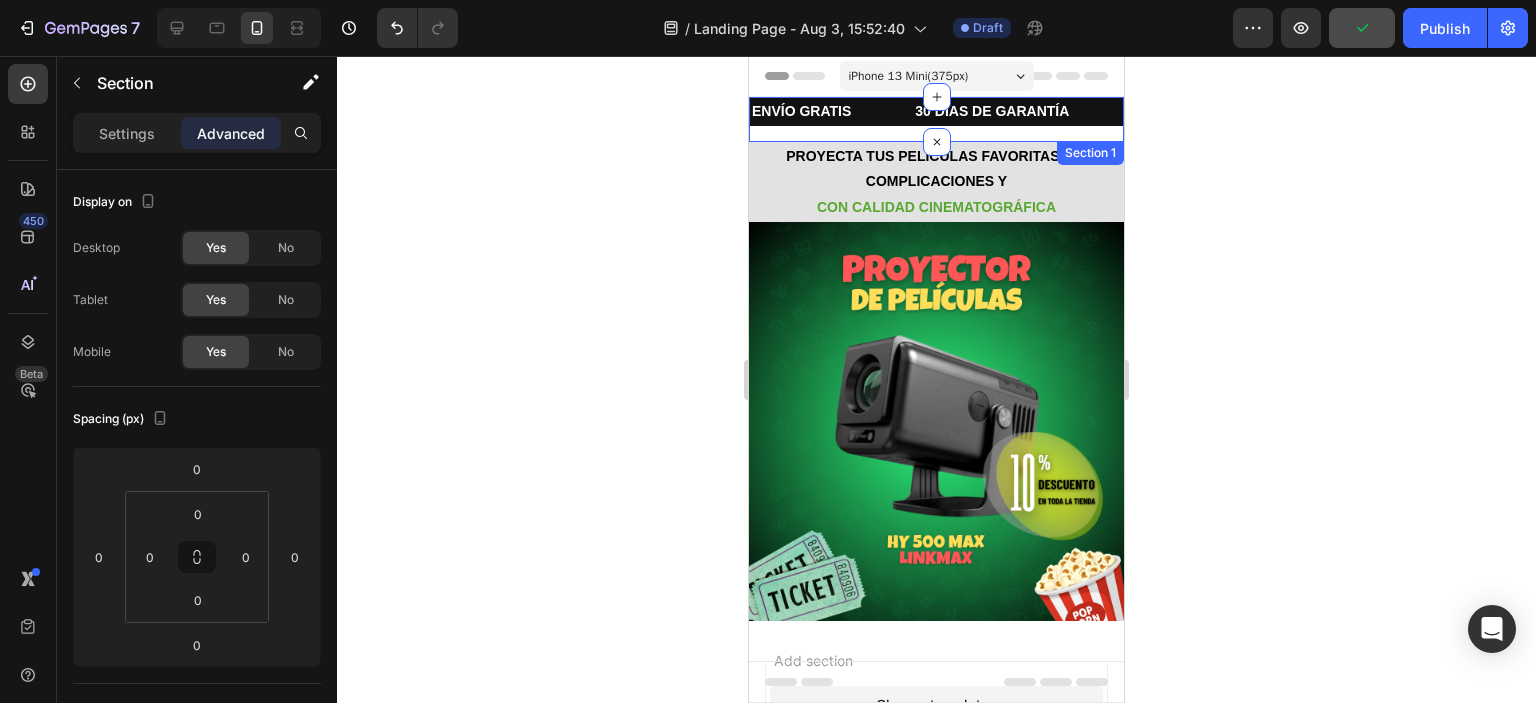 click on "ENVÍO GRATIS Text Block 30 DÍAS DE GARANTÍA Text Block ENVÍOS A TODO EL PERÚ Text Block OFERTA LIMITADA Text Block ENVÍO GRATIS Text Block 30 DÍAS DE GARANTÍA Text Block ENVÍOS A TODO EL PERÚ Text Block OFERTA LIMITADA Text Block Marquee Row" at bounding box center (936, 119) 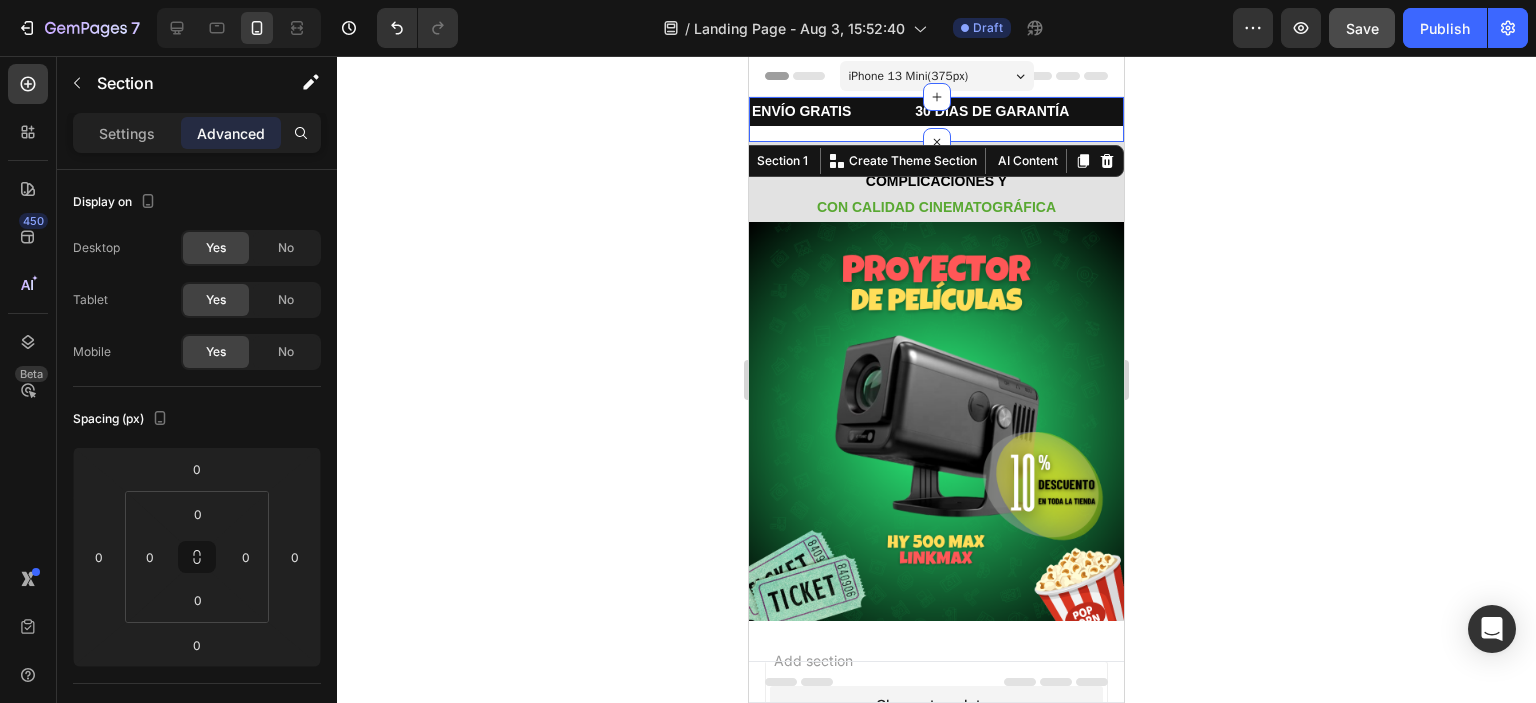 click on "ENVÍO GRATIS Text Block 30 DÍAS DE GARANTÍA Text Block ENVÍOS A TODO EL PERÚ Text Block OFERTA LIMITADA Text Block ENVÍO GRATIS Text Block 30 DÍAS DE GARANTÍA Text Block ENVÍOS A TODO EL PERÚ Text Block OFERTA LIMITADA Text Block Marquee Row" at bounding box center (936, 119) 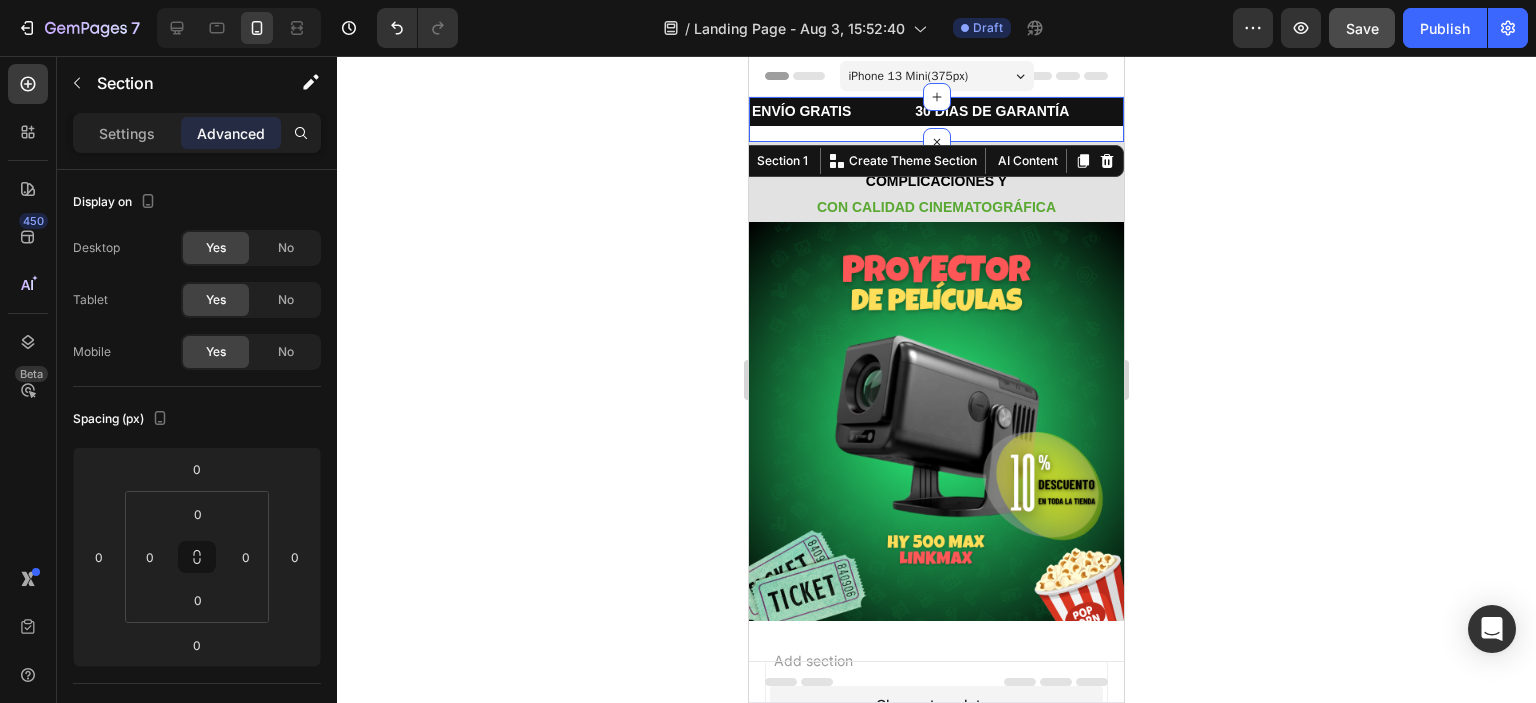 click on "ENVÍO GRATIS Text Block 30 DÍAS DE GARANTÍA Text Block ENVÍOS A TODO EL PERÚ Text Block OFERTA LIMITADA Text Block ENVÍO GRATIS Text Block 30 DÍAS DE GARANTÍA Text Block ENVÍOS A TODO EL PERÚ Text Block OFERTA LIMITADA Text Block Marquee Row" at bounding box center [936, 119] 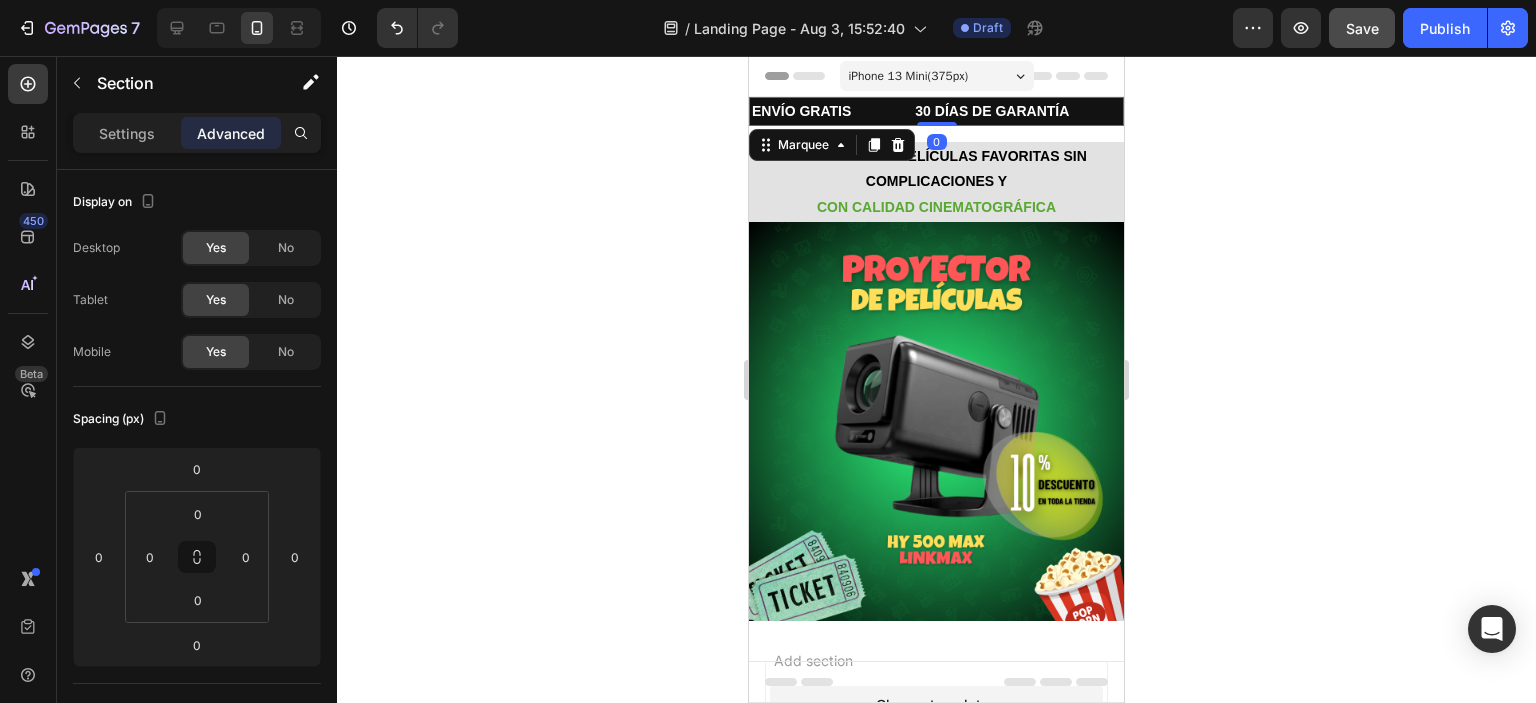 click on "ENVÍO GRATIS Text Block" at bounding box center [831, 111] 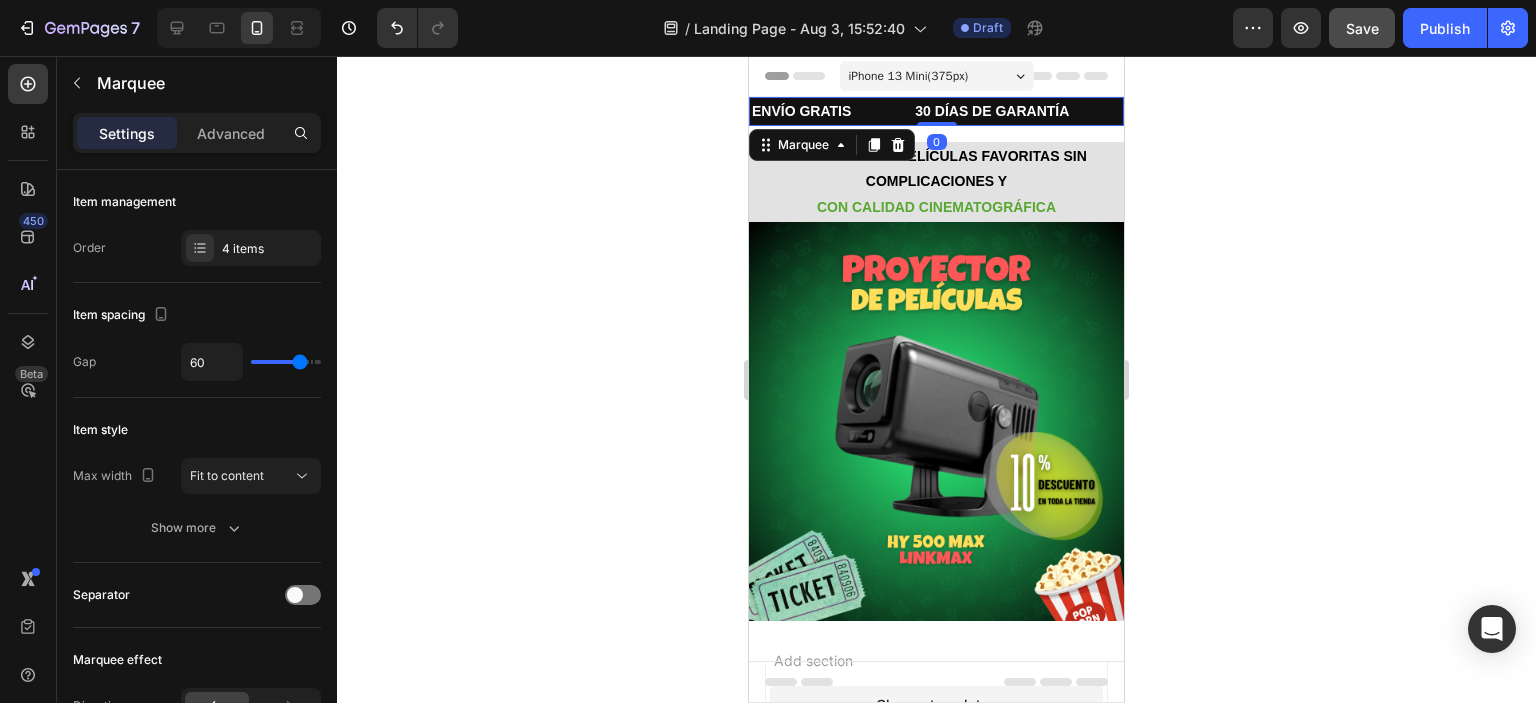 drag, startPoint x: 925, startPoint y: 123, endPoint x: 928, endPoint y: 100, distance: 23.194826 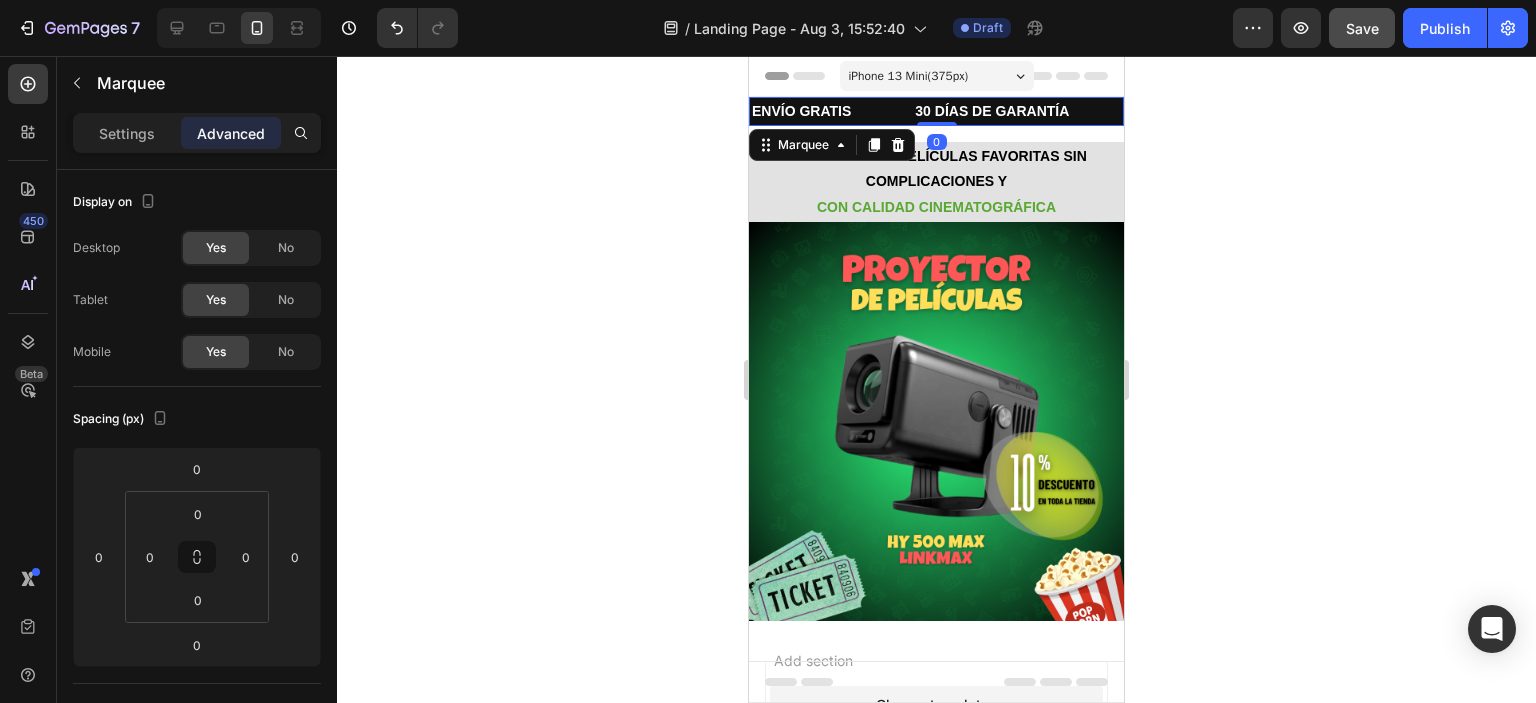 click 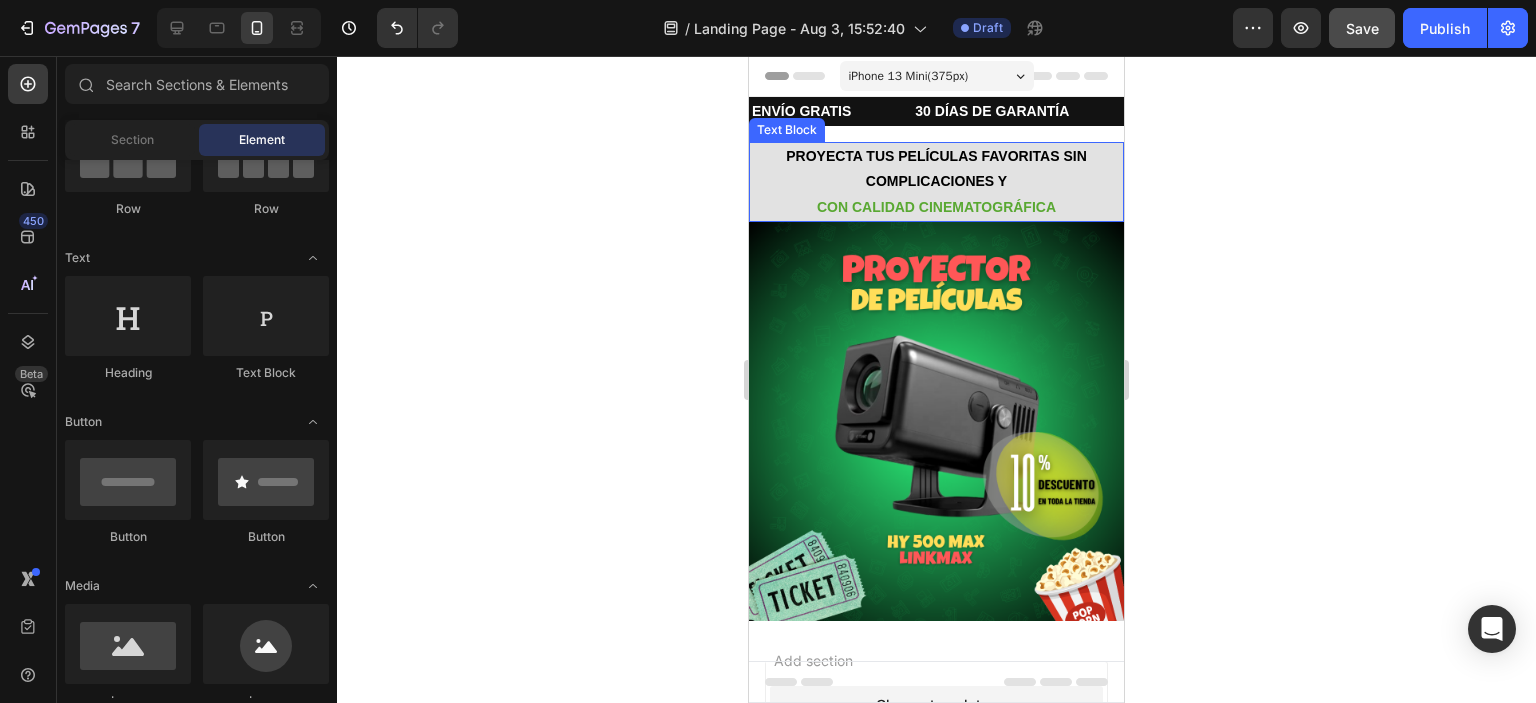 click on "PROYECTA TUS PELÍCULAS FAVORITAS SIN COMPLICACIONES Y" at bounding box center (936, 169) 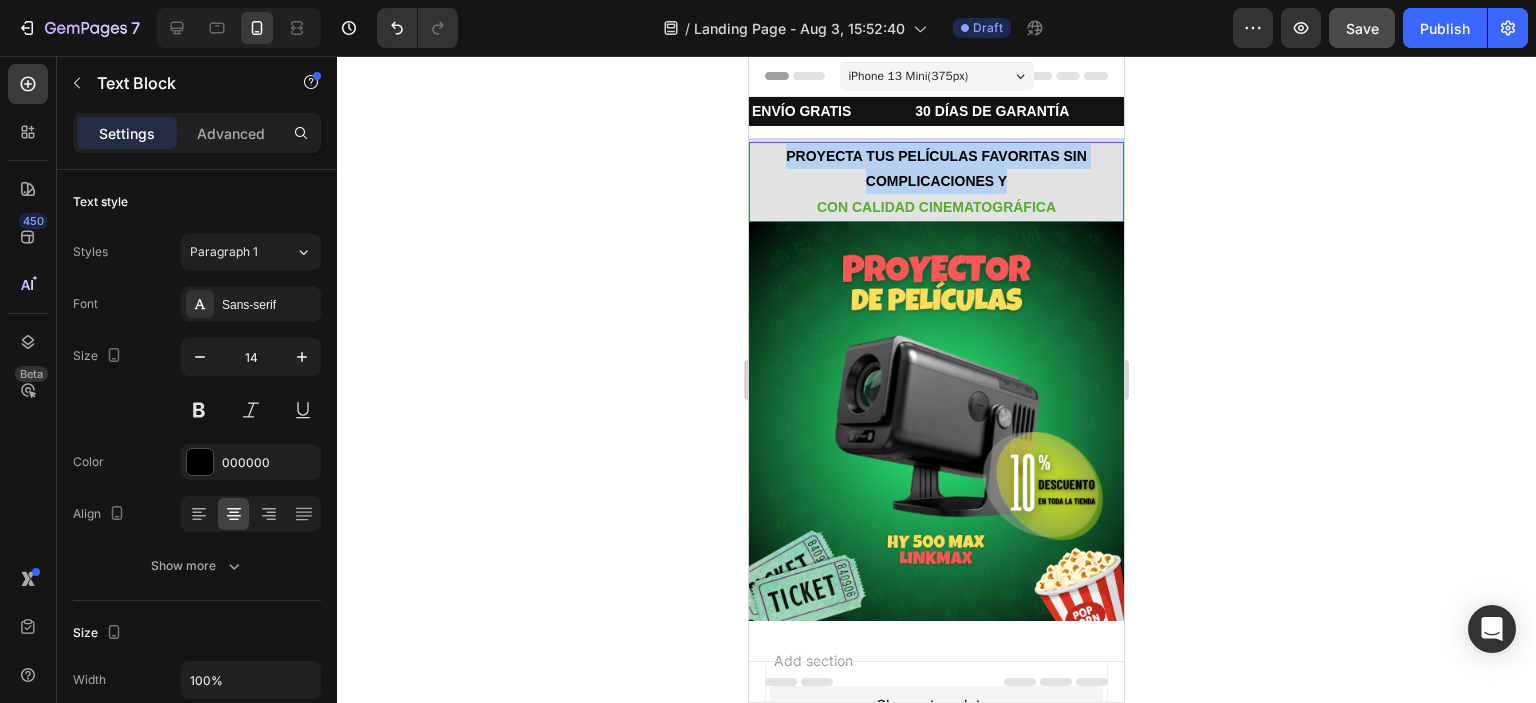 click on "PROYECTA TUS PELÍCULAS FAVORITAS SIN COMPLICACIONES Y" at bounding box center [936, 169] 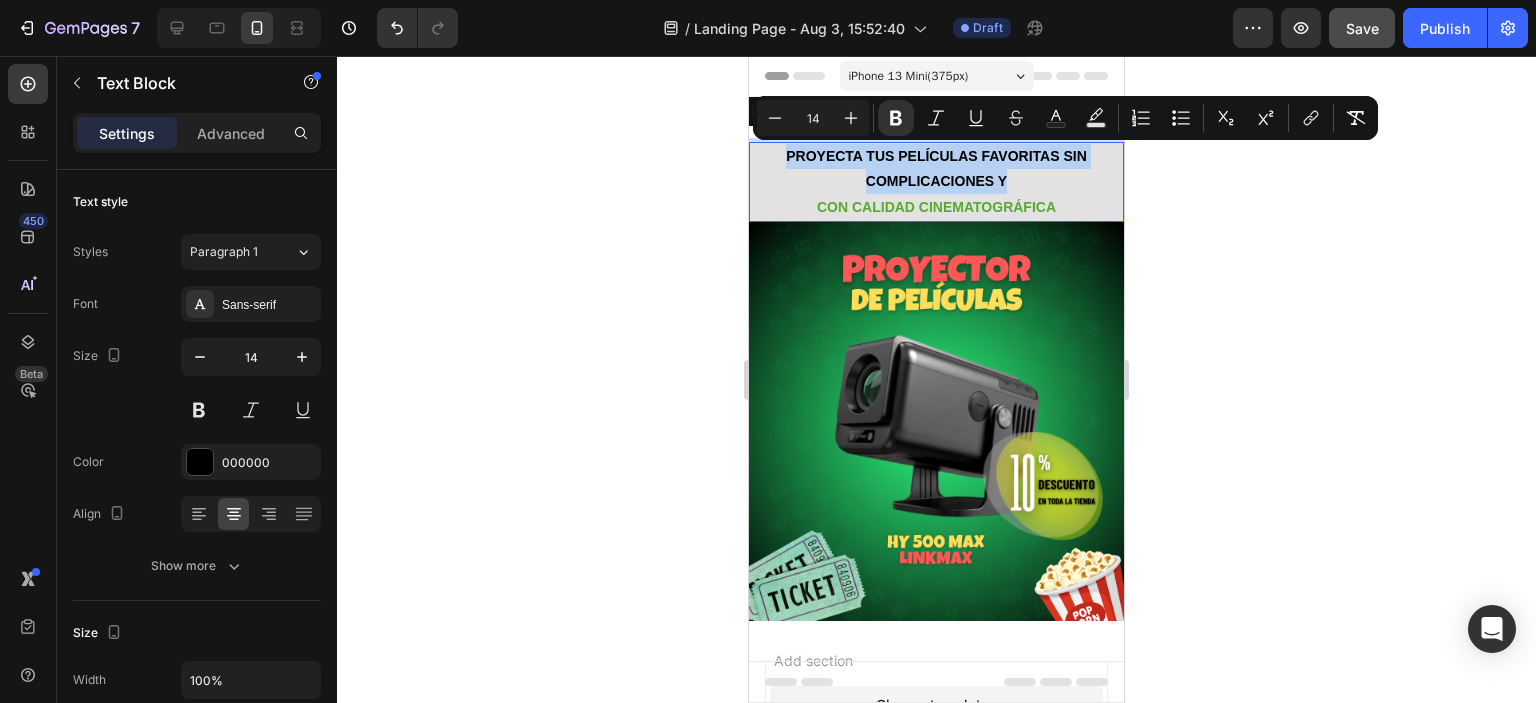 click on "PROYECTA TUS PELÍCULAS FAVORITAS SIN COMPLICACIONES Y" at bounding box center (936, 169) 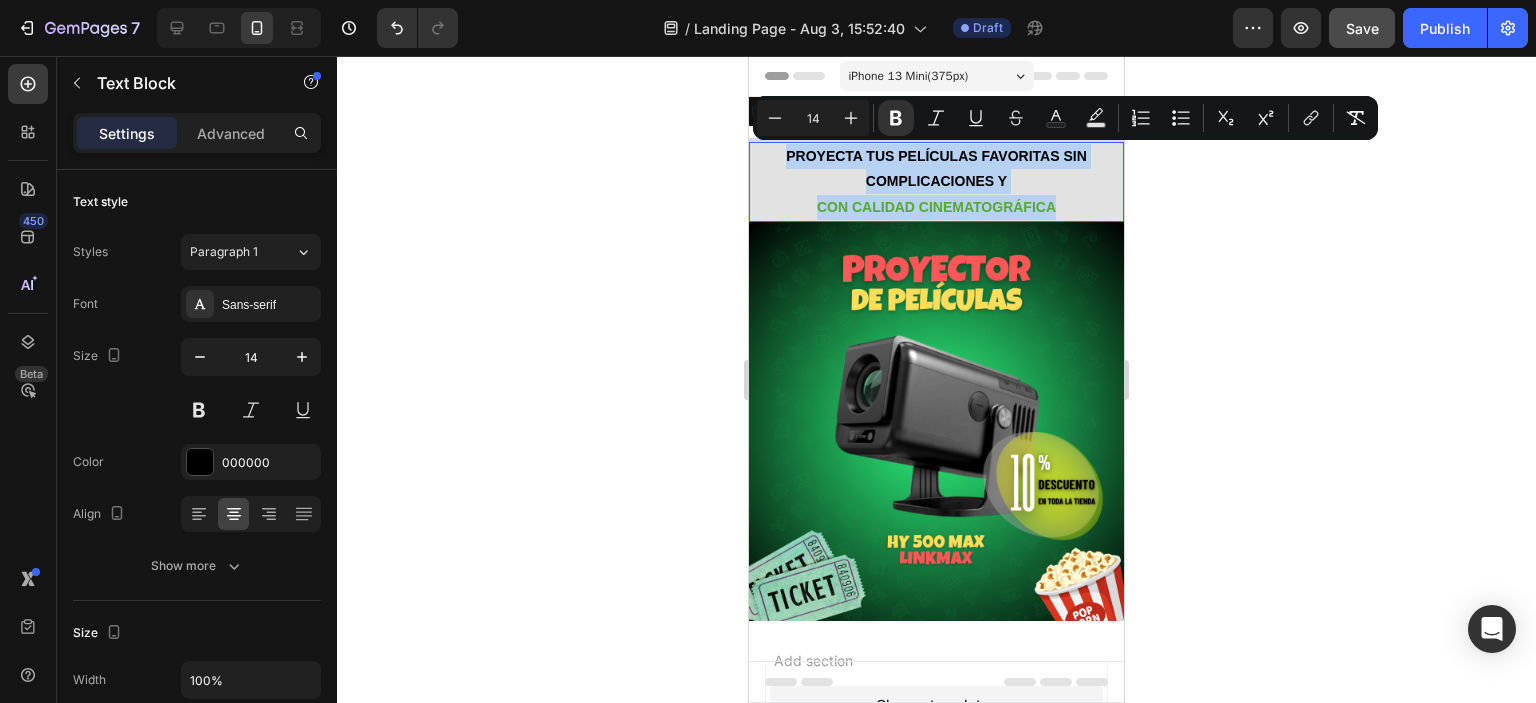 drag, startPoint x: 782, startPoint y: 160, endPoint x: 1051, endPoint y: 214, distance: 274.36655 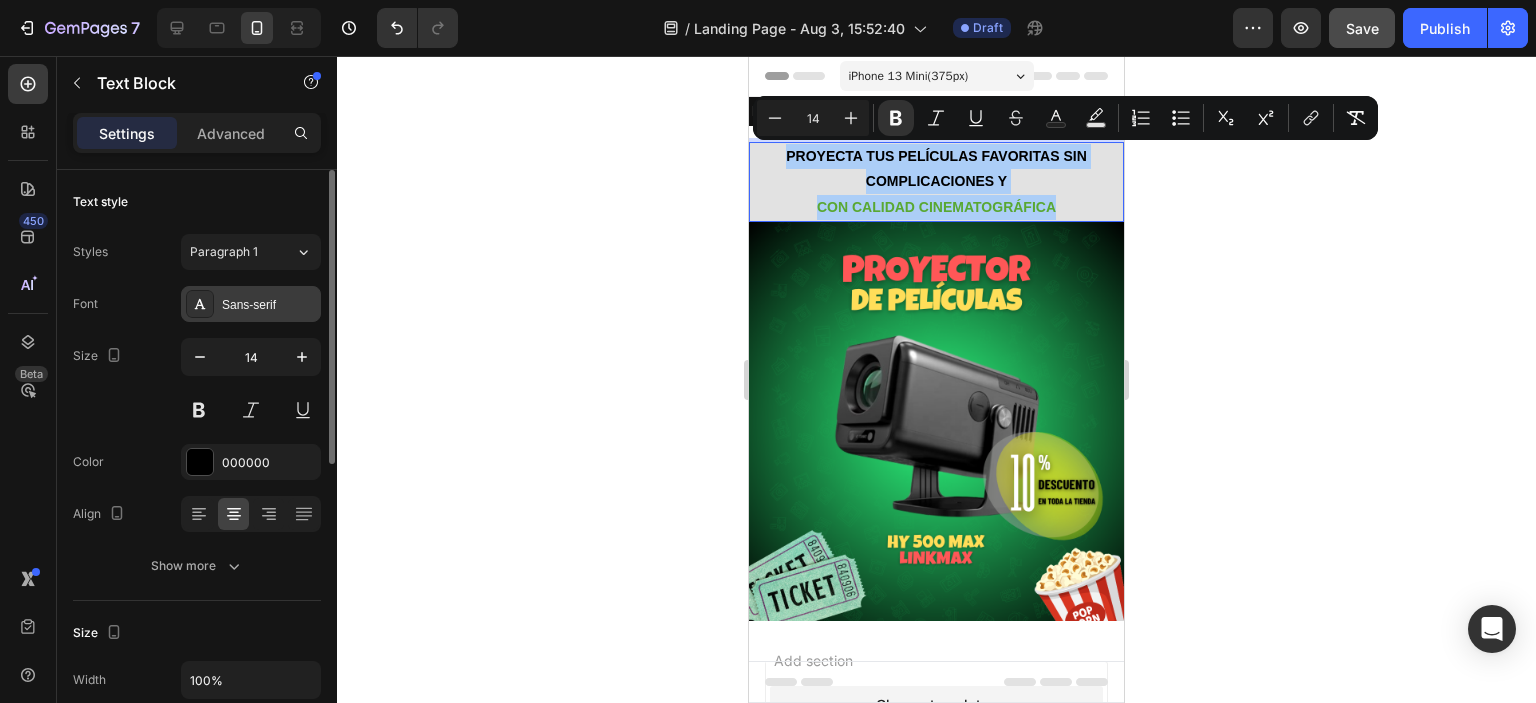 click on "Sans-serif" at bounding box center (269, 305) 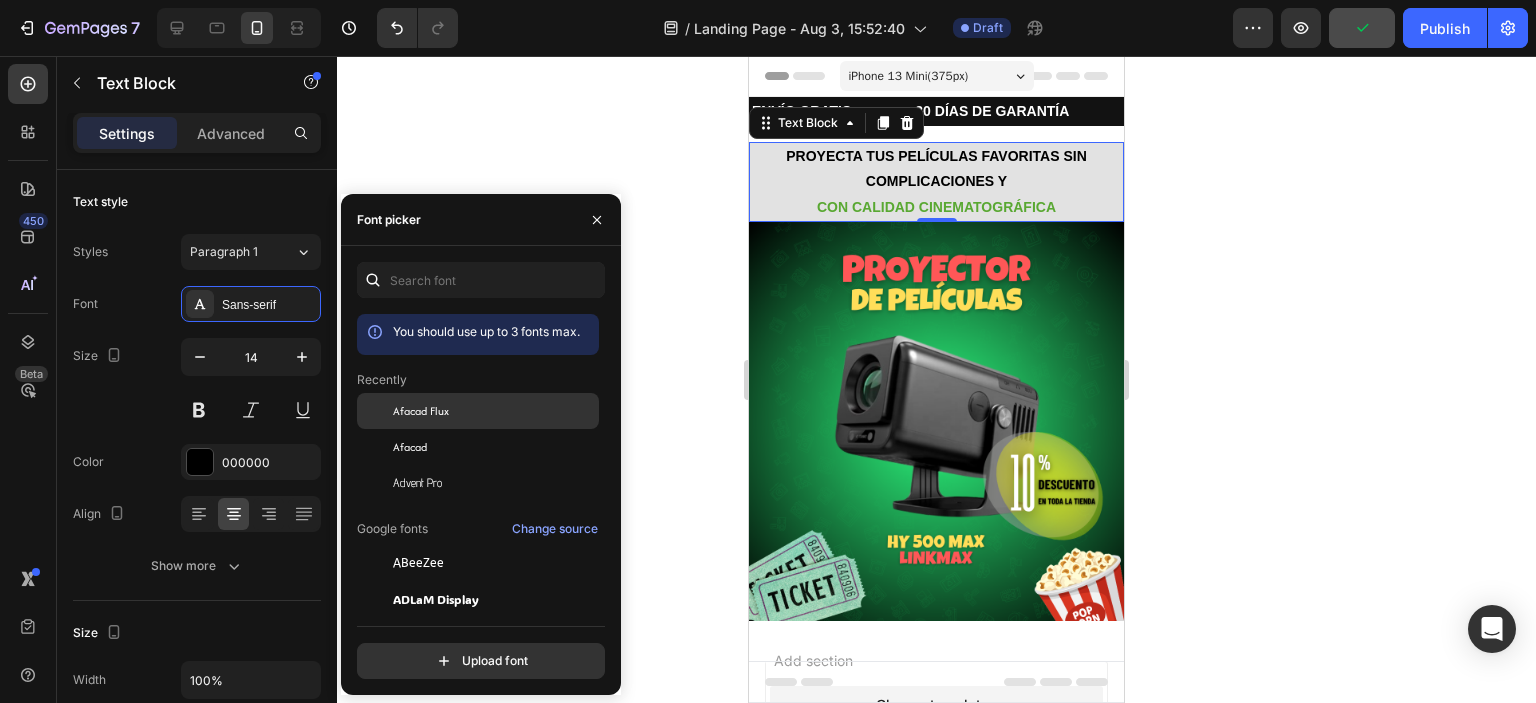 click on "Afacad Flux" at bounding box center (421, 411) 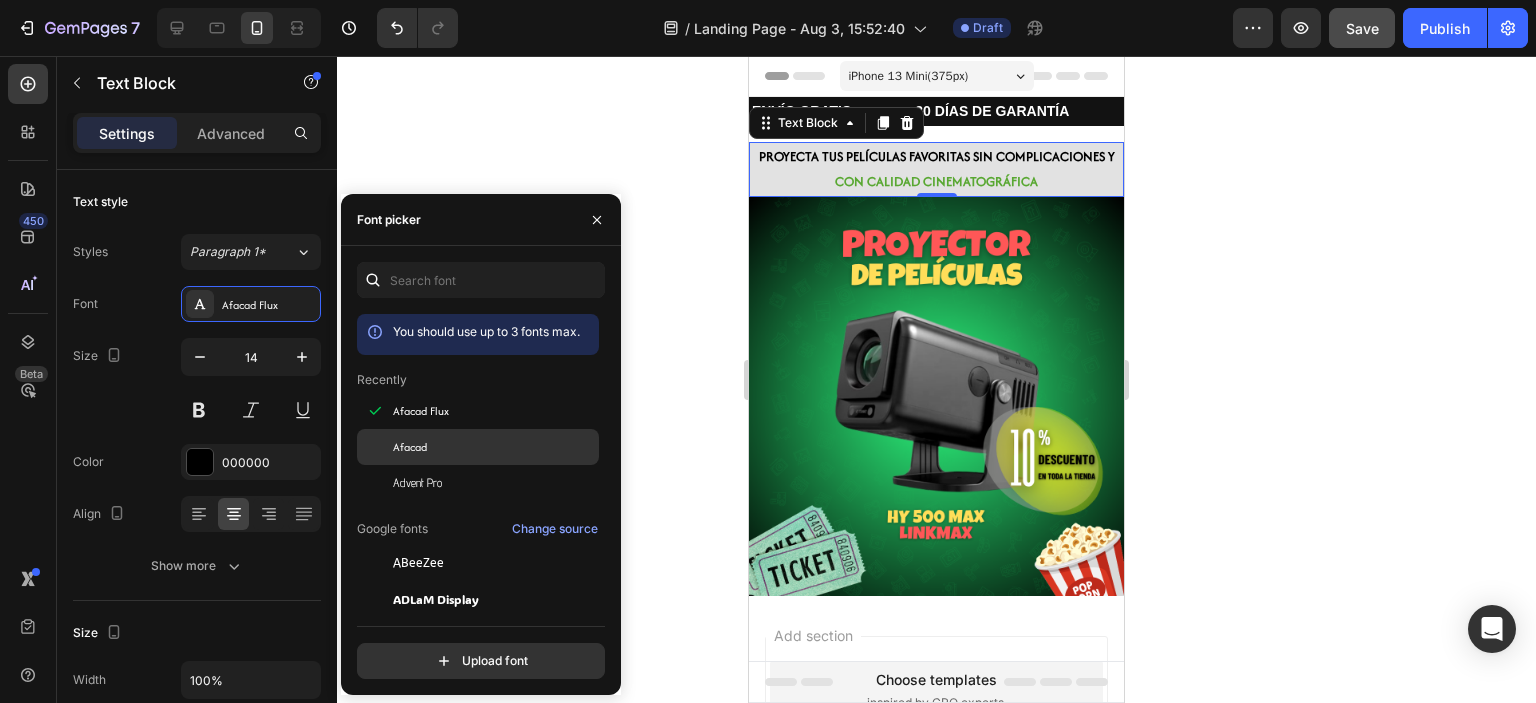 click on "Afacad" at bounding box center [494, 447] 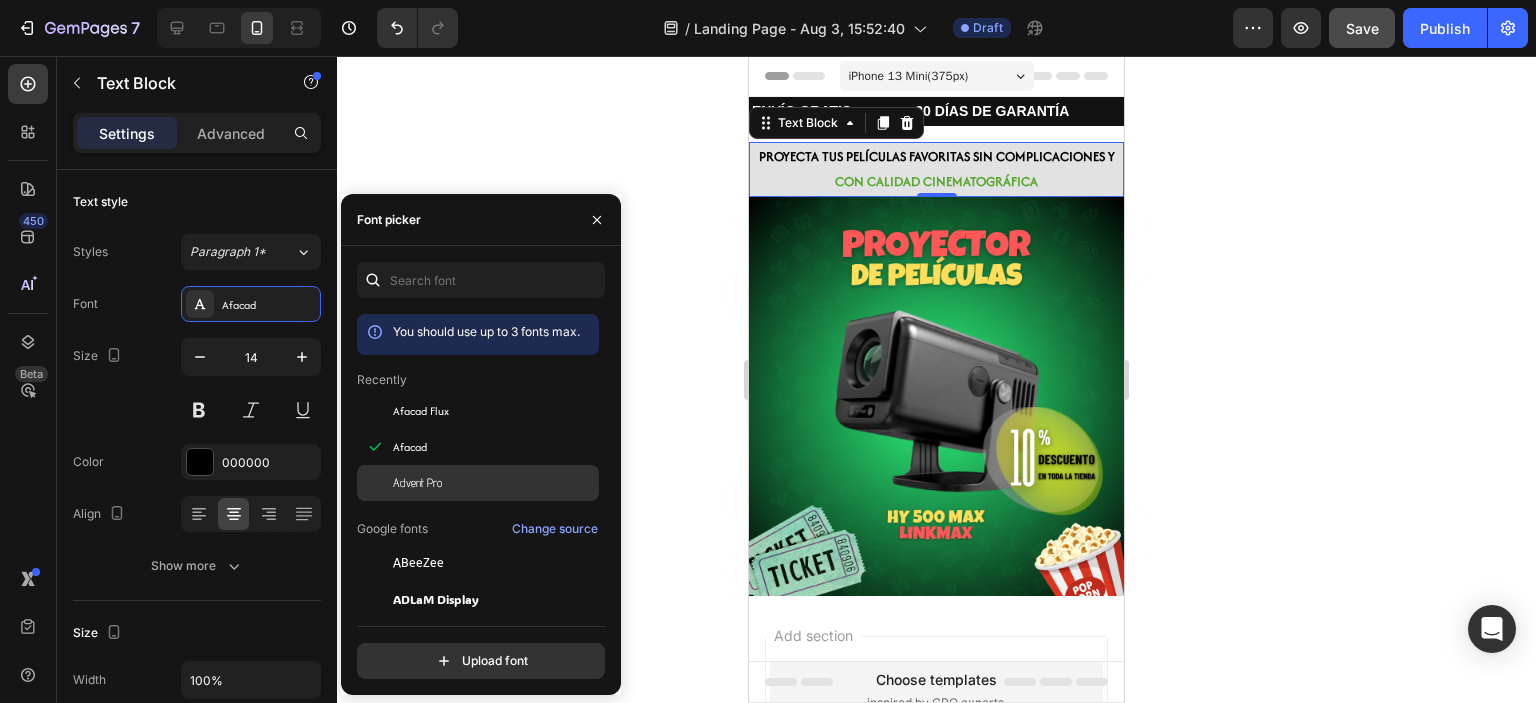 click on "Advent Pro" at bounding box center [494, 483] 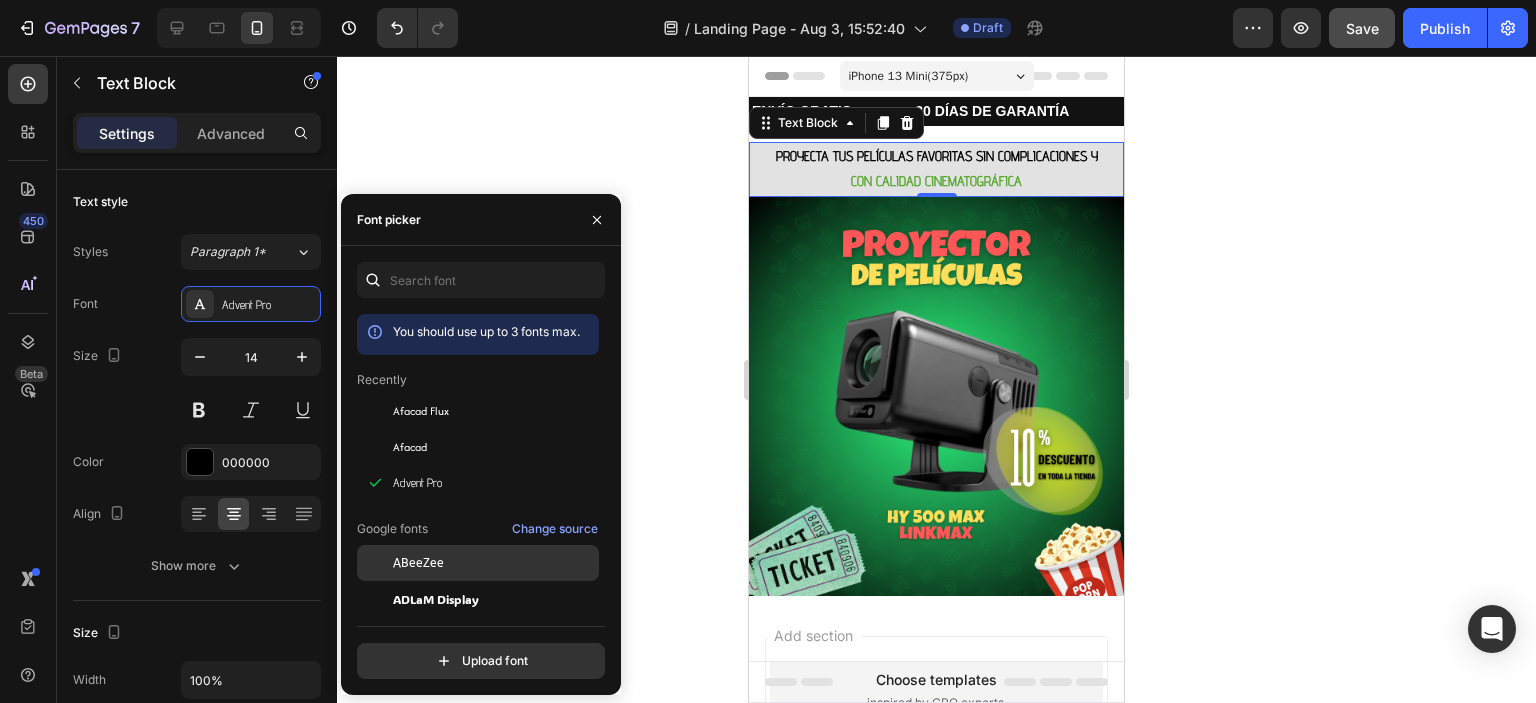 click on "ABeeZee" at bounding box center (494, 563) 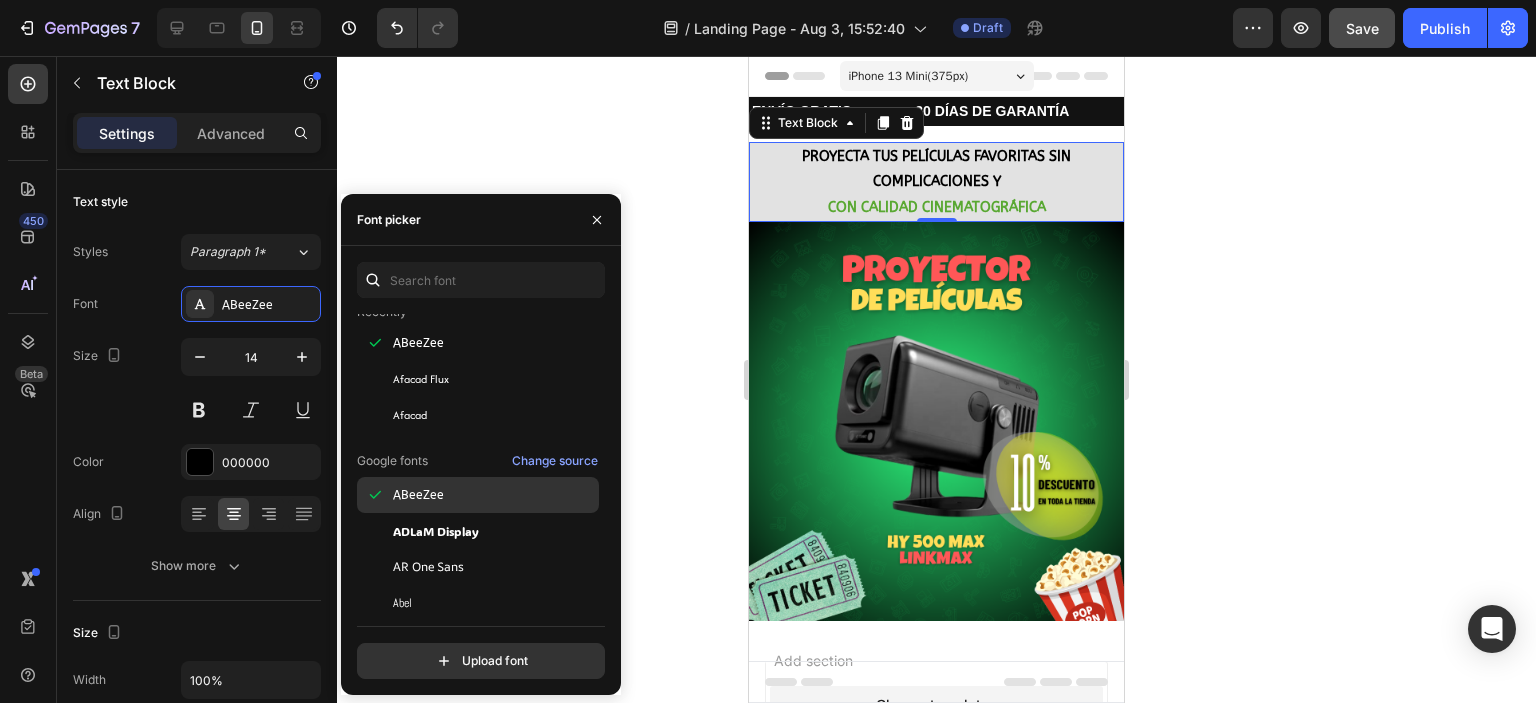 scroll, scrollTop: 70, scrollLeft: 0, axis: vertical 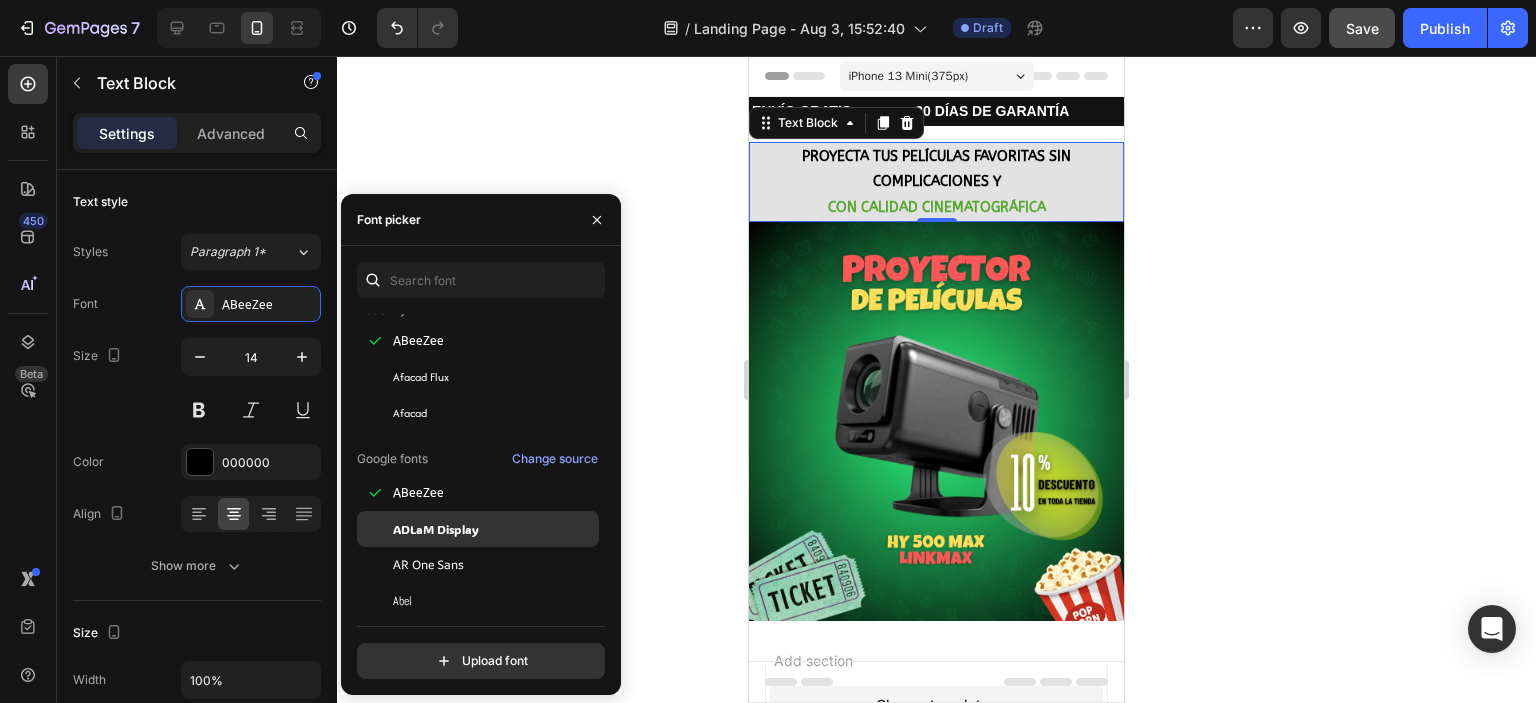 click on "ADLaM Display" at bounding box center (436, 529) 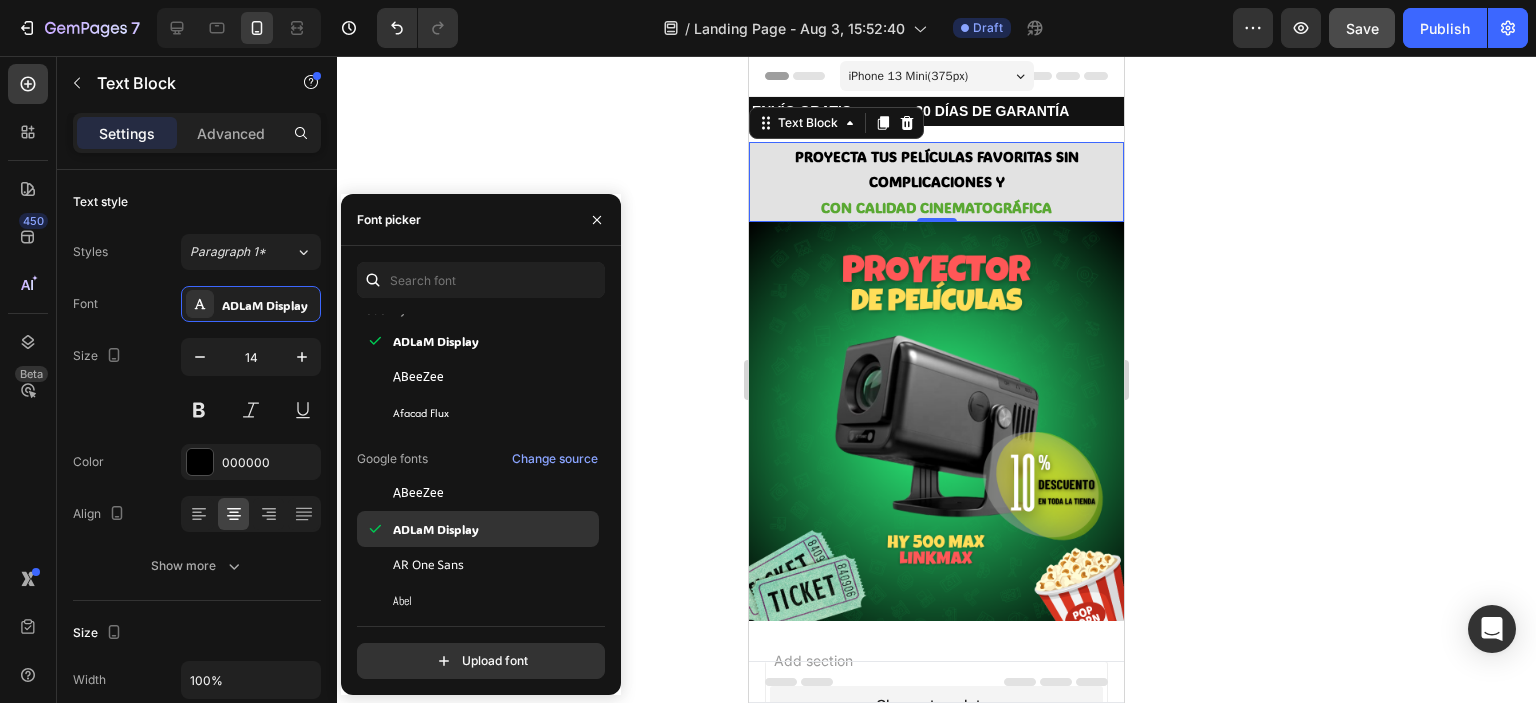 scroll, scrollTop: 132, scrollLeft: 0, axis: vertical 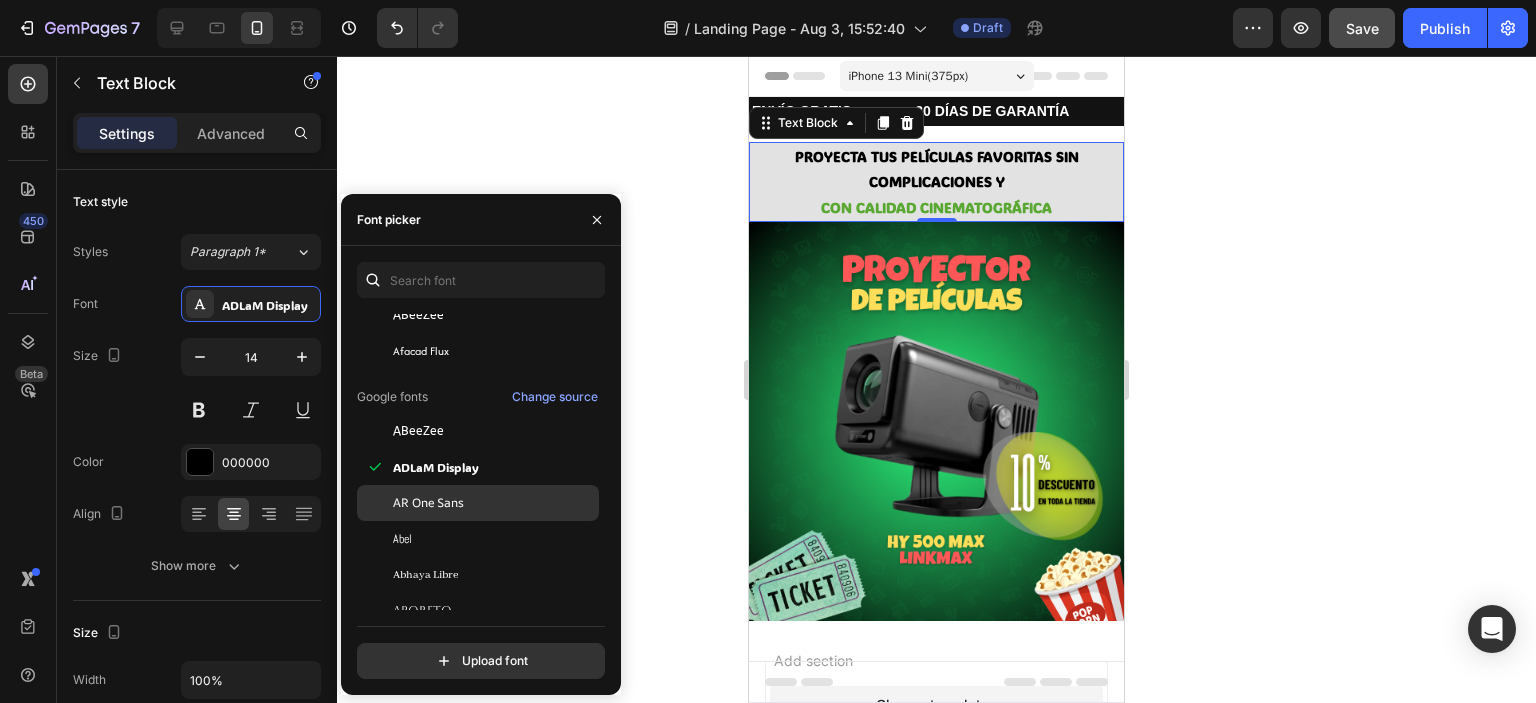 click on "AR One Sans" at bounding box center (428, 503) 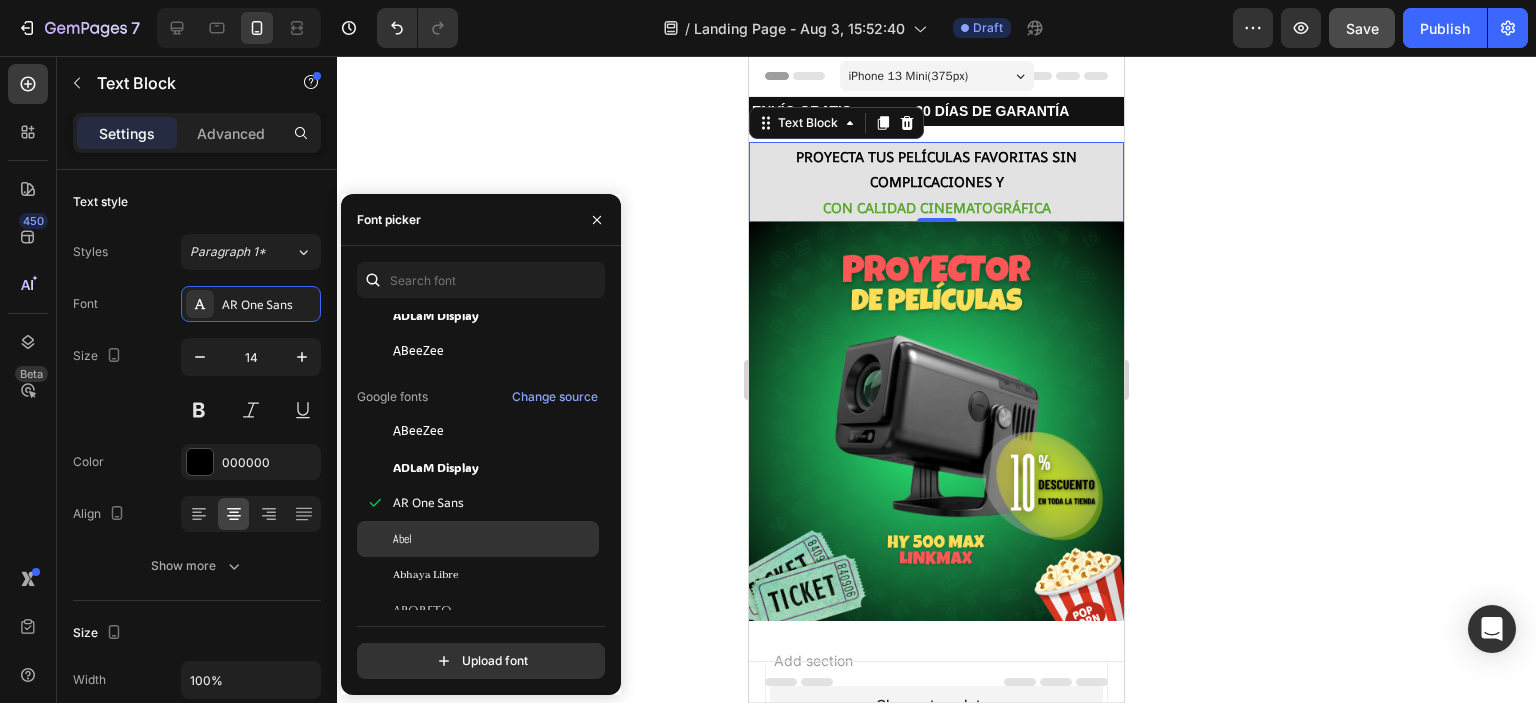 click on "Abel" at bounding box center [494, 539] 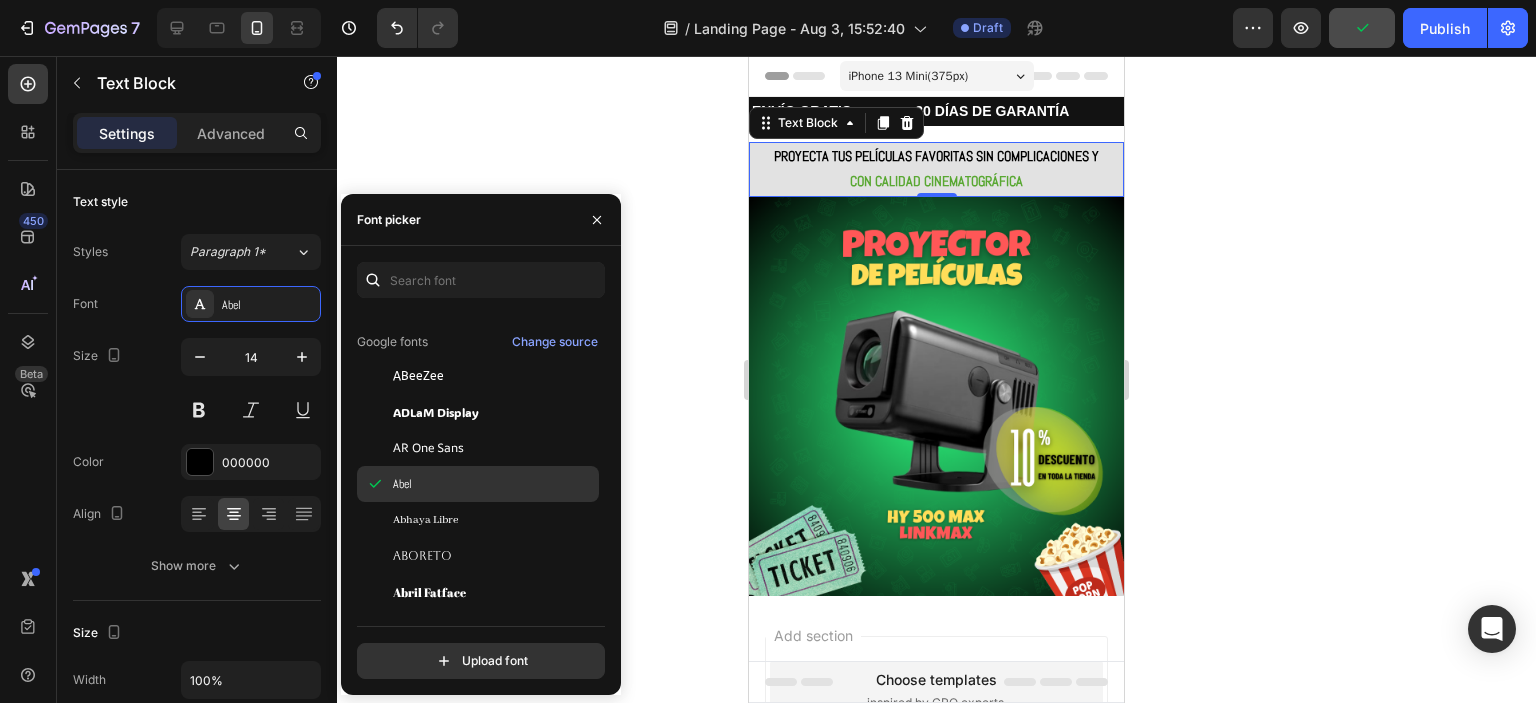 scroll, scrollTop: 188, scrollLeft: 0, axis: vertical 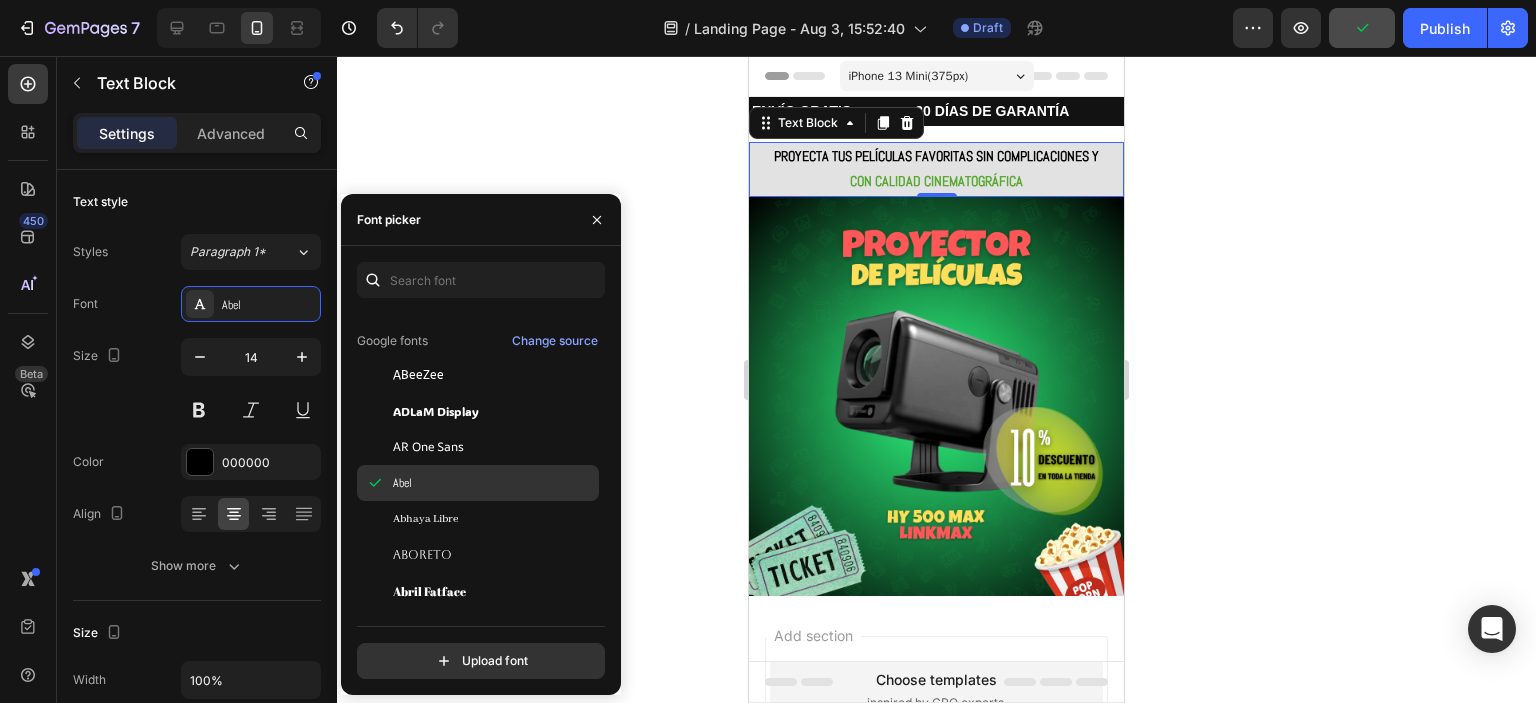 click on "Abhaya Libre" 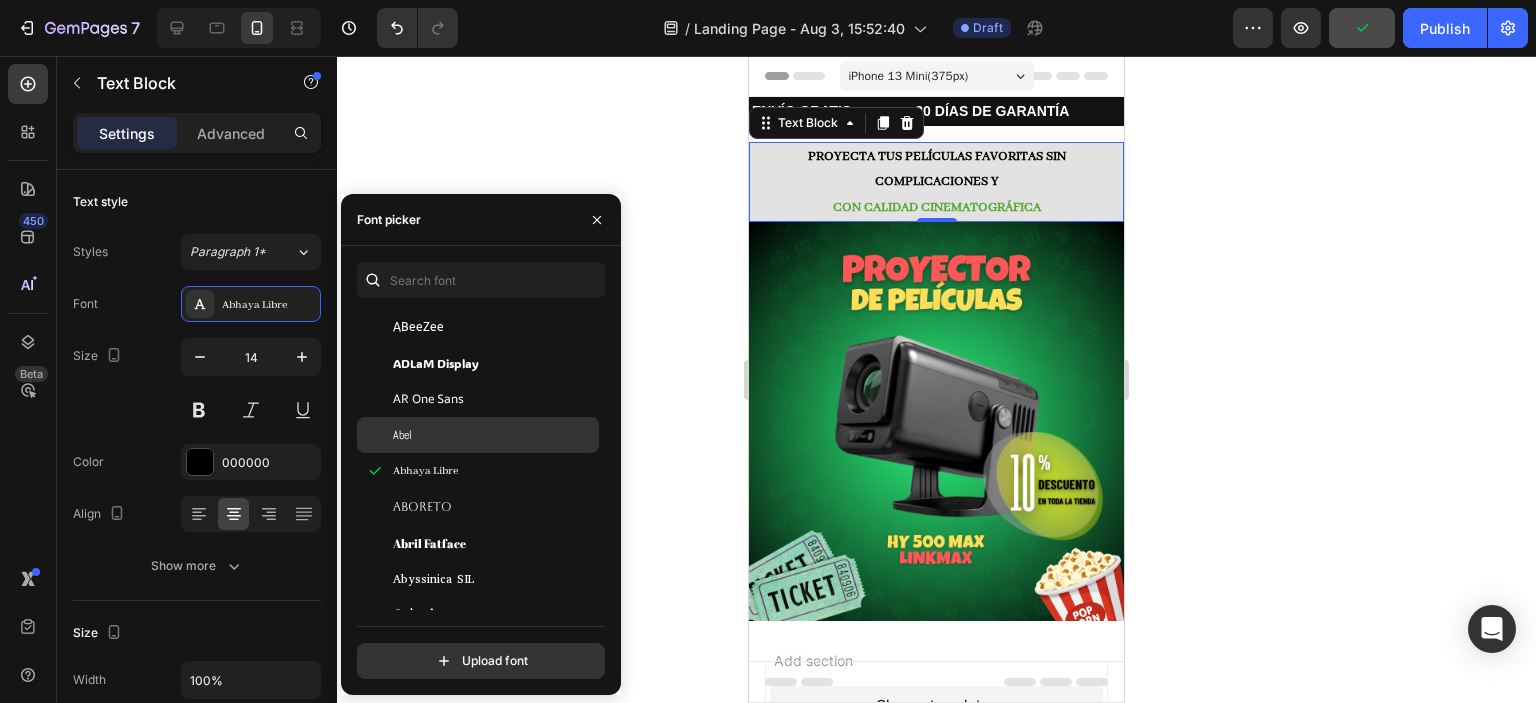scroll, scrollTop: 262, scrollLeft: 0, axis: vertical 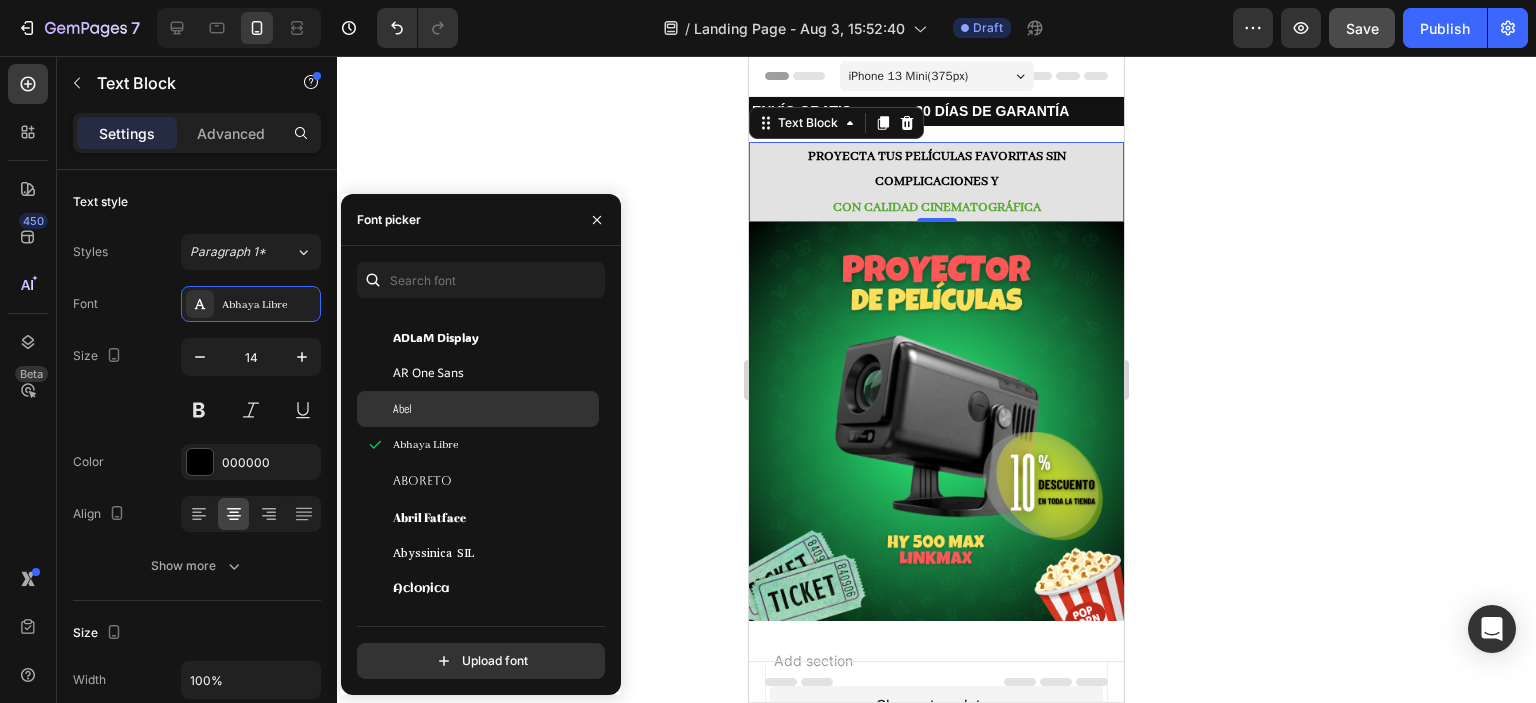 click on "Abril Fatface" 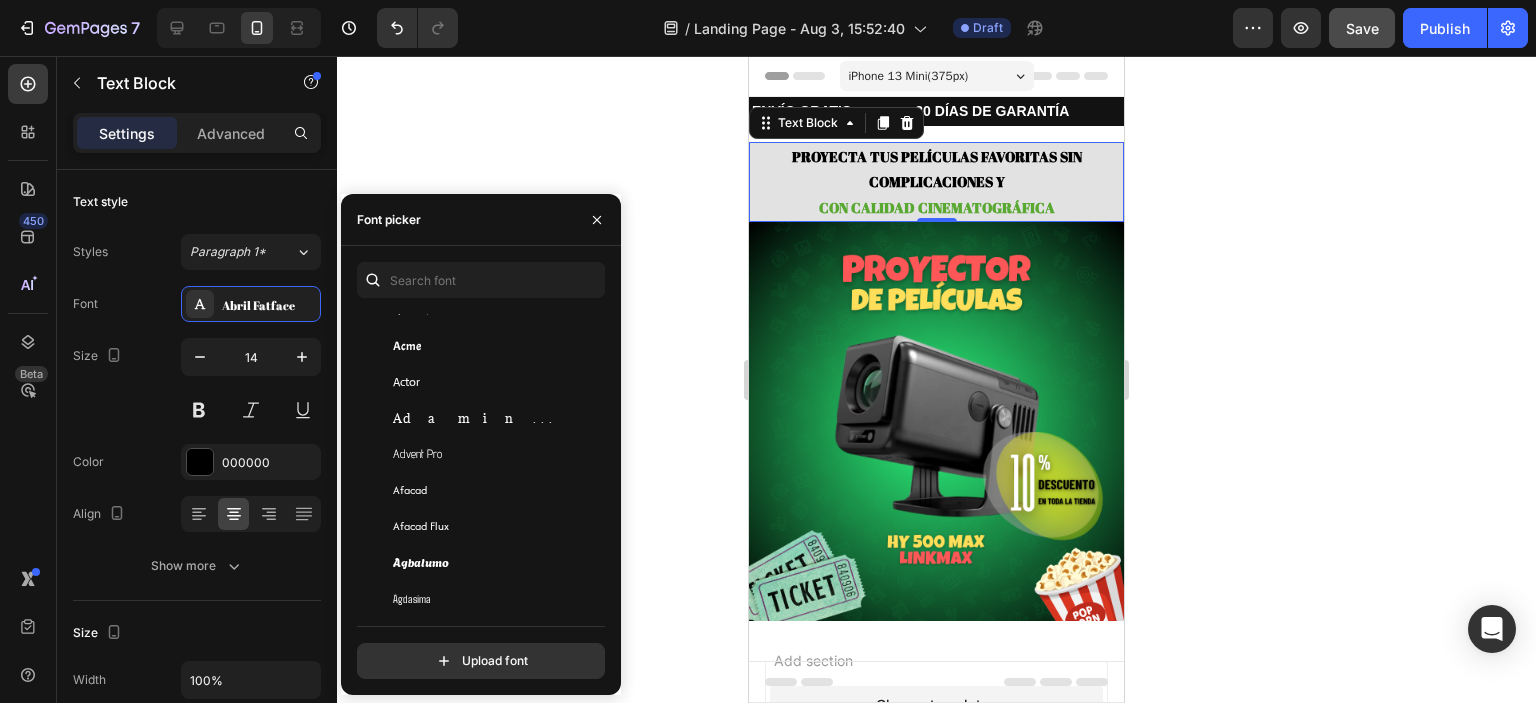 scroll, scrollTop: 543, scrollLeft: 0, axis: vertical 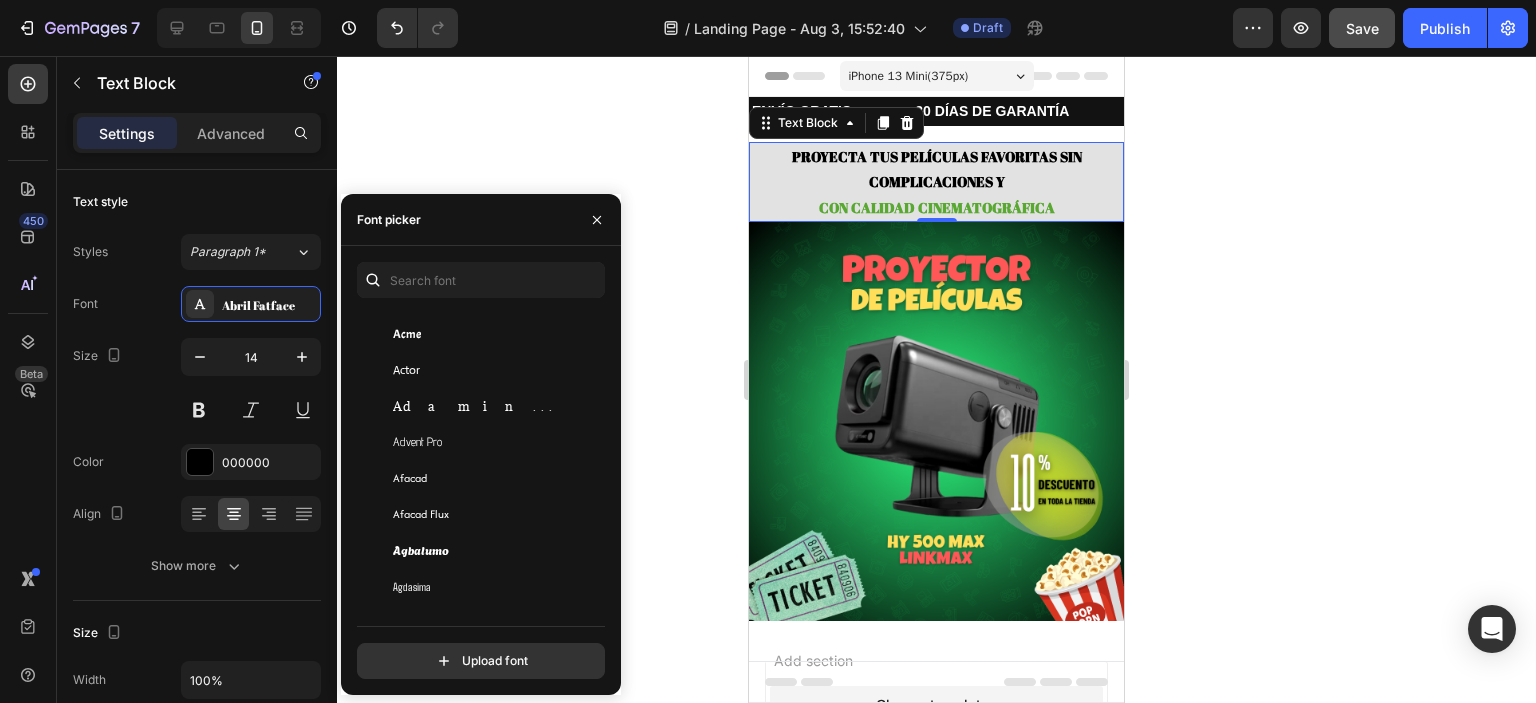 click on "Afacad Flux" 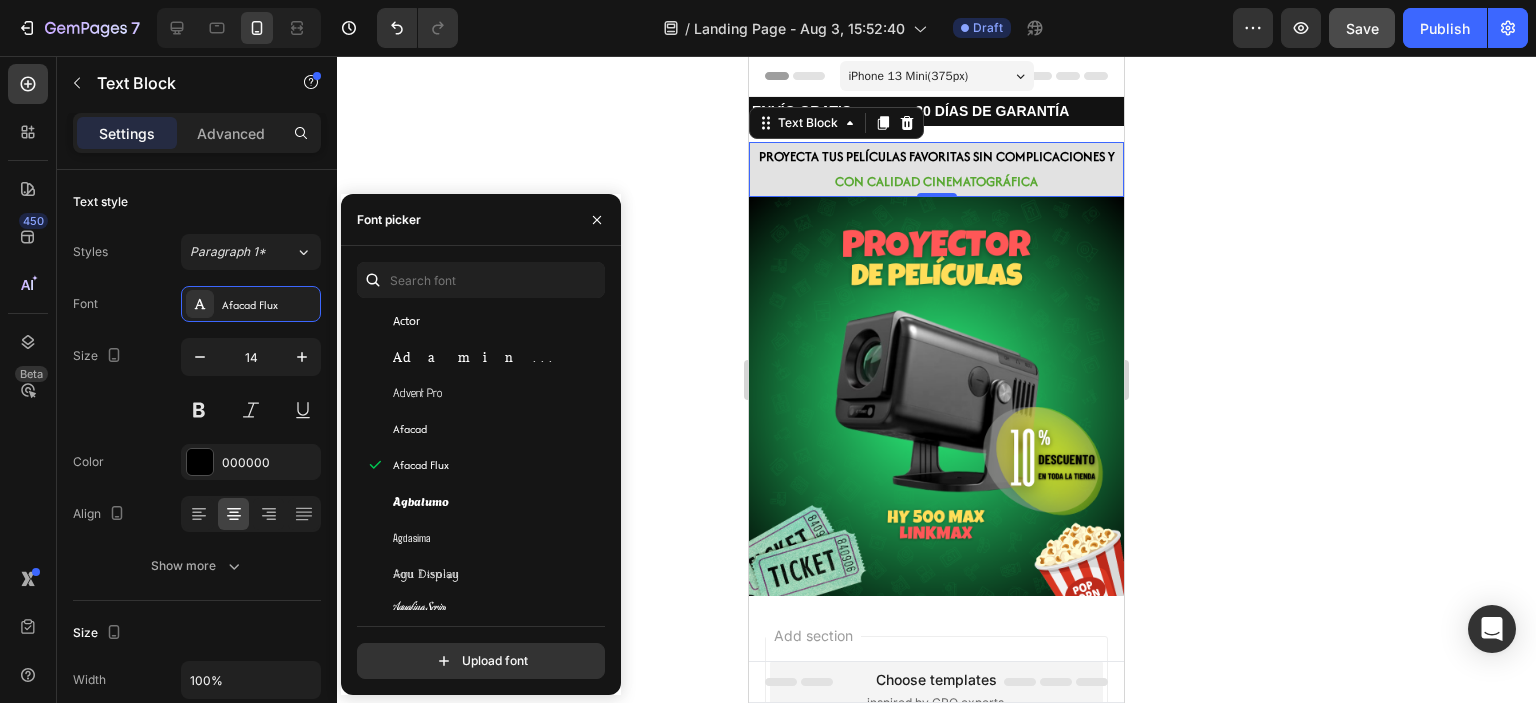 scroll, scrollTop: 604, scrollLeft: 0, axis: vertical 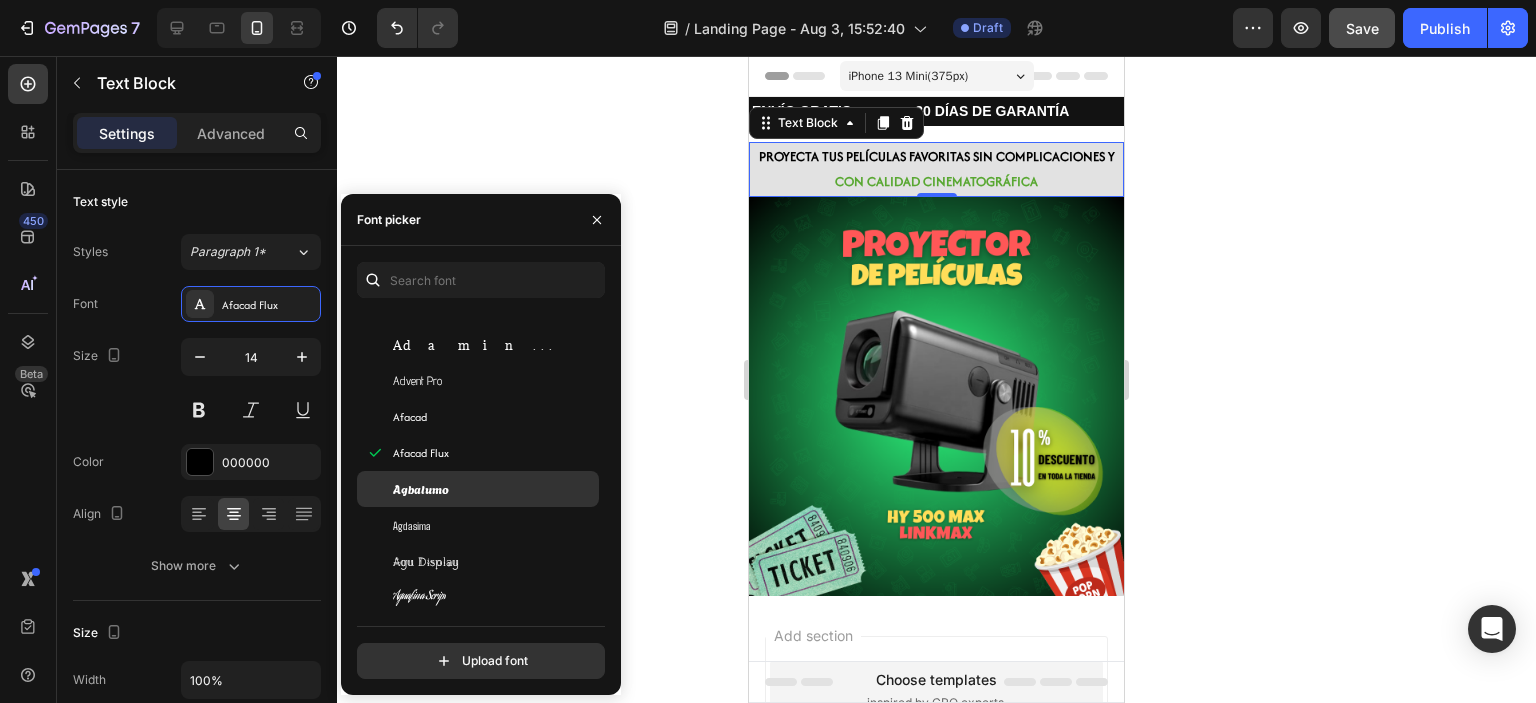 click on "Agbalumo" at bounding box center (421, 489) 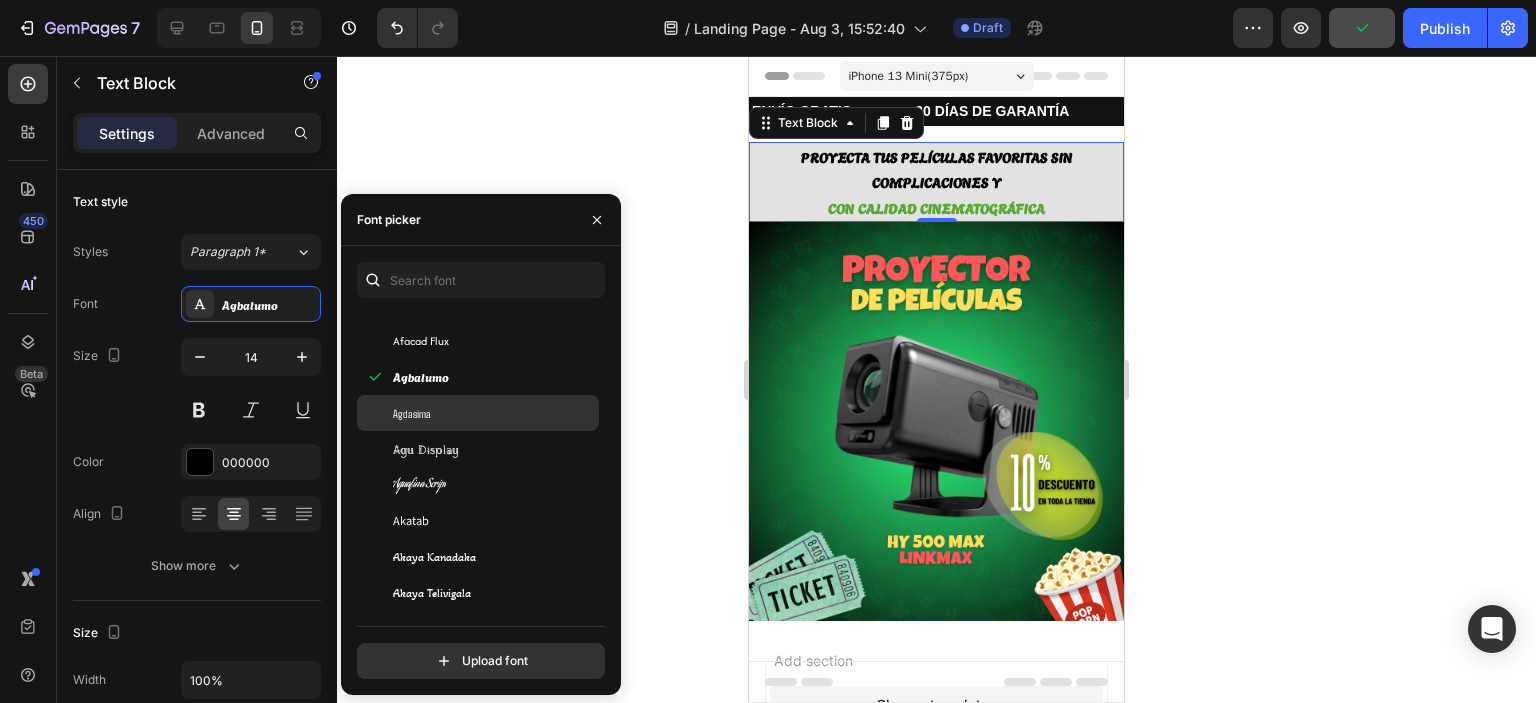 scroll, scrollTop: 804, scrollLeft: 0, axis: vertical 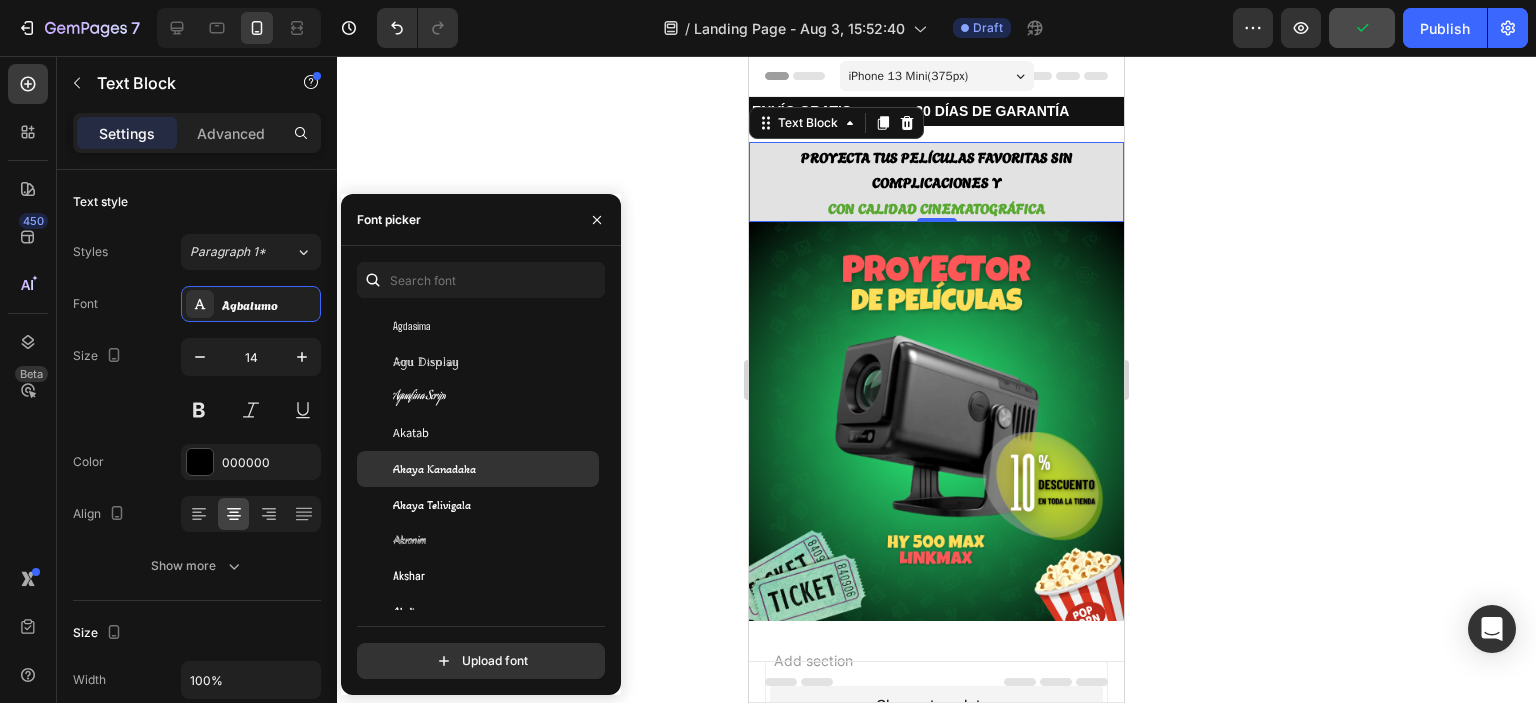 click on "Akaya Kanadaka" 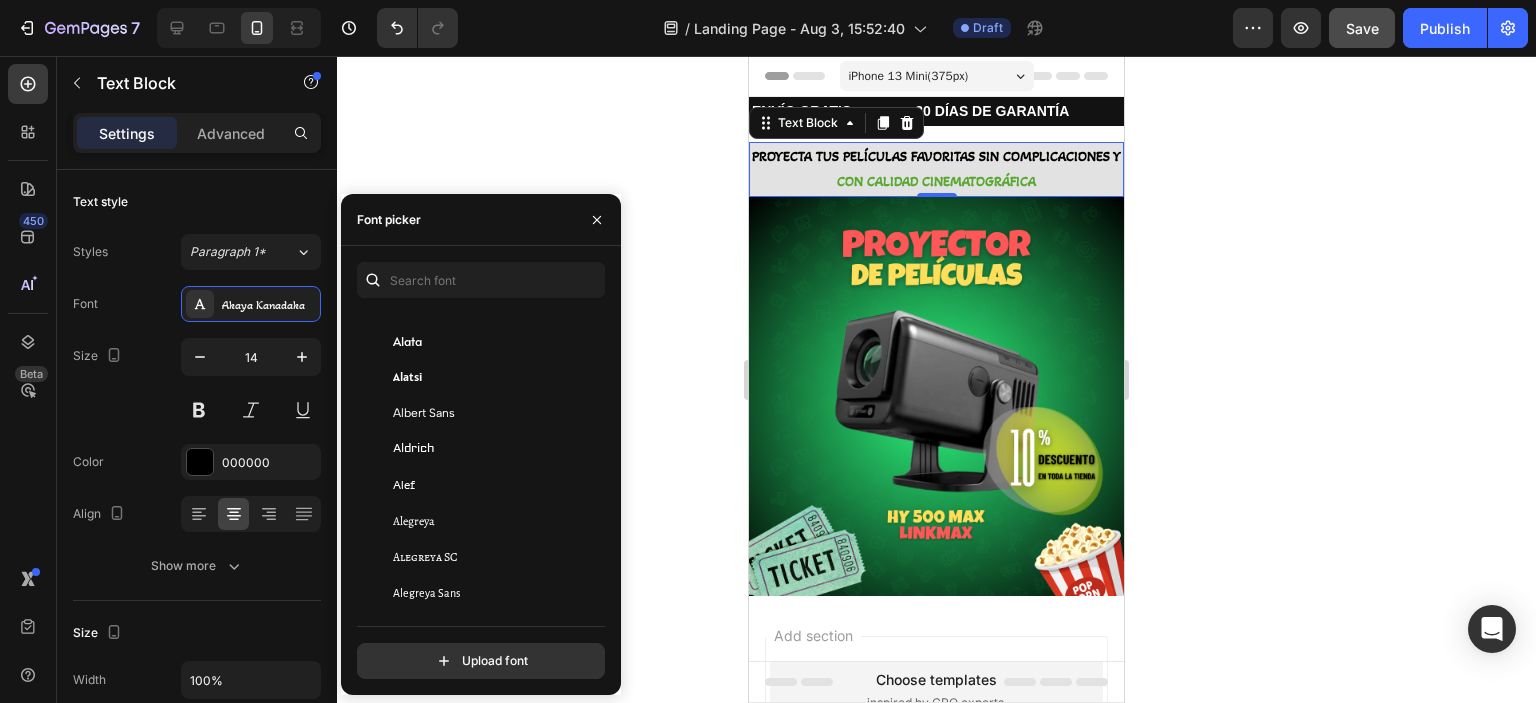 scroll, scrollTop: 1188, scrollLeft: 0, axis: vertical 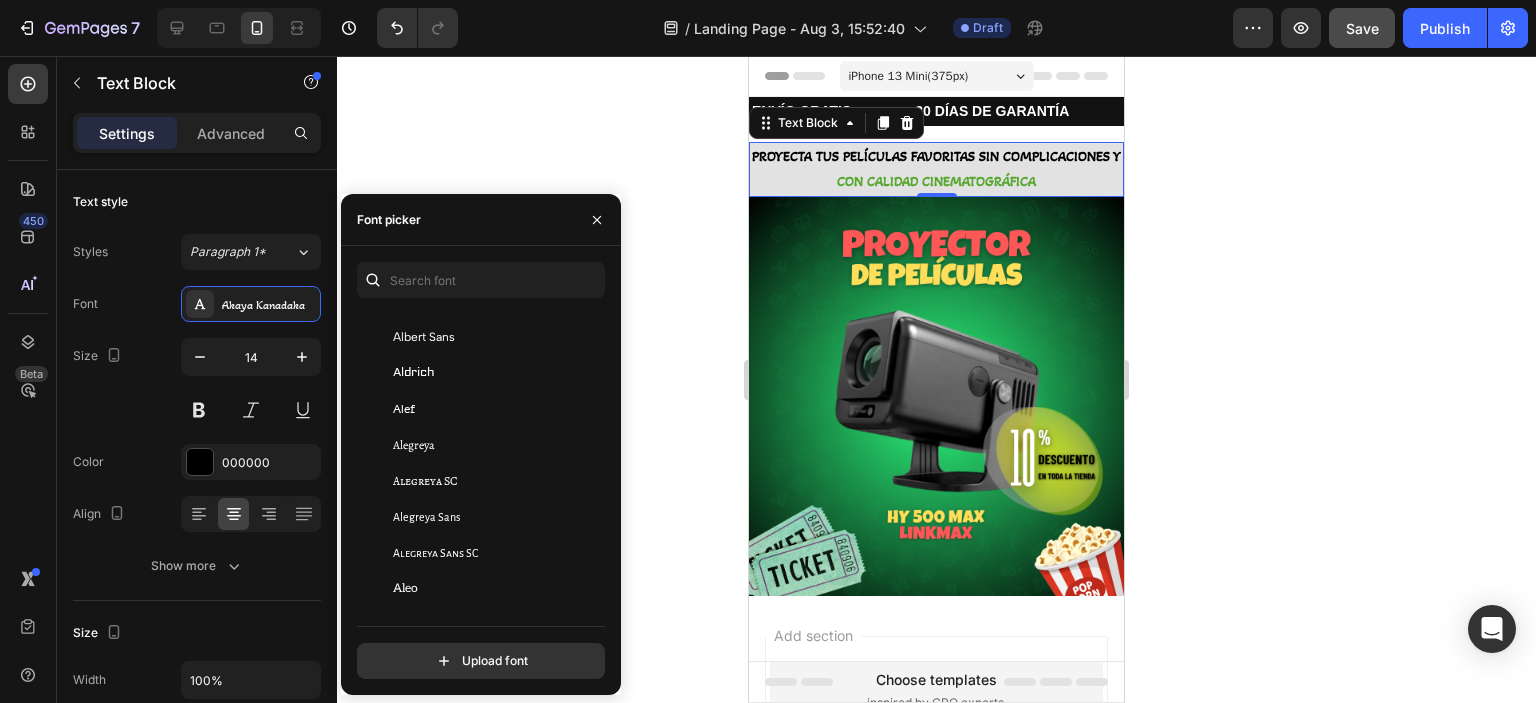 click on "Alegreya SC" at bounding box center (425, 481) 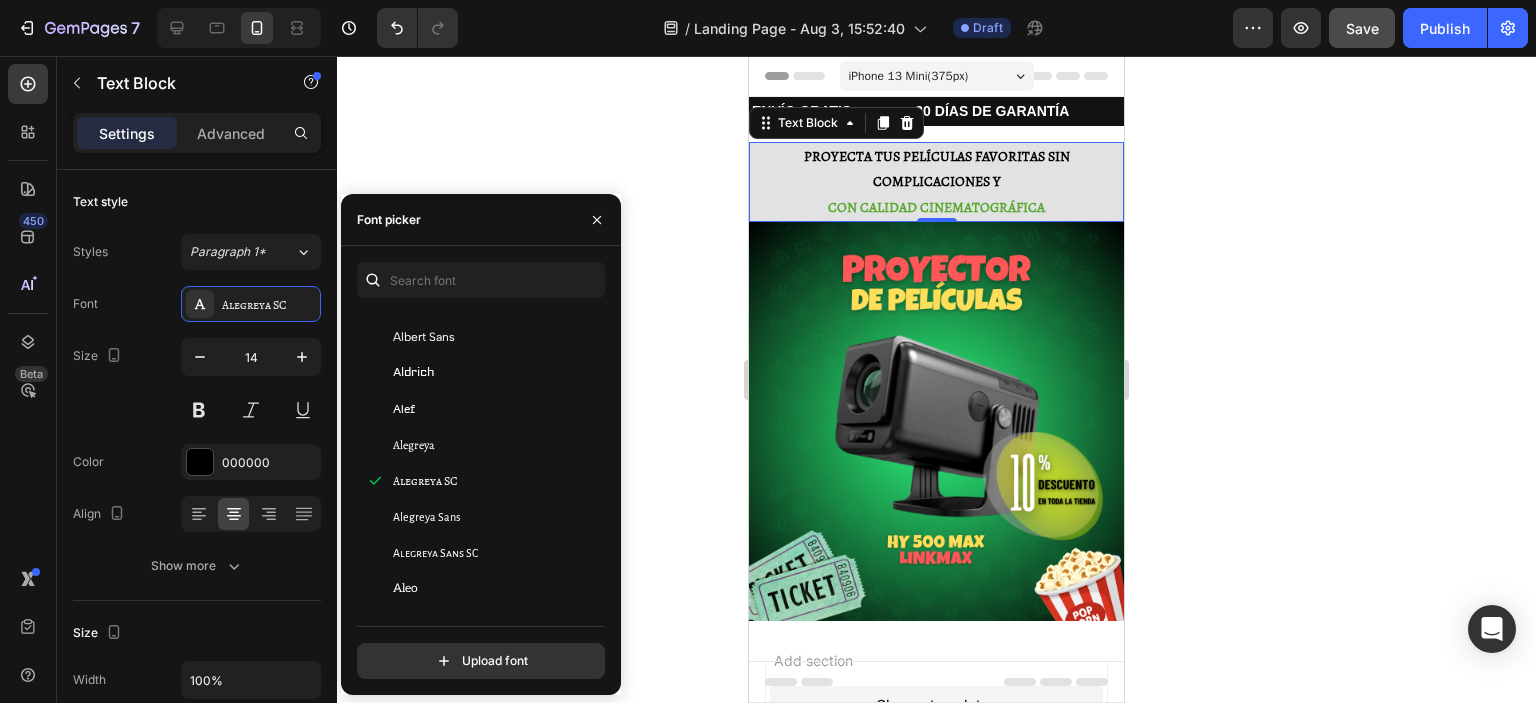 click 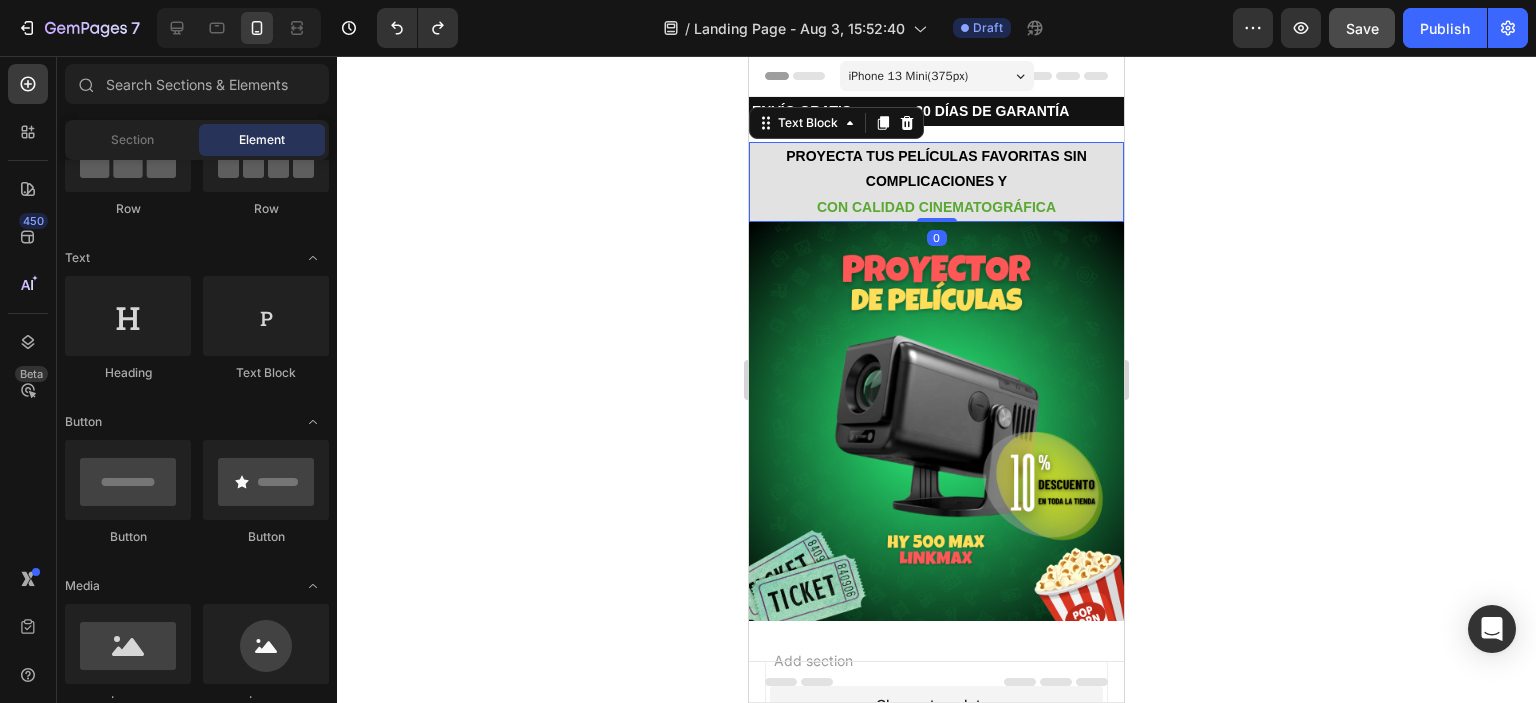 click on "PROYECTA TUS PELÍCULAS FAVORITAS SIN COMPLICACIONES Y" at bounding box center (936, 168) 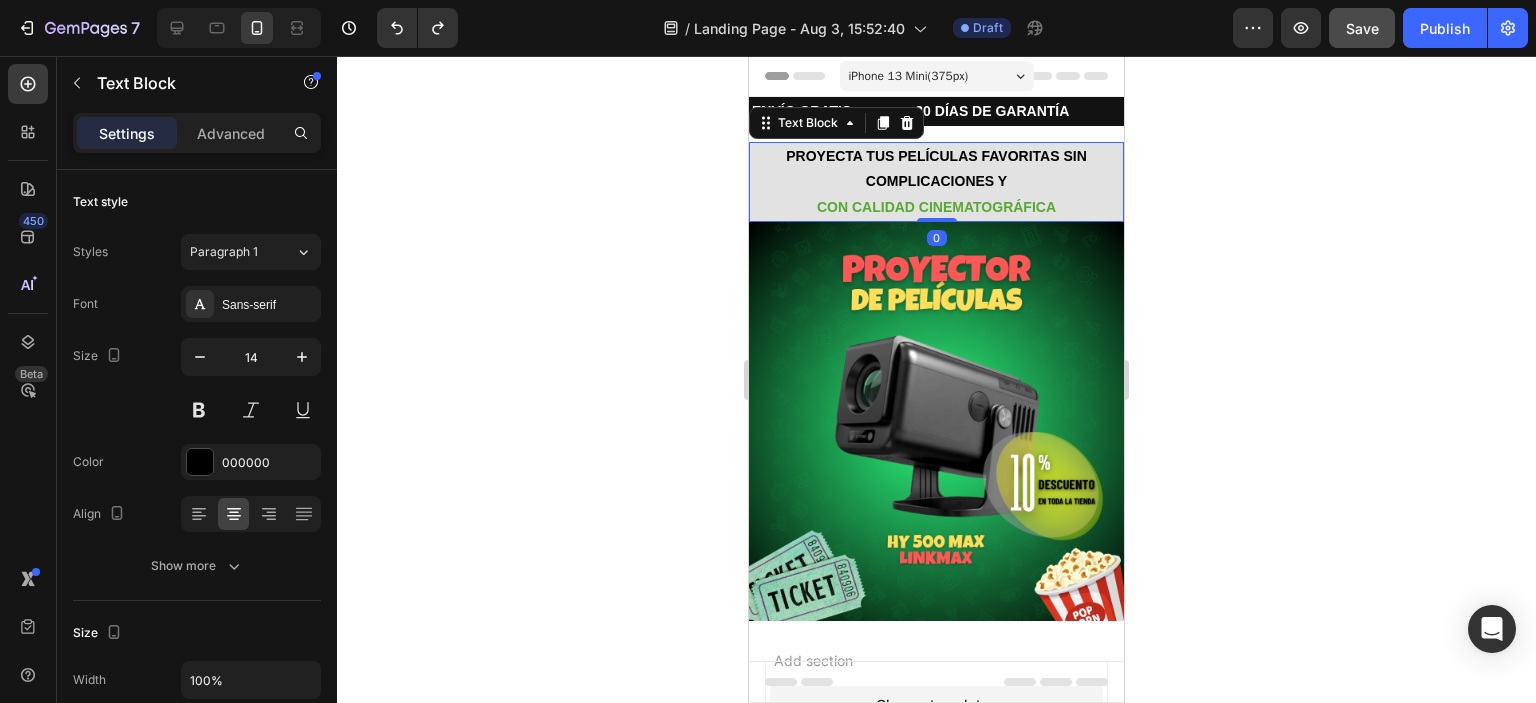 click 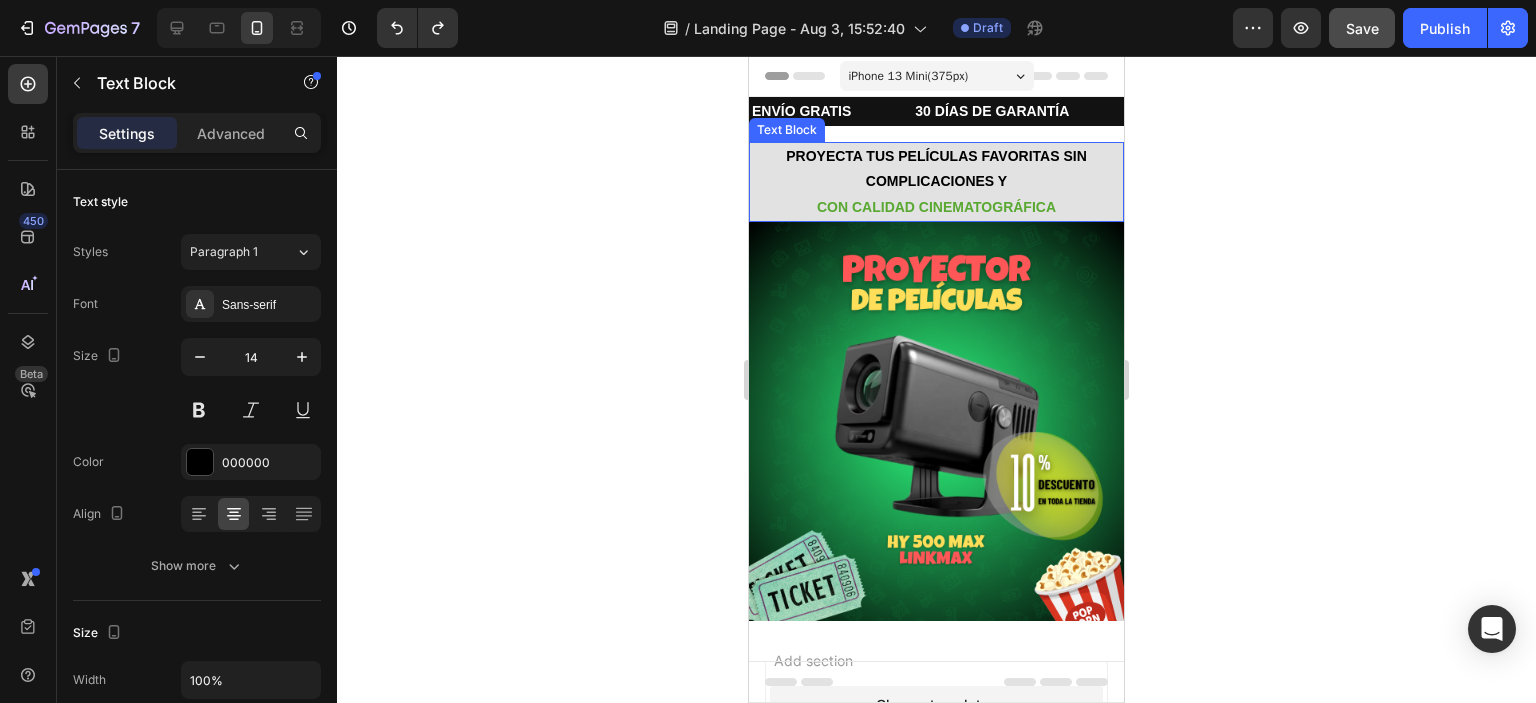 click on "CON CALIDAD CINEMATOGRÁFICA" at bounding box center (936, 207) 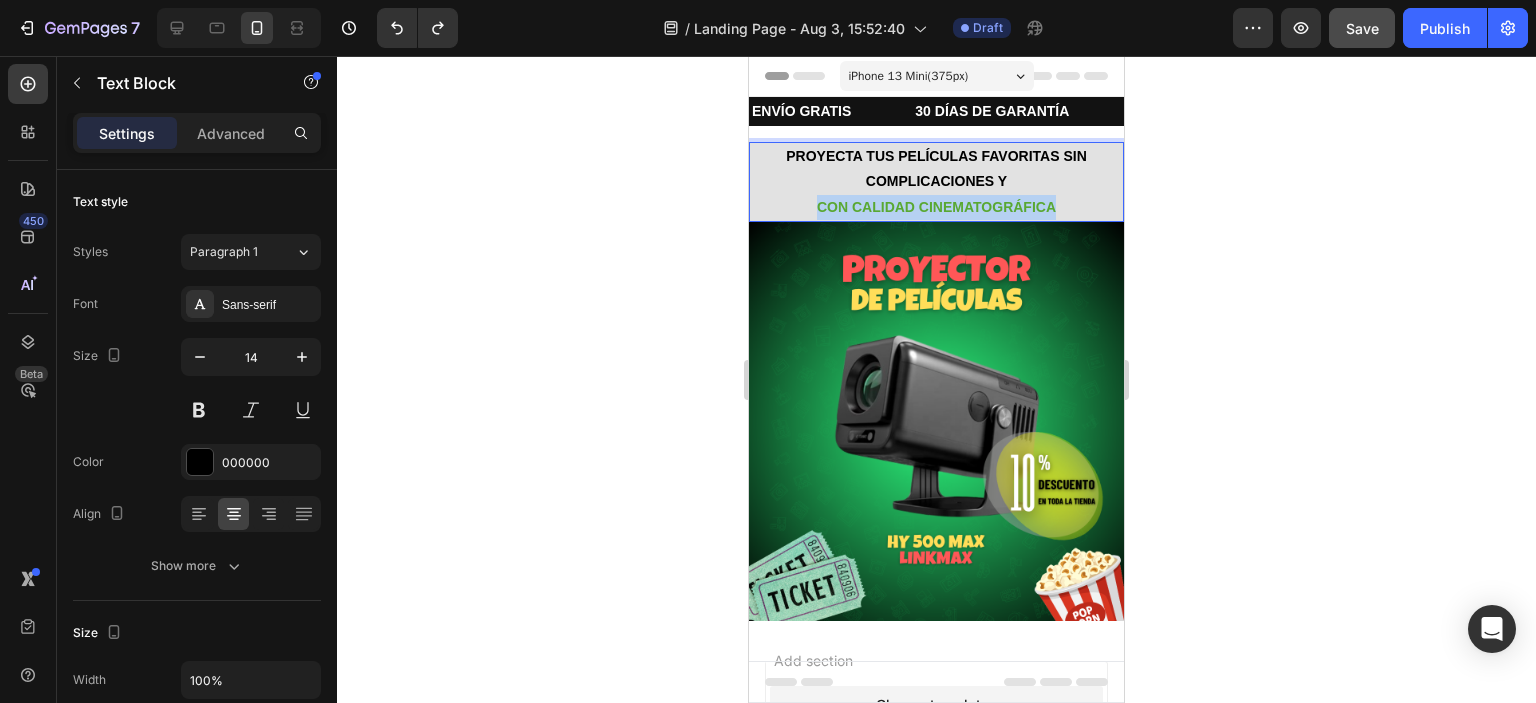 click on "CON CALIDAD CINEMATOGRÁFICA" at bounding box center [936, 207] 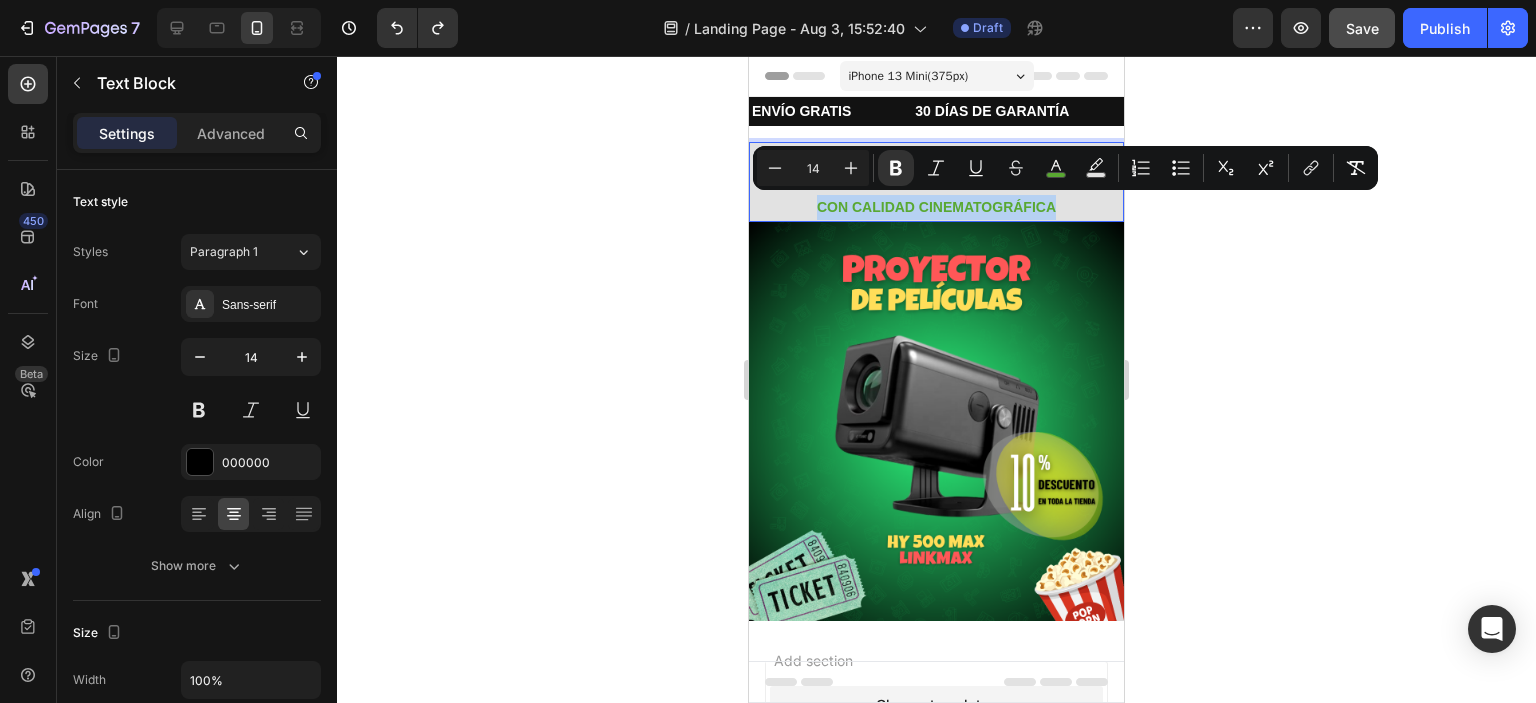click on "CON CALIDAD CINEMATOGRÁFICA" at bounding box center (936, 207) 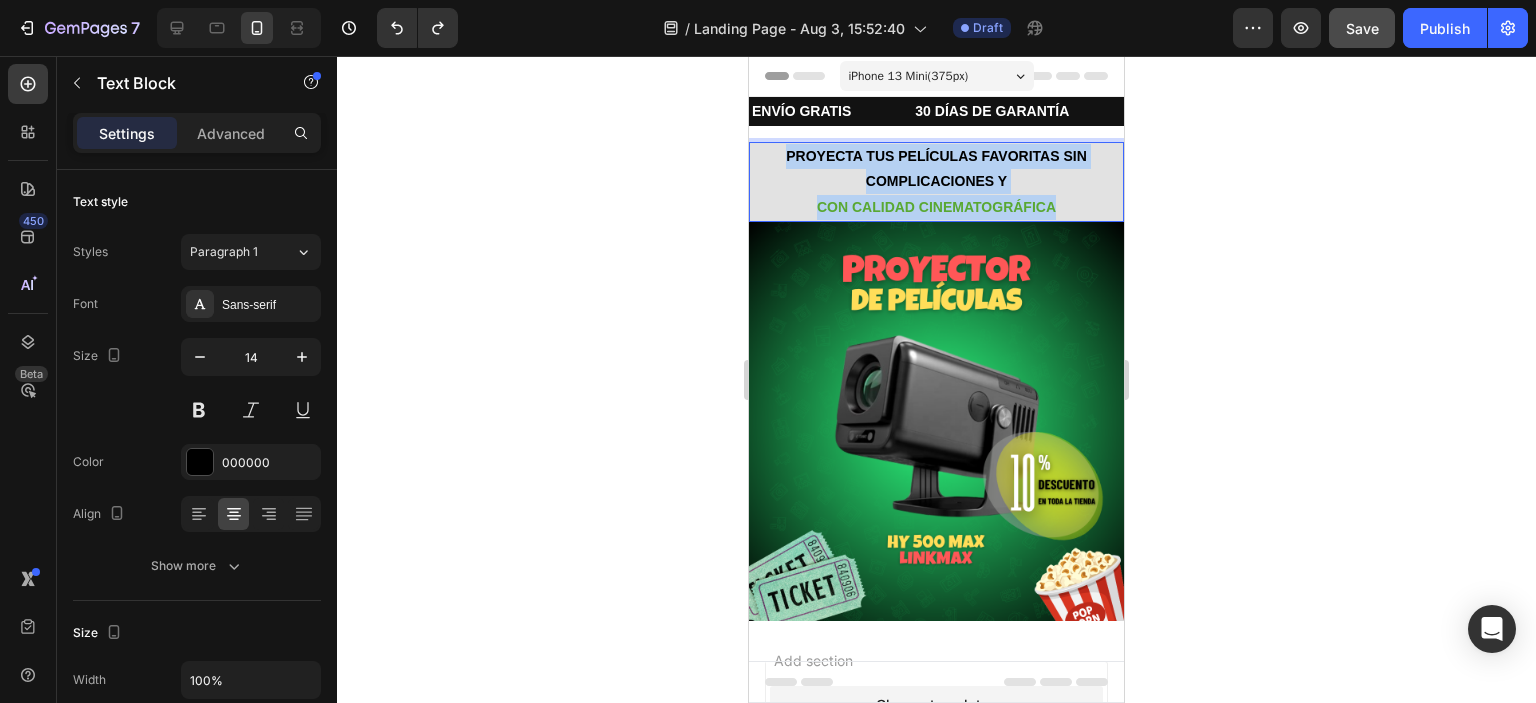 drag, startPoint x: 1051, startPoint y: 209, endPoint x: 778, endPoint y: 156, distance: 278.0971 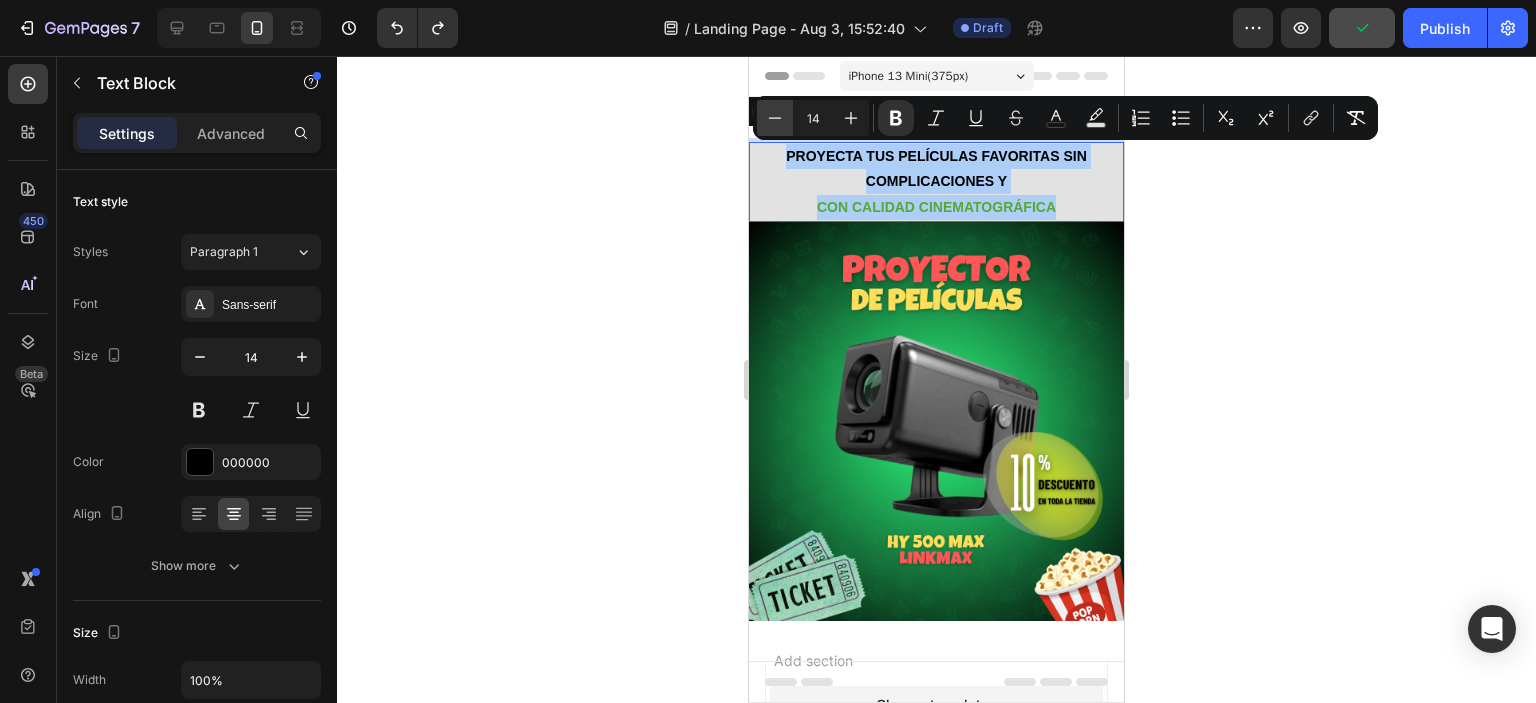 click 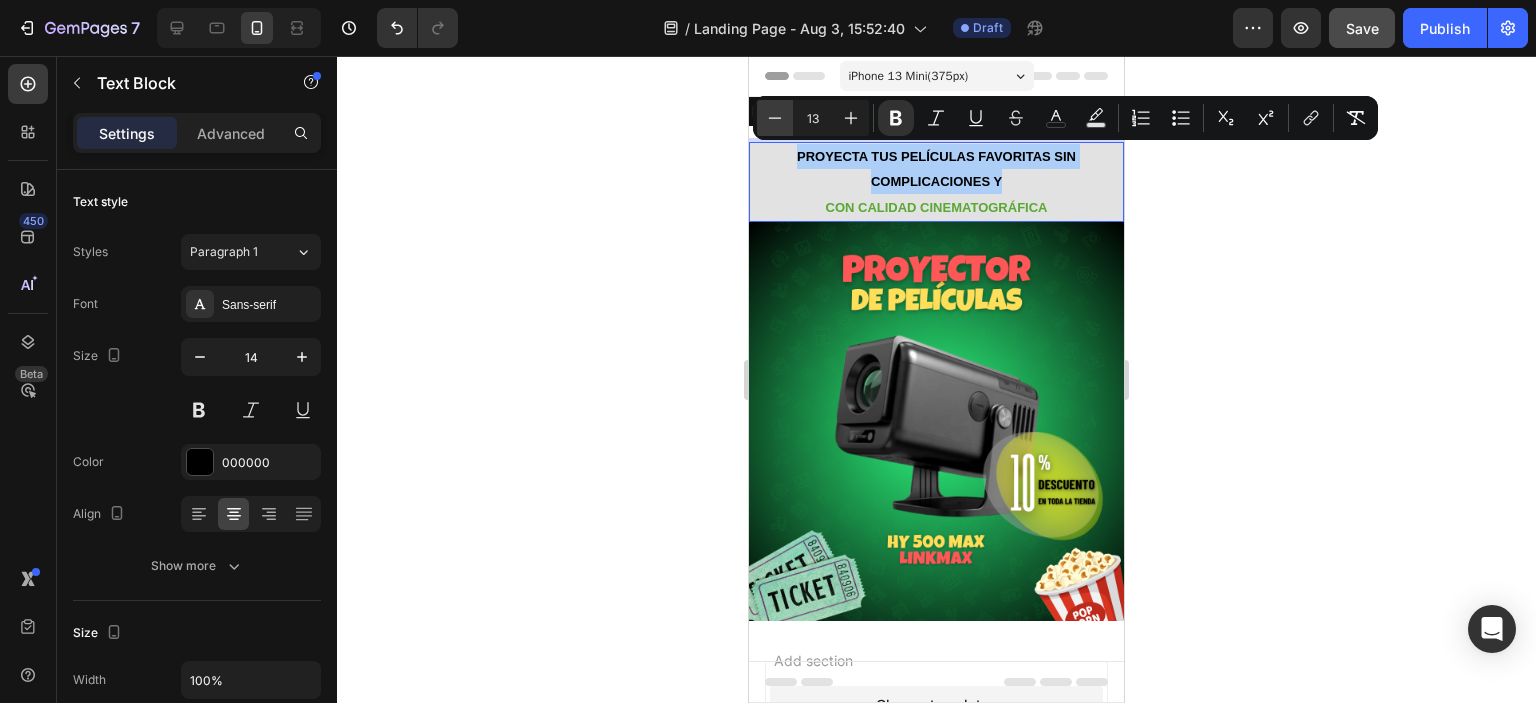 click 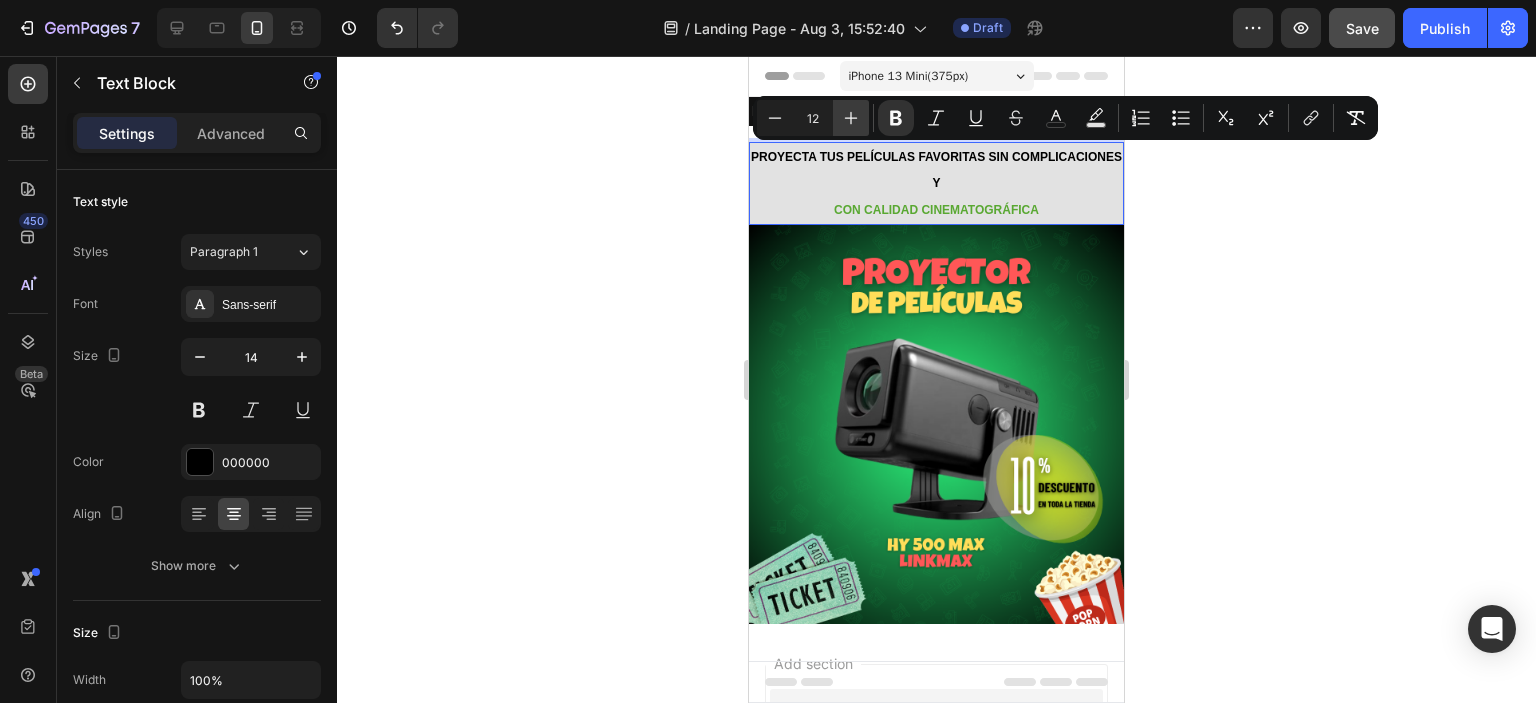 click 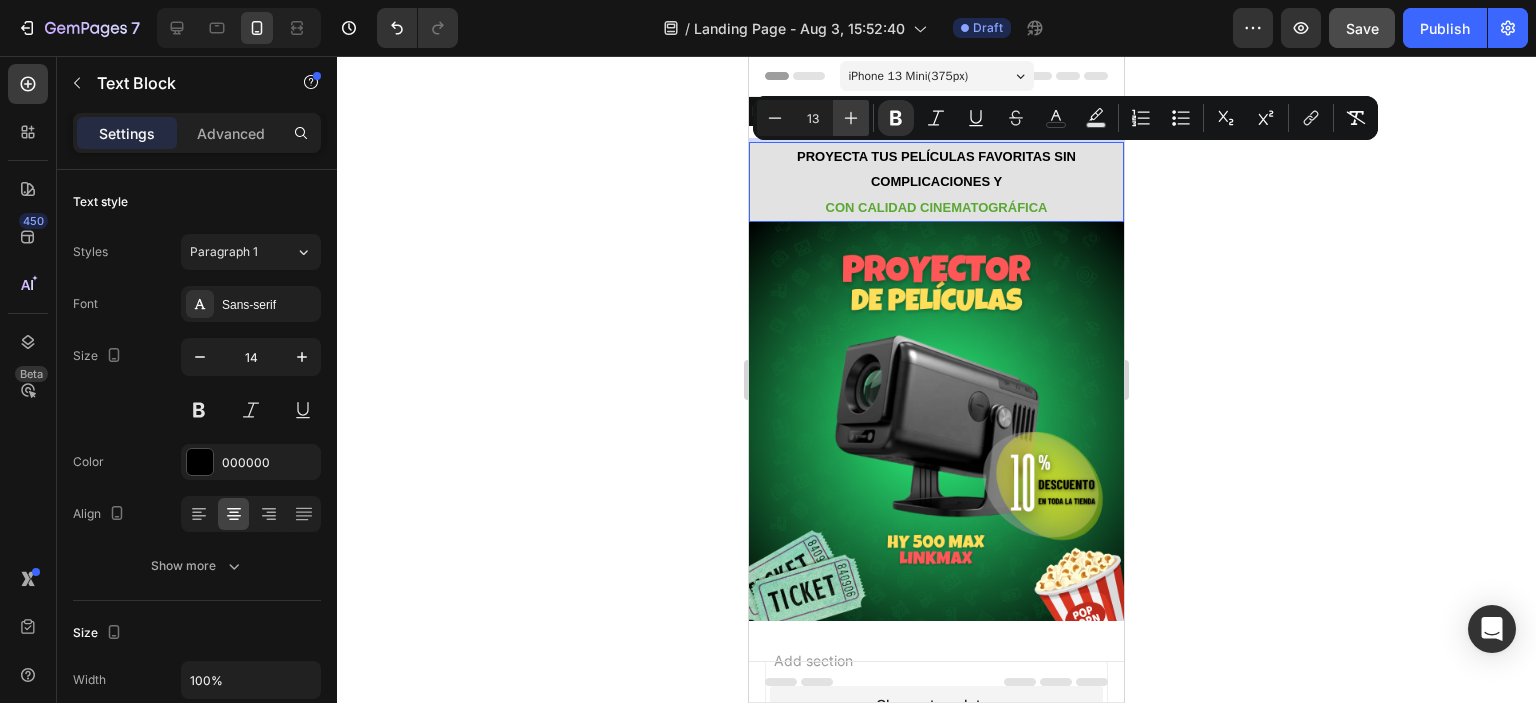 click 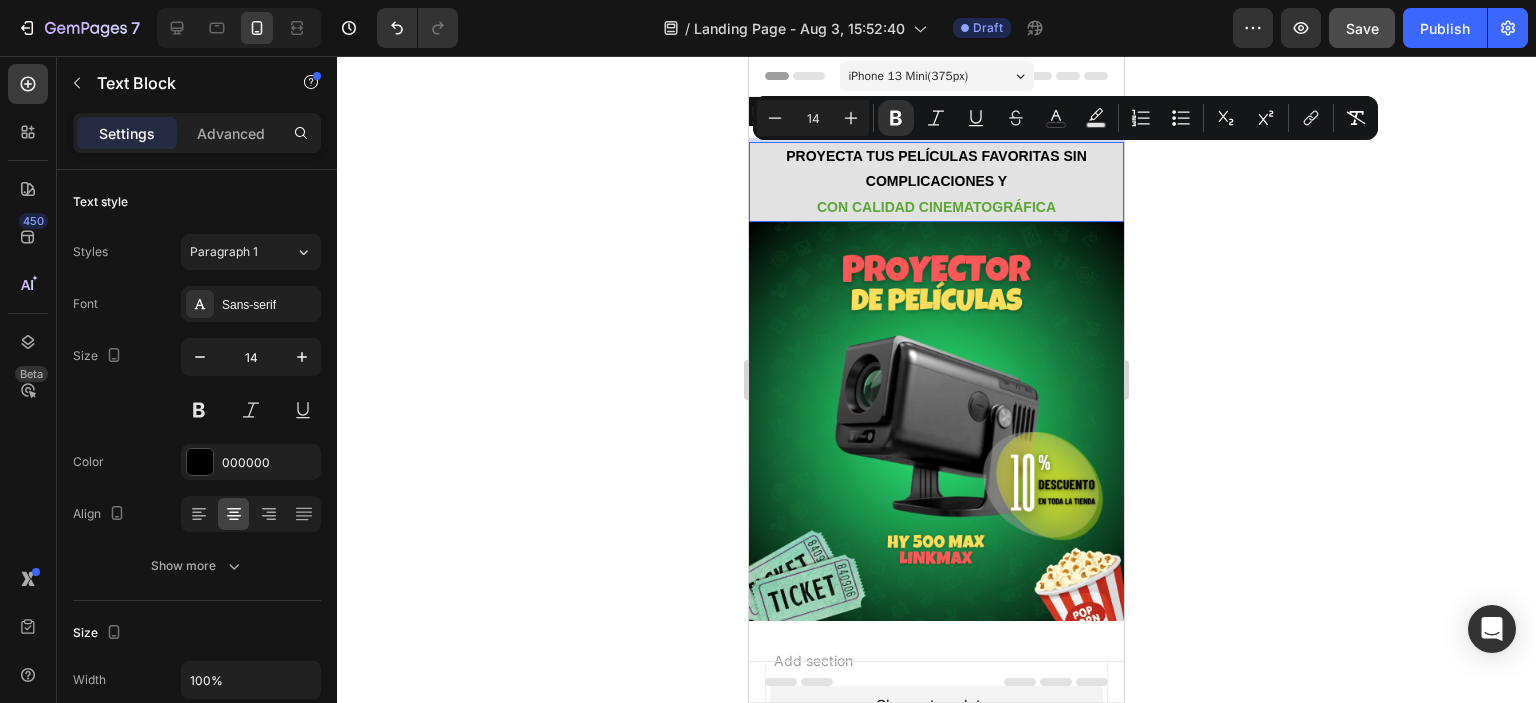click 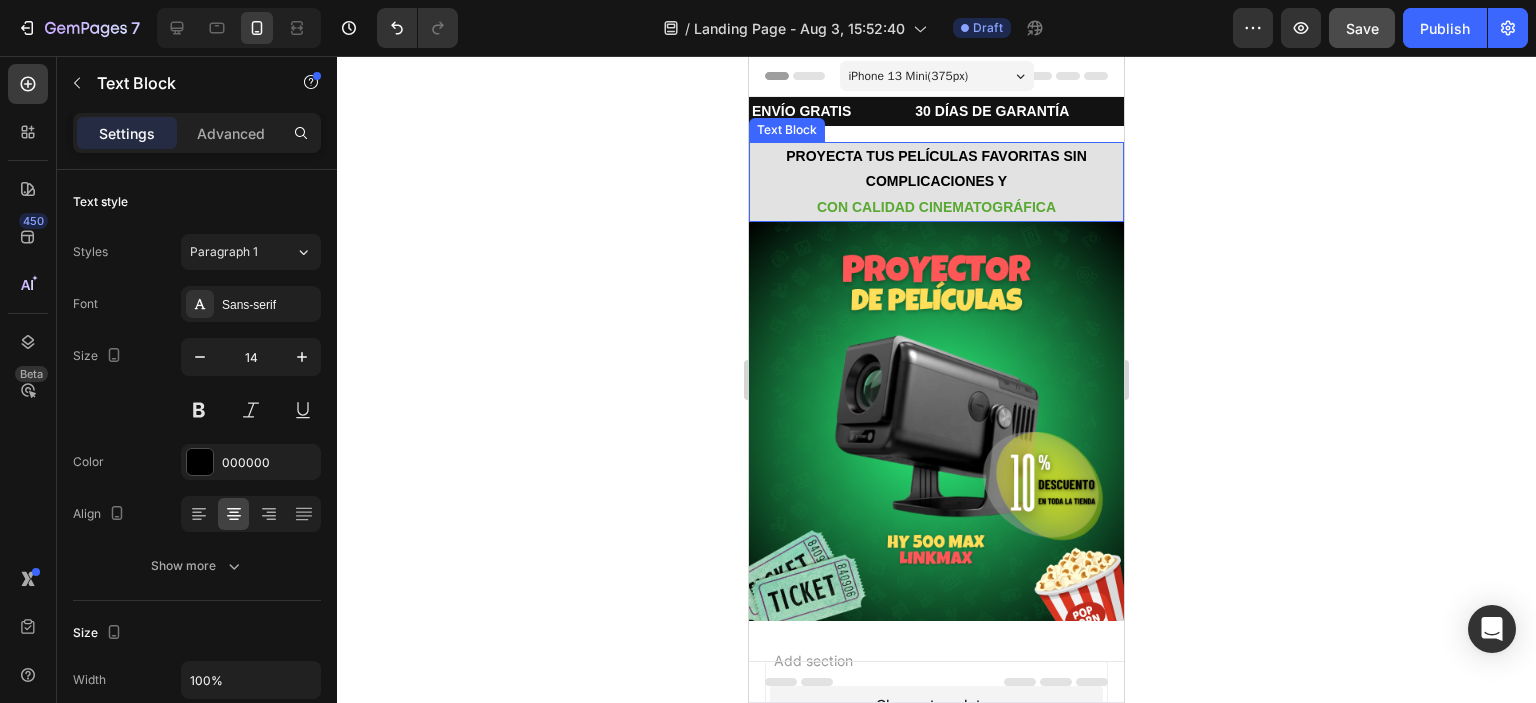 click on "PROYECTA TUS PELÍCULAS FAVORITAS SIN COMPLICACIONES Y" at bounding box center [936, 169] 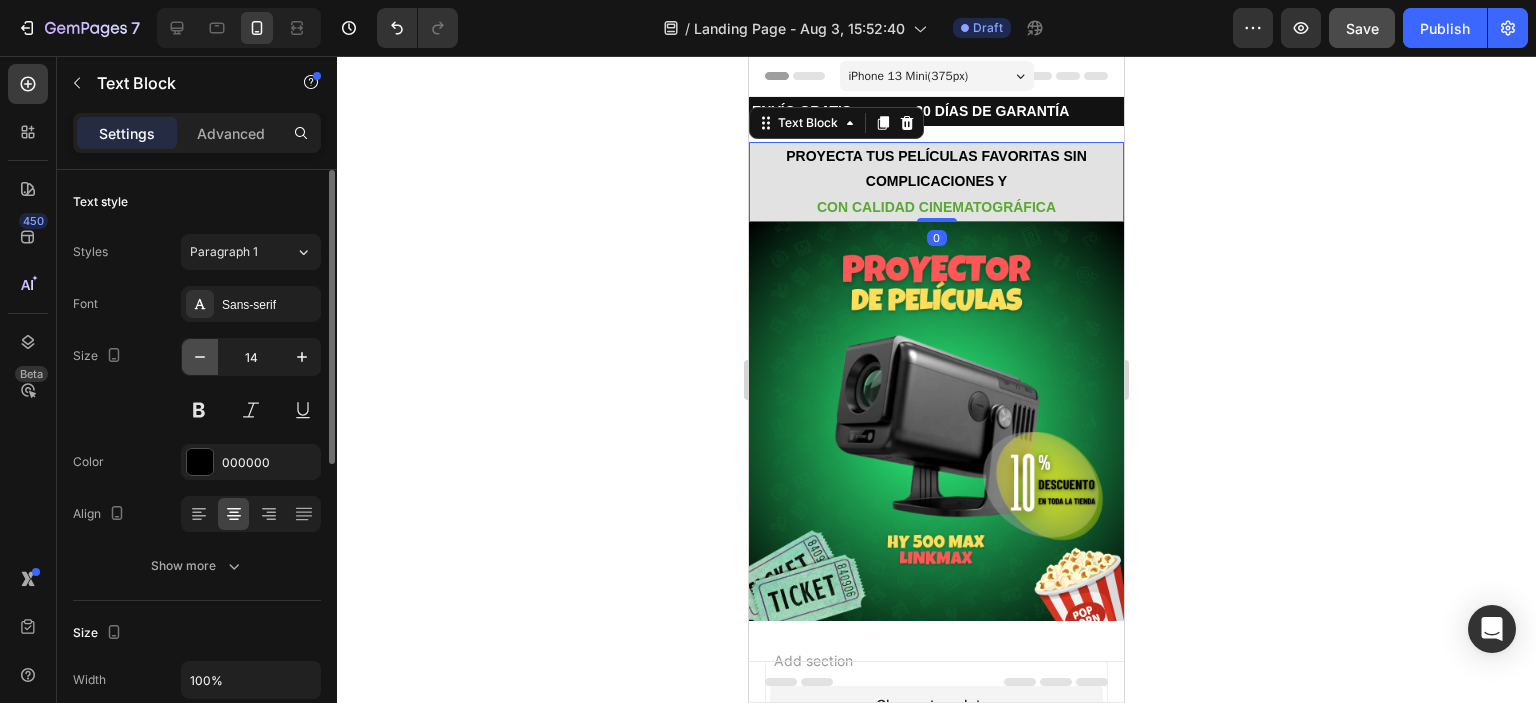 click 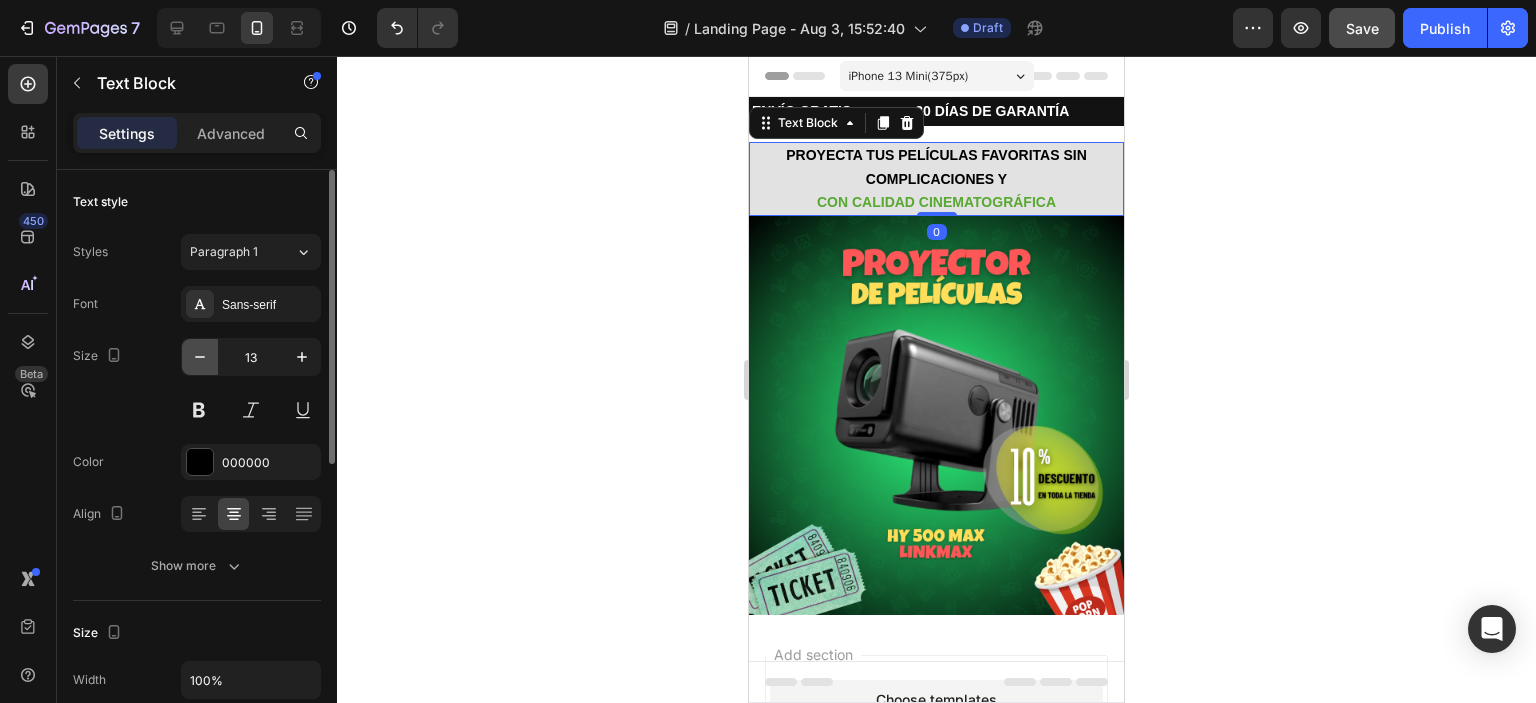 click 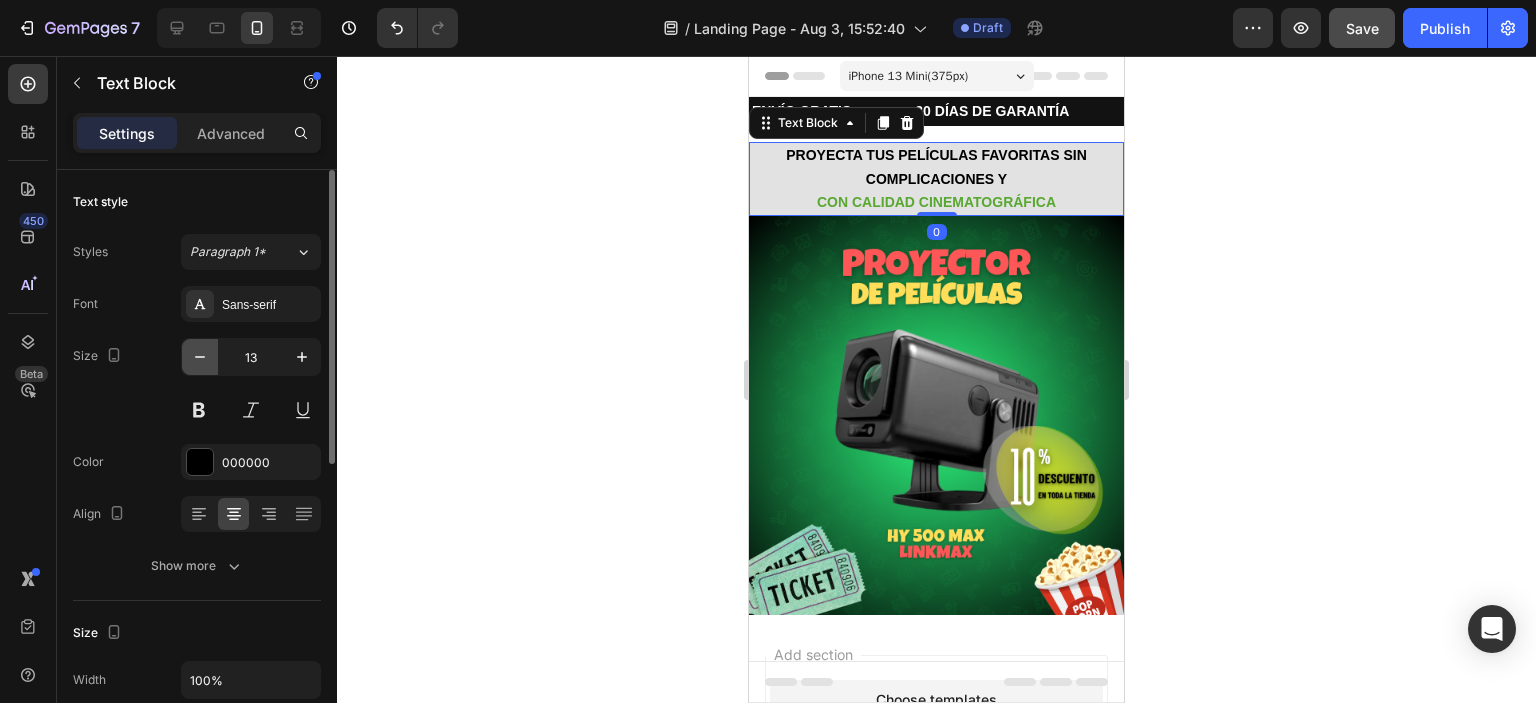 type on "12" 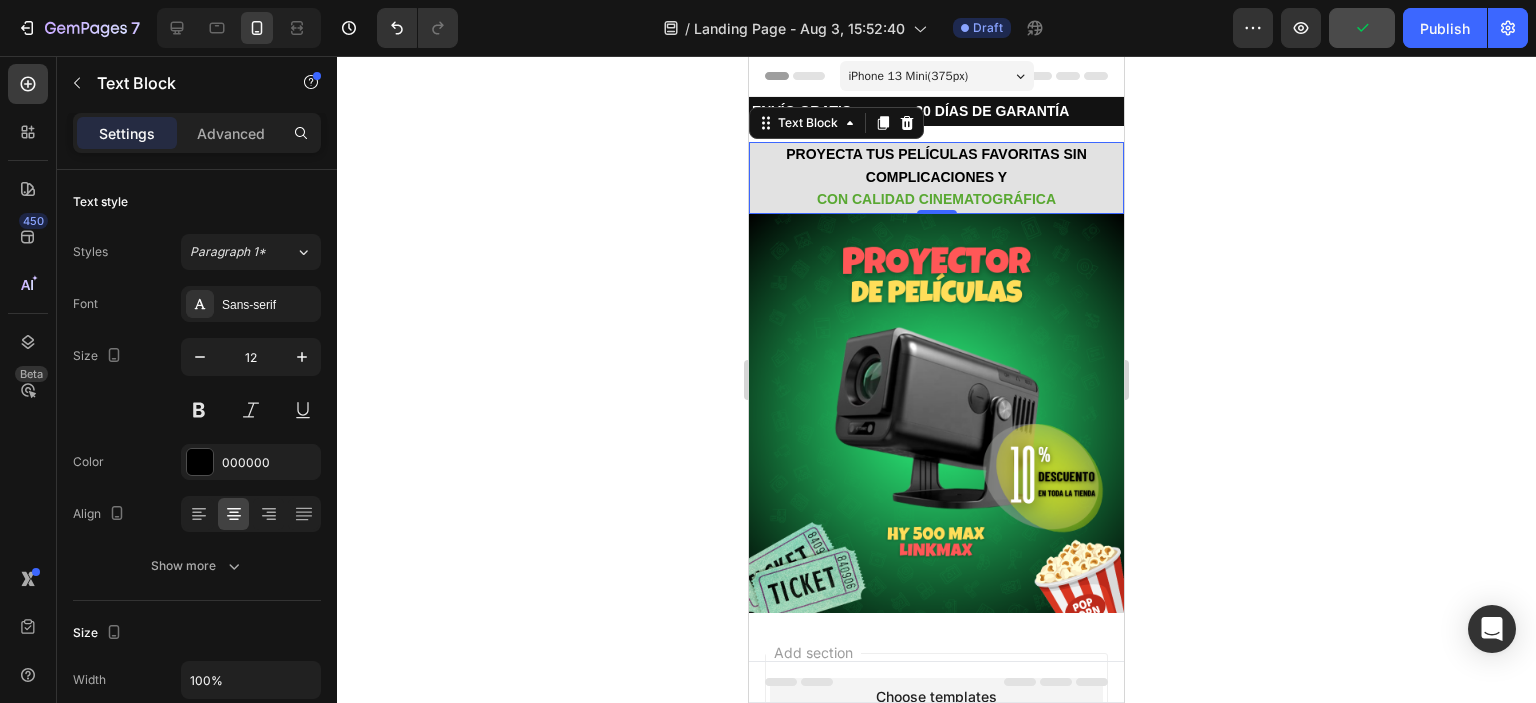 click 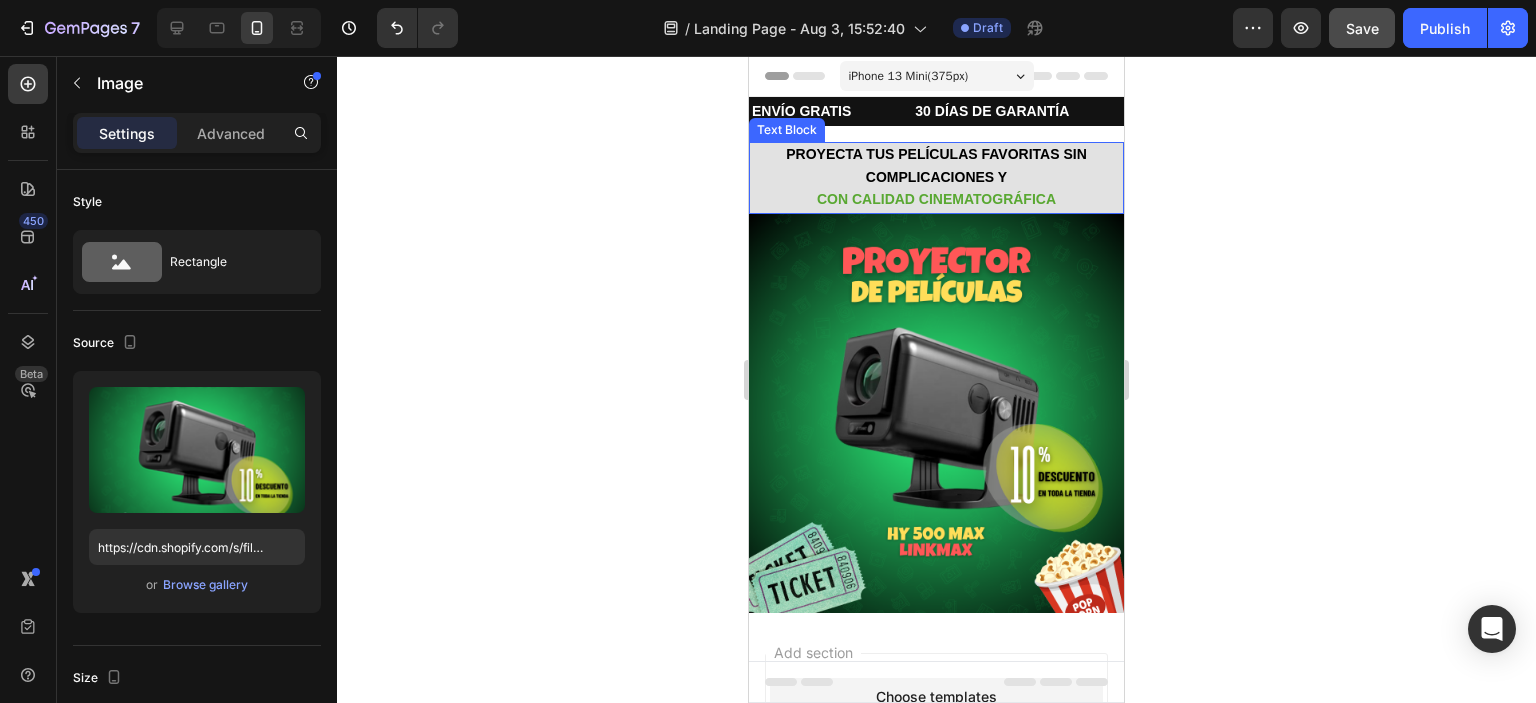 click at bounding box center [936, 413] 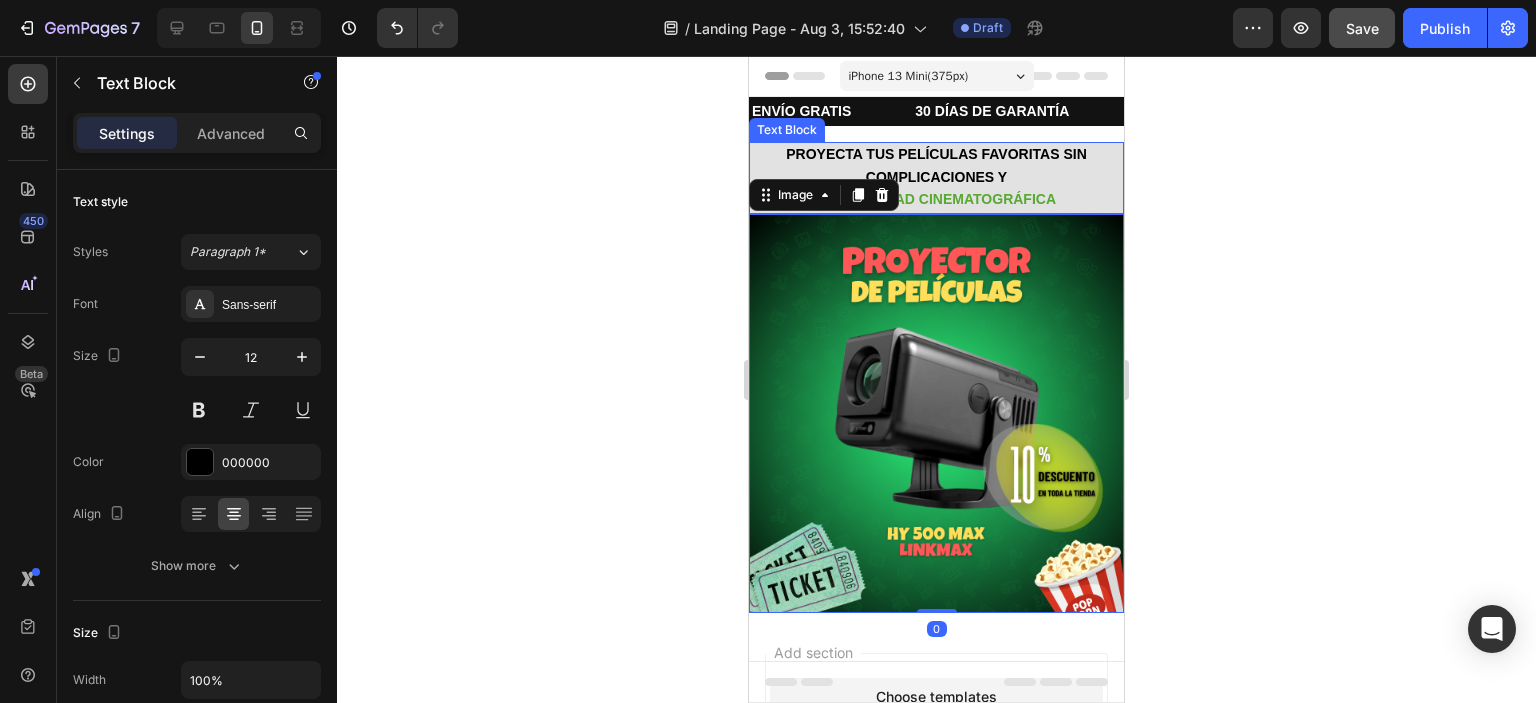 click on "CON CALIDAD CINEMATOGRÁFICA" at bounding box center [936, 200] 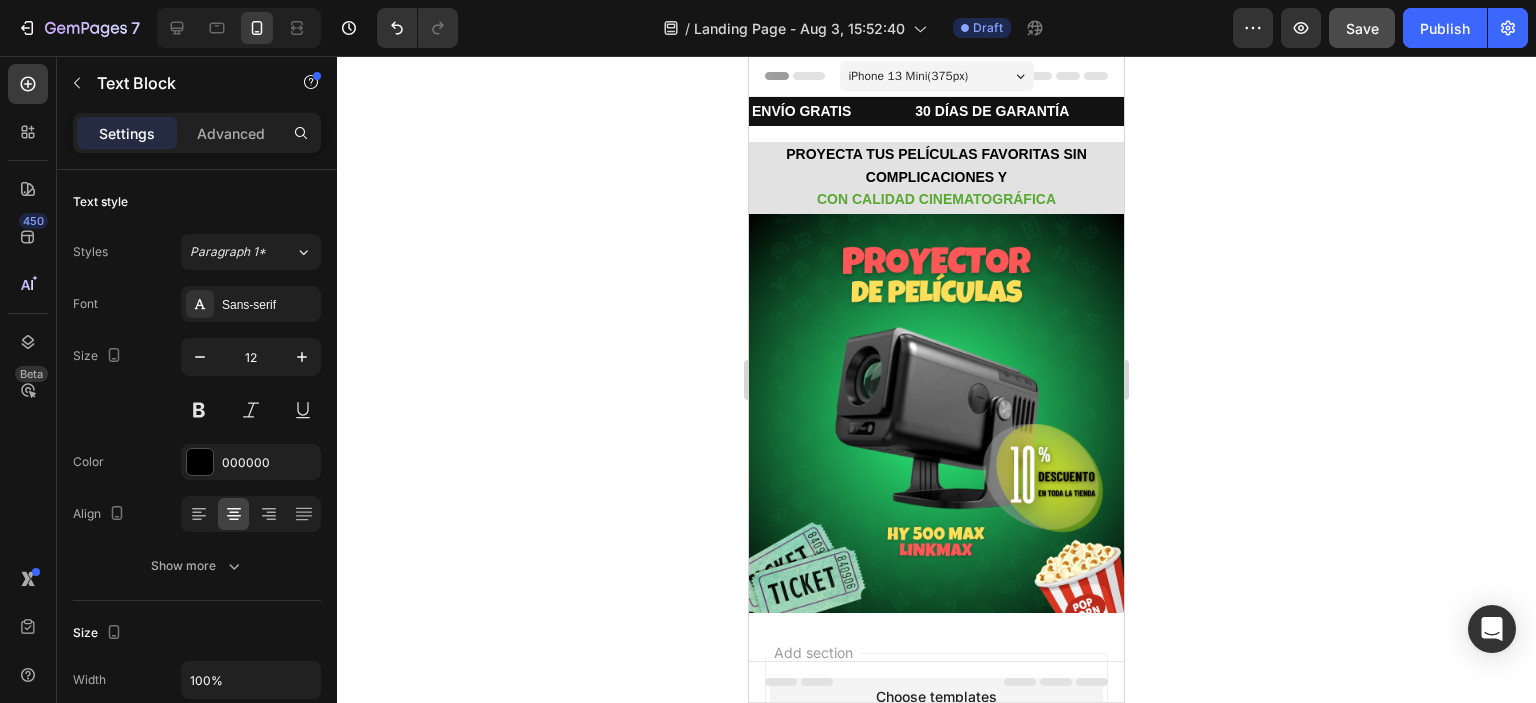 click on "Footer" at bounding box center [936, 682] 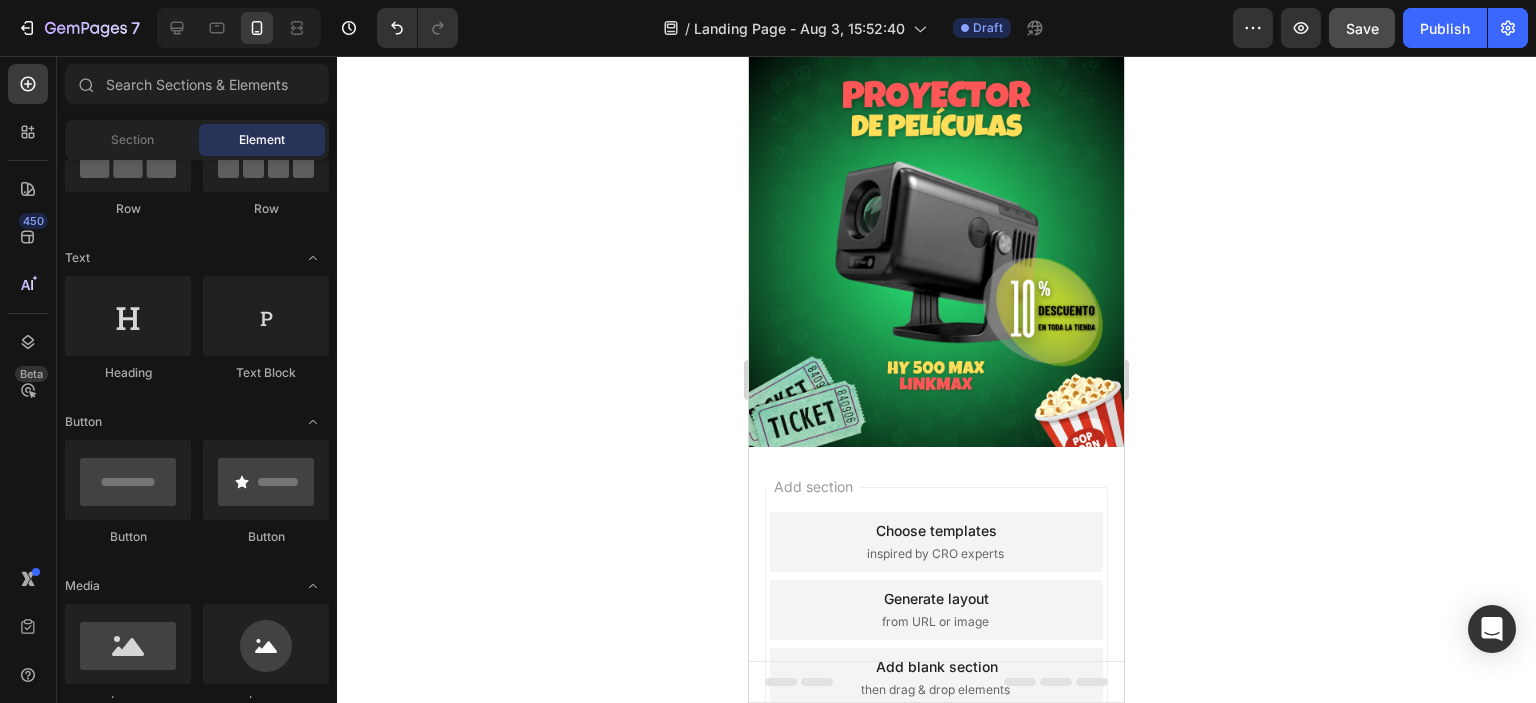 scroll, scrollTop: 164, scrollLeft: 0, axis: vertical 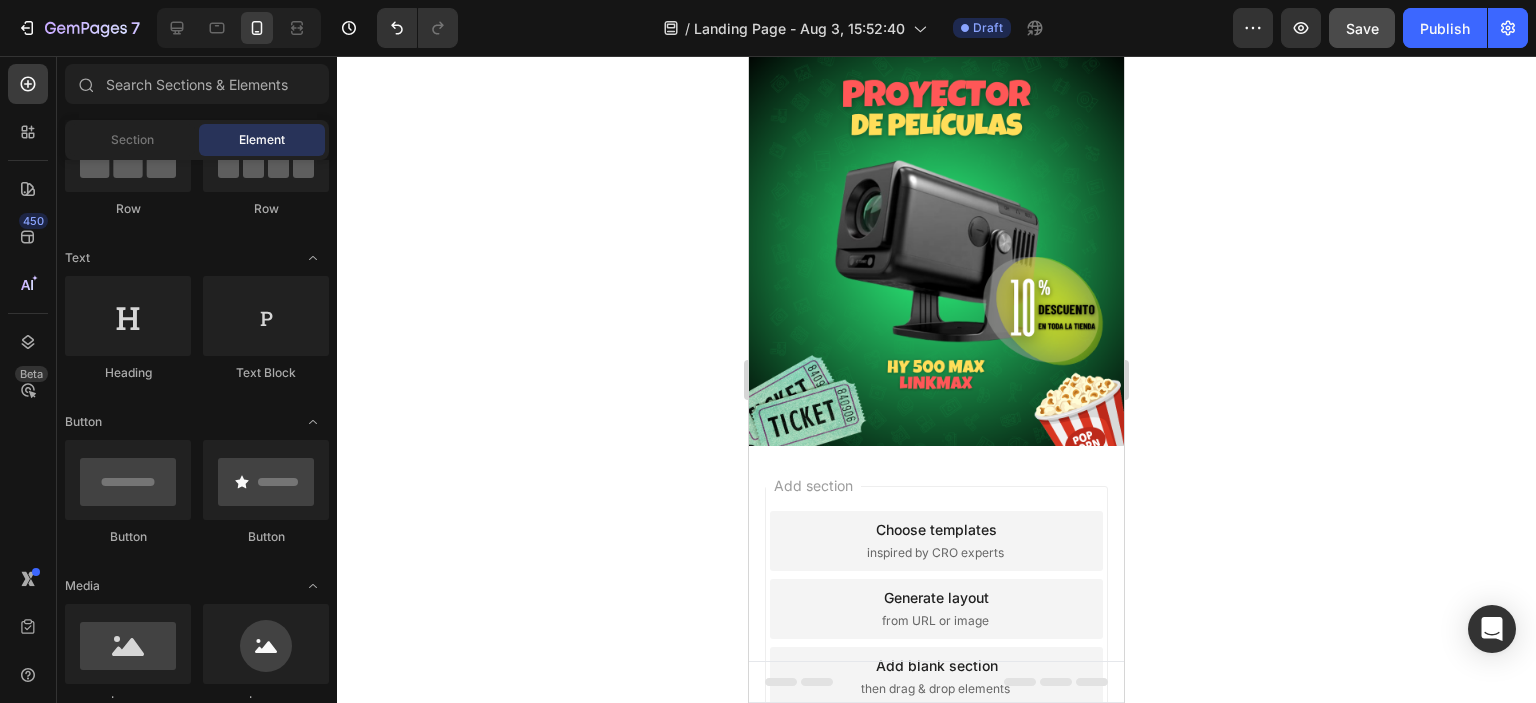 click on "Add blank section" at bounding box center [937, 665] 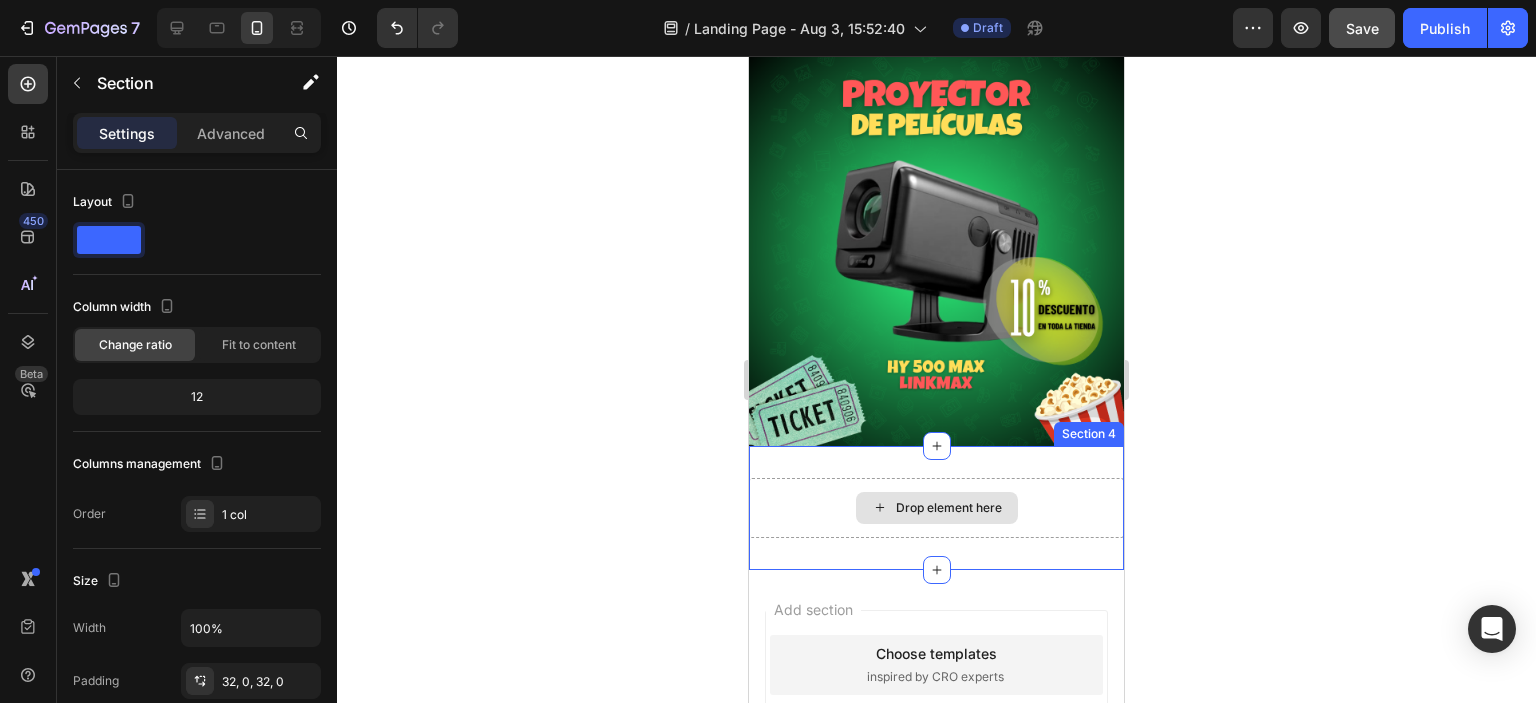 click on "Drop element here" at bounding box center [936, 508] 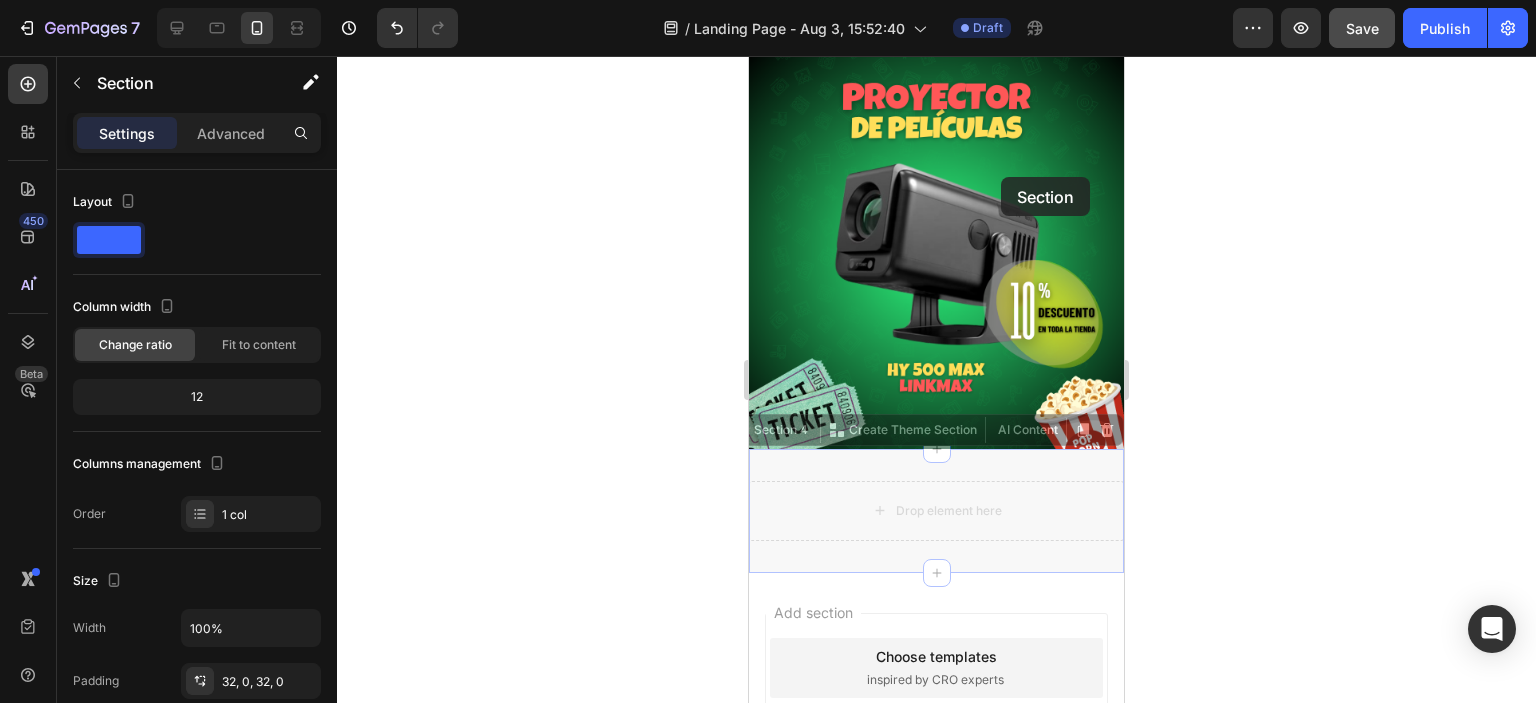 scroll, scrollTop: 0, scrollLeft: 0, axis: both 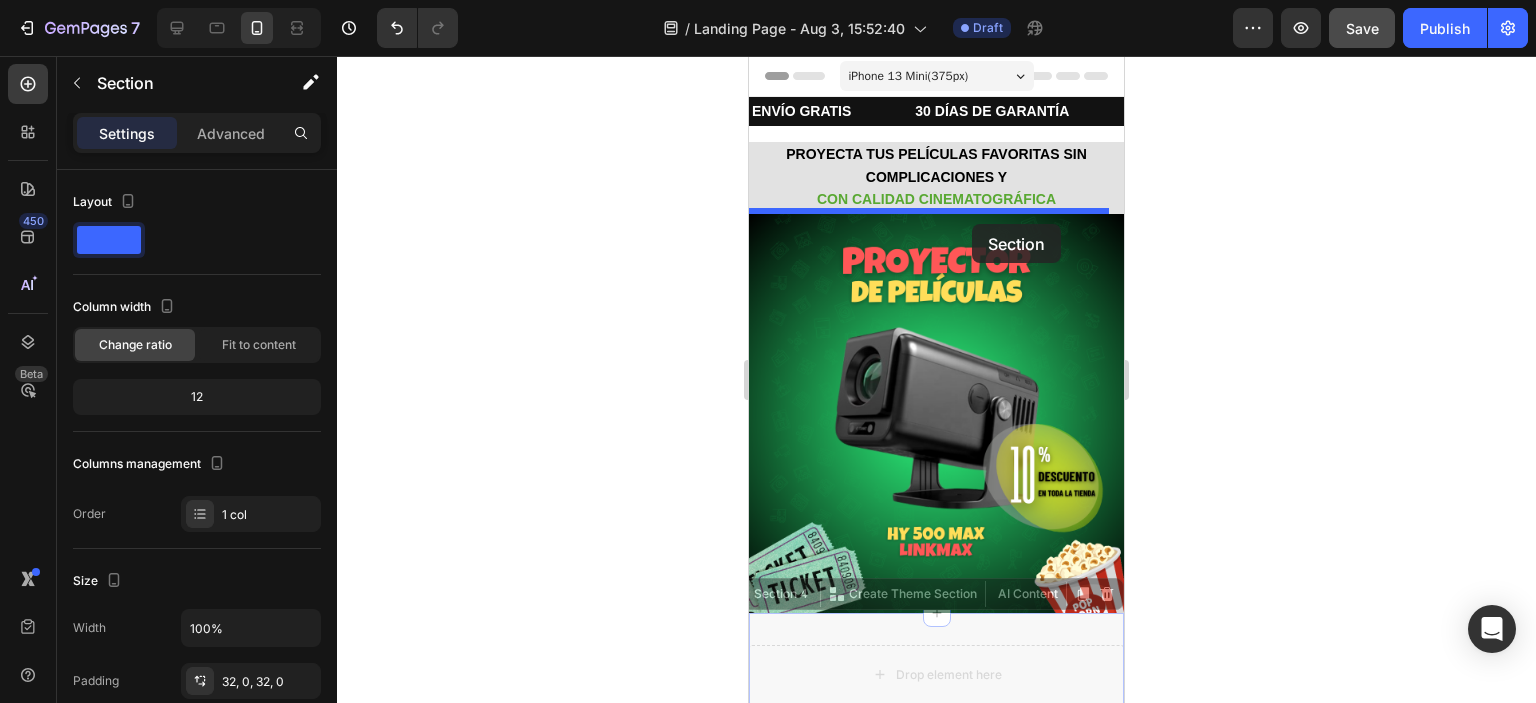 drag, startPoint x: 1019, startPoint y: 449, endPoint x: 972, endPoint y: 224, distance: 229.85648 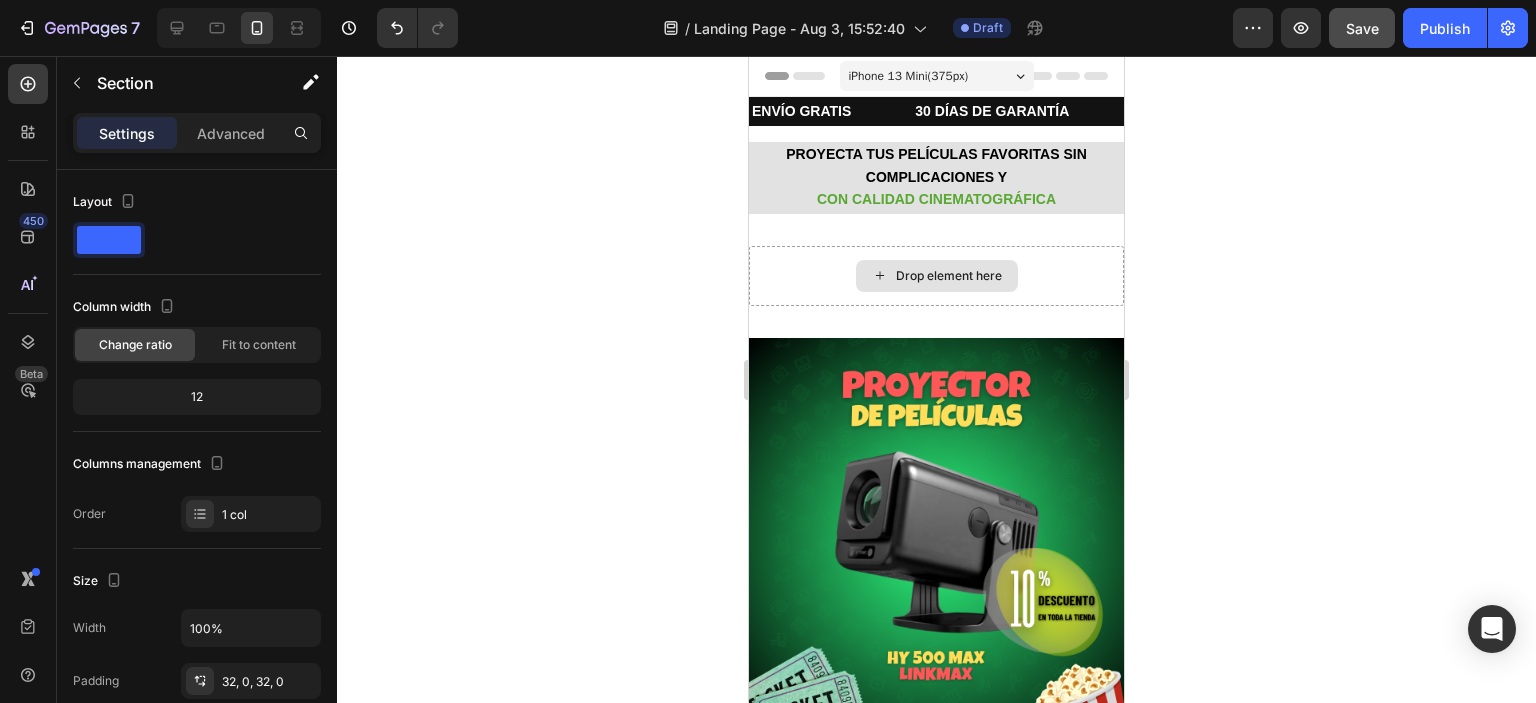 click on "Drop element here" at bounding box center [949, 276] 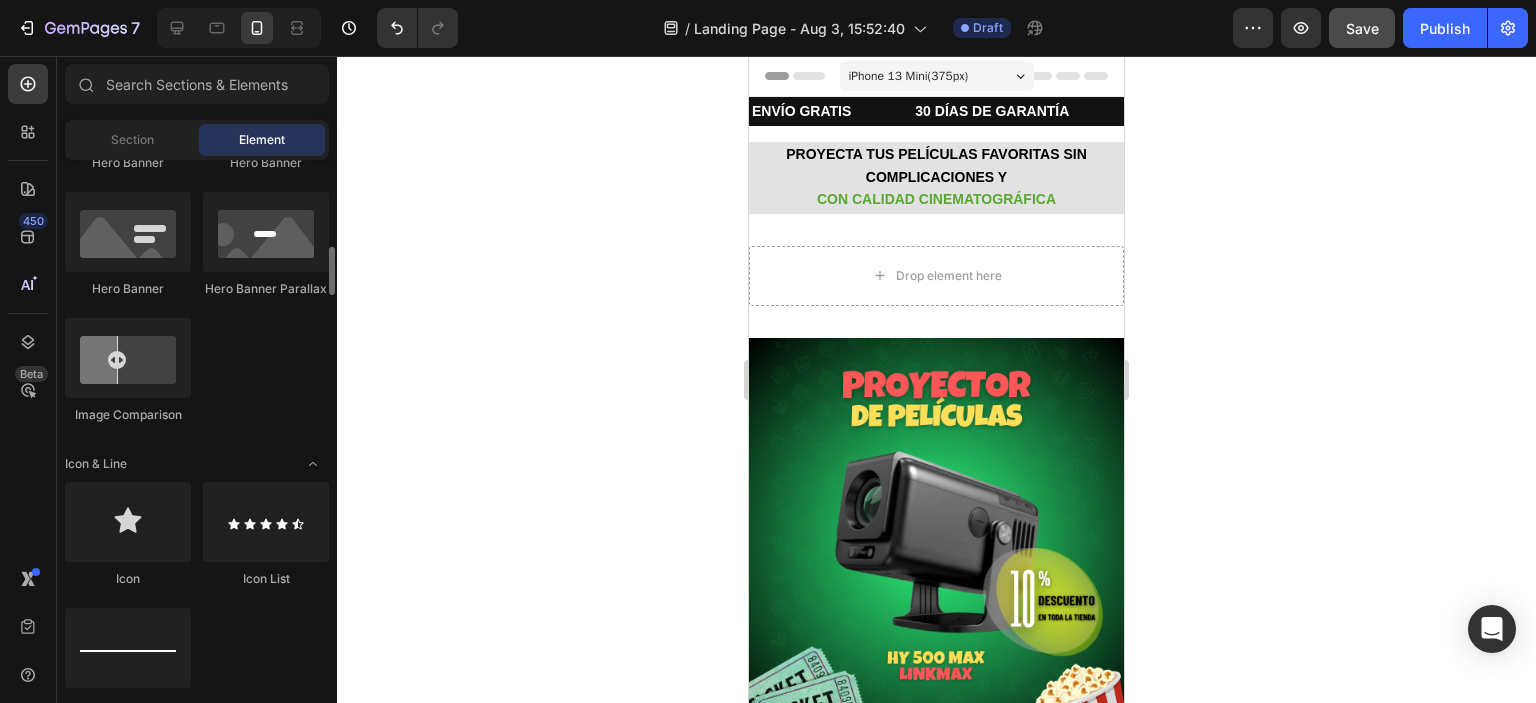 scroll, scrollTop: 1009, scrollLeft: 0, axis: vertical 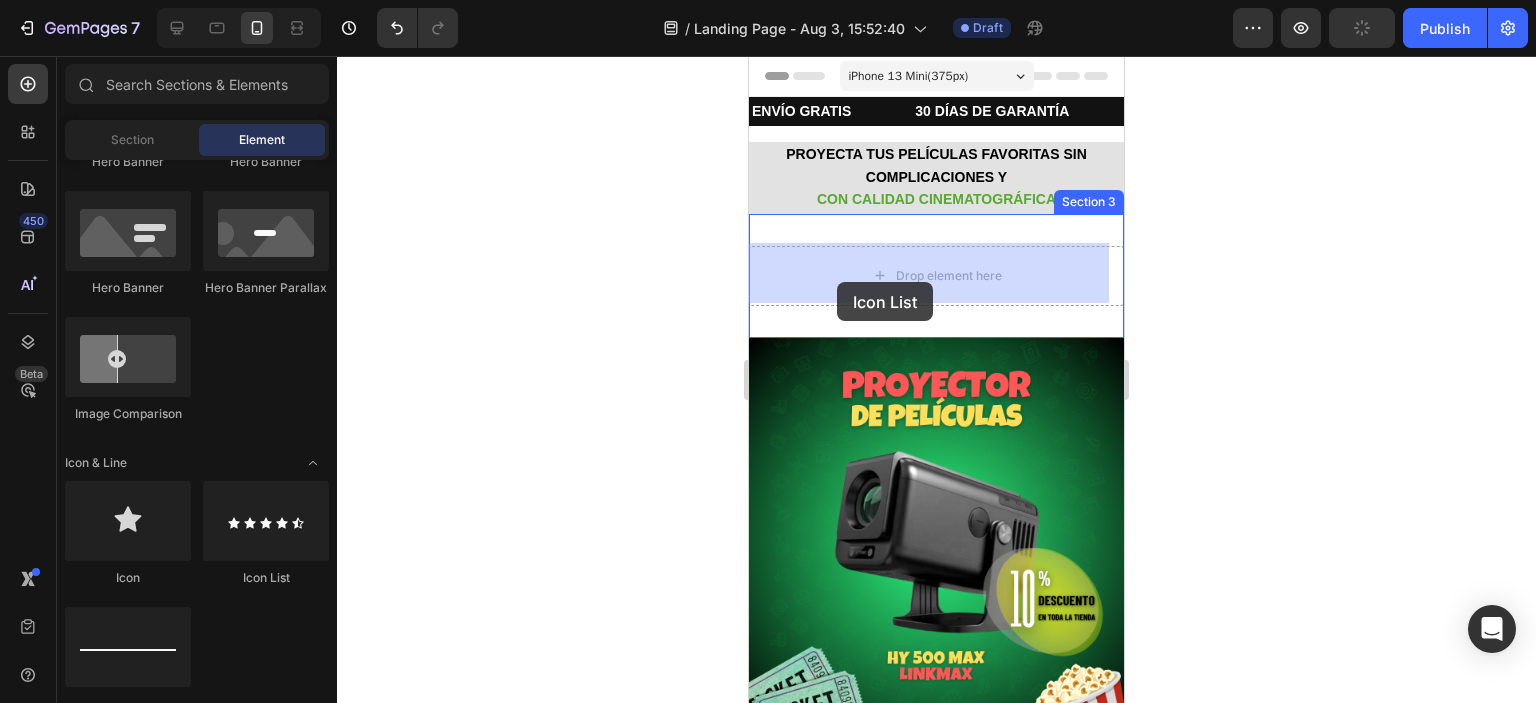 drag, startPoint x: 973, startPoint y: 574, endPoint x: 837, endPoint y: 282, distance: 322.11798 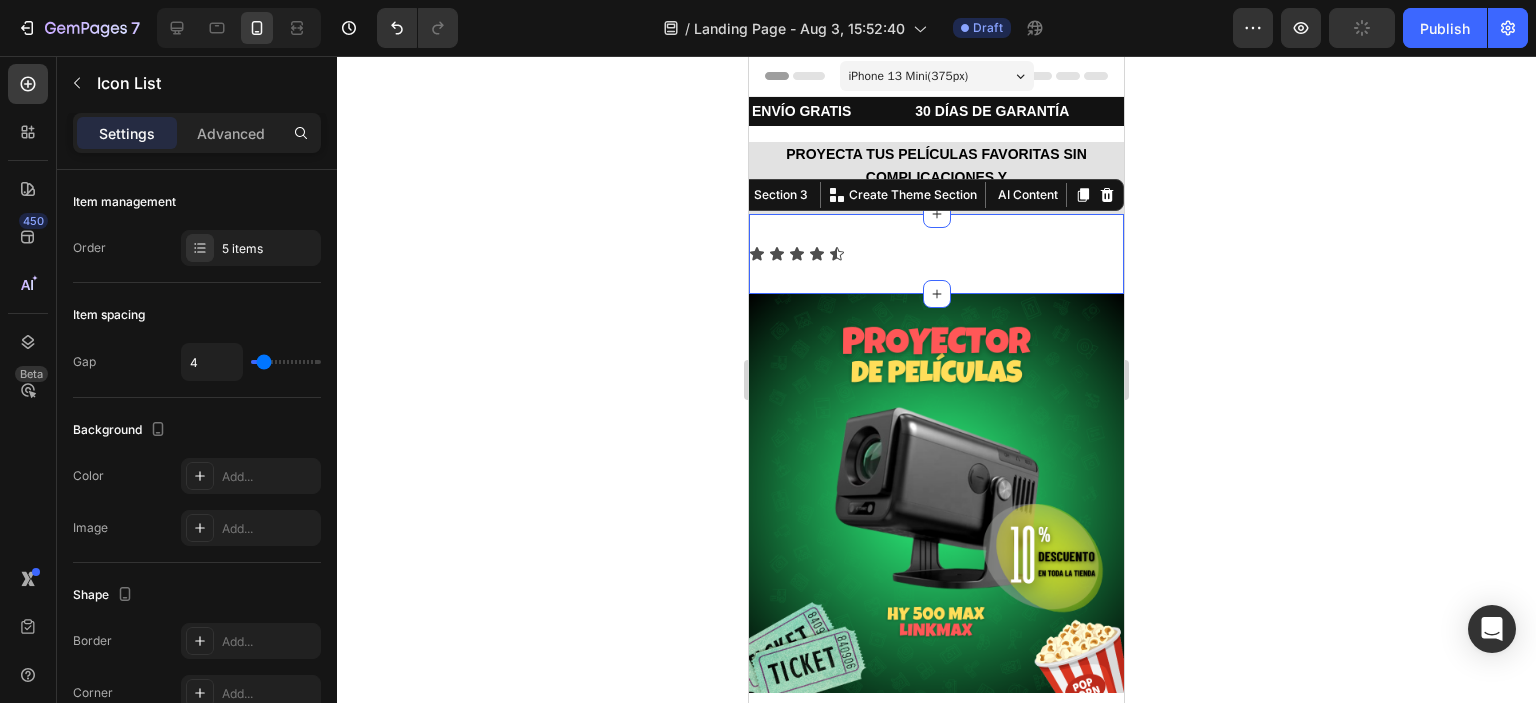 click on "Icon Icon Icon Icon Icon Icon List Section 3   You can create reusable sections Create Theme Section AI Content Write with GemAI What would you like to describe here? Tone and Voice Persuasive Product PROYECTOR HY500 MAX - 2DA GEN LINKMAX Show more Generate" at bounding box center [936, 254] 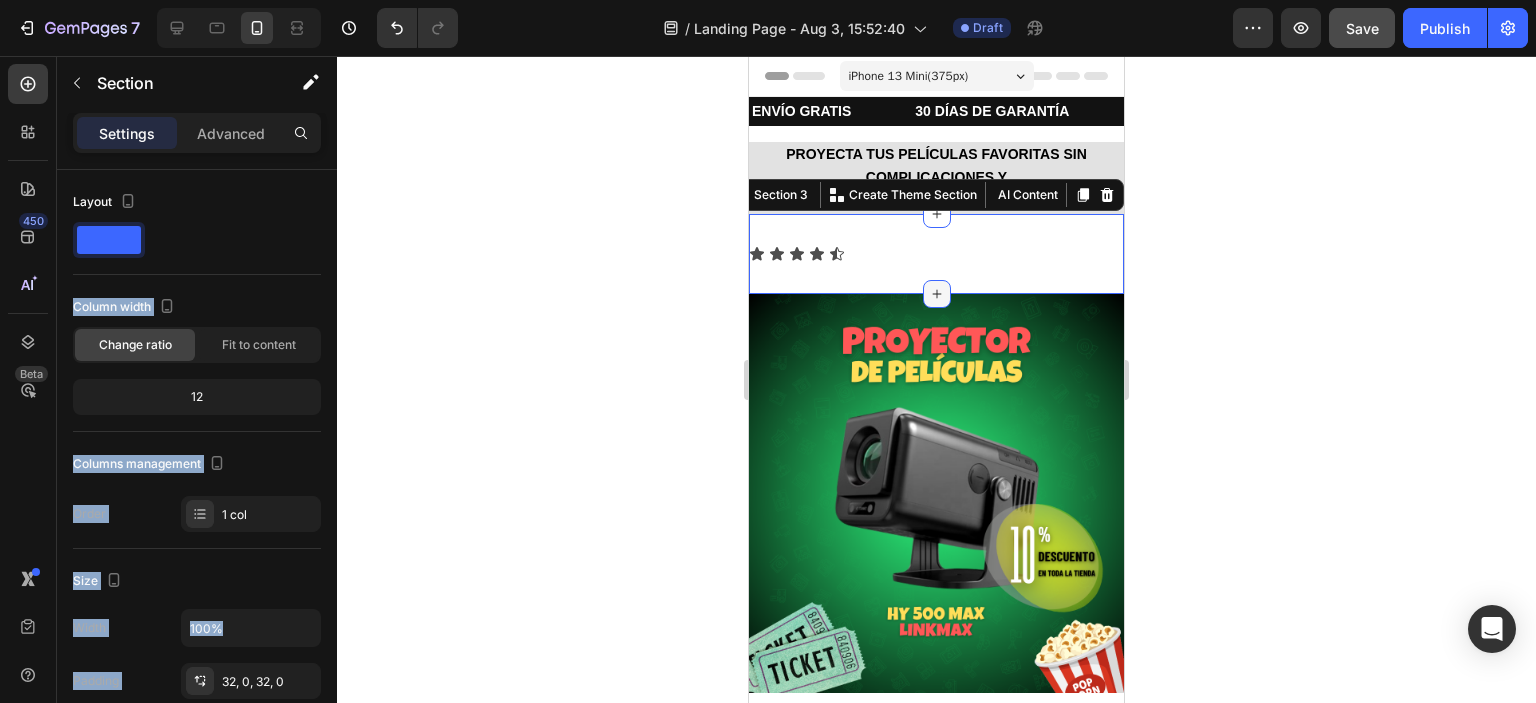 drag, startPoint x: 866, startPoint y: 297, endPoint x: 931, endPoint y: 282, distance: 66.70832 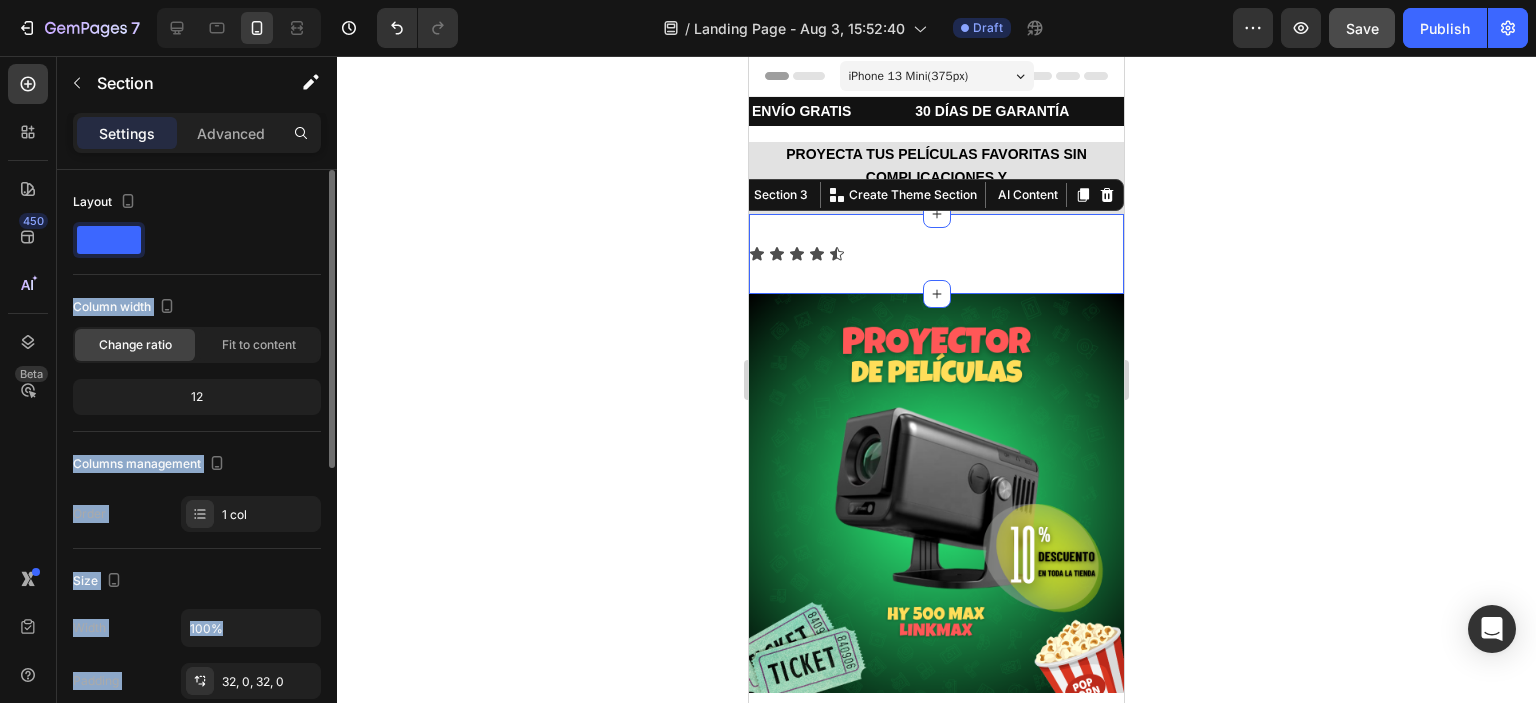 click 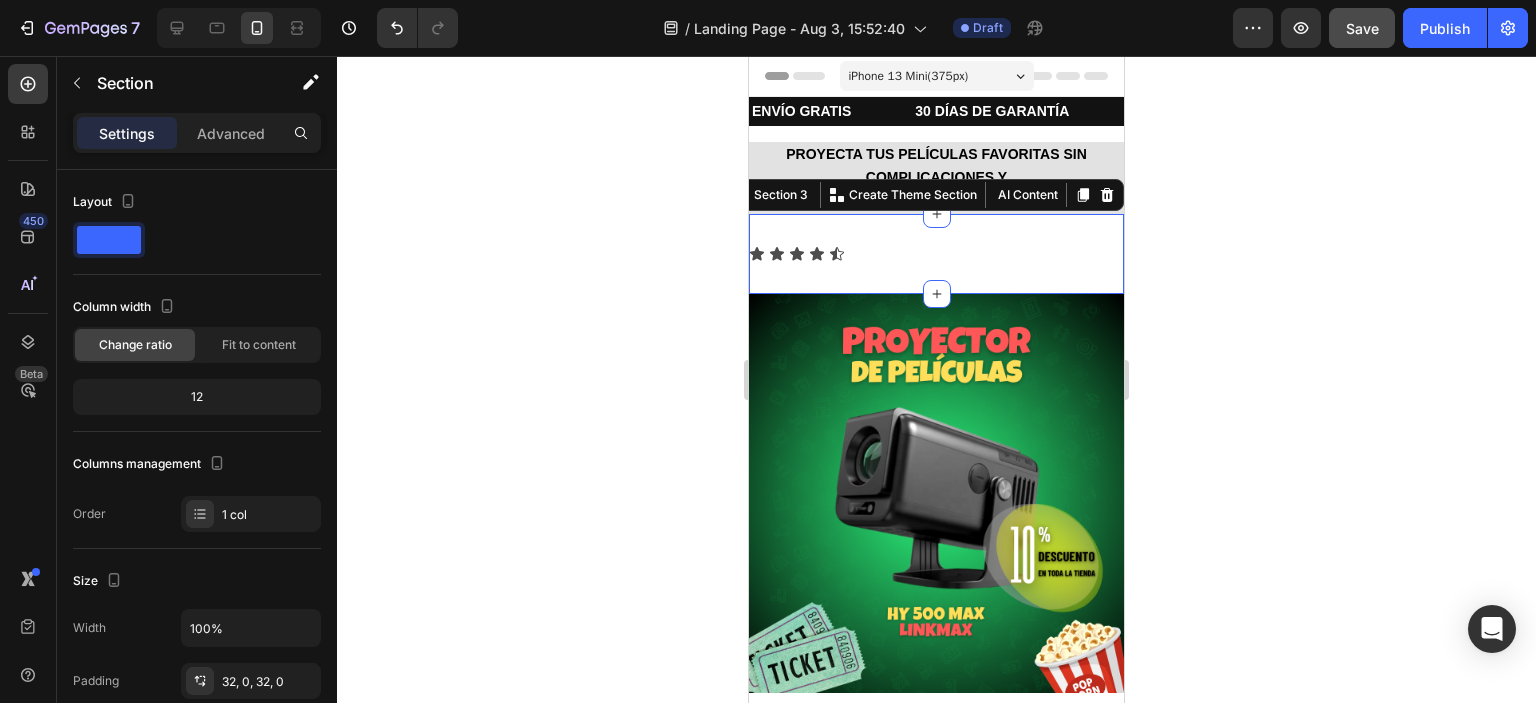 click on "Icon Icon Icon Icon Icon Icon List Section 3   You can create reusable sections Create Theme Section AI Content Write with GemAI What would you like to describe here? Tone and Voice Persuasive Product PROYECTOR HY500 MAX - 2DA GEN LINKMAX Show more Generate" at bounding box center (936, 254) 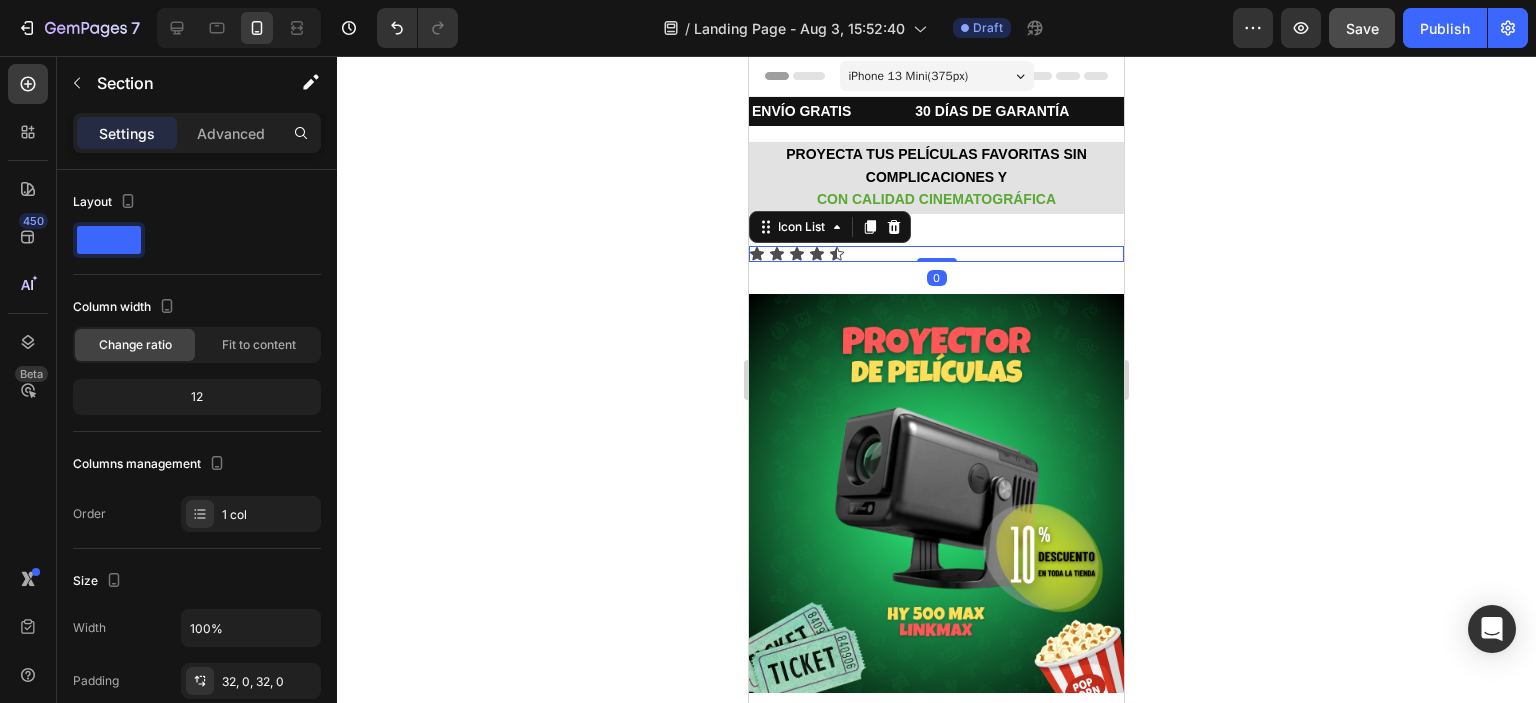 click on "Icon Icon Icon Icon Icon" at bounding box center [936, 254] 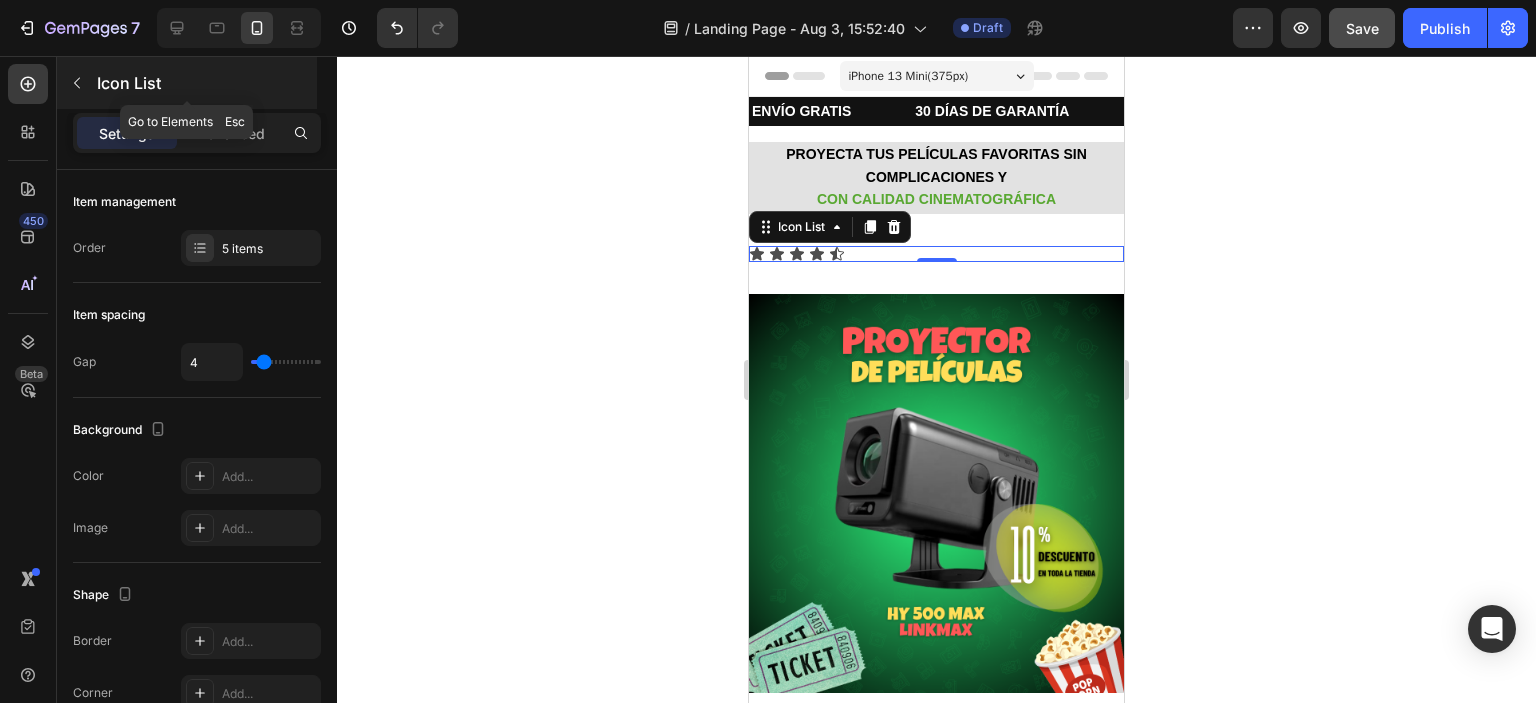 click at bounding box center [77, 83] 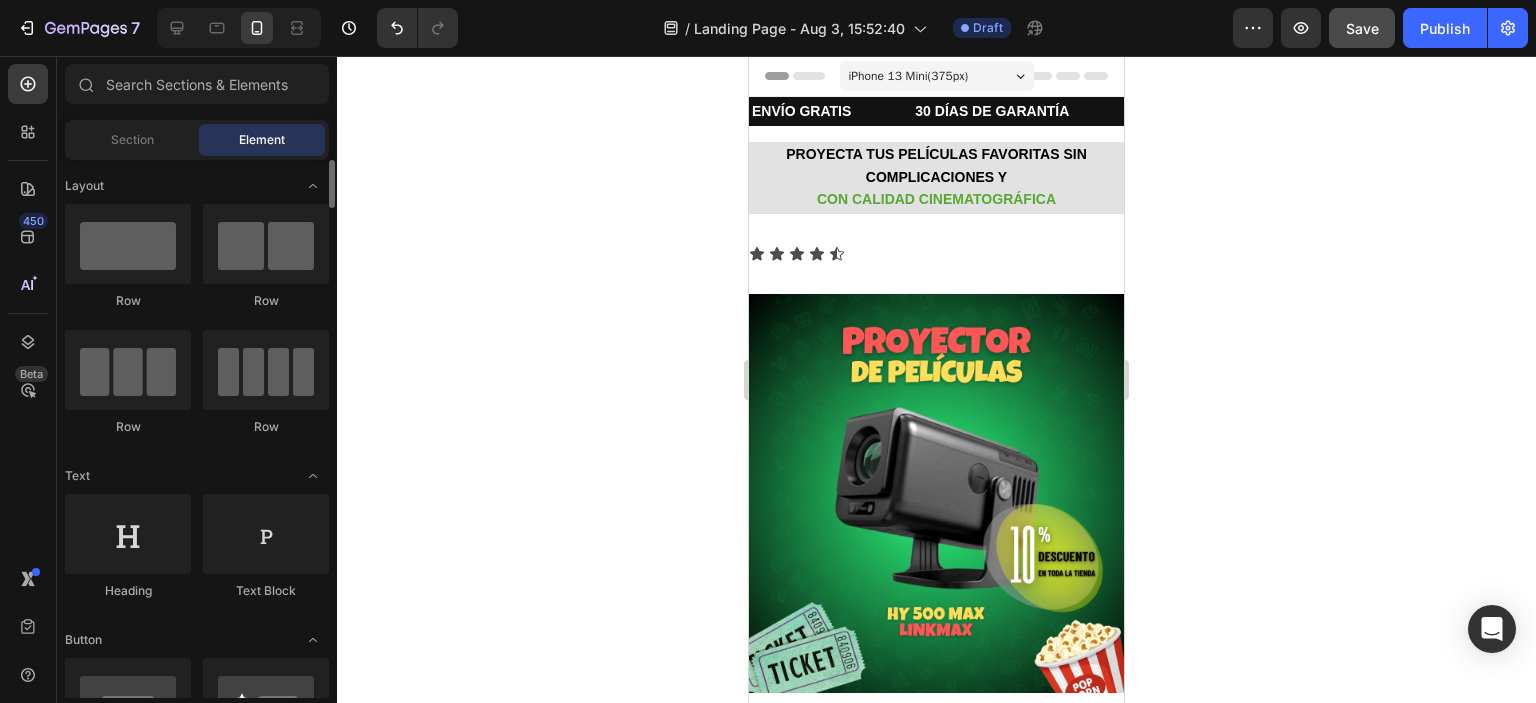 scroll, scrollTop: 0, scrollLeft: 0, axis: both 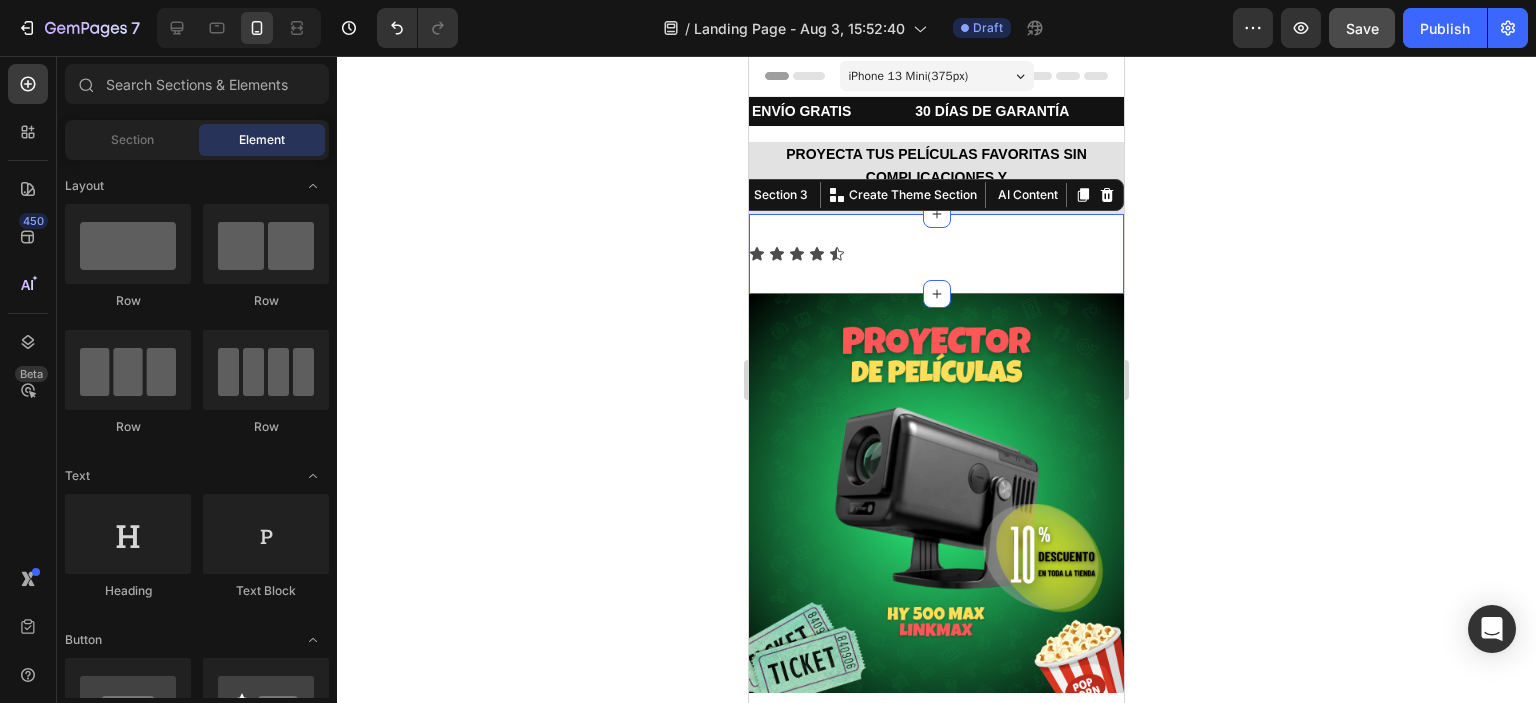 click on "Icon Icon Icon Icon Icon Icon List Section 3   You can create reusable sections Create Theme Section AI Content Write with GemAI What would you like to describe here? Tone and Voice Persuasive Product PROYECTOR HY500 MAX - 2DA GEN LINKMAX Show more Generate" at bounding box center (936, 254) 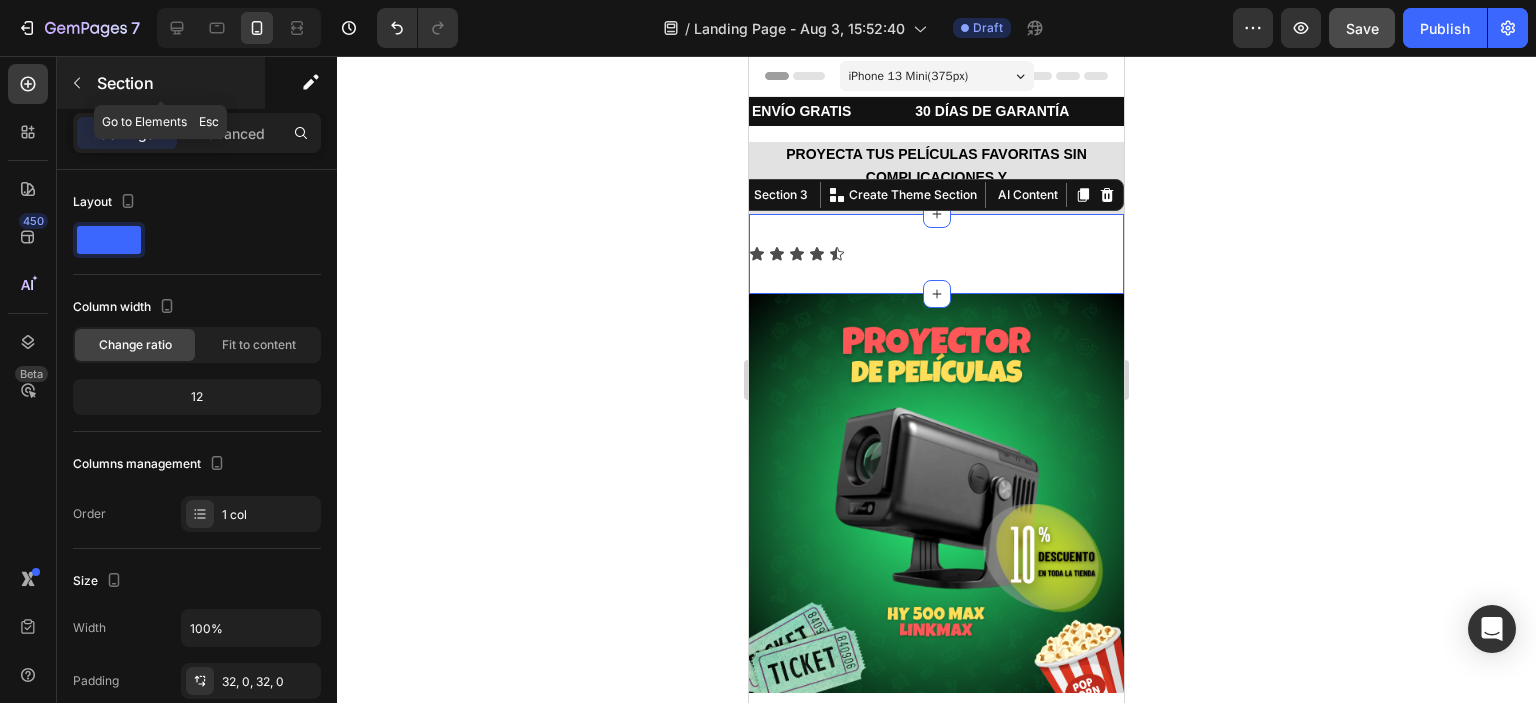 click at bounding box center (77, 83) 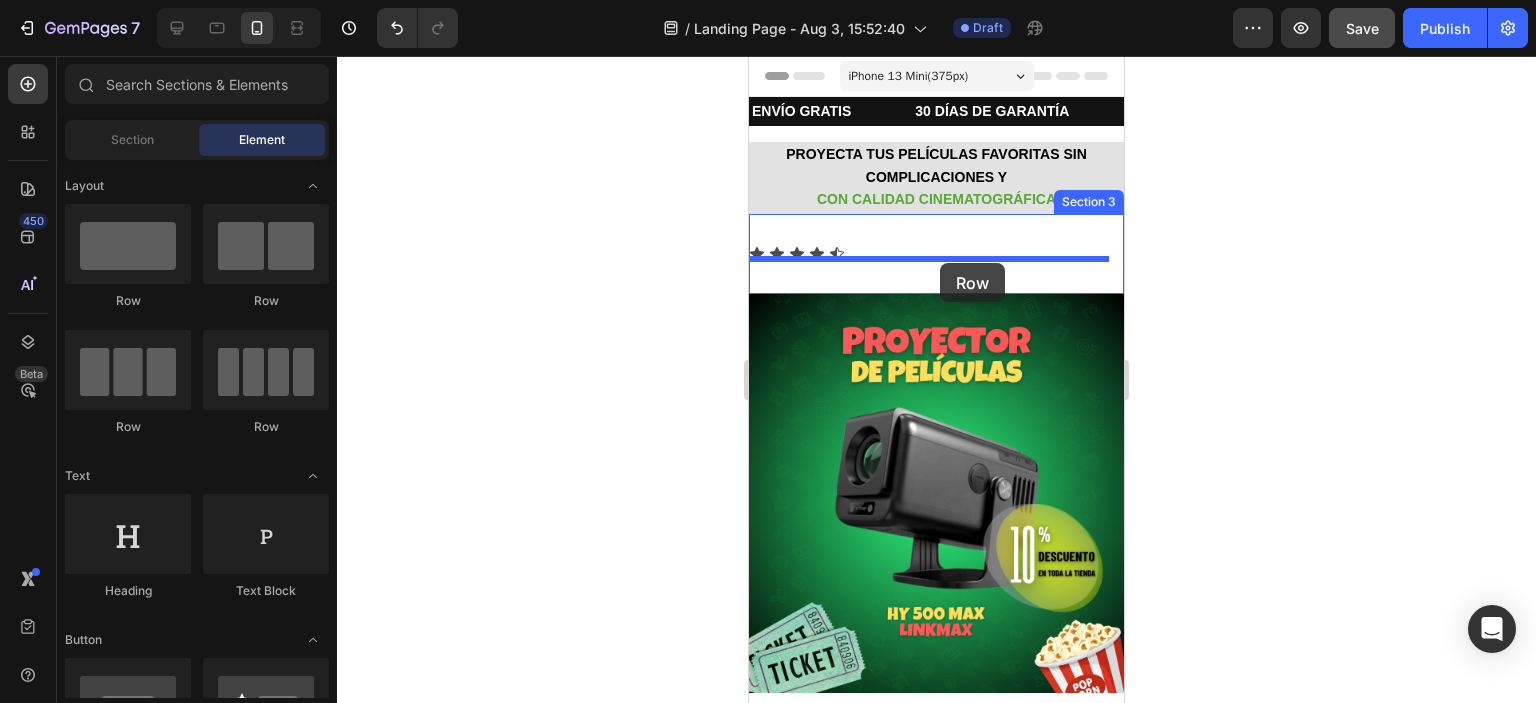 drag, startPoint x: 904, startPoint y: 310, endPoint x: 940, endPoint y: 263, distance: 59.20304 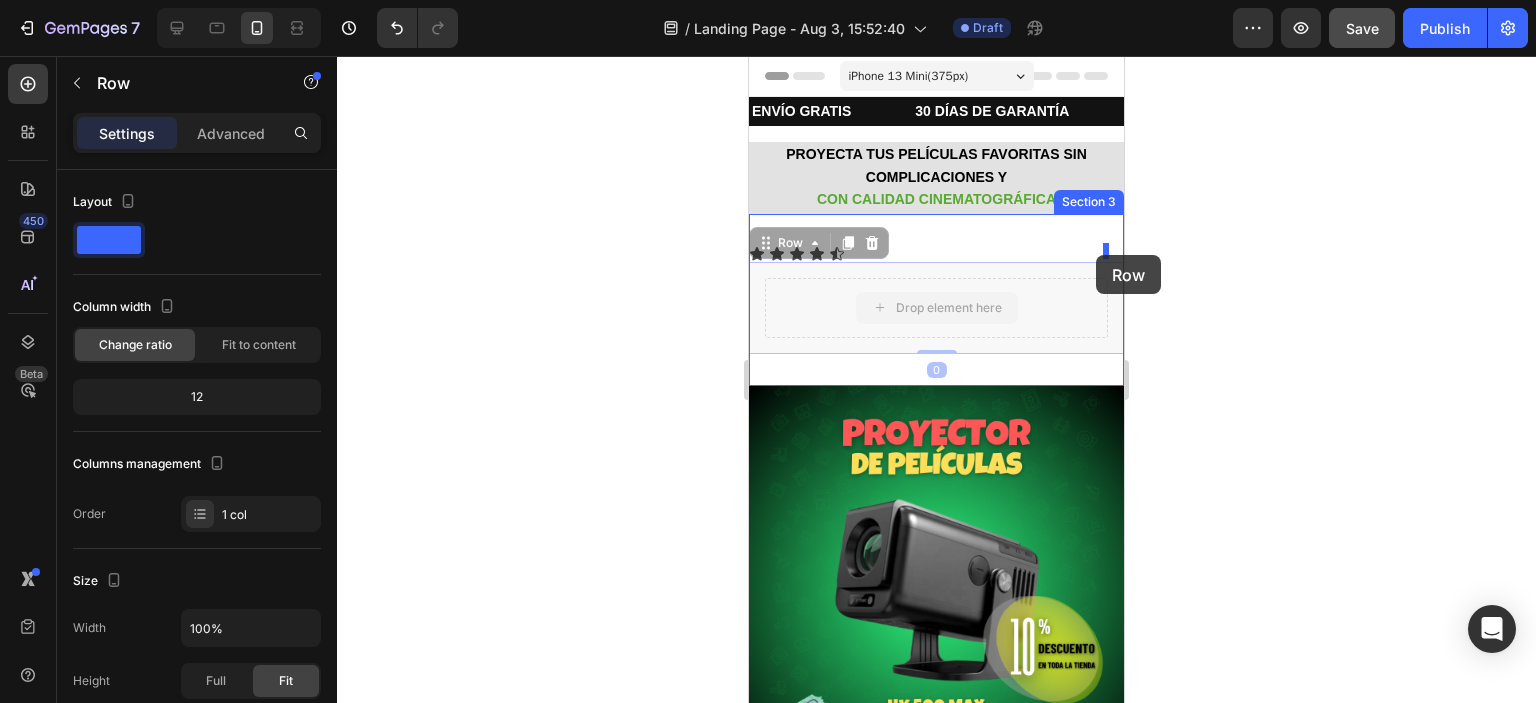 drag, startPoint x: 1048, startPoint y: 307, endPoint x: 1096, endPoint y: 255, distance: 70.76723 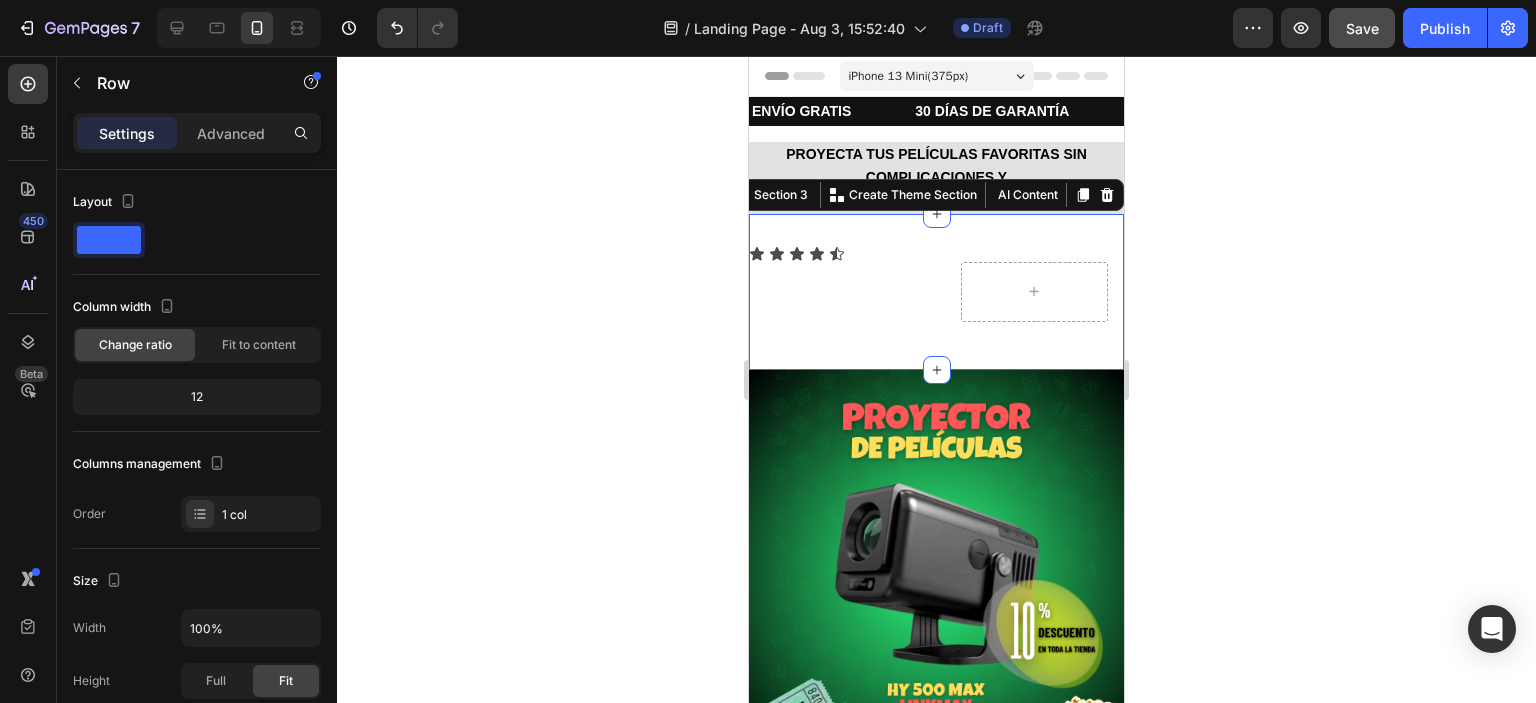 click on "Icon Icon Icon Icon Icon Icon List
Row Section 3   You can create reusable sections Create Theme Section AI Content Write with GemAI What would you like to describe here? Tone and Voice Persuasive Product PROYECTOR HY500 MAX - 2DA GEN LINKMAX Show more Generate" at bounding box center [936, 292] 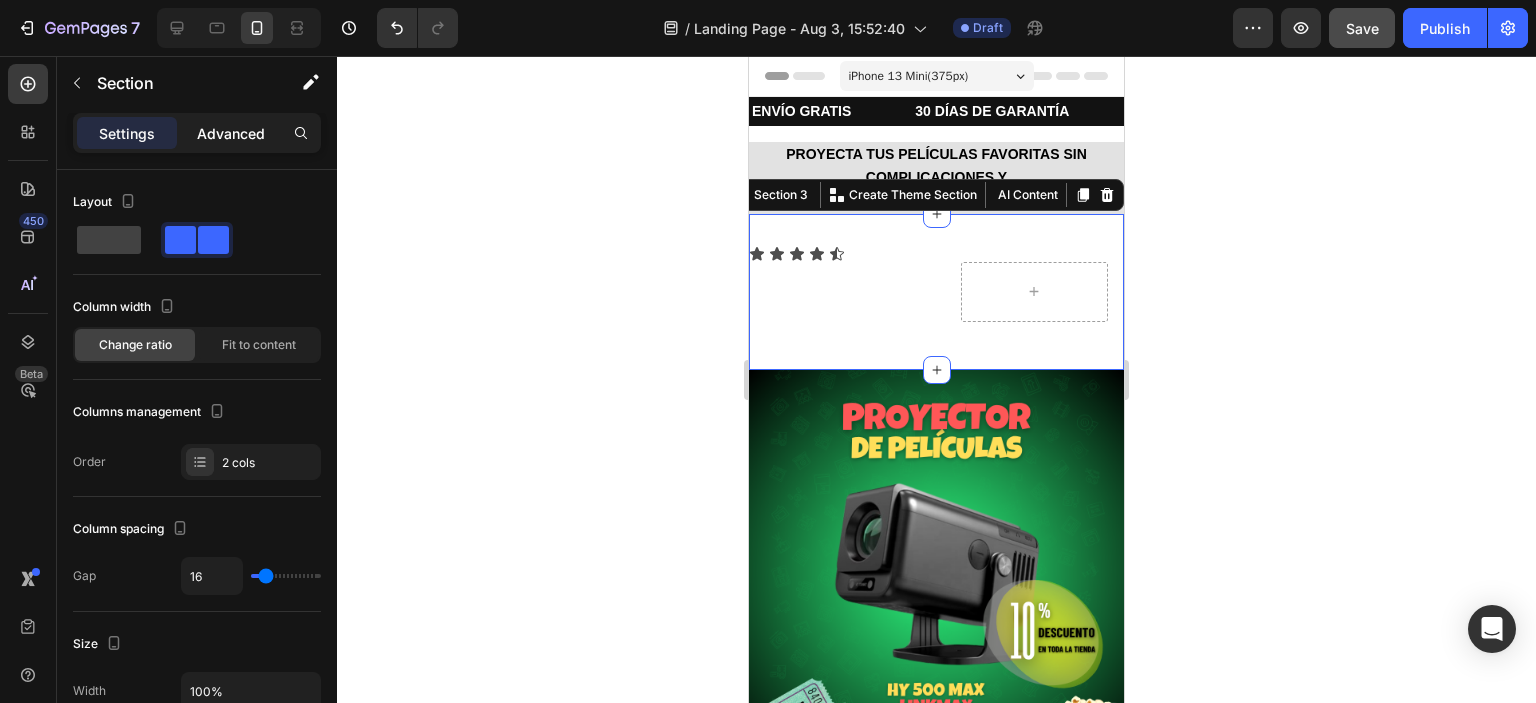 click on "Advanced" at bounding box center (231, 133) 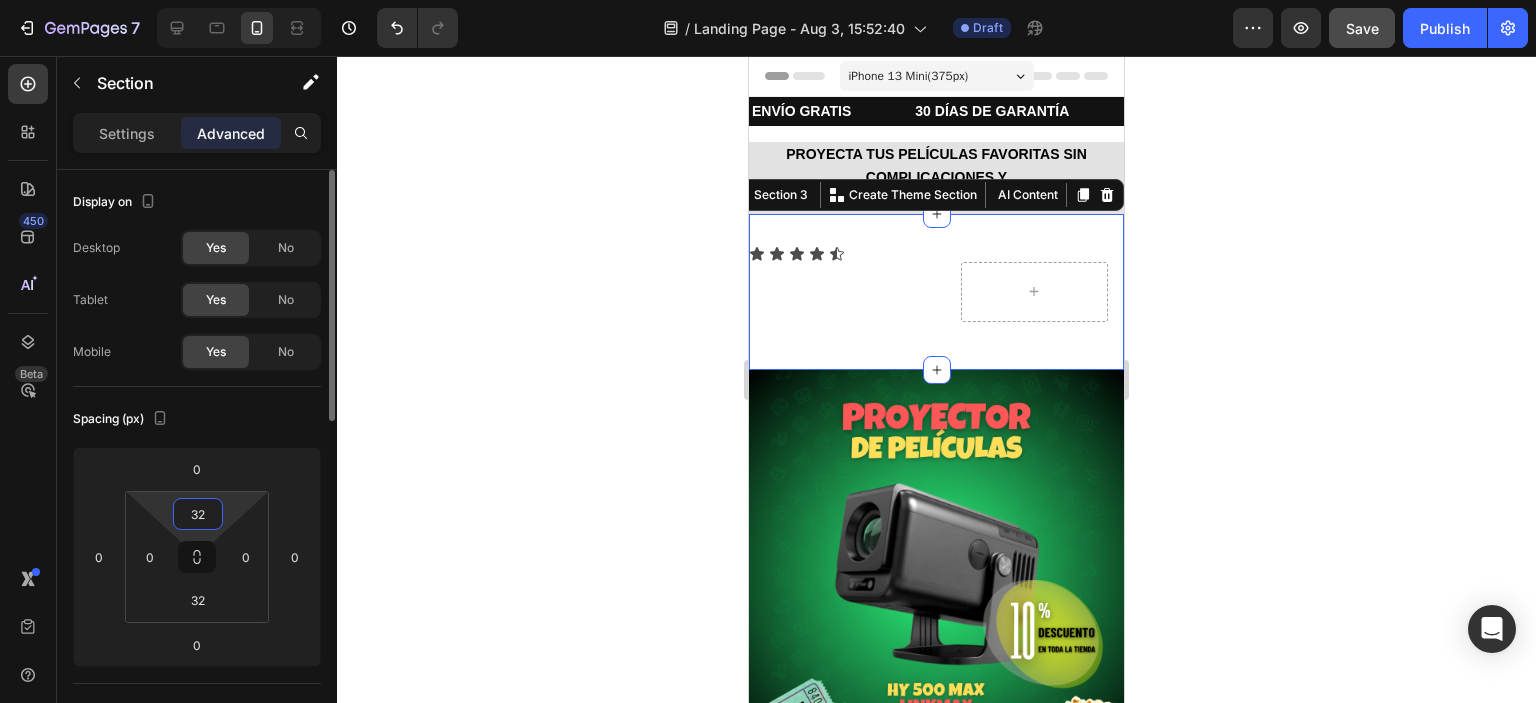 click on "32" at bounding box center (198, 514) 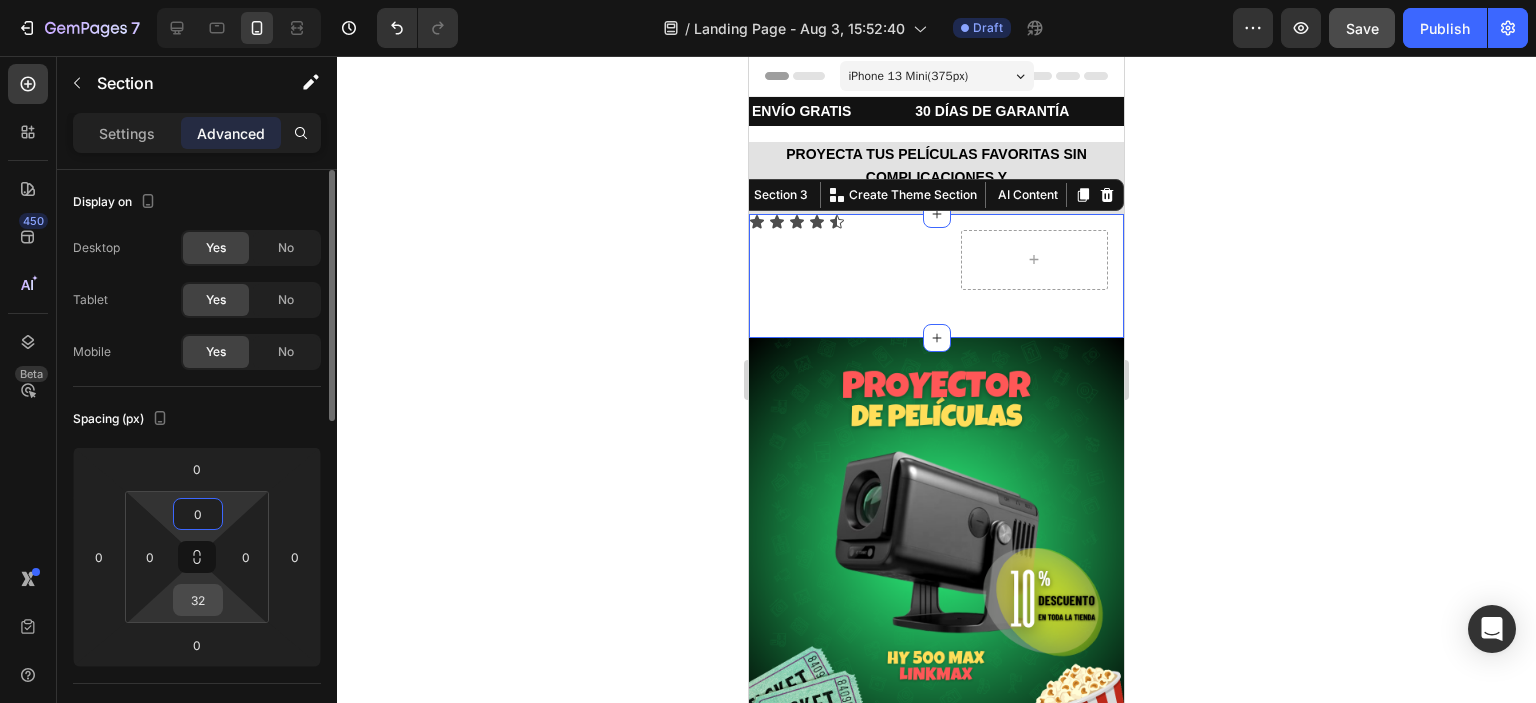 type on "0" 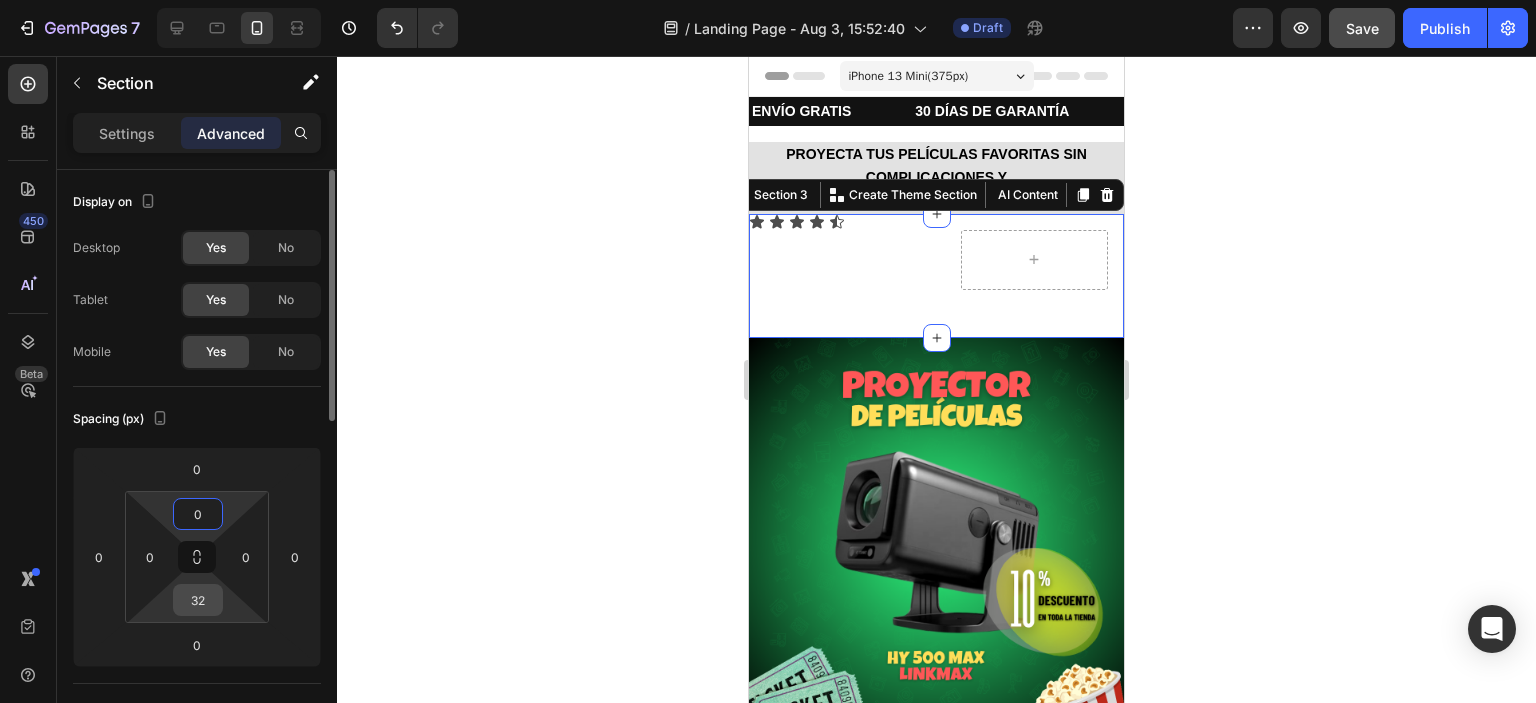click on "32" at bounding box center [198, 600] 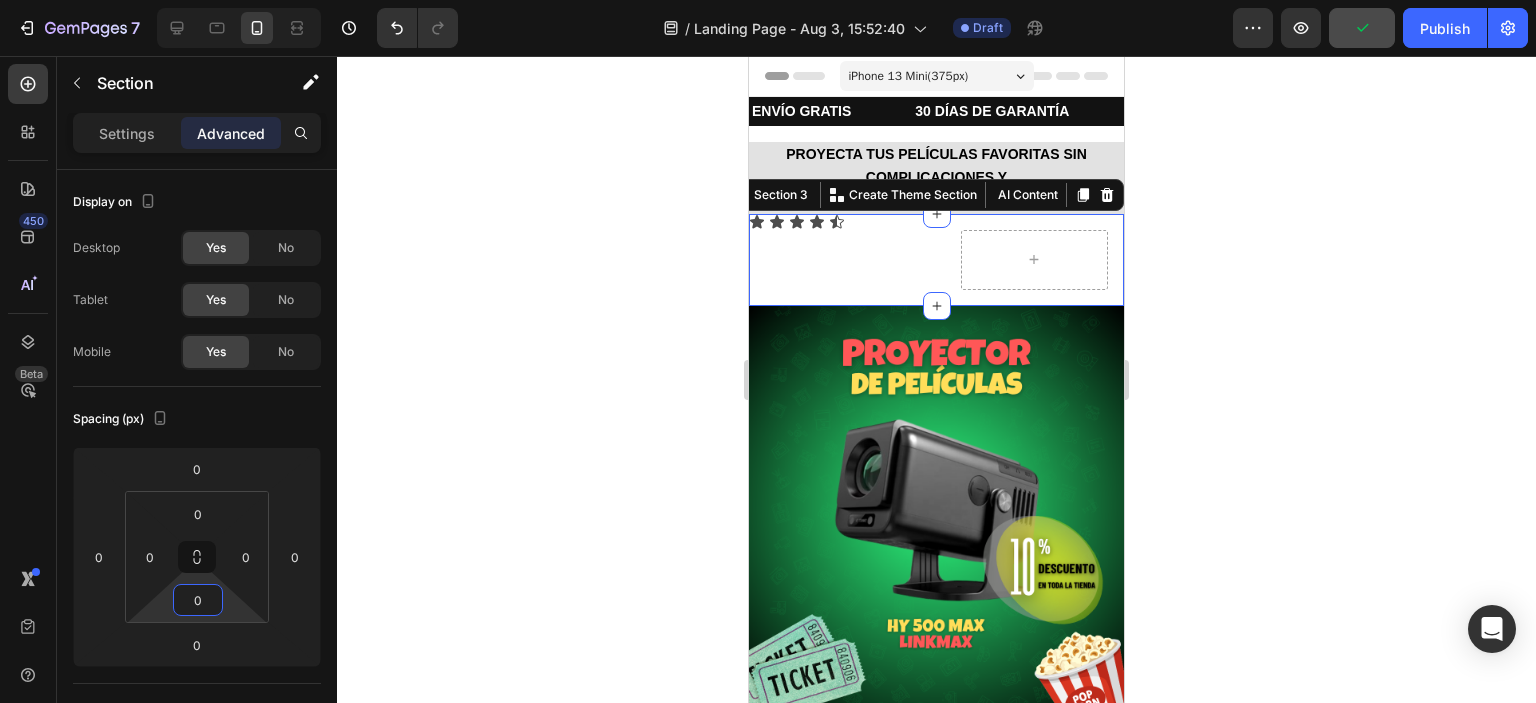 type on "0" 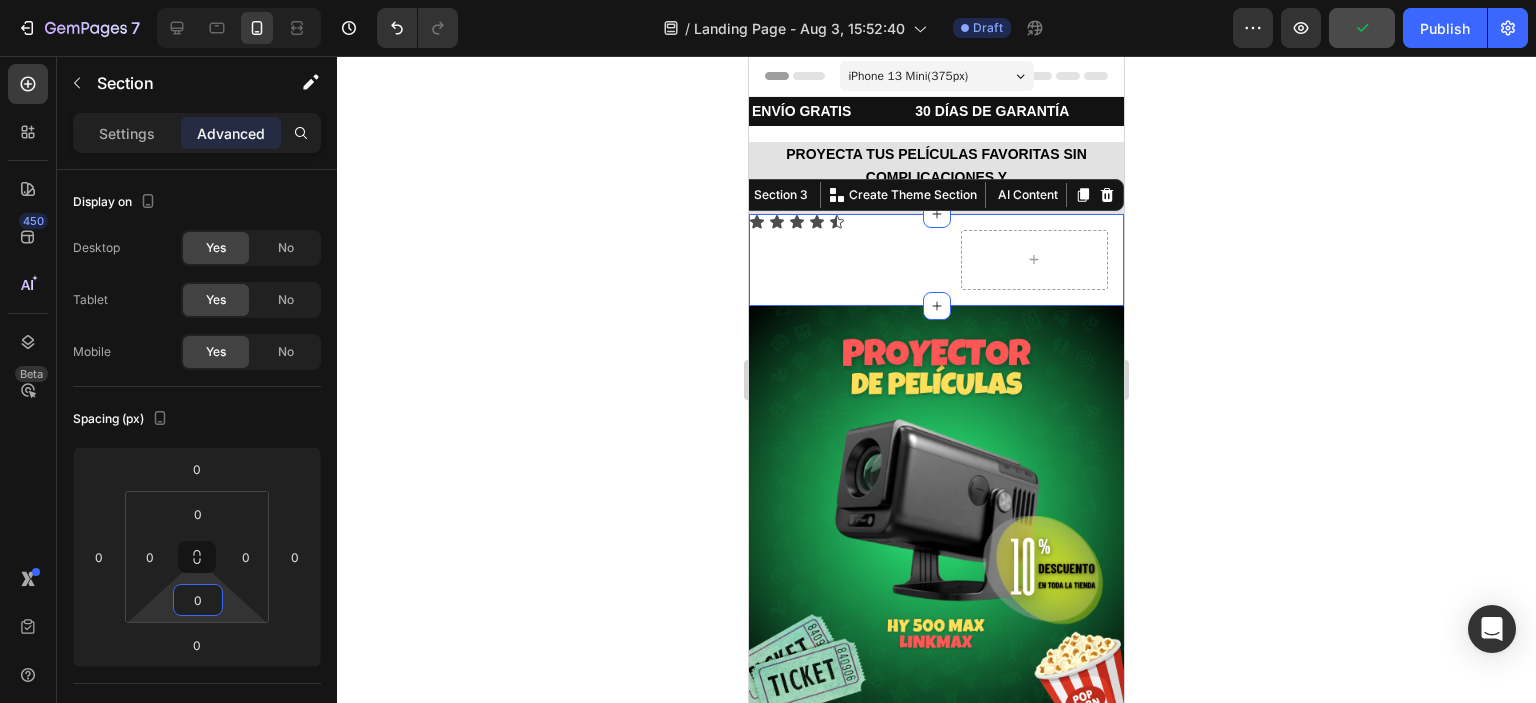 click on "Icon Icon Icon Icon Icon Icon List" at bounding box center (839, 260) 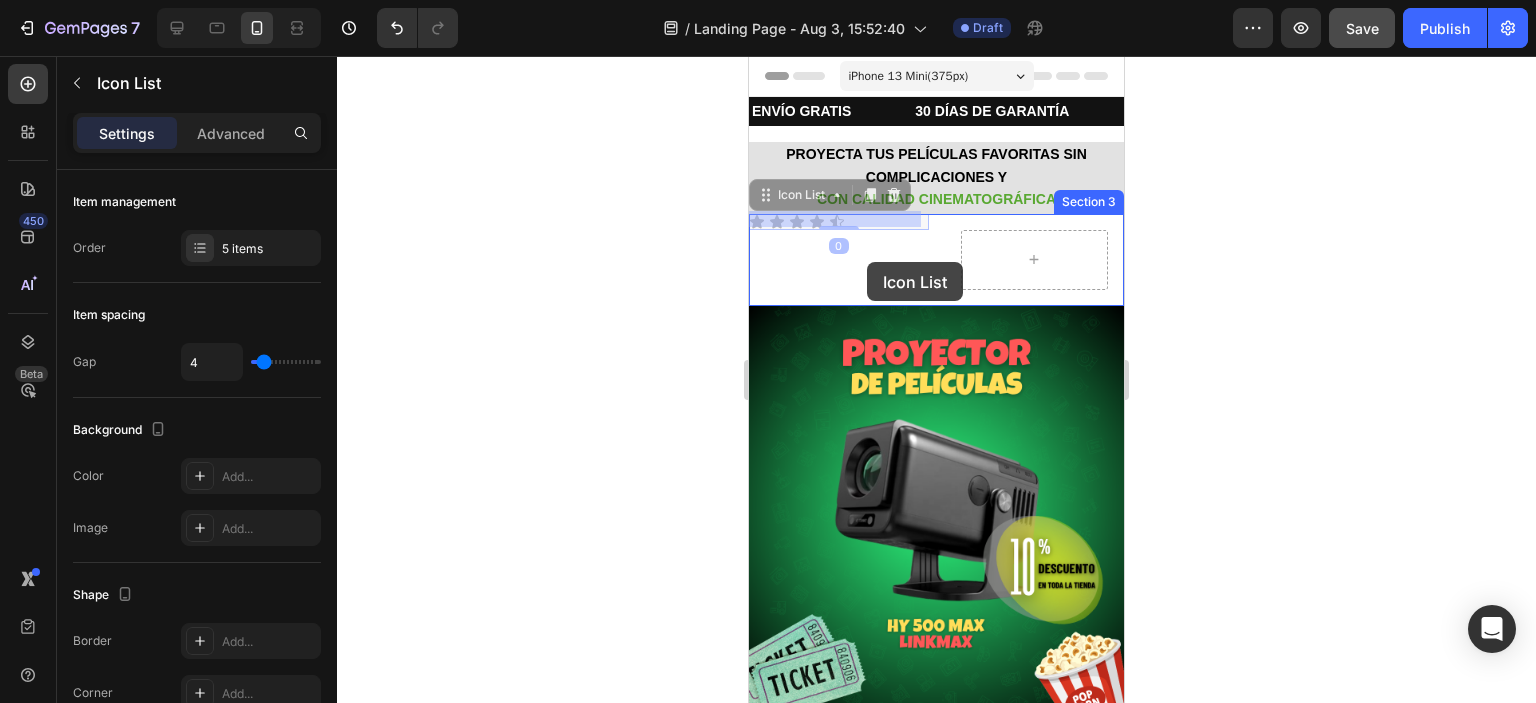 drag, startPoint x: 860, startPoint y: 221, endPoint x: 867, endPoint y: 263, distance: 42.579338 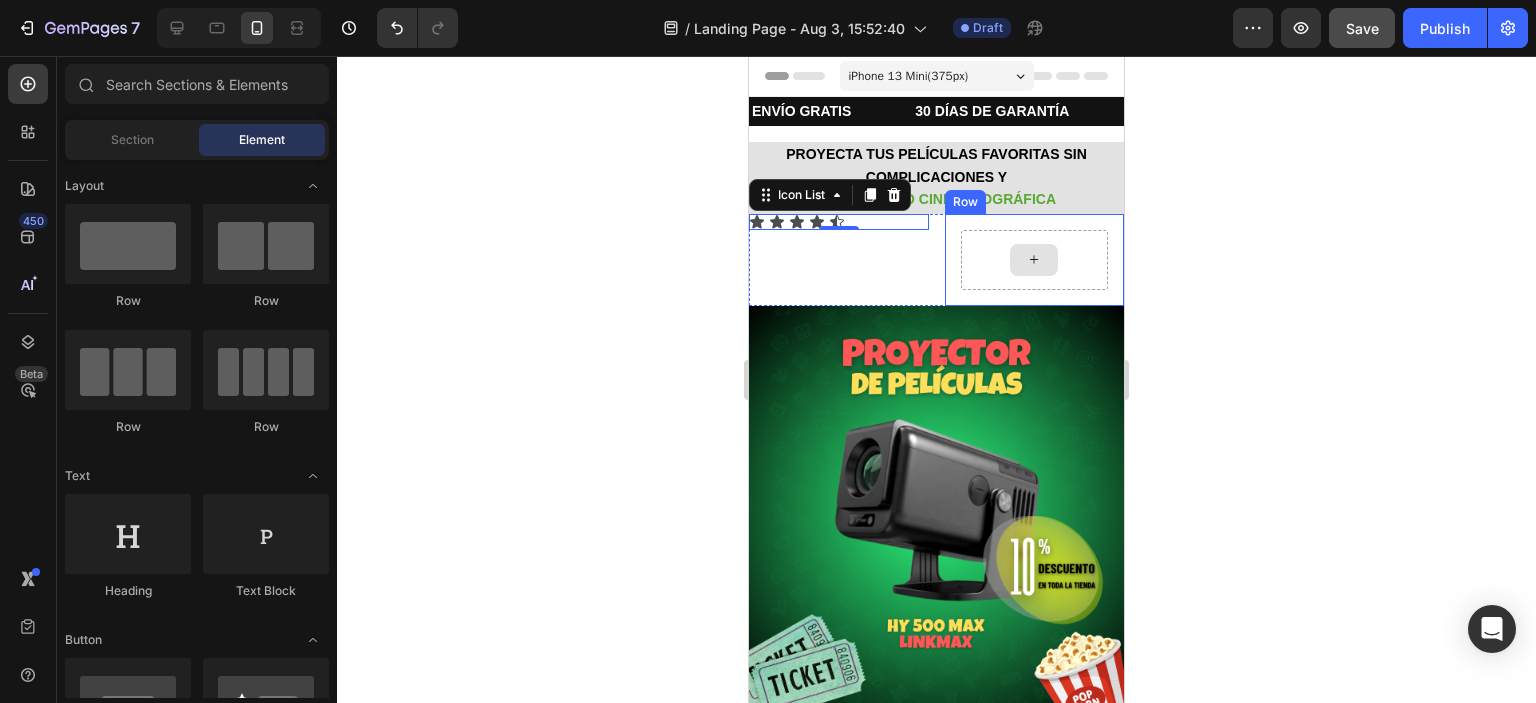 click at bounding box center [1034, 260] 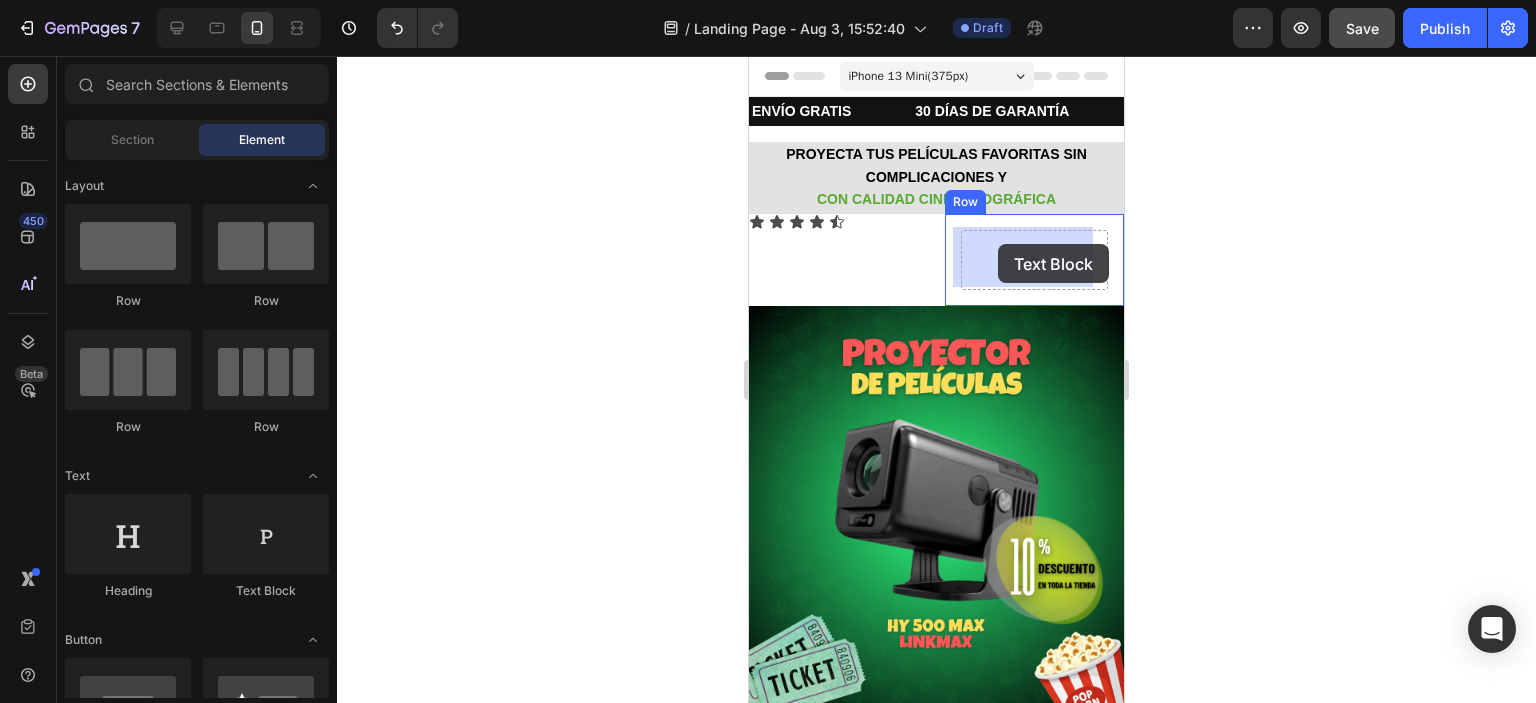 drag, startPoint x: 991, startPoint y: 584, endPoint x: 999, endPoint y: 259, distance: 325.09845 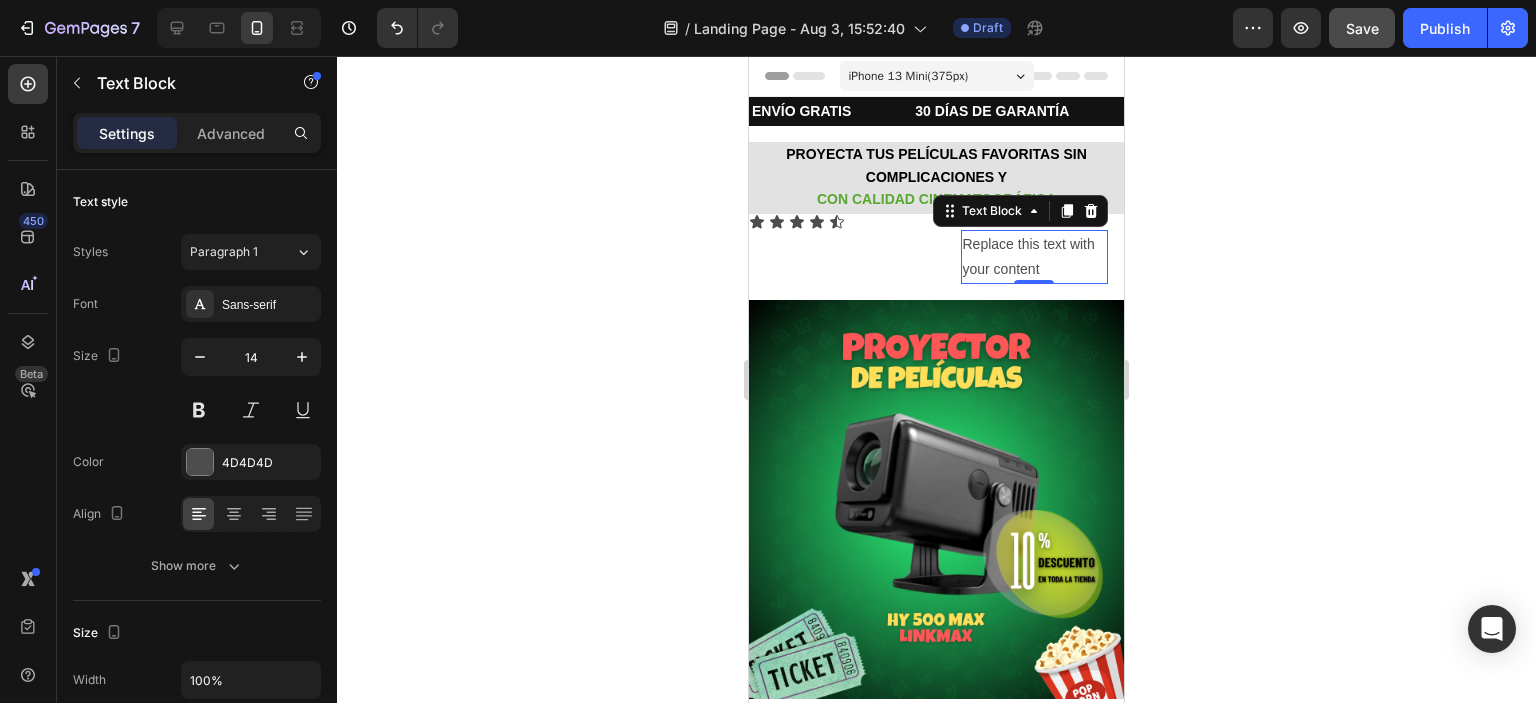 click on "Replace this text with your content" at bounding box center (1035, 257) 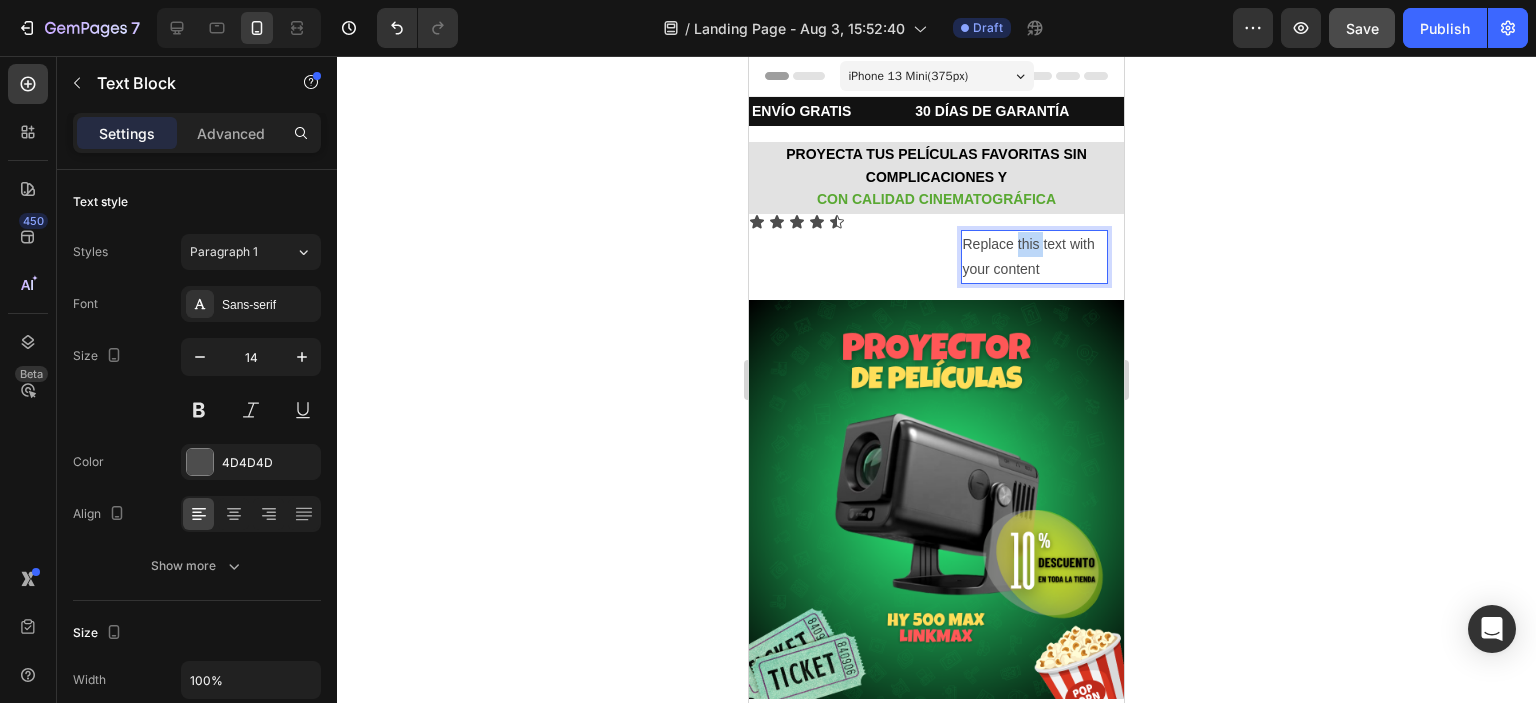 click on "Replace this text with your content" at bounding box center [1035, 257] 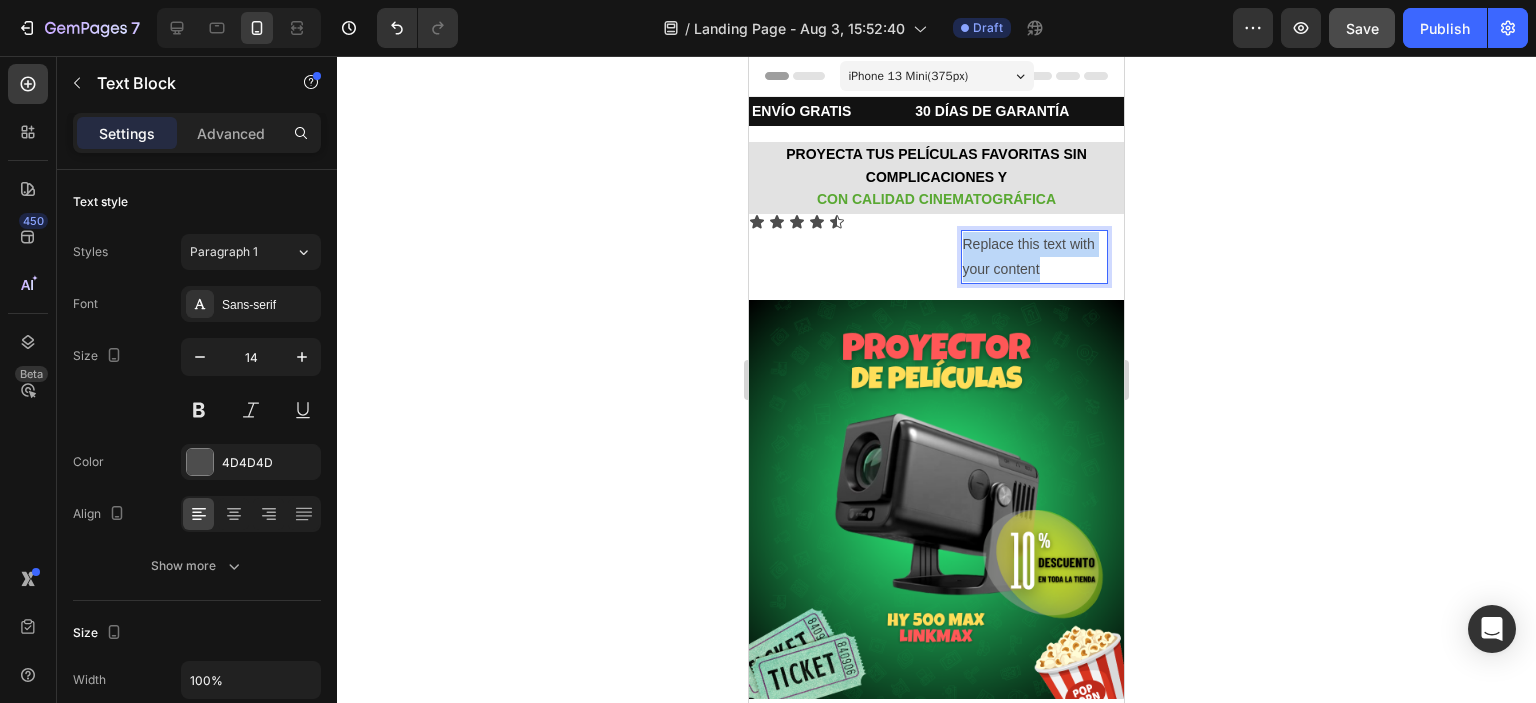 click on "Replace this text with your content" at bounding box center (1035, 257) 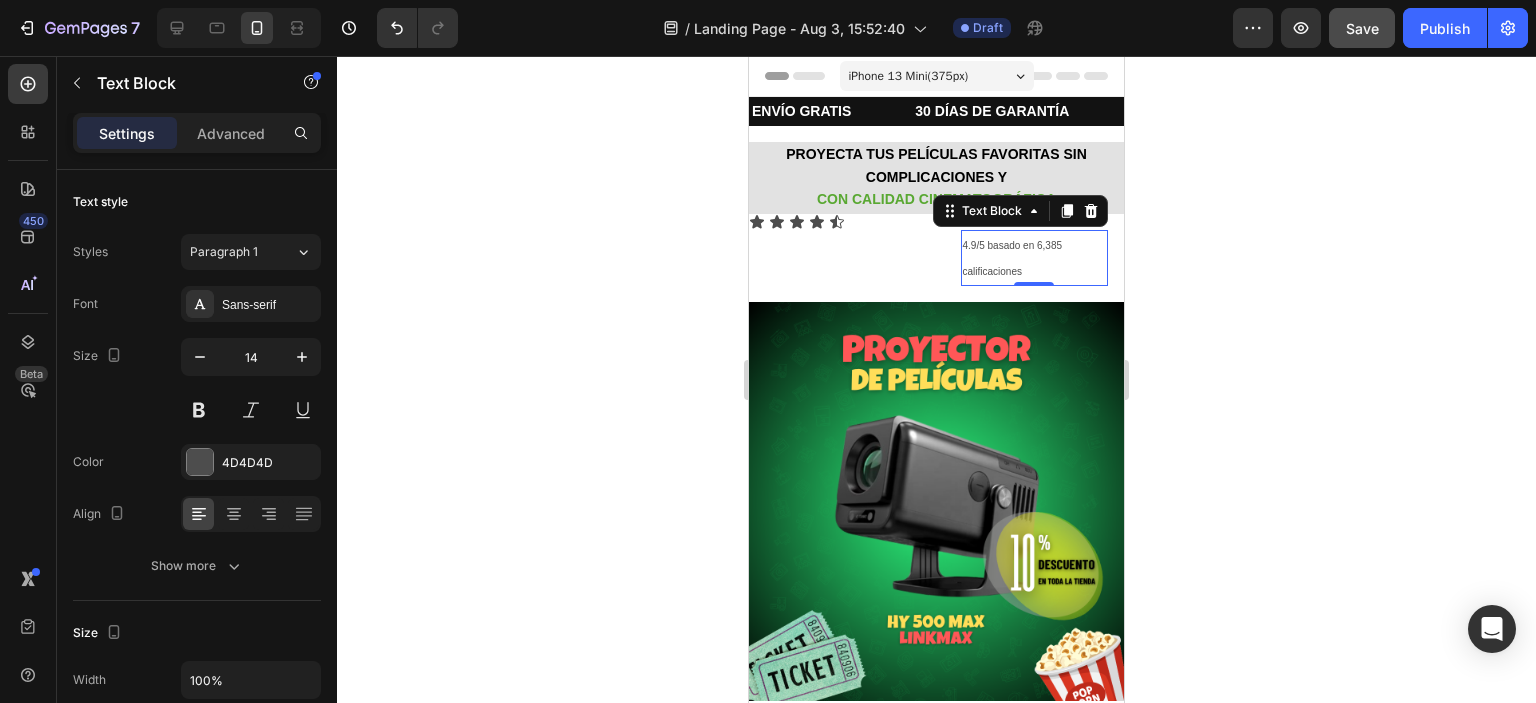 drag, startPoint x: 1177, startPoint y: 300, endPoint x: 318, endPoint y: 199, distance: 864.91736 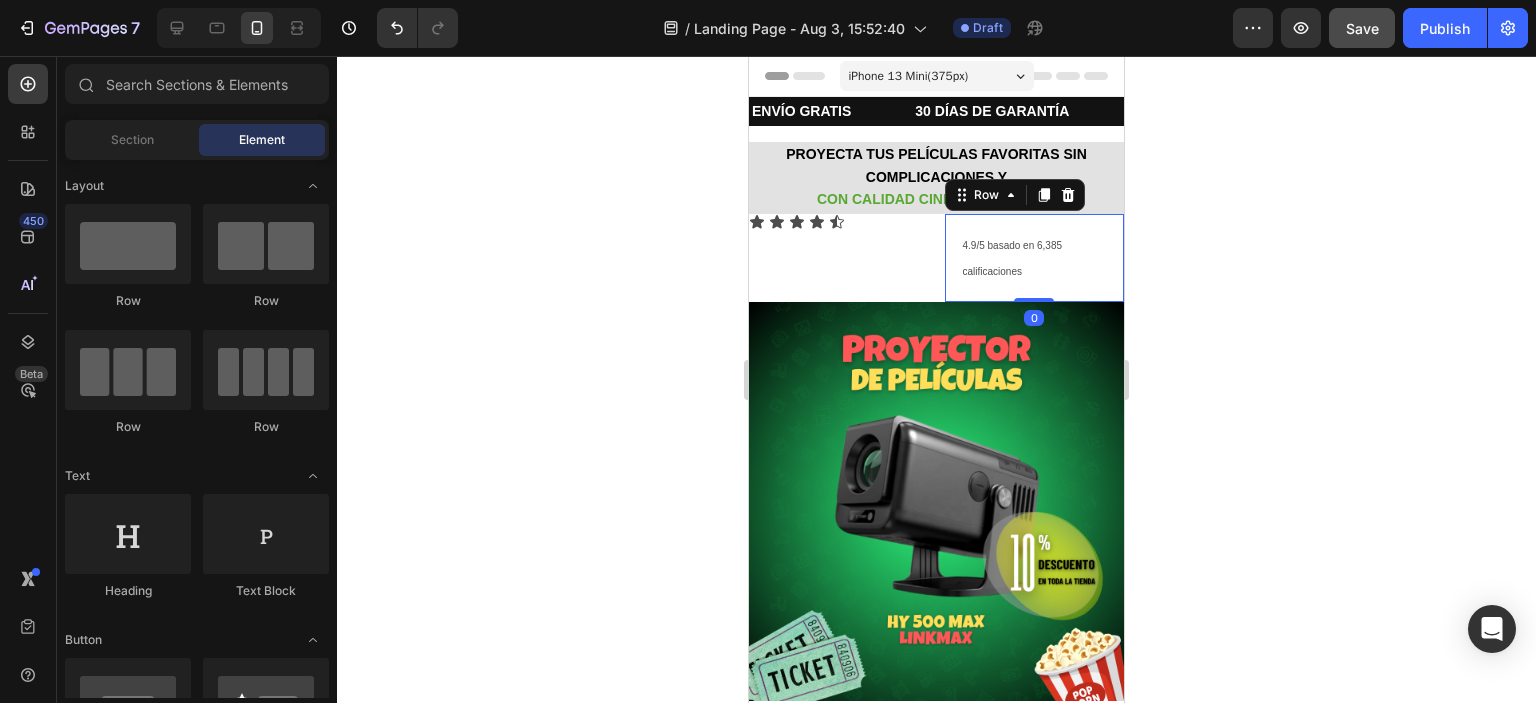 click on "4.9/5 basado en 6,385 calificaciones Text Block Row   0" at bounding box center (1035, 258) 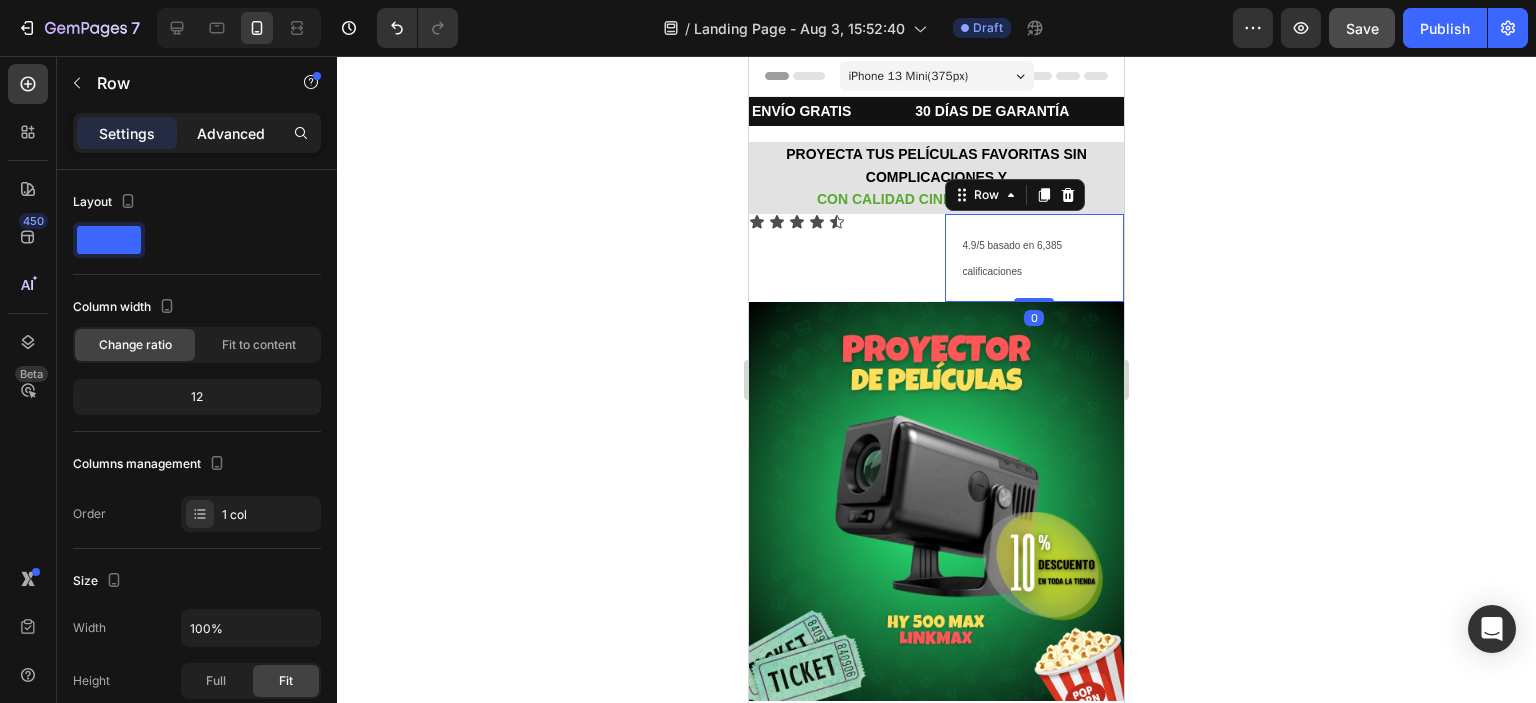 click on "Advanced" 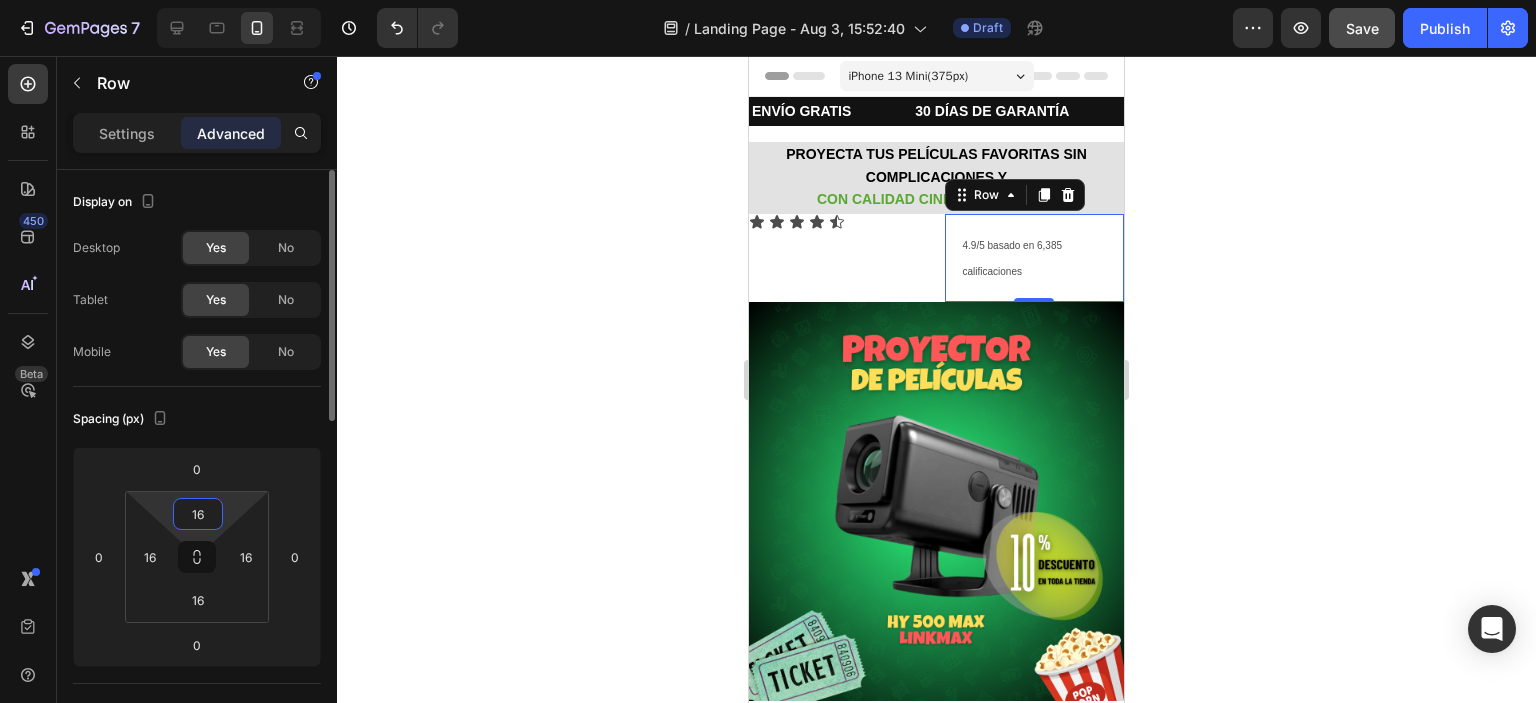 click on "16" at bounding box center [198, 514] 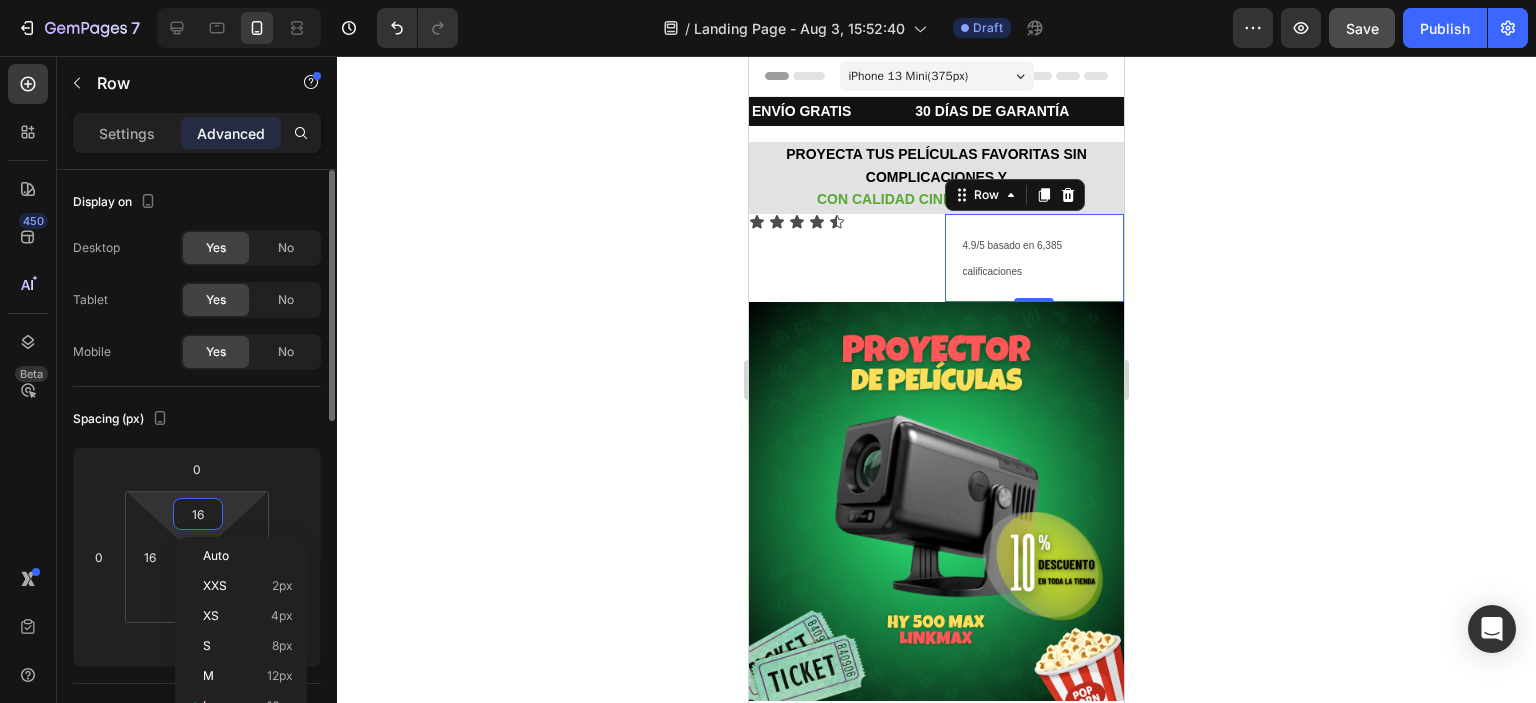click on "16" at bounding box center [198, 514] 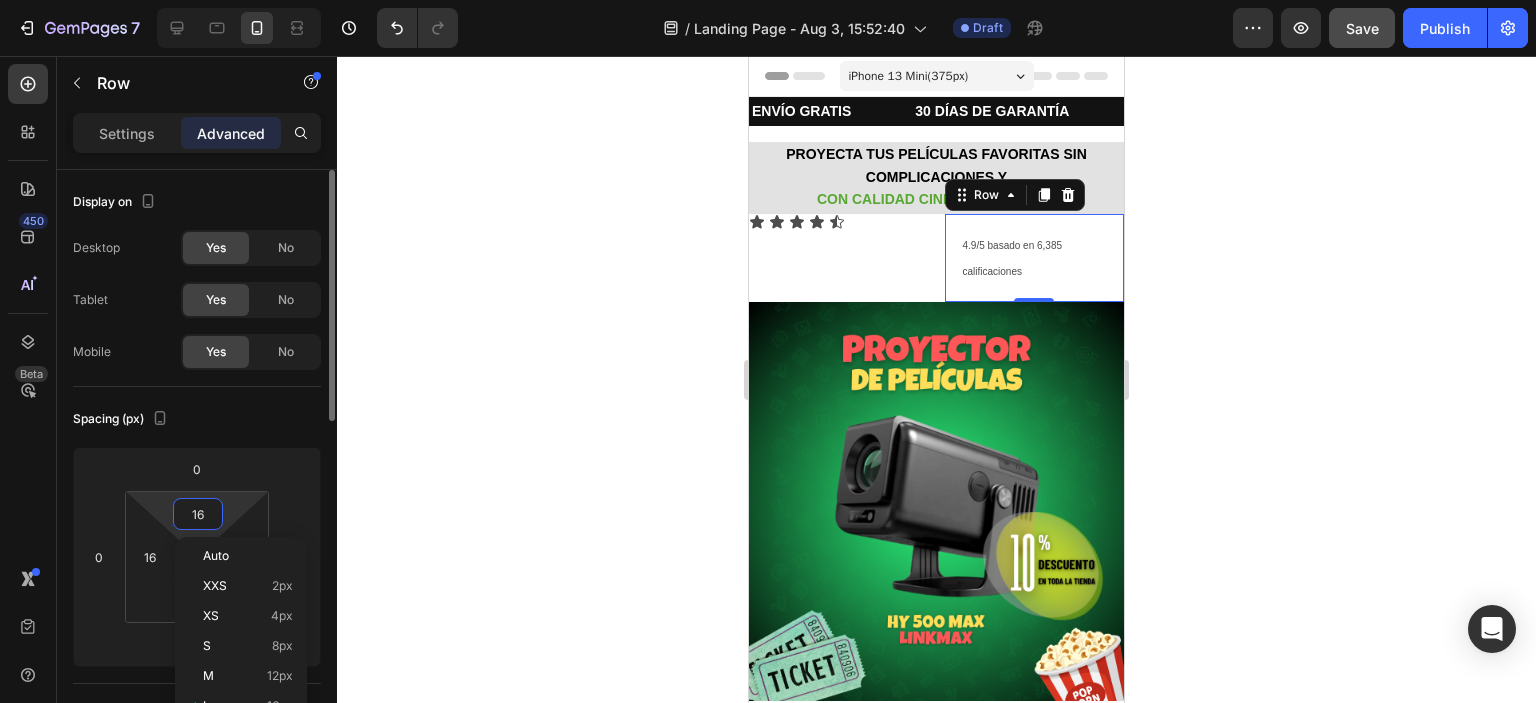 click on "16" at bounding box center [198, 514] 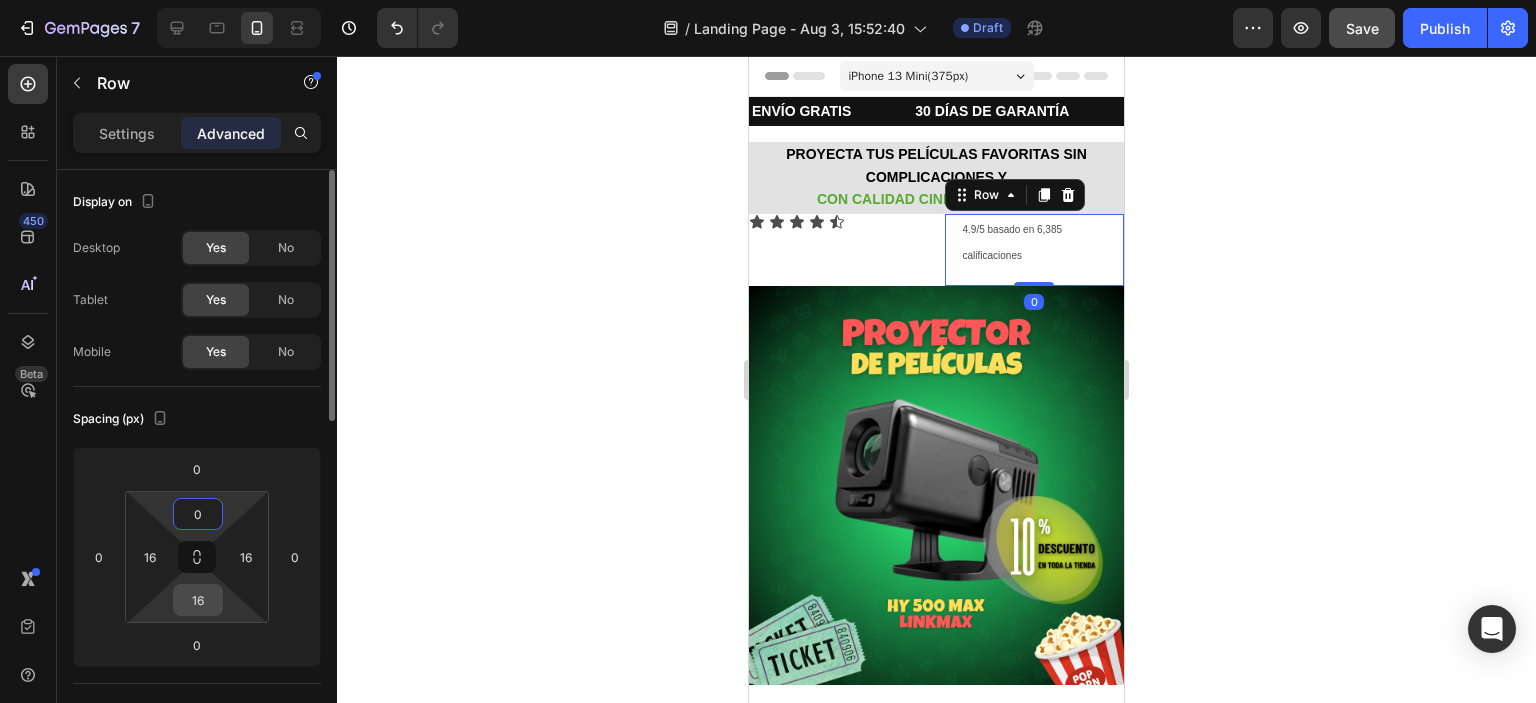 type on "0" 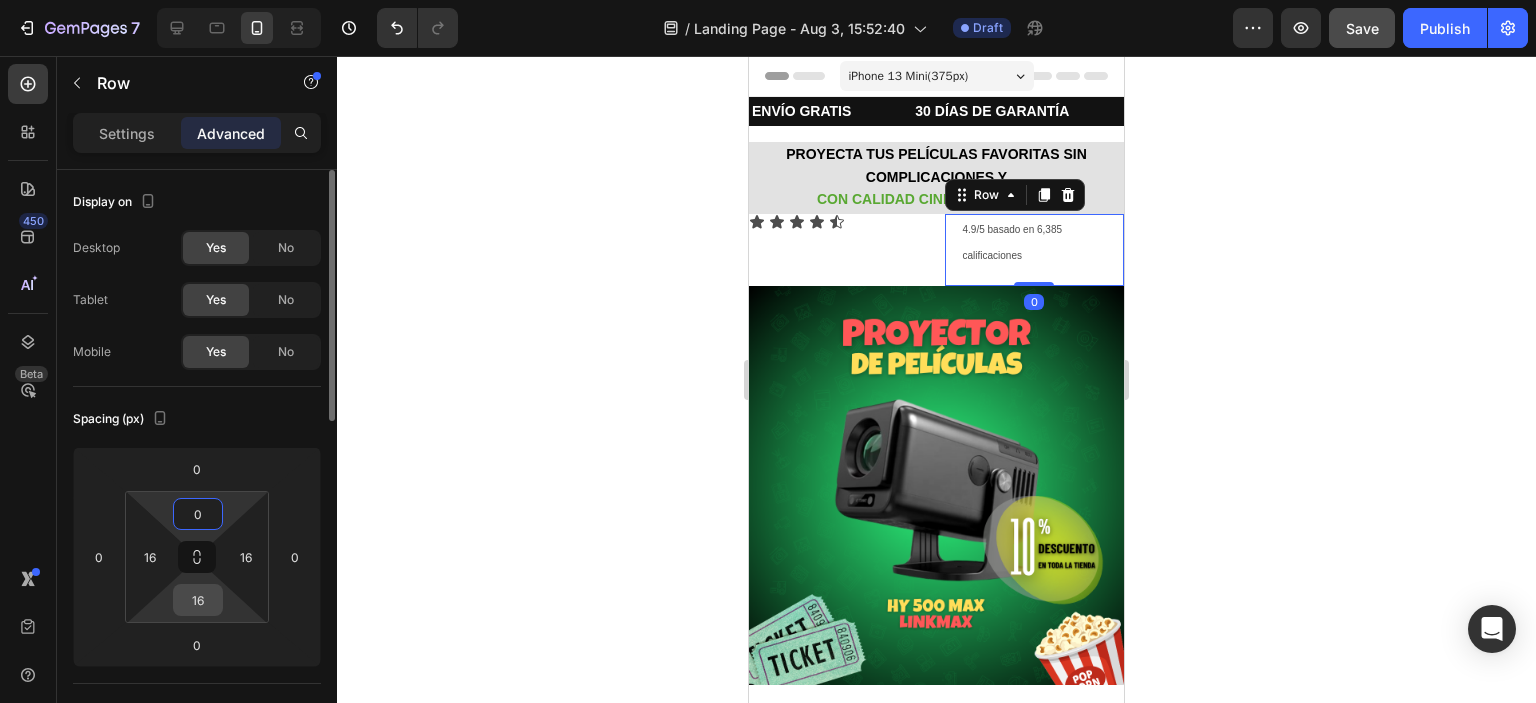 click on "16" at bounding box center (198, 600) 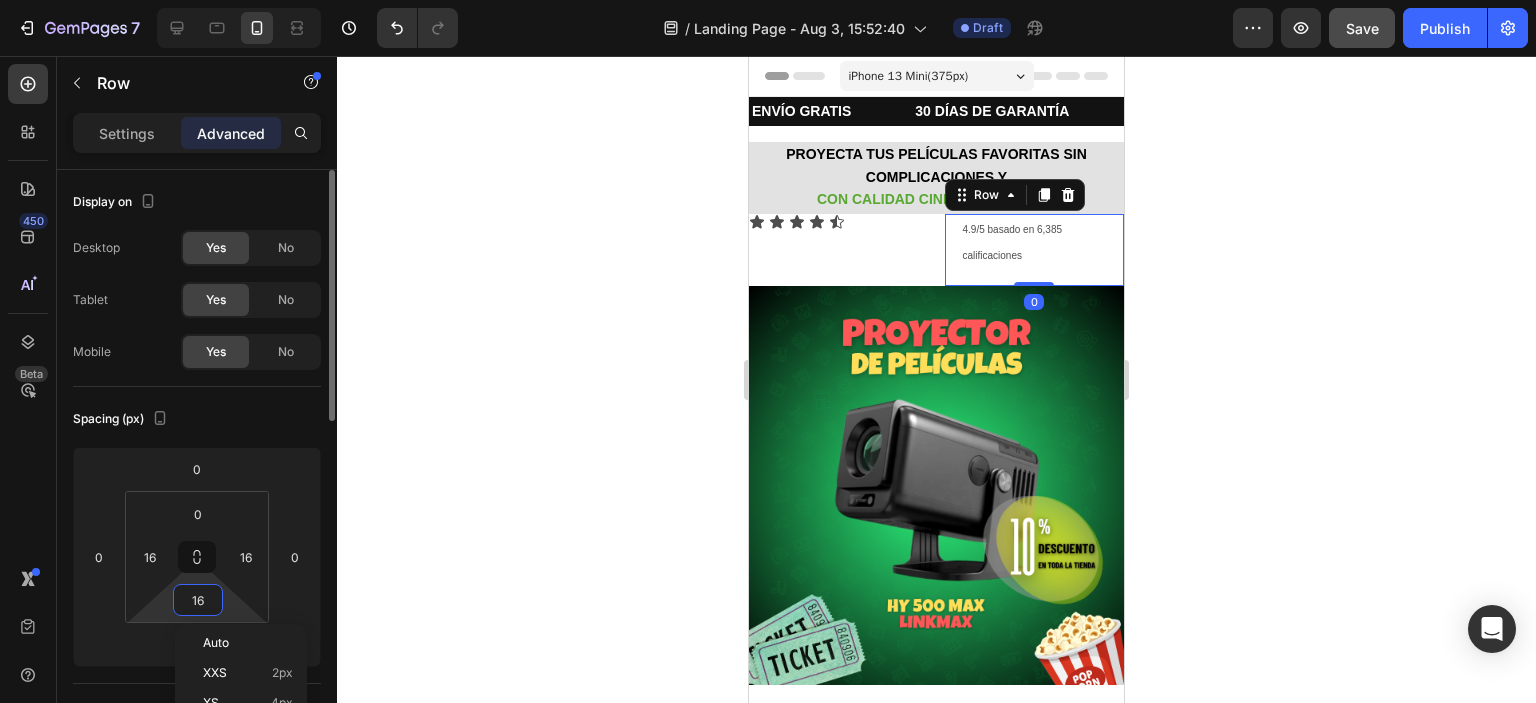click on "16" at bounding box center (198, 600) 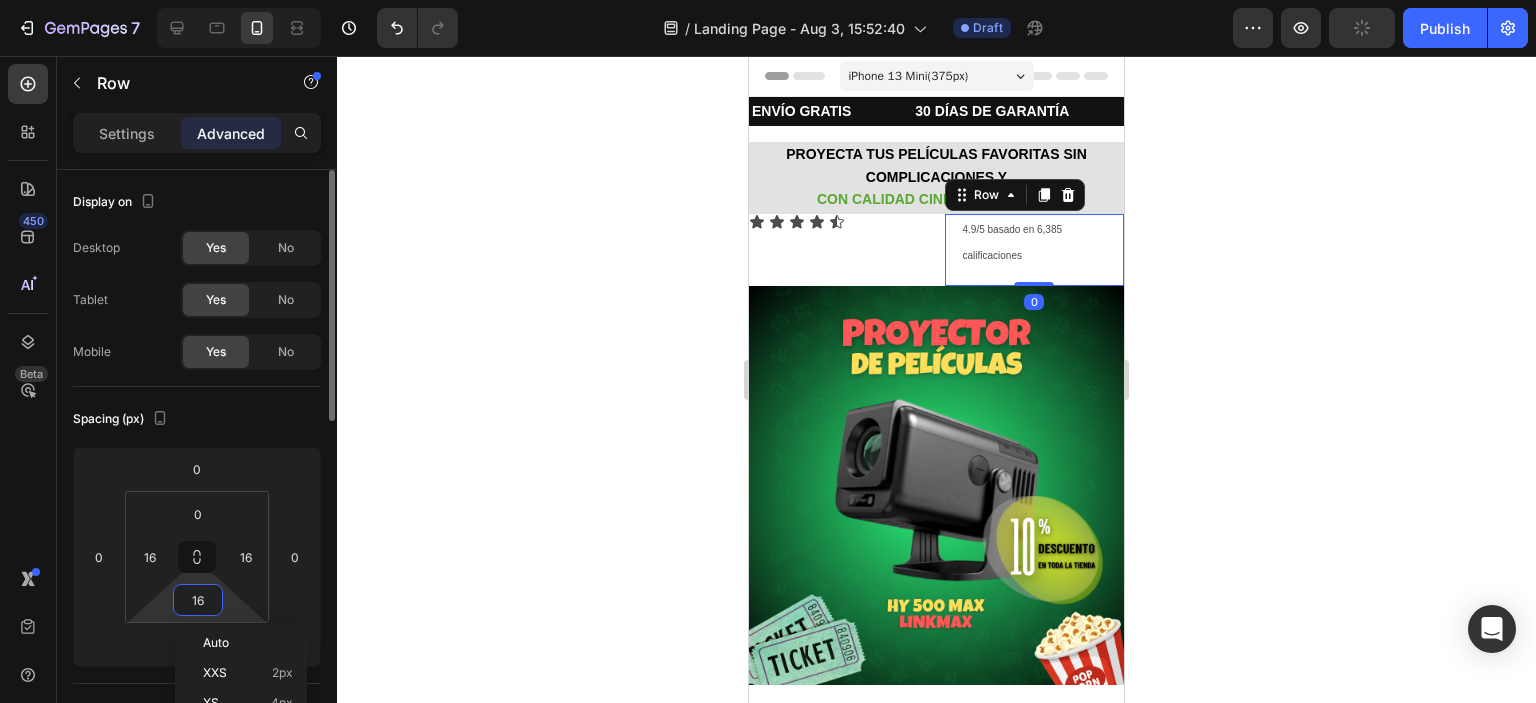 type on "0" 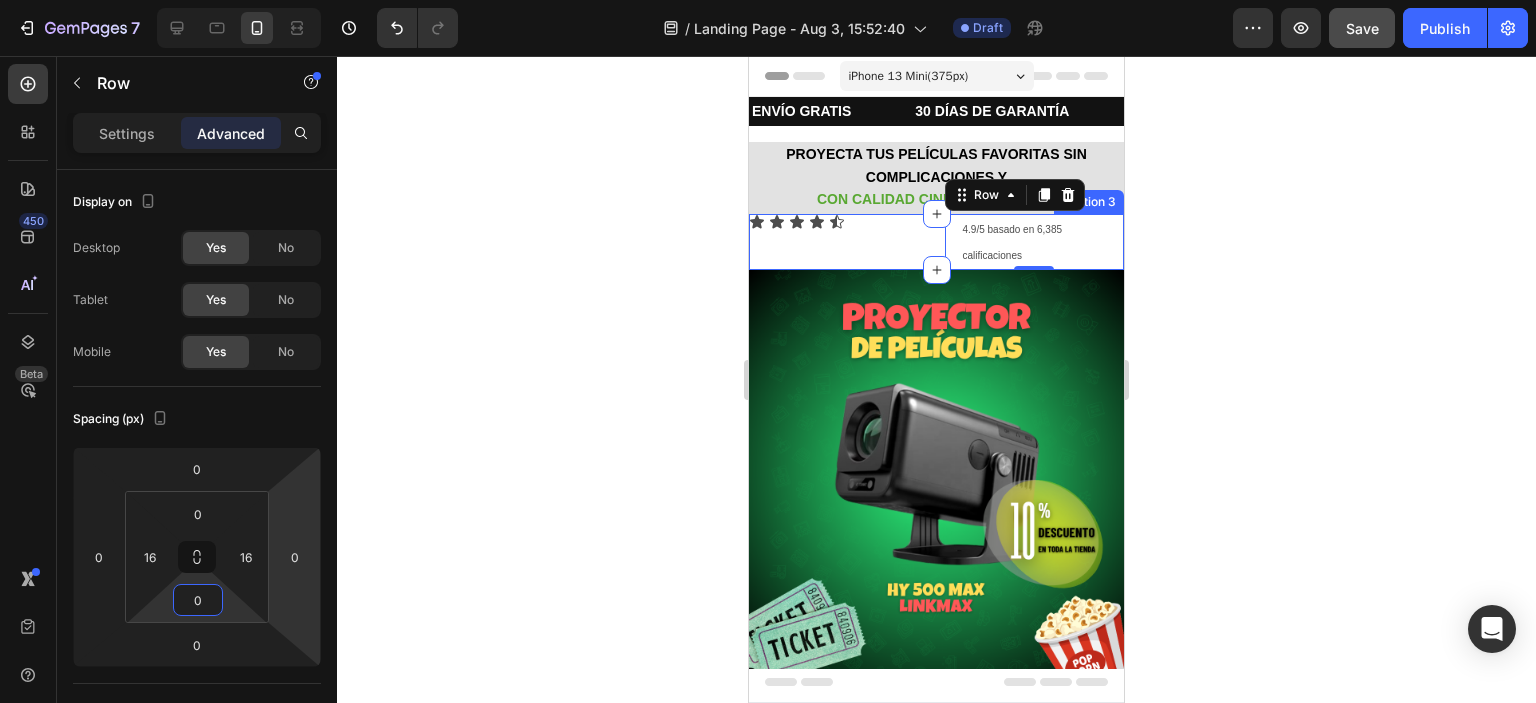 click on "Icon Icon Icon Icon Icon Icon List 4.9/5 basado en 6,385 calificaciones Text Block Row   0 Section 3" at bounding box center (936, 242) 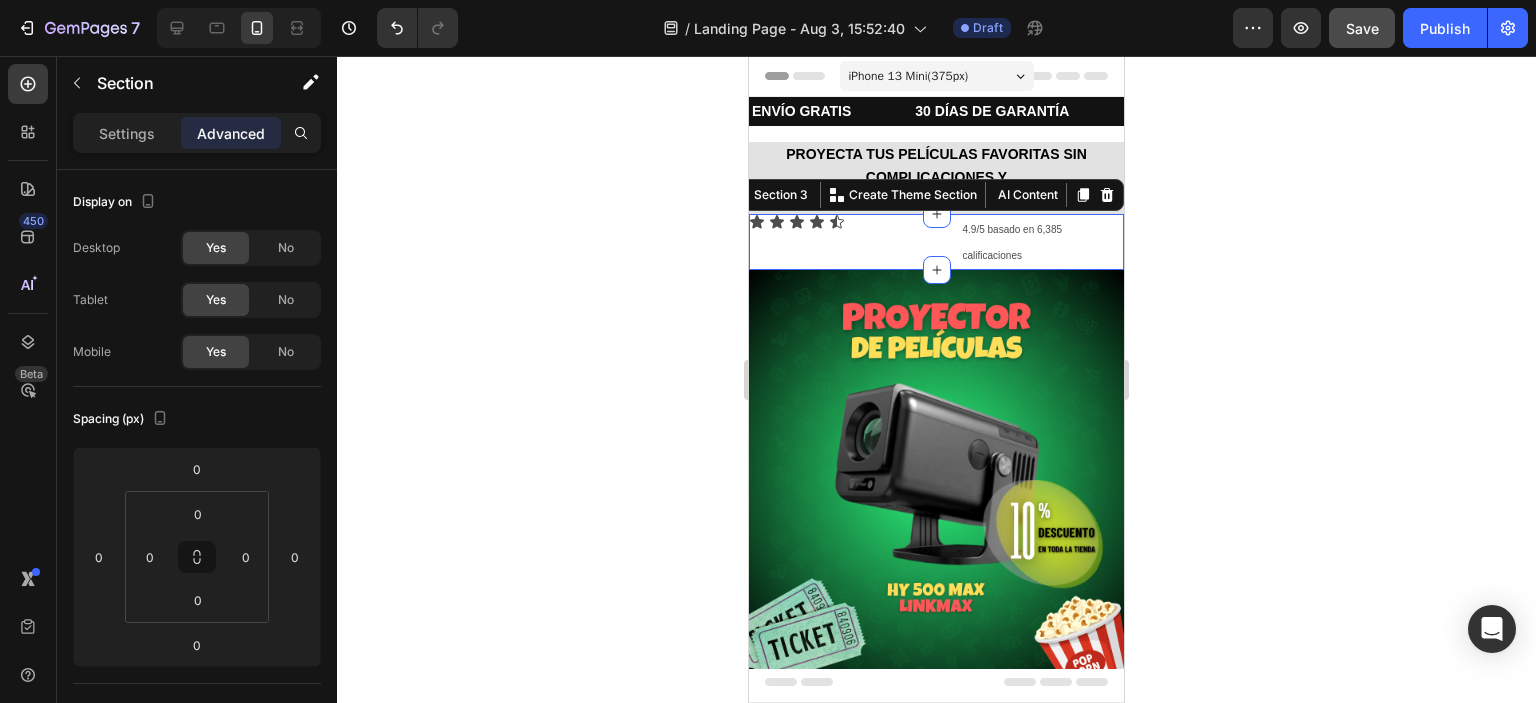 click on "Icon Icon Icon Icon Icon Icon List" at bounding box center (839, 242) 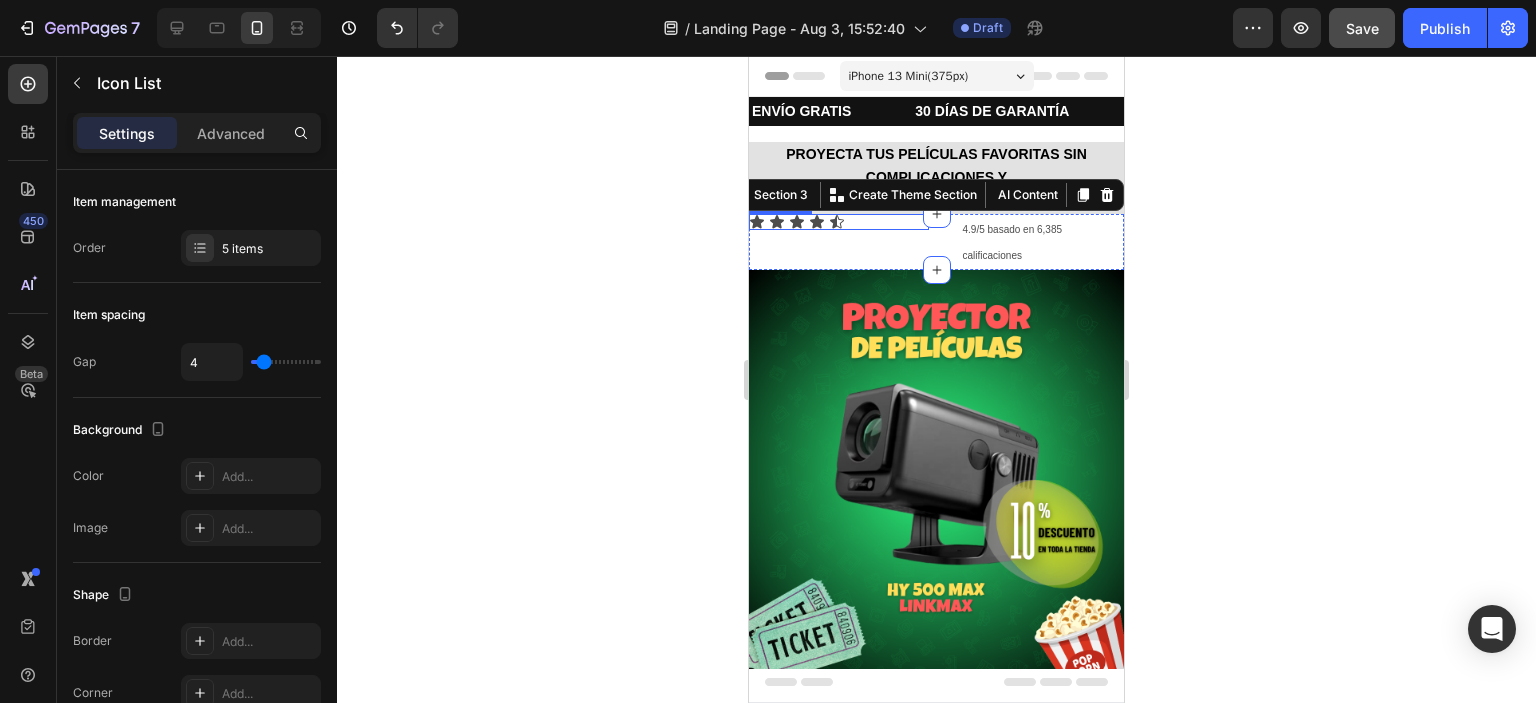 click on "Icon Icon Icon Icon Icon" at bounding box center [839, 222] 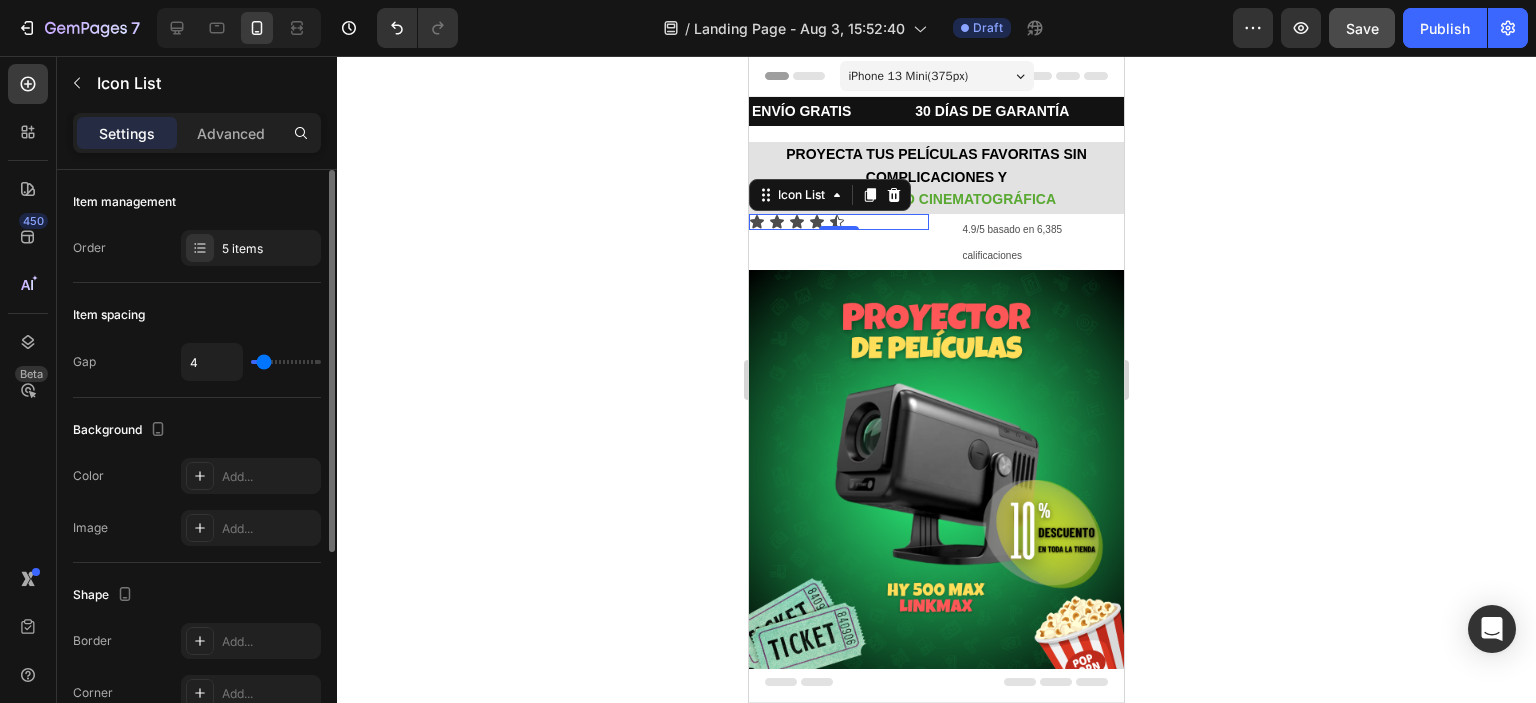 type on "3" 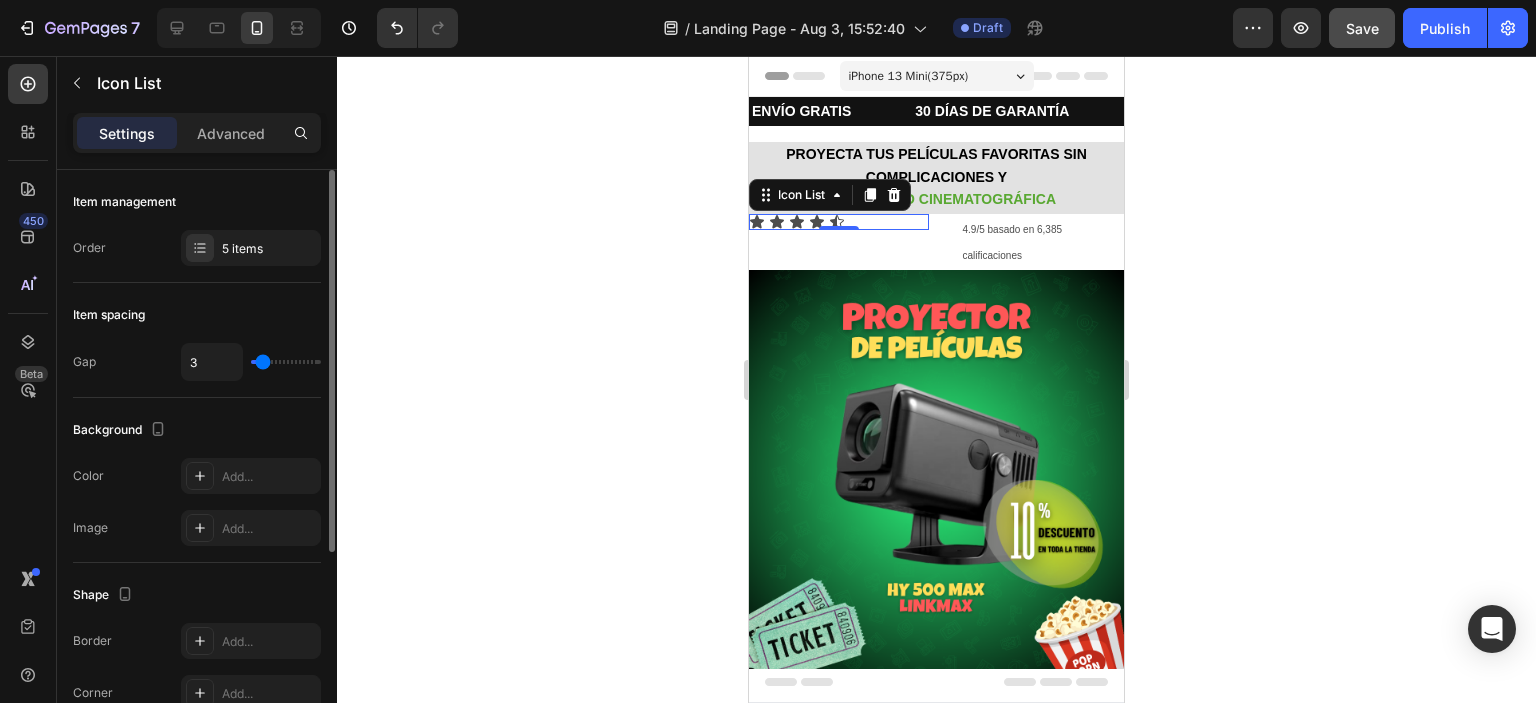 type on "4" 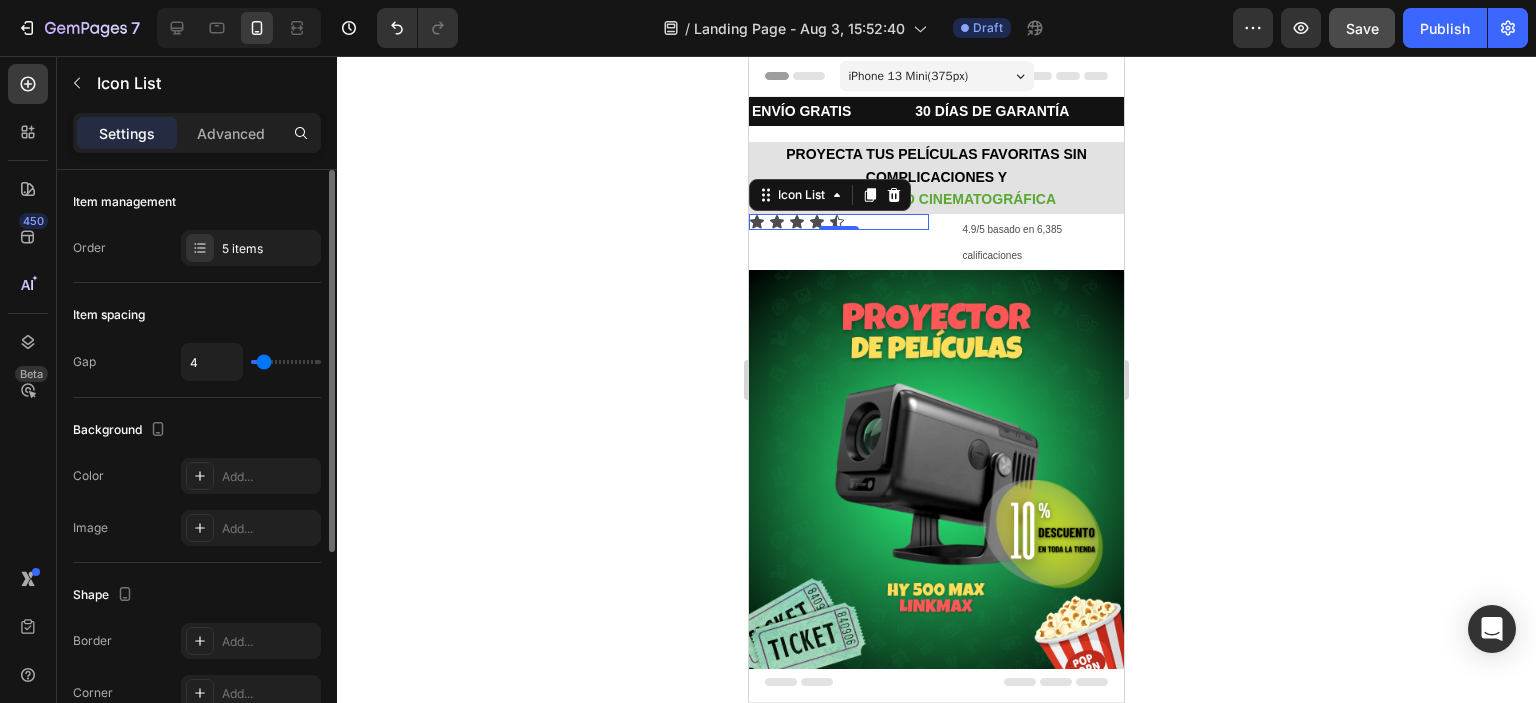 type on "5" 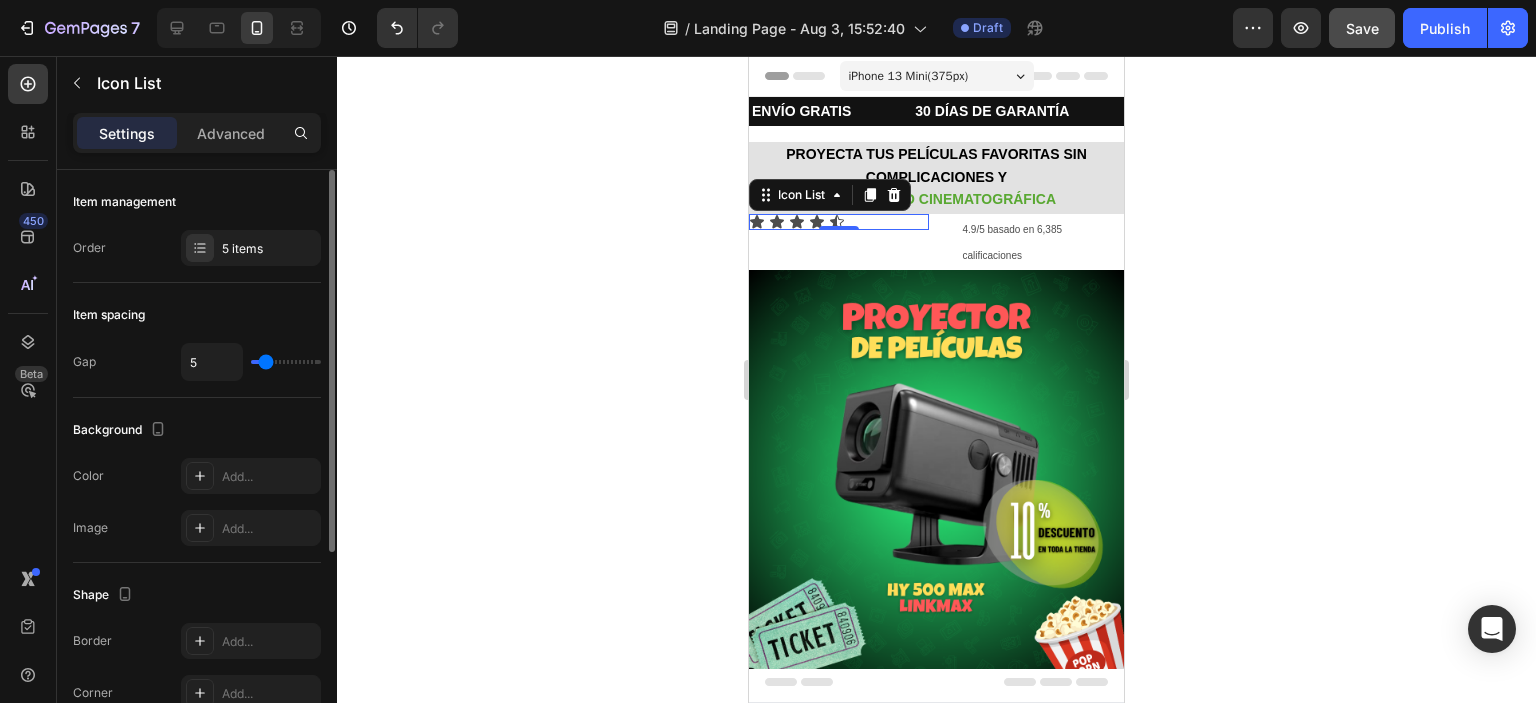 type on "6" 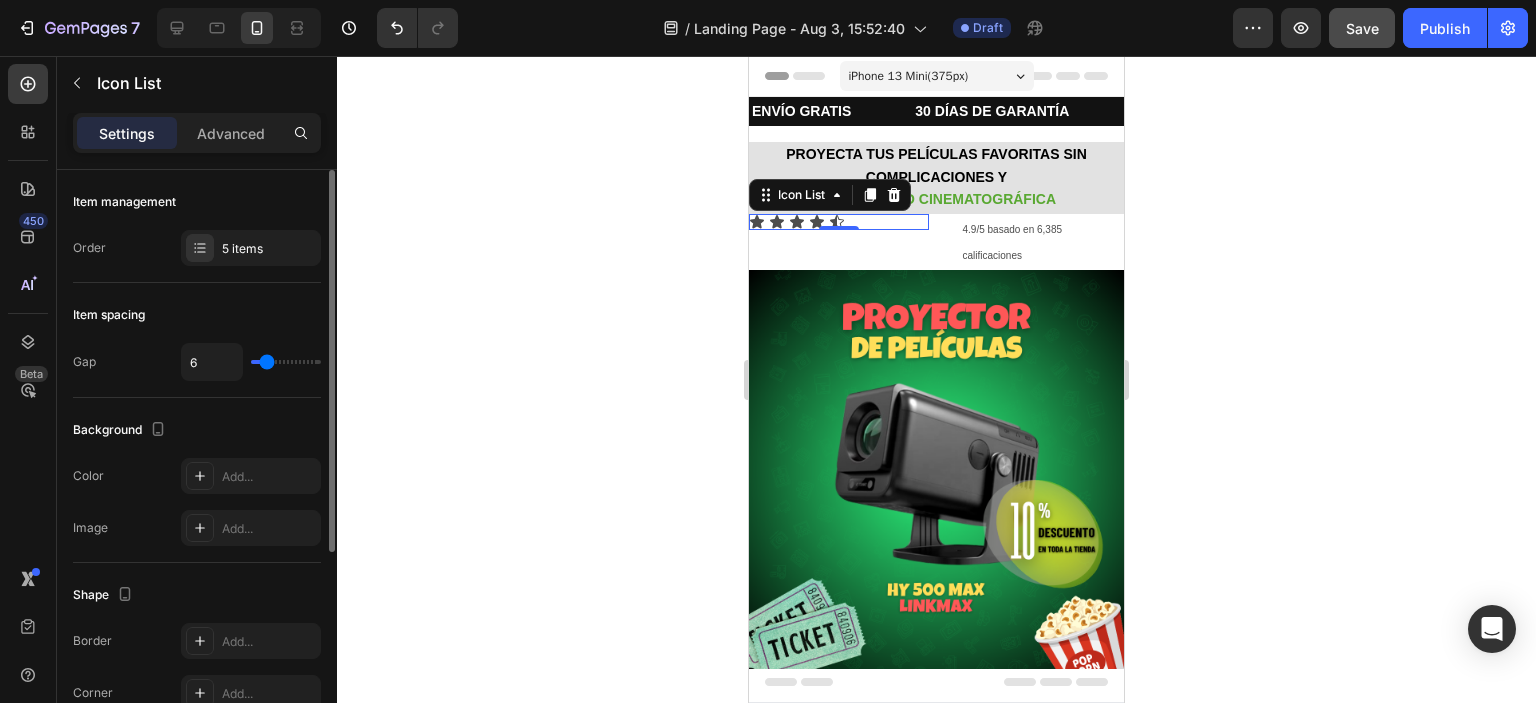 type on "7" 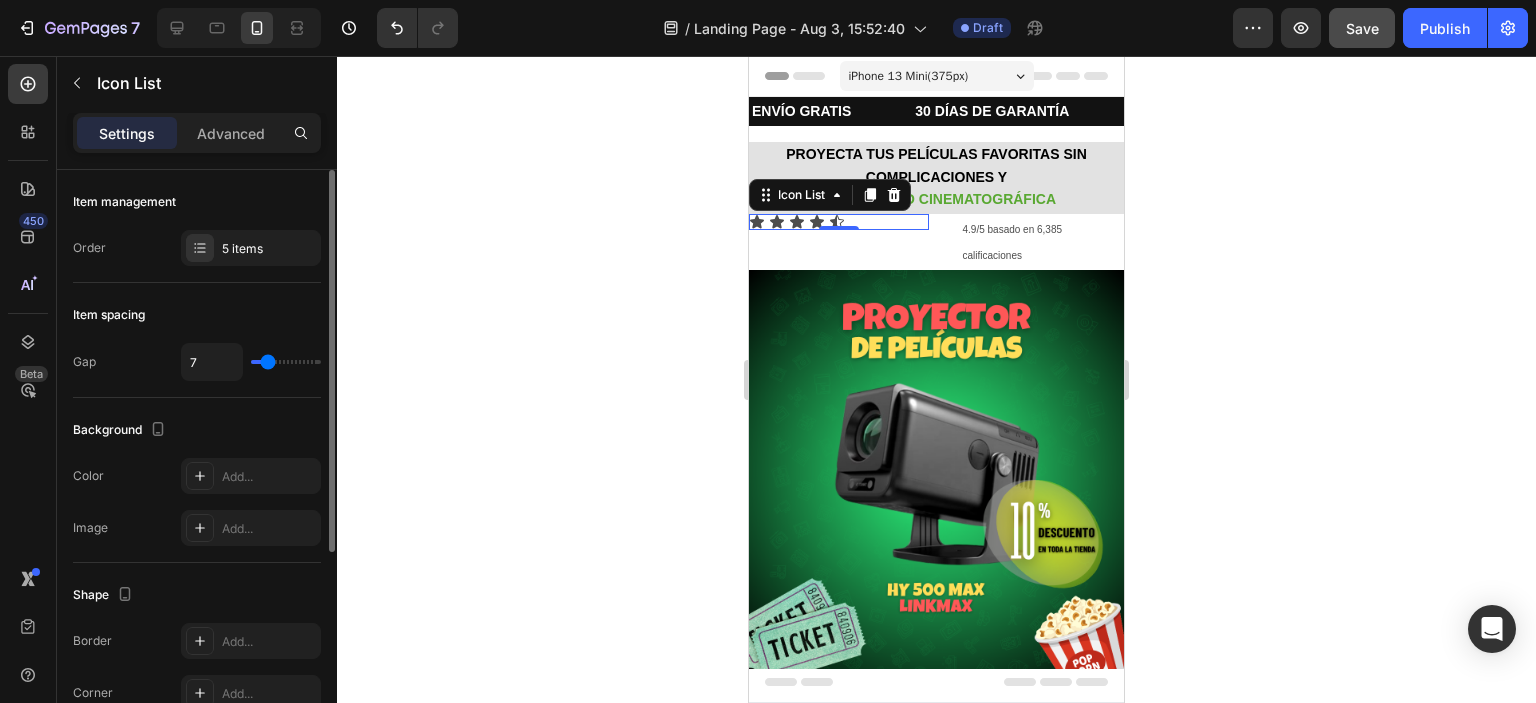 type on "8" 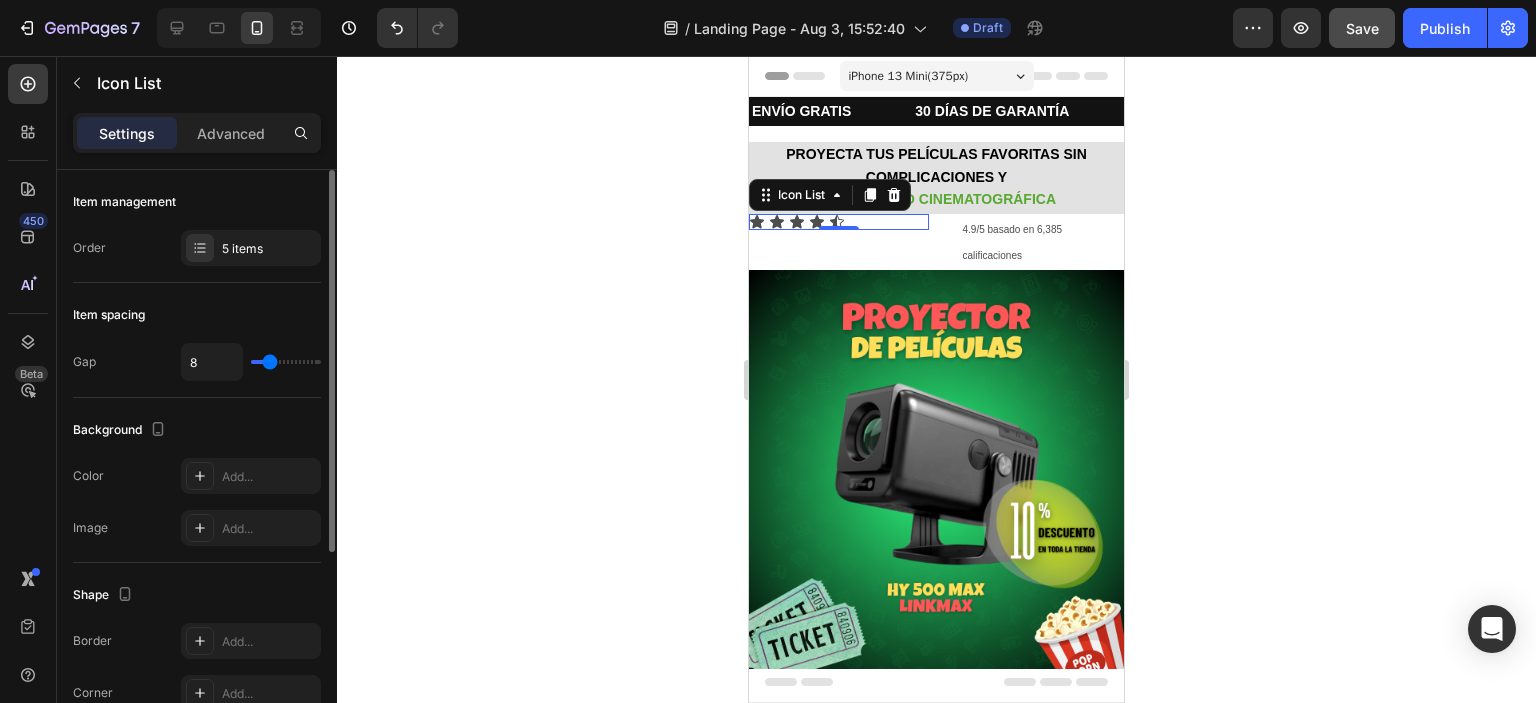 type on "9" 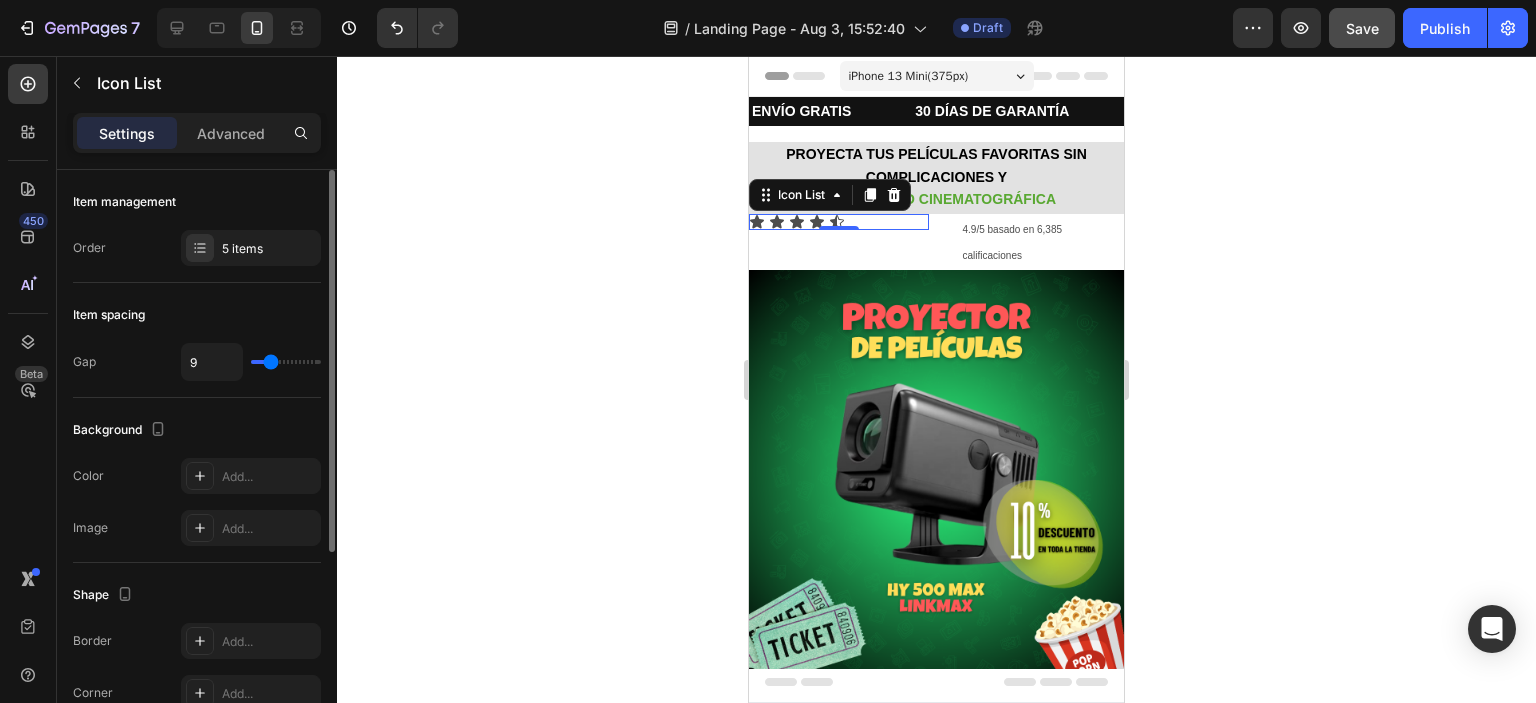 type on "10" 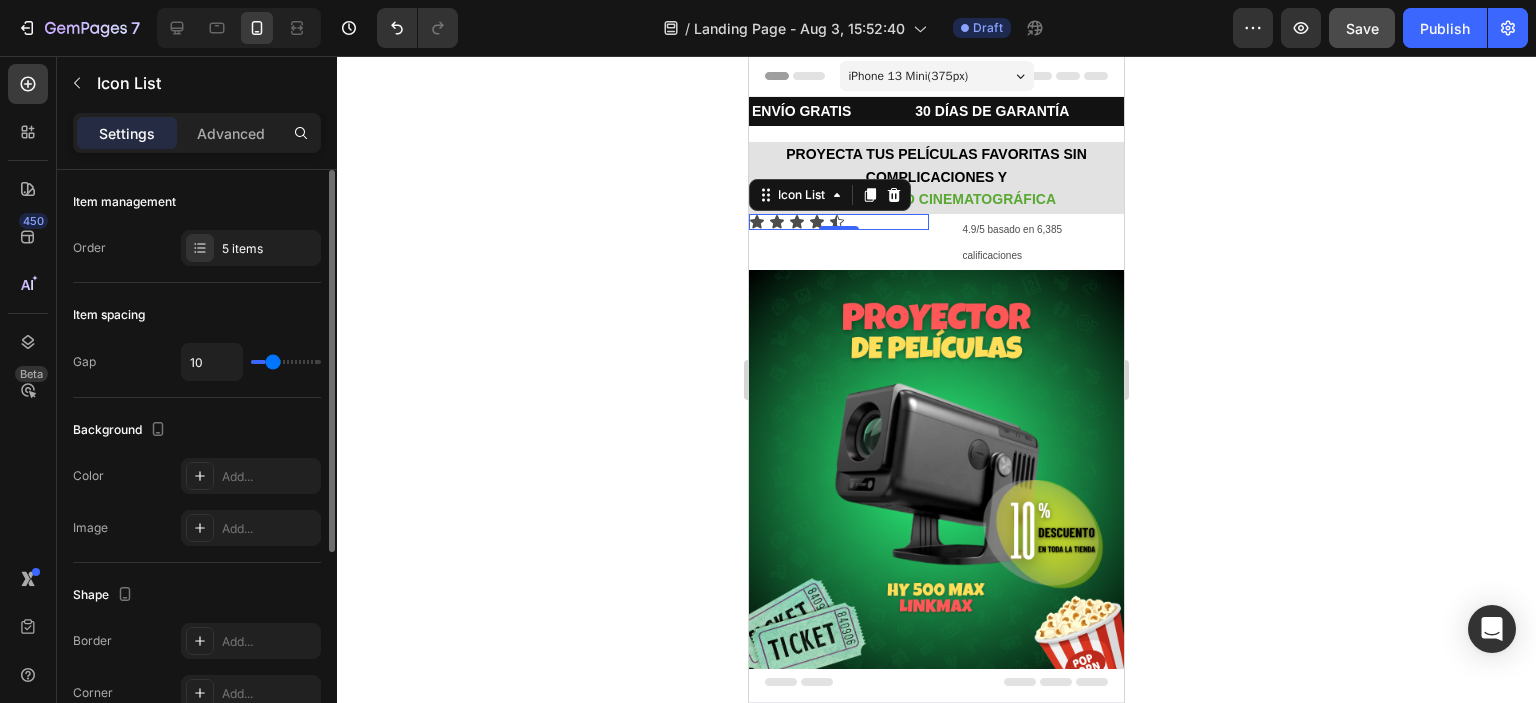 type on "11" 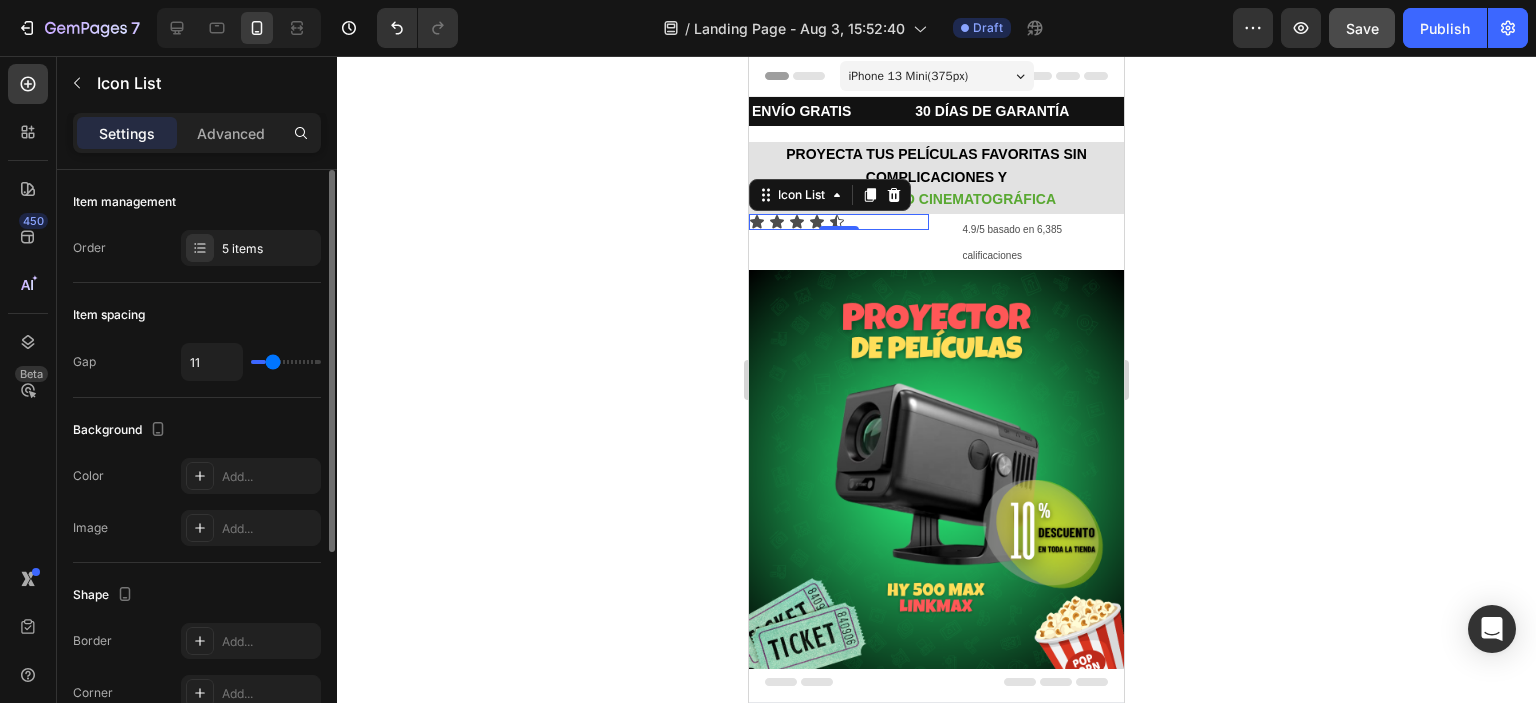 type on "11" 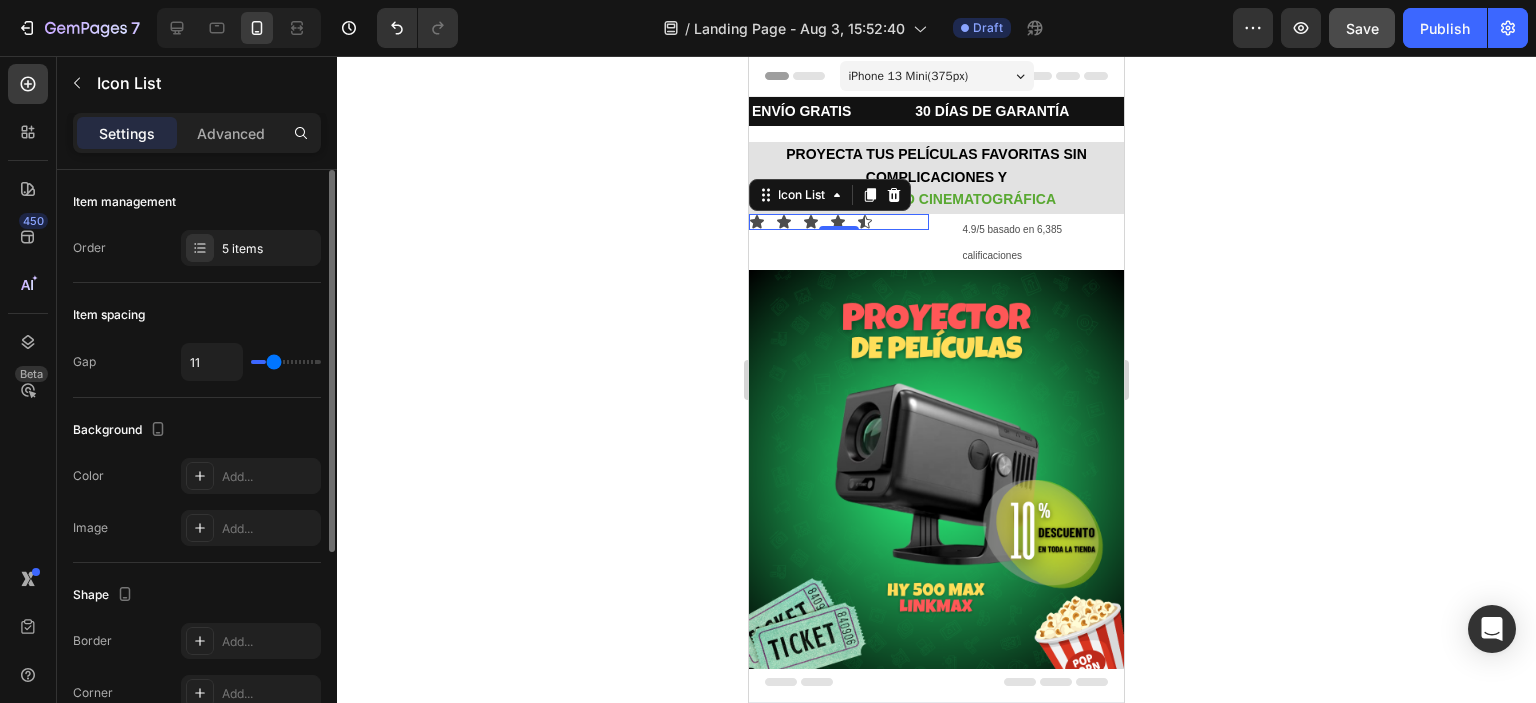 type on "12" 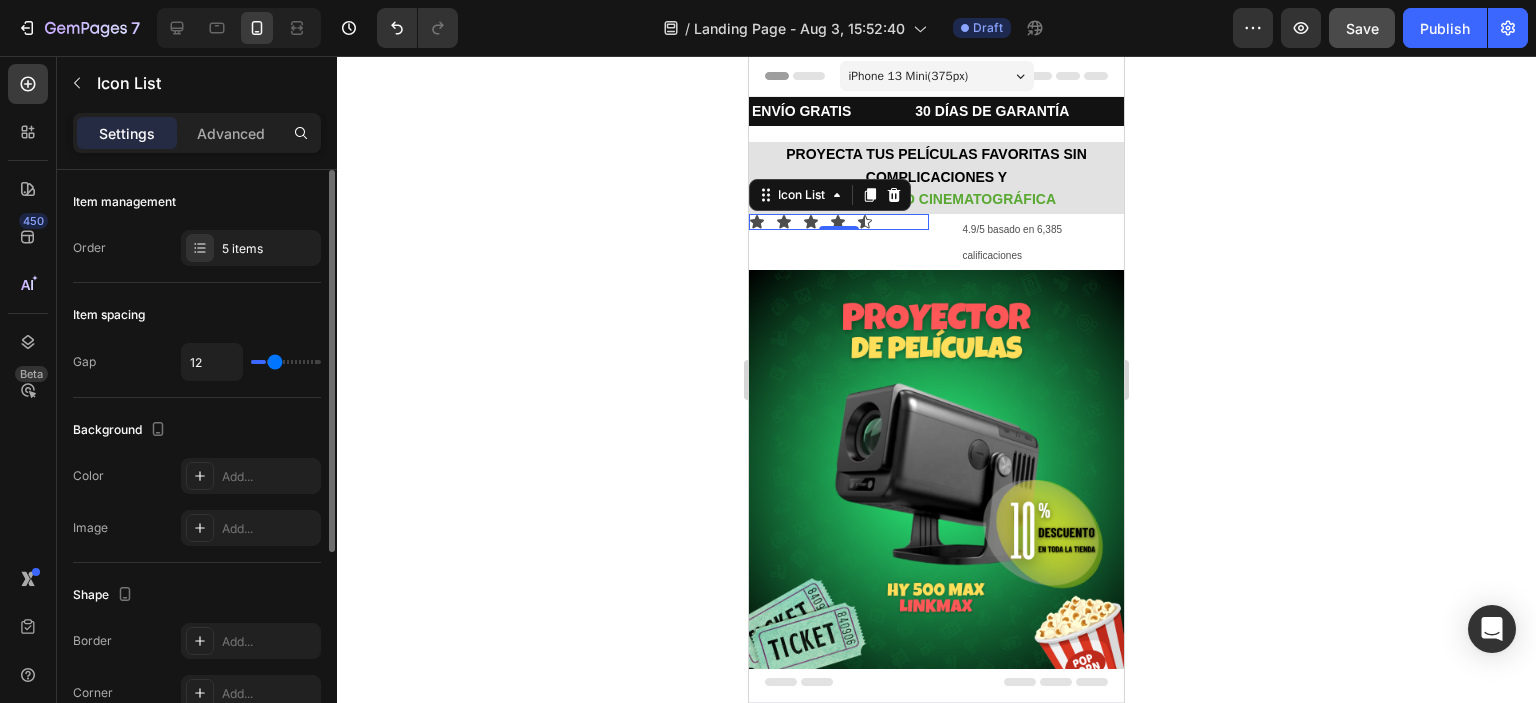 type on "13" 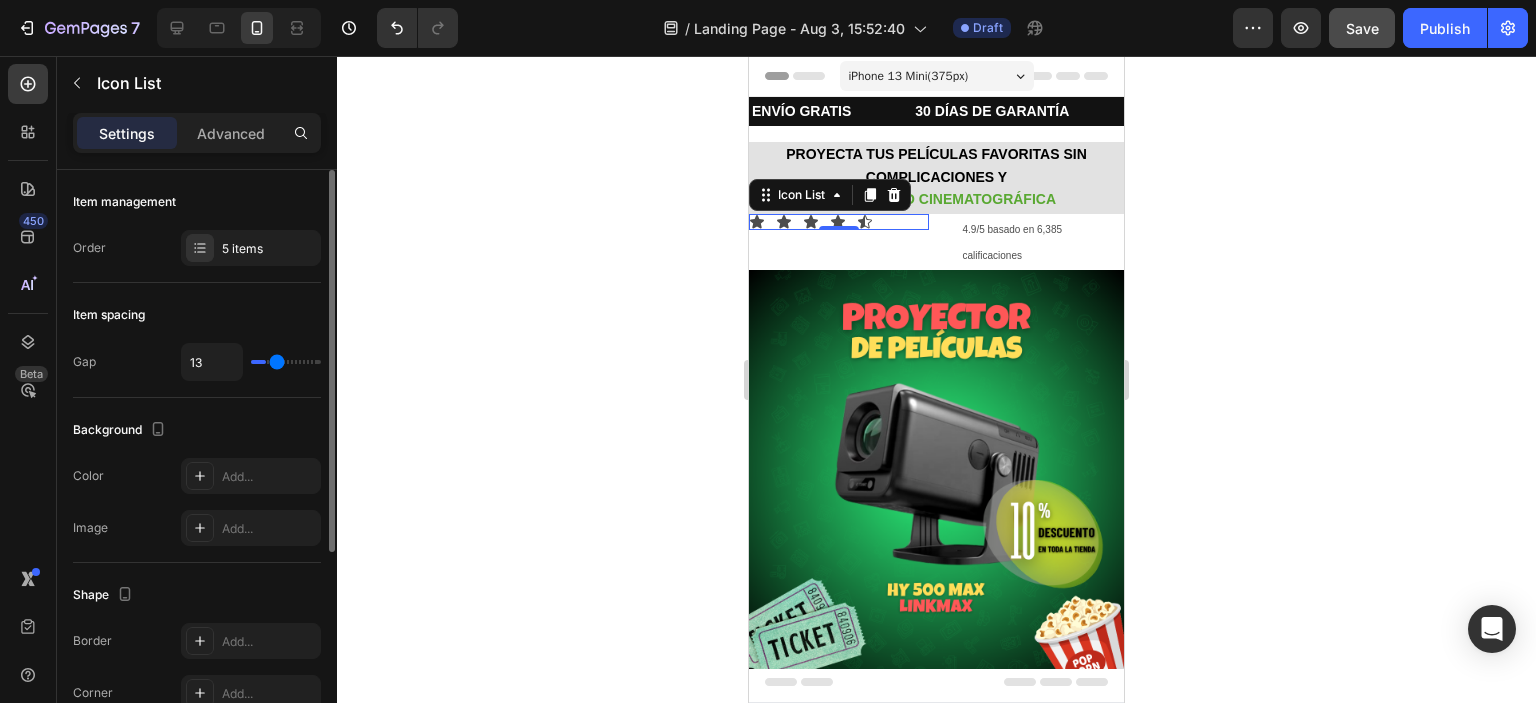 type on "14" 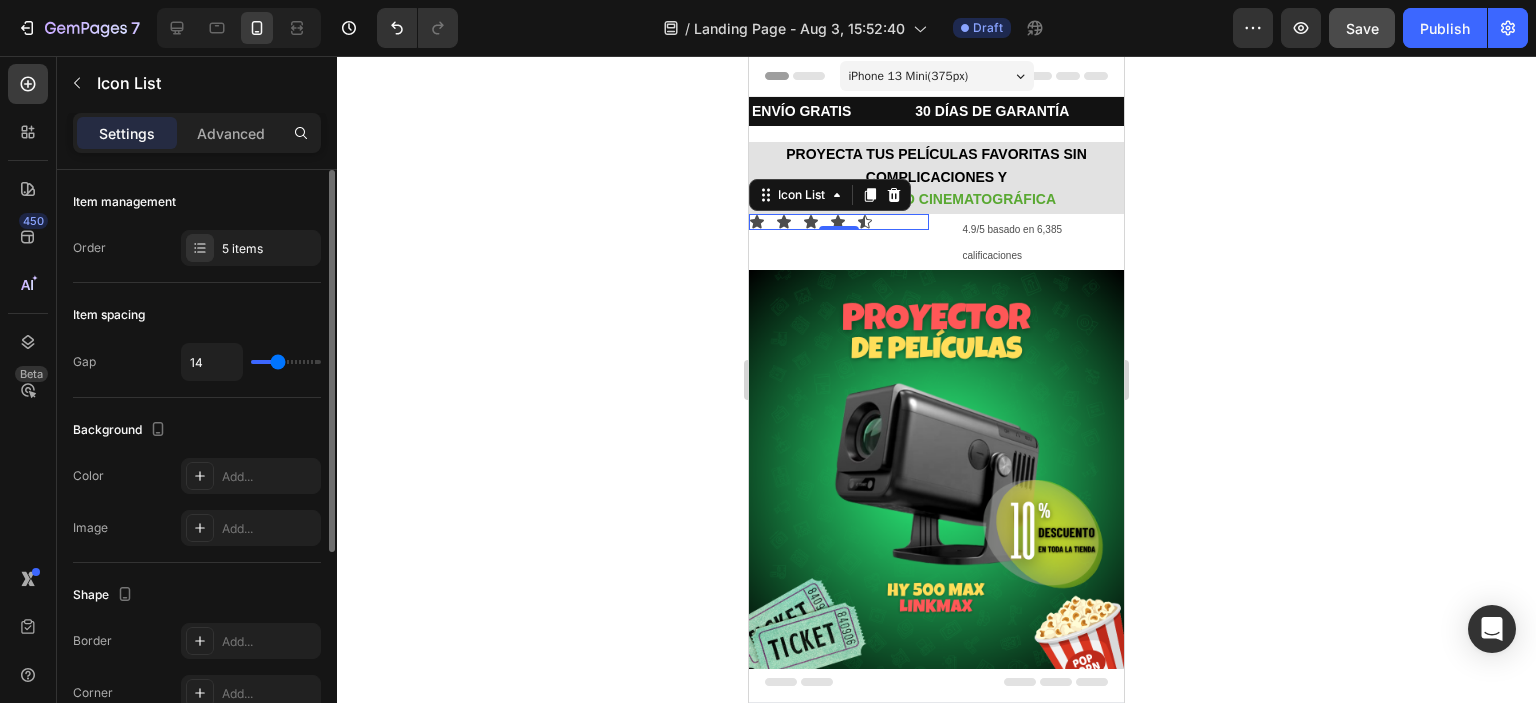 type on "15" 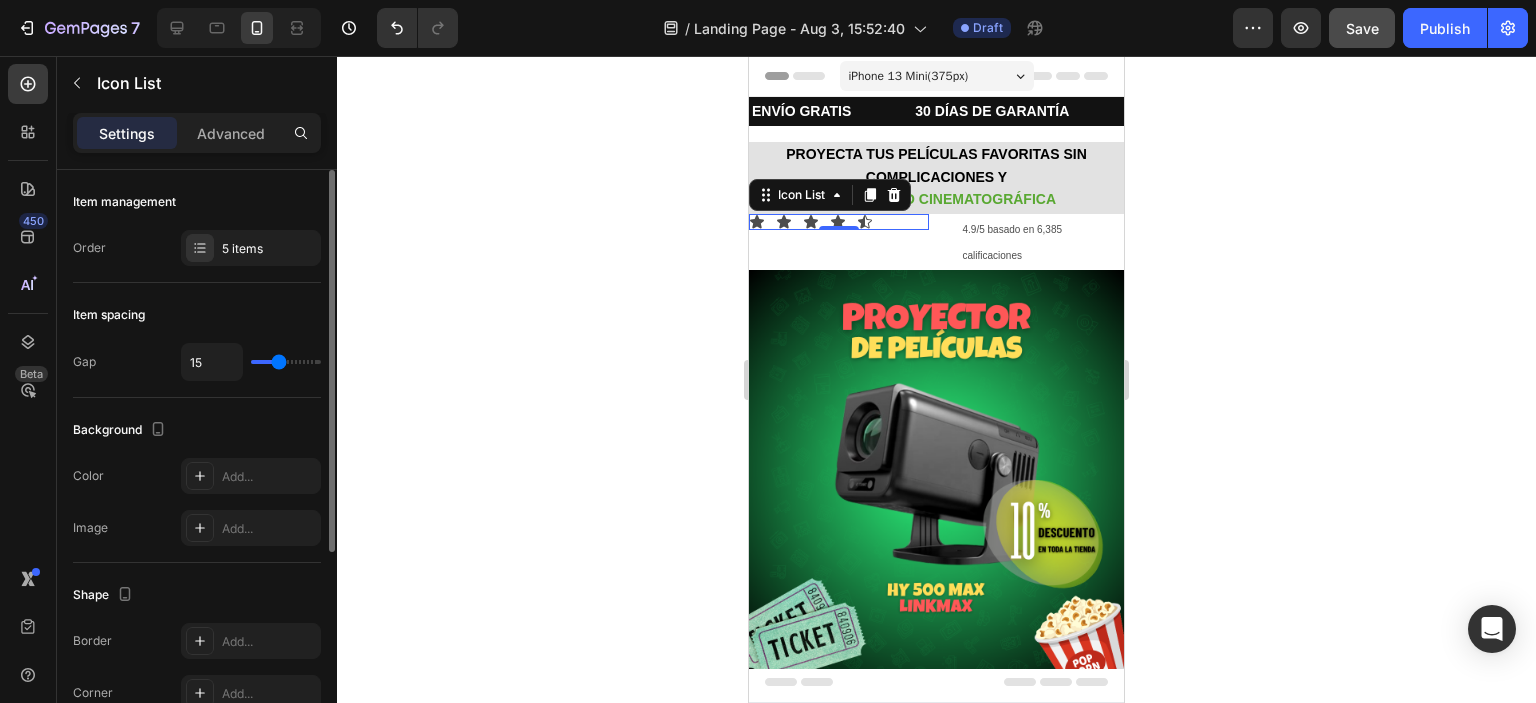 type on "16" 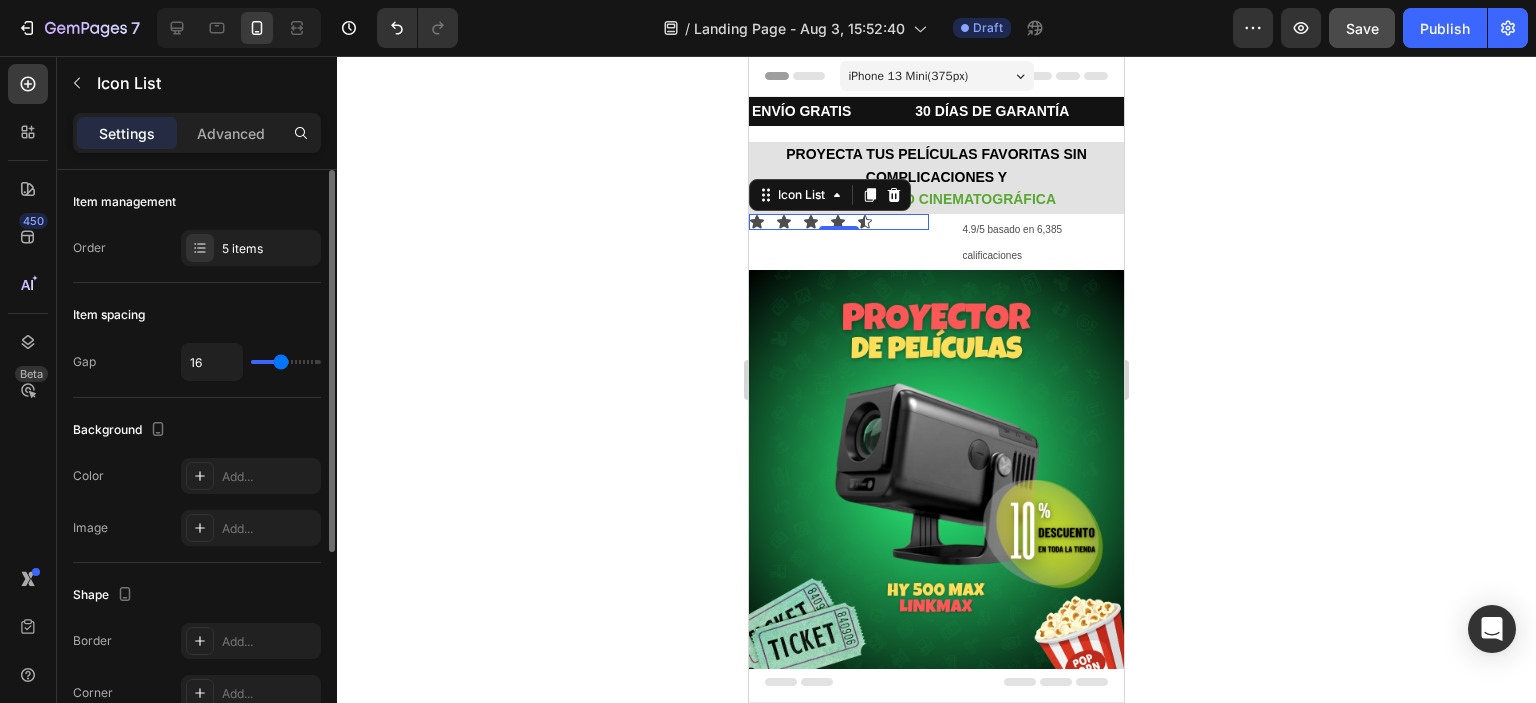 type on "17" 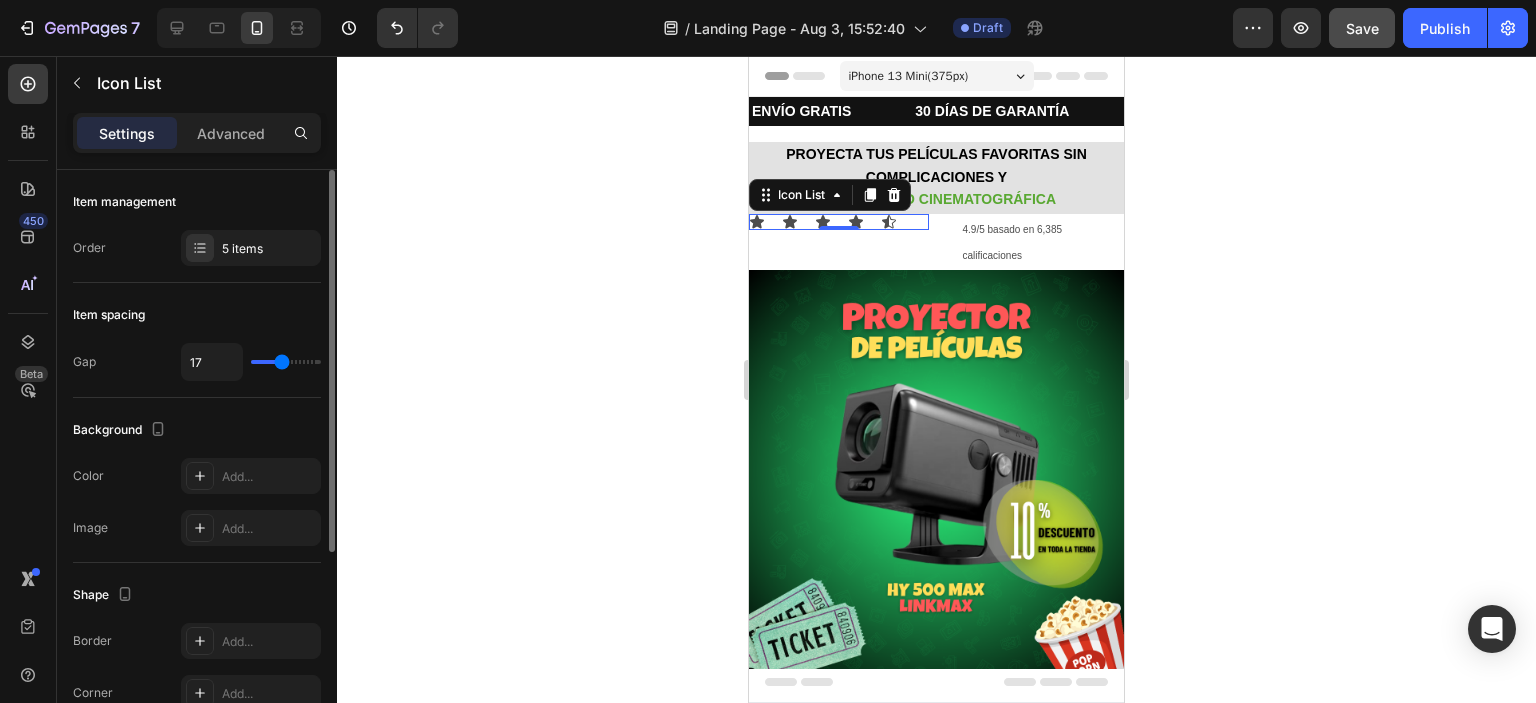 type on "18" 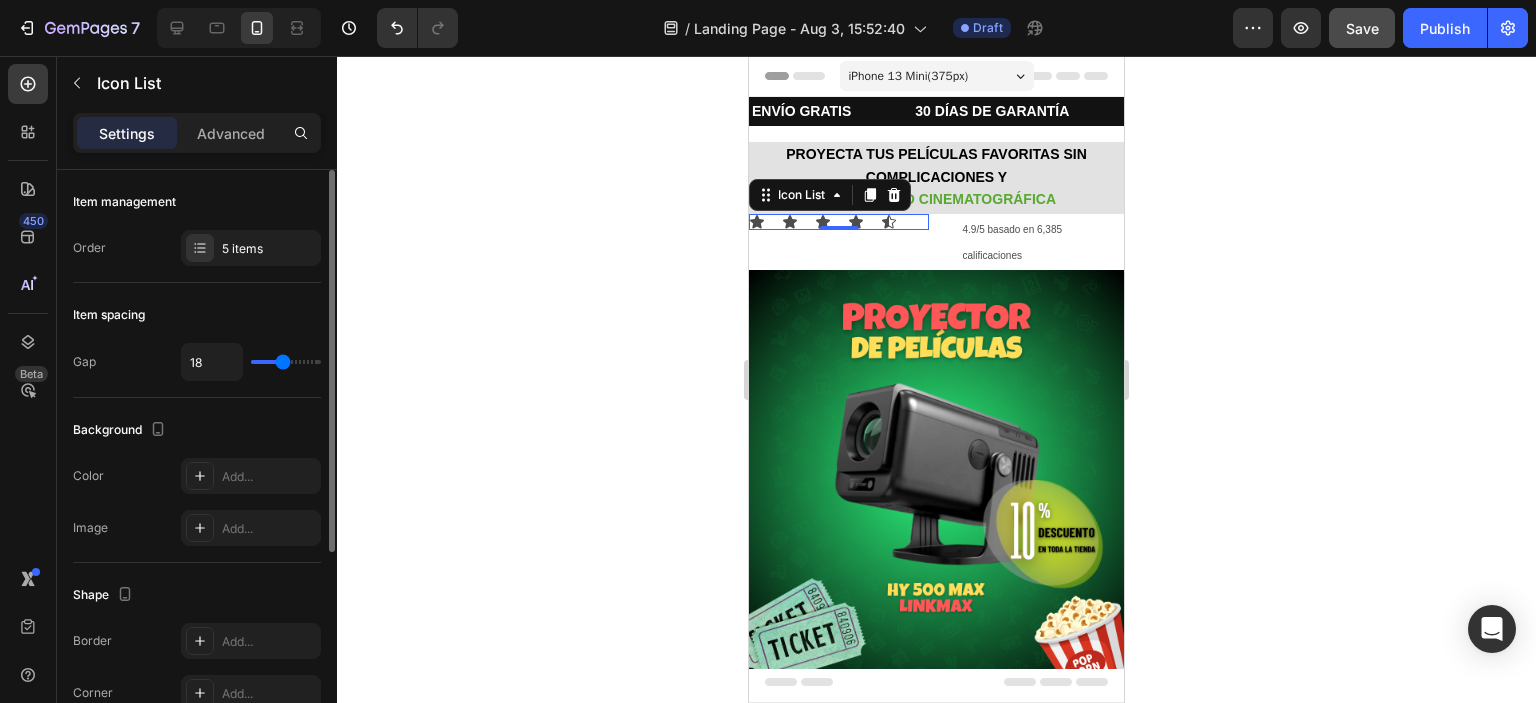 type on "19" 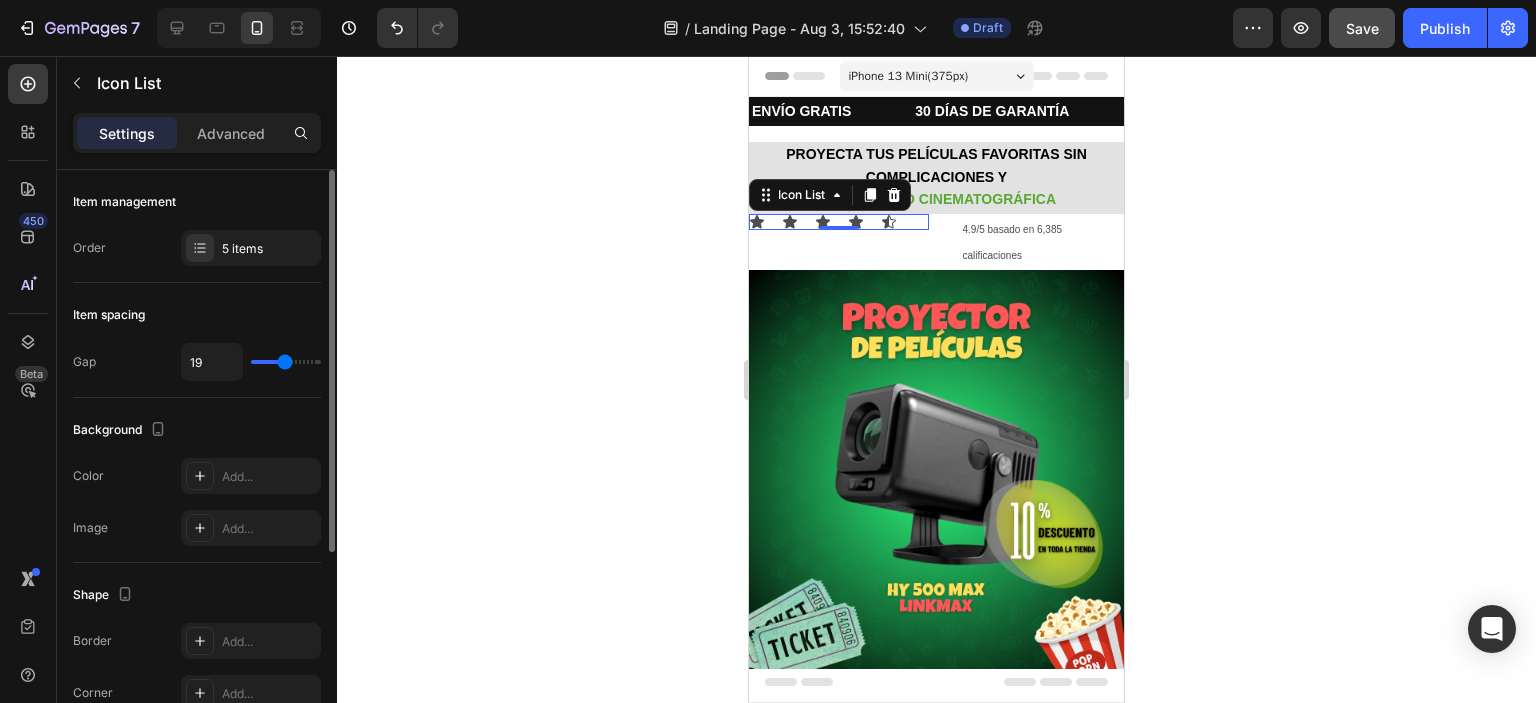 type on "20" 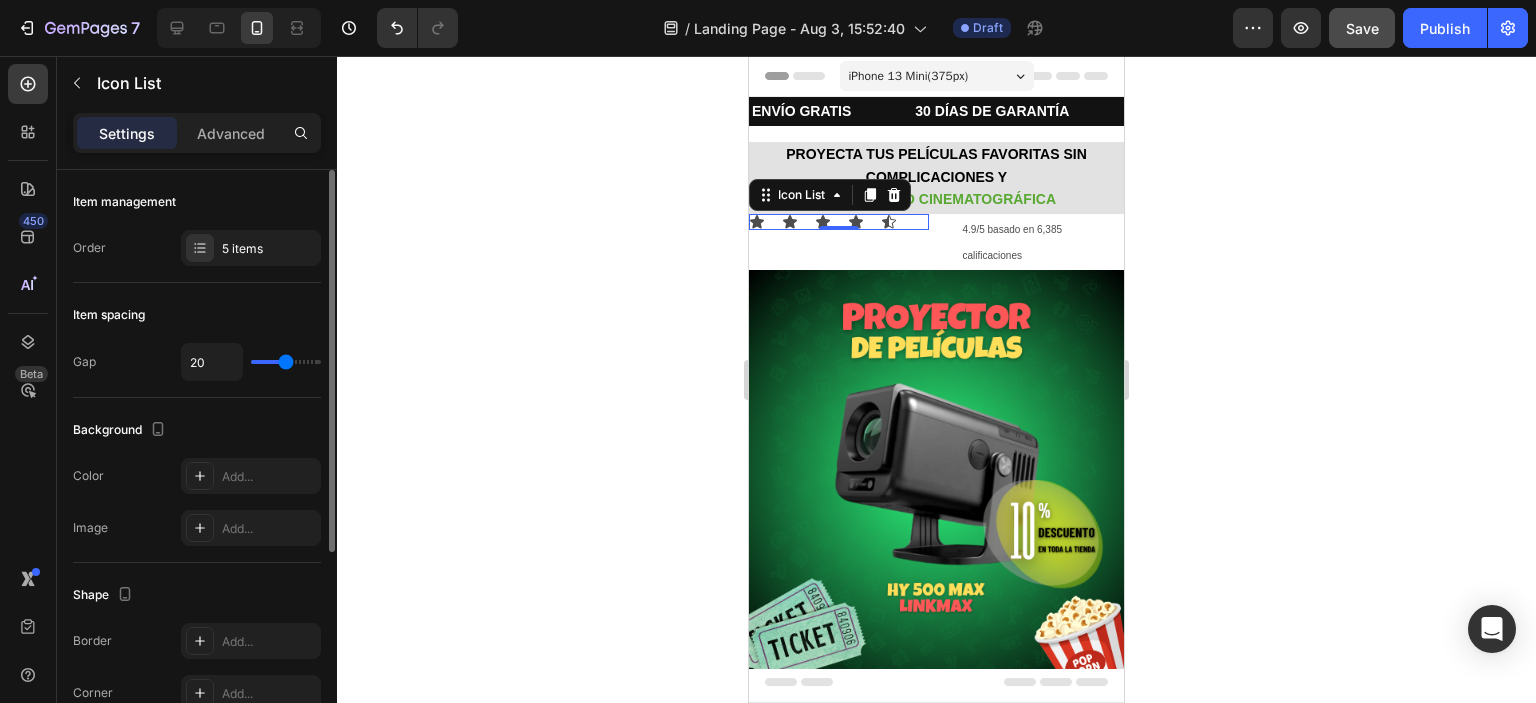 type on "21" 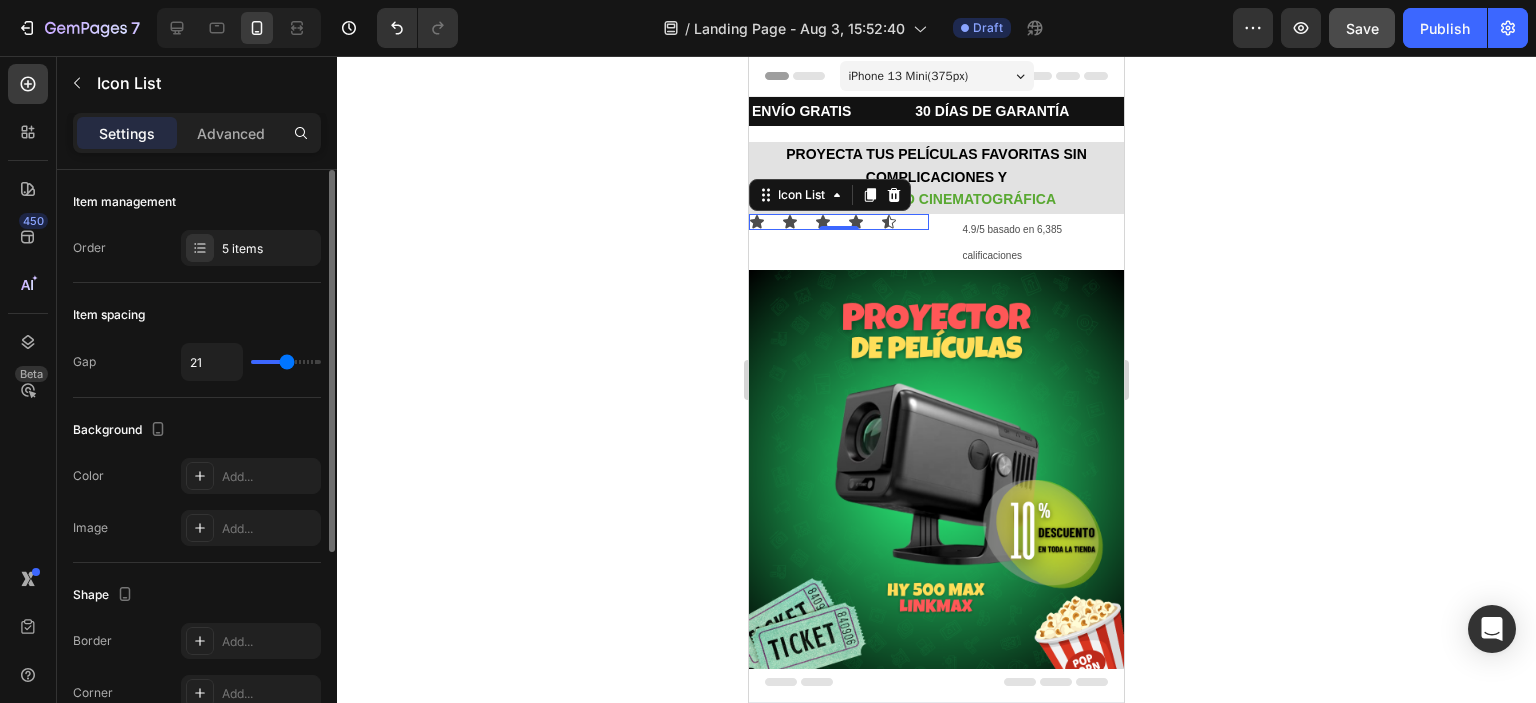 type on "22" 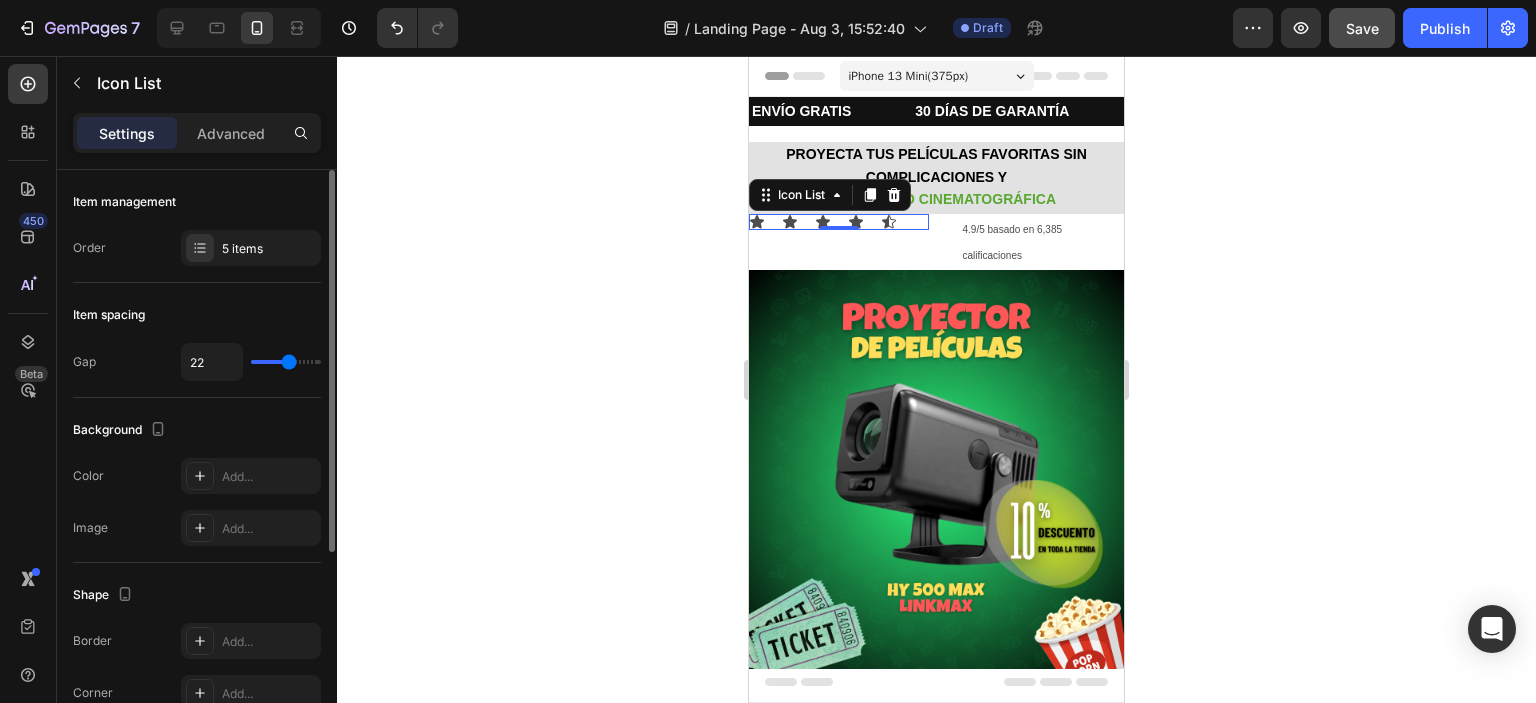 type on "23" 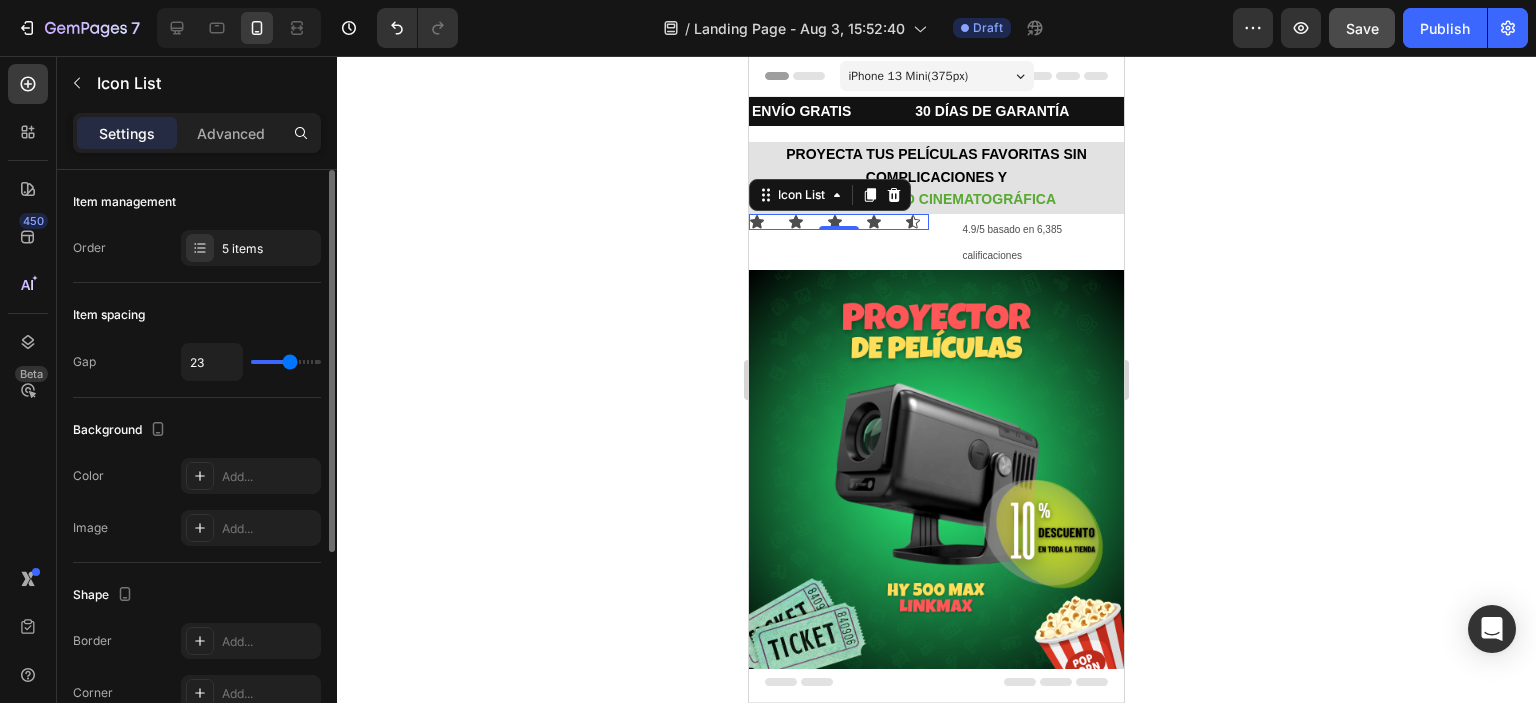 type on "24" 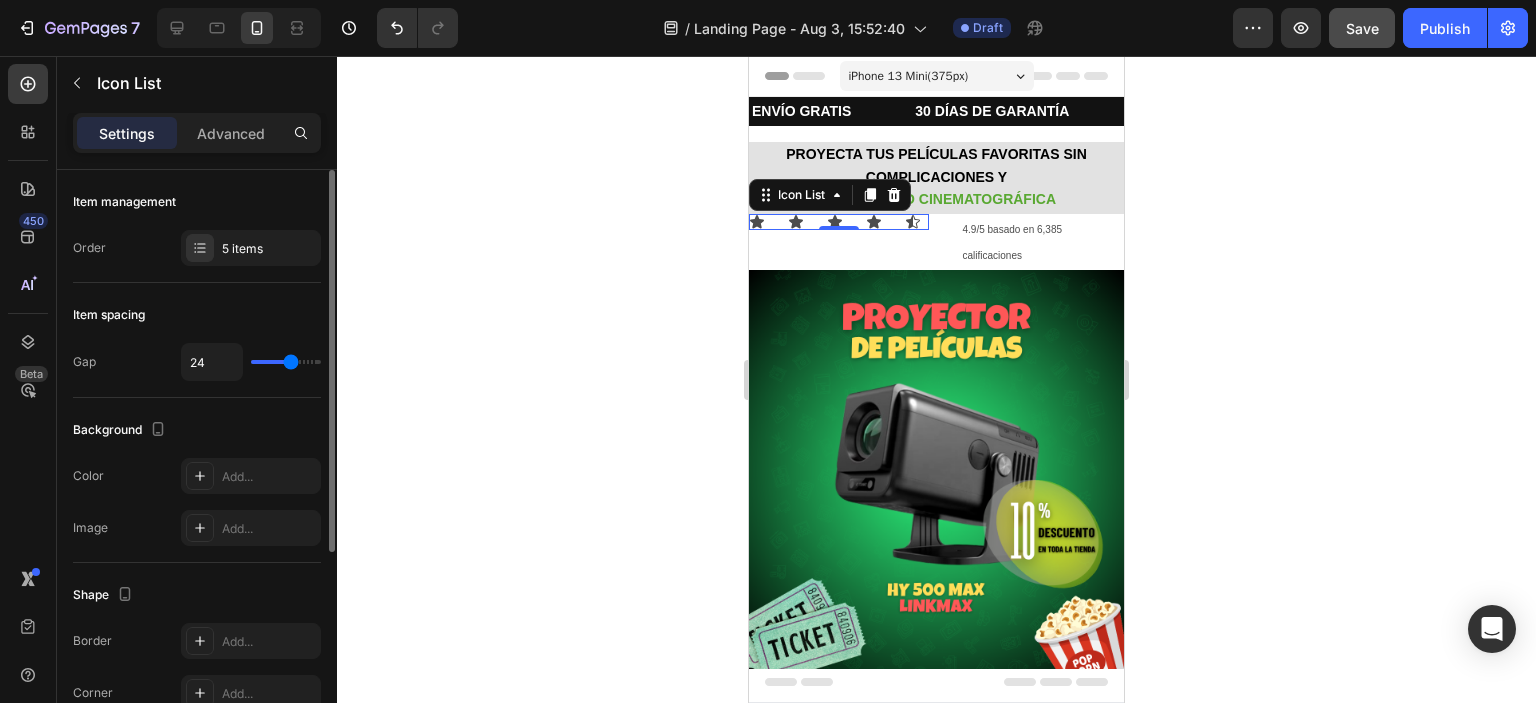 type on "26" 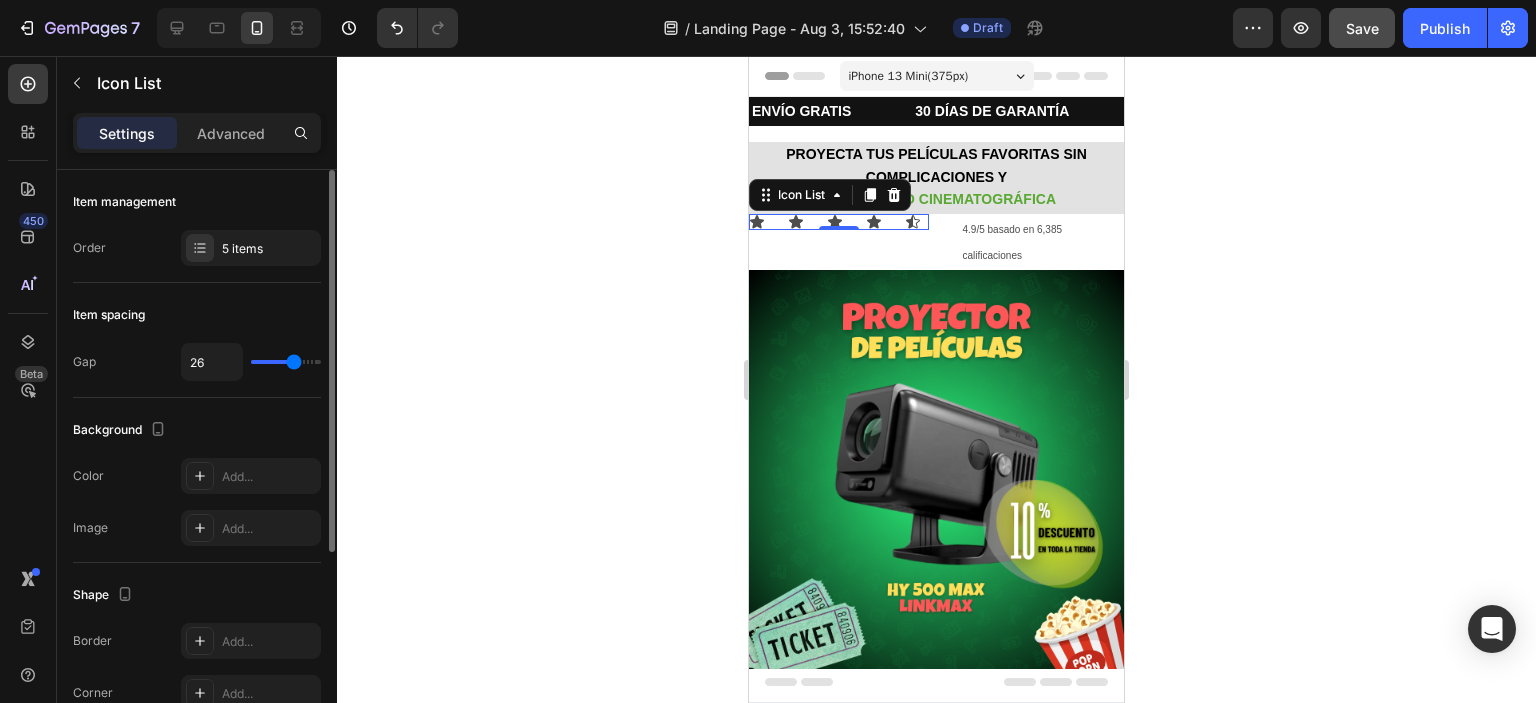 type on "27" 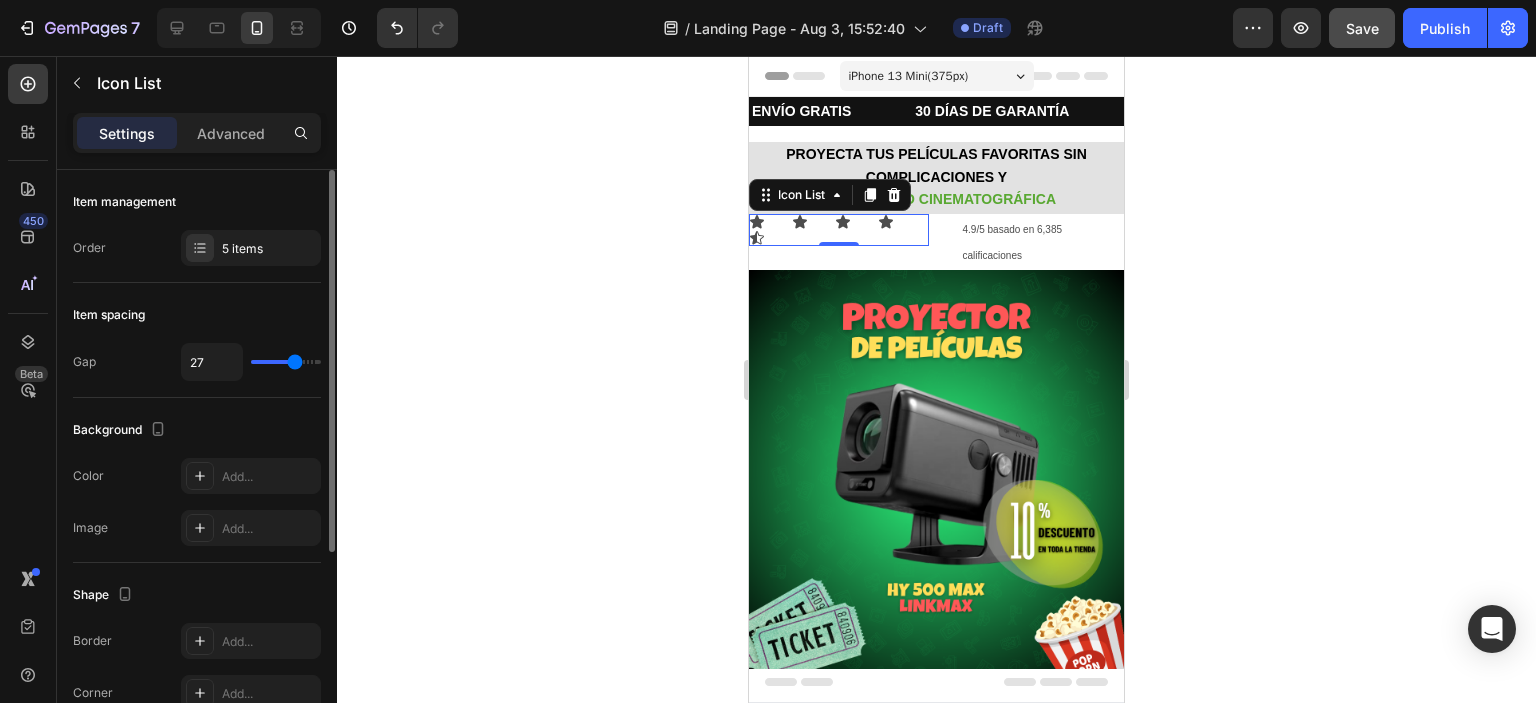 type on "26" 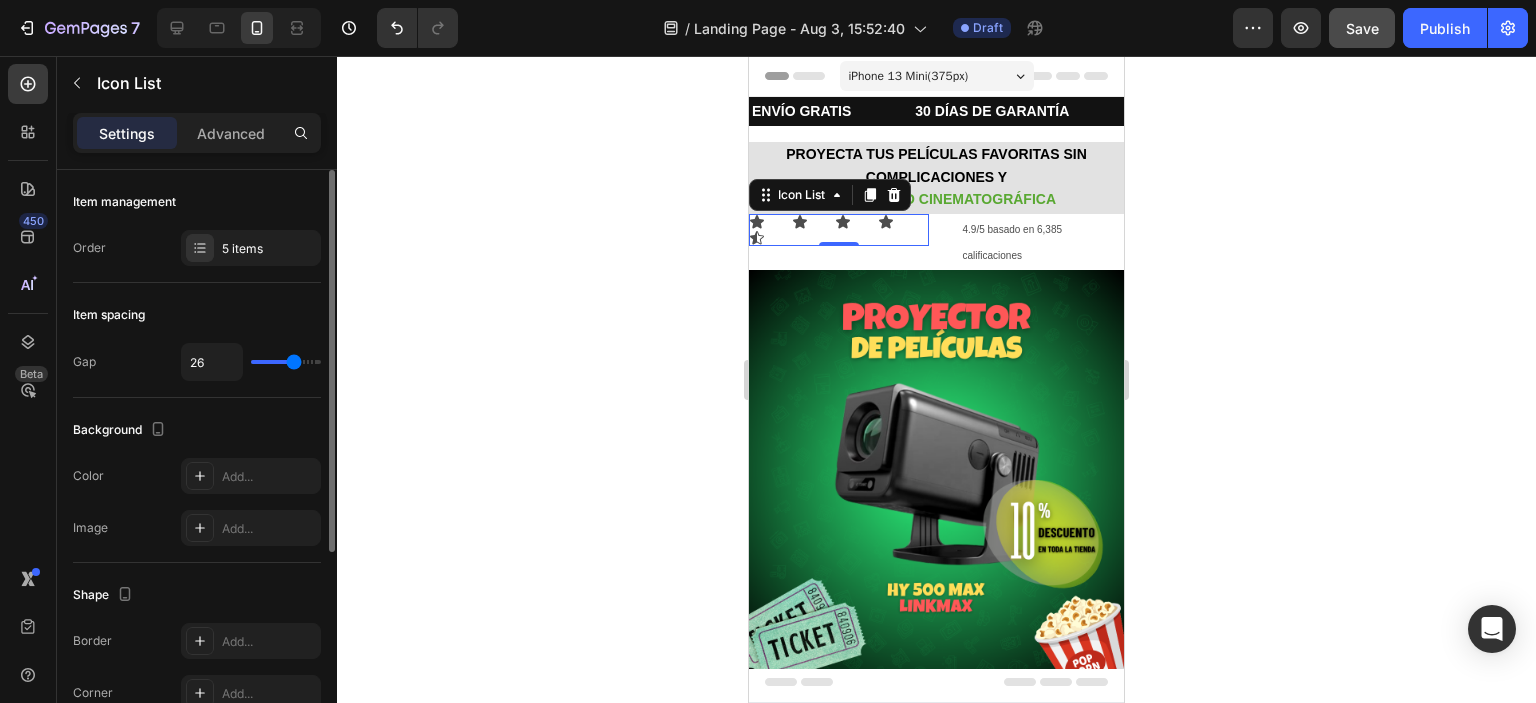 type on "25" 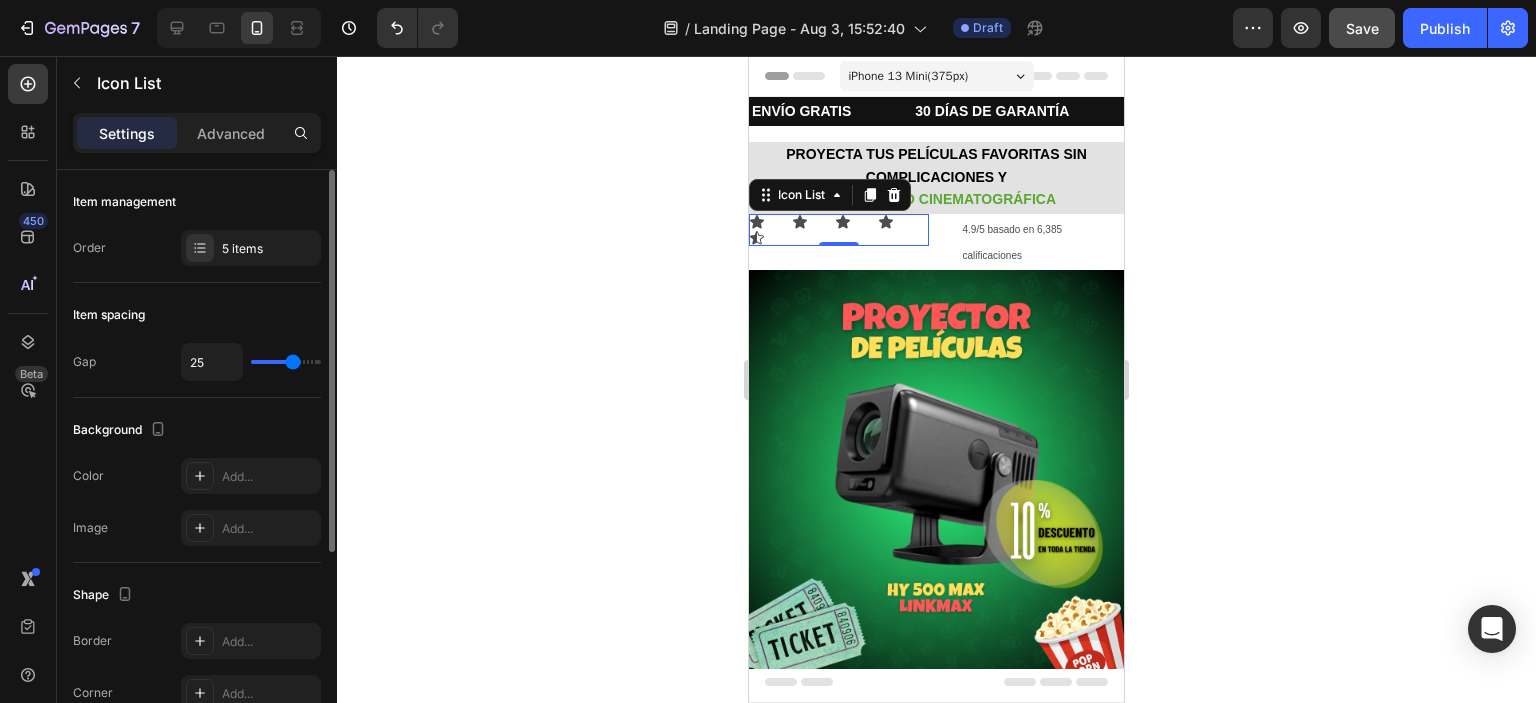 type on "24" 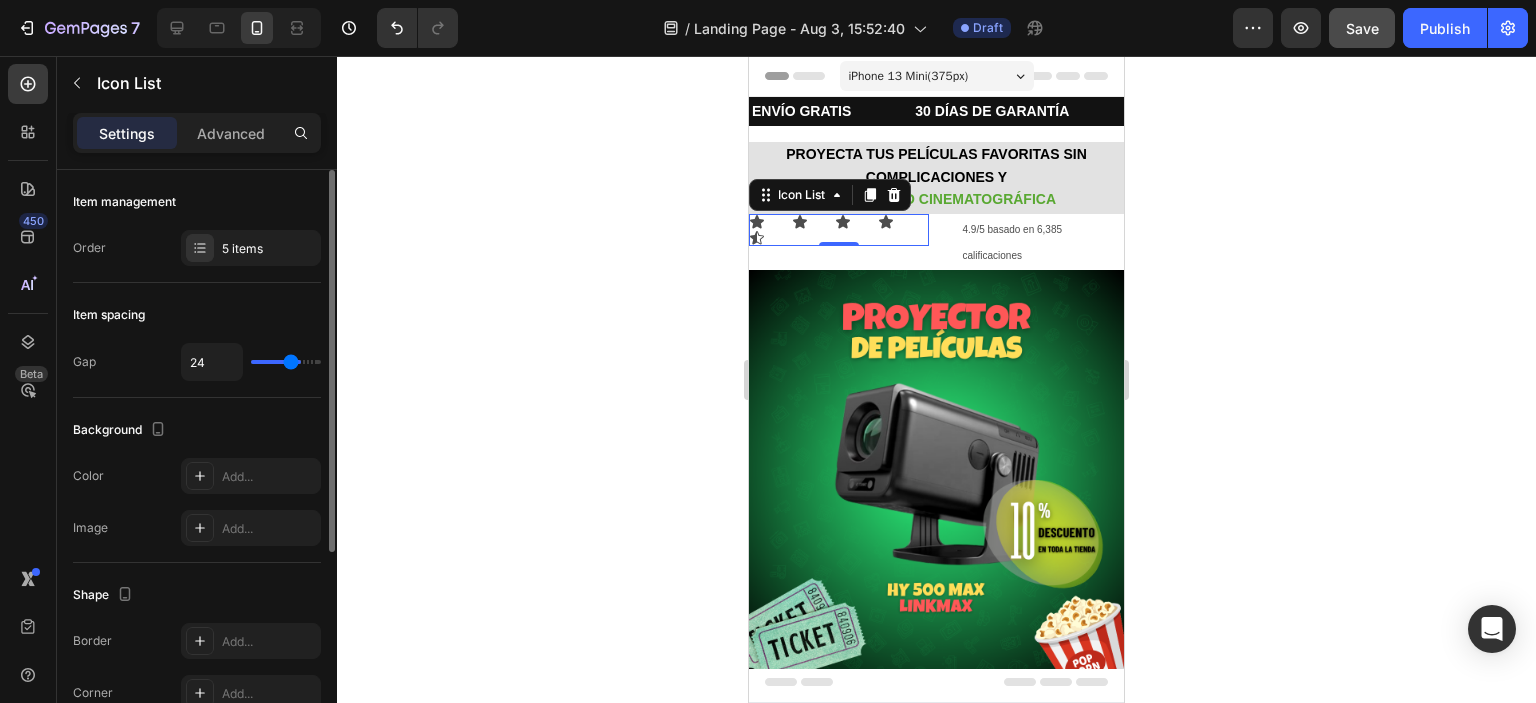 type on "23" 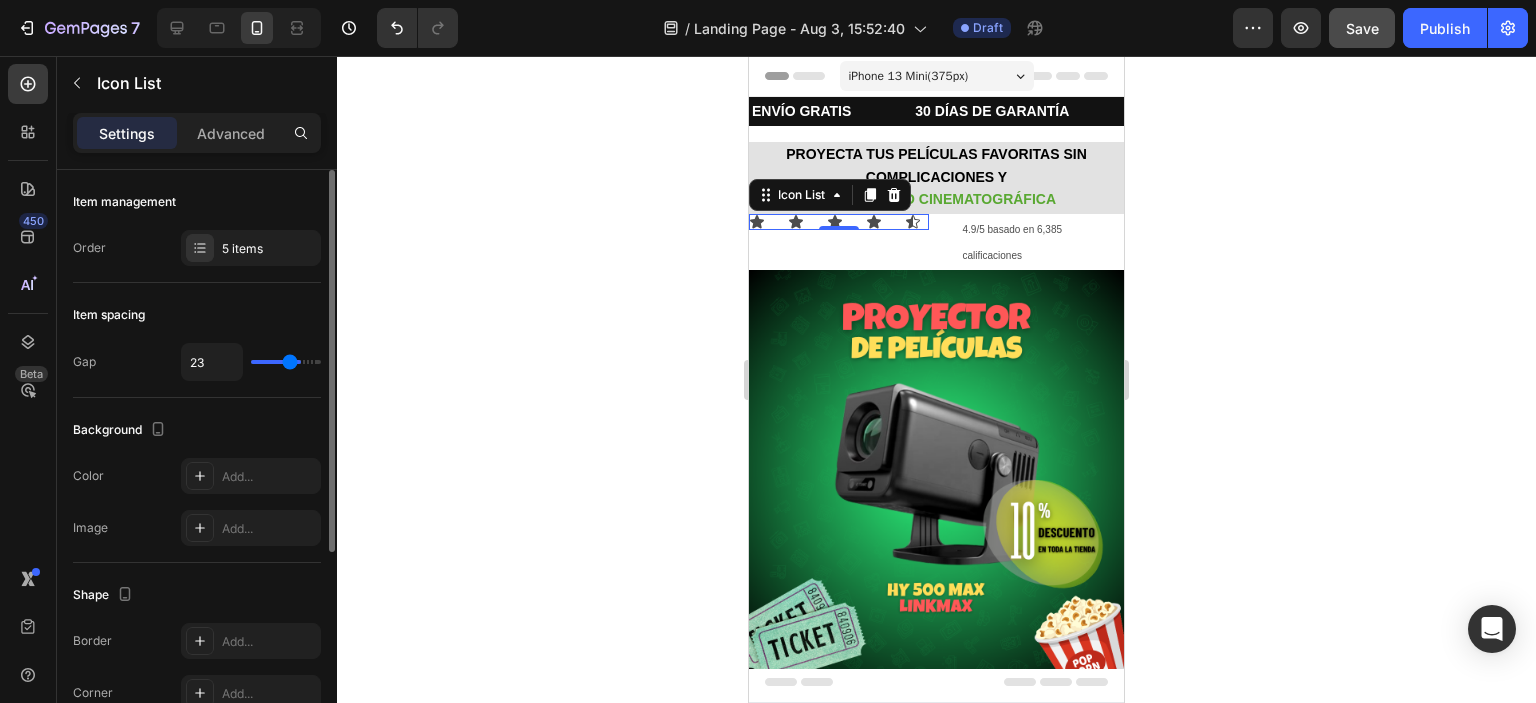type on "22" 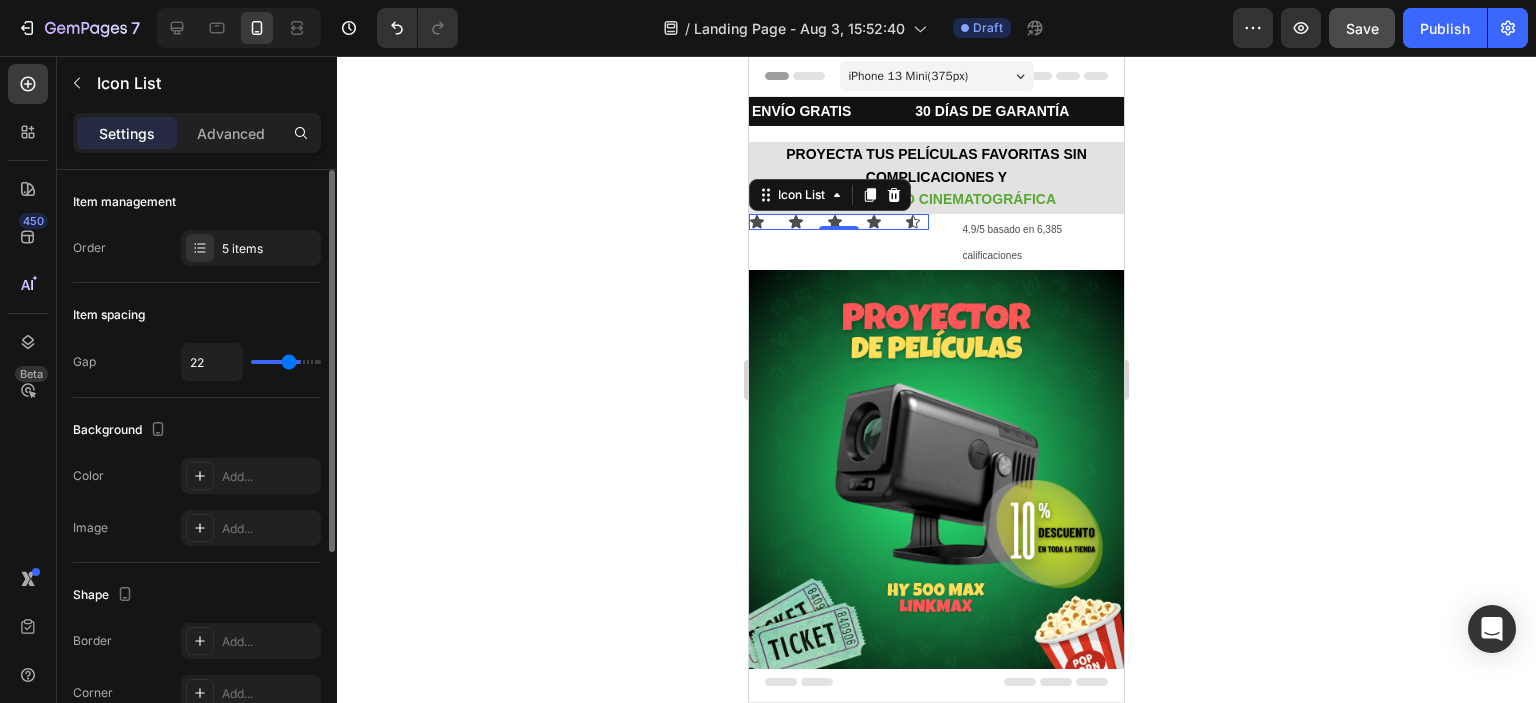 type on "21" 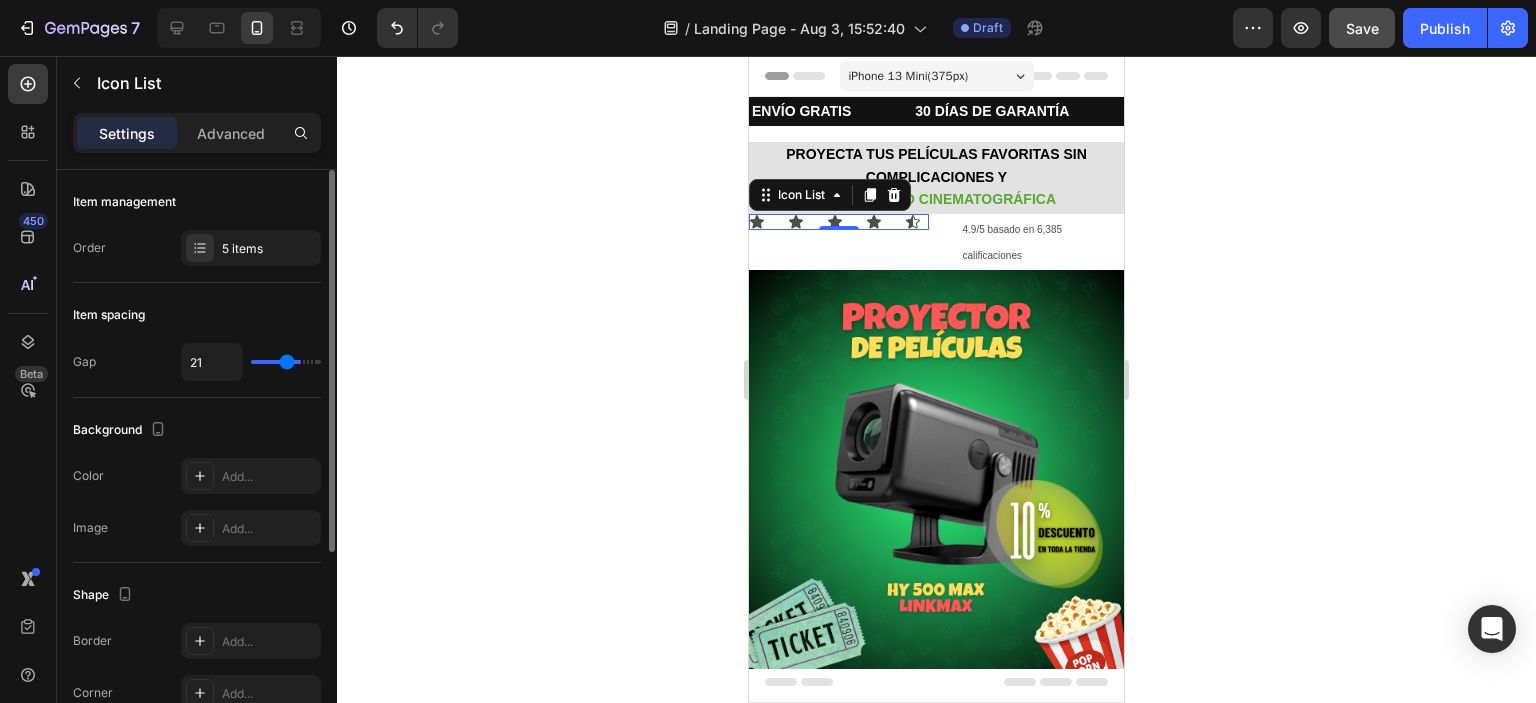 type on "20" 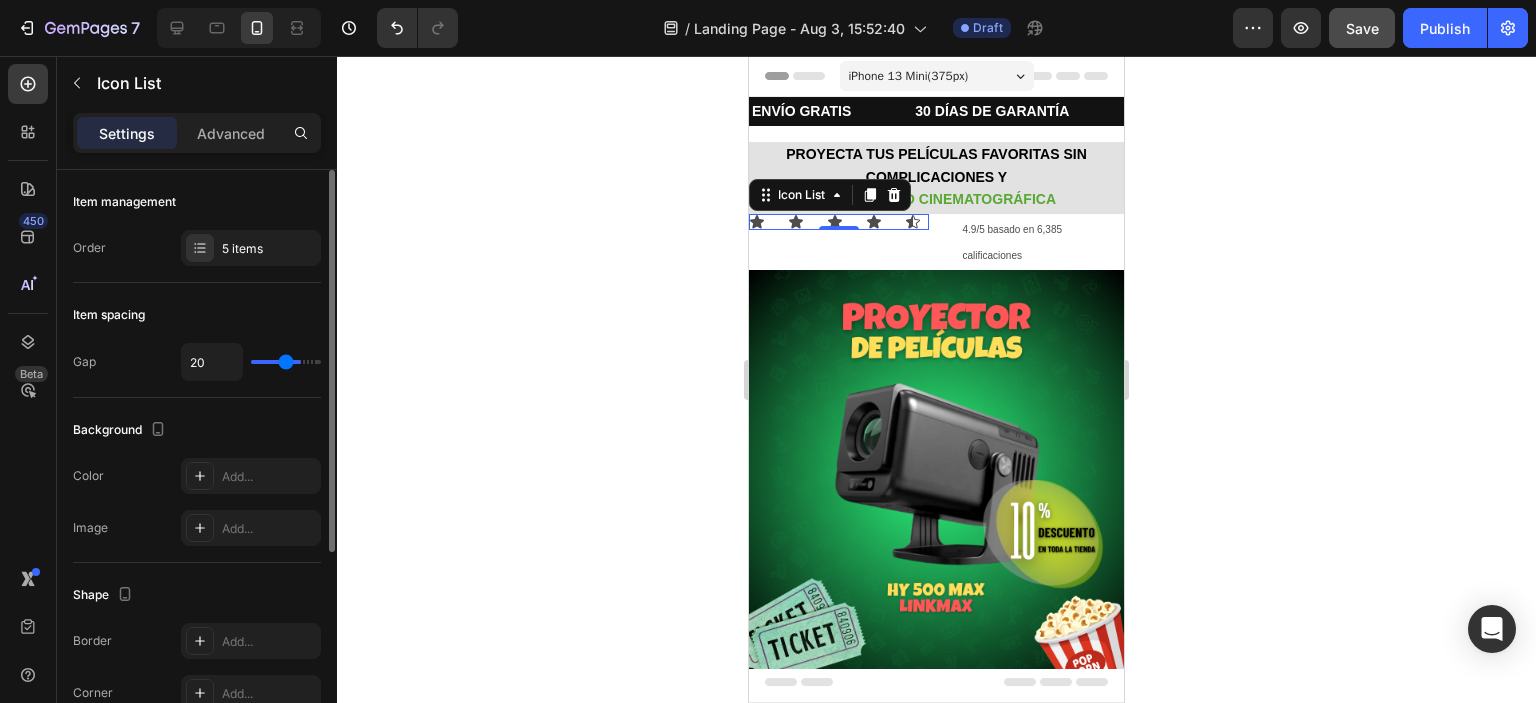 type on "19" 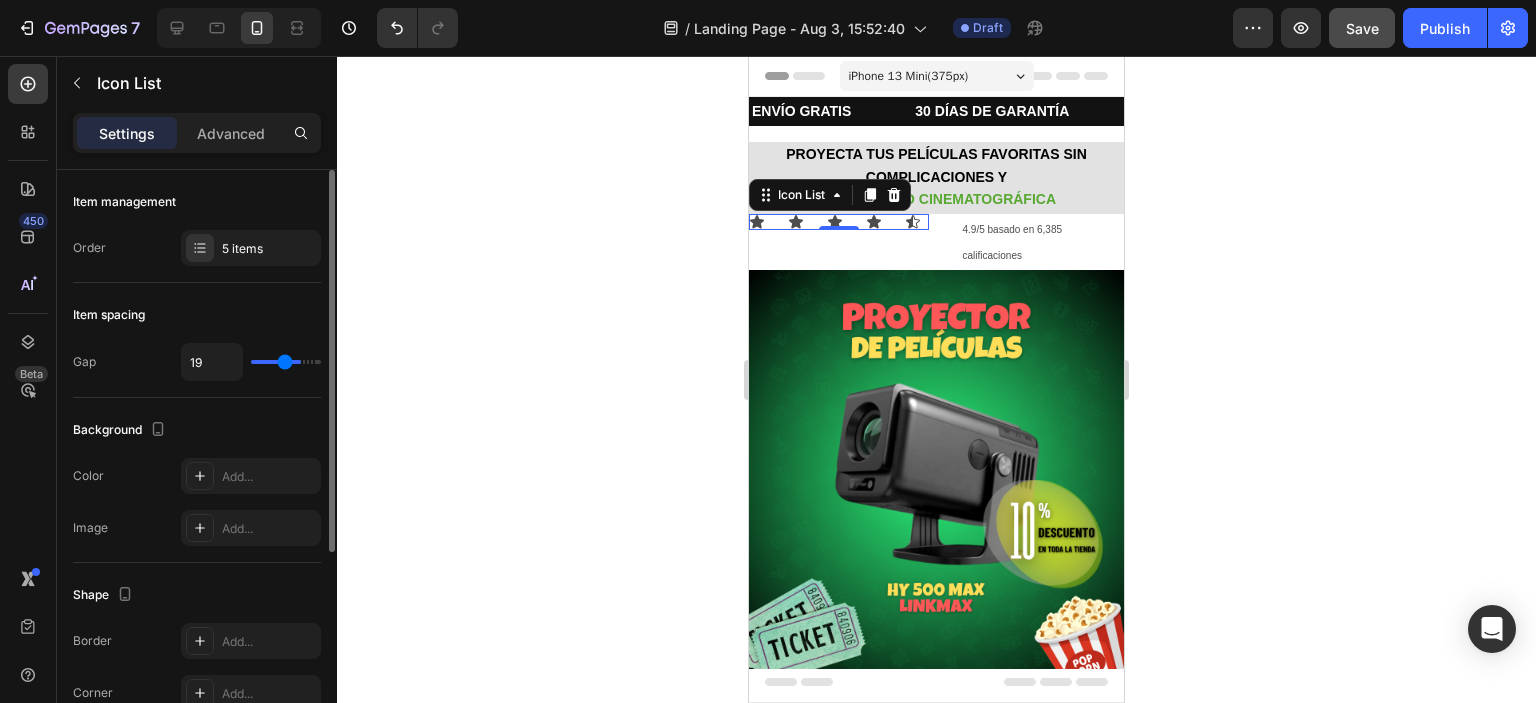 type on "18" 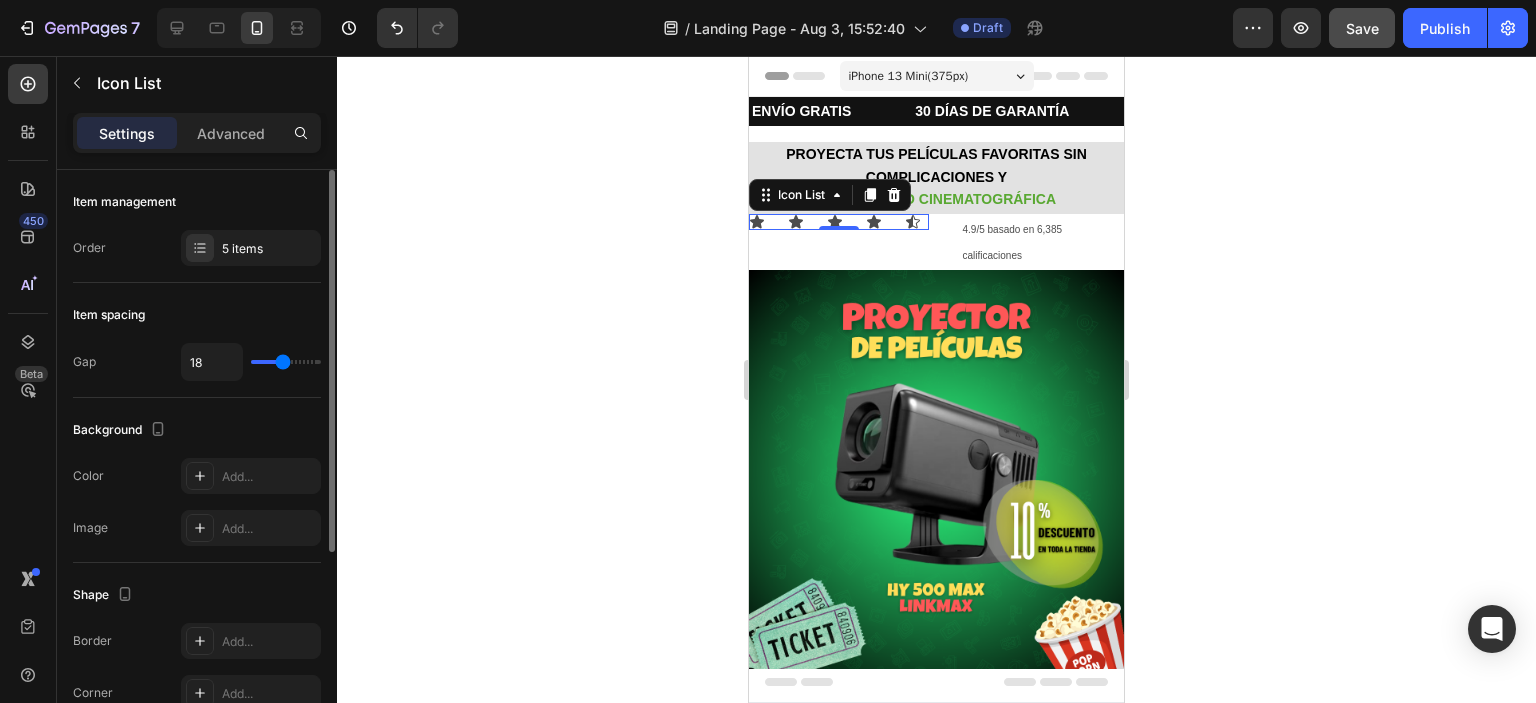 type on "17" 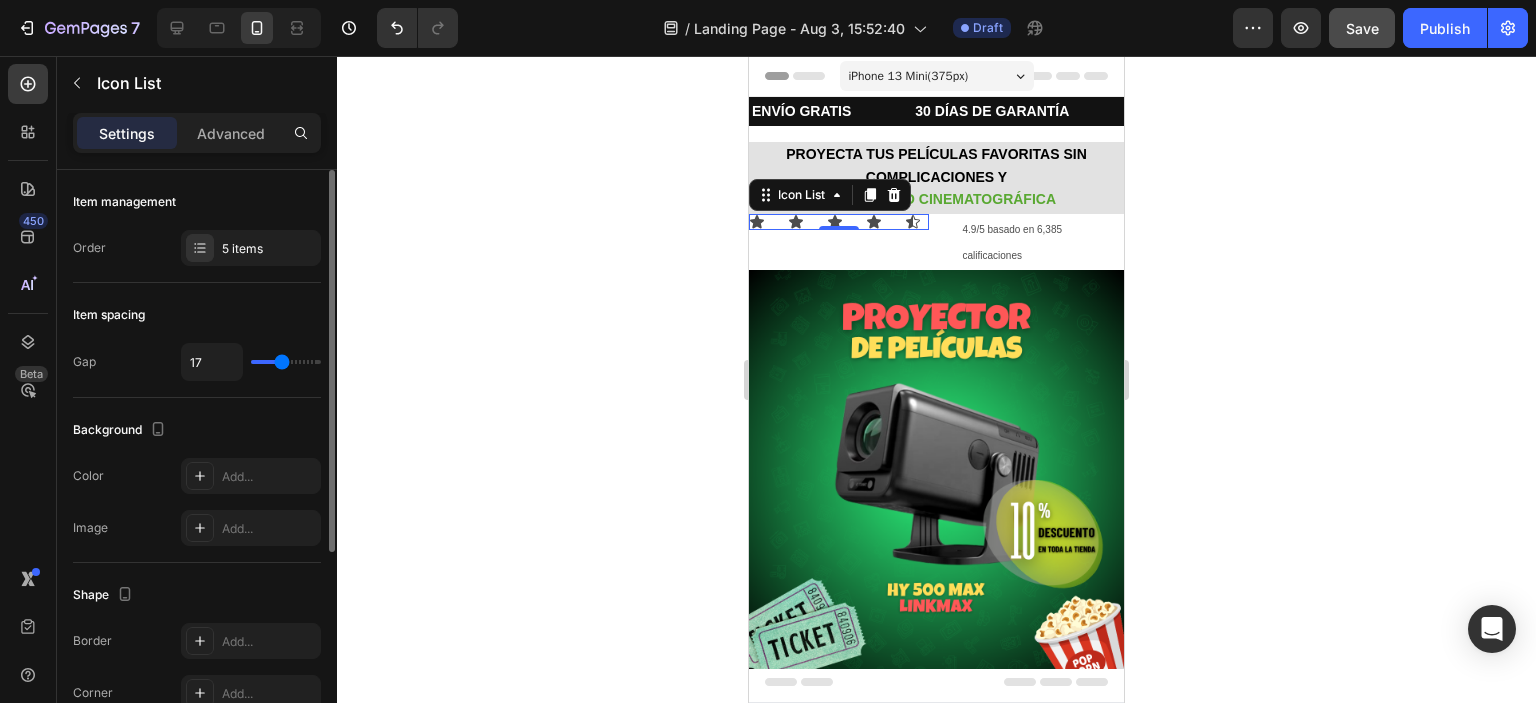 type on "16" 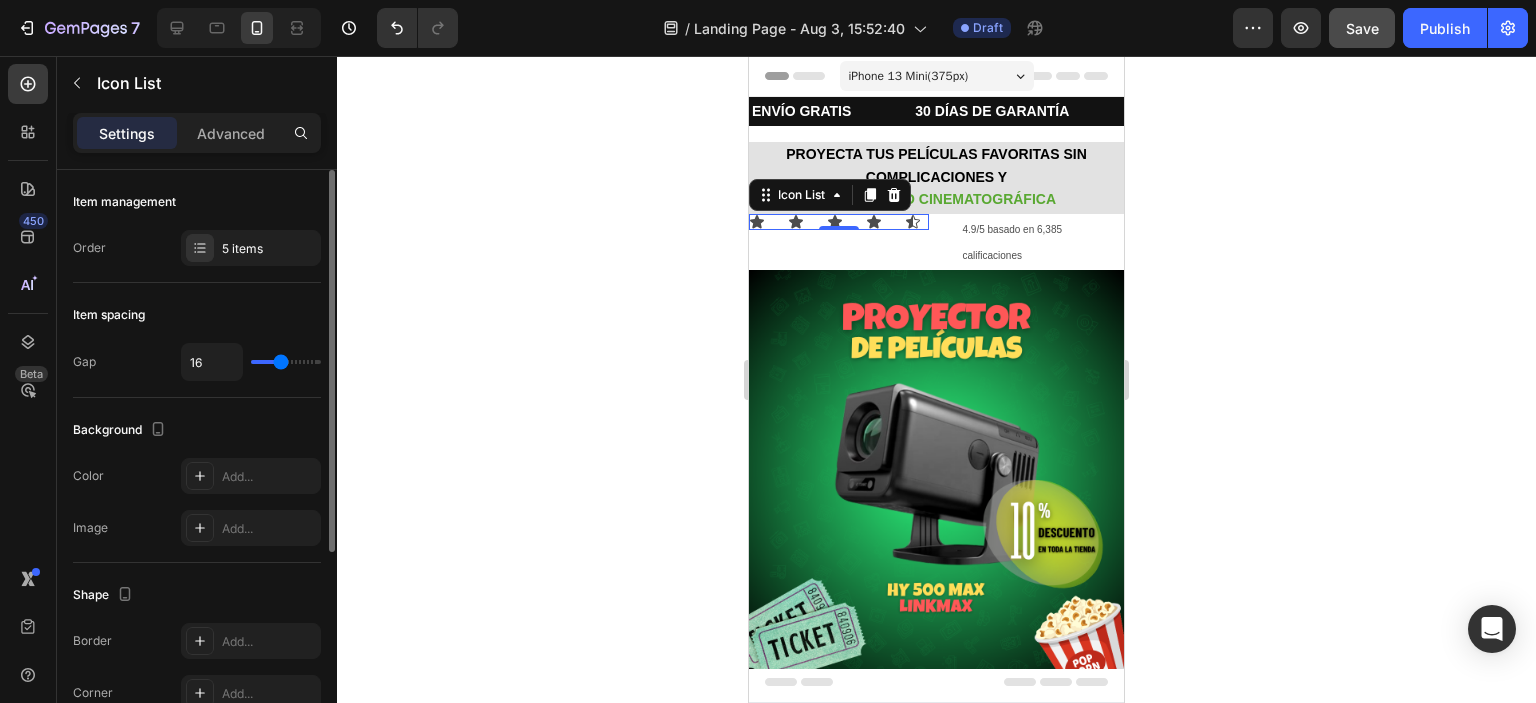type on "15" 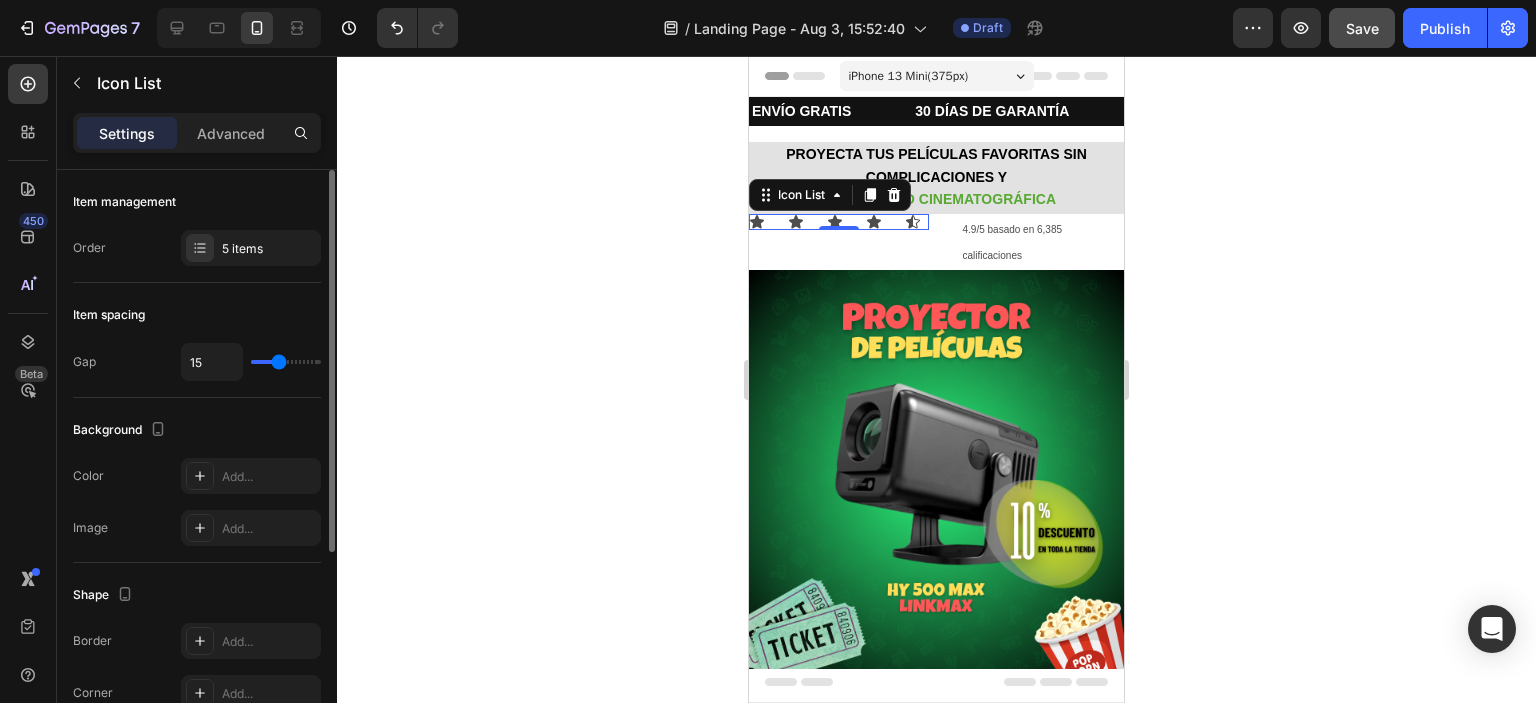 type on "14" 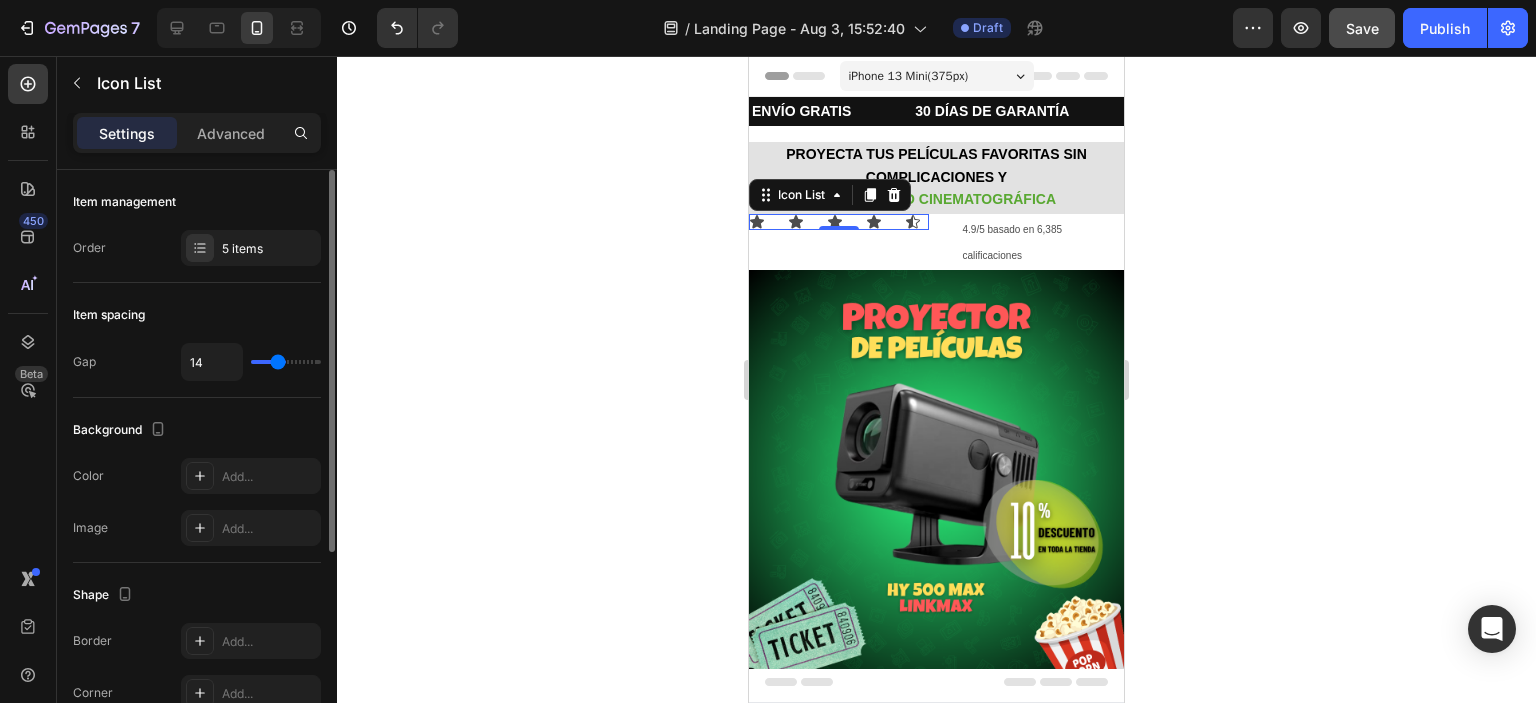 type on "13" 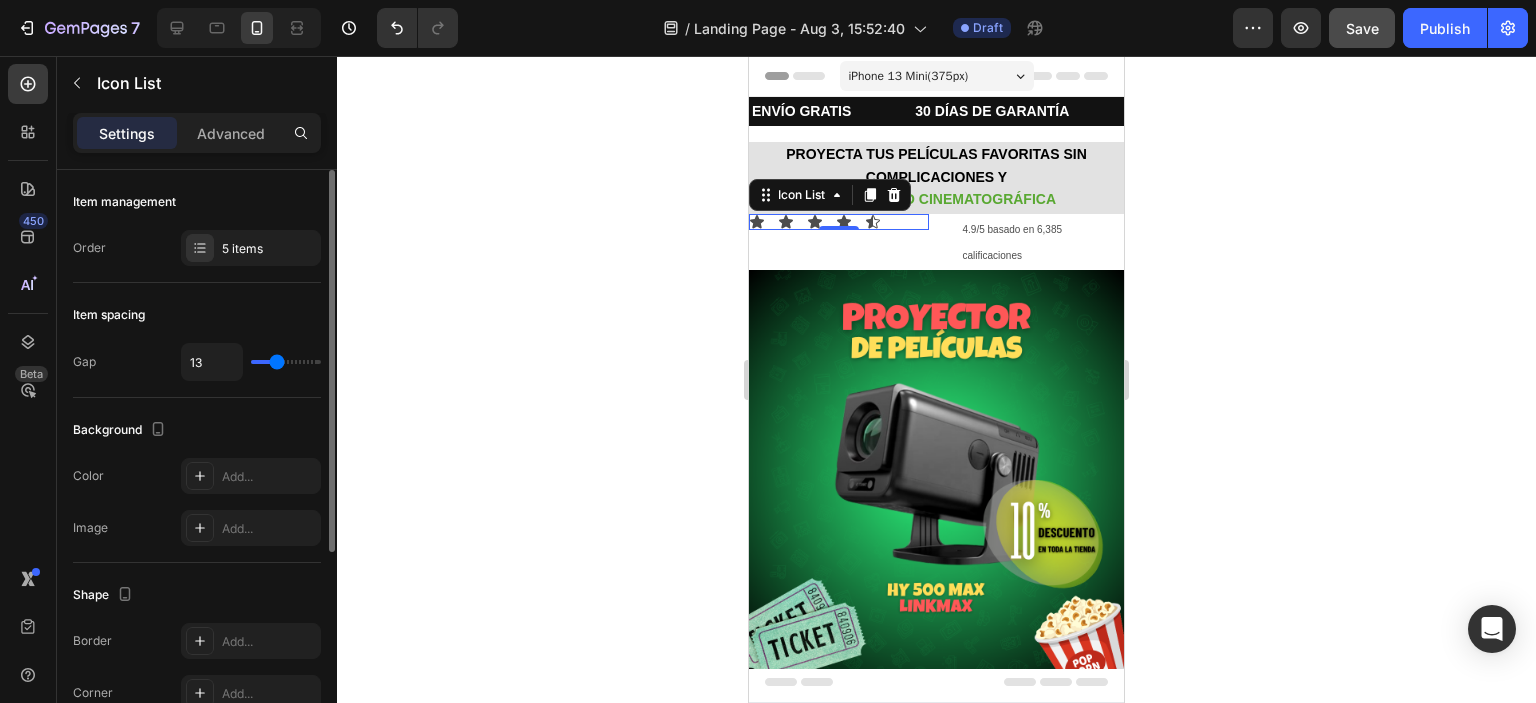 drag, startPoint x: 262, startPoint y: 358, endPoint x: 276, endPoint y: 362, distance: 14.56022 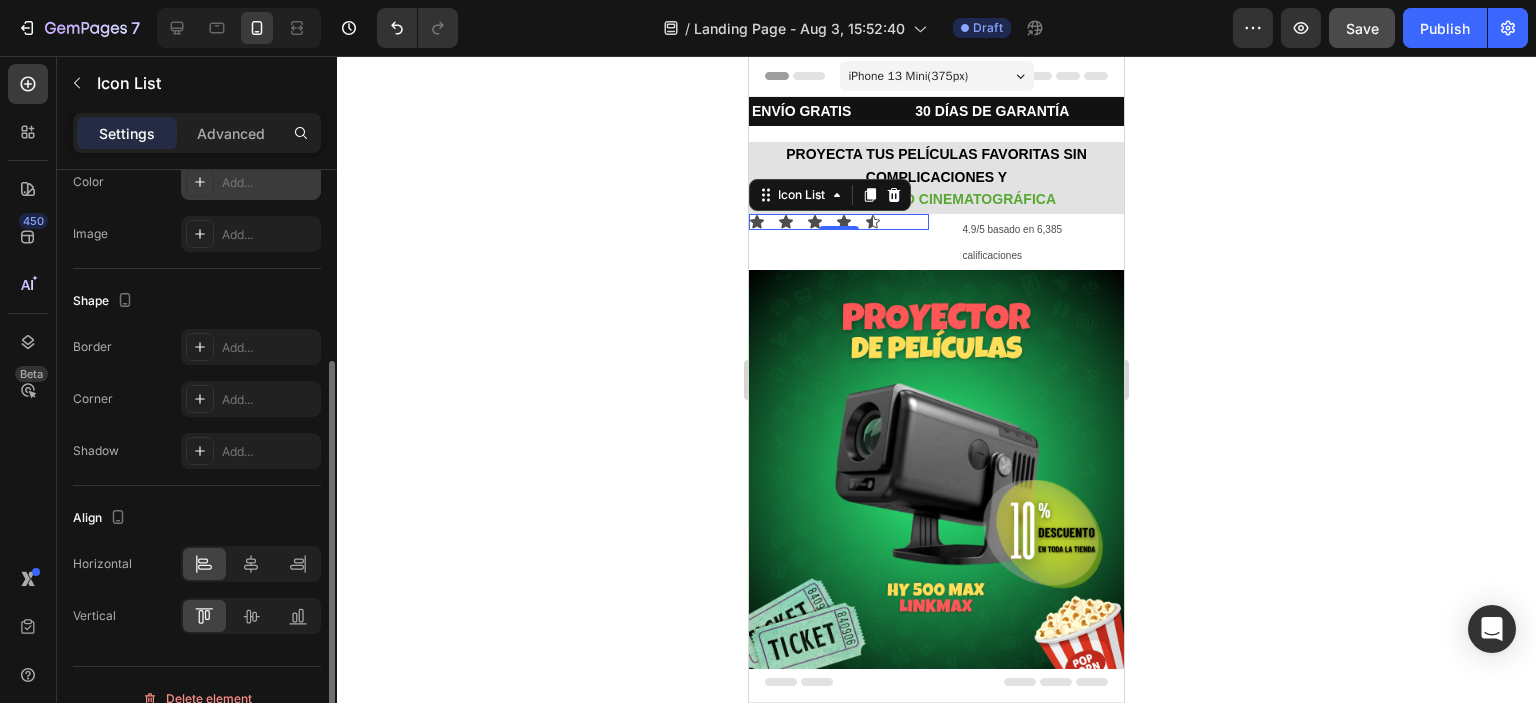 scroll, scrollTop: 295, scrollLeft: 0, axis: vertical 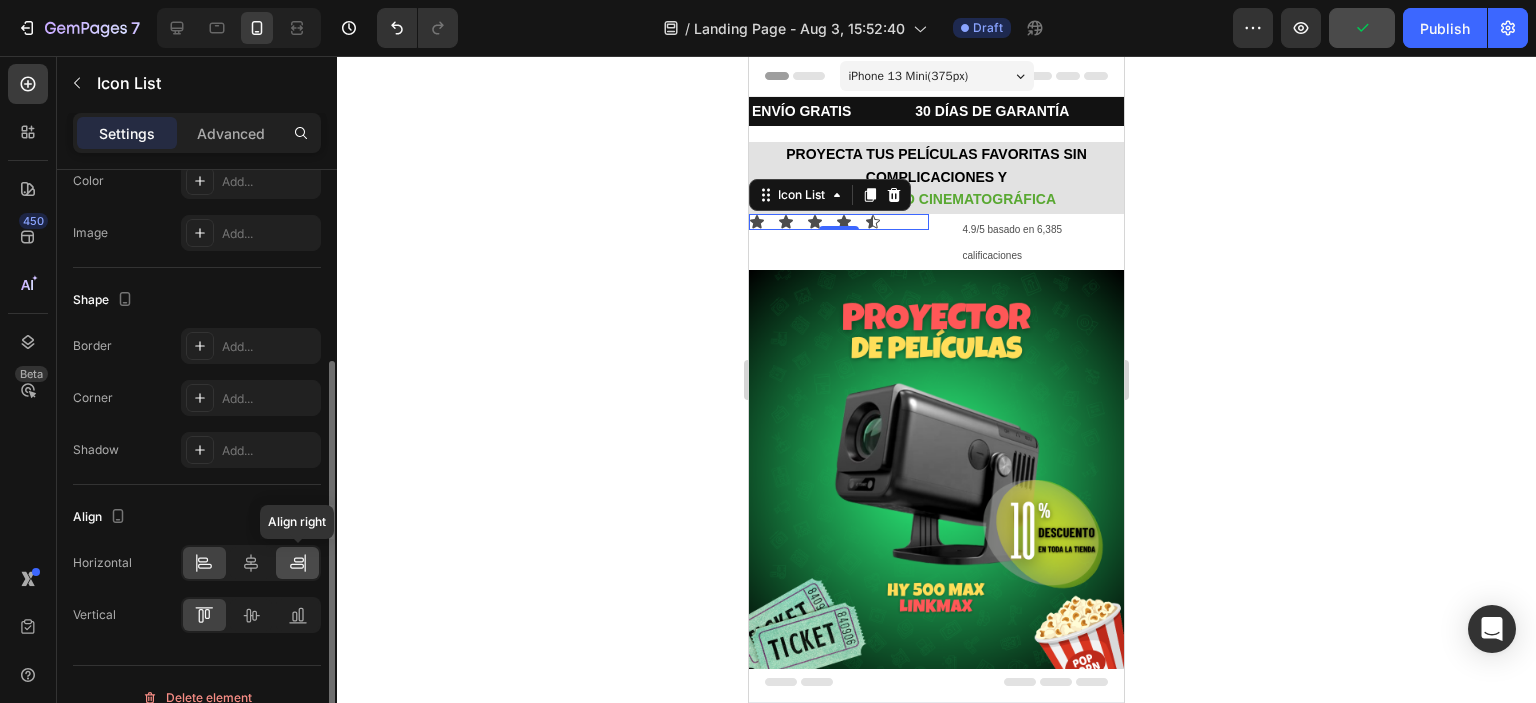 click 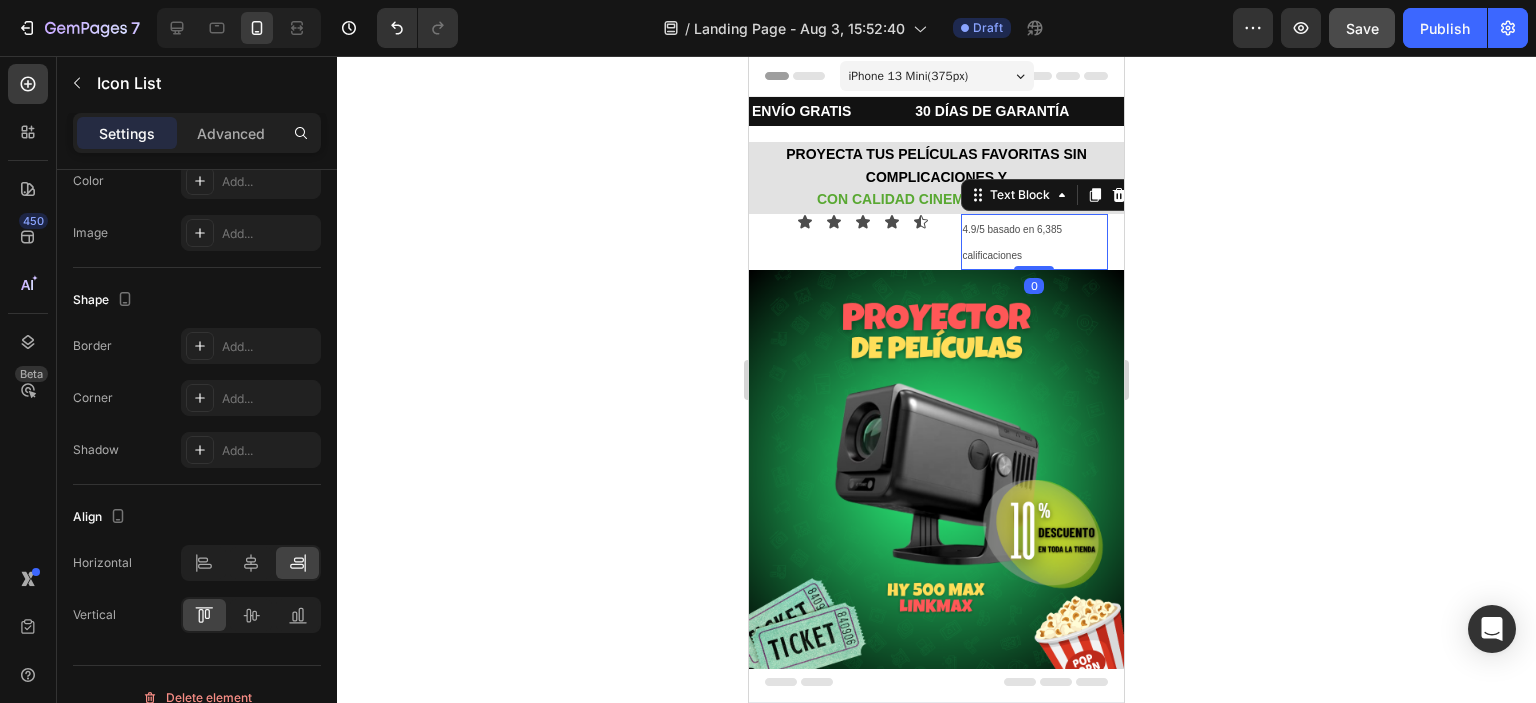 click on "4.9/5 basado en 6,385 calificaciones" at bounding box center (1013, 242) 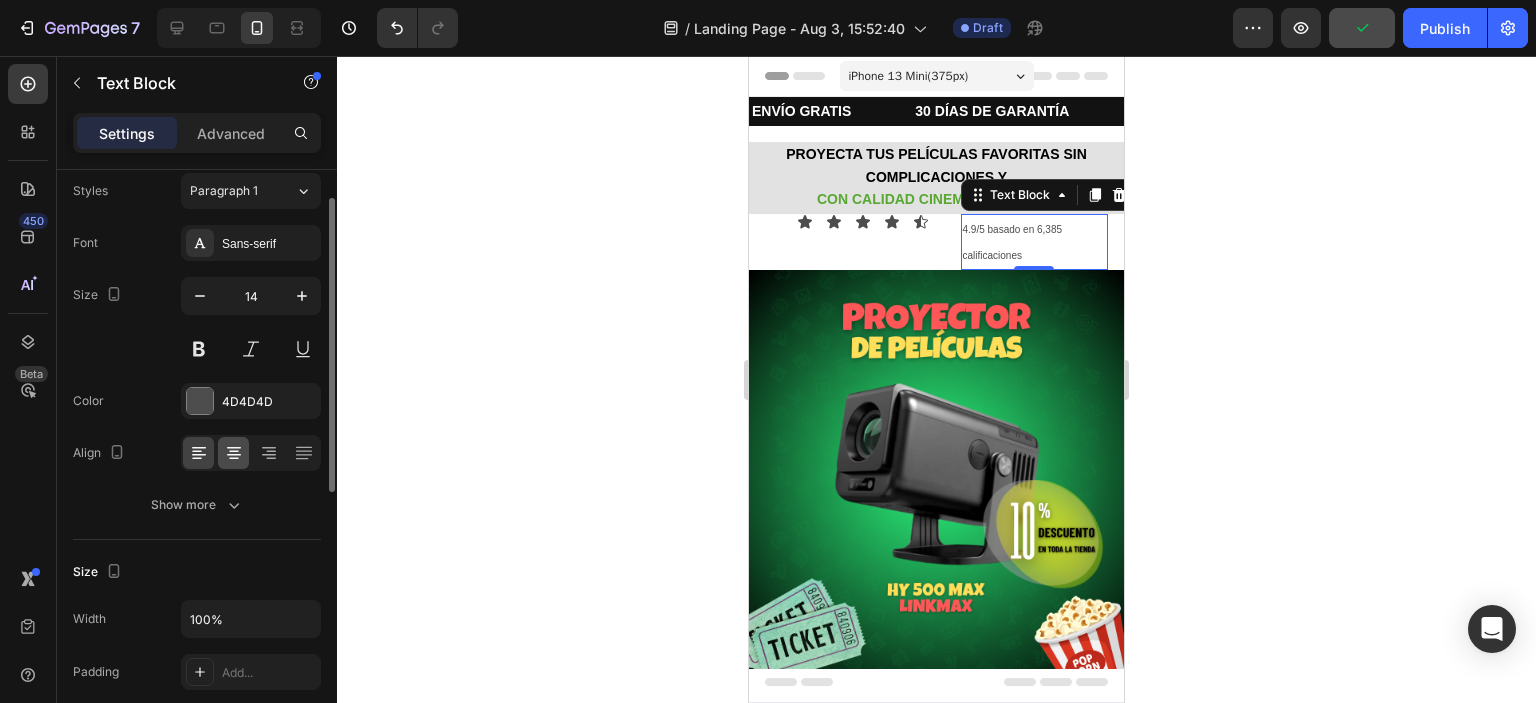 scroll, scrollTop: 60, scrollLeft: 0, axis: vertical 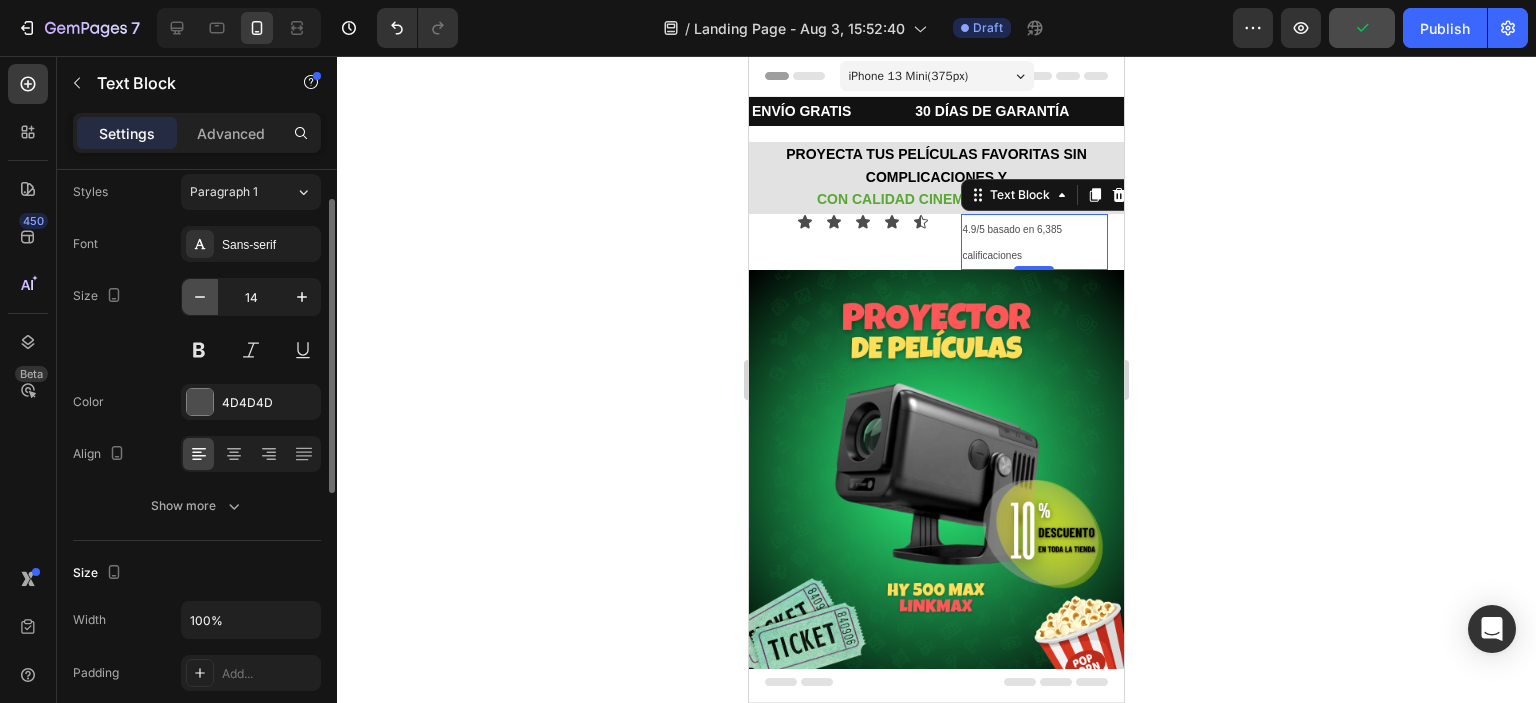 click 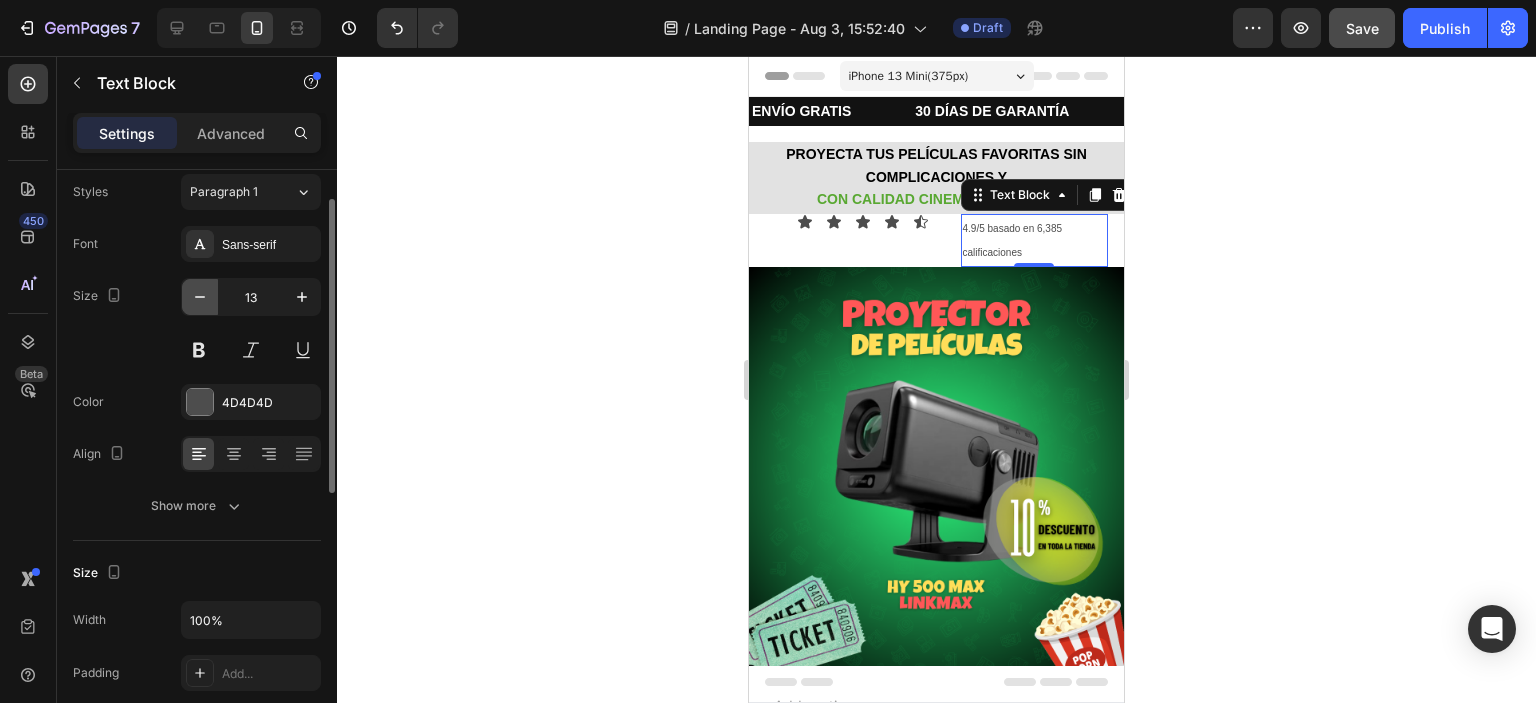 click 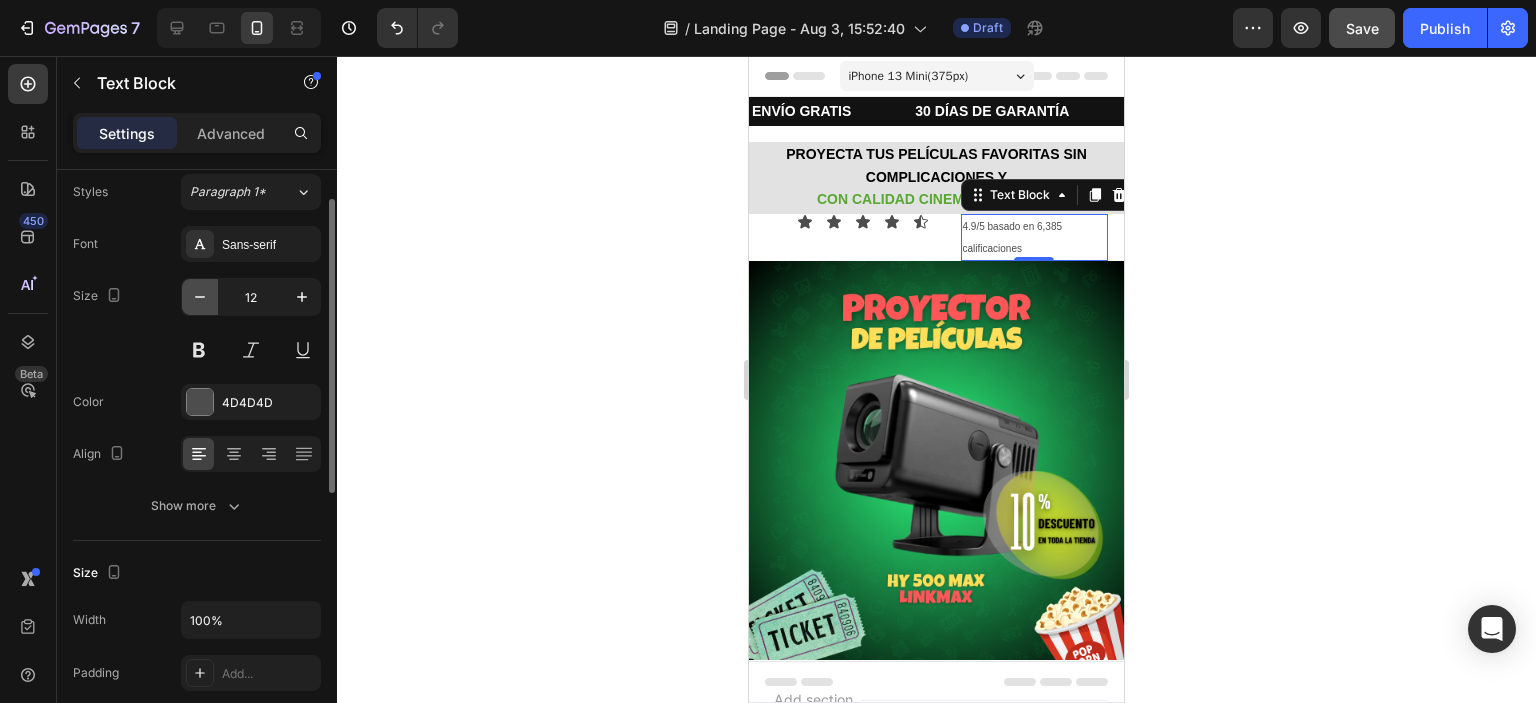 click 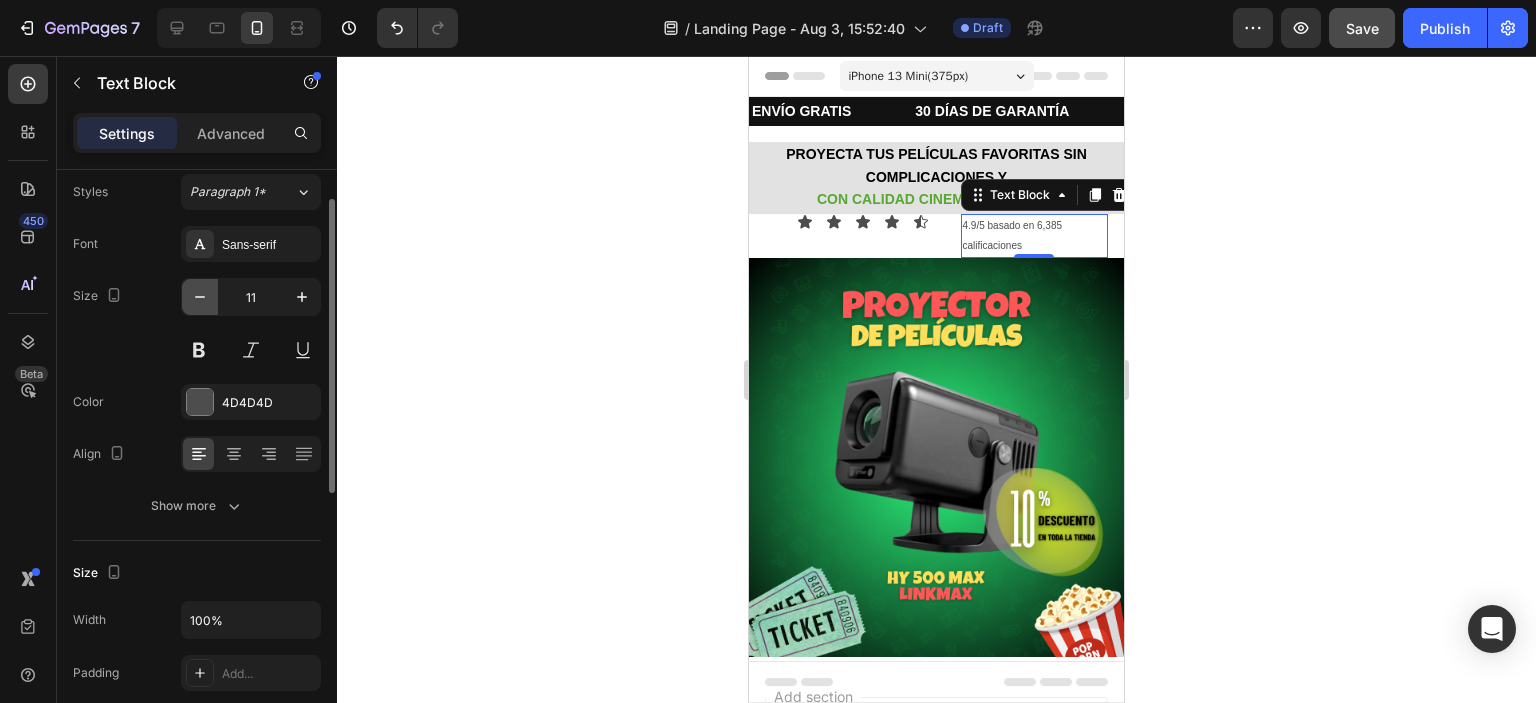 click 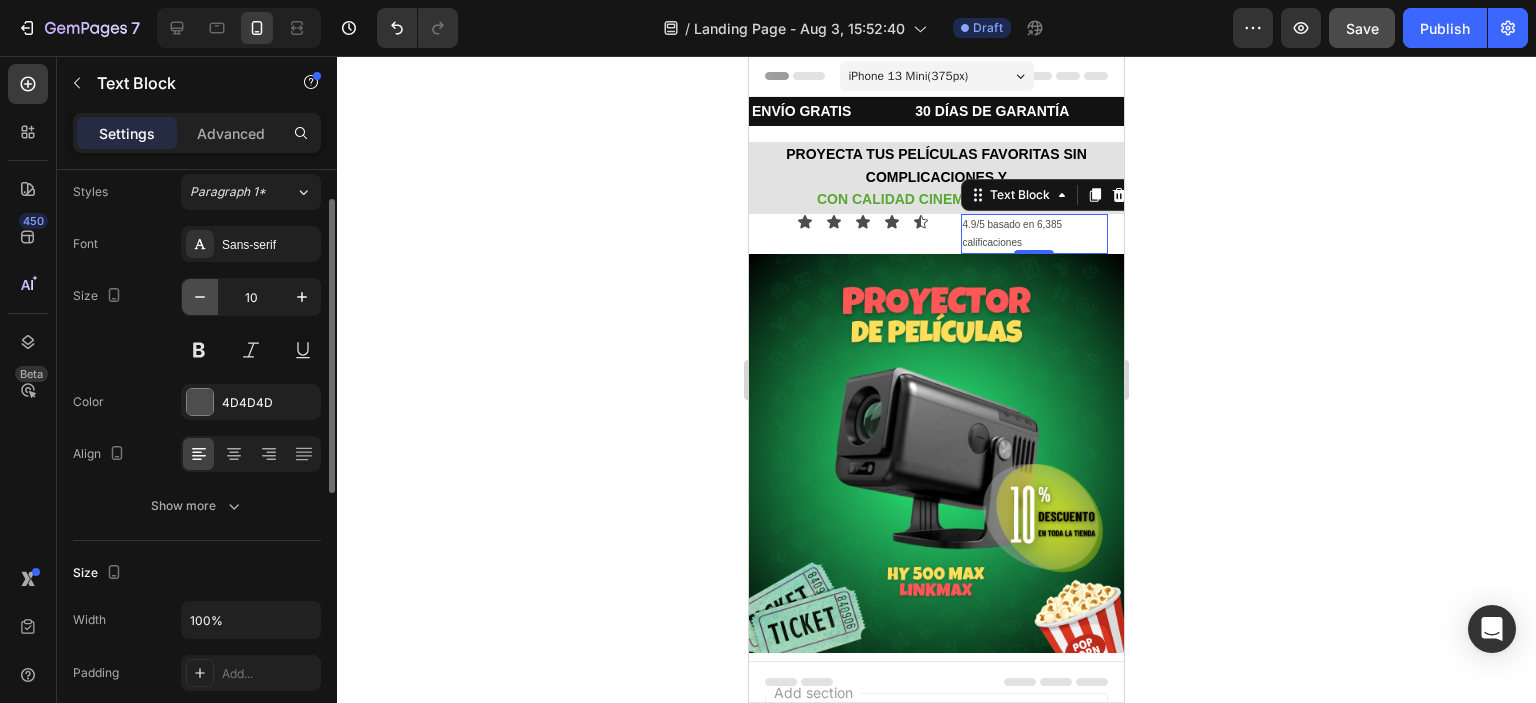 click 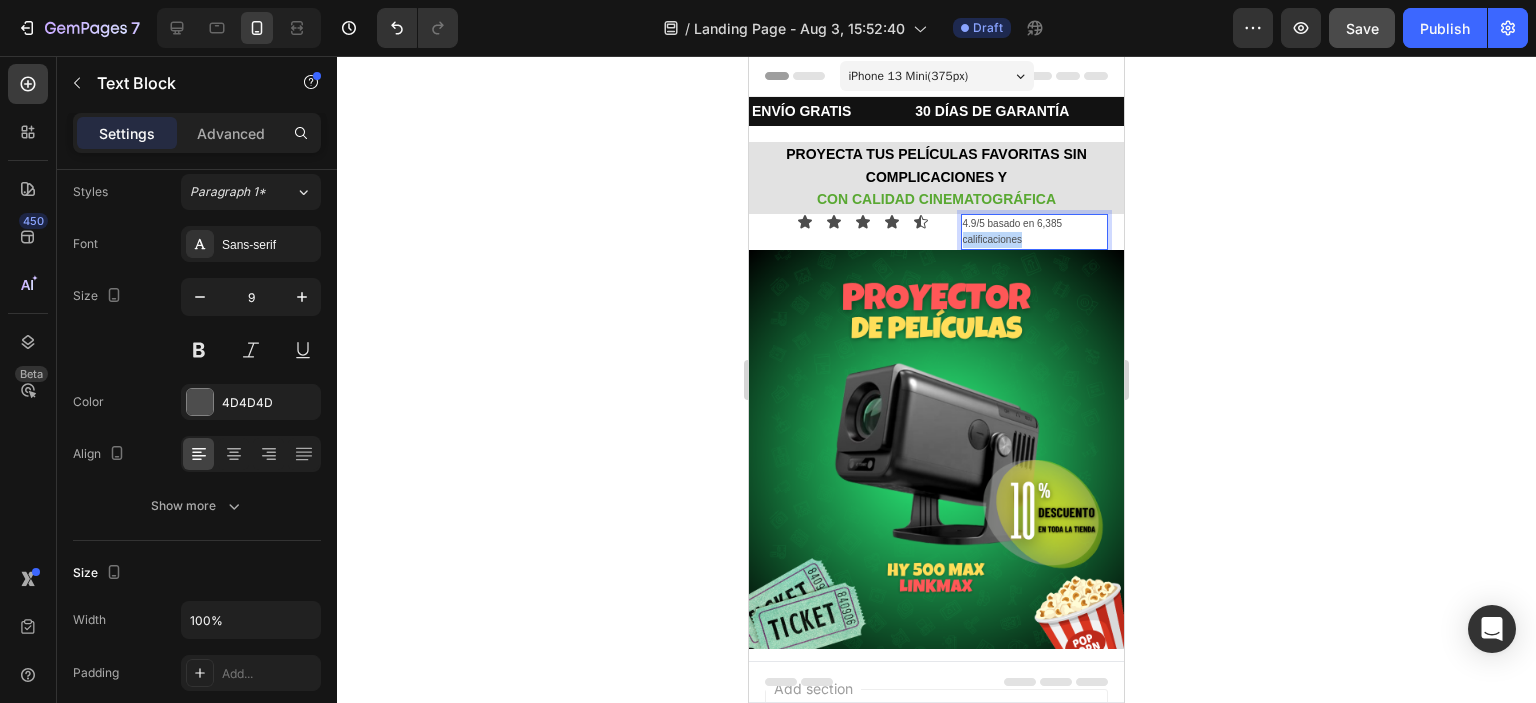 click on "4.9/5 basado en 6,385 calificaciones" at bounding box center [1013, 231] 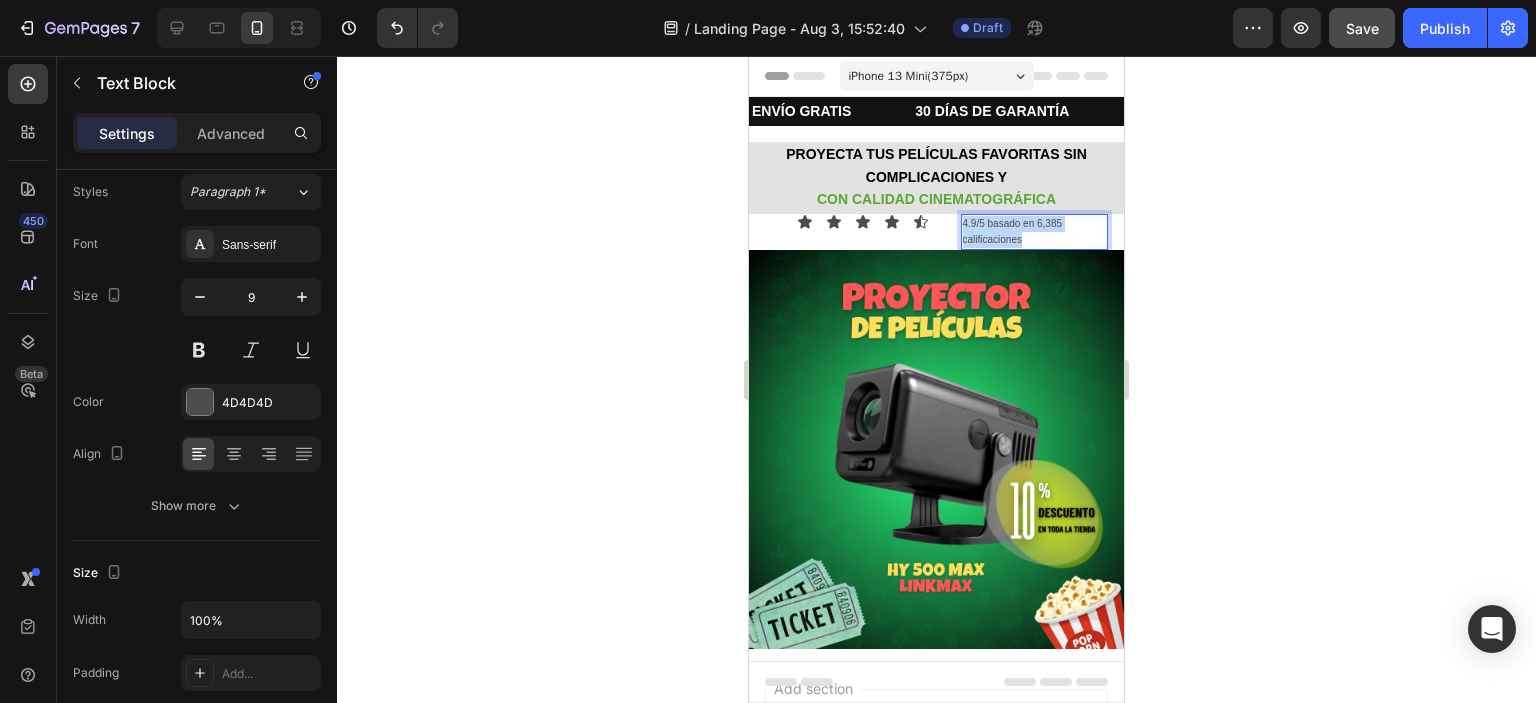 click on "4.9/5 basado en 6,385 calificaciones" at bounding box center (1013, 231) 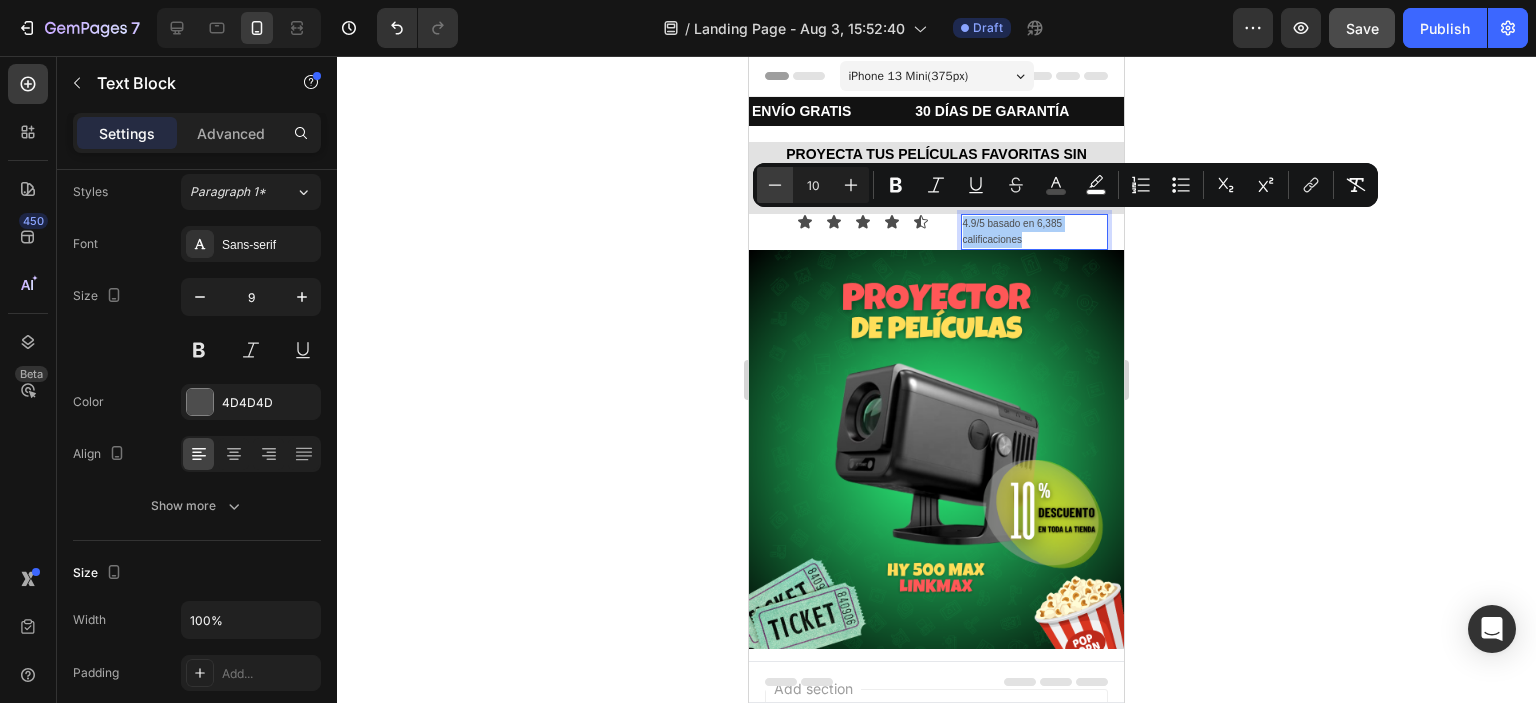 click 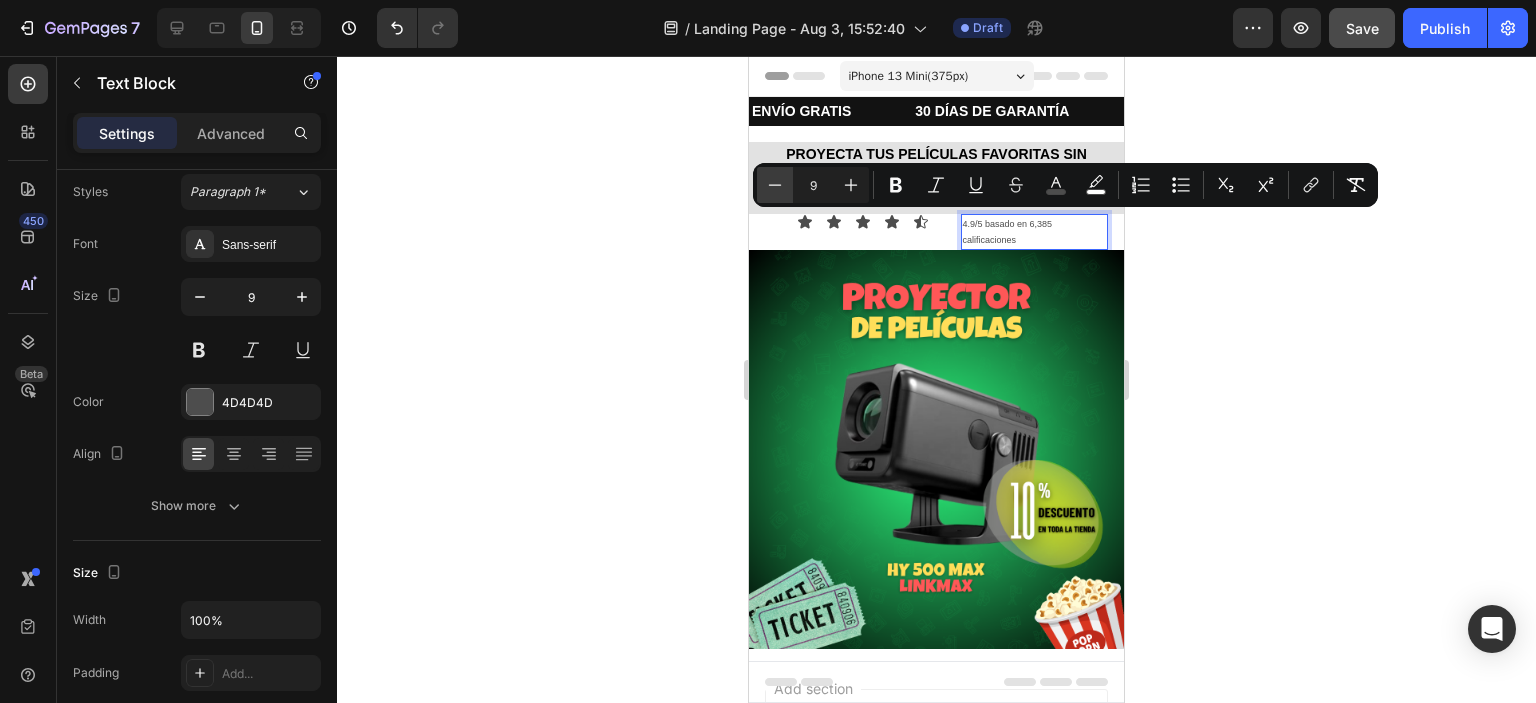 click 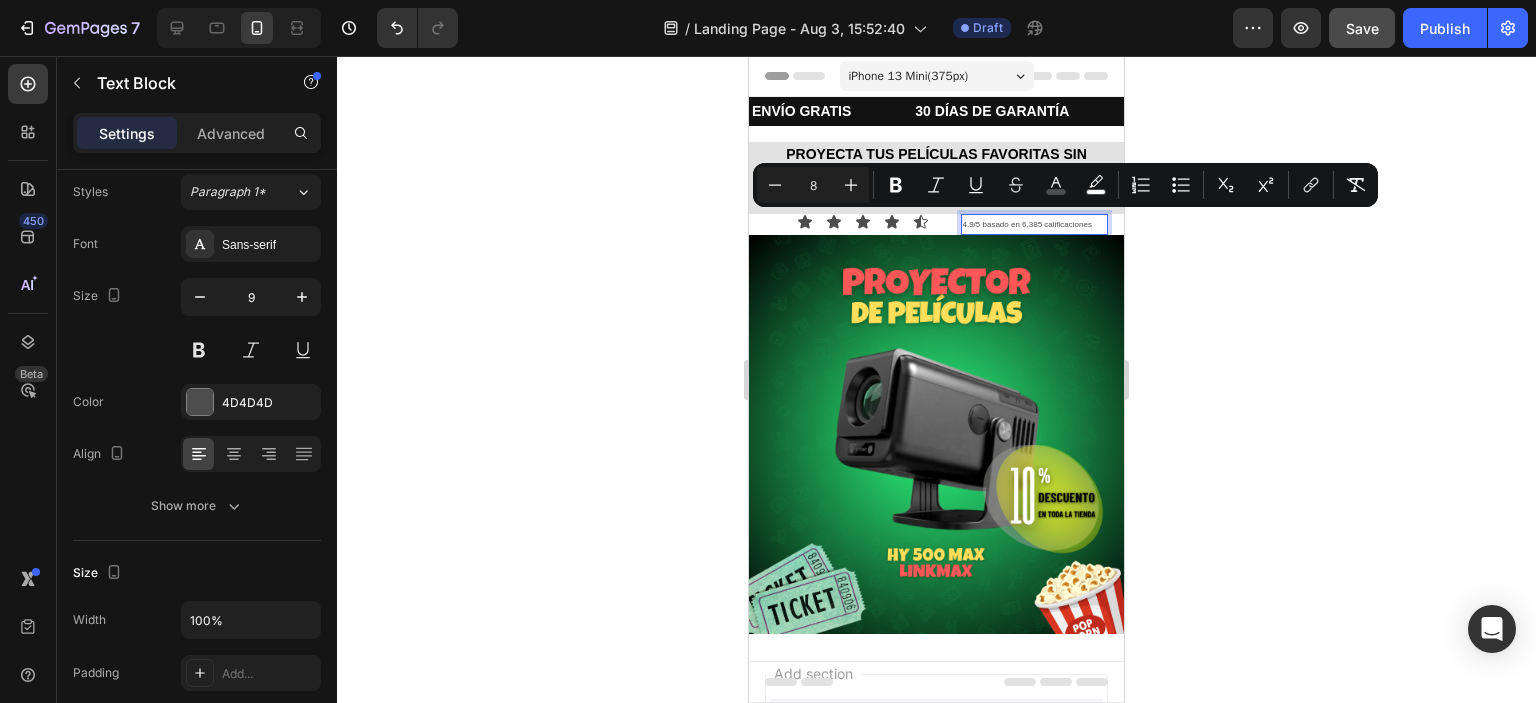 click 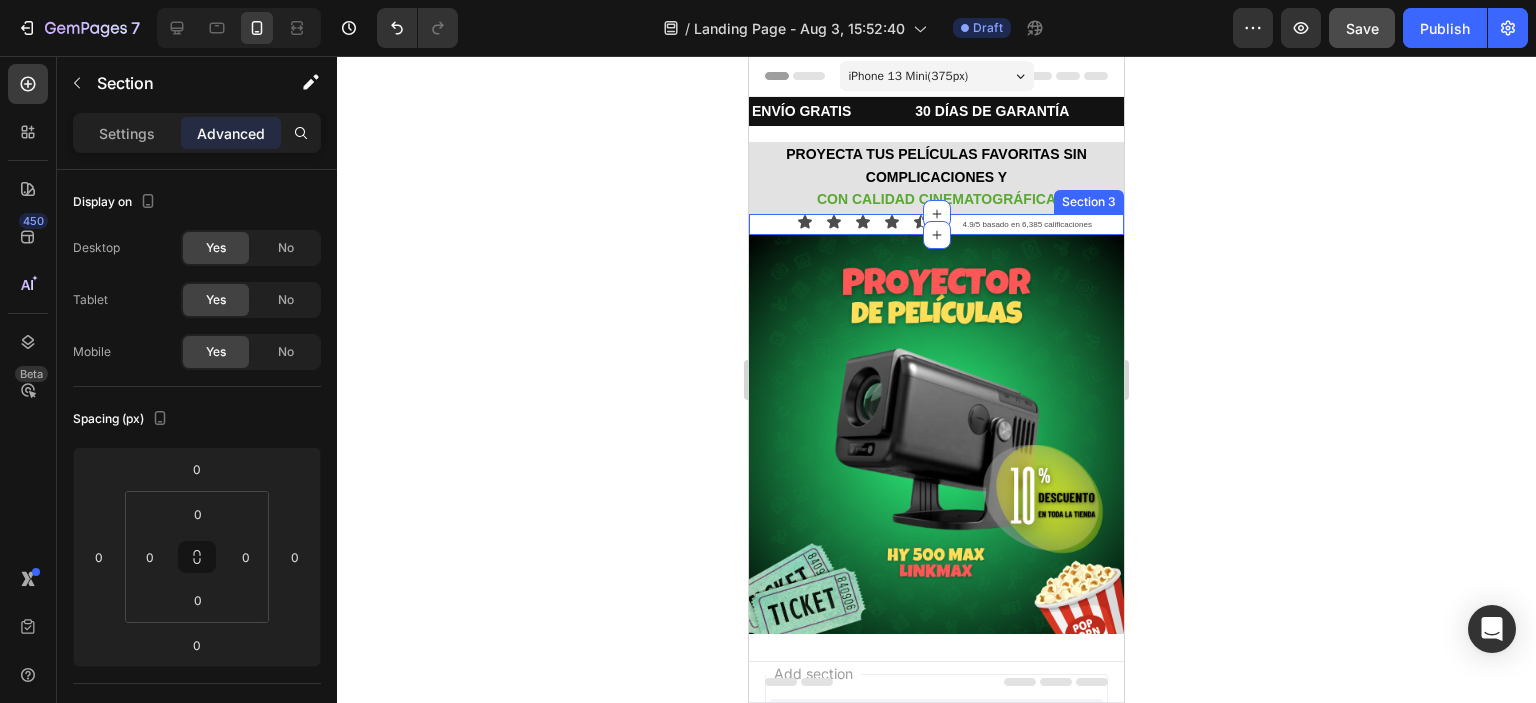 click on "Icon Icon Icon Icon Icon Icon List" at bounding box center (839, 224) 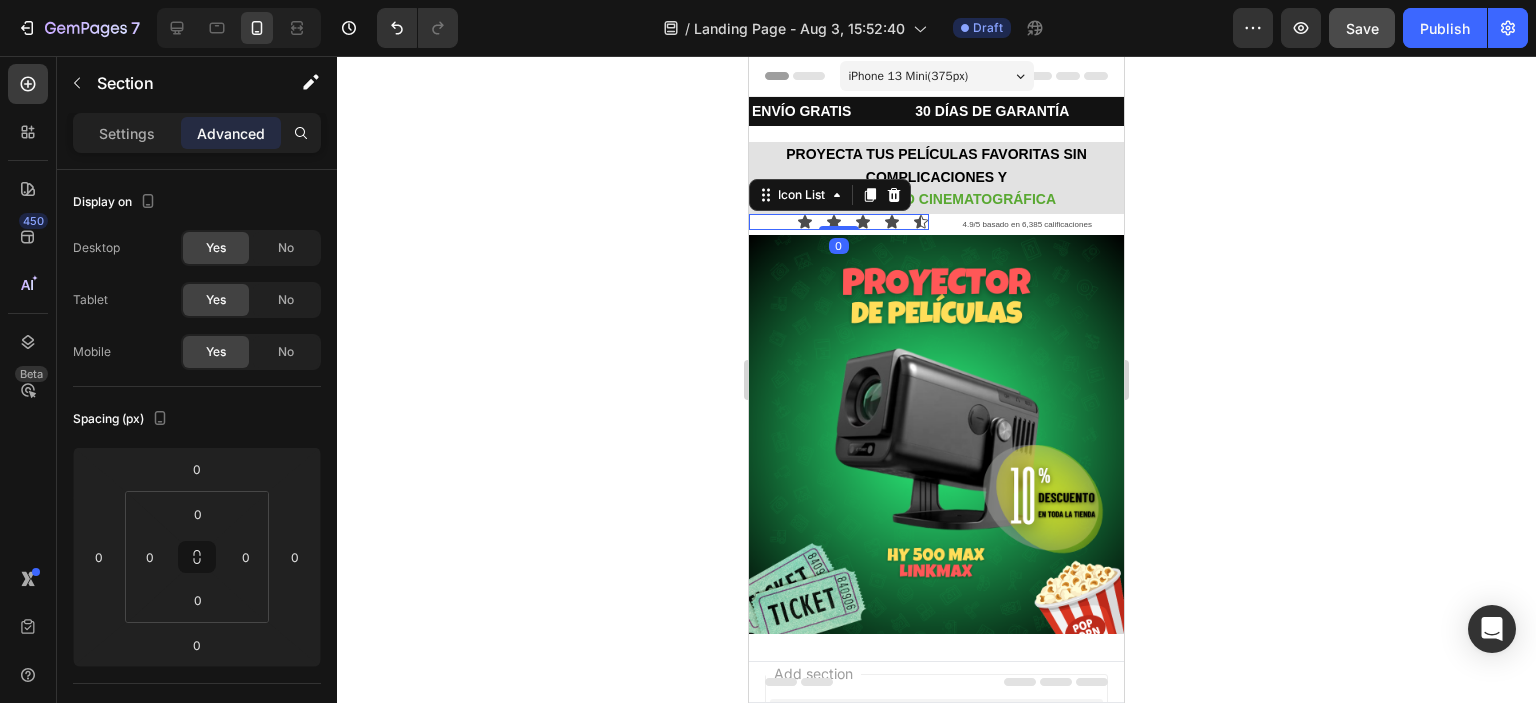 click on "Icon Icon Icon Icon Icon" at bounding box center [839, 222] 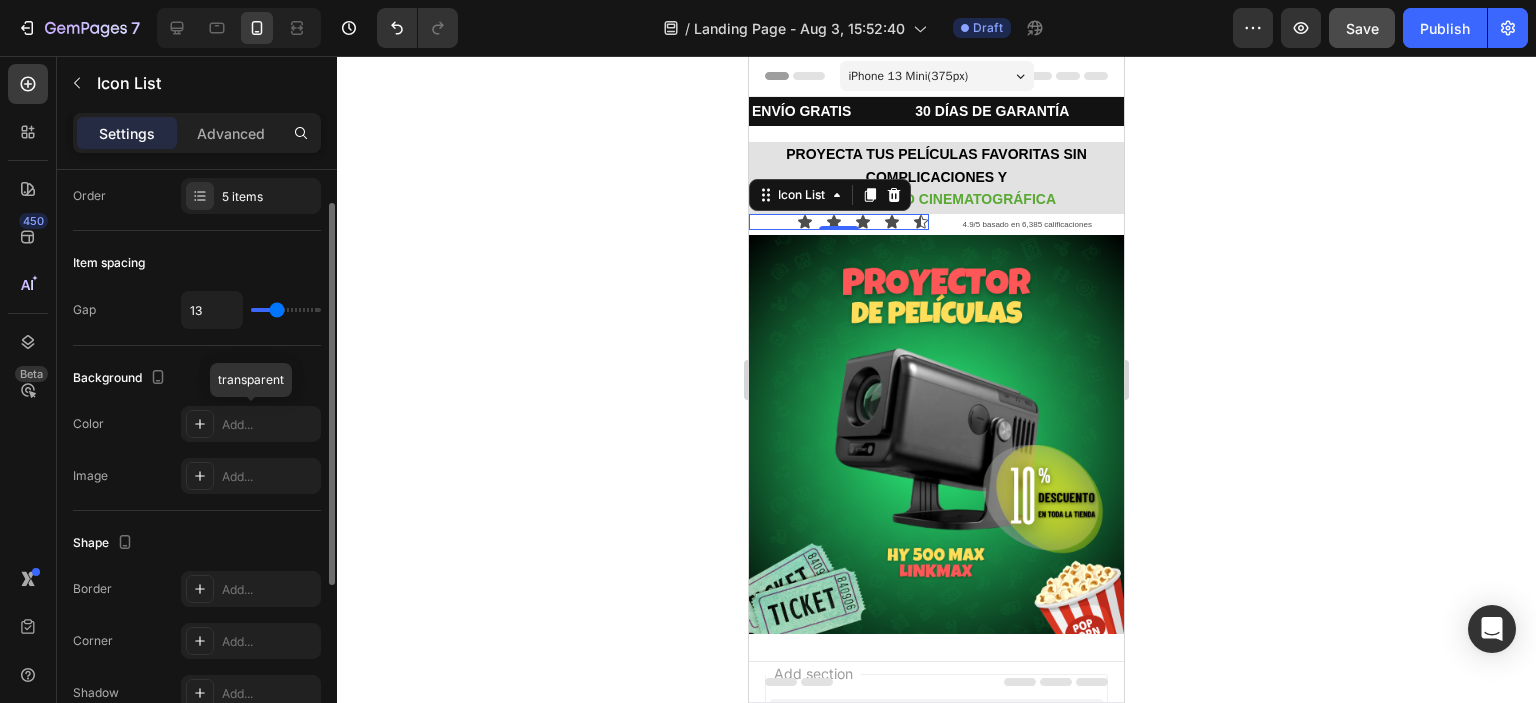 scroll, scrollTop: 0, scrollLeft: 0, axis: both 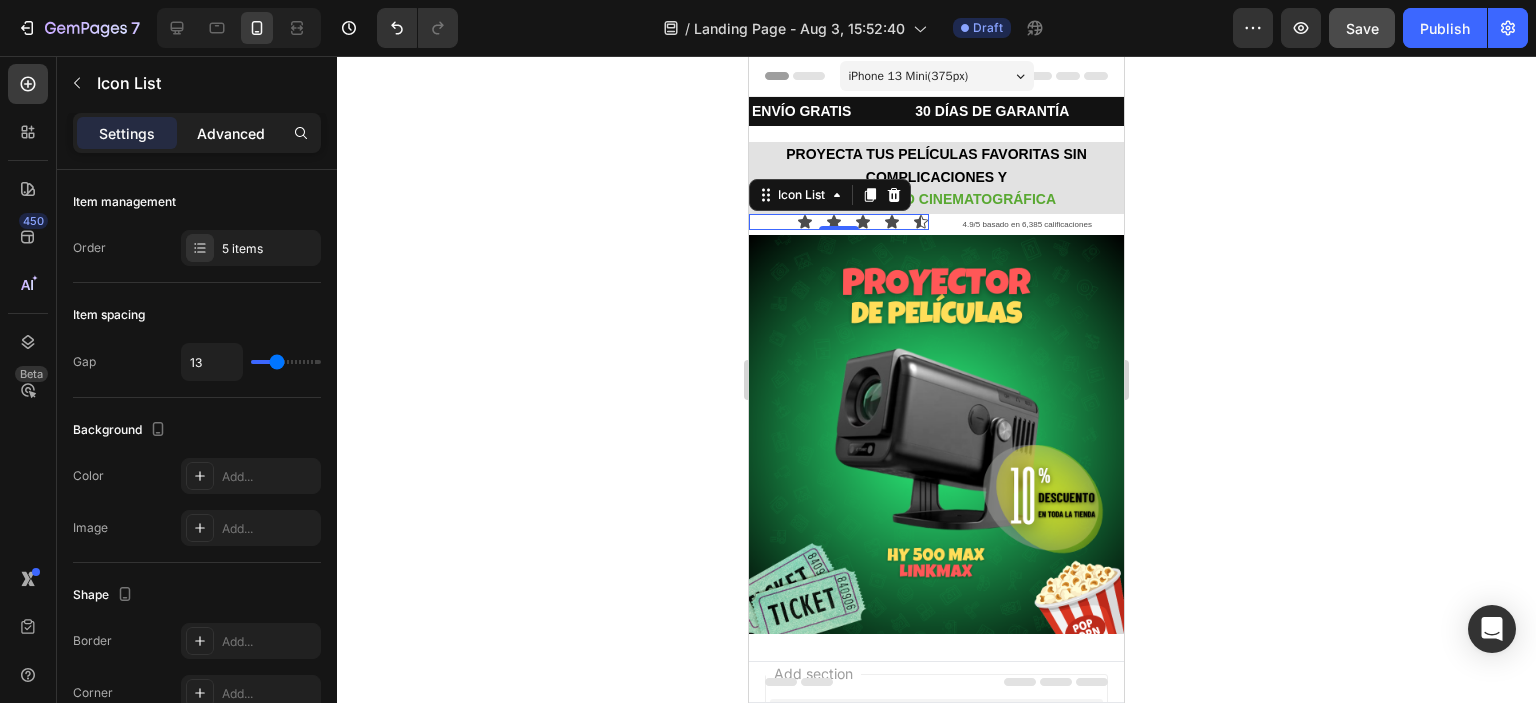 click on "Advanced" at bounding box center [231, 133] 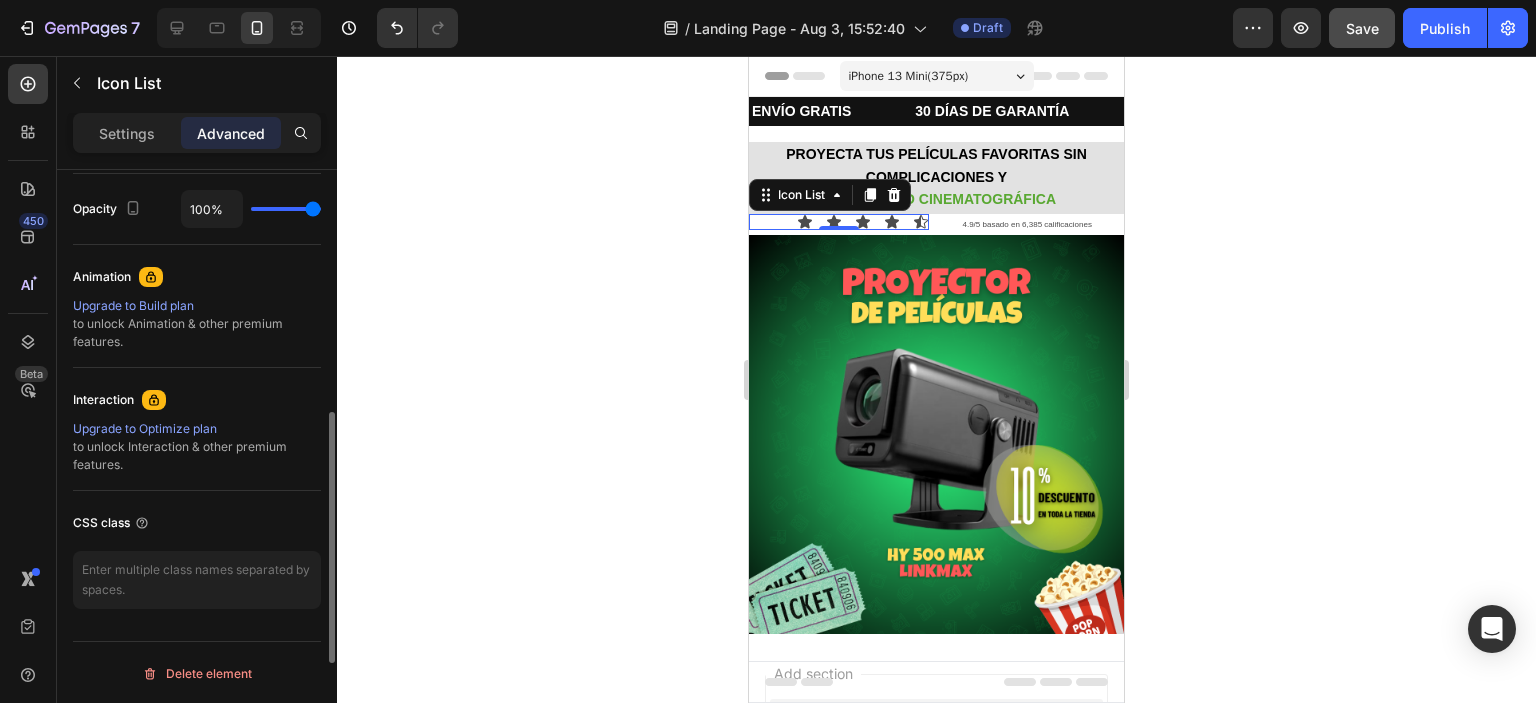 scroll, scrollTop: 0, scrollLeft: 0, axis: both 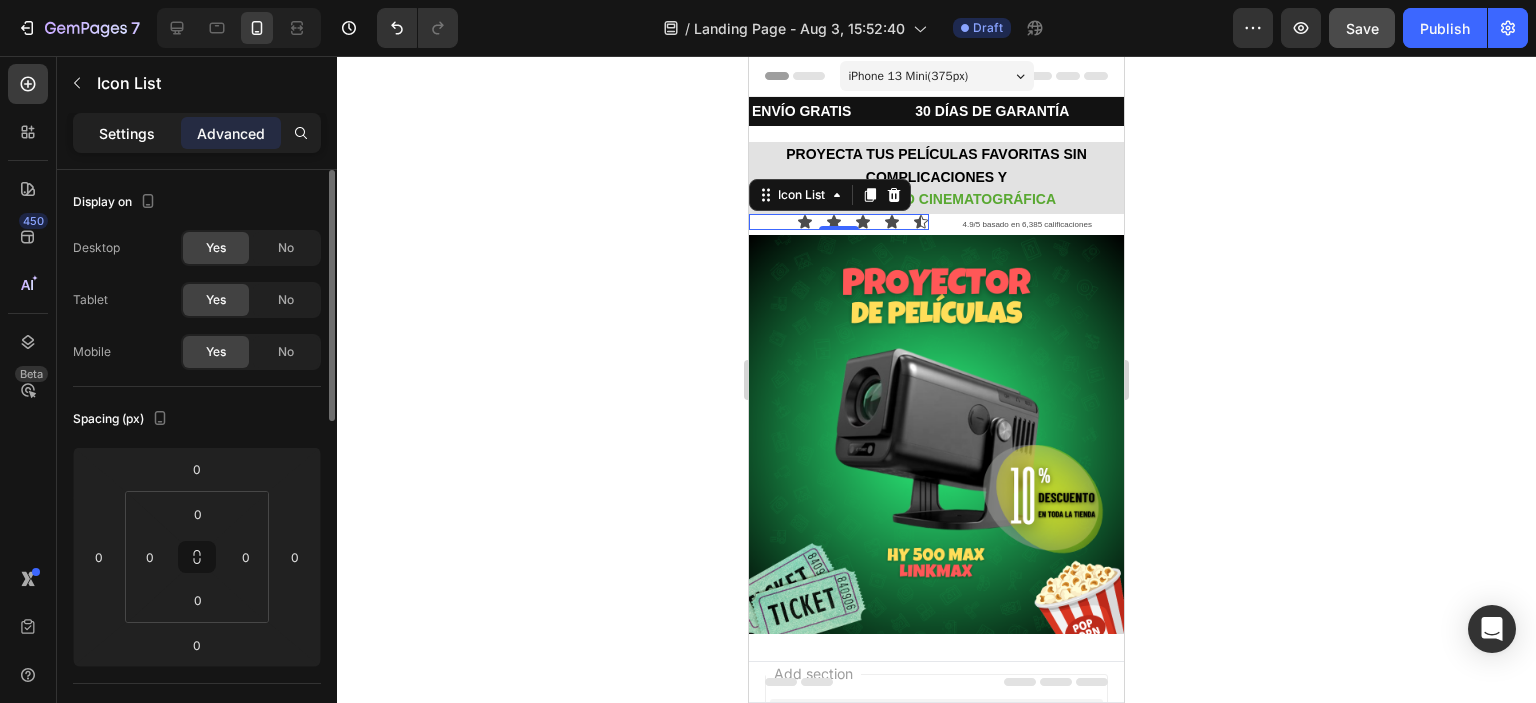 click on "Settings" at bounding box center [127, 133] 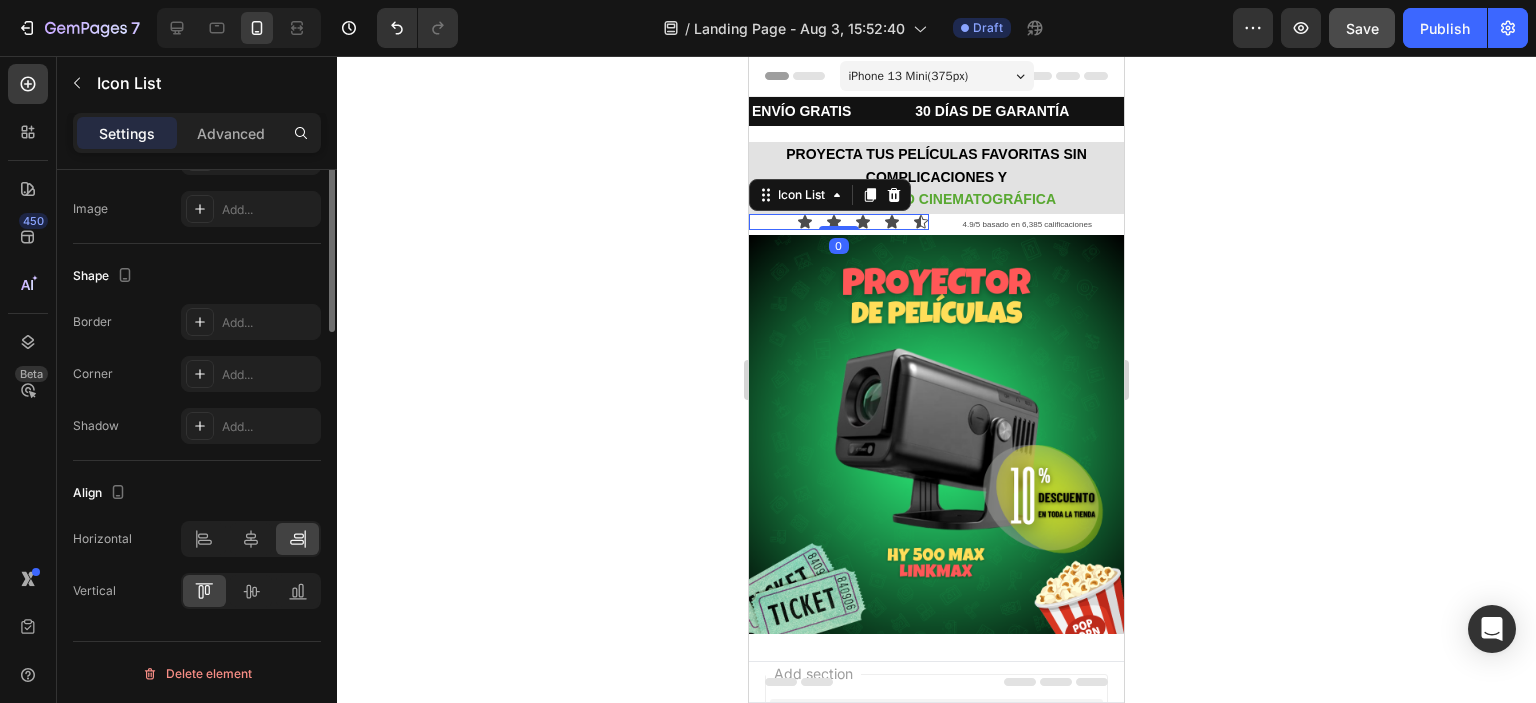 scroll, scrollTop: 0, scrollLeft: 0, axis: both 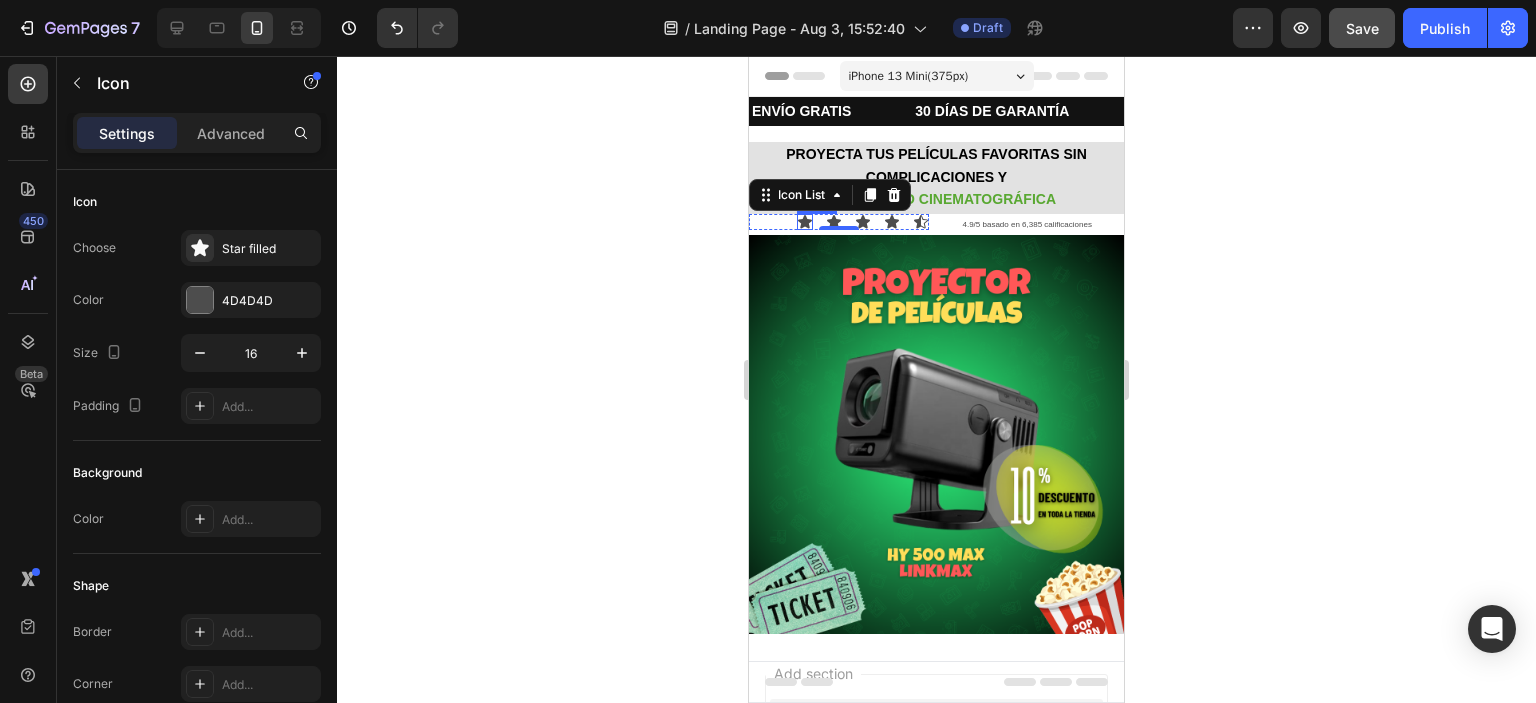 click on "Icon" at bounding box center [805, 222] 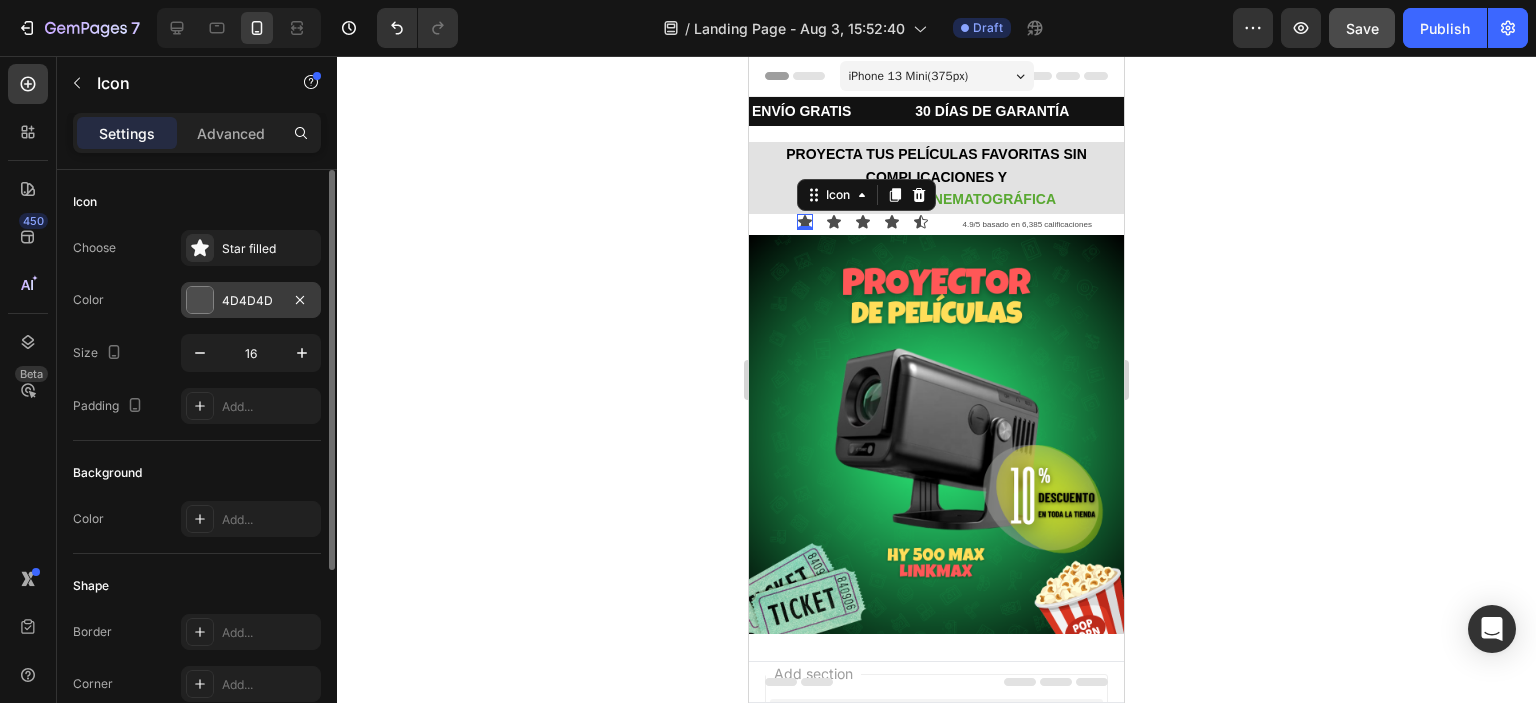 click at bounding box center [200, 300] 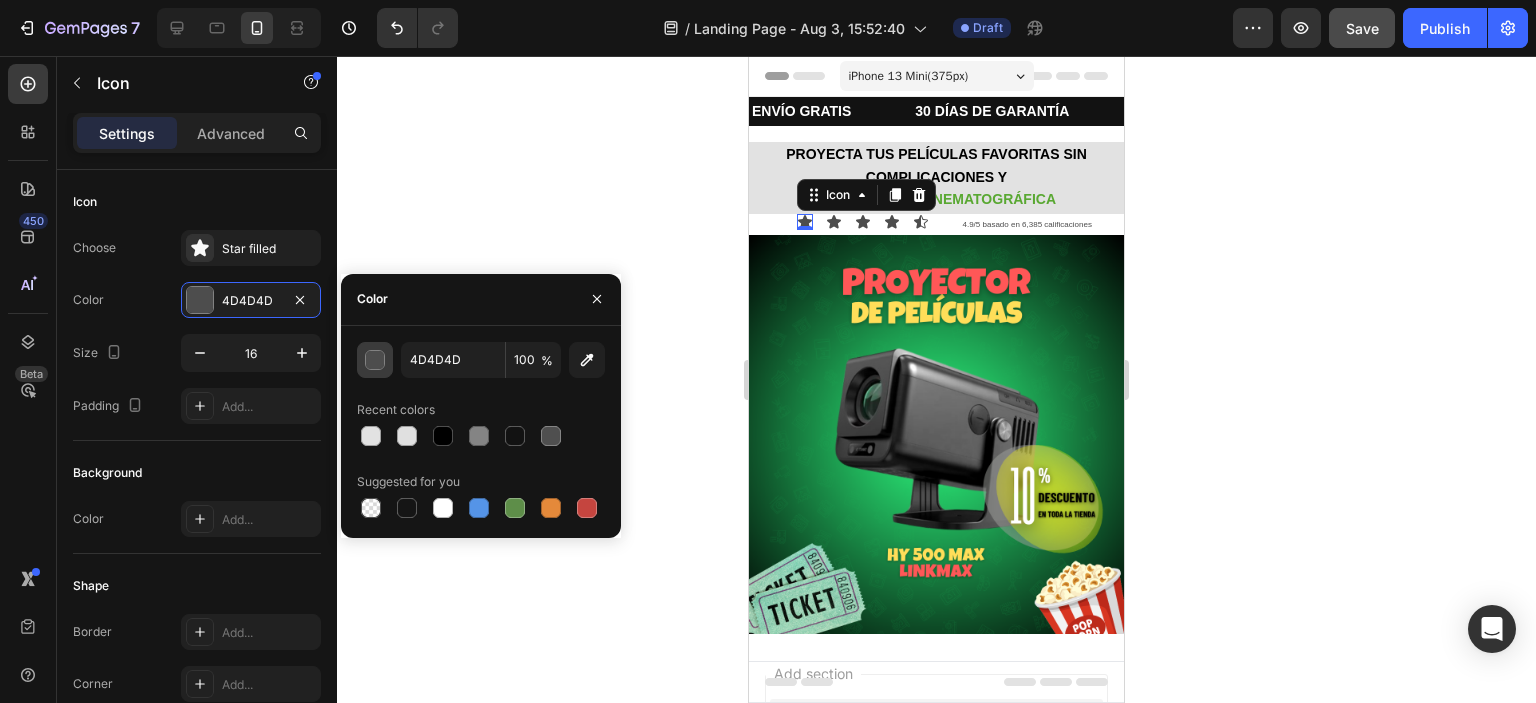click at bounding box center (376, 361) 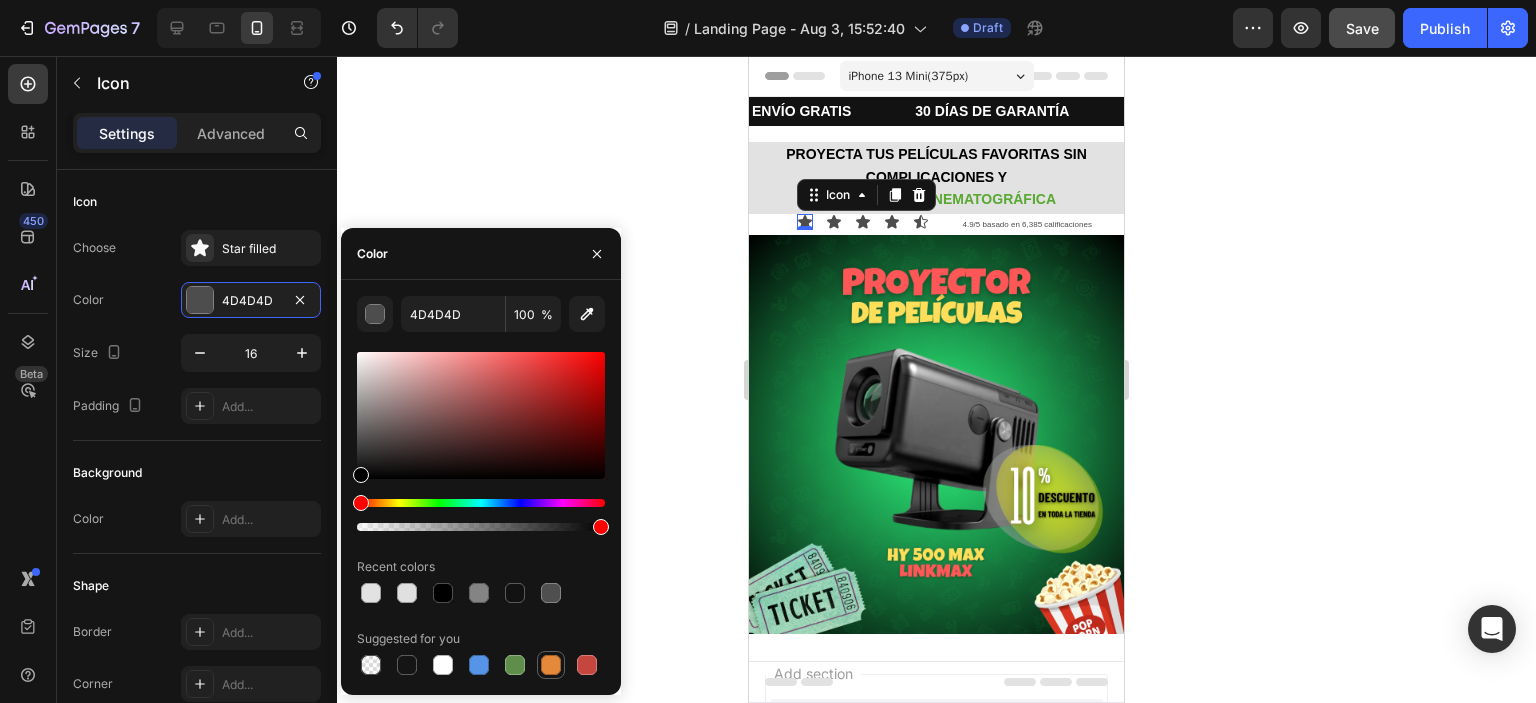 click at bounding box center [551, 665] 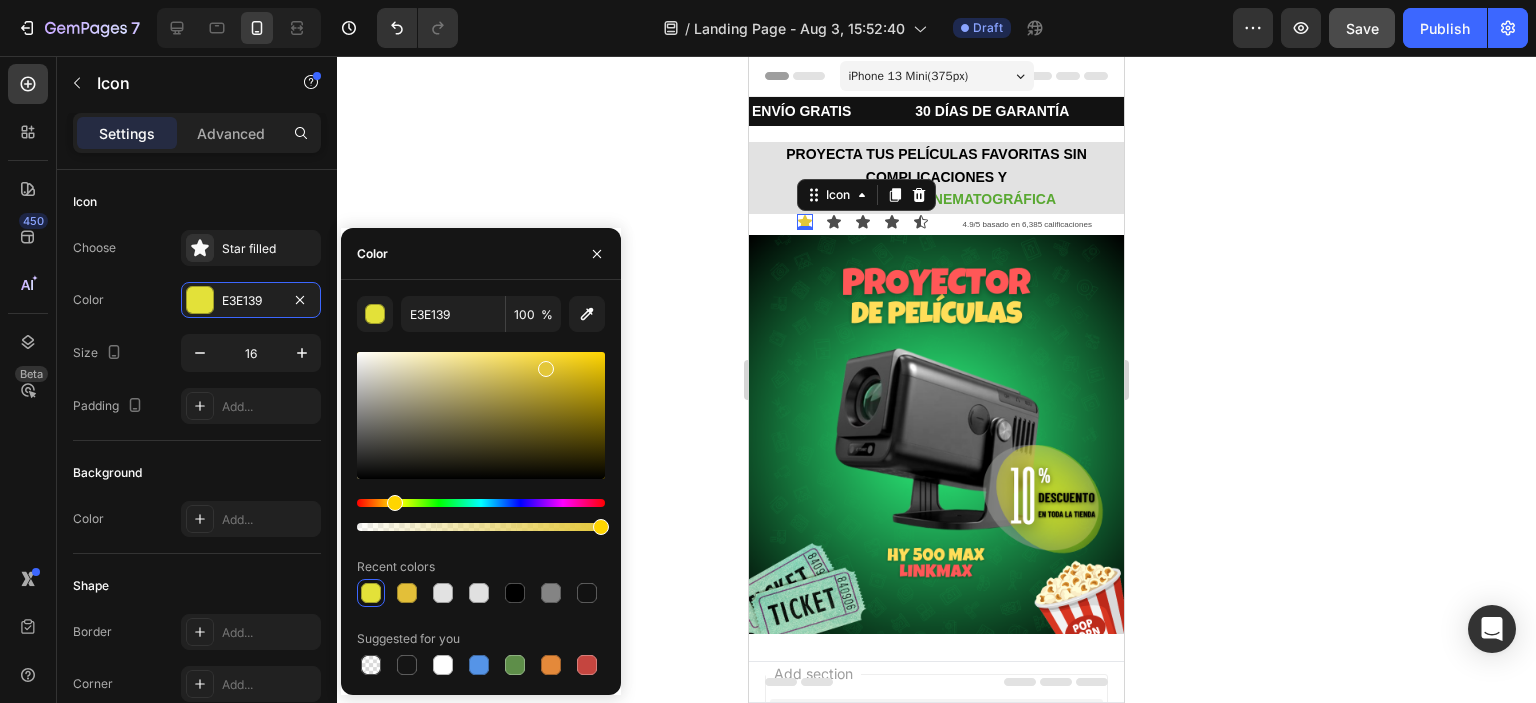 drag, startPoint x: 377, startPoint y: 502, endPoint x: 392, endPoint y: 503, distance: 15.033297 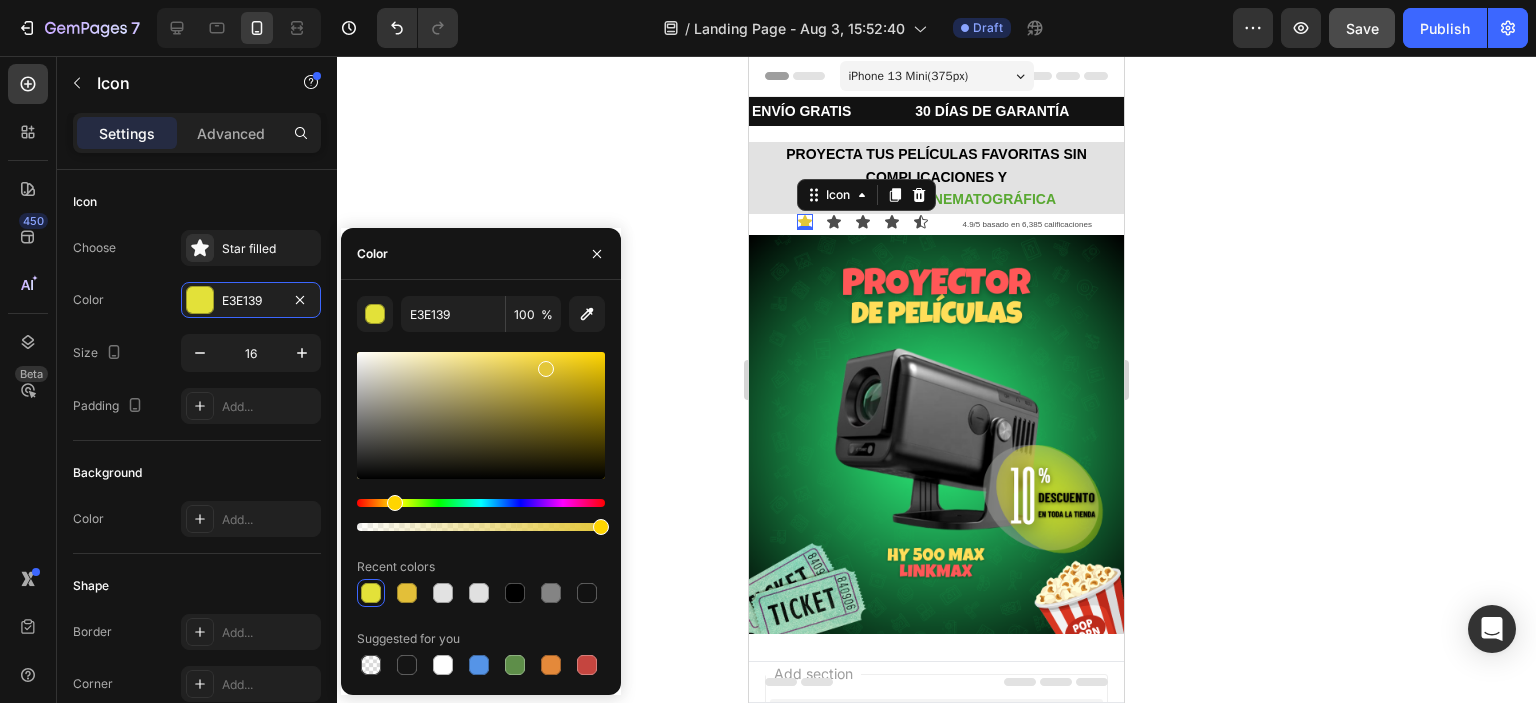 click at bounding box center (395, 503) 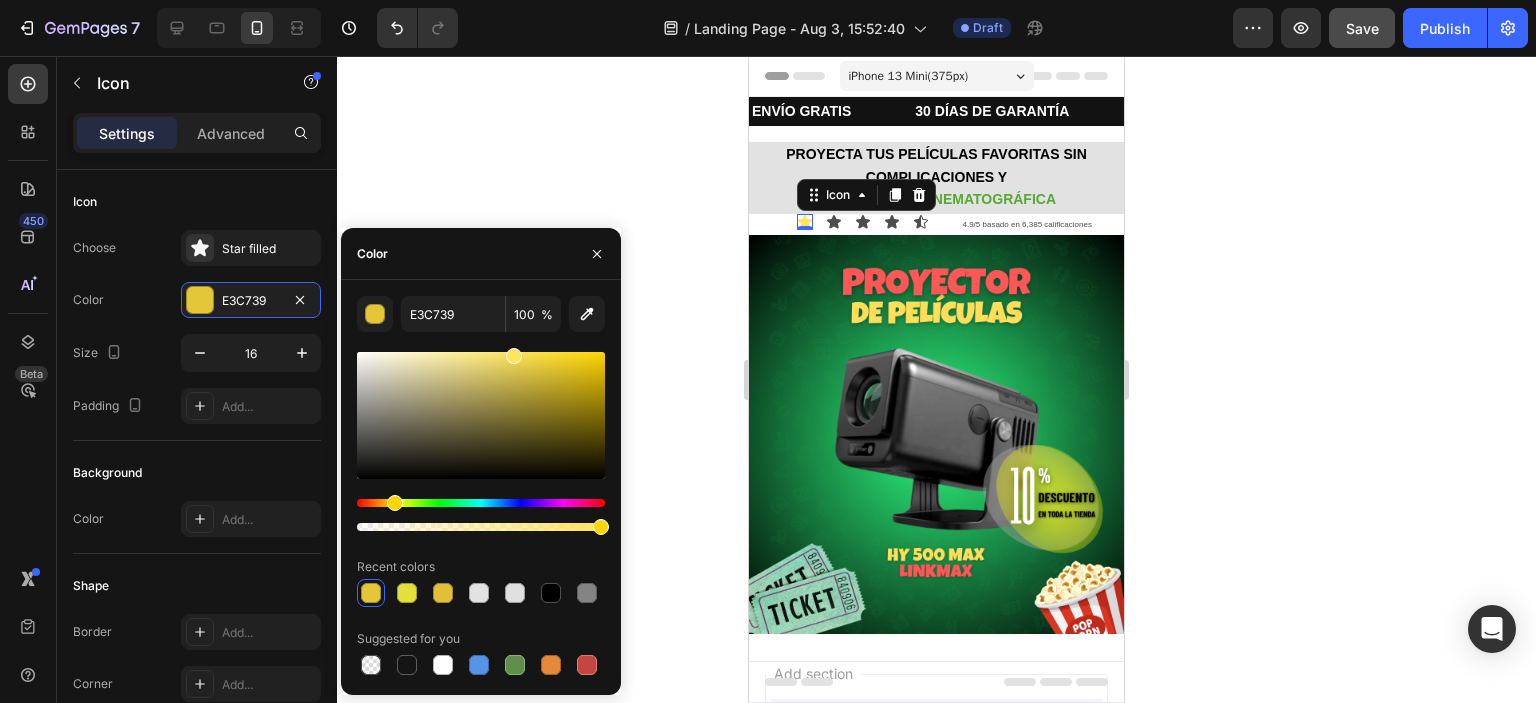 drag, startPoint x: 544, startPoint y: 373, endPoint x: 512, endPoint y: 346, distance: 41.868843 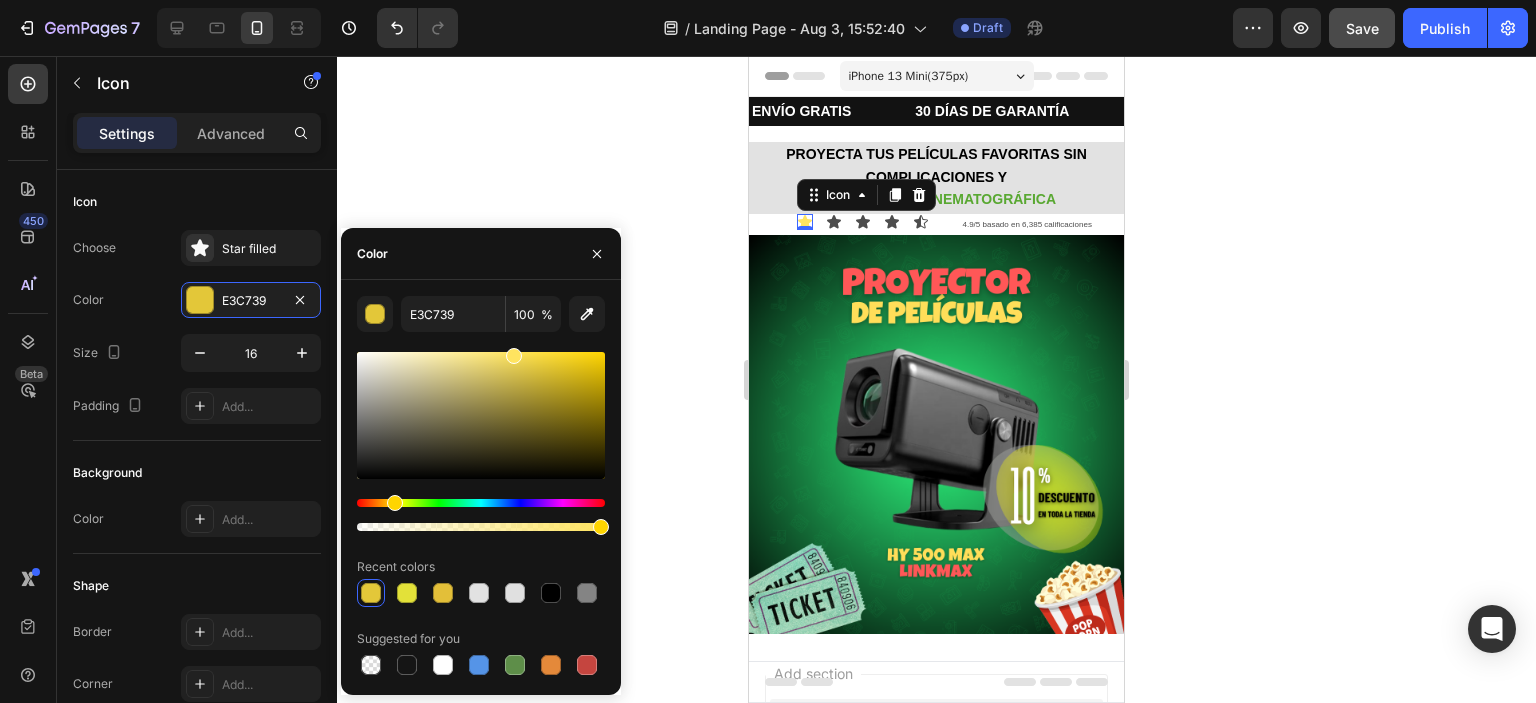 click on "E3C739 100 % Recent colors Suggested for you" at bounding box center (481, 487) 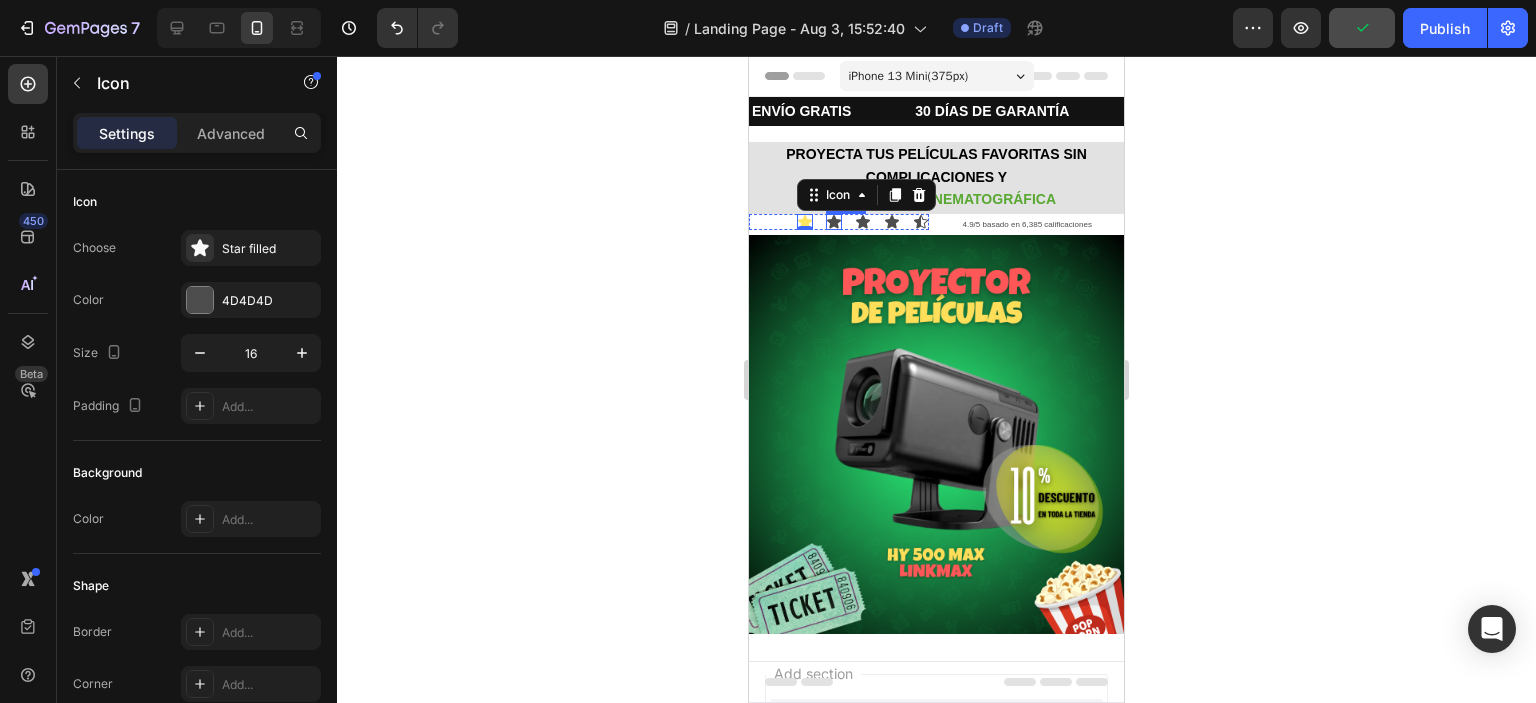 click on "Icon" at bounding box center (834, 222) 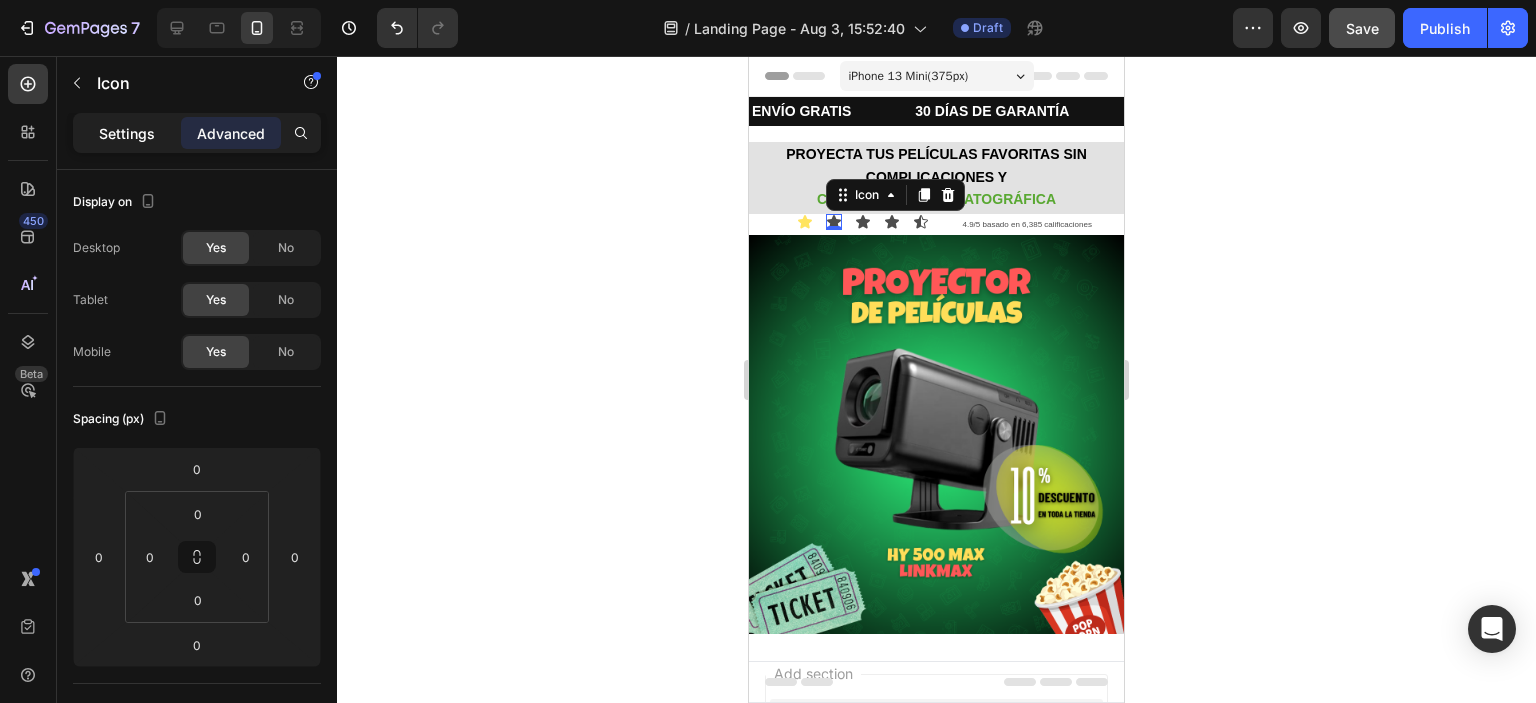 click on "Settings" at bounding box center (127, 133) 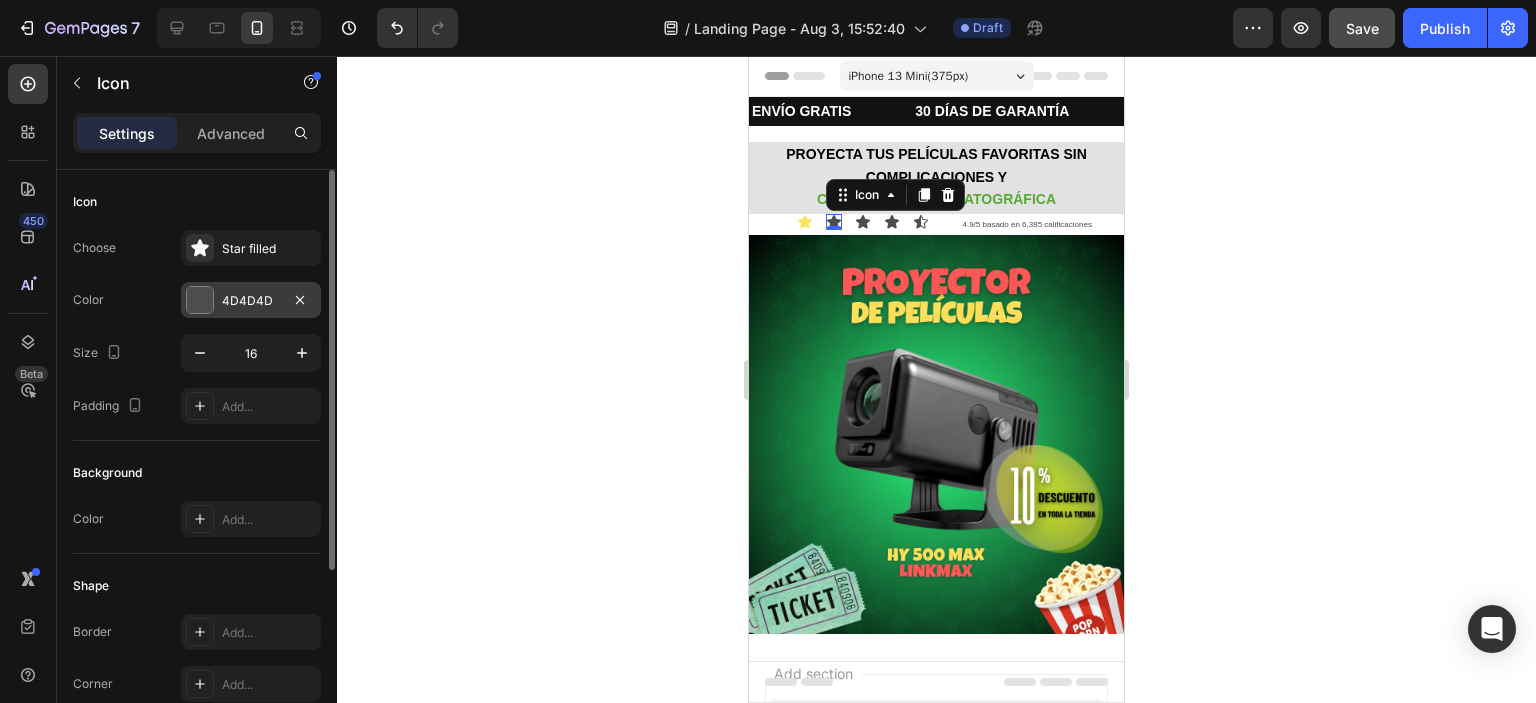 click at bounding box center [200, 300] 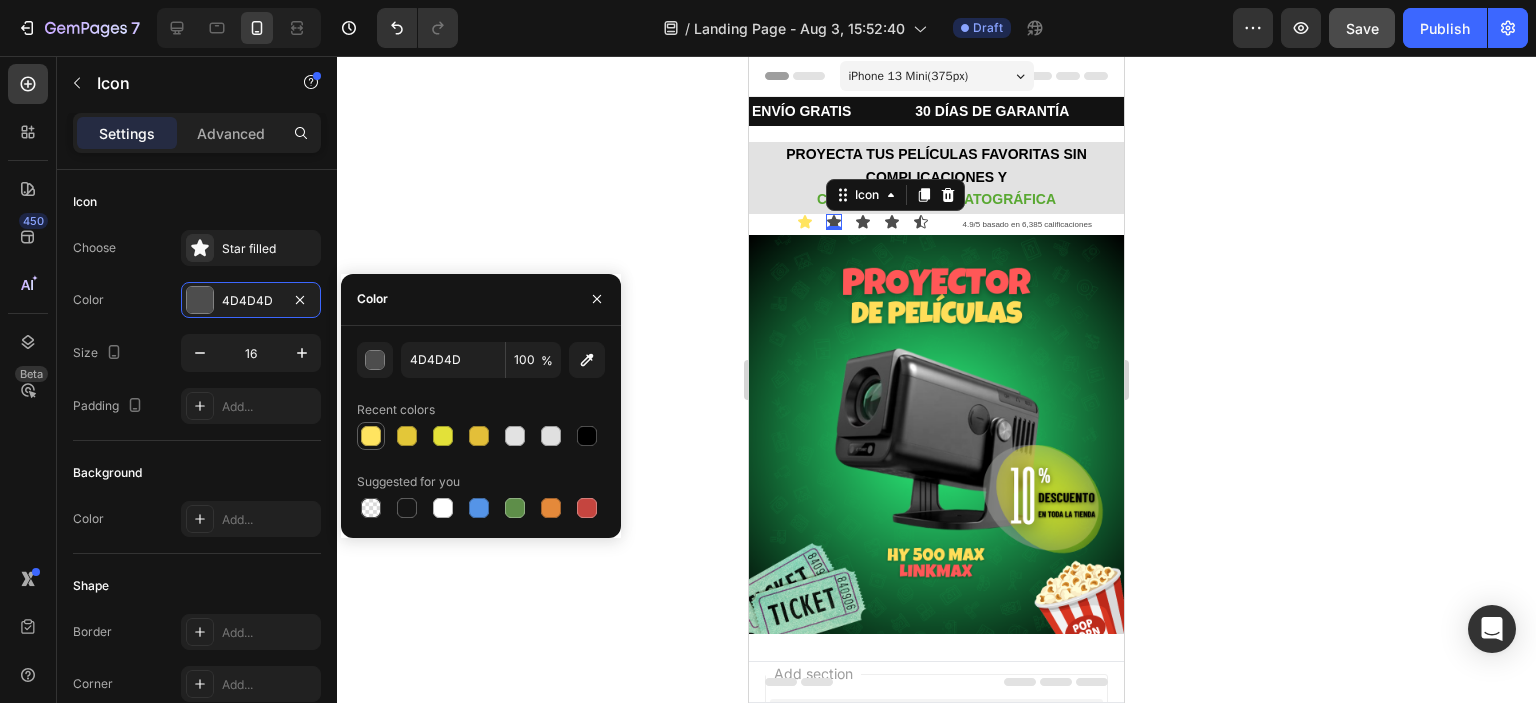 click at bounding box center [371, 436] 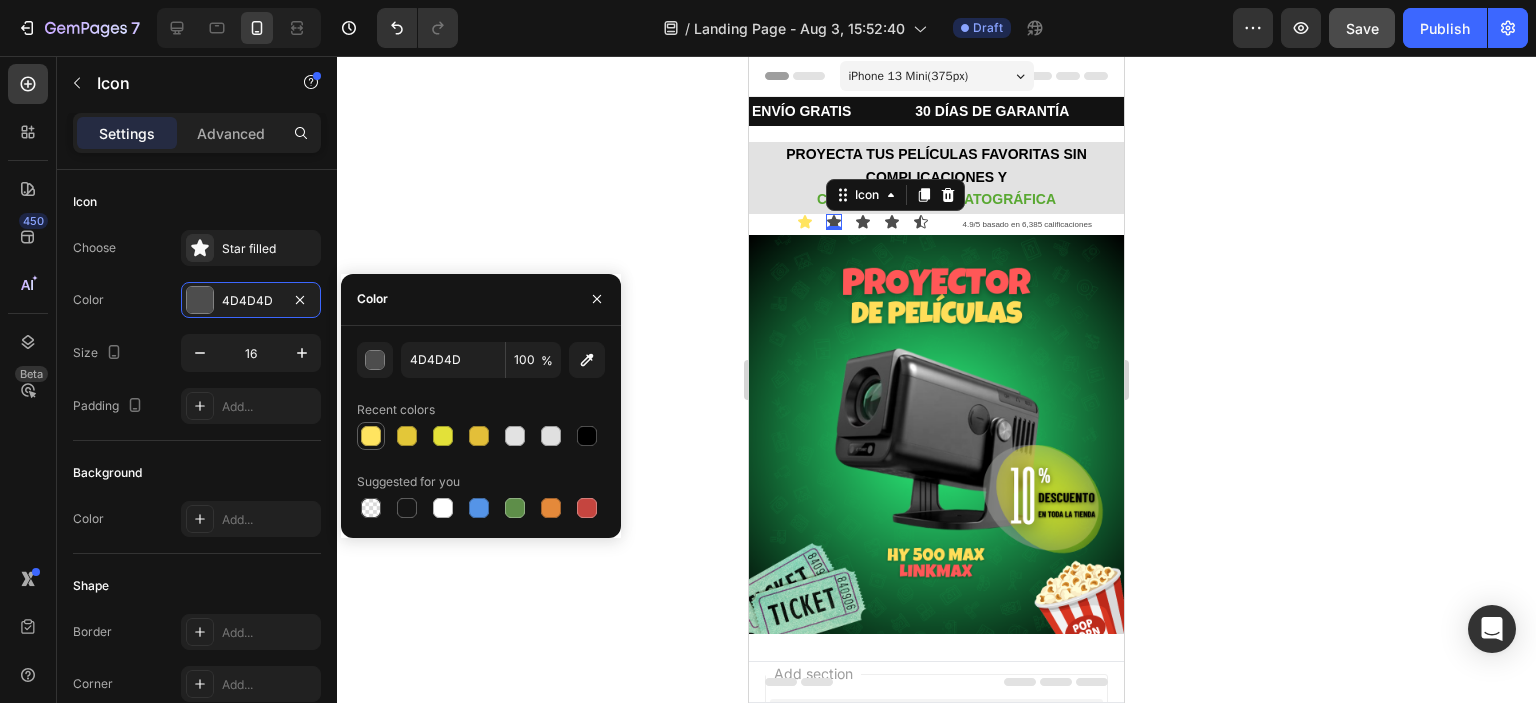 type on "FFE460" 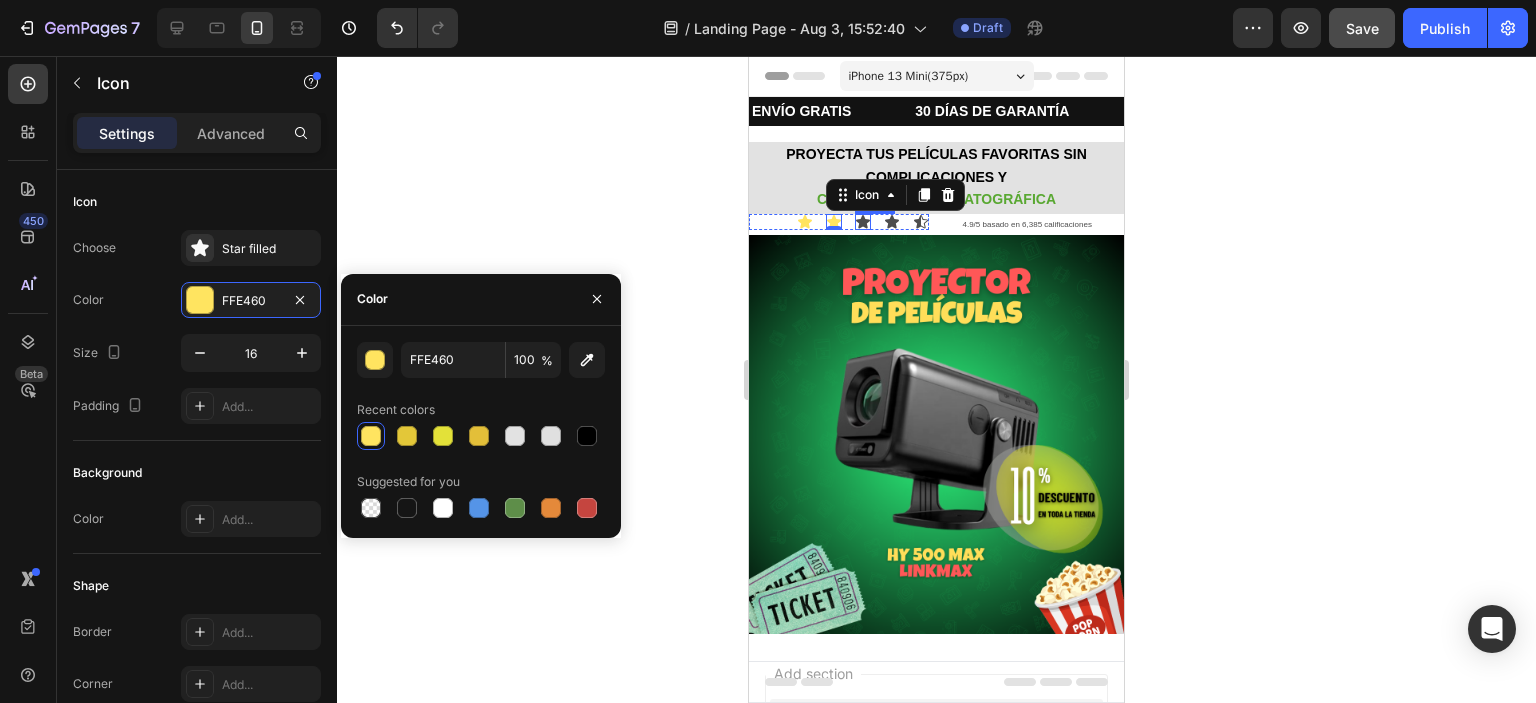 click on "Icon" at bounding box center (863, 222) 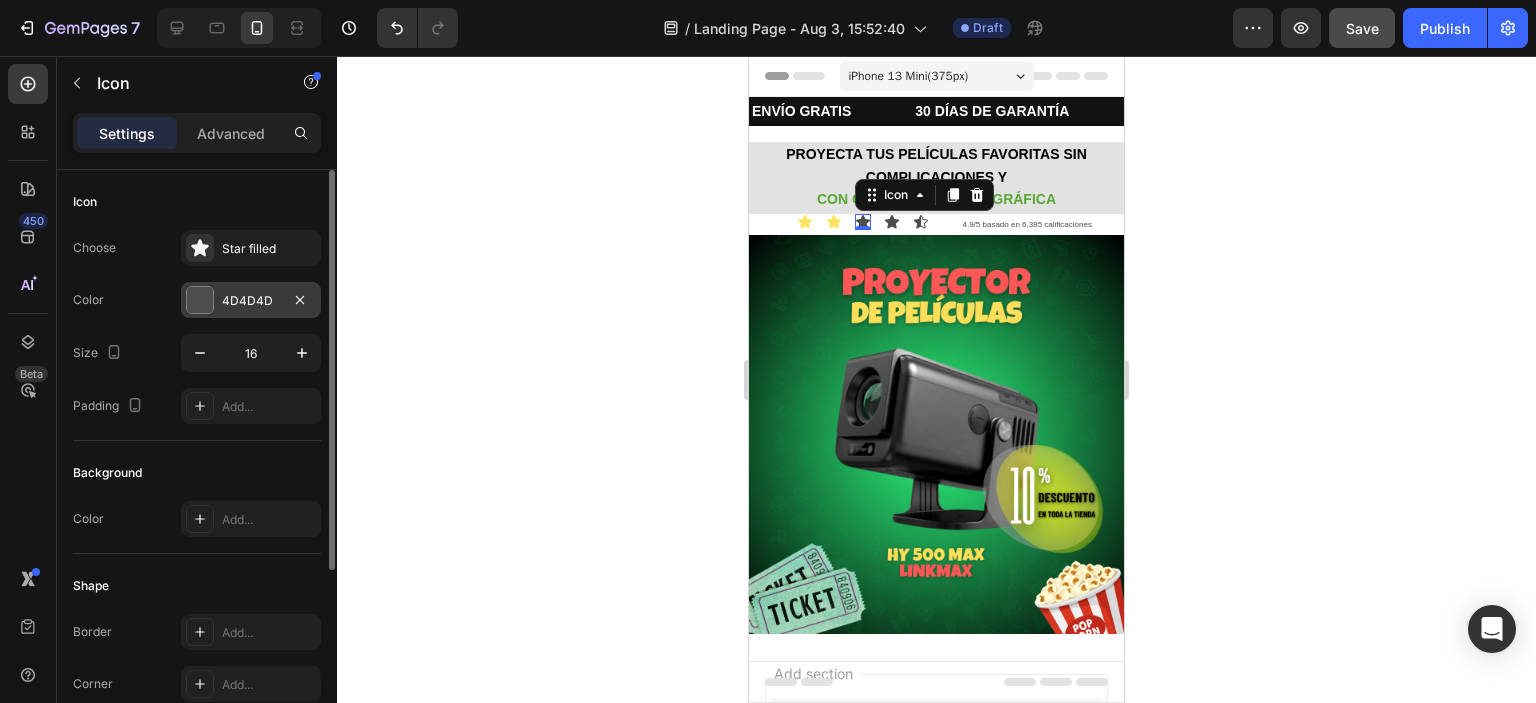 click on "4D4D4D" at bounding box center [251, 300] 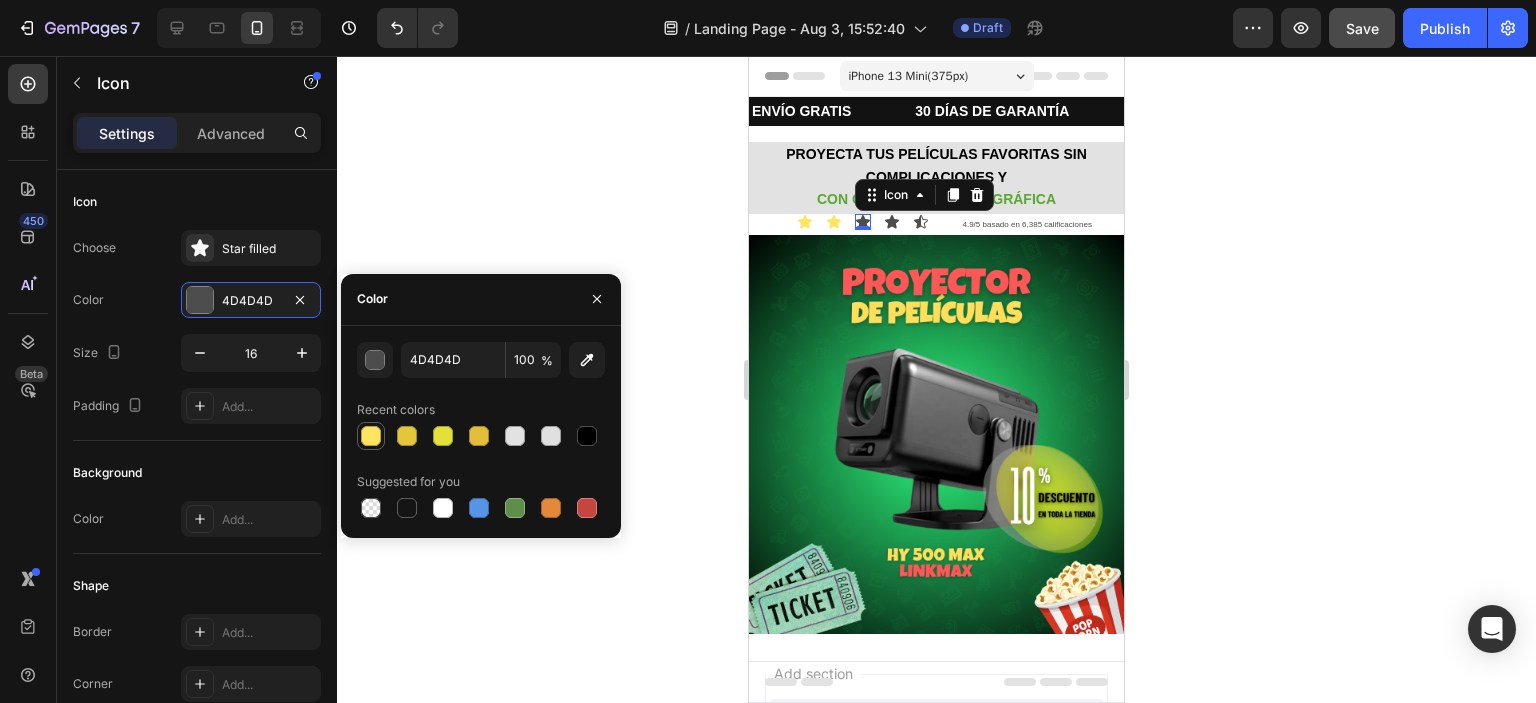 click at bounding box center [371, 436] 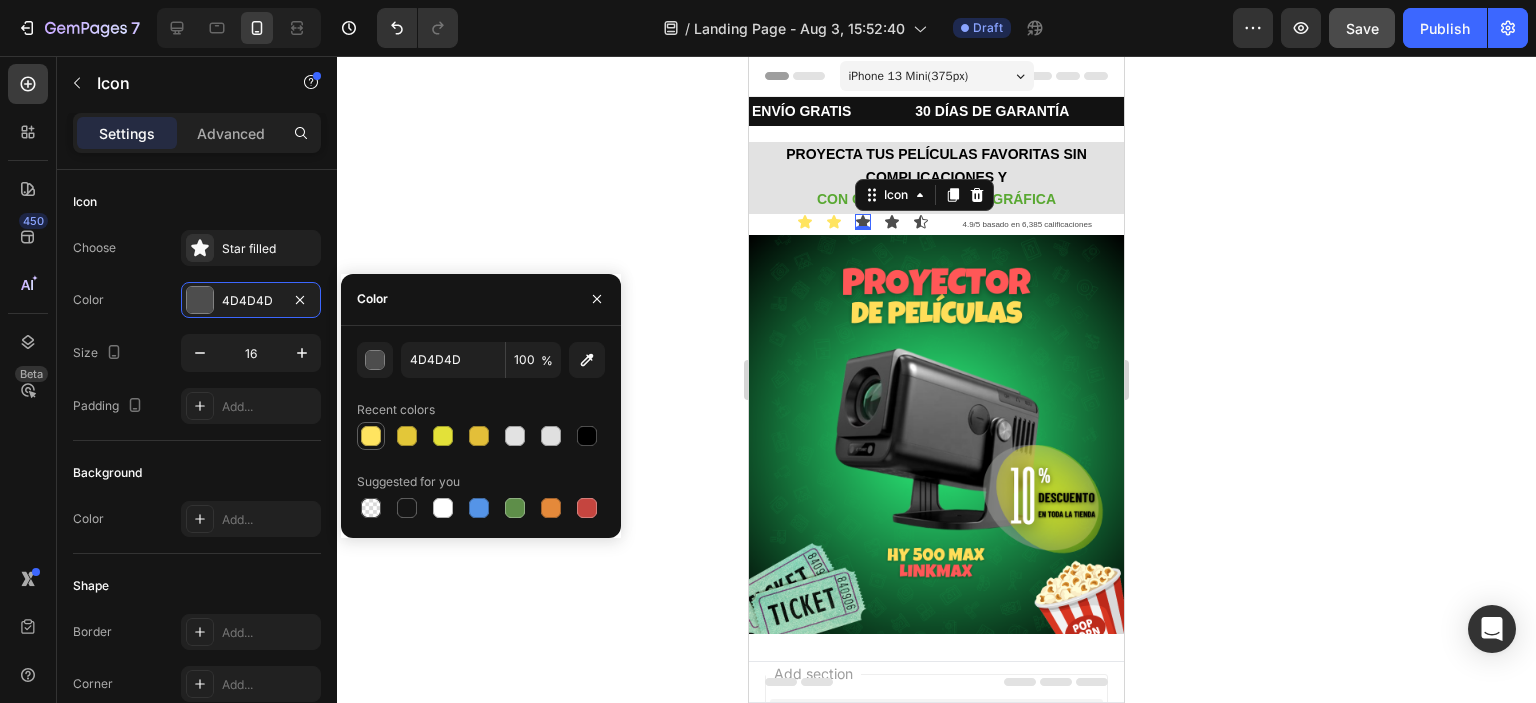 type on "FFE460" 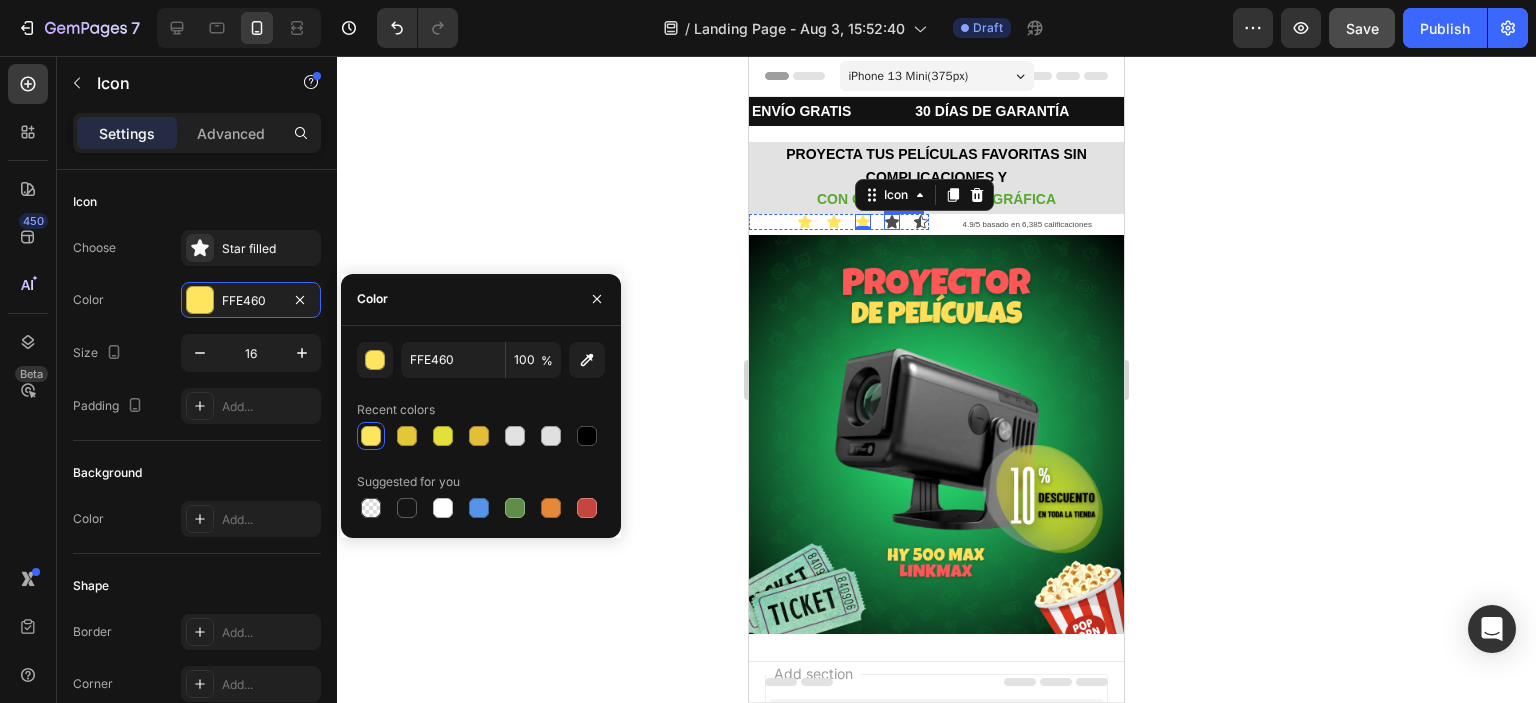 click on "Icon" at bounding box center [892, 222] 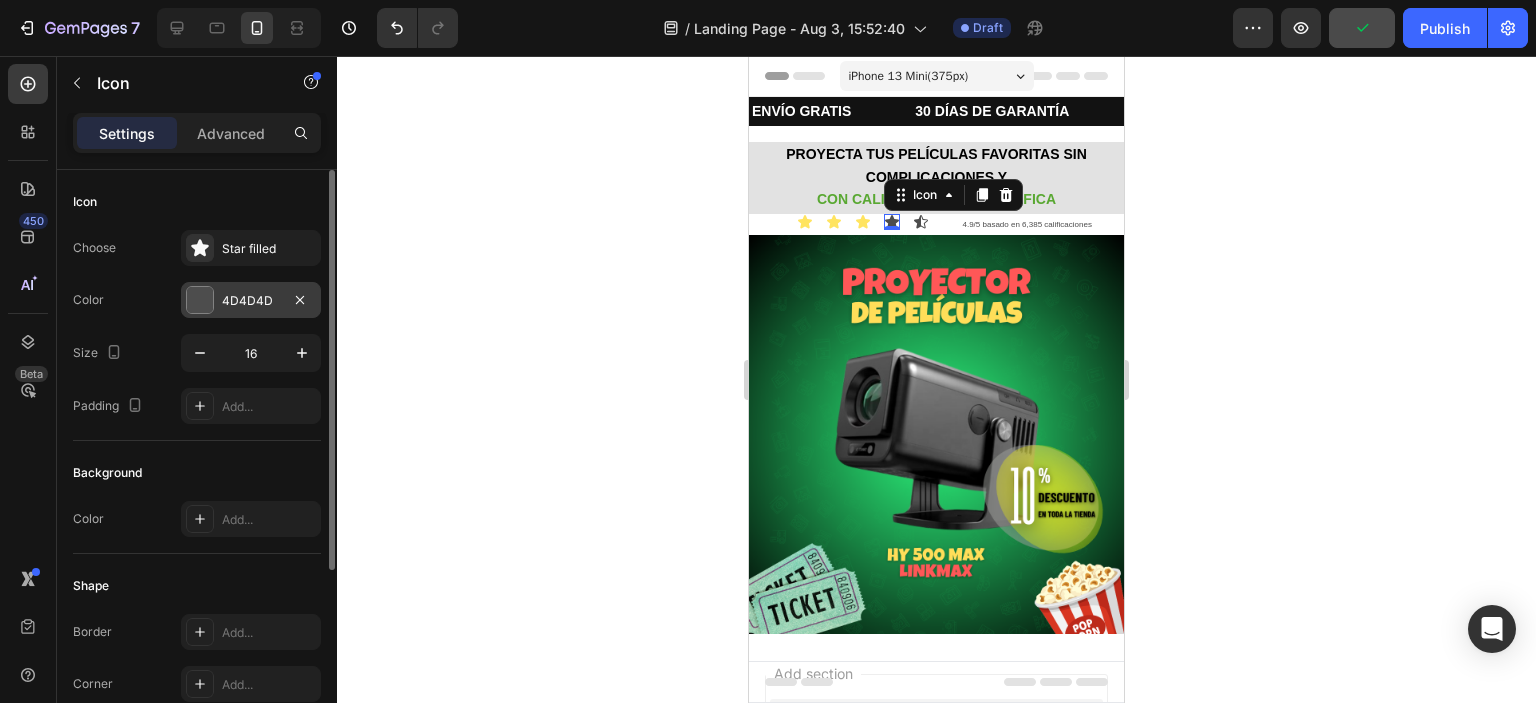click at bounding box center [200, 300] 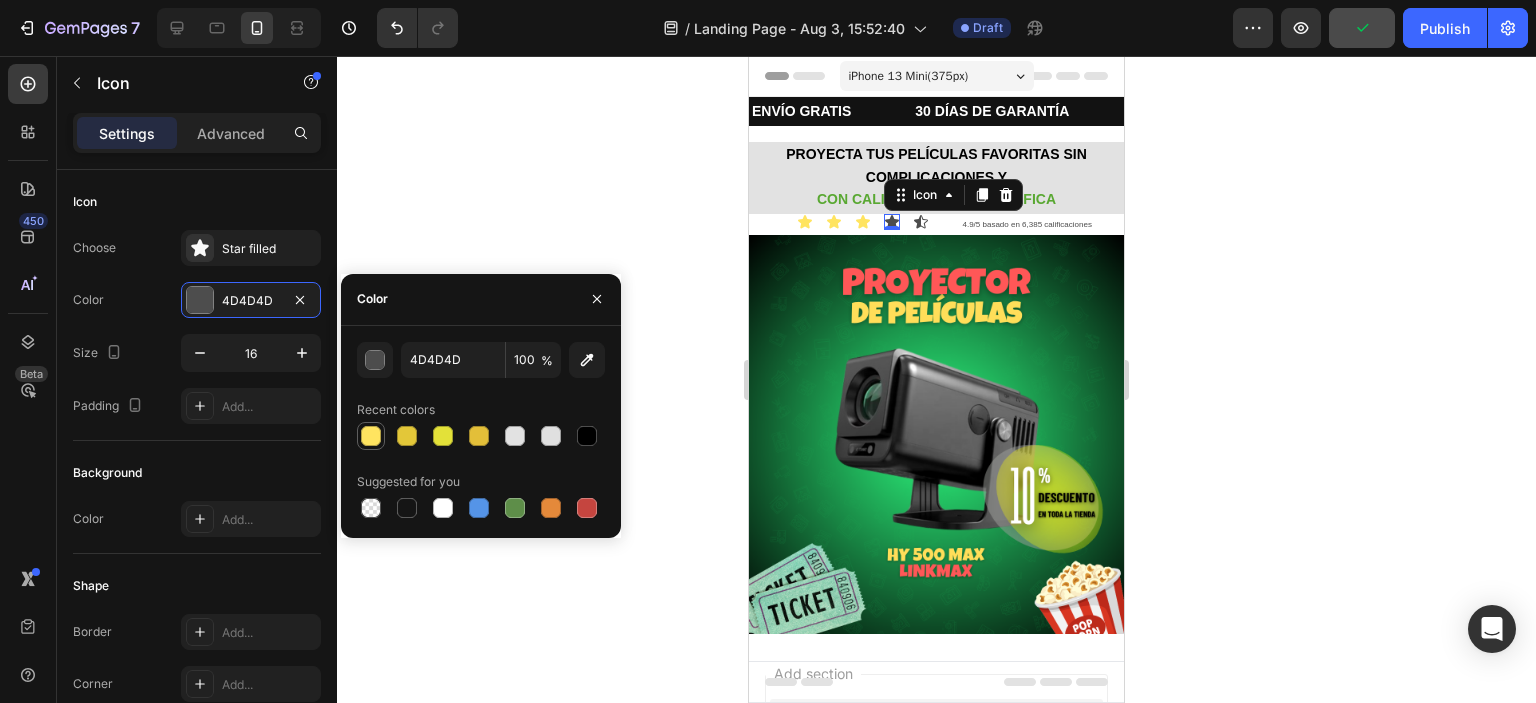 click at bounding box center (371, 436) 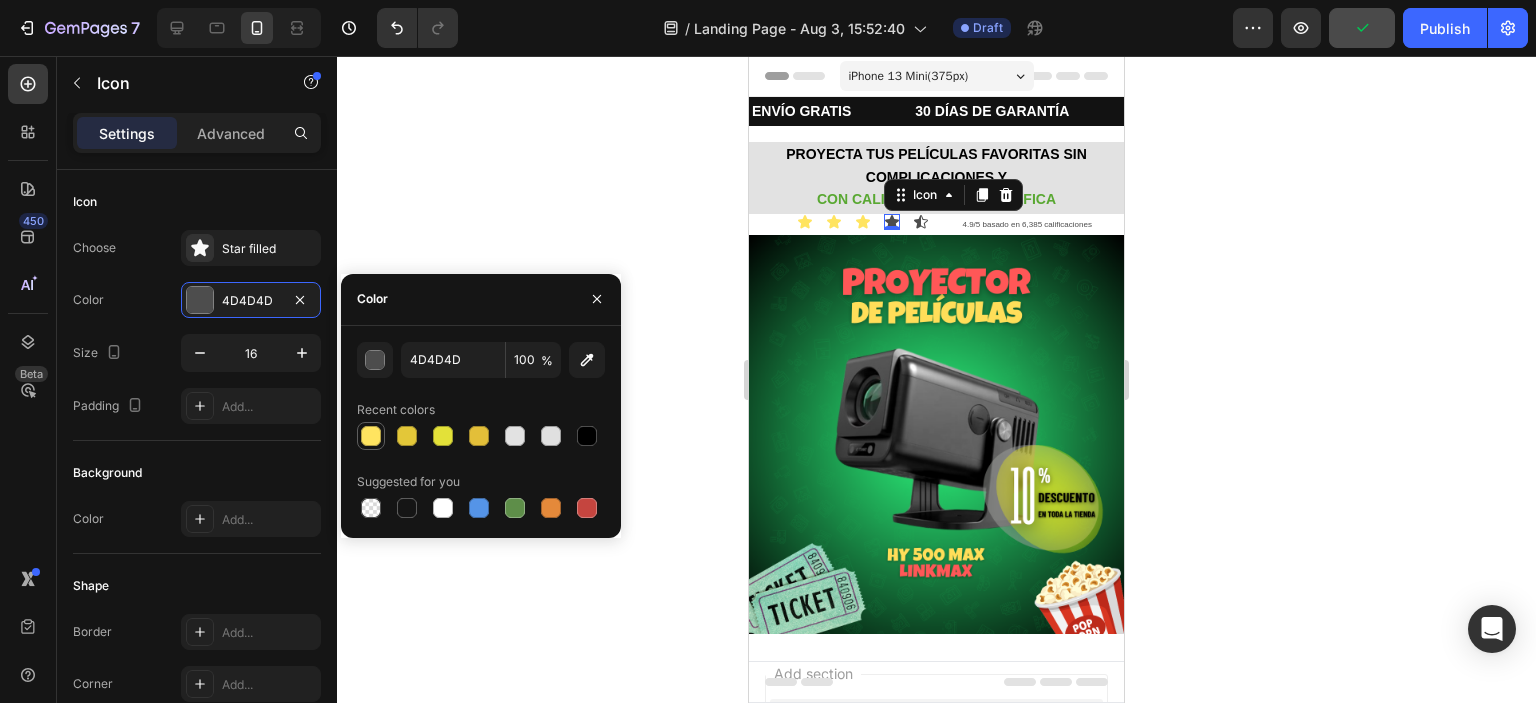 type on "FFE460" 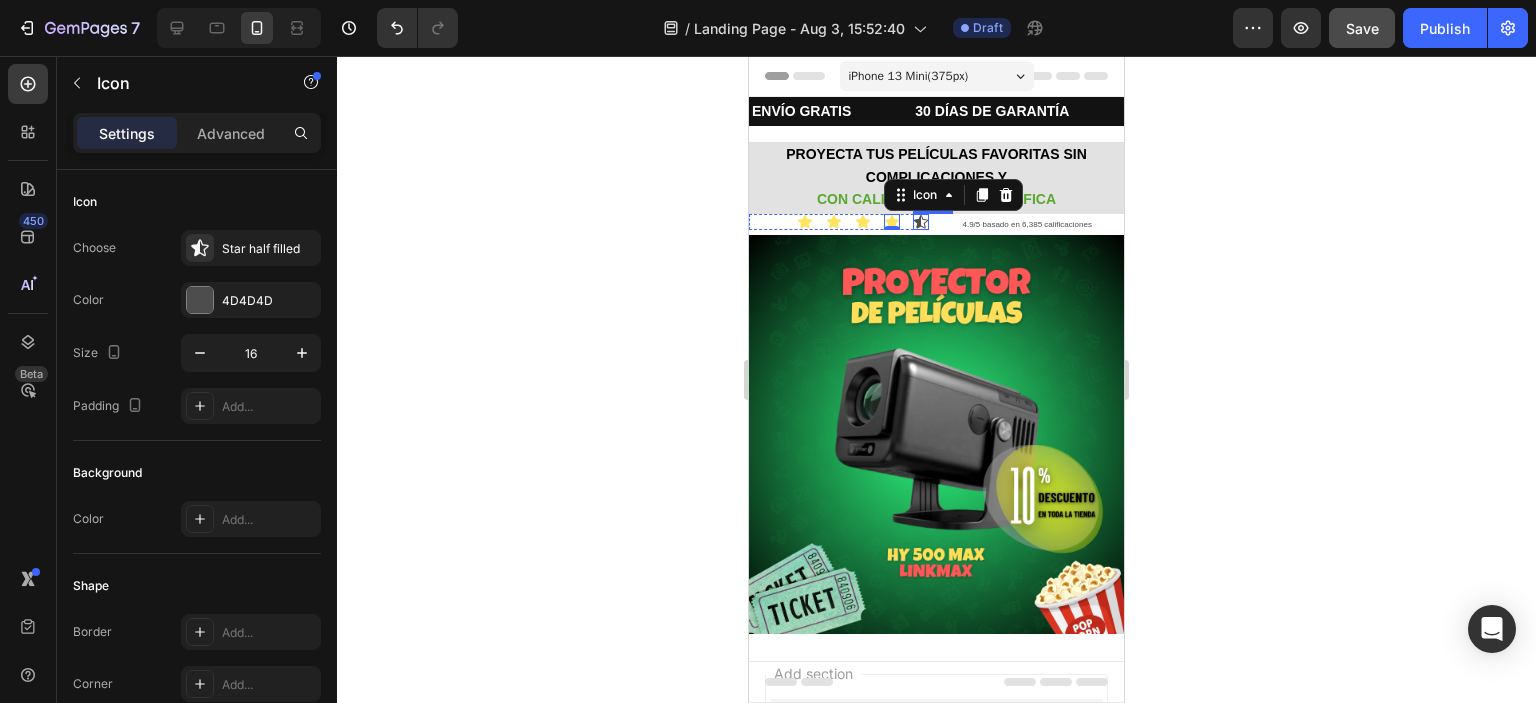 click on "Icon" at bounding box center (921, 222) 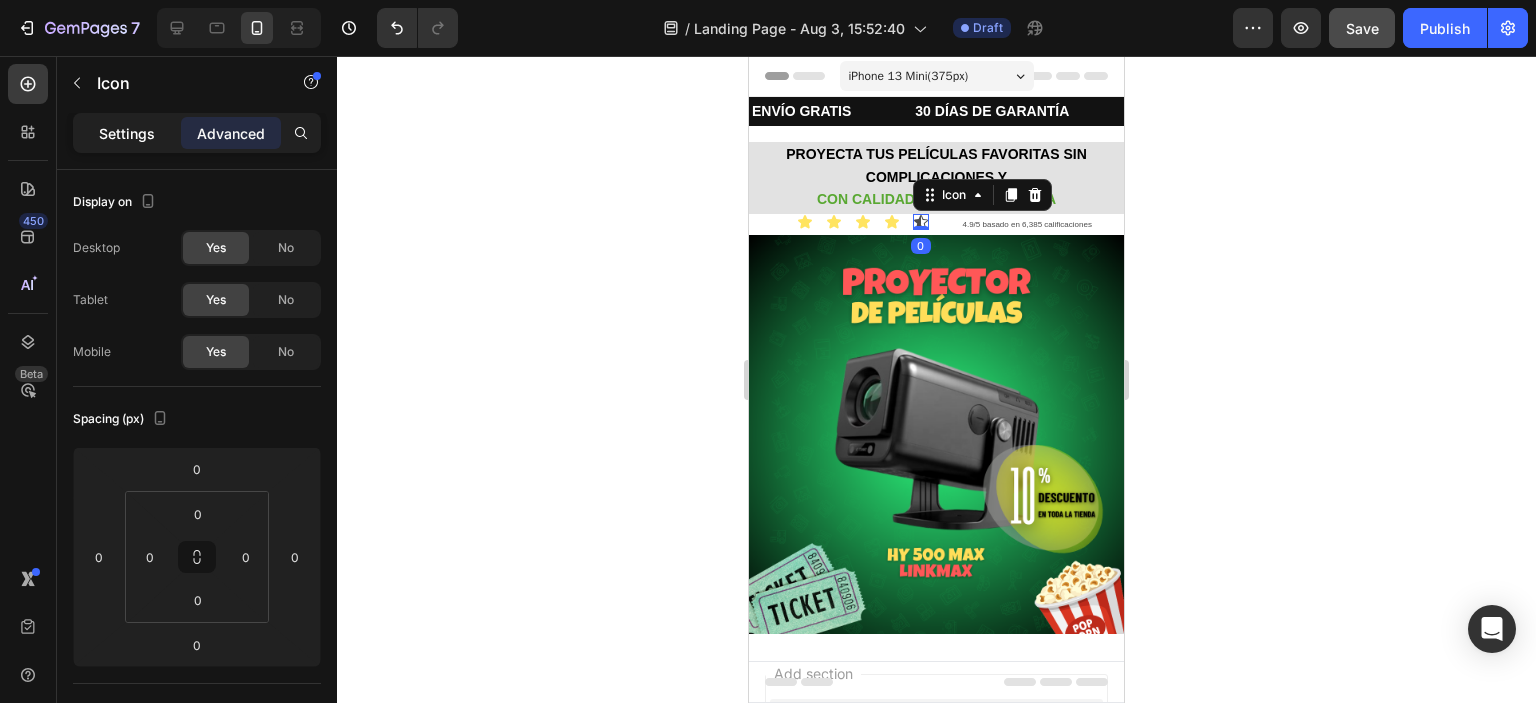 click on "Settings" at bounding box center (127, 133) 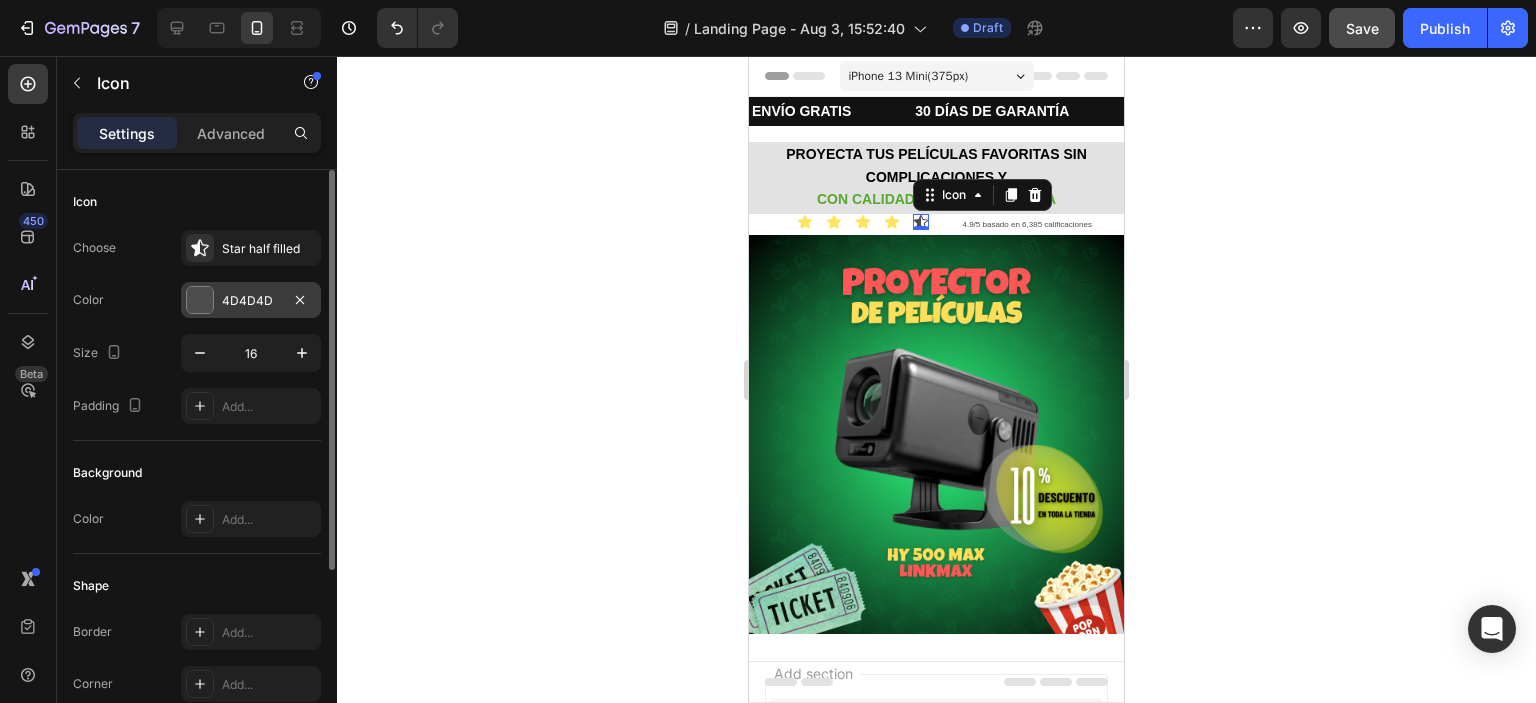 click at bounding box center (200, 300) 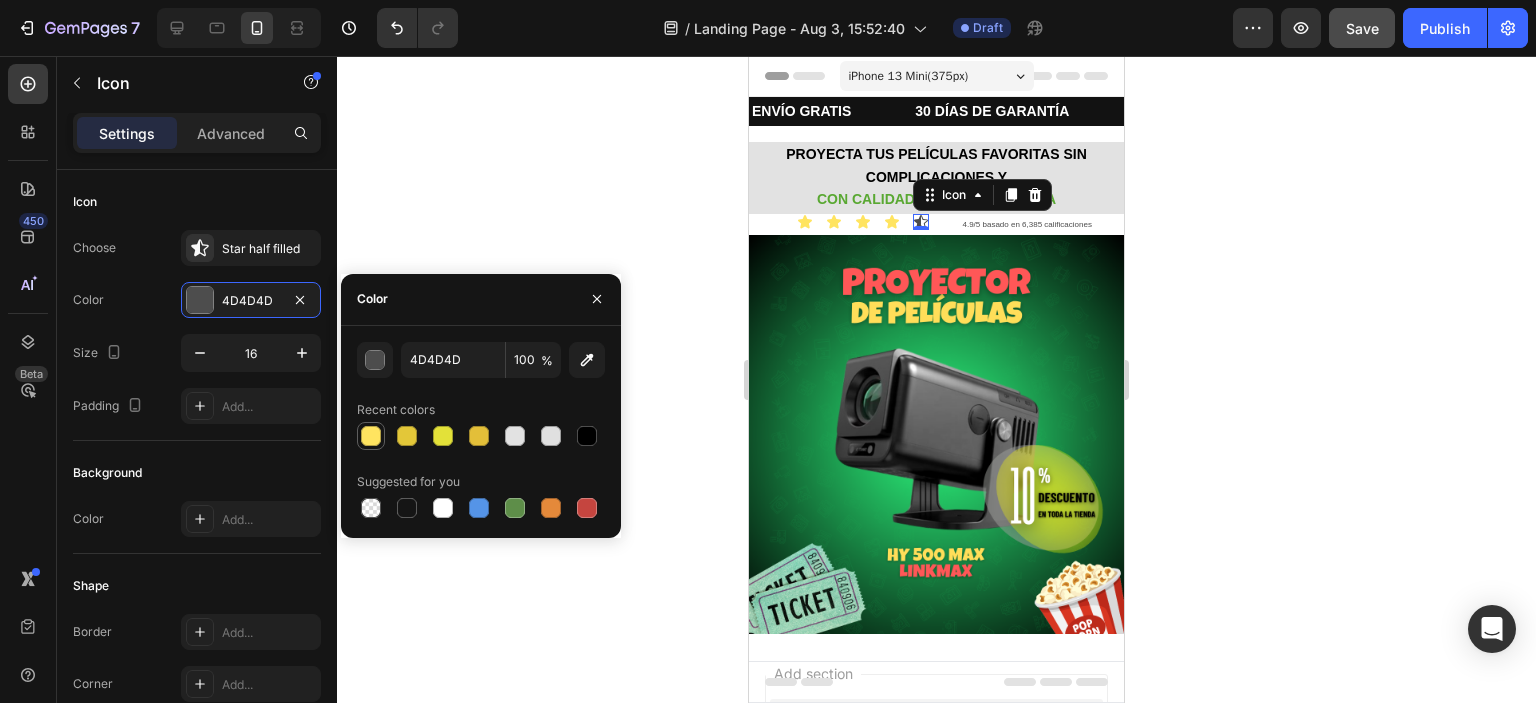click at bounding box center [371, 436] 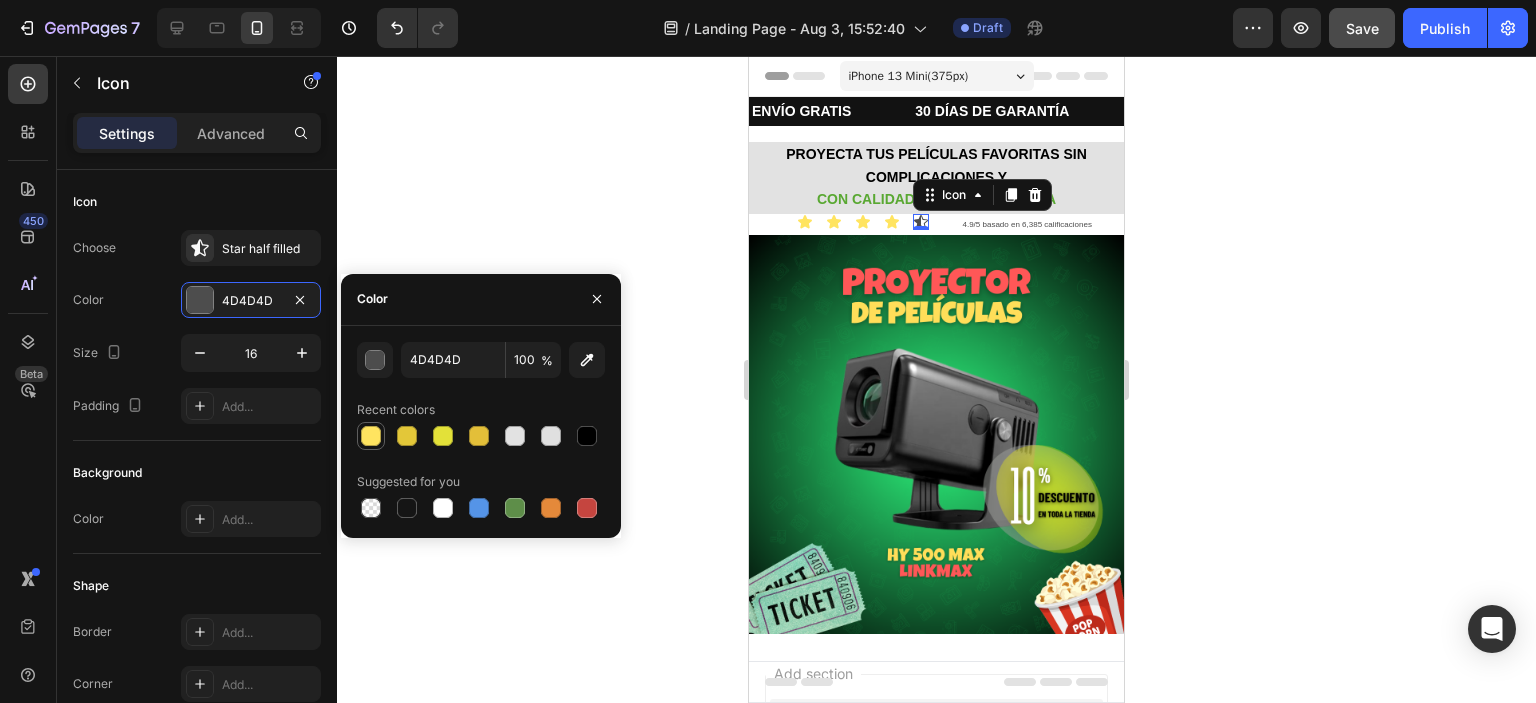 type on "FFE460" 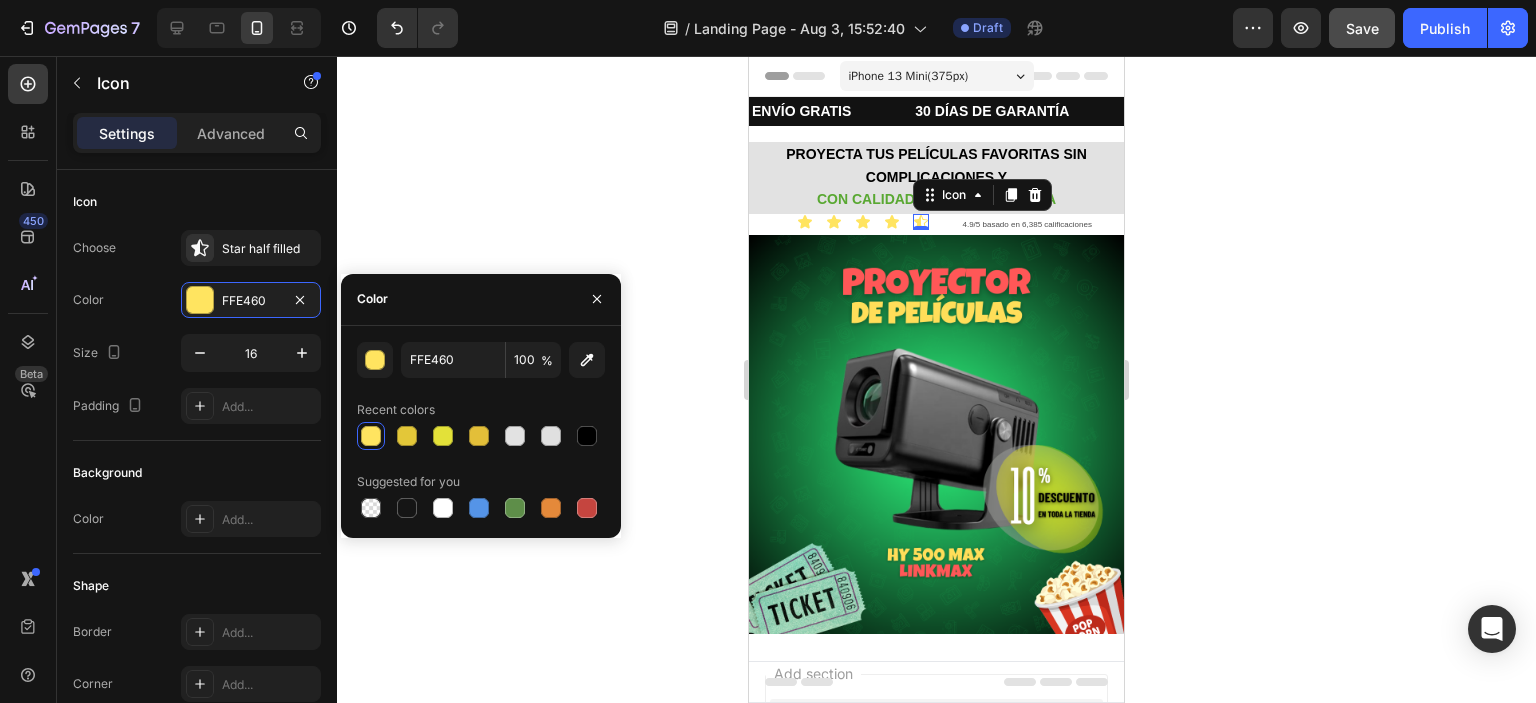 click 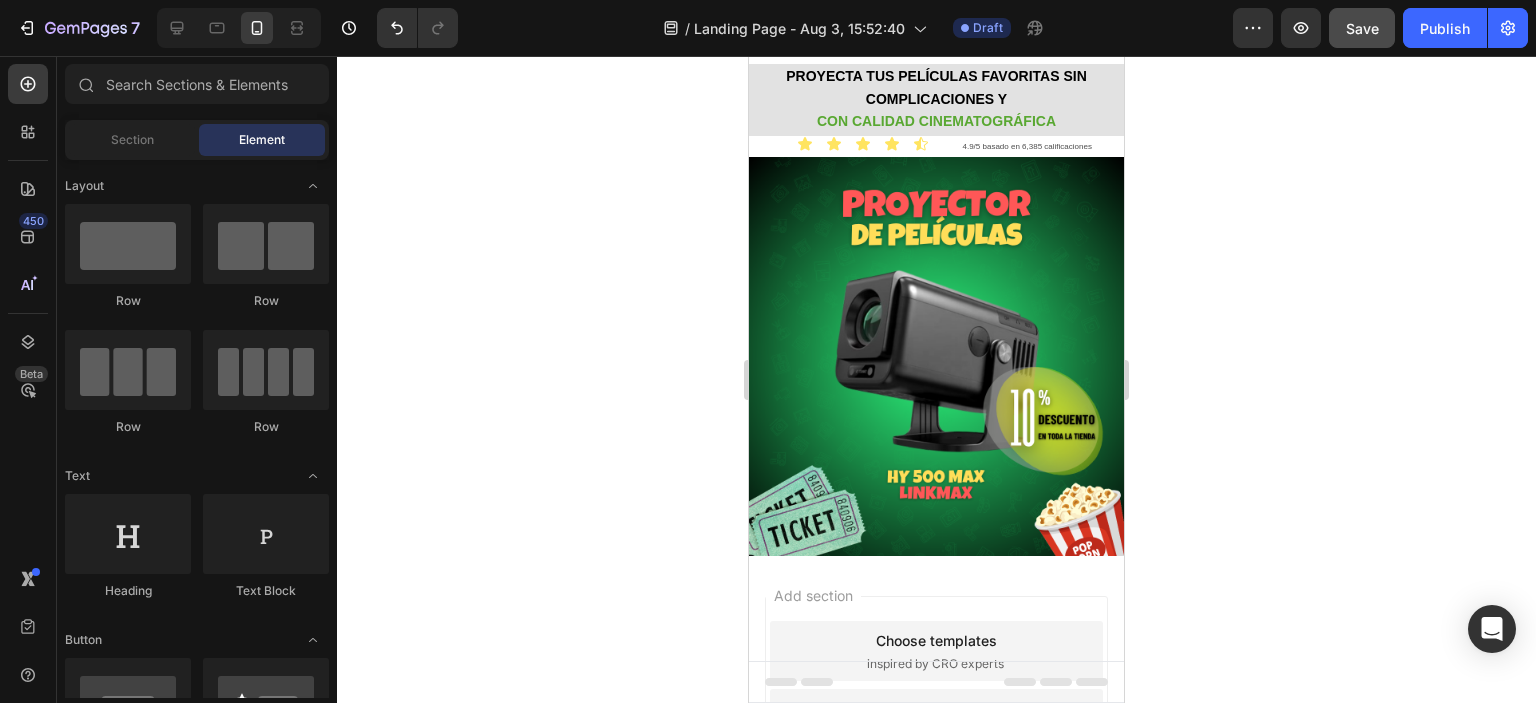 scroll, scrollTop: 195, scrollLeft: 0, axis: vertical 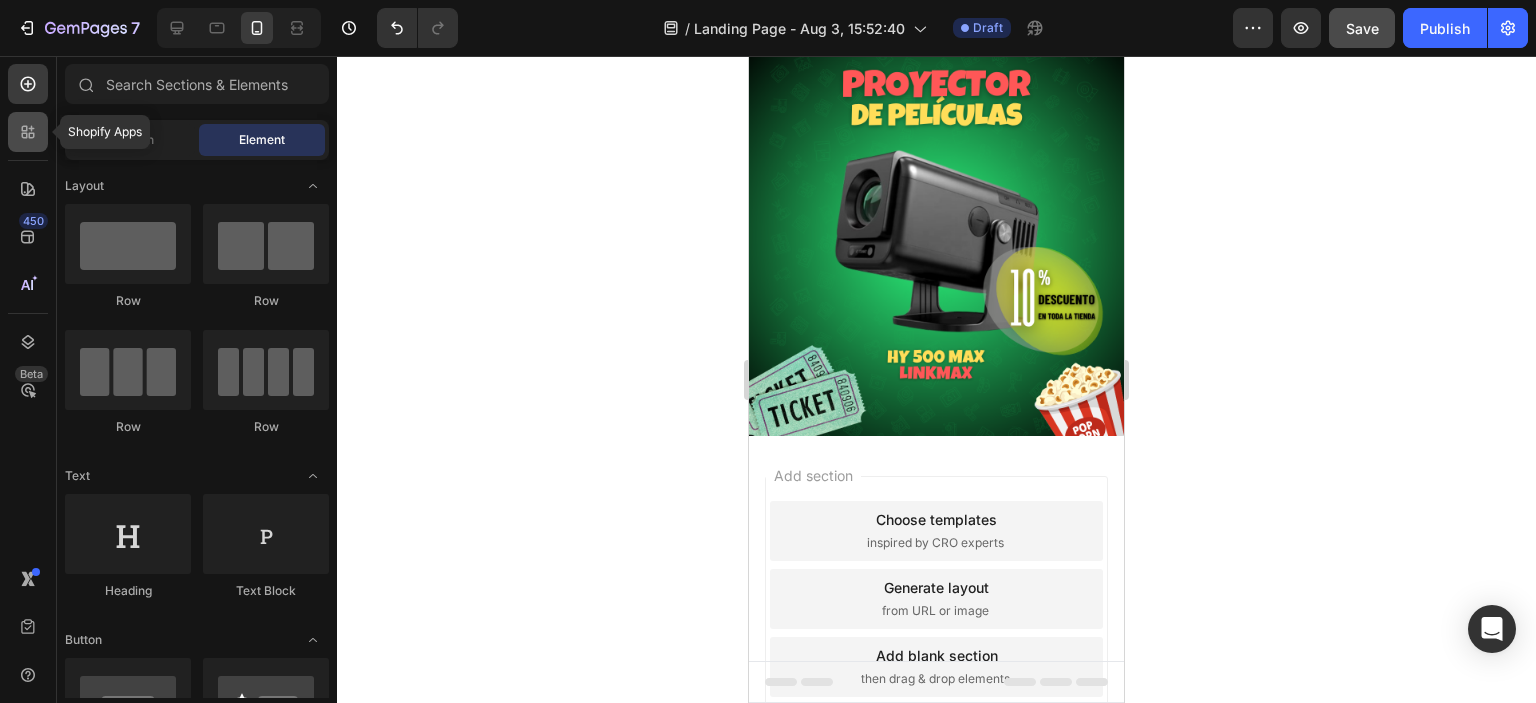 click 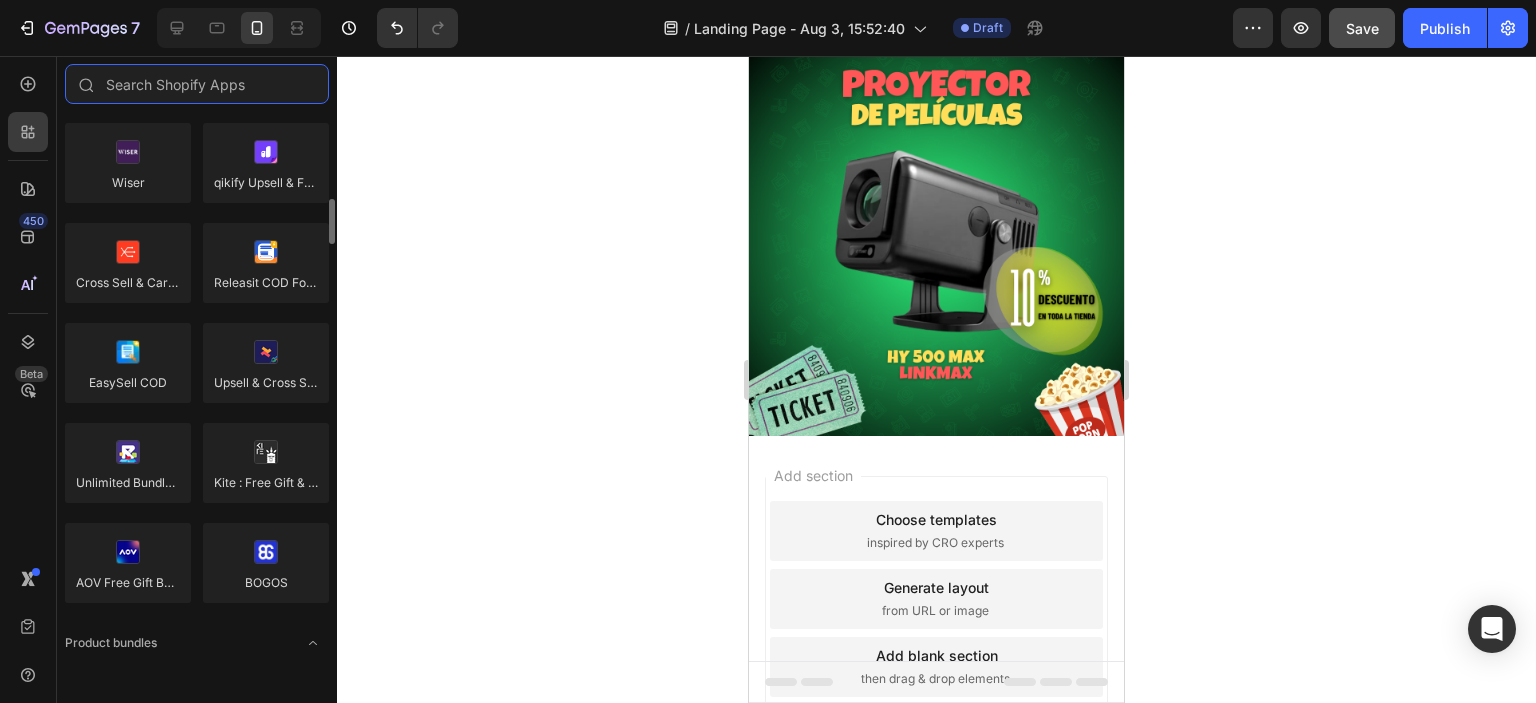 scroll, scrollTop: 975, scrollLeft: 0, axis: vertical 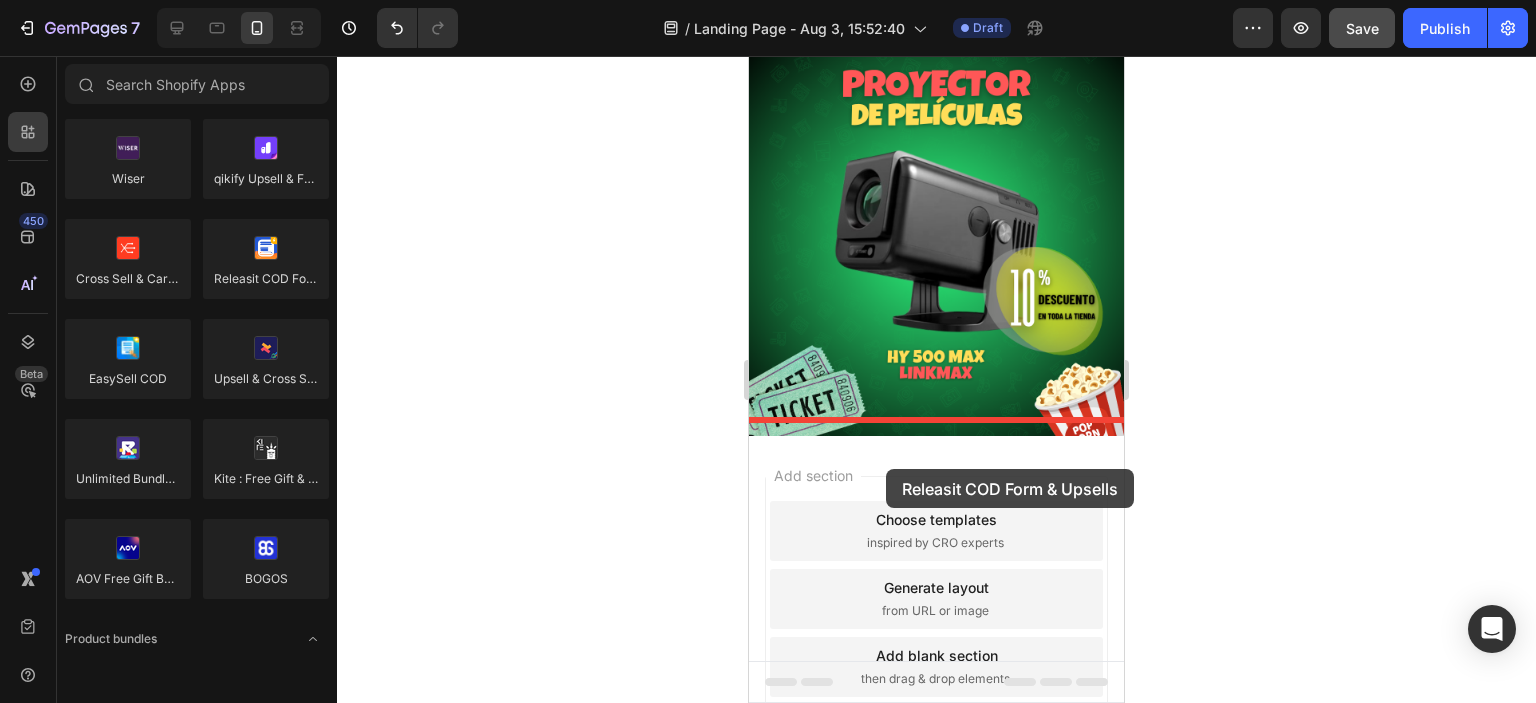 drag, startPoint x: 1006, startPoint y: 319, endPoint x: 886, endPoint y: 469, distance: 192.09373 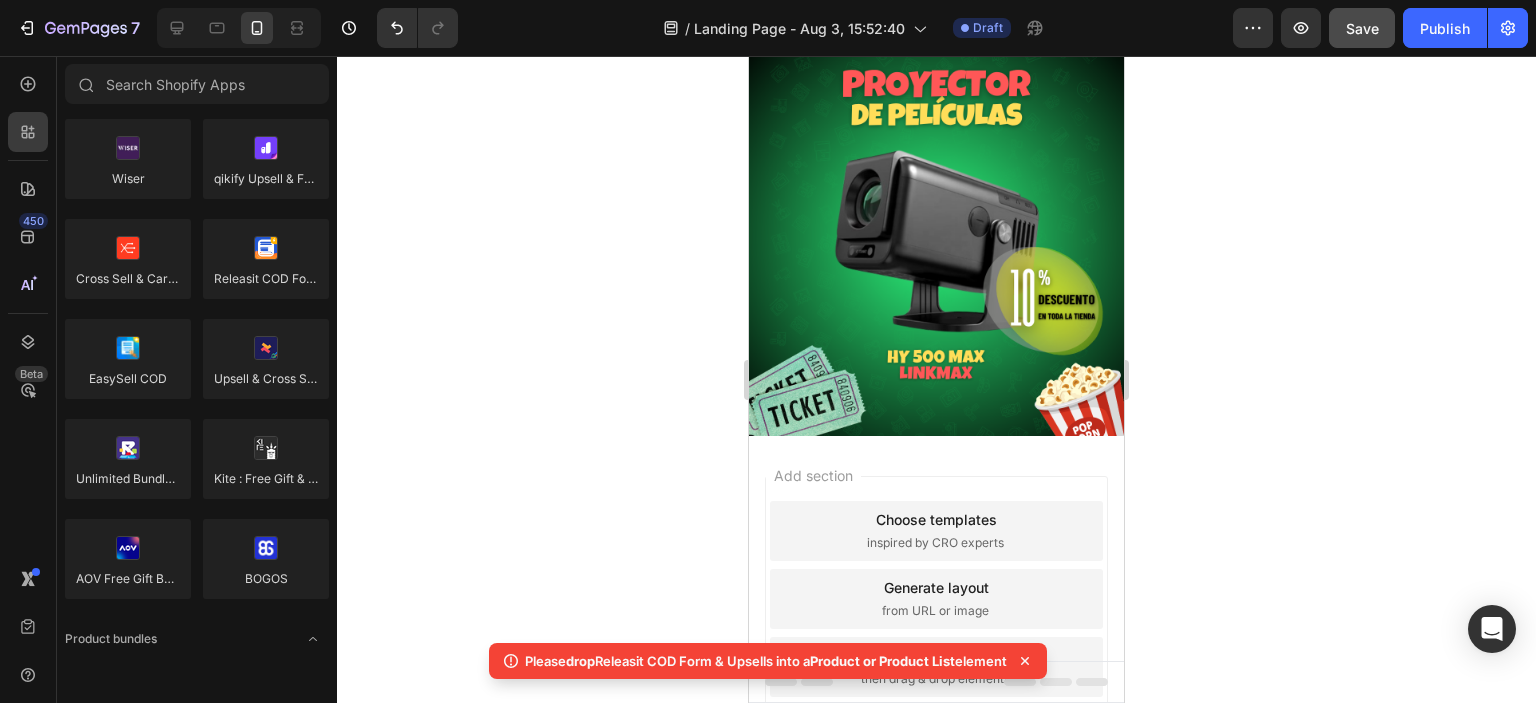 click on "Add blank section" at bounding box center [937, 655] 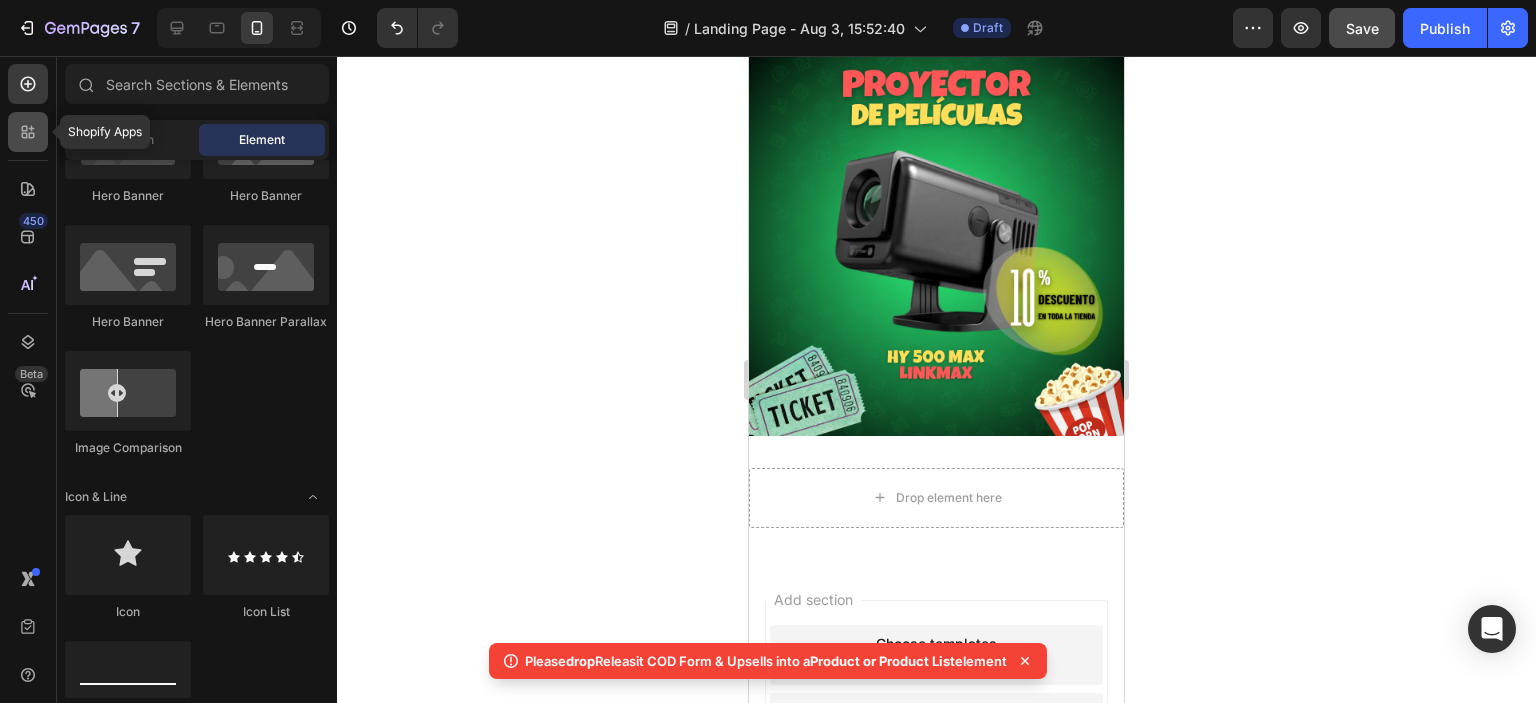 click 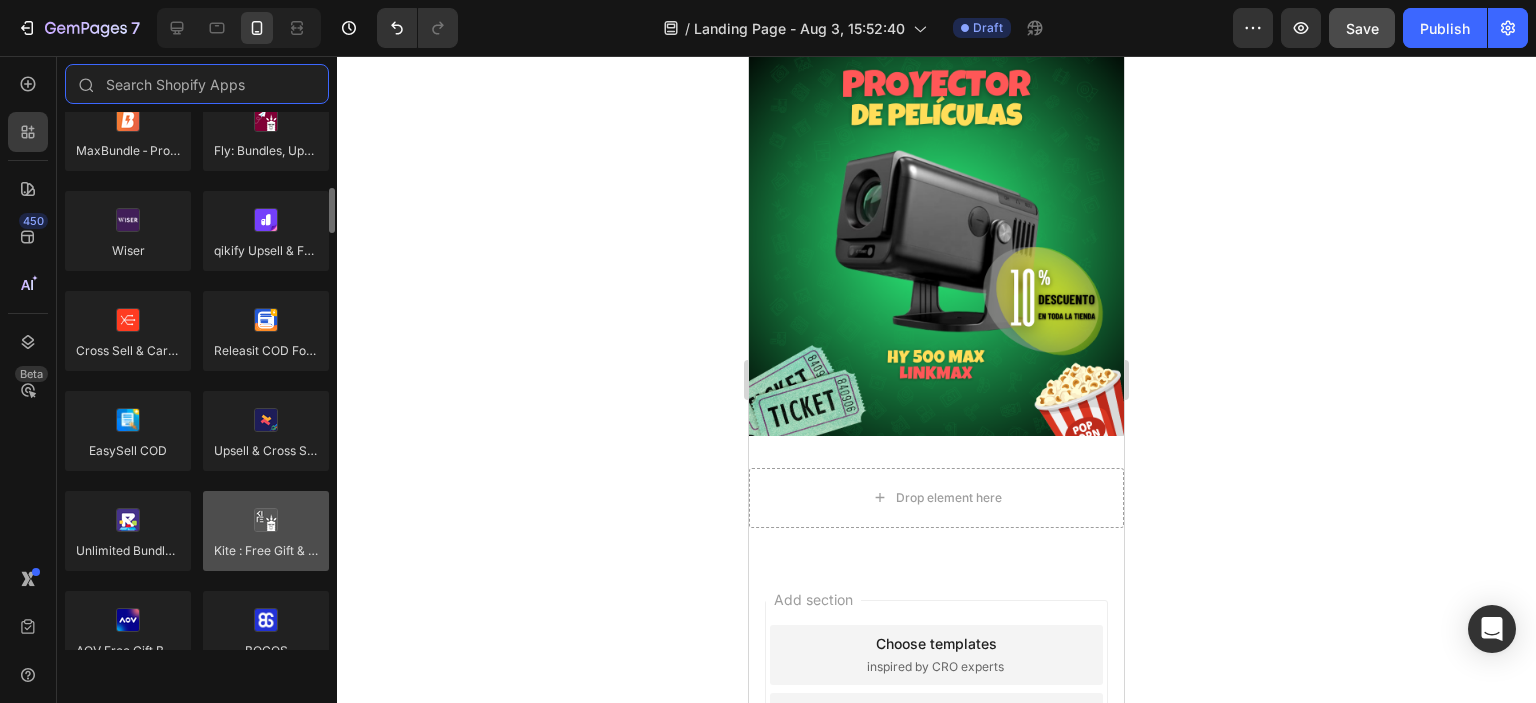 scroll, scrollTop: 902, scrollLeft: 0, axis: vertical 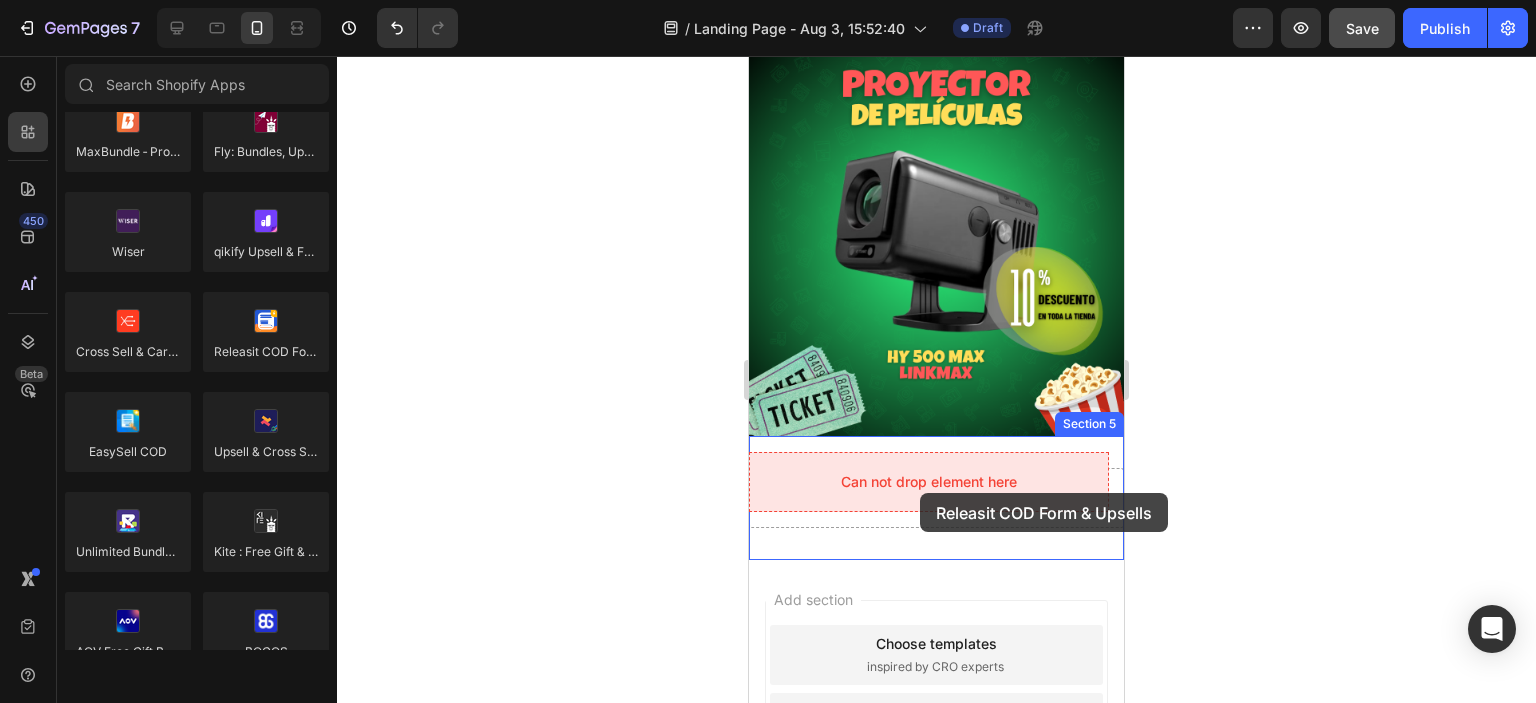 drag, startPoint x: 996, startPoint y: 402, endPoint x: 920, endPoint y: 493, distance: 118.56222 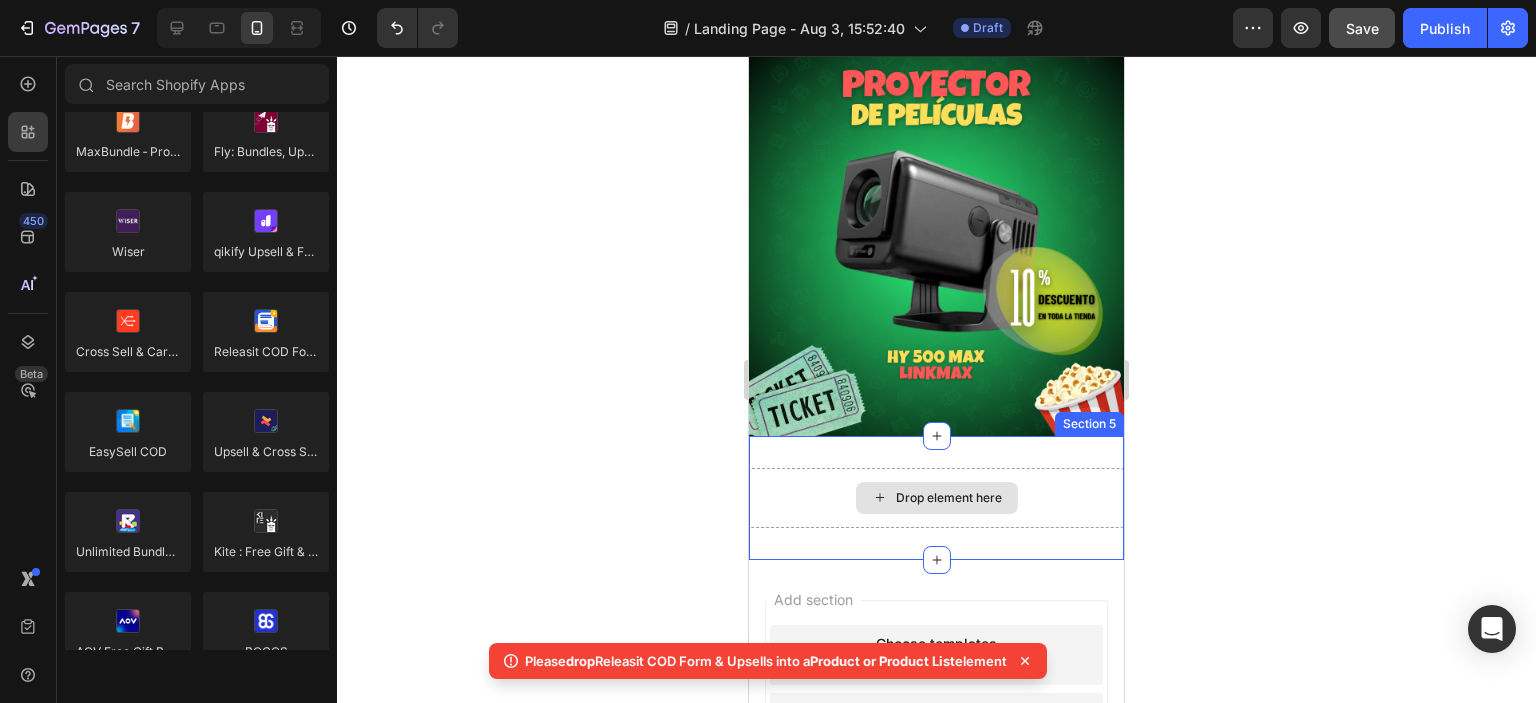 click on "Drop element here" at bounding box center [949, 498] 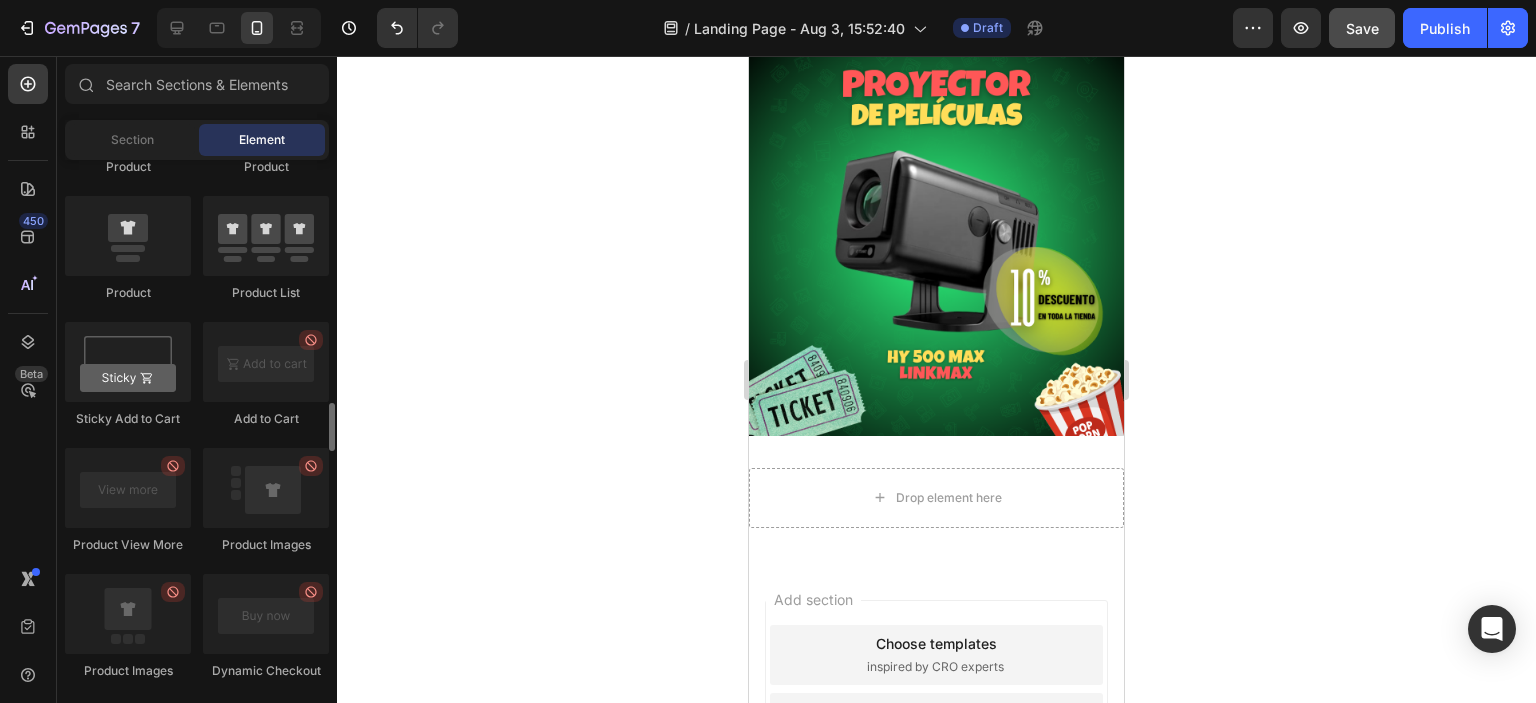 scroll, scrollTop: 2683, scrollLeft: 0, axis: vertical 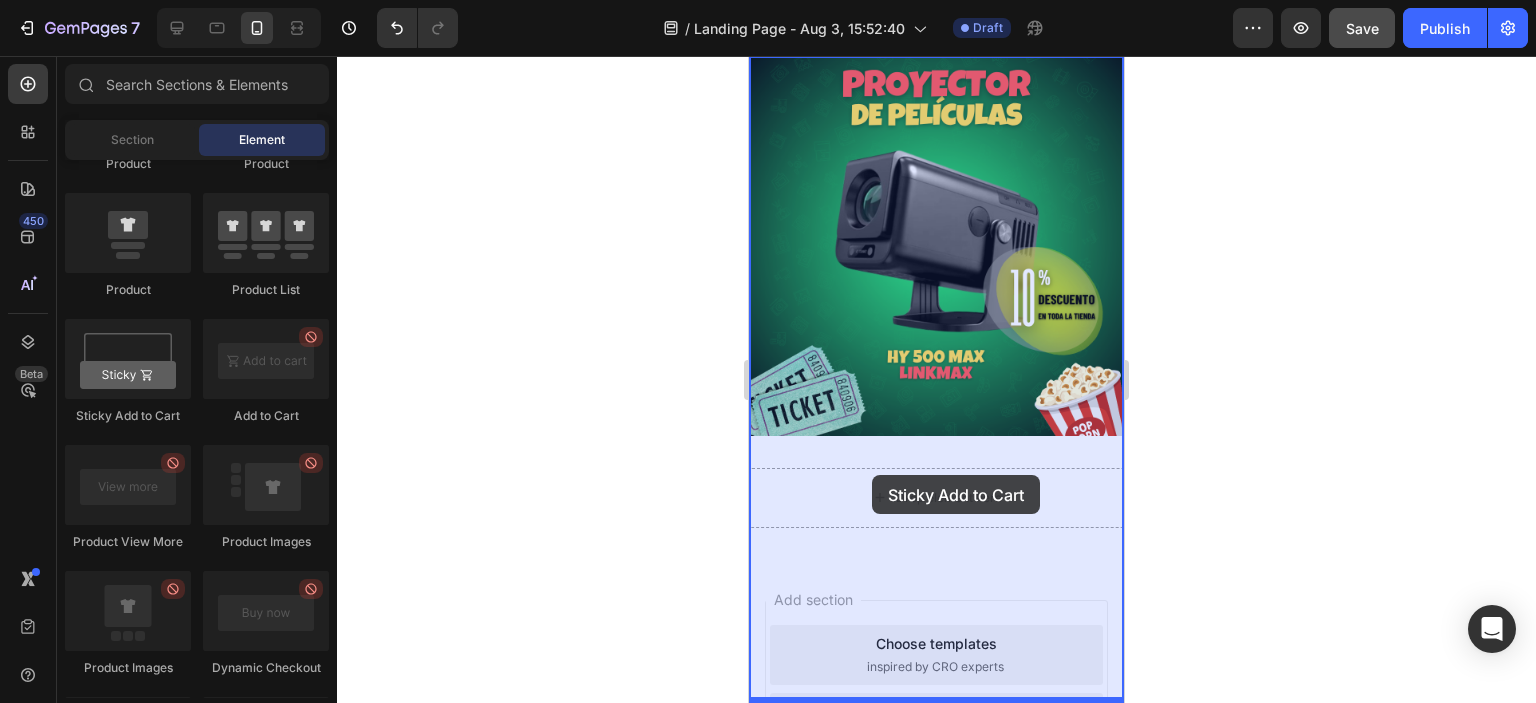 drag, startPoint x: 861, startPoint y: 445, endPoint x: 873, endPoint y: 482, distance: 38.8973 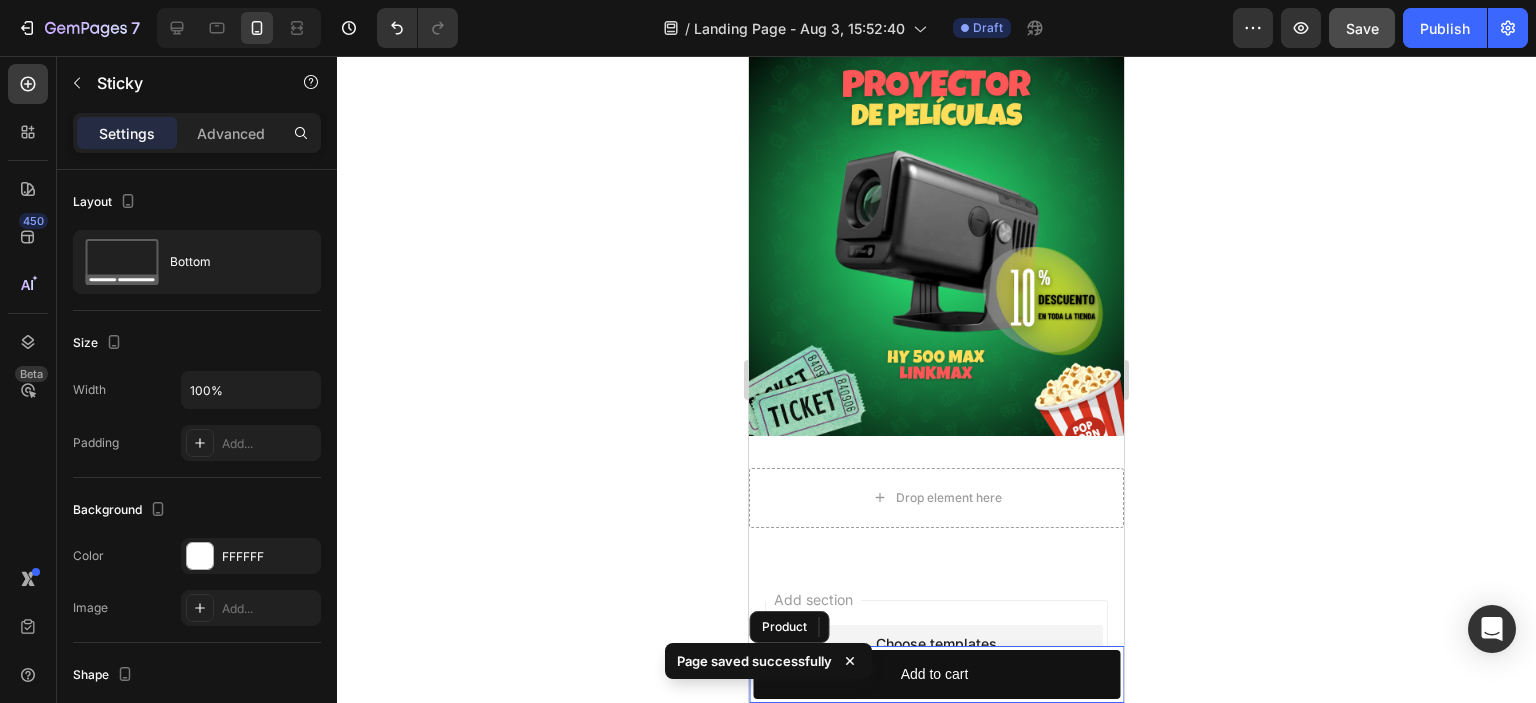 click 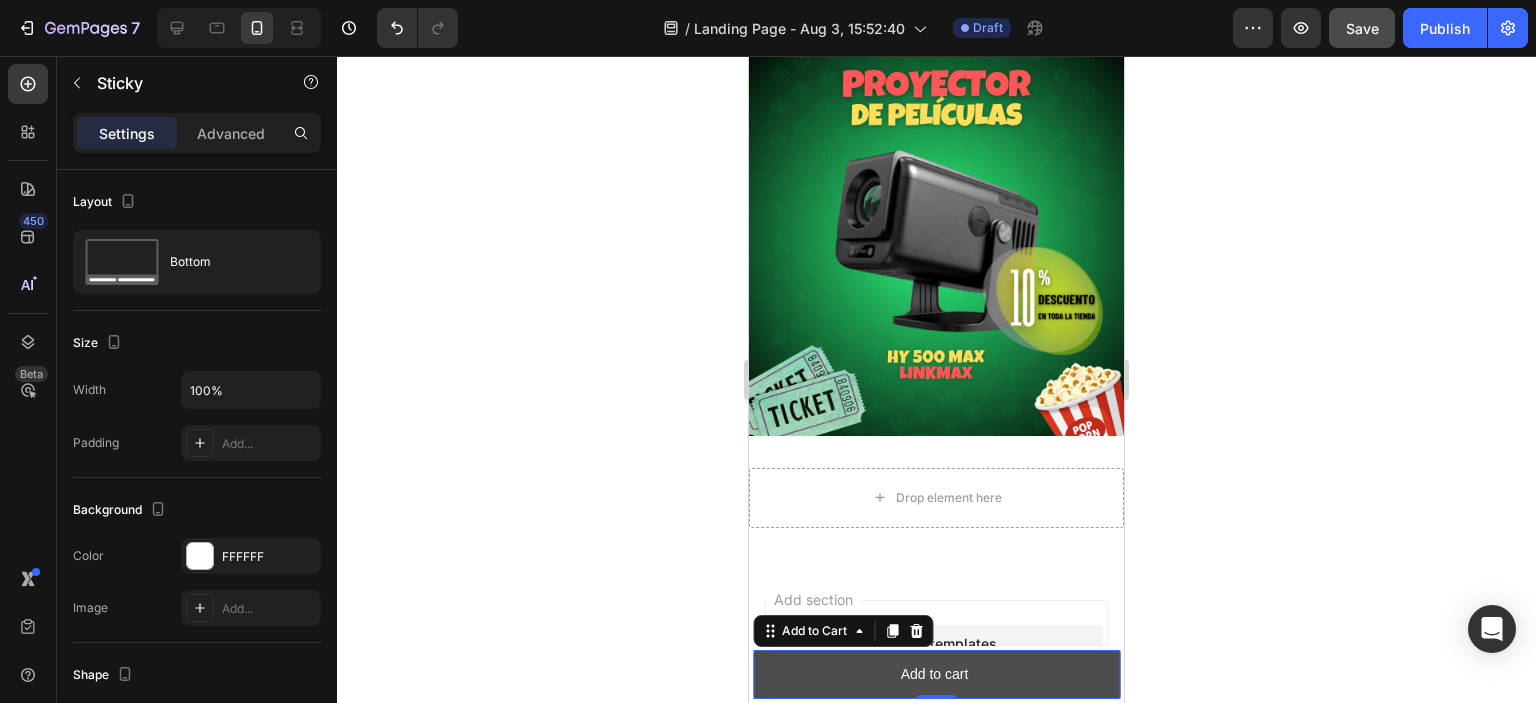 click on "Add to cart" at bounding box center (936, 674) 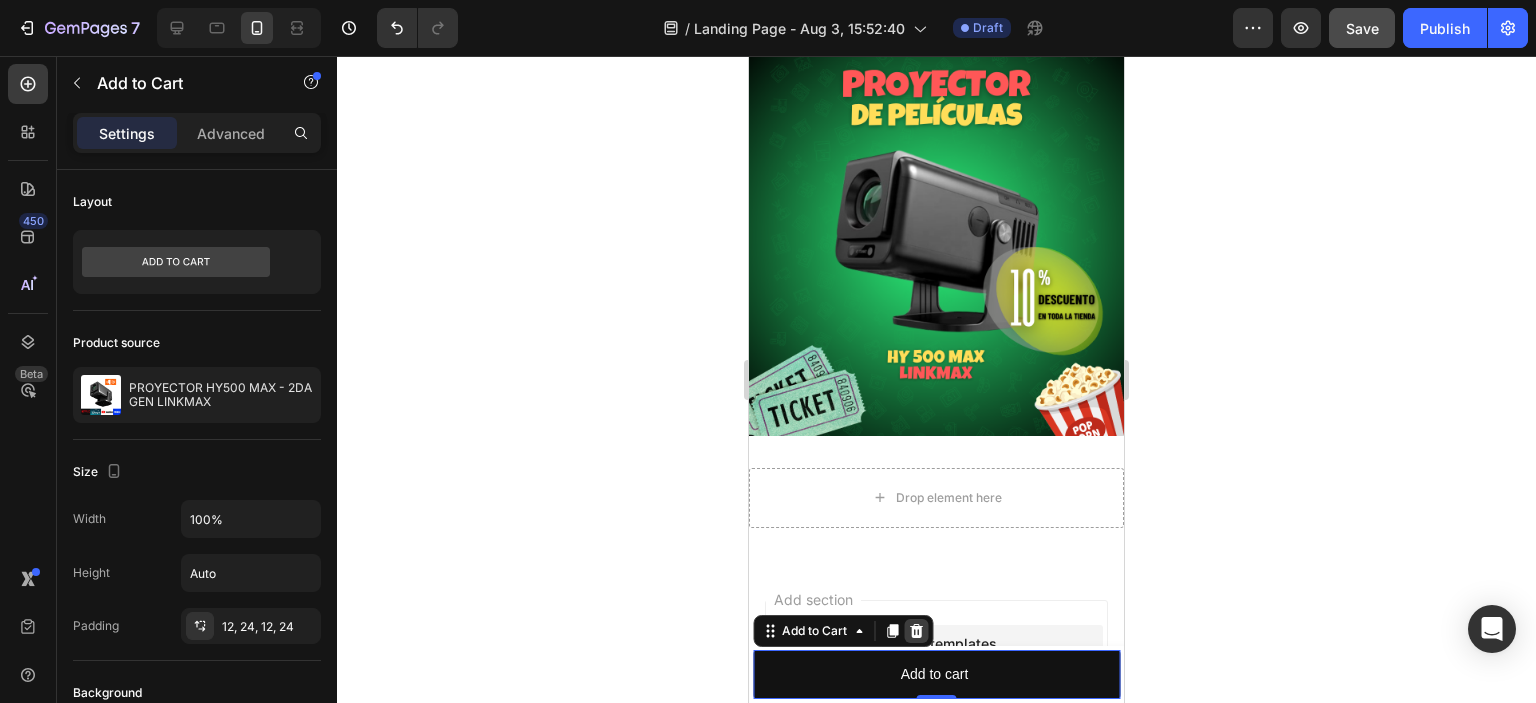 click 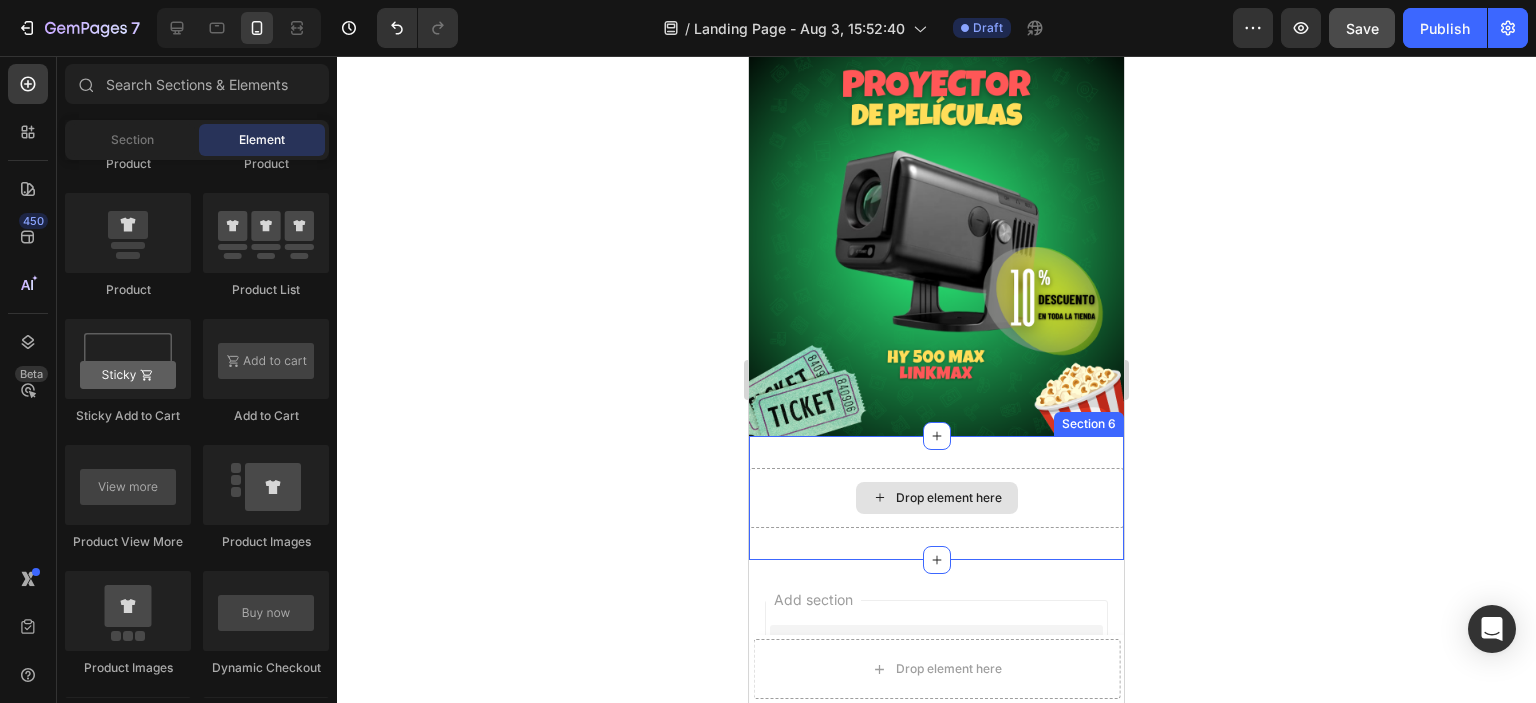 click on "Drop element here" at bounding box center (949, 498) 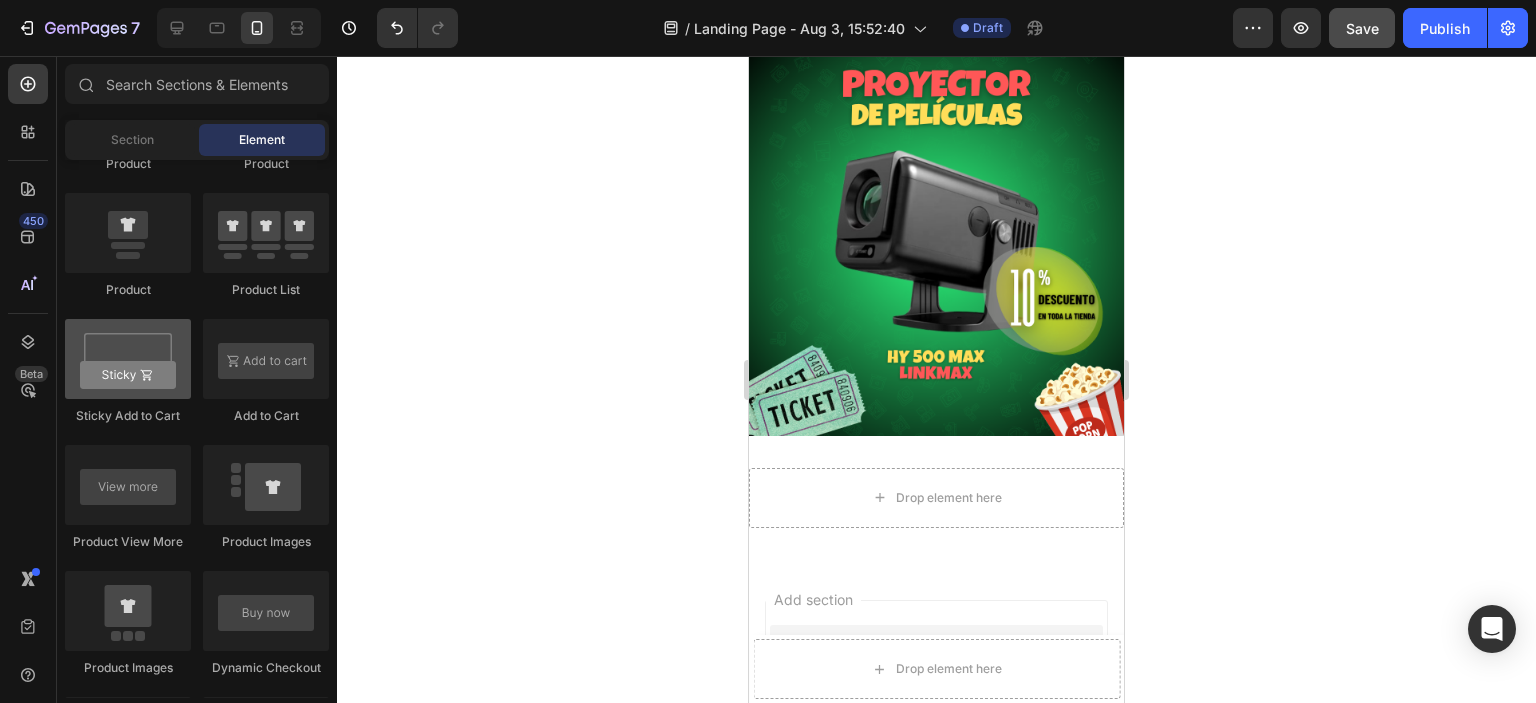 click at bounding box center [128, 359] 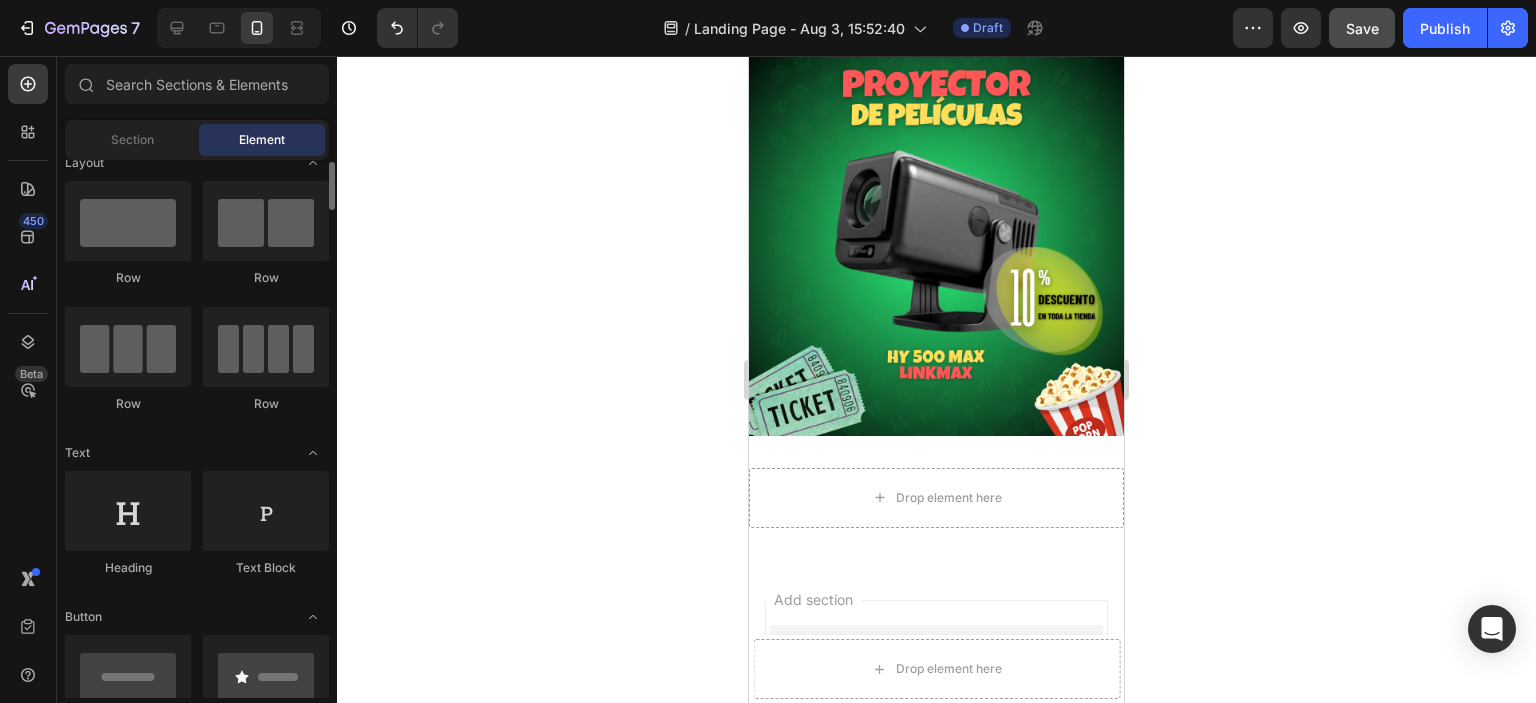 scroll, scrollTop: 0, scrollLeft: 0, axis: both 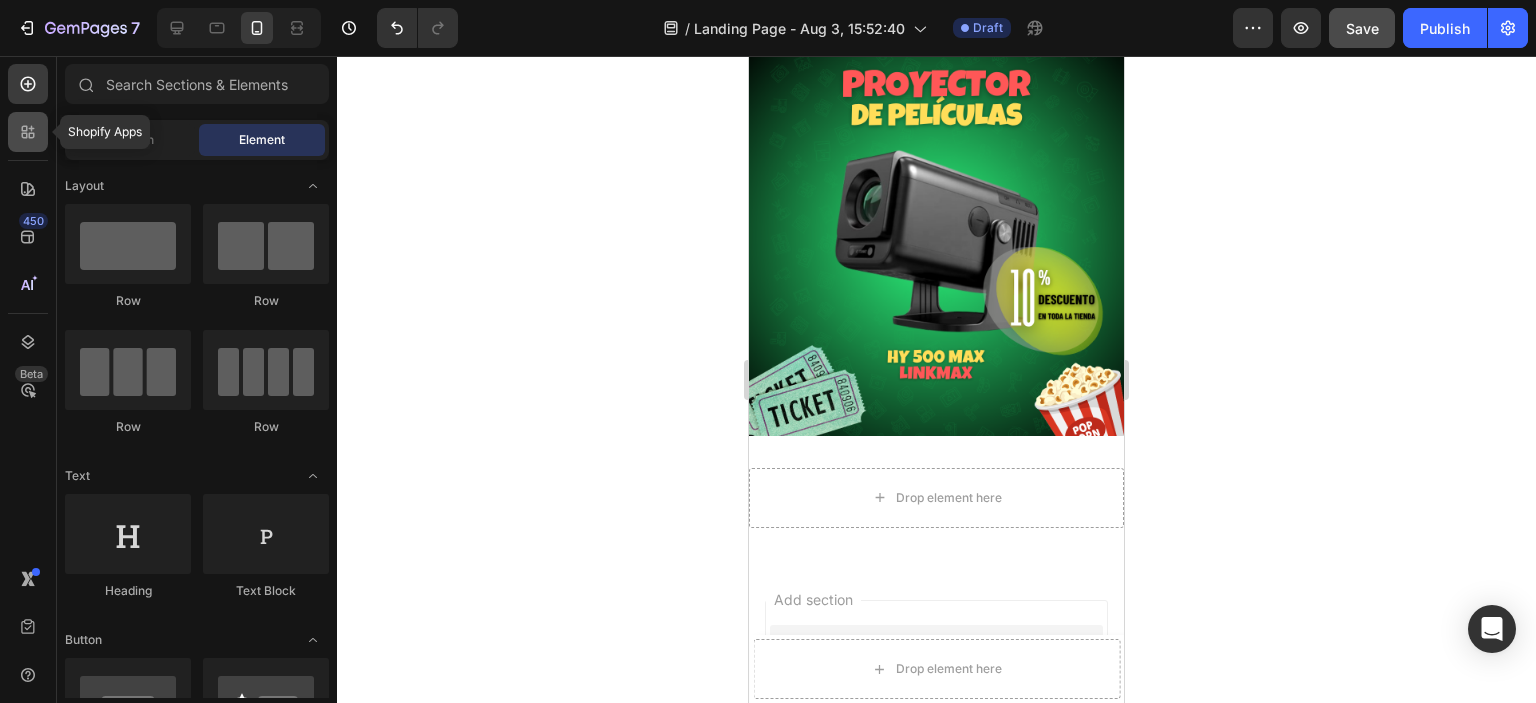 click 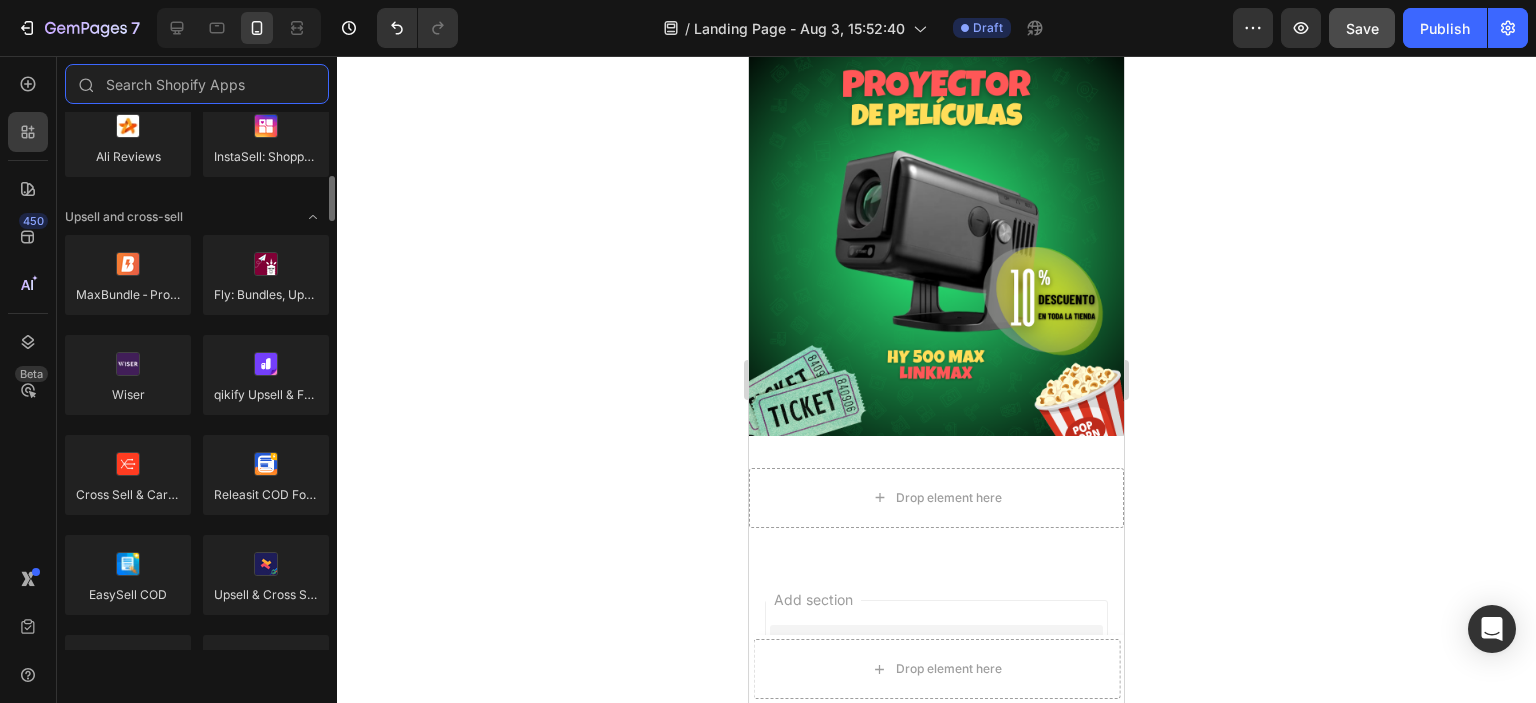scroll, scrollTop: 761, scrollLeft: 0, axis: vertical 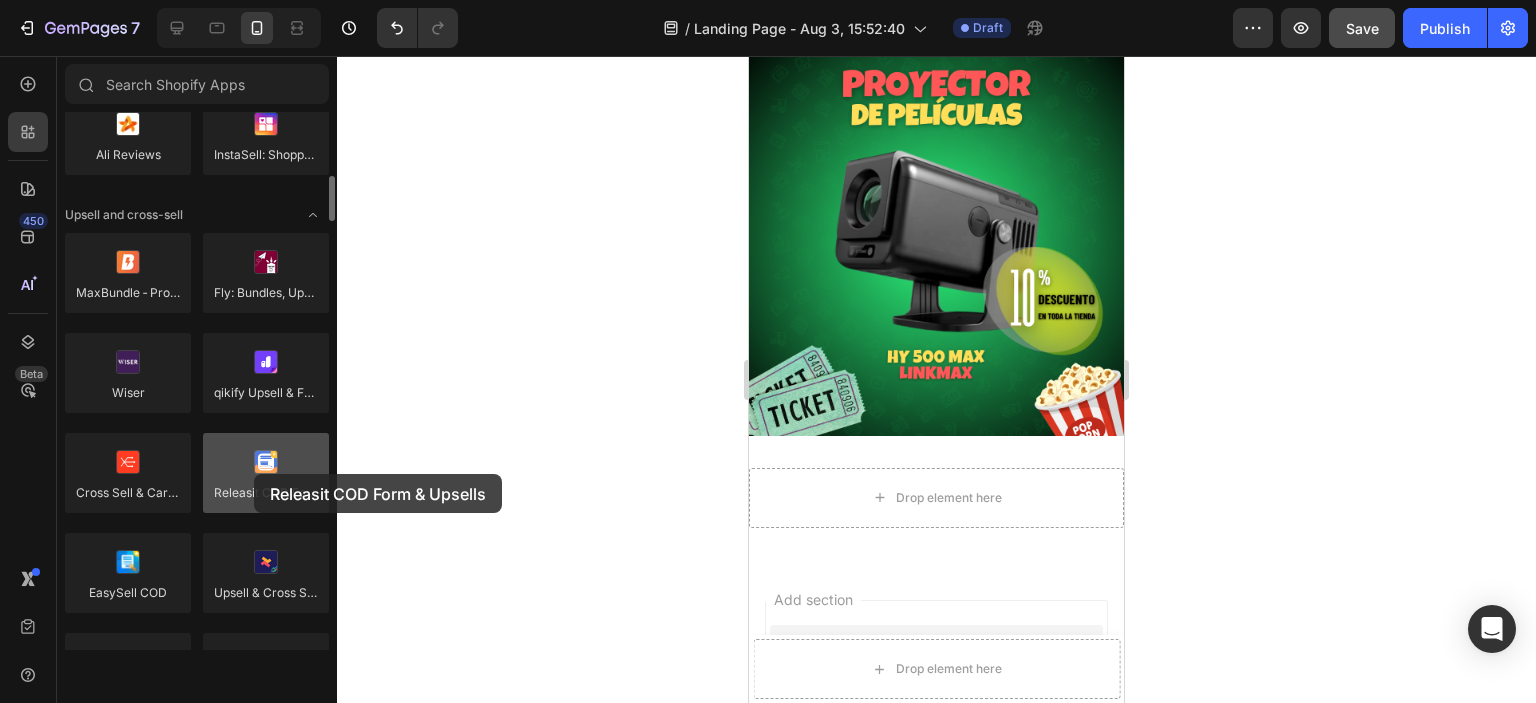 click at bounding box center (266, 473) 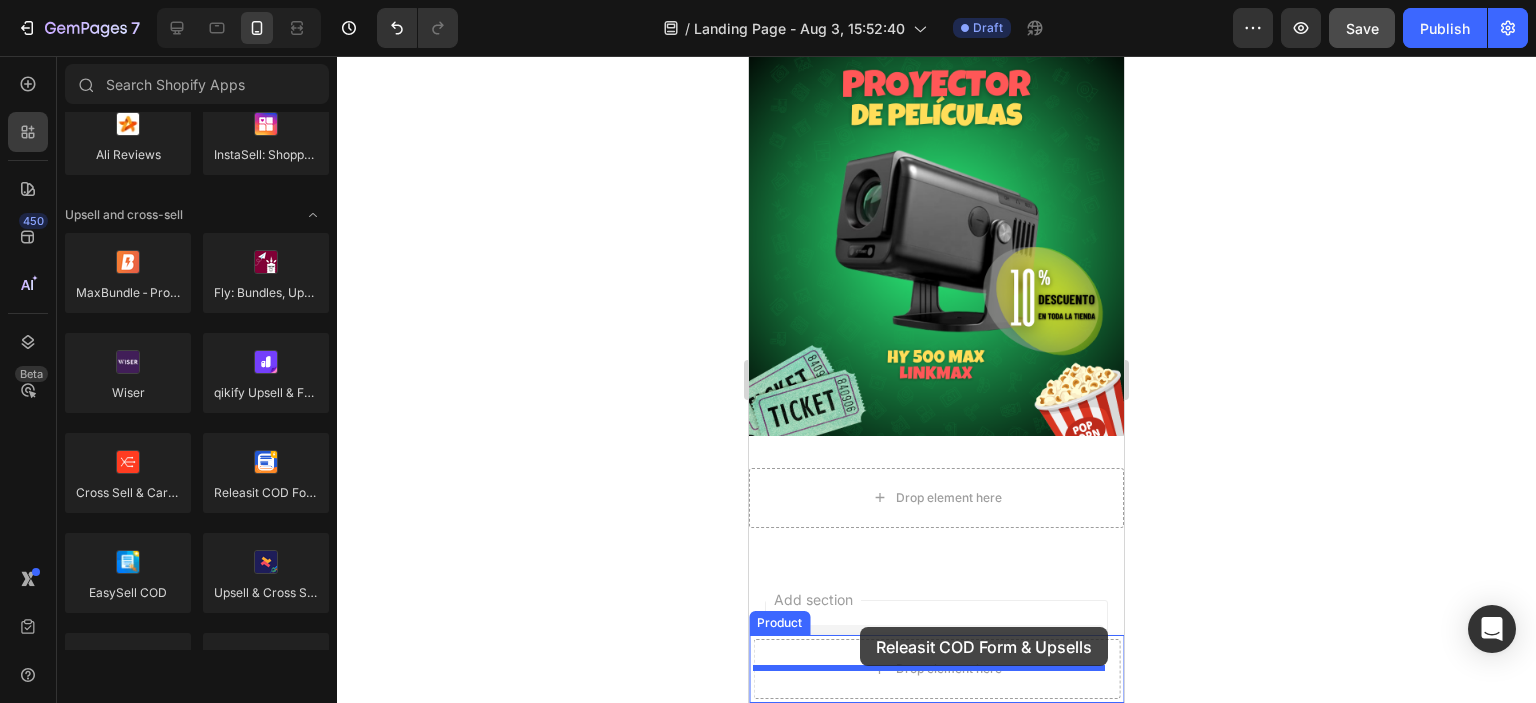 scroll, scrollTop: 224, scrollLeft: 0, axis: vertical 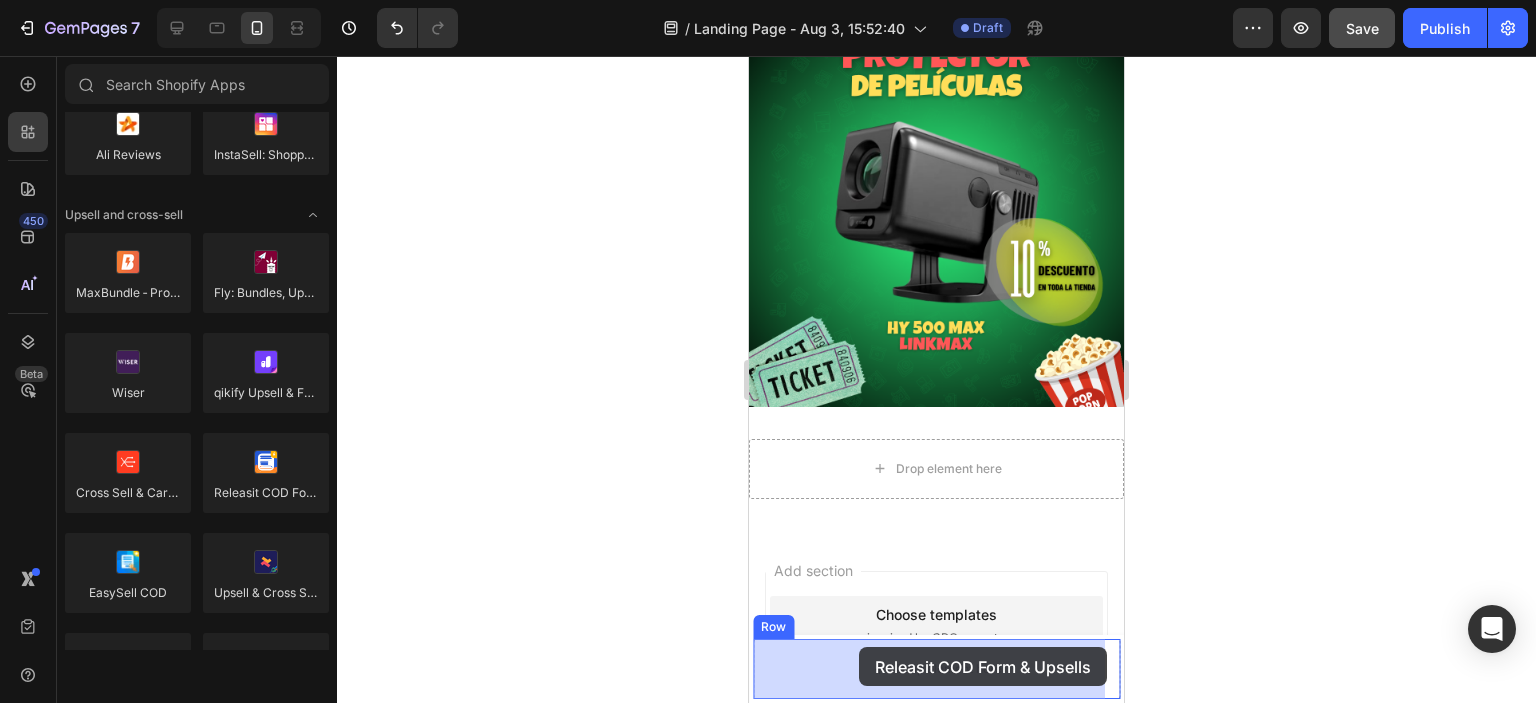 drag, startPoint x: 1003, startPoint y: 530, endPoint x: 859, endPoint y: 645, distance: 184.28511 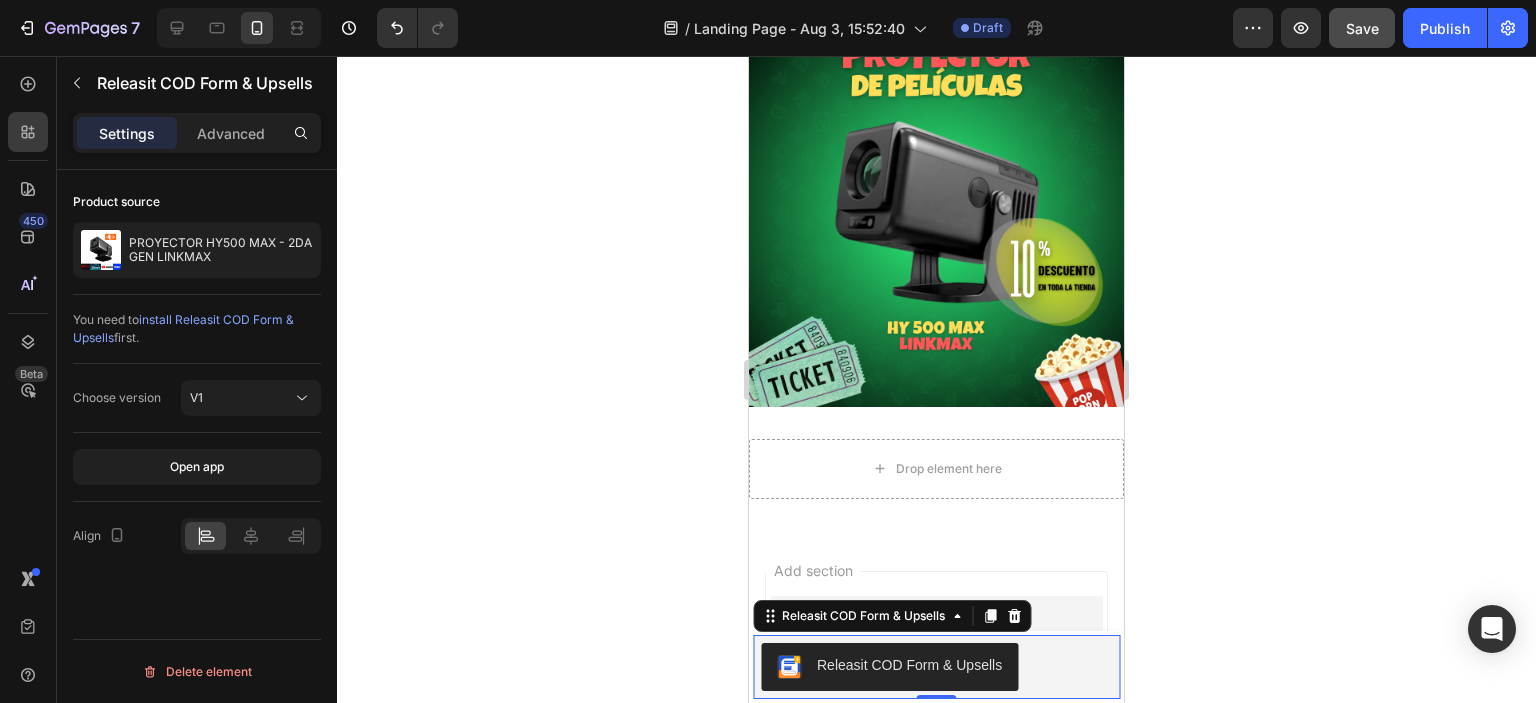 scroll, scrollTop: 360, scrollLeft: 0, axis: vertical 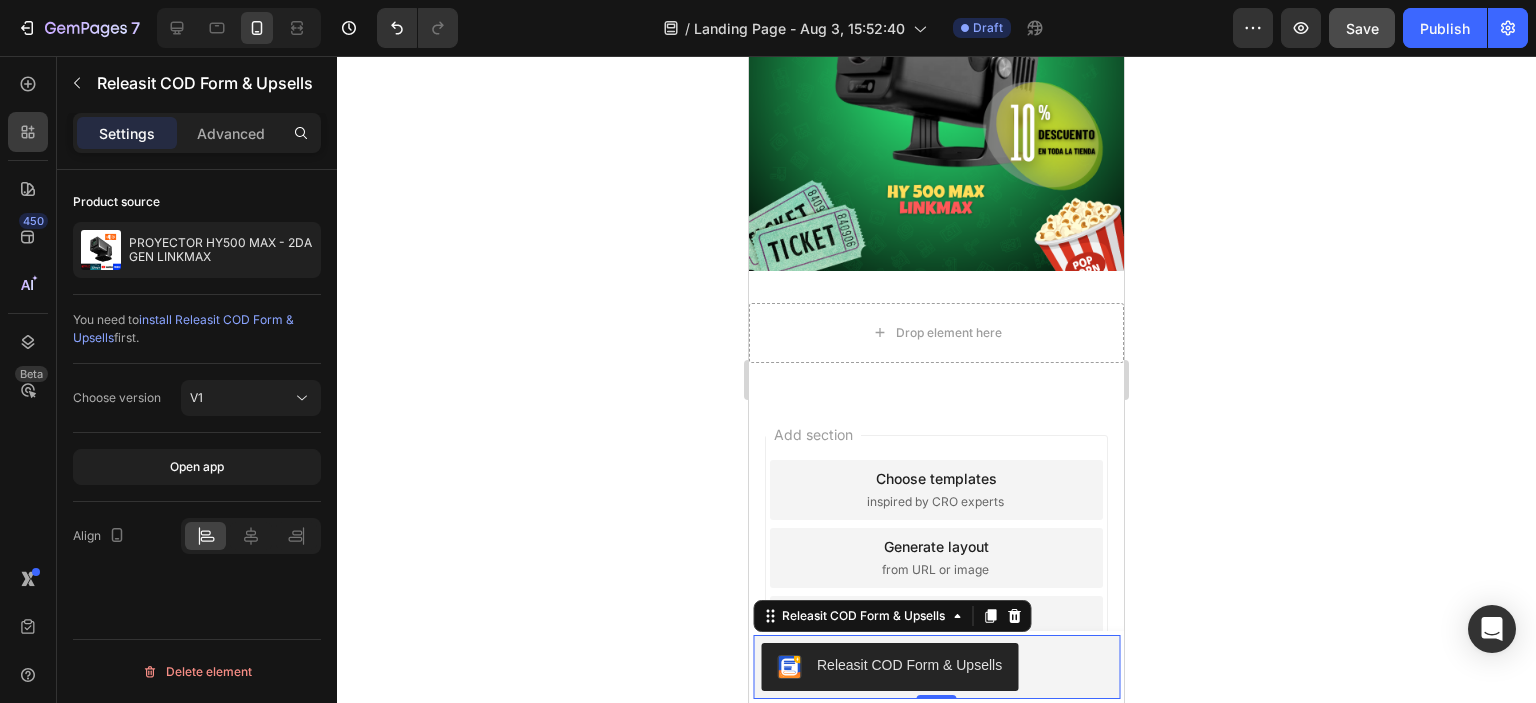 click on "Releasit COD Form & Upsells" at bounding box center (936, 667) 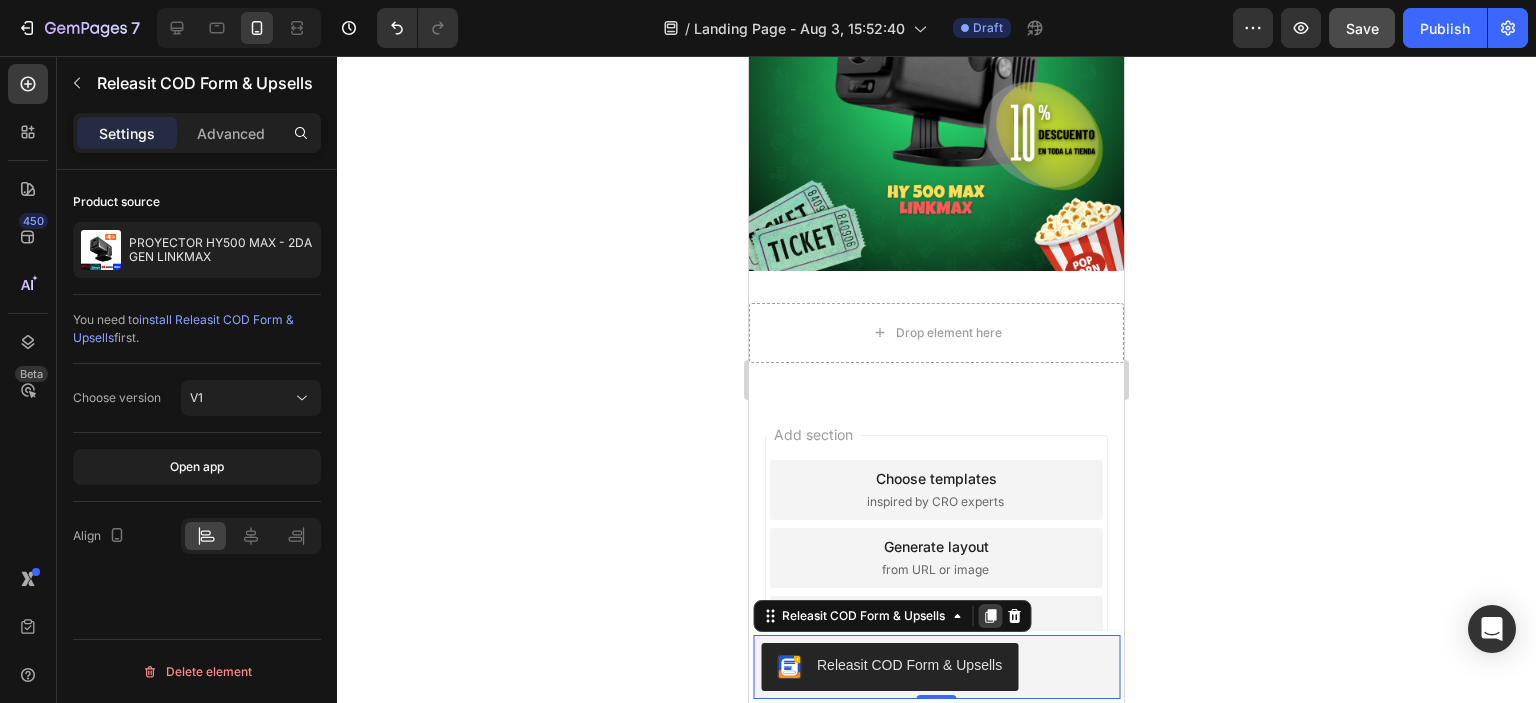 click 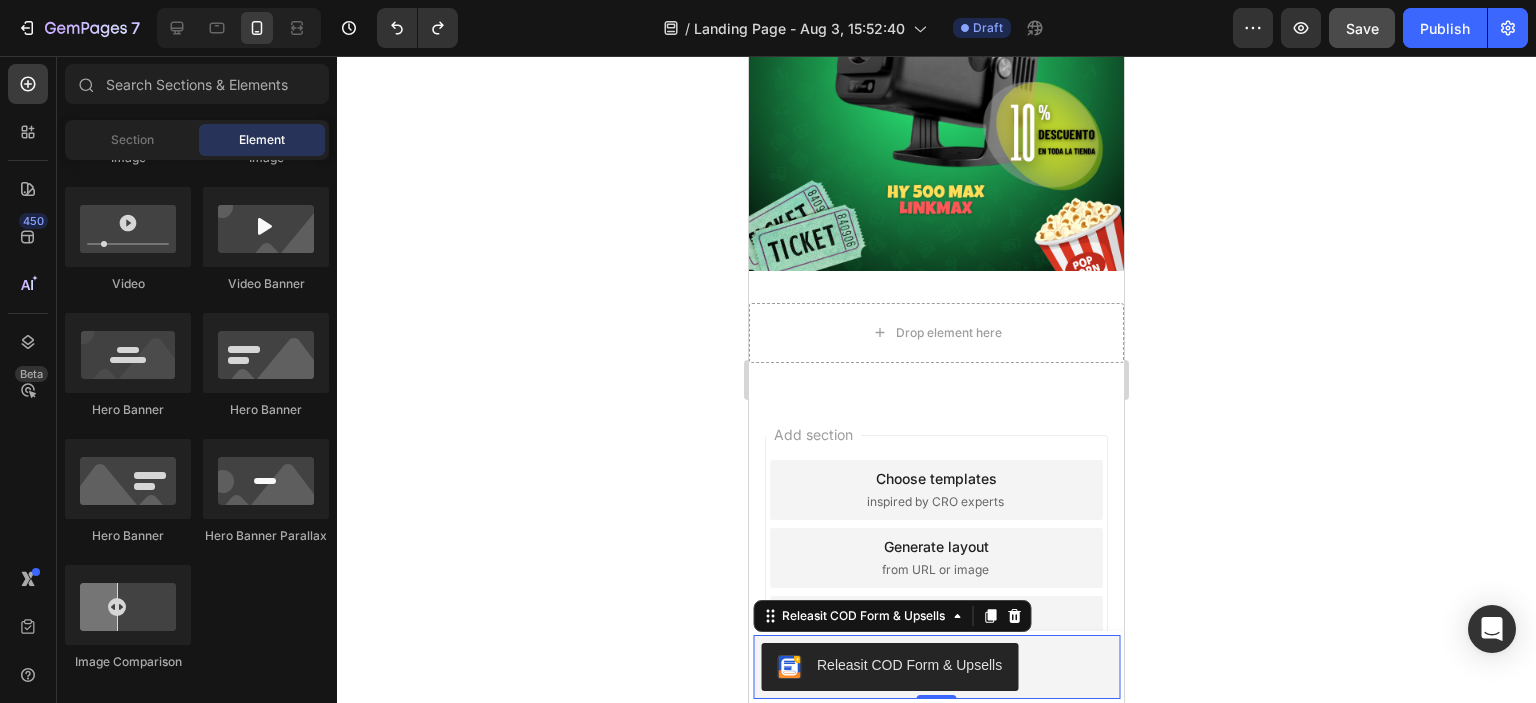 click on "Releasit COD Form & Upsells" at bounding box center [936, 667] 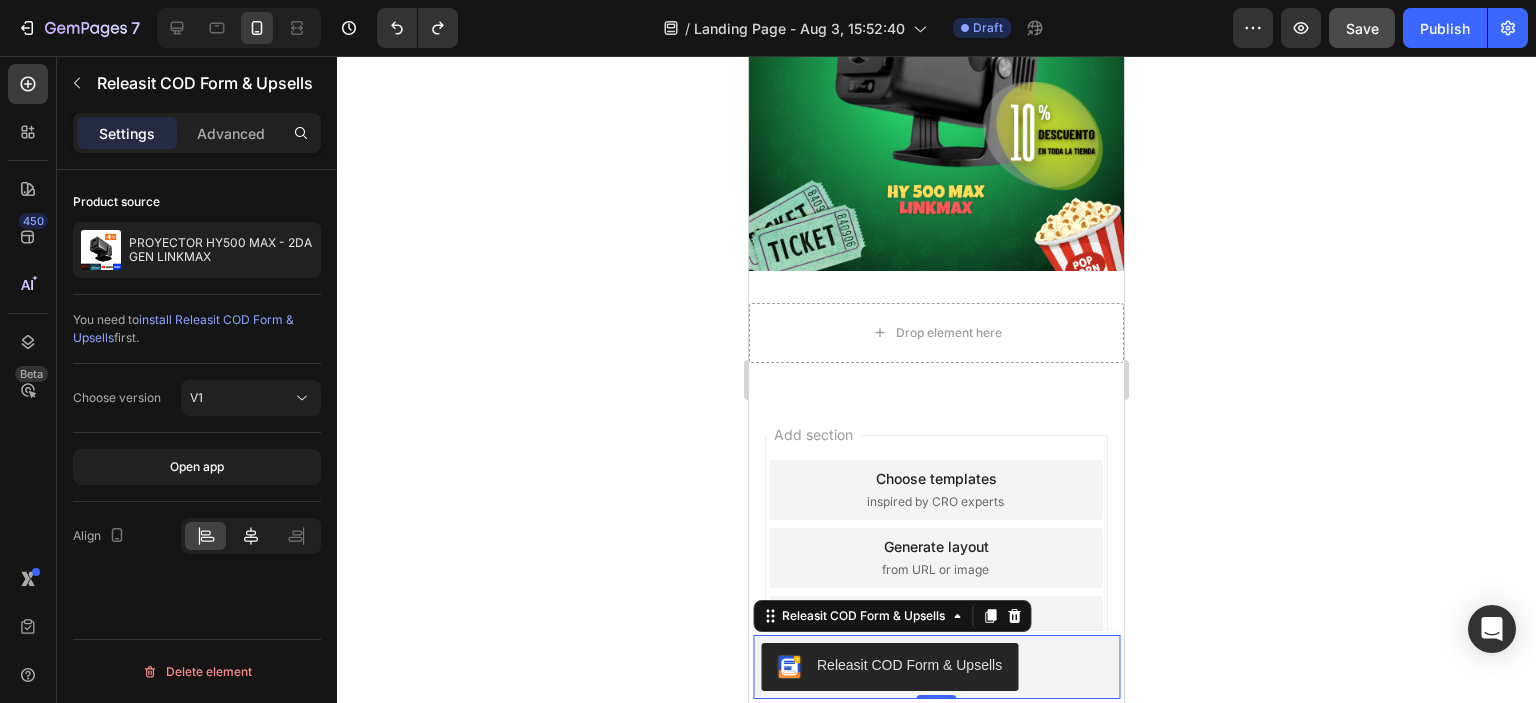click 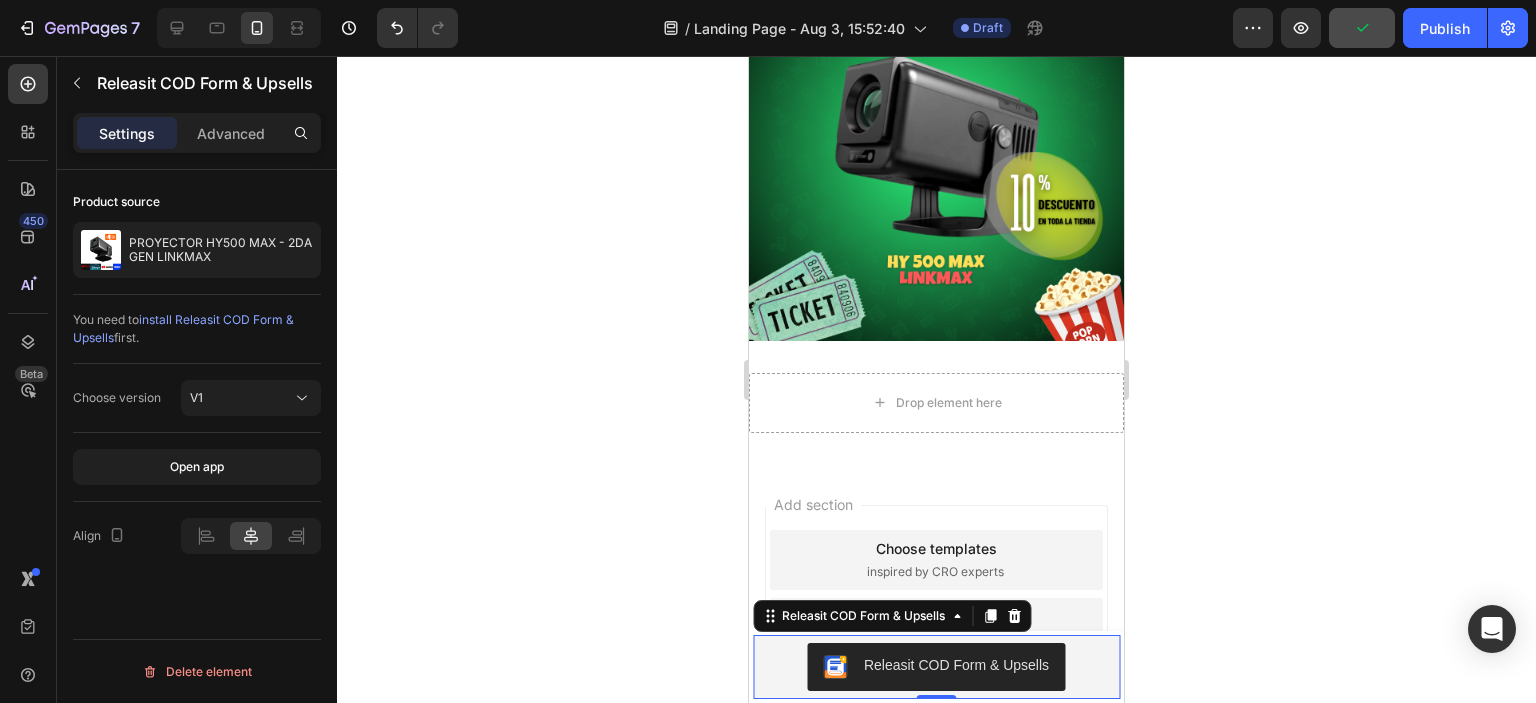 scroll, scrollTop: 284, scrollLeft: 0, axis: vertical 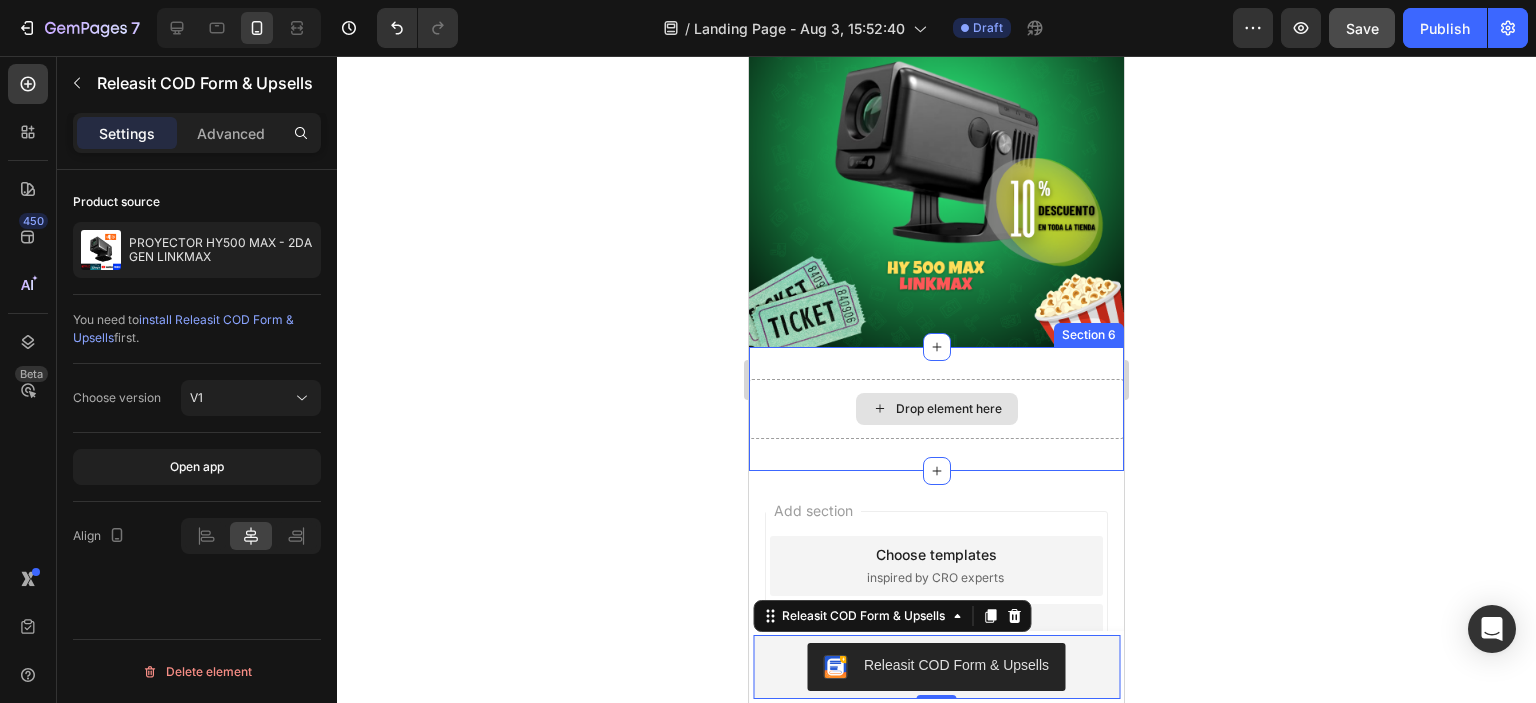 click on "Drop element here" at bounding box center [949, 409] 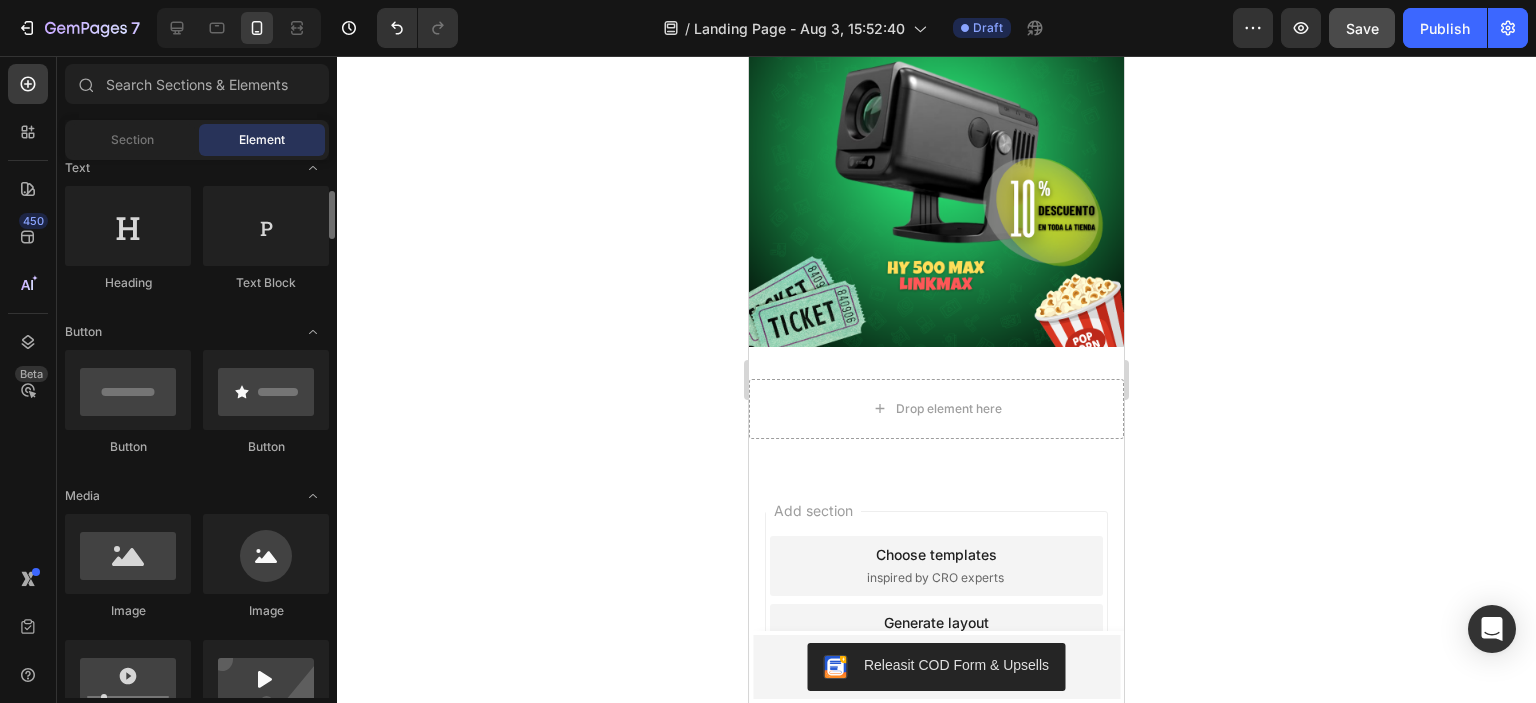 scroll, scrollTop: 312, scrollLeft: 0, axis: vertical 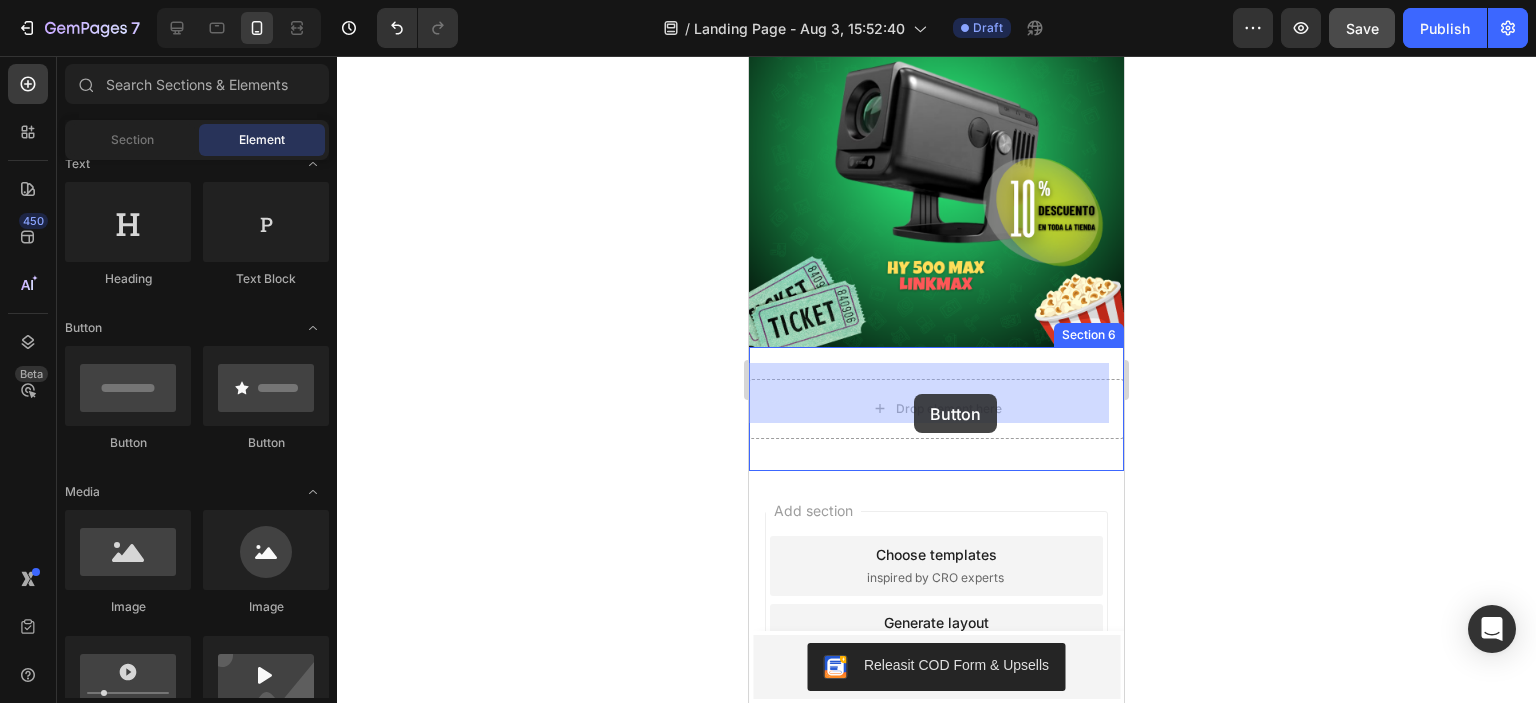 drag, startPoint x: 892, startPoint y: 477, endPoint x: 913, endPoint y: 391, distance: 88.52683 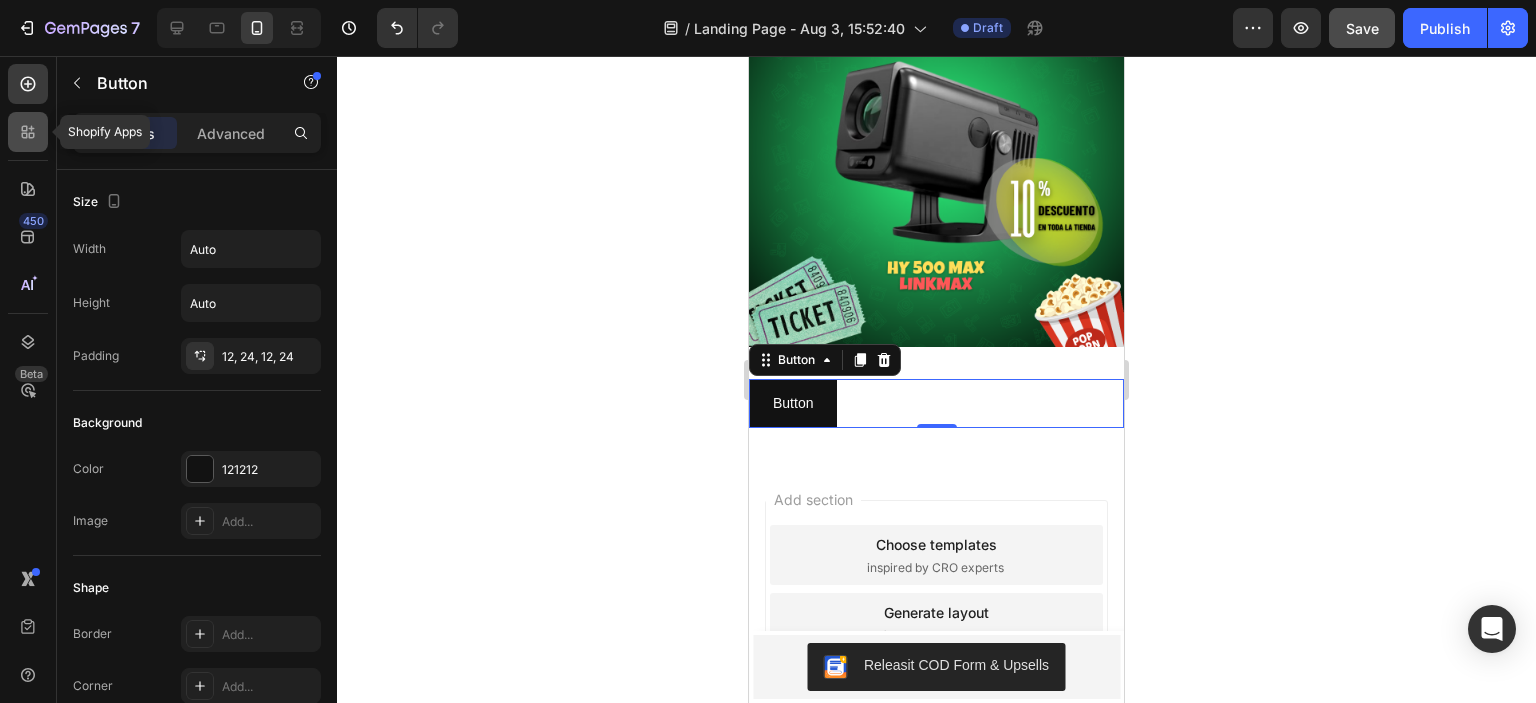click 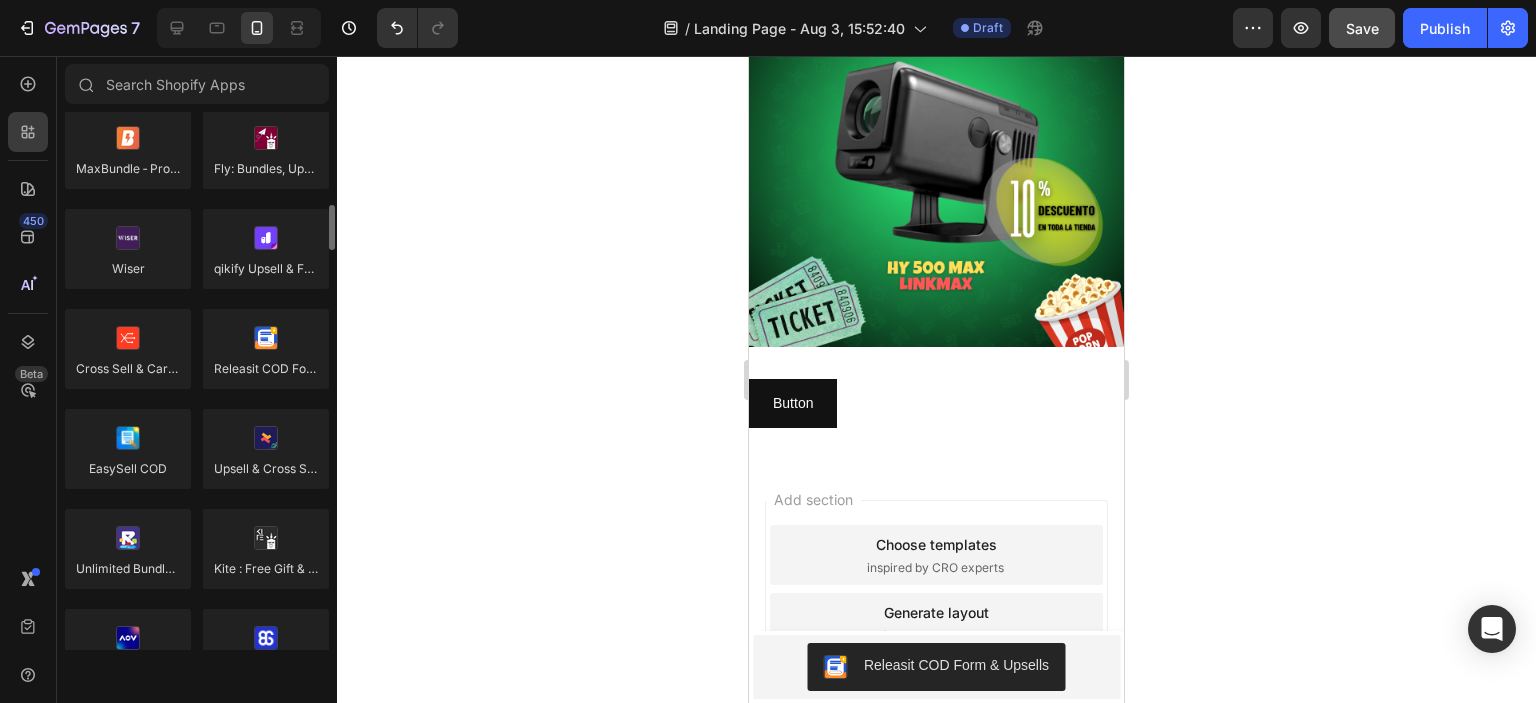 scroll, scrollTop: 931, scrollLeft: 0, axis: vertical 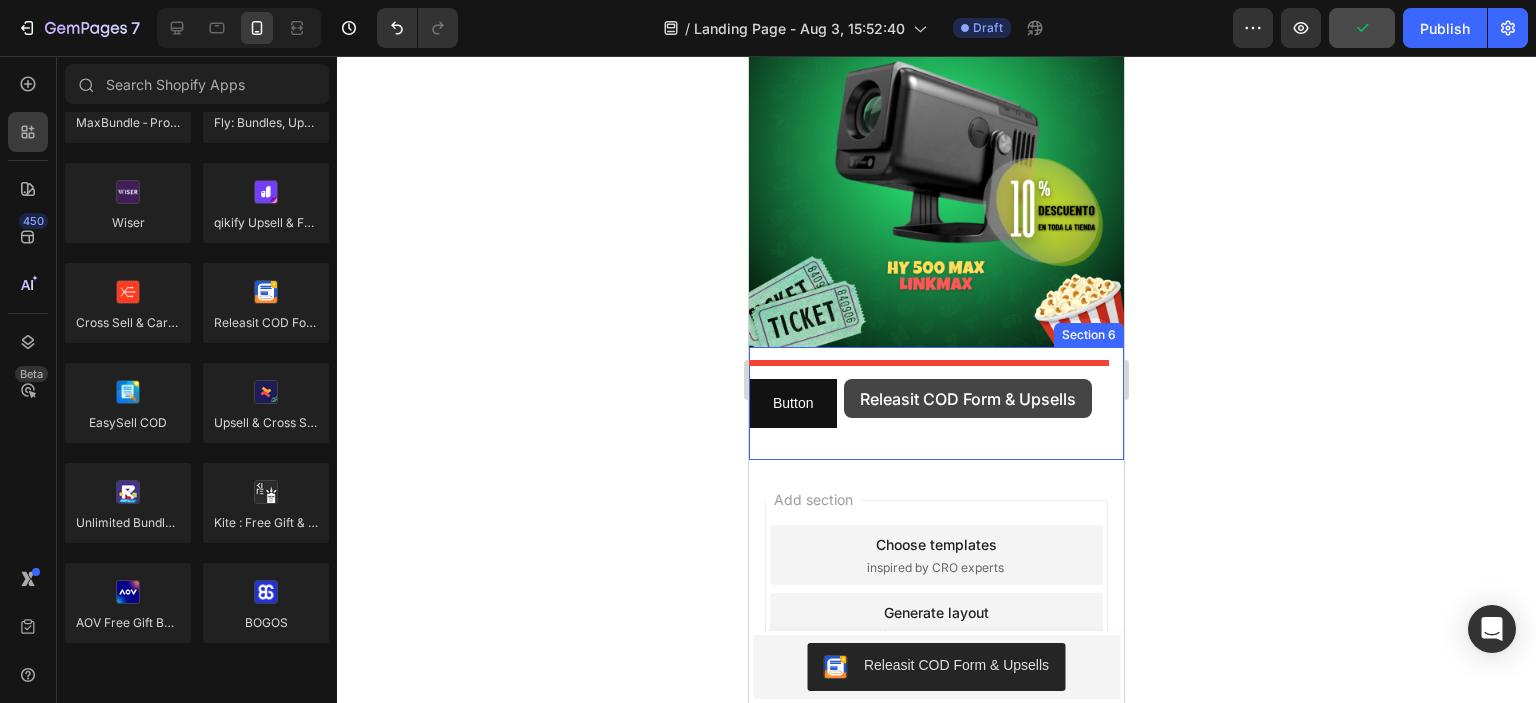 drag, startPoint x: 998, startPoint y: 369, endPoint x: 844, endPoint y: 379, distance: 154.32434 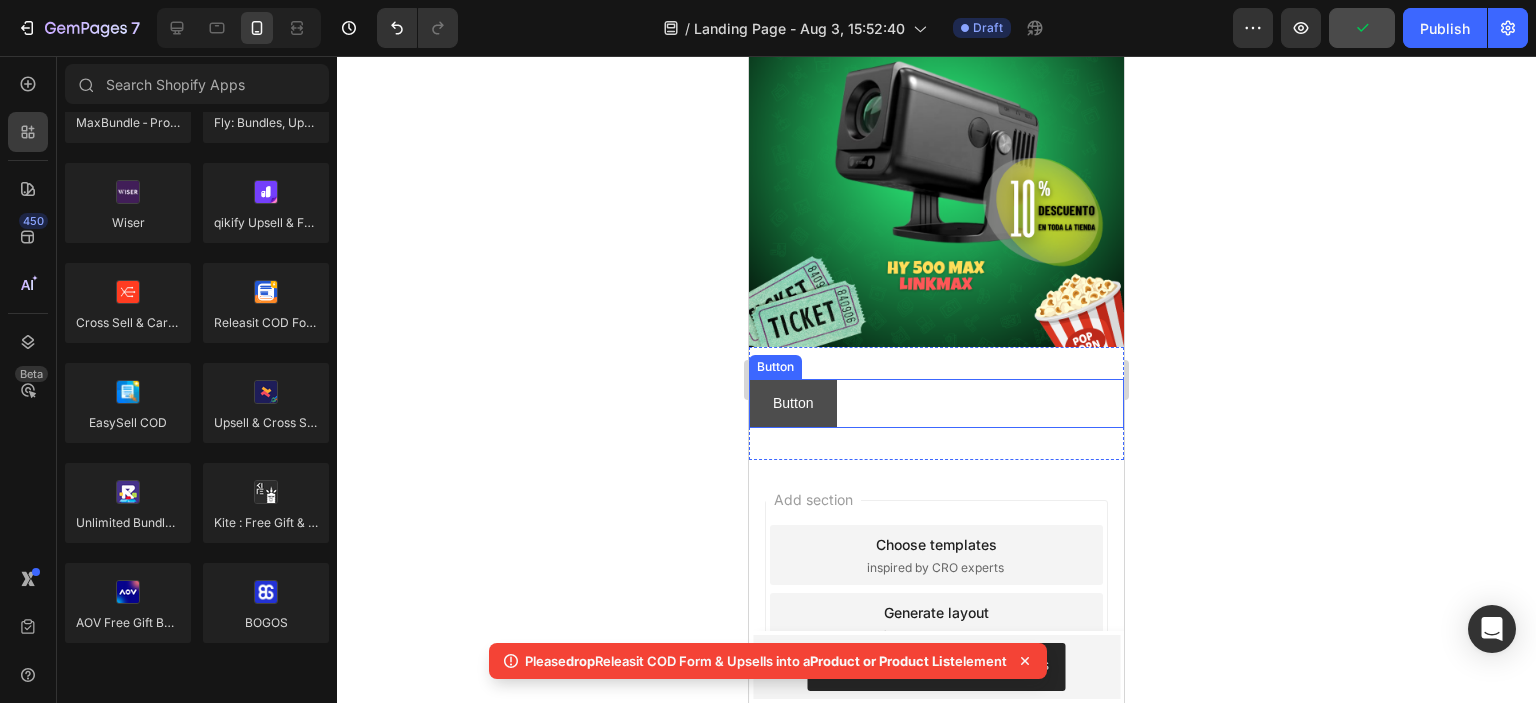 click on "Button" at bounding box center [793, 403] 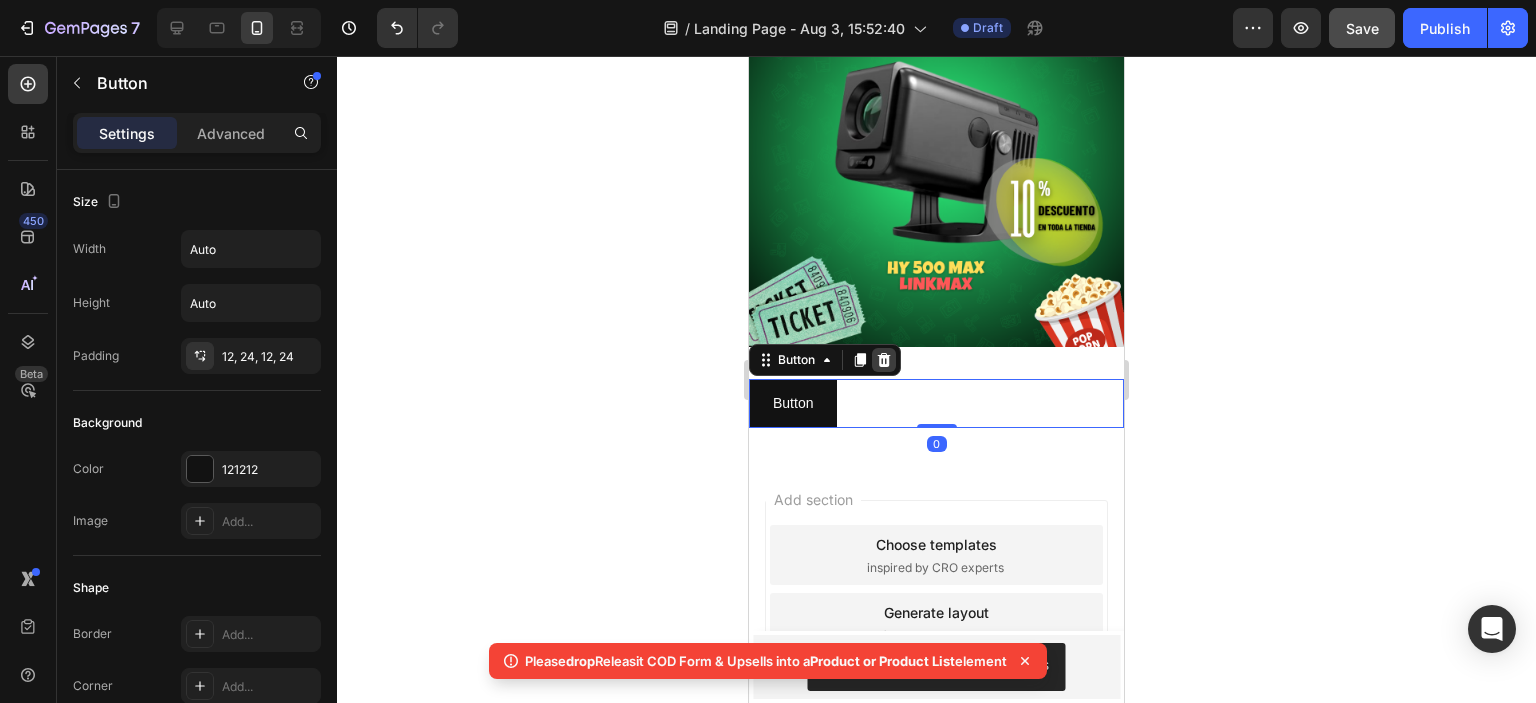 click 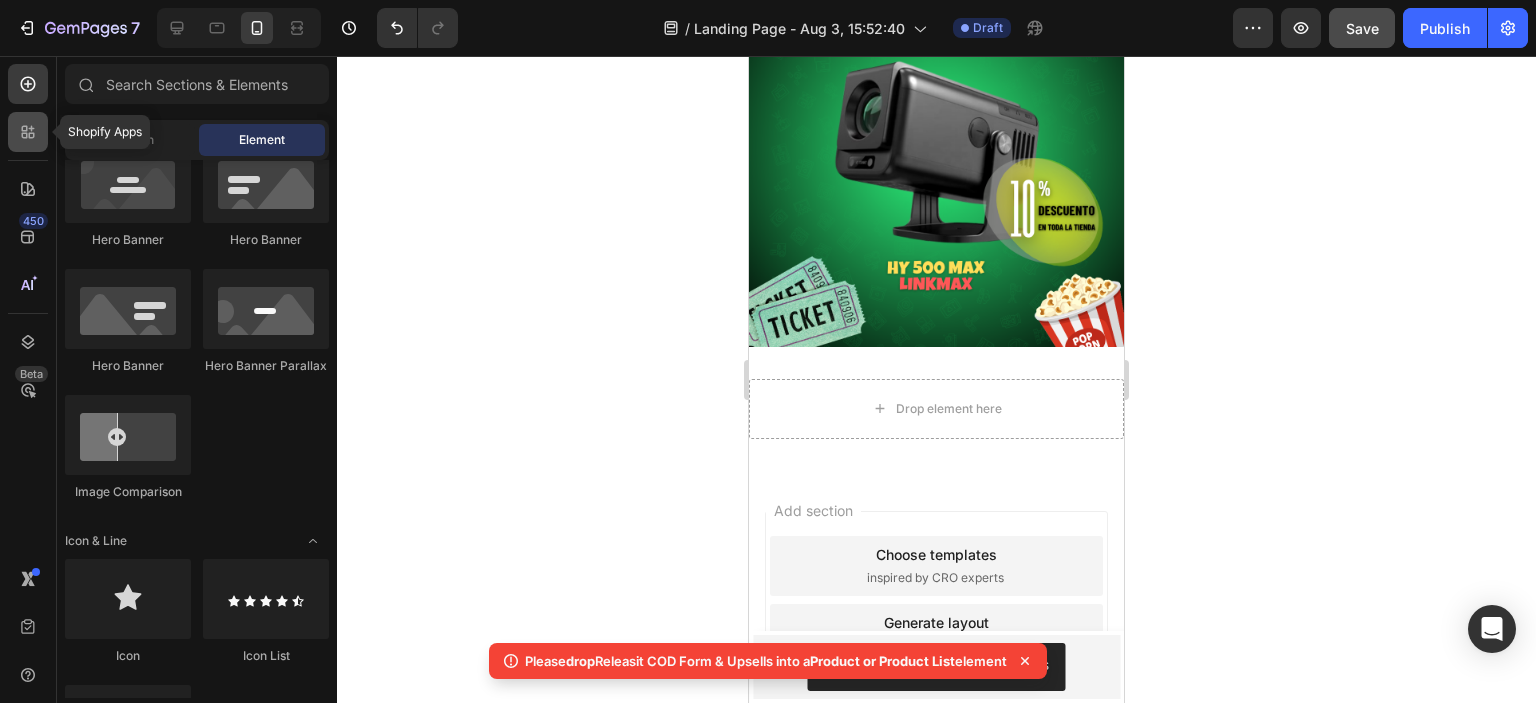 click 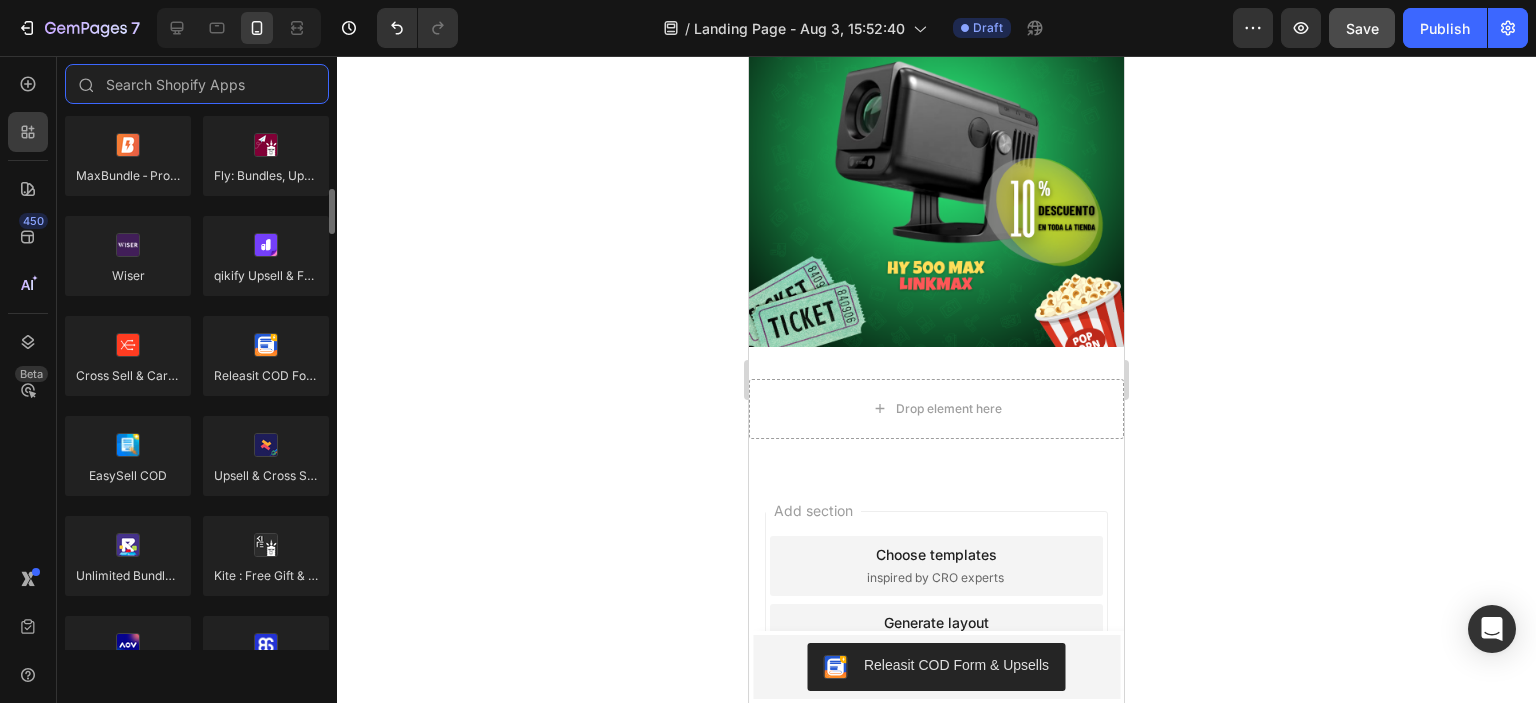 scroll, scrollTop: 880, scrollLeft: 0, axis: vertical 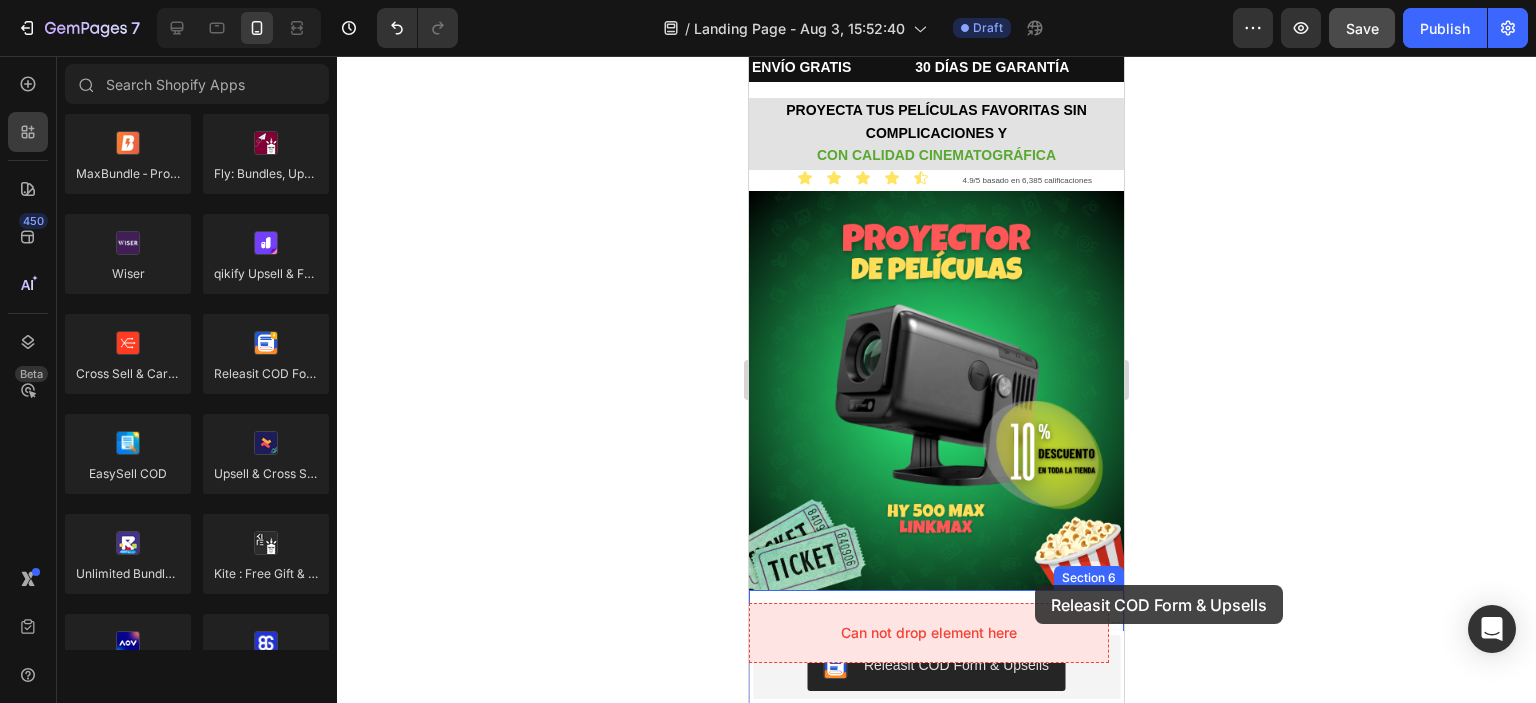 drag, startPoint x: 1012, startPoint y: 385, endPoint x: 1032, endPoint y: 585, distance: 200.99751 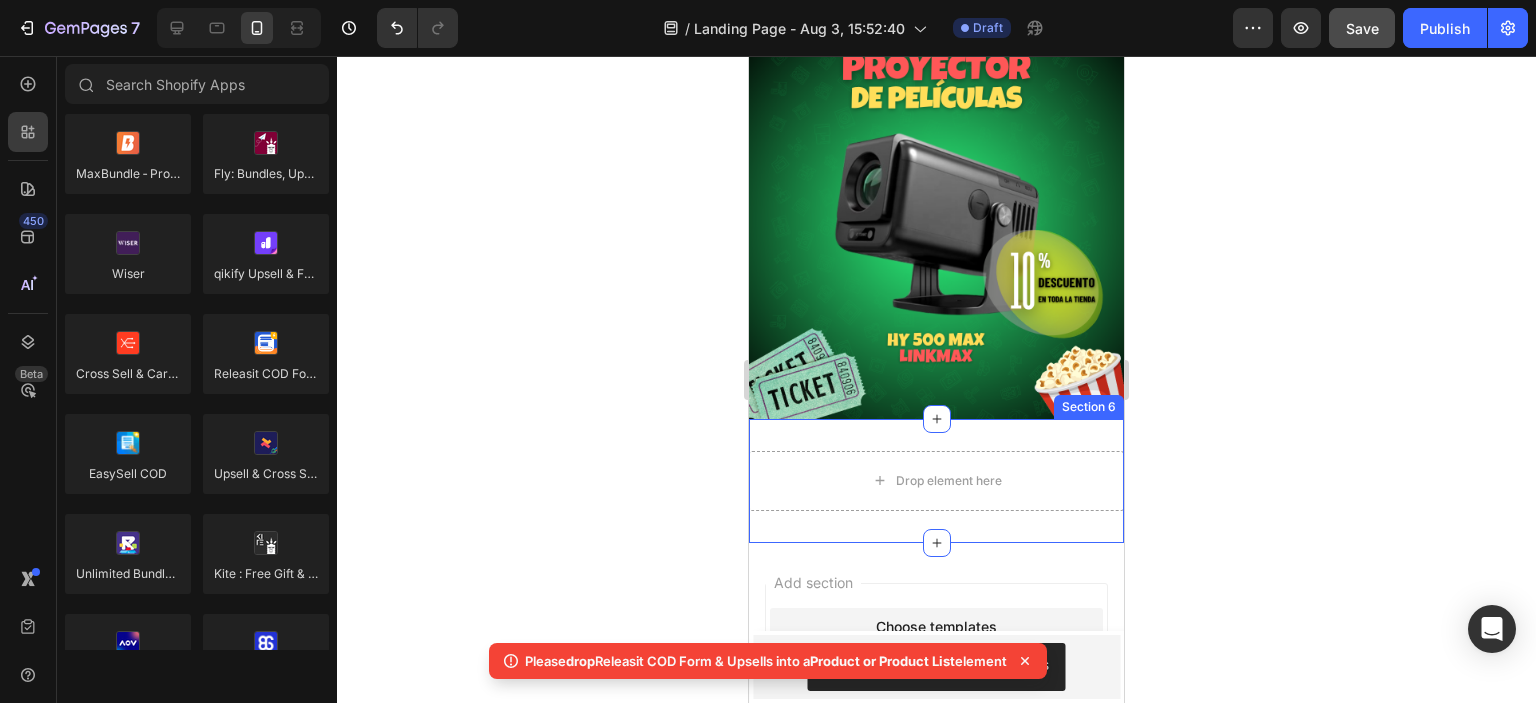 scroll, scrollTop: 217, scrollLeft: 0, axis: vertical 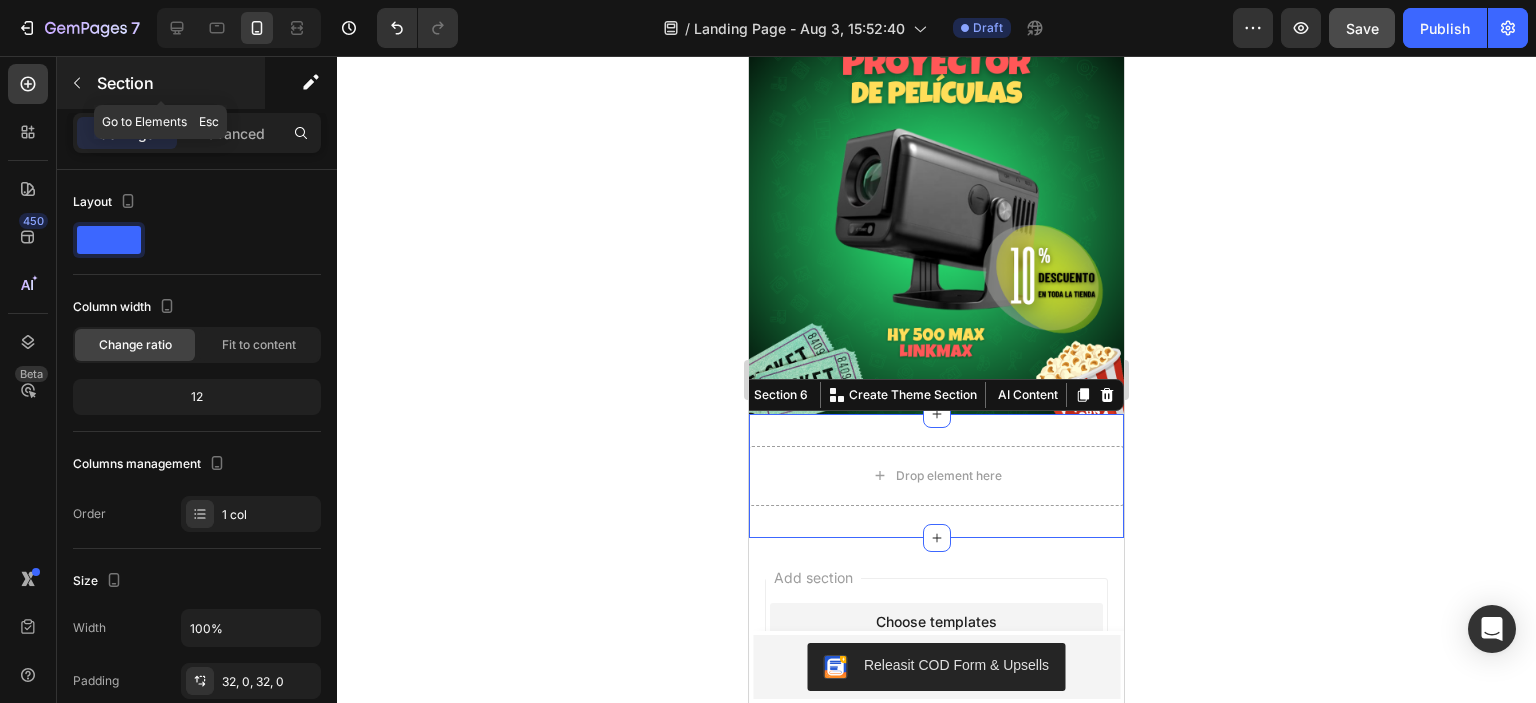 click at bounding box center (77, 83) 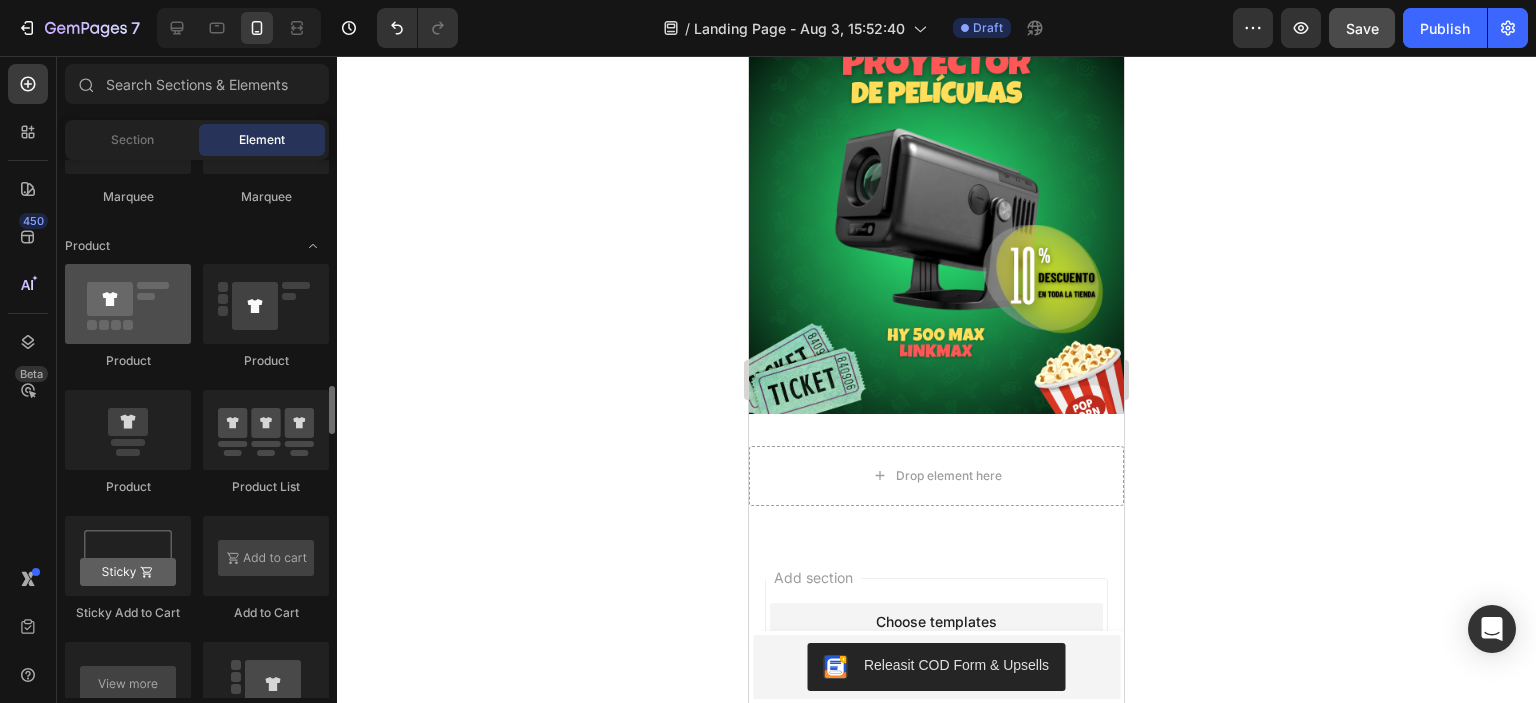 scroll, scrollTop: 2485, scrollLeft: 0, axis: vertical 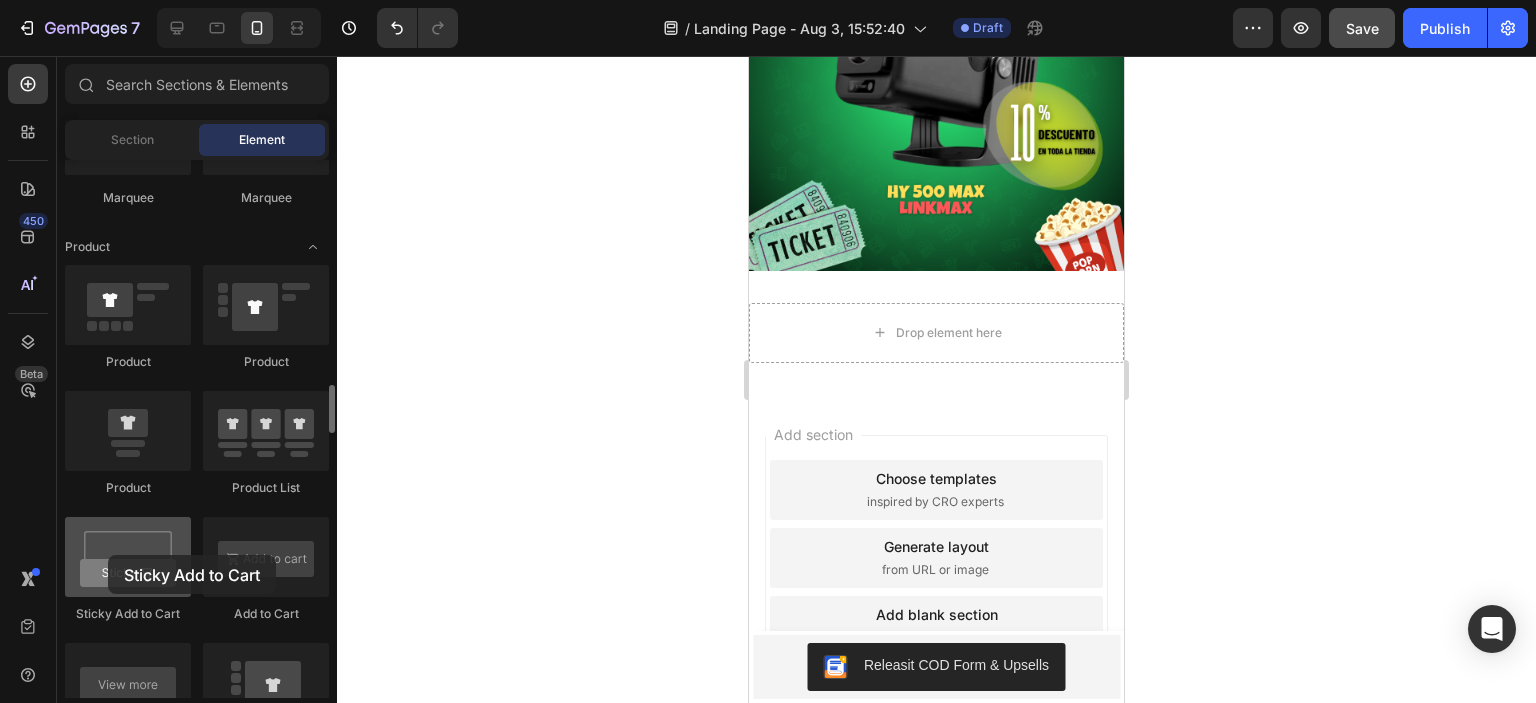 drag, startPoint x: 160, startPoint y: 580, endPoint x: 108, endPoint y: 555, distance: 57.697487 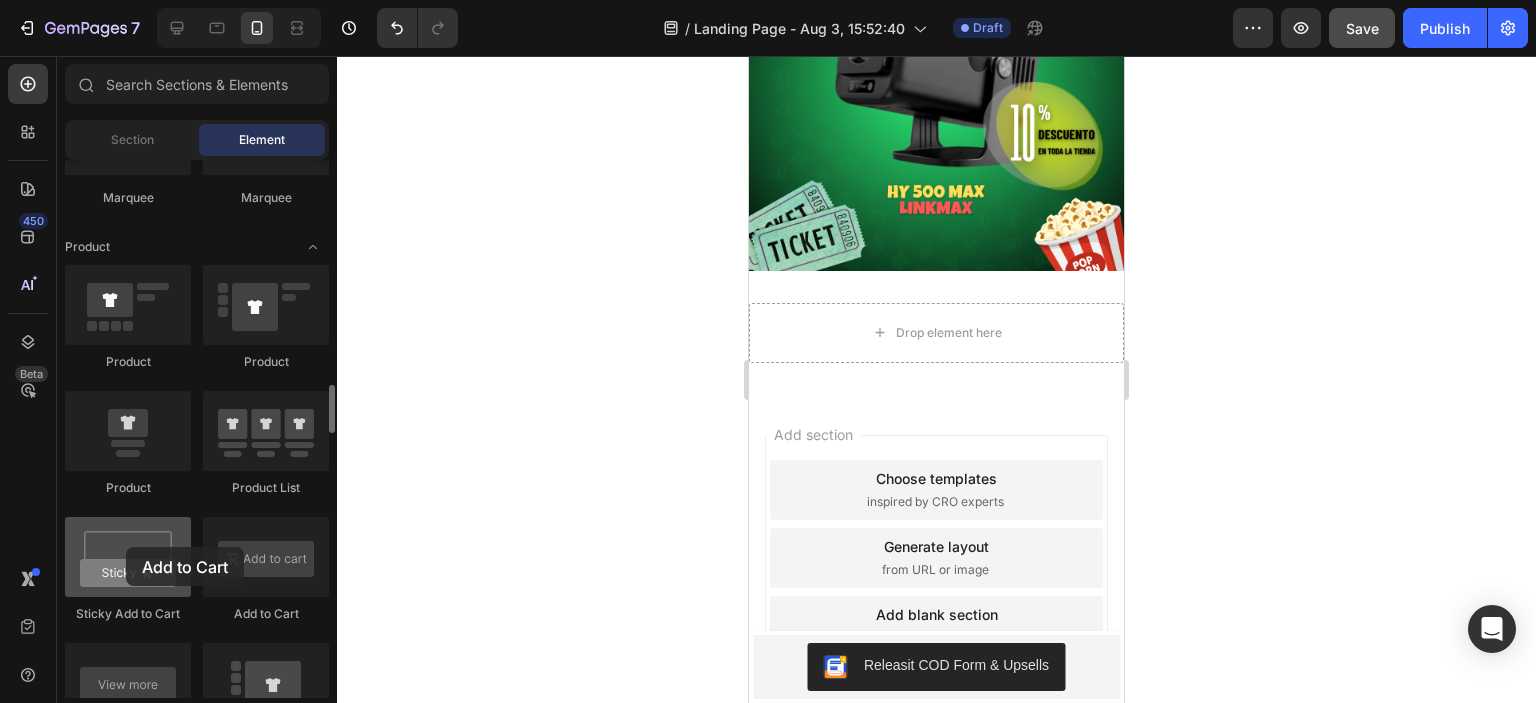 drag, startPoint x: 278, startPoint y: 583, endPoint x: 126, endPoint y: 547, distance: 156.20499 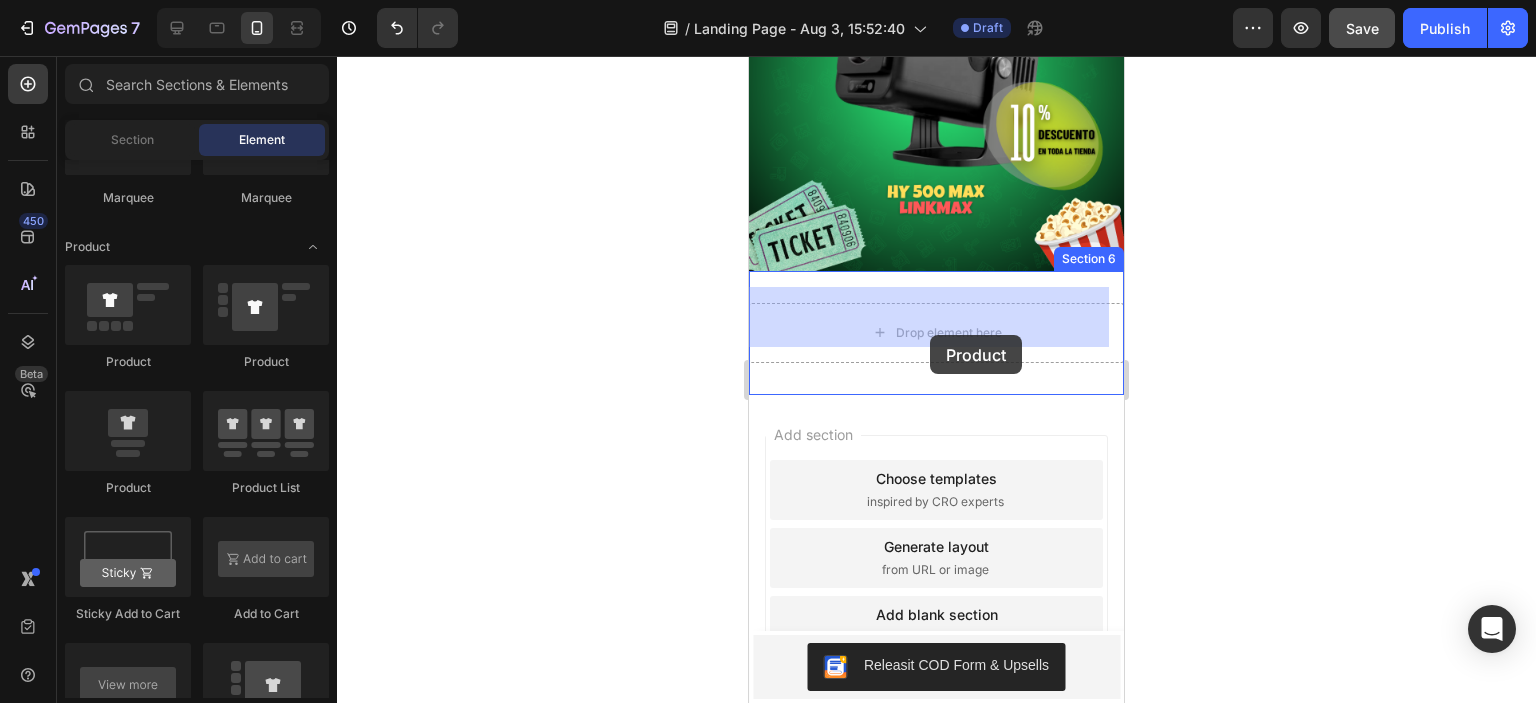 drag, startPoint x: 873, startPoint y: 385, endPoint x: 930, endPoint y: 331, distance: 78.51752 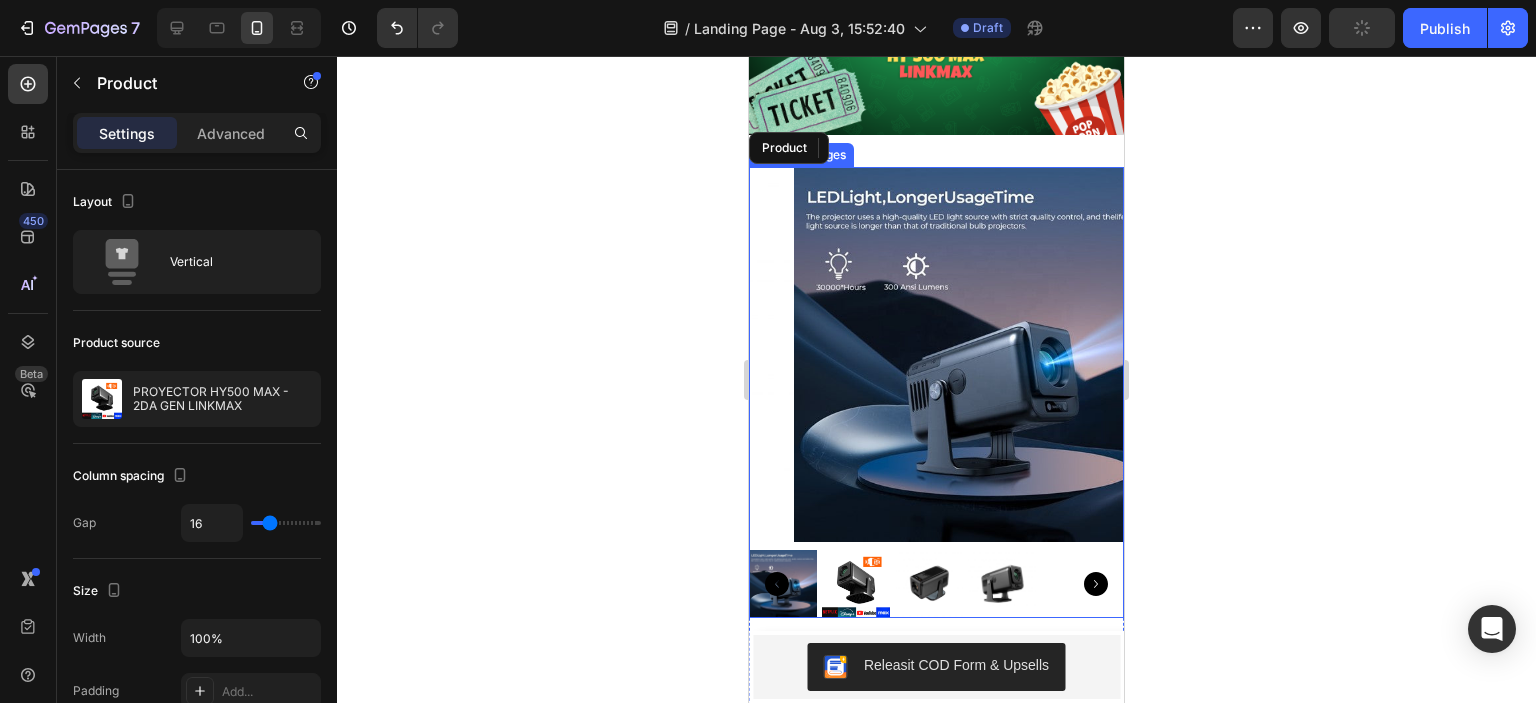 scroll, scrollTop: 499, scrollLeft: 0, axis: vertical 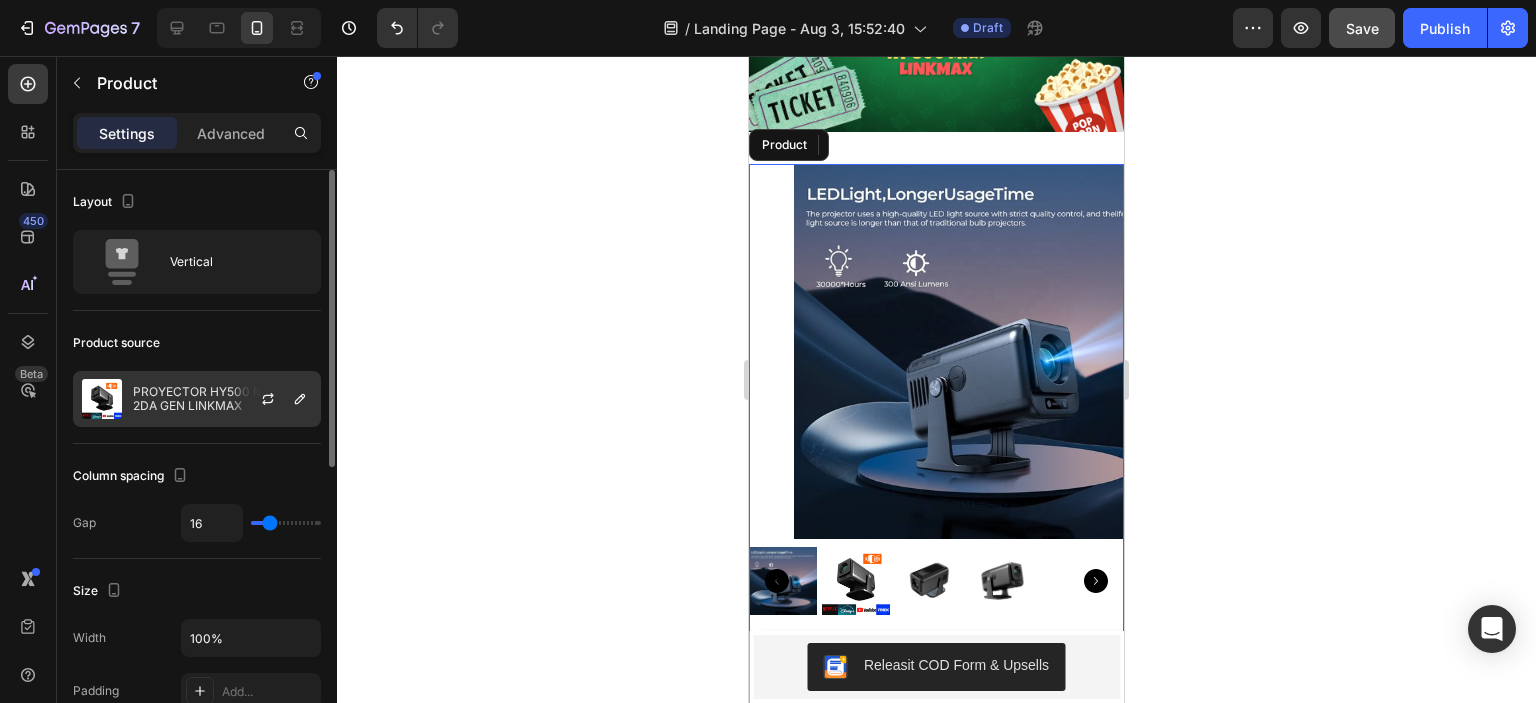 click at bounding box center (276, 399) 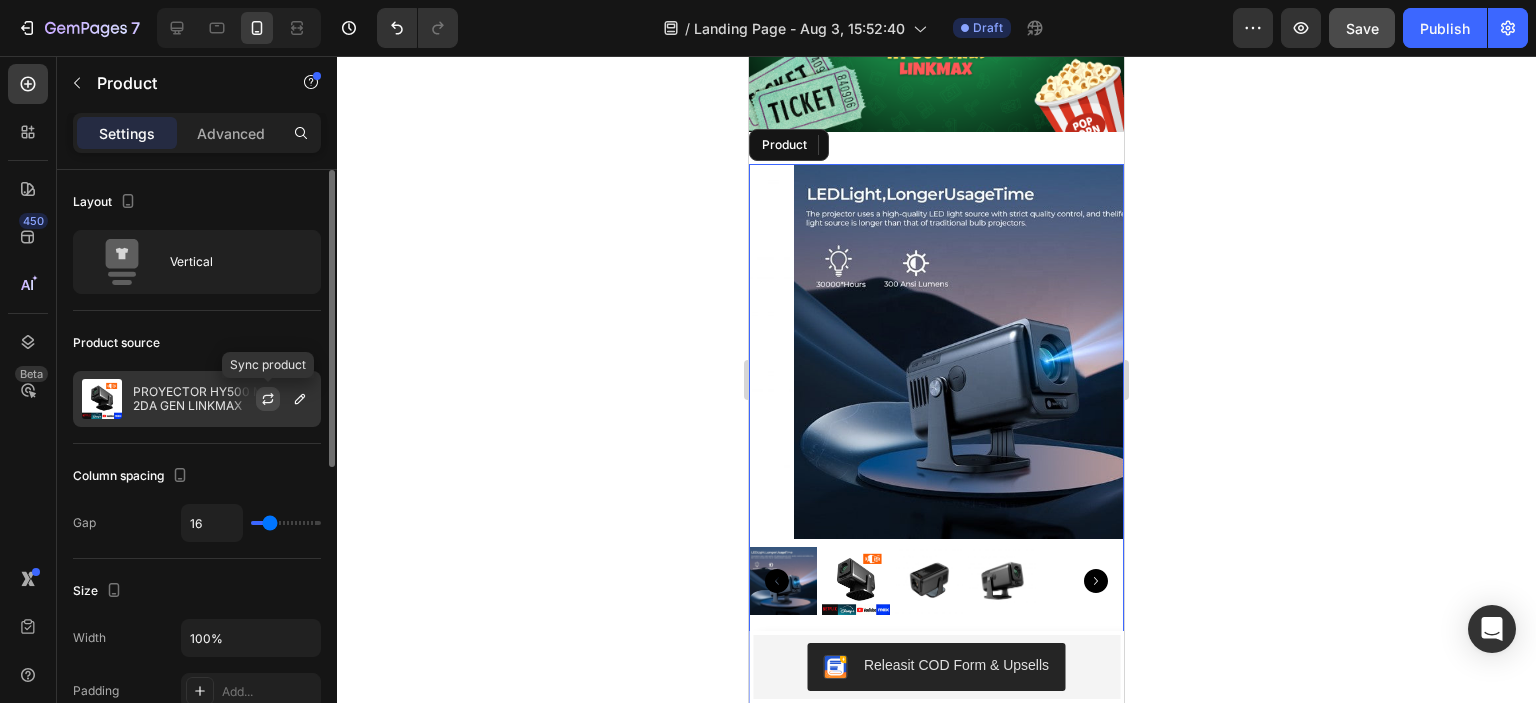 click 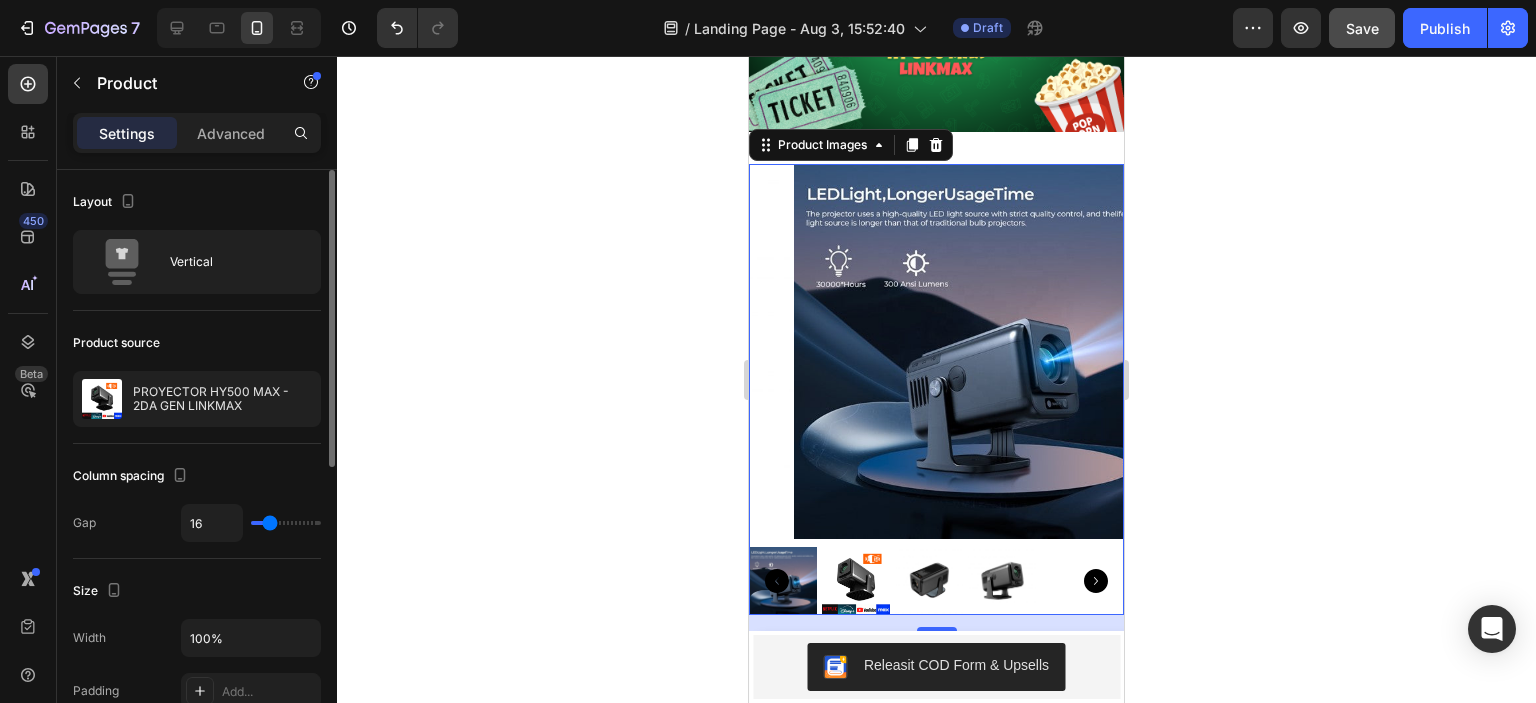 click at bounding box center [856, 581] 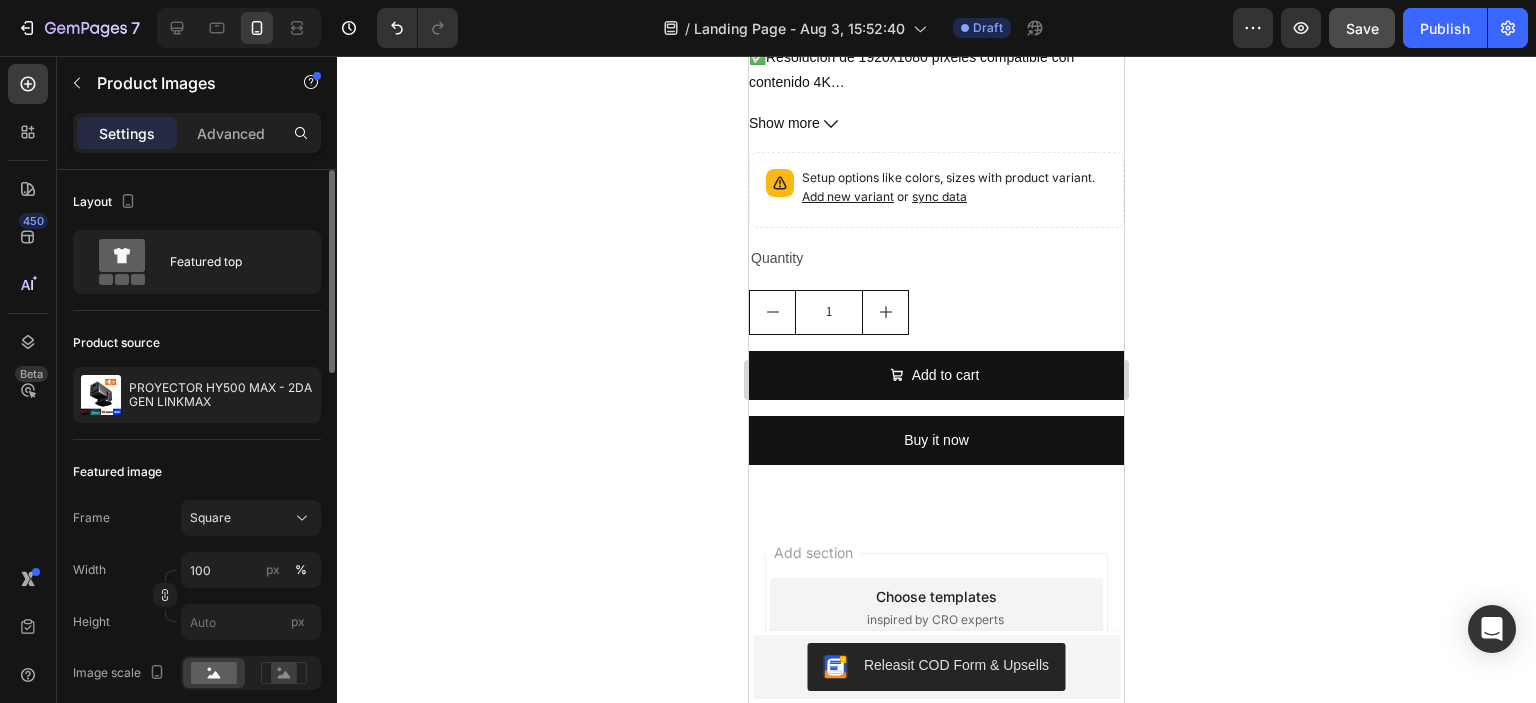 scroll, scrollTop: 1327, scrollLeft: 0, axis: vertical 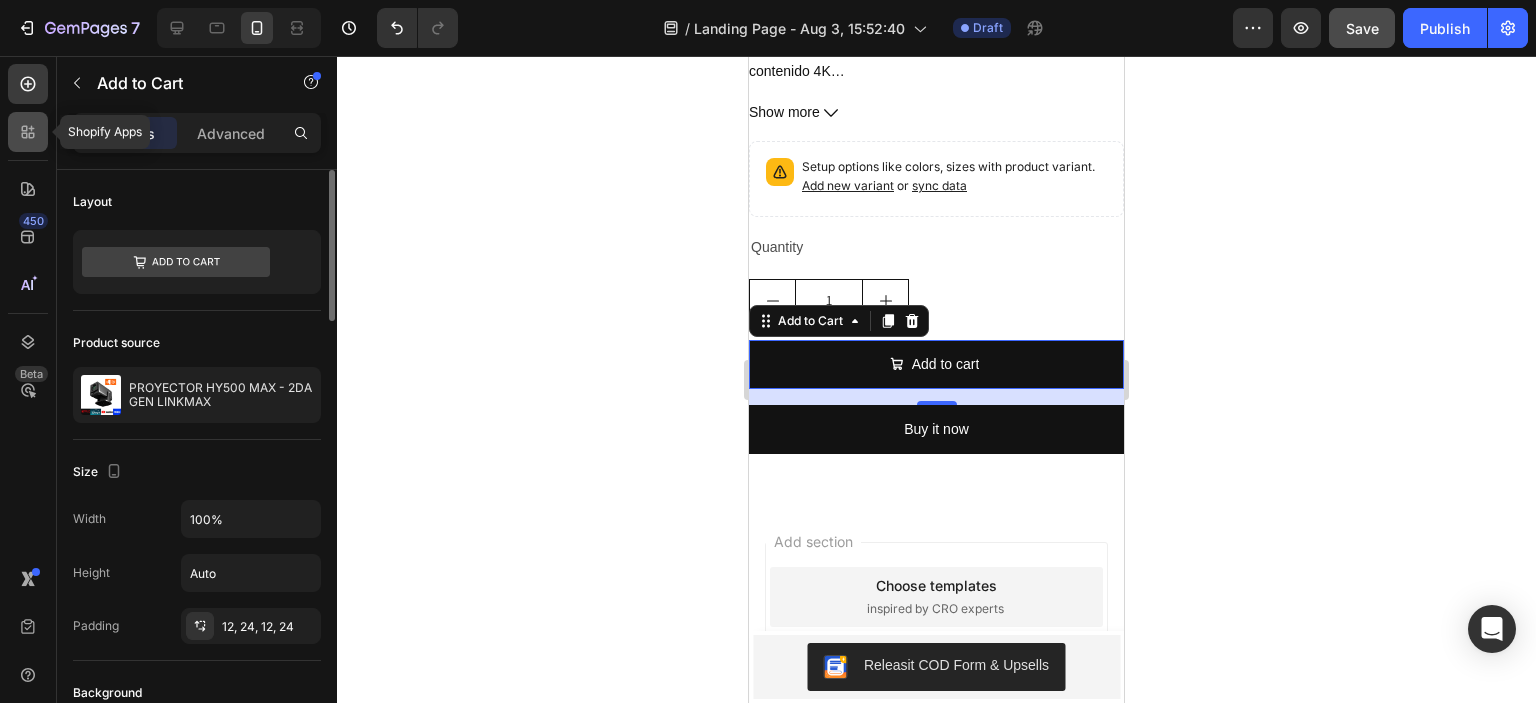 click 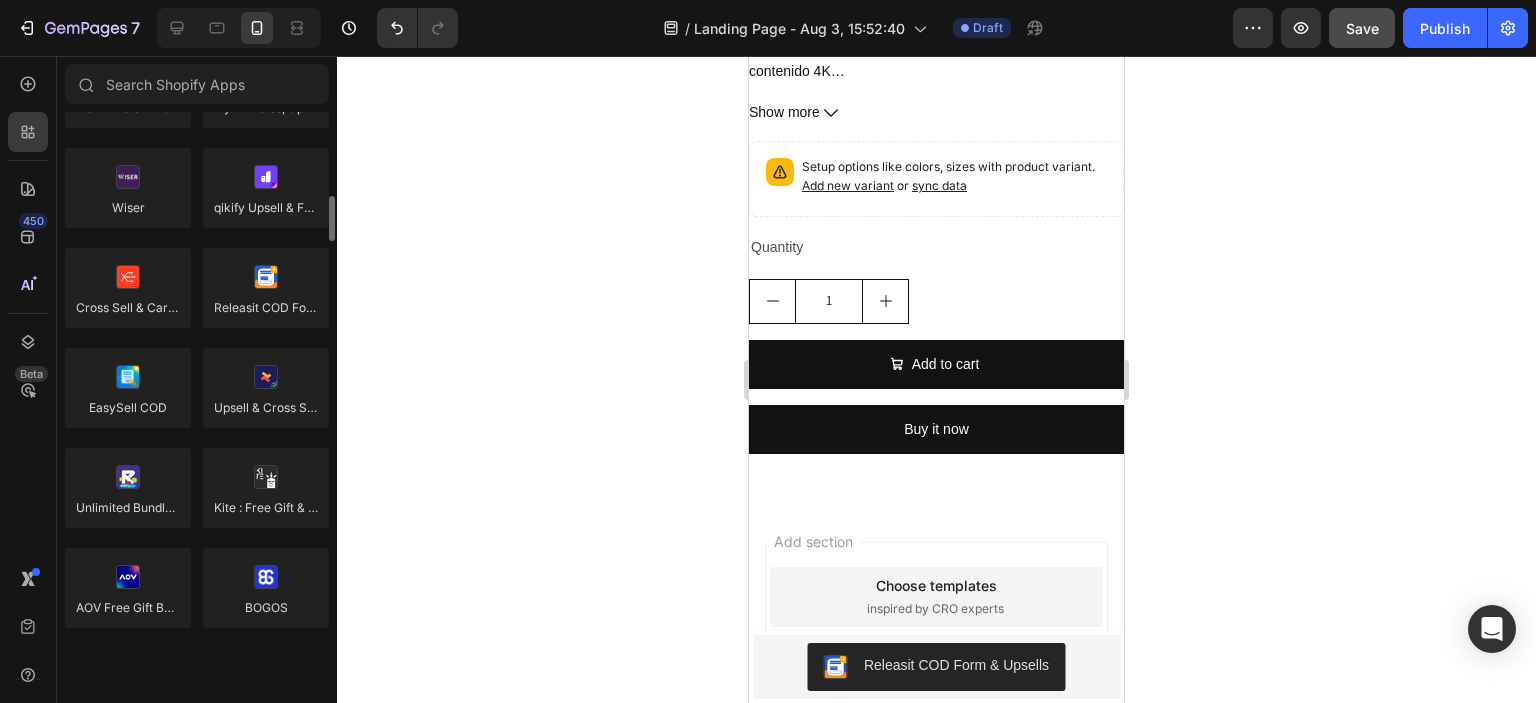 scroll, scrollTop: 944, scrollLeft: 0, axis: vertical 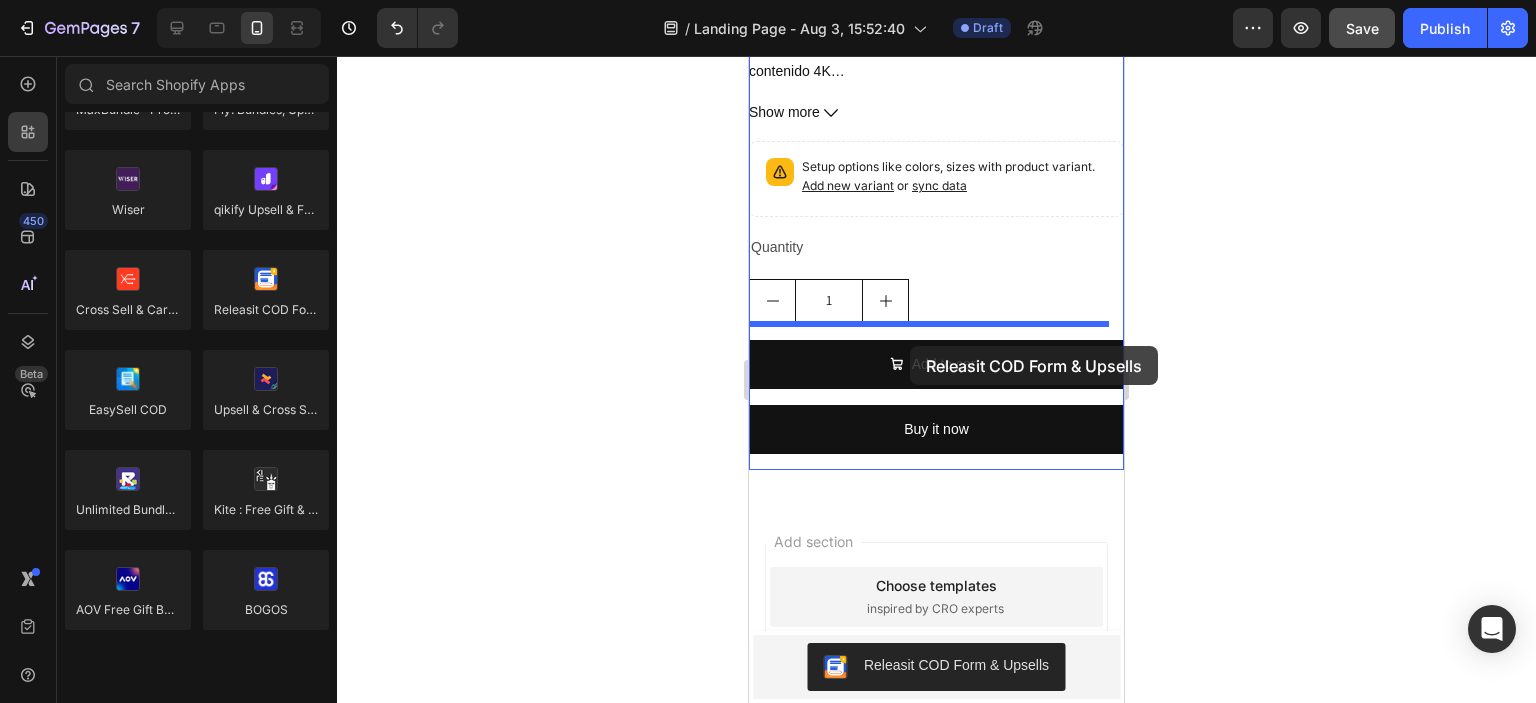 drag, startPoint x: 996, startPoint y: 354, endPoint x: 910, endPoint y: 346, distance: 86.37129 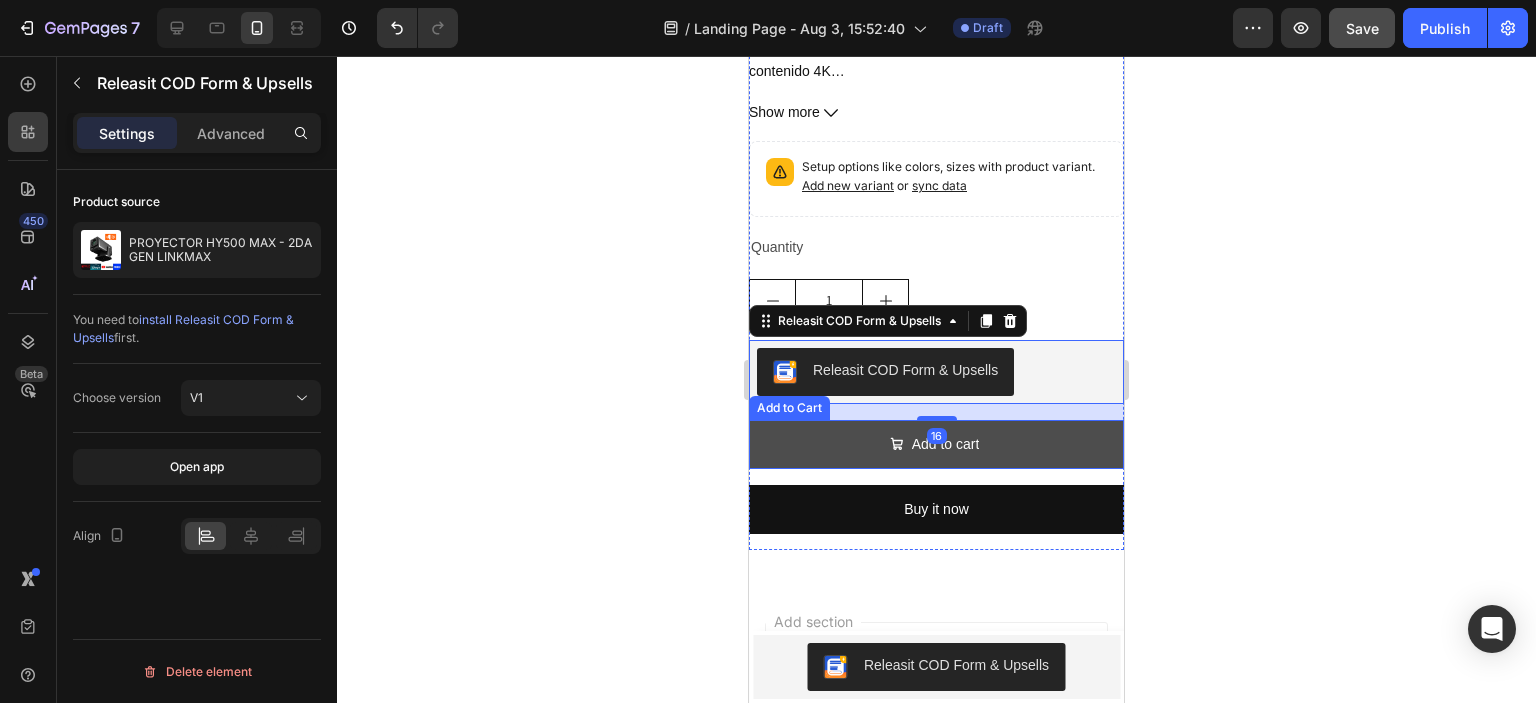 click on "Add to cart" at bounding box center [936, 444] 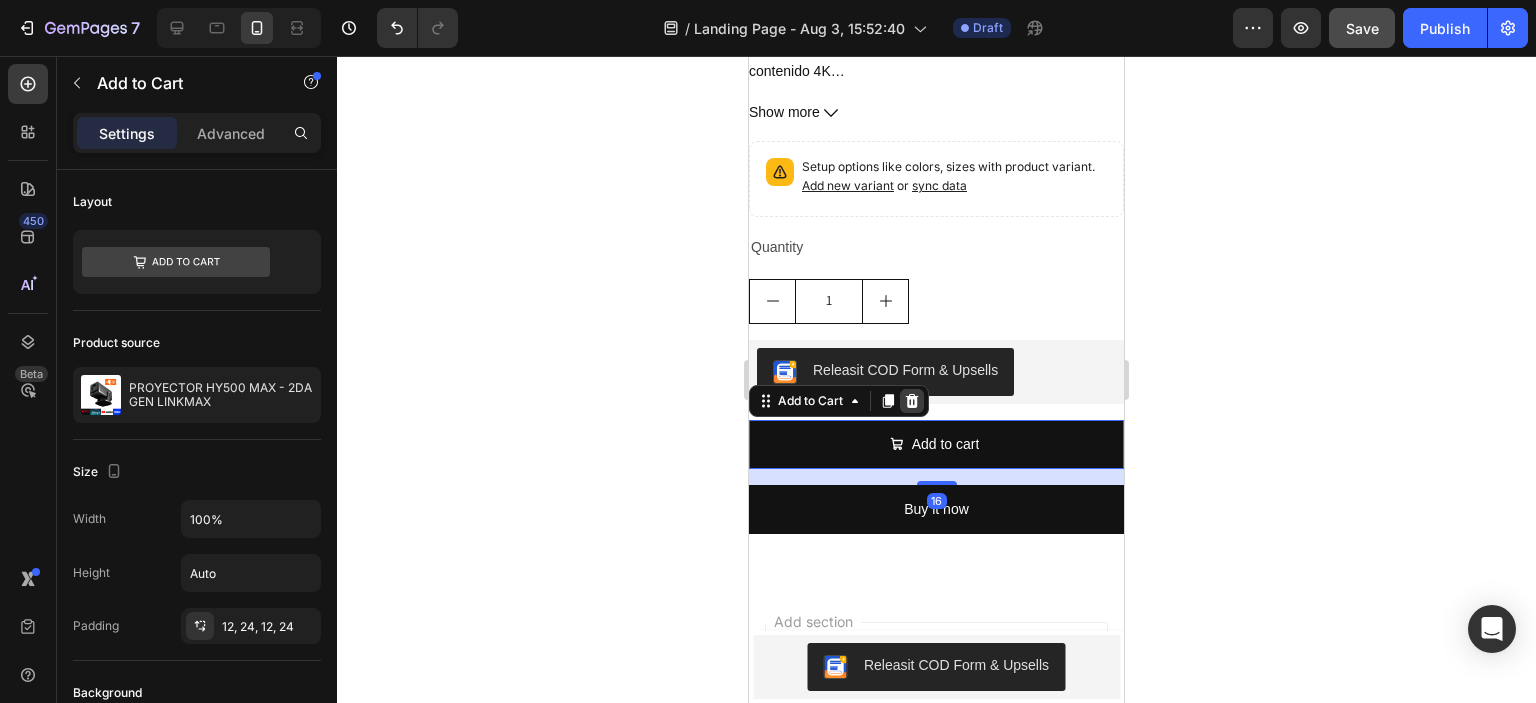 click 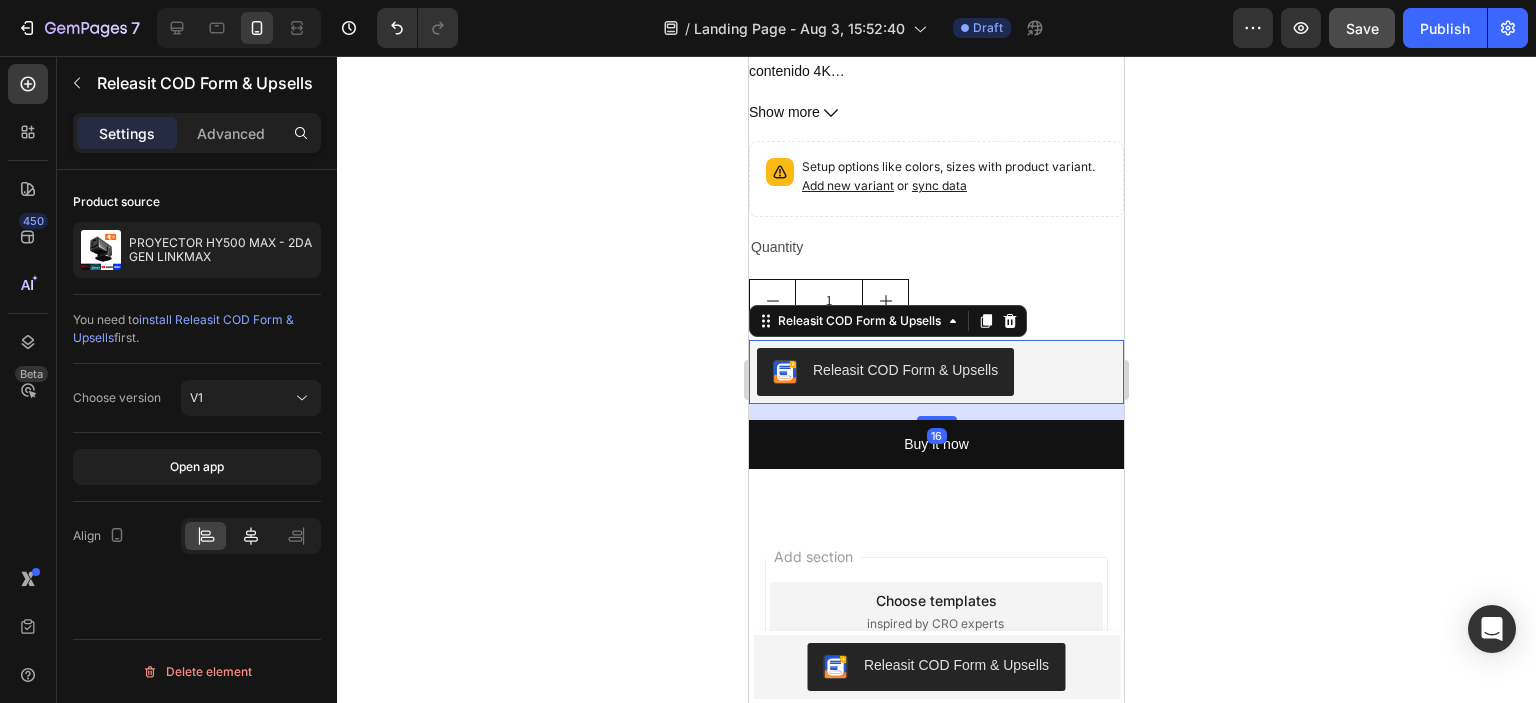 click 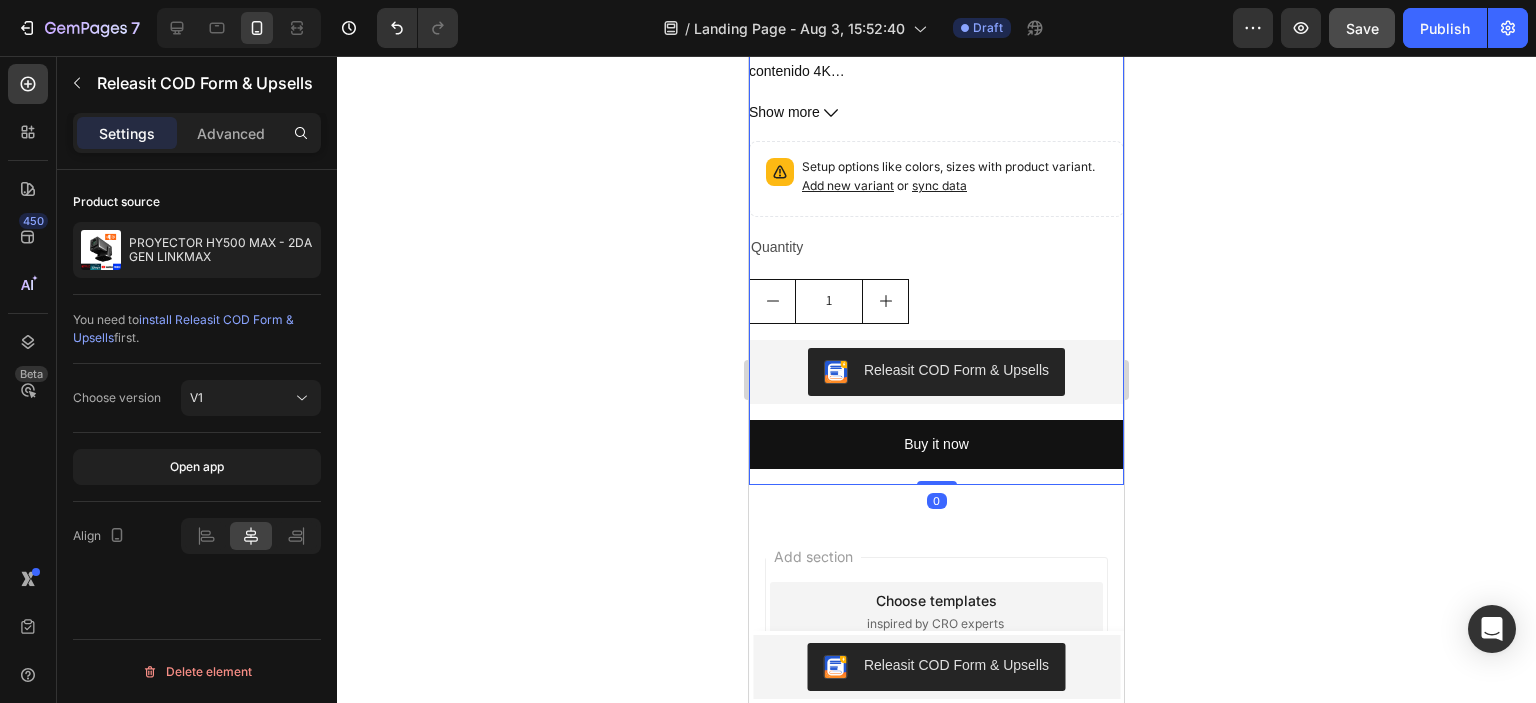 click on "PROYECTOR HY500 MAX - 2DA GEN LINKMAX Product Title S/. 420.00 Product Price Product Price S/. 450.00 Product Price Product Price Row HY500MAX ✅Resolución de 1920x1080 píxeles compatible con contenido 4K ✅Tecnología de Proyección: LCD combinada con LED ✅Brillo de 1000 lúmenes ✅Sistema Operativo Android 13 ✅Conectividad: Wi-Fi: Soporta conexiones Wi-Fi de banda dual, incluyendo Wi-Fi 6 ✅Incorpora tecnología Bluetooth ✅Almacenamiento interno de 8 GB ✅Equipado con altavoces 📢  ✅Proyección de hasta 200” ✅Función de corrección trapezoidal automática ✅Diseño compacto y portátil
‼️ incluyen MAGISTV Show more
Product Description Setup options like colors, sizes with product variant.       Add new variant   or   sync data Product Variants & Swatches Quantity Text Block
1
Product Quantity Releasit COD Form & Upsells Releasit COD Form & Upsells Buy it now Dynamic Checkout" at bounding box center [936, 144] 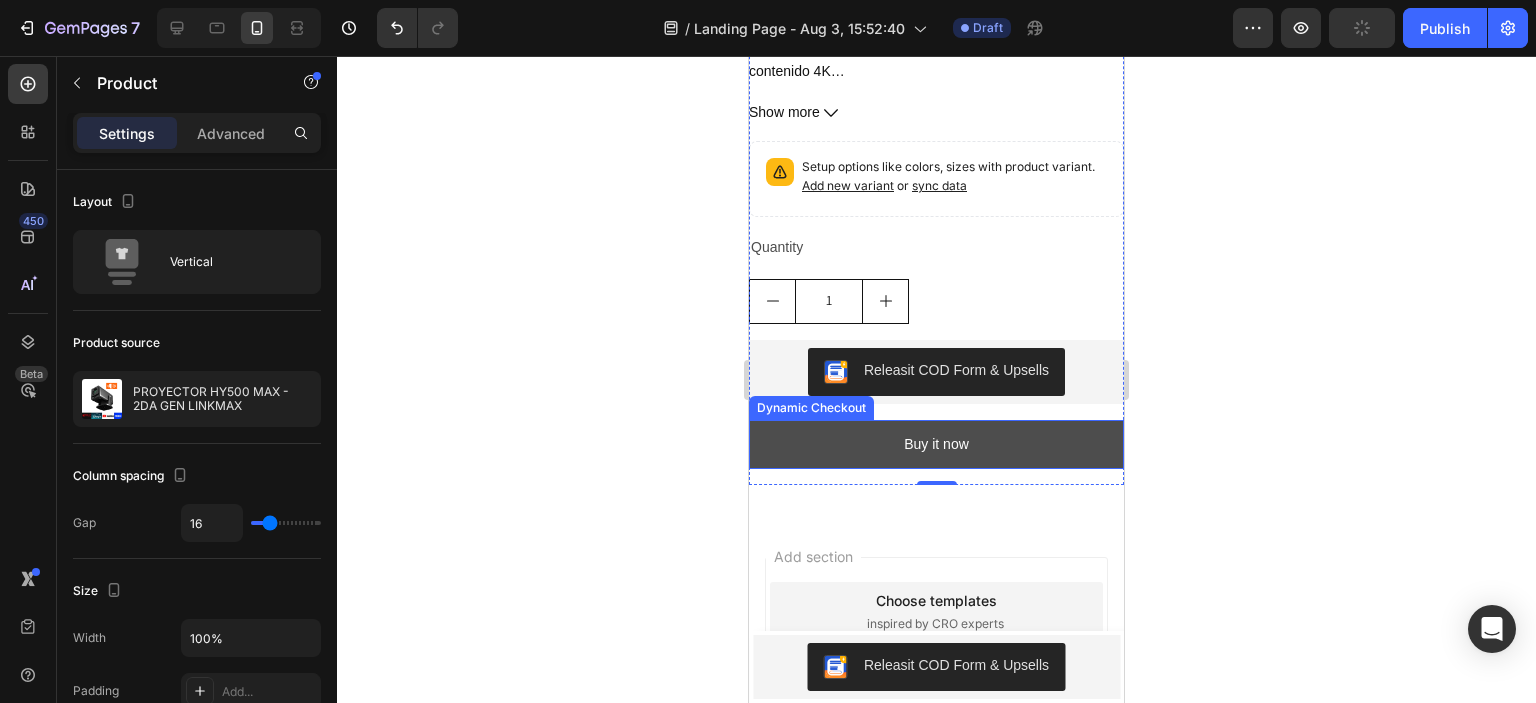 click on "Buy it now" at bounding box center [936, 444] 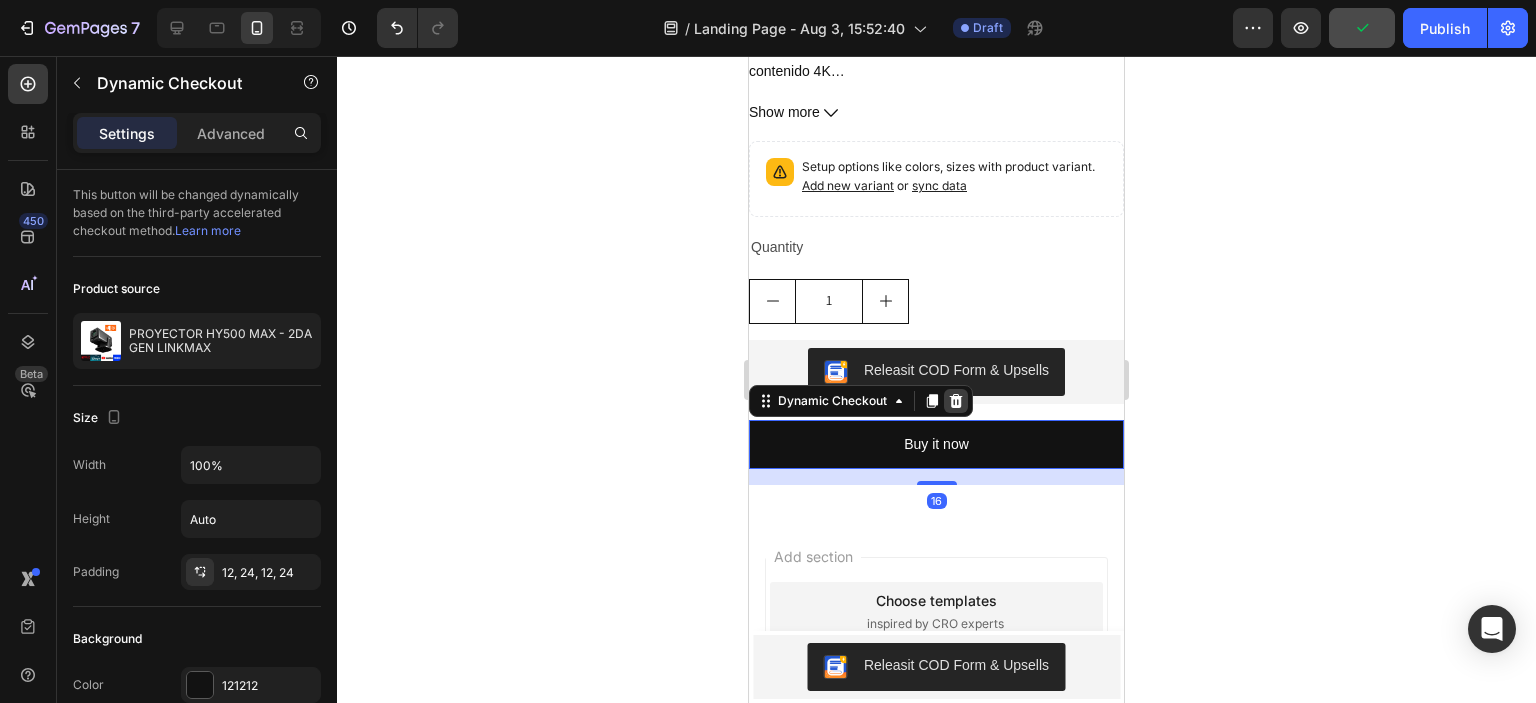 click 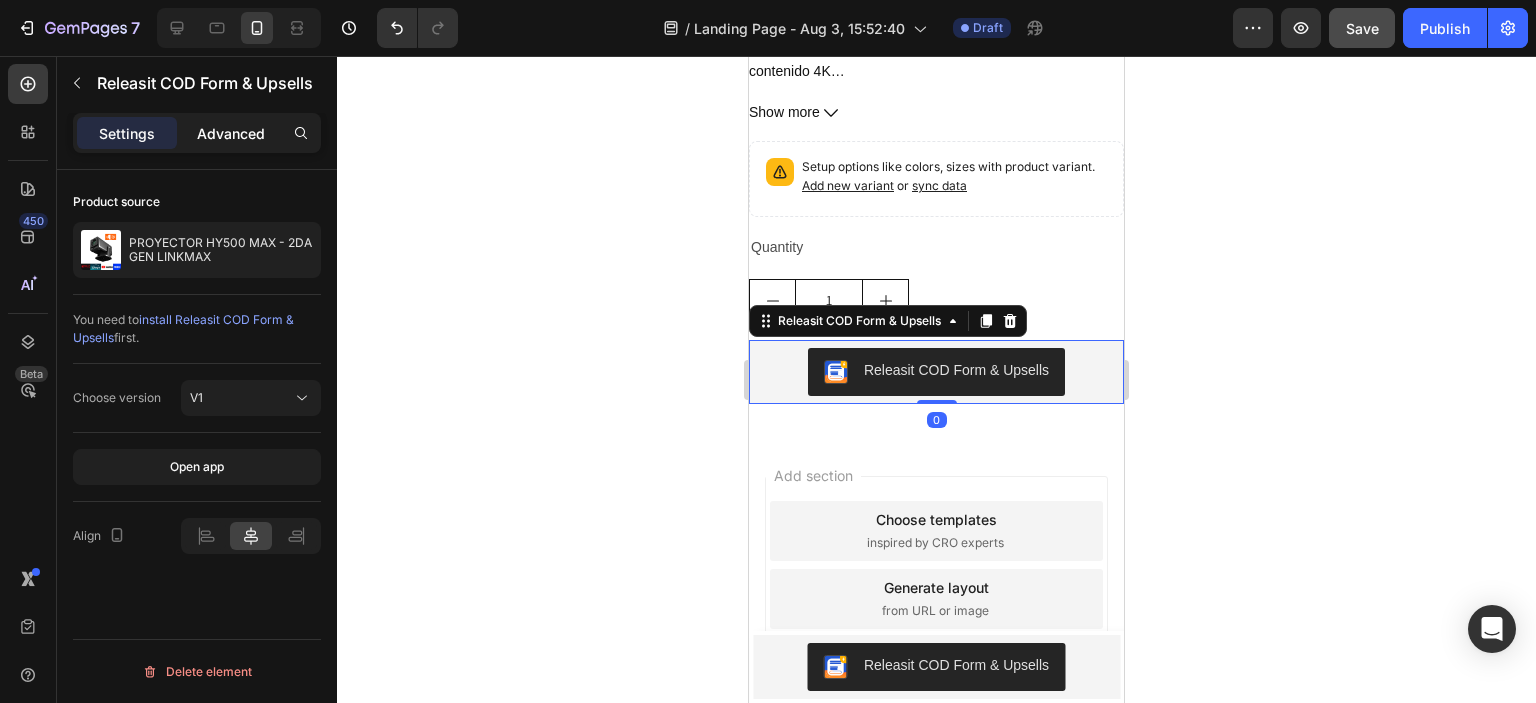 click on "Advanced" at bounding box center (231, 133) 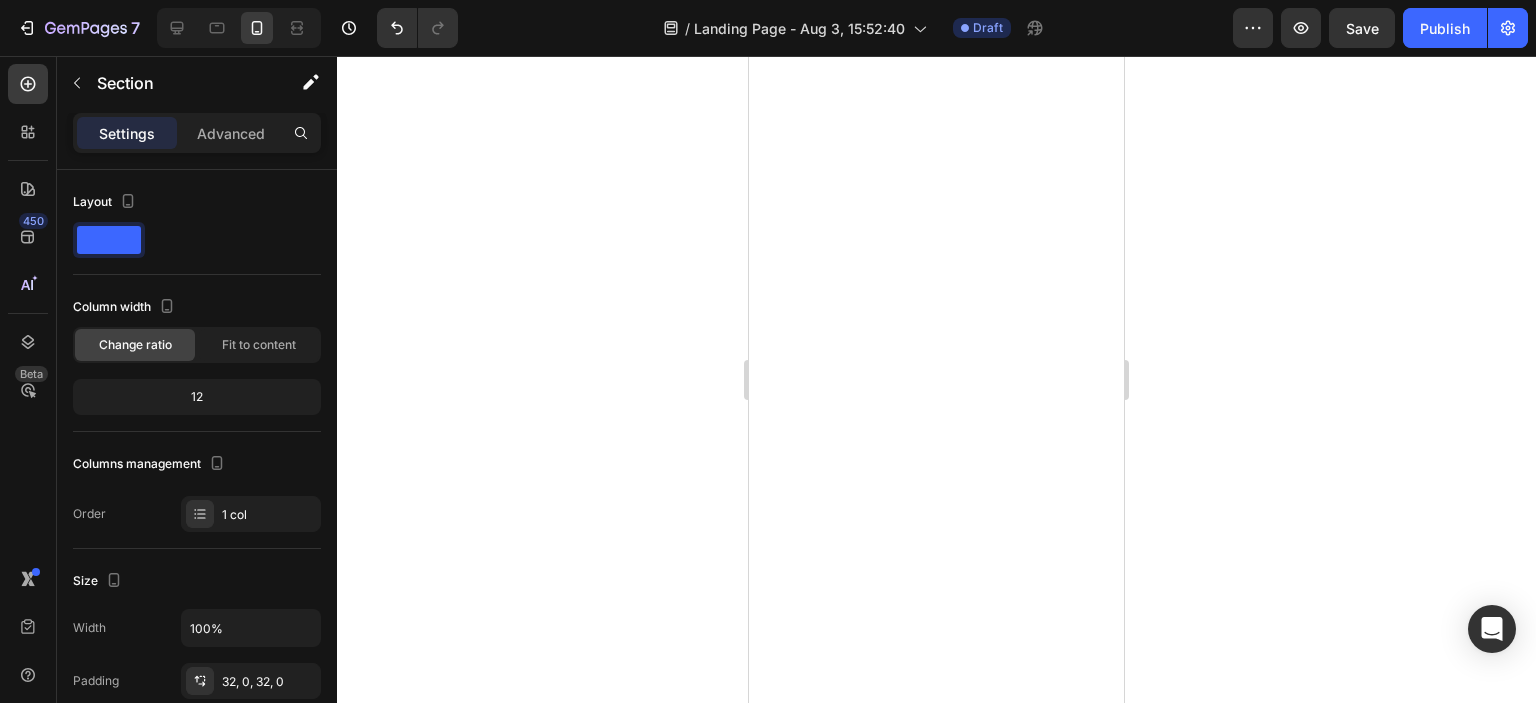 scroll, scrollTop: 0, scrollLeft: 0, axis: both 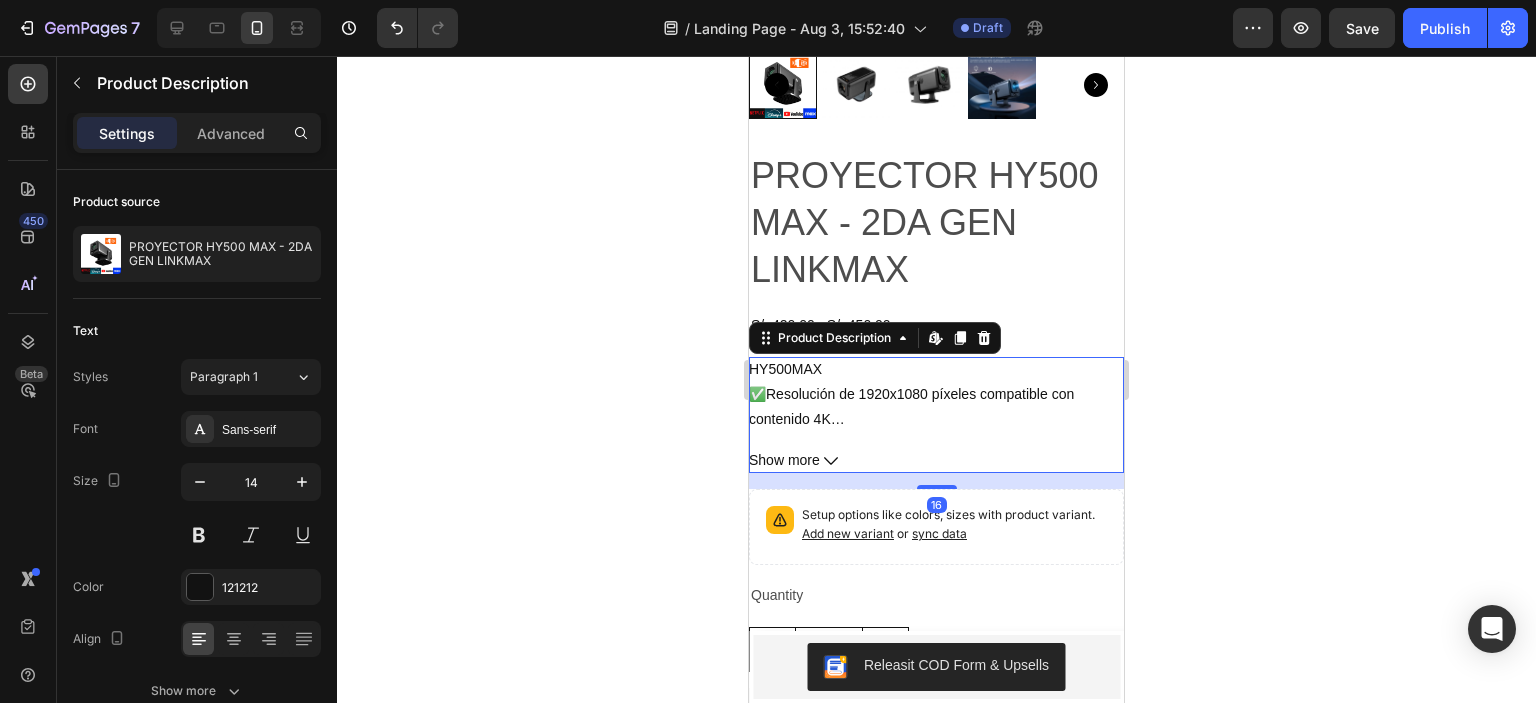 click on "Show more" at bounding box center (784, 460) 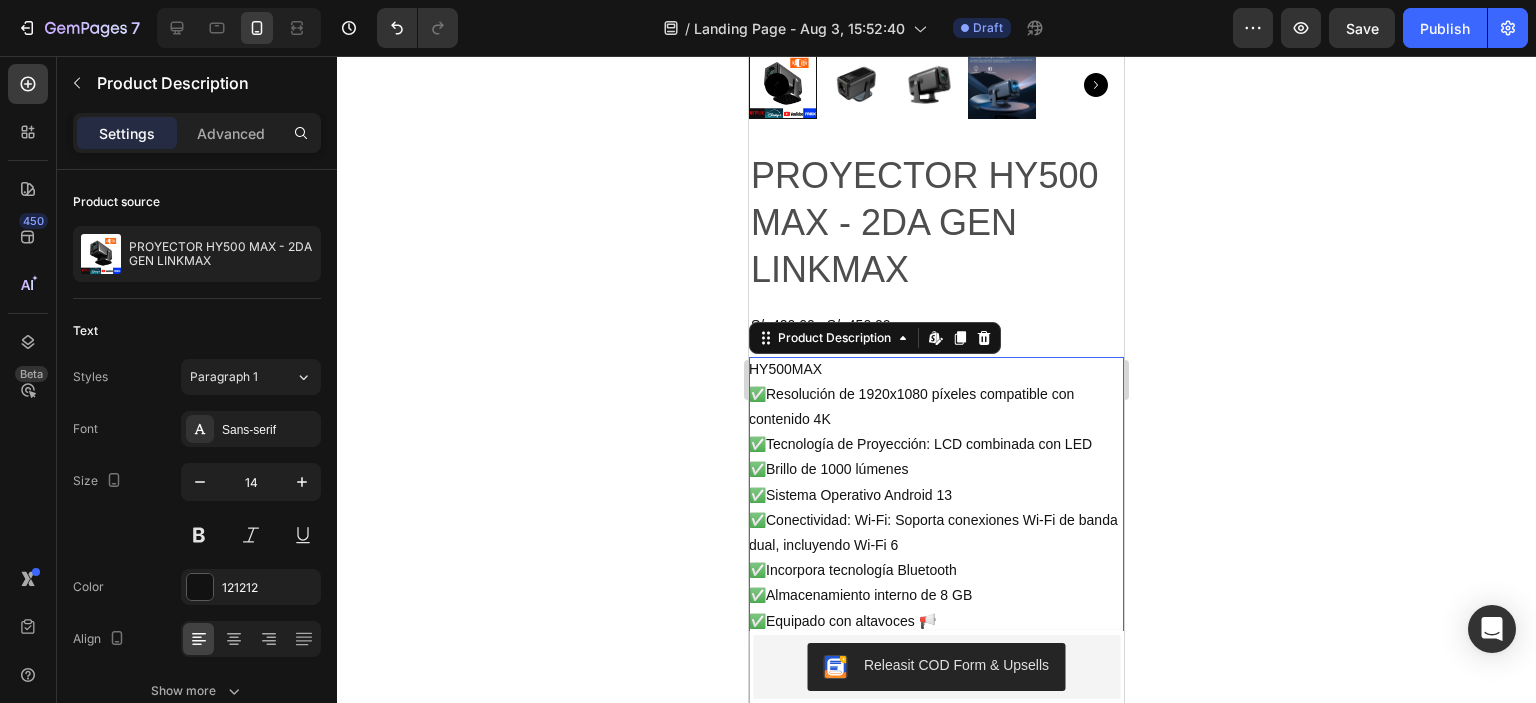 click on "HY500MAX ✅Resolución de 1920x1080 píxeles compatible con contenido 4K ✅Tecnología de Proyección: LCD combinada con LED ✅Brillo de 1000 lúmenes ✅Sistema Operativo Android 13 ✅Conectividad: Wi-Fi: Soporta conexiones Wi-Fi de banda dual, incluyendo Wi-Fi 6 ✅Incorpora tecnología Bluetooth ✅Almacenamiento interno de 8 GB ✅Equipado con altavoces 📢  ✅Proyección de hasta 200” ✅Función de corrección trapezoidal automática ✅Diseño compacto y portátil
‼️ incluyen MAGISTV" at bounding box center (936, 546) 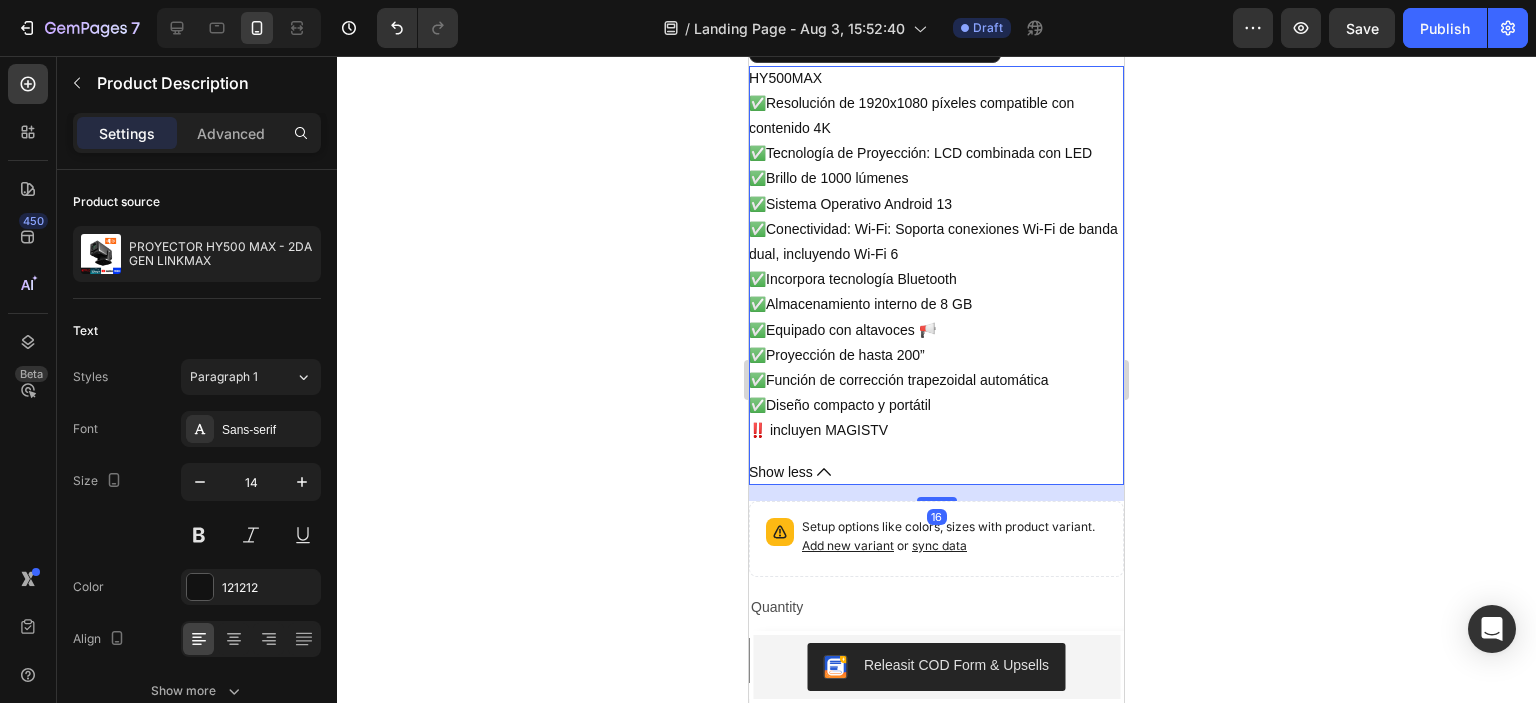 scroll, scrollTop: 1271, scrollLeft: 0, axis: vertical 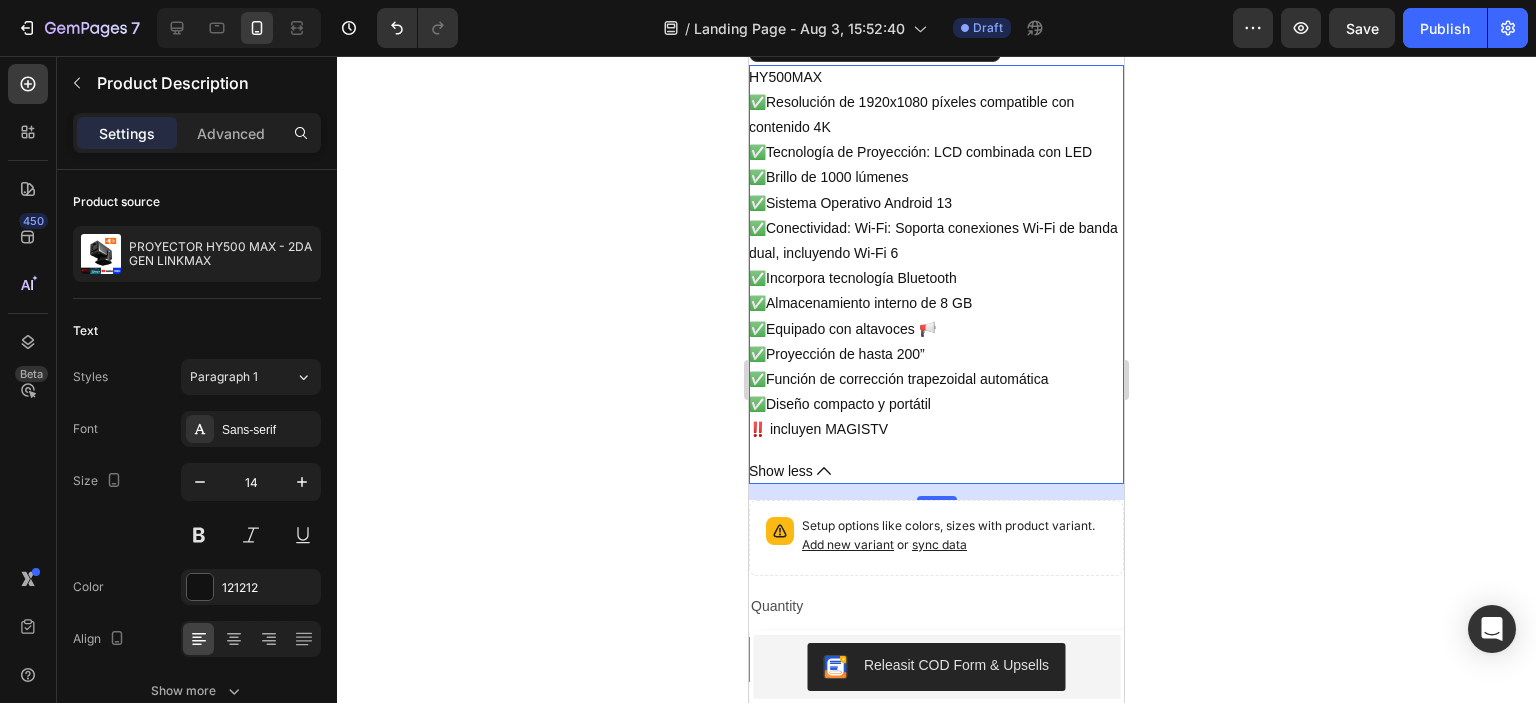 click 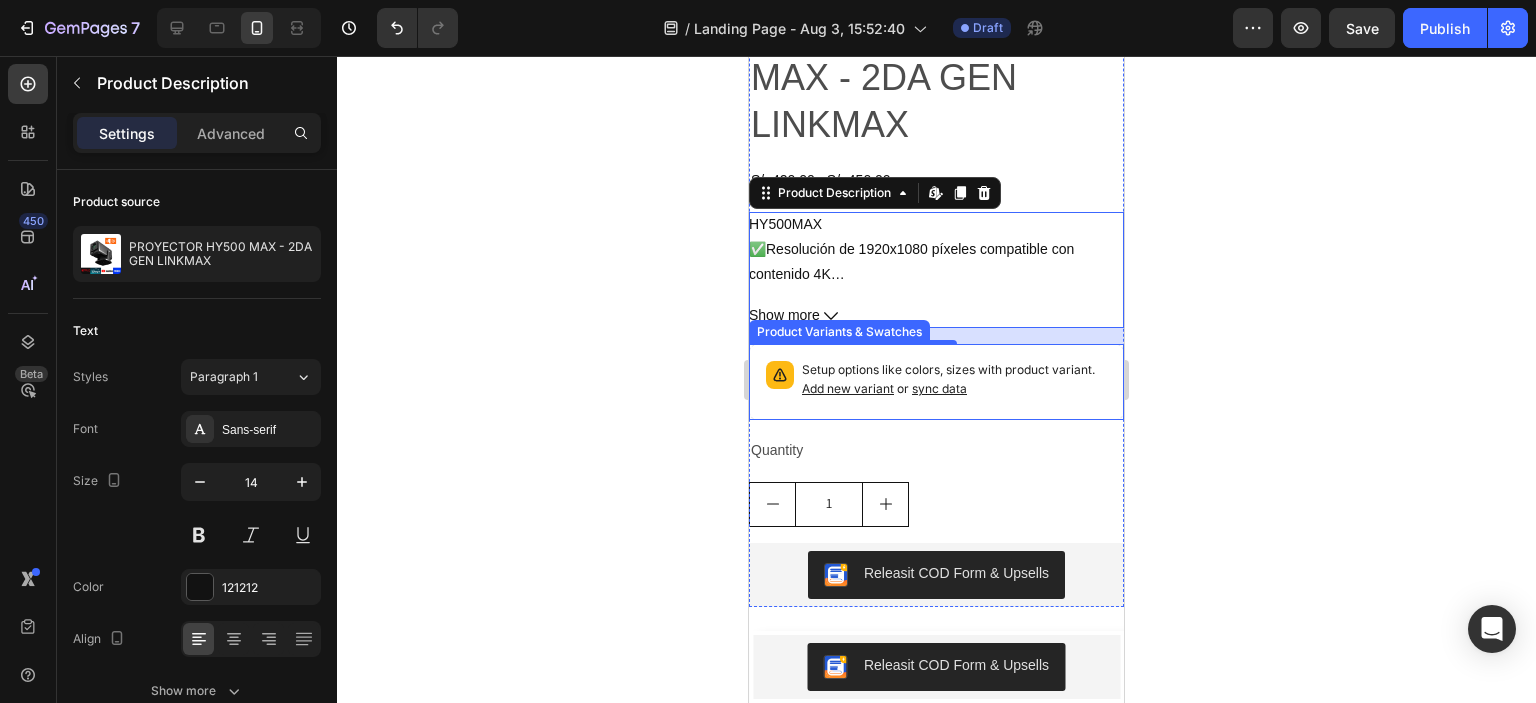 scroll, scrollTop: 1100, scrollLeft: 0, axis: vertical 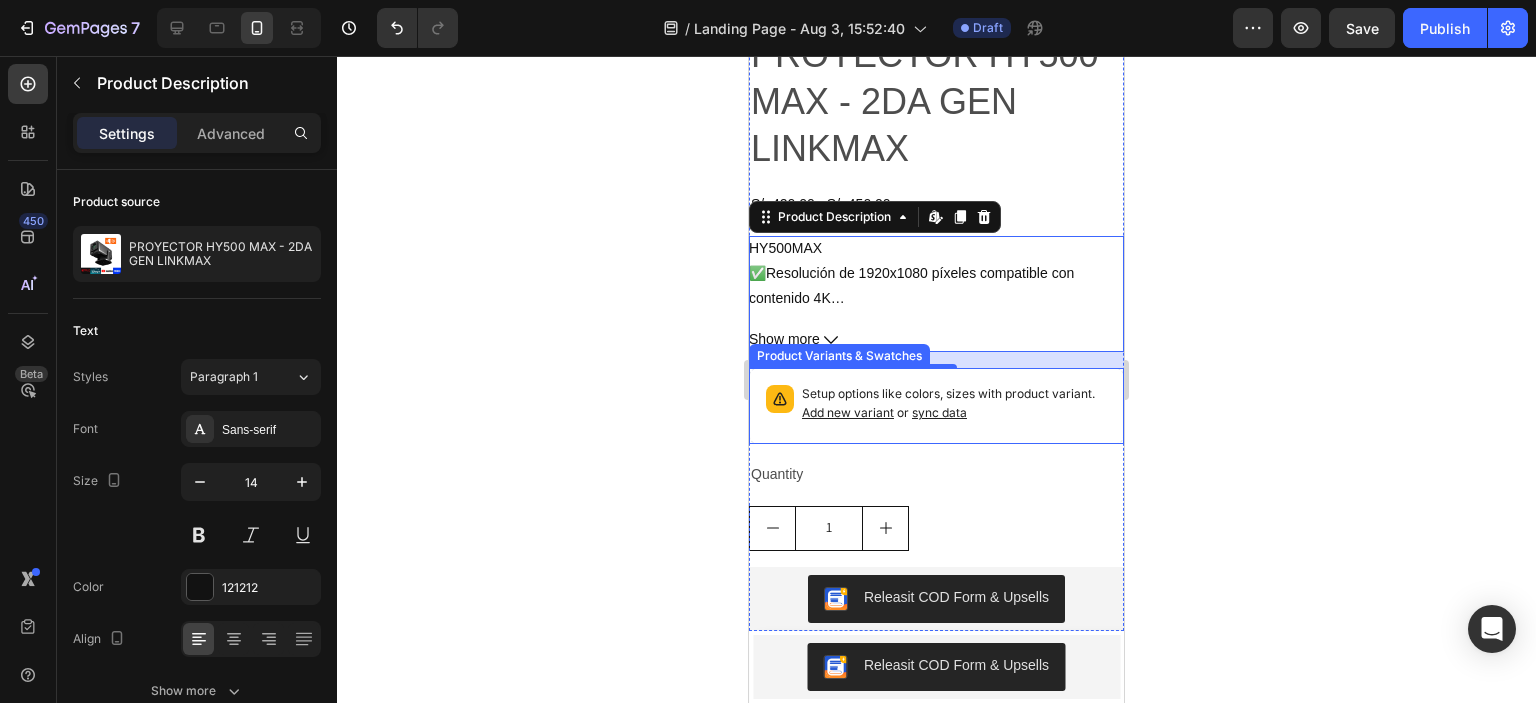 click on "Setup options like colors, sizes with product variant.       Add new variant   or   sync data" at bounding box center (936, 406) 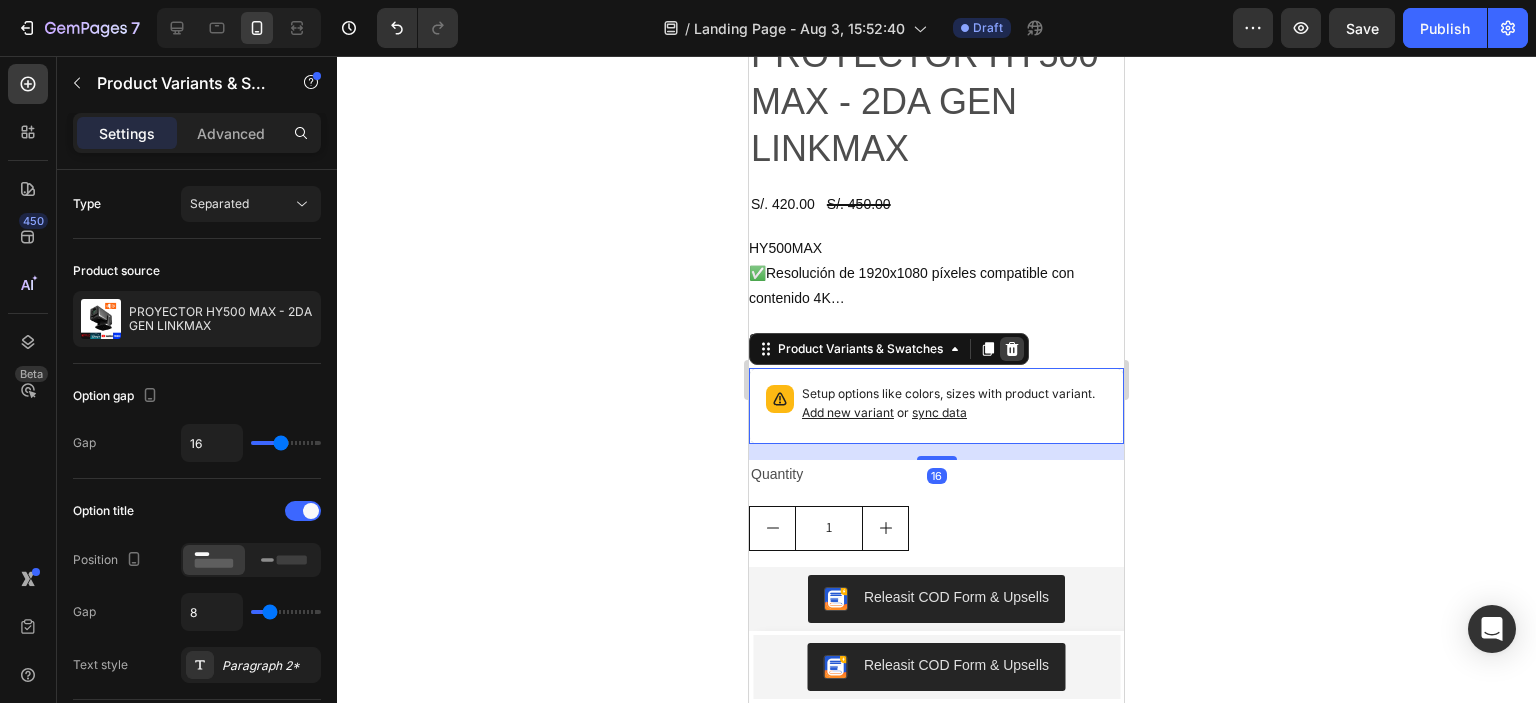 click 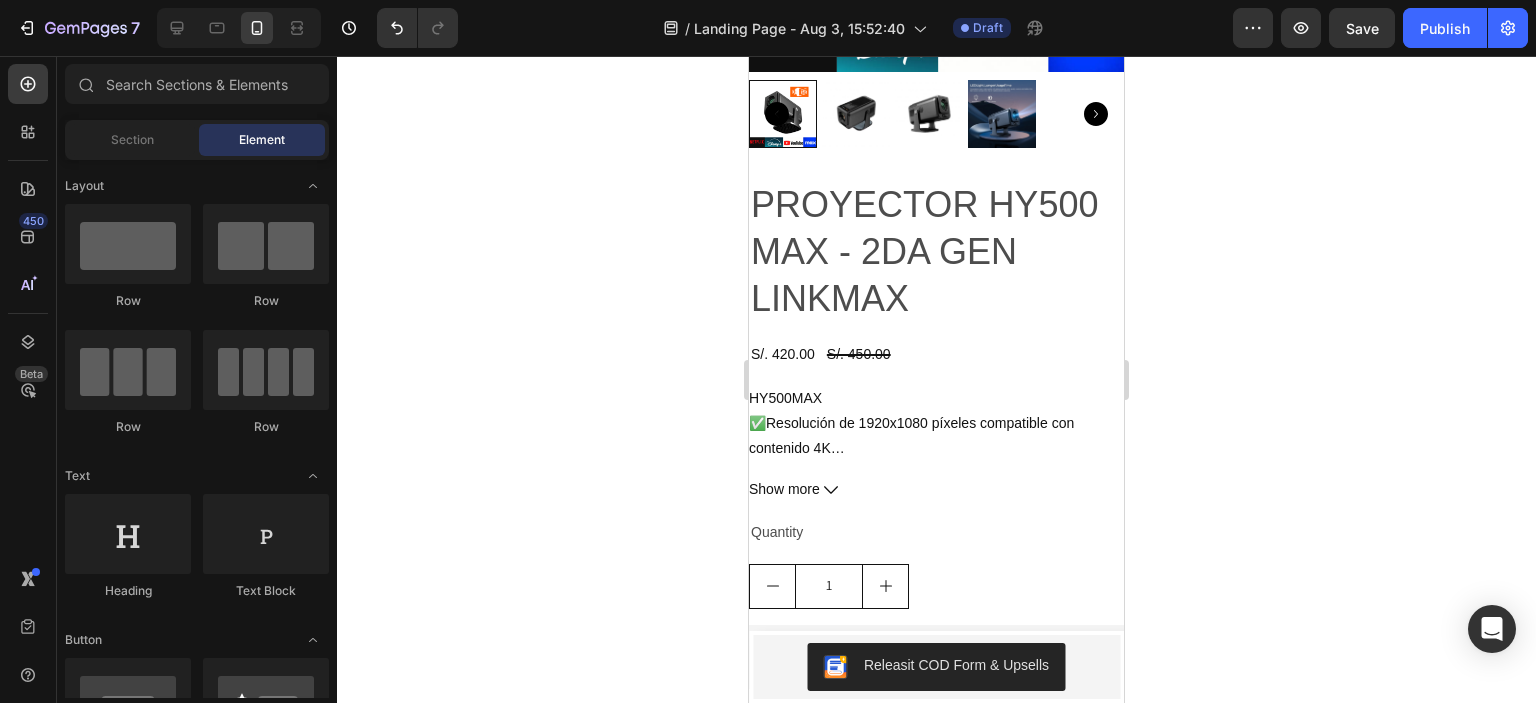 scroll, scrollTop: 948, scrollLeft: 0, axis: vertical 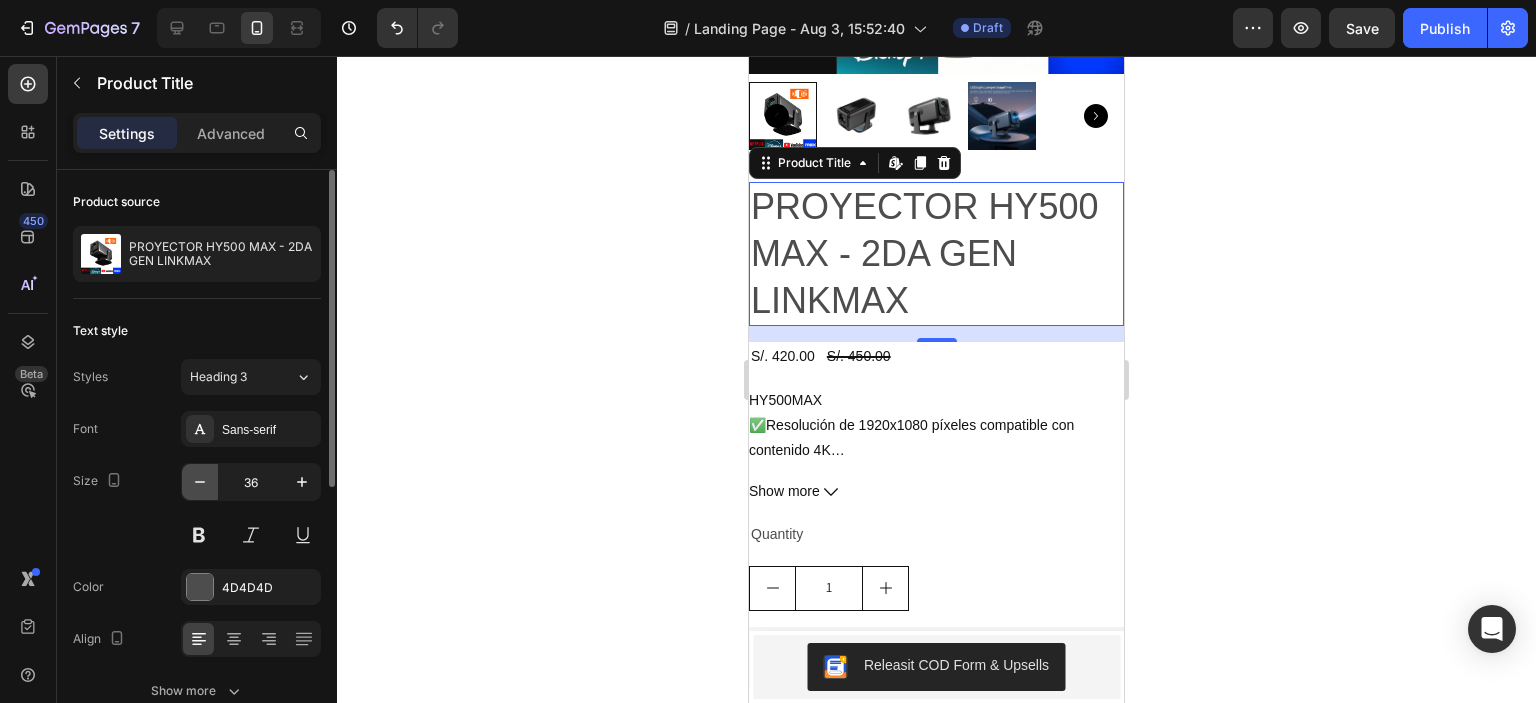 click 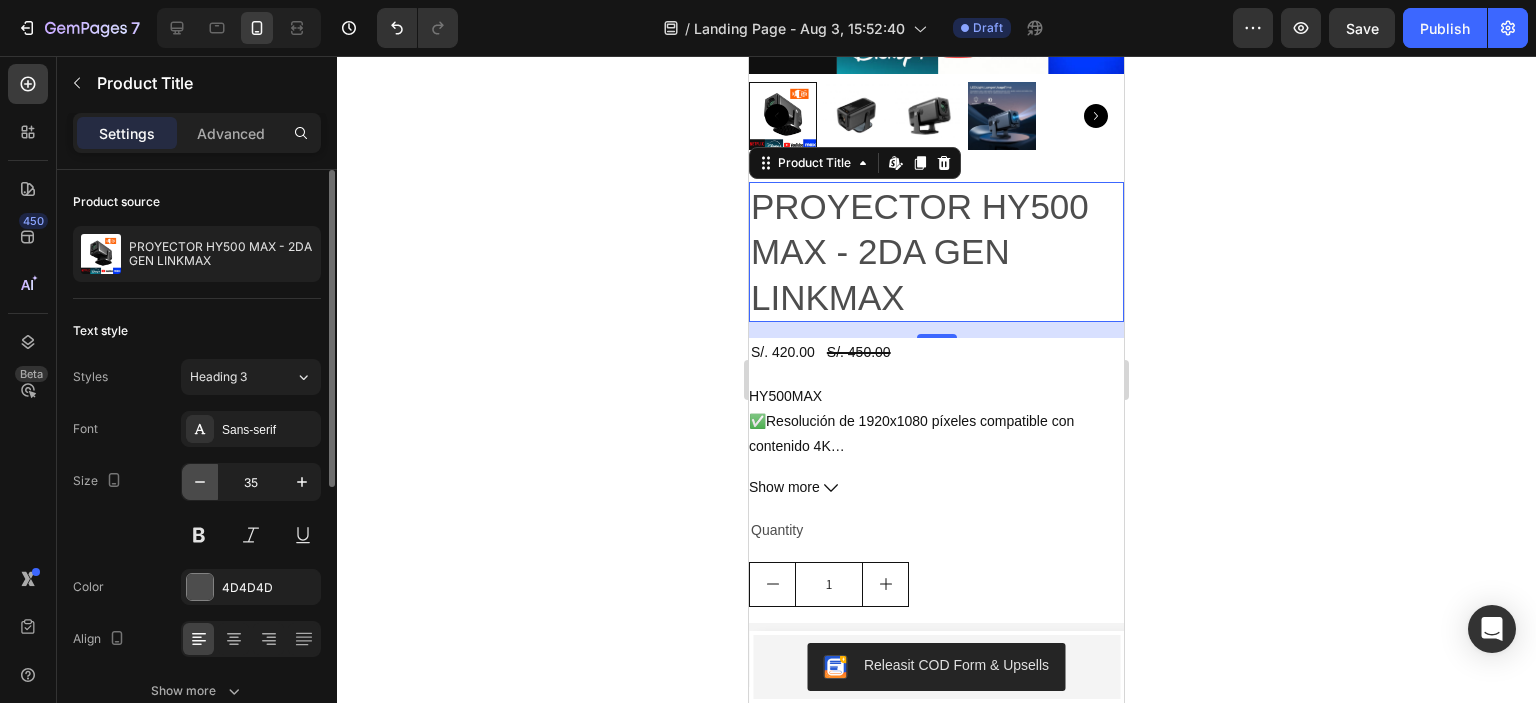 click 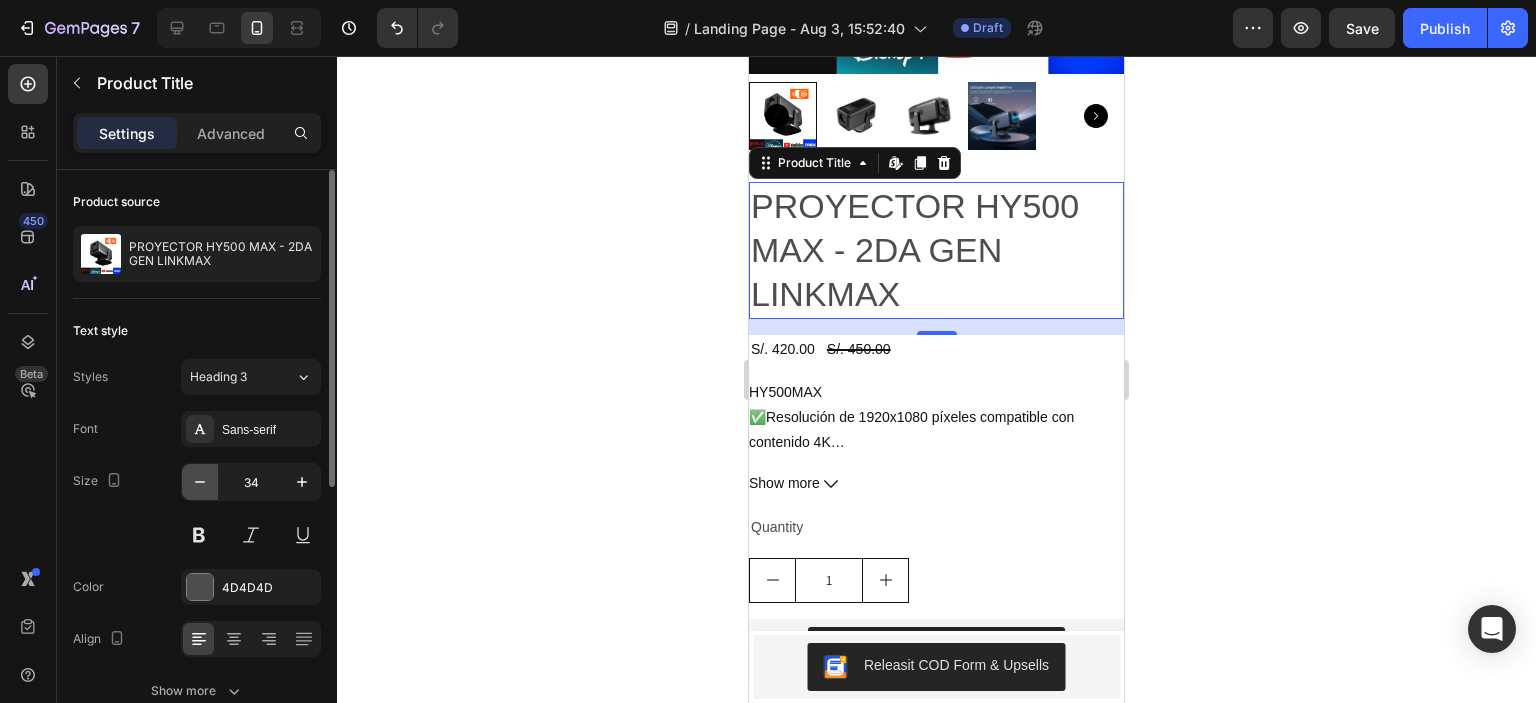 click 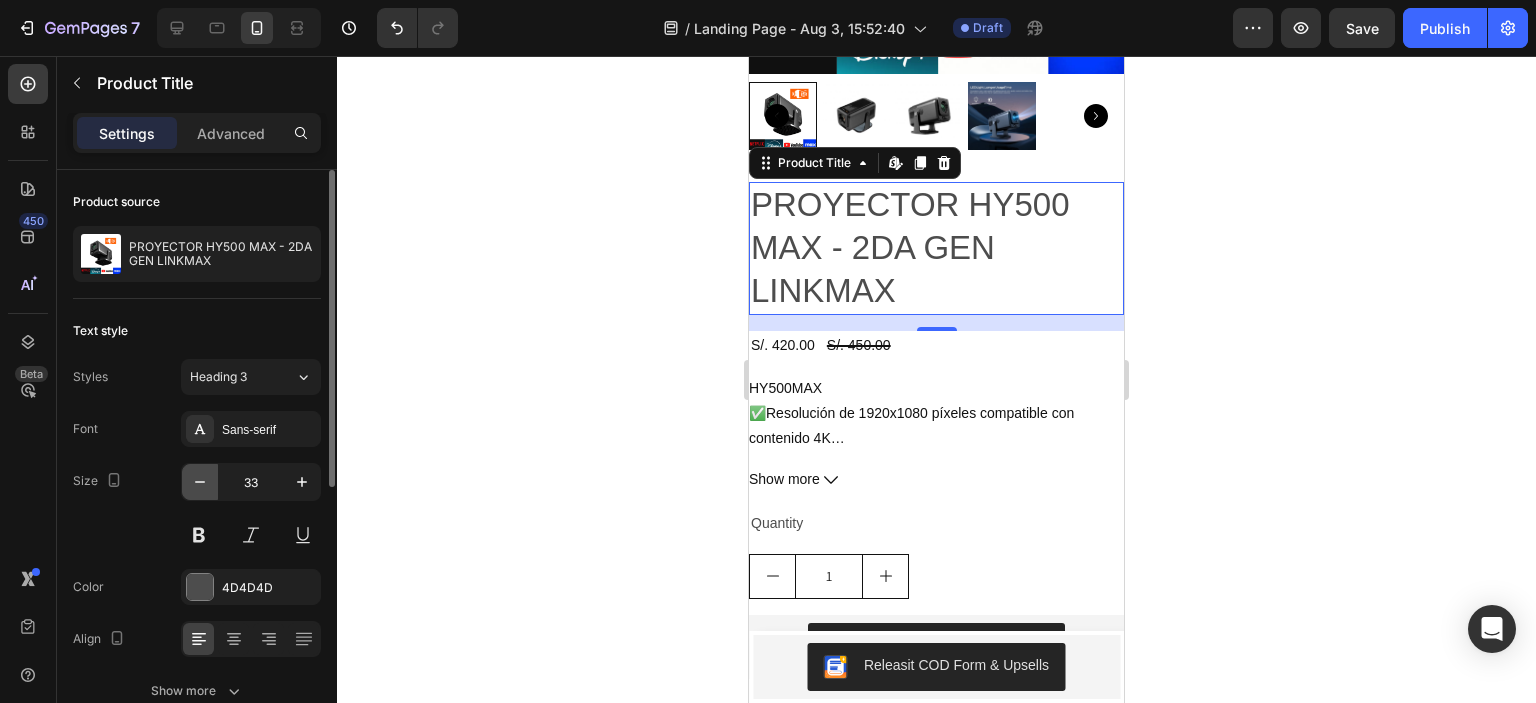 click 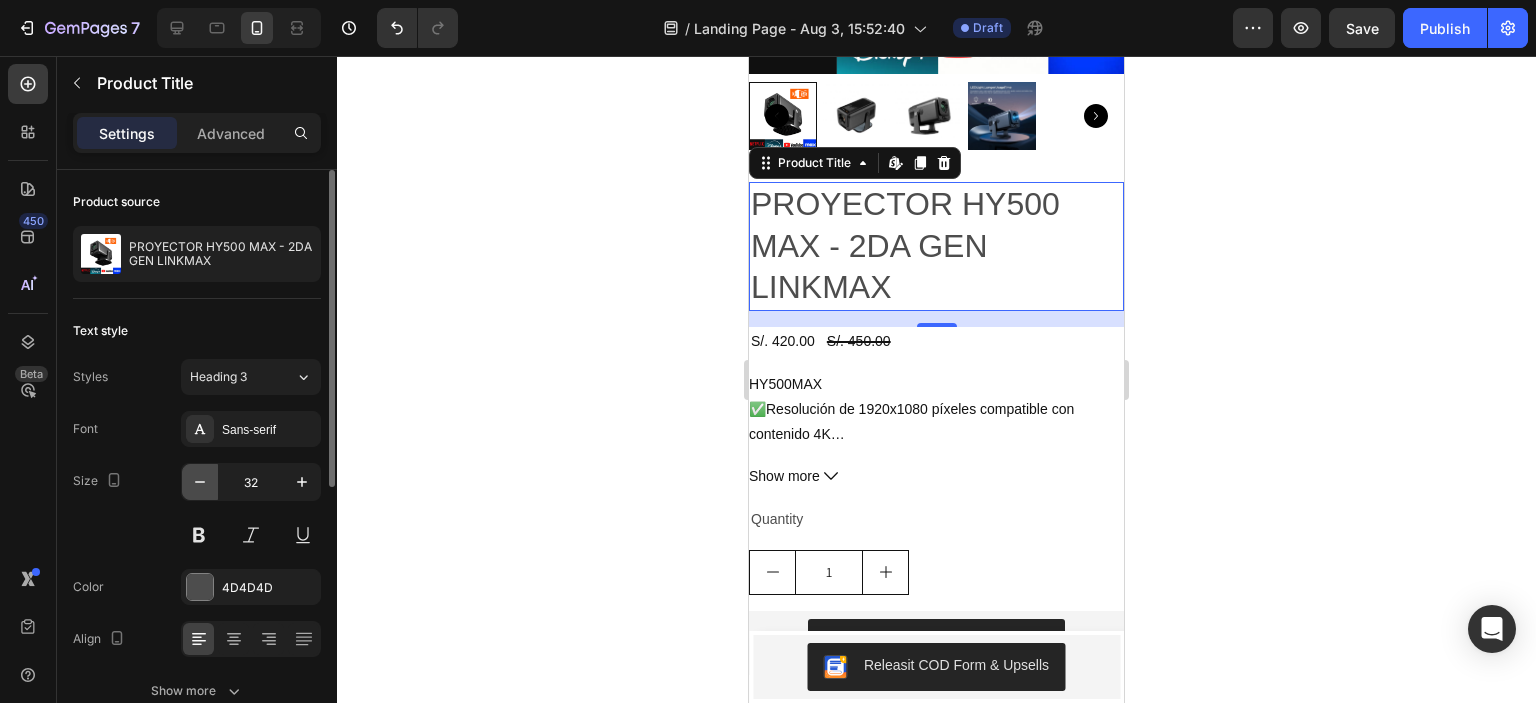 click 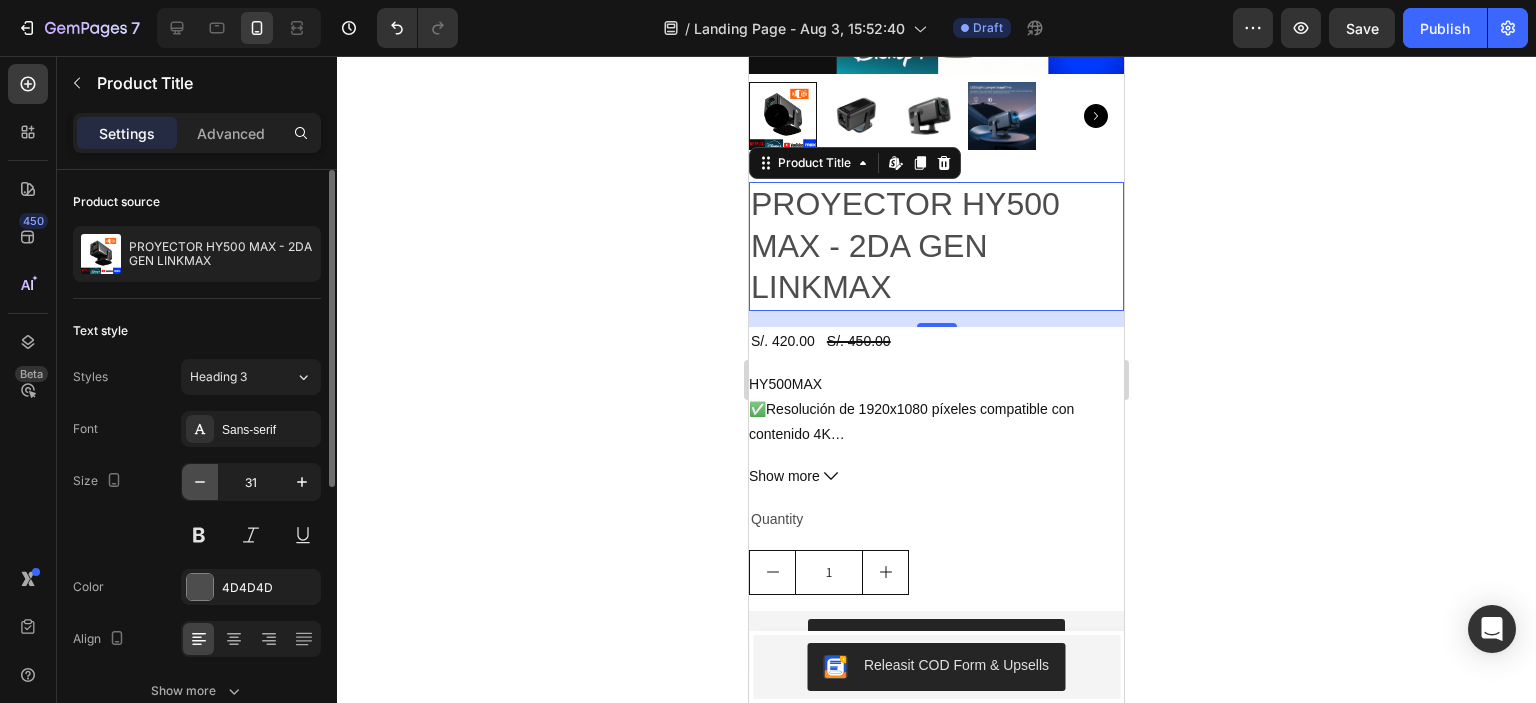 click 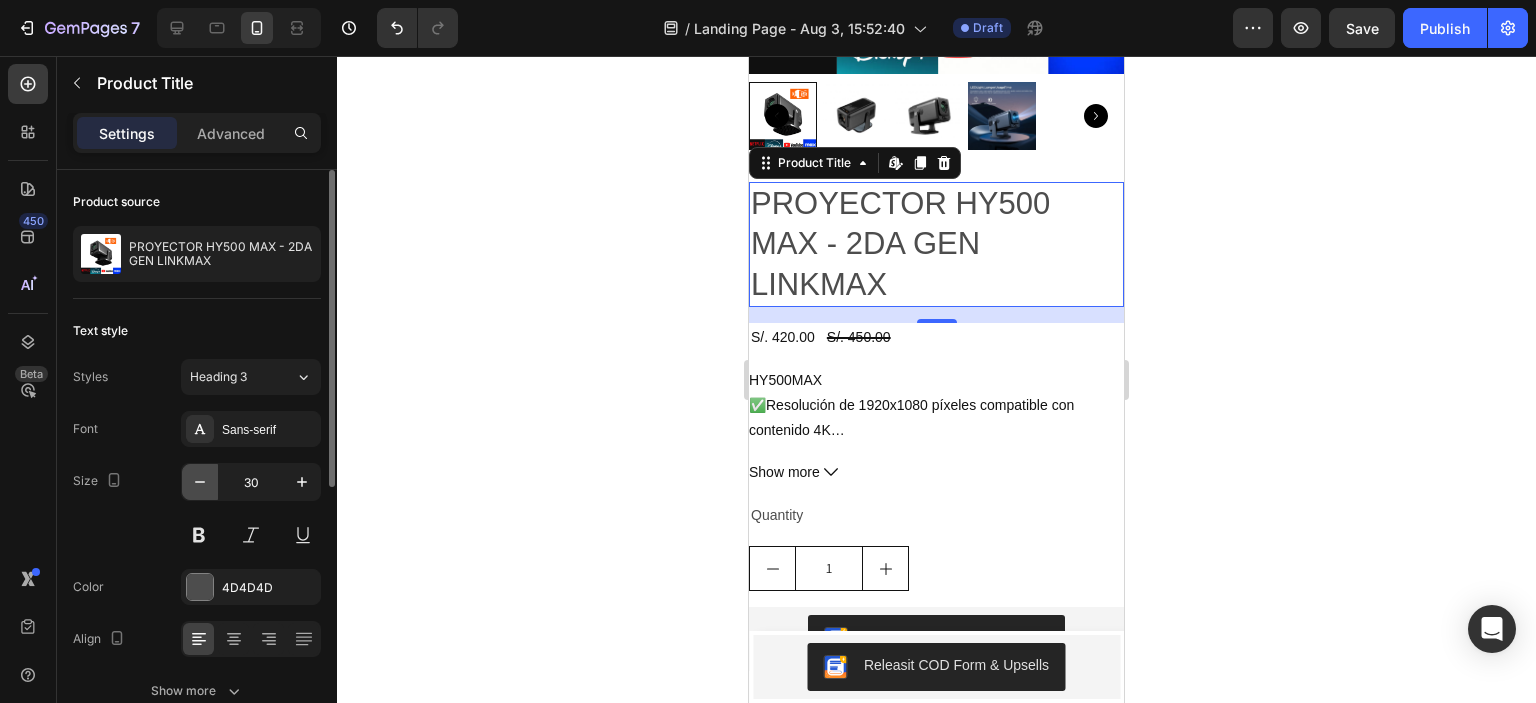 click 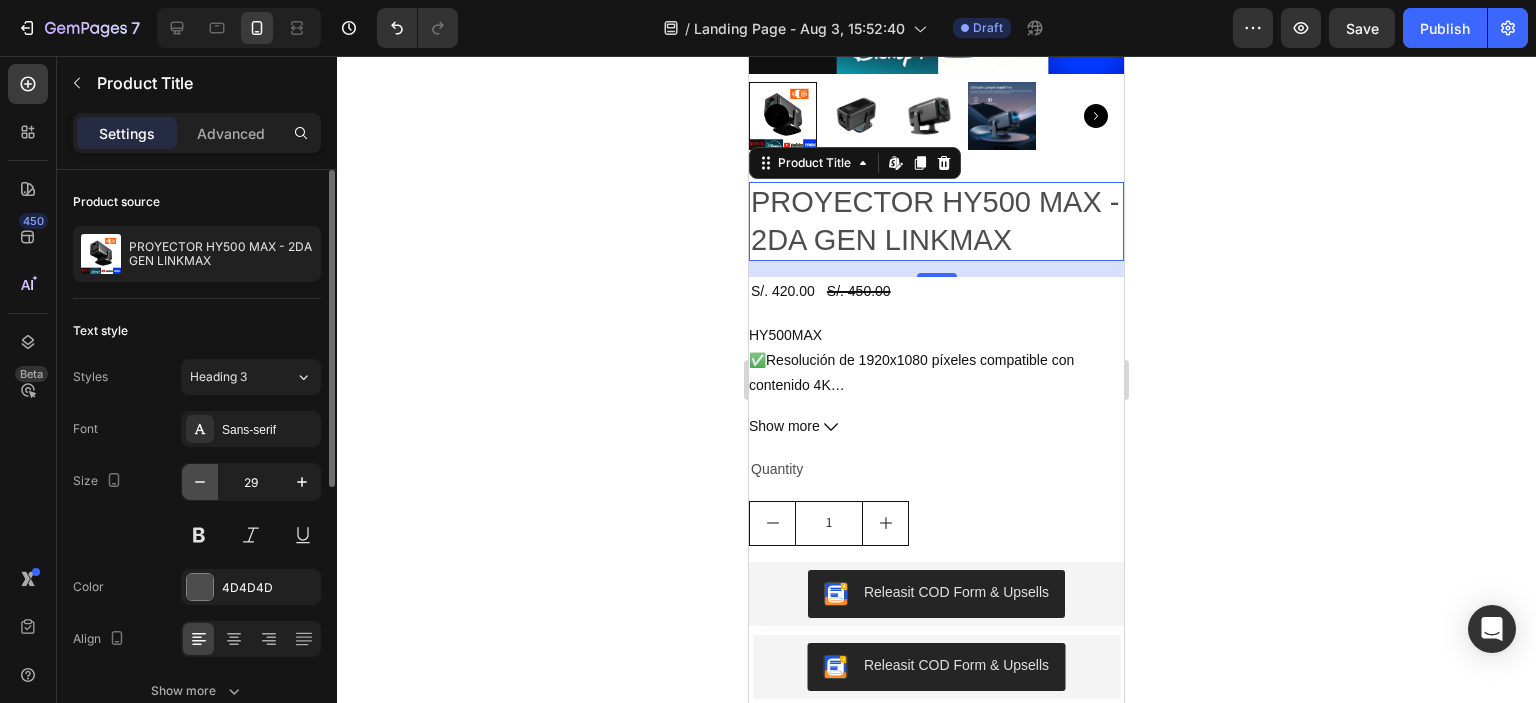 click 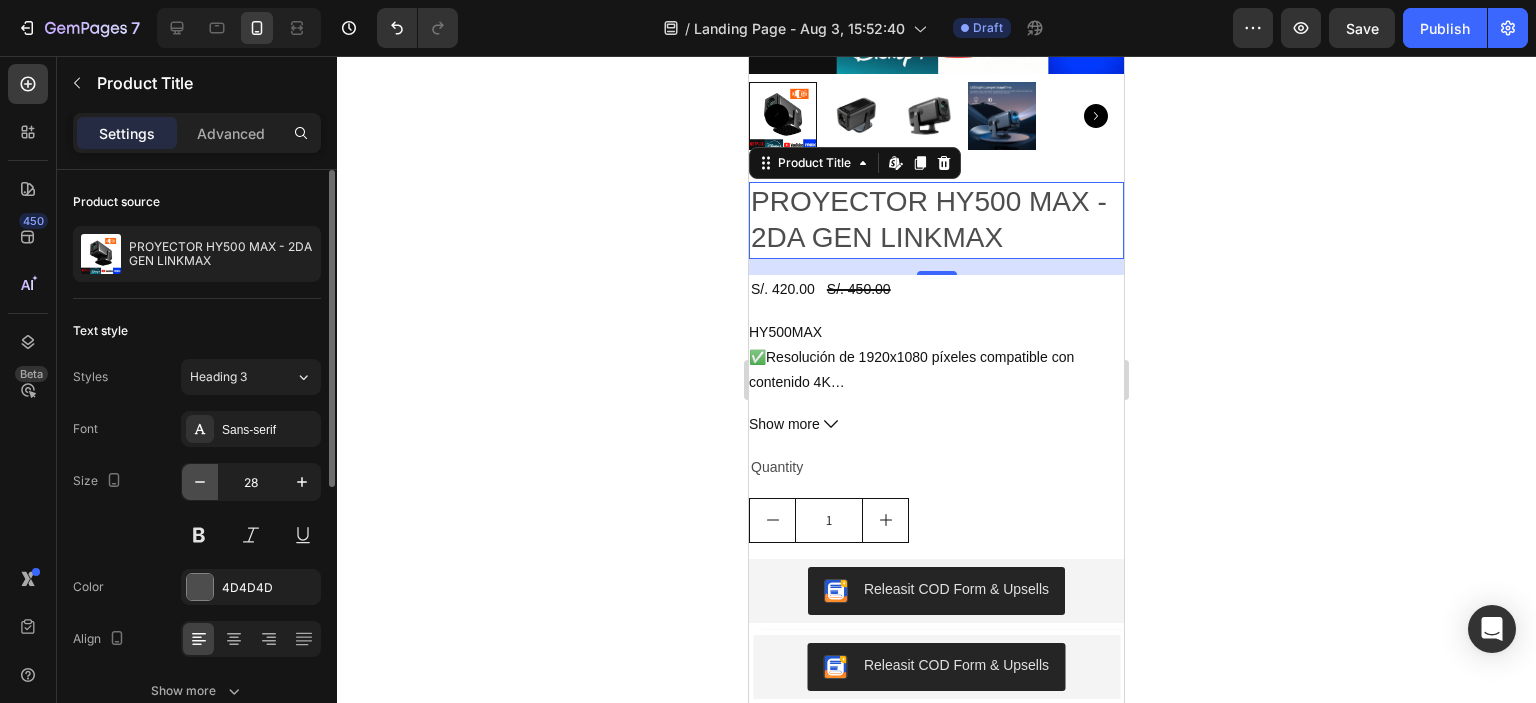click 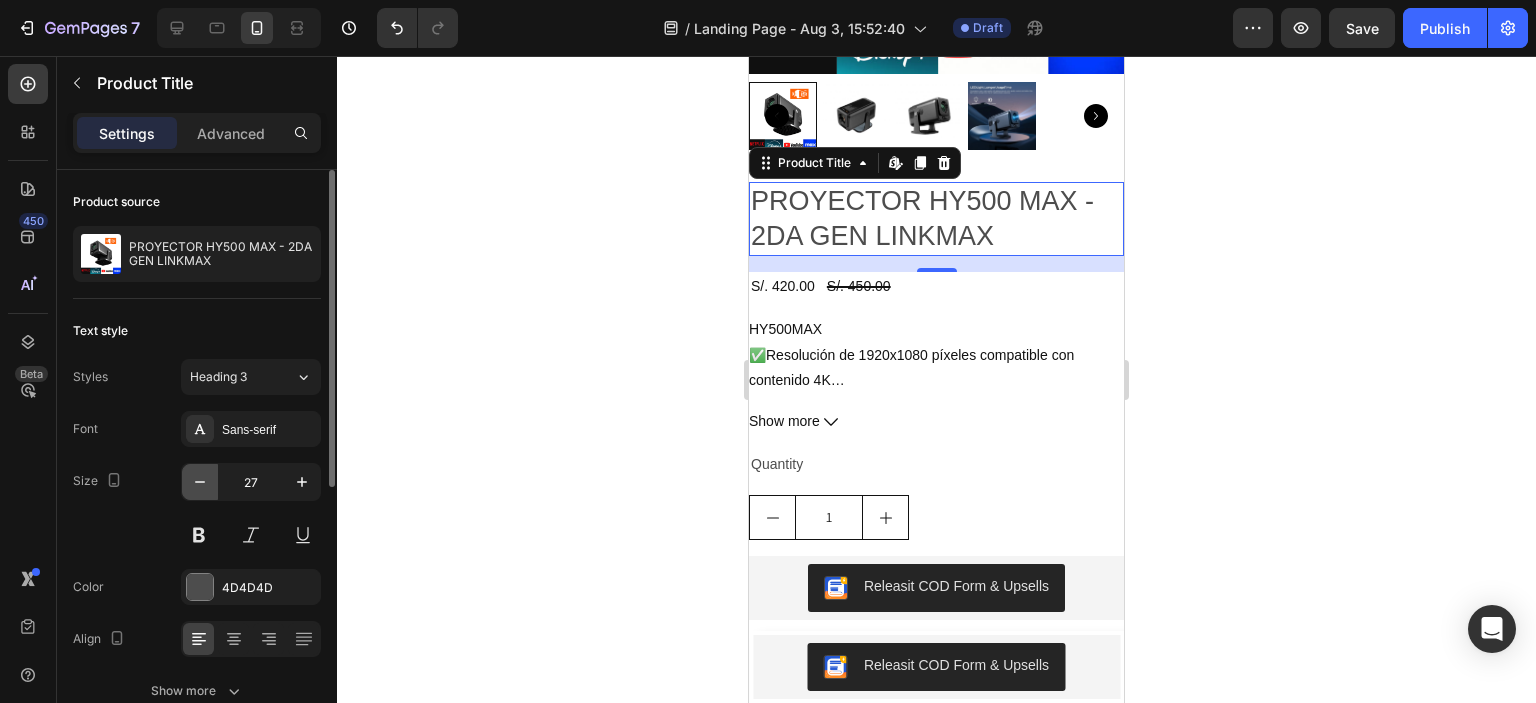 click 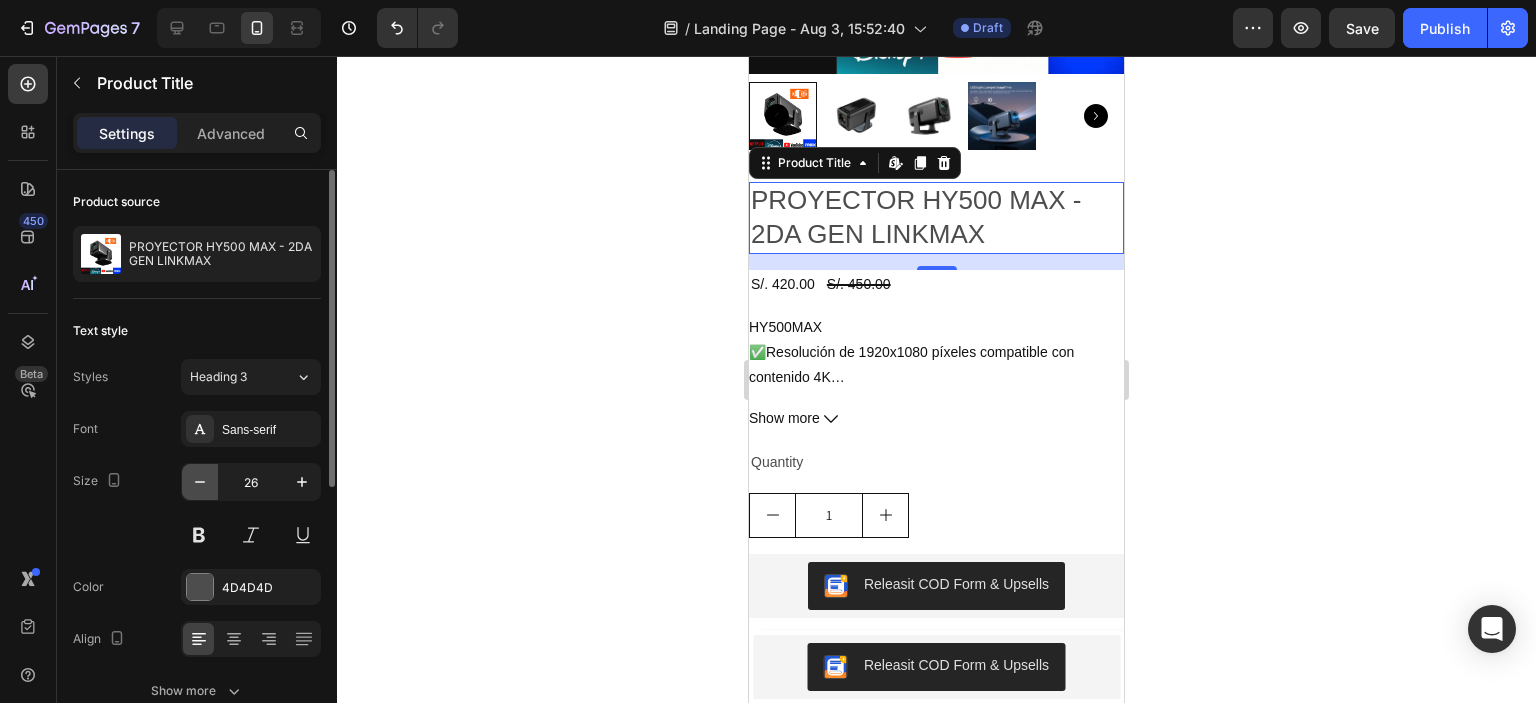 click 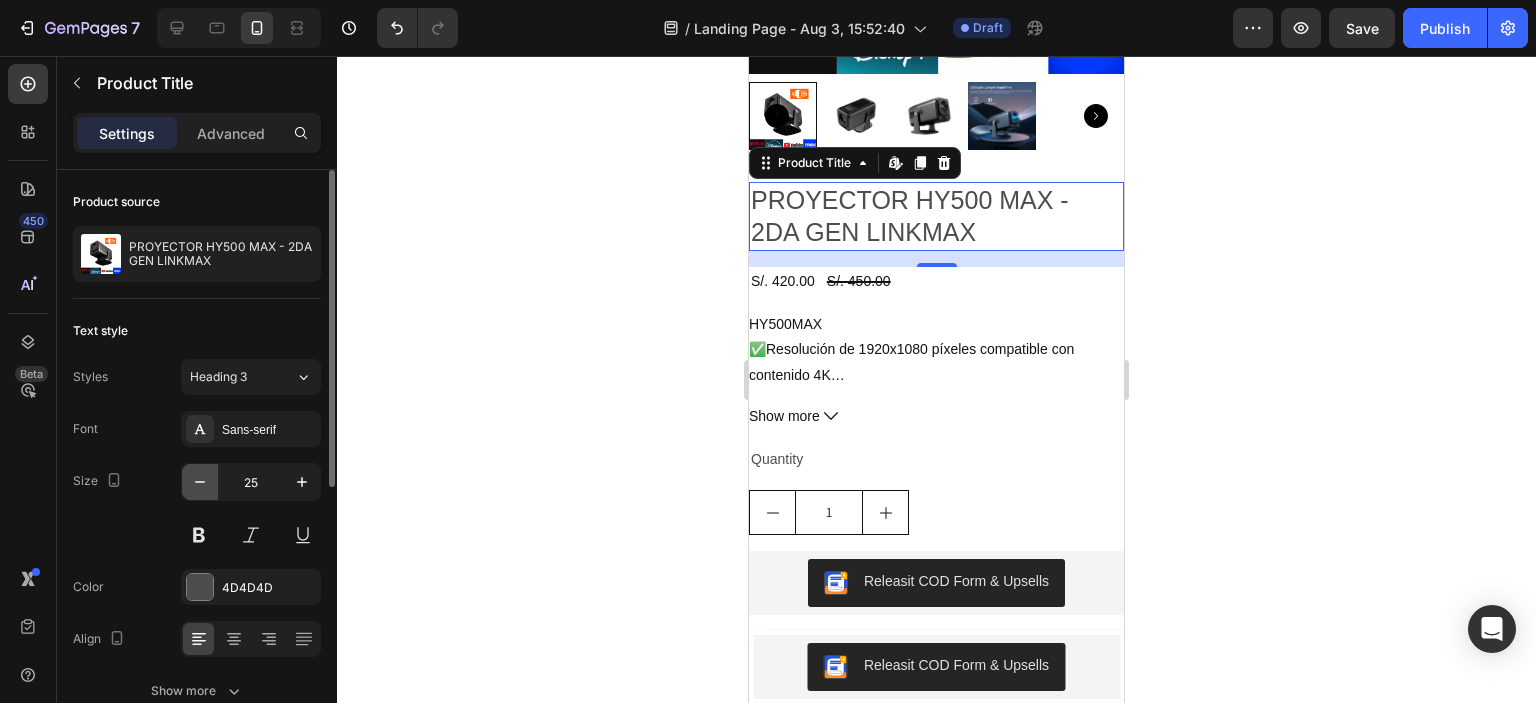 click 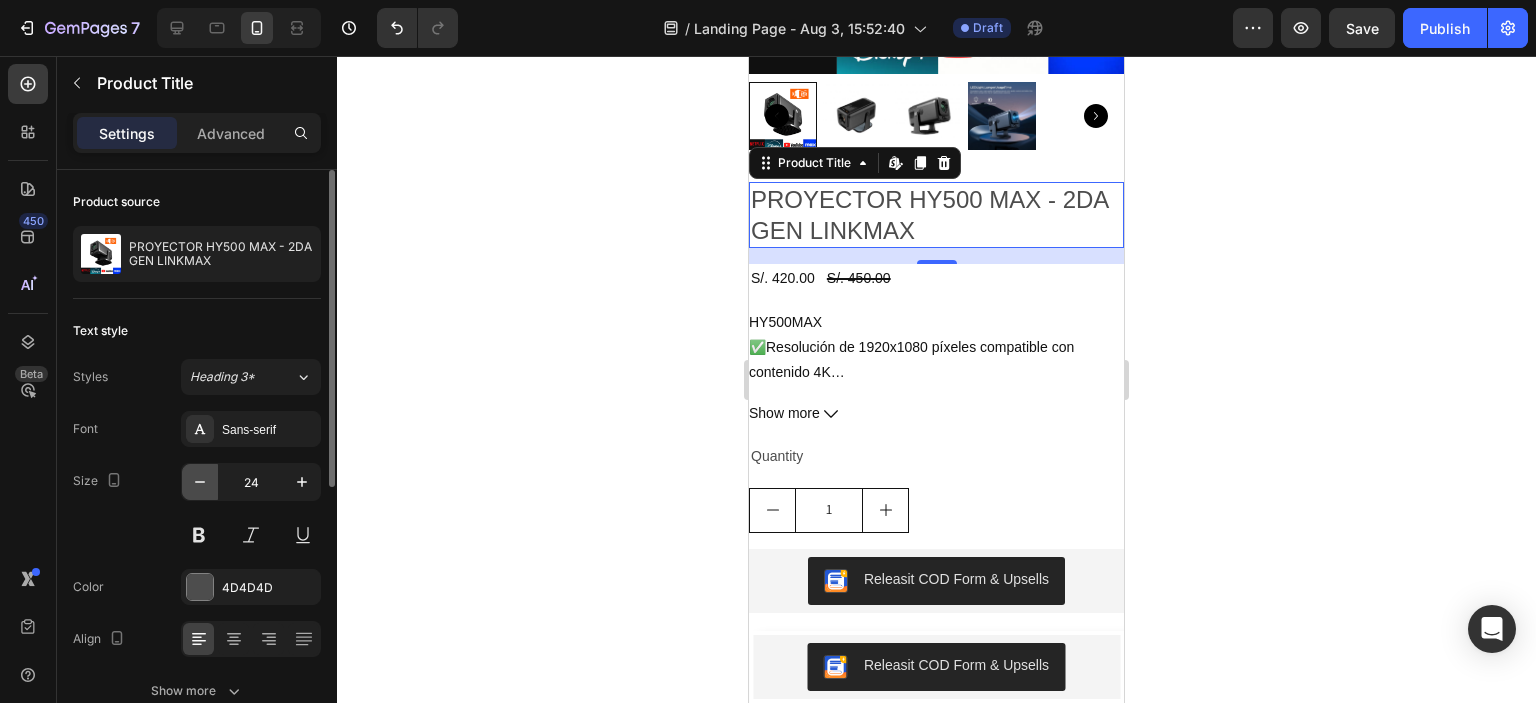 click 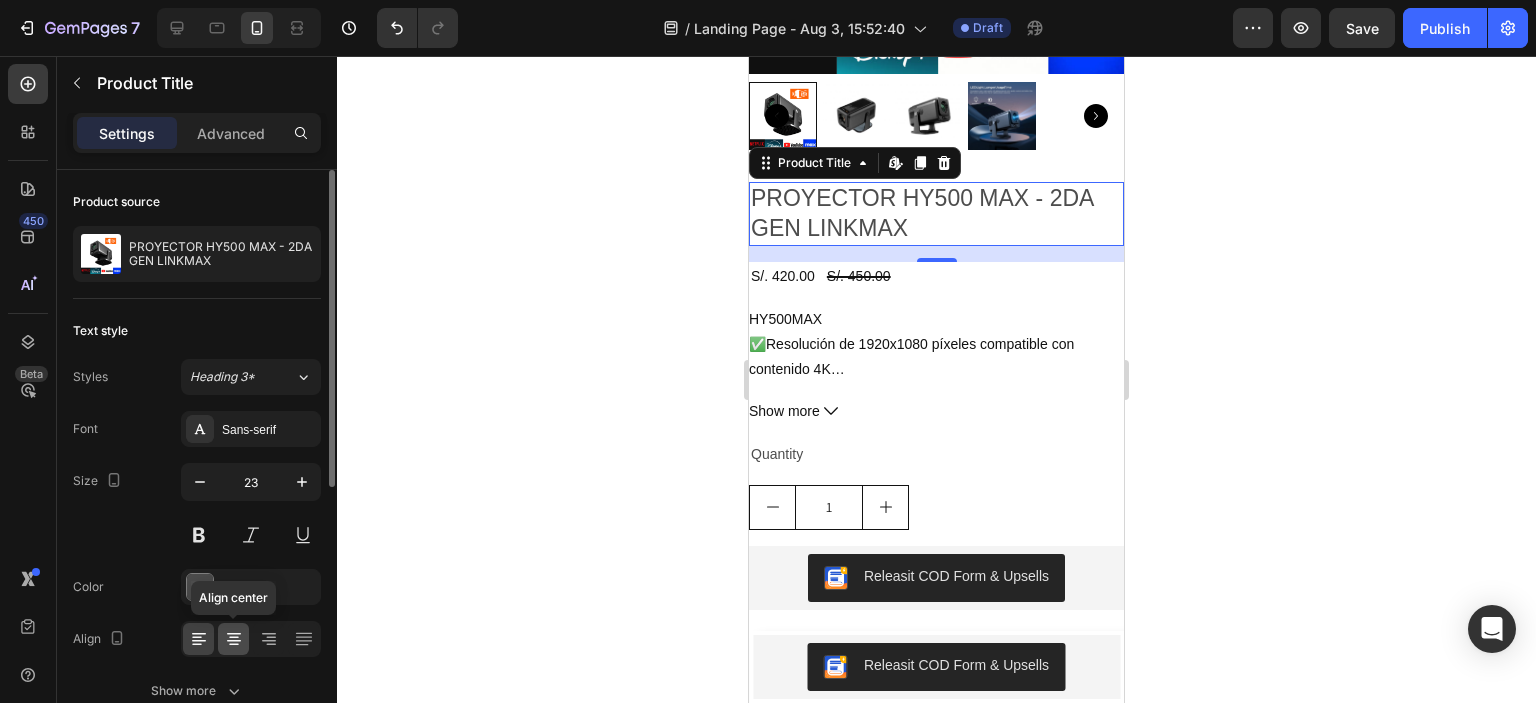click 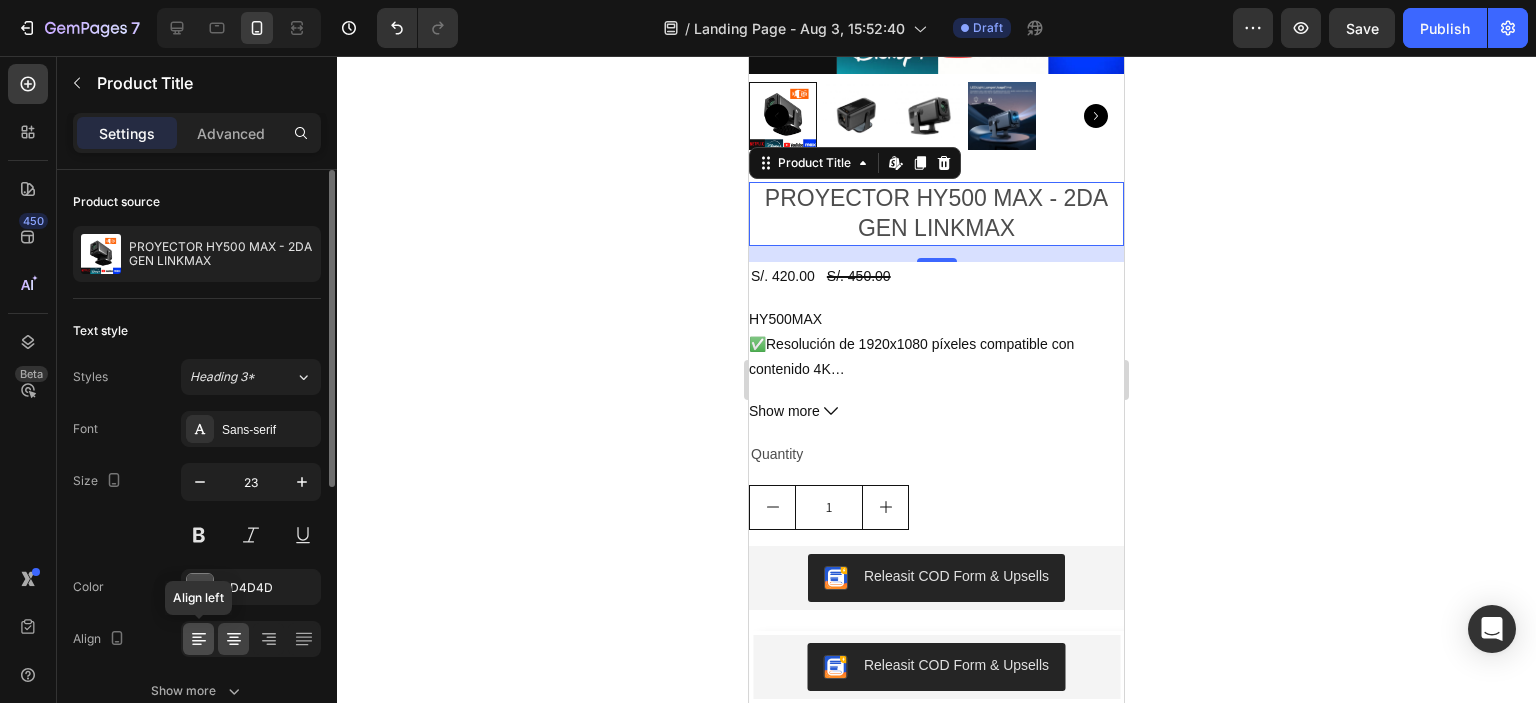 click 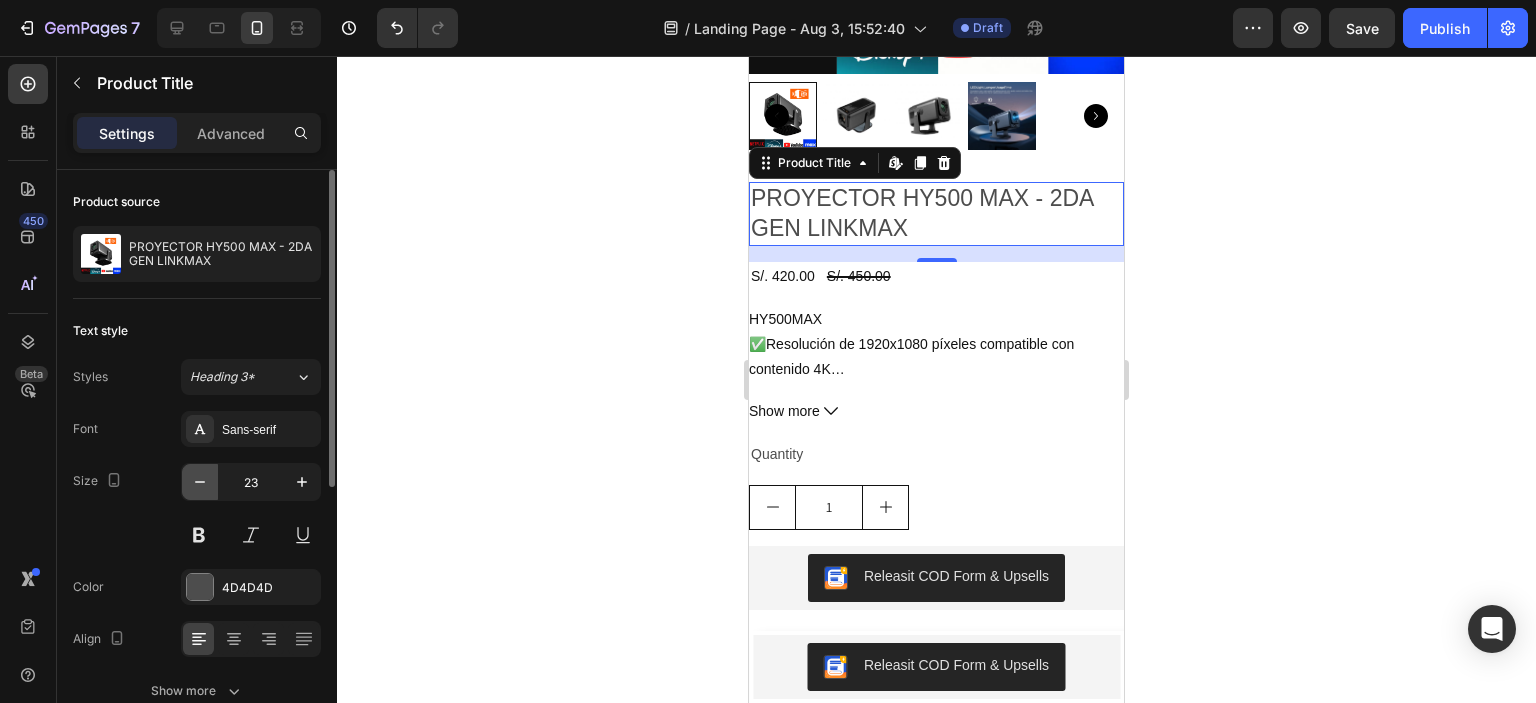 click 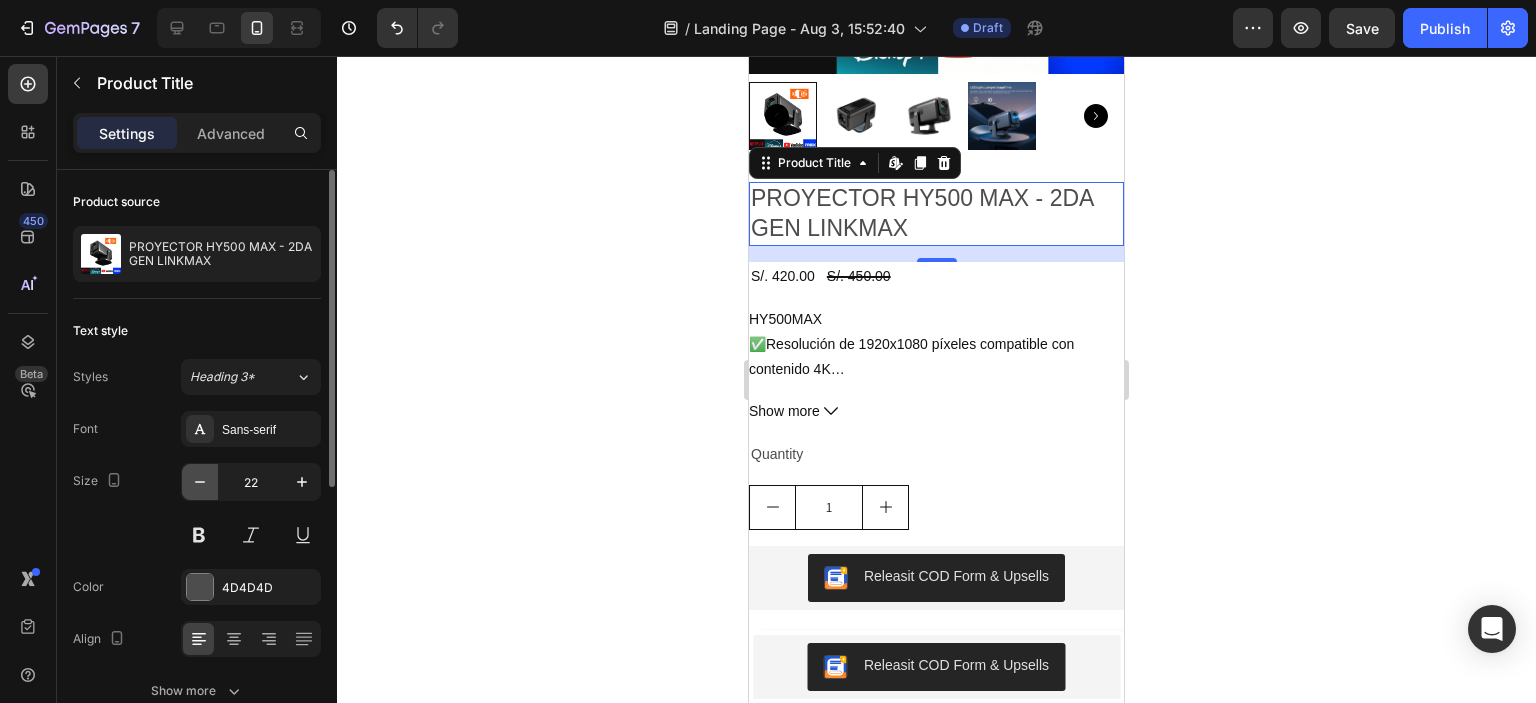 click 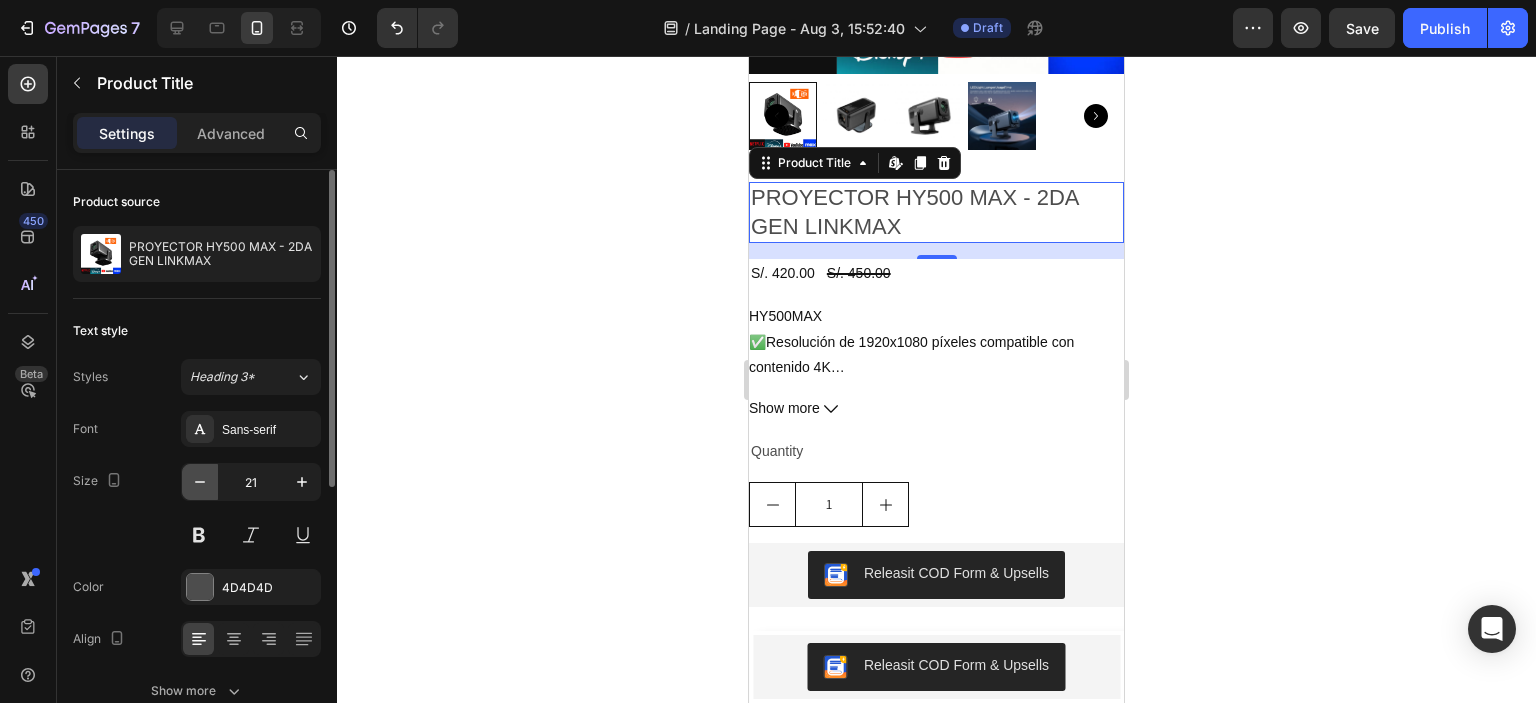 click 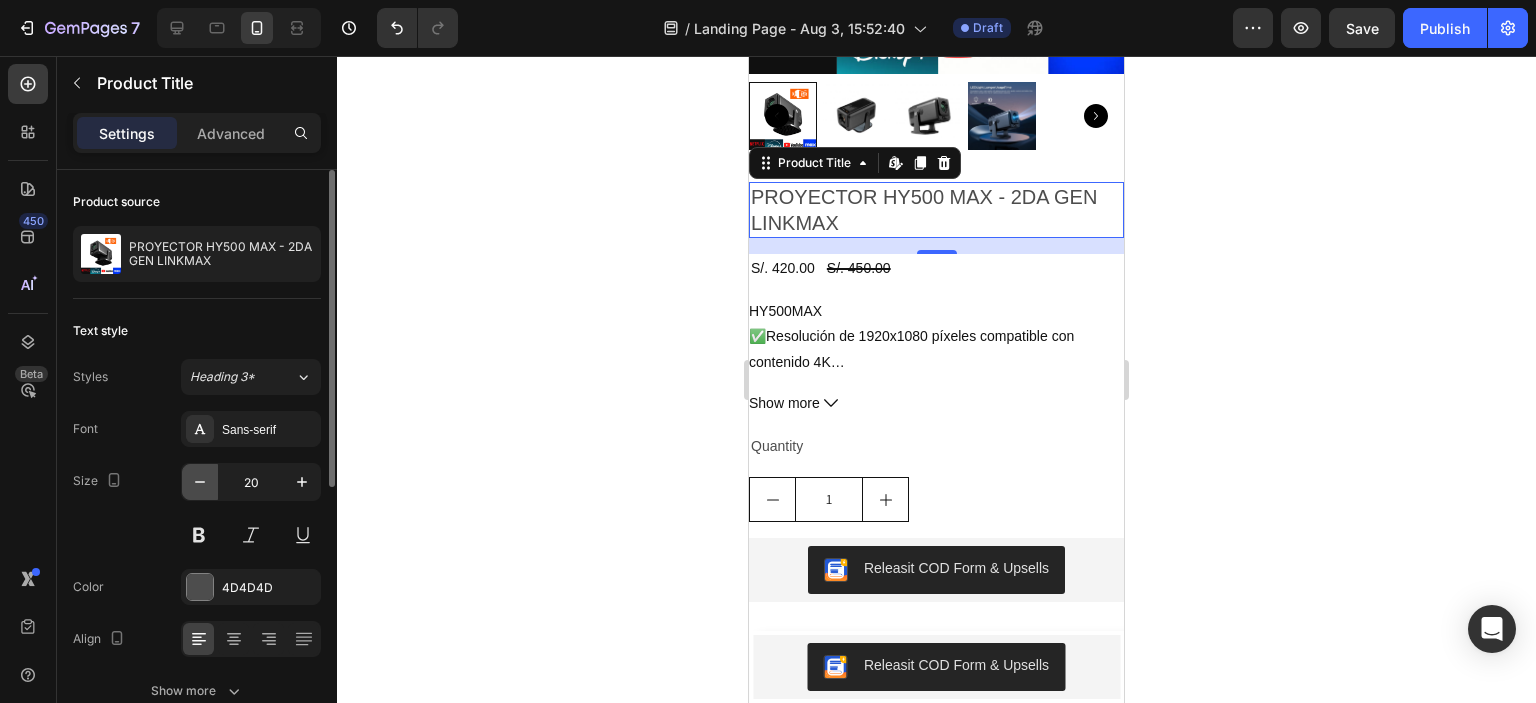 click 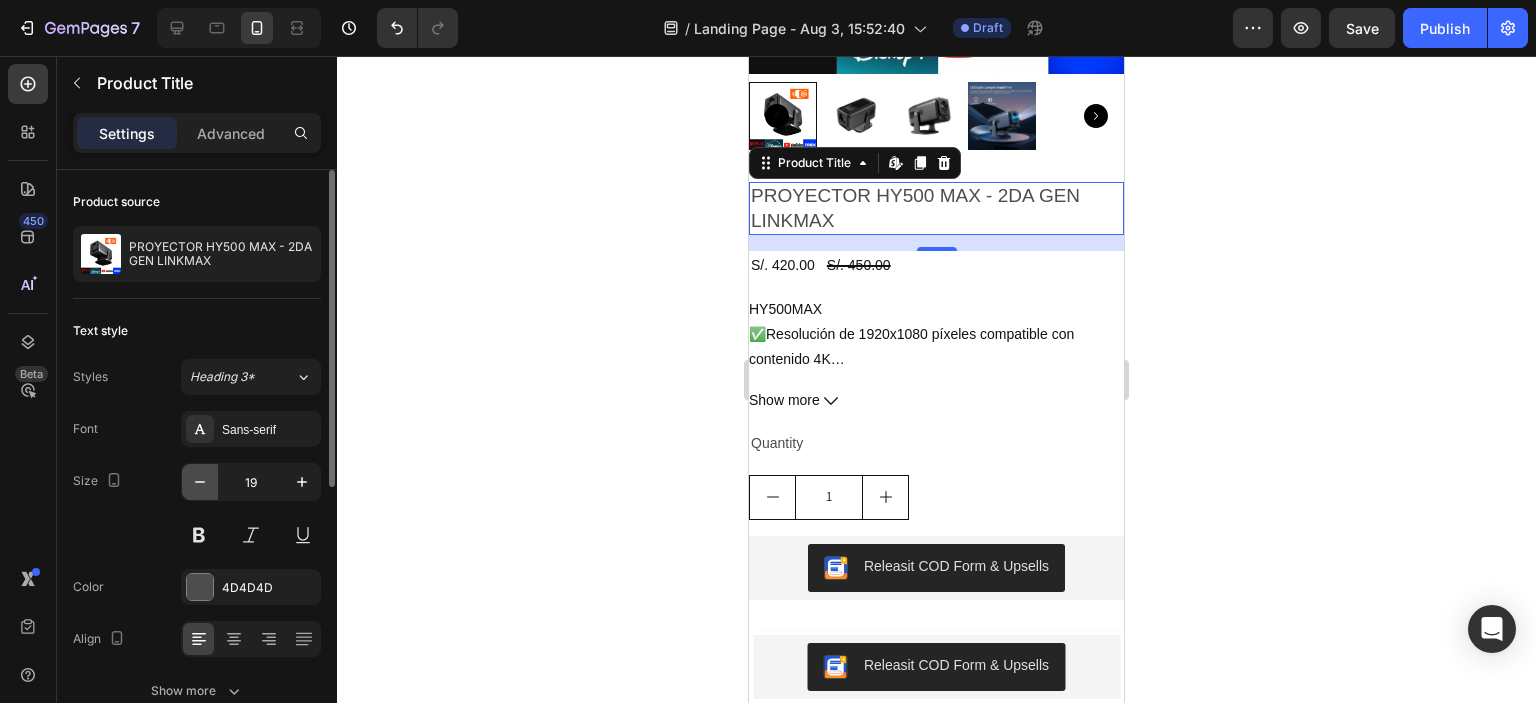 click 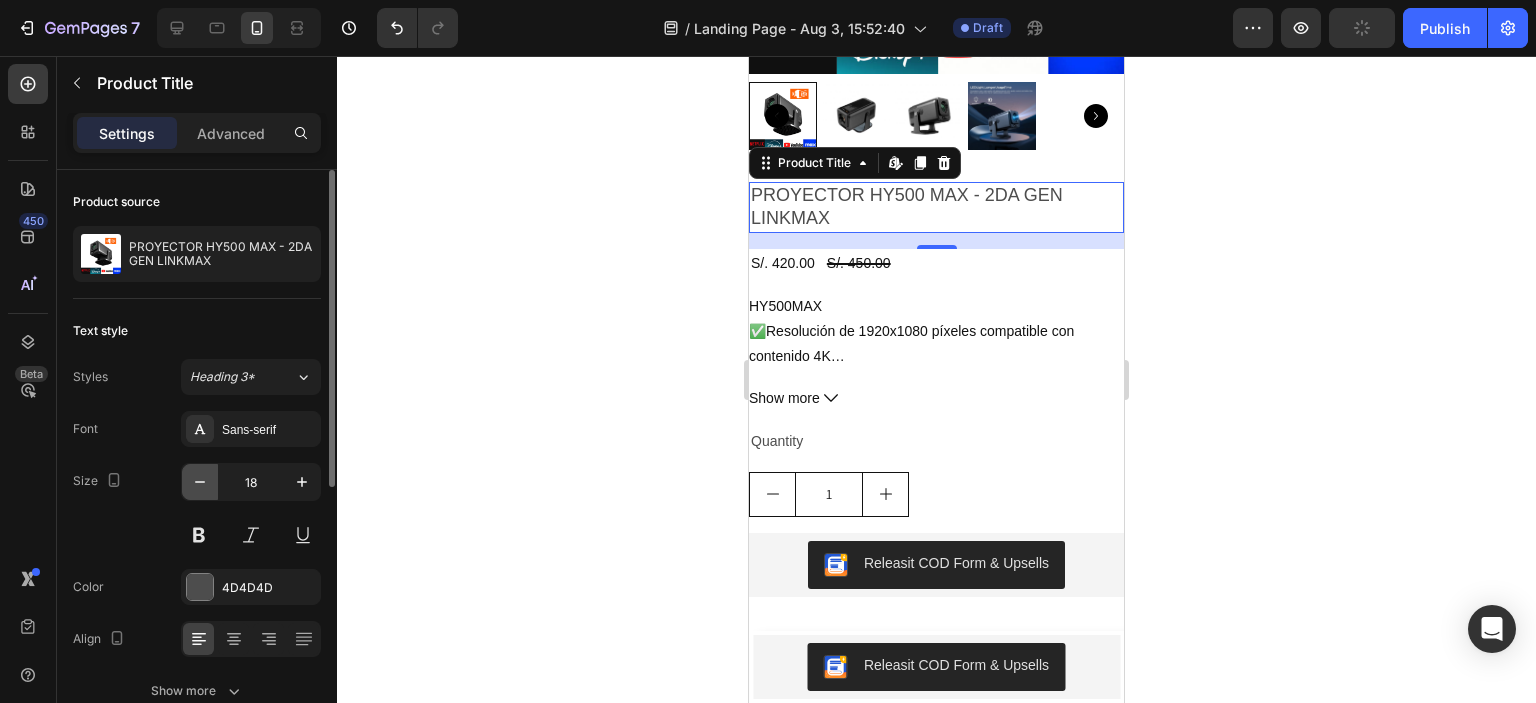 click 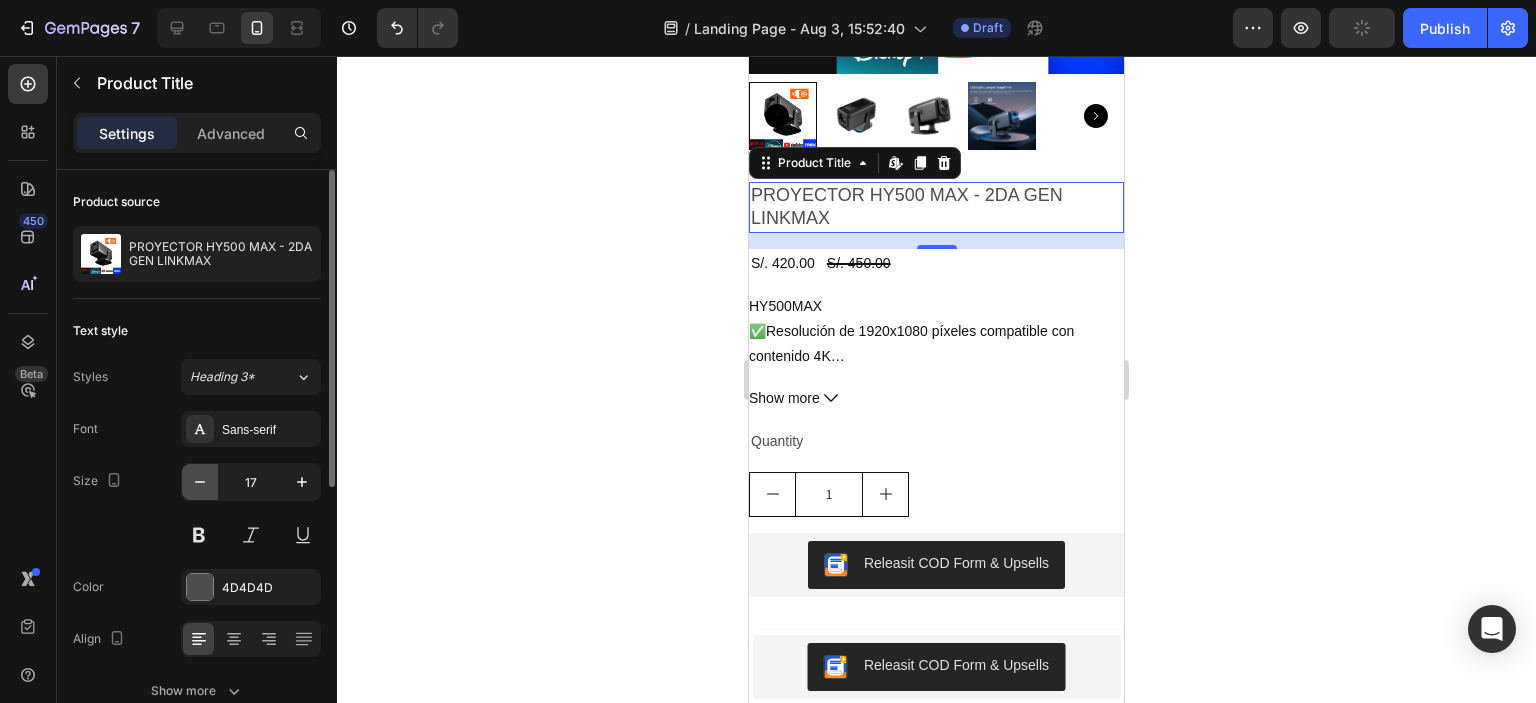 click 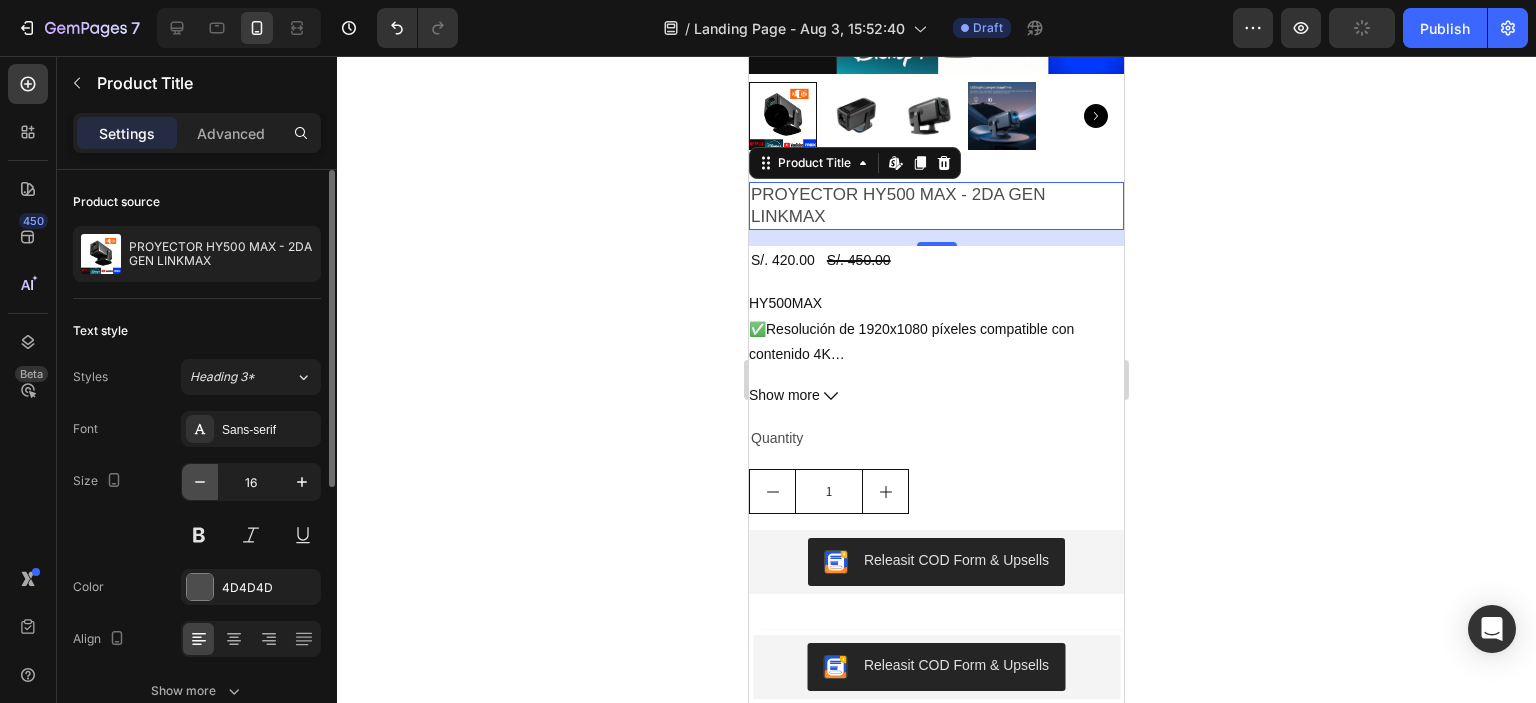 click 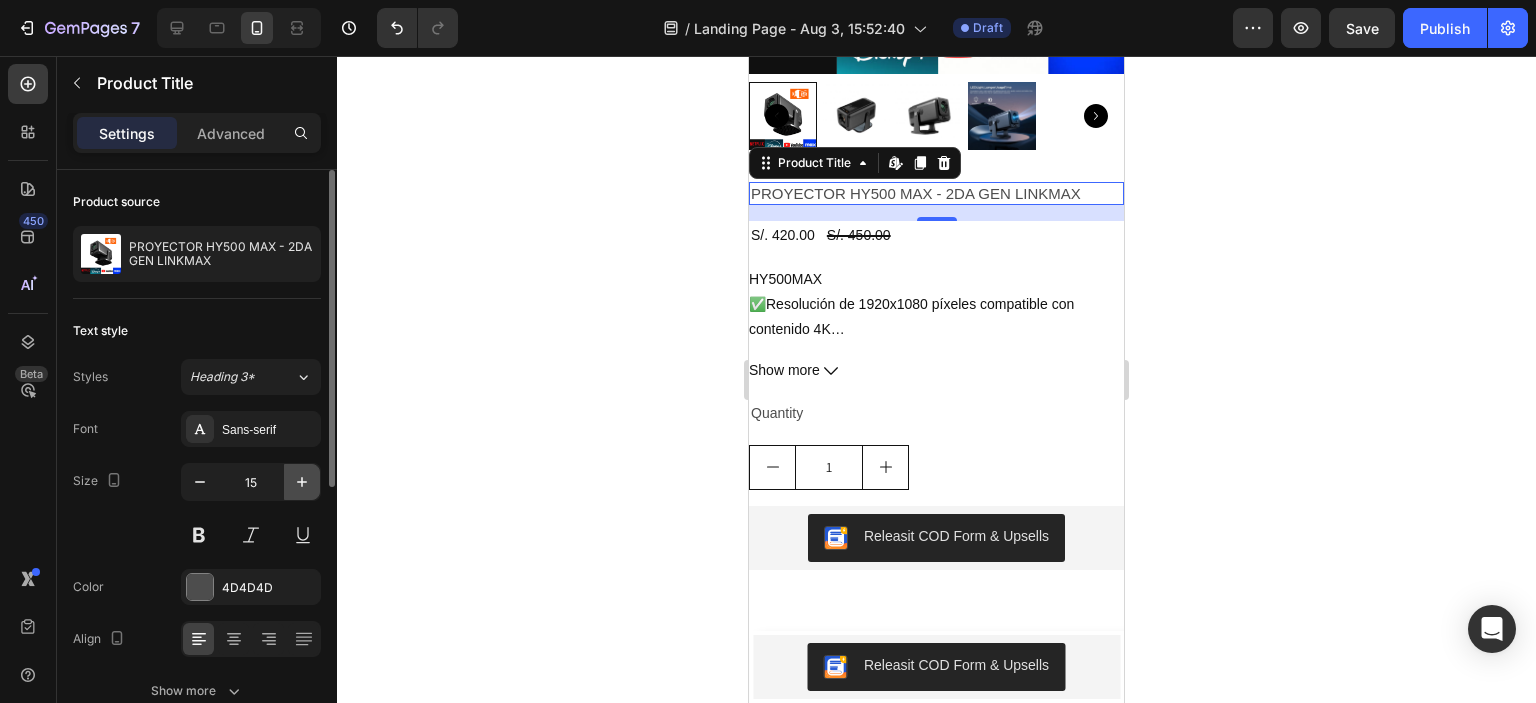 click 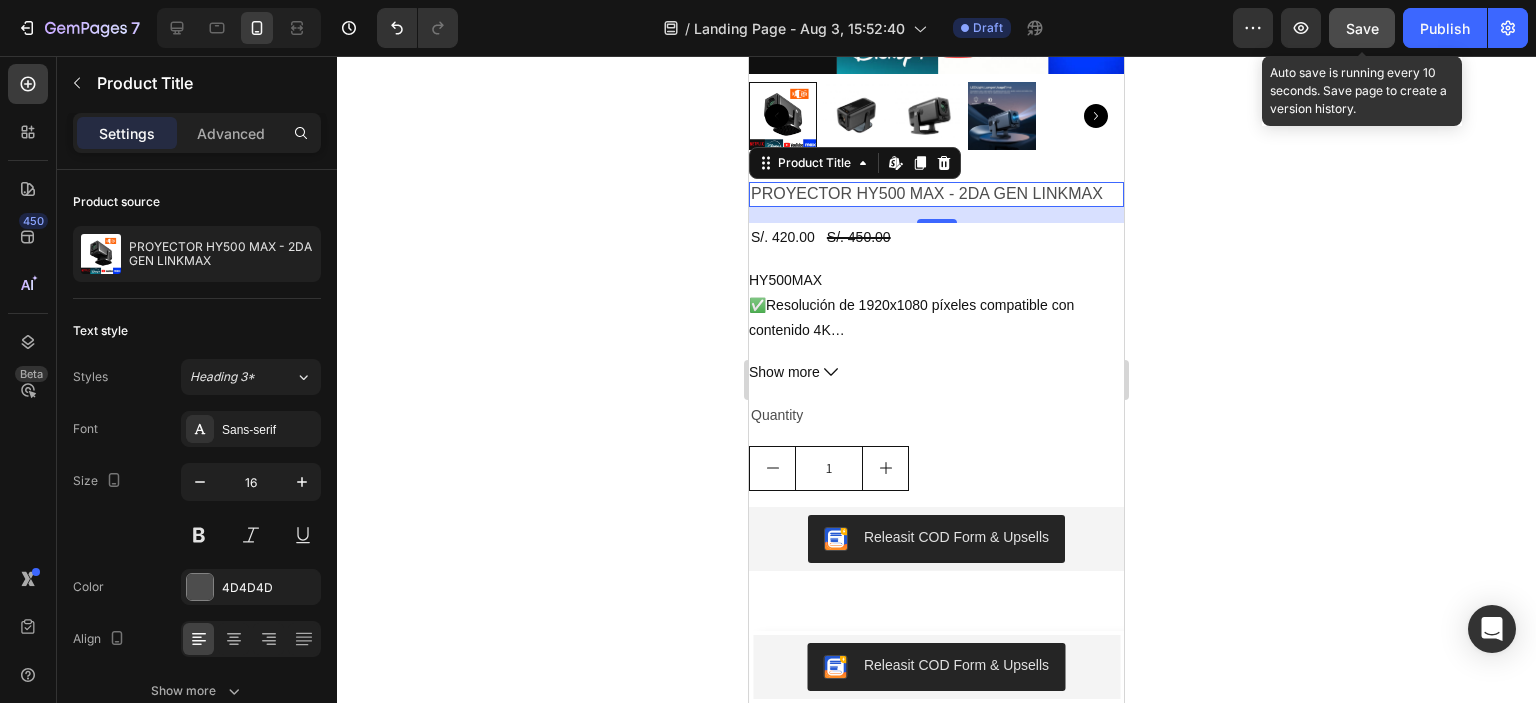click on "Save" 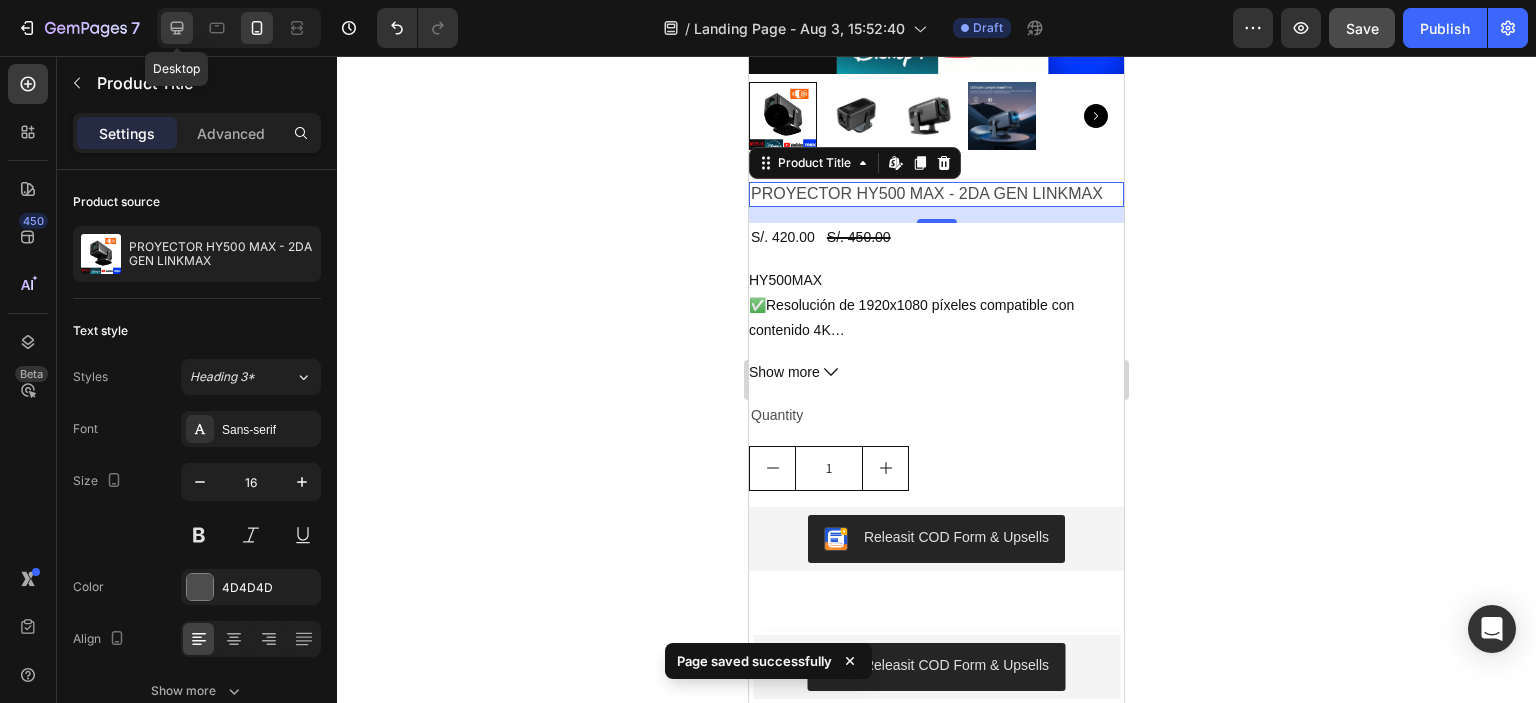 click 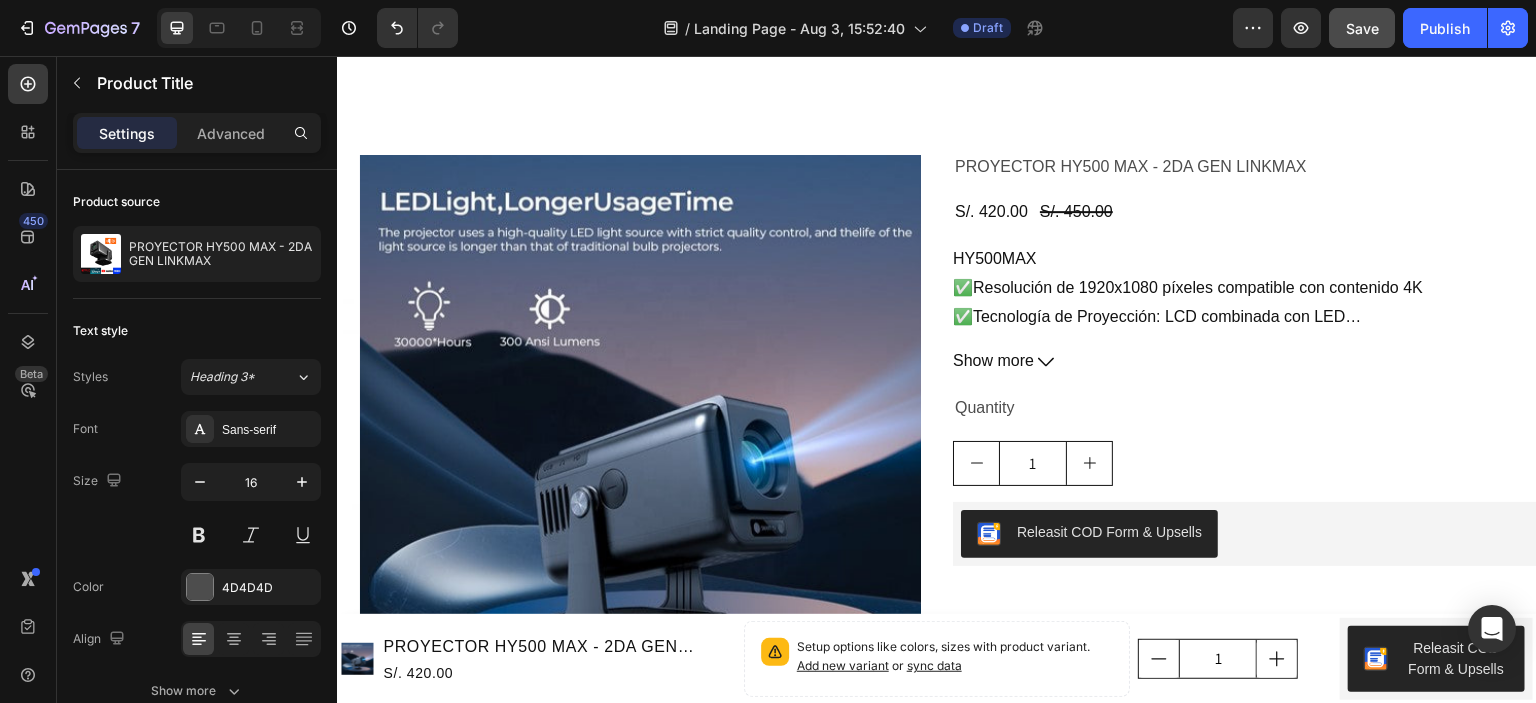 scroll, scrollTop: 1348, scrollLeft: 0, axis: vertical 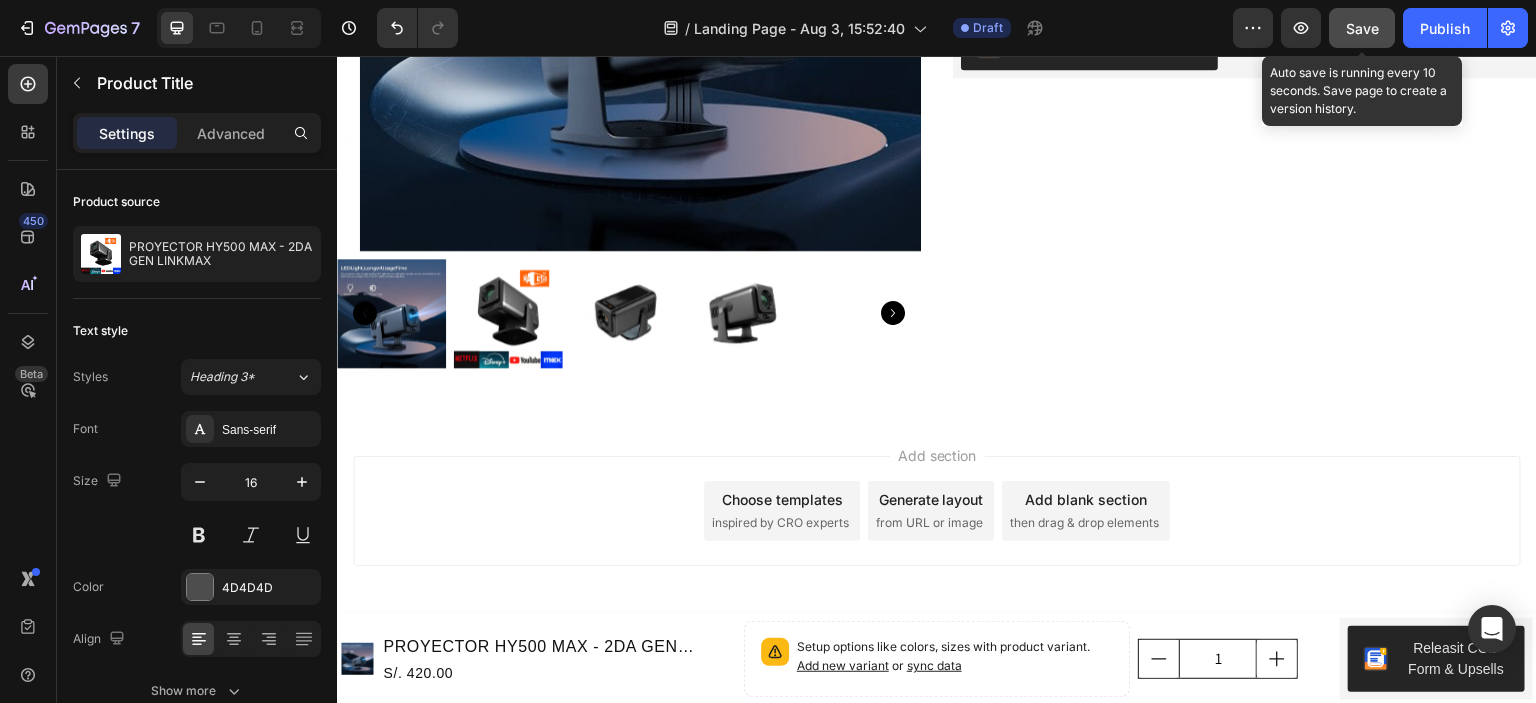 click on "Save" 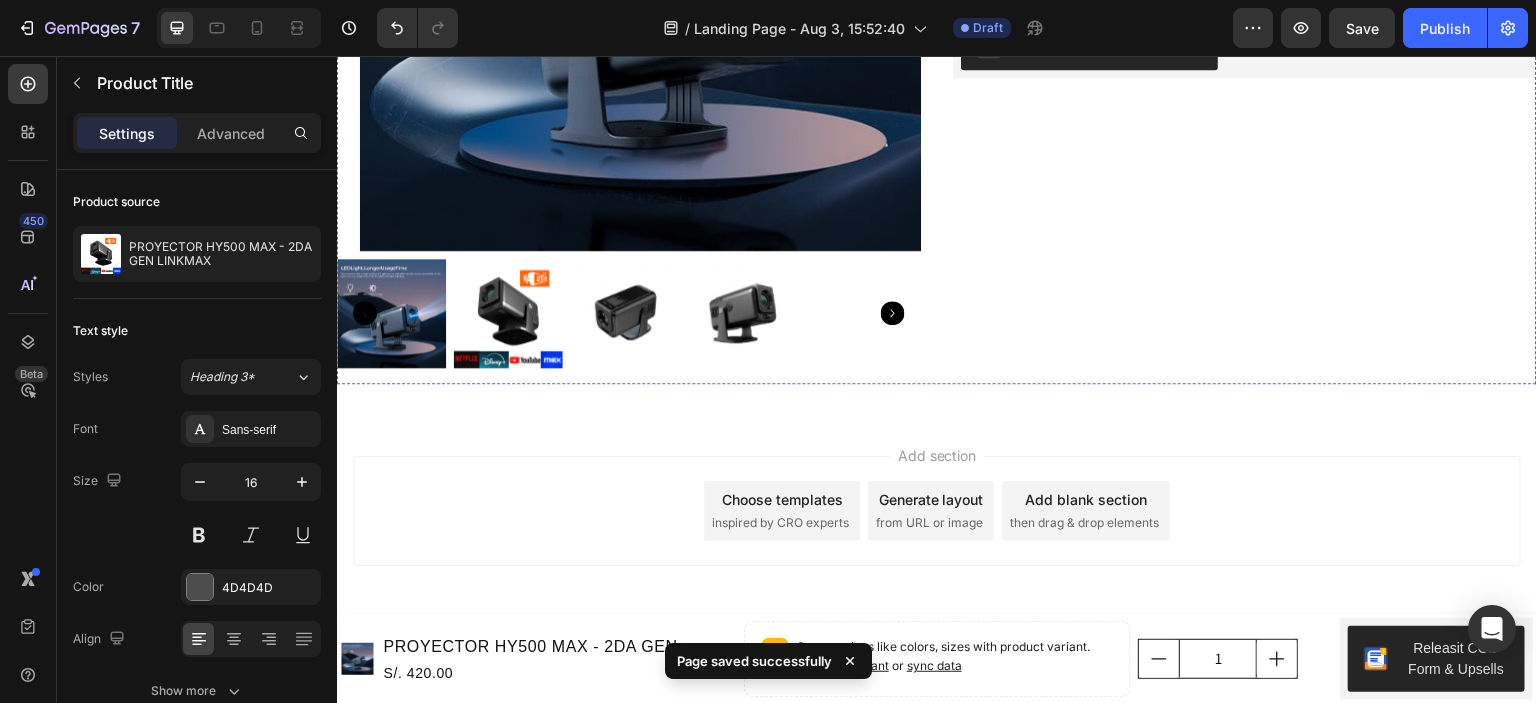 scroll, scrollTop: 1188, scrollLeft: 0, axis: vertical 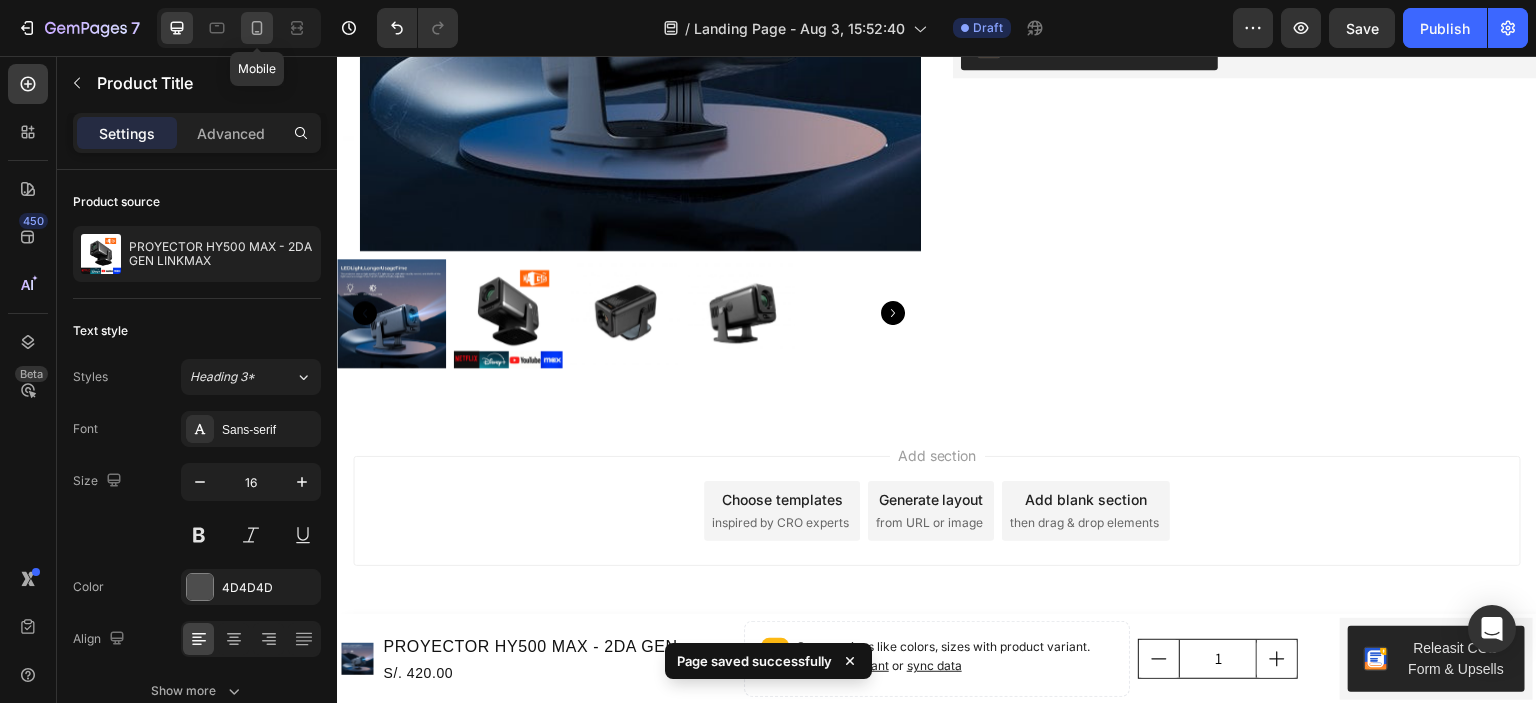 click 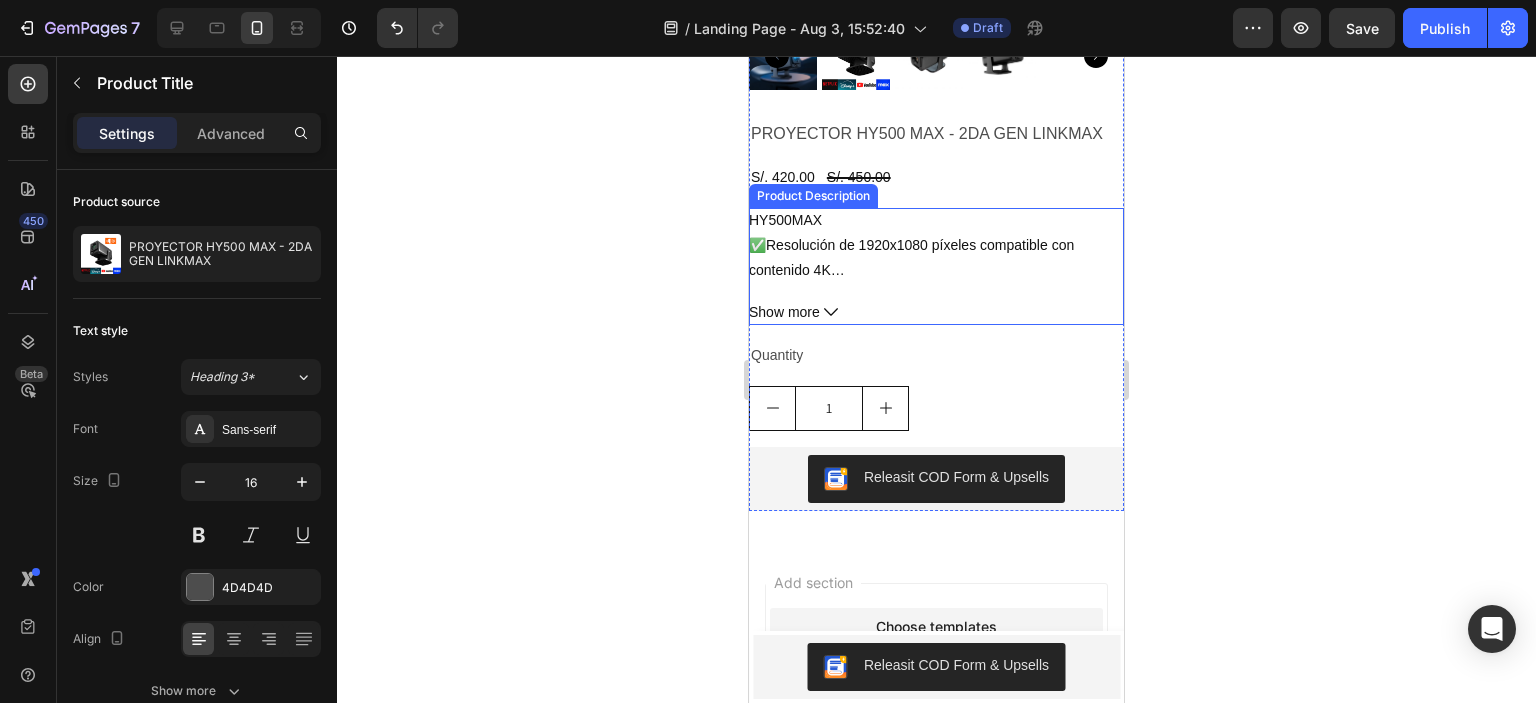scroll, scrollTop: 1012, scrollLeft: 0, axis: vertical 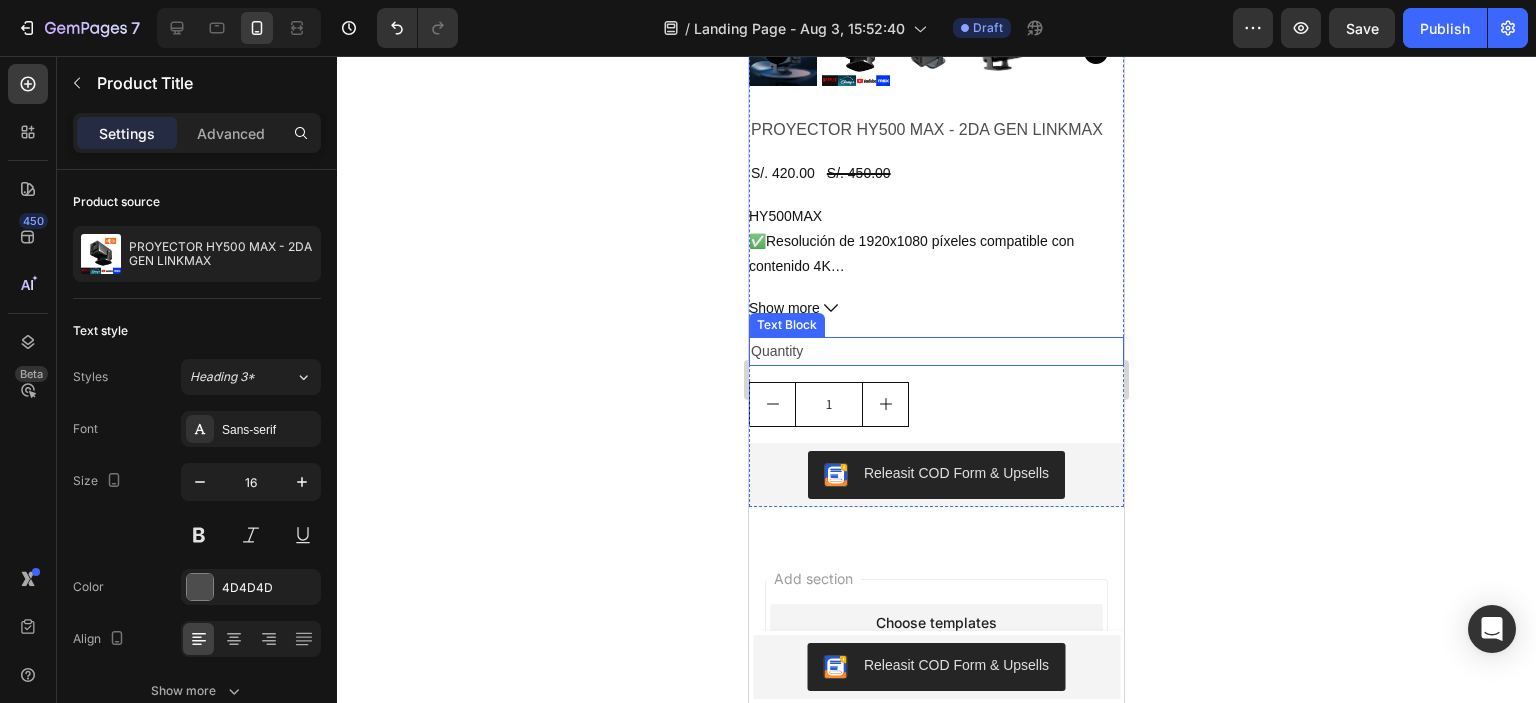 click on "Quantity" at bounding box center [936, 351] 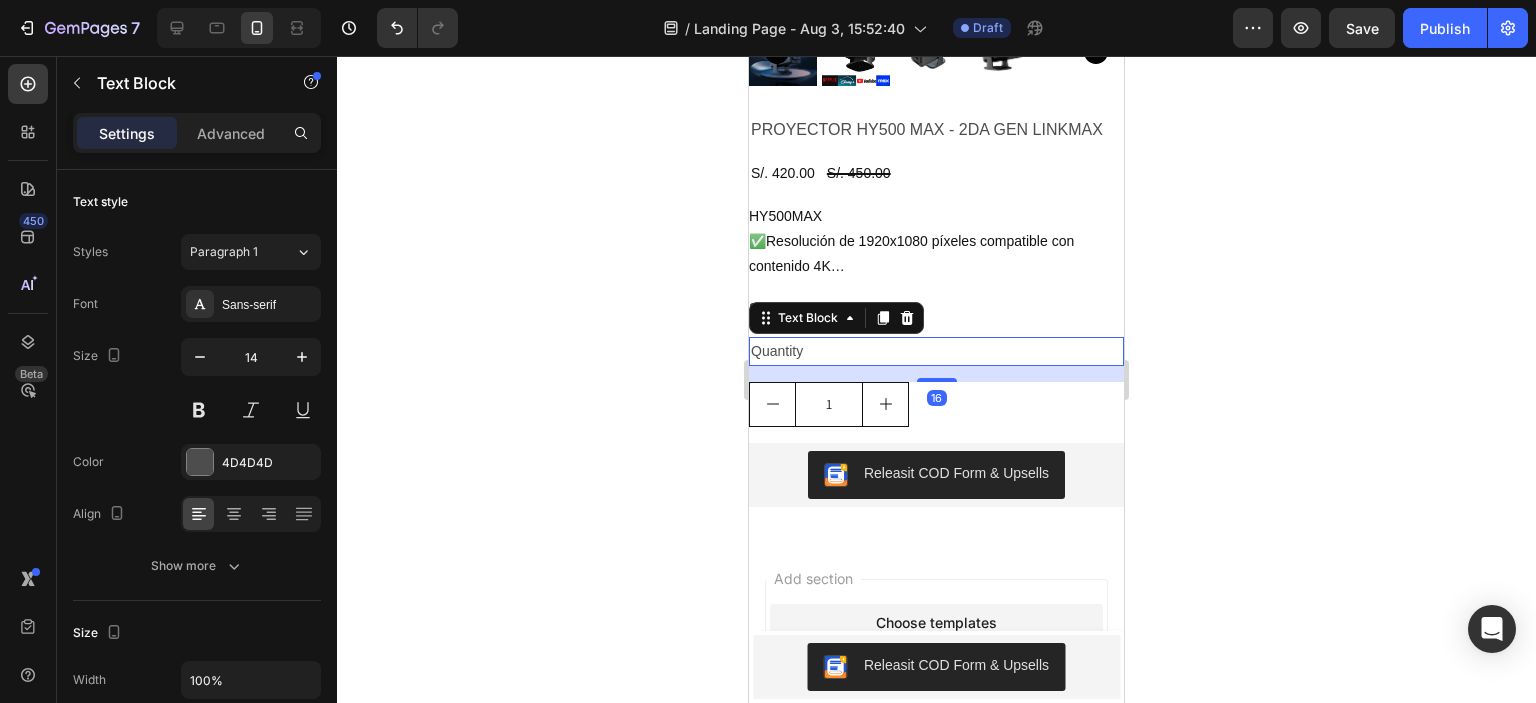 click on "Quantity" at bounding box center (936, 351) 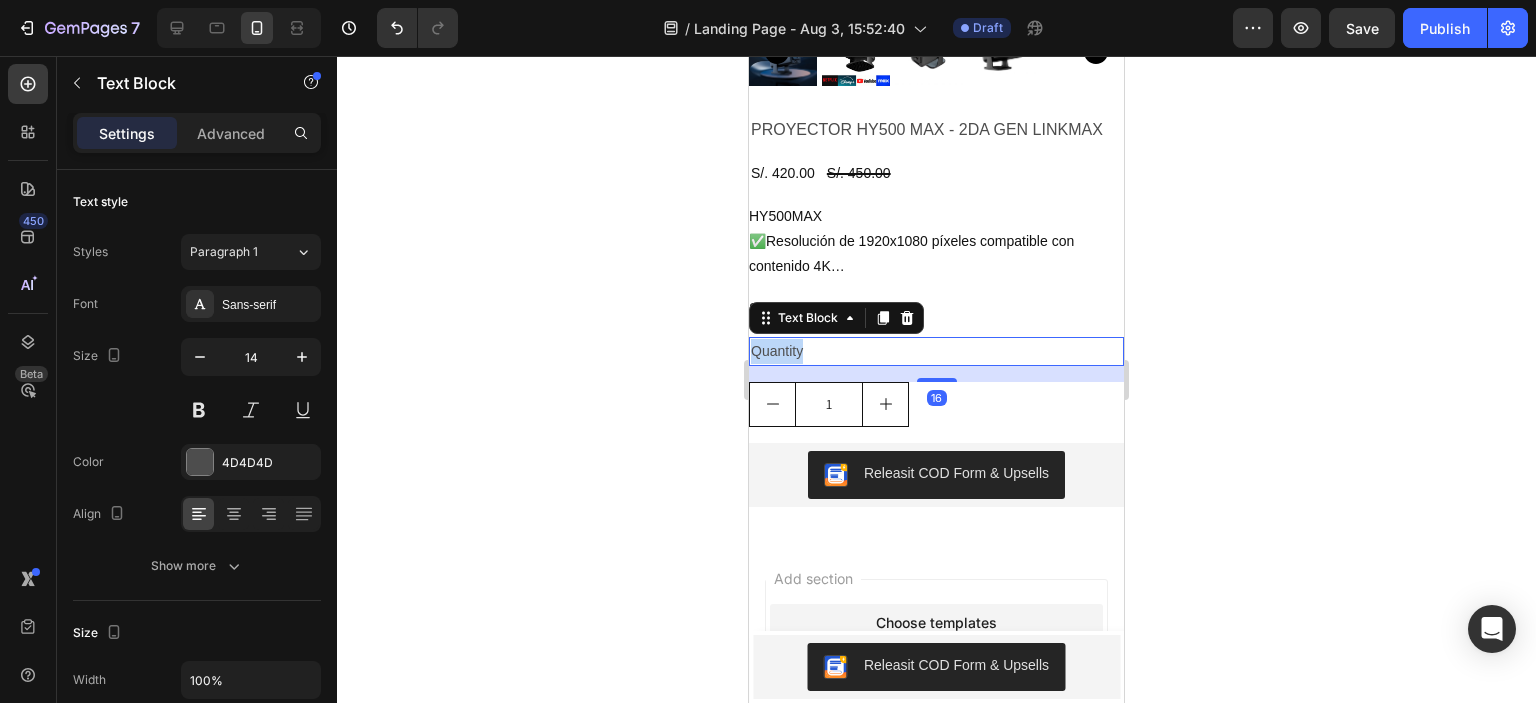 click on "Quantity" at bounding box center [936, 351] 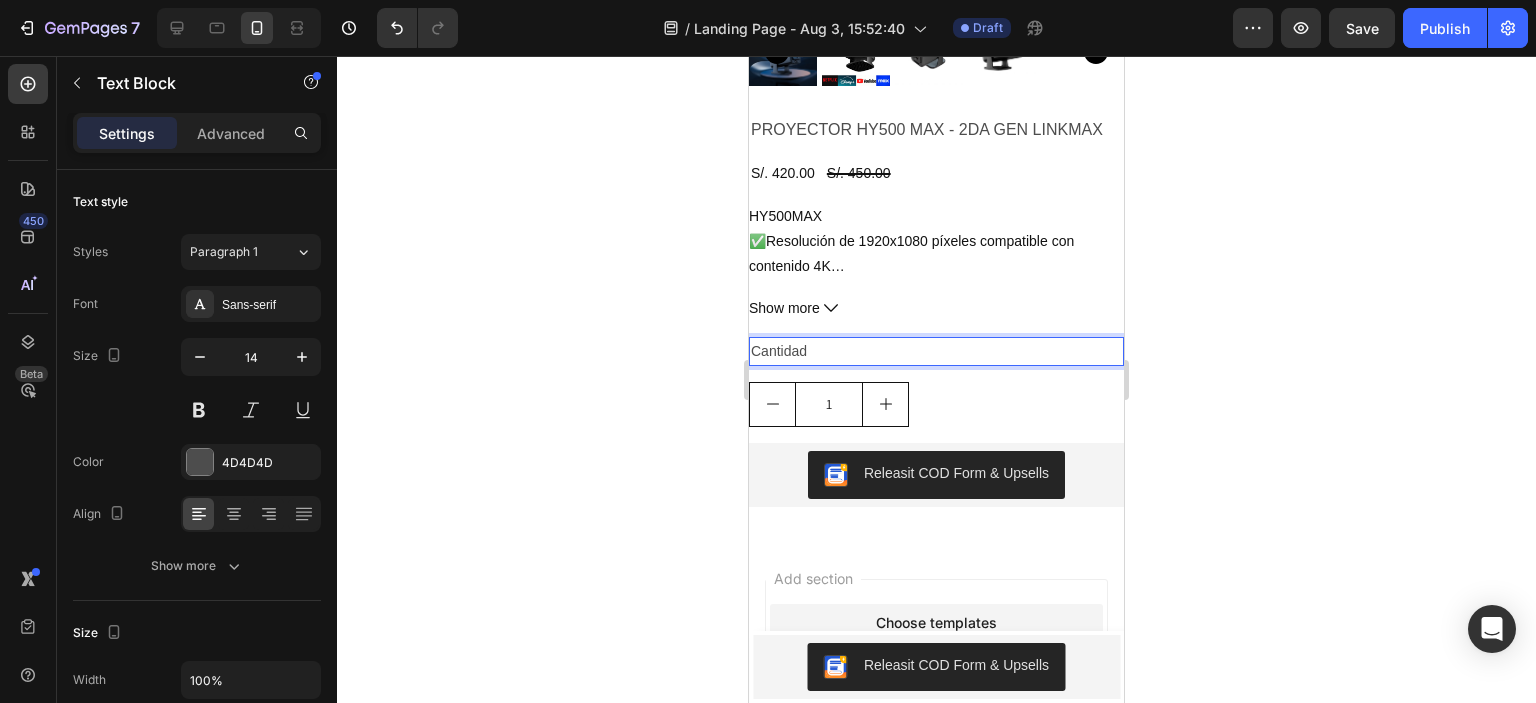 click 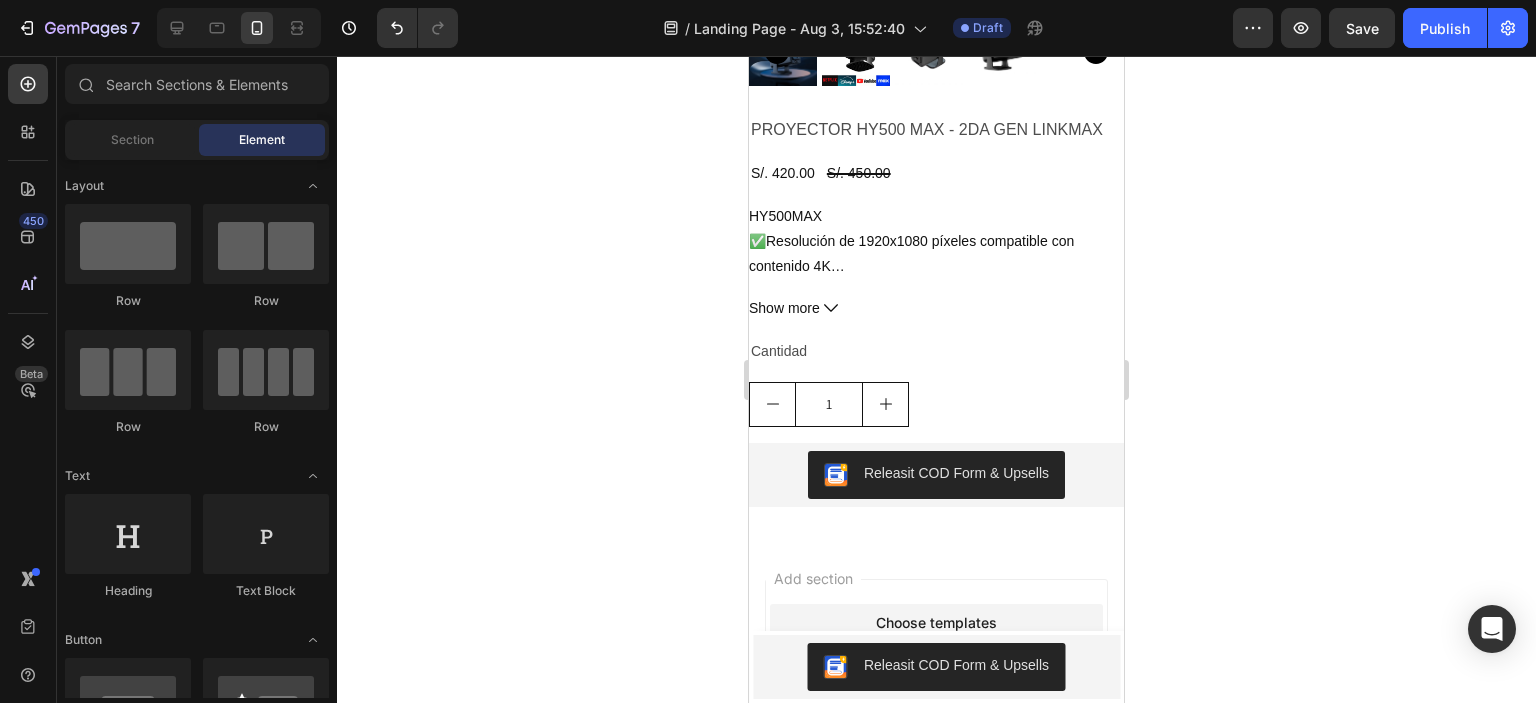 click 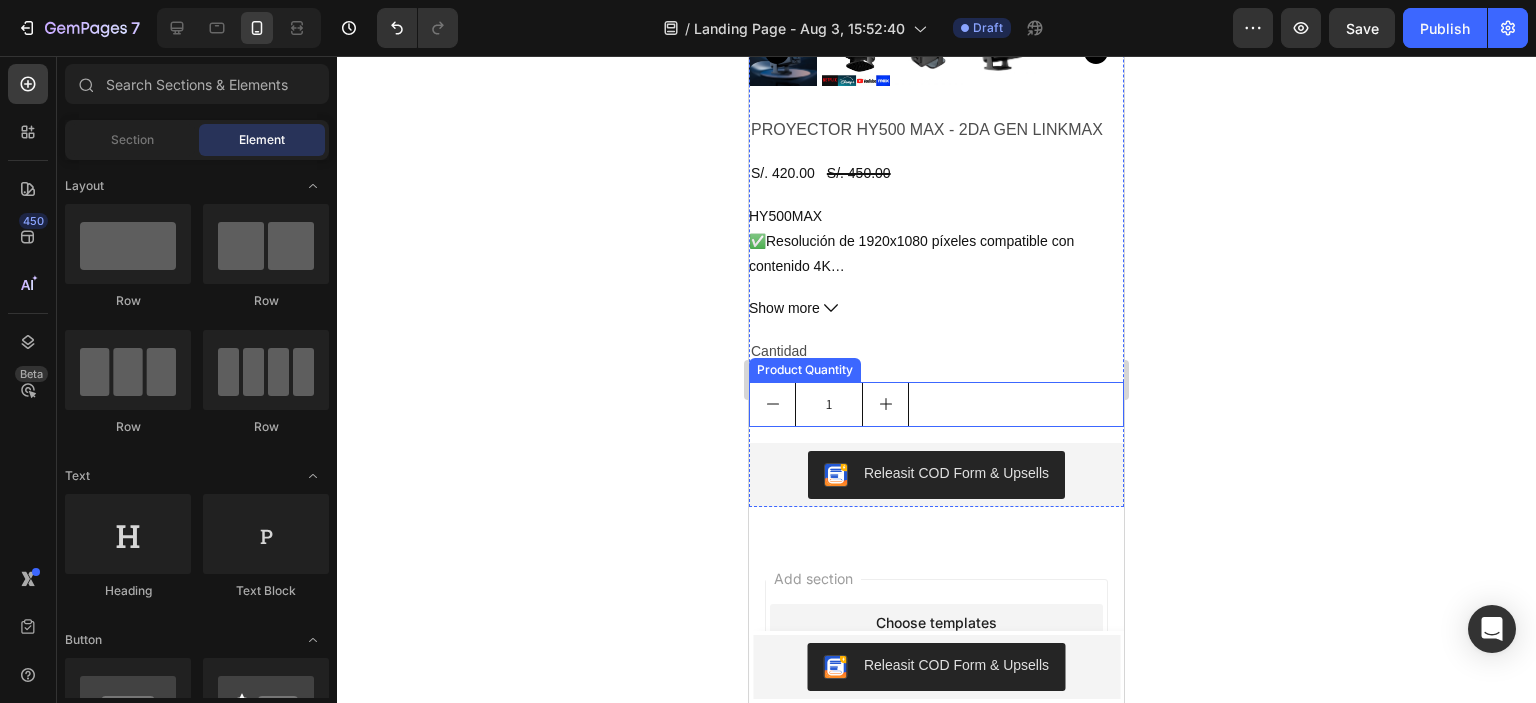 click on "1" at bounding box center [936, 404] 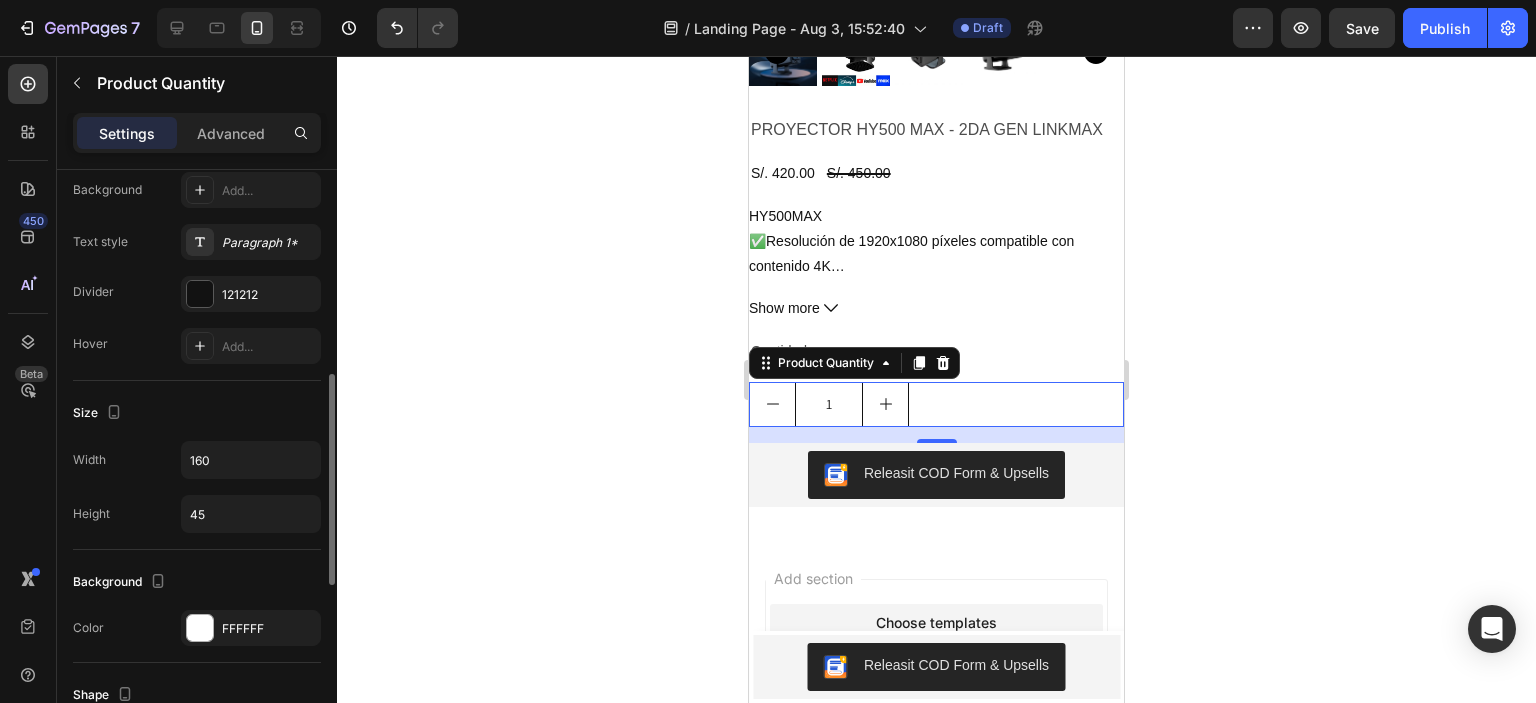 scroll, scrollTop: 0, scrollLeft: 0, axis: both 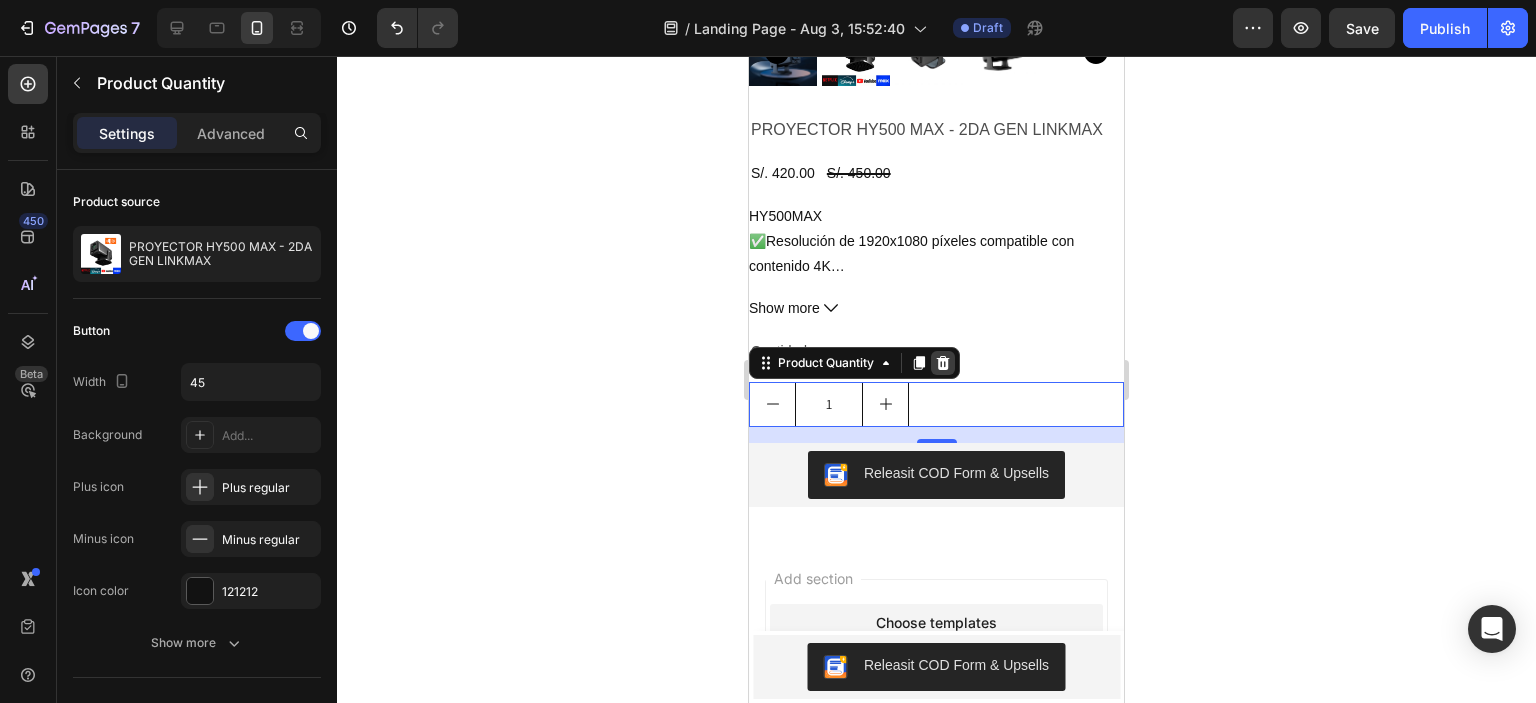 click 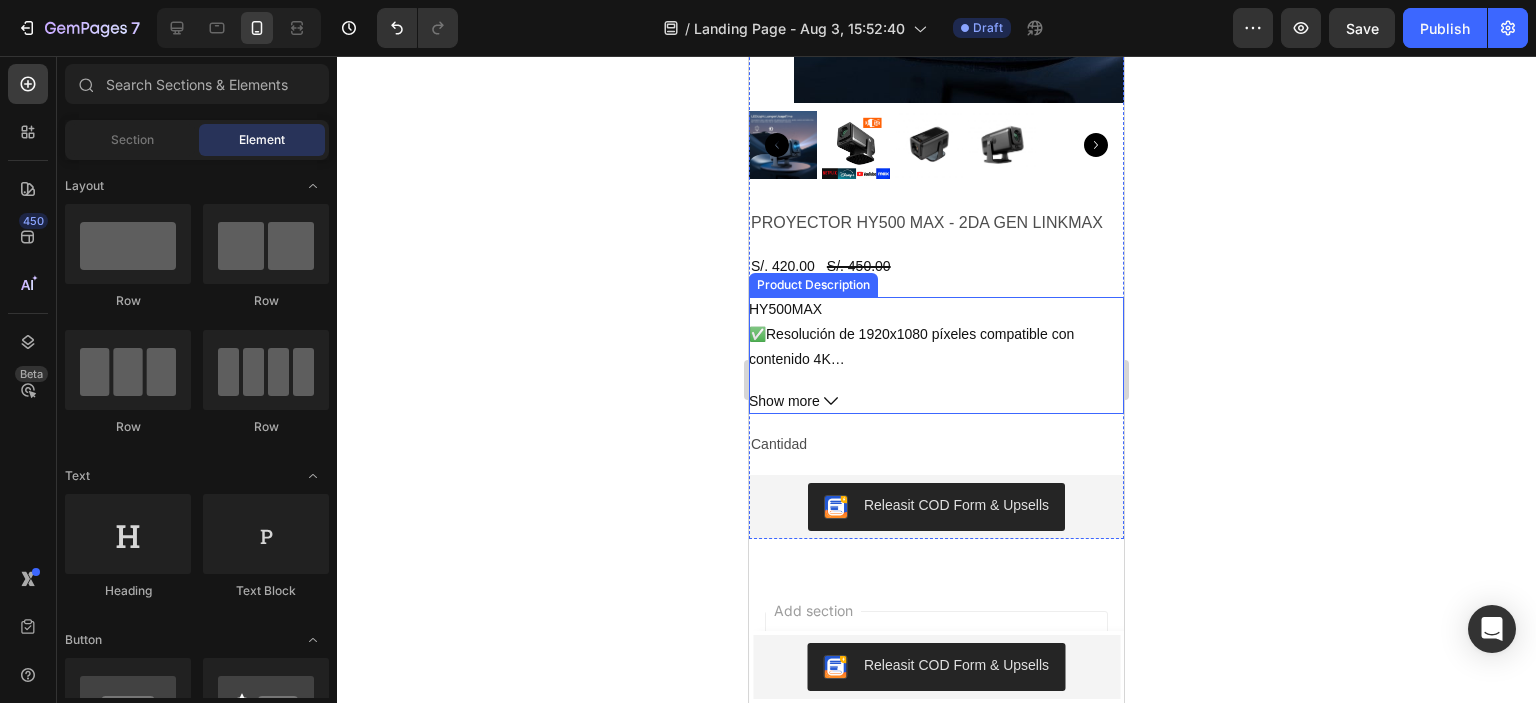 scroll, scrollTop: 907, scrollLeft: 0, axis: vertical 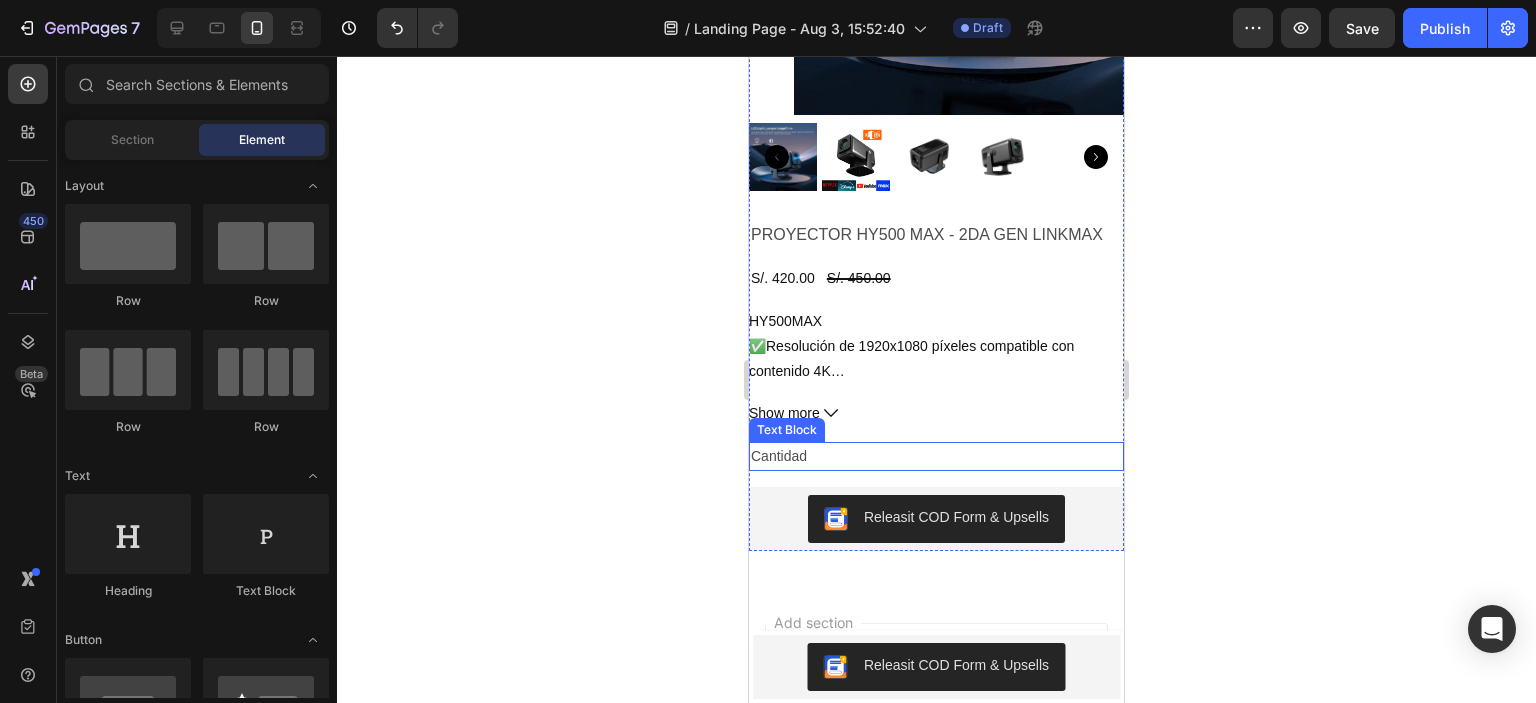 click on "Cantidad" at bounding box center [936, 456] 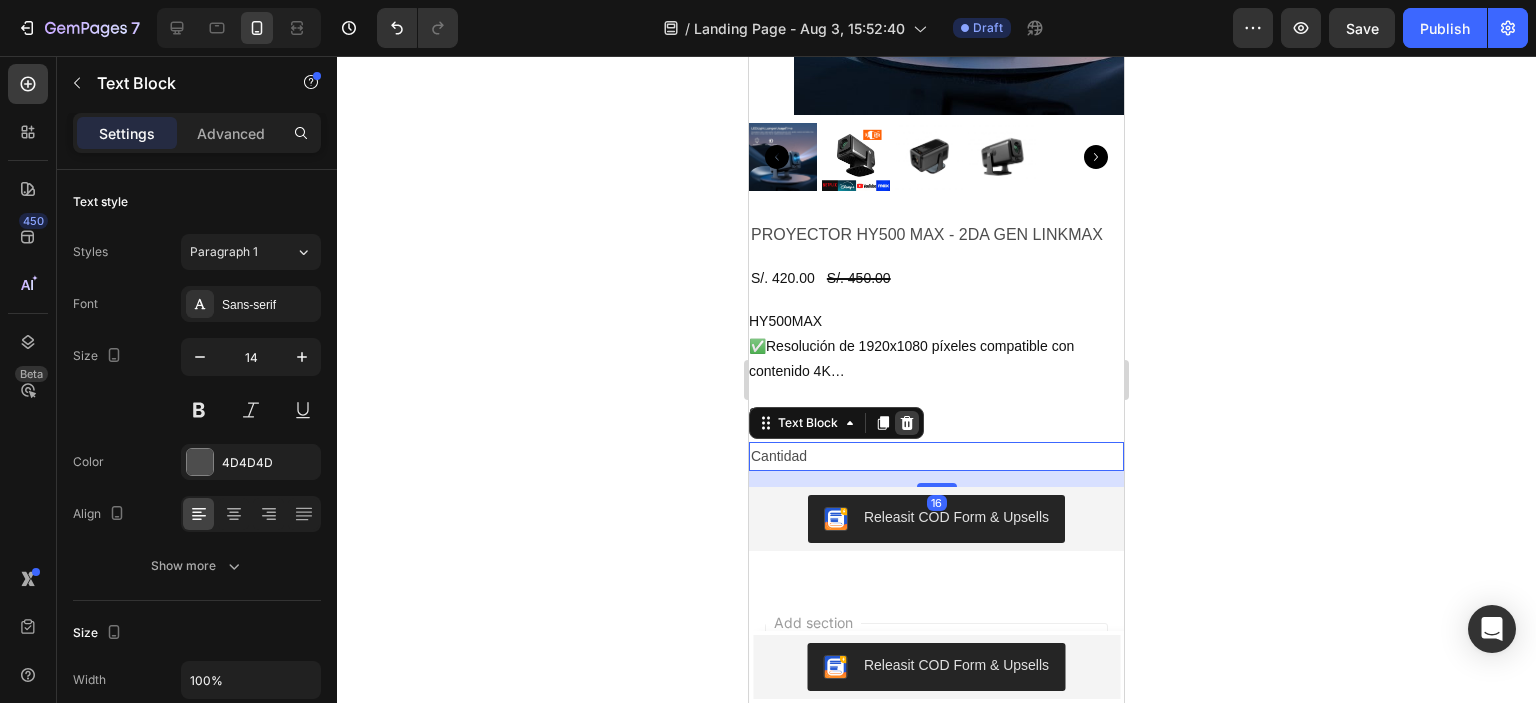 click 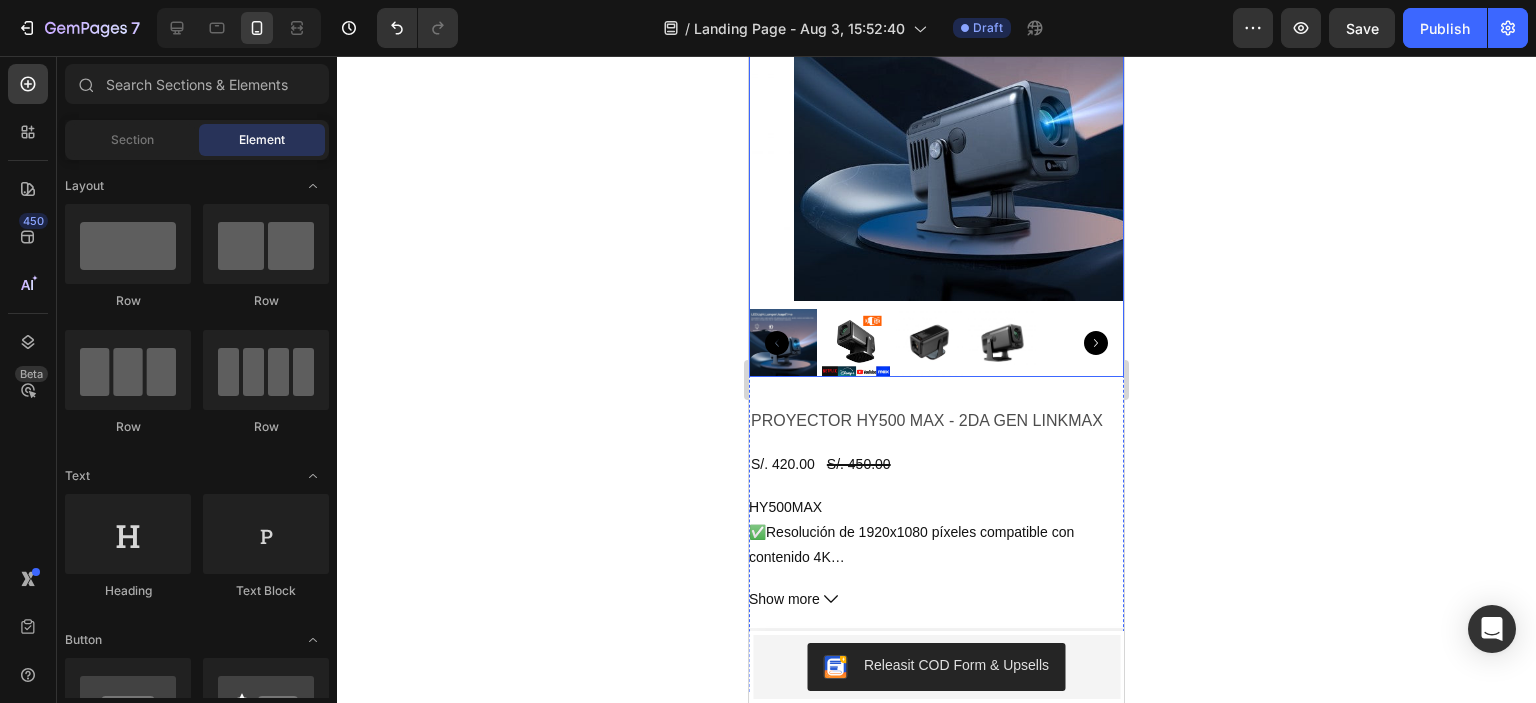 scroll, scrollTop: 346, scrollLeft: 0, axis: vertical 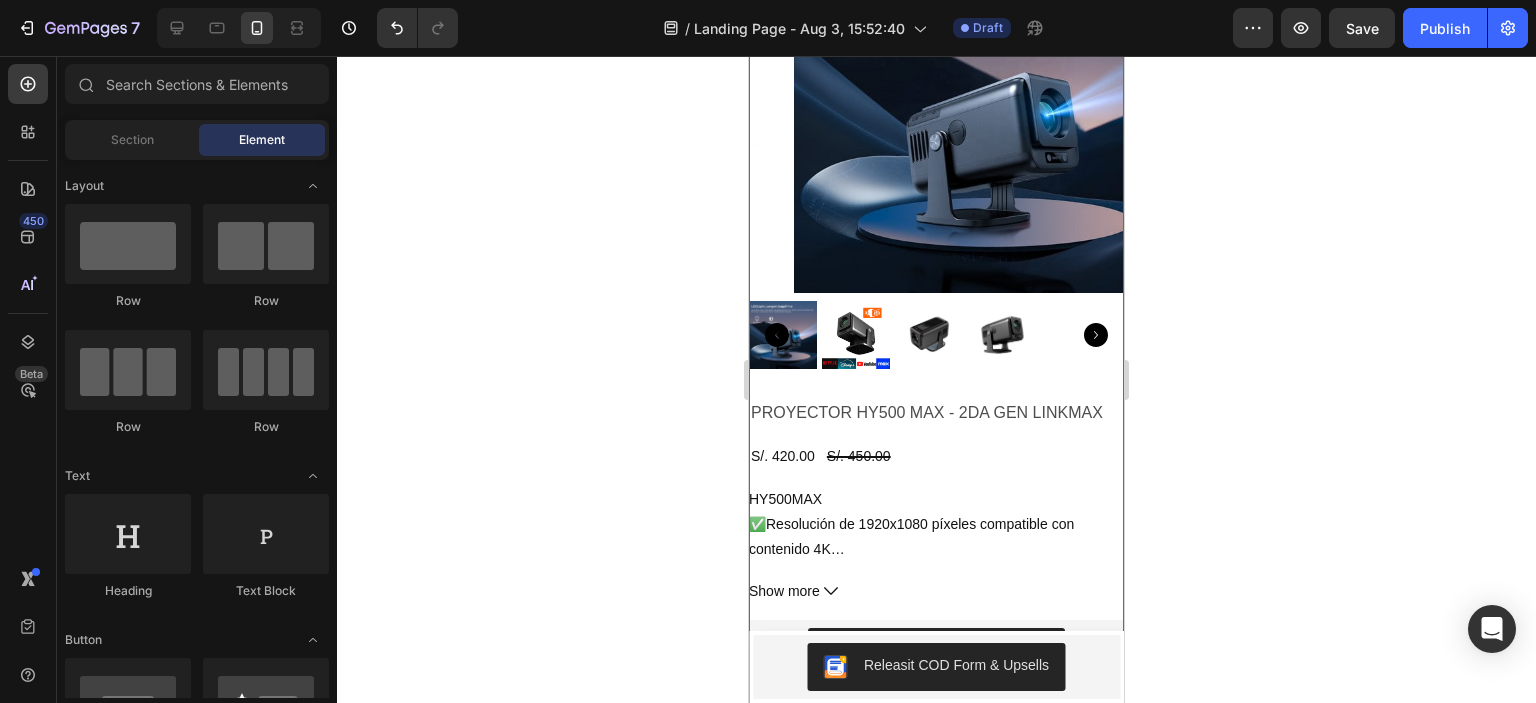 click 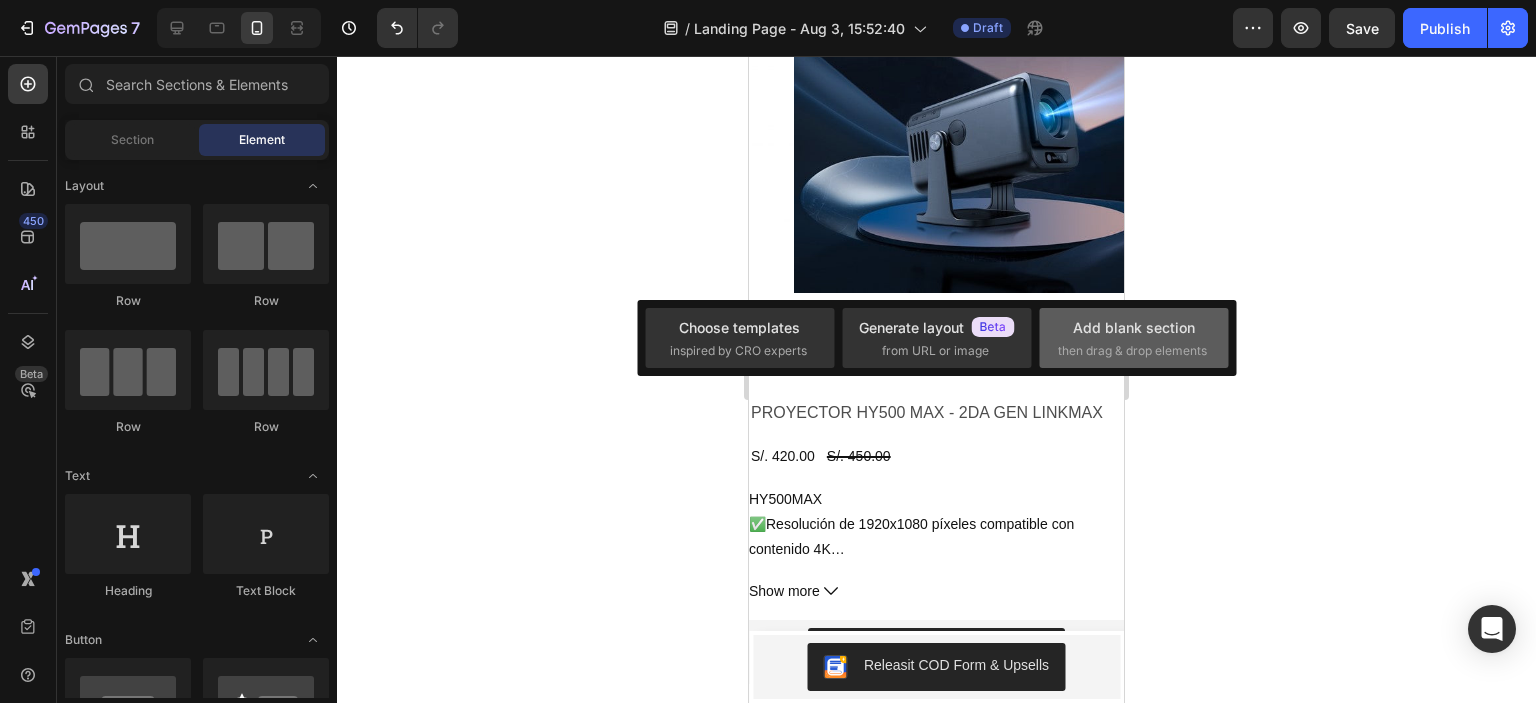 click on "Add blank section  then drag & drop elements" at bounding box center [1134, 338] 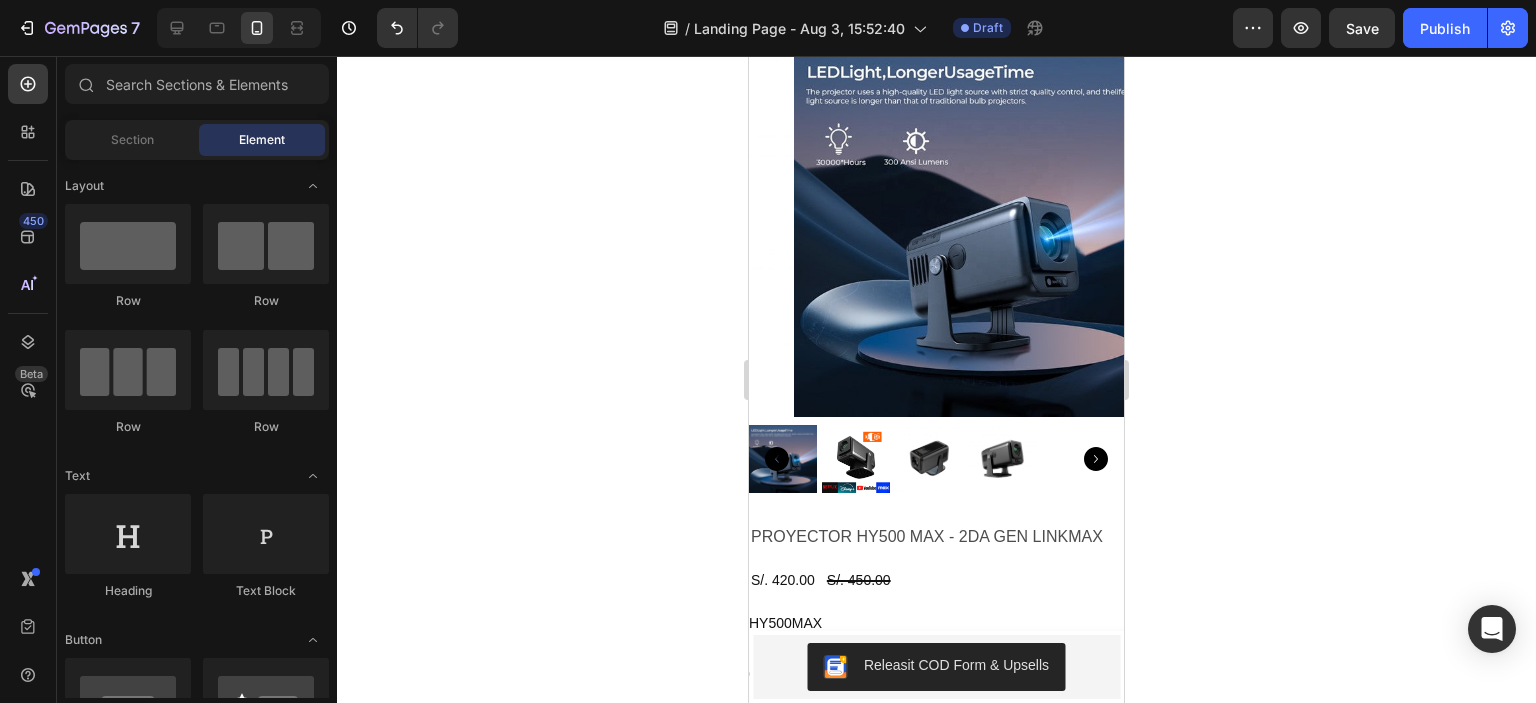 click on "Drop element here" at bounding box center [949, -52] 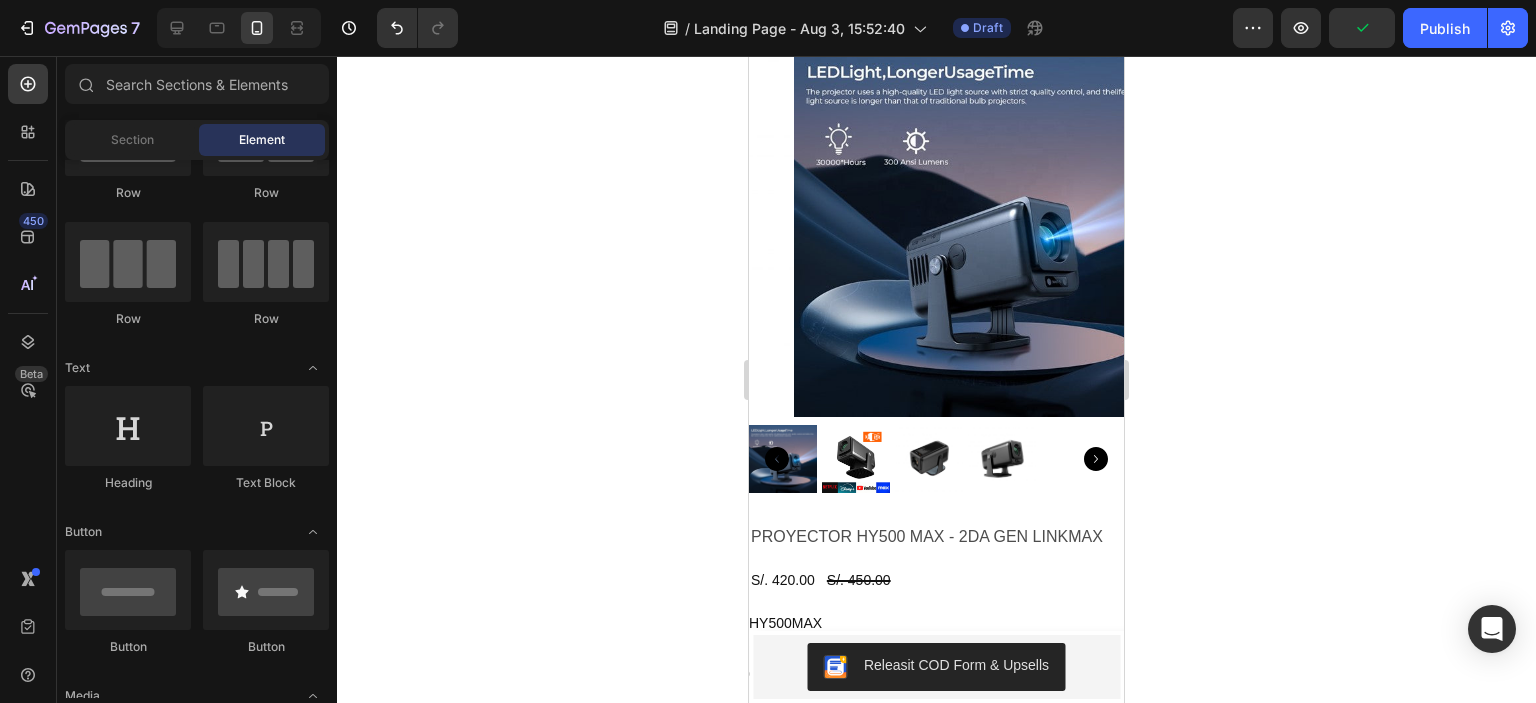 scroll, scrollTop: 0, scrollLeft: 0, axis: both 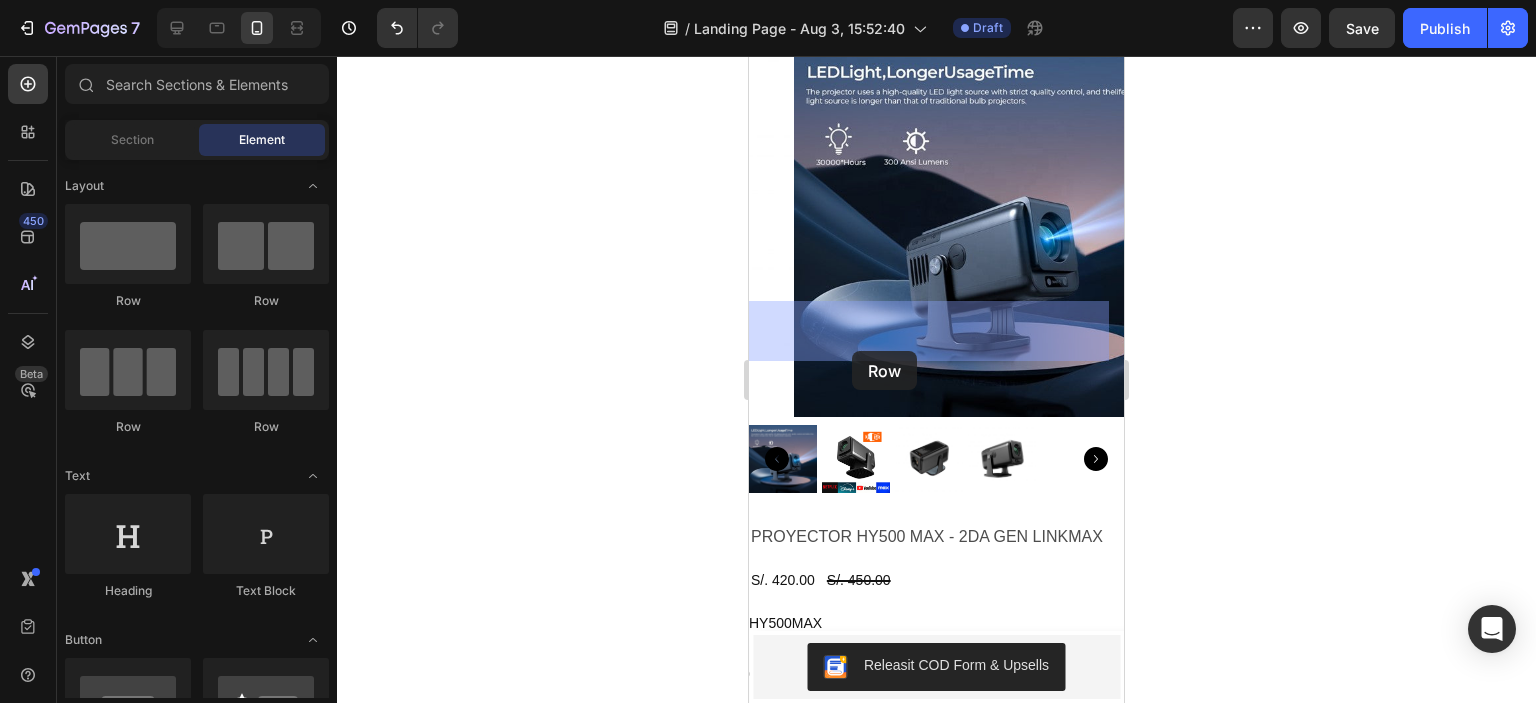 drag, startPoint x: 909, startPoint y: 427, endPoint x: 855, endPoint y: 348, distance: 95.692215 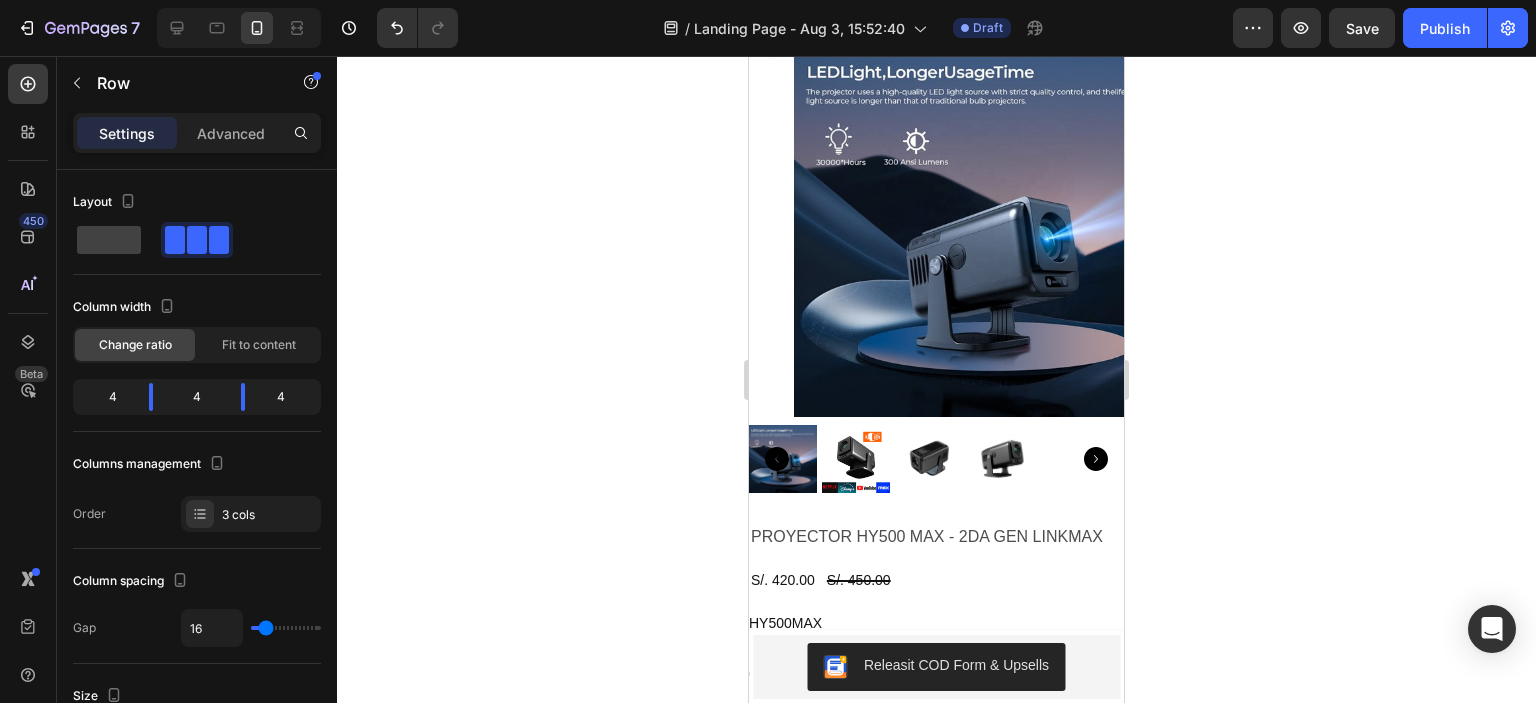 click at bounding box center (806, -52) 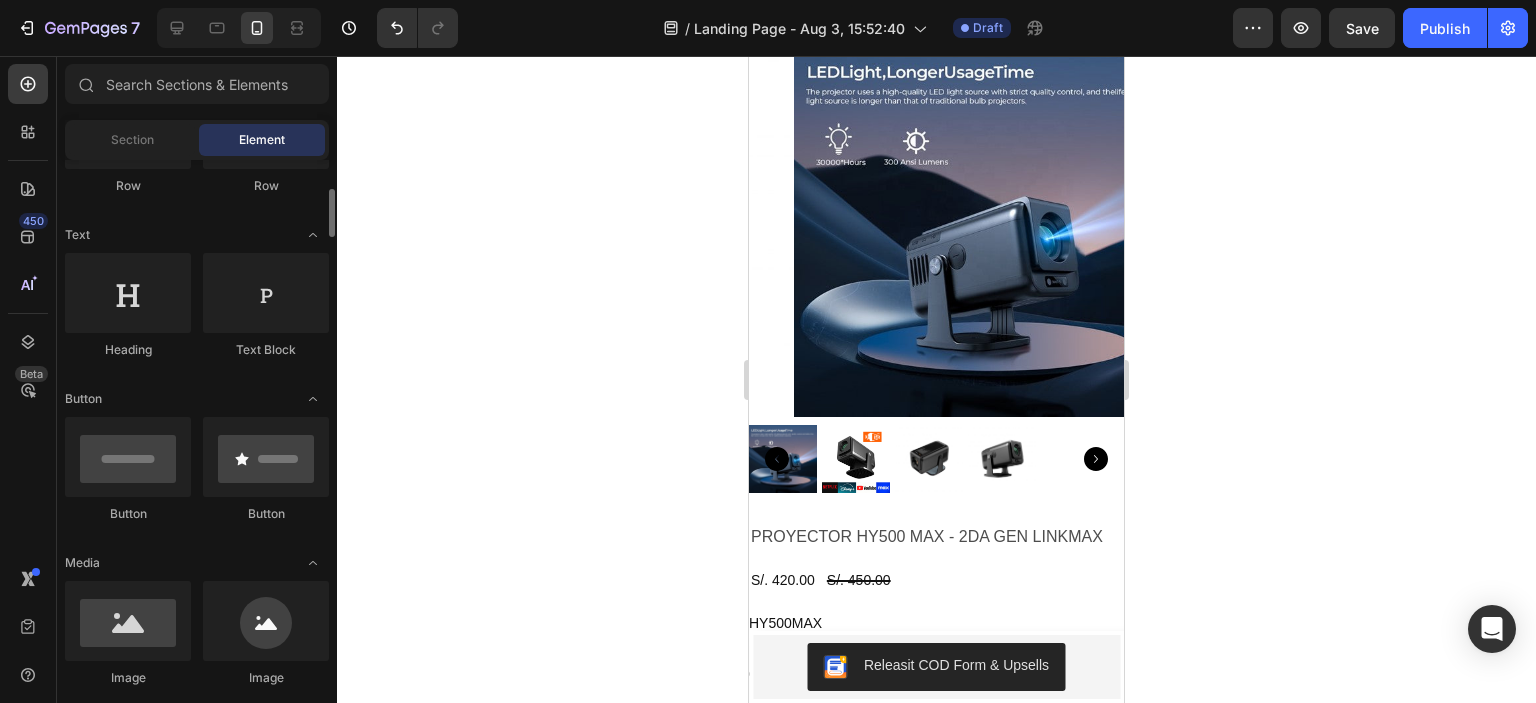 scroll, scrollTop: 256, scrollLeft: 0, axis: vertical 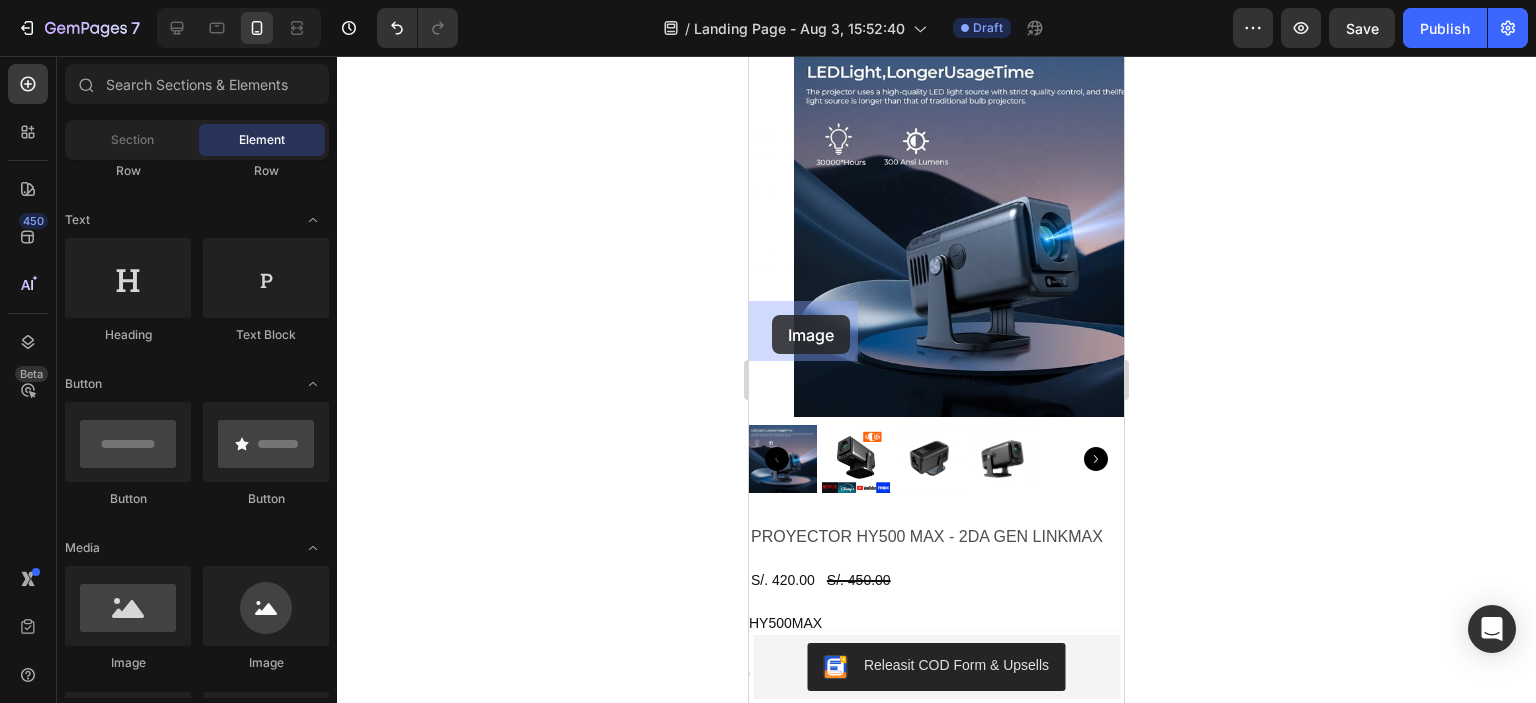 drag, startPoint x: 1003, startPoint y: 675, endPoint x: 780, endPoint y: 312, distance: 426.02582 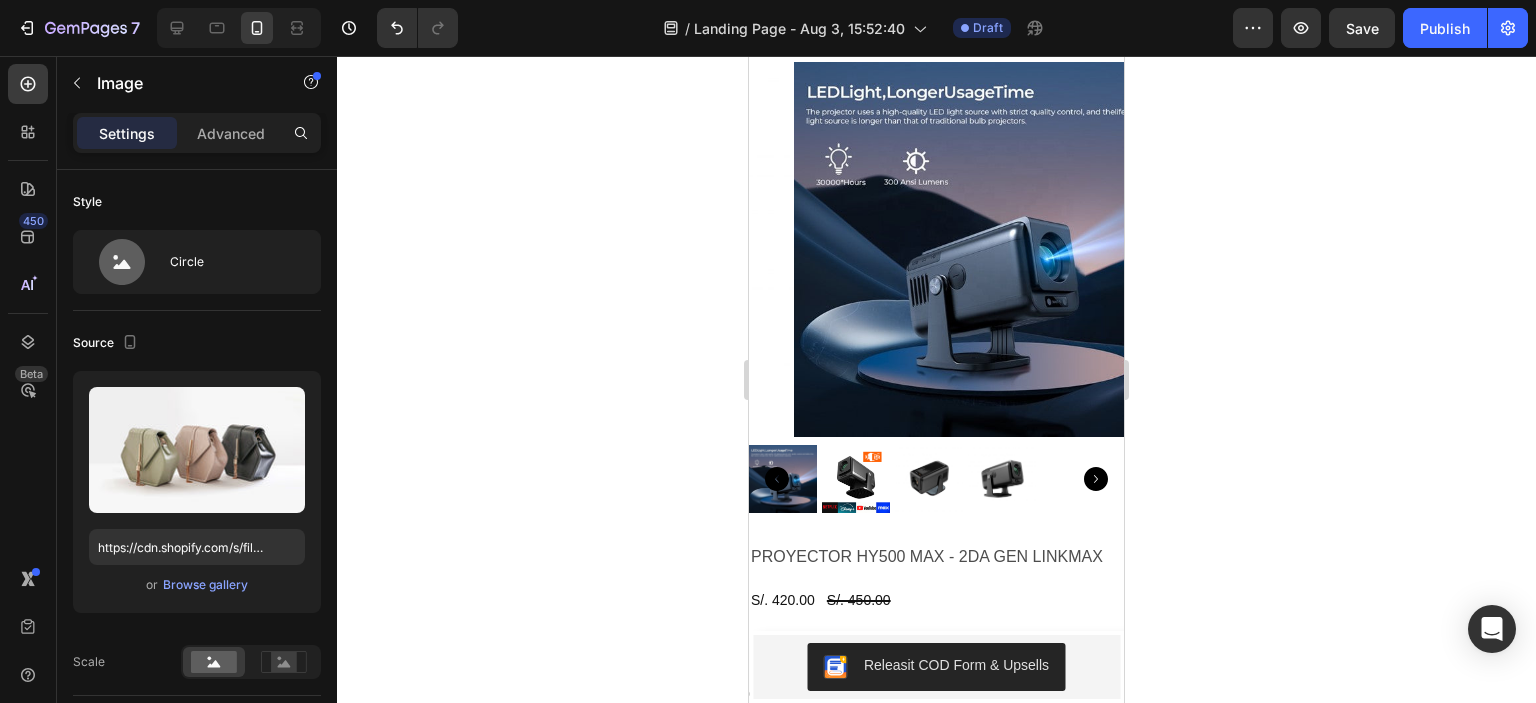 click at bounding box center (936, -42) 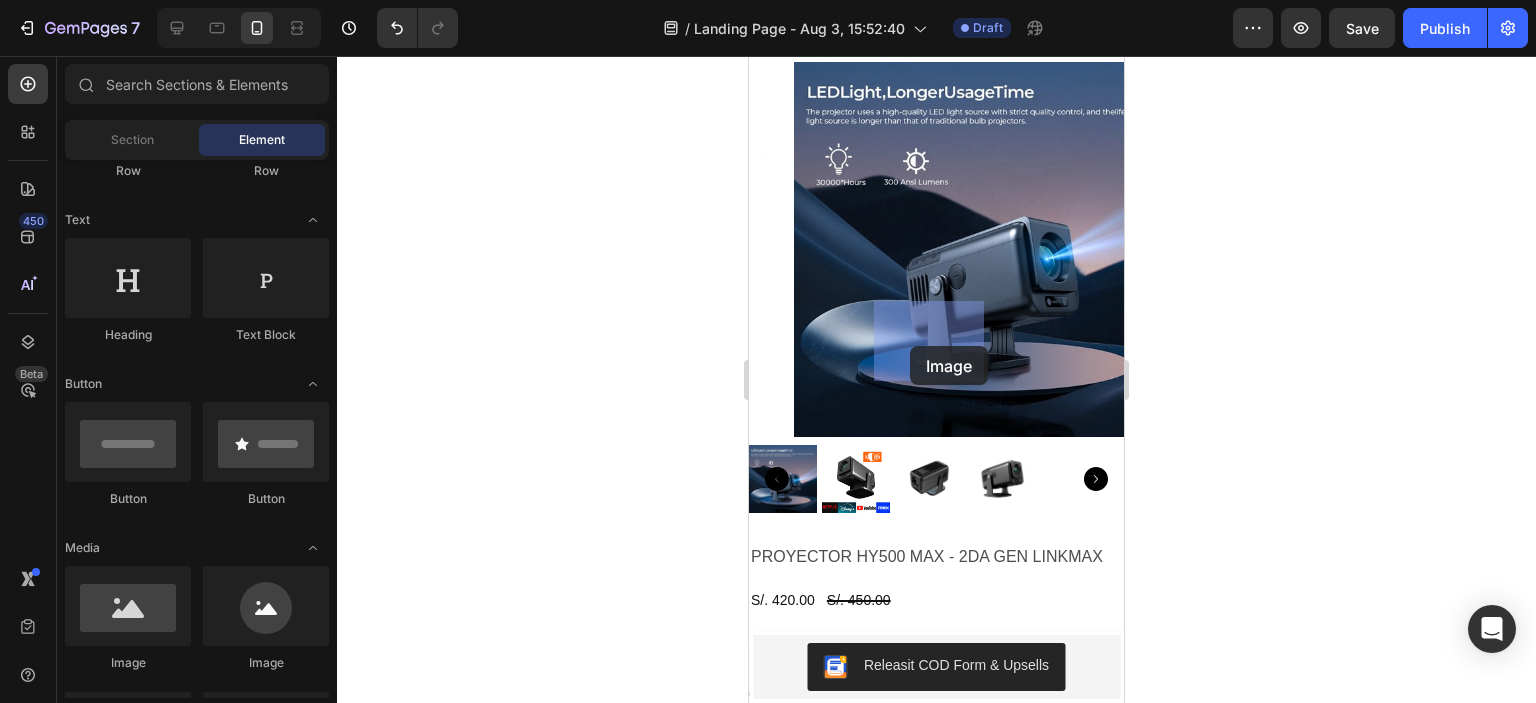 drag, startPoint x: 998, startPoint y: 691, endPoint x: 757, endPoint y: 403, distance: 375.53296 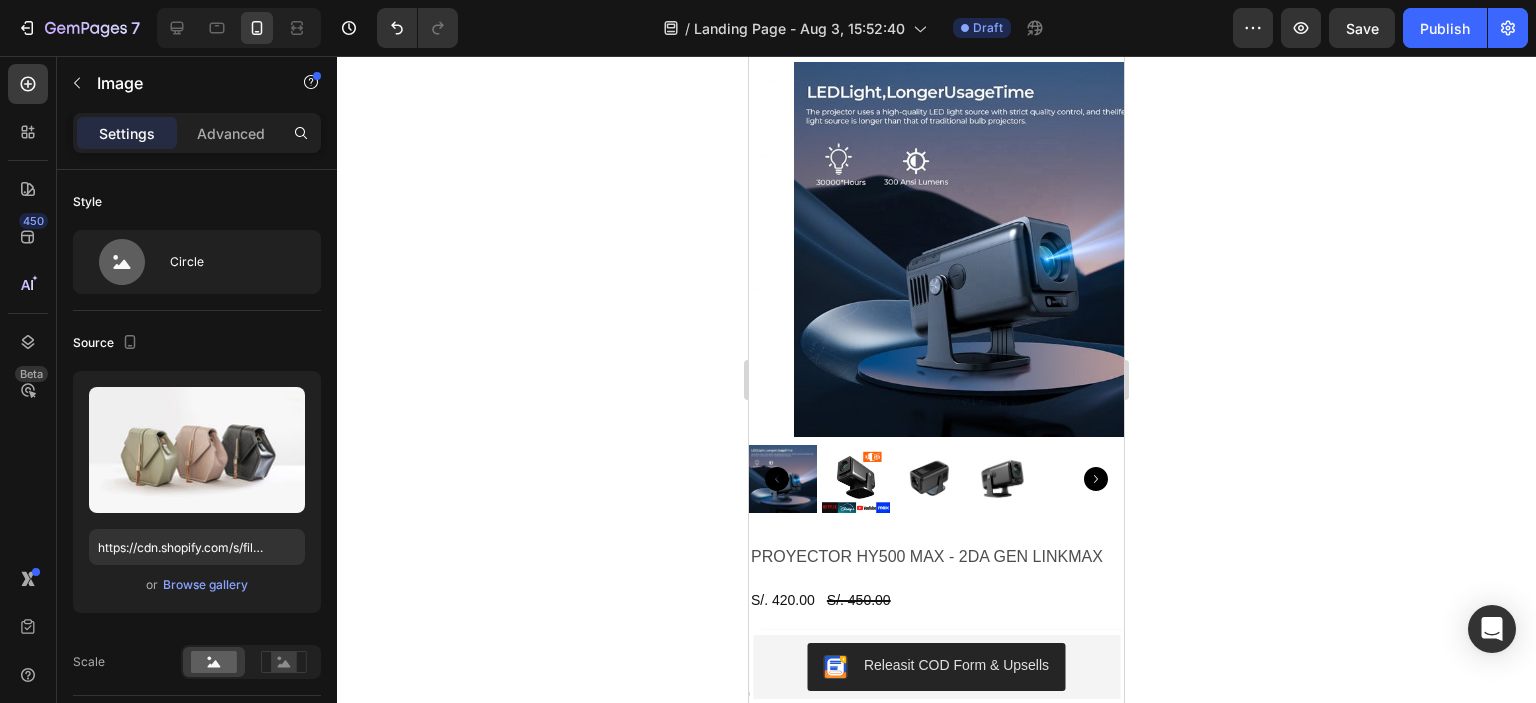 drag, startPoint x: 1073, startPoint y: 349, endPoint x: 1378, endPoint y: 474, distance: 329.621 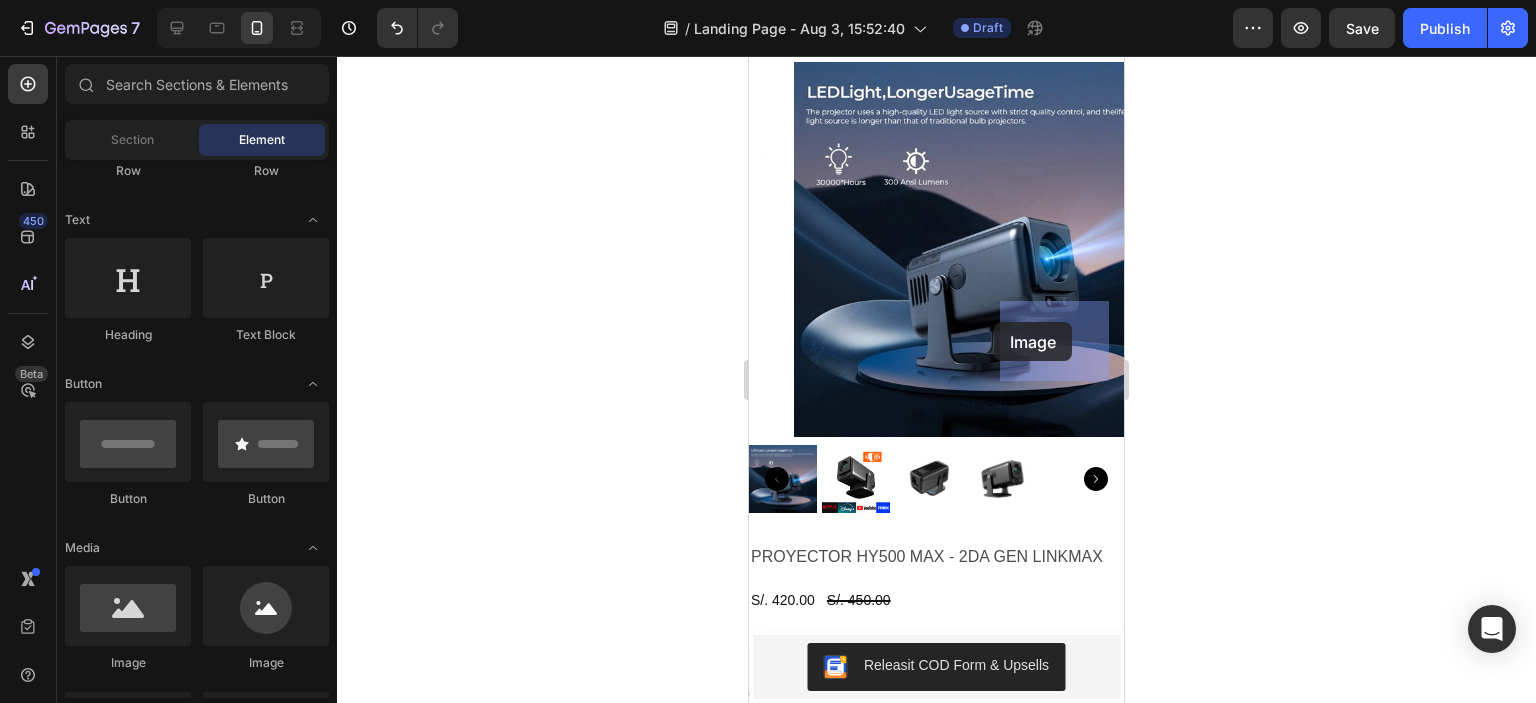 drag, startPoint x: 1030, startPoint y: 651, endPoint x: 994, endPoint y: 322, distance: 330.96375 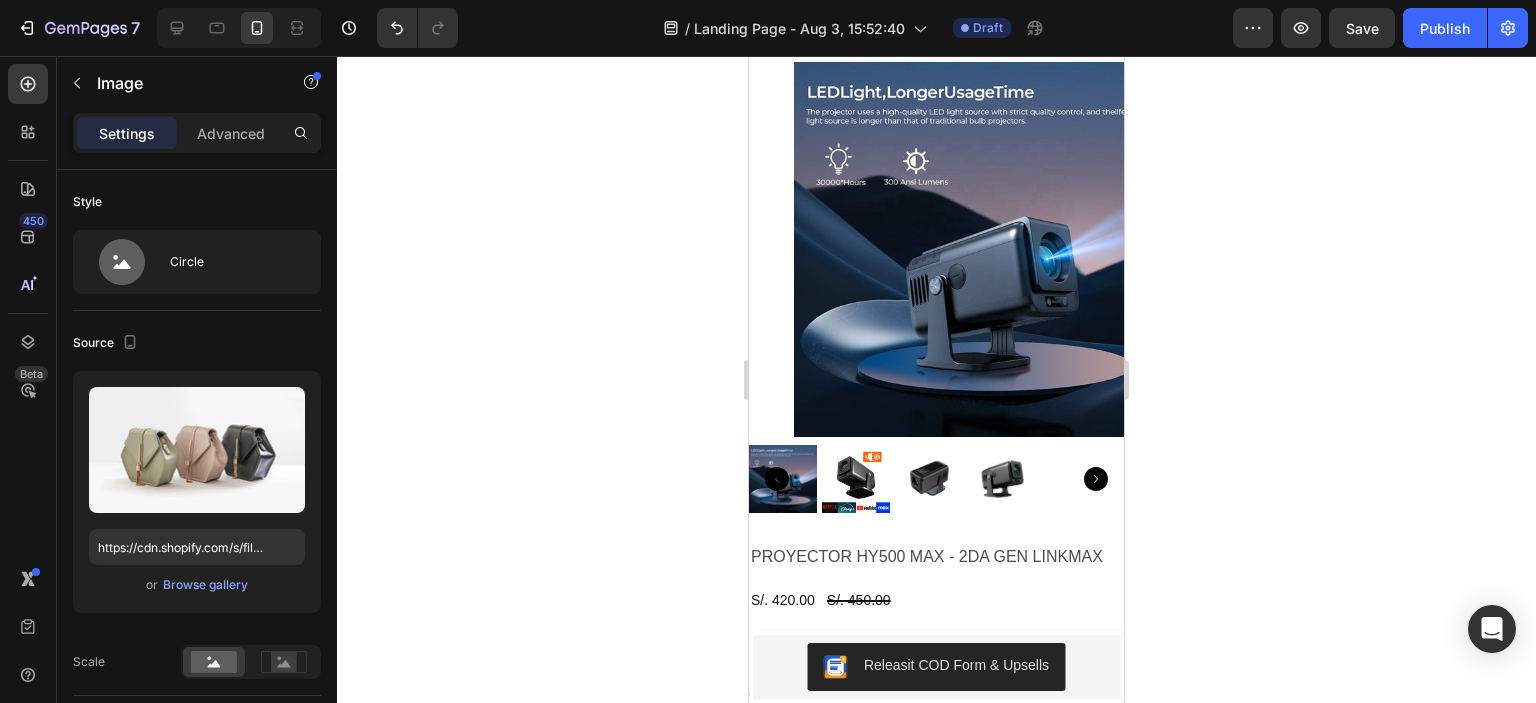 click at bounding box center [806, -42] 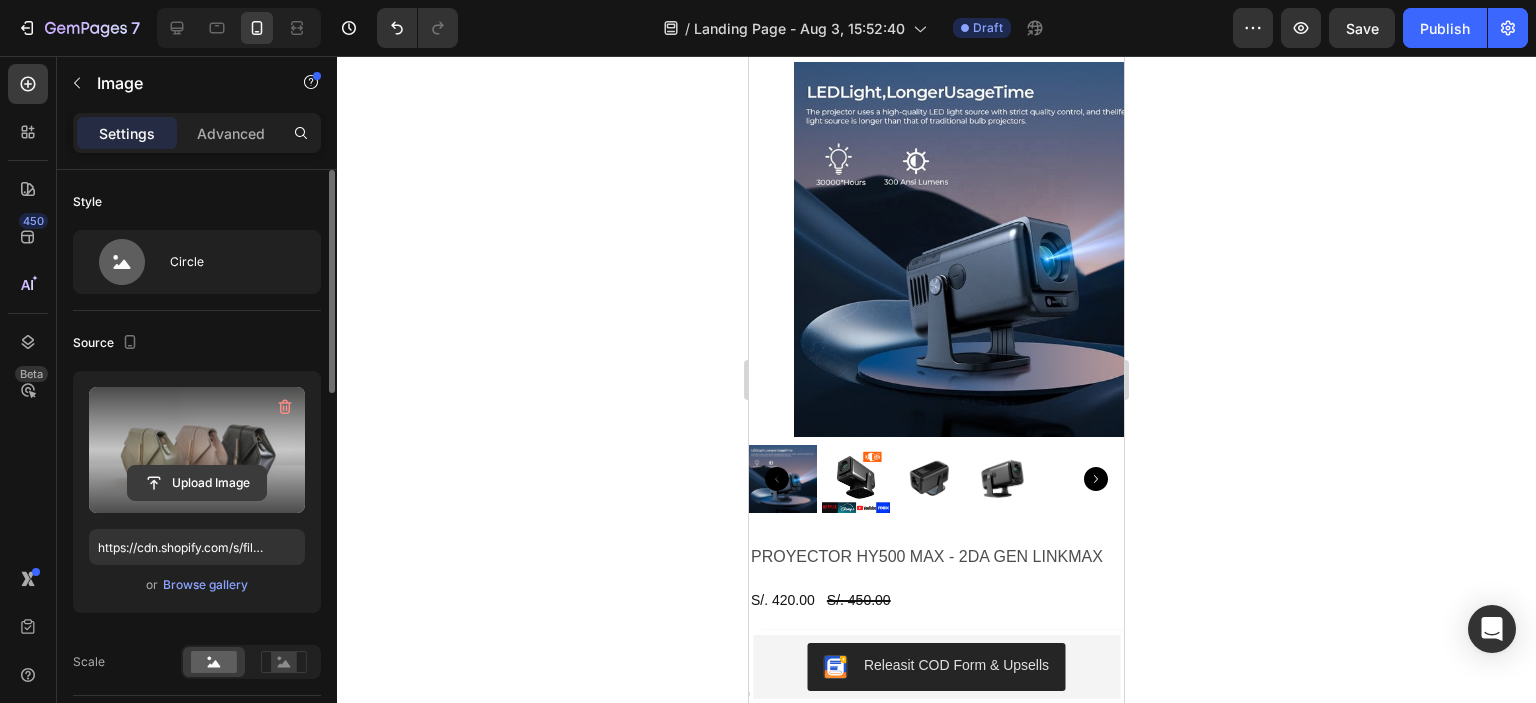 click 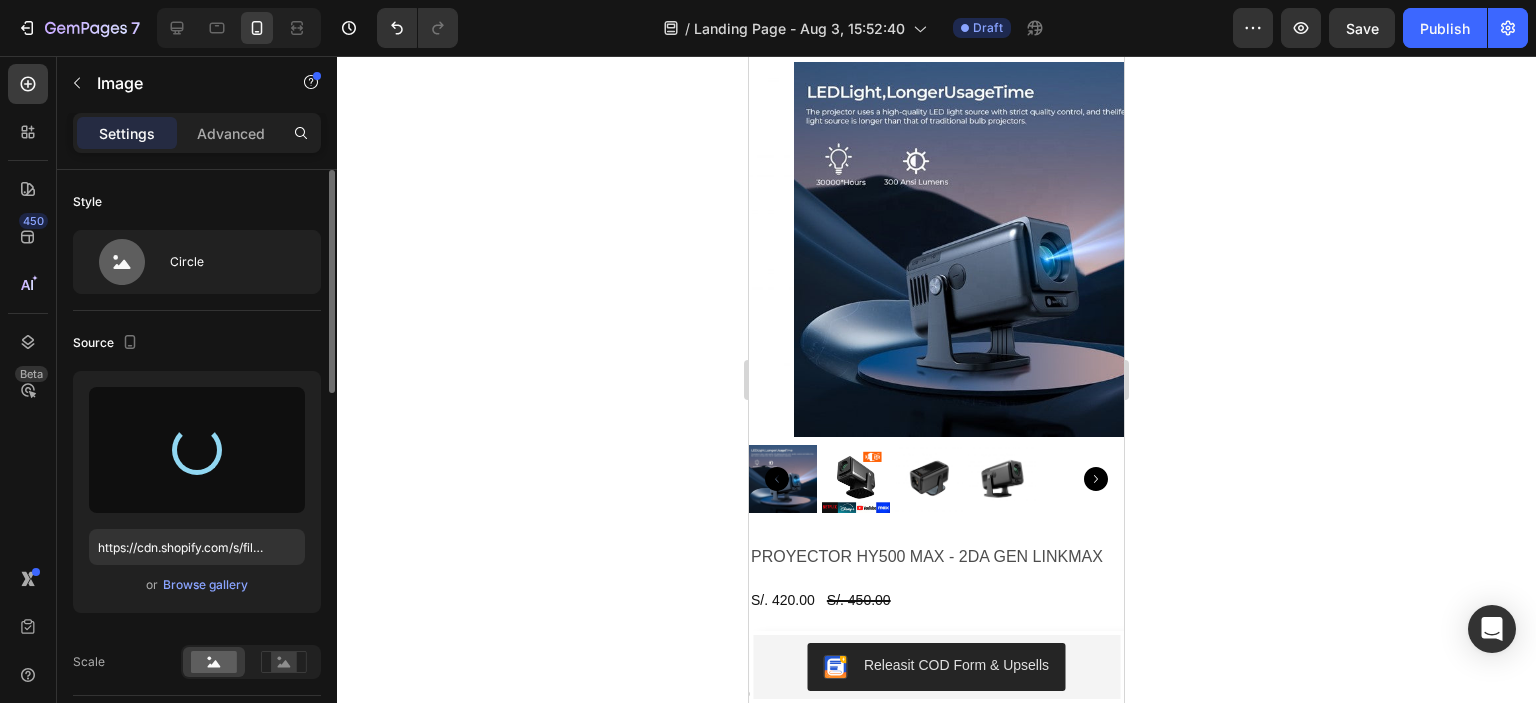 type on "https://cdn.shopify.com/s/files/1/0672/1555/6698/files/gempages_578351845596988357-0cb23743-cc34-4879-aca8-819d9326ed0a.png" 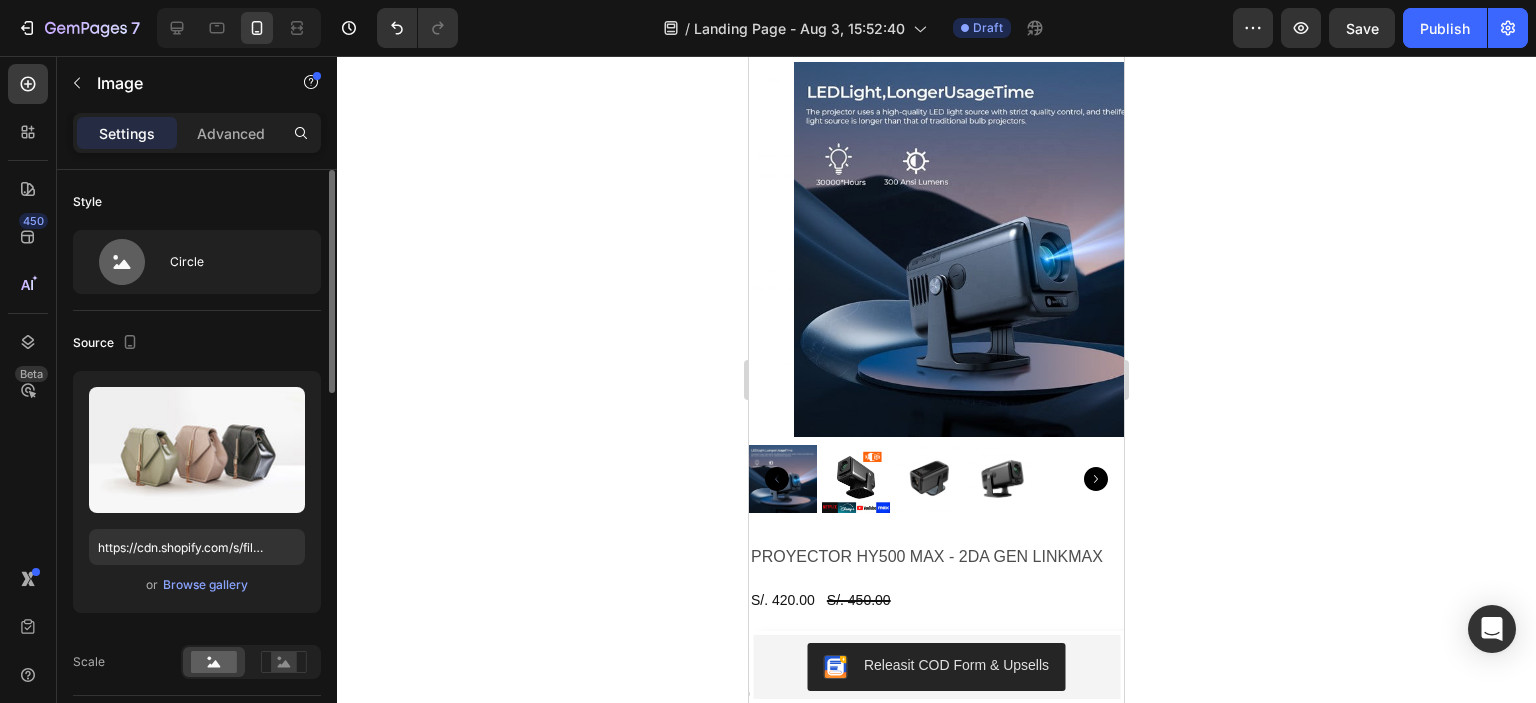 click at bounding box center [936, -42] 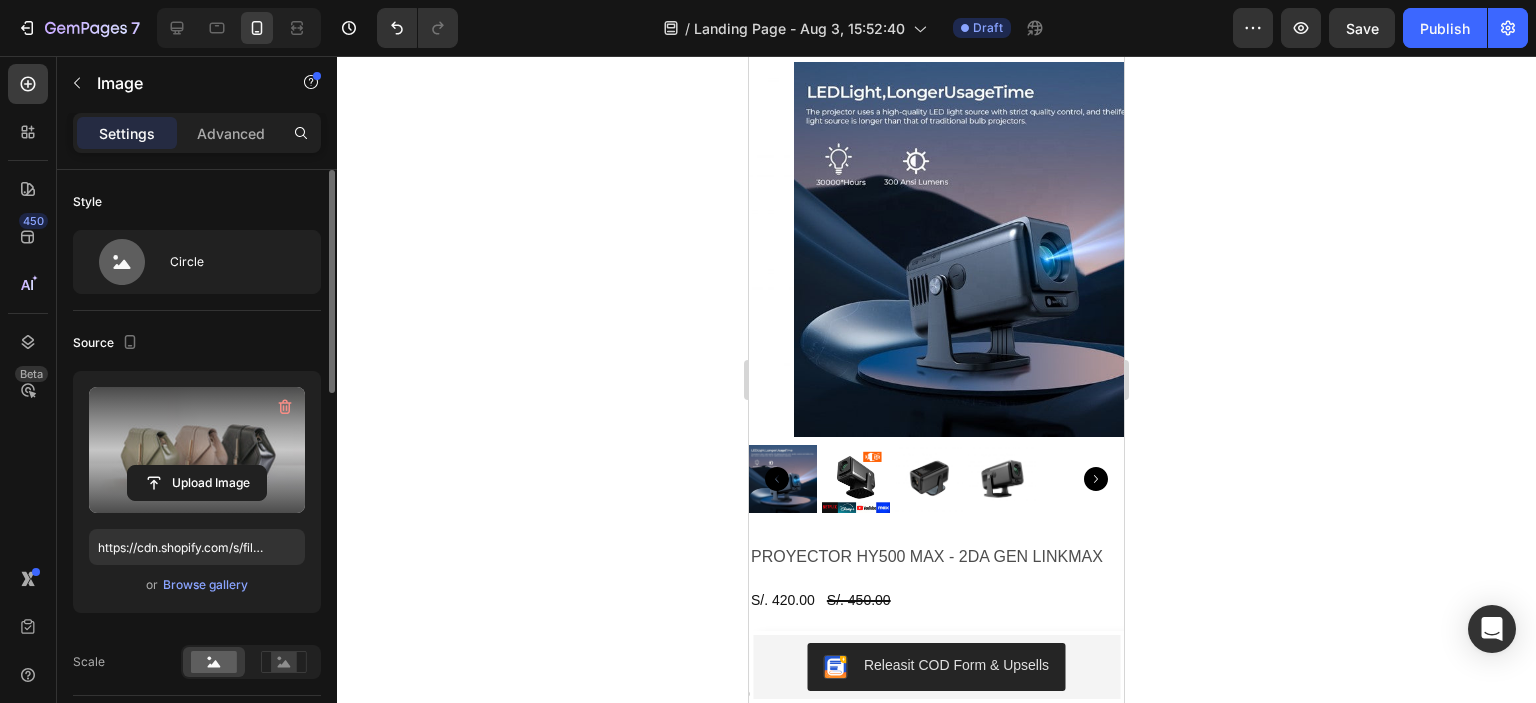 click at bounding box center [197, 450] 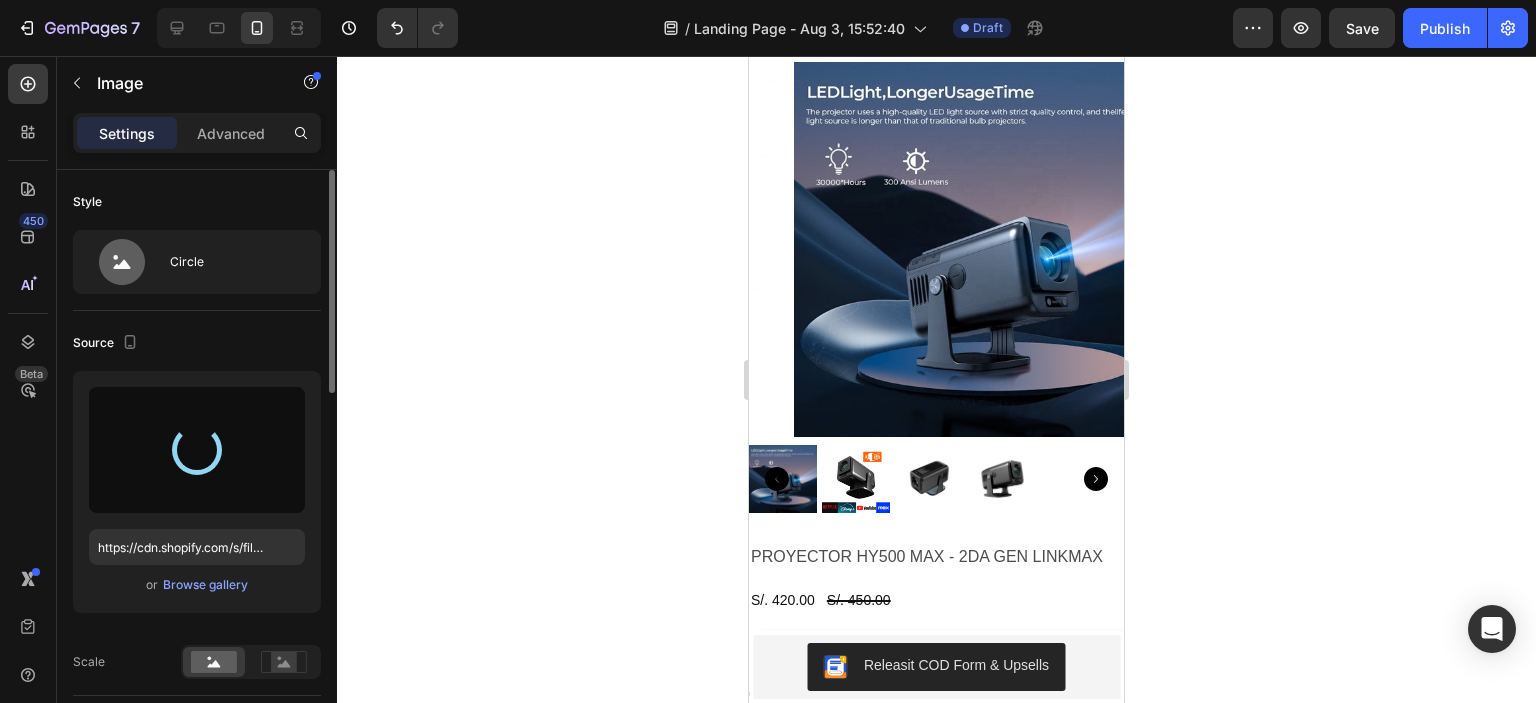 type on "https://cdn.shopify.com/s/files/1/0672/1555/6698/files/gempages_578351845596988357-d2a599e2-65a7-4a92-9389-03ce0620e6d6.png" 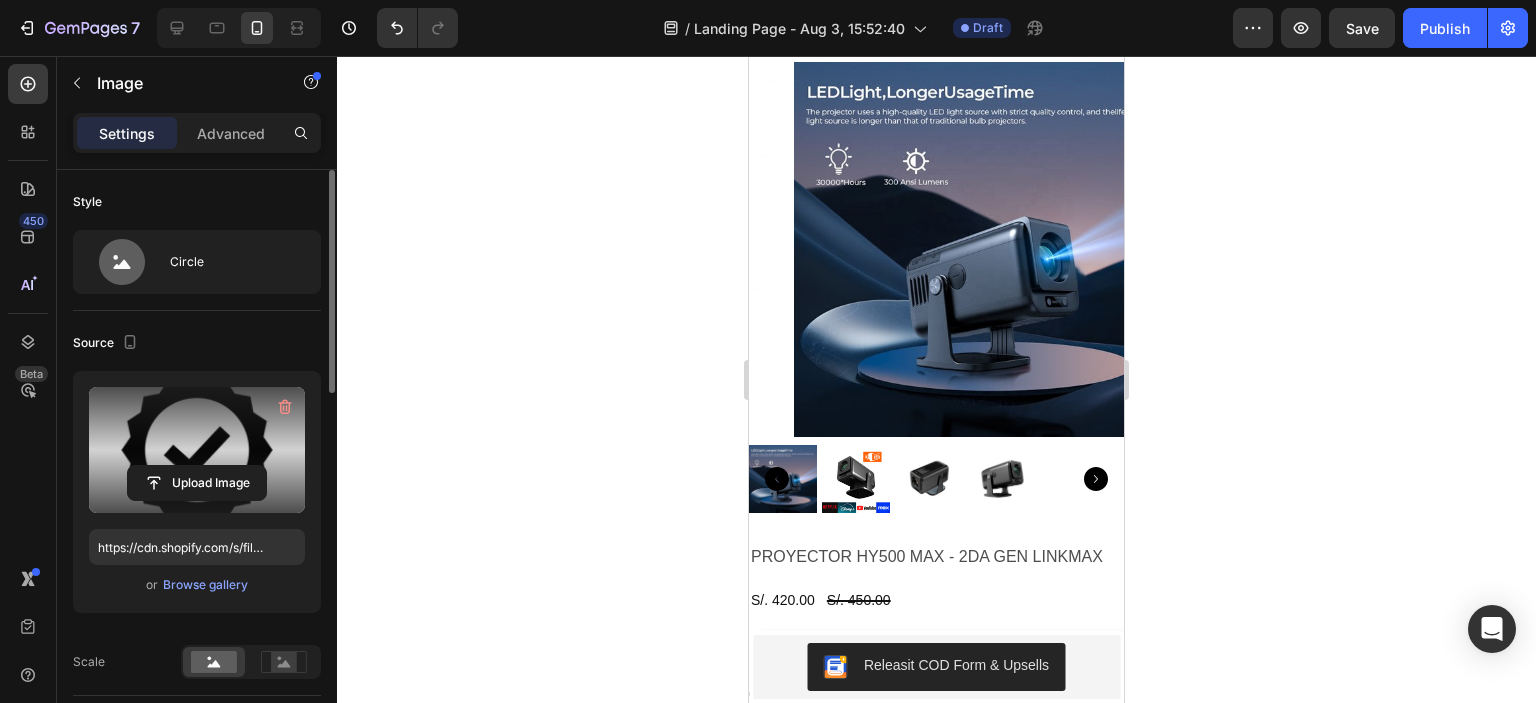 click at bounding box center (1067, -42) 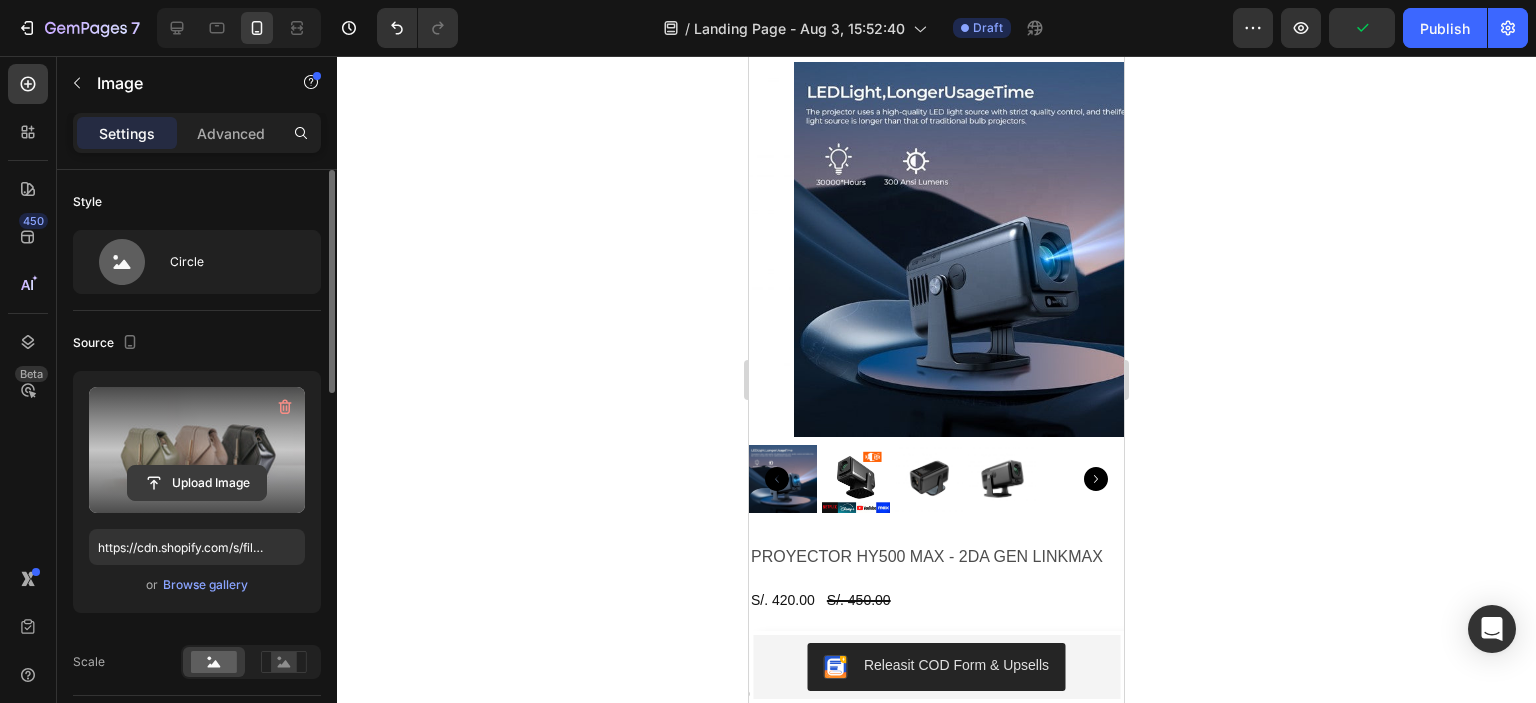 click 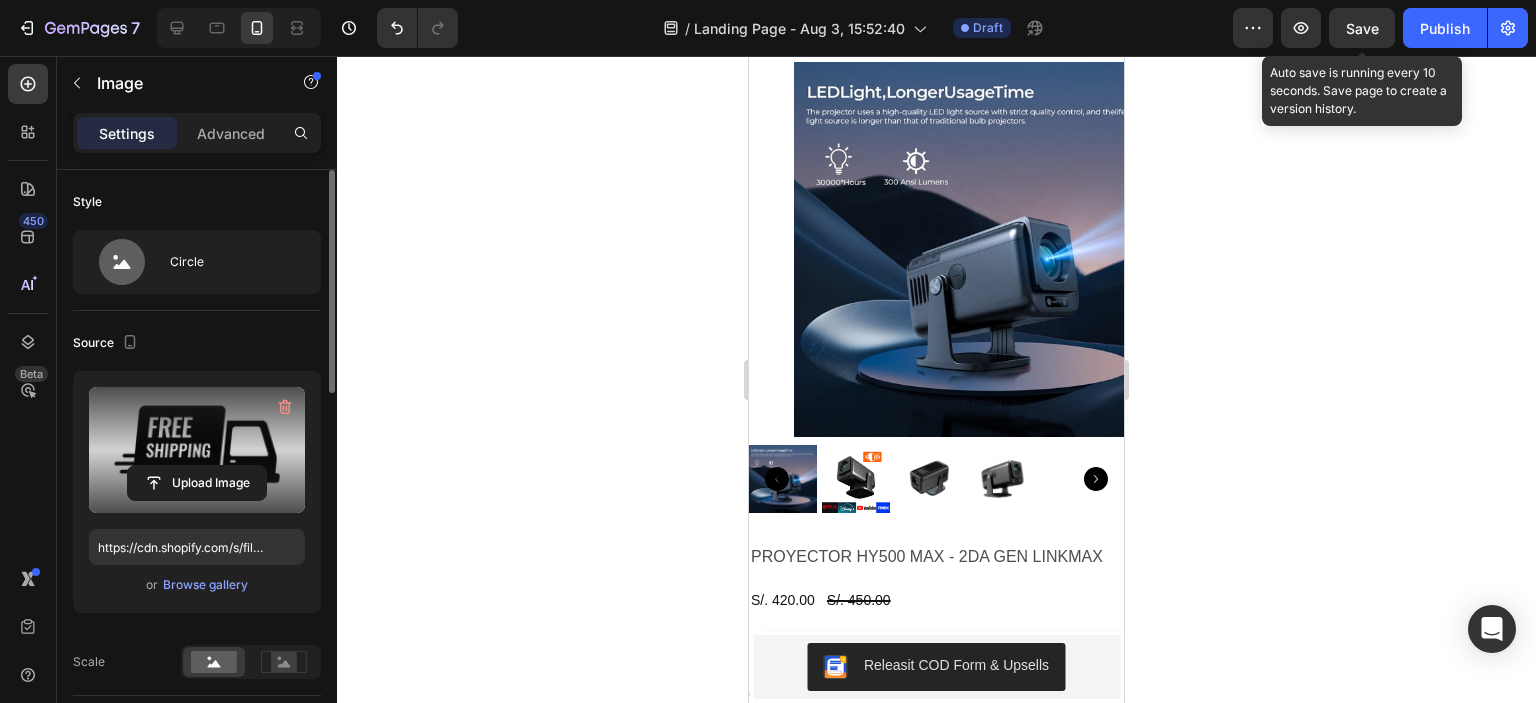 click on "Save" at bounding box center [1362, 28] 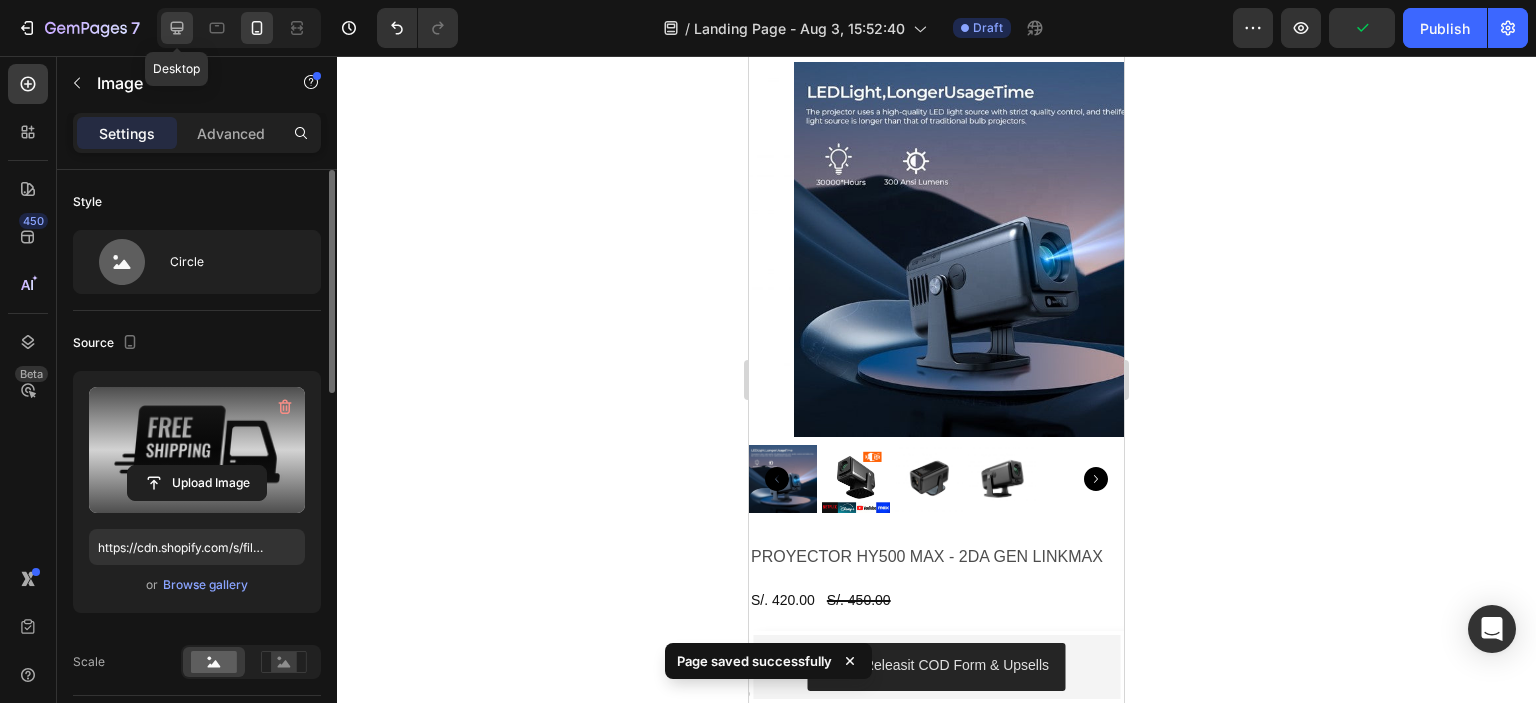 click 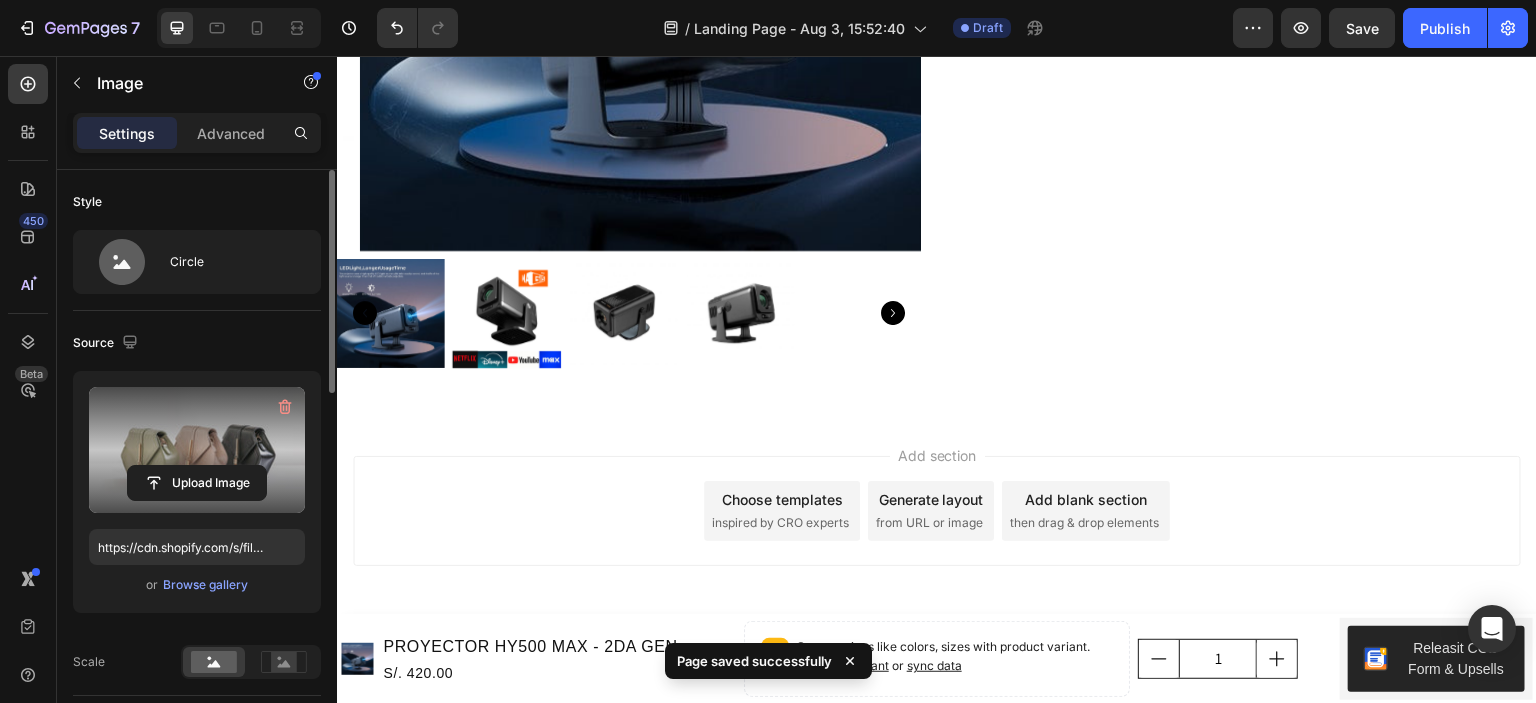 scroll, scrollTop: 1288, scrollLeft: 0, axis: vertical 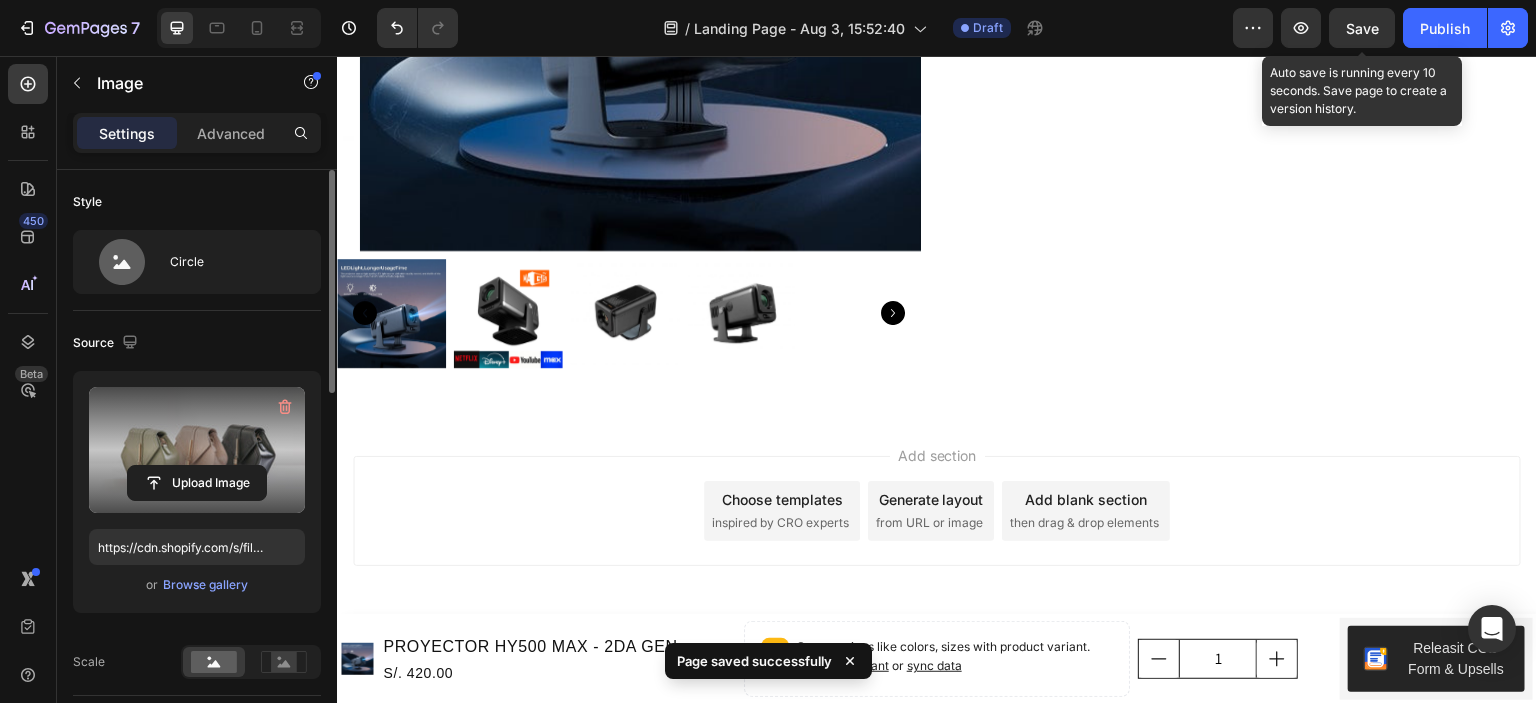 click on "Save" at bounding box center (1362, 28) 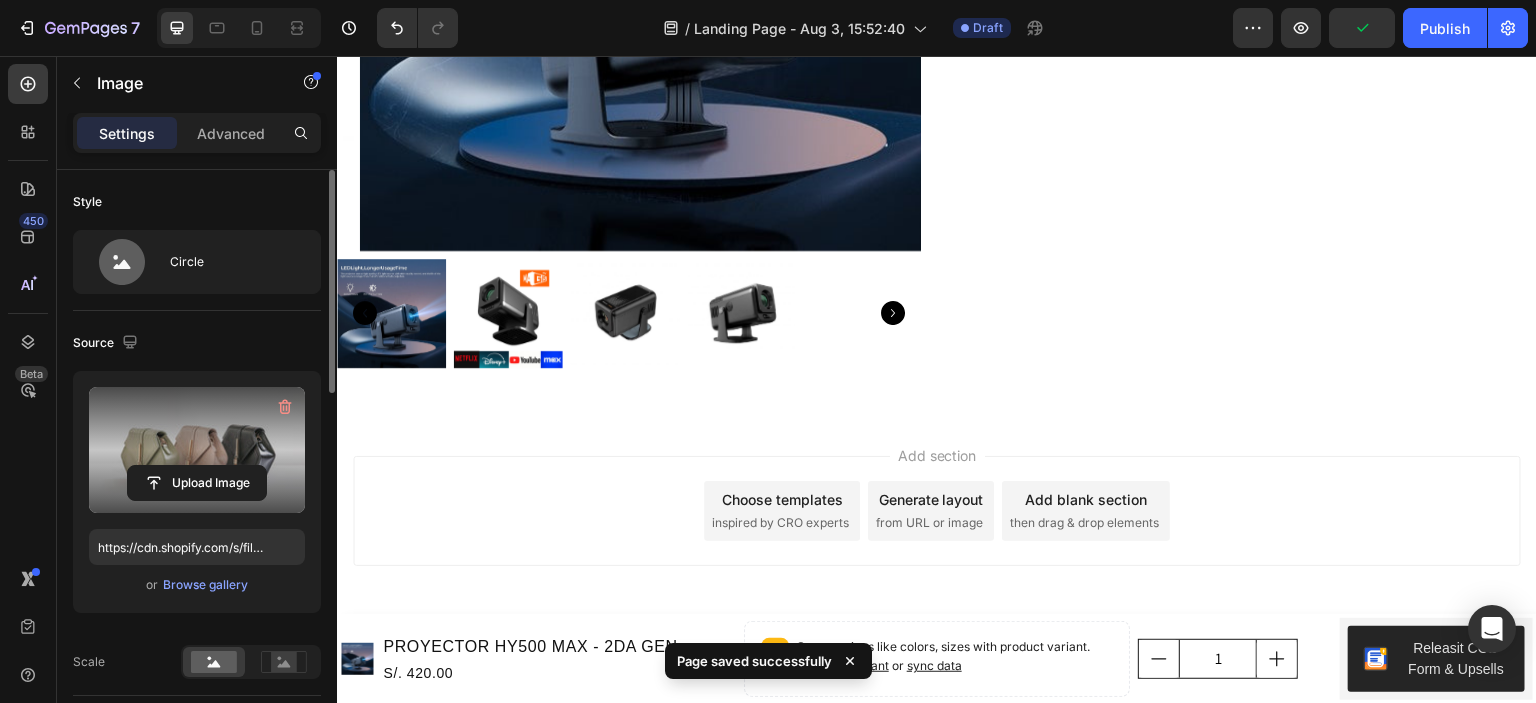 click at bounding box center [532, -437] 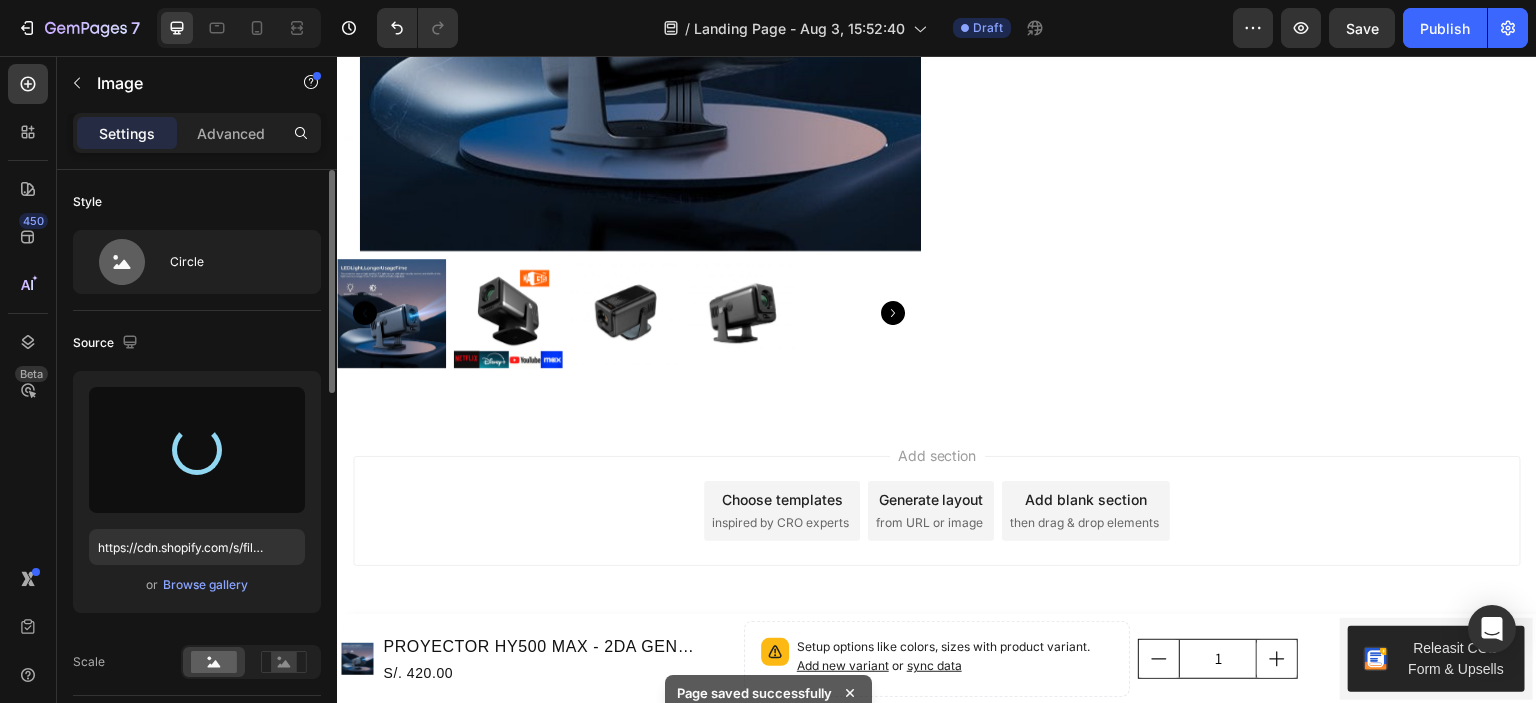 type on "https://cdn.shopify.com/s/files/1/0672/1555/6698/files/gempages_578351845596988357-0cb23743-cc34-4879-aca8-819d9326ed0a.png" 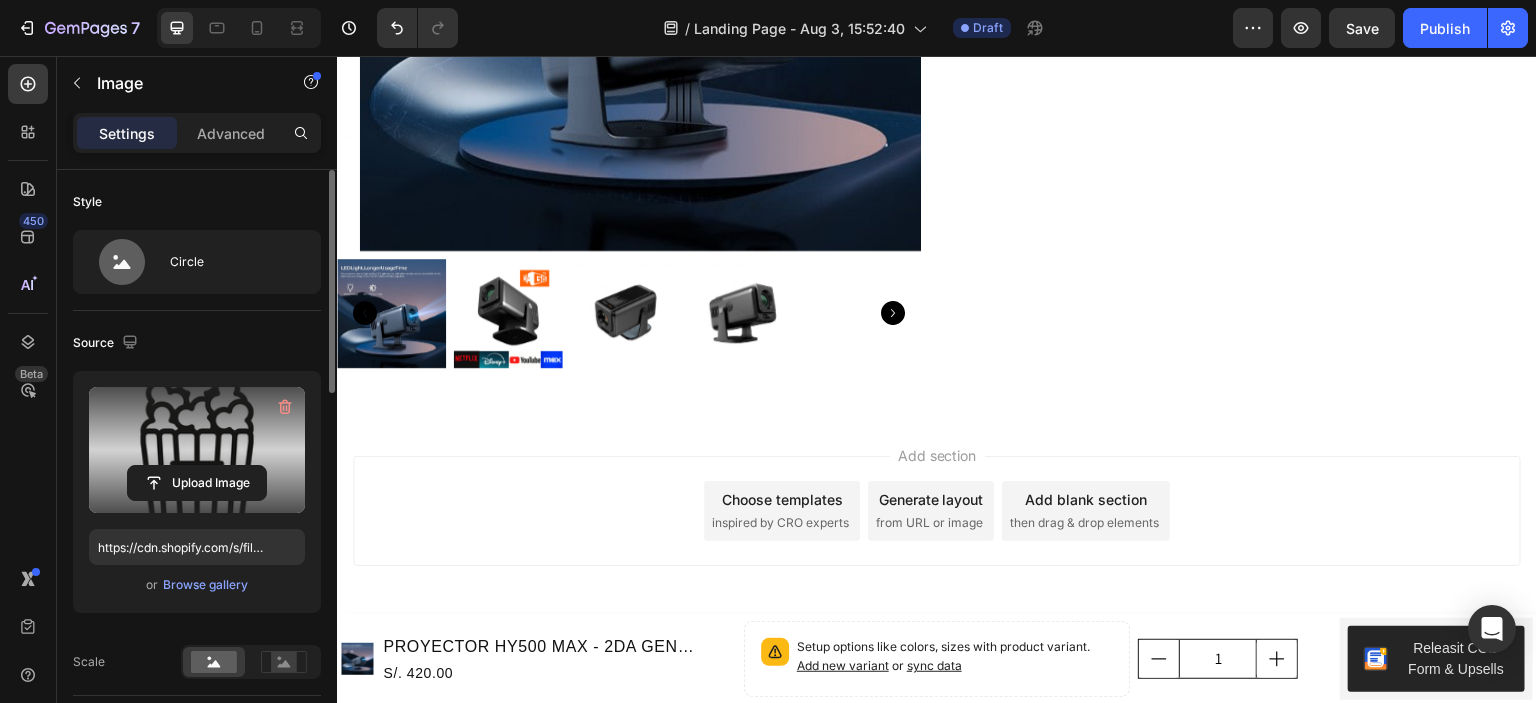 click at bounding box center [937, -437] 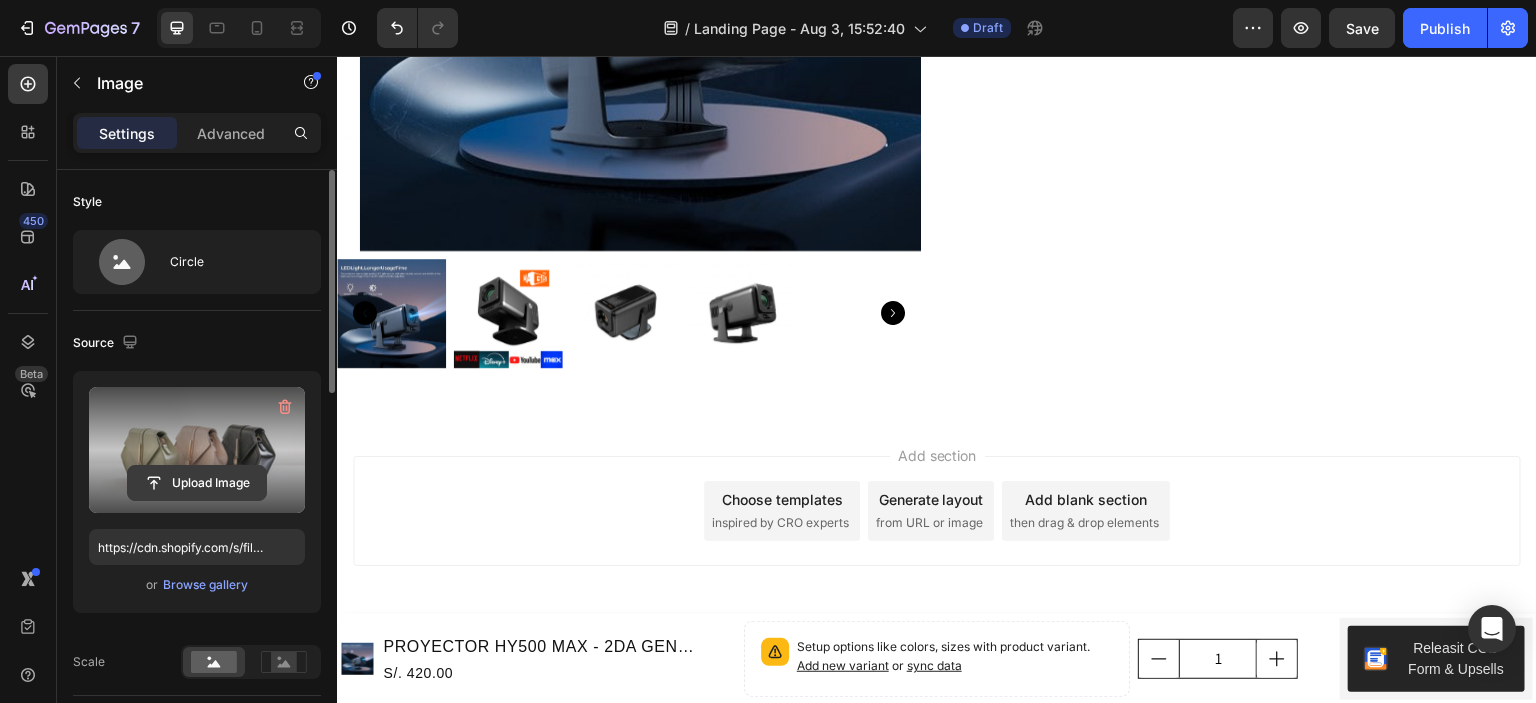 click 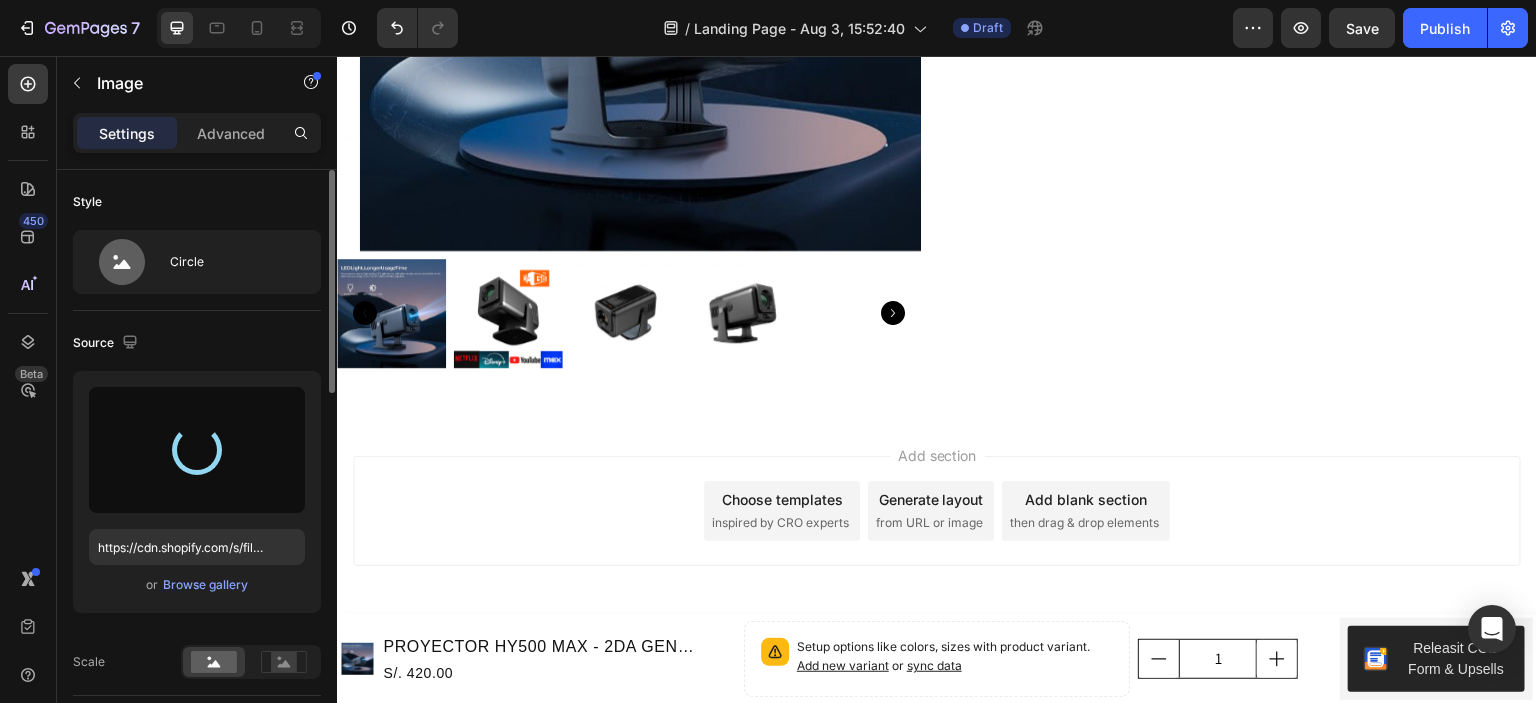 type on "https://cdn.shopify.com/s/files/1/0672/1555/6698/files/gempages_578351845596988357-d2a599e2-65a7-4a92-9389-03ce0620e6d6.png" 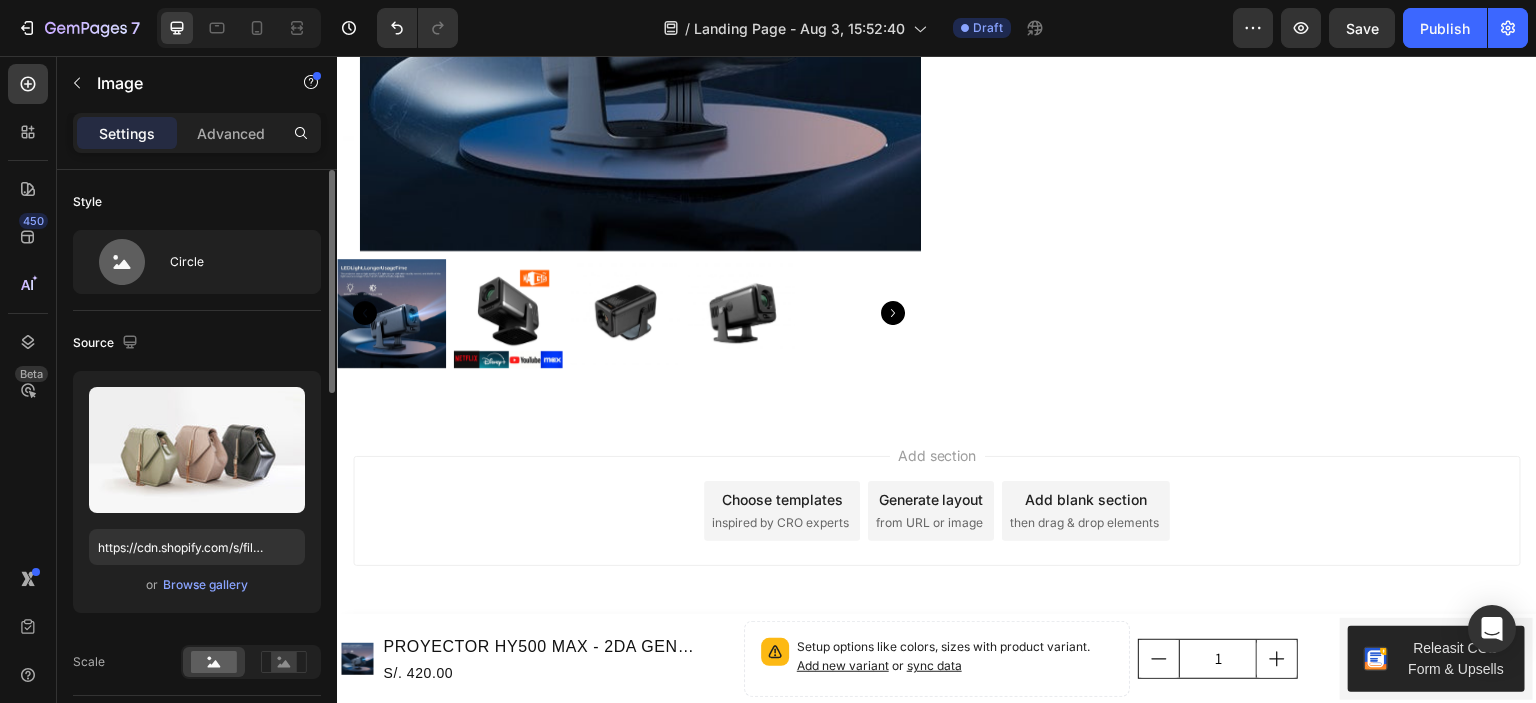 click at bounding box center [1342, -437] 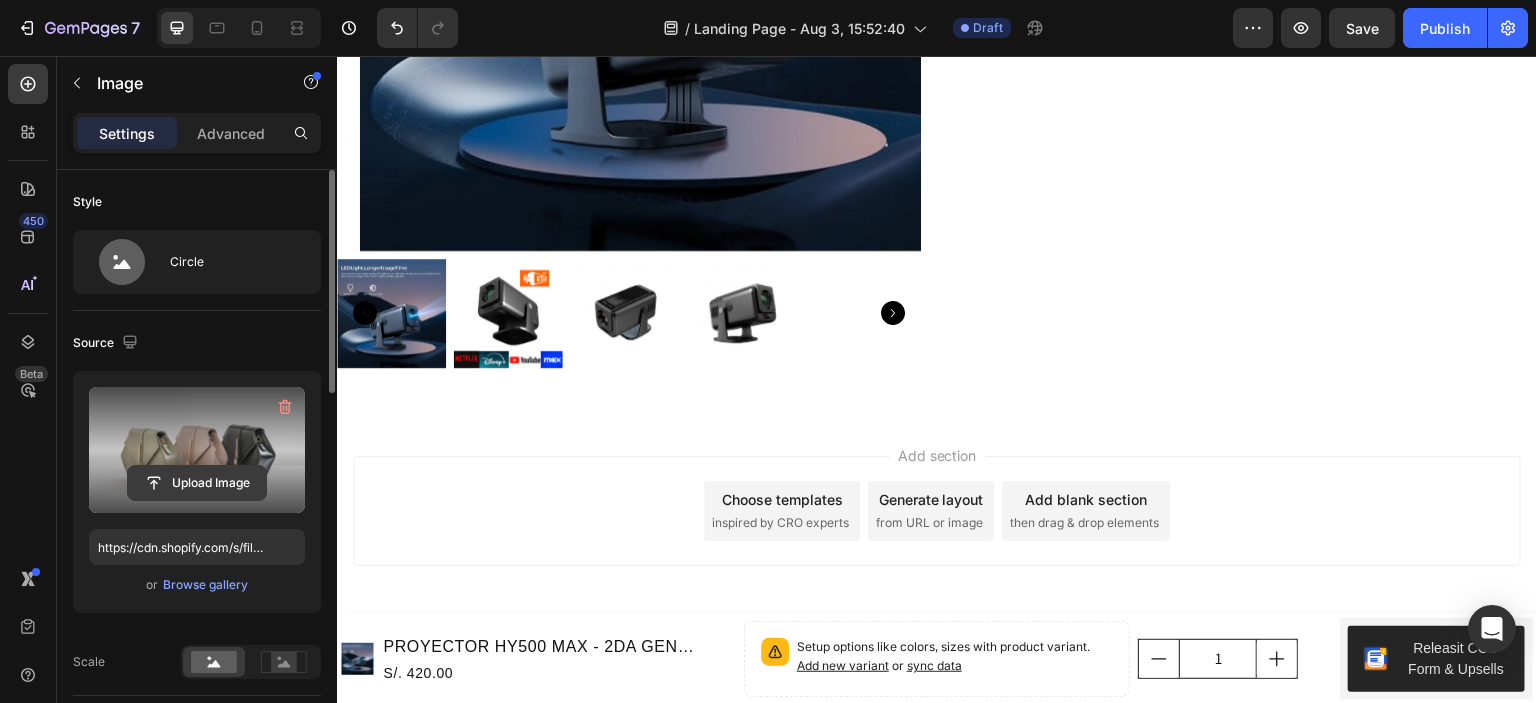 click 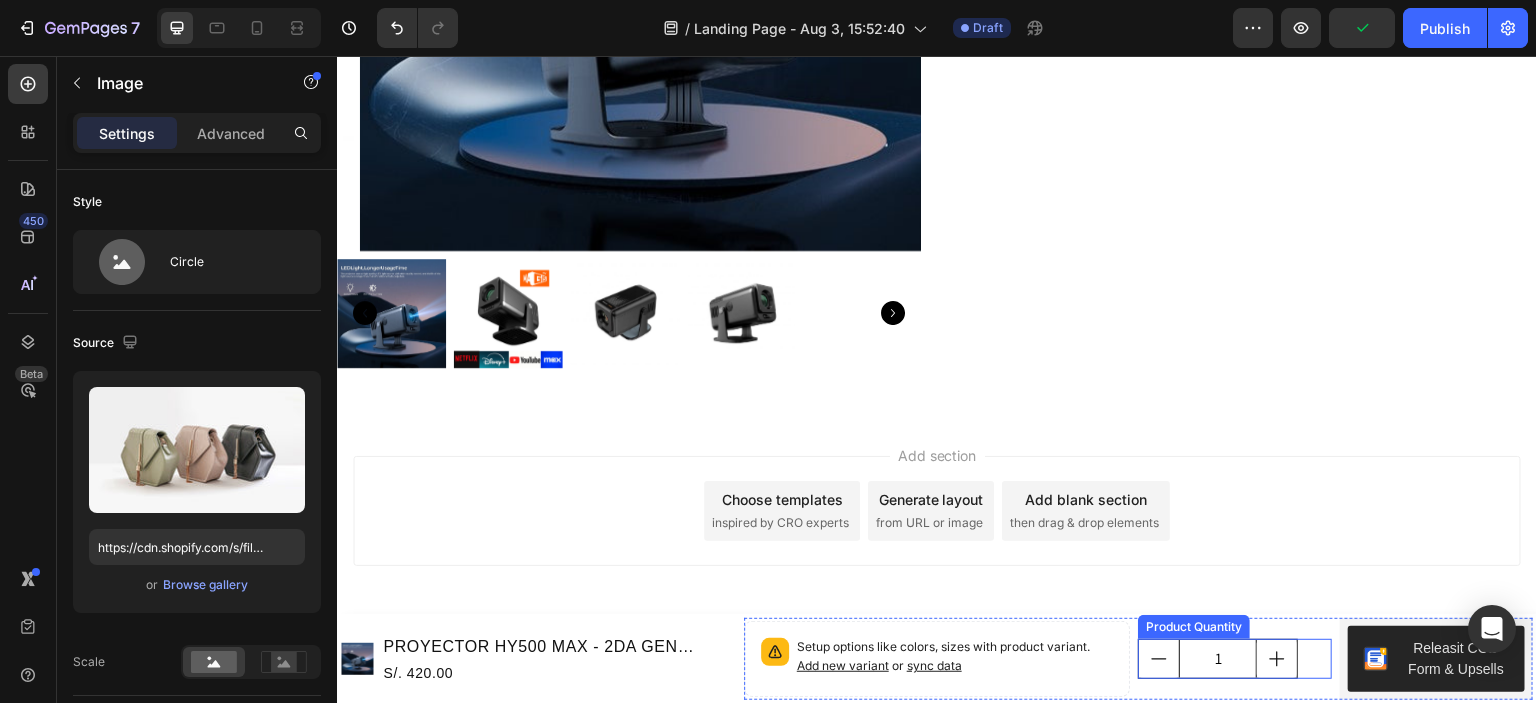 type on "https://cdn.shopify.com/s/files/1/0672/1555/6698/files/gempages_578351845596988357-9a60a587-cdba-485f-aed0-9e9e34b3711c.png" 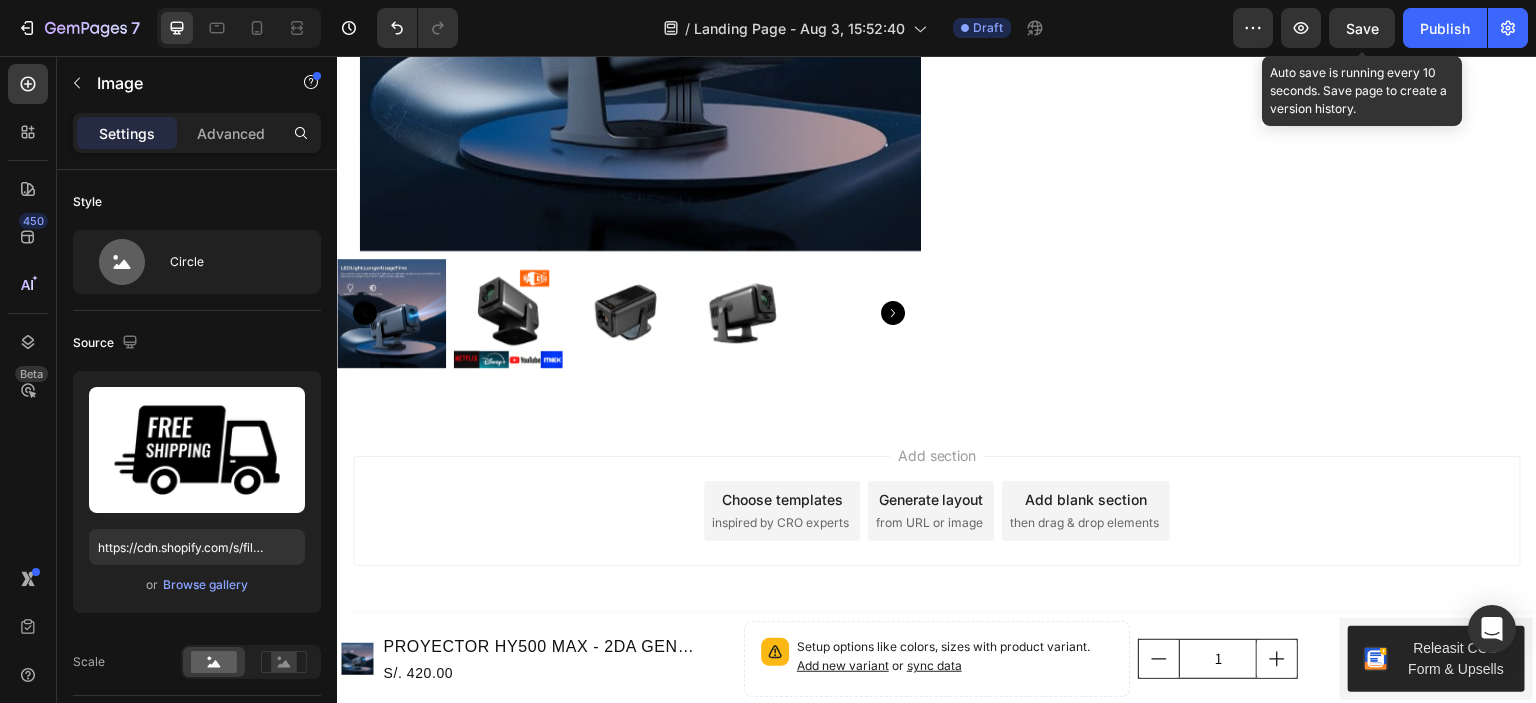 click on "Save" at bounding box center (1362, 28) 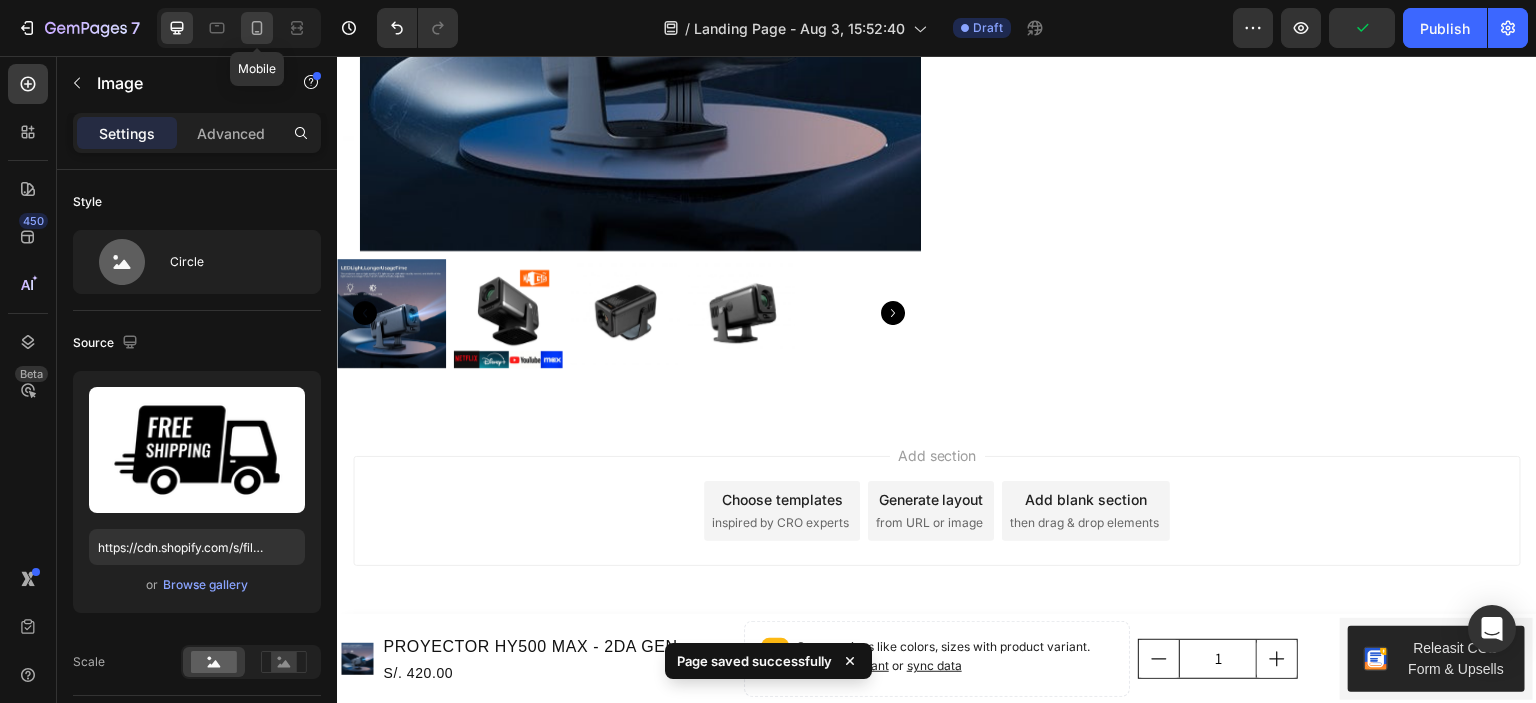 click 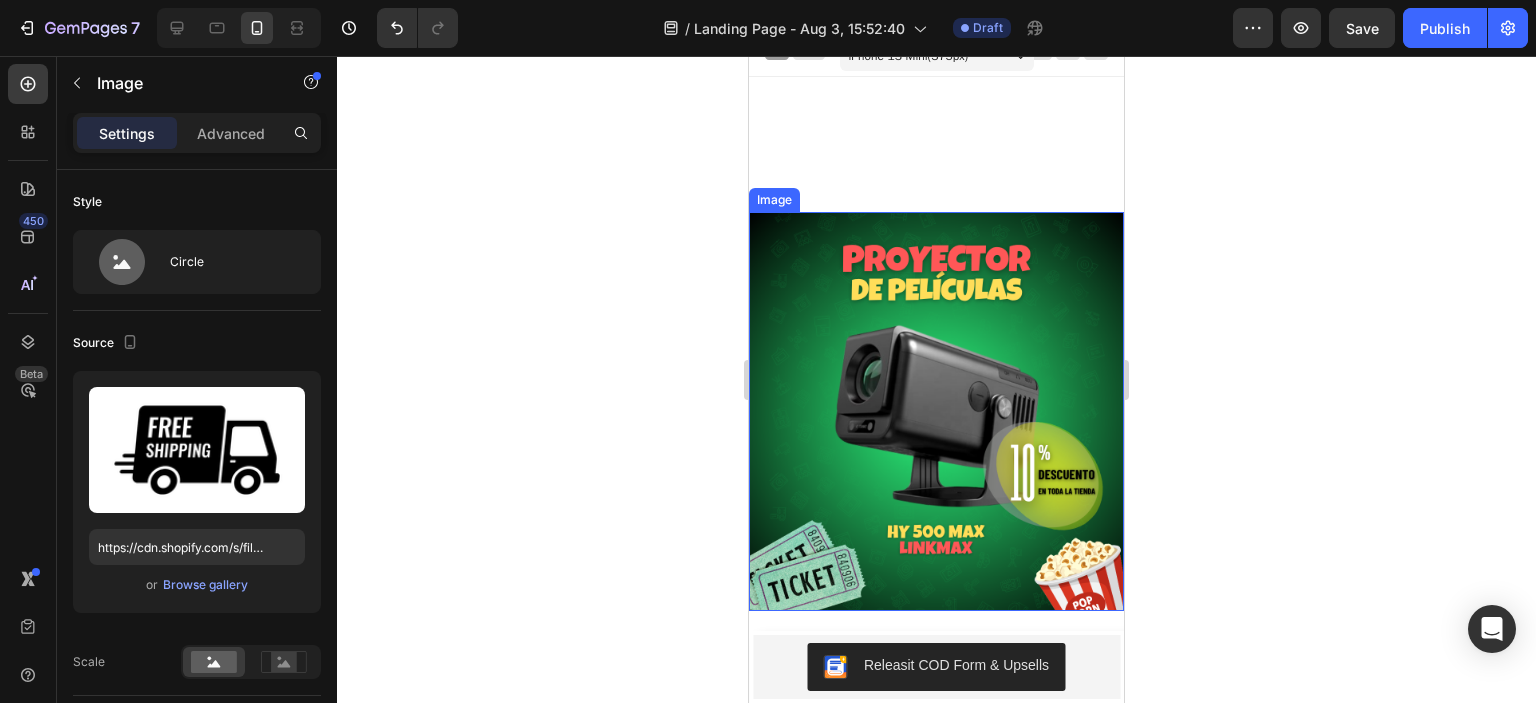 scroll, scrollTop: 272, scrollLeft: 0, axis: vertical 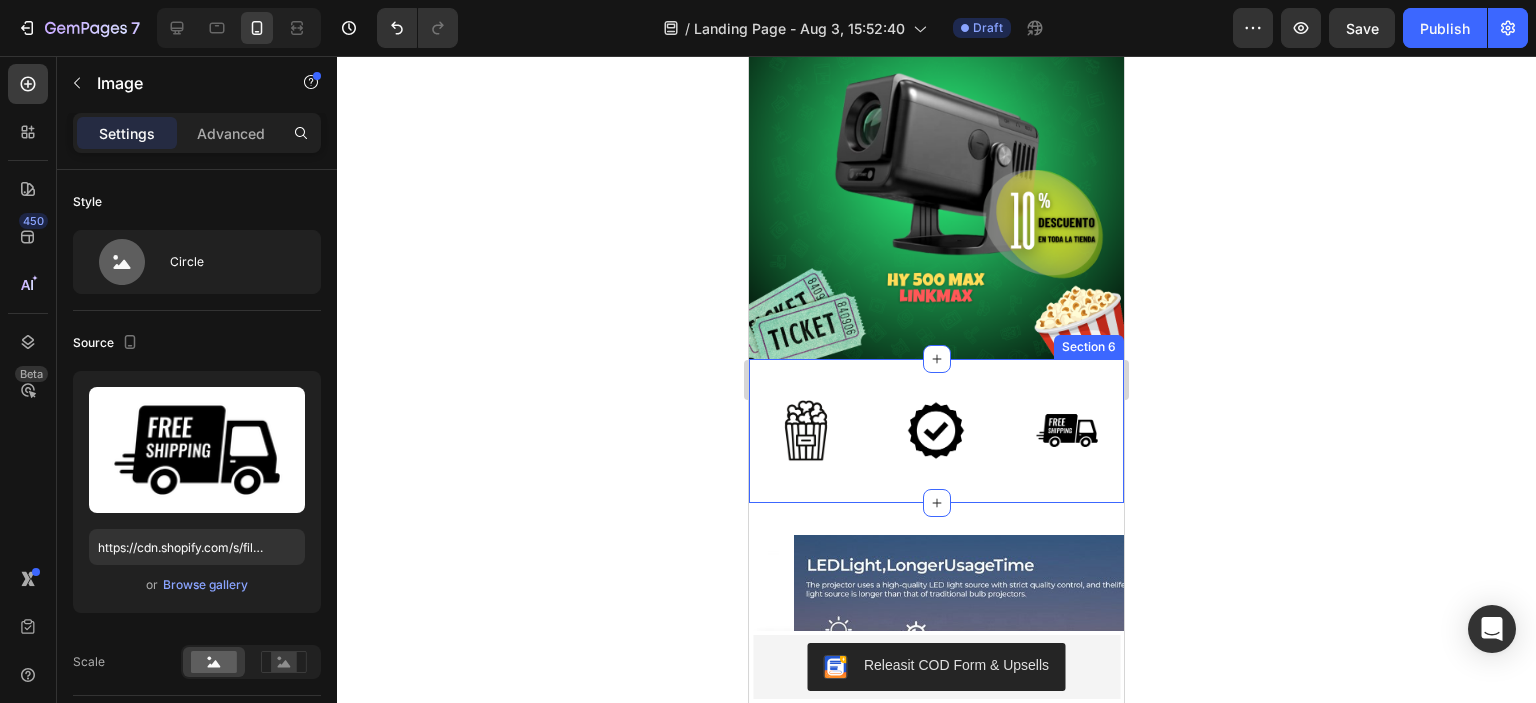 click on "Image Image Image Row Section 6" at bounding box center (936, 431) 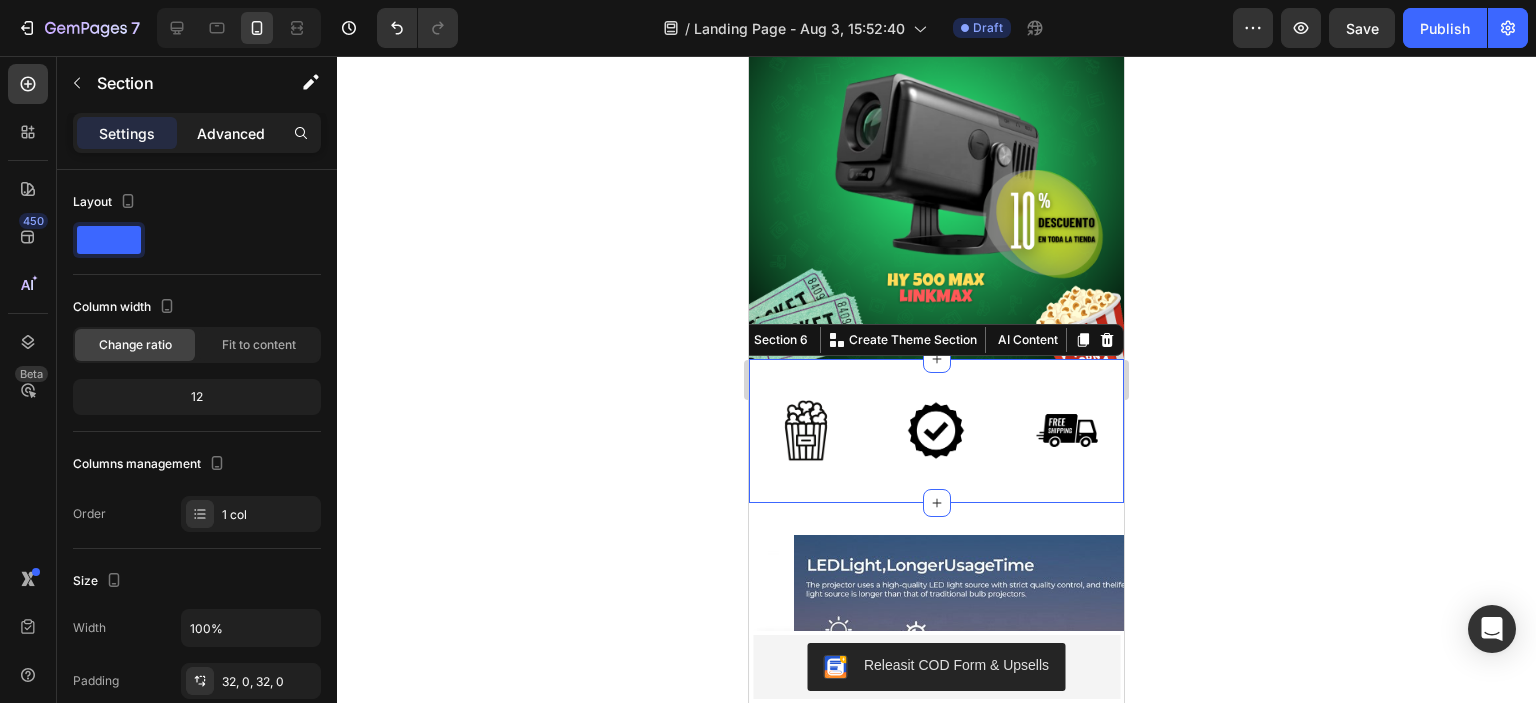 click on "Advanced" at bounding box center [231, 133] 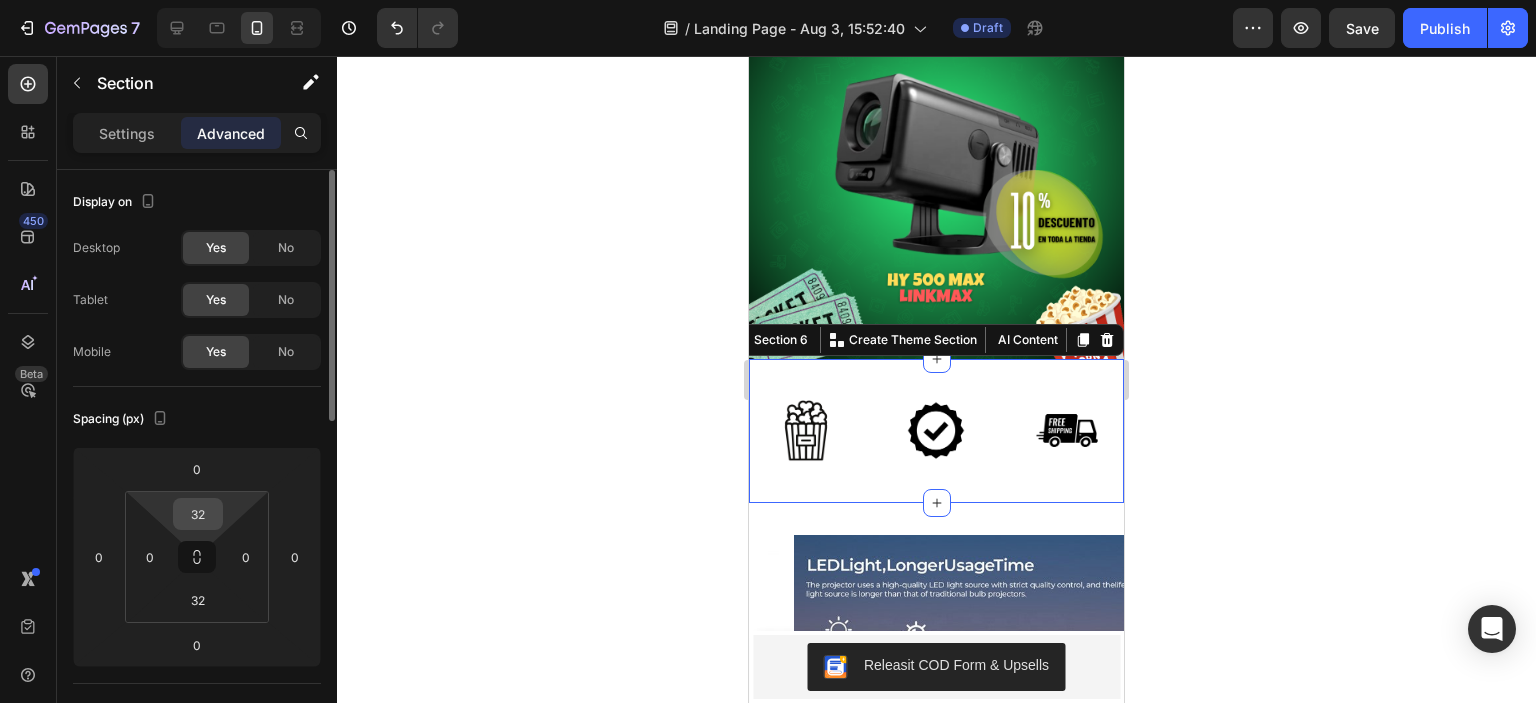 click on "32" at bounding box center (198, 514) 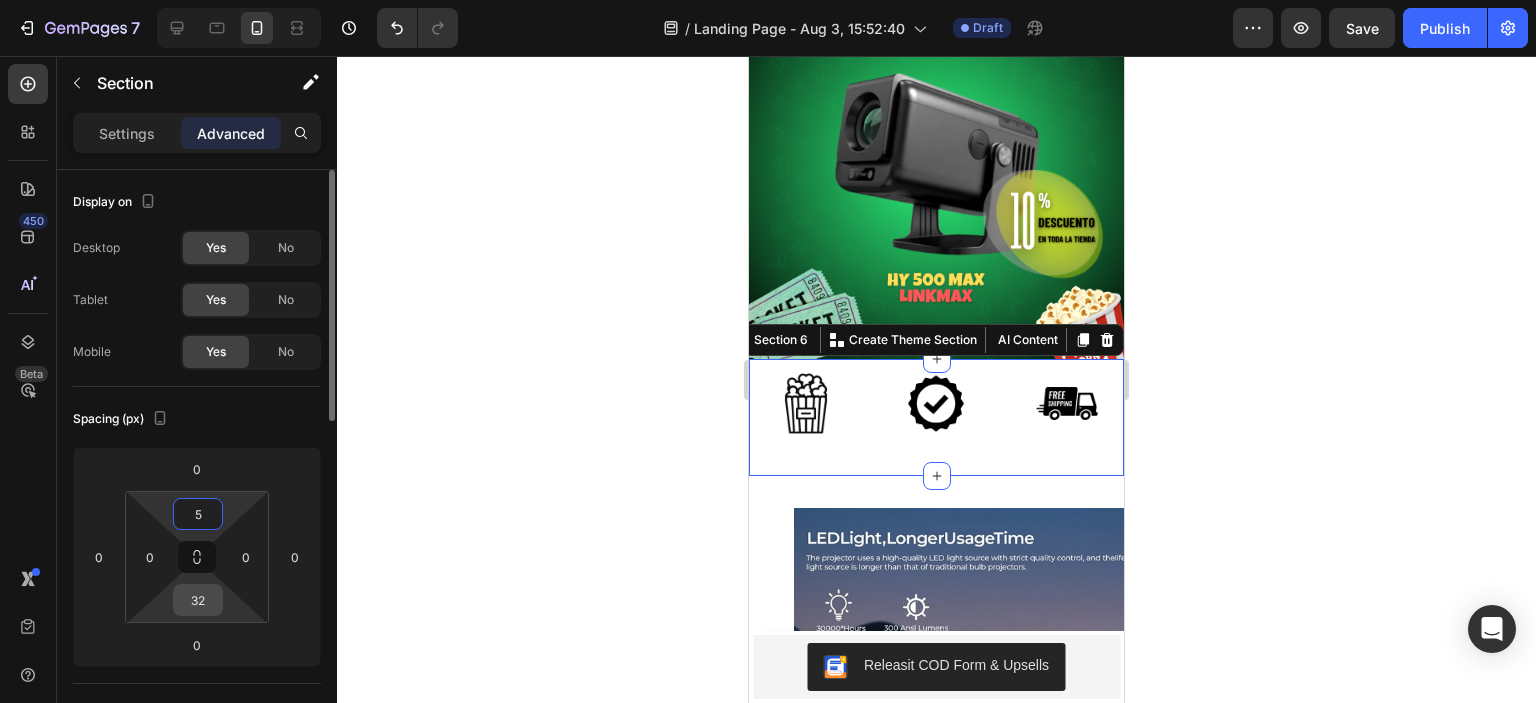 type on "5" 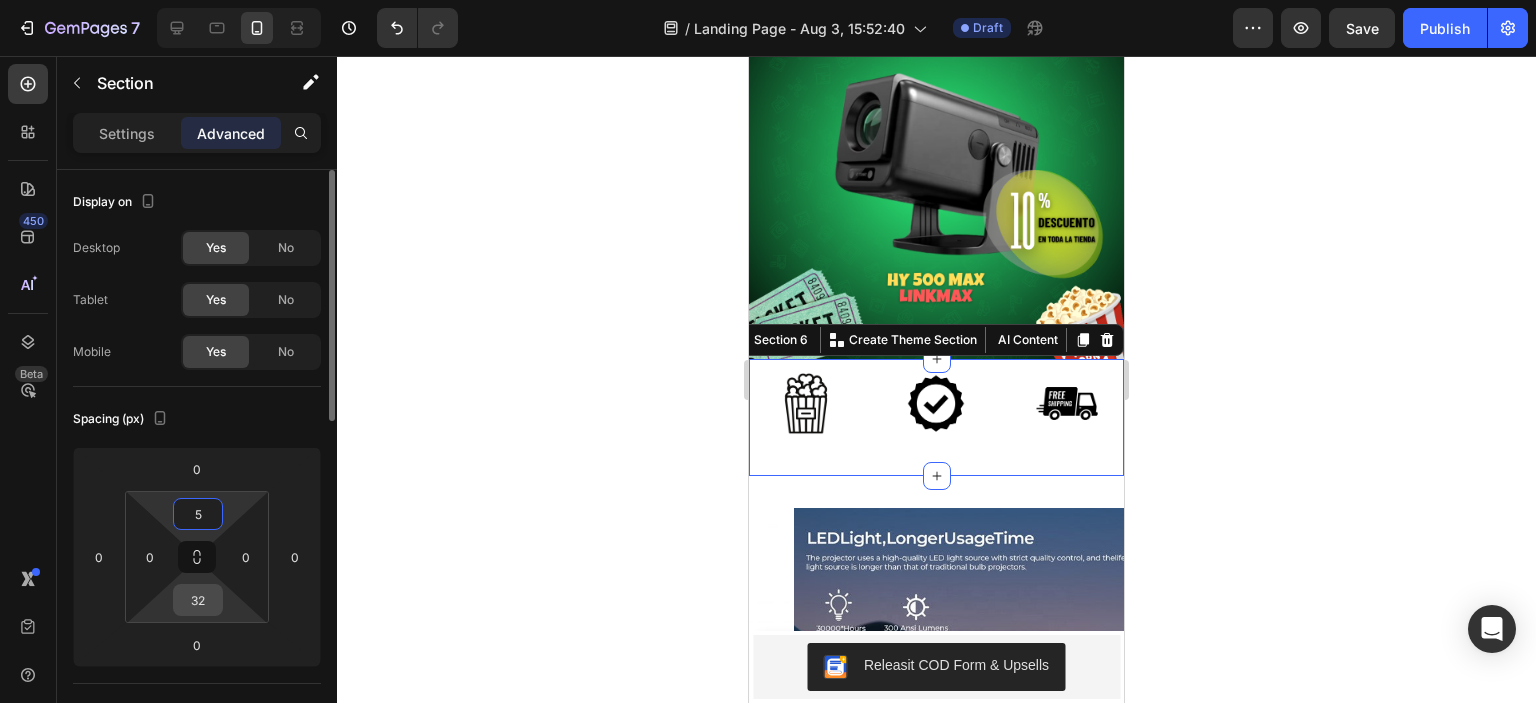 click on "32" at bounding box center (198, 600) 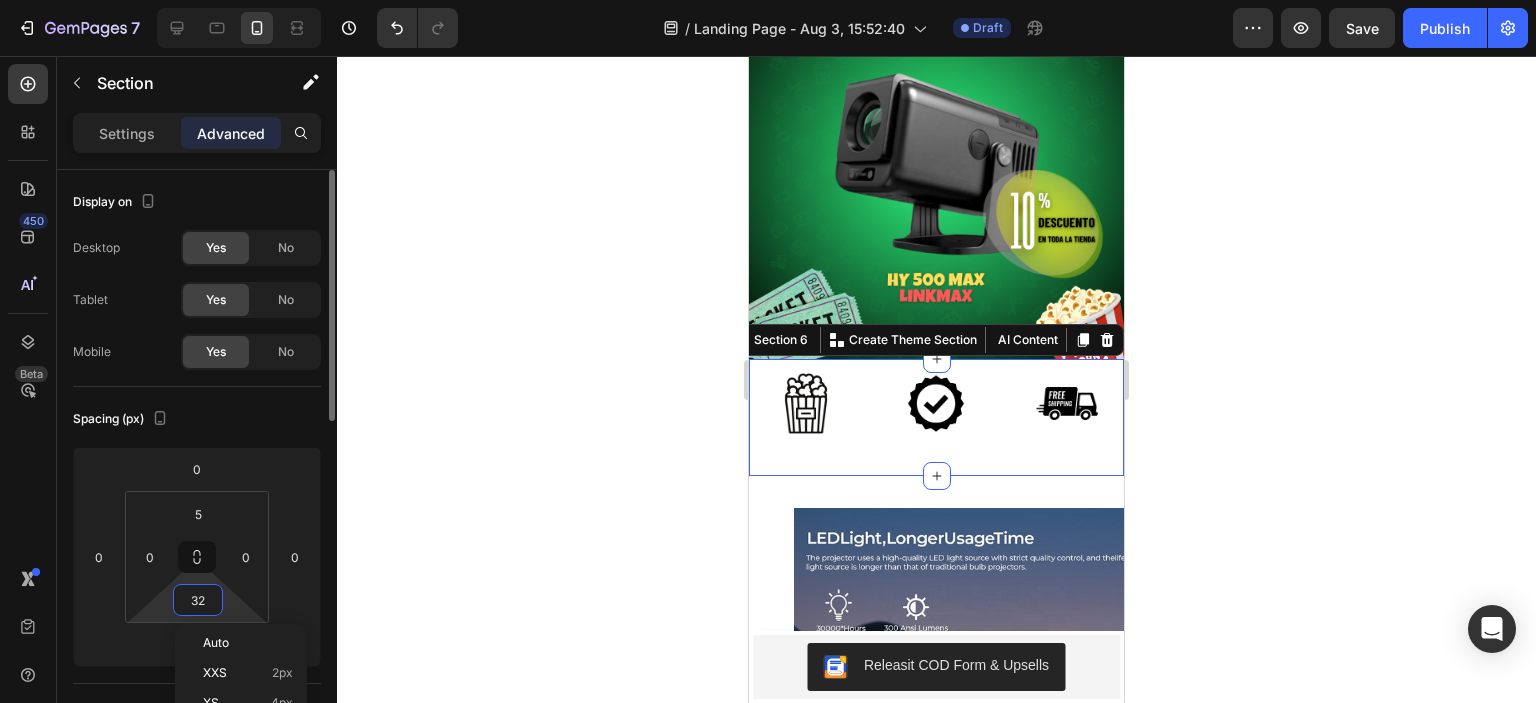 type on "5" 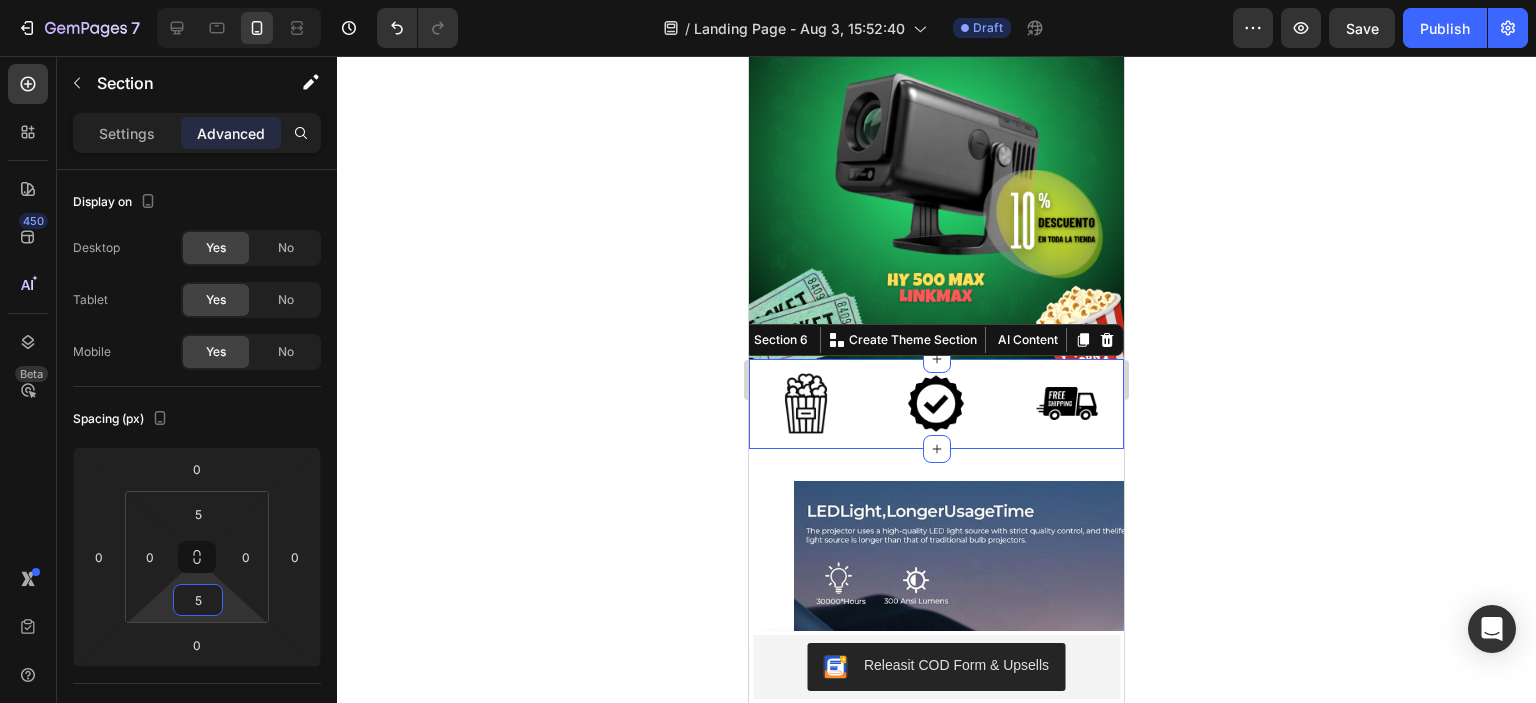 click 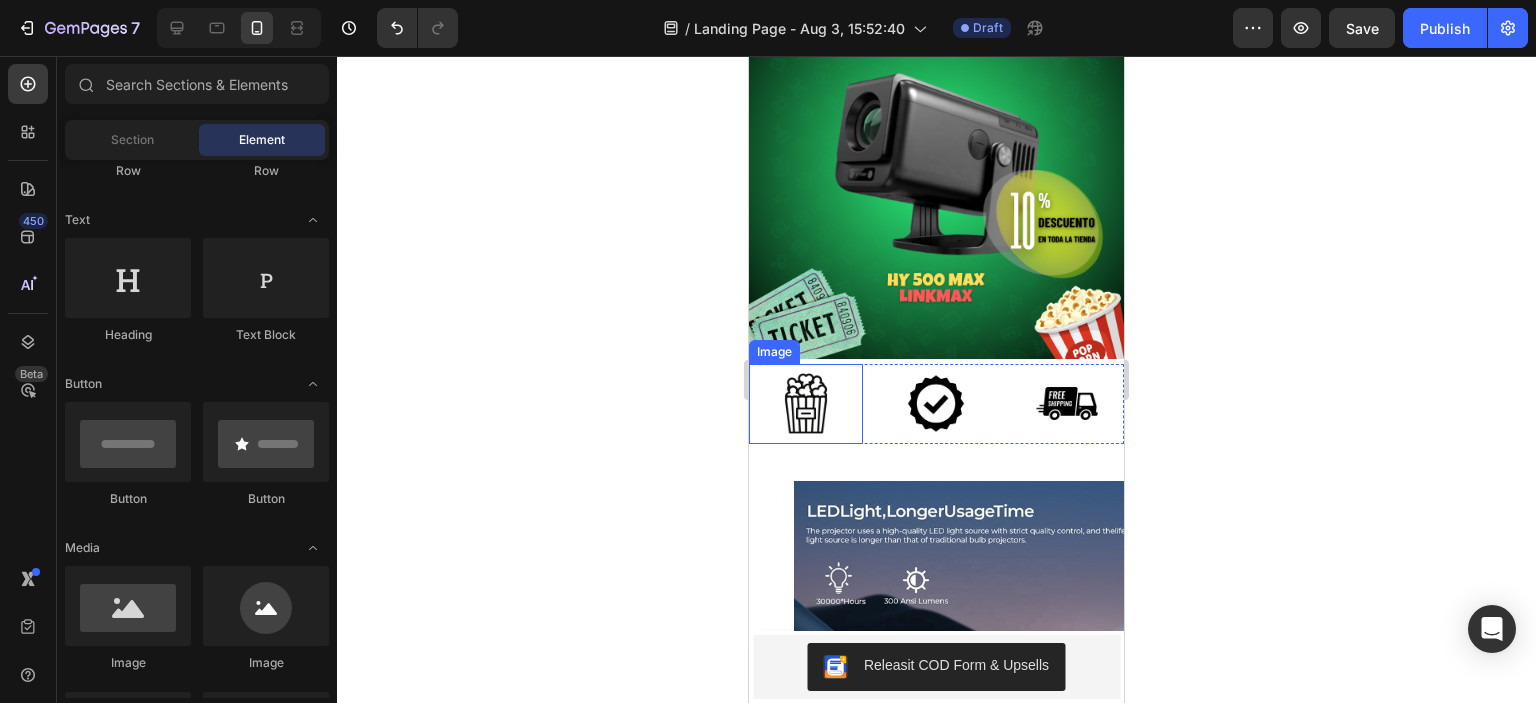 click at bounding box center (806, 404) 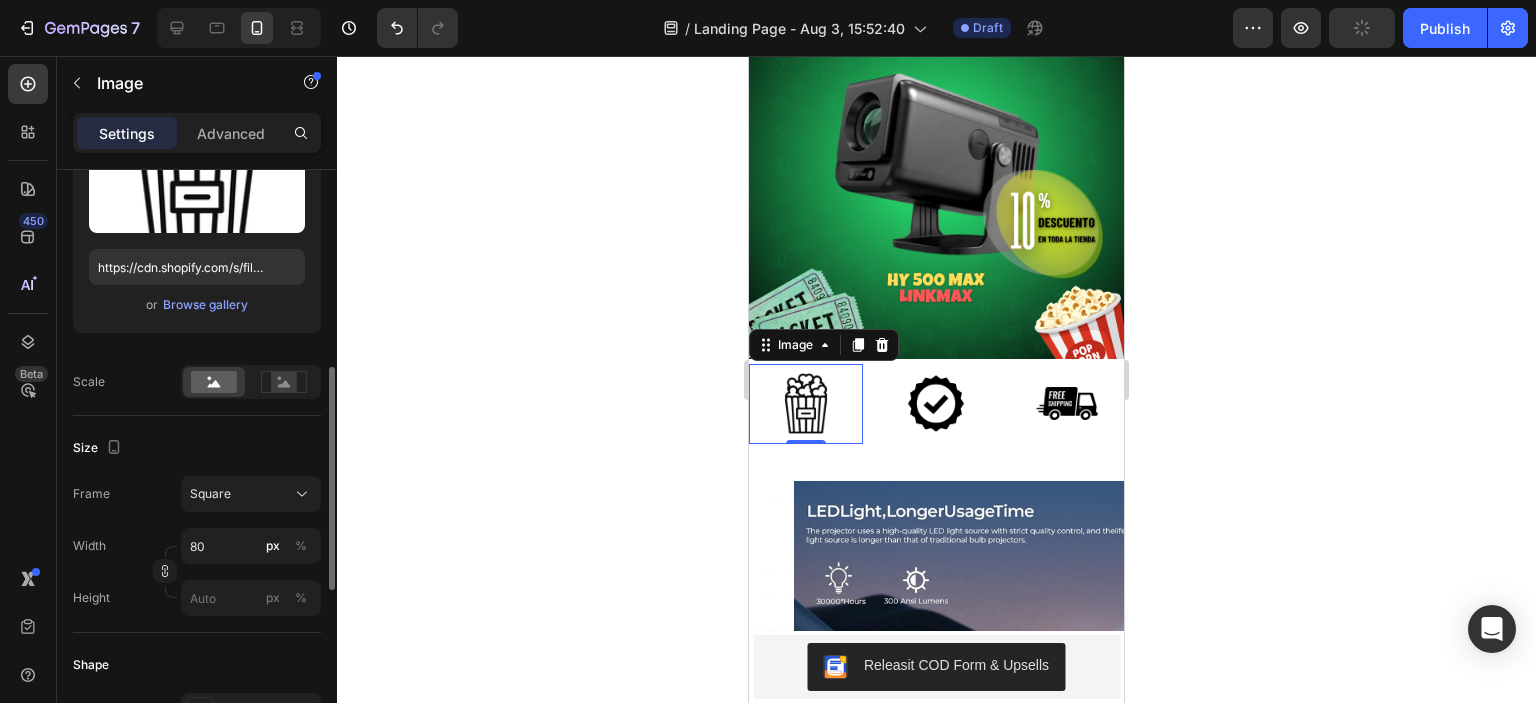 scroll, scrollTop: 354, scrollLeft: 0, axis: vertical 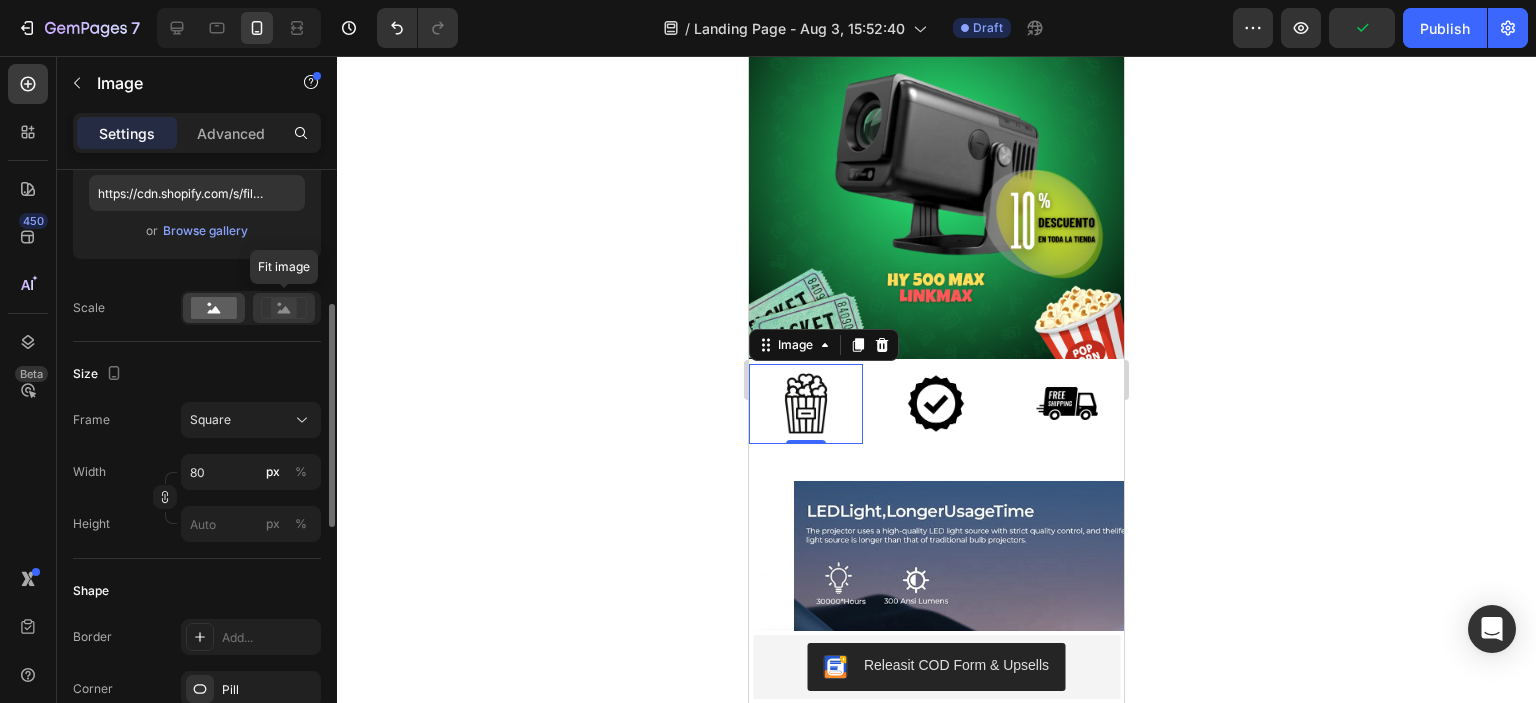 click 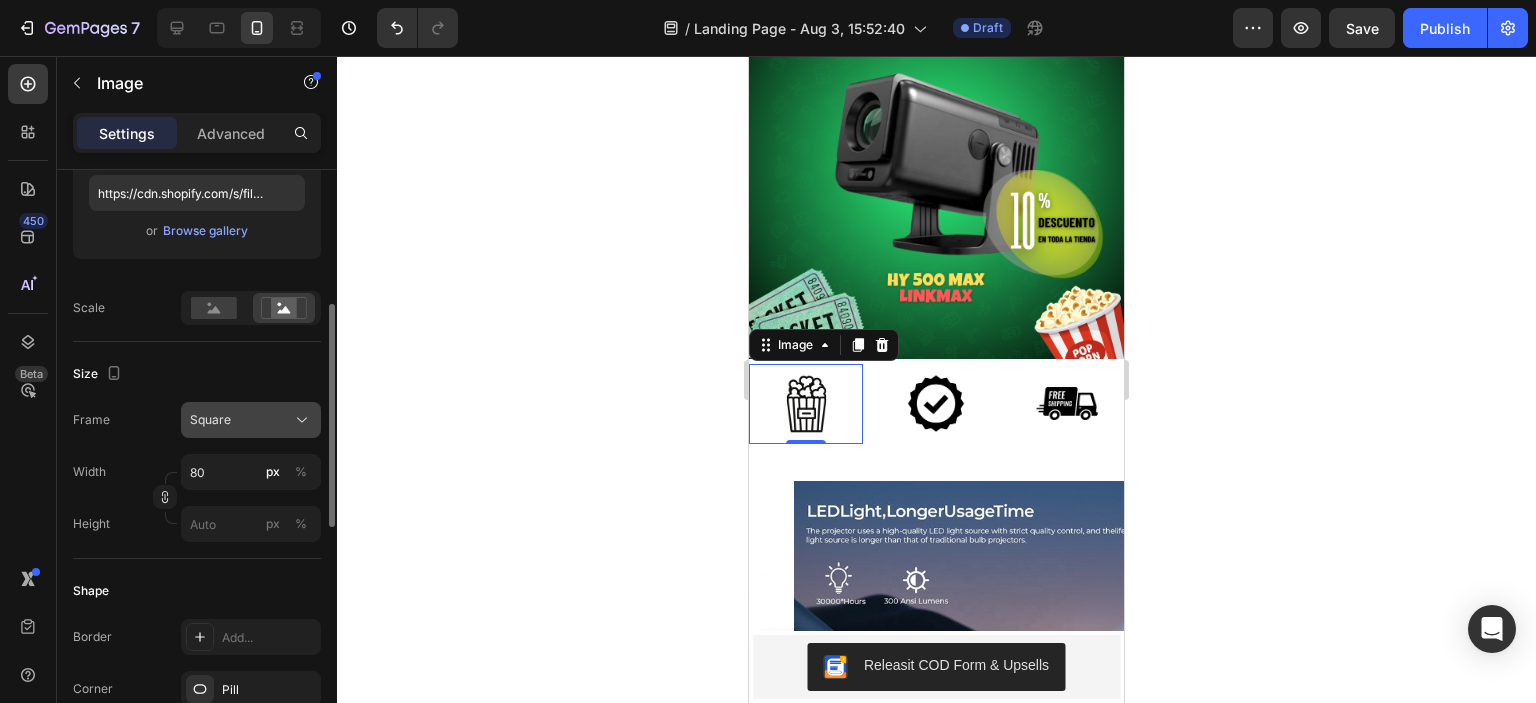 click on "Square" at bounding box center (251, 420) 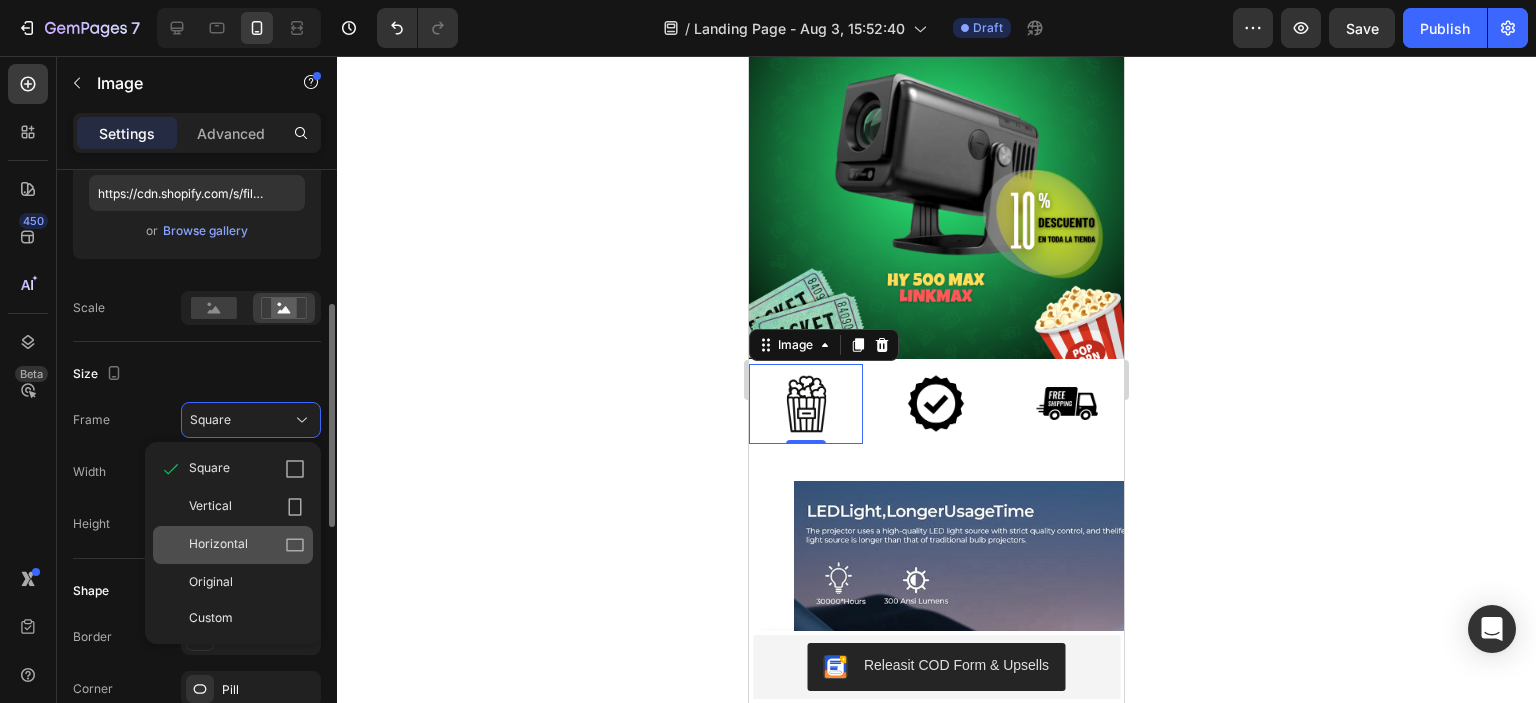 click on "Horizontal" at bounding box center (247, 545) 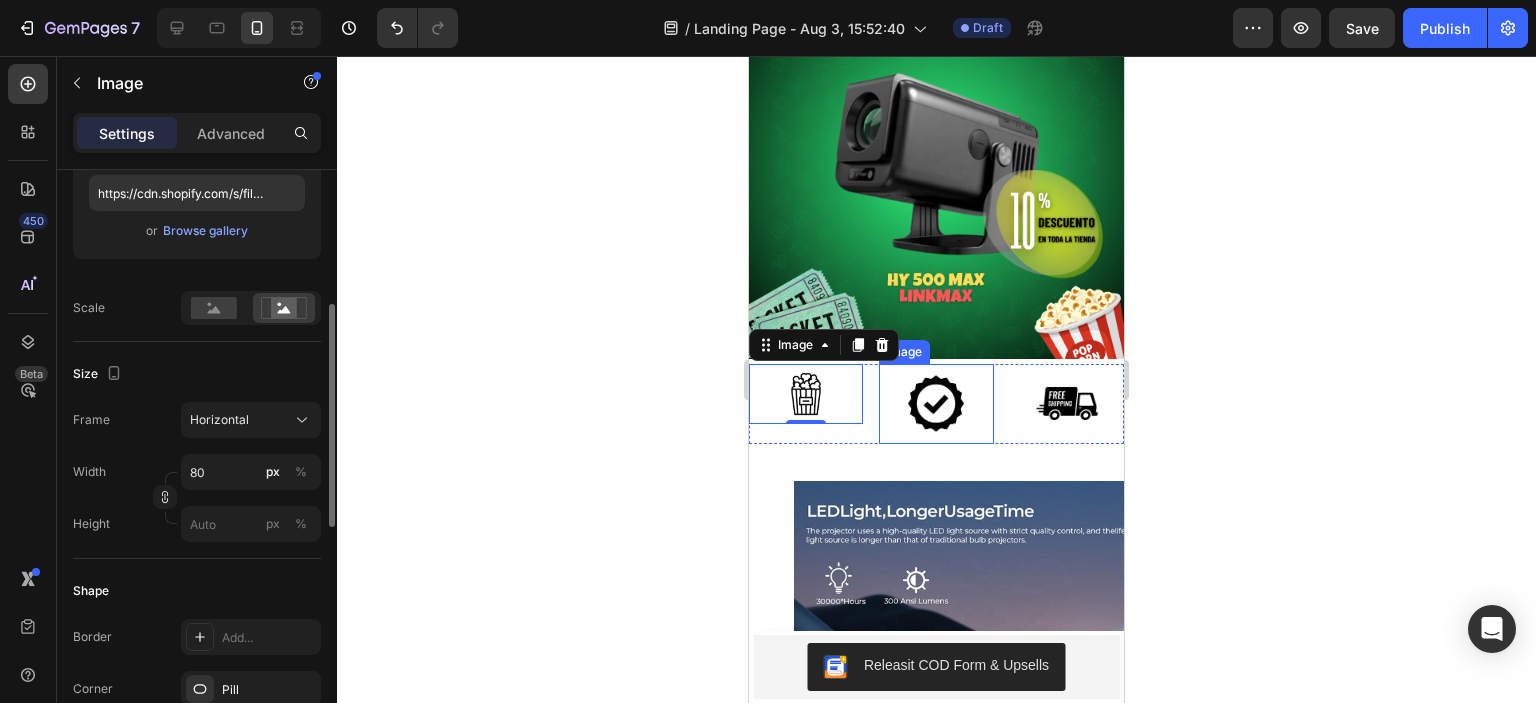 click at bounding box center [936, 404] 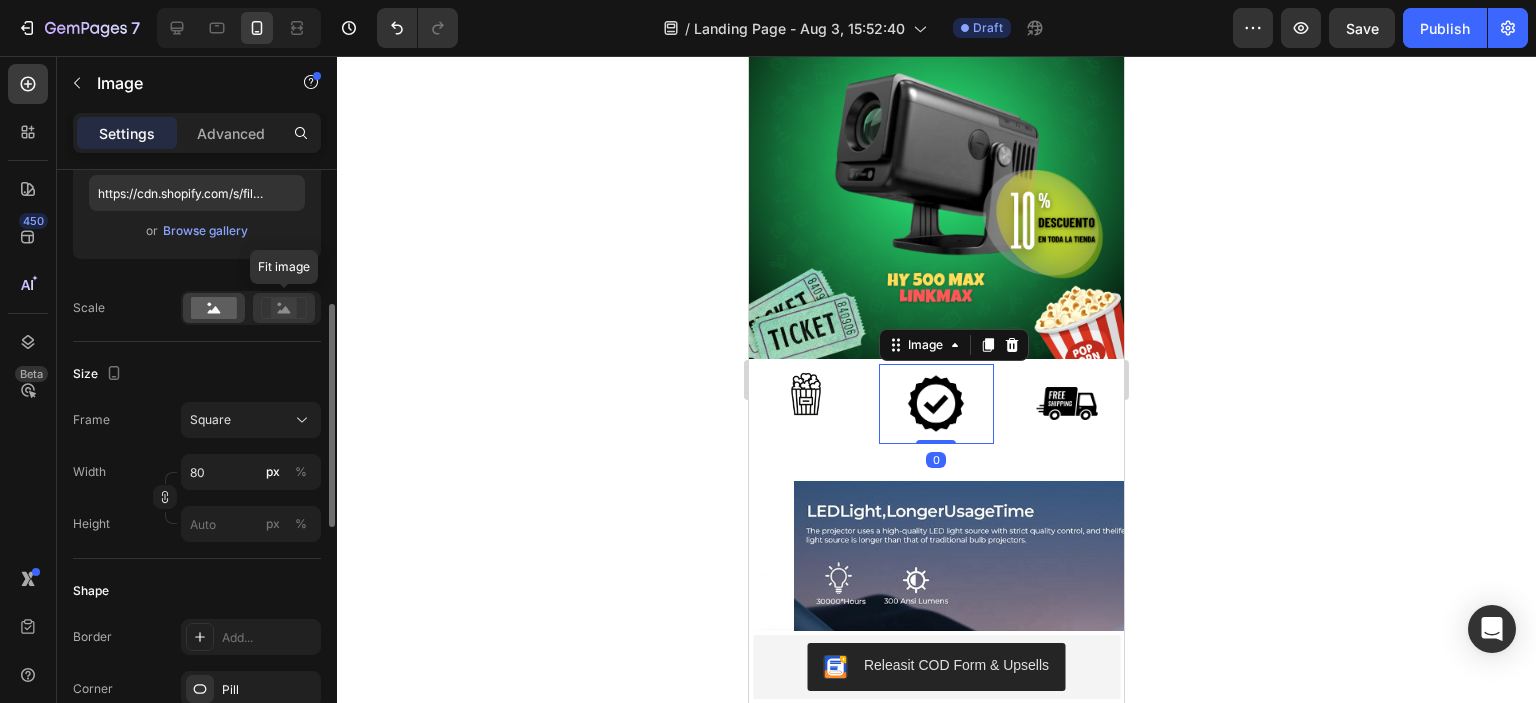 click 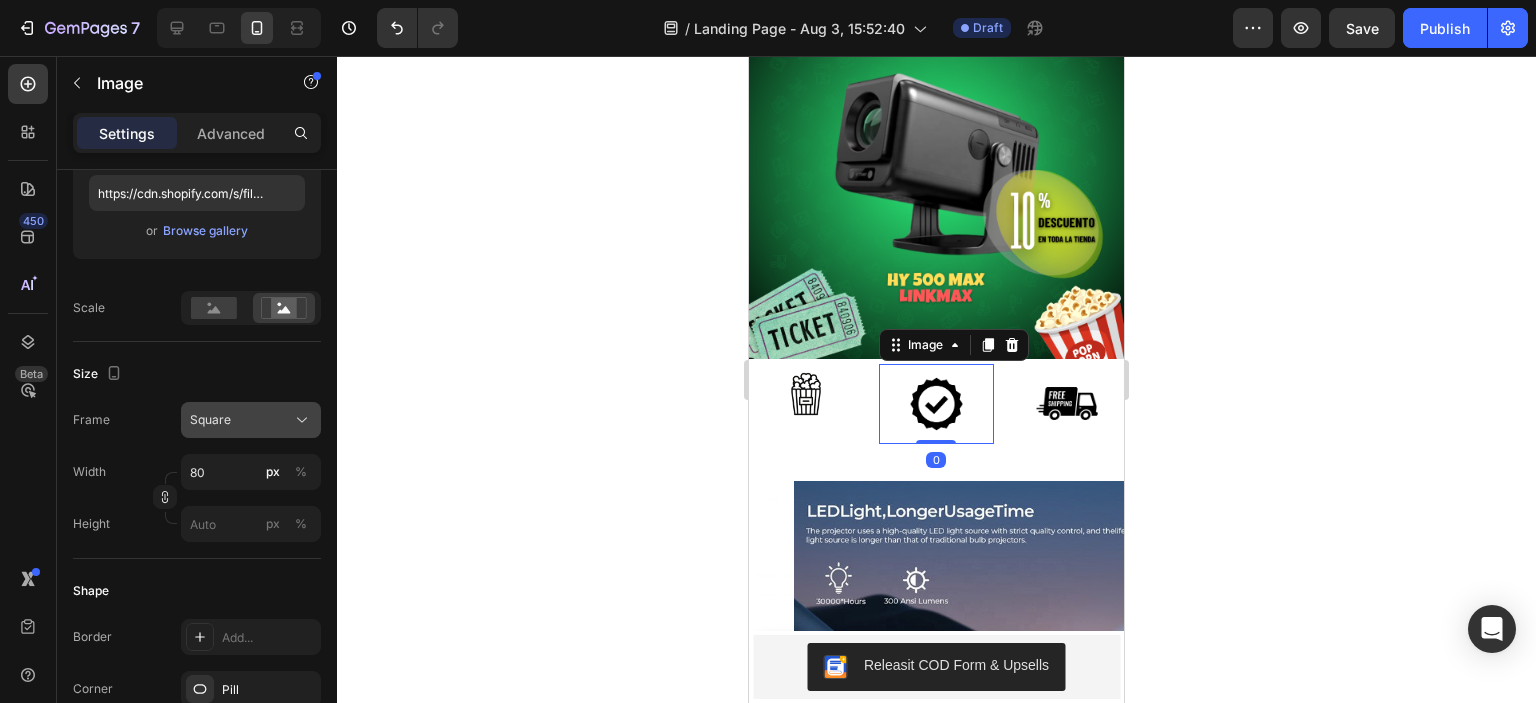 click on "Square" 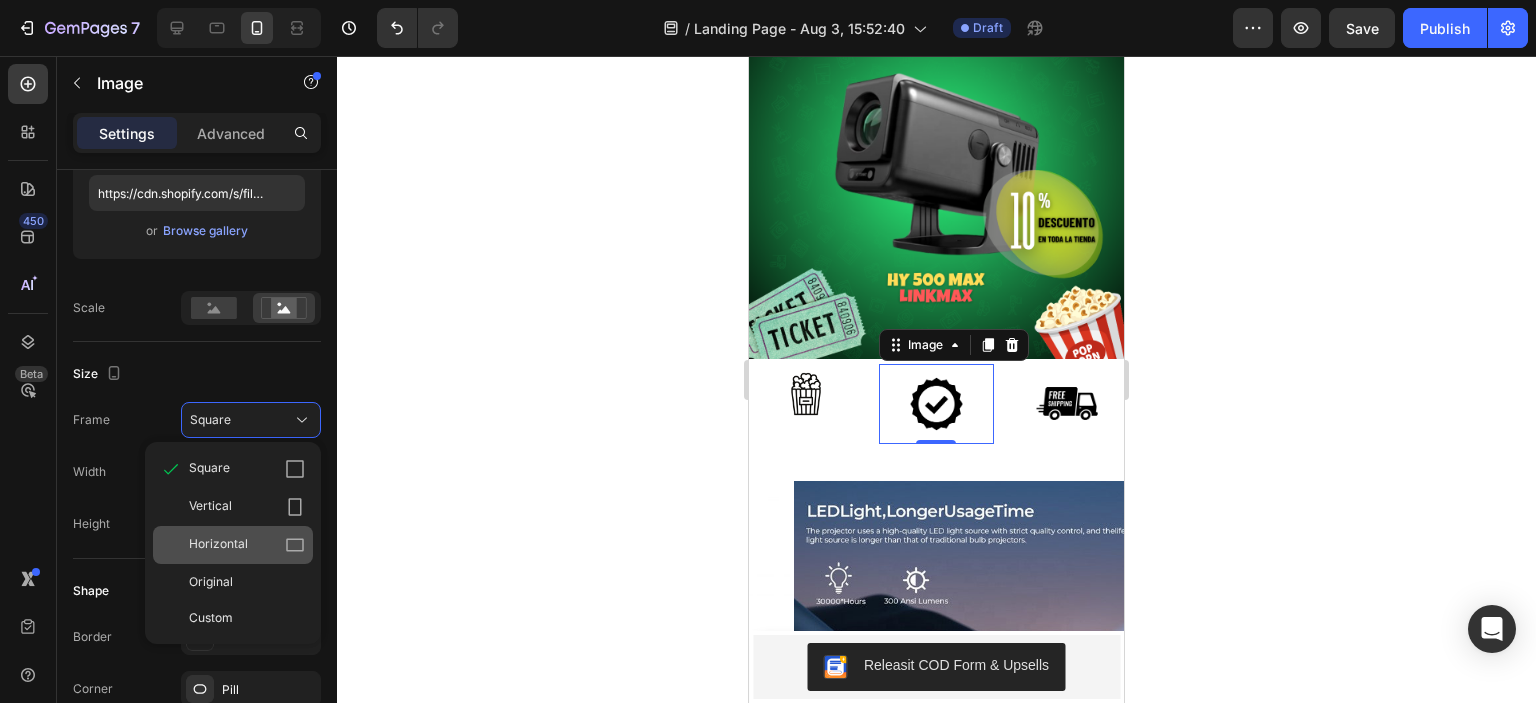 click on "Horizontal" at bounding box center (247, 545) 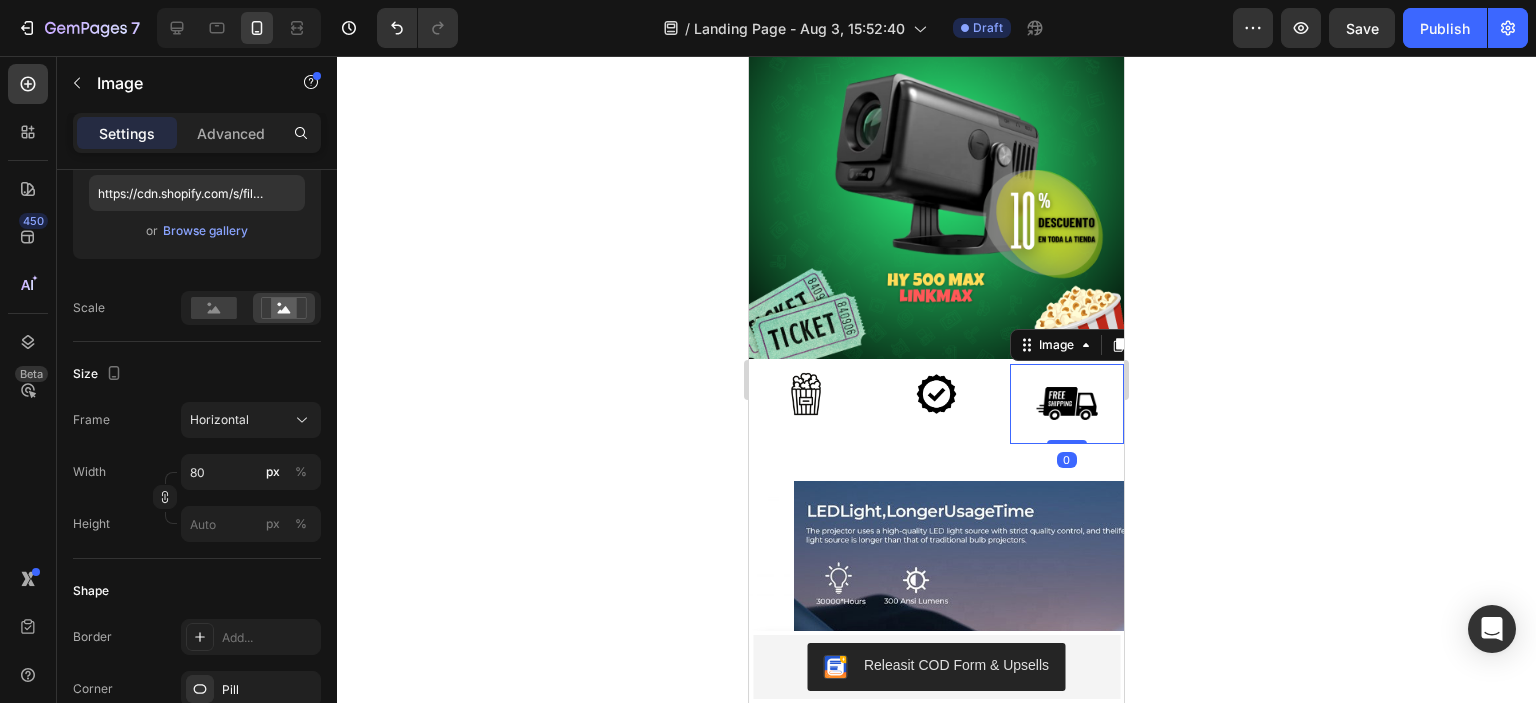 click at bounding box center (1067, 404) 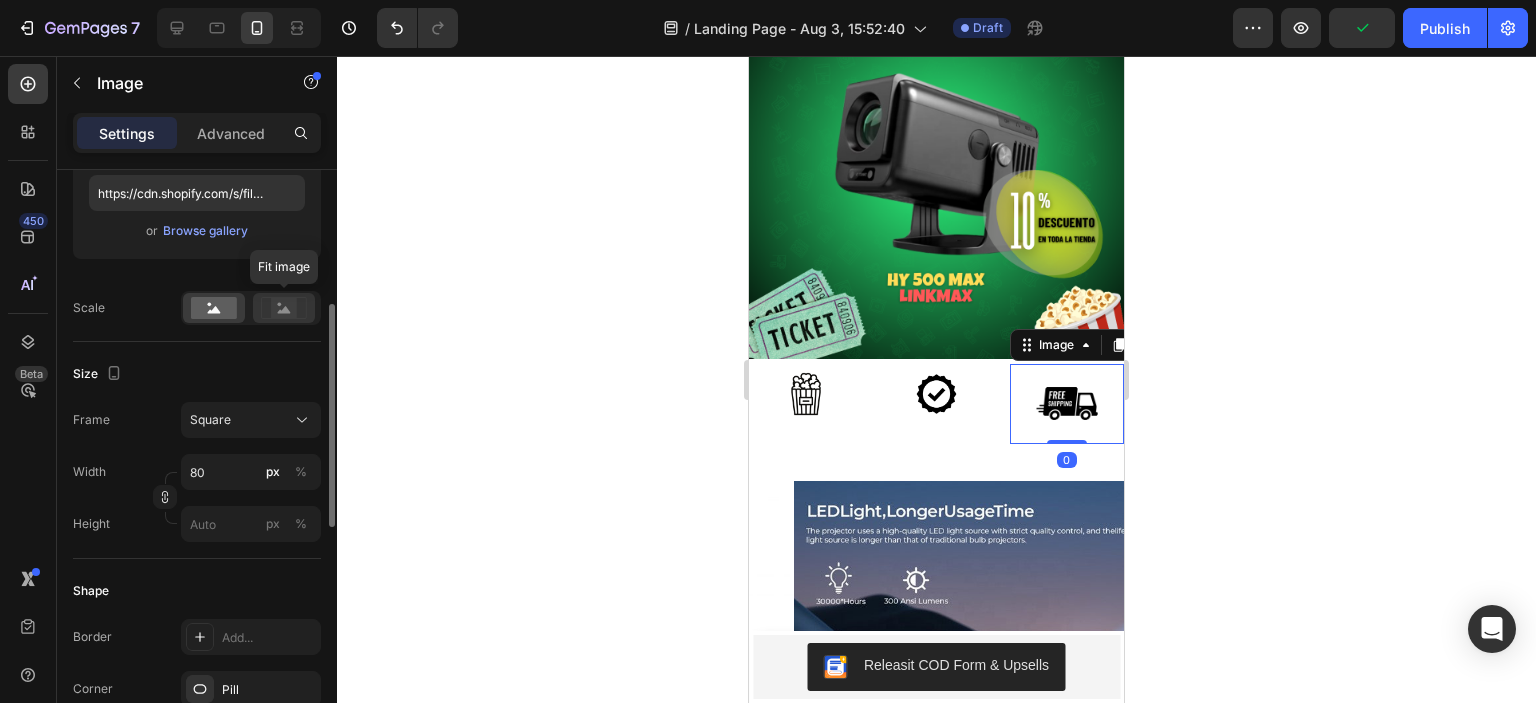 click 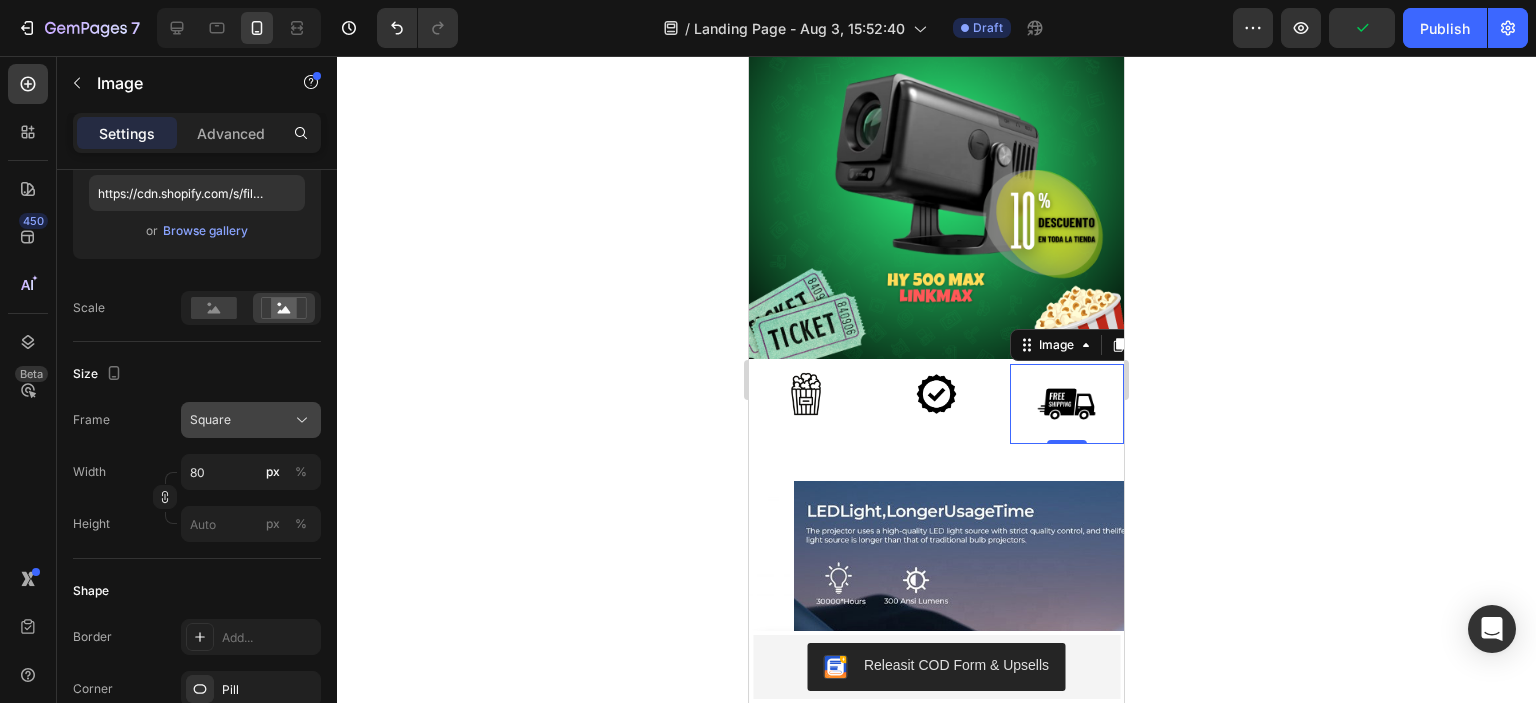 click on "Square" 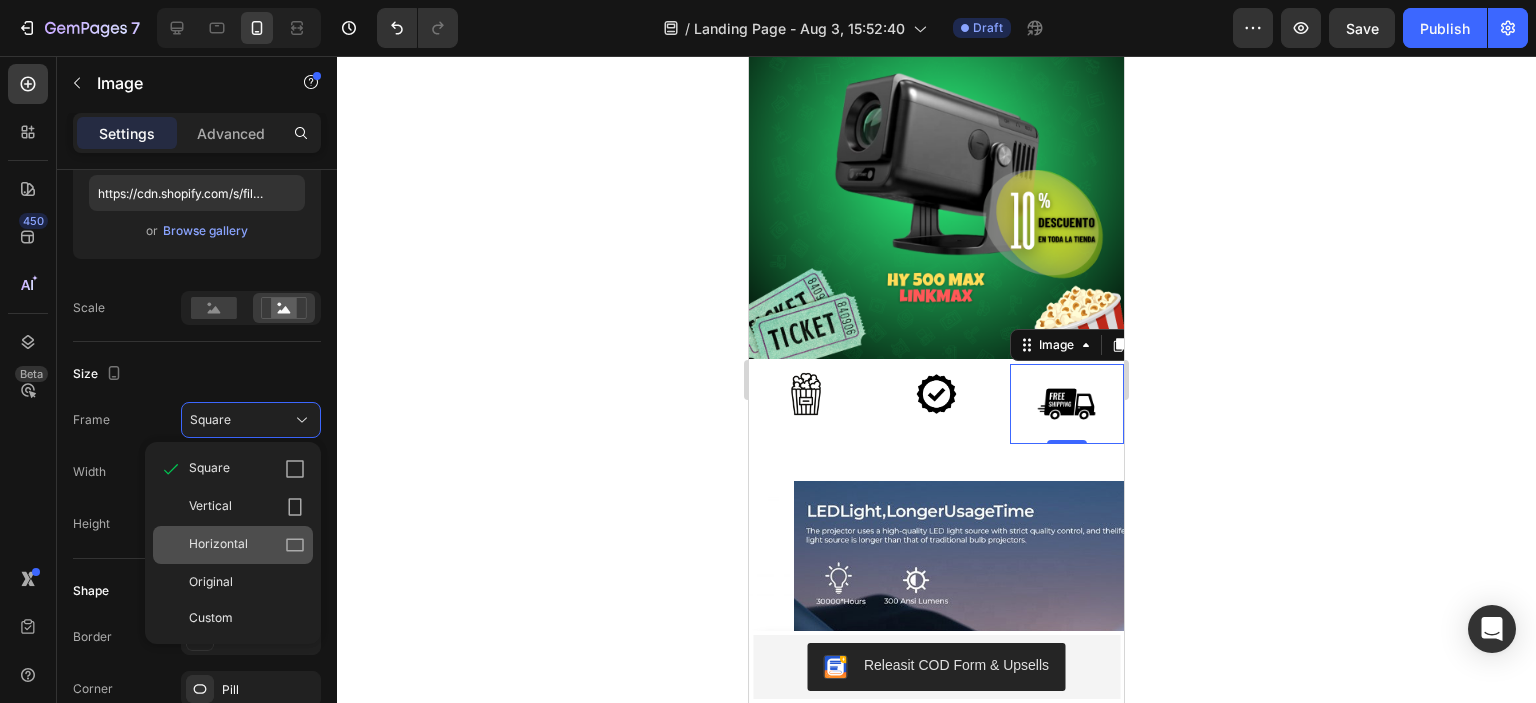 click on "Horizontal" at bounding box center (247, 545) 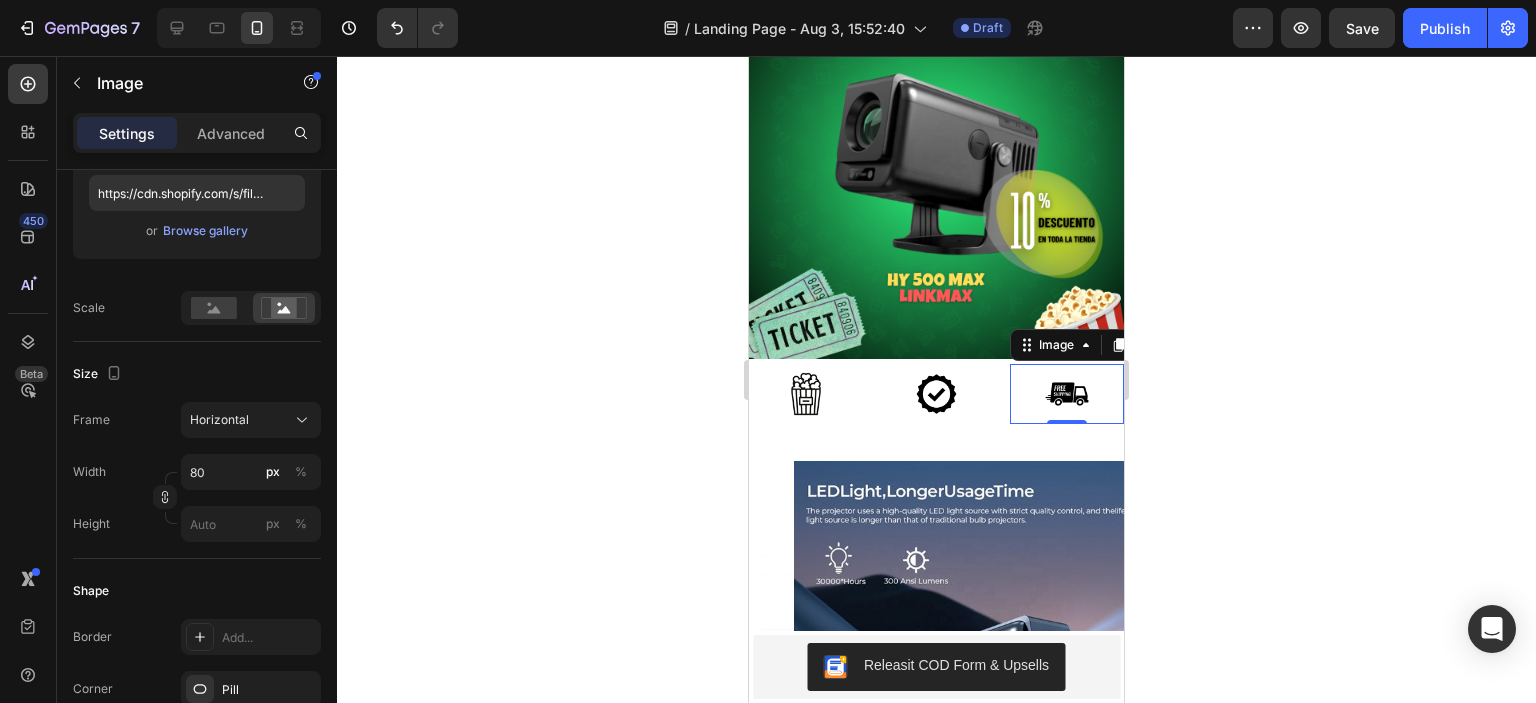 click 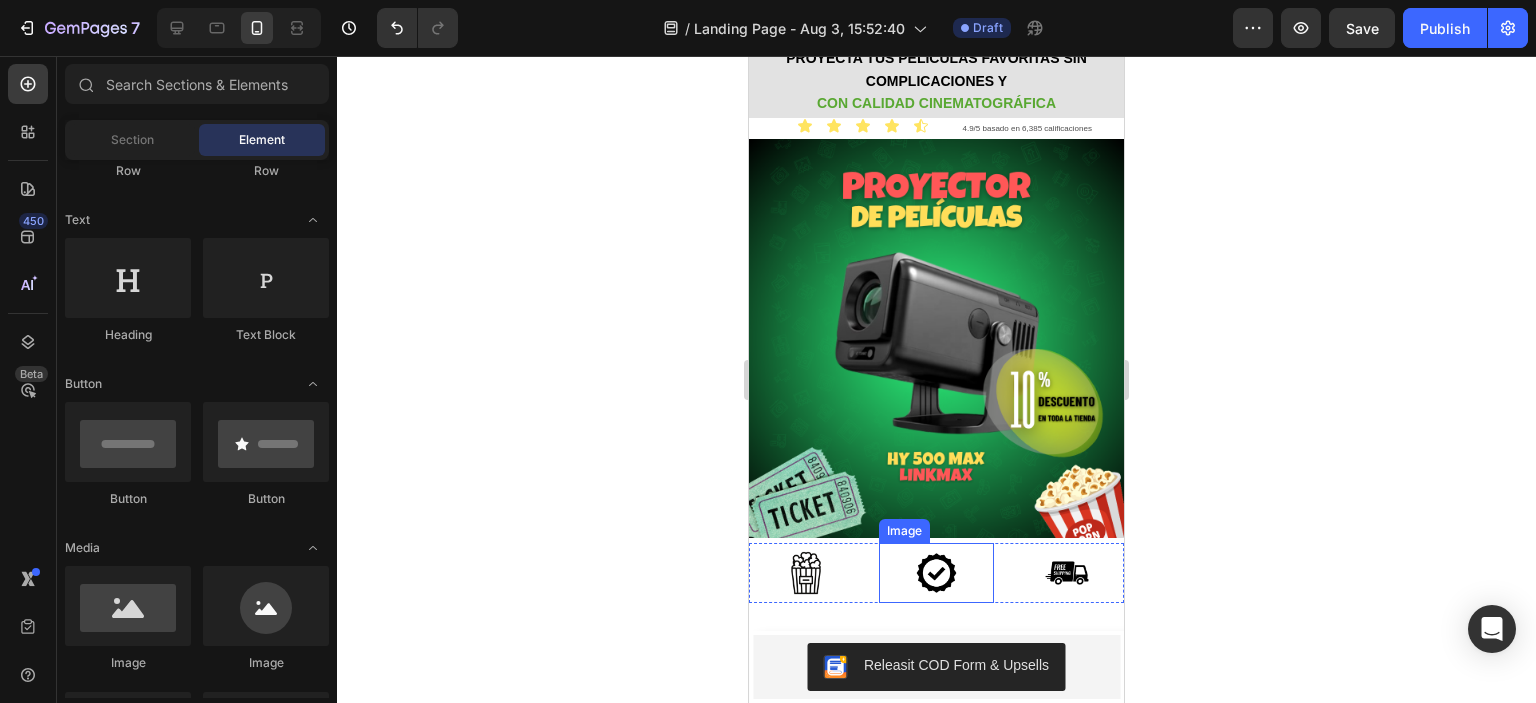 scroll, scrollTop: 168, scrollLeft: 0, axis: vertical 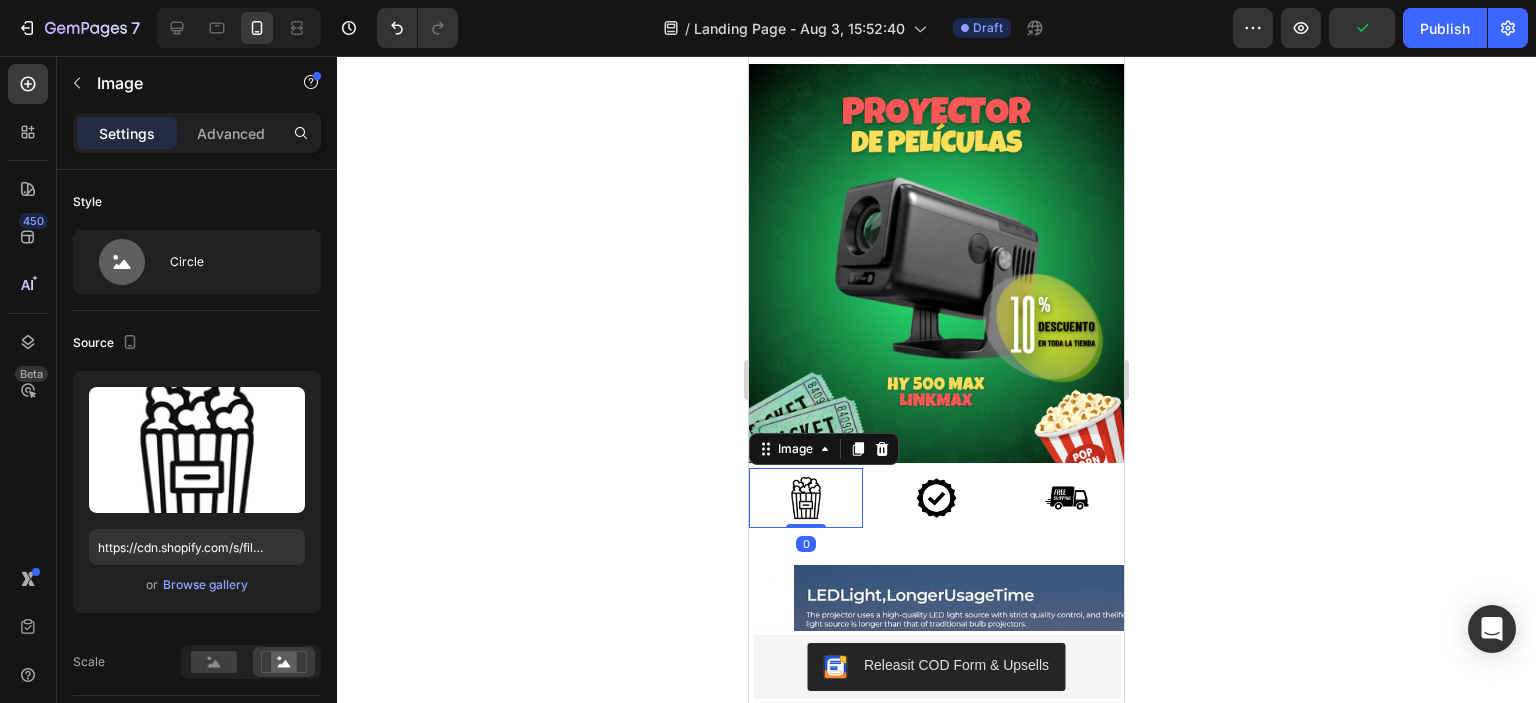 click at bounding box center (806, 498) 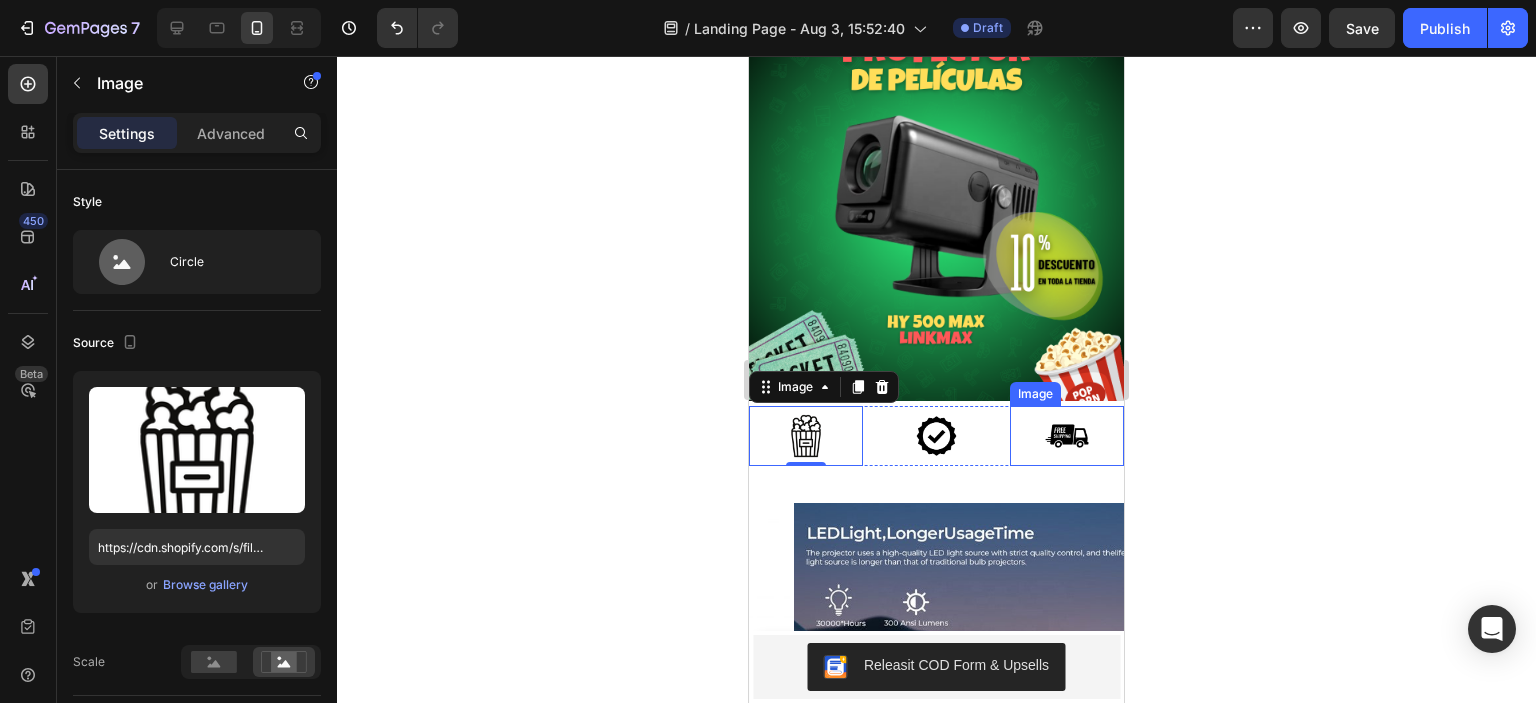 scroll, scrollTop: 232, scrollLeft: 0, axis: vertical 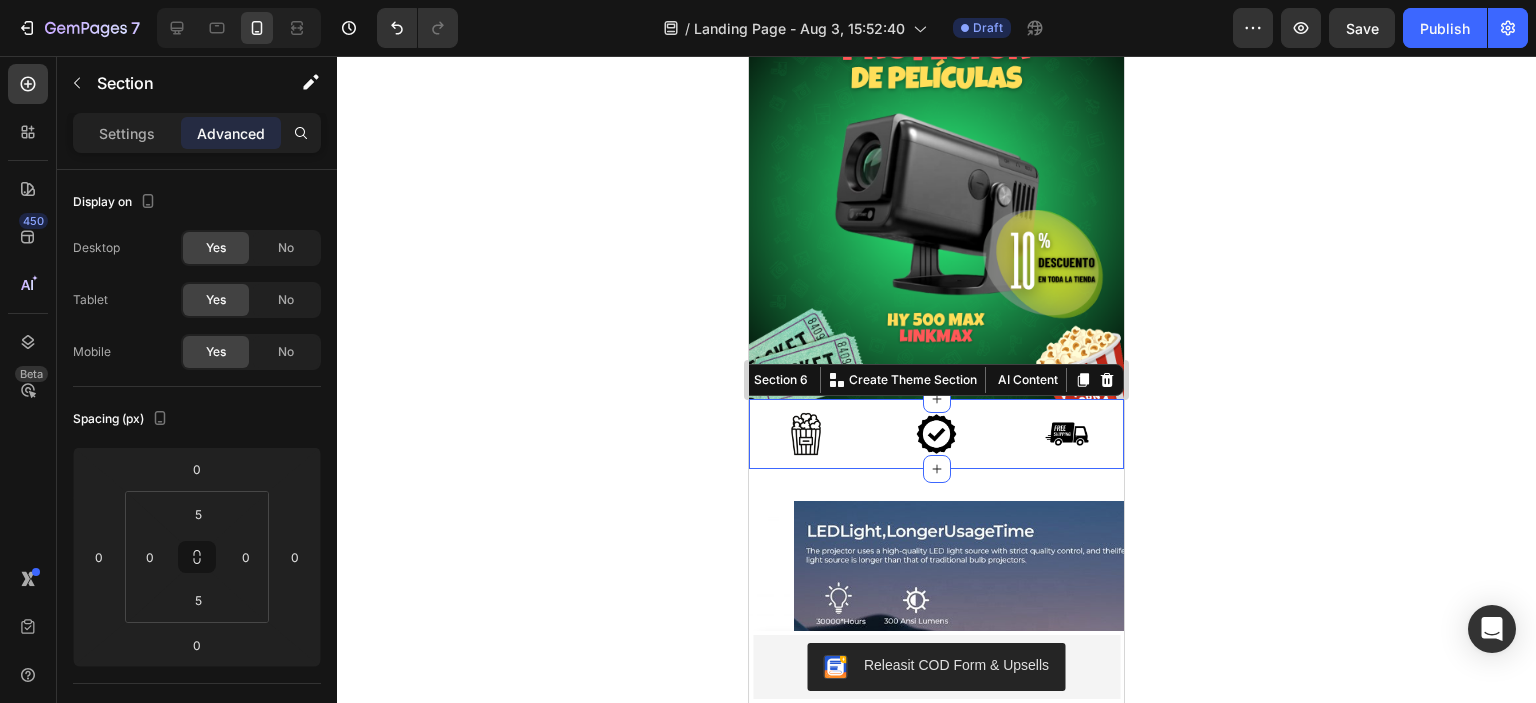 click on "Image Image Image Row Section 6   You can create reusable sections Create Theme Section AI Content Write with GemAI What would you like to describe here? Tone and Voice Persuasive Product PROYECTOR HY500 MAX - 2DA GEN LINKMAX Show more Generate" at bounding box center [936, 434] 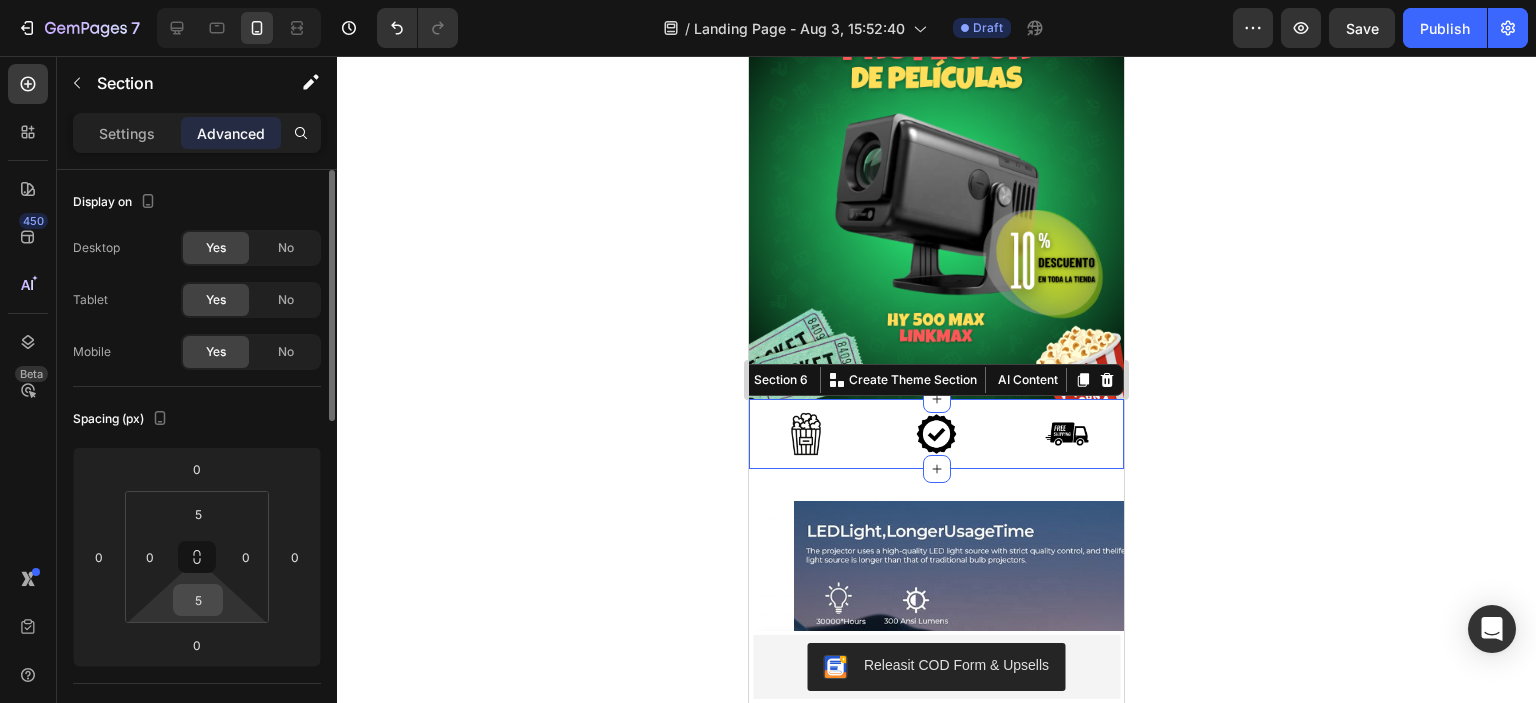 click on "5" at bounding box center (198, 600) 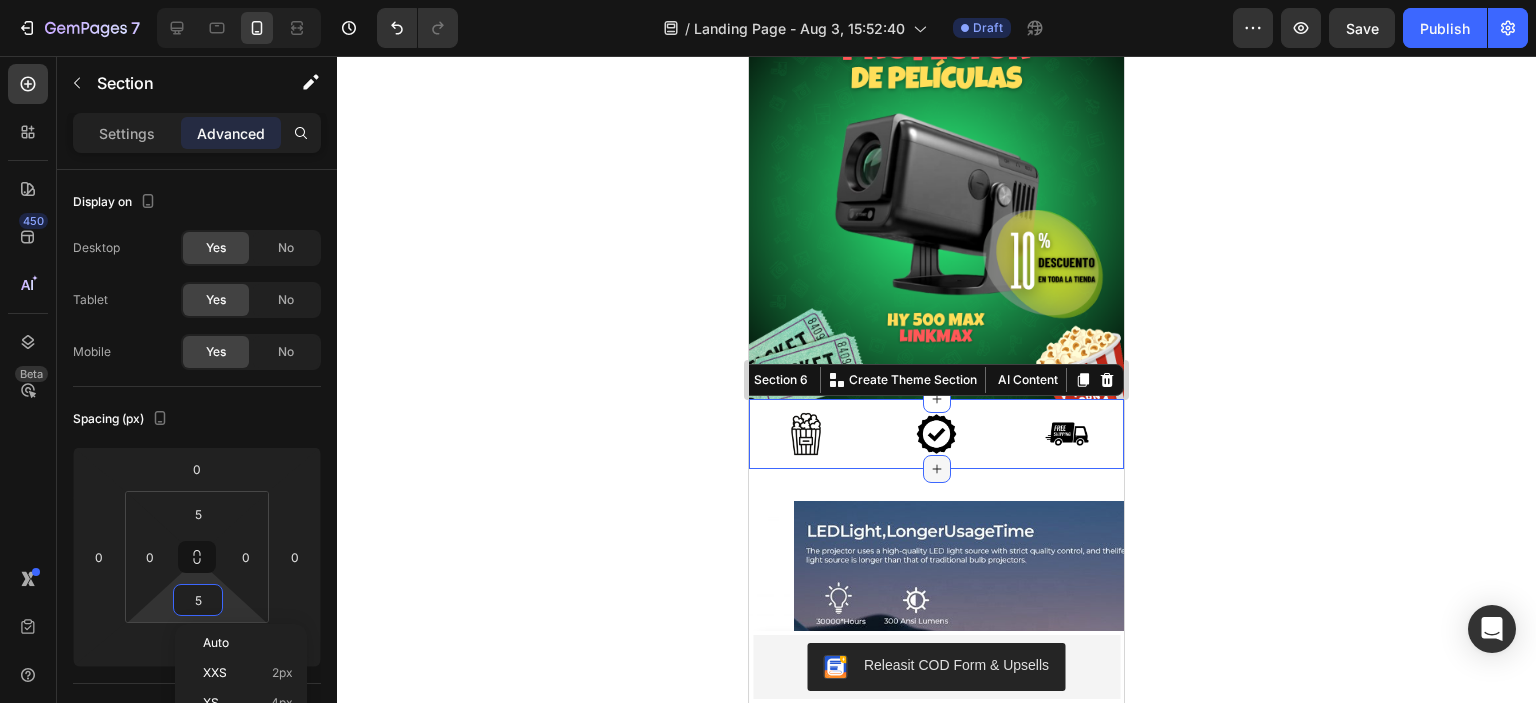 click 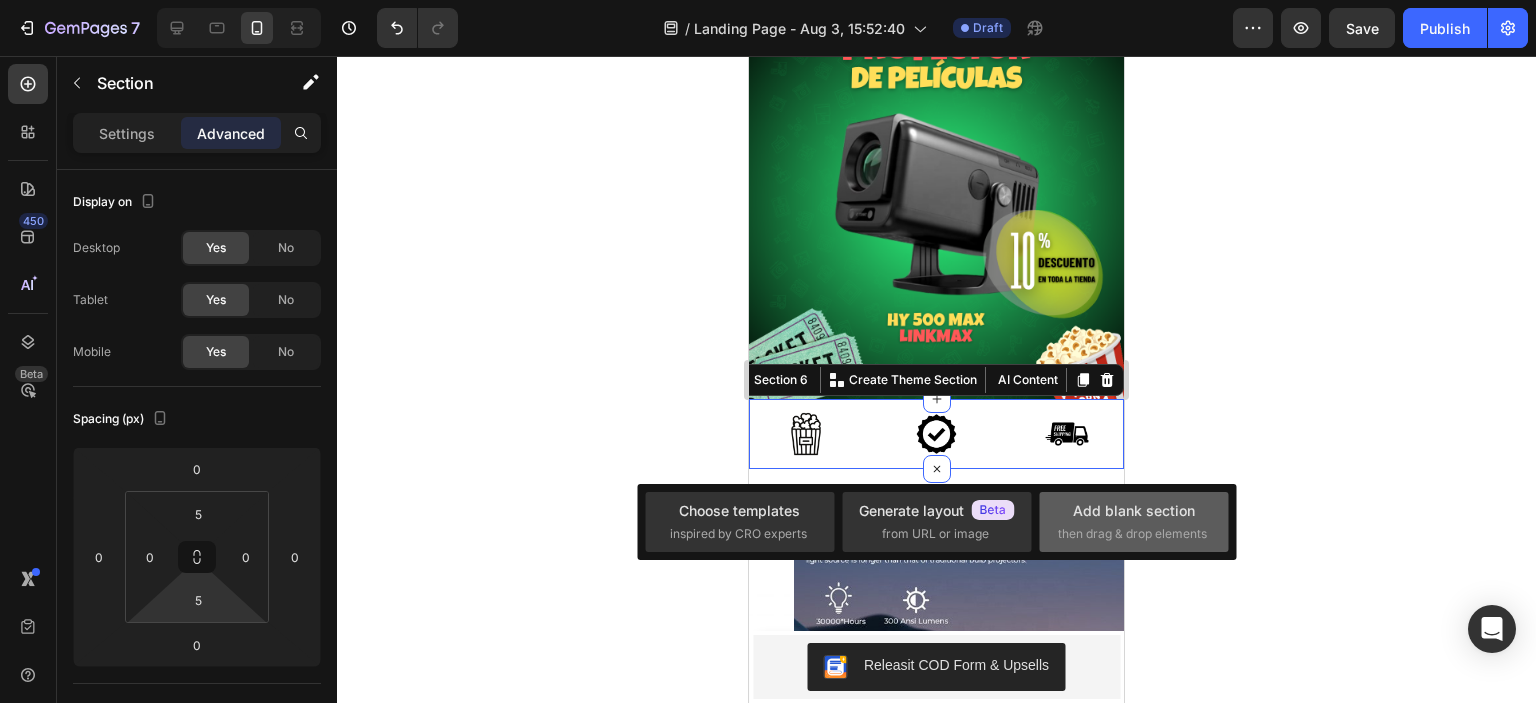 click on "Add blank section" at bounding box center (1134, 510) 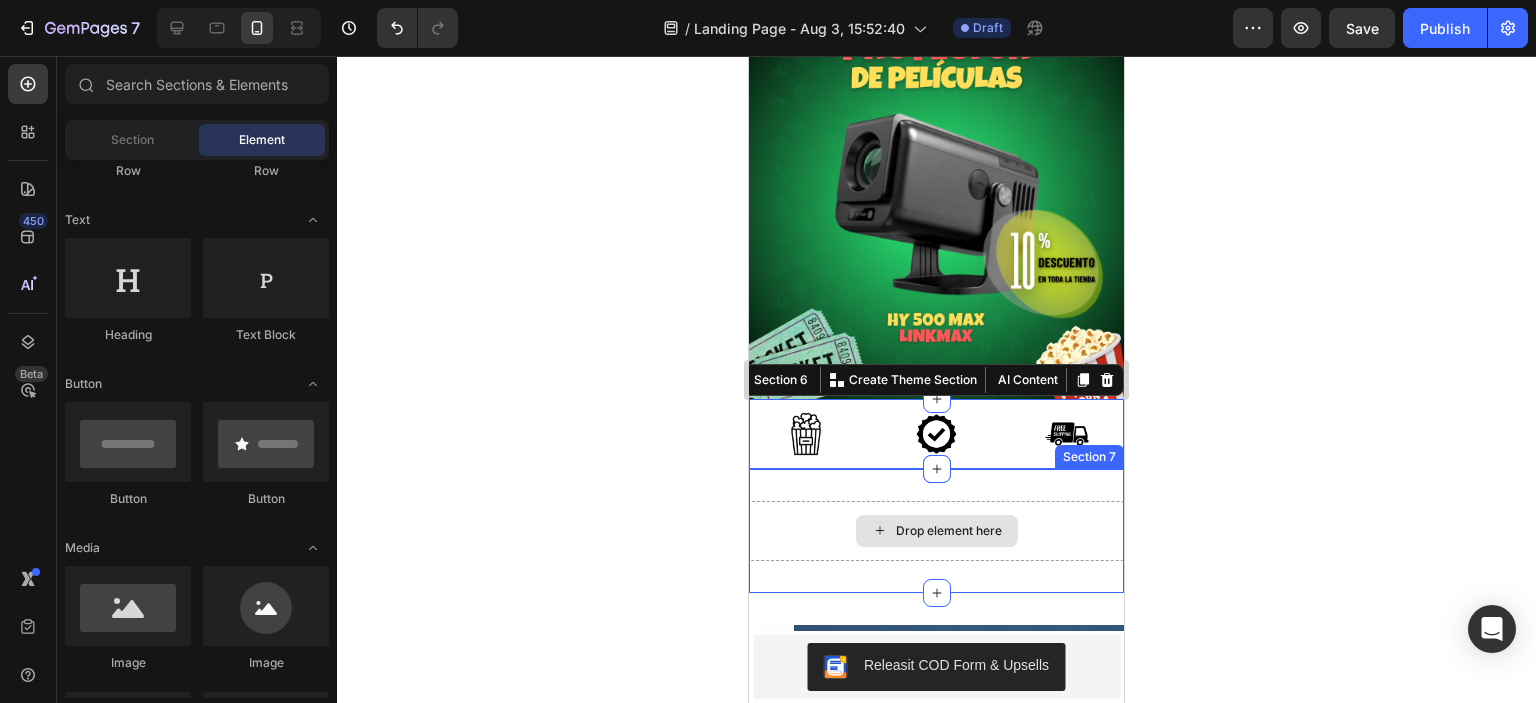 click on "Drop element here" at bounding box center (949, 531) 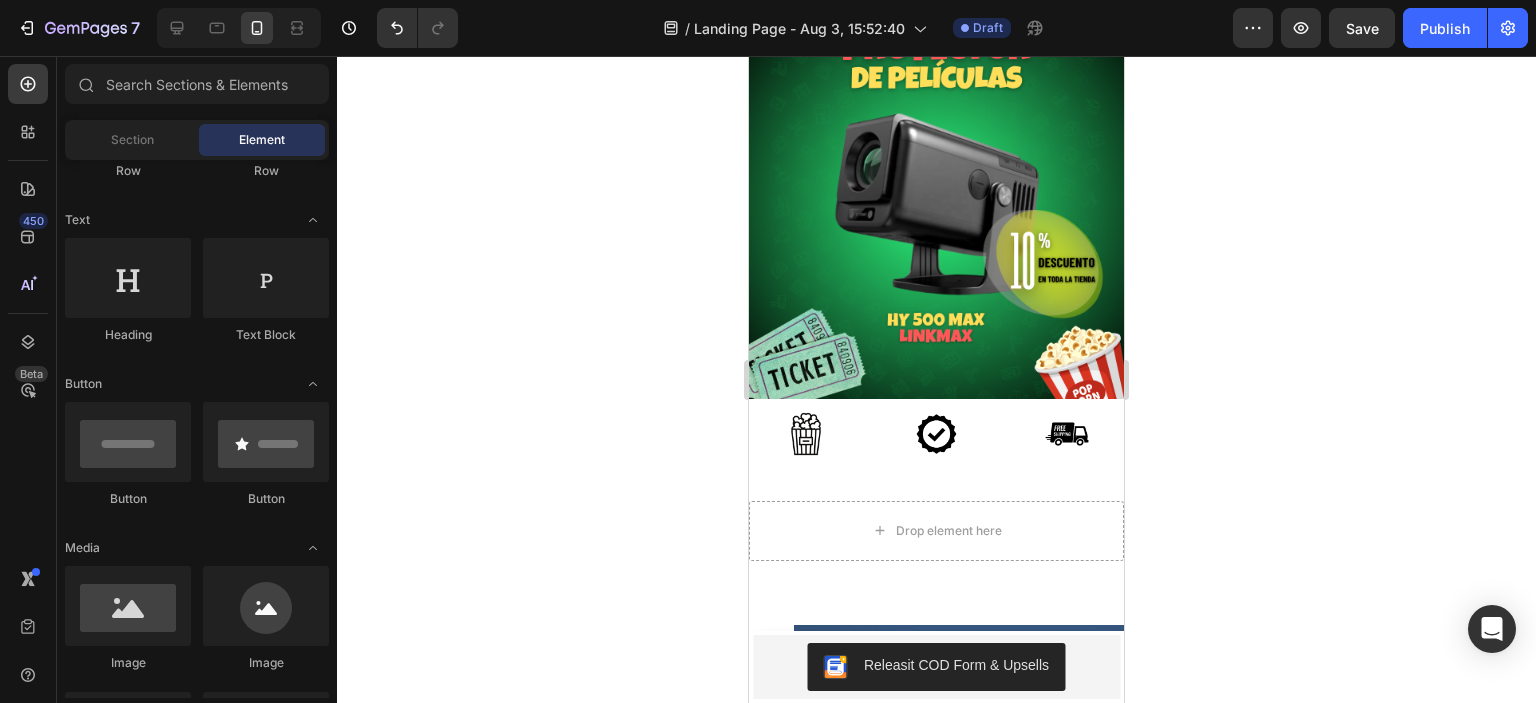scroll, scrollTop: 0, scrollLeft: 0, axis: both 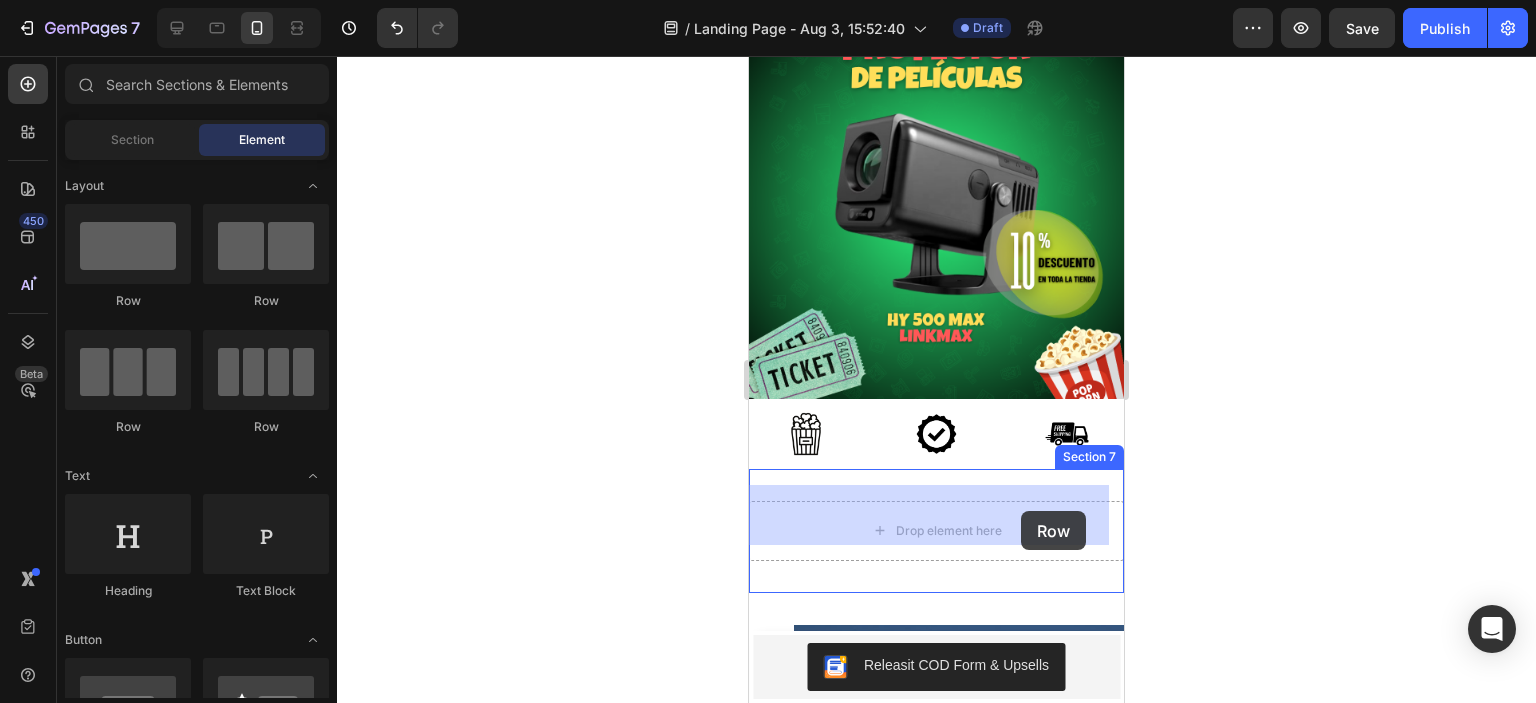 drag, startPoint x: 880, startPoint y: 420, endPoint x: 1019, endPoint y: 510, distance: 165.59288 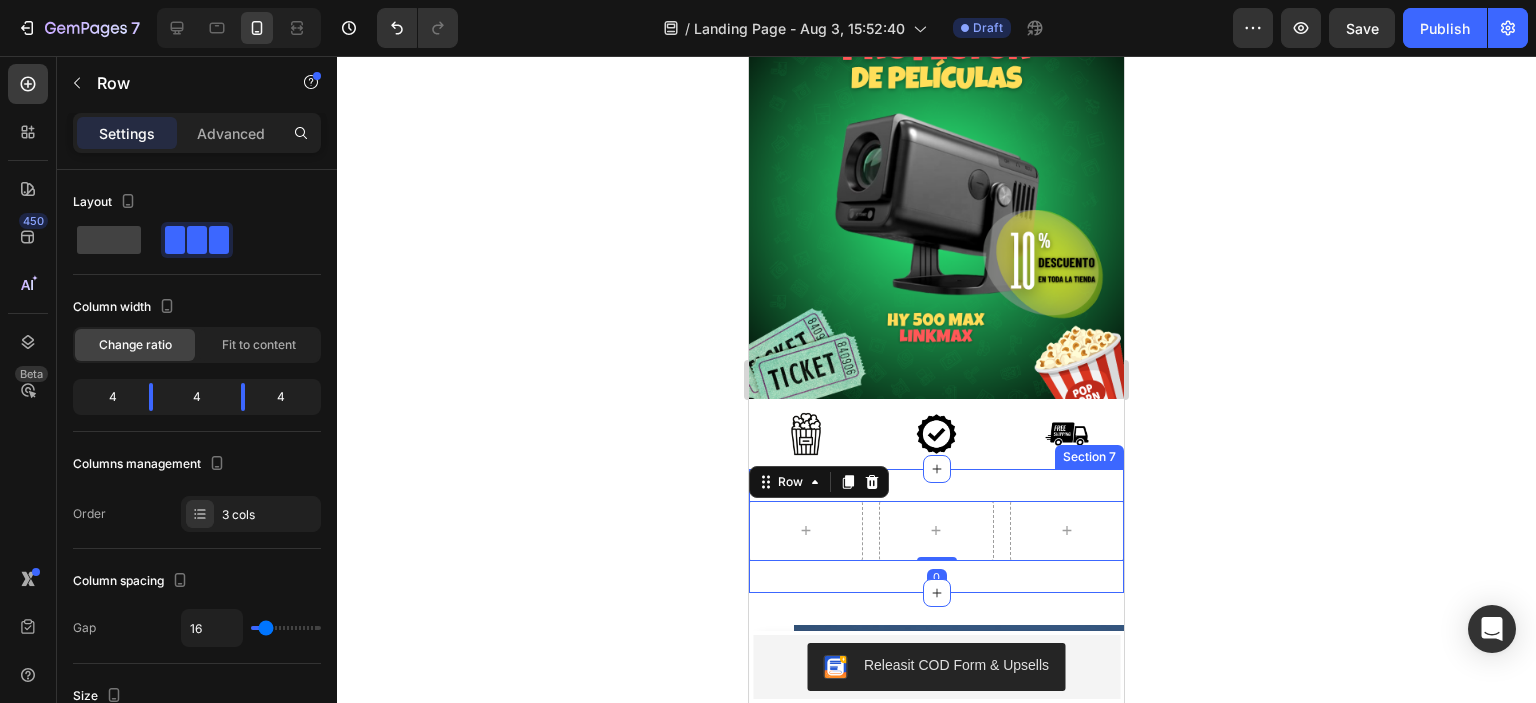 click on "Row   0 Section 7" at bounding box center [936, 531] 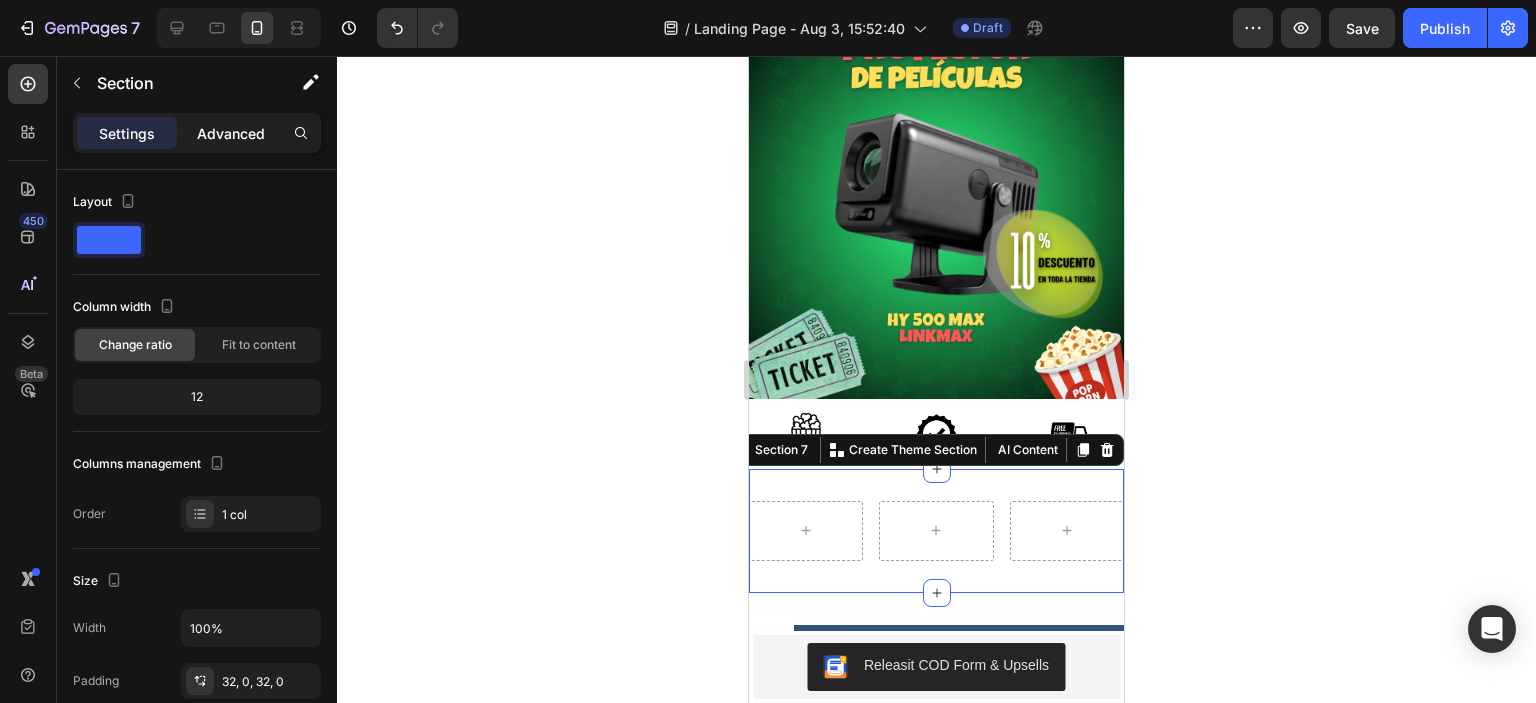 click on "Advanced" at bounding box center (231, 133) 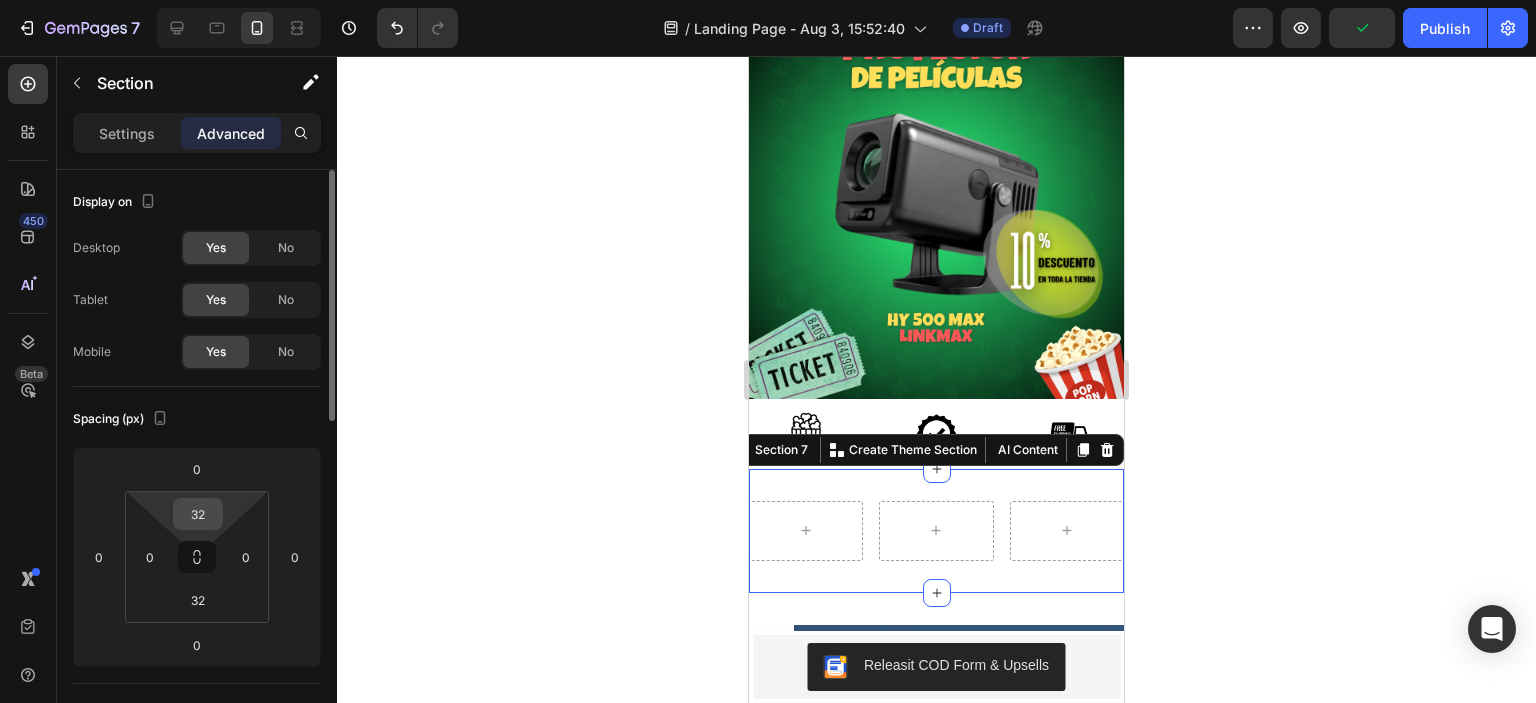 click on "32" at bounding box center (198, 514) 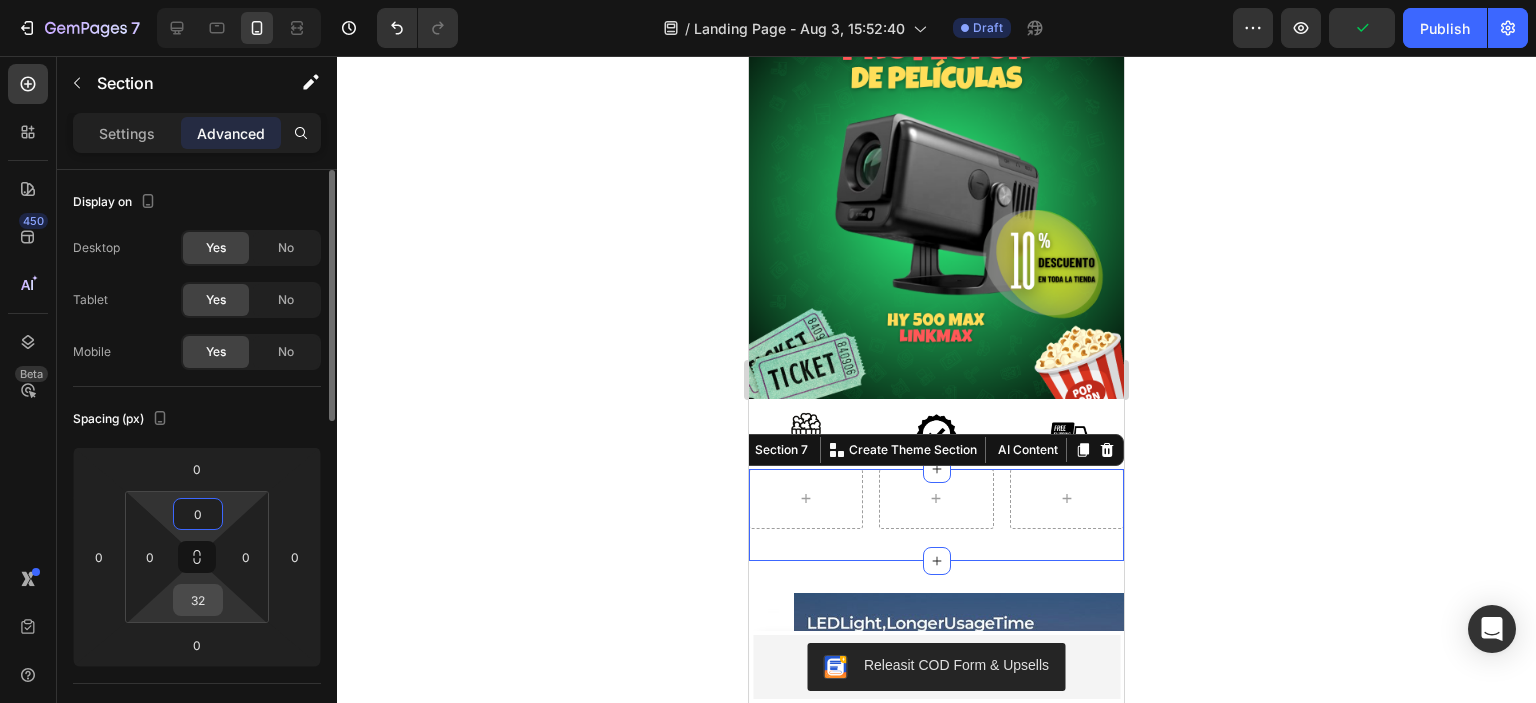 type on "0" 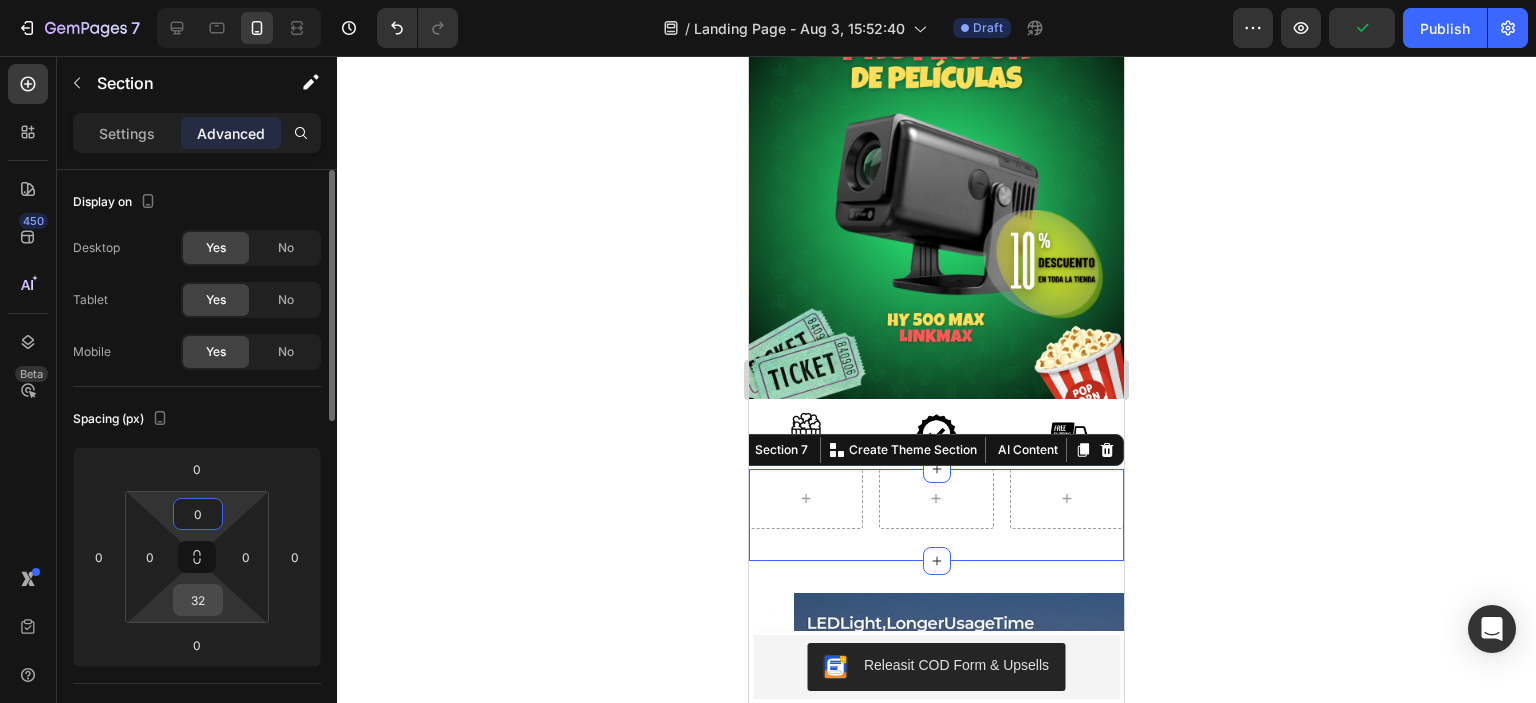 click on "7   /  Landing Page - Aug 3, 15:52:40 Draft Preview  Publish  450 Beta Sections(18) Elements(83) Section Element Hero Section Product Detail Brands Trusted Badges Guarantee Product Breakdown How to use Testimonials Compare Bundle FAQs Social Proof Brand Story Product List Collection Blog List Contact Sticky Add to Cart Custom Footer Browse Library 450 Layout
Row
Row
Row
Row Text
Heading
Text Block Button
Button
Button Media
Image
Image" at bounding box center (768, 0) 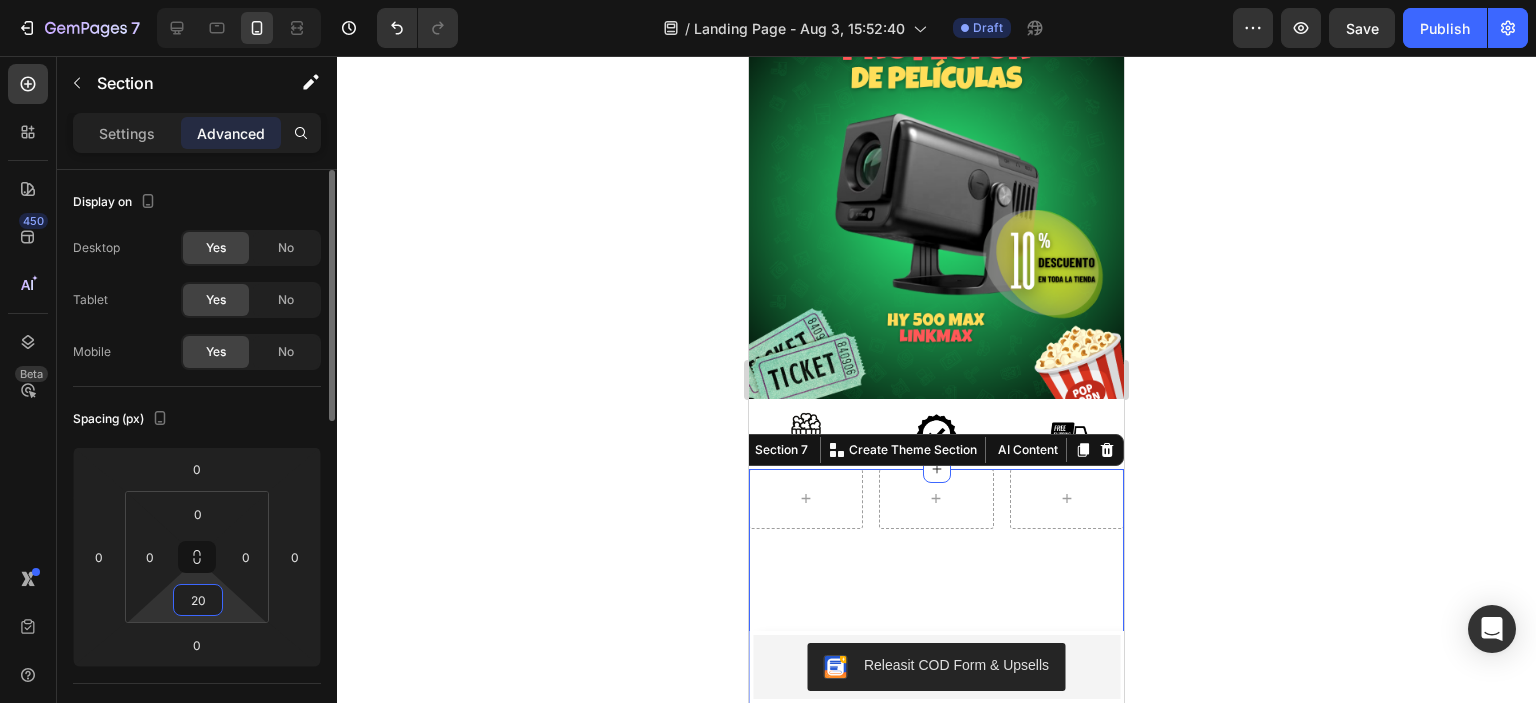 type on "2" 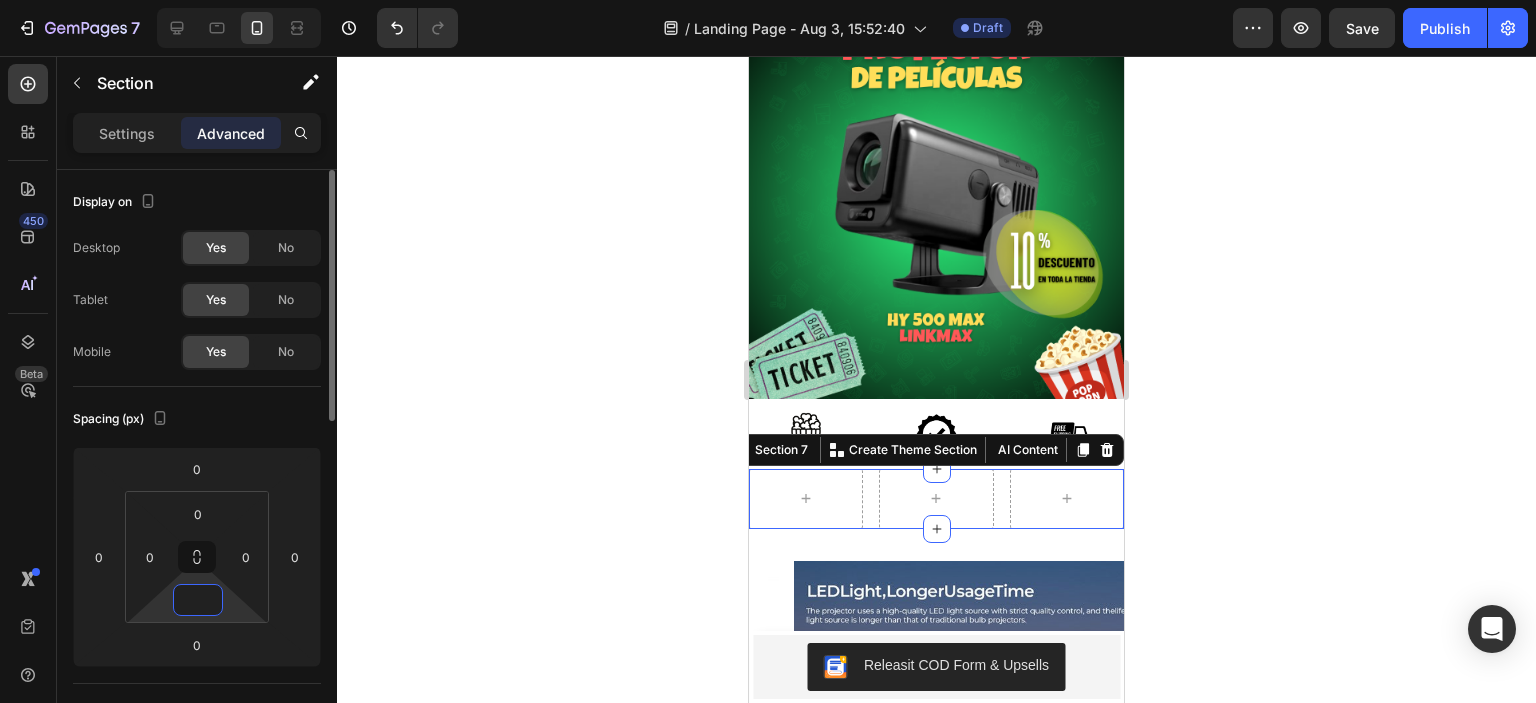 type on "0" 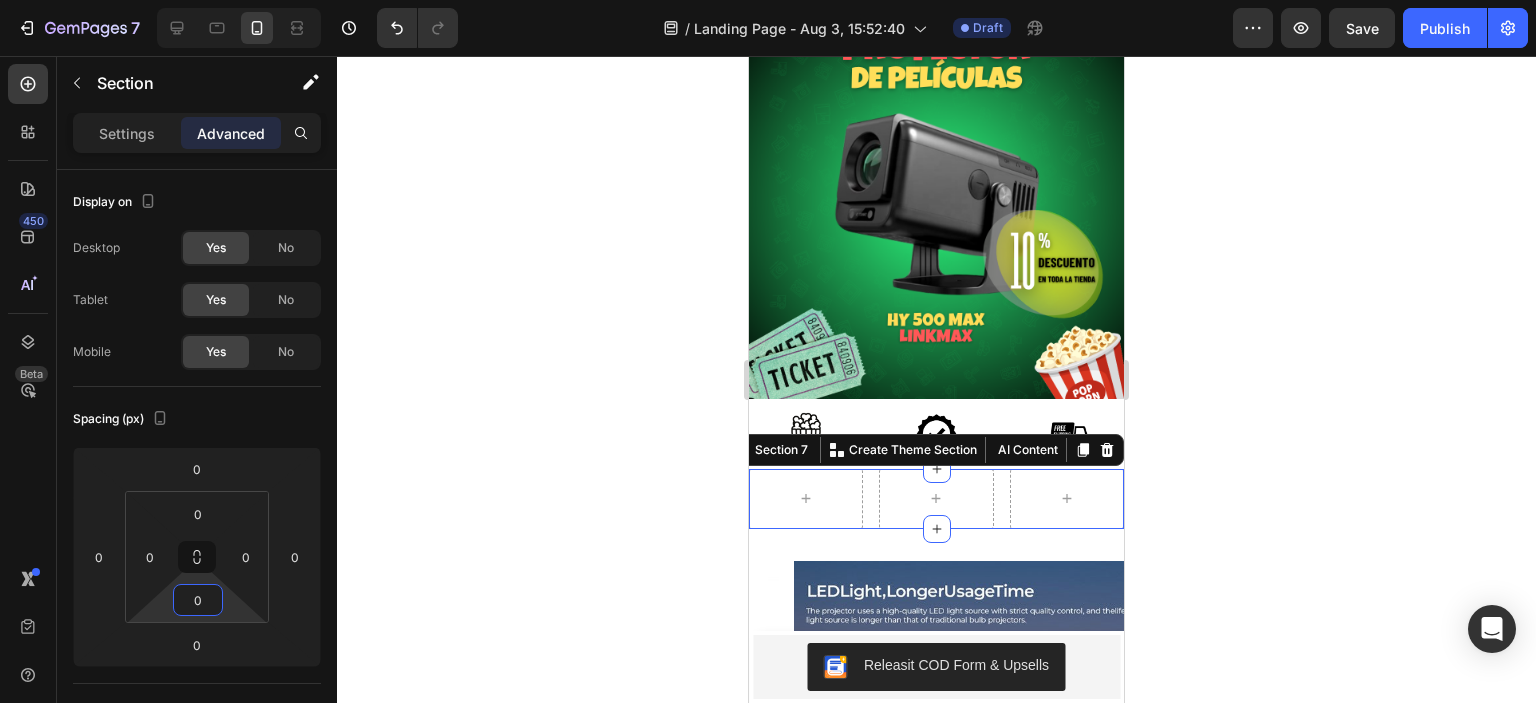 click 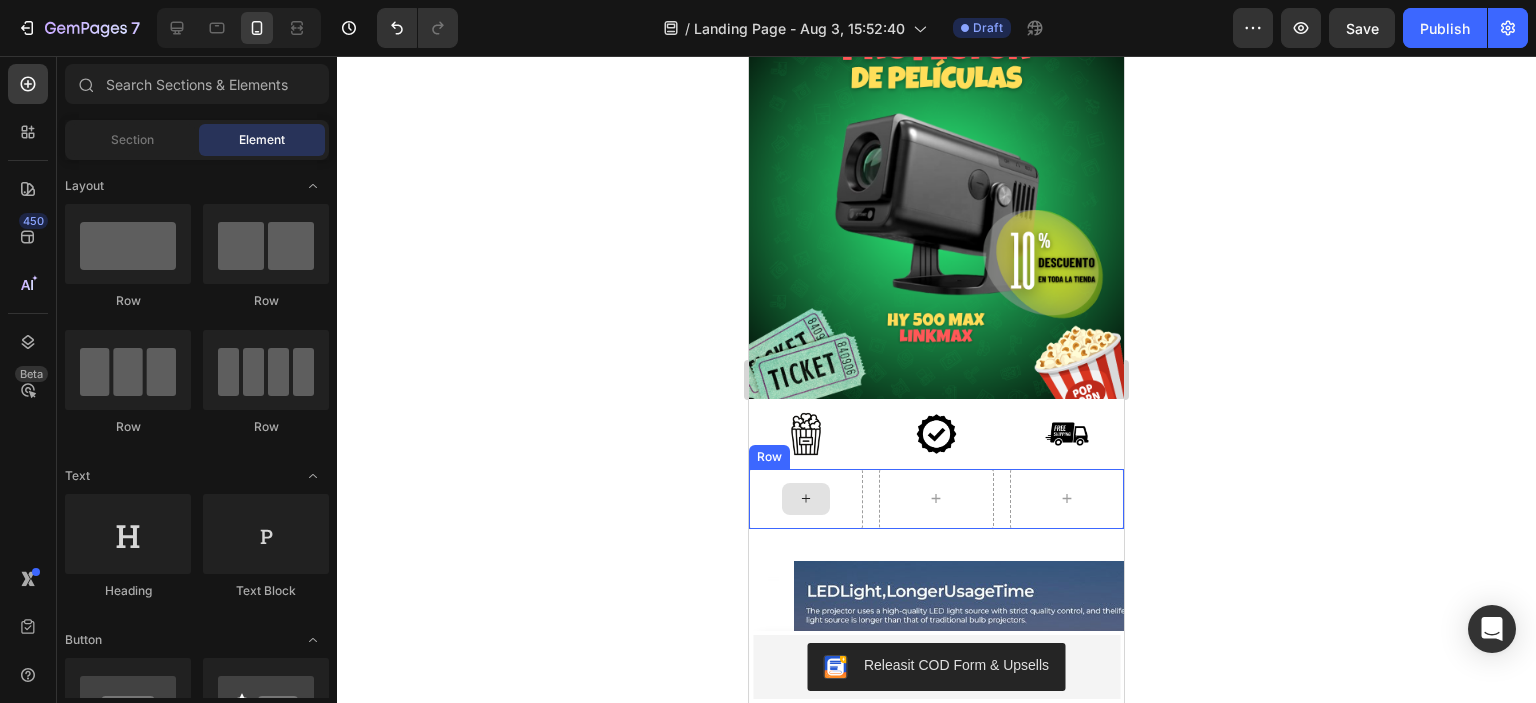 click at bounding box center [806, 499] 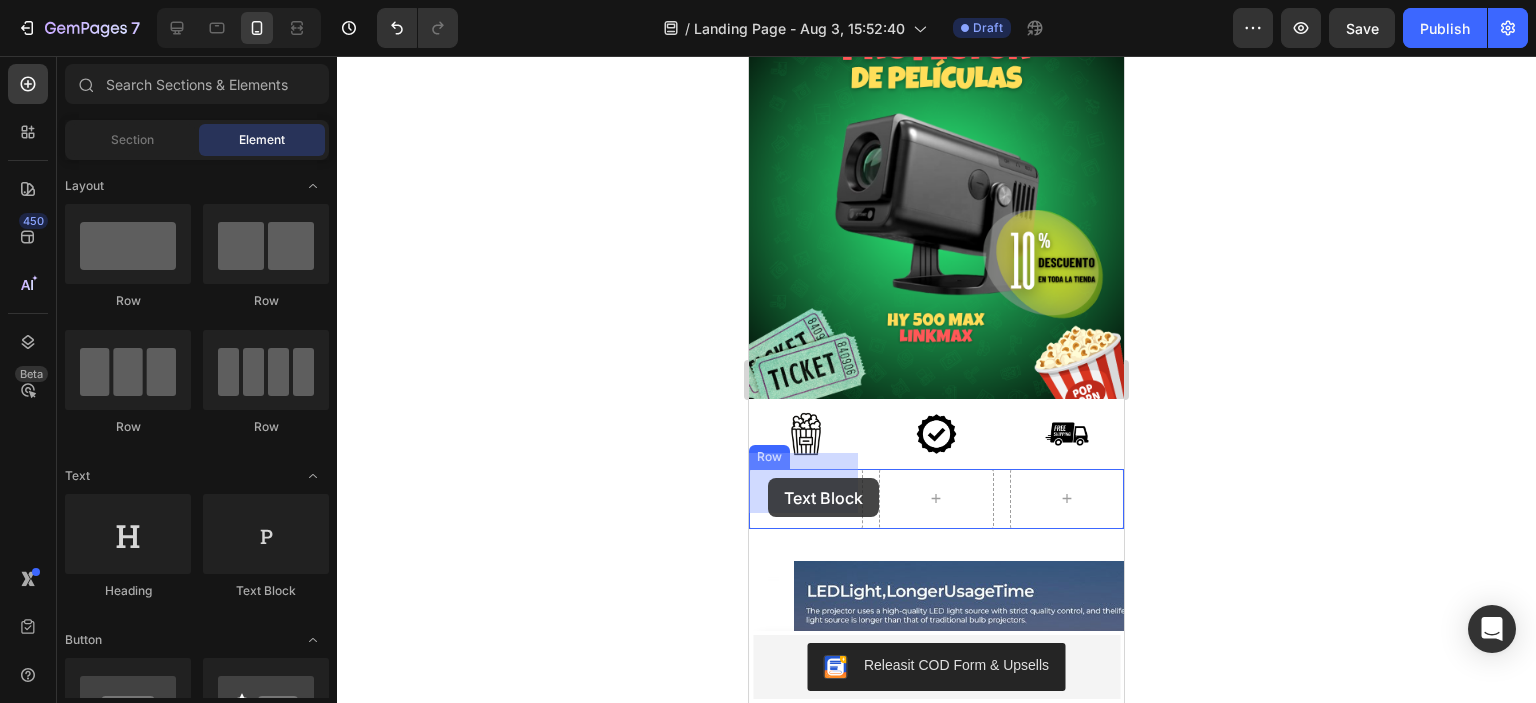 drag, startPoint x: 1022, startPoint y: 607, endPoint x: 749, endPoint y: 481, distance: 300.67426 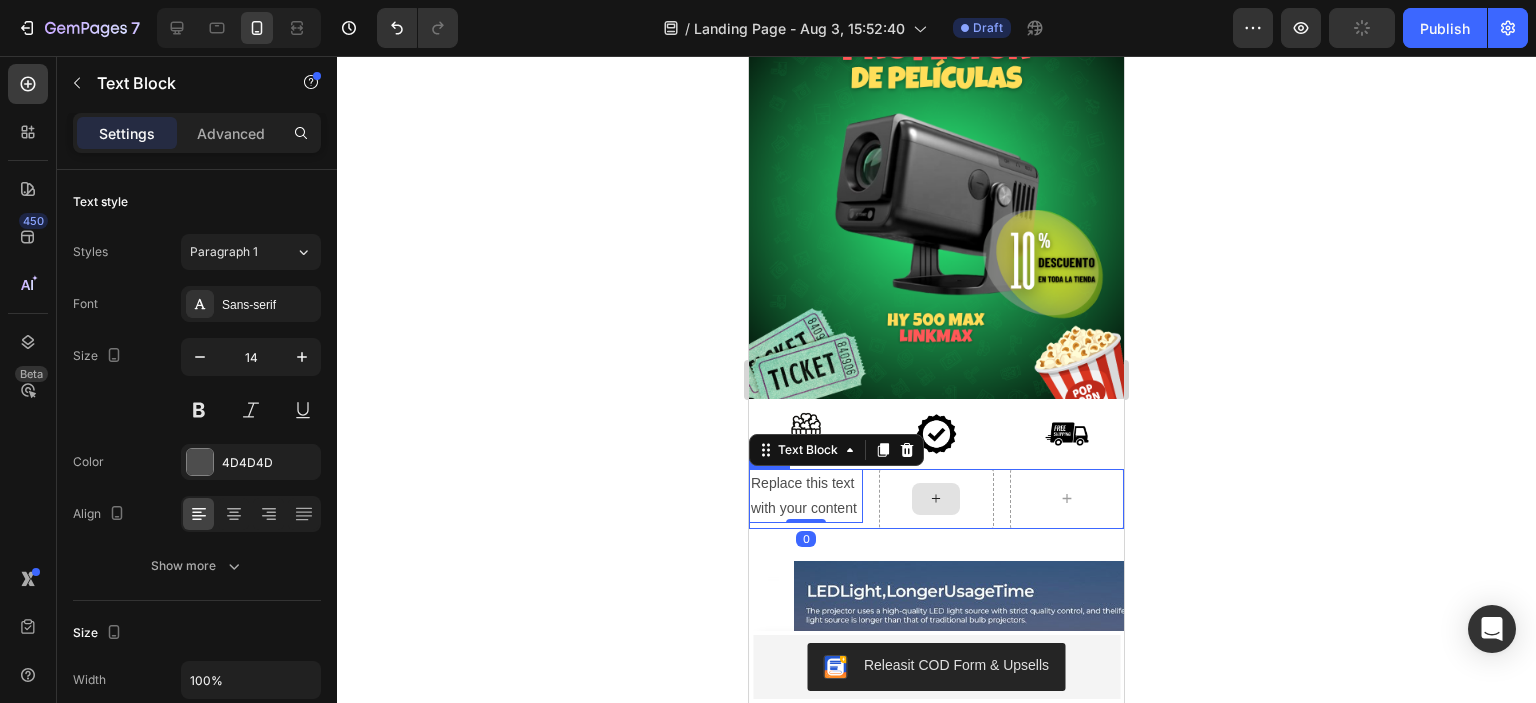 click at bounding box center [936, 499] 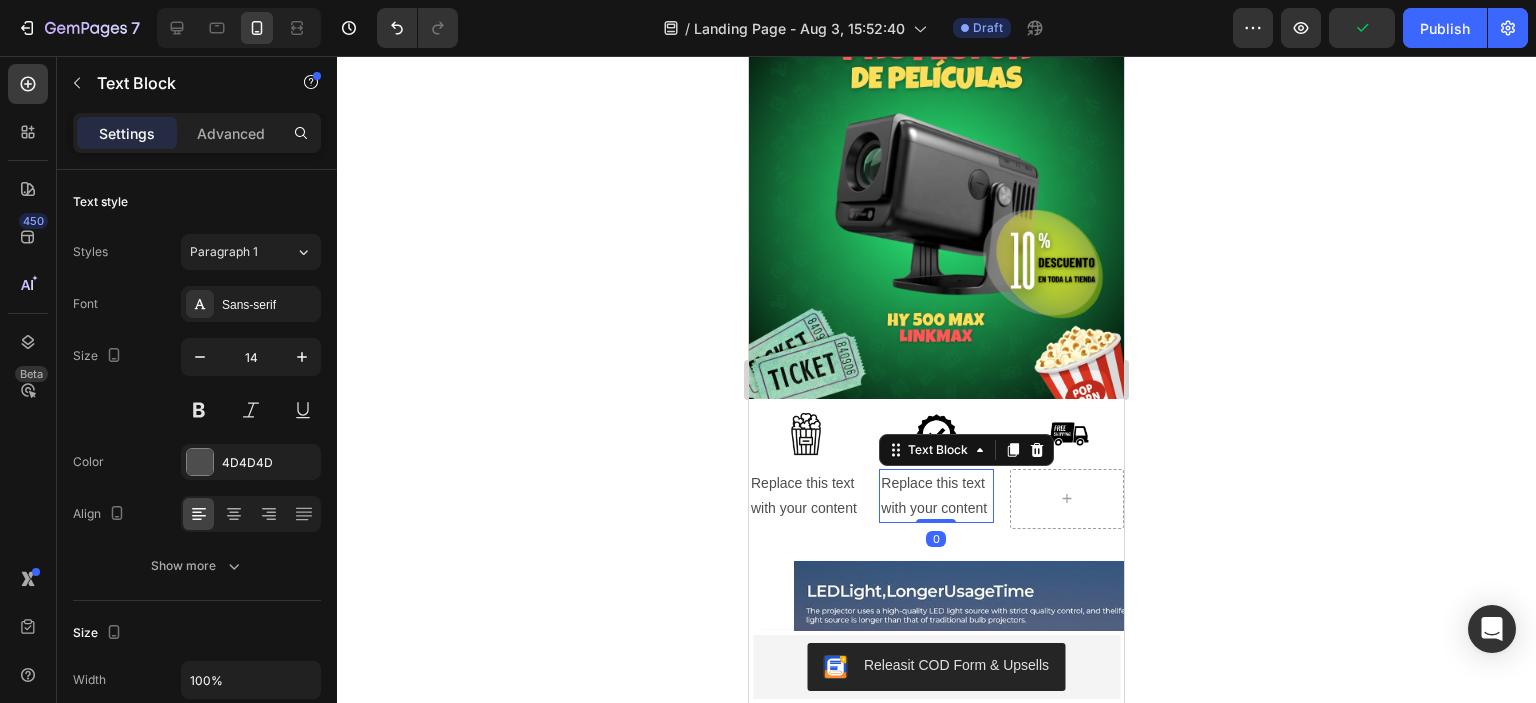 drag, startPoint x: 1081, startPoint y: 586, endPoint x: 873, endPoint y: 458, distance: 244.2294 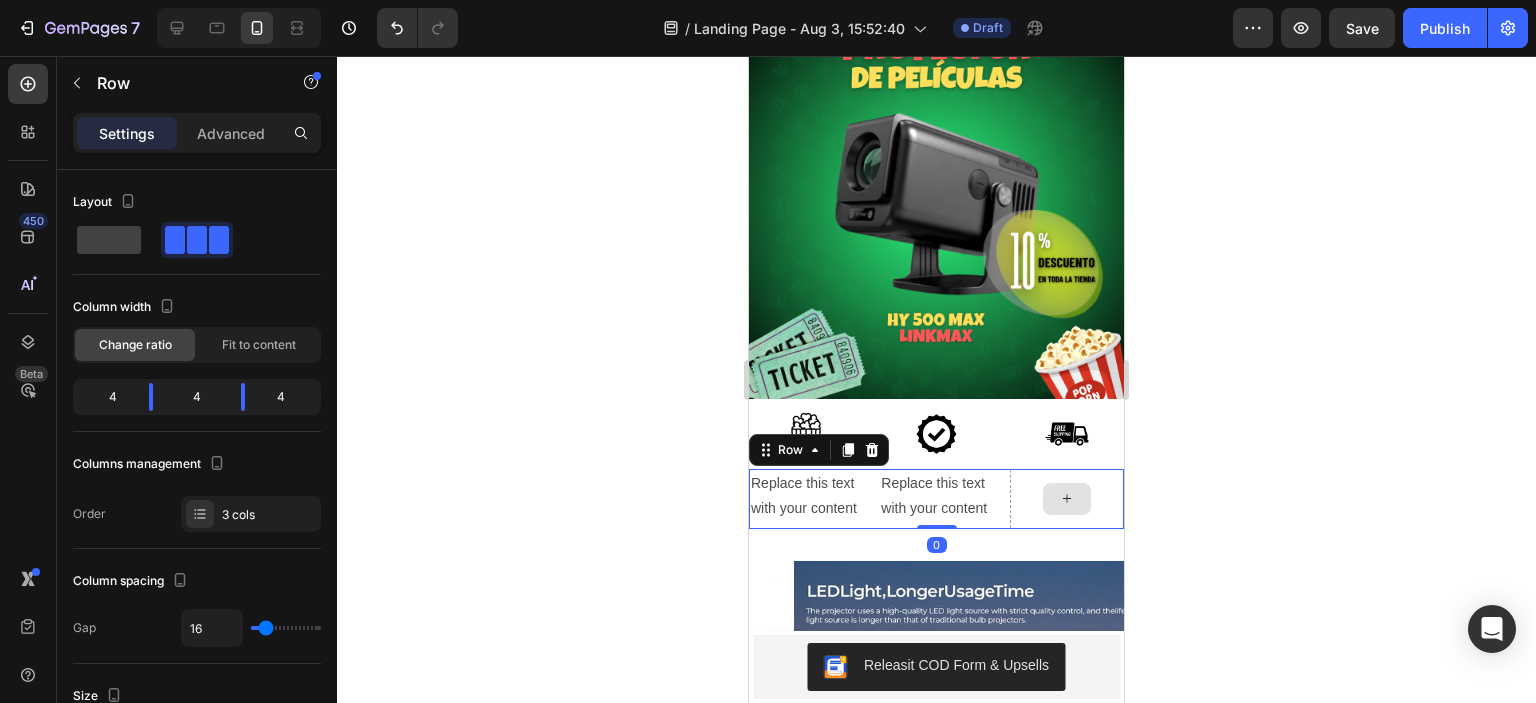 drag, startPoint x: 1081, startPoint y: 481, endPoint x: 1229, endPoint y: 596, distance: 187.42732 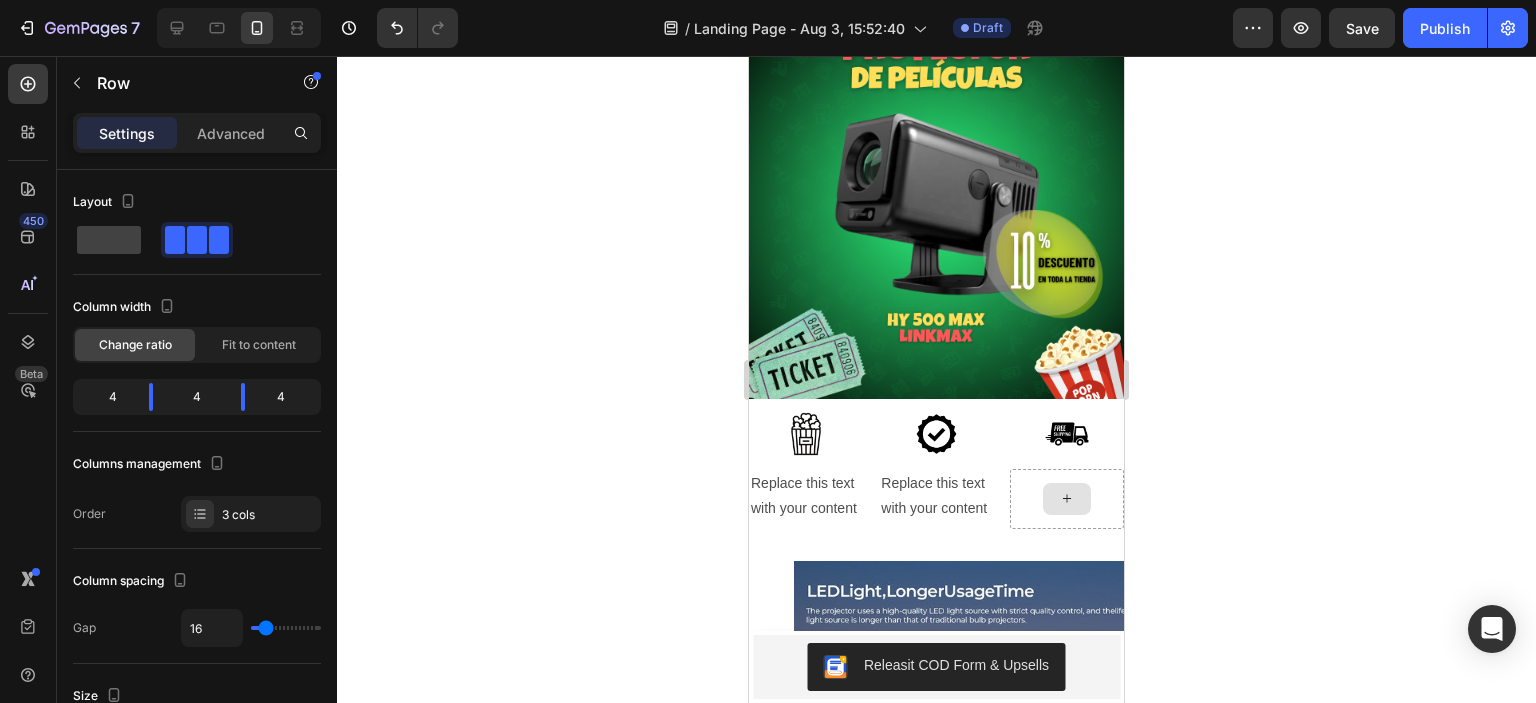 click at bounding box center (1067, 499) 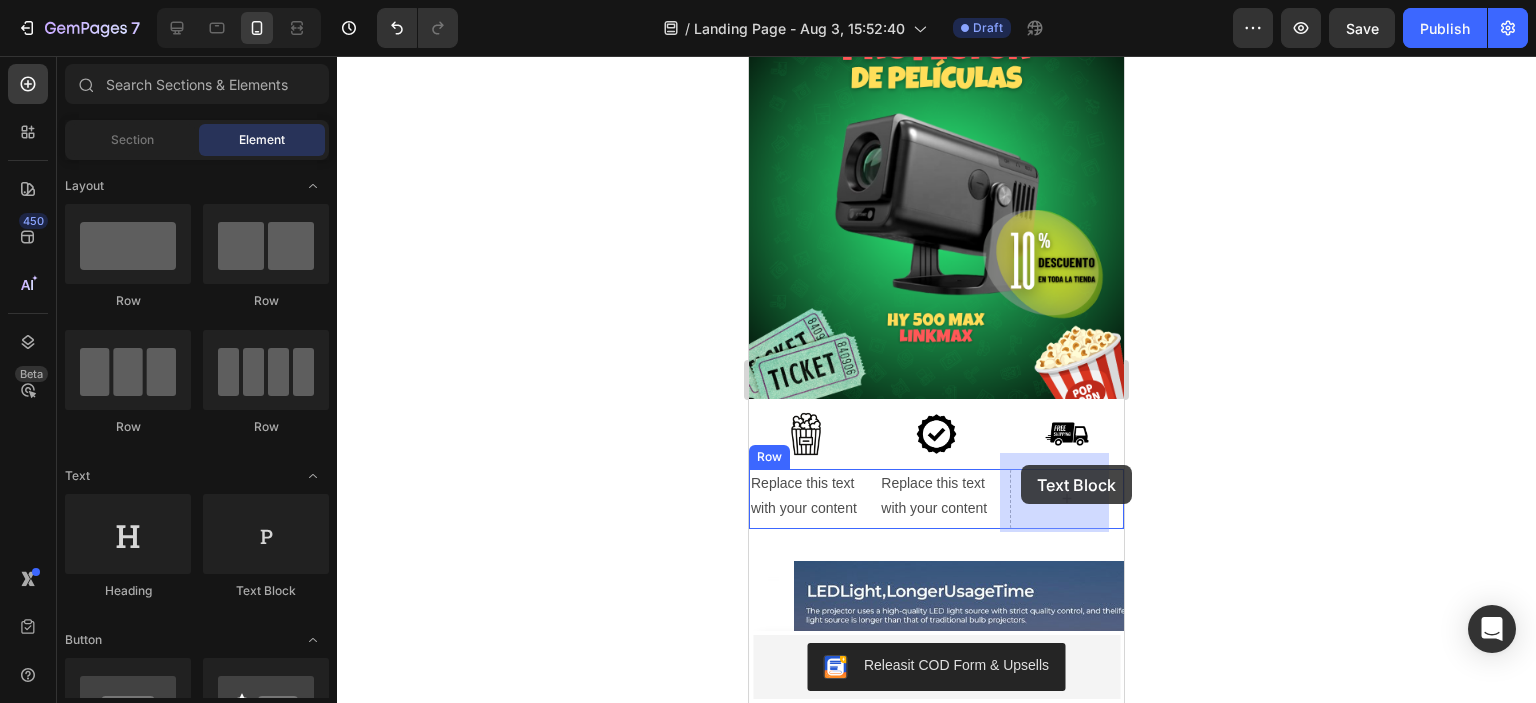 drag, startPoint x: 1025, startPoint y: 593, endPoint x: 1021, endPoint y: 467, distance: 126.06348 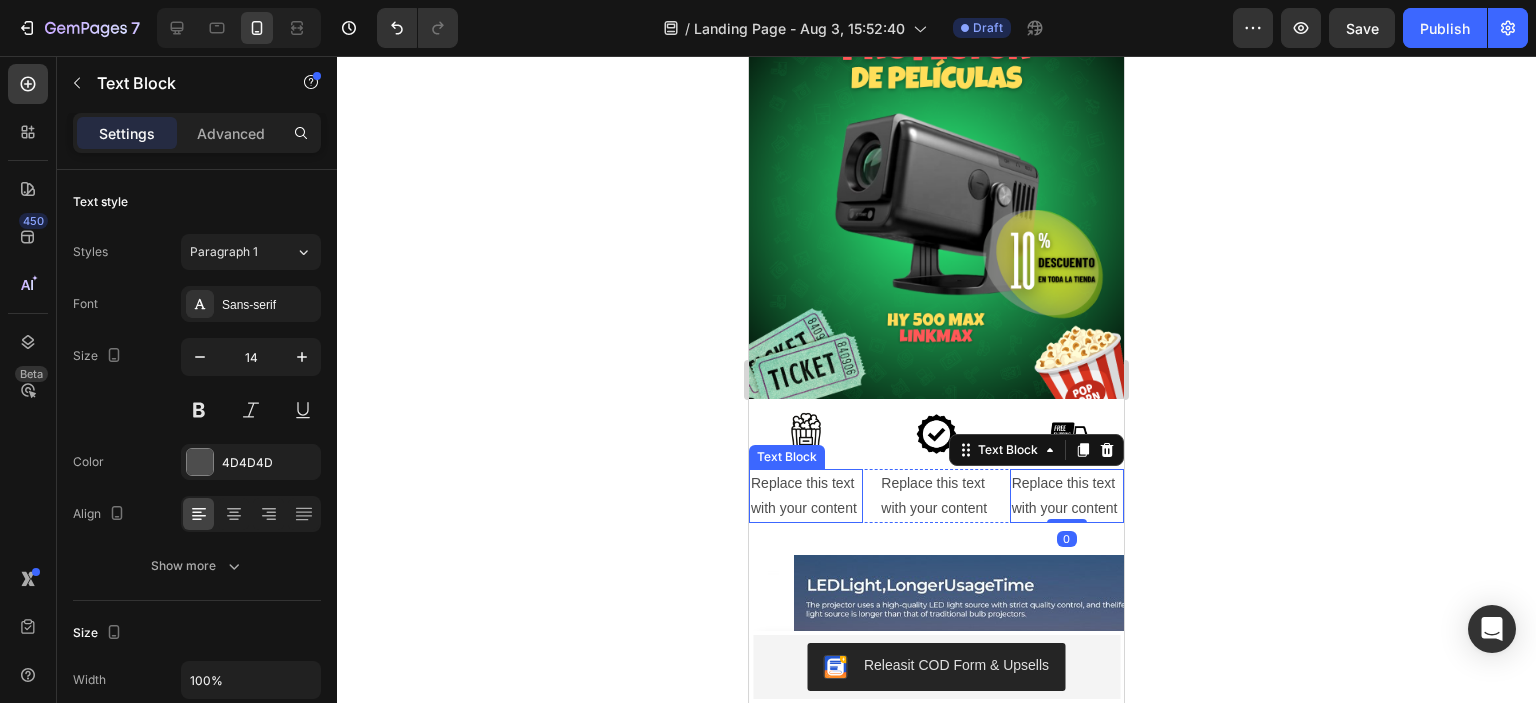 click on "Replace this text with your content" at bounding box center [806, 496] 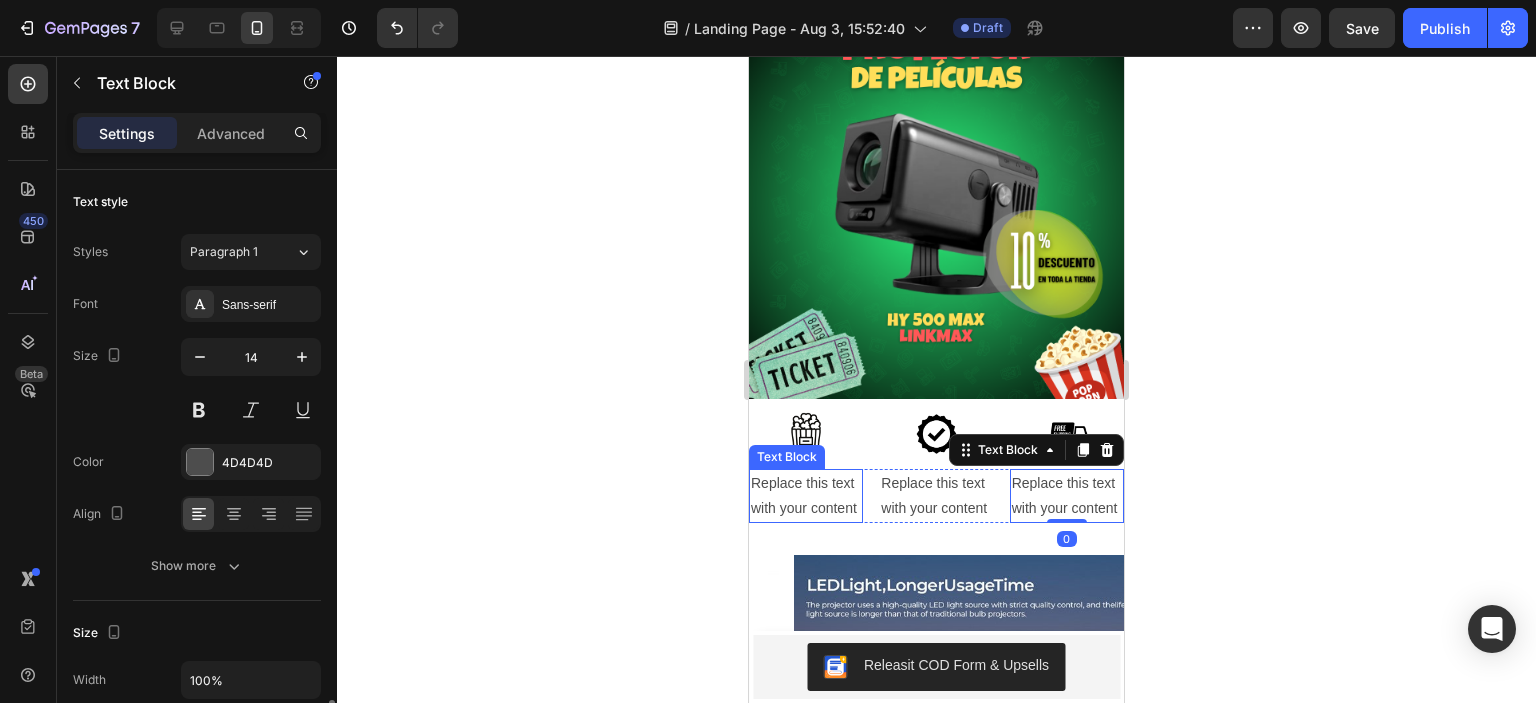 scroll, scrollTop: 354, scrollLeft: 0, axis: vertical 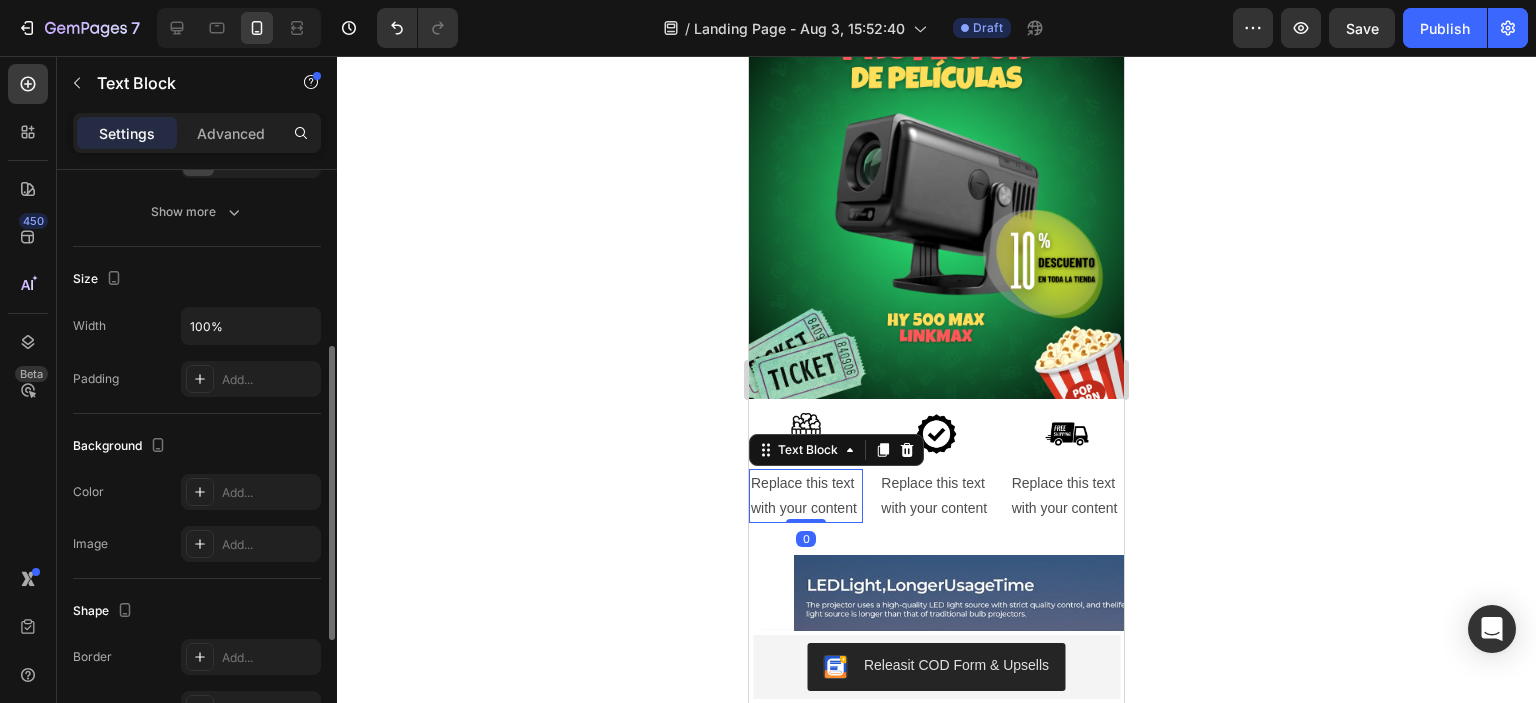 click on "Replace this text with your content" at bounding box center [806, 496] 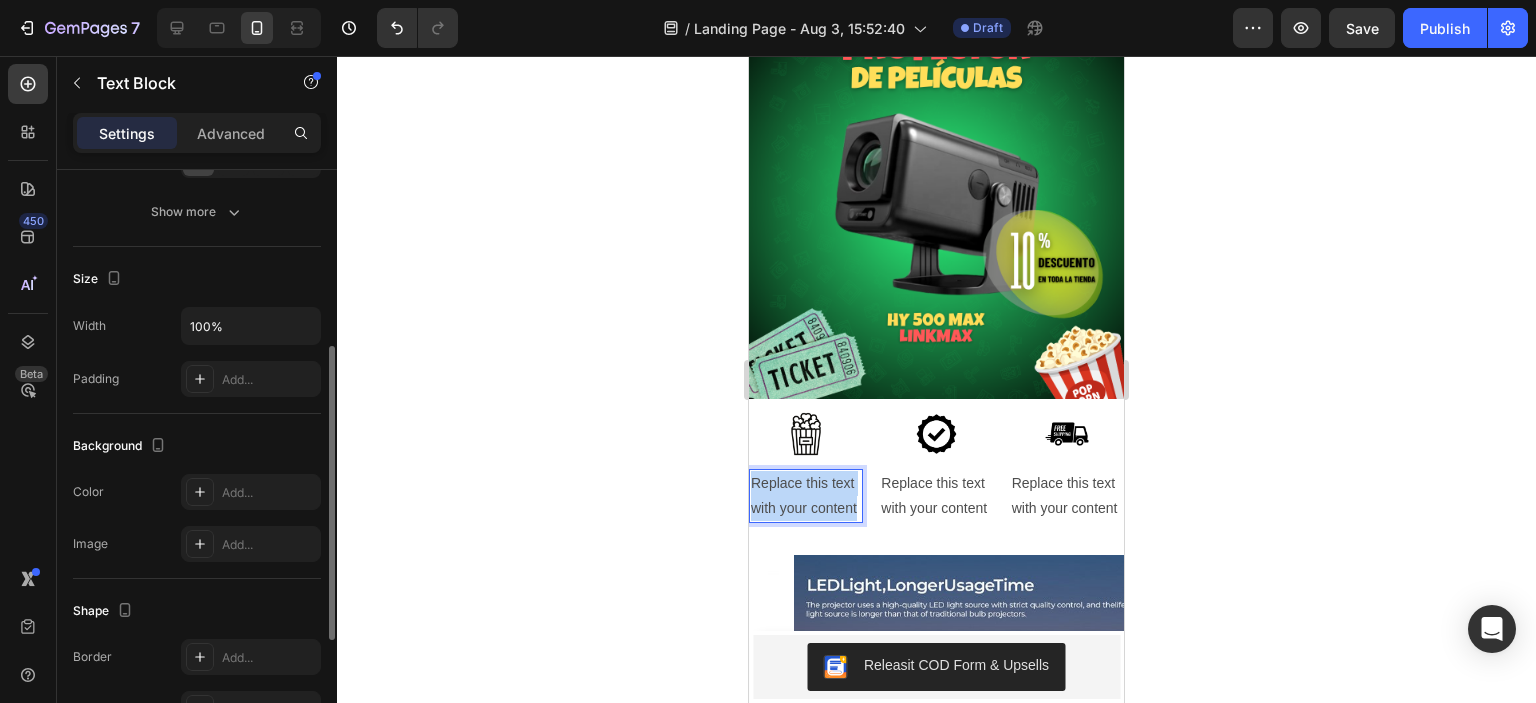 click on "Replace this text with your content" at bounding box center [806, 496] 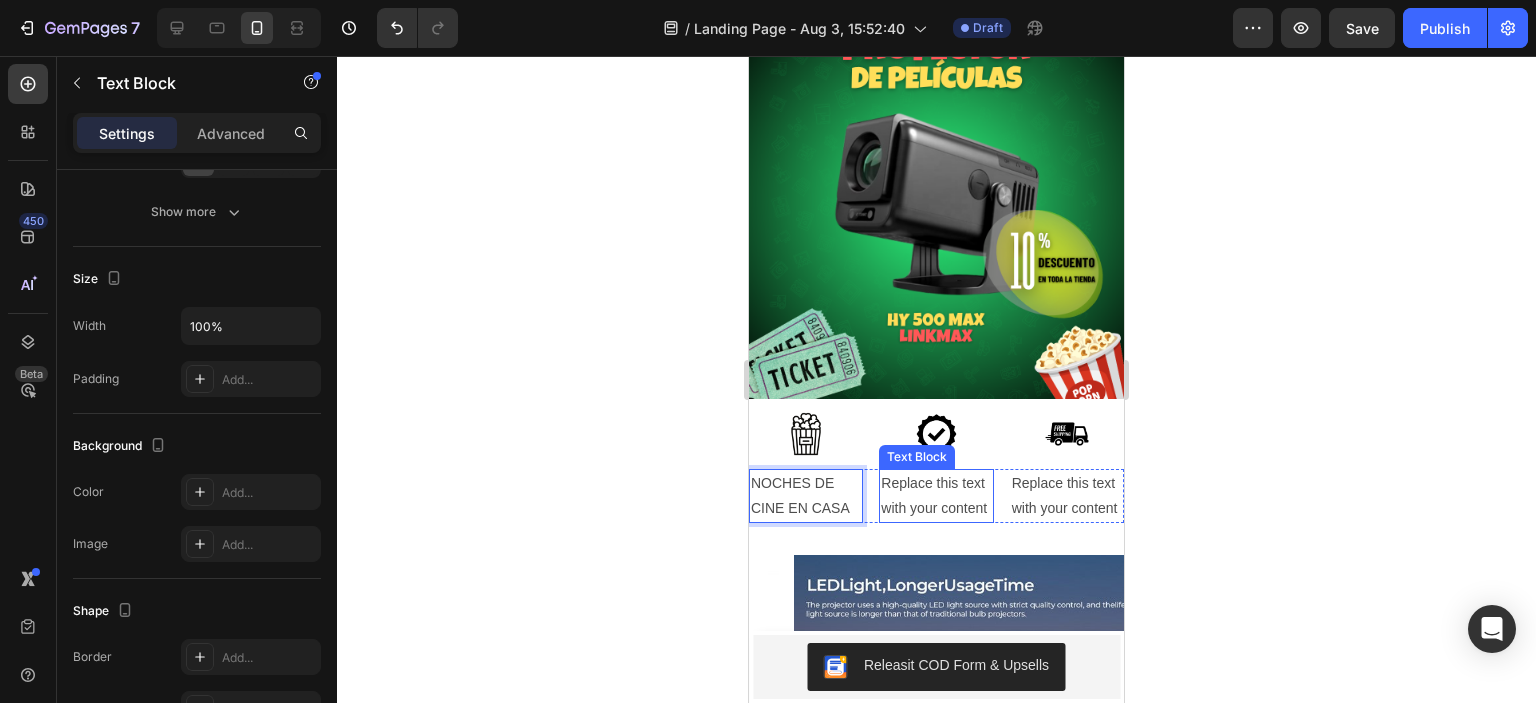 click on "Replace this text with your content" at bounding box center [936, 496] 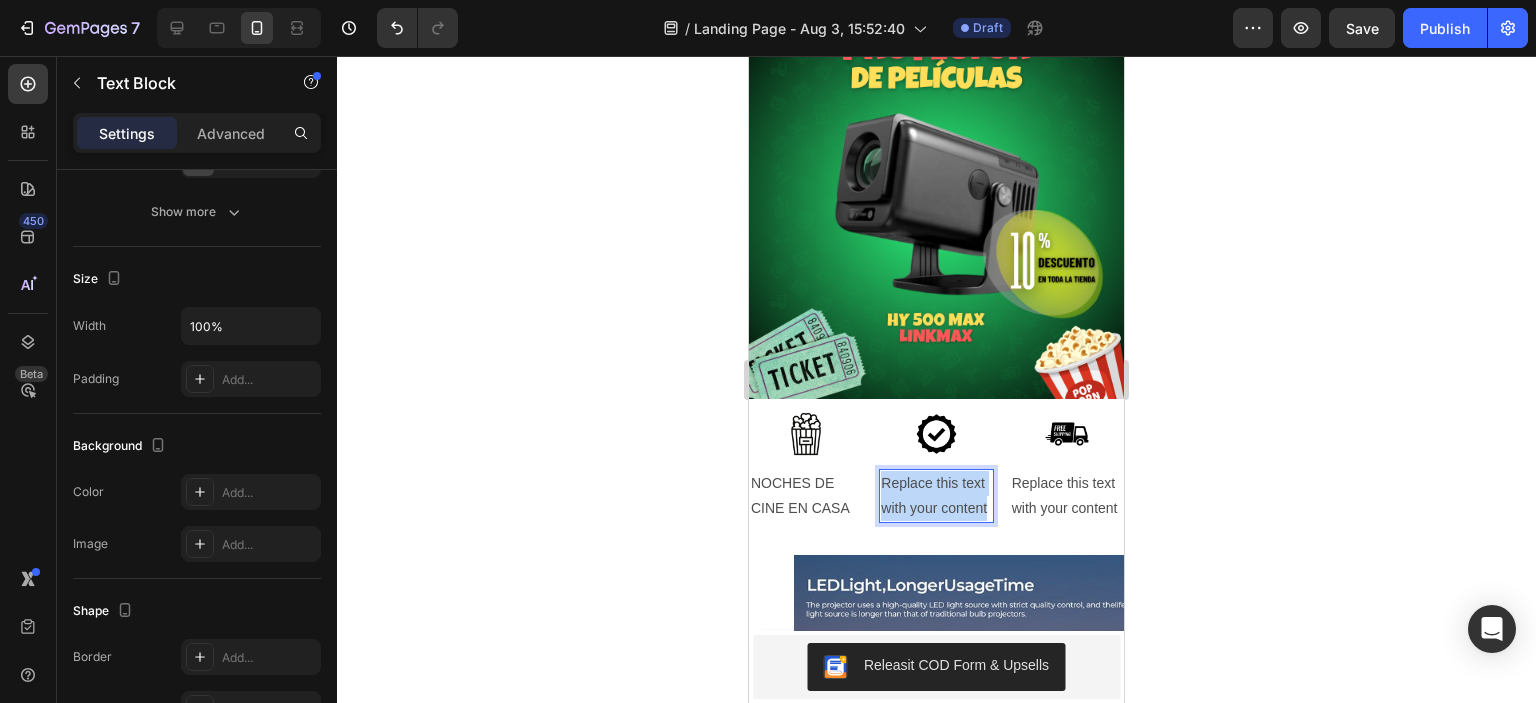 click on "Replace this text with your content" at bounding box center [936, 496] 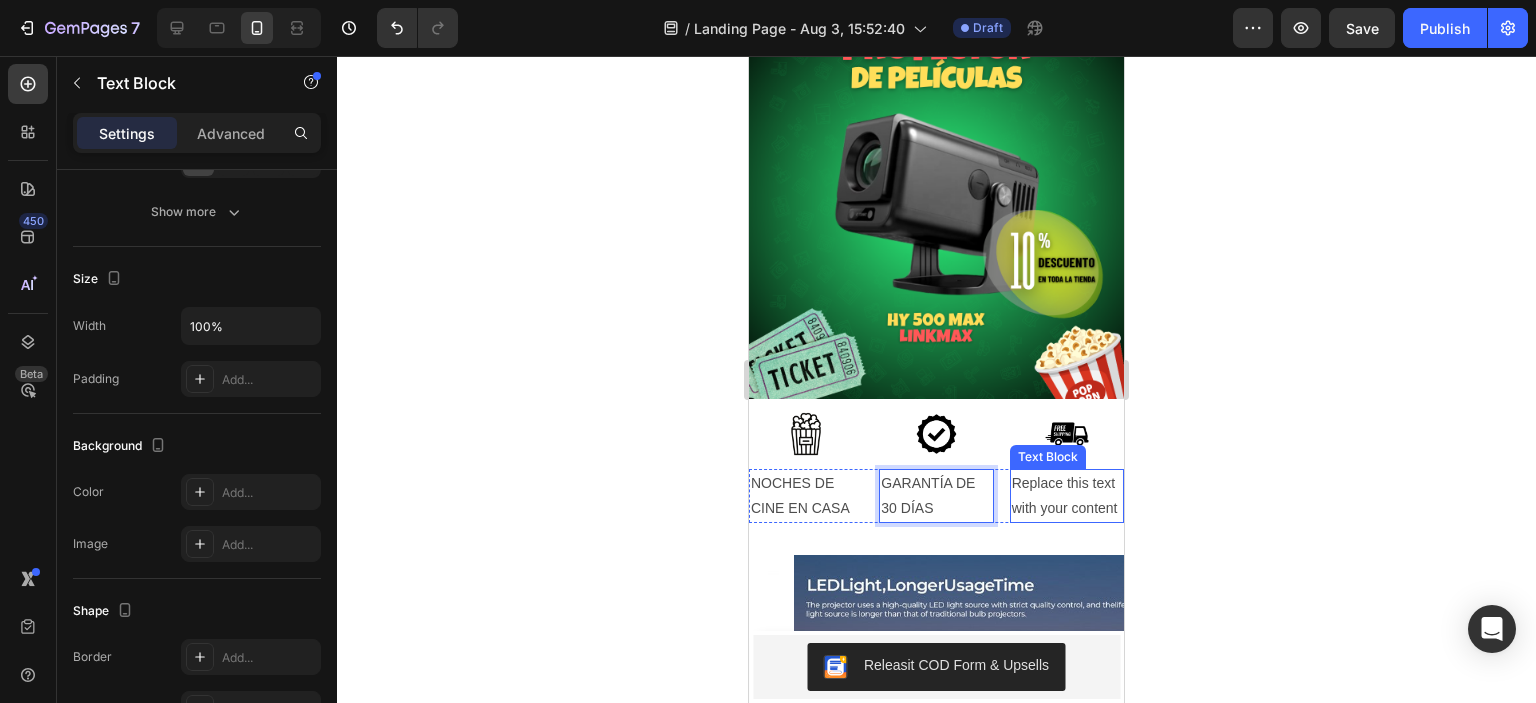click on "Replace this text with your content" at bounding box center [1067, 496] 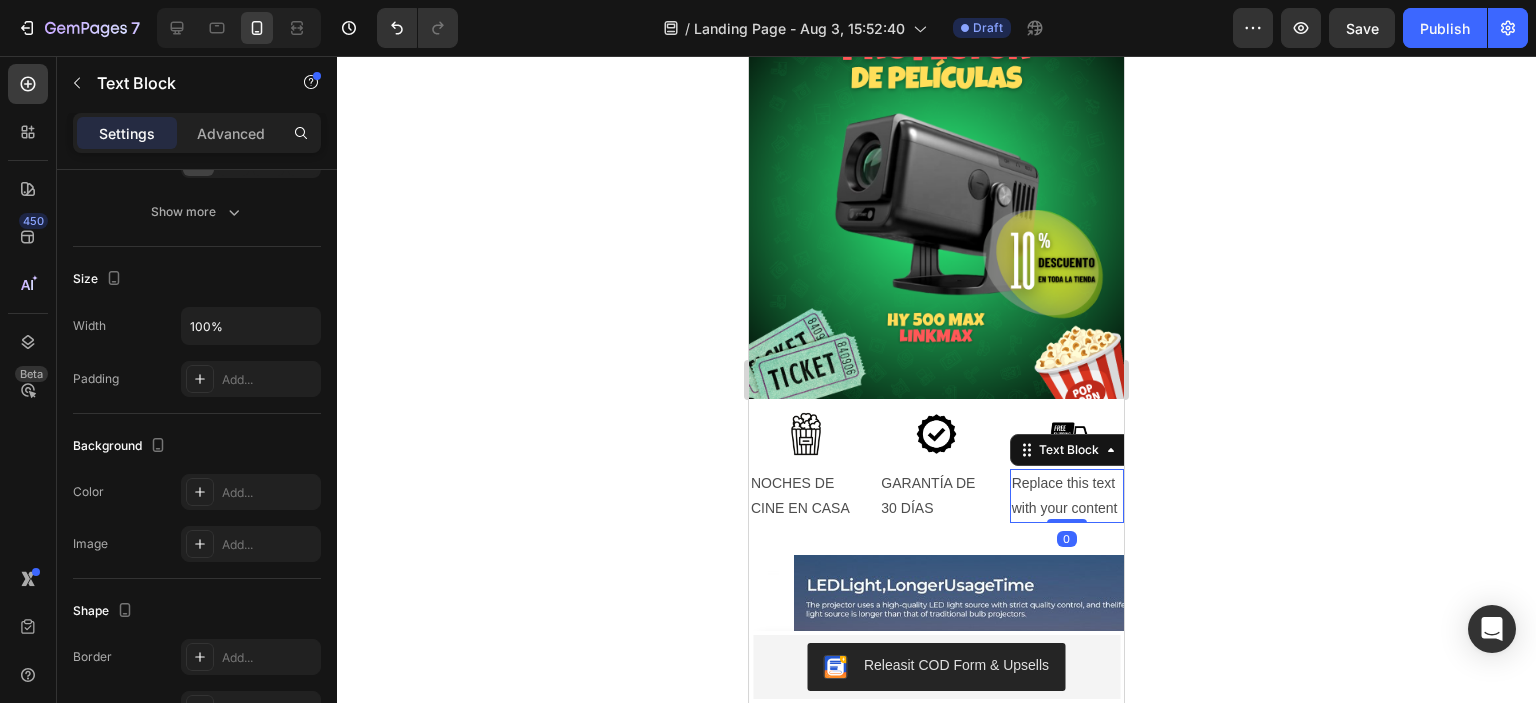 click on "Replace this text with your content" at bounding box center (1067, 496) 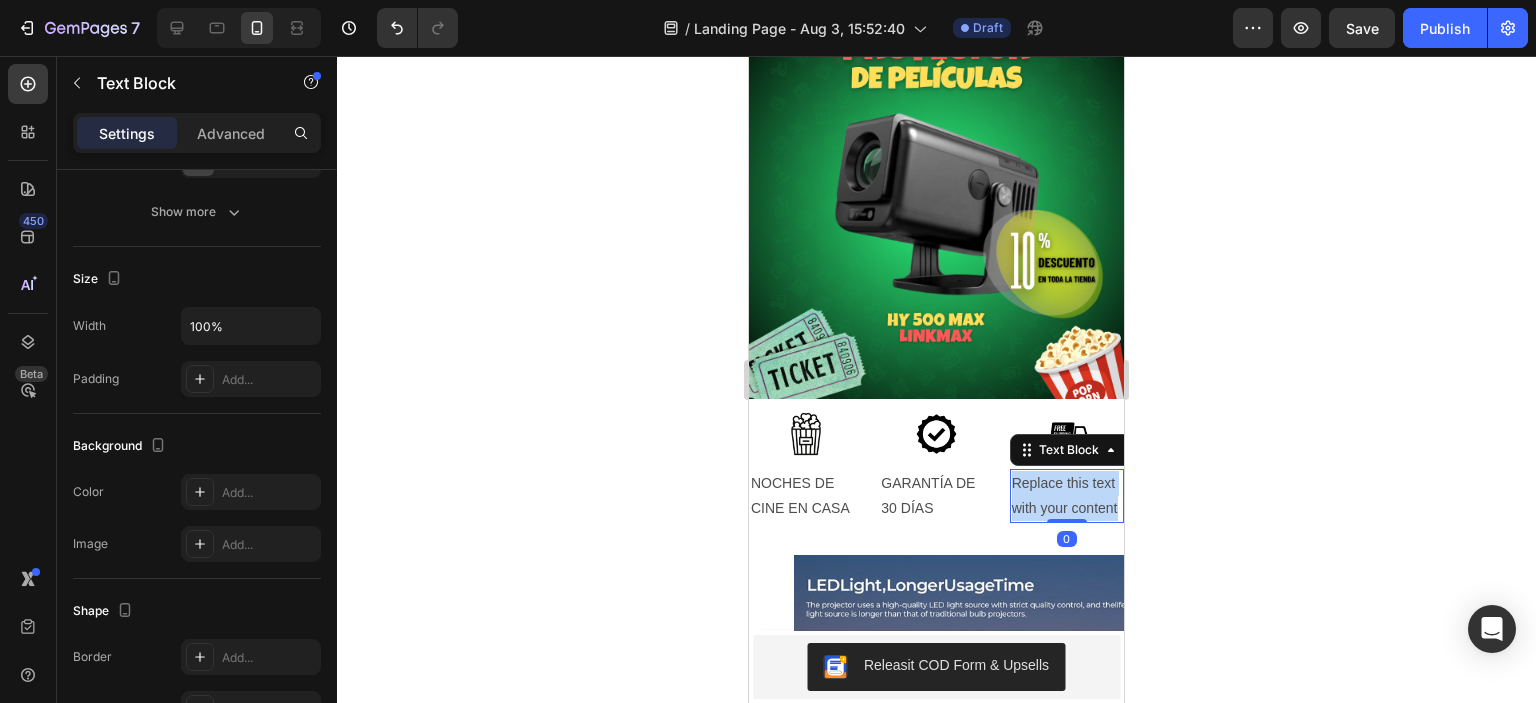 click on "Replace this text with your content" at bounding box center [1067, 496] 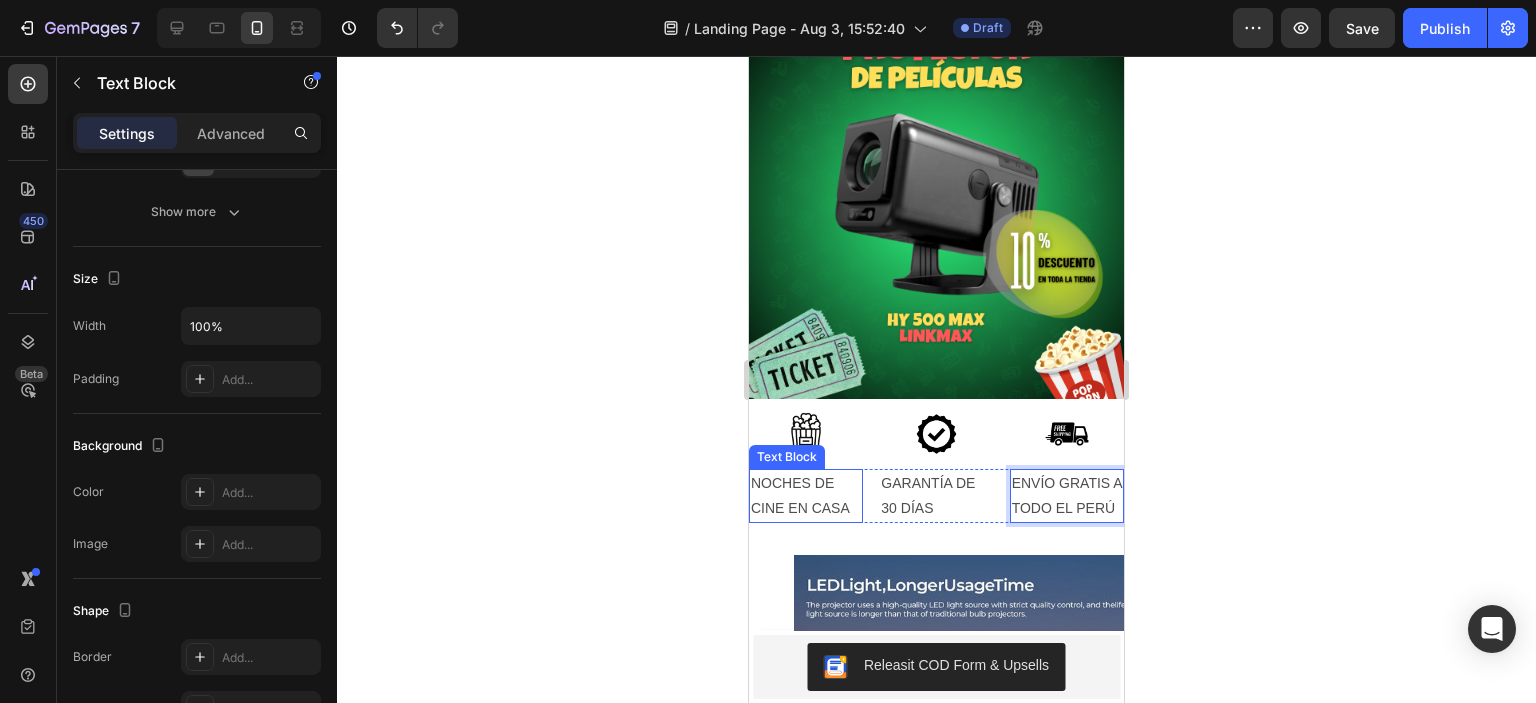 click on "NOCHES DE CINE EN CASA" at bounding box center (806, 496) 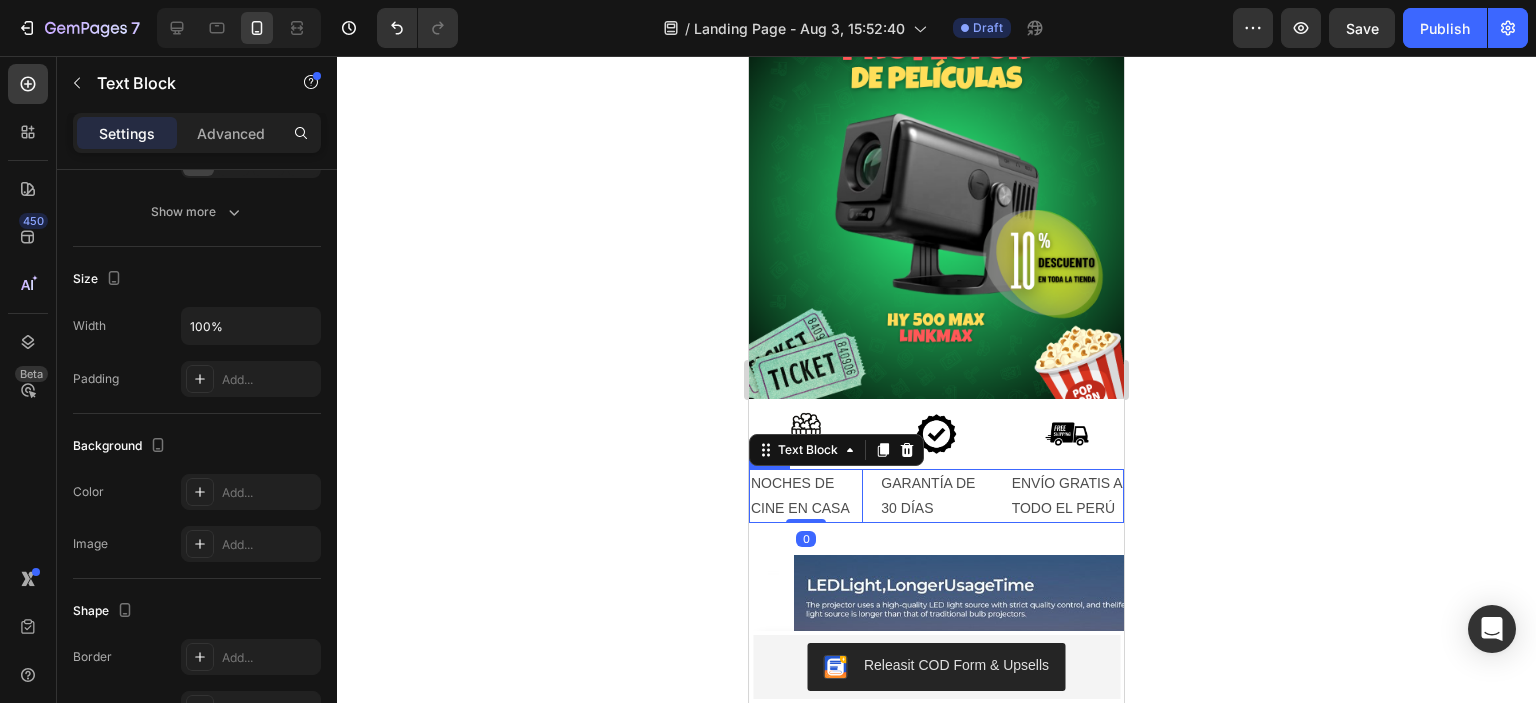 click on "GARANTÍA DE 30 DÍAS Text Block" at bounding box center [936, 496] 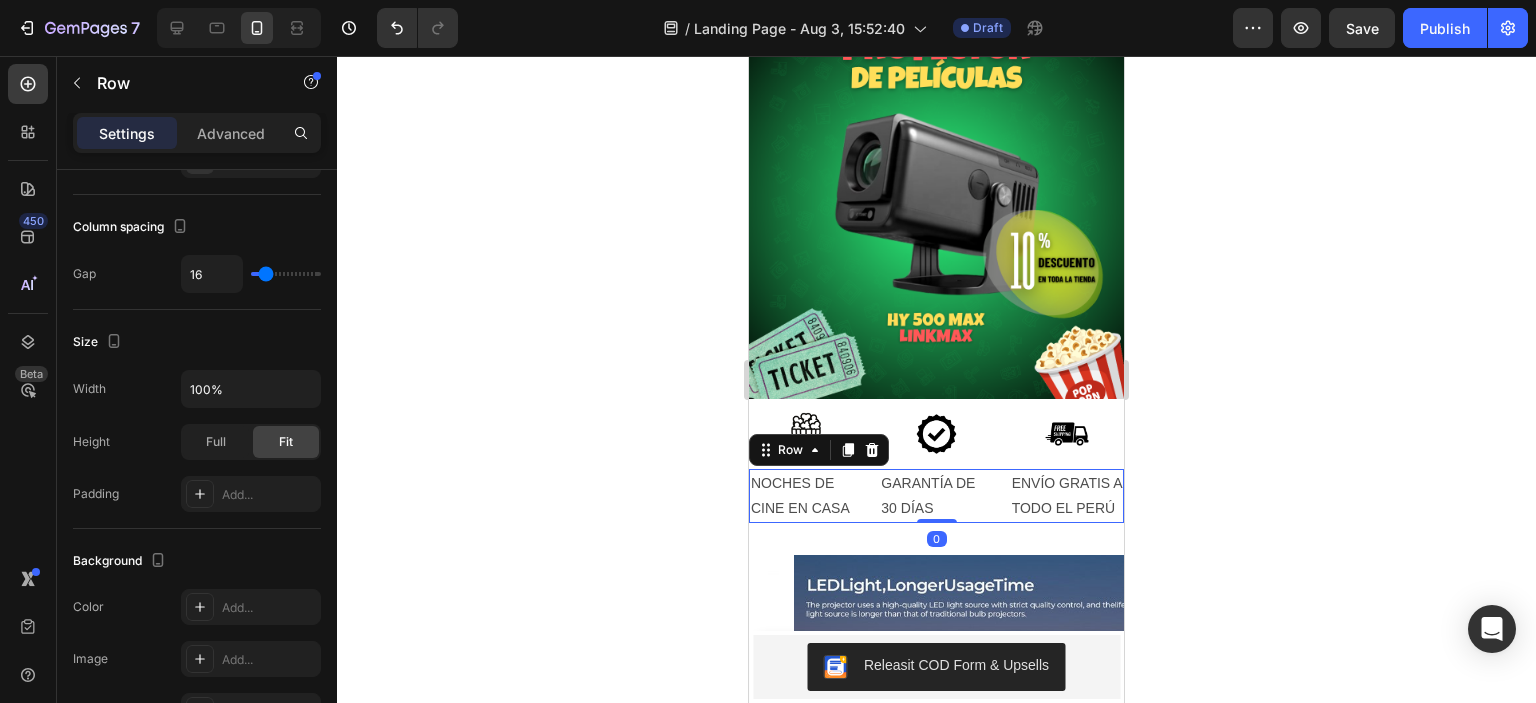 scroll, scrollTop: 0, scrollLeft: 0, axis: both 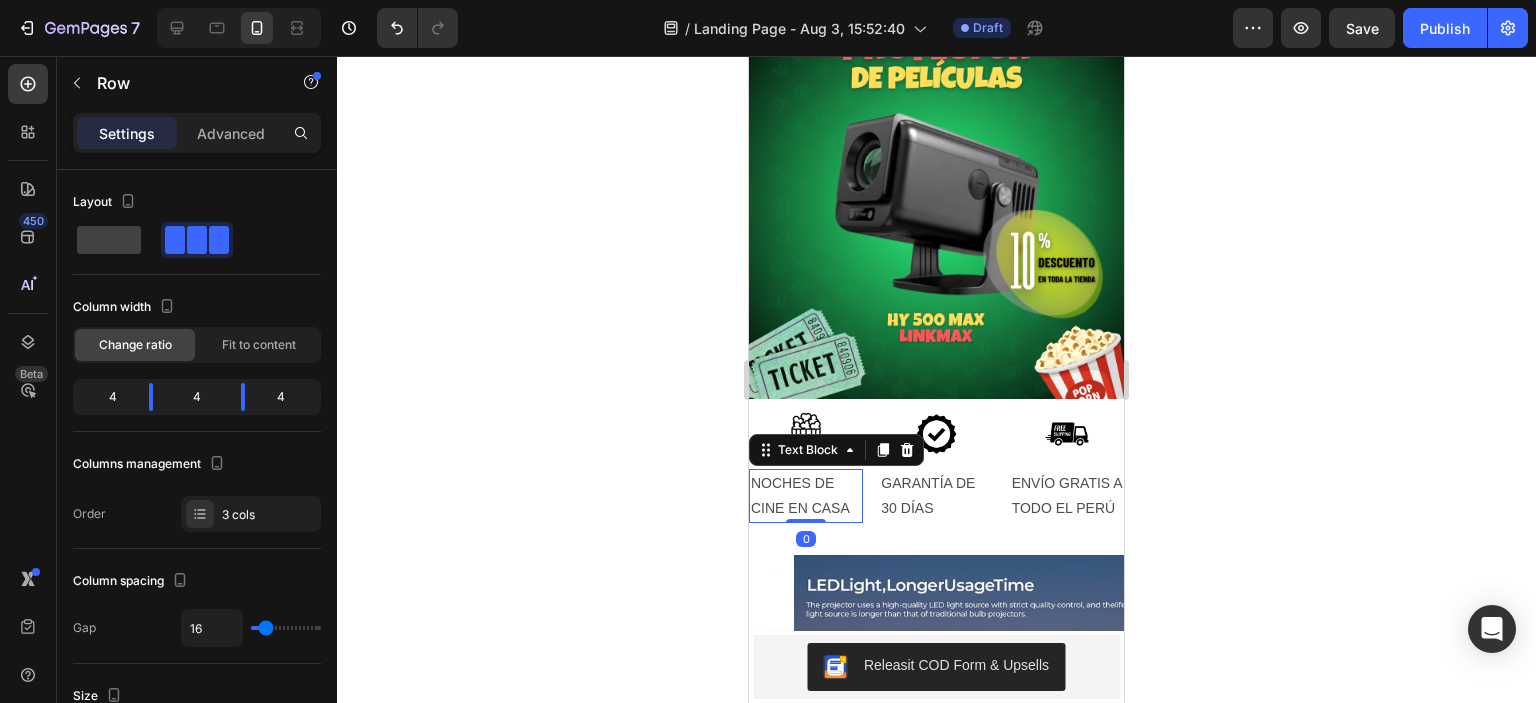 click on "NOCHES DE CINE EN CASA" at bounding box center (806, 496) 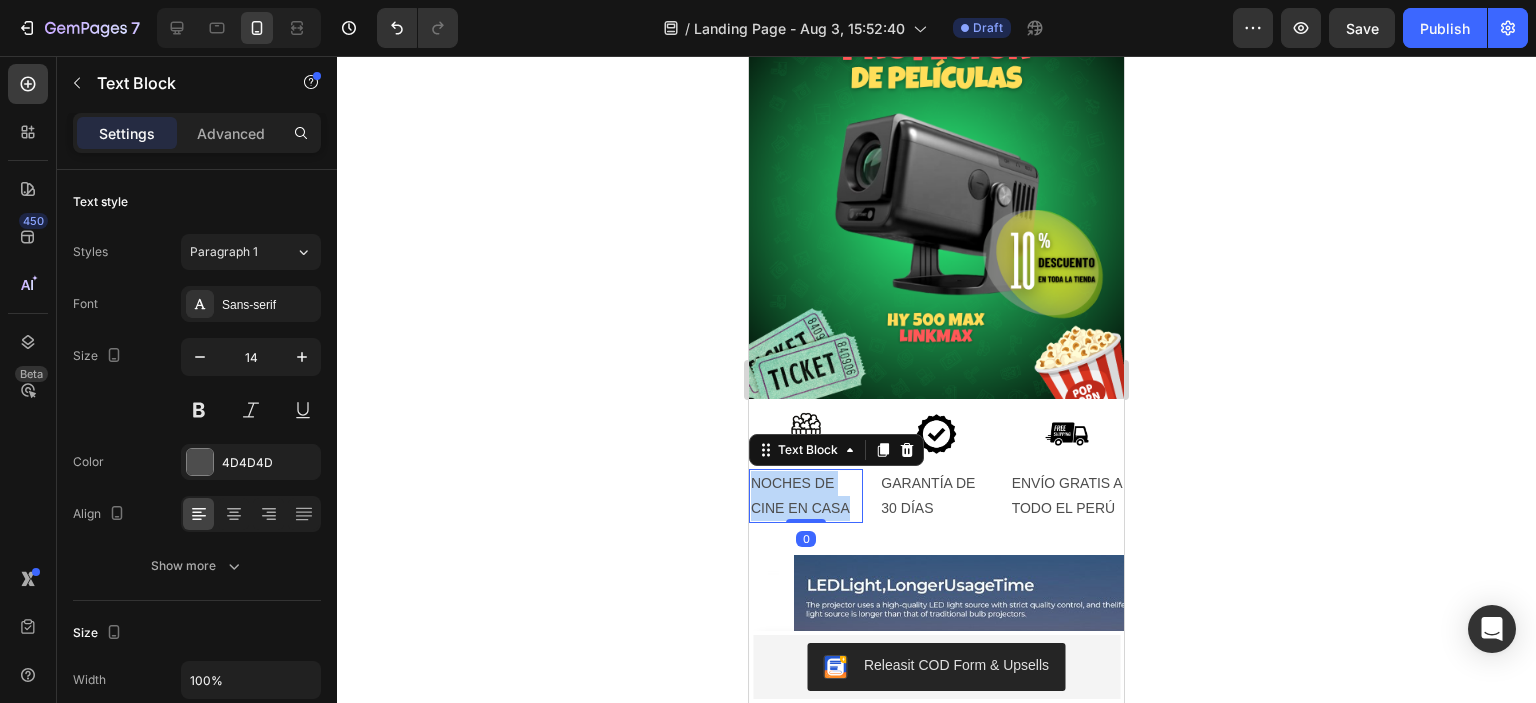 click on "NOCHES DE CINE EN CASA" at bounding box center [806, 496] 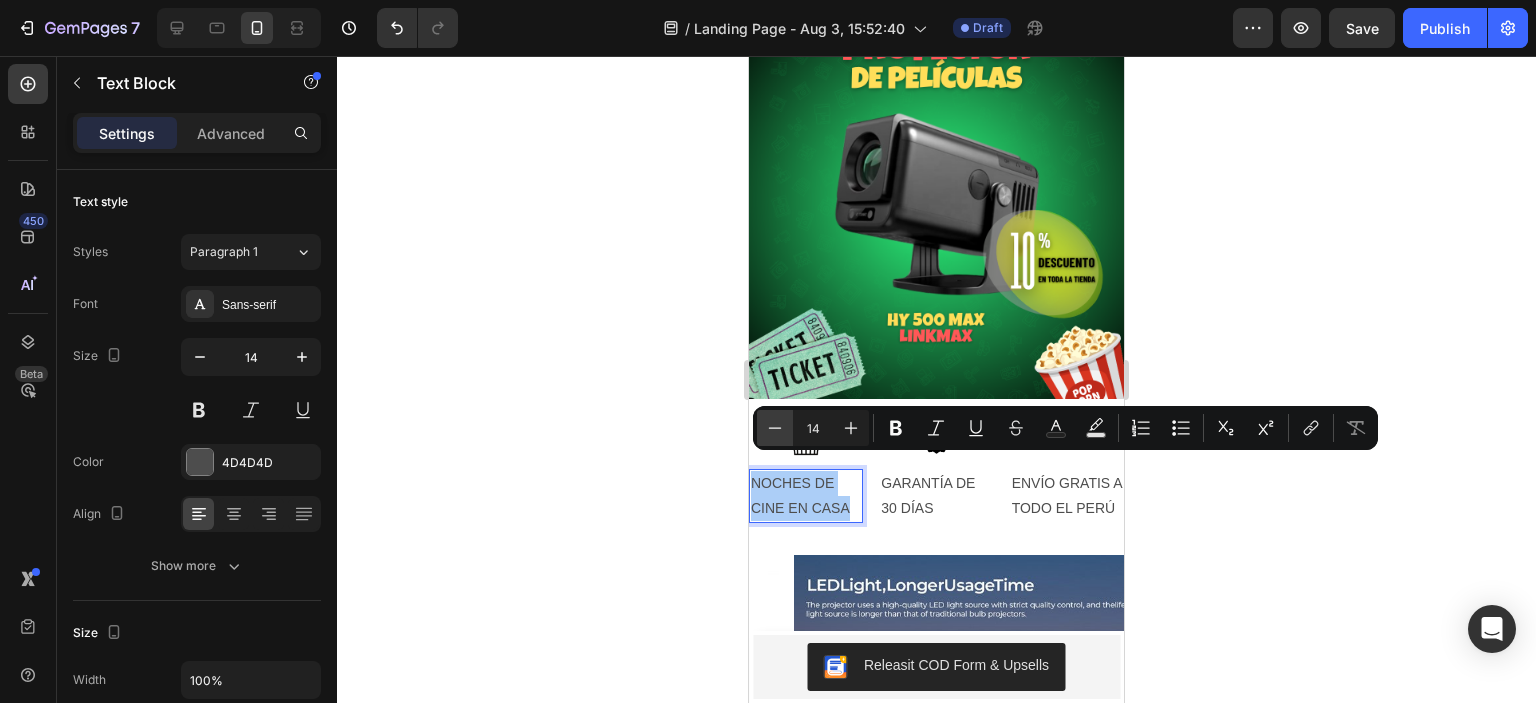 click on "Minus" at bounding box center (775, 428) 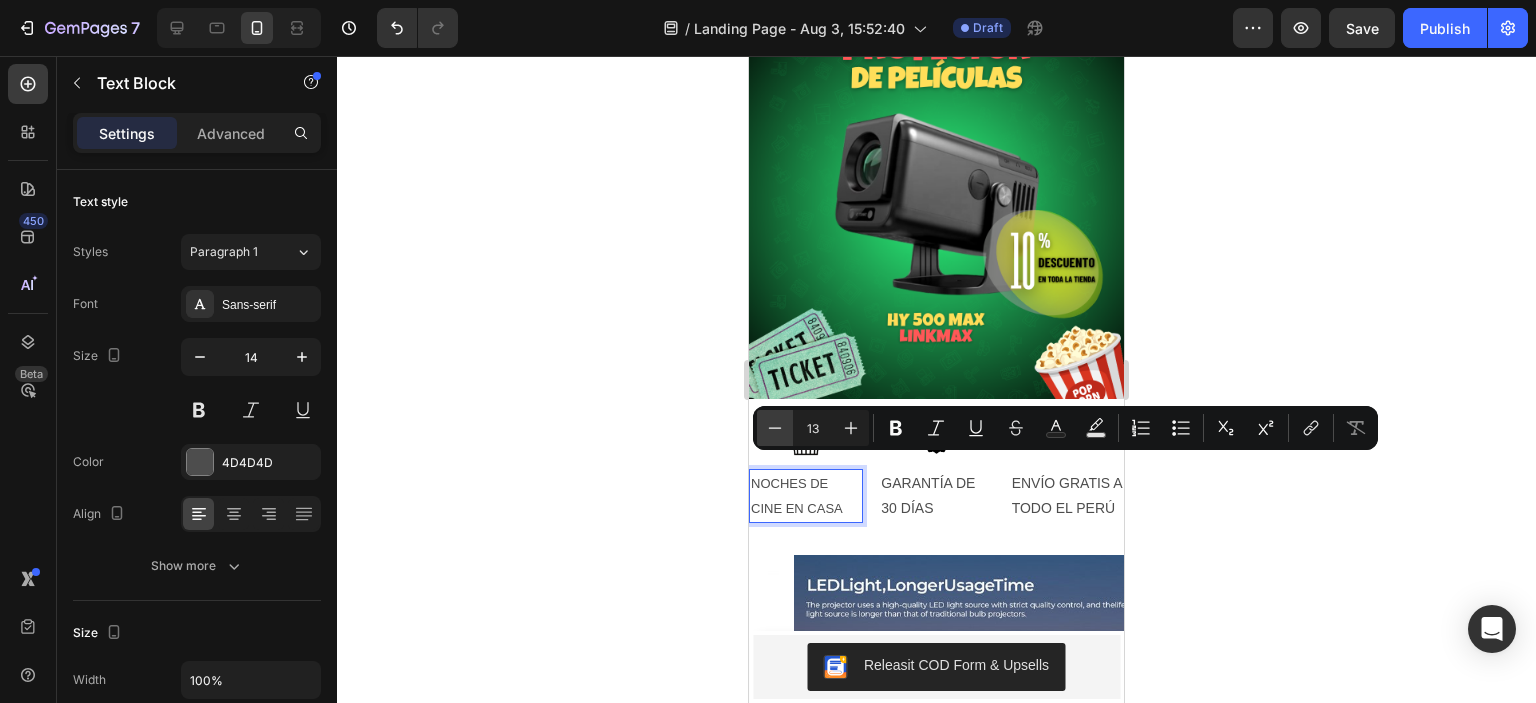click on "Minus" at bounding box center [775, 428] 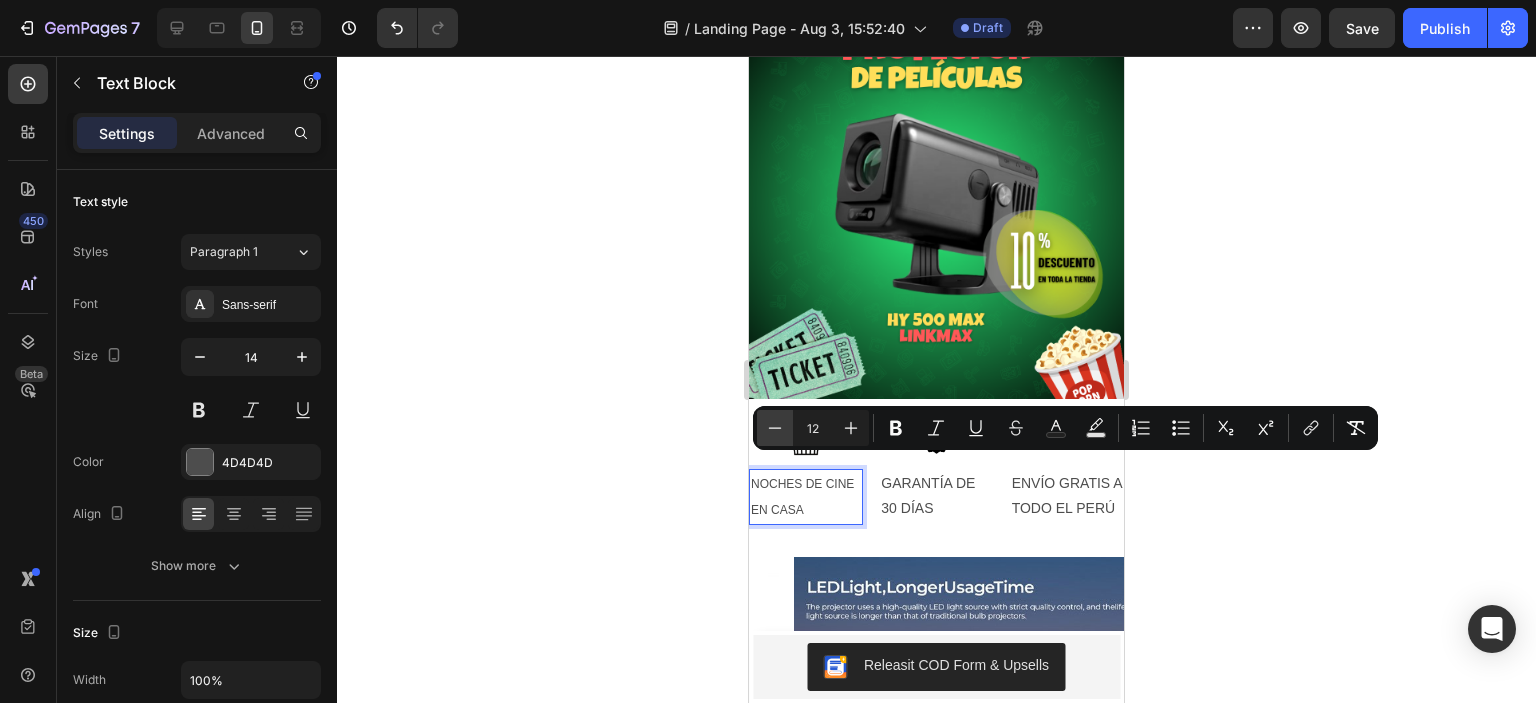 click on "Minus" at bounding box center (775, 428) 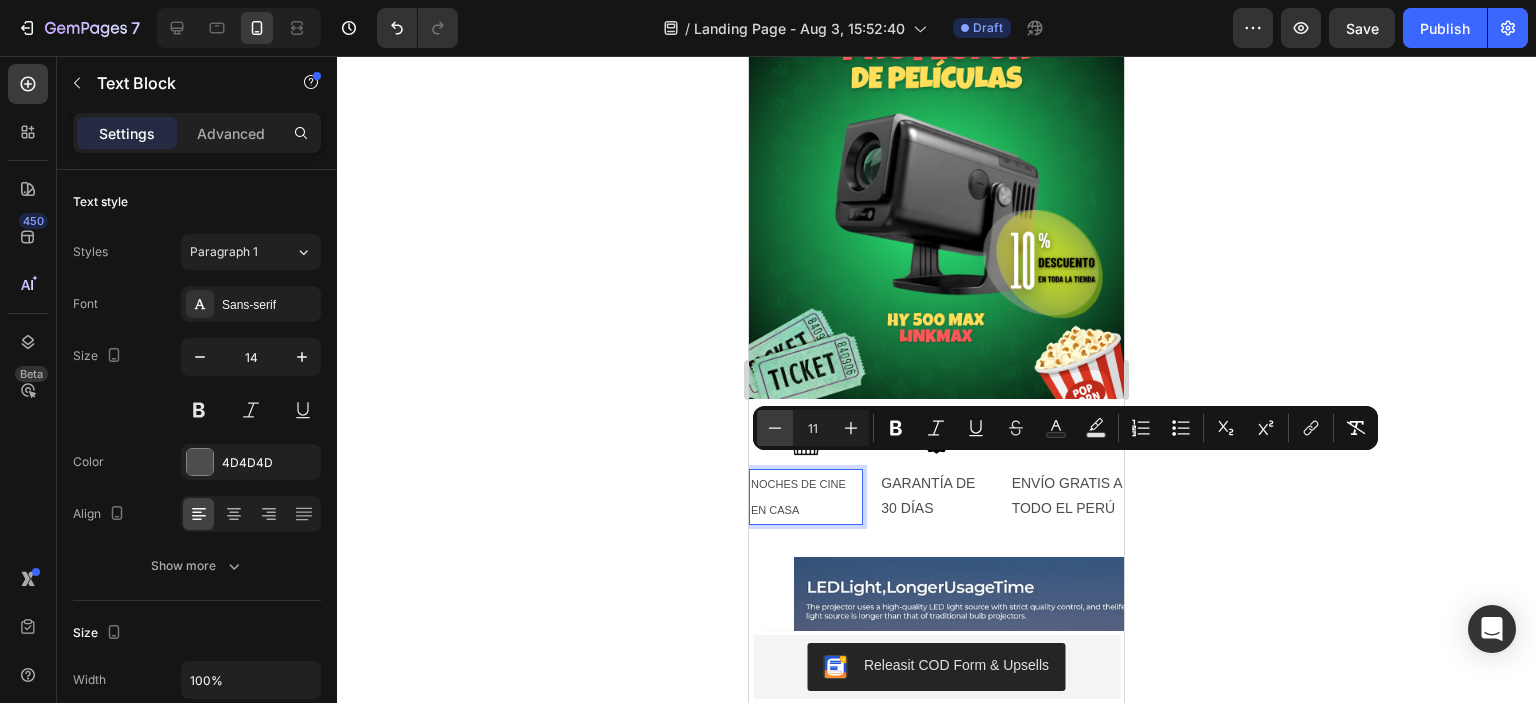 click on "Minus" at bounding box center (775, 428) 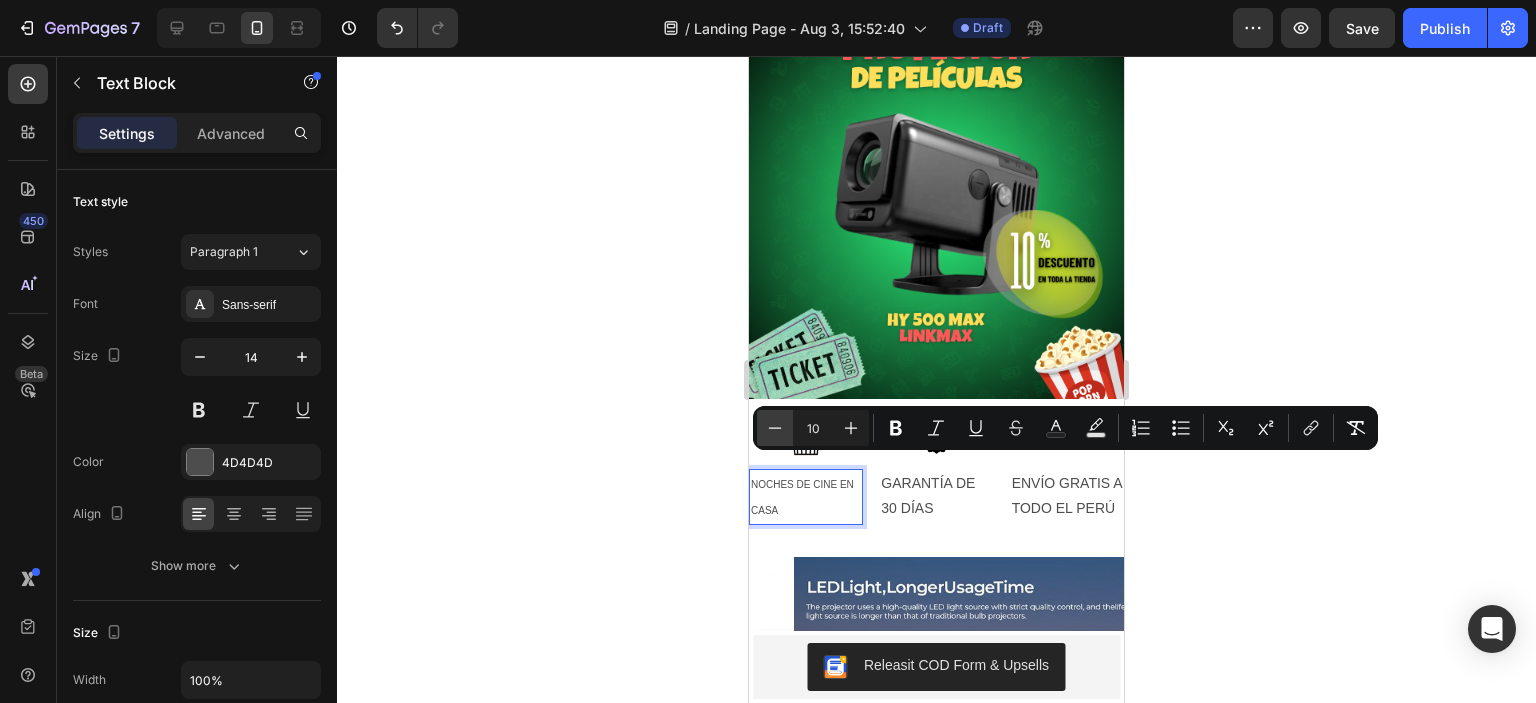 click on "Minus" at bounding box center (775, 428) 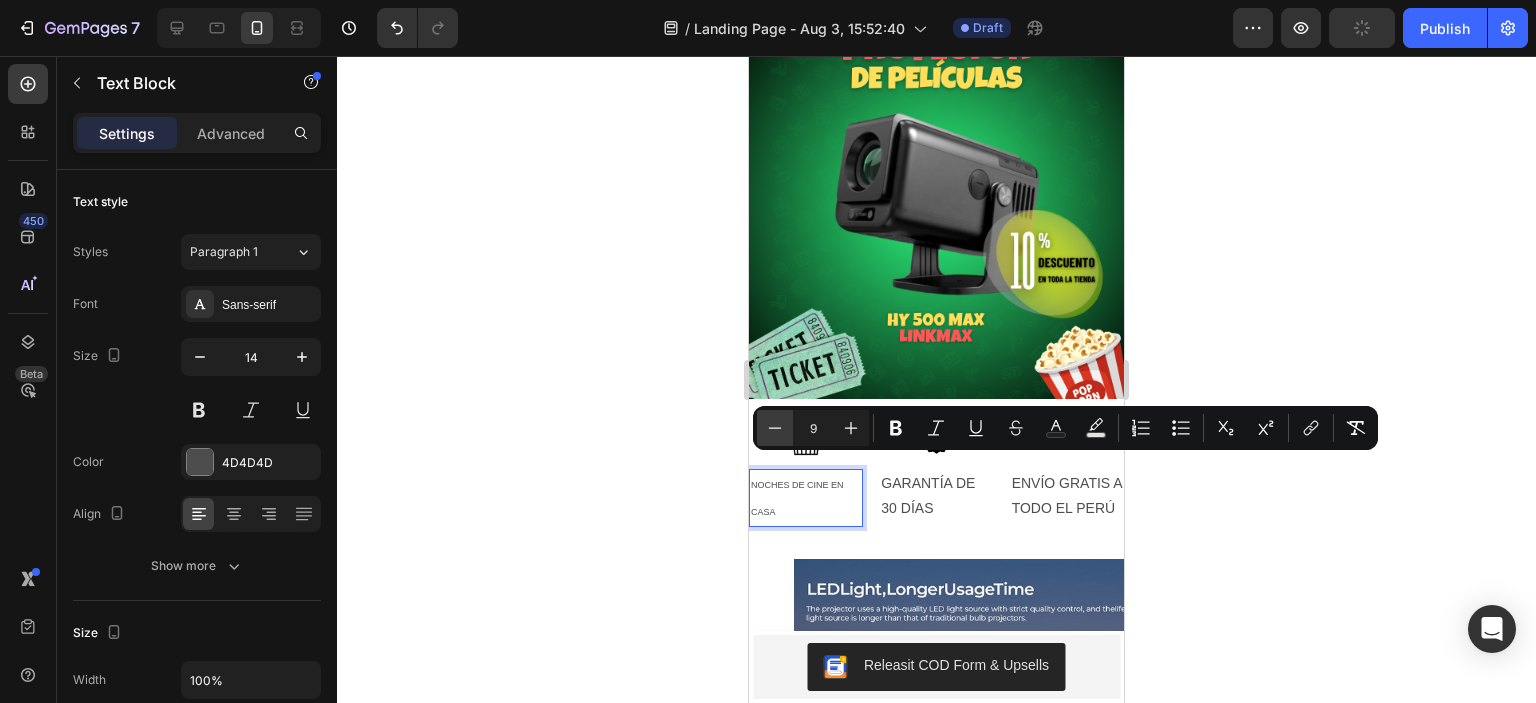 click on "Minus" at bounding box center [775, 428] 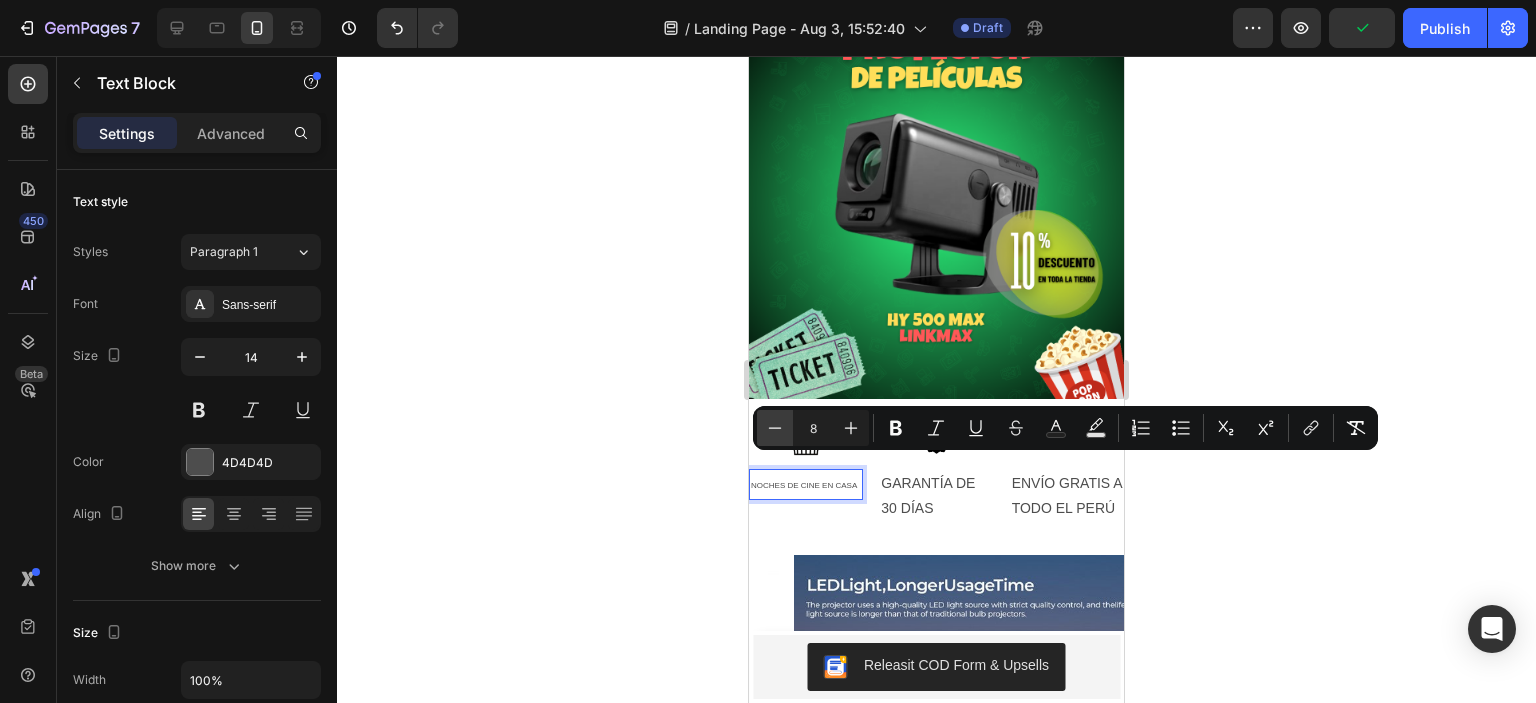 click on "Minus" at bounding box center (775, 428) 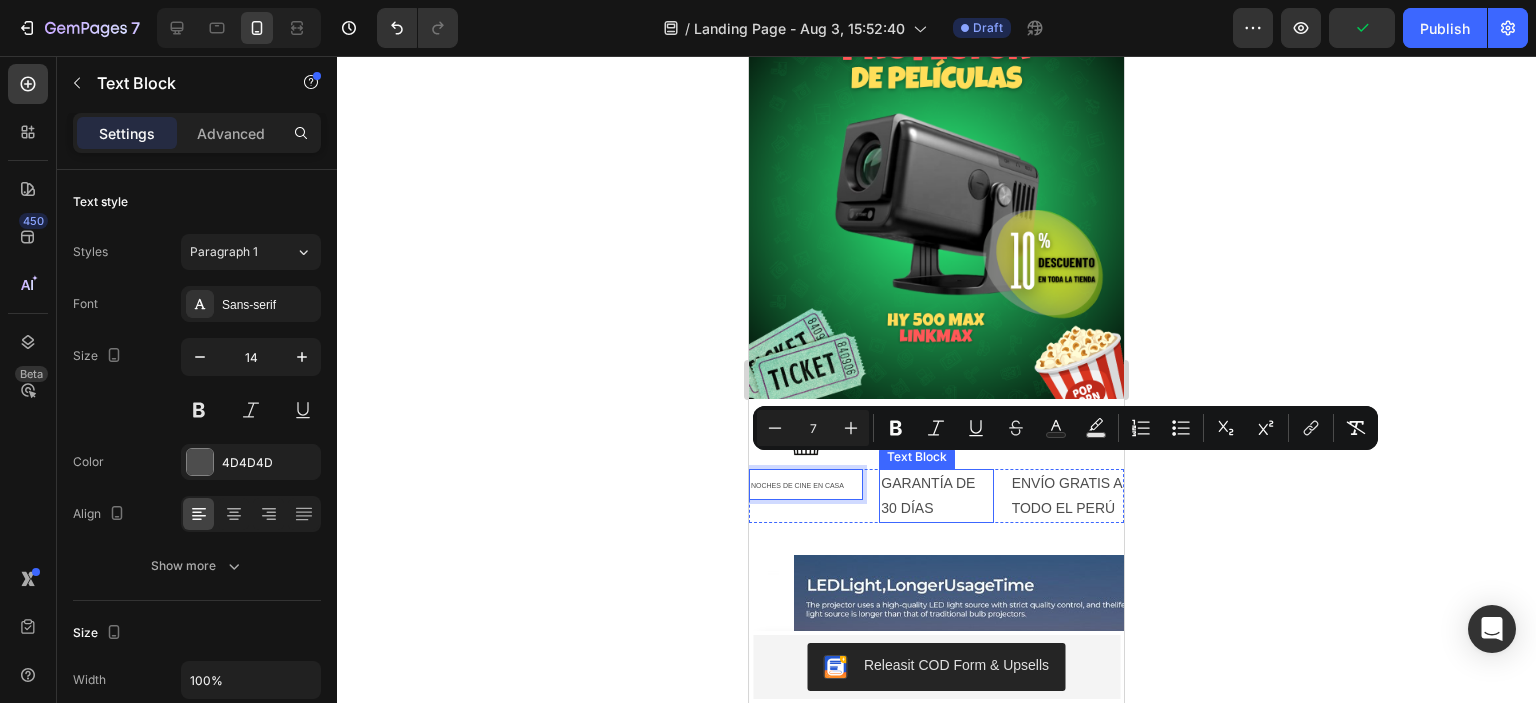 click on "GARANTÍA DE 30 DÍAS" at bounding box center [936, 496] 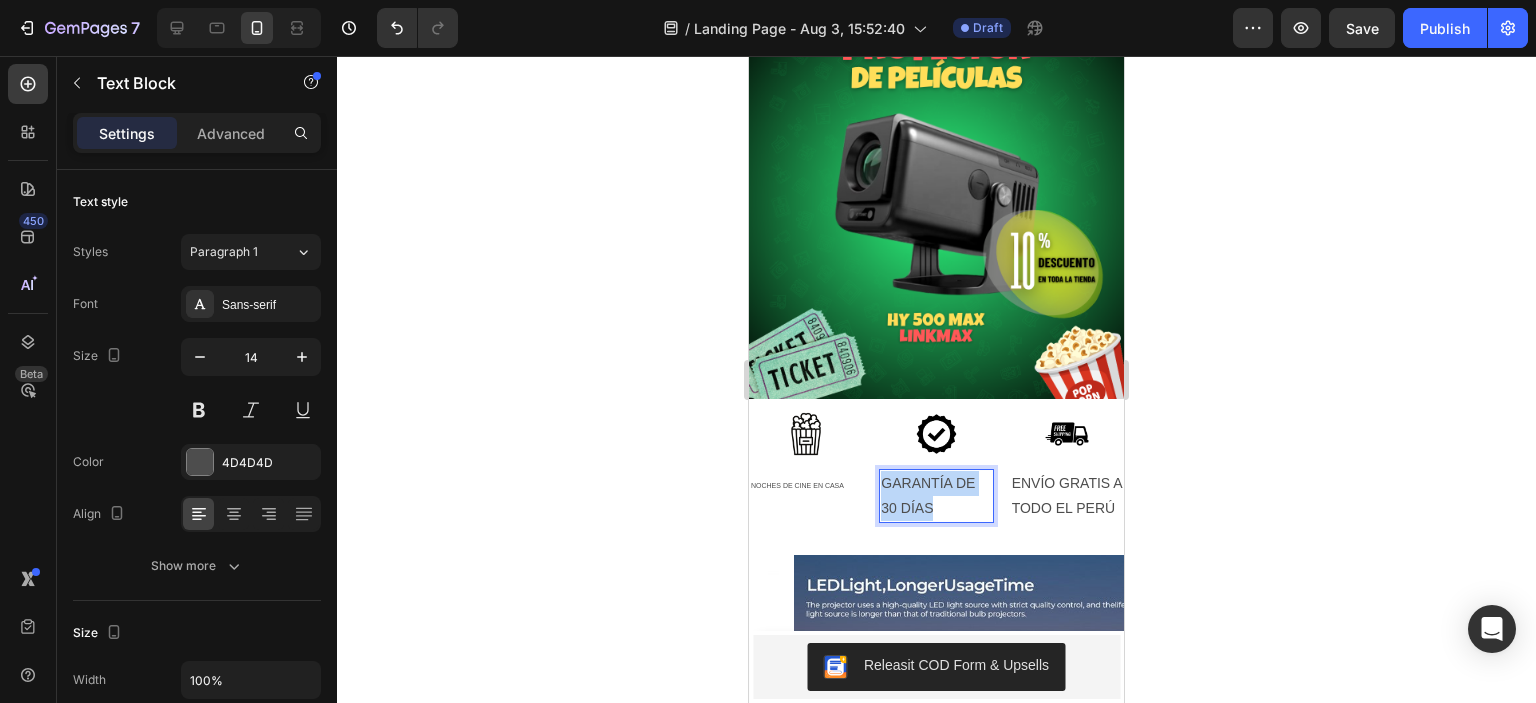 click on "GARANTÍA DE 30 DÍAS" at bounding box center [936, 496] 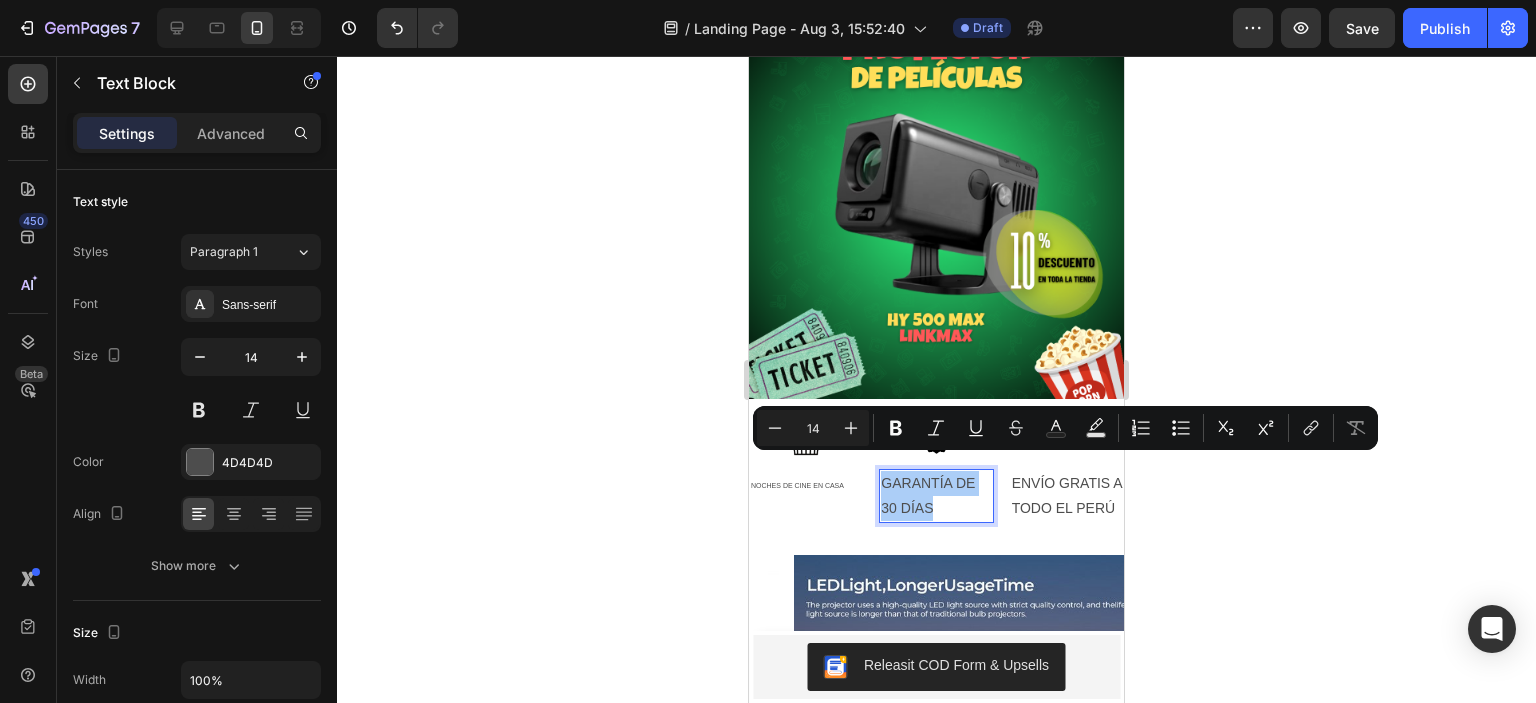 click on "14" at bounding box center (813, 428) 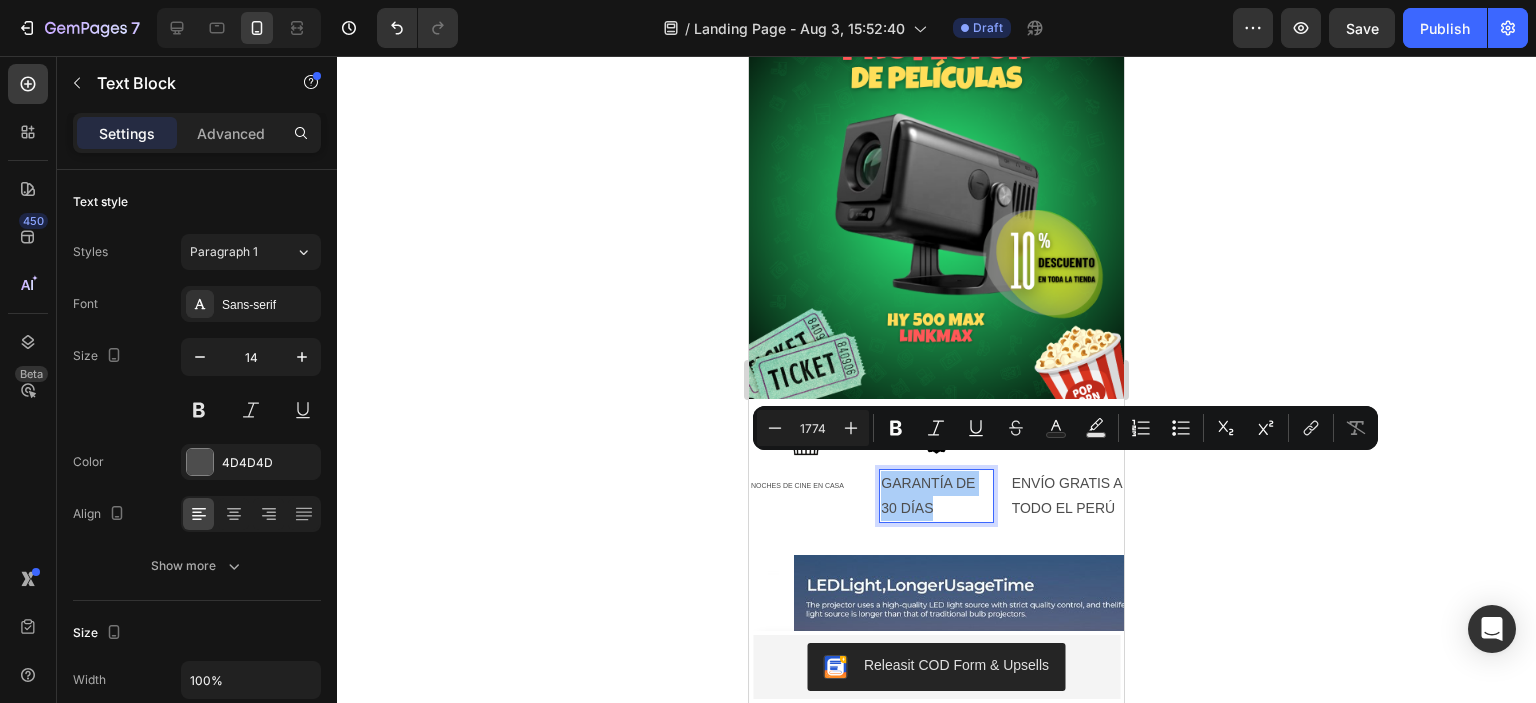 type on "1774" 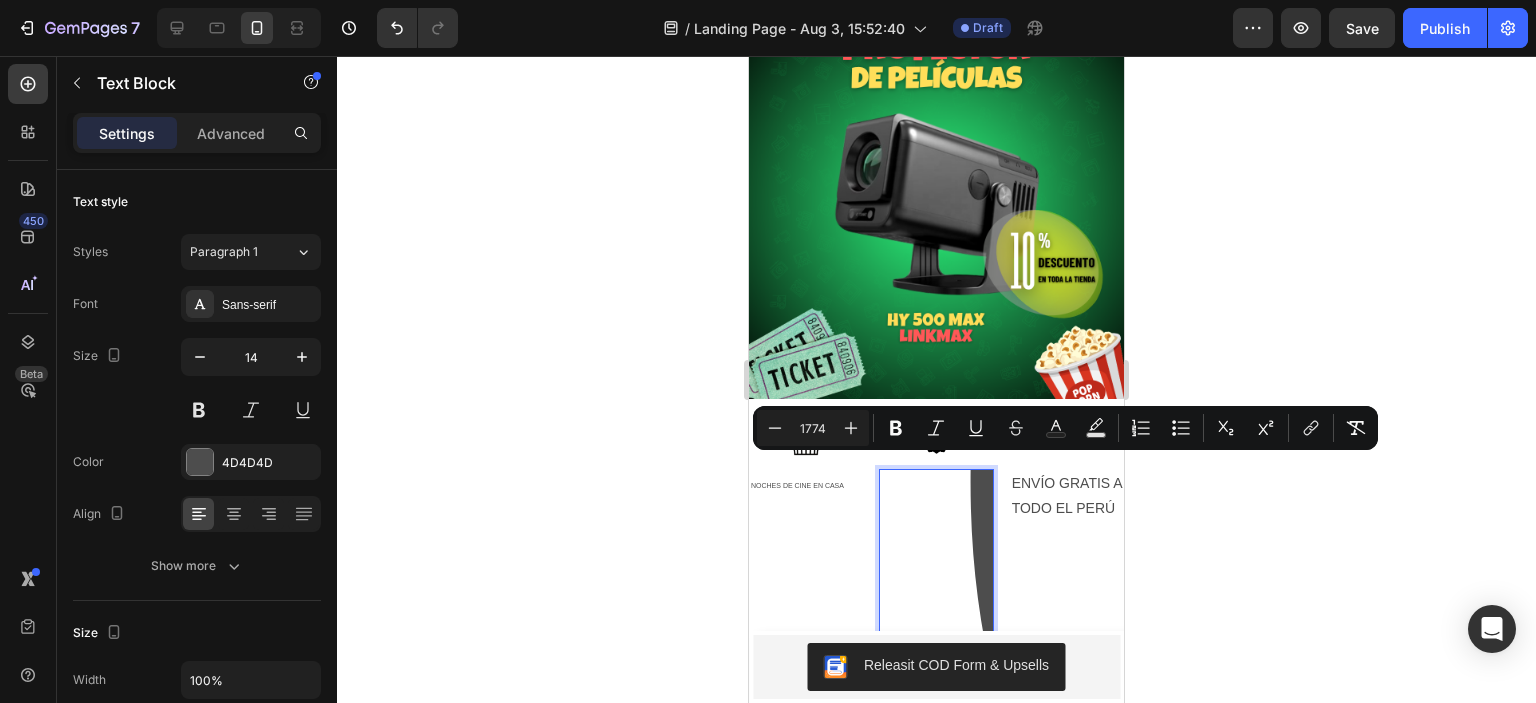 type 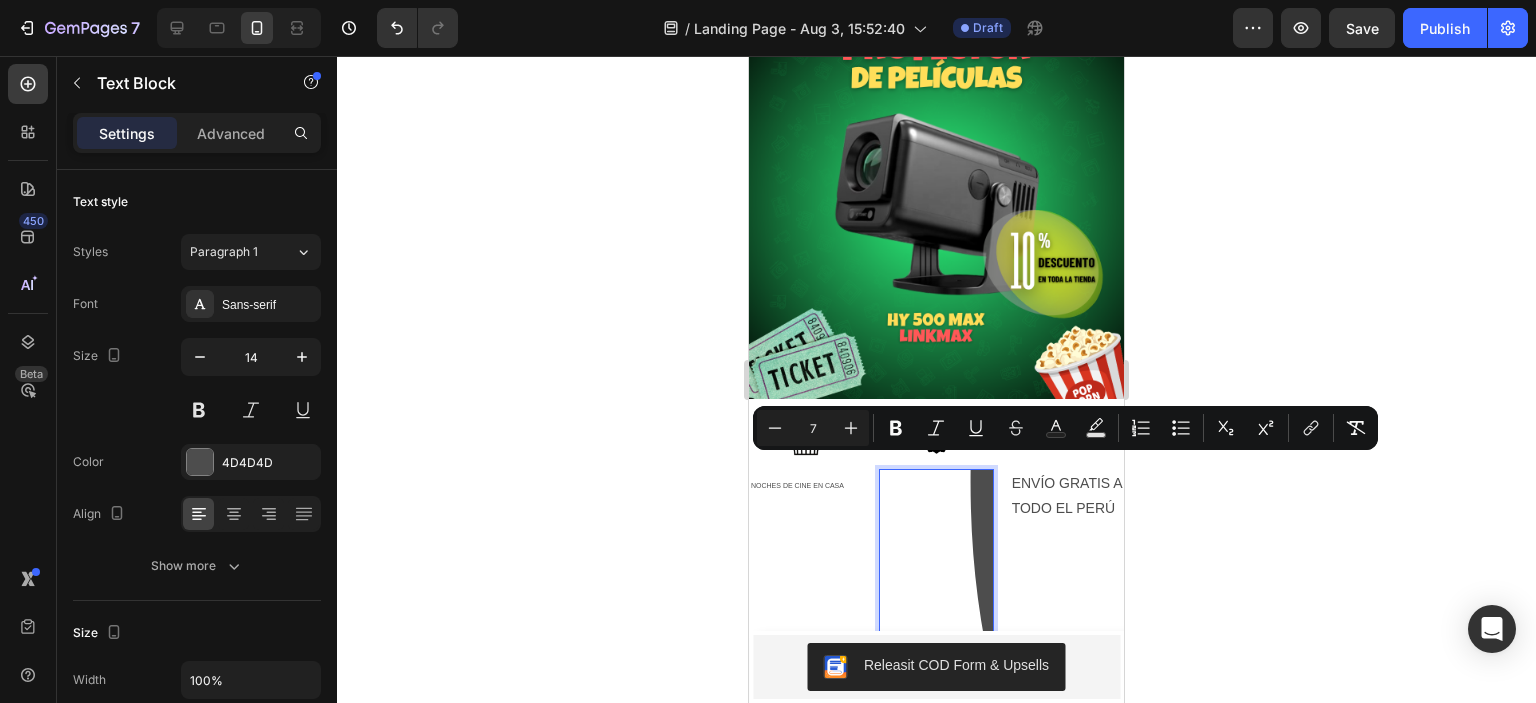 type on "7" 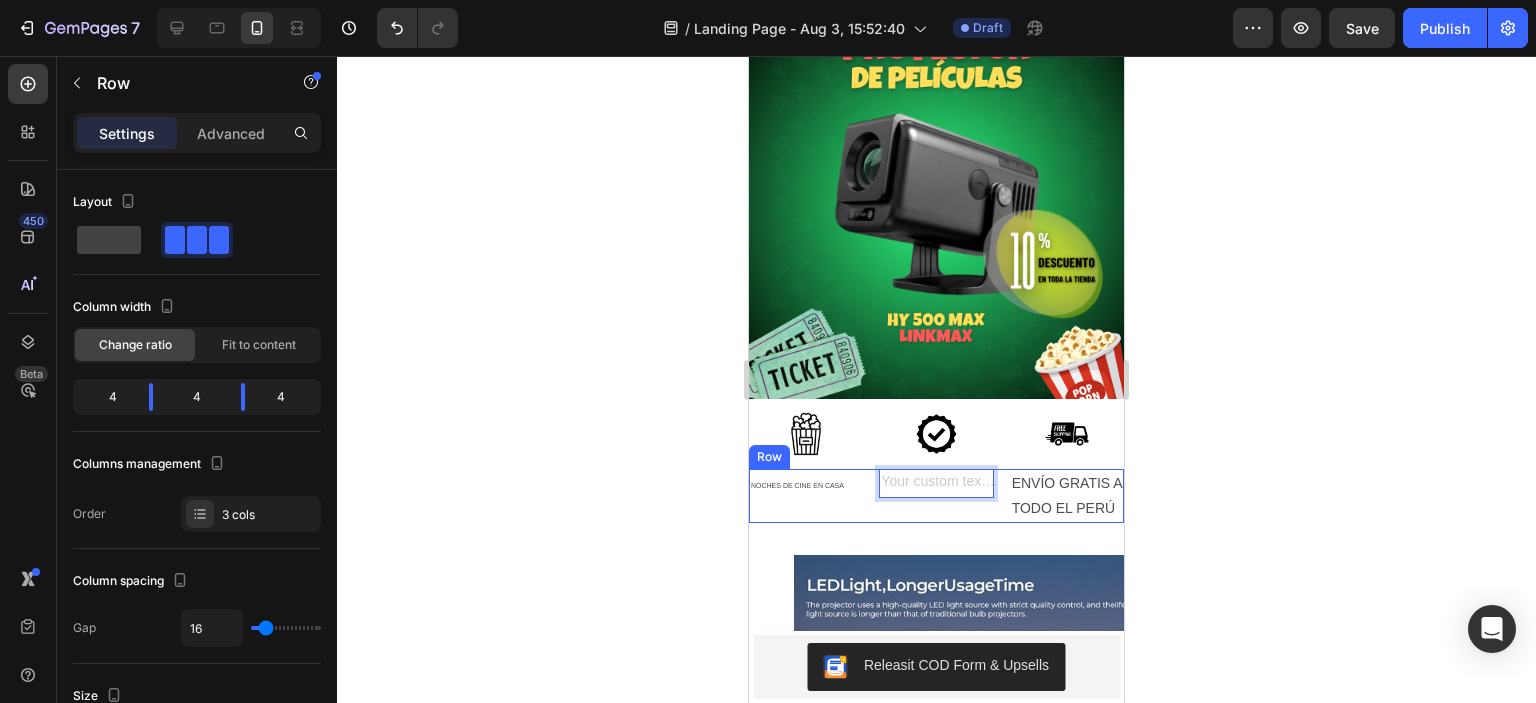 click on "NOCHES DE CINE EN CASA Text Block Text Block   0 ENVÍO GRATIS A TODO EL PERÚ Text Block Row" at bounding box center [936, 496] 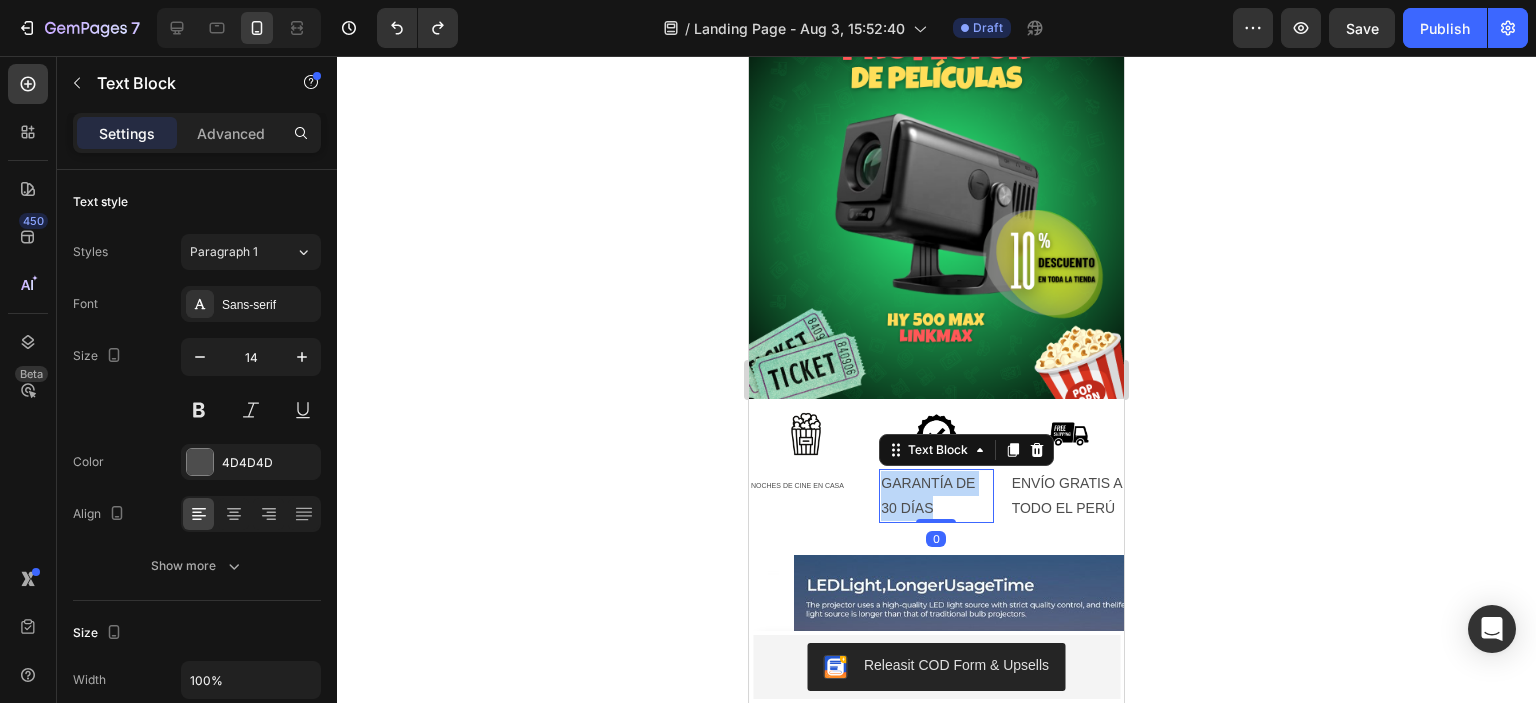 click on "GARANTÍA DE 30 DÍAS" at bounding box center (936, 496) 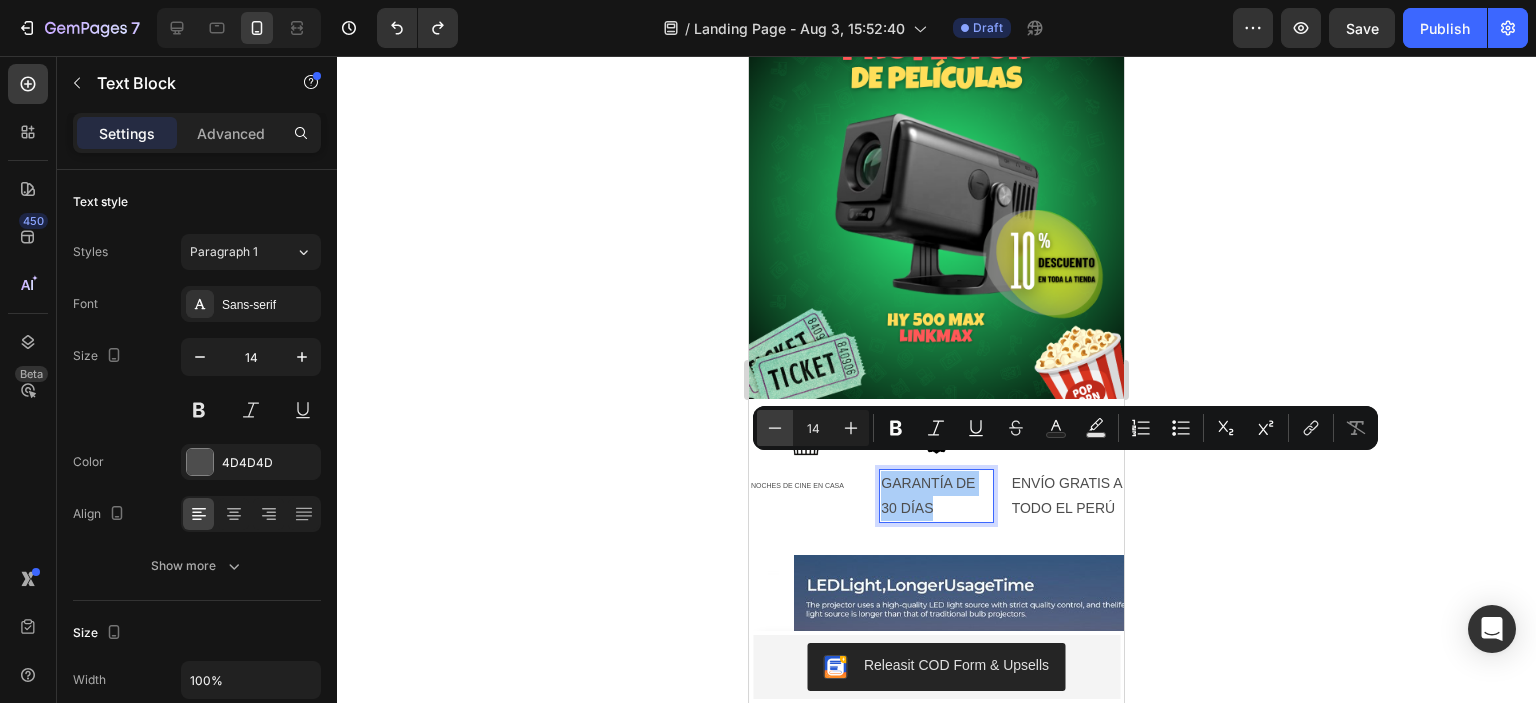 click 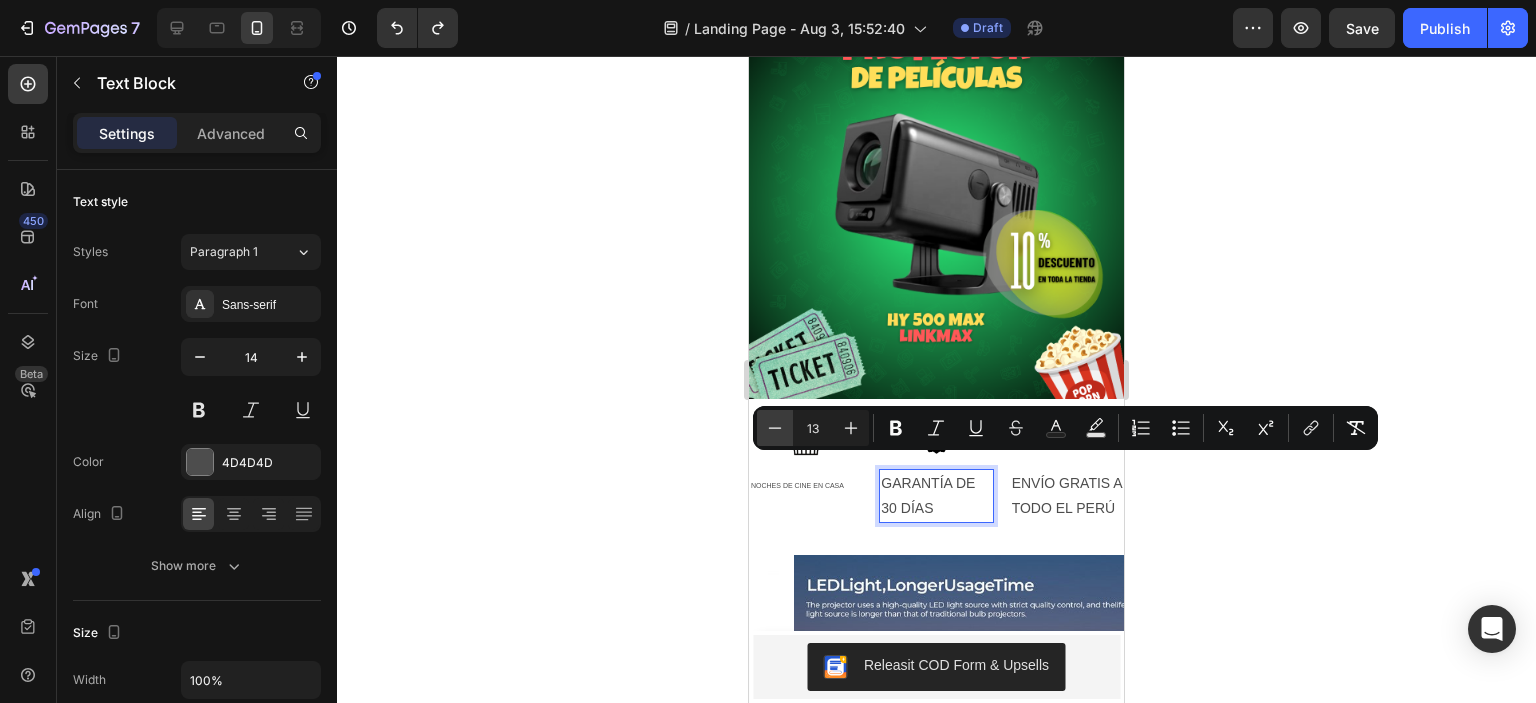 click 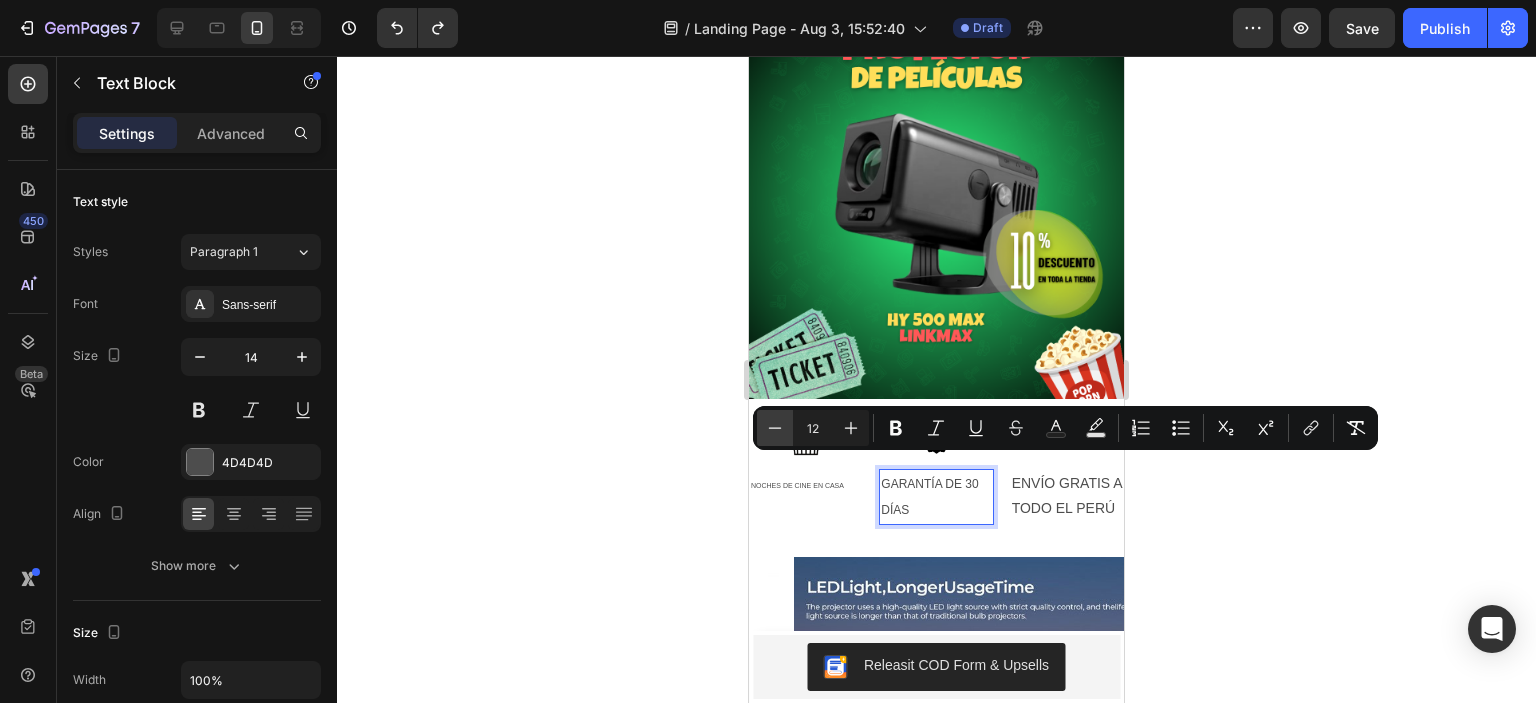 click 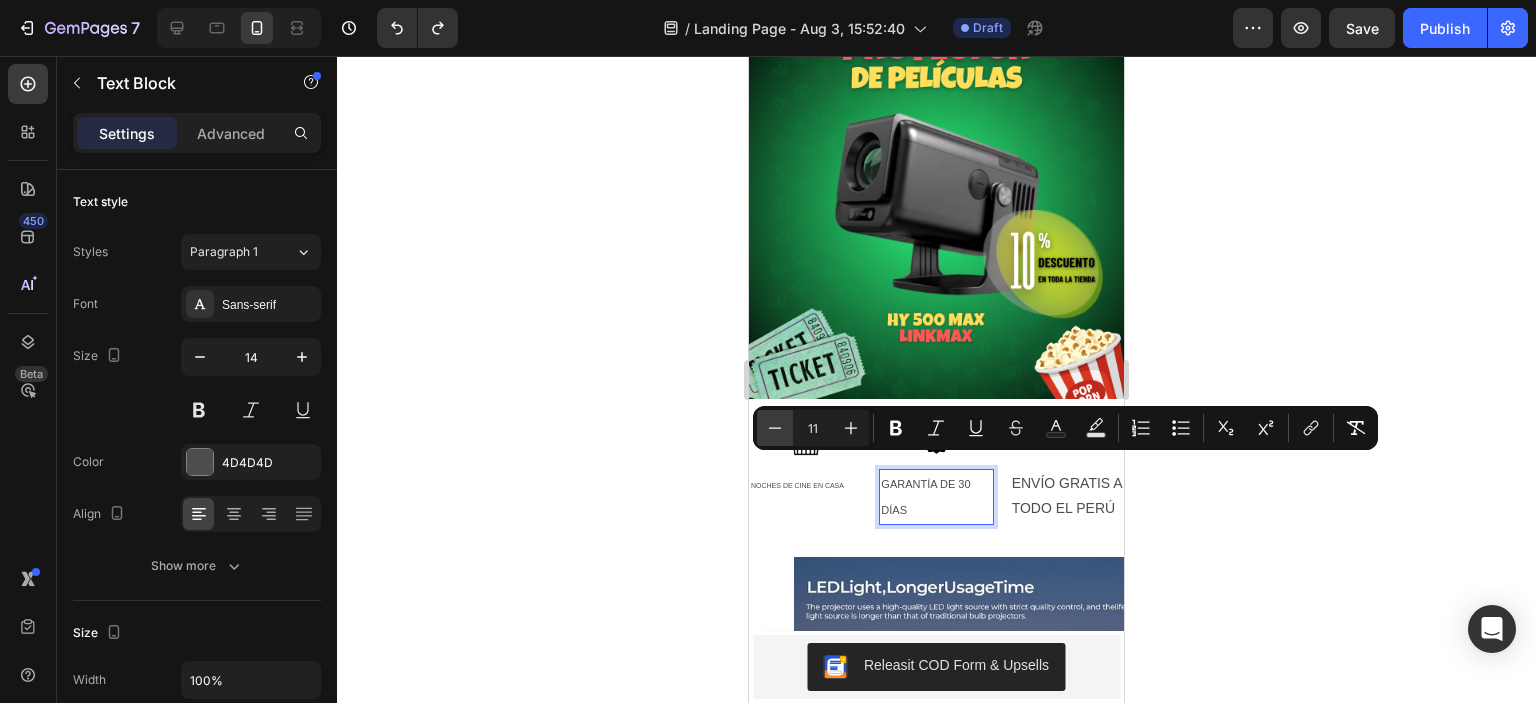 click 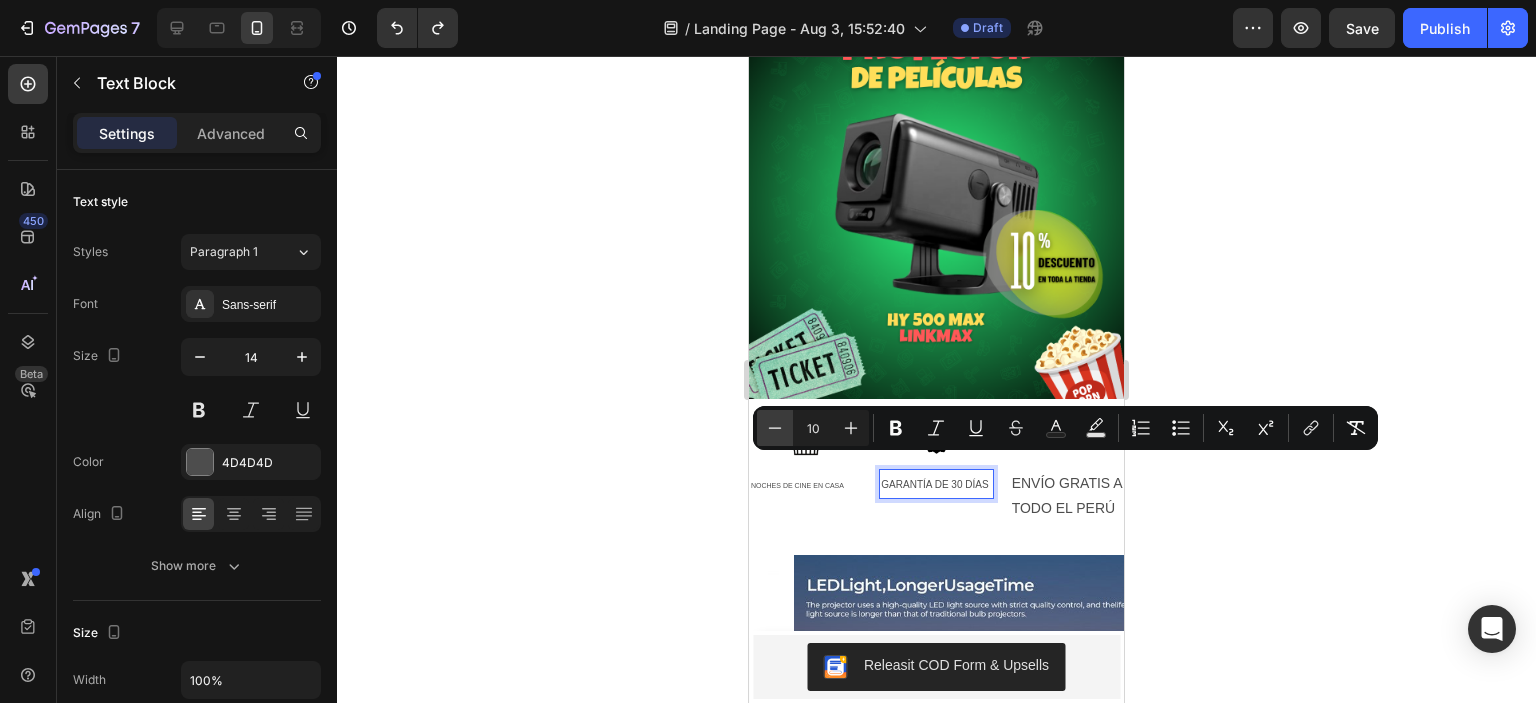 click 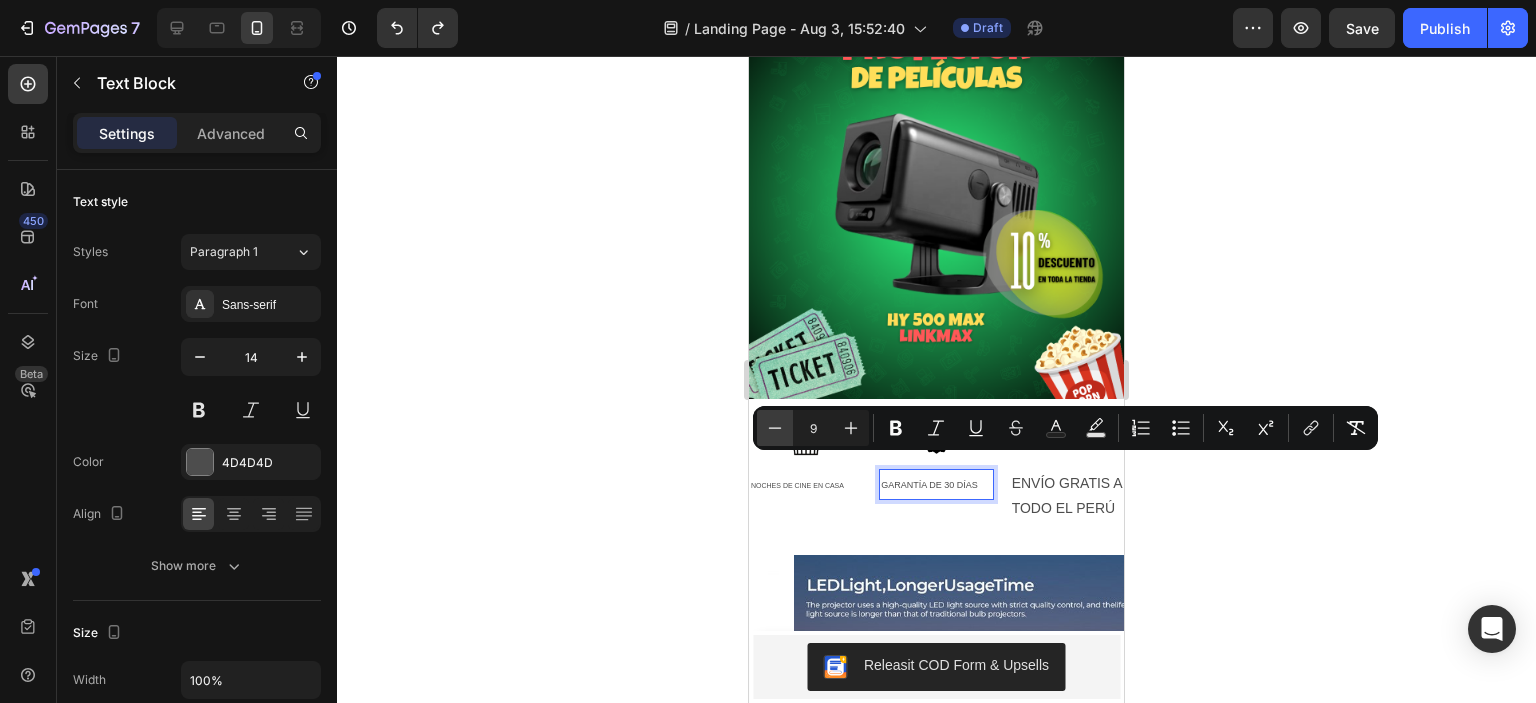 click 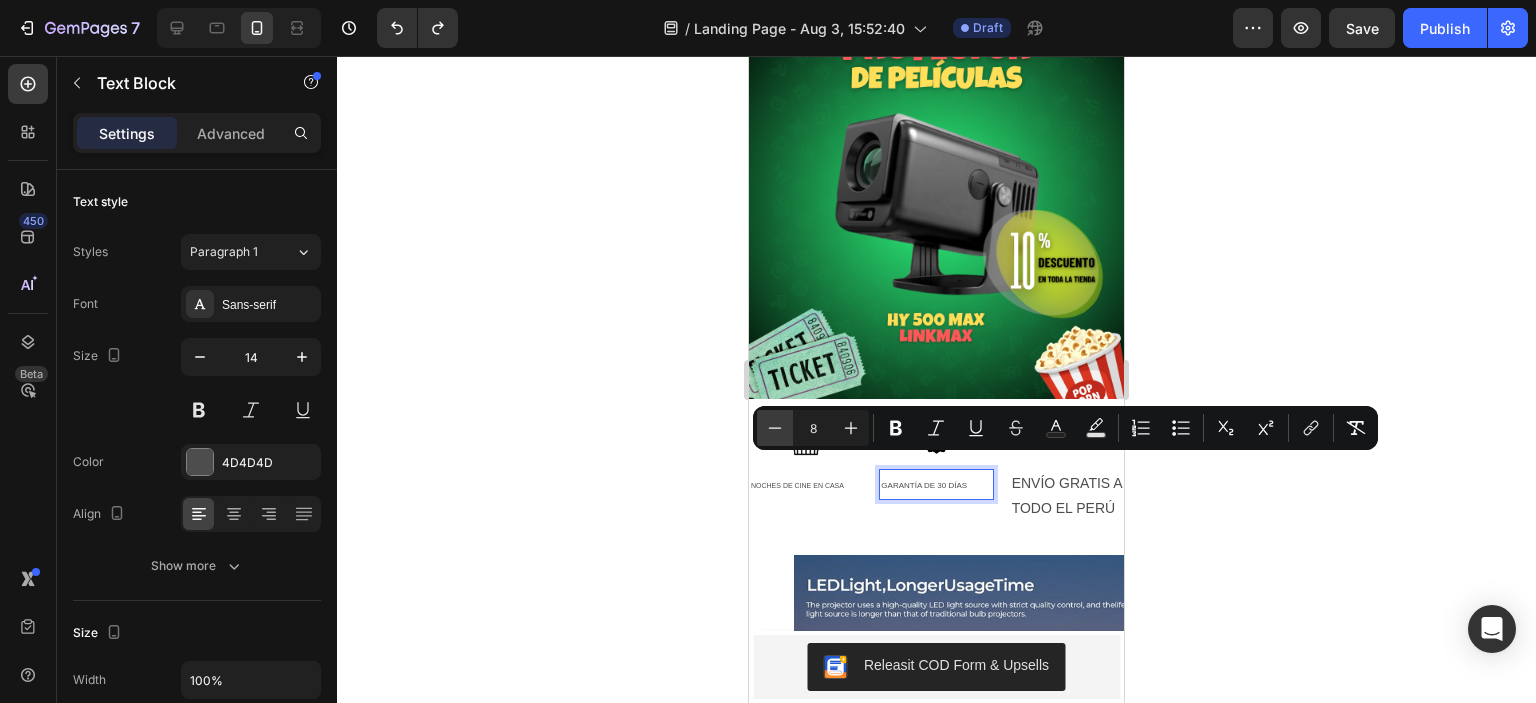 click 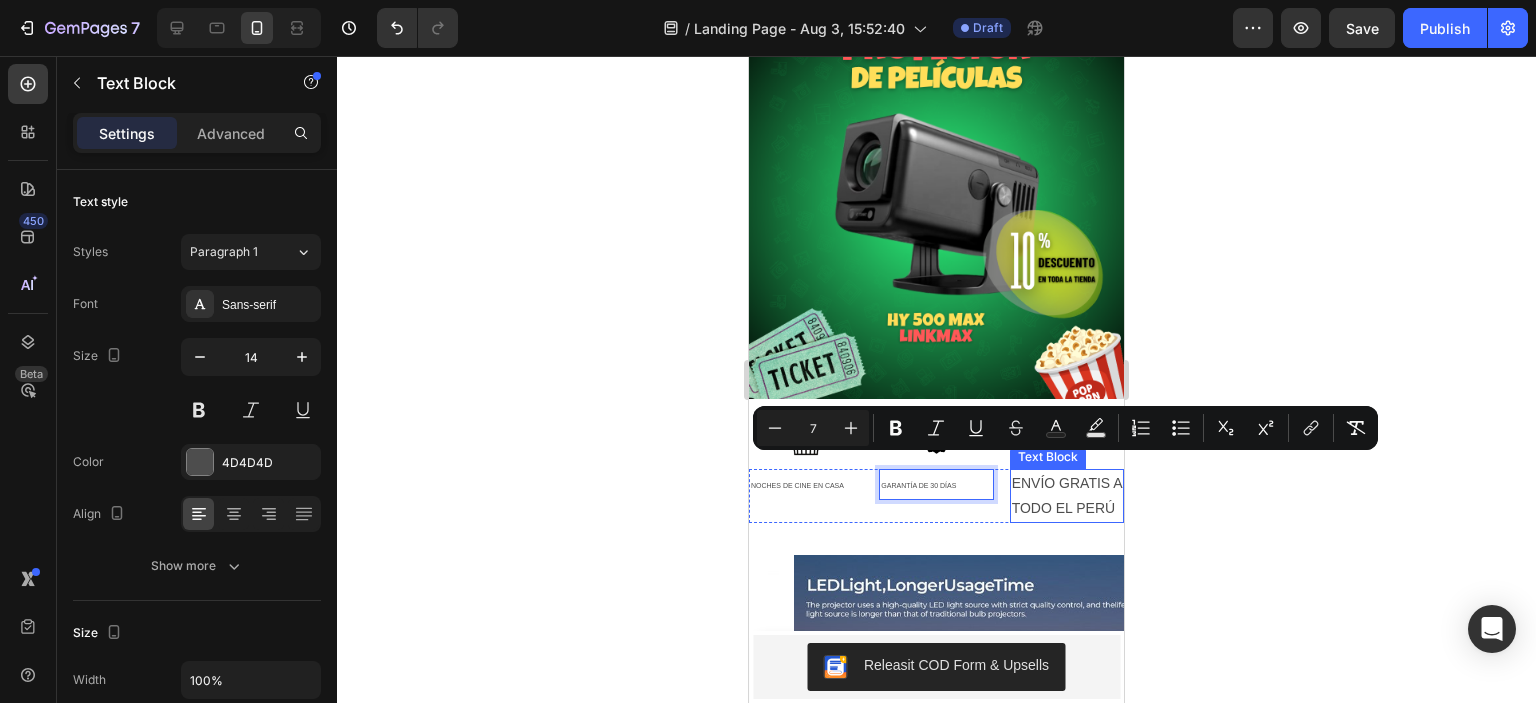 click on "ENVÍO GRATIS A TODO EL PERÚ" at bounding box center (1067, 496) 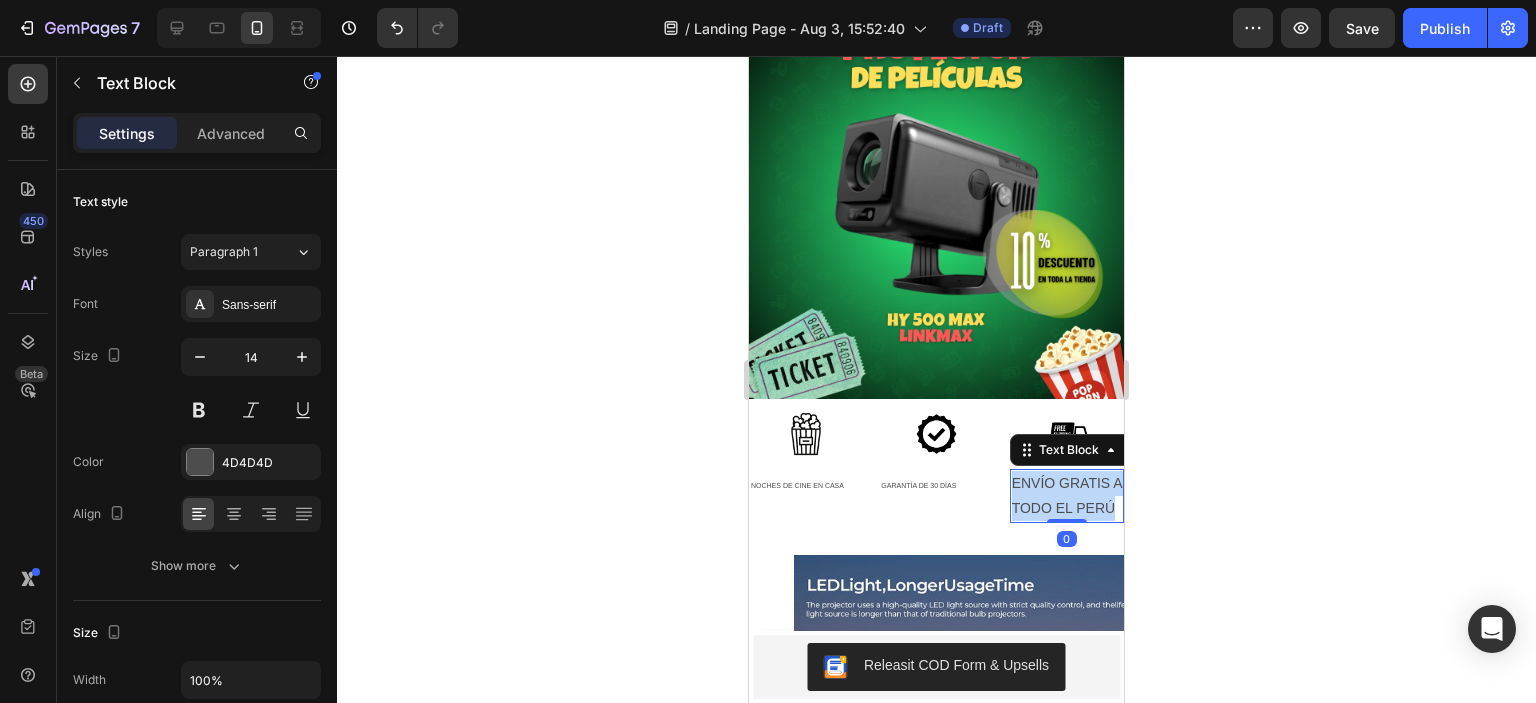 click on "ENVÍO GRATIS A TODO EL PERÚ" at bounding box center [1067, 496] 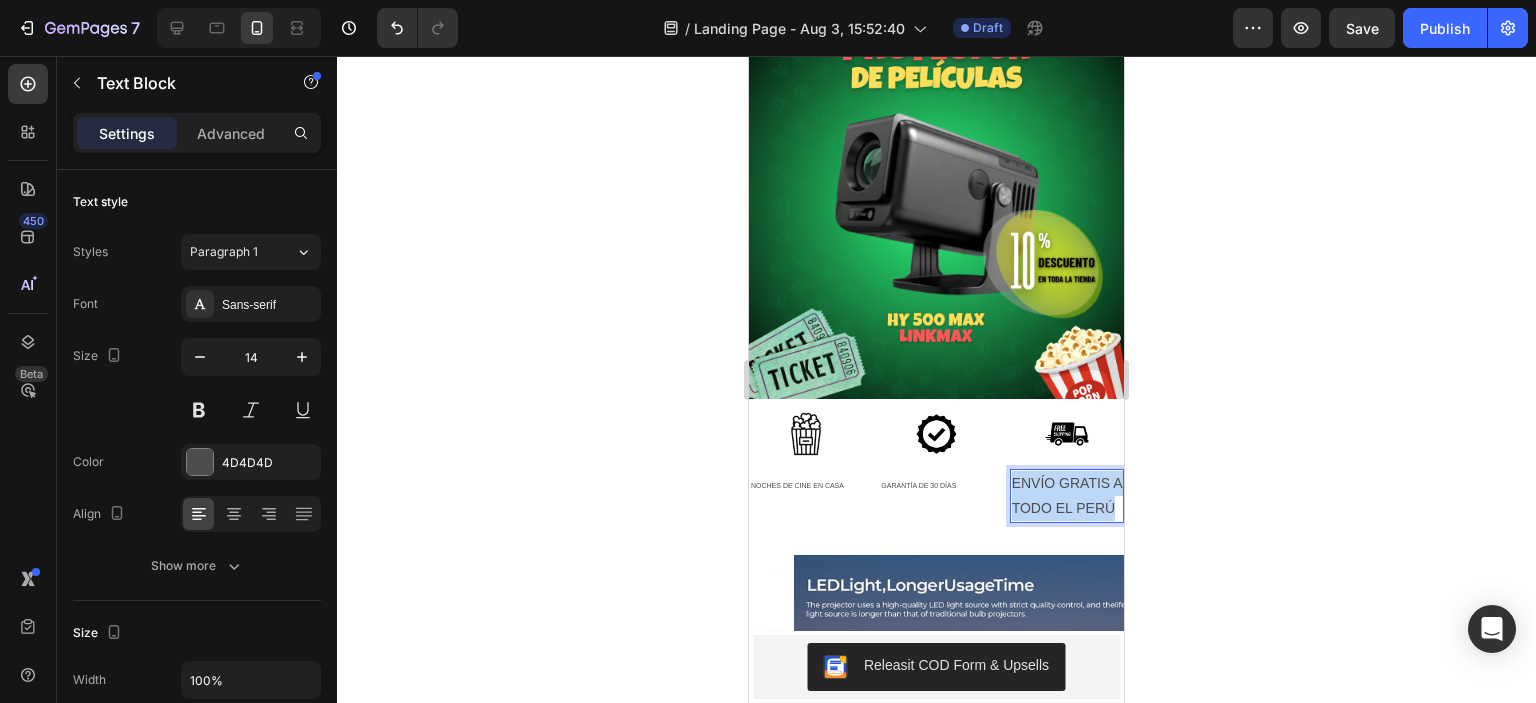 click on "ENVÍO GRATIS A TODO EL PERÚ" at bounding box center (1067, 496) 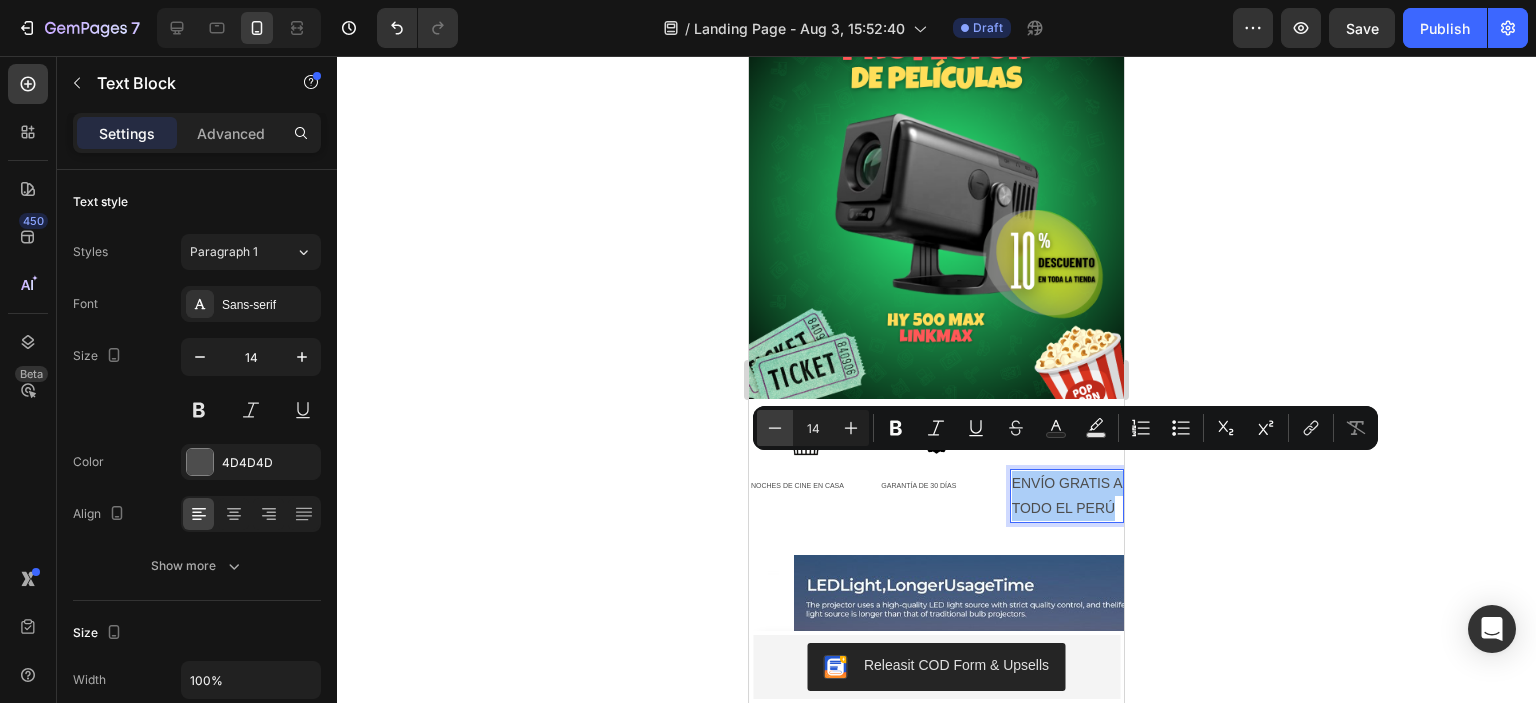 click 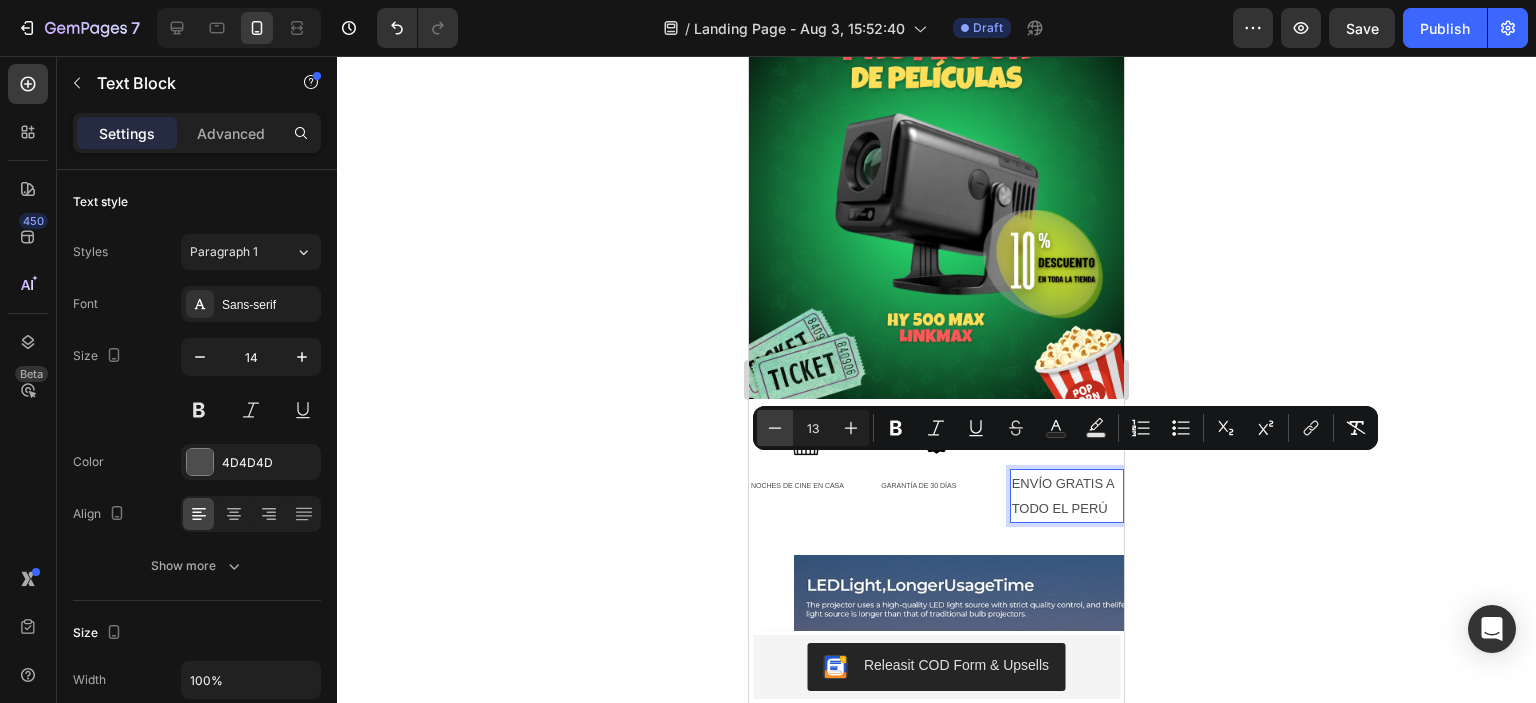 click 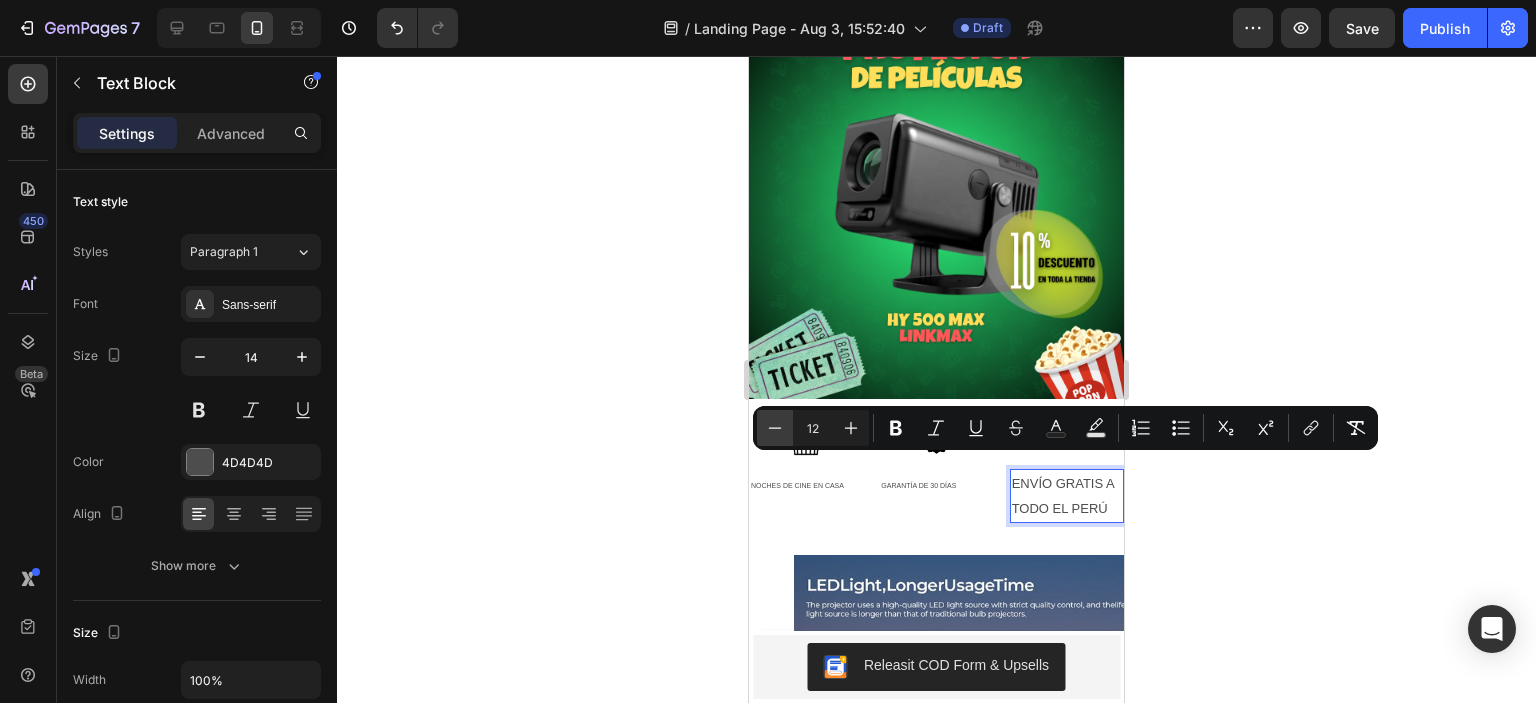 click 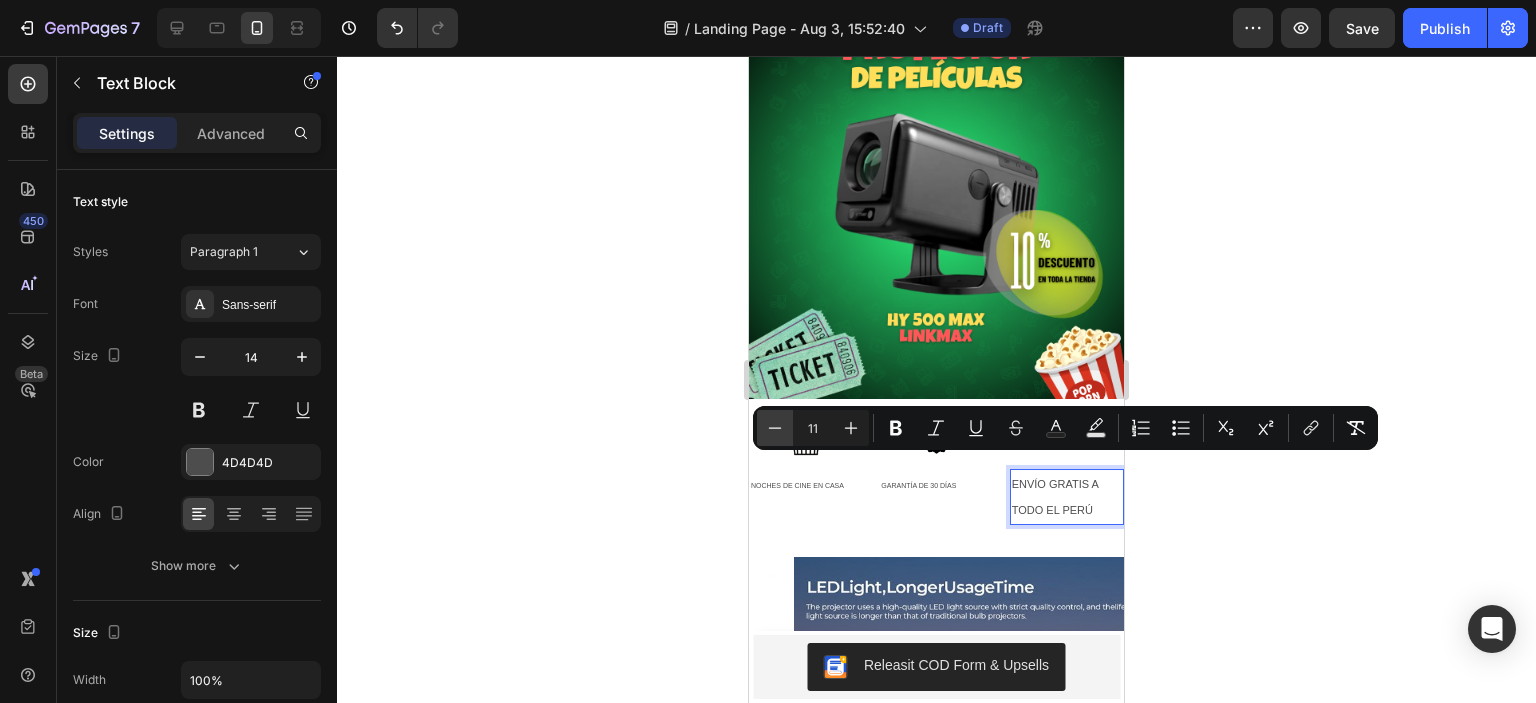 click 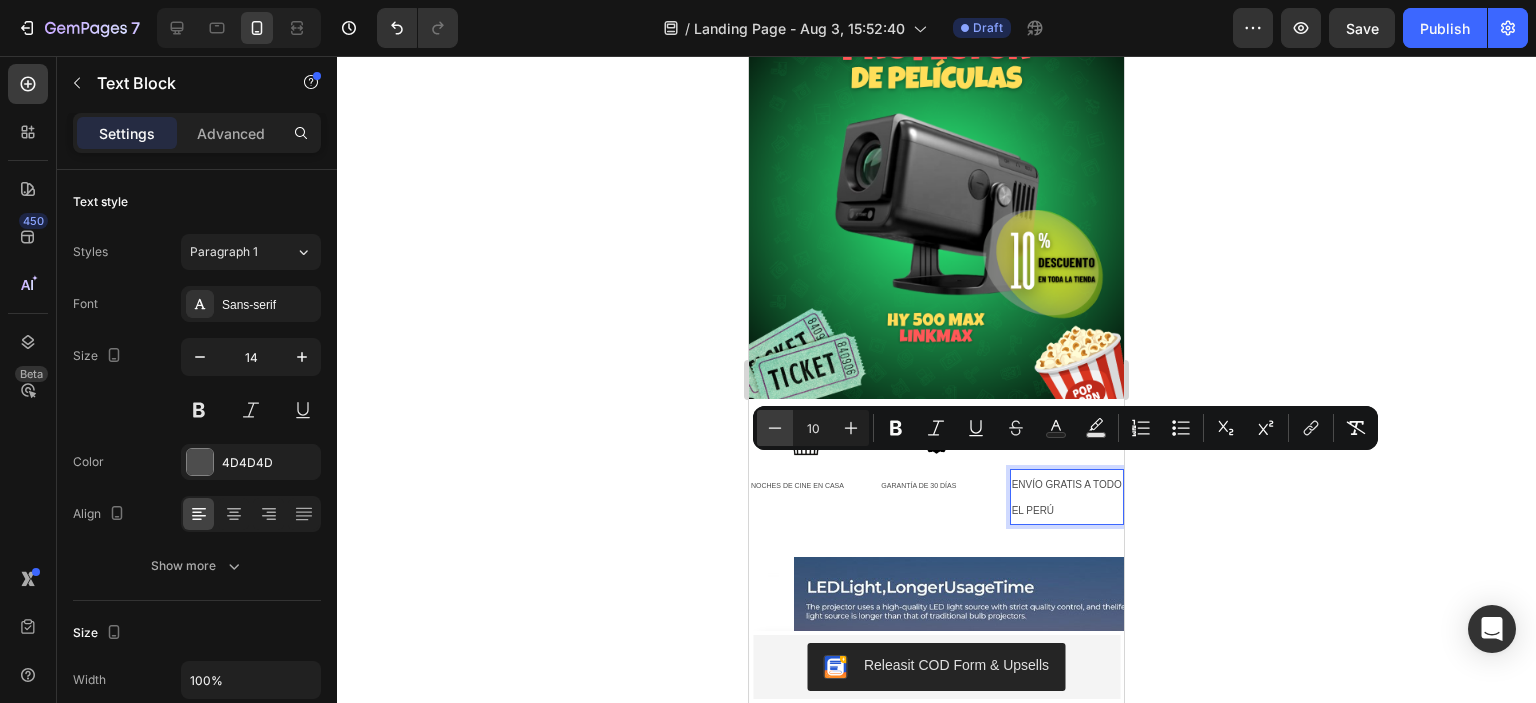 click 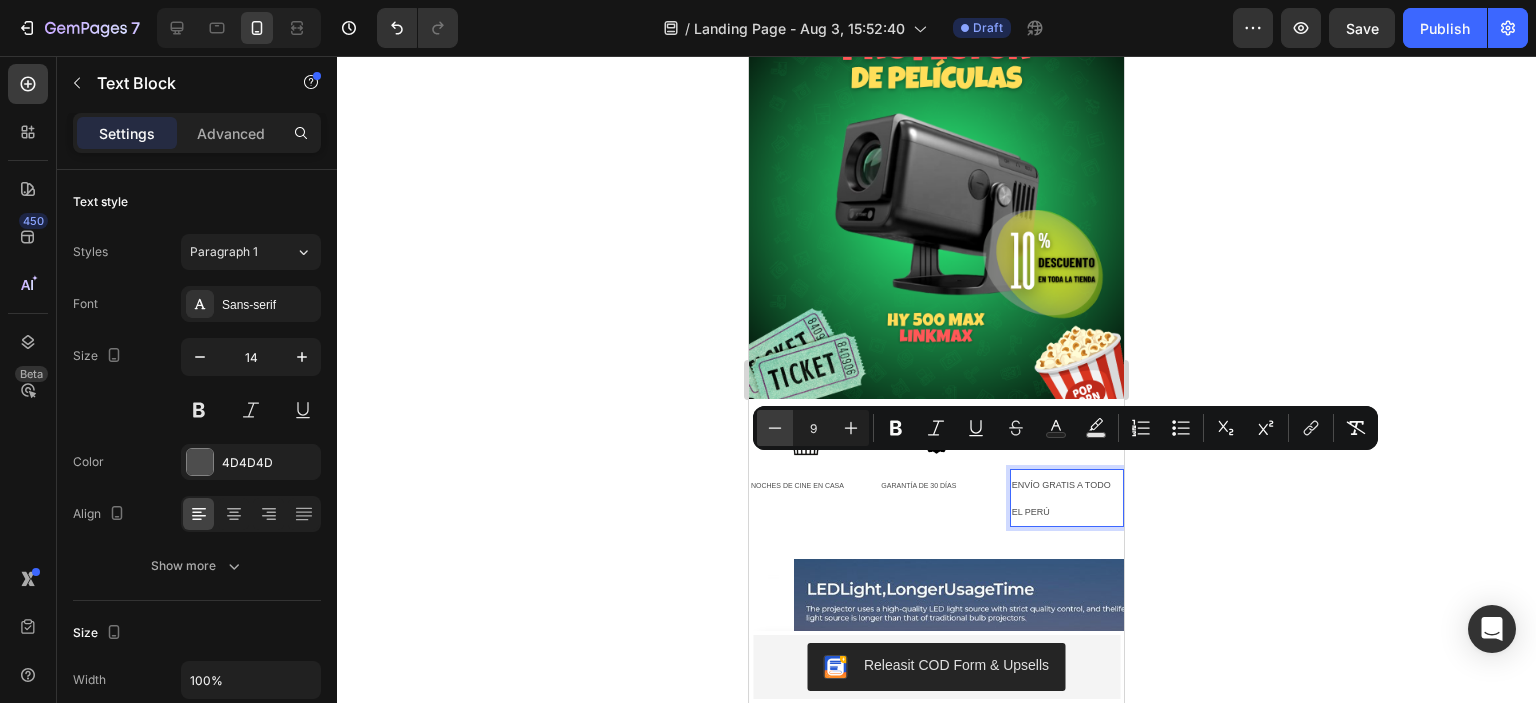 click 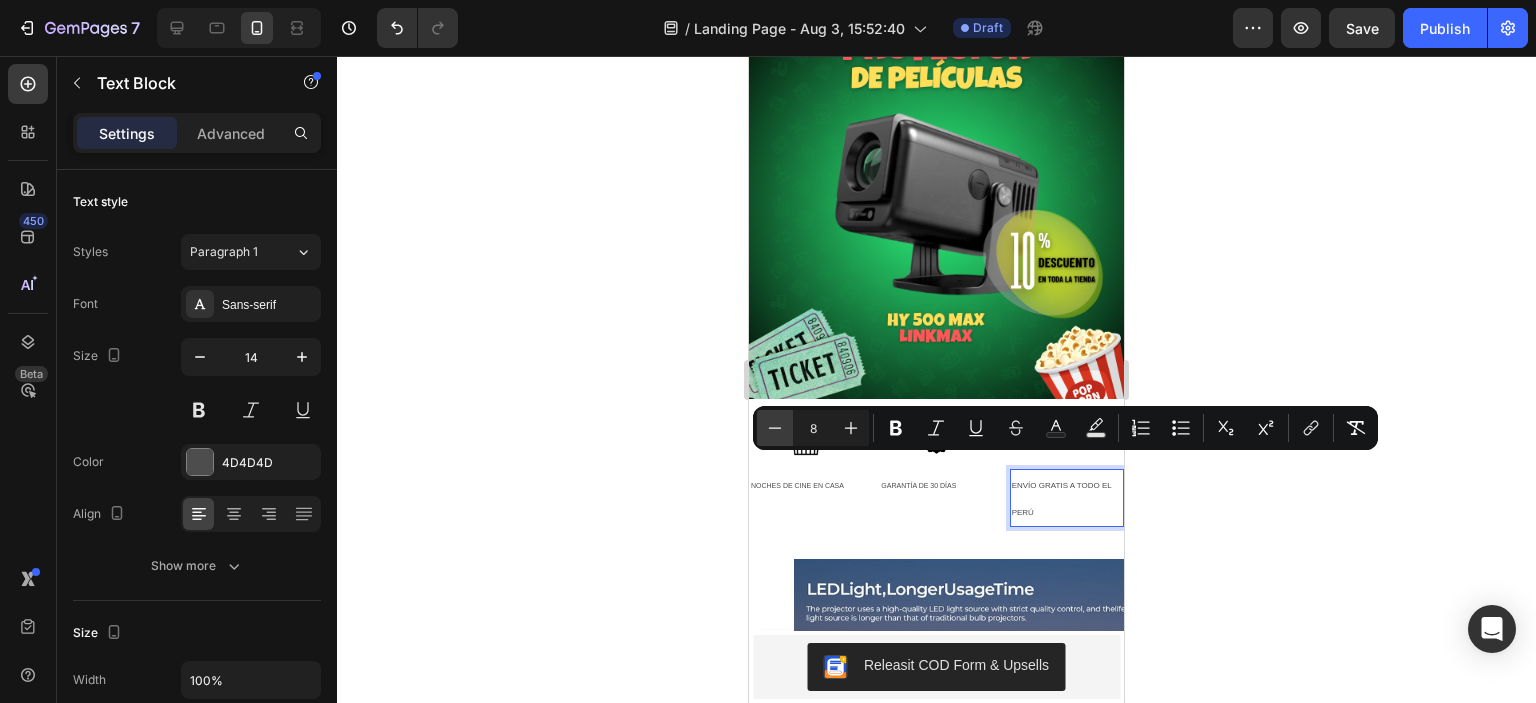 click 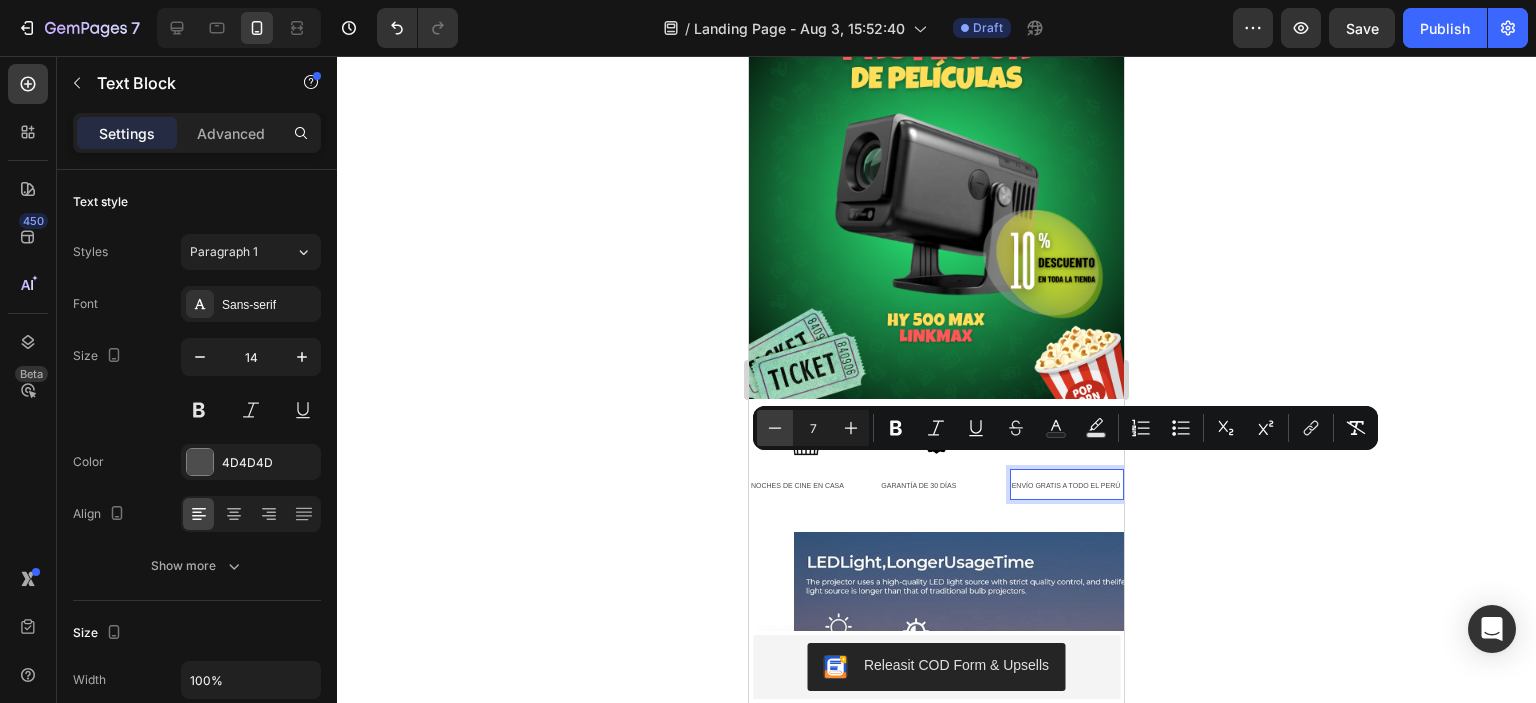 click 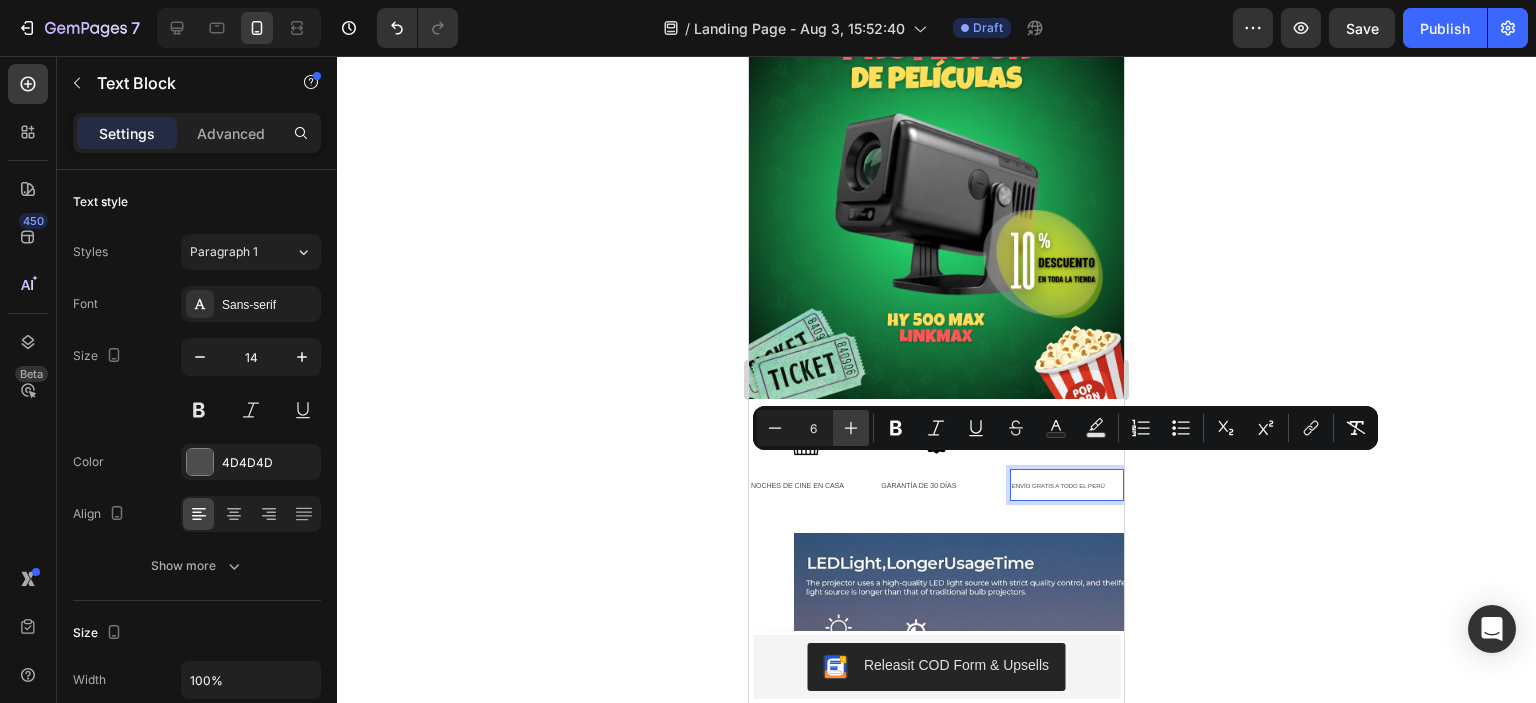 click 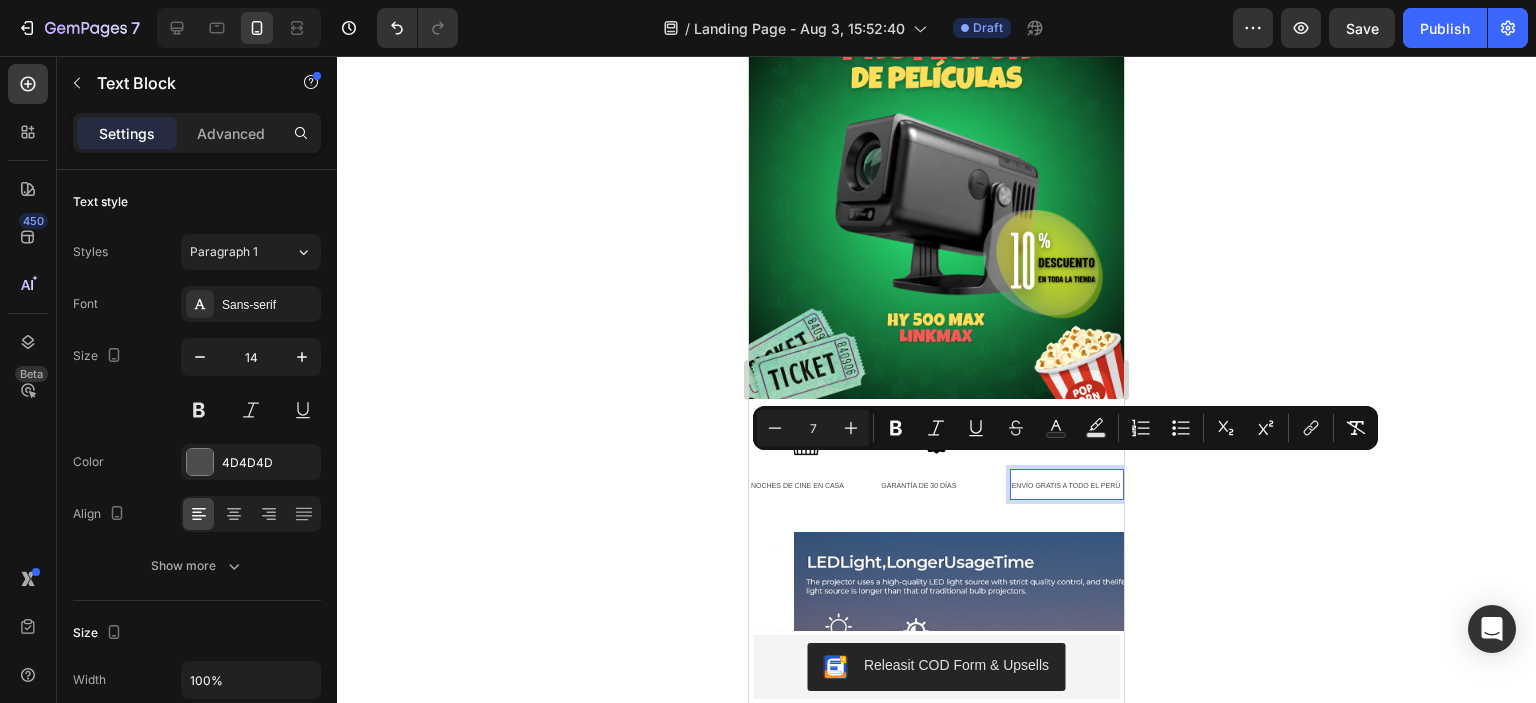 click 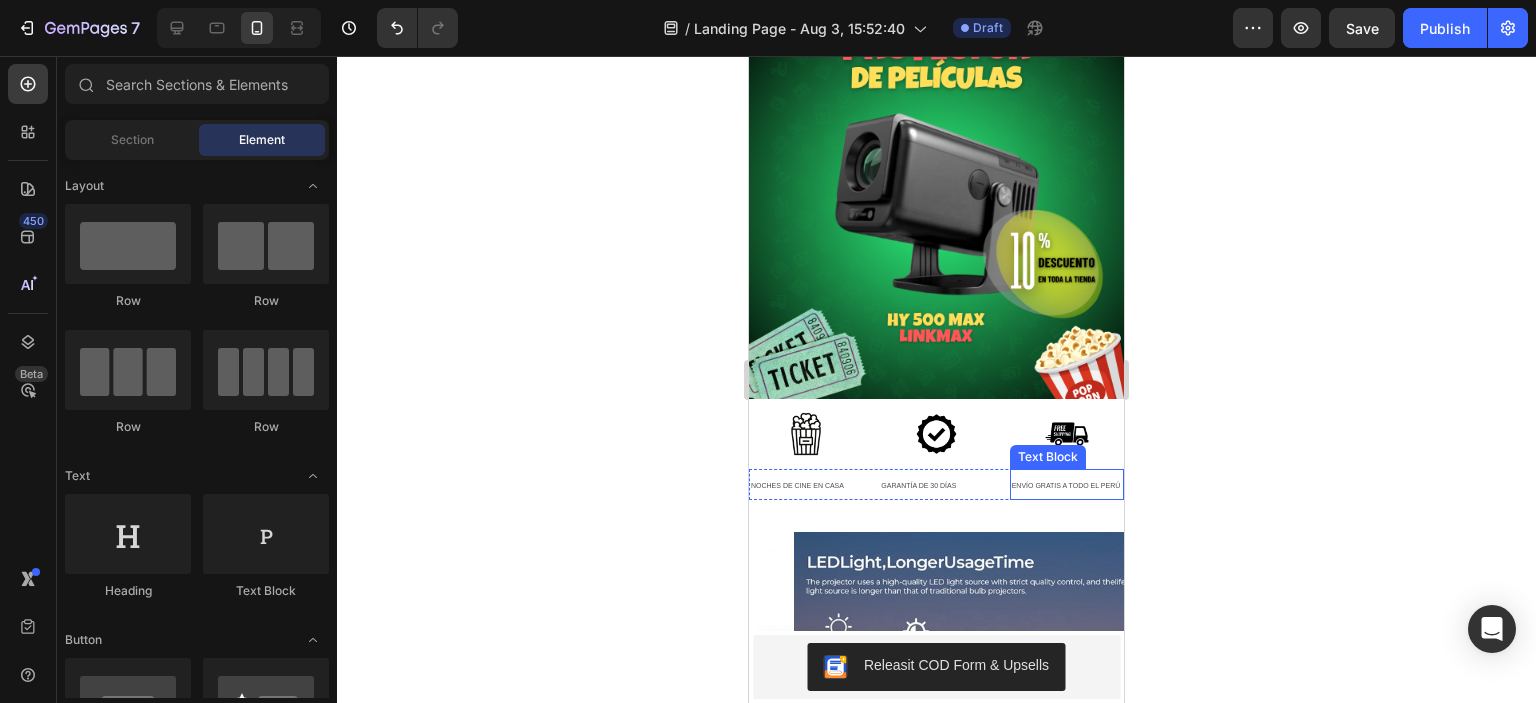 click on "ENVÍO GRATIS A TODO EL PERÚ" at bounding box center [1067, 484] 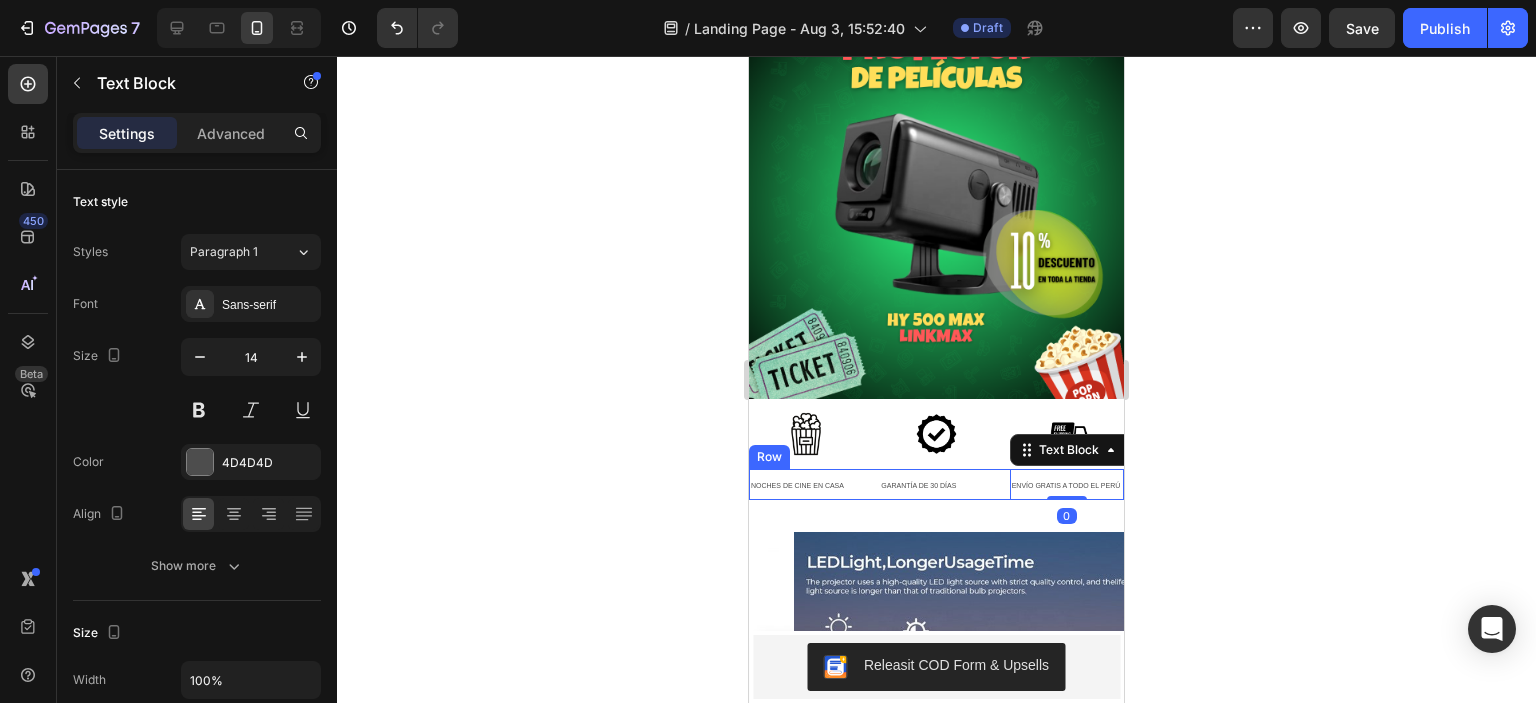 click on "NOCHES DE CINE EN CASA Text Block GARANTÍA DE 30 DÍAS Text Block ENVÍO GRATIS A TODO EL PERÚ Text Block   0 Row" at bounding box center (936, 484) 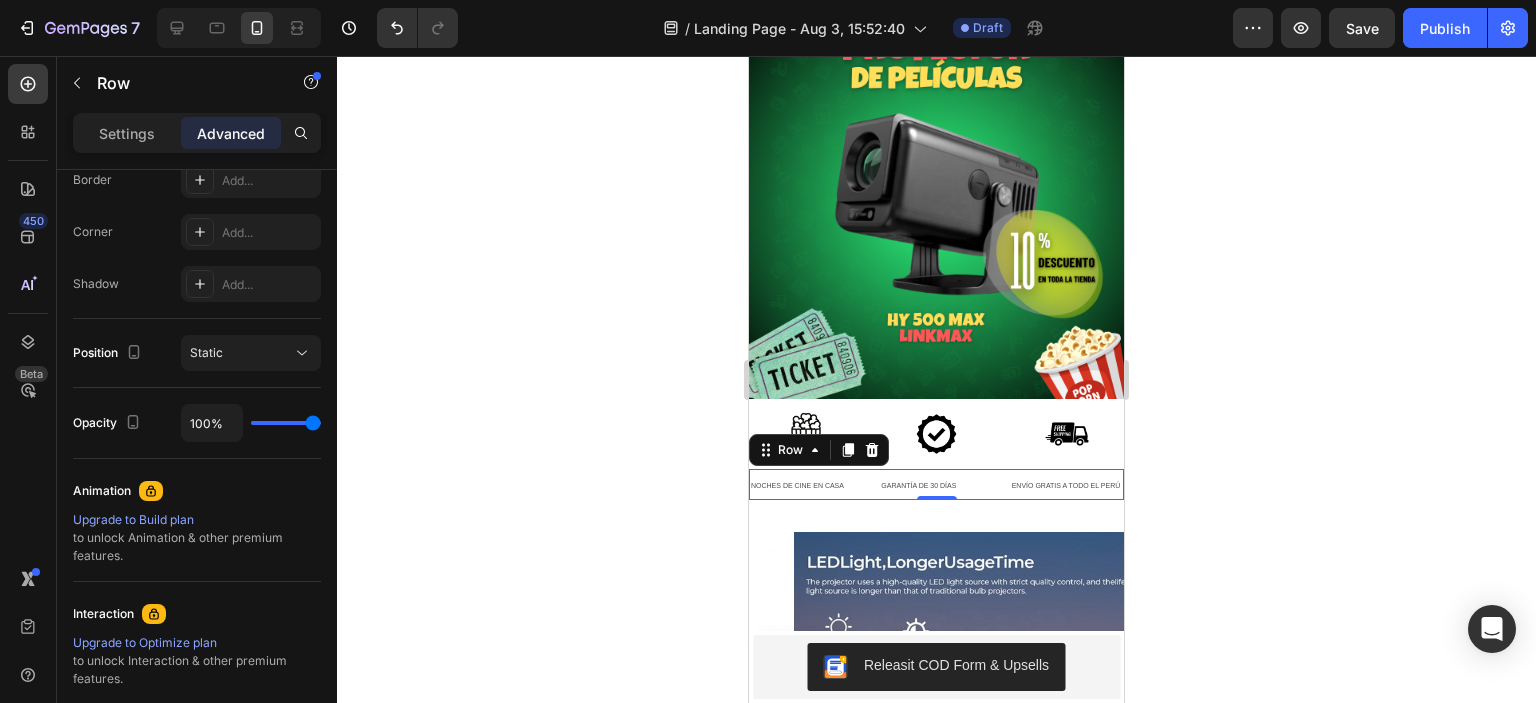 scroll, scrollTop: 0, scrollLeft: 0, axis: both 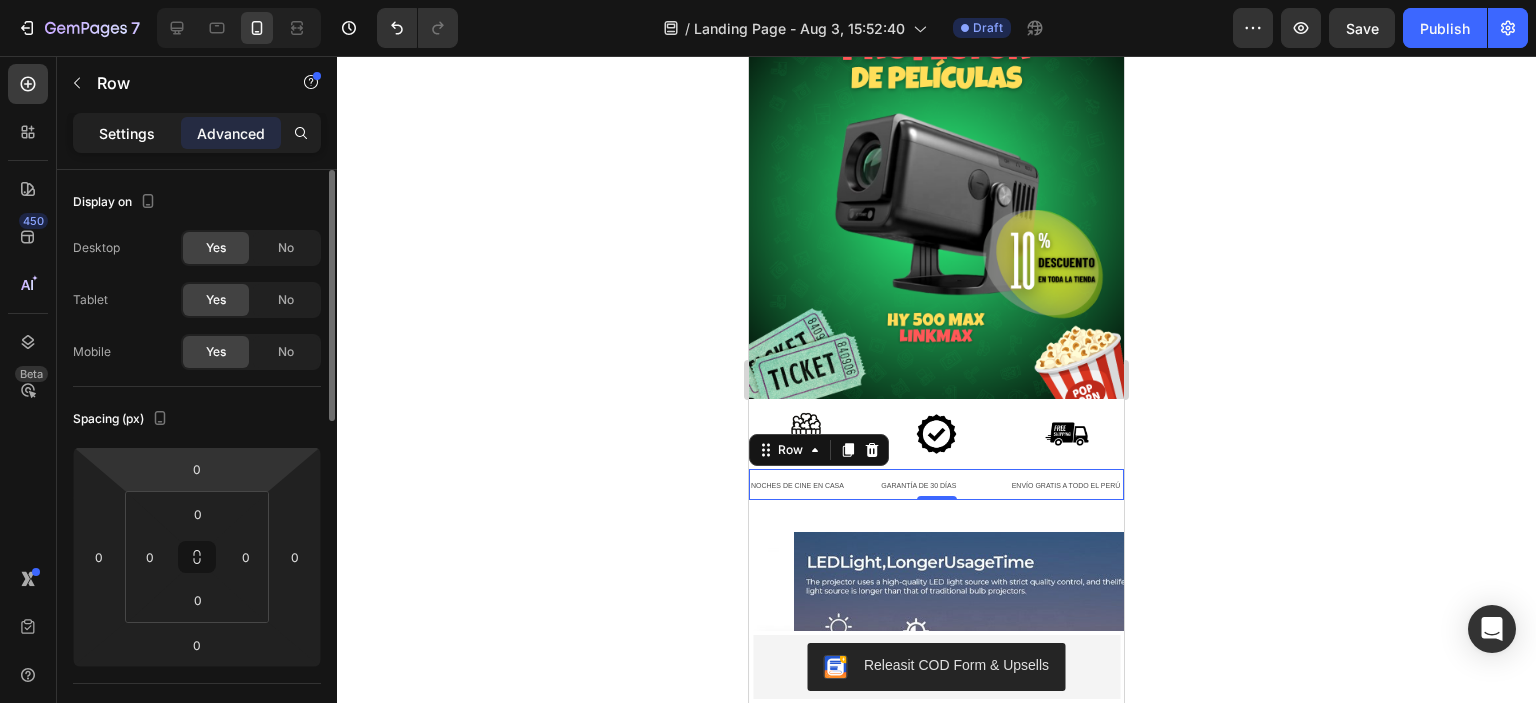 click on "Settings" at bounding box center [127, 133] 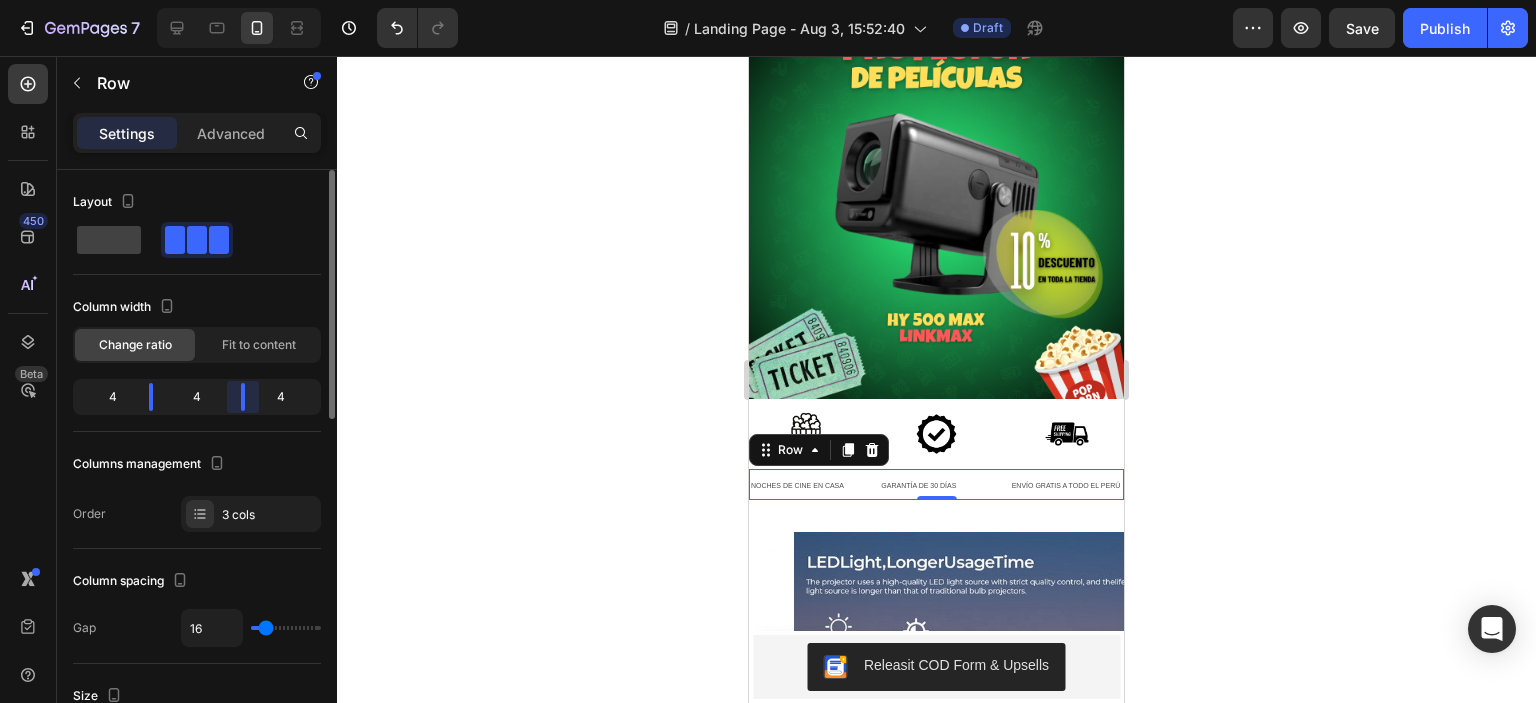 click on "4 4 4" at bounding box center (197, 397) 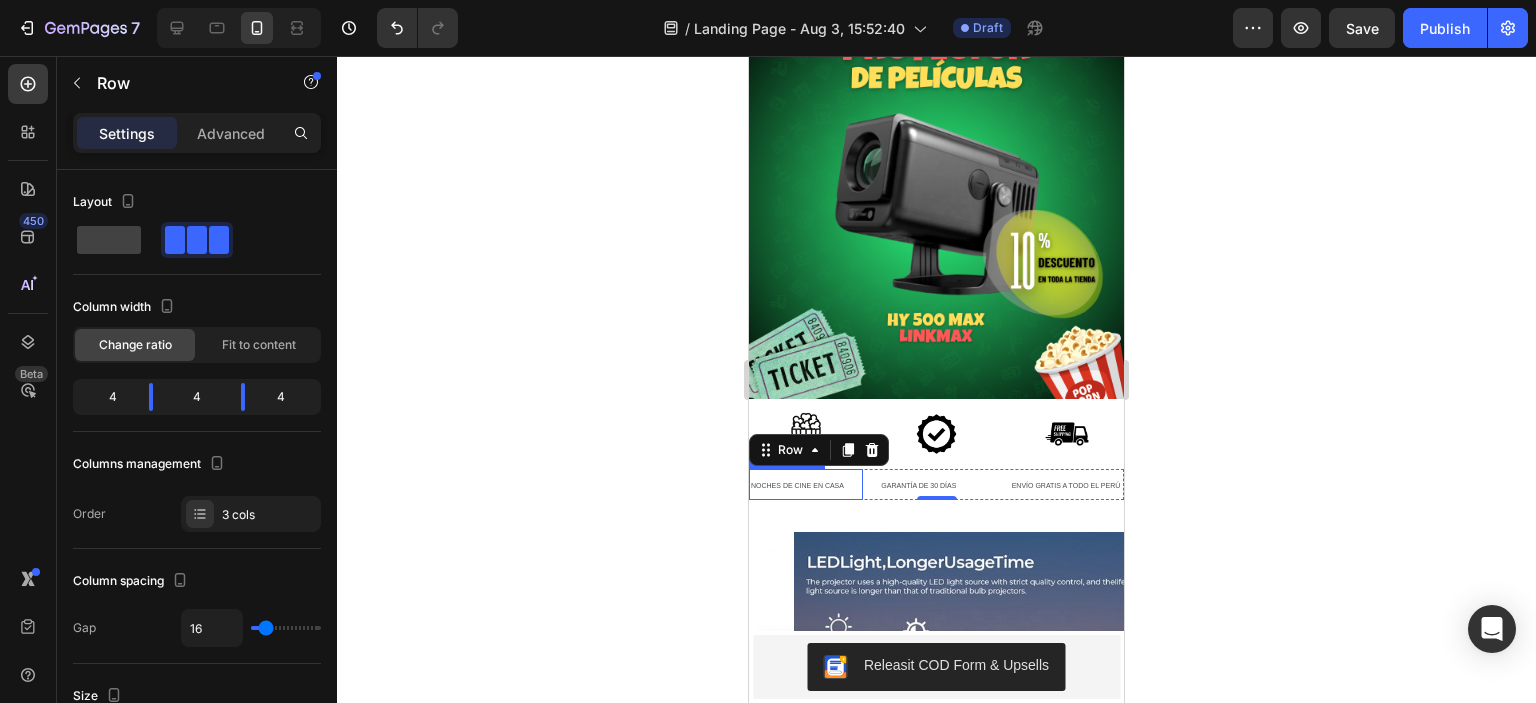 drag, startPoint x: 814, startPoint y: 479, endPoint x: 818, endPoint y: 490, distance: 11.7046995 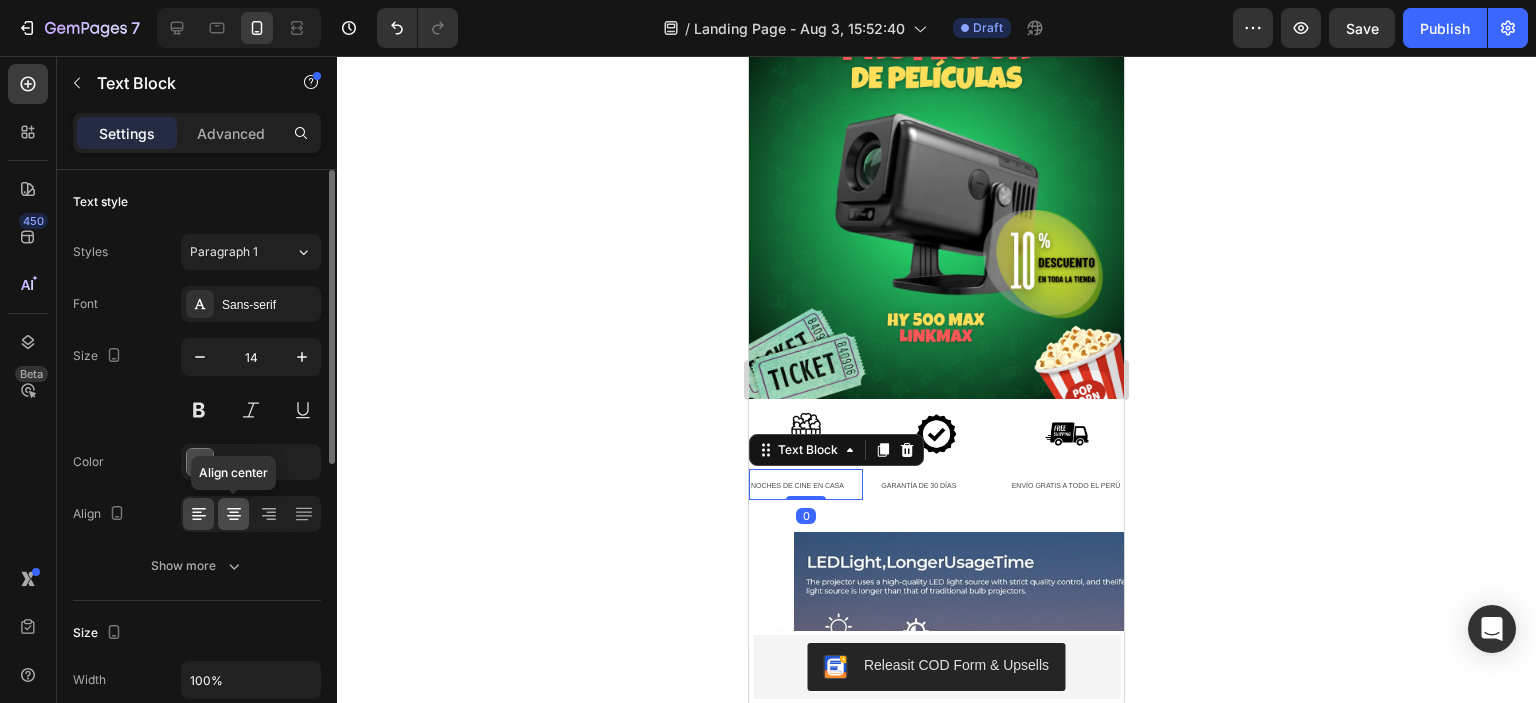 click 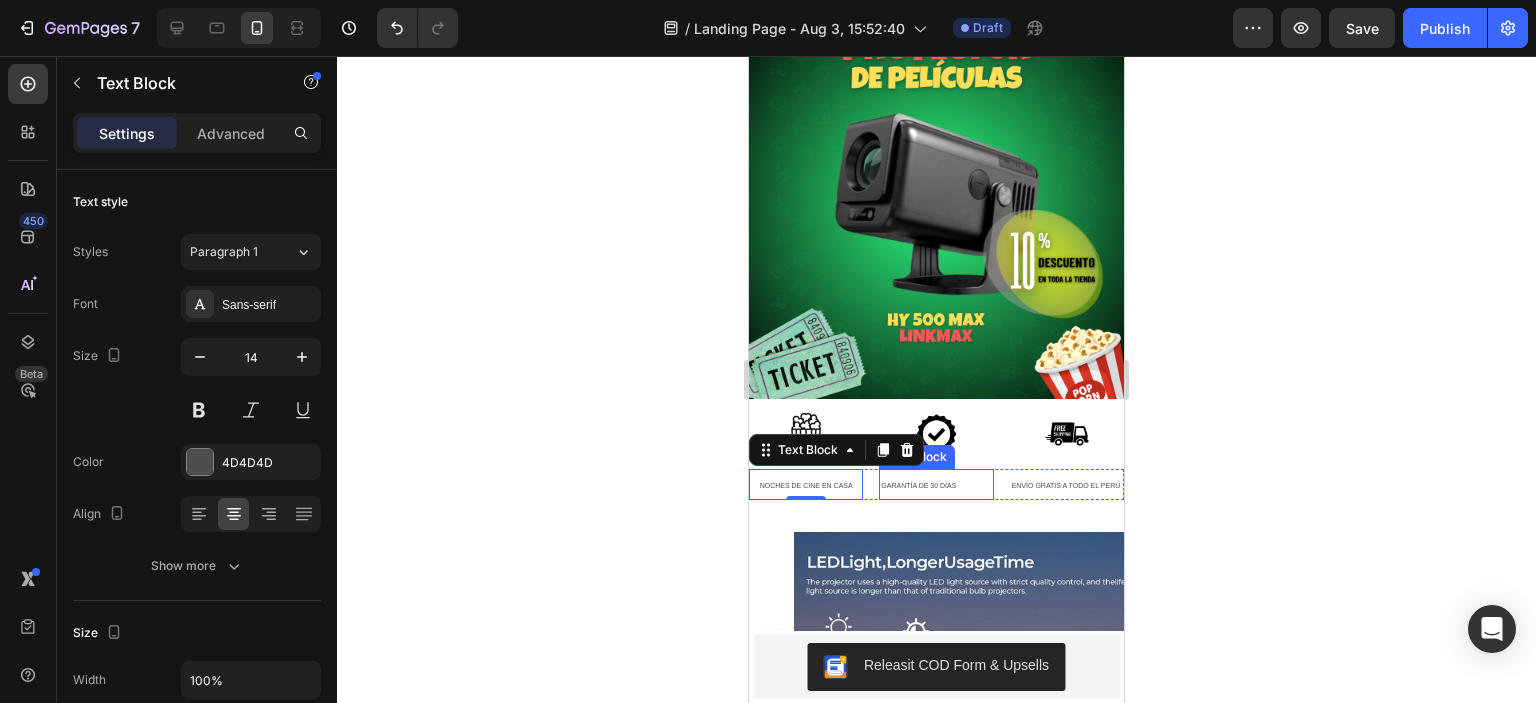 click on "GARANTÍA DE 30 DÍAS" at bounding box center (918, 485) 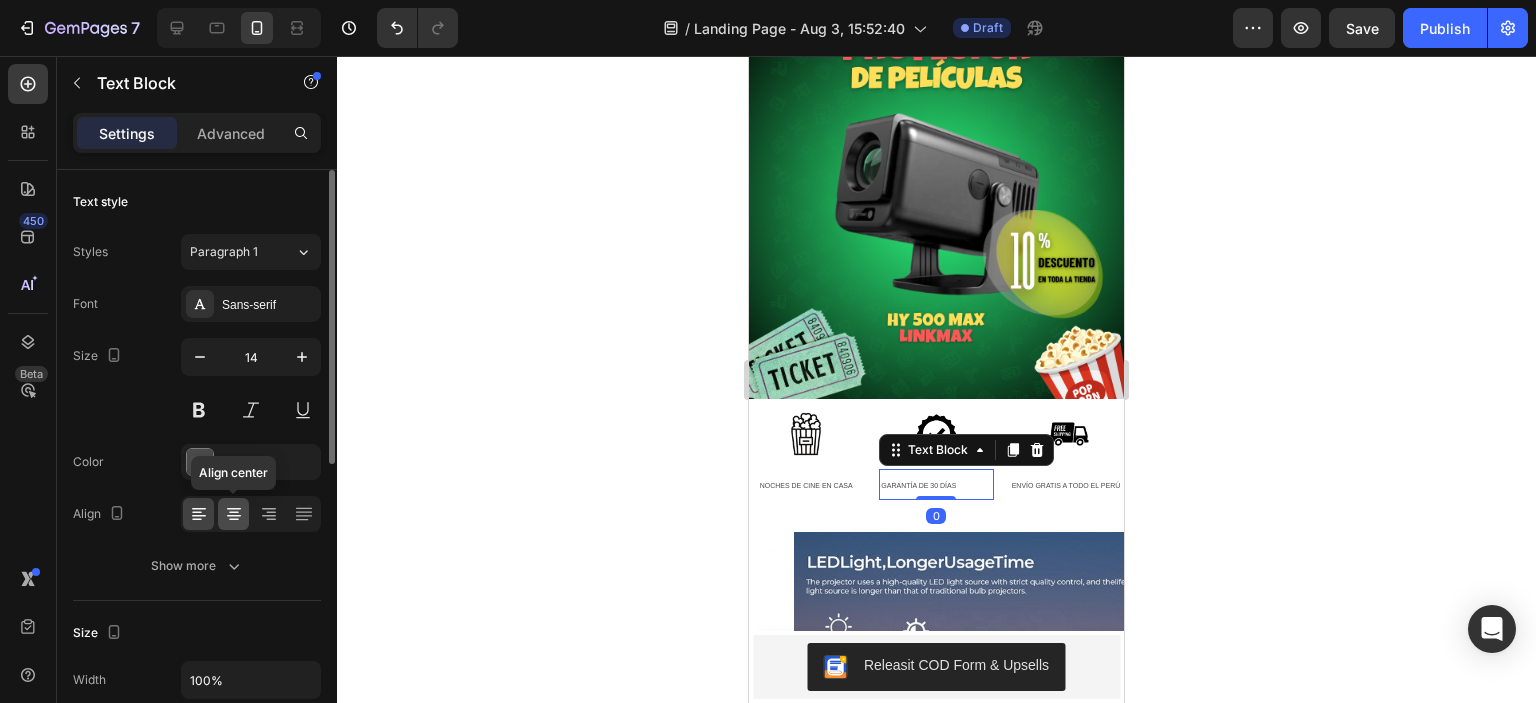 click 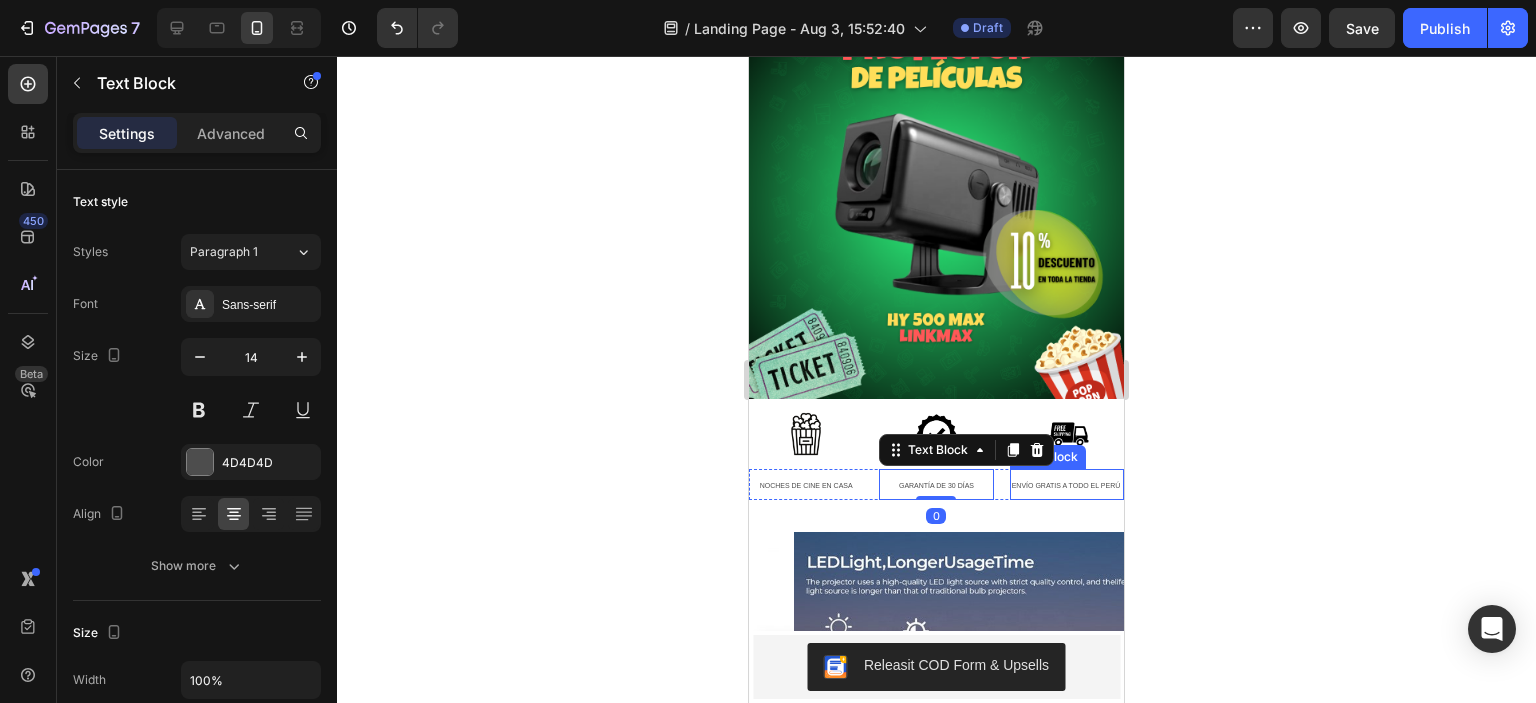 click on "ENVÍO GRATIS A TODO EL PERÚ" at bounding box center (1066, 485) 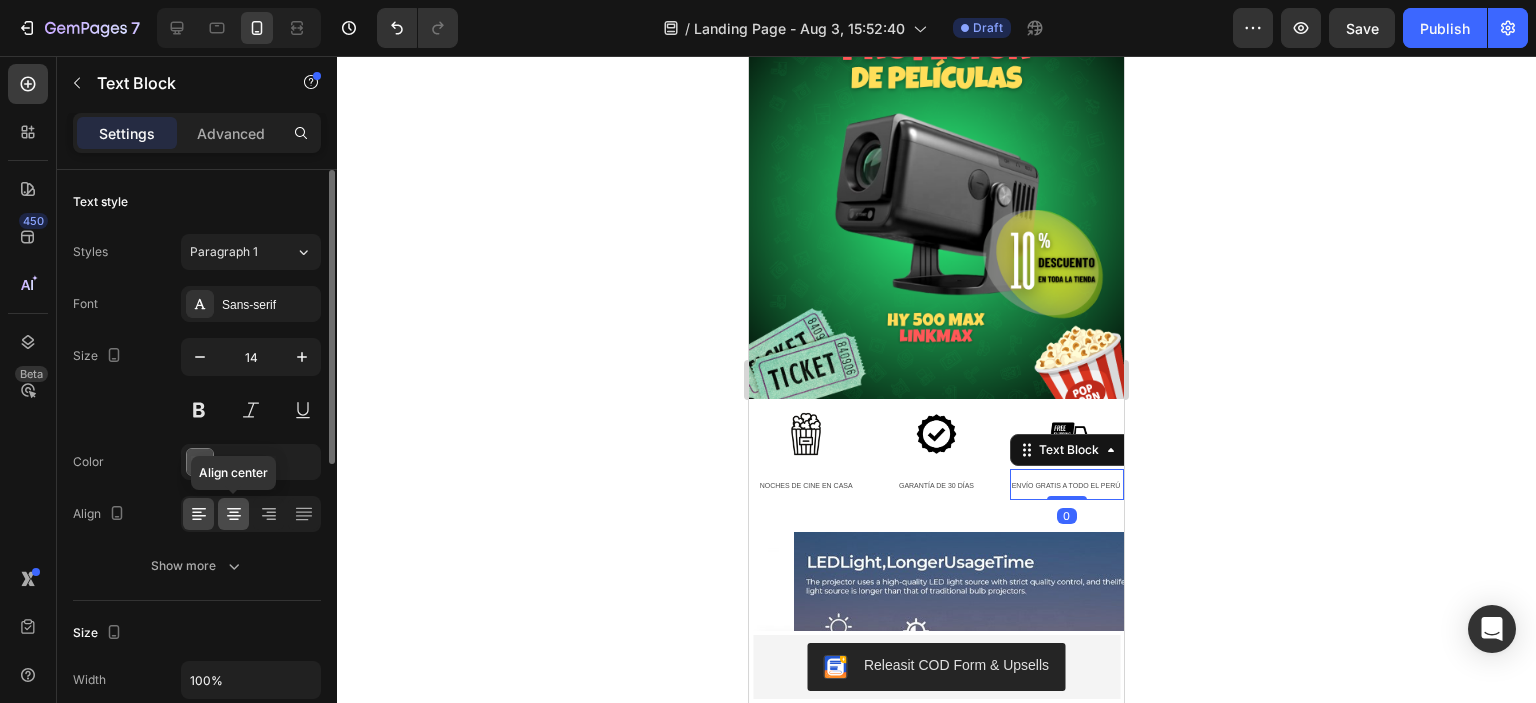 click 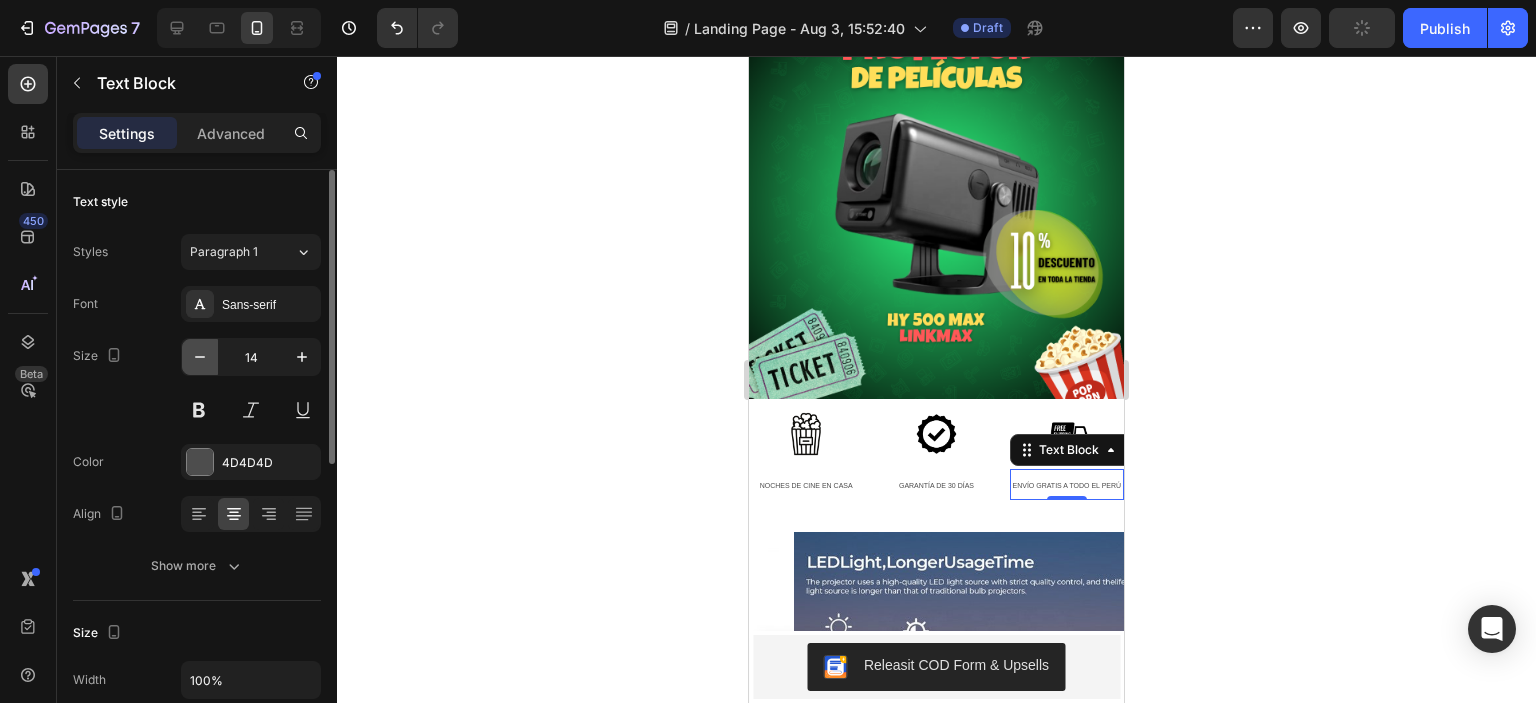 click 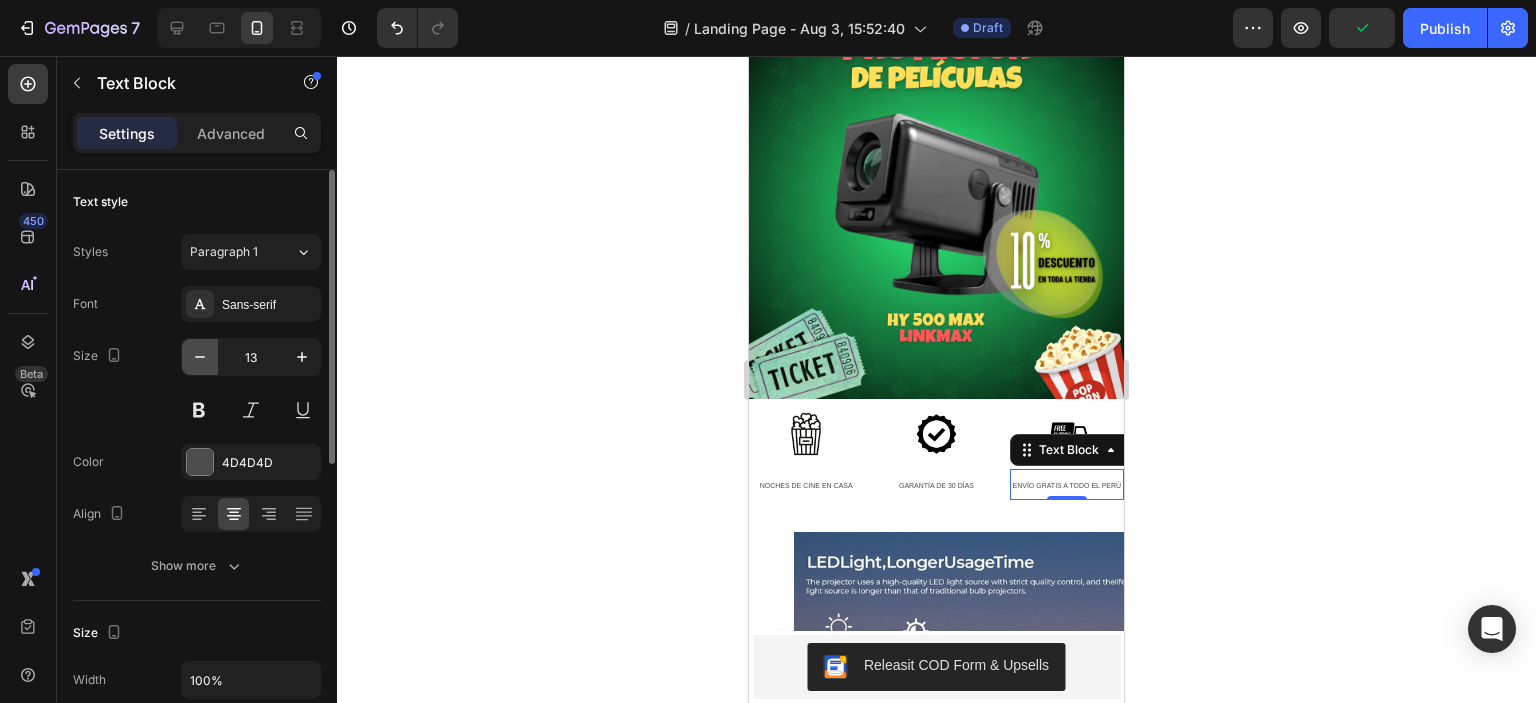 click 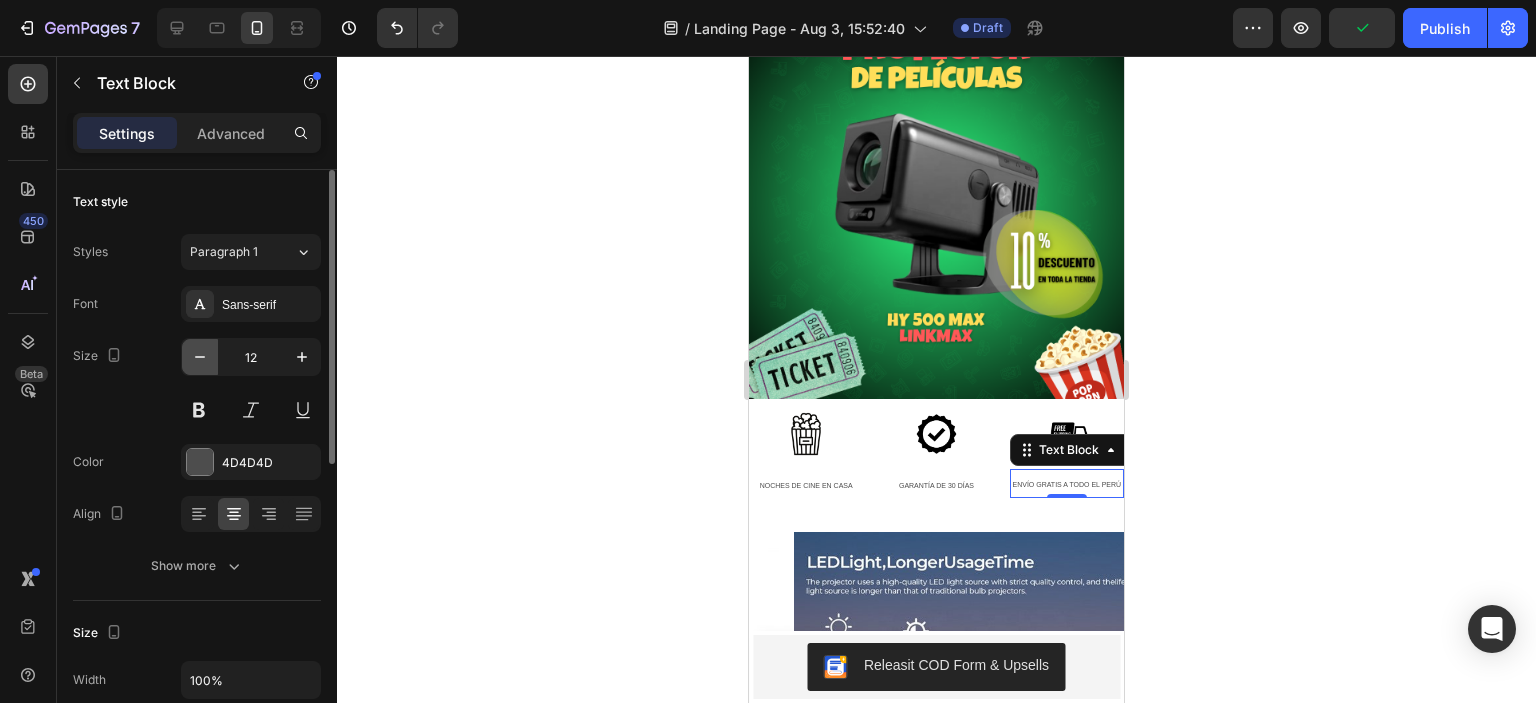 click 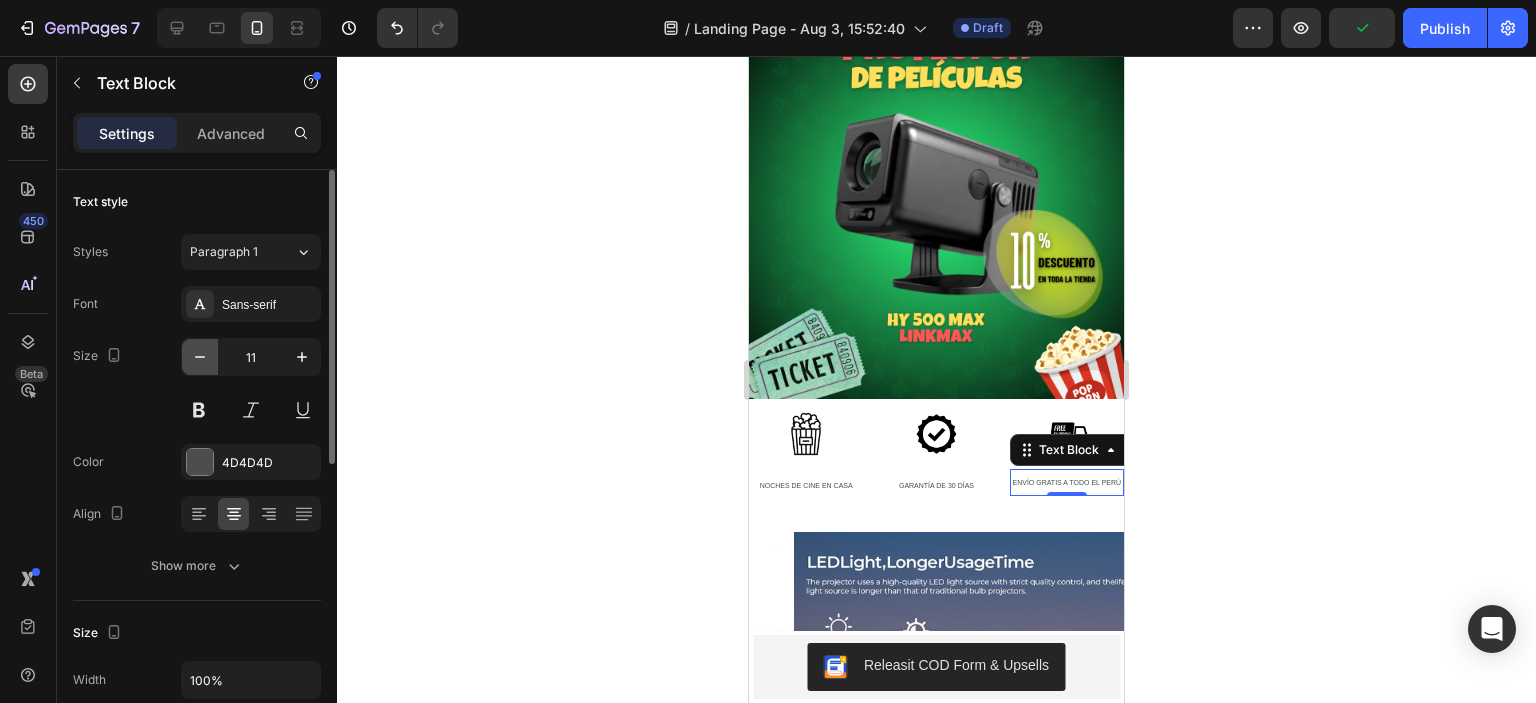 click 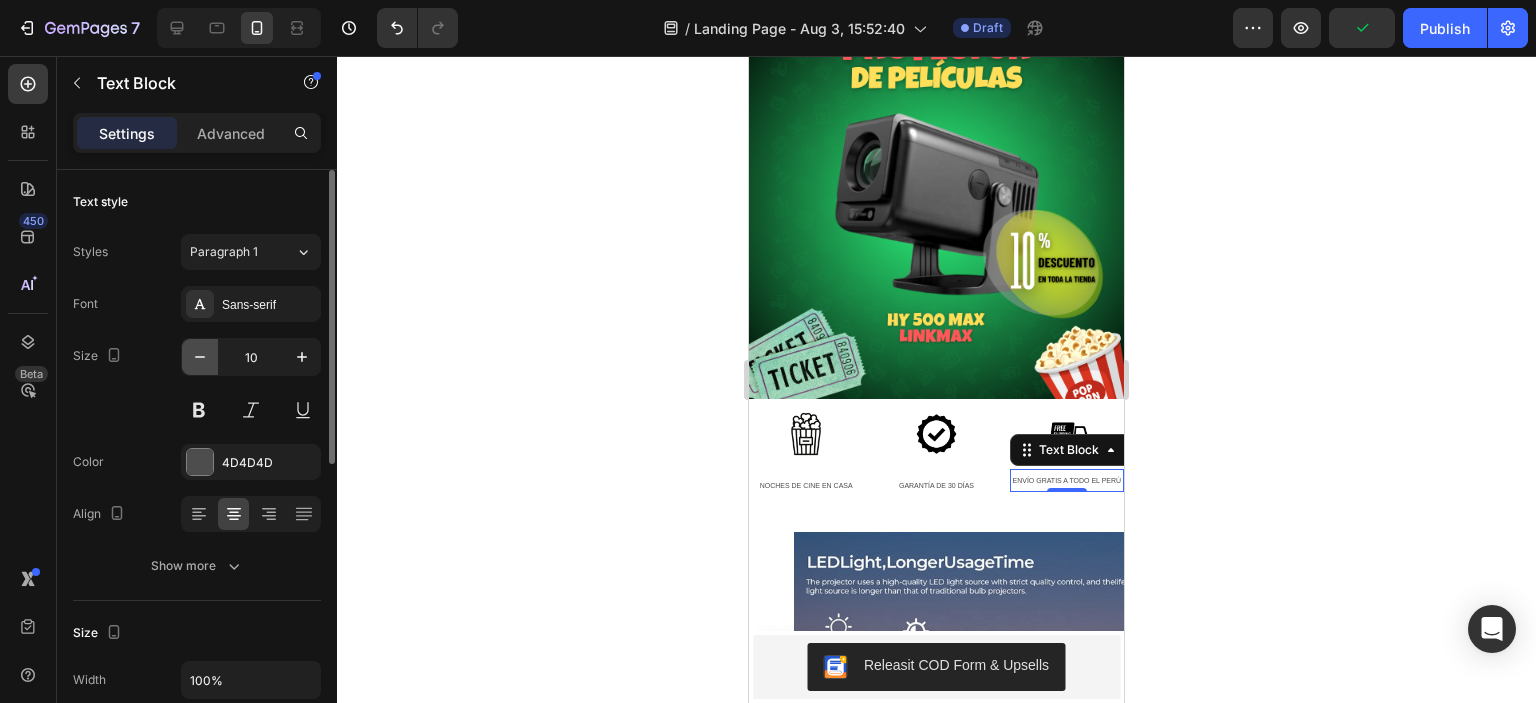 click 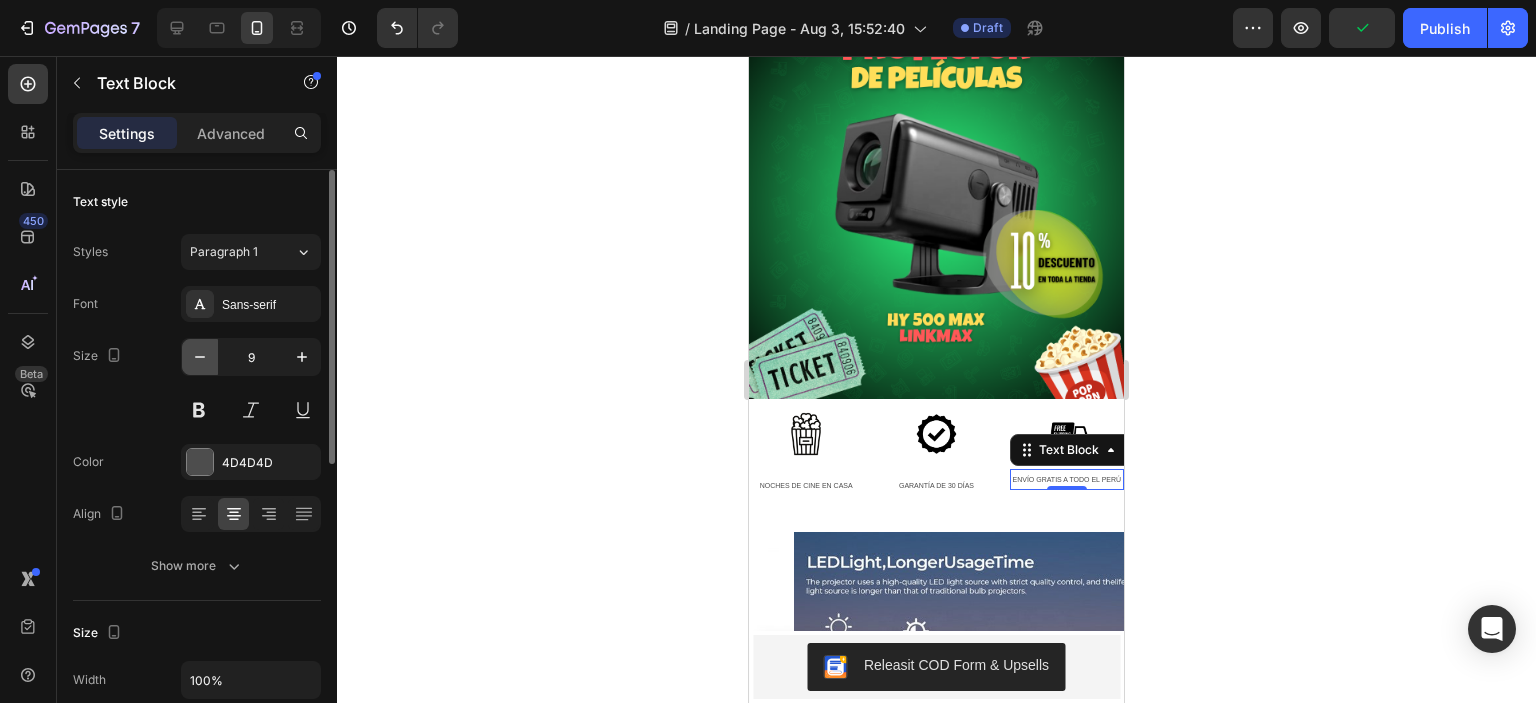 click 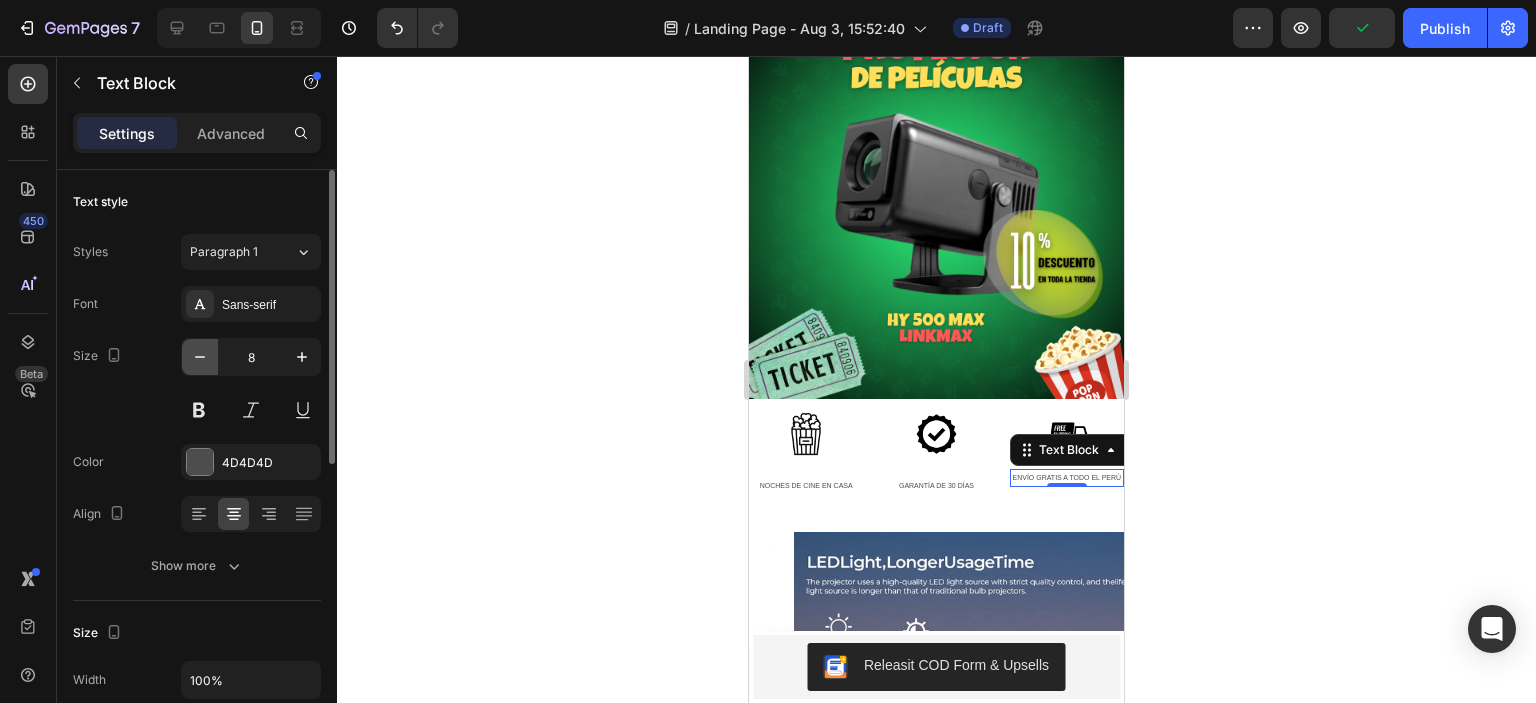 click 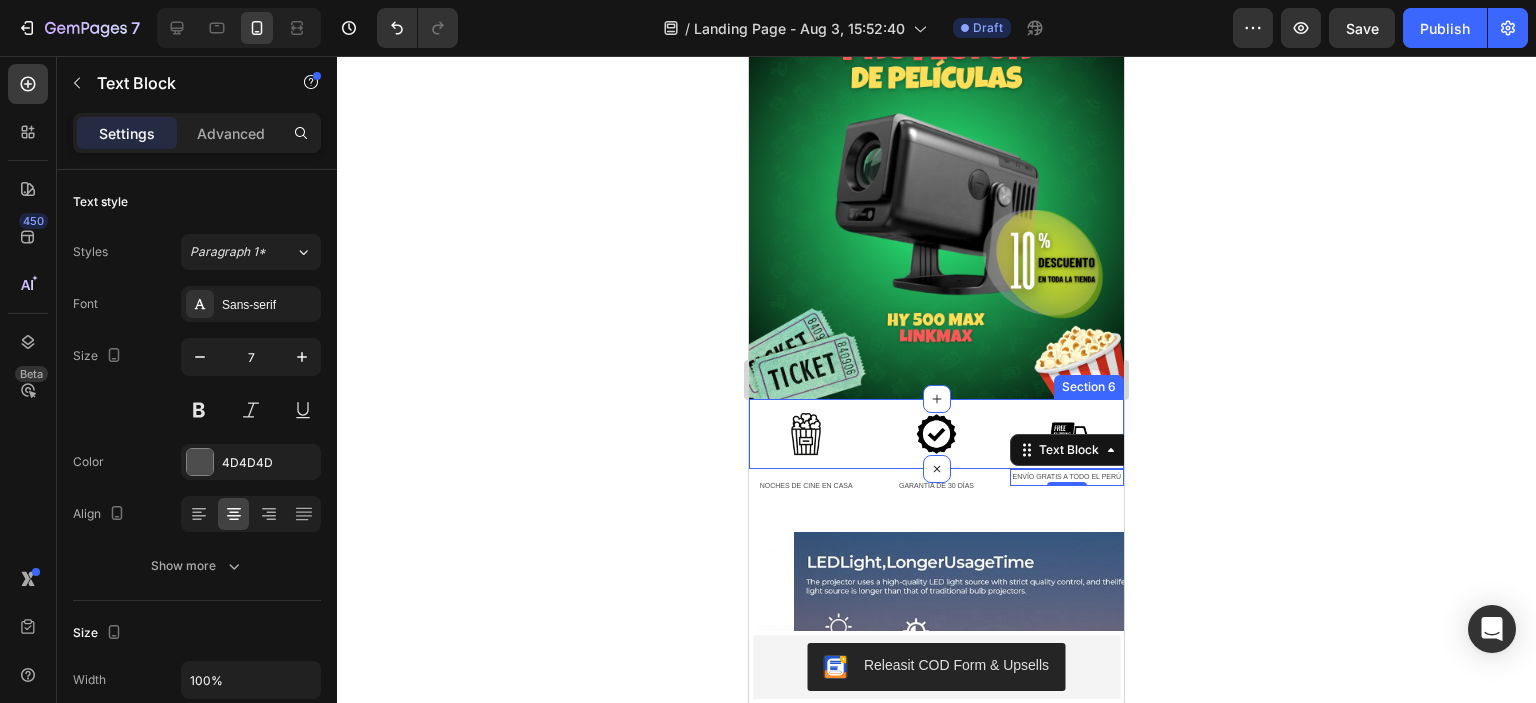 click on "Image Image Image Row Section 6" at bounding box center [936, 434] 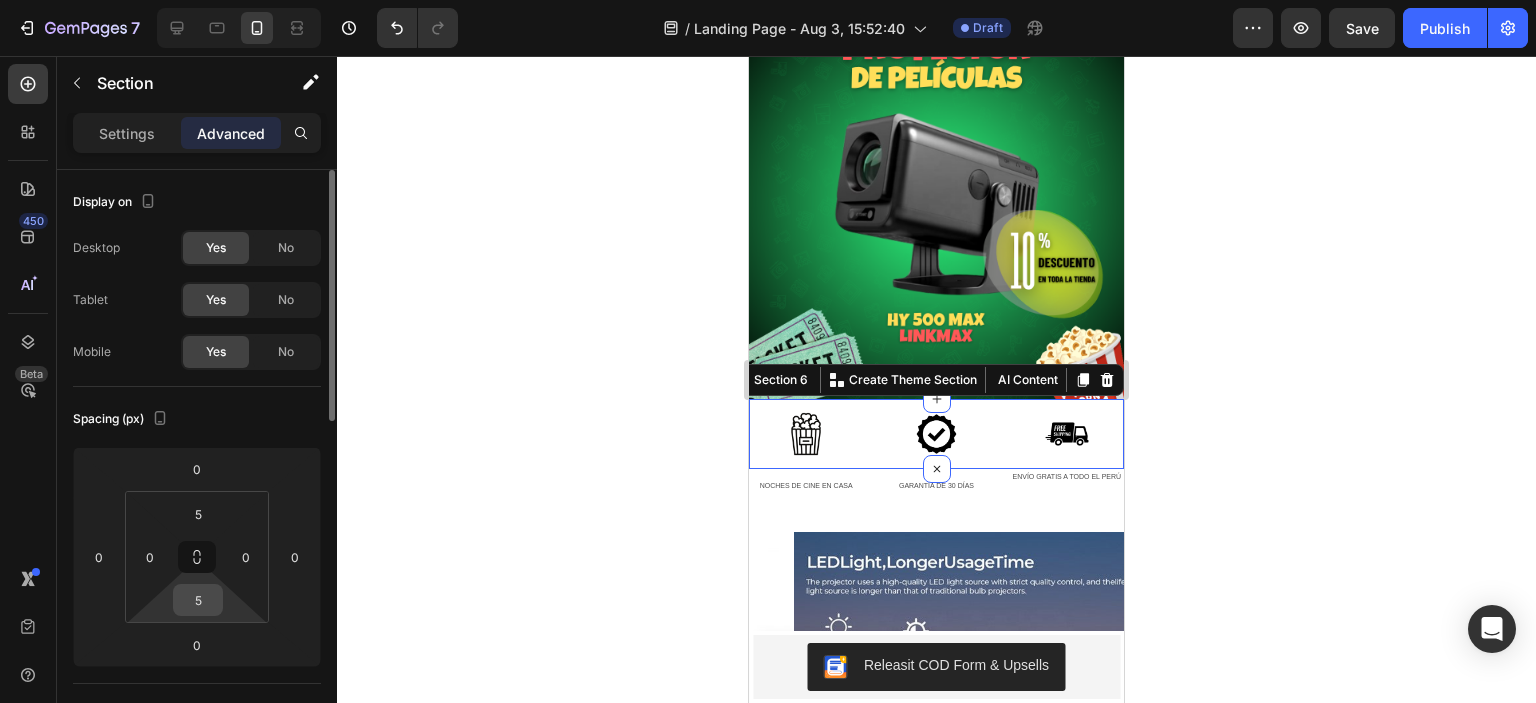 click on "5" at bounding box center [198, 600] 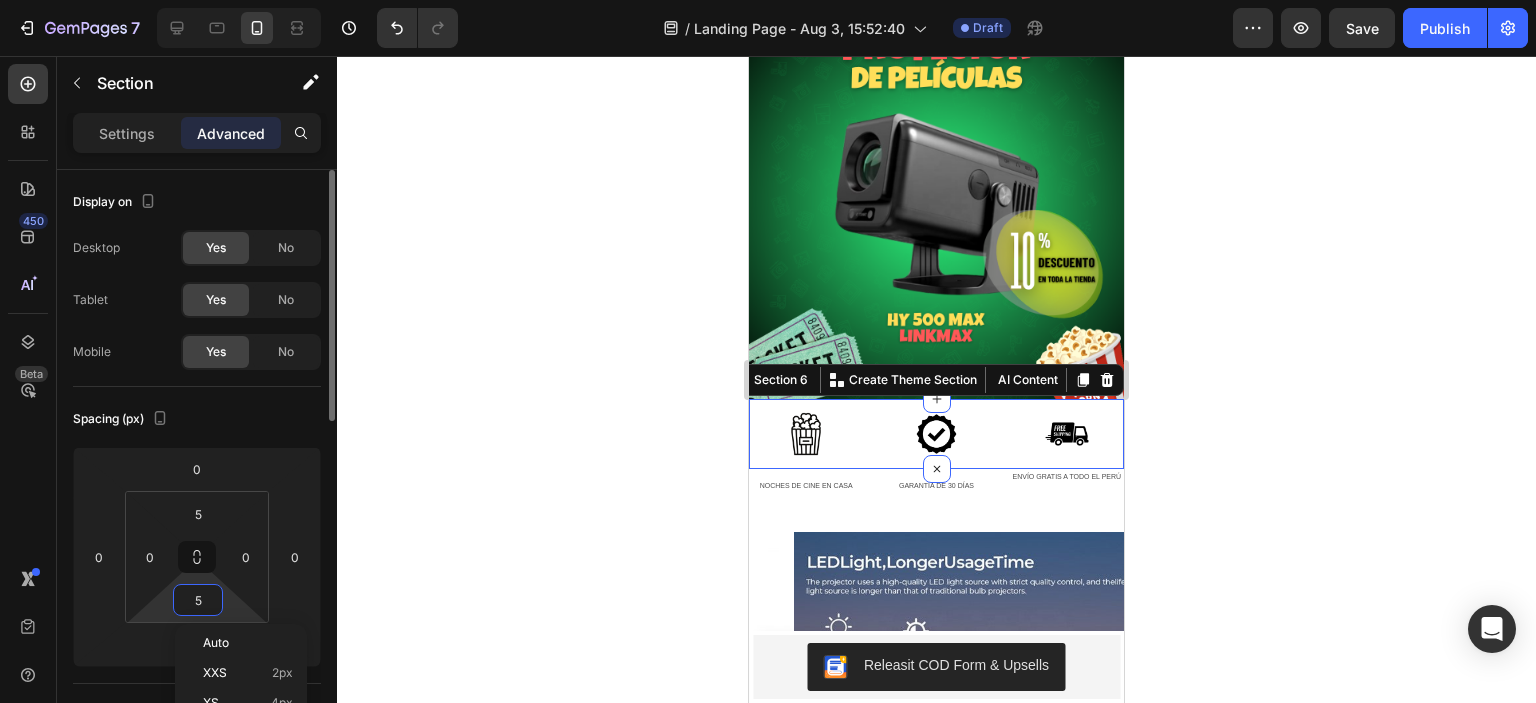 type on "0" 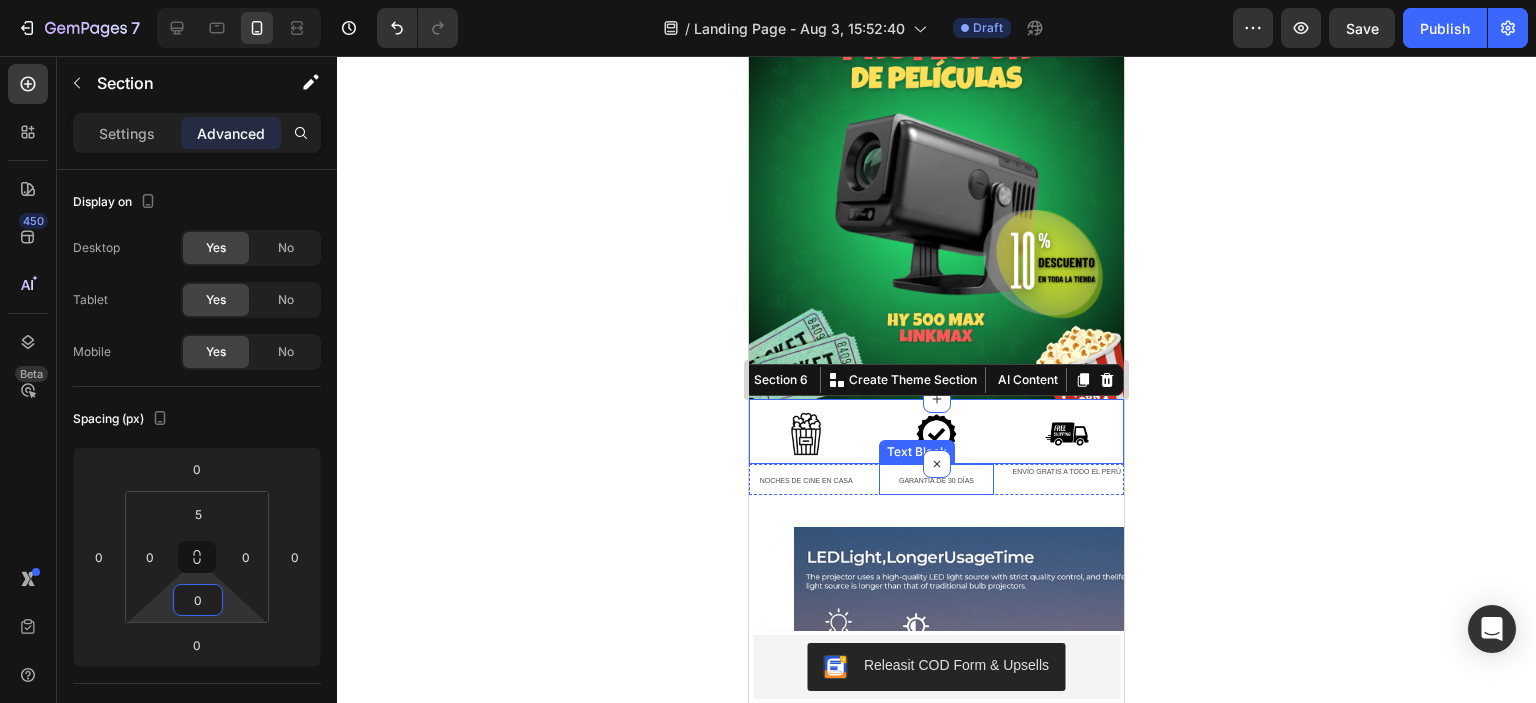 click on "GARANTÍA DE 30 DÍAS" at bounding box center [936, 480] 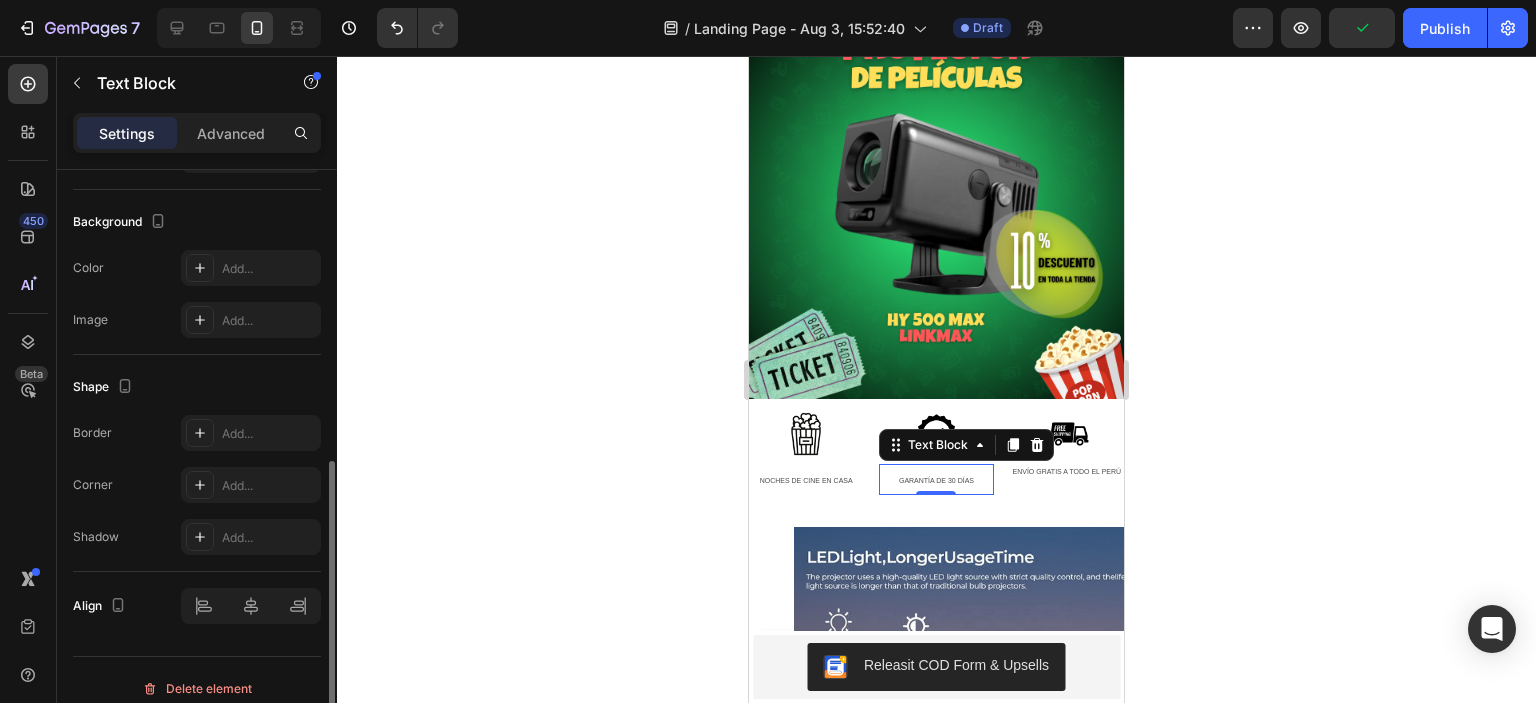 scroll, scrollTop: 592, scrollLeft: 0, axis: vertical 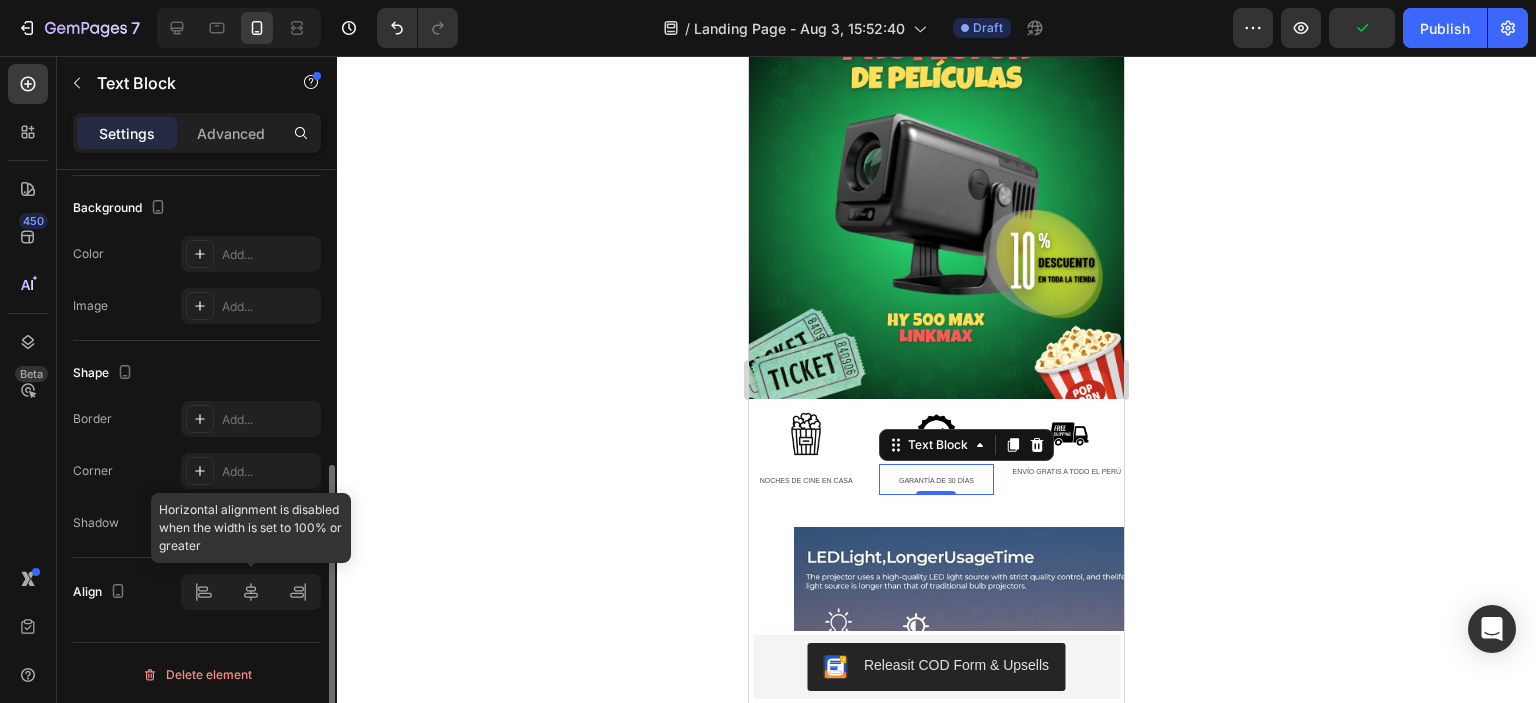 click 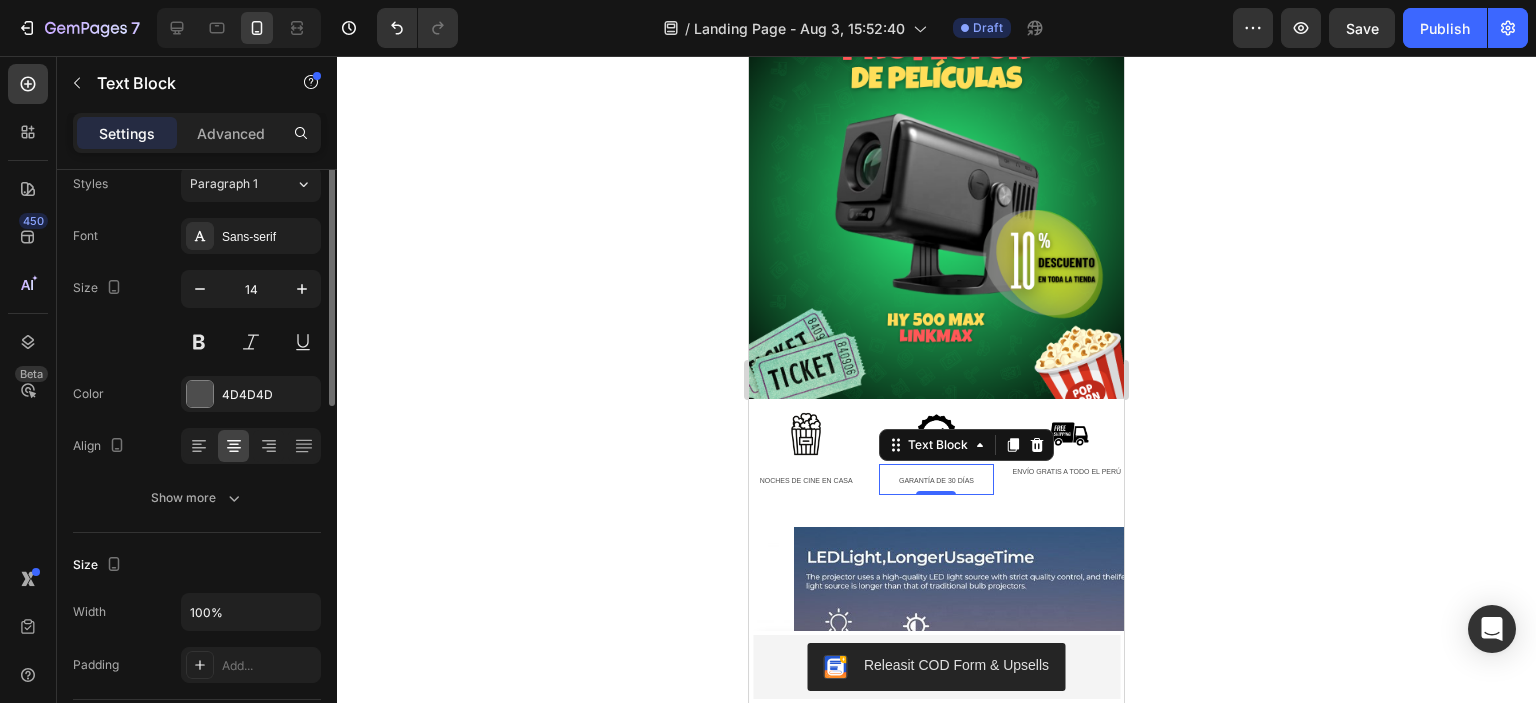 scroll, scrollTop: 4, scrollLeft: 0, axis: vertical 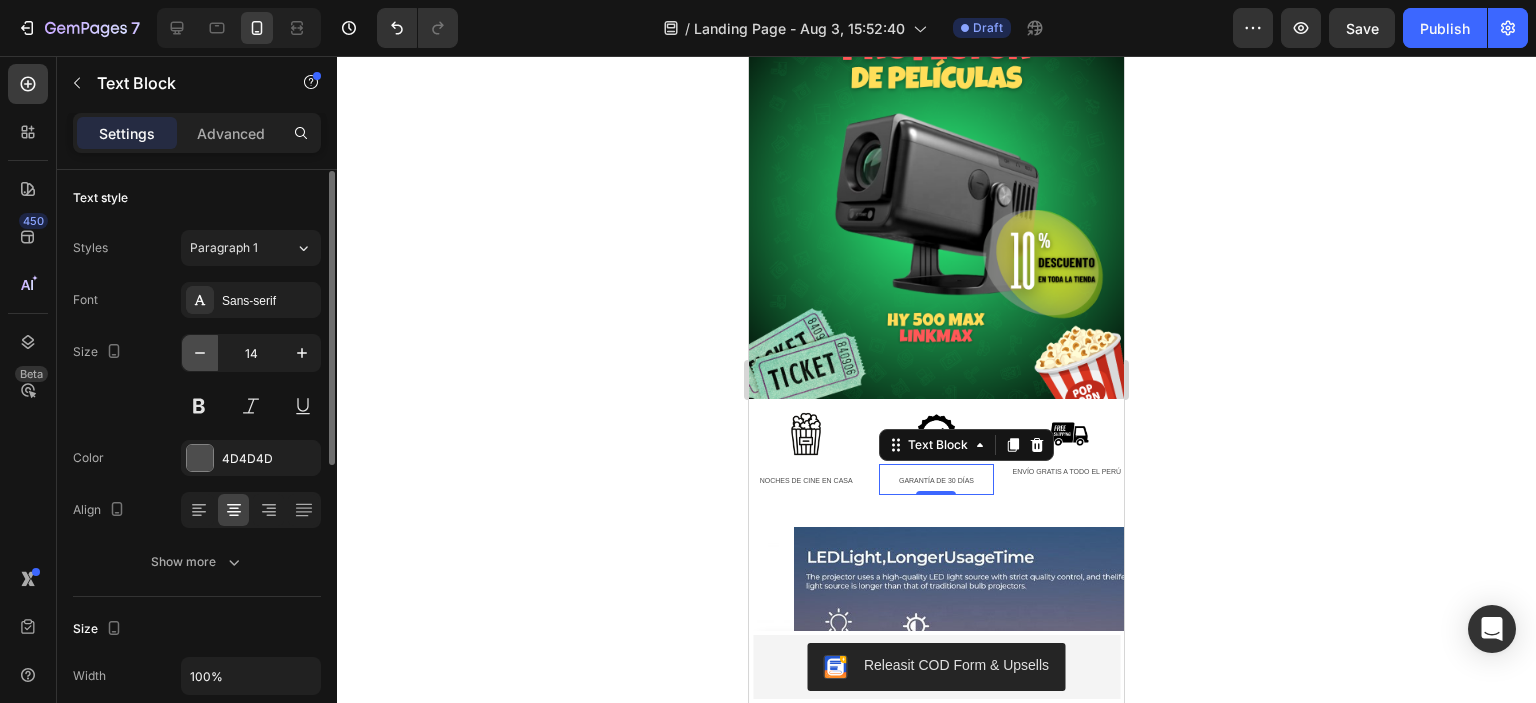 click 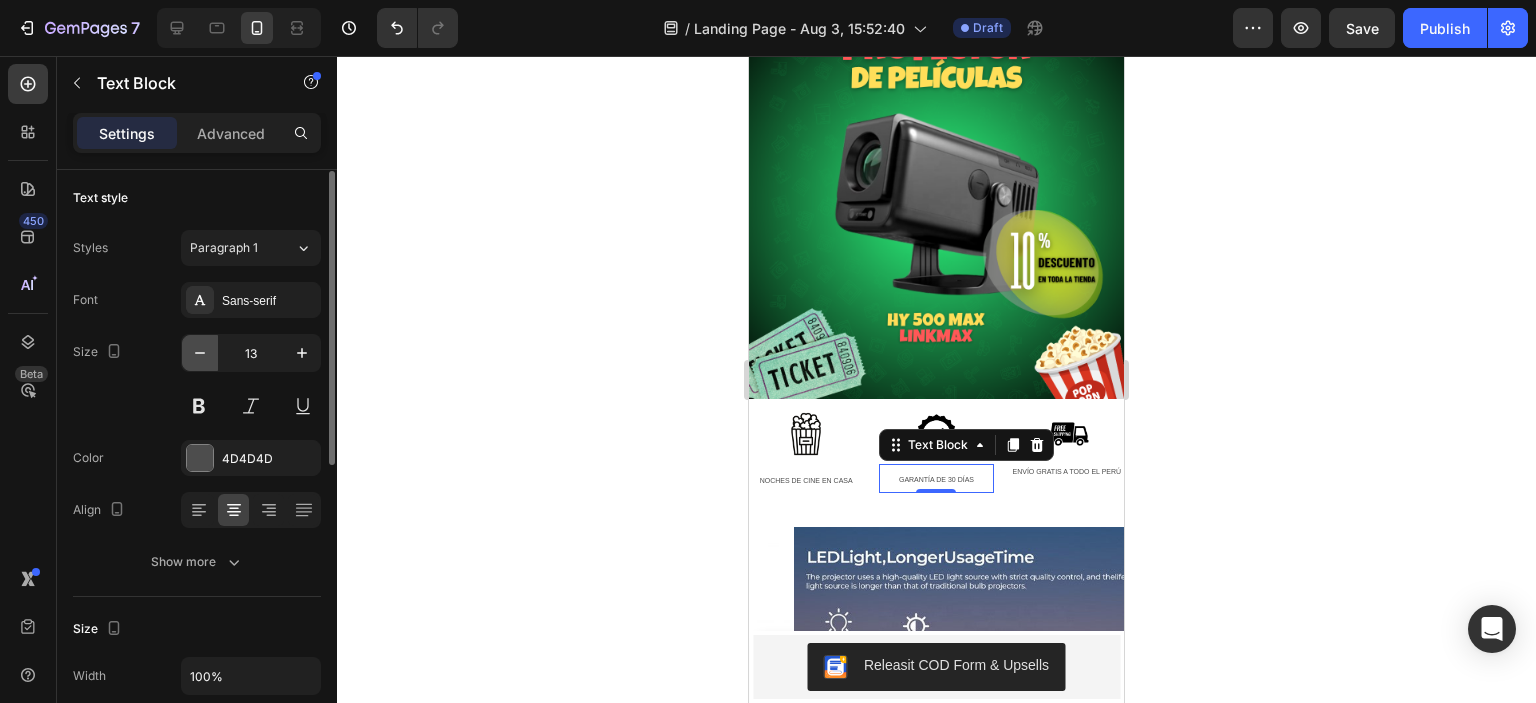 click 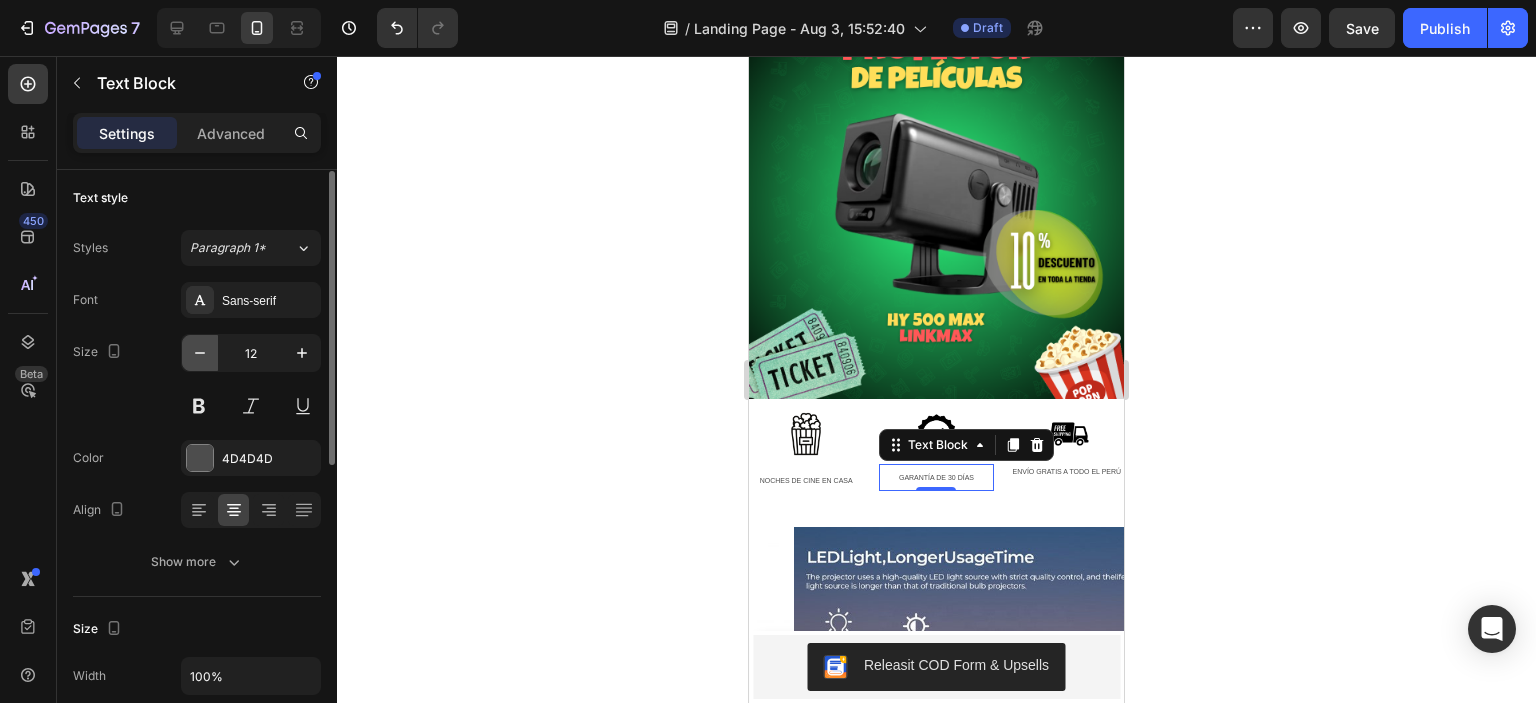 click 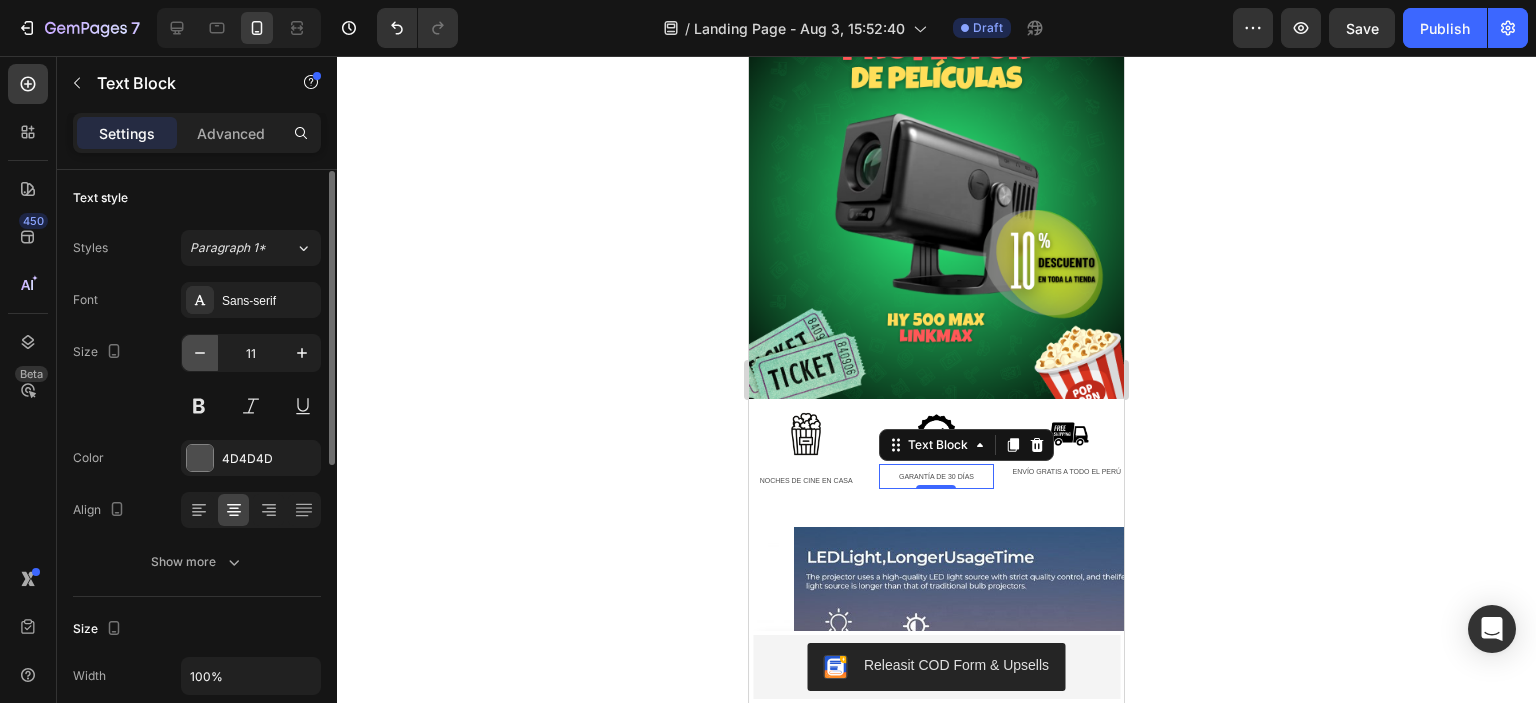 click 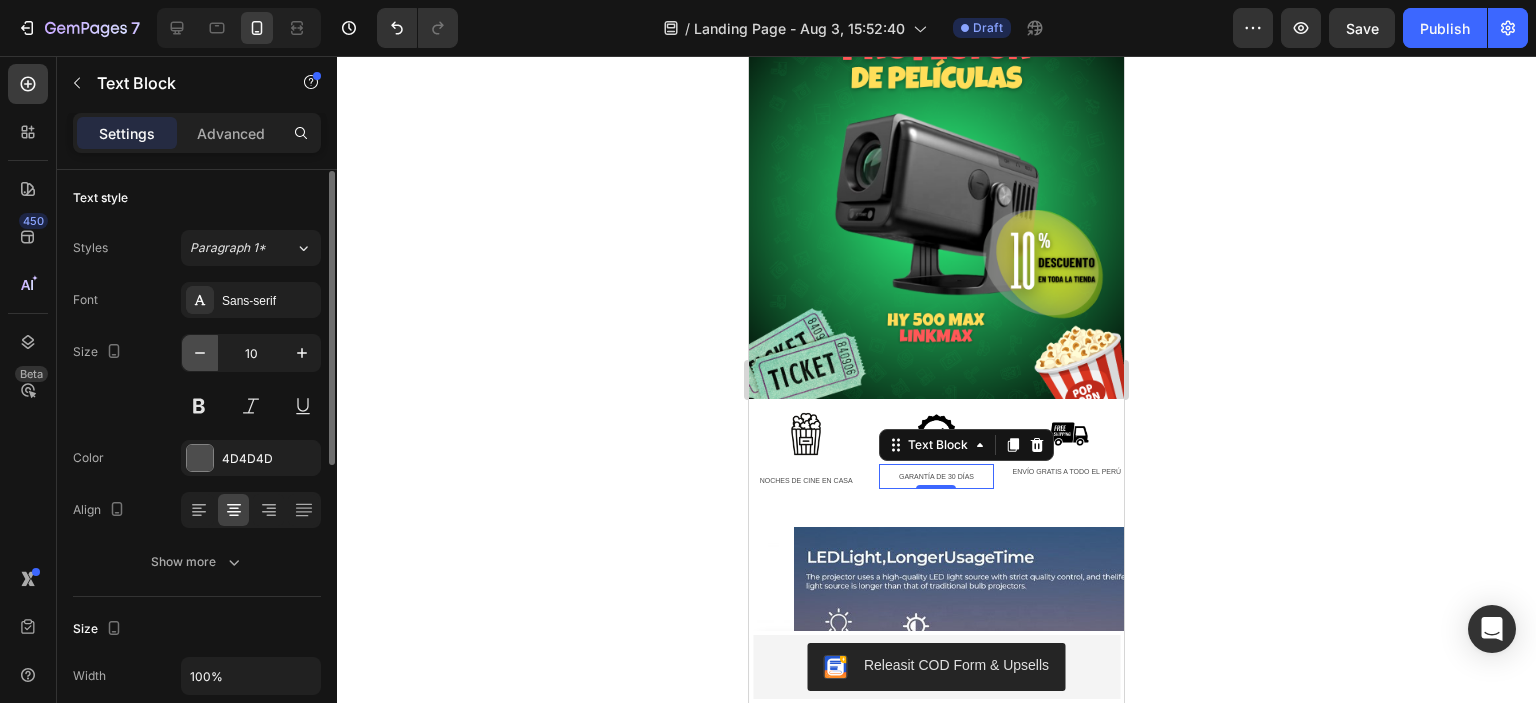 click 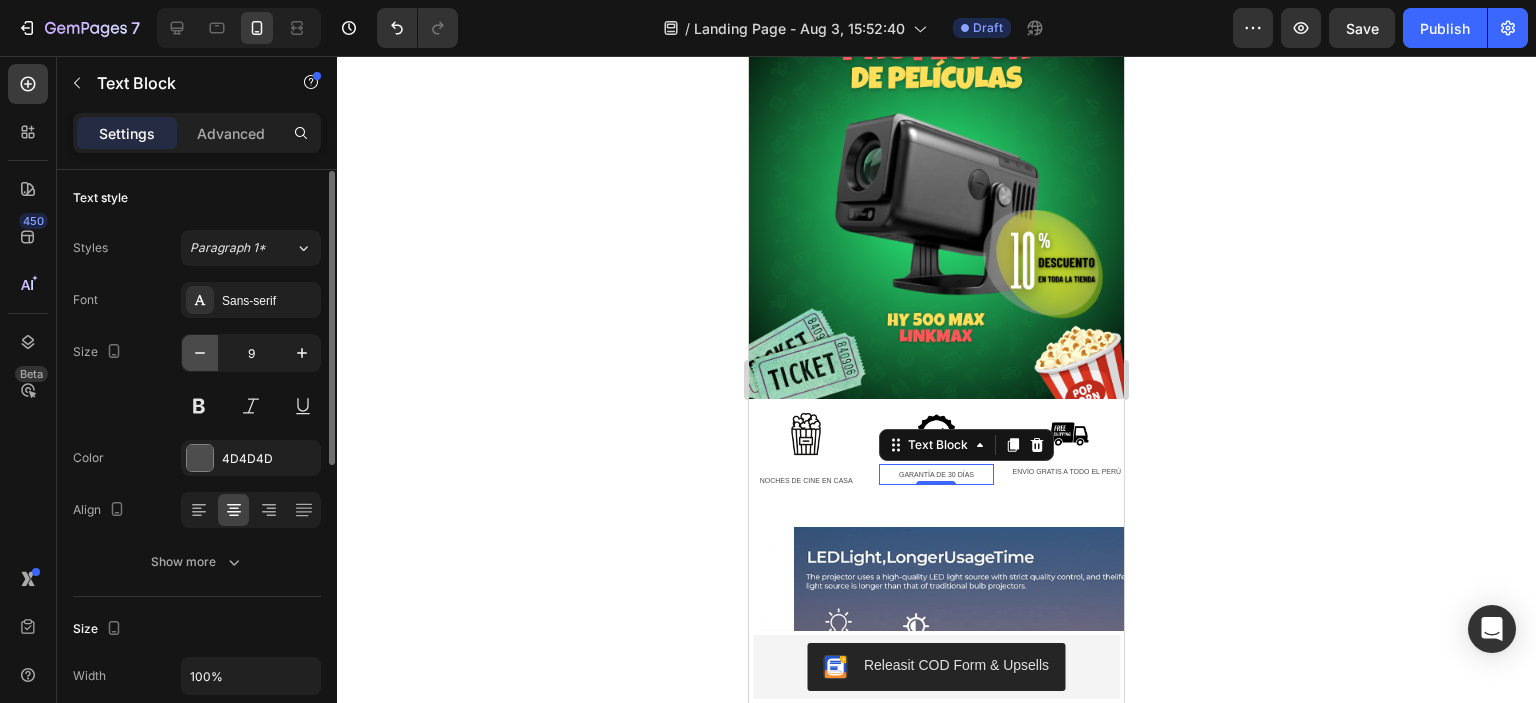 click 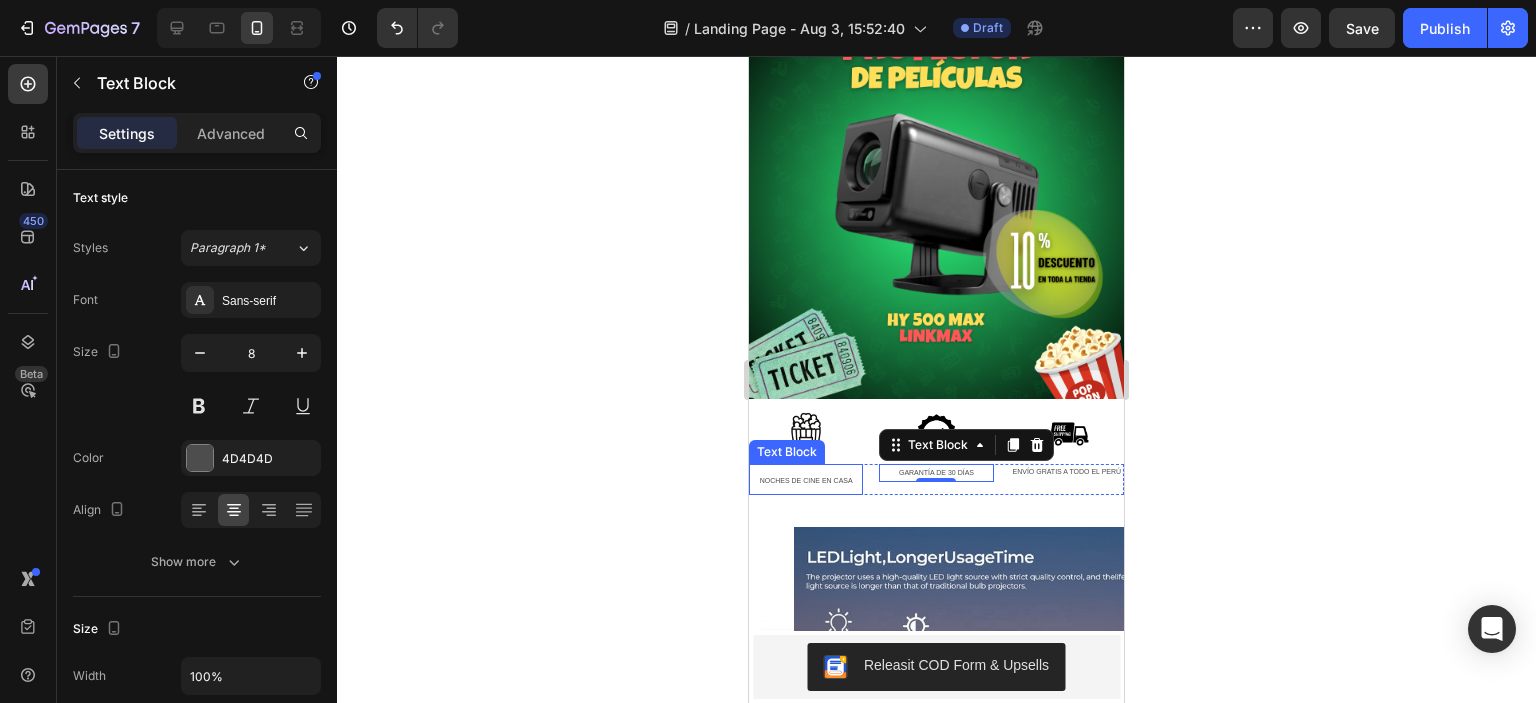 click on "NOCHES DE CINE EN CASA" at bounding box center (806, 479) 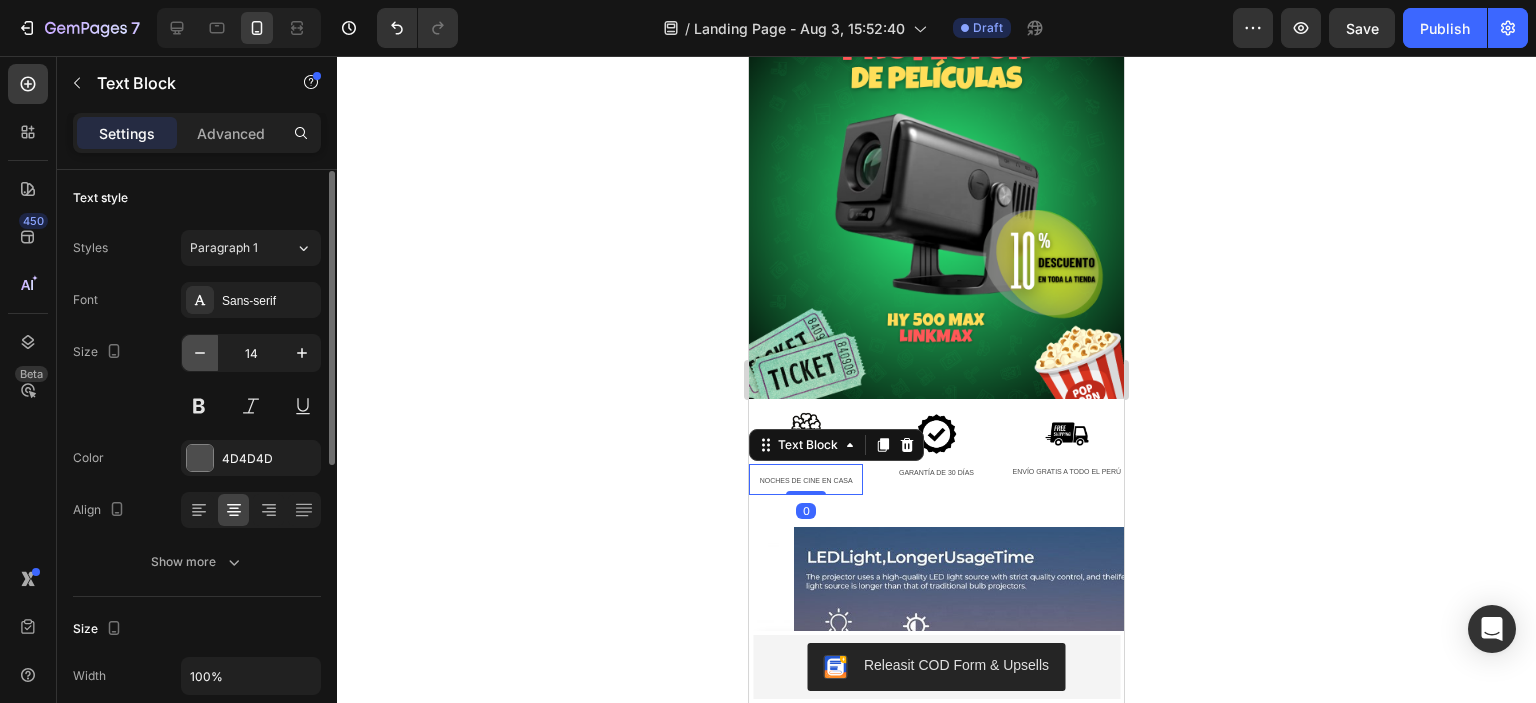 click 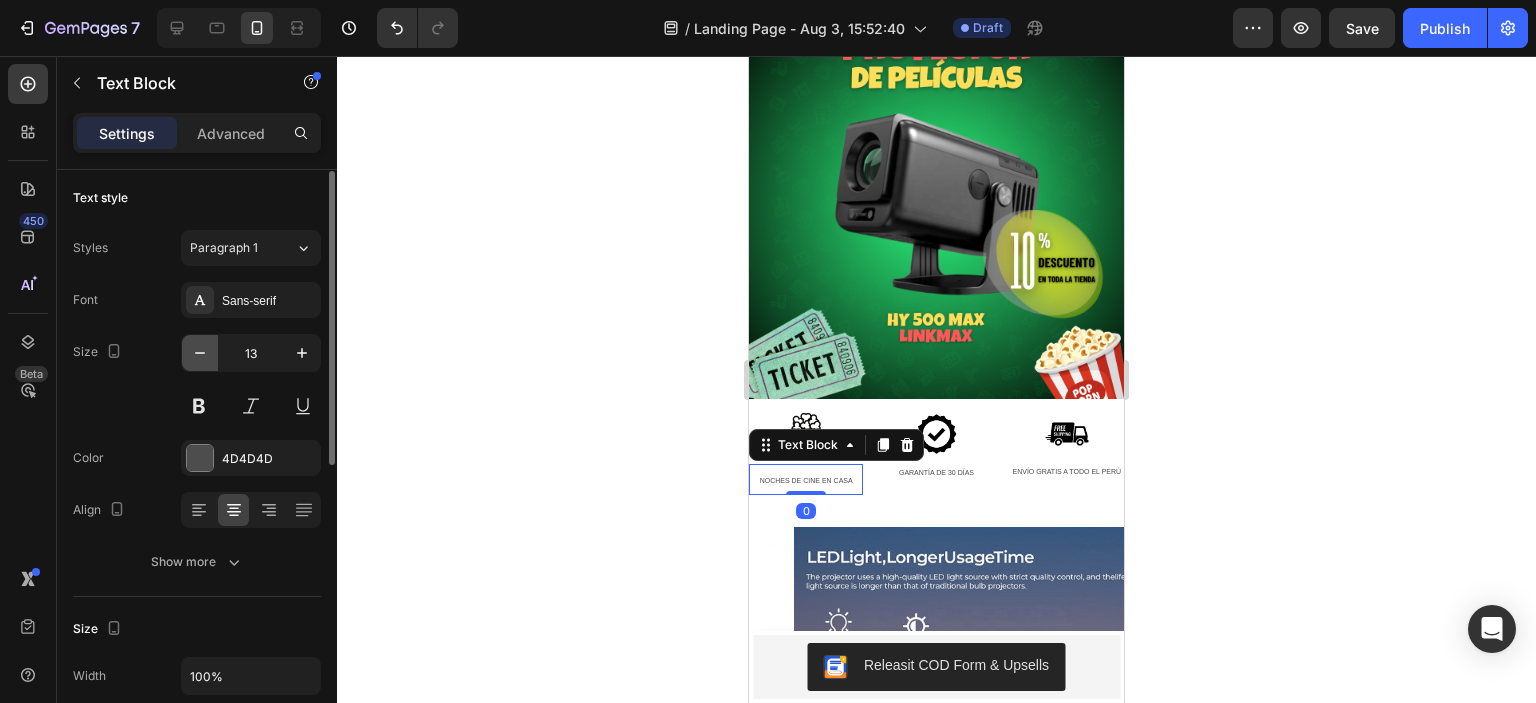 click 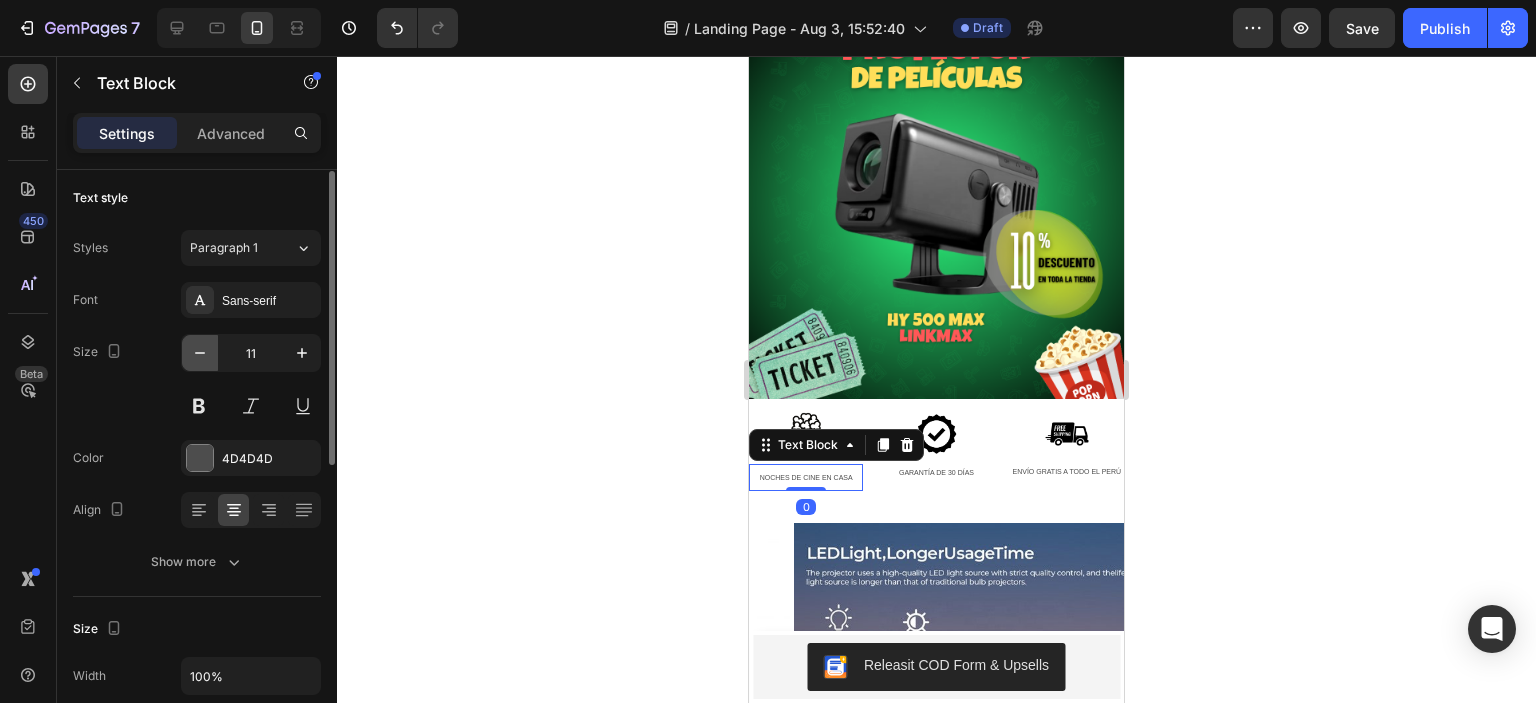 click 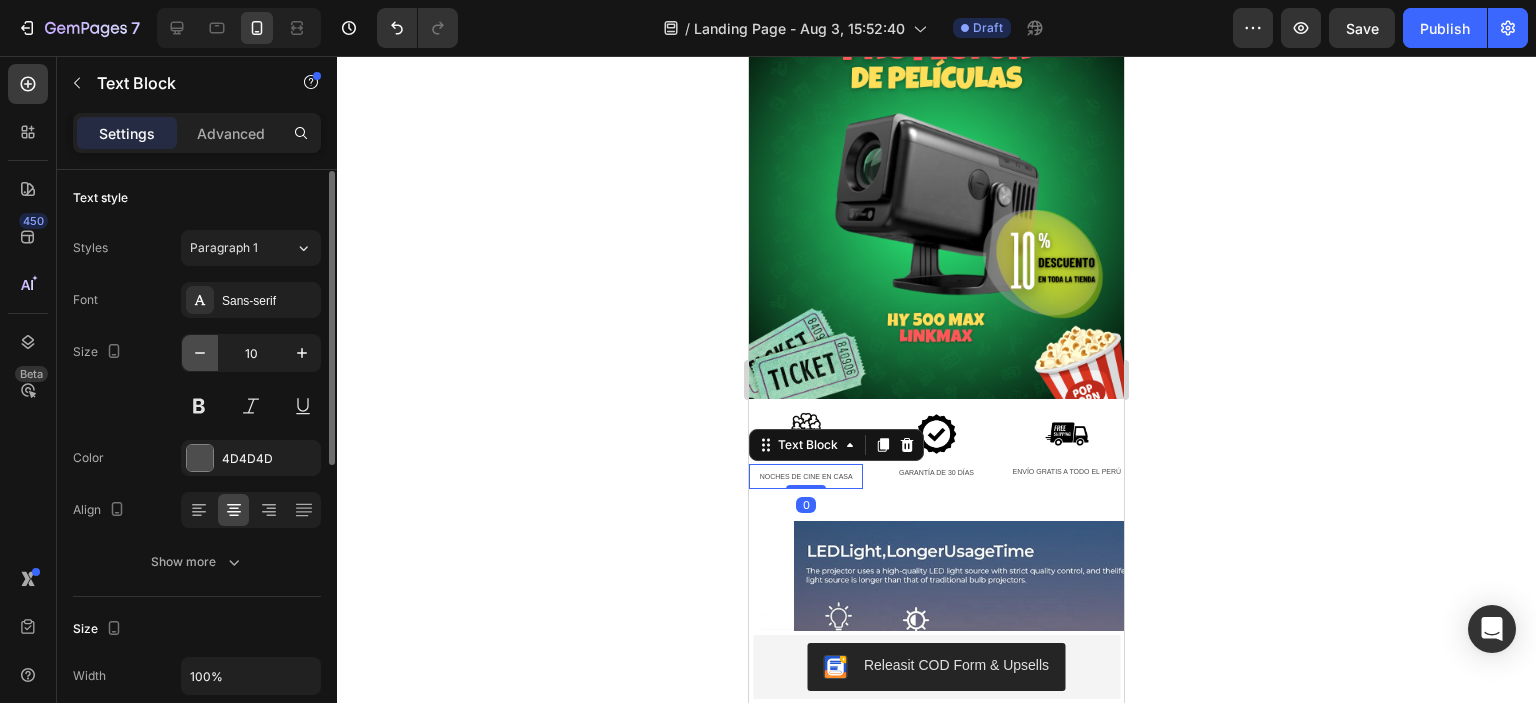click 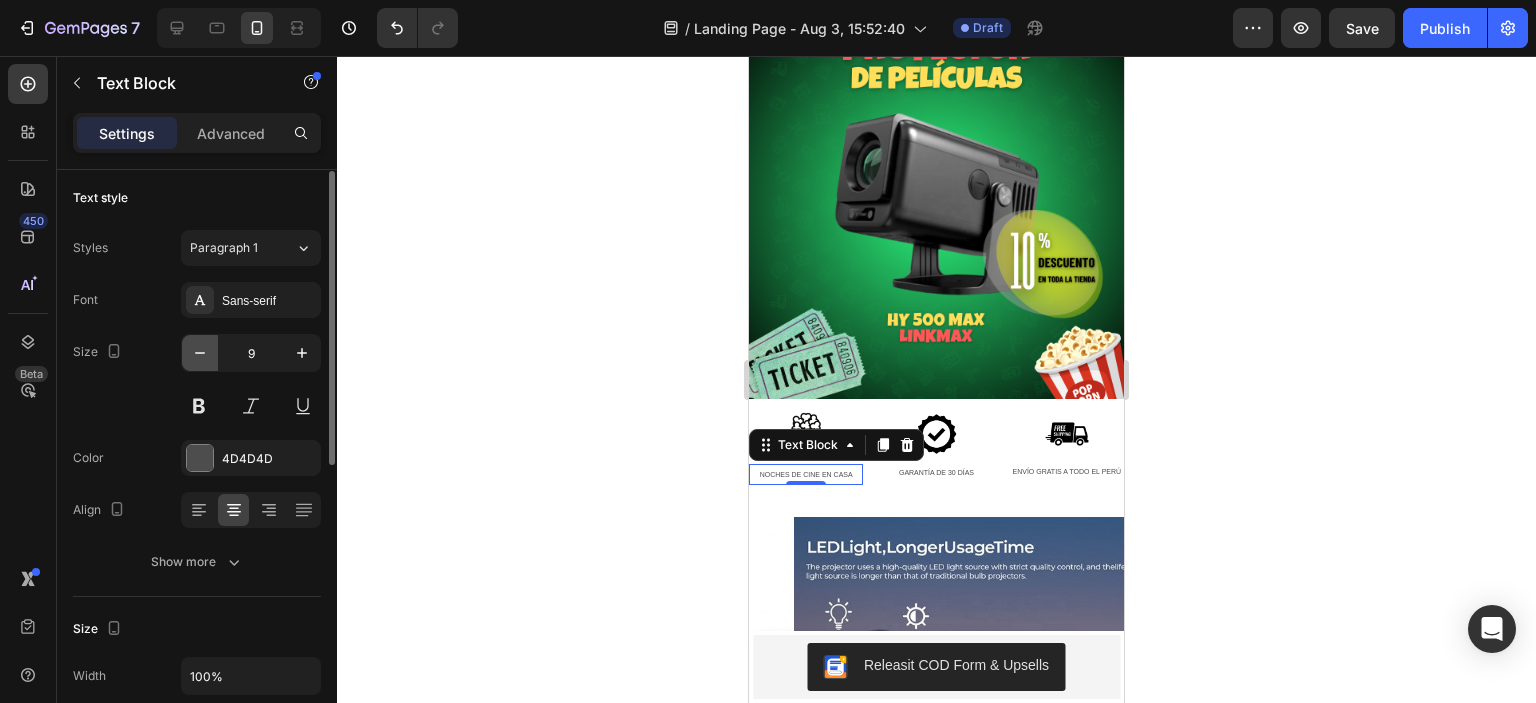 click 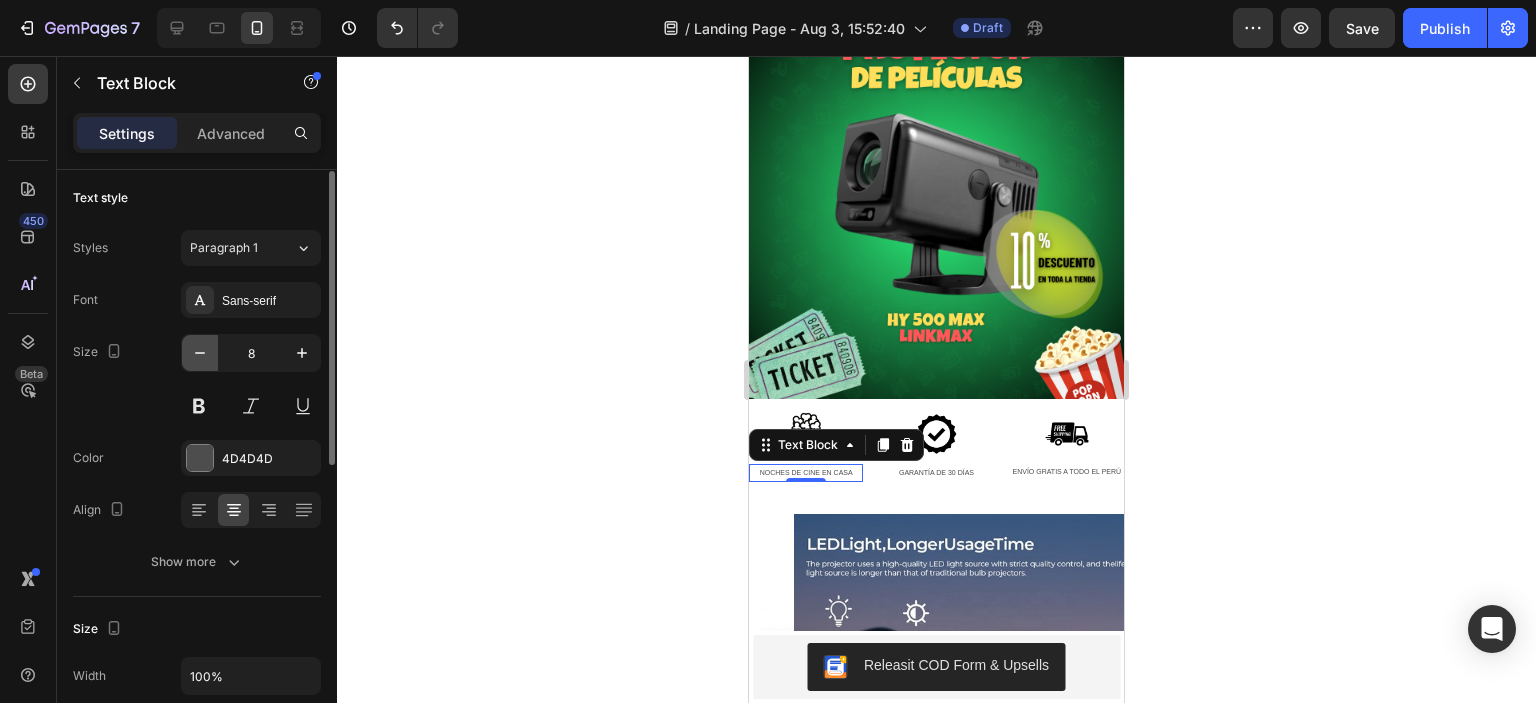 click 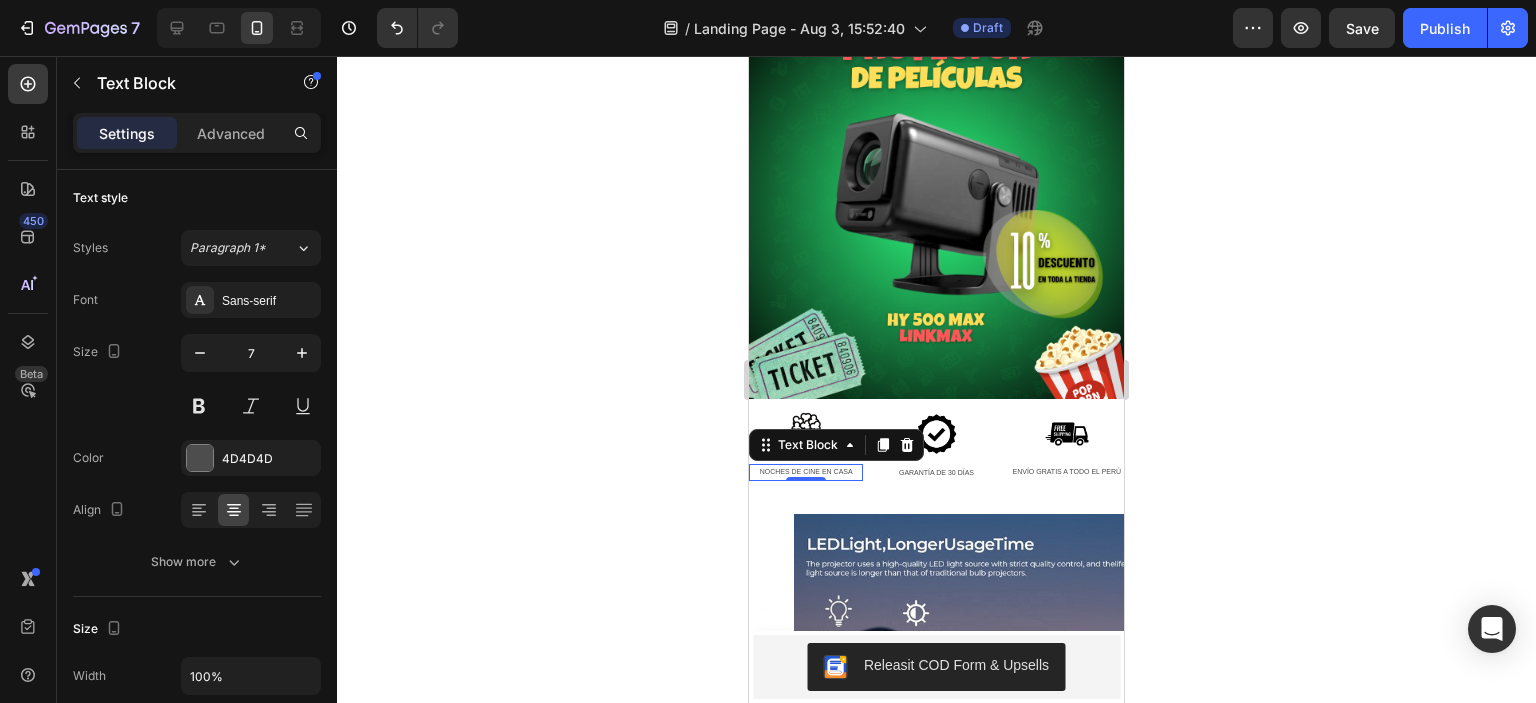 click 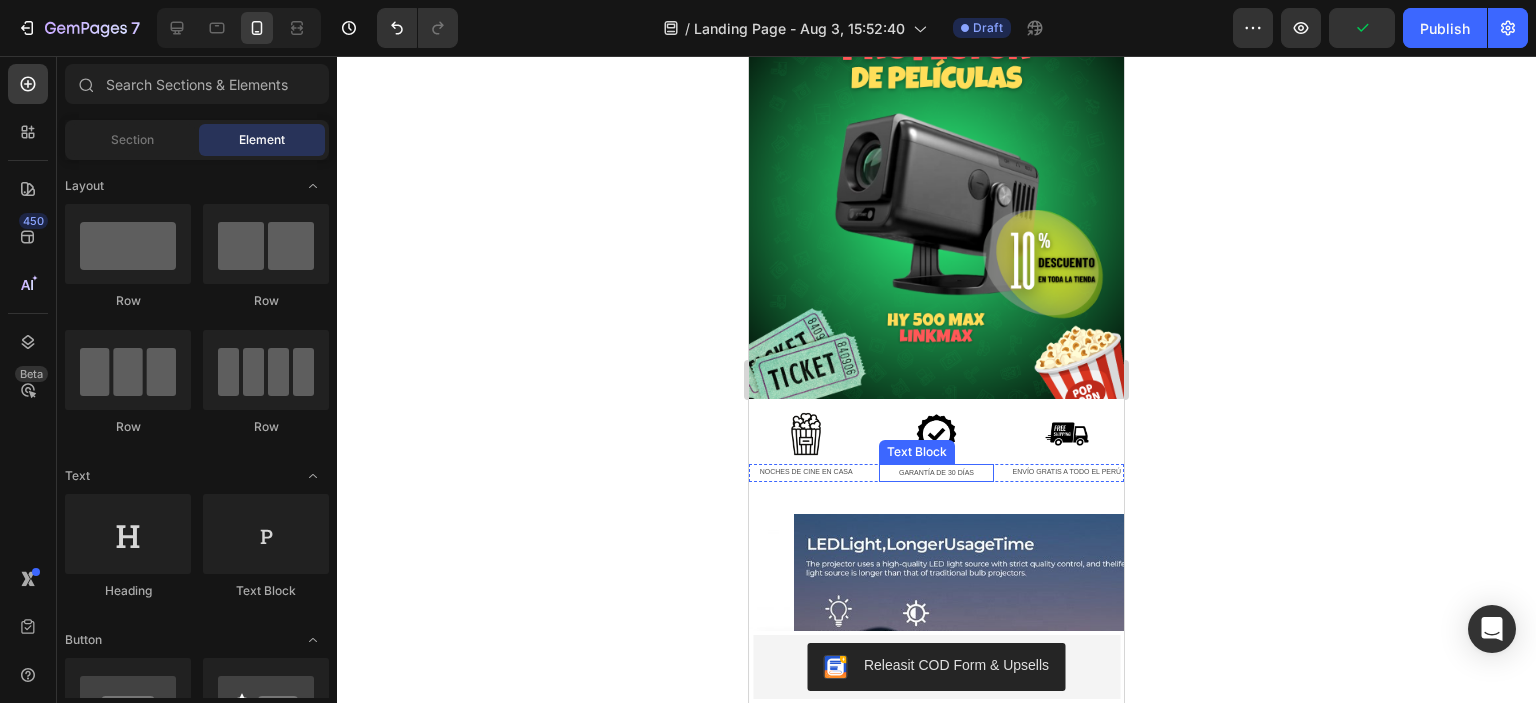 click on "GARANTÍA DE 30 DÍAS" at bounding box center [936, 472] 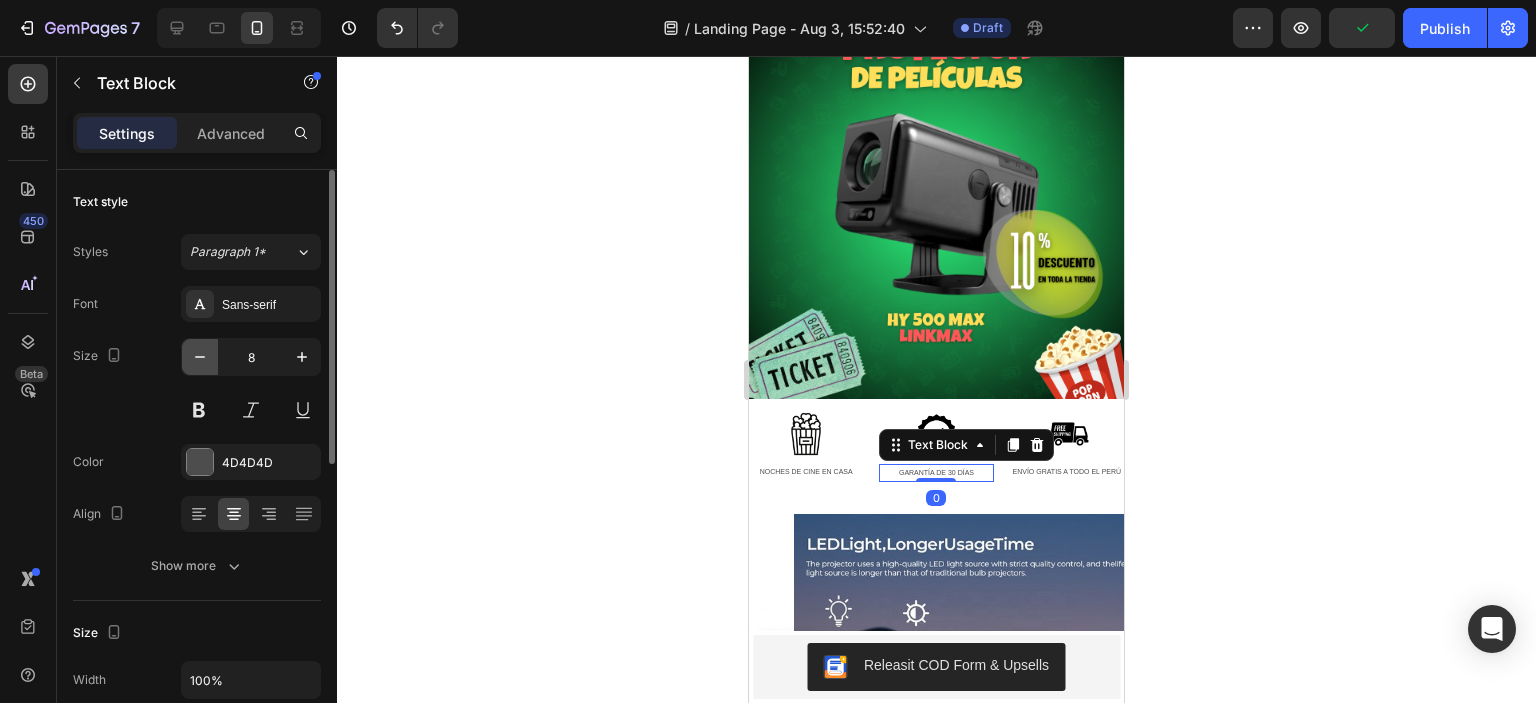 click 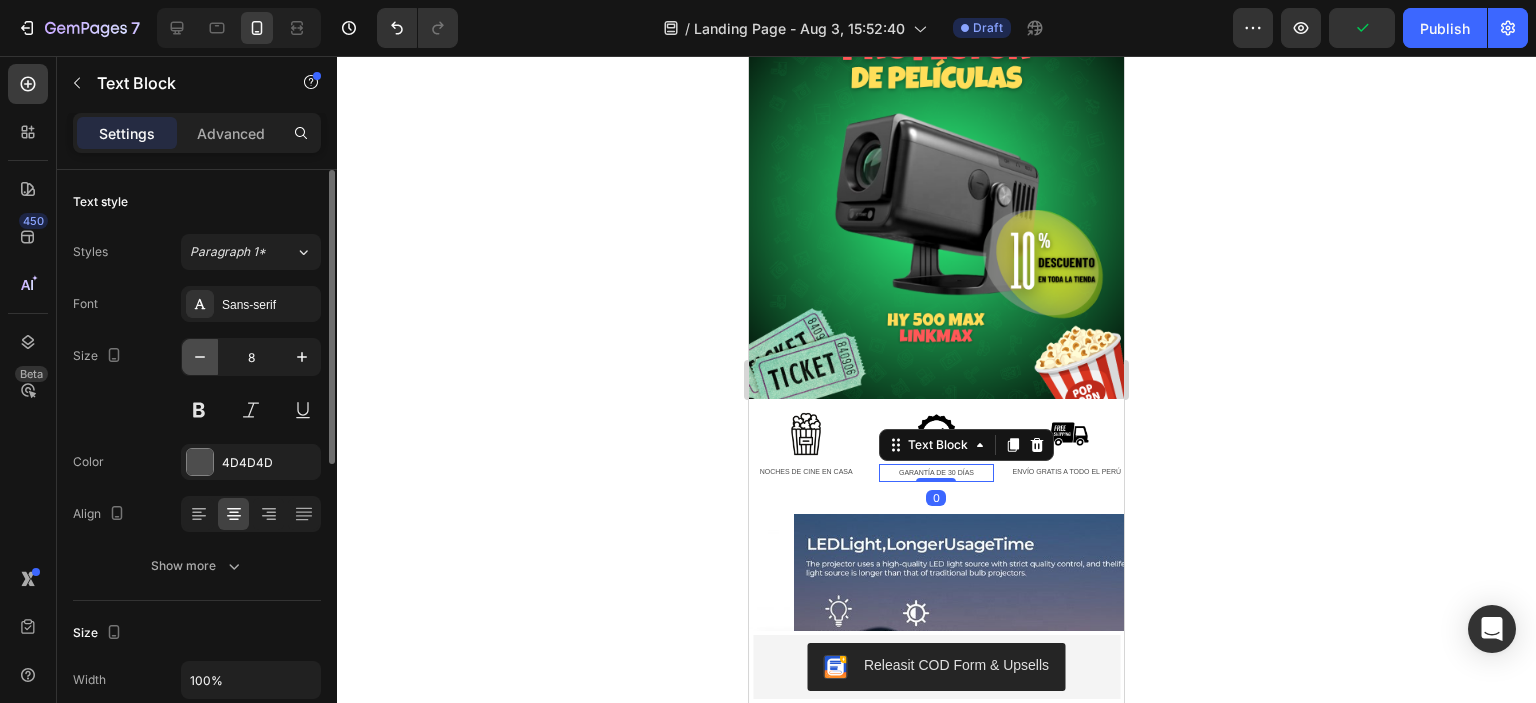 type on "7" 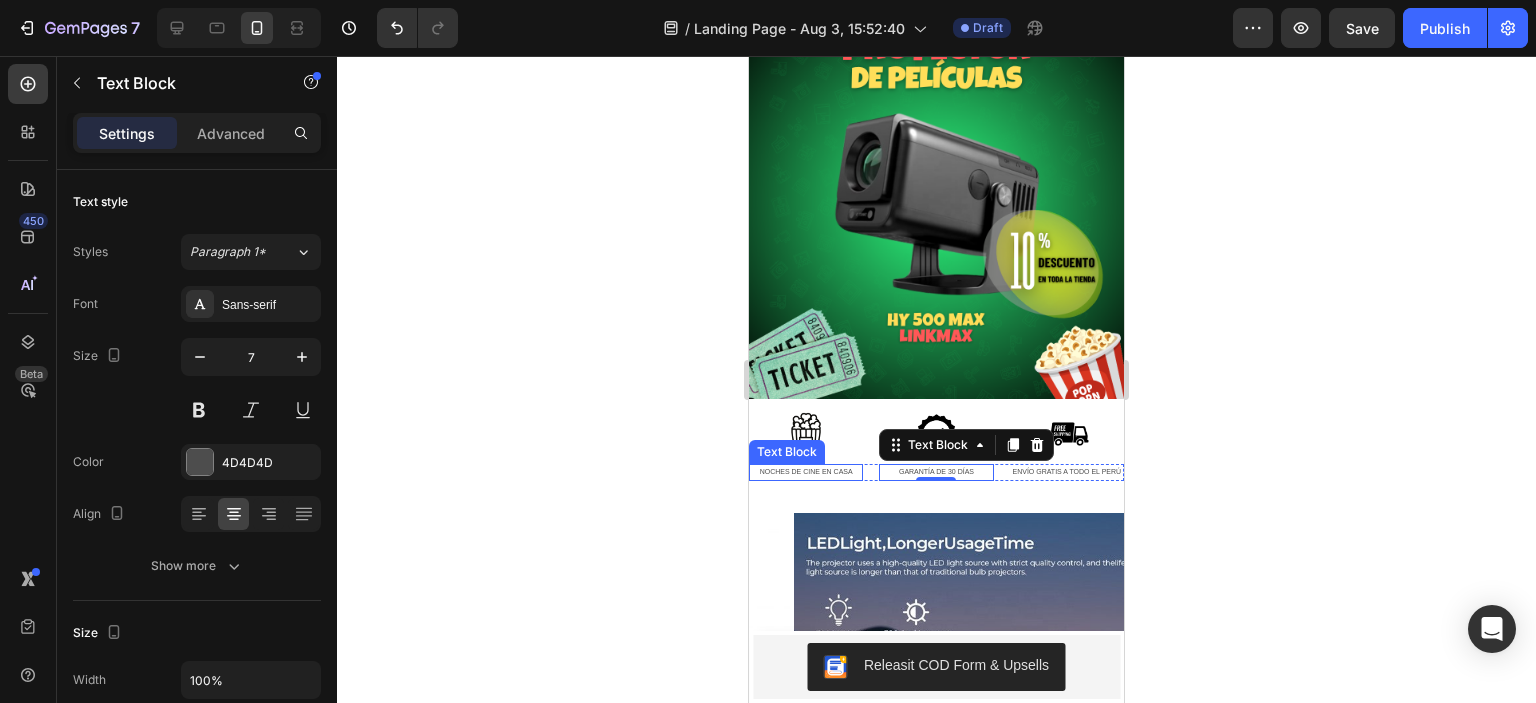 click on "NOCHES DE CINE EN CASA" at bounding box center [806, 471] 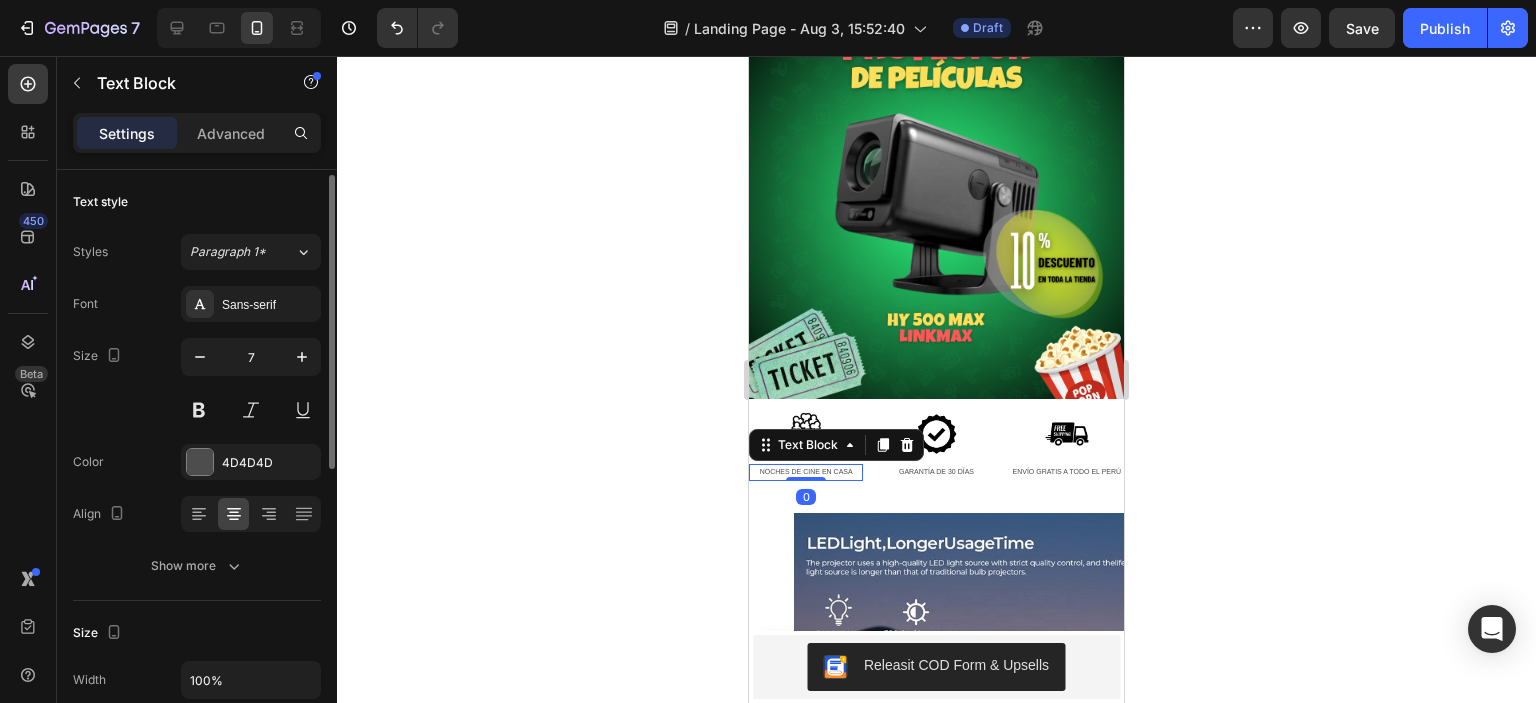 scroll, scrollTop: 4, scrollLeft: 0, axis: vertical 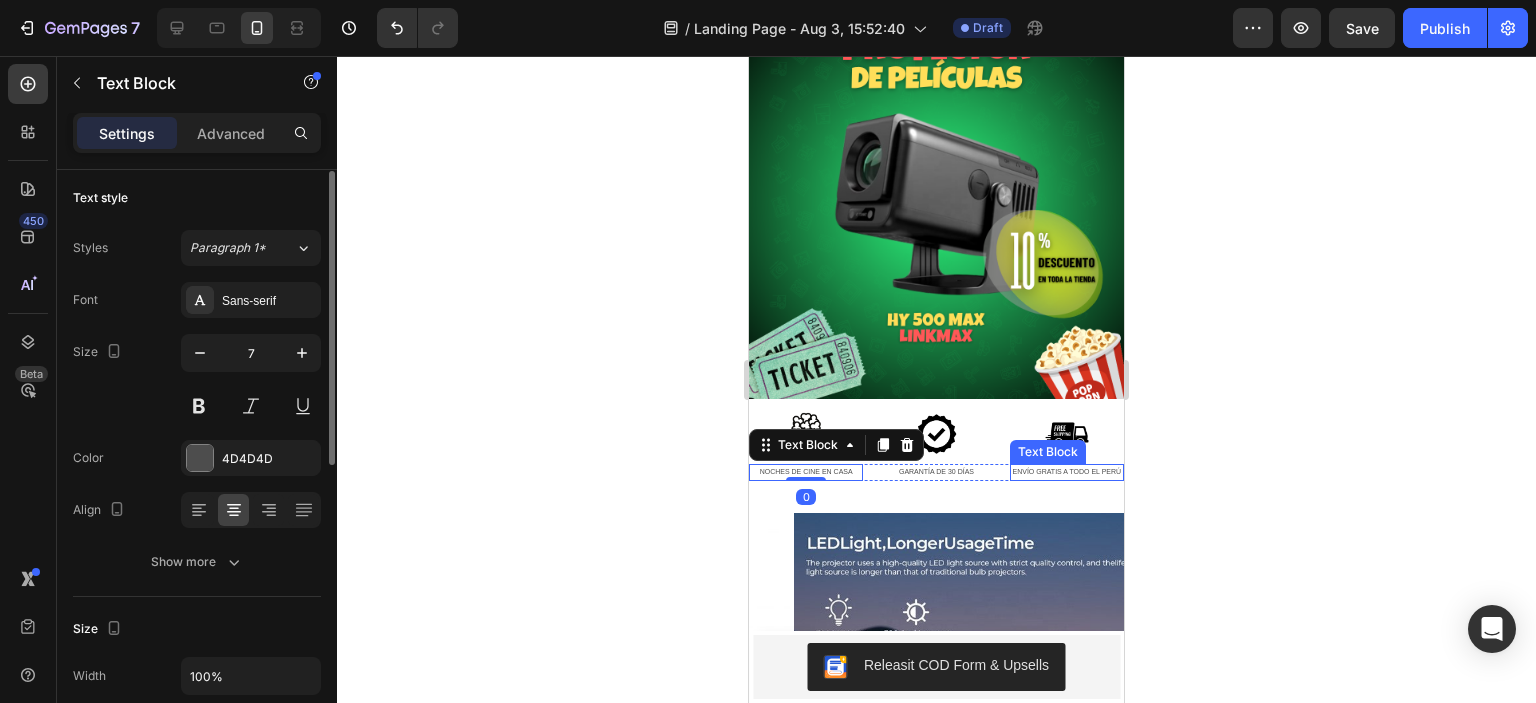 click on "ENVÍO GRATIS A TODO EL PERÚ" at bounding box center (1067, 472) 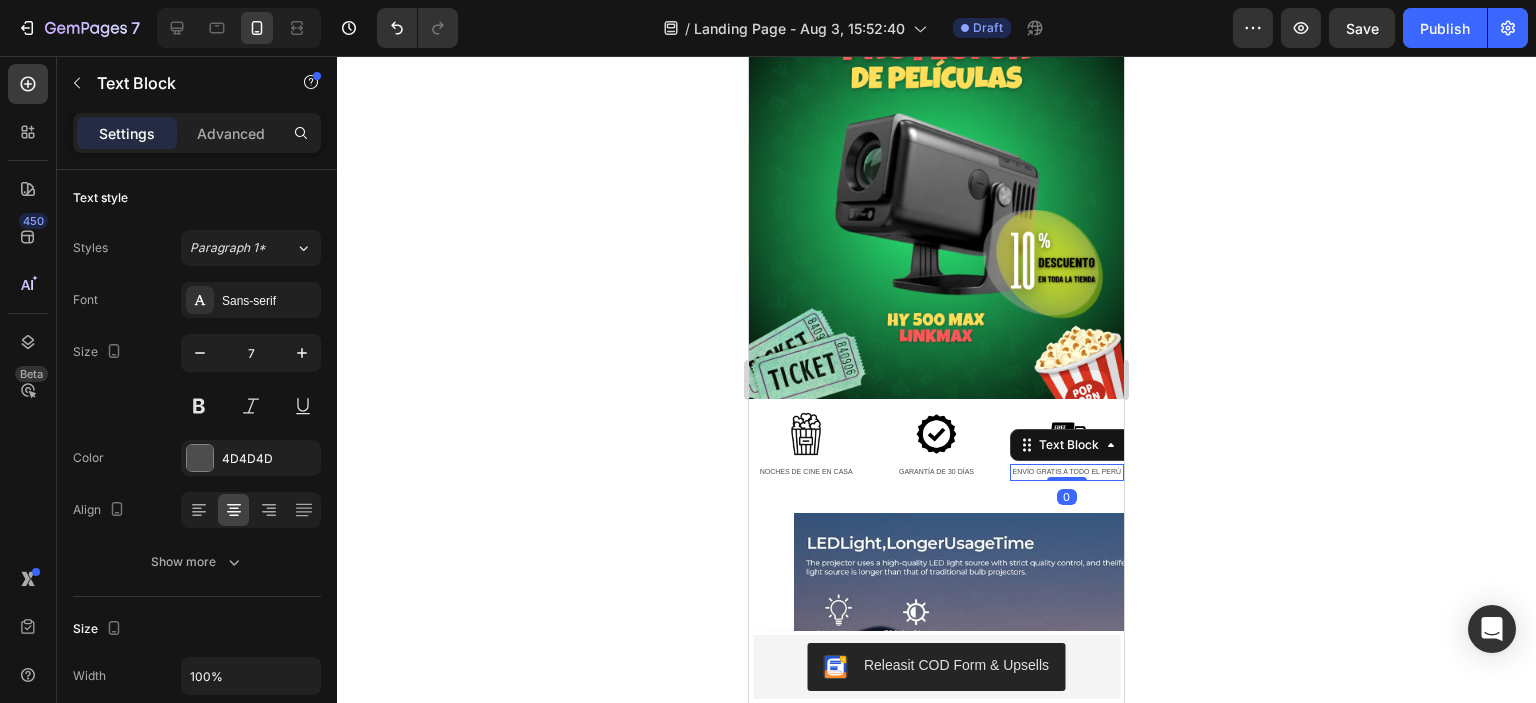 click 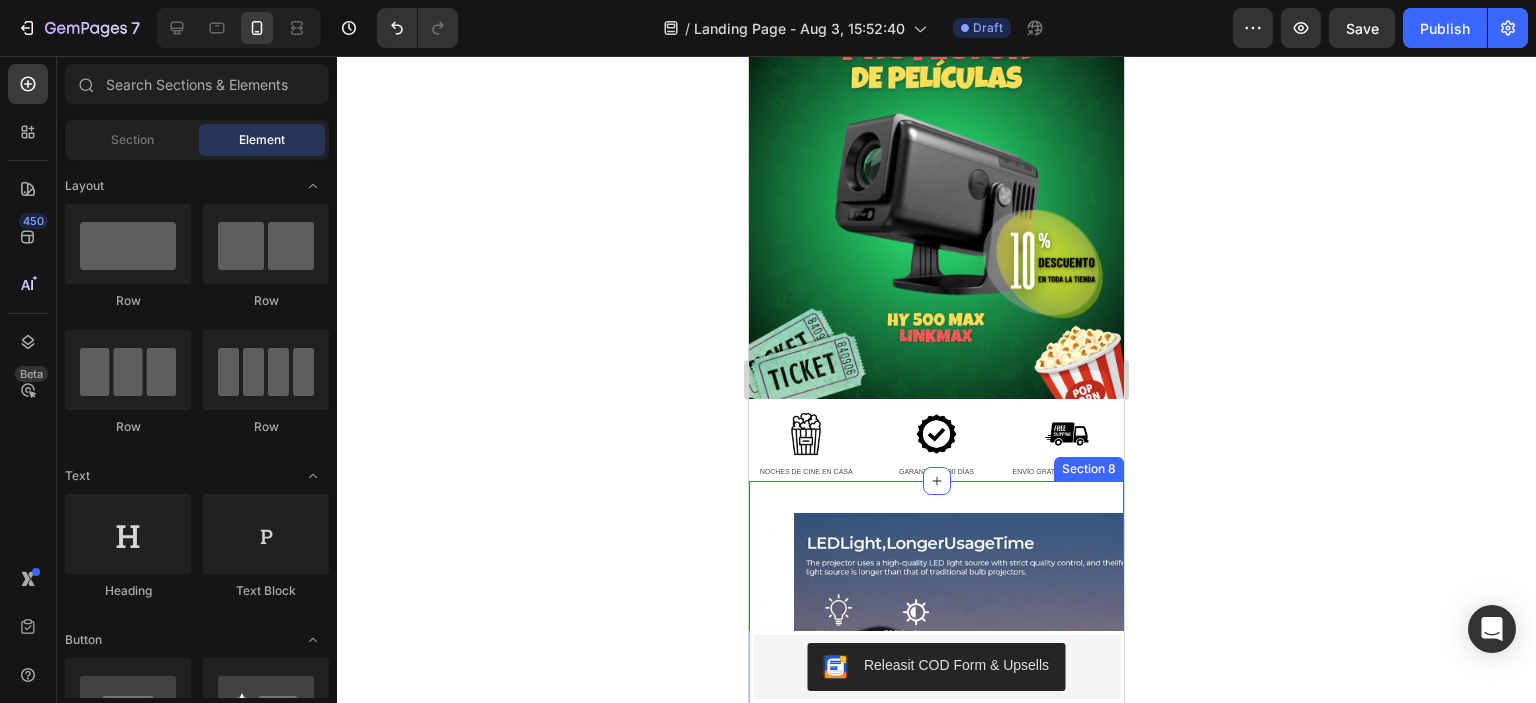 click on "Product Images PROYECTOR HY500 MAX - 2DA GEN LINKMAX Product Title S/. 420.00 Product Price Product Price S/. 450.00 Product Price Product Price Row HY500MAX ✅Resolución de 1920x1080 píxeles compatible con contenido 4K ✅Tecnología de Proyección: LCD combinada con LED ✅Brillo de 1000 lúmenes ✅Sistema Operativo Android 13 ✅Conectividad: Wi-Fi: Soporta conexiones Wi-Fi de banda dual, incluyendo Wi-Fi 6 ✅Incorpora tecnología Bluetooth ✅Almacenamiento interno de 8 GB ✅Equipado con altavoces 📢  ✅Proyección de hasta 200” ✅Función de corrección trapezoidal automática ✅Diseño compacto y portátil
‼️ incluyen MAGISTV Show more
Product Description Releasit COD Form & Upsells Releasit COD Form & Upsells Product Section 8" at bounding box center [936, 896] 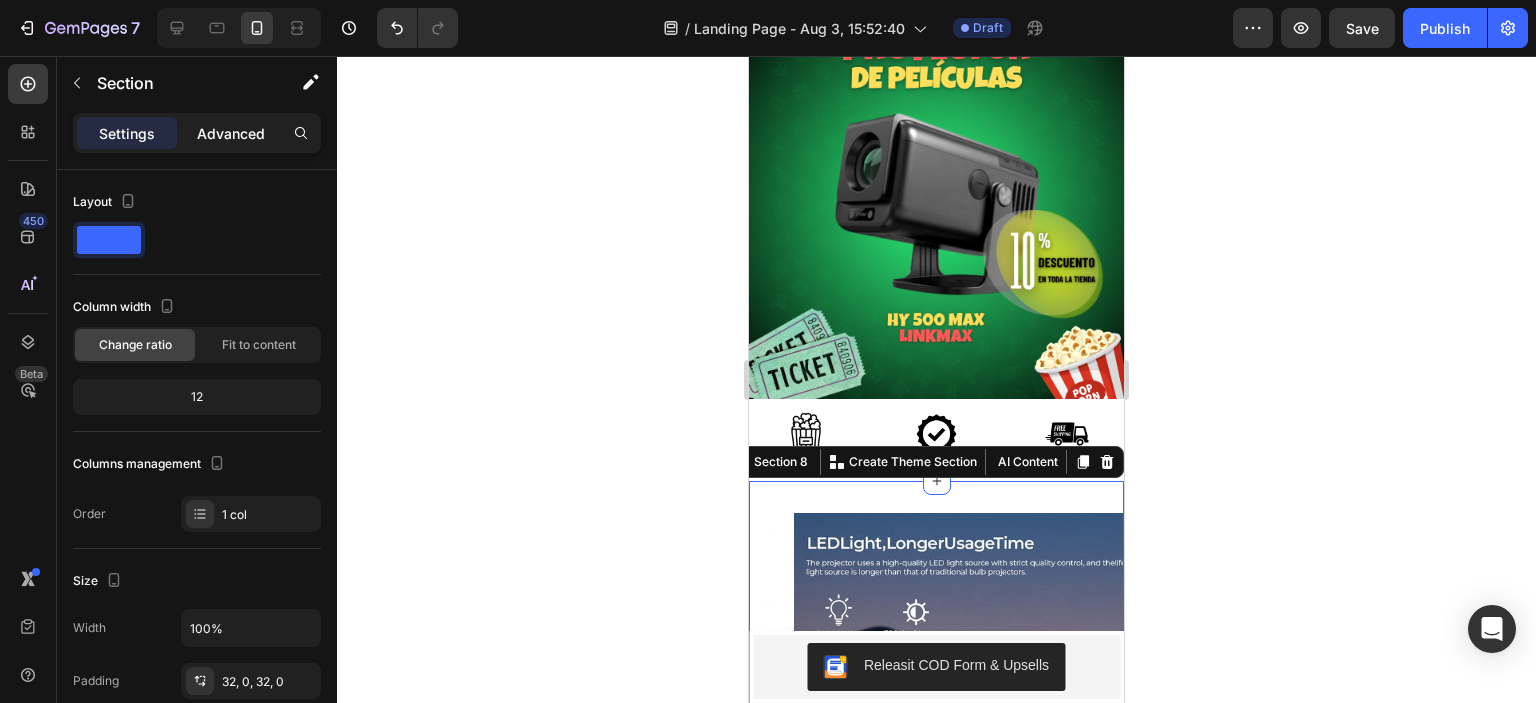 click on "Advanced" at bounding box center [231, 133] 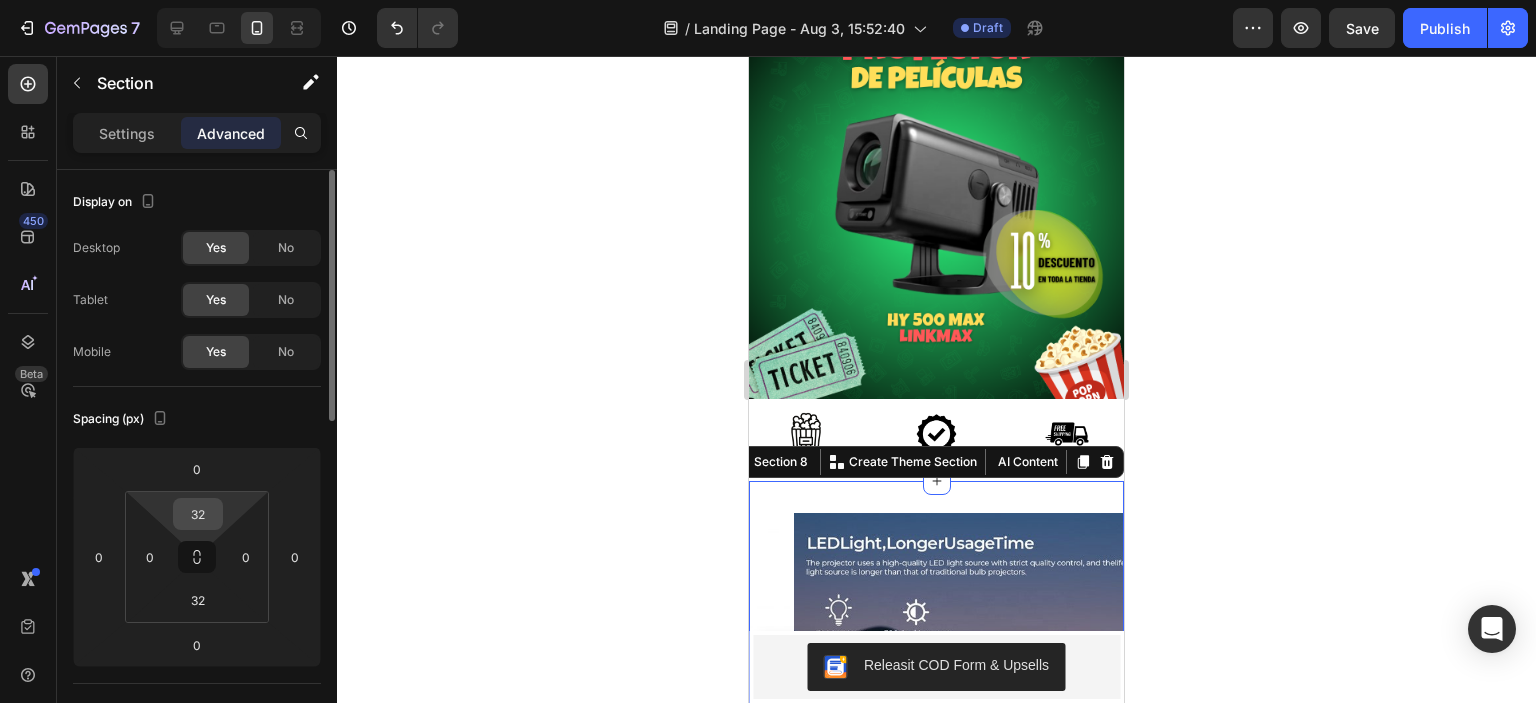 click on "32" at bounding box center [198, 514] 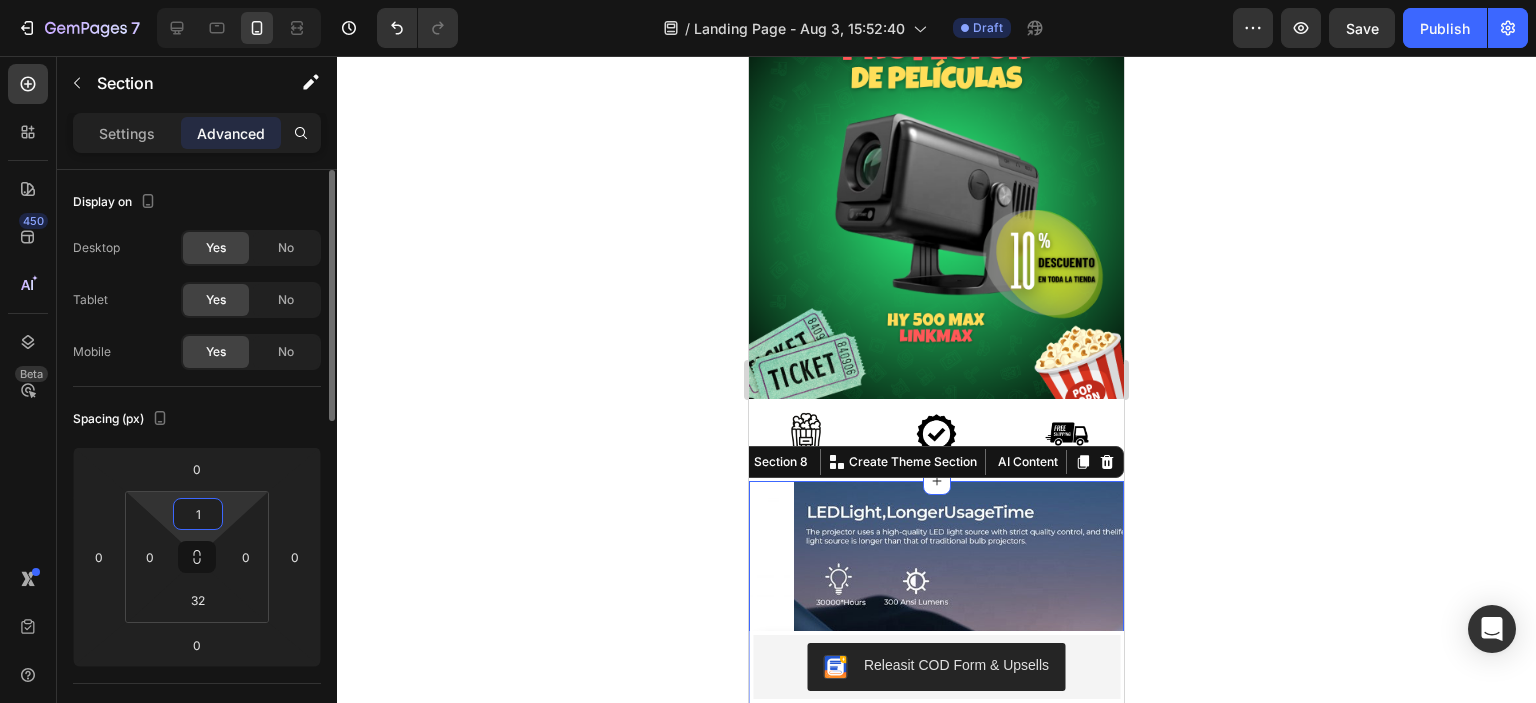 type on "10" 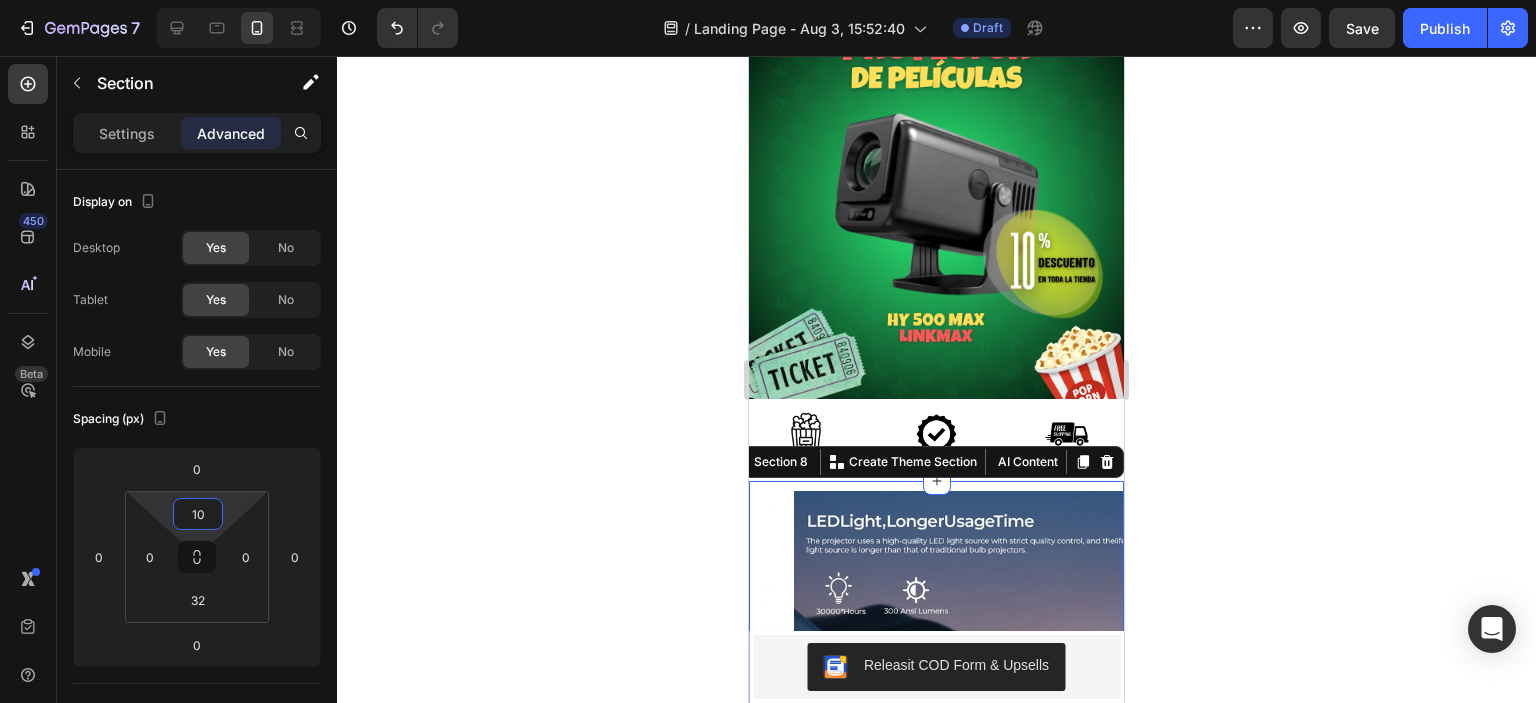 click 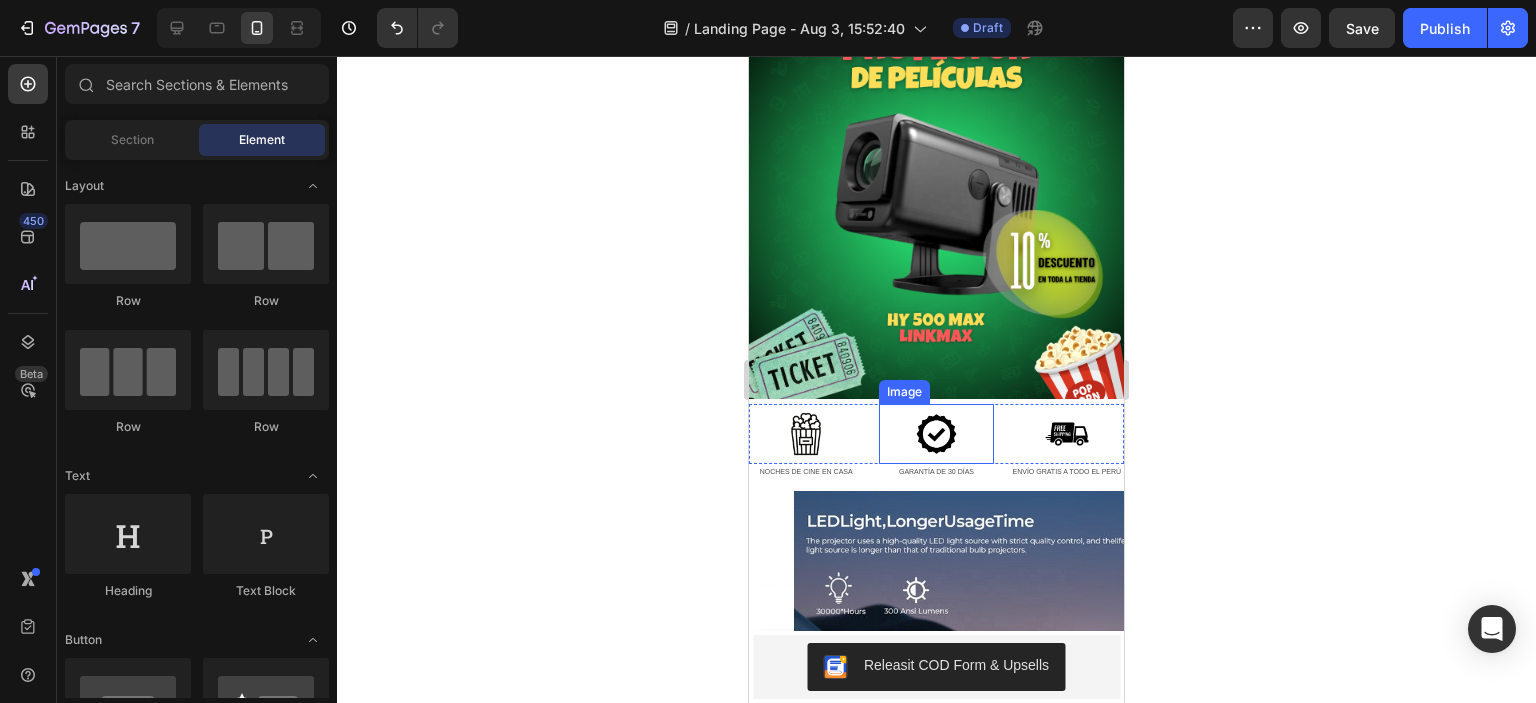 click at bounding box center [936, 434] 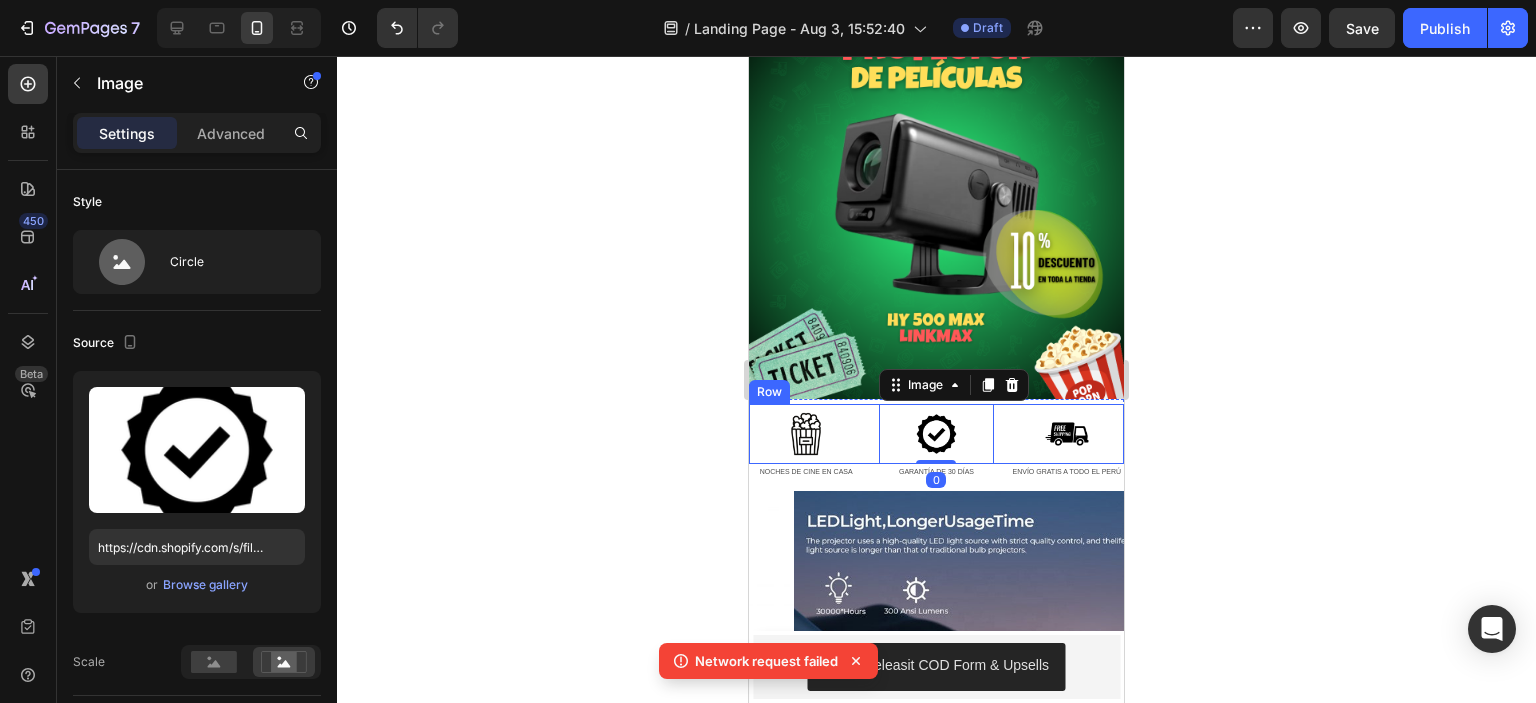 click on "Image Image   0 Image Row" at bounding box center (936, 434) 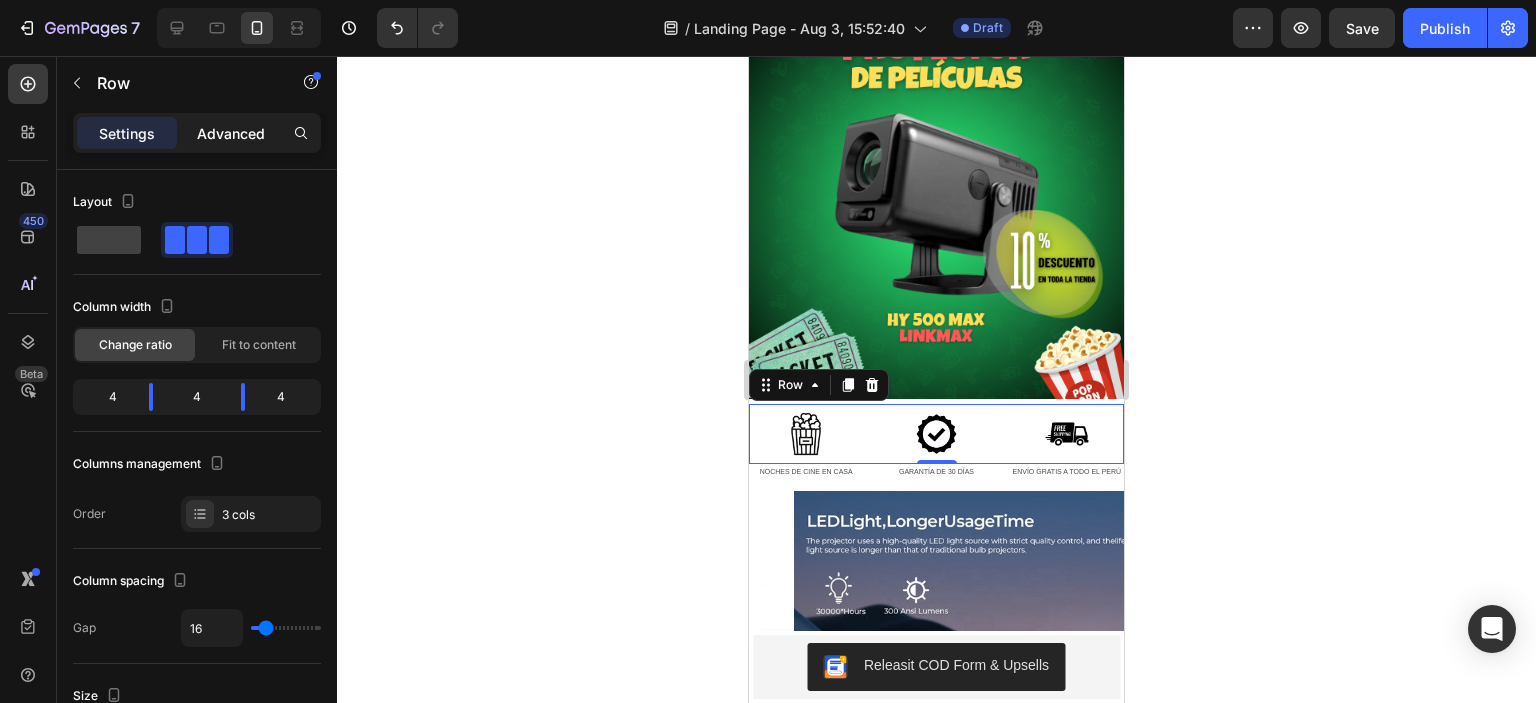 click on "Advanced" at bounding box center [231, 133] 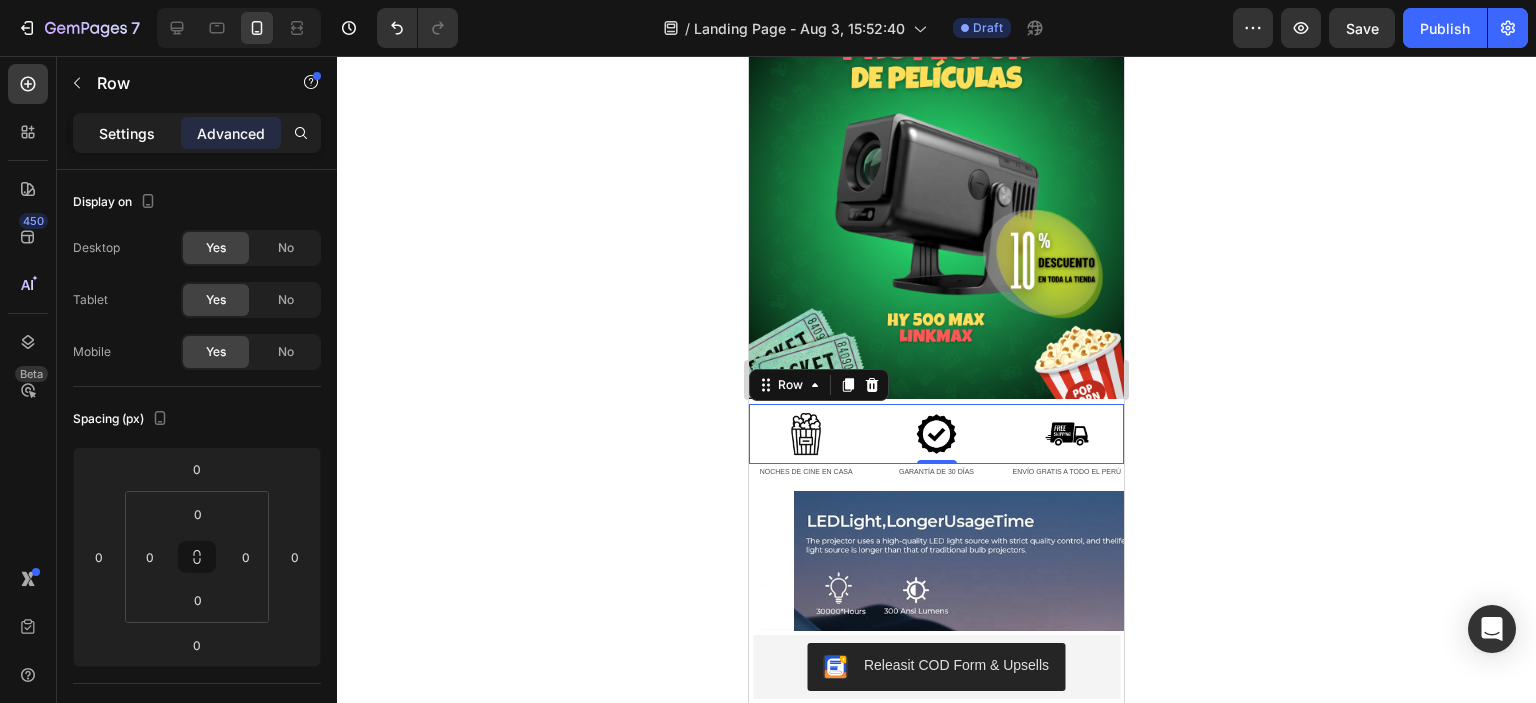 click on "Settings" at bounding box center (127, 133) 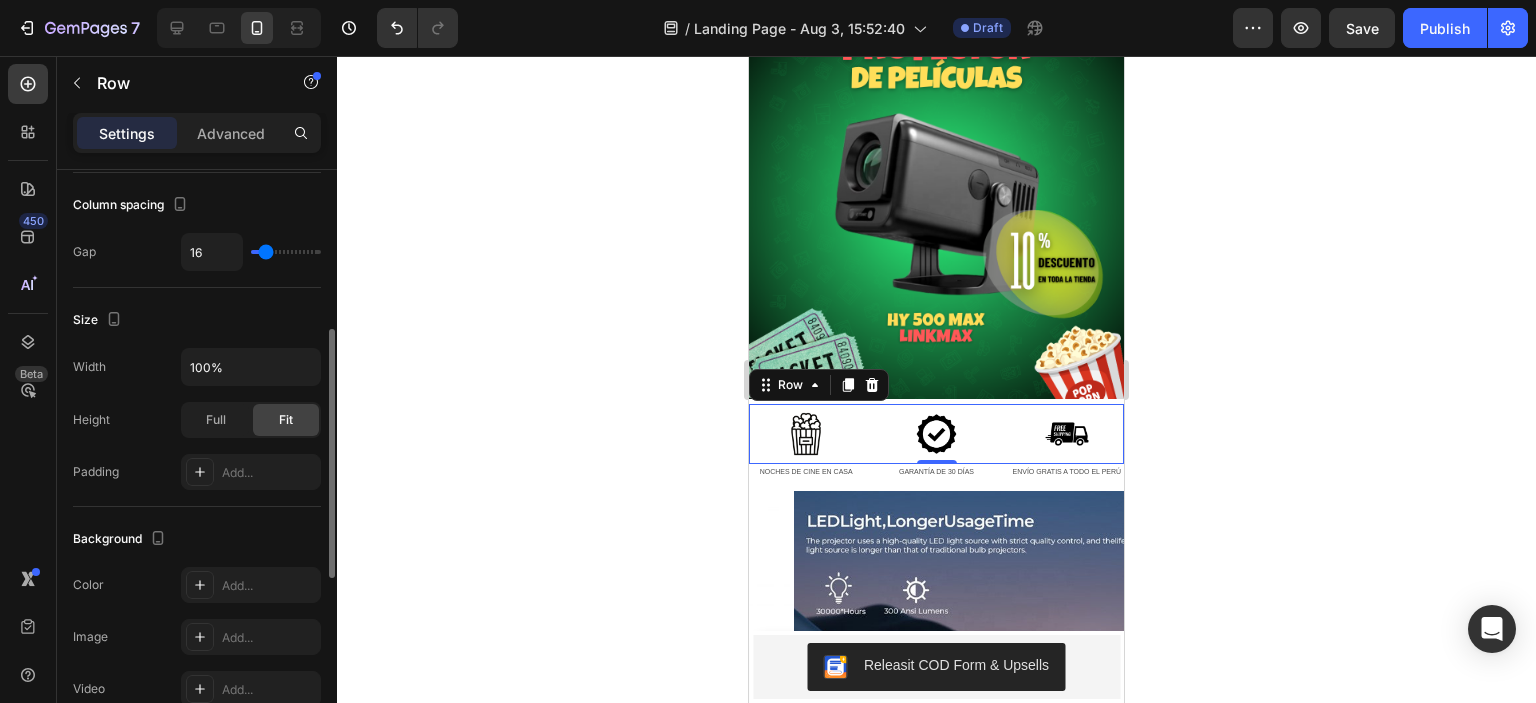 scroll, scrollTop: 377, scrollLeft: 0, axis: vertical 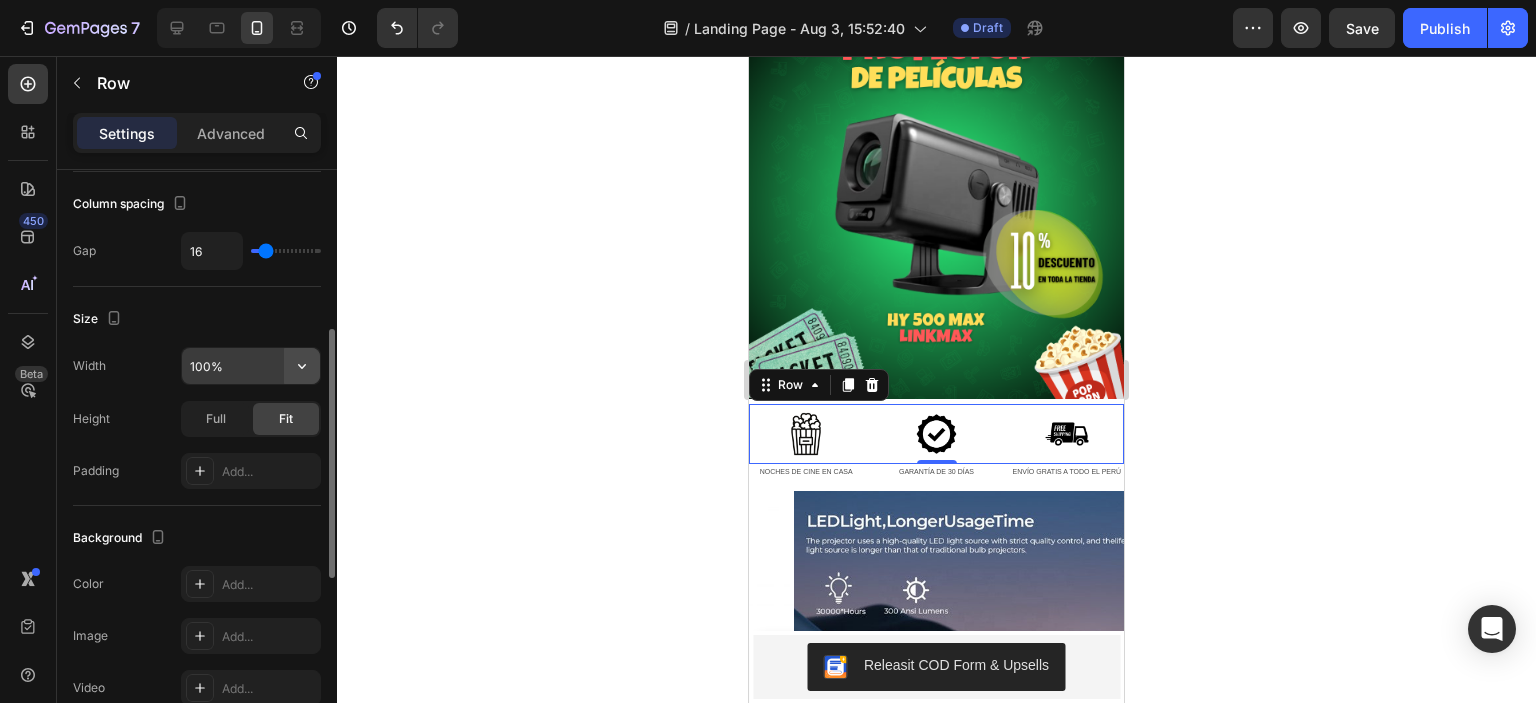 click 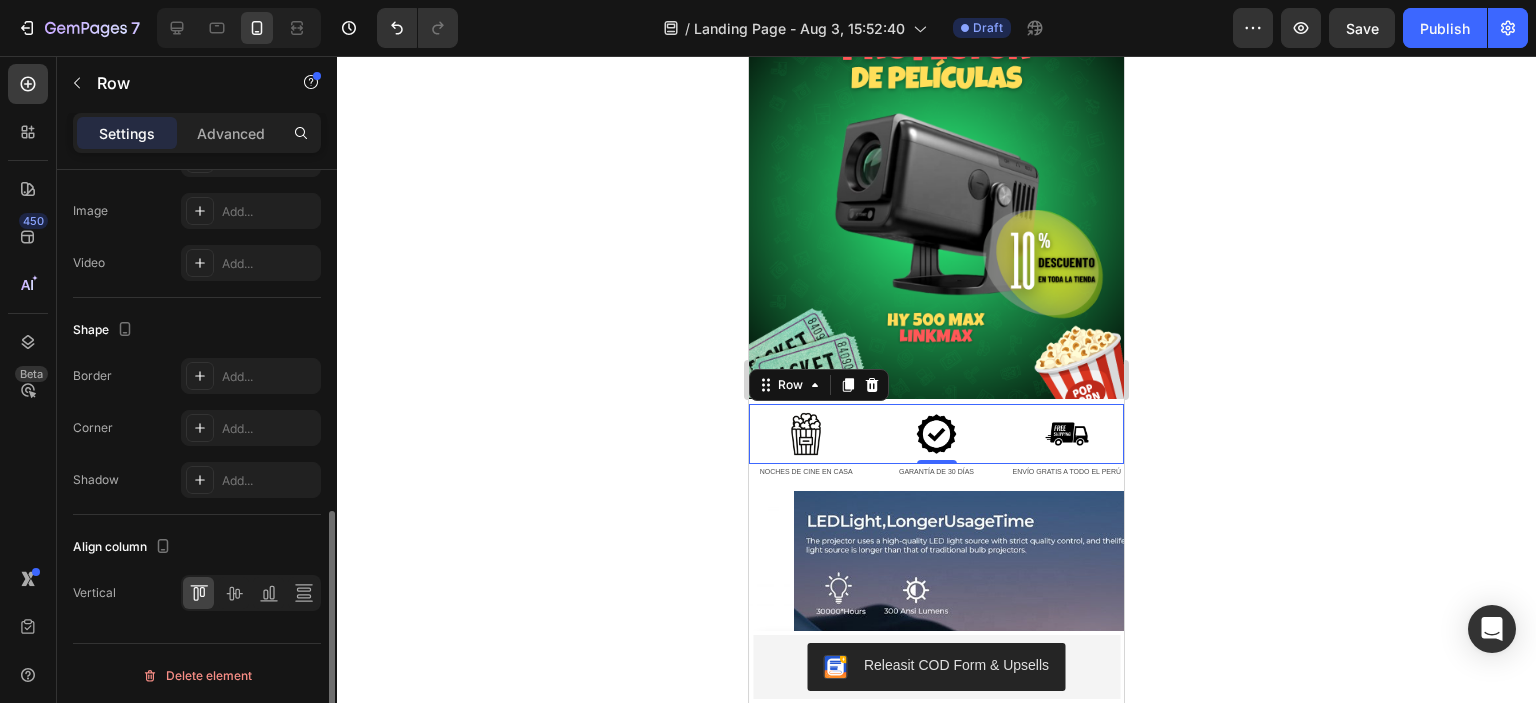 scroll, scrollTop: 803, scrollLeft: 0, axis: vertical 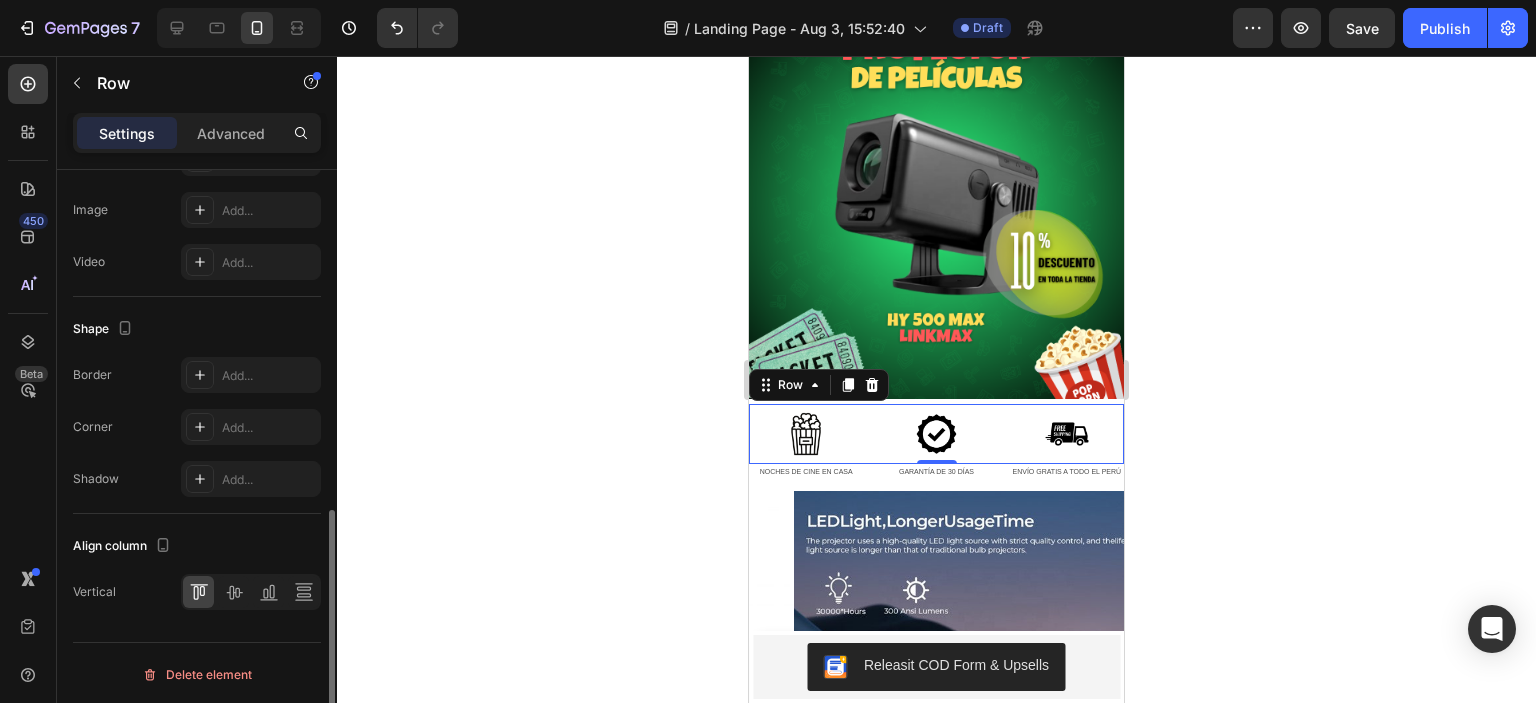 click at bounding box center (251, 592) 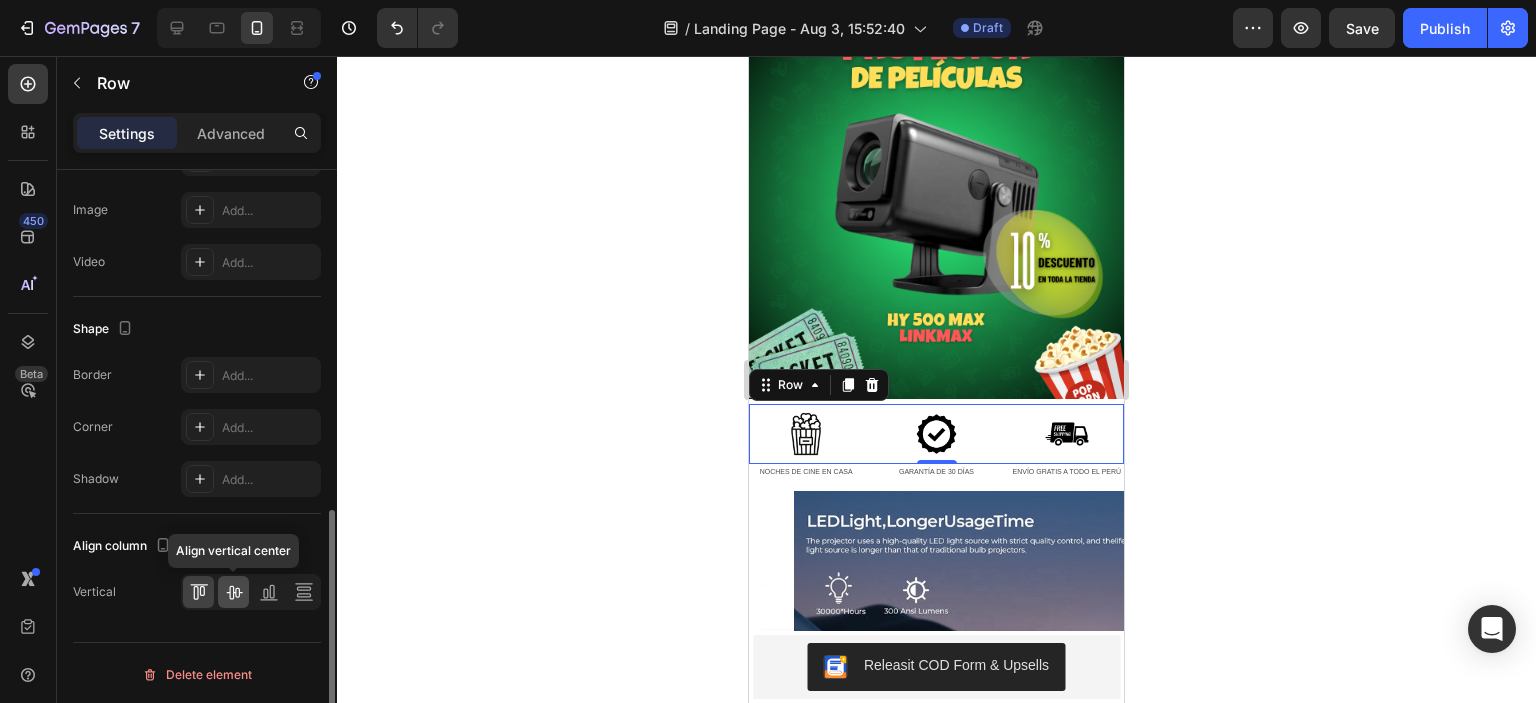 click 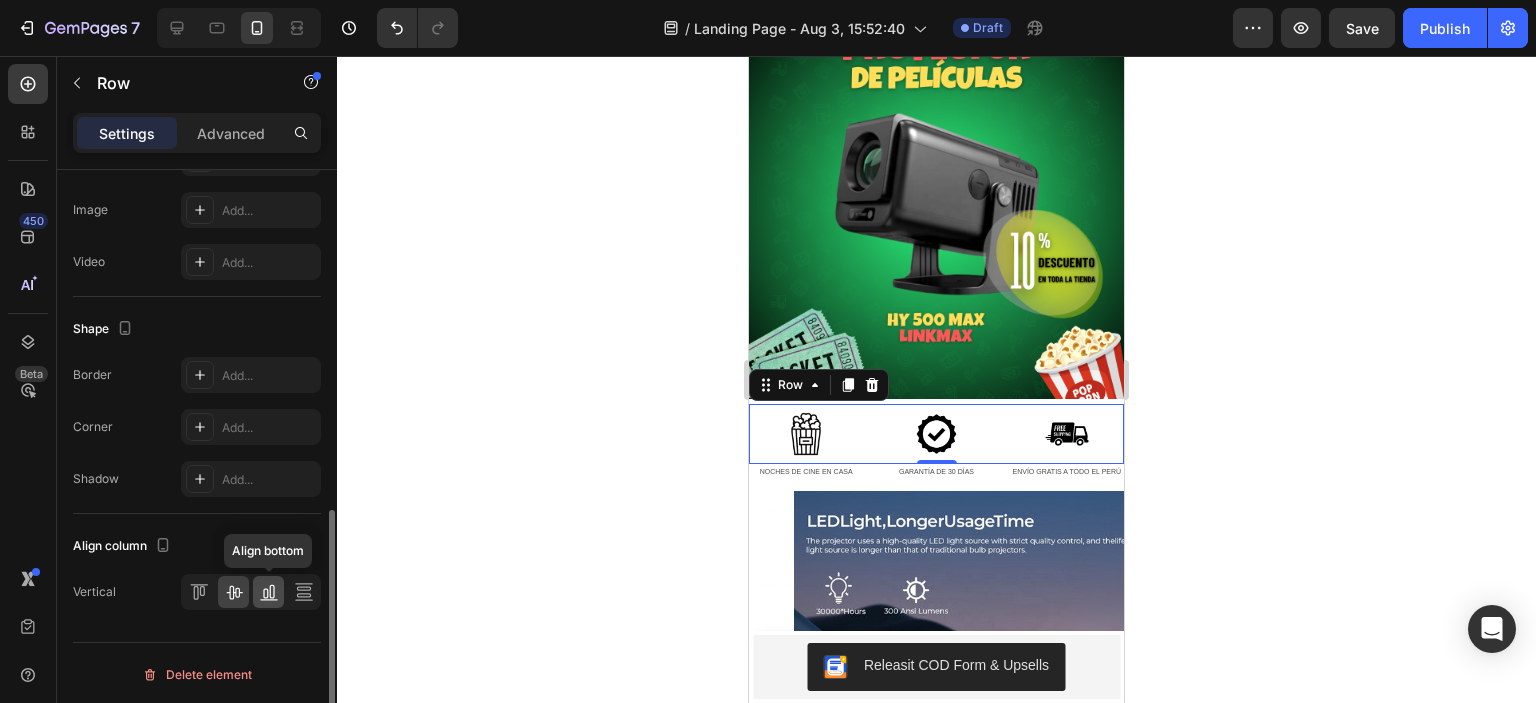click 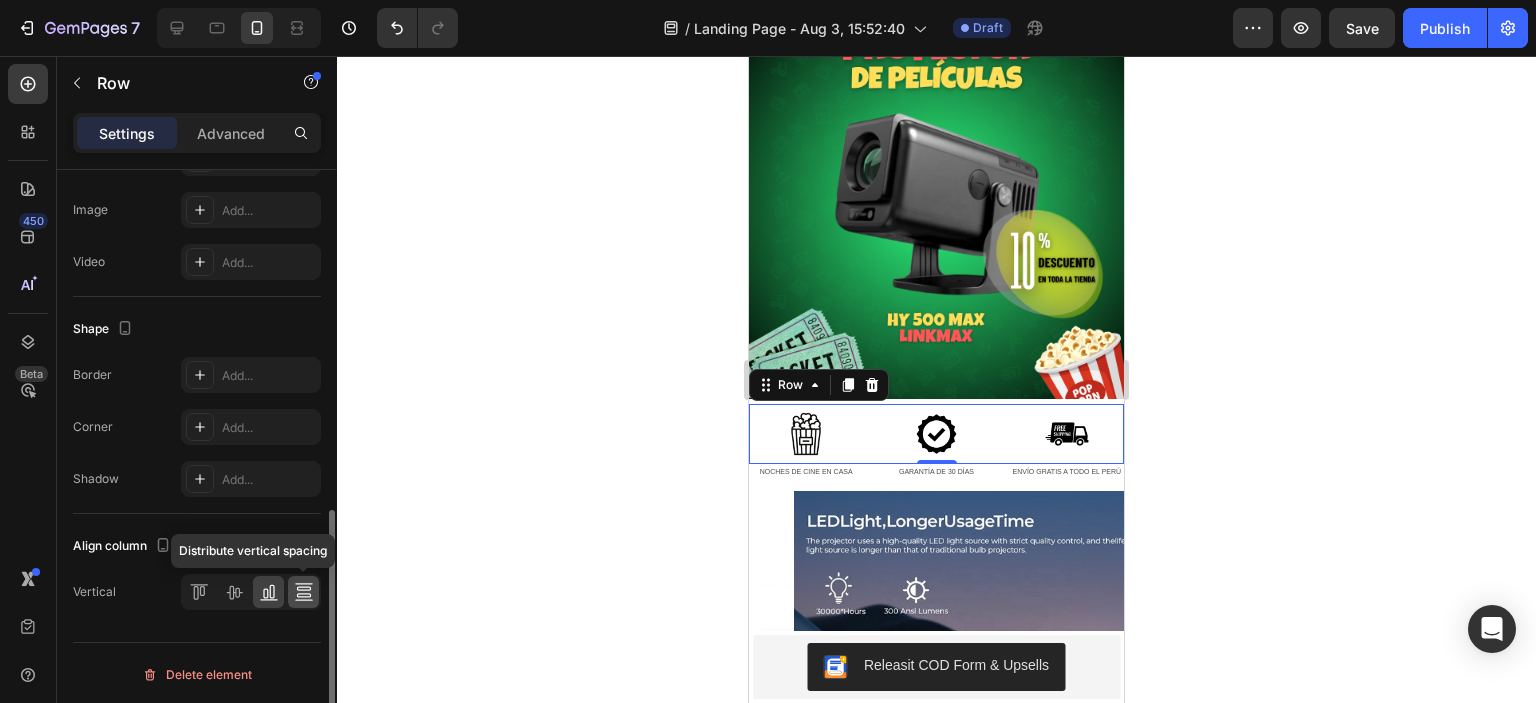 click 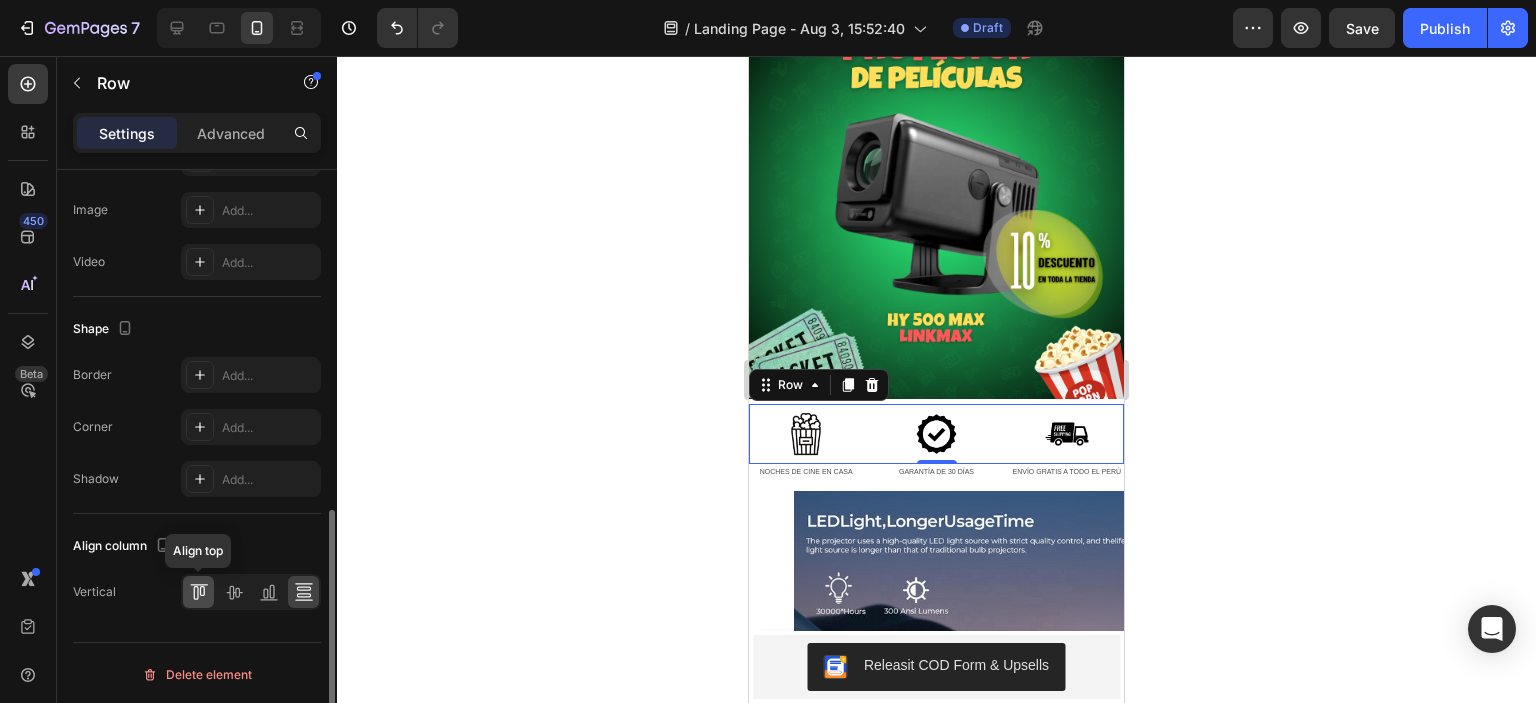 click 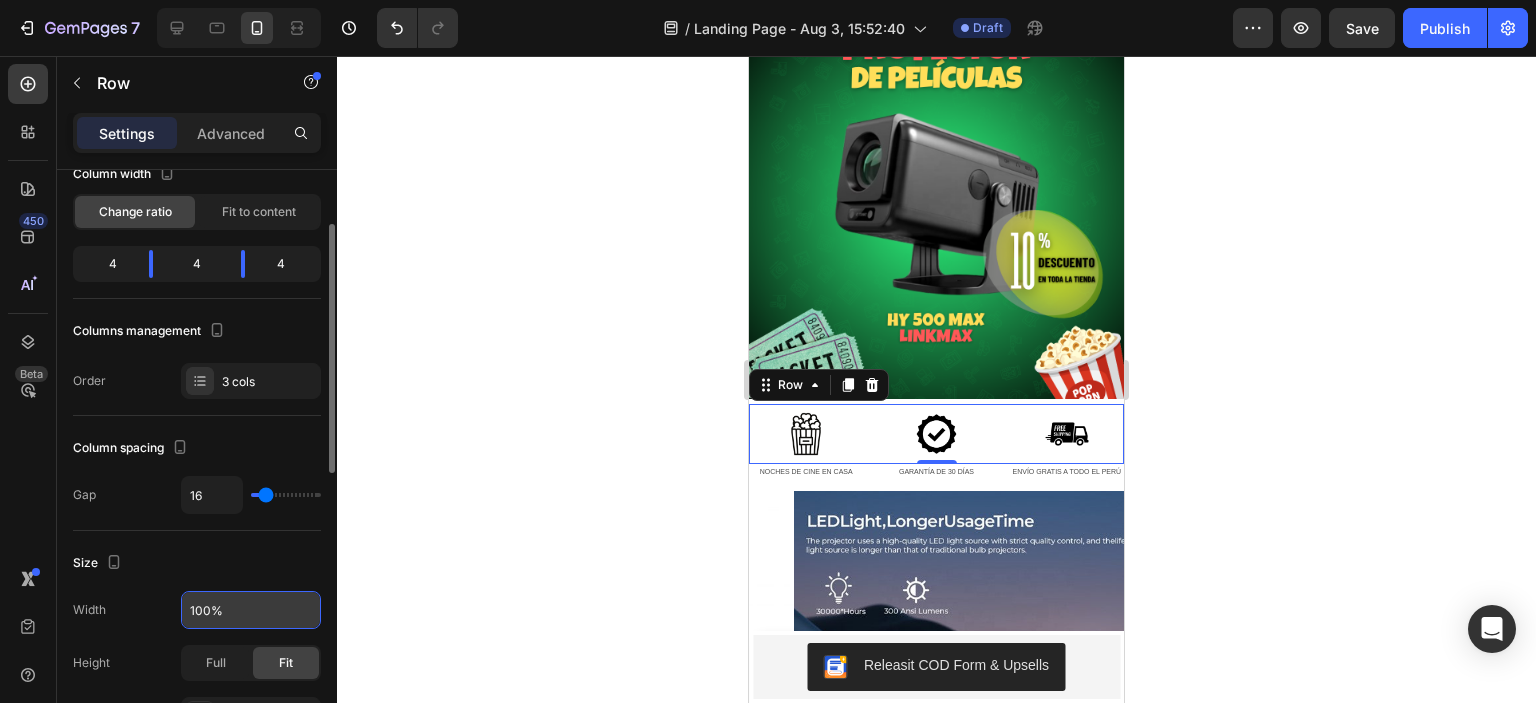 scroll, scrollTop: 132, scrollLeft: 0, axis: vertical 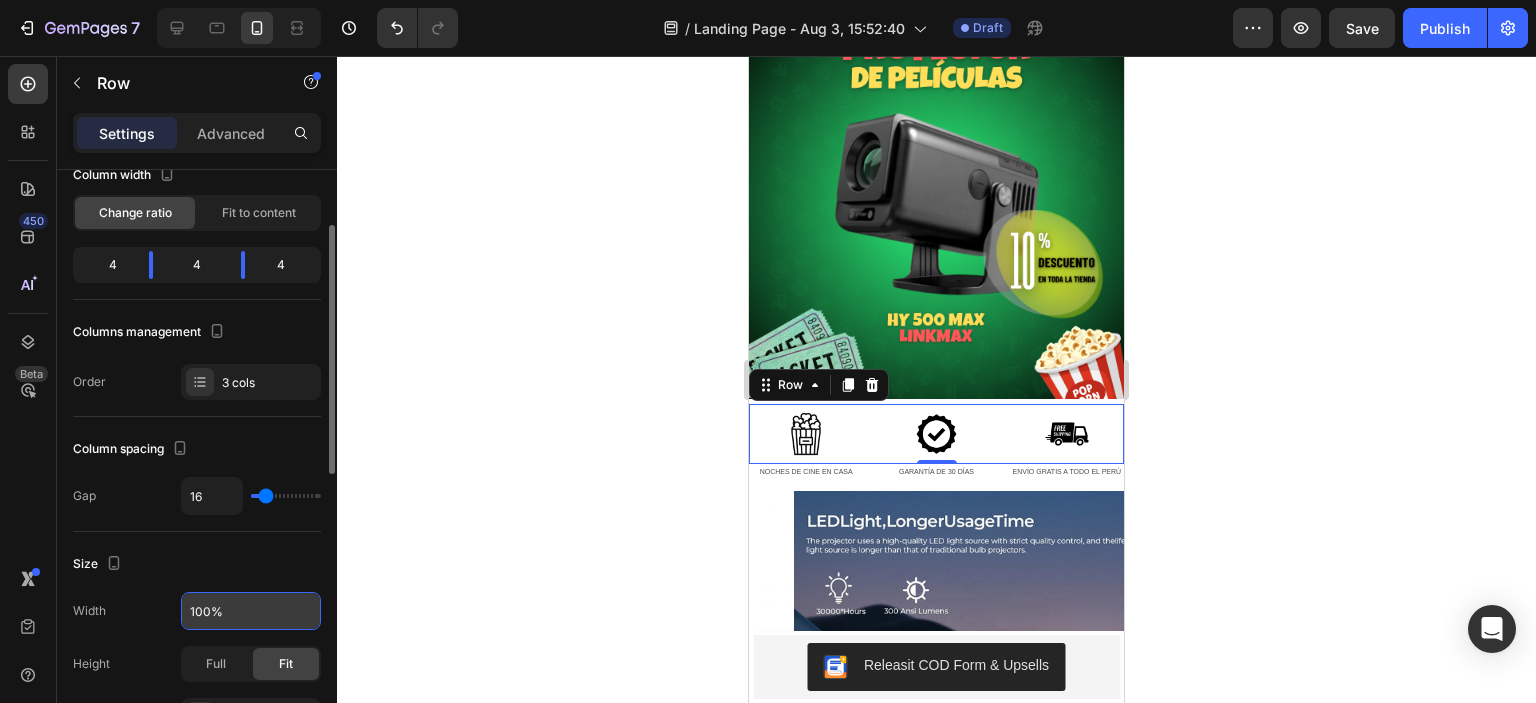 type on "8" 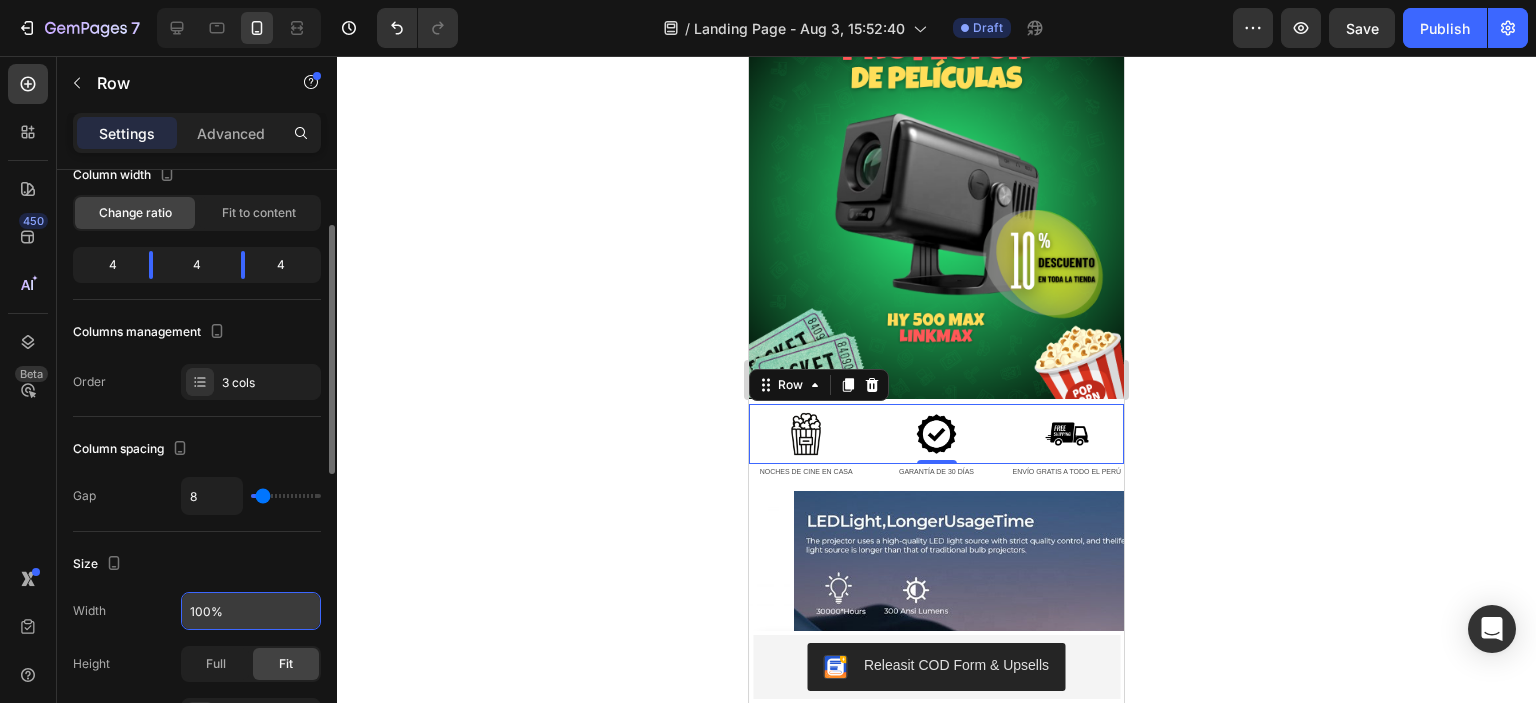 type on "6" 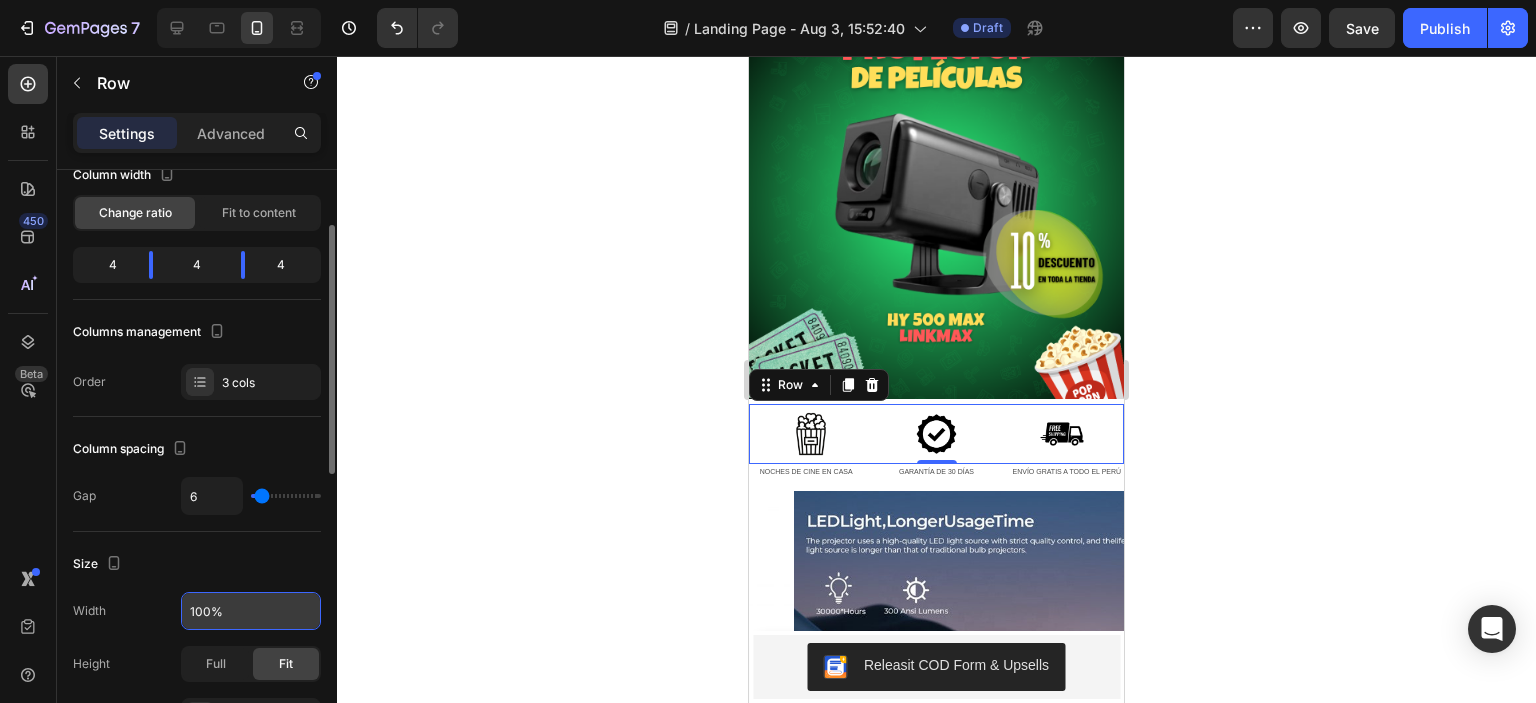type on "2" 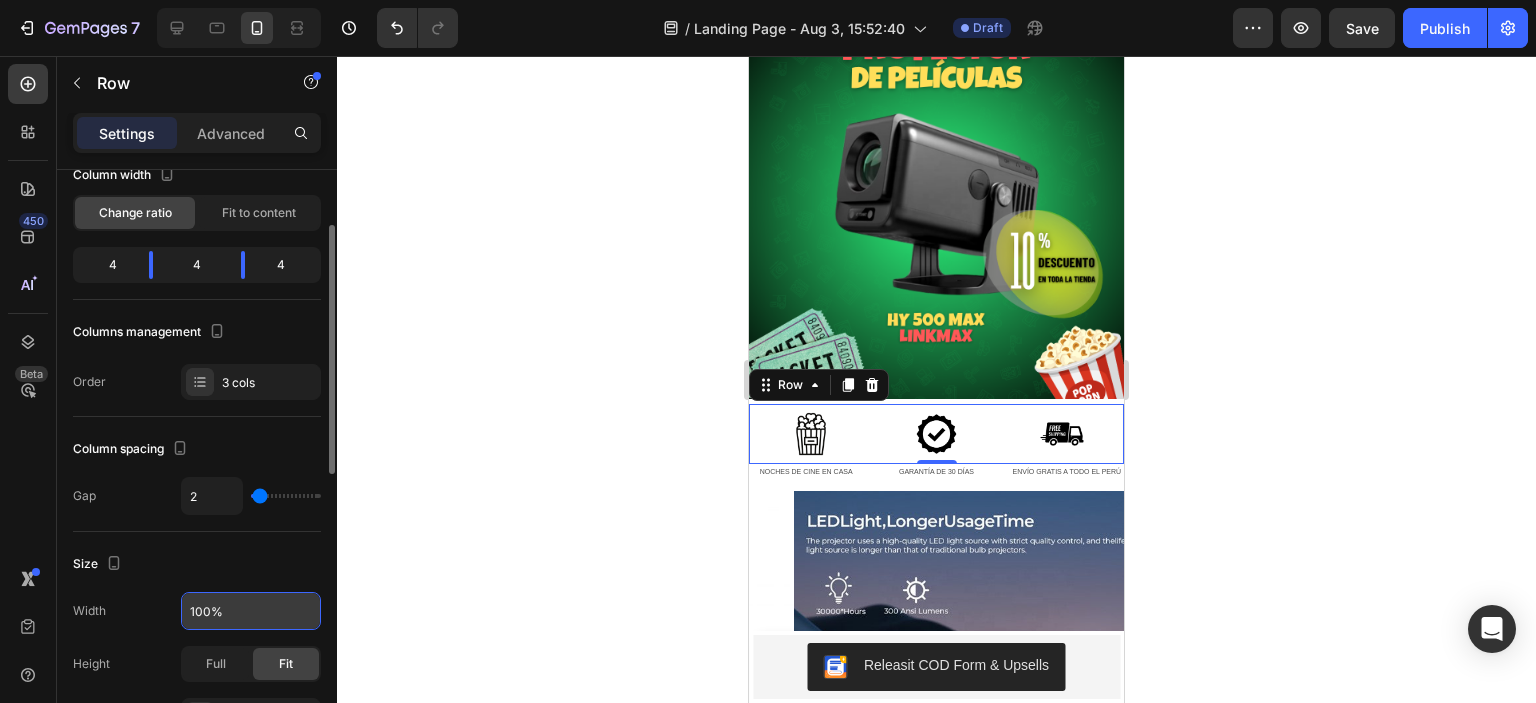 type on "0" 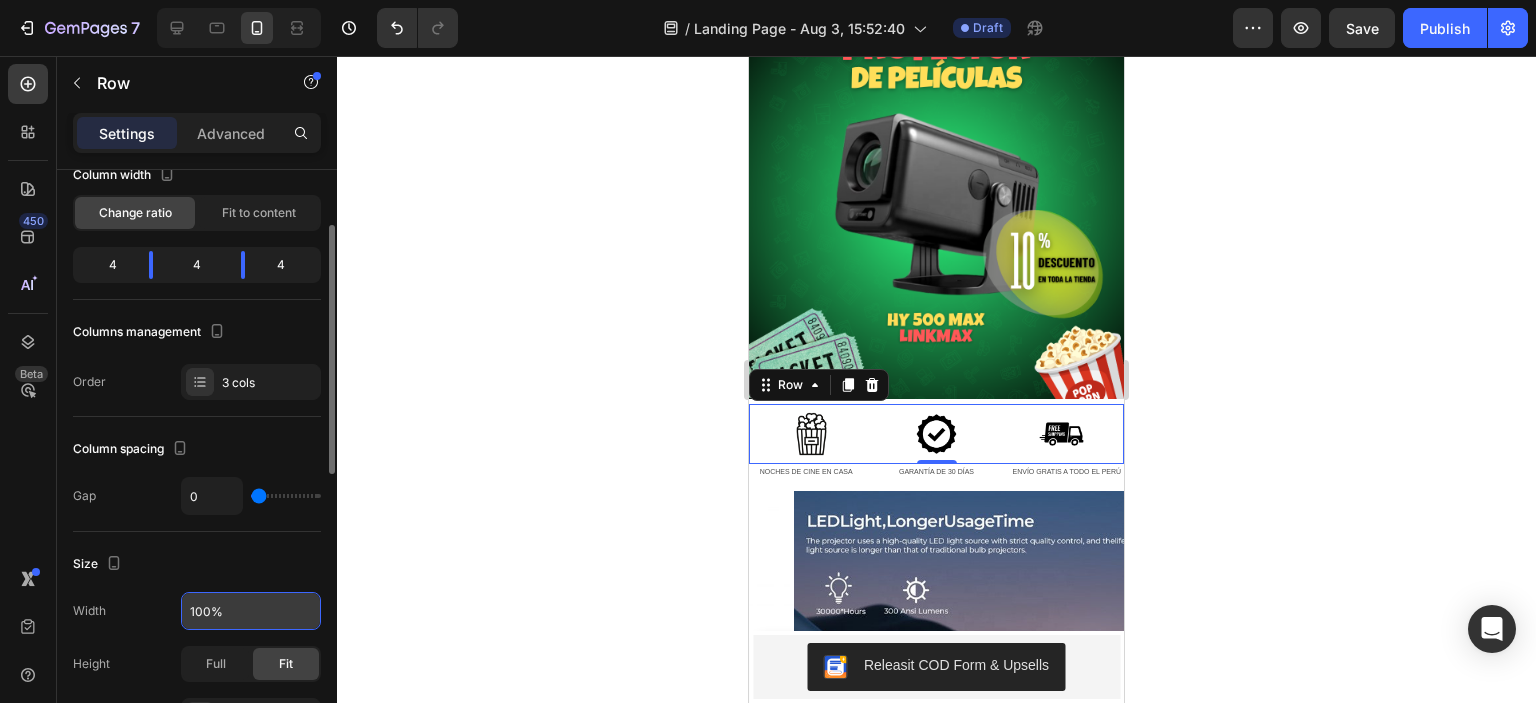 type on "2" 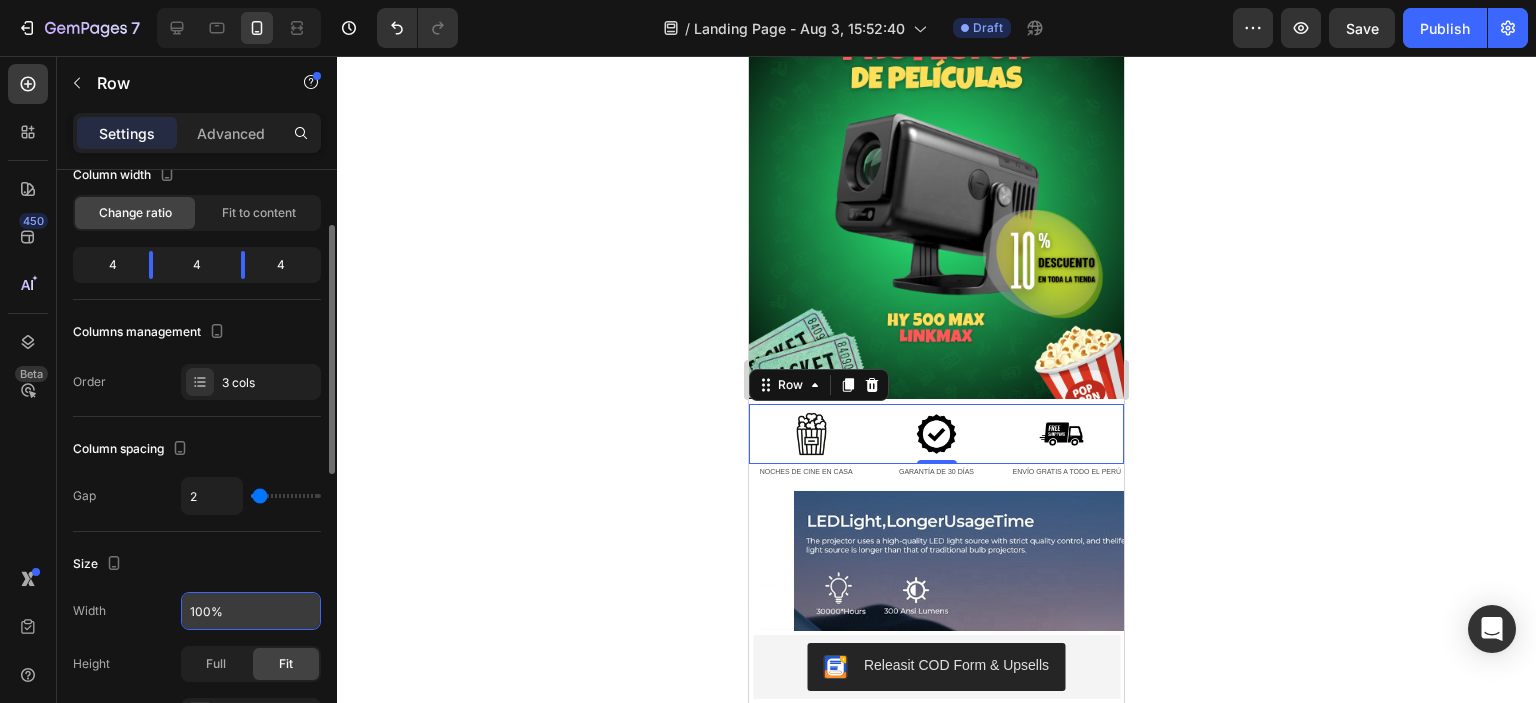 type on "4" 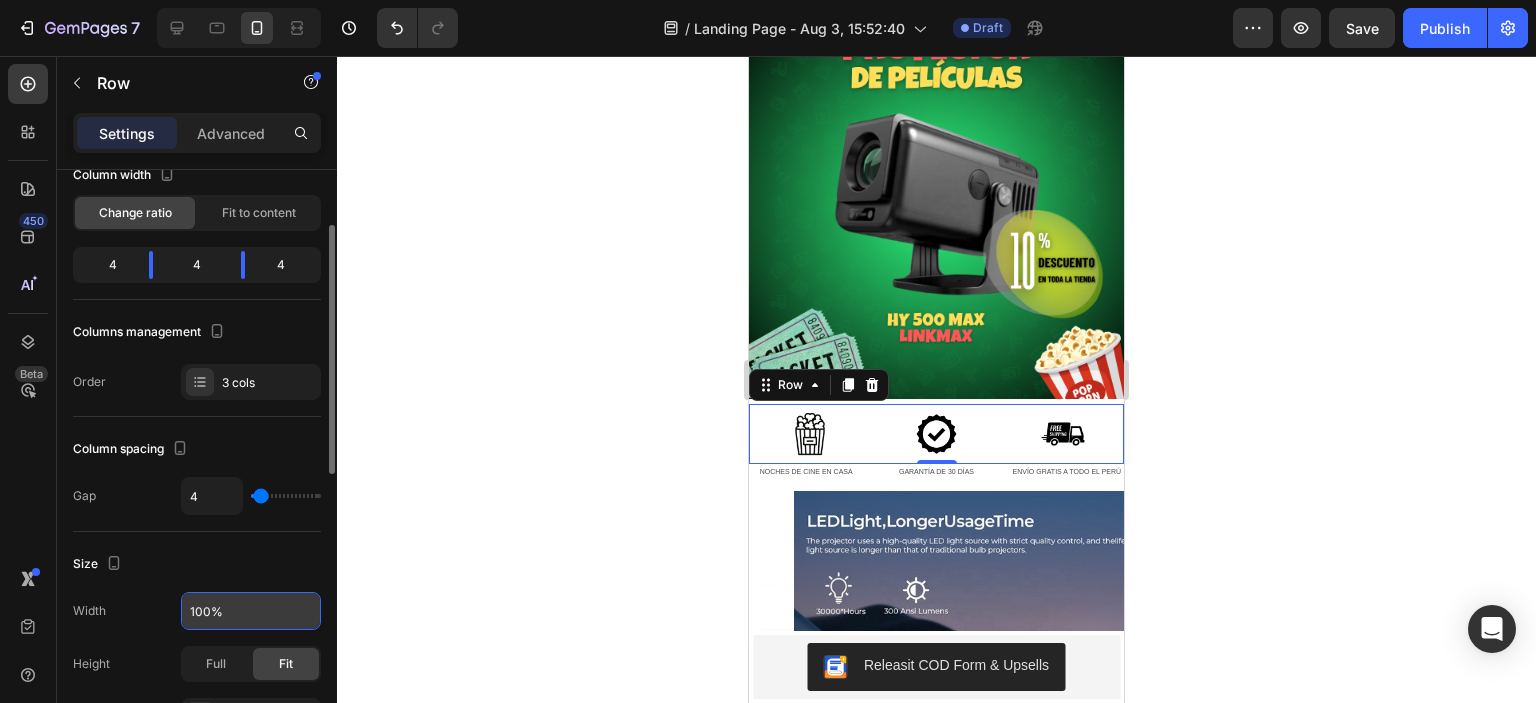 type on "6" 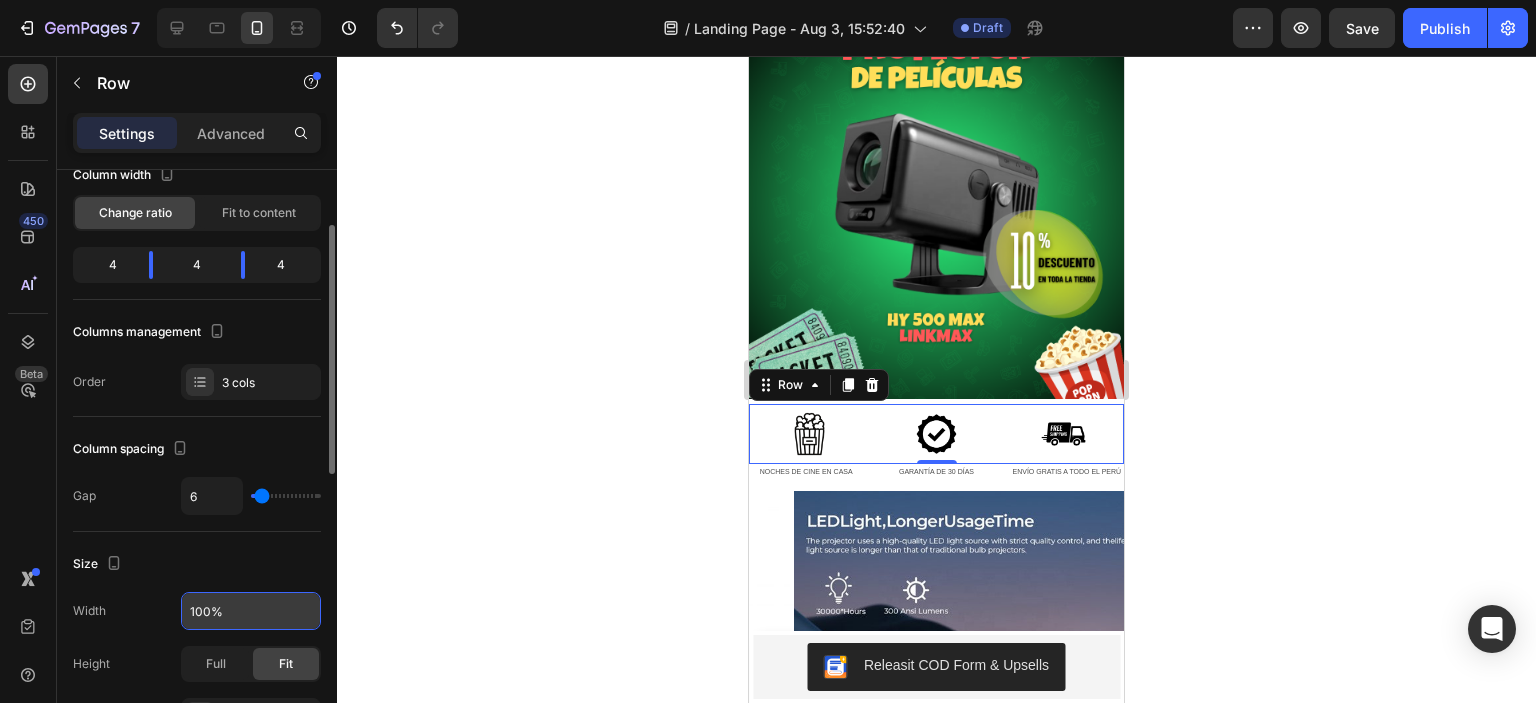 type on "6" 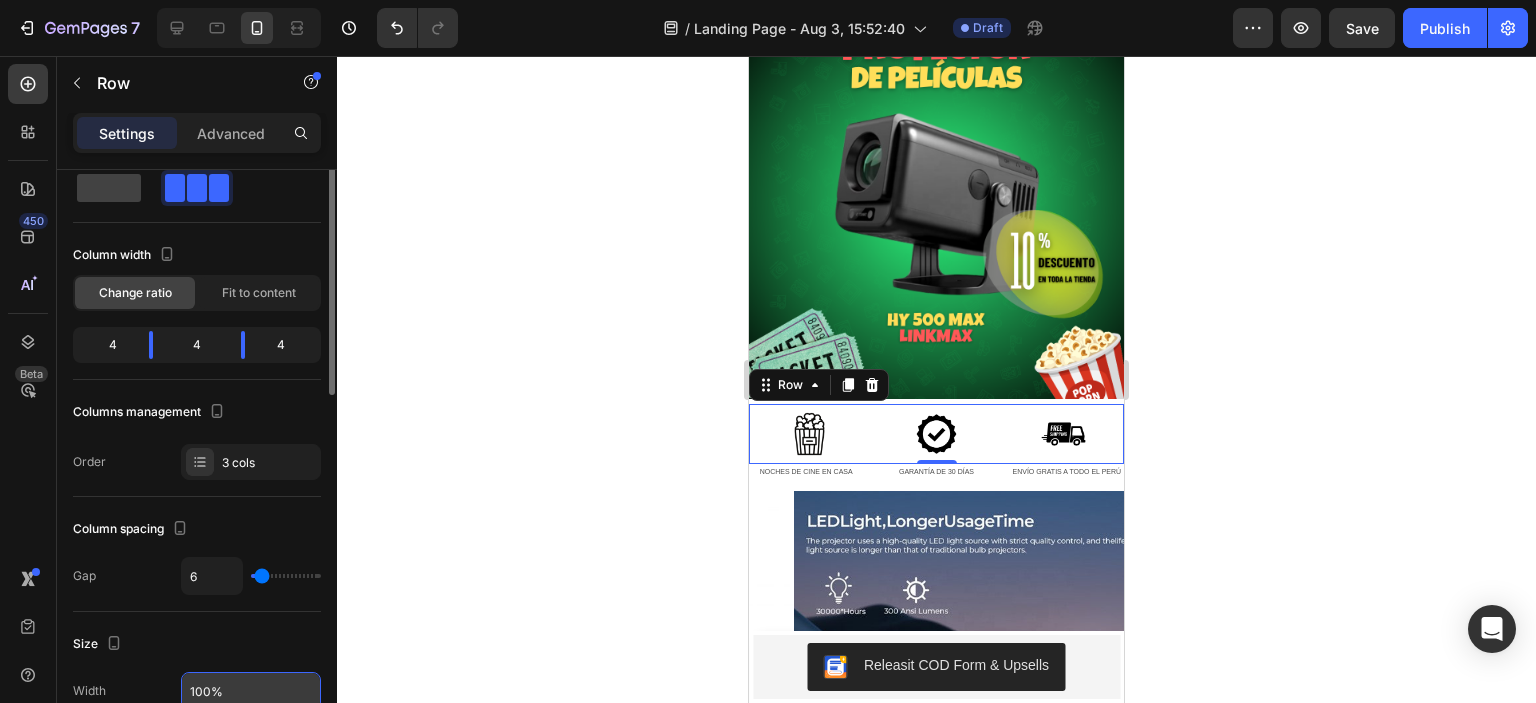 scroll, scrollTop: 0, scrollLeft: 0, axis: both 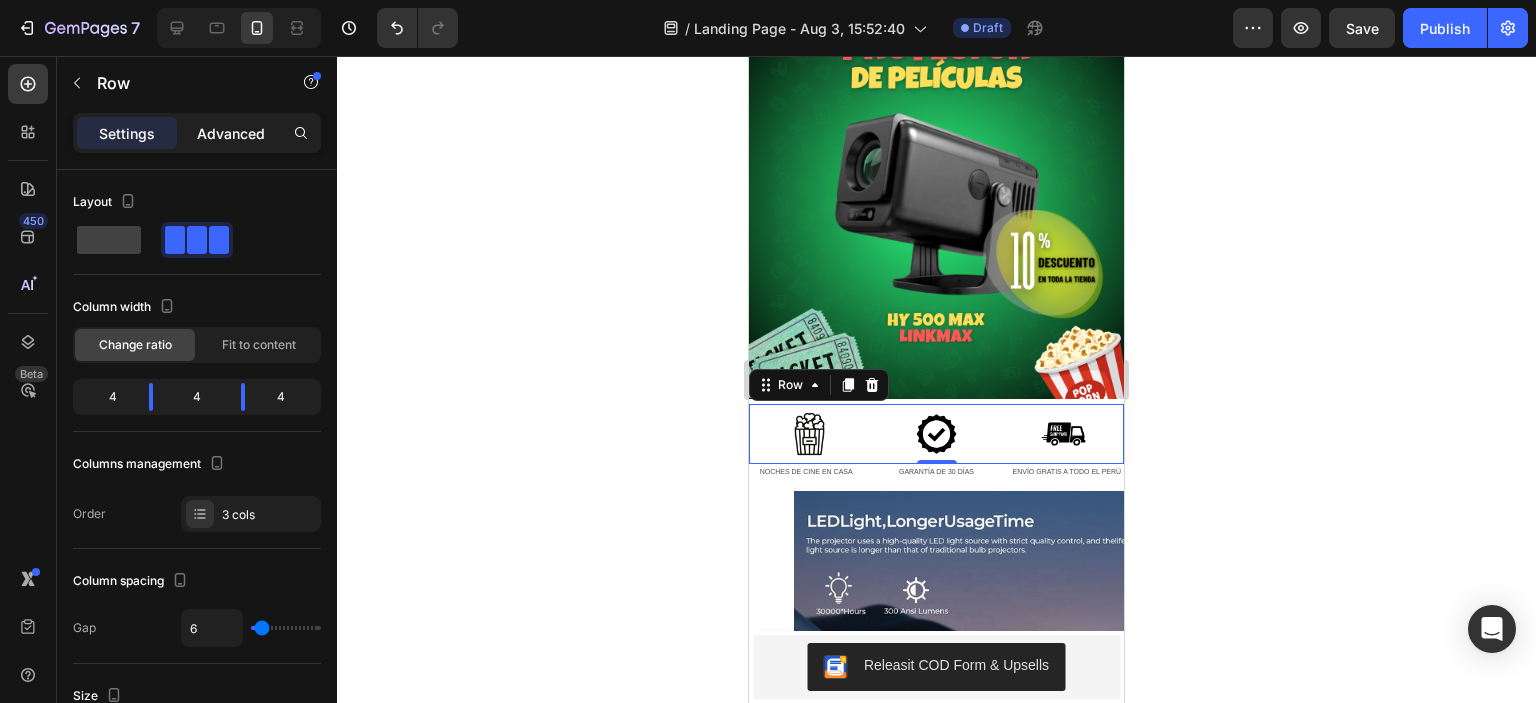 click on "Advanced" at bounding box center [231, 133] 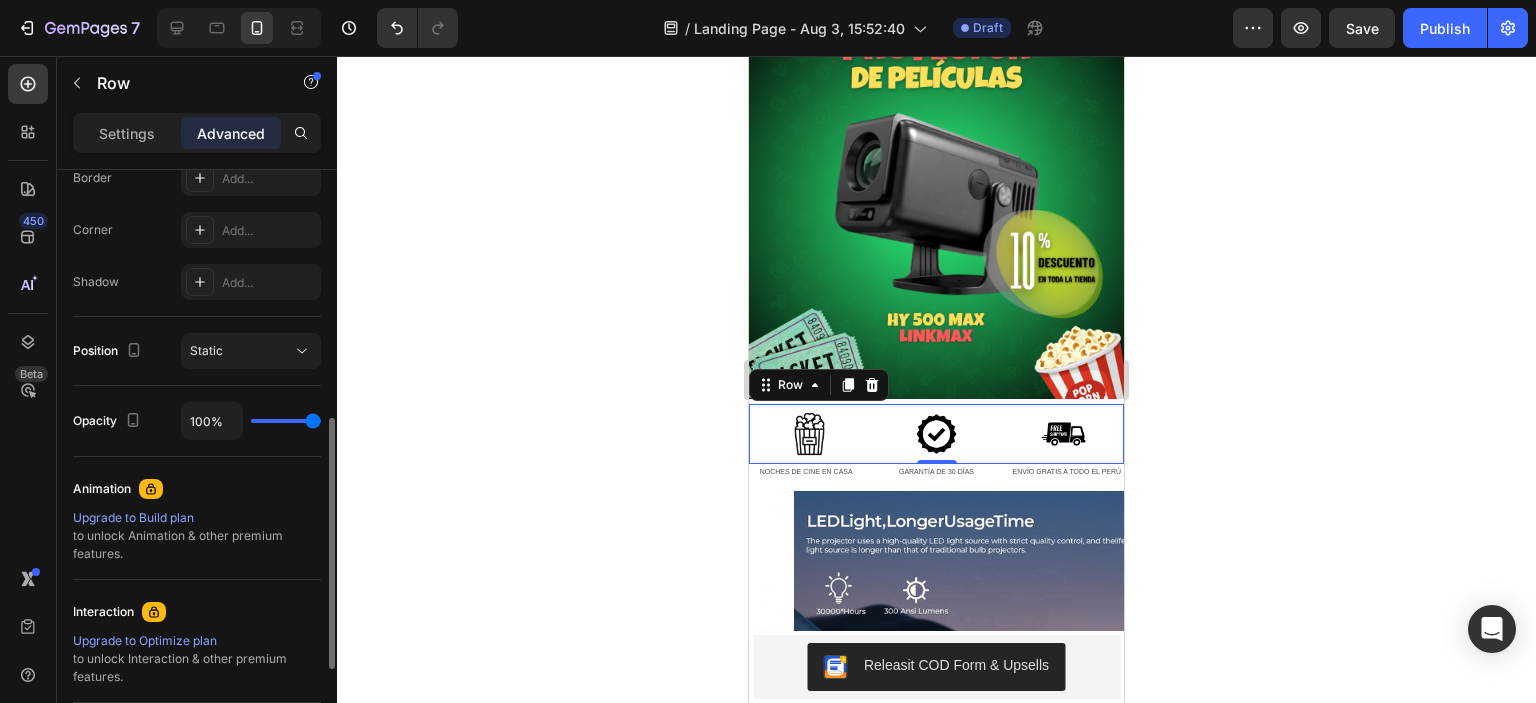 scroll, scrollTop: 585, scrollLeft: 0, axis: vertical 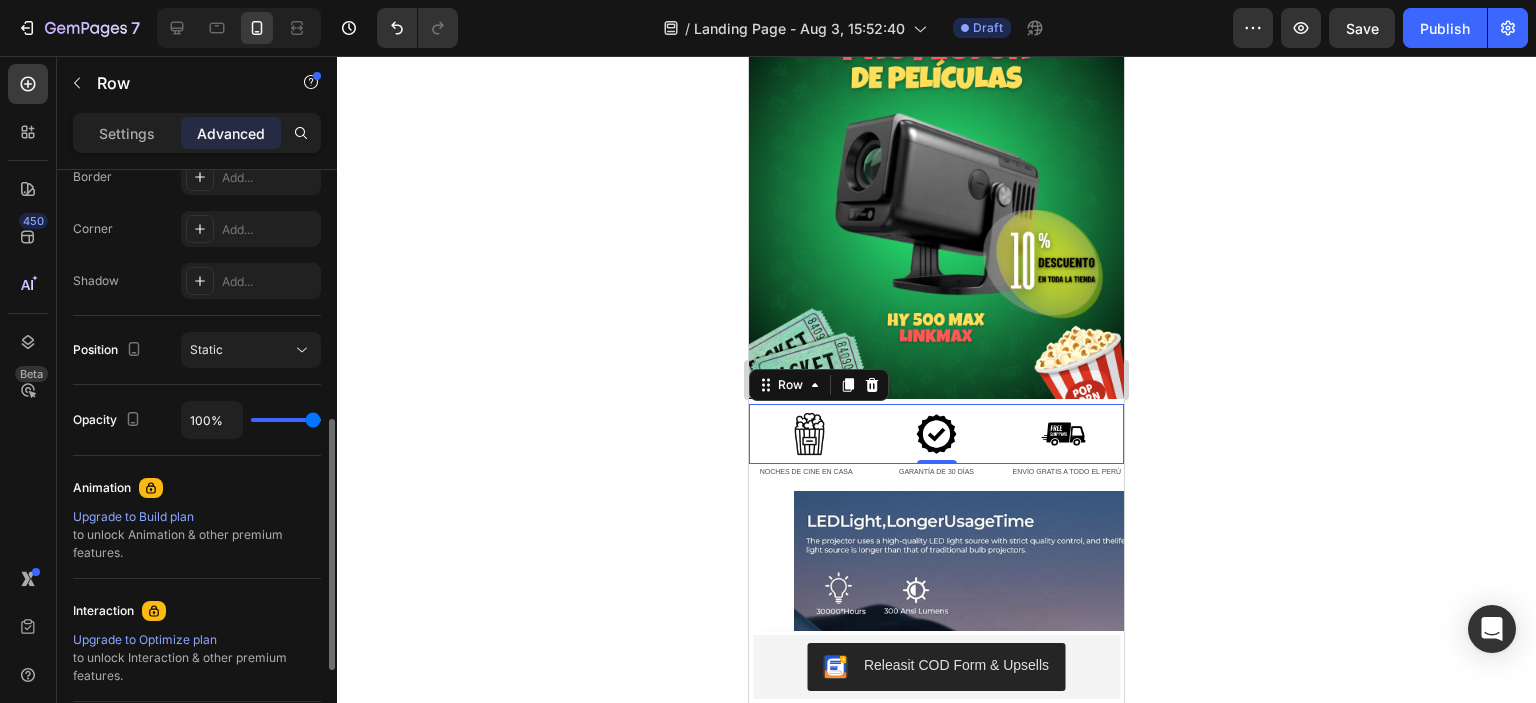 click 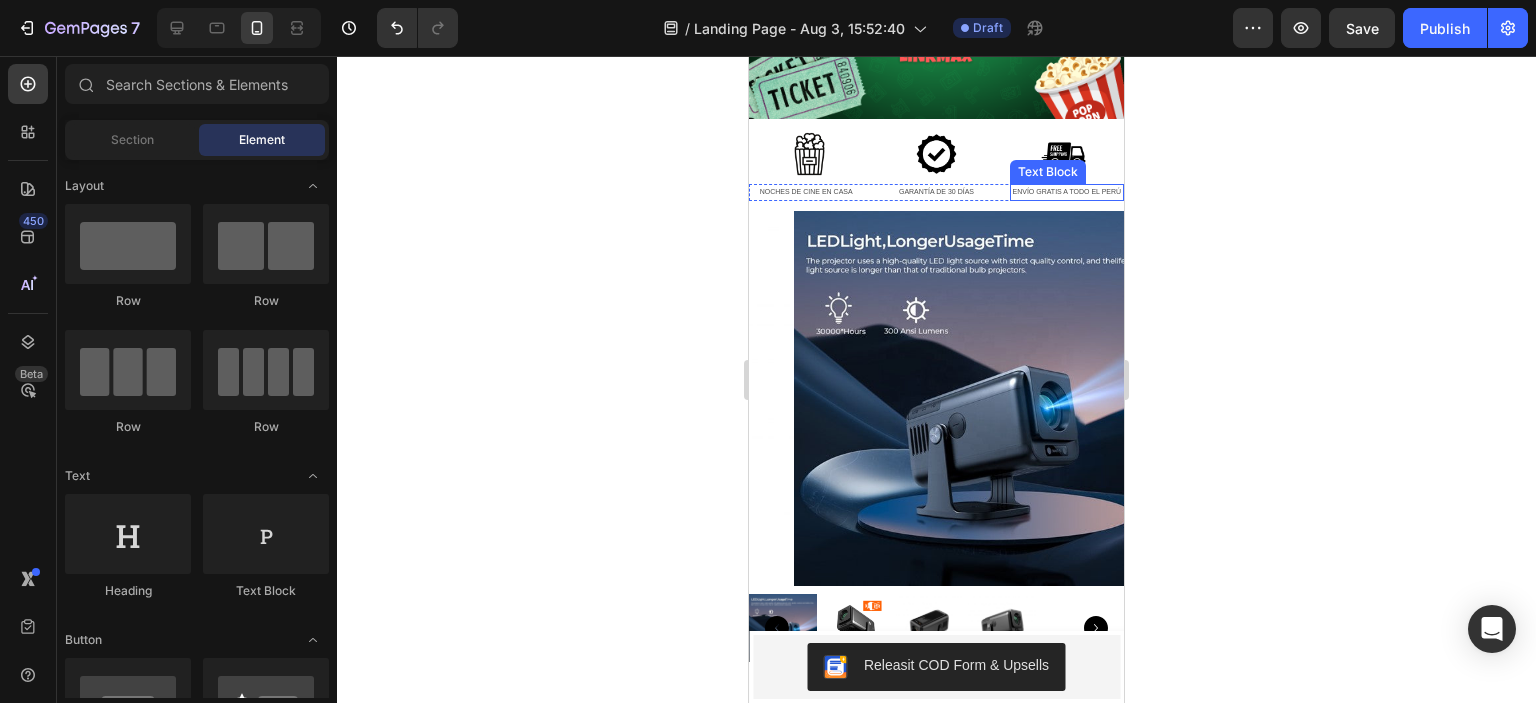 scroll, scrollTop: 523, scrollLeft: 0, axis: vertical 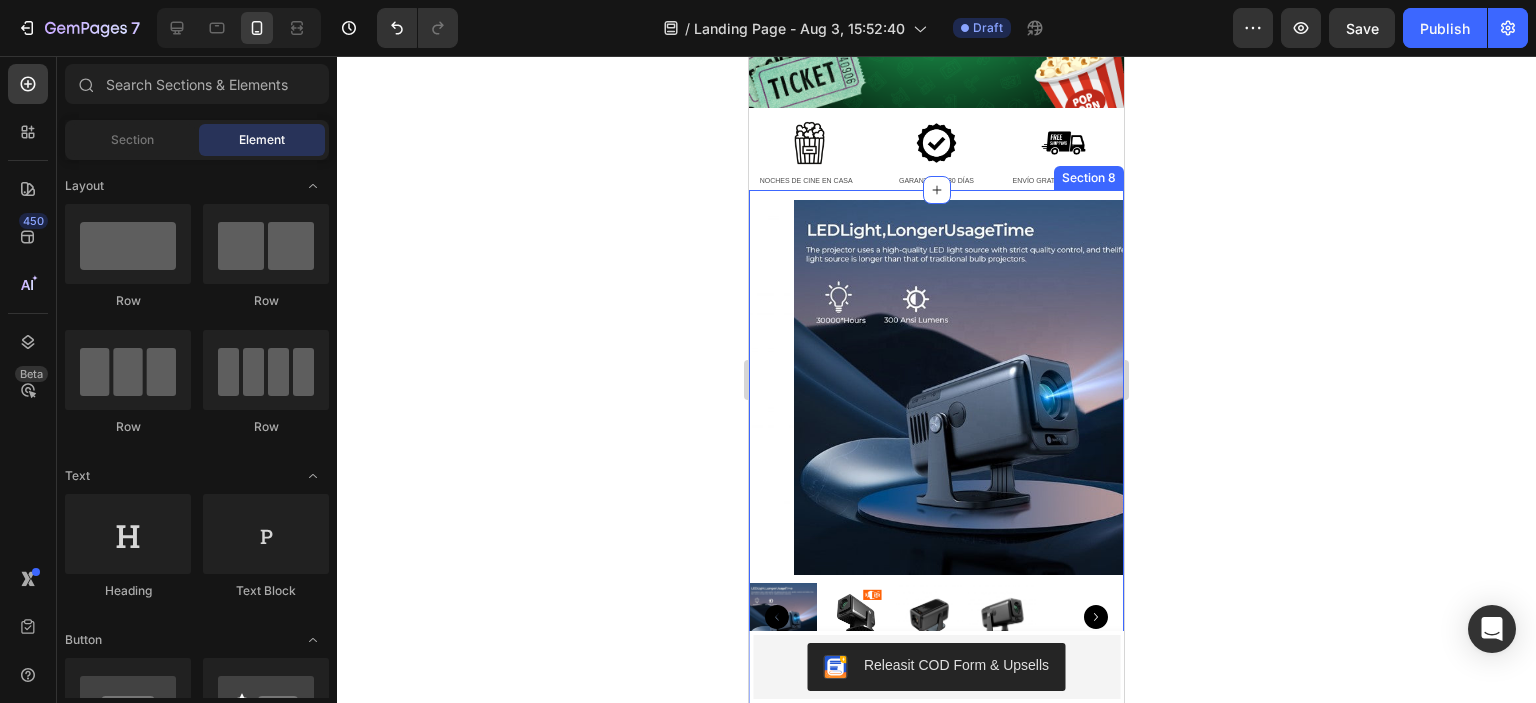 click on "Product Images PROYECTOR HY500 MAX - 2DA GEN LINKMAX Product Title S/. 420.00 Product Price Product Price S/. 450.00 Product Price Product Price Row HY500MAX ✅Resolución de 1920x1080 píxeles compatible con contenido 4K ✅Tecnología de Proyección: LCD combinada con LED ✅Brillo de 1000 lúmenes ✅Sistema Operativo Android 13 ✅Conectividad: Wi-Fi: Soporta conexiones Wi-Fi de banda dual, incluyendo Wi-Fi 6 ✅Incorpora tecnología Bluetooth ✅Almacenamiento interno de 8 GB ✅Equipado con altavoces 📢  ✅Proyección de hasta 200” ✅Función de corrección trapezoidal automática ✅Diseño compacto y portátil
‼️ incluyen MAGISTV Show more
Product Description Releasit COD Form & Upsells Releasit COD Form & Upsells Product Section 8" at bounding box center (936, 594) 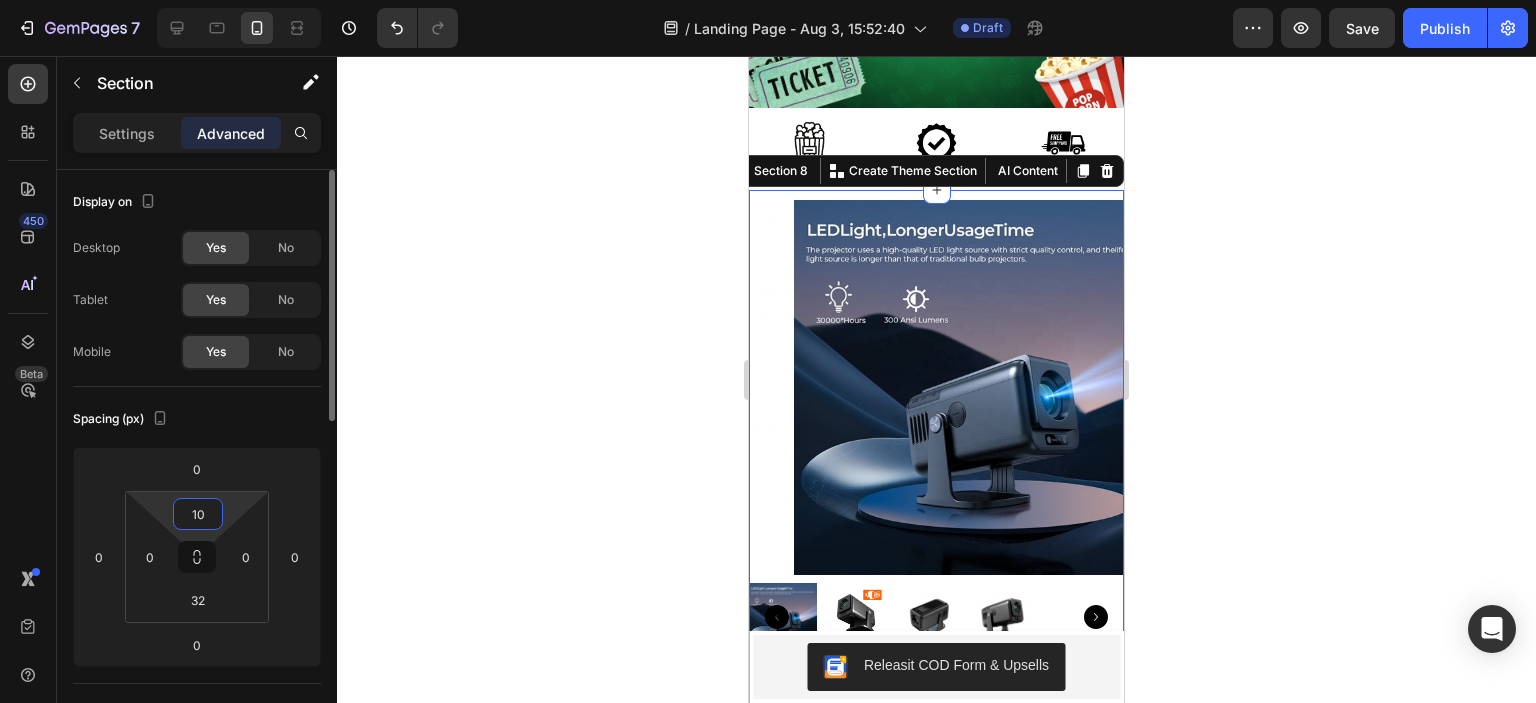 click on "10" at bounding box center (198, 514) 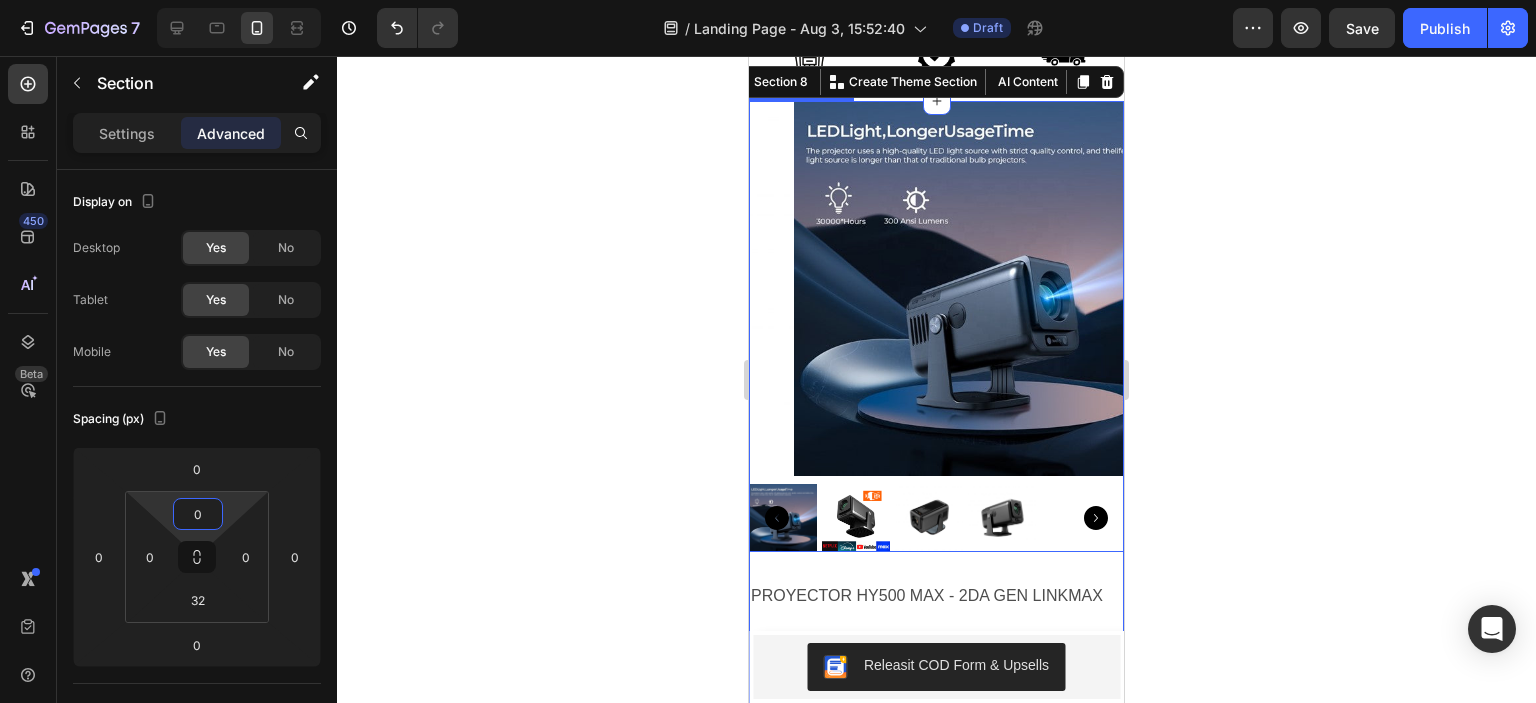 scroll, scrollTop: 600, scrollLeft: 0, axis: vertical 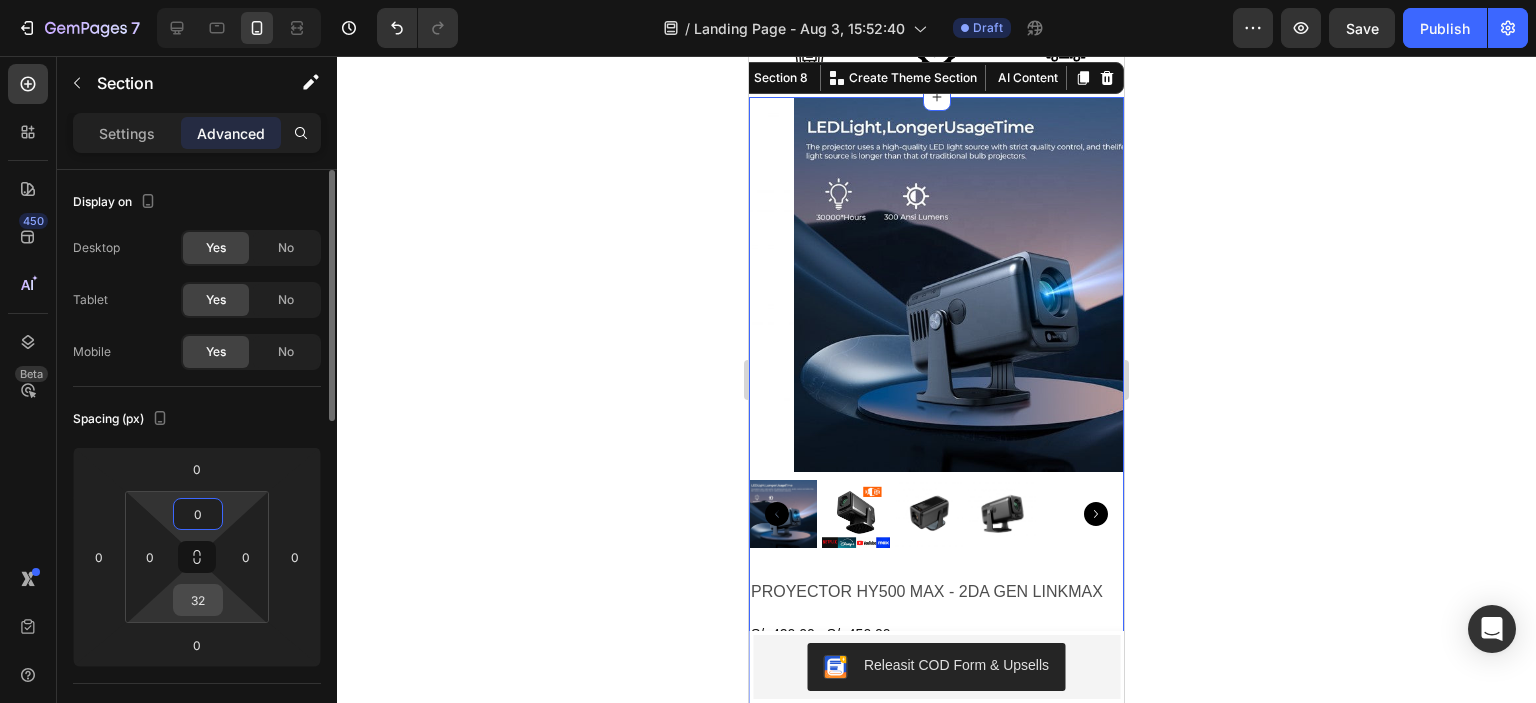 type on "0" 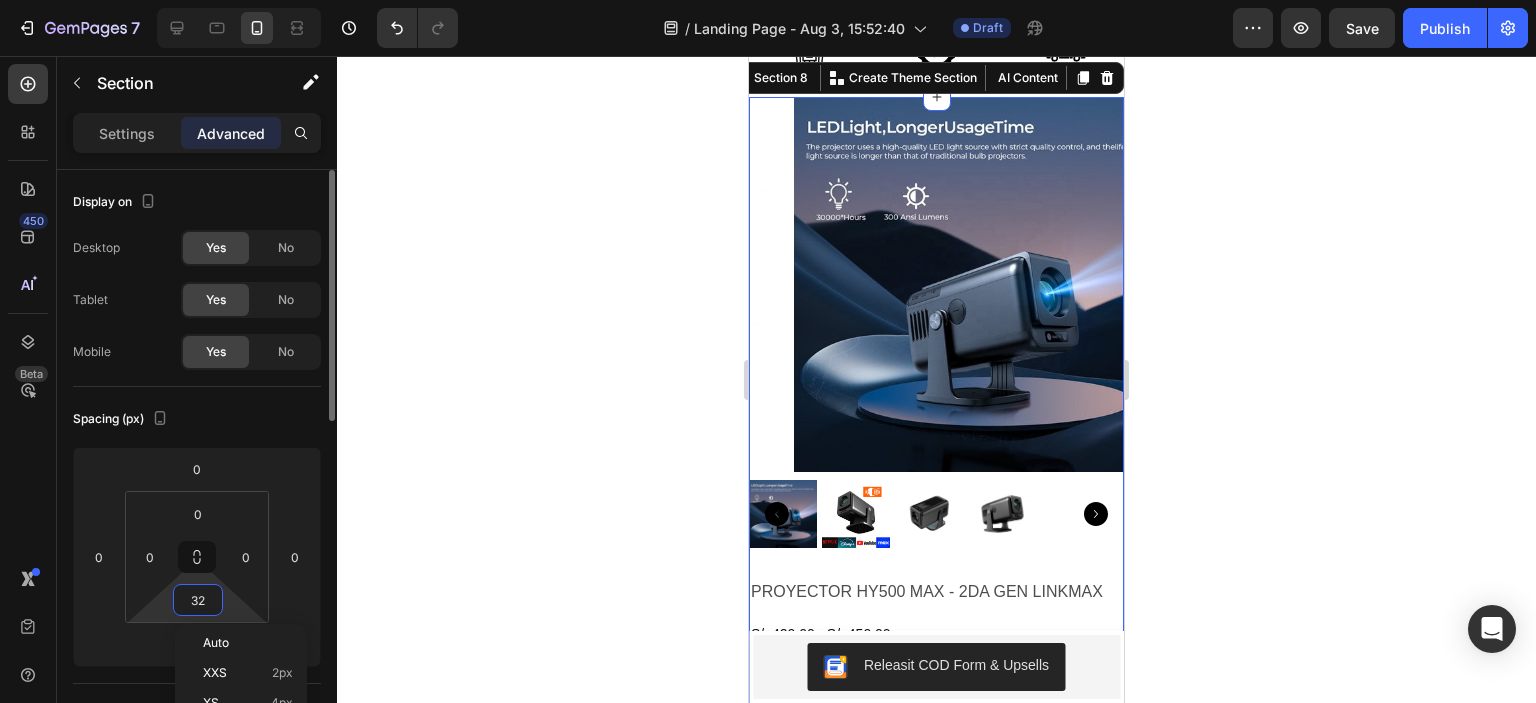 type on "0" 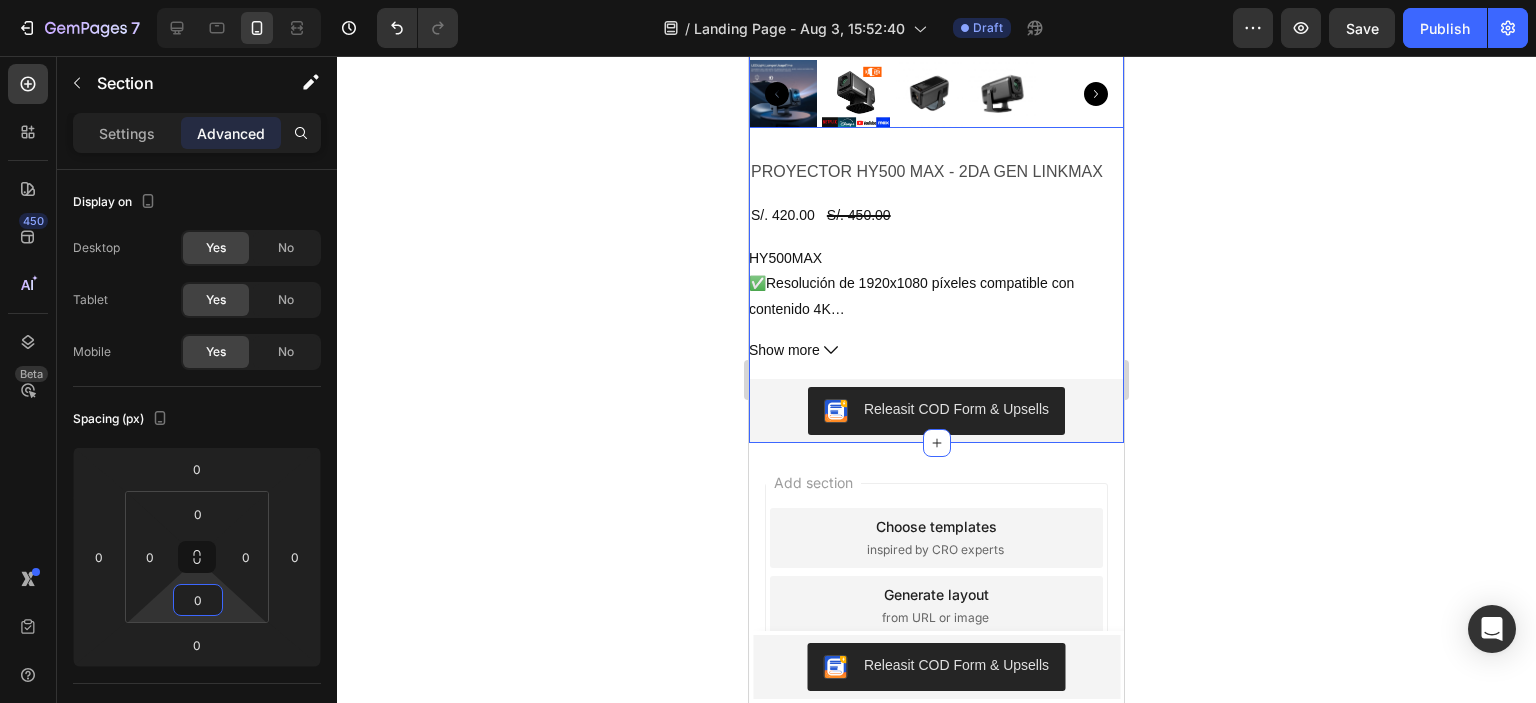 scroll, scrollTop: 1081, scrollLeft: 0, axis: vertical 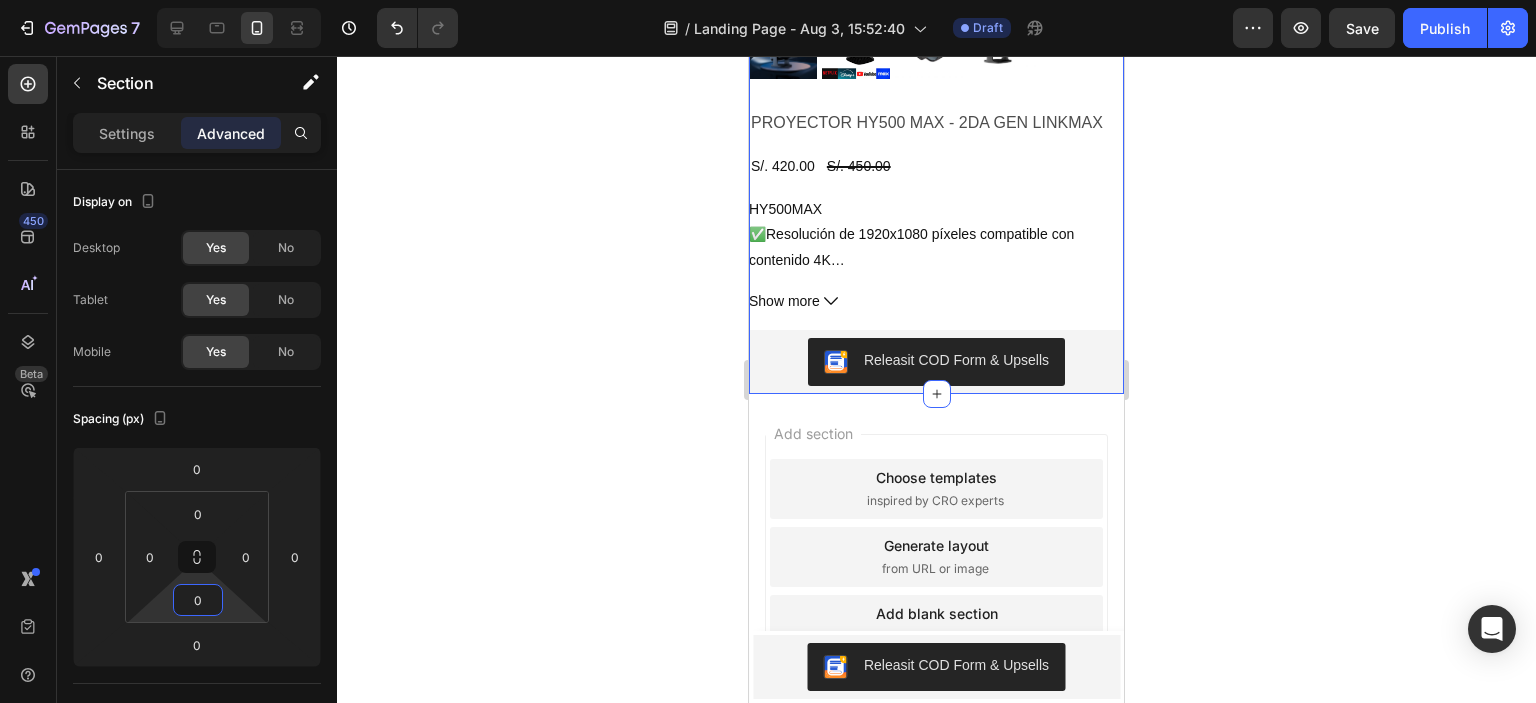 click 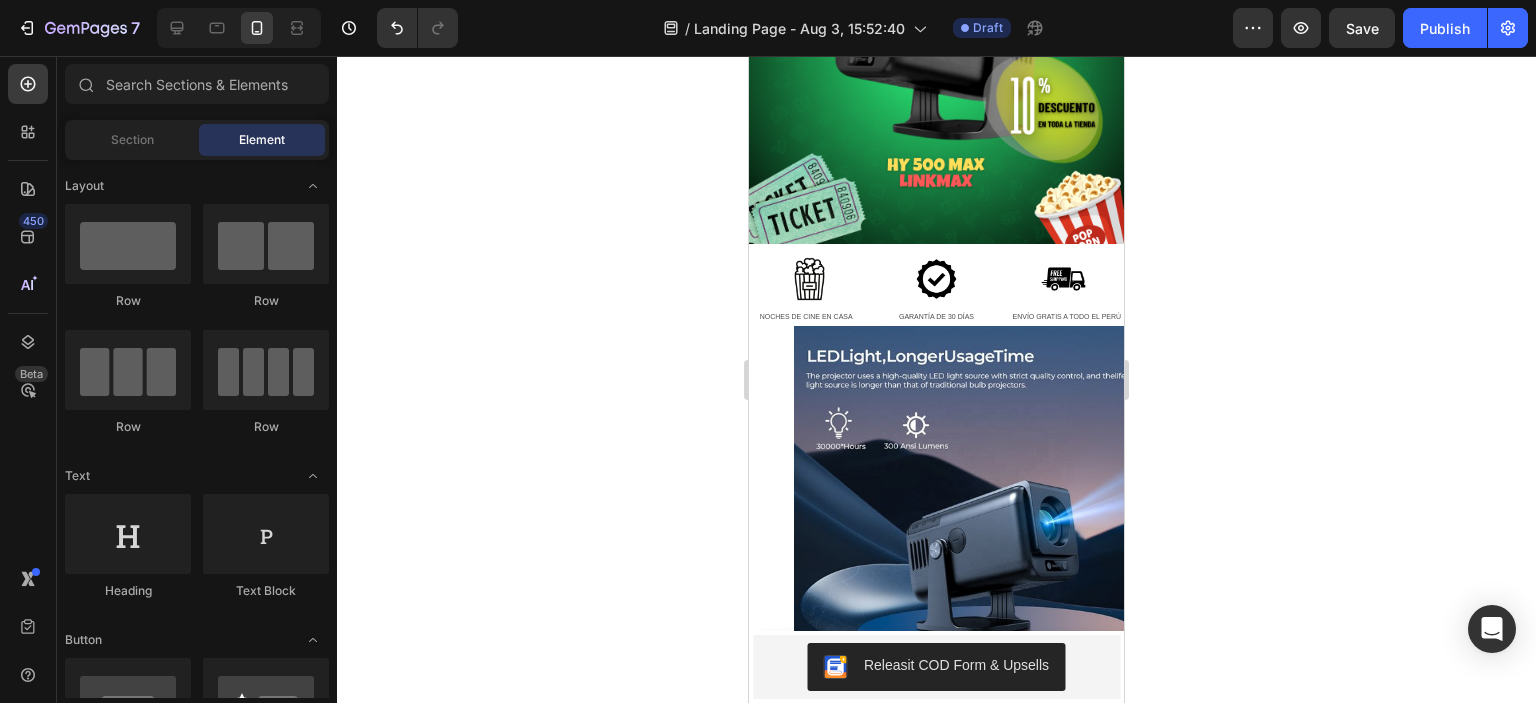 scroll, scrollTop: 384, scrollLeft: 0, axis: vertical 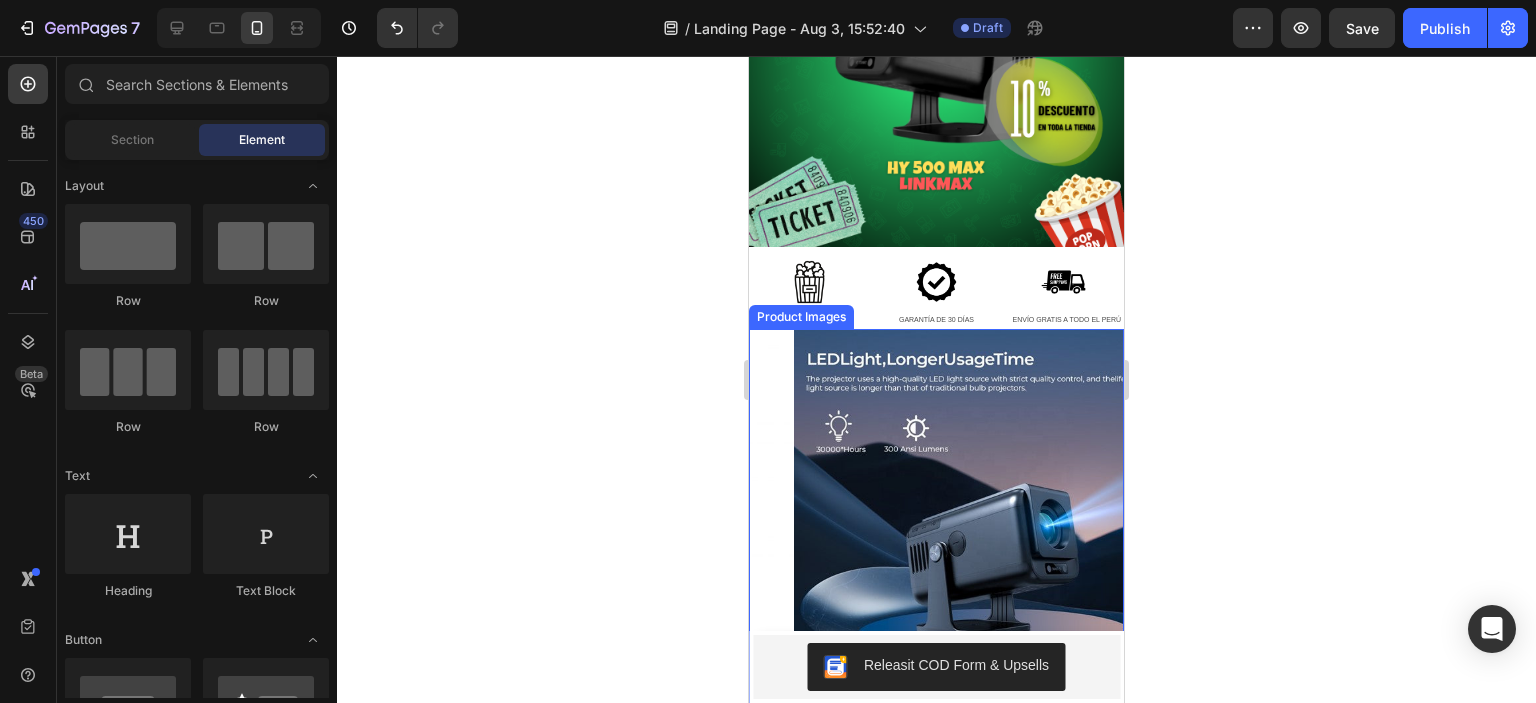 click at bounding box center (981, 516) 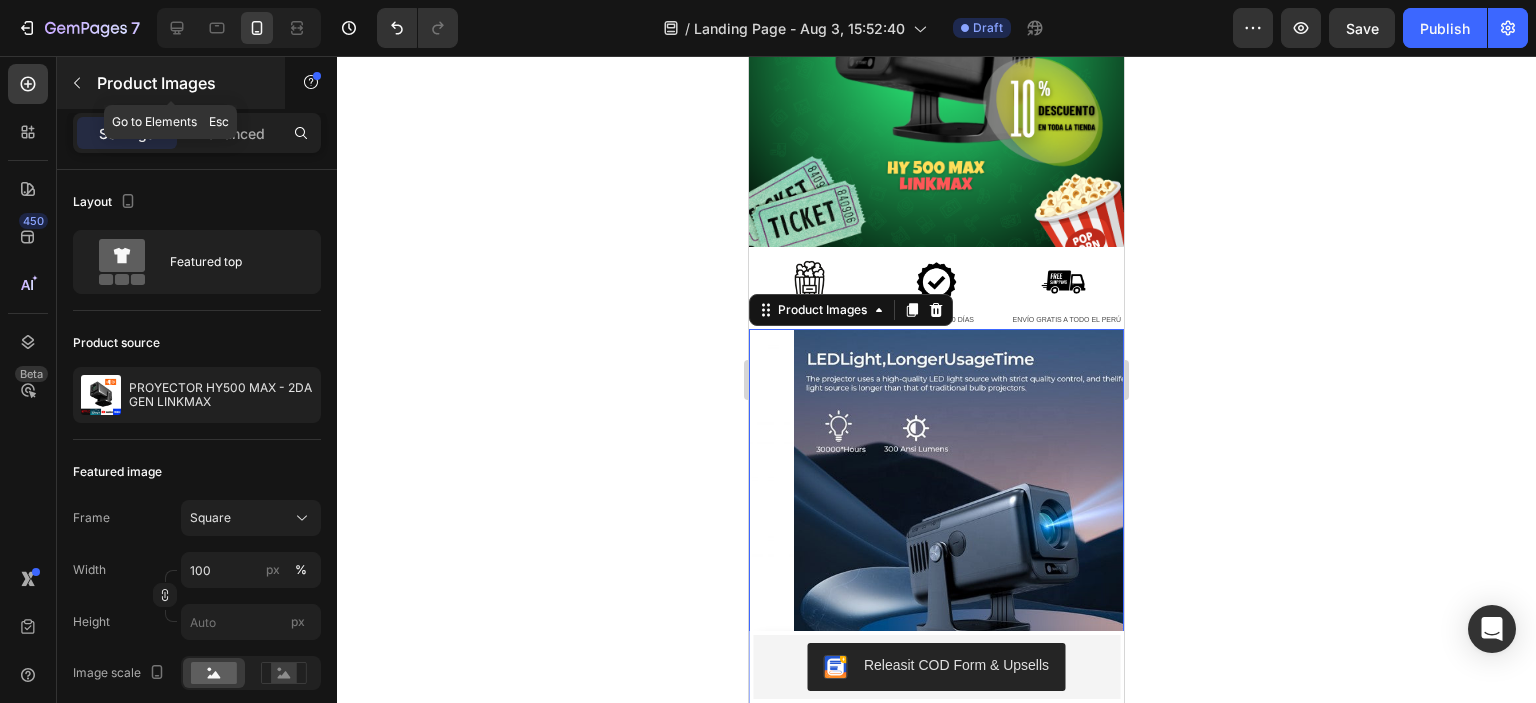 click 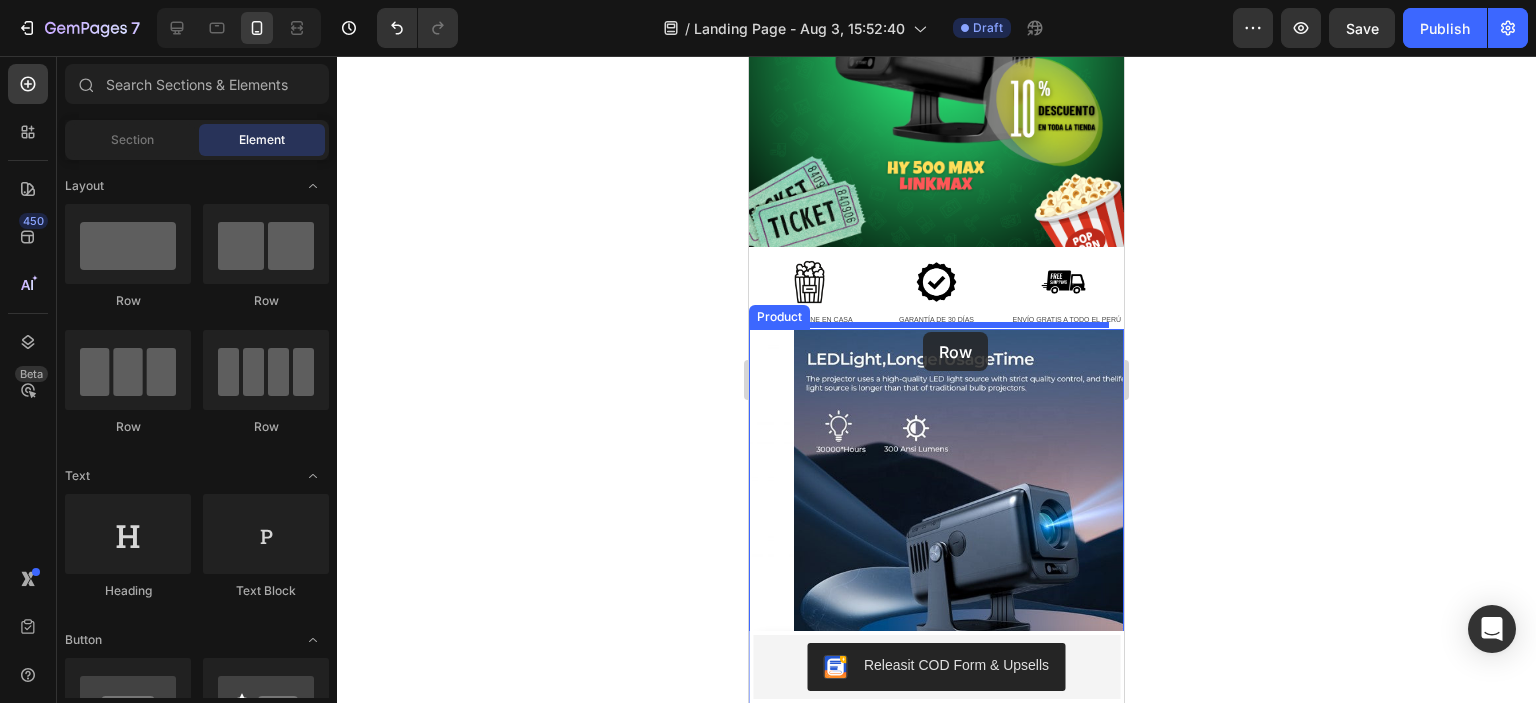 drag, startPoint x: 904, startPoint y: 307, endPoint x: 923, endPoint y: 332, distance: 31.400637 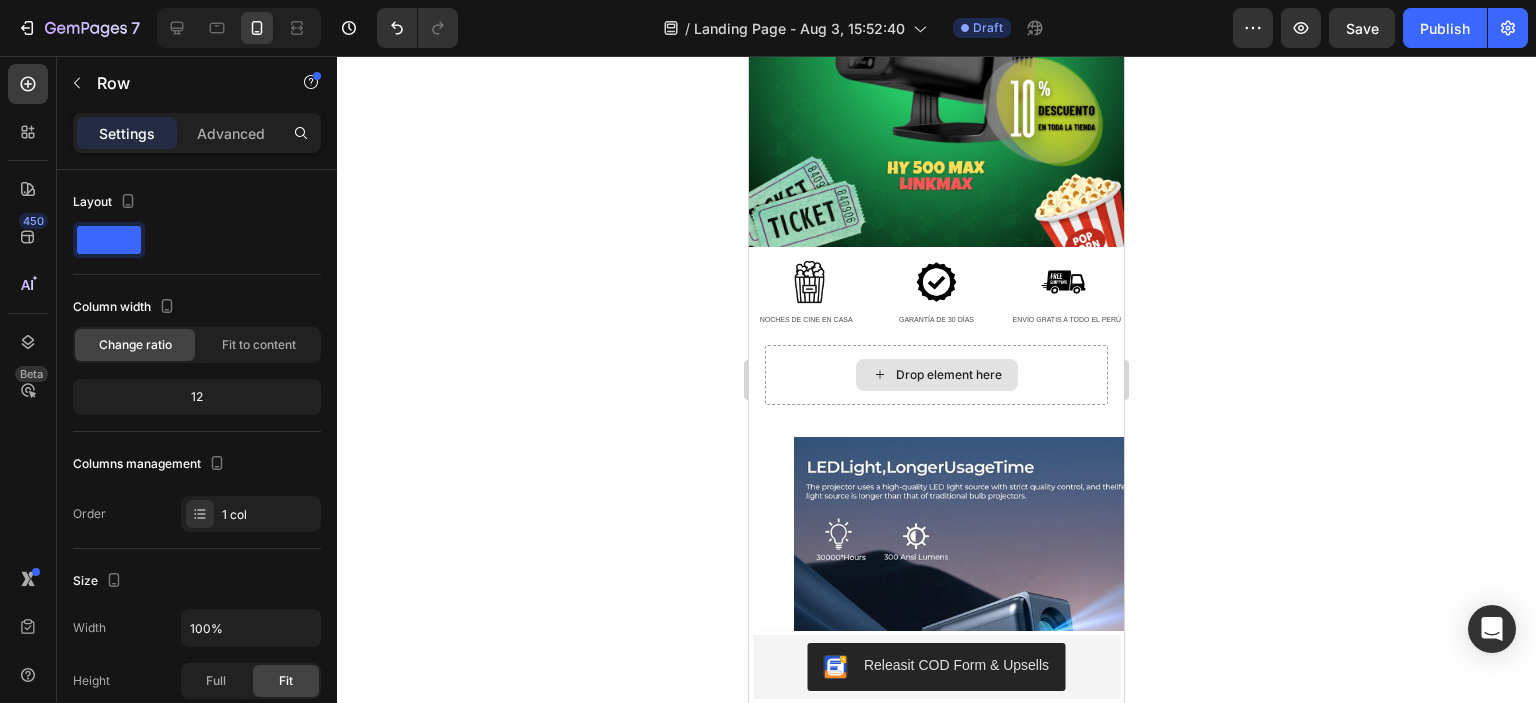 click on "Drop element here" at bounding box center (937, 375) 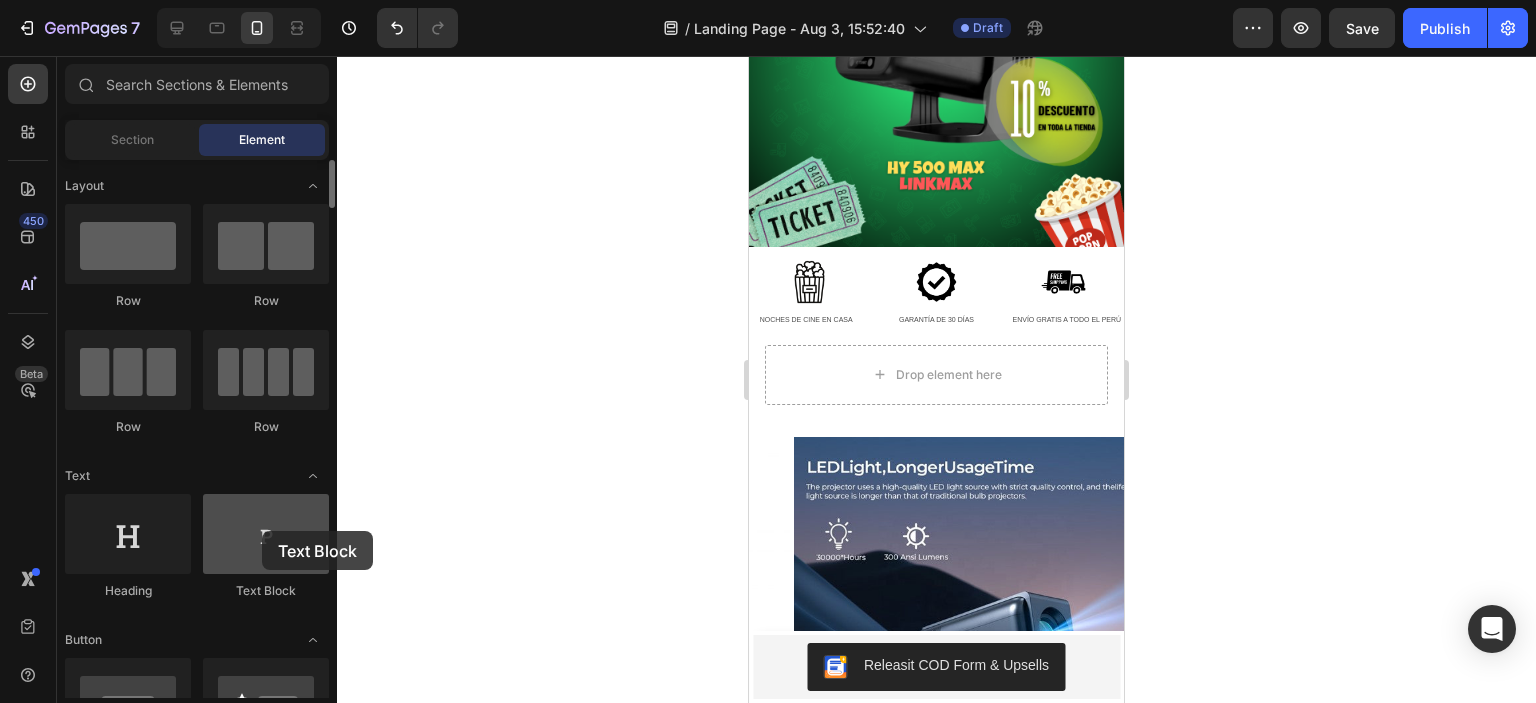 click at bounding box center [266, 534] 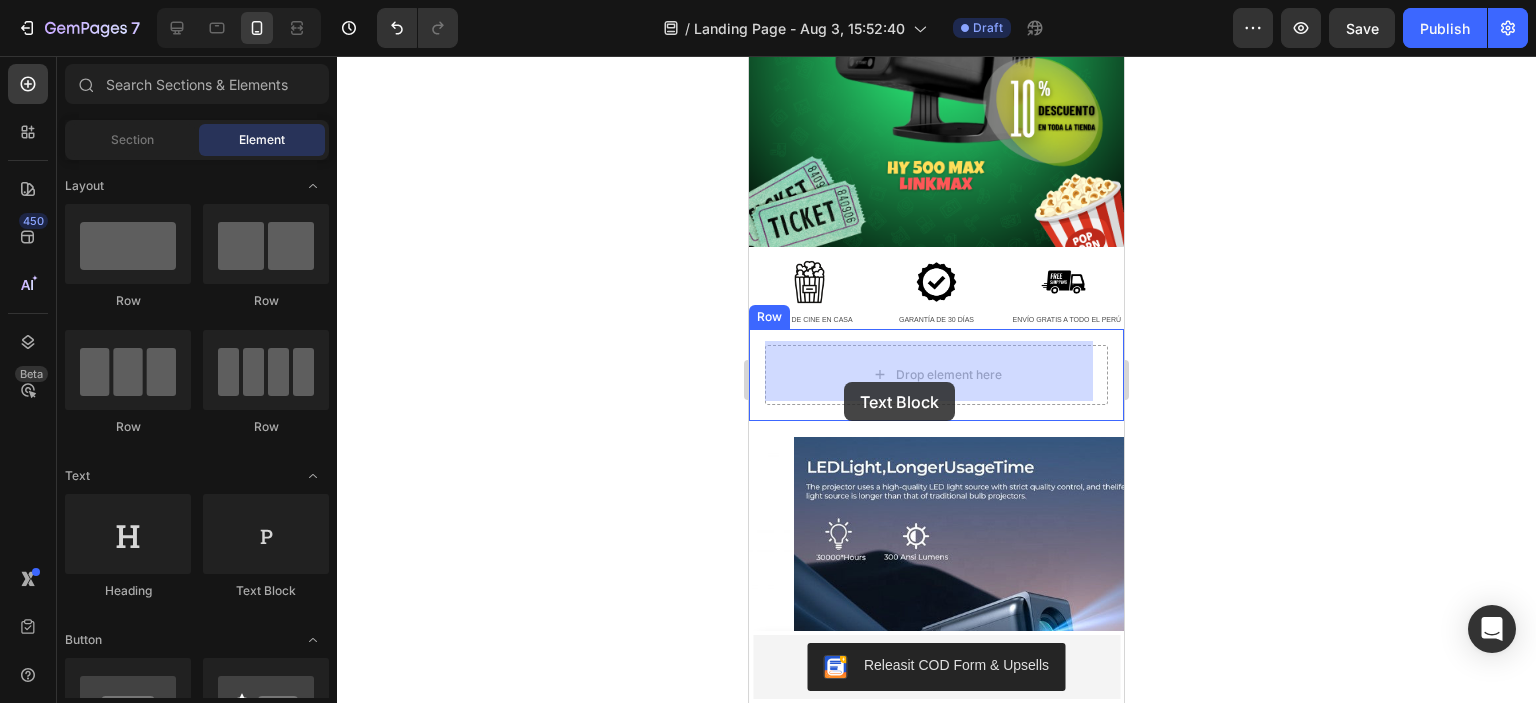 drag, startPoint x: 1026, startPoint y: 595, endPoint x: 1264, endPoint y: 101, distance: 548.34296 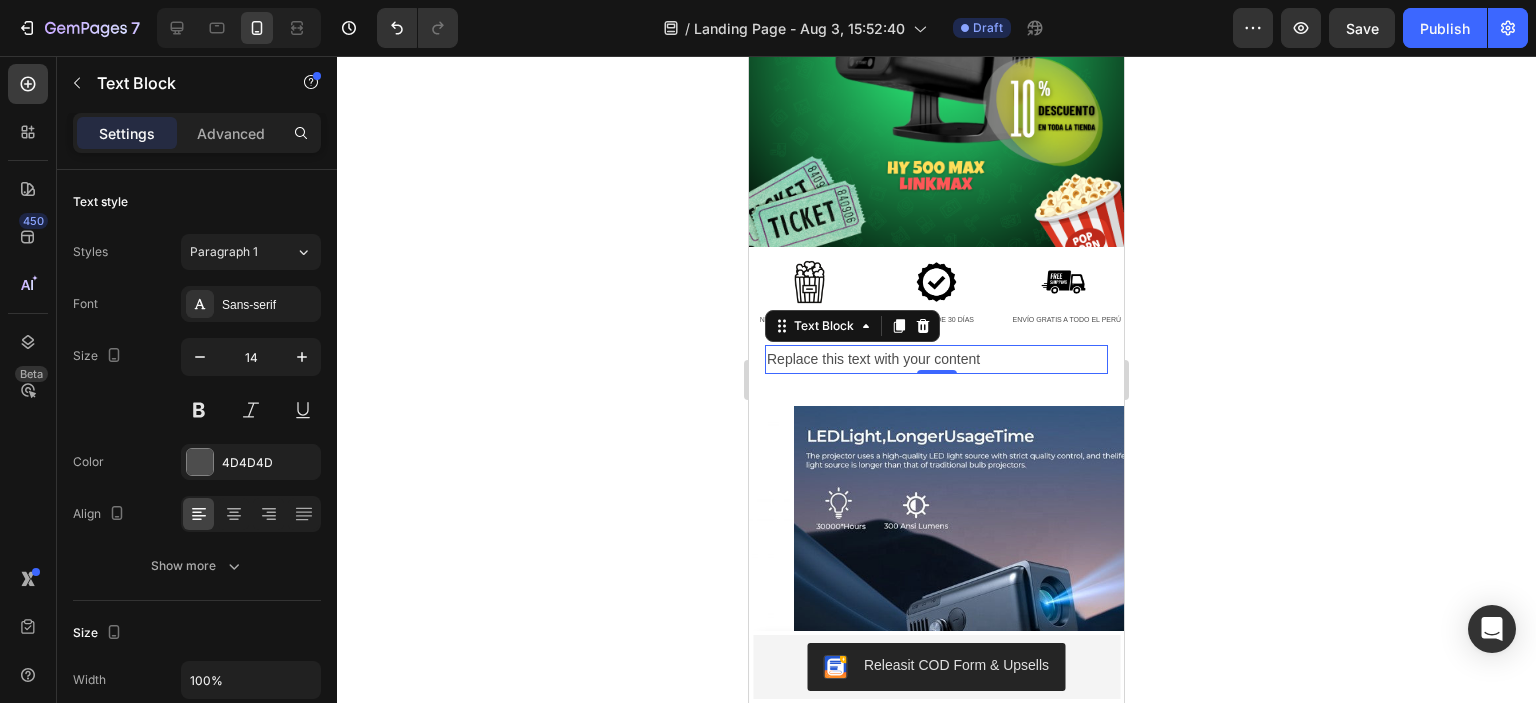 click on "Replace this text with your content" at bounding box center [936, 359] 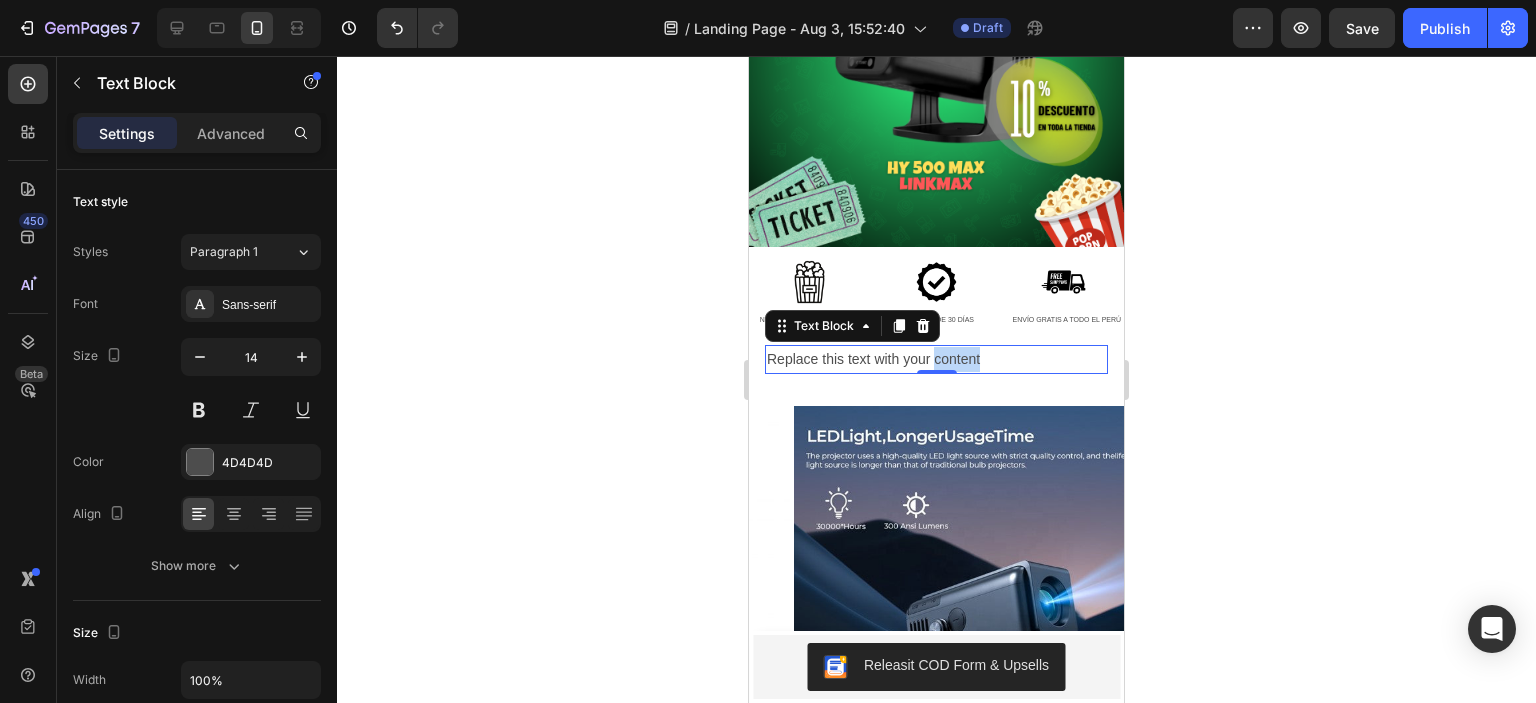 click on "Replace this text with your content" at bounding box center [936, 359] 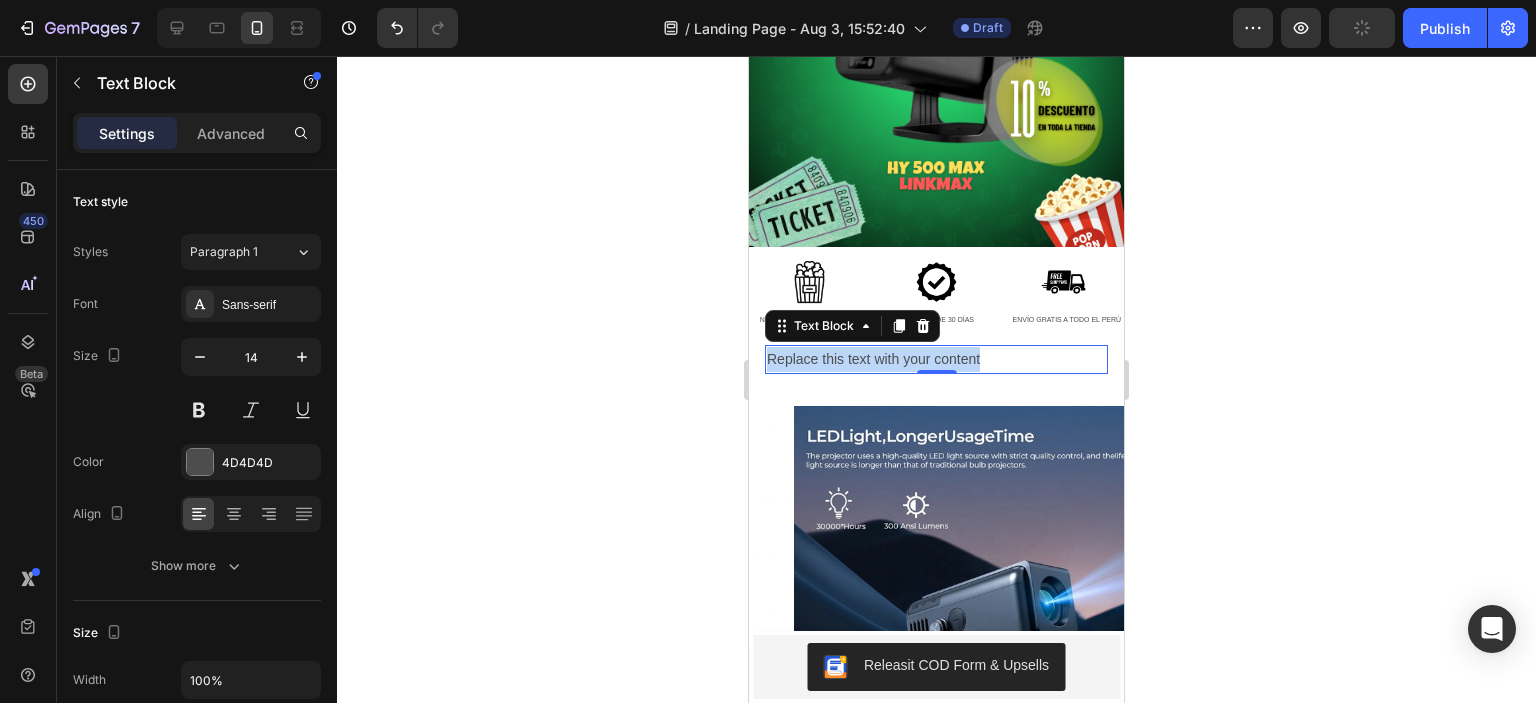 click on "Replace this text with your content" at bounding box center [936, 359] 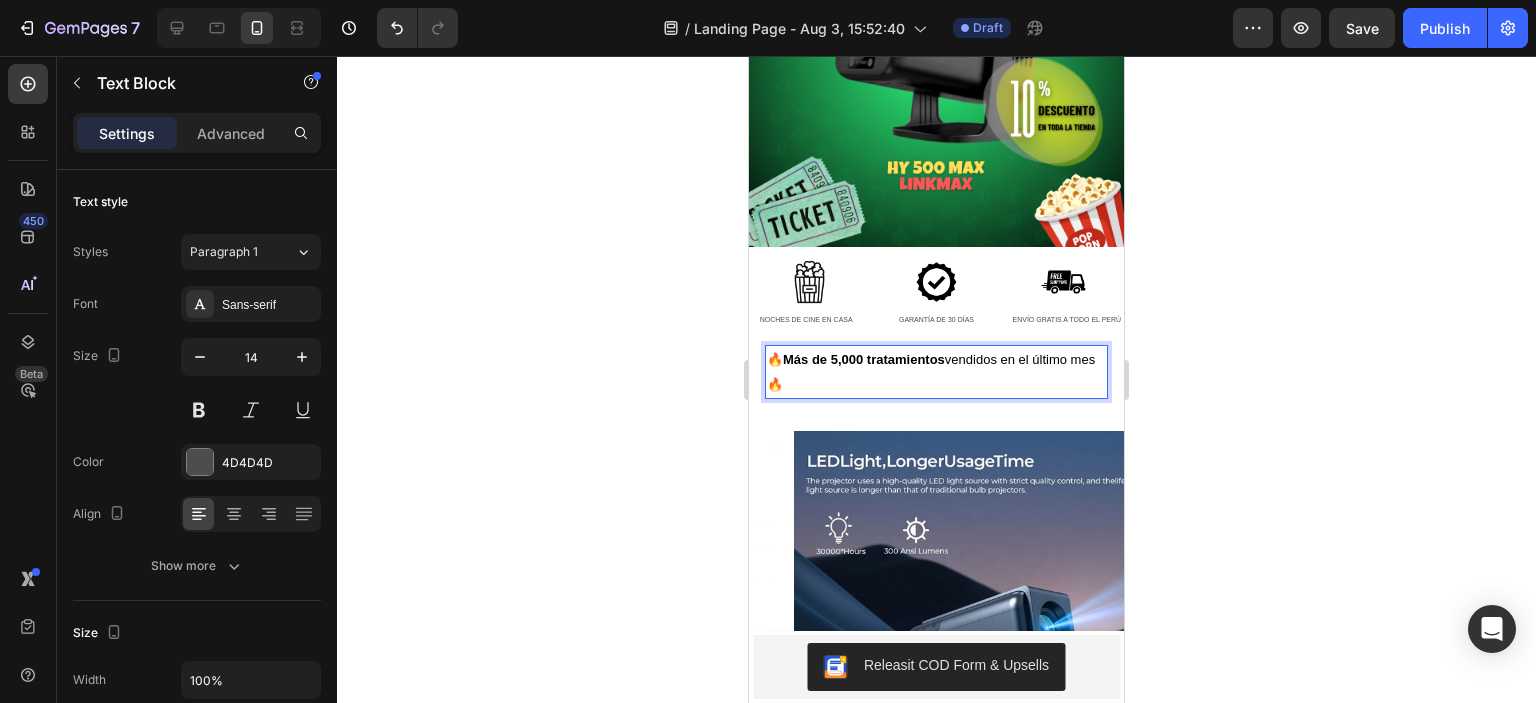 click on "🔥 Más de 5,000 tratamientos  vendidos en el último mes 🔥" at bounding box center [936, 372] 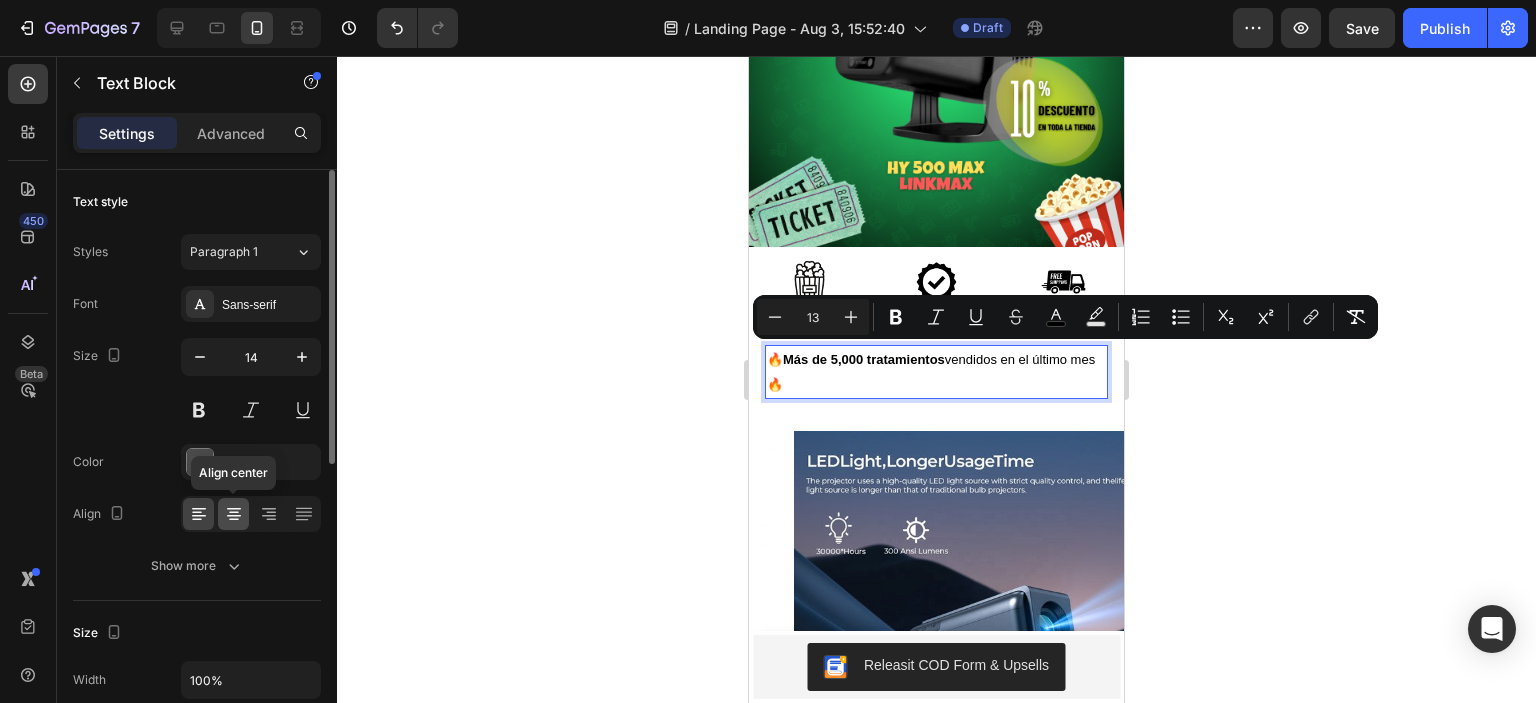 click 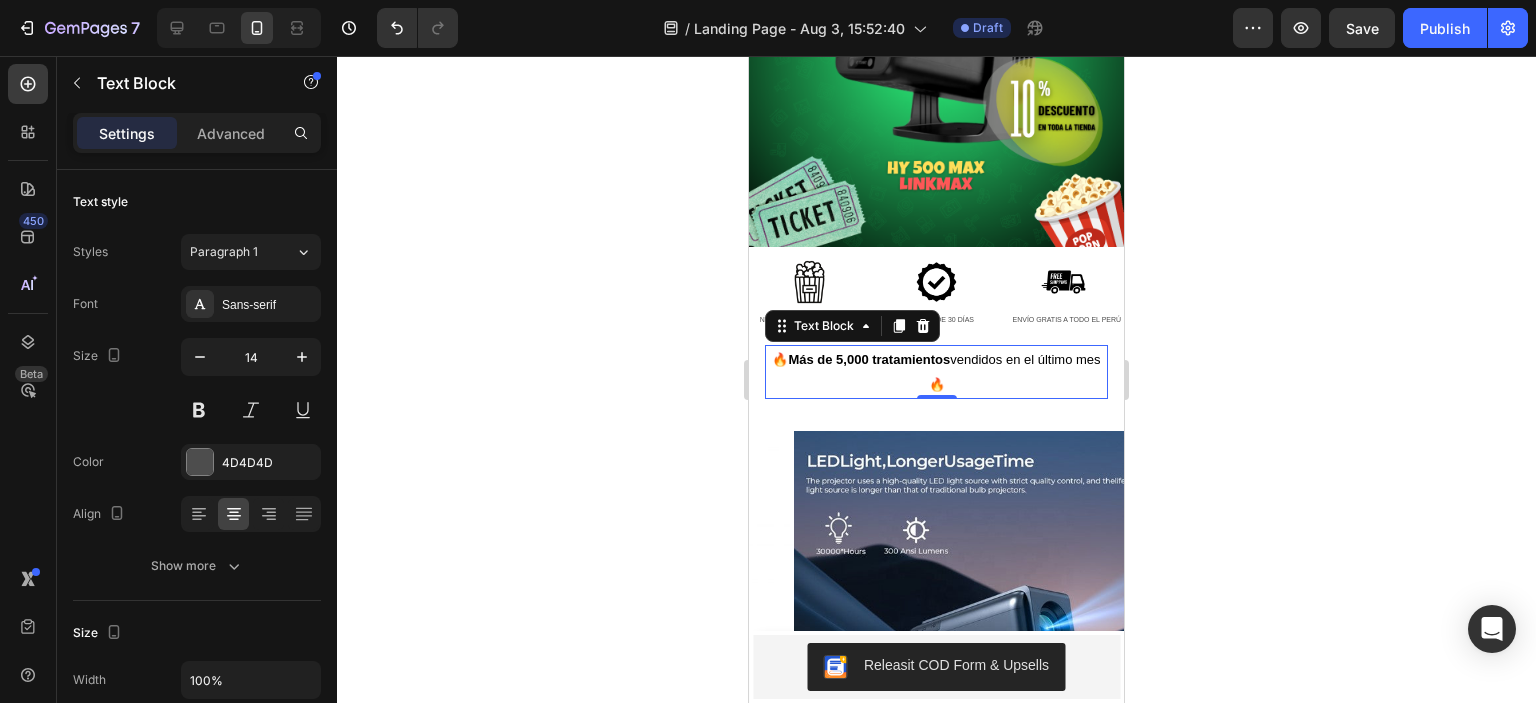 click on "🔥 Más de 5,000 tratamientos  vendidos en el último mes 🔥" at bounding box center [936, 372] 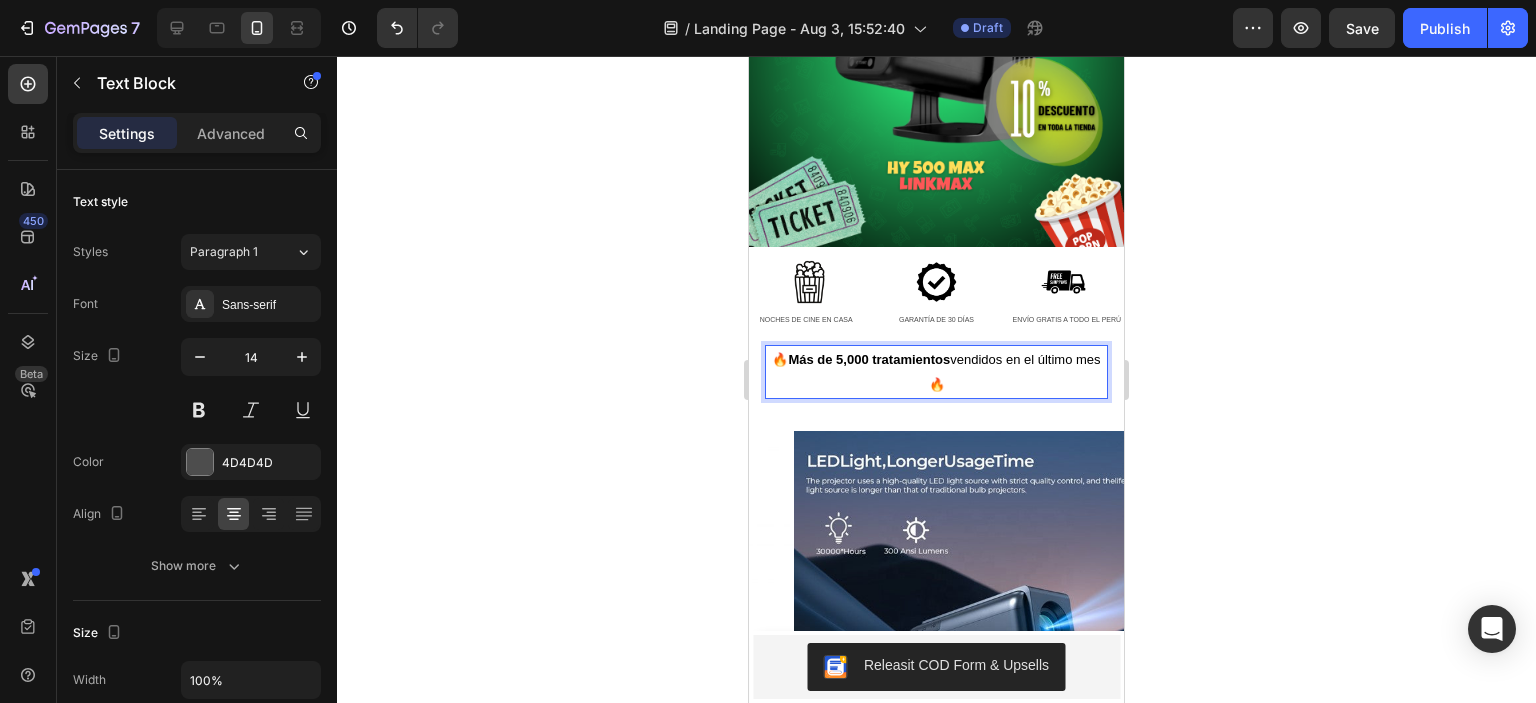 click on "Más de 5,000 tratamientos" at bounding box center (869, 359) 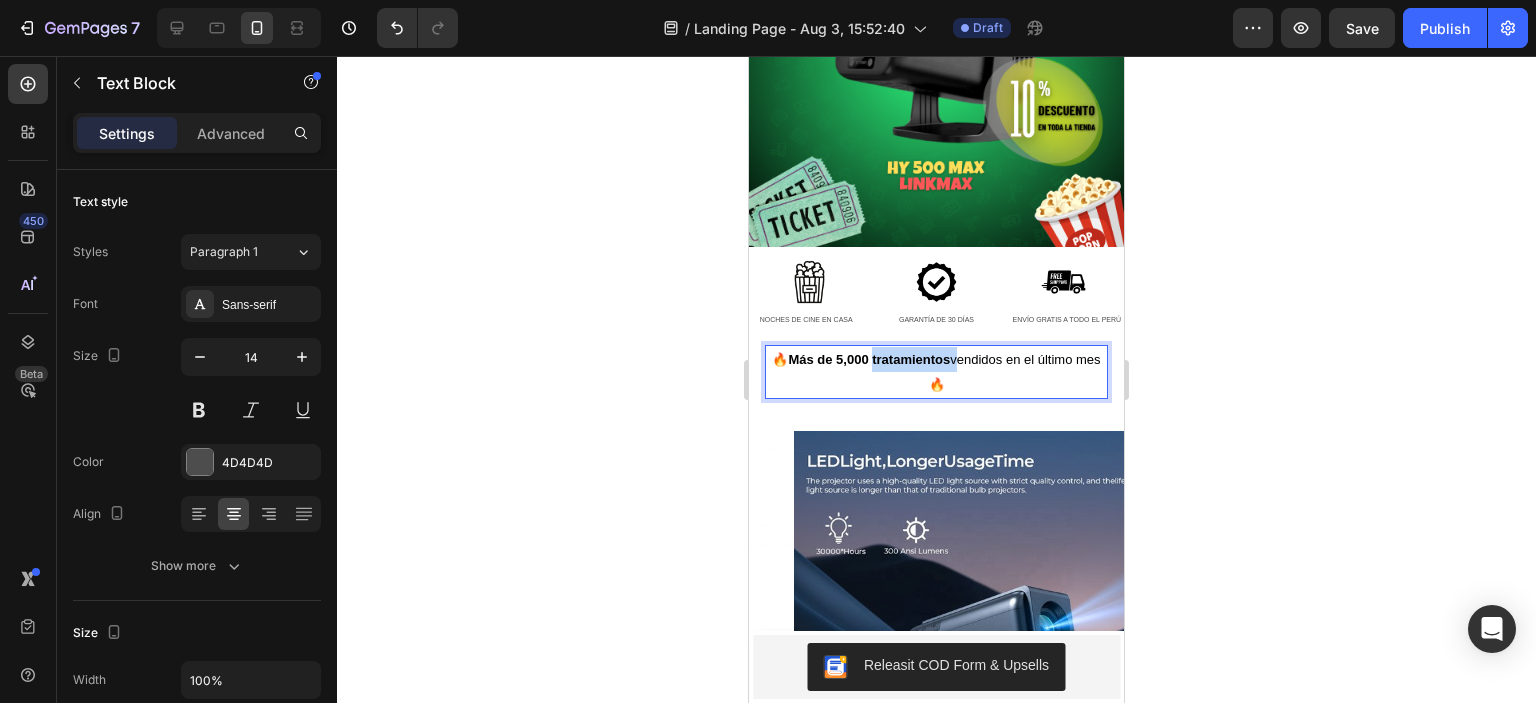 click on "Más de 5,000 tratamientos" at bounding box center [869, 359] 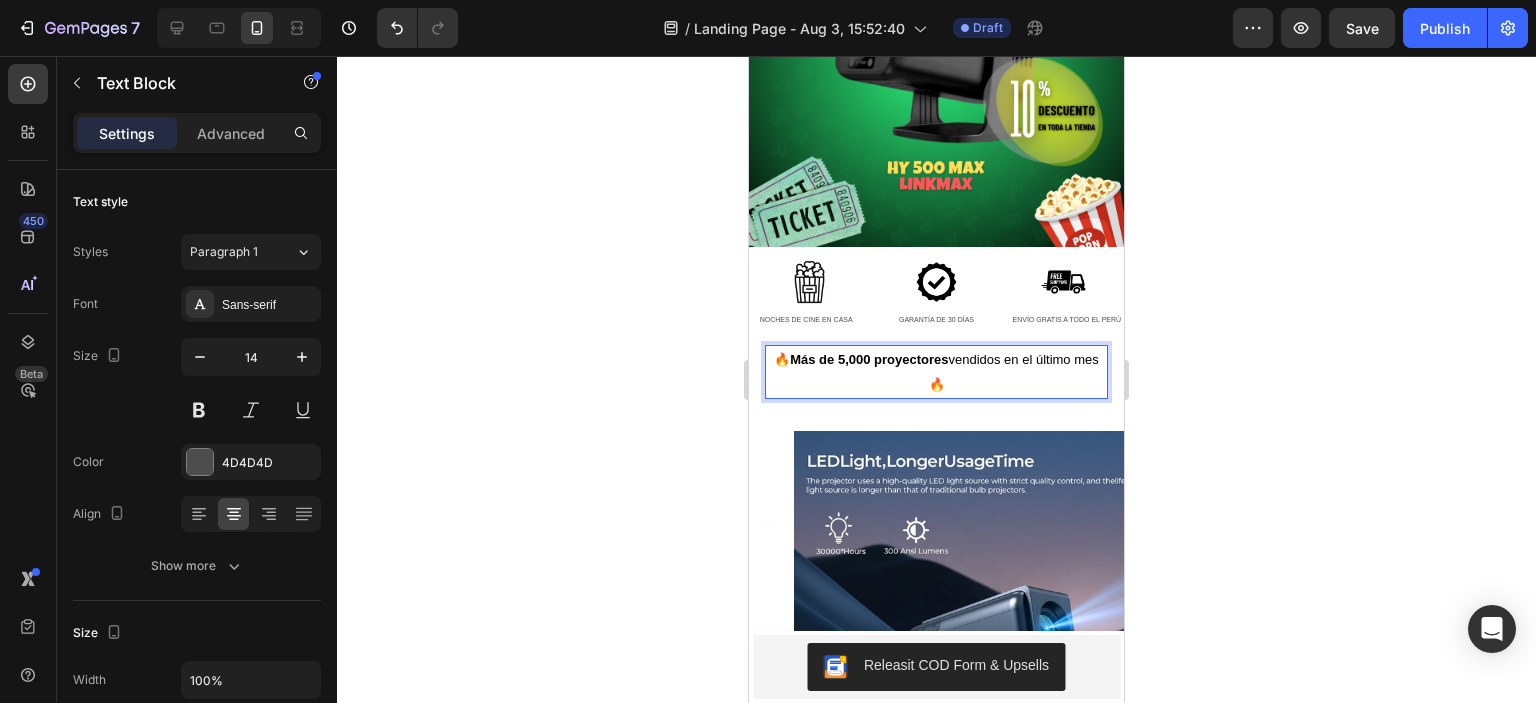 click on "Más de 5,000 proyectores" at bounding box center (869, 359) 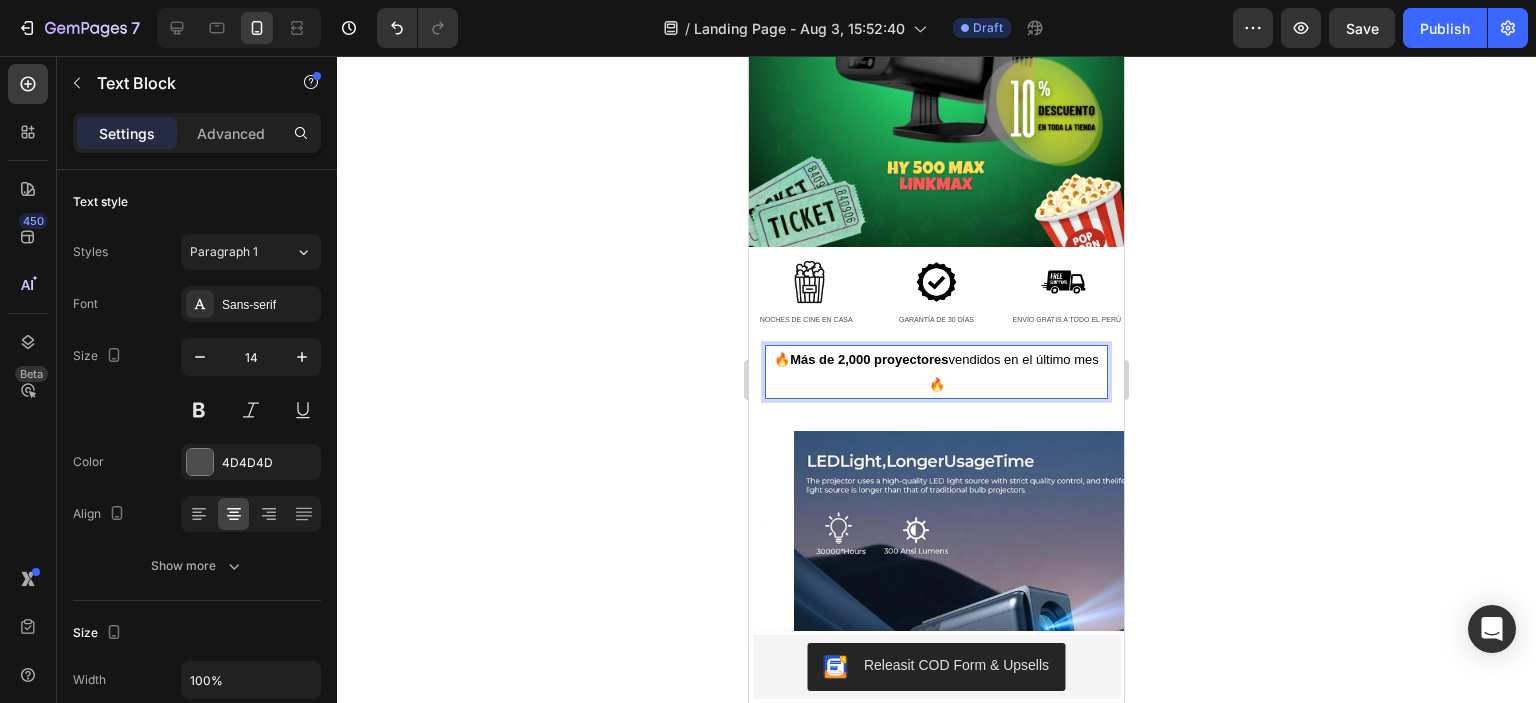 click 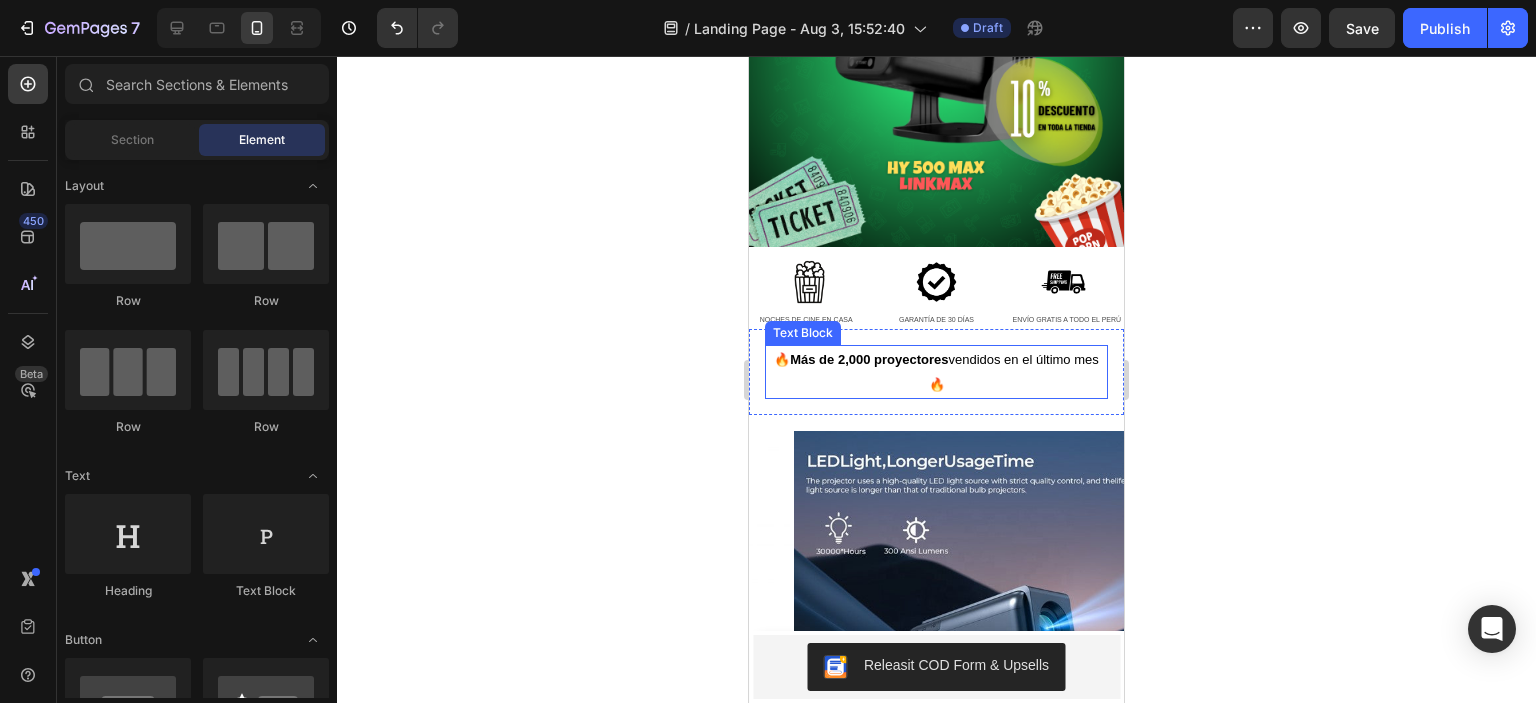 click on "🔥 Más de 2,000 proyectores  vendidos en el último mes 🔥" at bounding box center [936, 372] 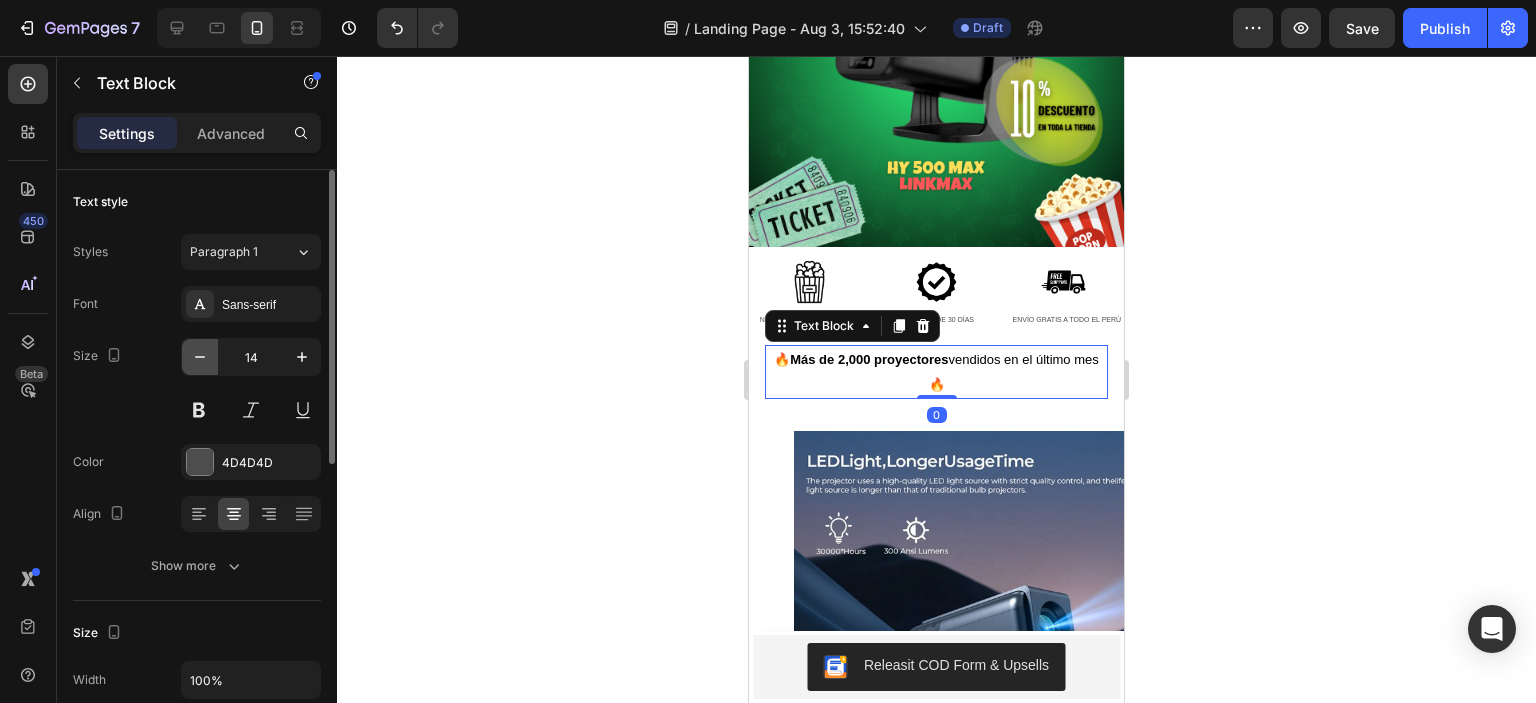 click 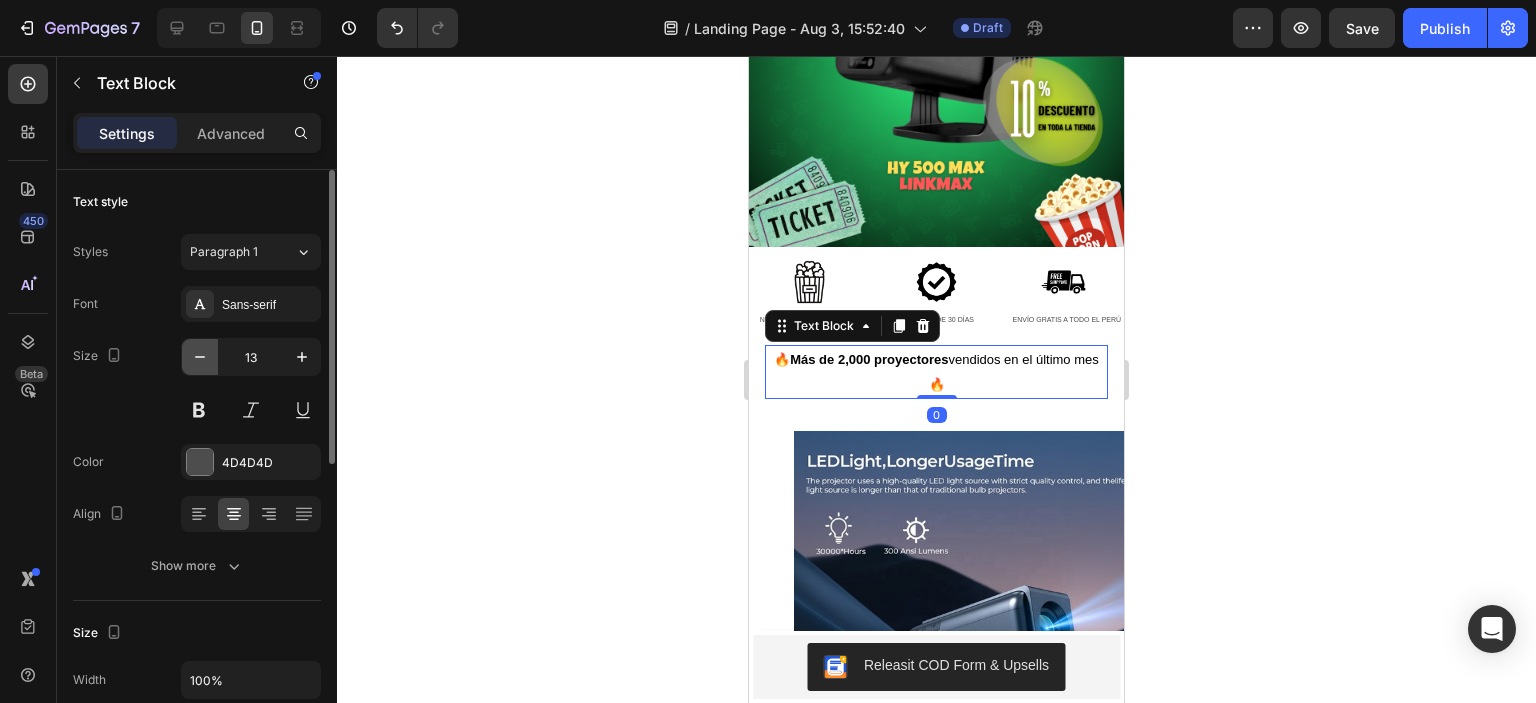 click 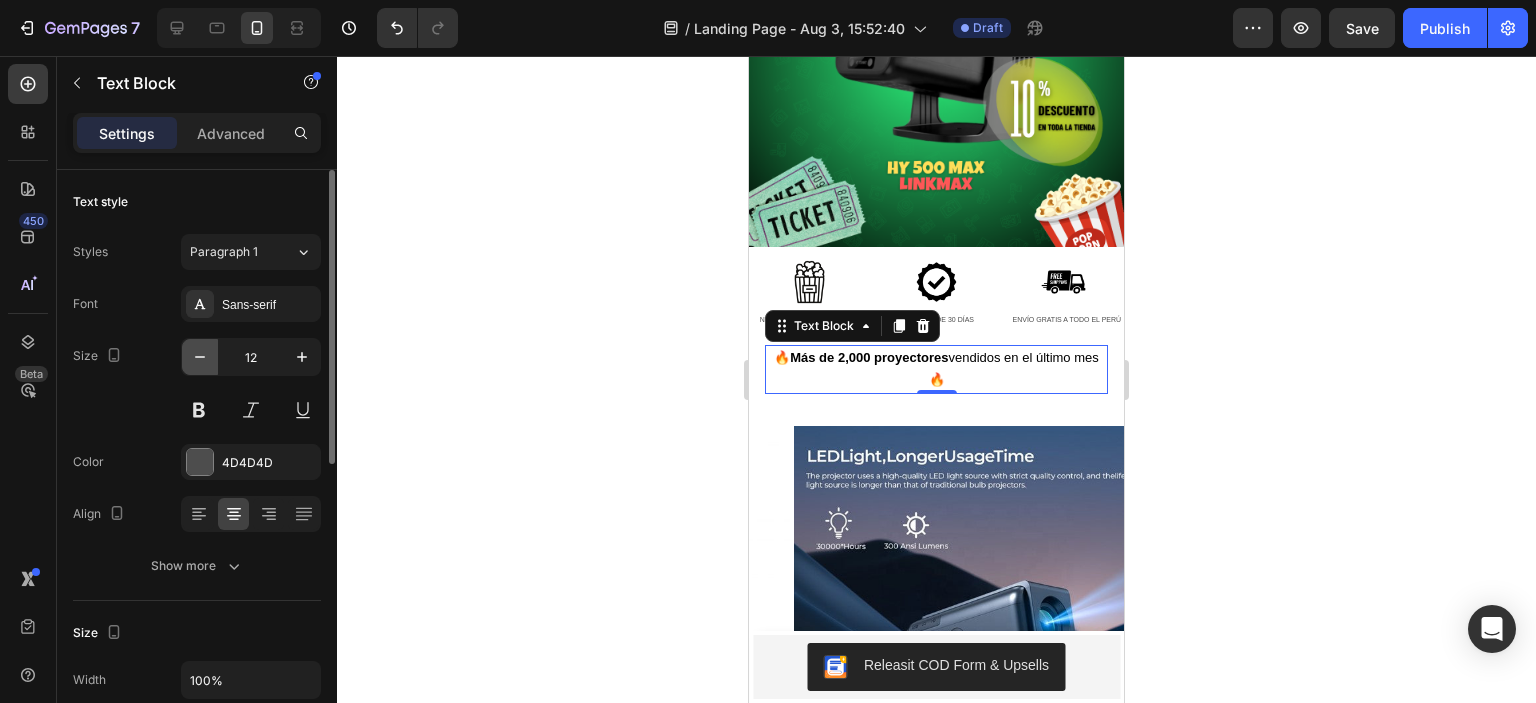 click 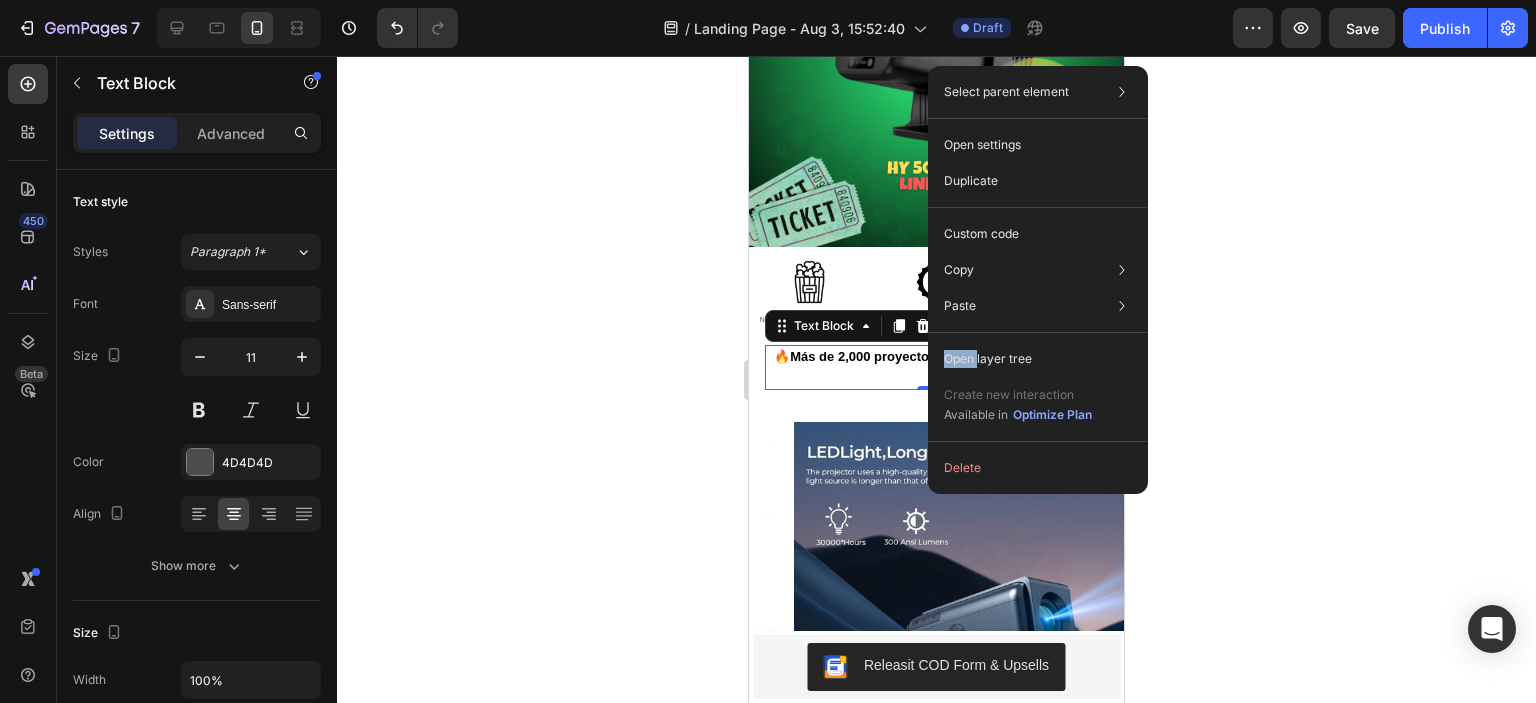click on "Select parent element Section Product Row 1 col Text Block Open settings Duplicate Custom code Copy Copy element  Ctrl + C Copy style  Copy class  .gR3mltmSee Paste Paste element  Ctrl + V Paste style  Ctrl + Shift + V Open layer tree Create new interaction Available in  Optimize Plan   Delete" at bounding box center [1038, 280] 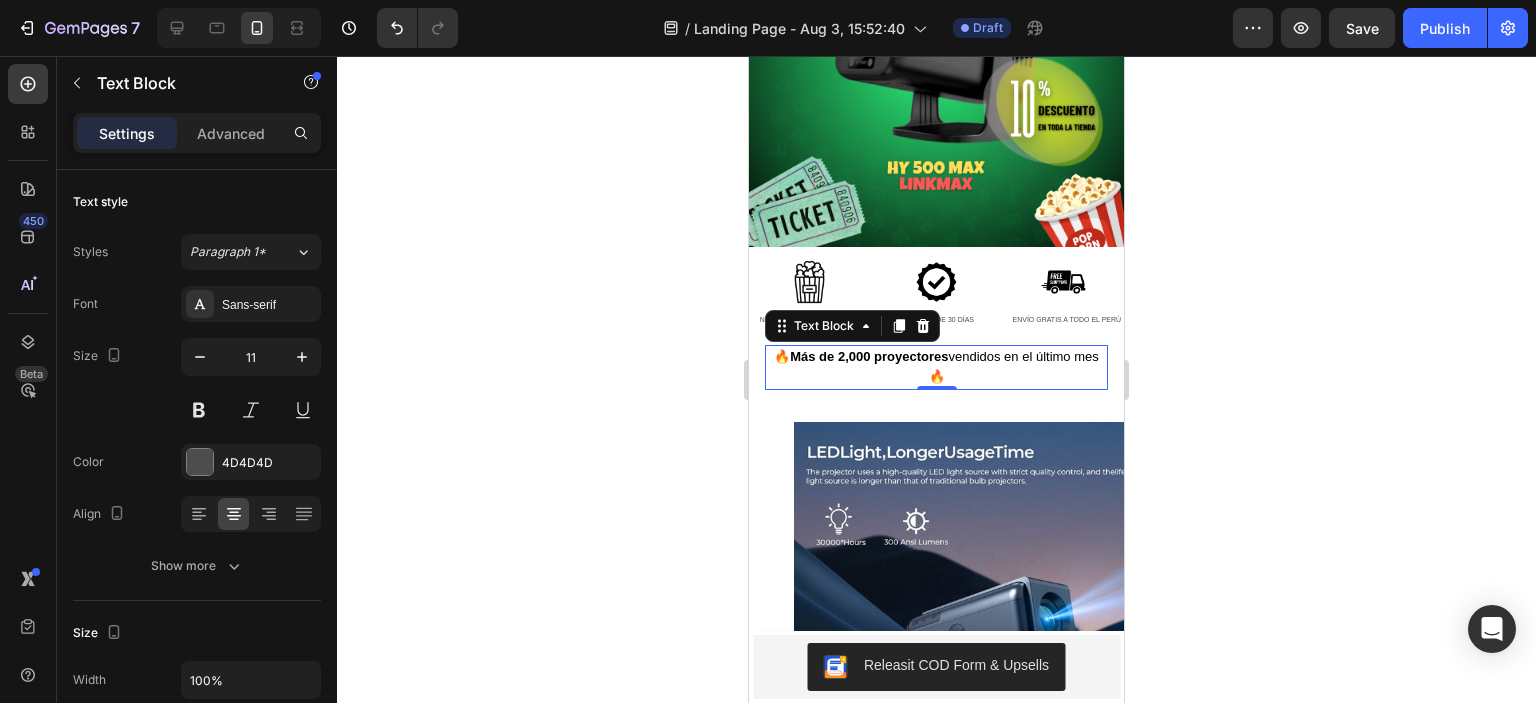 click on "Más de 2,000 proyectores" at bounding box center (869, 356) 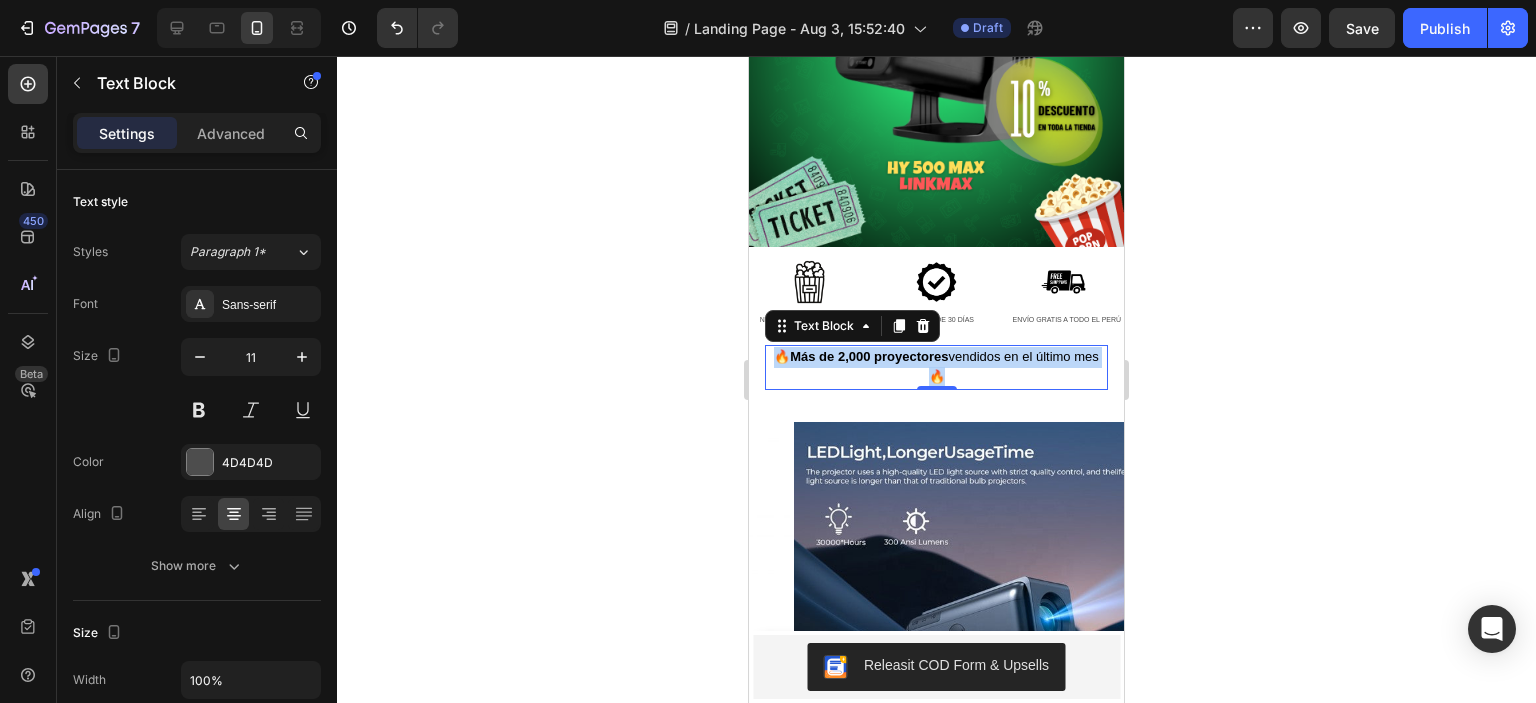 click on "Más de 2,000 proyectores" at bounding box center [869, 356] 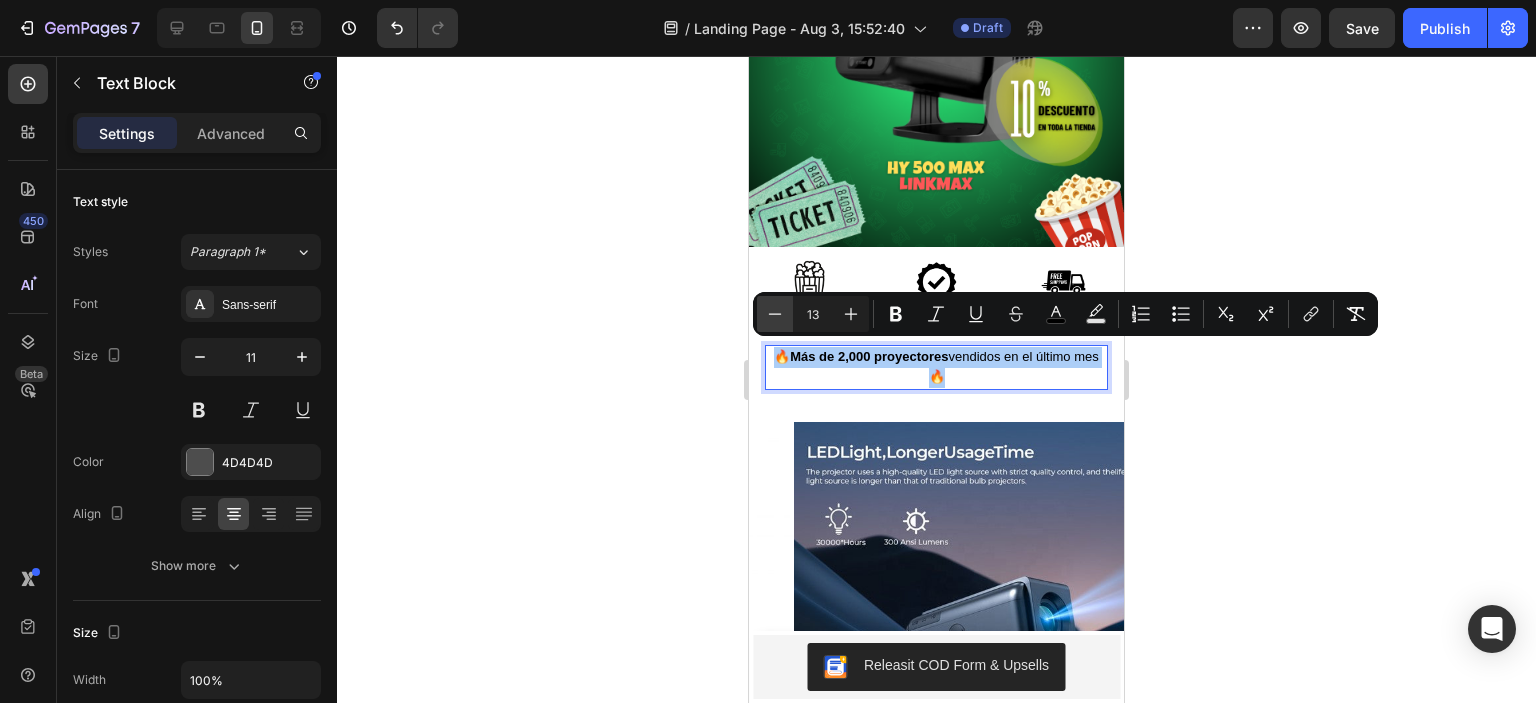 click on "Minus" at bounding box center (775, 314) 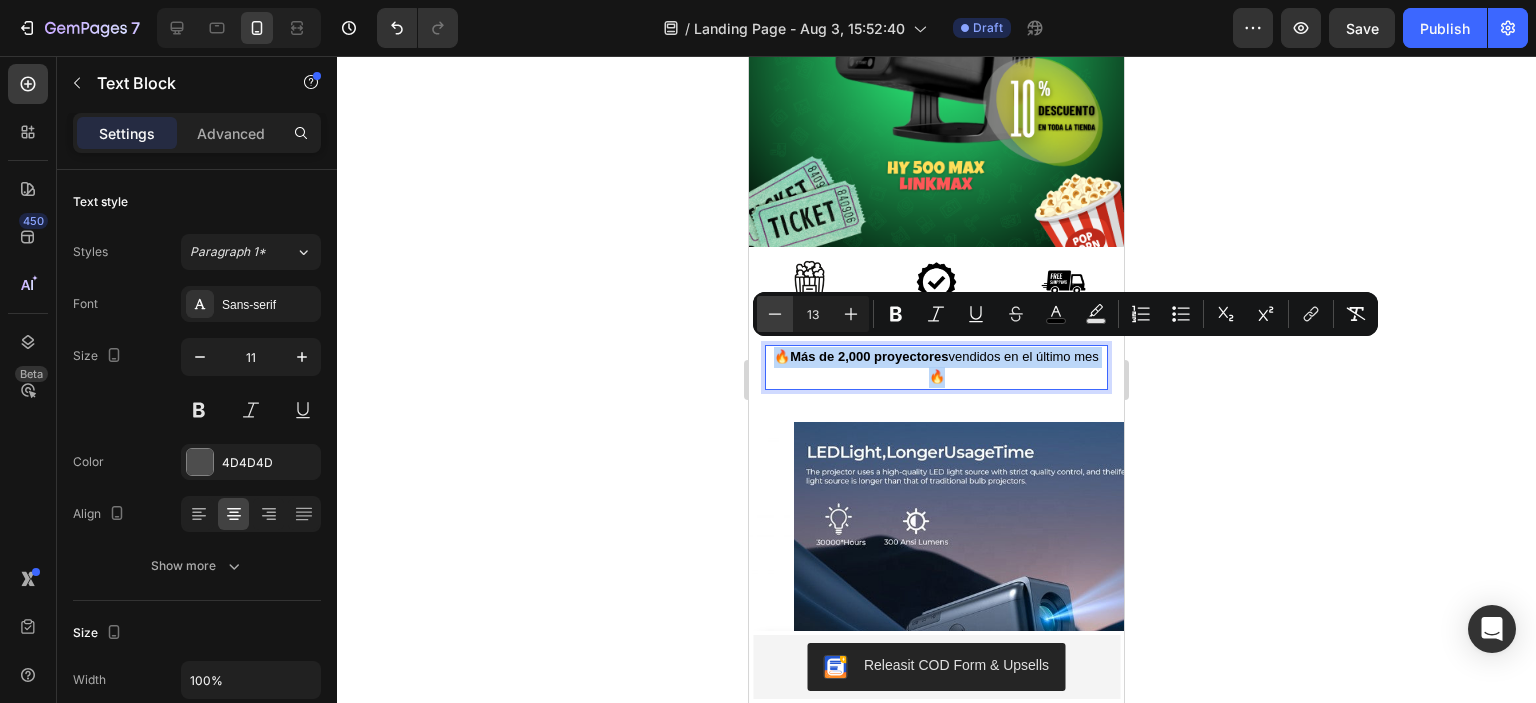 type on "12" 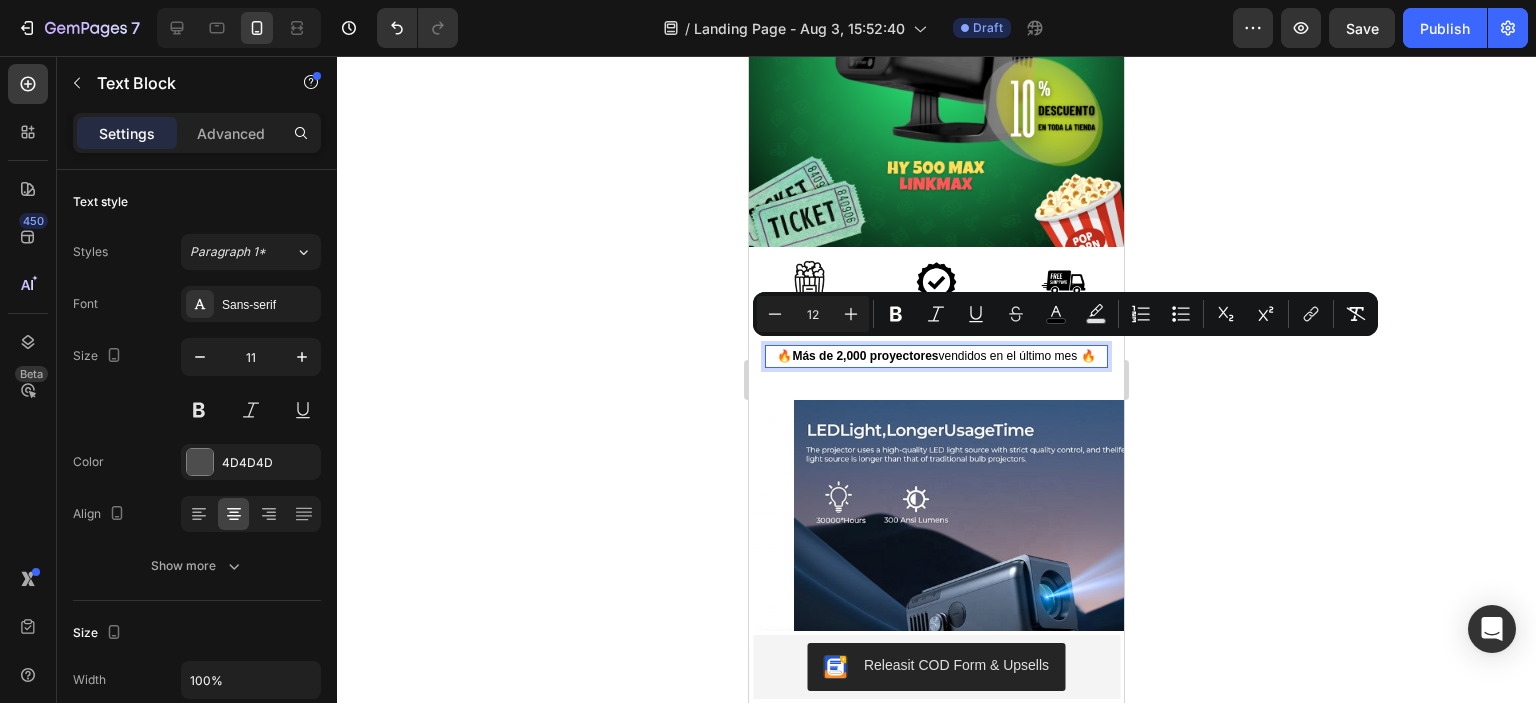 click 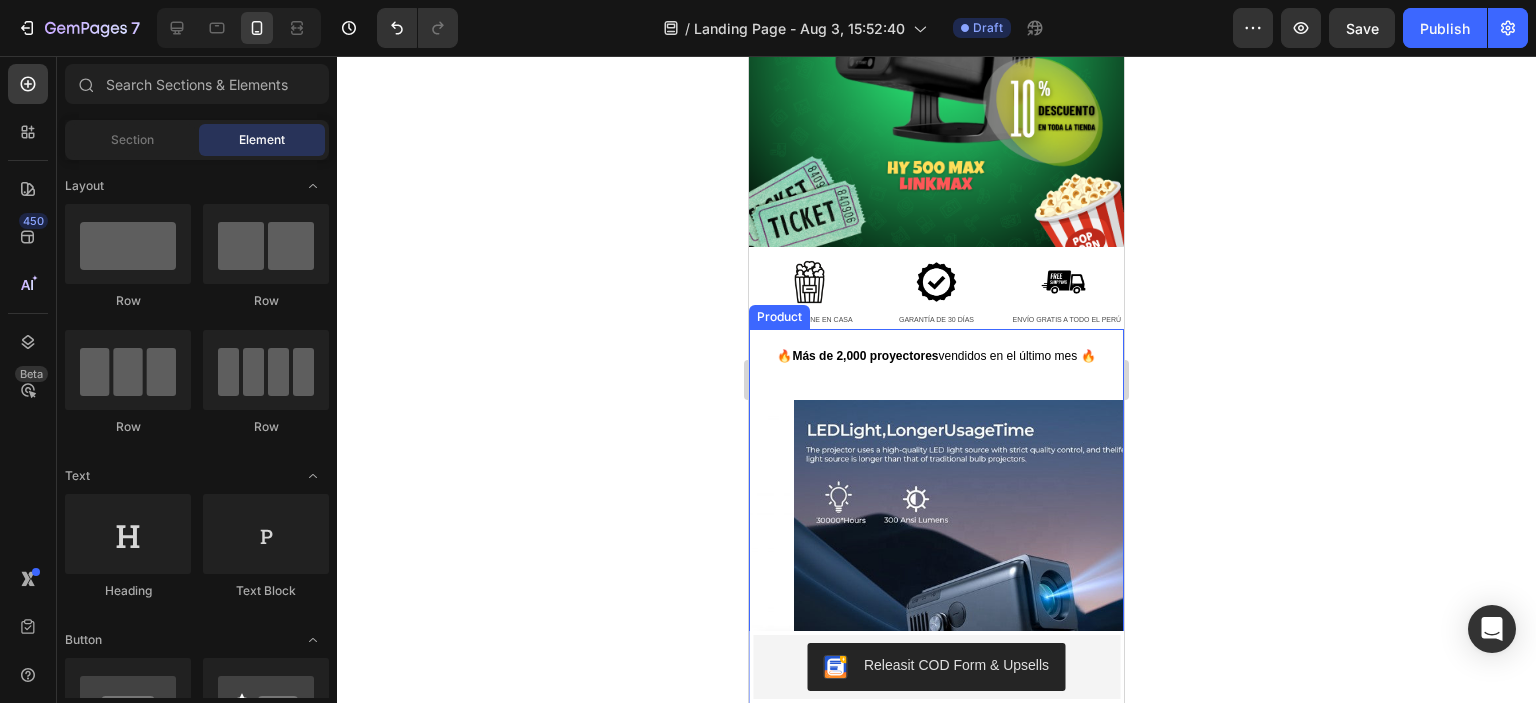 click on "🔥 Más de 2,000 proyectores  vendidos en el último mes 🔥 Text Block Row
Product Images" at bounding box center [936, 598] 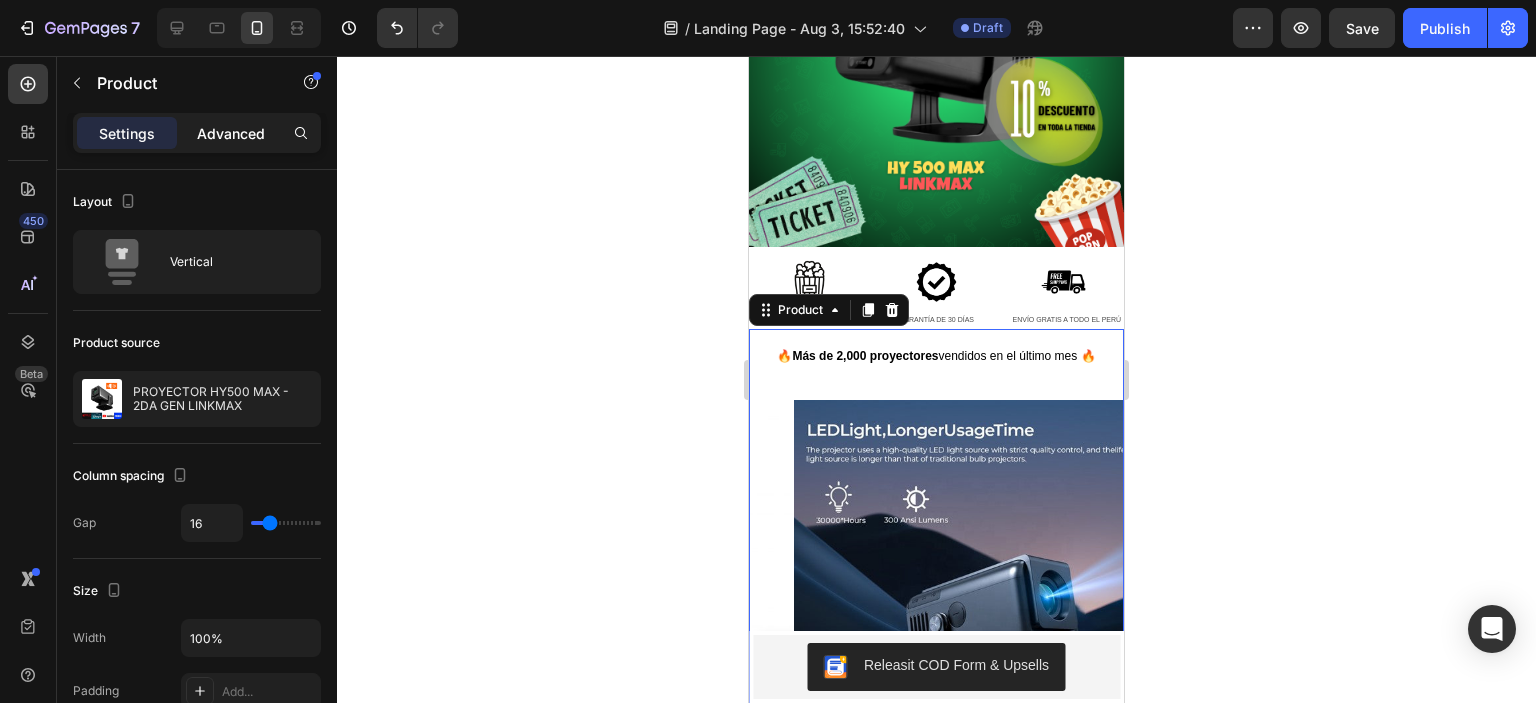 click on "Advanced" 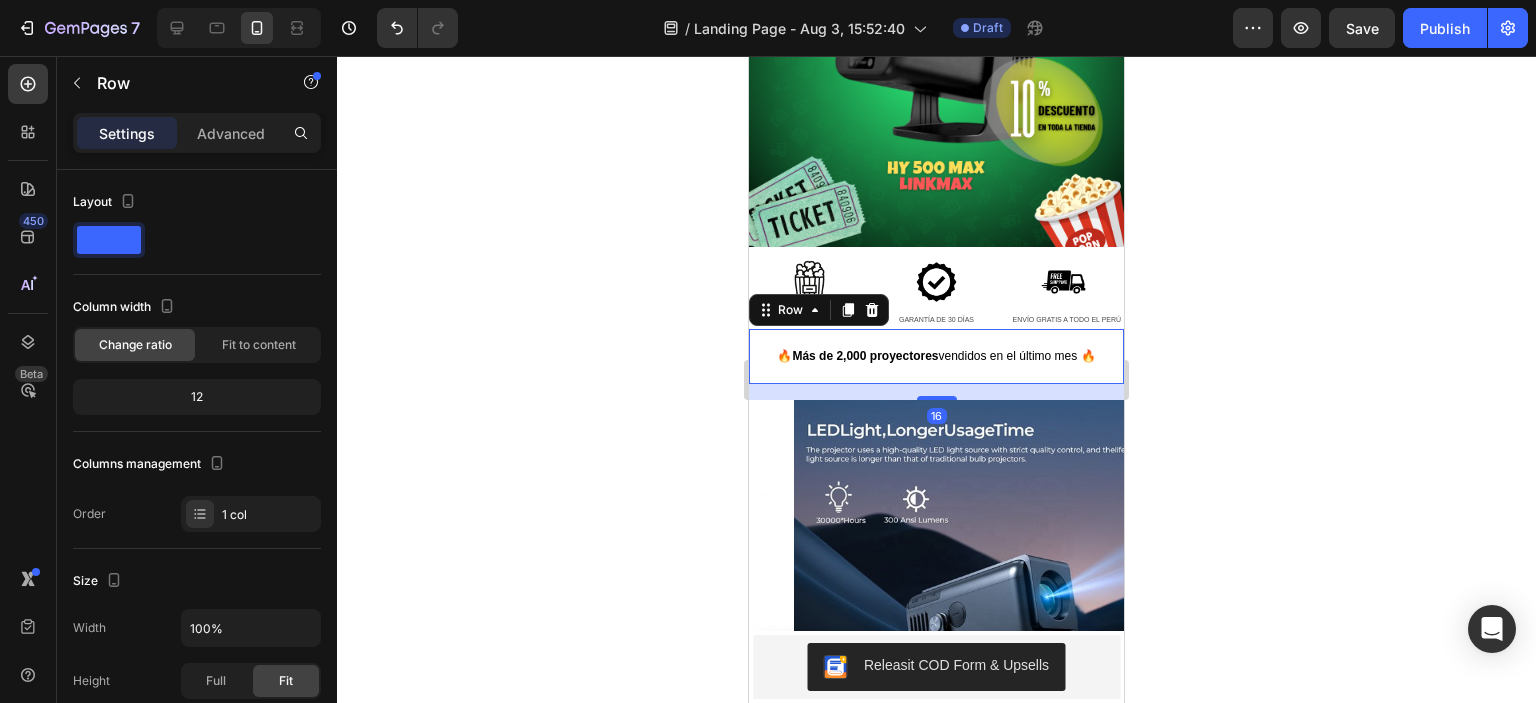 click on "🔥 Más de 2,000 proyectores  vendidos en el último mes 🔥 Text Block Row   16" at bounding box center [936, 357] 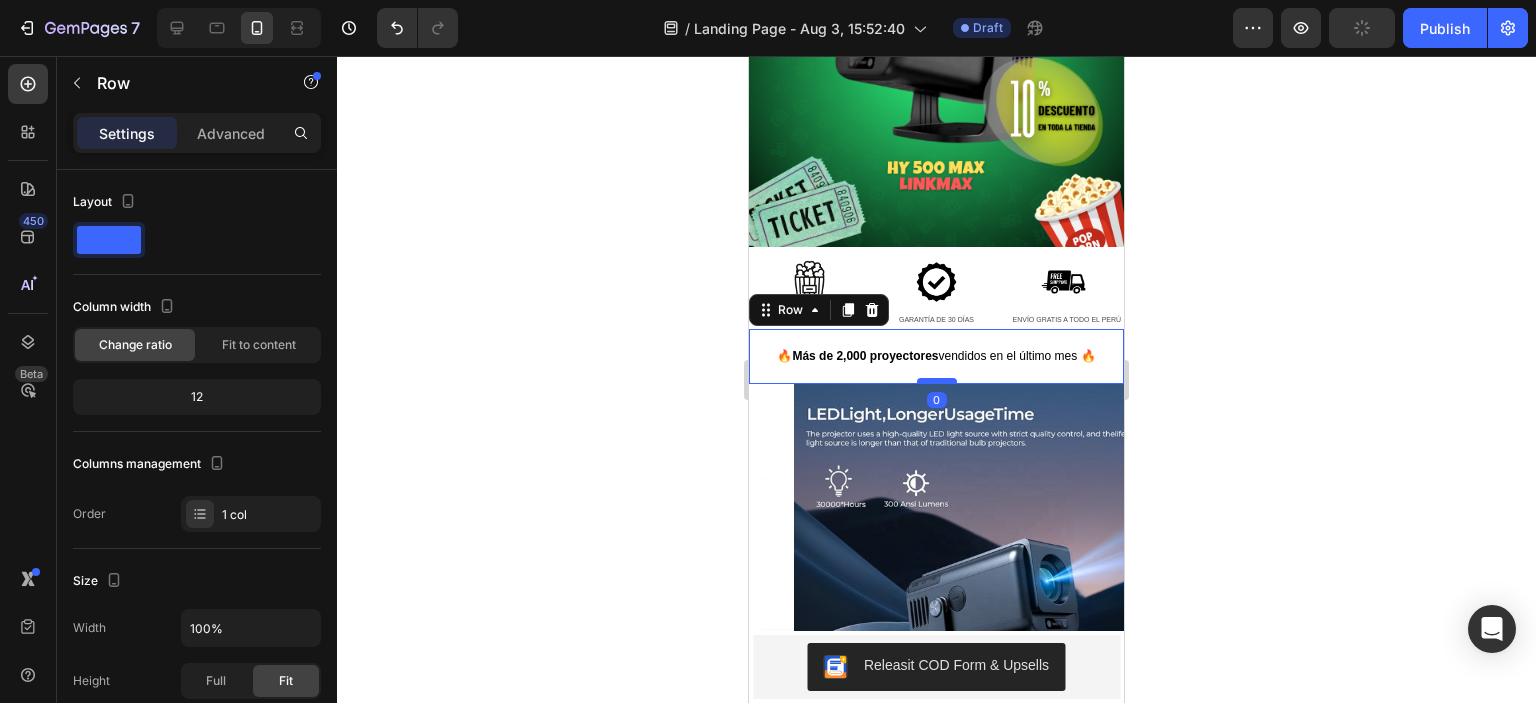 drag, startPoint x: 916, startPoint y: 394, endPoint x: 916, endPoint y: 375, distance: 19 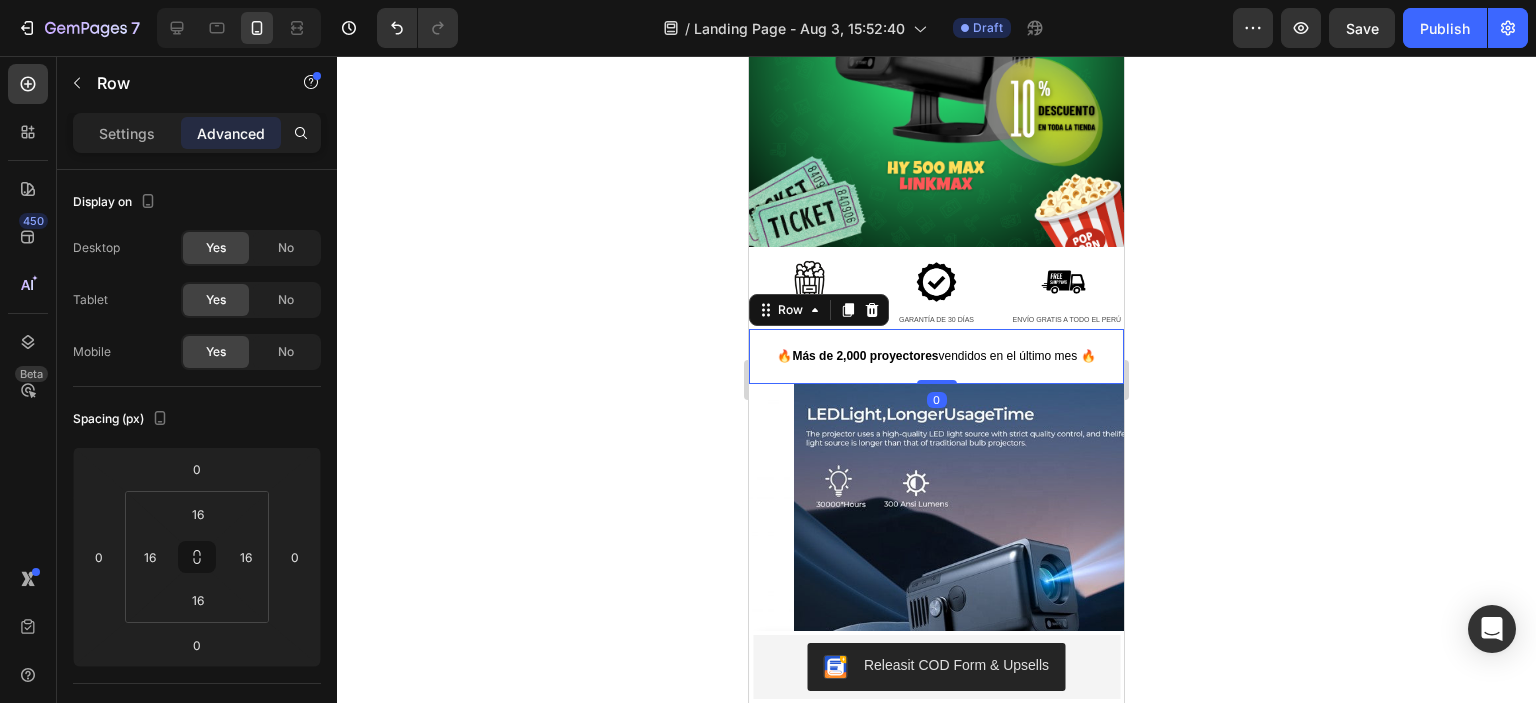 click 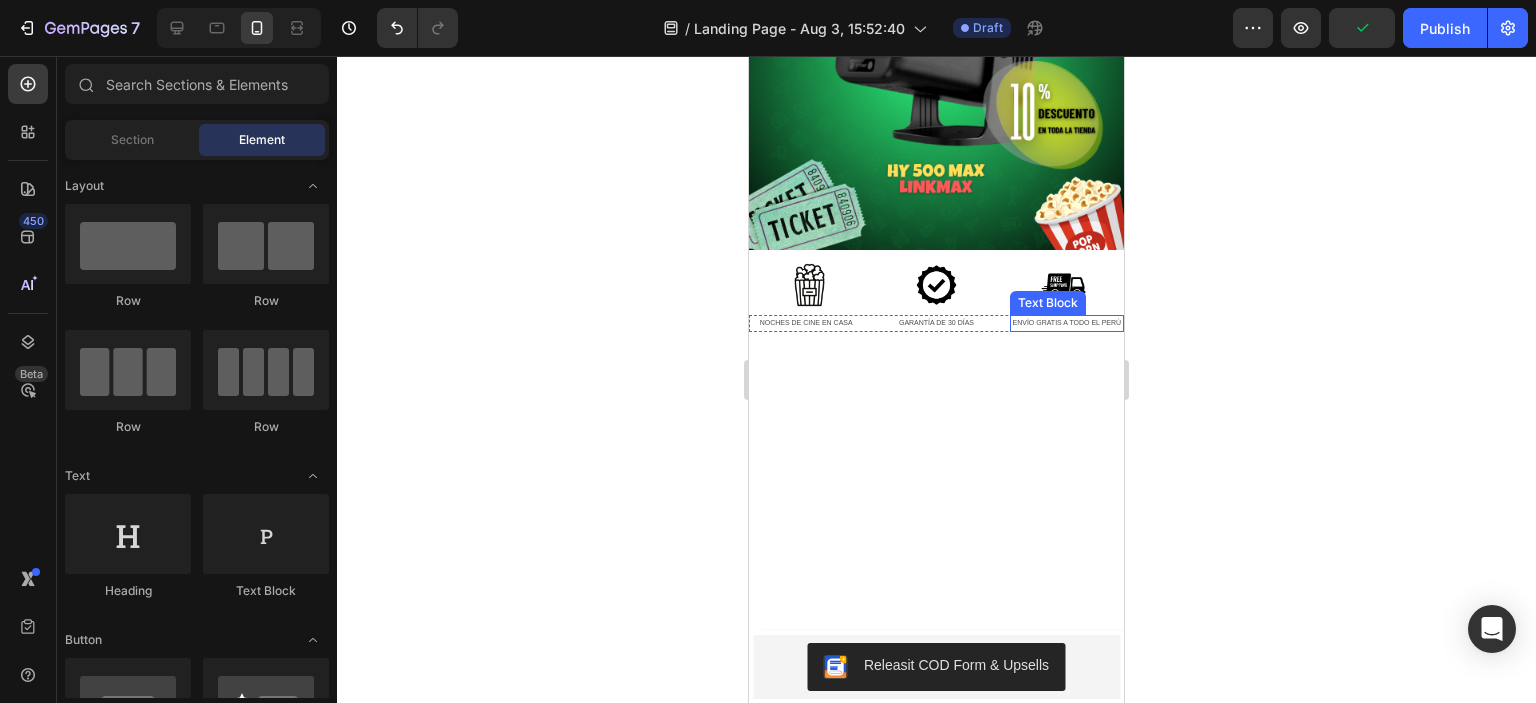 scroll, scrollTop: 0, scrollLeft: 0, axis: both 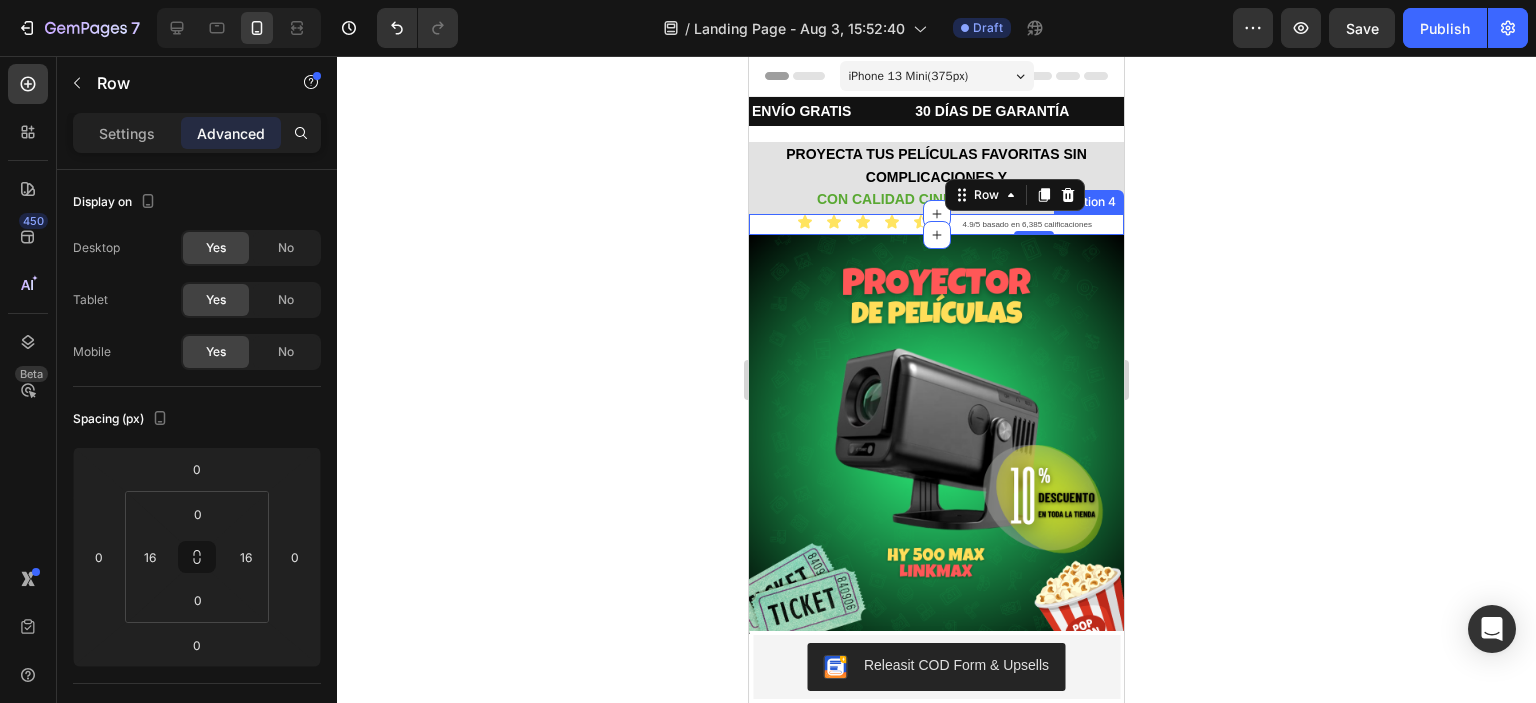 click on "Icon Icon Icon Icon Icon Icon List" at bounding box center [839, 224] 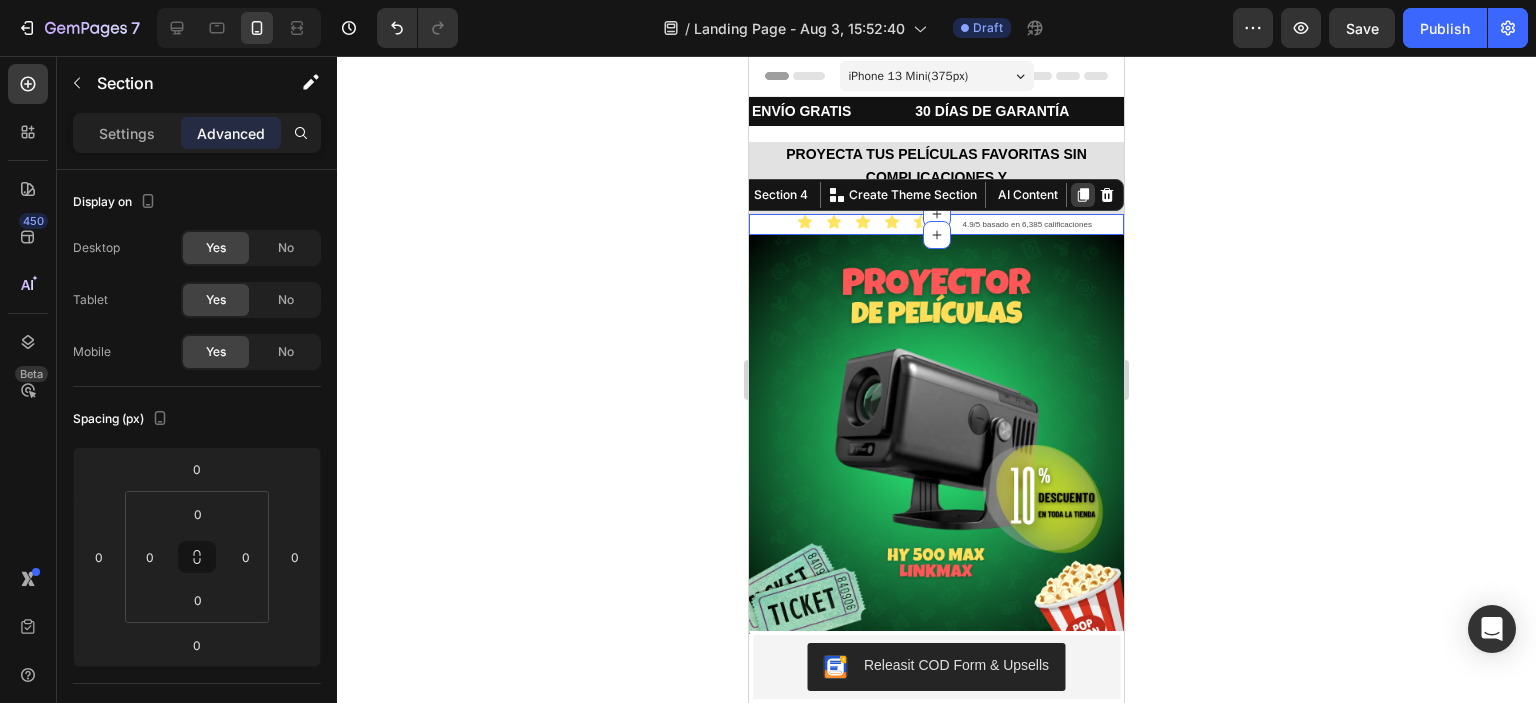 click at bounding box center (1083, 195) 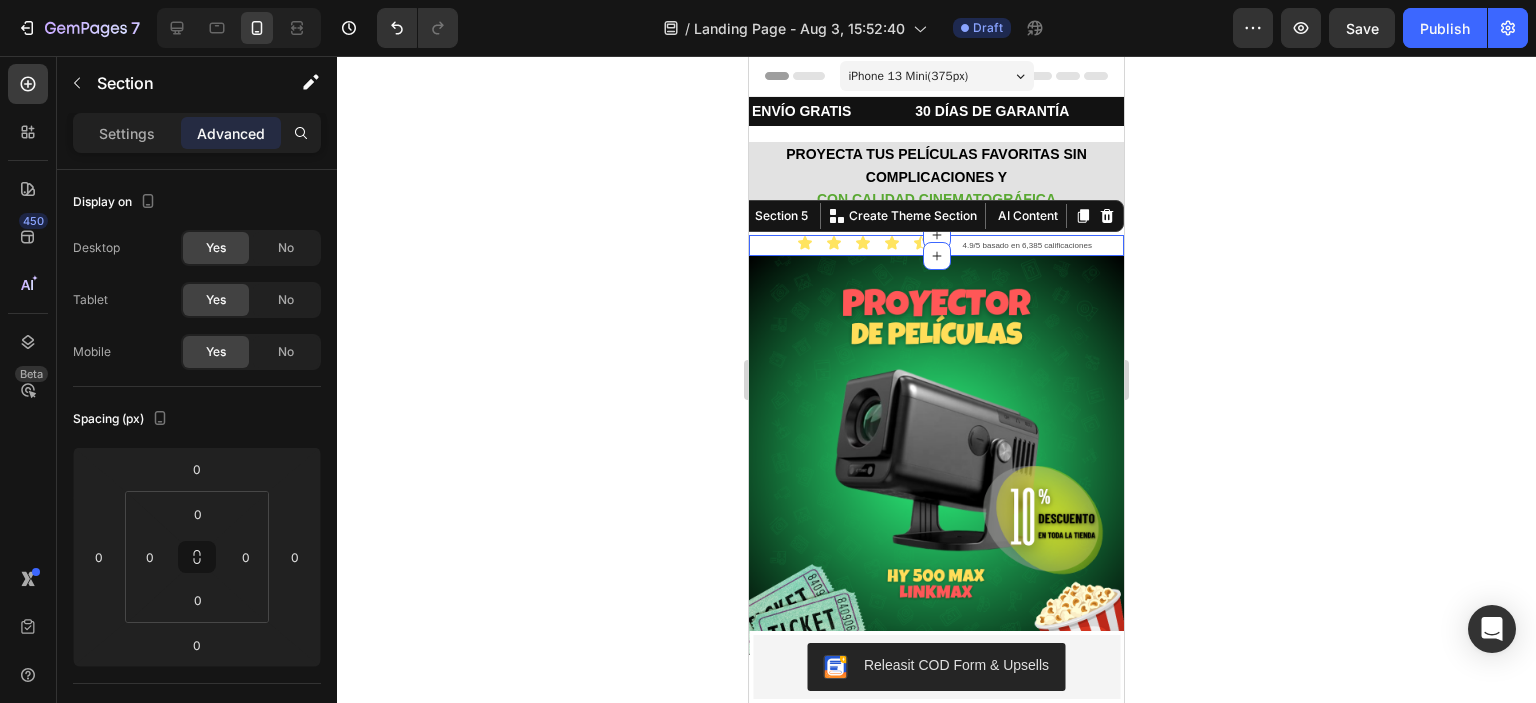 scroll, scrollTop: 584, scrollLeft: 0, axis: vertical 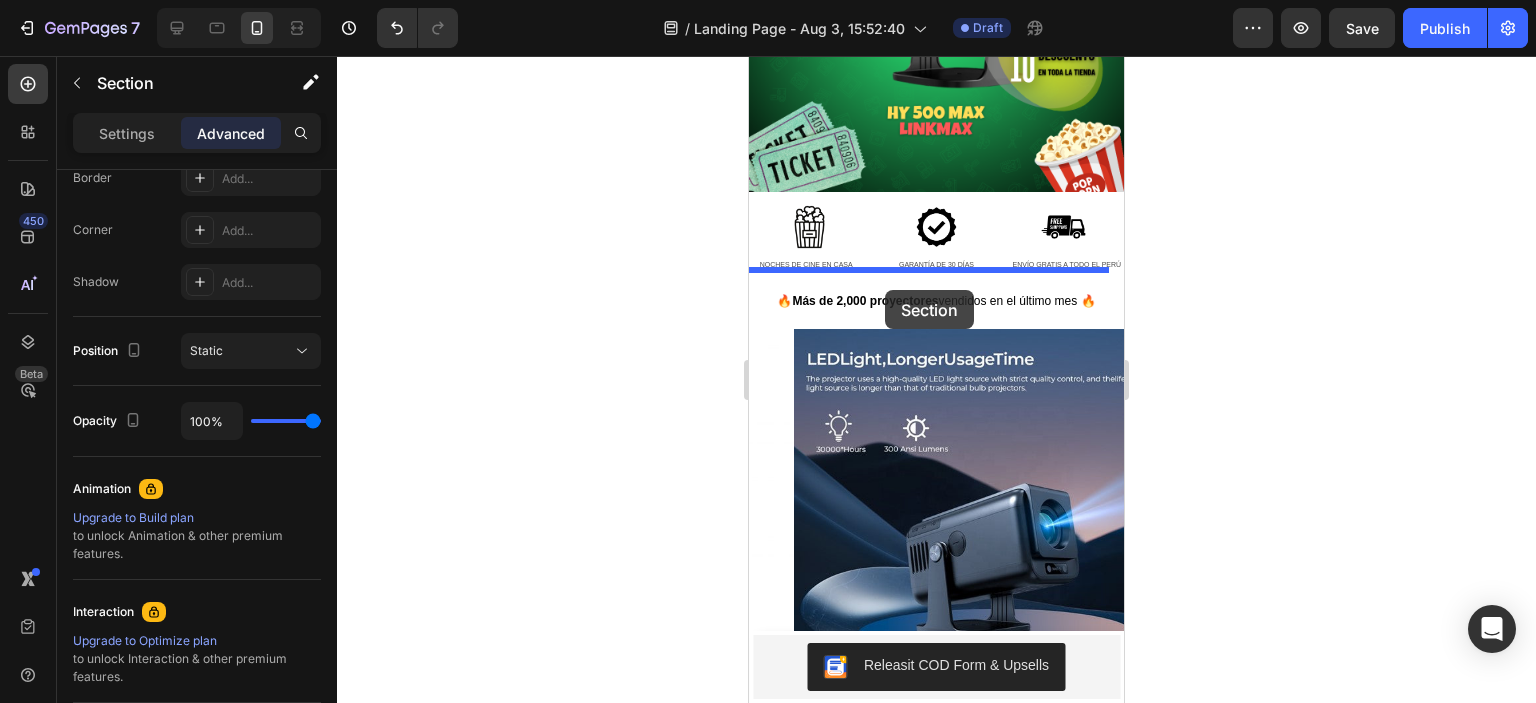 drag, startPoint x: 771, startPoint y: 215, endPoint x: 885, endPoint y: 292, distance: 137.56816 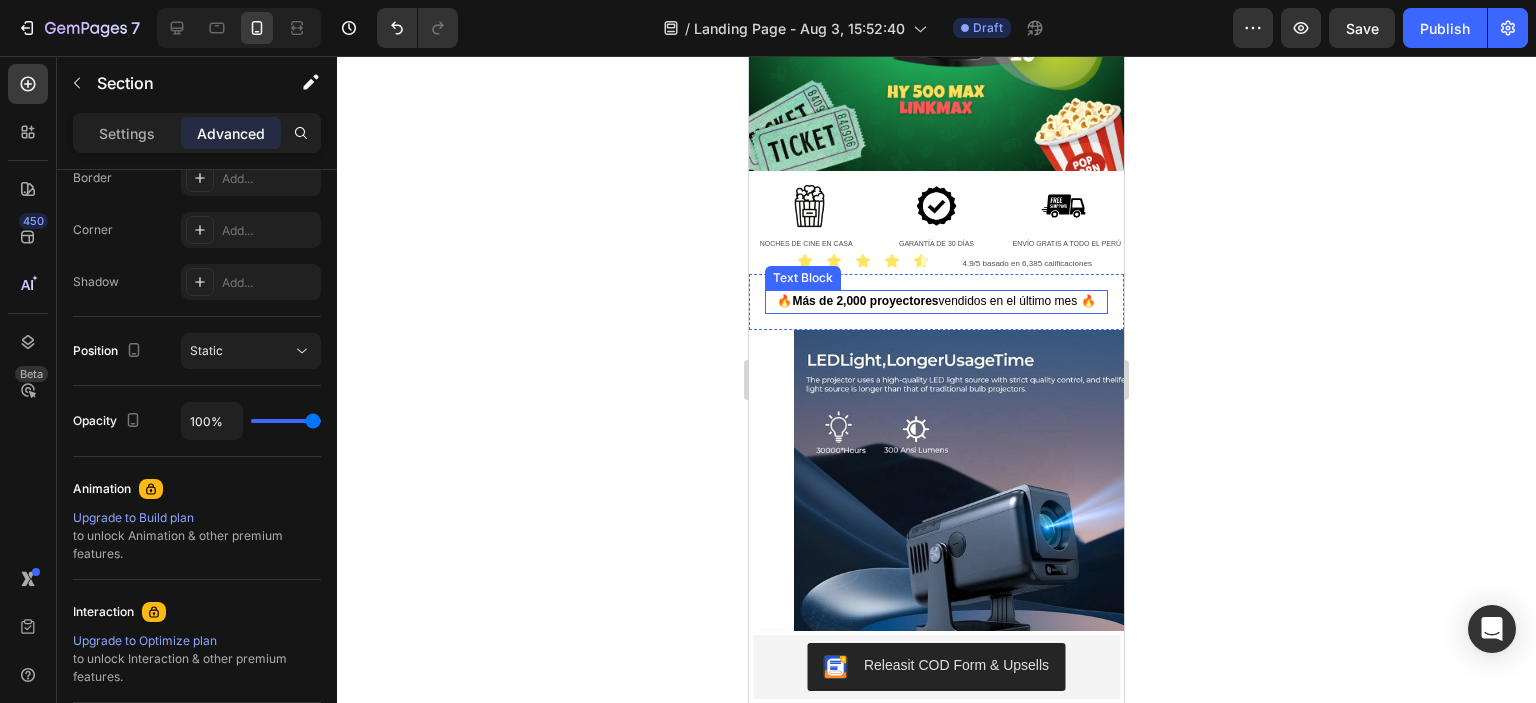 scroll, scrollTop: 440, scrollLeft: 0, axis: vertical 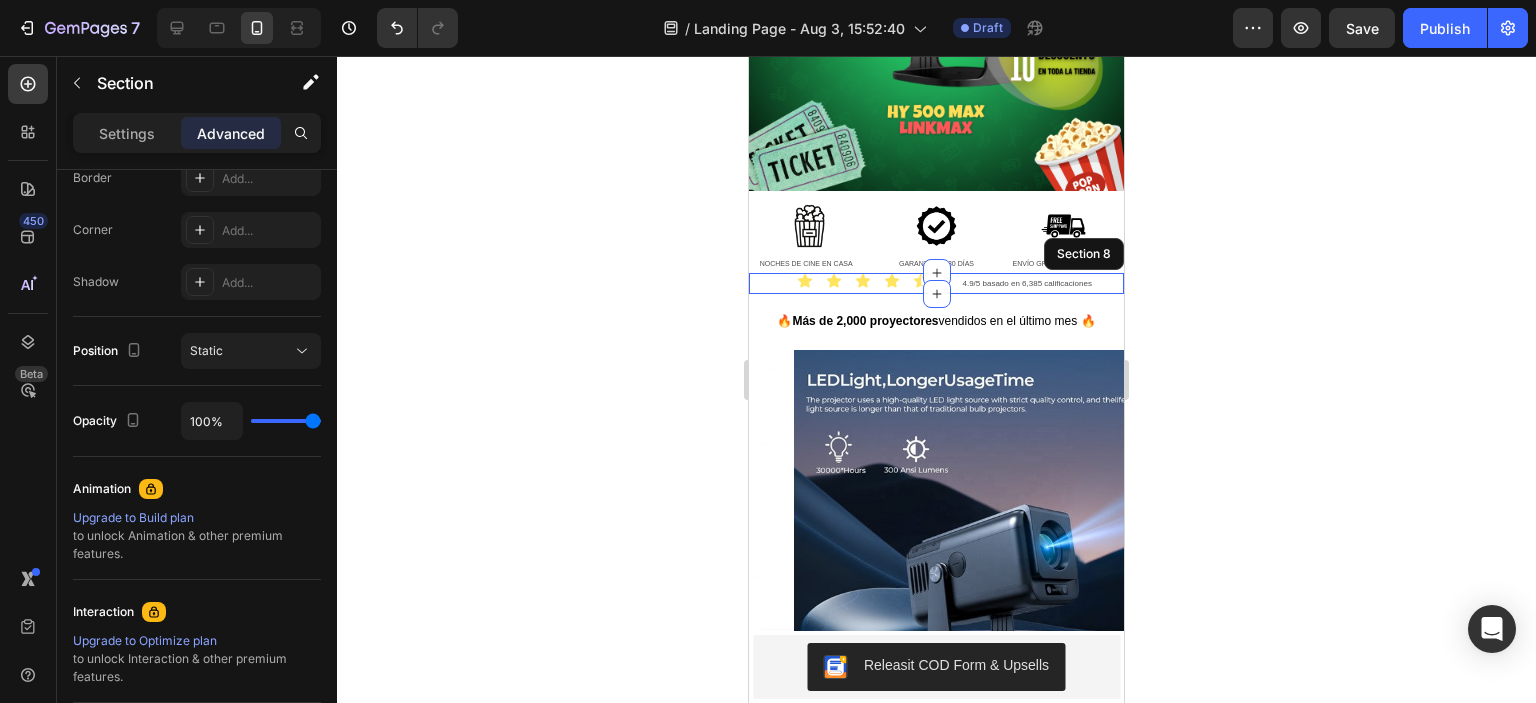 click 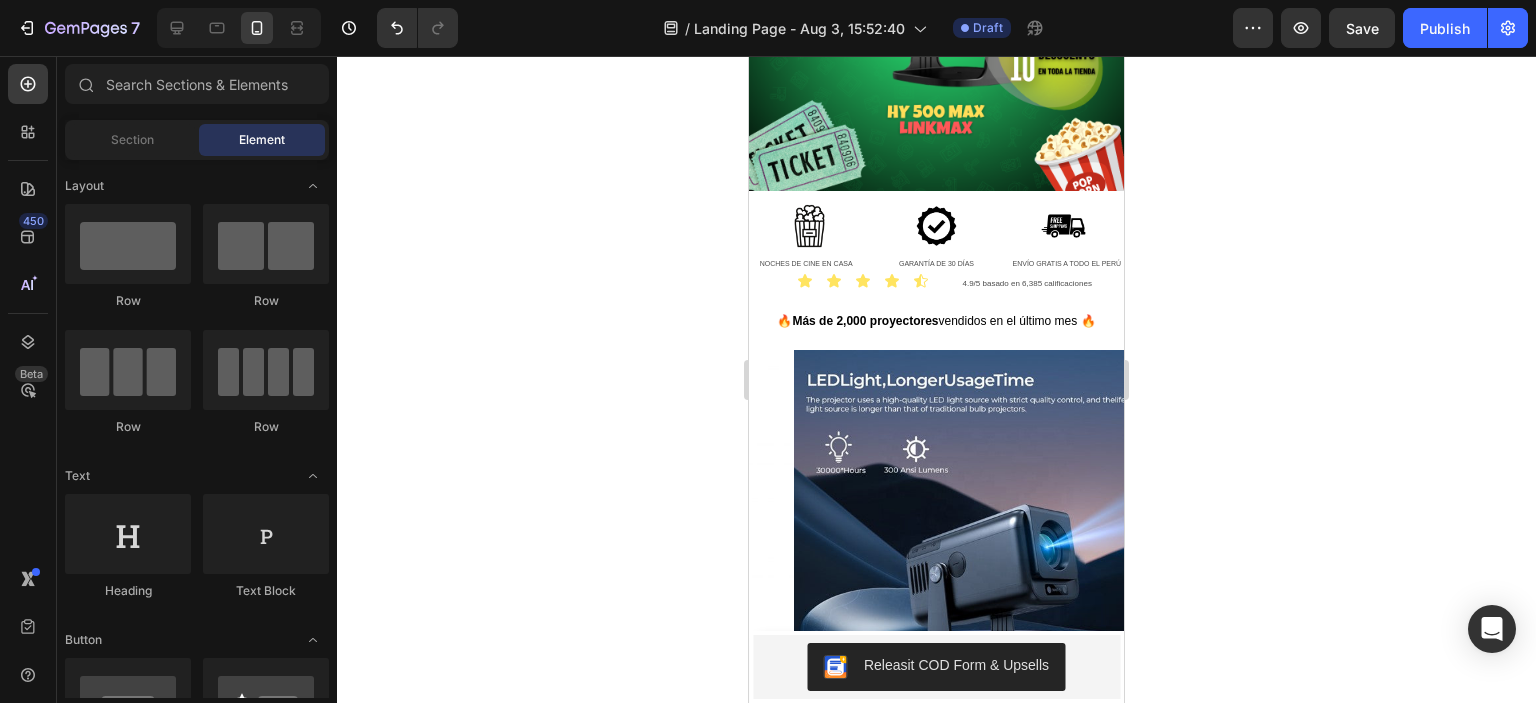 click 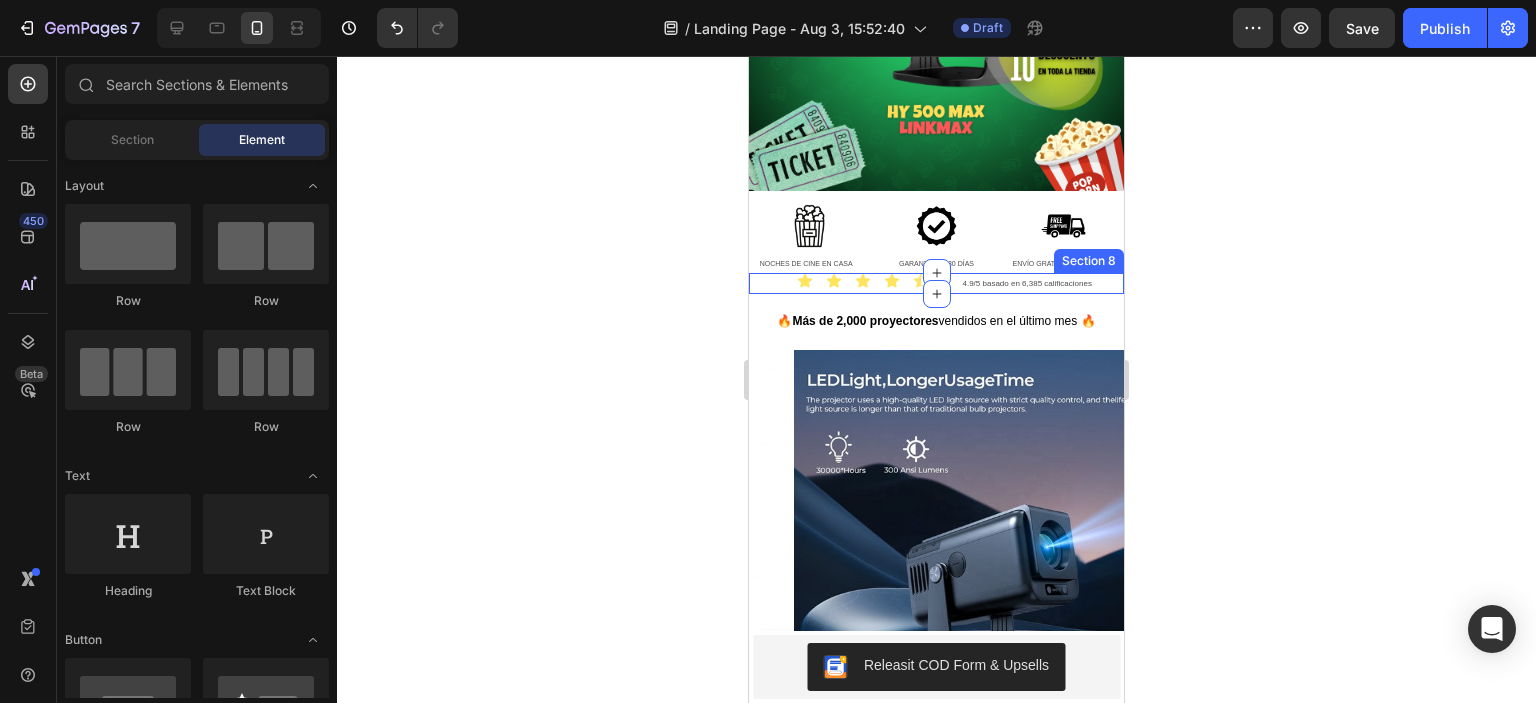 click on "Icon Icon Icon Icon Icon Icon List" at bounding box center [839, 283] 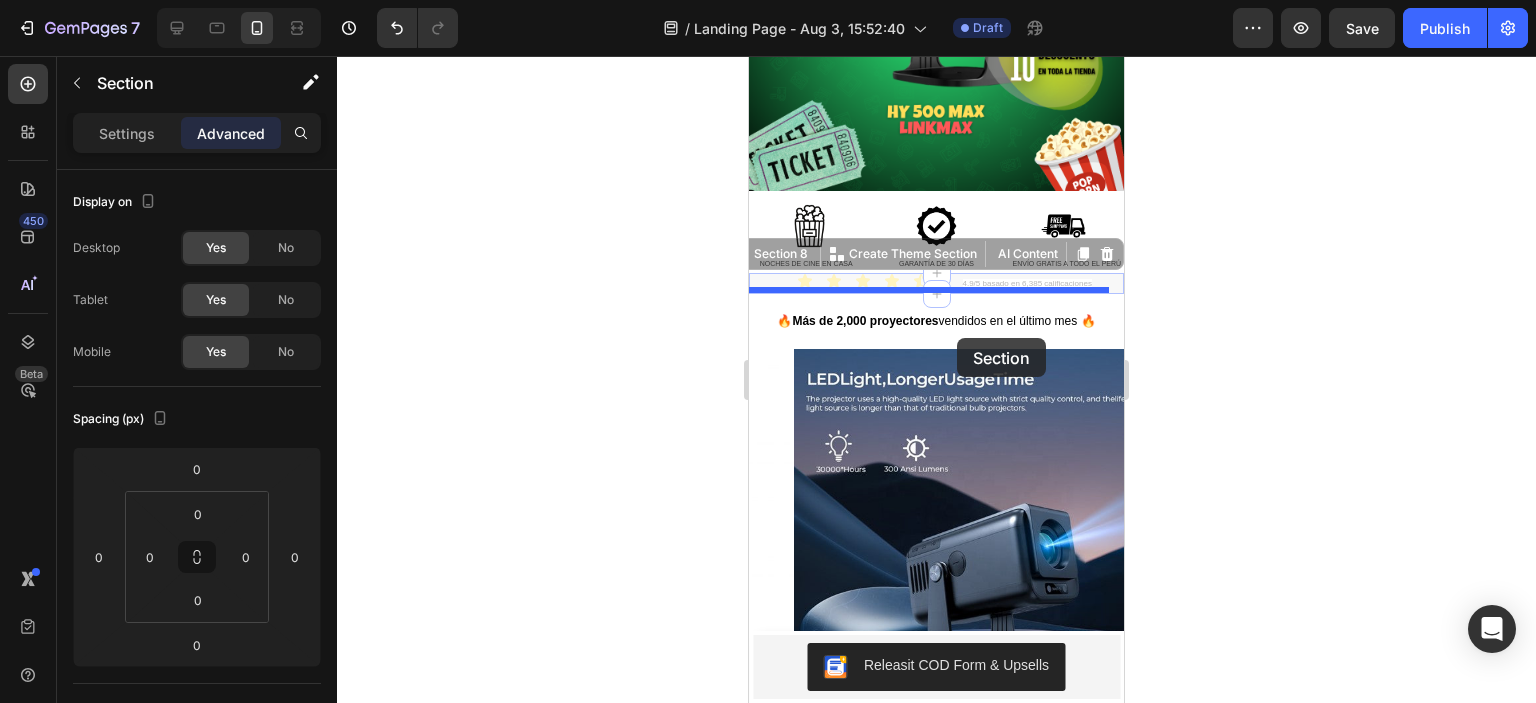 drag, startPoint x: 781, startPoint y: 251, endPoint x: 957, endPoint y: 336, distance: 195.45076 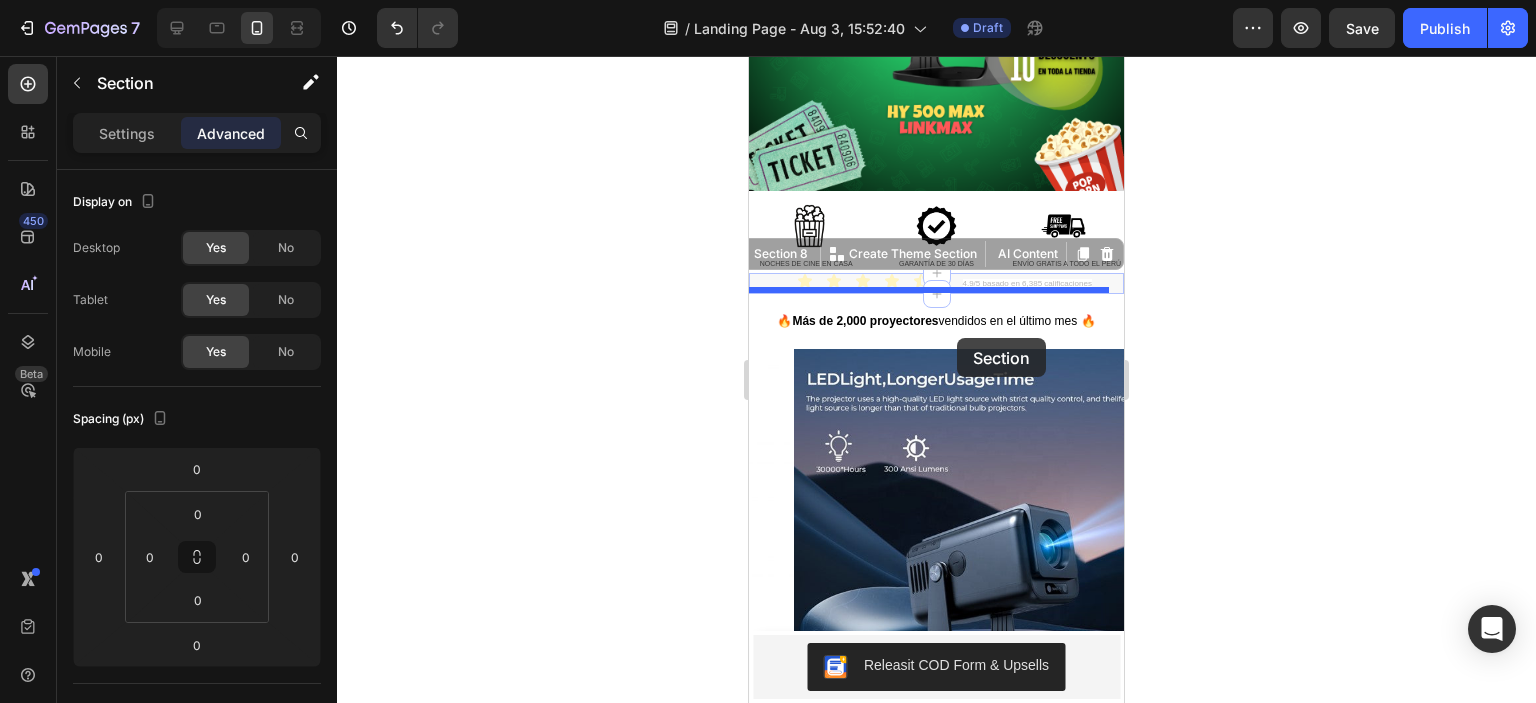 click on "iPhone 13 Mini  ( 375 px) iPhone 13 Mini iPhone 13 Pro iPhone 11 Pro Max iPhone 15 Pro Max Pixel 7 Galaxy S8+ Galaxy S20 Ultra iPad Mini iPad Air iPad Pro Header Product Images PROYECTOR HY500 MAX - 2DA GEN LINKMAX Product Title S/. 420.00 Product Price Product Price Row Setup options like colors, sizes with product variant.       Add new variant   or   sync data Product Variants & Swatches
1
Product Quantity Releasit COD Form & Upsells Releasit COD Form & Upsells Row Product Sticky Image Section 5 Image Image Image Row Section 6 NOCHES DE CINE EN CASA Text Block GARANTÍA DE 30 DÍAS Text Block ENVÍO GRATIS A TODO EL PERÚ Text Block Row Section 7 Icon Icon Icon Icon Icon Icon List 4.9/5 basado en 6,385 calificaciones Text Block Row Section 8   You can create reusable sections Create Theme Section AI Content Write with GemAI What would you like to describe here? Tone and Voice Persuasive Product PROYECTOR HY500 MAX - 2DA GEN LINKMAX Show more Generate Icon Icon Icon Icon Icon" at bounding box center (936, 577) 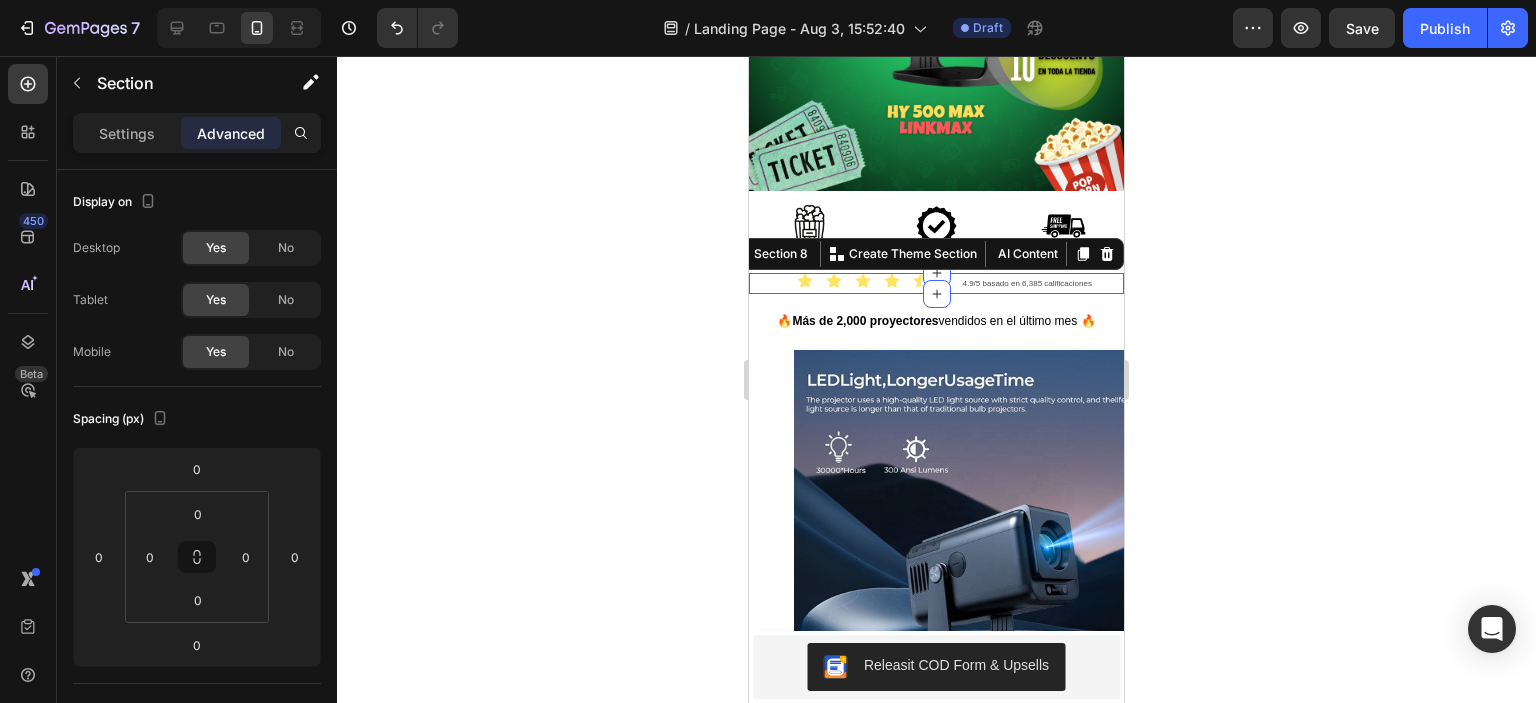 click 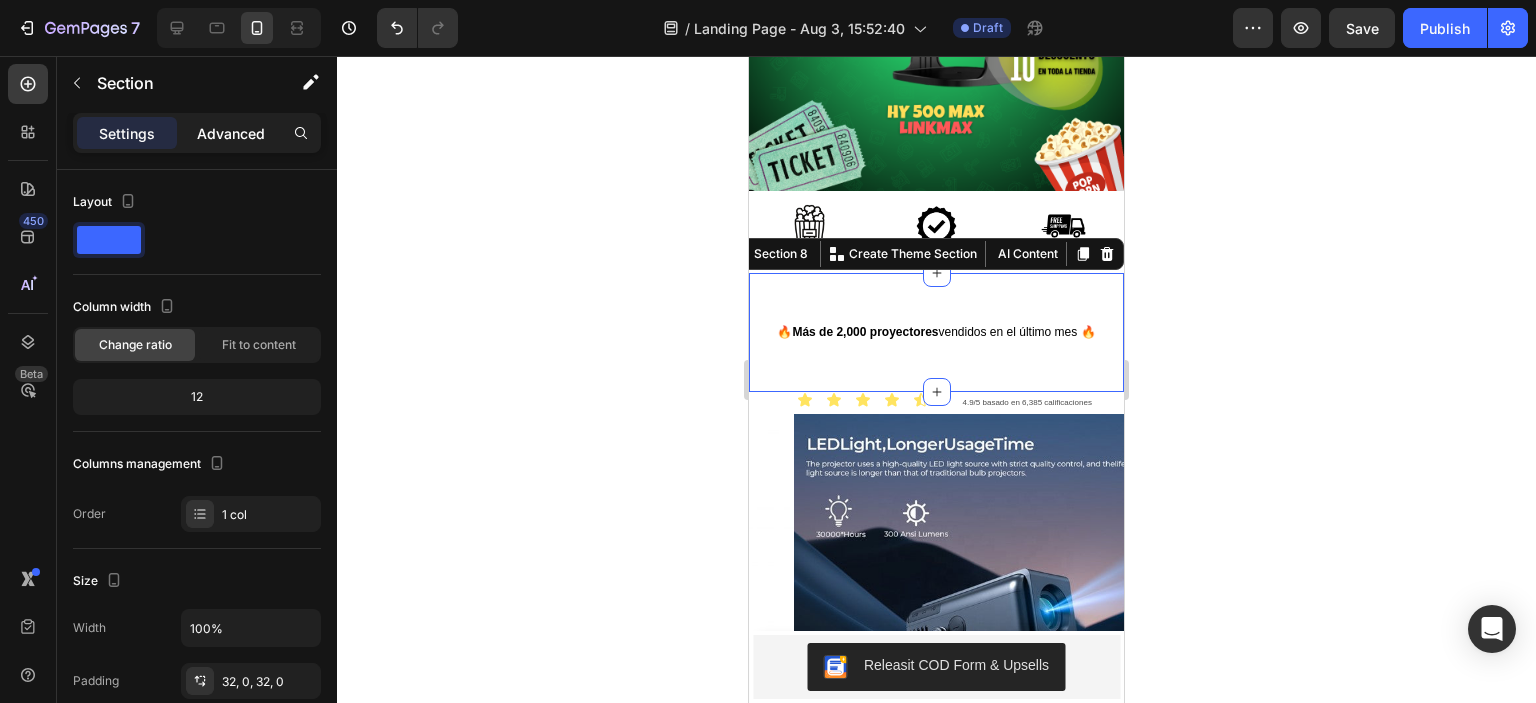 click on "Advanced" 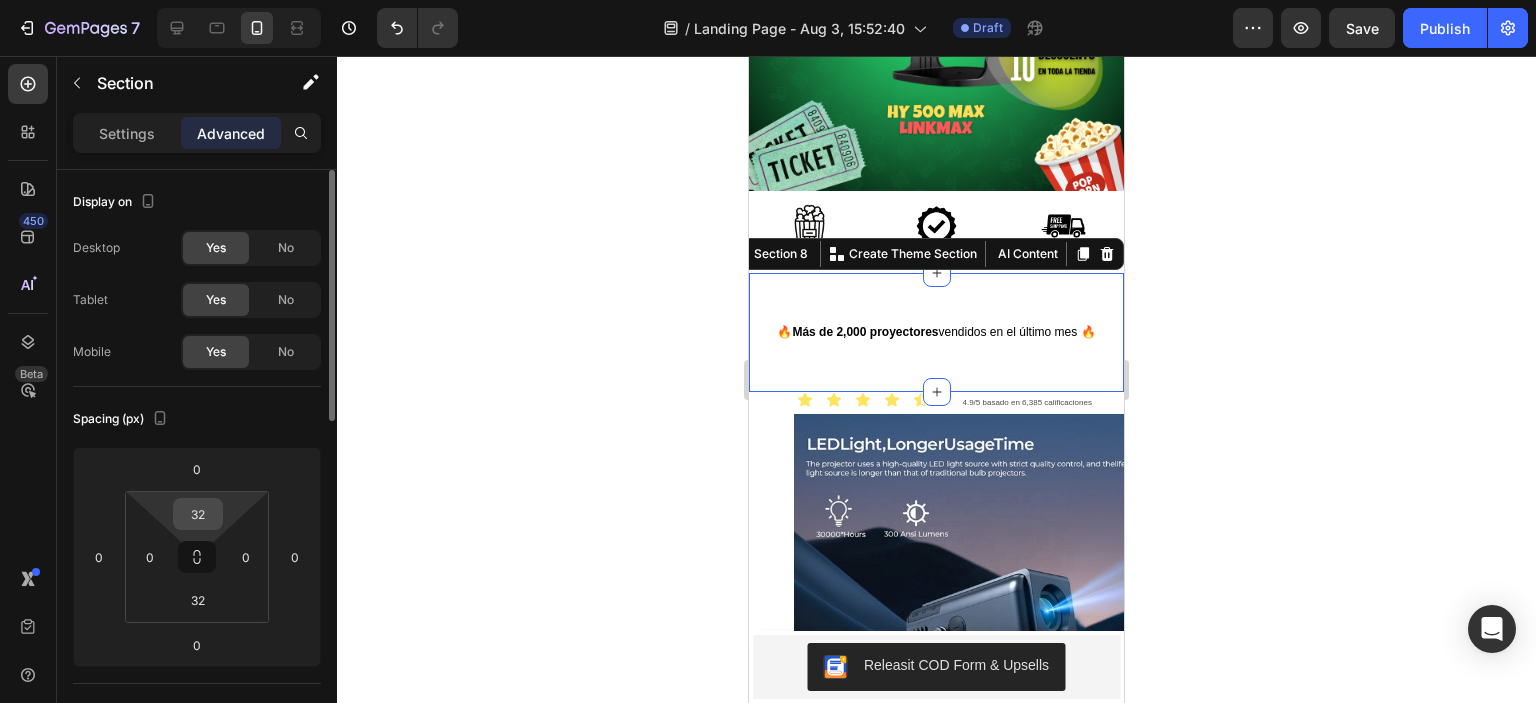 click on "32" at bounding box center (198, 514) 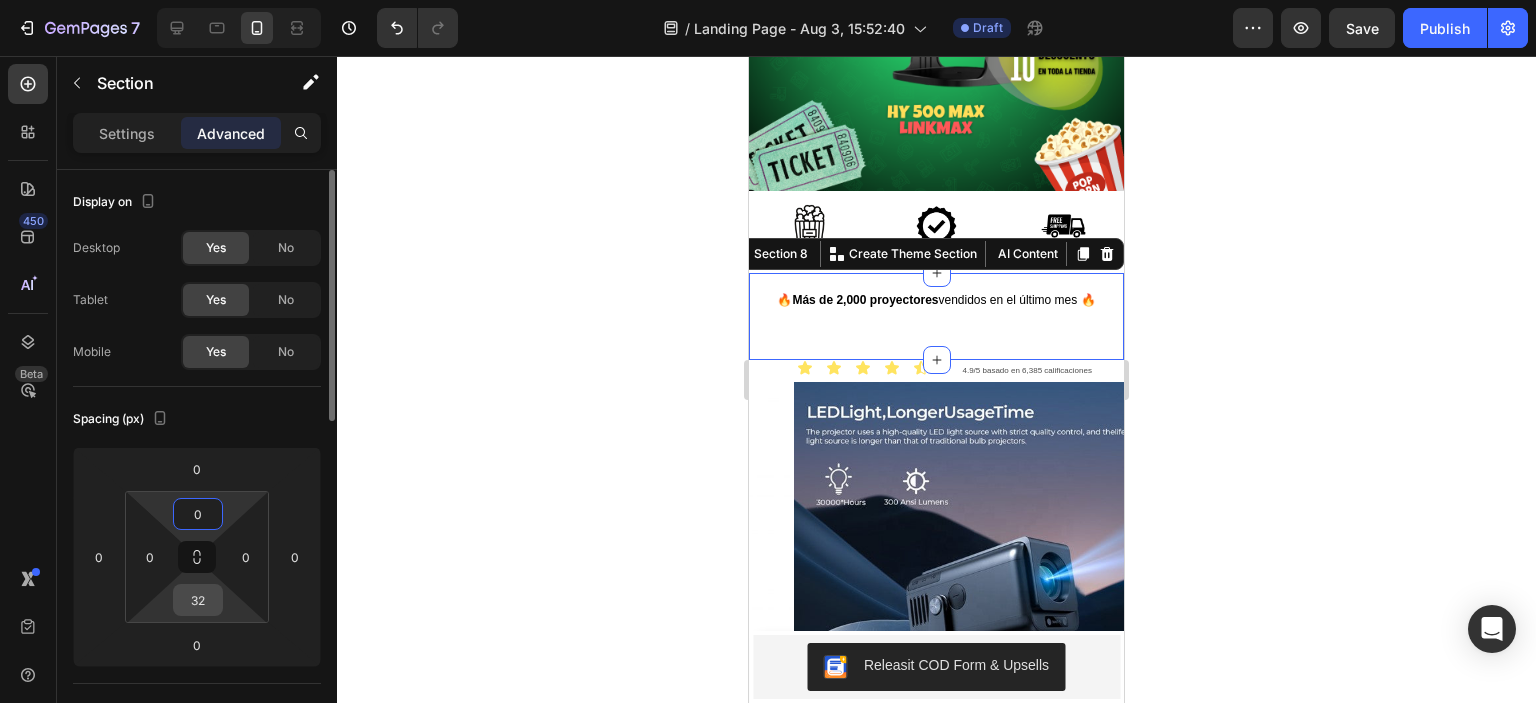type on "0" 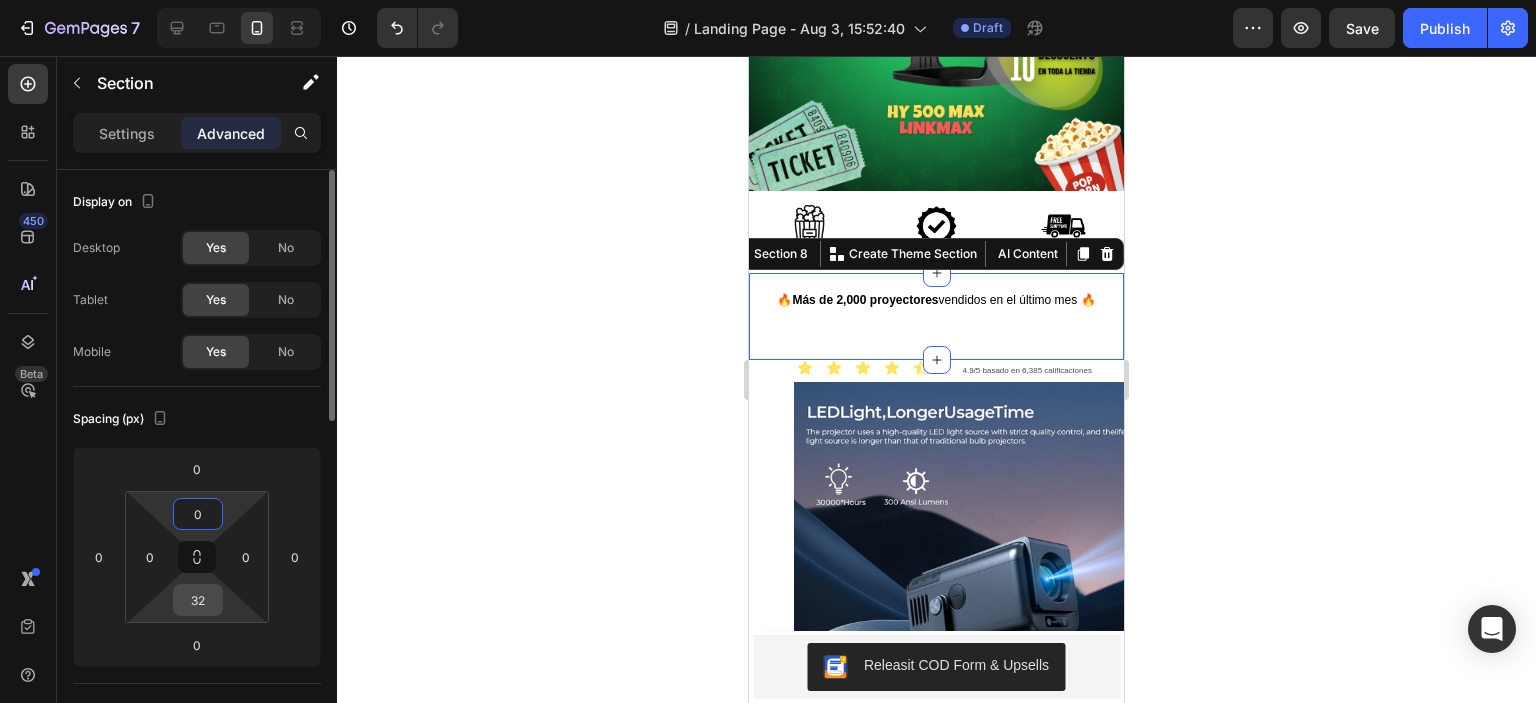 click on "32" at bounding box center (198, 600) 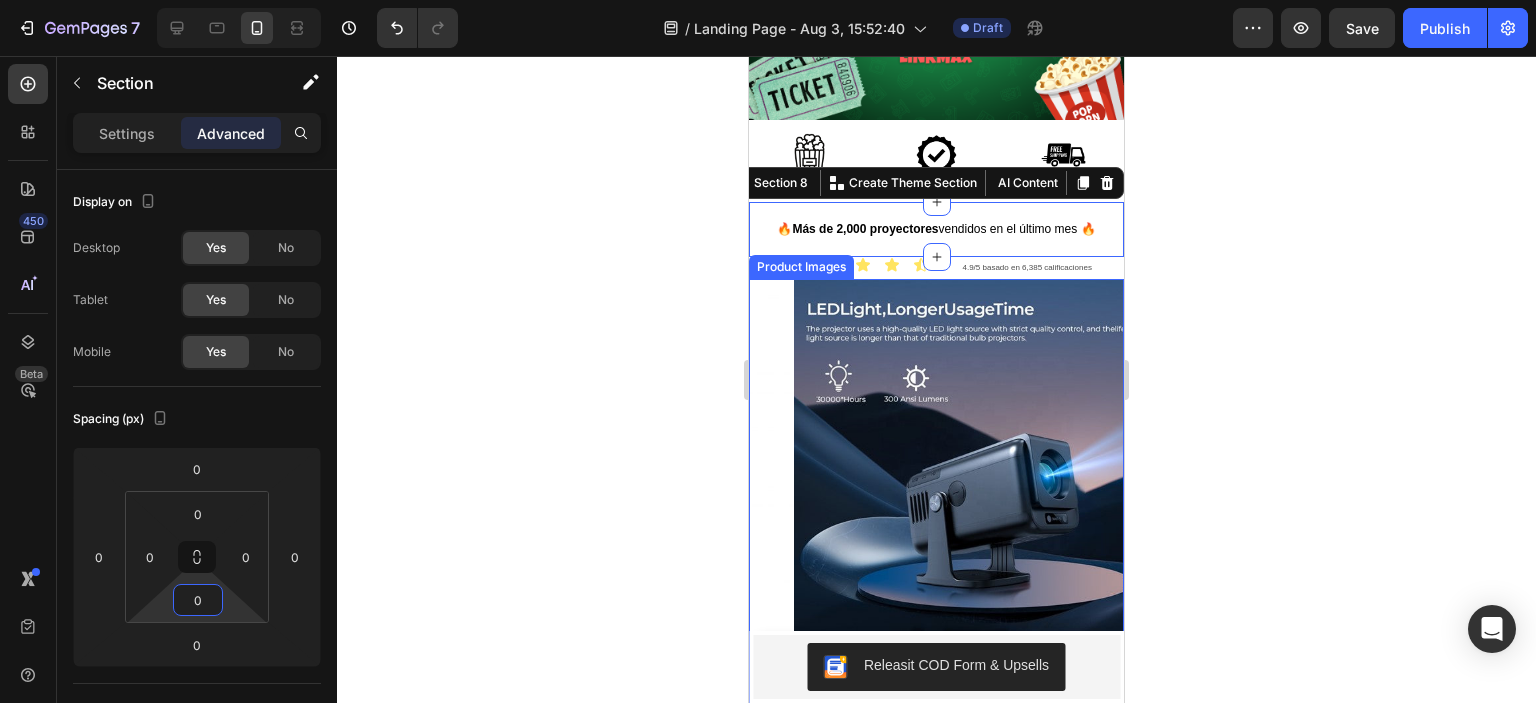 scroll, scrollTop: 510, scrollLeft: 0, axis: vertical 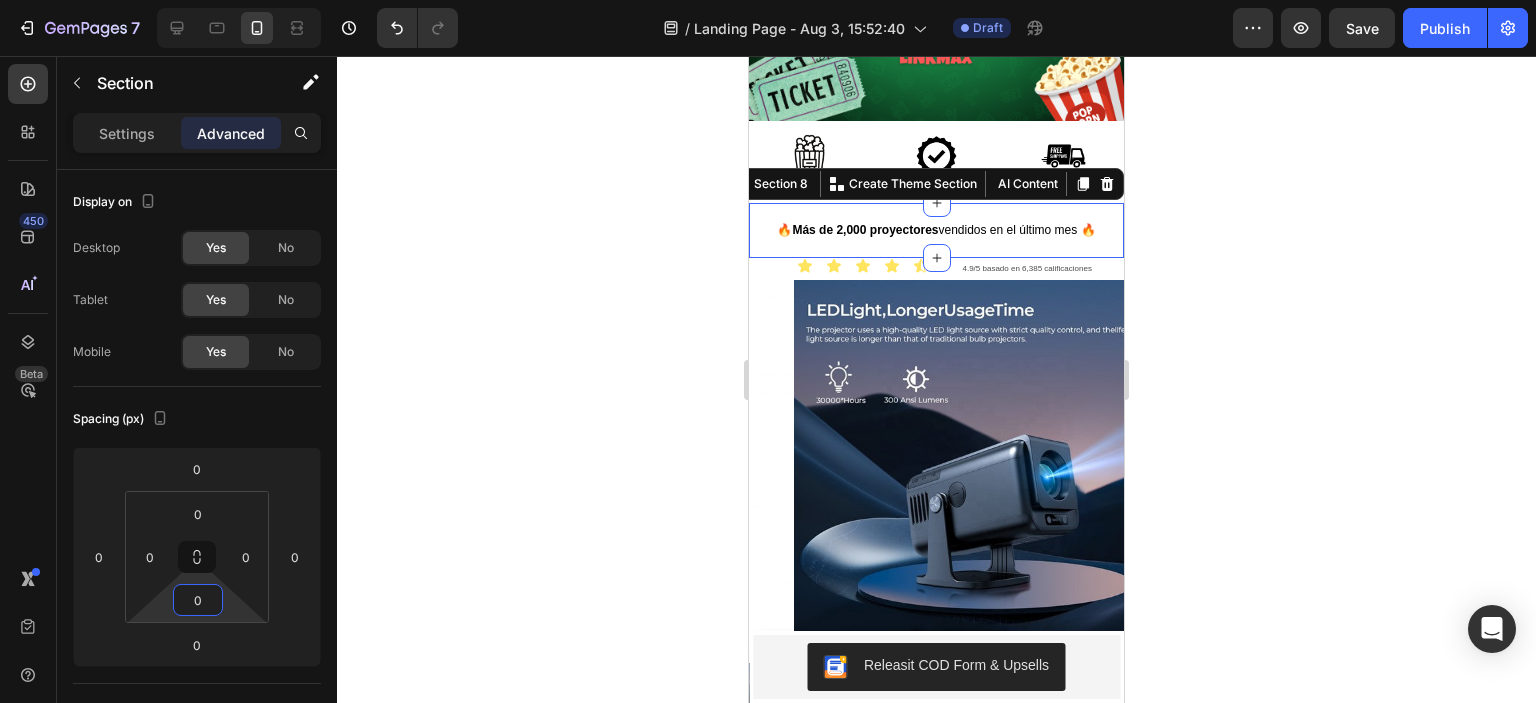 type on "0" 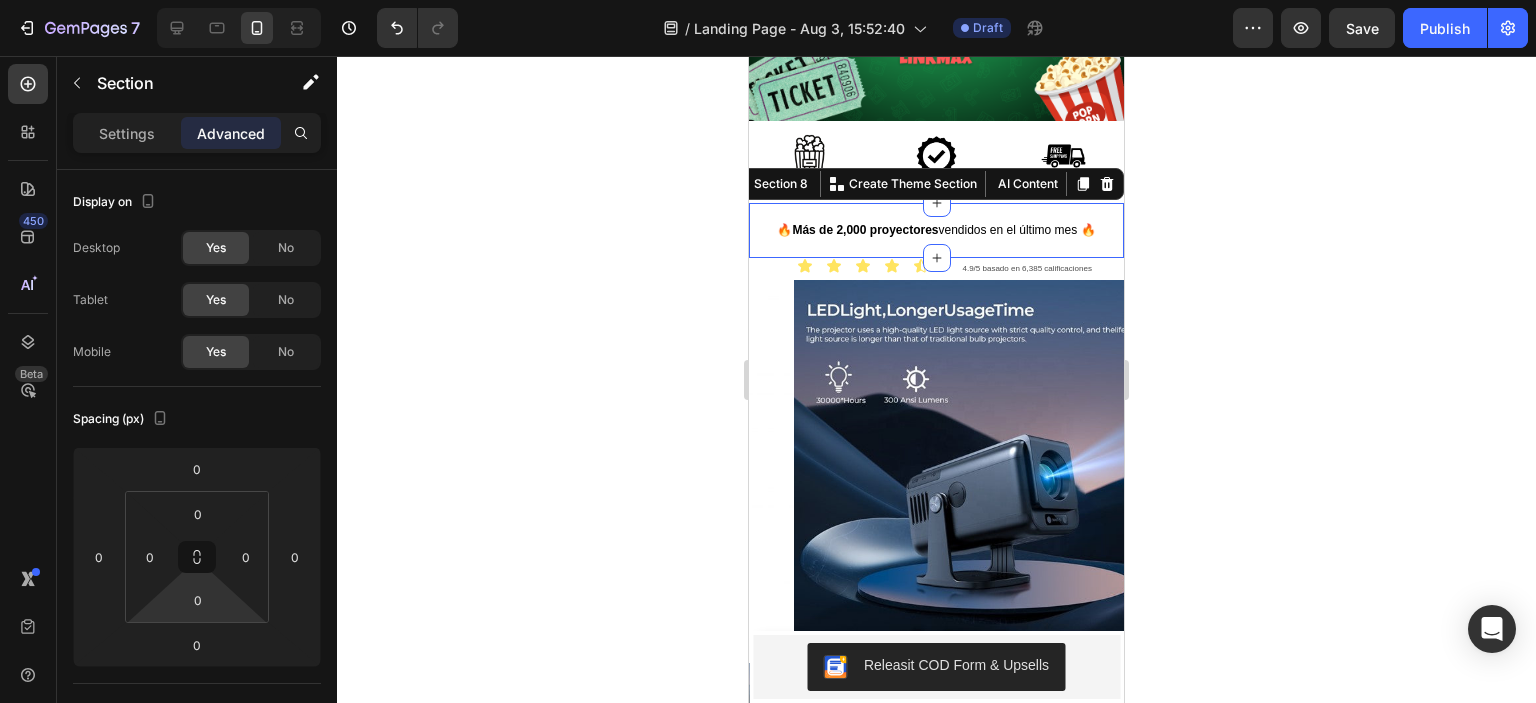 click 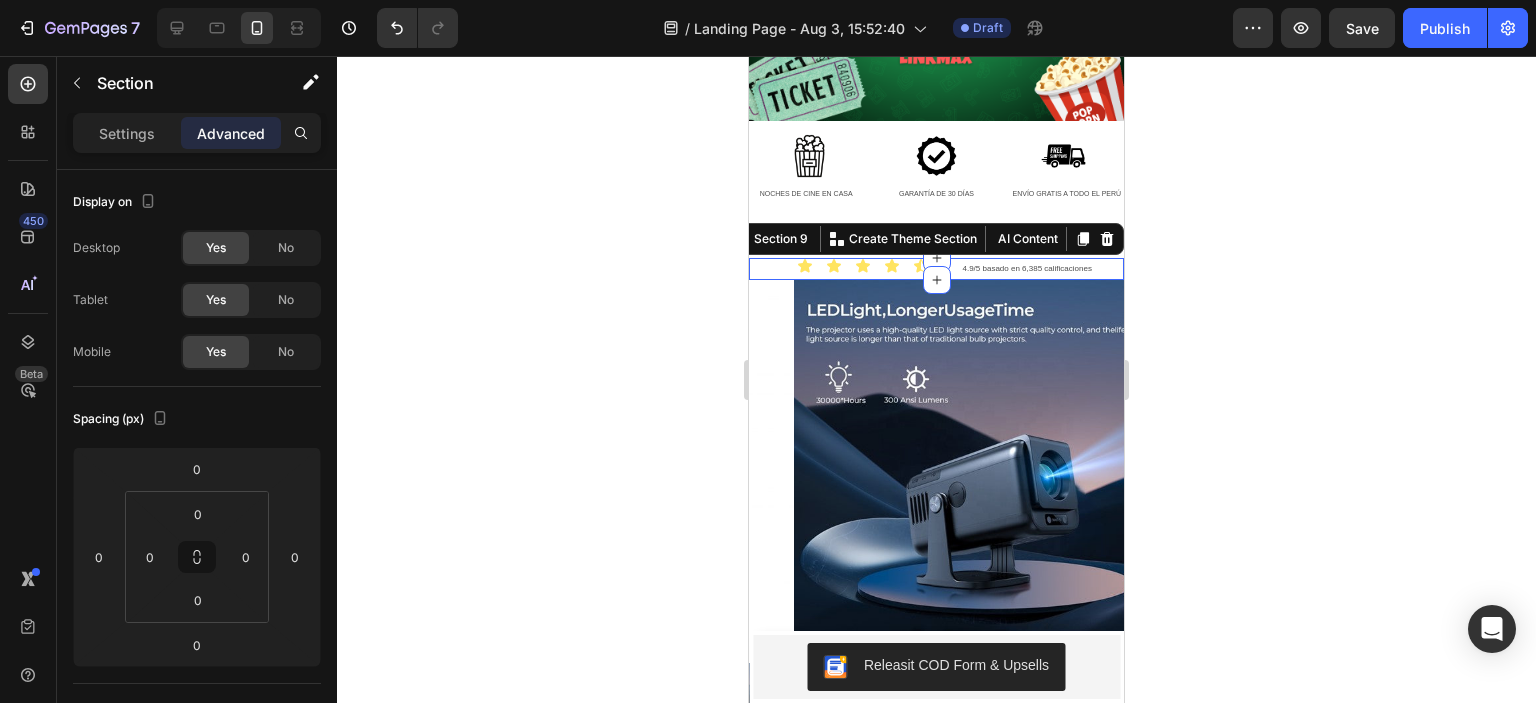 click on "Settings Advanced" at bounding box center [197, 133] 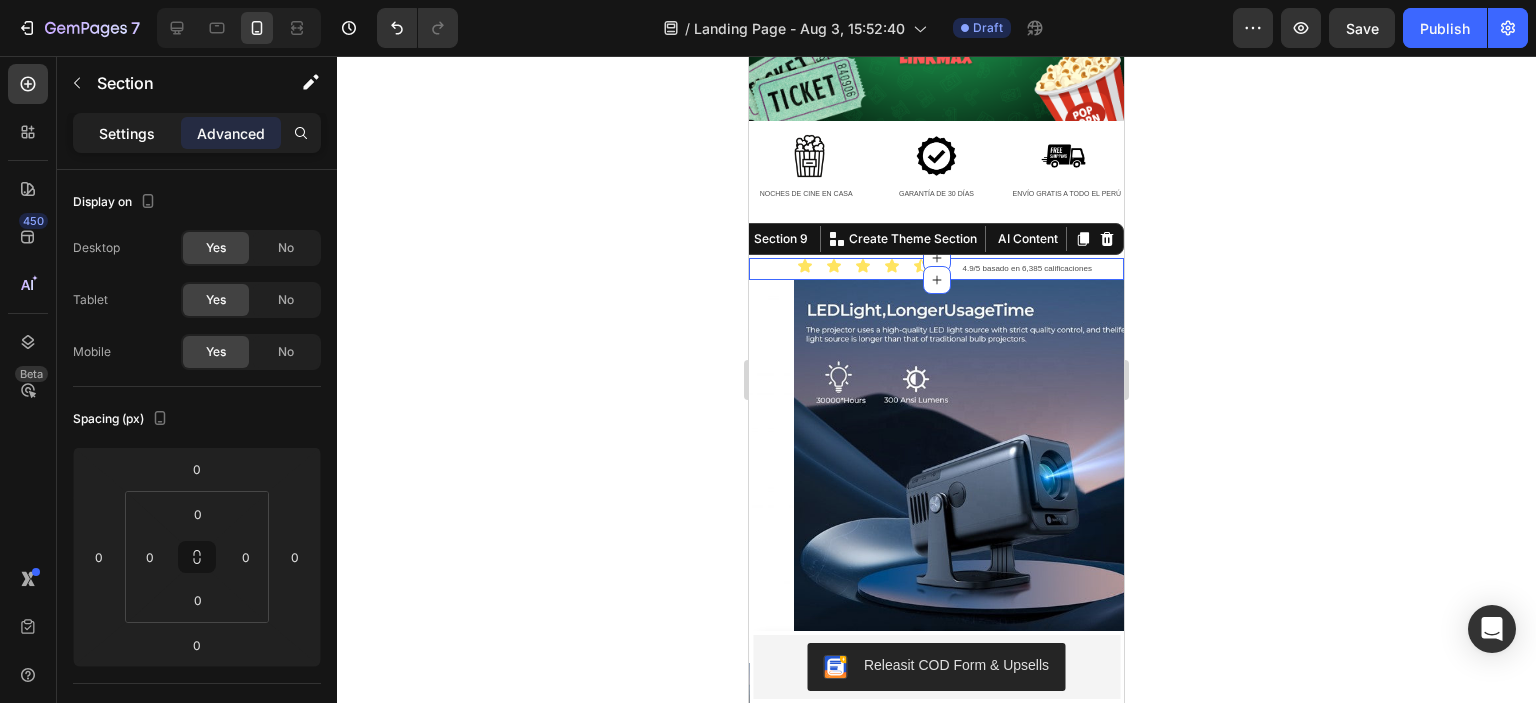 click on "Settings" at bounding box center [127, 133] 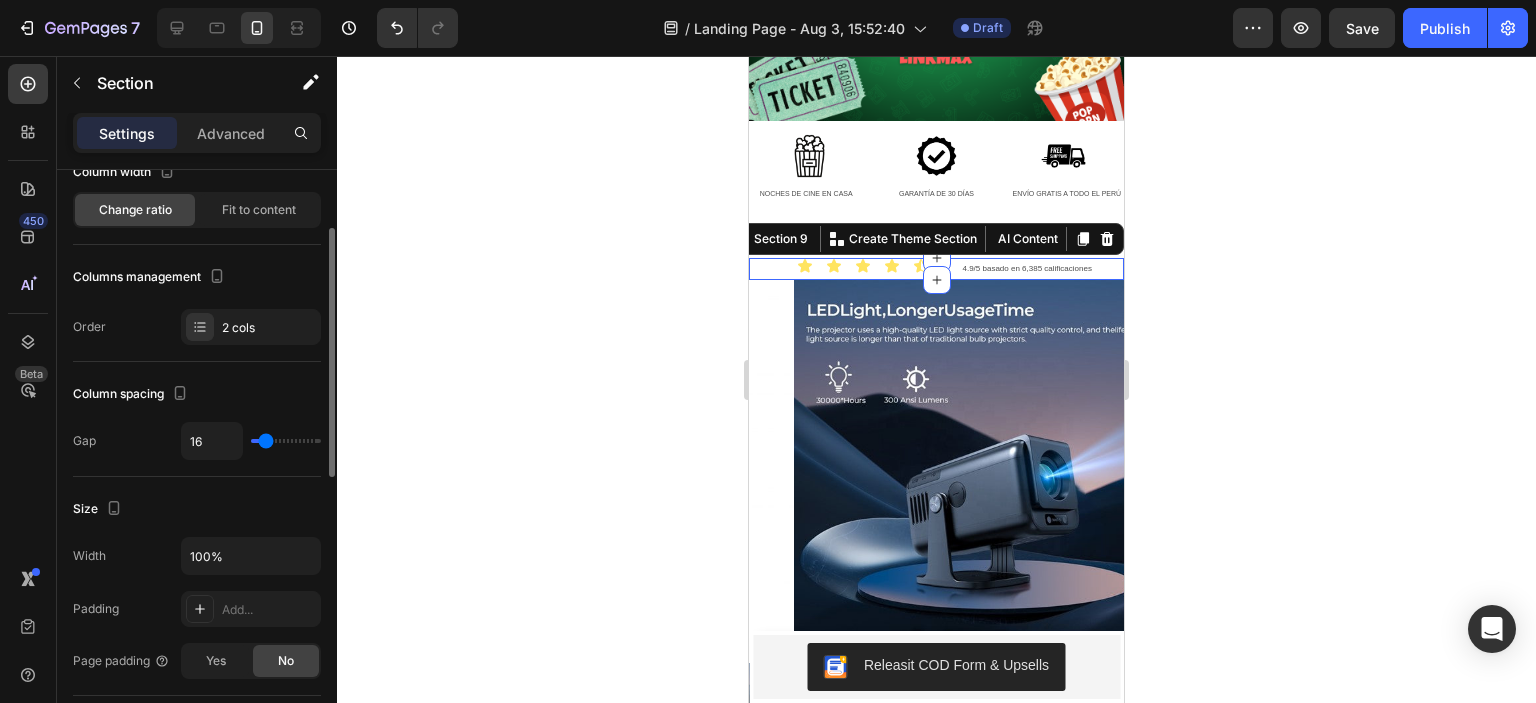 scroll, scrollTop: 136, scrollLeft: 0, axis: vertical 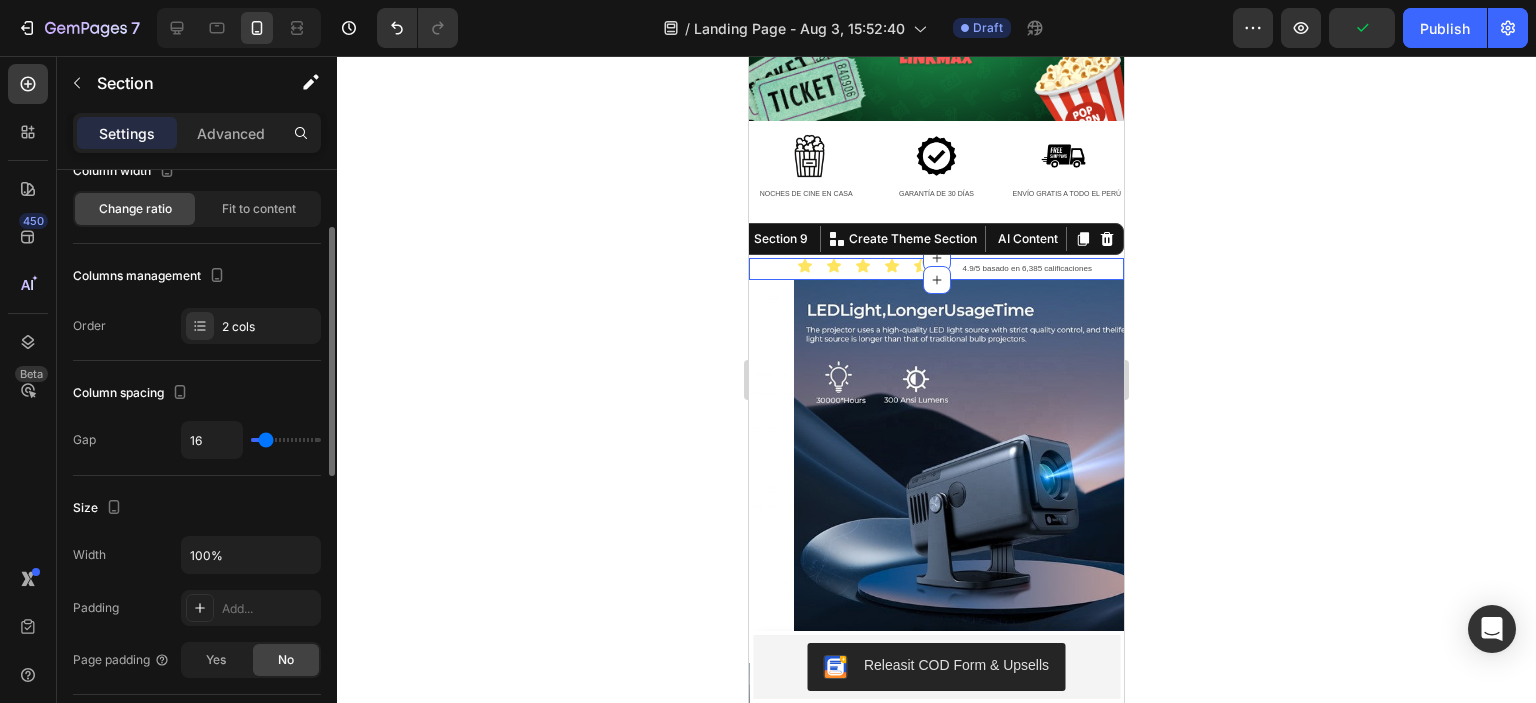 type on "22" 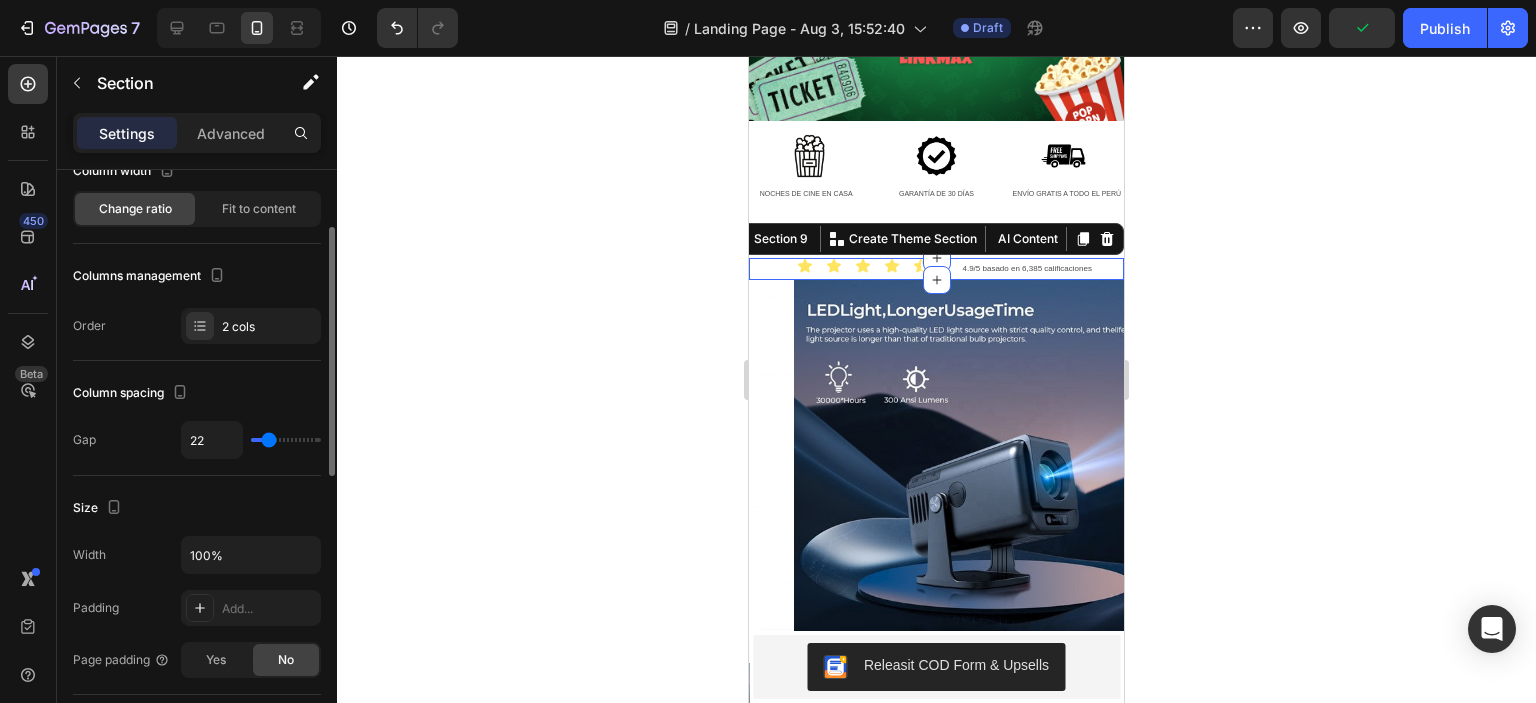 type on "24" 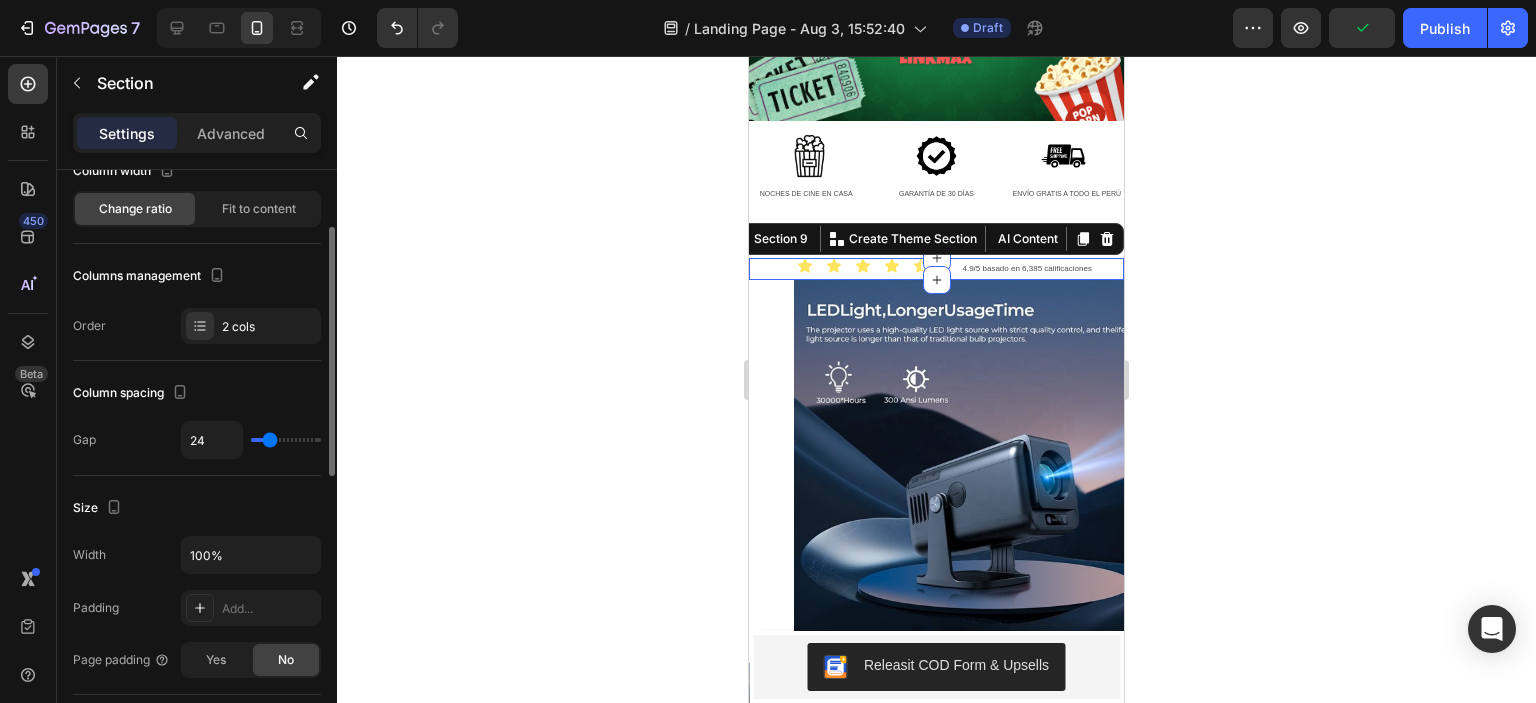 type on "29" 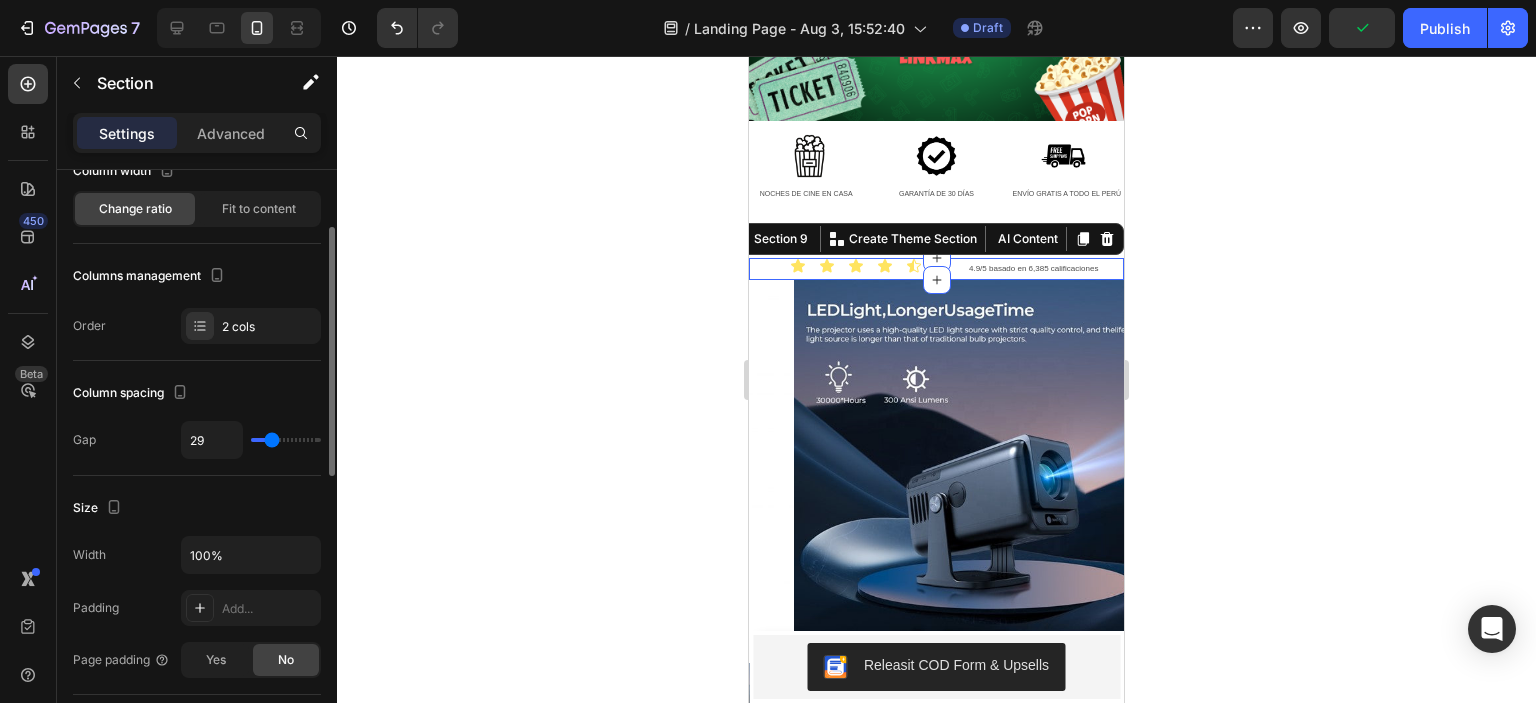 type on "27" 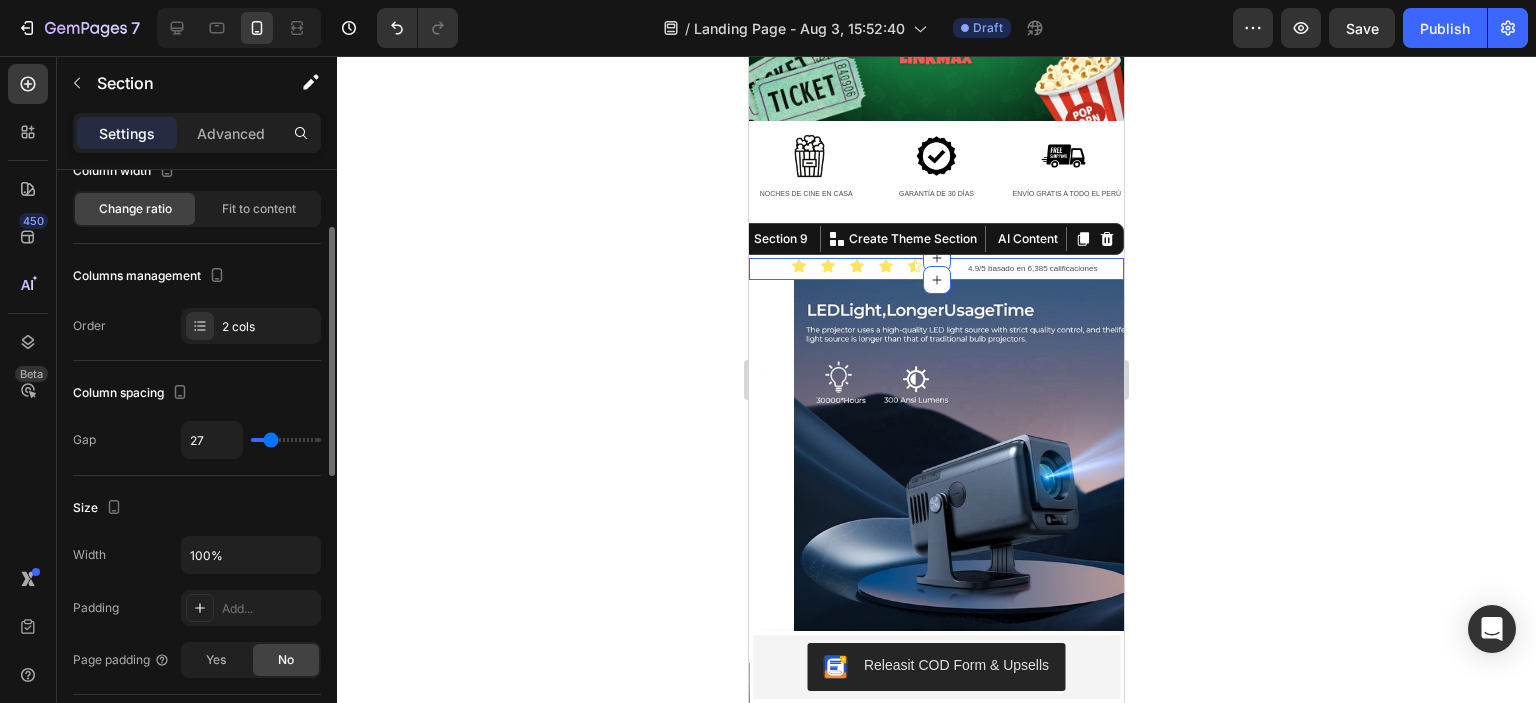 type on "27" 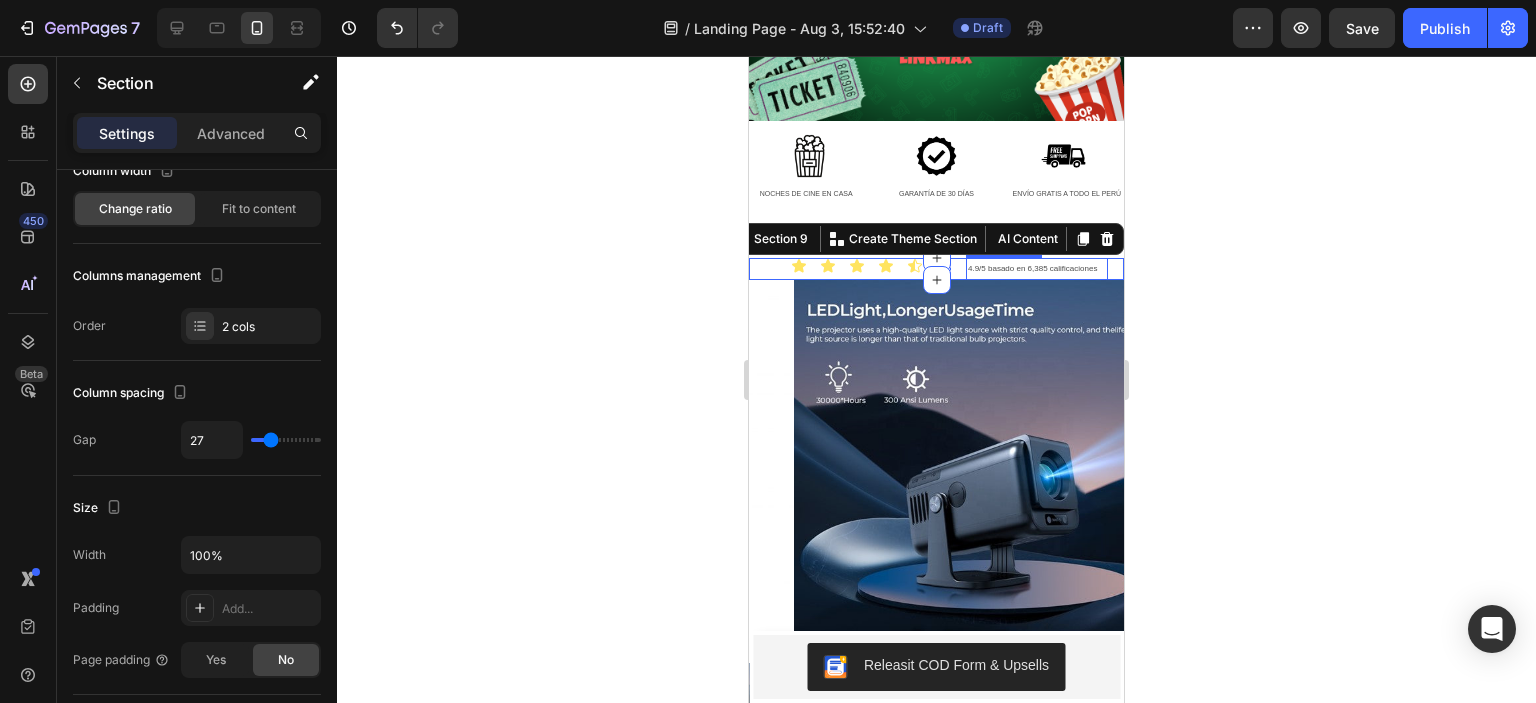 click on "4.9/5 basado en 6,385 calificaciones" at bounding box center [1032, 268] 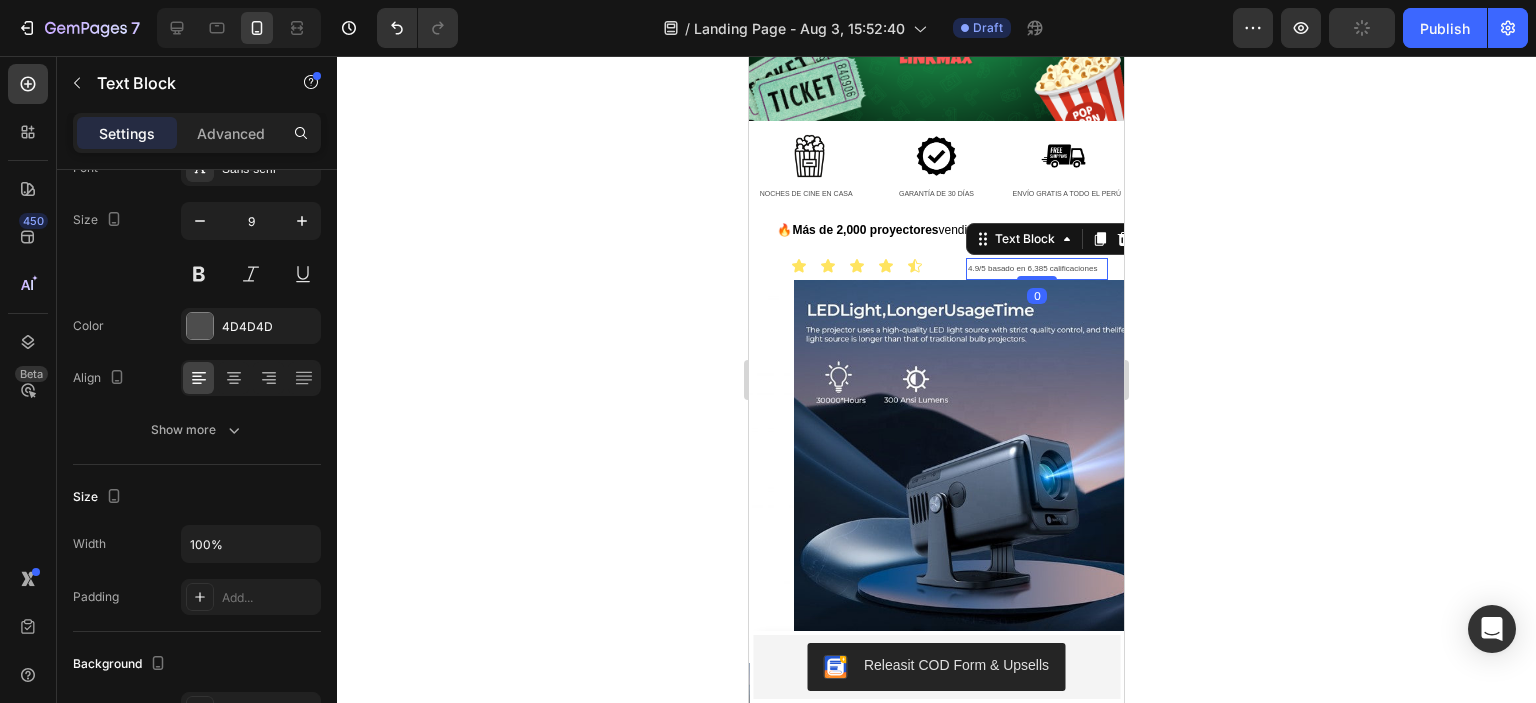 scroll, scrollTop: 0, scrollLeft: 0, axis: both 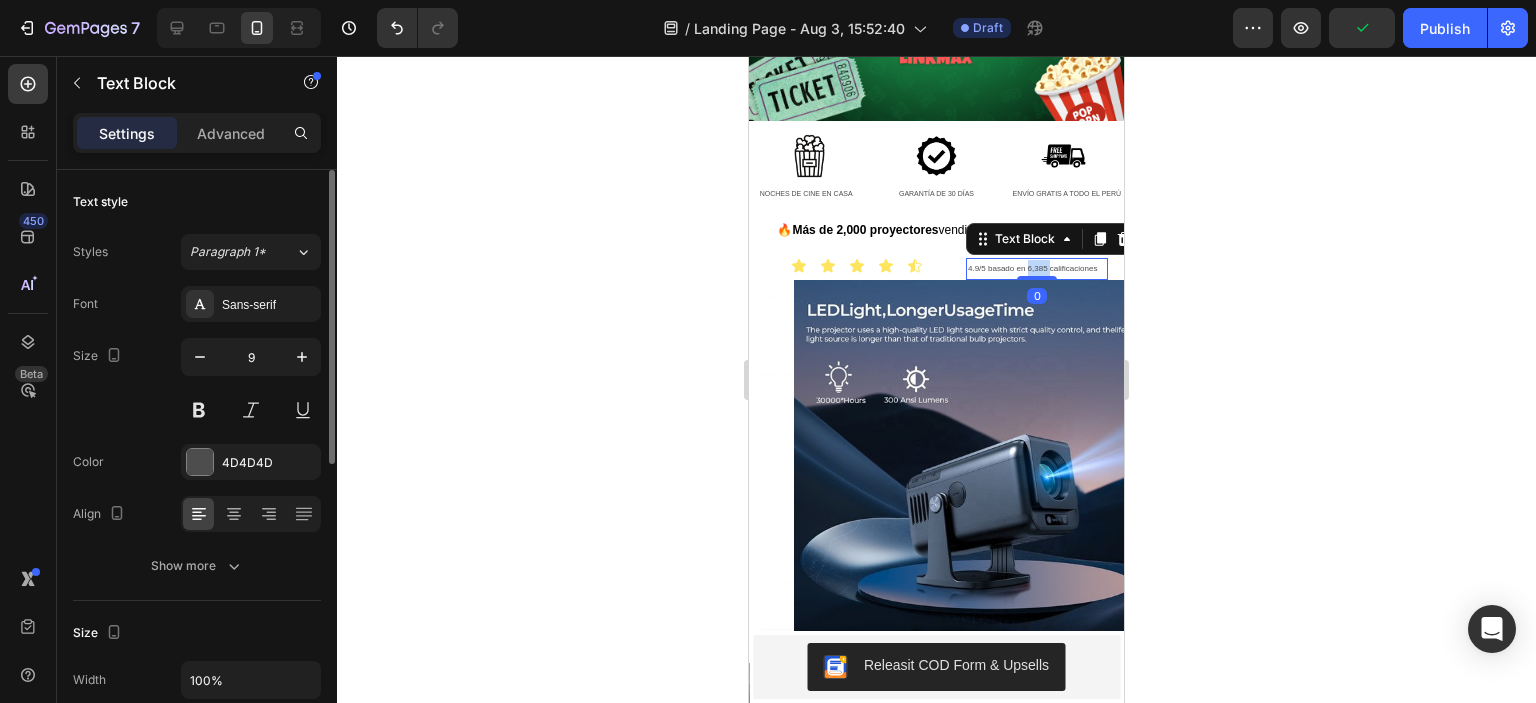 click on "4.9/5 basado en 6,385 calificaciones" at bounding box center (1032, 268) 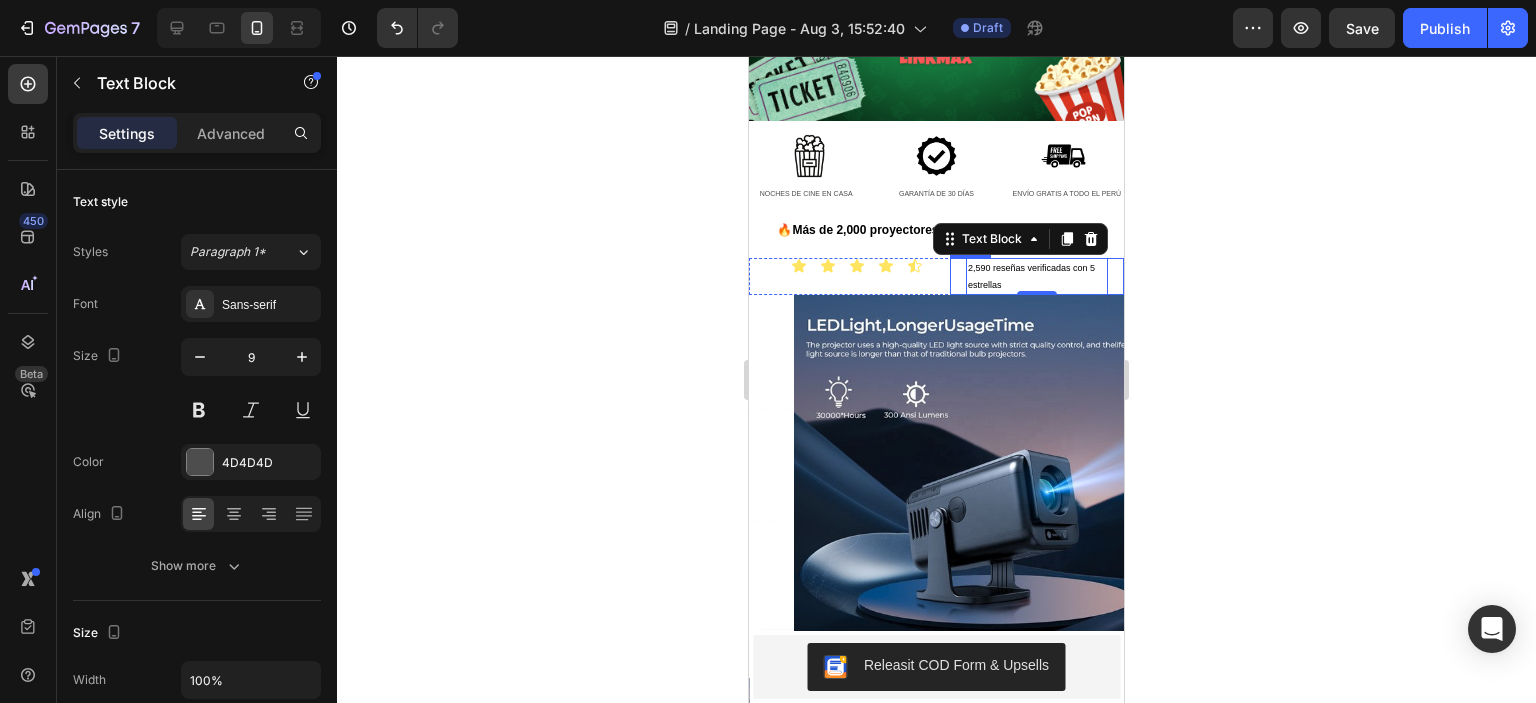 click on "2,590 reseñas verificadas con 5 estrellas Text Block   0 Row" at bounding box center (1037, 276) 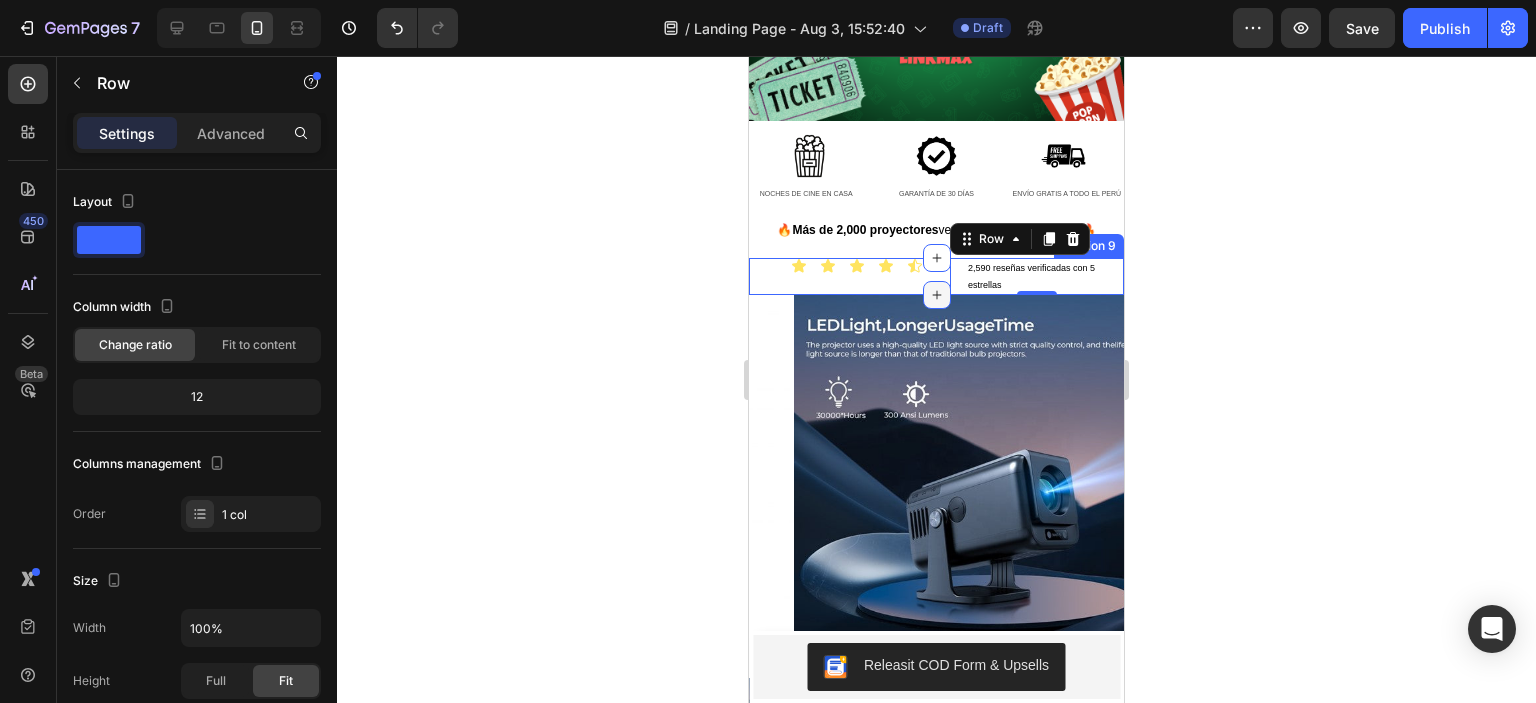 click at bounding box center [937, 295] 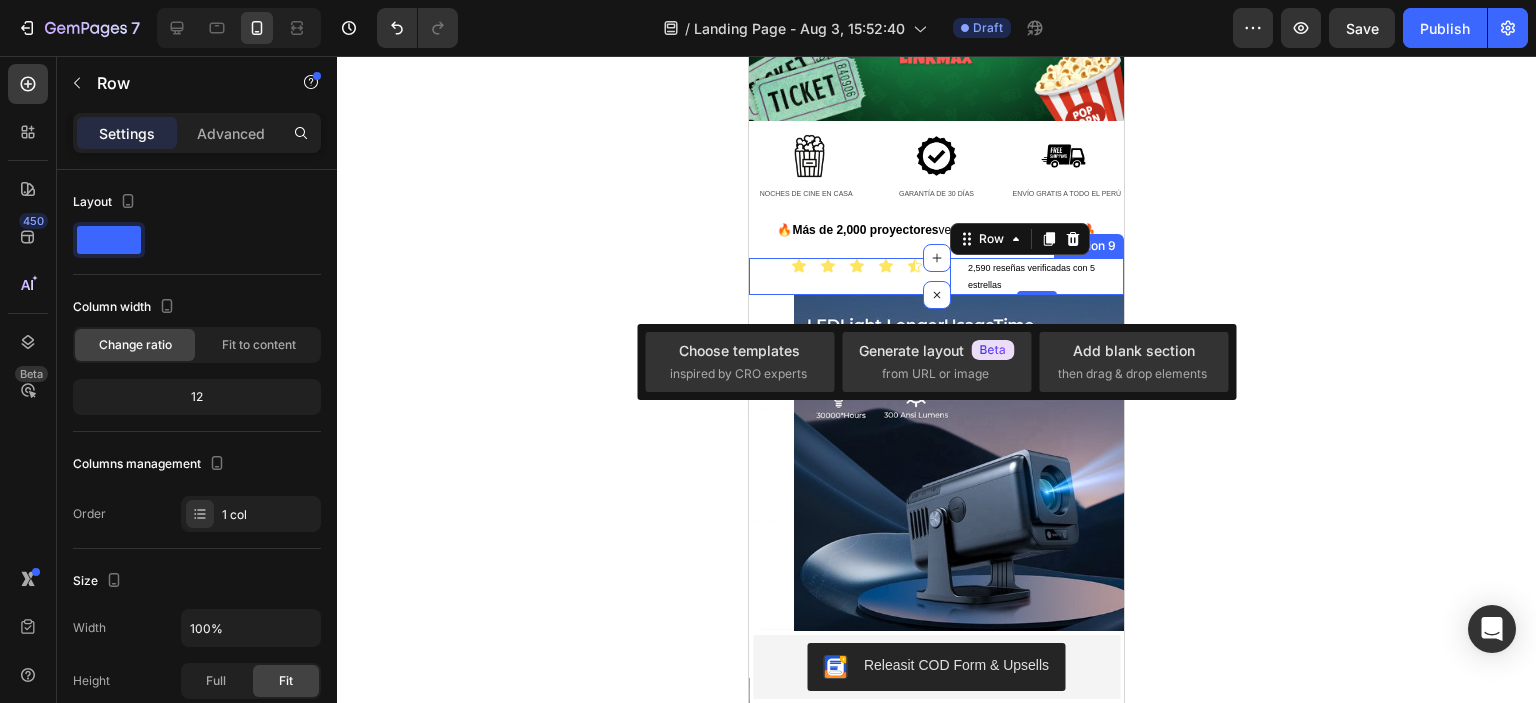 click on "Icon Icon Icon Icon Icon Icon List 2,590 reseñas verificadas con 5 estrellas Text Block Row   0 Section 9" at bounding box center [936, 276] 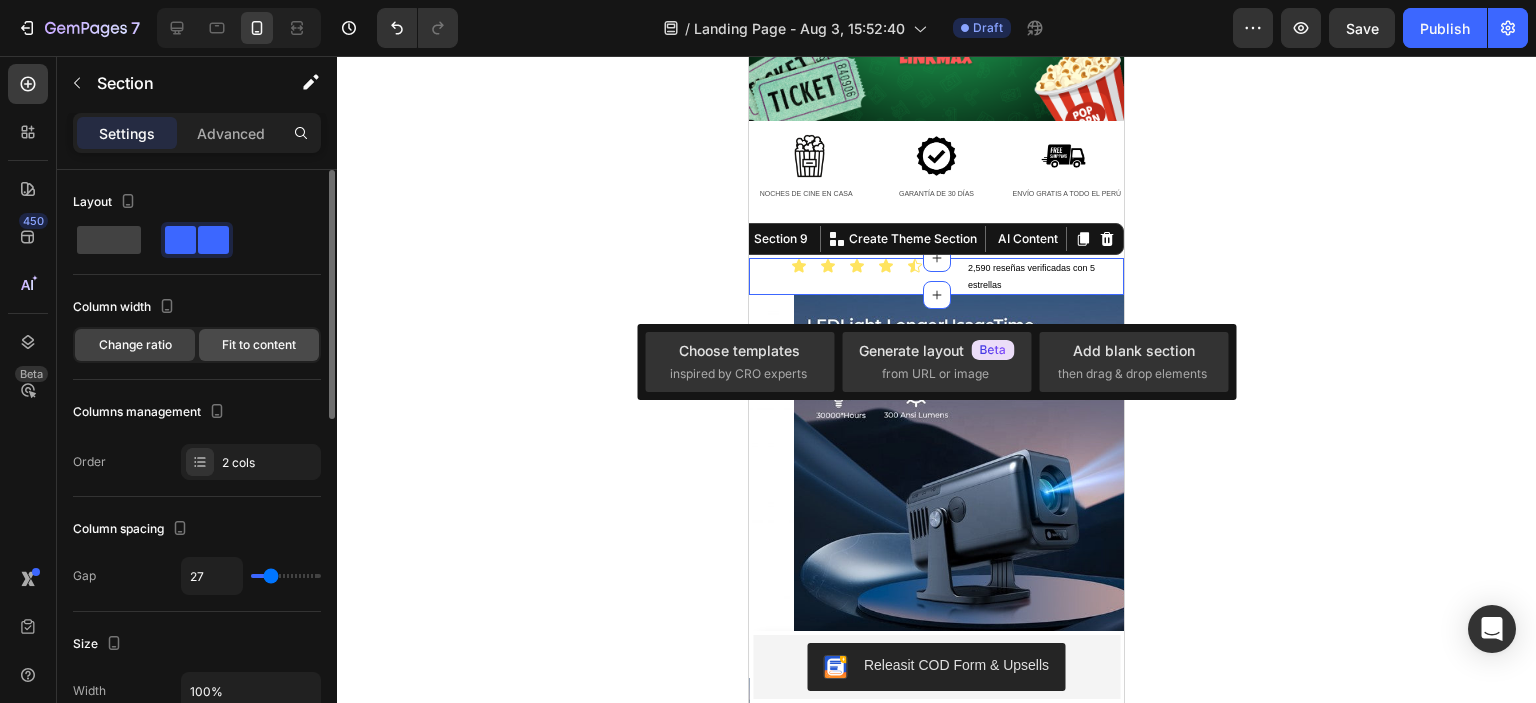click on "Fit to content" 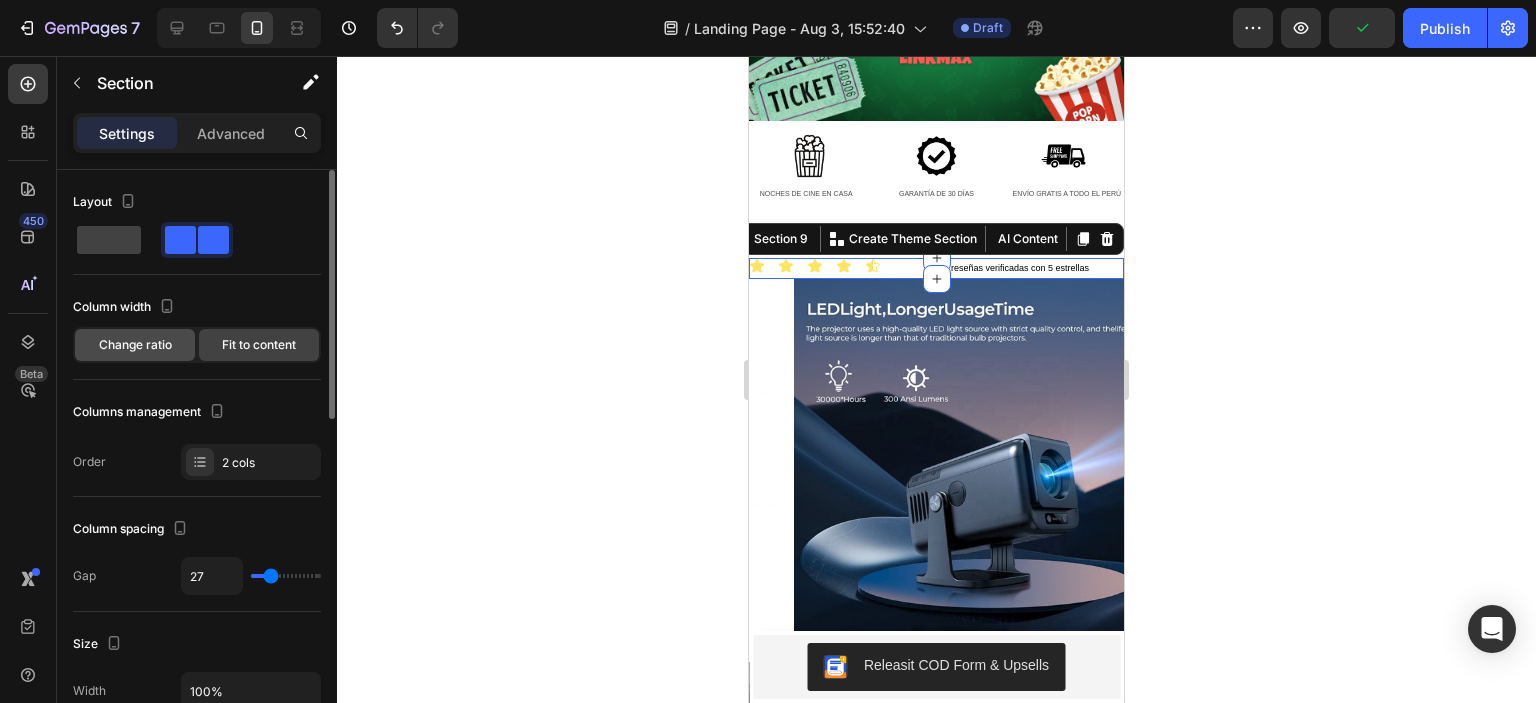 click on "Change ratio" 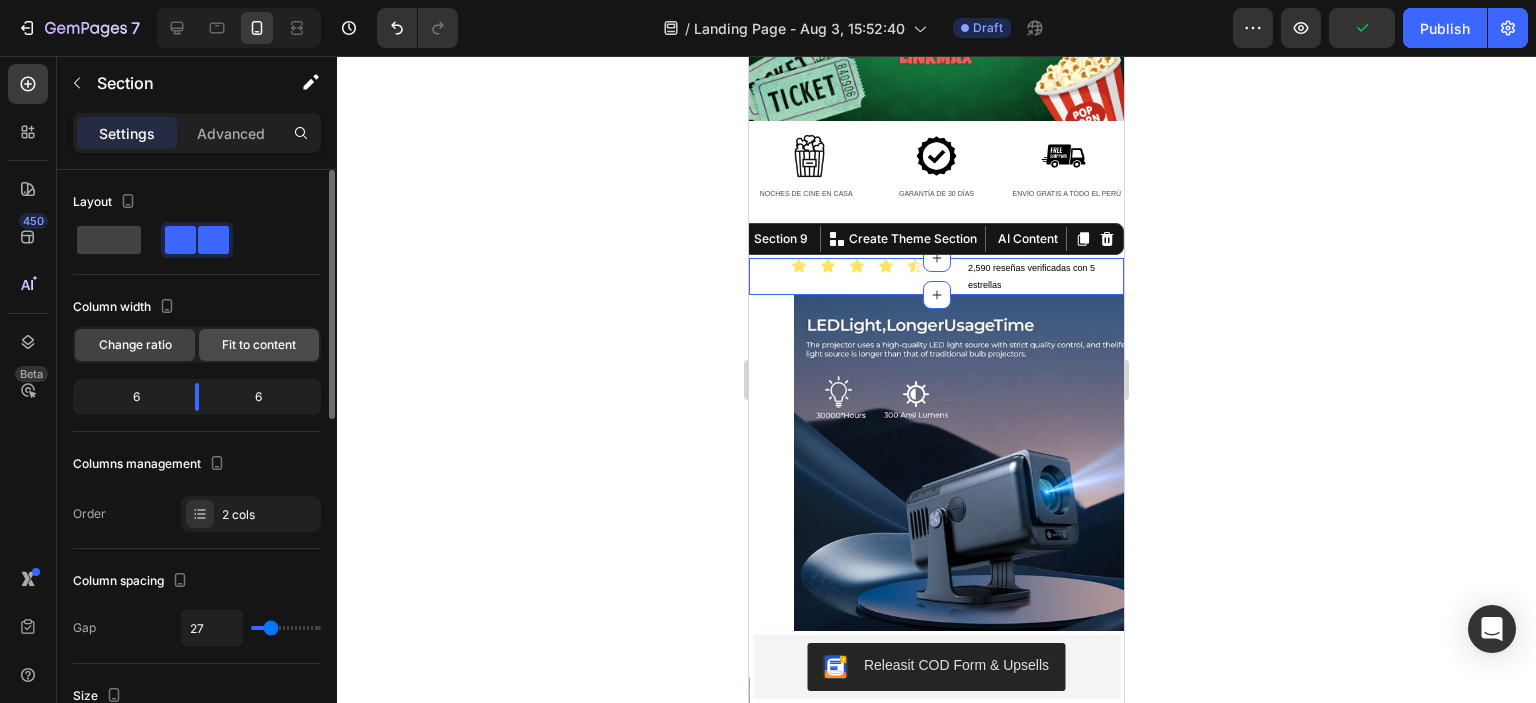 click on "Fit to content" 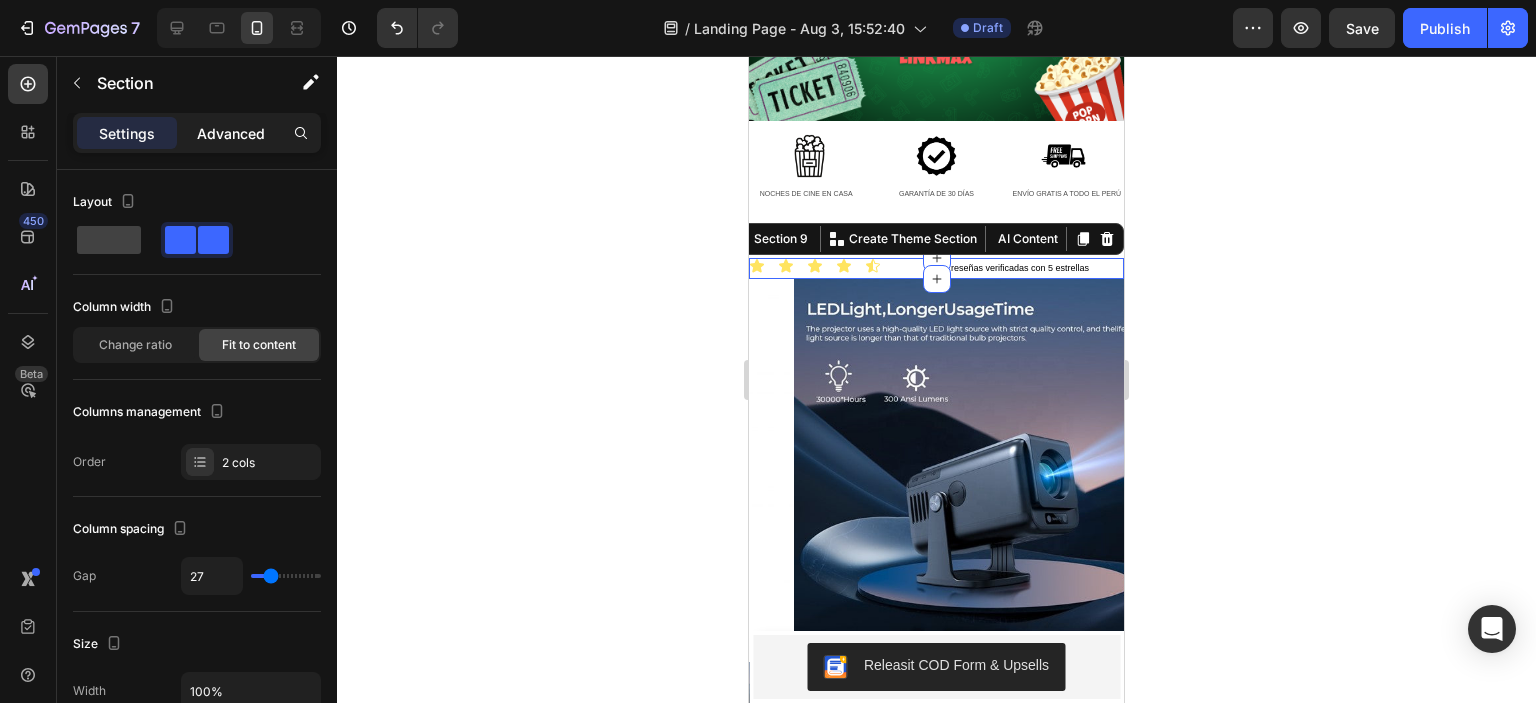 click on "Advanced" at bounding box center [231, 133] 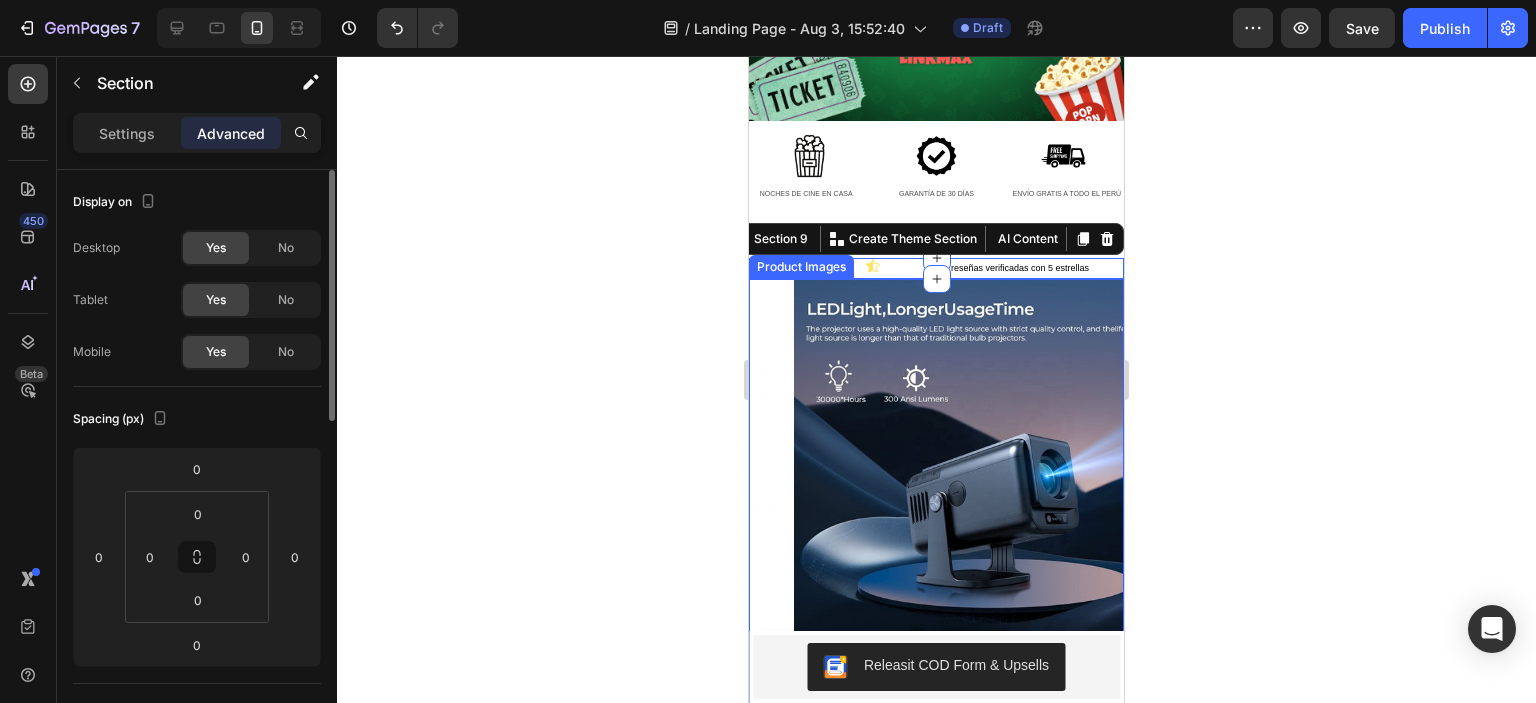scroll, scrollTop: 0, scrollLeft: 0, axis: both 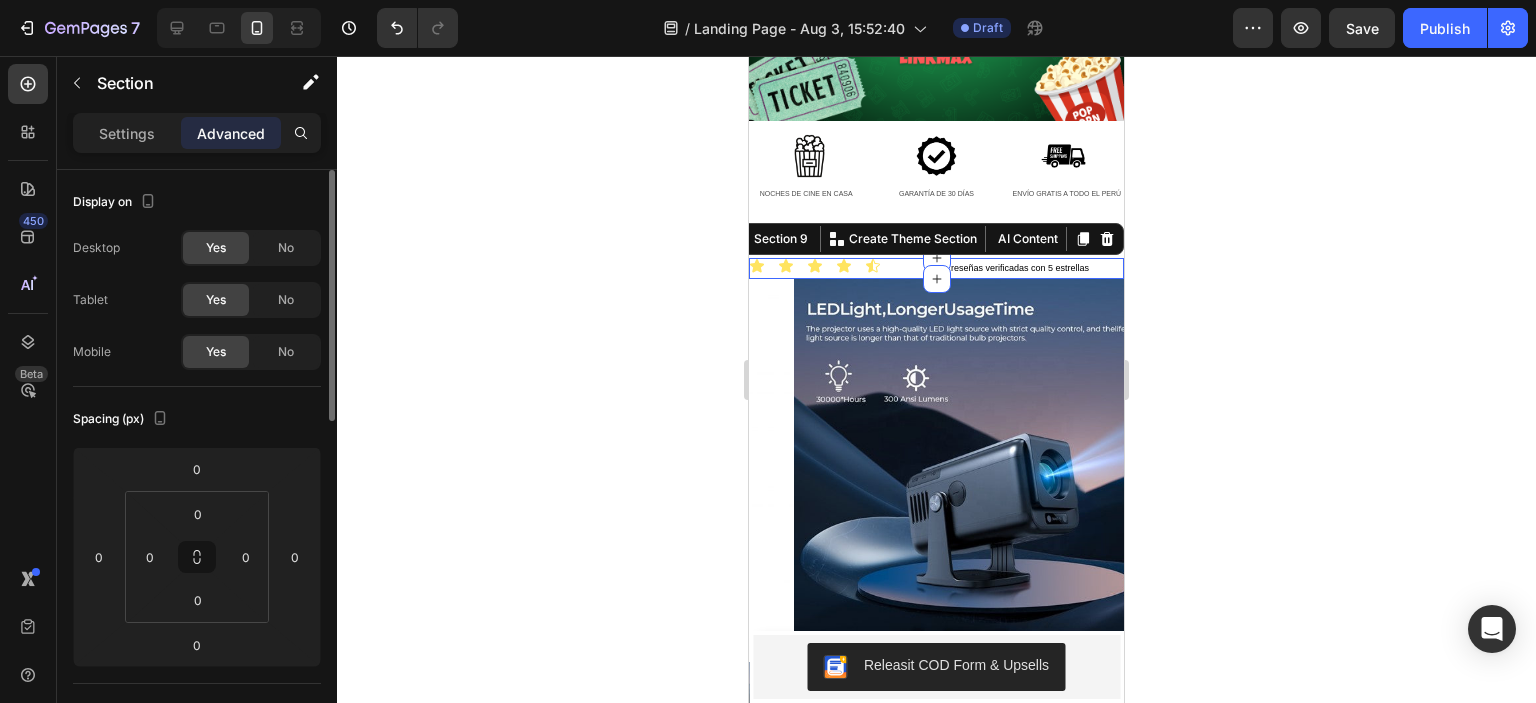 click 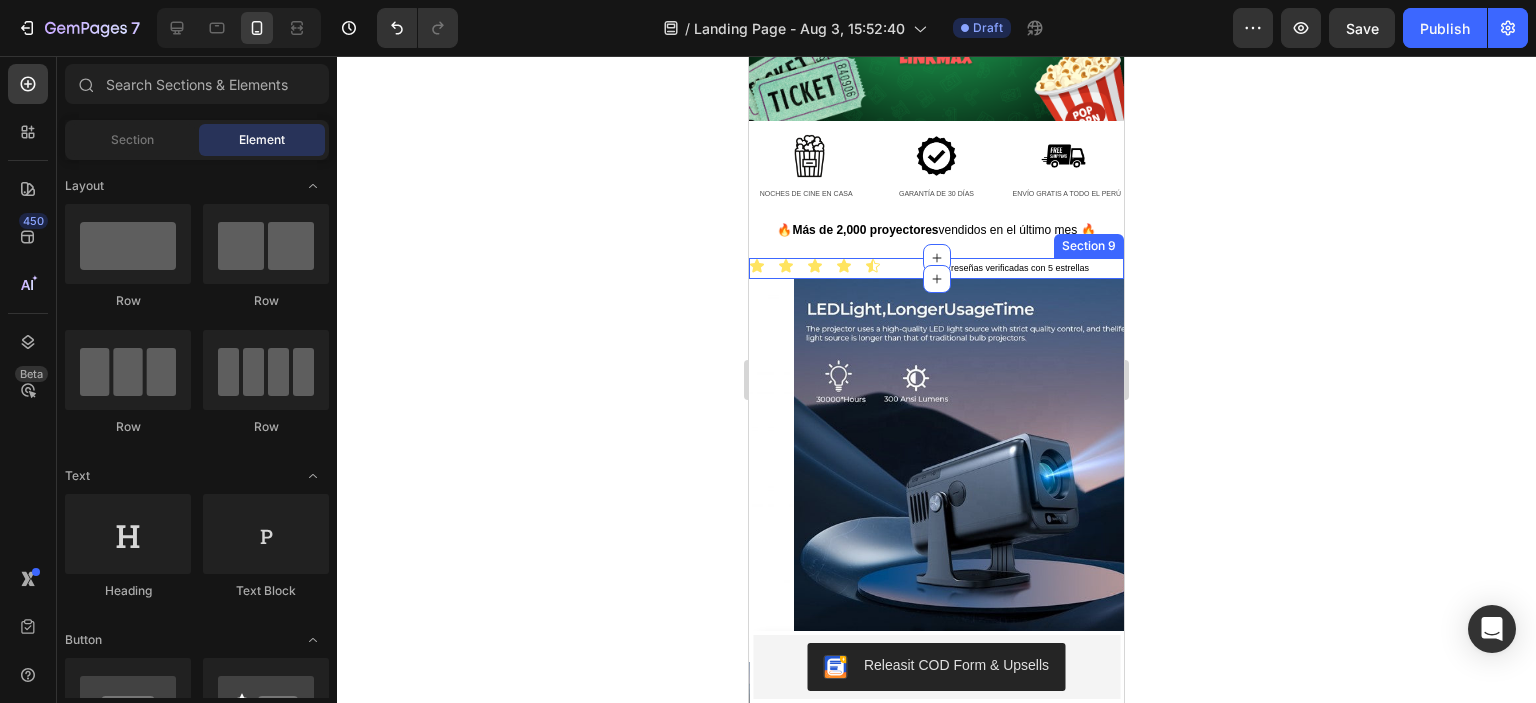 click on "Icon Icon Icon Icon Icon Icon List 2,590 reseñas verificadas con 5 estrellas Text Block Row Section 9" at bounding box center (936, 268) 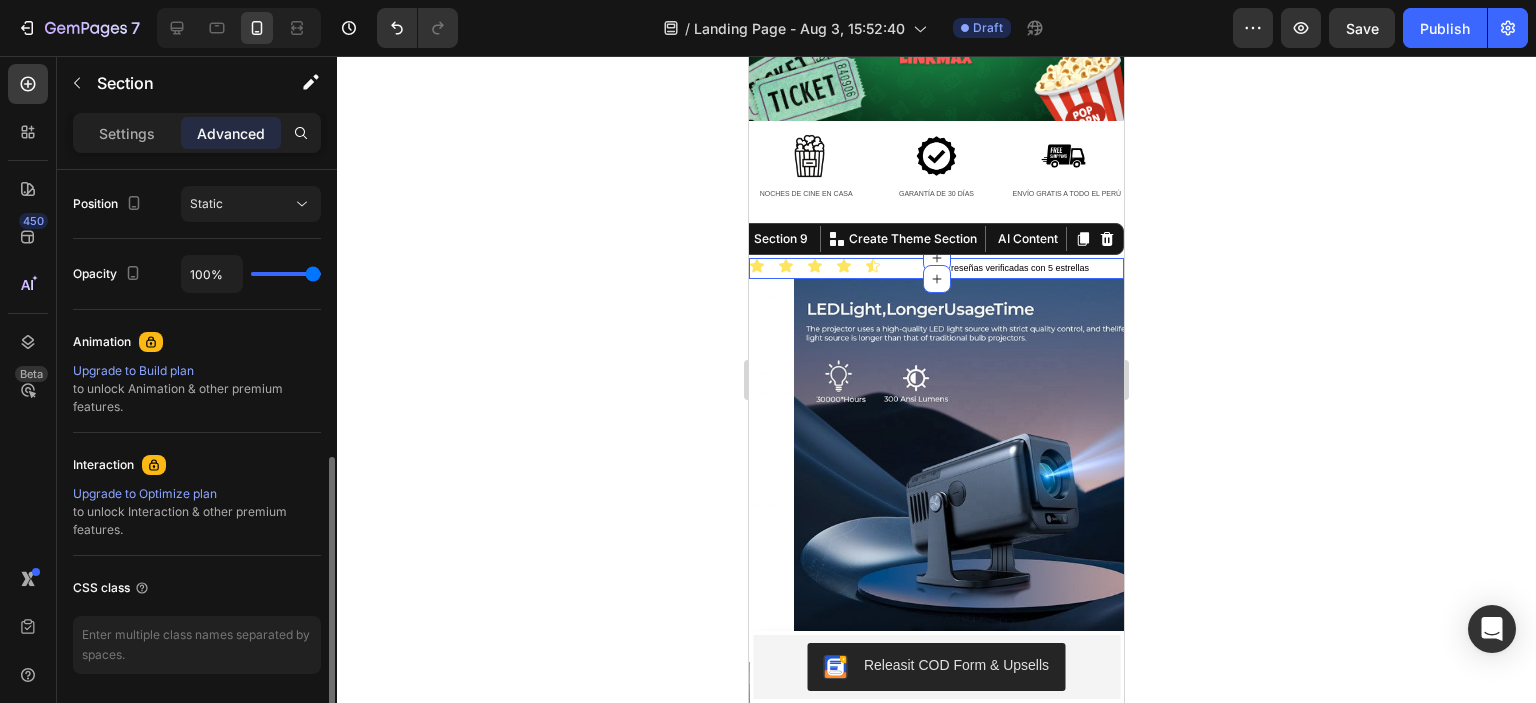 scroll, scrollTop: 796, scrollLeft: 0, axis: vertical 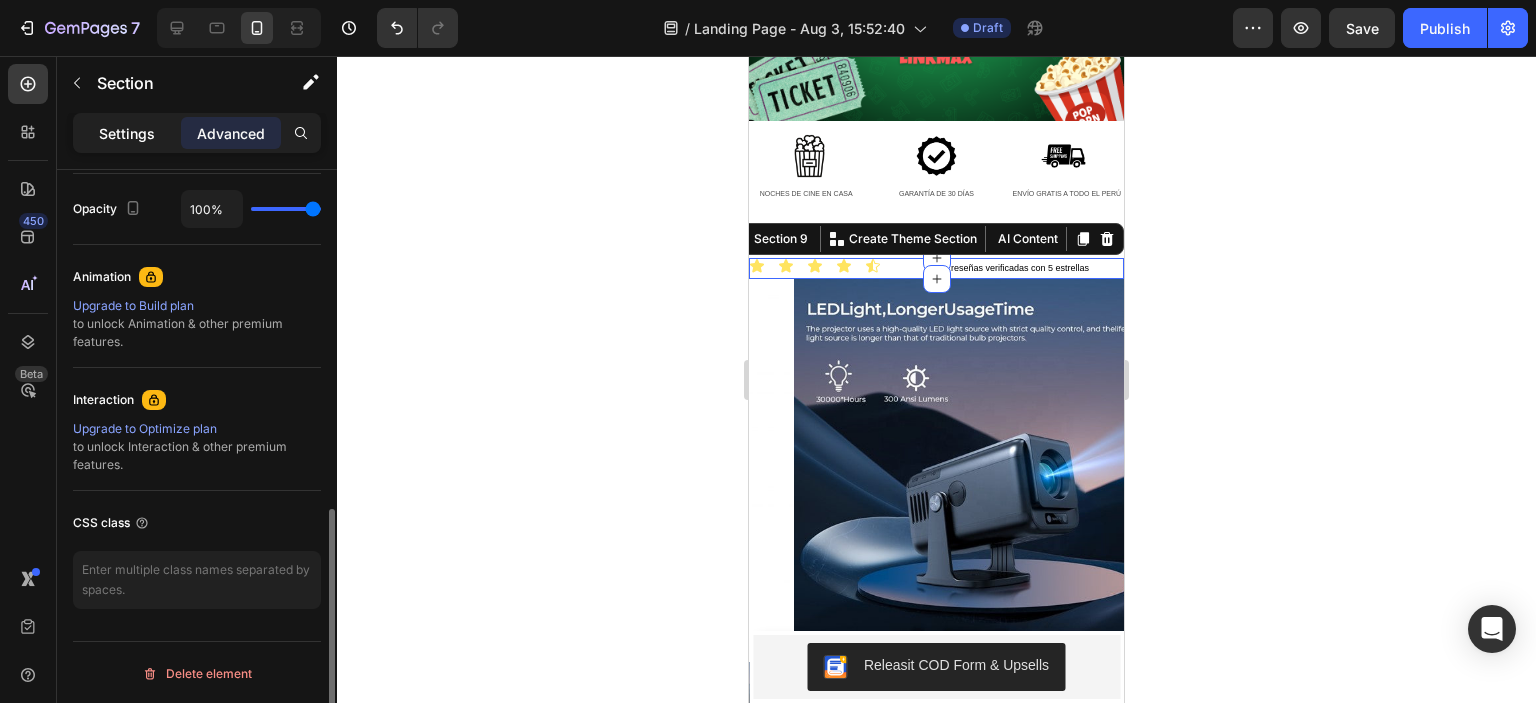 click on "Settings" at bounding box center [127, 133] 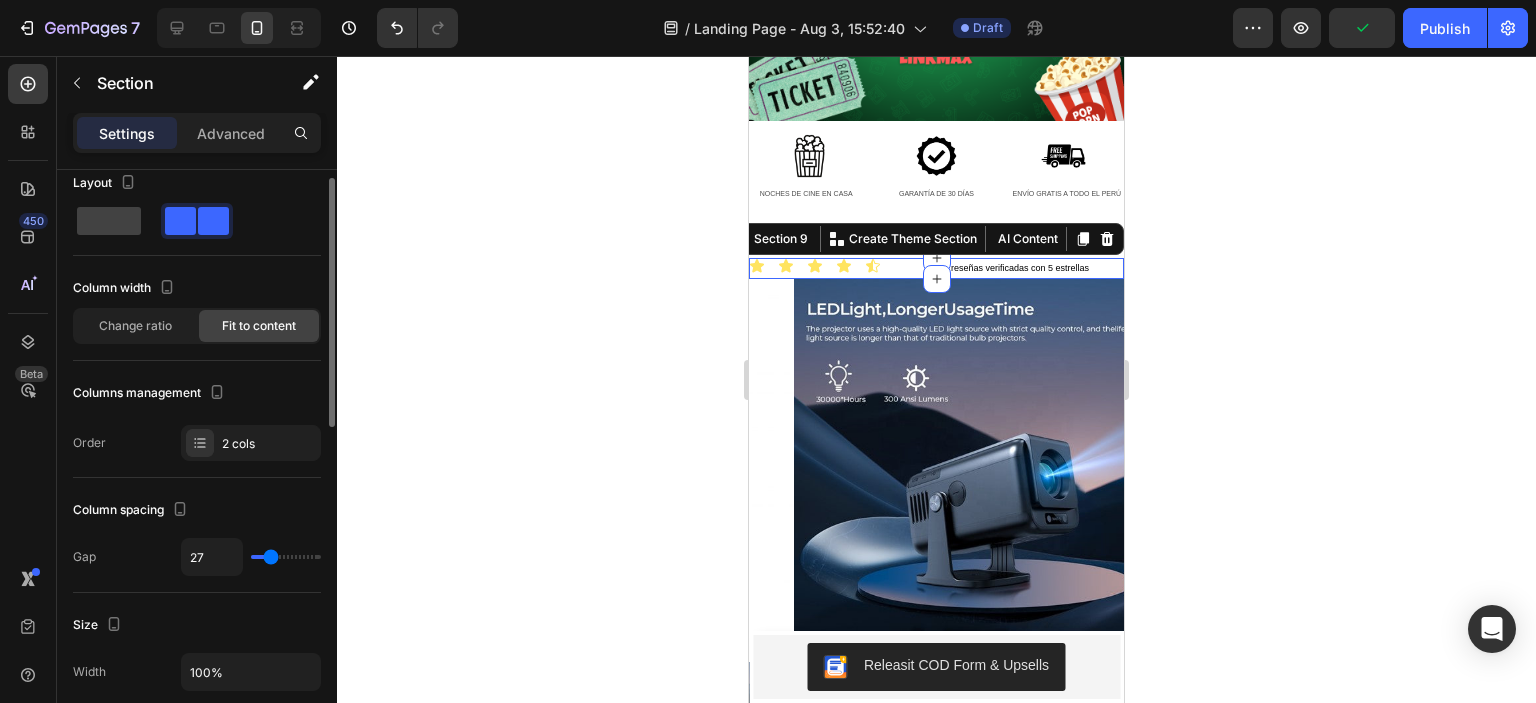 scroll, scrollTop: 0, scrollLeft: 0, axis: both 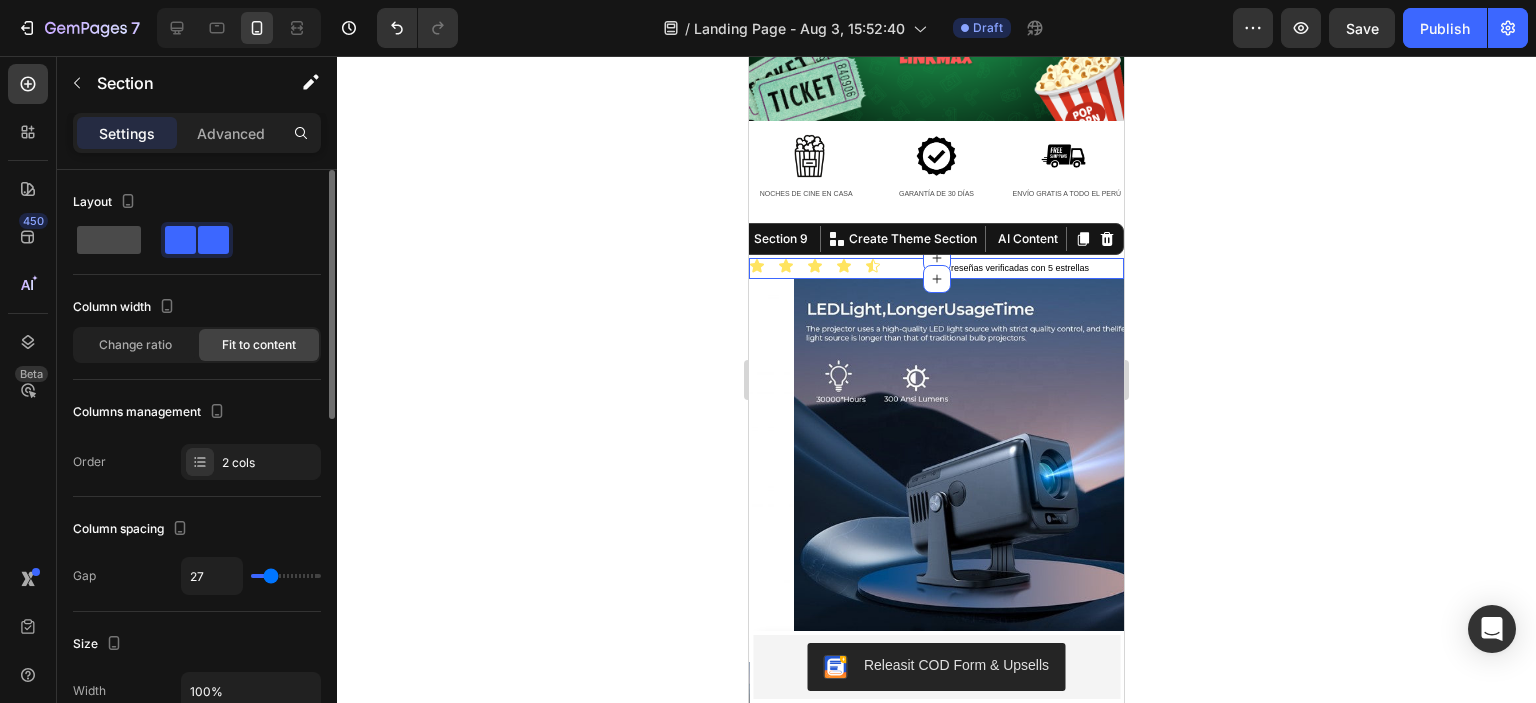 click 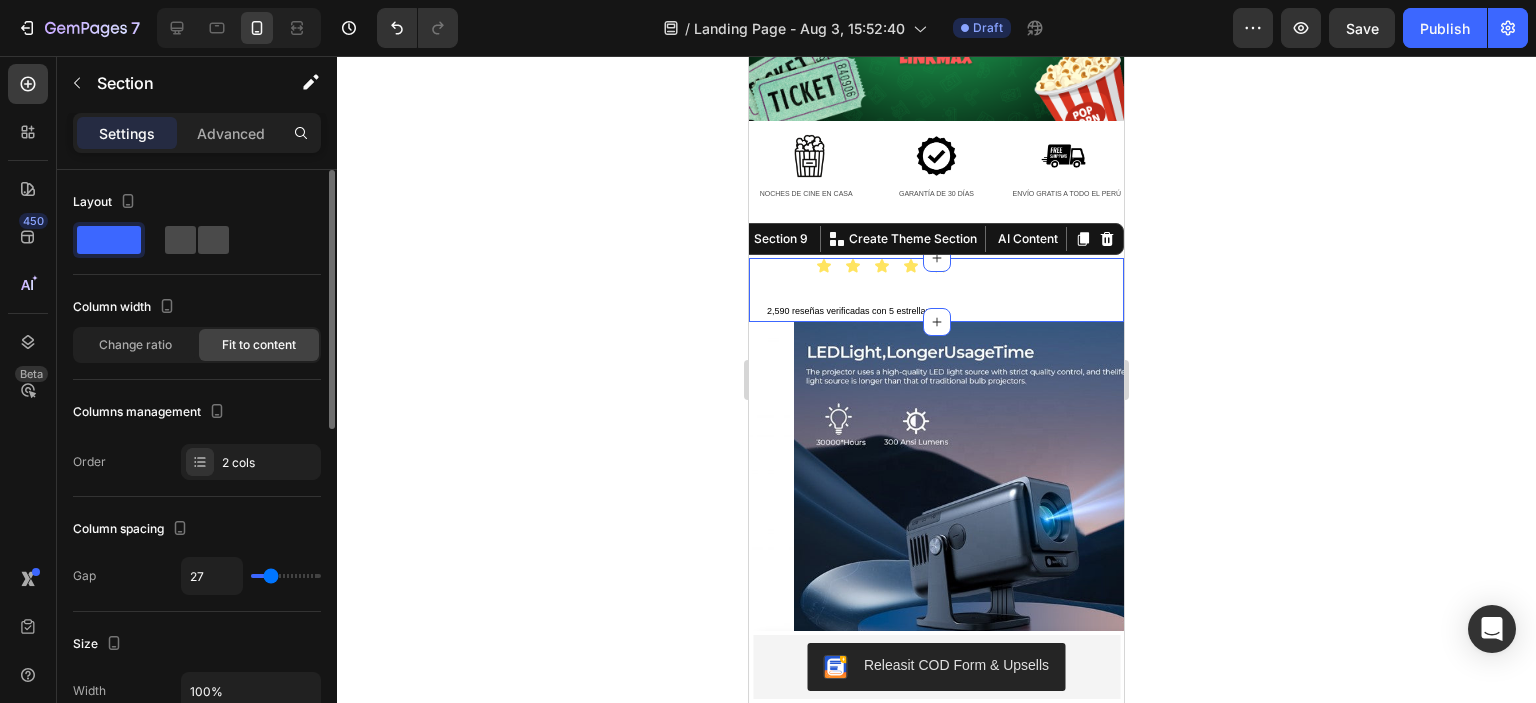 click 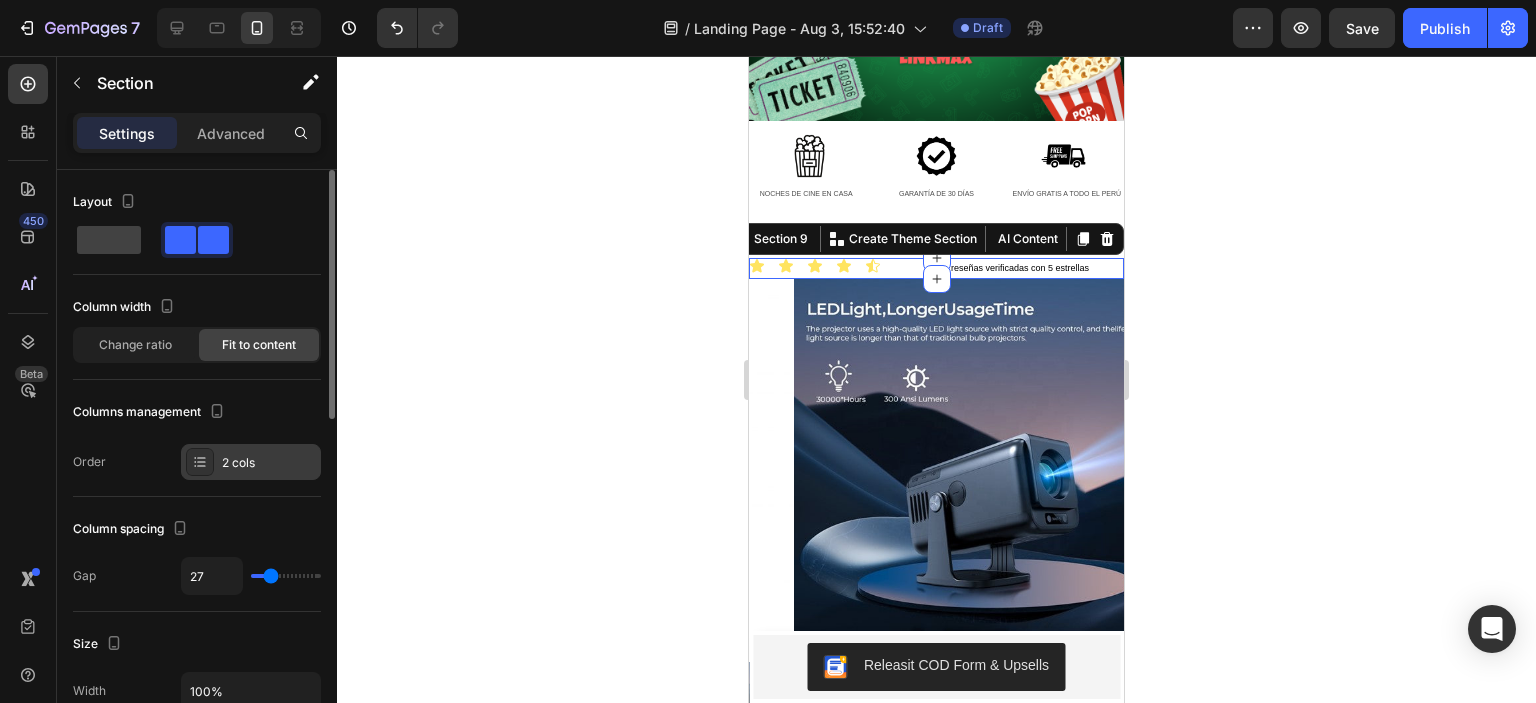 click on "2 cols" at bounding box center [251, 462] 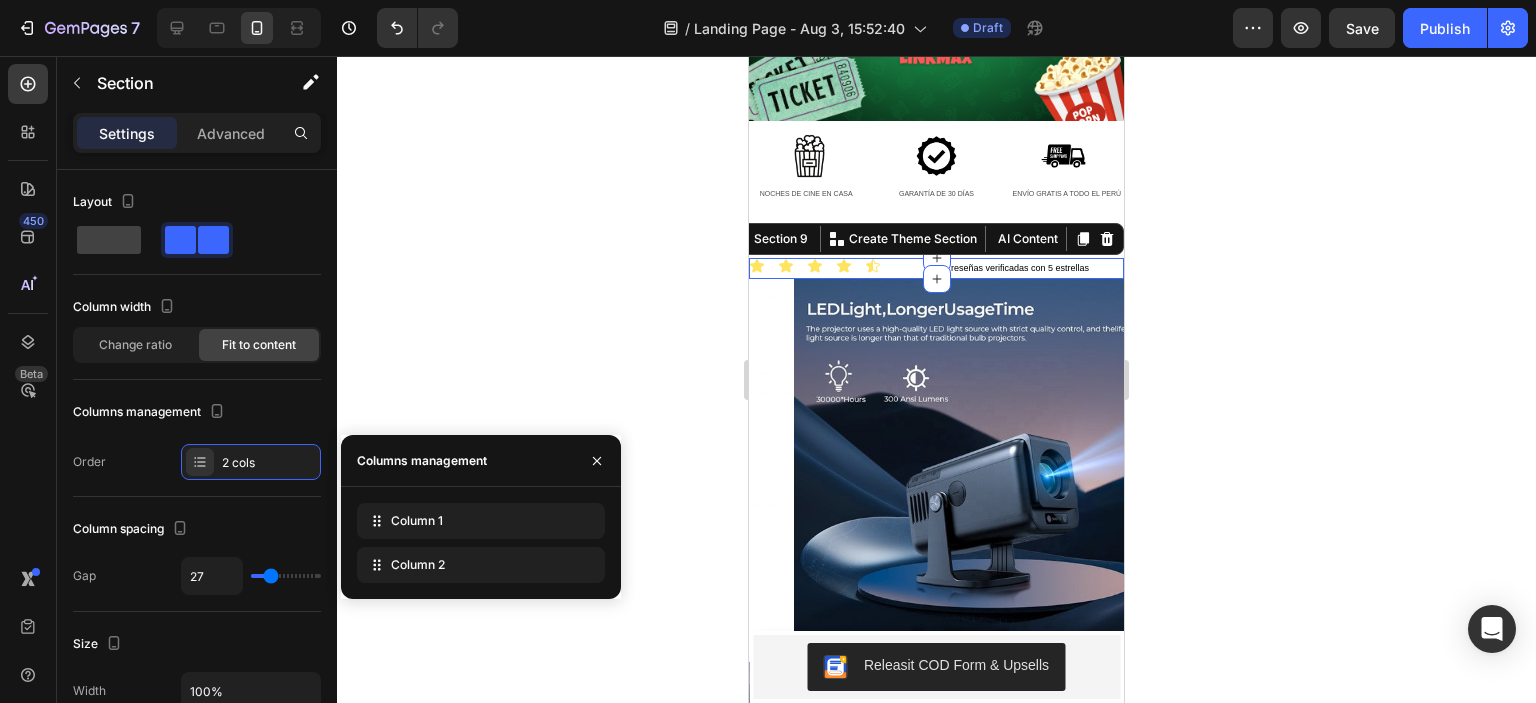 click 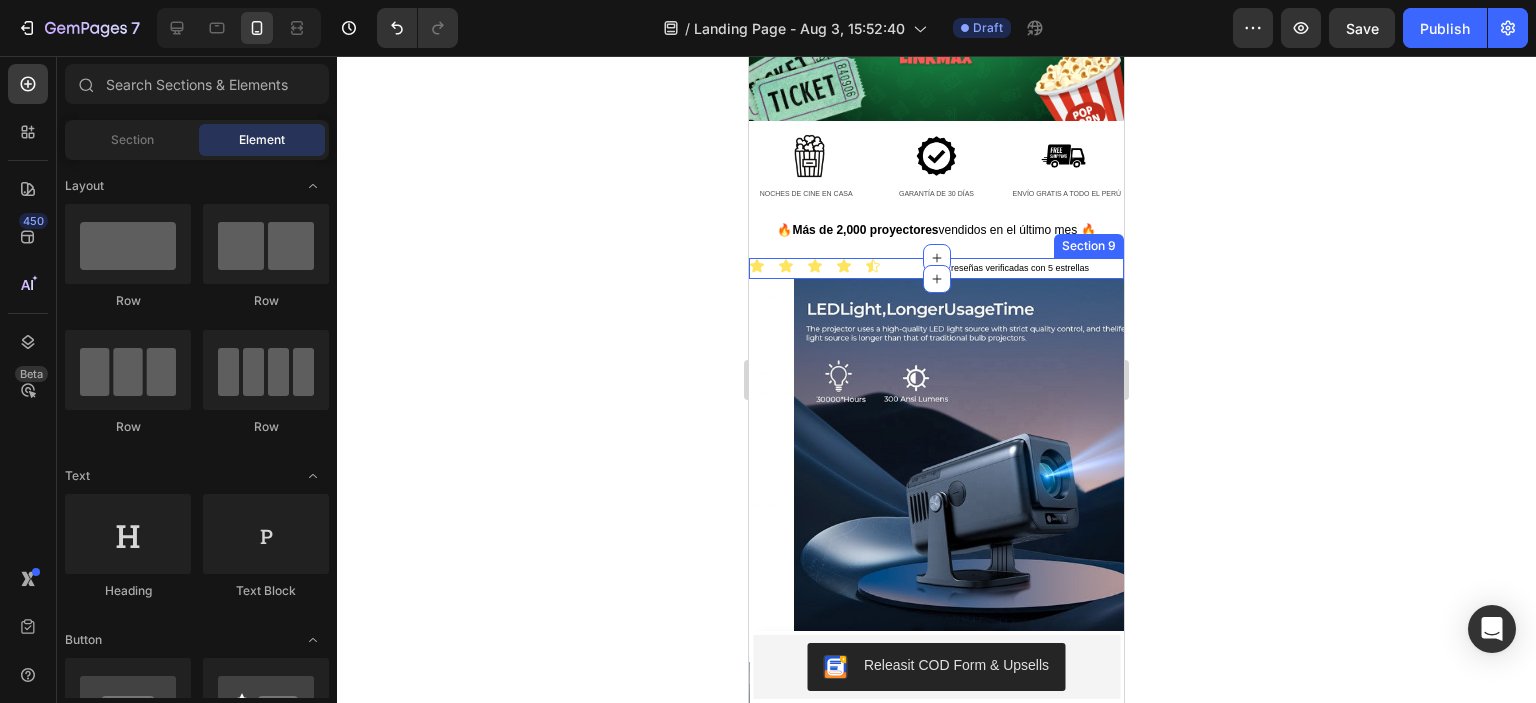 click on "Icon Icon Icon Icon Icon Icon List 2,590 reseñas verificadas con 5 estrellas Text Block Row Section 9" at bounding box center [936, 268] 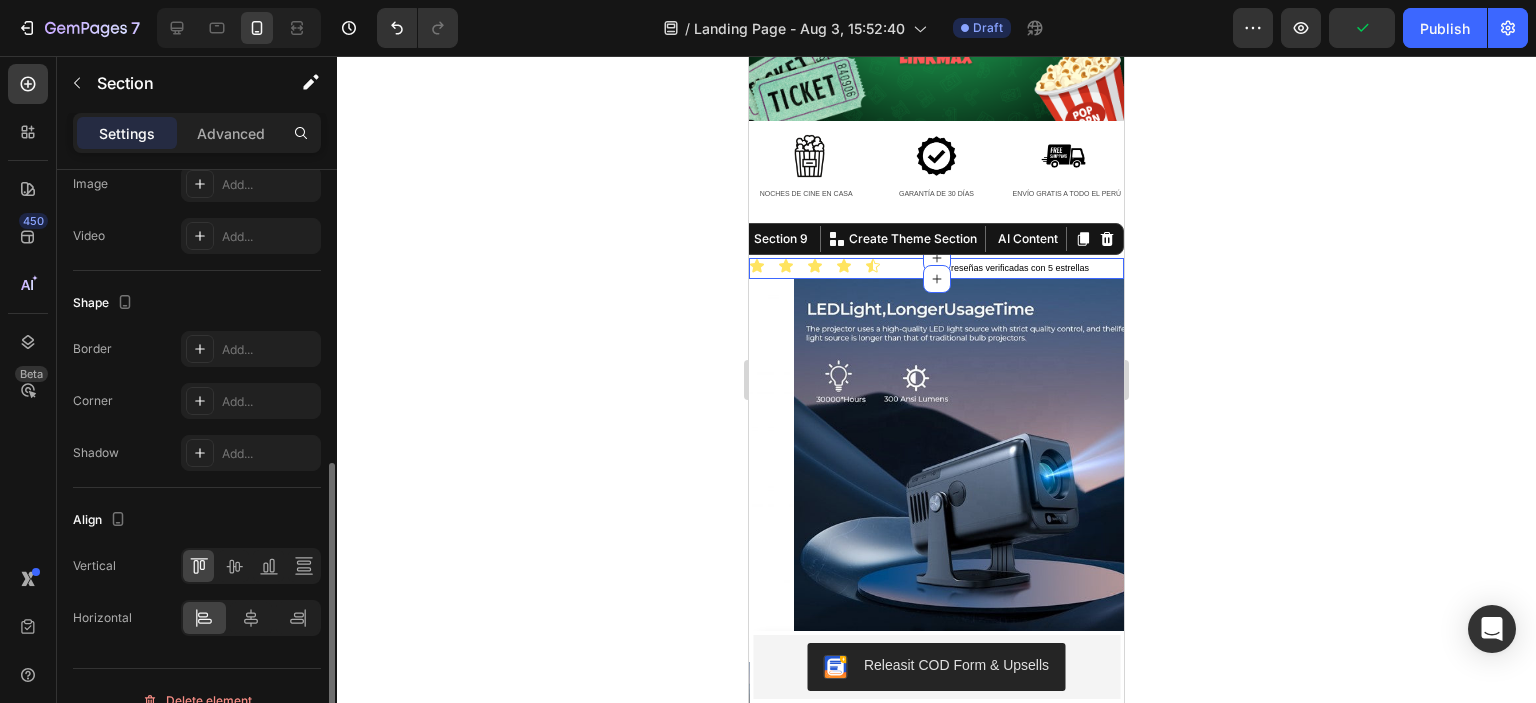 scroll, scrollTop: 803, scrollLeft: 0, axis: vertical 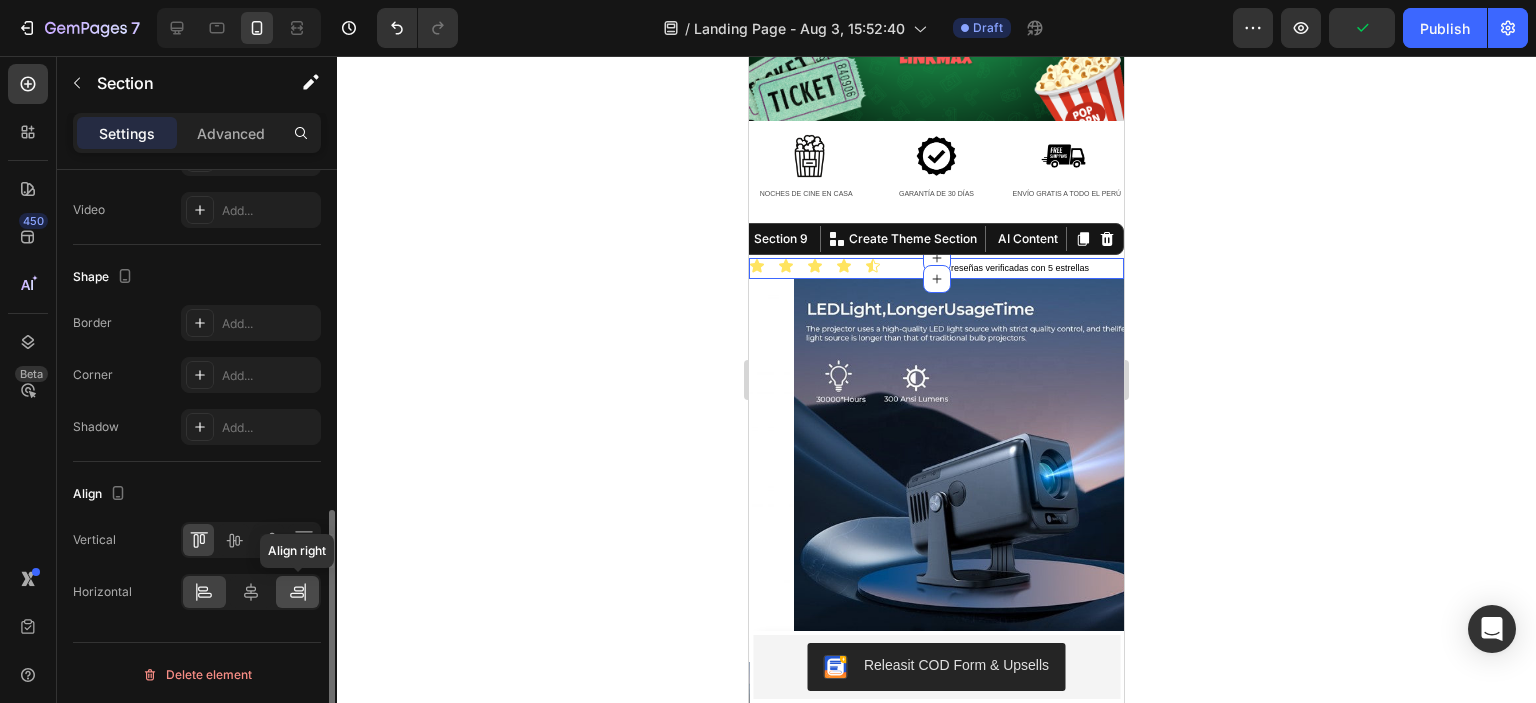 click 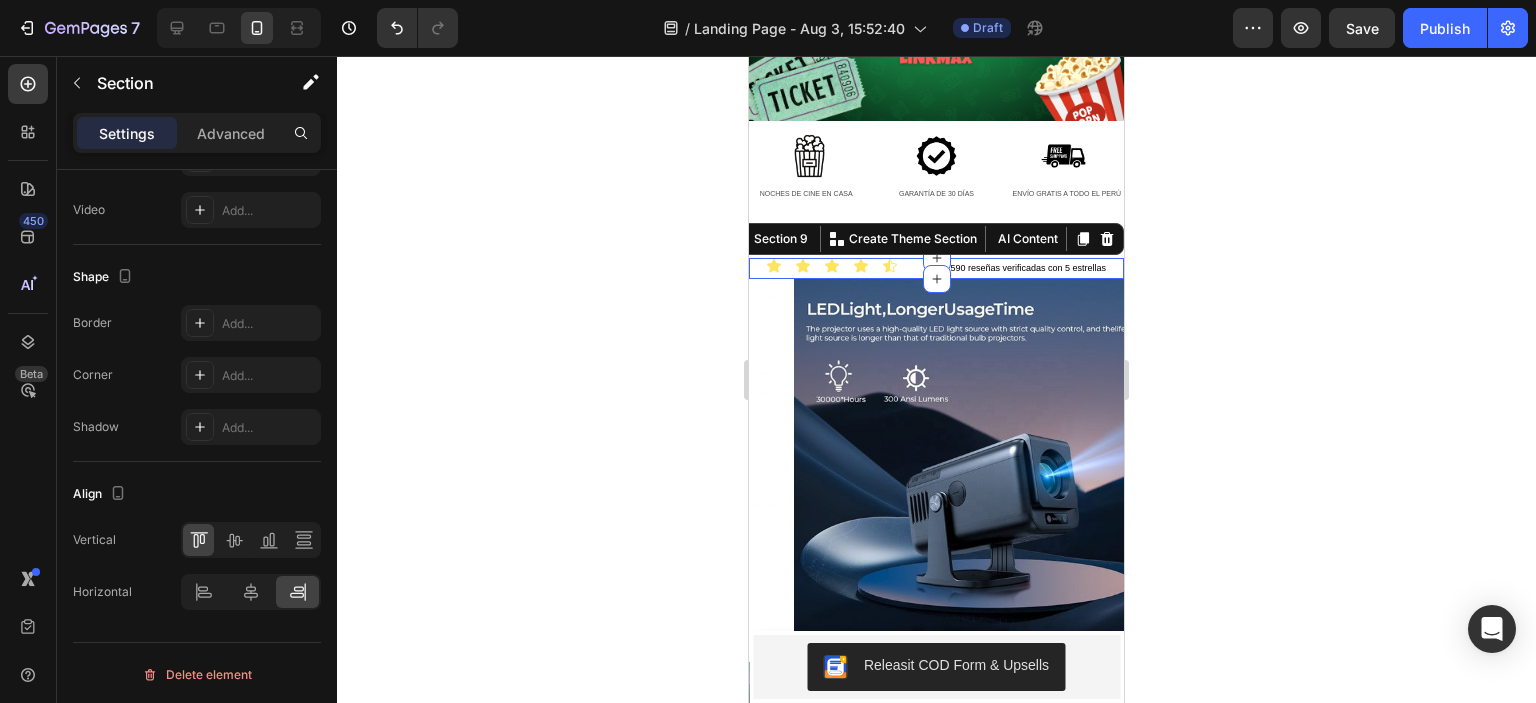 click on "Icon Icon Icon Icon Icon Icon List 2,590 reseñas verificadas con 5 estrellas Text Block Row Section 9   You can create reusable sections Create Theme Section AI Content Write with GemAI What would you like to describe here? Tone and Voice Persuasive Product PROYECTOR HY500 MAX - 2DA GEN LINKMAX Show more Generate" at bounding box center (936, 268) 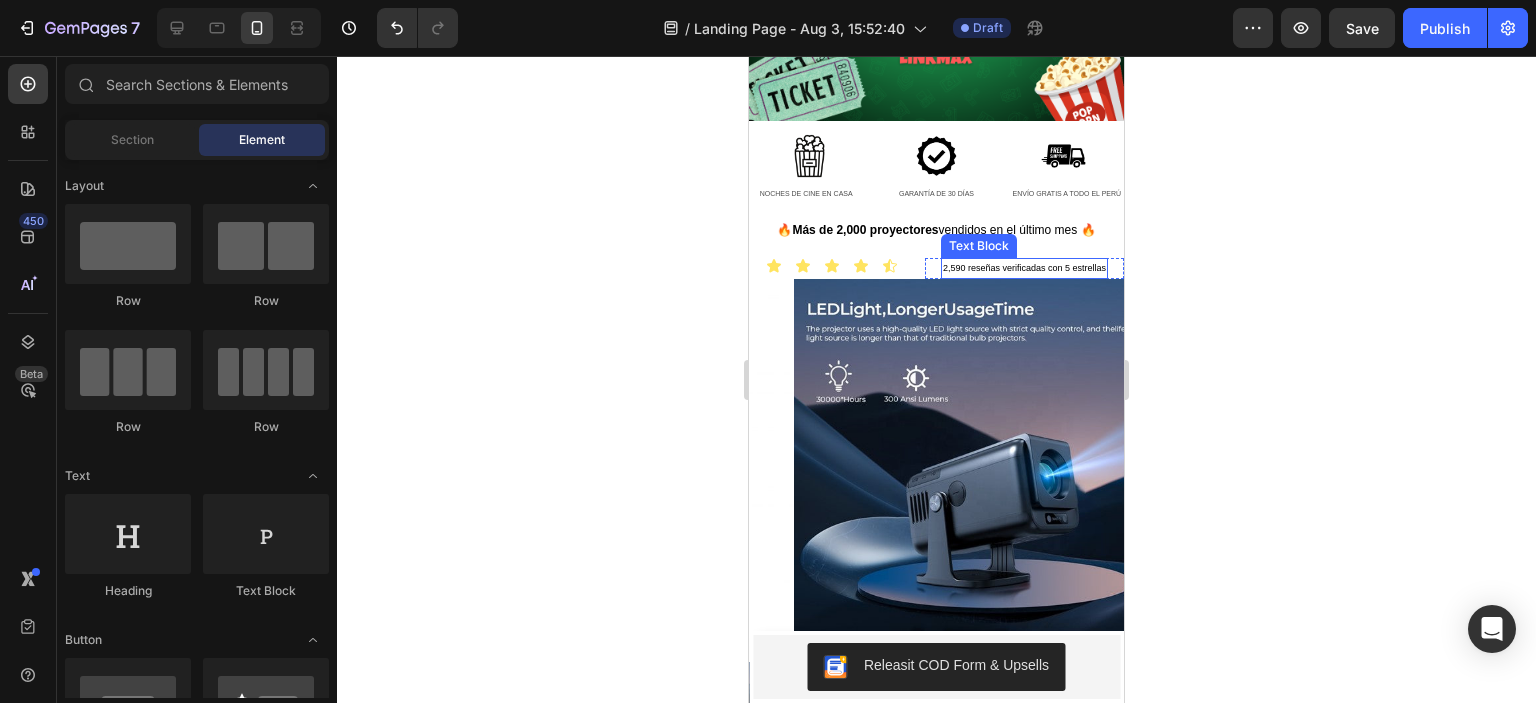 click on "2,590 reseñas verificadas con 5 estrellas" at bounding box center (1024, 268) 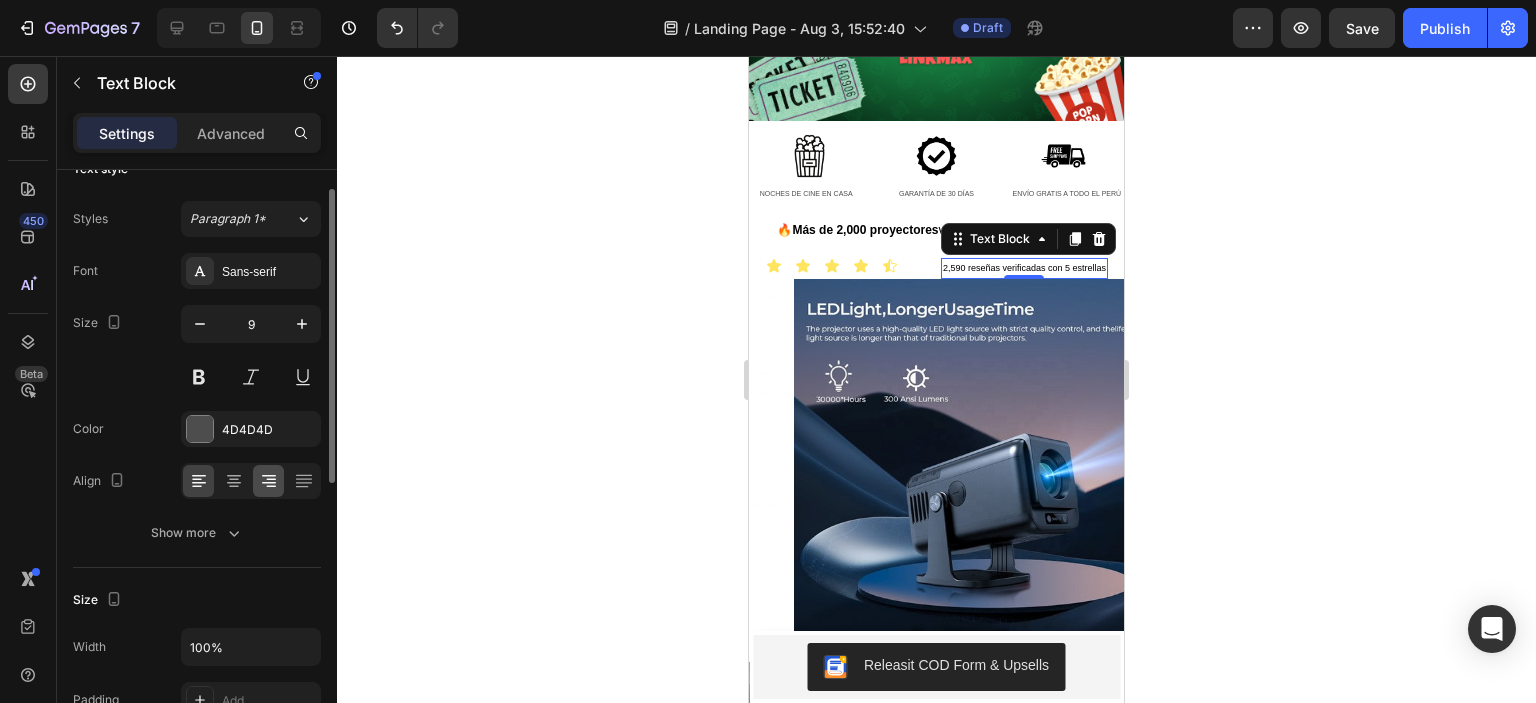 scroll, scrollTop: 28, scrollLeft: 0, axis: vertical 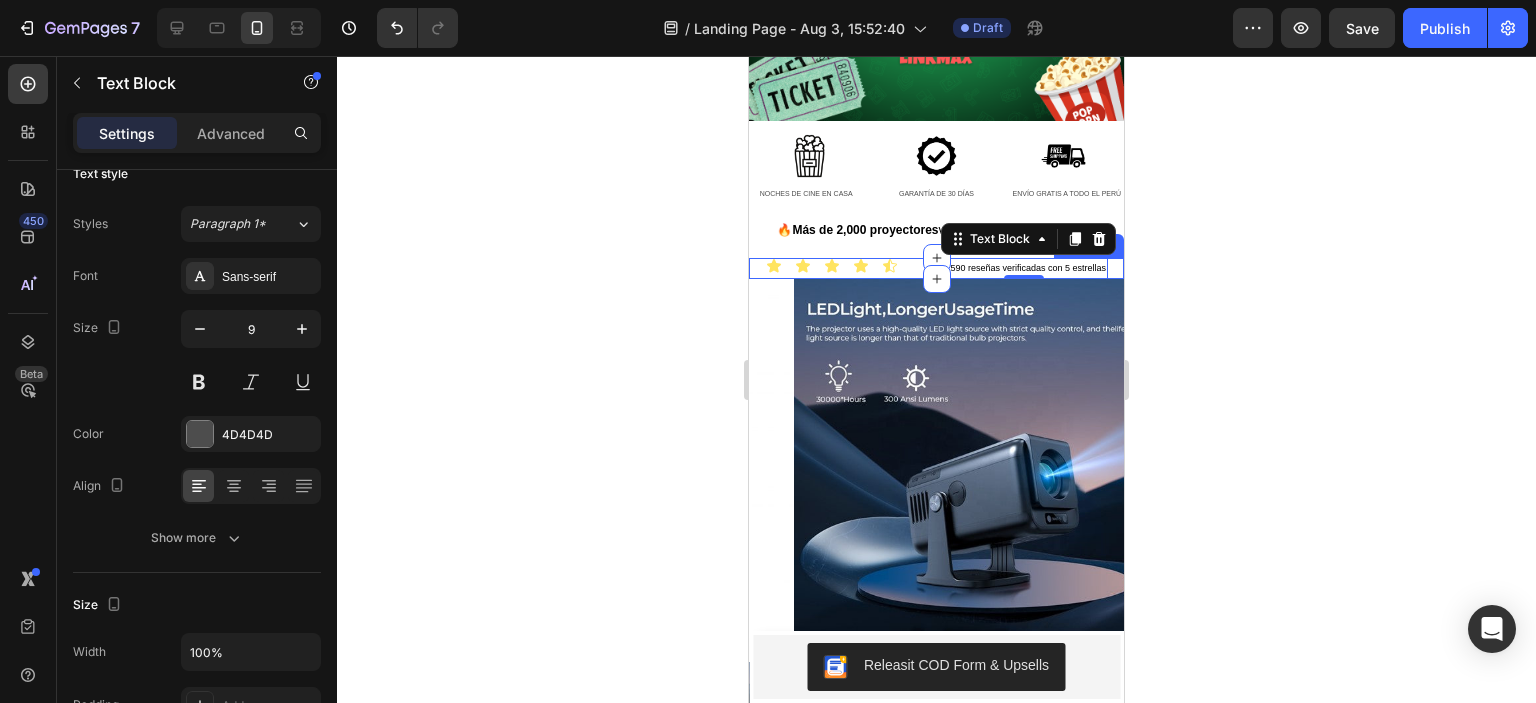 click on "Icon Icon Icon Icon Icon Icon List 2,590 reseñas verificadas con 5 estrellas Text Block   0 Row Section 9" at bounding box center (936, 268) 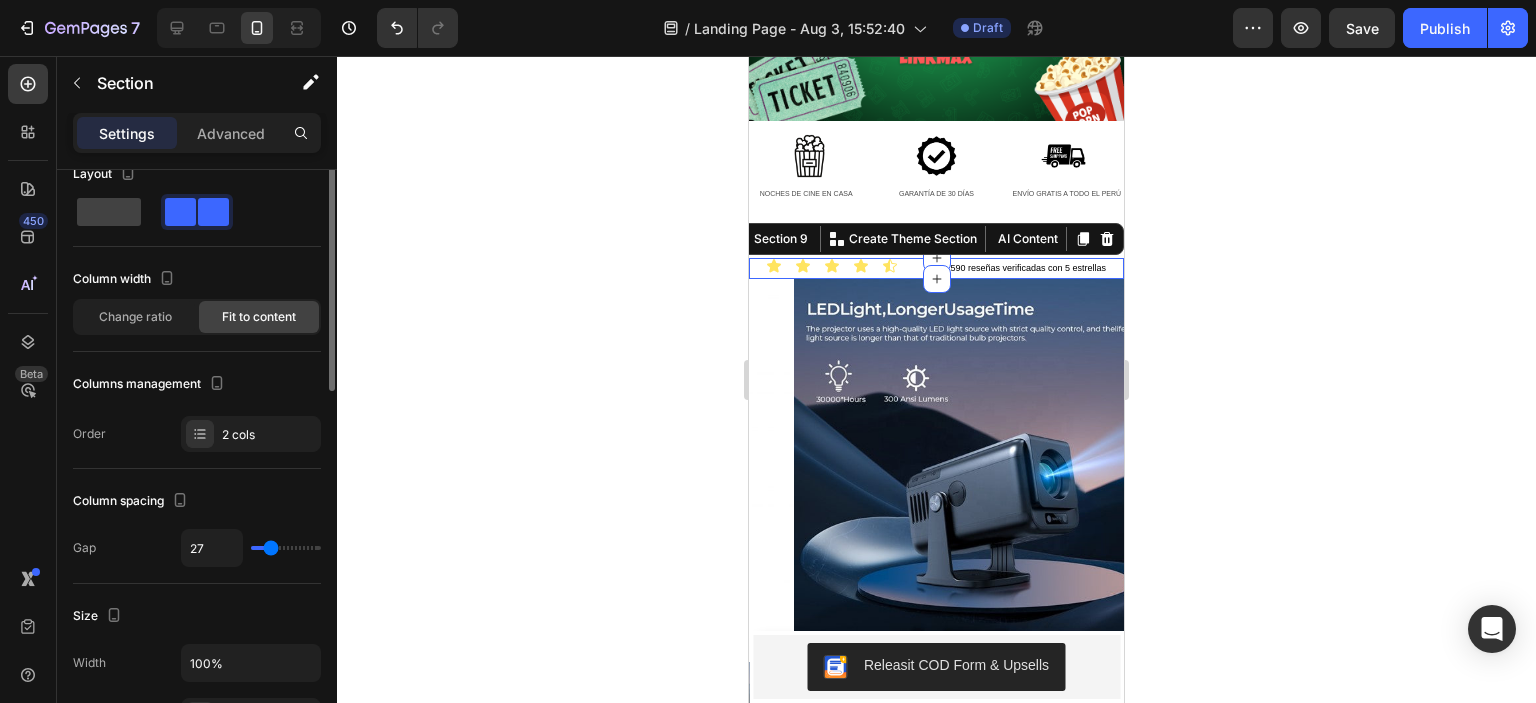 scroll, scrollTop: 0, scrollLeft: 0, axis: both 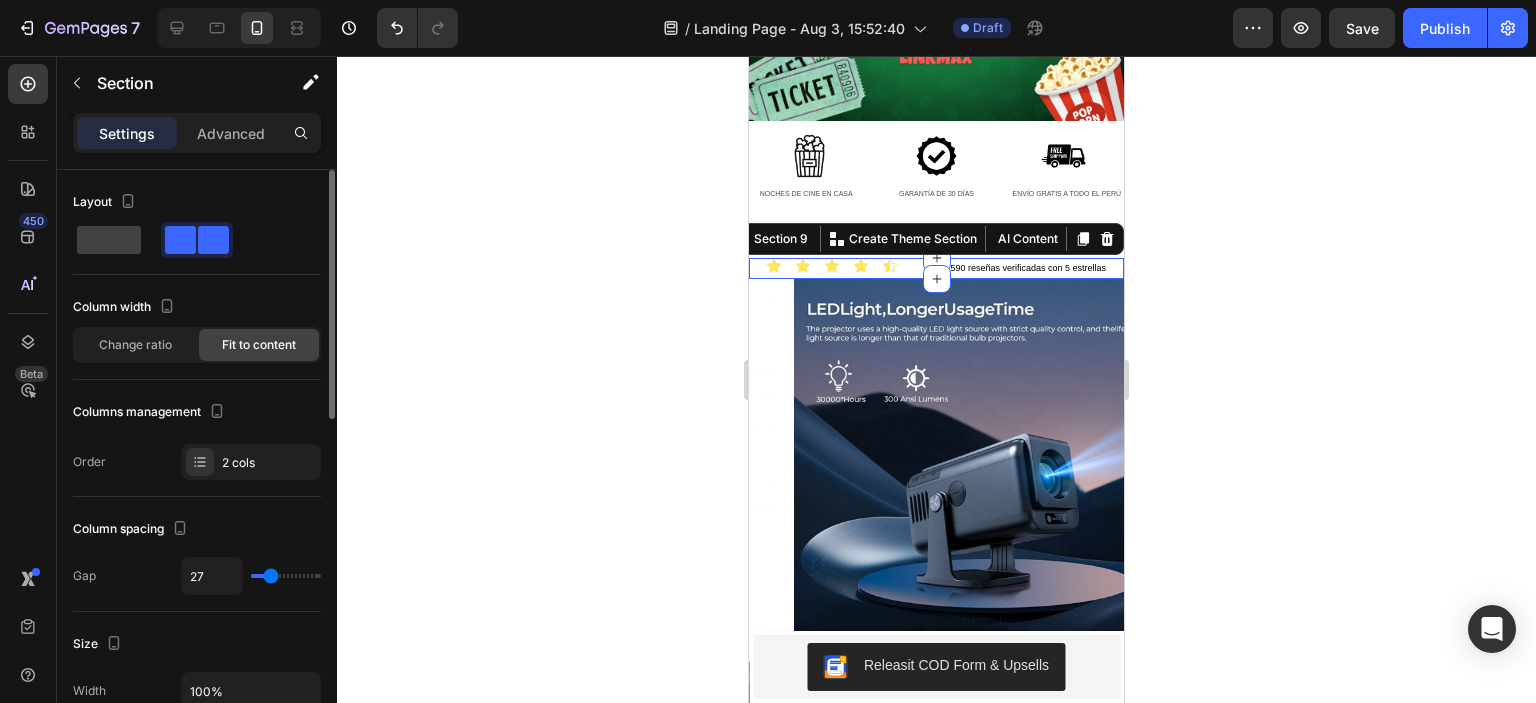 type on "45" 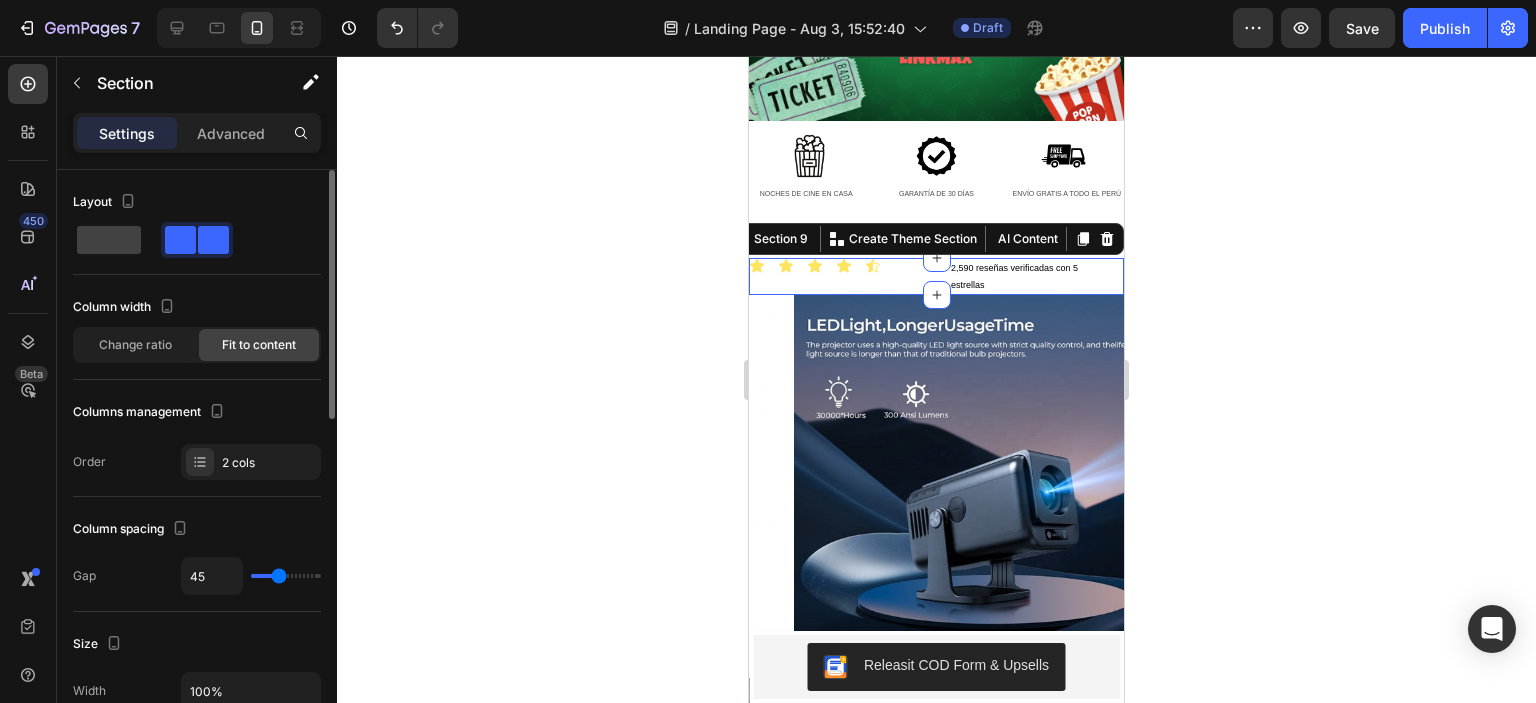 type on "52" 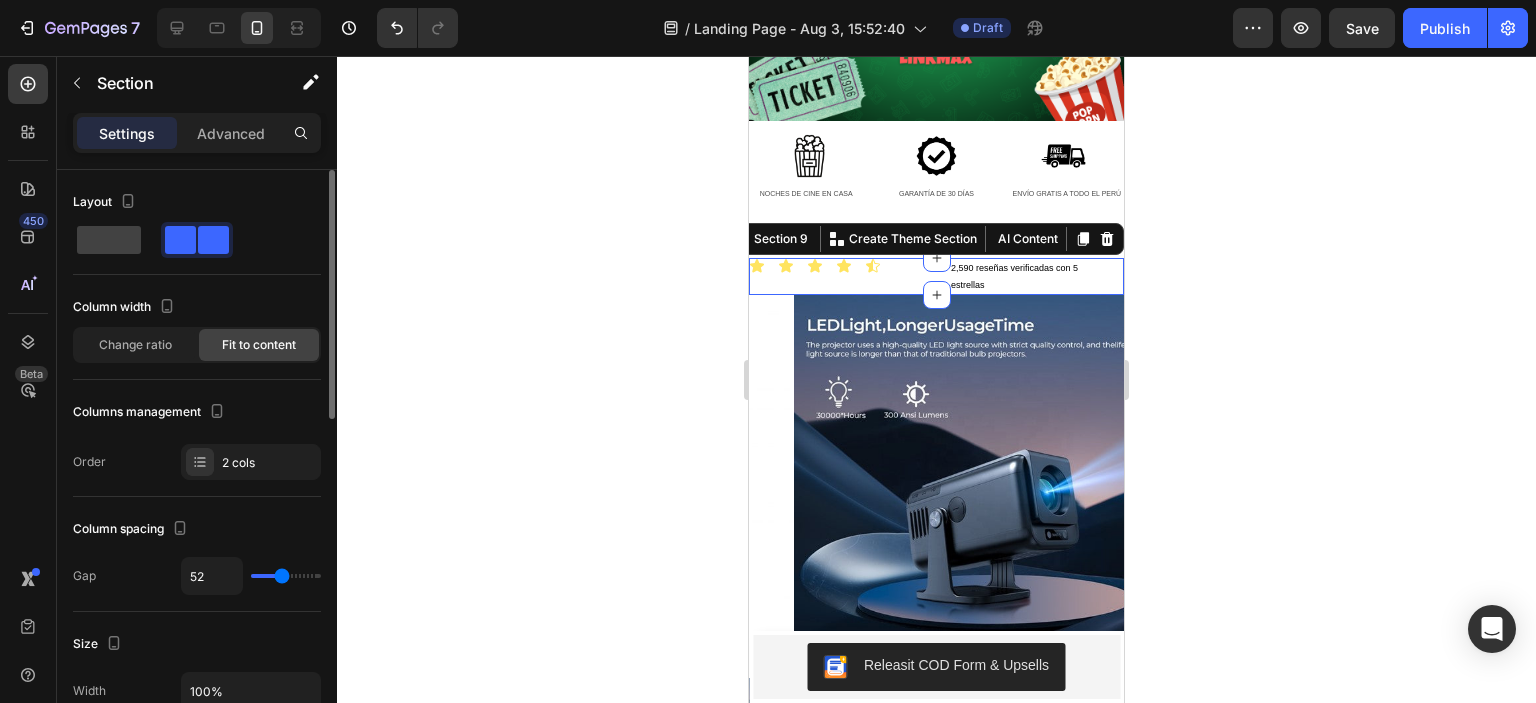 type on "56" 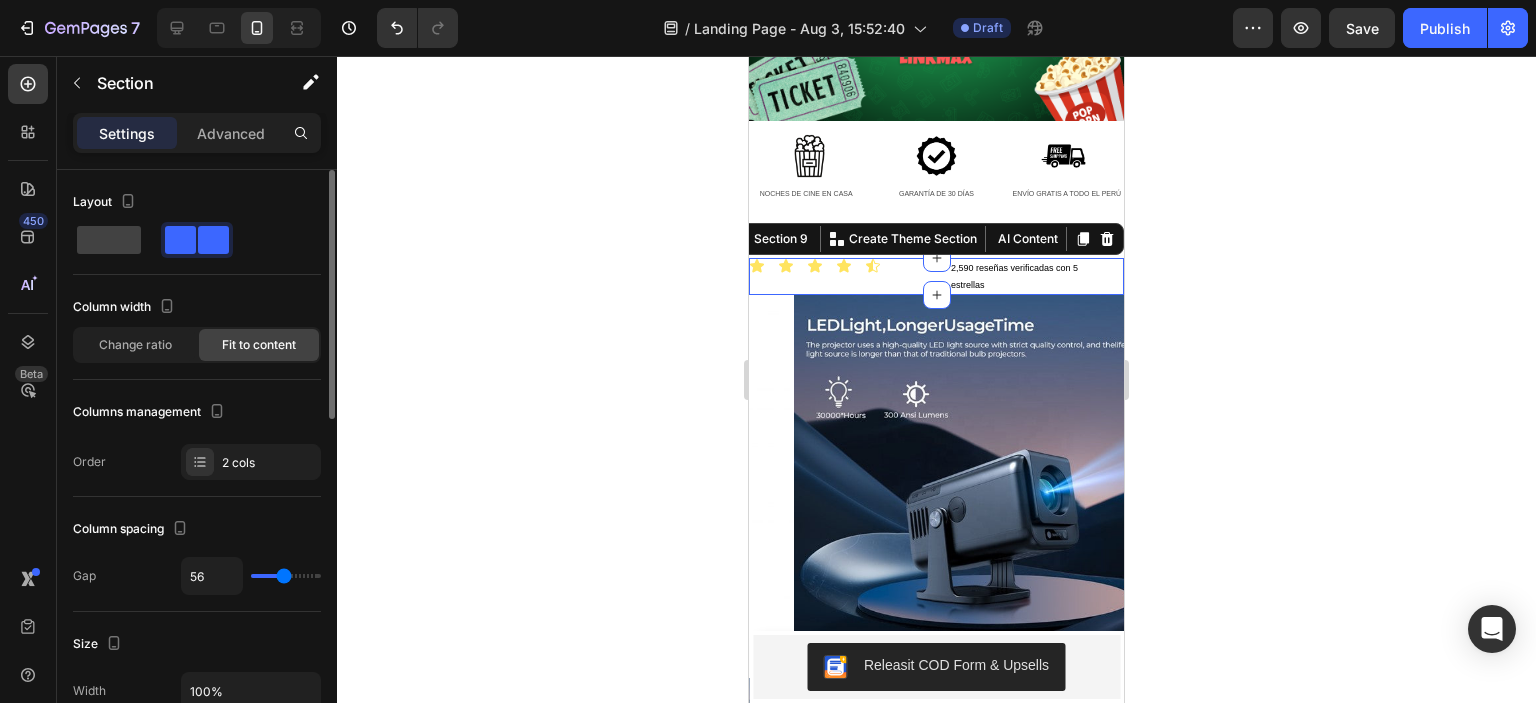 type on "57" 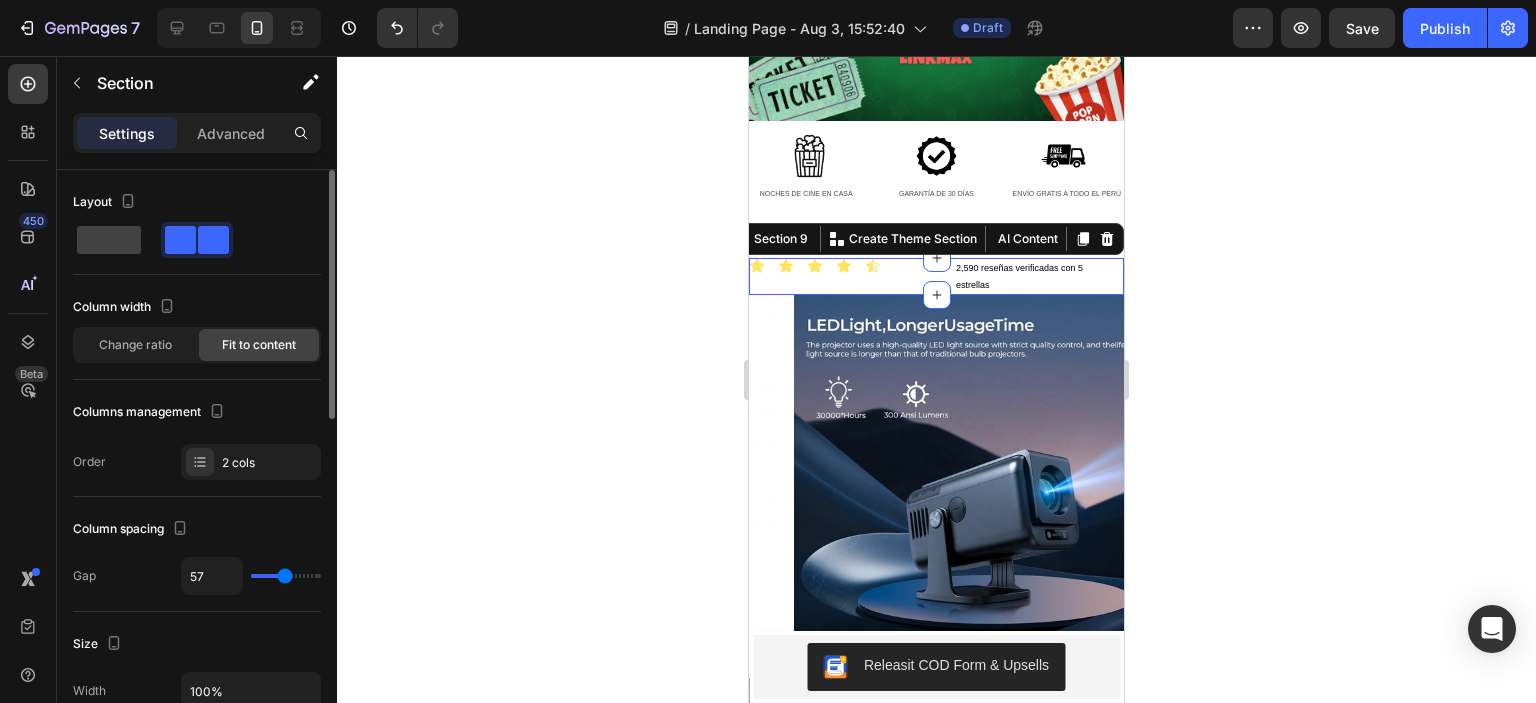 type on "34" 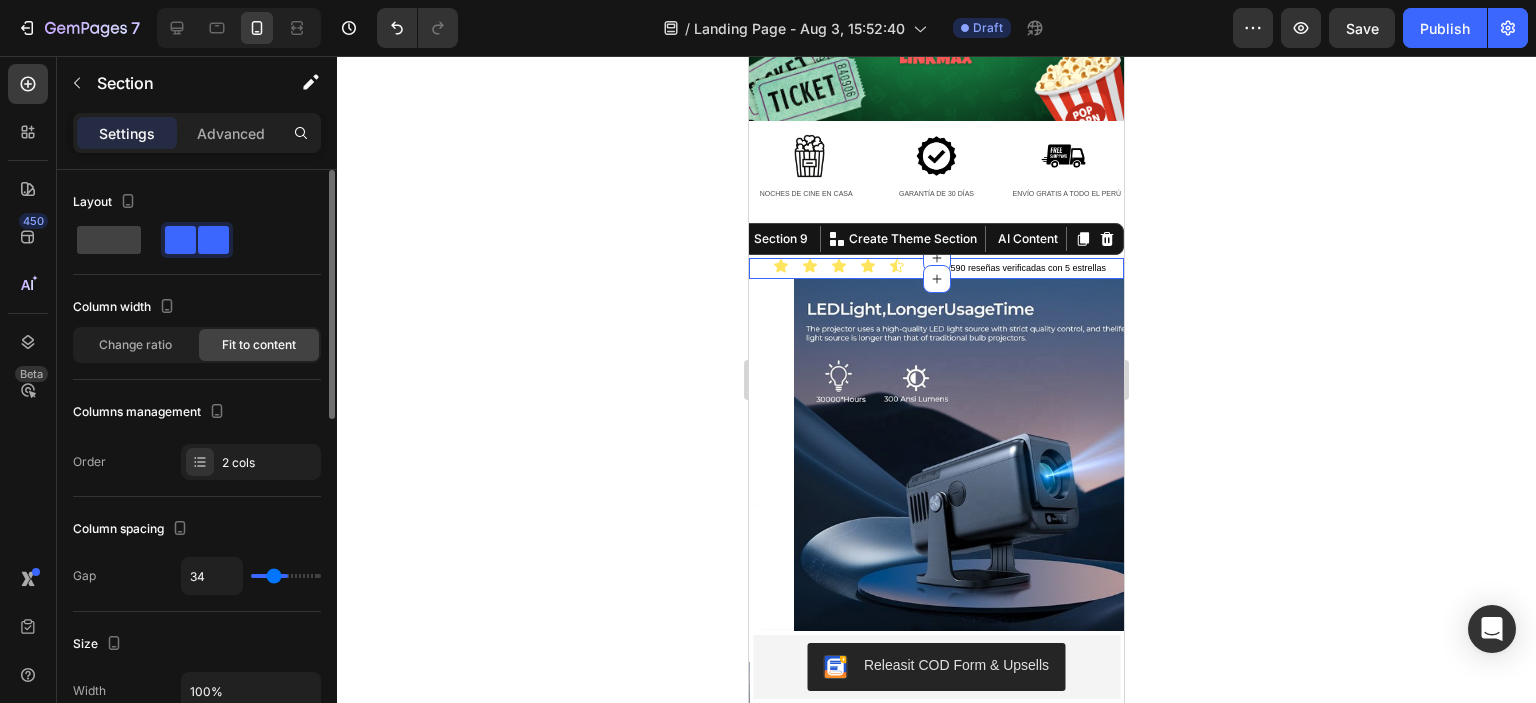 type on "20" 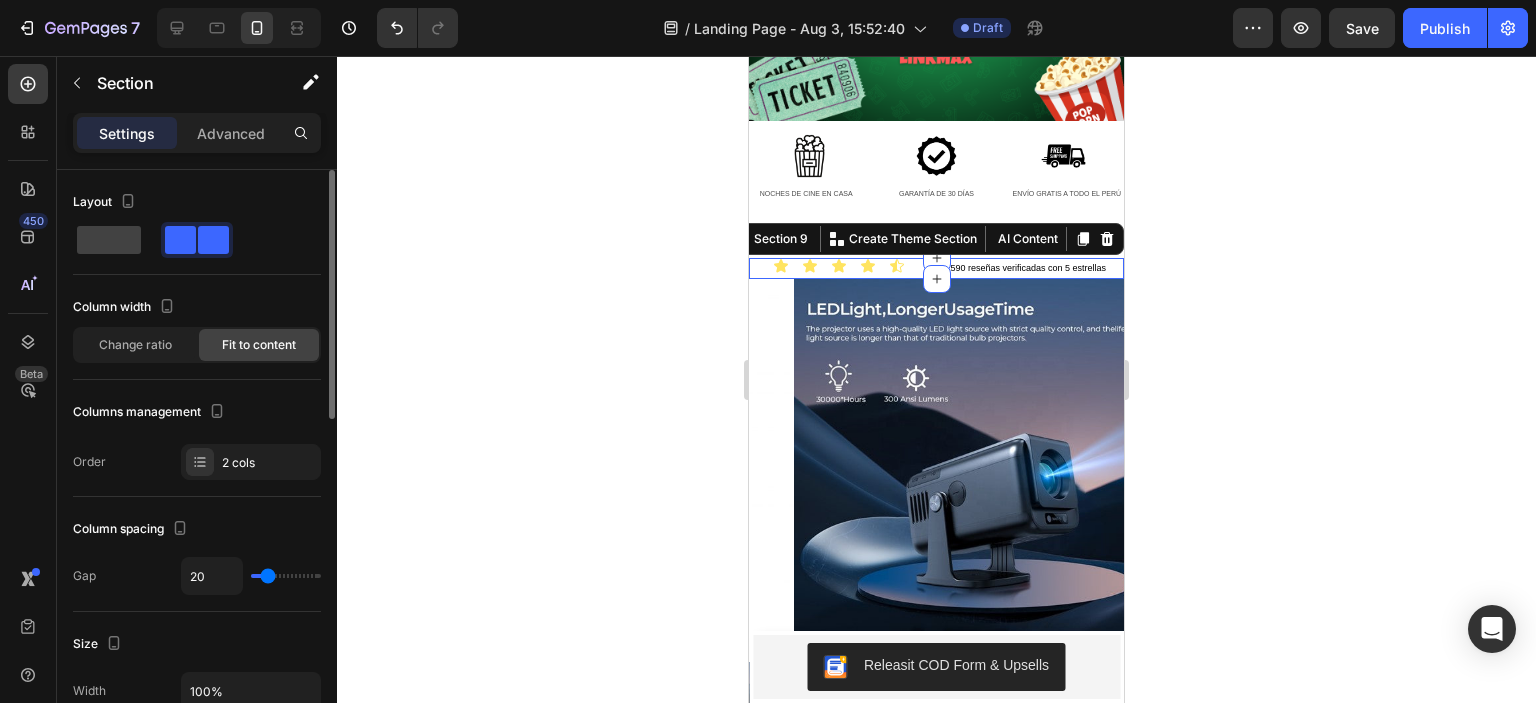 type on "8" 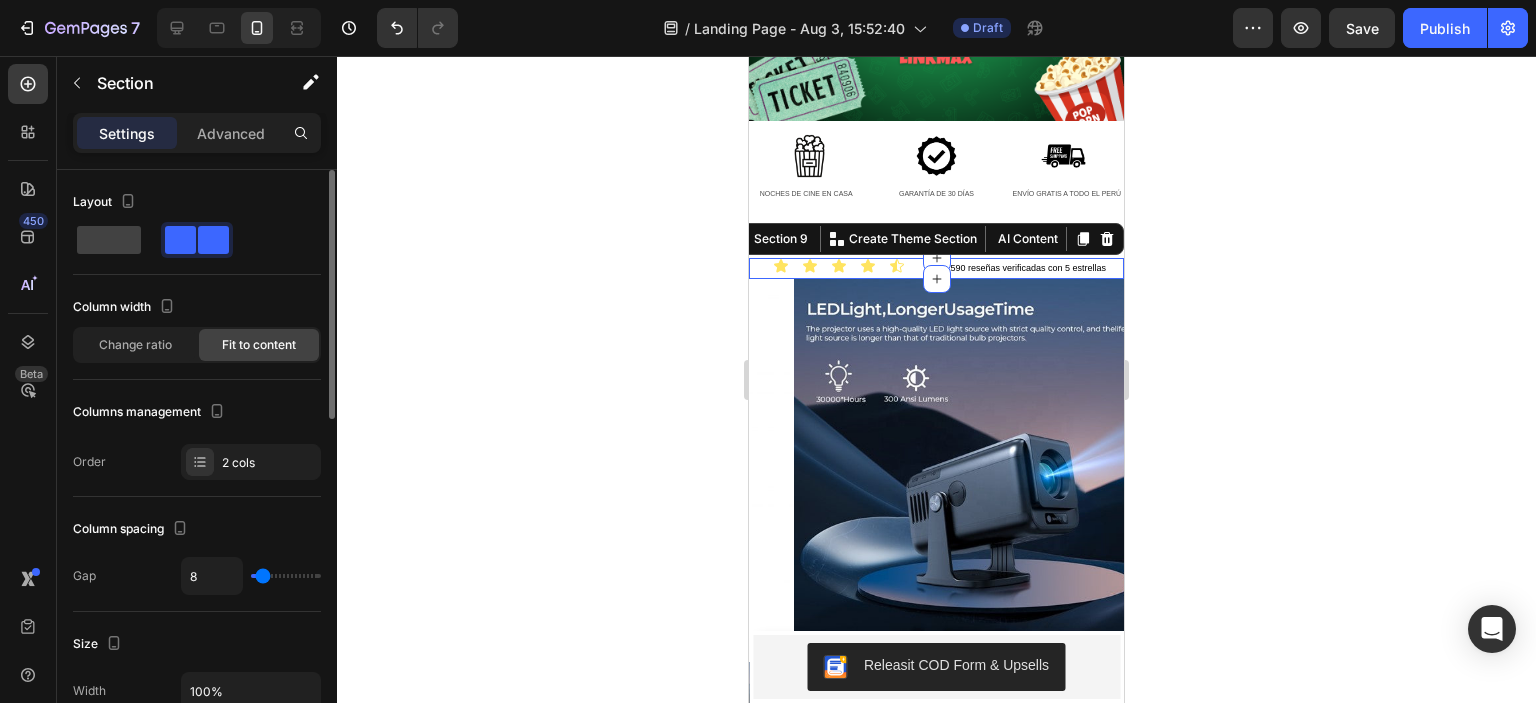 type on "6" 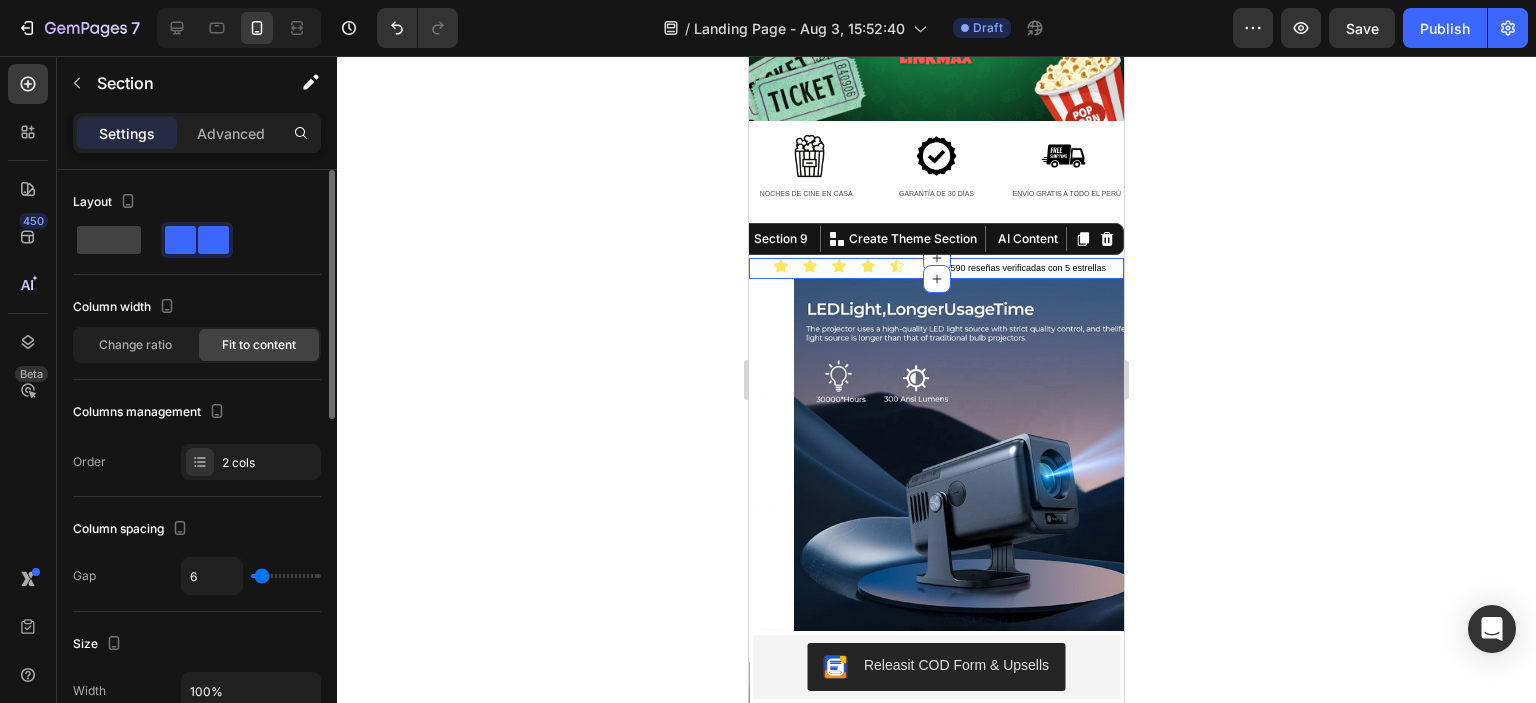 type on "2" 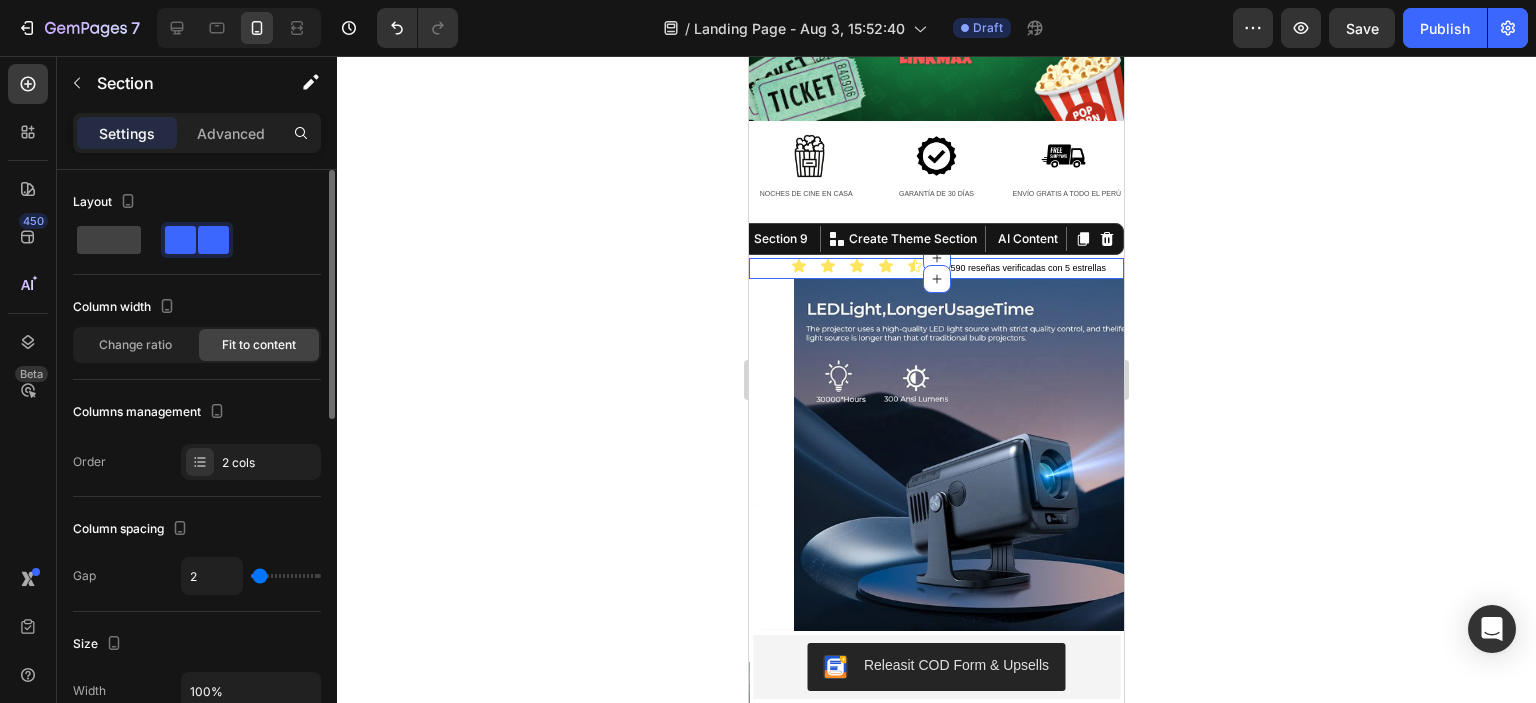 type on "0" 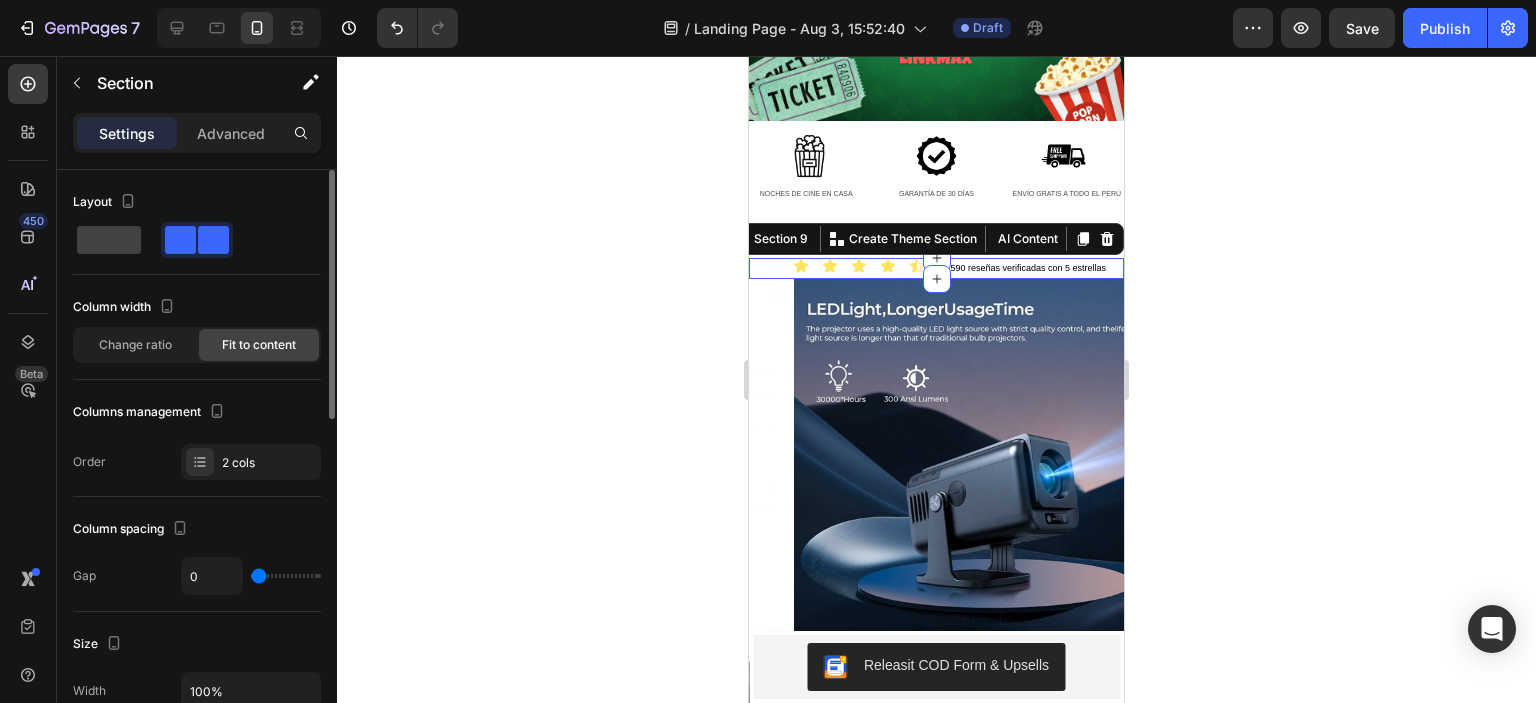 drag, startPoint x: 269, startPoint y: 574, endPoint x: 247, endPoint y: 575, distance: 22.022715 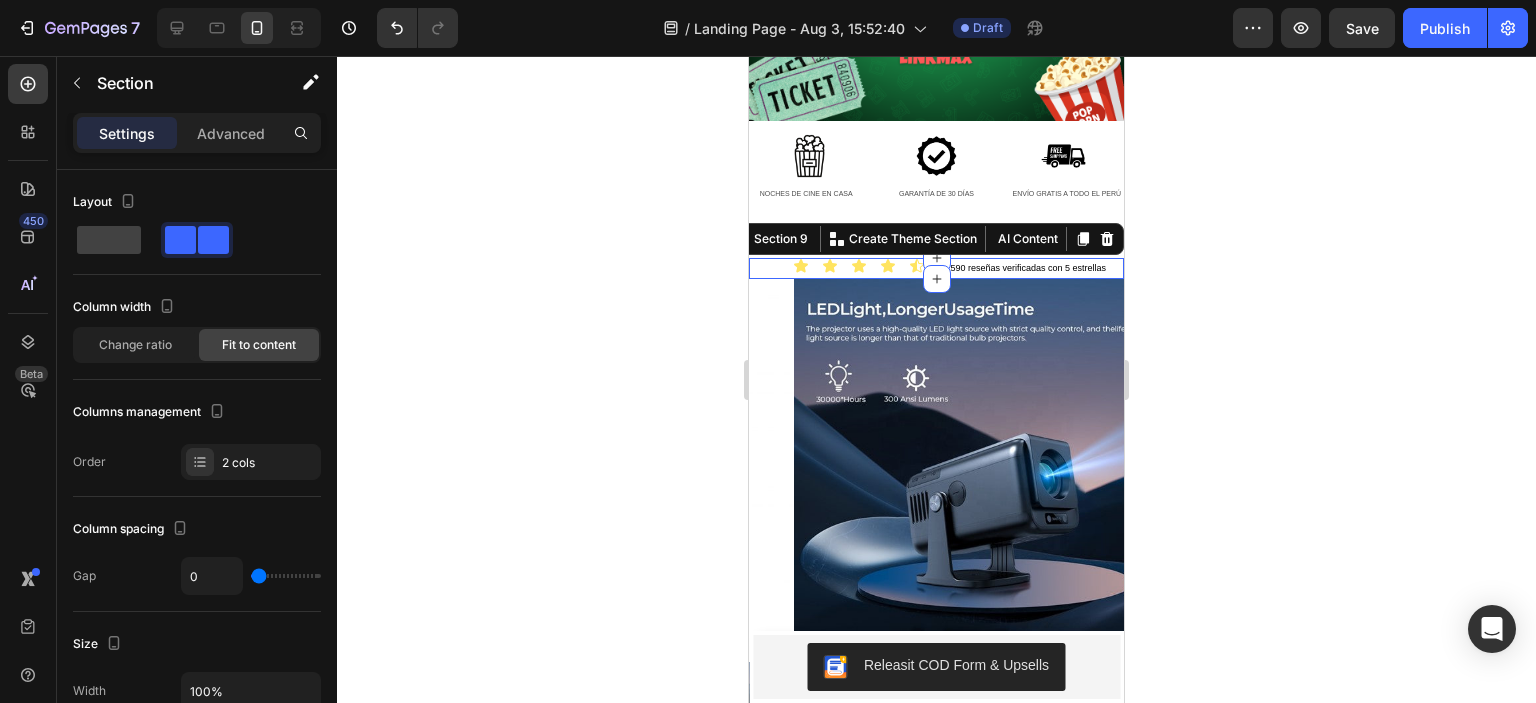 click 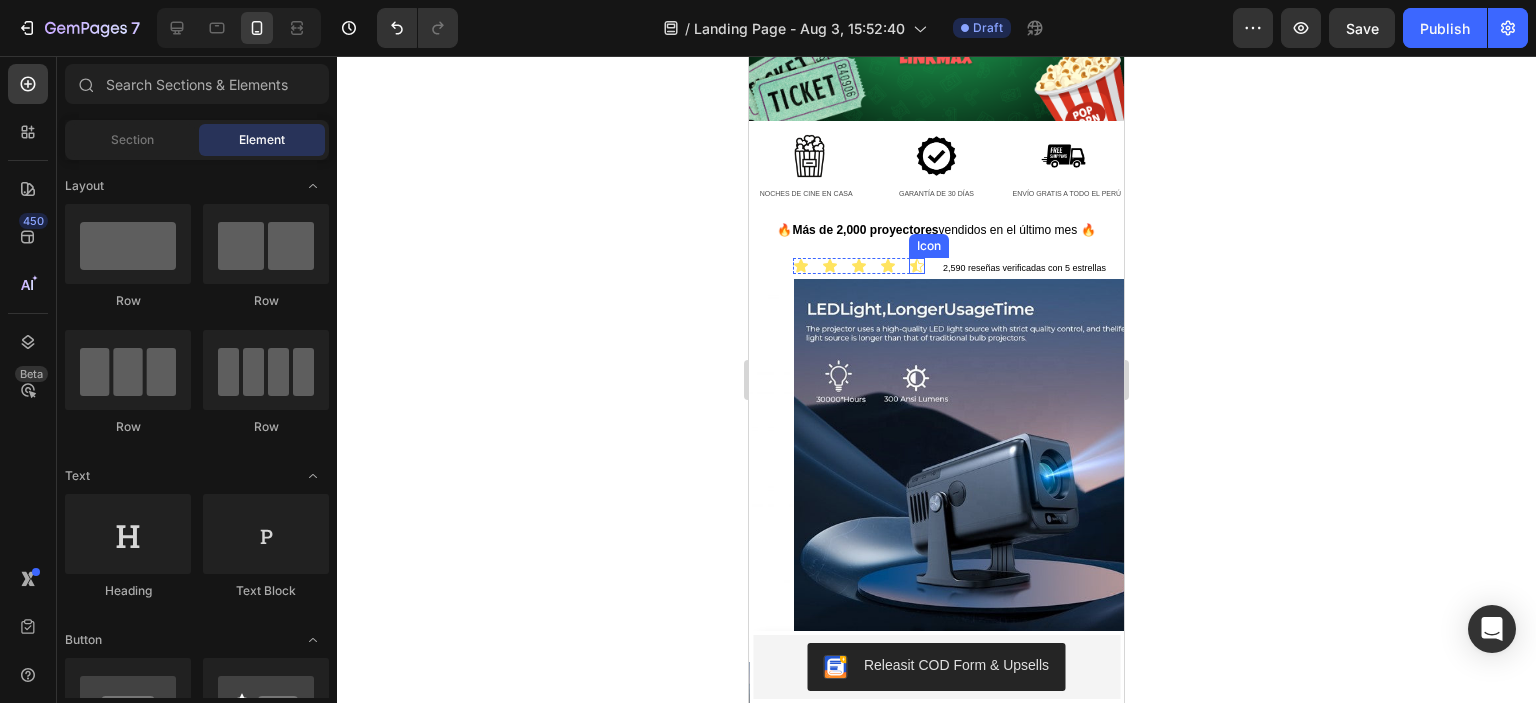 click 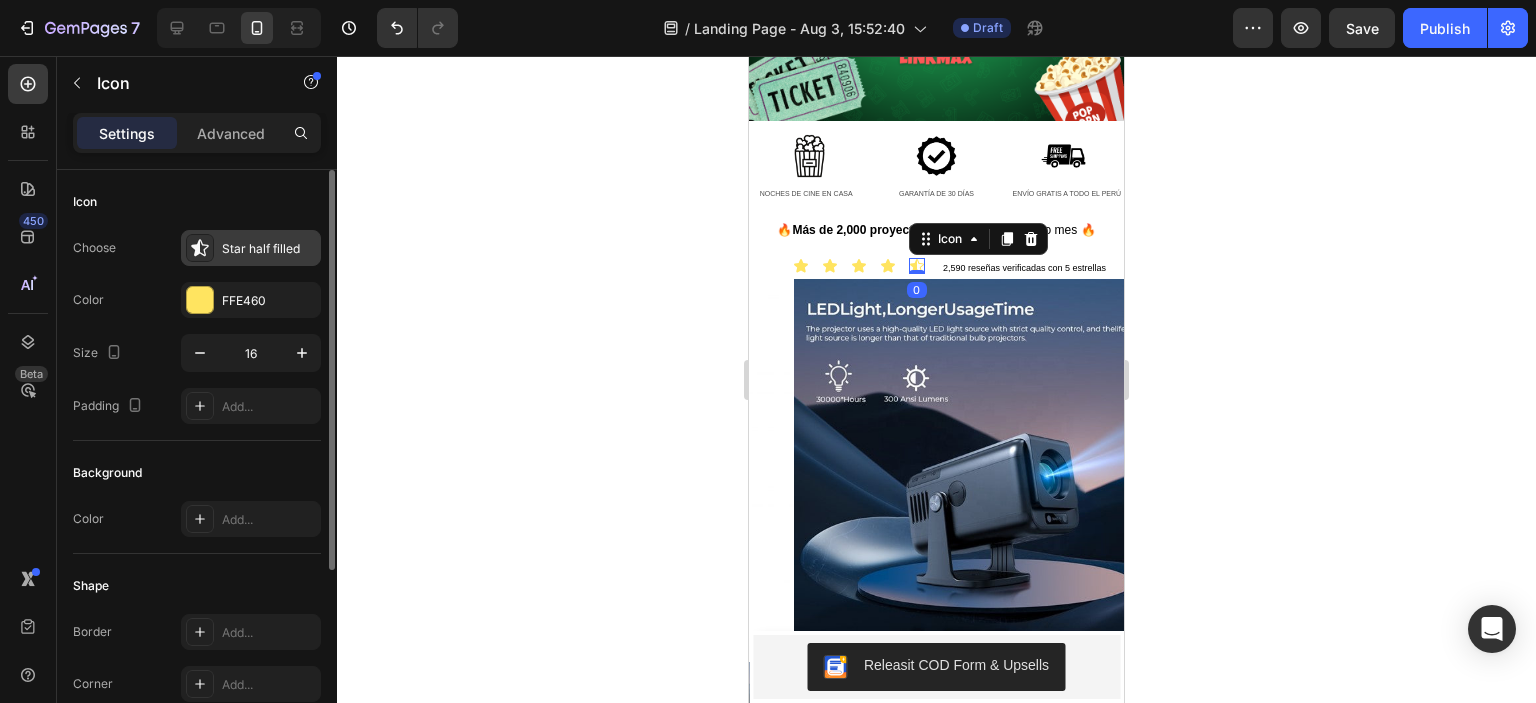 click on "Star half filled" at bounding box center [269, 249] 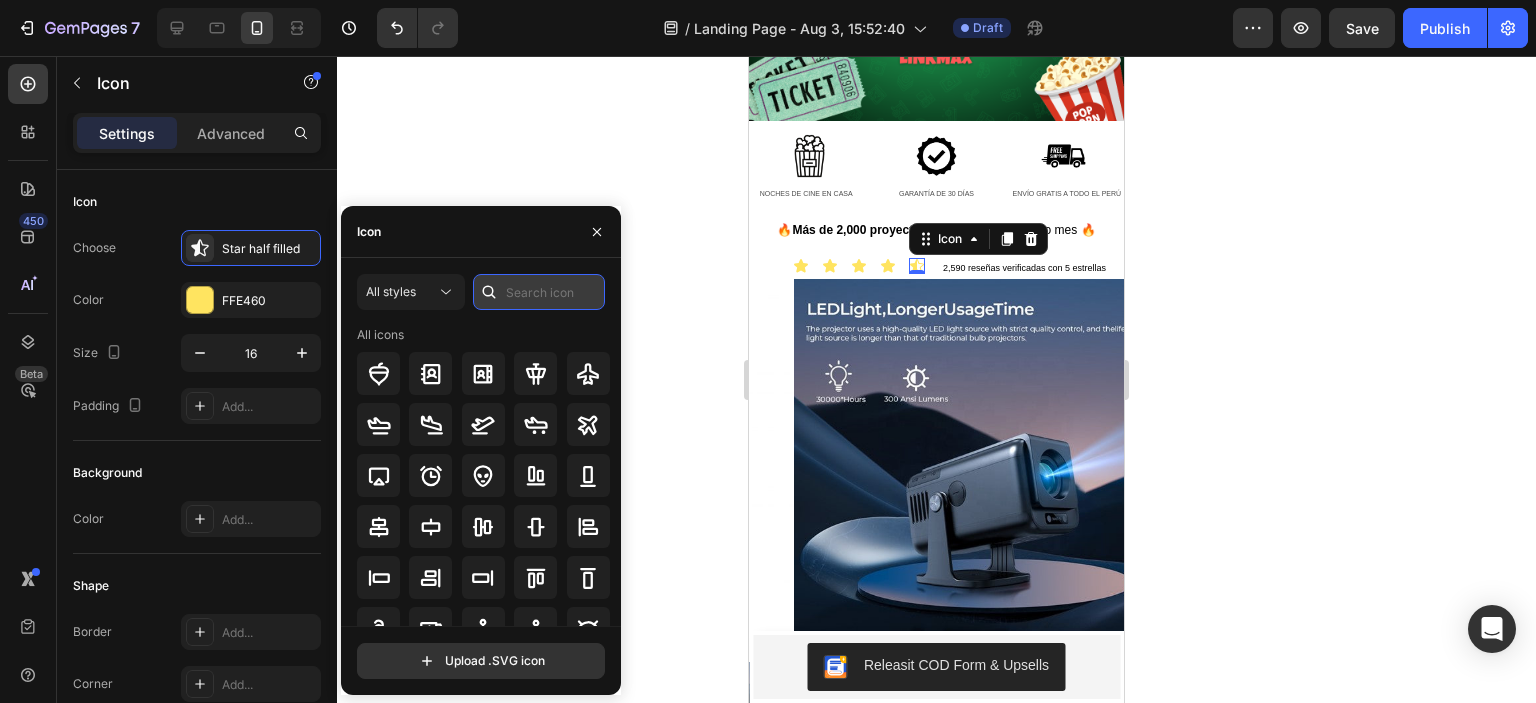 click at bounding box center [539, 292] 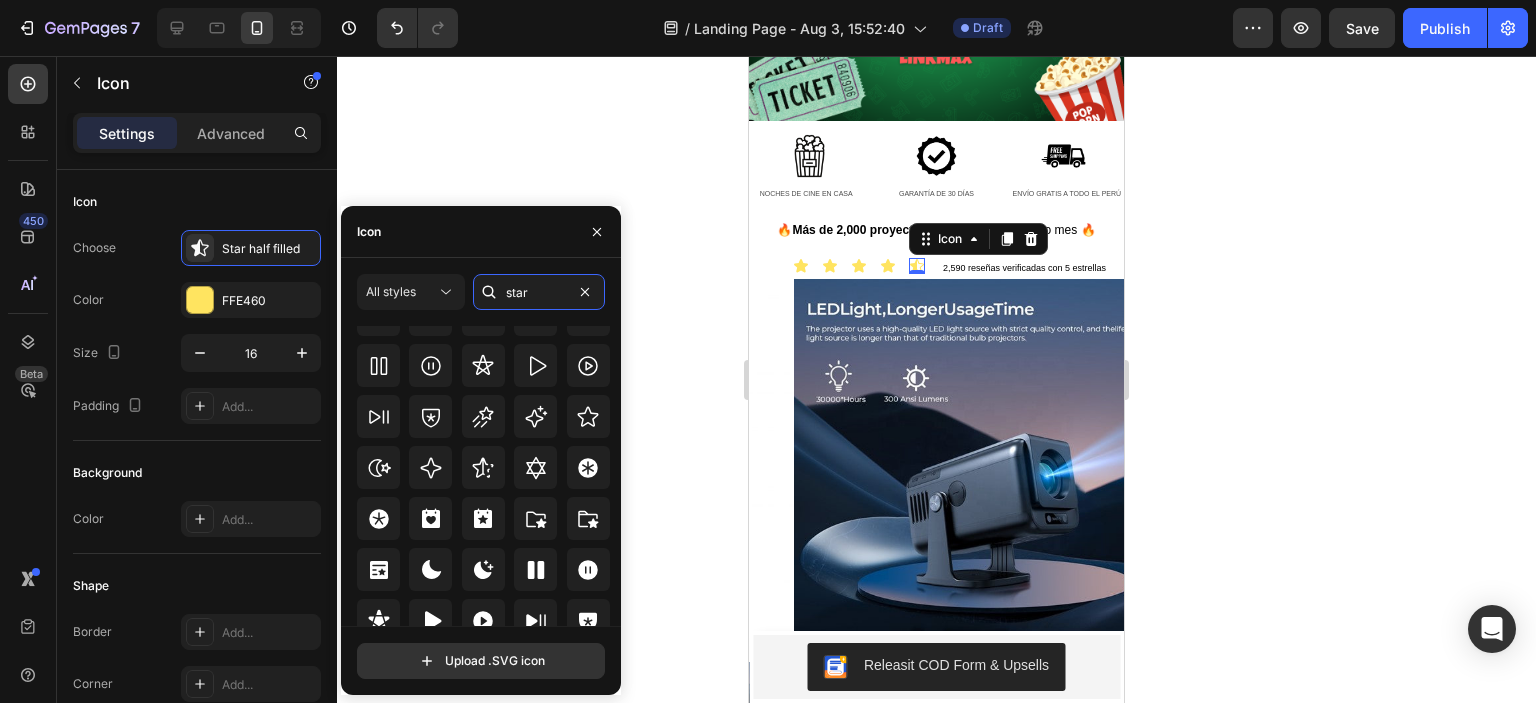 scroll, scrollTop: 515, scrollLeft: 0, axis: vertical 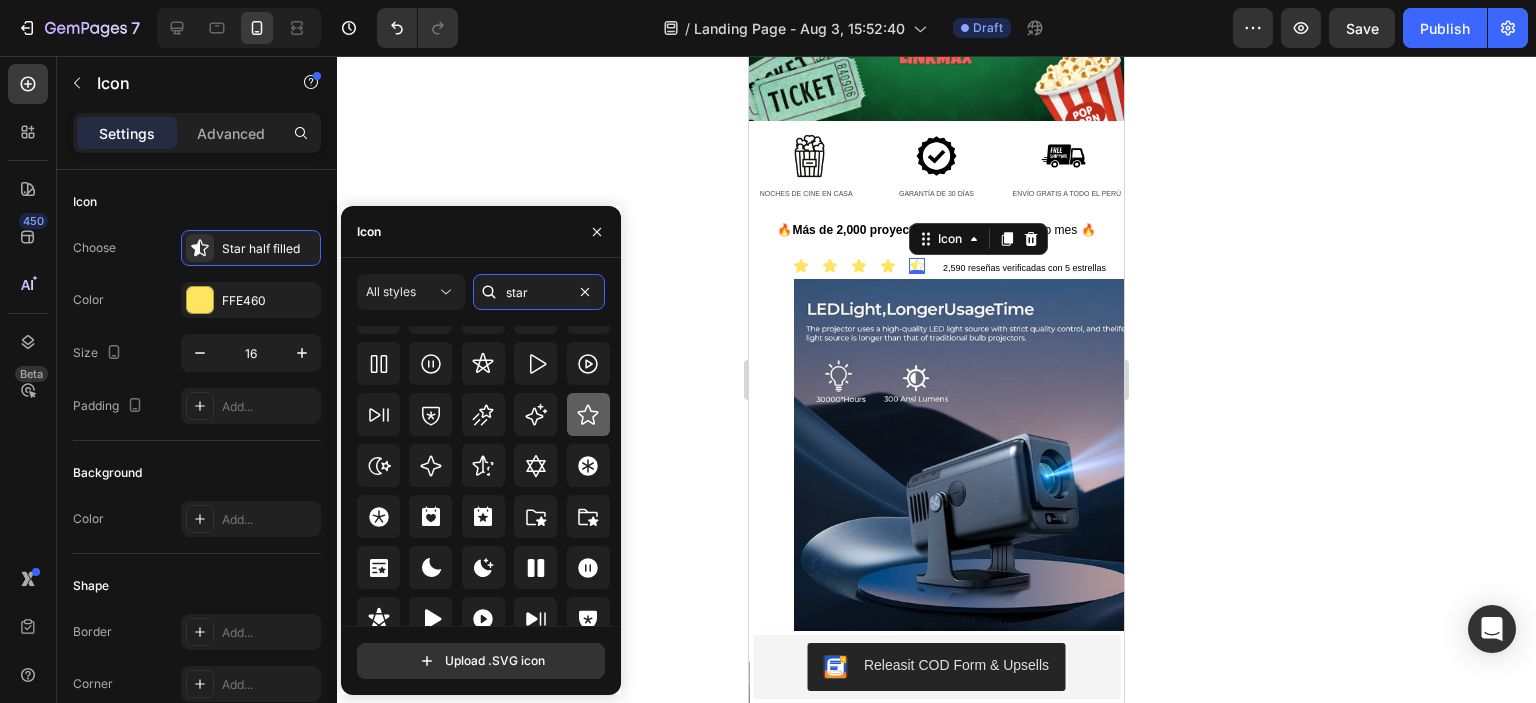 type on "star" 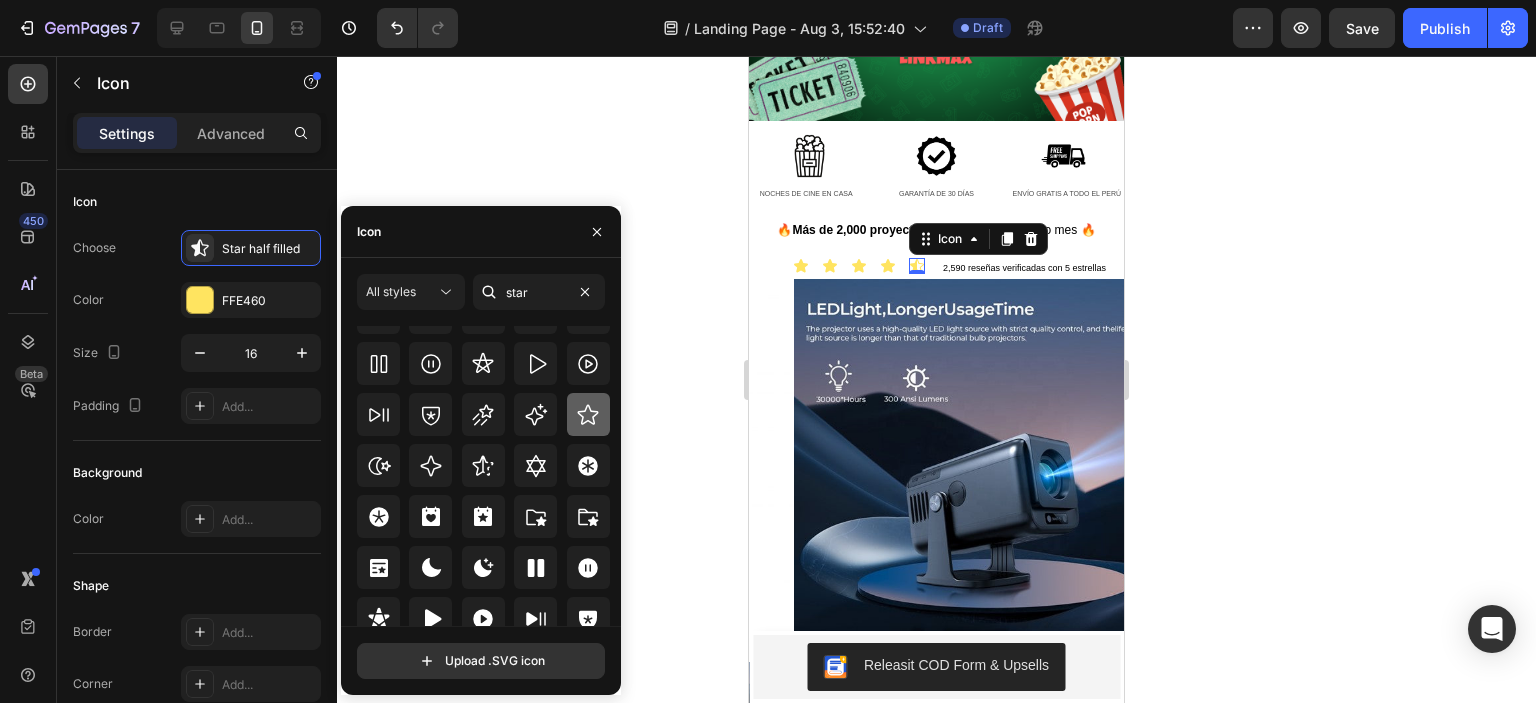 click 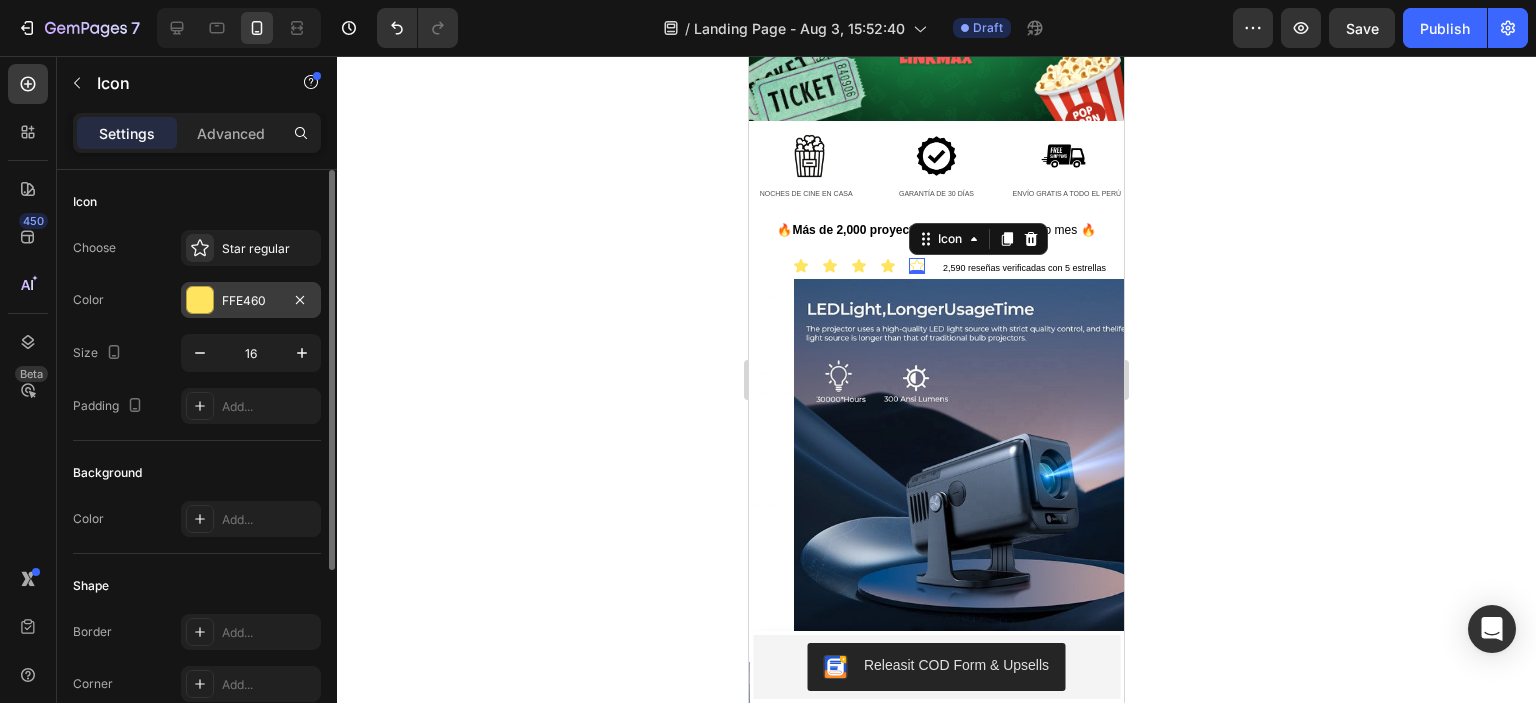 click on "FFE460" at bounding box center (251, 301) 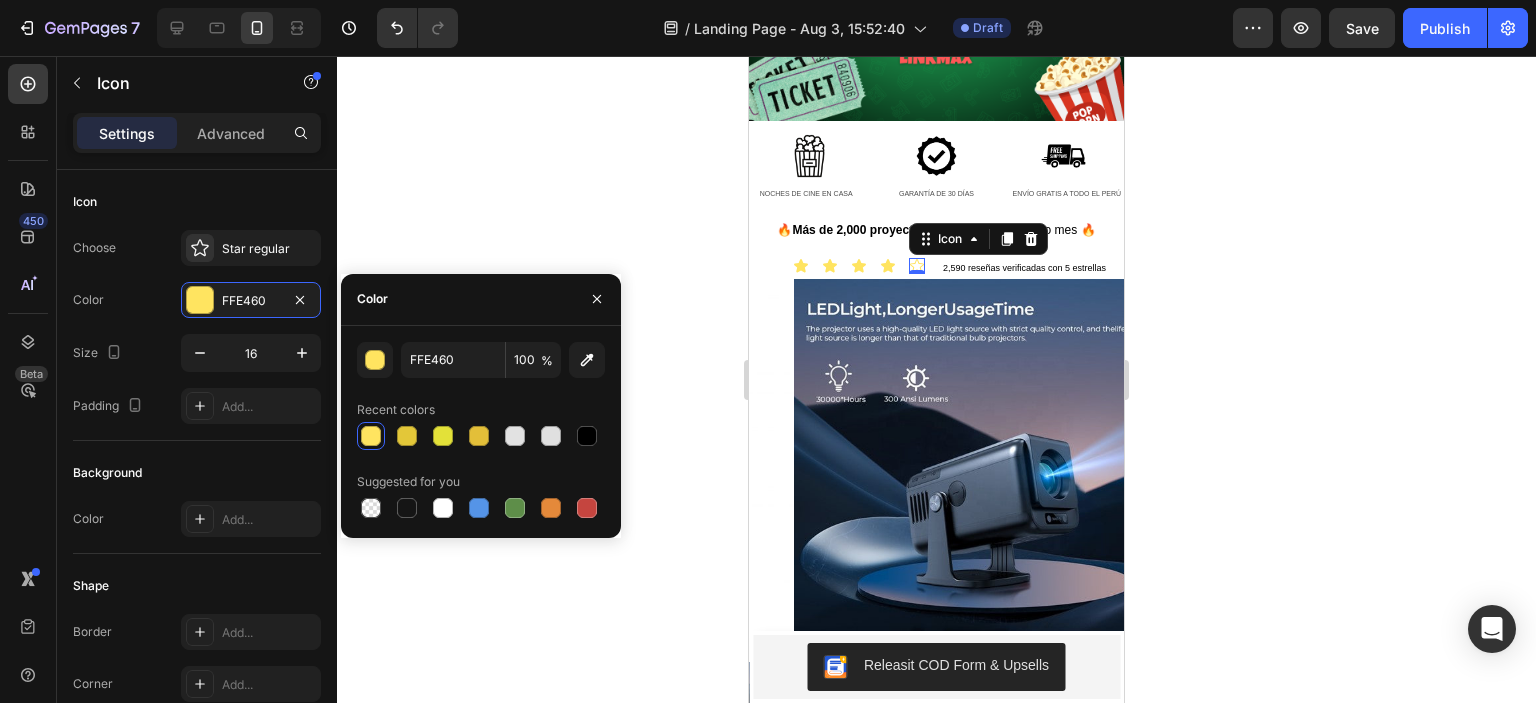 click at bounding box center [371, 436] 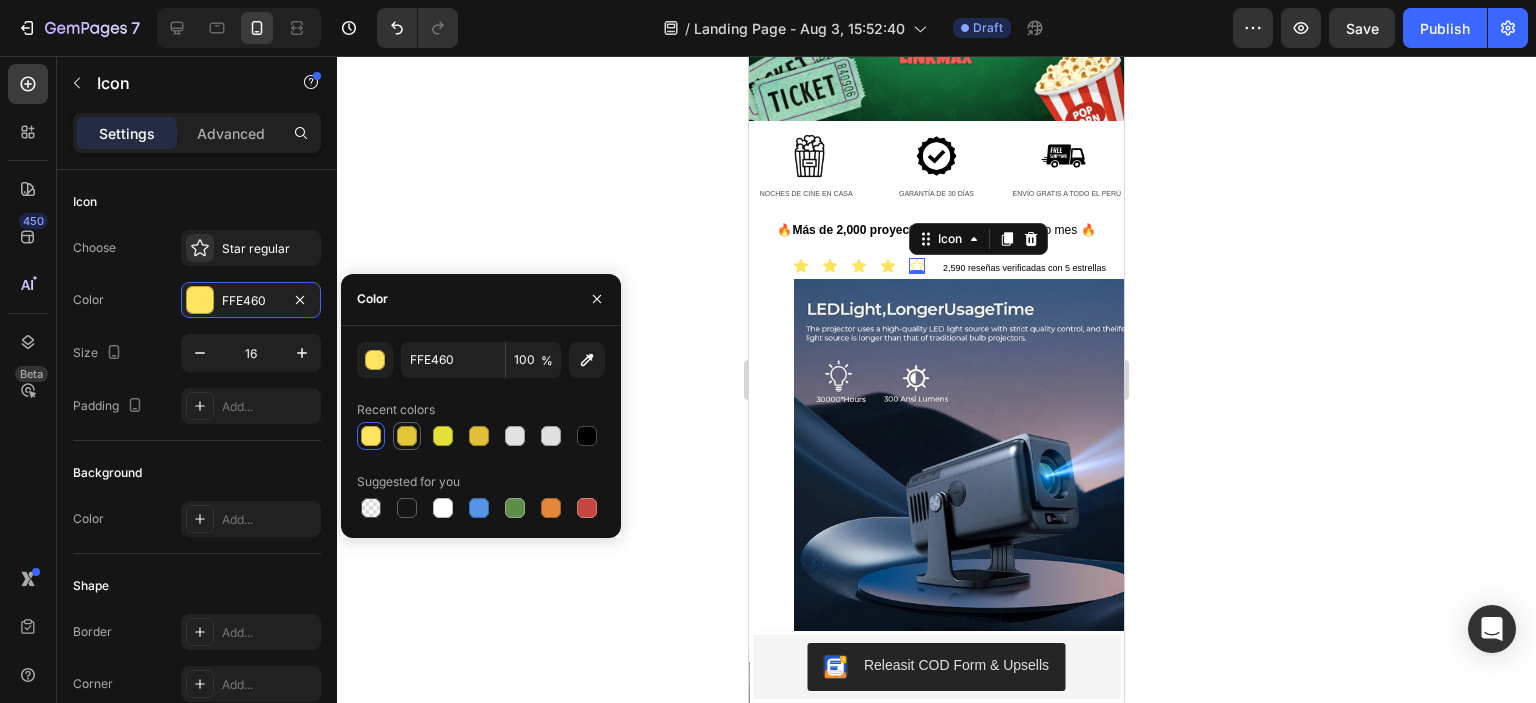 click at bounding box center (407, 436) 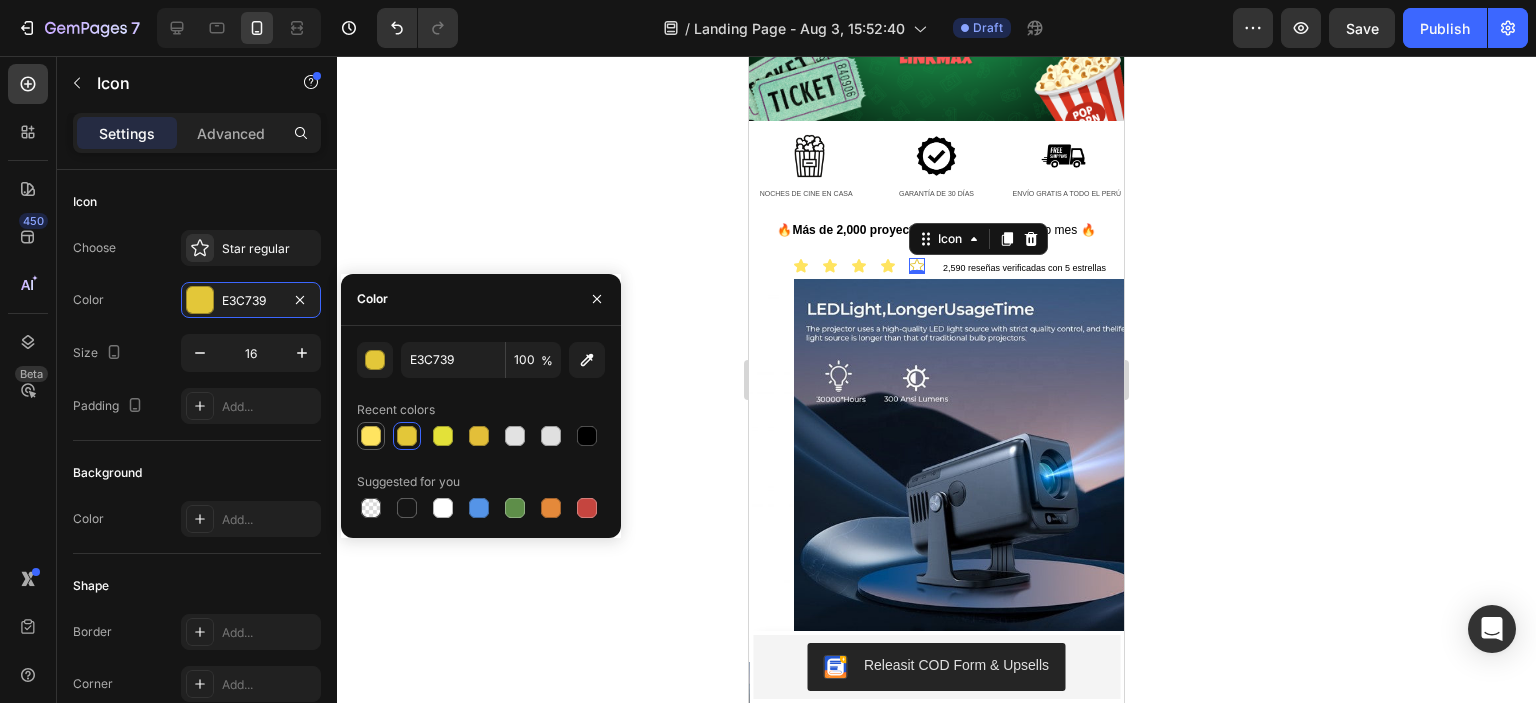 click at bounding box center [371, 436] 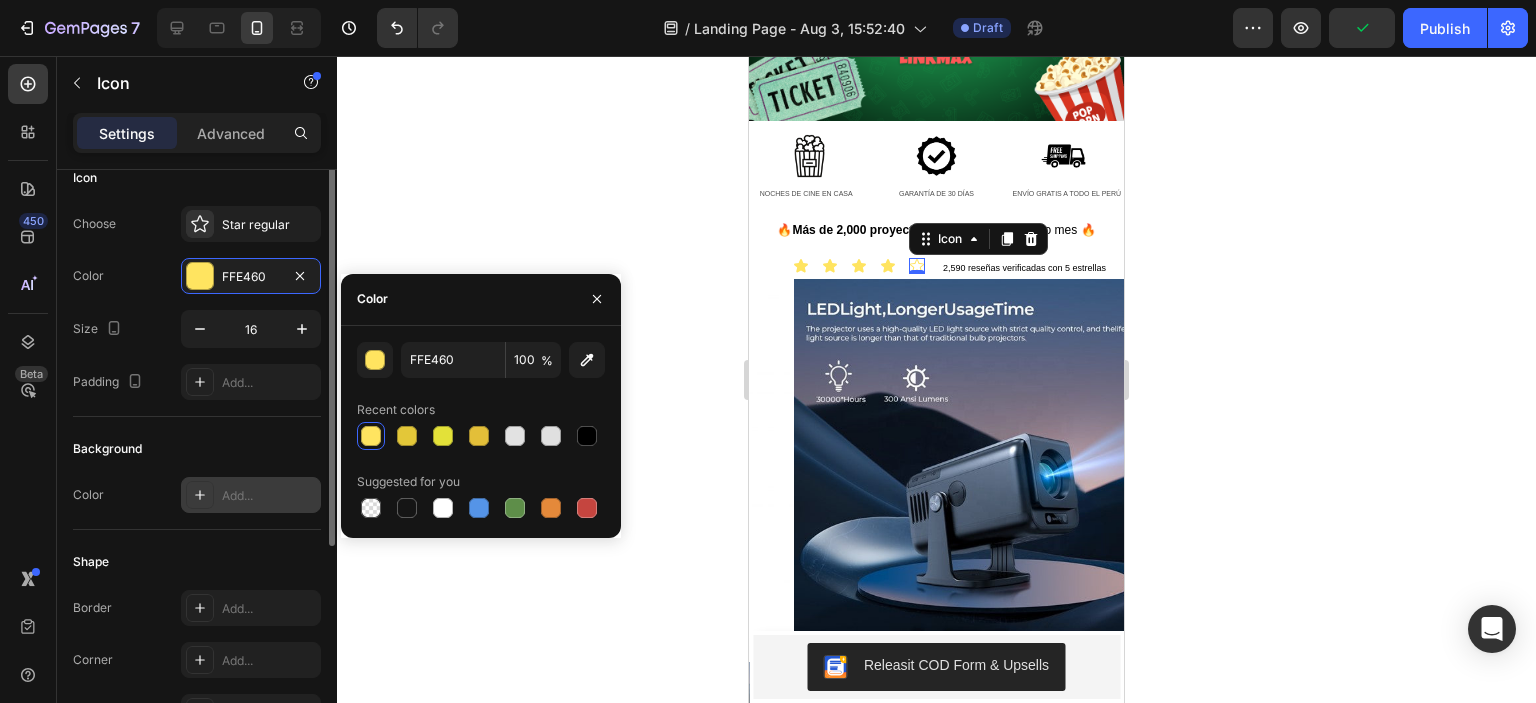scroll, scrollTop: 0, scrollLeft: 0, axis: both 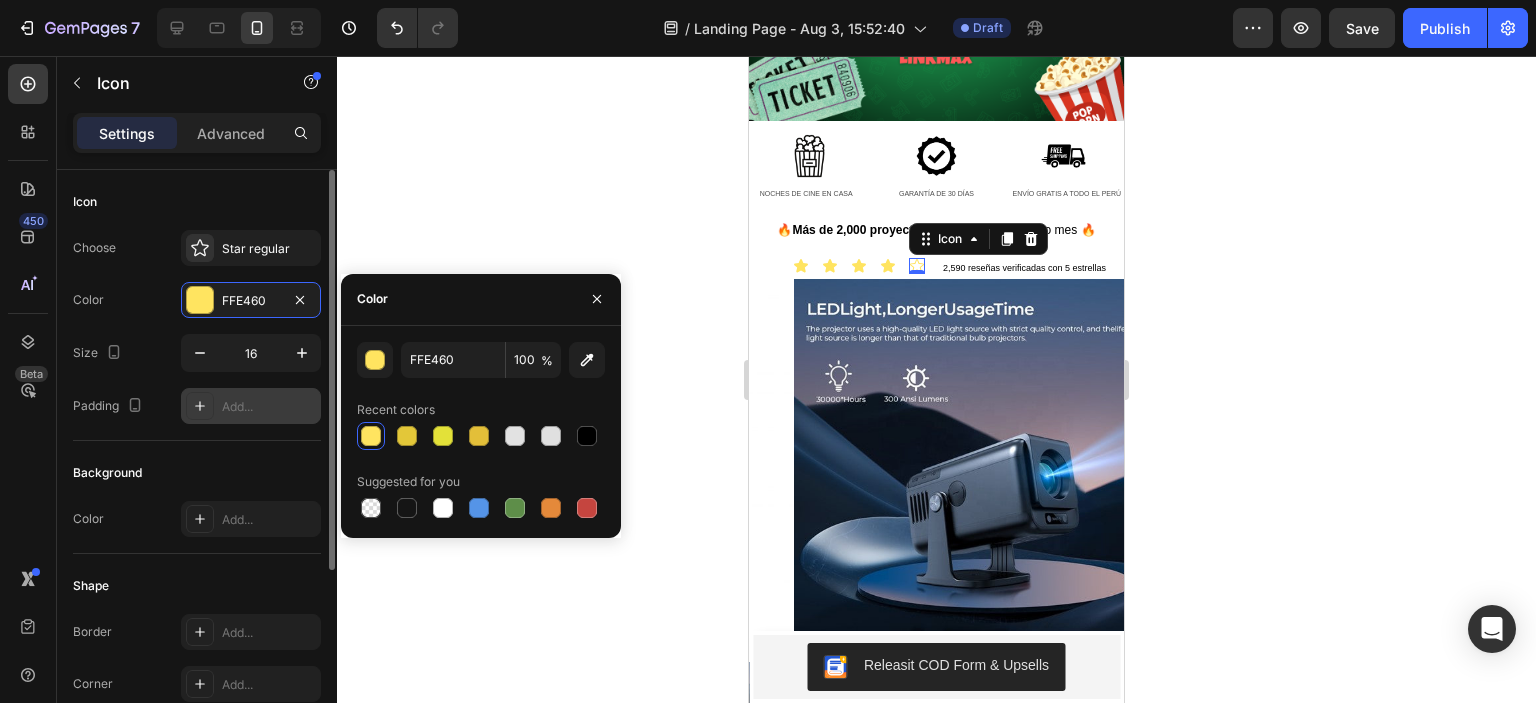 click on "Add..." at bounding box center (269, 407) 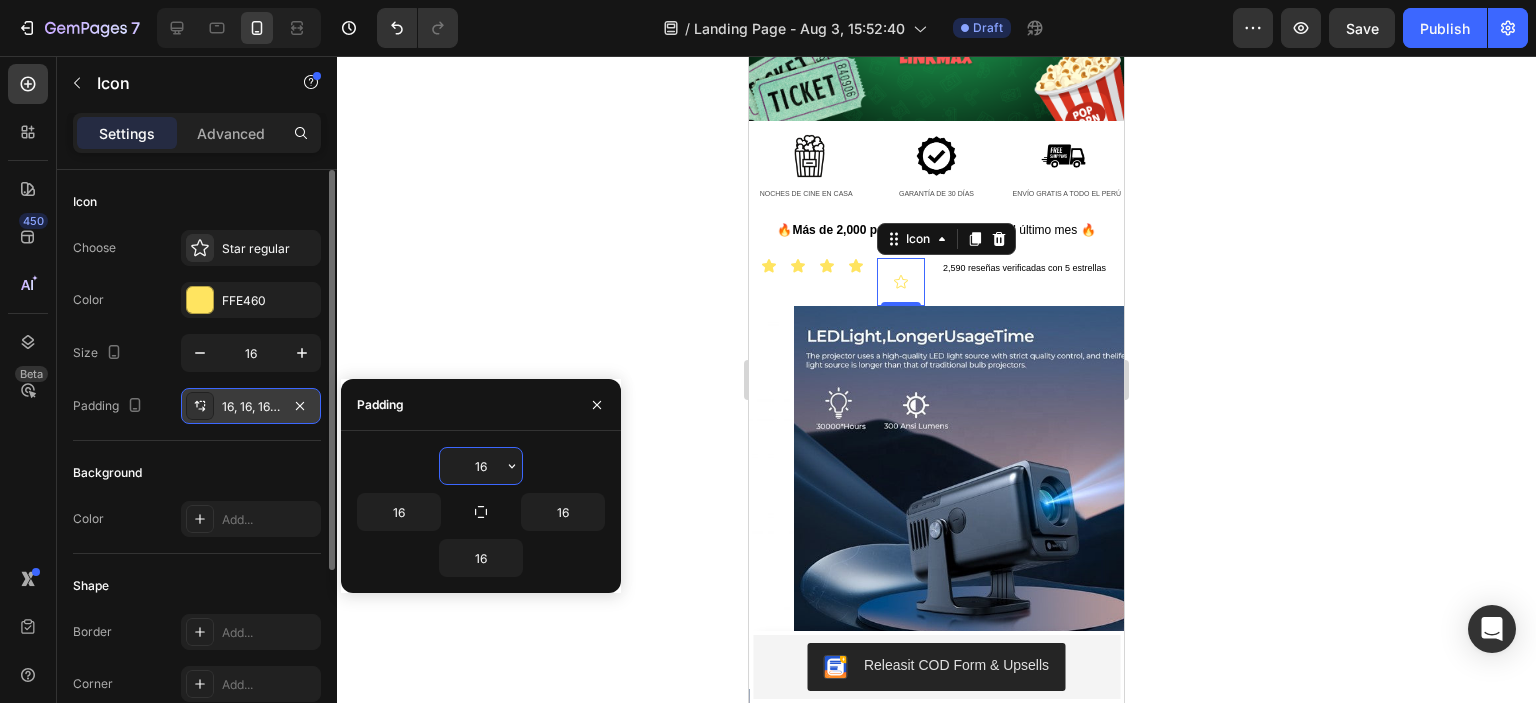 type on "0" 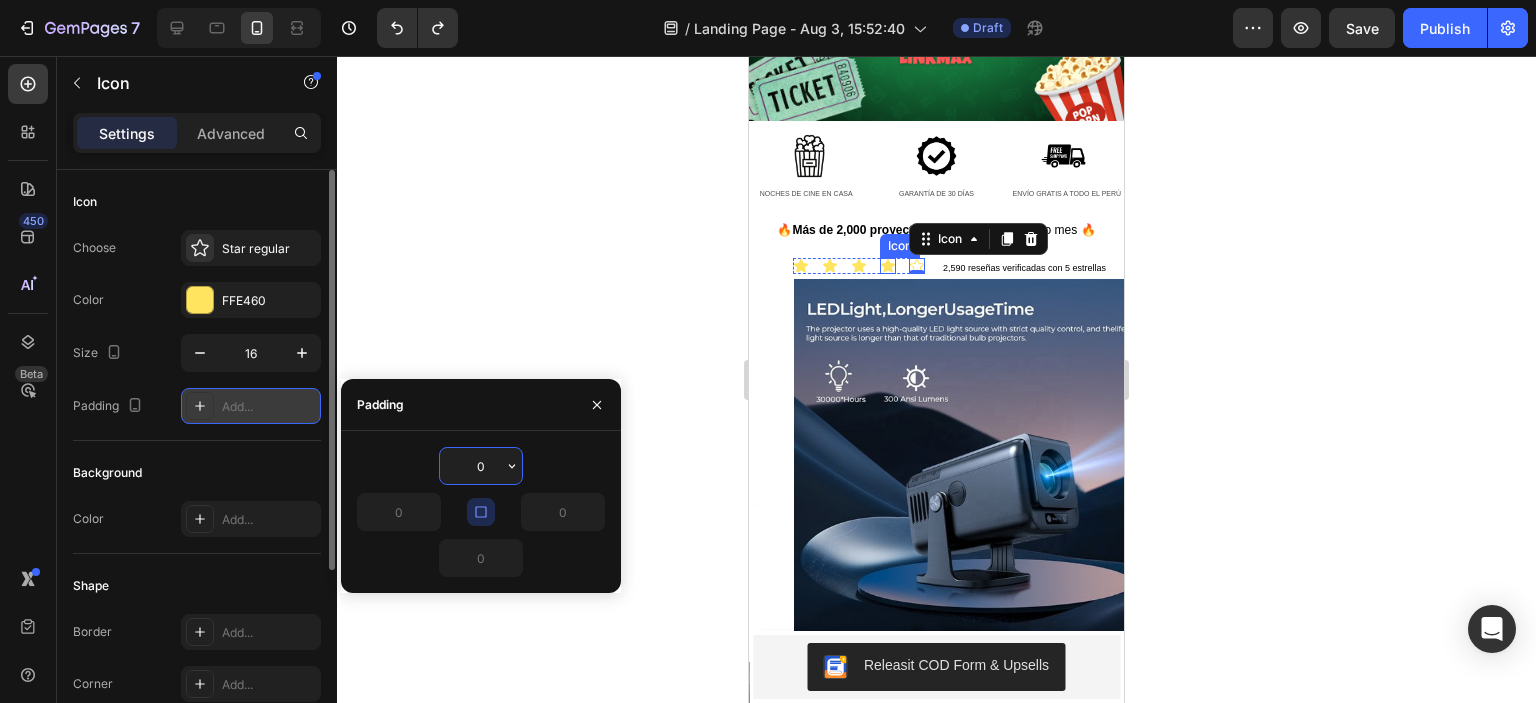 click 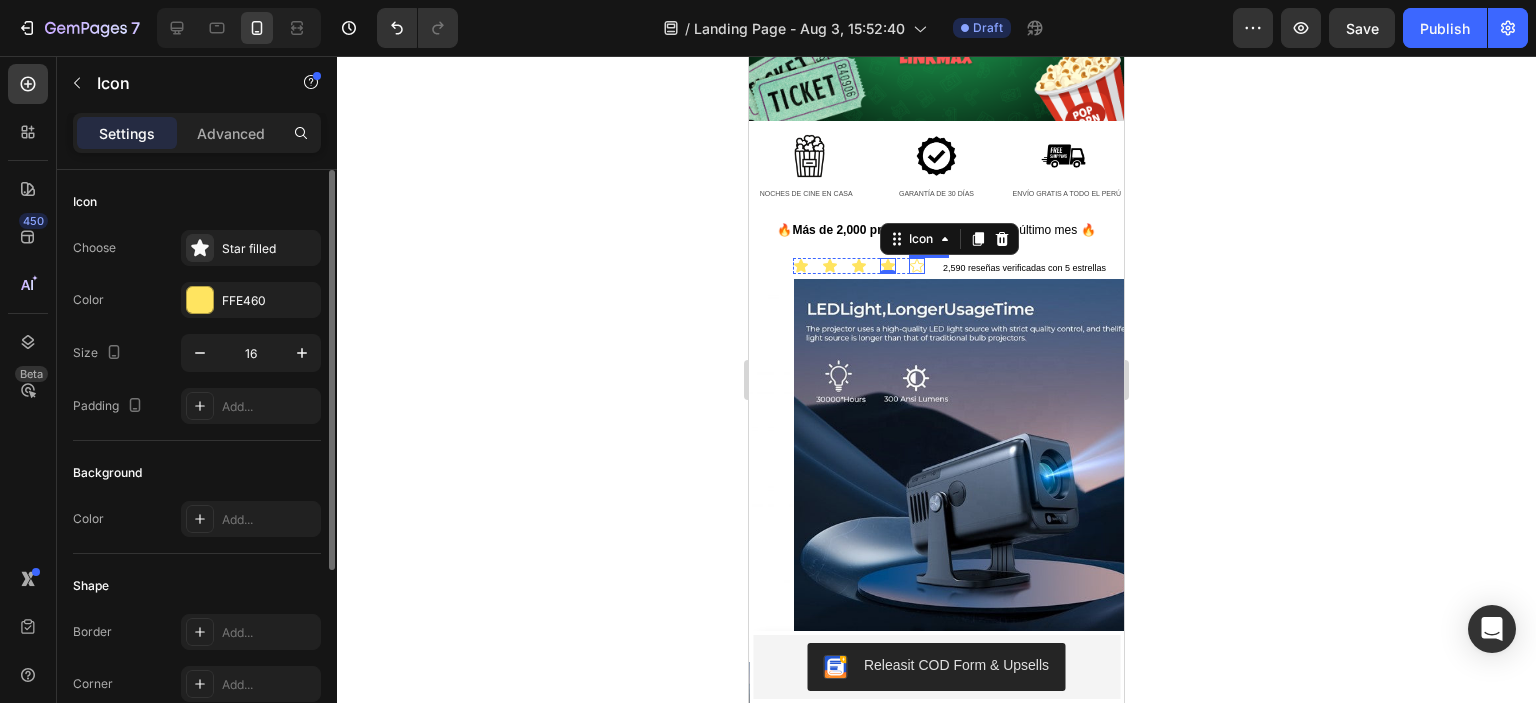 click 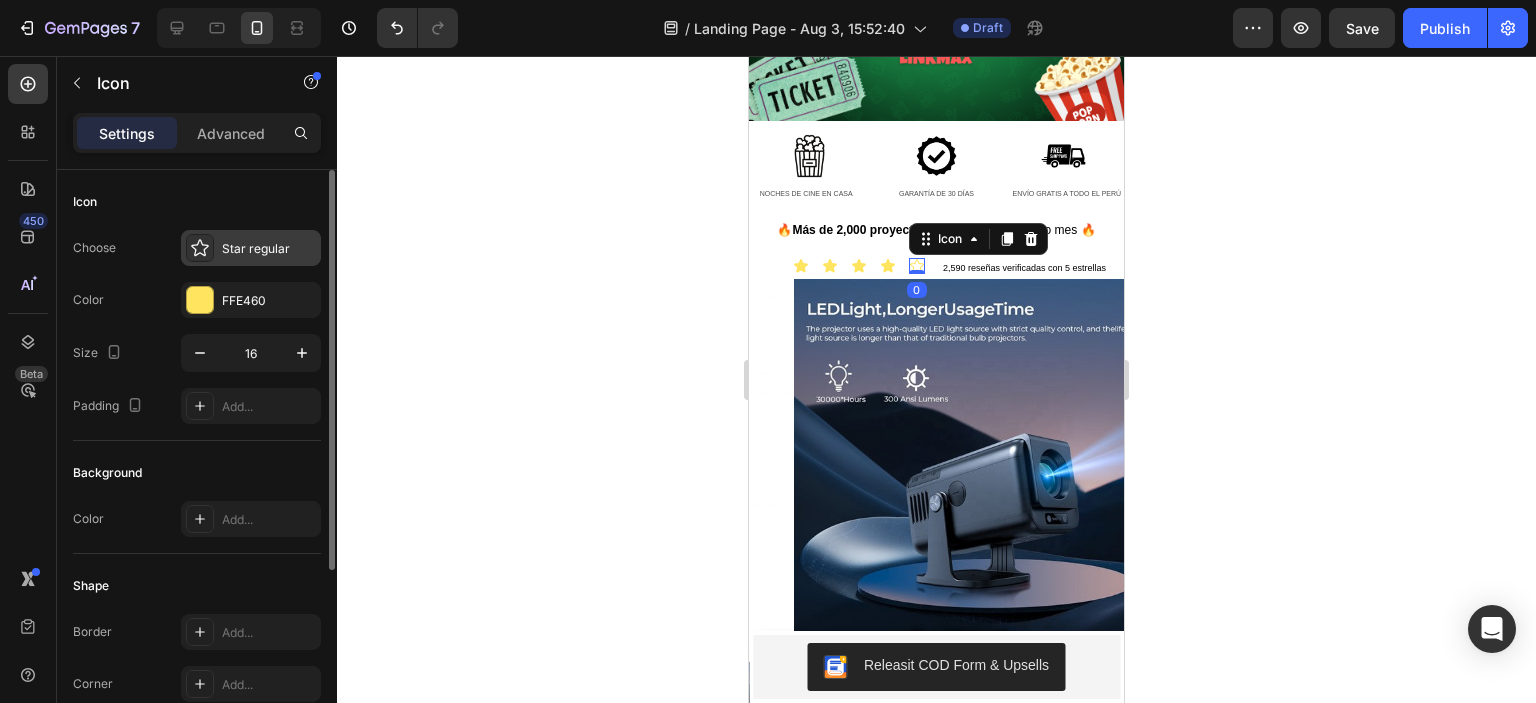 click on "Star regular" at bounding box center (269, 249) 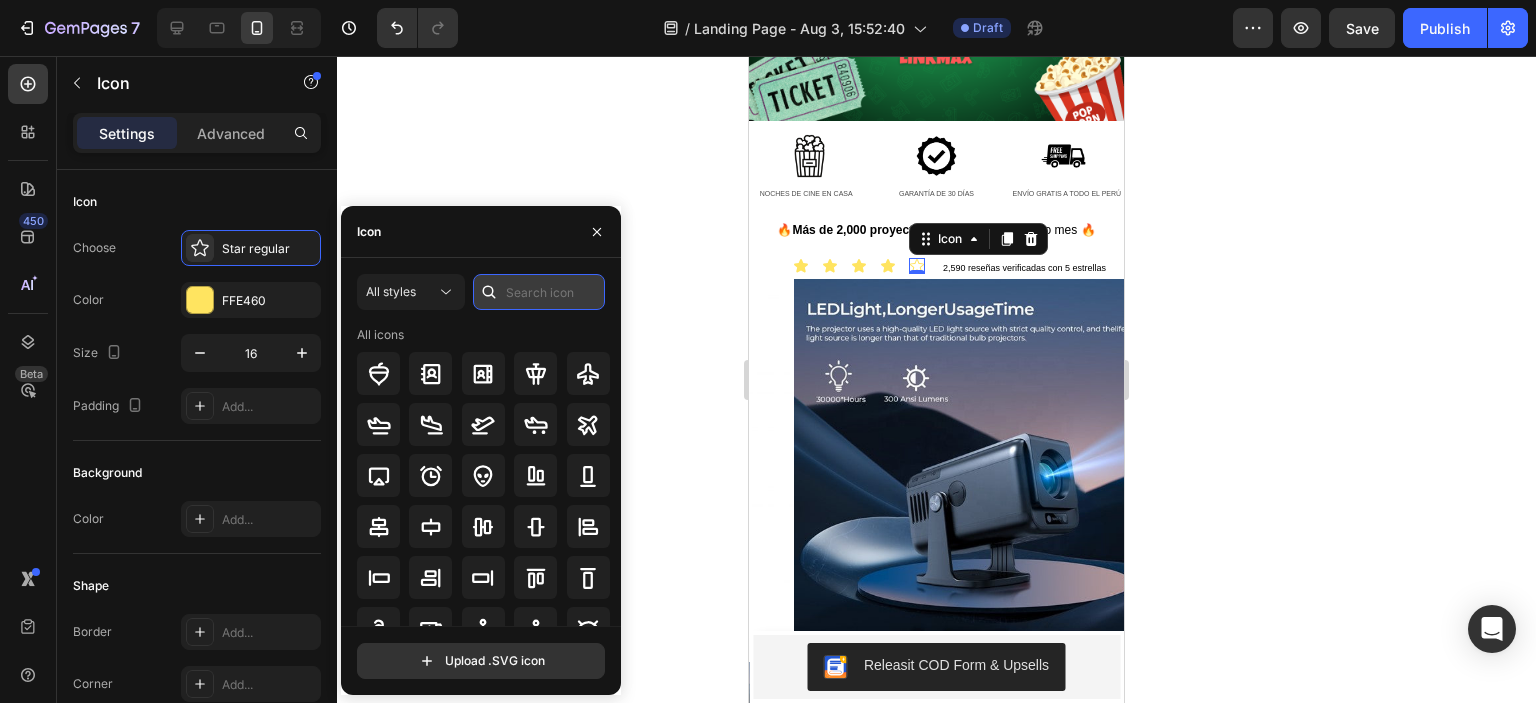 click at bounding box center (539, 292) 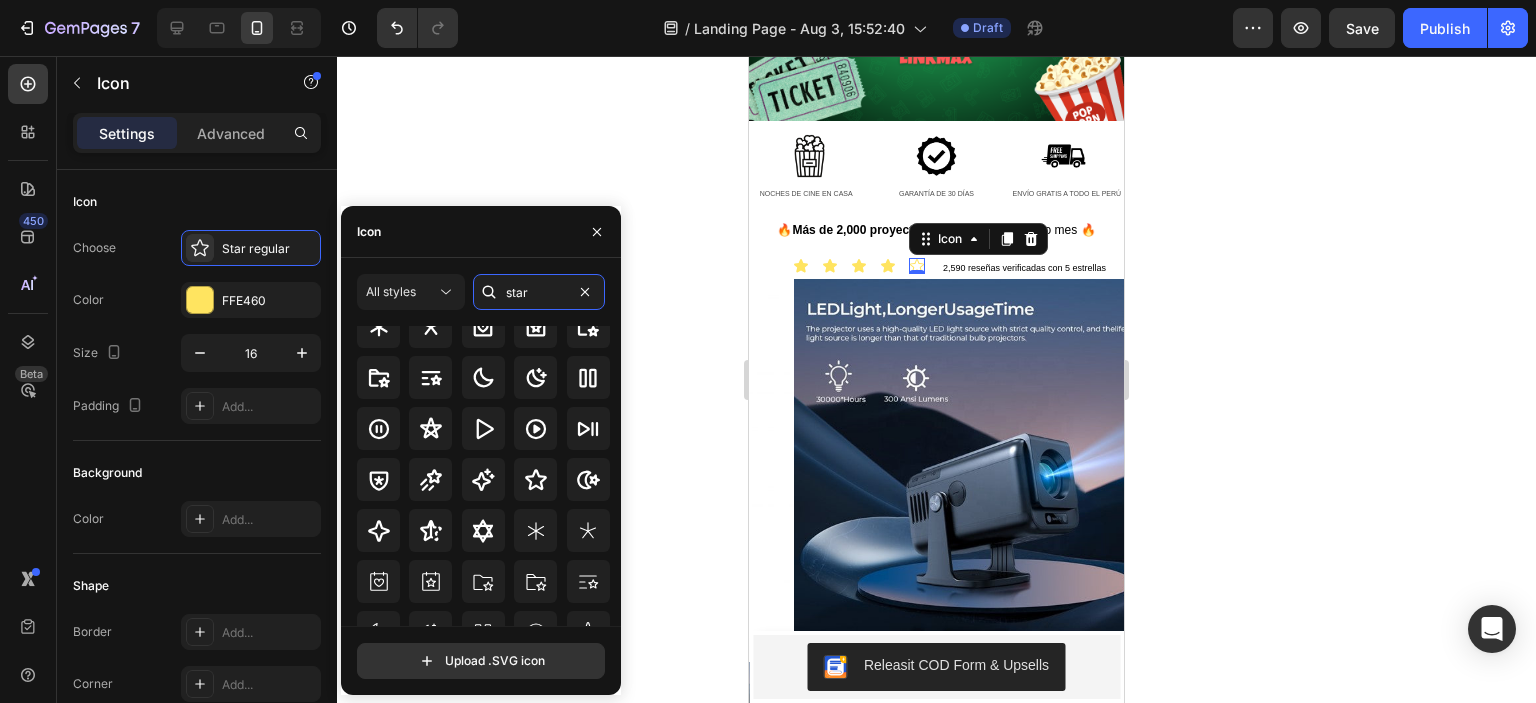 scroll, scrollTop: 0, scrollLeft: 0, axis: both 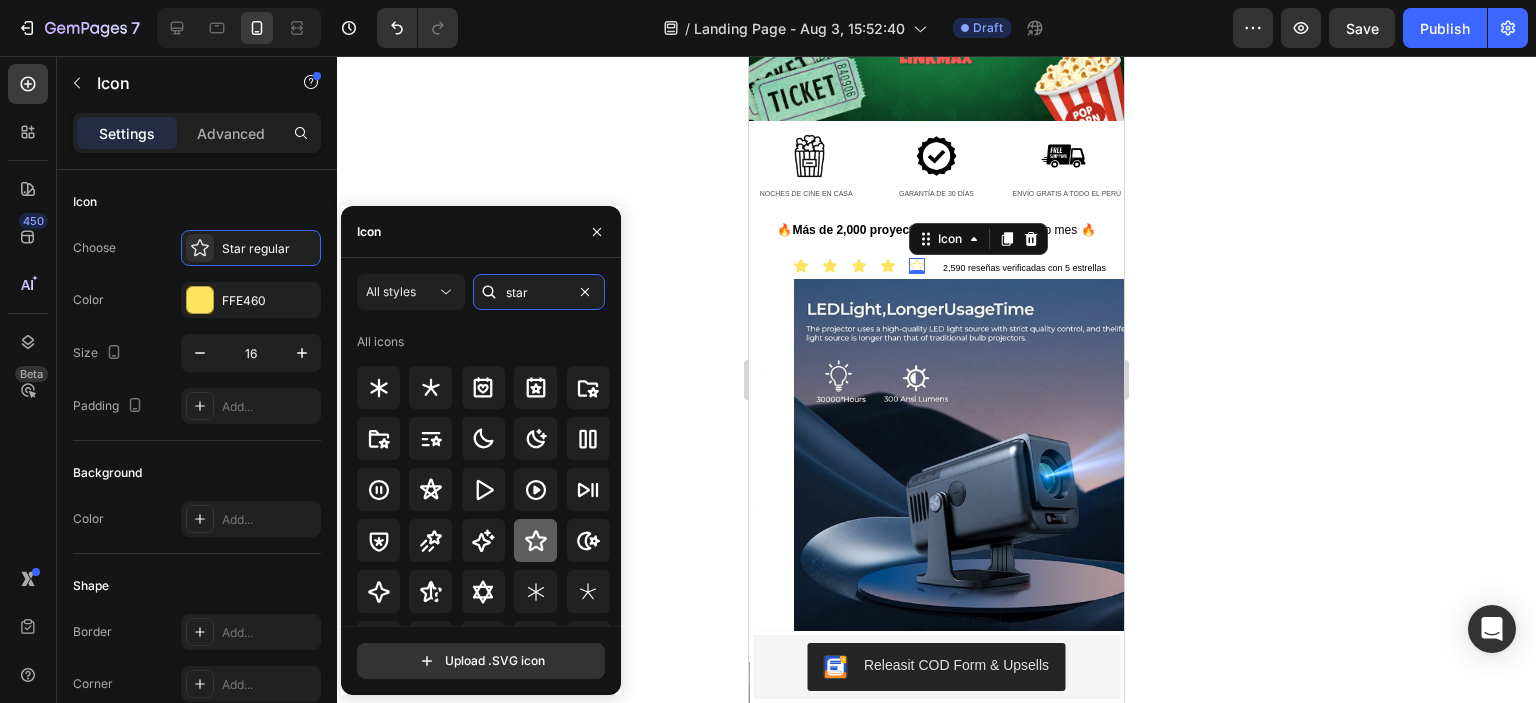 type on "star" 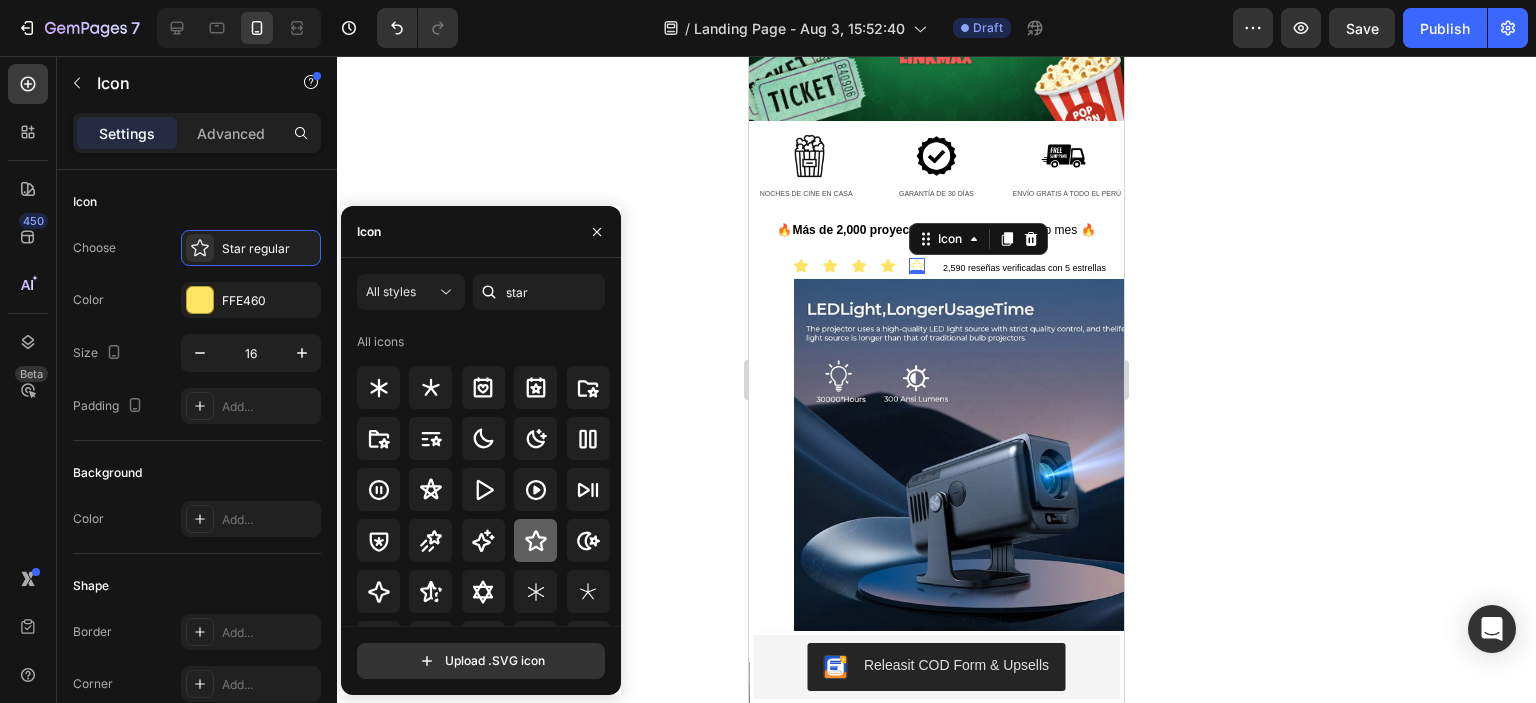 click 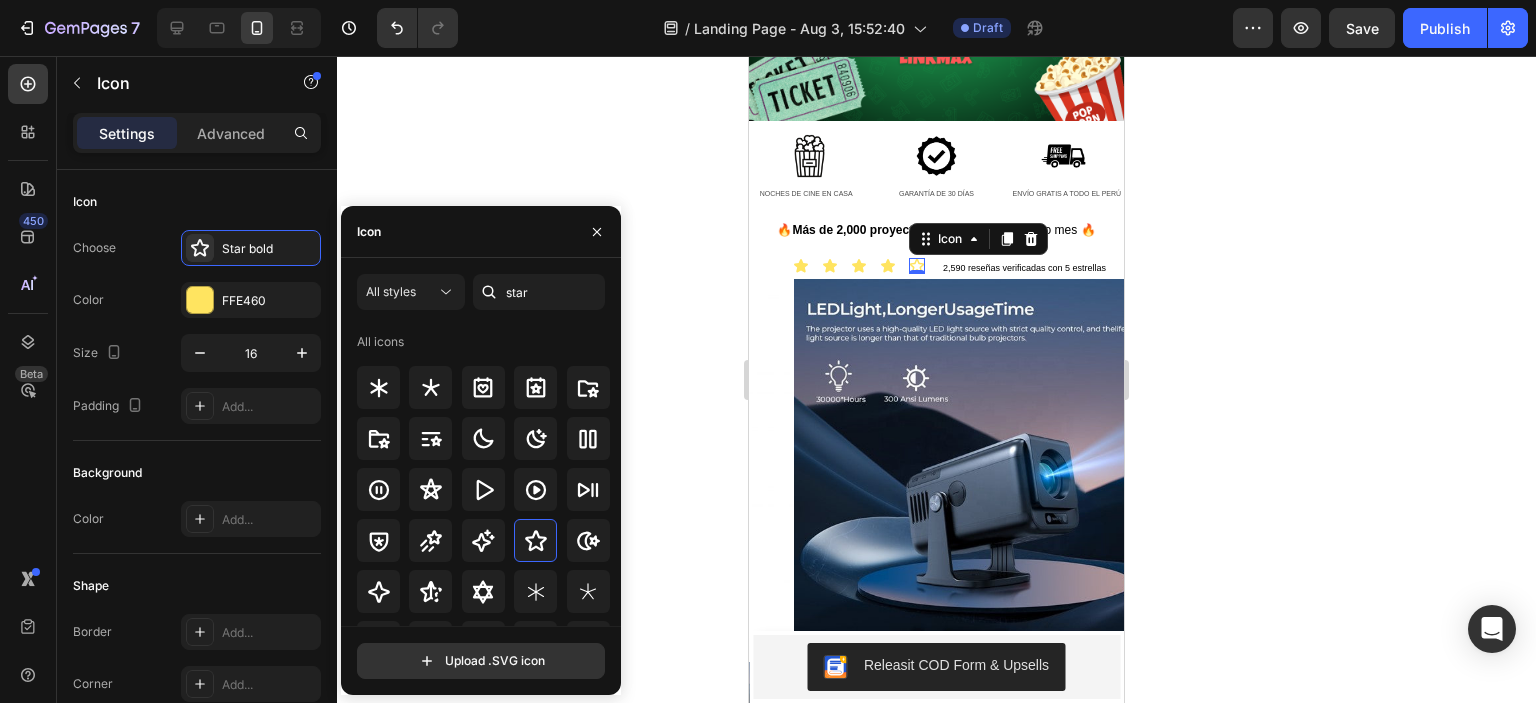 click 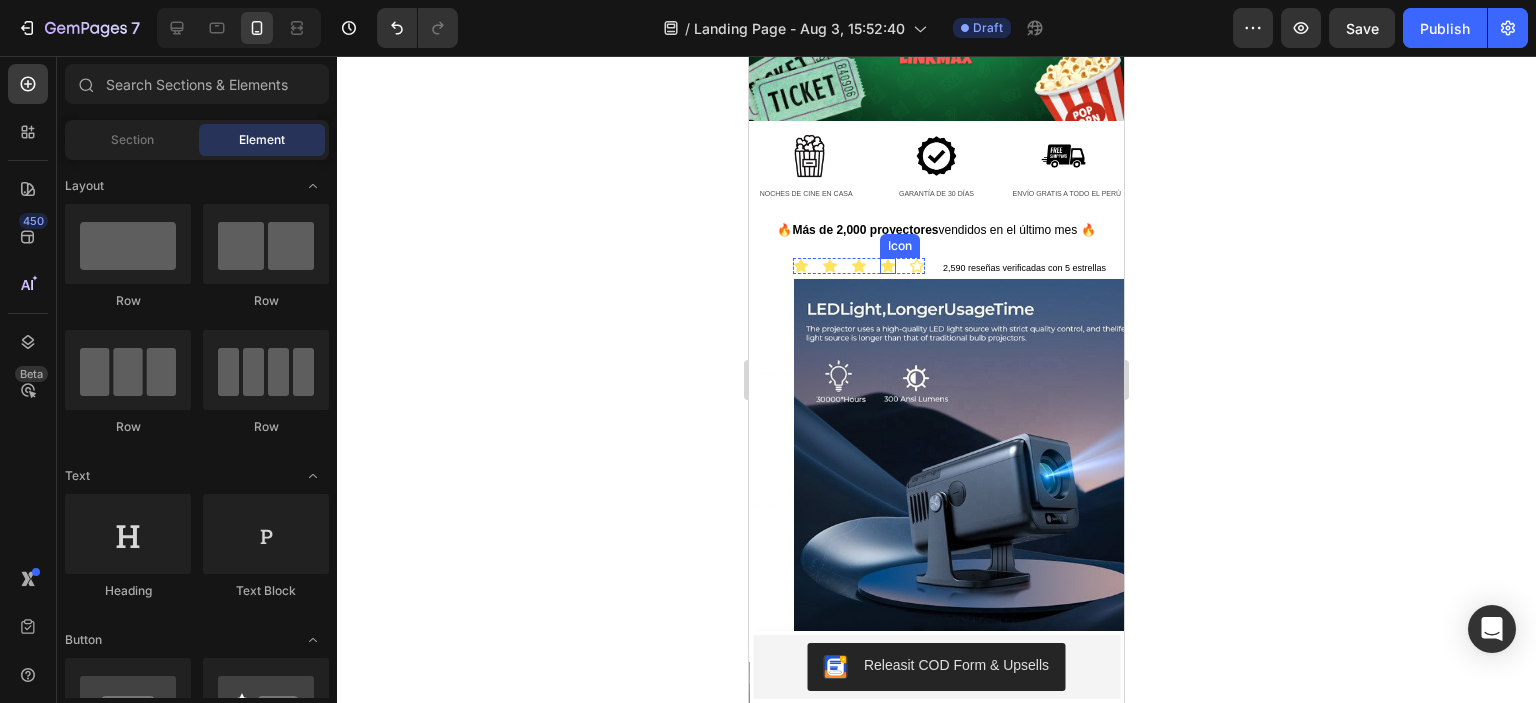 click on "Icon" at bounding box center (888, 266) 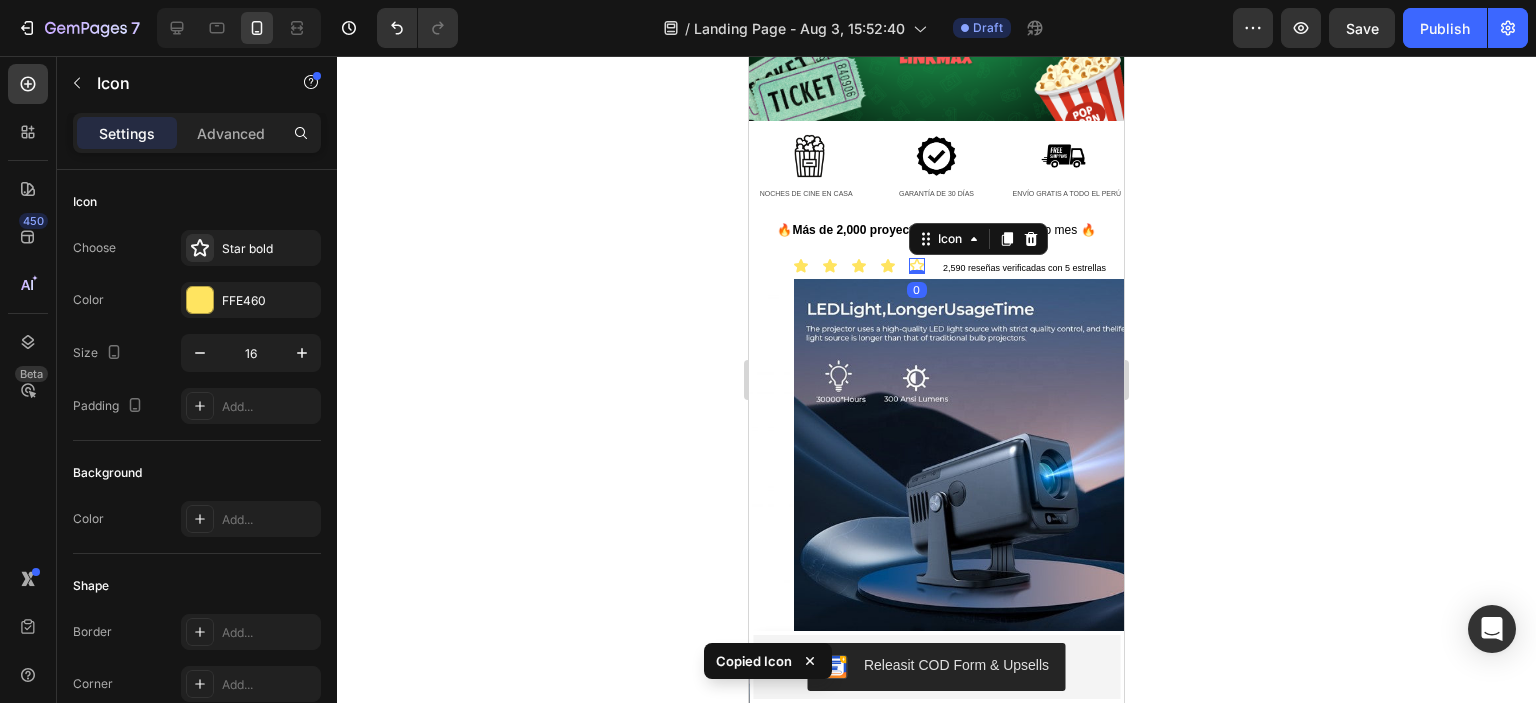 click 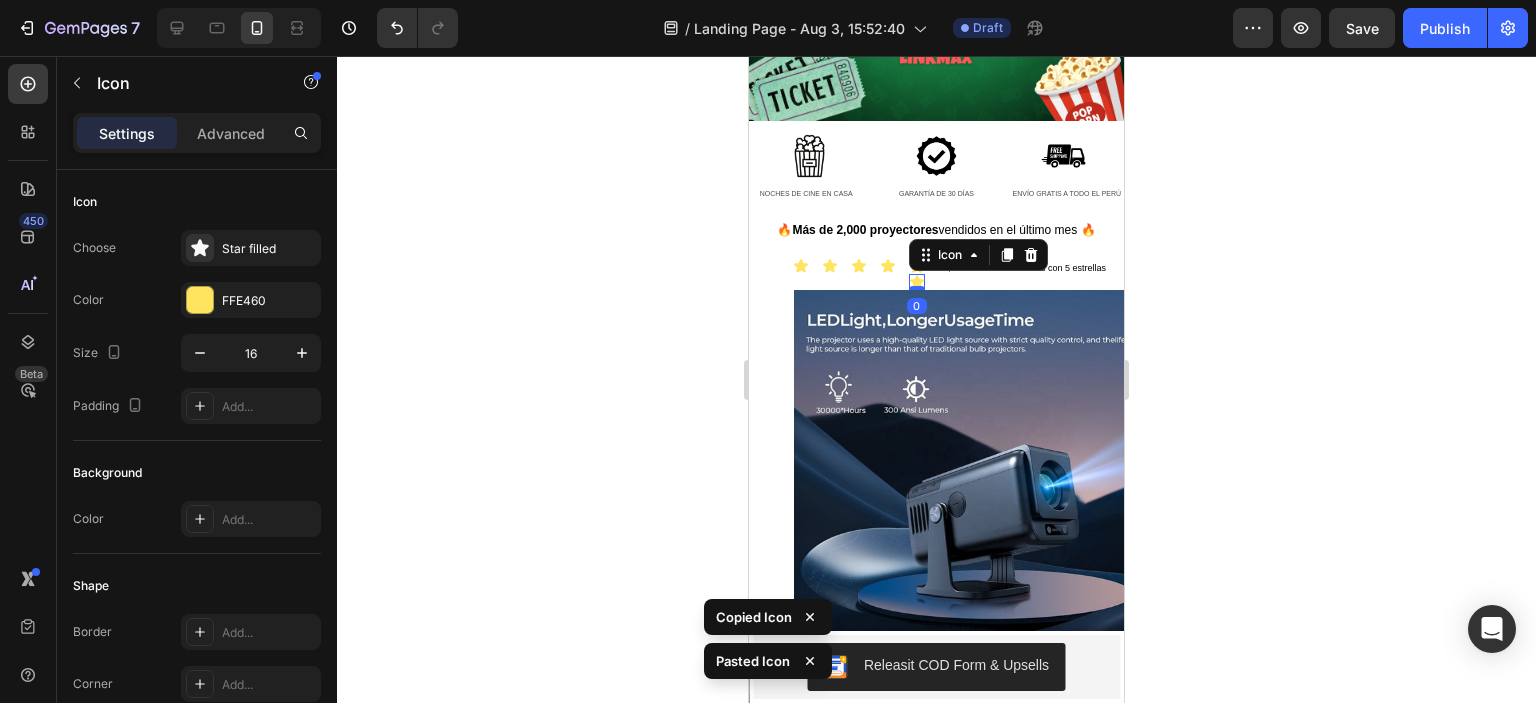click 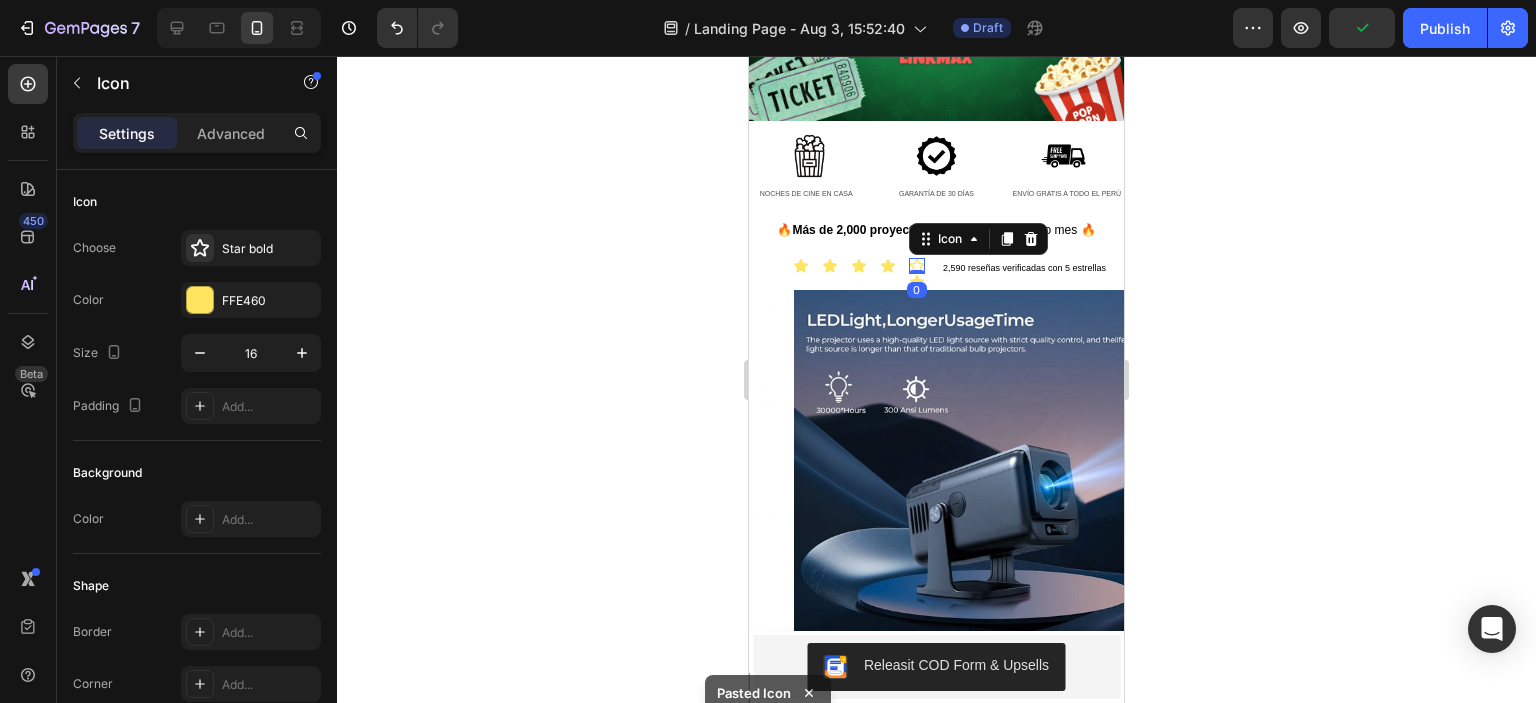 click on "Icon   0" at bounding box center (917, 266) 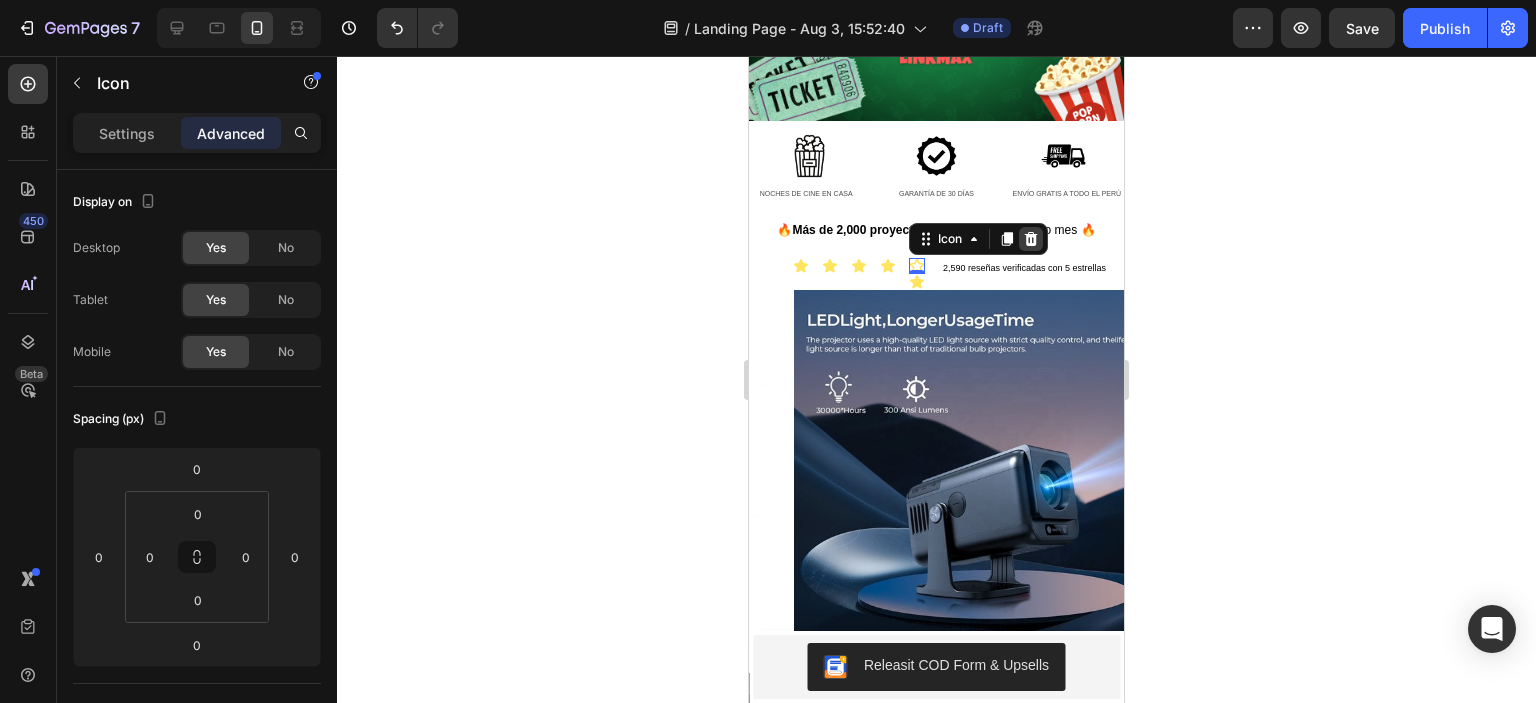 click 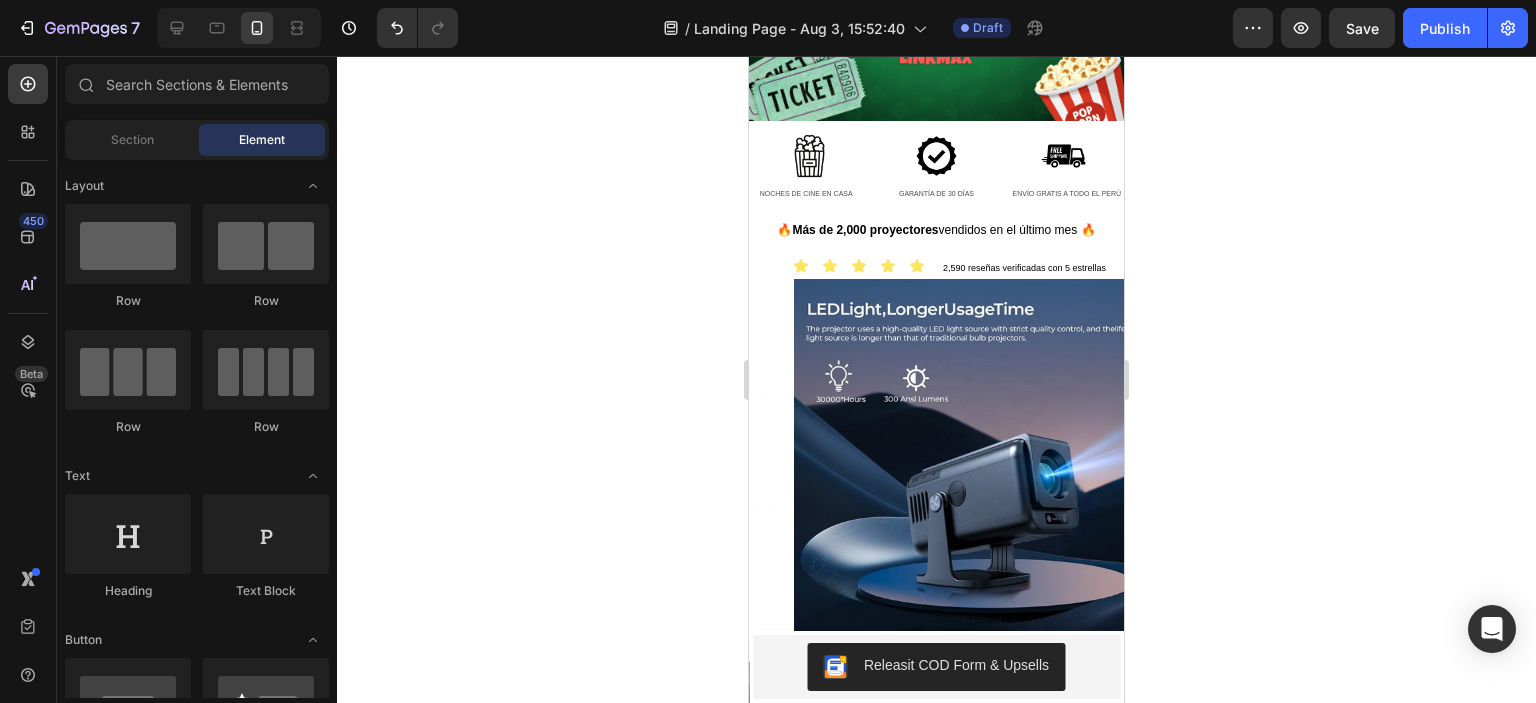 click 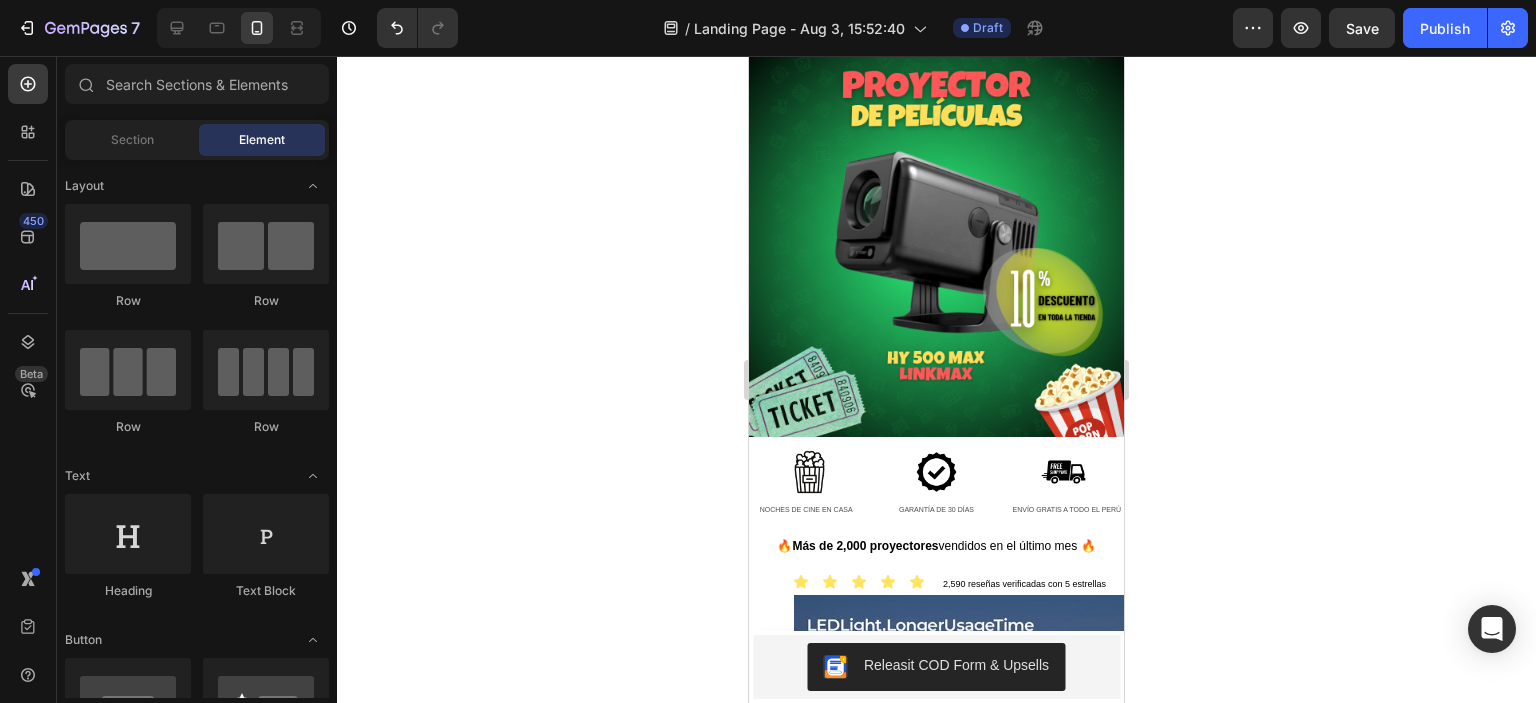 scroll, scrollTop: 196, scrollLeft: 0, axis: vertical 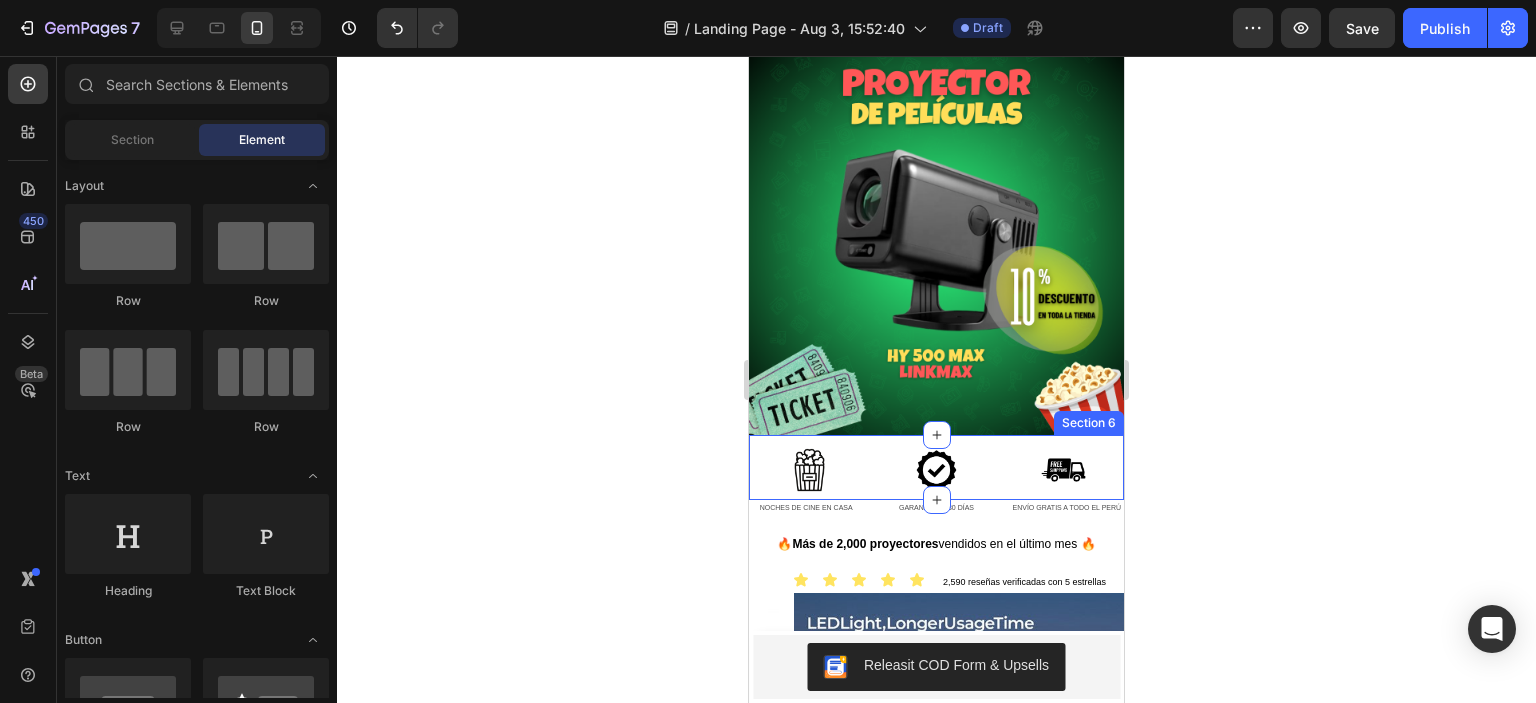 click on "Image Image Image Row Section 6" at bounding box center (936, 467) 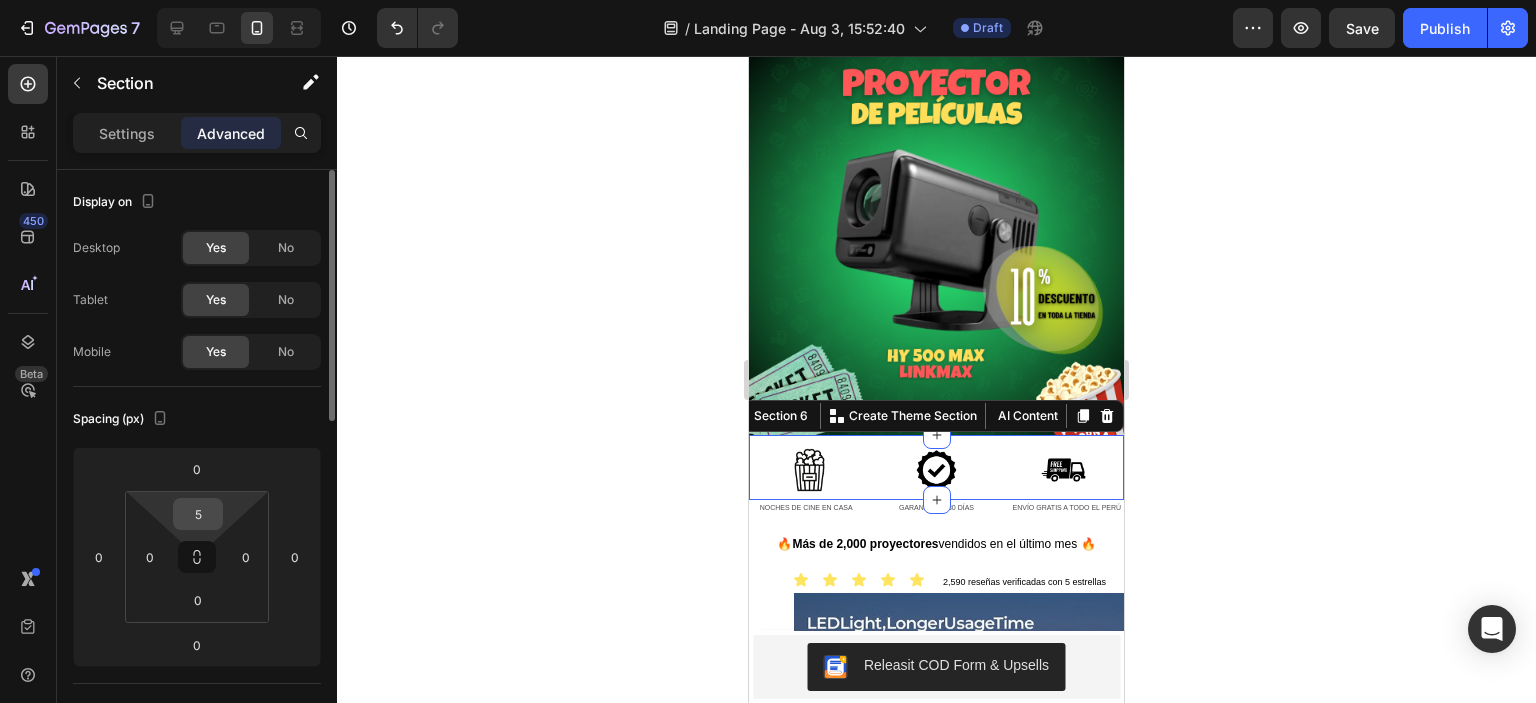 click on "5" at bounding box center (198, 514) 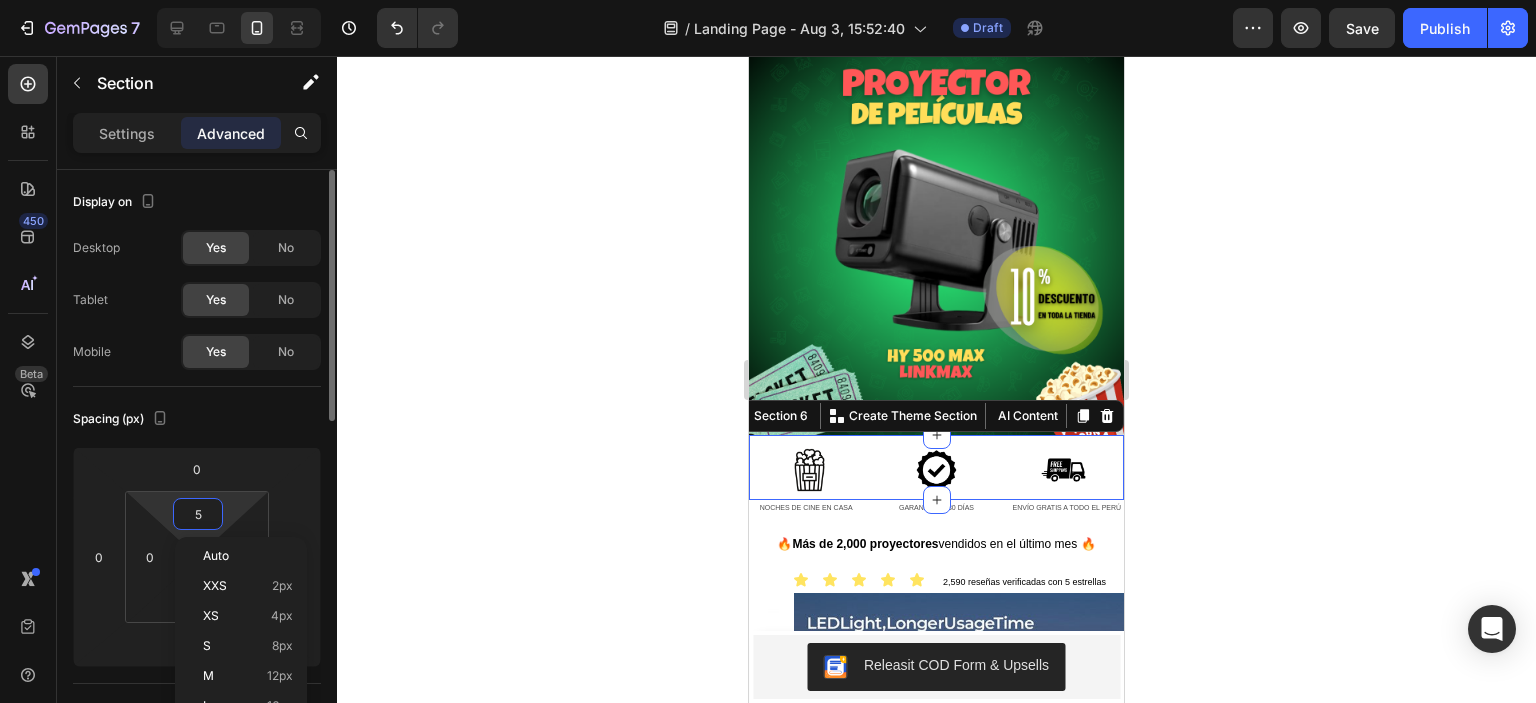 type on "0" 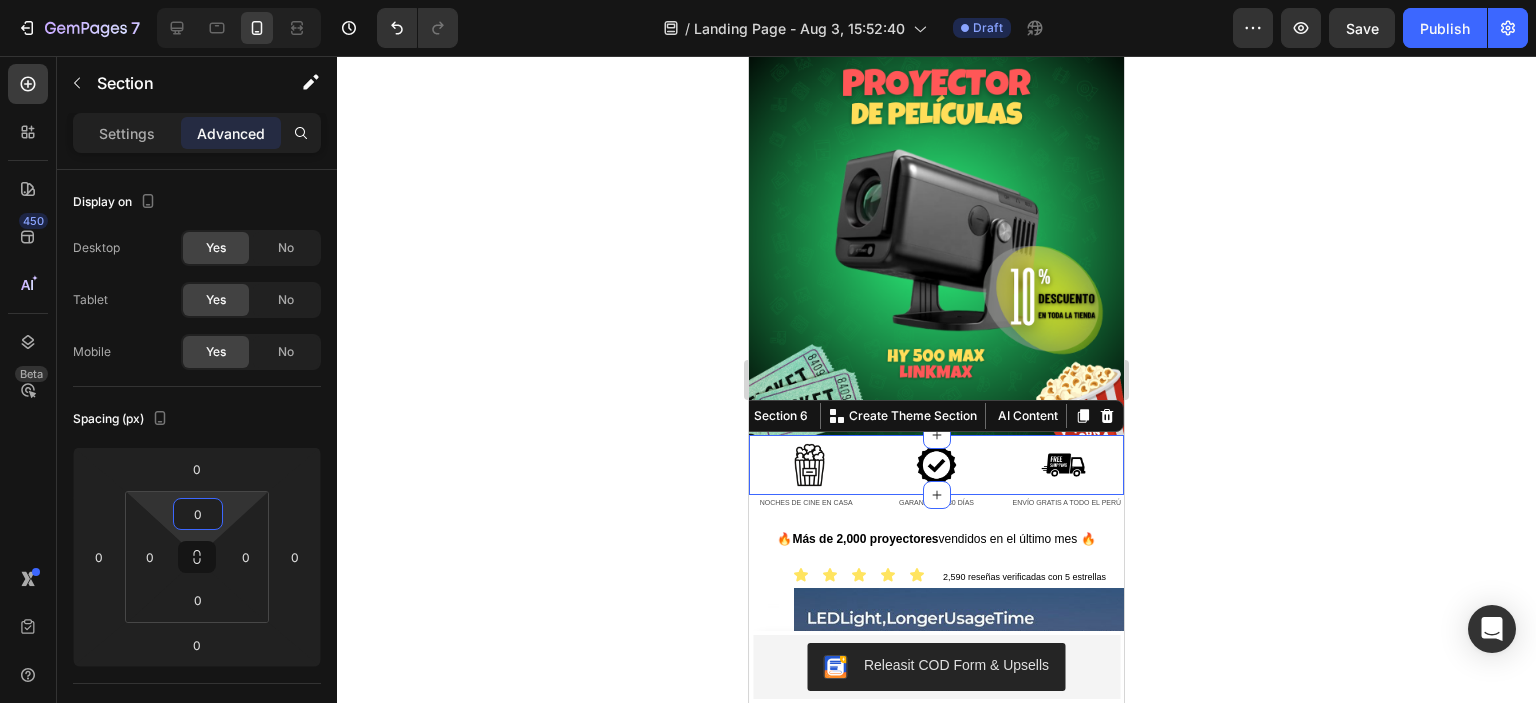 click 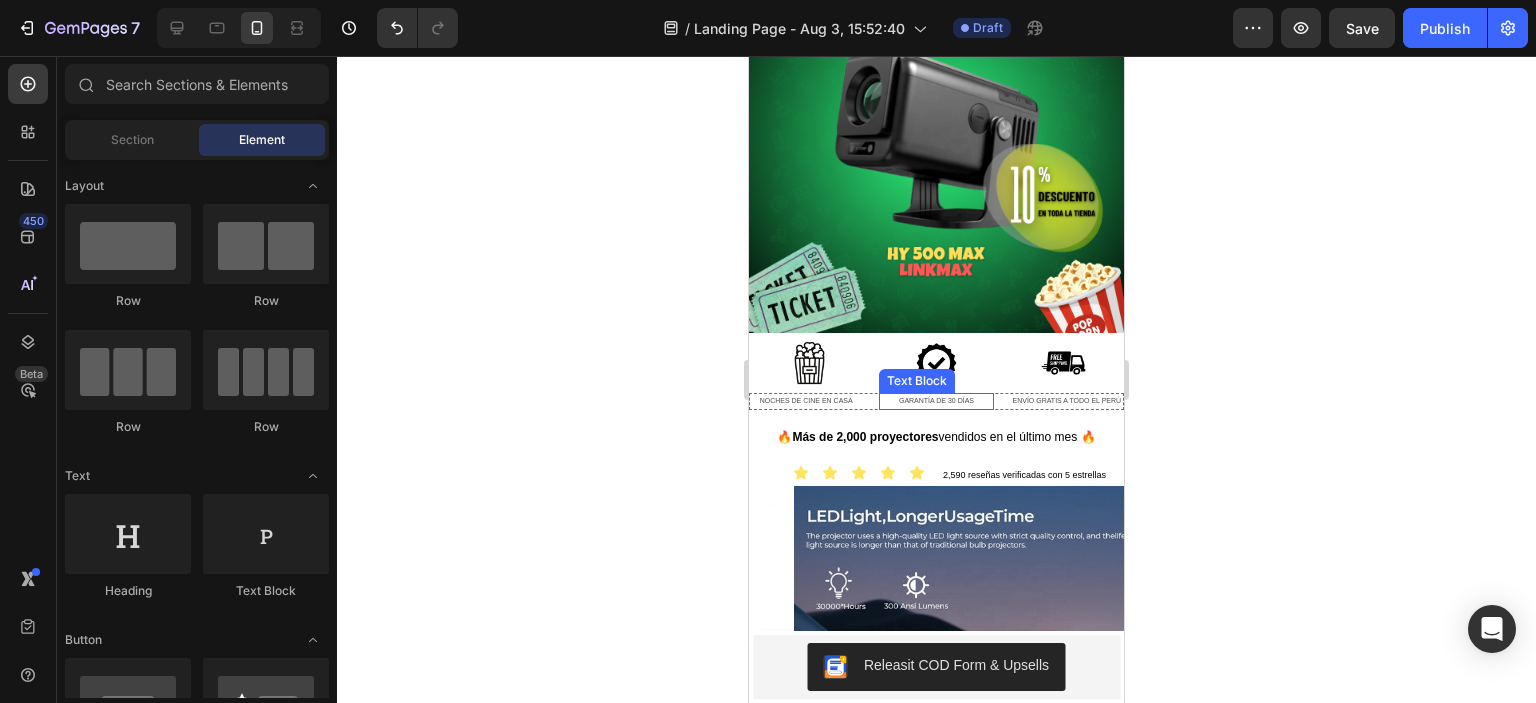 scroll, scrollTop: 302, scrollLeft: 0, axis: vertical 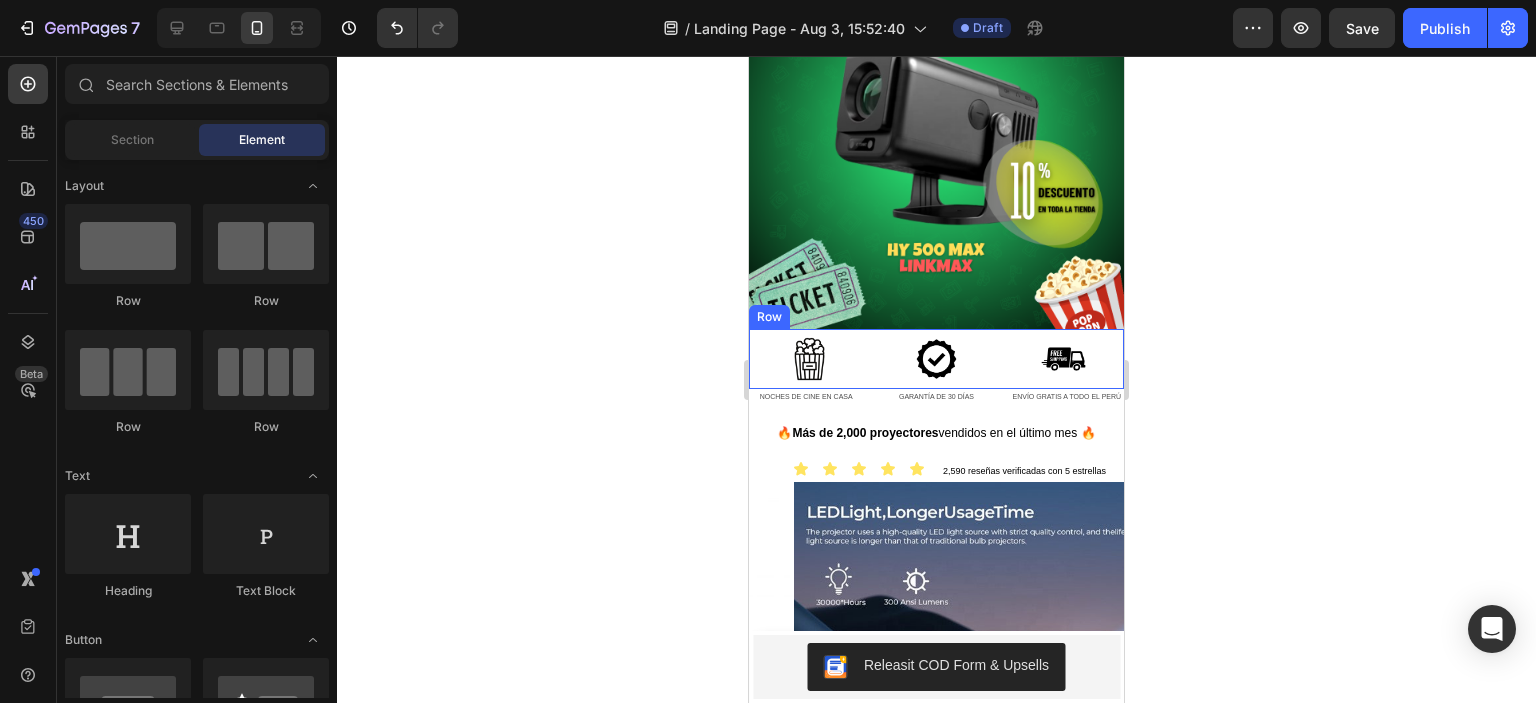 click on "Image Image Image Row" at bounding box center [936, 359] 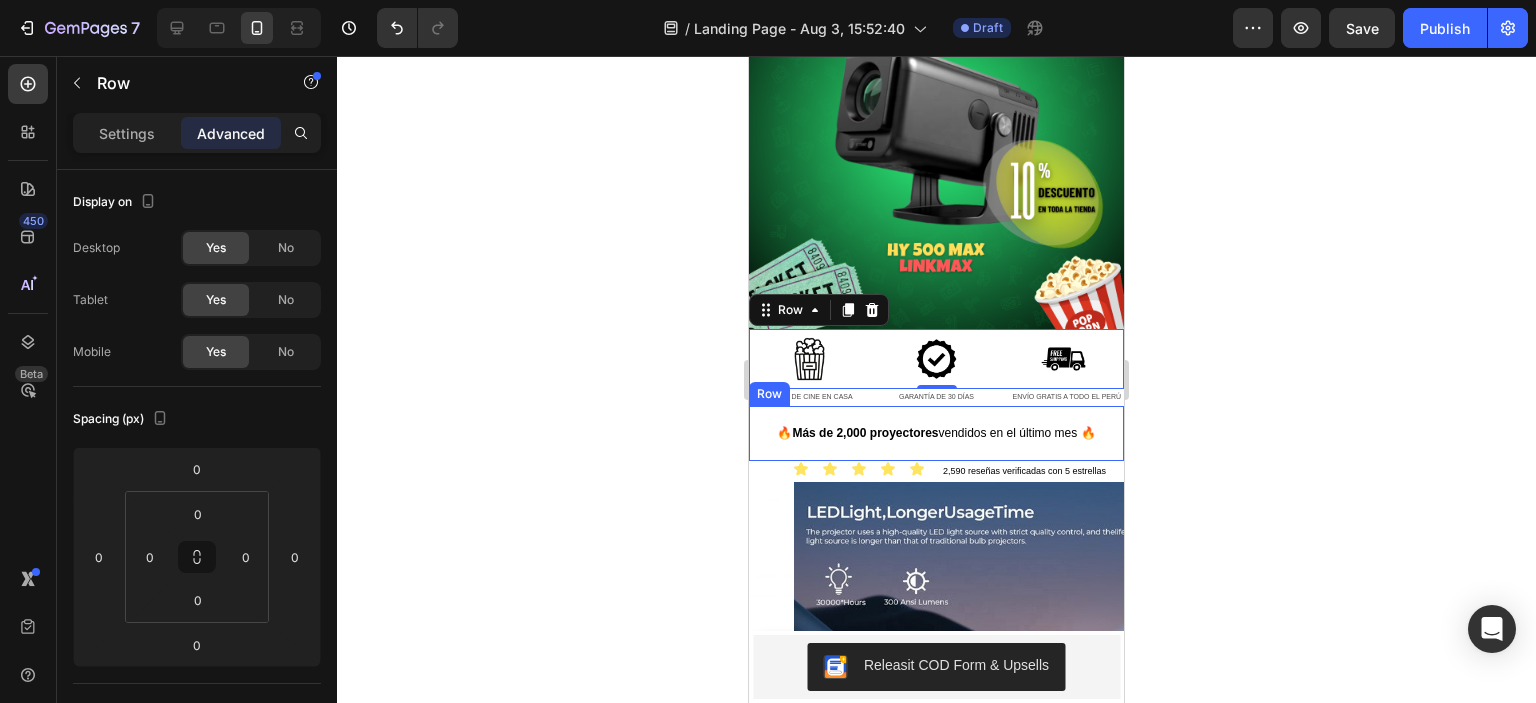 click on "🔥 Más de 2,000 proyectores  vendidos en el último mes 🔥 Text Block Row" at bounding box center [936, 434] 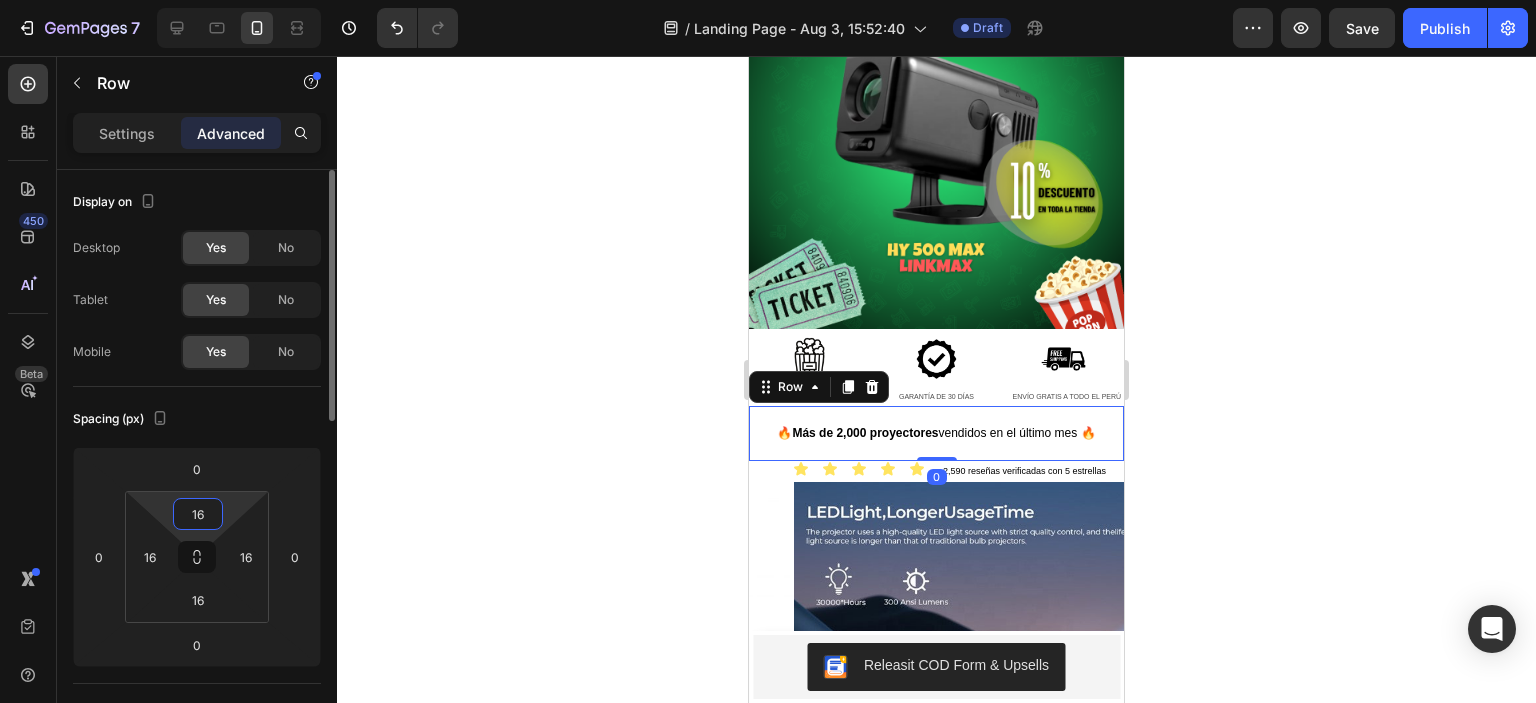 click on "16" at bounding box center [198, 514] 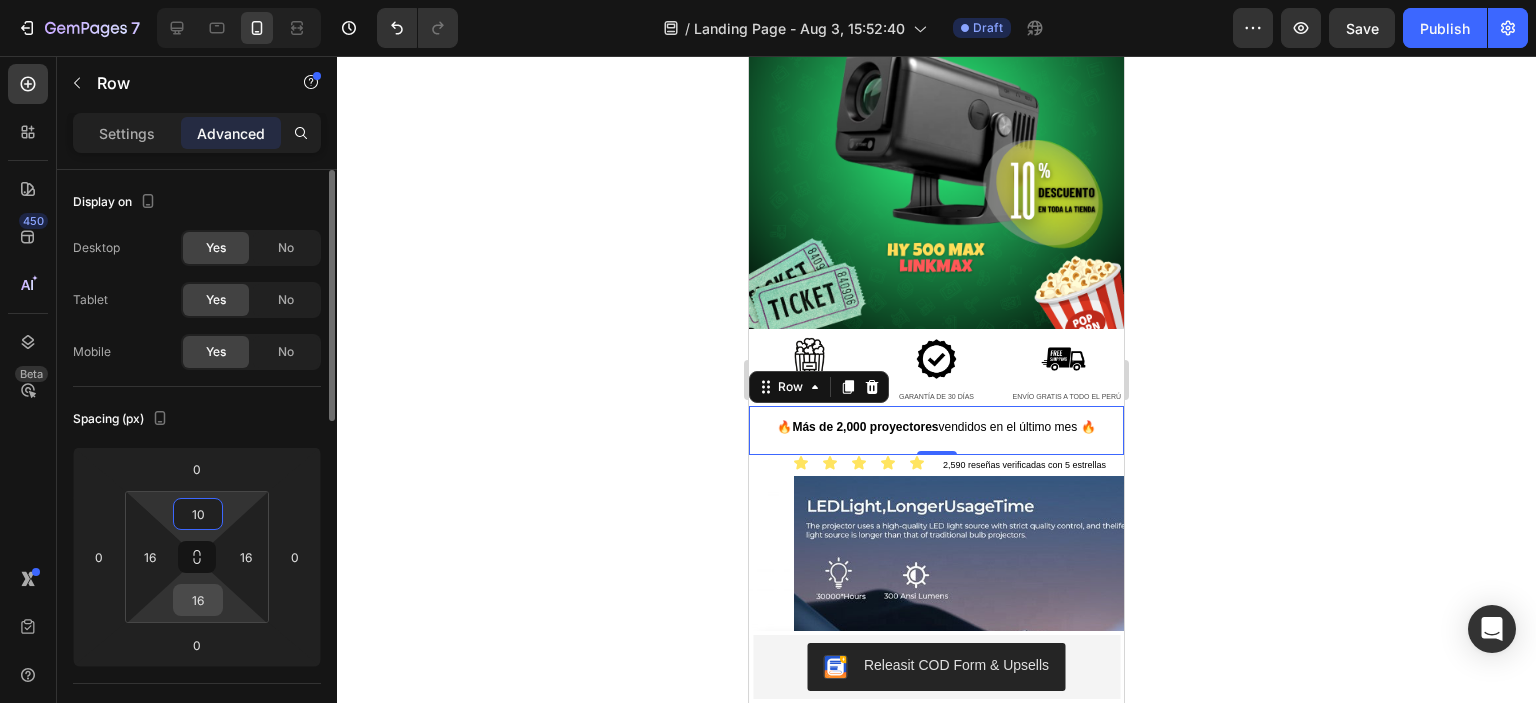 type on "10" 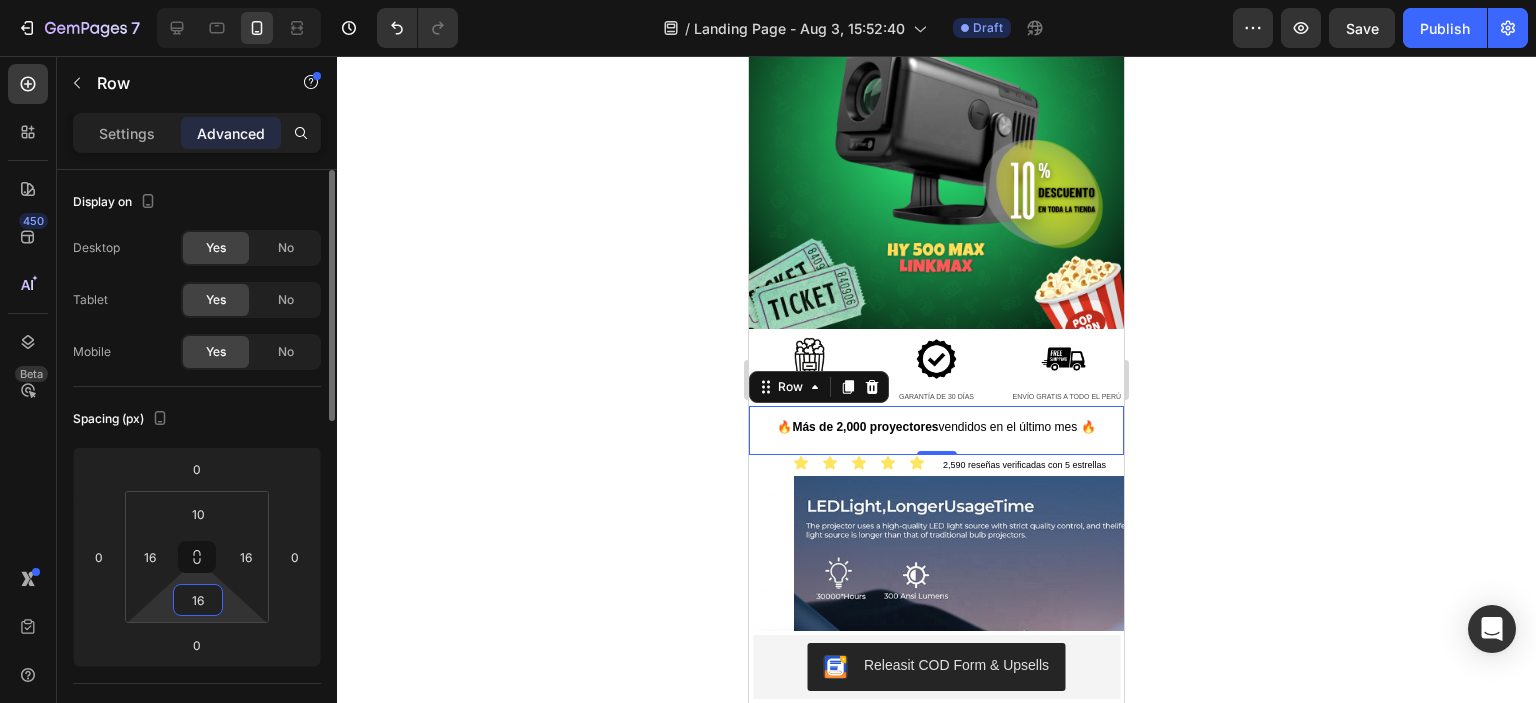 click on "16" at bounding box center [198, 600] 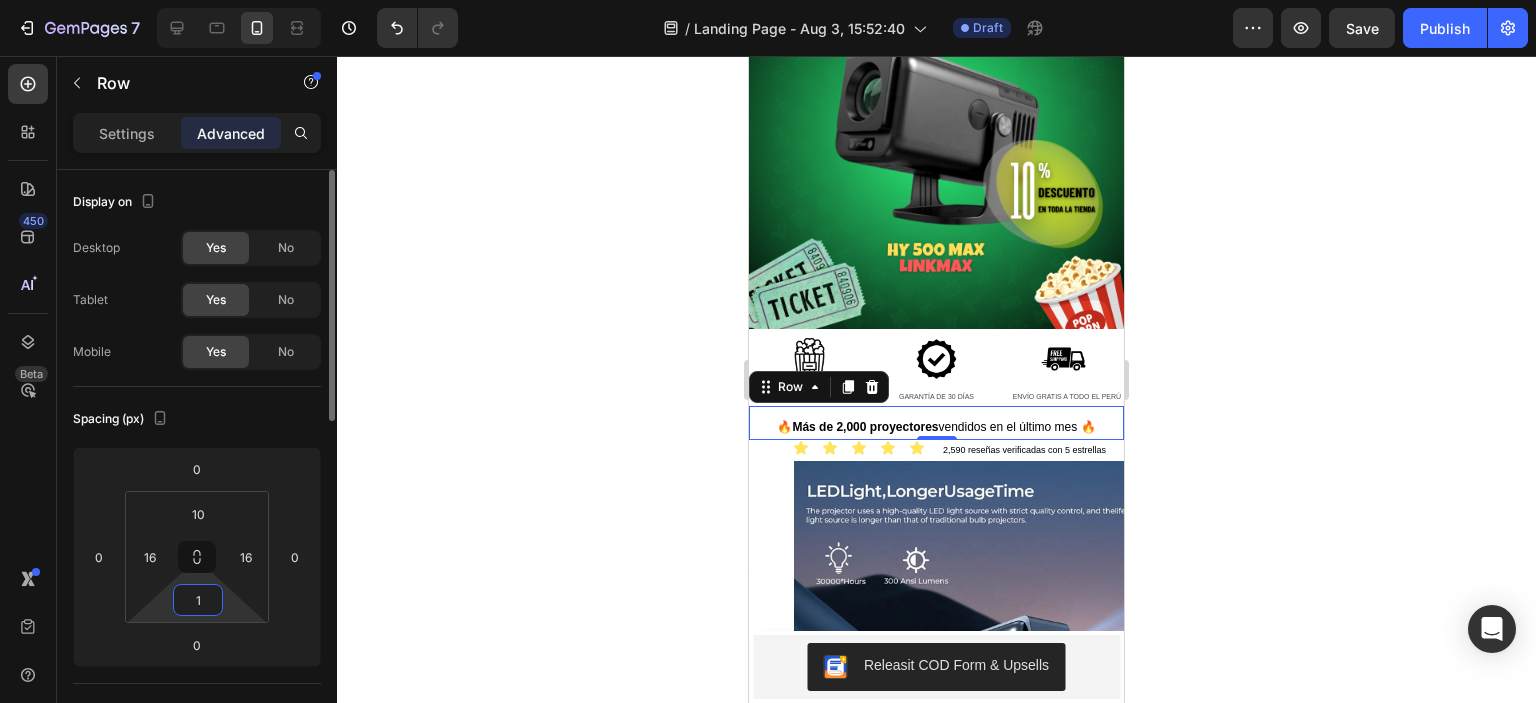 type on "10" 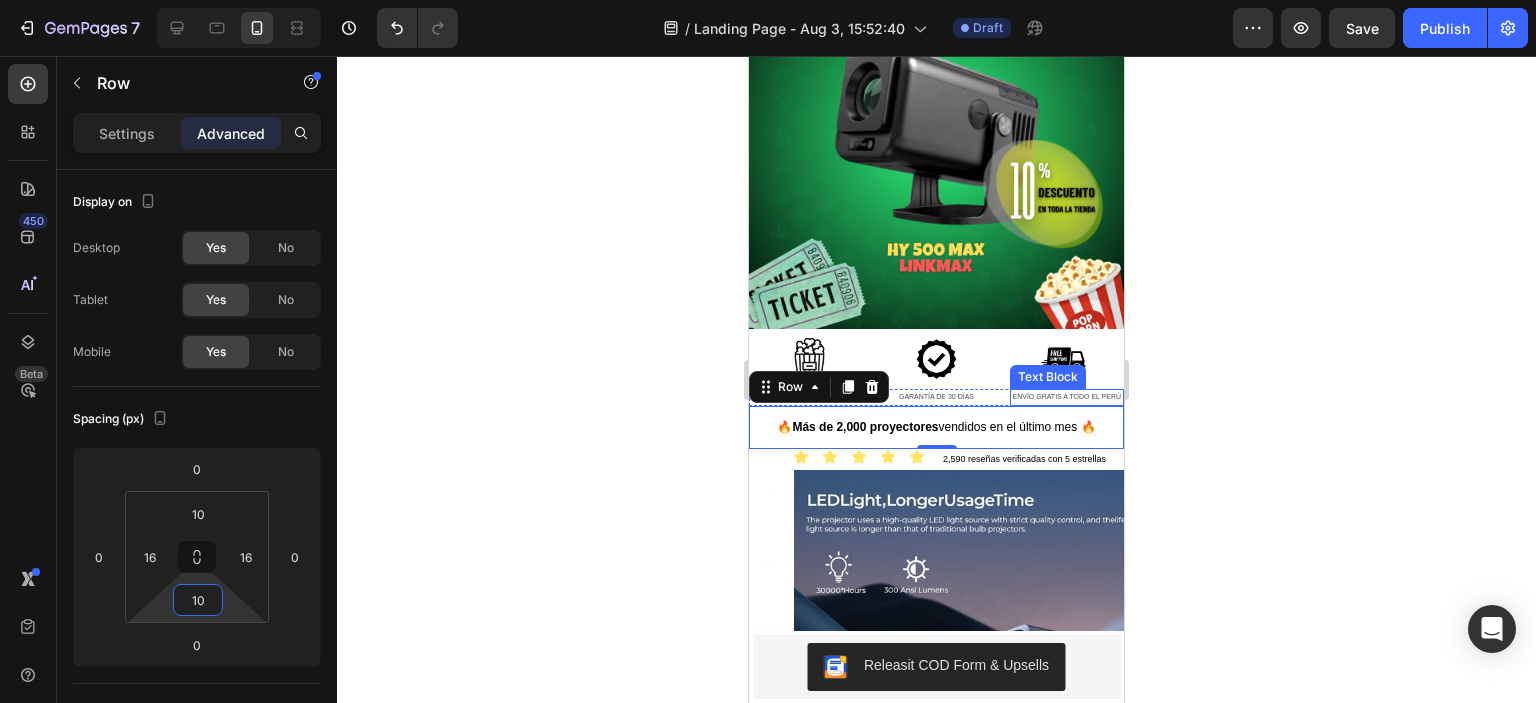 click 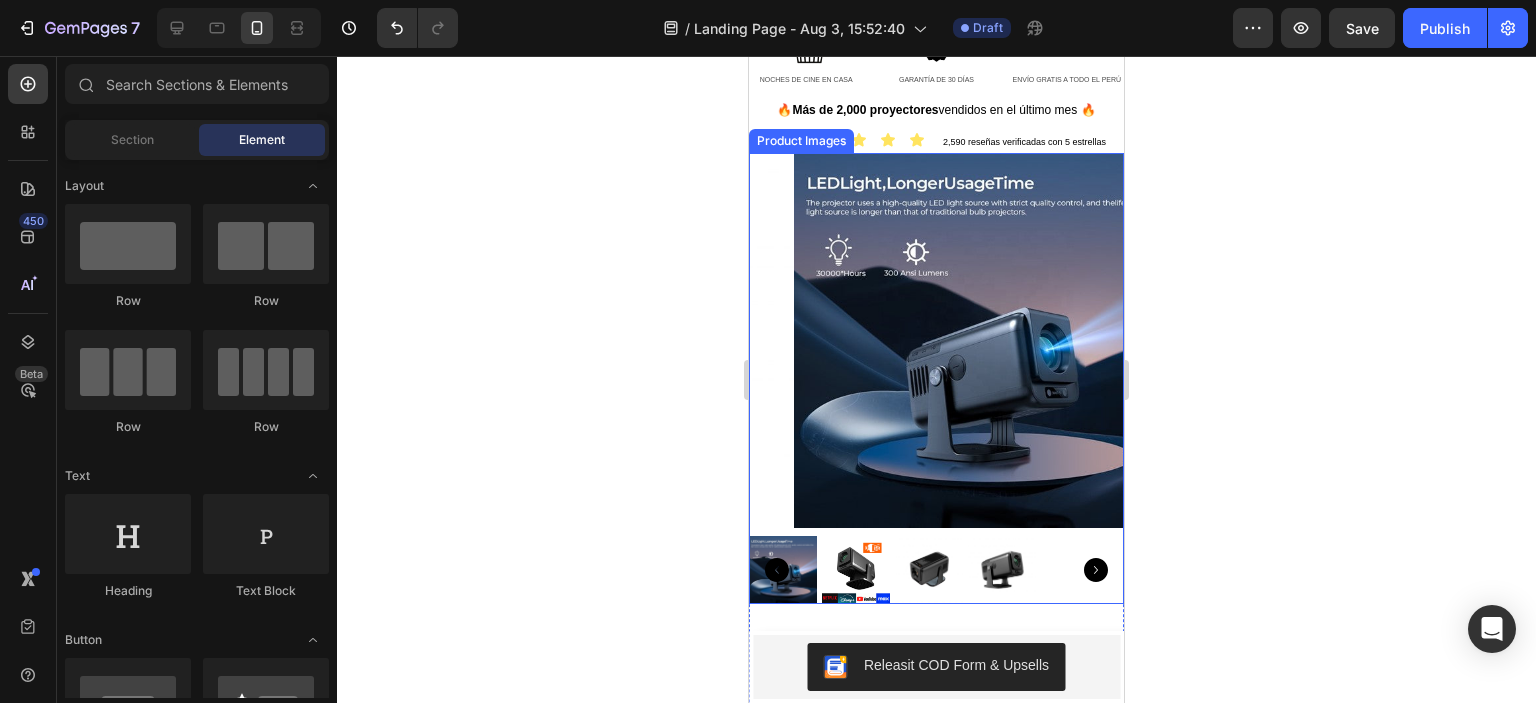 scroll, scrollTop: 604, scrollLeft: 0, axis: vertical 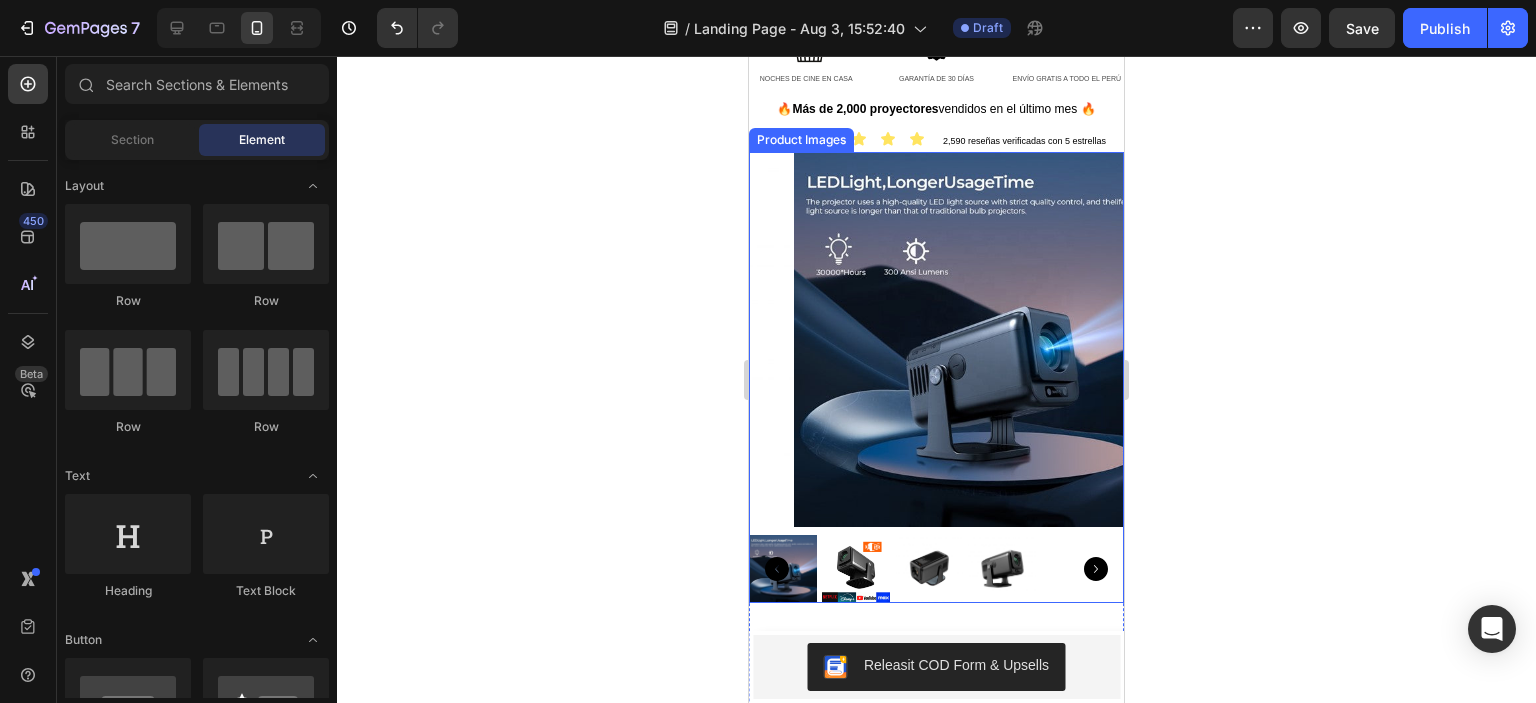 click at bounding box center (981, 339) 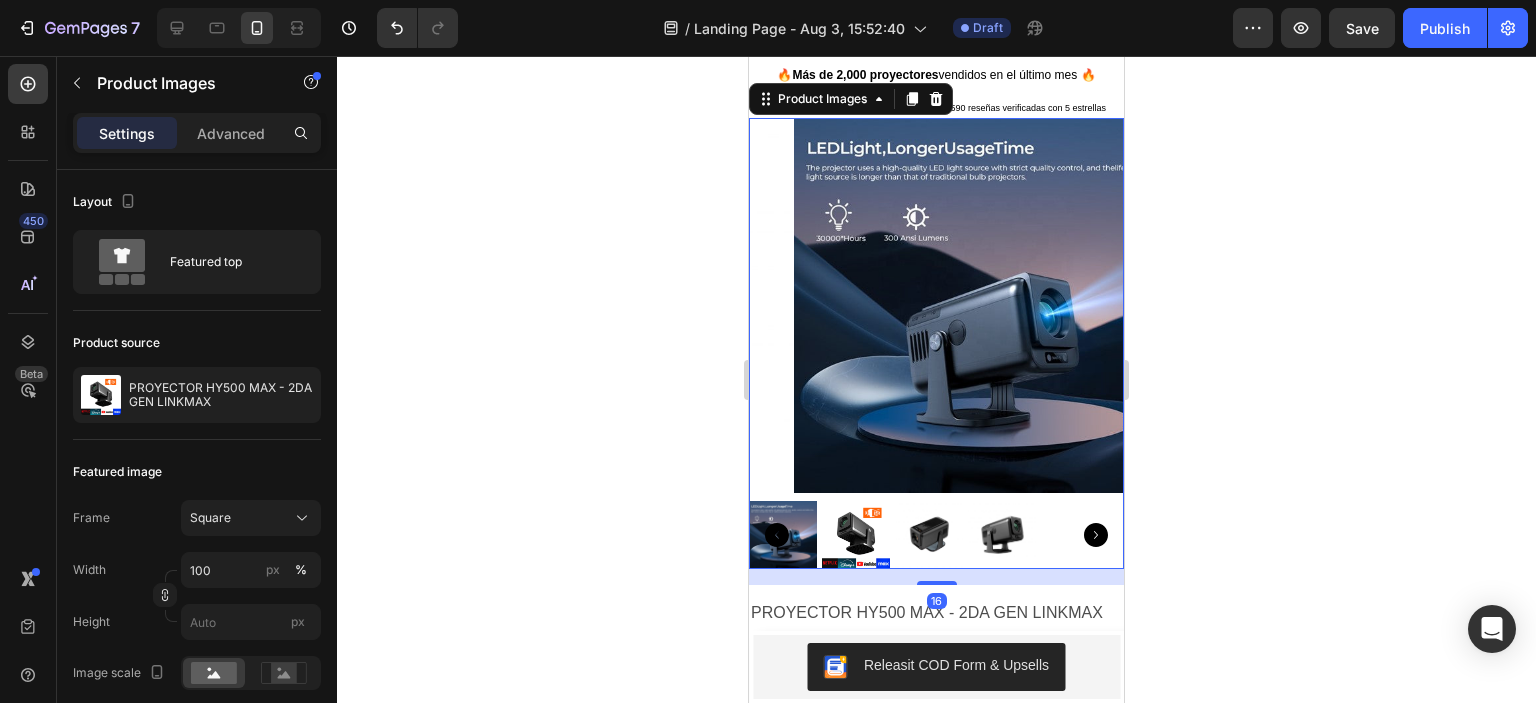 scroll, scrollTop: 680, scrollLeft: 0, axis: vertical 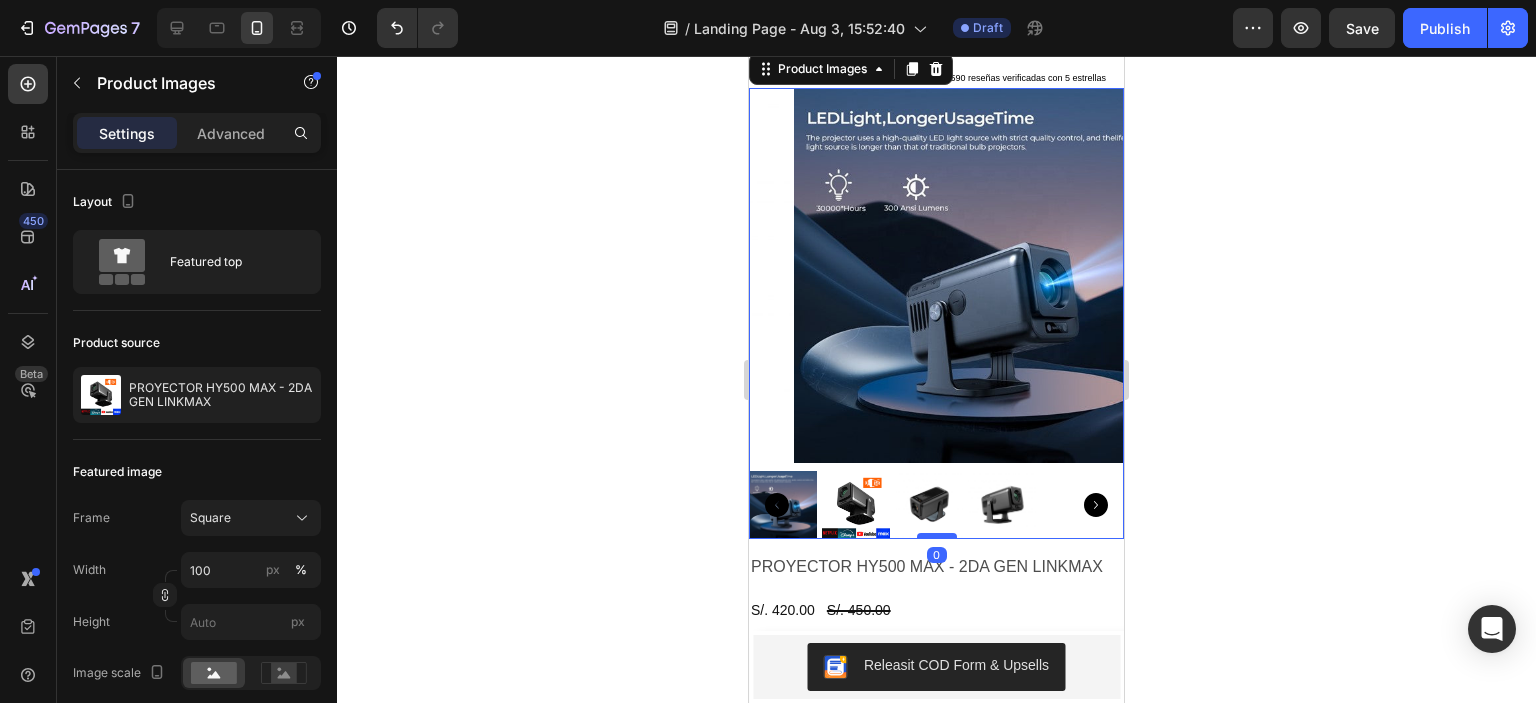 drag, startPoint x: 929, startPoint y: 539, endPoint x: 1931, endPoint y: 435, distance: 1007.38275 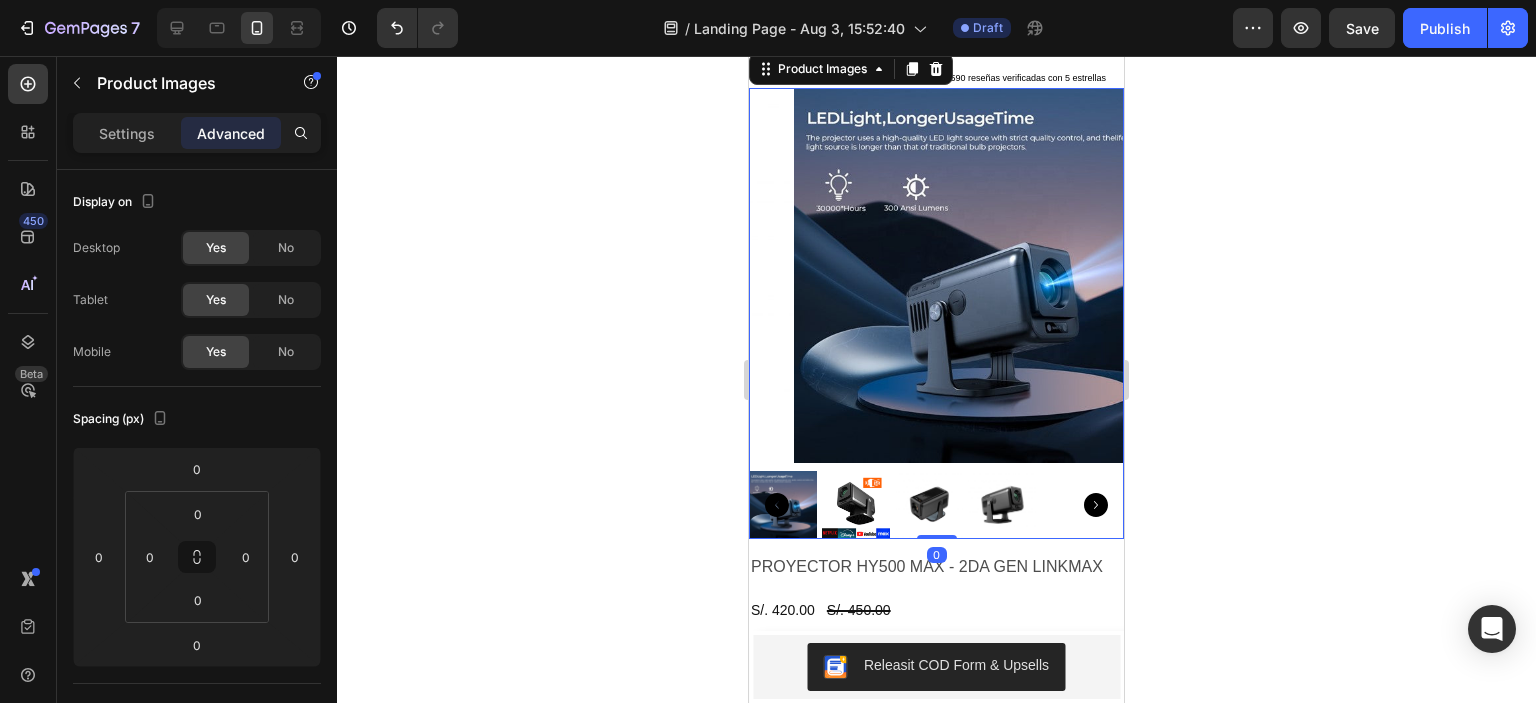 click 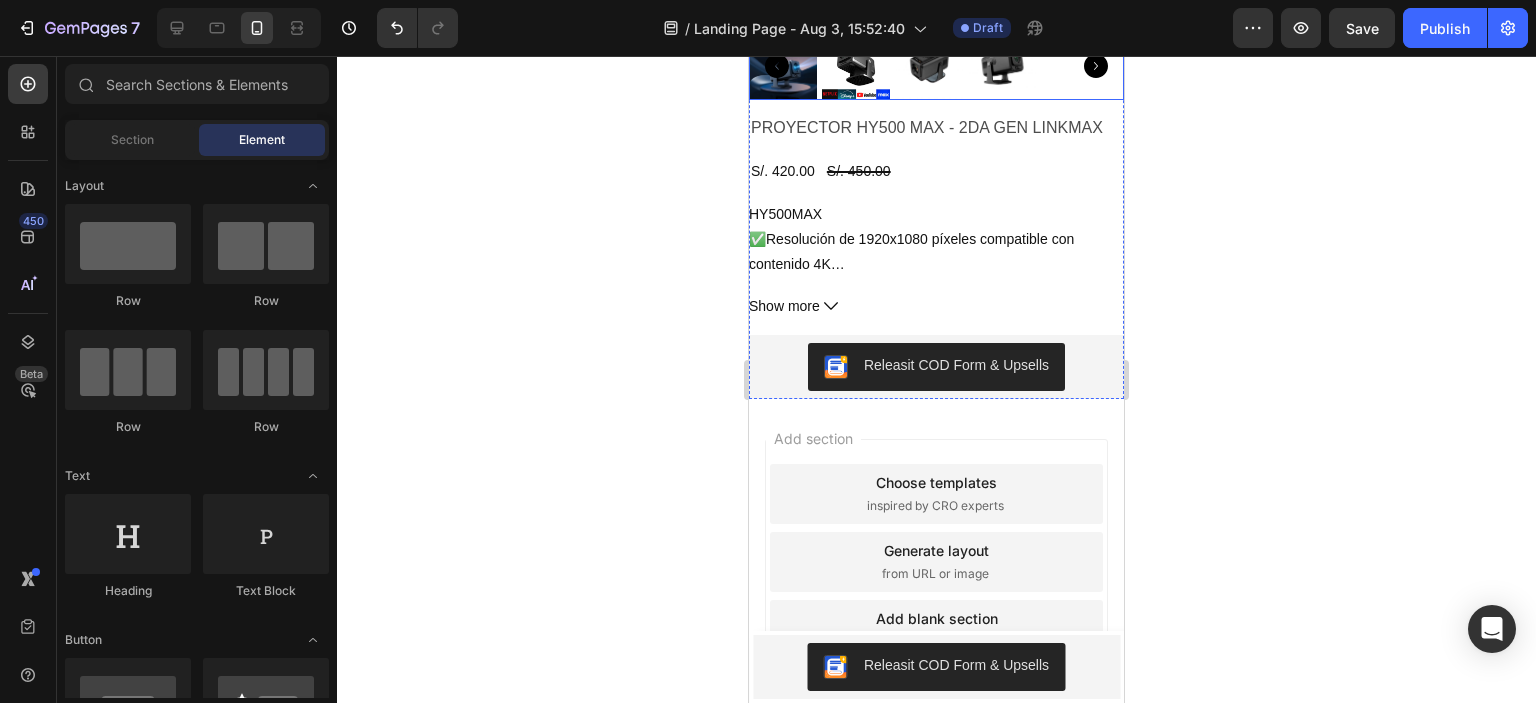 scroll, scrollTop: 1125, scrollLeft: 0, axis: vertical 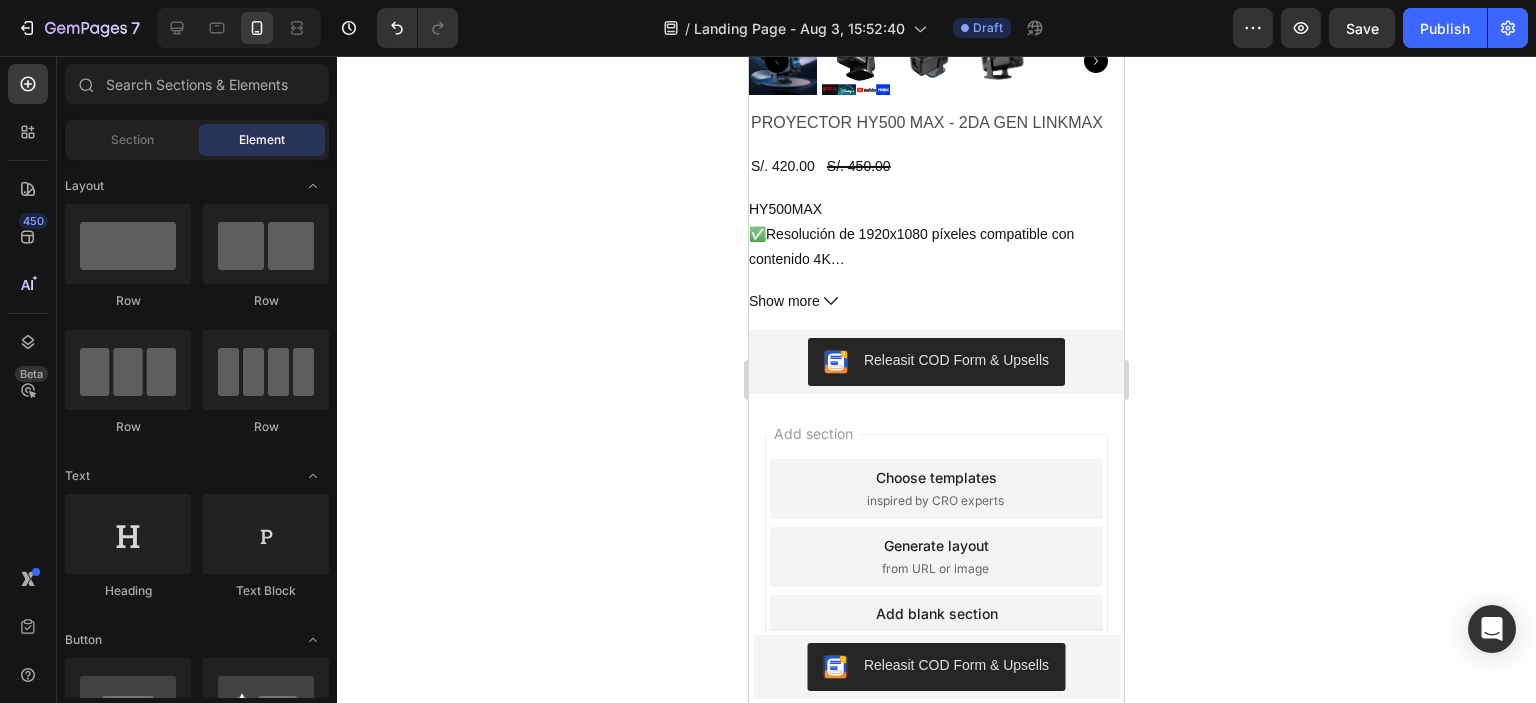 click on "Add blank section" at bounding box center (937, 613) 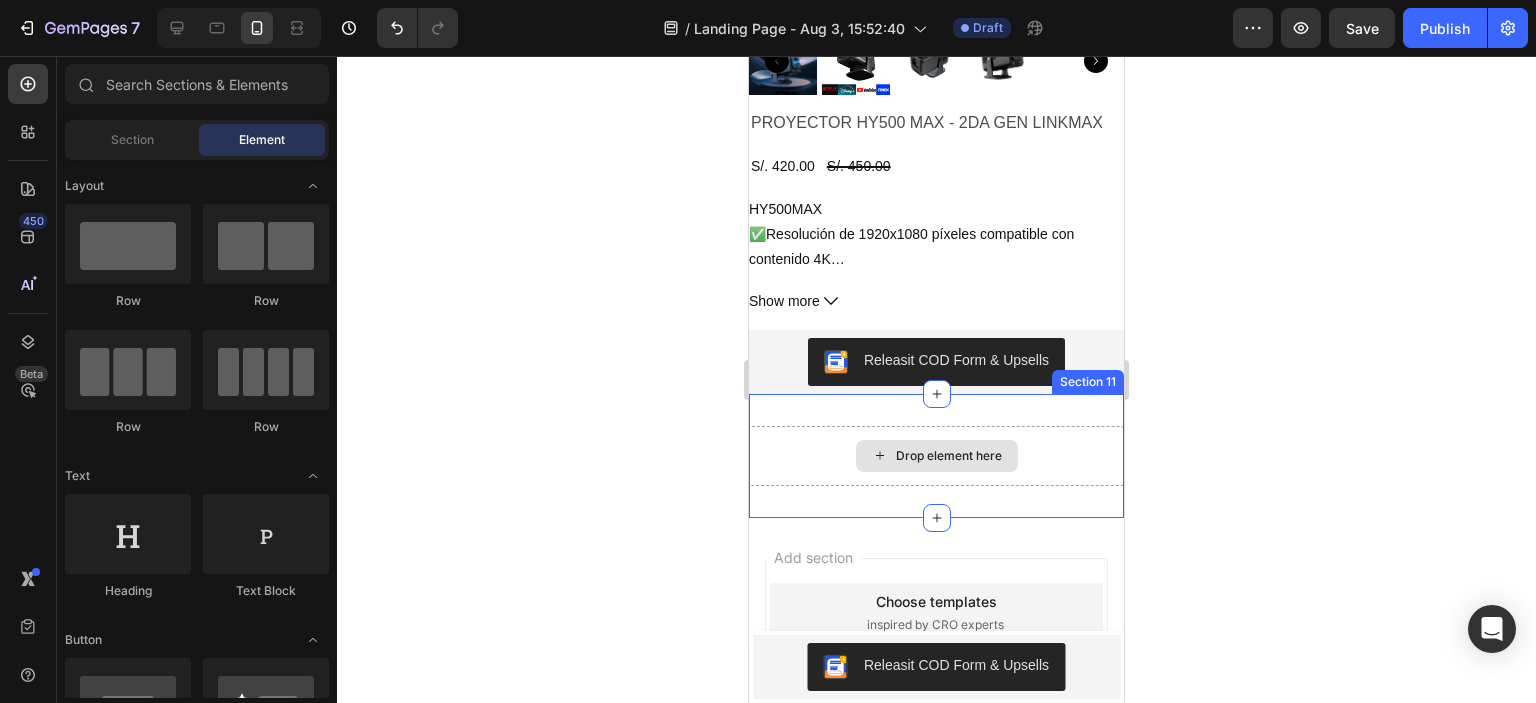 click on "Drop element here" at bounding box center (937, 456) 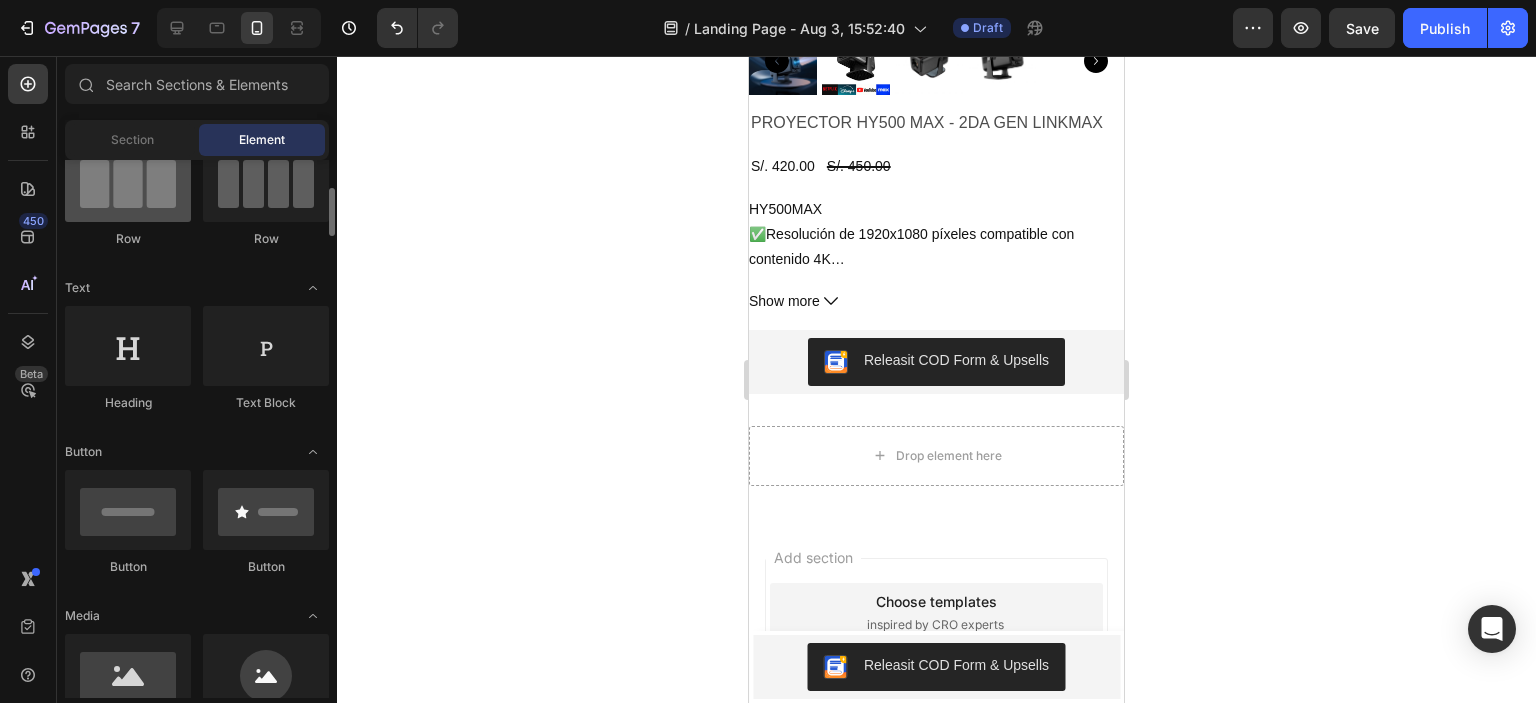 scroll, scrollTop: 200, scrollLeft: 0, axis: vertical 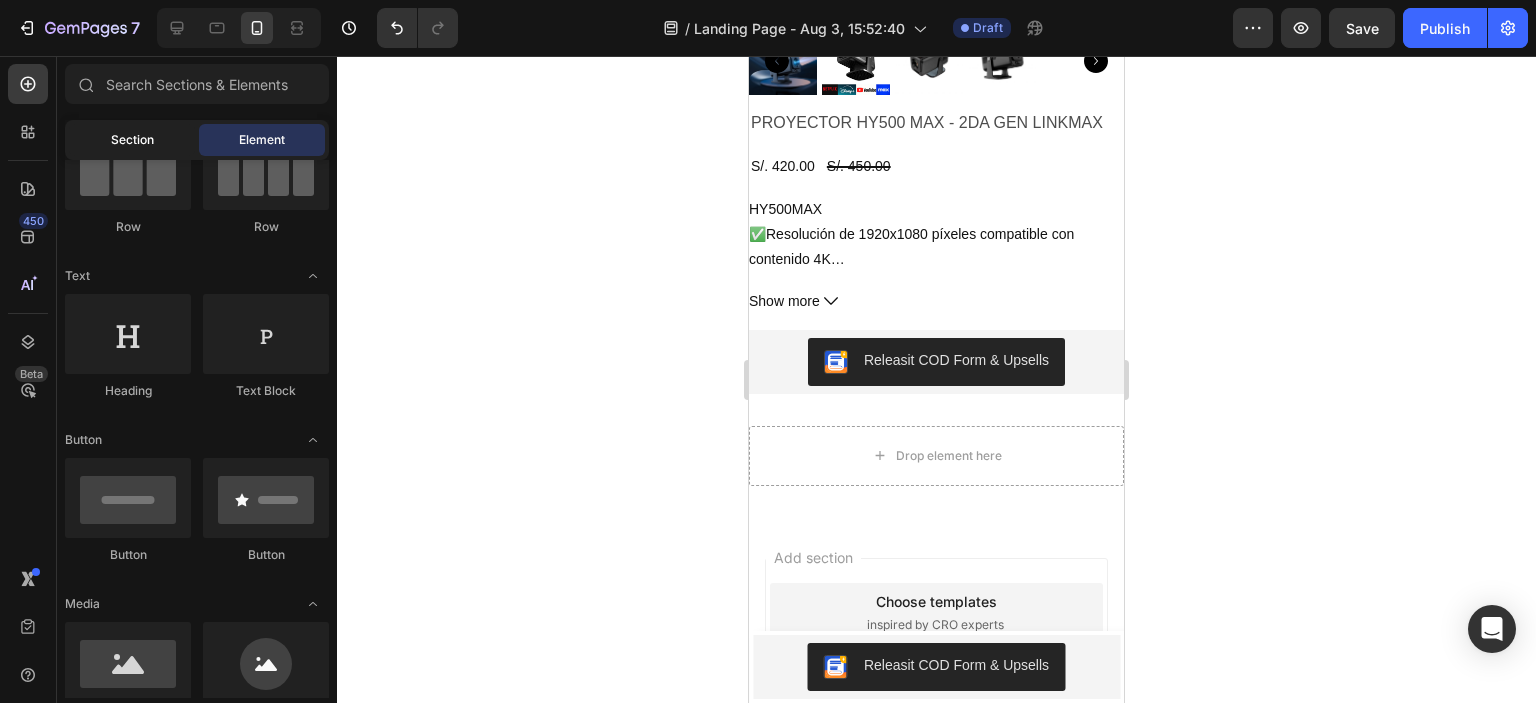click on "Section" at bounding box center [132, 140] 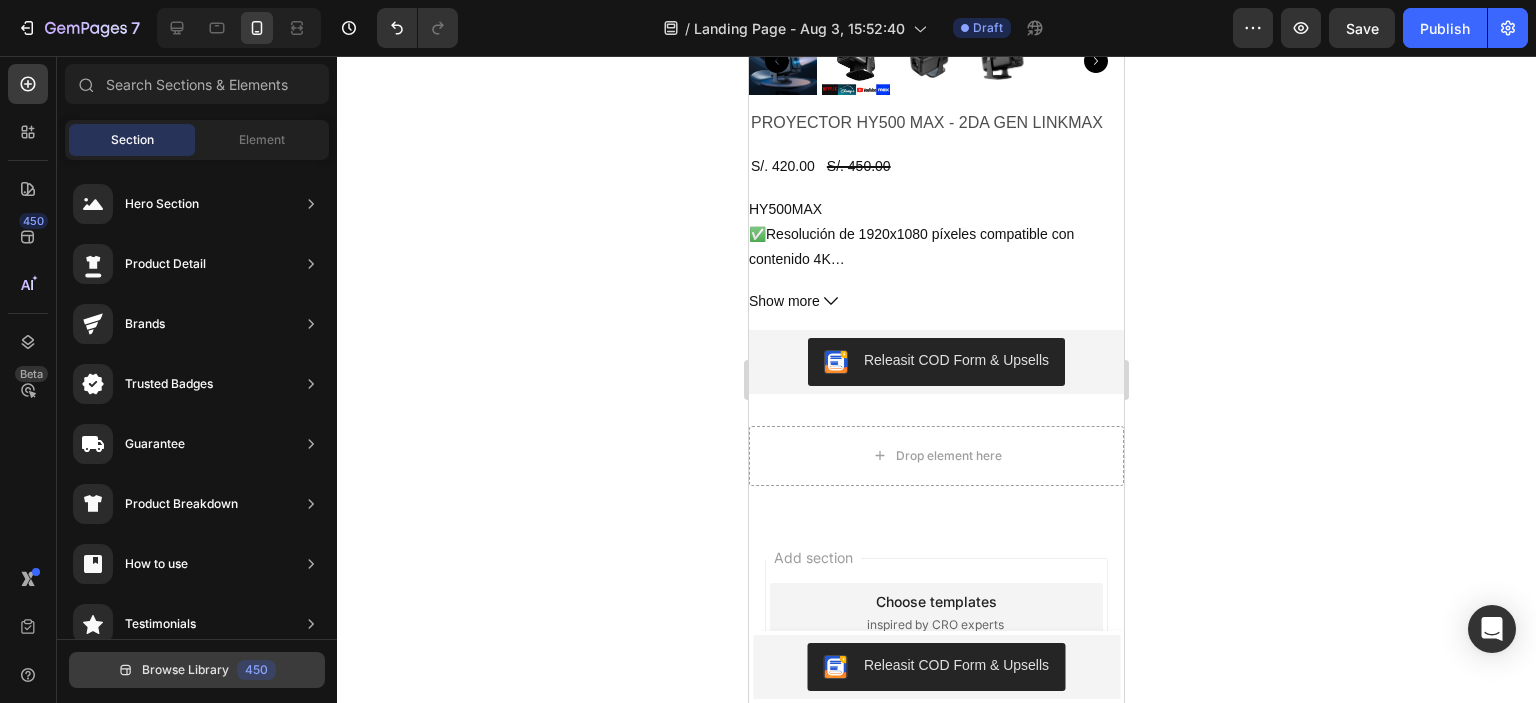 click on "Browse Library 450" at bounding box center (197, 670) 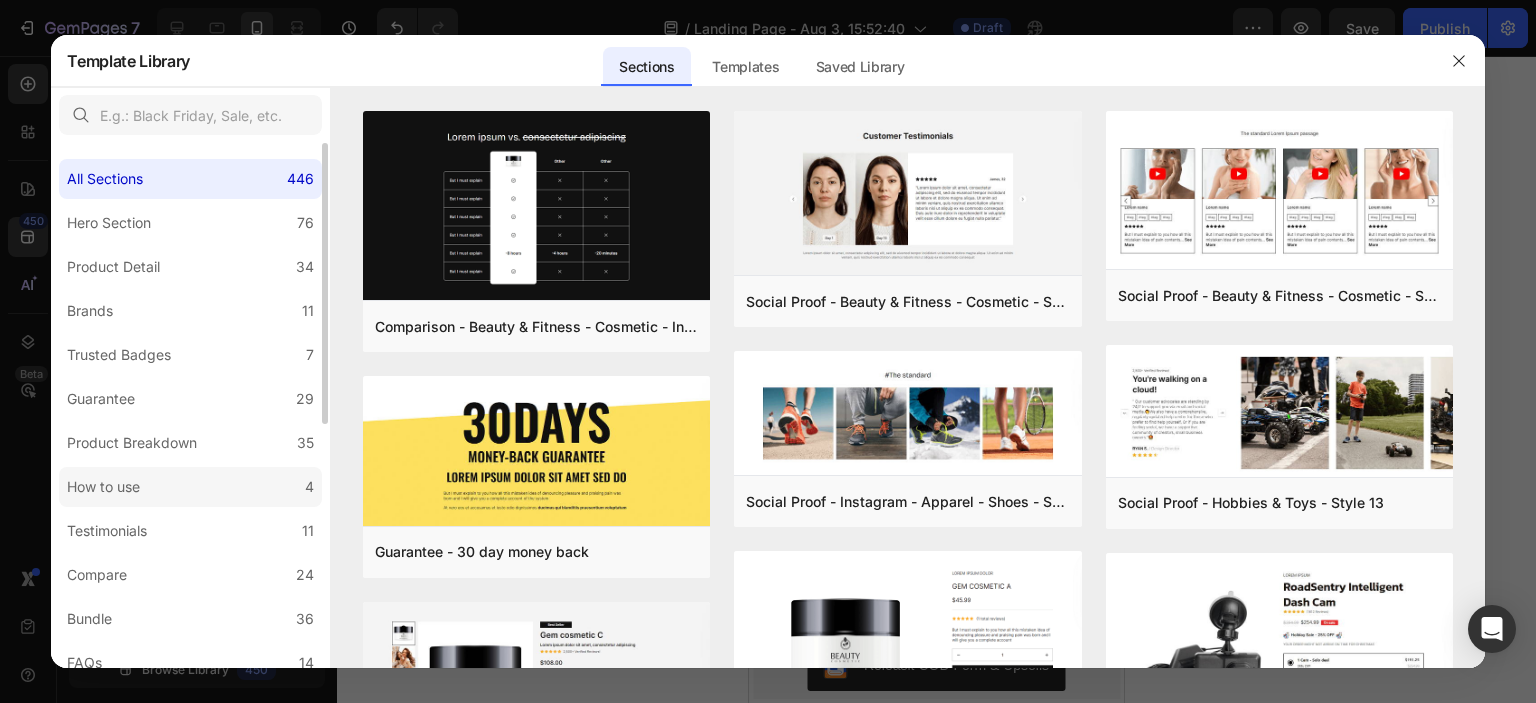 scroll, scrollTop: 25, scrollLeft: 0, axis: vertical 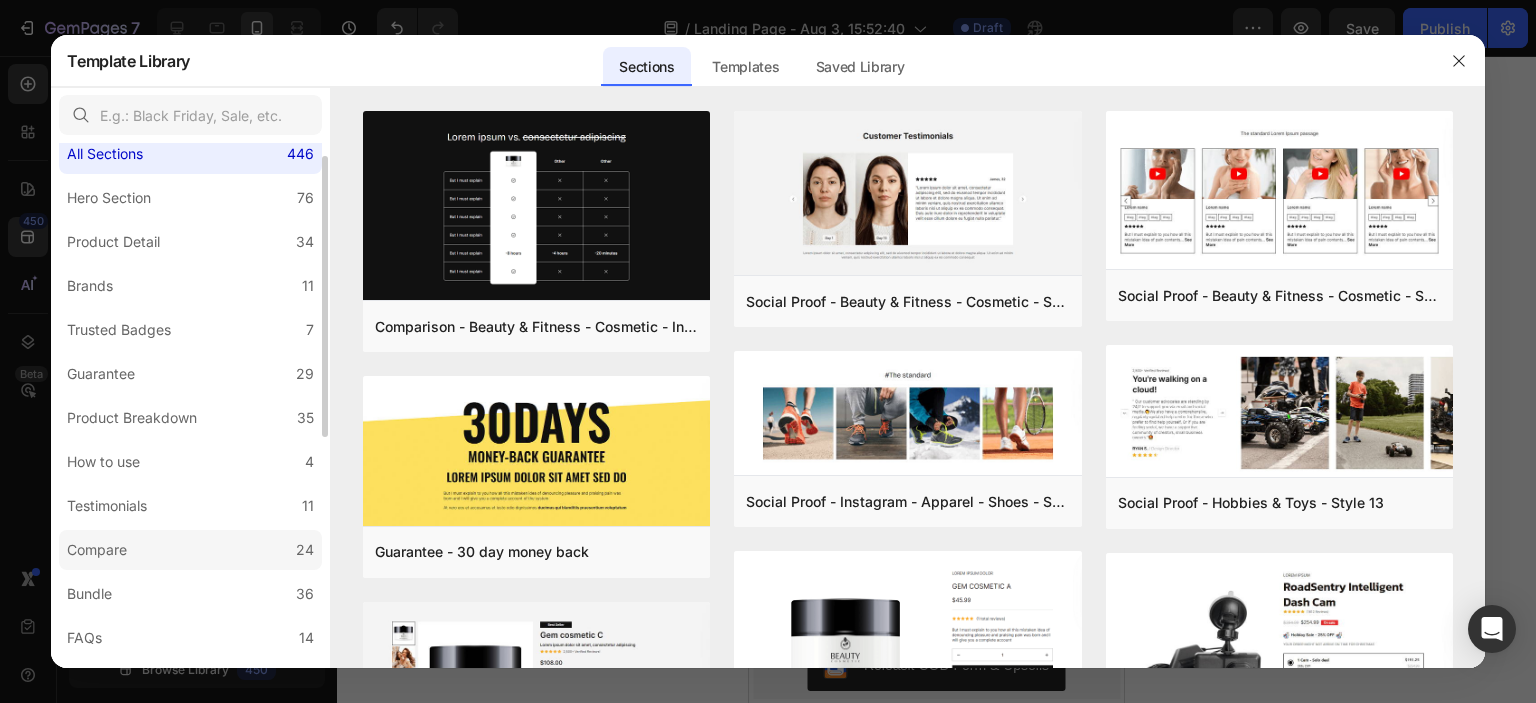click on "Compare 24" 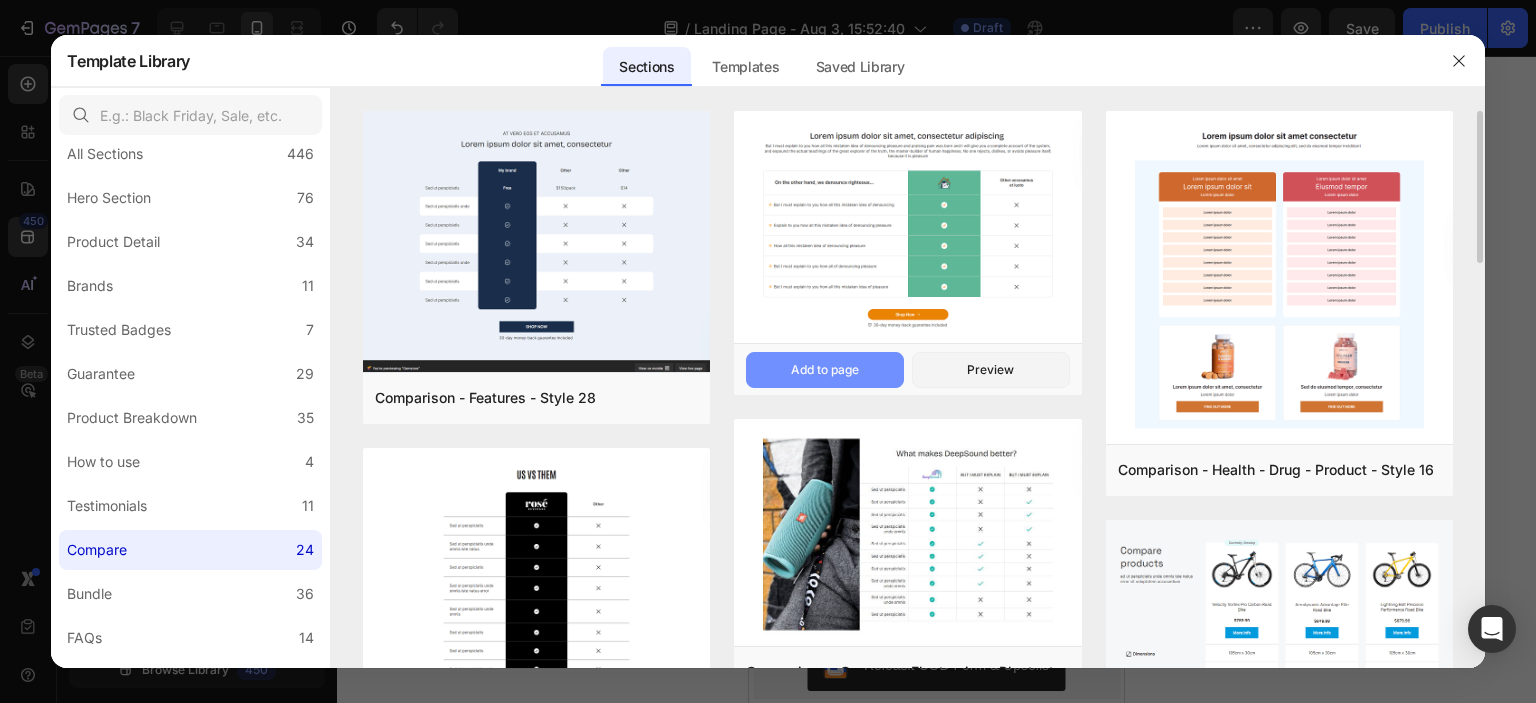 click on "Add to page" at bounding box center [825, 370] 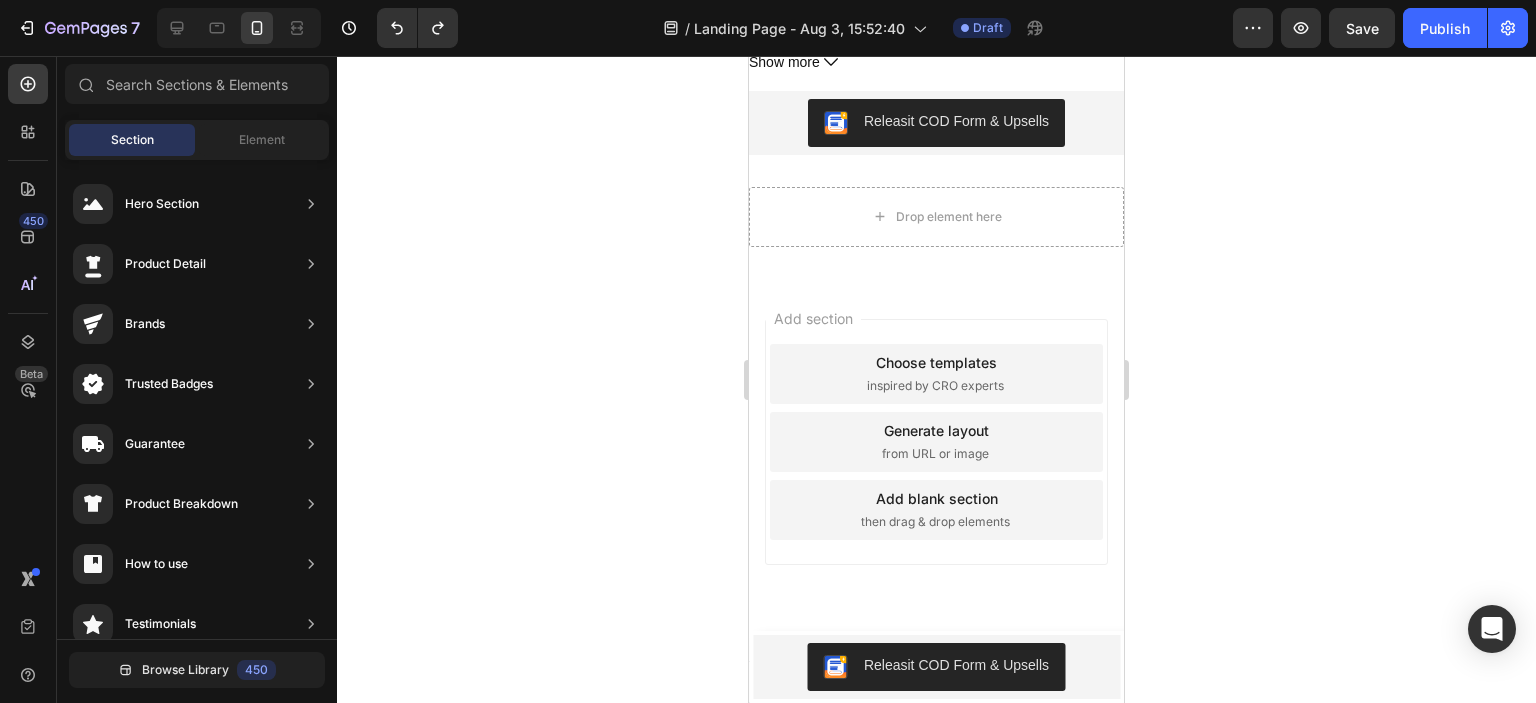 scroll, scrollTop: 1063, scrollLeft: 0, axis: vertical 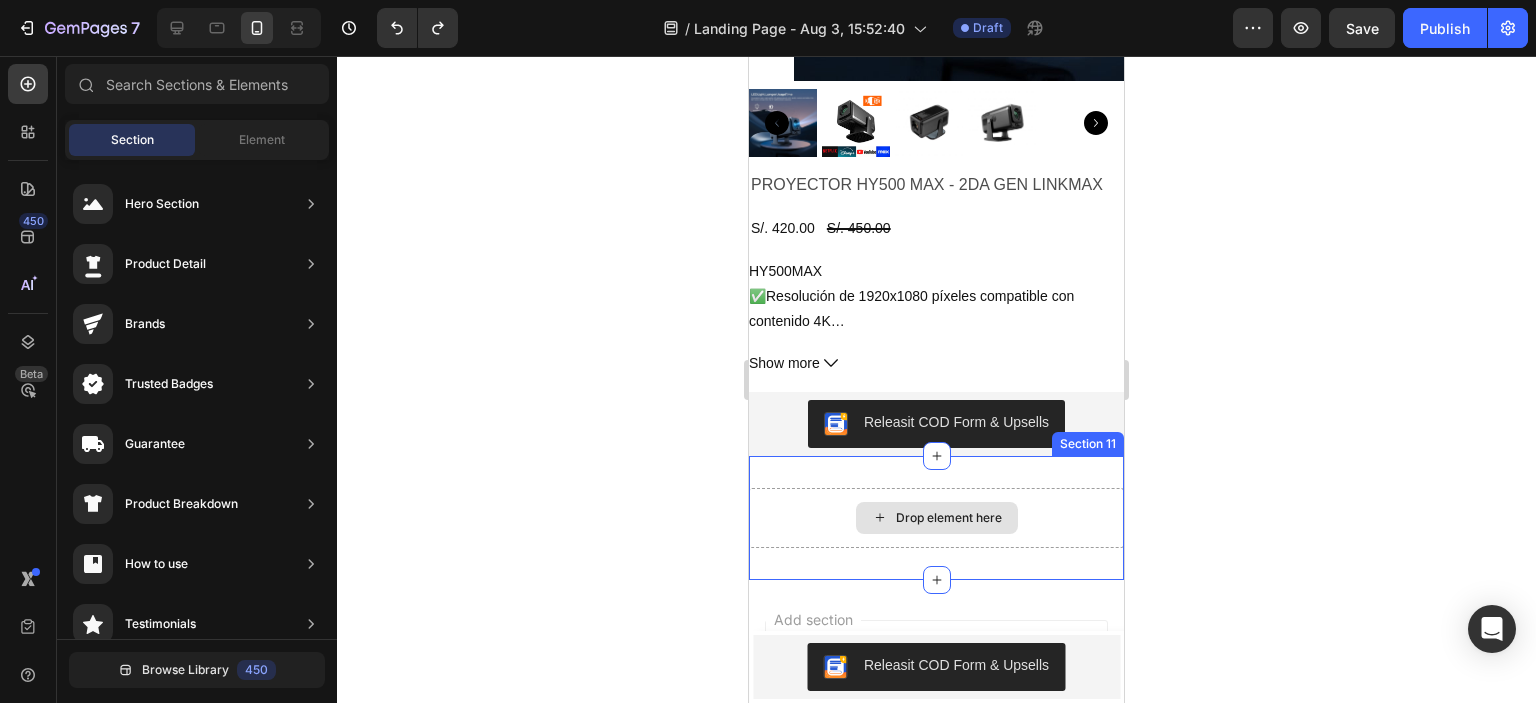 click on "Drop element here" at bounding box center [937, 518] 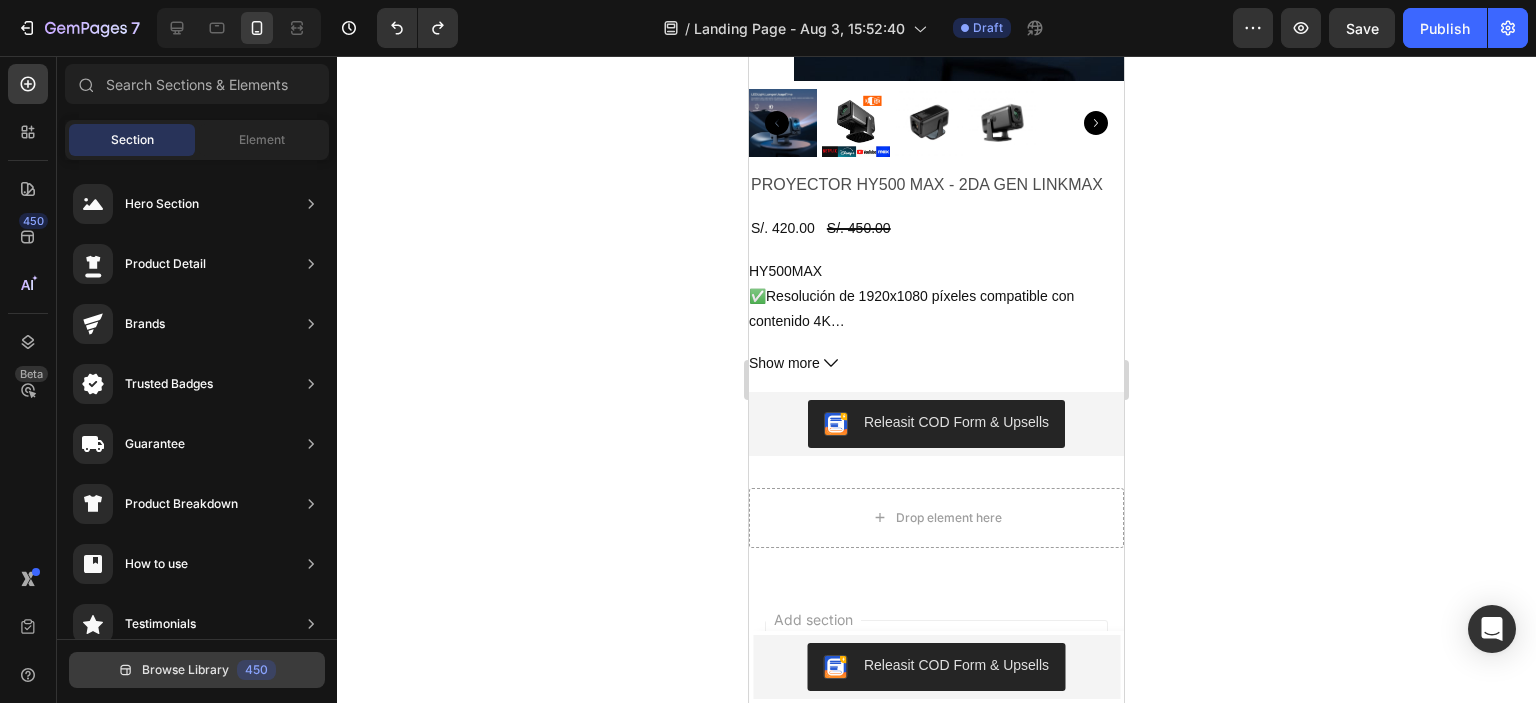 click on "Browse Library" at bounding box center [185, 670] 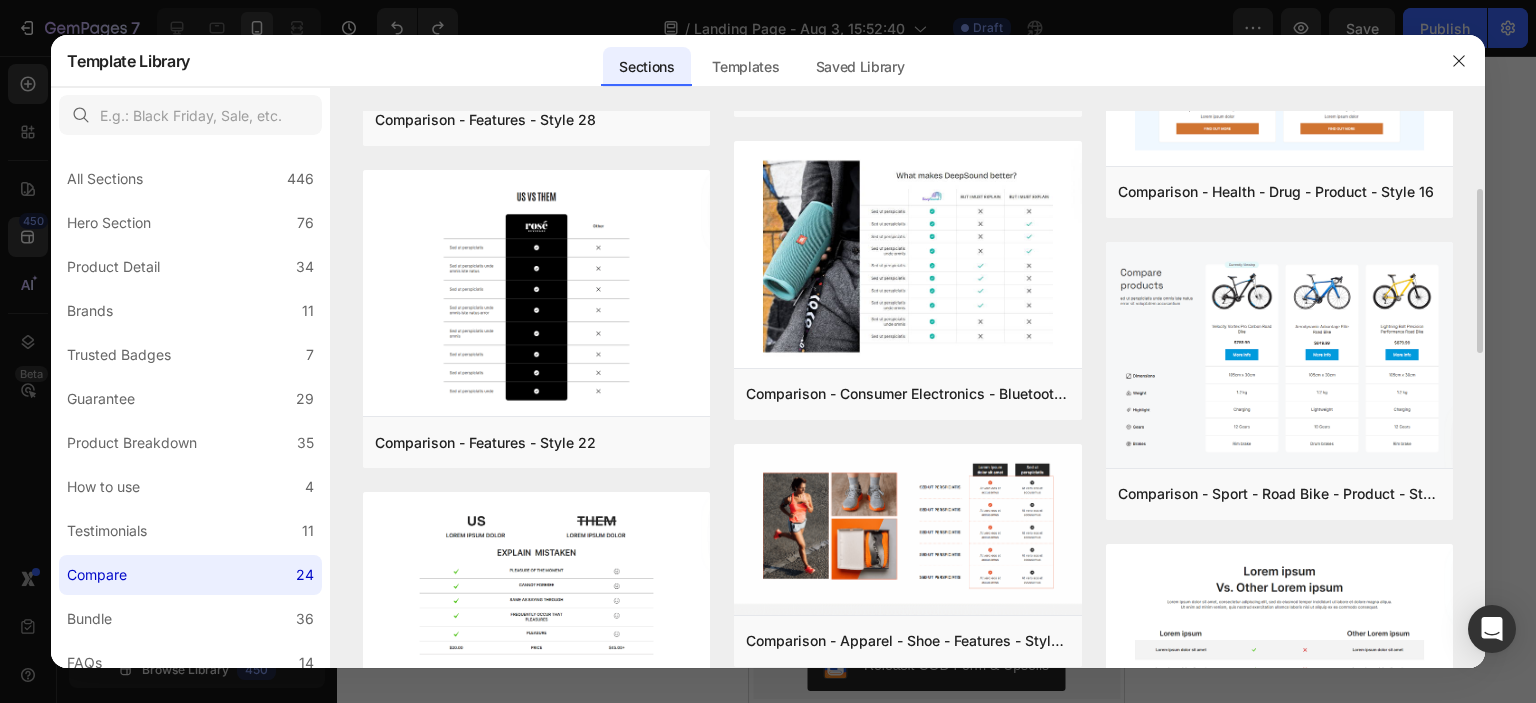 scroll, scrollTop: 279, scrollLeft: 0, axis: vertical 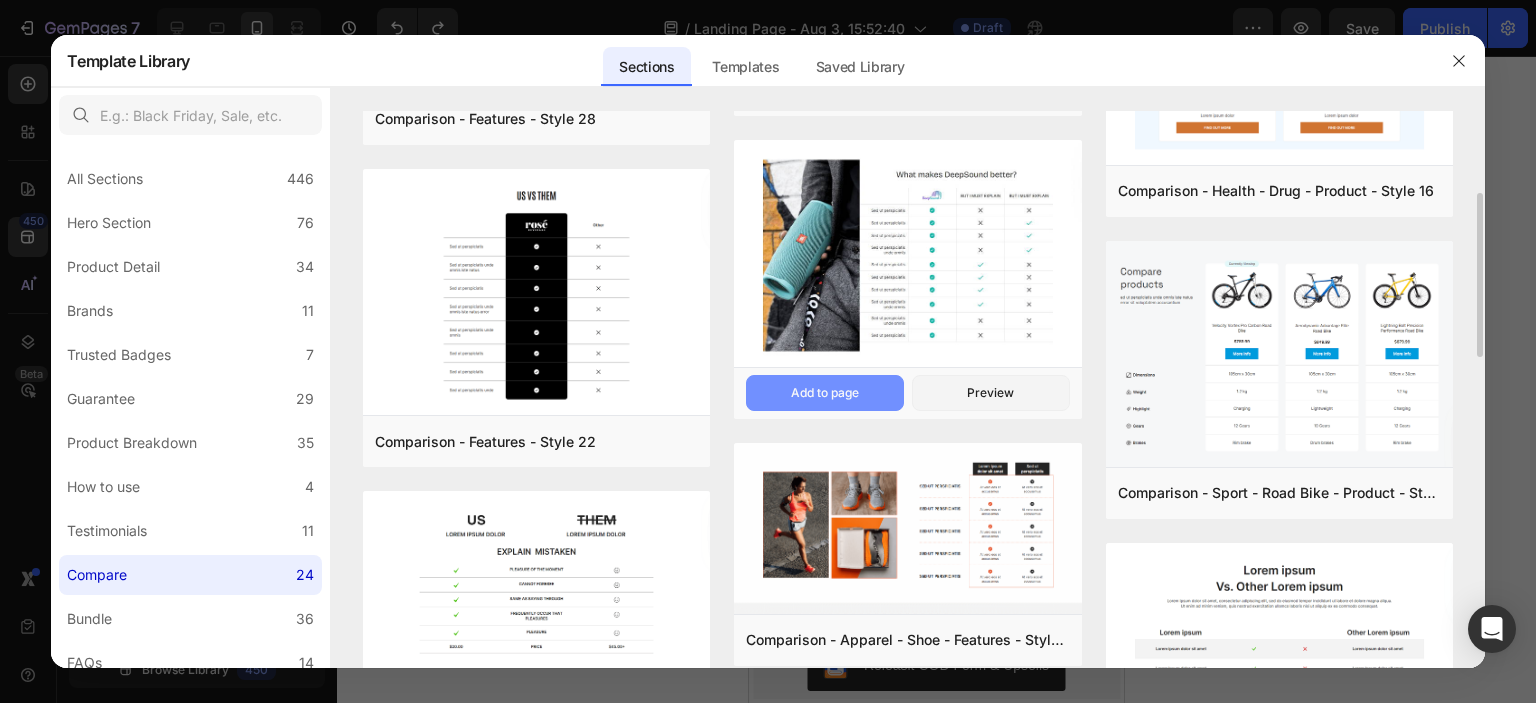 click on "Add to page" at bounding box center (825, 393) 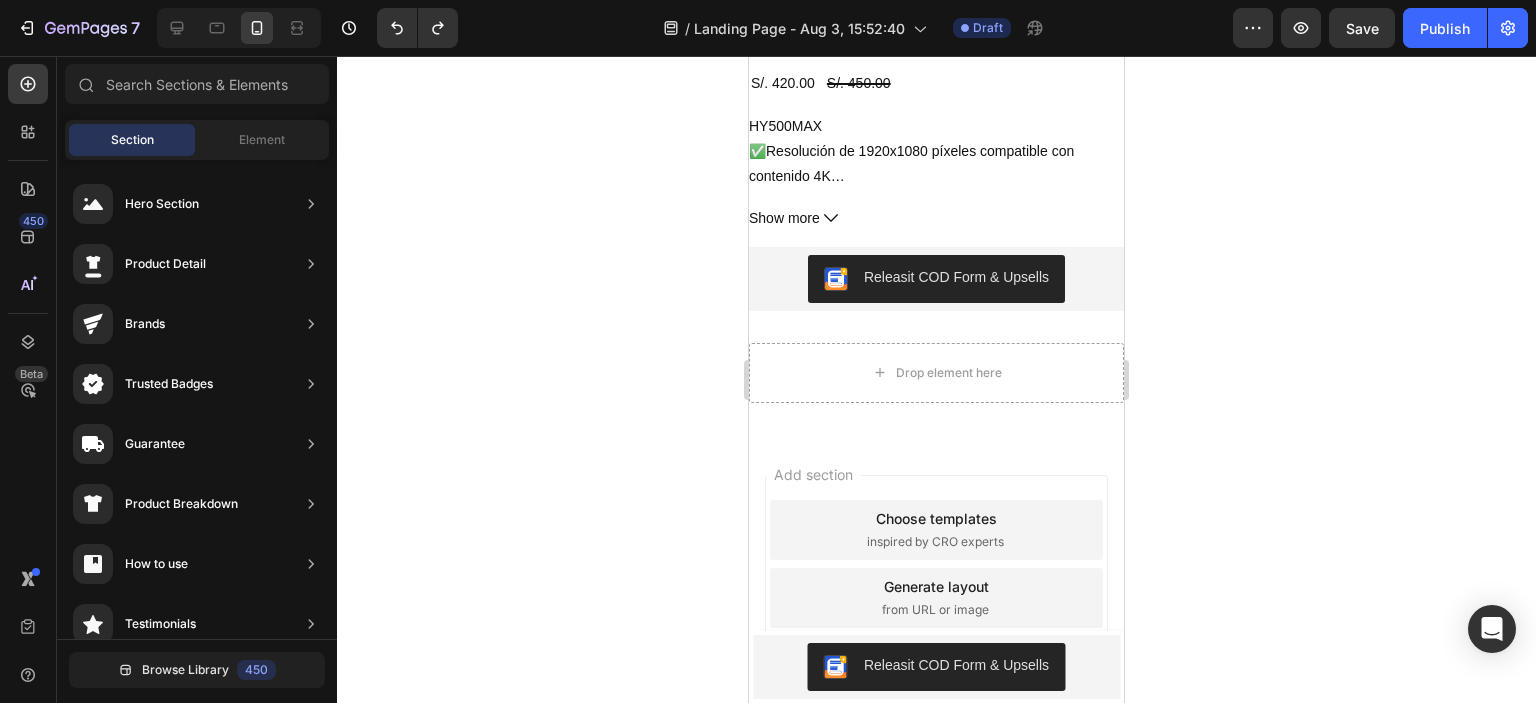 scroll, scrollTop: 1249, scrollLeft: 0, axis: vertical 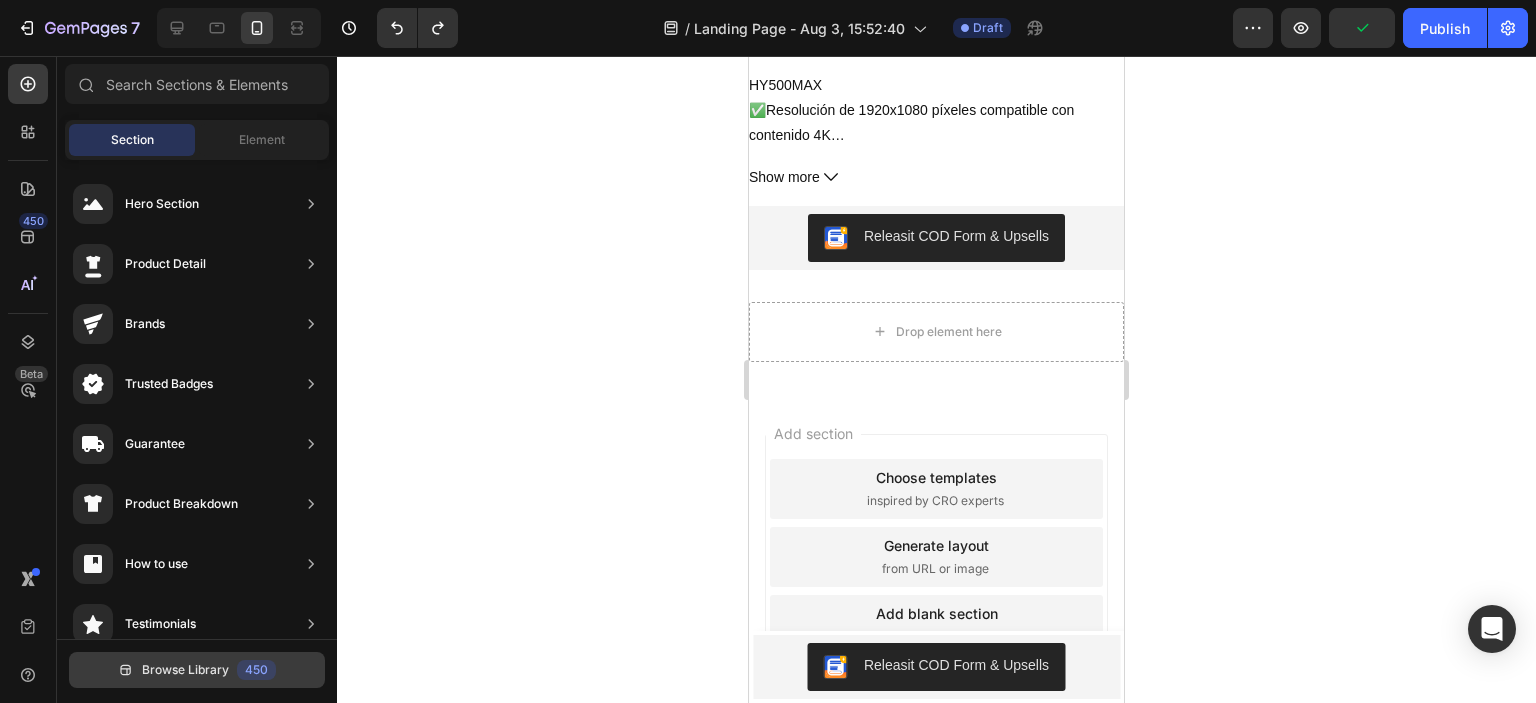 click on "Browse Library 450" at bounding box center (197, 670) 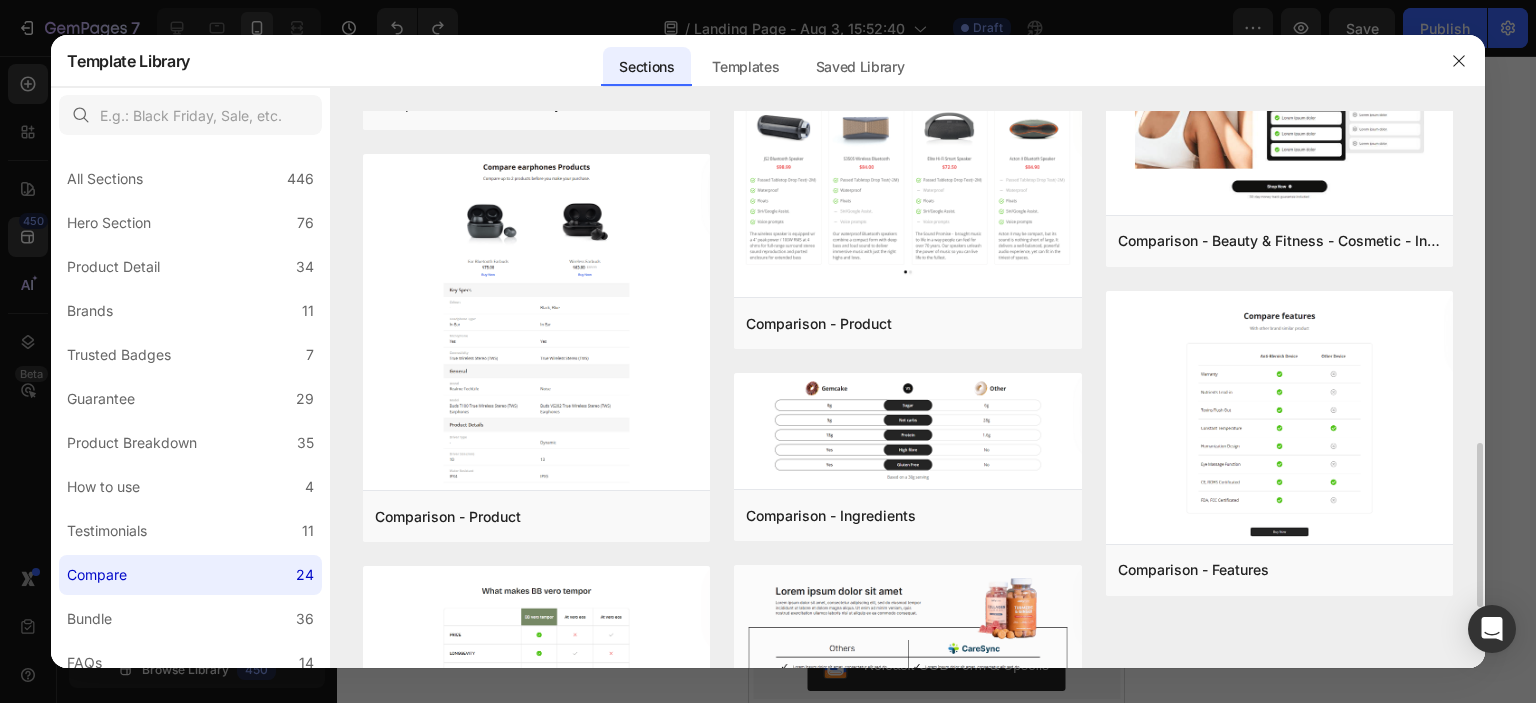 scroll, scrollTop: 1129, scrollLeft: 0, axis: vertical 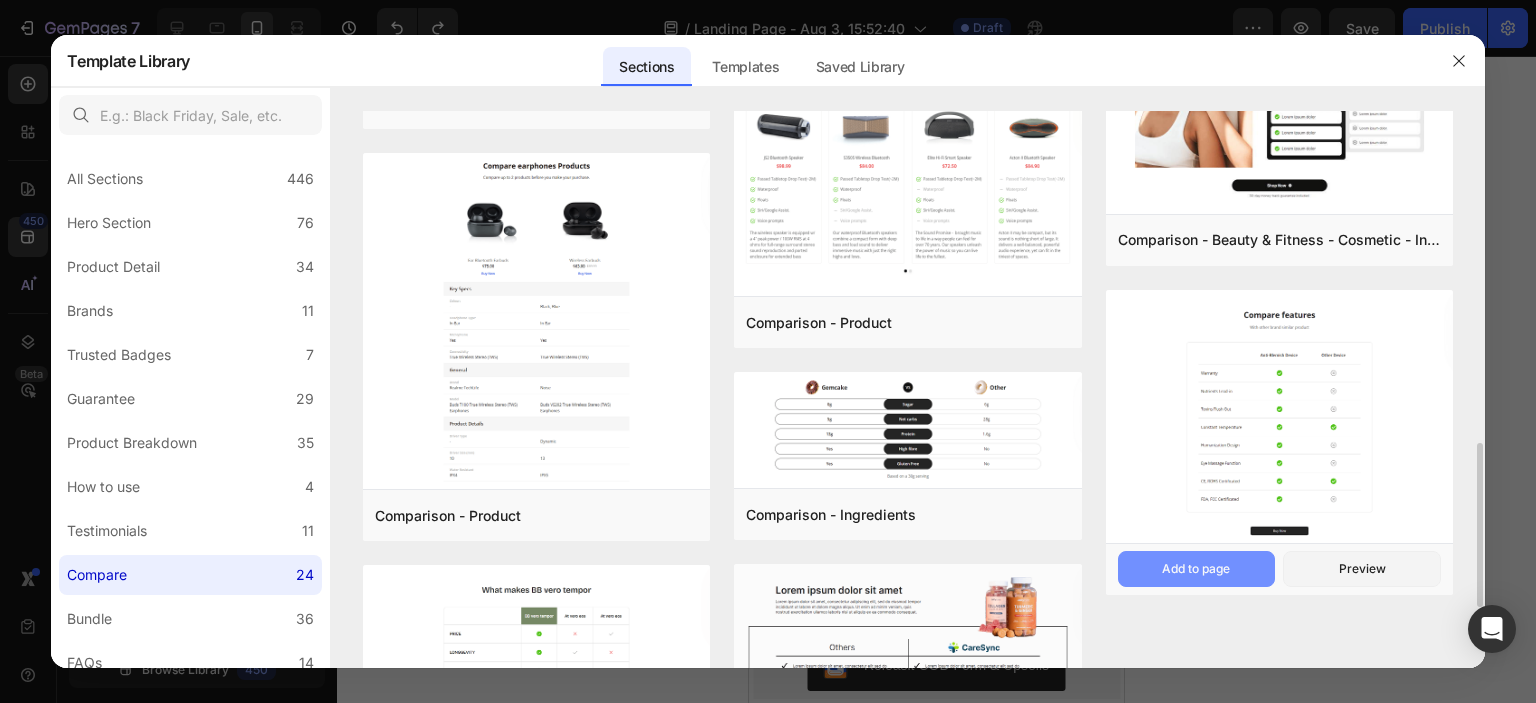 click on "Add to page" at bounding box center [1197, 569] 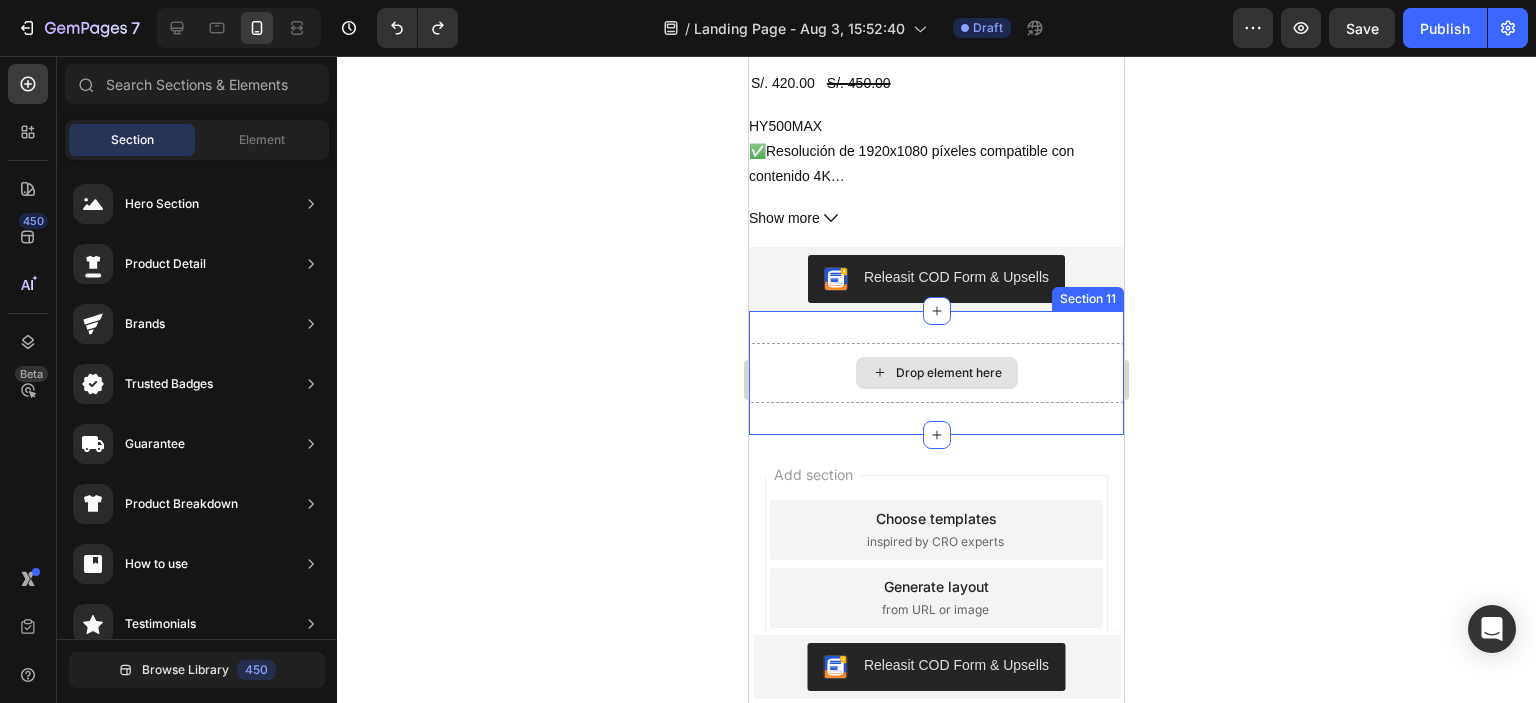 scroll, scrollTop: 1249, scrollLeft: 0, axis: vertical 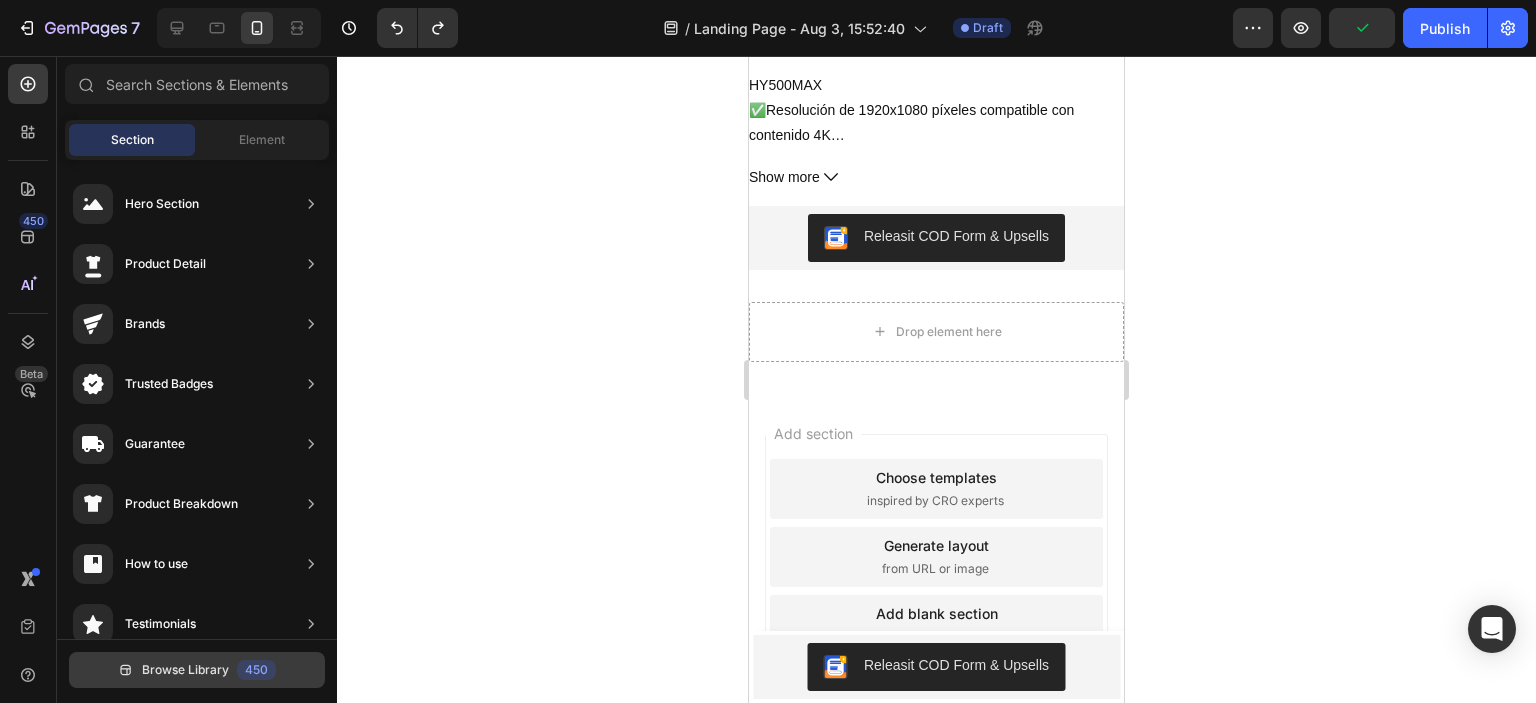 click on "Browse Library" at bounding box center [185, 670] 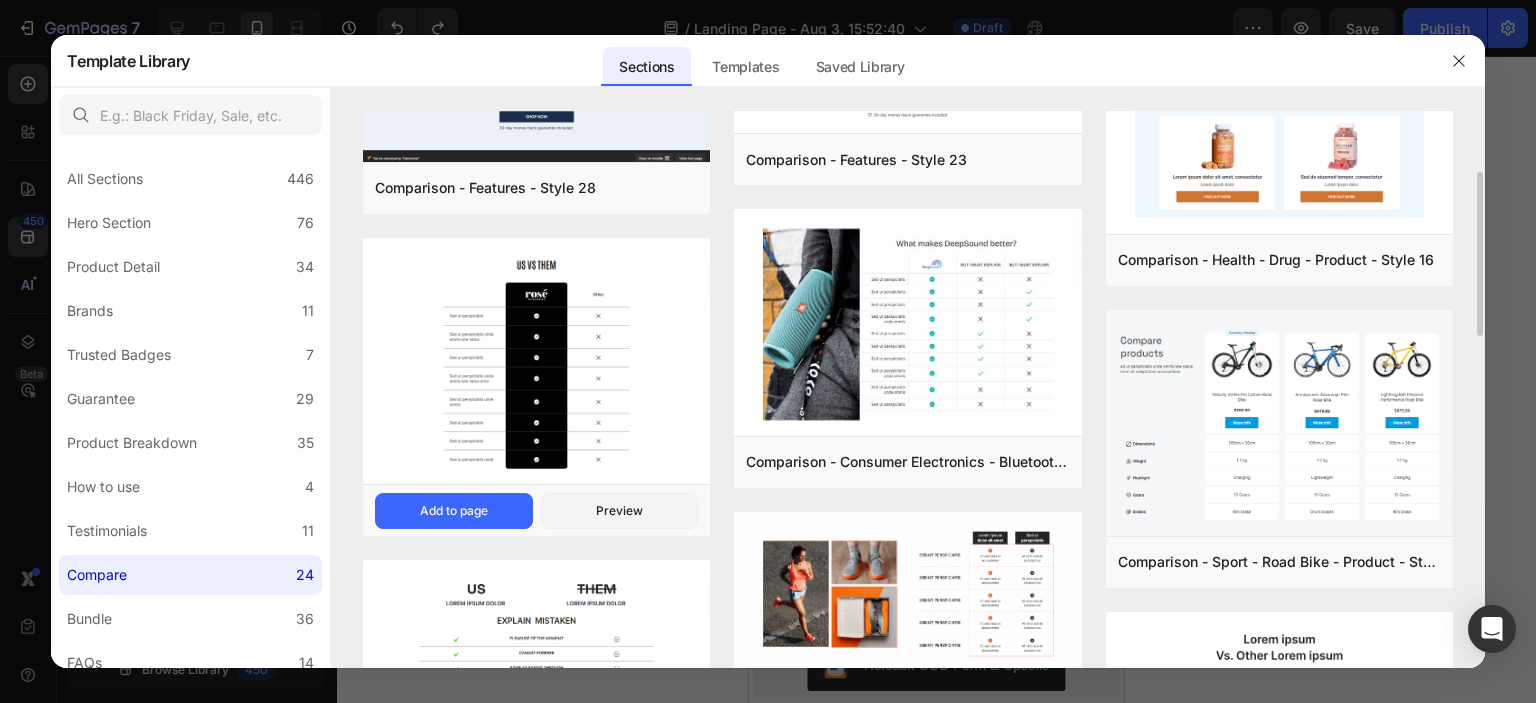 scroll, scrollTop: 212, scrollLeft: 0, axis: vertical 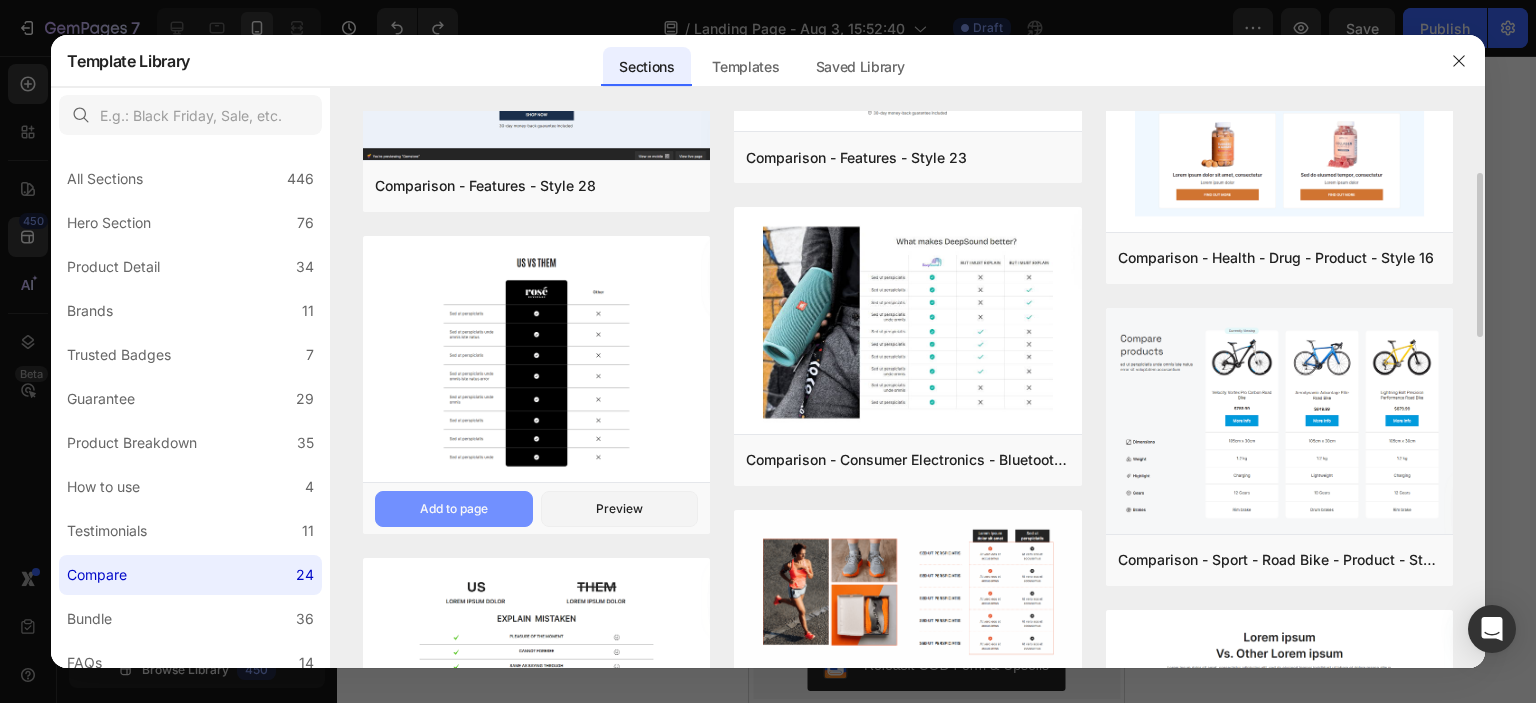 click on "Add to page" at bounding box center (454, 509) 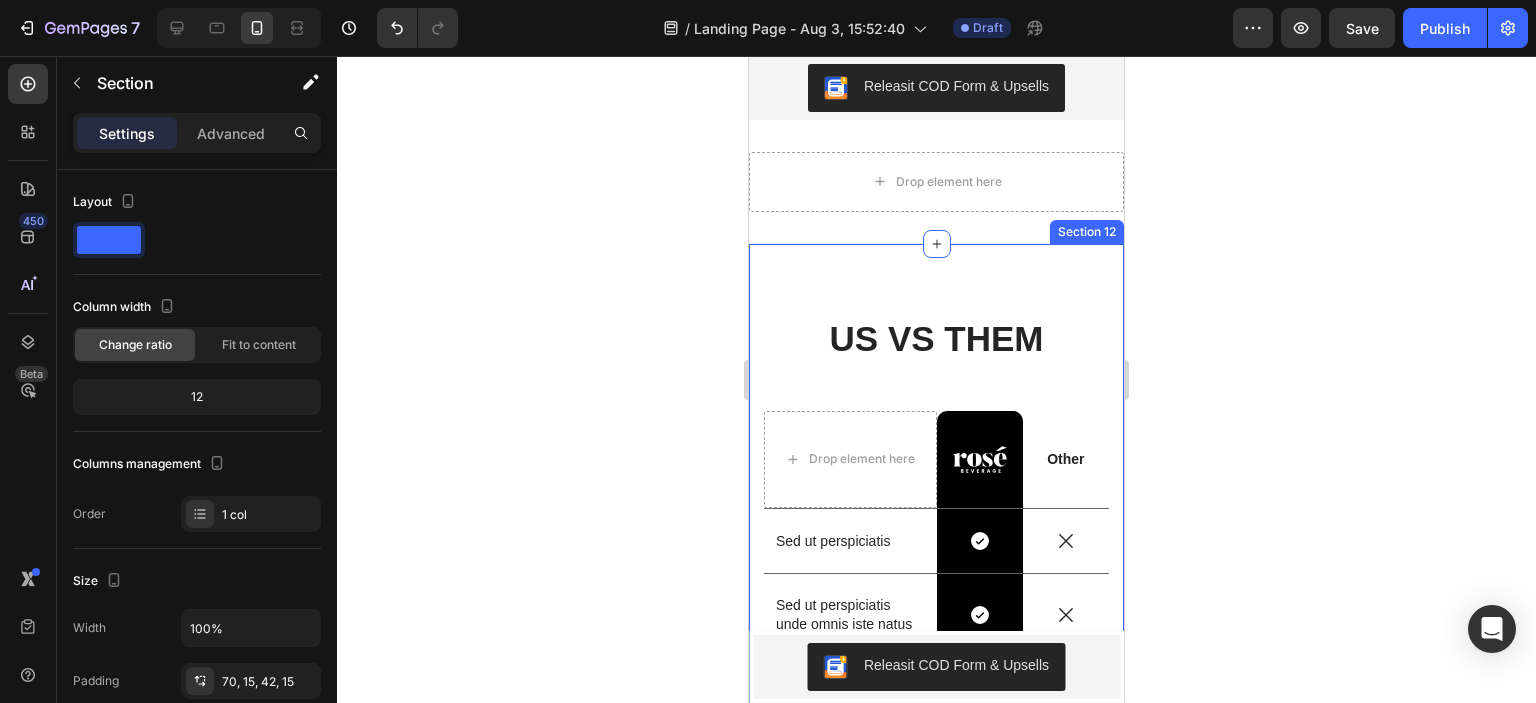scroll, scrollTop: 1313, scrollLeft: 0, axis: vertical 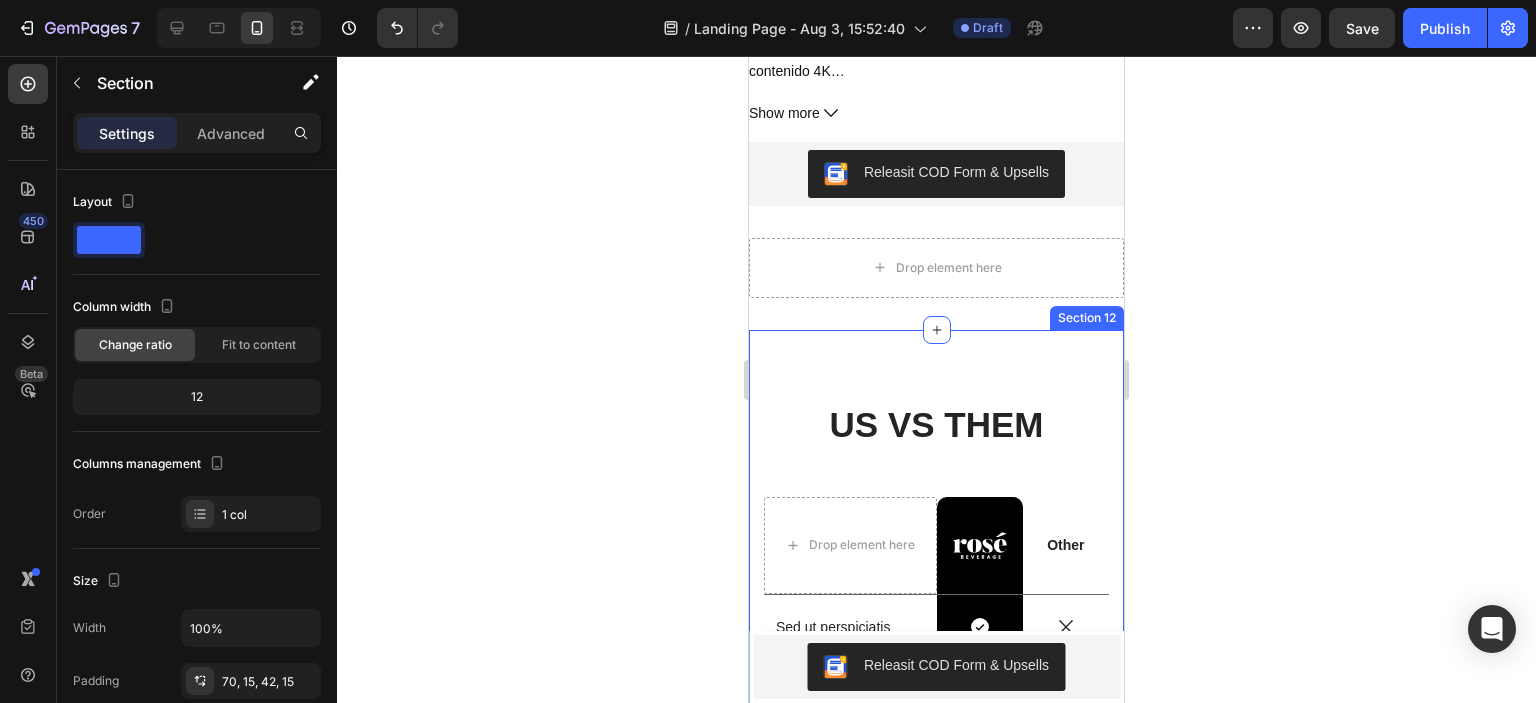 click on "US VS THEM Heading
Drop element here Image Row Other Text Block Row Sed ut perspiciatis Text Block
Icon Row
Icon Row Sed ut perspiciatis unde omnis iste natus  Text Block
Icon Row
Icon Row Sed ut perspiciatis Text Block
Icon Row
Icon Row Sed ut perspiciatis unde omnis error  Text Block
Icon Row
Icon Row Sed ut perspiciatis unde omnis Text Block
Icon Row
Icon Row Sed ut perspiciatis Text Block
Icon Row
Icon Row Sed ut perspiciatis Text Block
Icon Row
Icon Row Sed ut perspiciatis unde Text Block
Icon Row
Icon Row Sed ut perspiciatis Text Block
Icon Row
Icon Row Row Section 12" at bounding box center [936, 793] 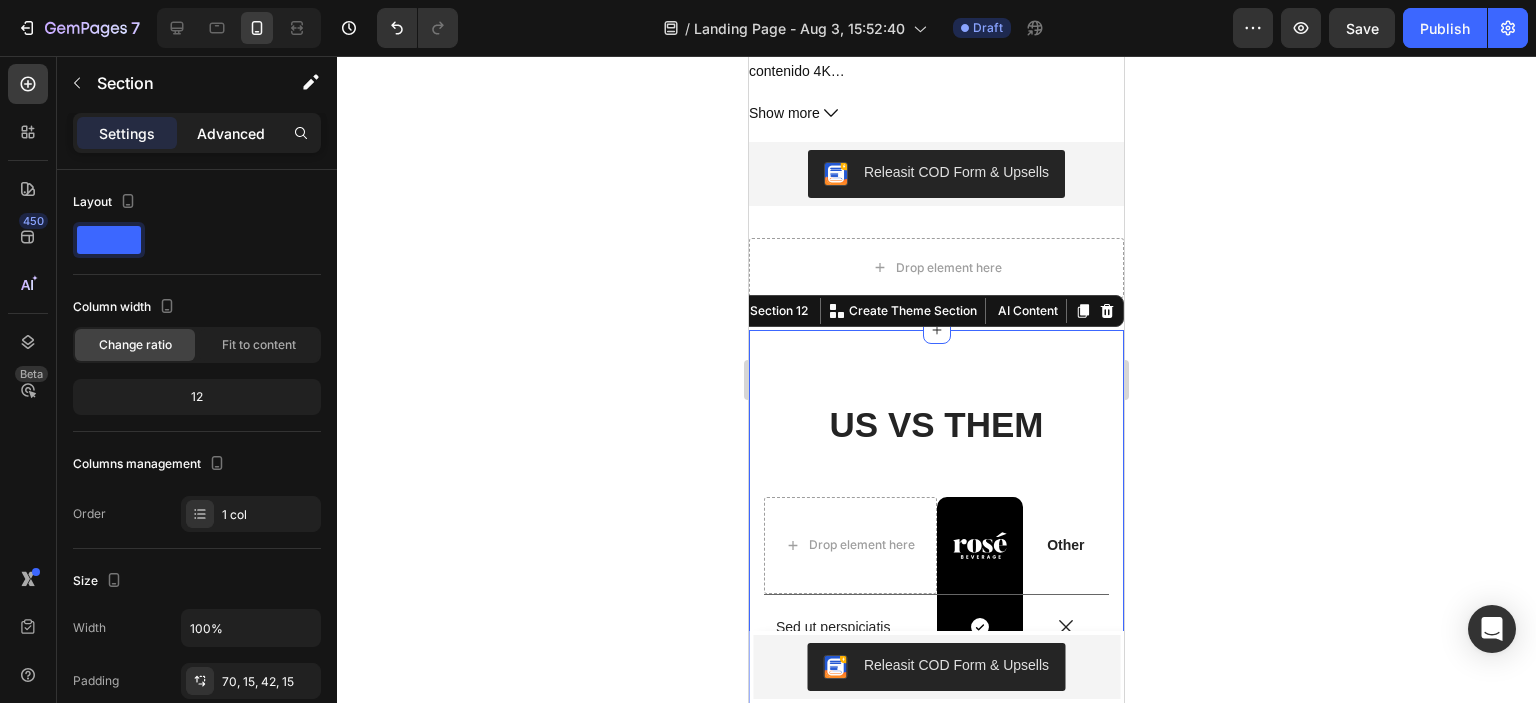 click on "Advanced" at bounding box center (231, 133) 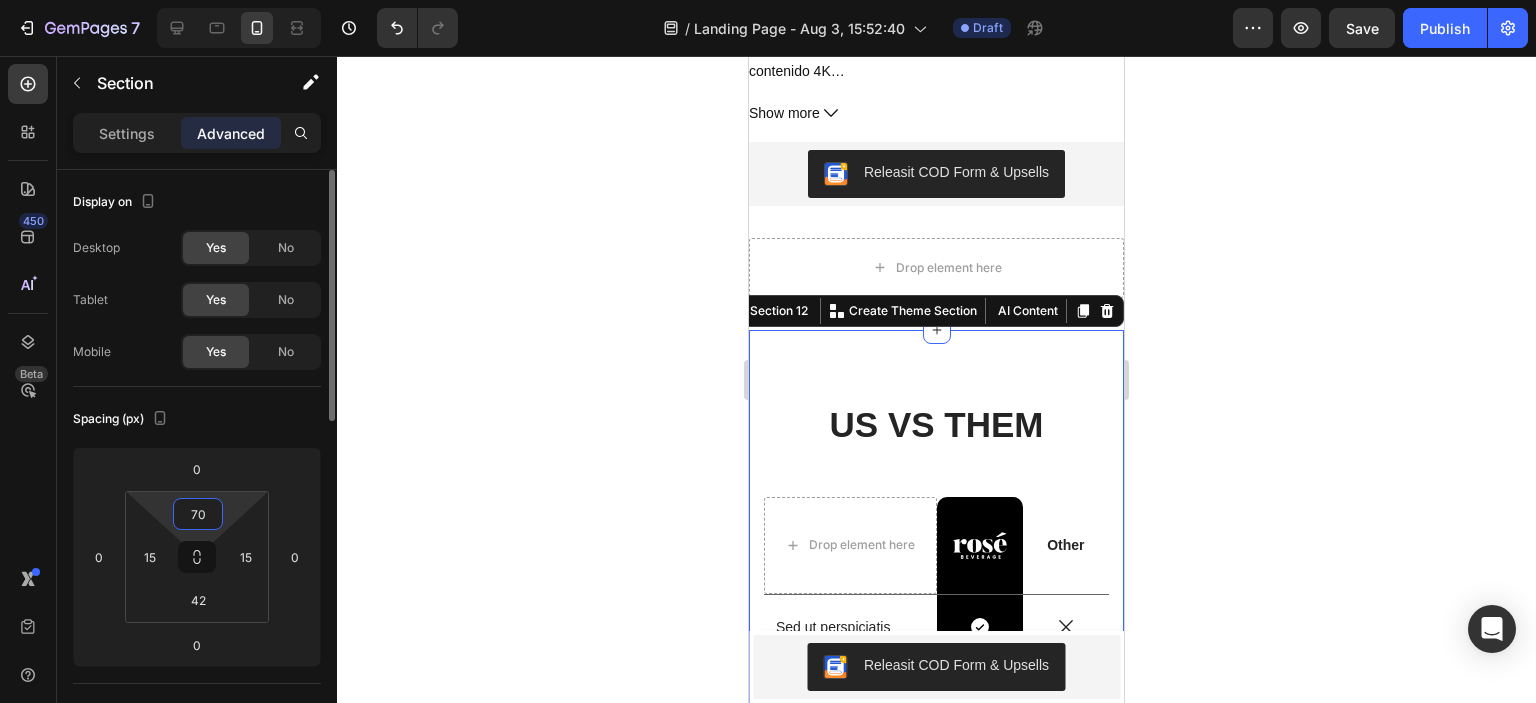 click on "70" at bounding box center [198, 514] 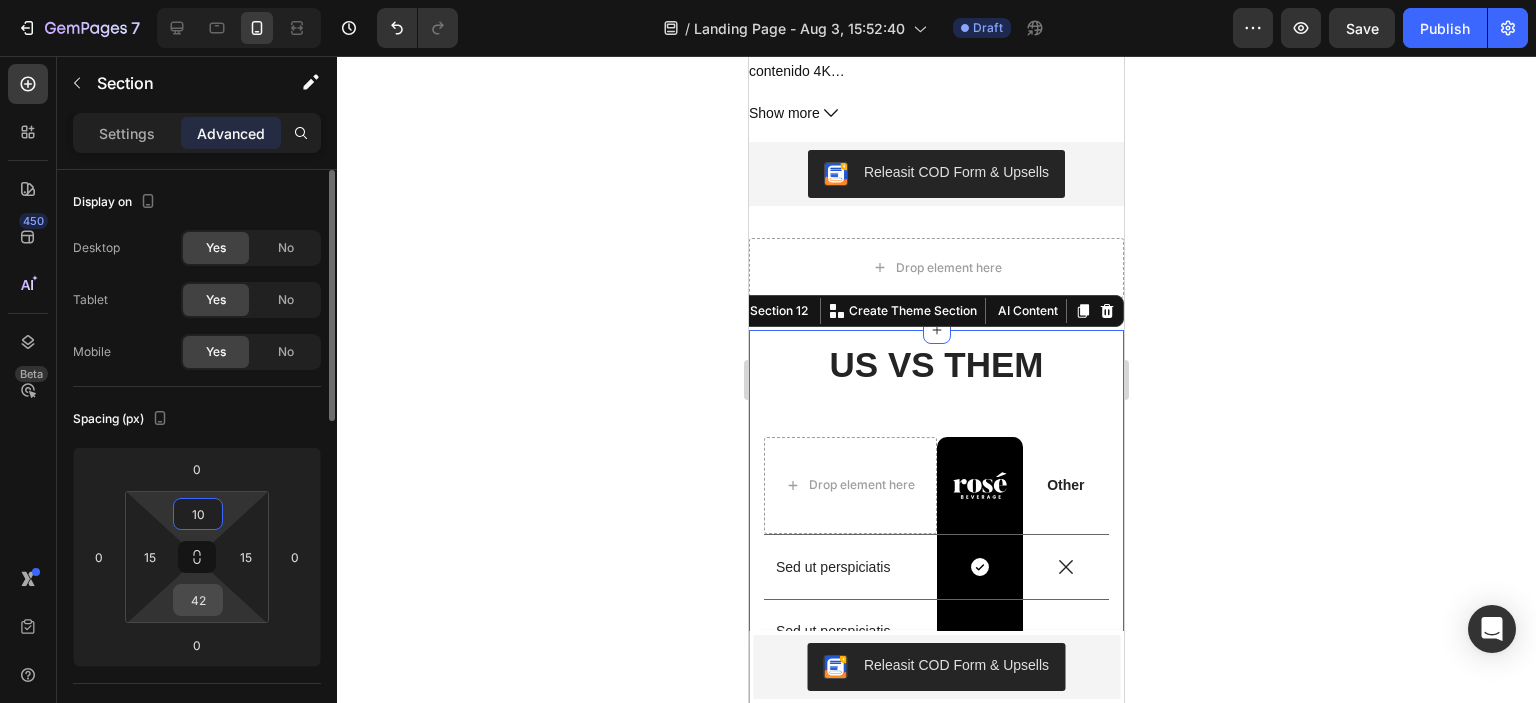 type on "10" 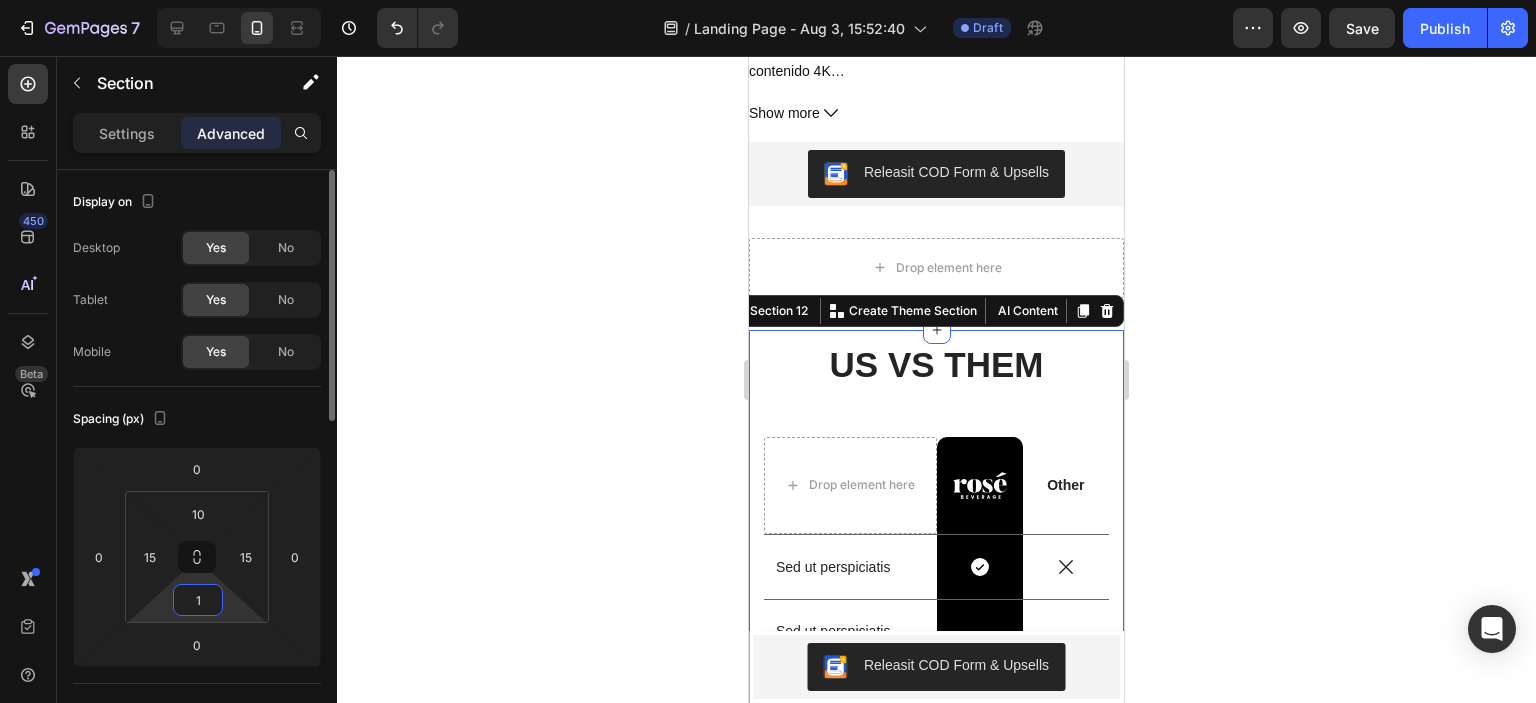 type on "10" 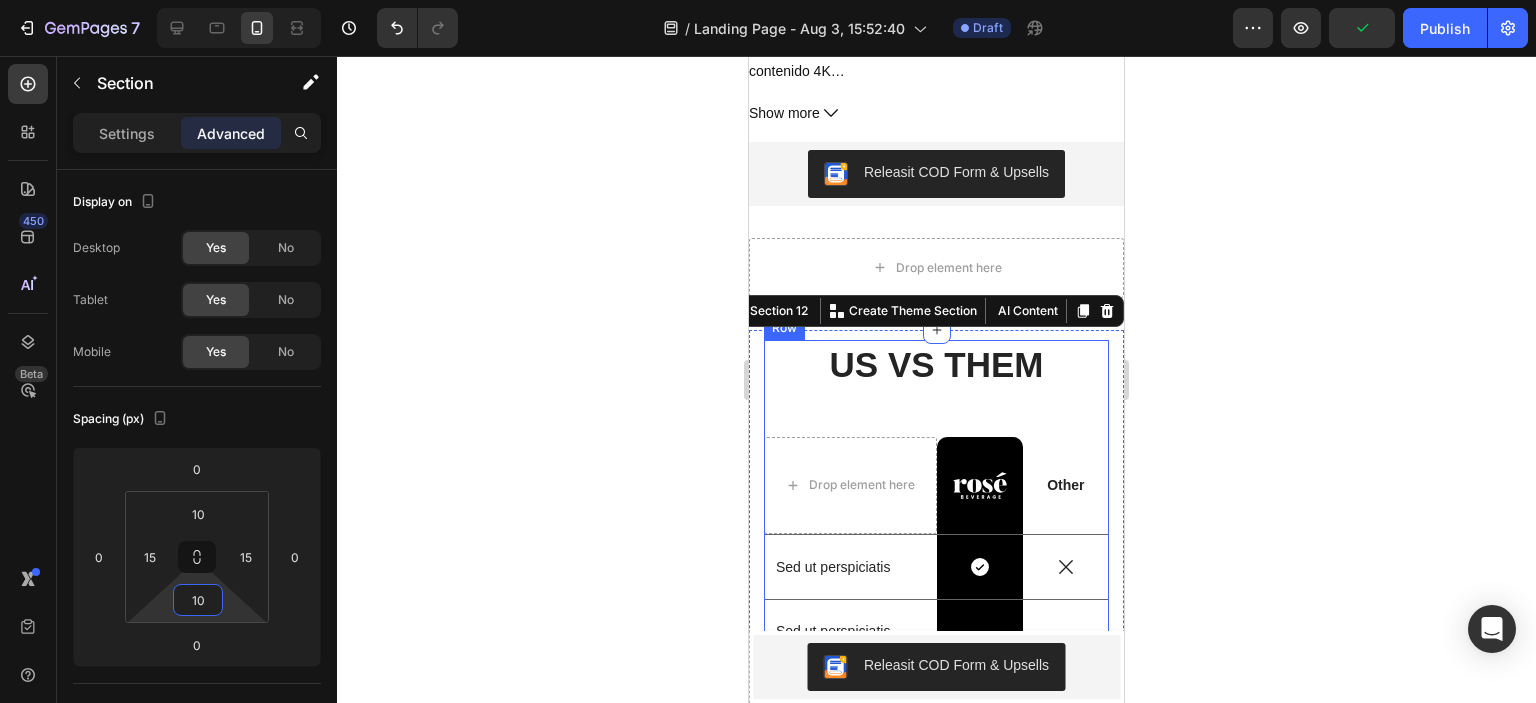 click on "US VS THEM Heading
Drop element here Image Row Other Text Block Row Sed ut perspiciatis Text Block
Icon Row
Icon Row Sed ut perspiciatis unde omnis iste natus  Text Block
Icon Row
Icon Row Sed ut perspiciatis Text Block
Icon Row
Icon Row Sed ut perspiciatis unde omnis iste natus error  Text Block
Icon Row
Icon Row Sed ut perspiciatis unde omnis Text Block
Icon Row
Icon Row Sed ut perspiciatis Text Block
Icon Row
Icon Row Sed ut perspiciatis Text Block
Icon Row
Icon Row Sed ut perspiciatis unde Text Block
Icon Row
Icon Row" at bounding box center [936, 740] 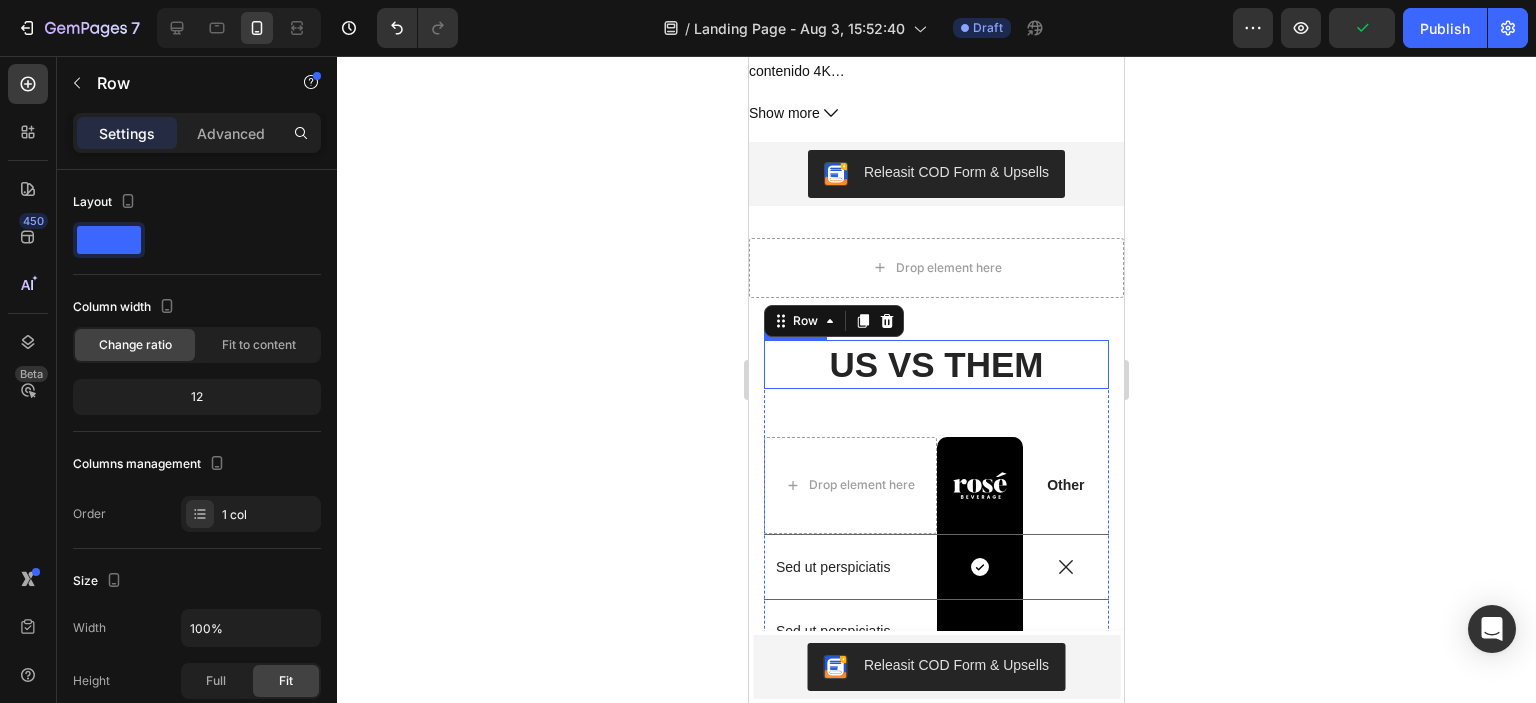 click on "US VS THEM" at bounding box center [936, 365] 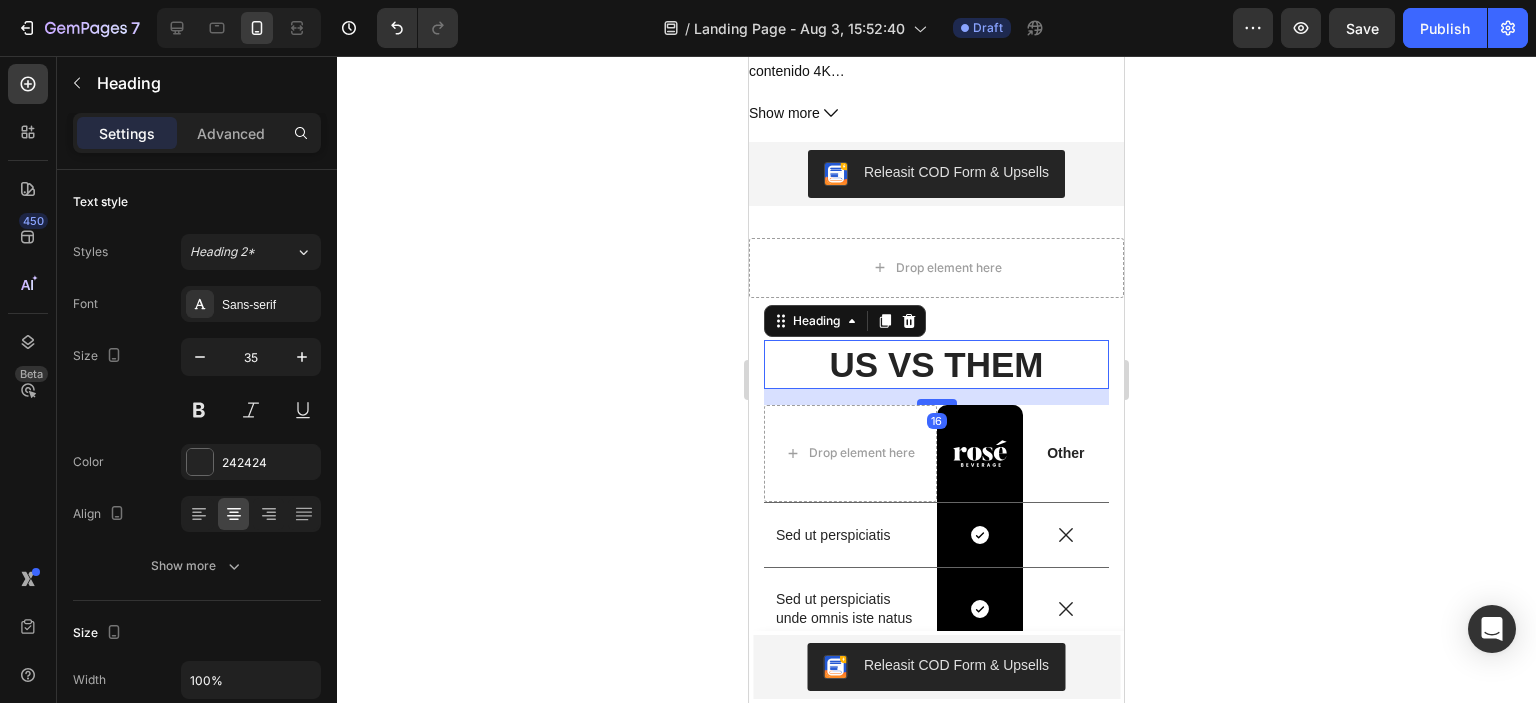 drag, startPoint x: 925, startPoint y: 419, endPoint x: 925, endPoint y: 387, distance: 32 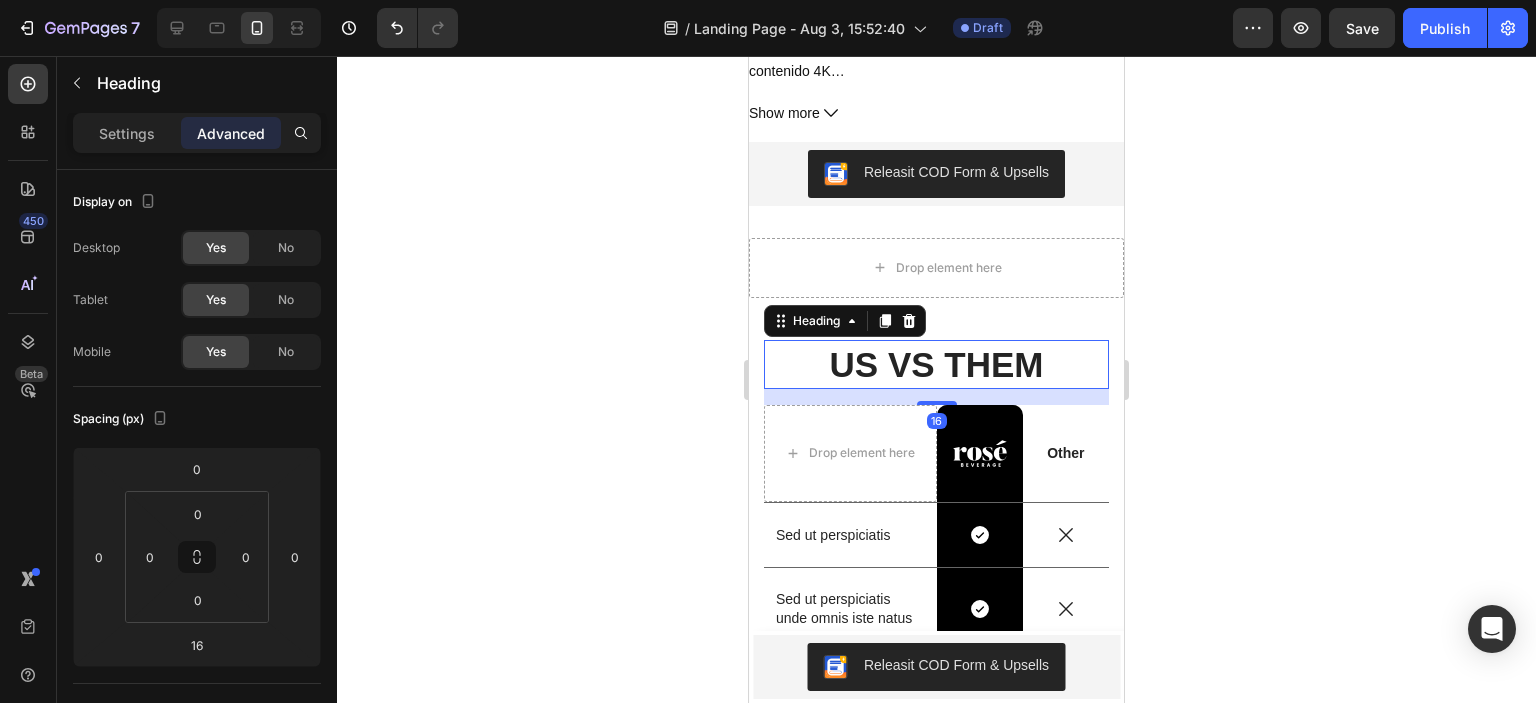 click 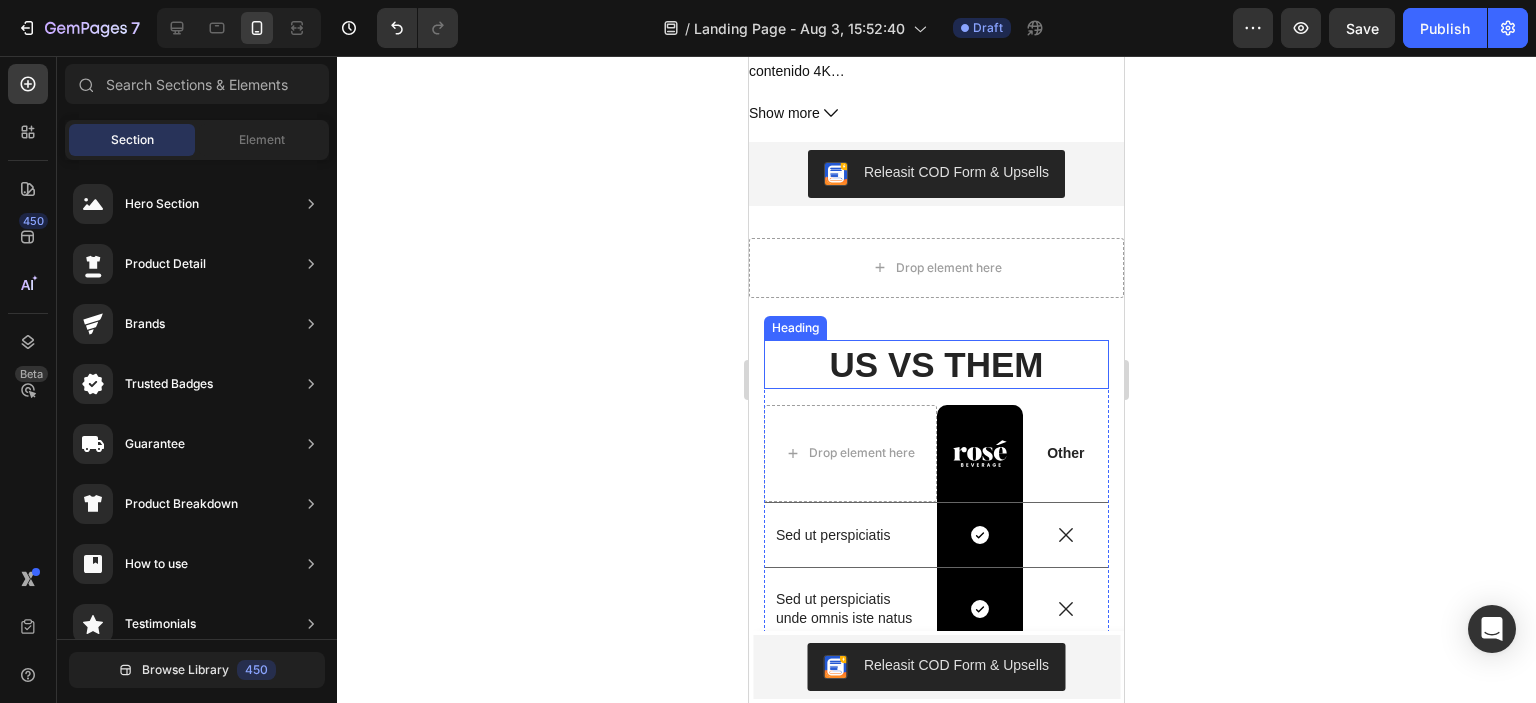 click on "US VS THEM" at bounding box center [936, 365] 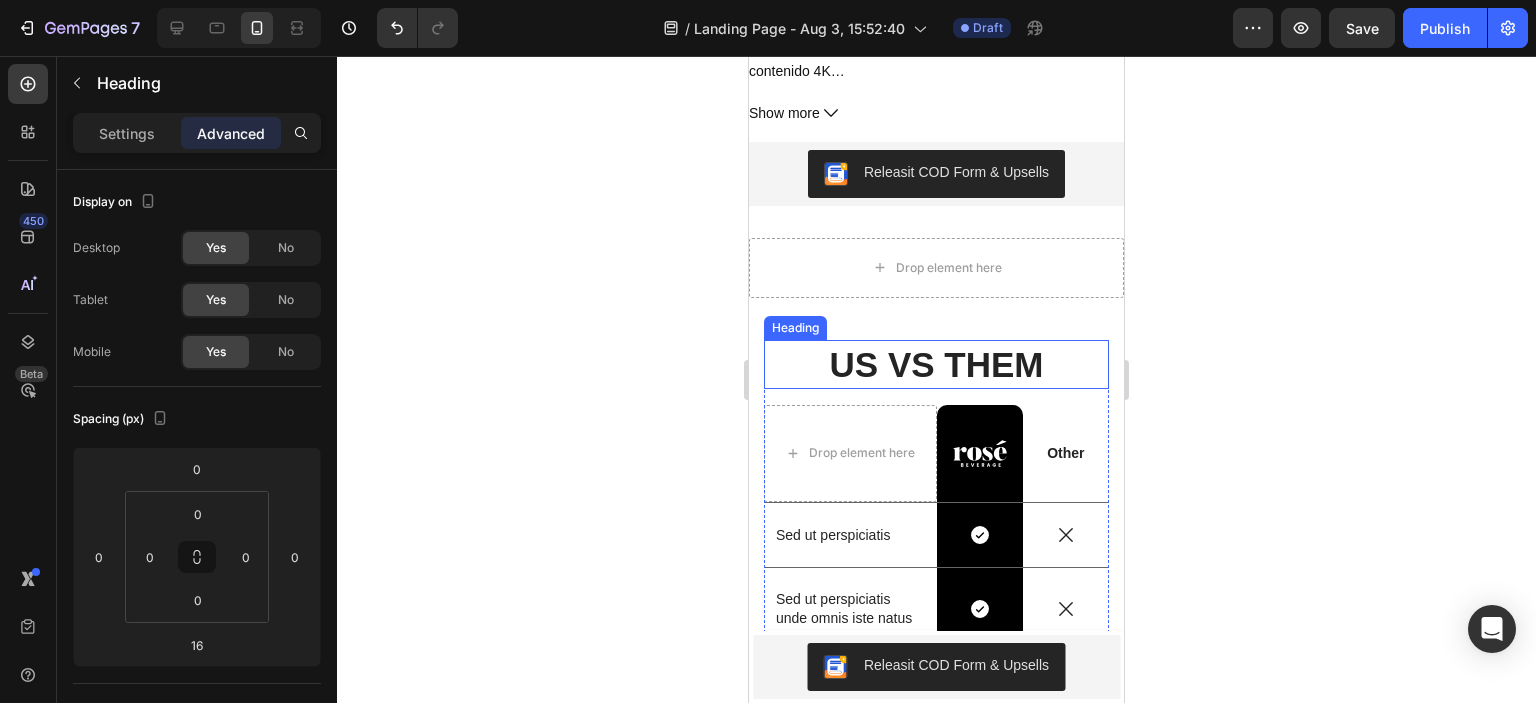 click on "US VS THEM" at bounding box center [936, 365] 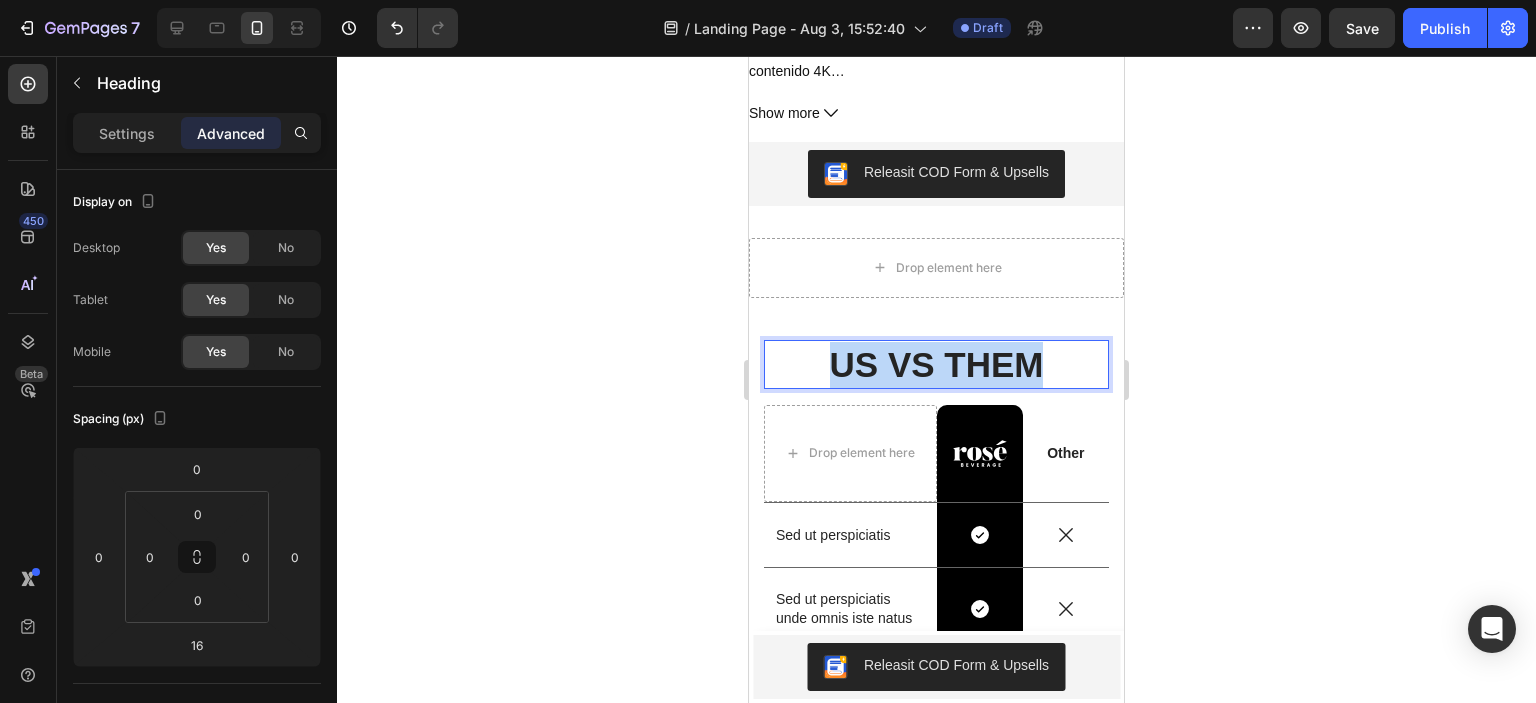 click on "US VS THEM" at bounding box center (936, 365) 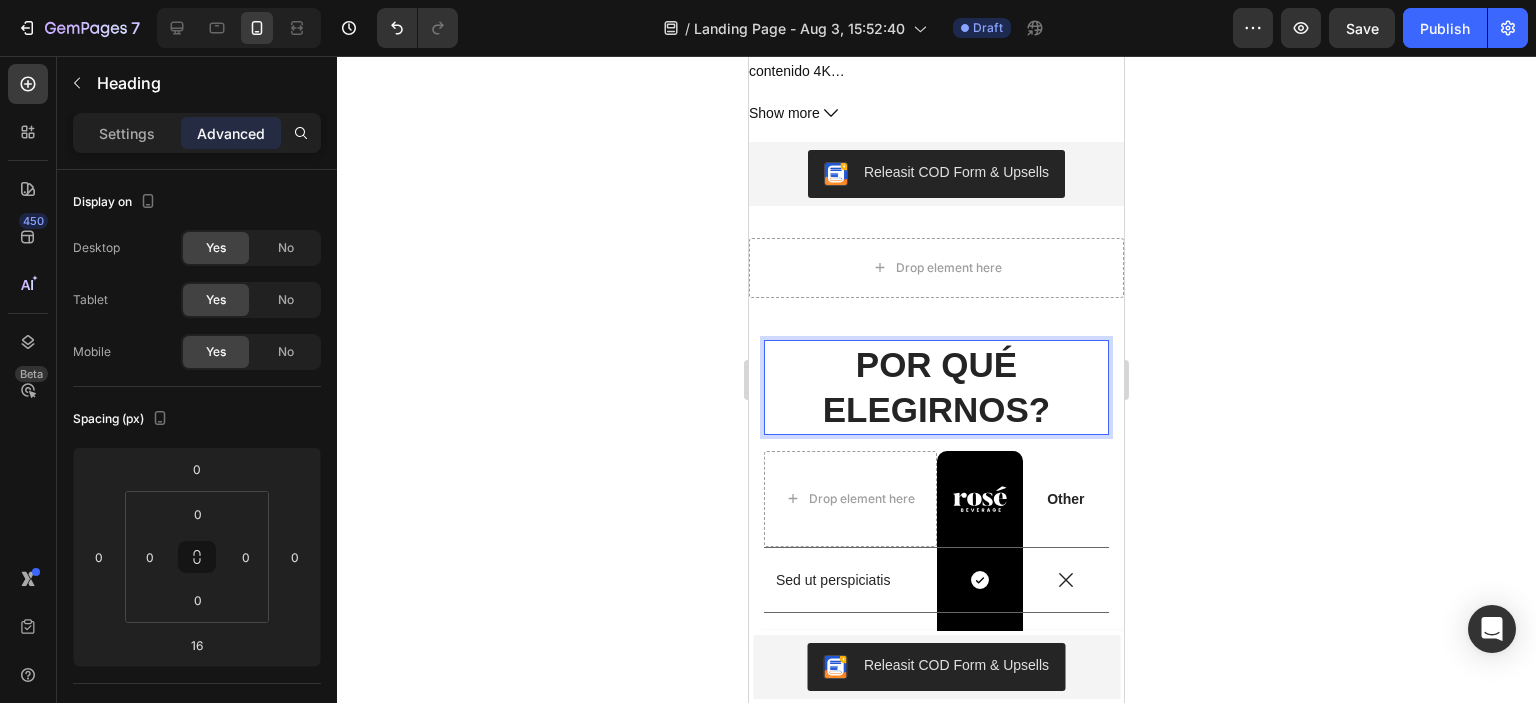click on "POR QUÉ ELEGIRNOS?" at bounding box center (936, 387) 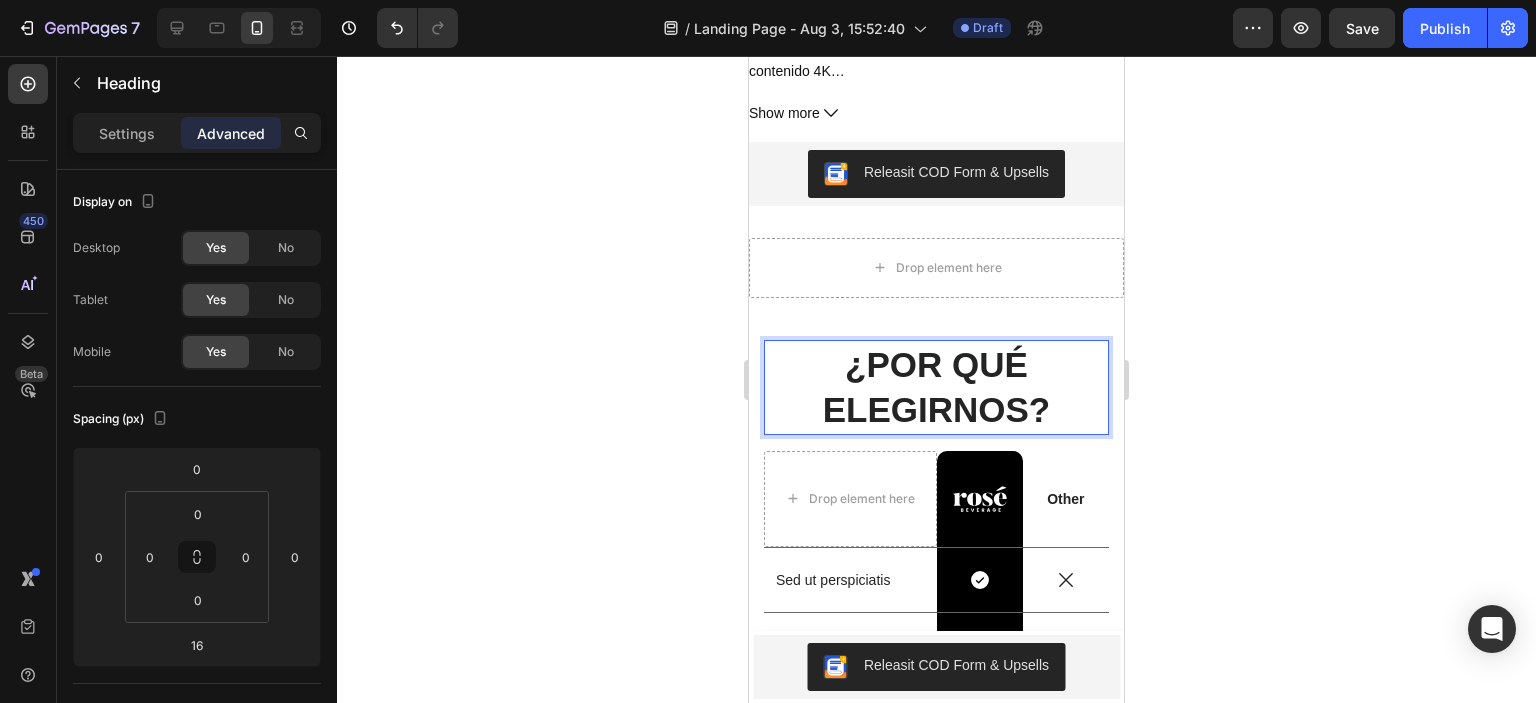 click on "¿POR QUÉ ELEGIRNOS?" at bounding box center [936, 387] 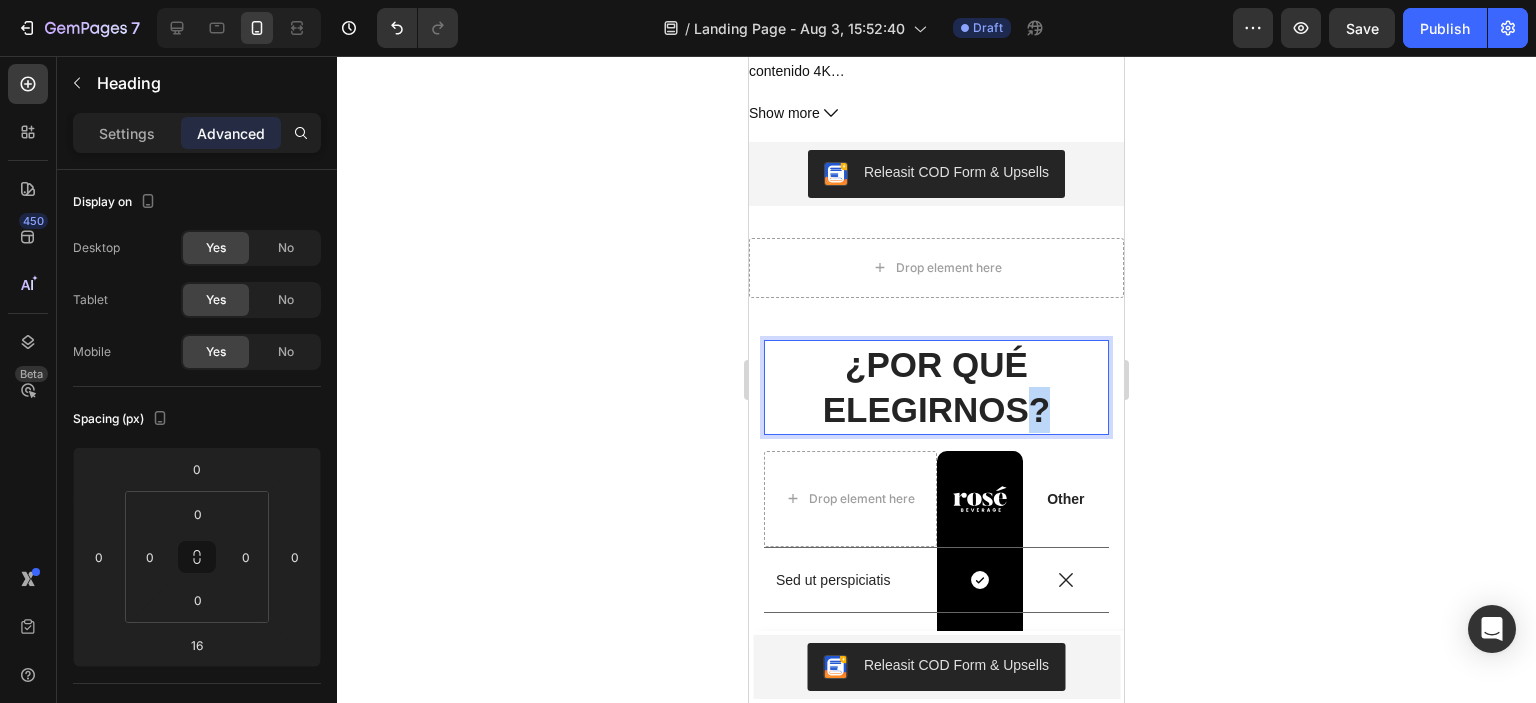 click on "¿POR QUÉ ELEGIRNOS?" at bounding box center (936, 387) 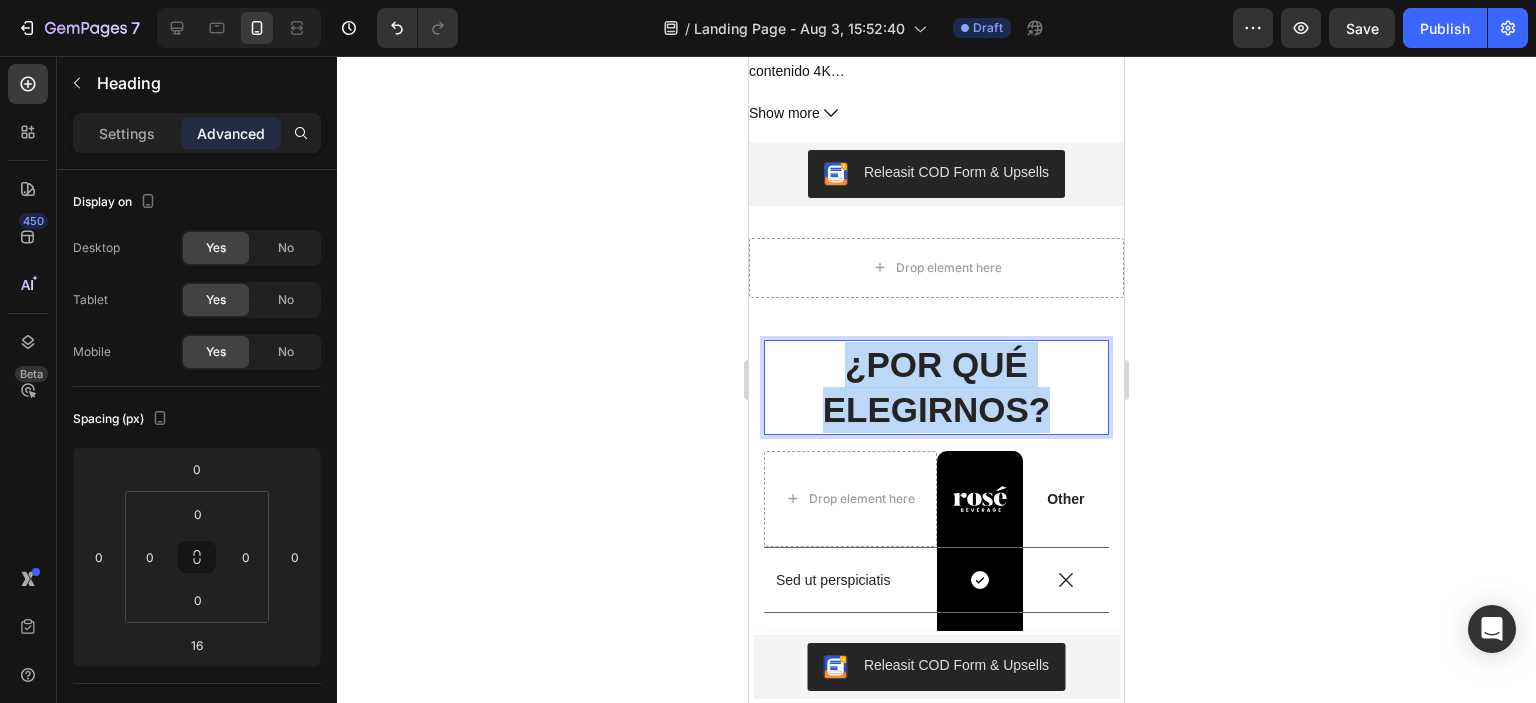 click on "¿POR QUÉ ELEGIRNOS?" at bounding box center (936, 387) 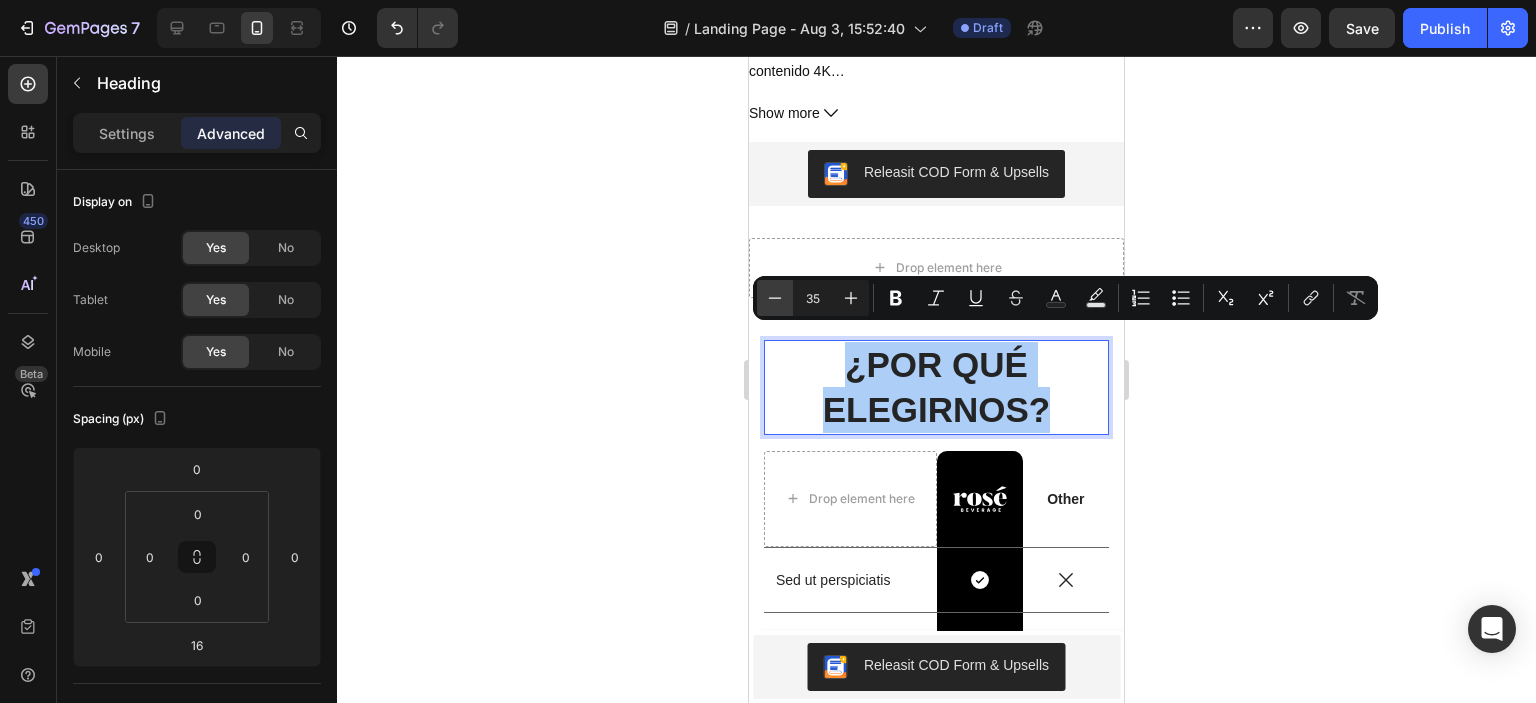 click 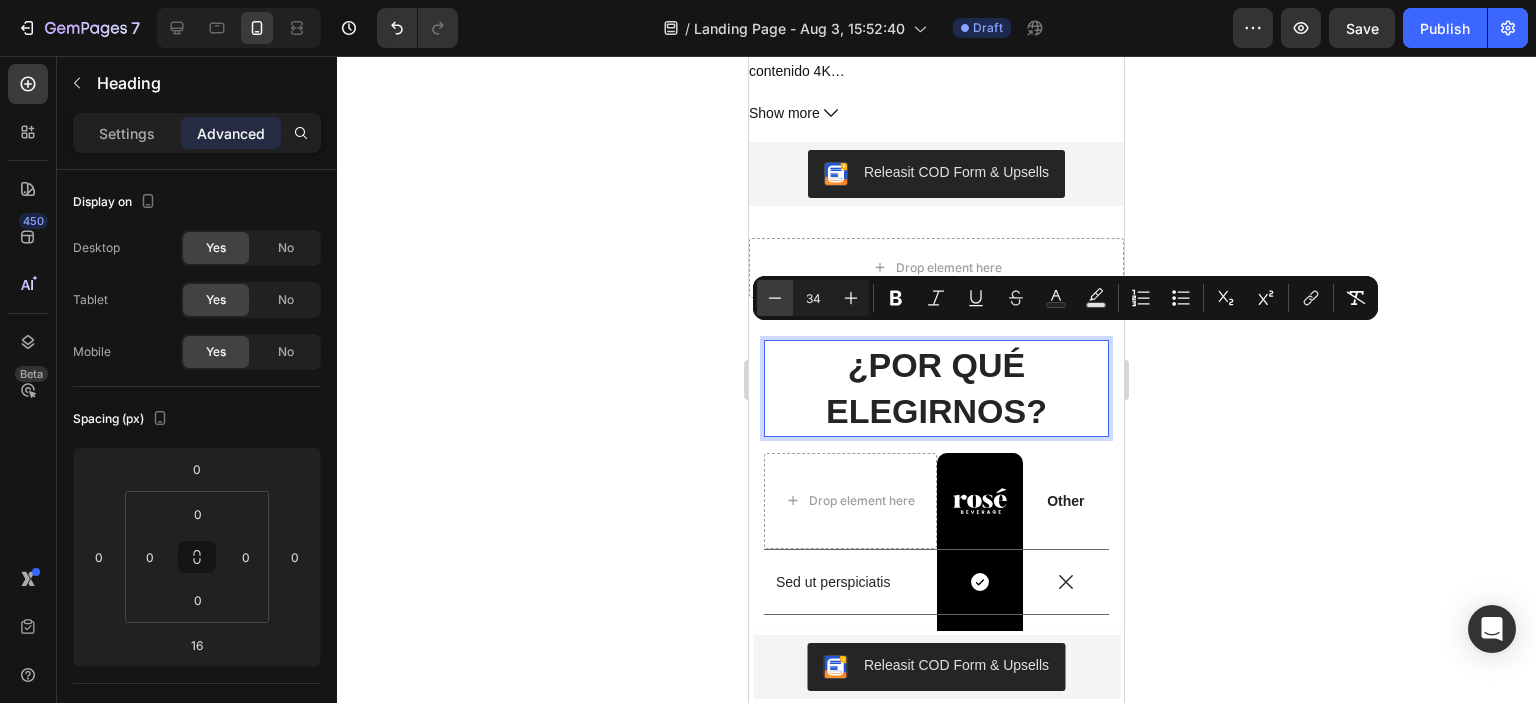 click 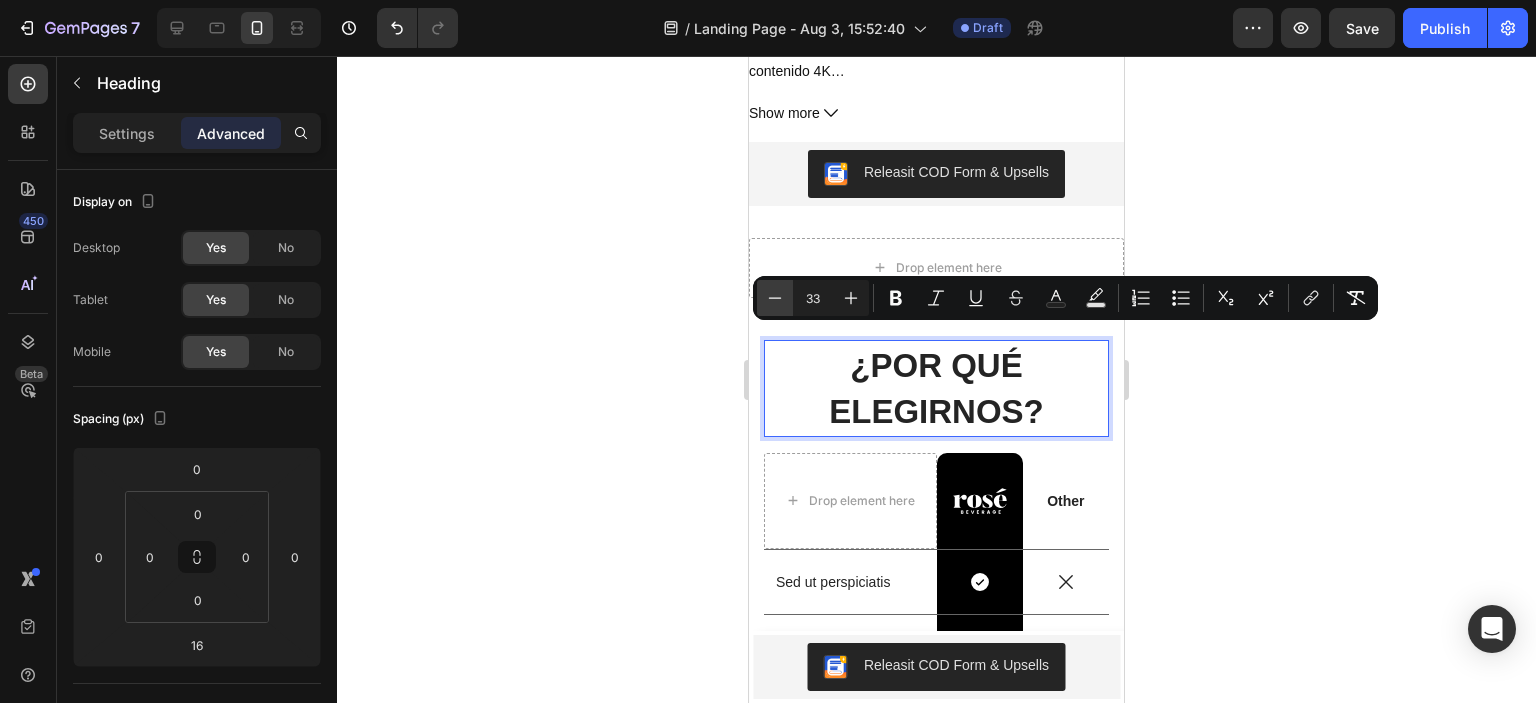 click 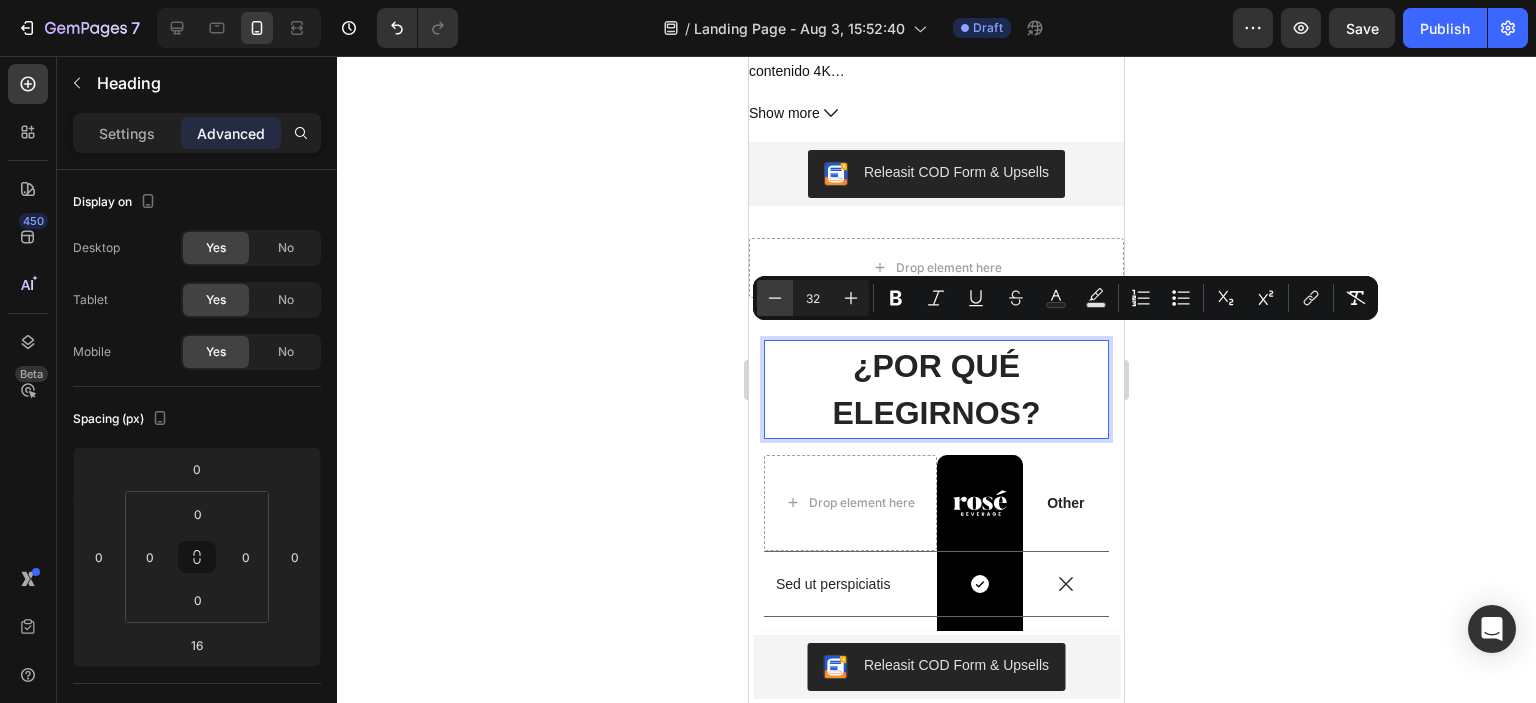 click 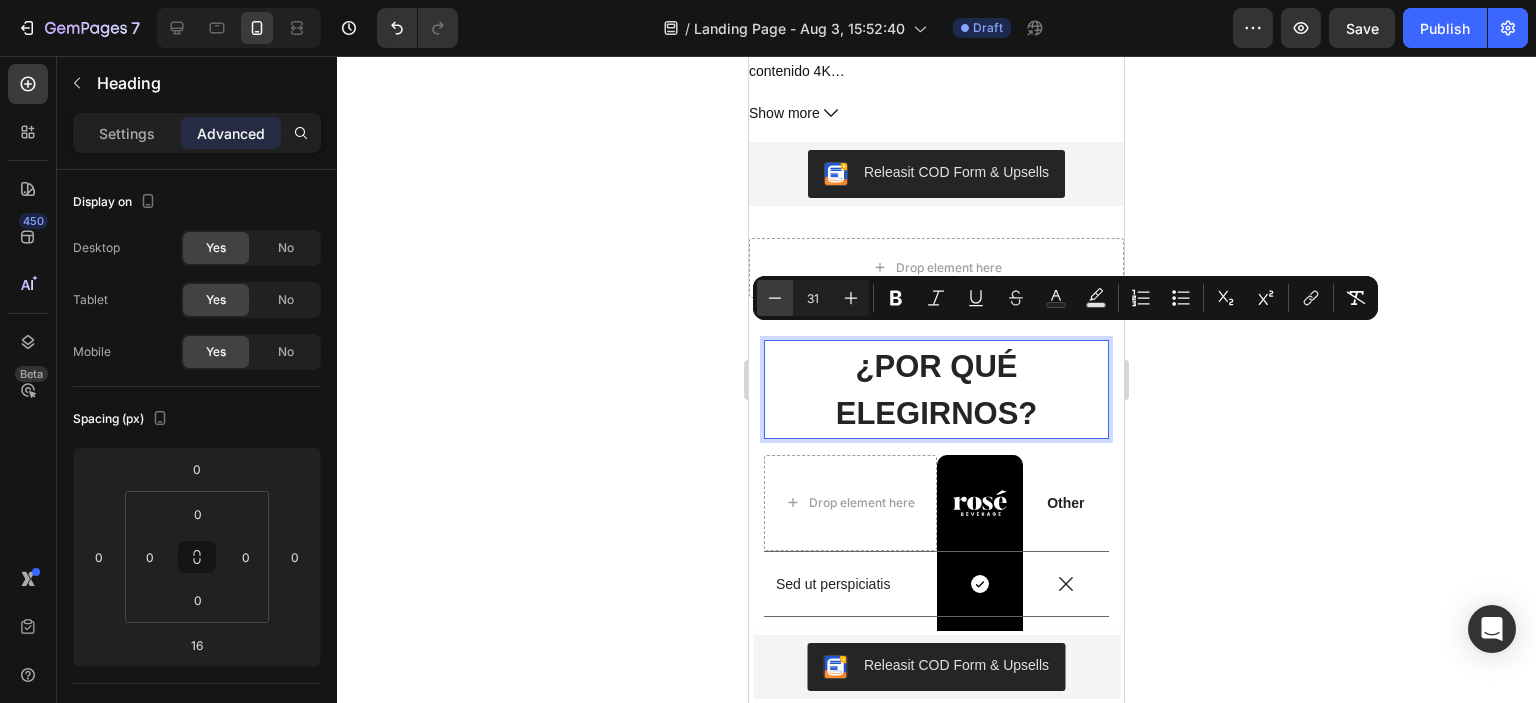click 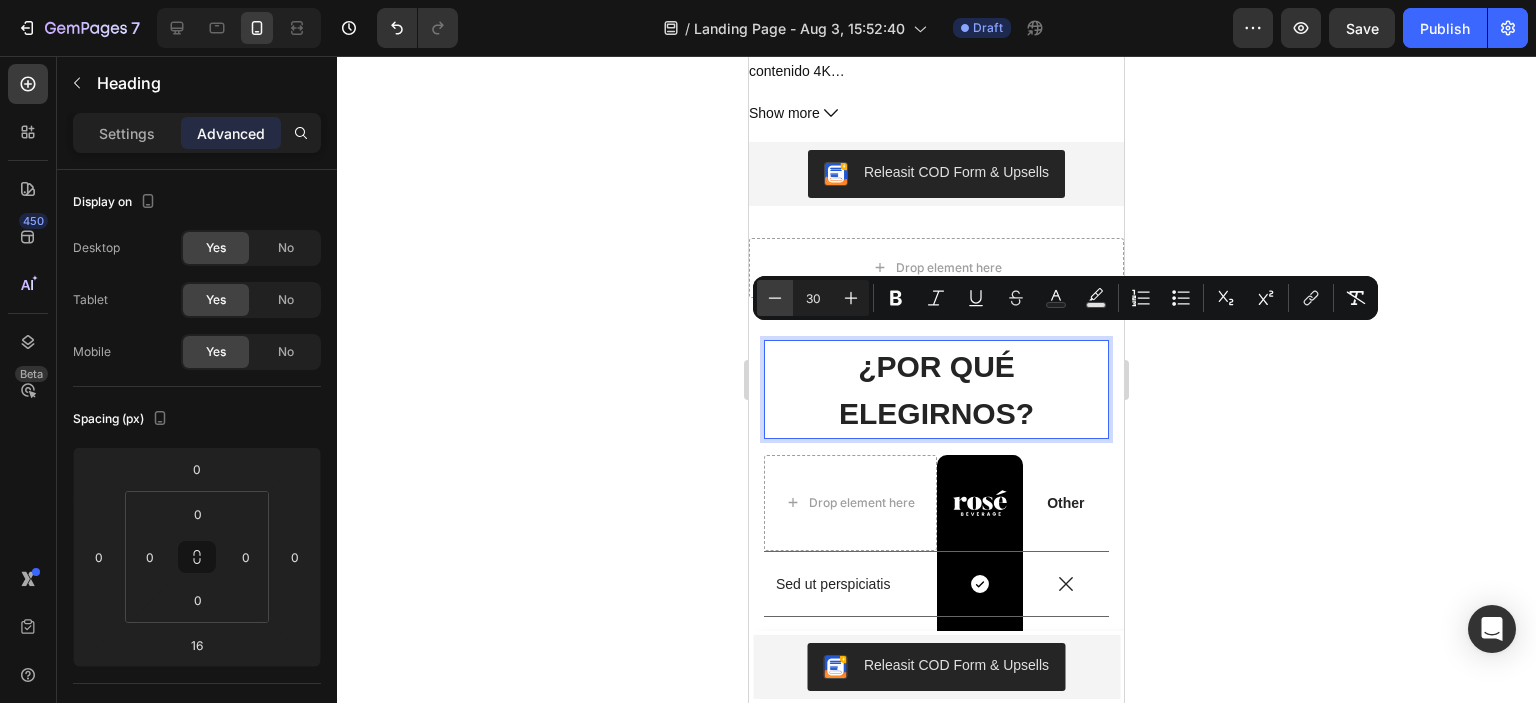 click 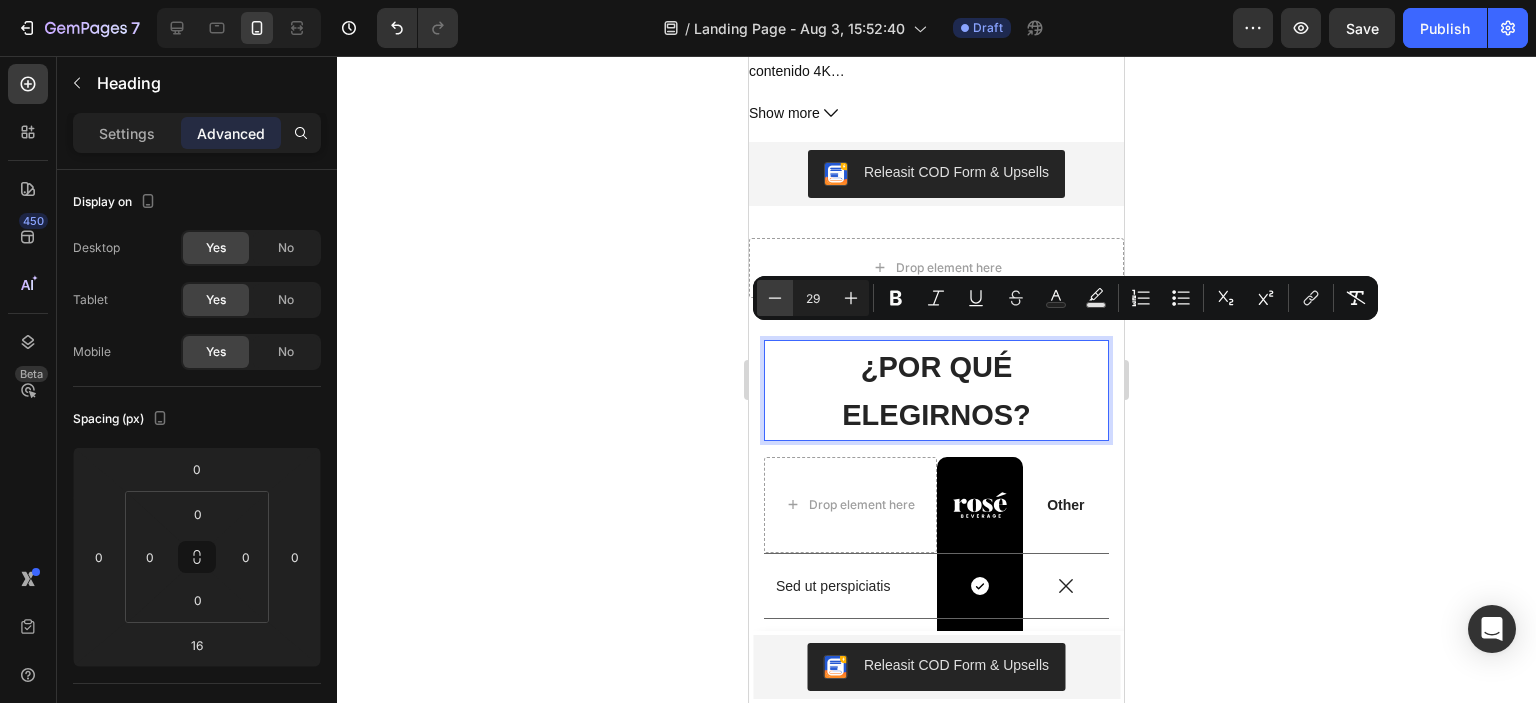 click 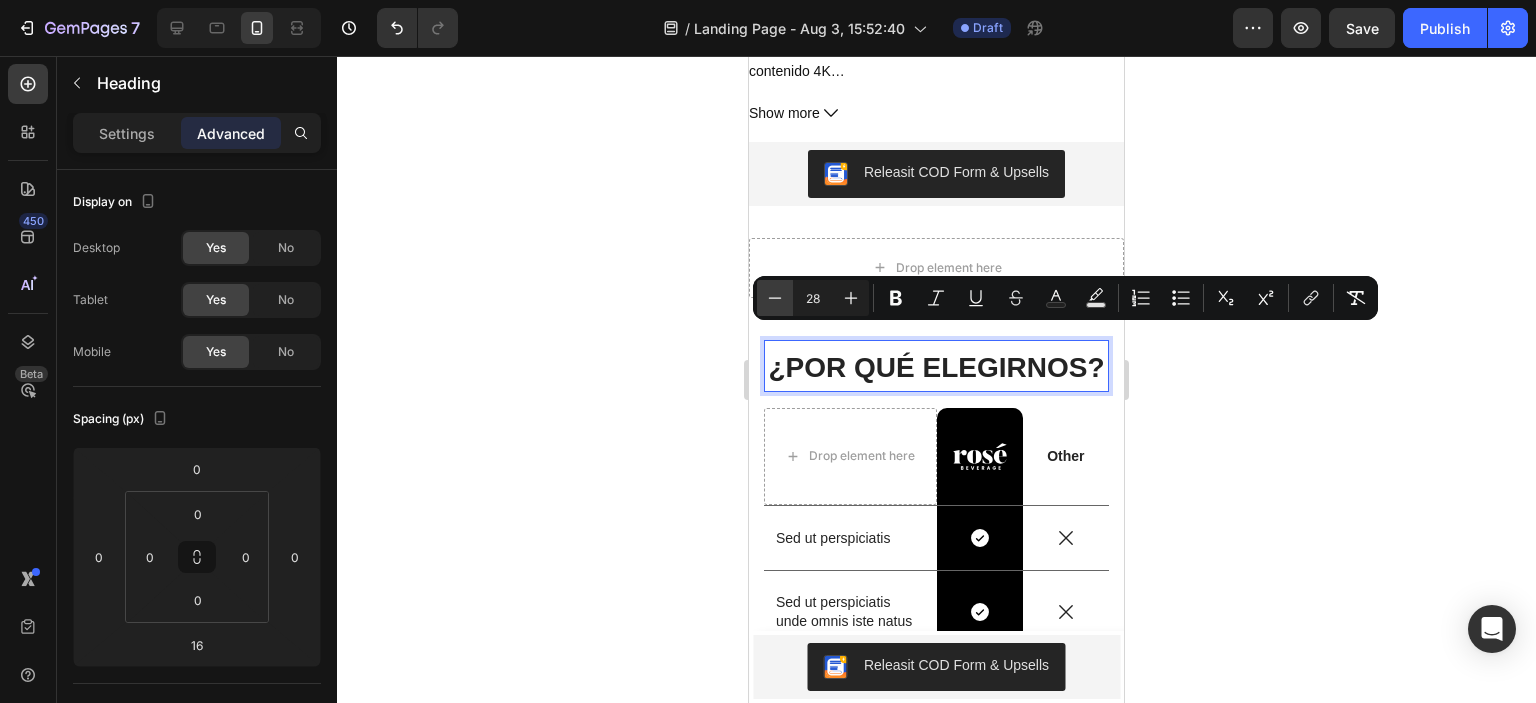 click 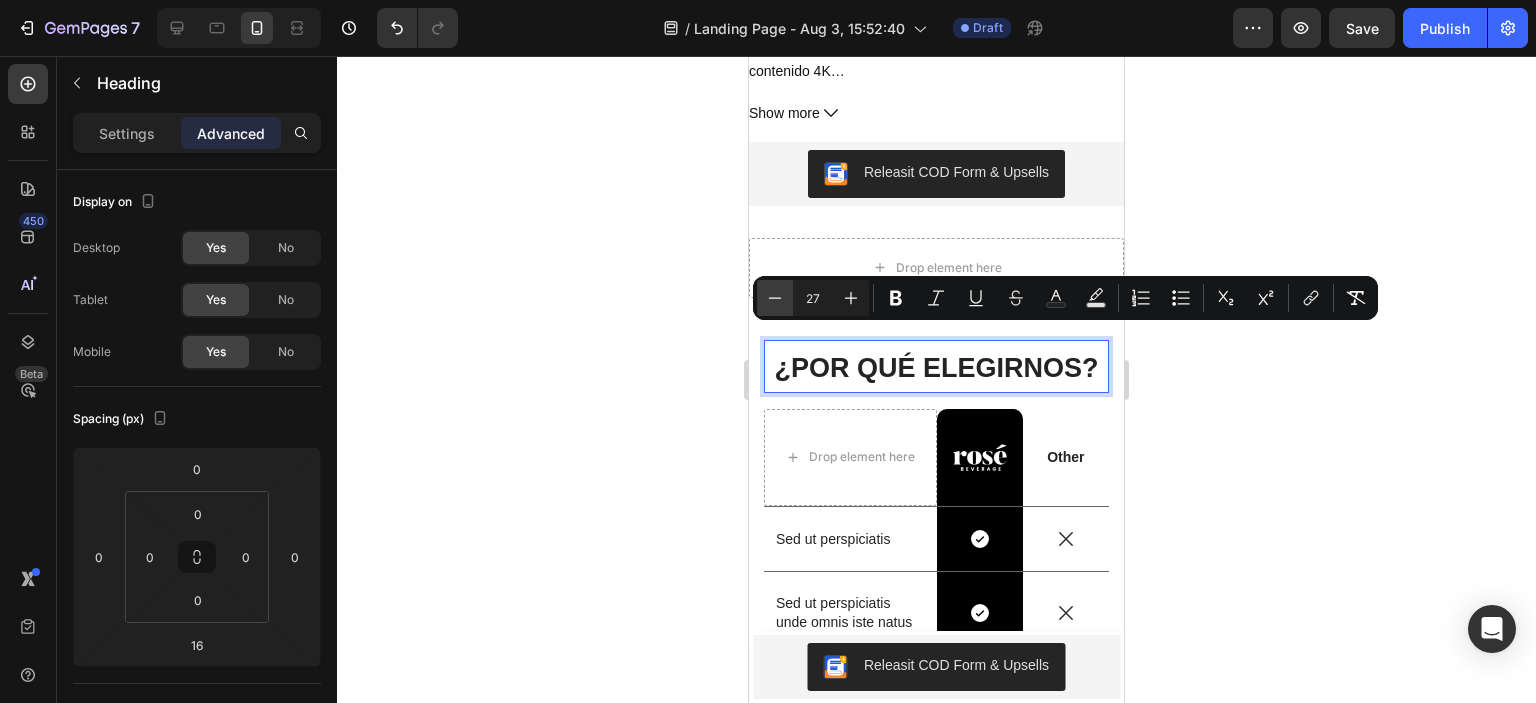 click 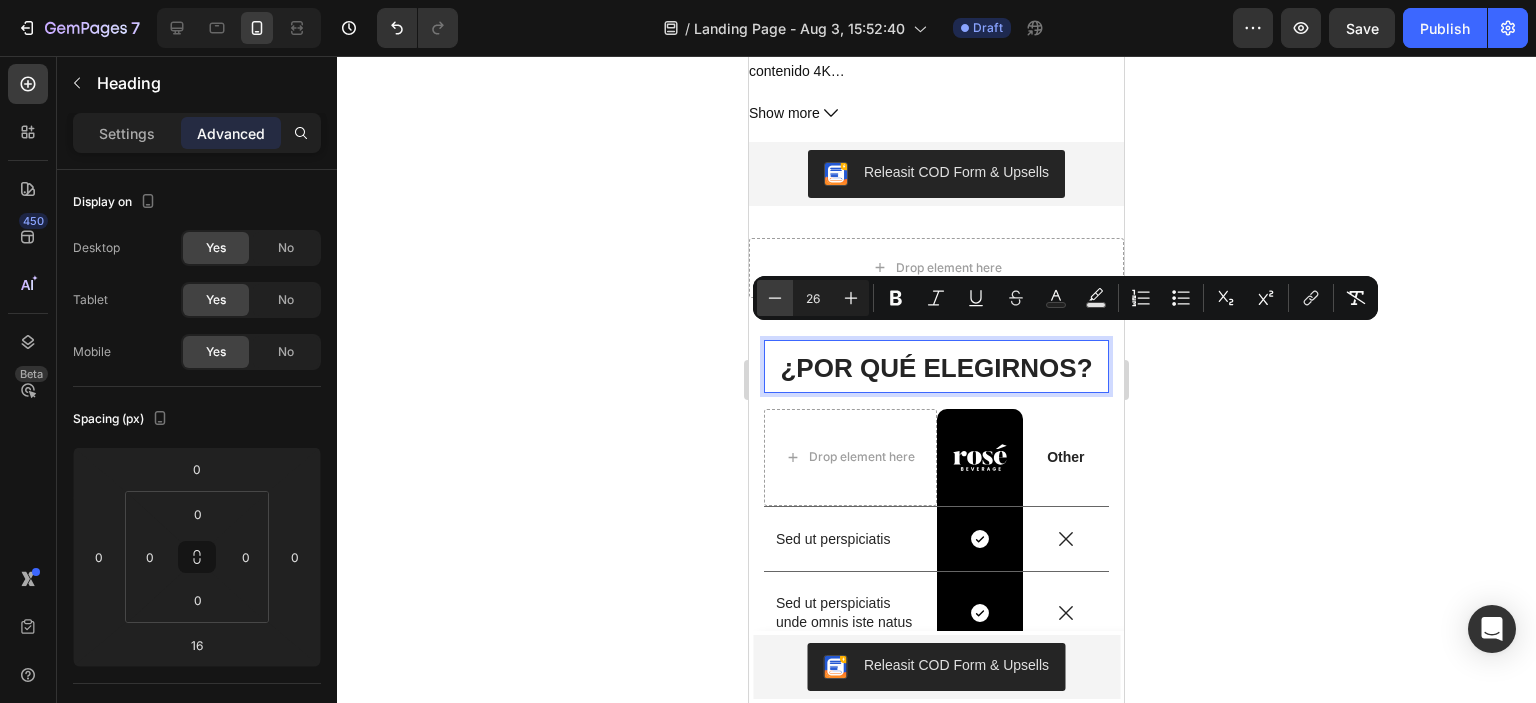 click 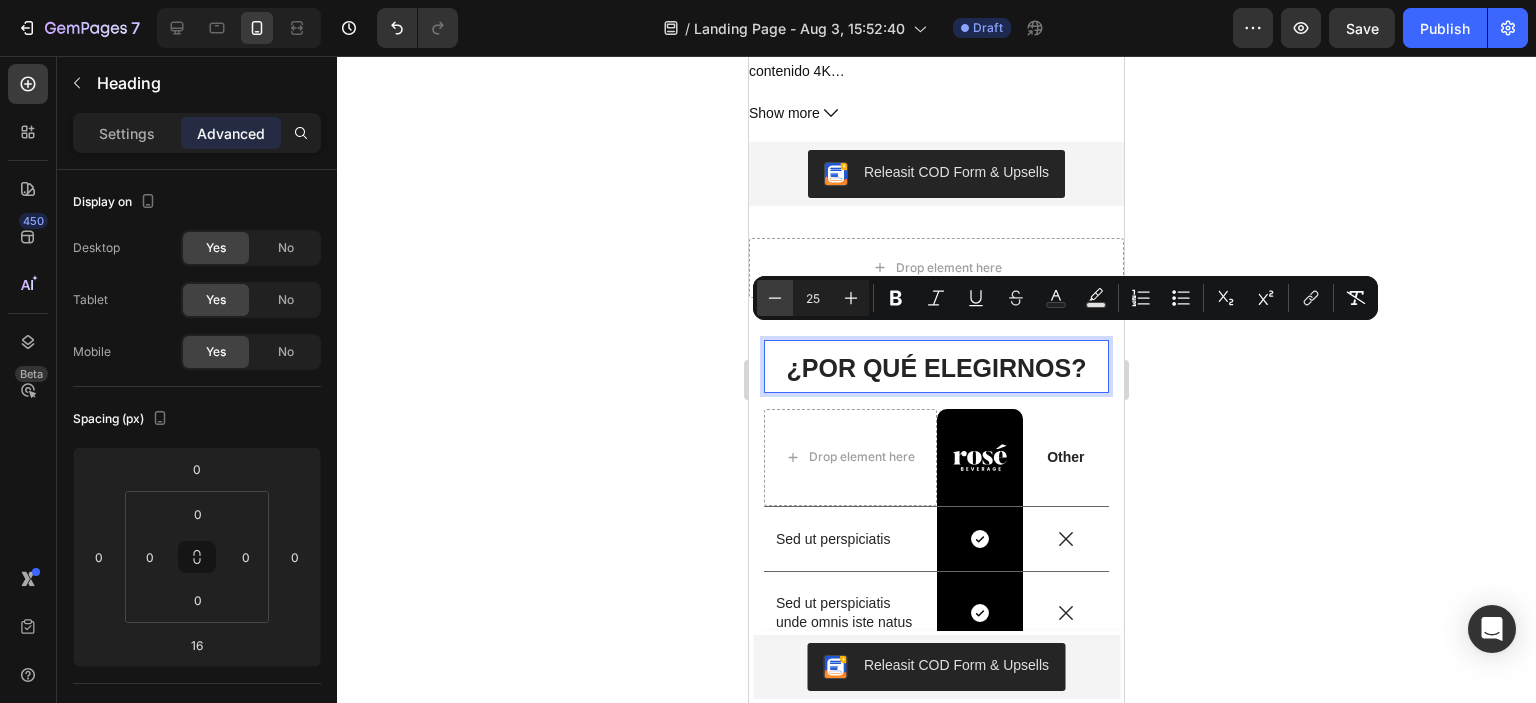 click 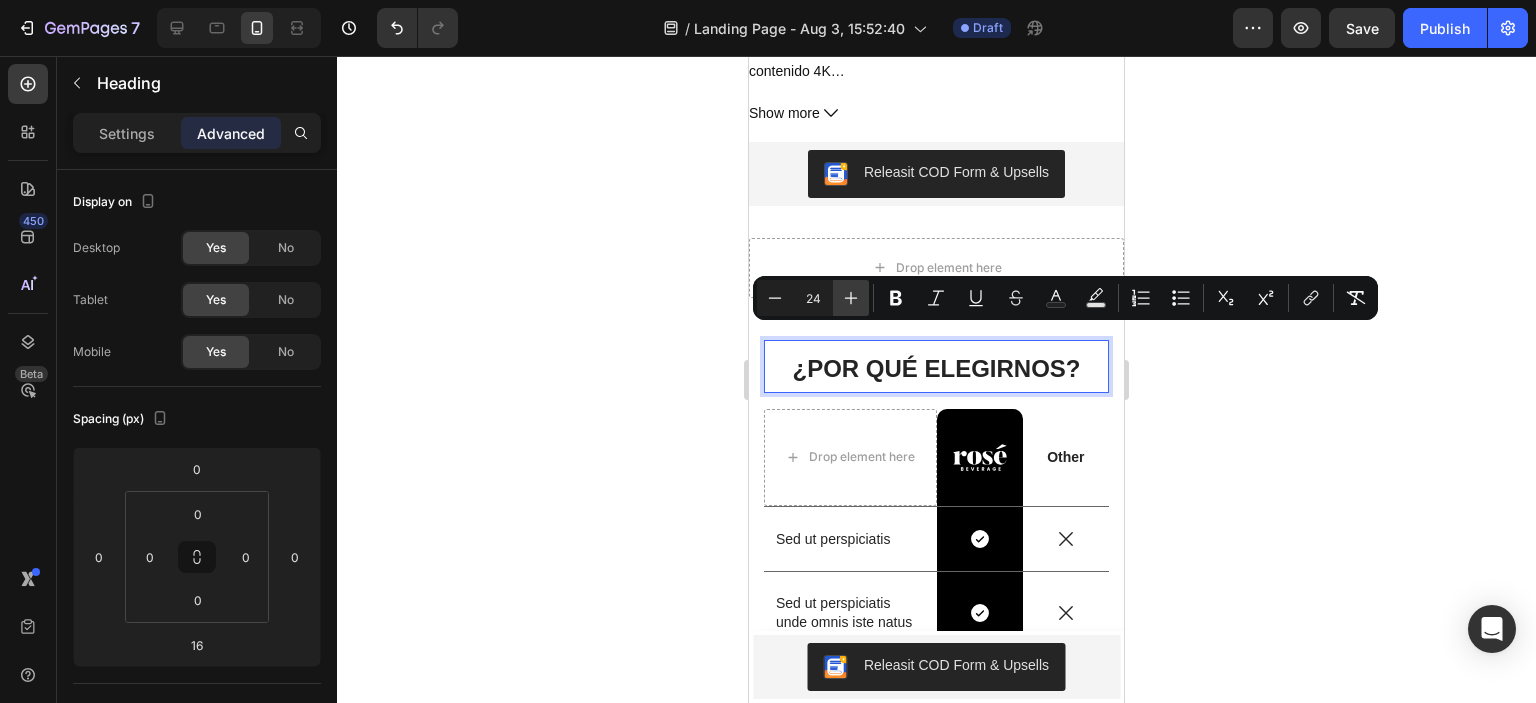 click on "Plus" at bounding box center (851, 298) 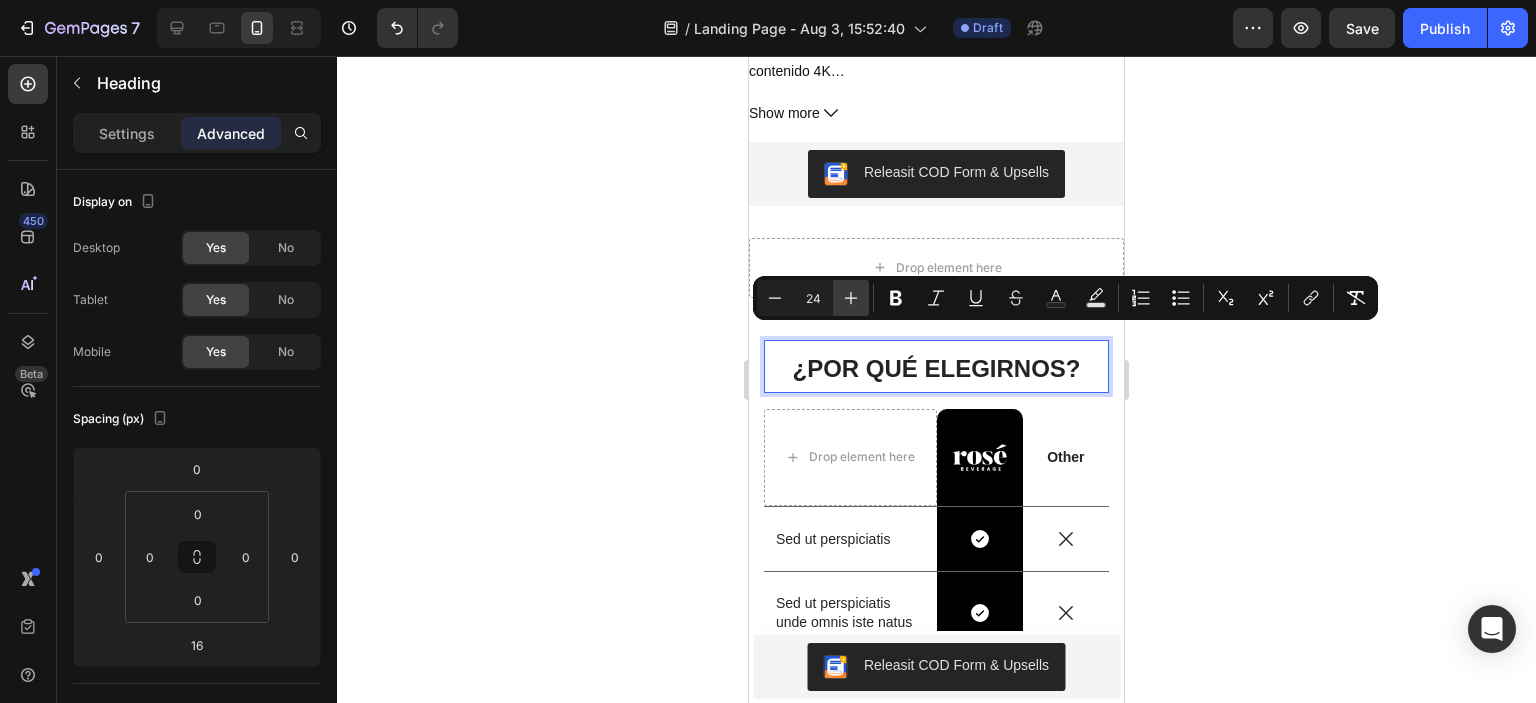 type on "25" 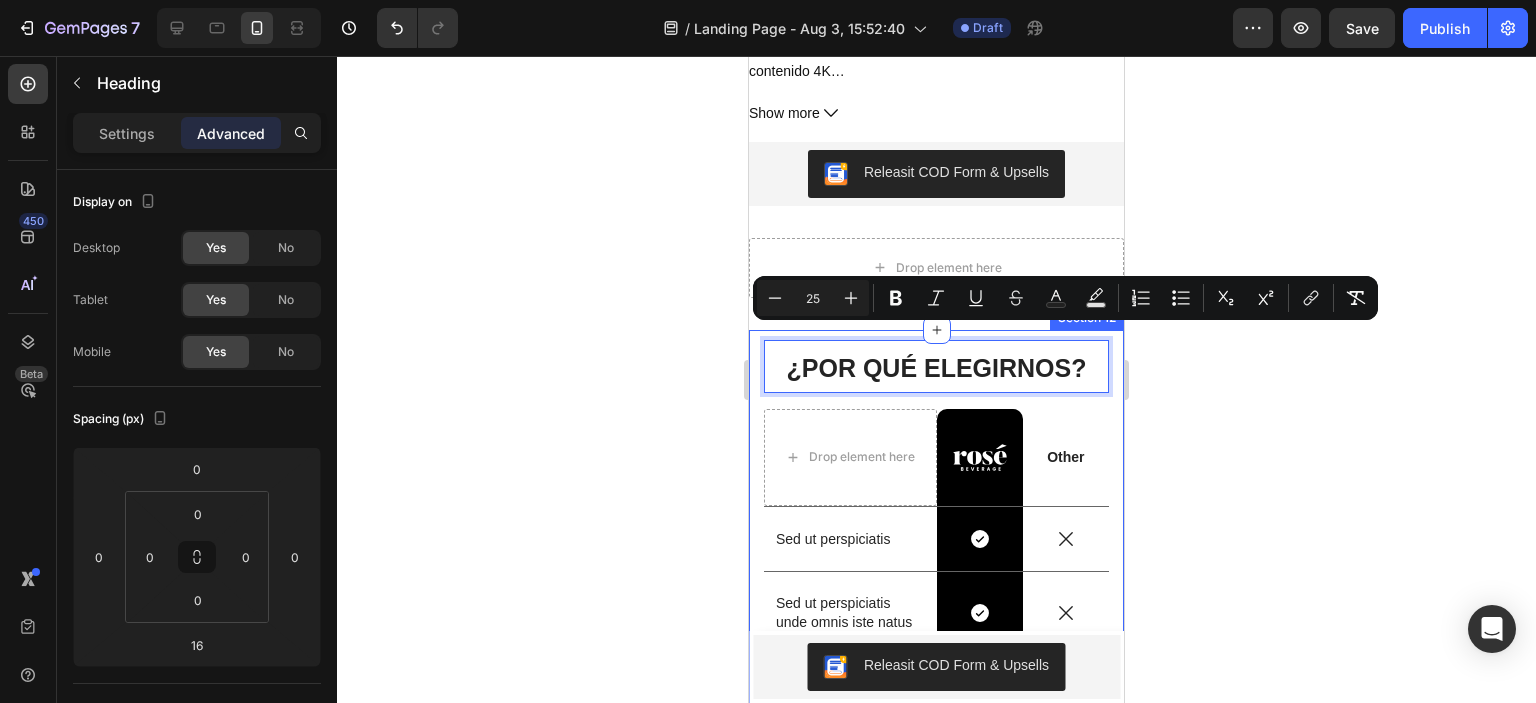 click 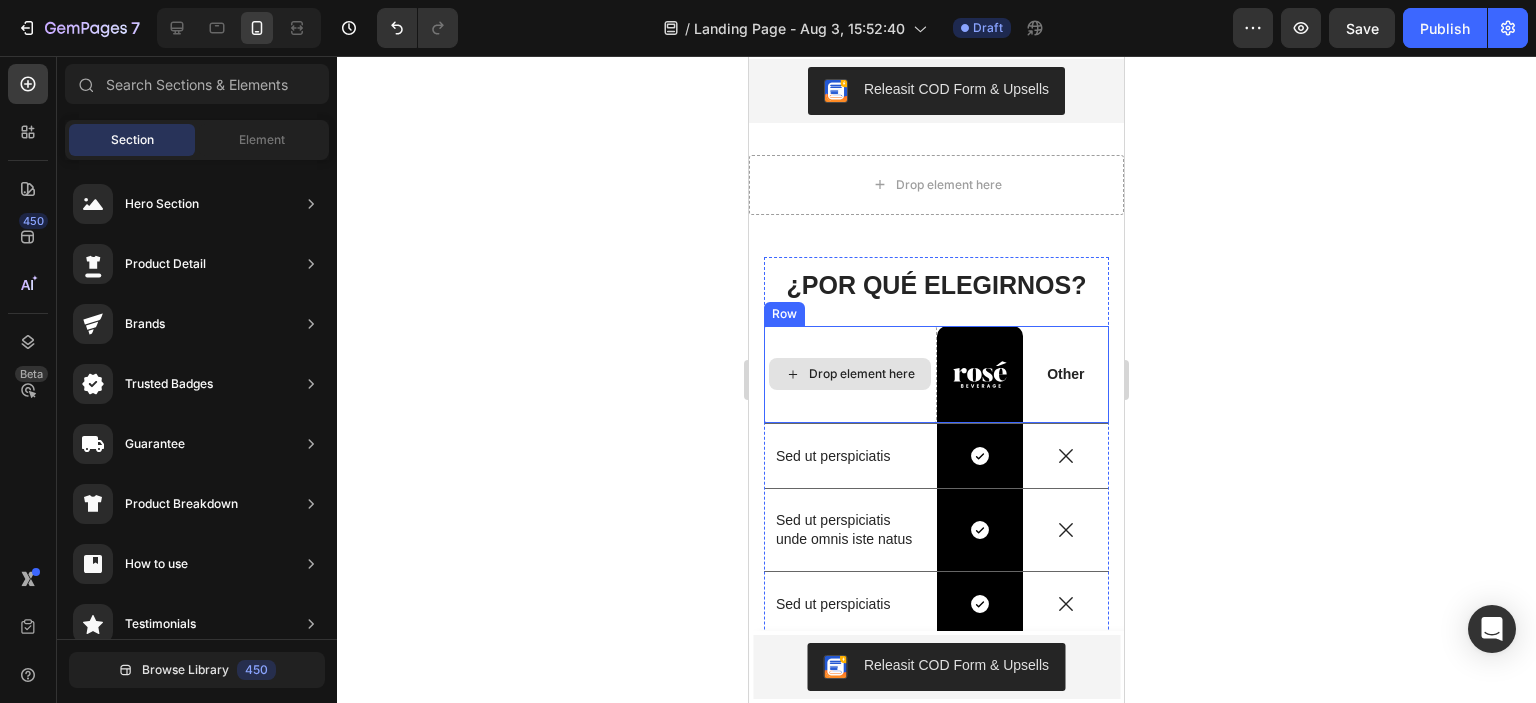 scroll, scrollTop: 1415, scrollLeft: 0, axis: vertical 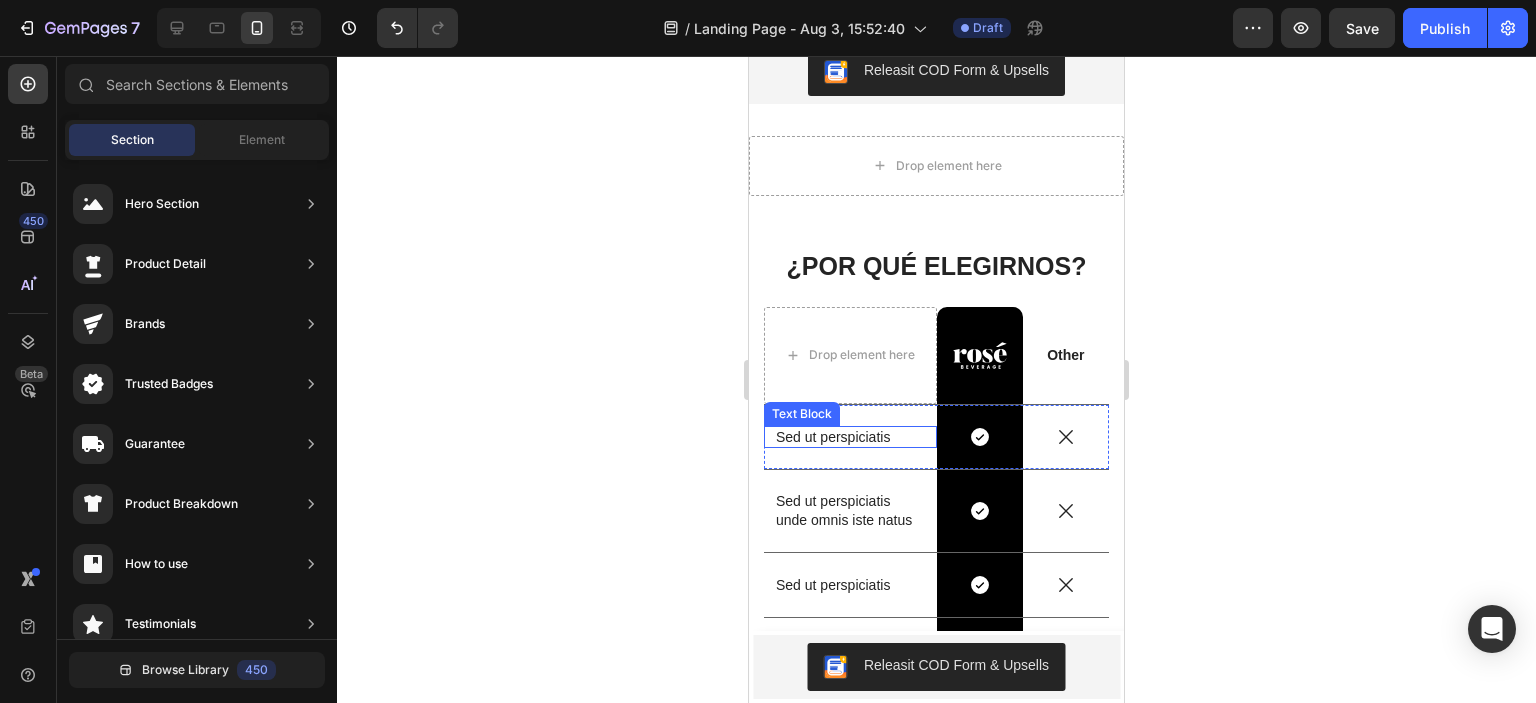 click on "Sed ut perspiciatis" at bounding box center (850, 437) 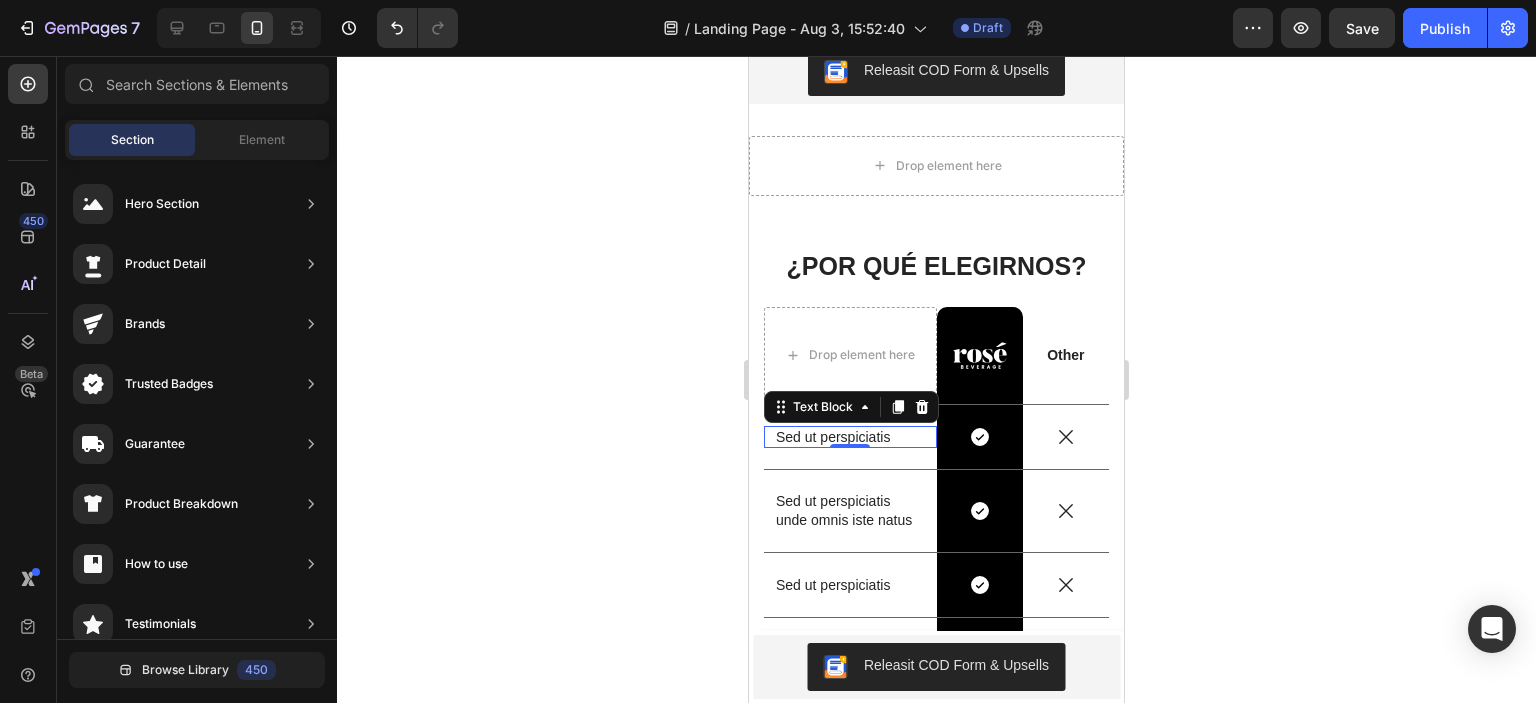 click on "Sed ut perspiciatis" at bounding box center [850, 437] 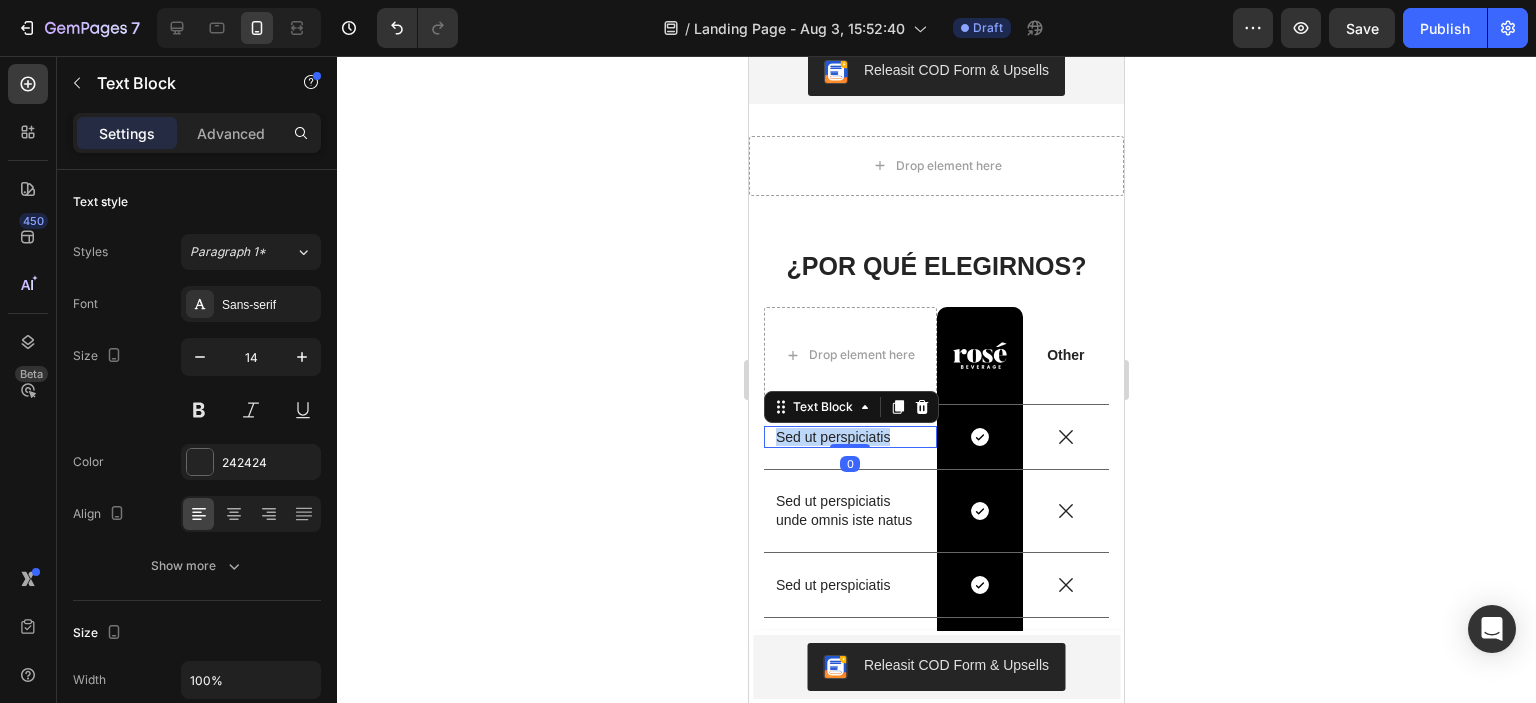 click on "Sed ut perspiciatis" at bounding box center (850, 437) 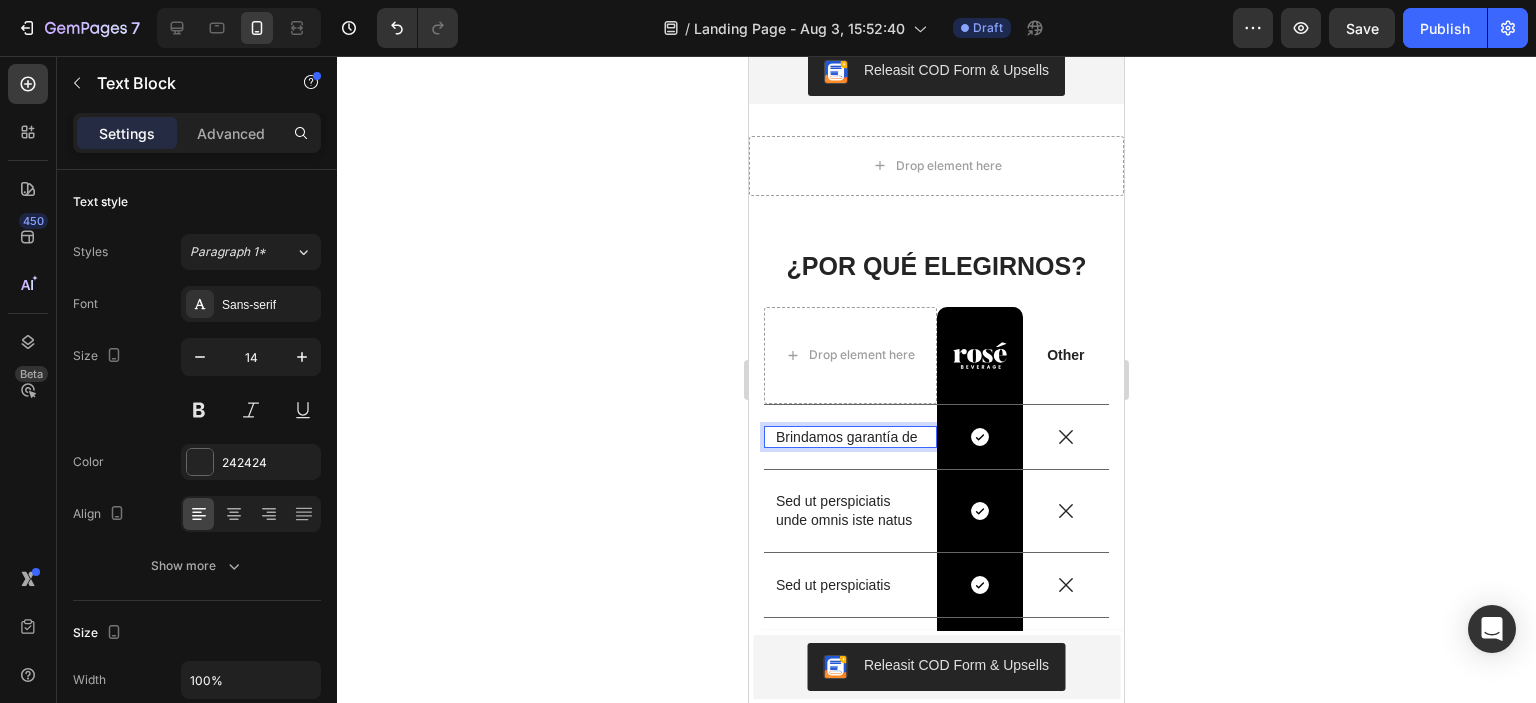 scroll, scrollTop: 1405, scrollLeft: 0, axis: vertical 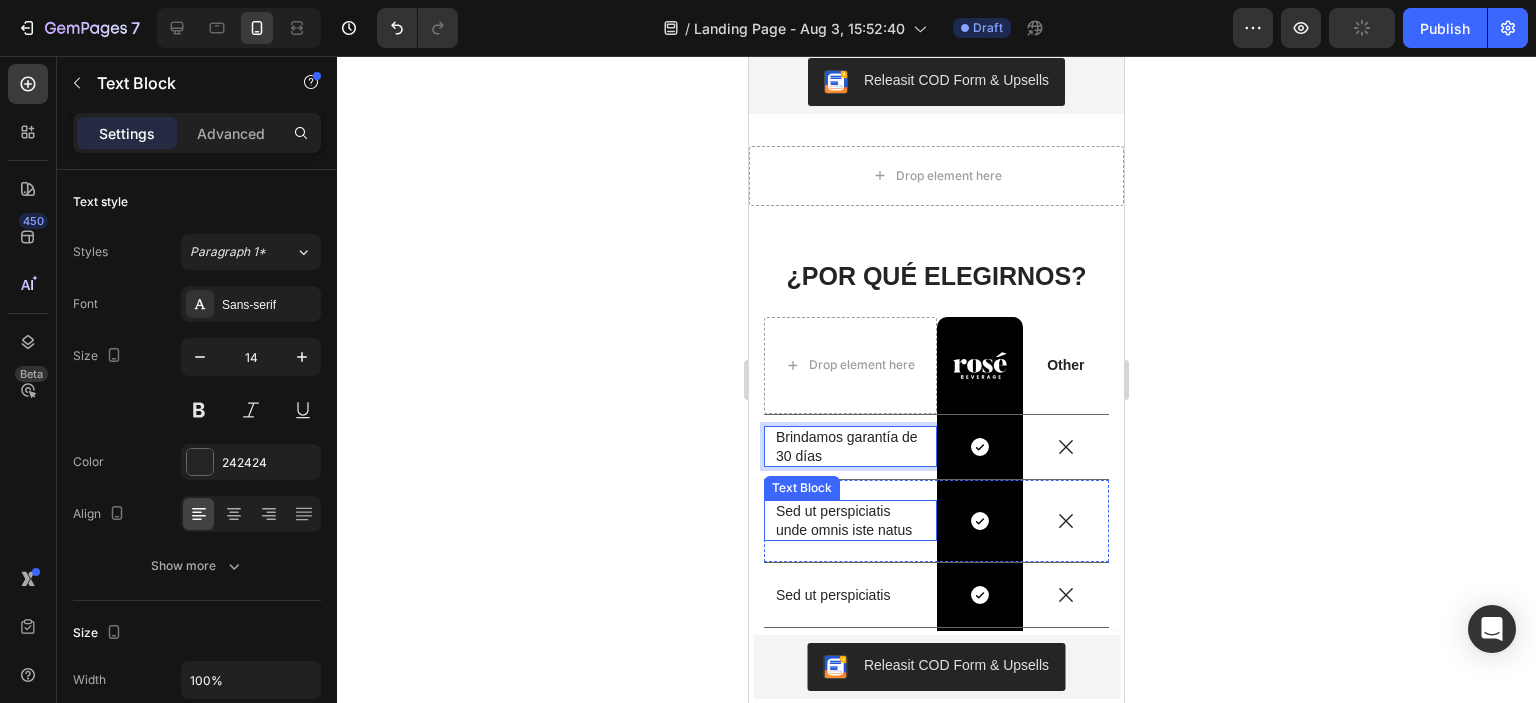 click on "Sed ut perspiciatis unde omnis iste natus" at bounding box center [850, 520] 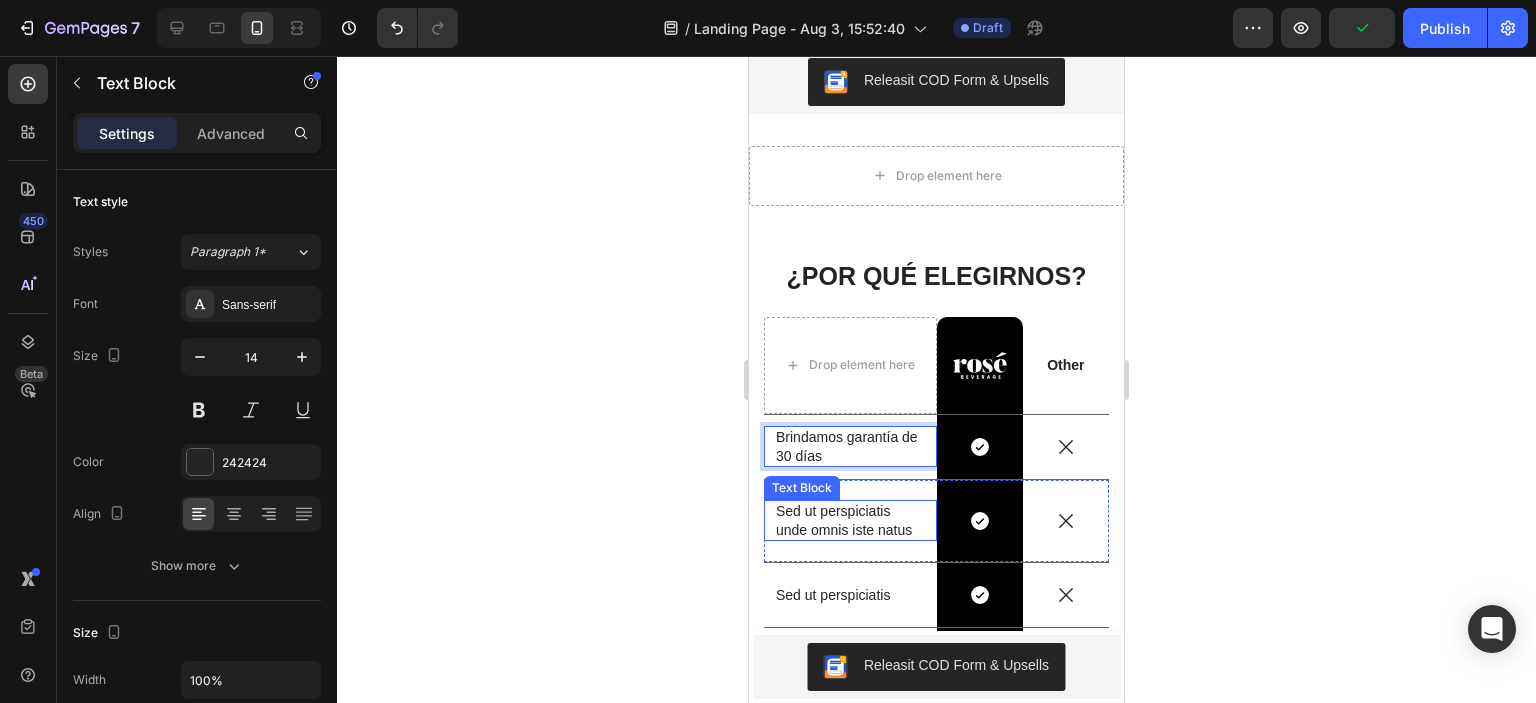 click on "Sed ut perspiciatis unde omnis iste natus" at bounding box center (850, 520) 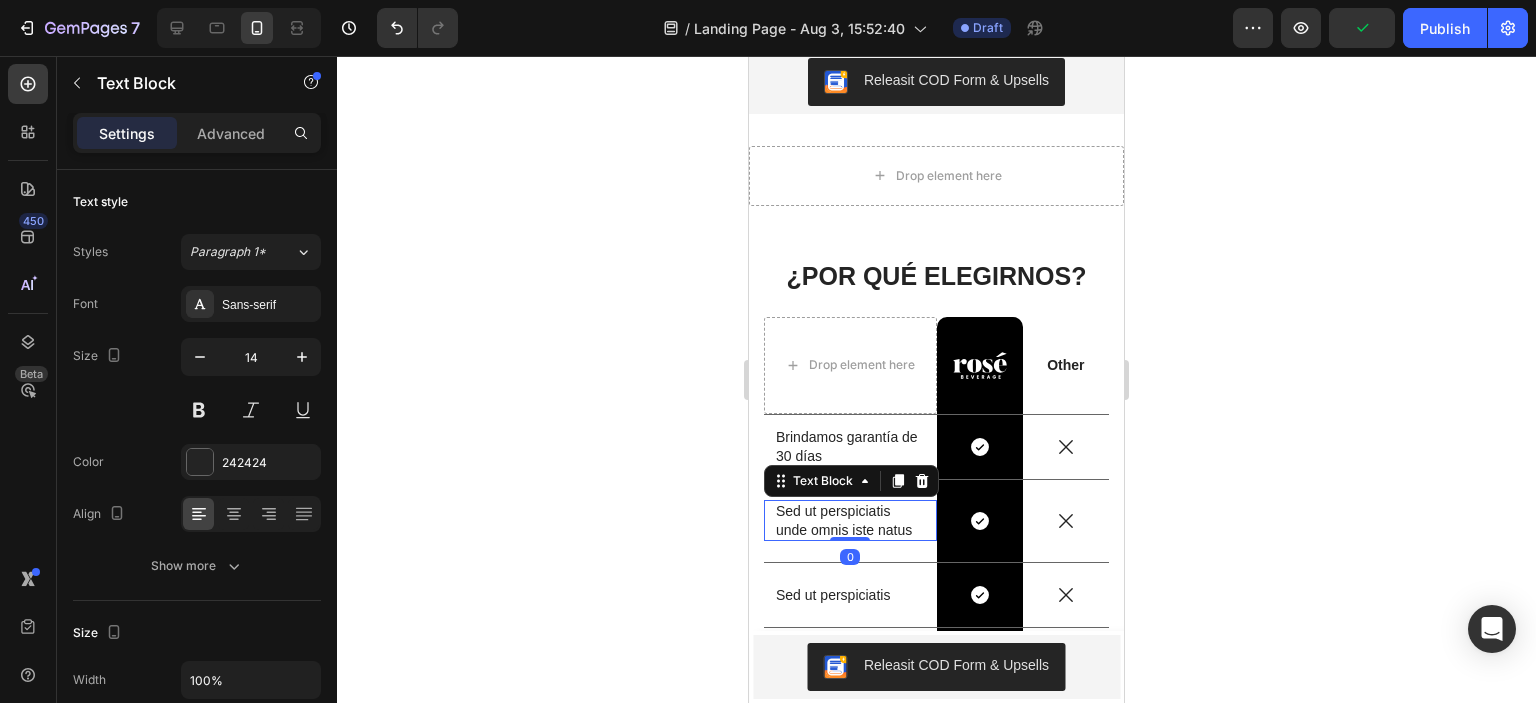 click on "Sed ut perspiciatis unde omnis iste natus" at bounding box center [850, 520] 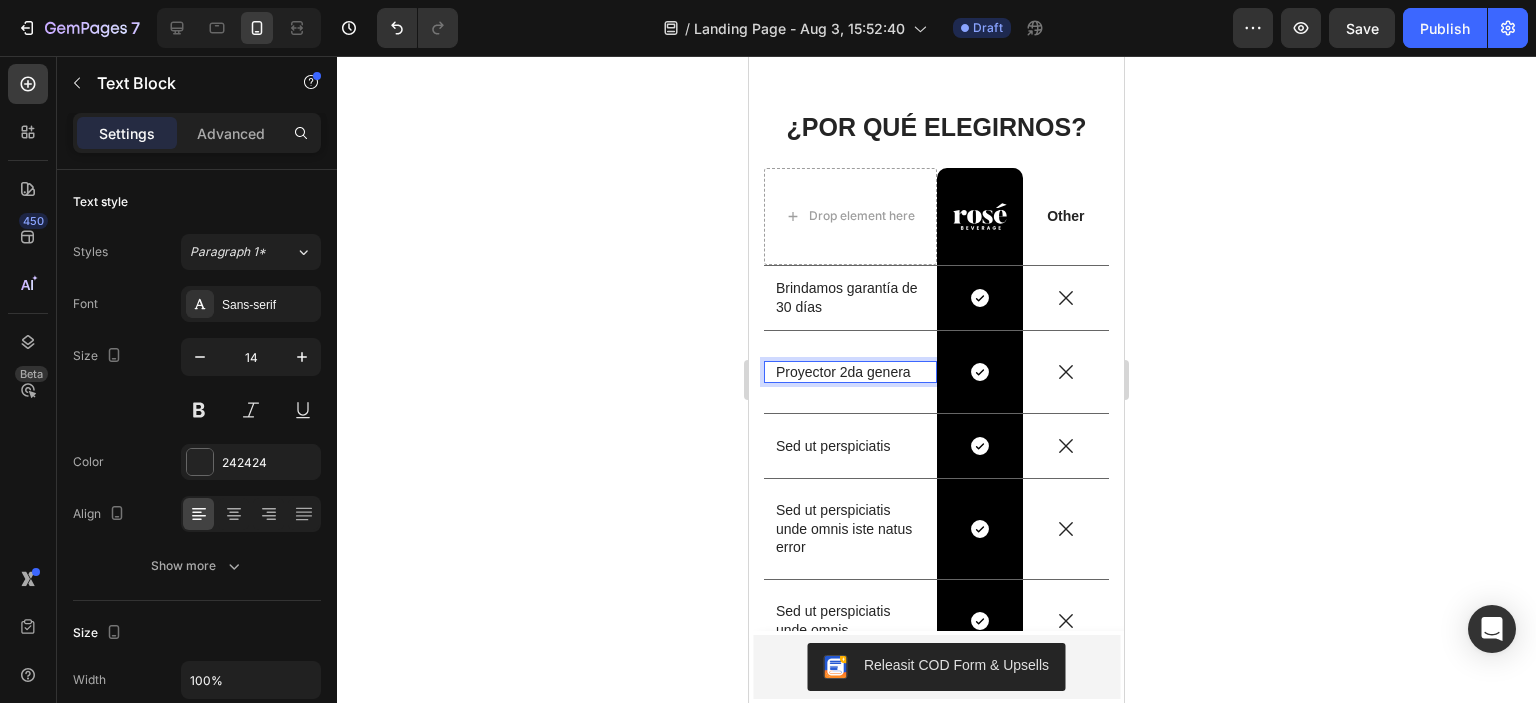 scroll, scrollTop: 1529, scrollLeft: 0, axis: vertical 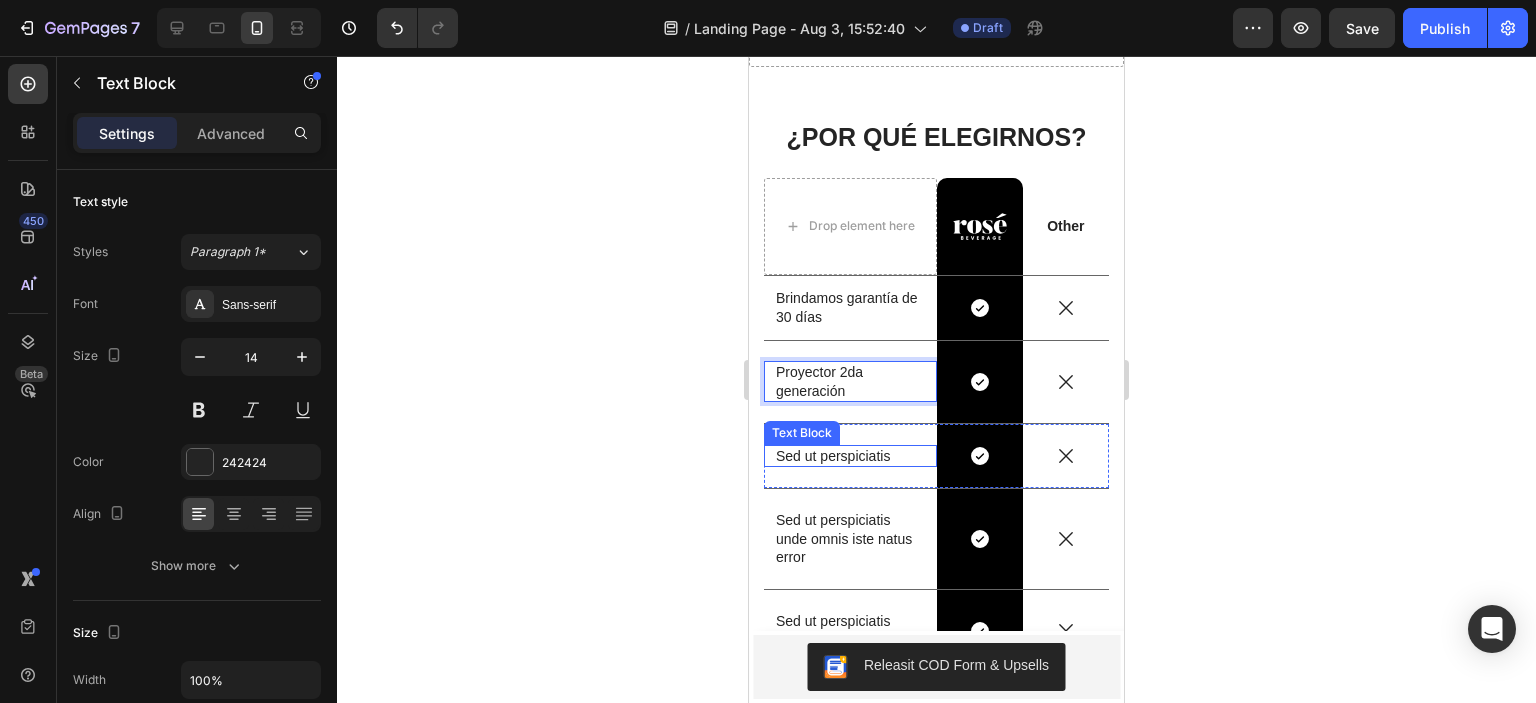 click on "Sed ut perspiciatis" at bounding box center [850, 456] 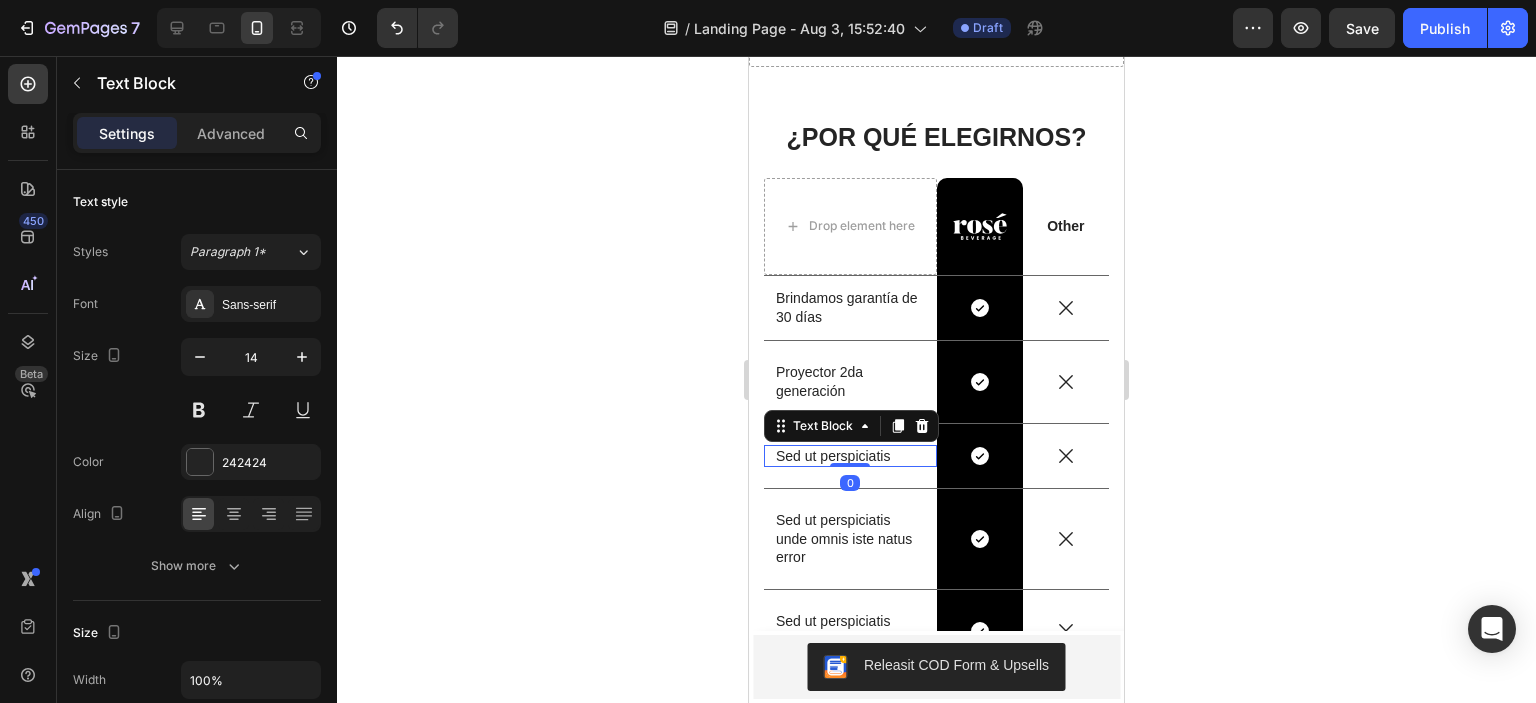 click on "Sed ut perspiciatis" at bounding box center [850, 456] 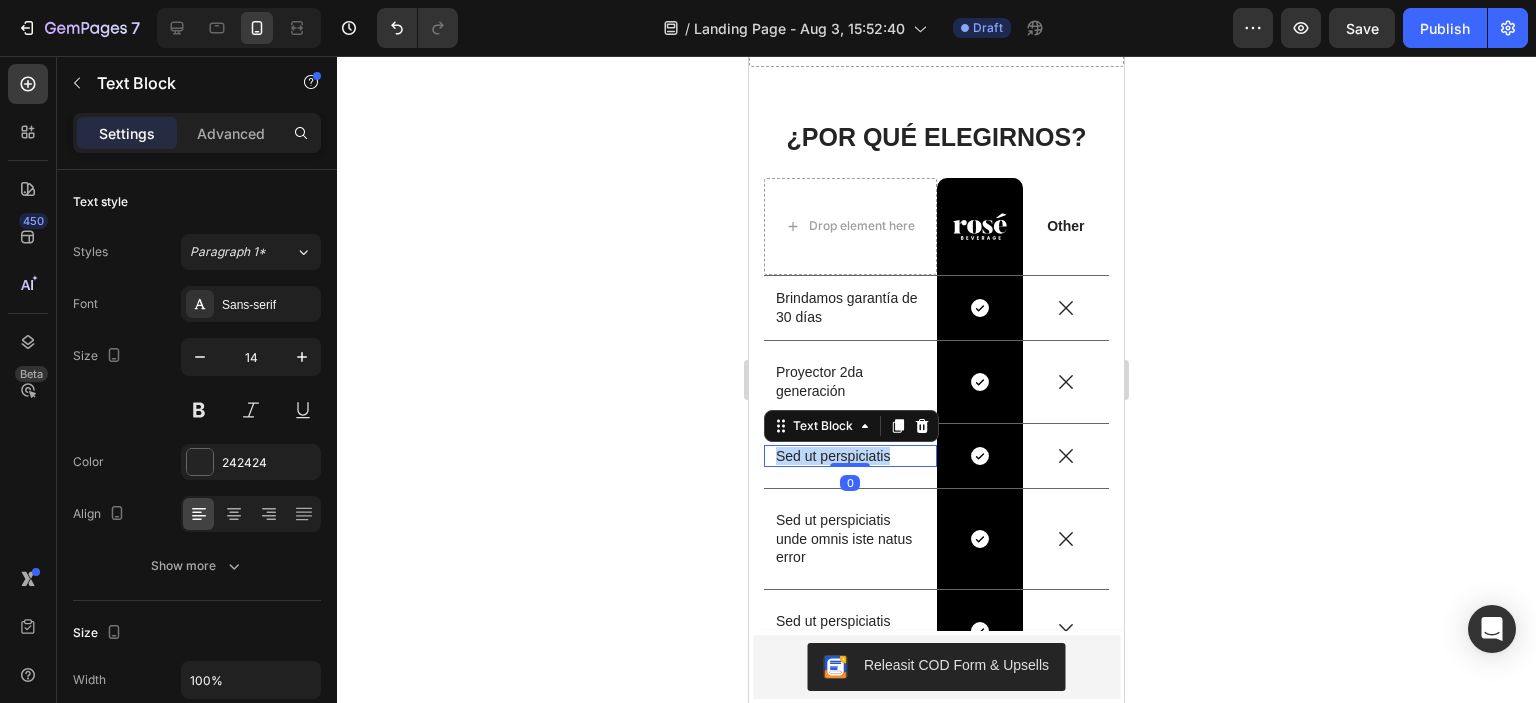 click on "Sed ut perspiciatis" at bounding box center [850, 456] 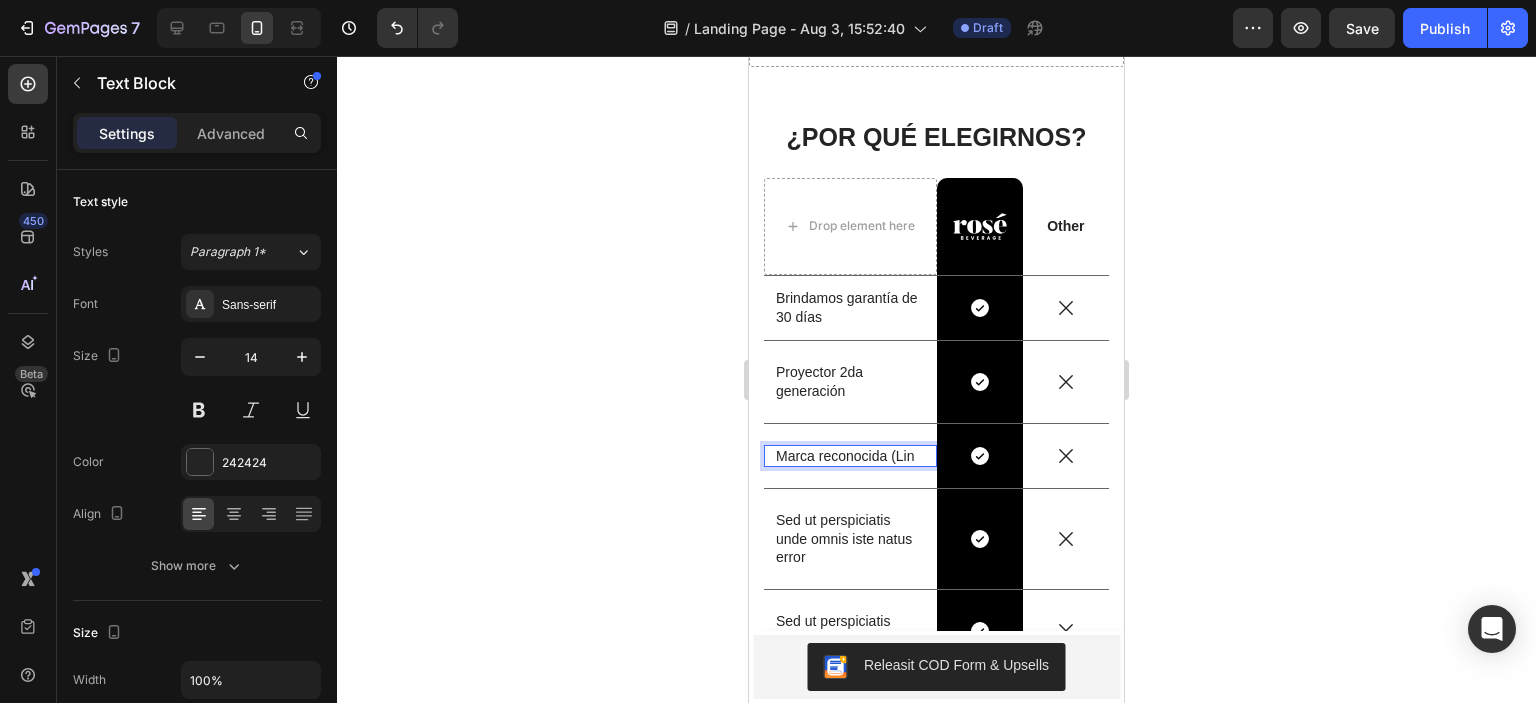 scroll, scrollTop: 1520, scrollLeft: 0, axis: vertical 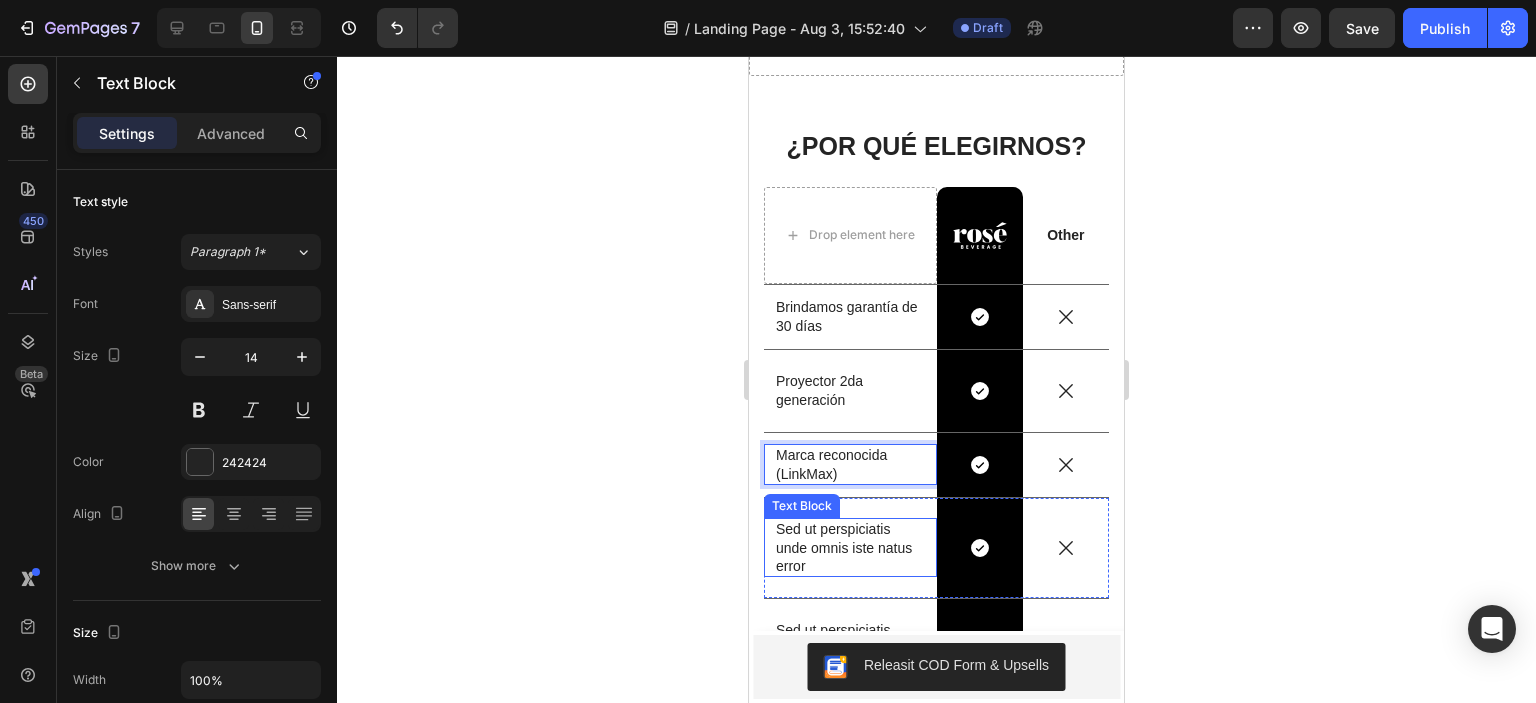 click on "Sed ut perspiciatis unde omnis iste natus error" at bounding box center [850, 547] 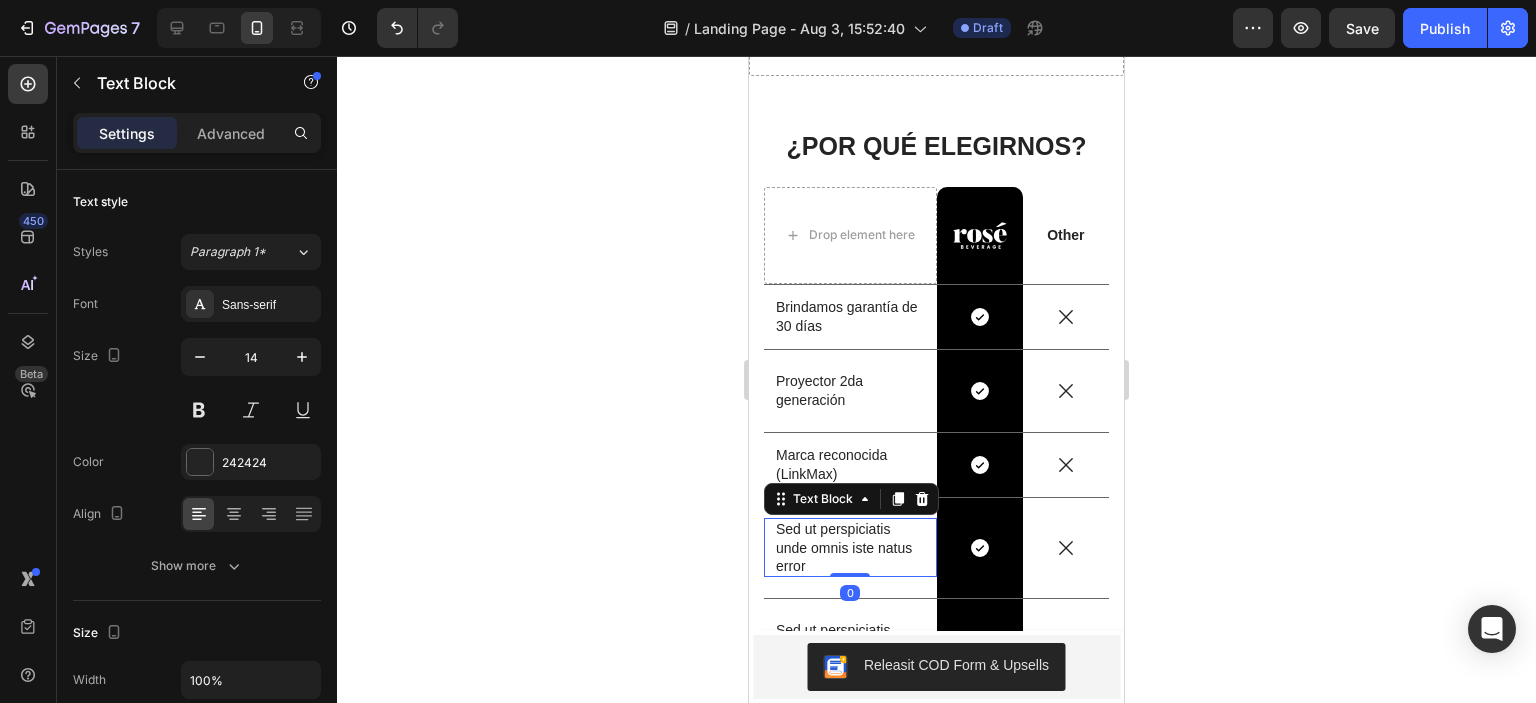 click on "Sed ut perspiciatis unde omnis iste natus error" at bounding box center [850, 547] 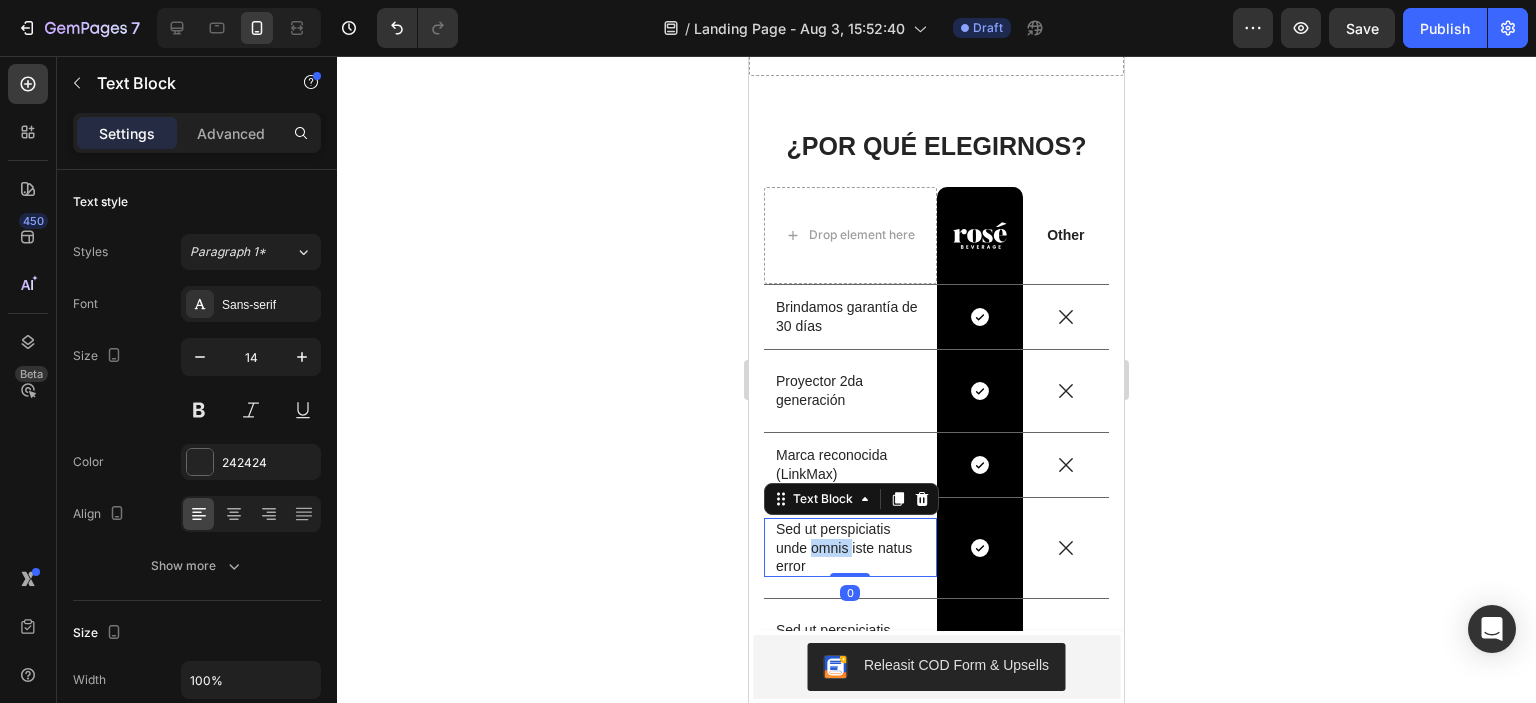 click on "Sed ut perspiciatis unde omnis iste natus error" at bounding box center [850, 547] 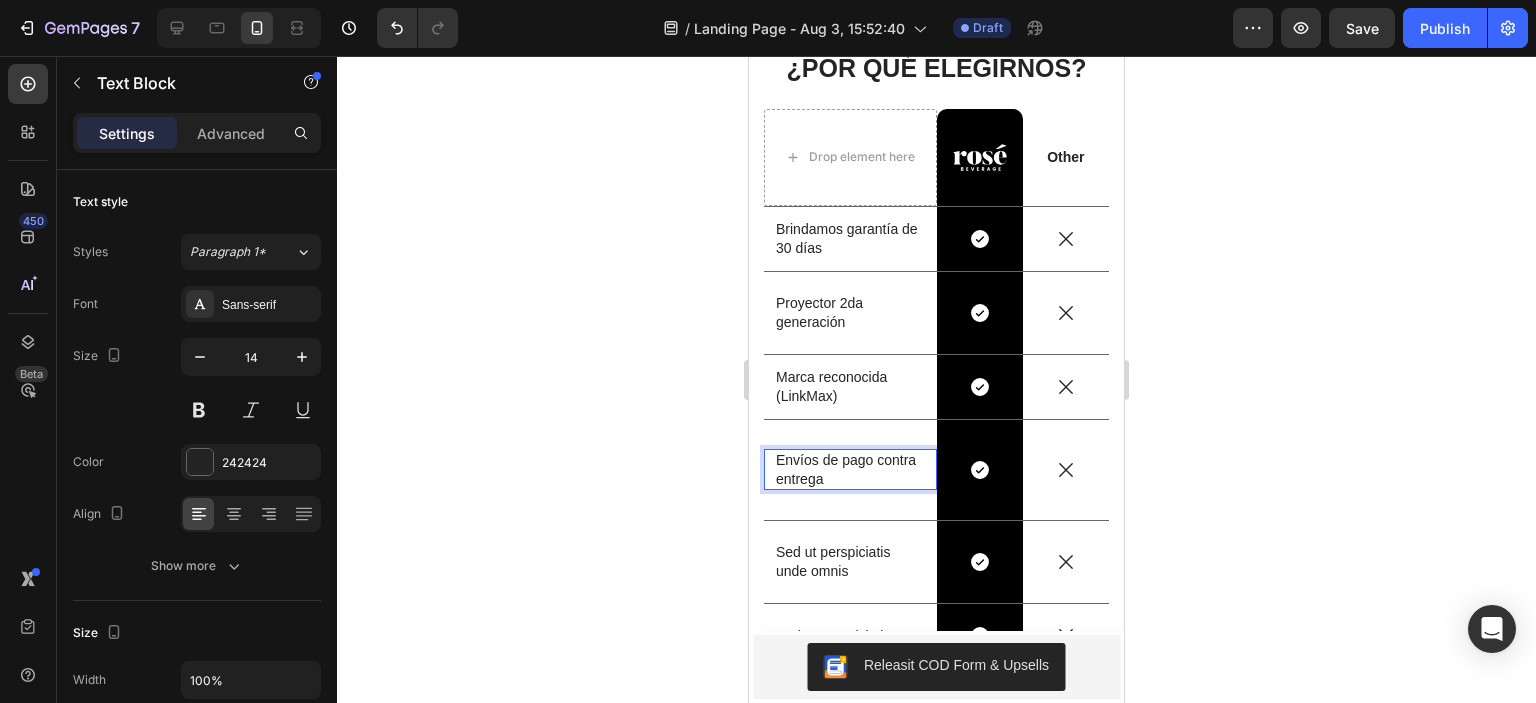 scroll, scrollTop: 1601, scrollLeft: 0, axis: vertical 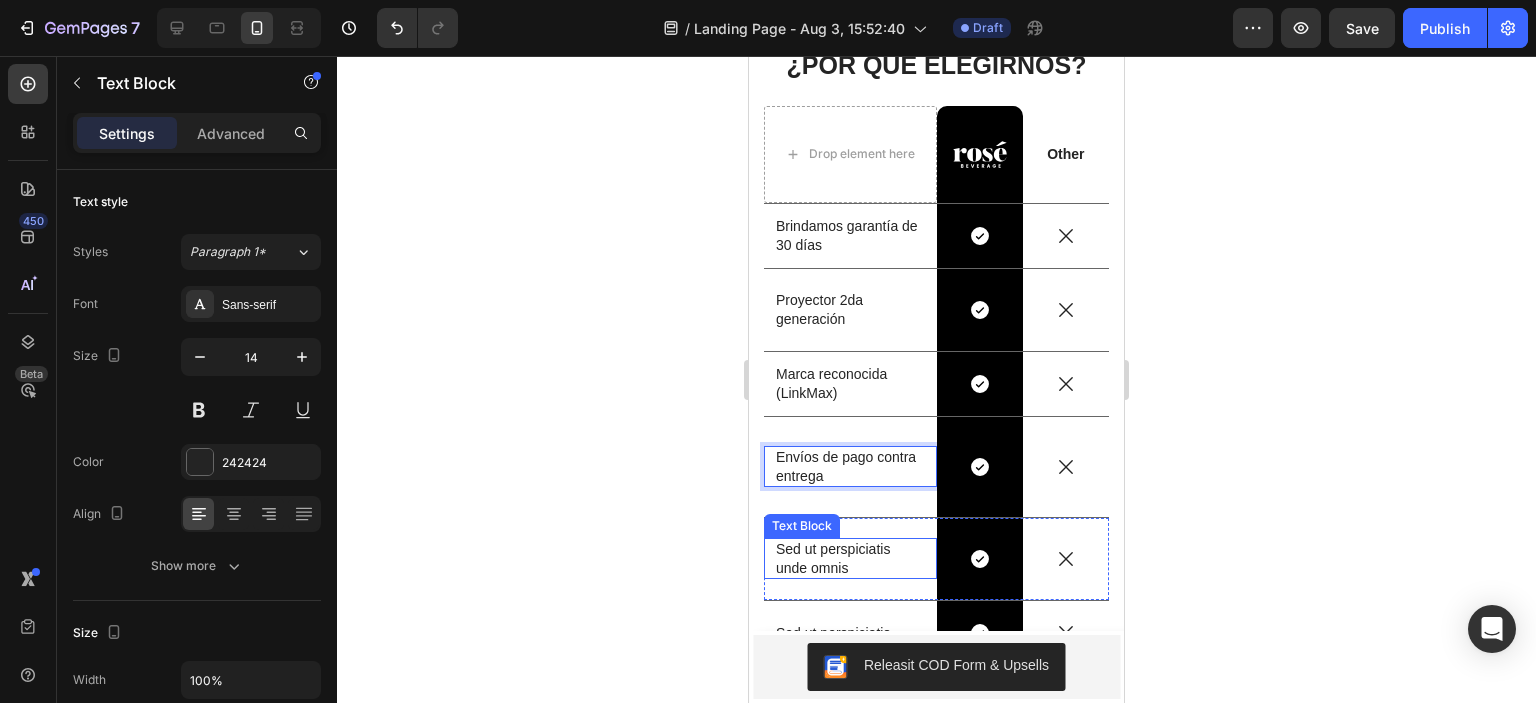 click on "Sed ut perspiciatis unde omnis" at bounding box center [850, 558] 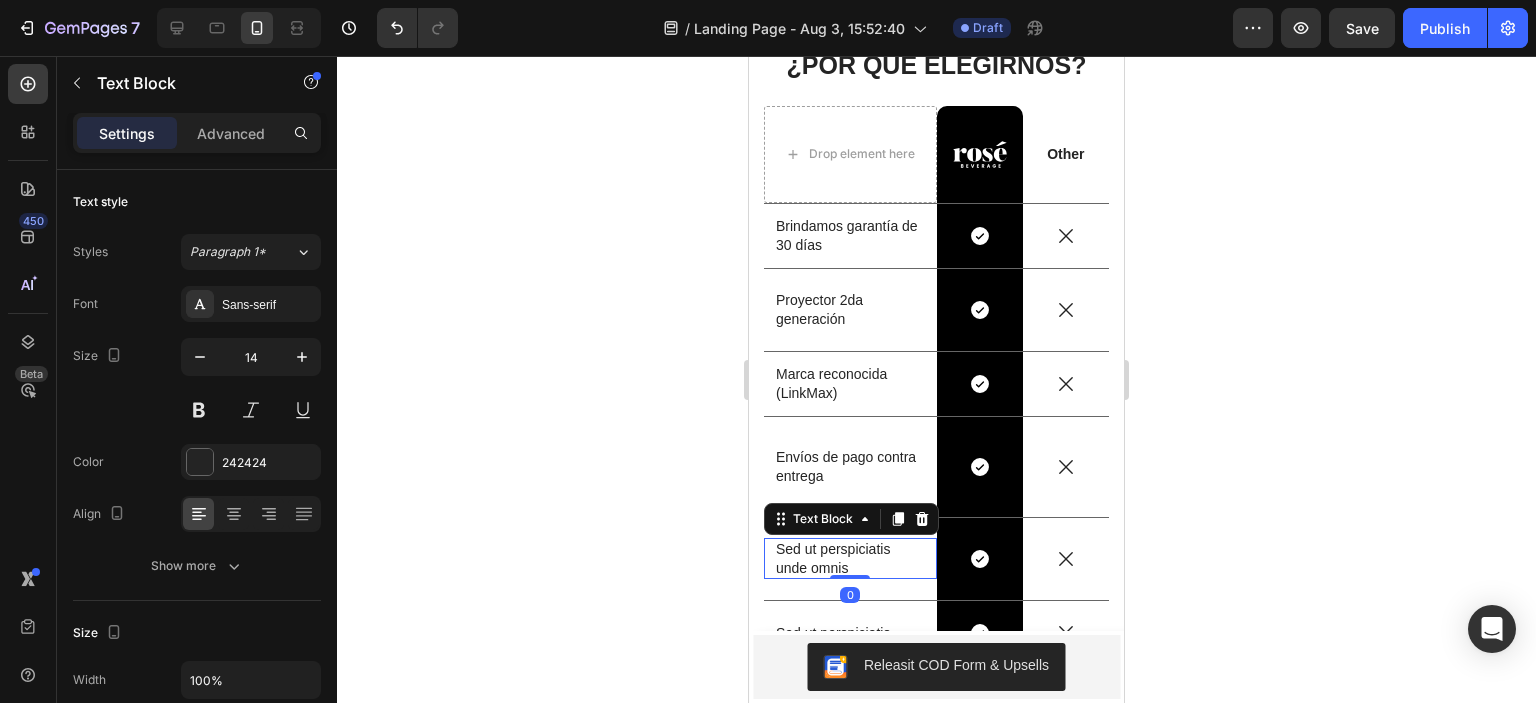 click on "Sed ut perspiciatis unde omnis" at bounding box center [850, 558] 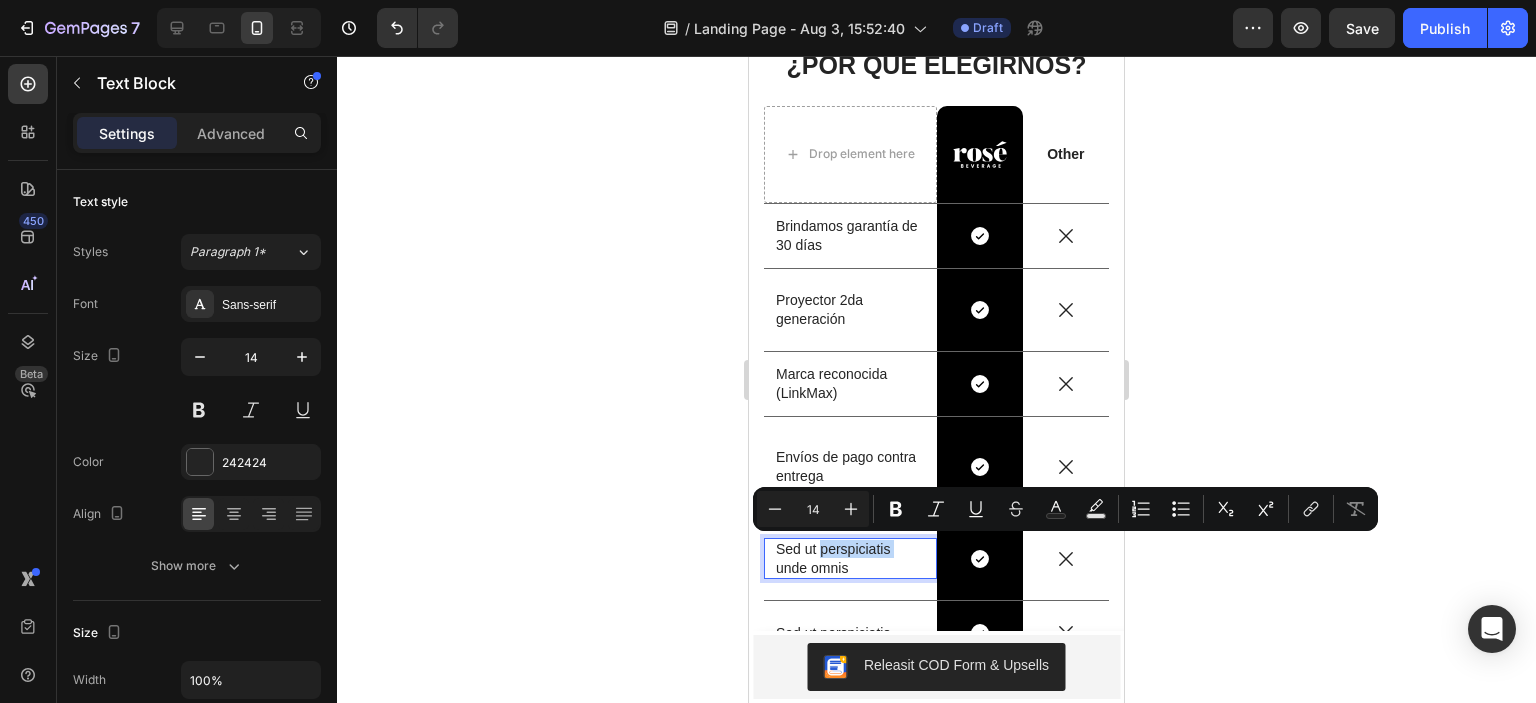 click on "Sed ut perspiciatis unde omnis" at bounding box center [850, 558] 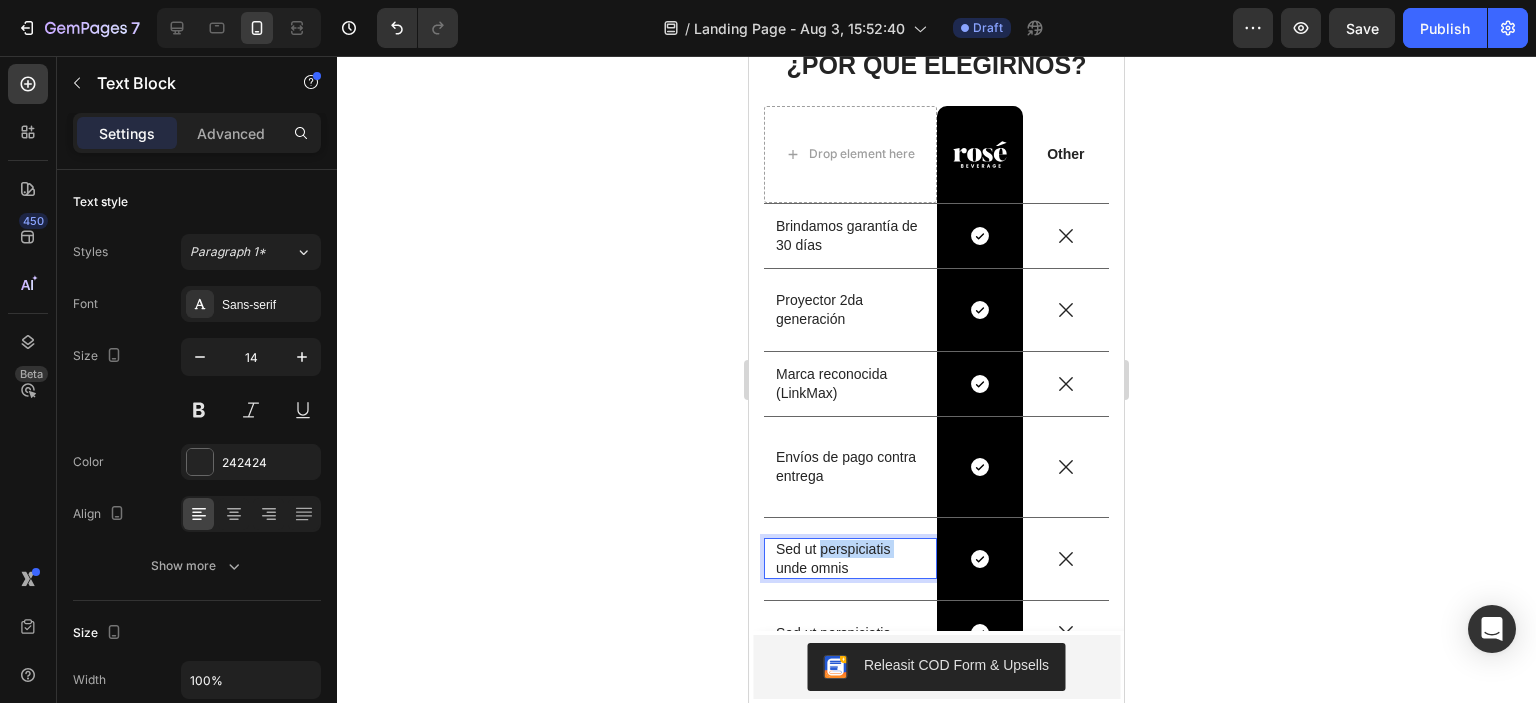 click on "Sed ut perspiciatis unde omnis" at bounding box center [850, 558] 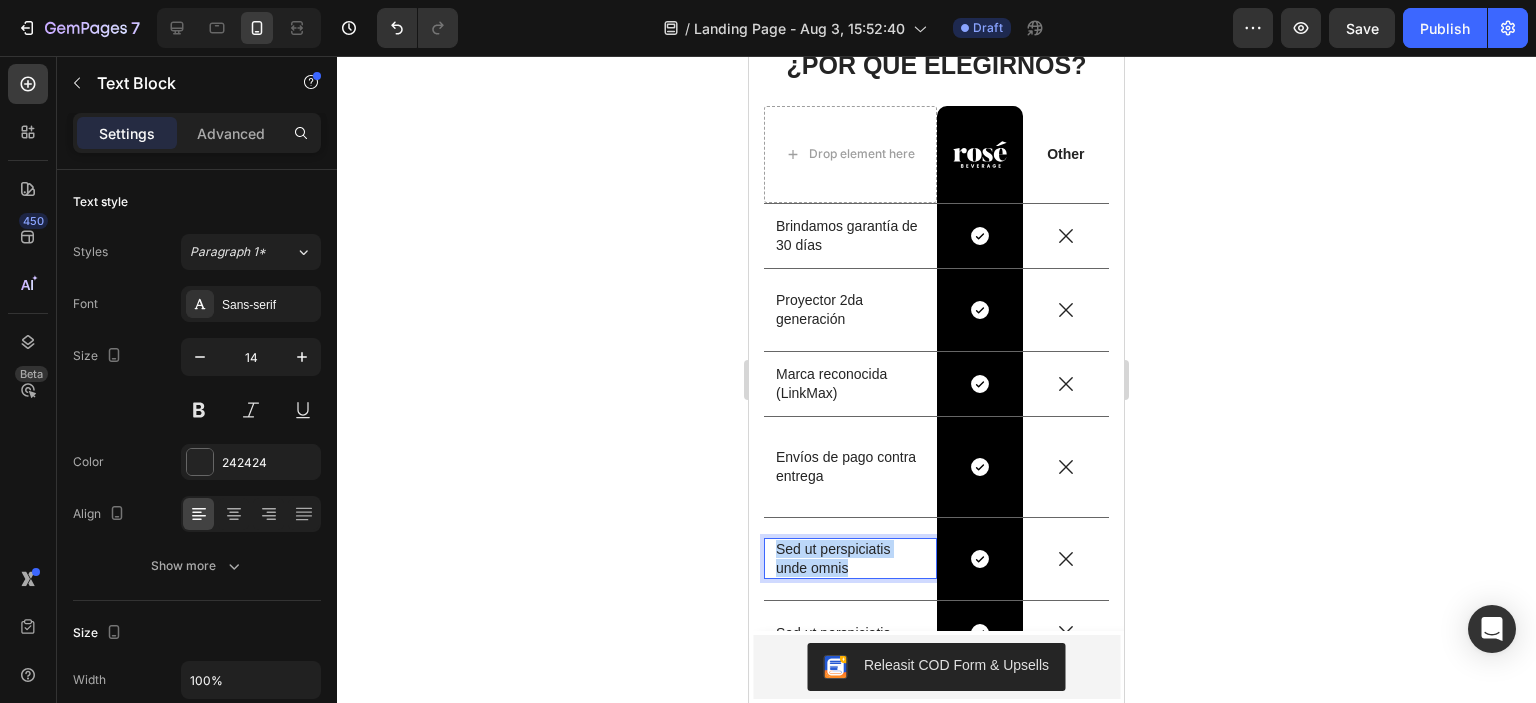 click on "Sed ut perspiciatis unde omnis" at bounding box center (850, 558) 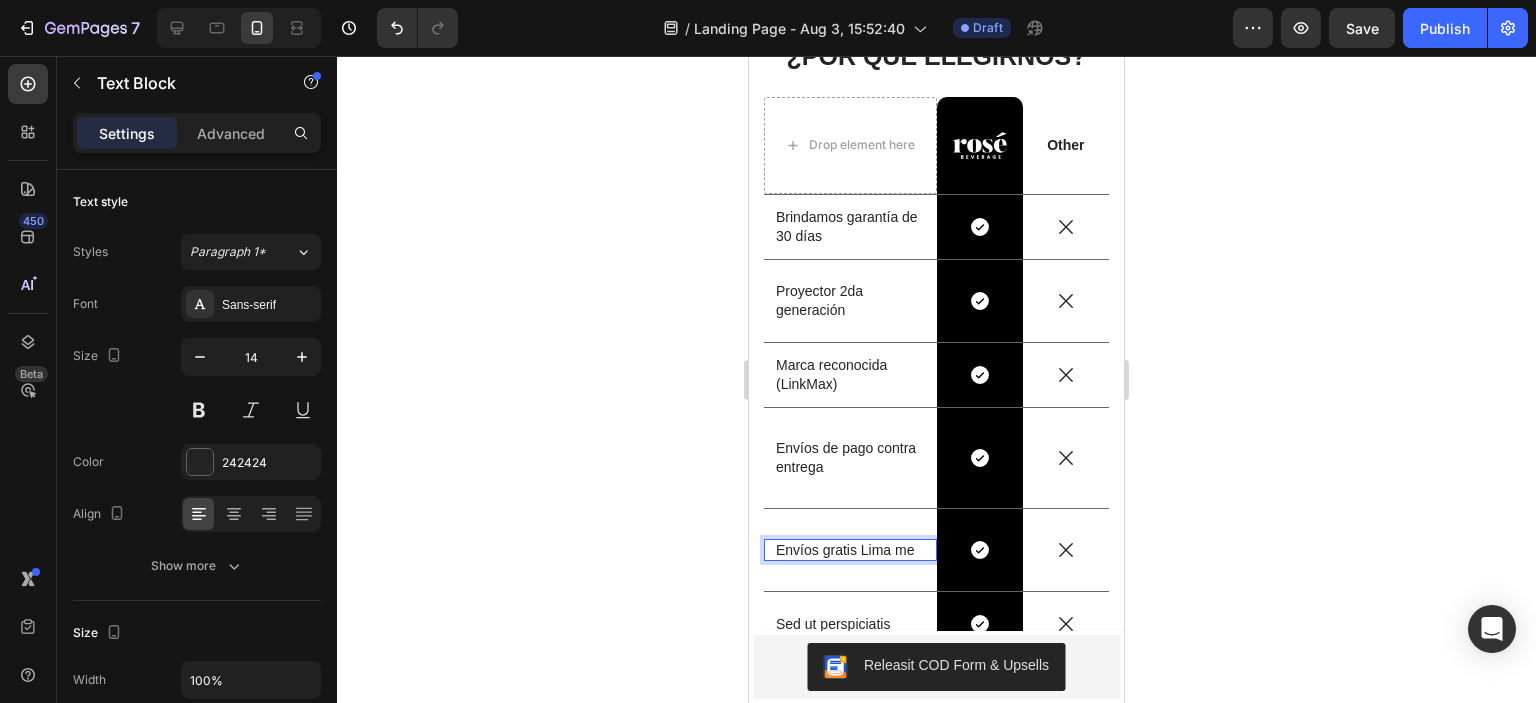 scroll, scrollTop: 1601, scrollLeft: 0, axis: vertical 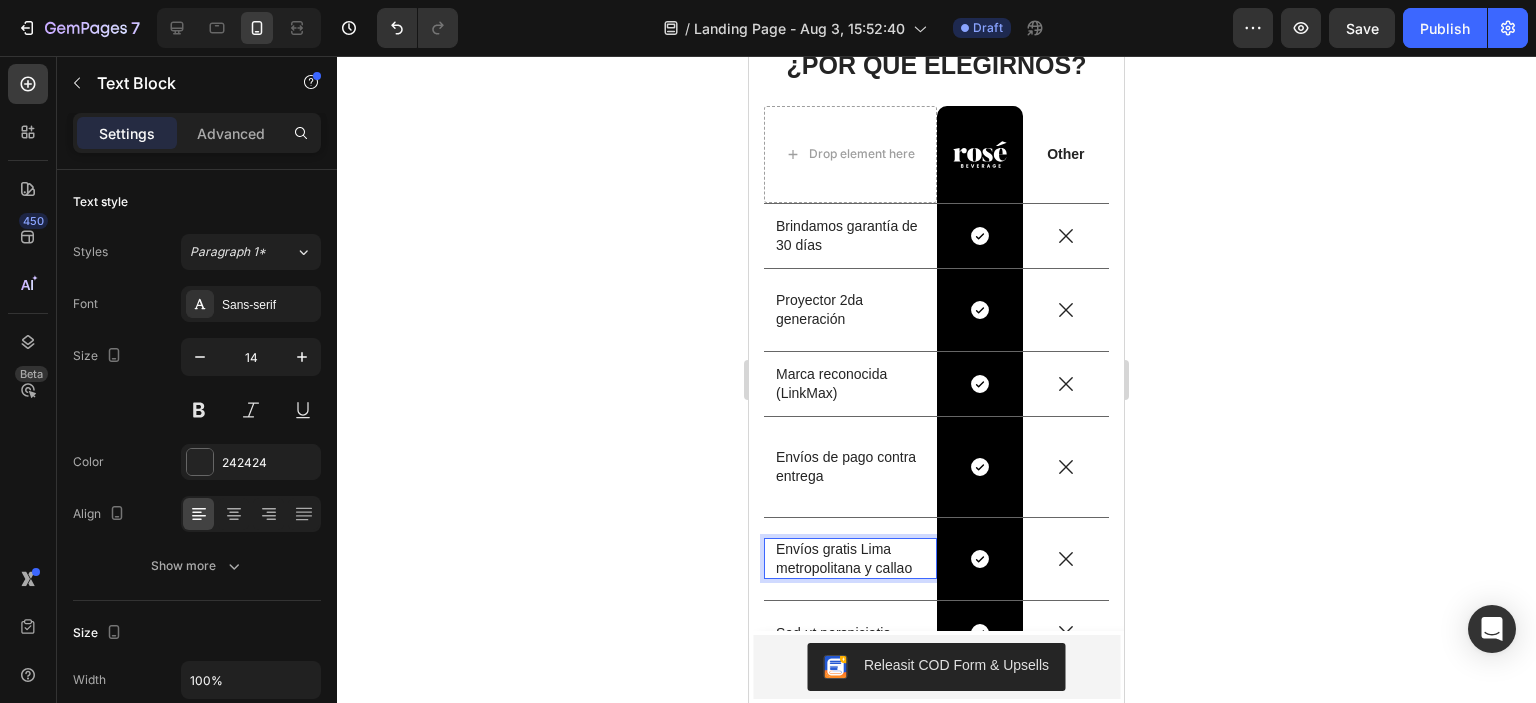click on "Envíos gratis Lima metropolitana y callao" at bounding box center (850, 558) 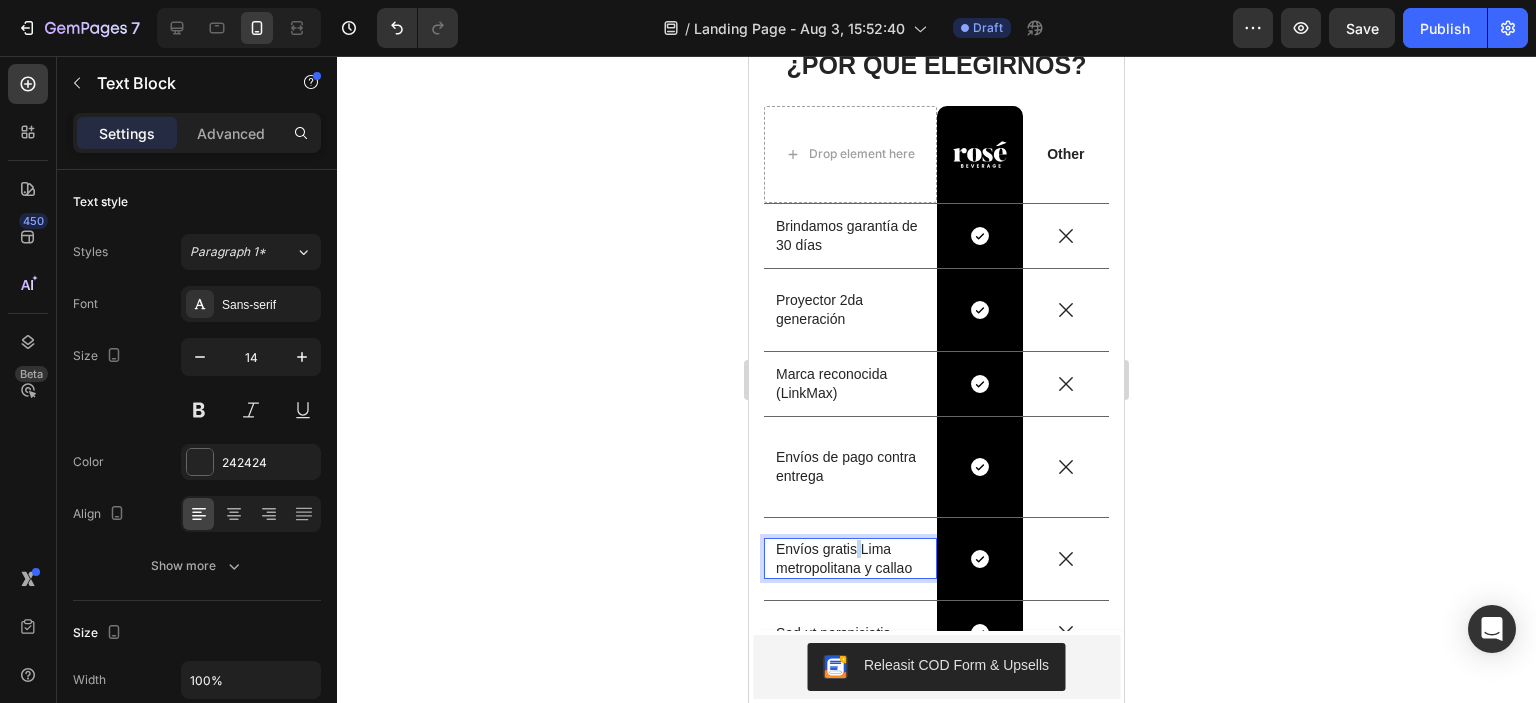 click on "Envíos gratis Lima metropolitana y callao" at bounding box center (850, 558) 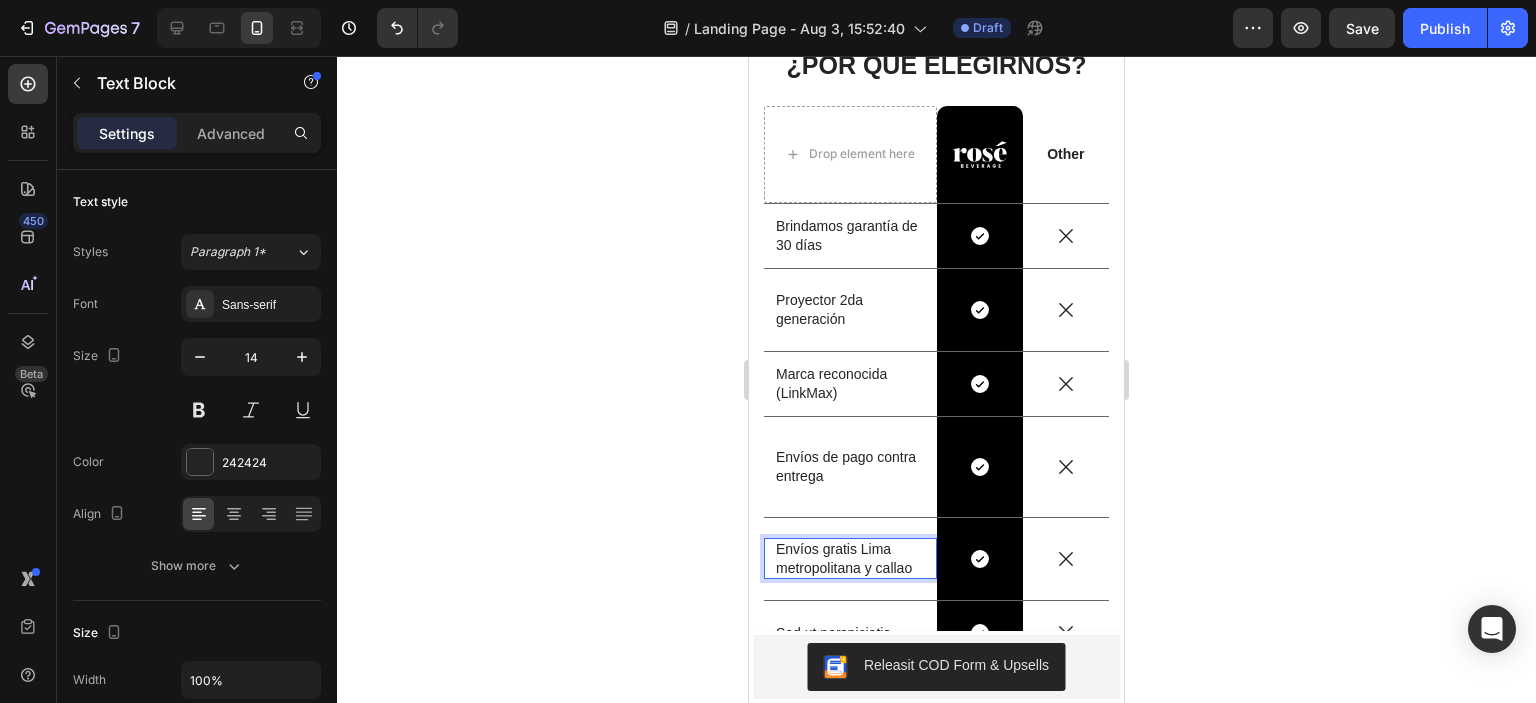 click on "Envíos gratis Lima metropolitana y callao" at bounding box center (850, 558) 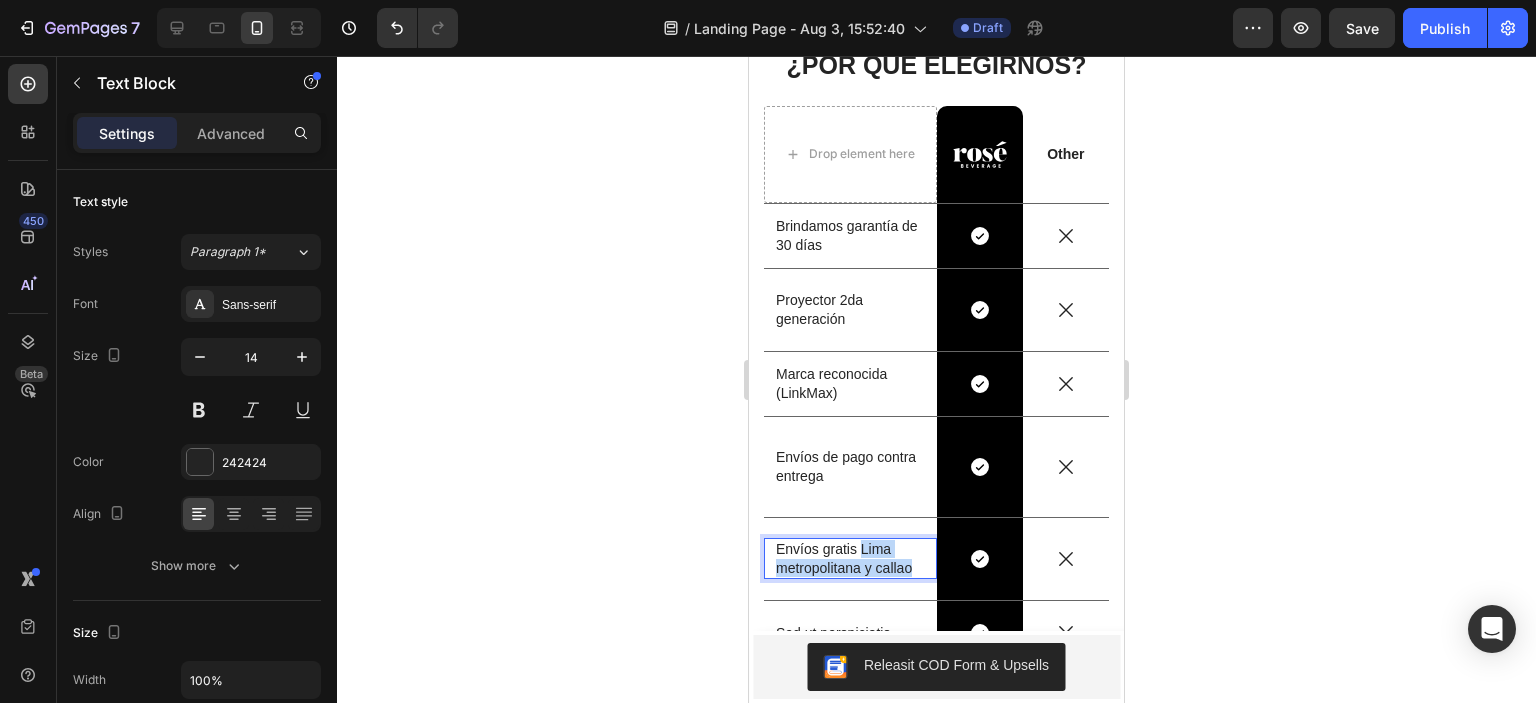 drag, startPoint x: 862, startPoint y: 546, endPoint x: 910, endPoint y: 567, distance: 52.392746 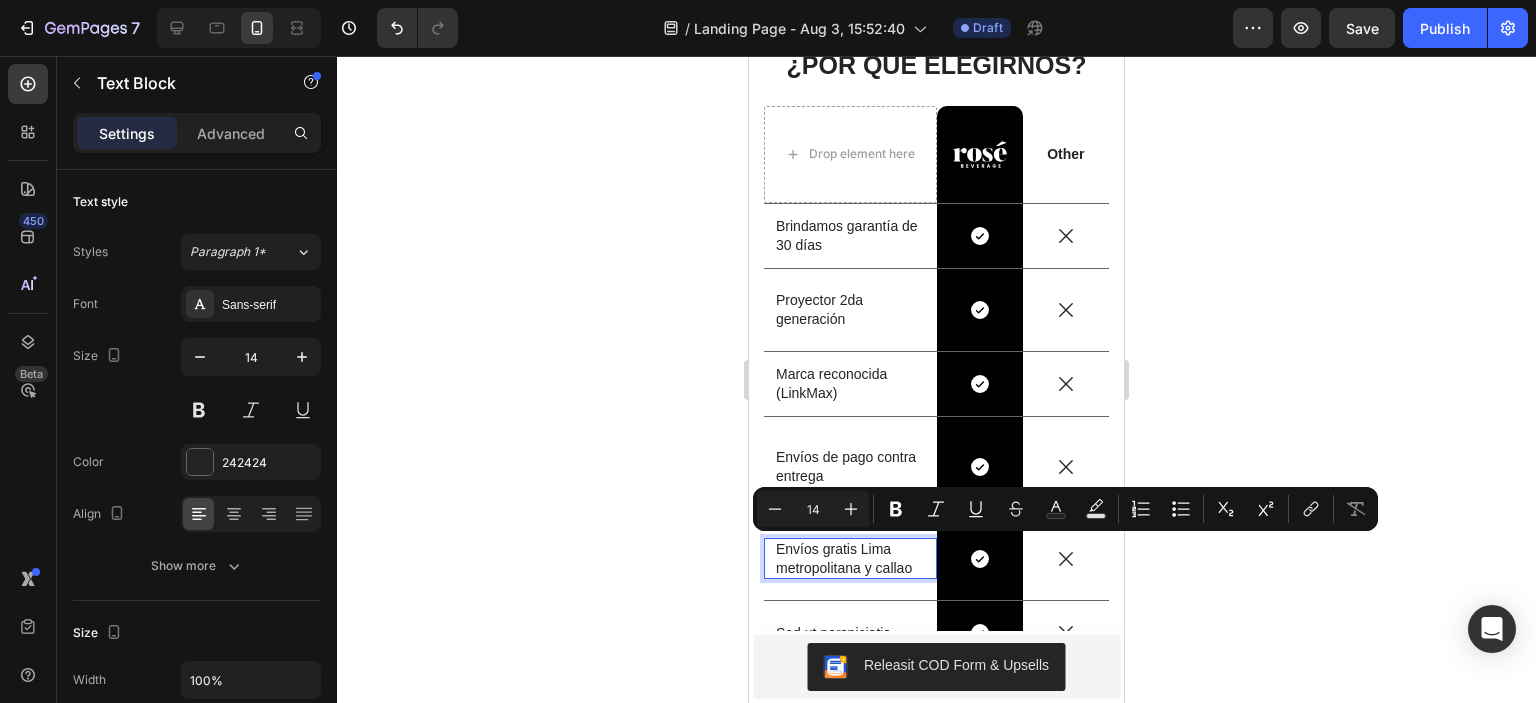 scroll, scrollTop: 1610, scrollLeft: 0, axis: vertical 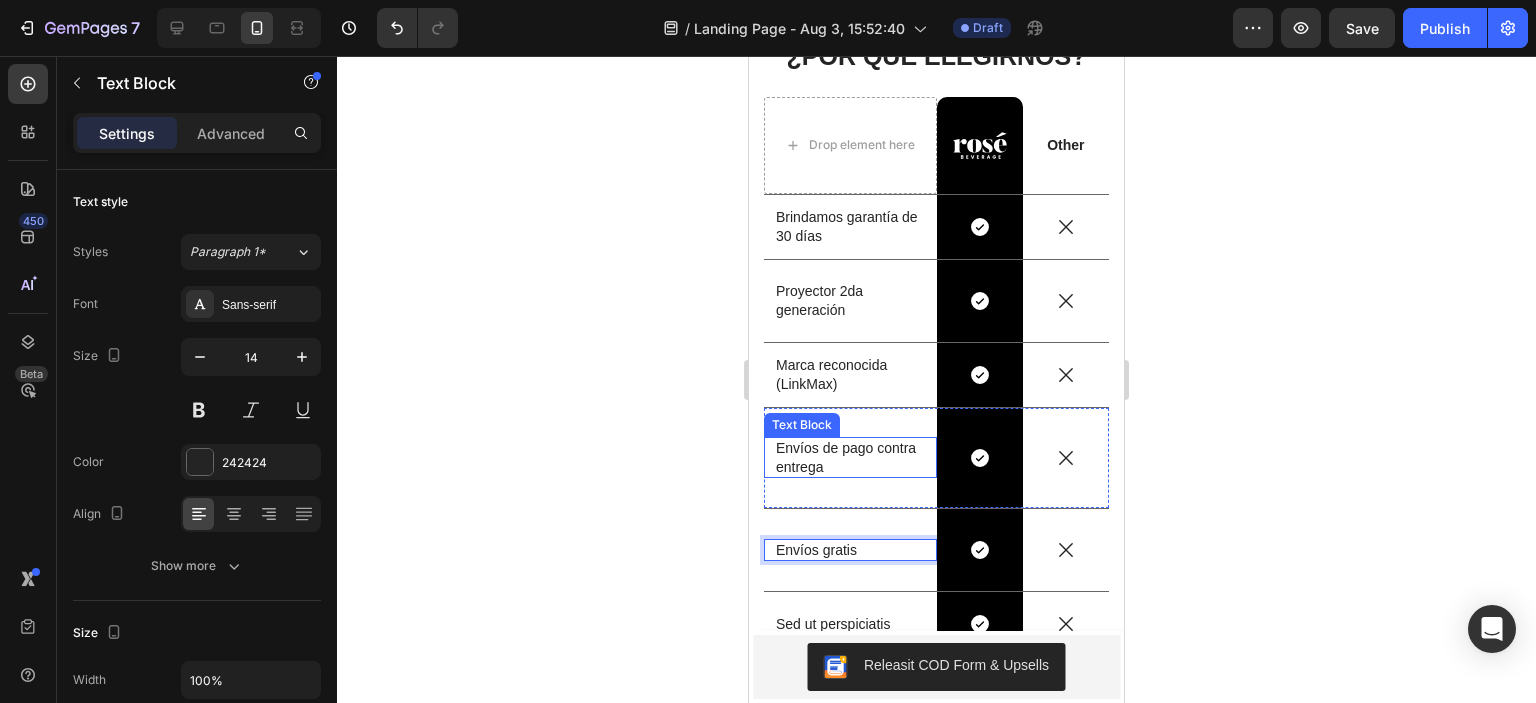 click on "Envíos de pago contra entrega" at bounding box center [850, 457] 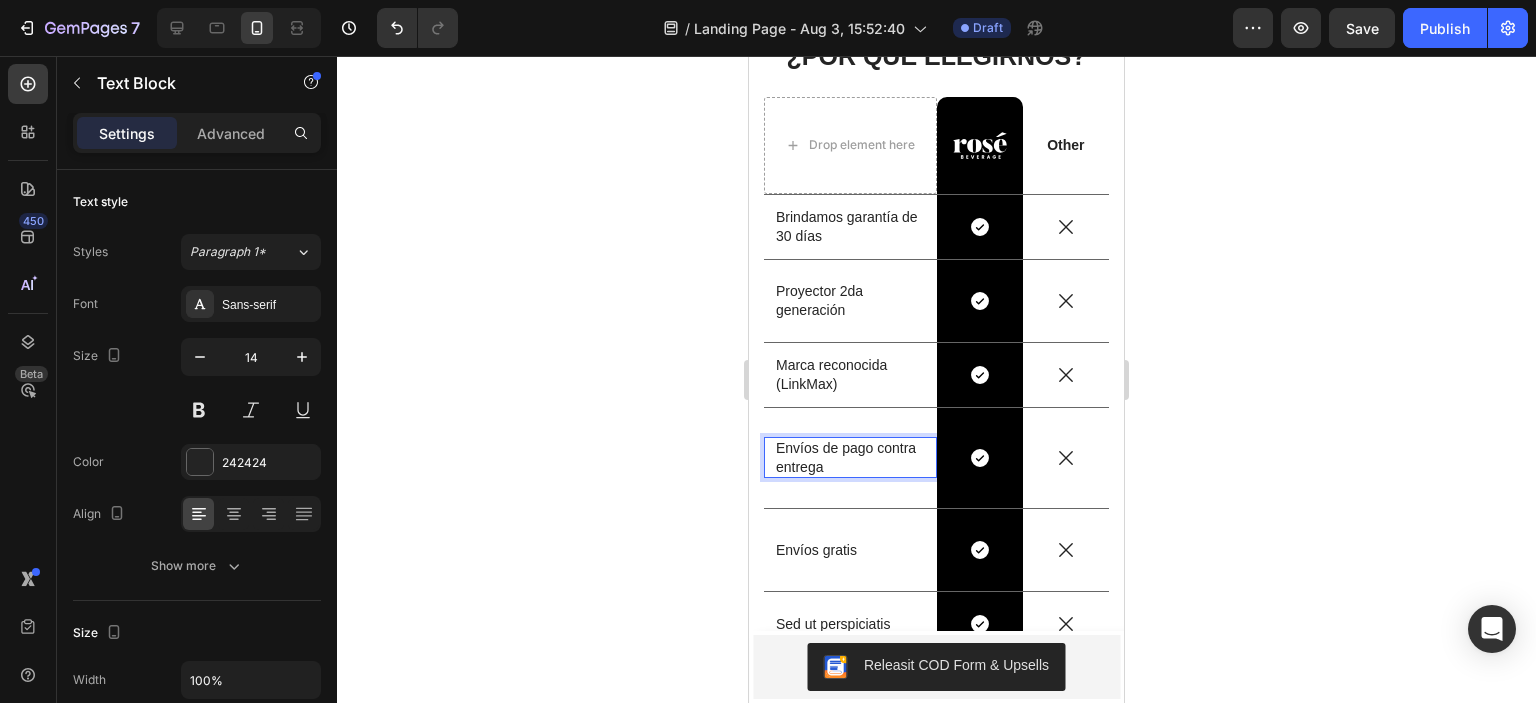 scroll, scrollTop: 1601, scrollLeft: 0, axis: vertical 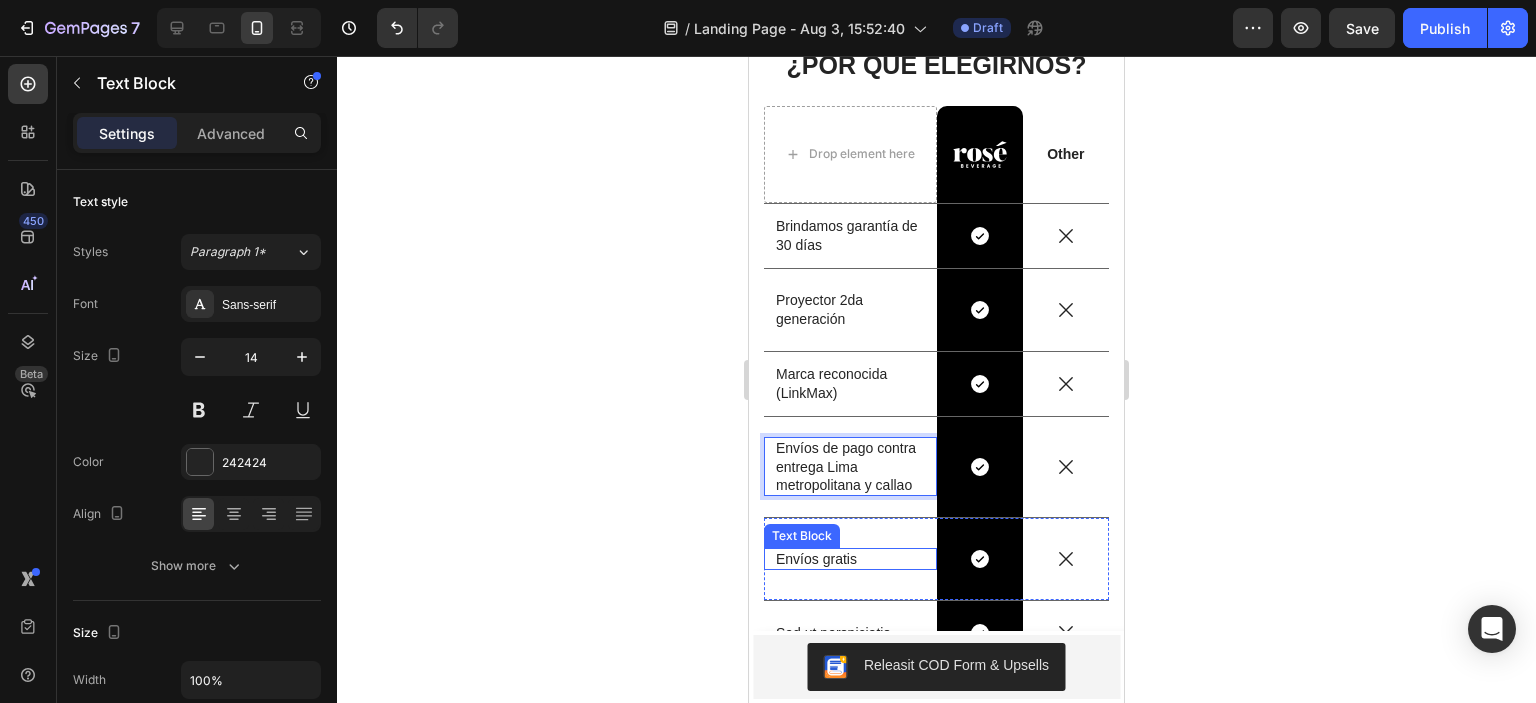 click on "Envíos gratis" at bounding box center [850, 559] 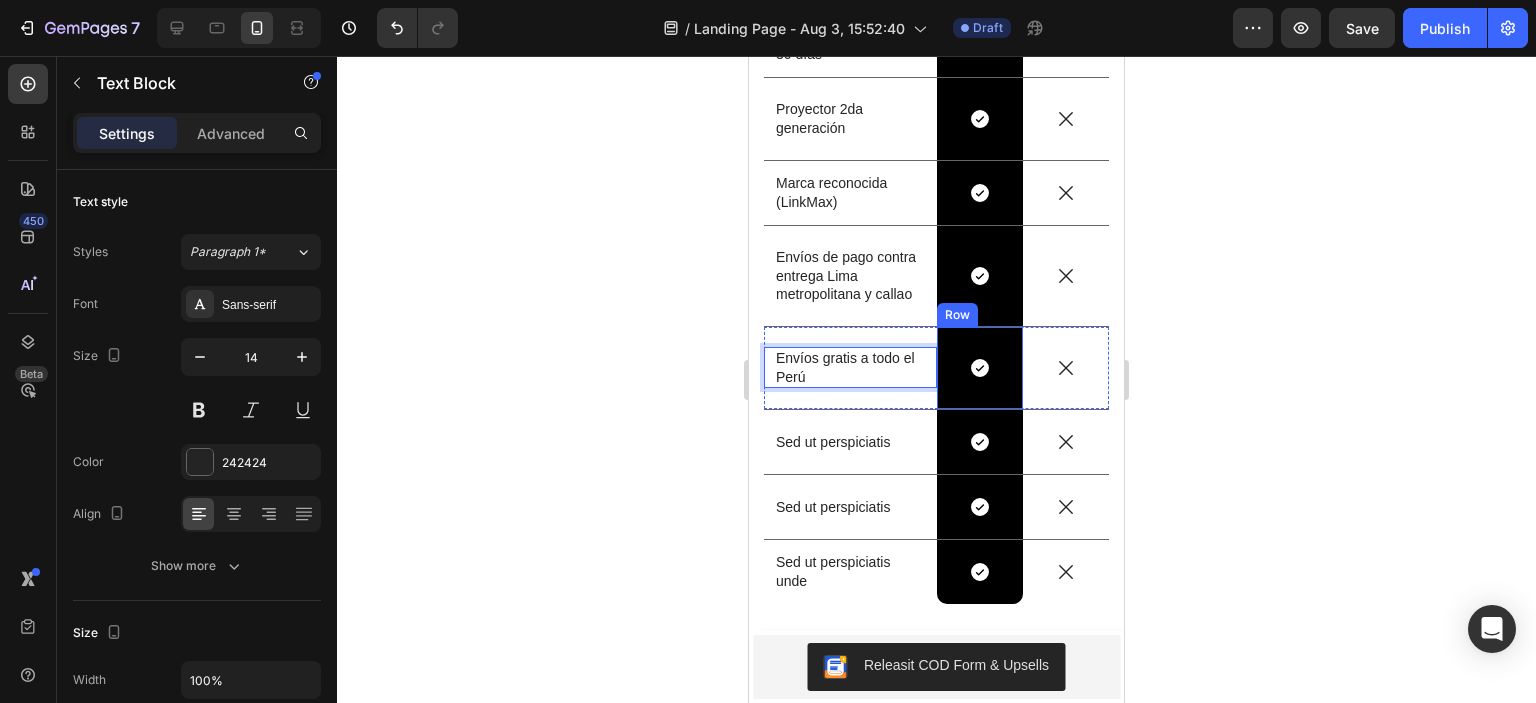 scroll, scrollTop: 1795, scrollLeft: 0, axis: vertical 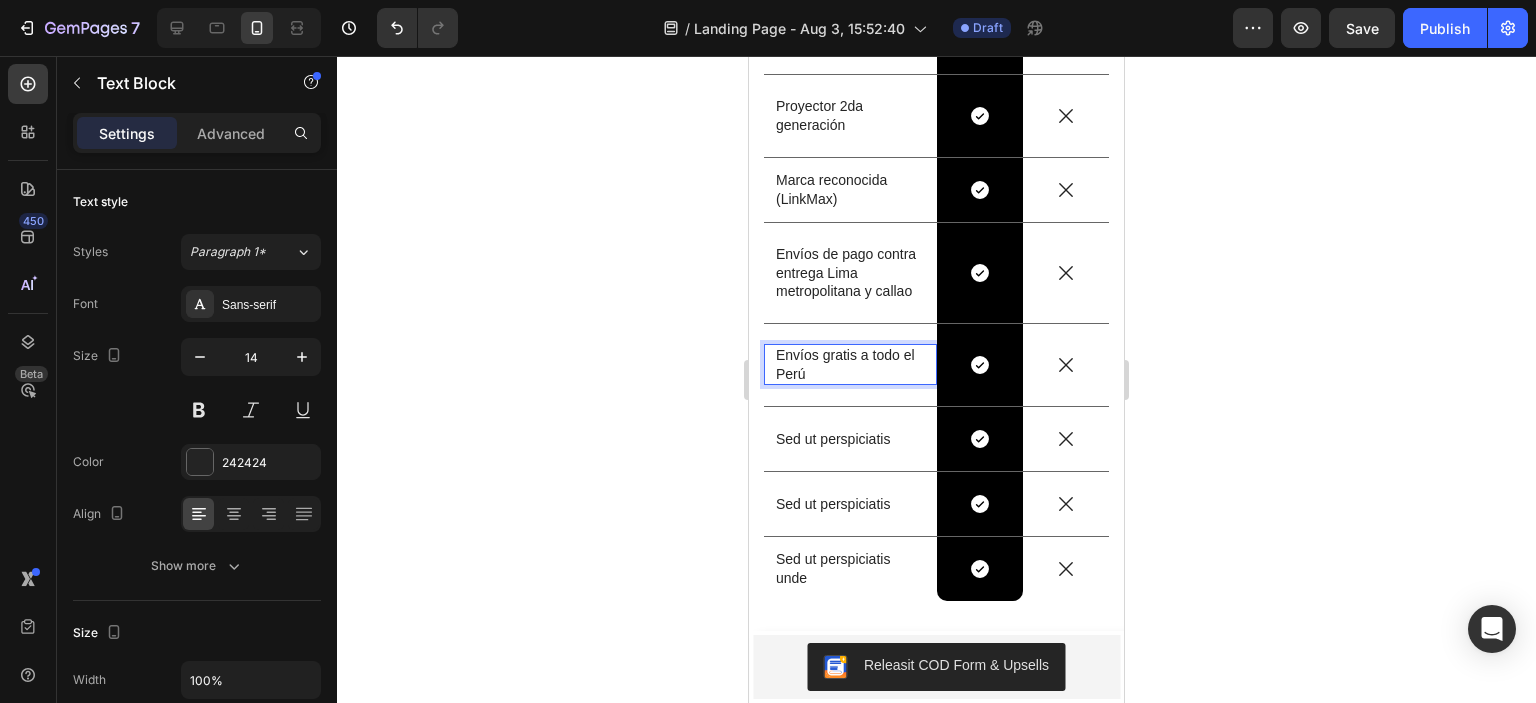 click 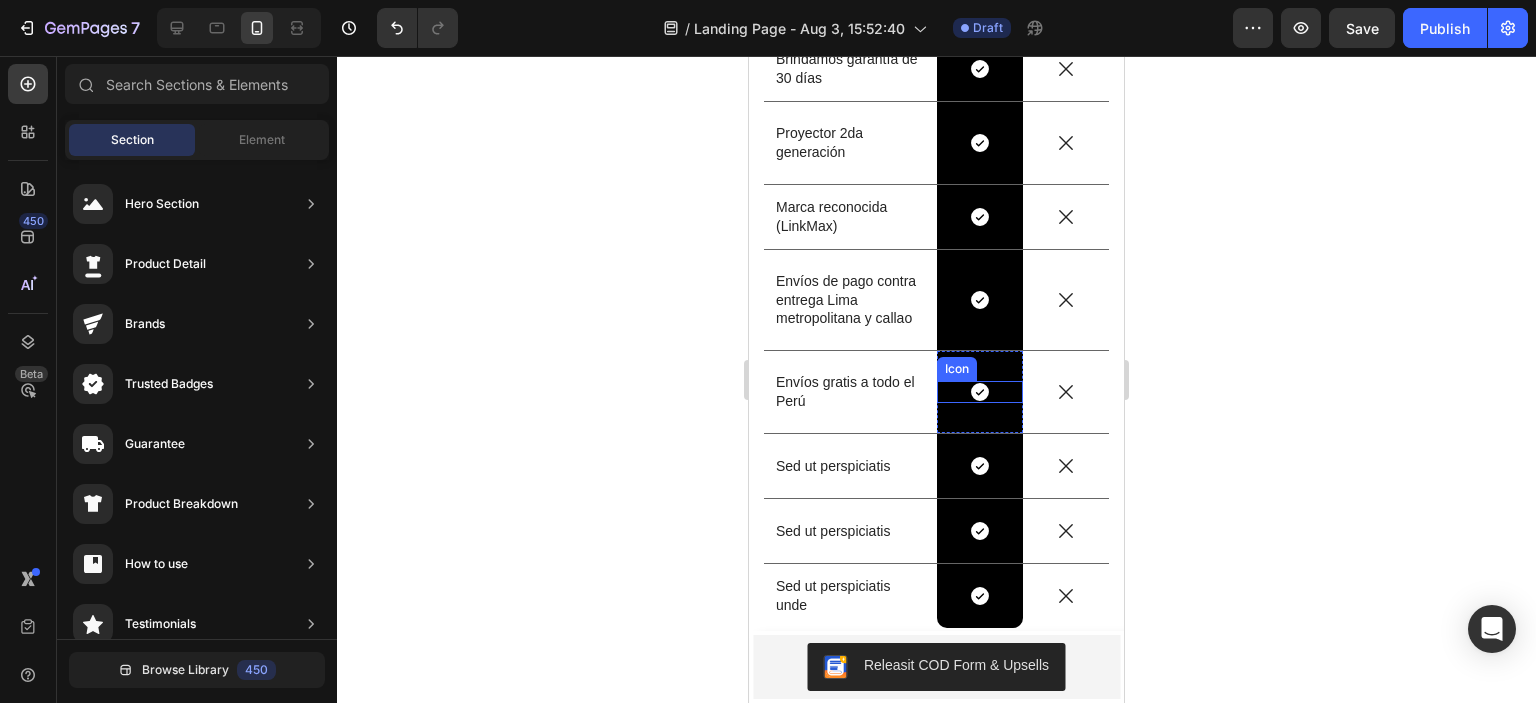 scroll, scrollTop: 1780, scrollLeft: 0, axis: vertical 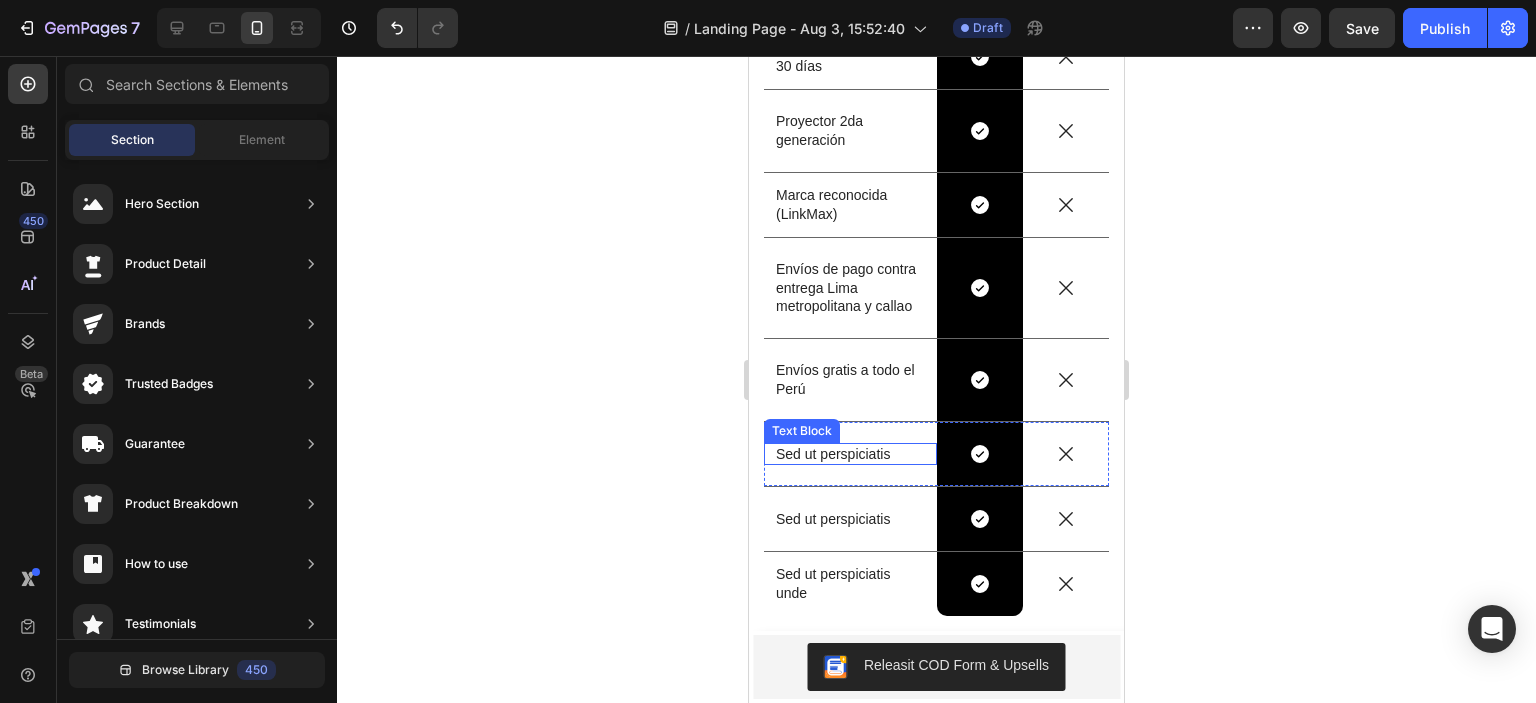 click on "Sed ut perspiciatis" at bounding box center [850, 454] 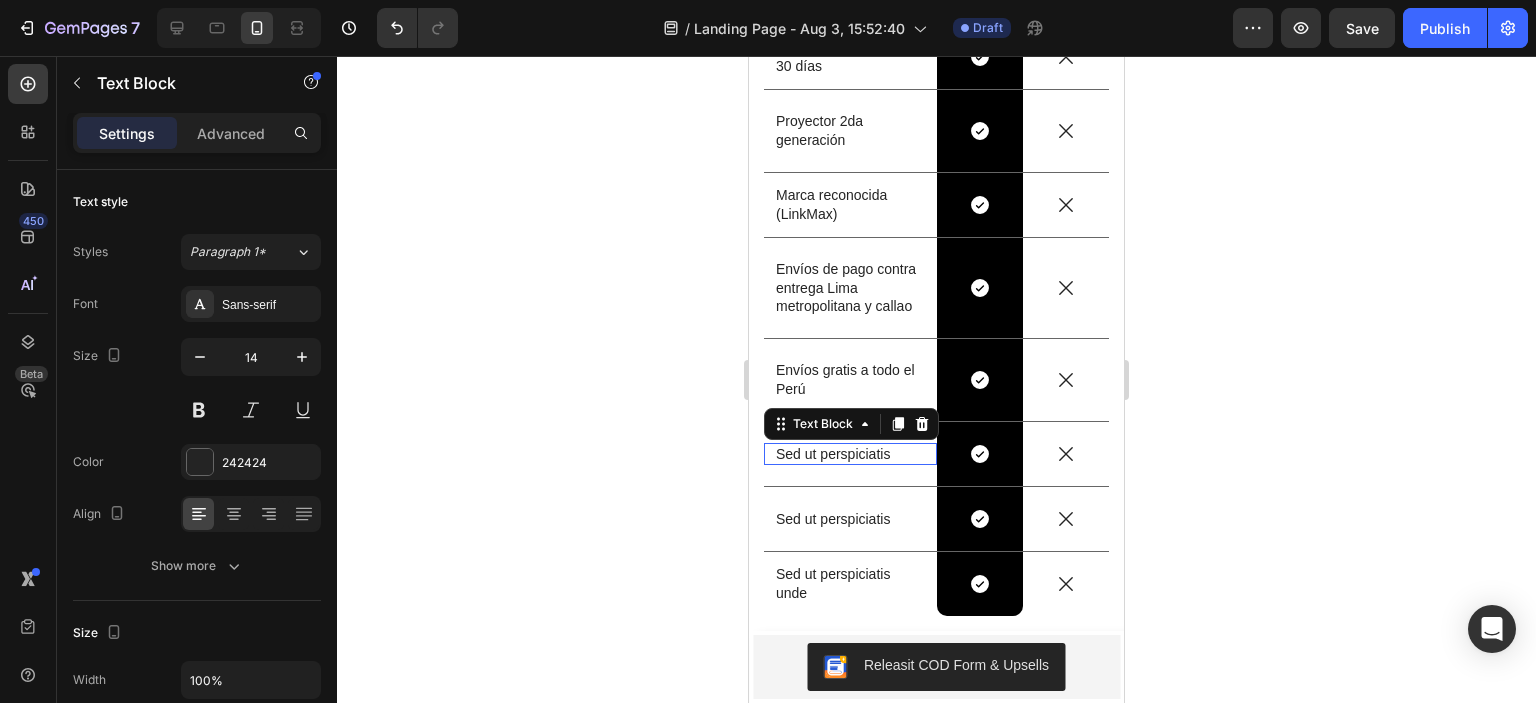 click on "Sed ut perspiciatis" at bounding box center [850, 454] 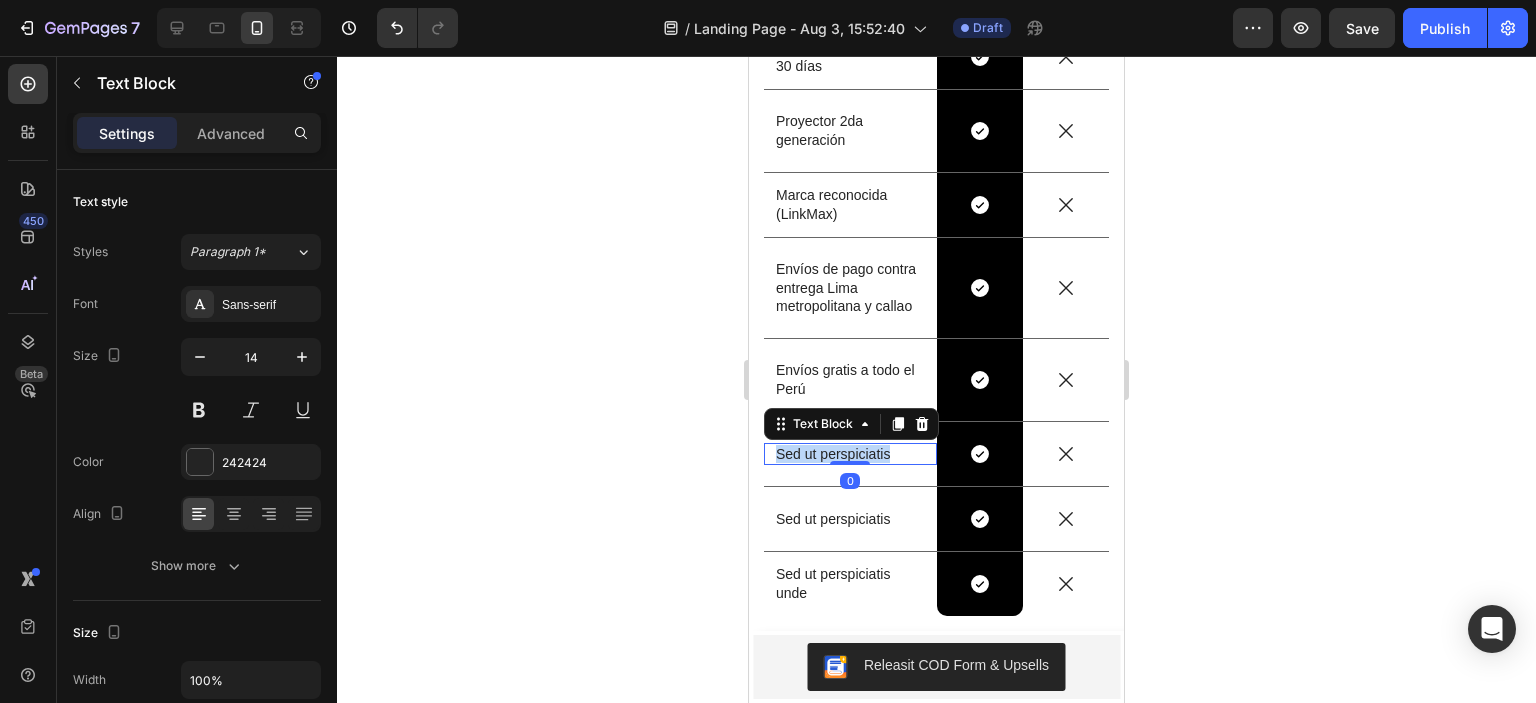 click on "Sed ut perspiciatis" at bounding box center [850, 454] 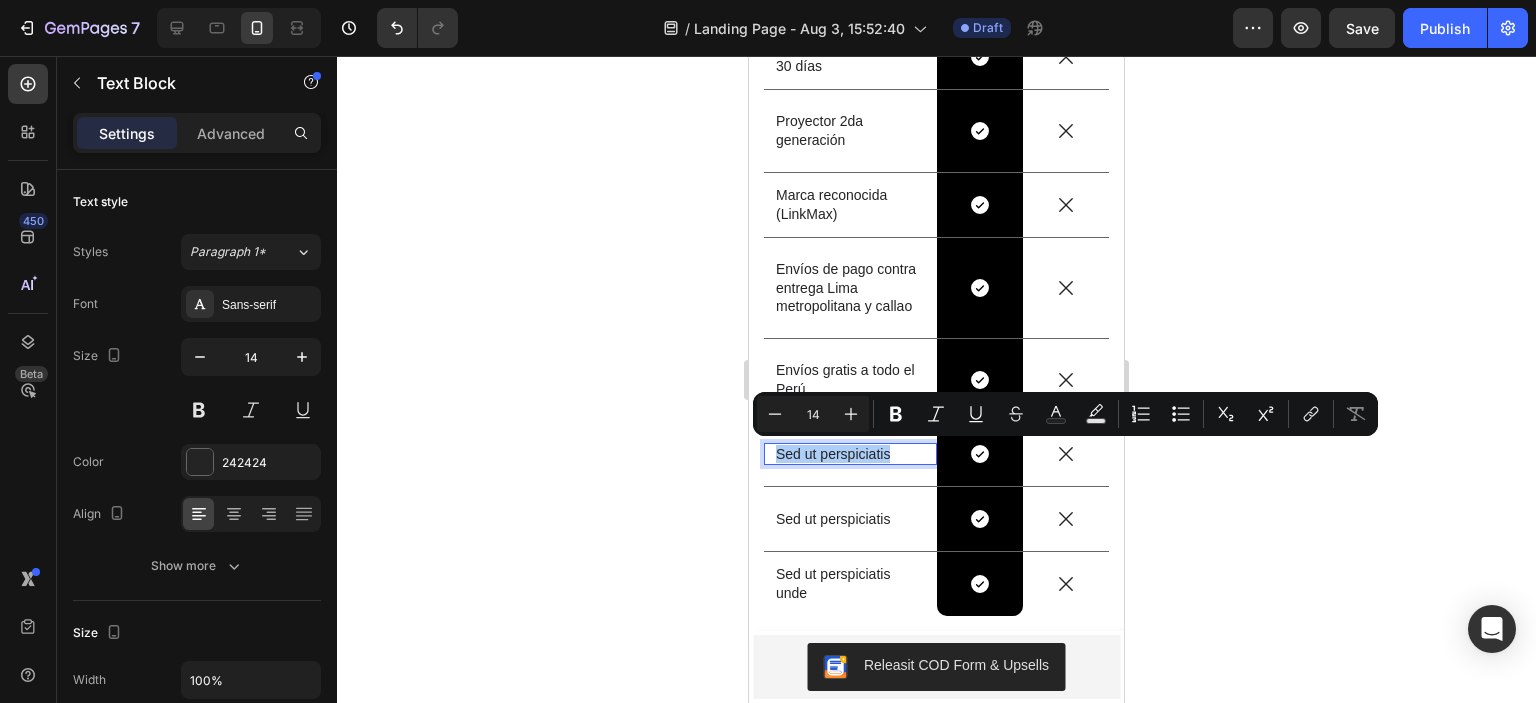 click 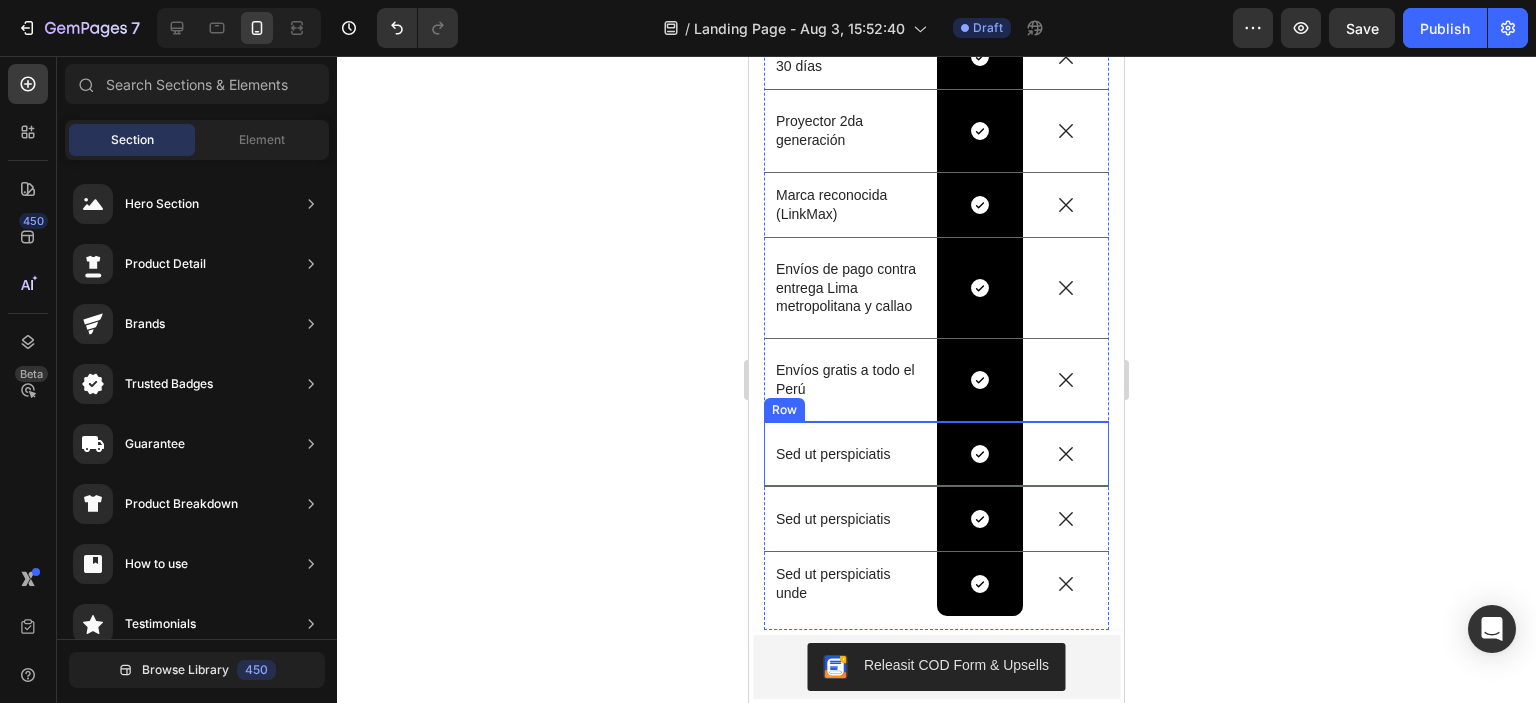 click on "Sed ut perspiciatis Text Block" at bounding box center [850, 454] 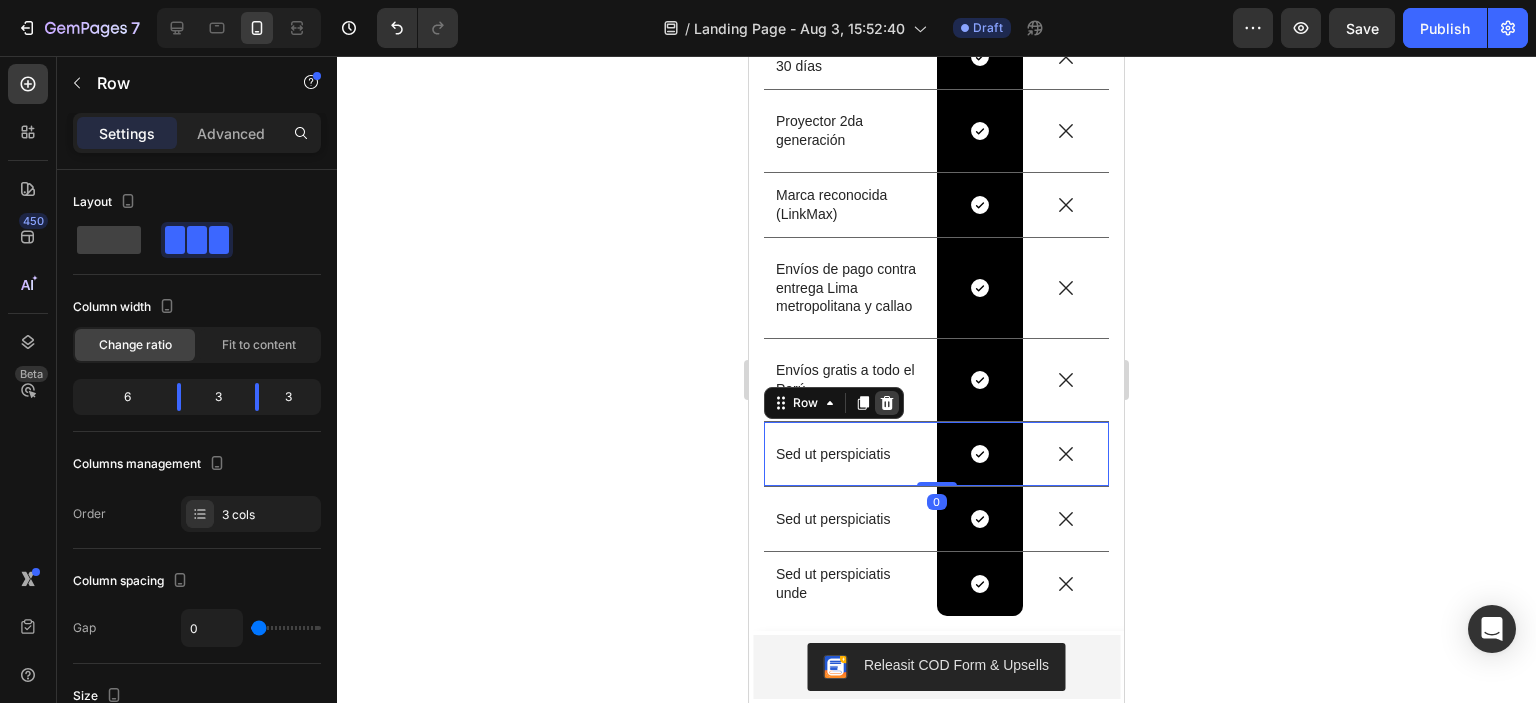 click 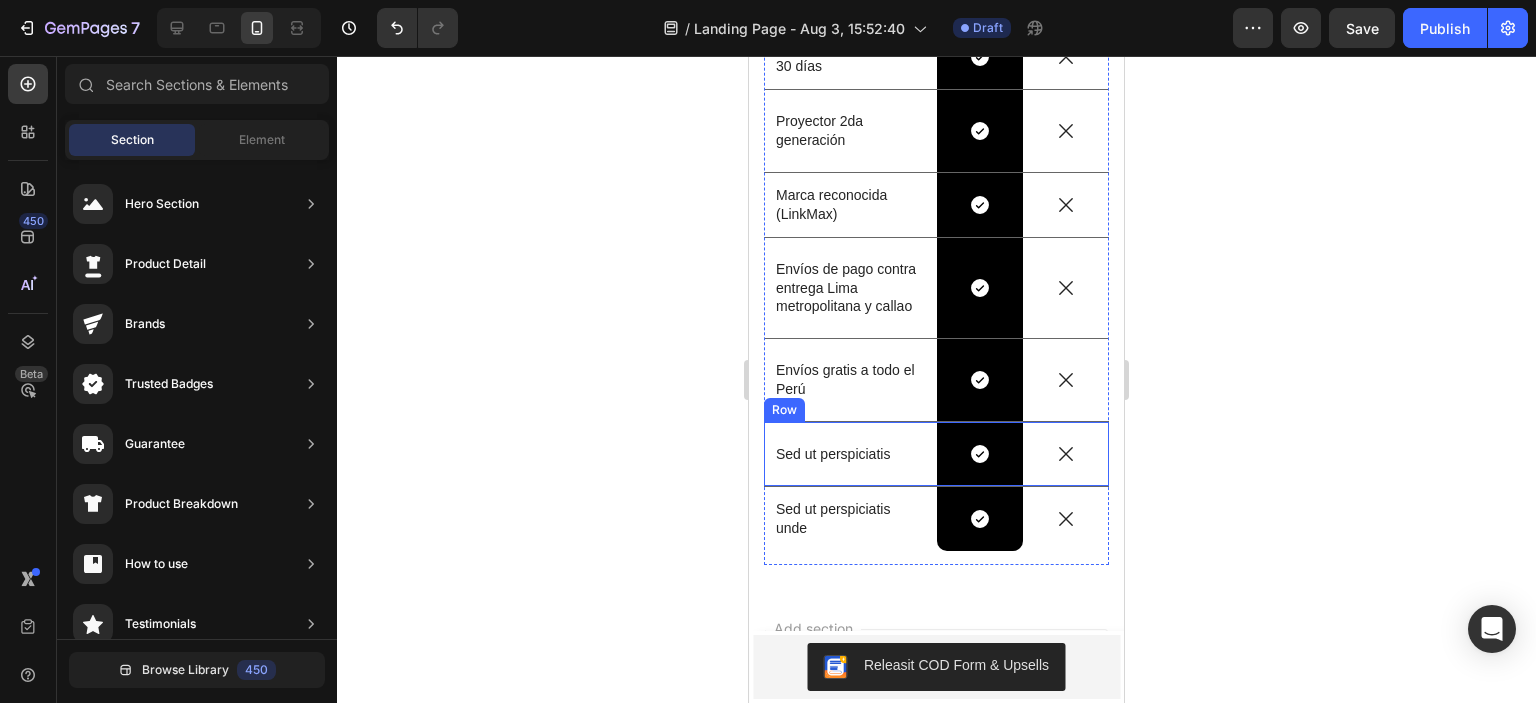 click on "Sed ut perspiciatis Text Block" at bounding box center [850, 454] 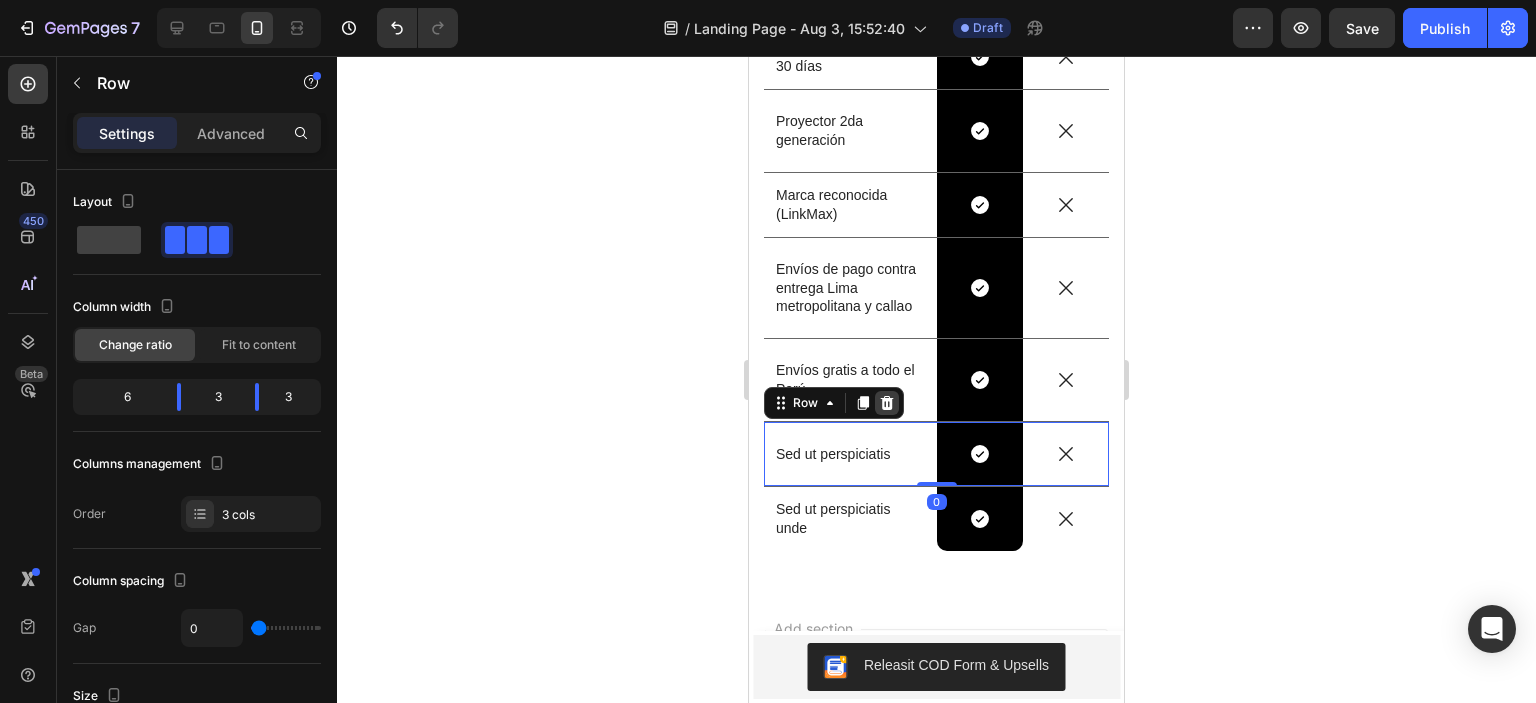 click 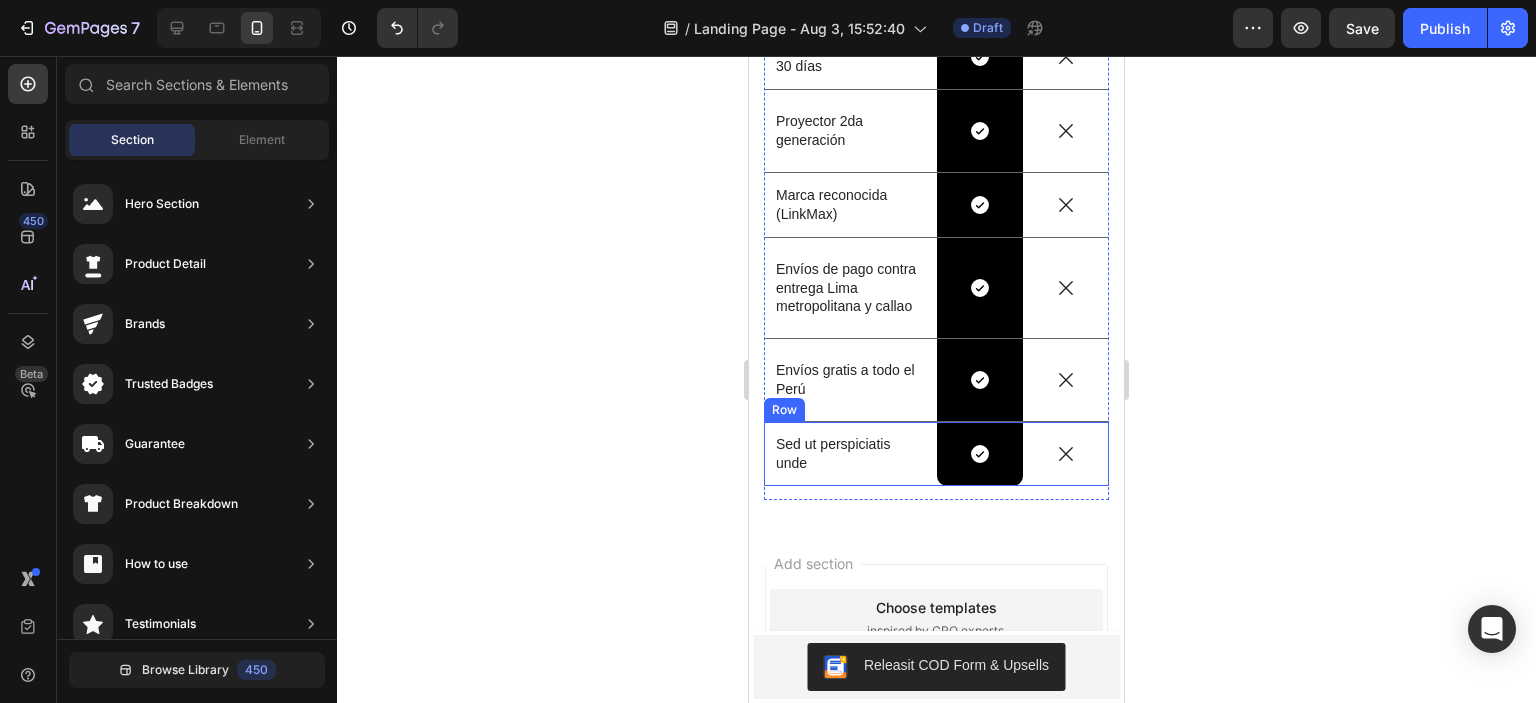click on "Sed ut perspiciatis unde Text Block" at bounding box center [850, 454] 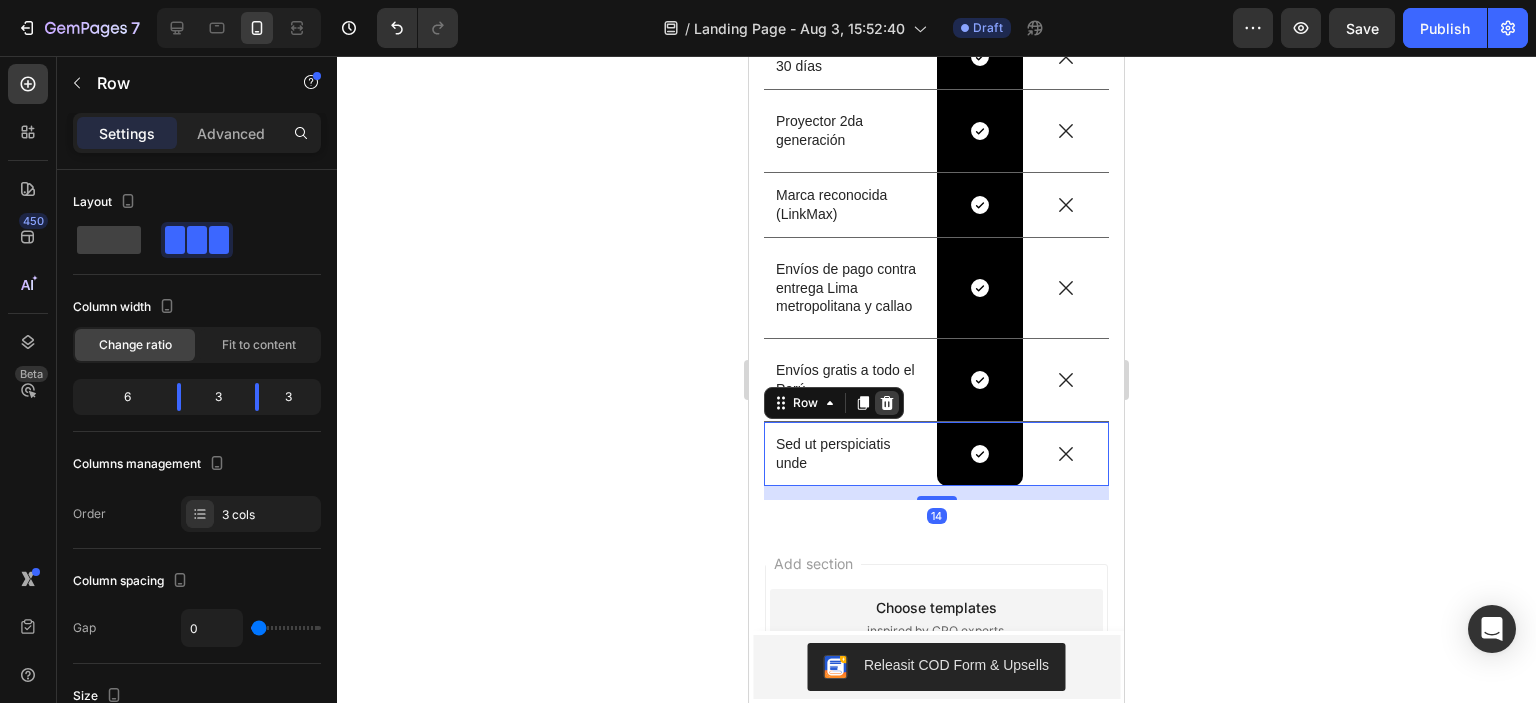 click 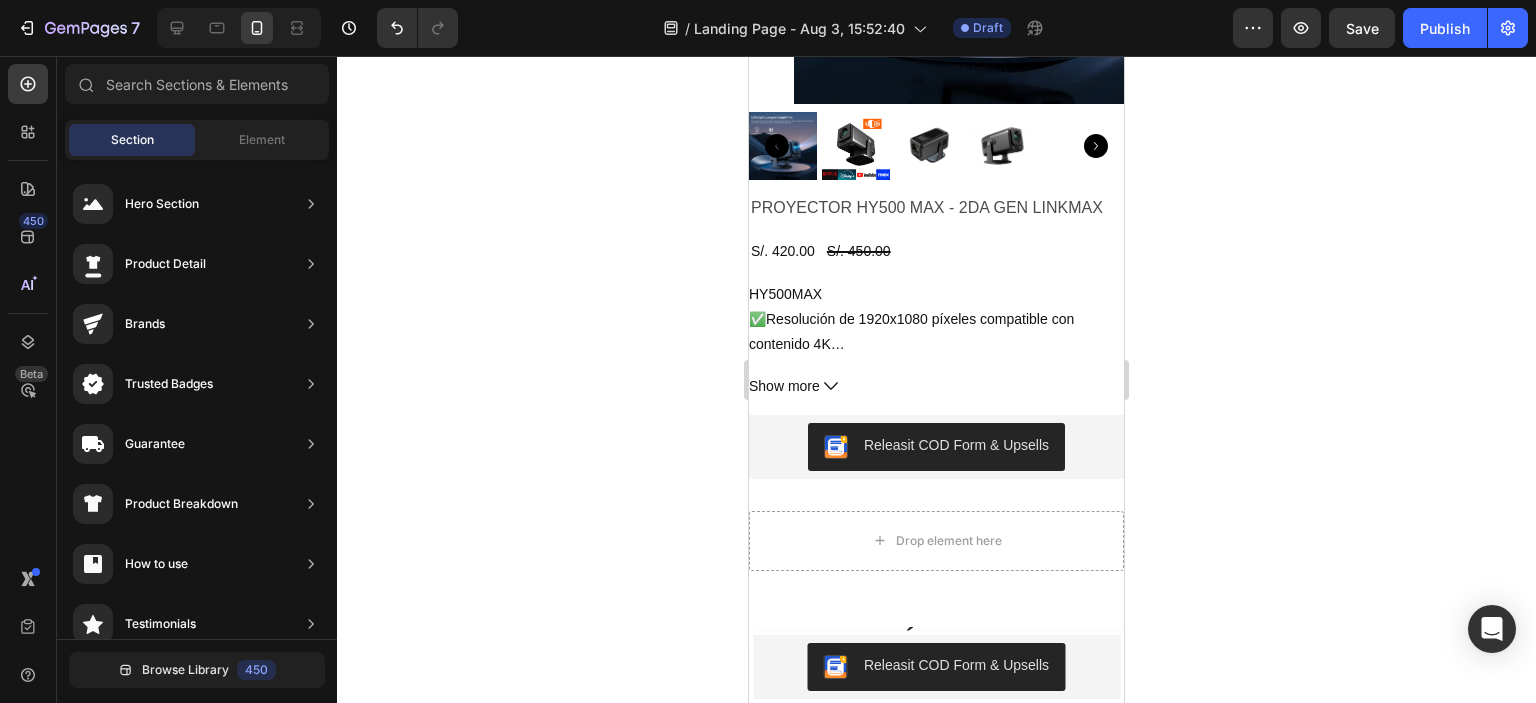 scroll, scrollTop: 1043, scrollLeft: 0, axis: vertical 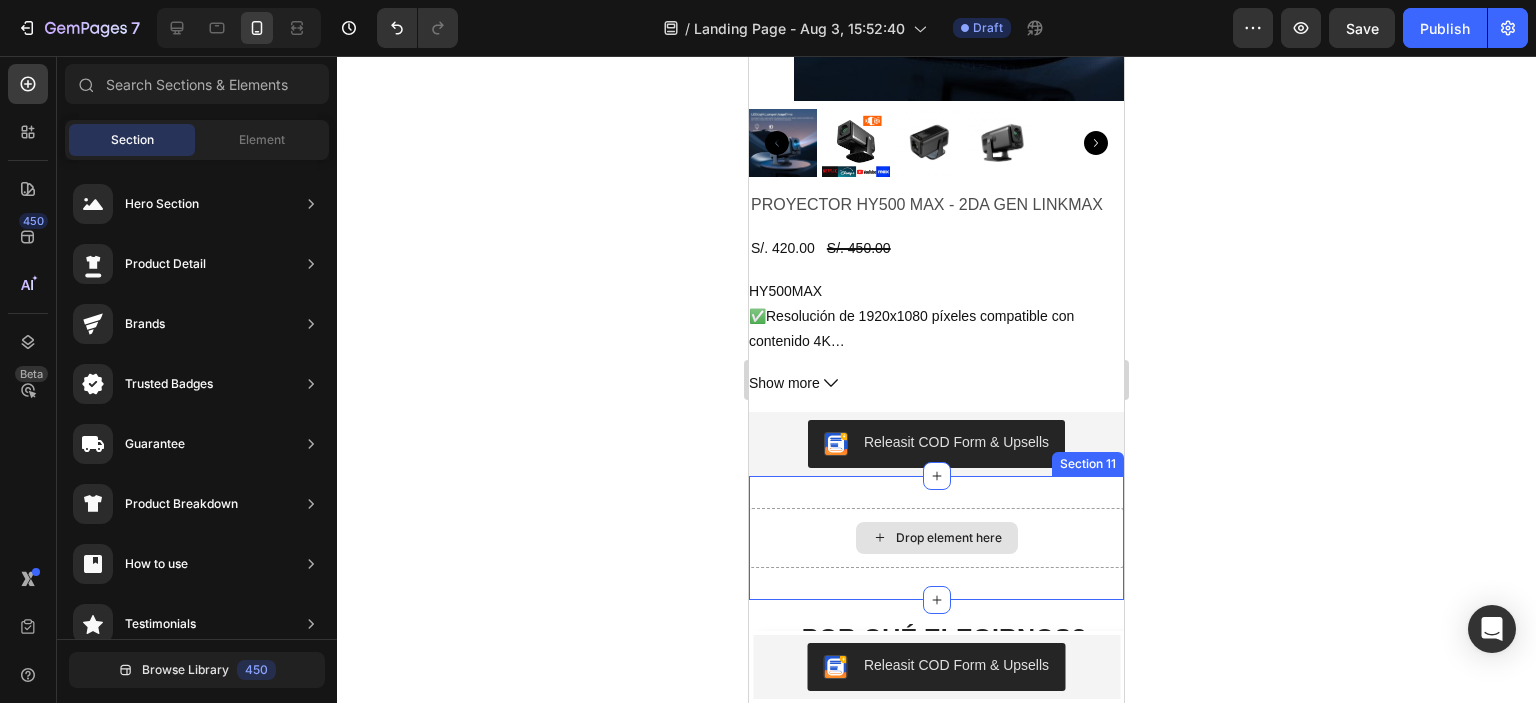 click on "Drop element here" at bounding box center [949, 538] 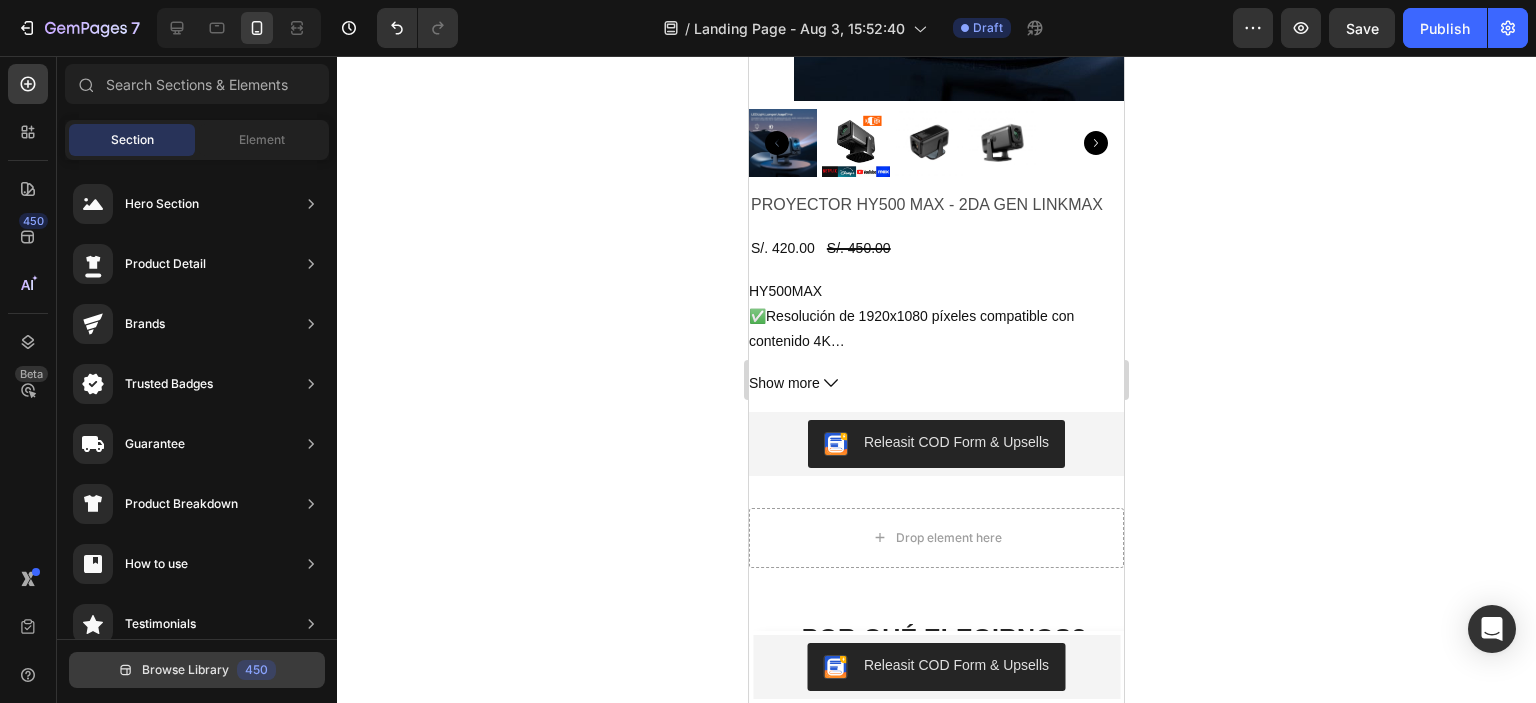click on "Browse Library" at bounding box center (185, 670) 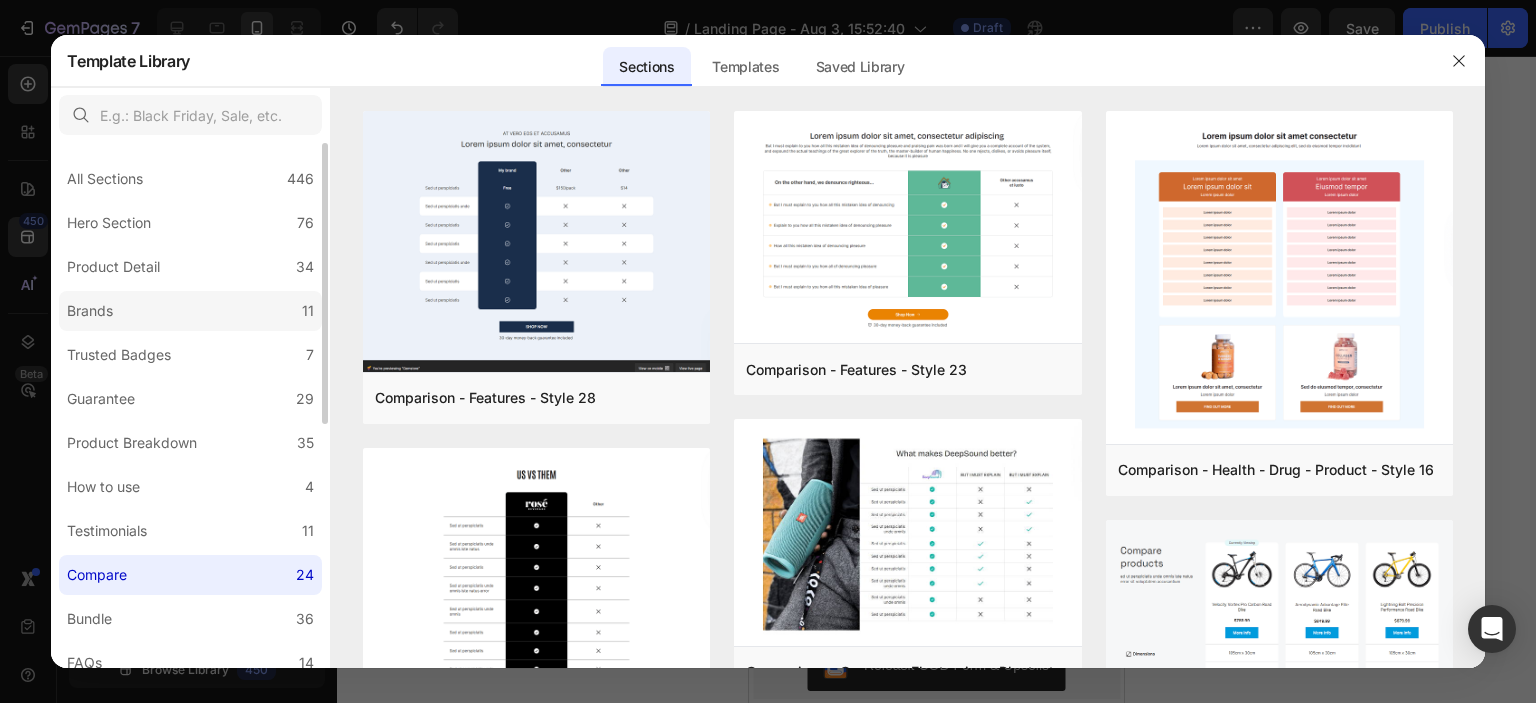 click on "Brands 11" 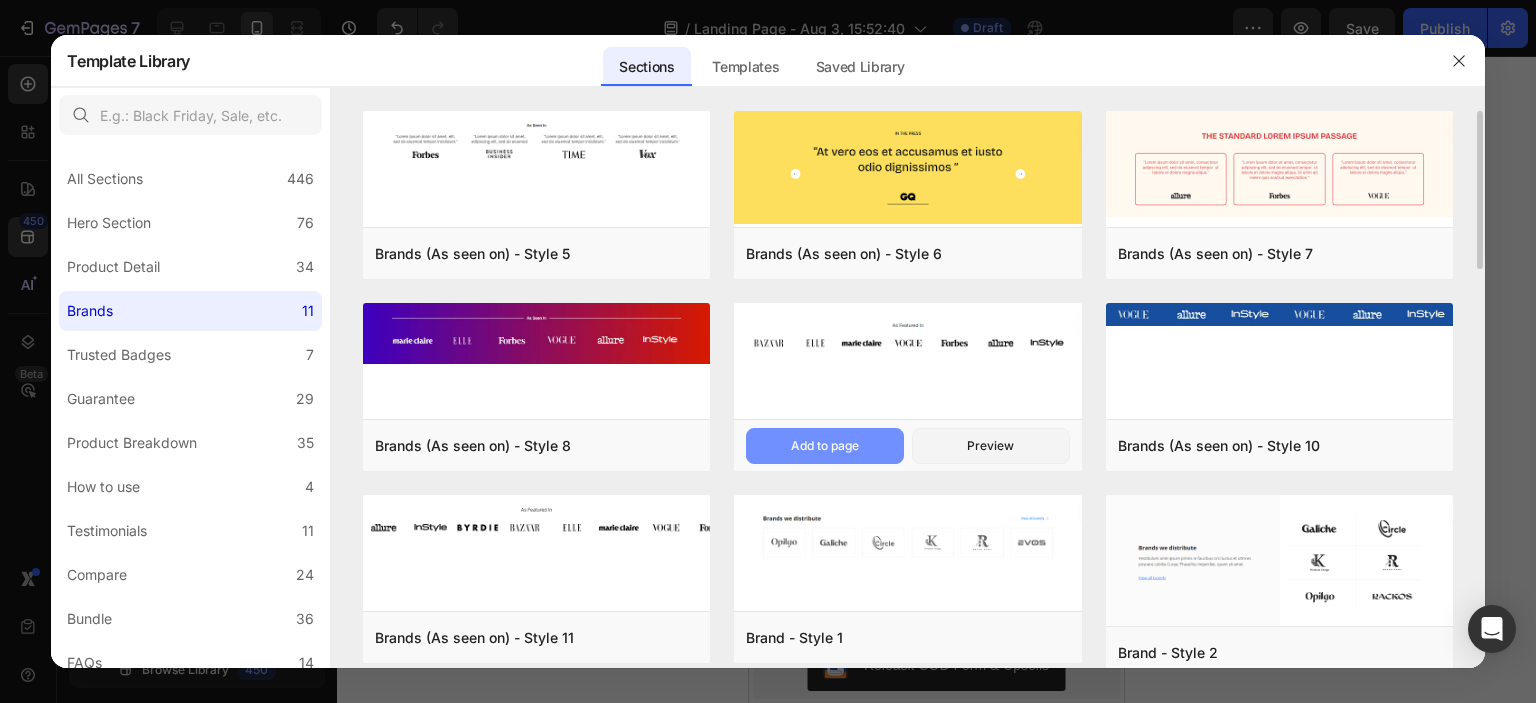 click on "Add to page" at bounding box center (825, 446) 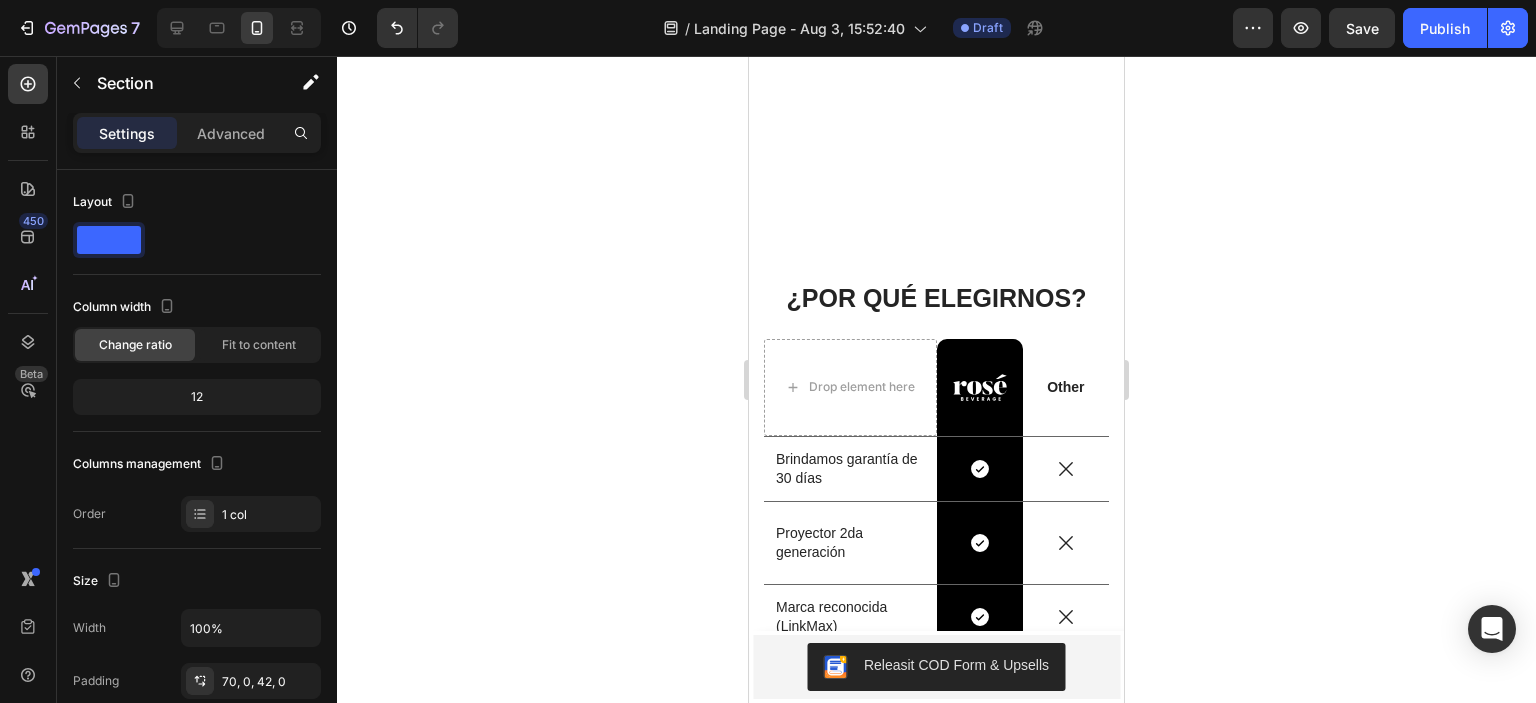 scroll, scrollTop: 2049, scrollLeft: 0, axis: vertical 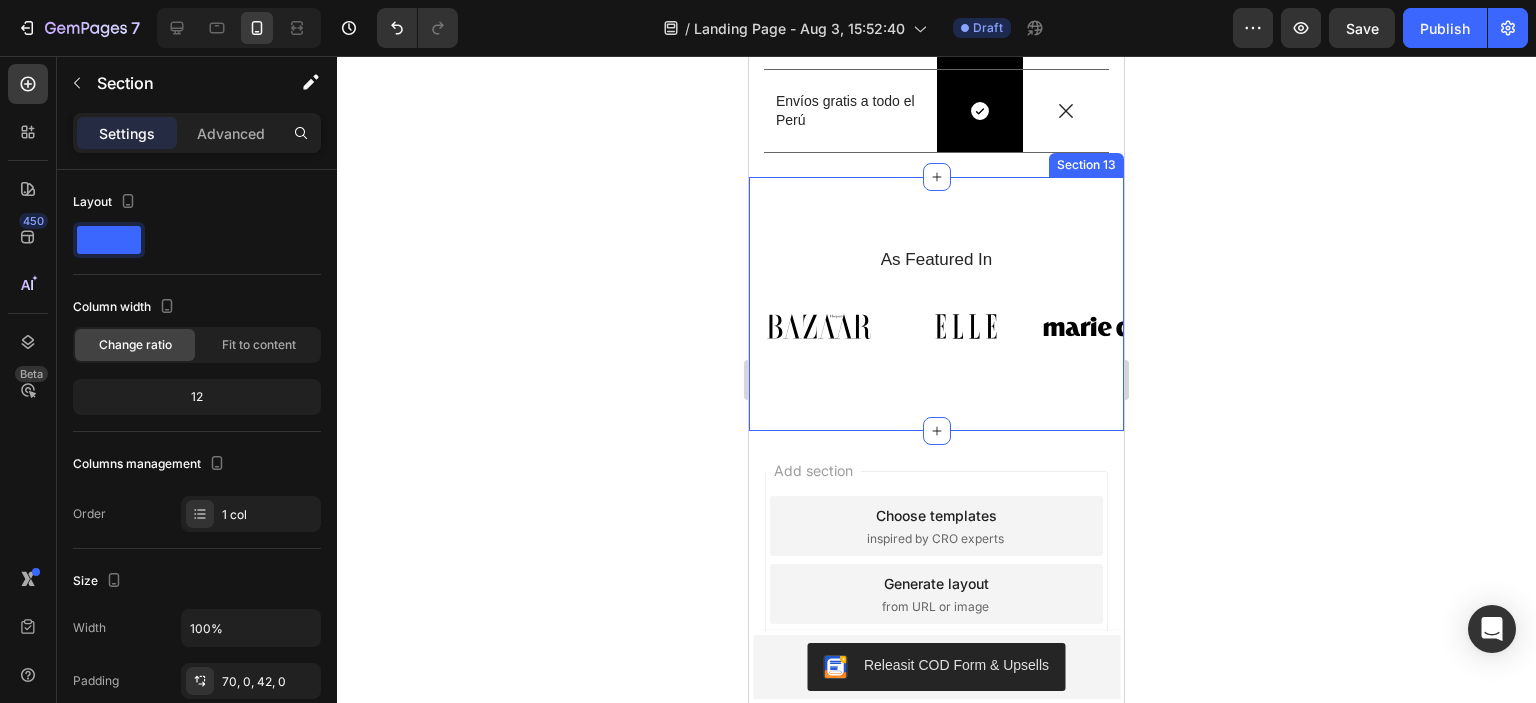 click on "As Featured In Heading Image Image Image Image Image Image Image Carousel Row Section 13" at bounding box center (936, 304) 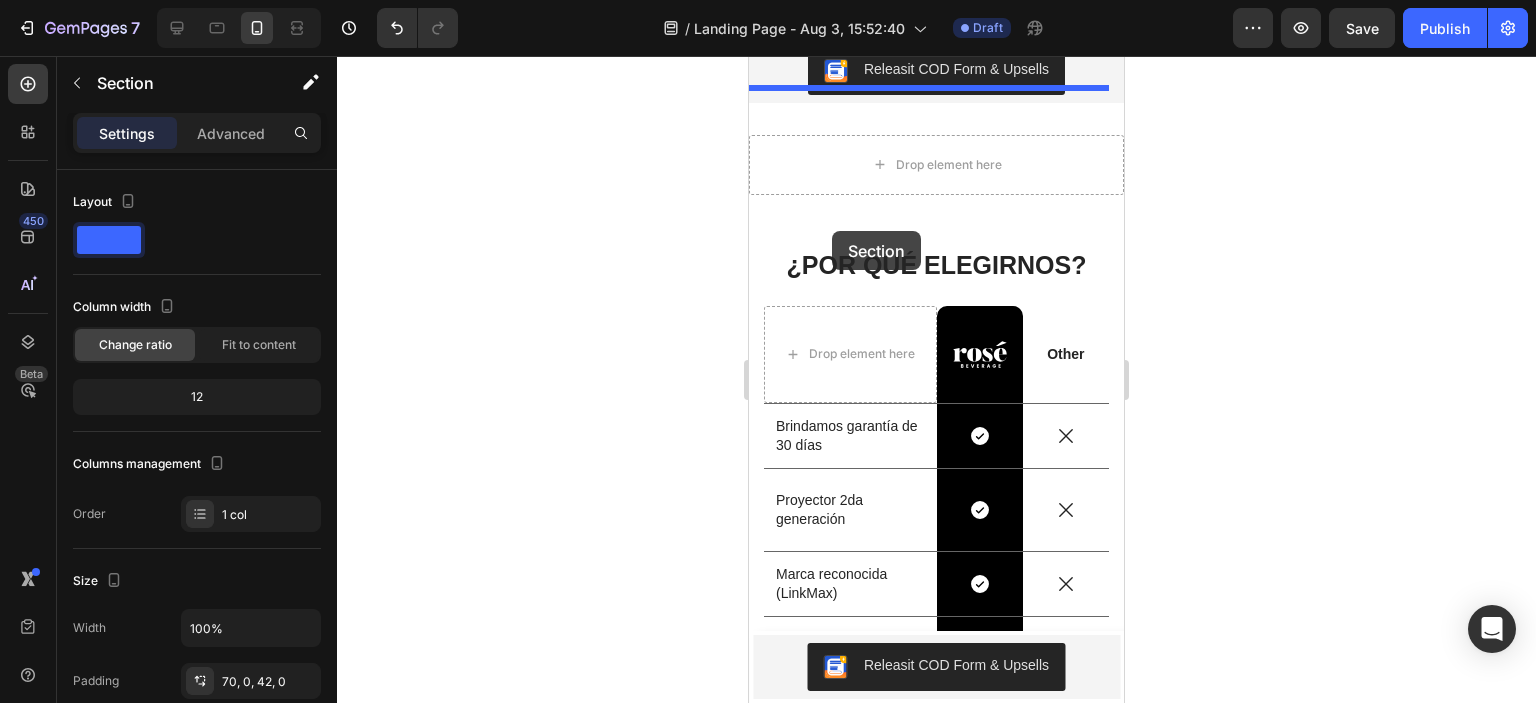 scroll, scrollTop: 1172, scrollLeft: 0, axis: vertical 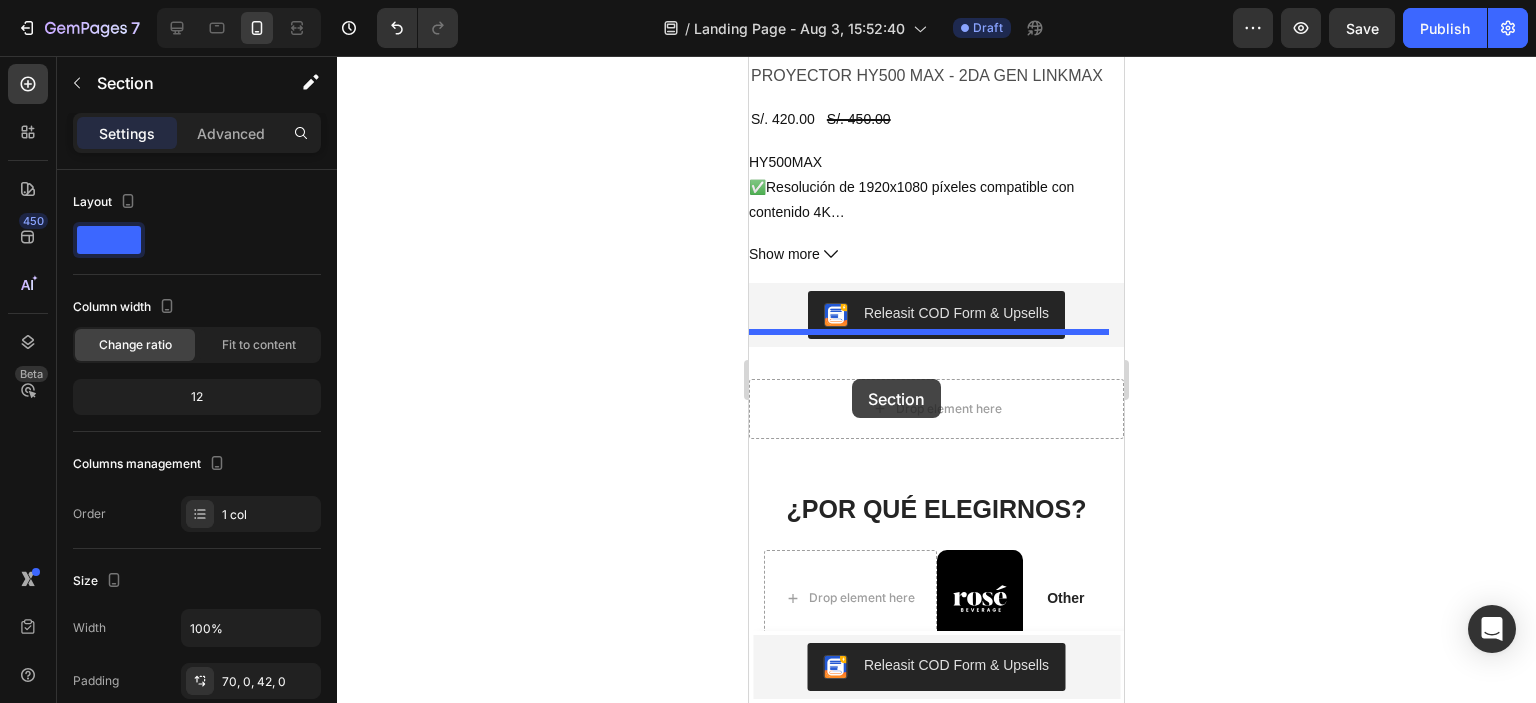 drag, startPoint x: 788, startPoint y: 208, endPoint x: 852, endPoint y: 379, distance: 182.58423 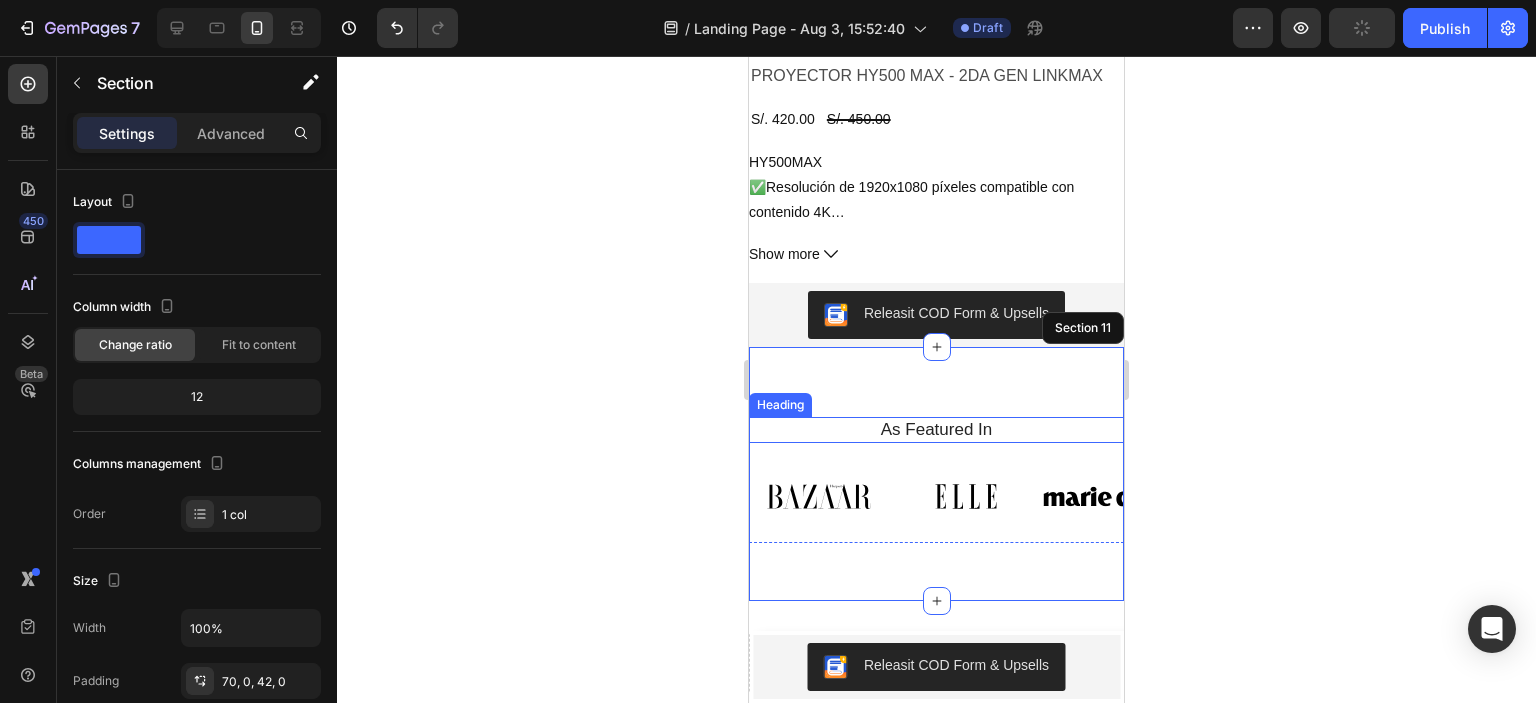 click on "As Featured In" at bounding box center (936, 430) 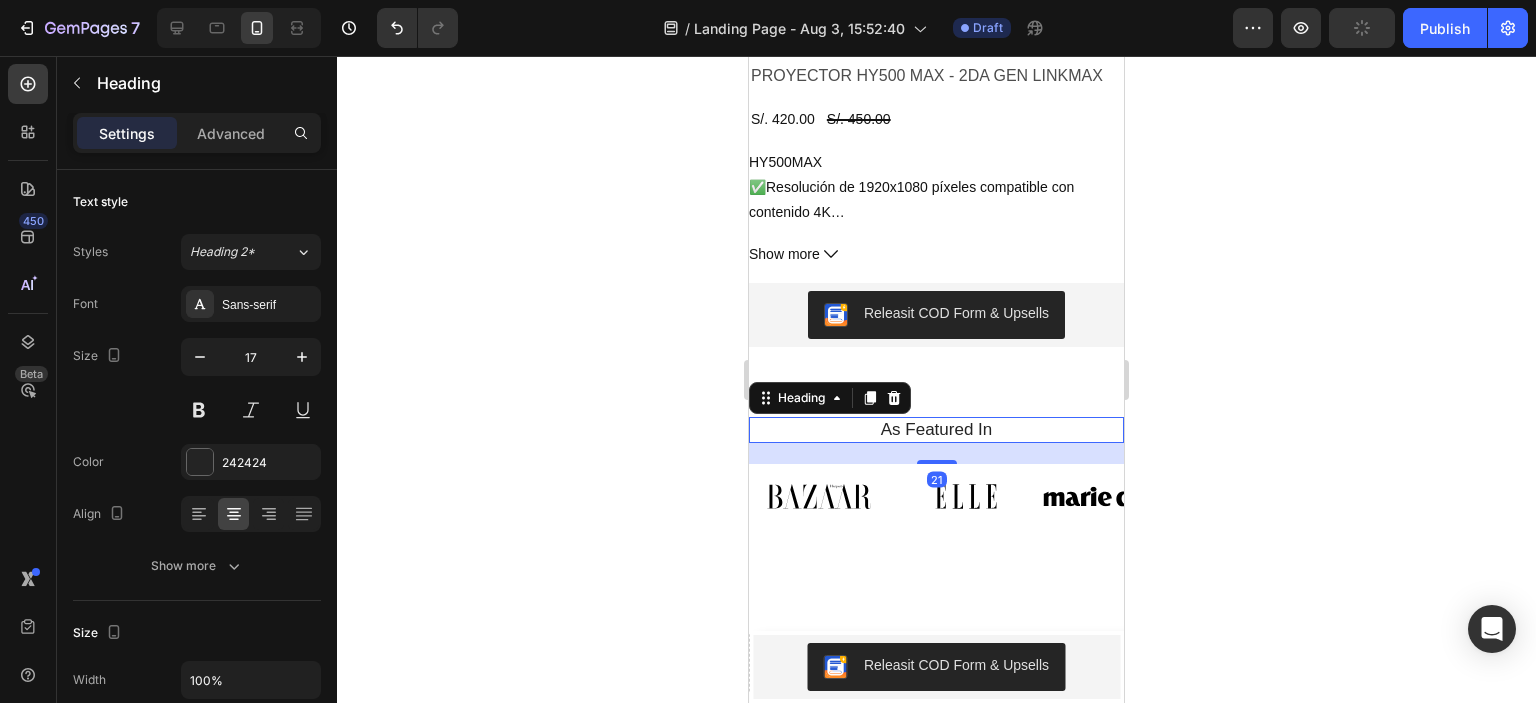 click on "As Featured In" at bounding box center (936, 430) 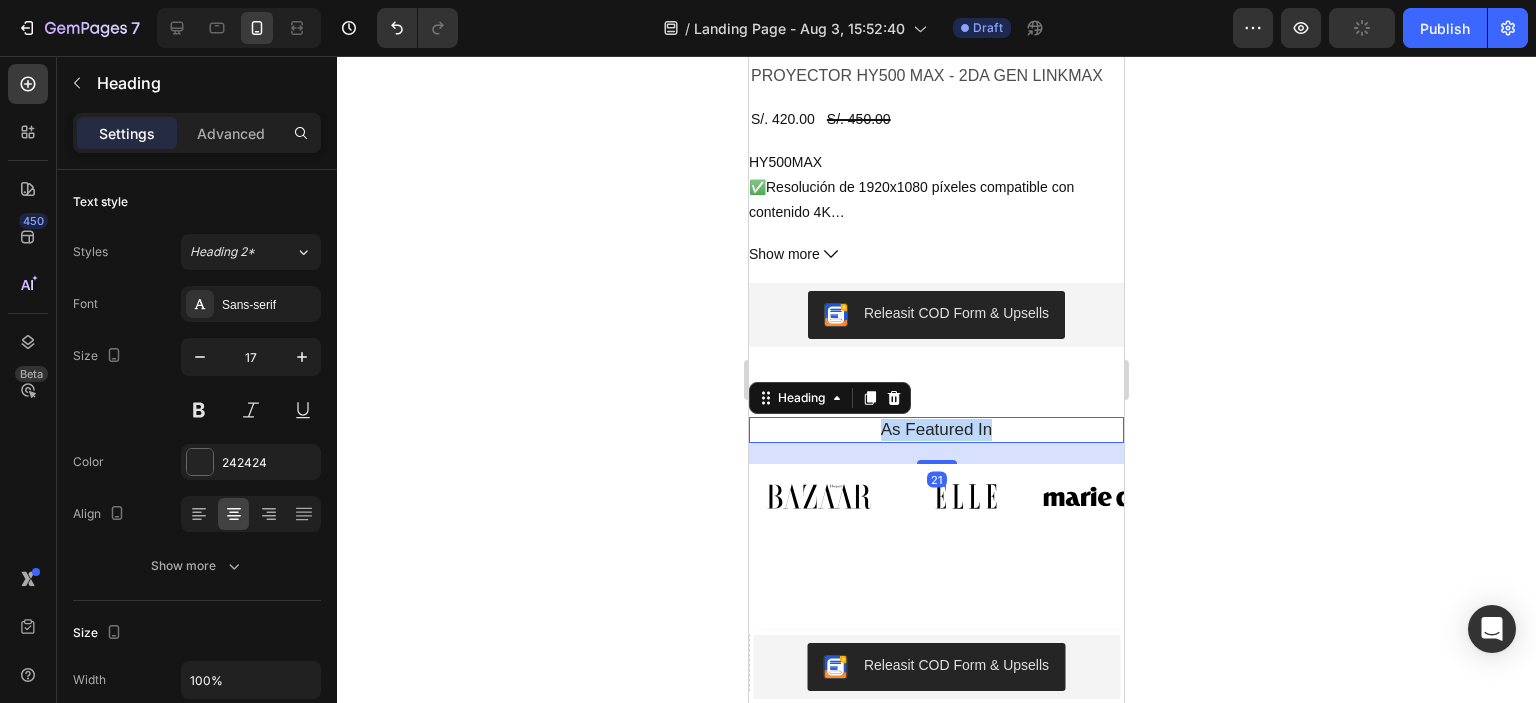 click on "As Featured In" at bounding box center [936, 430] 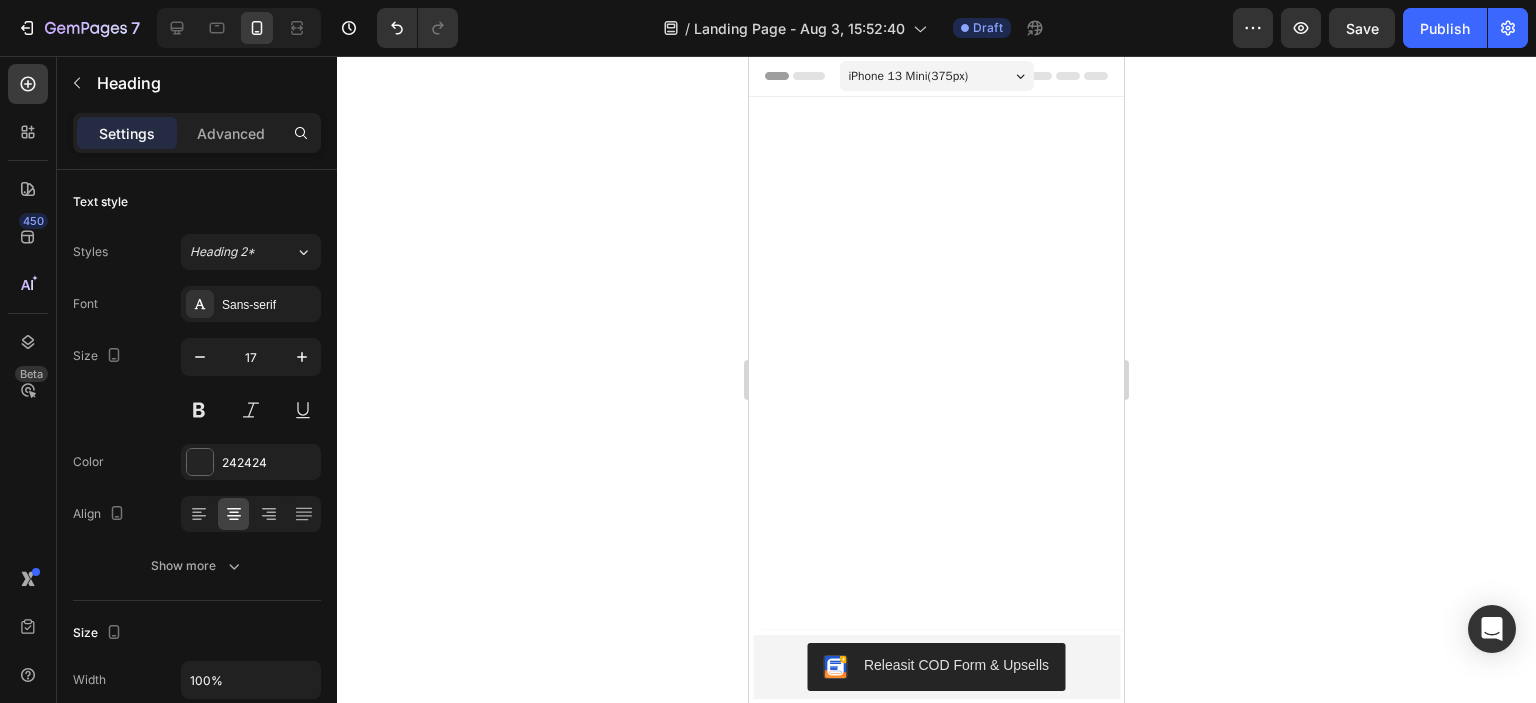 scroll, scrollTop: 1172, scrollLeft: 0, axis: vertical 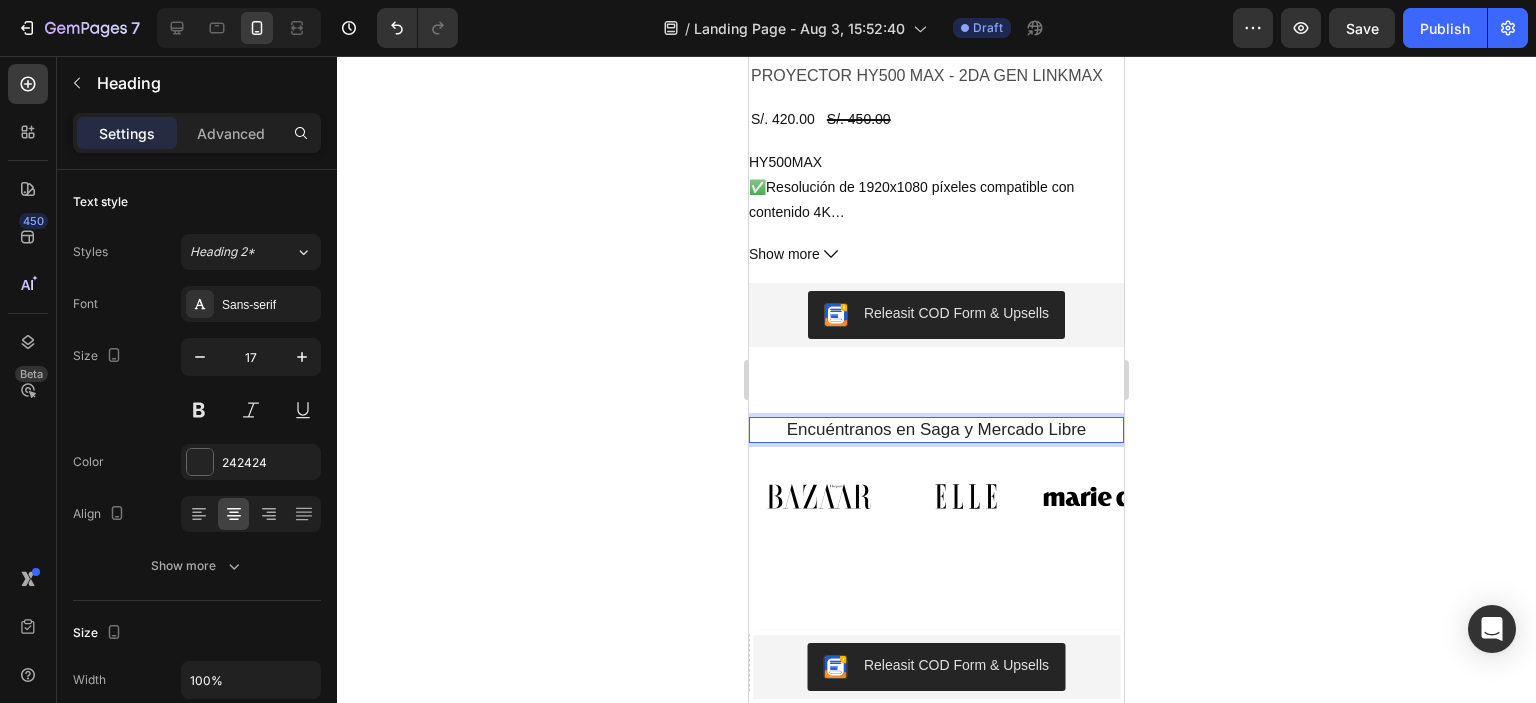 click on "Encuéntranos en Saga y Mercado Libre" at bounding box center (936, 430) 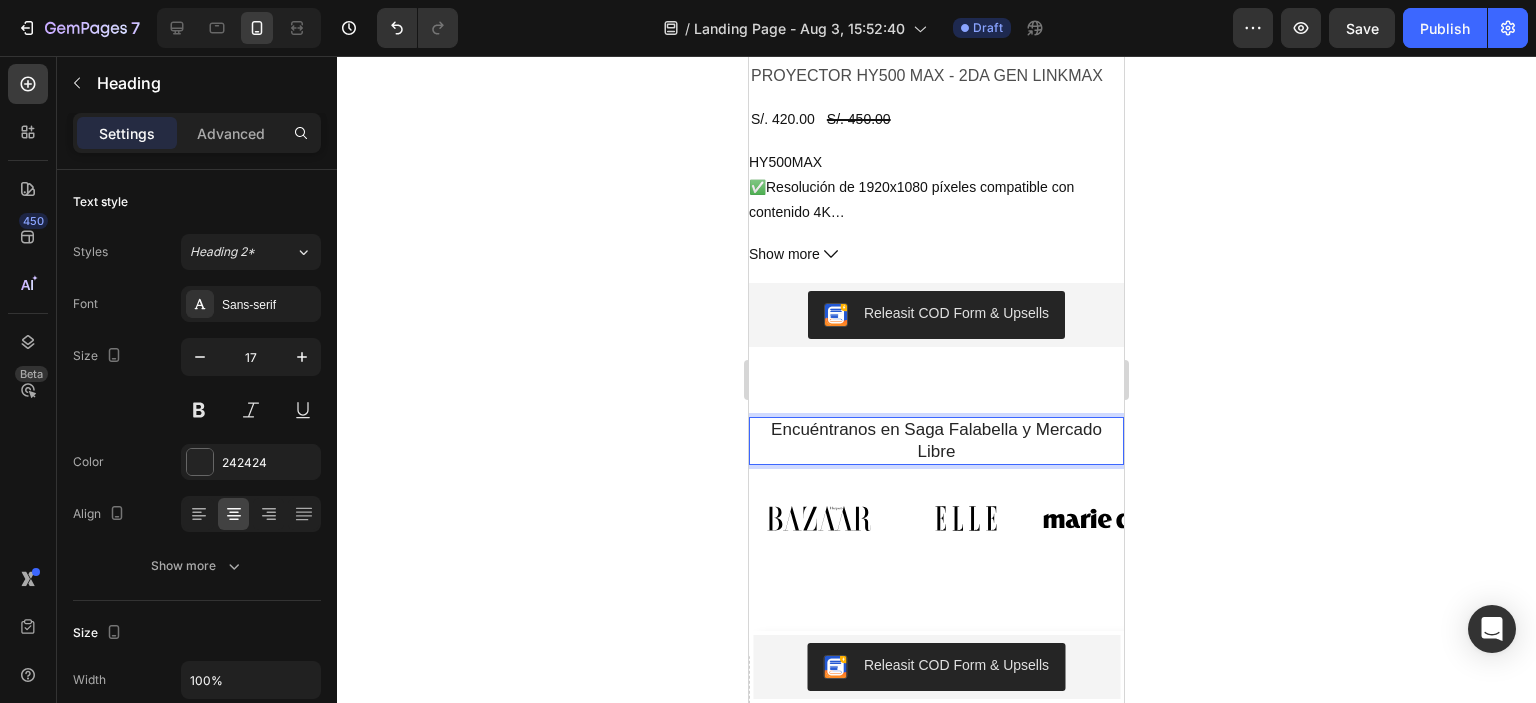 click on "Encuéntranos en Saga Falabella y Mercado Libre" at bounding box center [936, 441] 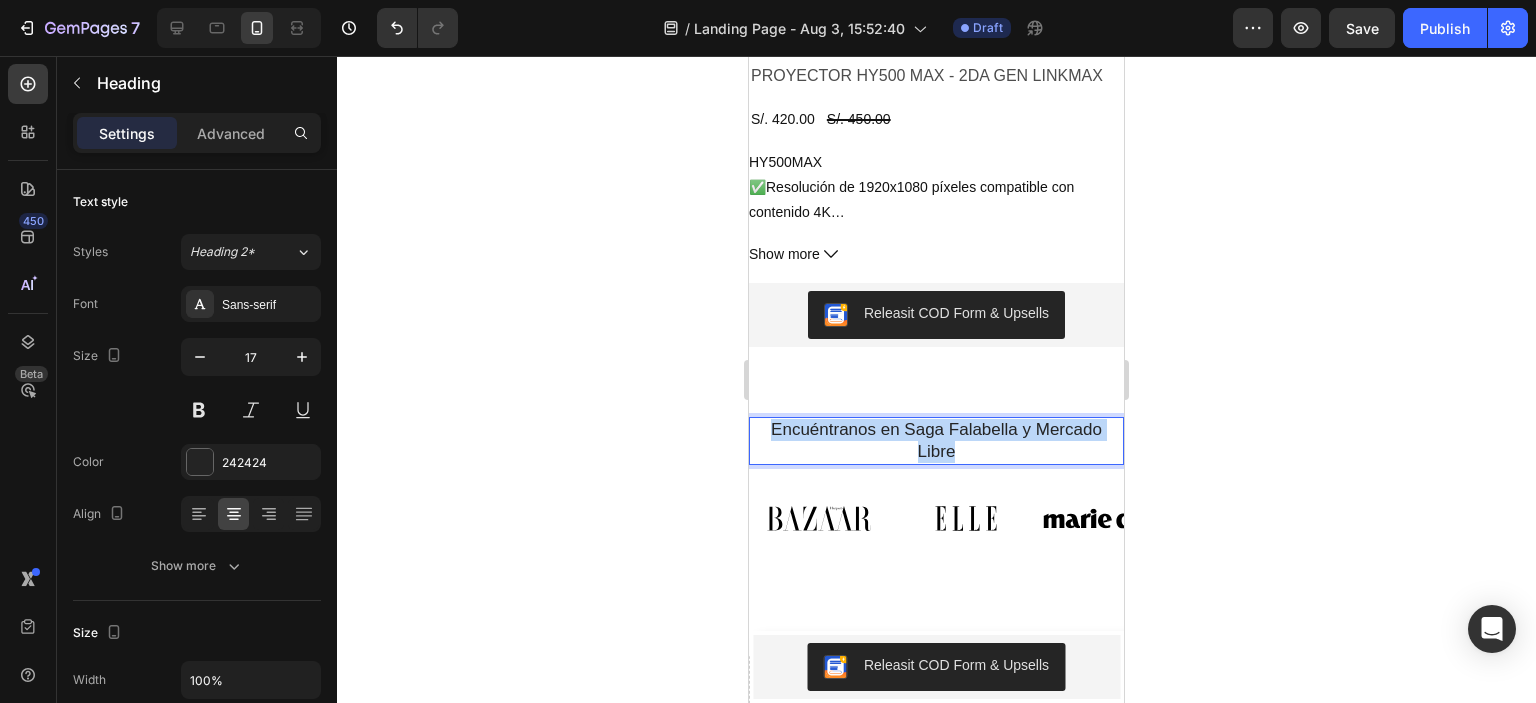 click on "Encuéntranos en Saga Falabella y Mercado Libre" at bounding box center (936, 441) 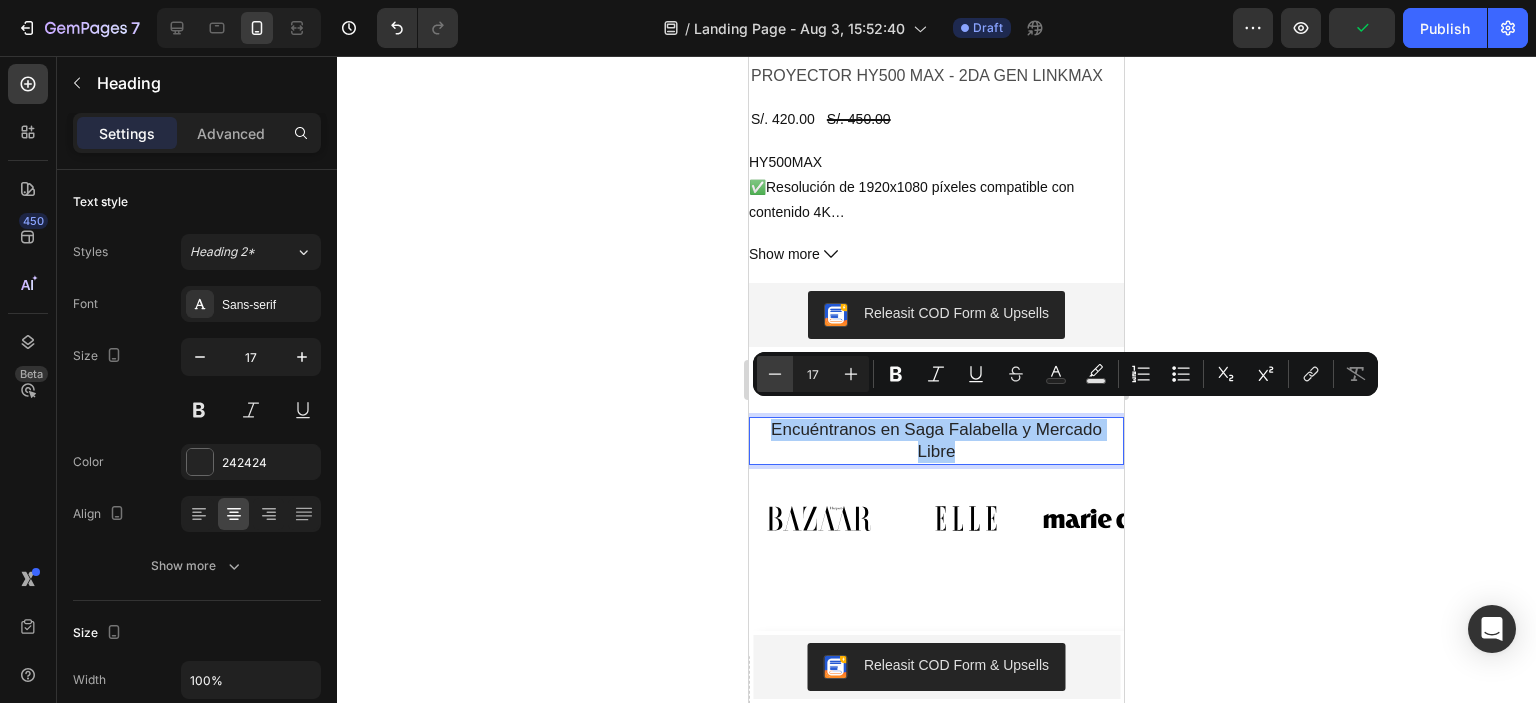 click 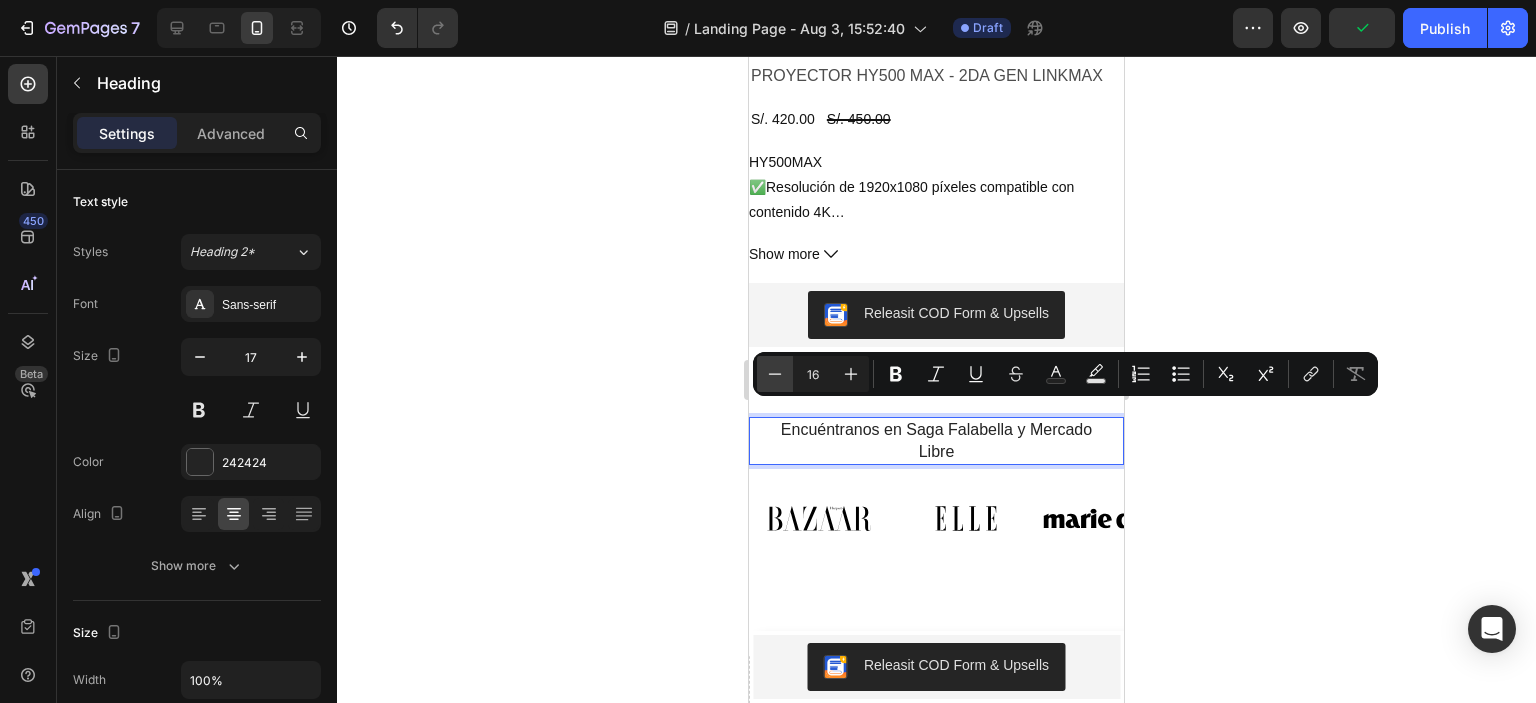 click 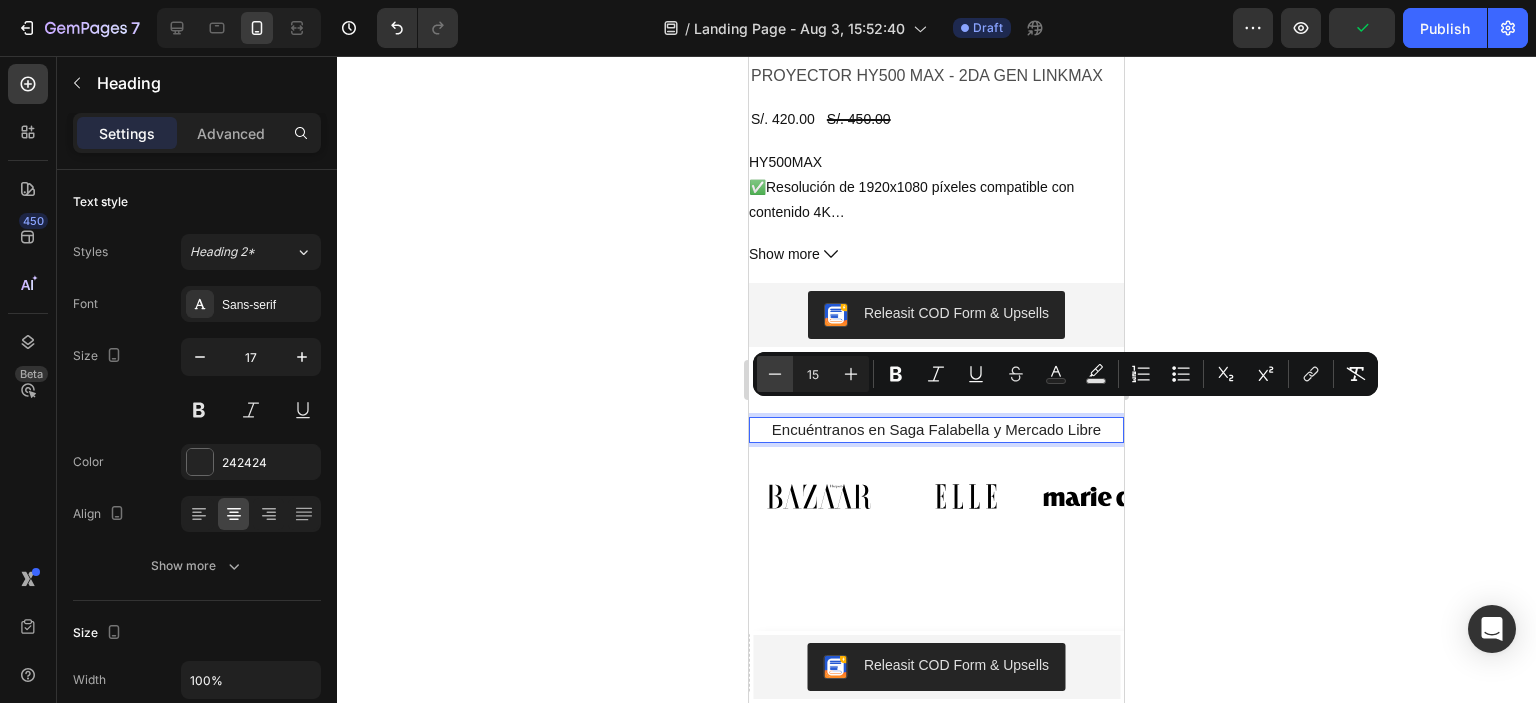 click 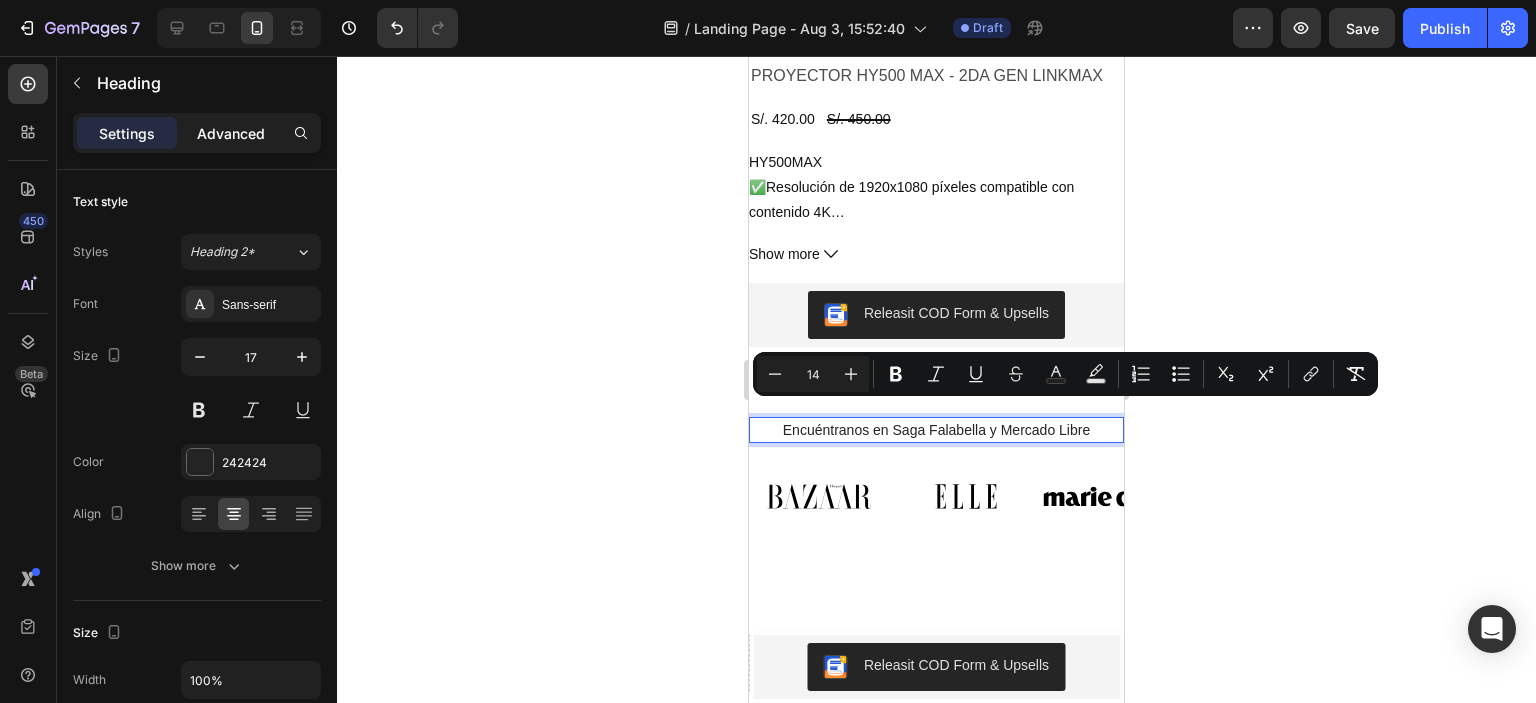 click on "Advanced" 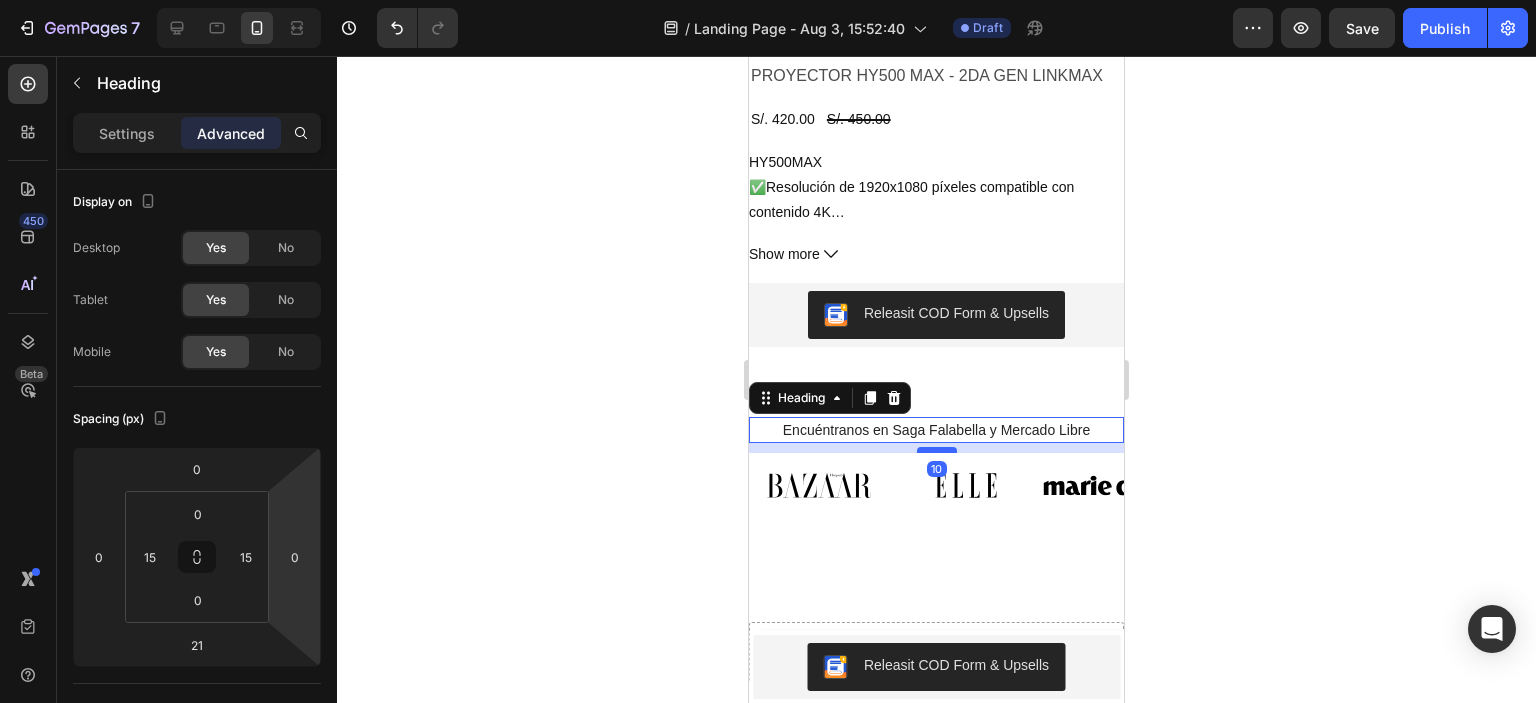 drag, startPoint x: 921, startPoint y: 447, endPoint x: 921, endPoint y: 436, distance: 11 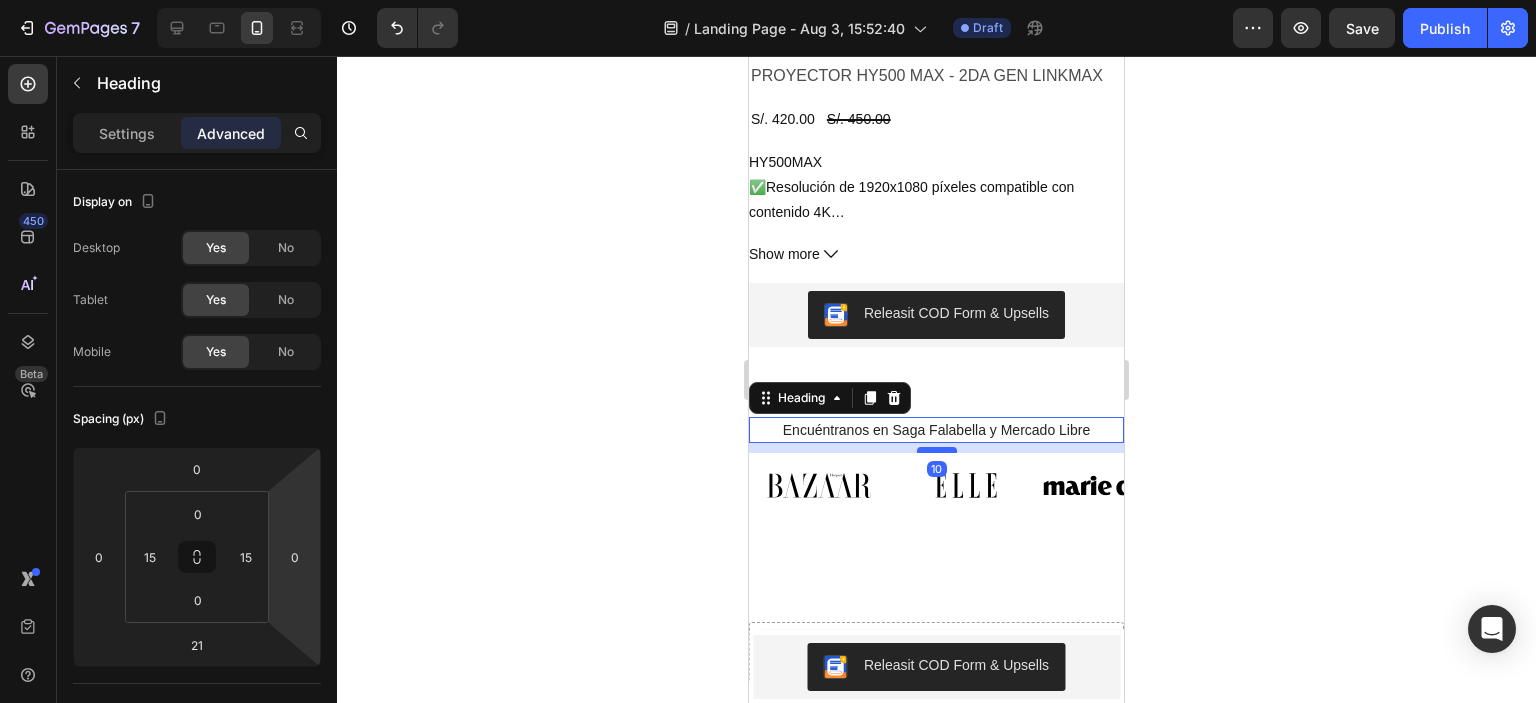 click at bounding box center (937, 450) 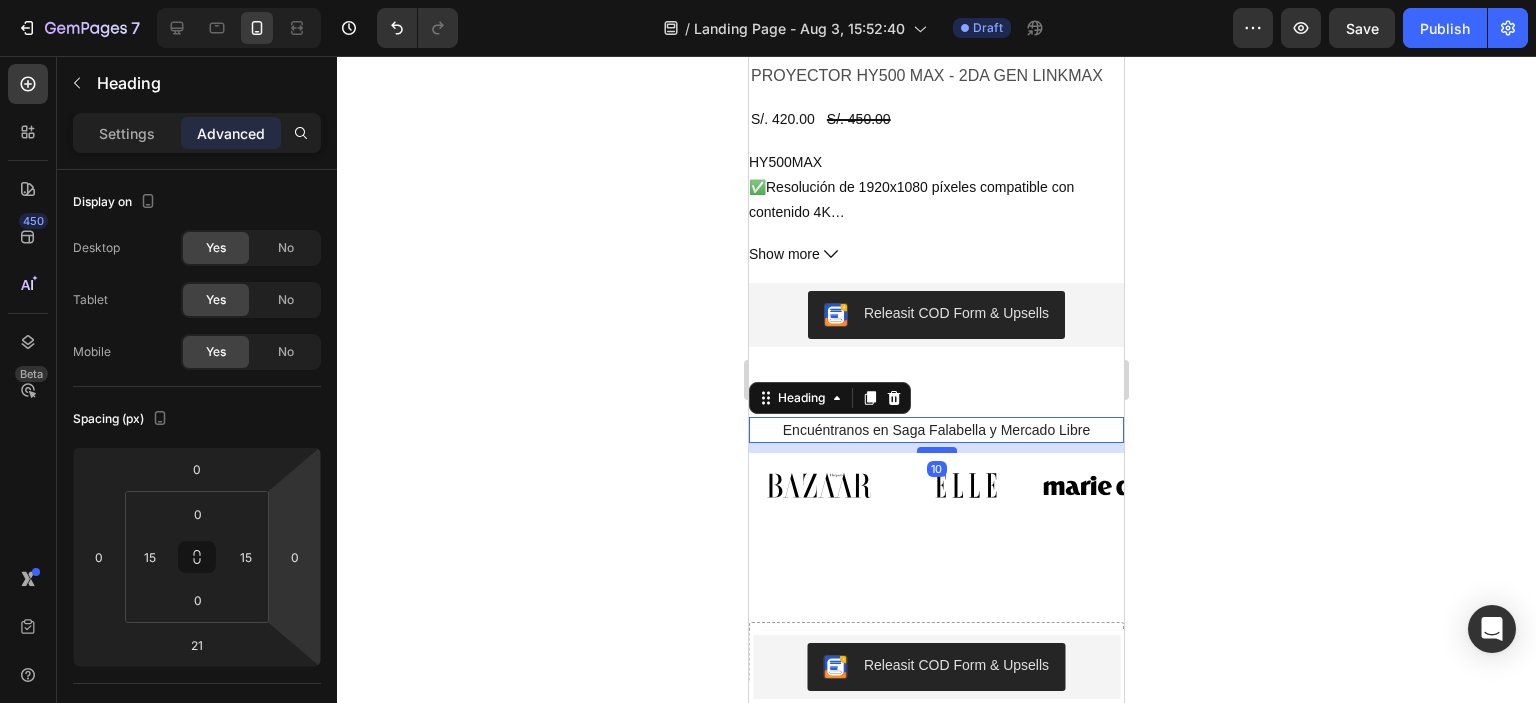 type on "10" 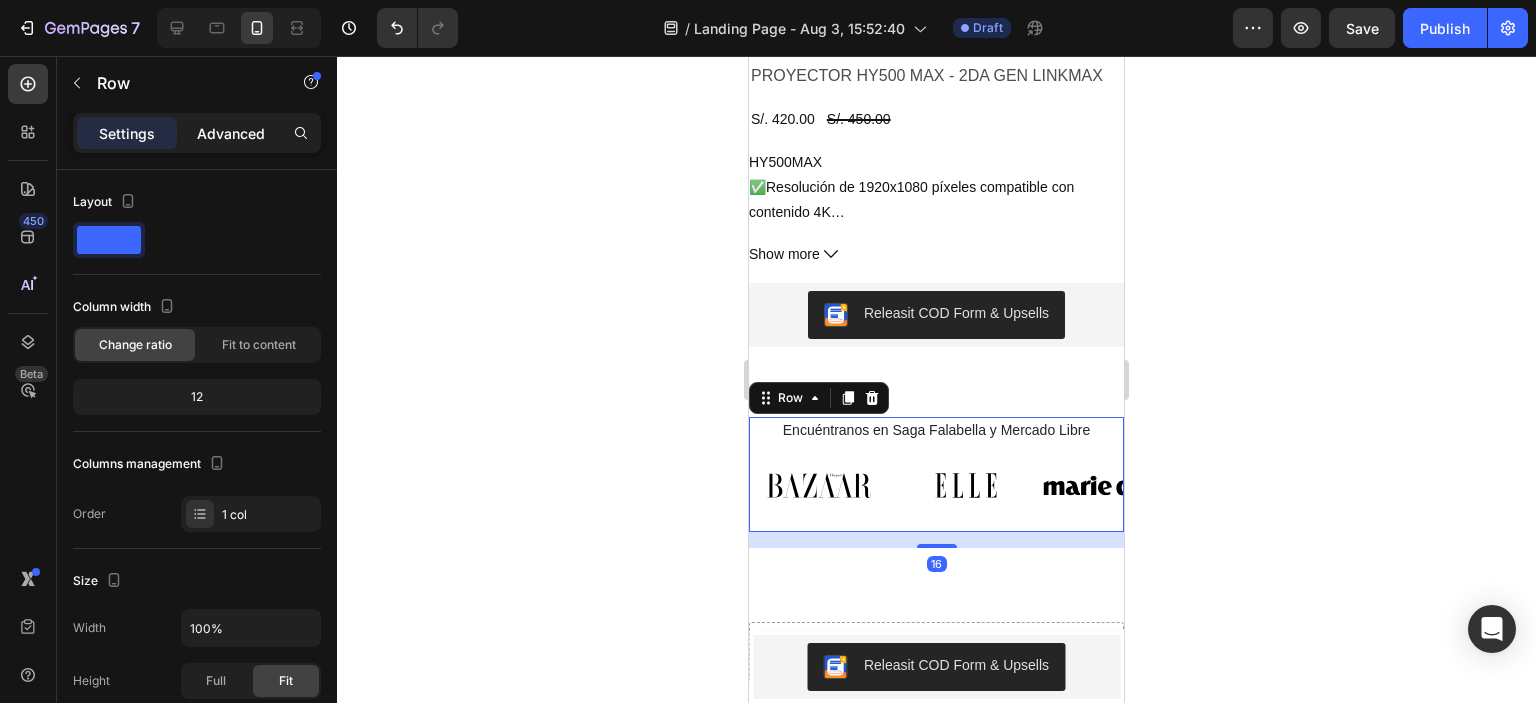 click on "Advanced" at bounding box center [231, 133] 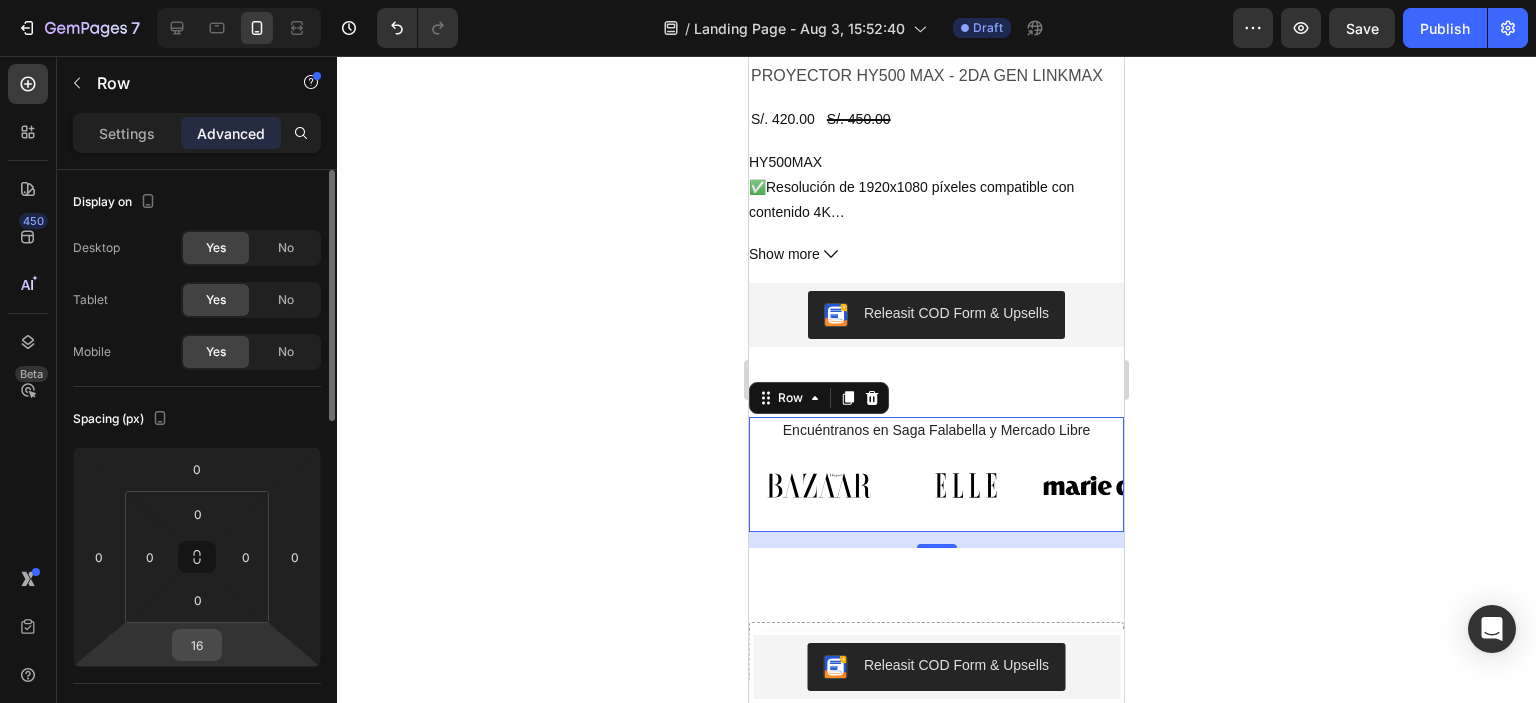 click on "16" at bounding box center (197, 645) 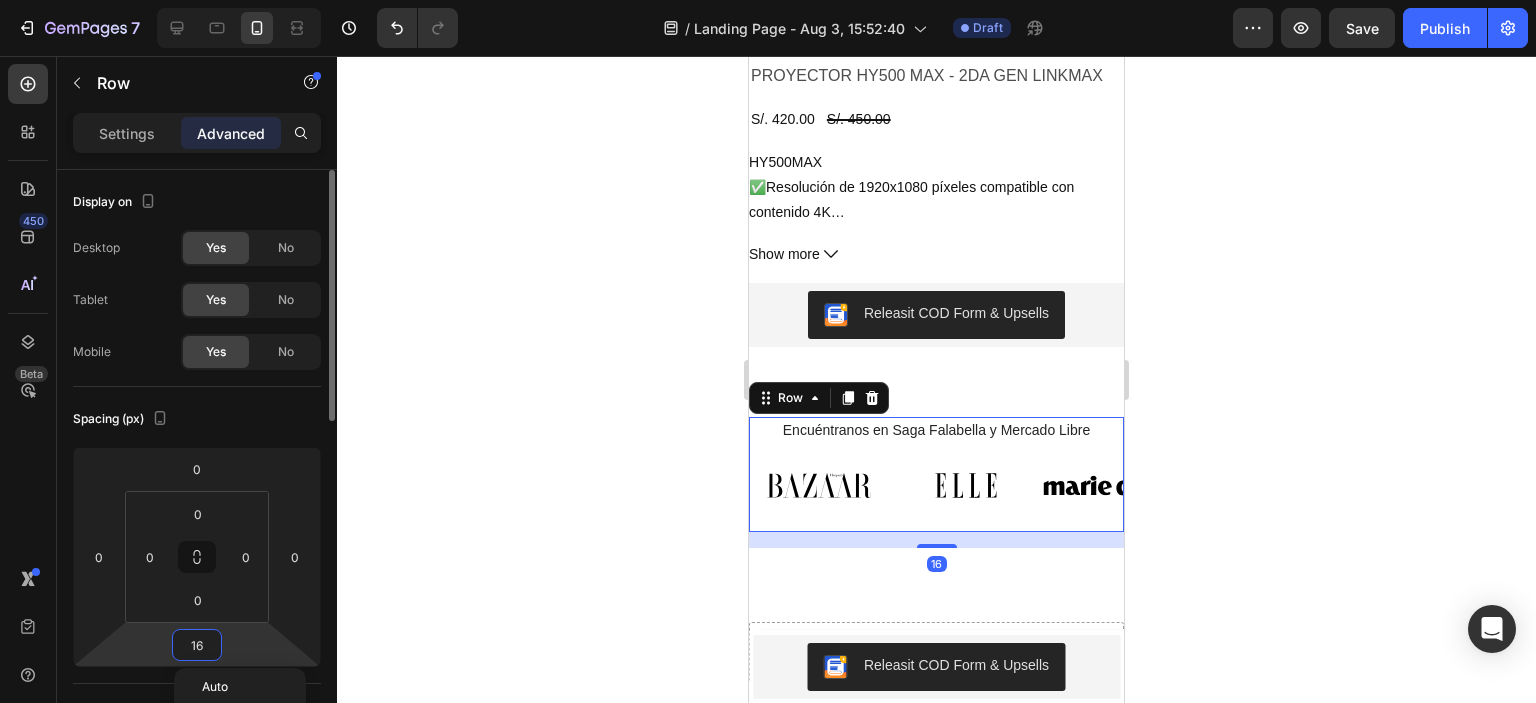 type on "0" 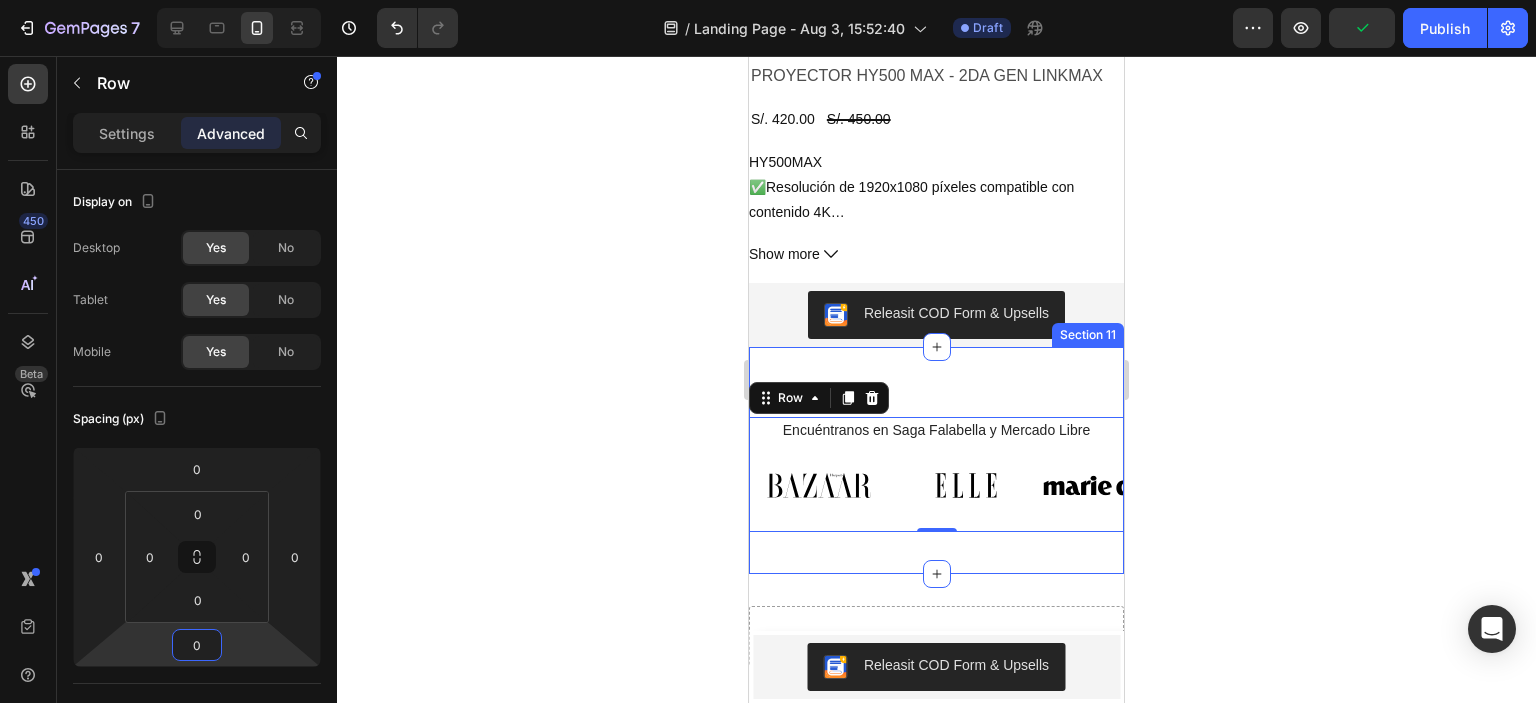 click on "⁠⁠⁠⁠⁠⁠⁠ Encuéntranos en Saga Falabella y Mercado Libre Heading Image Image Image Image Image Image Image Carousel Row   0 Section 11" at bounding box center (936, 460) 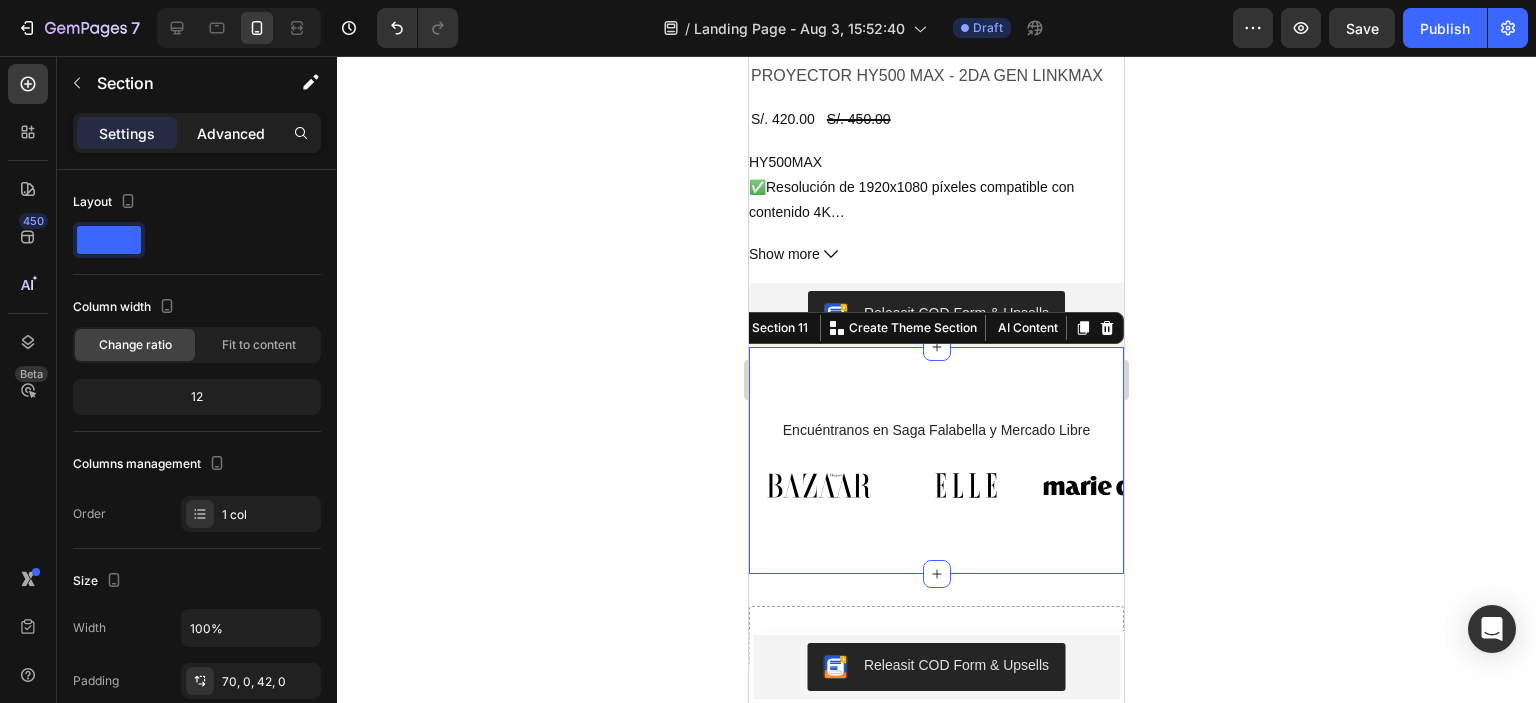 click on "Advanced" at bounding box center [231, 133] 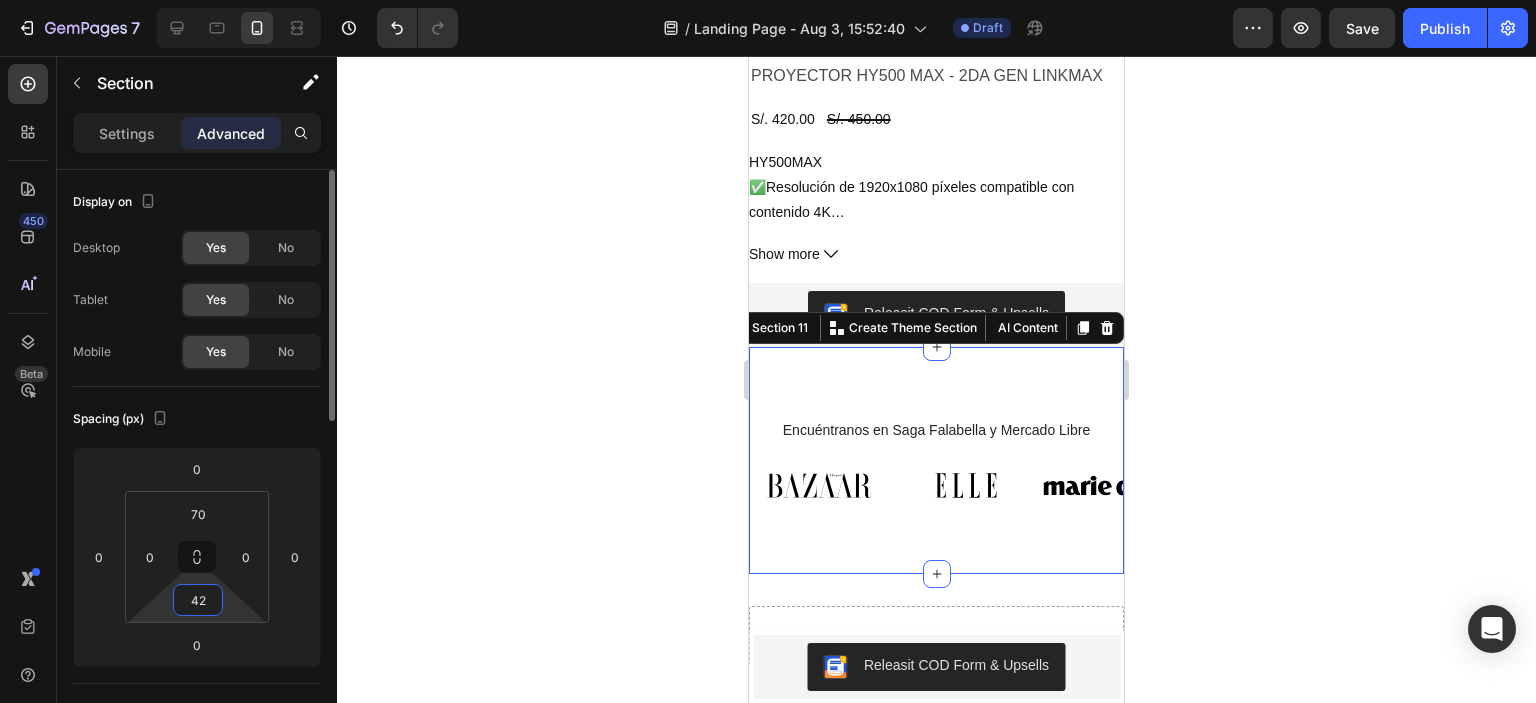 click on "42" at bounding box center [198, 600] 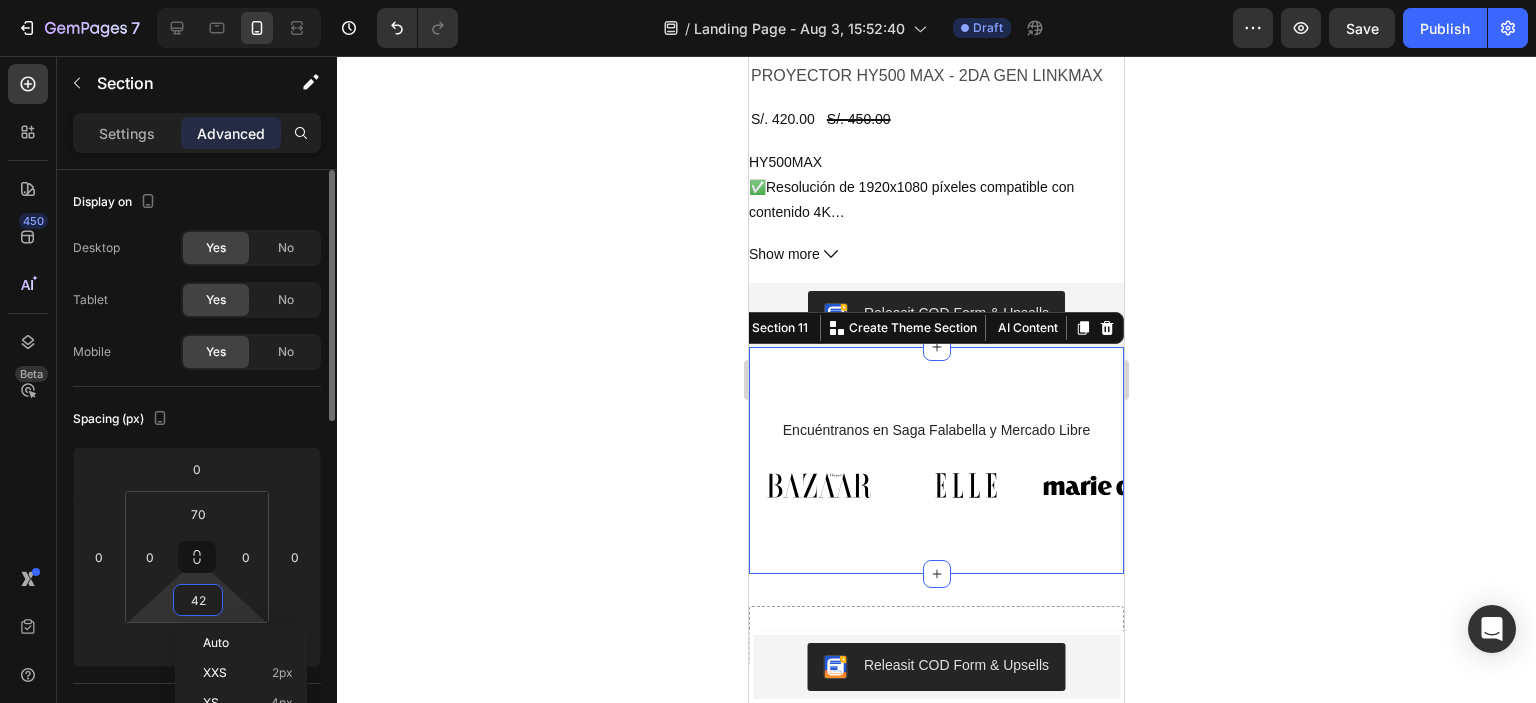 type on "1" 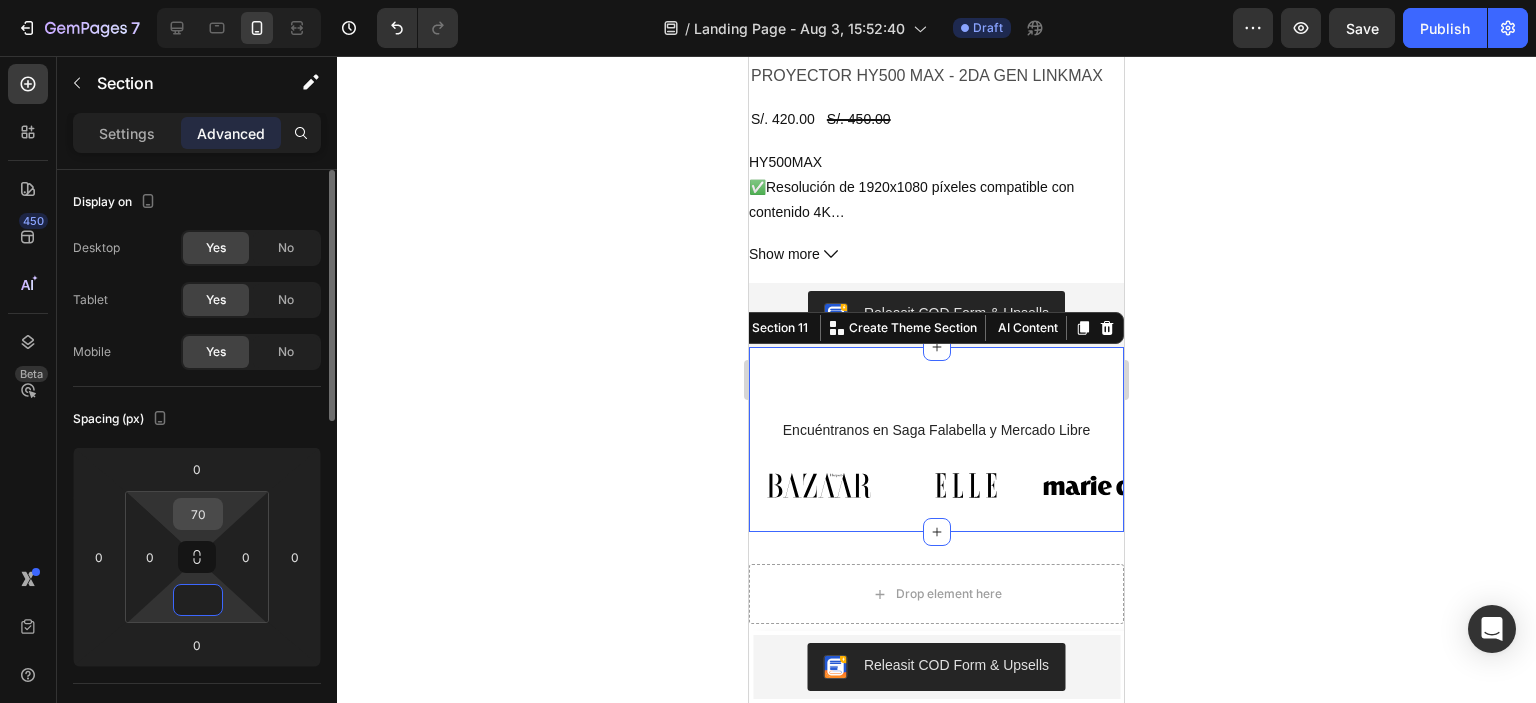 type on "0" 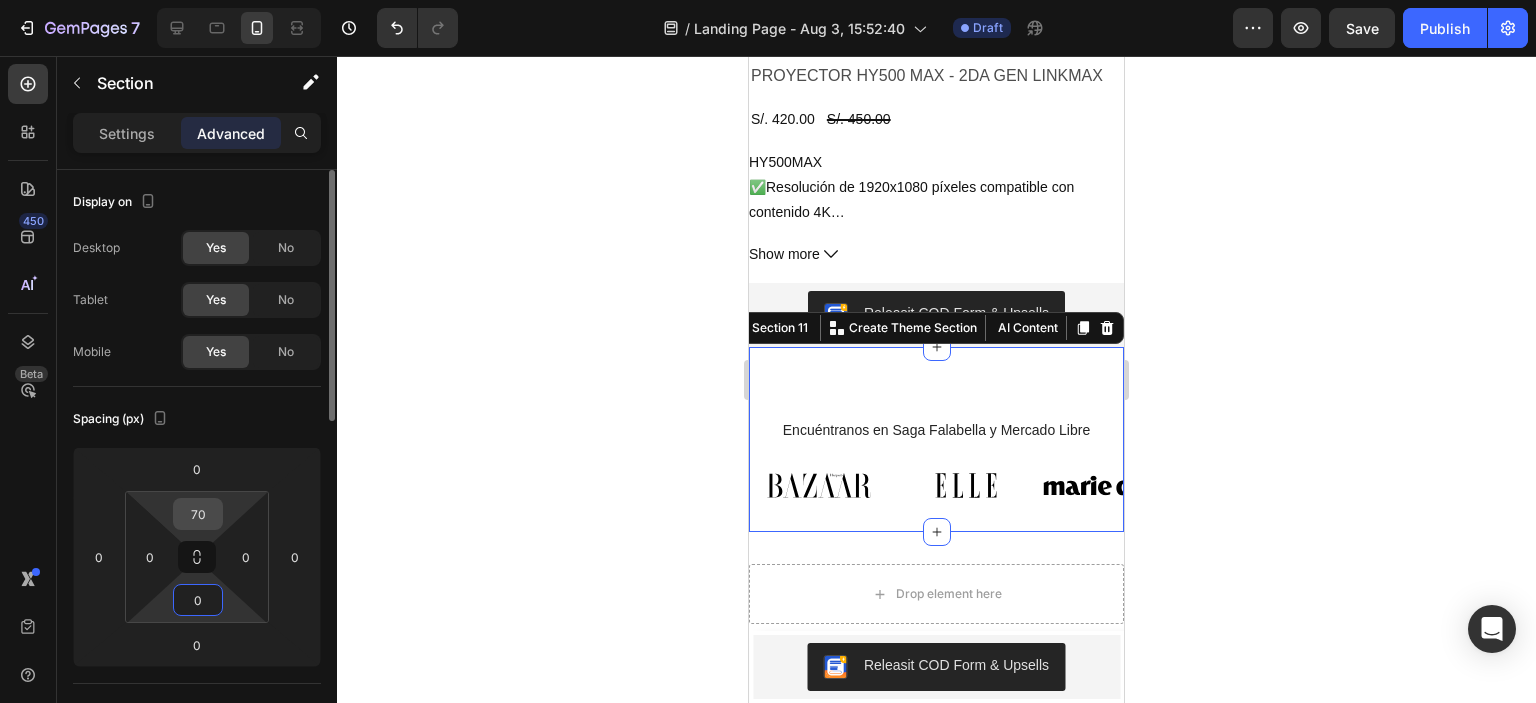 click on "70" at bounding box center [198, 514] 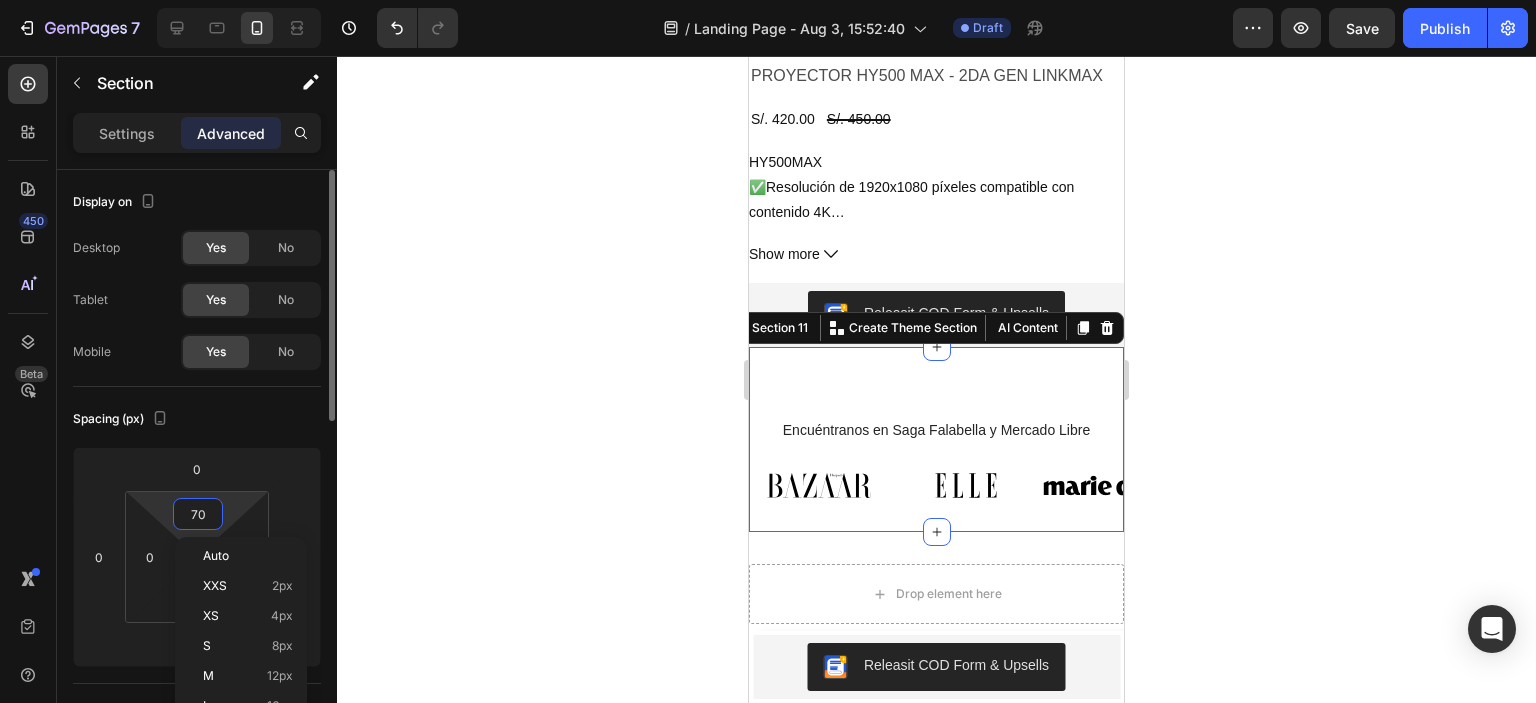 type on "0" 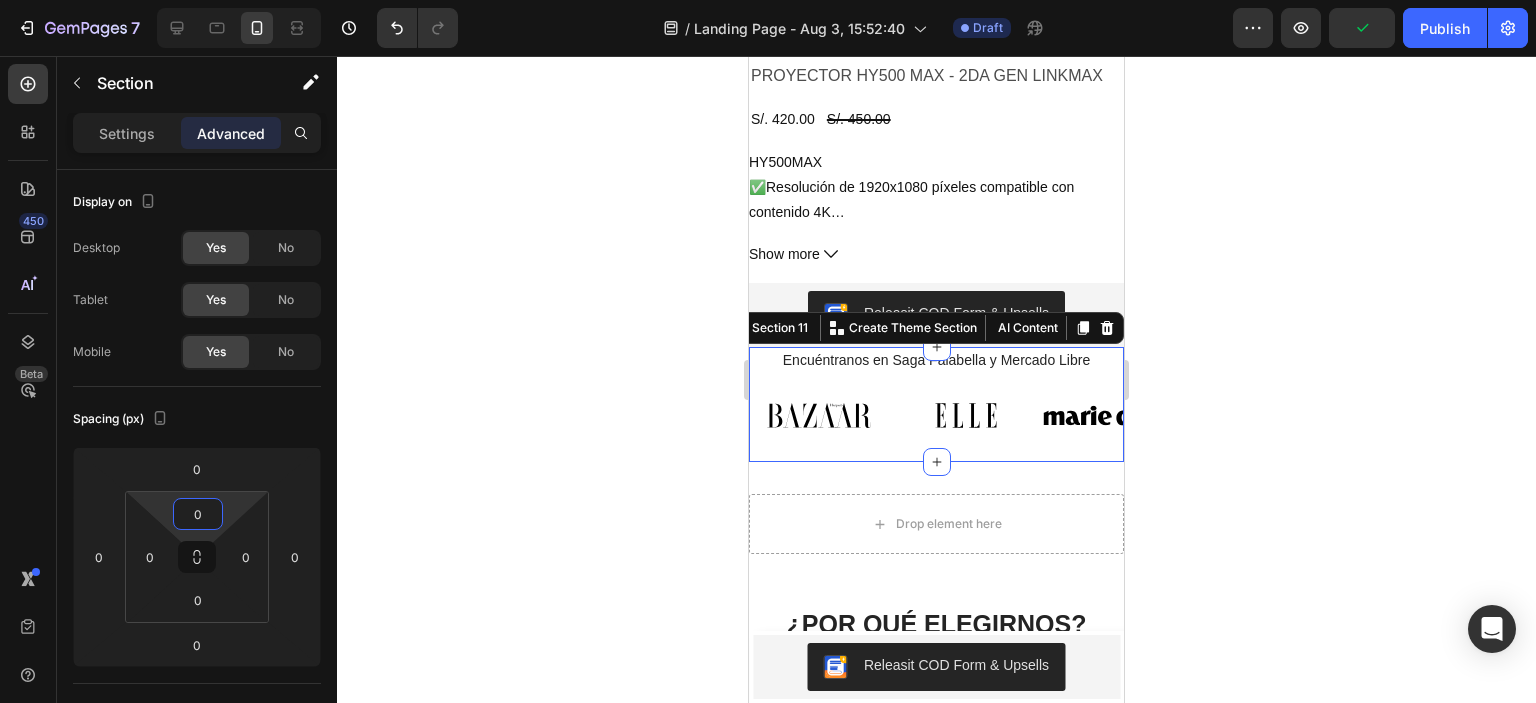 click 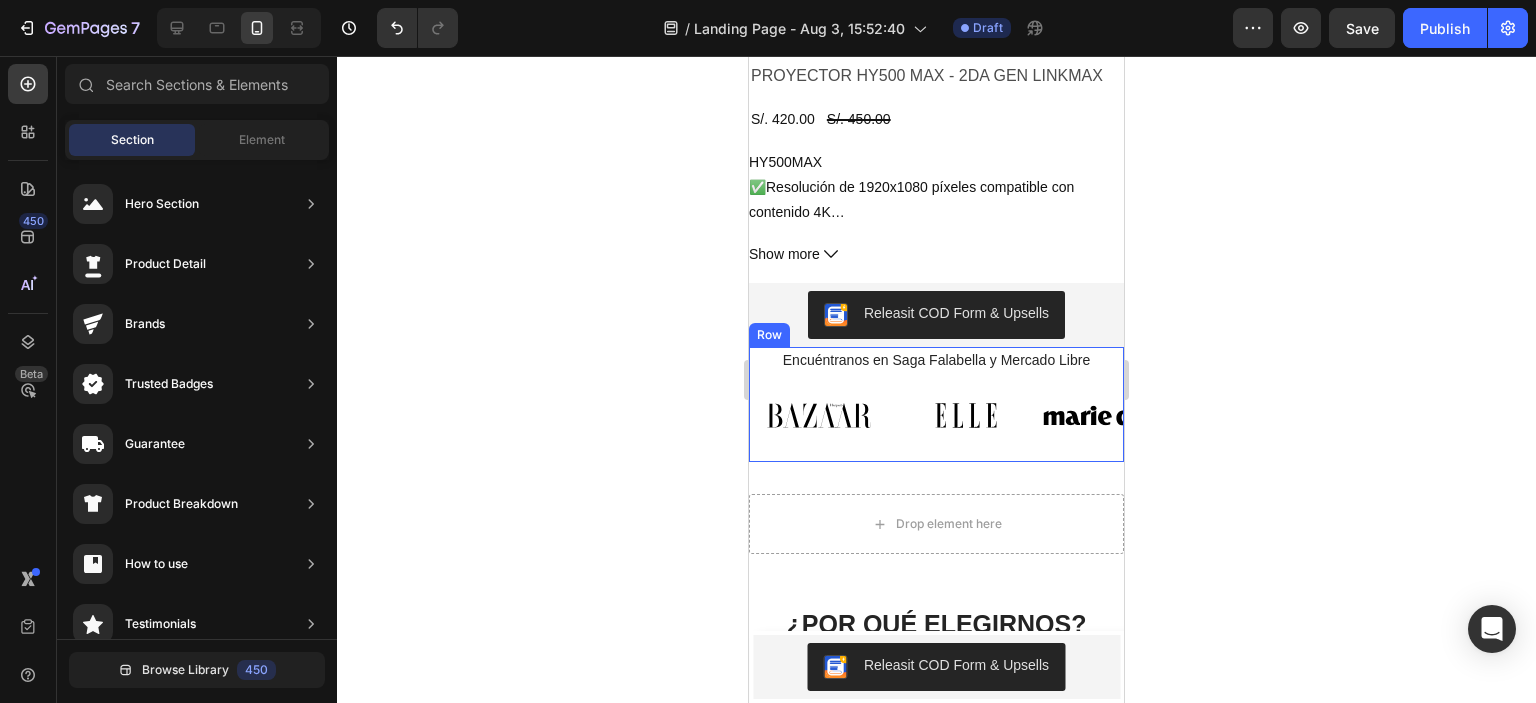 click on "⁠⁠⁠⁠⁠⁠⁠ Encuéntranos en Saga Falabella y Mercado Libre Heading Image Image Image Image Image Image Image Carousel" at bounding box center (936, 404) 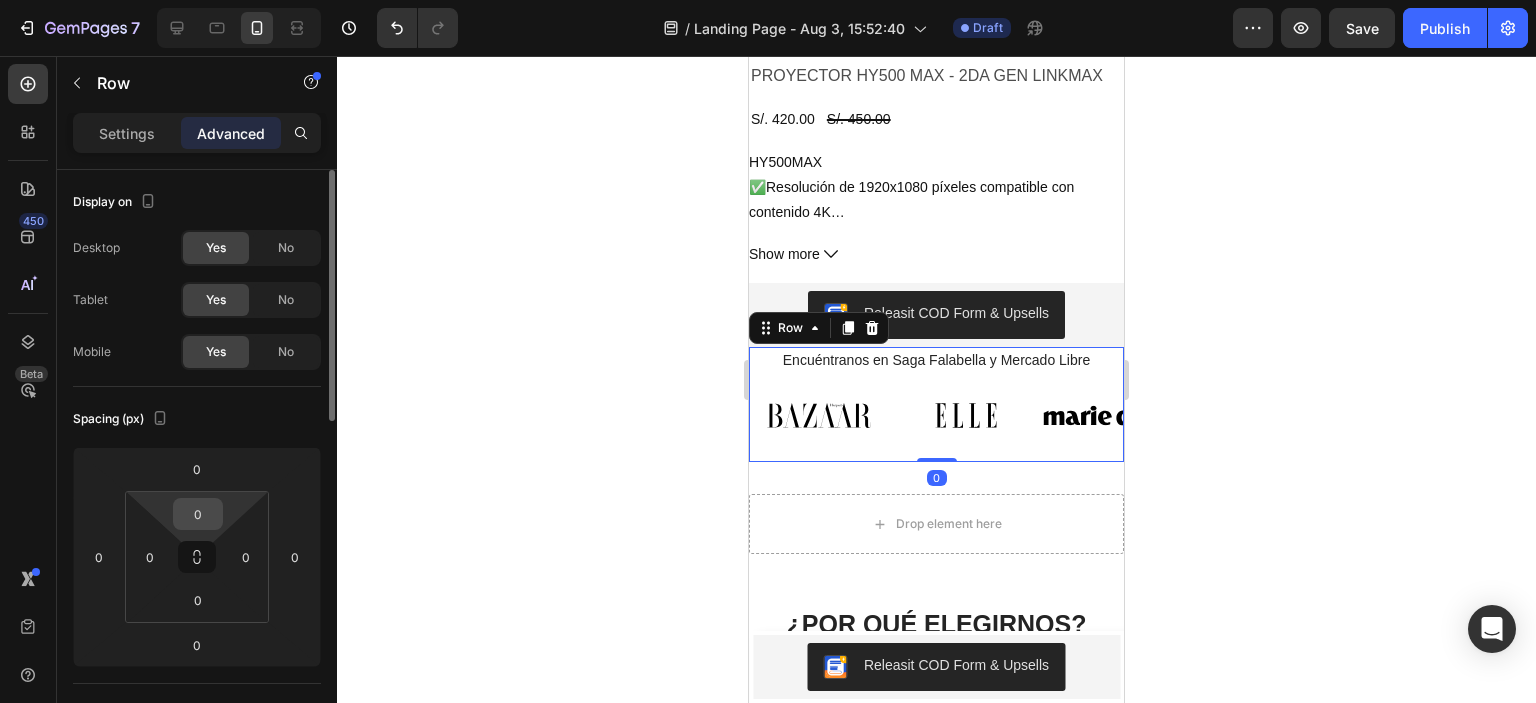 click on "0" at bounding box center [198, 514] 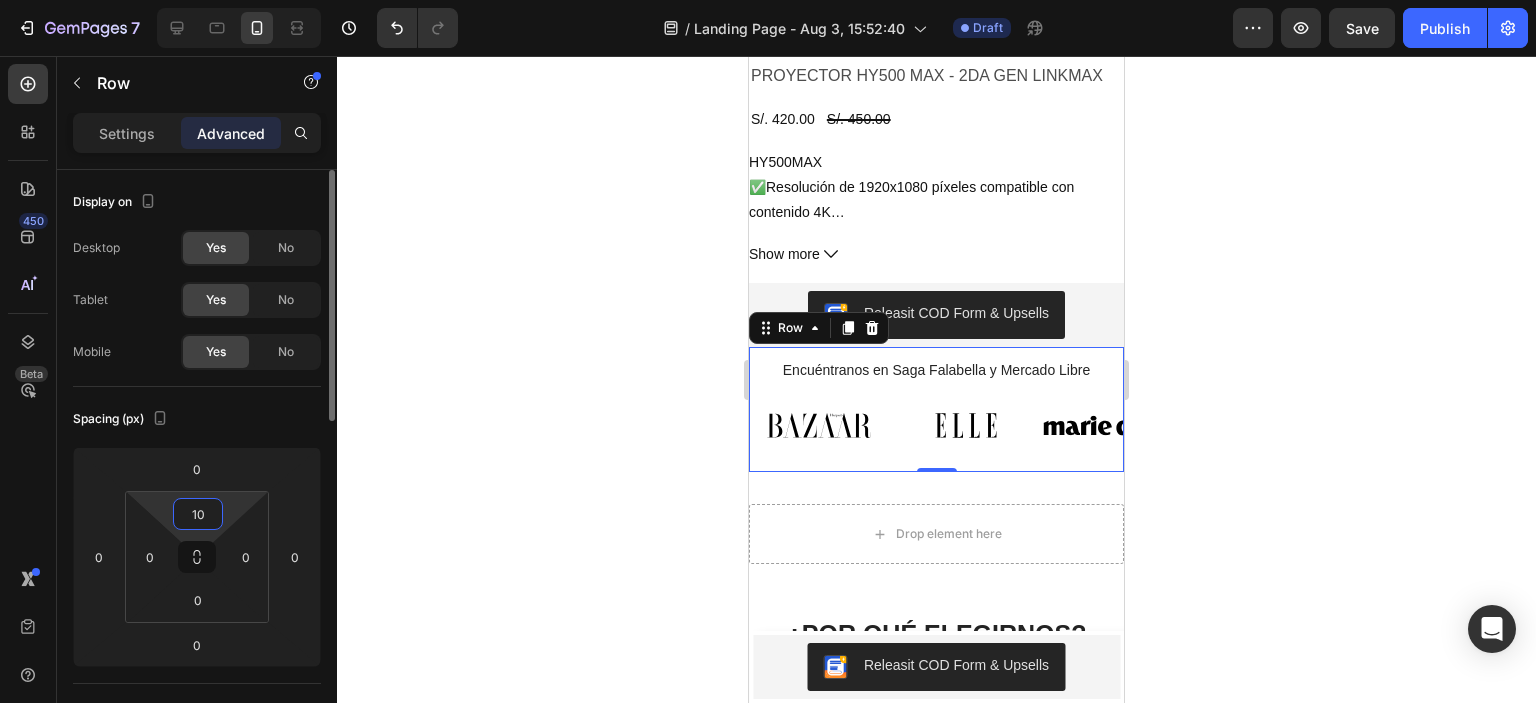 type on "1" 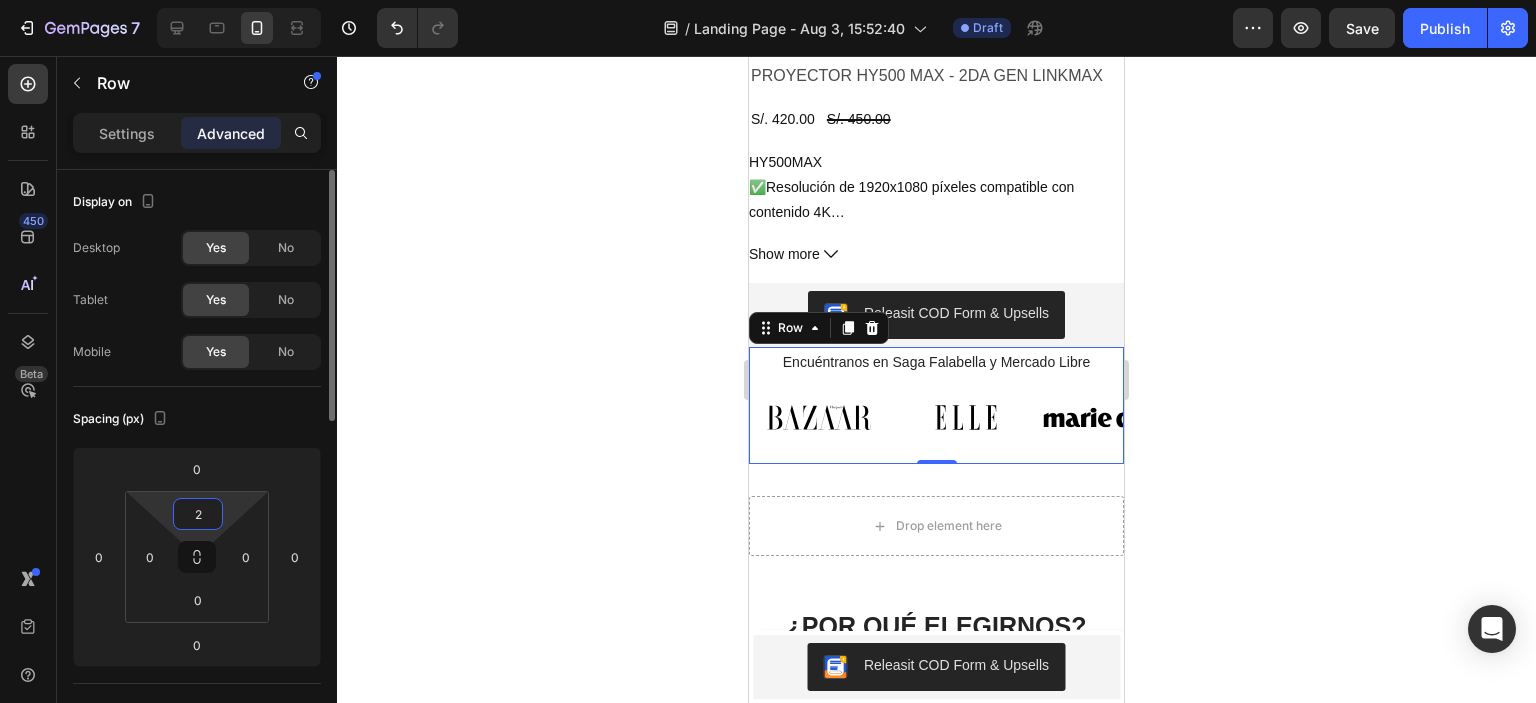 type on "20" 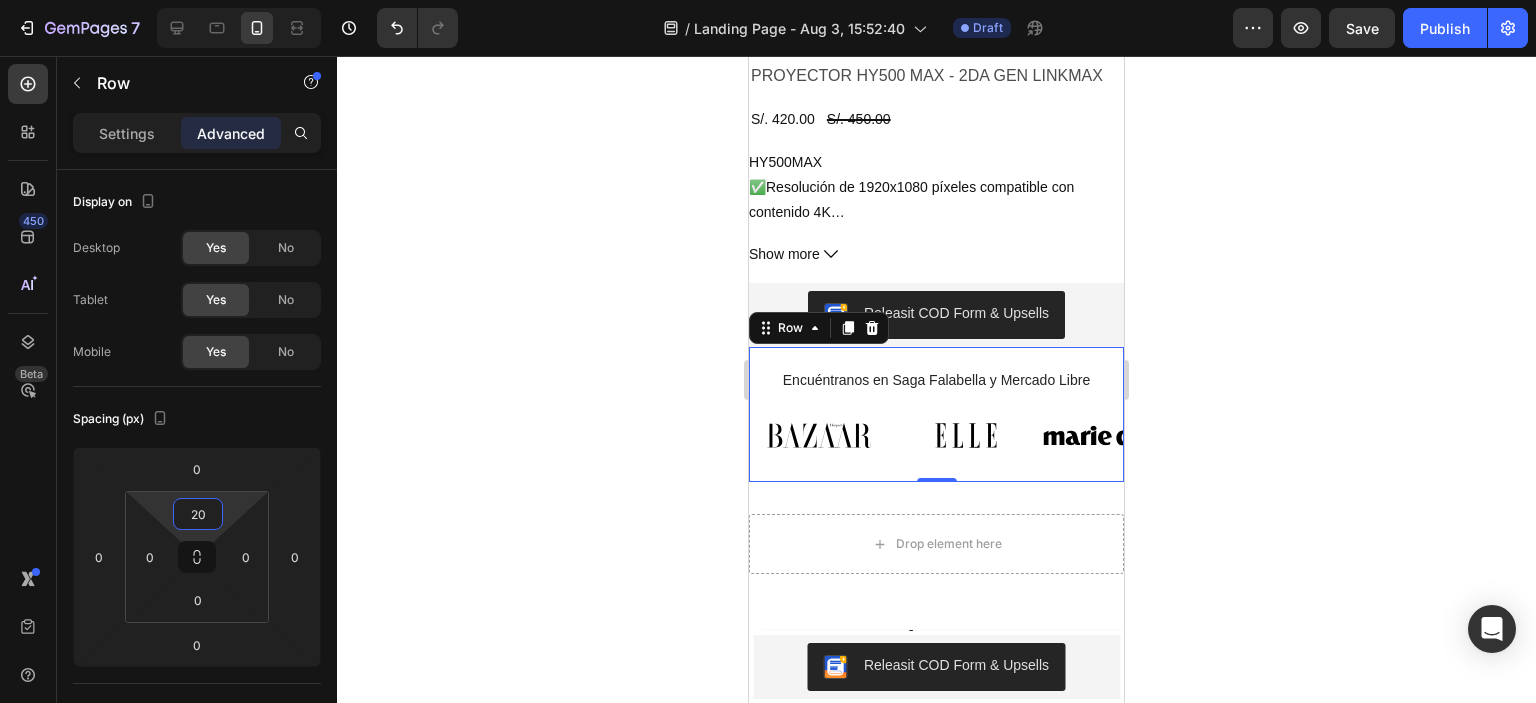 click 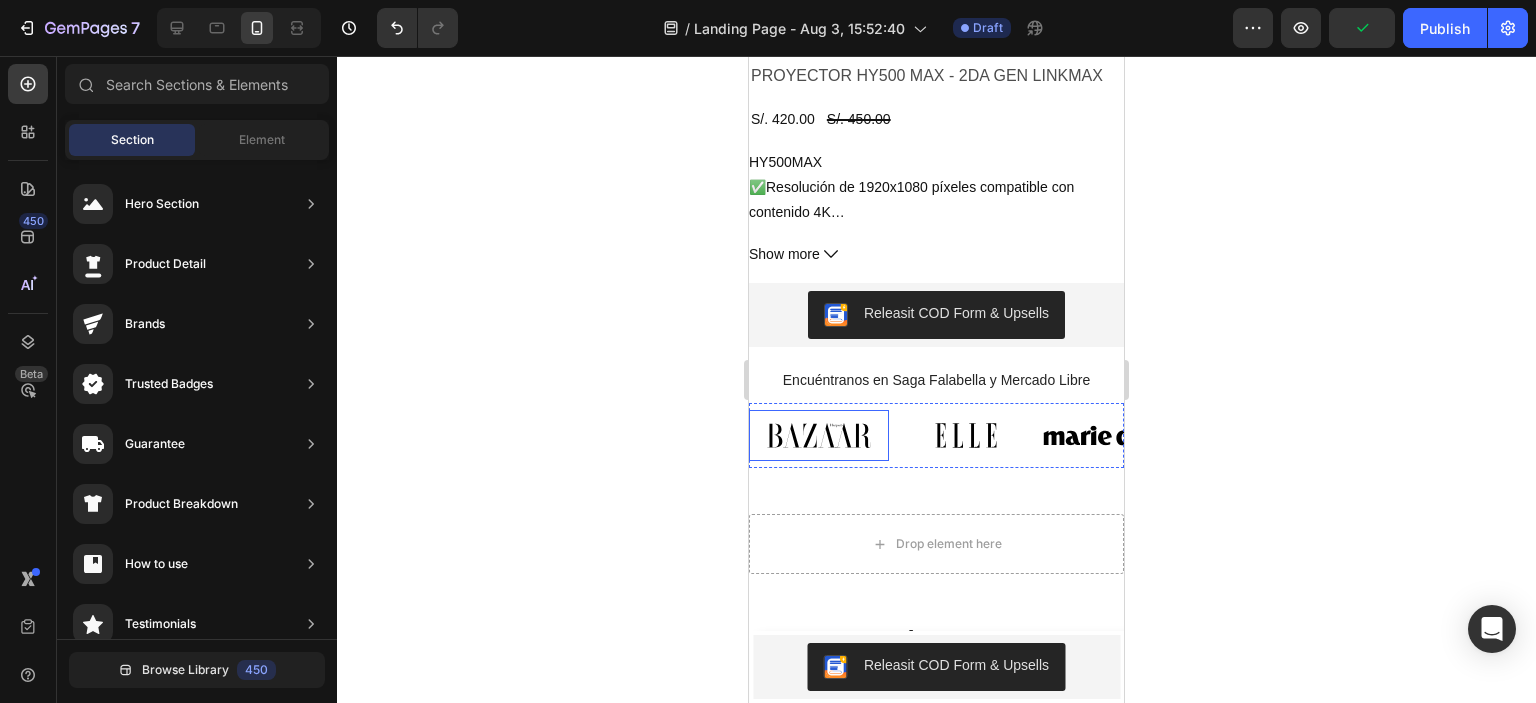 click at bounding box center (819, 435) 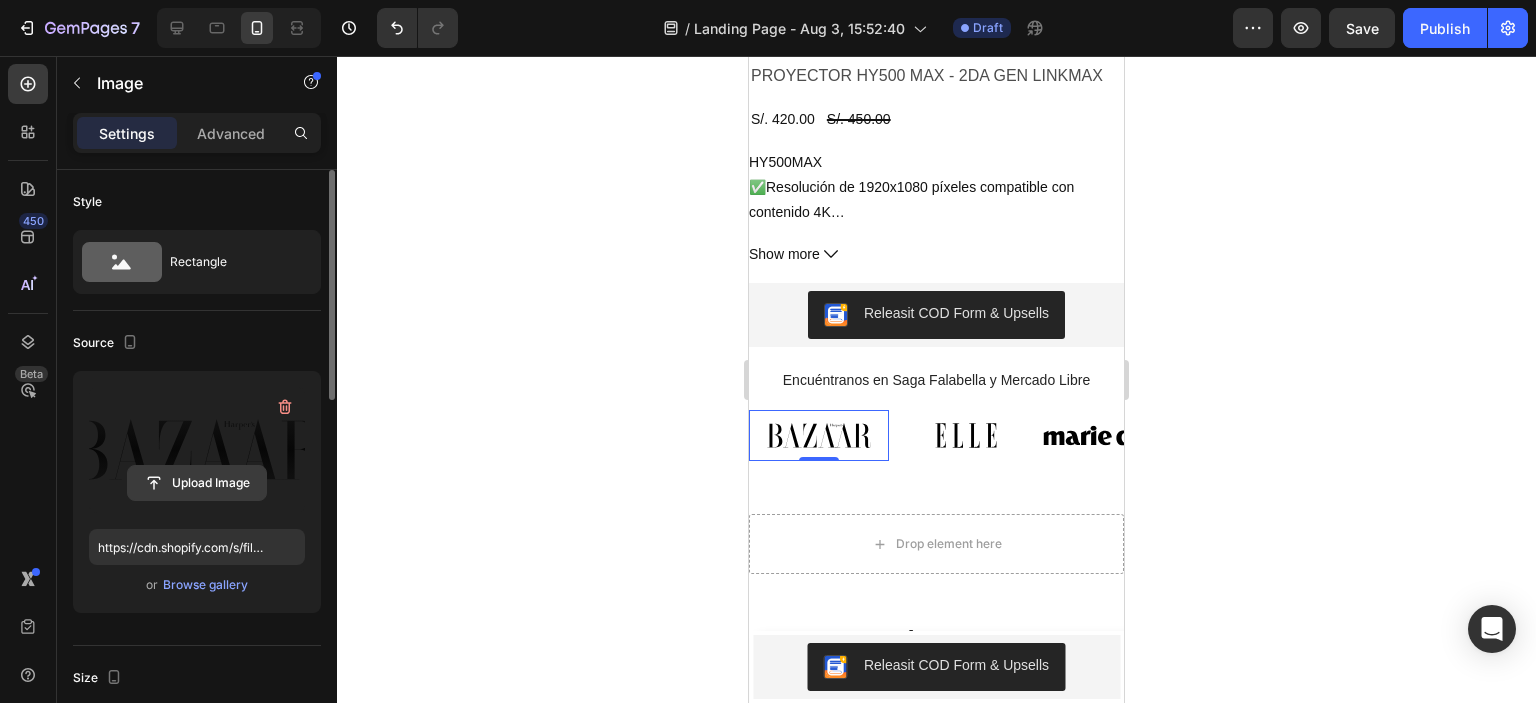 click 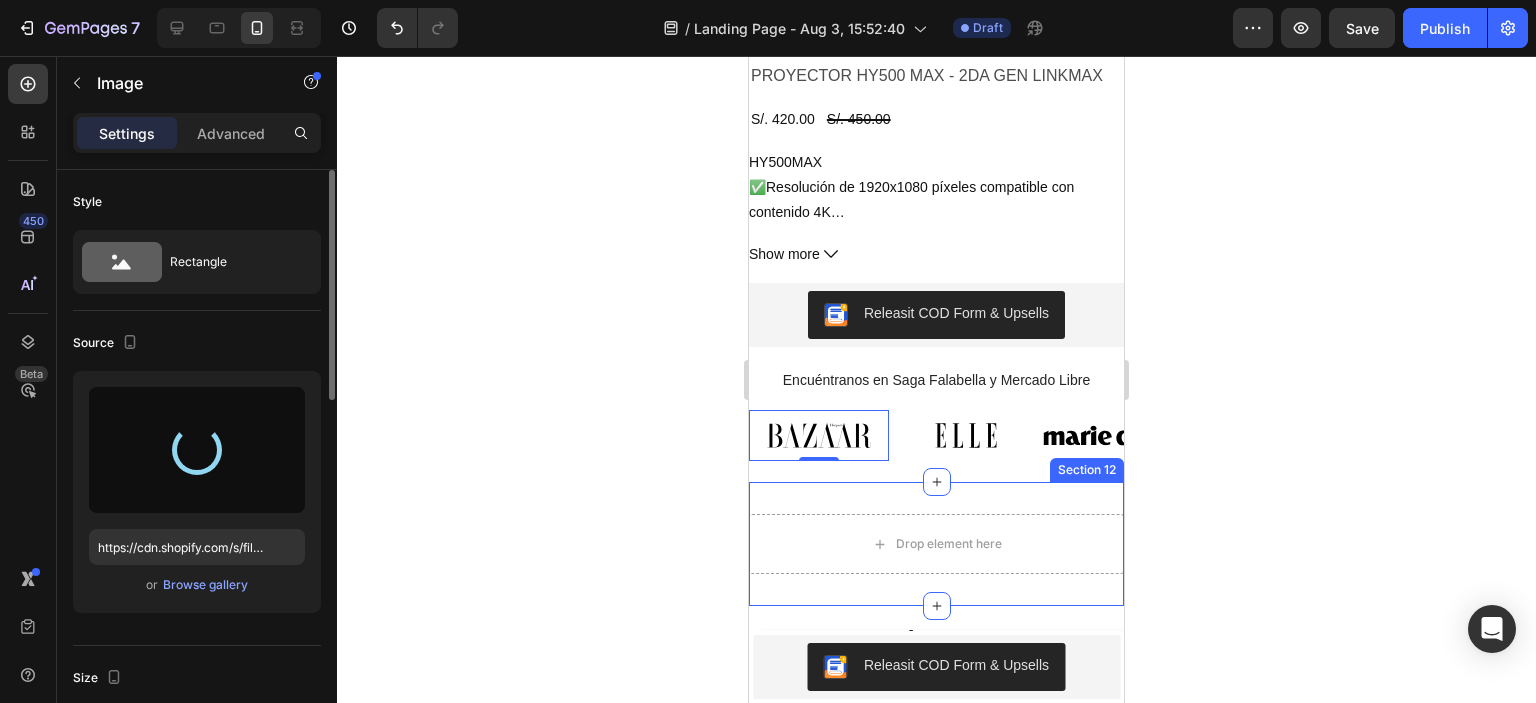 type on "https://cdn.shopify.com/s/files/1/0672/1555/6698/files/gempages_578351845596988357-0b0cdab9-3c30-4c88-9a81-acc096e6dbe8.png" 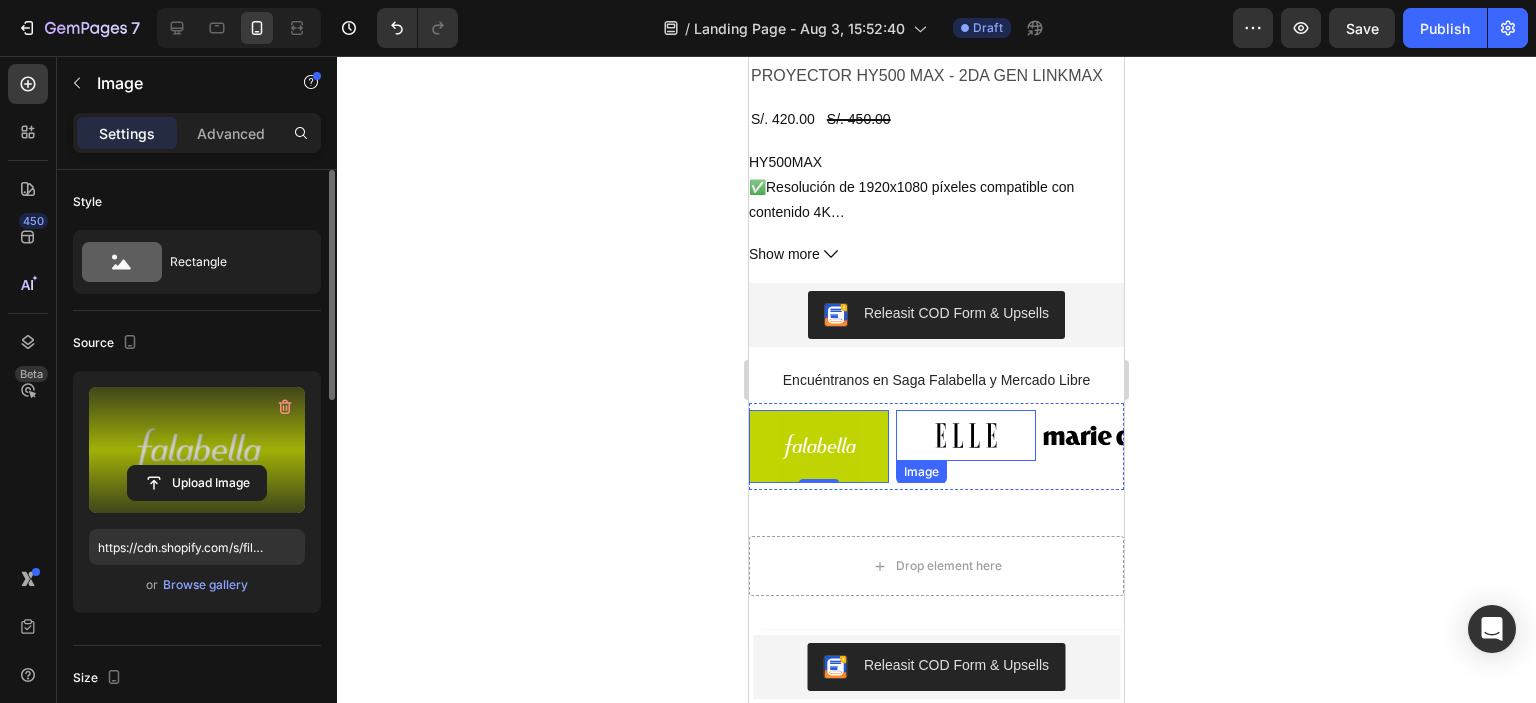 click at bounding box center (966, 435) 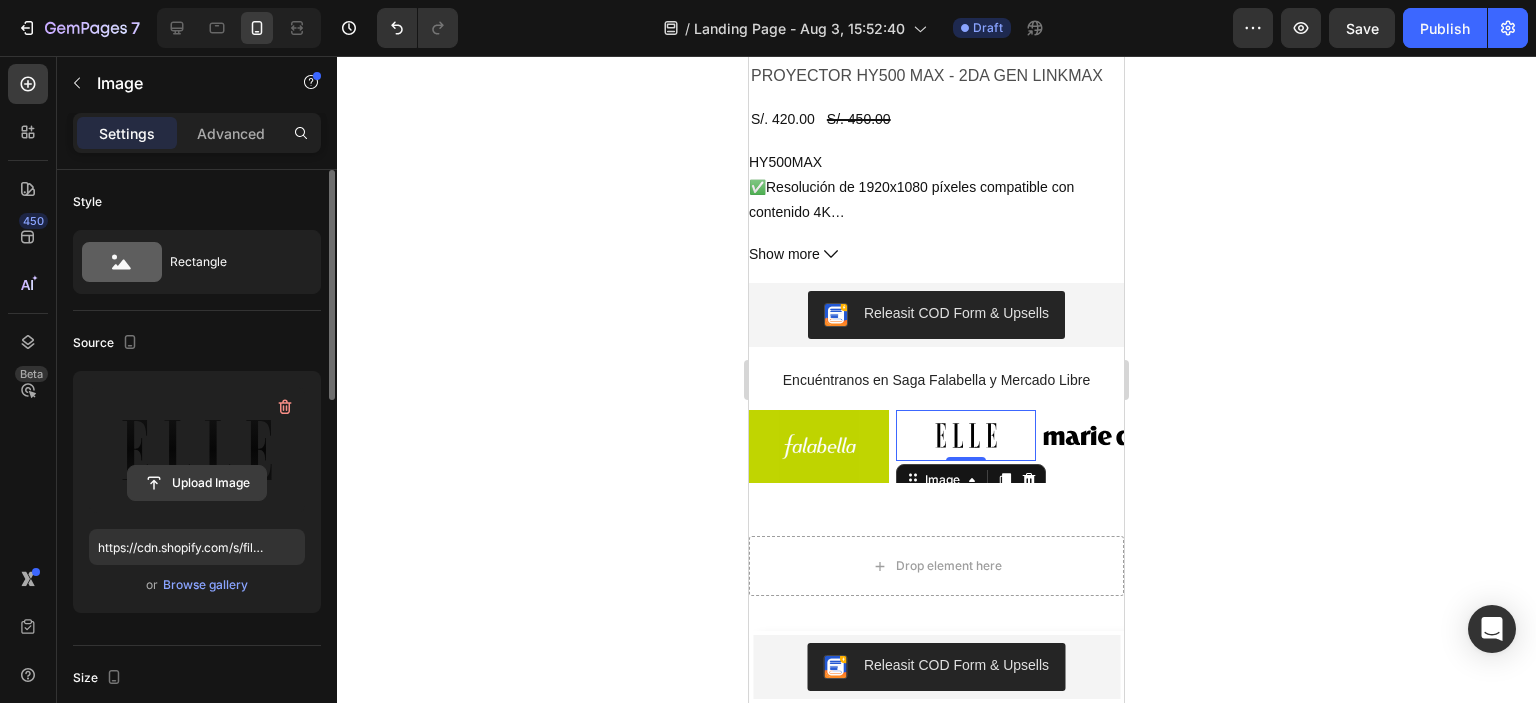 click 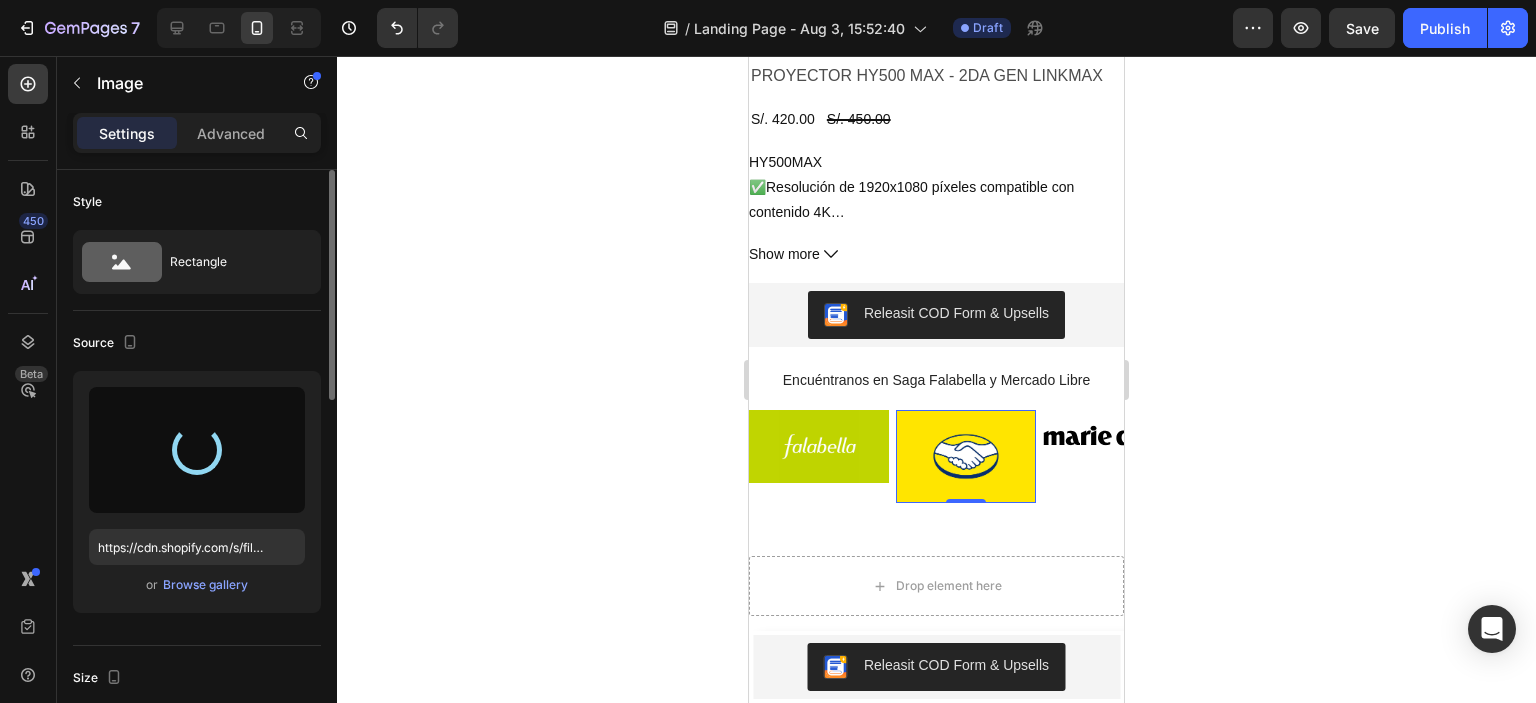 type on "https://cdn.shopify.com/s/files/1/0672/1555/6698/files/gempages_578351845596988357-1fe21d81-ac5a-4041-8cdb-a4d4c196e1a5.webp" 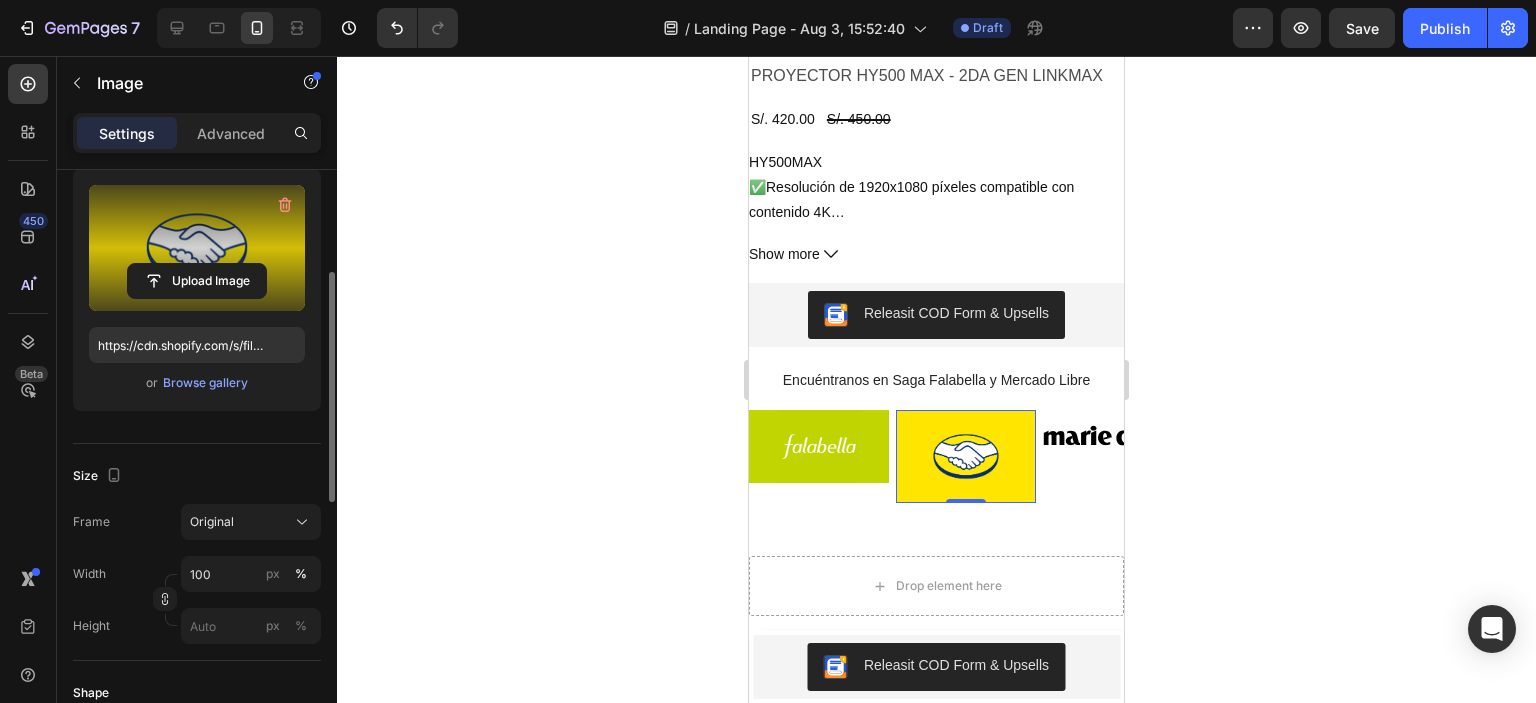 scroll, scrollTop: 222, scrollLeft: 0, axis: vertical 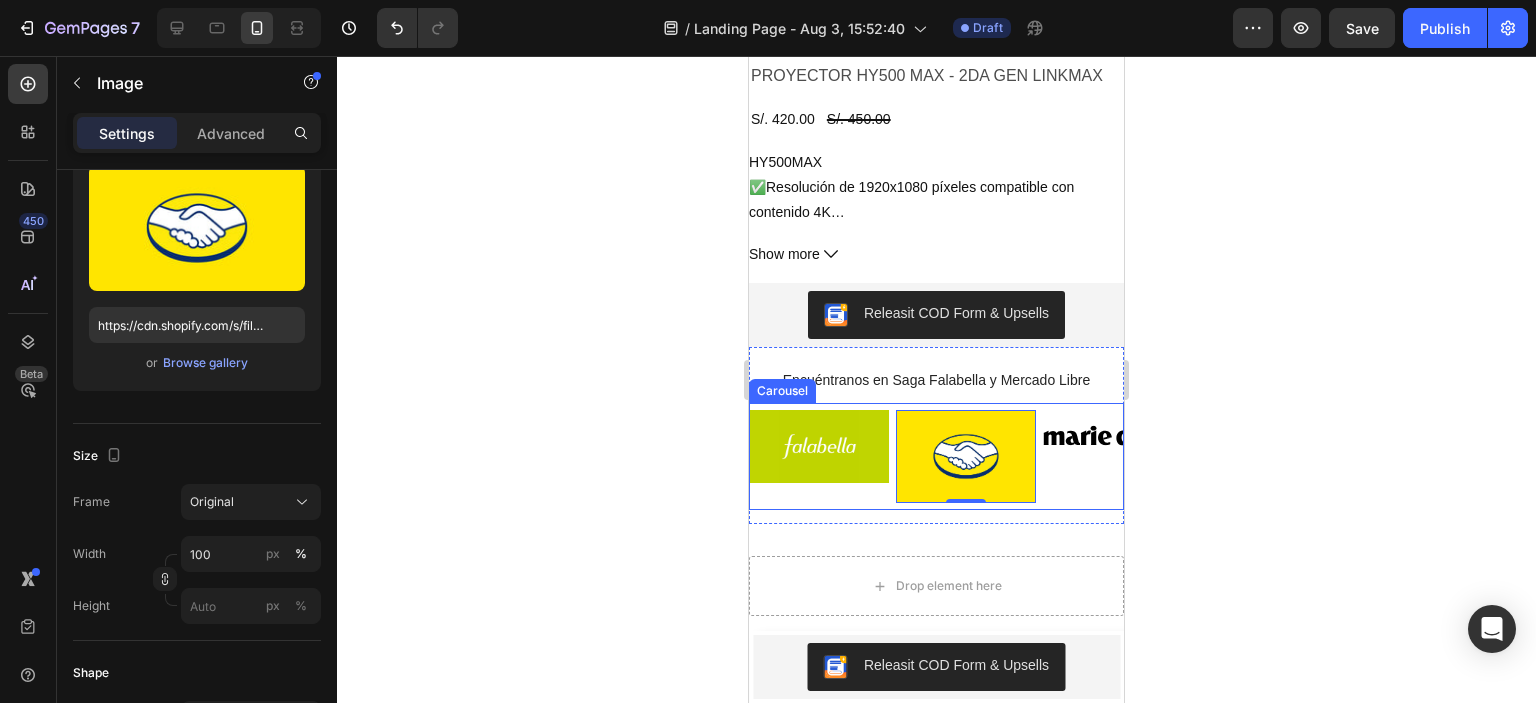 click on "Image" at bounding box center (1113, 457) 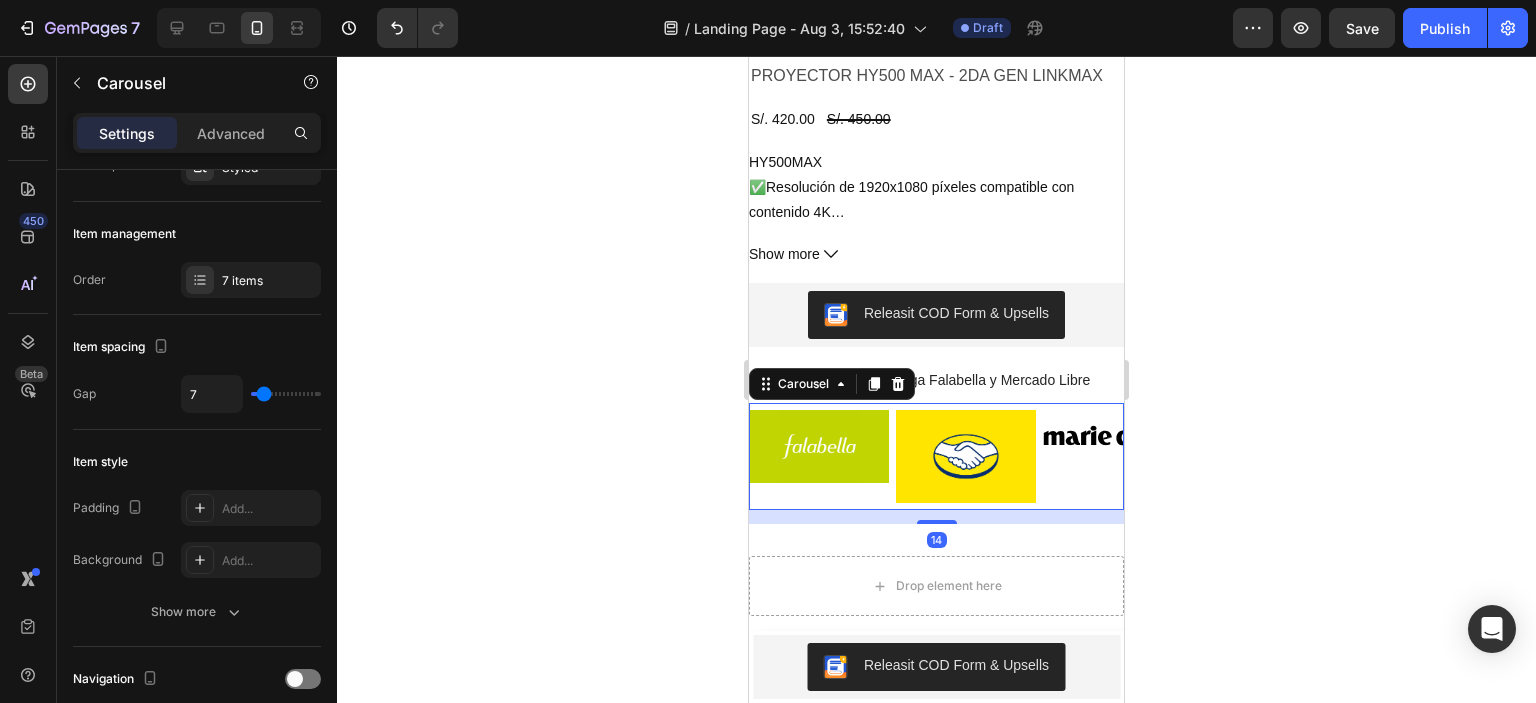 scroll, scrollTop: 0, scrollLeft: 0, axis: both 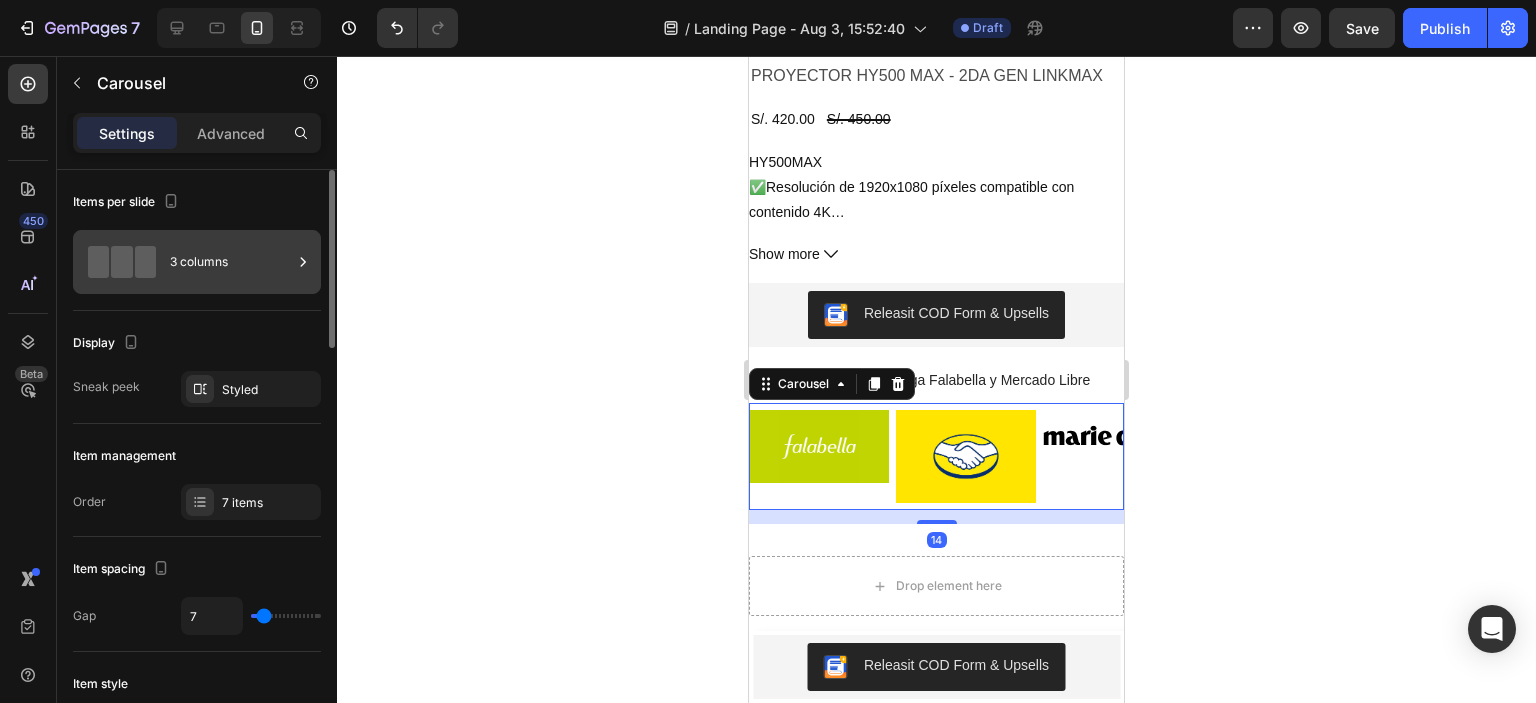 click on "3 columns" at bounding box center [231, 262] 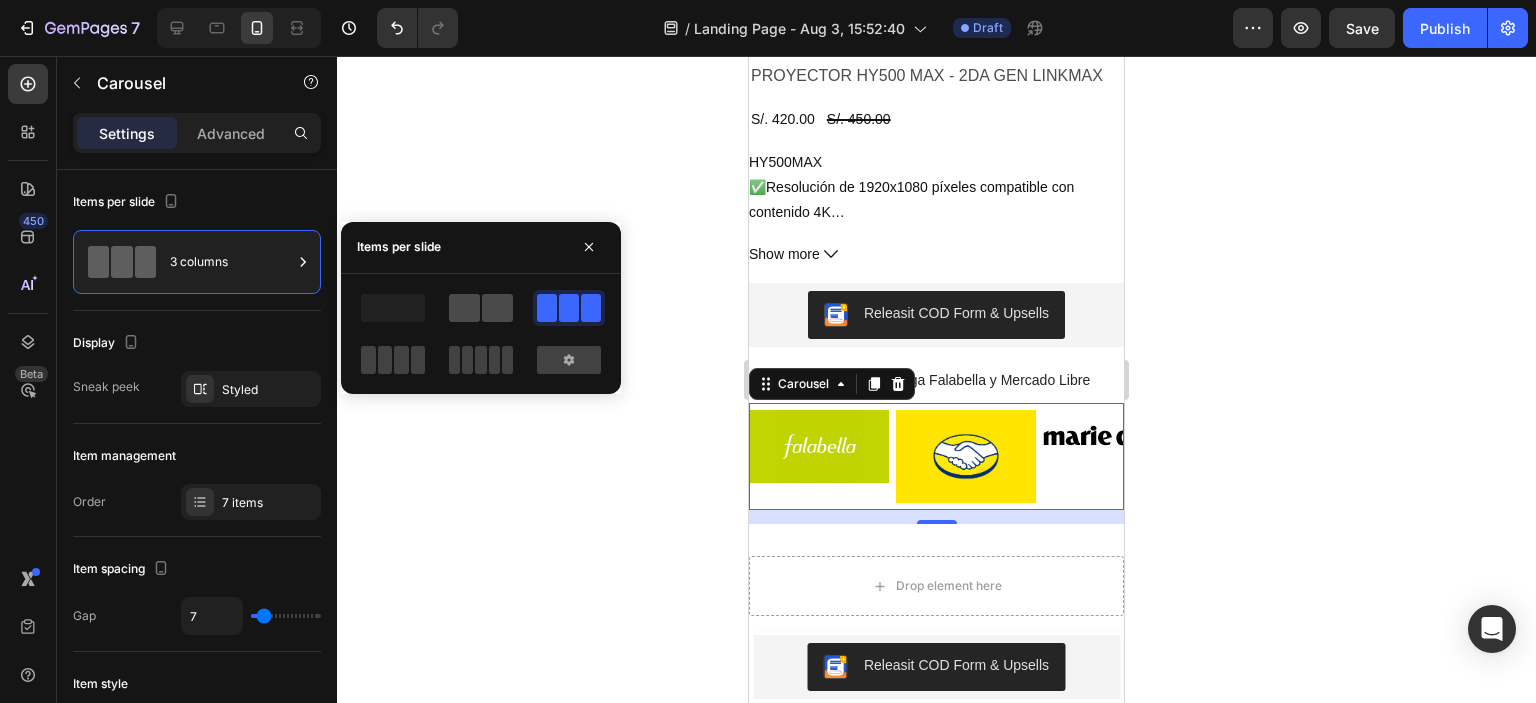 click 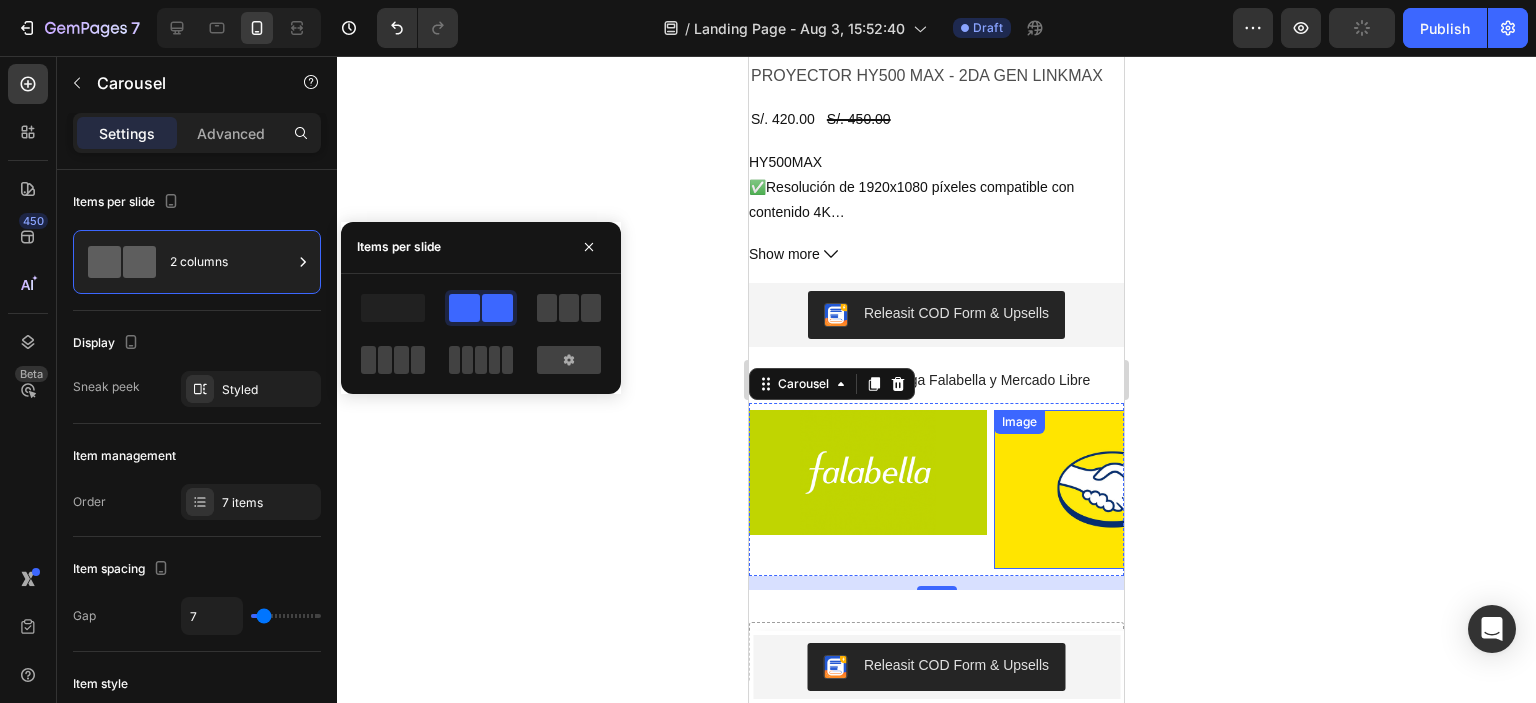 click at bounding box center (1113, 489) 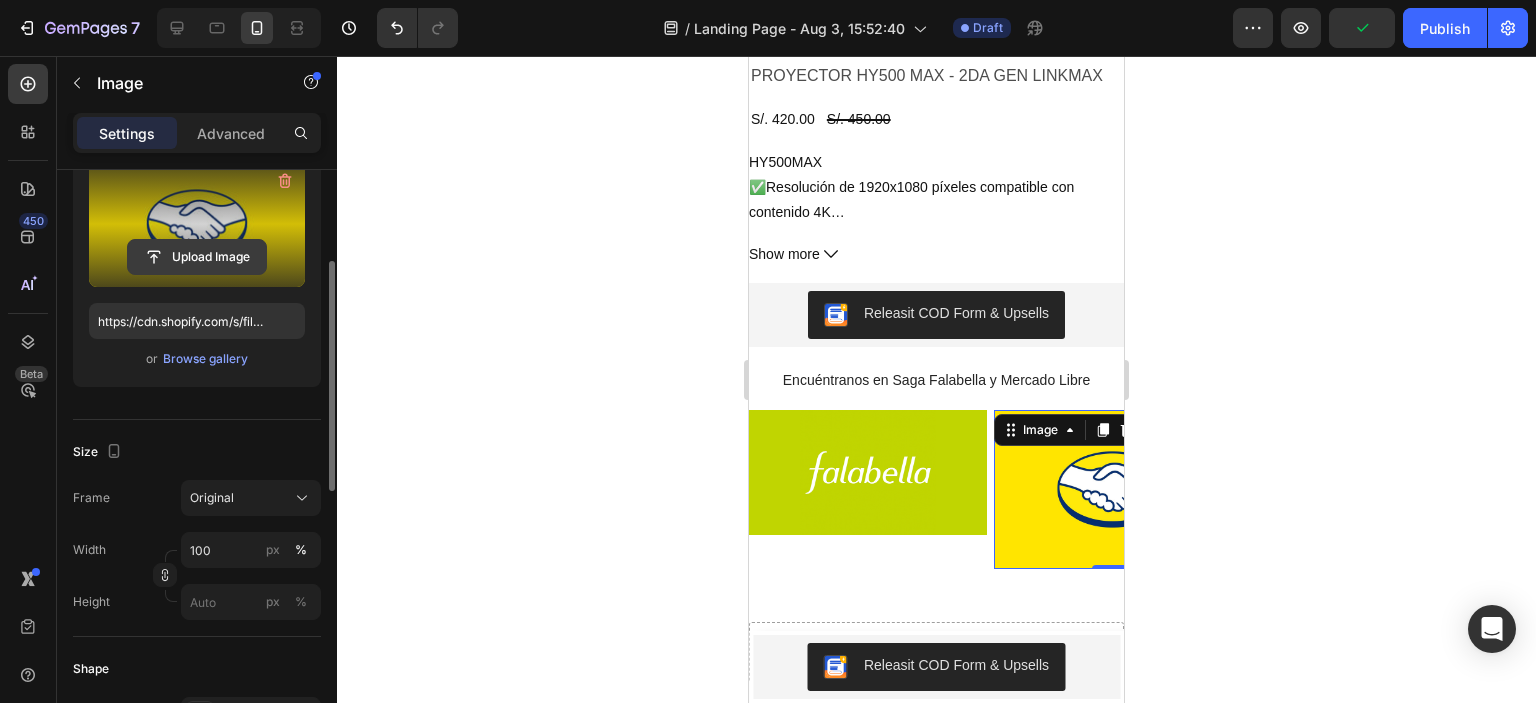scroll, scrollTop: 229, scrollLeft: 0, axis: vertical 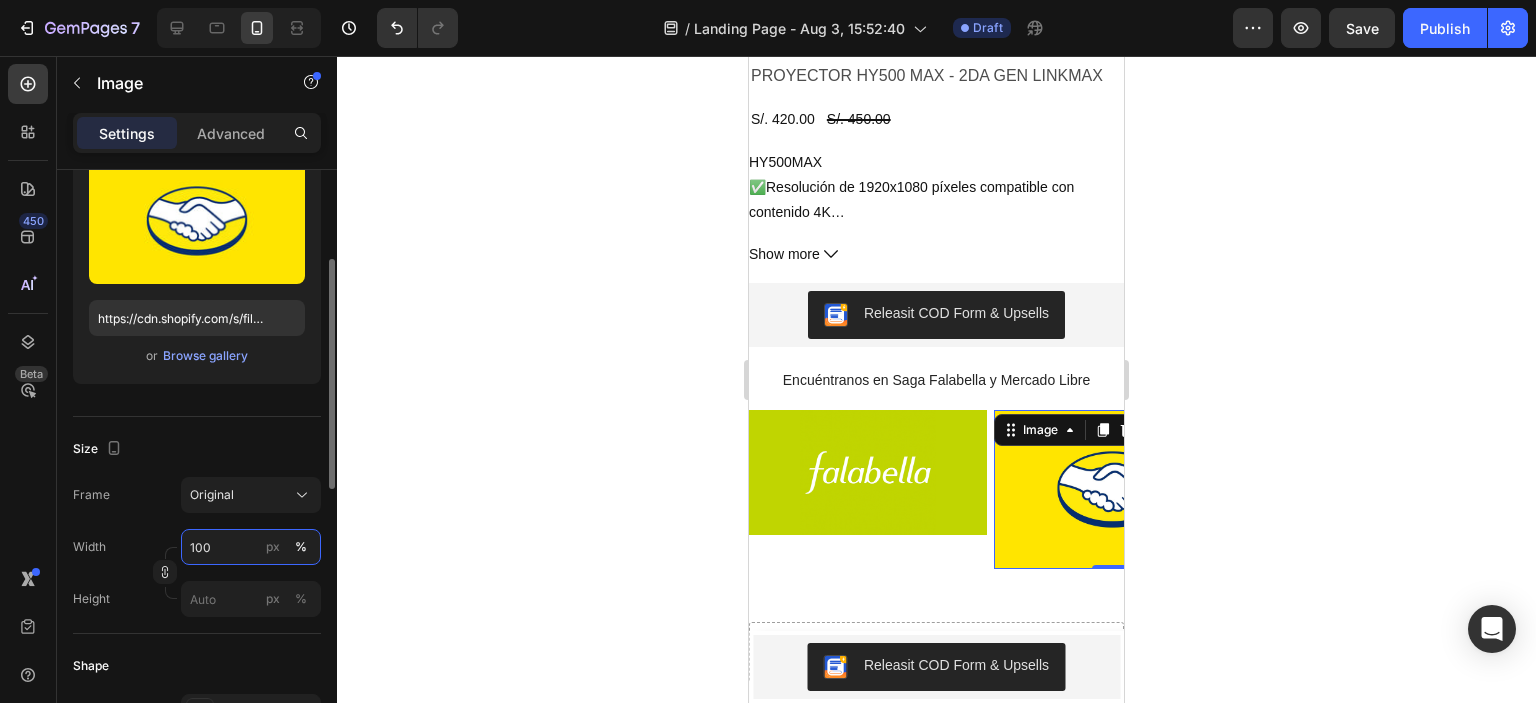 click on "100" at bounding box center [251, 547] 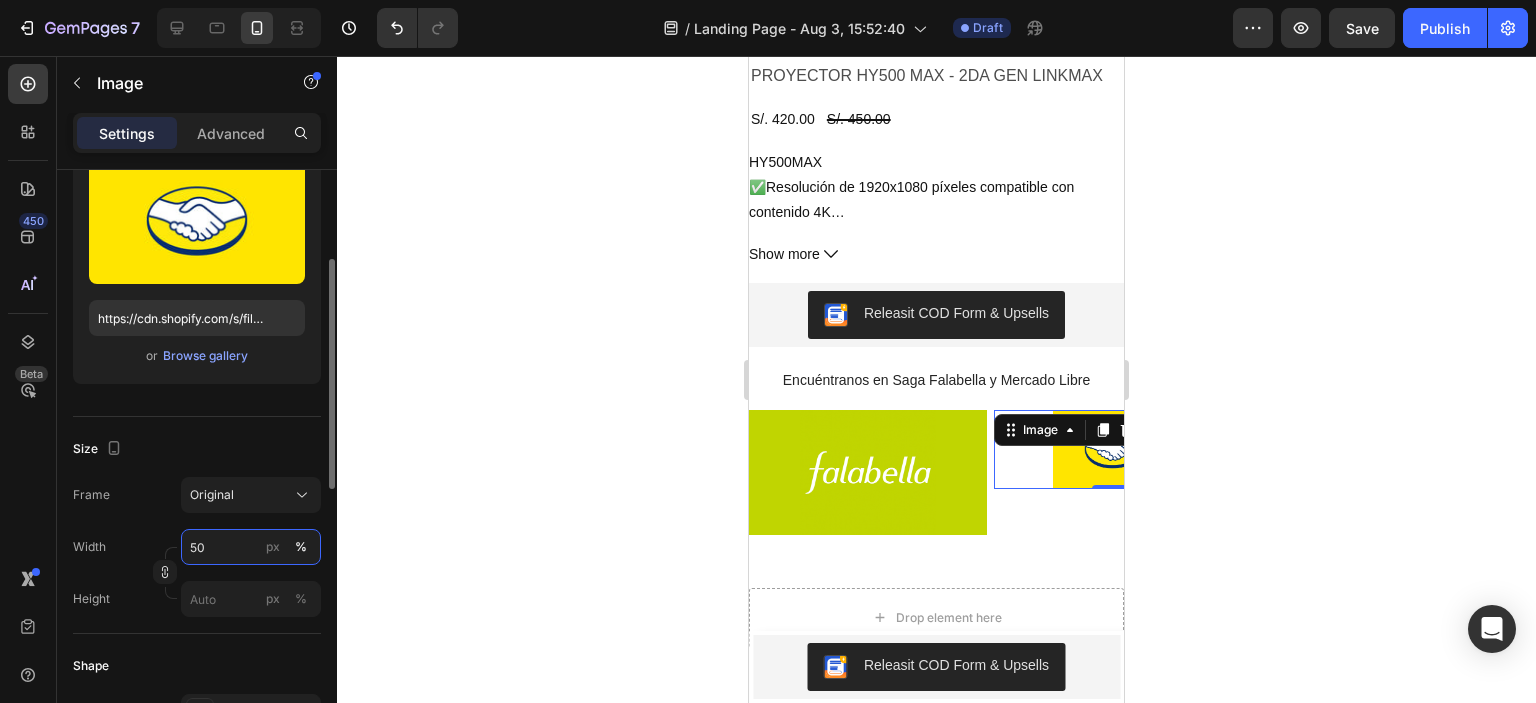 type on "5" 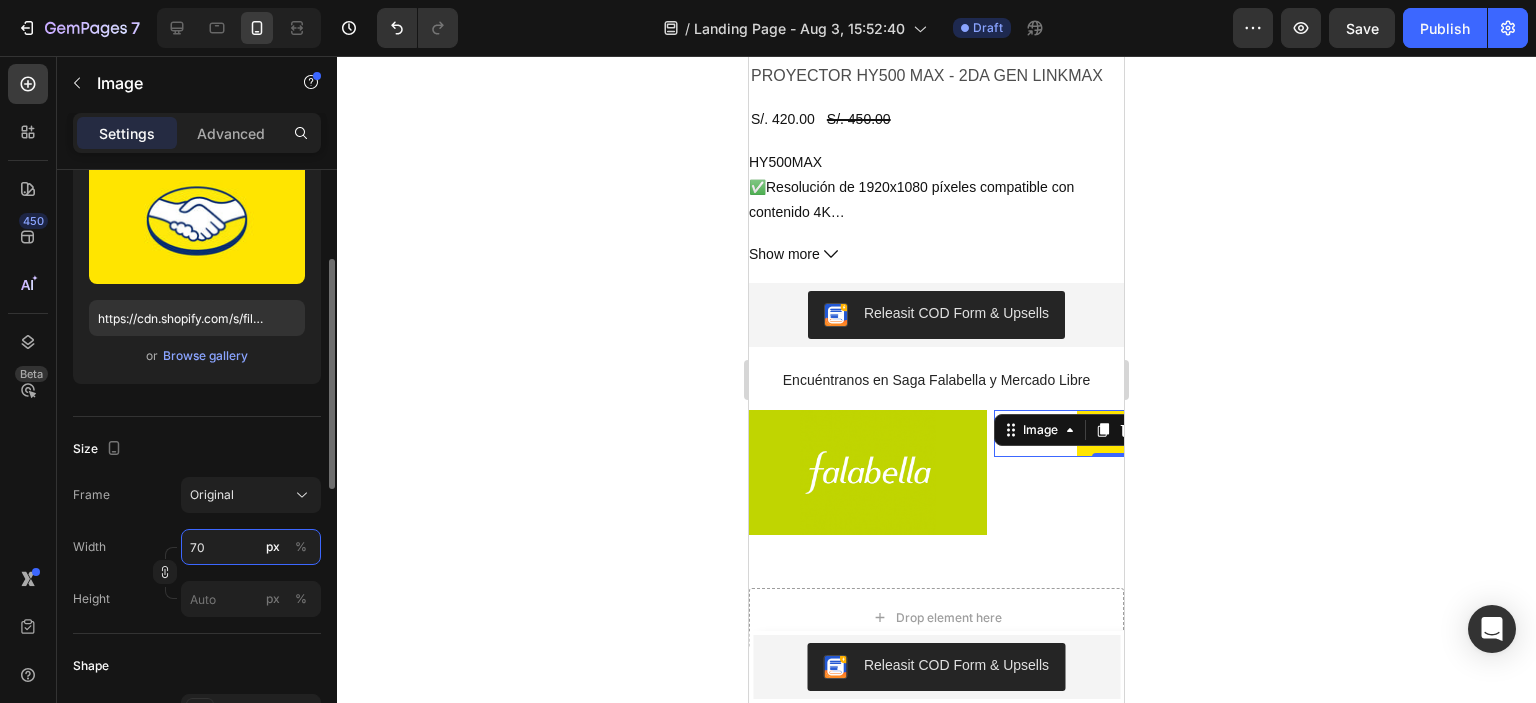 type on "7" 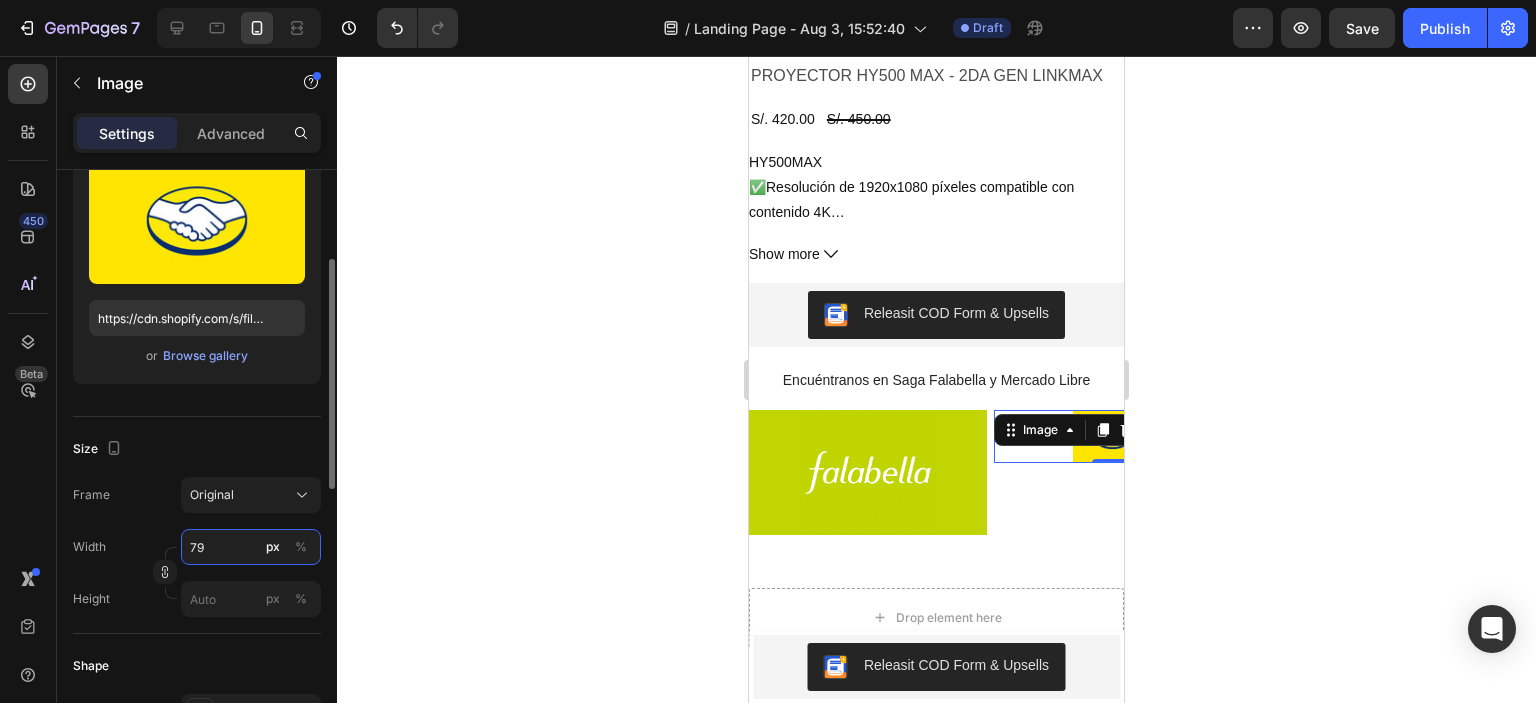type on "7" 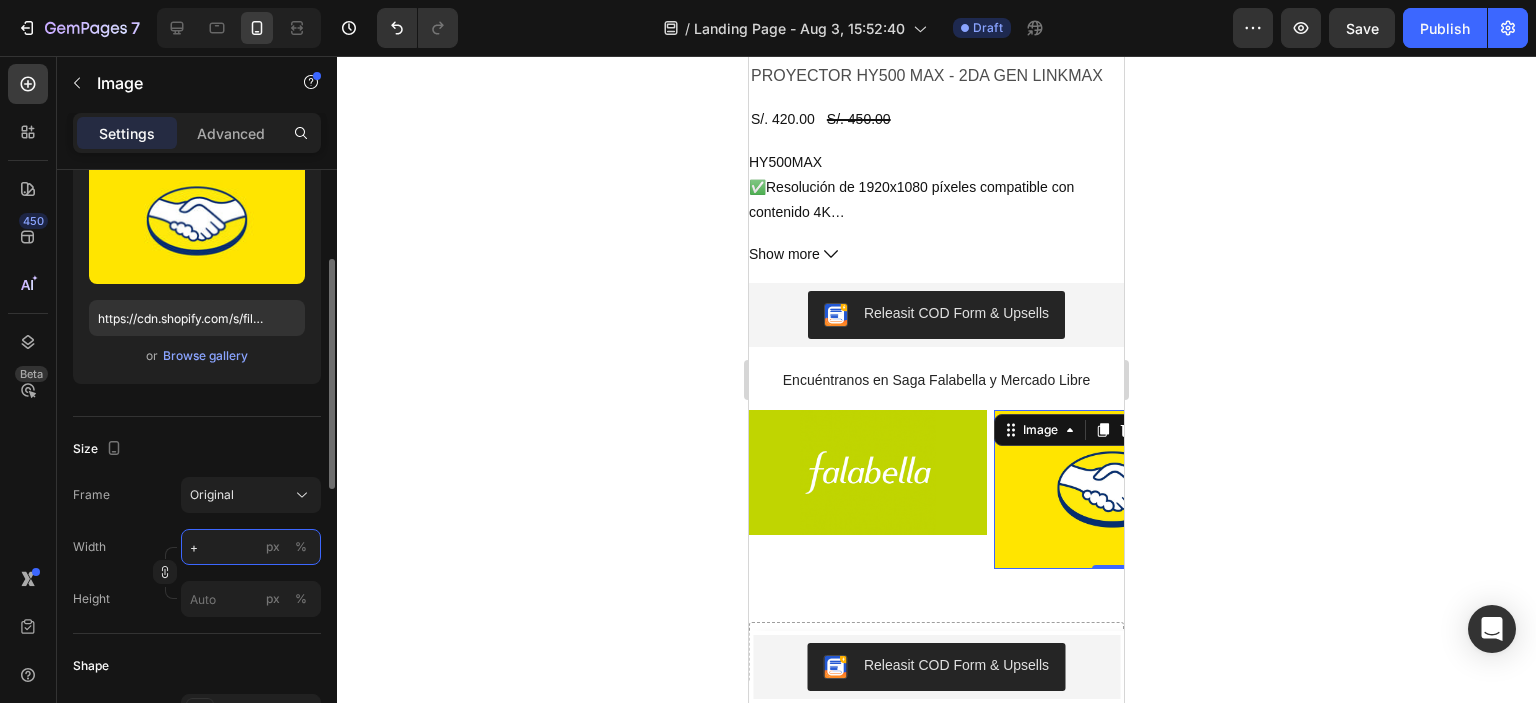 type on "7" 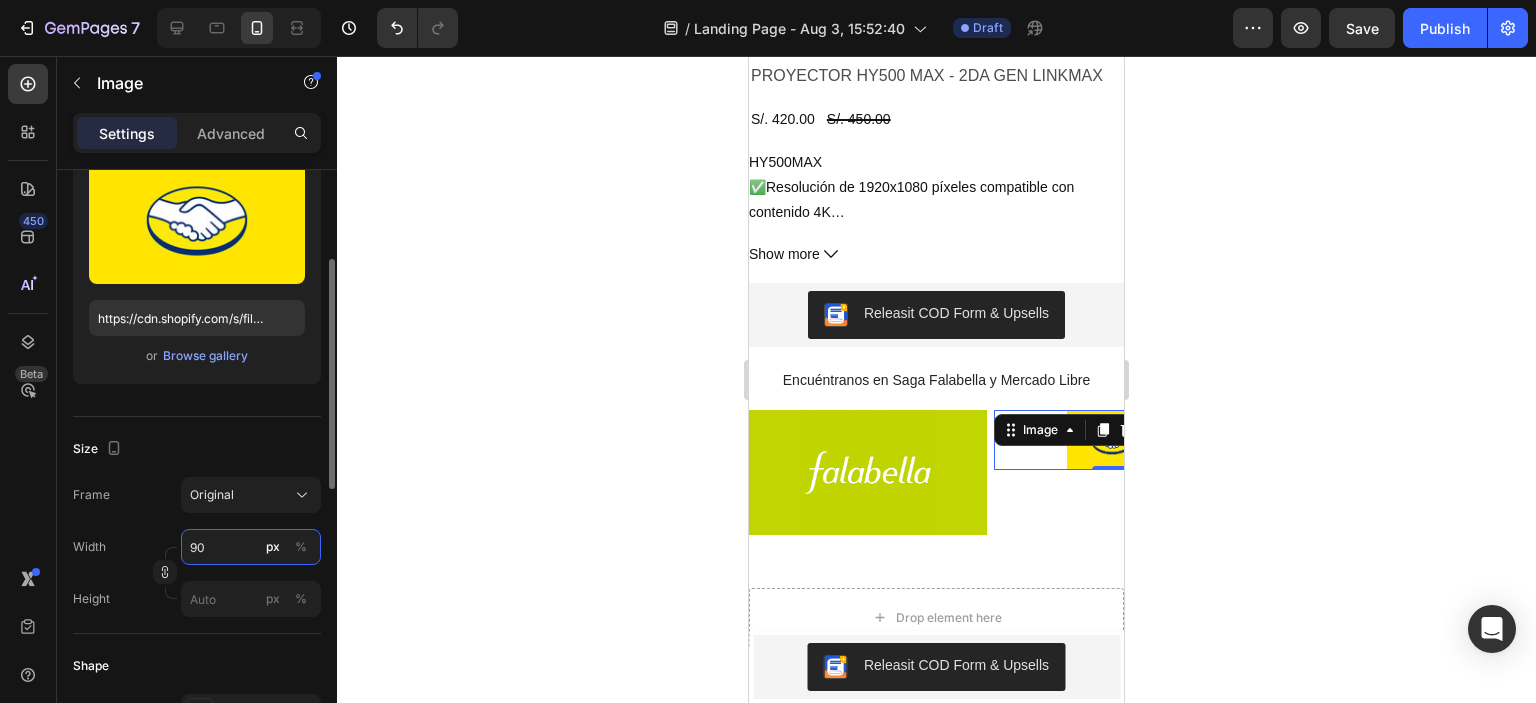 type on "9" 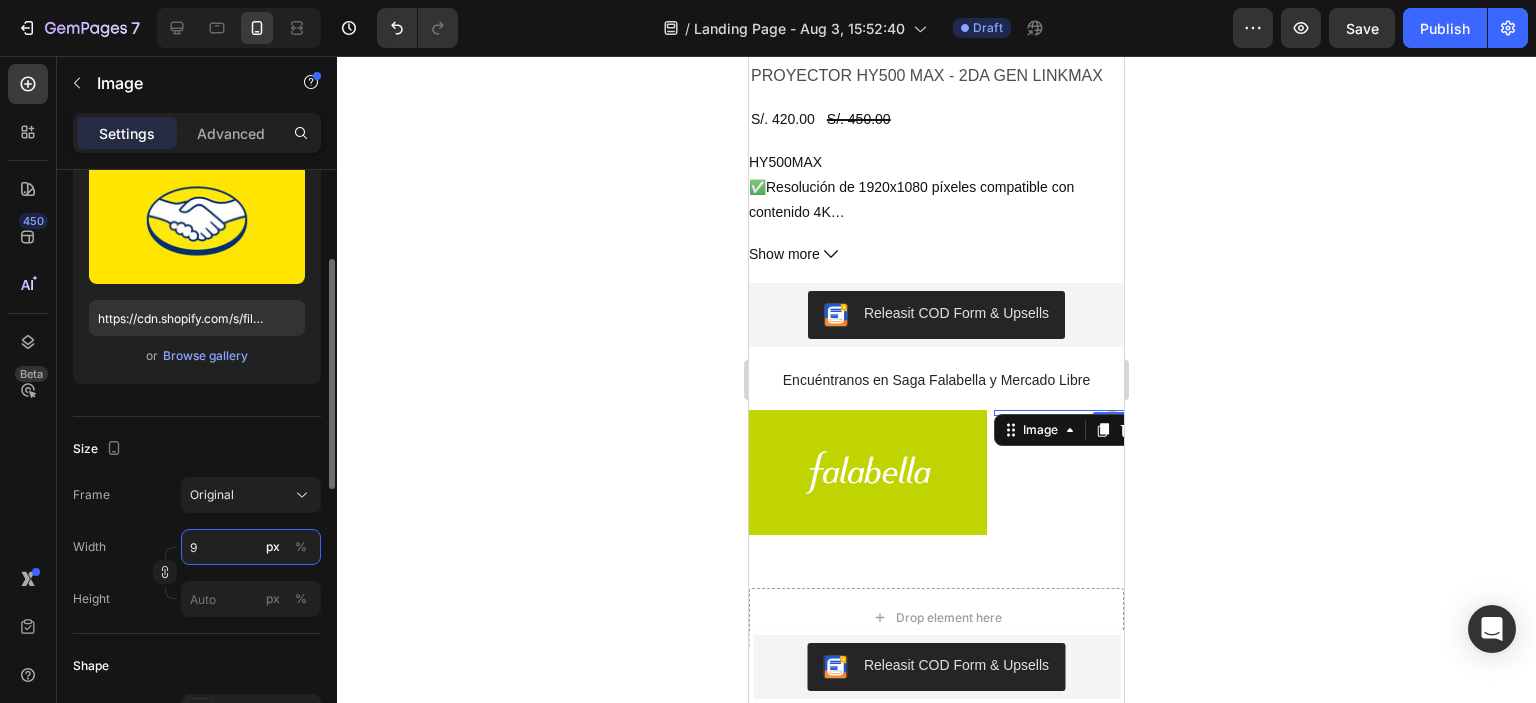 type on "90" 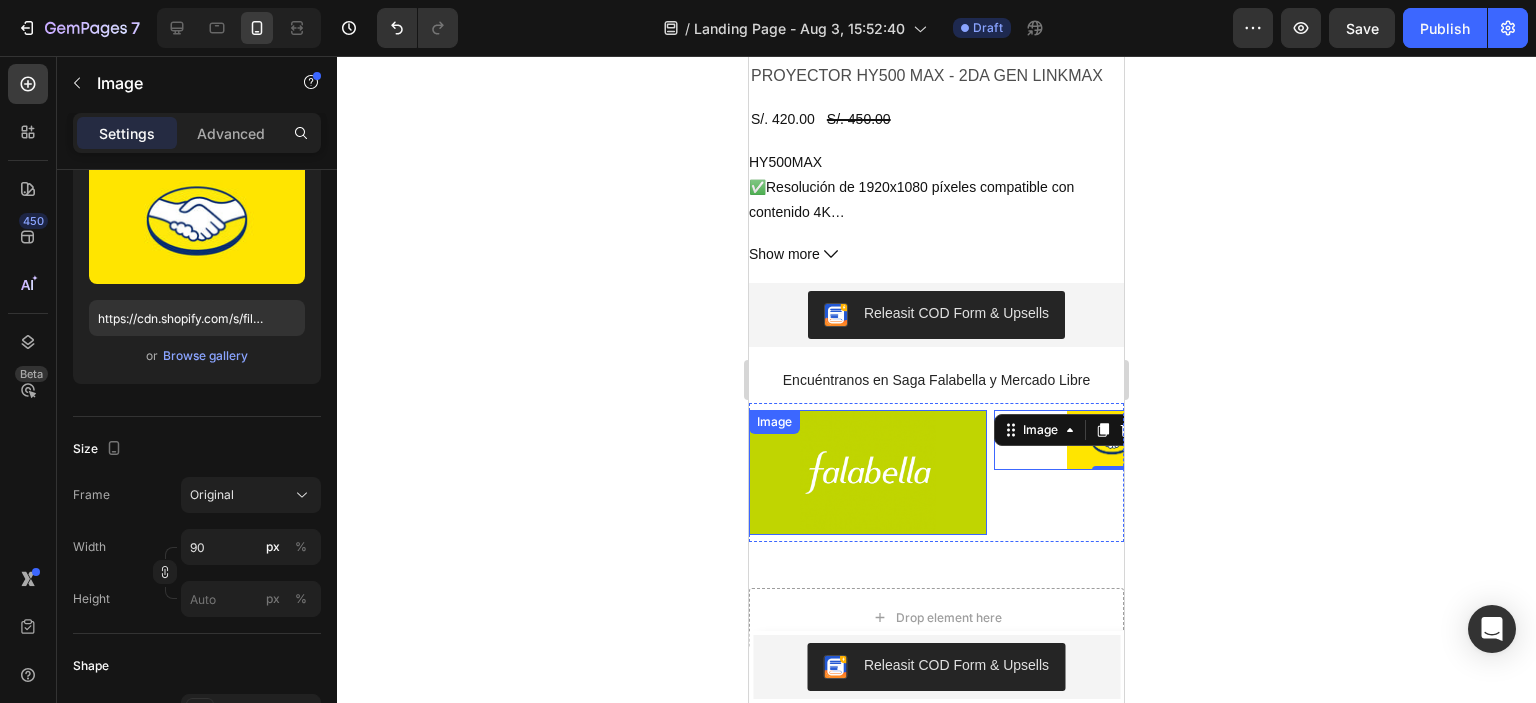 click at bounding box center [868, 472] 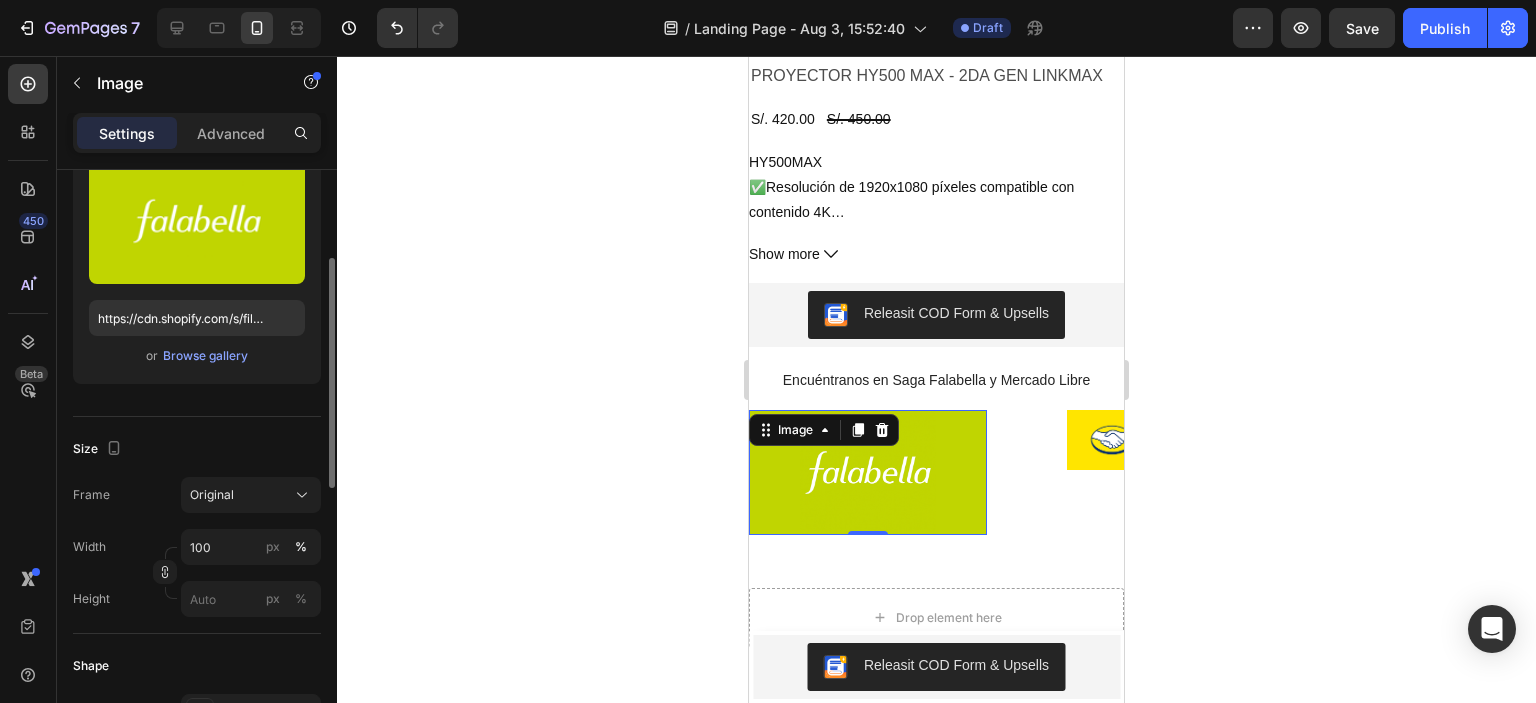 scroll, scrollTop: 228, scrollLeft: 0, axis: vertical 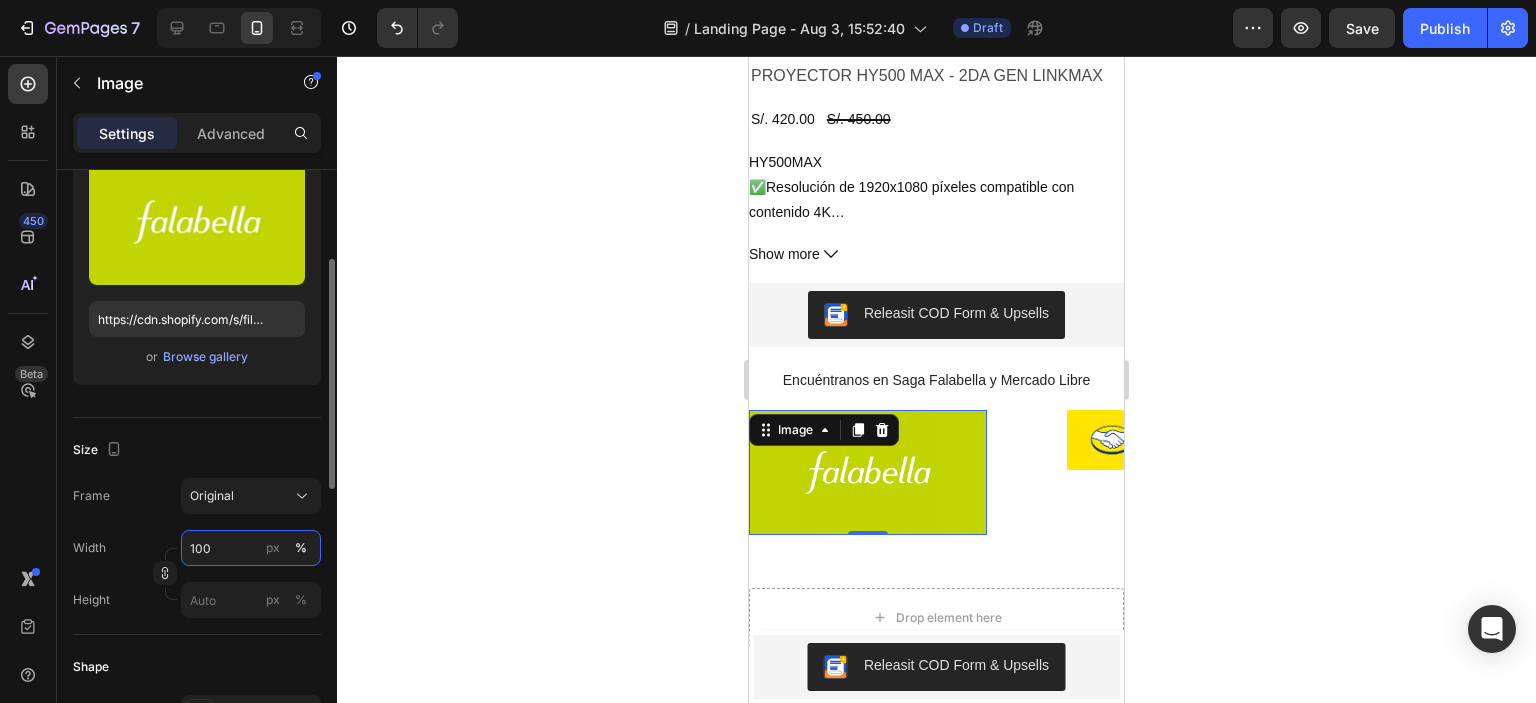 click on "100" at bounding box center [251, 548] 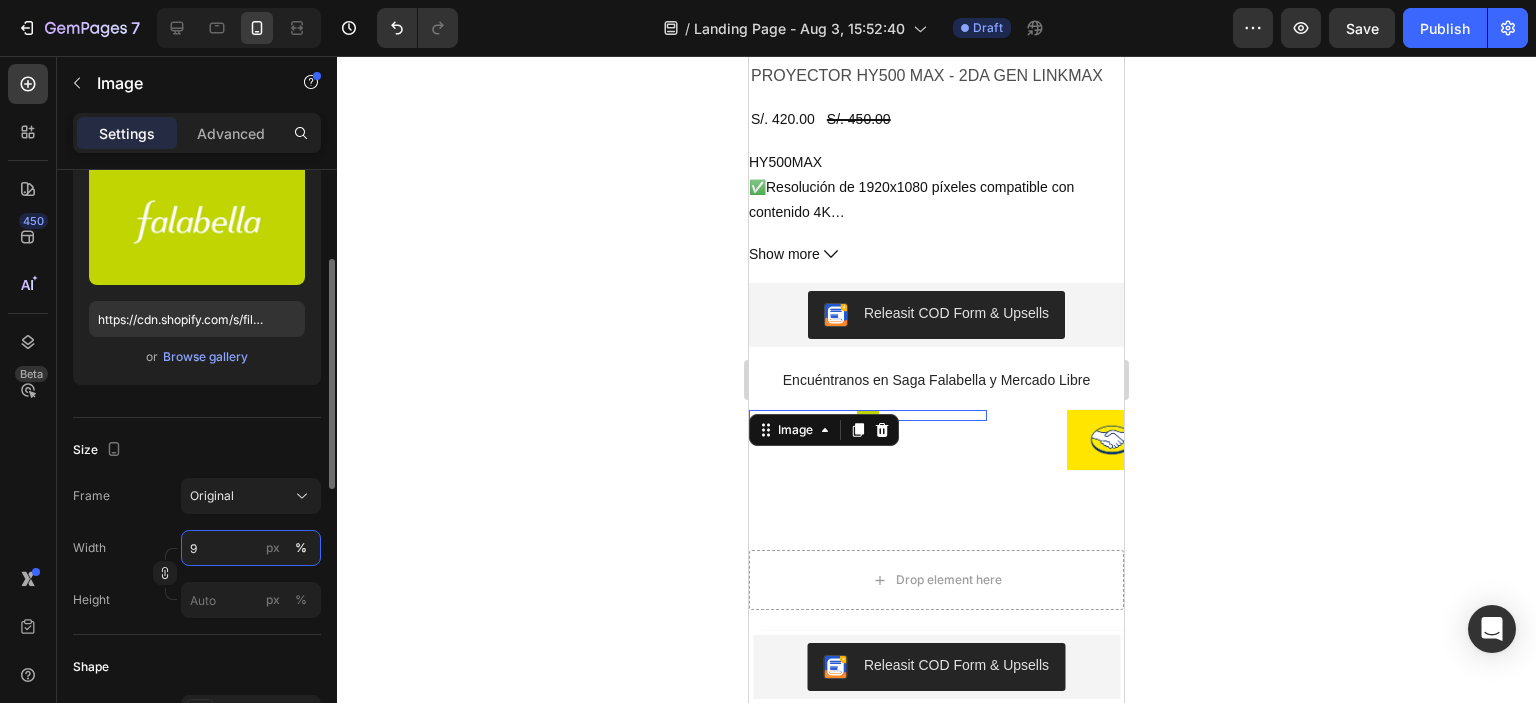 type on "90" 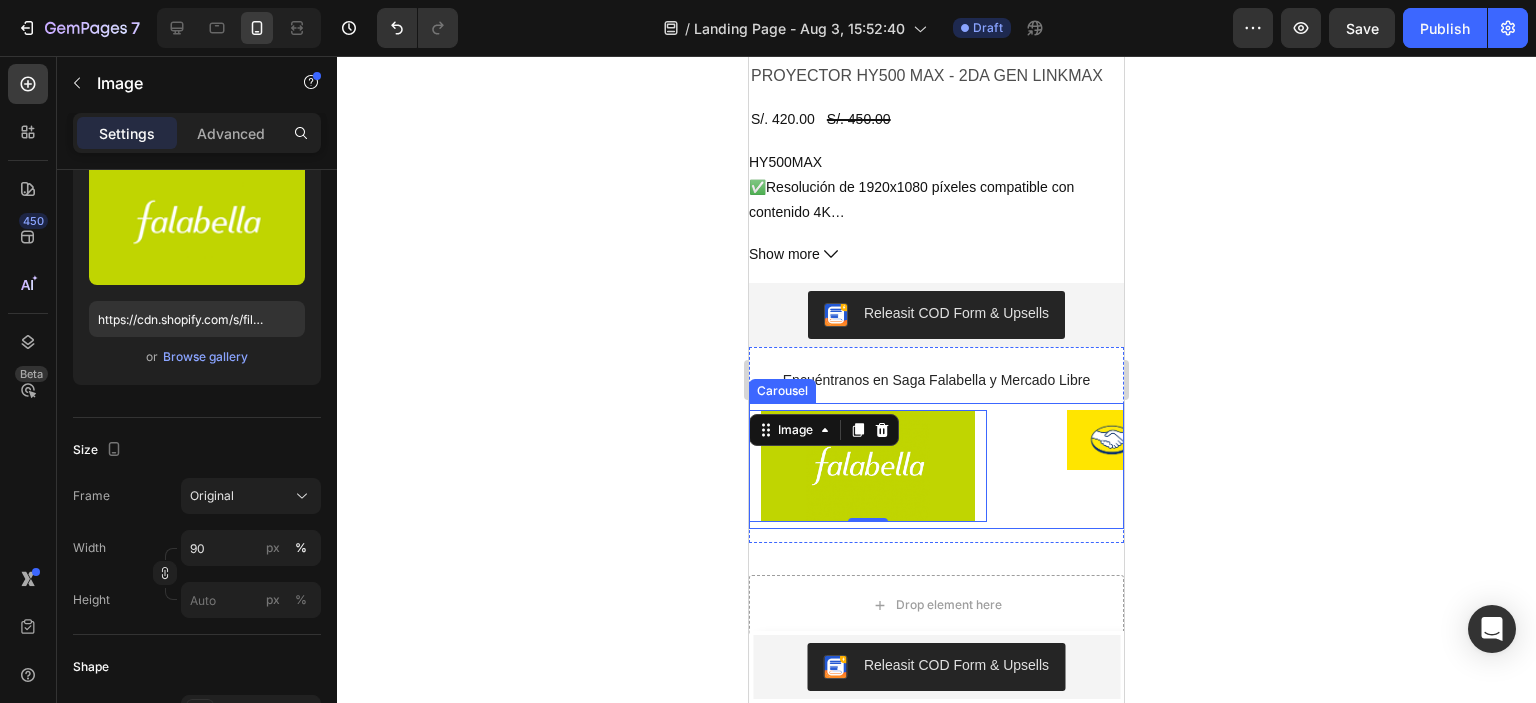 click on "Image" at bounding box center (1113, 466) 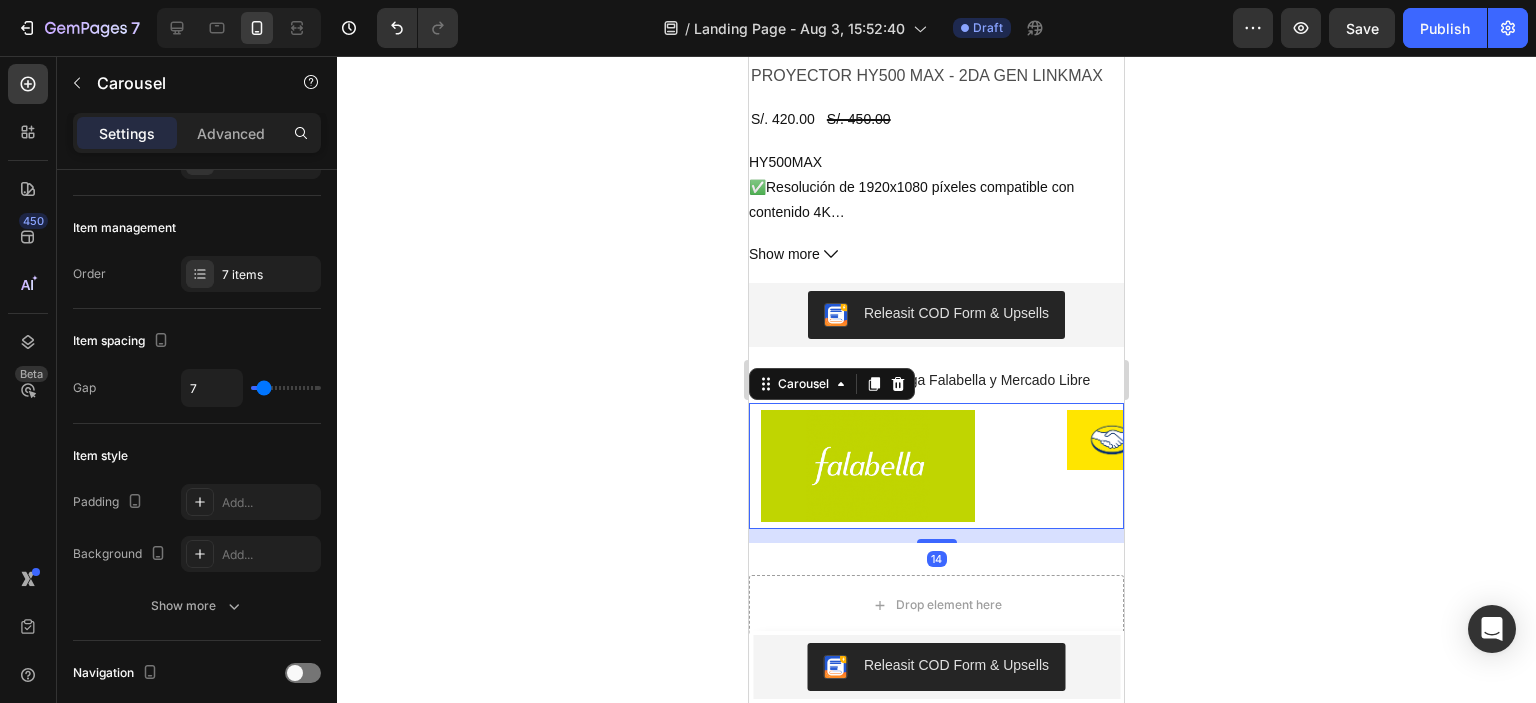 scroll, scrollTop: 0, scrollLeft: 0, axis: both 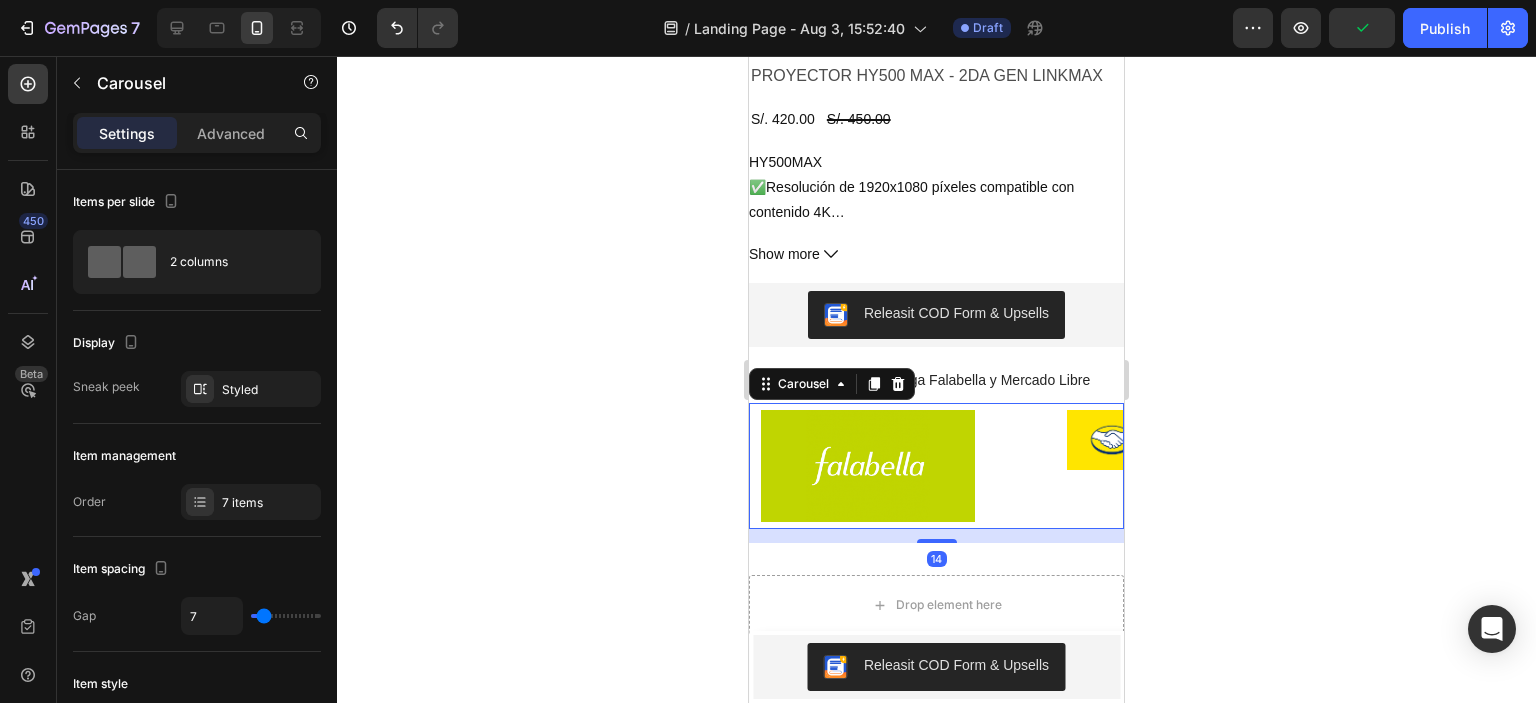 click on "Image" at bounding box center (1113, 466) 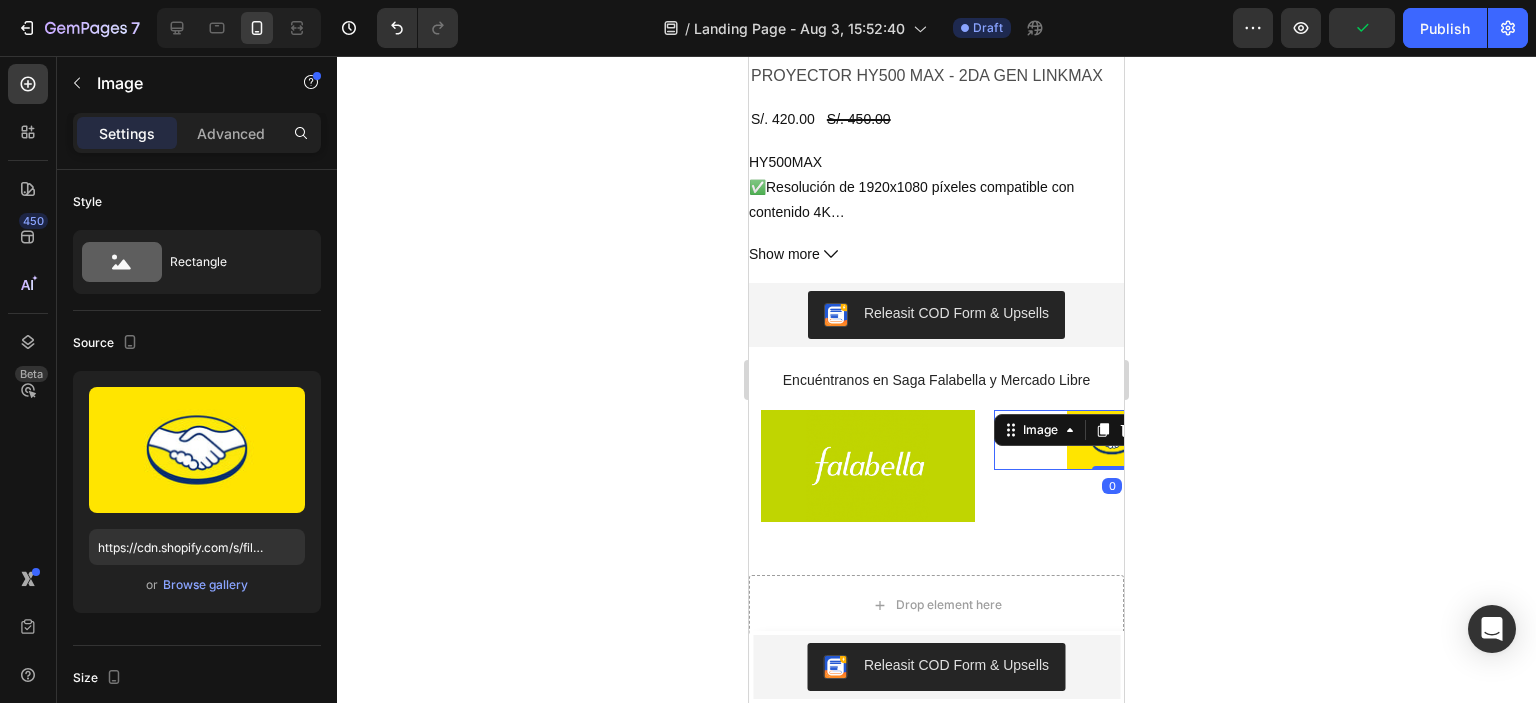 click at bounding box center [1112, 440] 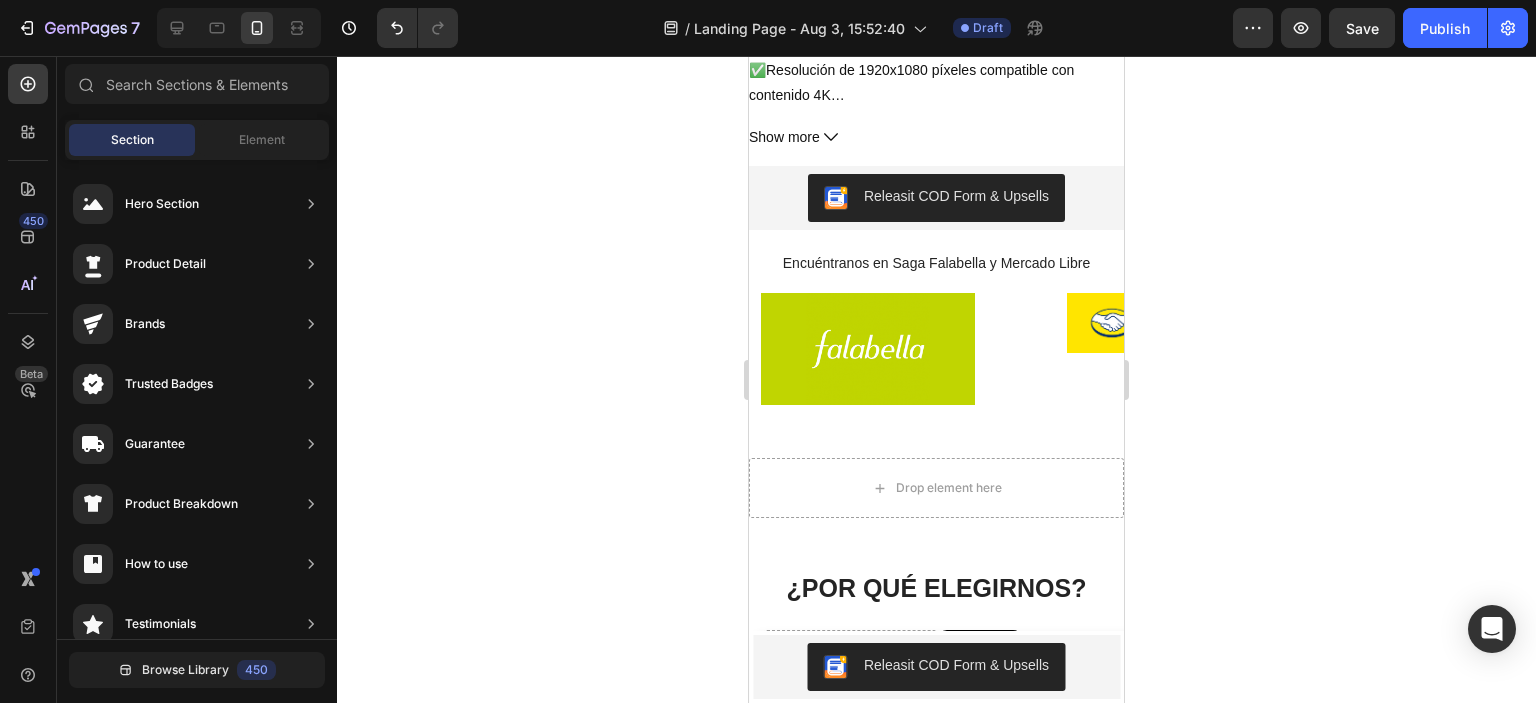 scroll, scrollTop: 1292, scrollLeft: 0, axis: vertical 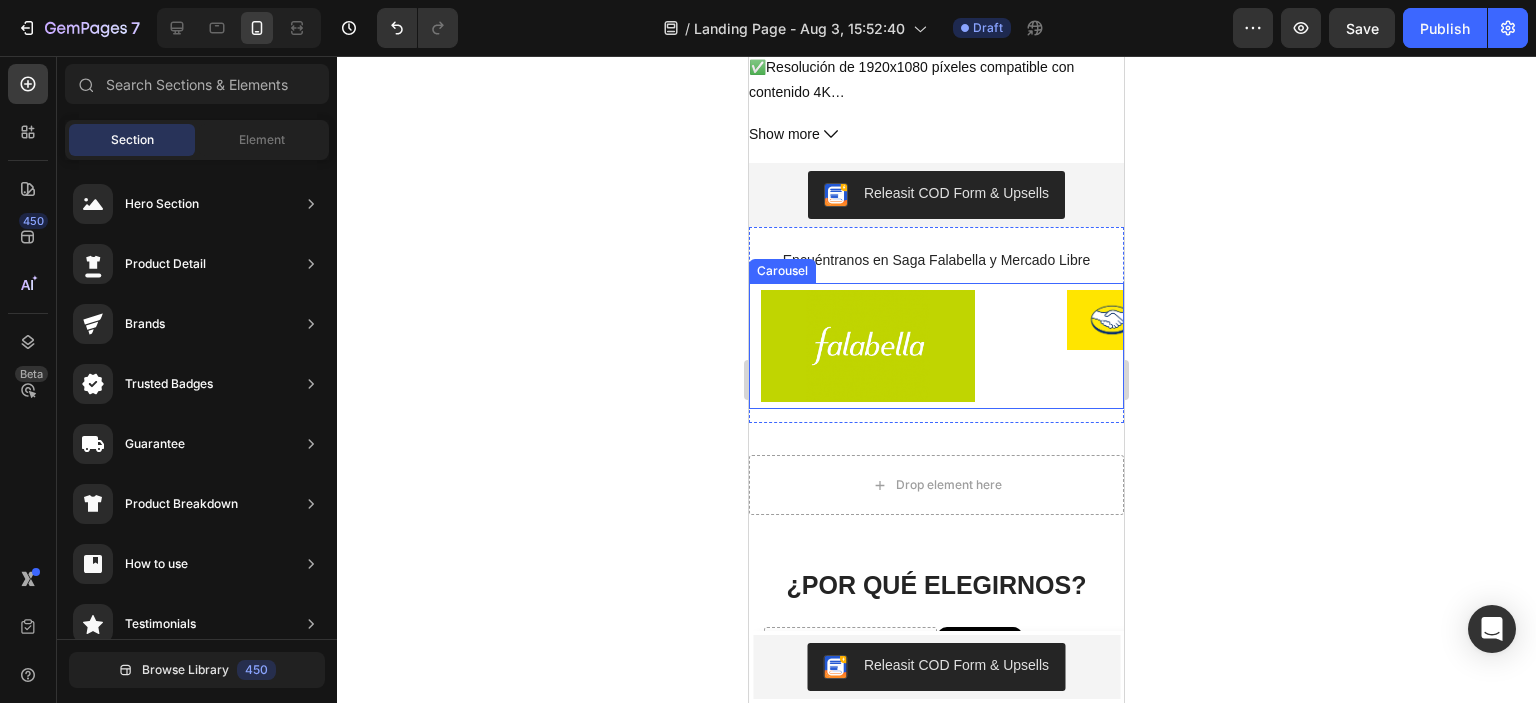 click on "Image" at bounding box center (1113, 346) 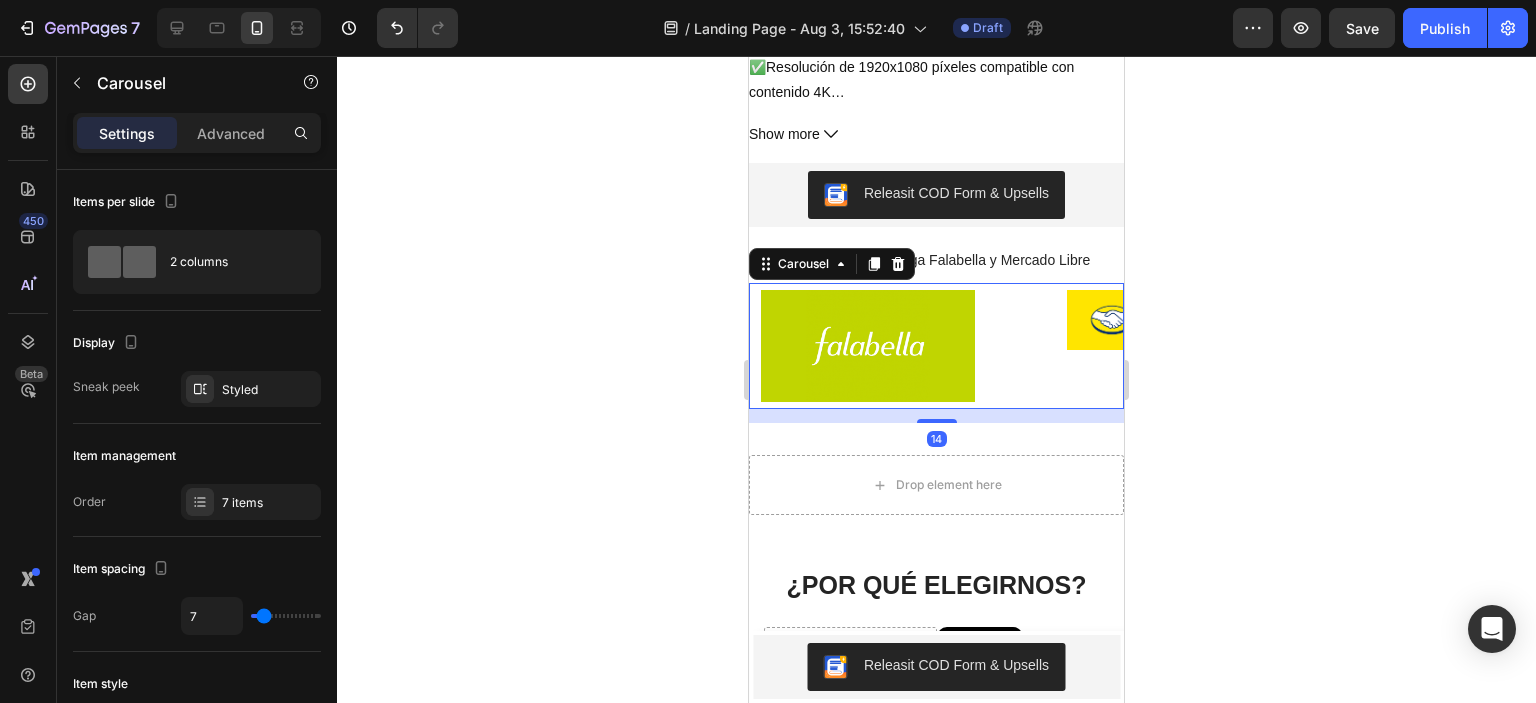 click at bounding box center (1112, 320) 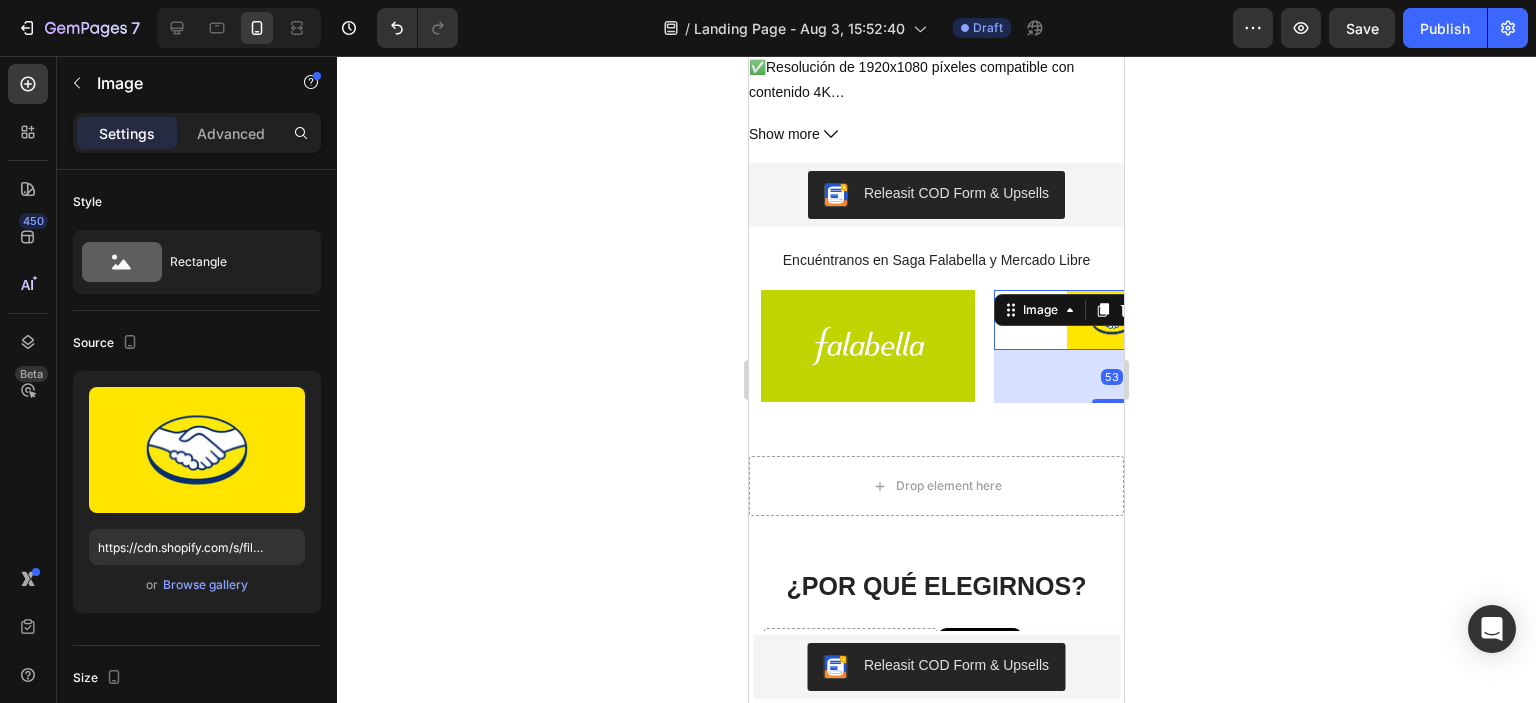 drag, startPoint x: 1096, startPoint y: 333, endPoint x: 1082, endPoint y: 386, distance: 54.81788 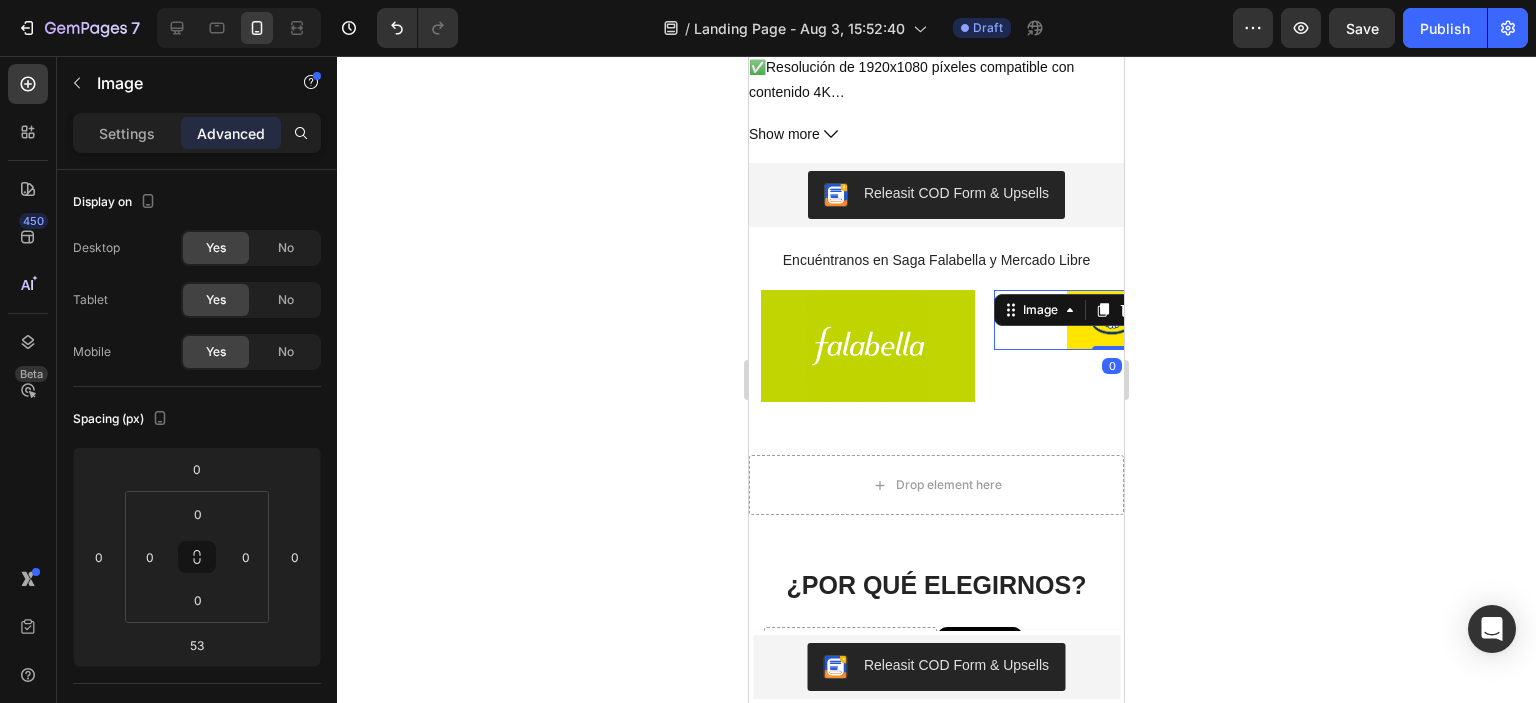drag, startPoint x: 1094, startPoint y: 386, endPoint x: 1087, endPoint y: 328, distance: 58.420887 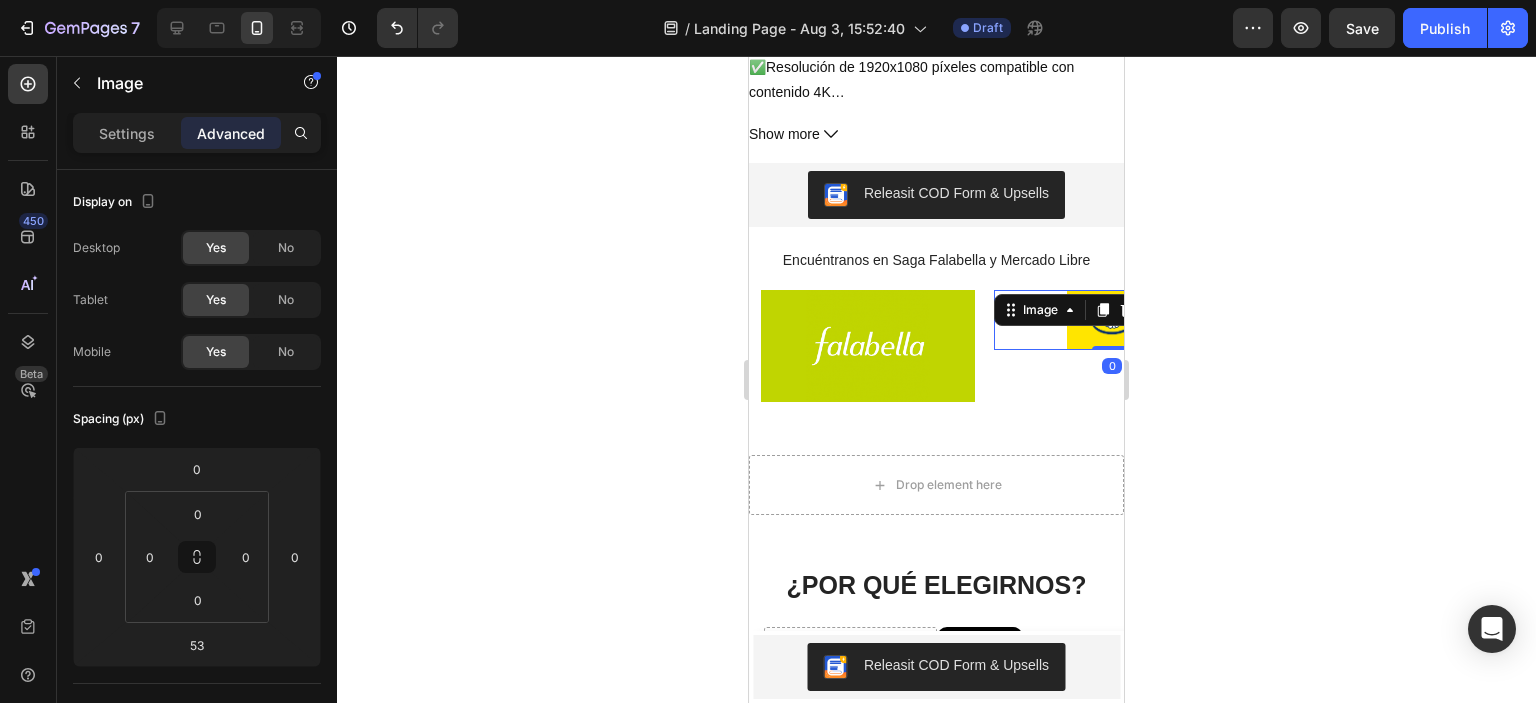 type on "0" 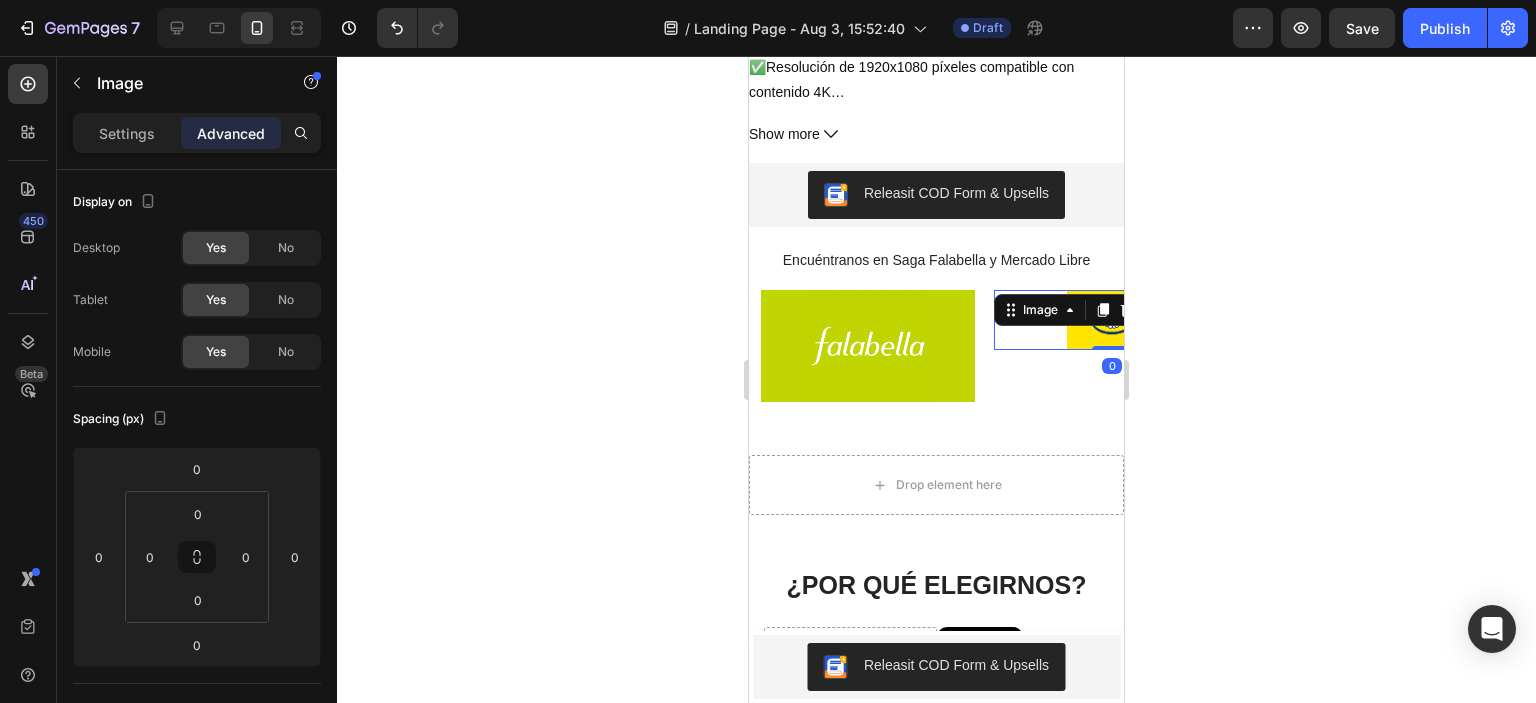 click at bounding box center (1112, 320) 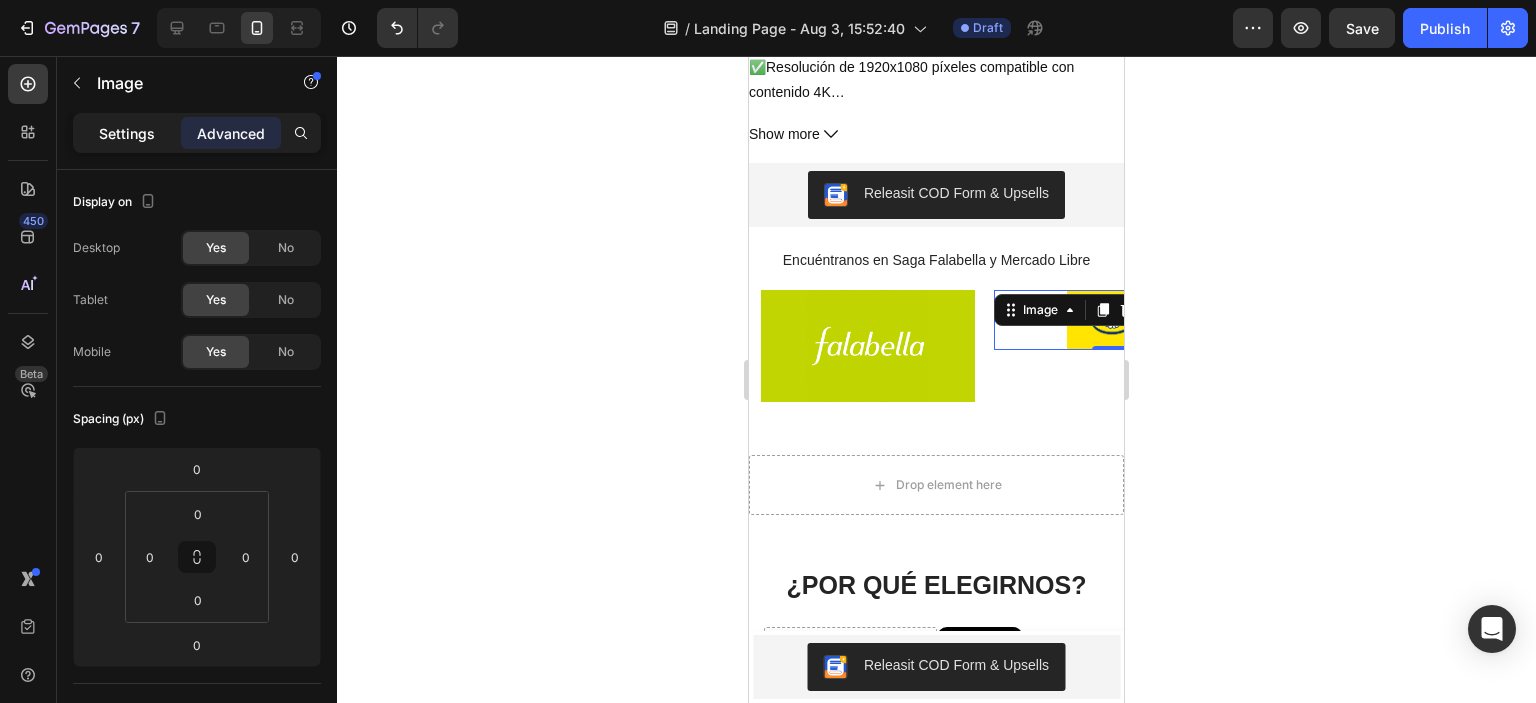click on "Settings" at bounding box center (127, 133) 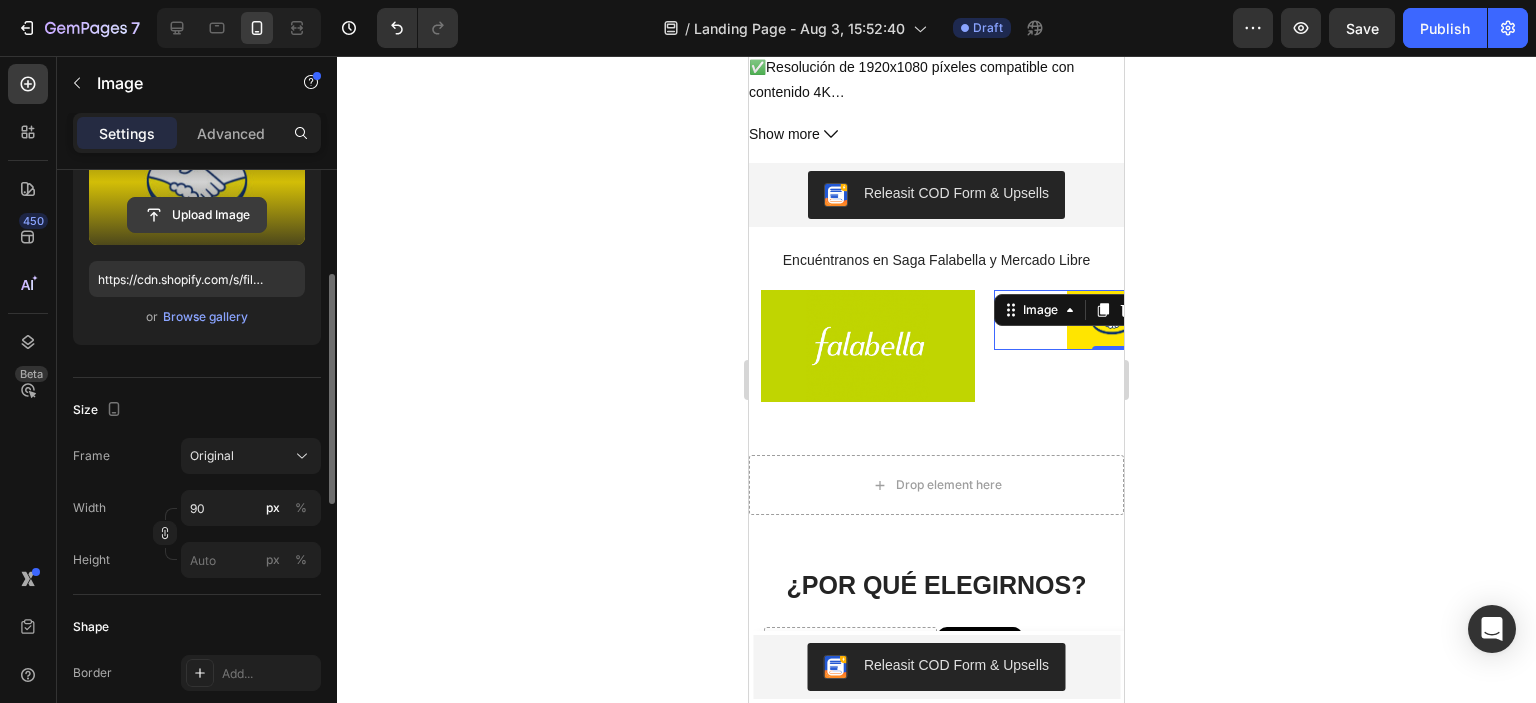 scroll, scrollTop: 280, scrollLeft: 0, axis: vertical 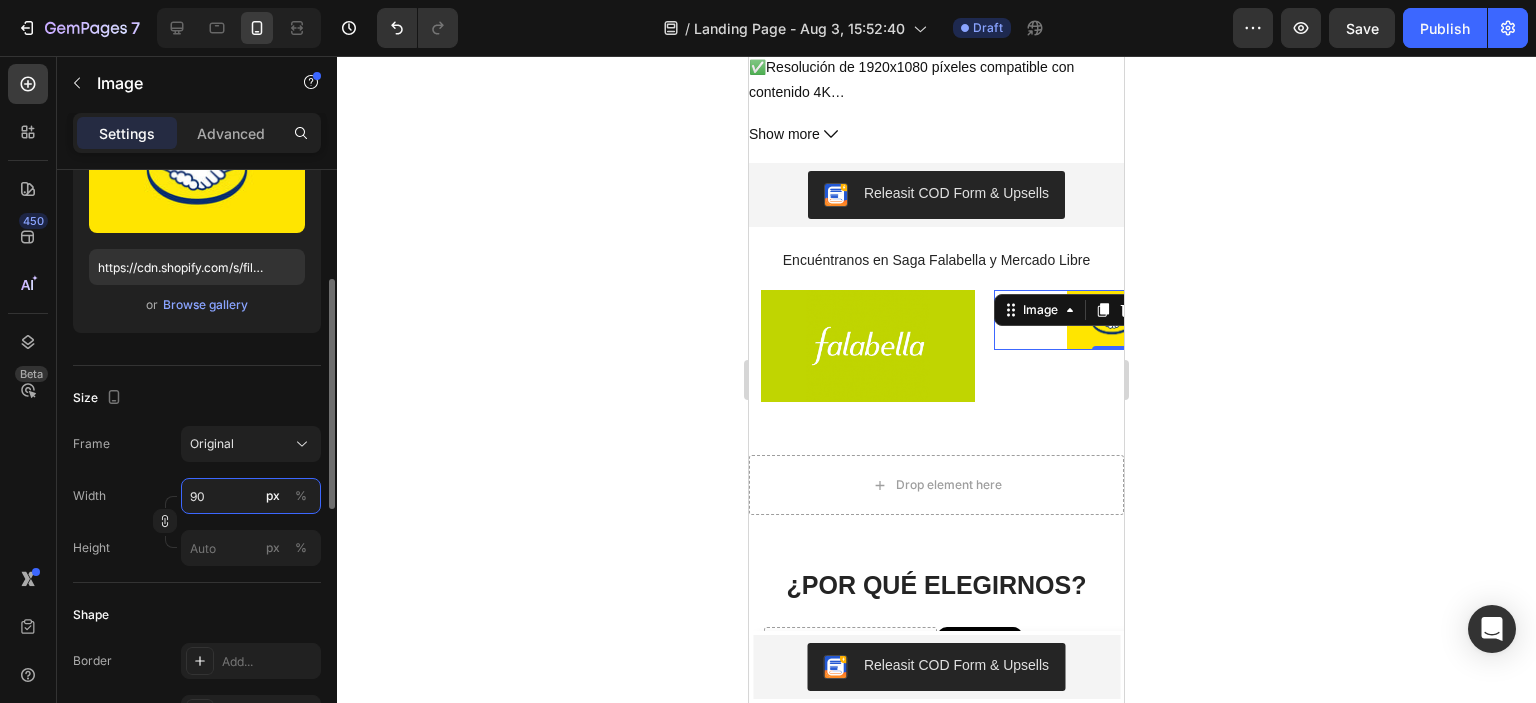 click on "90" at bounding box center [251, 496] 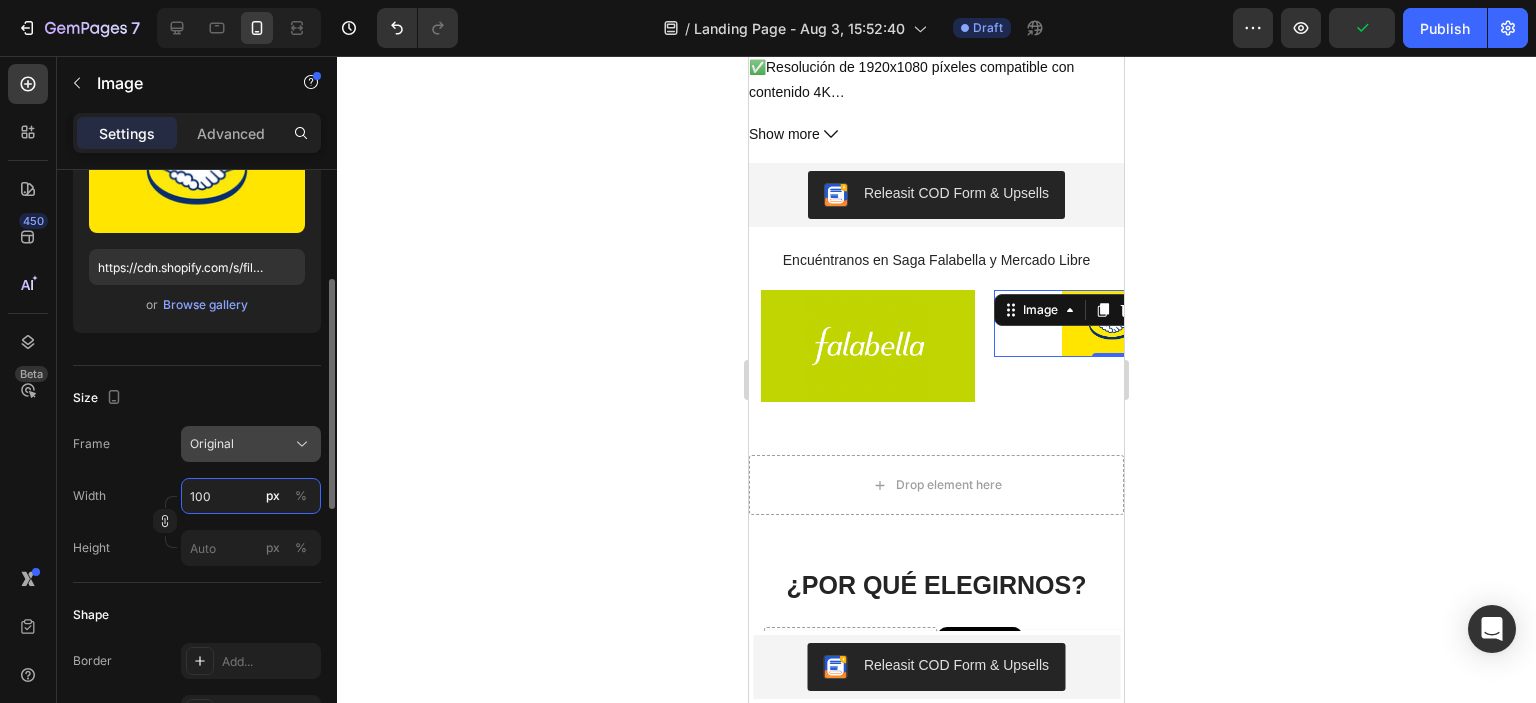 type on "100" 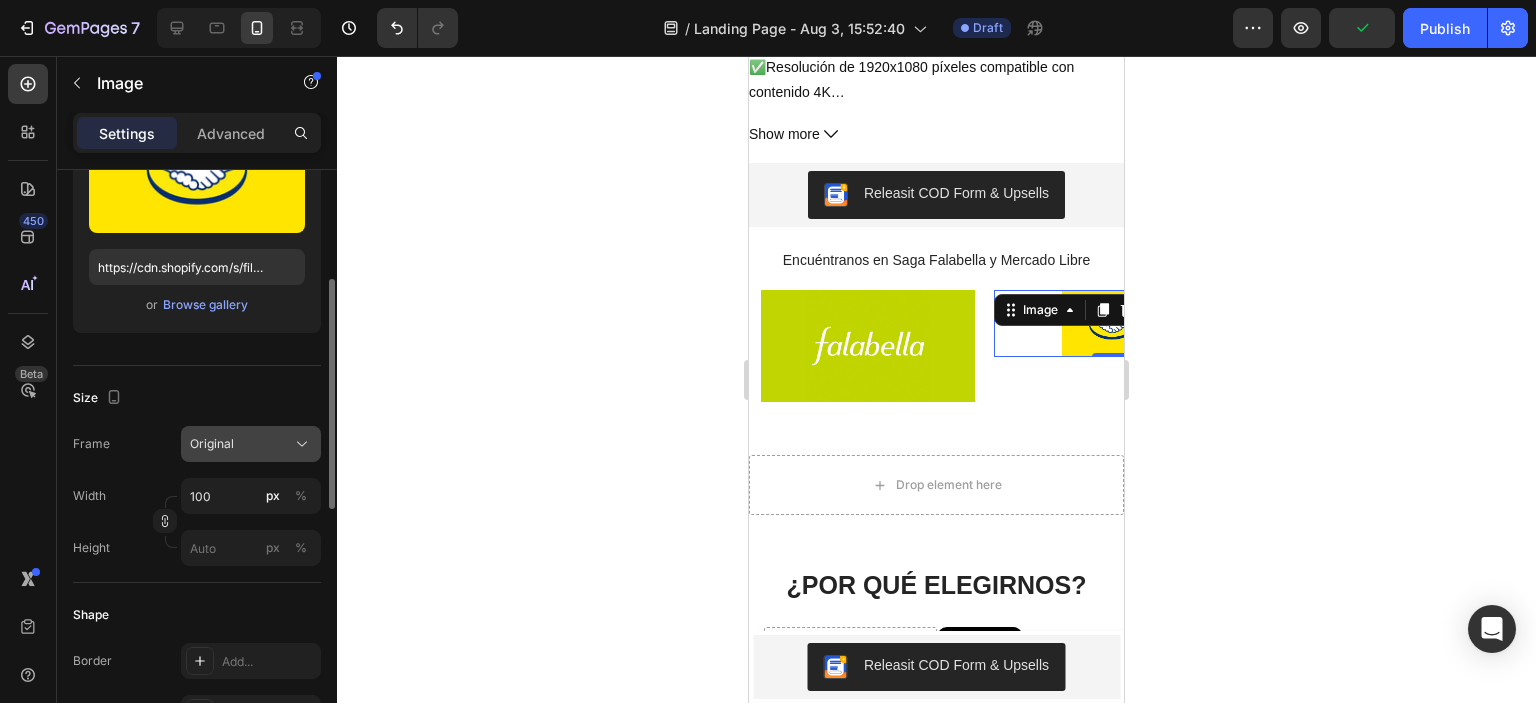 click on "Original" 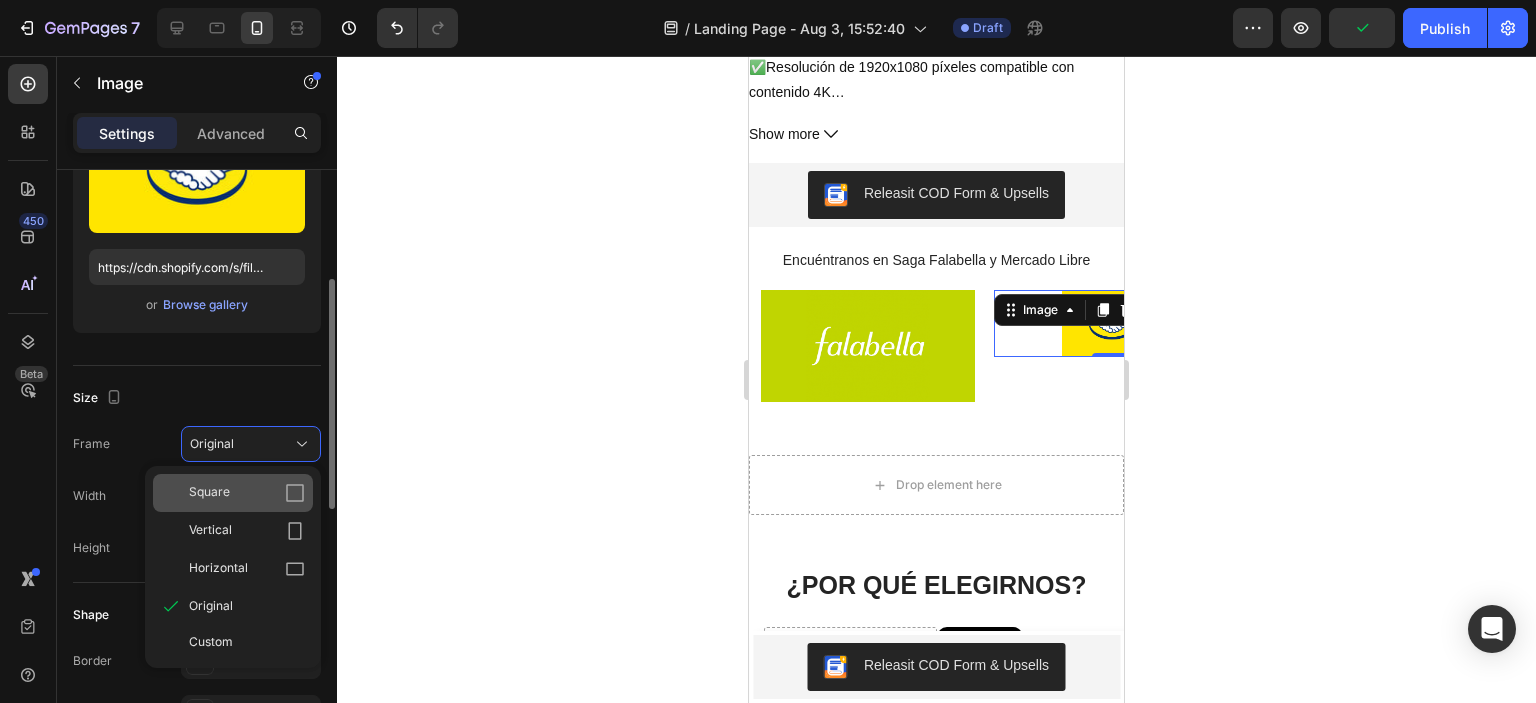 click on "Square" 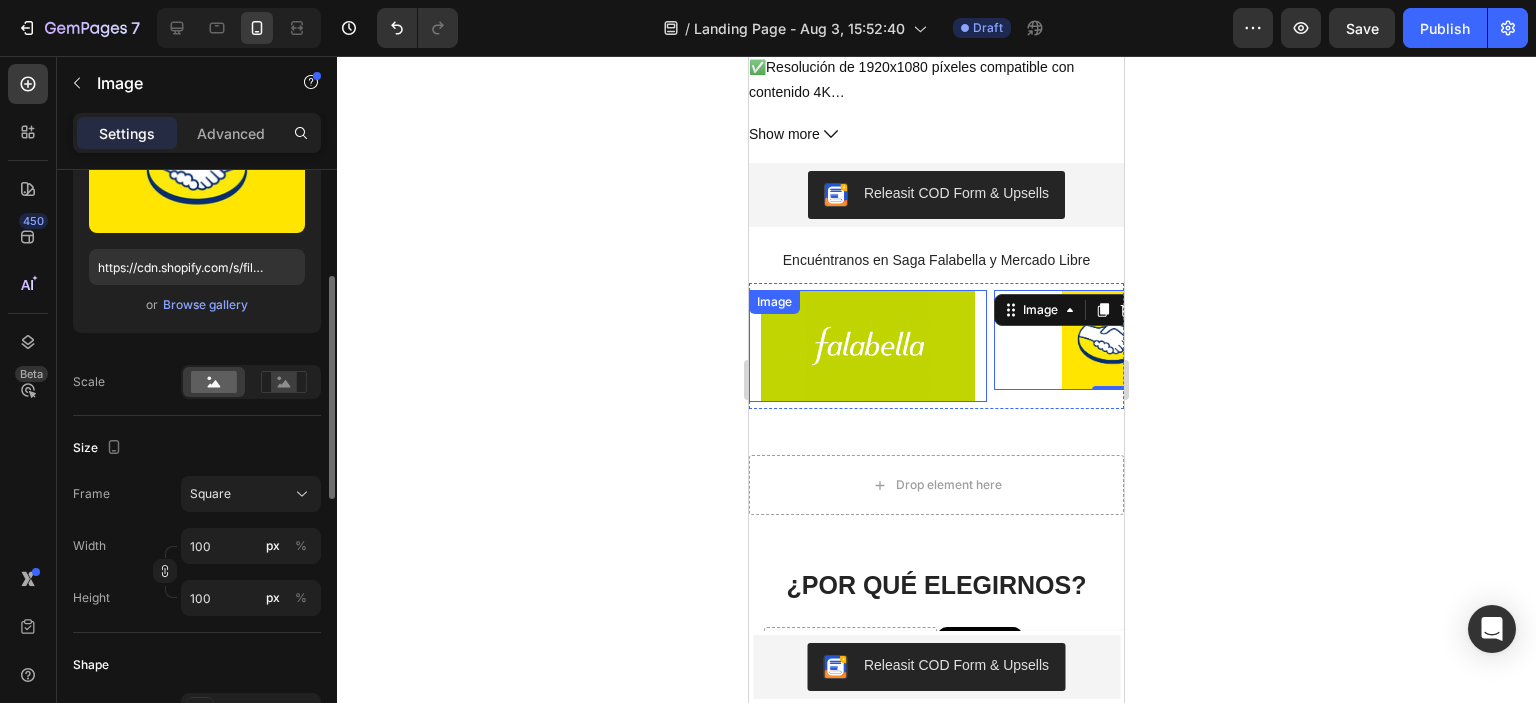 click at bounding box center [868, 346] 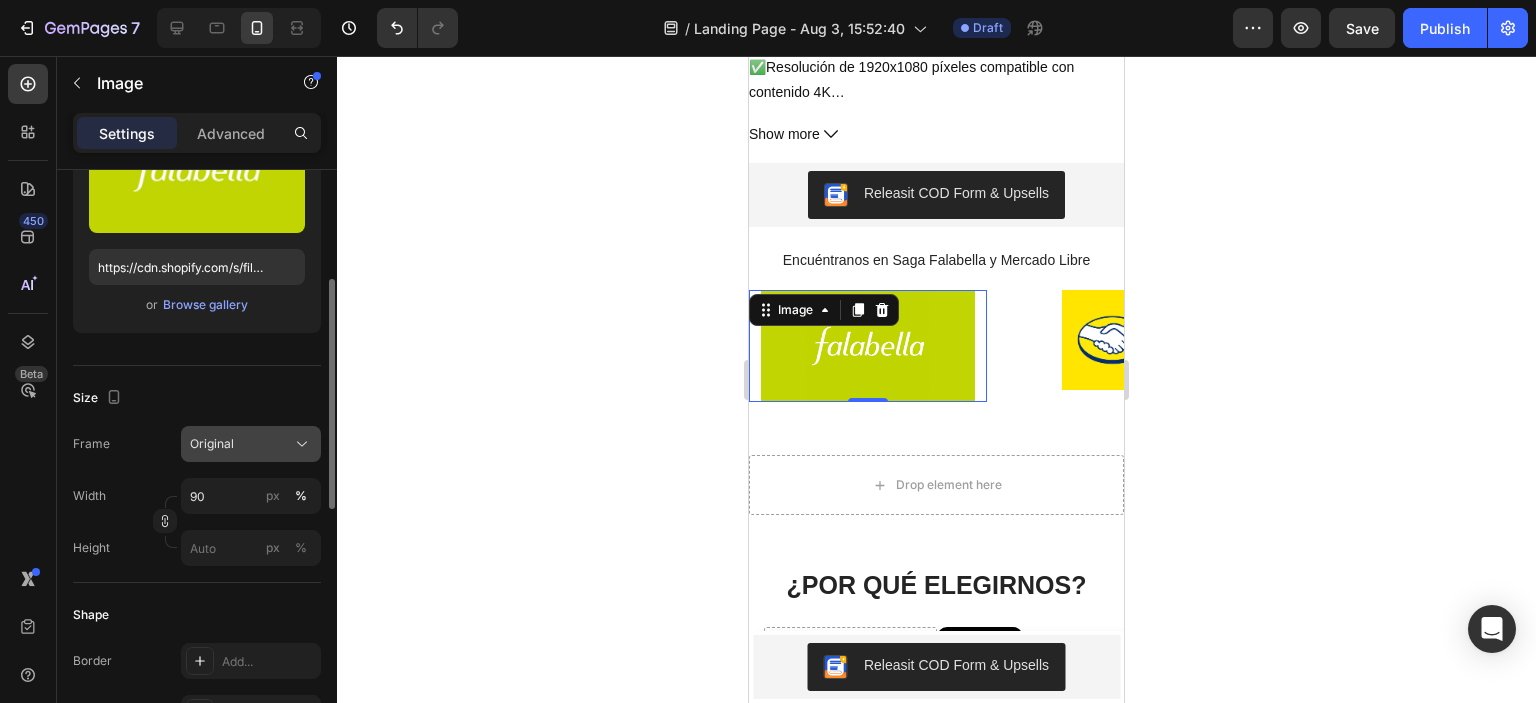 click on "Original" 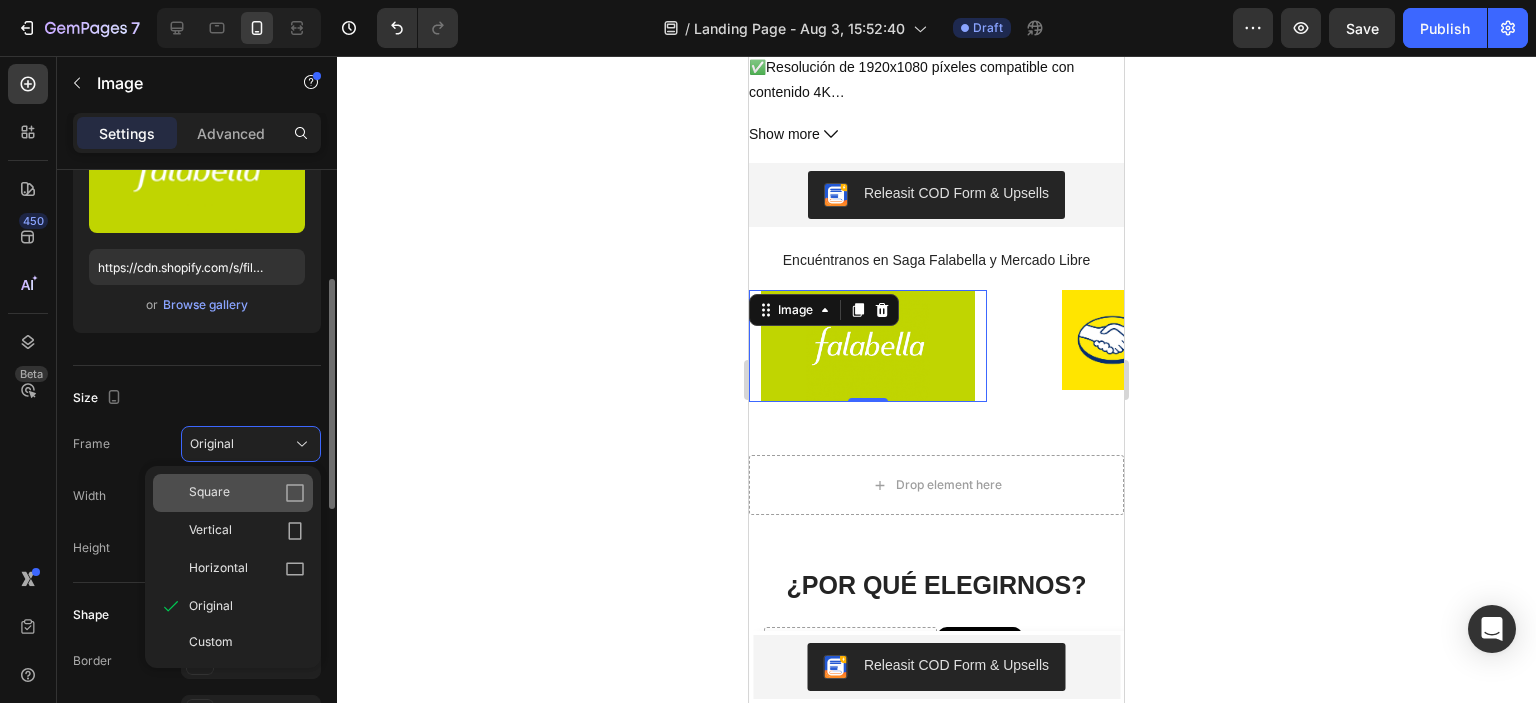 click on "Square" at bounding box center (209, 493) 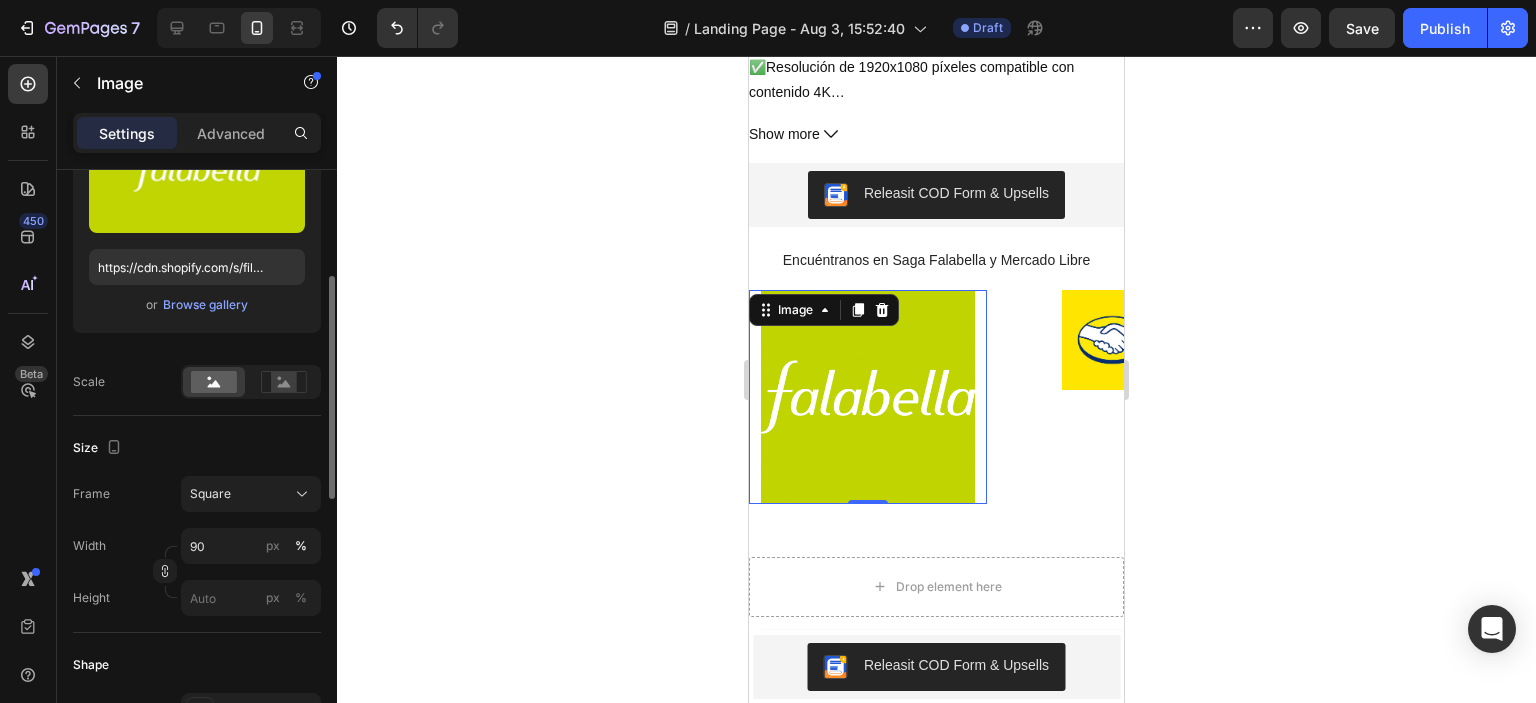 click on "Square" at bounding box center (210, 494) 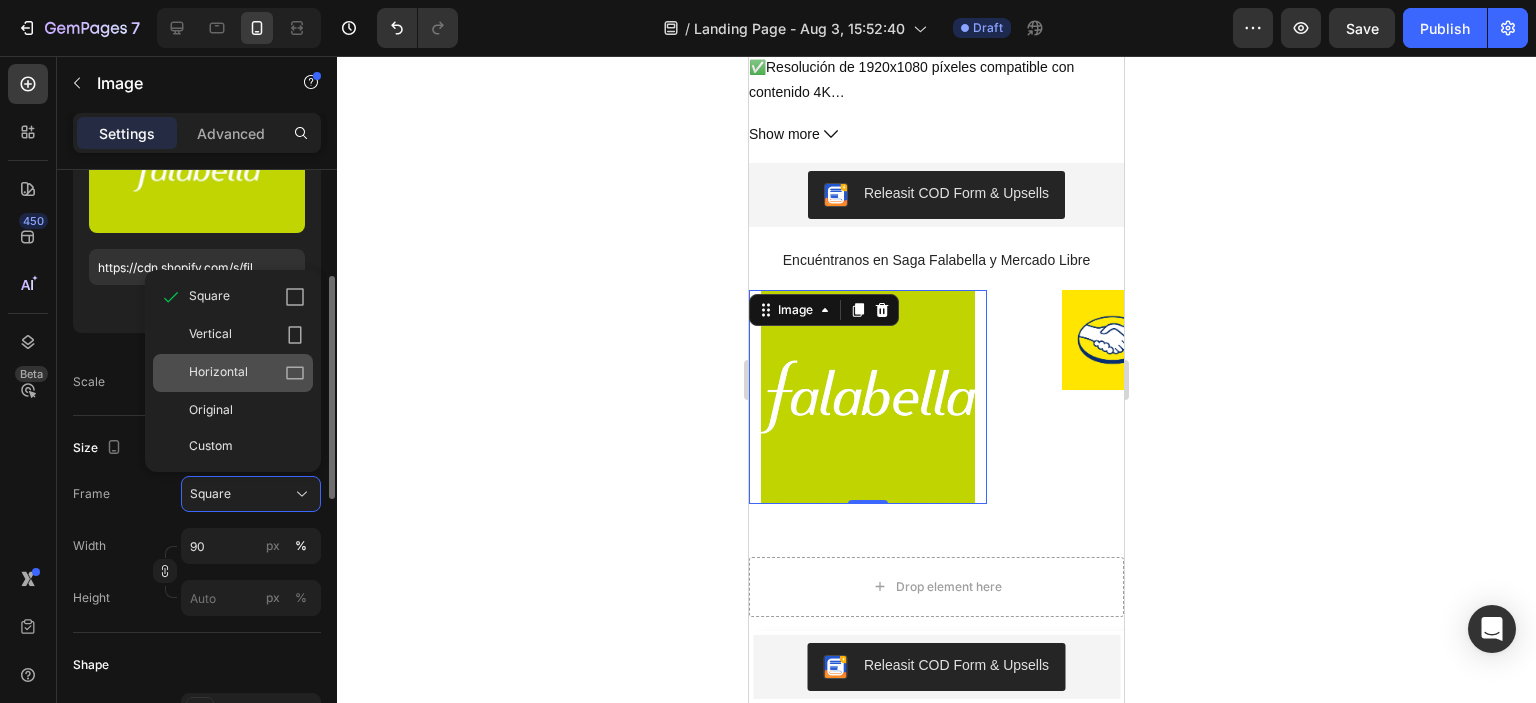 click on "Horizontal" at bounding box center [218, 373] 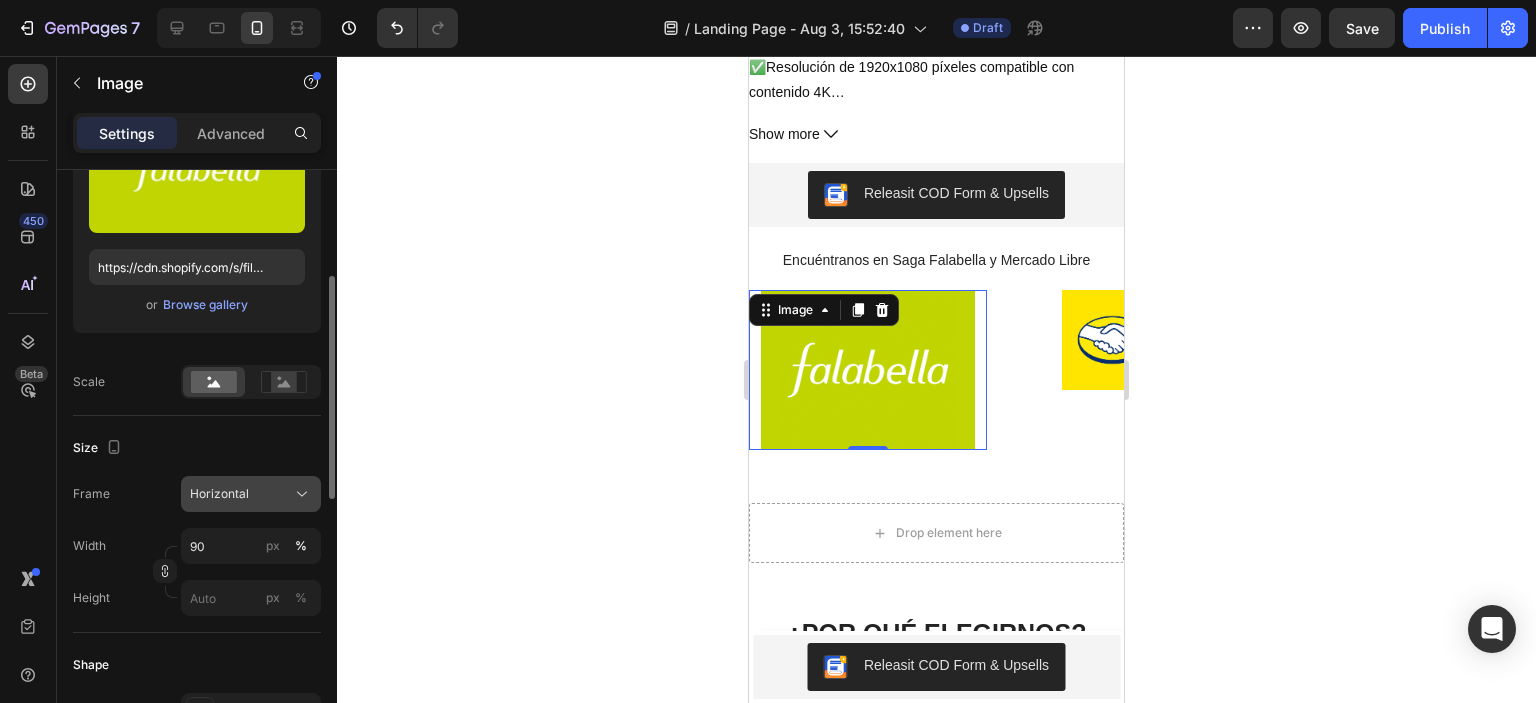 click on "Horizontal" at bounding box center (219, 494) 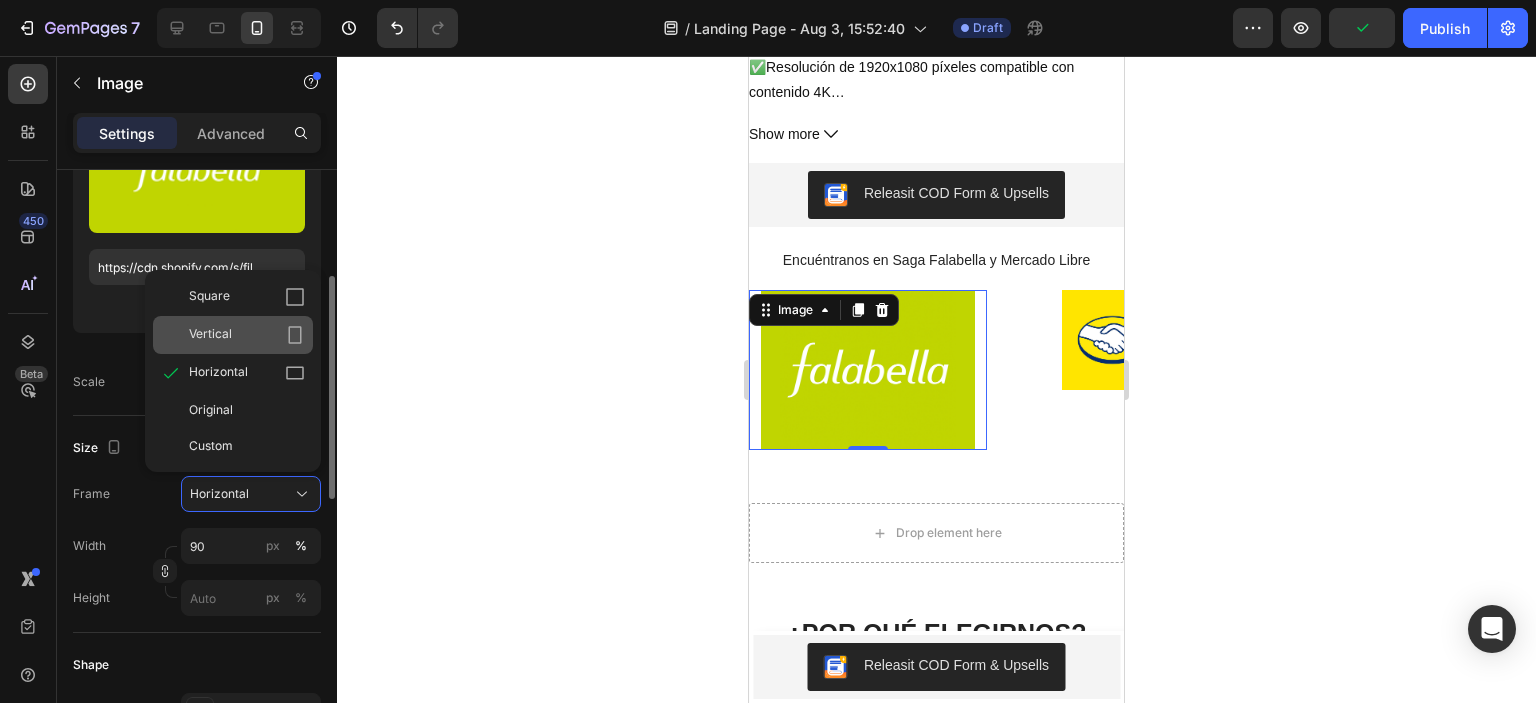 click on "Vertical" at bounding box center (247, 335) 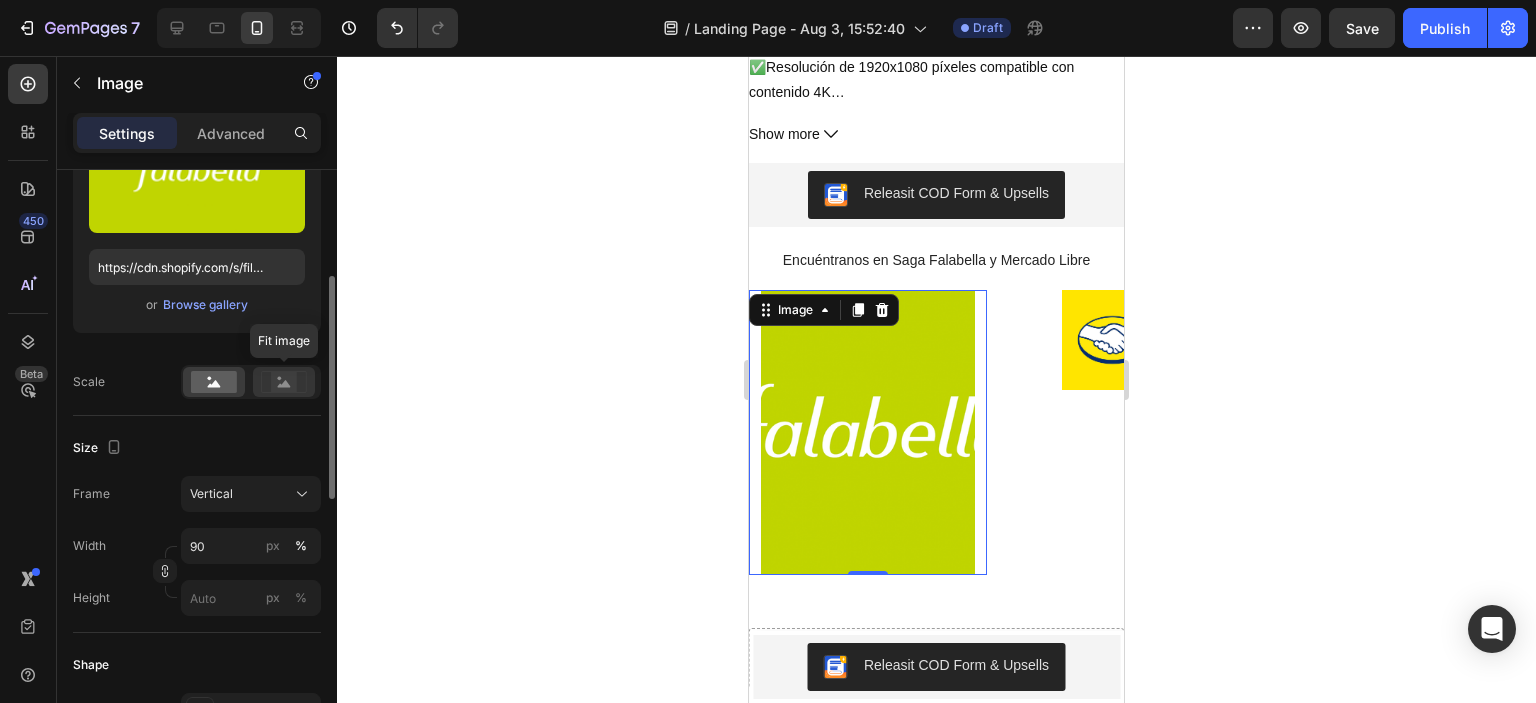 click 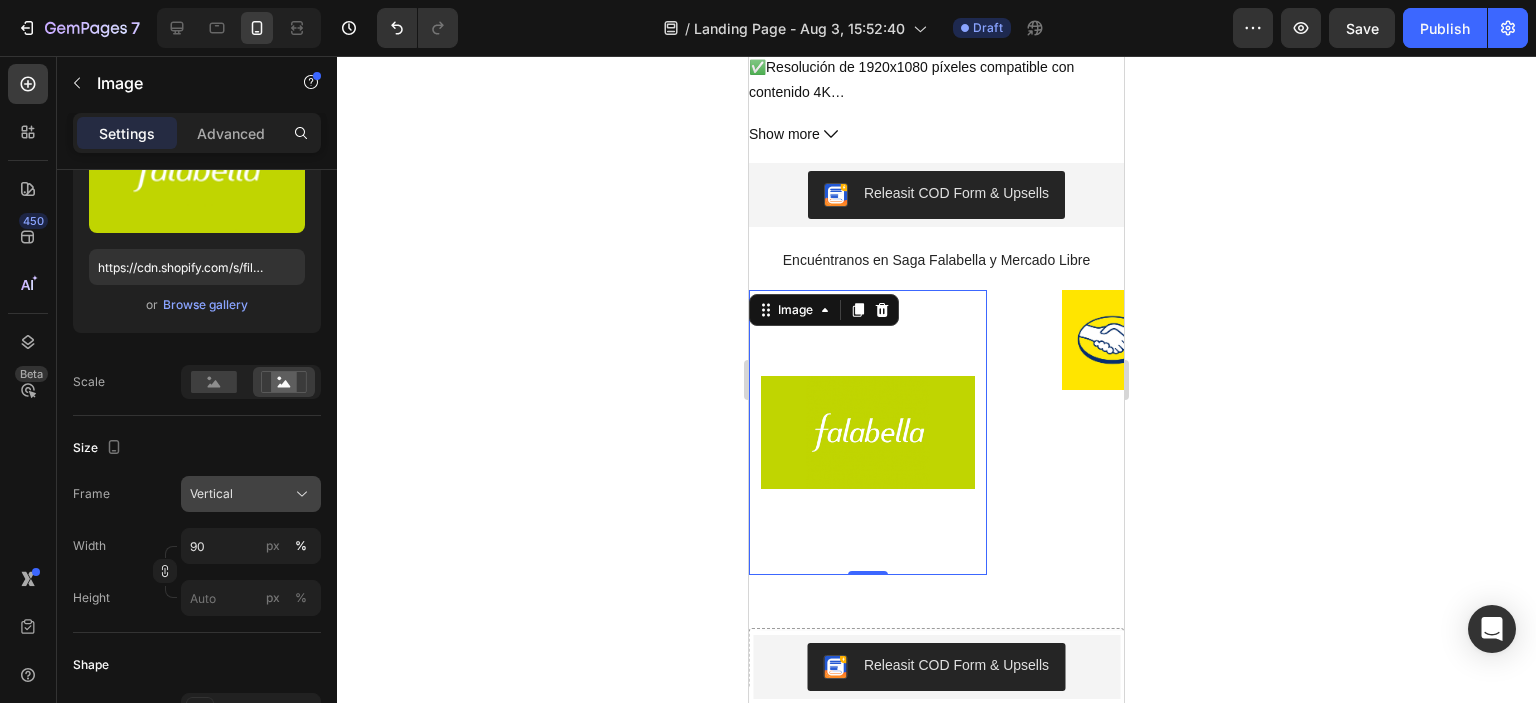 click on "Vertical" at bounding box center (251, 494) 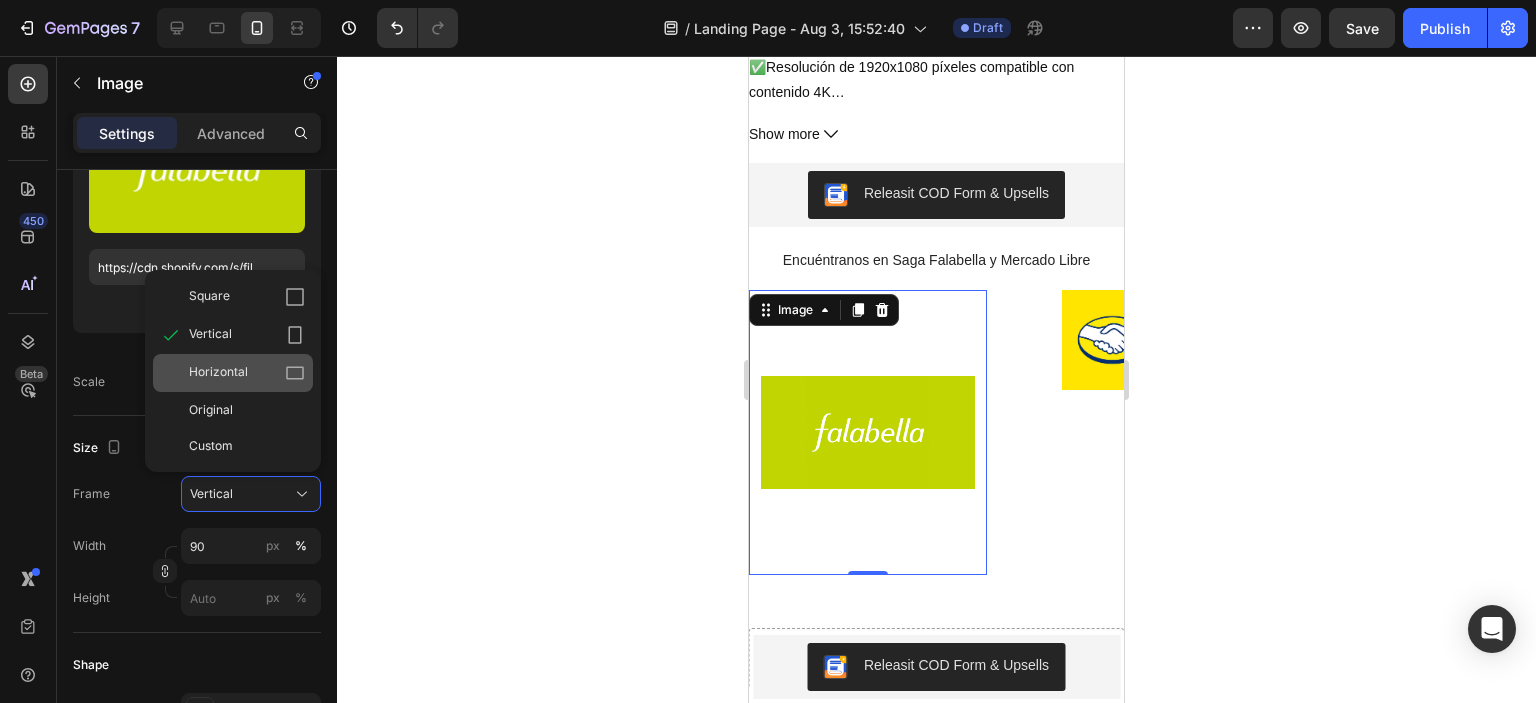 click on "Horizontal" at bounding box center [247, 373] 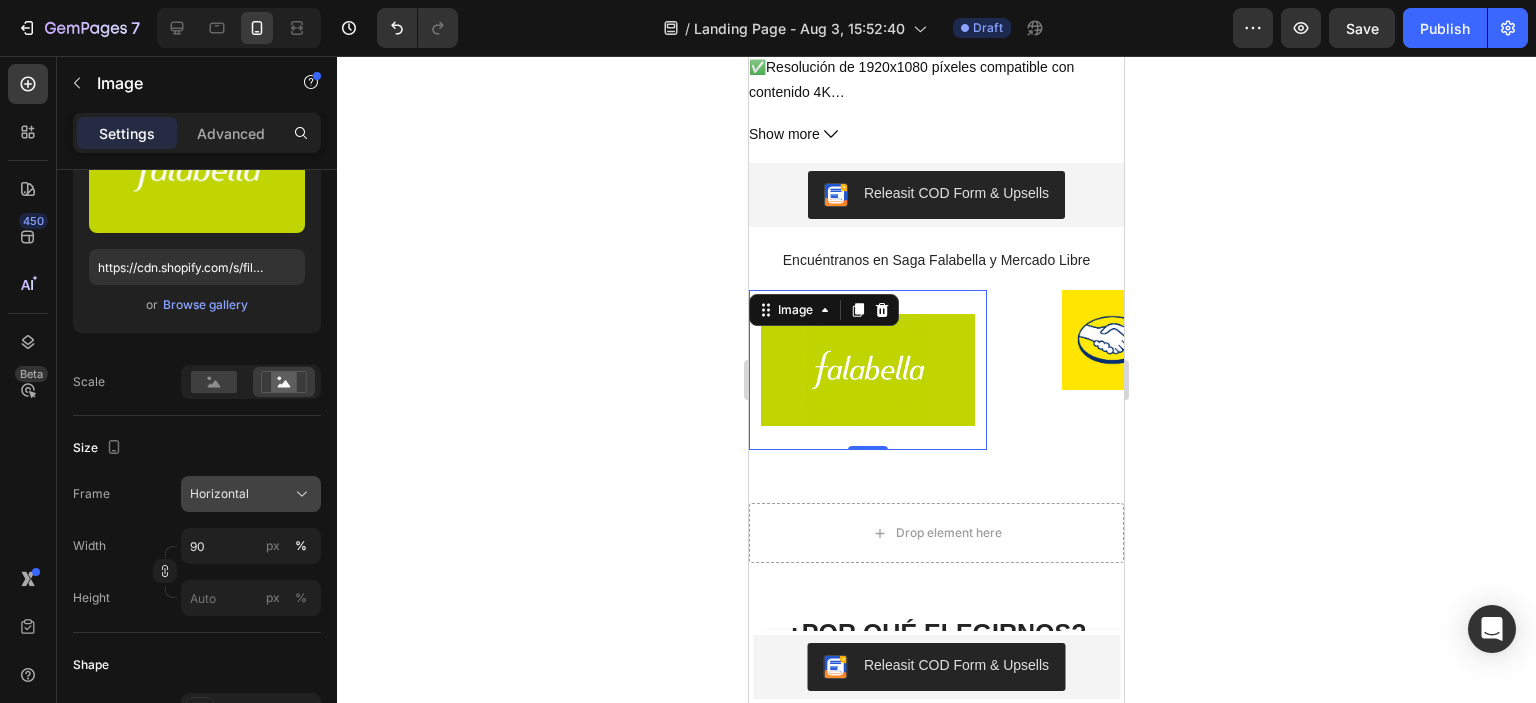 click on "Horizontal" 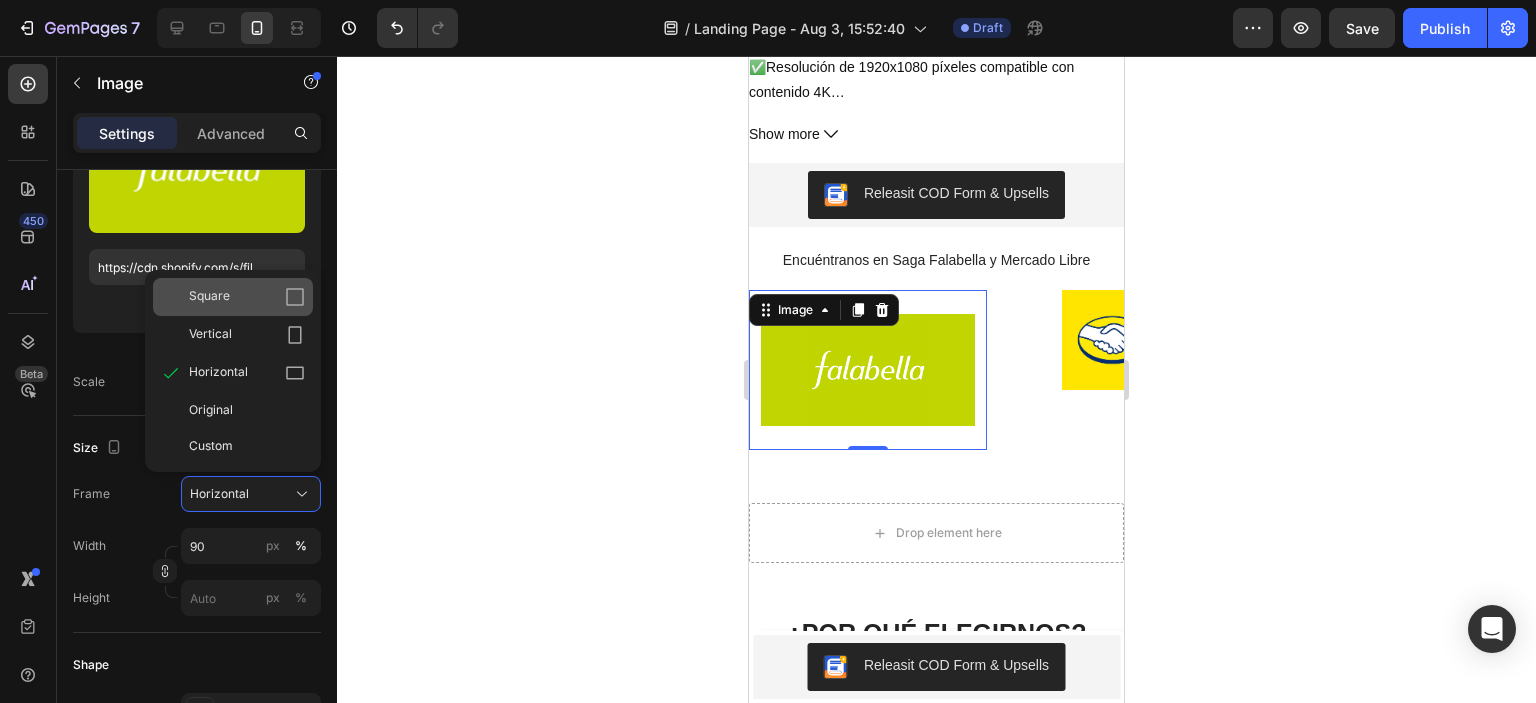 click on "Square" at bounding box center [247, 297] 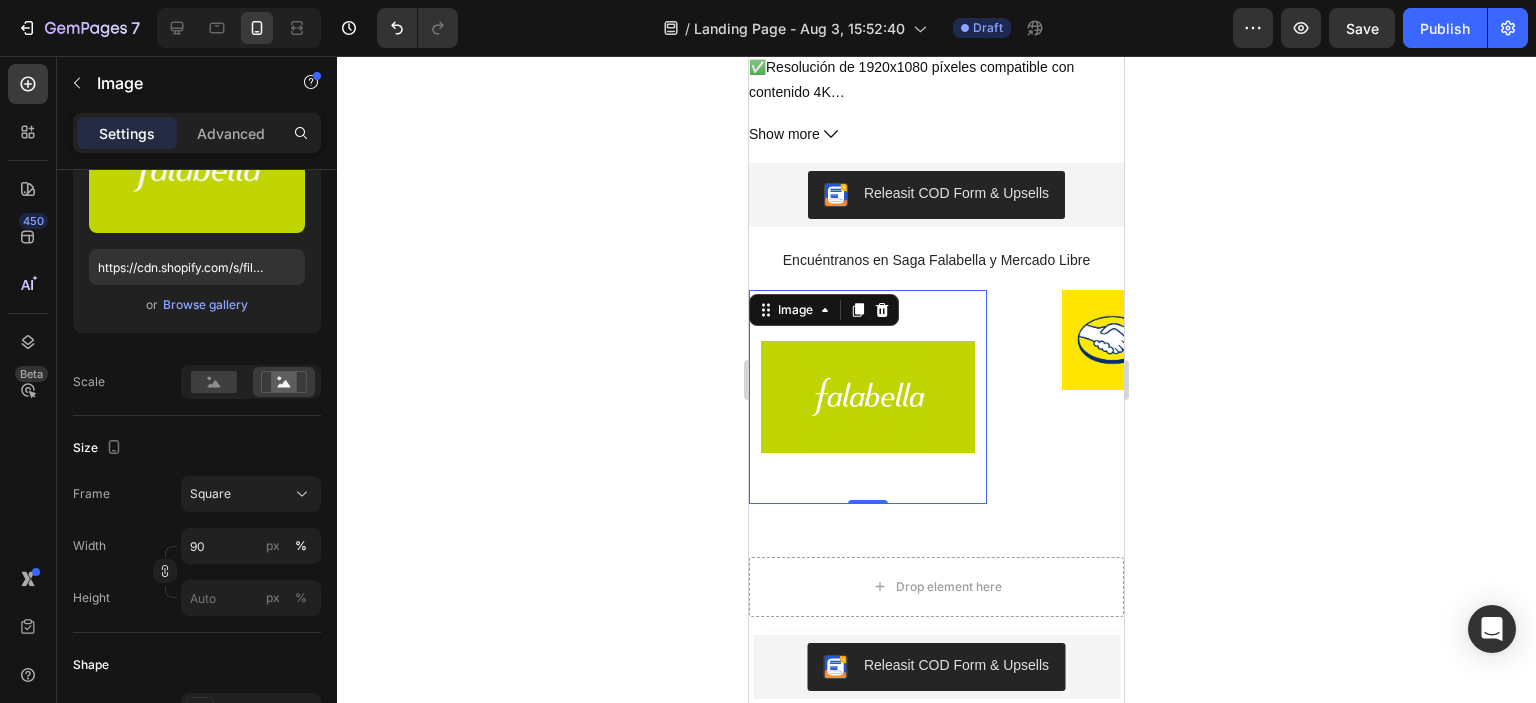 click 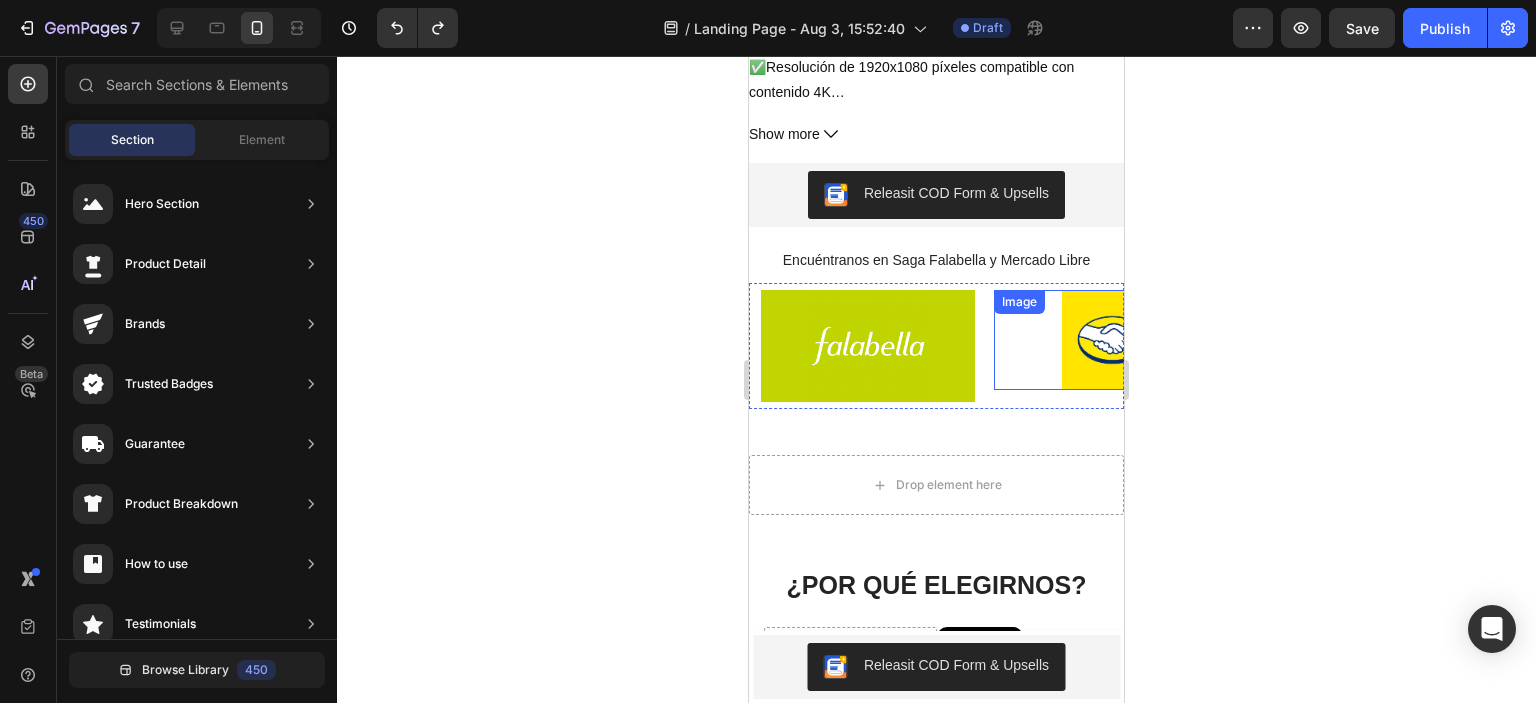 click at bounding box center (1113, 340) 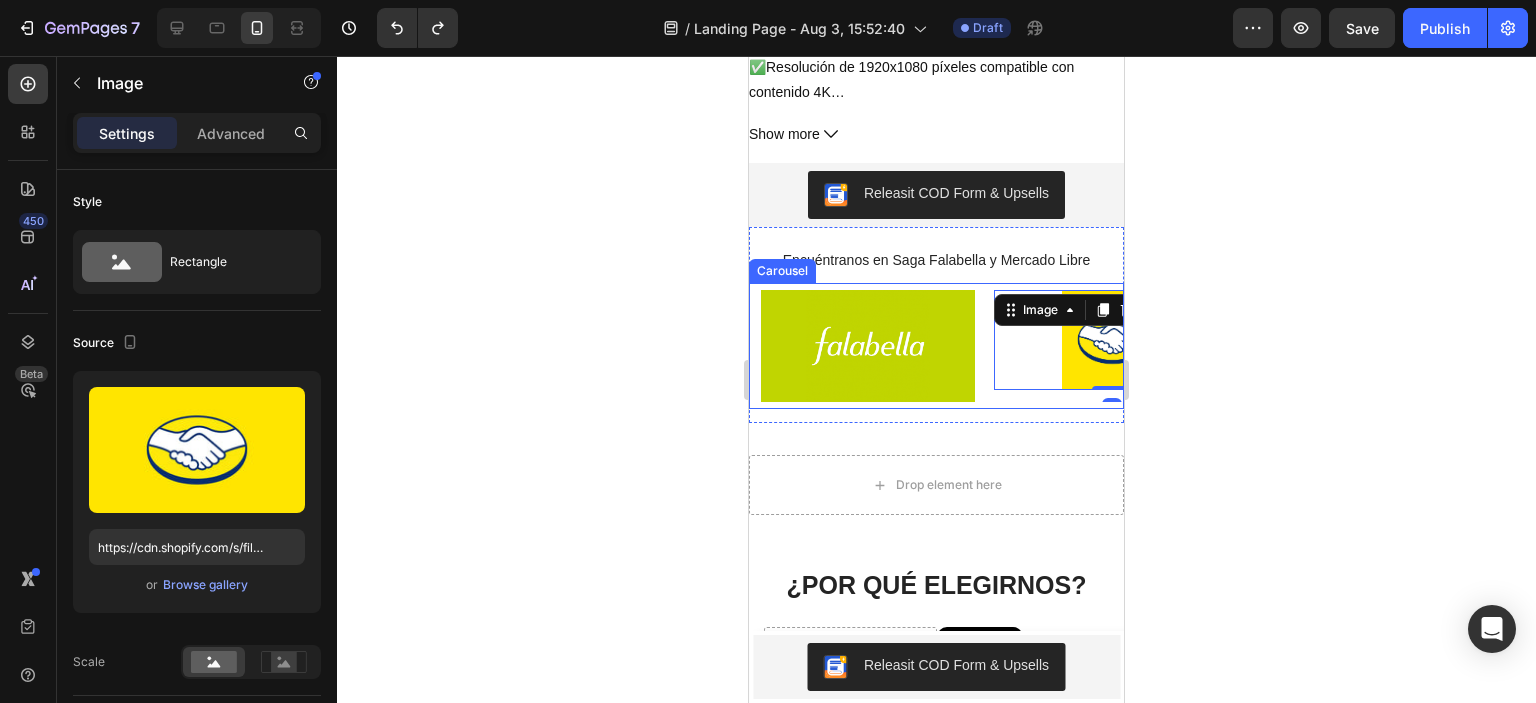 click on "Image Image   0 Image Image Image Image Image Carousel" at bounding box center (936, 346) 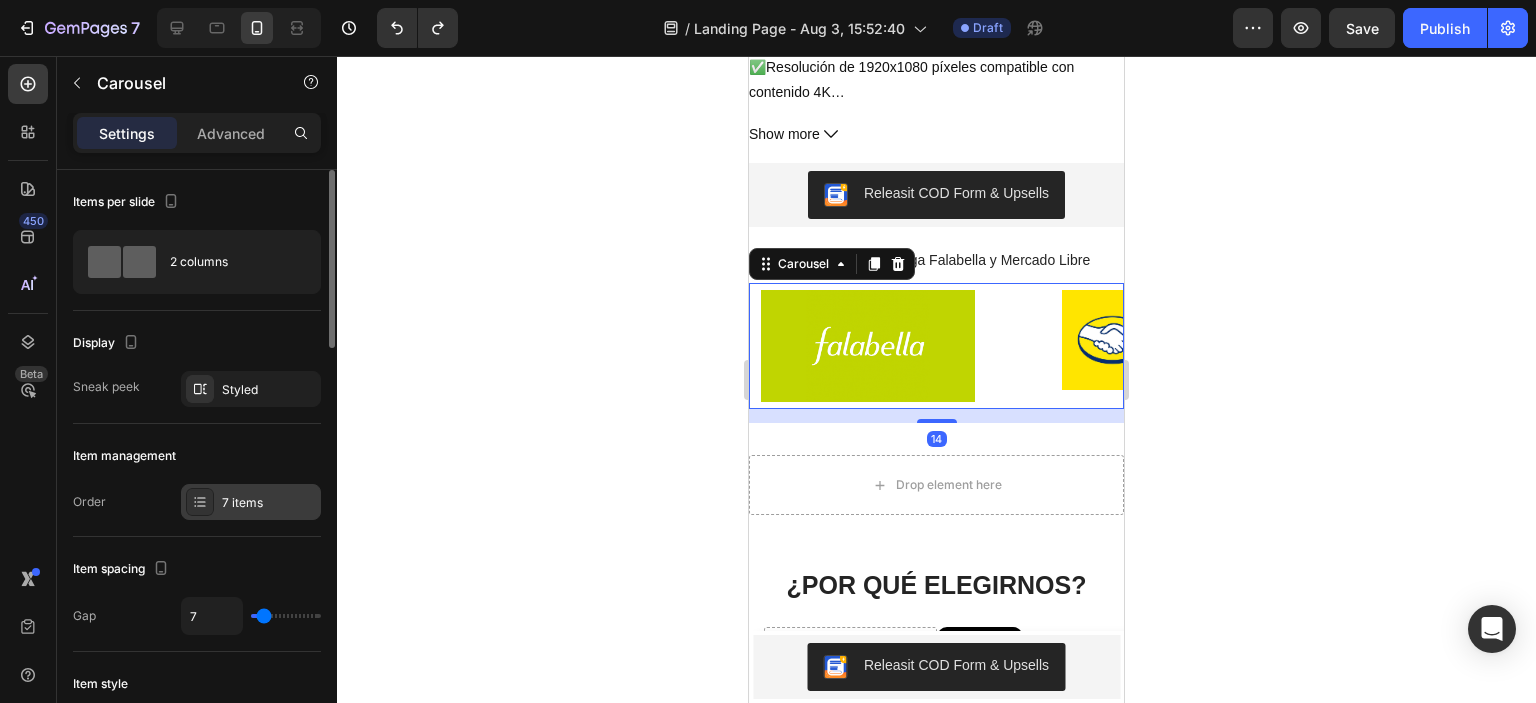 click on "7 items" at bounding box center [269, 503] 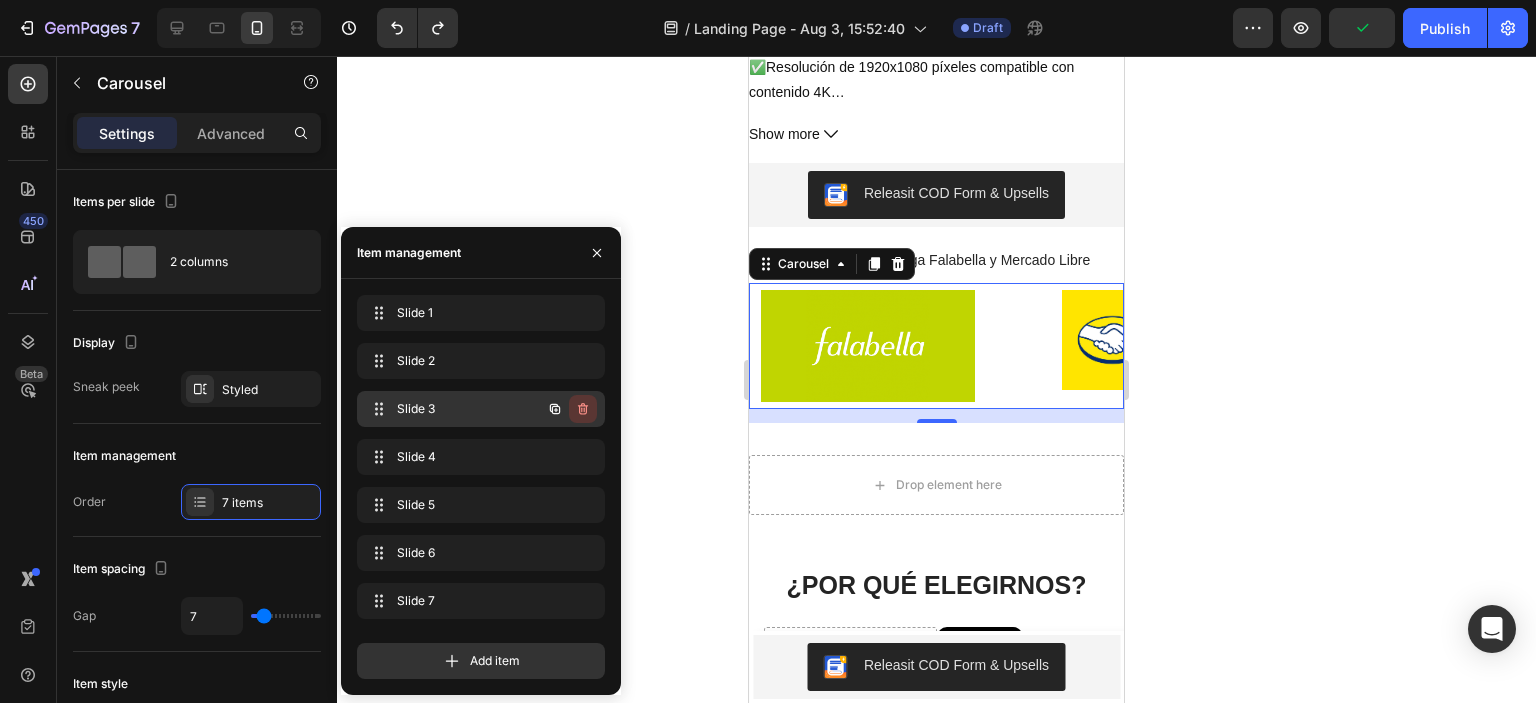 click 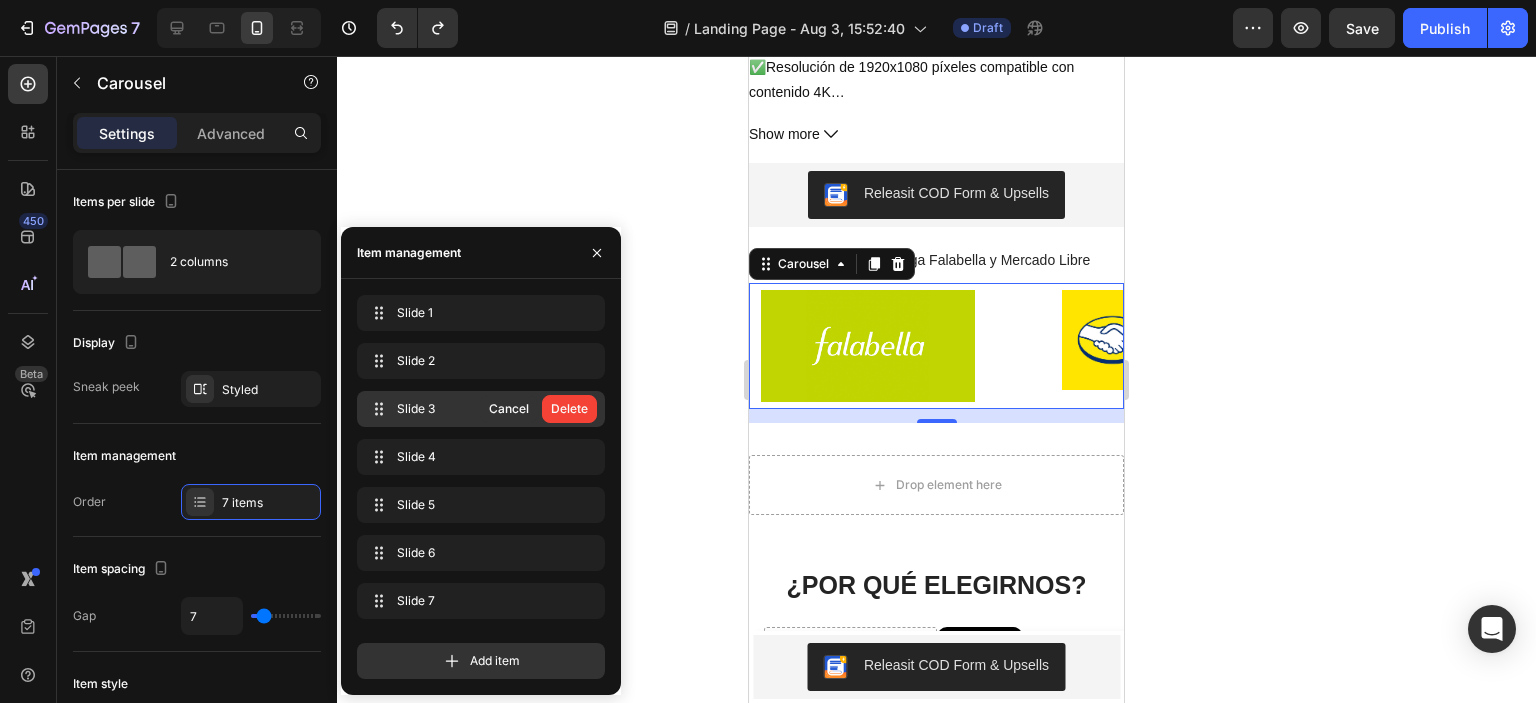 click on "Delete" at bounding box center [569, 409] 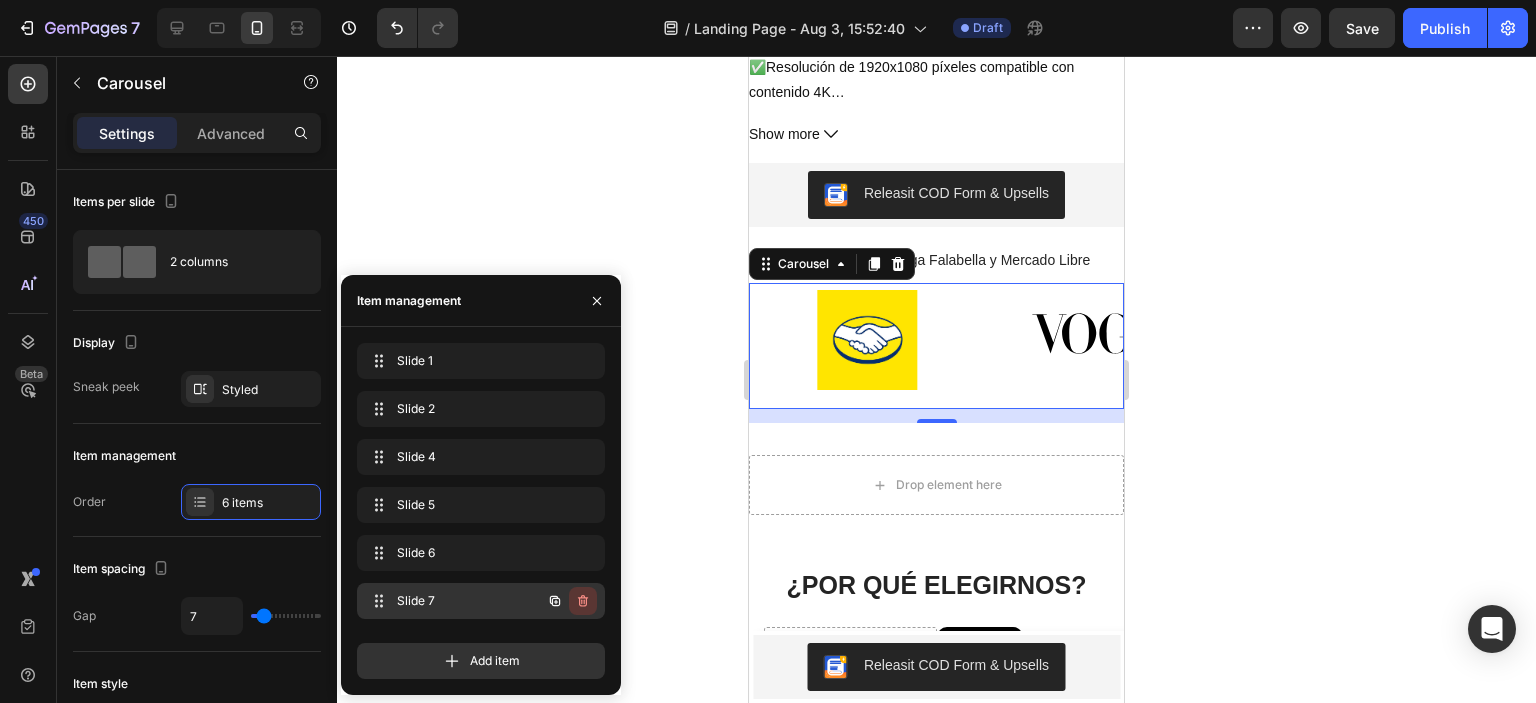 click 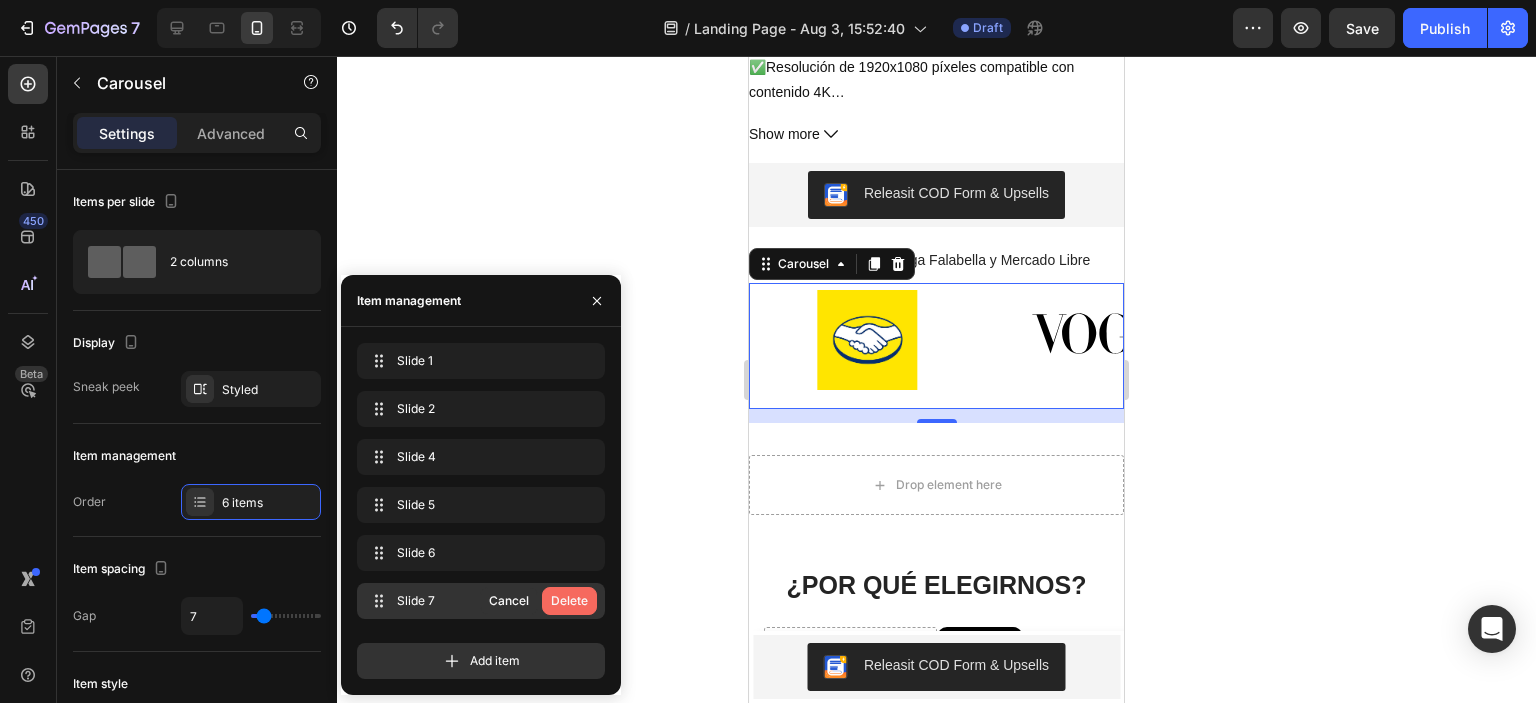 click on "Delete" at bounding box center (569, 601) 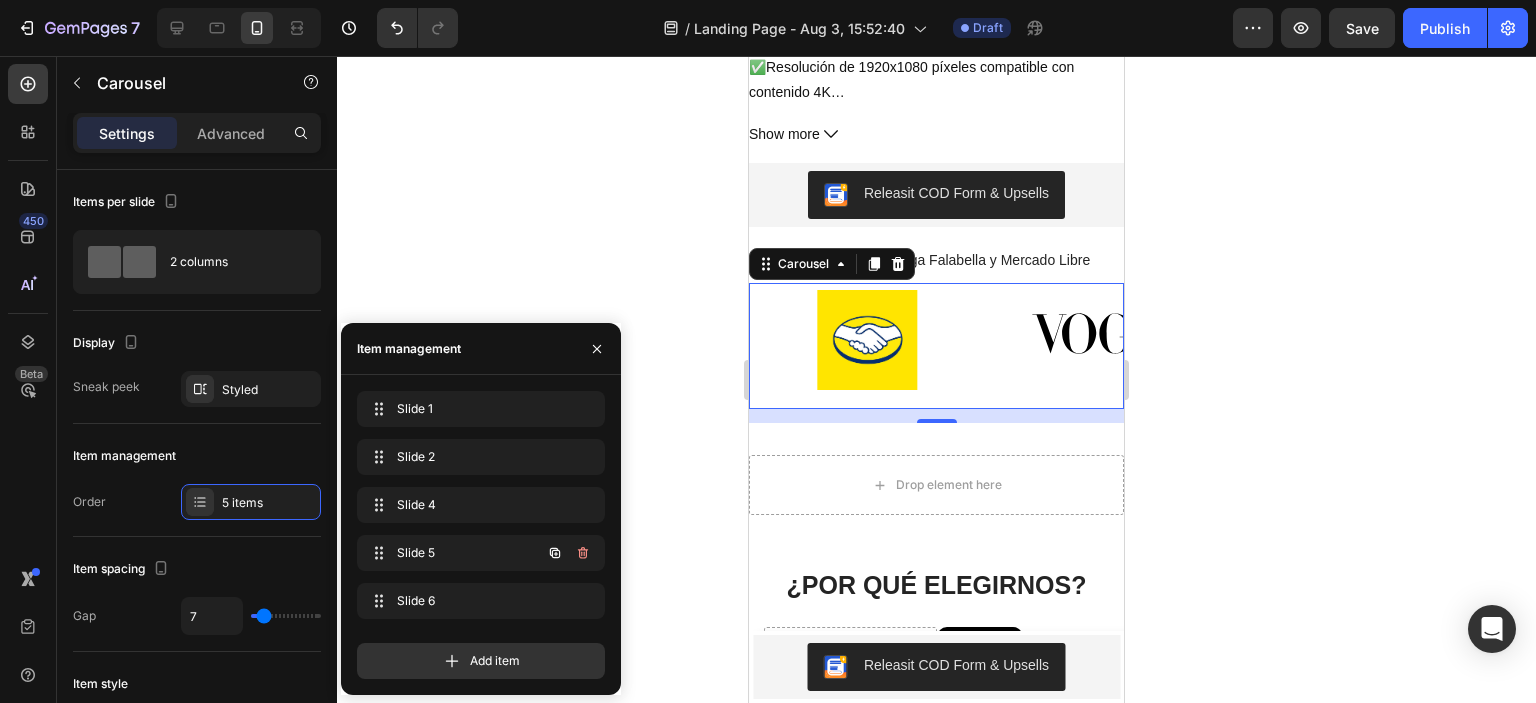 click 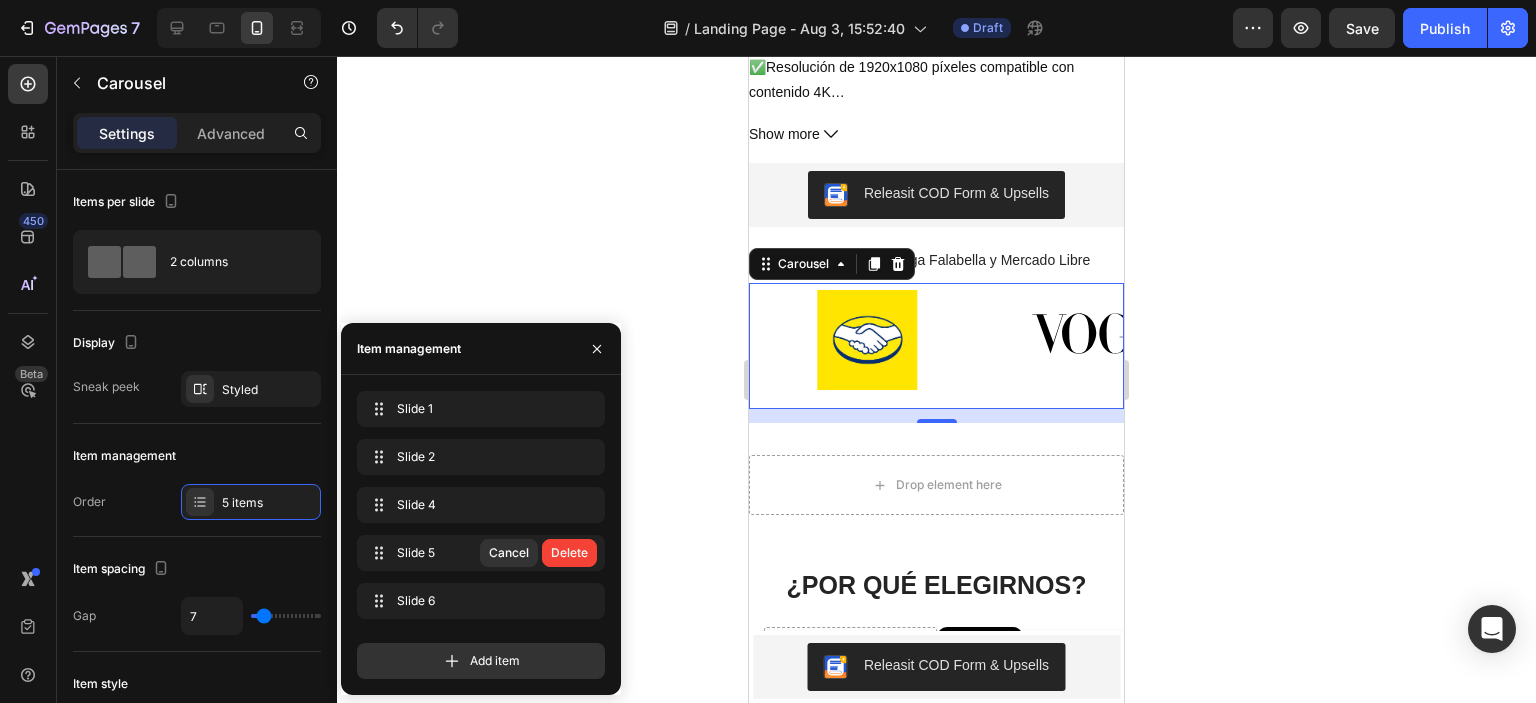 click on "Delete" at bounding box center [569, 553] 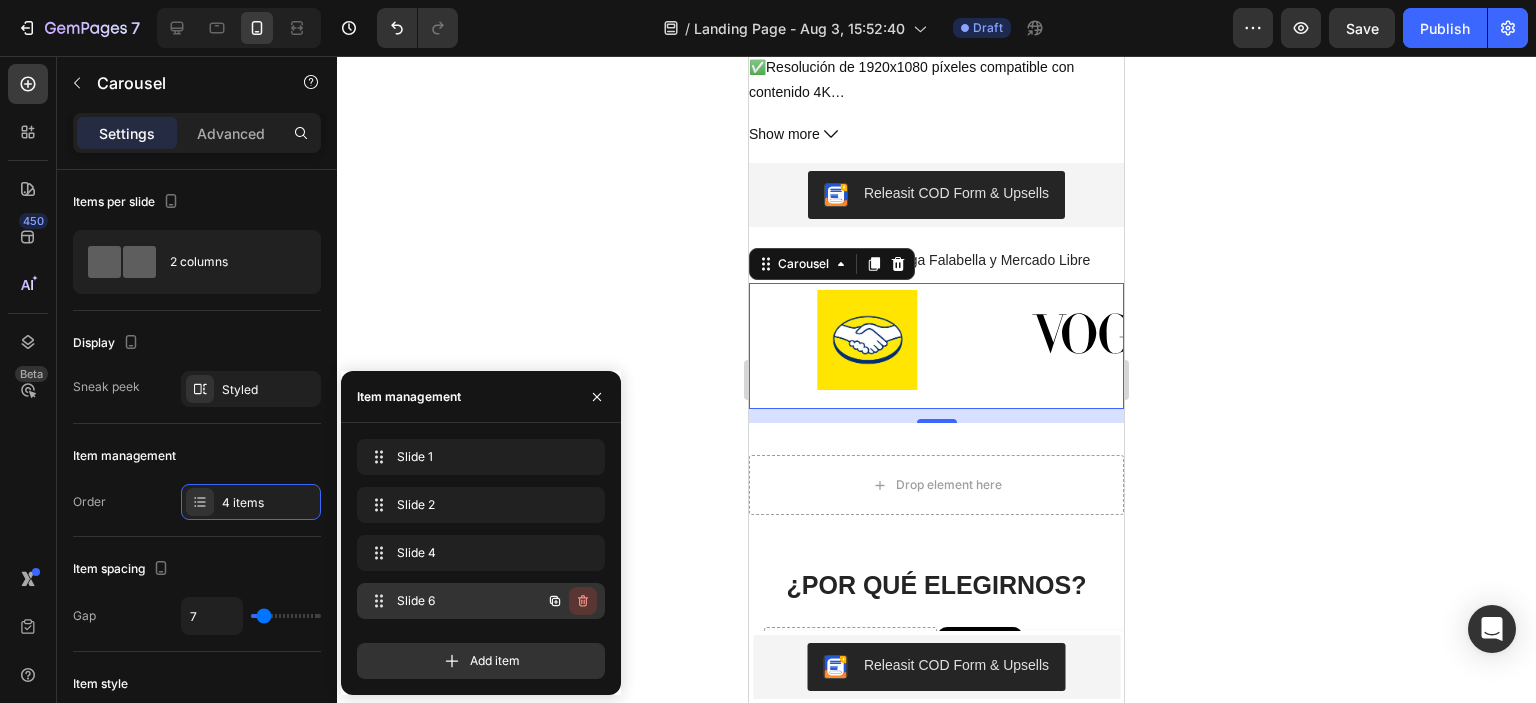 click 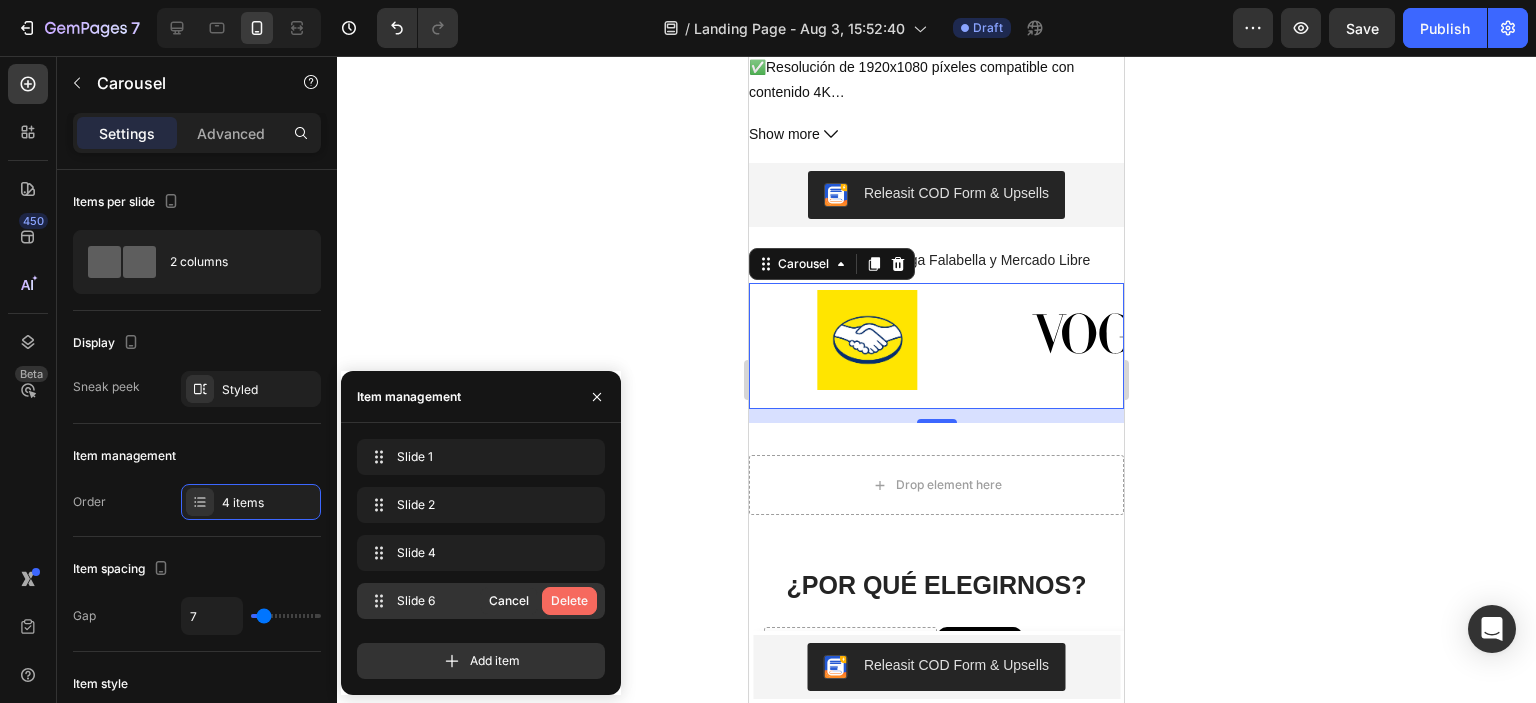 click on "Delete" at bounding box center (569, 601) 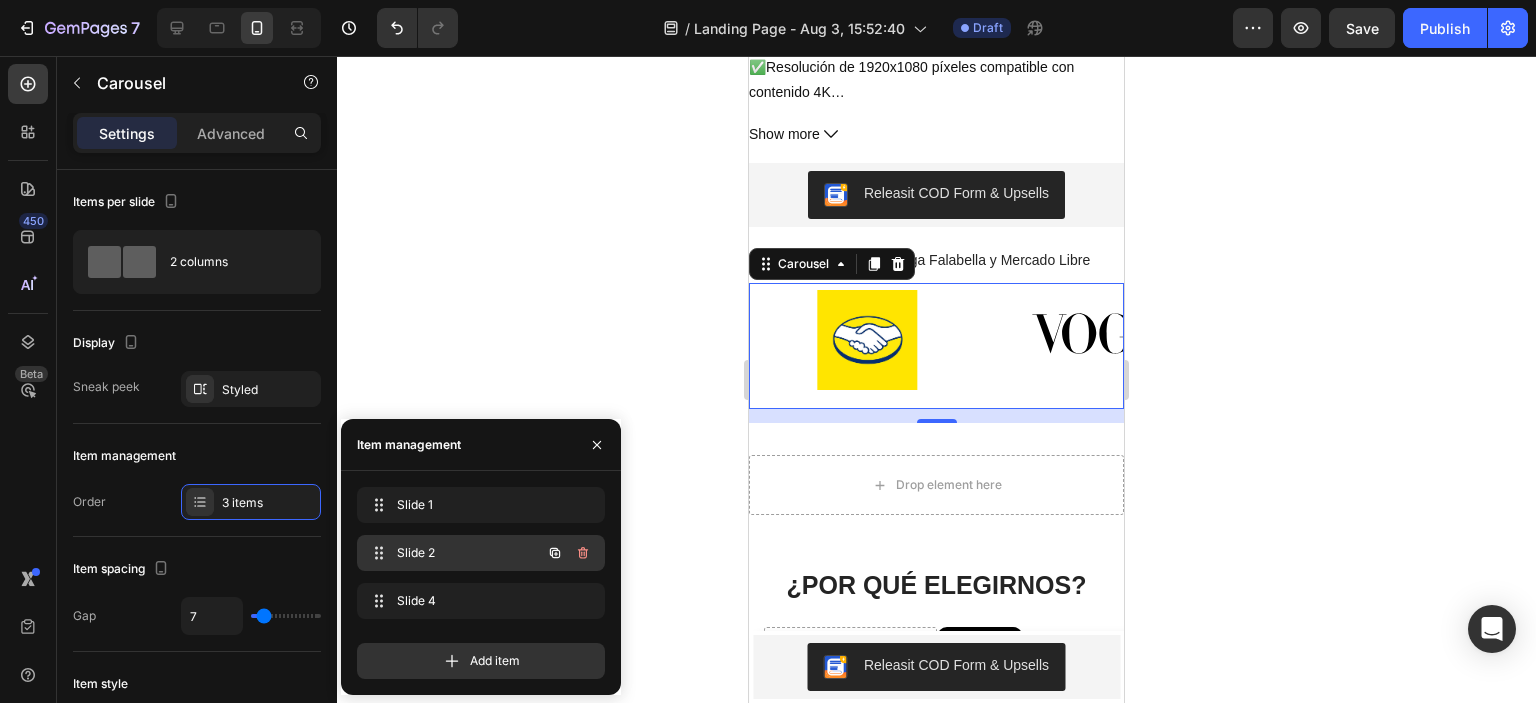 click 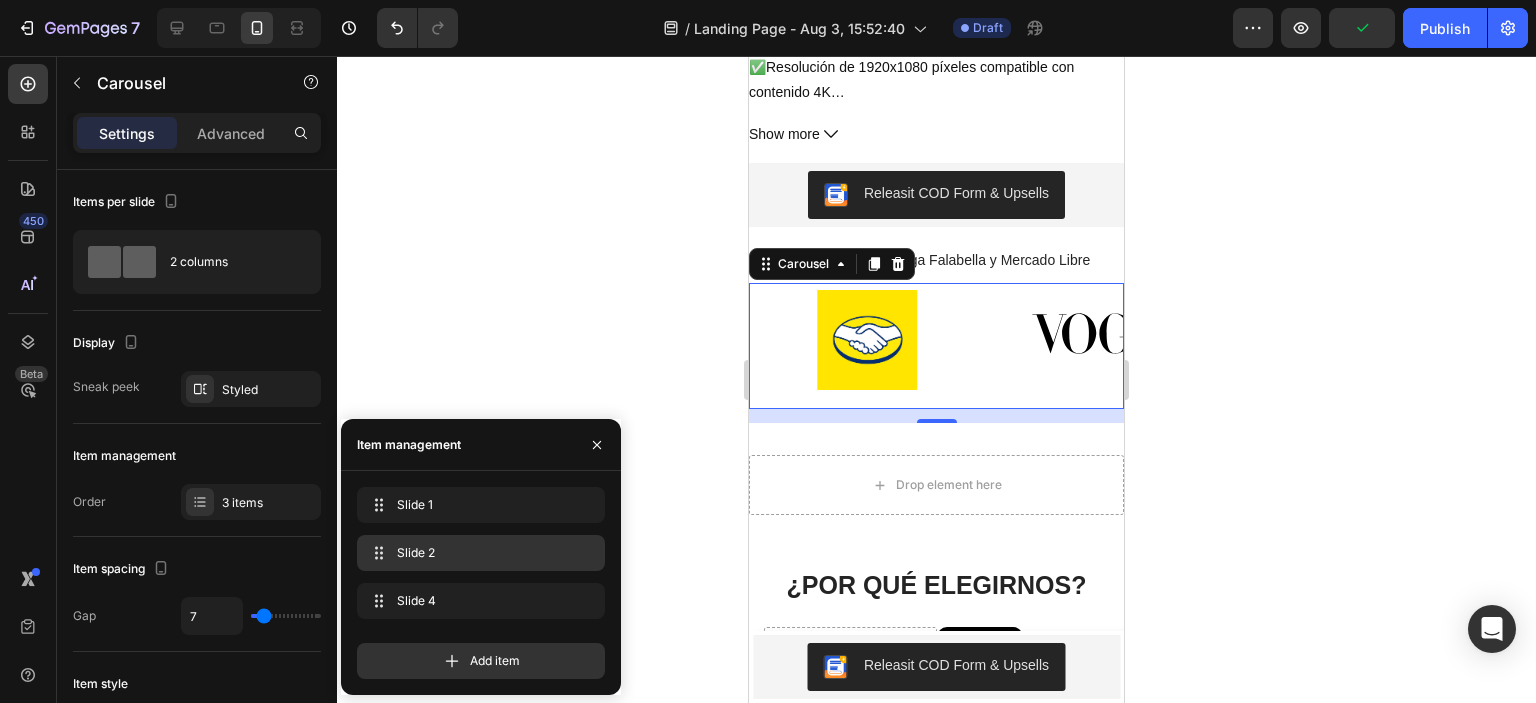 click 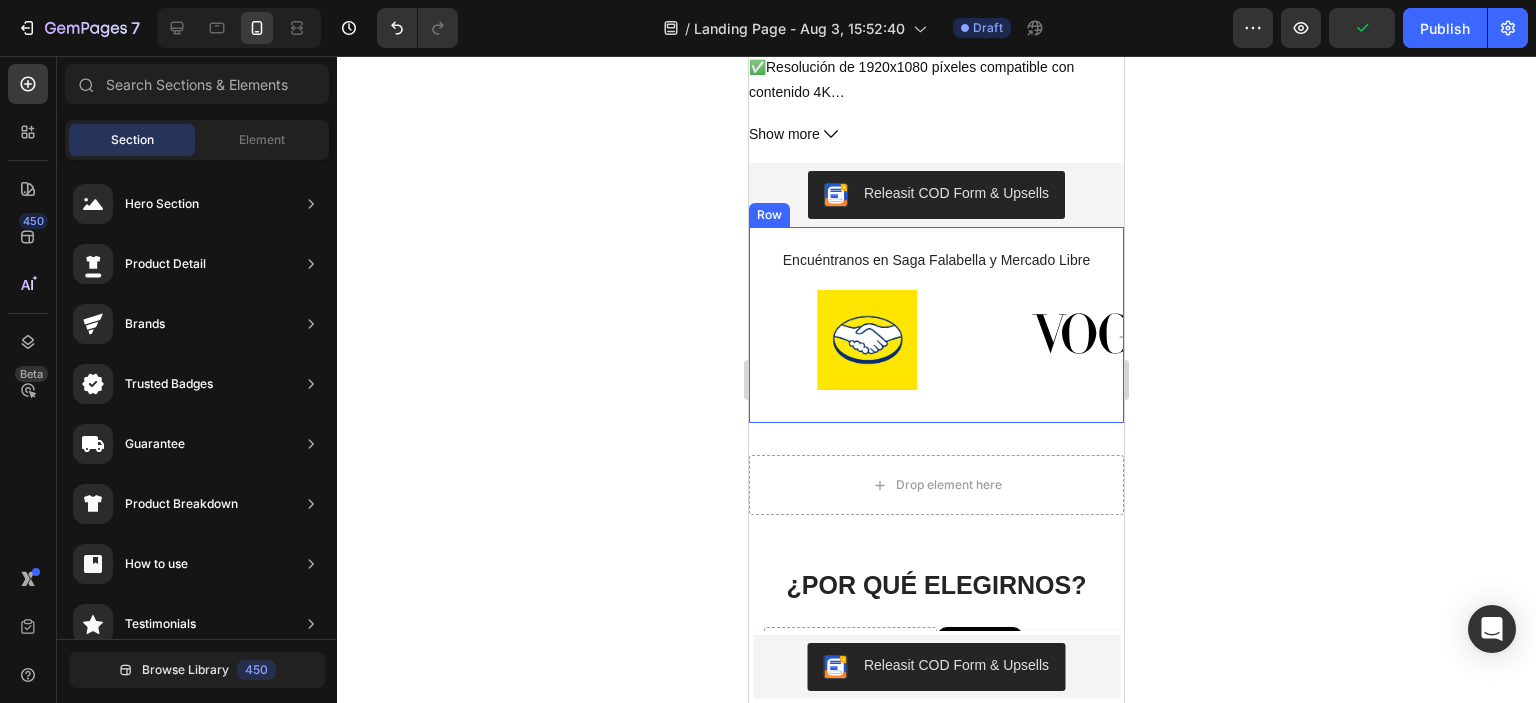 click on "Image Image Image Carousel" at bounding box center (936, 353) 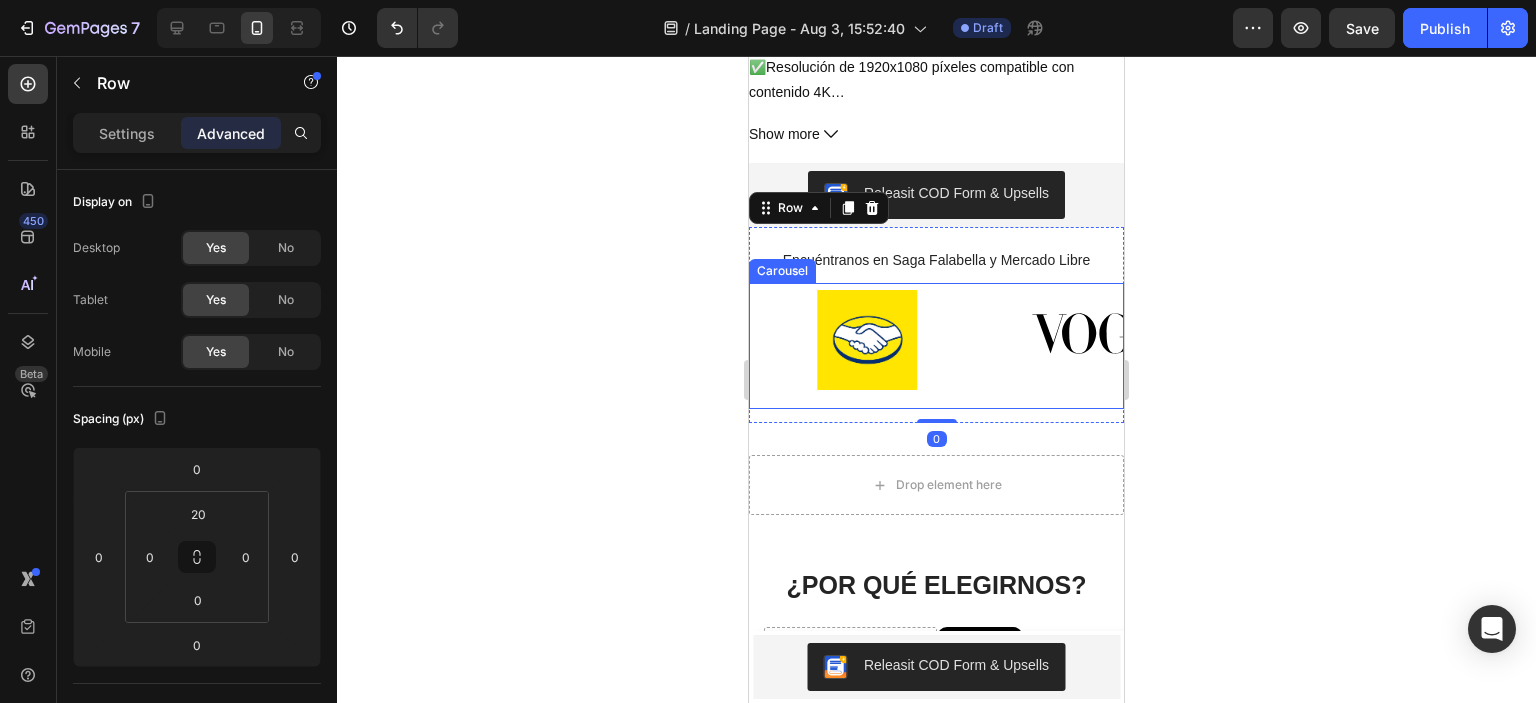 click on "Image Image Image" at bounding box center [936, 346] 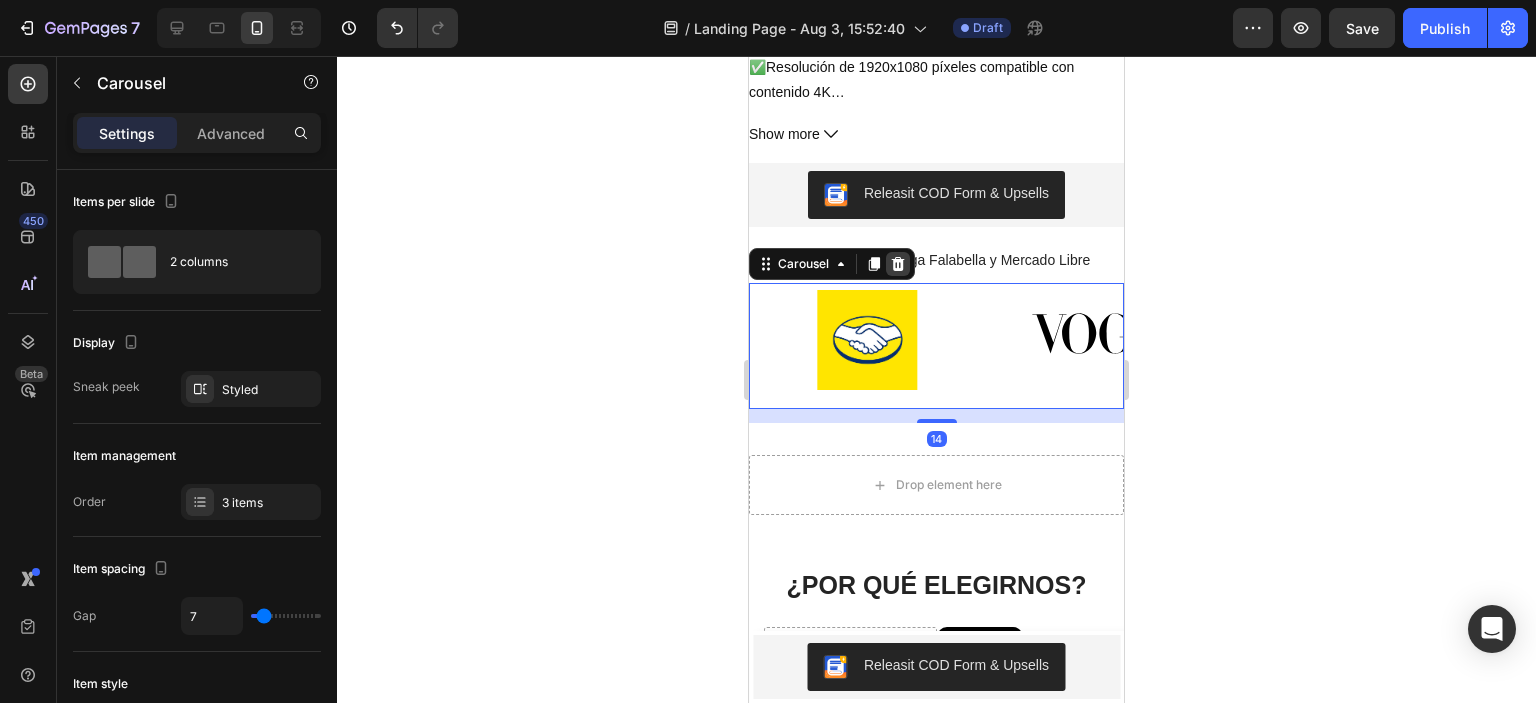click 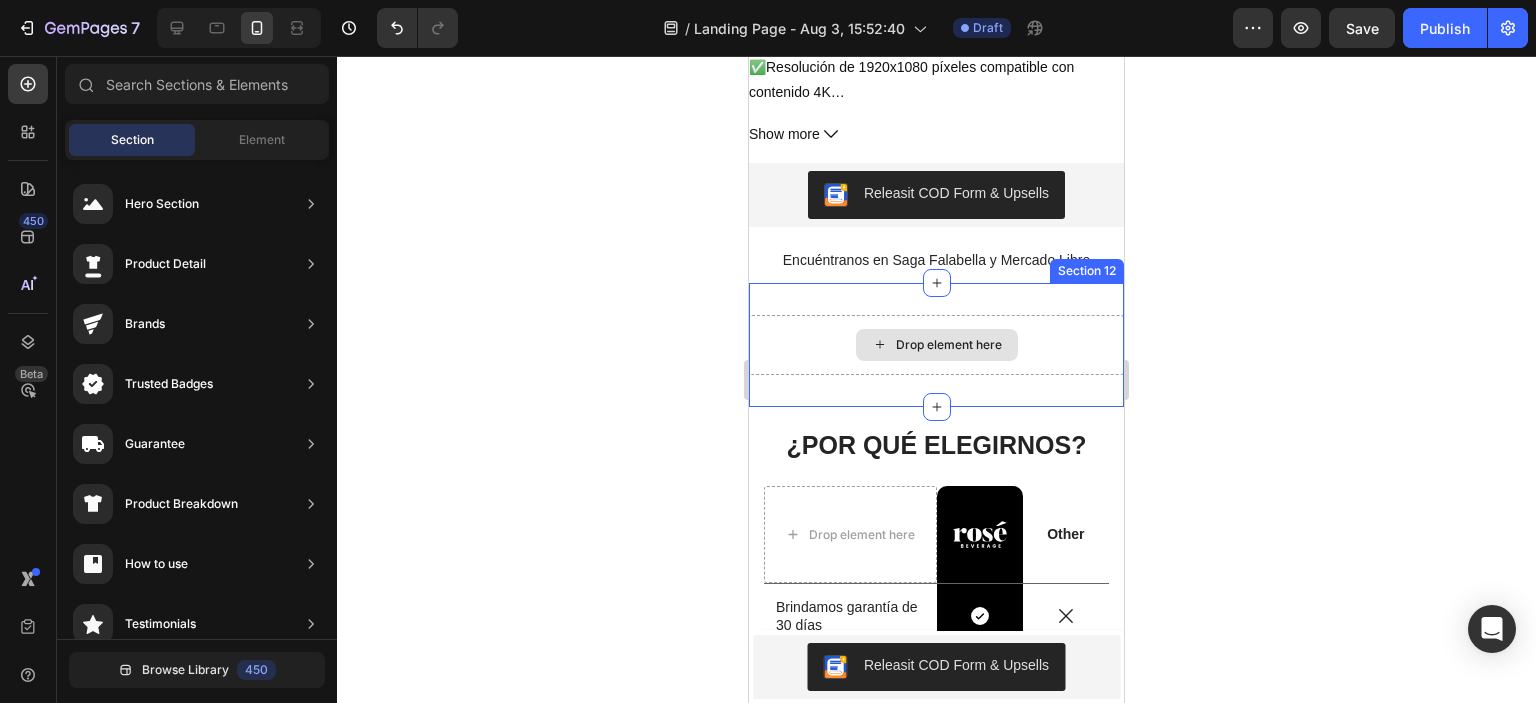 click on "Drop element here" at bounding box center [949, 345] 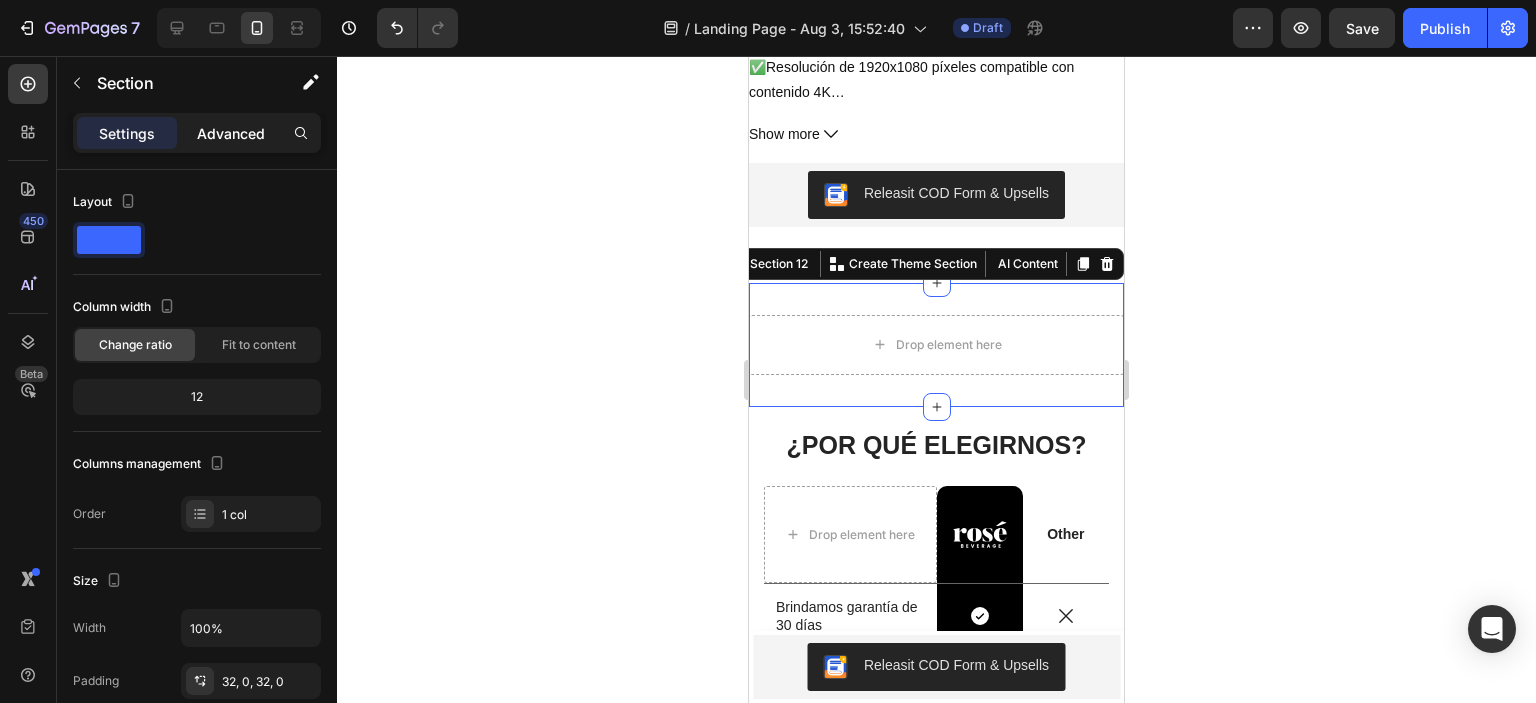 click on "Advanced" at bounding box center (231, 133) 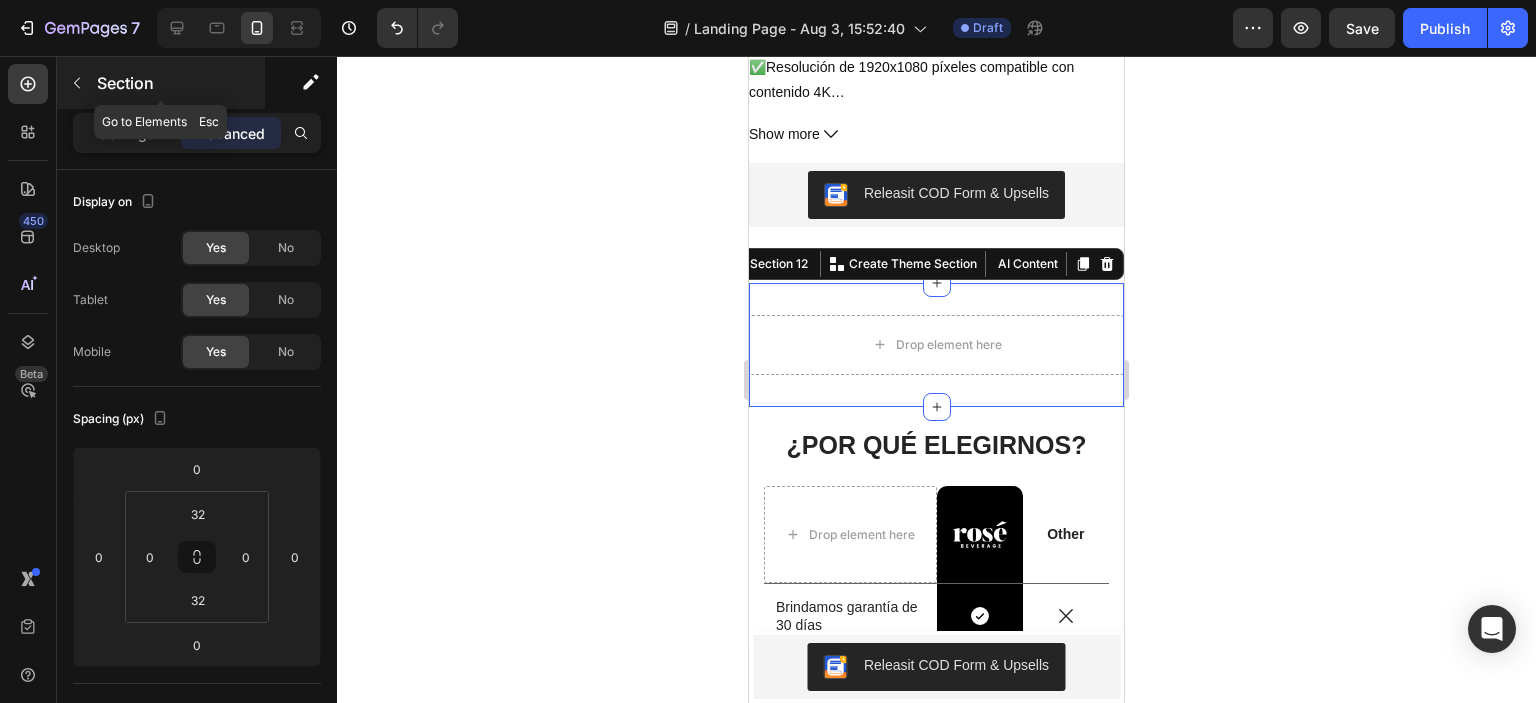 click on "Section" at bounding box center [161, 83] 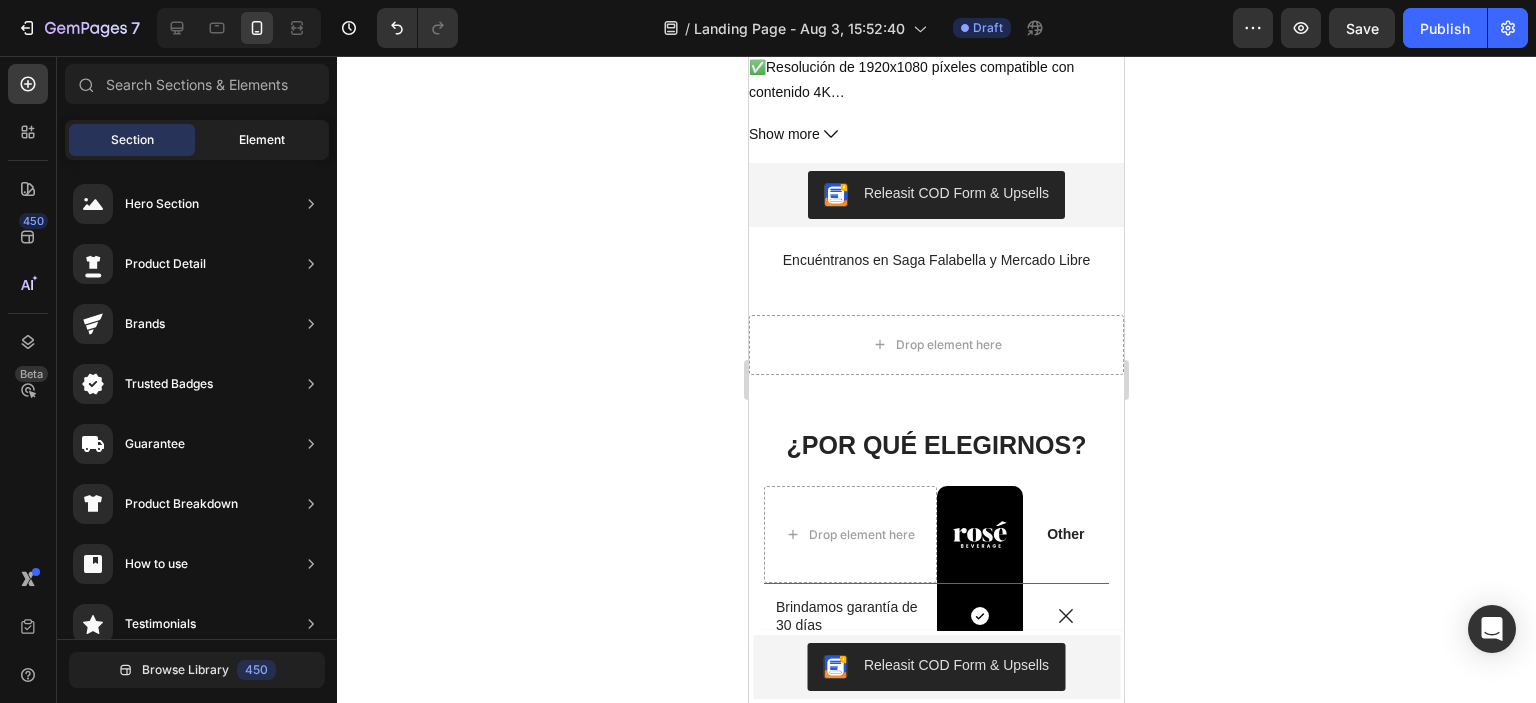 click on "Element" 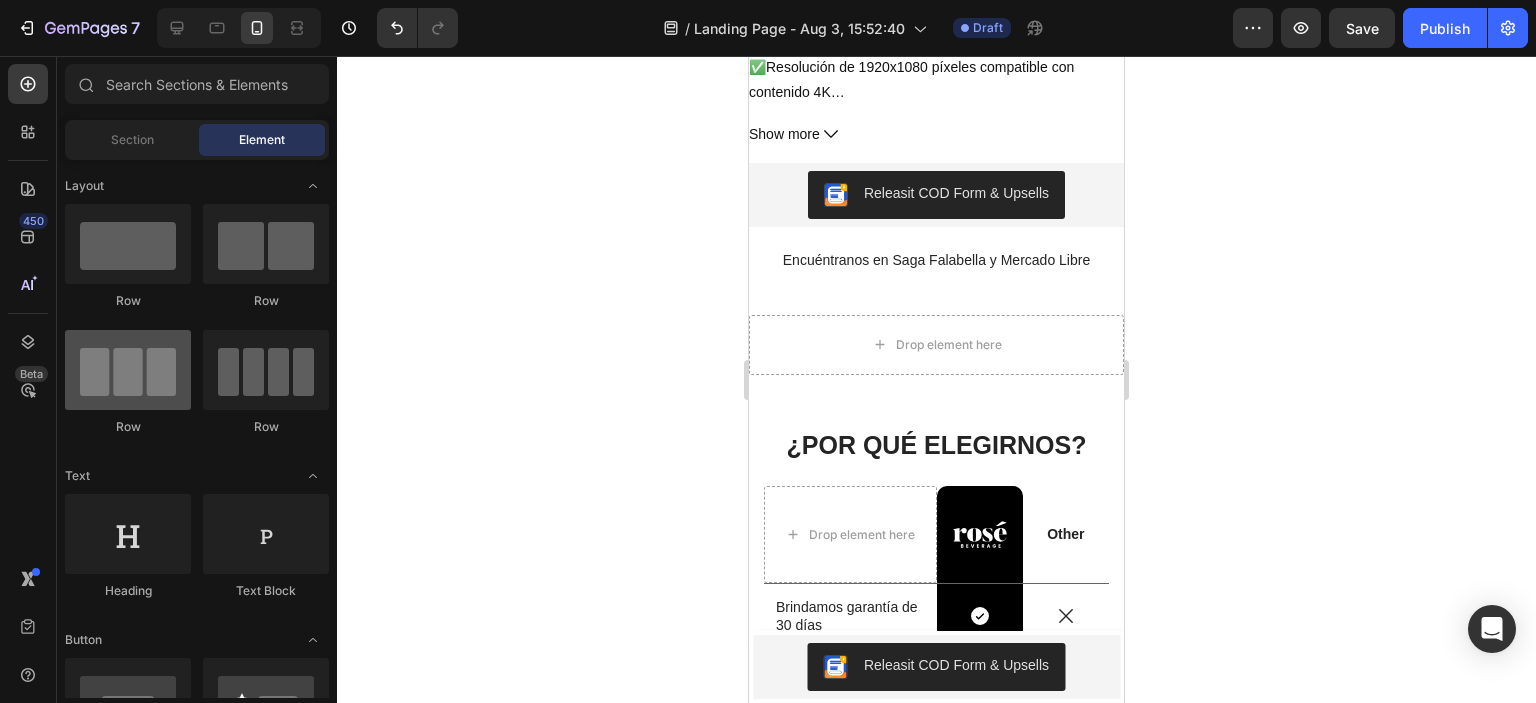 scroll, scrollTop: 0, scrollLeft: 0, axis: both 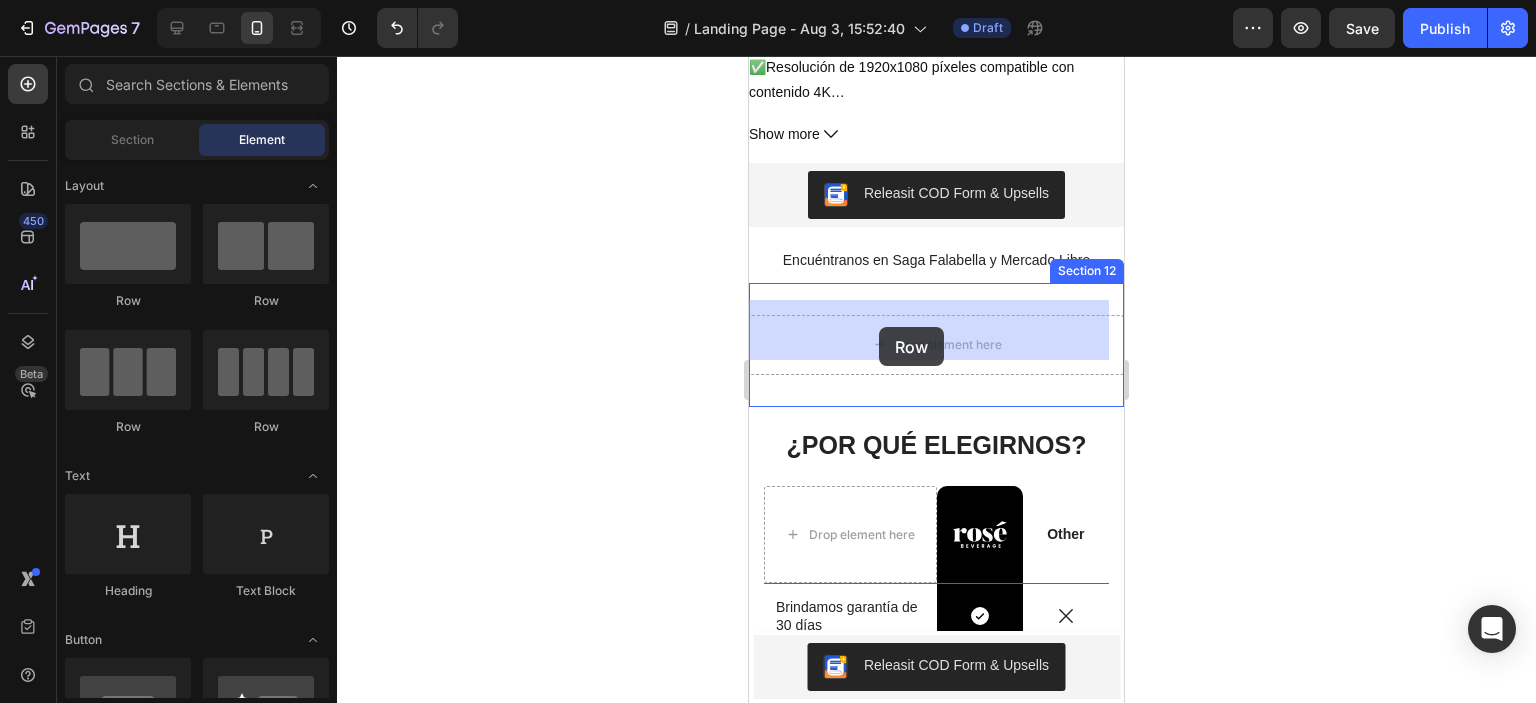 drag, startPoint x: 992, startPoint y: 318, endPoint x: 879, endPoint y: 327, distance: 113.35784 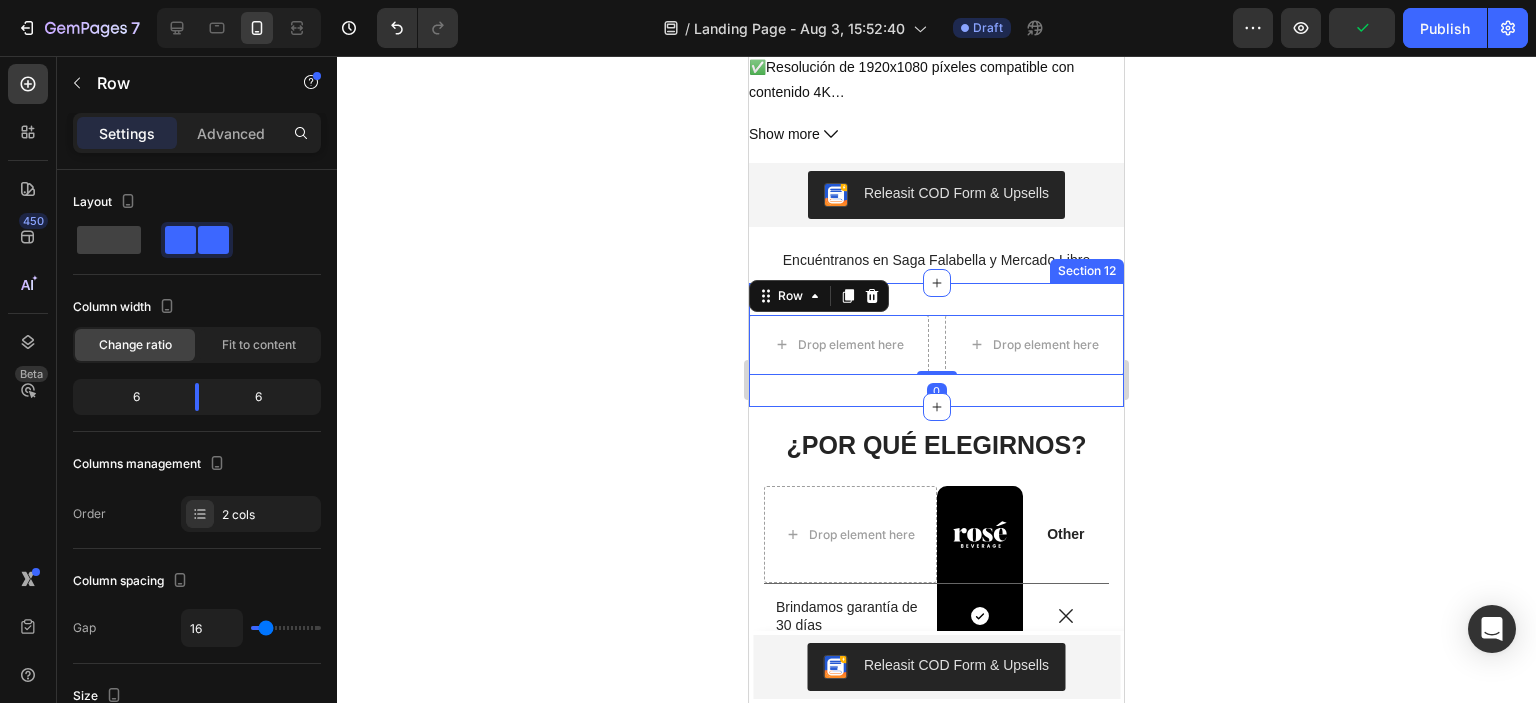 click on "Drop element here
Drop element here Row   0 Section 12" at bounding box center (936, 345) 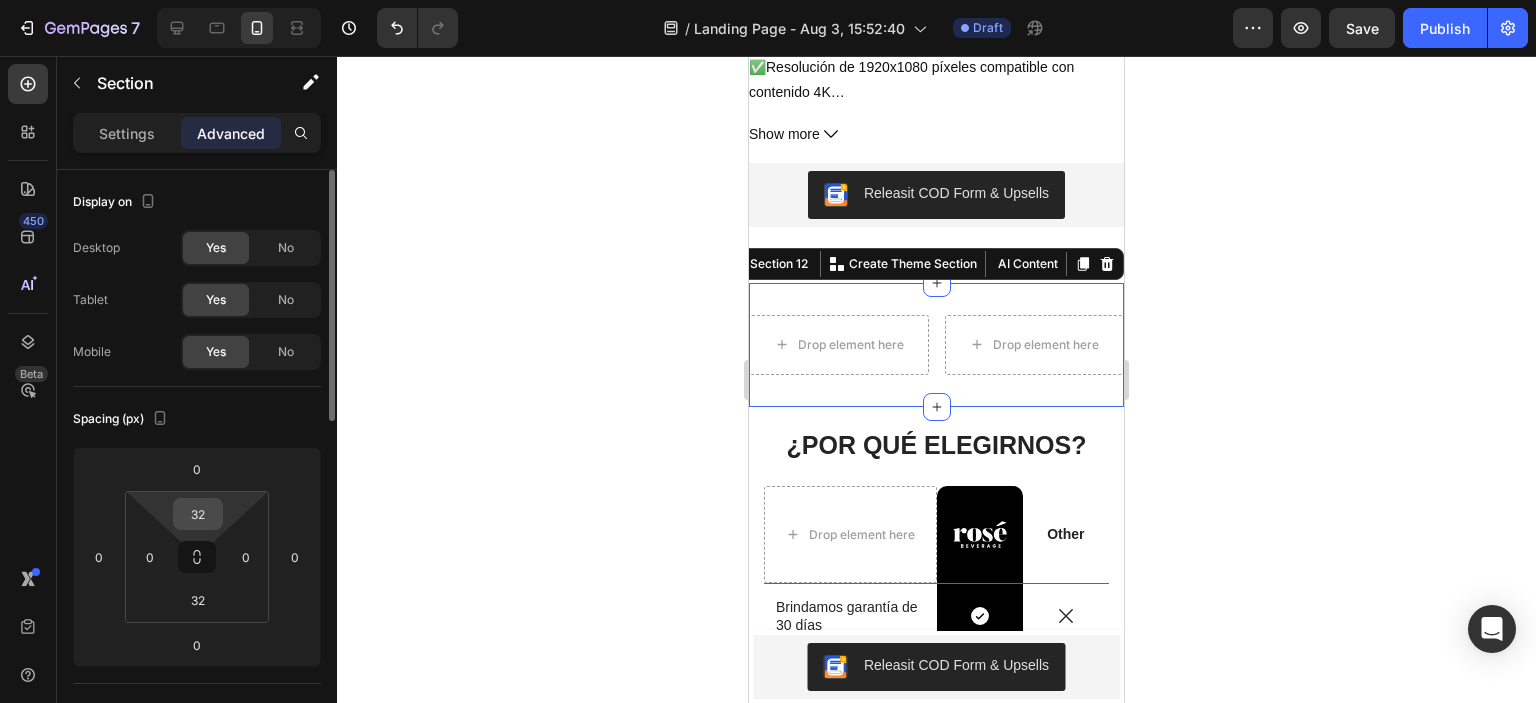 click on "32" at bounding box center (198, 514) 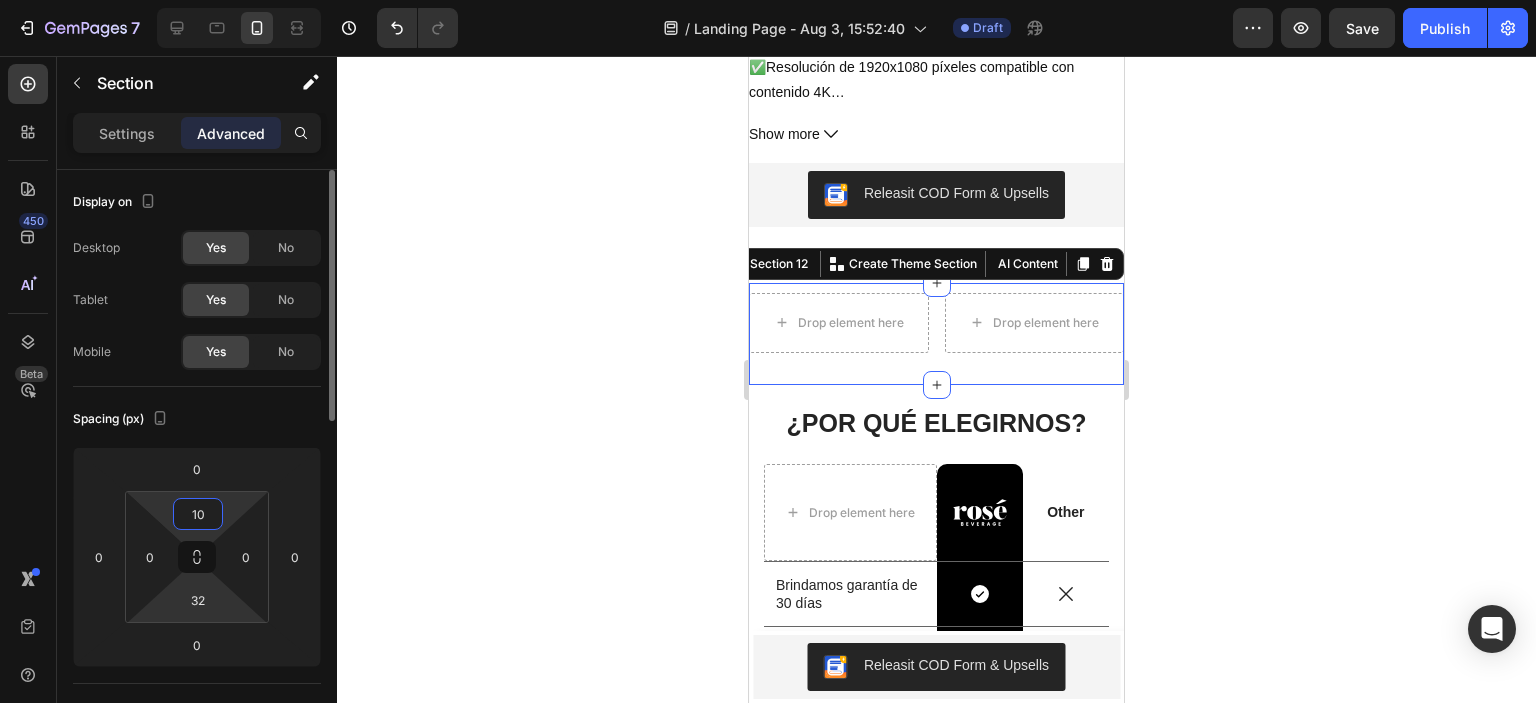 type on "10" 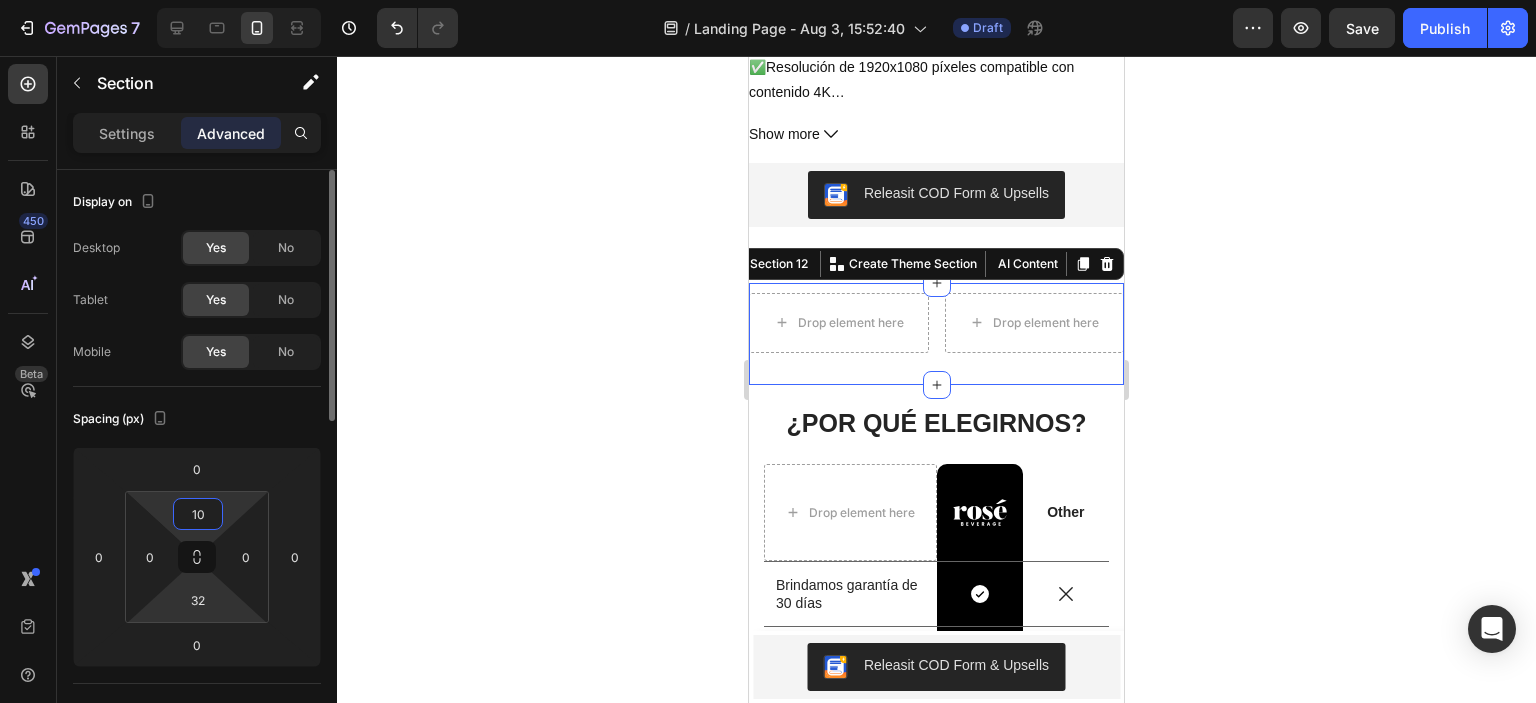 click on "7   /  Landing Page - Aug 3, 15:52:40 Draft Preview  Save   Publish  450 Beta Sections(11) Elements(83) Section Element Hero Section Product Detail Brands Trusted Badges Guarantee Product Breakdown How to use Testimonials Compare Bundle FAQs Social Proof Brand Story Product List Collection Blog List Contact Sticky Add to Cart Custom Footer Browse Library 450 Layout
Row
Row
Row
Row Text
Heading
Text Block Button
Button
Button Media
Image
Image" at bounding box center [768, 0] 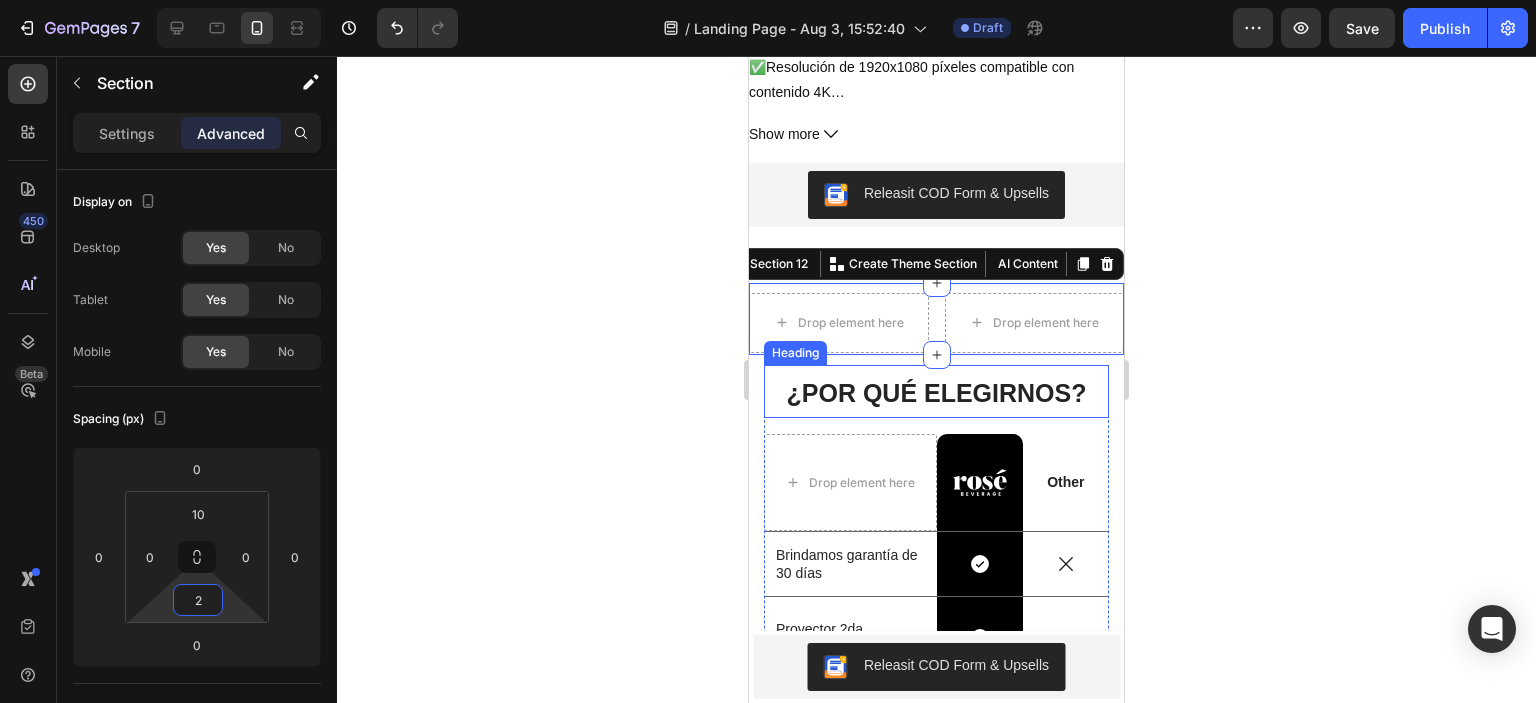 click 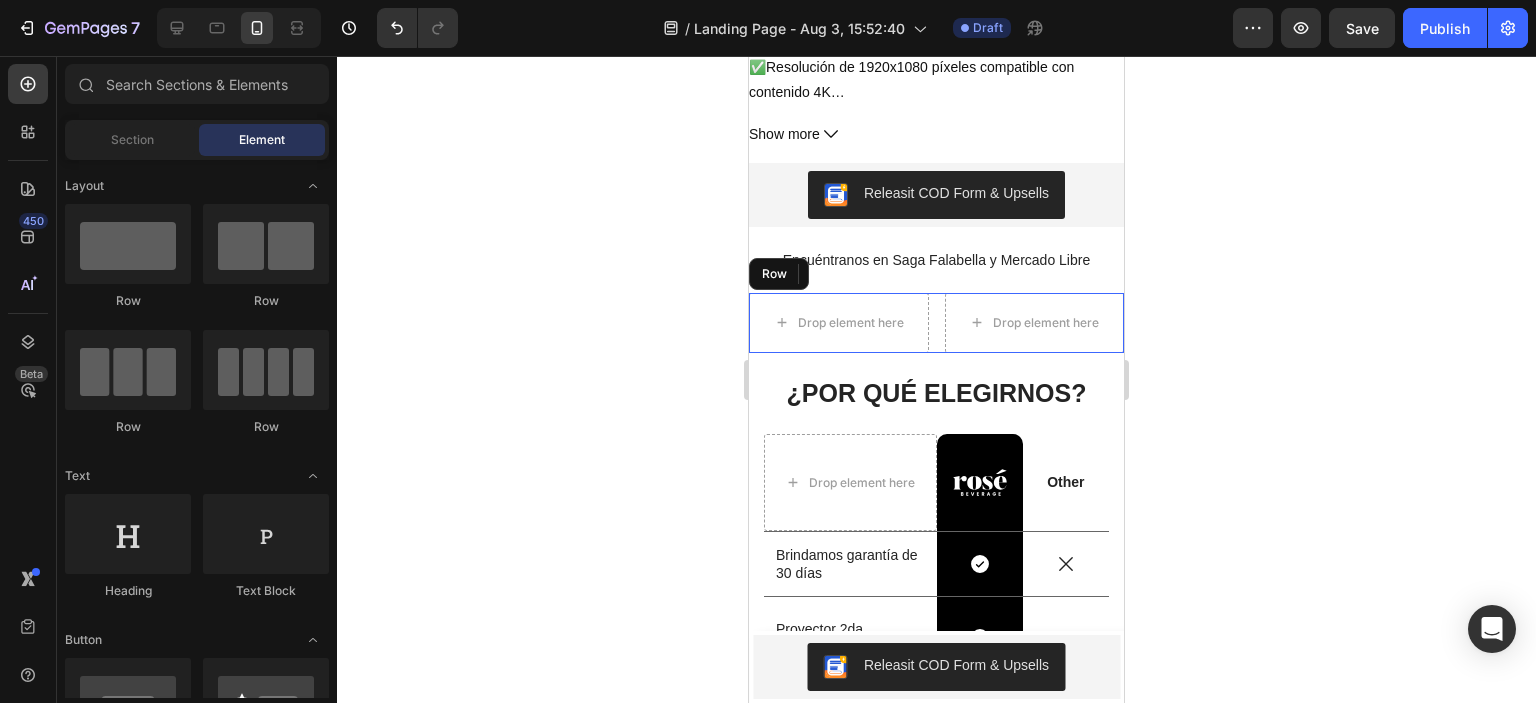 click on "Drop element here
Drop element here Row" at bounding box center (936, 323) 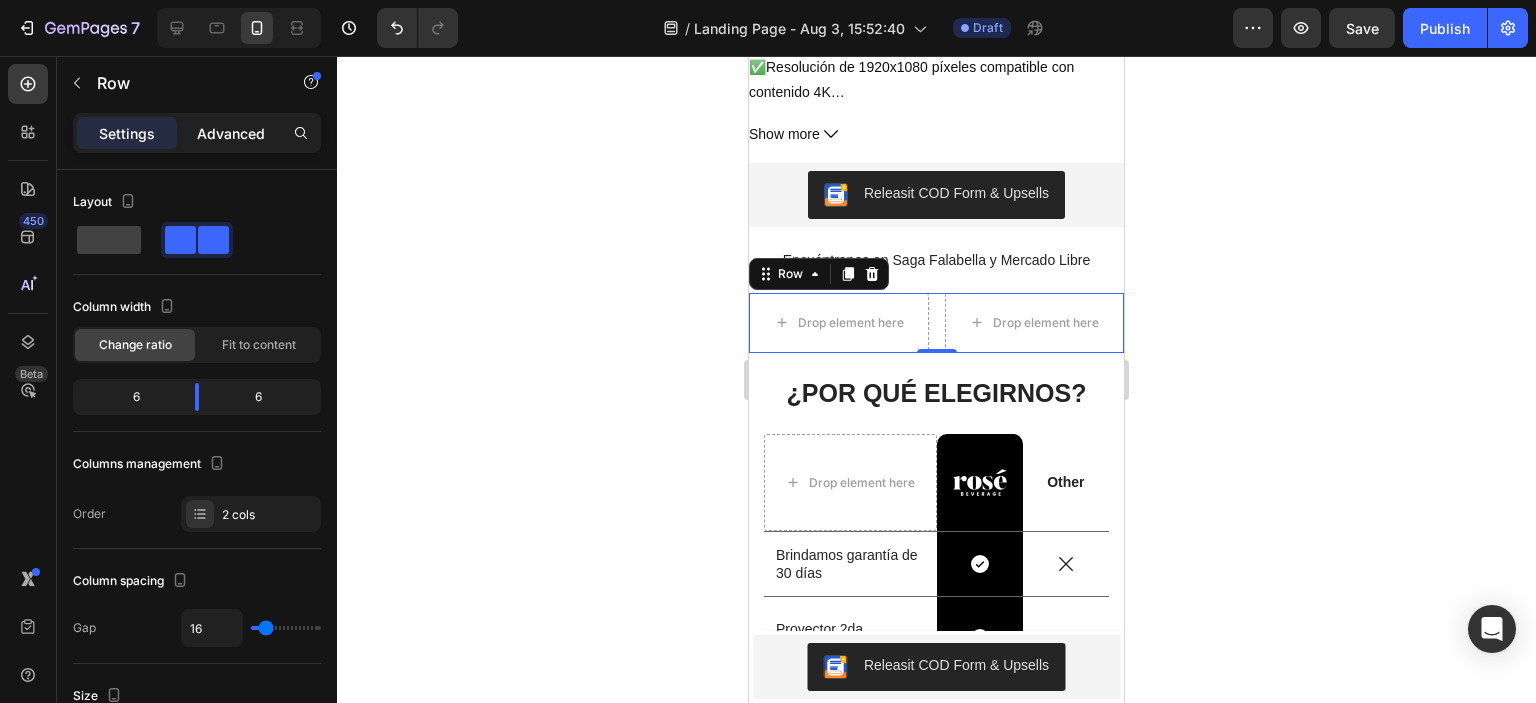 click on "Advanced" at bounding box center (231, 133) 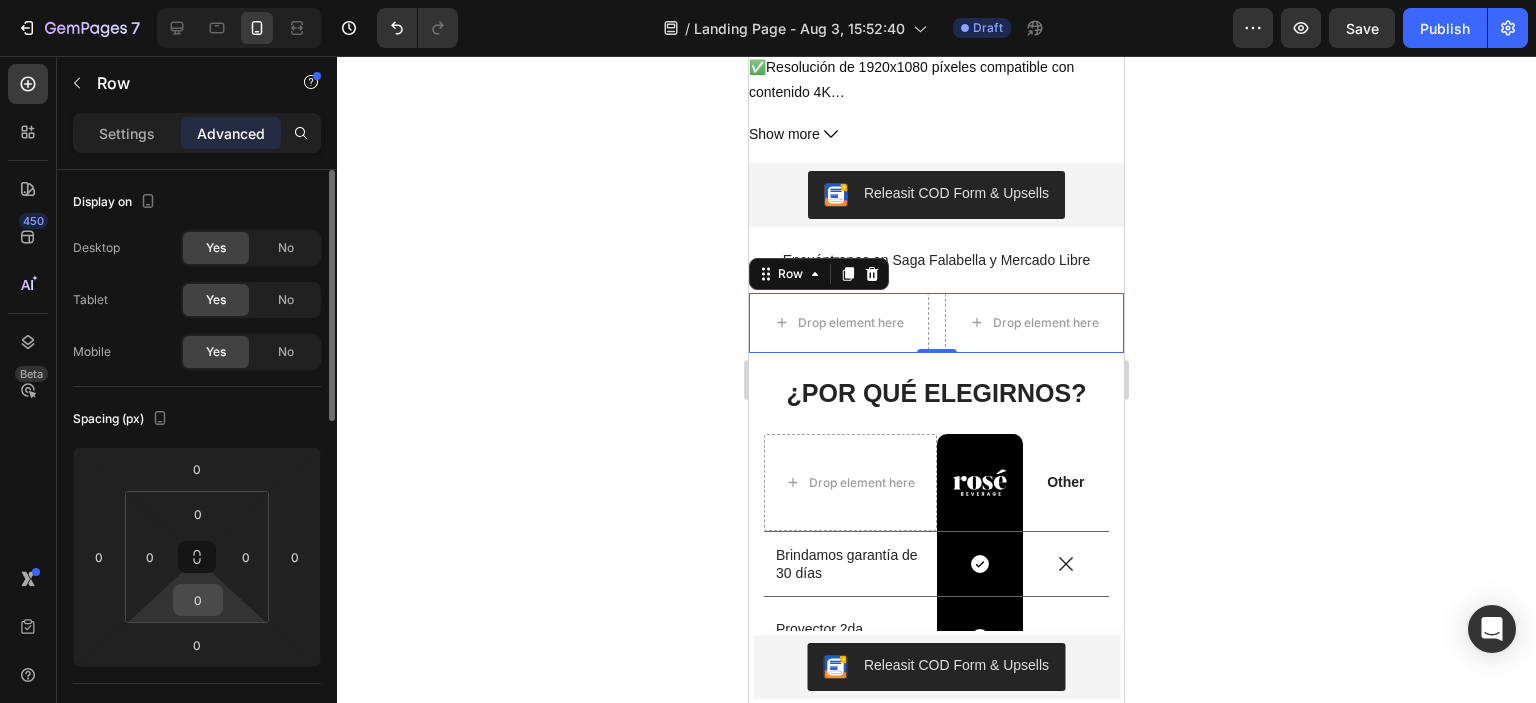 click on "0" at bounding box center [198, 600] 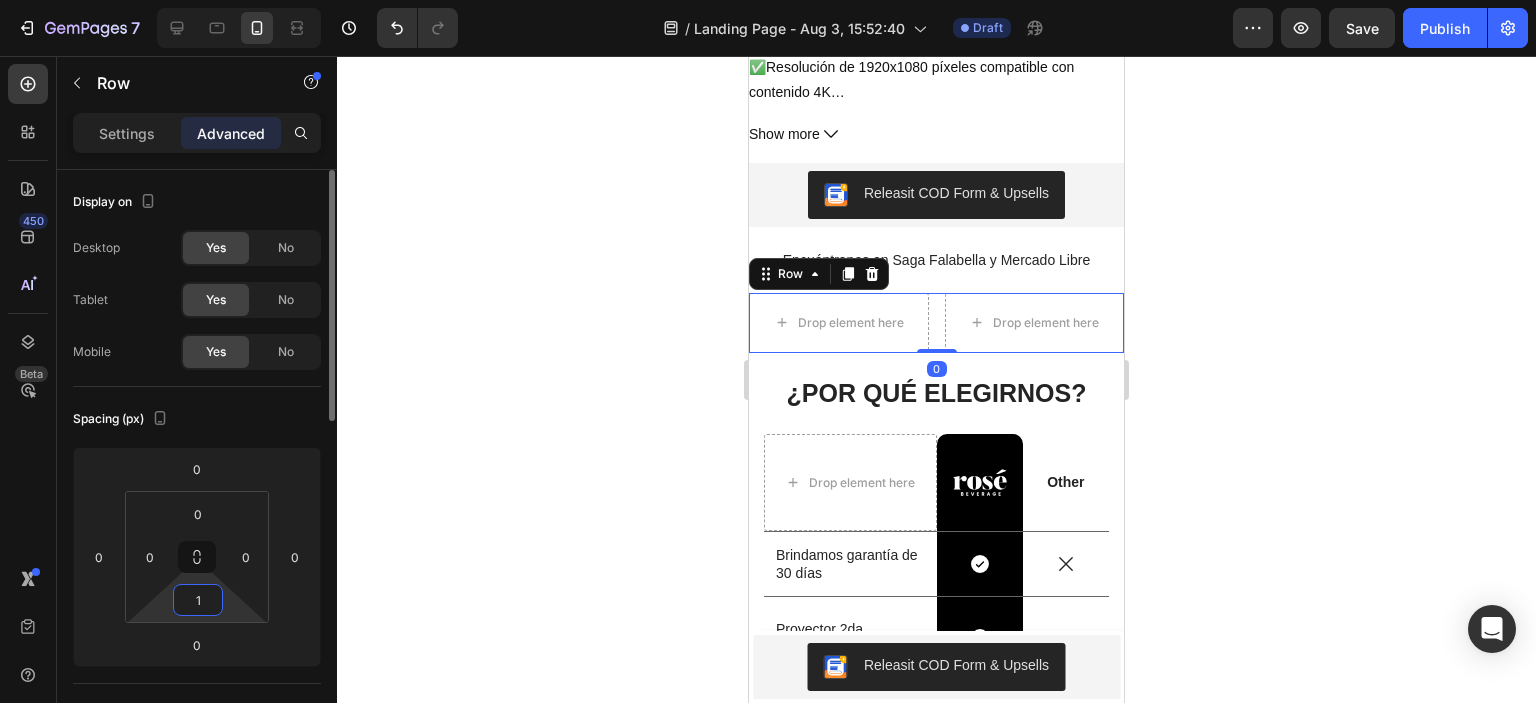 type on "10" 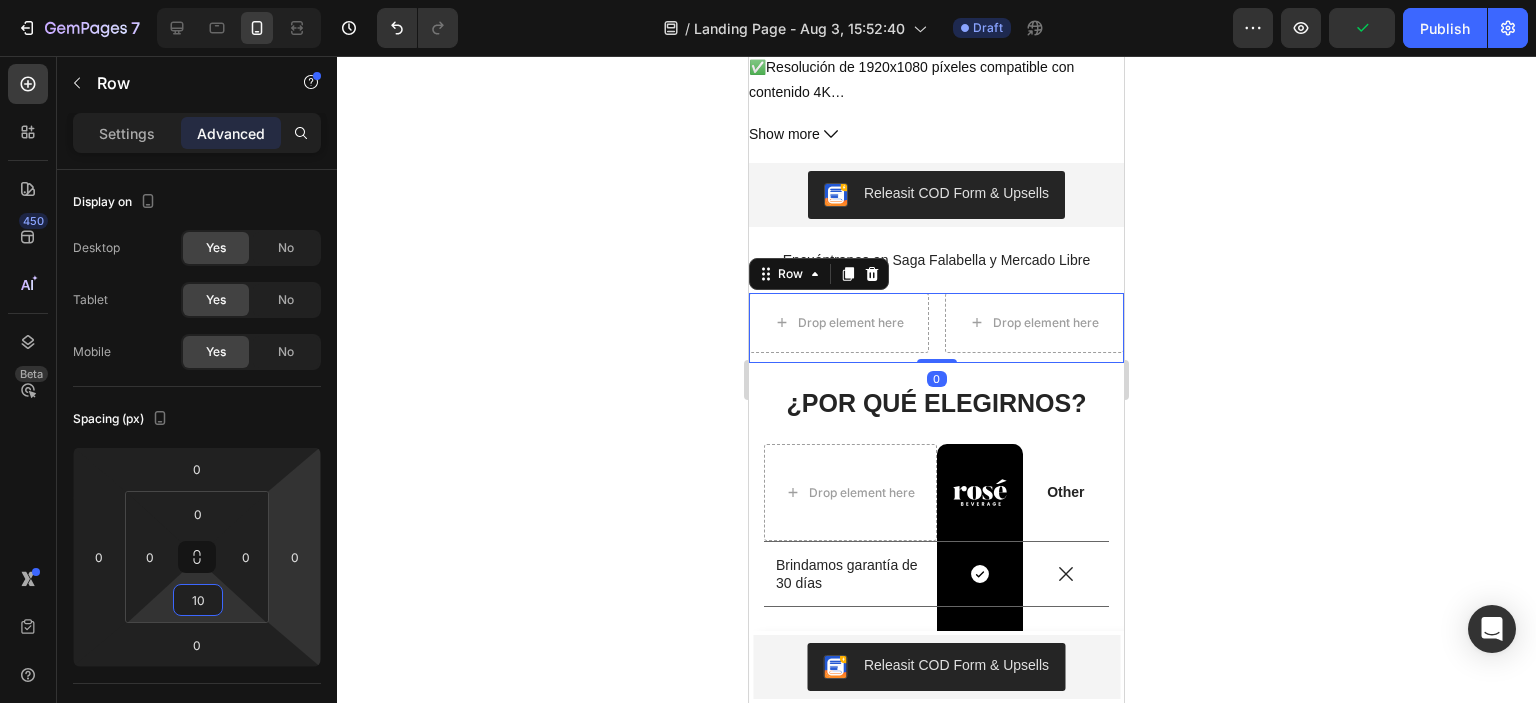 click 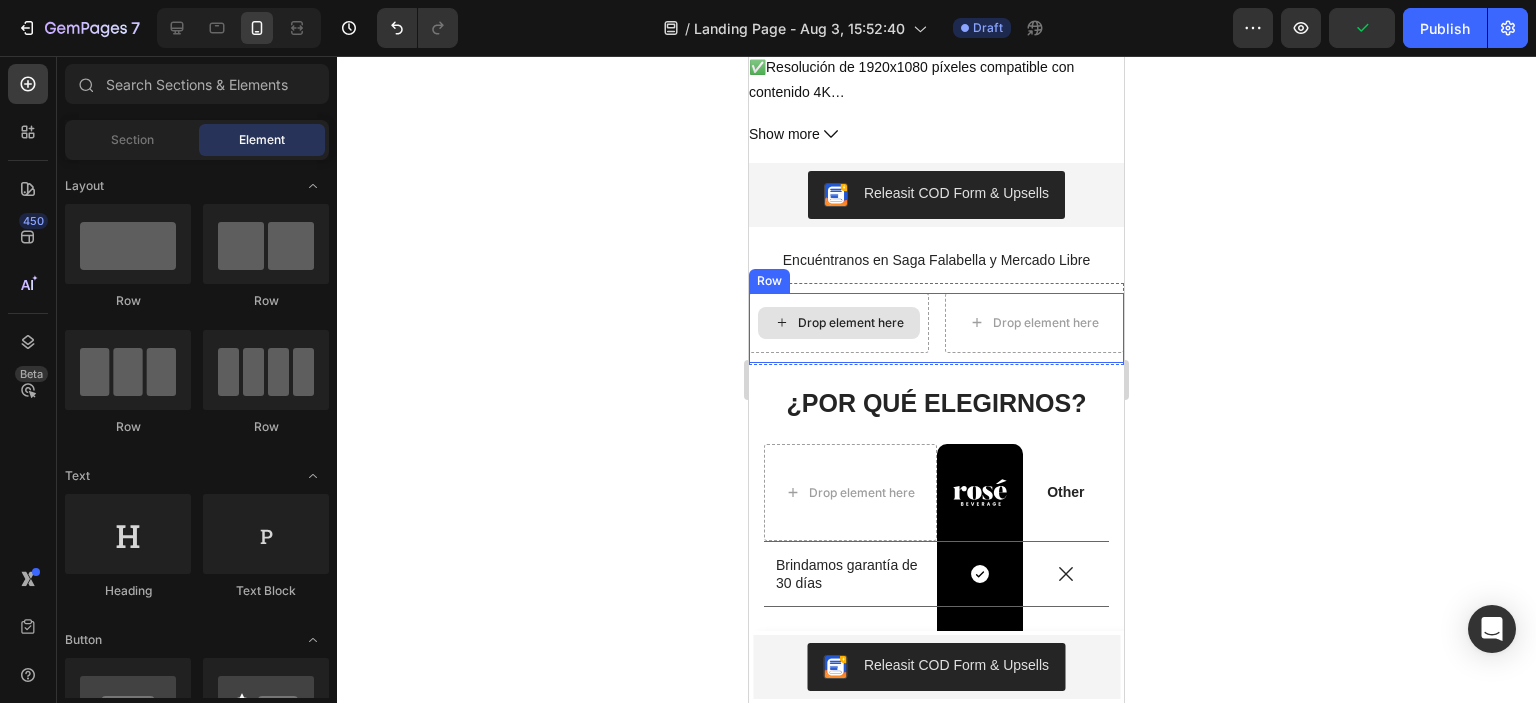 click on "Drop element here" at bounding box center (851, 323) 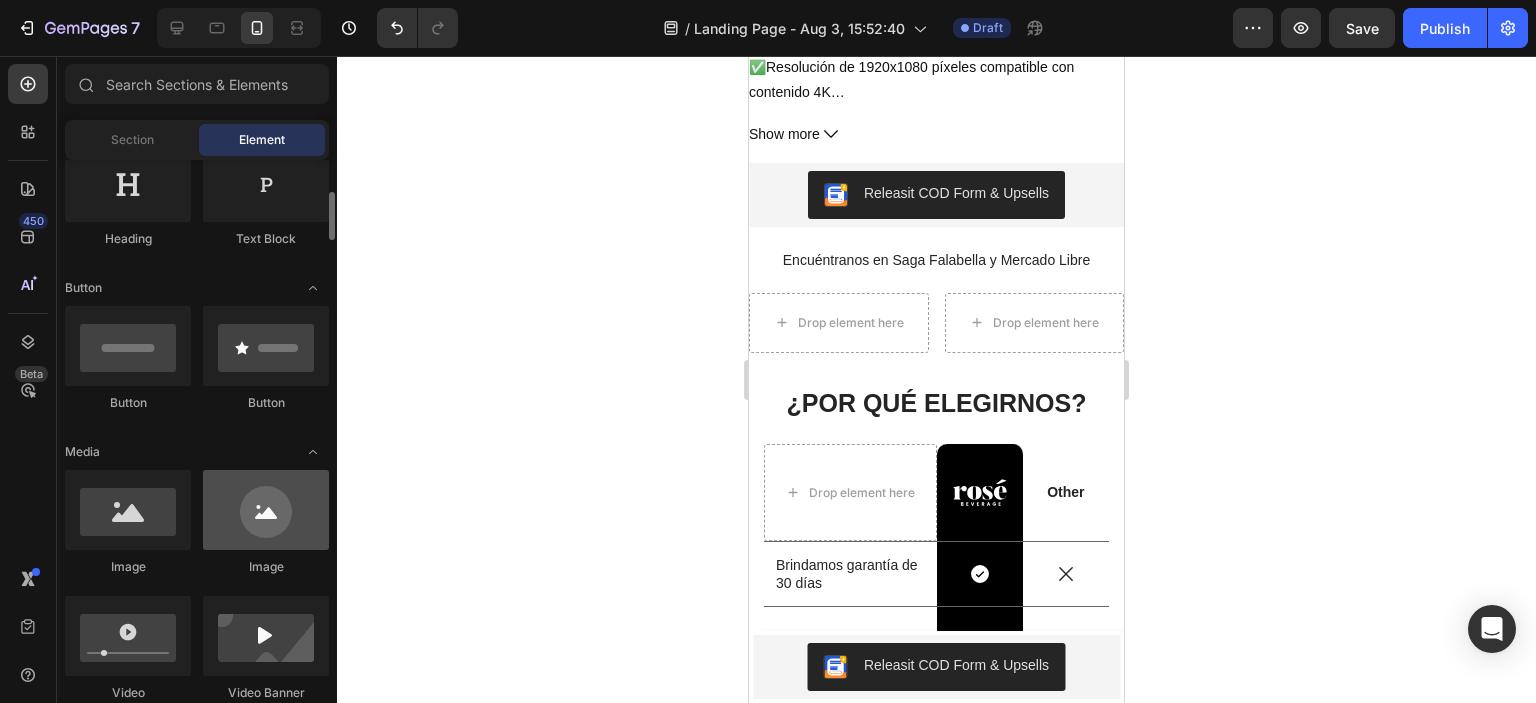 scroll, scrollTop: 353, scrollLeft: 0, axis: vertical 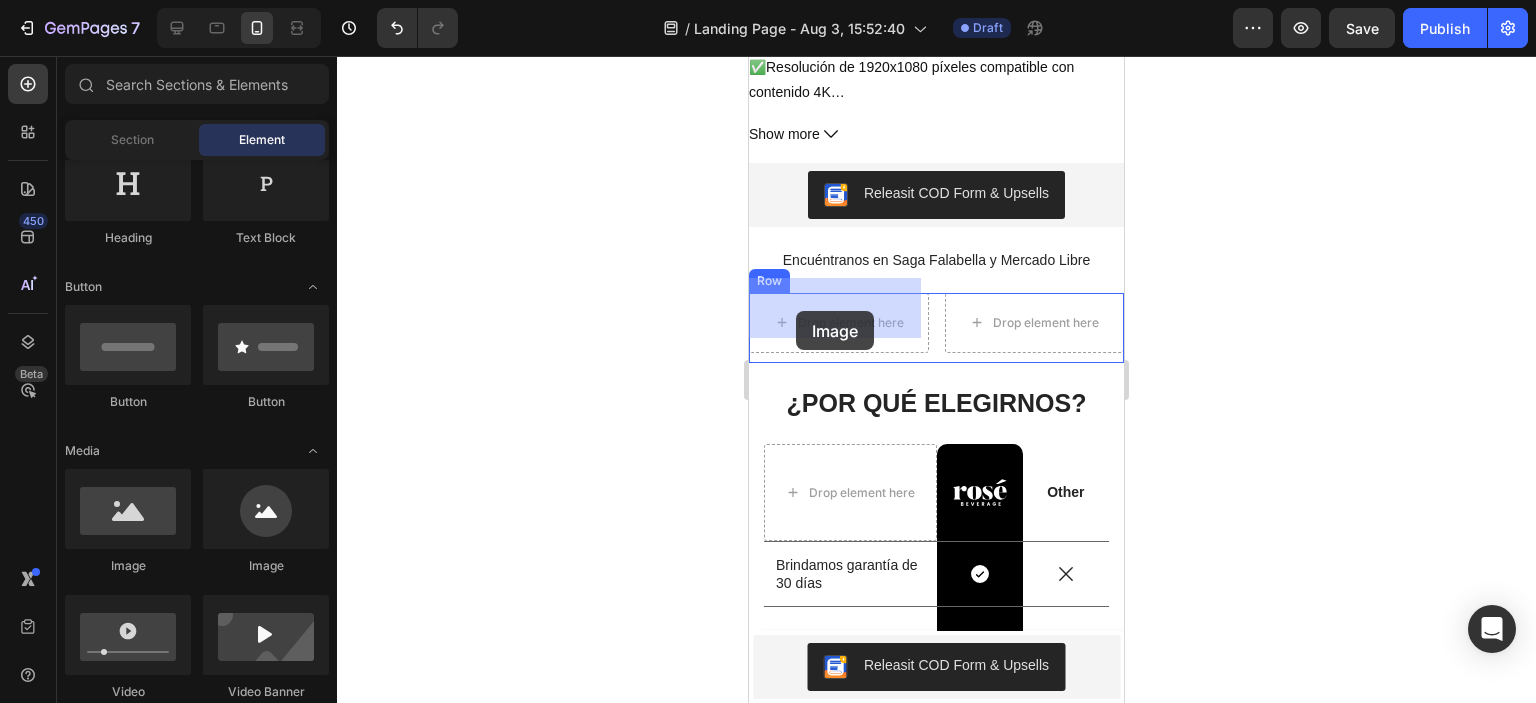 drag, startPoint x: 1022, startPoint y: 573, endPoint x: 940, endPoint y: 288, distance: 296.56198 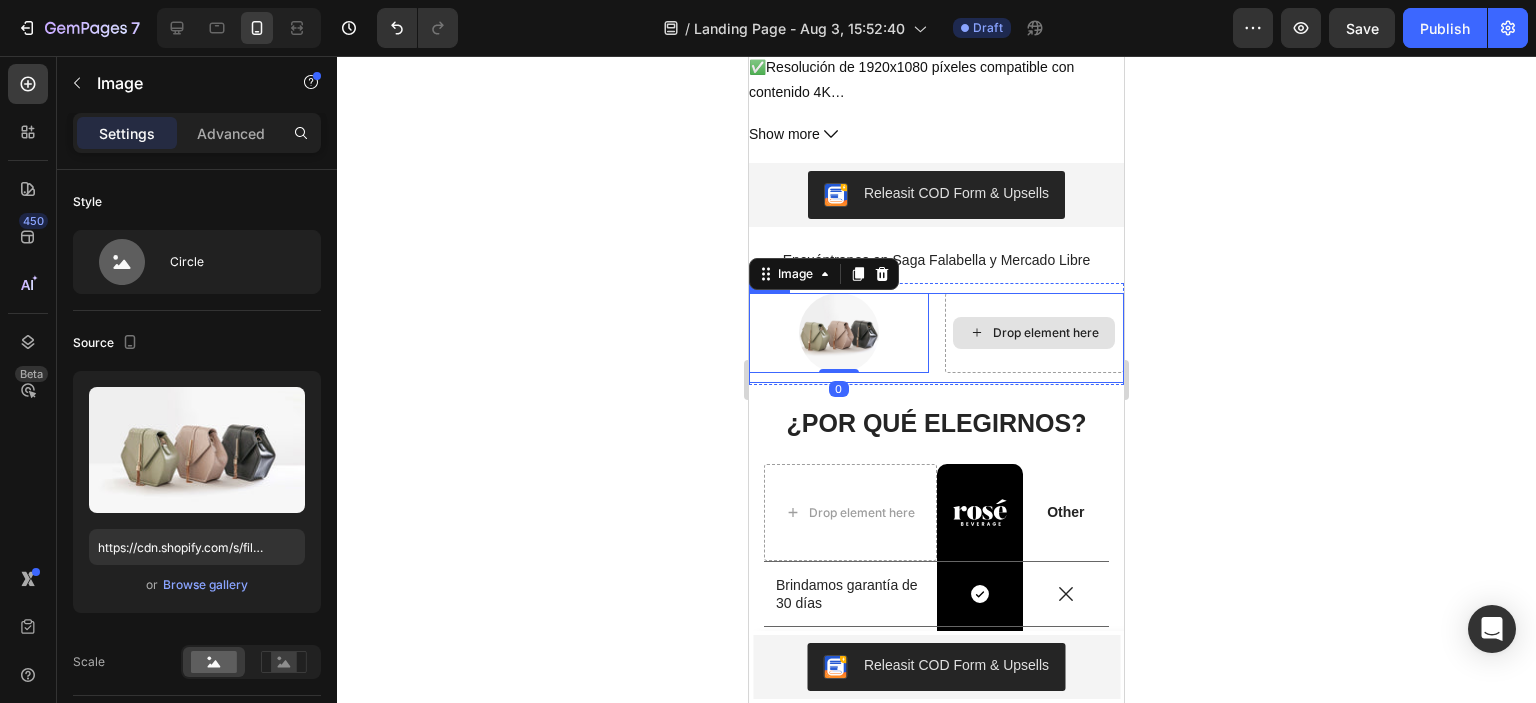 click on "Drop element here" at bounding box center [1046, 333] 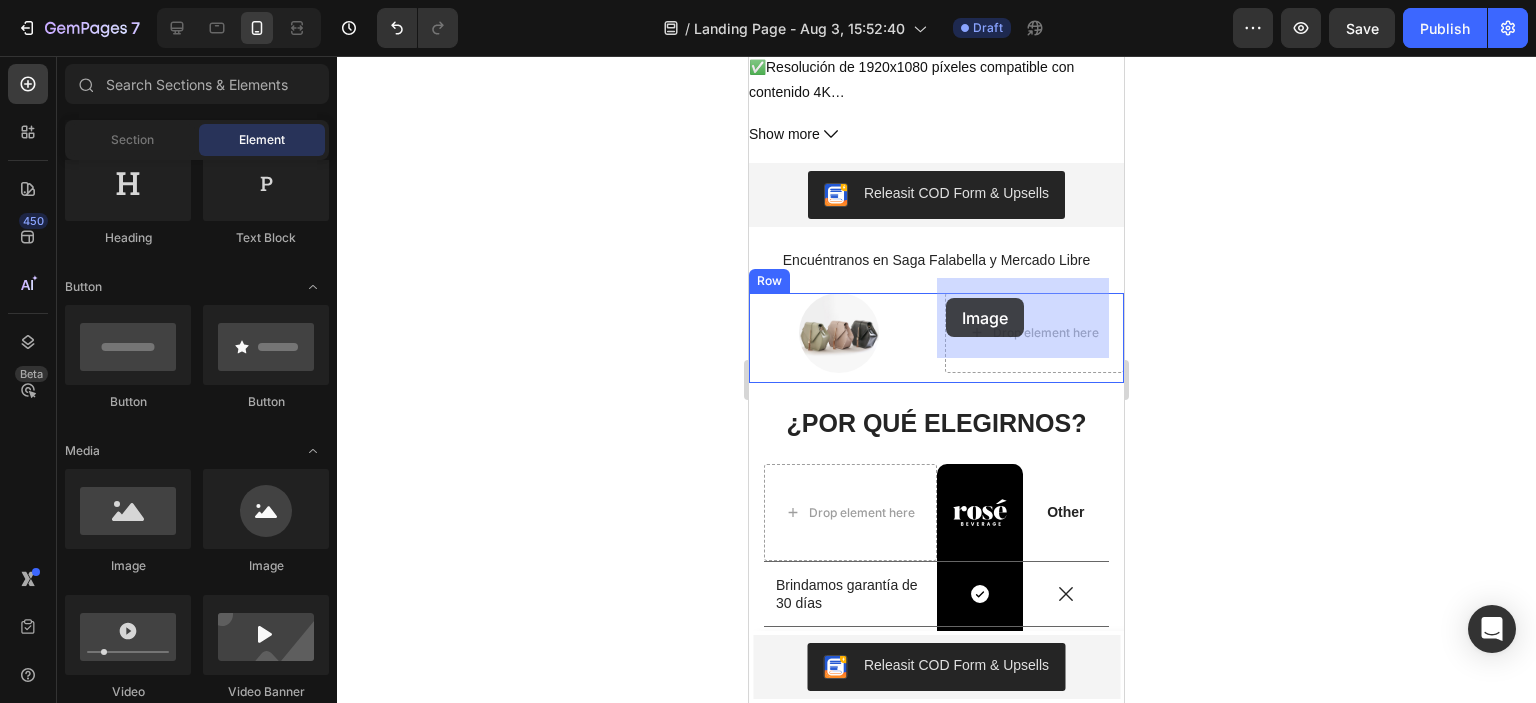 drag, startPoint x: 1013, startPoint y: 567, endPoint x: 955, endPoint y: 300, distance: 273.22702 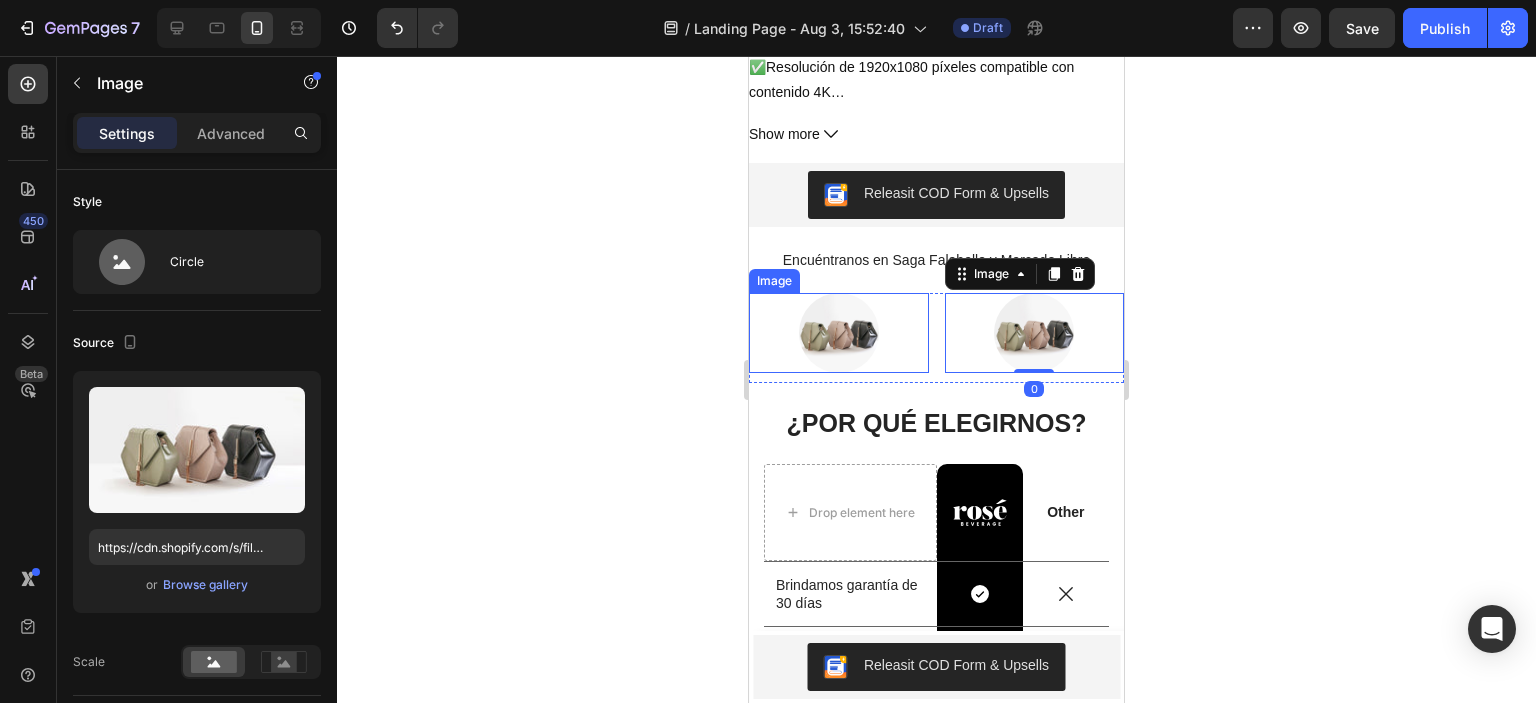 click at bounding box center [839, 333] 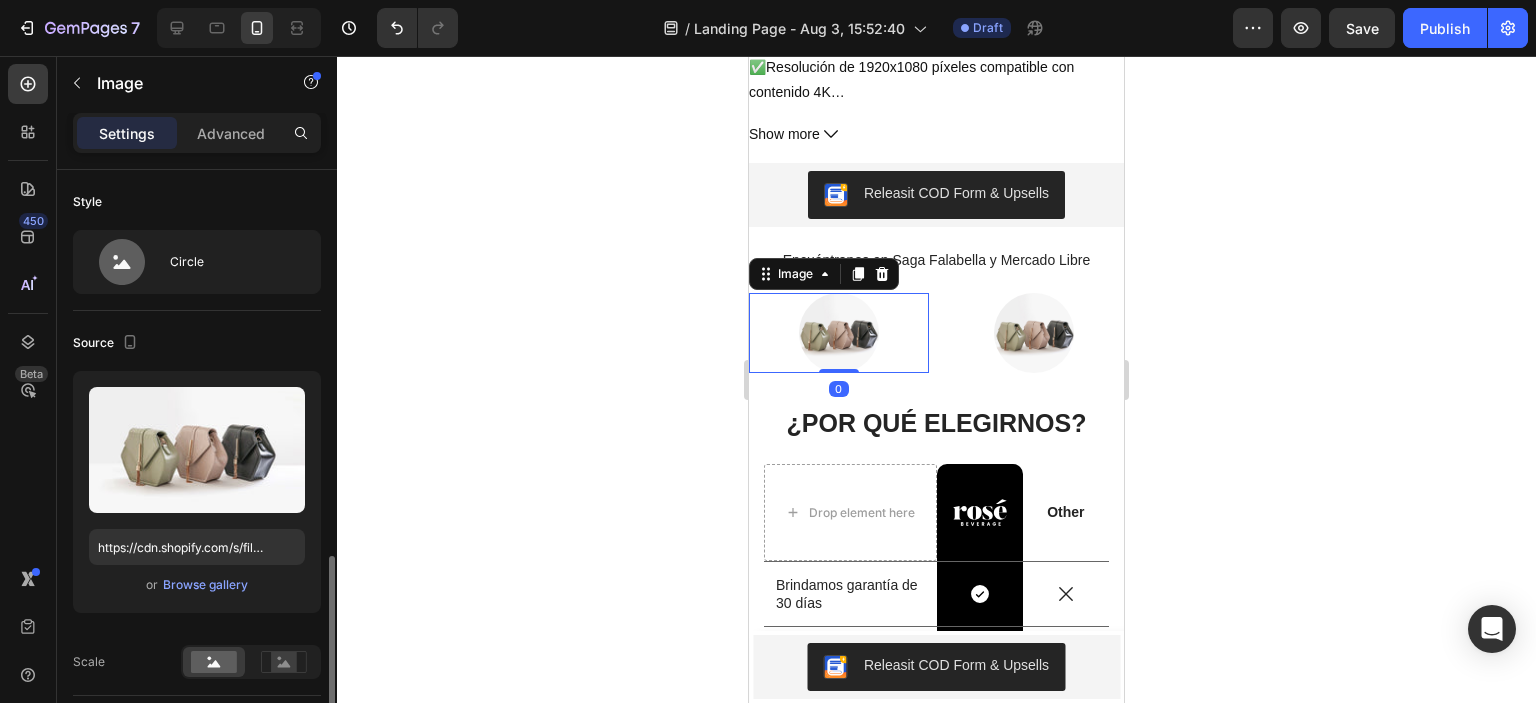 scroll, scrollTop: 280, scrollLeft: 0, axis: vertical 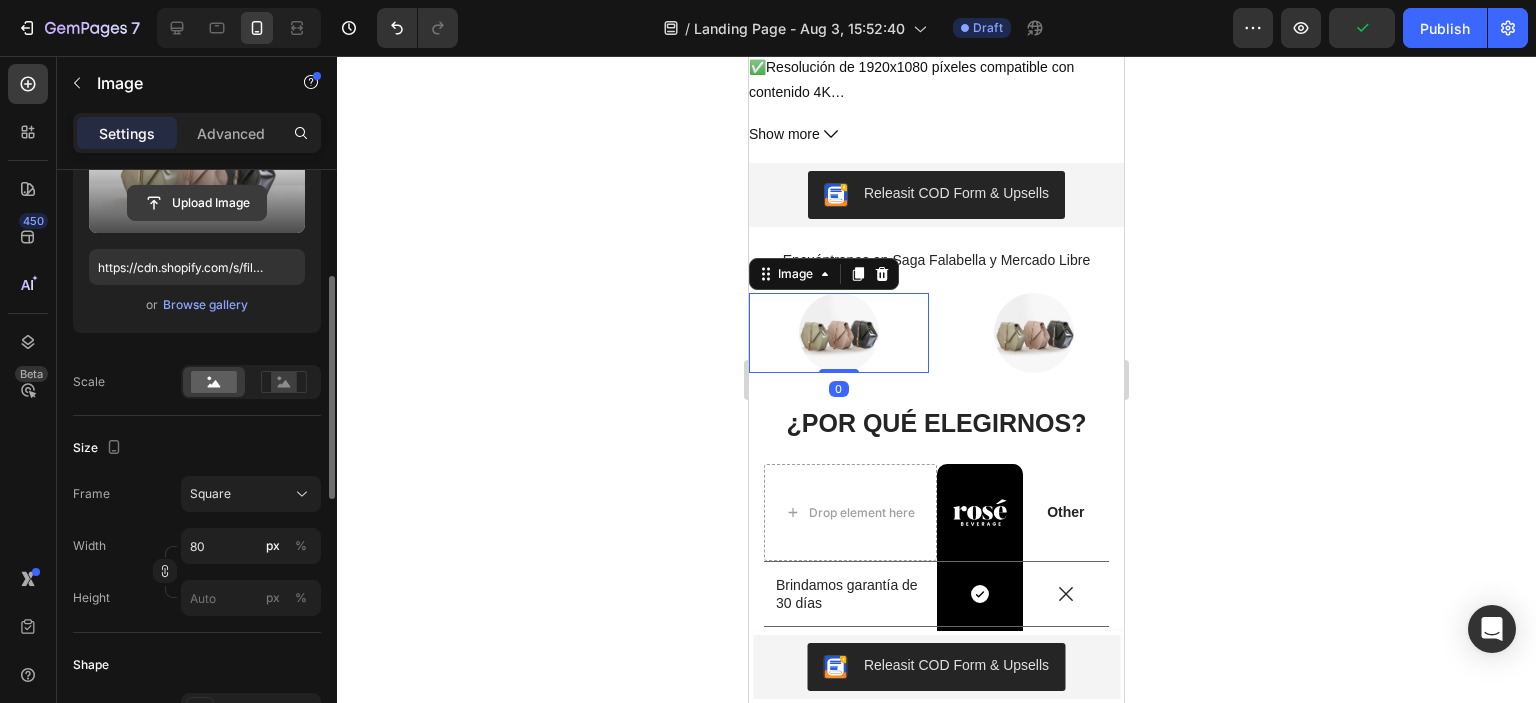 click 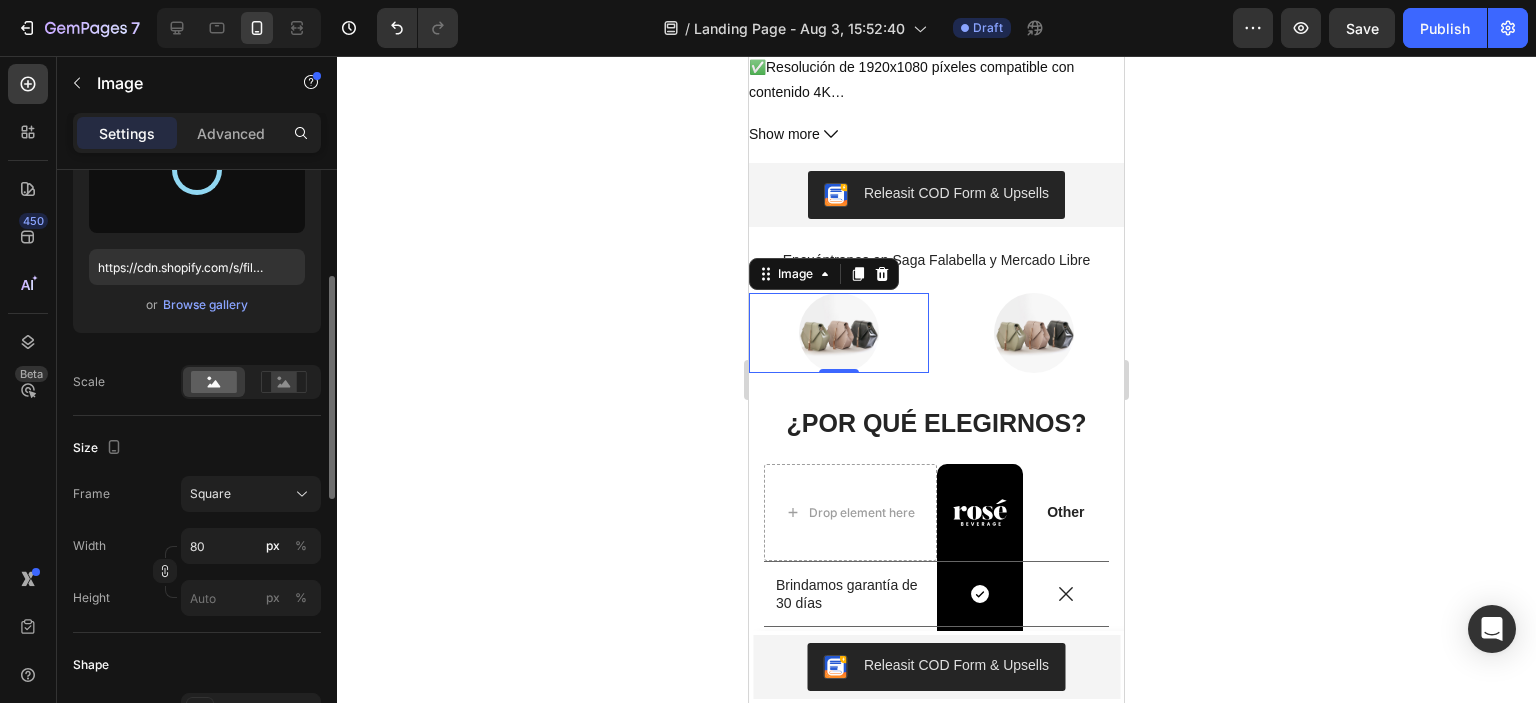 type on "https://cdn.shopify.com/s/files/1/0672/1555/6698/files/gempages_578351845596988357-0b0cdab9-3c30-4c88-9a81-acc096e6dbe8.png" 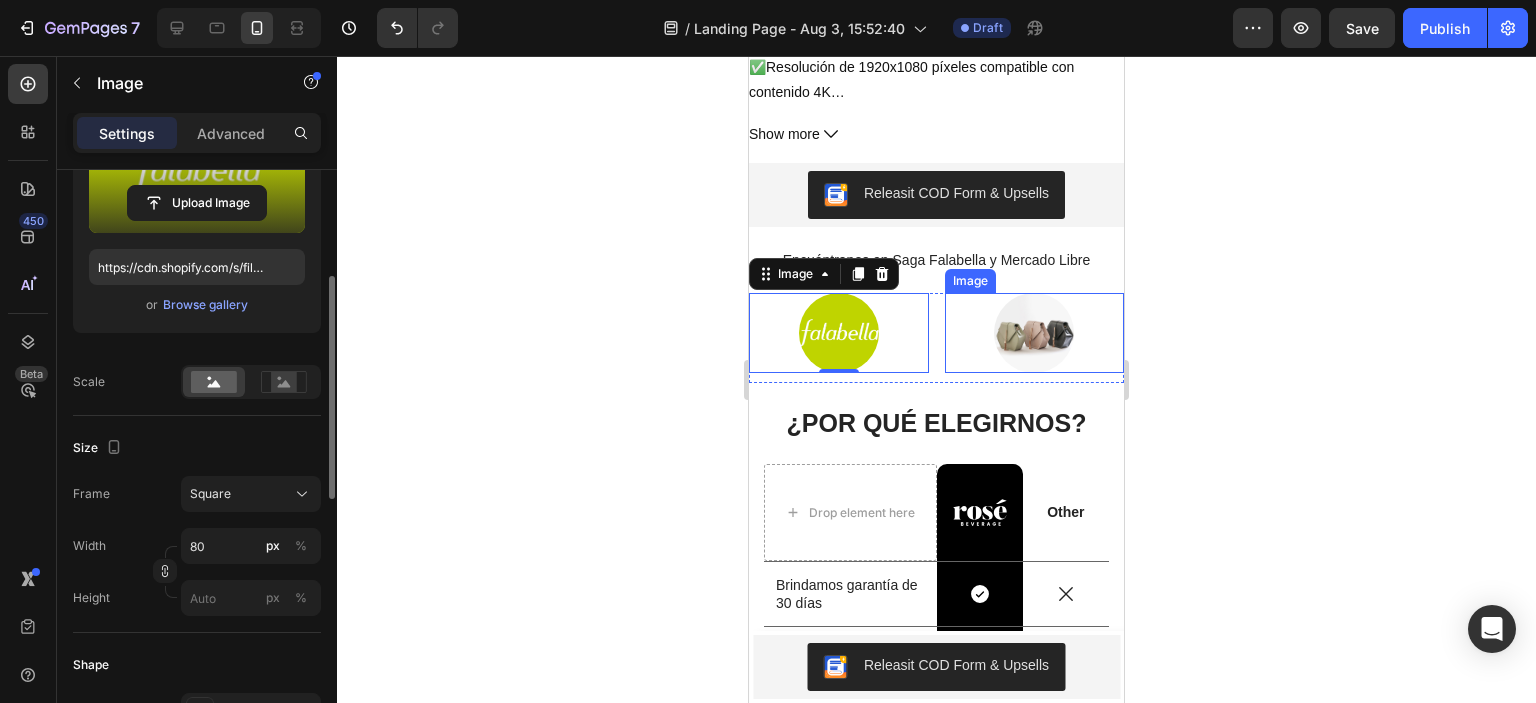 click at bounding box center (1034, 333) 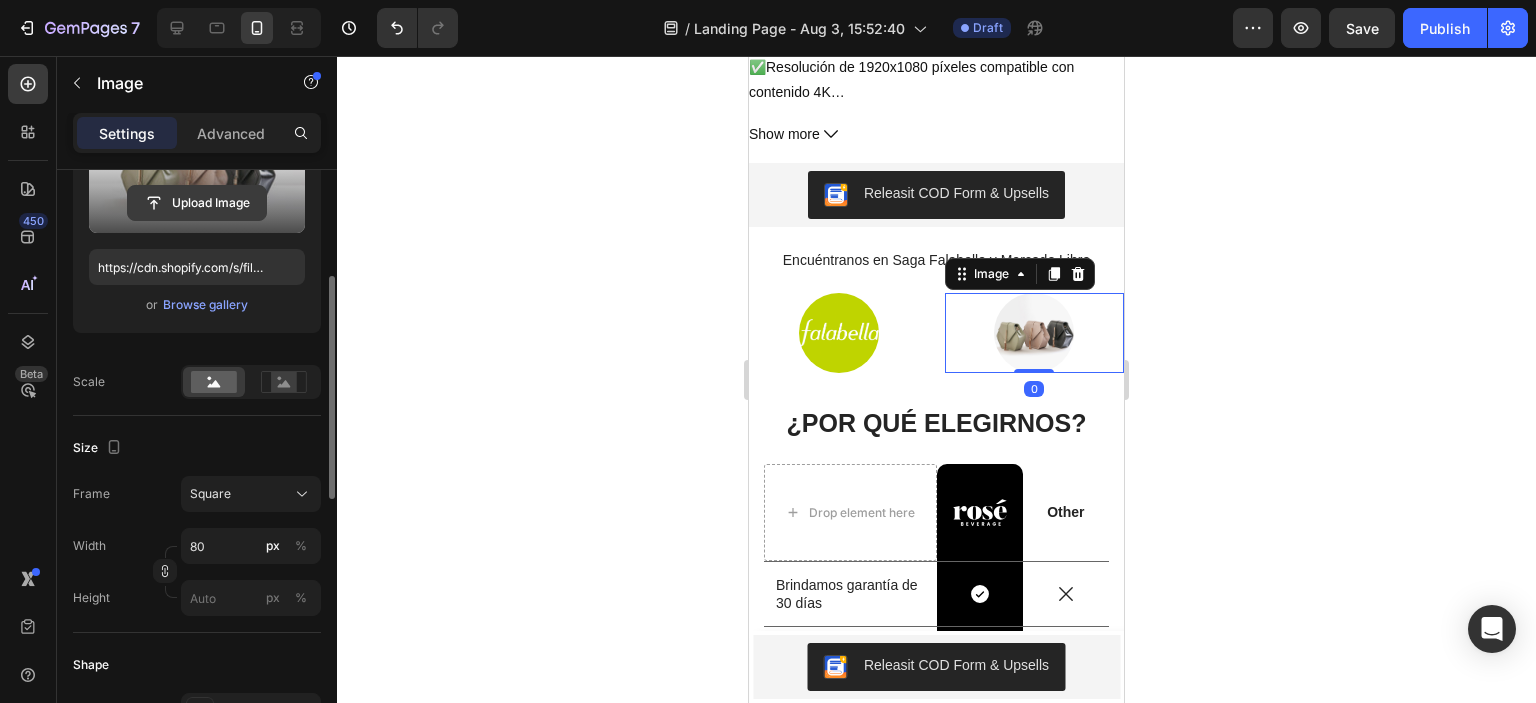 click 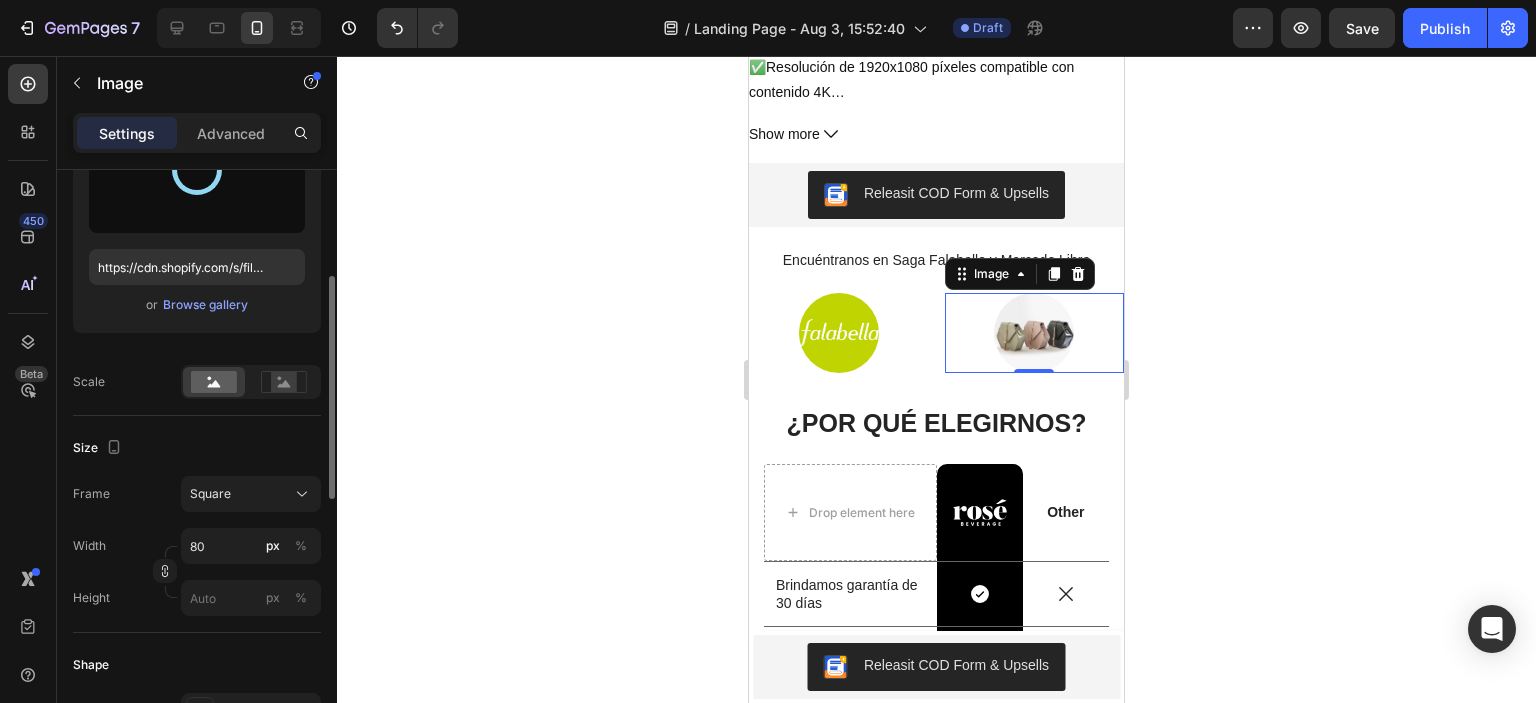type on "https://cdn.shopify.com/s/files/1/0672/1555/6698/files/gempages_578351845596988357-1fe21d81-ac5a-4041-8cdb-a4d4c196e1a5.webp" 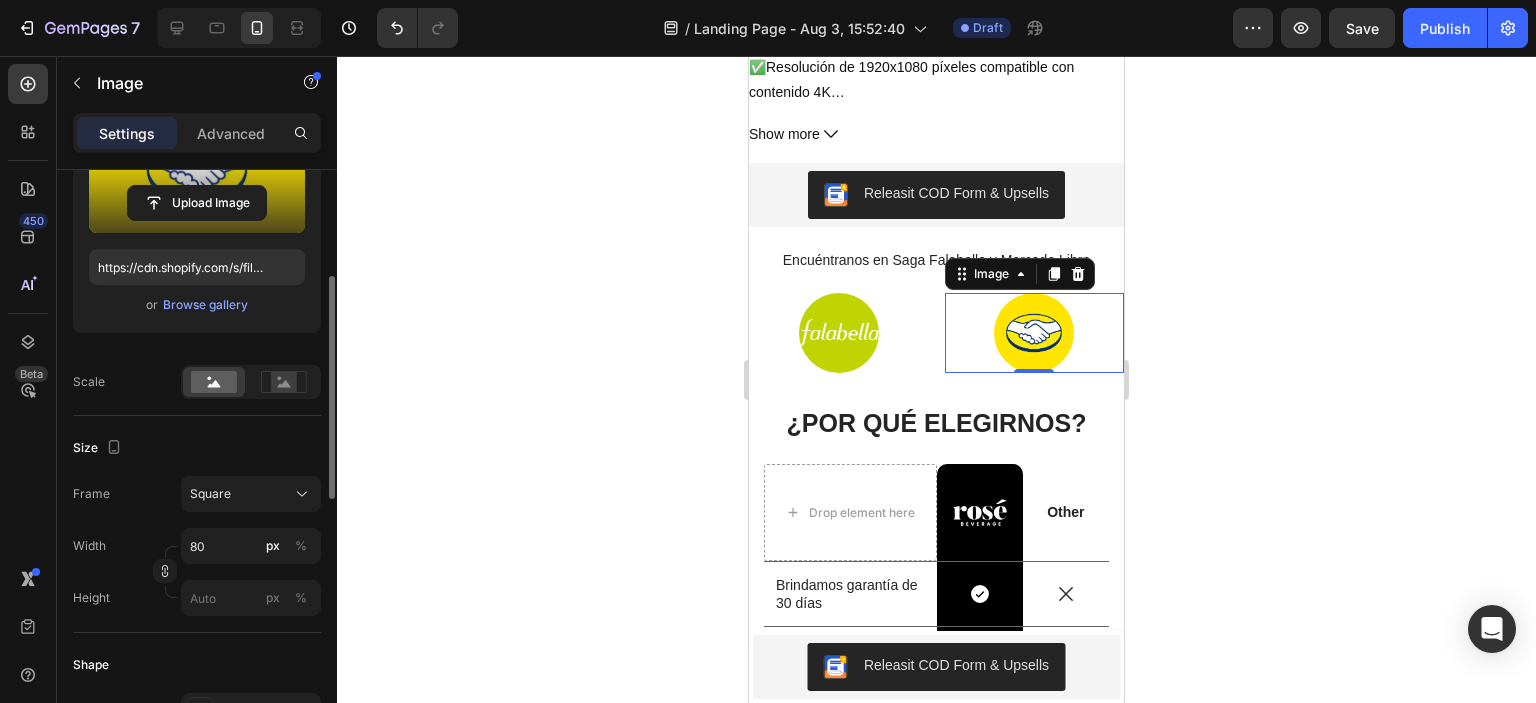 click 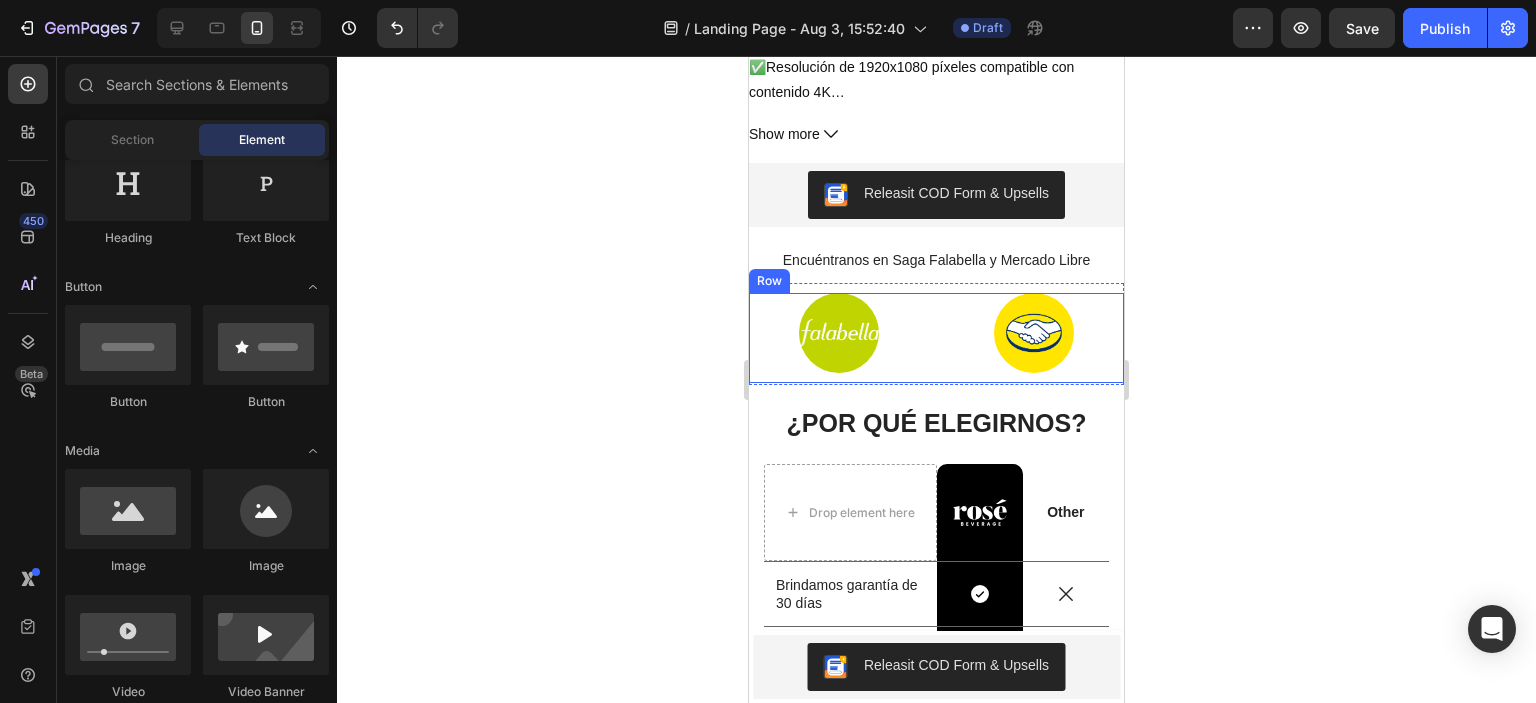 click on "Image Image Row" at bounding box center (936, 338) 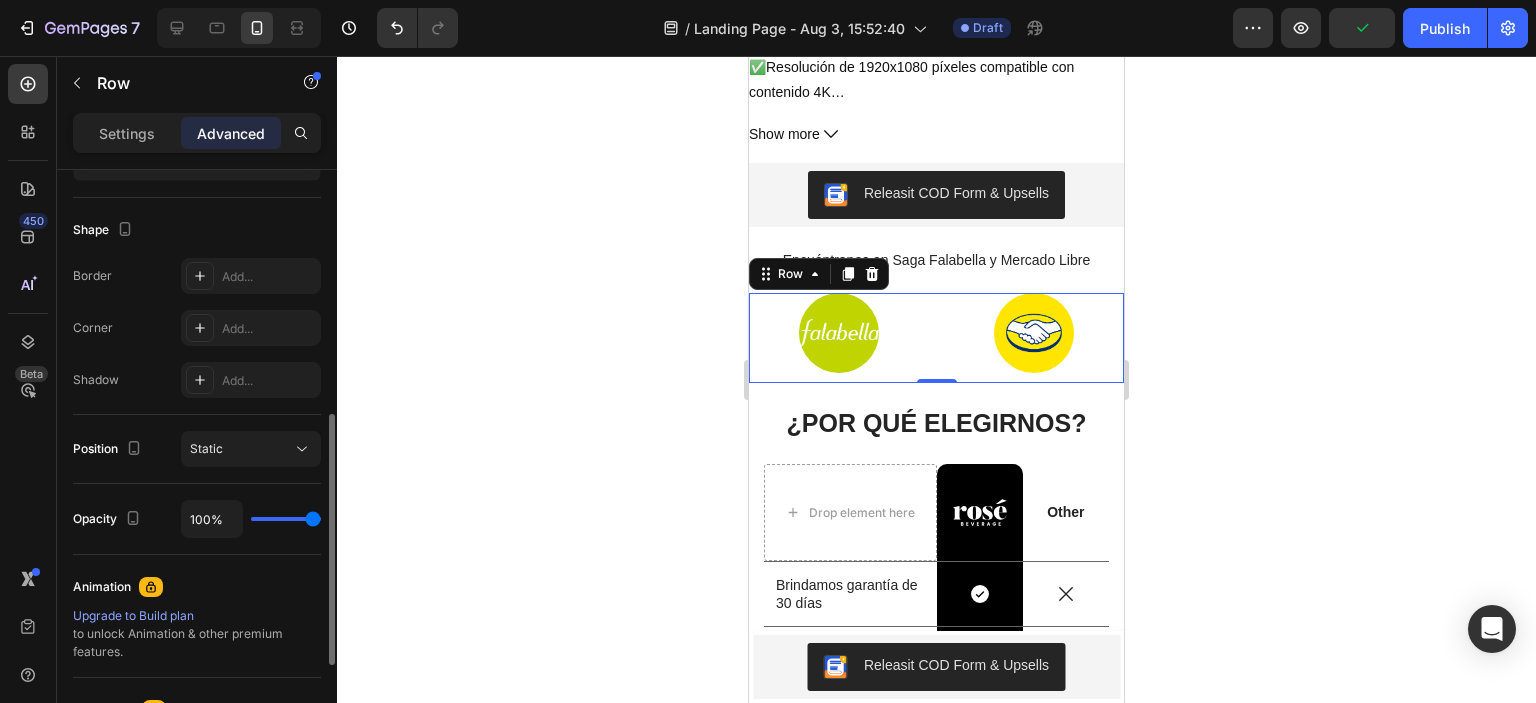 scroll, scrollTop: 512, scrollLeft: 0, axis: vertical 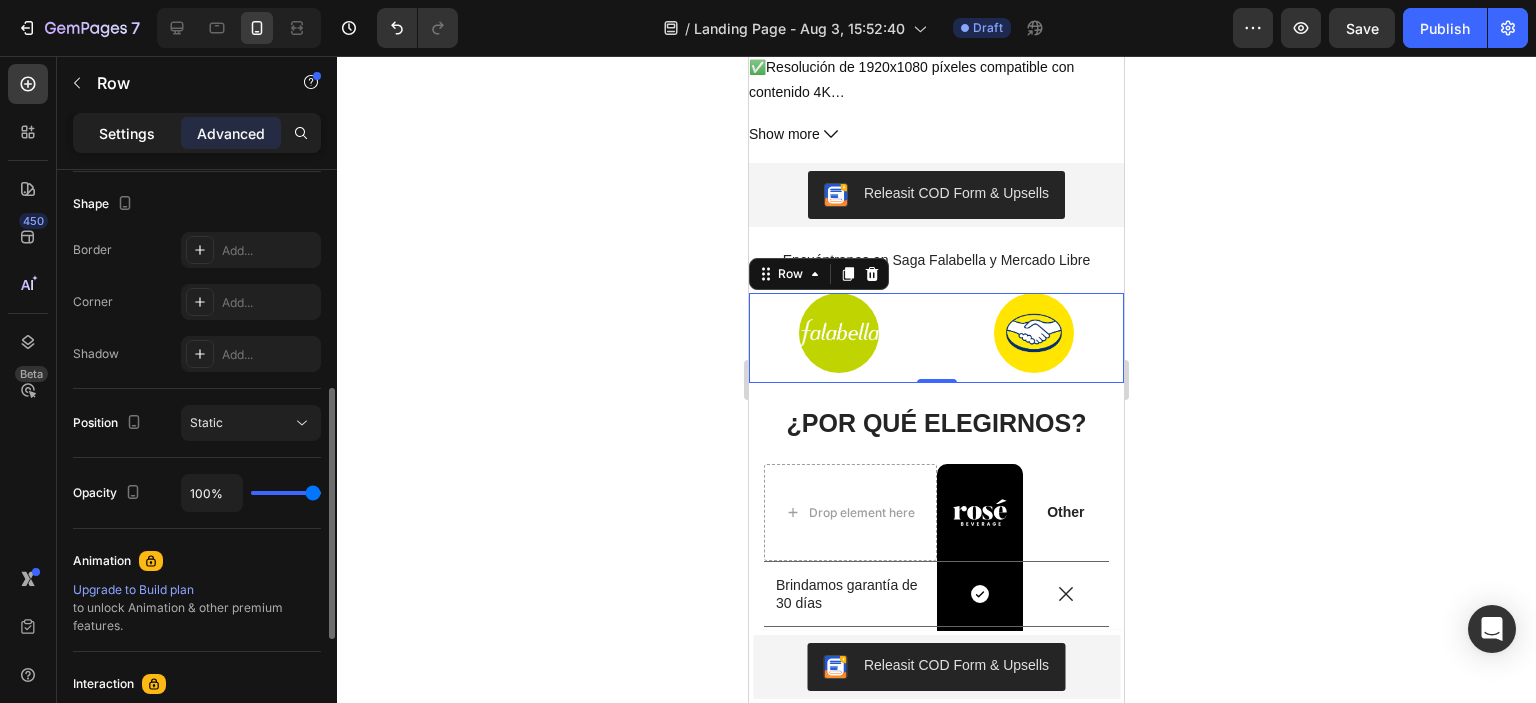 click on "Settings" 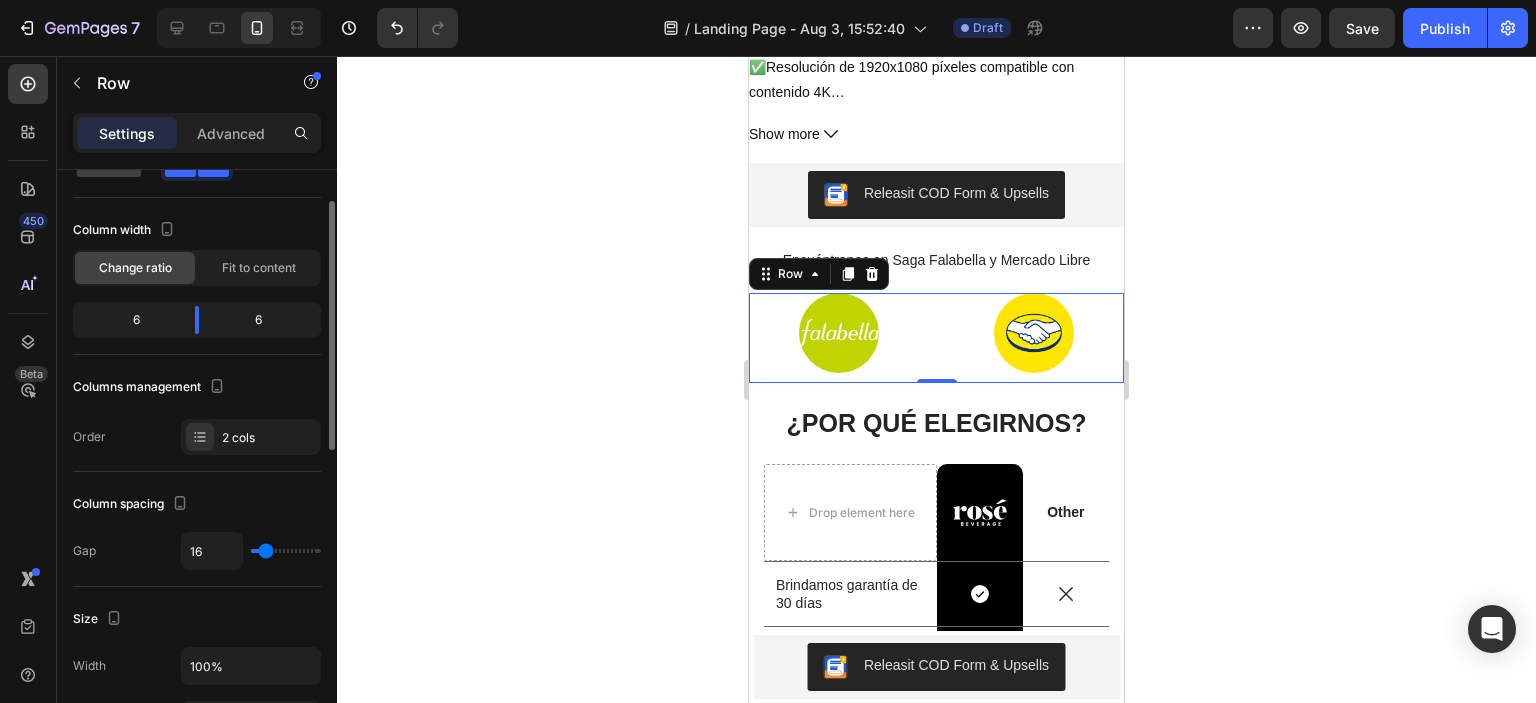 scroll, scrollTop: 76, scrollLeft: 0, axis: vertical 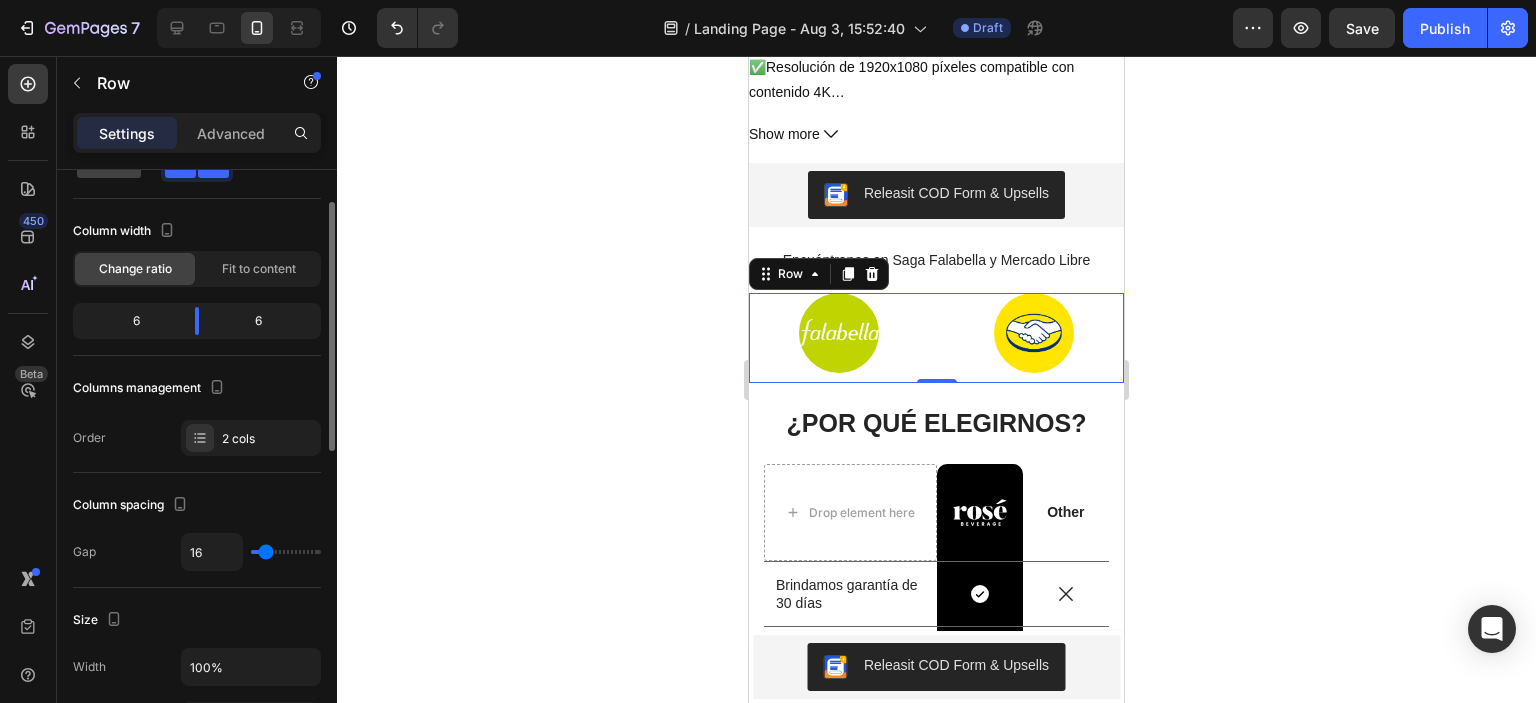 type on "9" 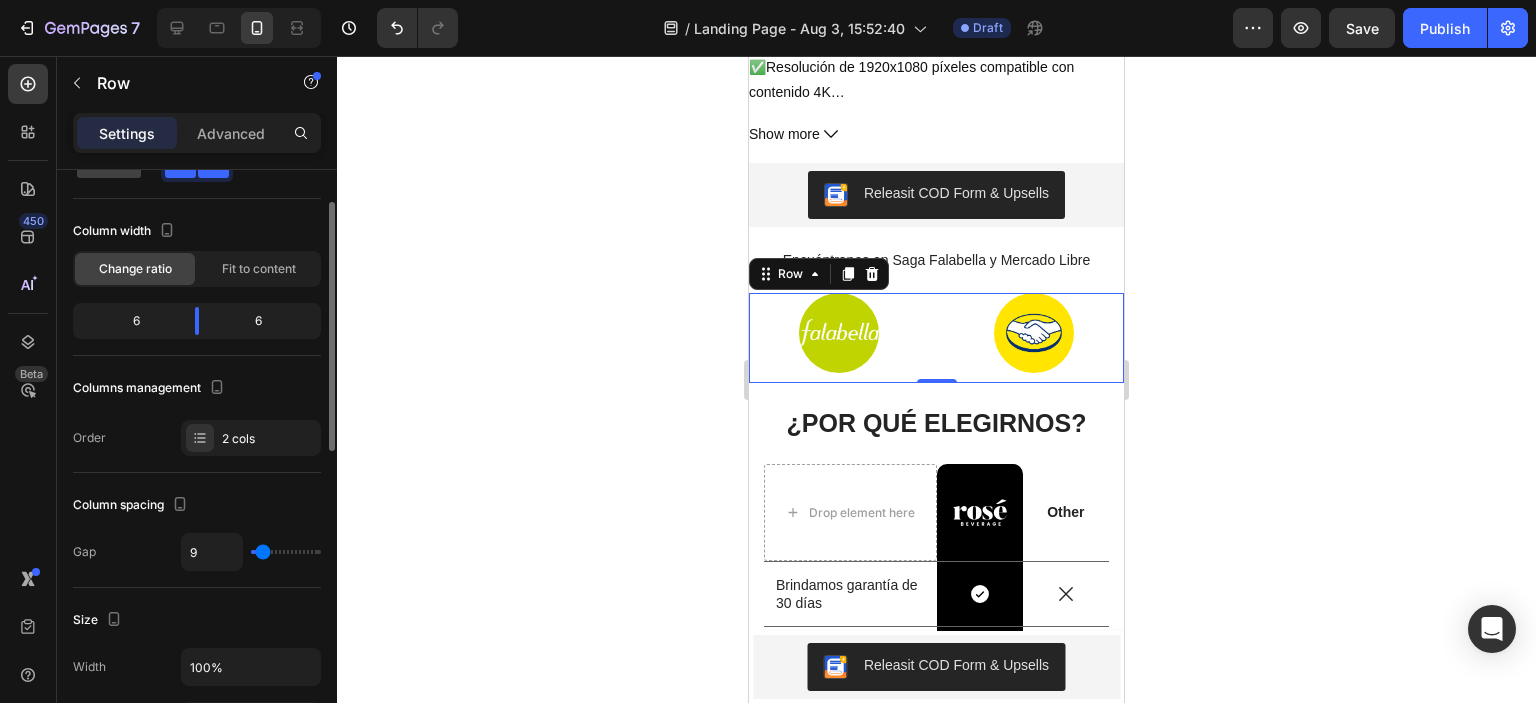 type on "8" 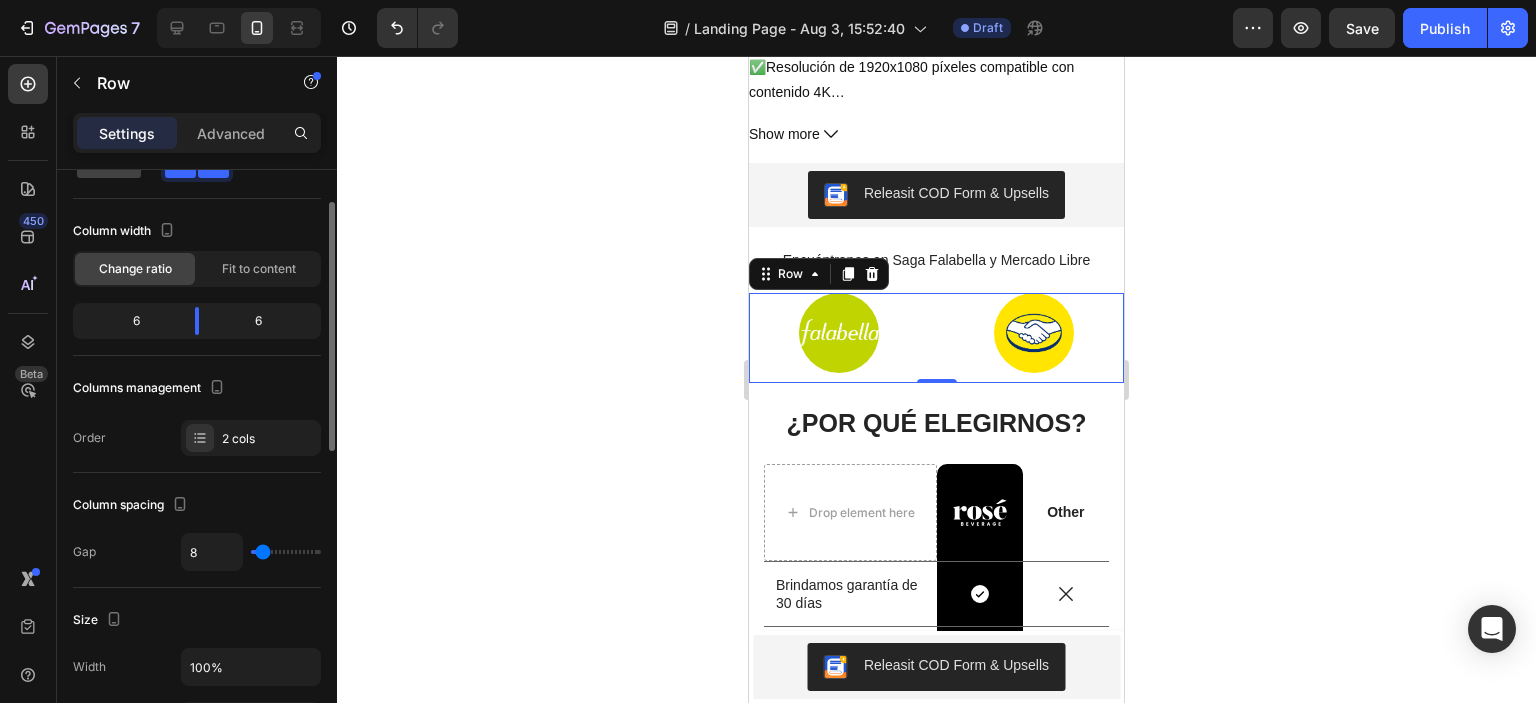 type on "6" 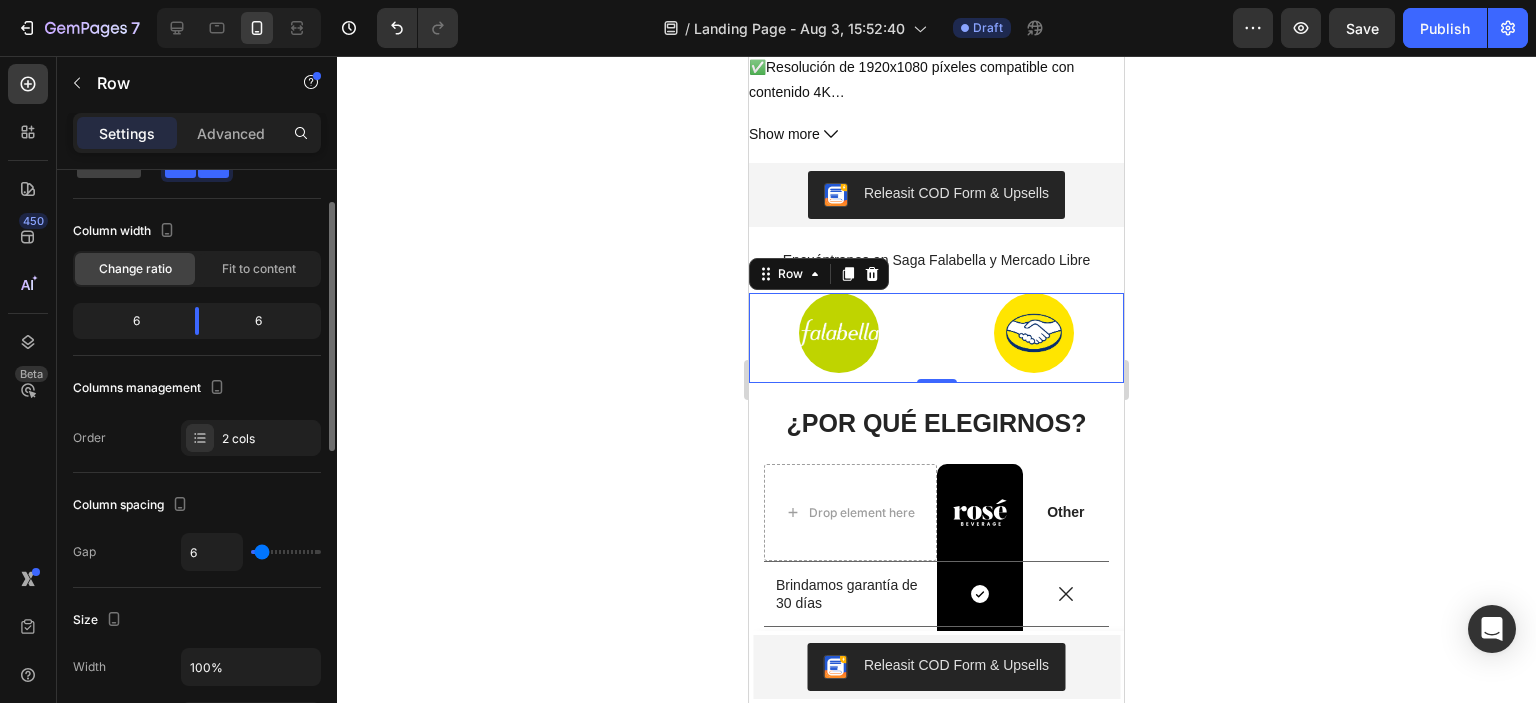 type on "4" 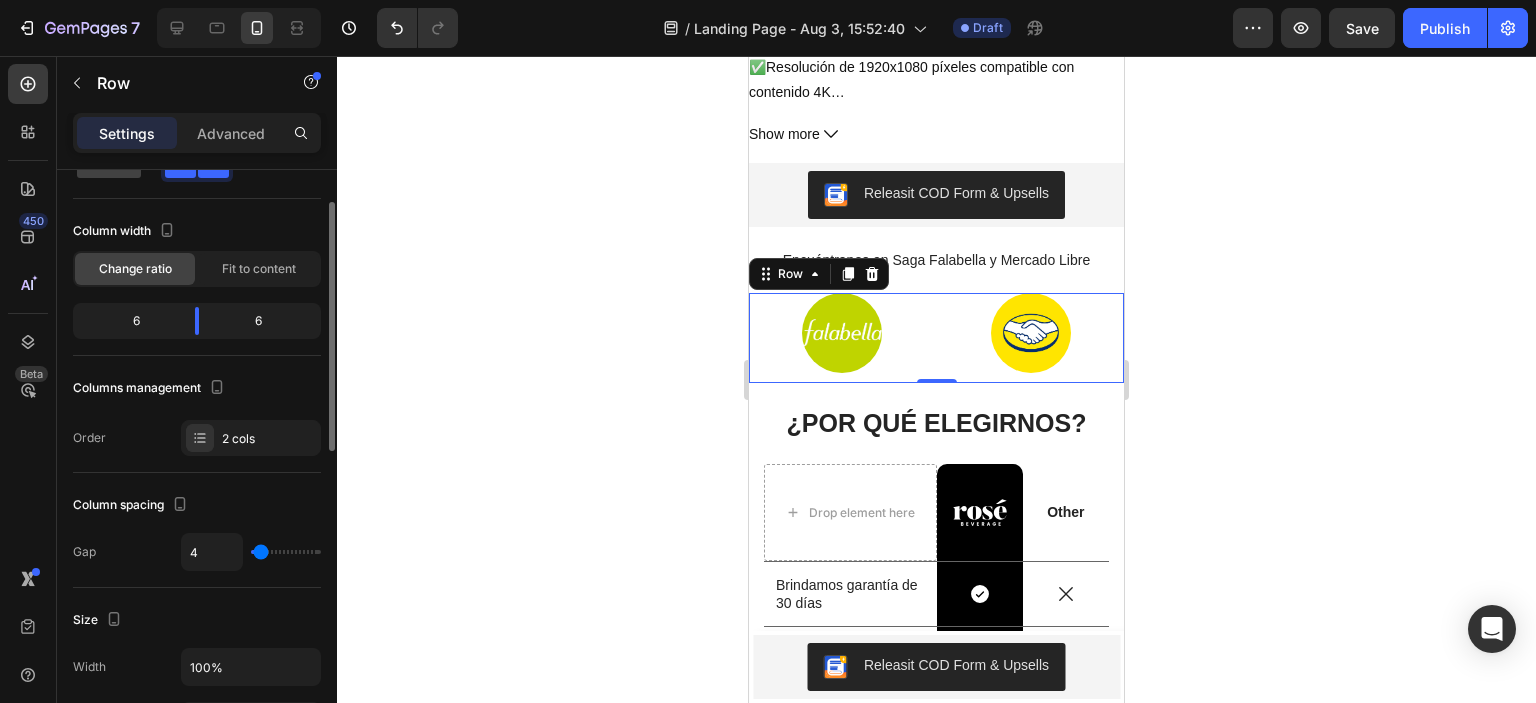 type on "0" 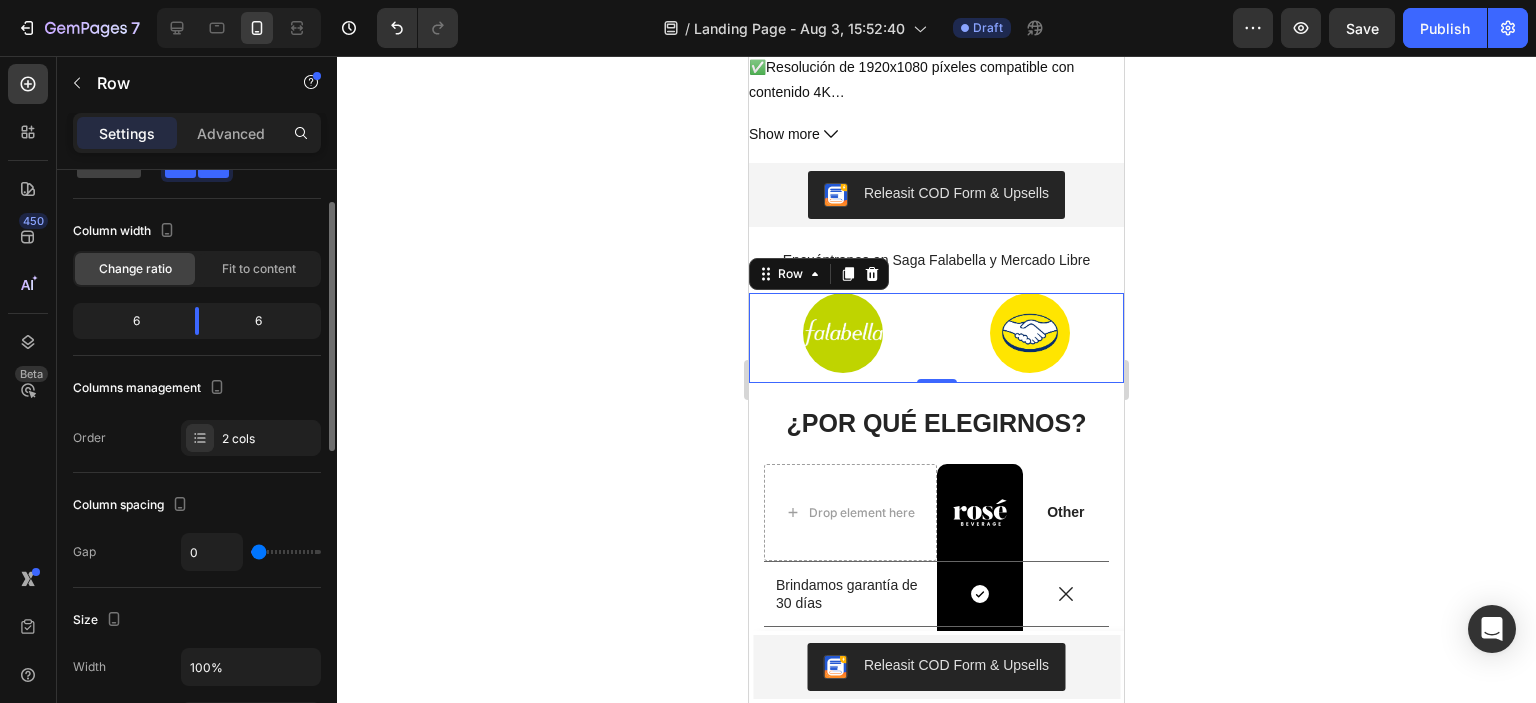 drag, startPoint x: 264, startPoint y: 554, endPoint x: 243, endPoint y: 552, distance: 21.095022 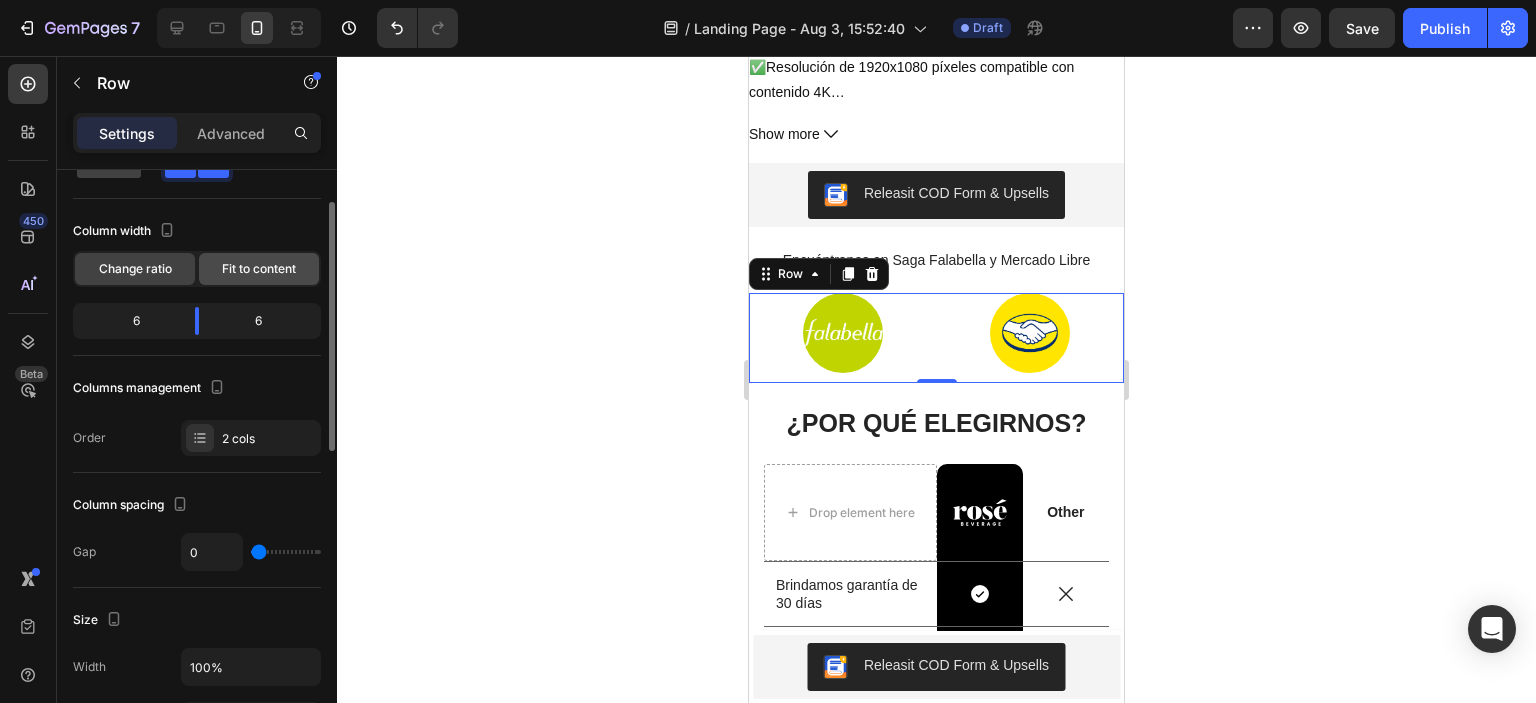 click on "Fit to content" 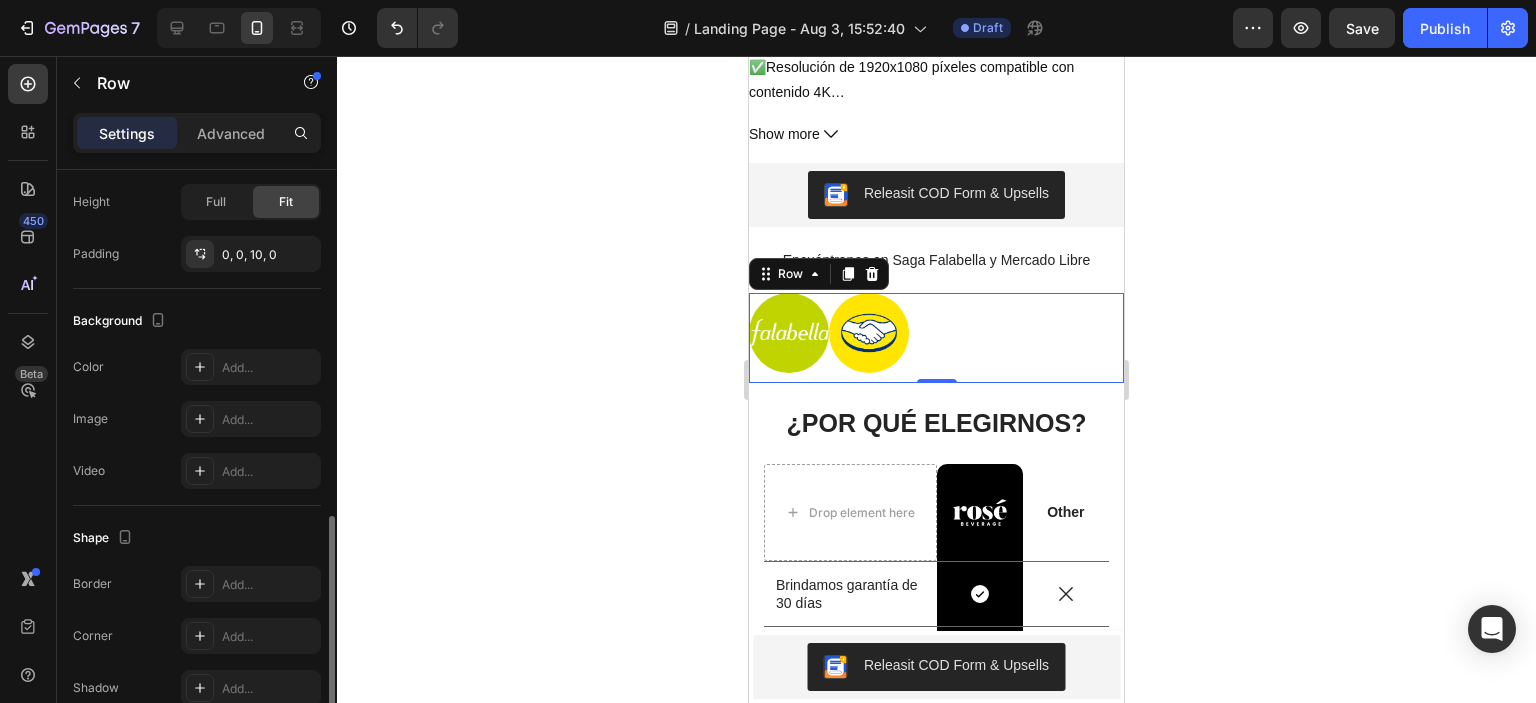 scroll, scrollTop: 803, scrollLeft: 0, axis: vertical 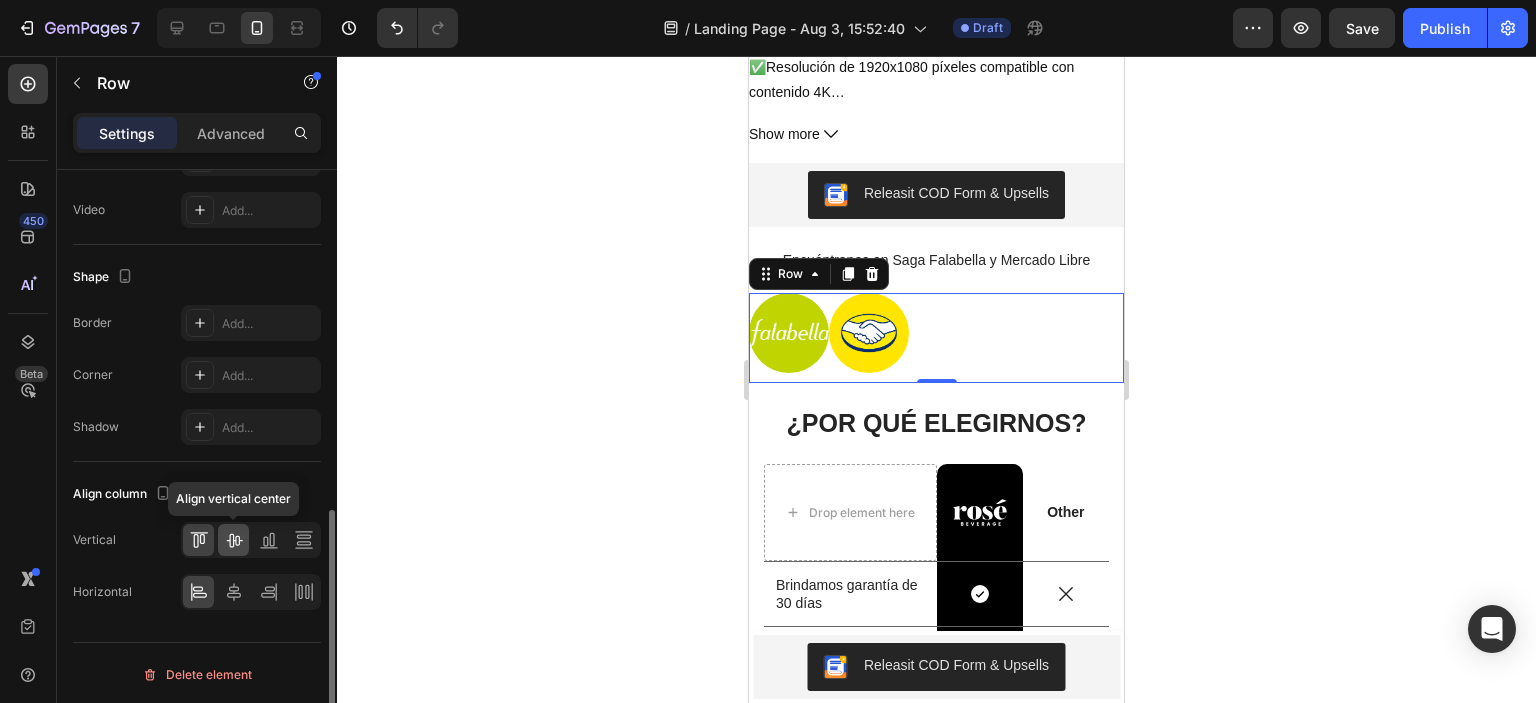 click 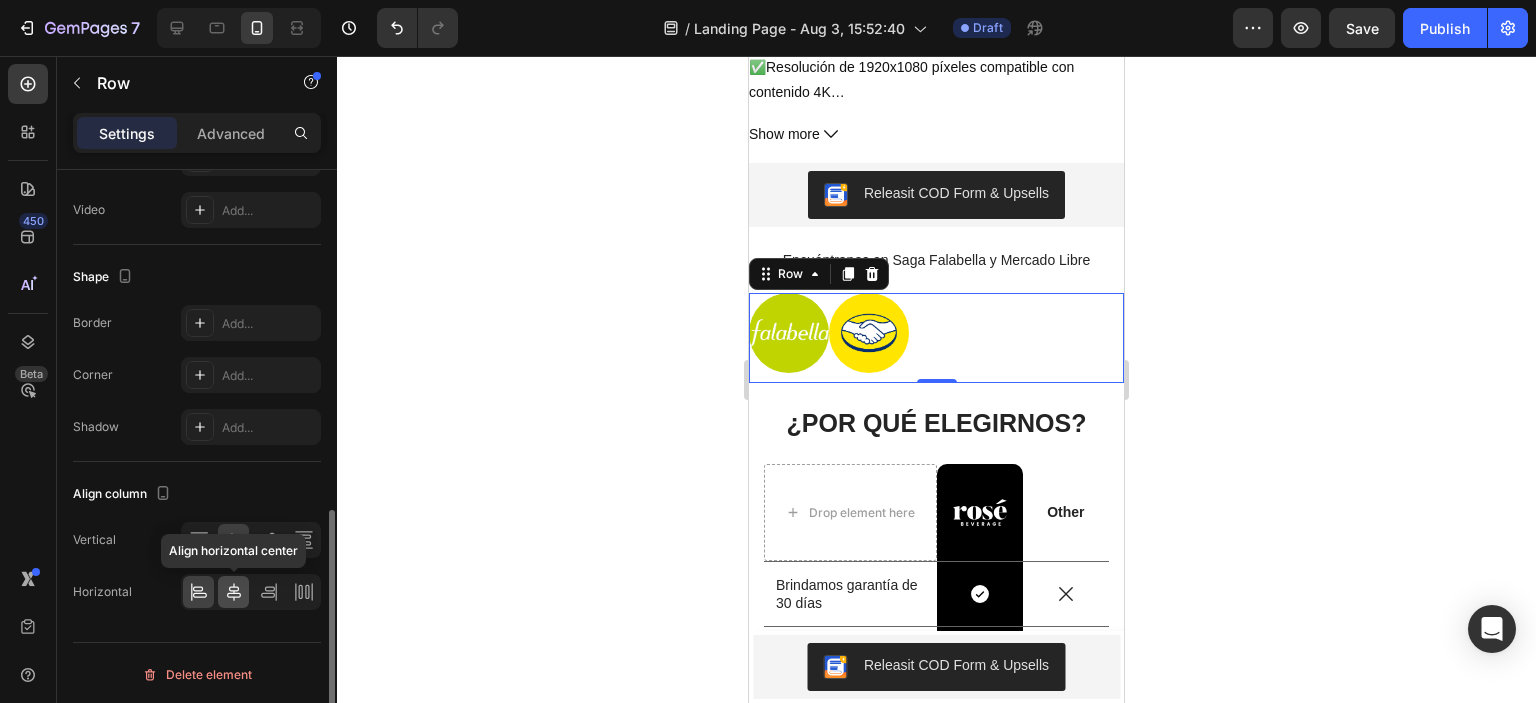 click 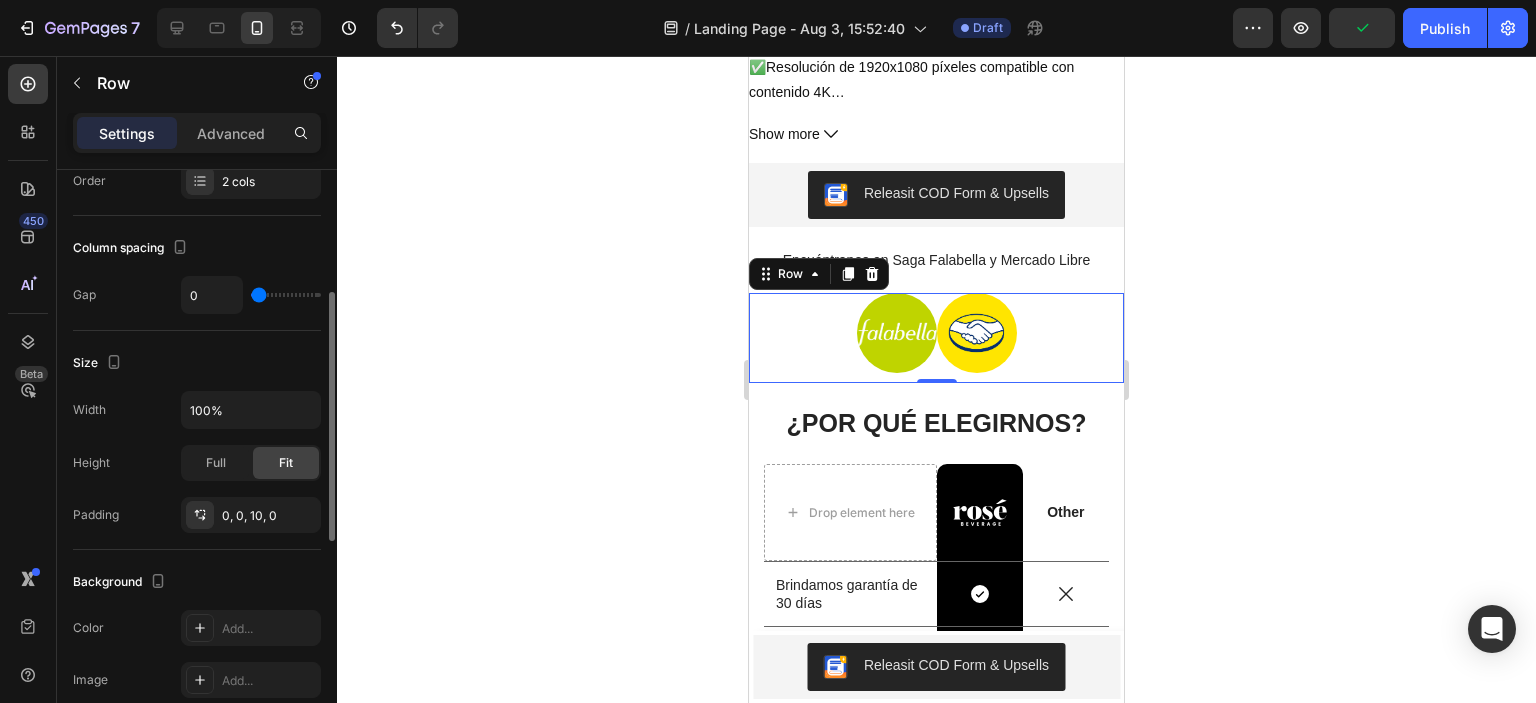 scroll, scrollTop: 280, scrollLeft: 0, axis: vertical 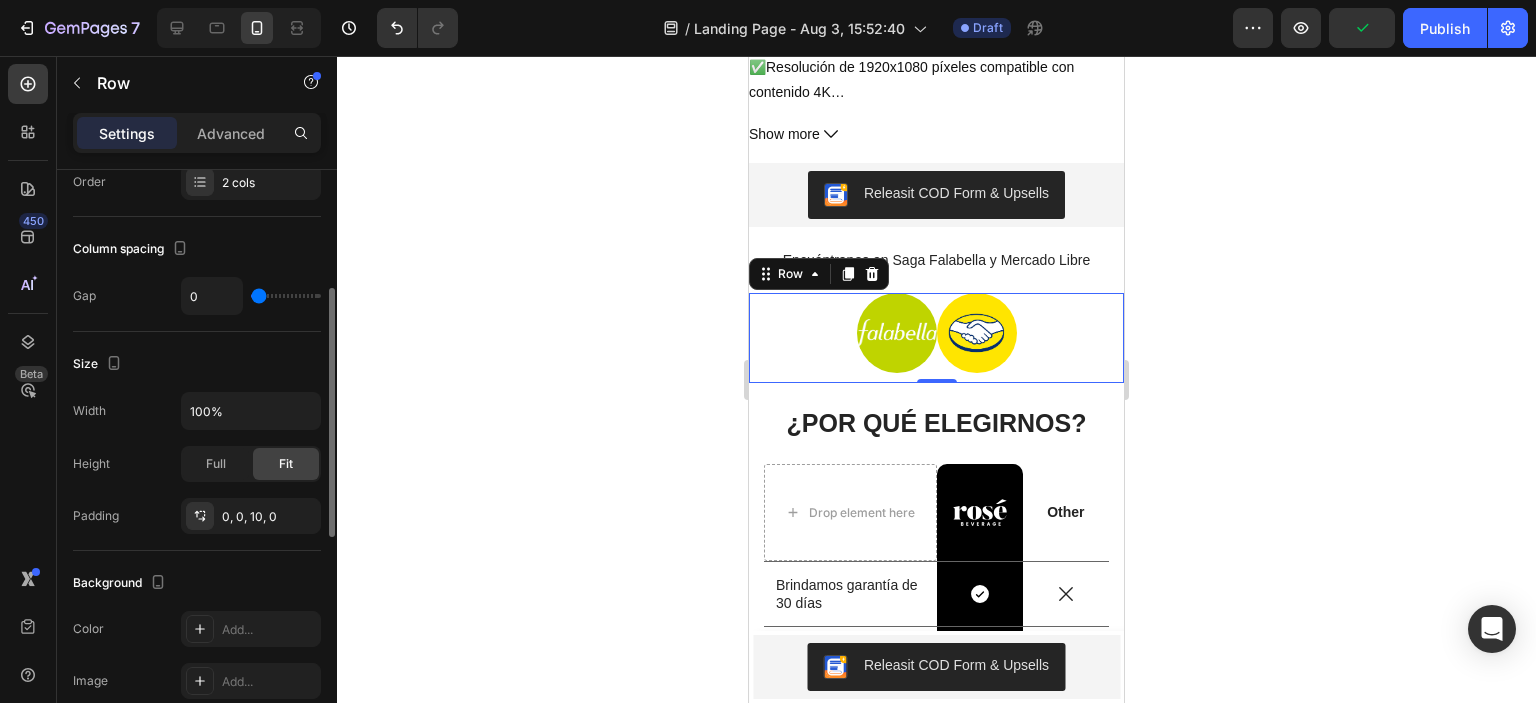 type on "9" 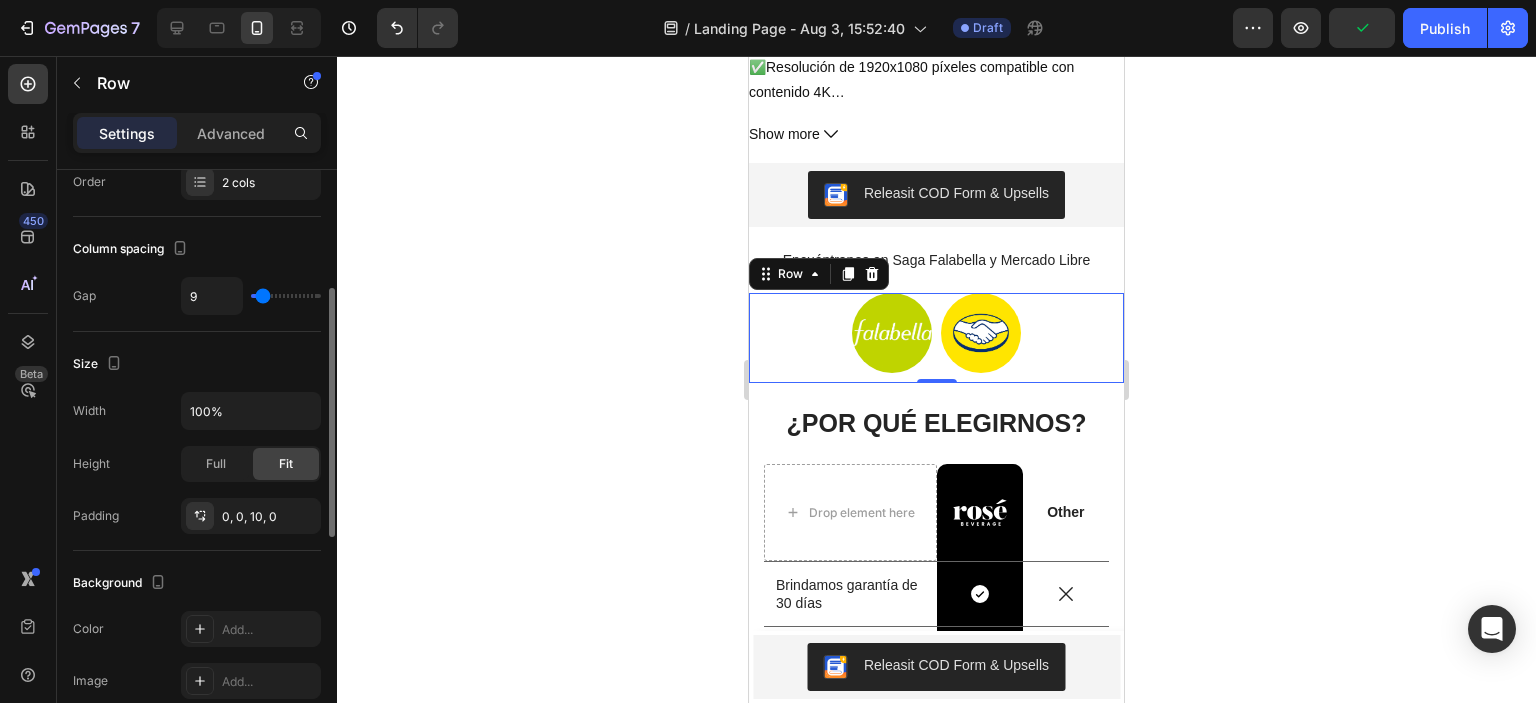 type on "11" 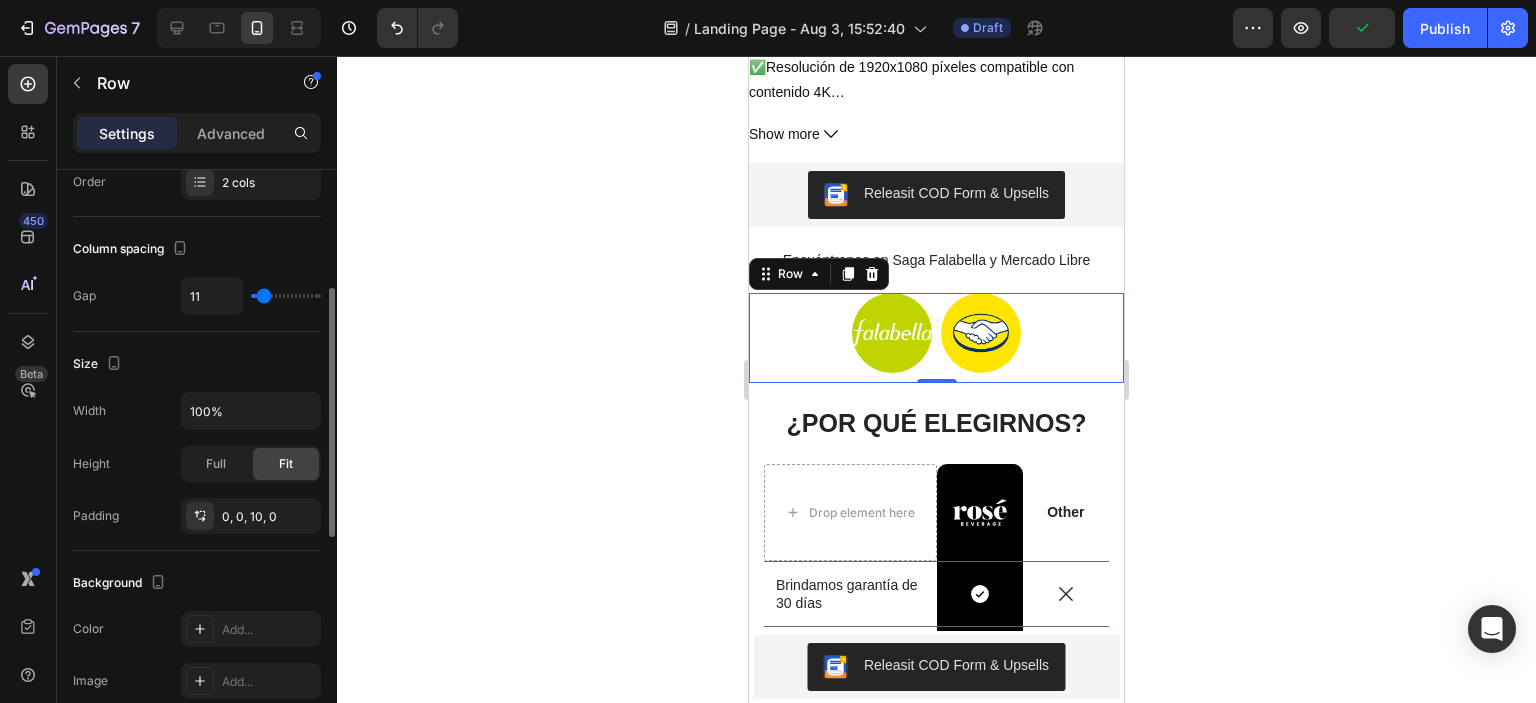 type on "18" 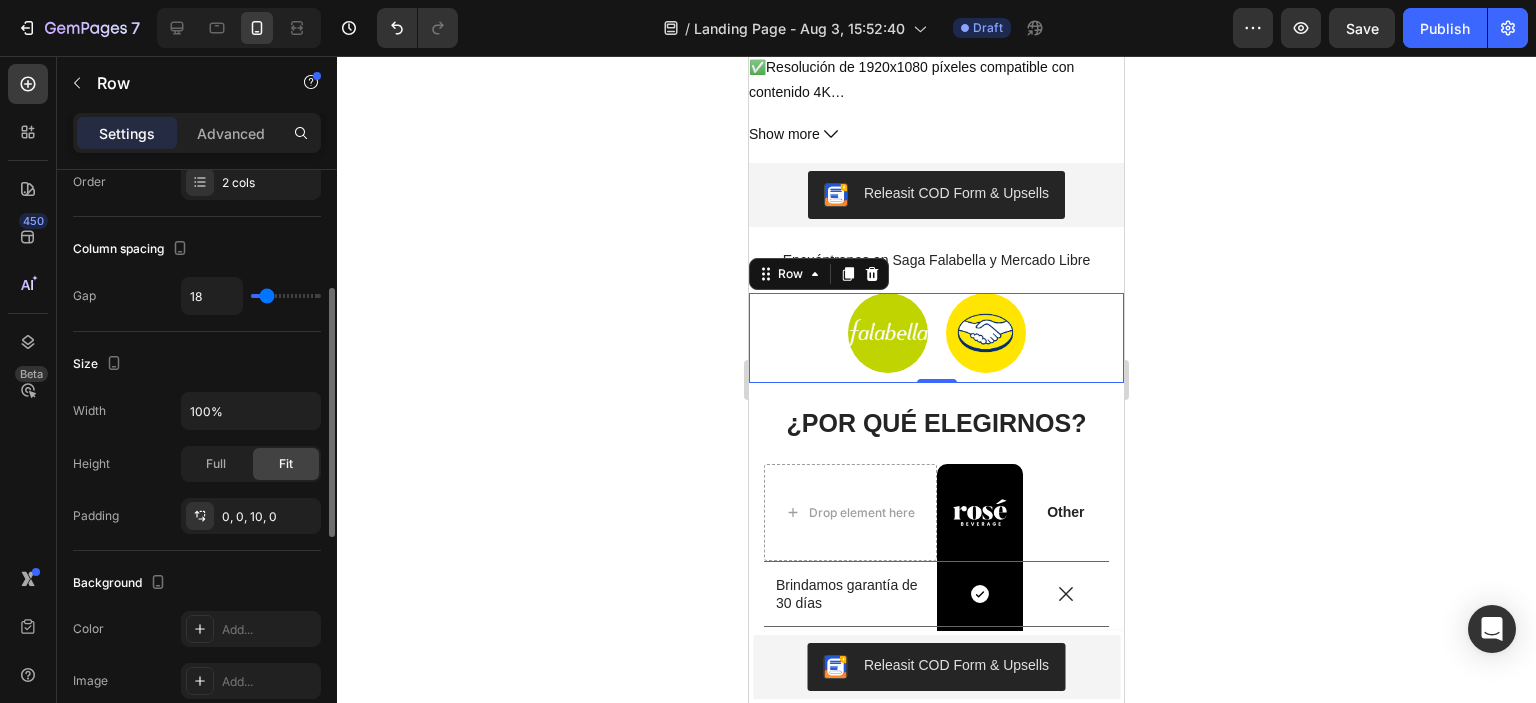 type on "20" 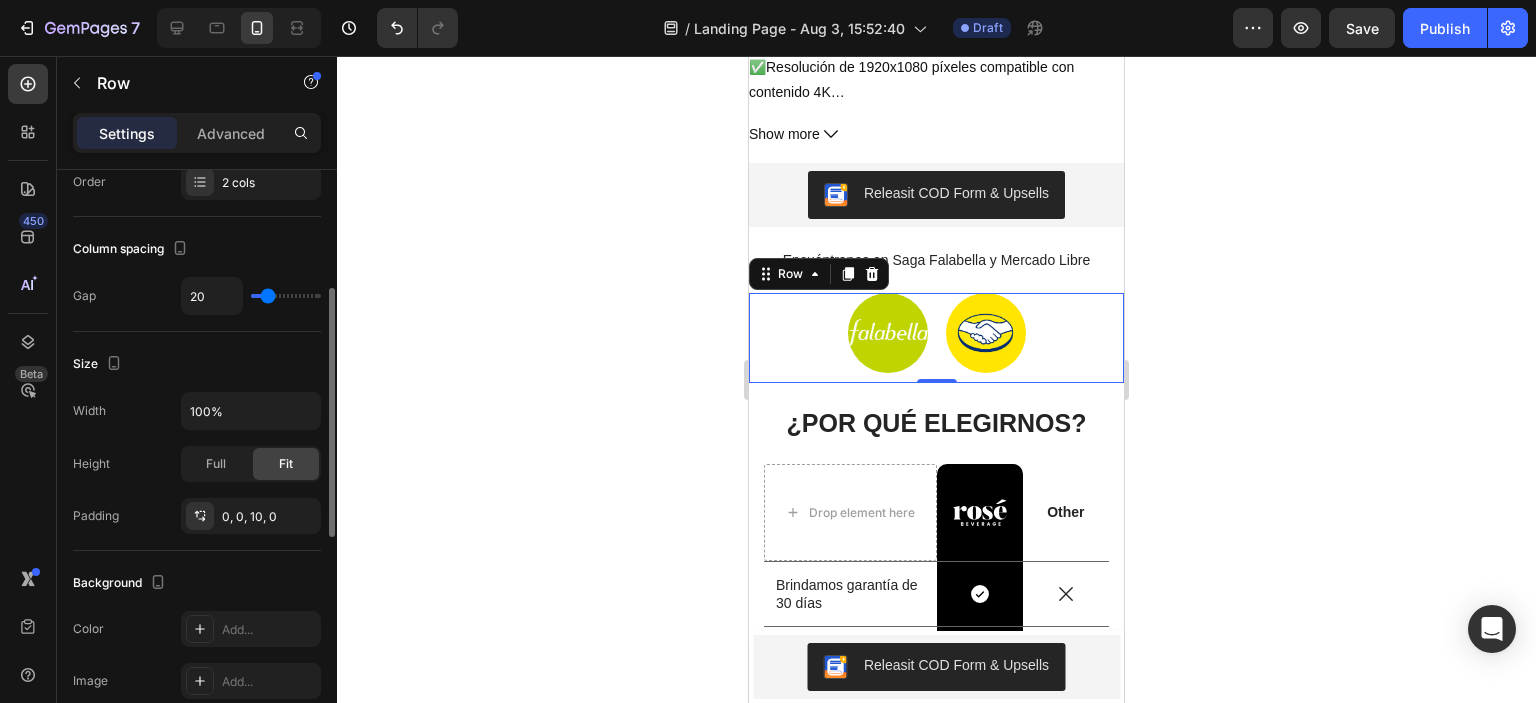 type on "22" 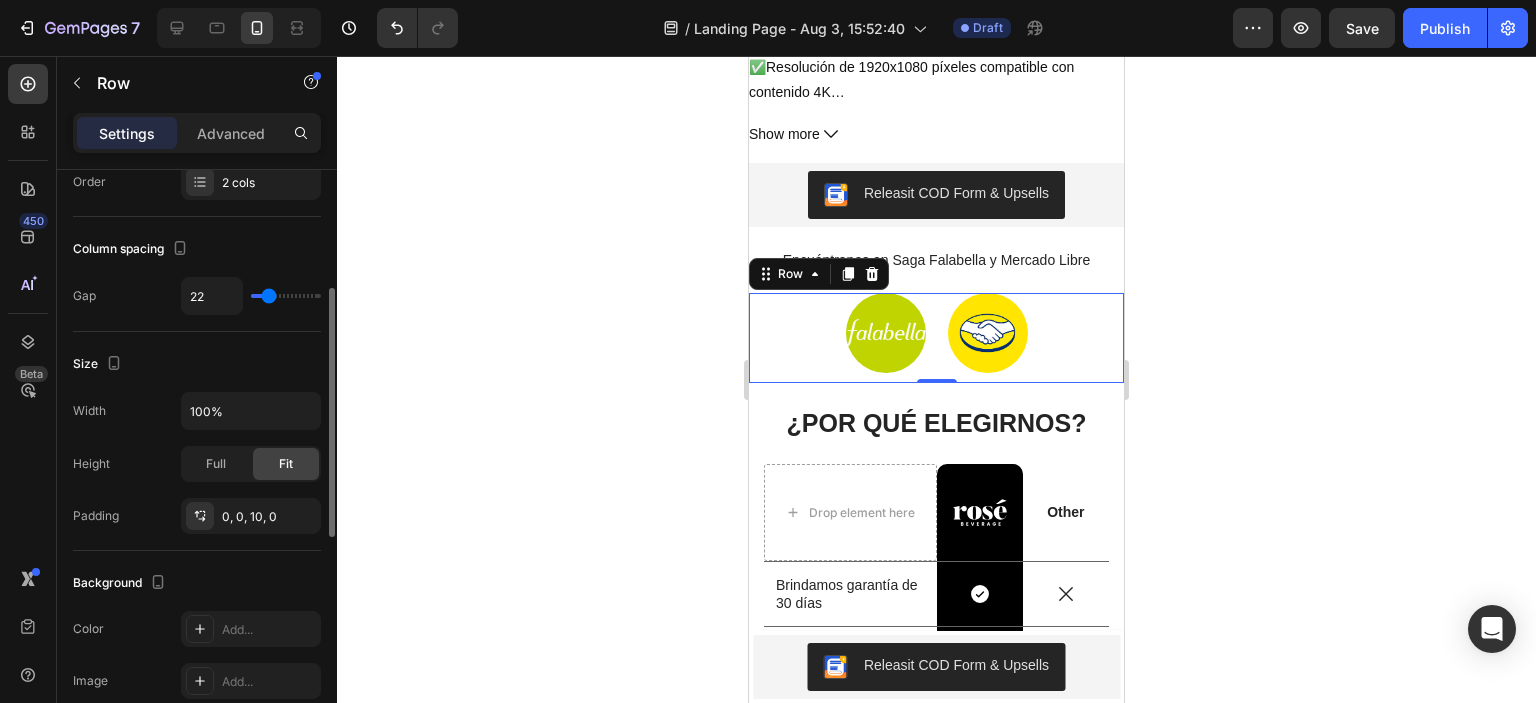 type on "24" 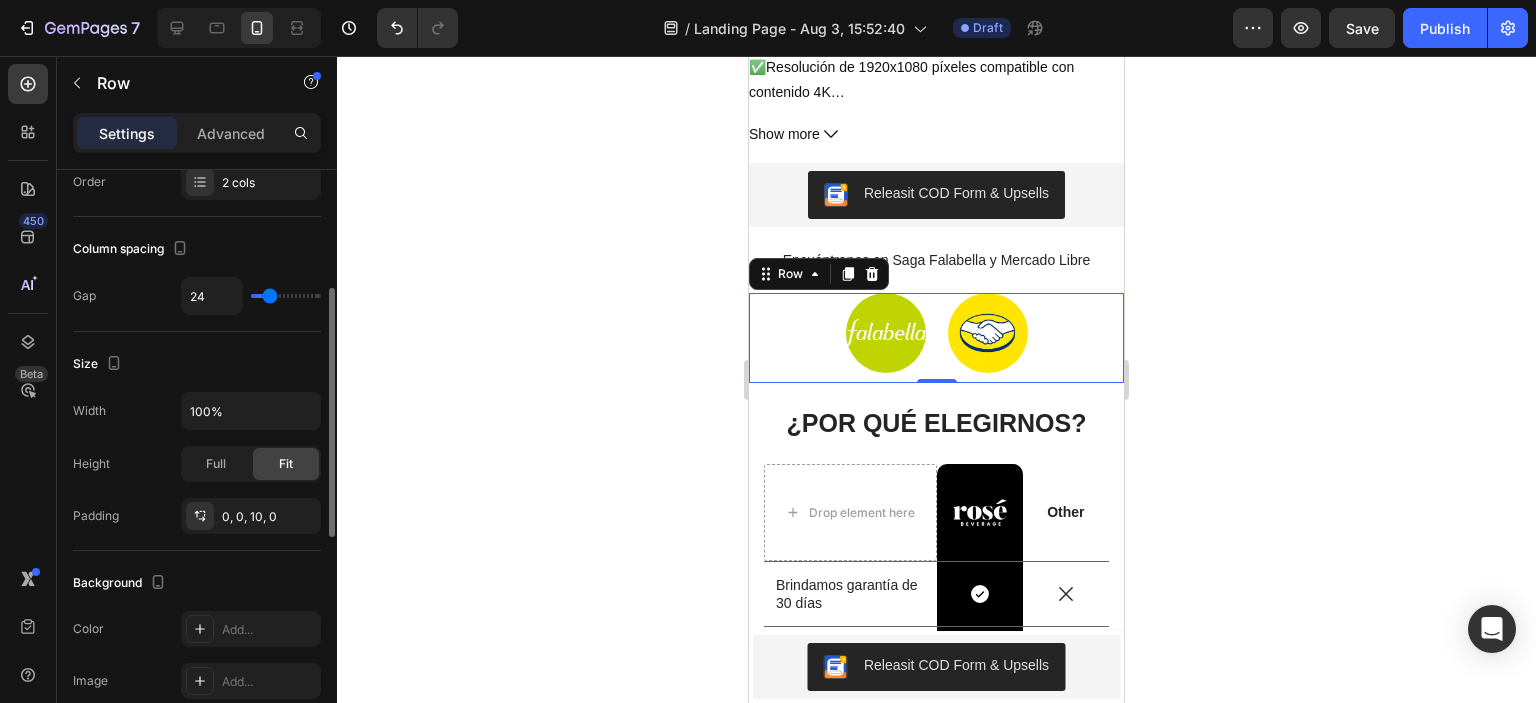 type on "25" 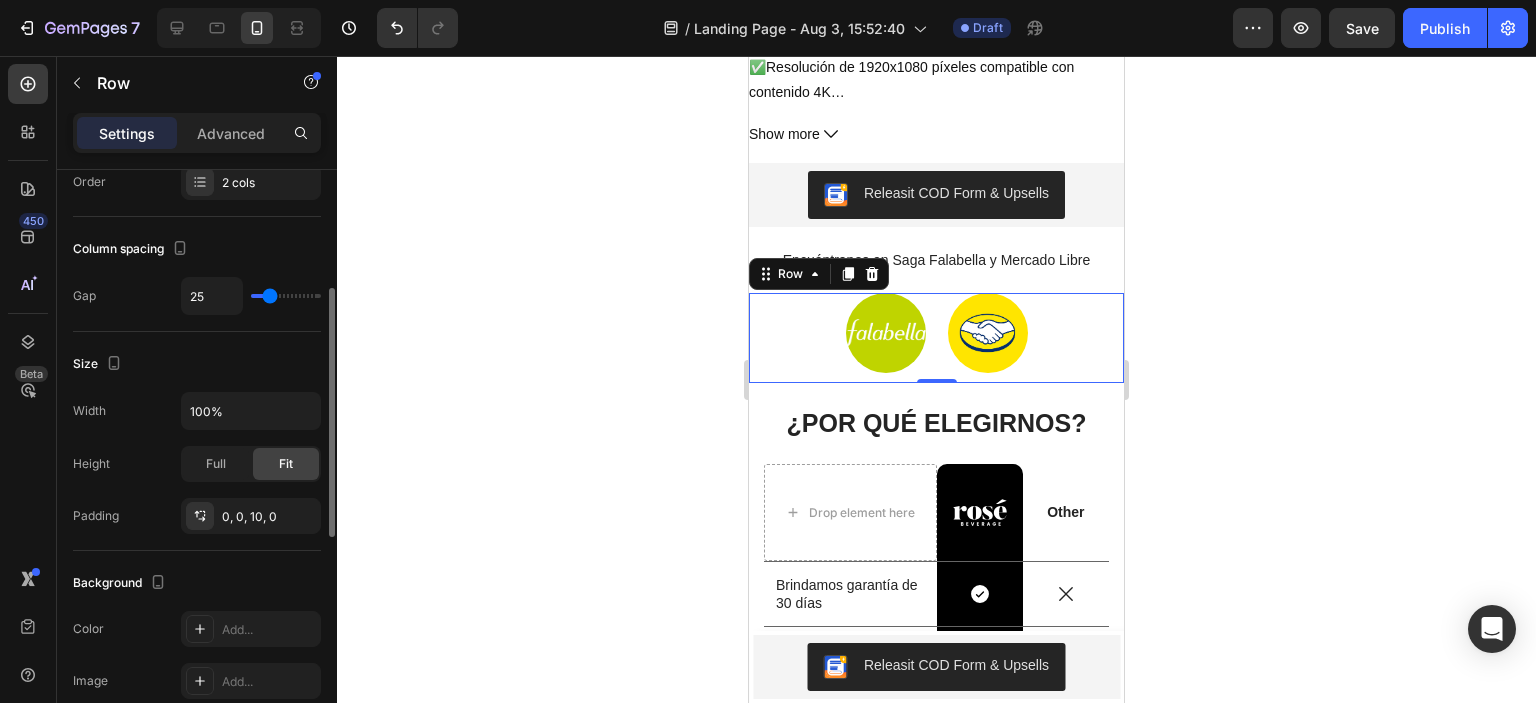 type on "25" 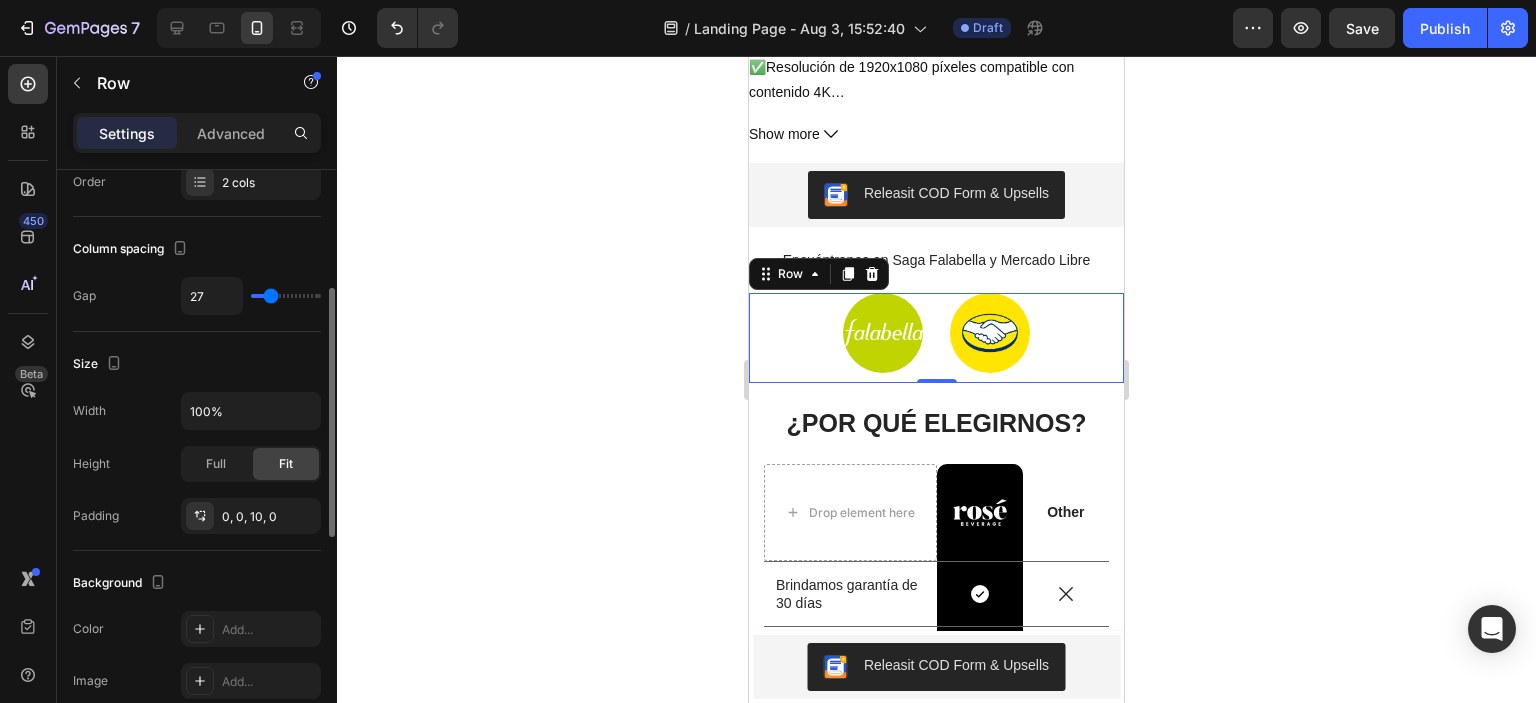 type on "31" 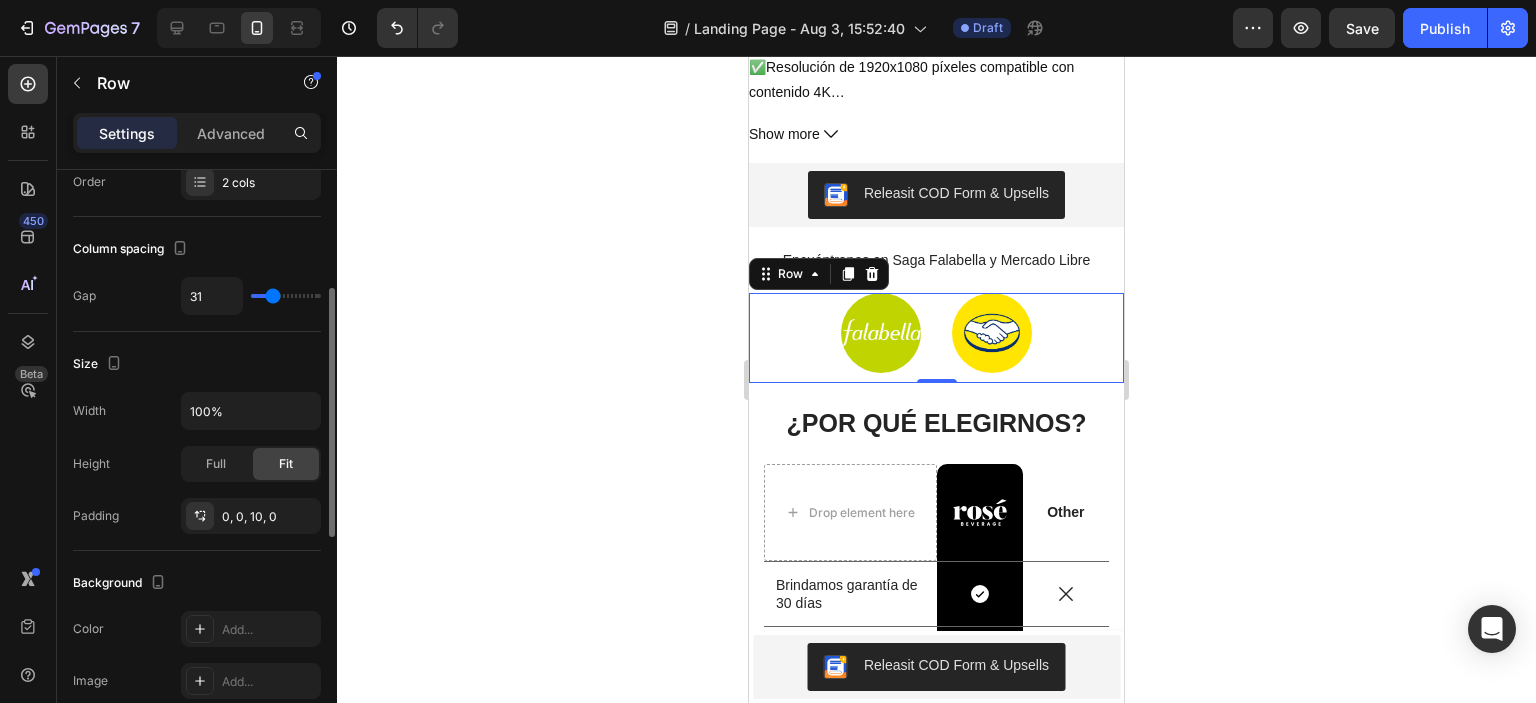drag, startPoint x: 261, startPoint y: 292, endPoint x: 272, endPoint y: 293, distance: 11.045361 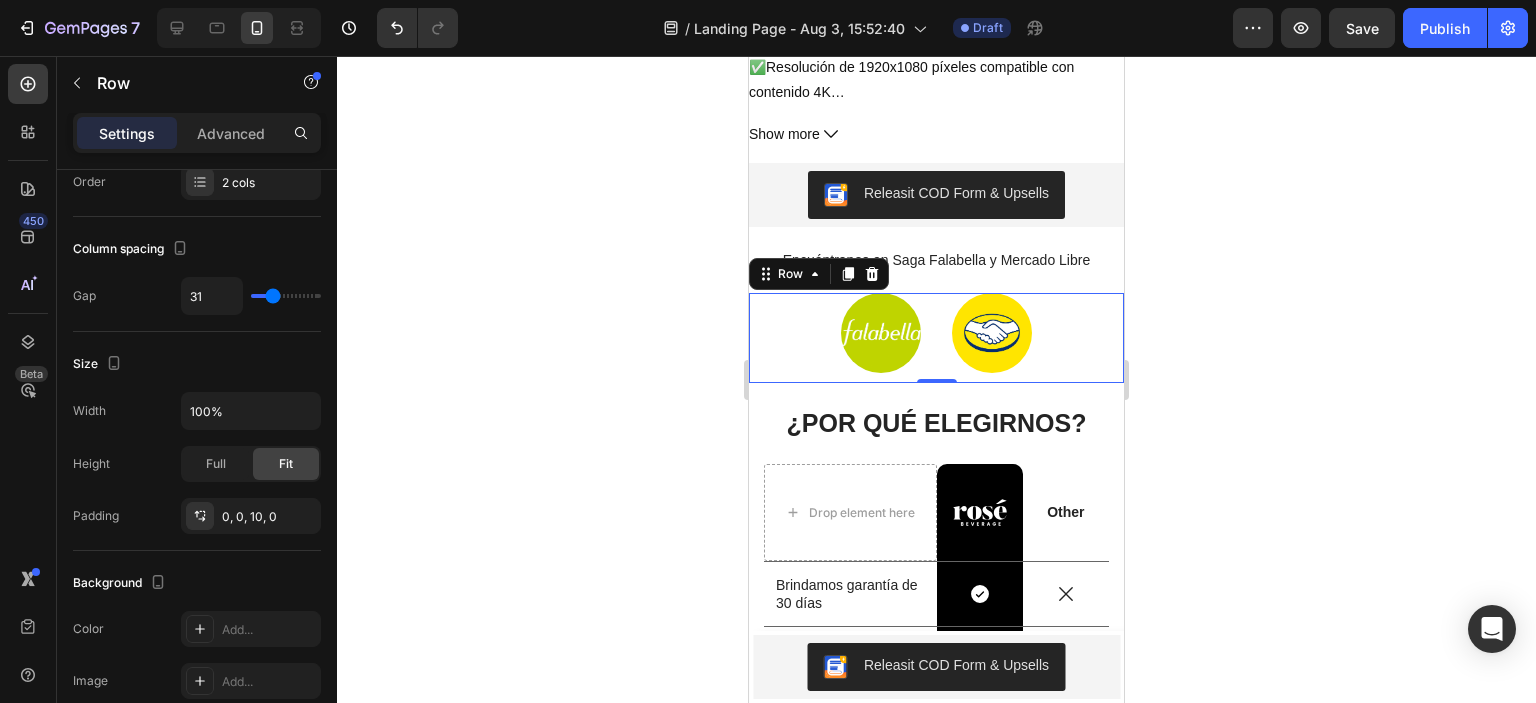 click 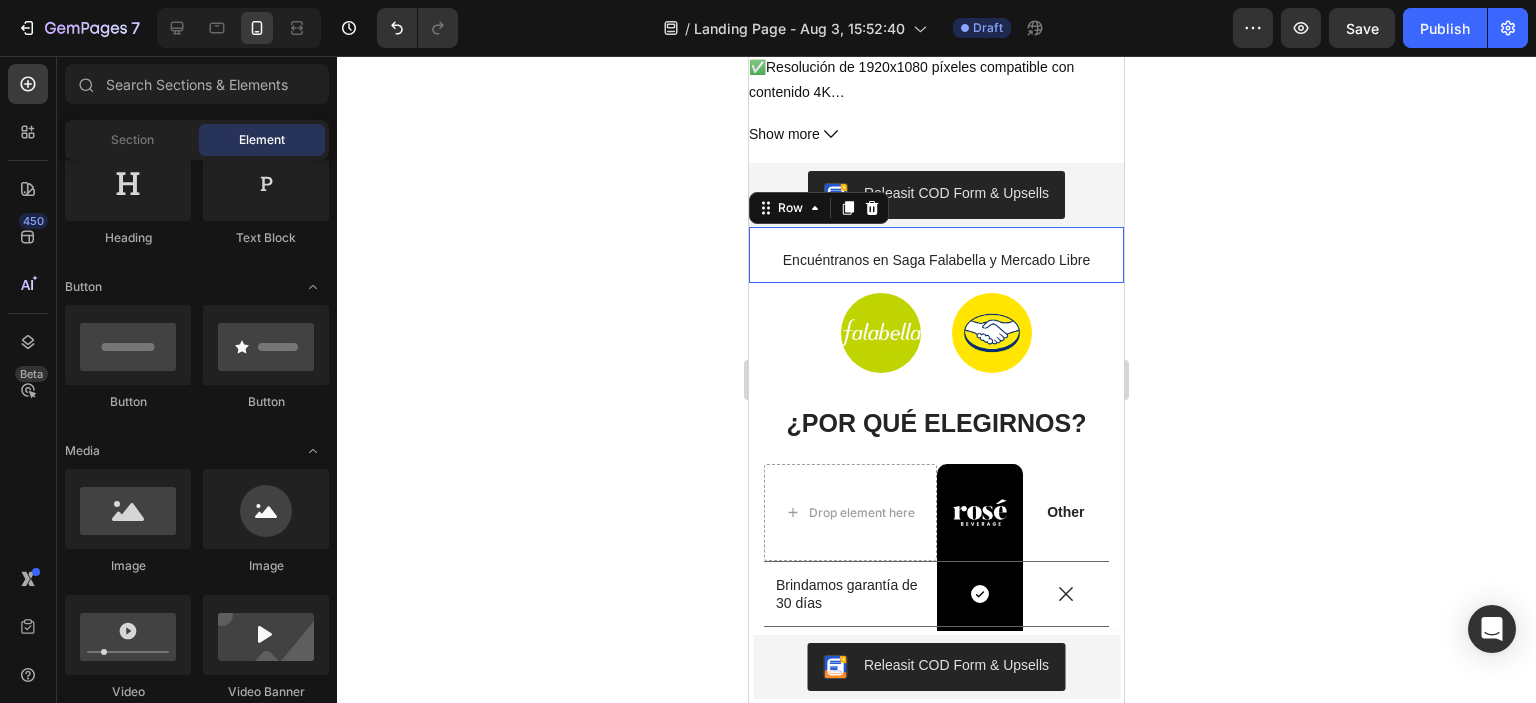 click on "⁠⁠⁠⁠⁠⁠⁠ Encuéntranos en Saga Falabella y Mercado Libre Heading Row   0" at bounding box center (936, 255) 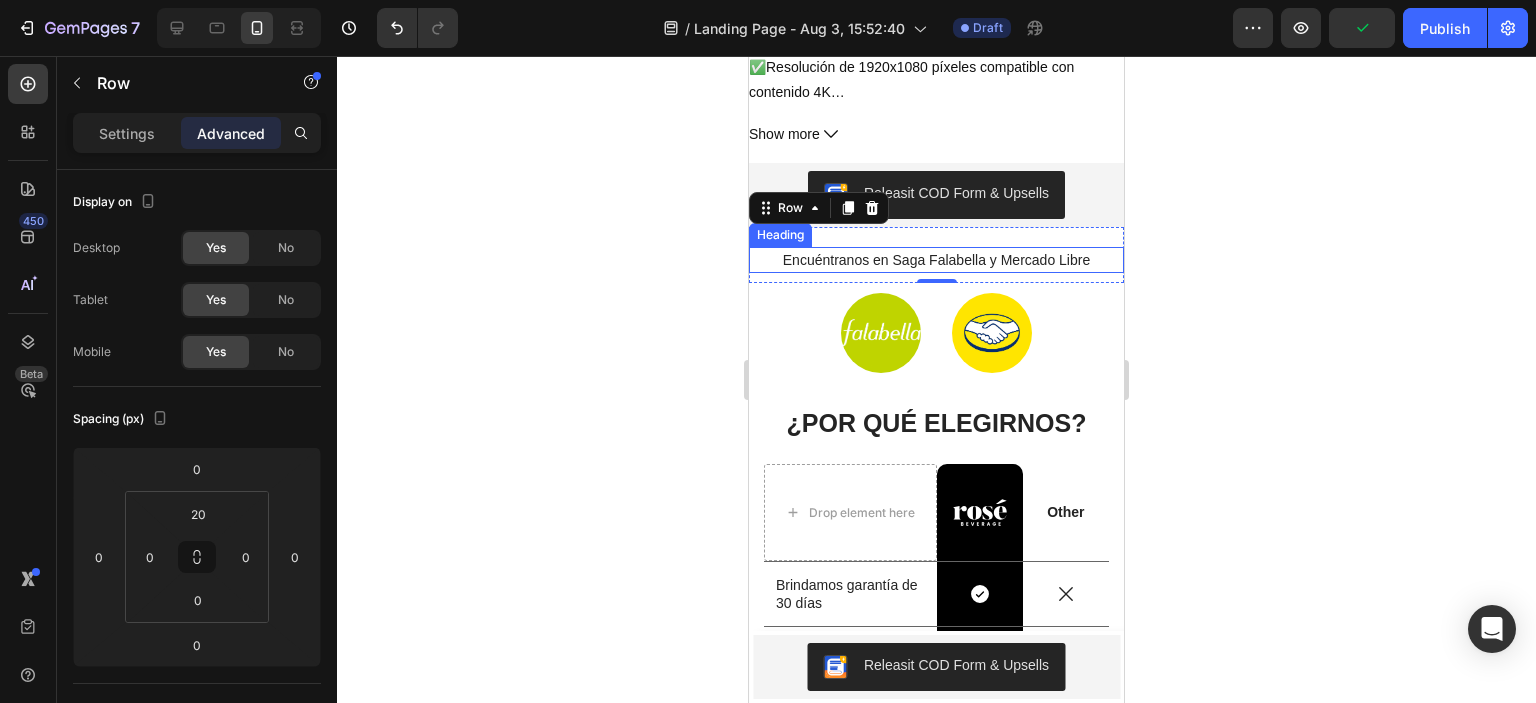 click on "Encuéntranos en Saga Falabella y Mercado Libre" at bounding box center (936, 260) 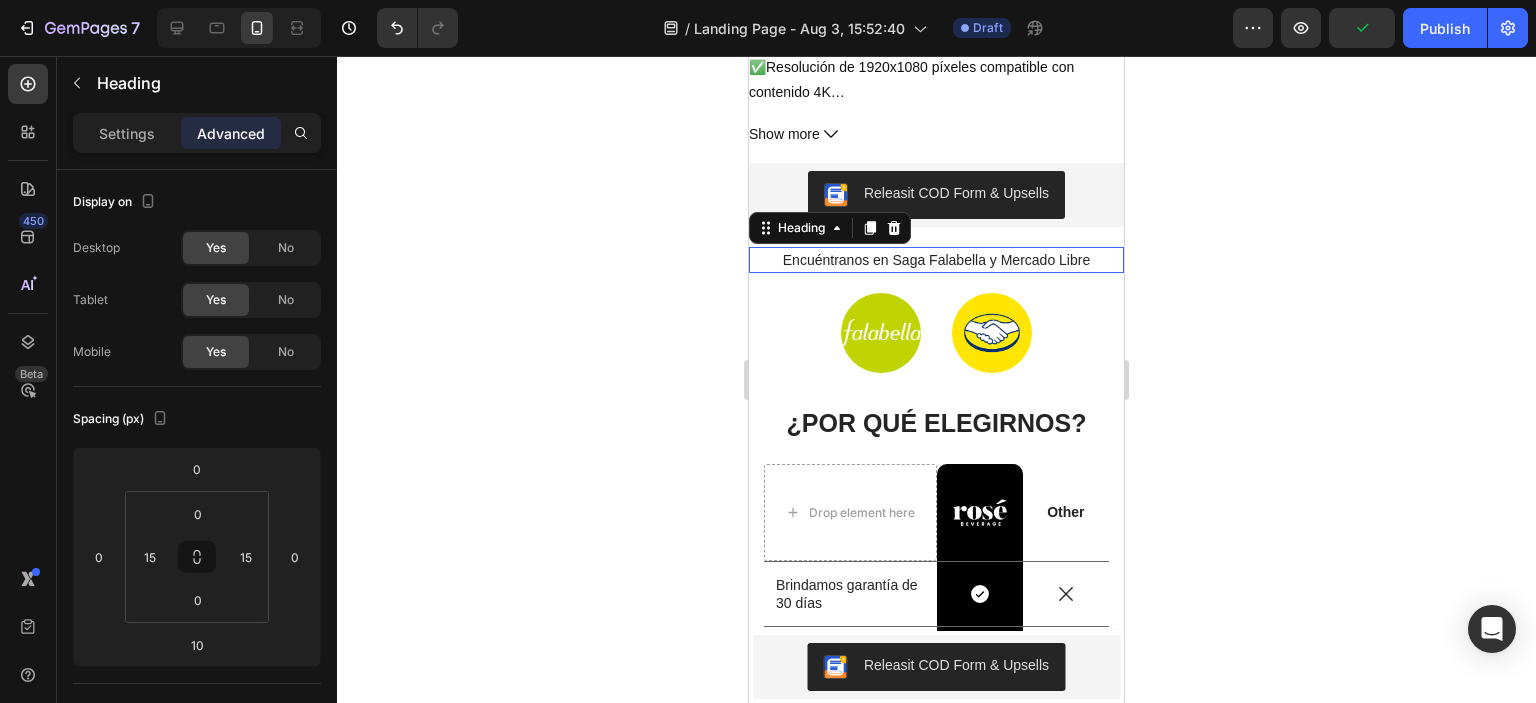 click on "Encuéntranos en Saga Falabella y Mercado Libre" at bounding box center [936, 260] 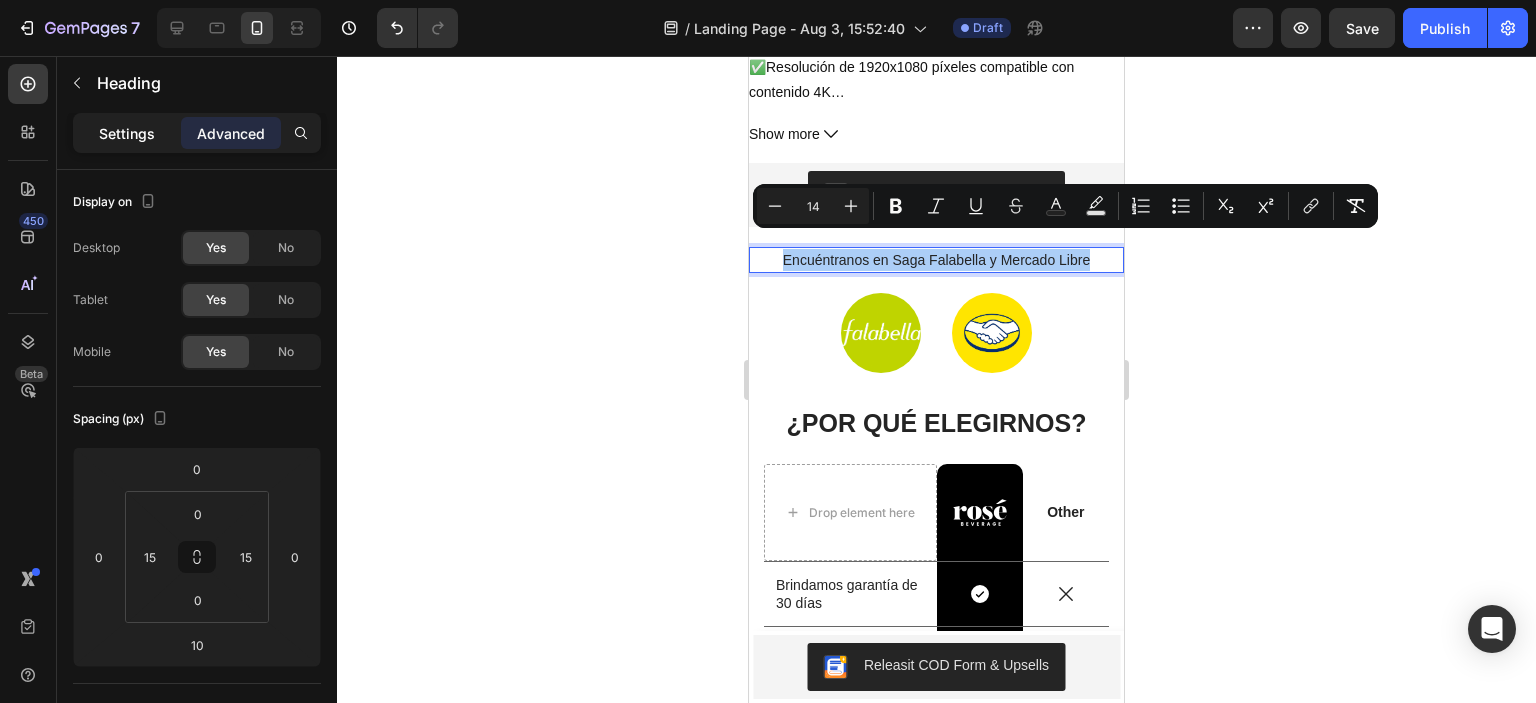 click on "Settings" at bounding box center (127, 133) 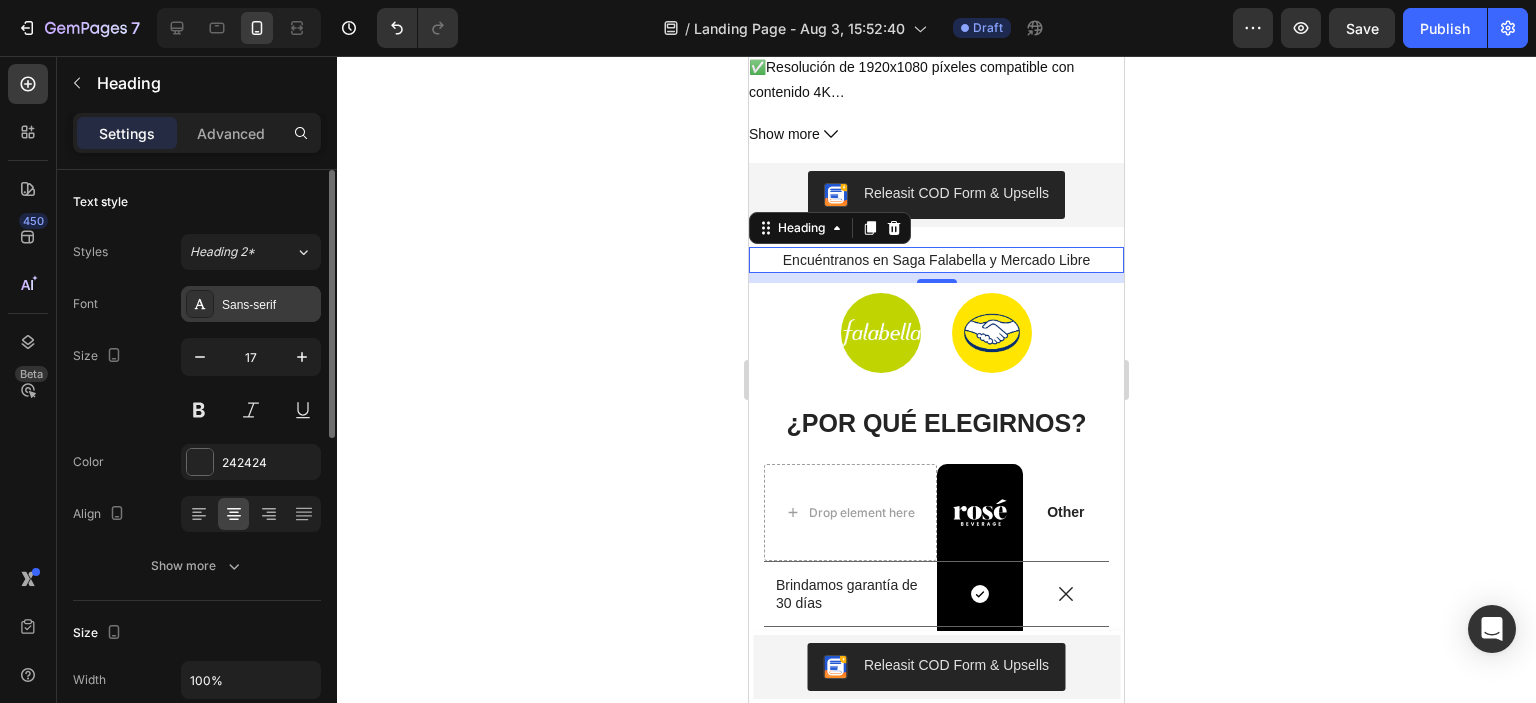 click on "Sans-serif" at bounding box center (269, 305) 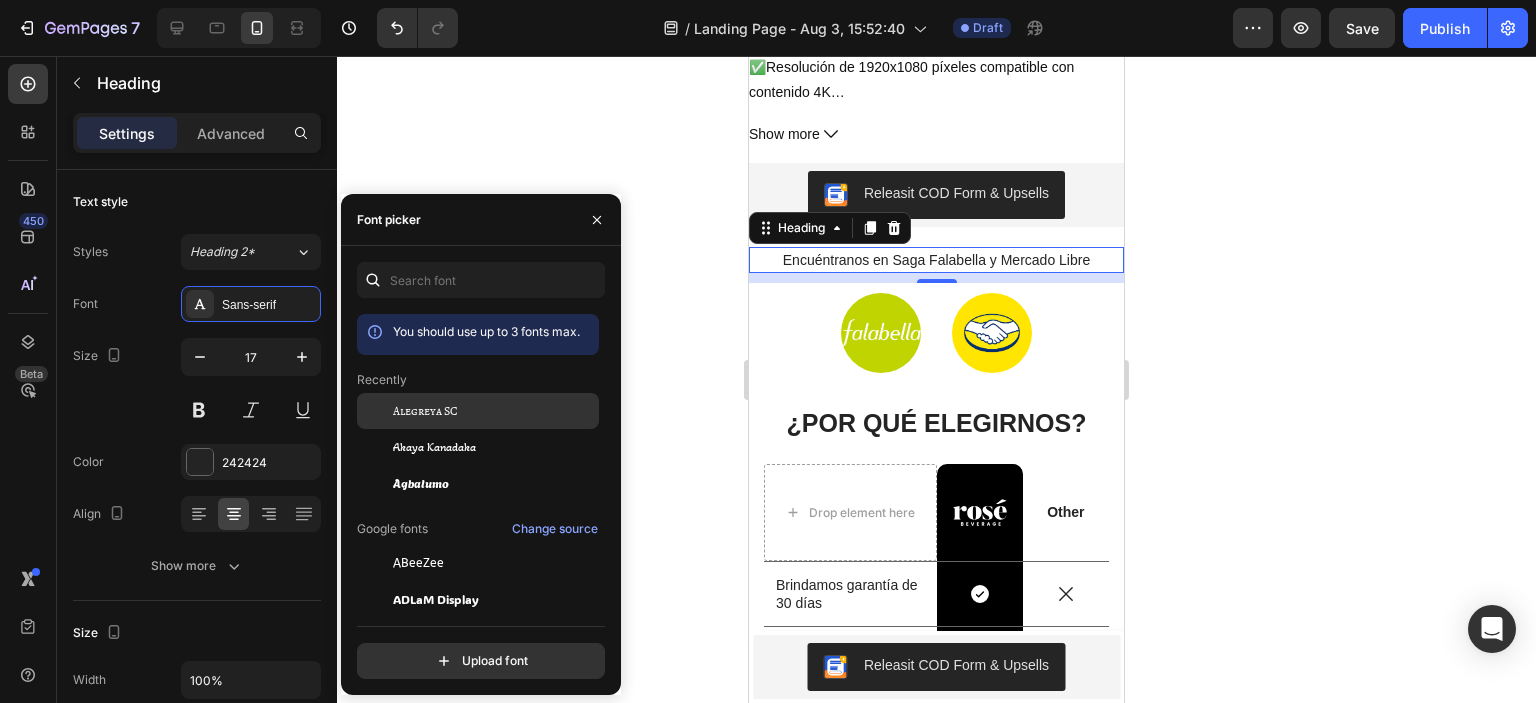 click on "Alegreya SC" at bounding box center [425, 411] 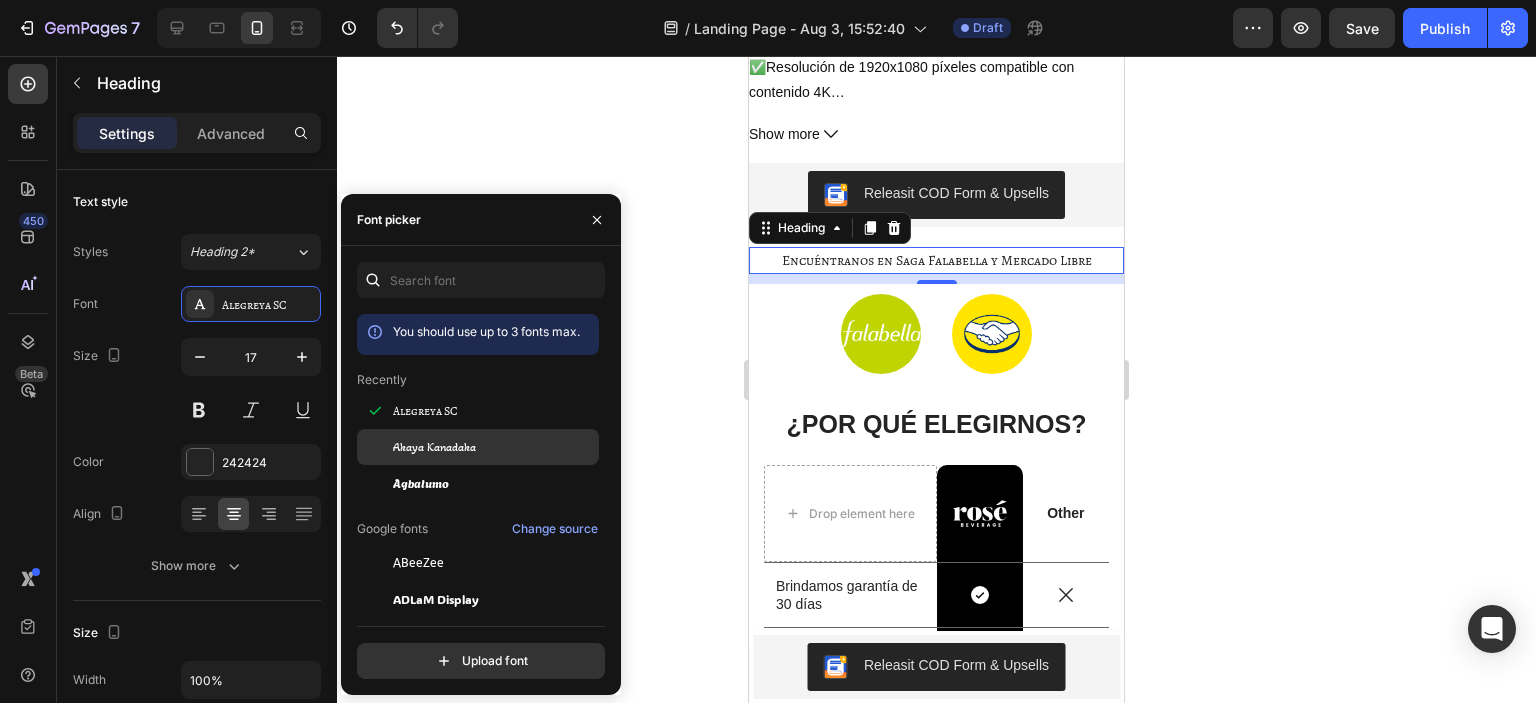 click on "Akaya Kanadaka" at bounding box center [434, 447] 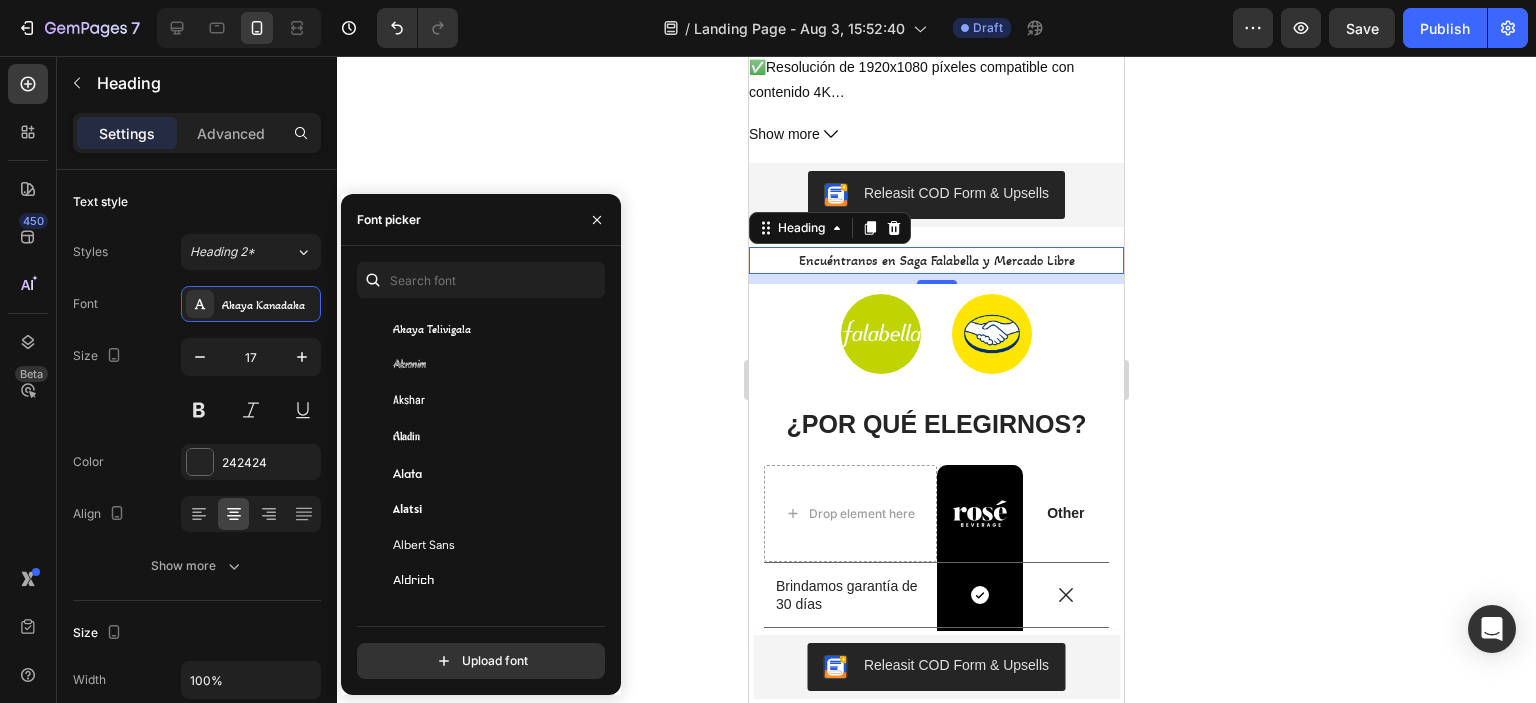 scroll, scrollTop: 982, scrollLeft: 0, axis: vertical 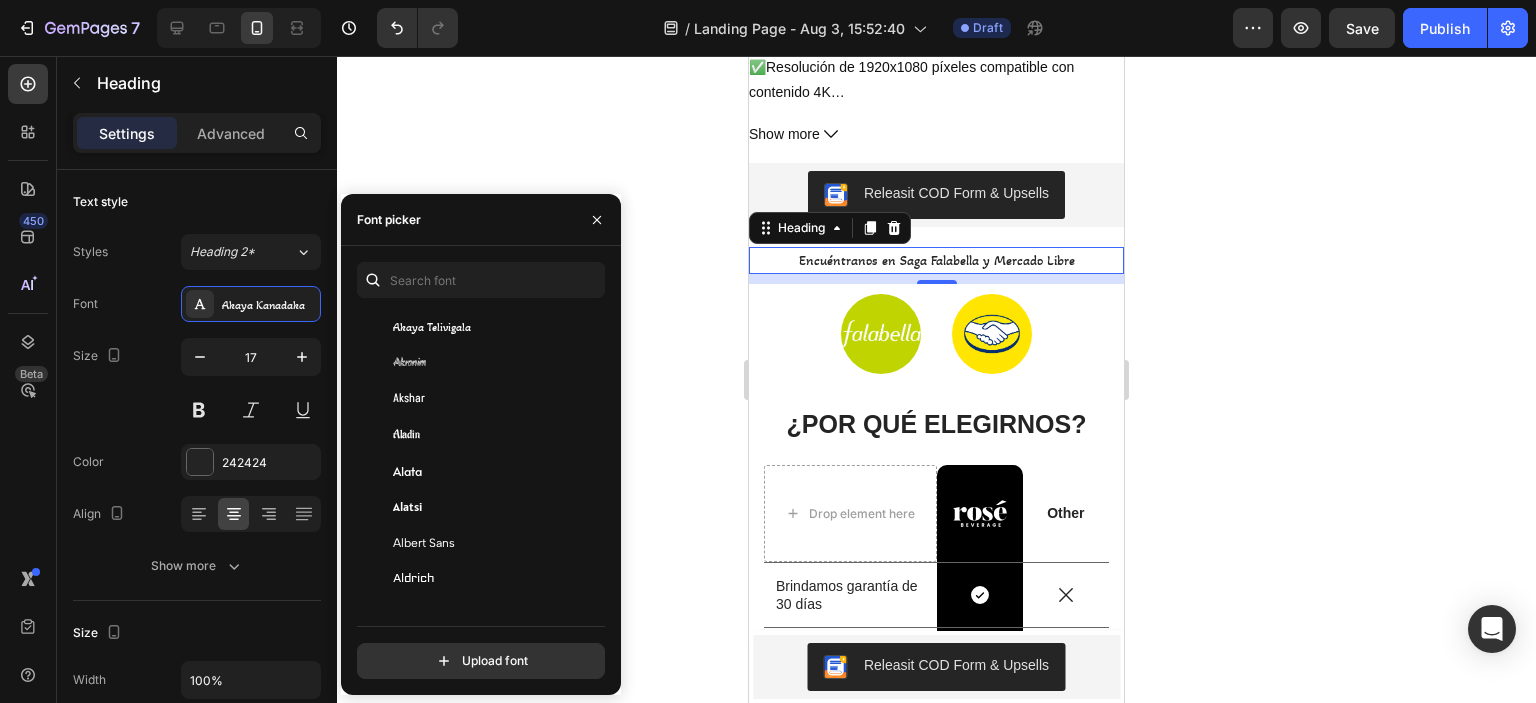 click on "Alata" at bounding box center (494, 471) 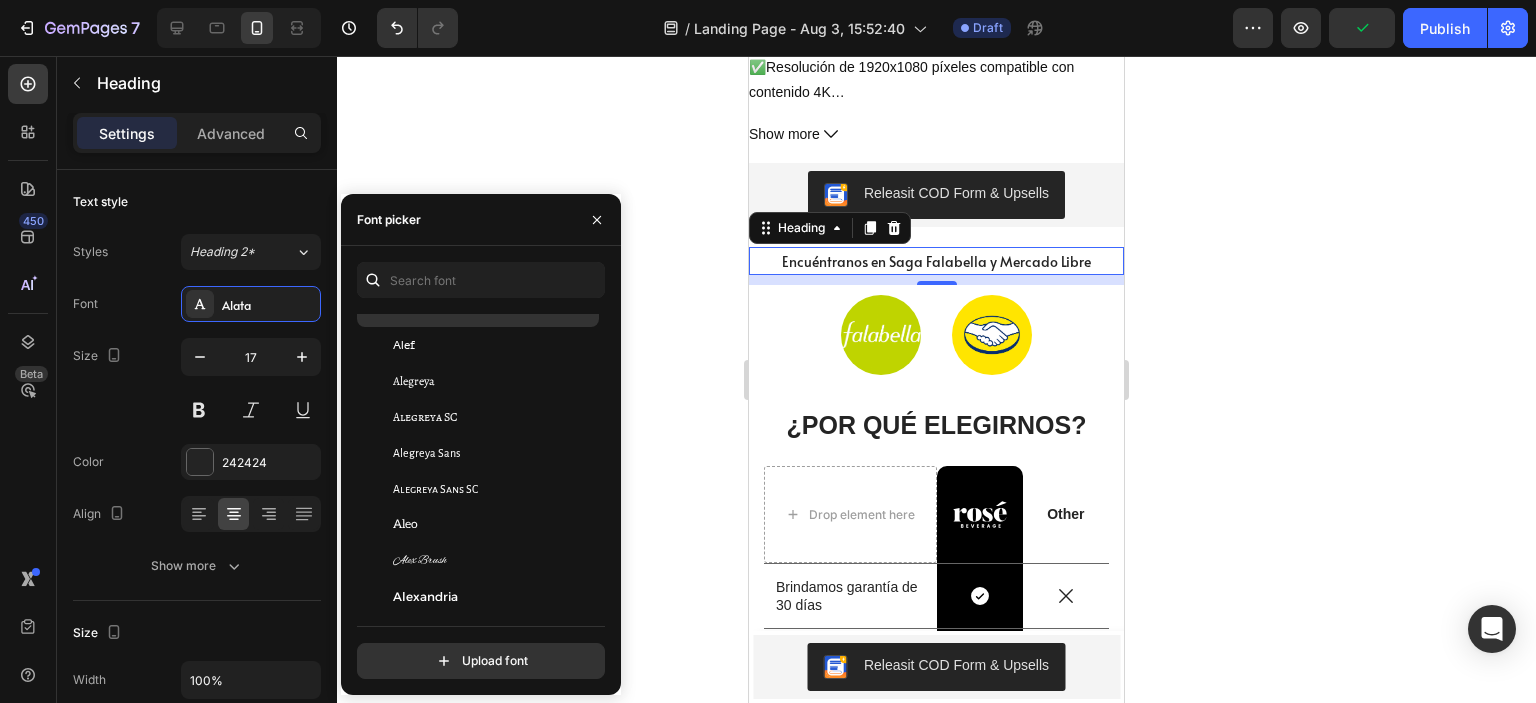 scroll, scrollTop: 1254, scrollLeft: 0, axis: vertical 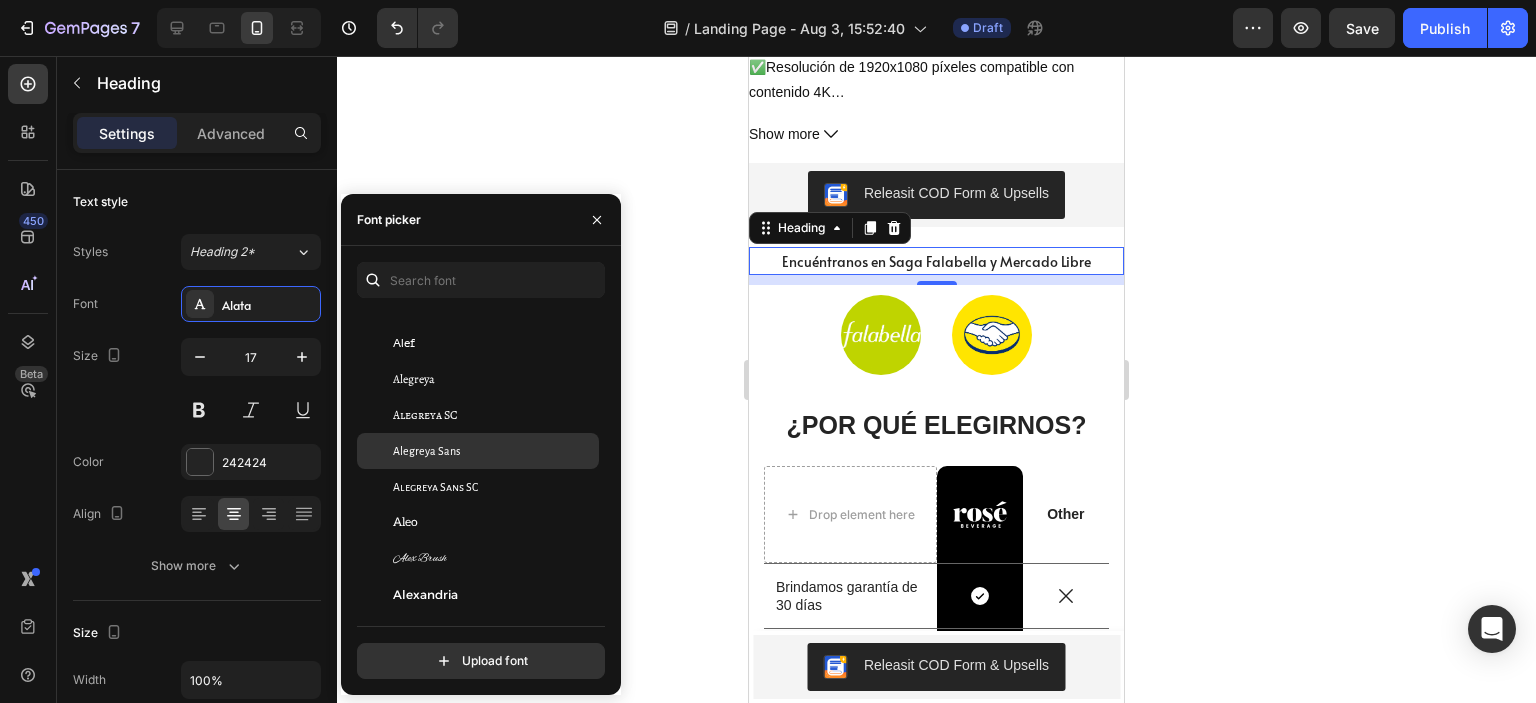 click on "Alegreya Sans" at bounding box center [426, 451] 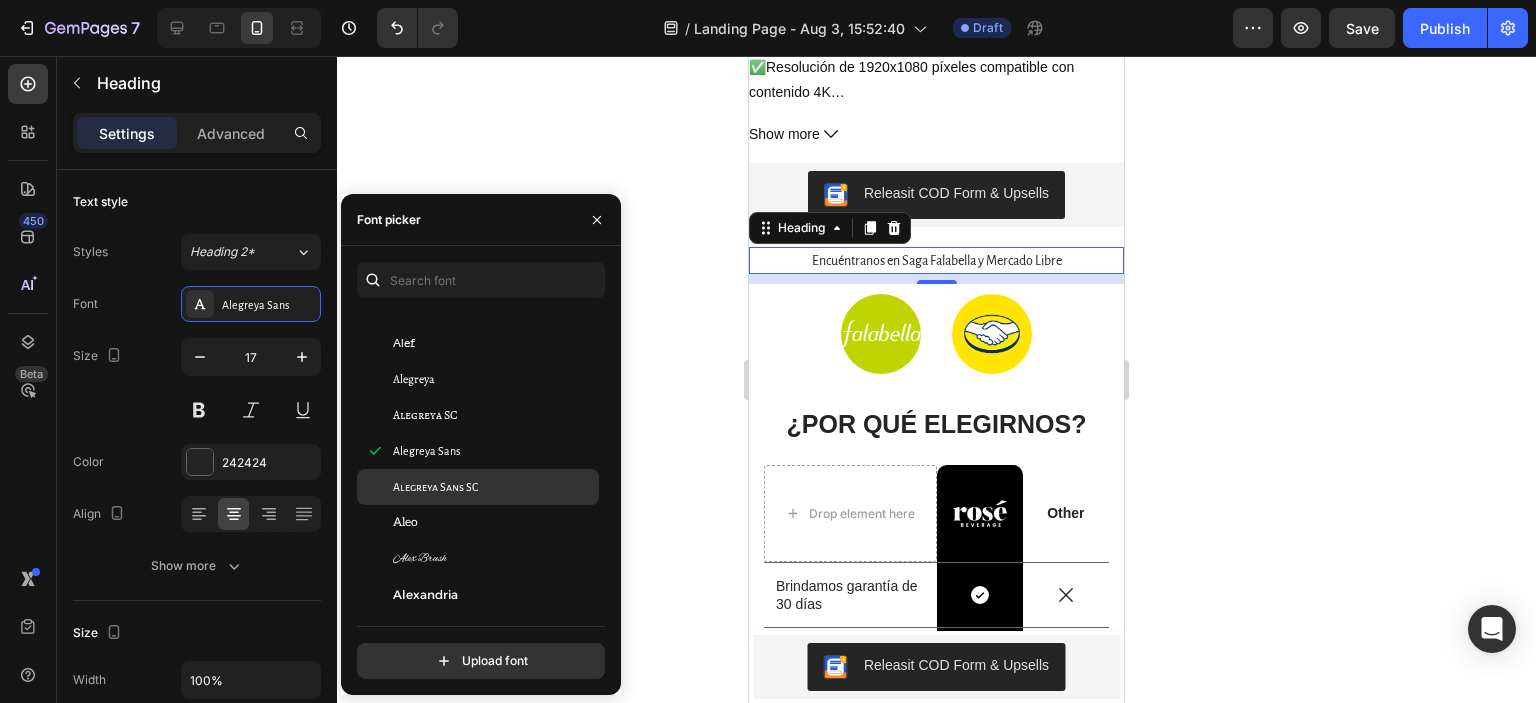 click on "Alegreya Sans SC" at bounding box center [435, 487] 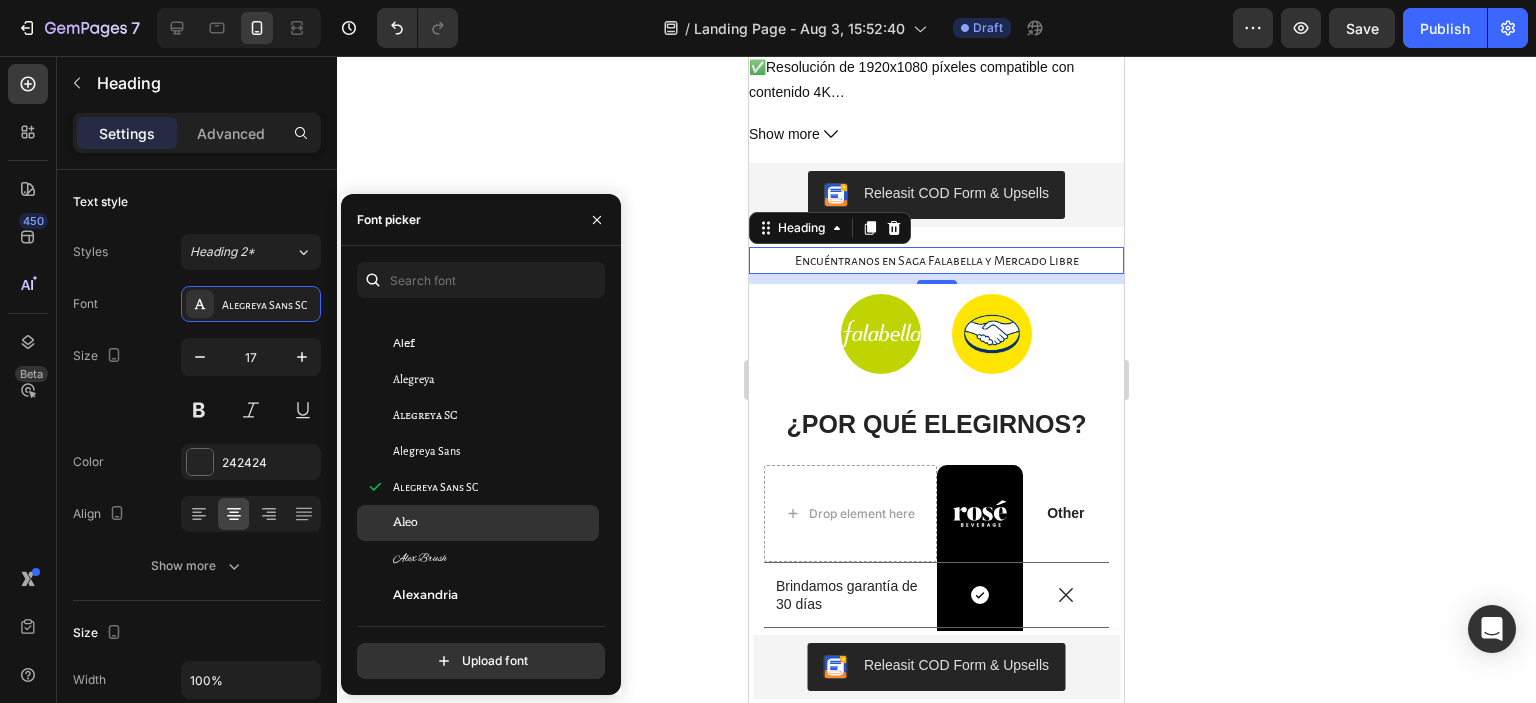 click on "Aleo" at bounding box center [494, 523] 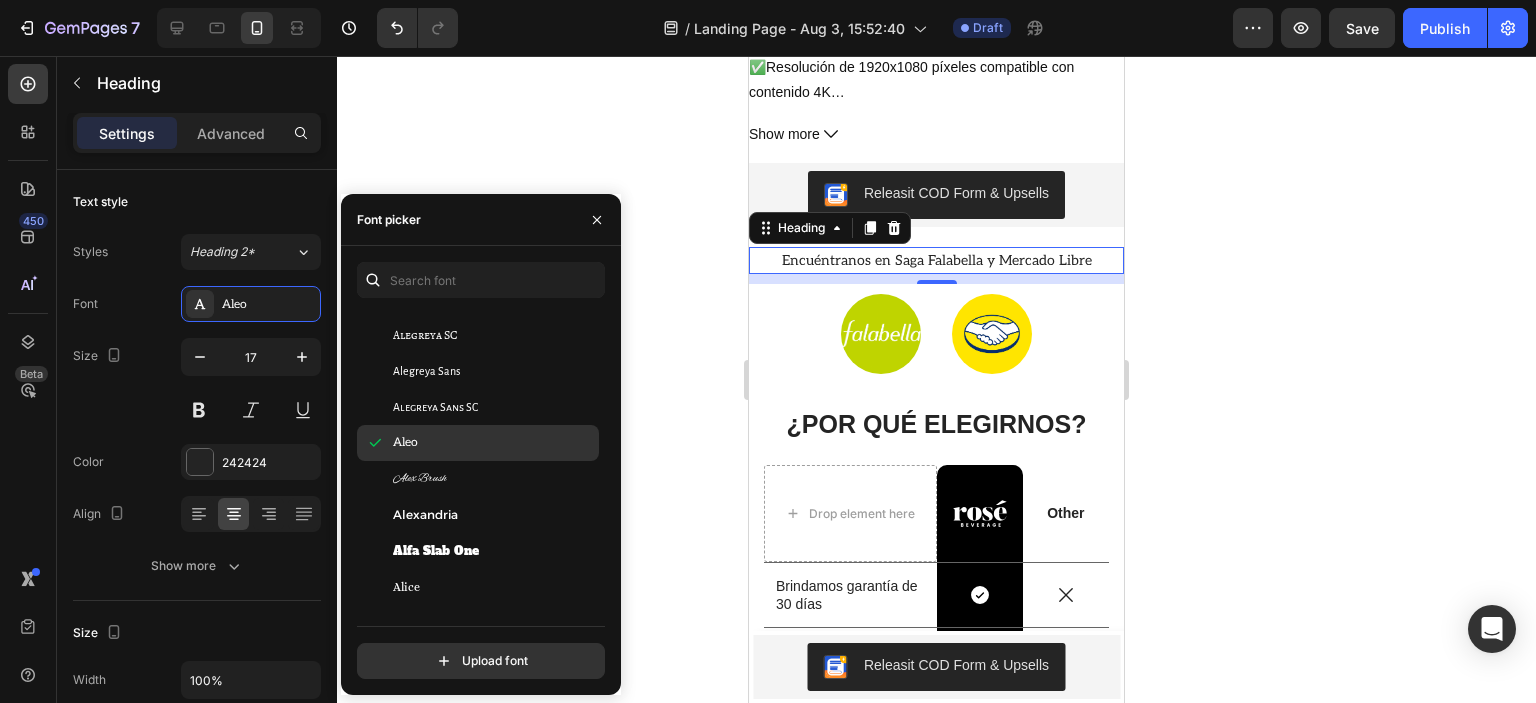 scroll, scrollTop: 1340, scrollLeft: 0, axis: vertical 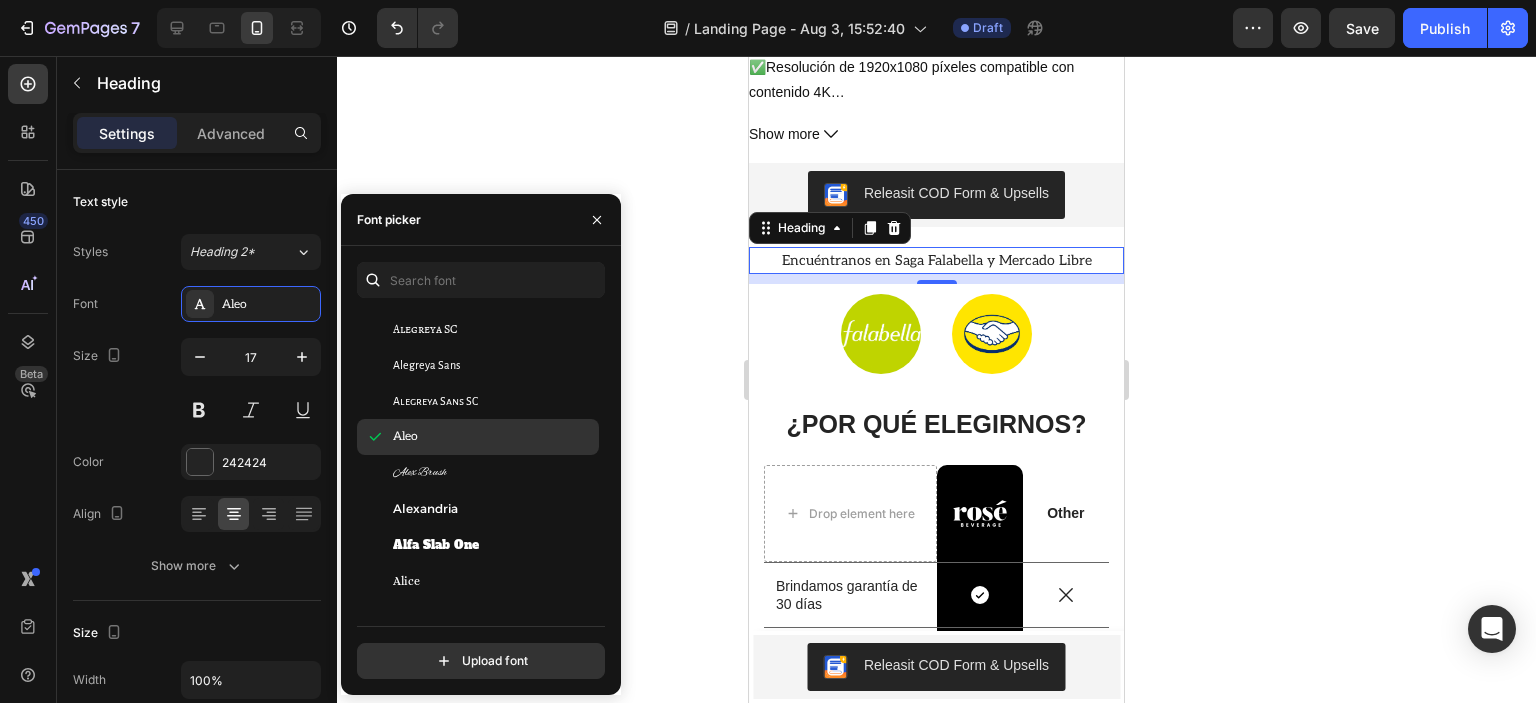 click on "Alexandria" at bounding box center [494, 509] 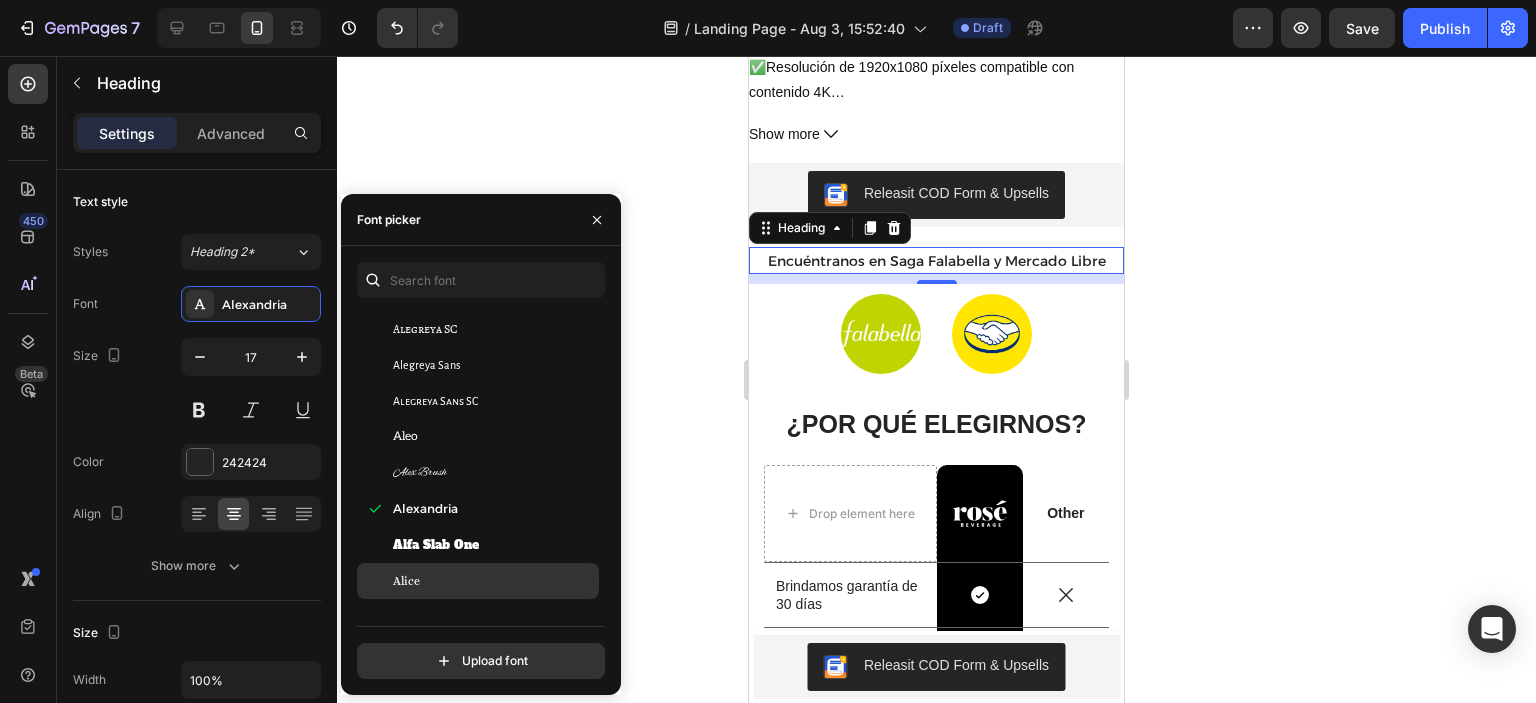 click on "Alice" 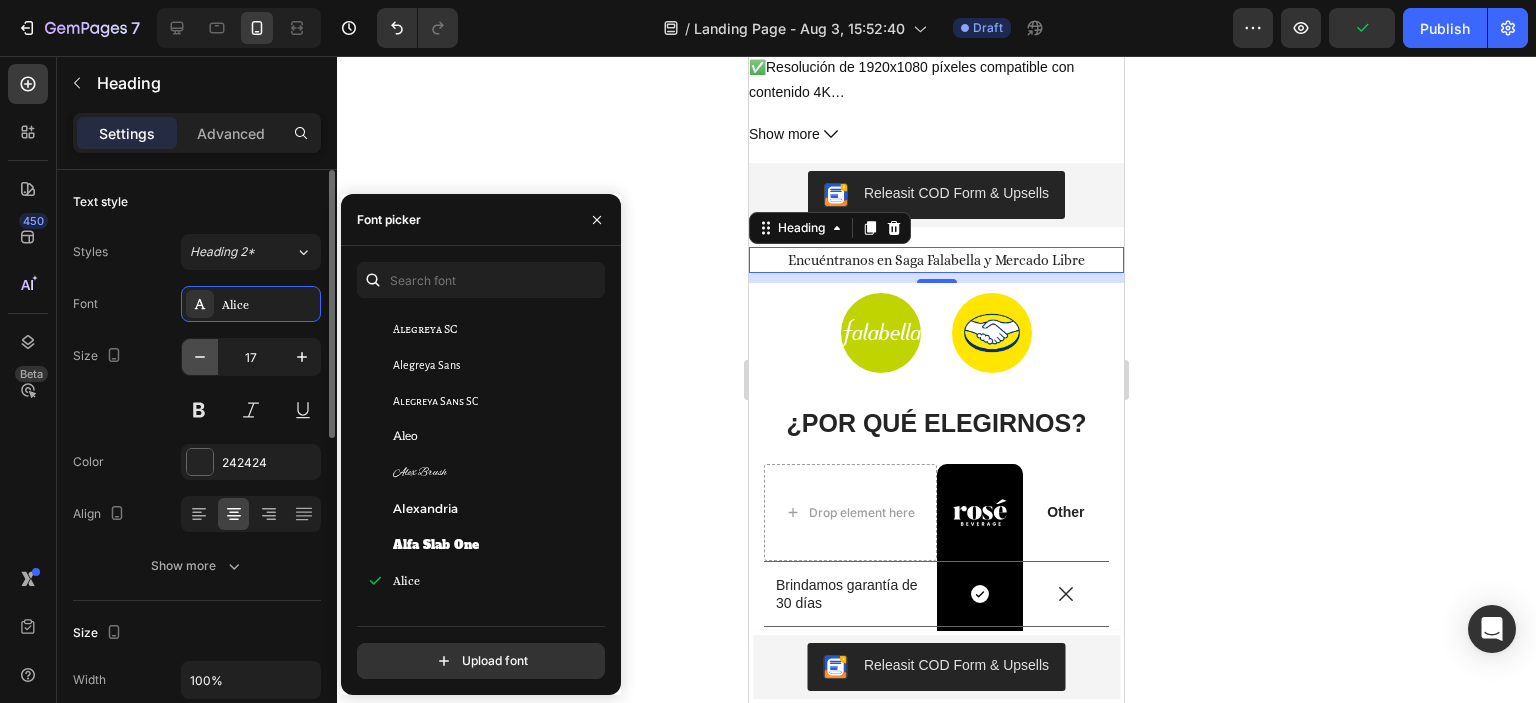 click 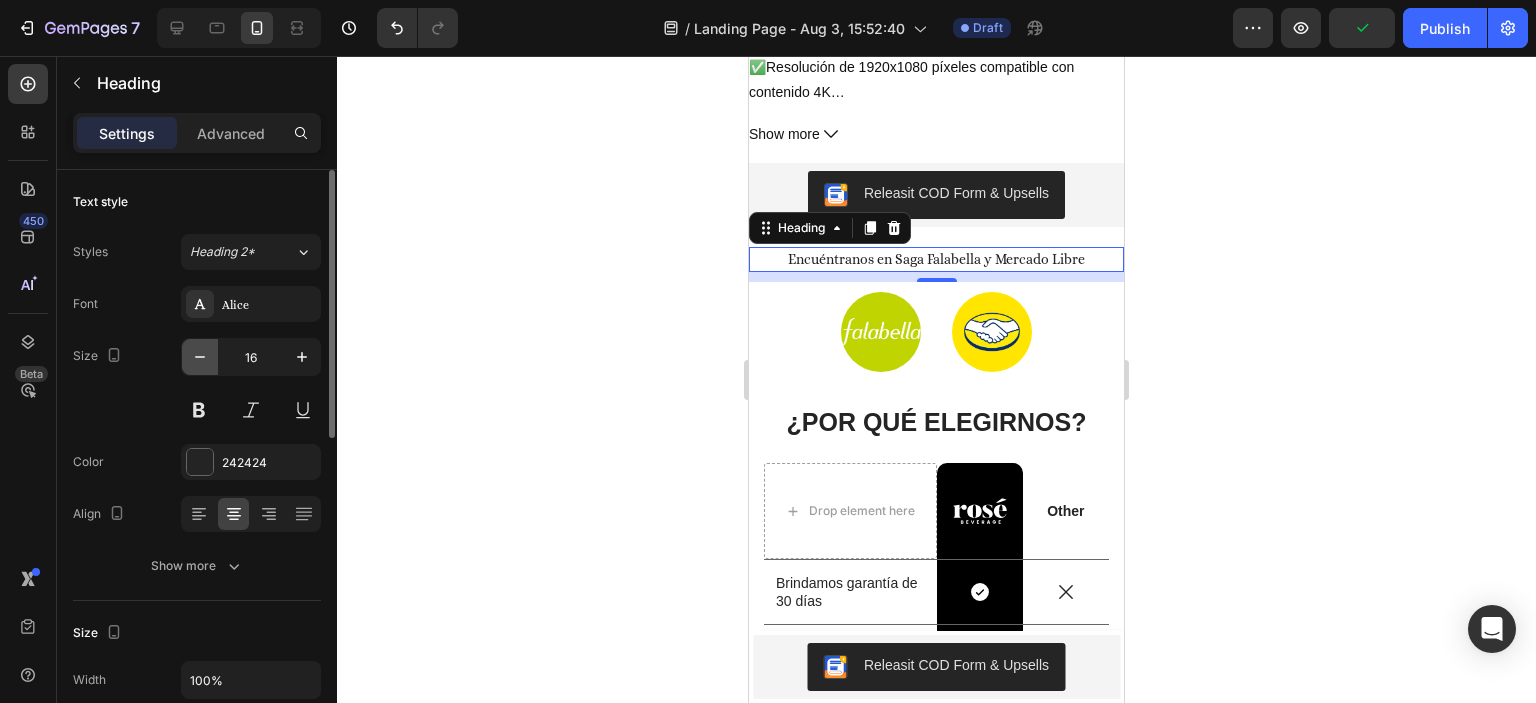 click 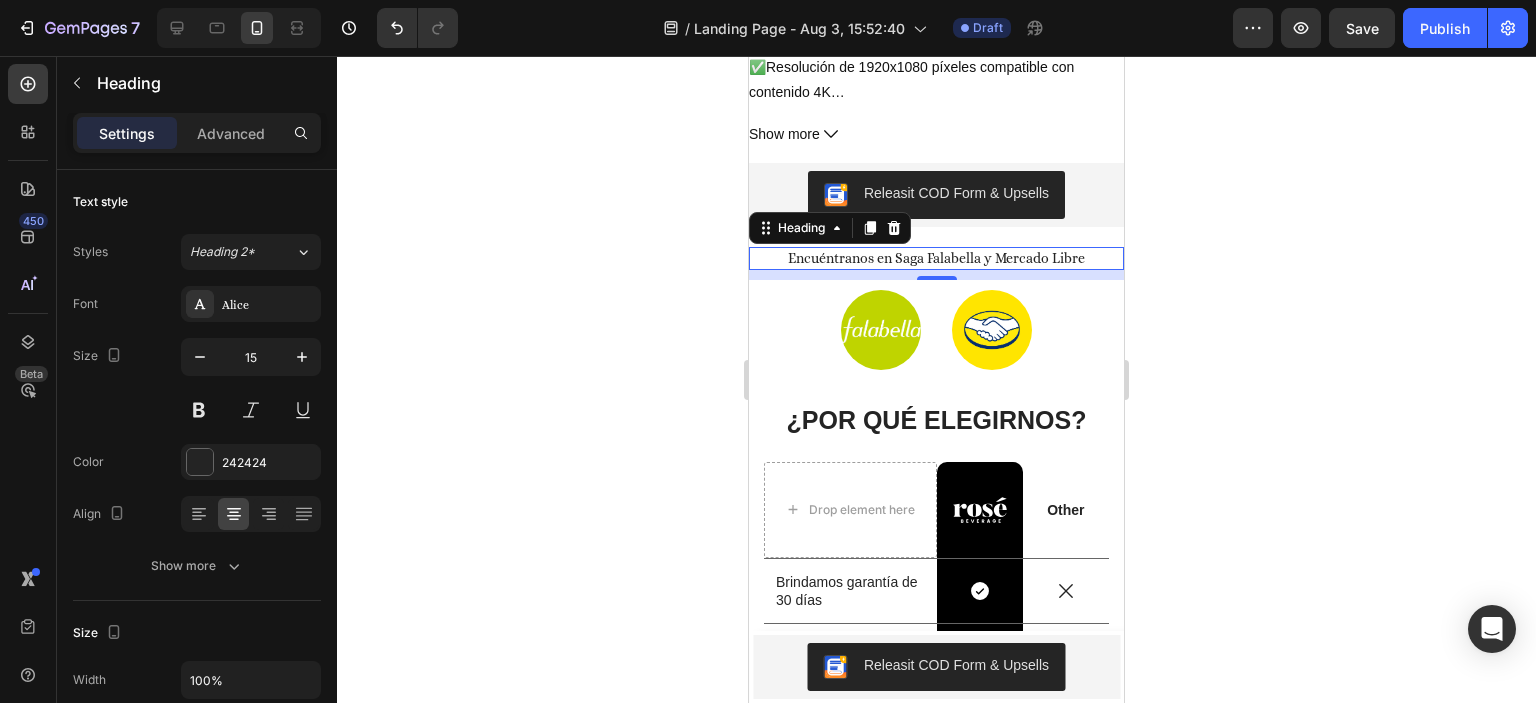 click 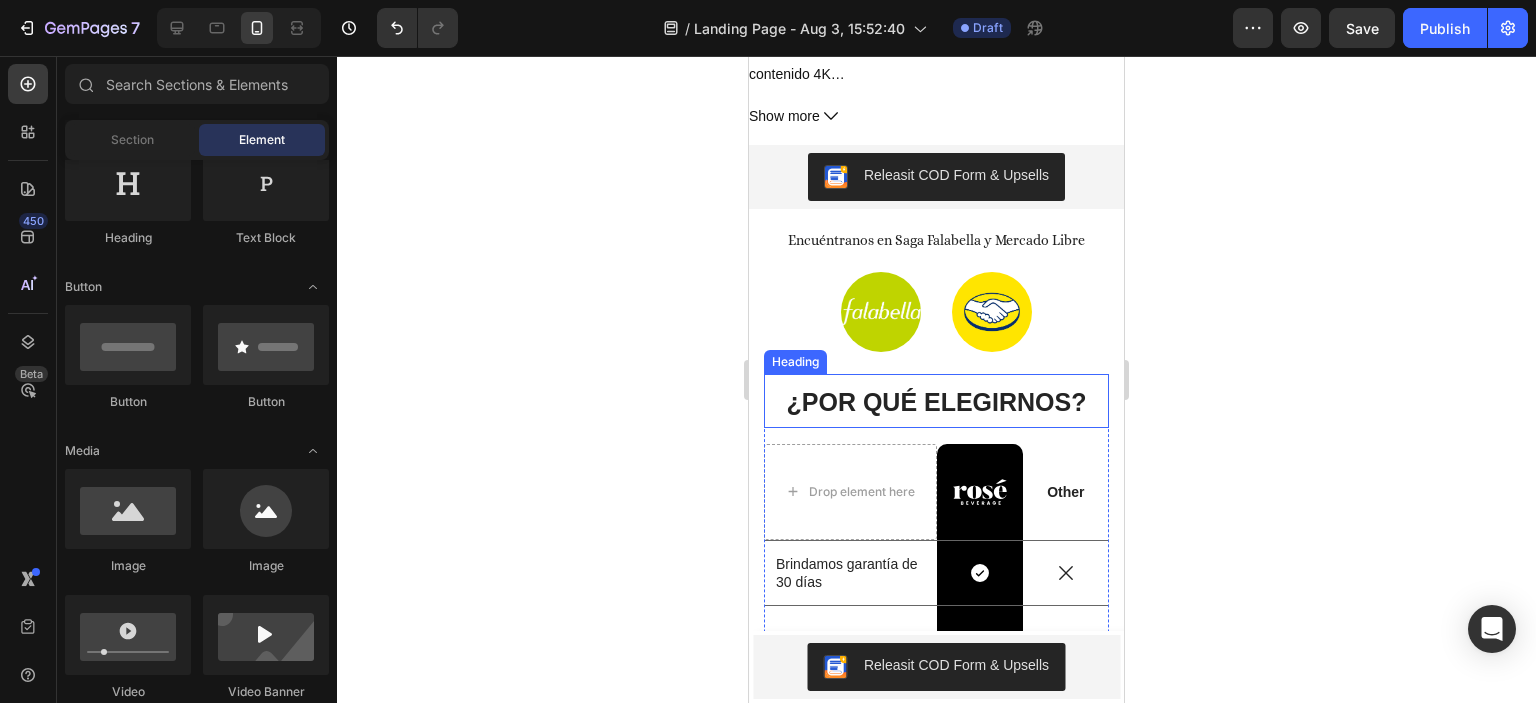 scroll, scrollTop: 1311, scrollLeft: 0, axis: vertical 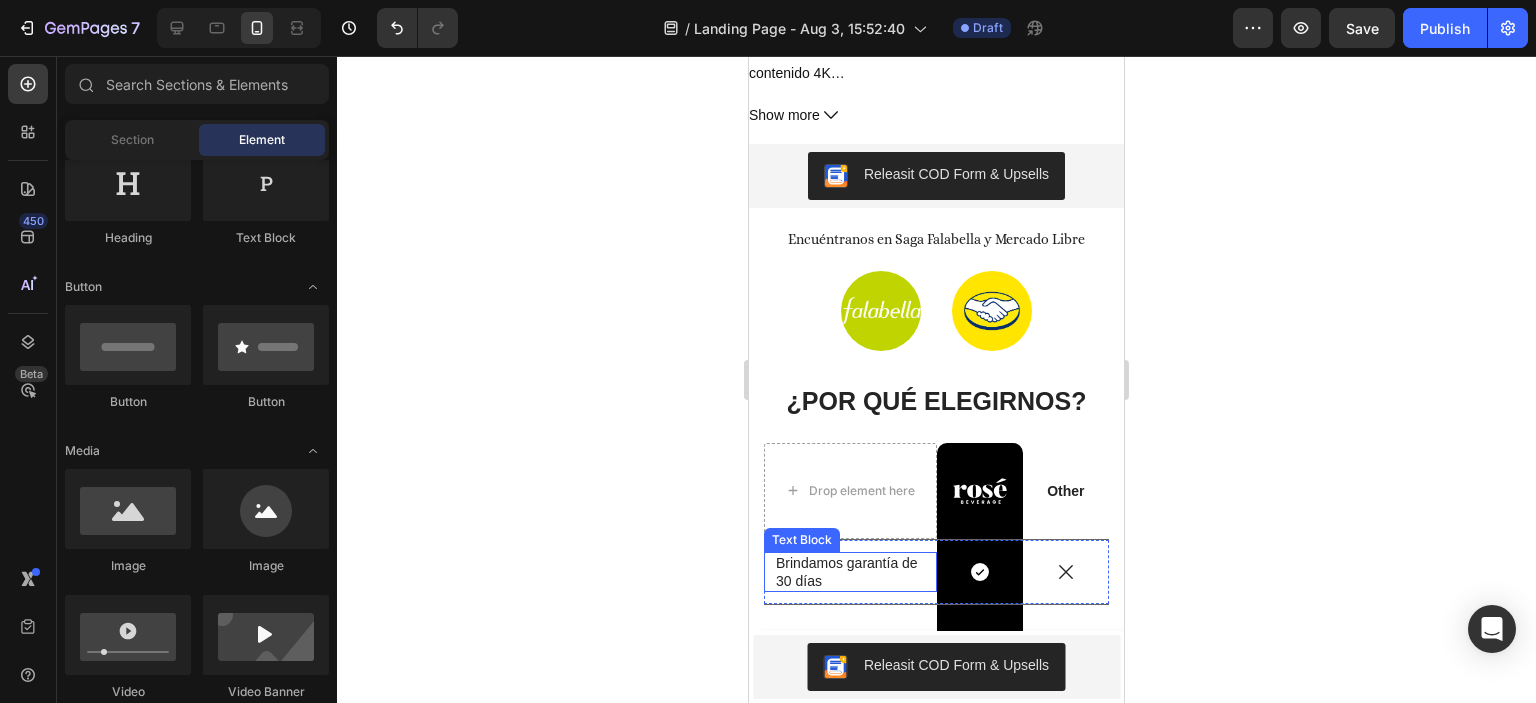 click on "Brindamos garantía de 30 días" at bounding box center (850, 572) 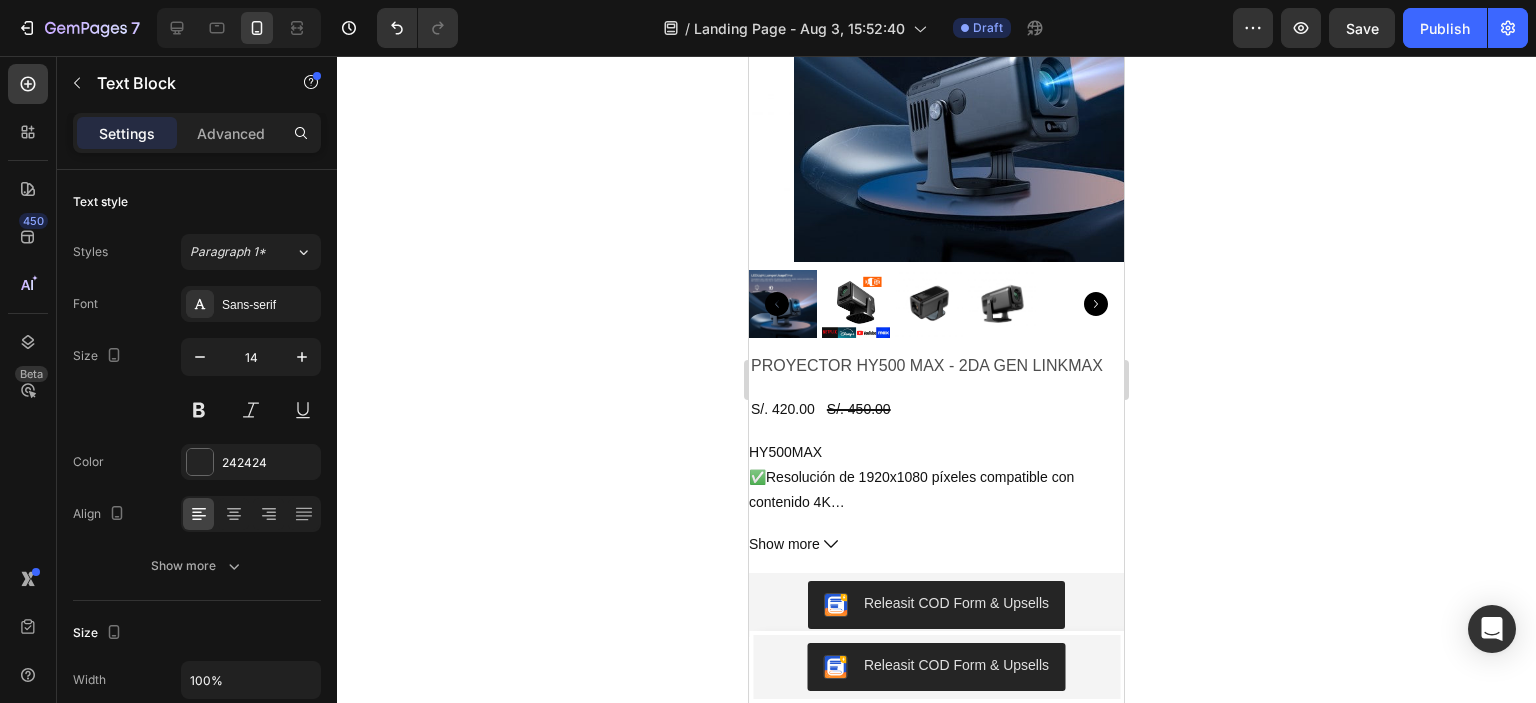 scroll, scrollTop: 1028, scrollLeft: 0, axis: vertical 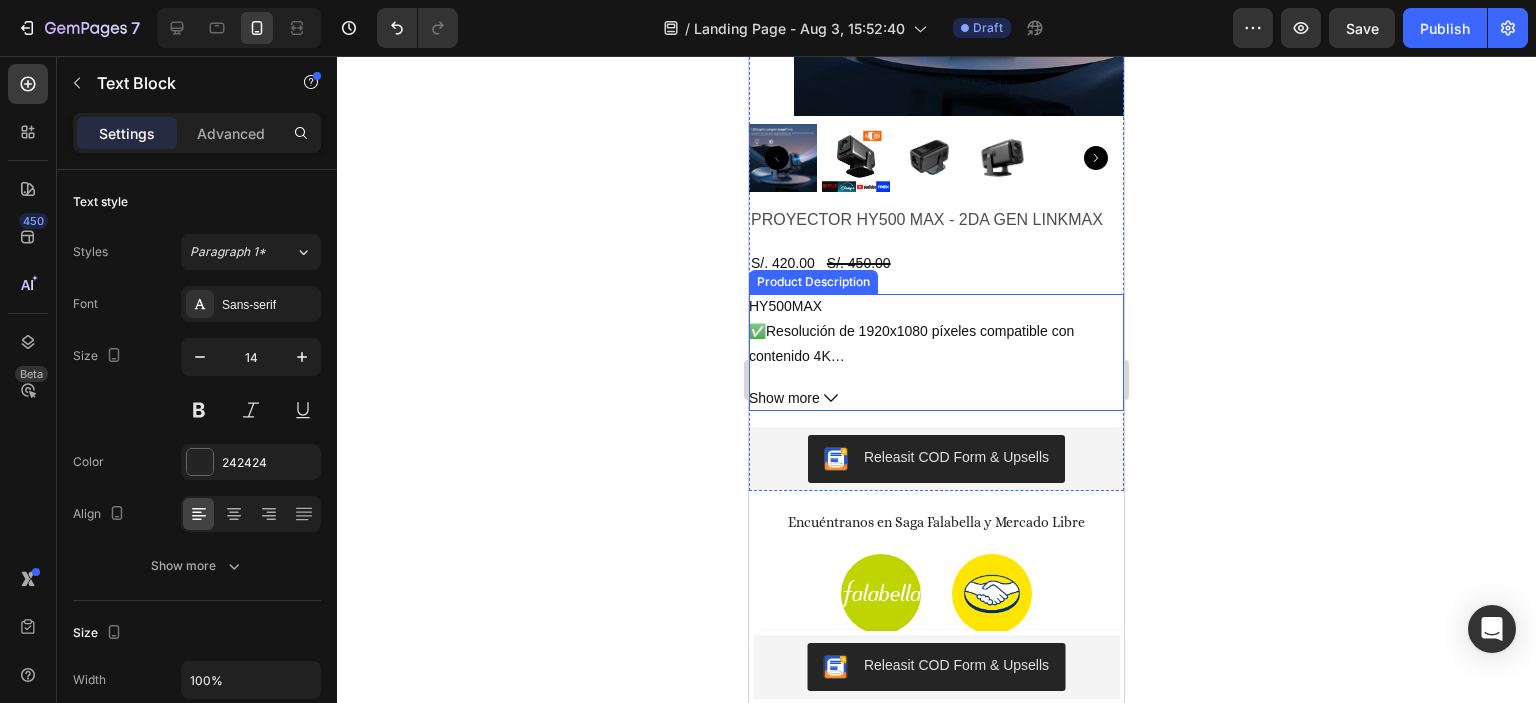 click on "Show more" at bounding box center [784, 398] 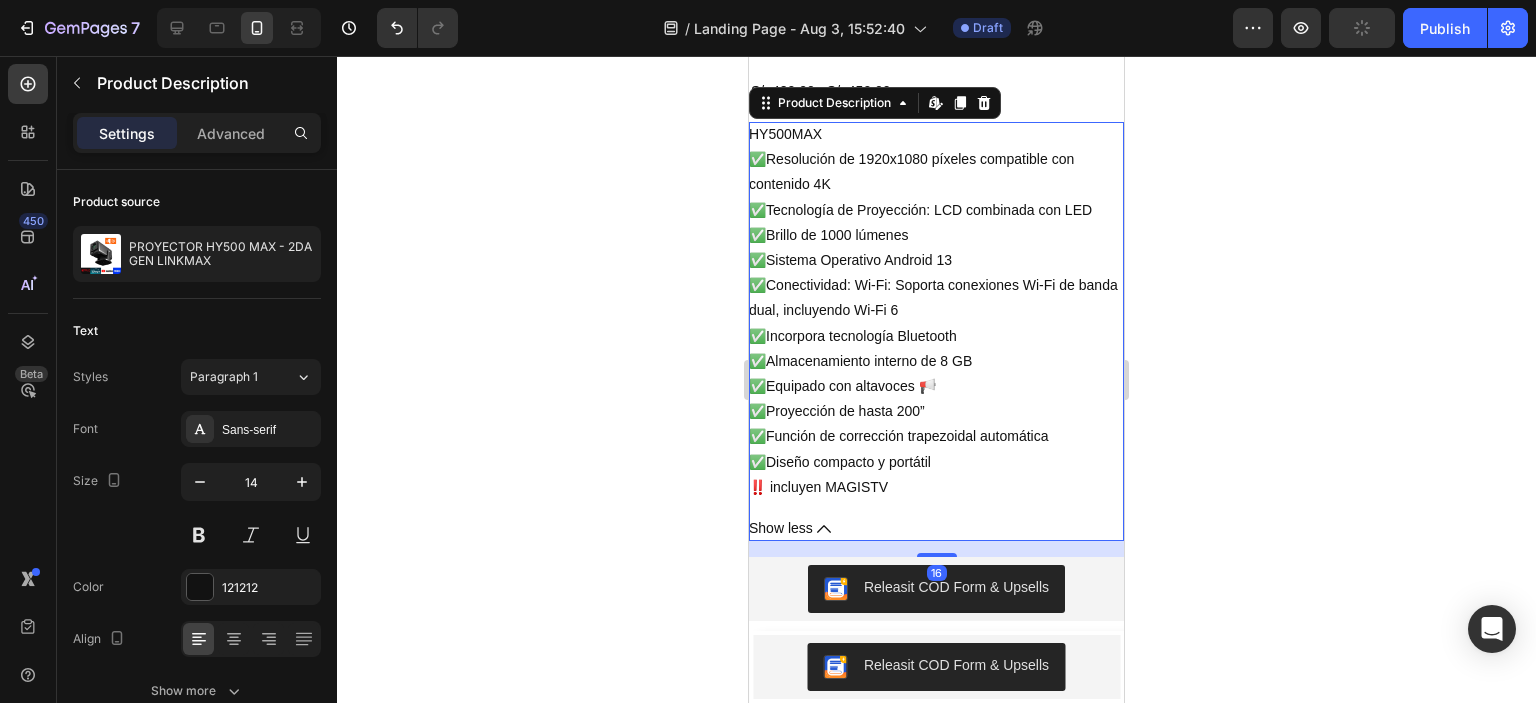 scroll, scrollTop: 1204, scrollLeft: 0, axis: vertical 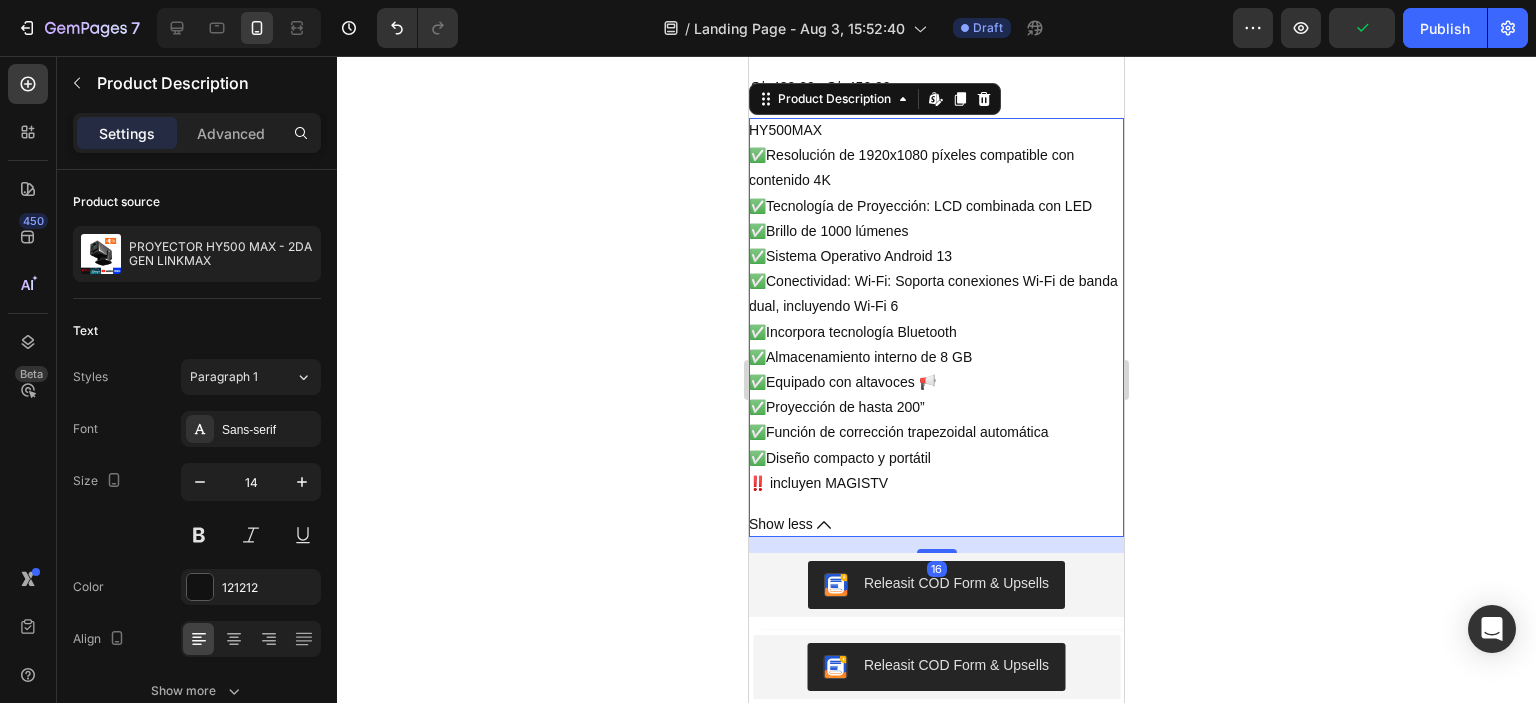 click on "Show less" at bounding box center (781, 524) 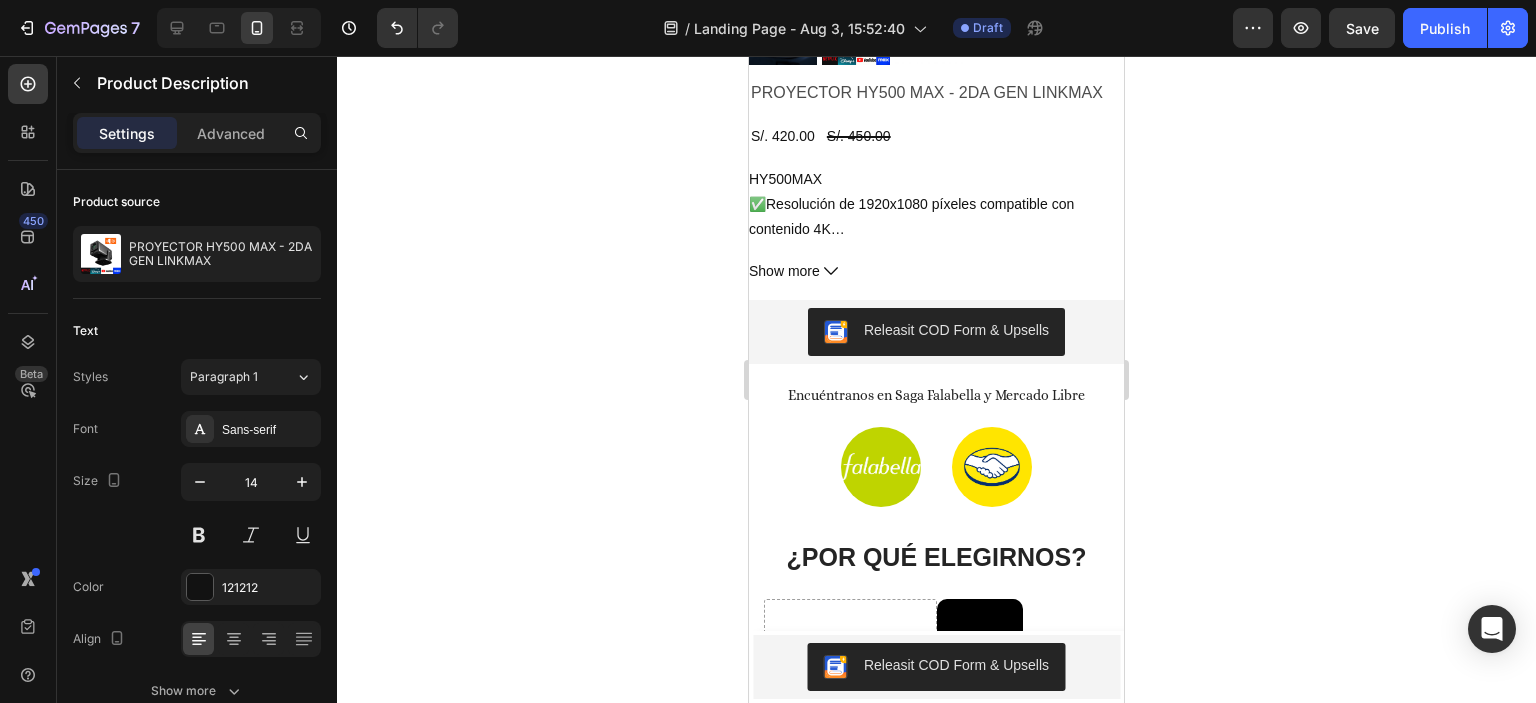 scroll, scrollTop: 1144, scrollLeft: 0, axis: vertical 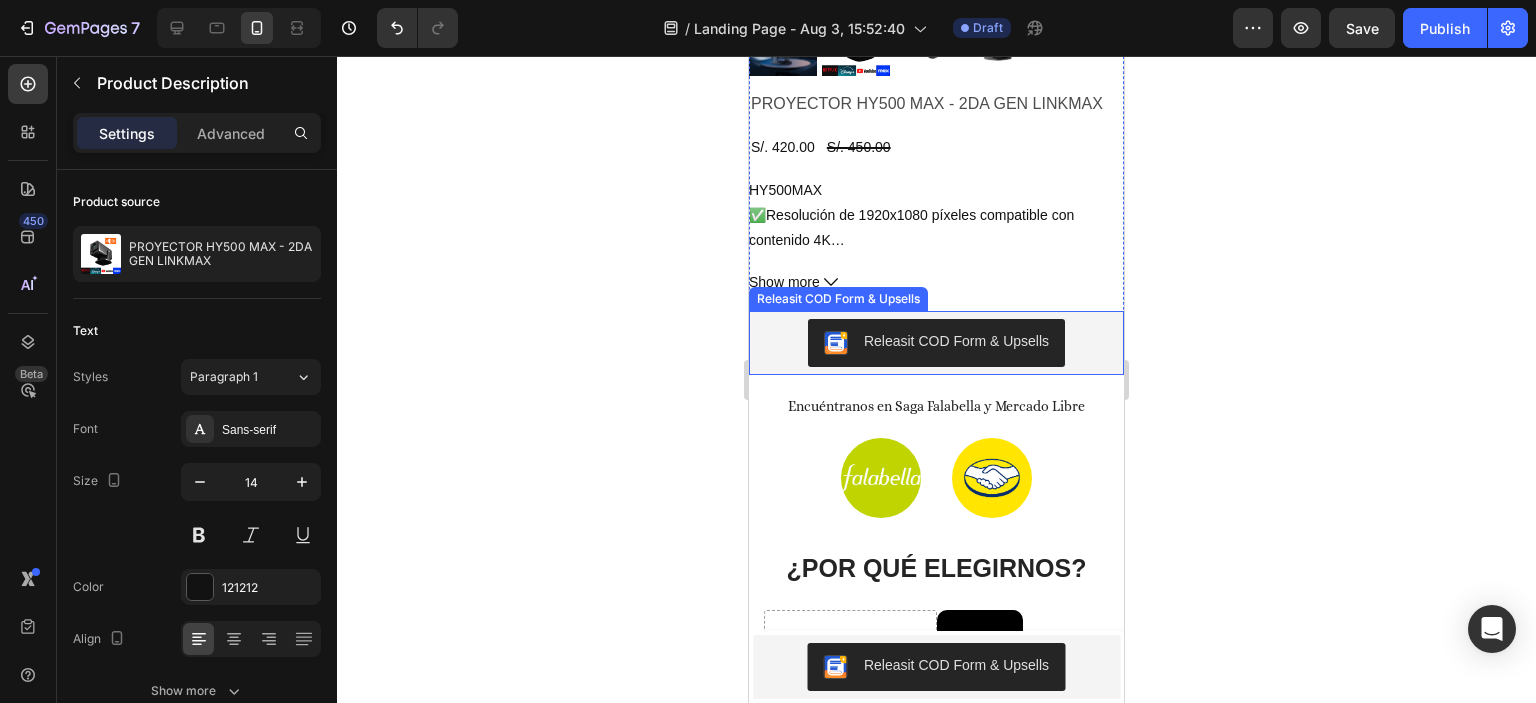 click on "Releasit COD Form & Upsells" at bounding box center (936, 343) 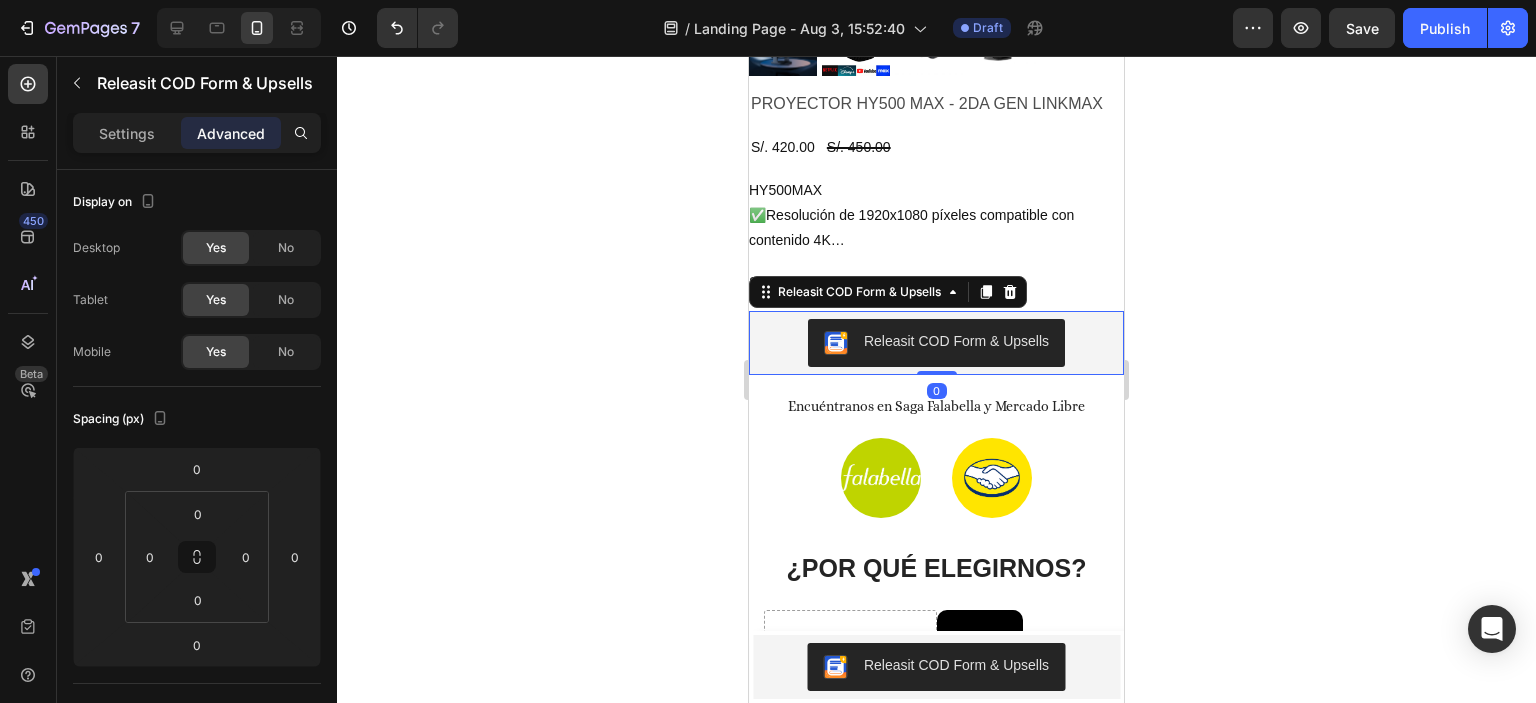 click 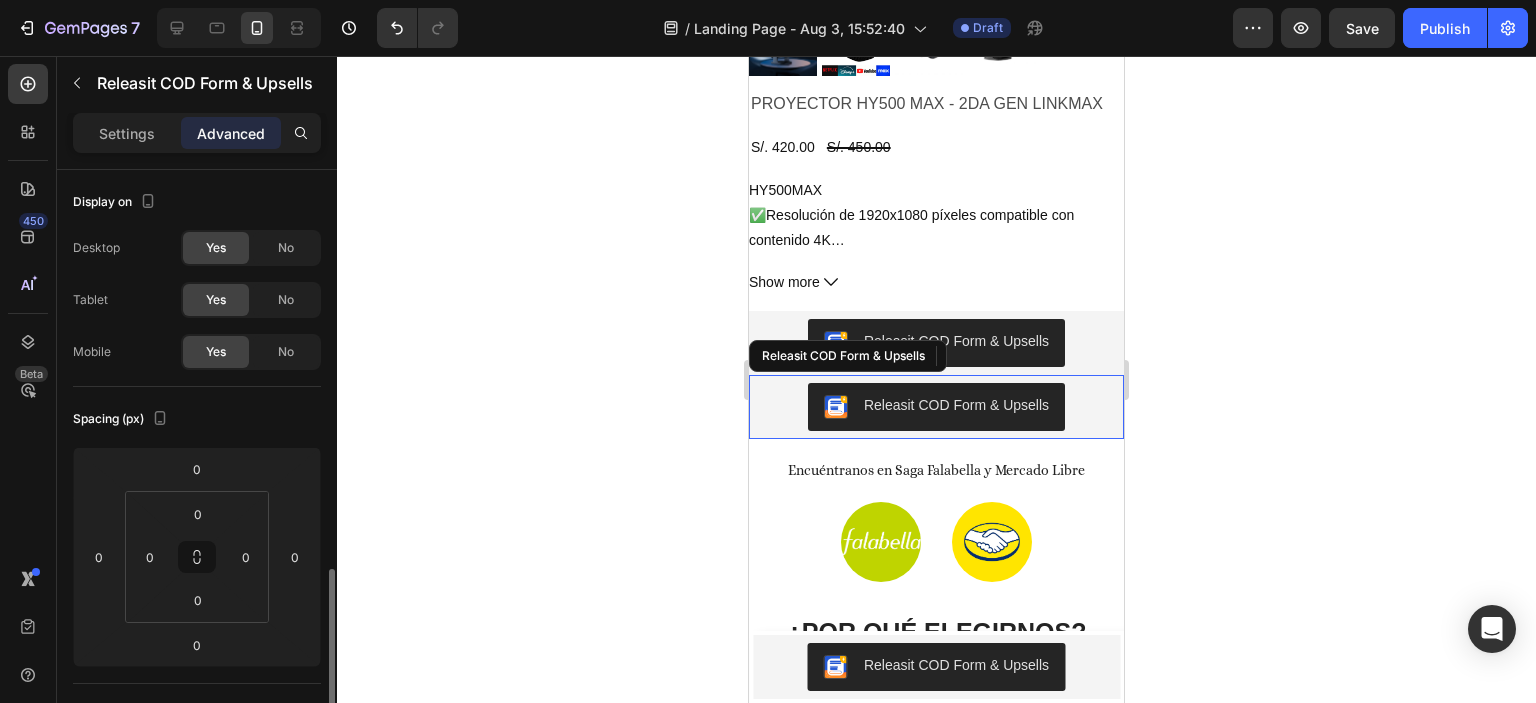 scroll, scrollTop: 280, scrollLeft: 0, axis: vertical 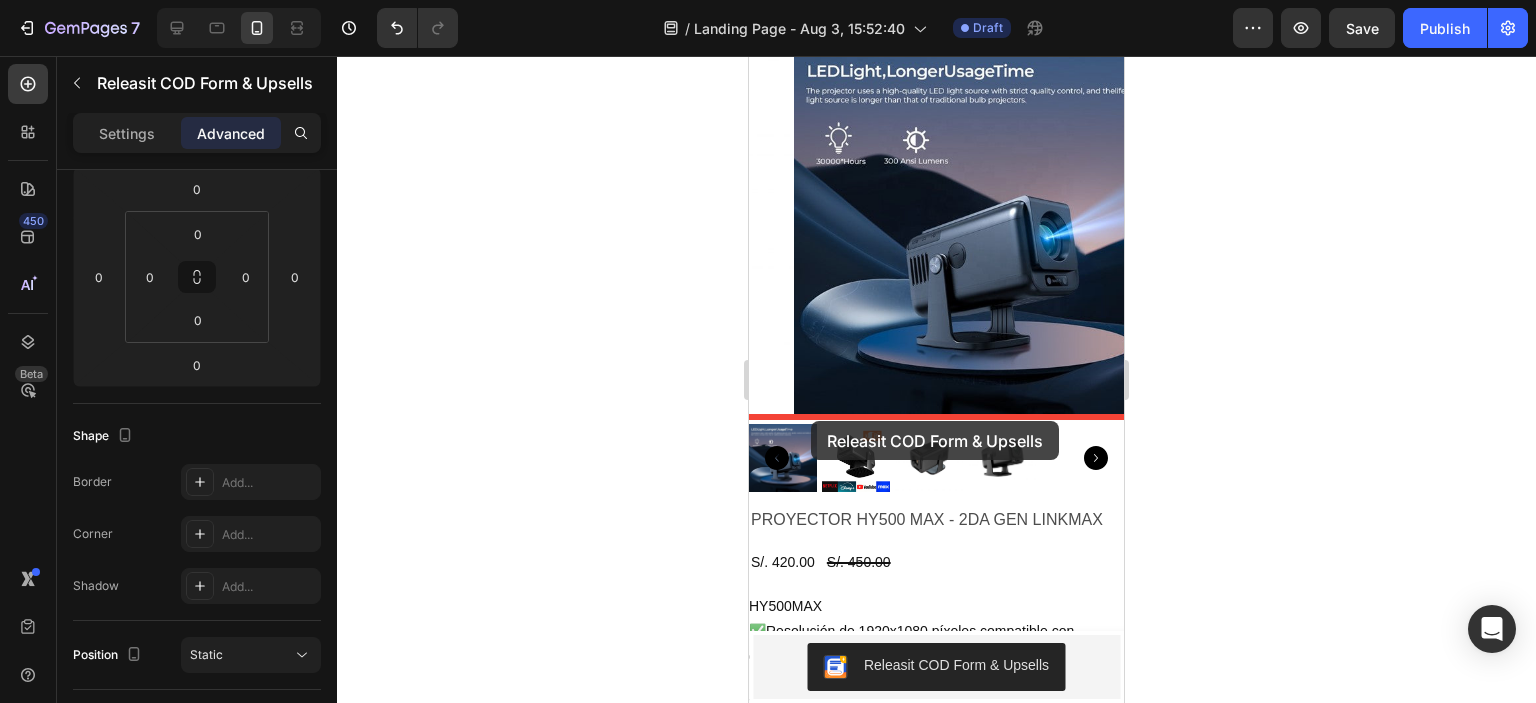 drag, startPoint x: 772, startPoint y: 343, endPoint x: 811, endPoint y: 422, distance: 88.10221 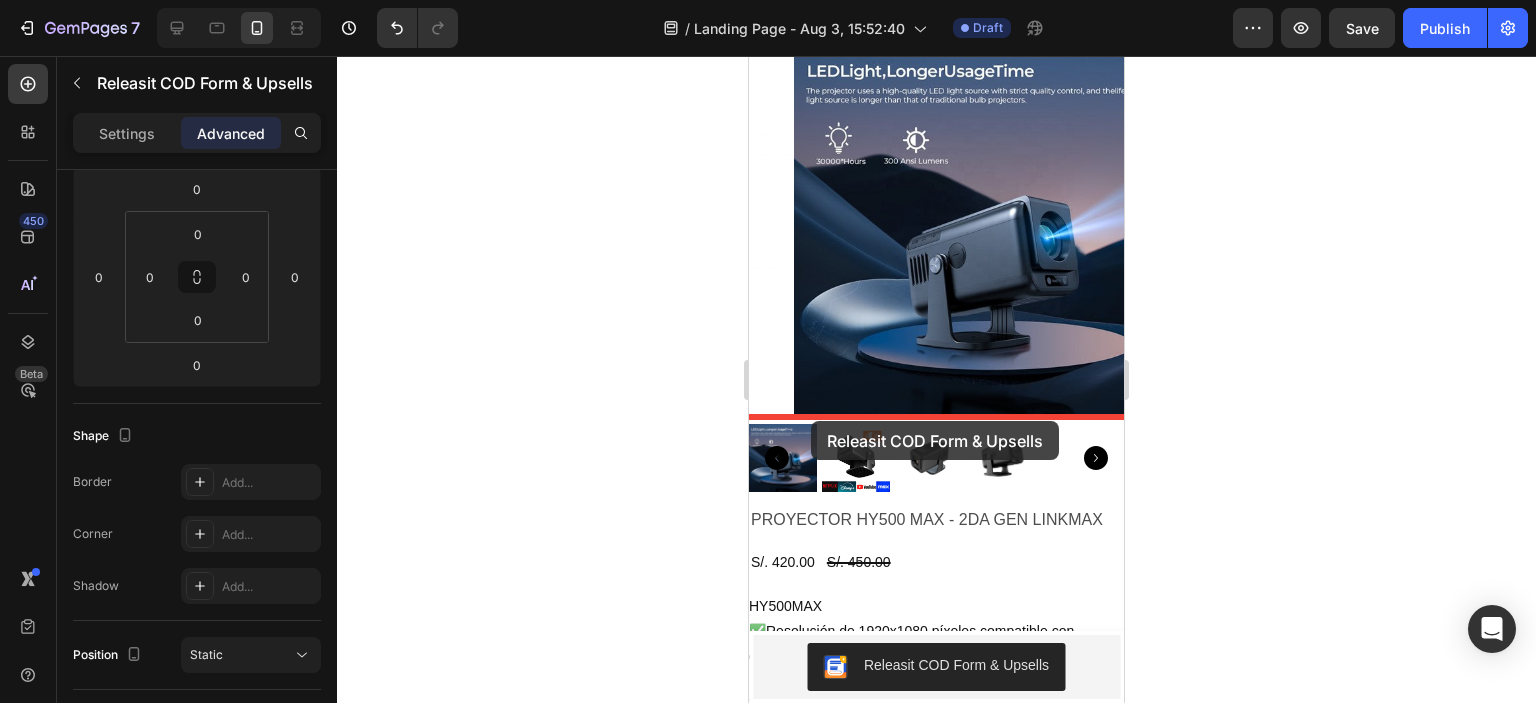 click on "iPhone 13 Mini  ( 375 px) iPhone 13 Mini iPhone 13 Pro iPhone 11 Pro Max iPhone 15 Pro Max Pixel 7 Galaxy S8+ Galaxy S20 Ultra iPad Mini iPad Air iPad Pro Header Product Images PROYECTOR HY500 MAX - 2DA GEN LINKMAX Product Title S/. 420.00 Product Price Product Price Row Setup options like colors, sizes with product variant.       Add new variant   or   sync data Product Variants & Swatches
1
Product Quantity Releasit COD Form & Upsells Releasit COD Form & Upsells Row Product Sticky Image Section 5 Image Image Image Row Section 6 NOCHES DE CINE EN CASA Text Block GARANTÍA DE 30 DÍAS Text Block ENVÍO GRATIS A TODO EL PERÚ Text Block Row Section 7 🔥 Más de 2,000 proyectores  vendidos en el último mes 🔥 Text Block Row Section 8 Icon Icon Icon Icon Icon Icon List 2,590 reseñas verificadas con 5 estrellas Text Block Row Section 9
Product Images PROYECTOR HY500 MAX - 2DA GEN LINKMAX Product Title S/. 420.00 Product Price Product Price S/. 450.00" at bounding box center [936, 877] 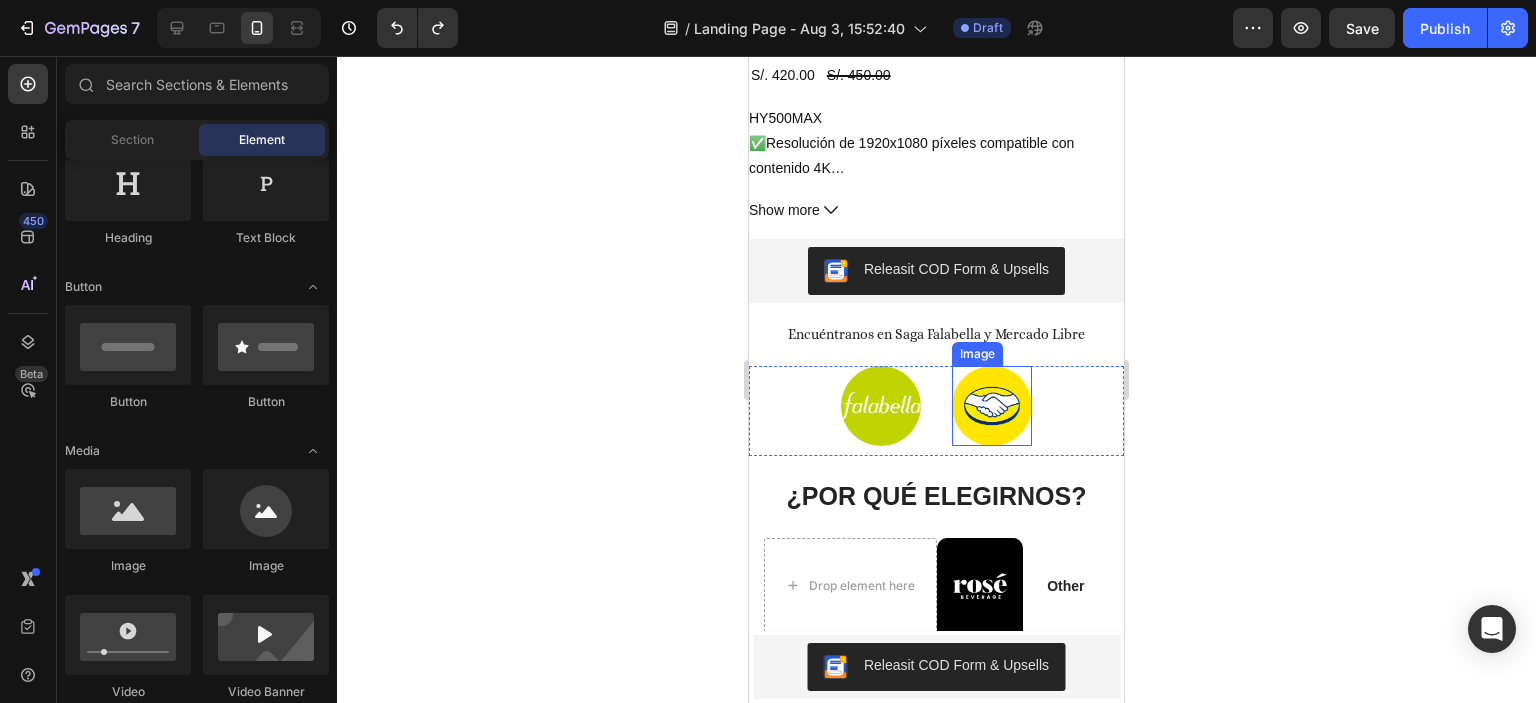 scroll, scrollTop: 1184, scrollLeft: 0, axis: vertical 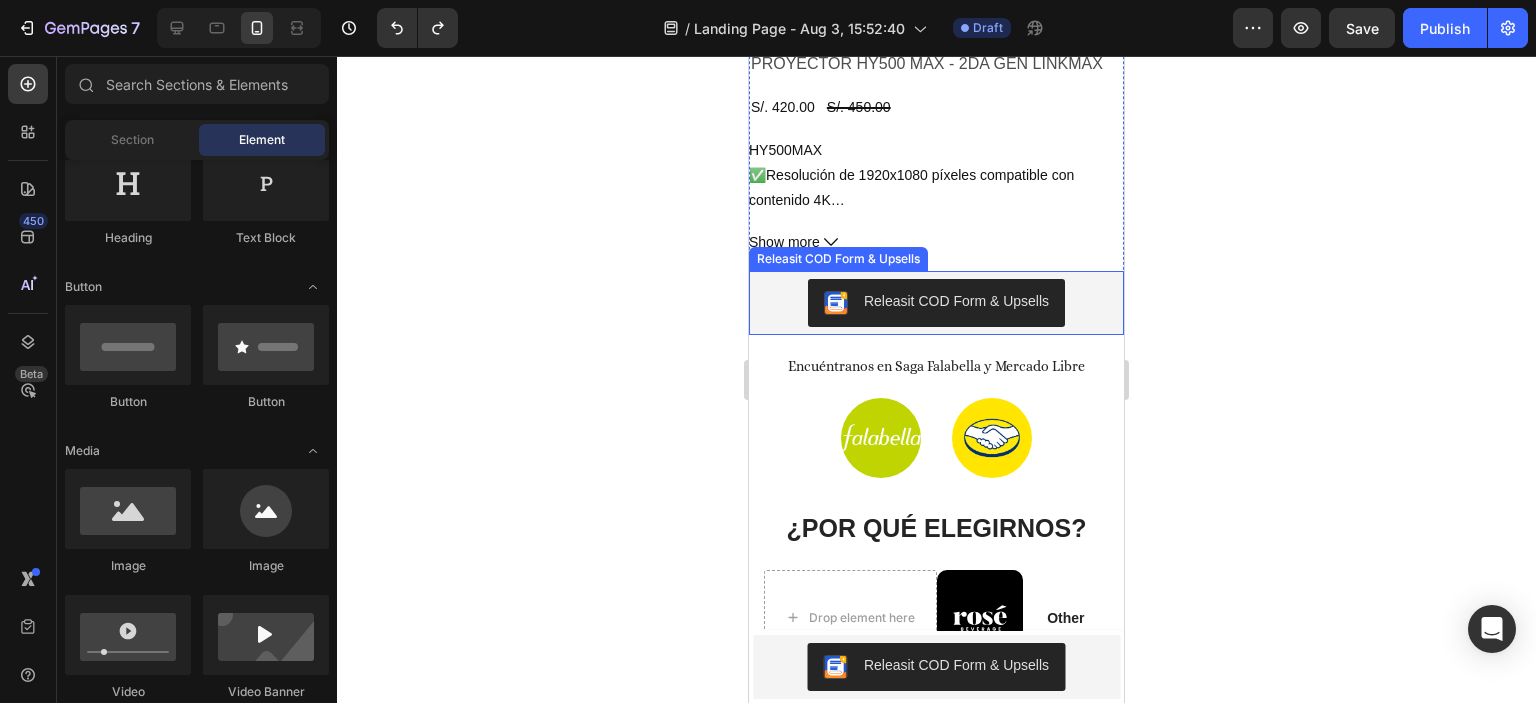 click on "Releasit COD Form & Upsells" at bounding box center (936, 303) 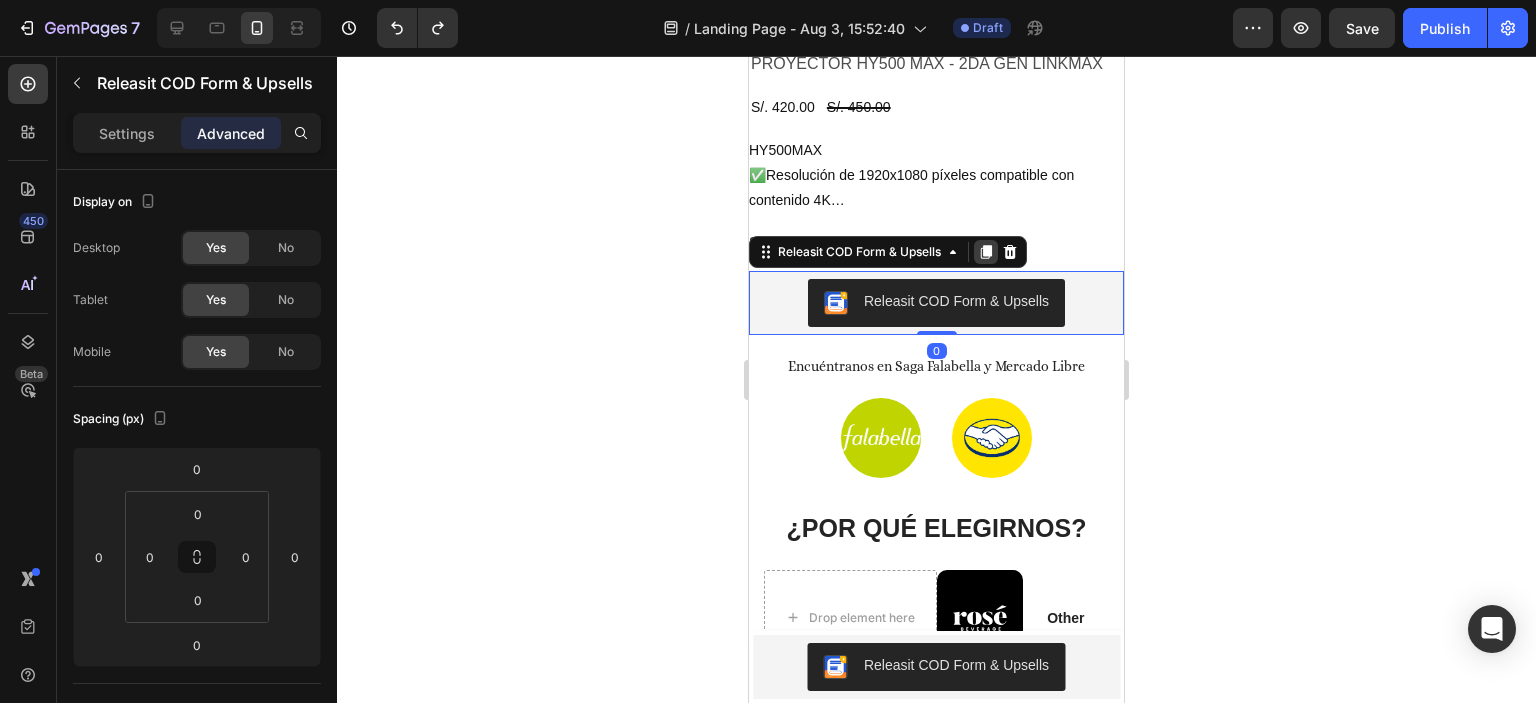 click at bounding box center [986, 252] 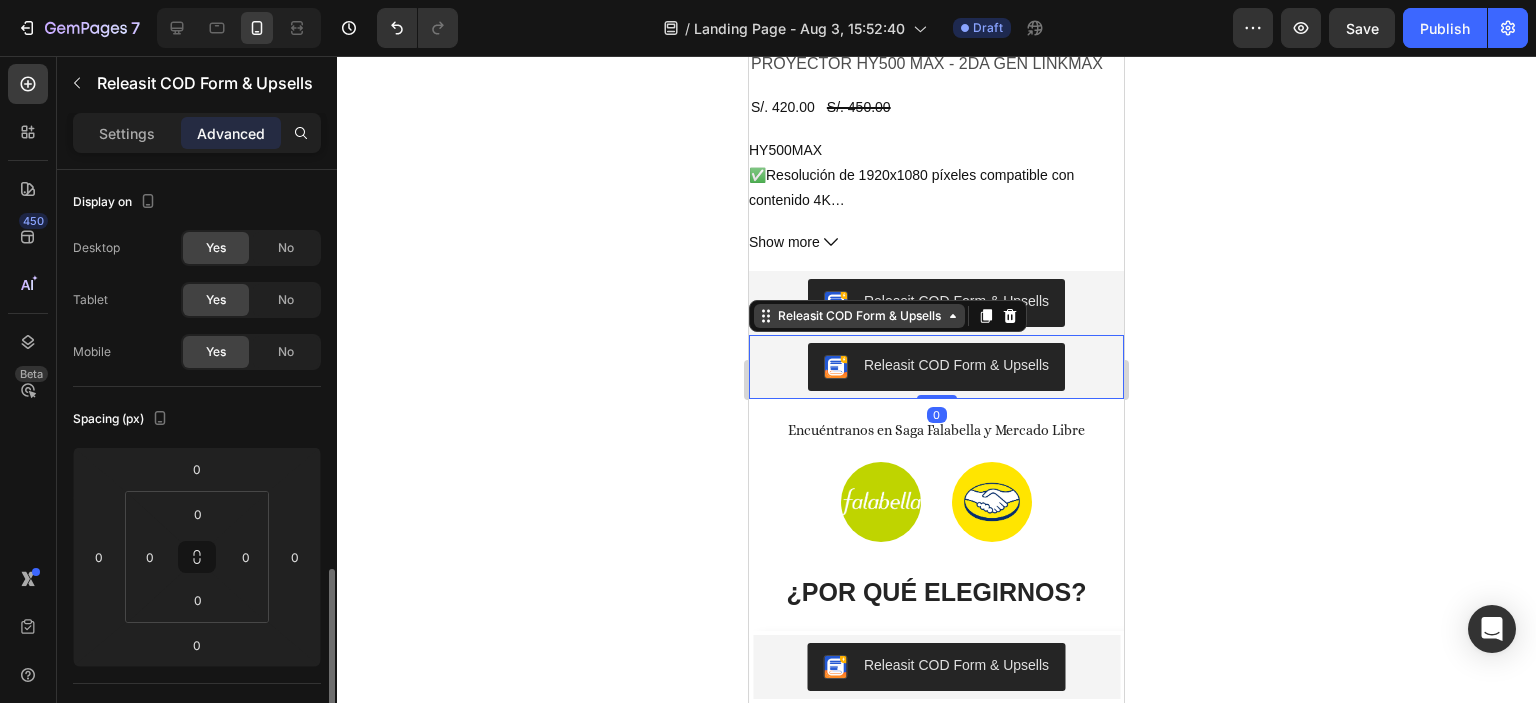 scroll, scrollTop: 280, scrollLeft: 0, axis: vertical 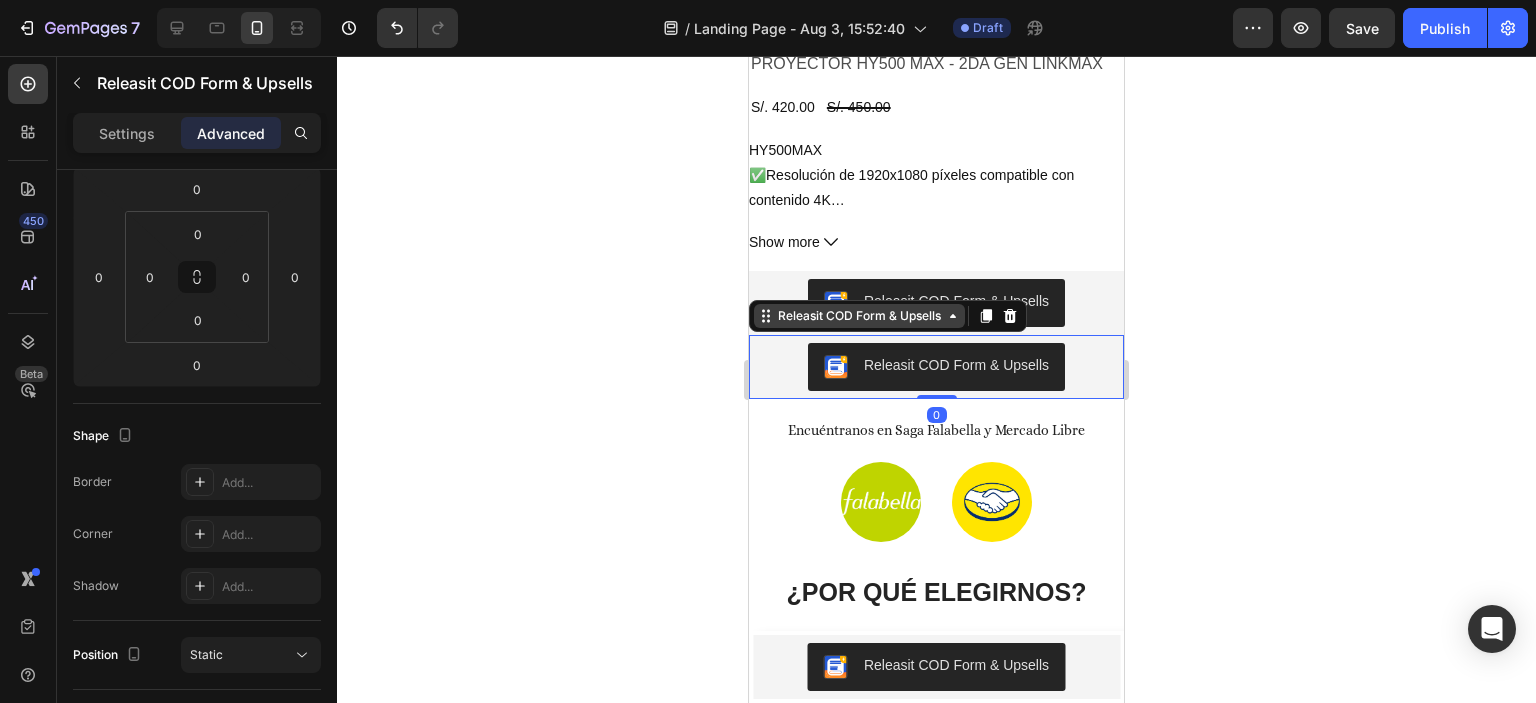 click on "Releasit COD Form & Upsells" at bounding box center (859, 316) 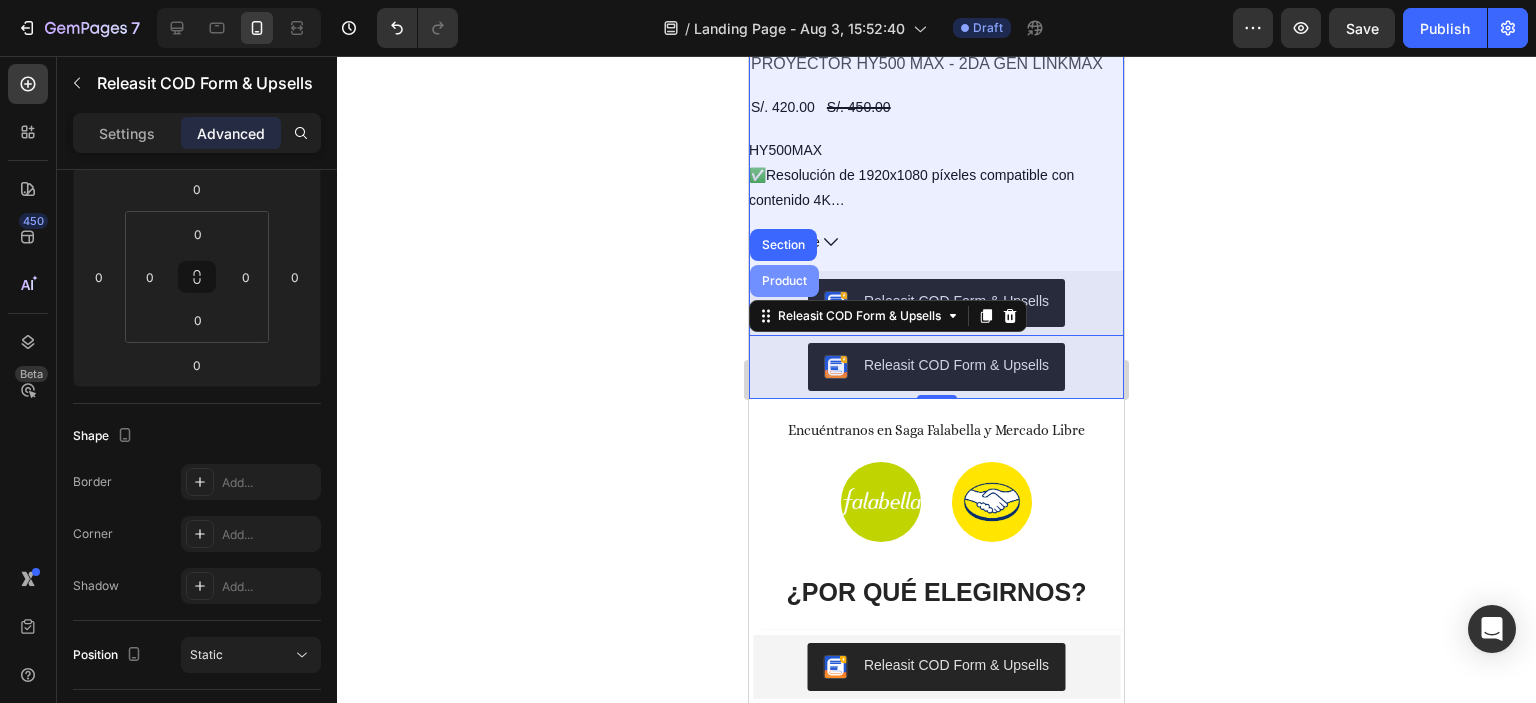 click on "Product" at bounding box center [784, 281] 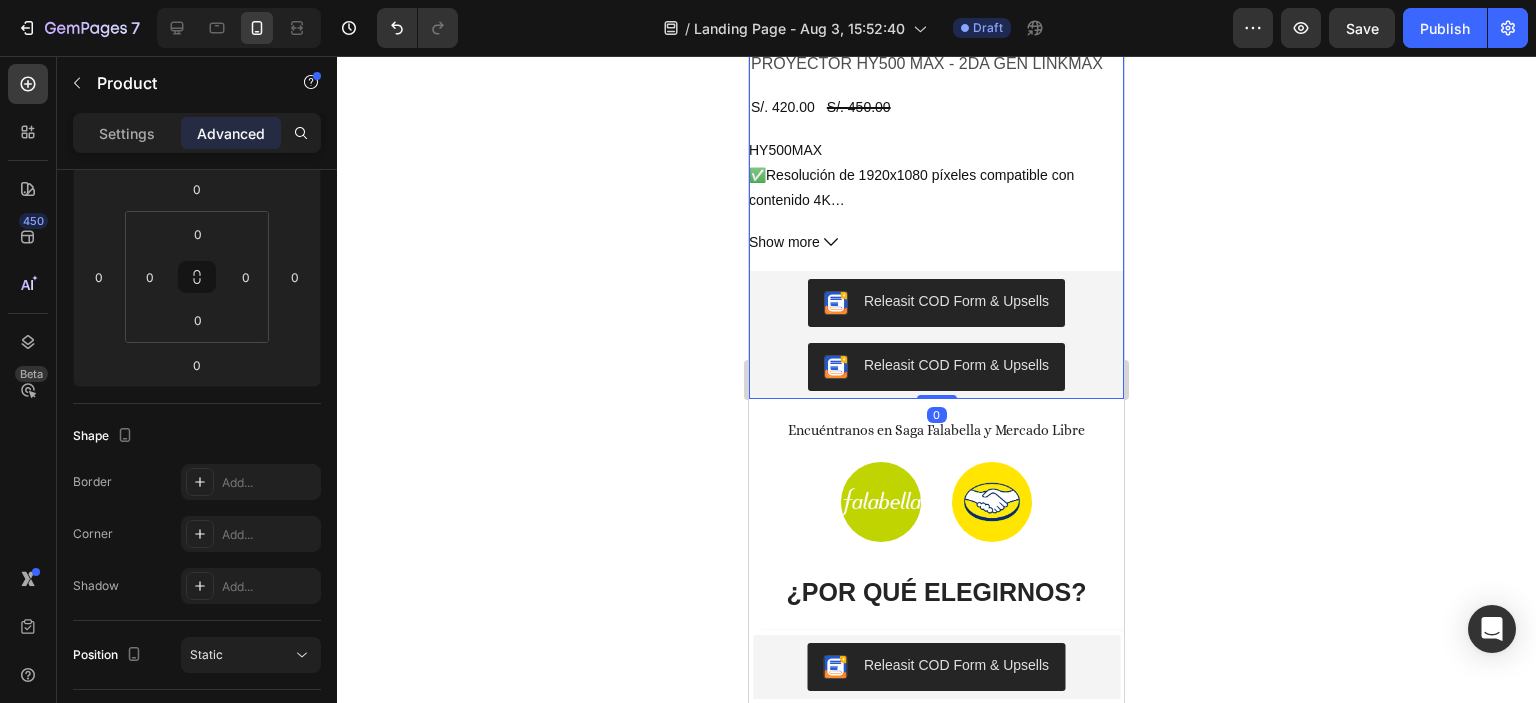 scroll, scrollTop: 0, scrollLeft: 0, axis: both 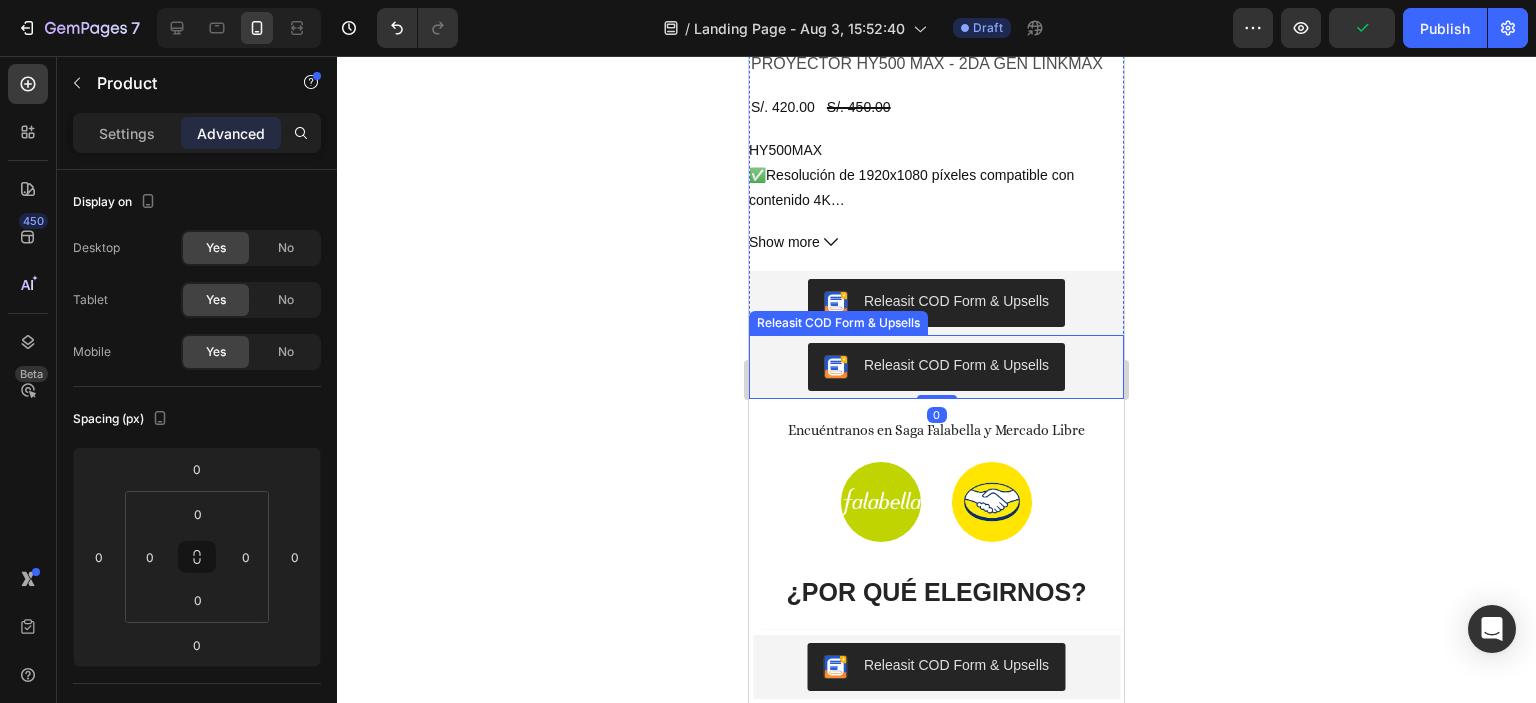 click on "Releasit COD Form & Upsells" at bounding box center [936, 367] 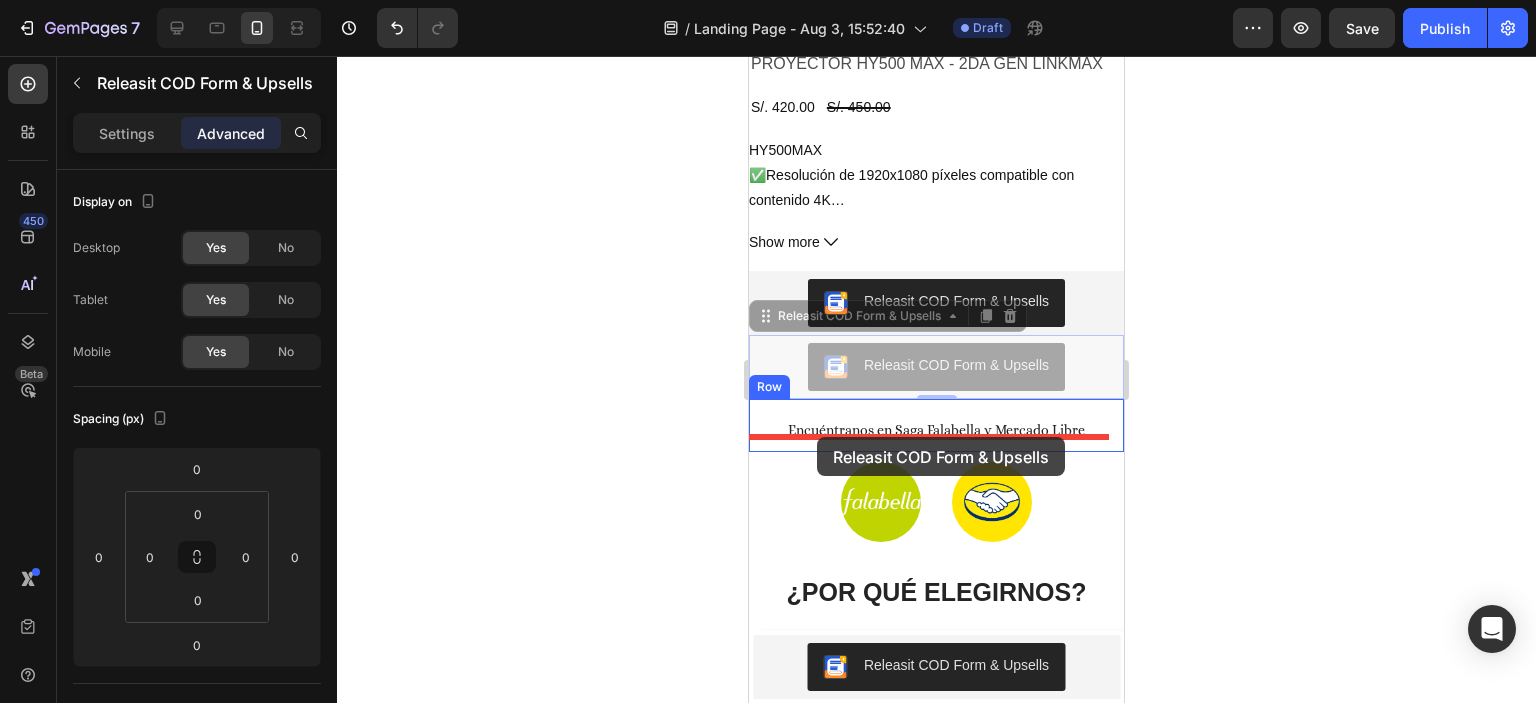 drag, startPoint x: 824, startPoint y: 311, endPoint x: 817, endPoint y: 437, distance: 126.1943 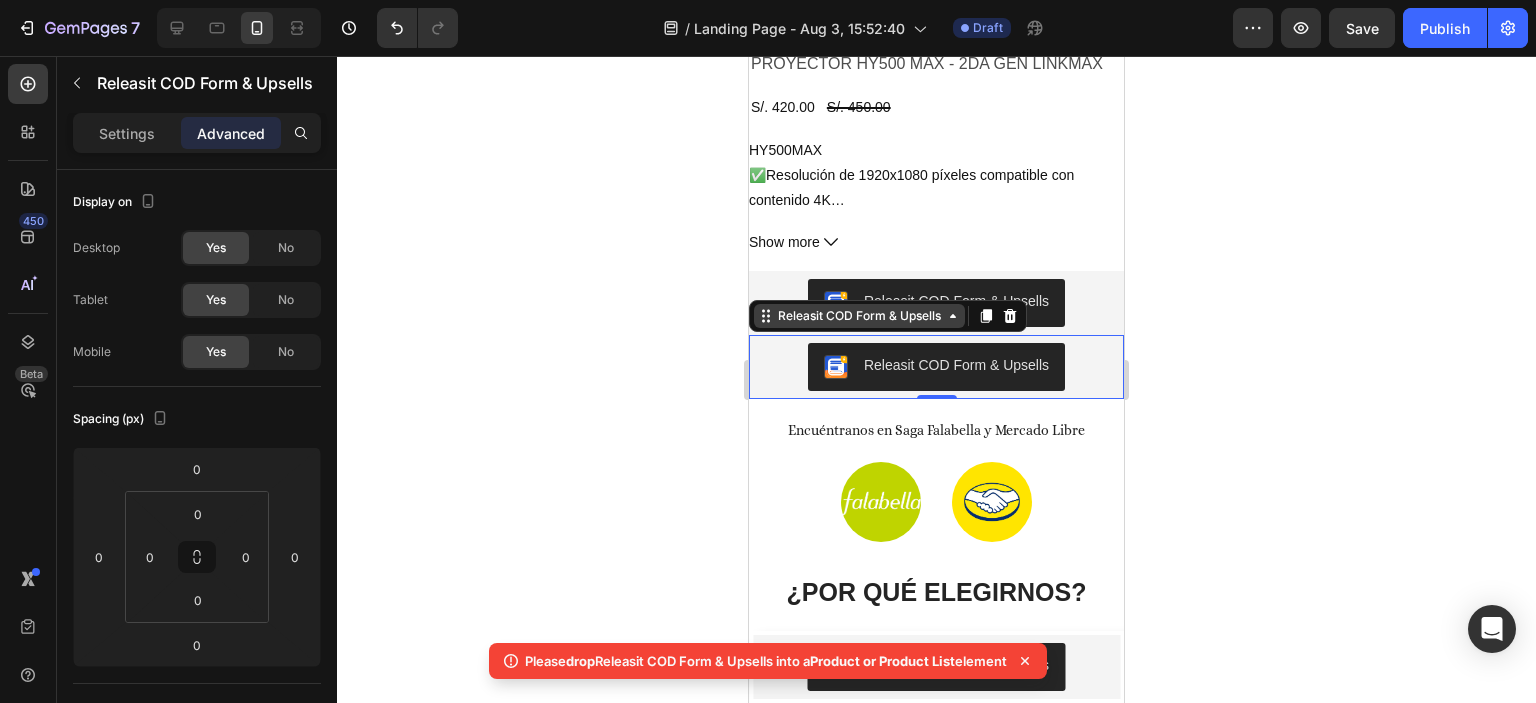 click on "Releasit COD Form & Upsells" at bounding box center [859, 316] 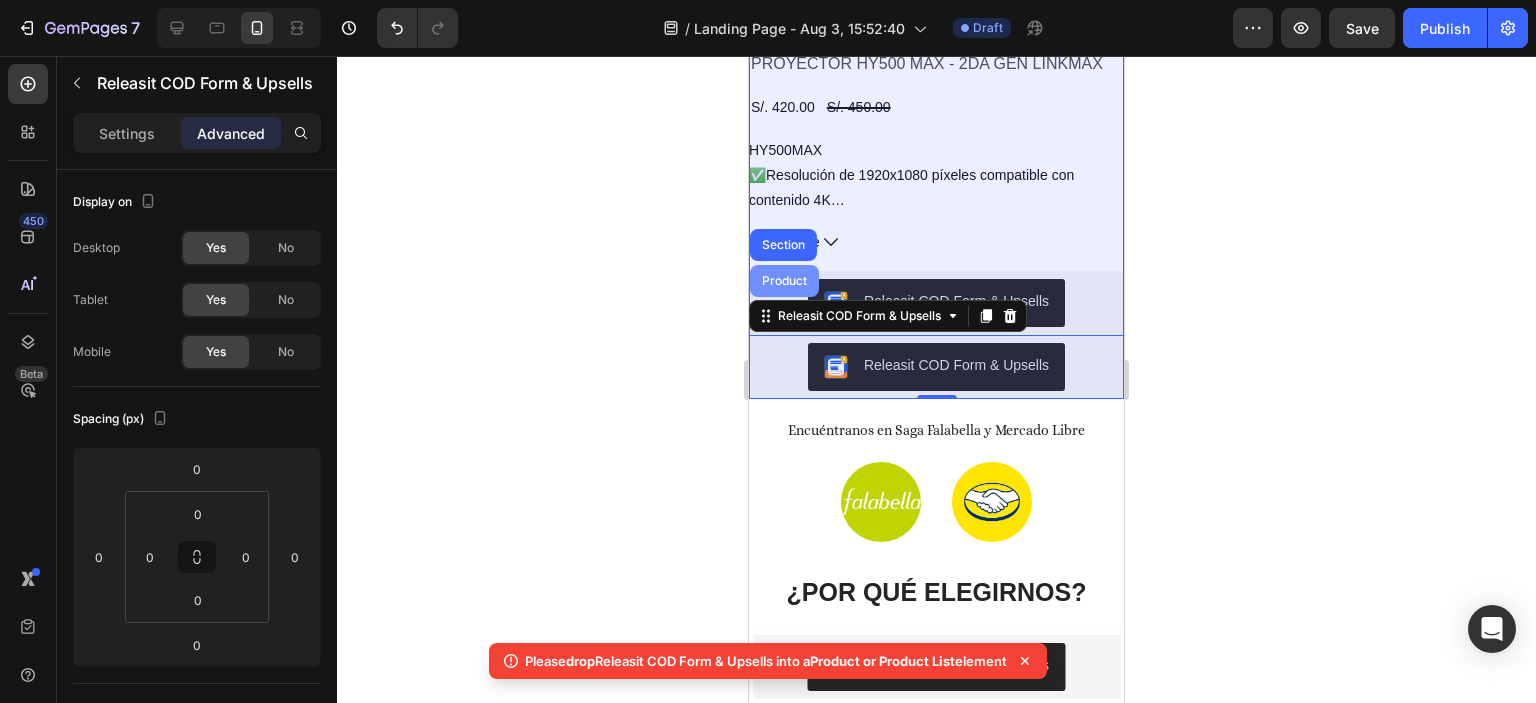 click on "Product" at bounding box center [784, 281] 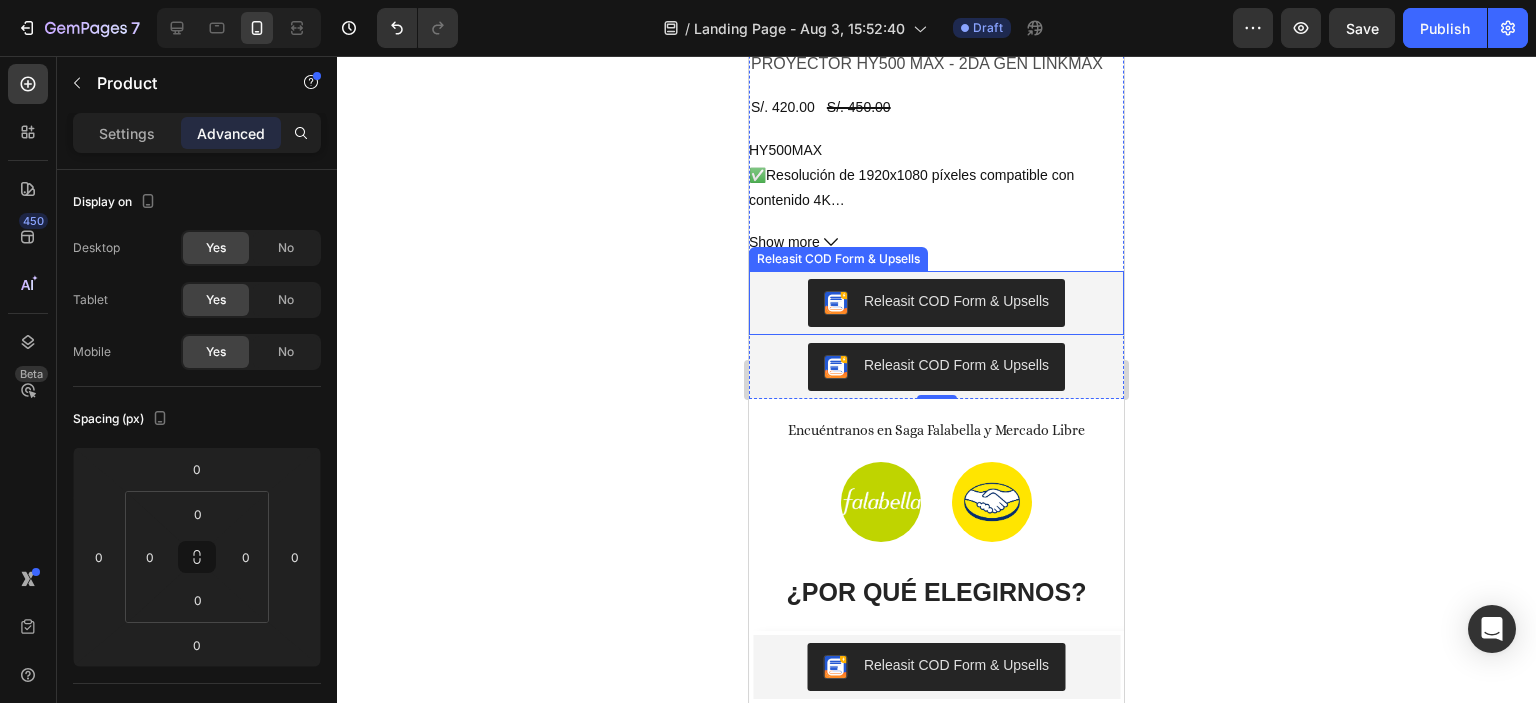 click on "Releasit COD Form & Upsells" at bounding box center (838, 259) 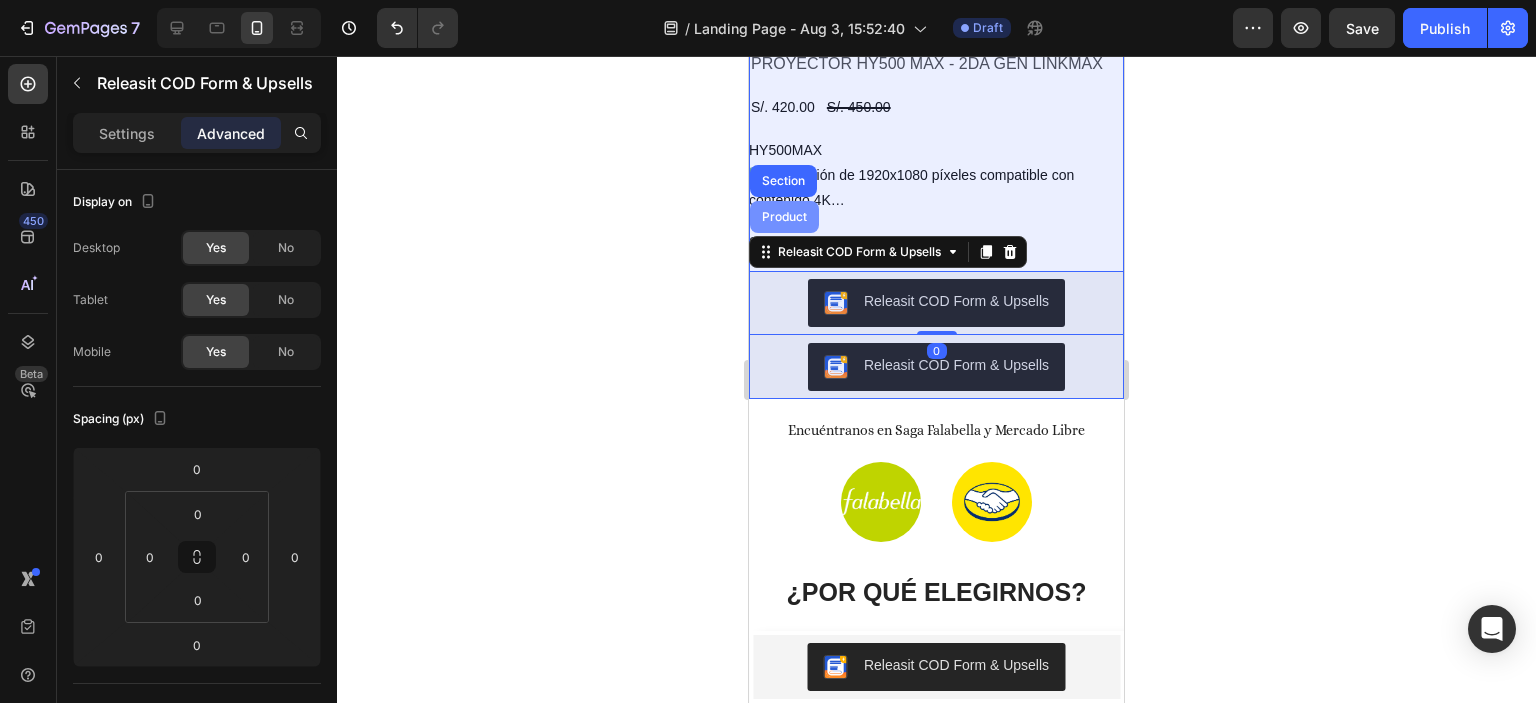 click on "Product" at bounding box center [784, 217] 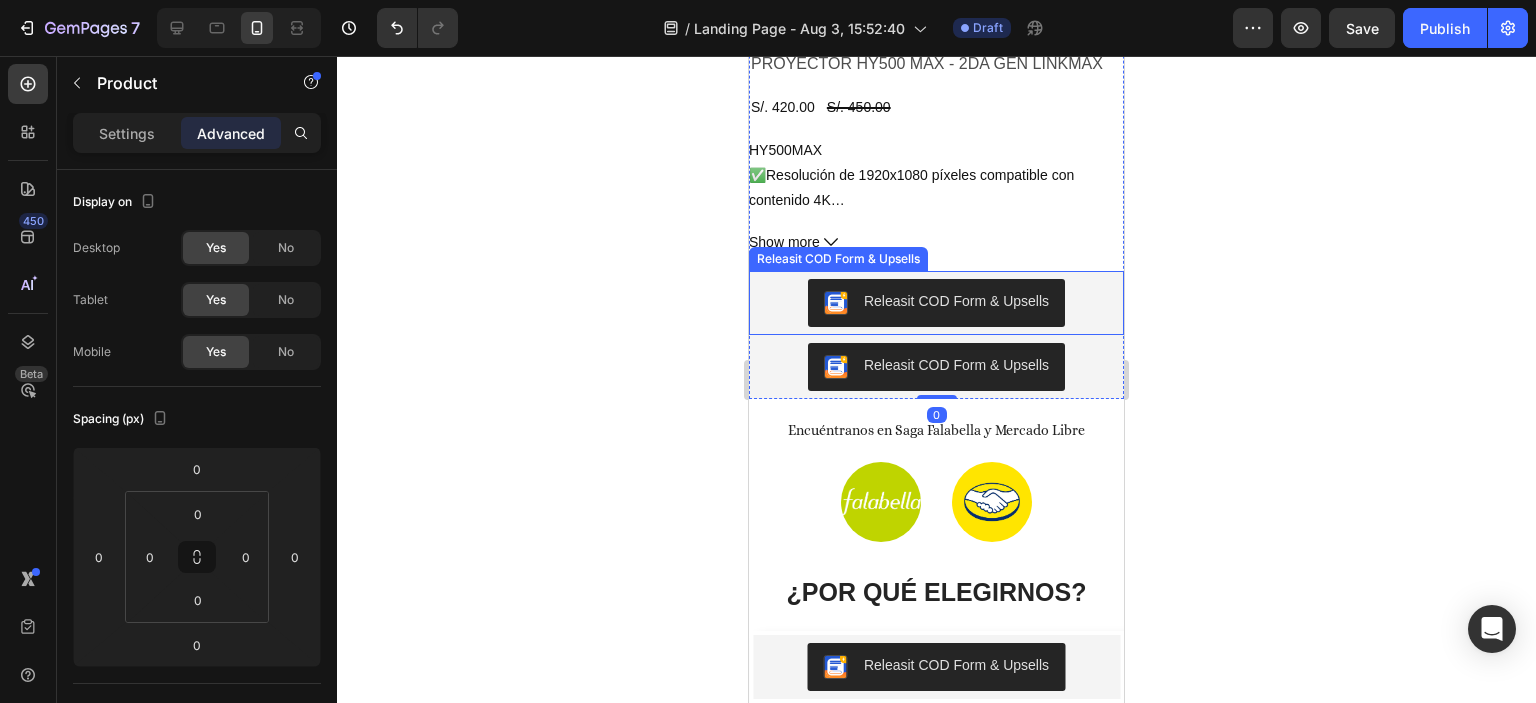 click on "Releasit COD Form & Upsells" at bounding box center (936, 303) 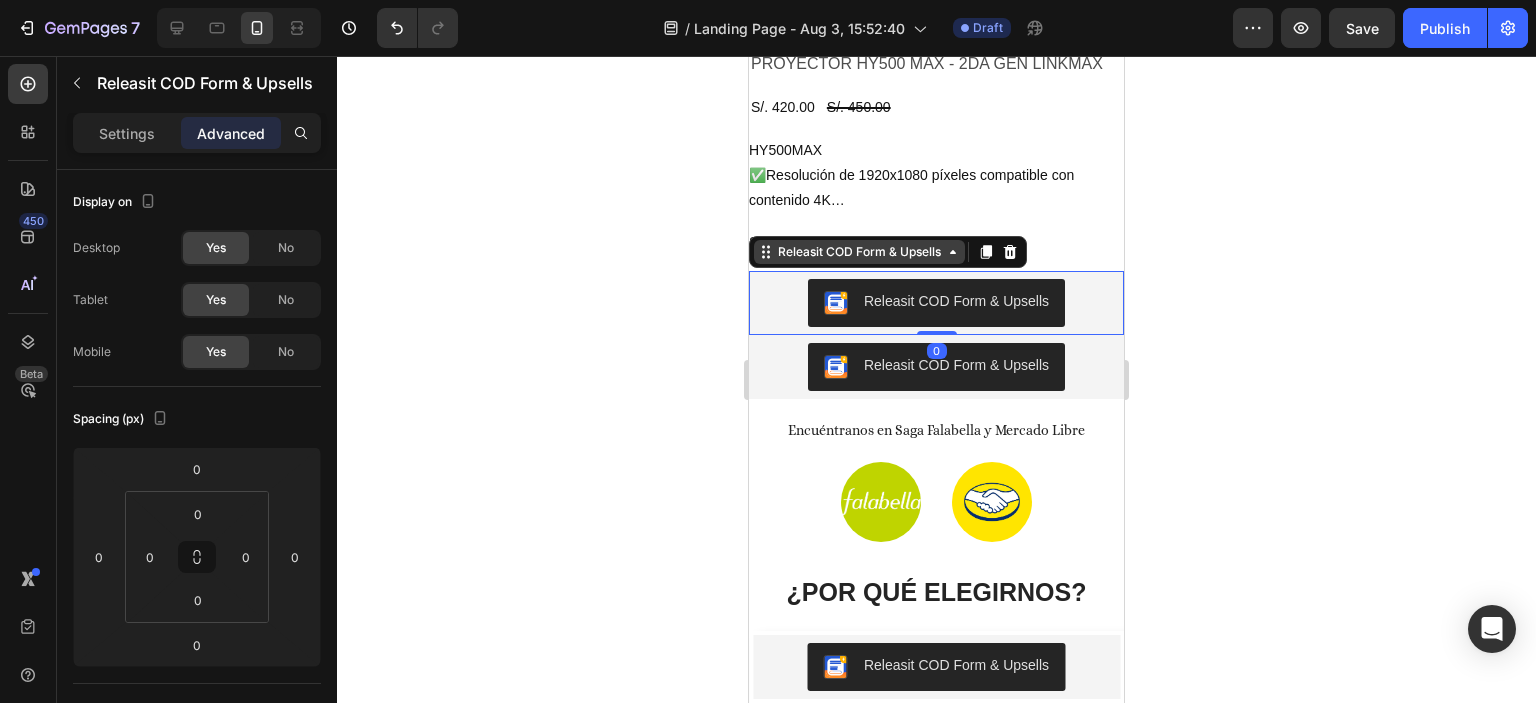 click 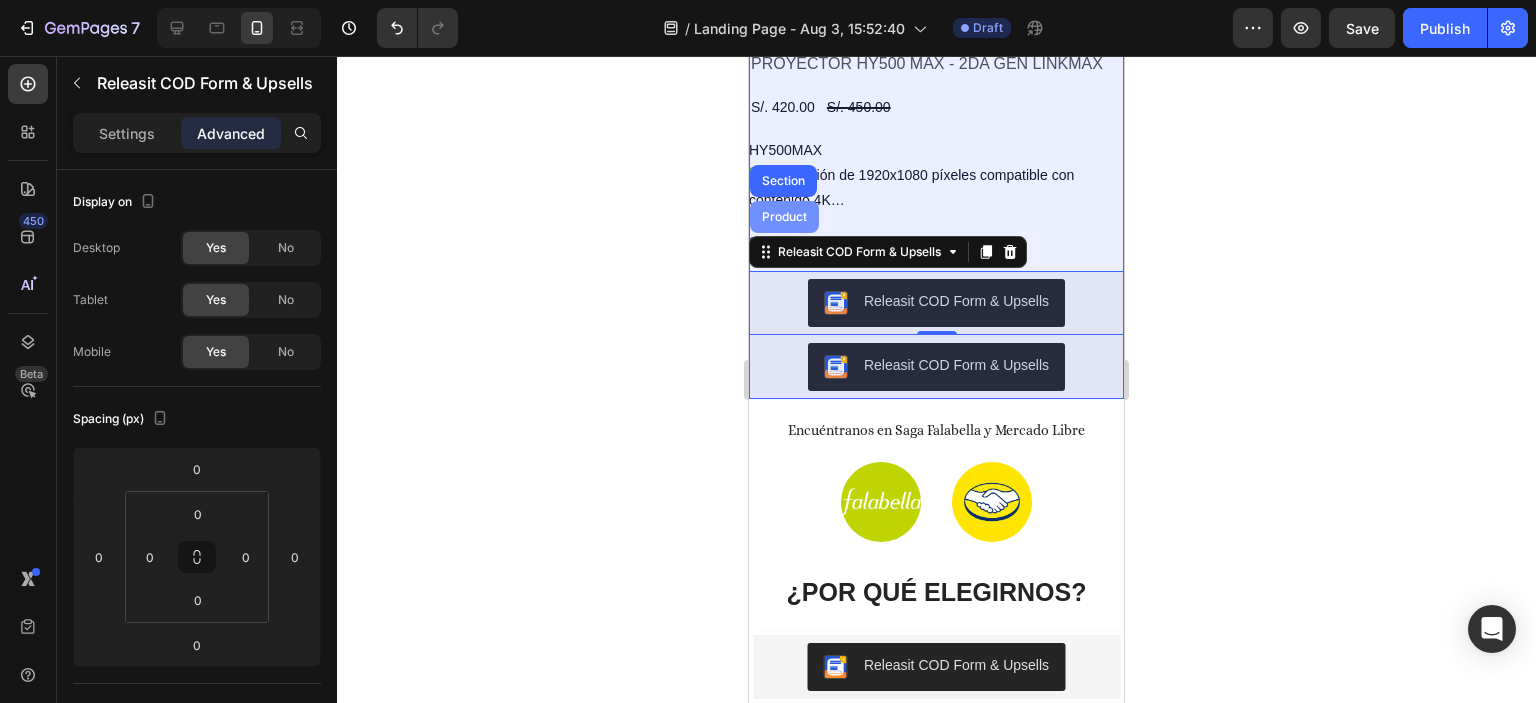 click on "Product" at bounding box center (784, 217) 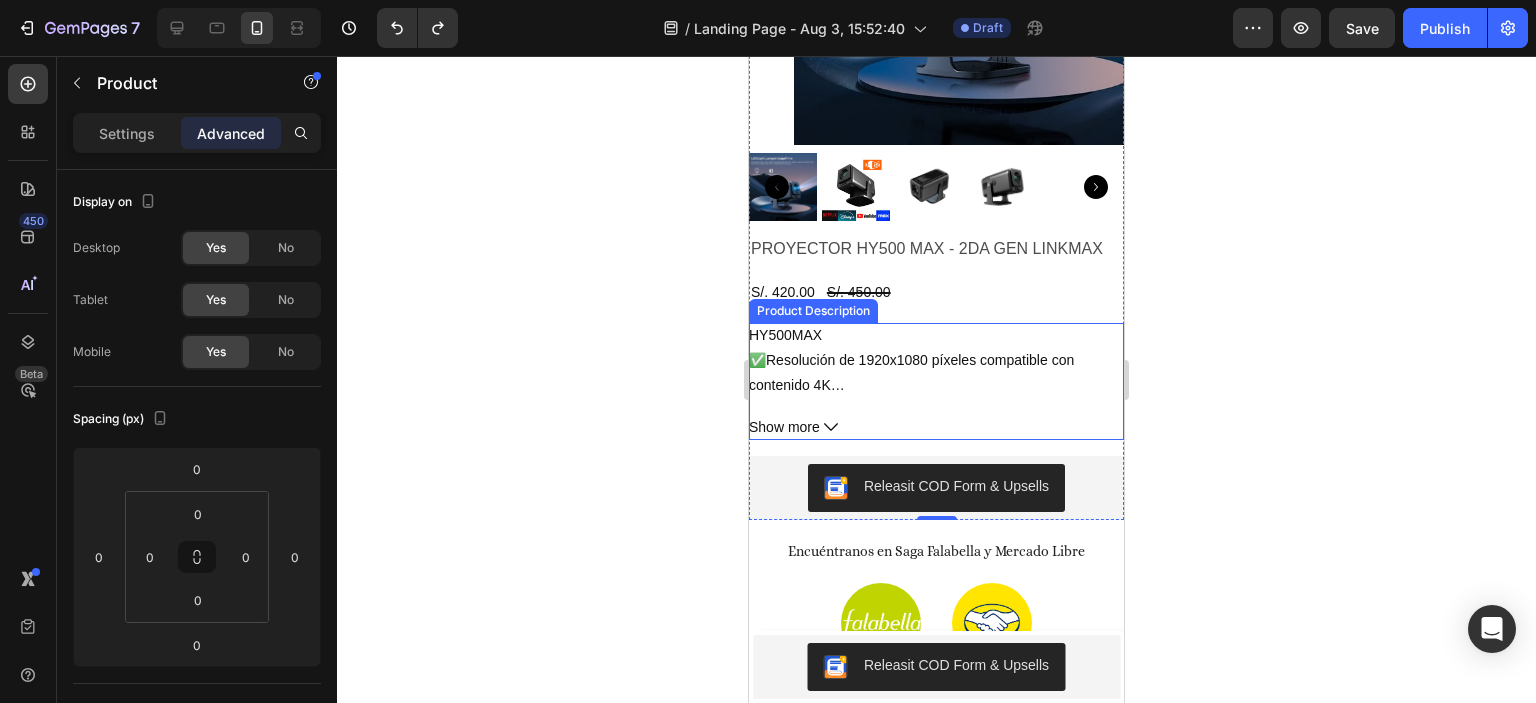 scroll, scrollTop: 998, scrollLeft: 0, axis: vertical 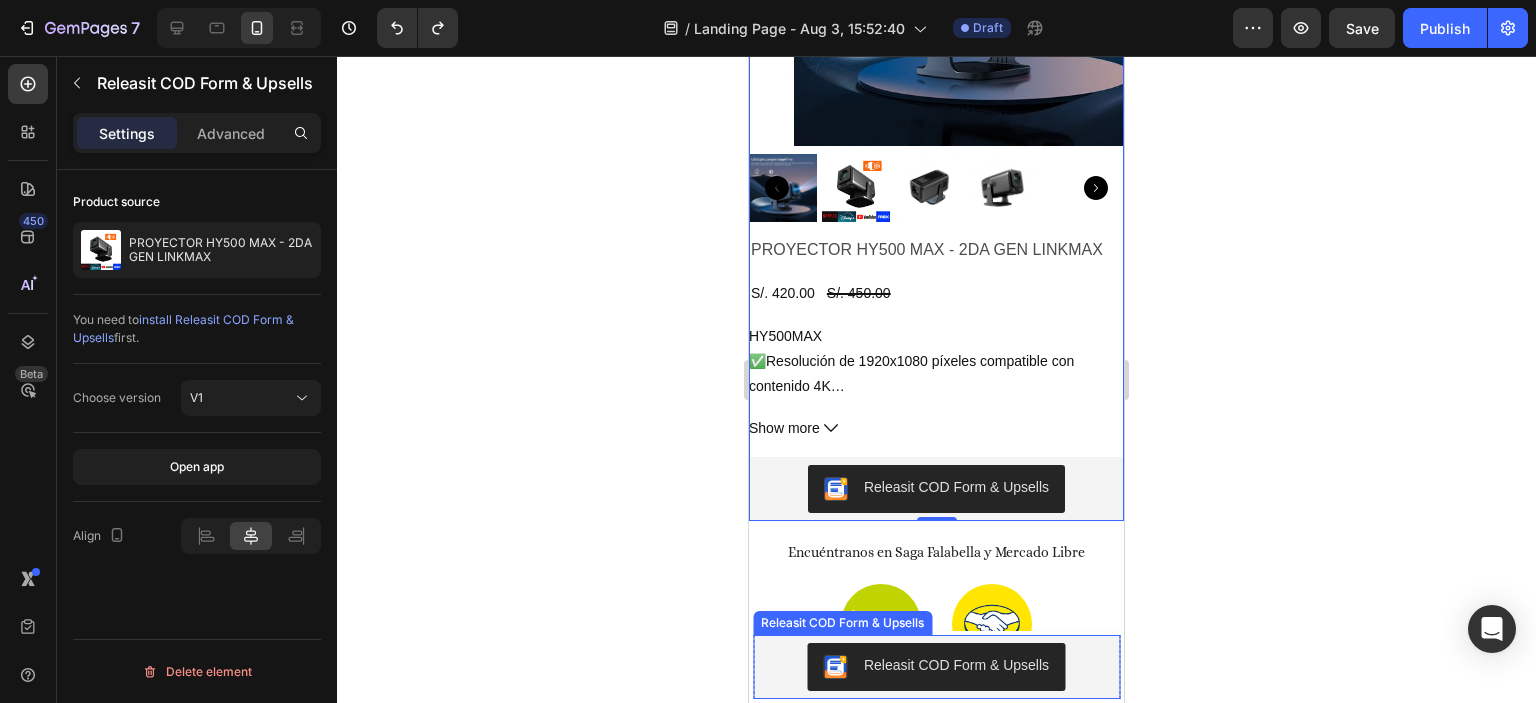 click on "Releasit COD Form & Upsells" at bounding box center (936, 667) 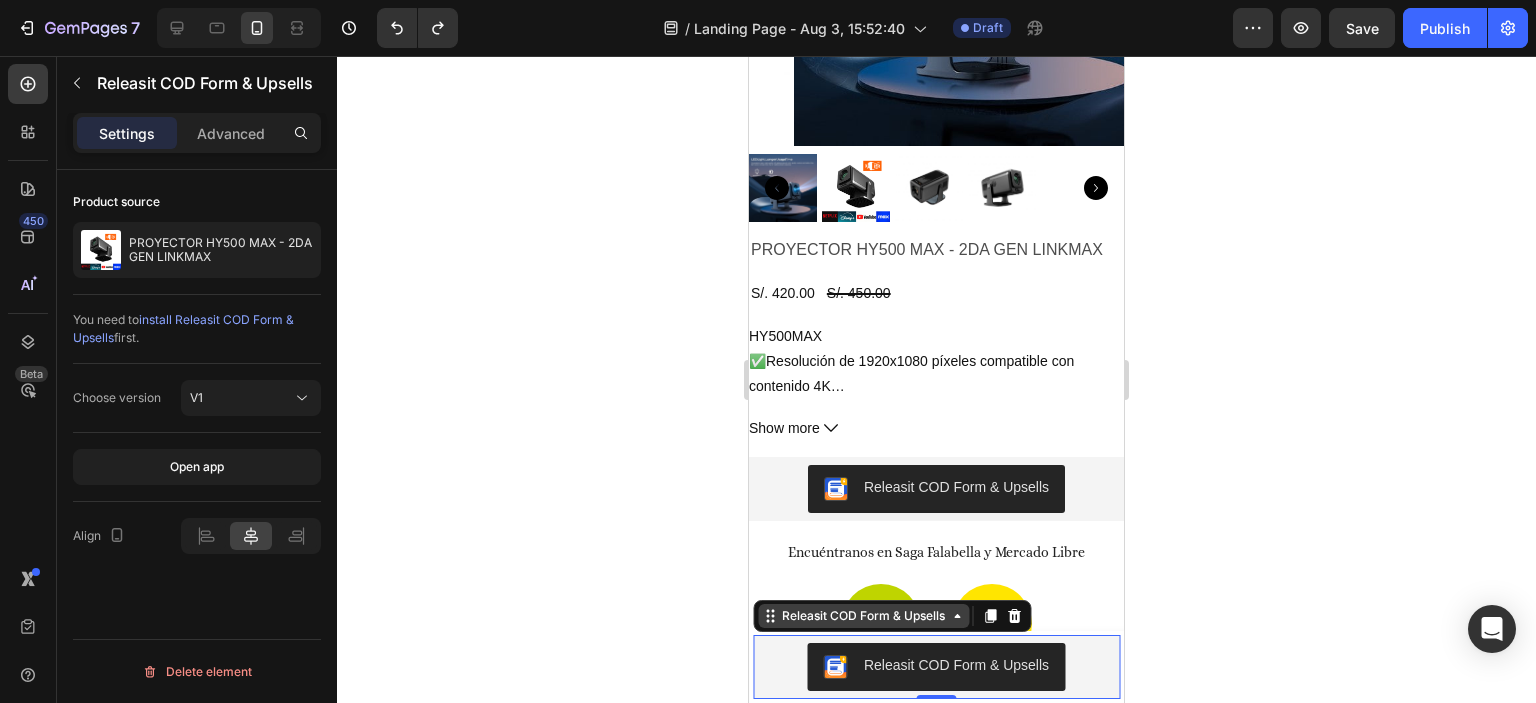 click on "Releasit COD Form & Upsells" at bounding box center (863, 616) 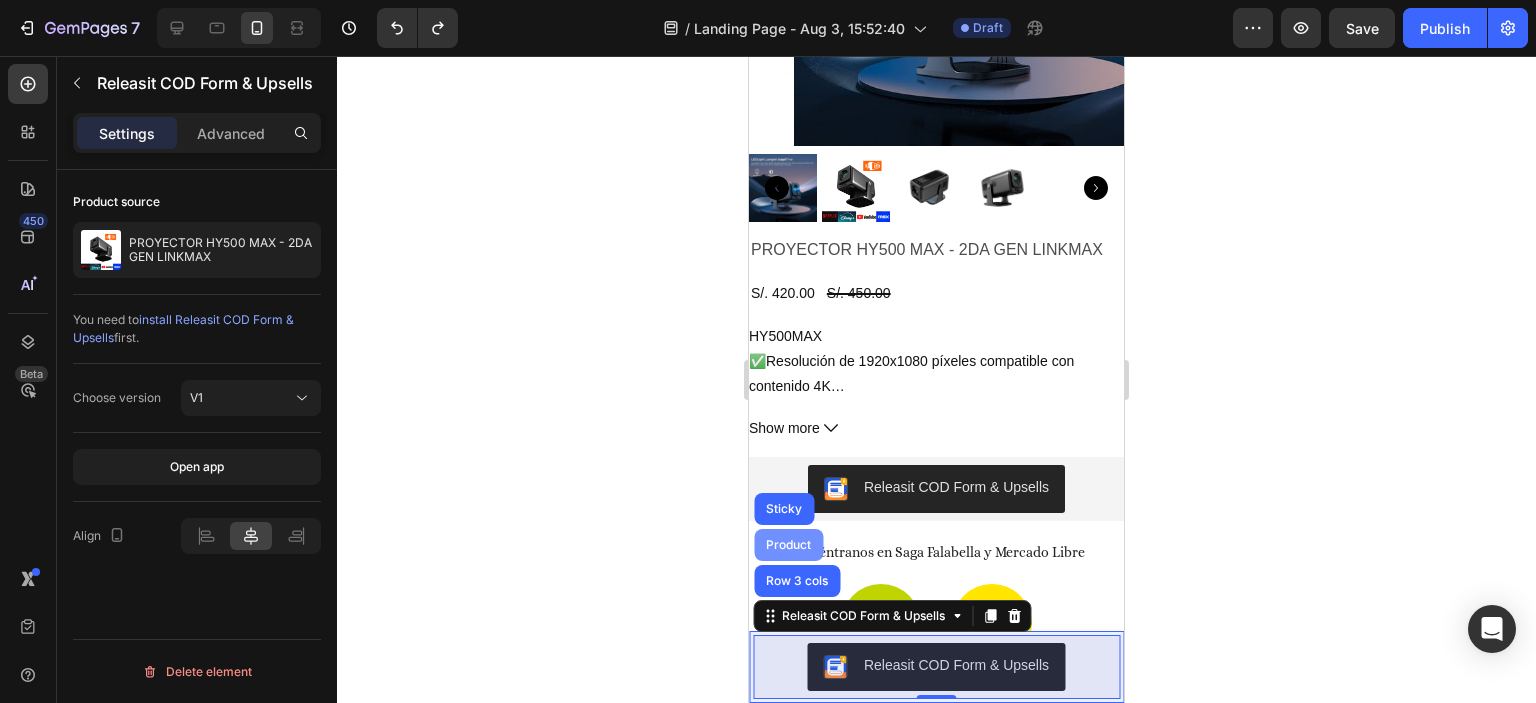 click on "Product" at bounding box center (788, 545) 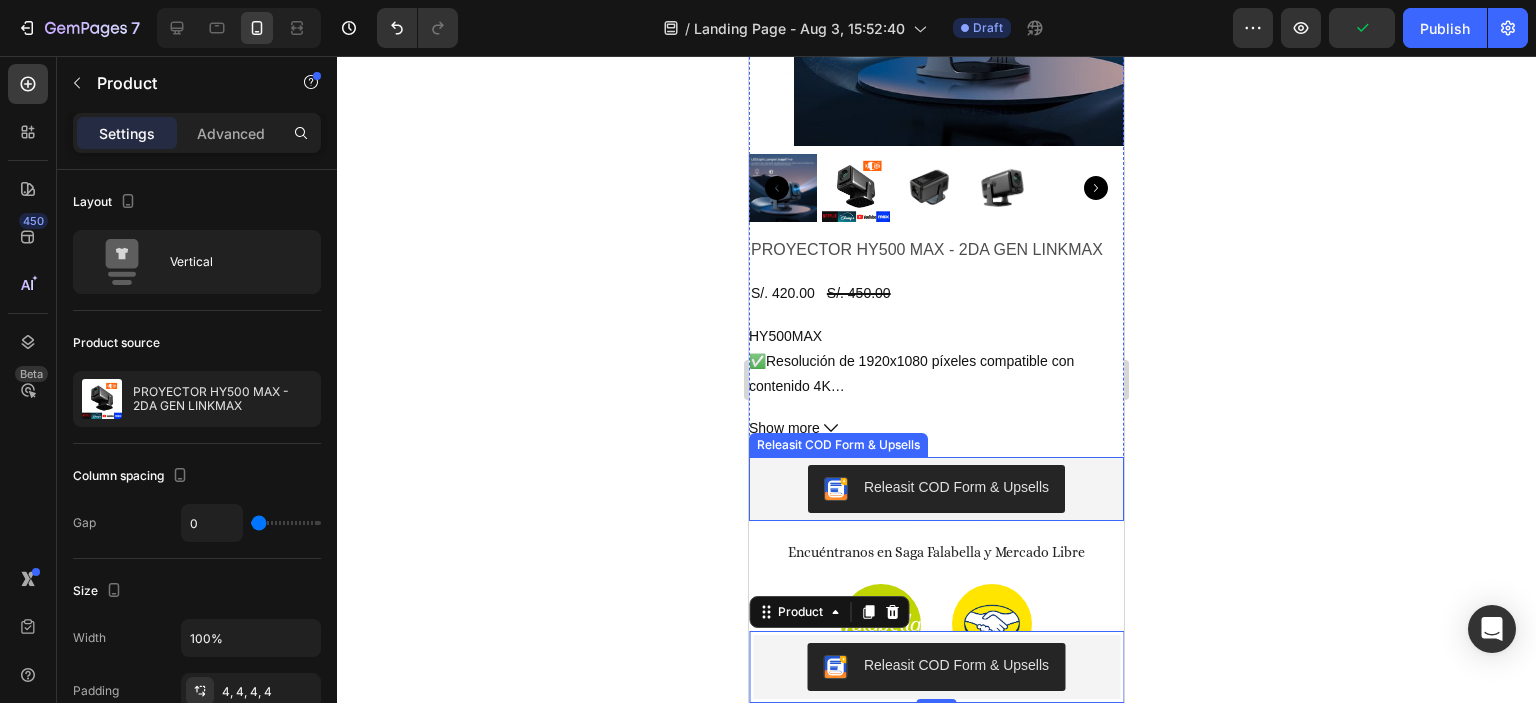 drag, startPoint x: 875, startPoint y: 617, endPoint x: 876, endPoint y: 458, distance: 159.00314 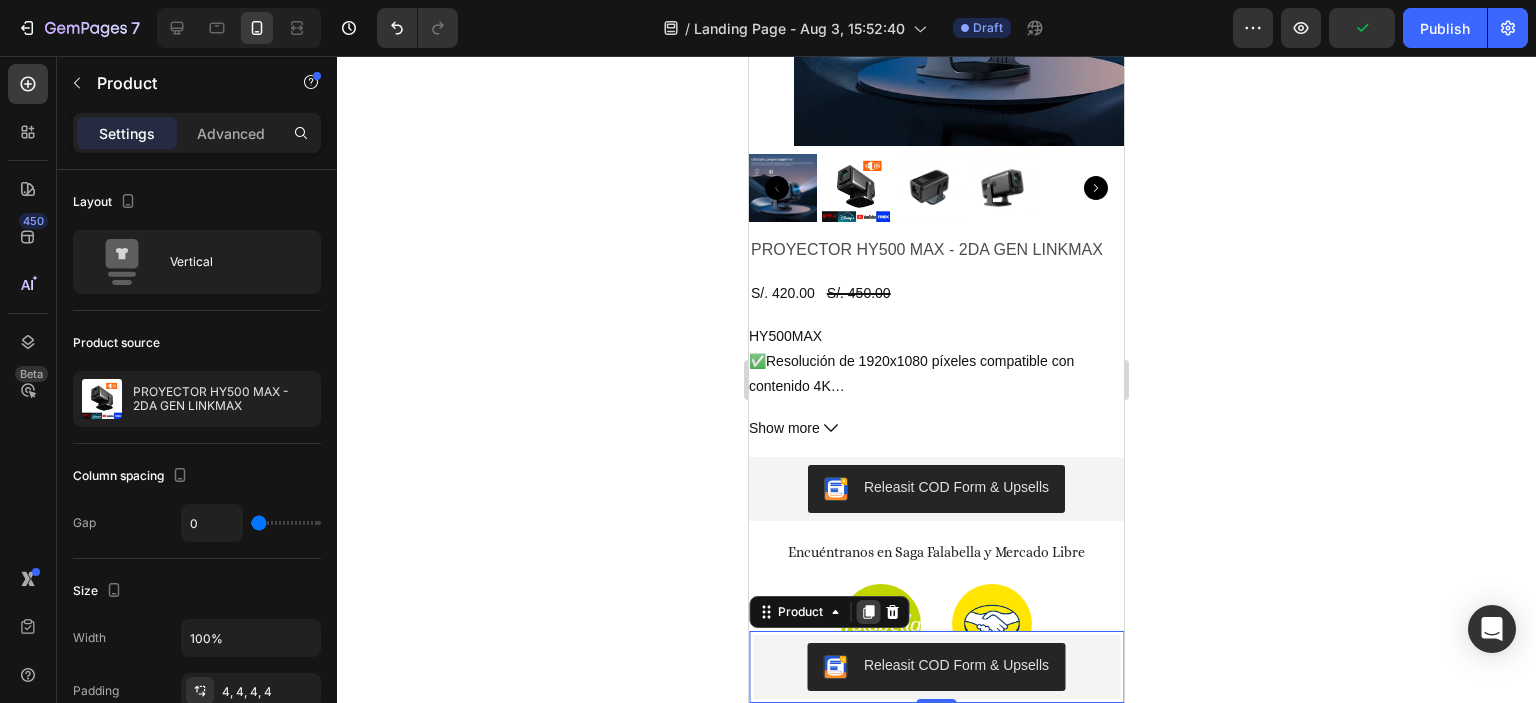 click 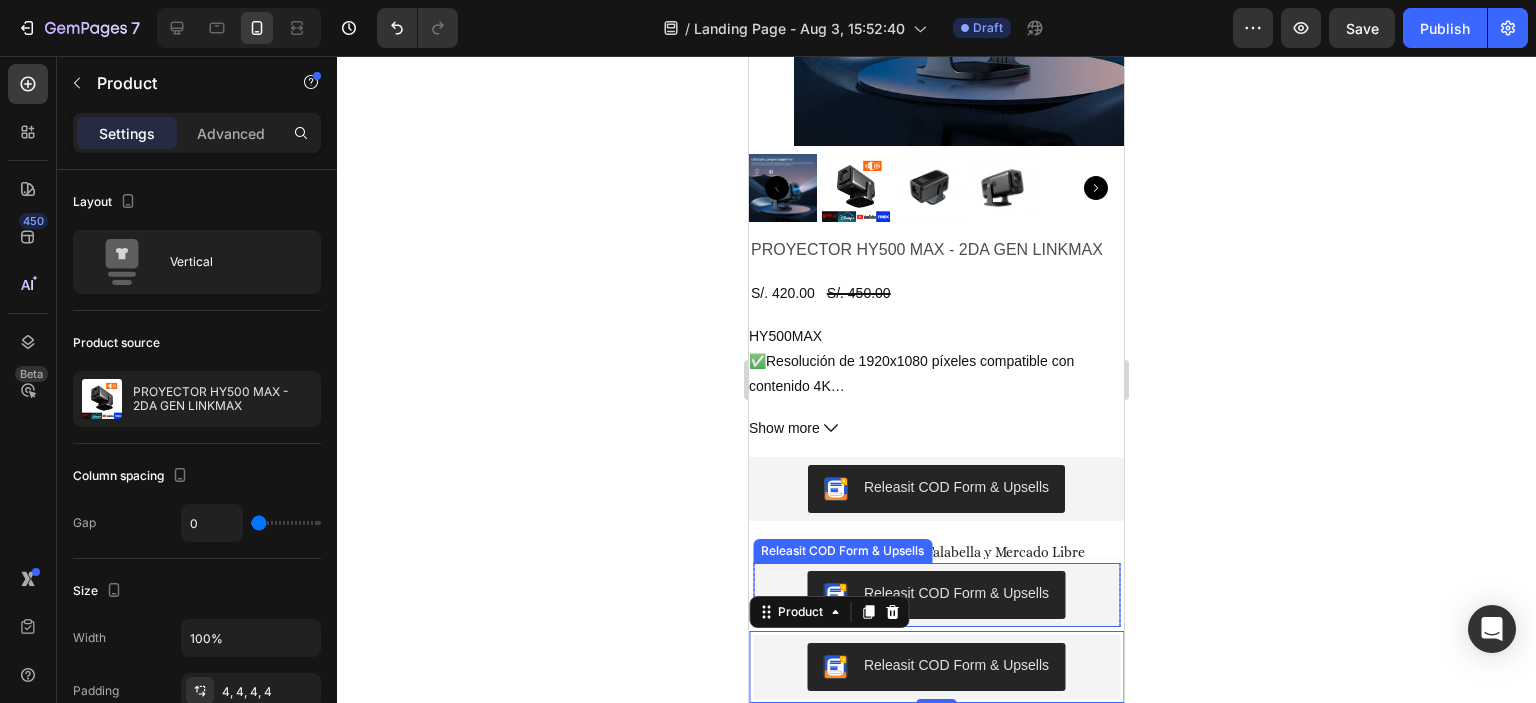 scroll, scrollTop: 1122, scrollLeft: 0, axis: vertical 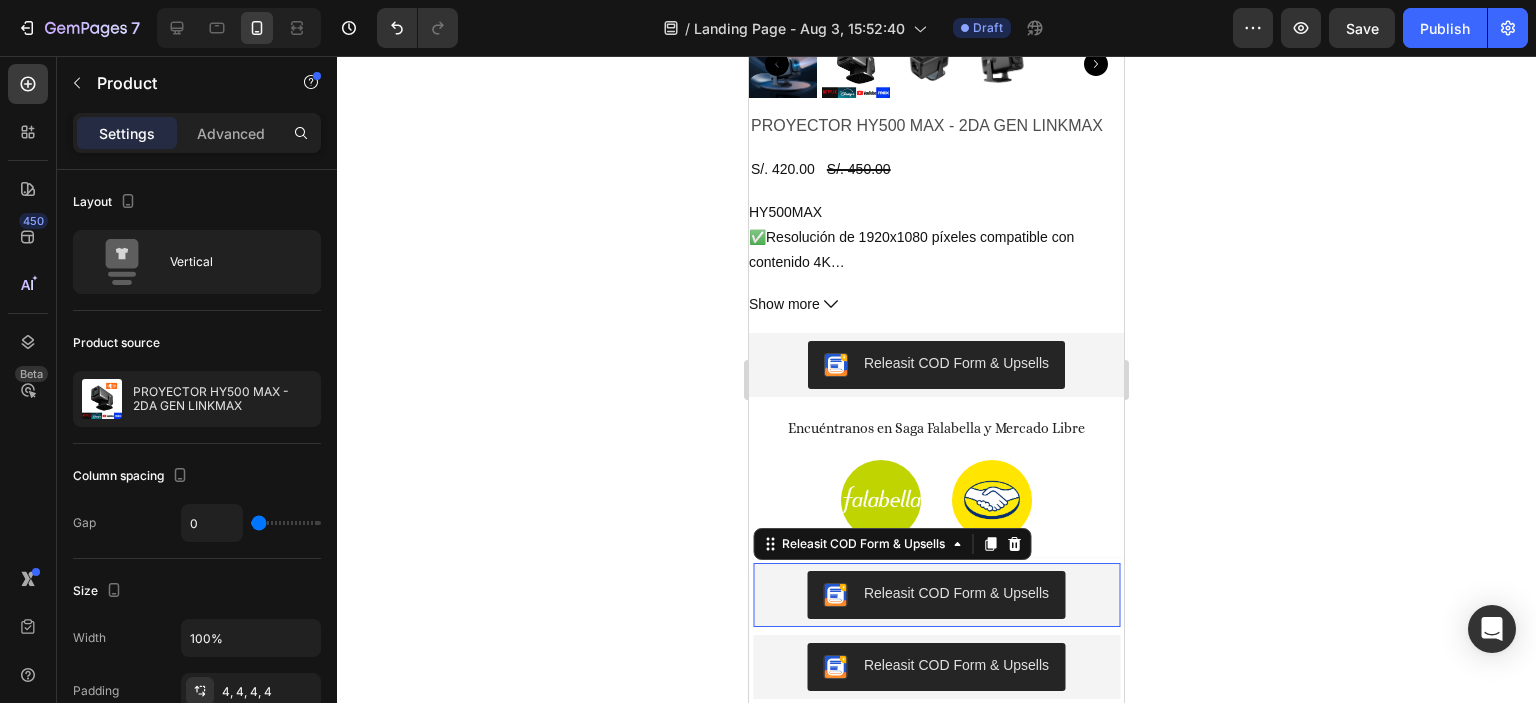 click on "Releasit COD Form & Upsells" at bounding box center [936, 595] 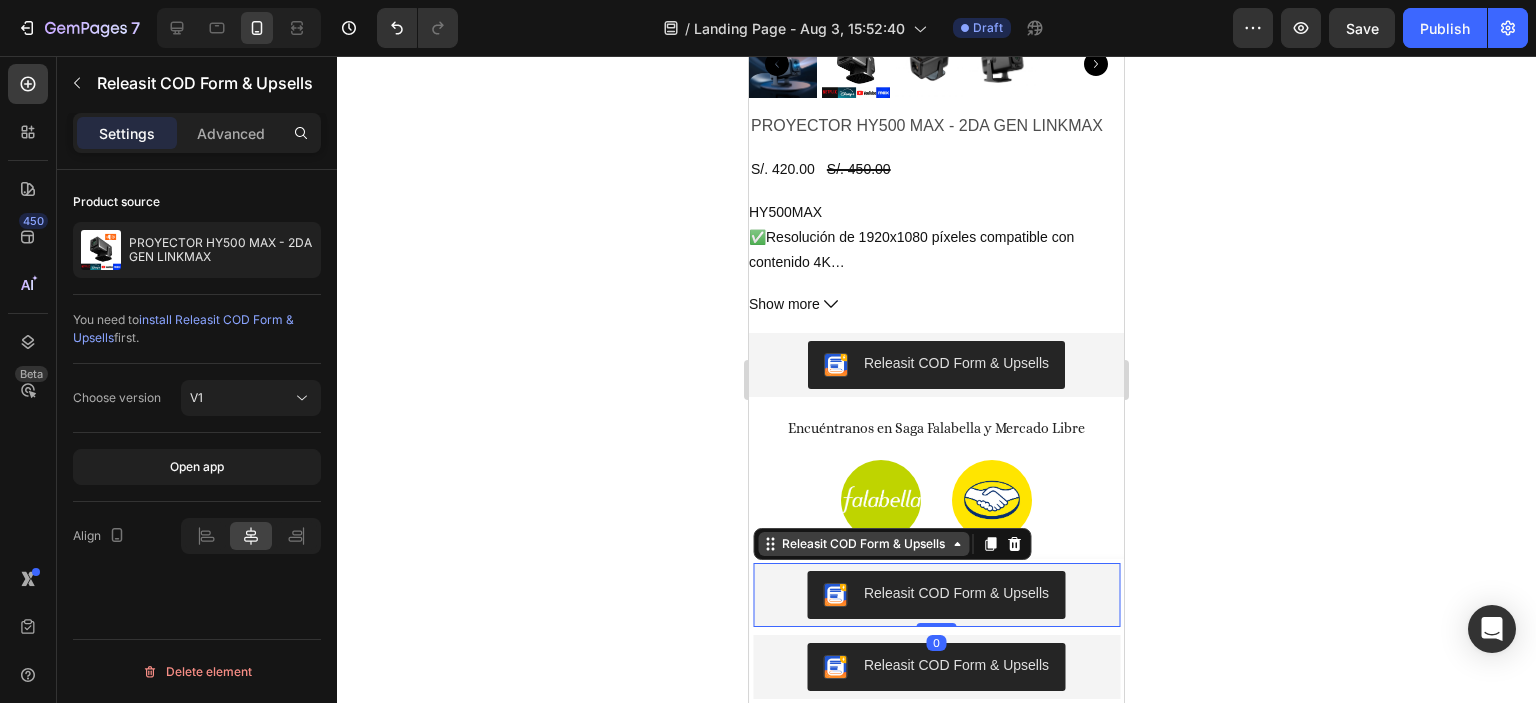 click on "Releasit COD Form & Upsells" at bounding box center (863, 544) 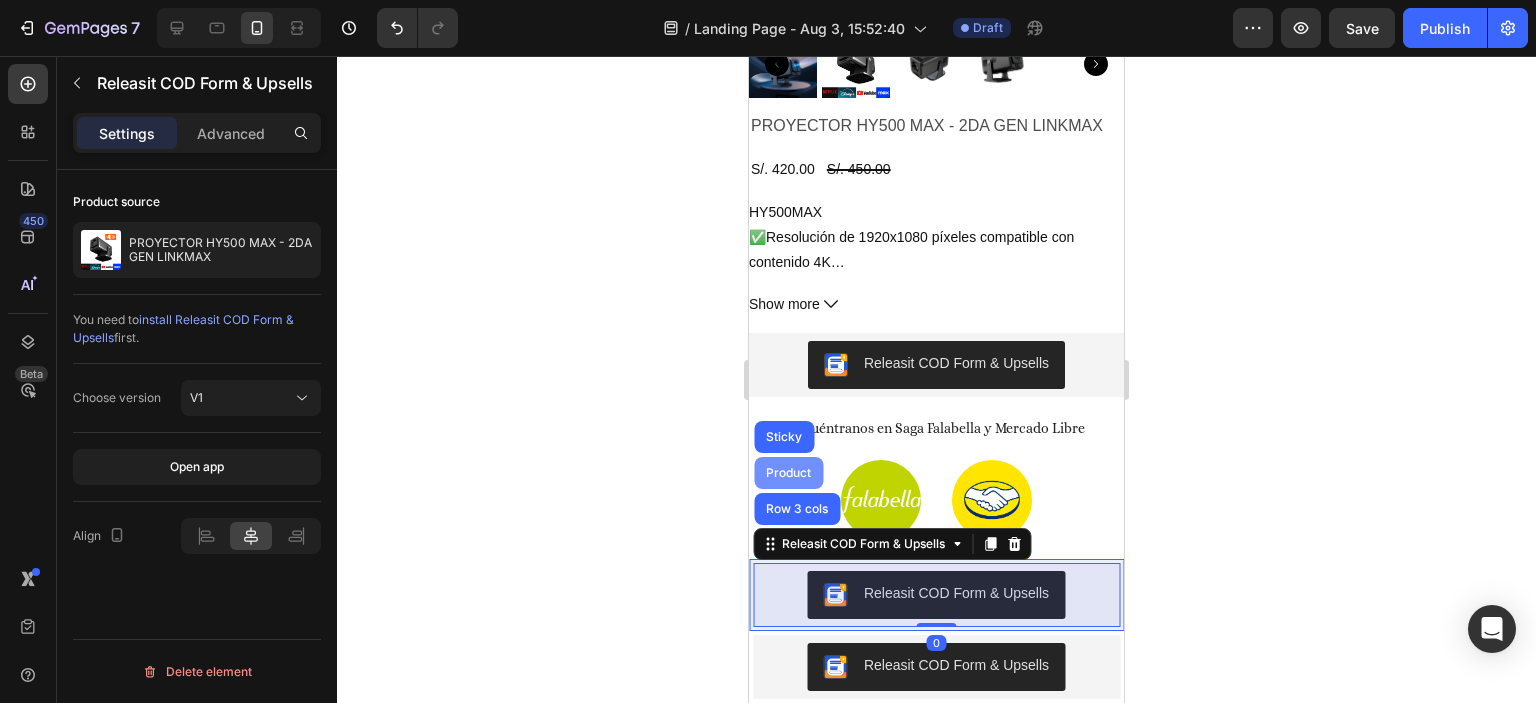 click on "Product" at bounding box center [788, 473] 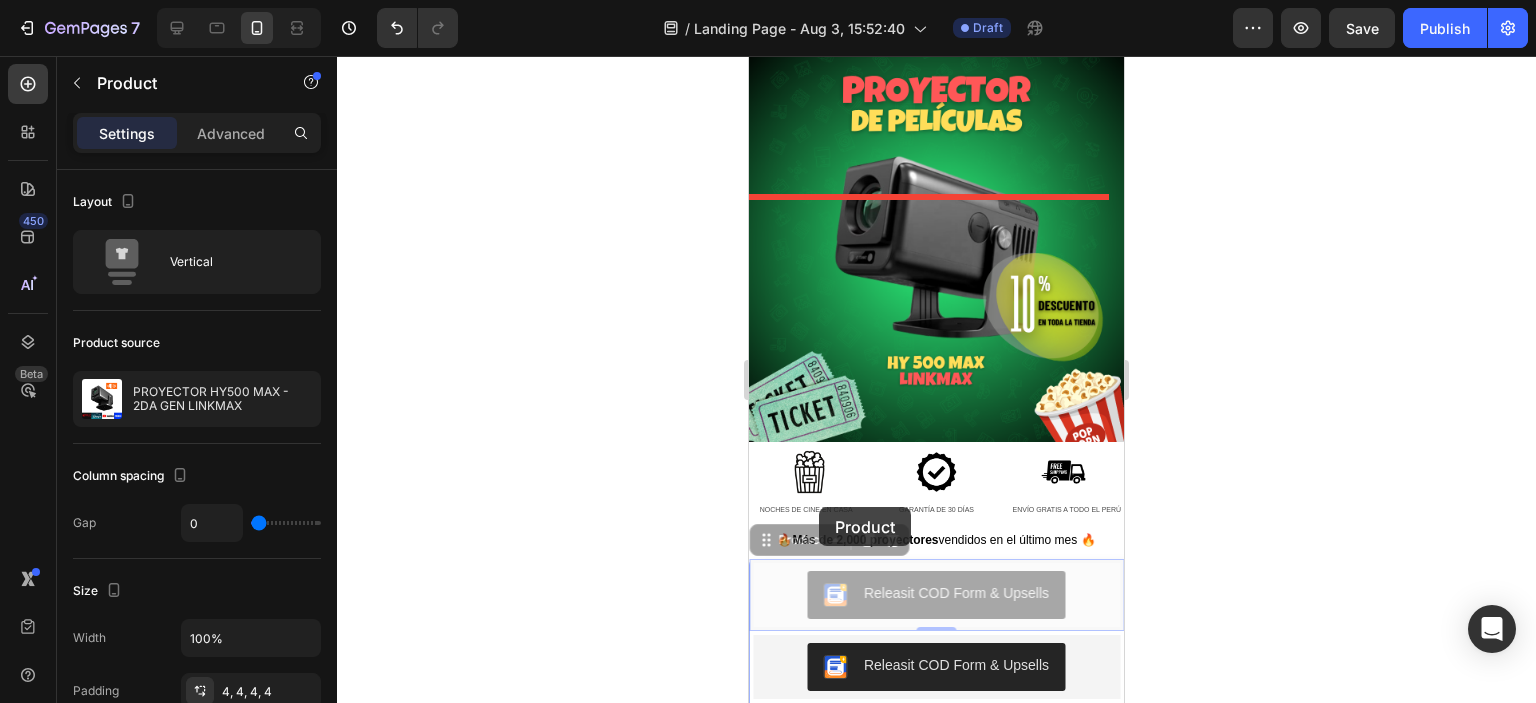 scroll, scrollTop: 160, scrollLeft: 0, axis: vertical 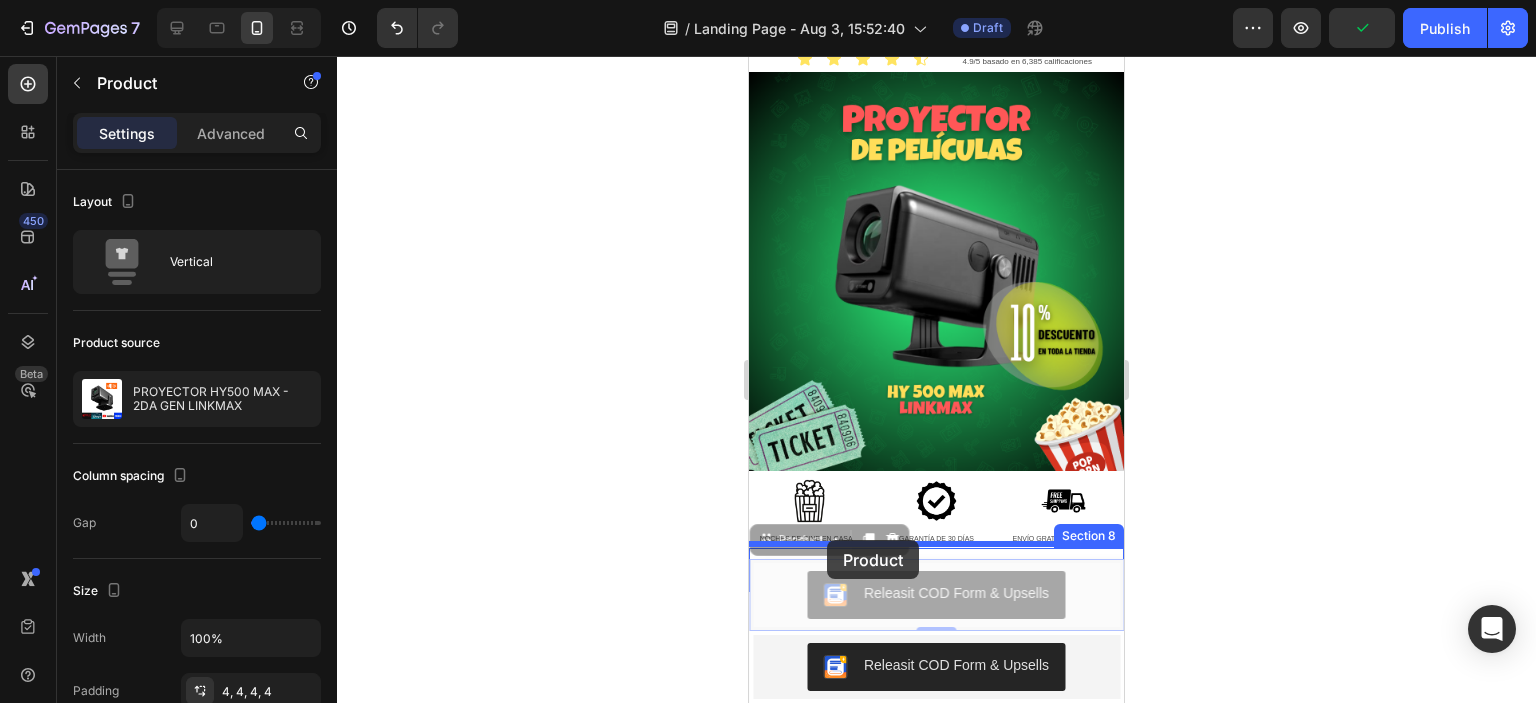 drag, startPoint x: 776, startPoint y: 547, endPoint x: 827, endPoint y: 540, distance: 51.47815 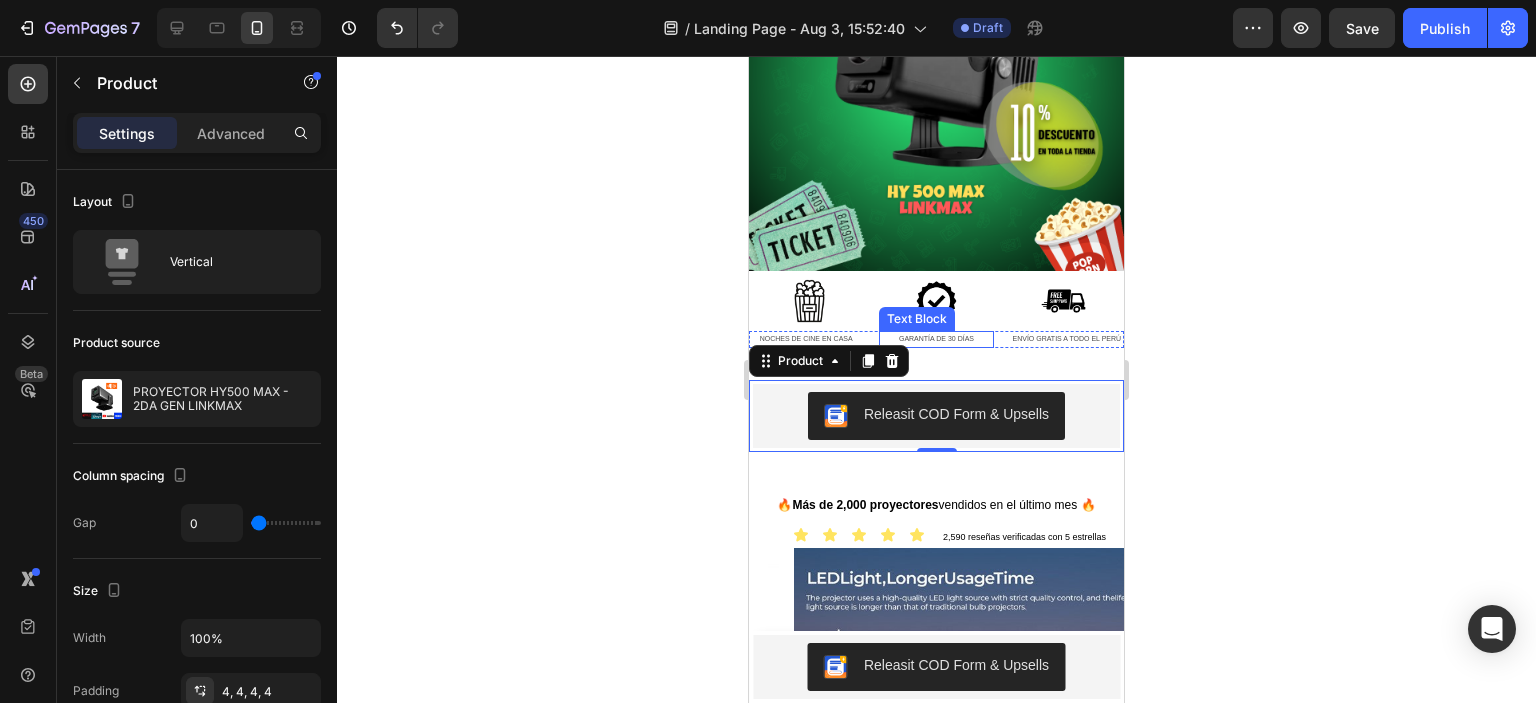 scroll, scrollTop: 359, scrollLeft: 0, axis: vertical 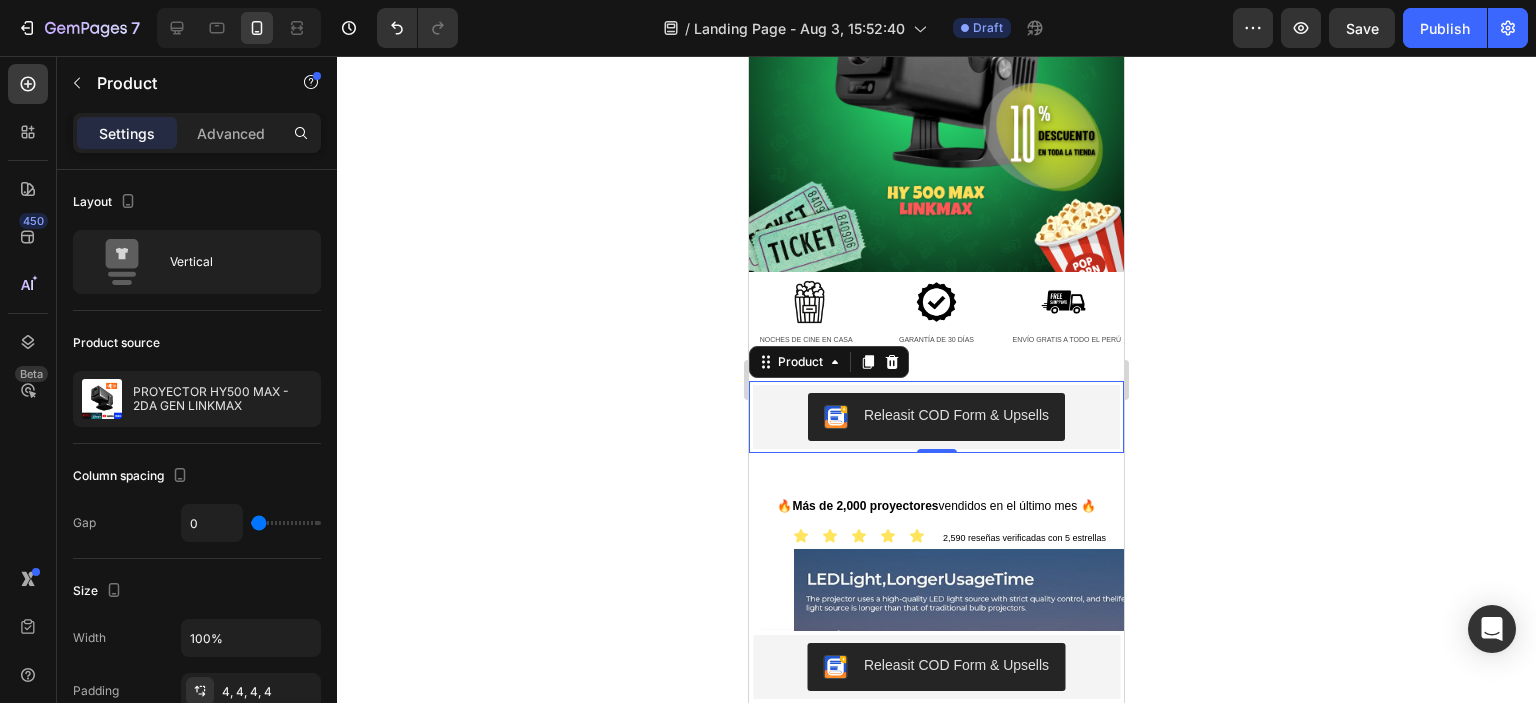 click 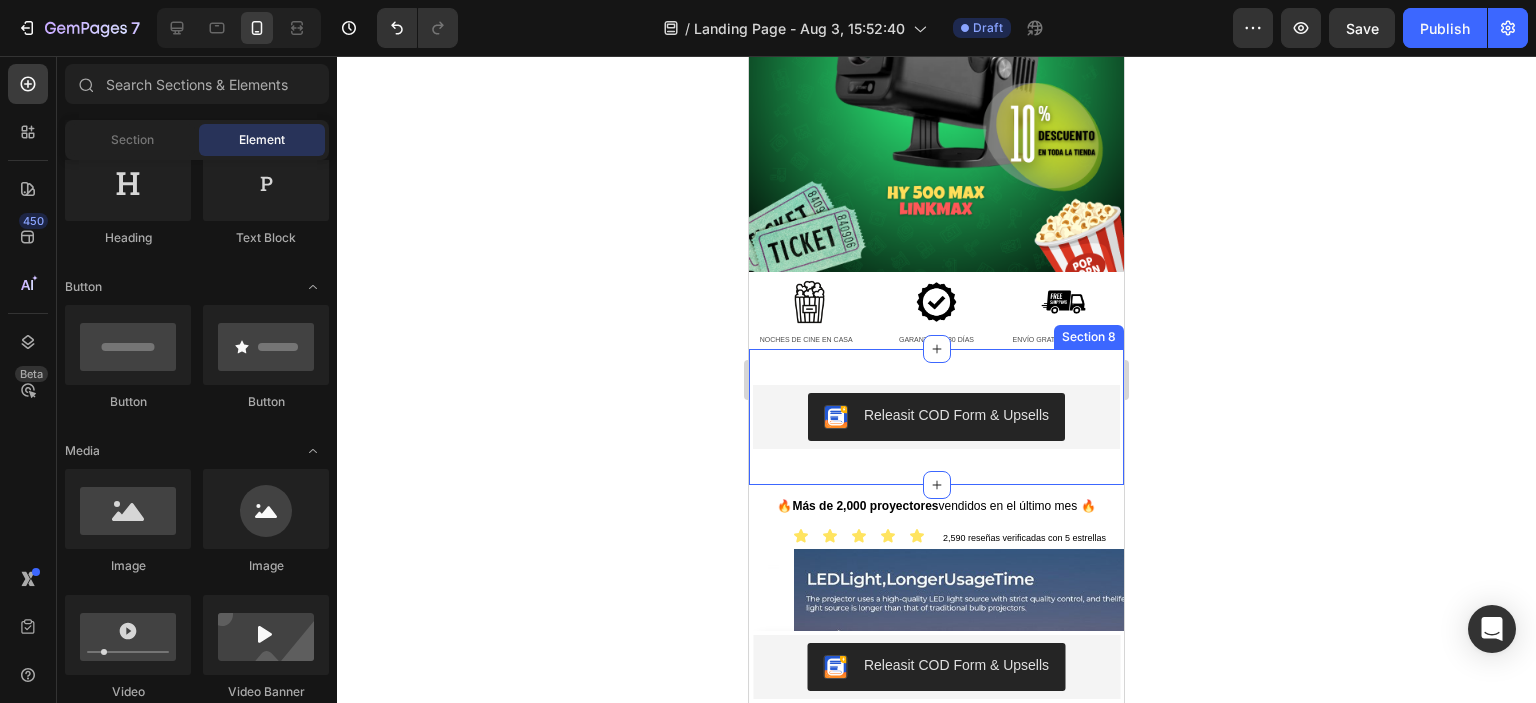 click on "Product Images PROYECTOR HY500 MAX - 2DA GEN LINKMAX Product Title S/. 420.00 Product Price Product Price Row Setup options like colors, sizes with product variant.       Add new variant   or   sync data Product Variants & Swatches
1
Product Quantity Releasit COD Form & Upsells Releasit COD Form & Upsells Row Product Section 8" at bounding box center (936, 417) 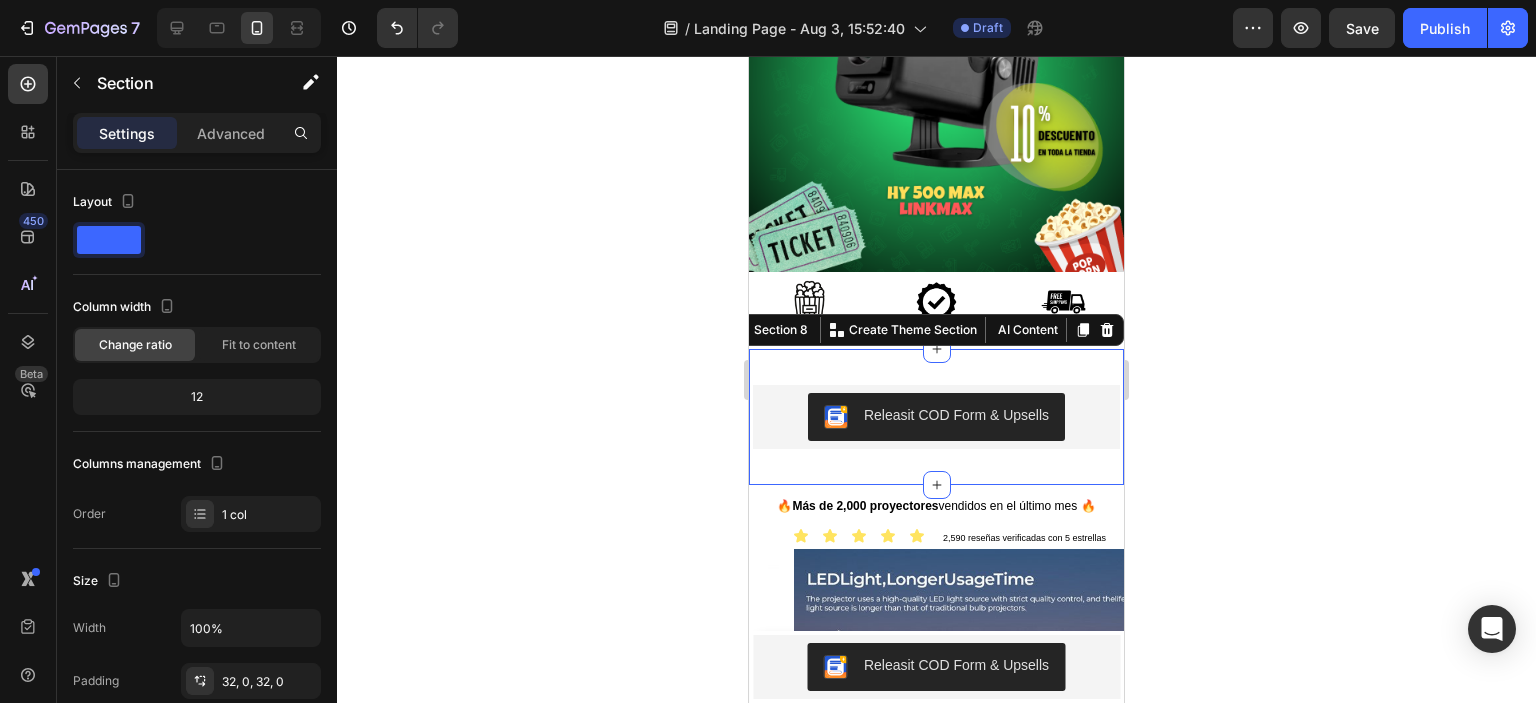 click on "Settings Advanced" at bounding box center (197, 133) 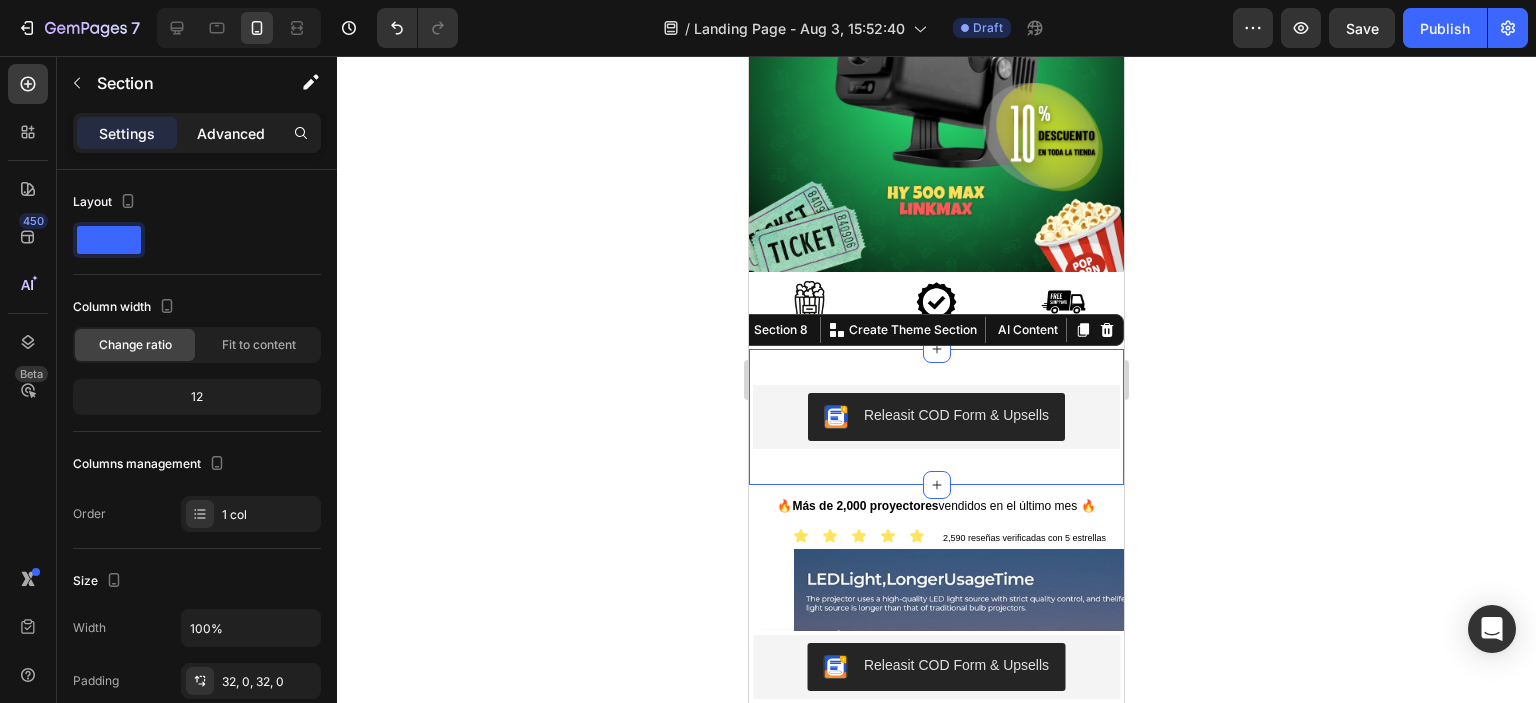 click on "Advanced" at bounding box center [231, 133] 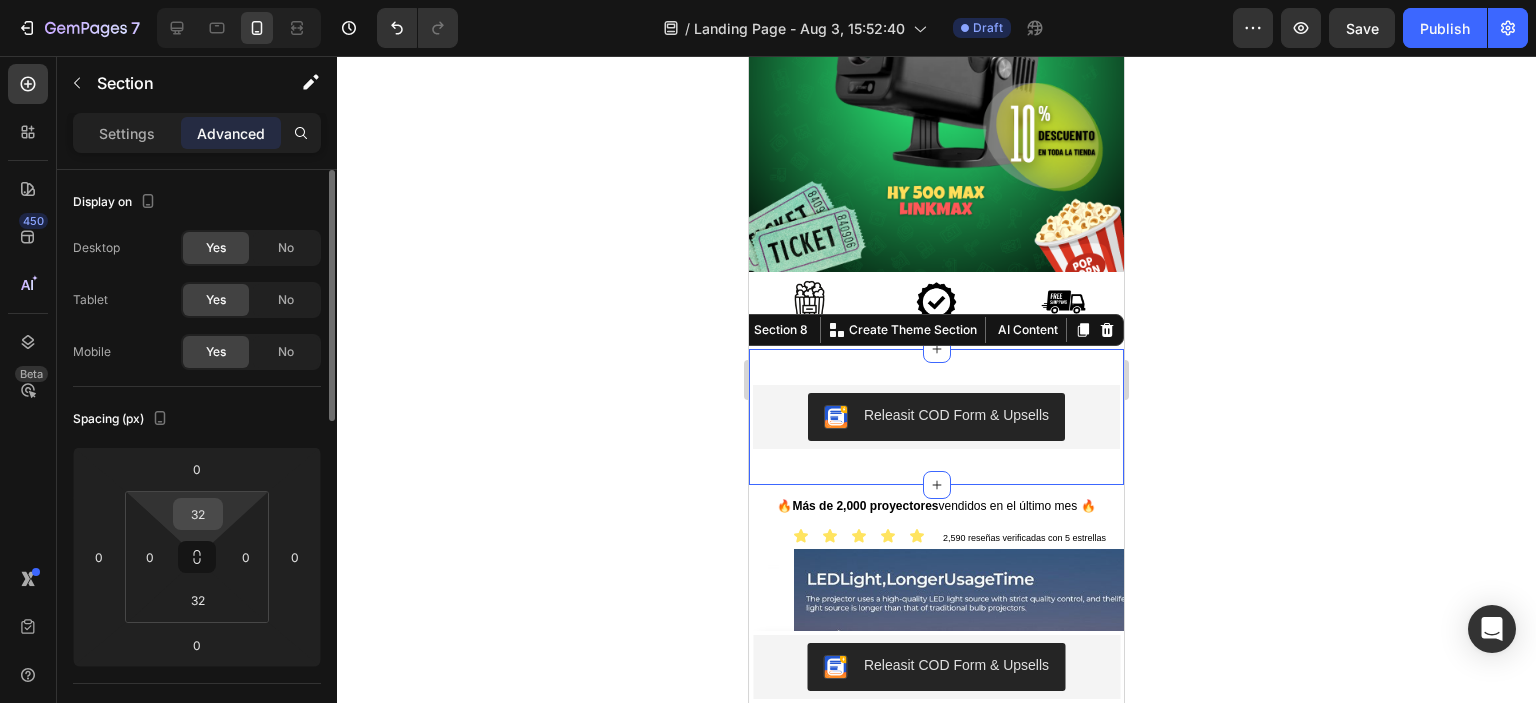 click on "32" at bounding box center [198, 514] 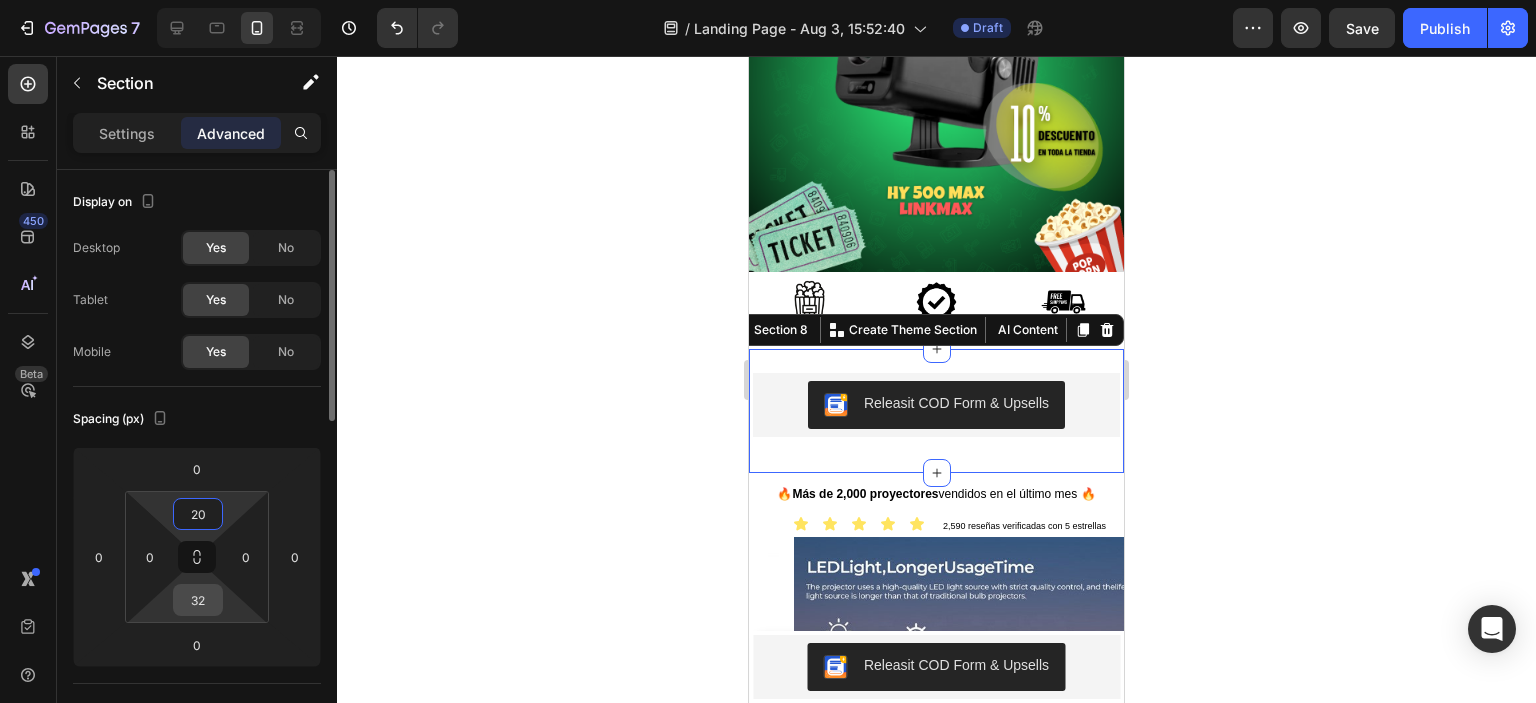 type on "20" 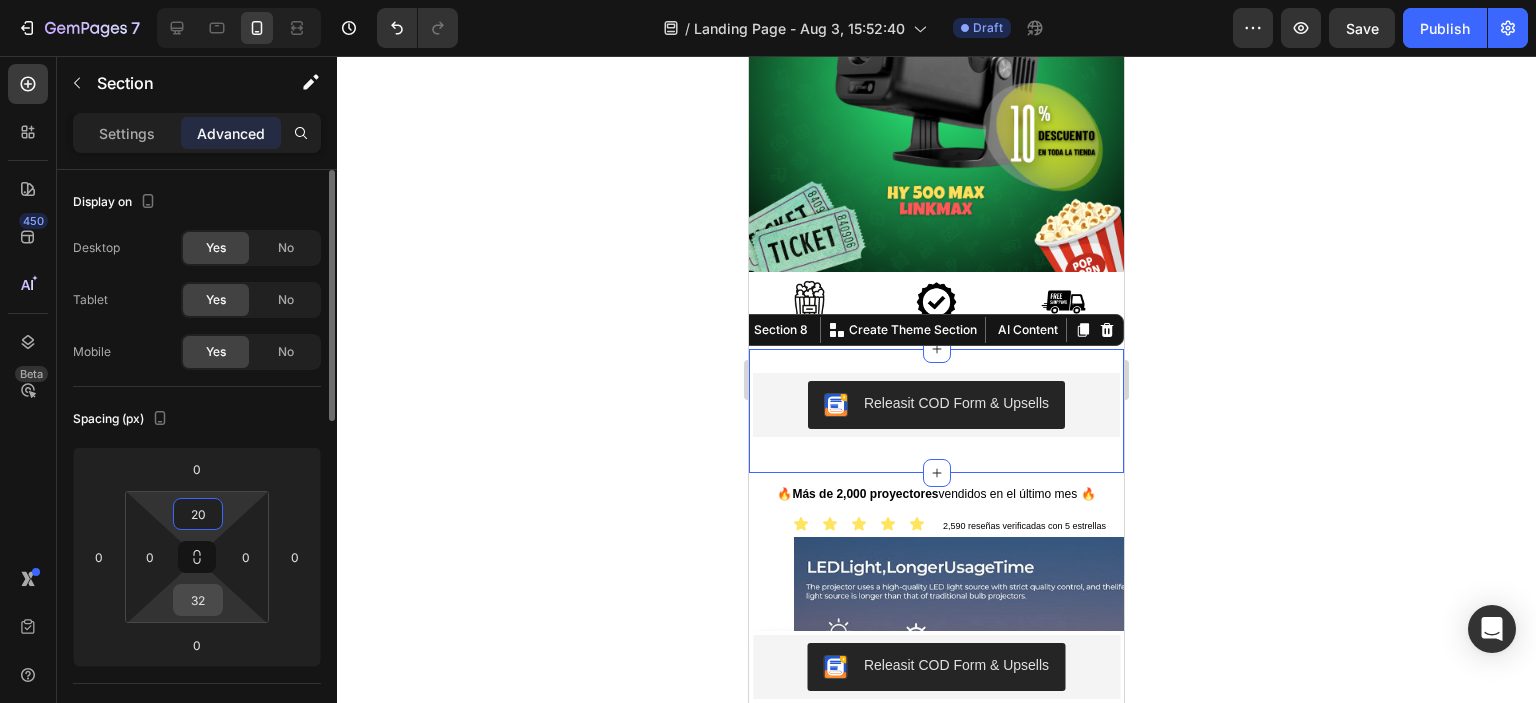 click on "32" at bounding box center (198, 600) 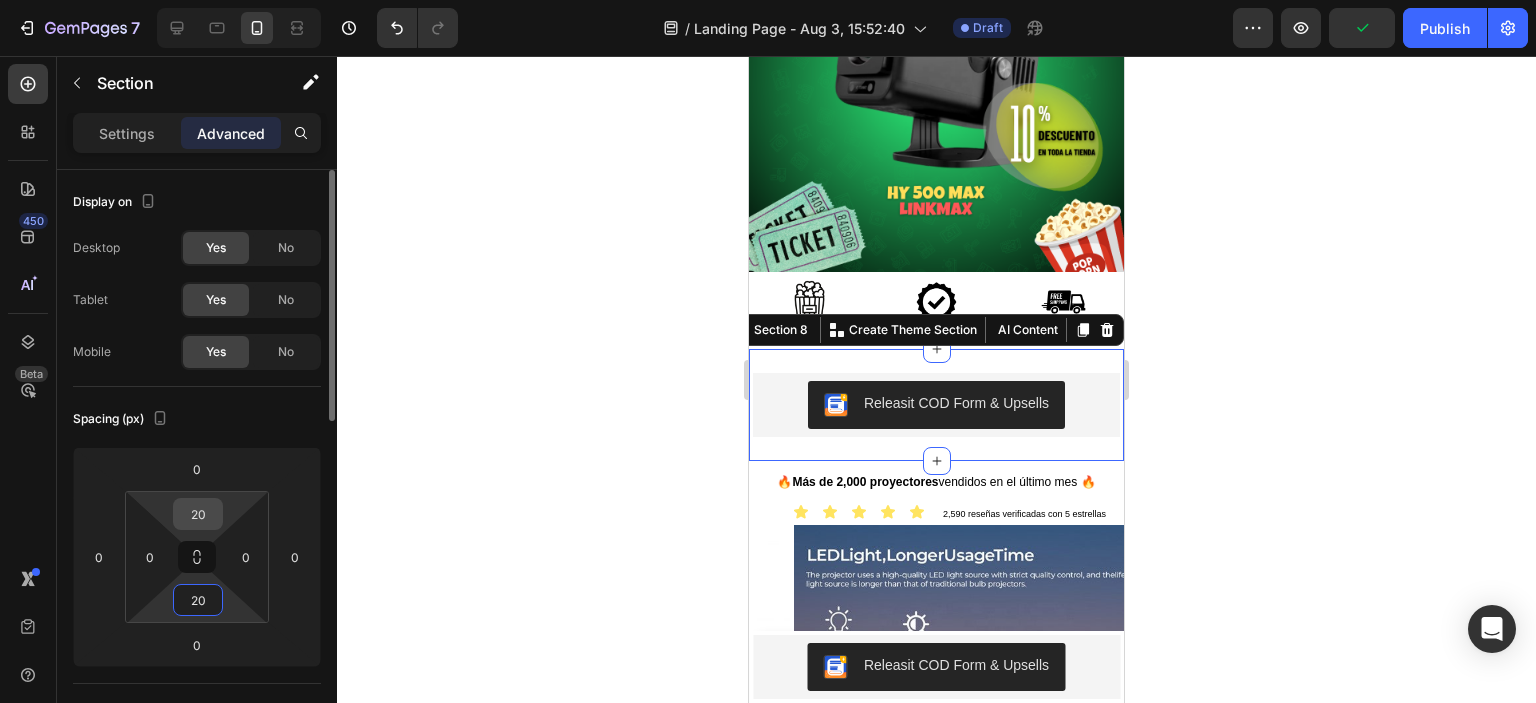 type on "20" 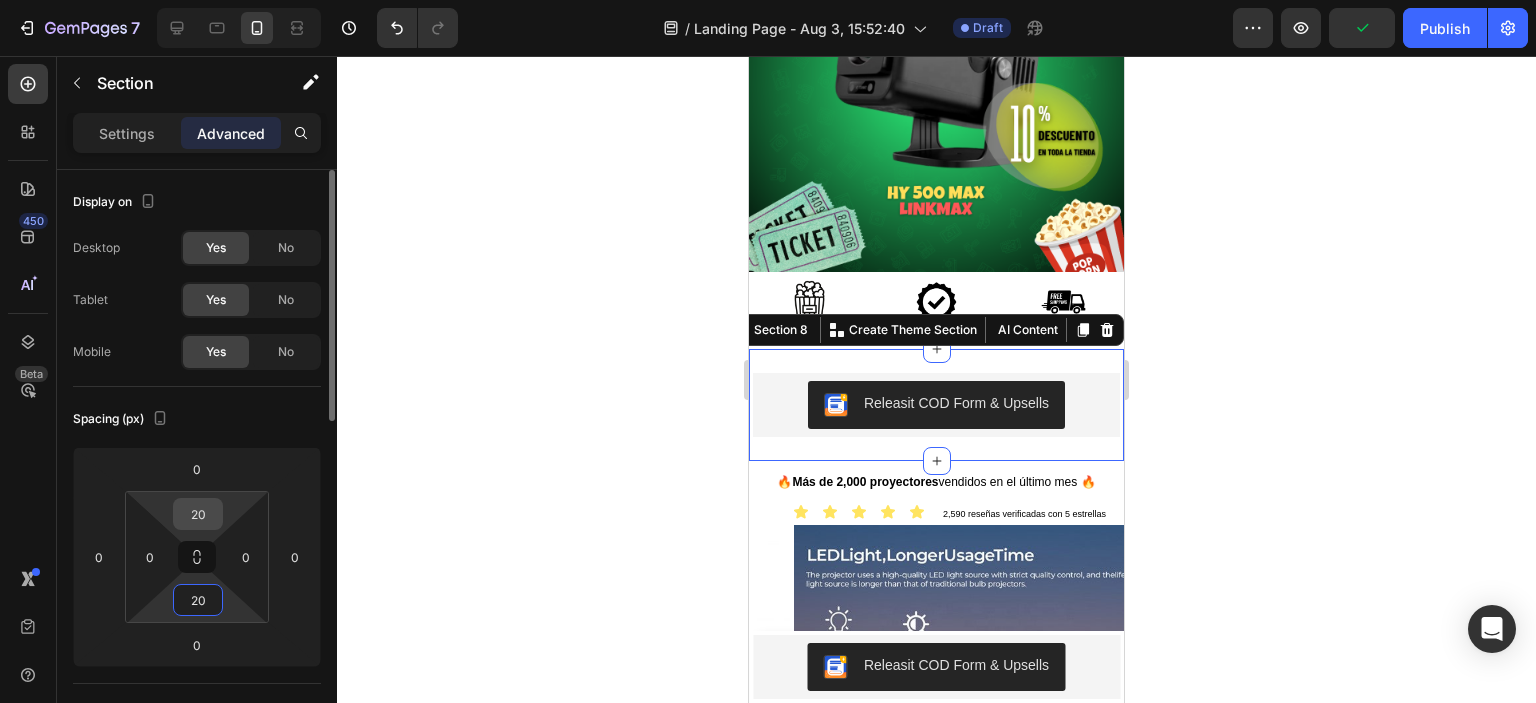 click on "20" at bounding box center [198, 514] 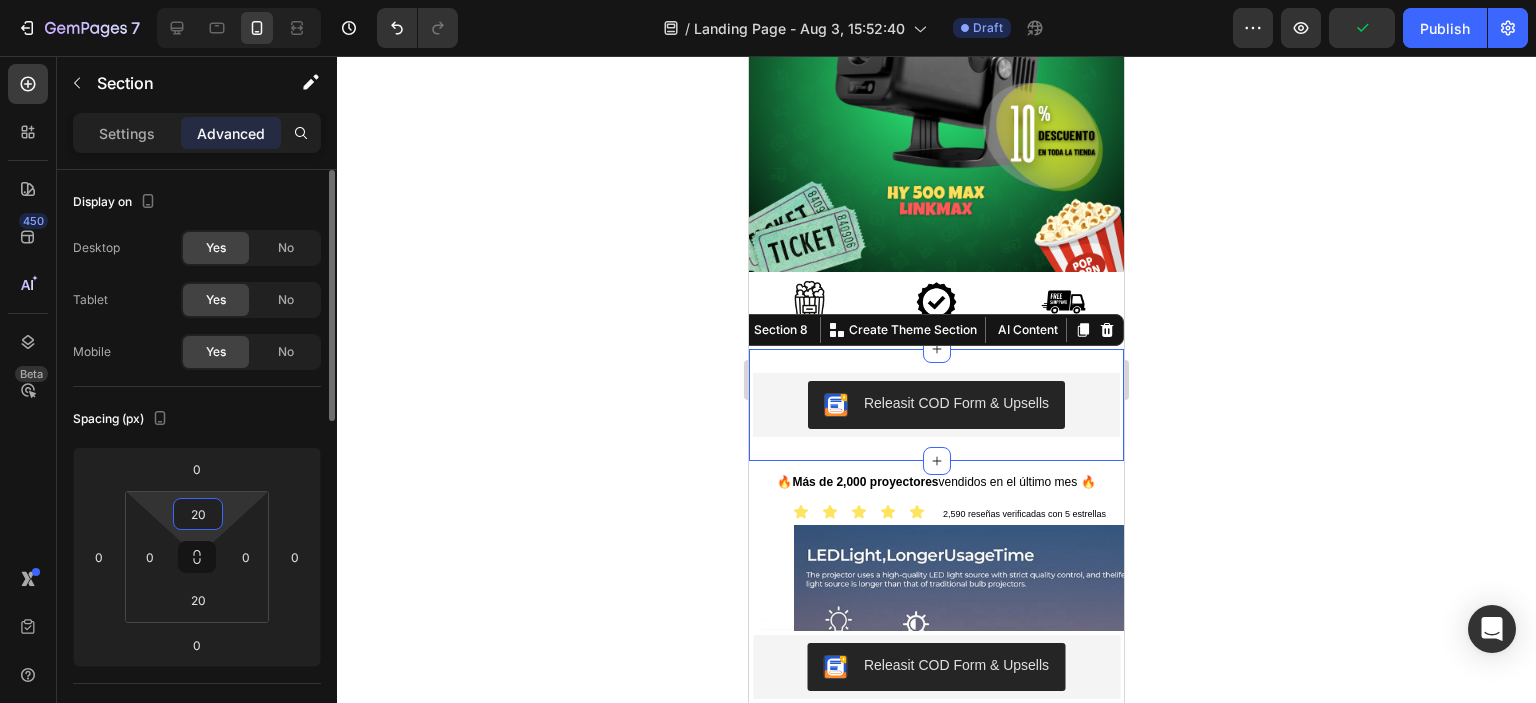 click on "20" at bounding box center (198, 514) 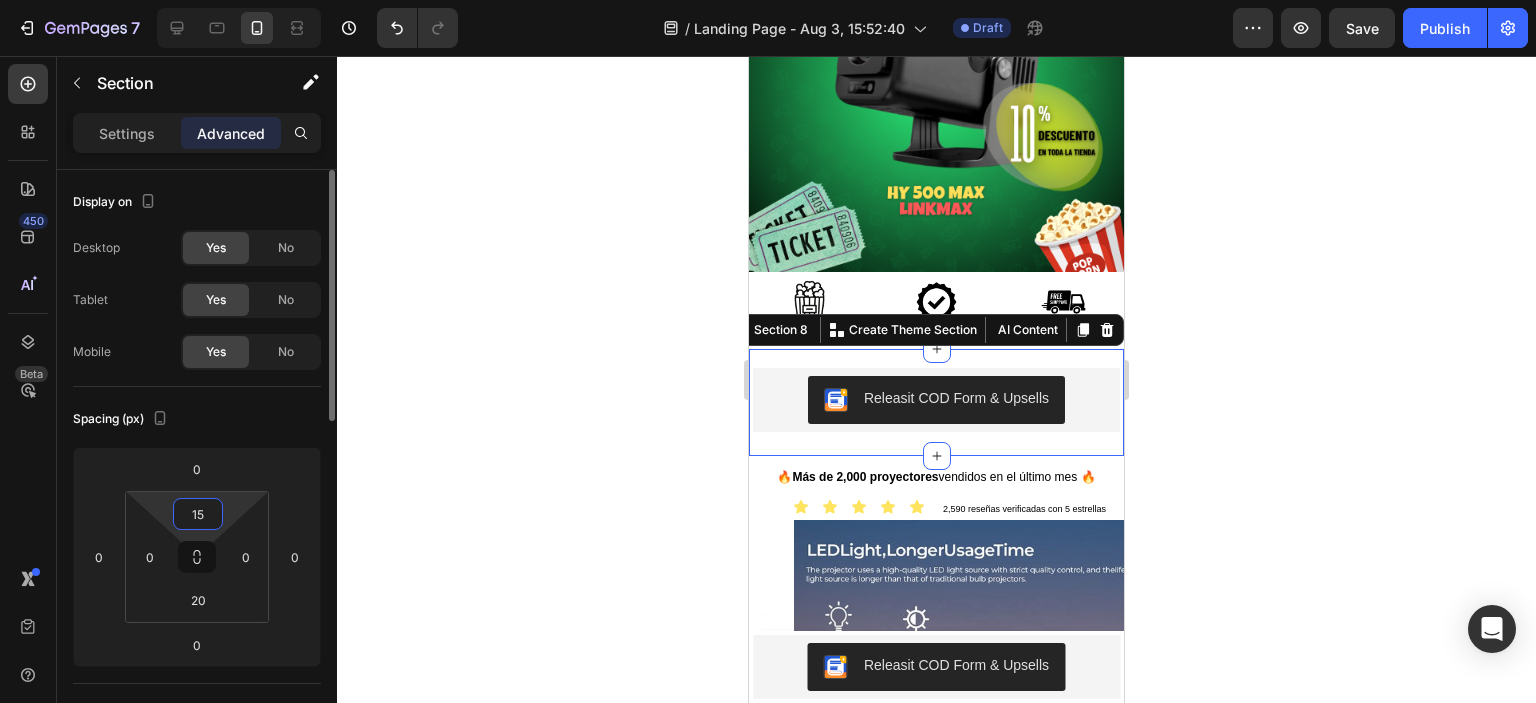 type on "1" 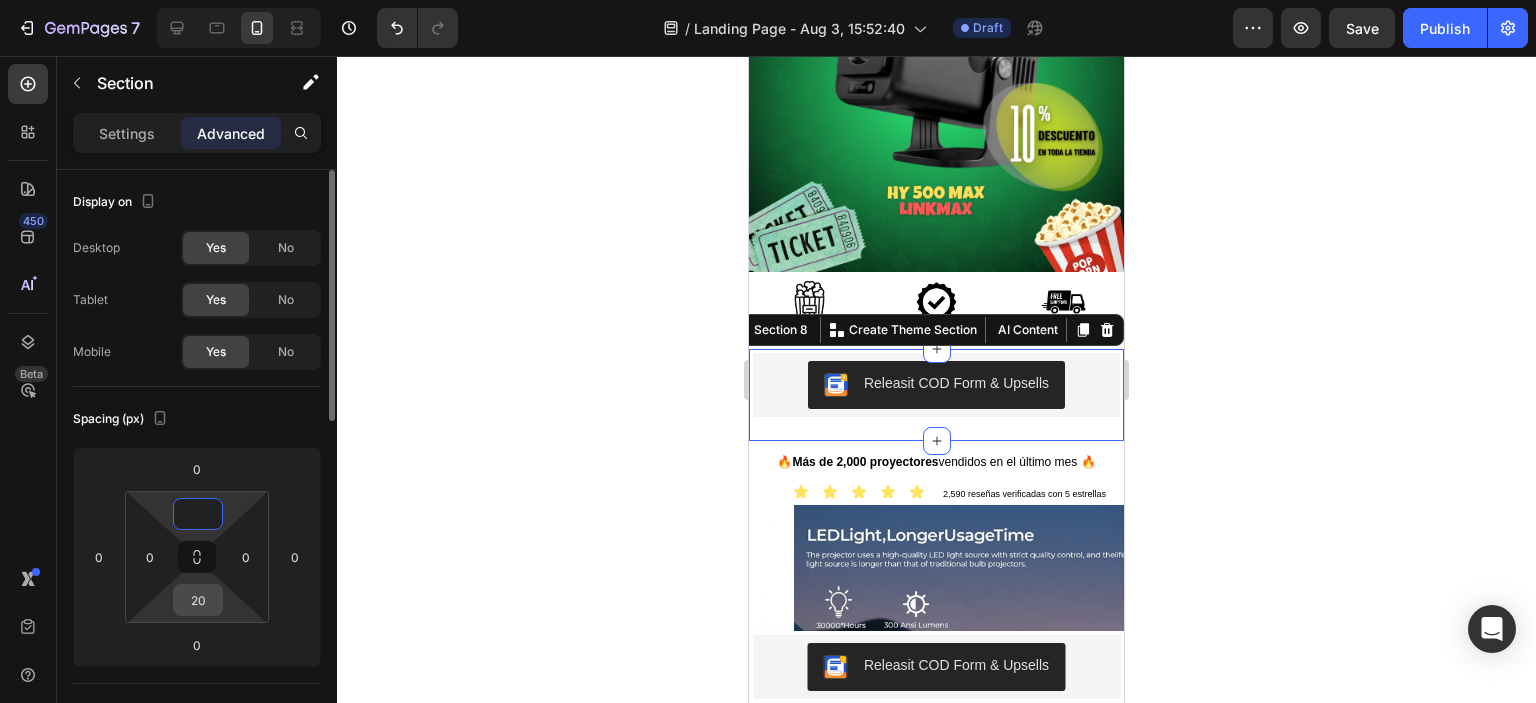 type on "0" 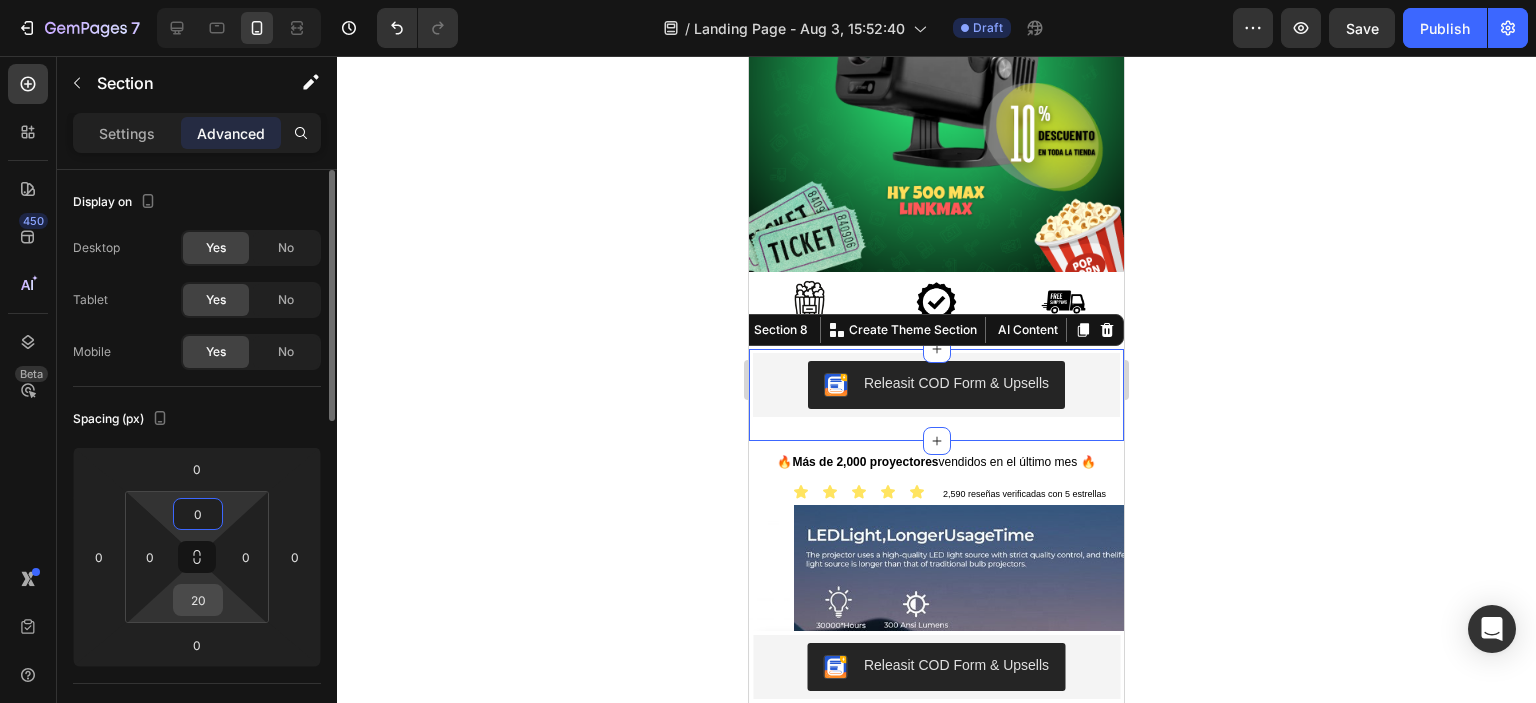 click on "20" at bounding box center [198, 600] 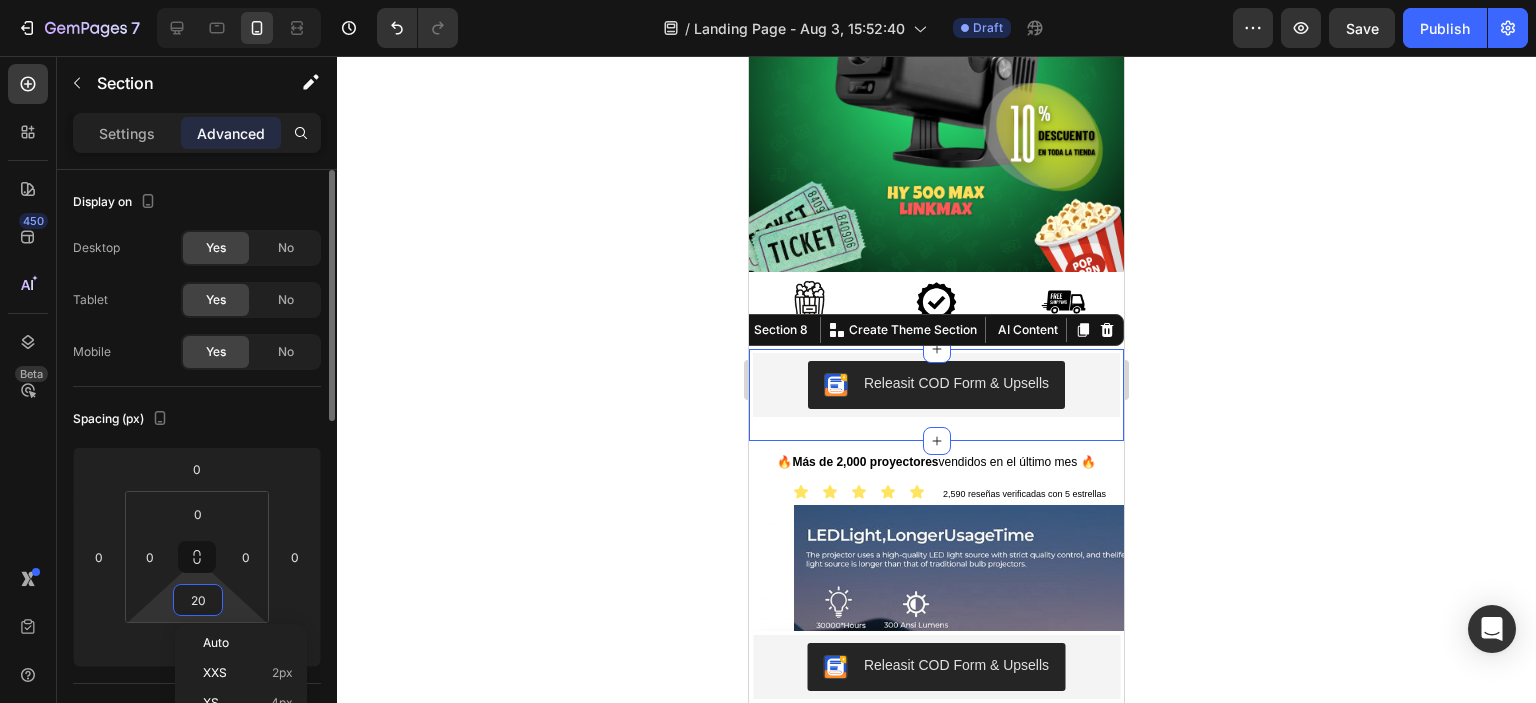 click on "20" at bounding box center [198, 600] 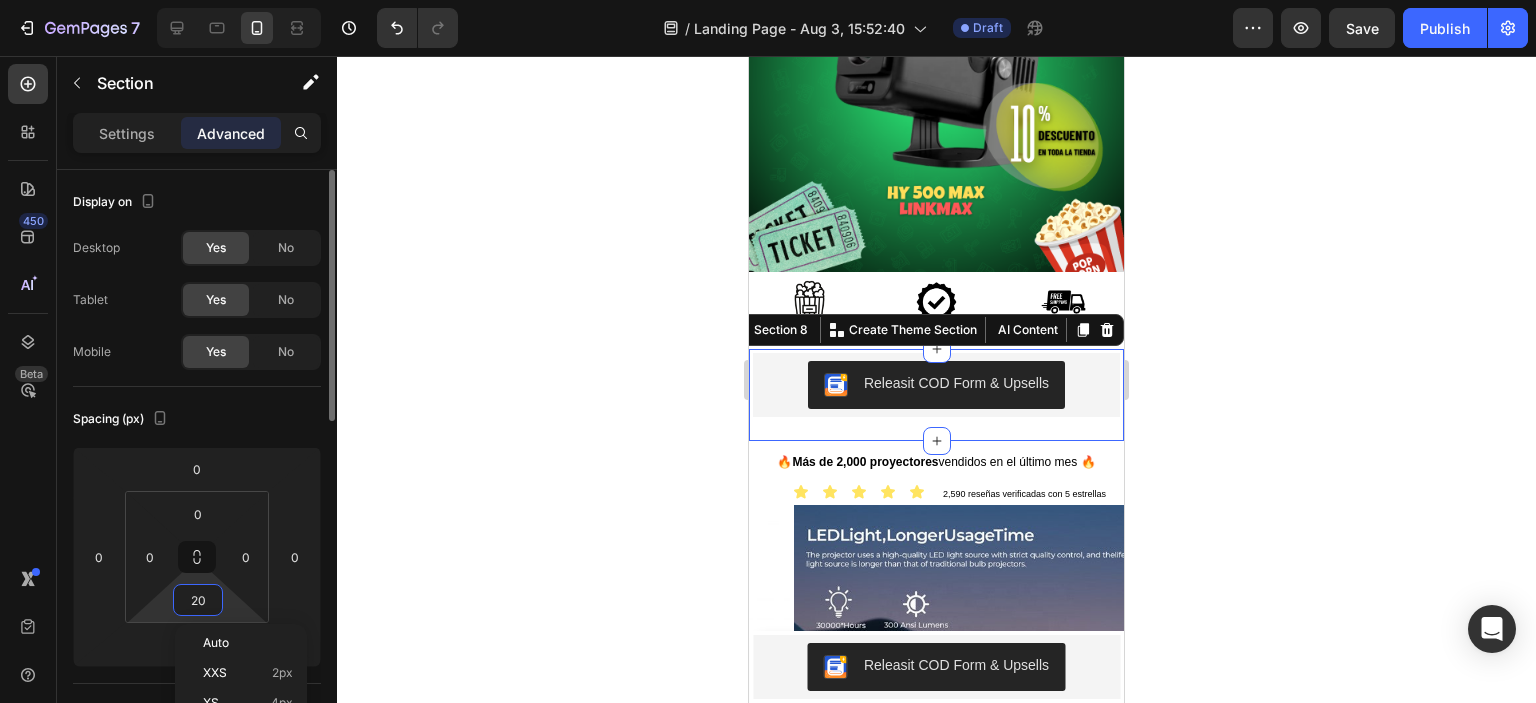 type on "0" 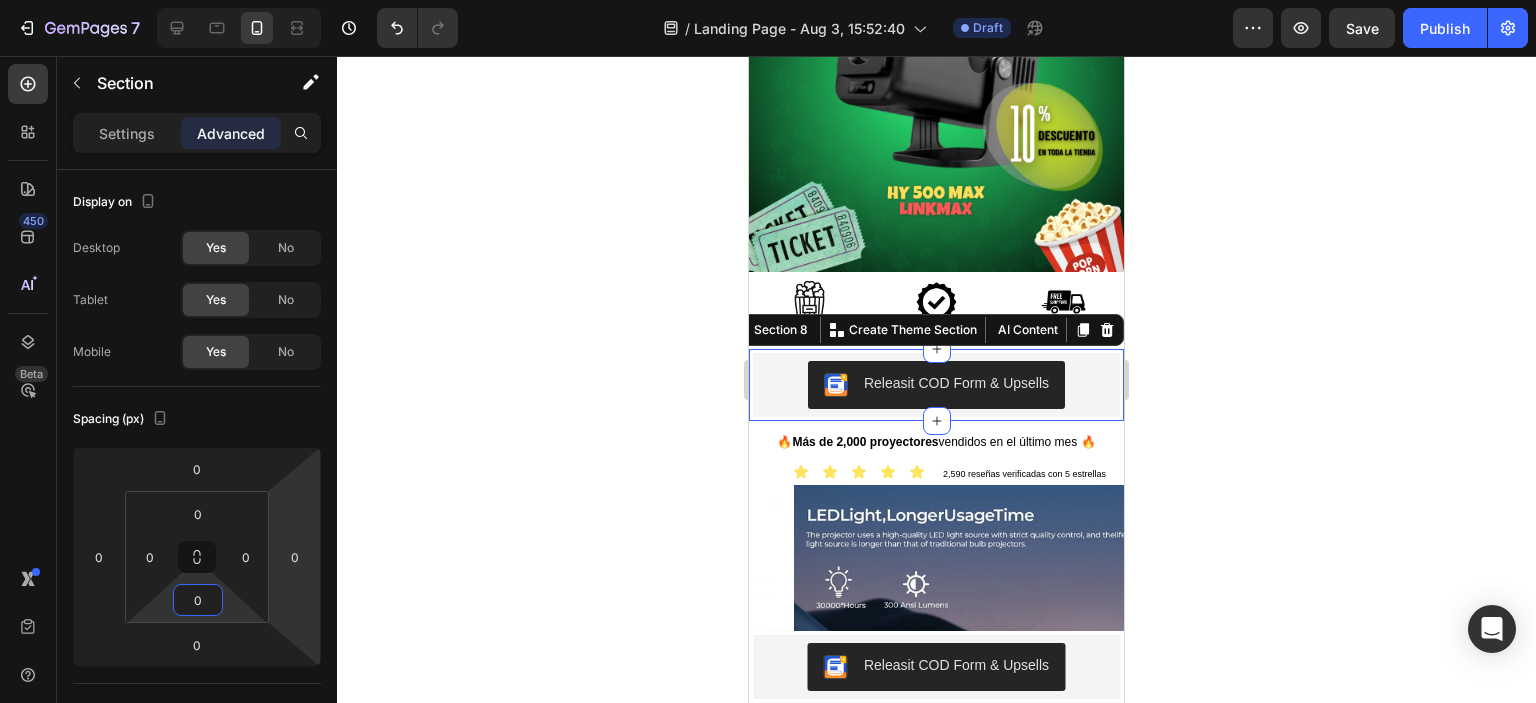 click 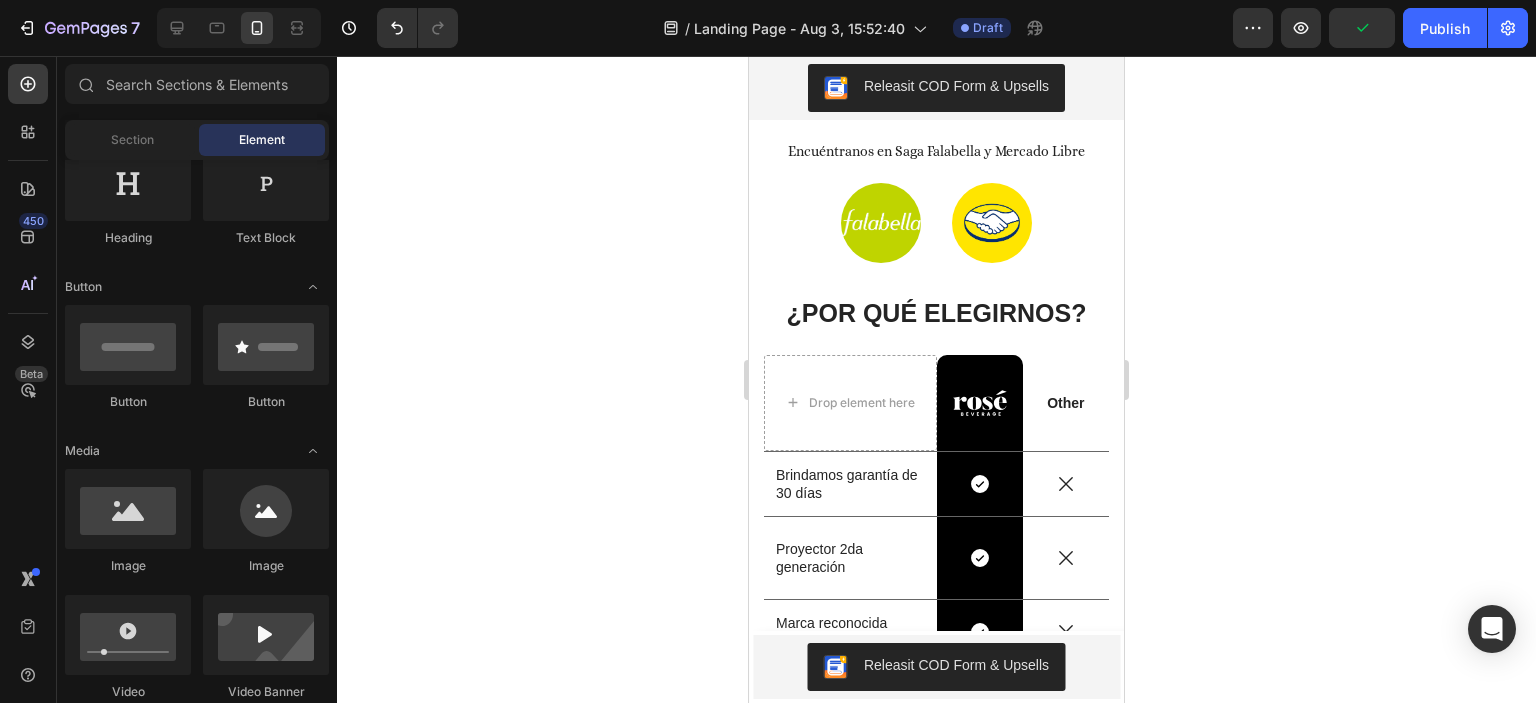scroll, scrollTop: 1472, scrollLeft: 0, axis: vertical 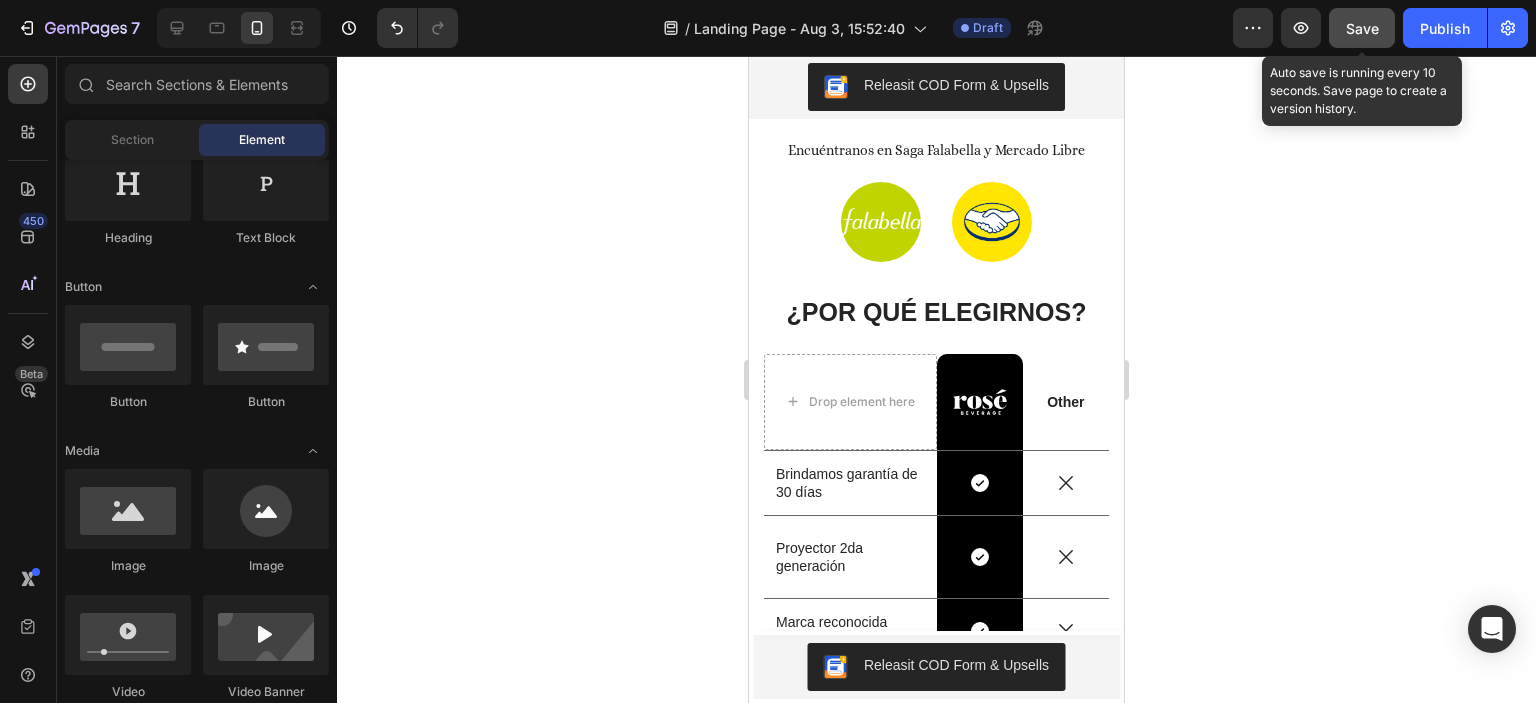 click on "Save" 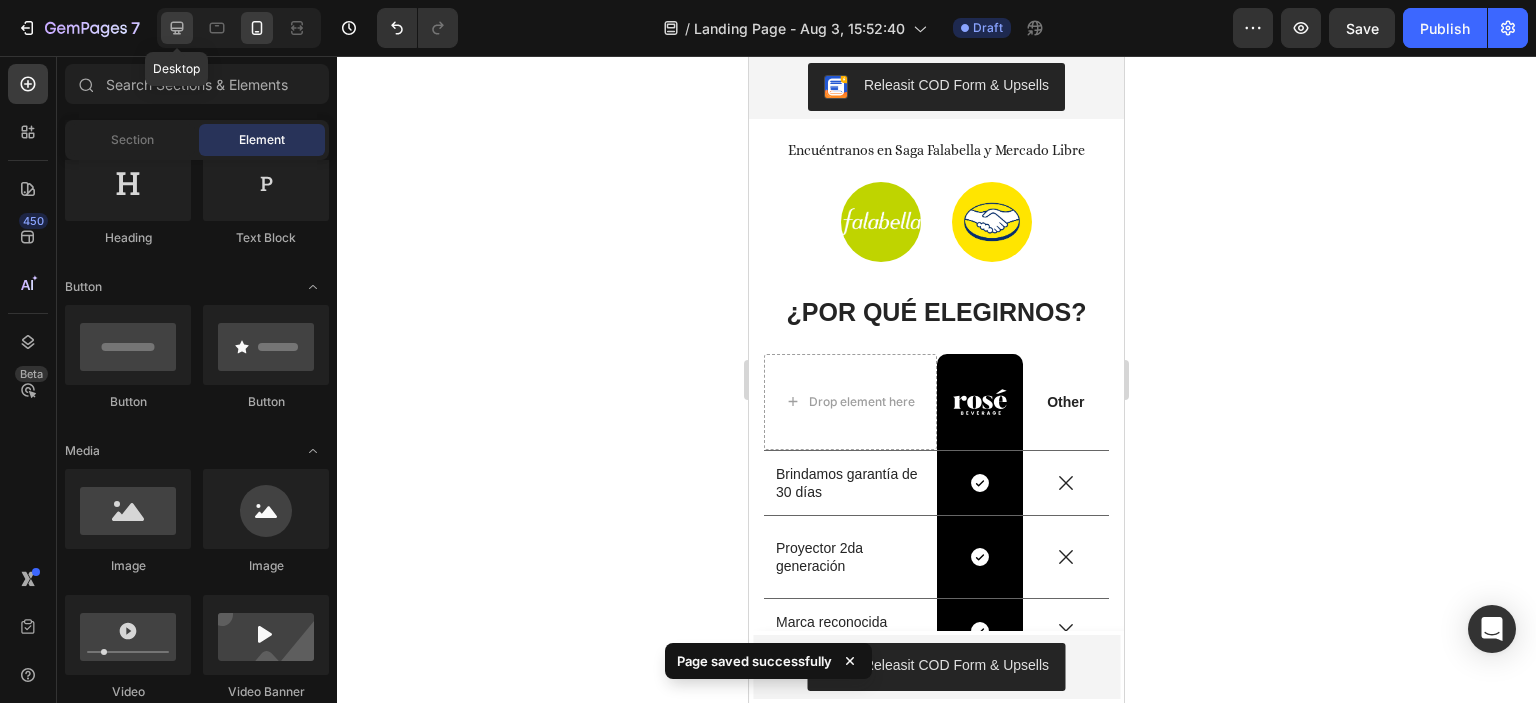 click 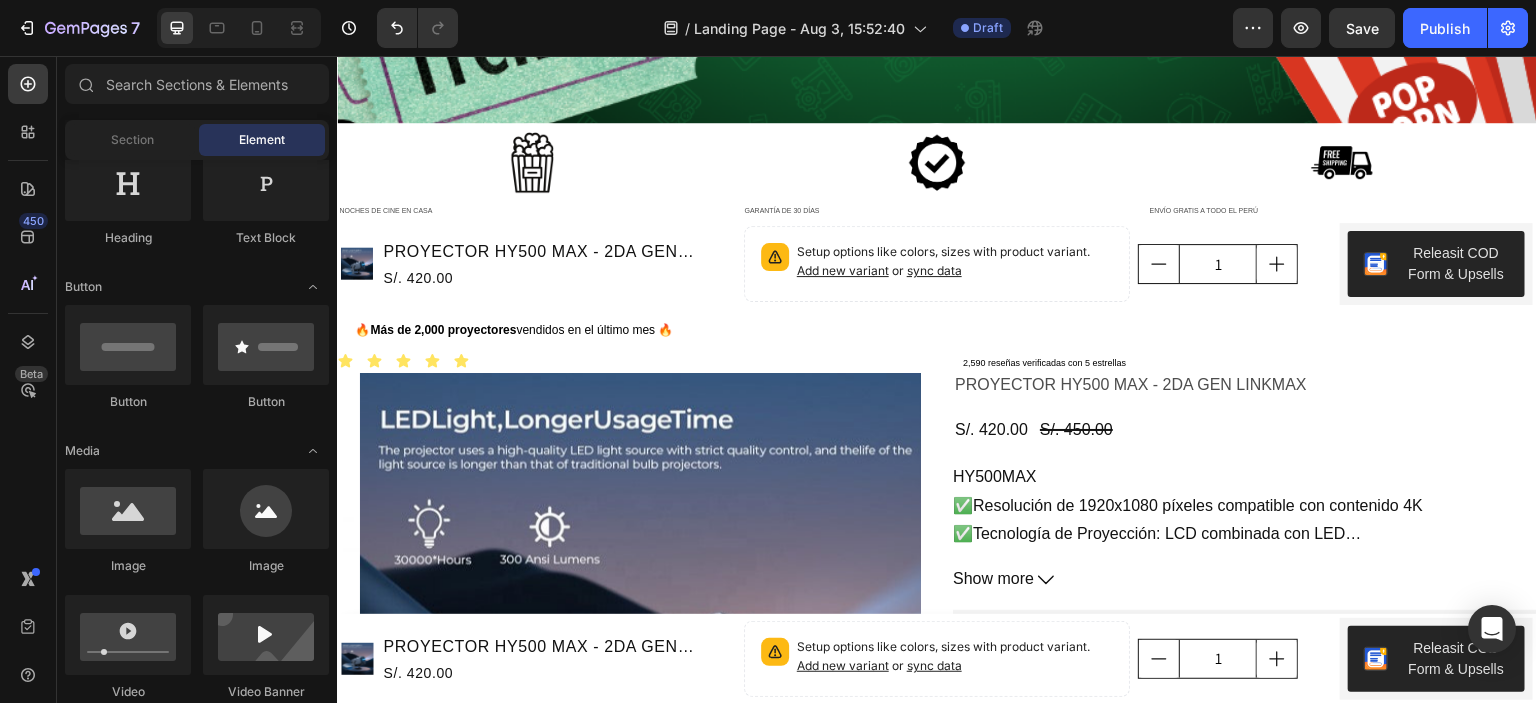 scroll, scrollTop: 1368, scrollLeft: 0, axis: vertical 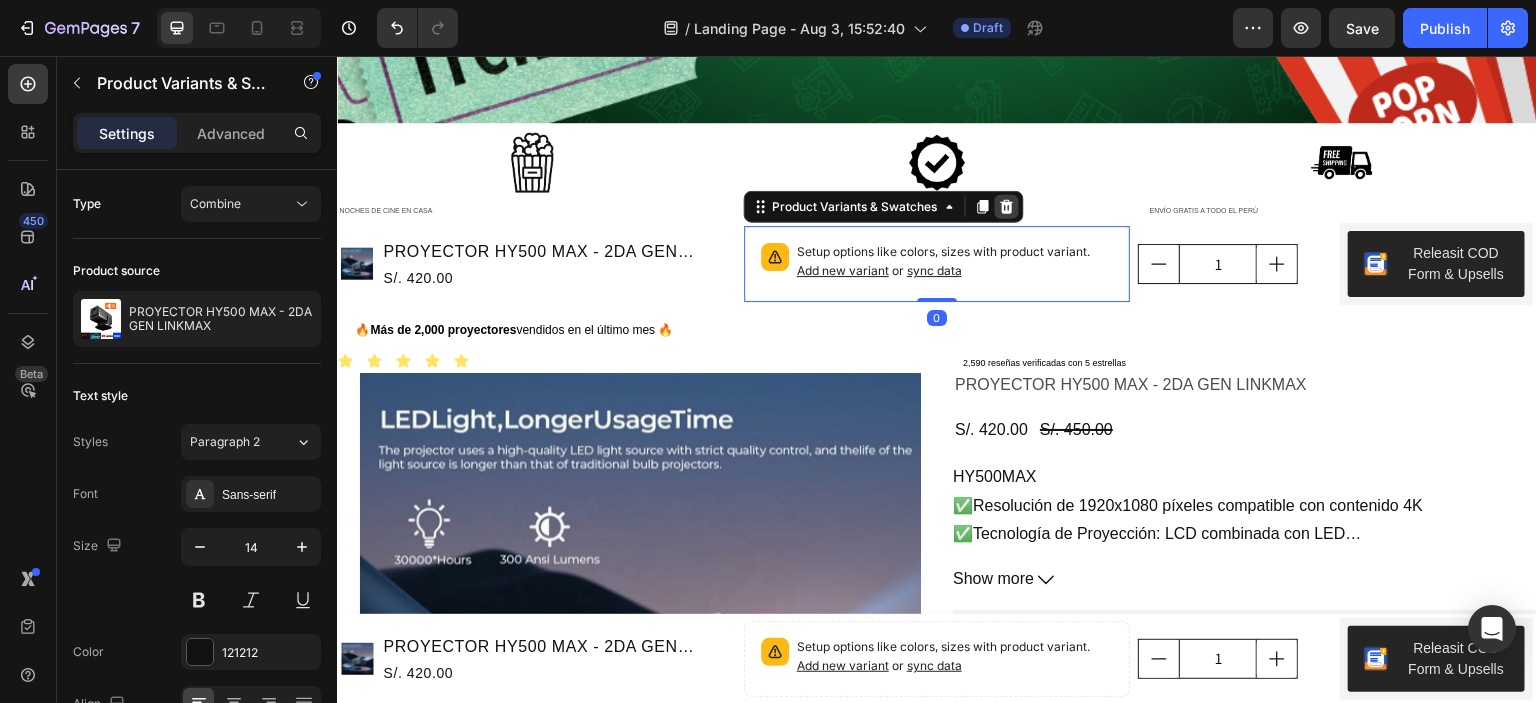 click 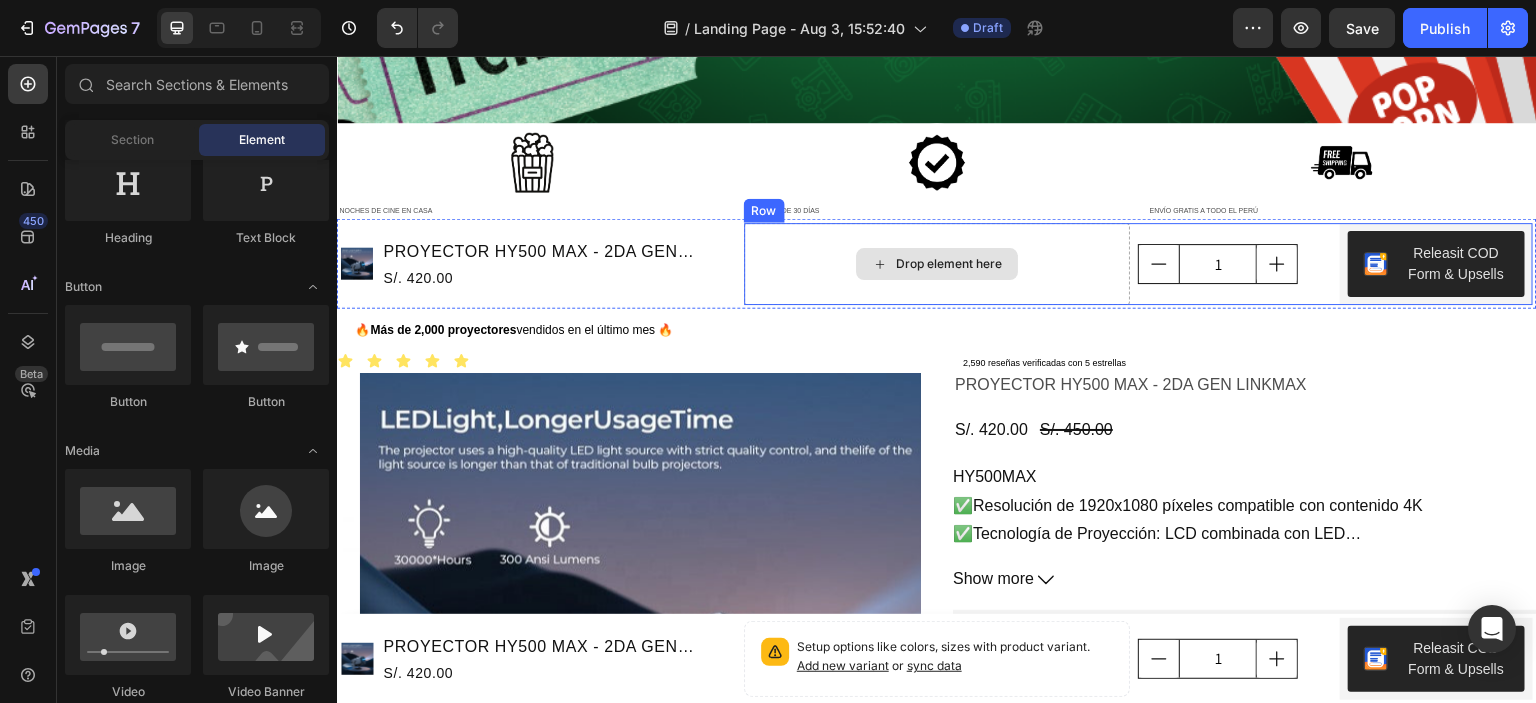 click on "Drop element here" at bounding box center (937, 264) 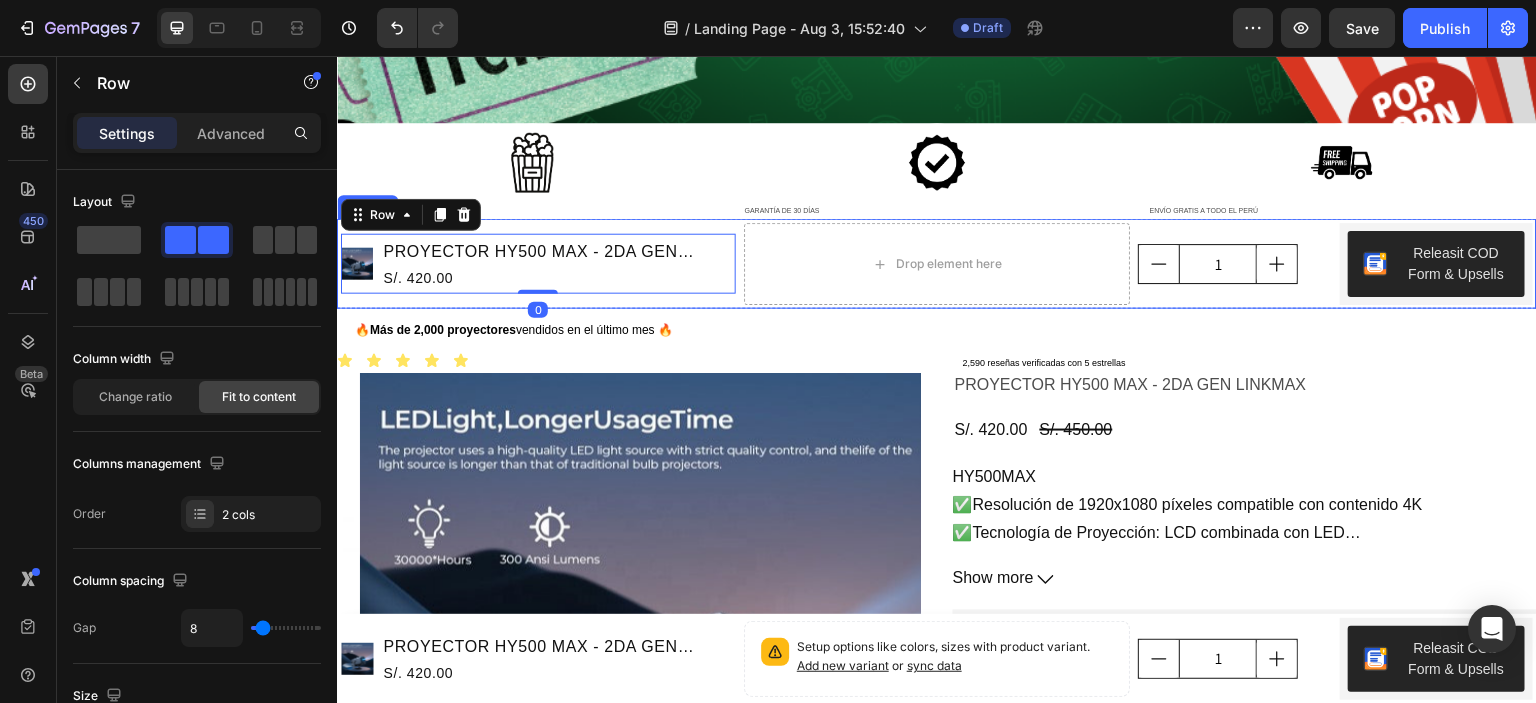 click on "Product Images PROYECTOR HY500 MAX - 2DA GEN LINKMAX Product Title S/. 420.00 Product Price Product Price Row   0" at bounding box center (538, 264) 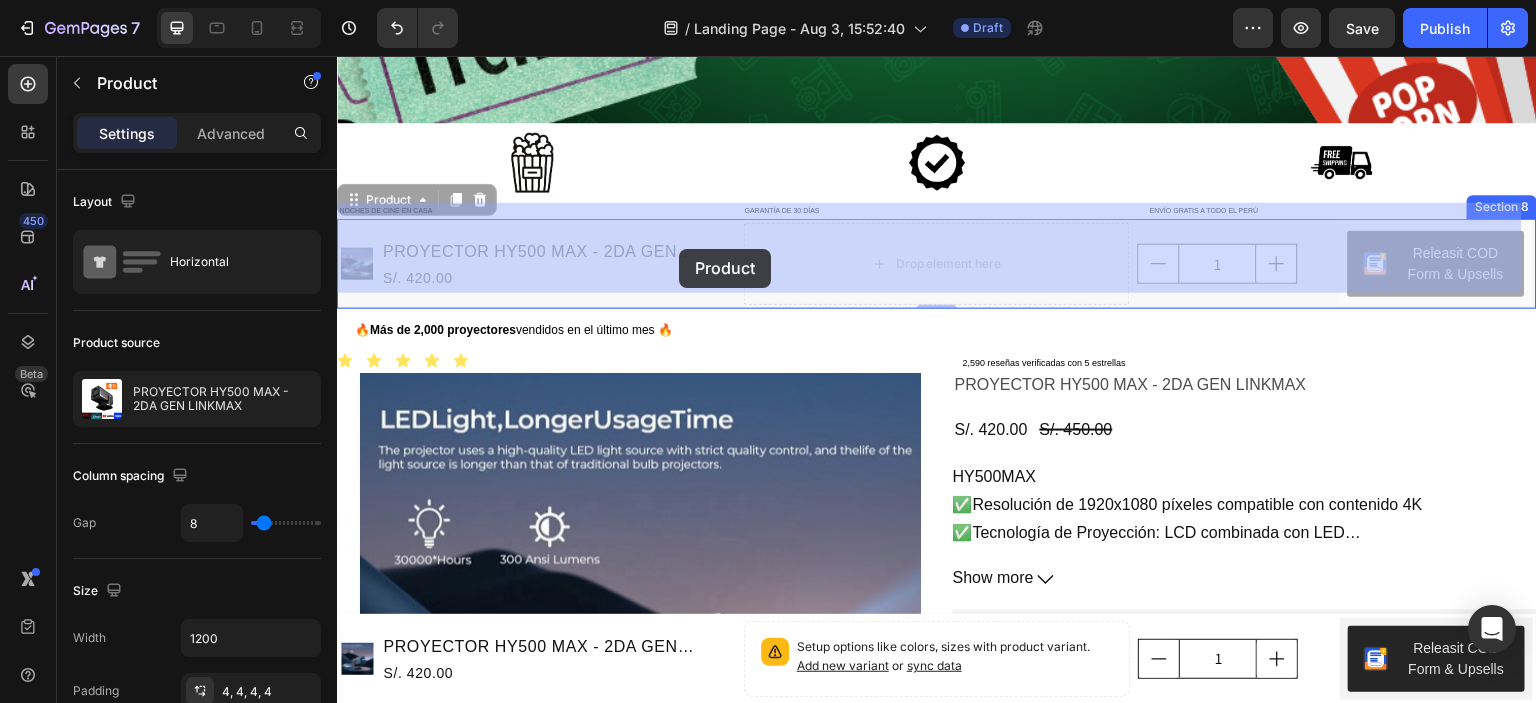 drag, startPoint x: 369, startPoint y: 186, endPoint x: 678, endPoint y: 249, distance: 315.35693 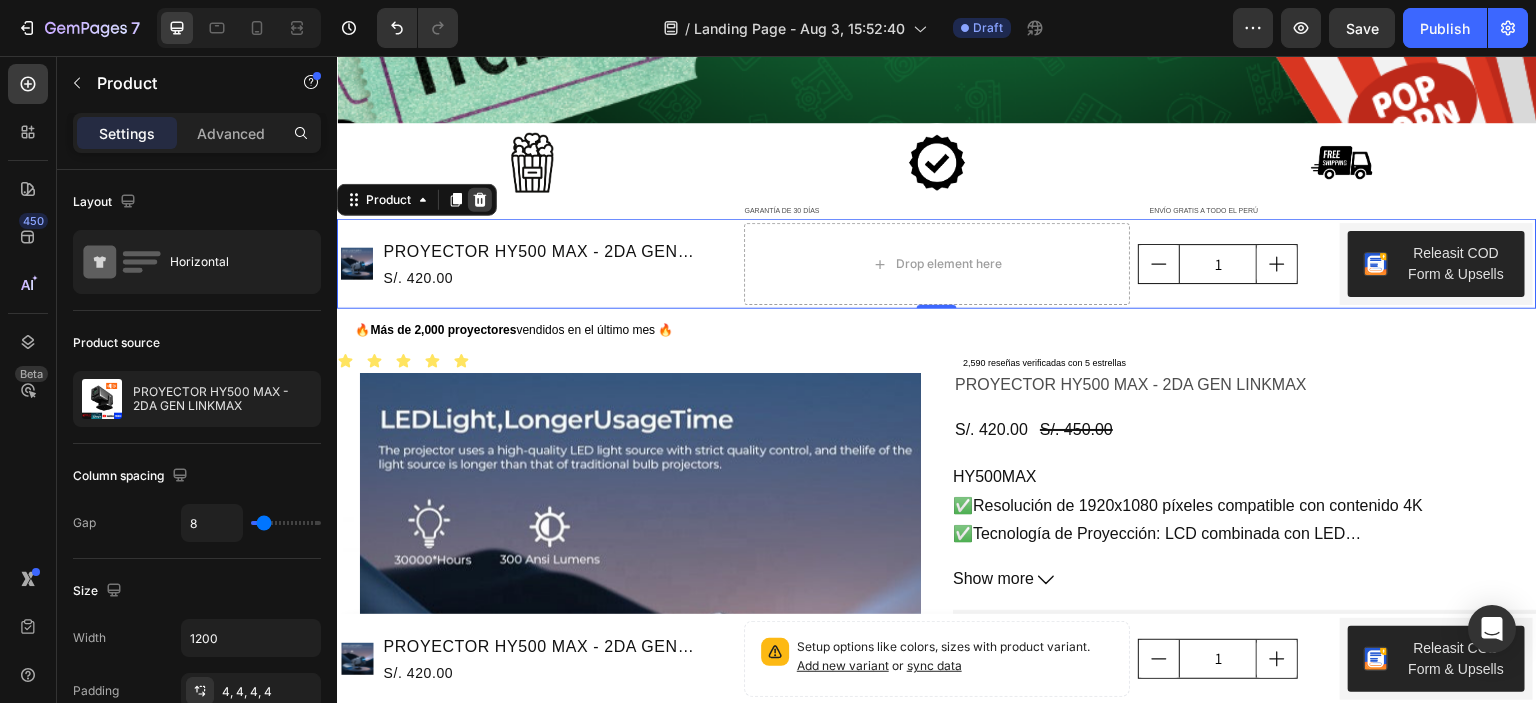 click 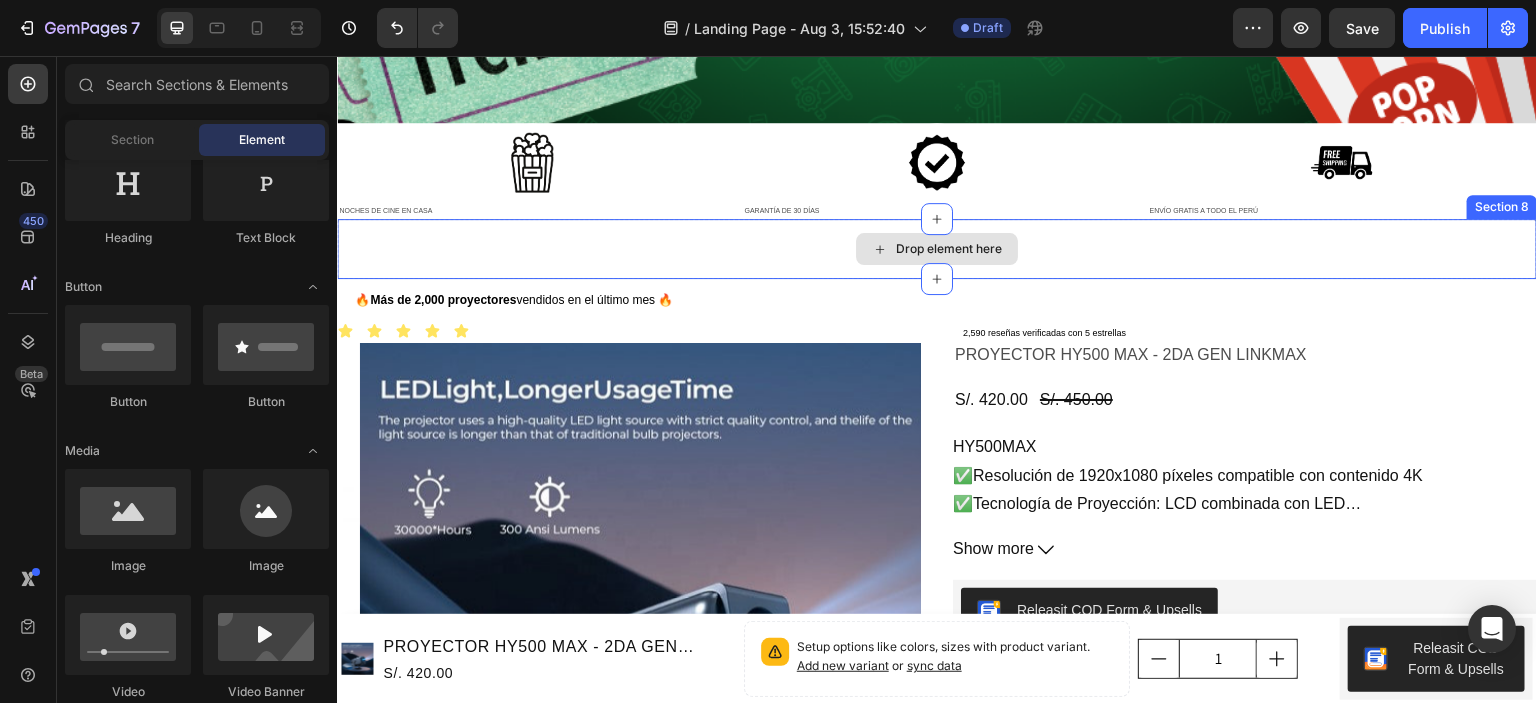 click on "Drop element here" at bounding box center [937, 249] 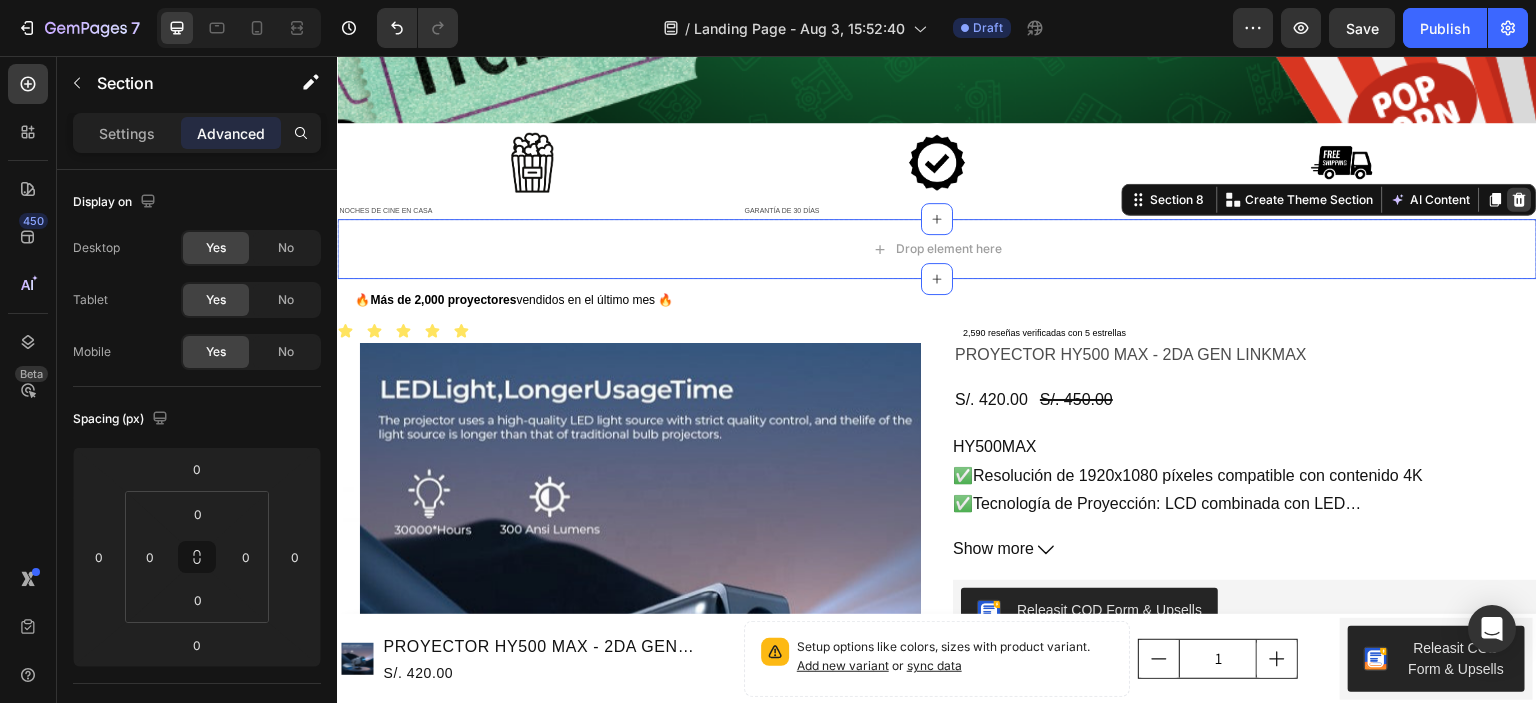 click 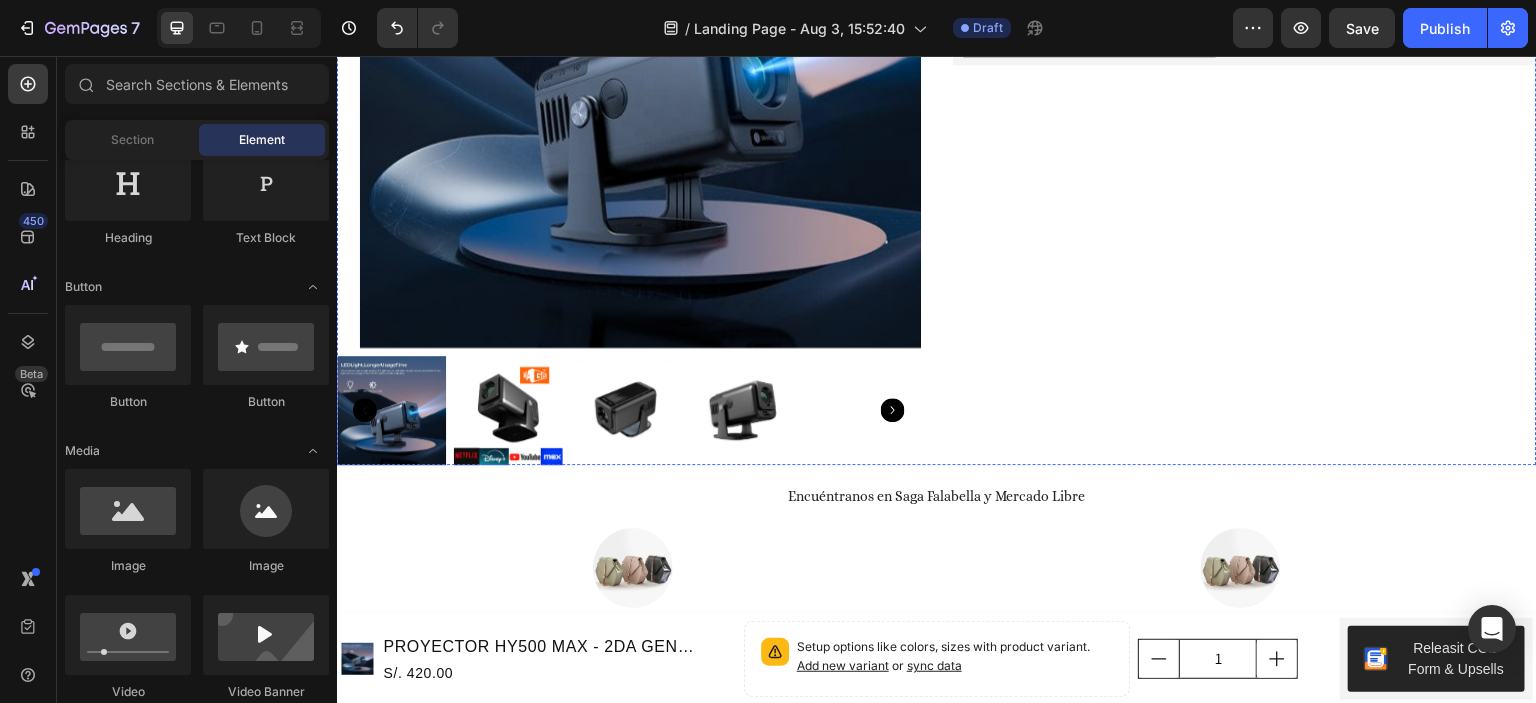 scroll, scrollTop: 2039, scrollLeft: 0, axis: vertical 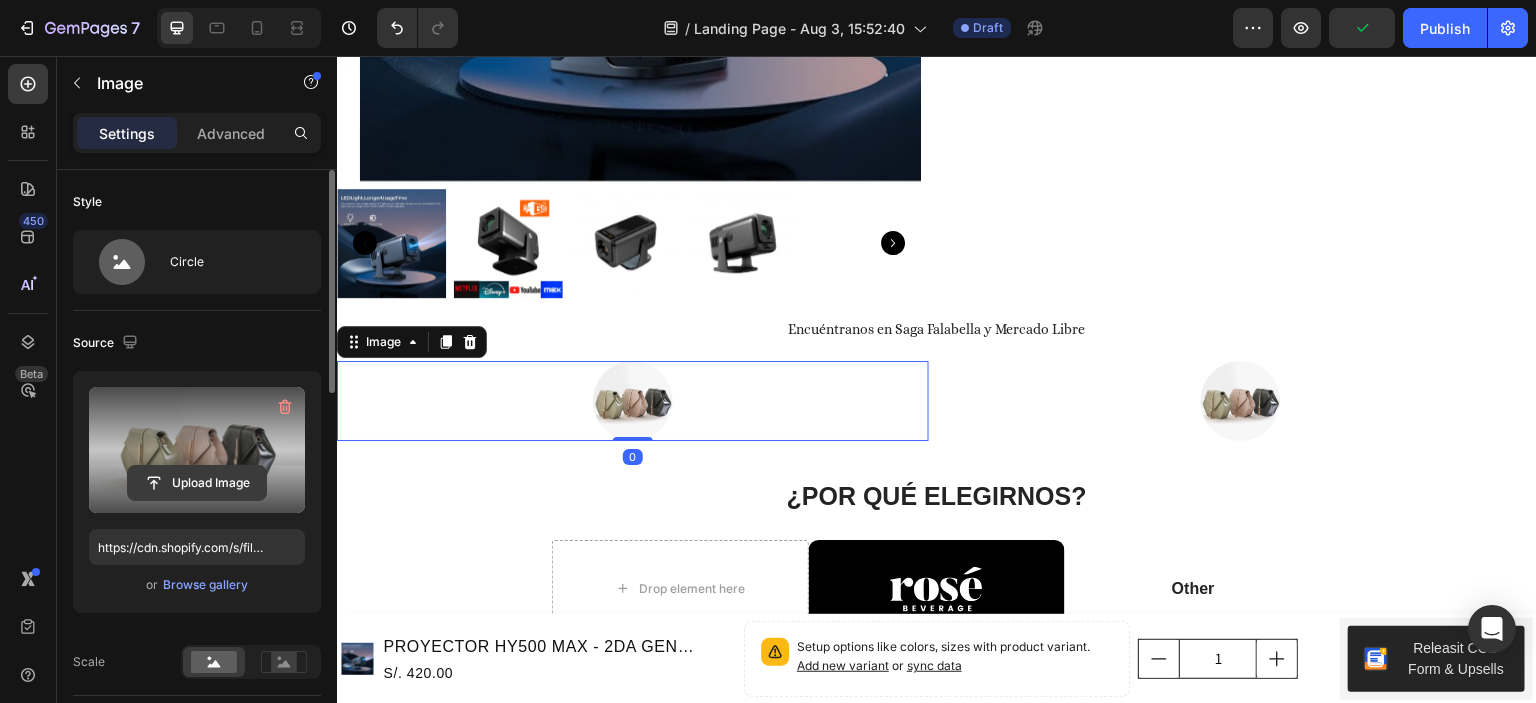 click 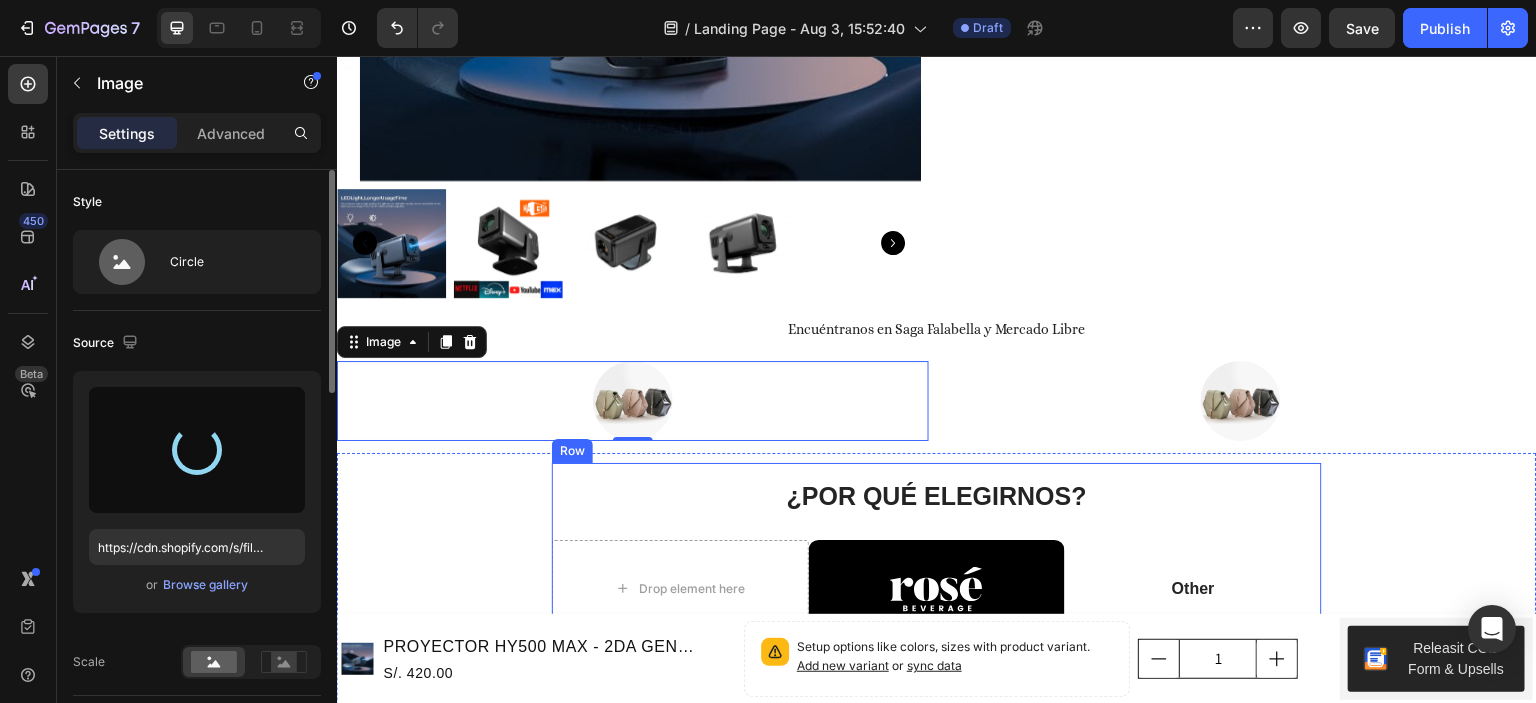 type on "https://cdn.shopify.com/s/files/1/0672/1555/6698/files/gempages_578351845596988357-0b0cdab9-3c30-4c88-9a81-acc096e6dbe8.png" 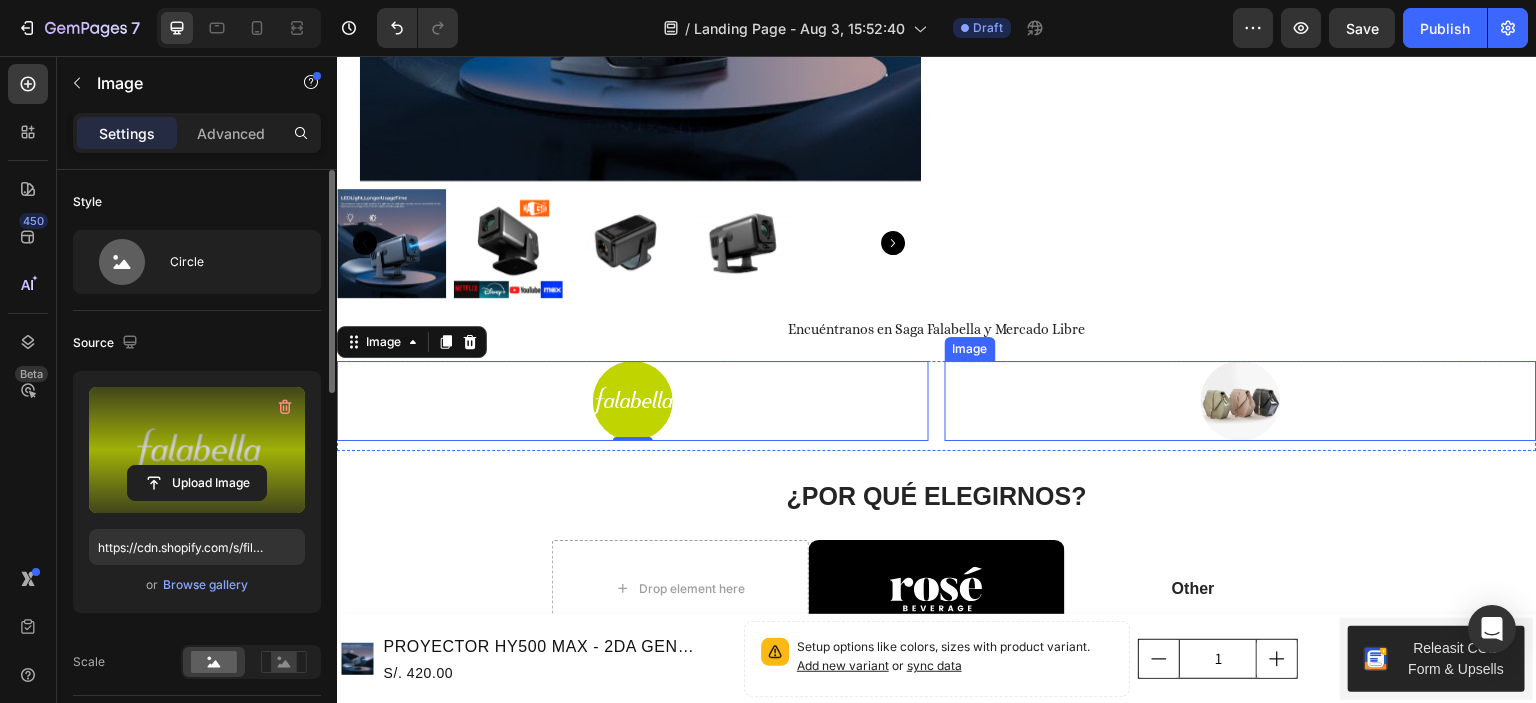 click at bounding box center (1241, 401) 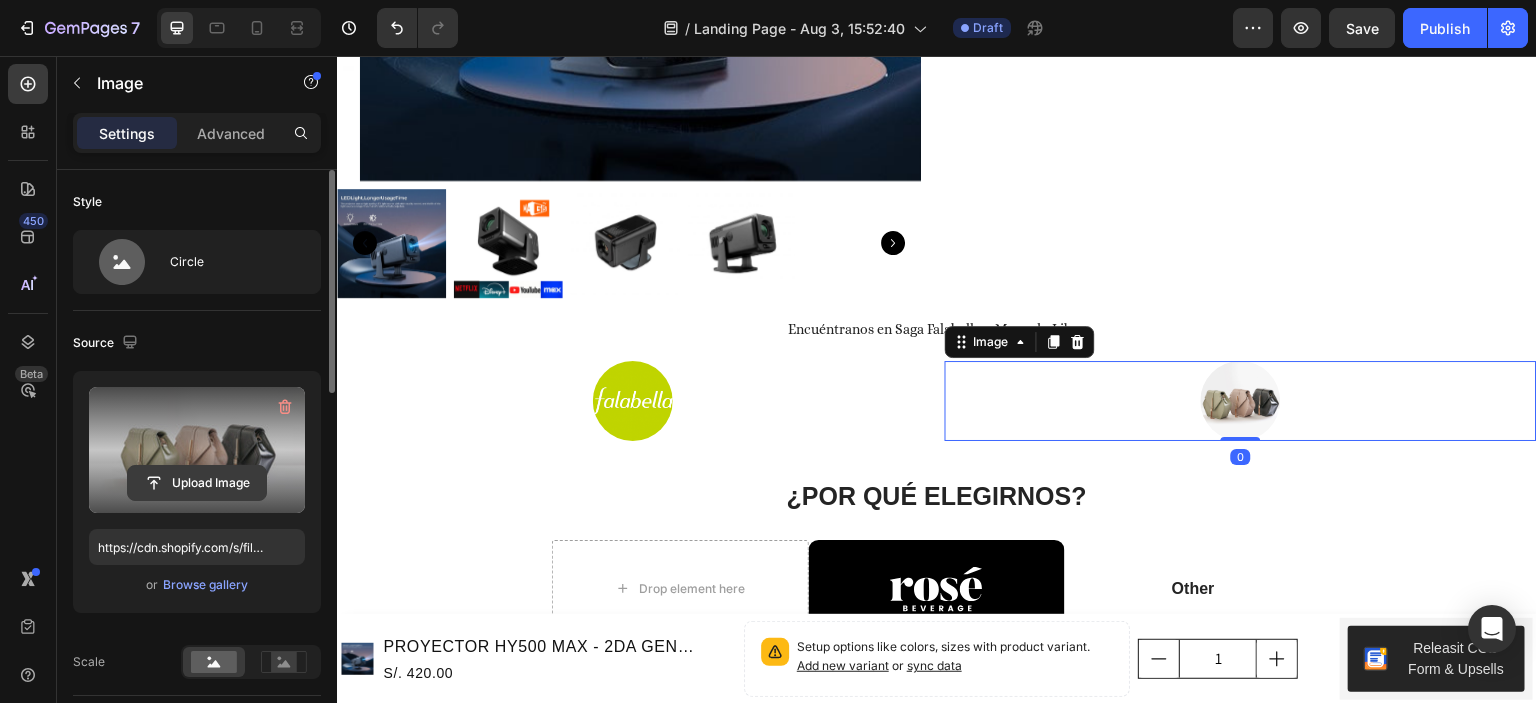 click 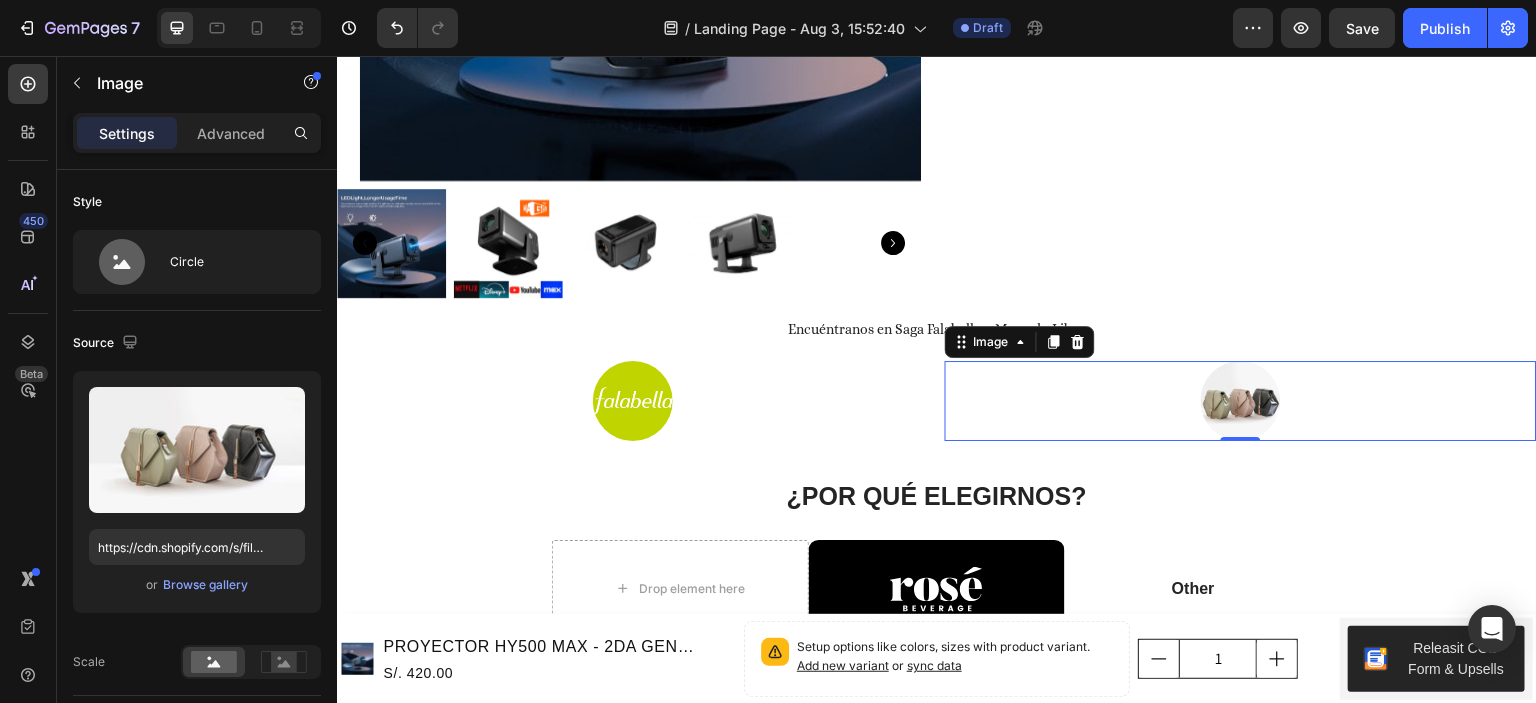 type on "https://cdn.shopify.com/s/files/1/0672/1555/6698/files/gempages_578351845596988357-1fe21d81-ac5a-4041-8cdb-a4d4c196e1a5.webp" 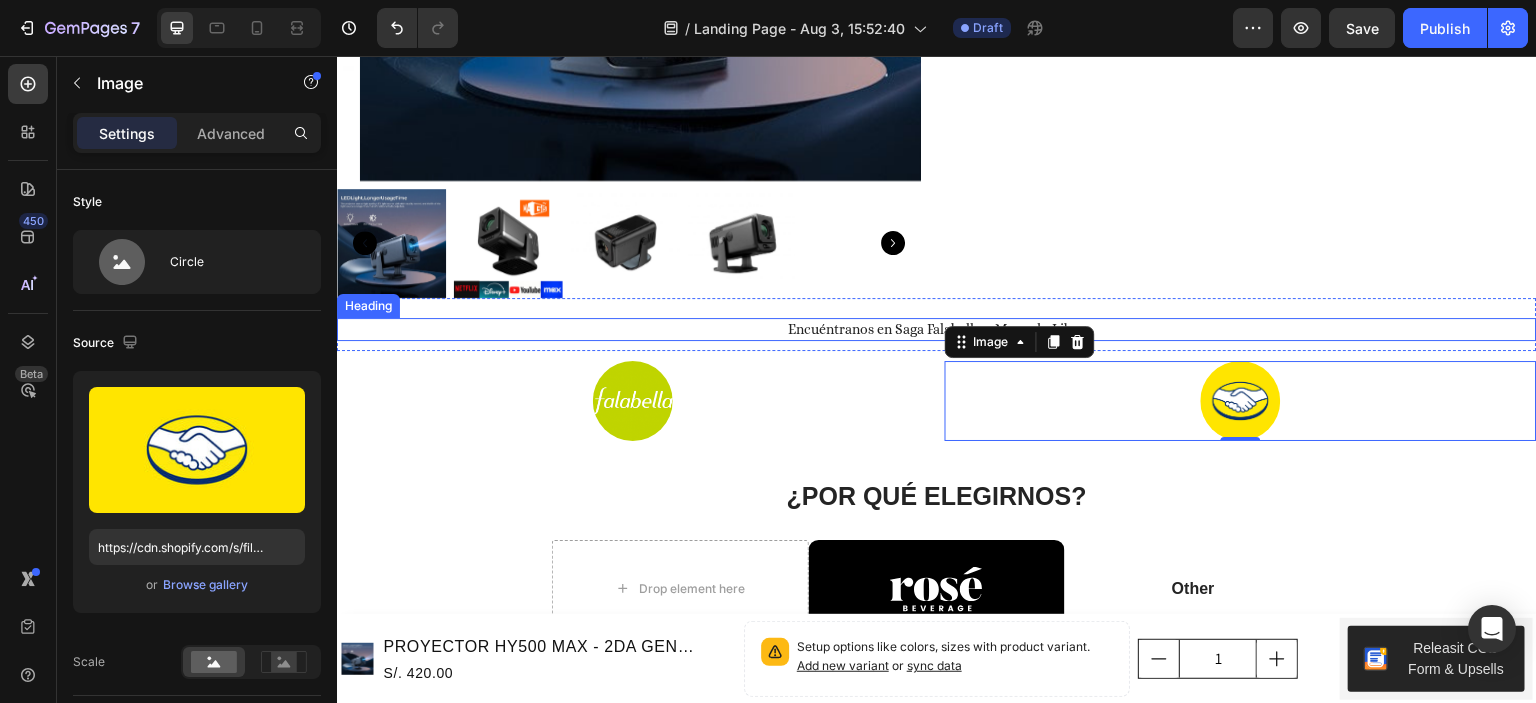 click on "Encuéntranos en Saga Falabella y Mercado Libre" at bounding box center (937, 330) 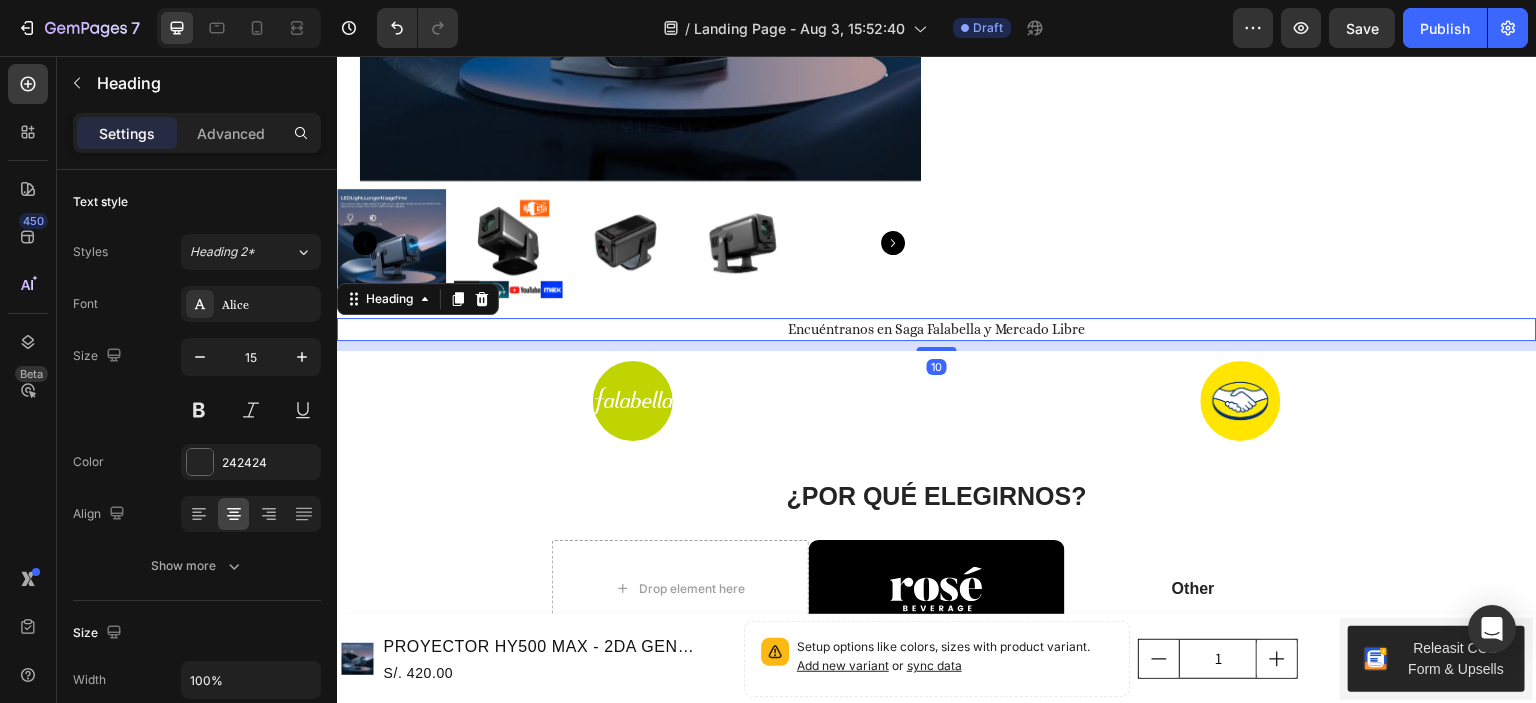 click on "Encuéntranos en Saga Falabella y Mercado Libre" at bounding box center (937, 330) 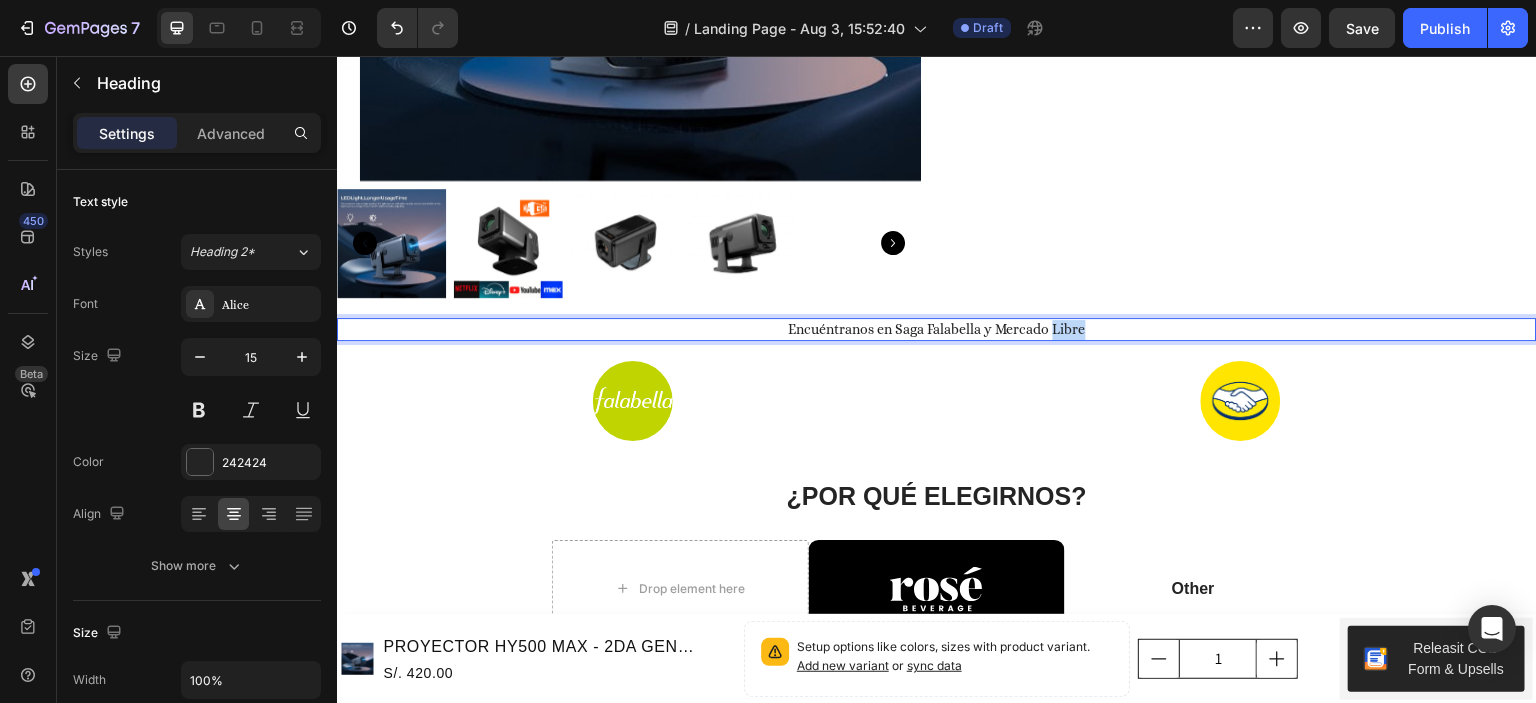 click on "Encuéntranos en Saga Falabella y Mercado Libre" at bounding box center (937, 330) 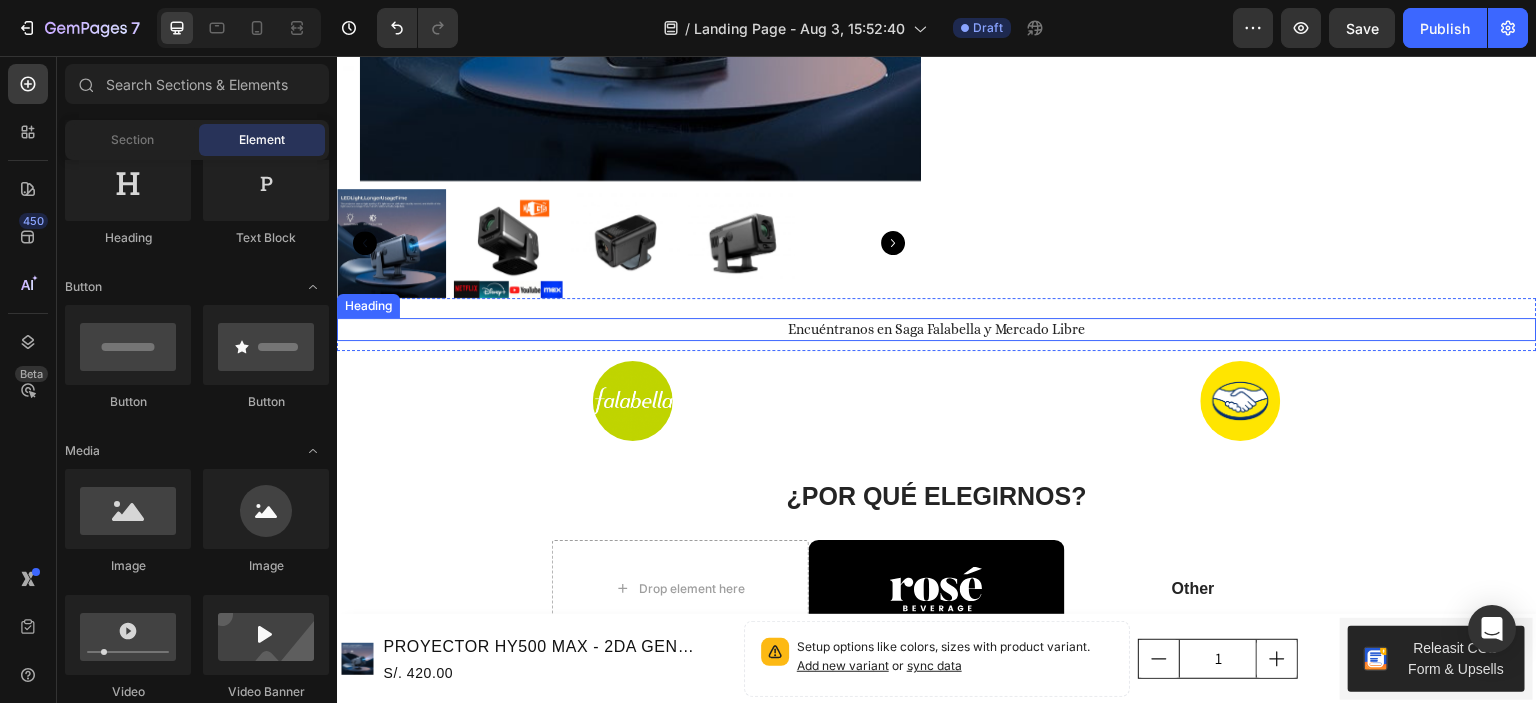 click on "Encuéntranos en Saga Falabella y Mercado Libre" at bounding box center [937, 329] 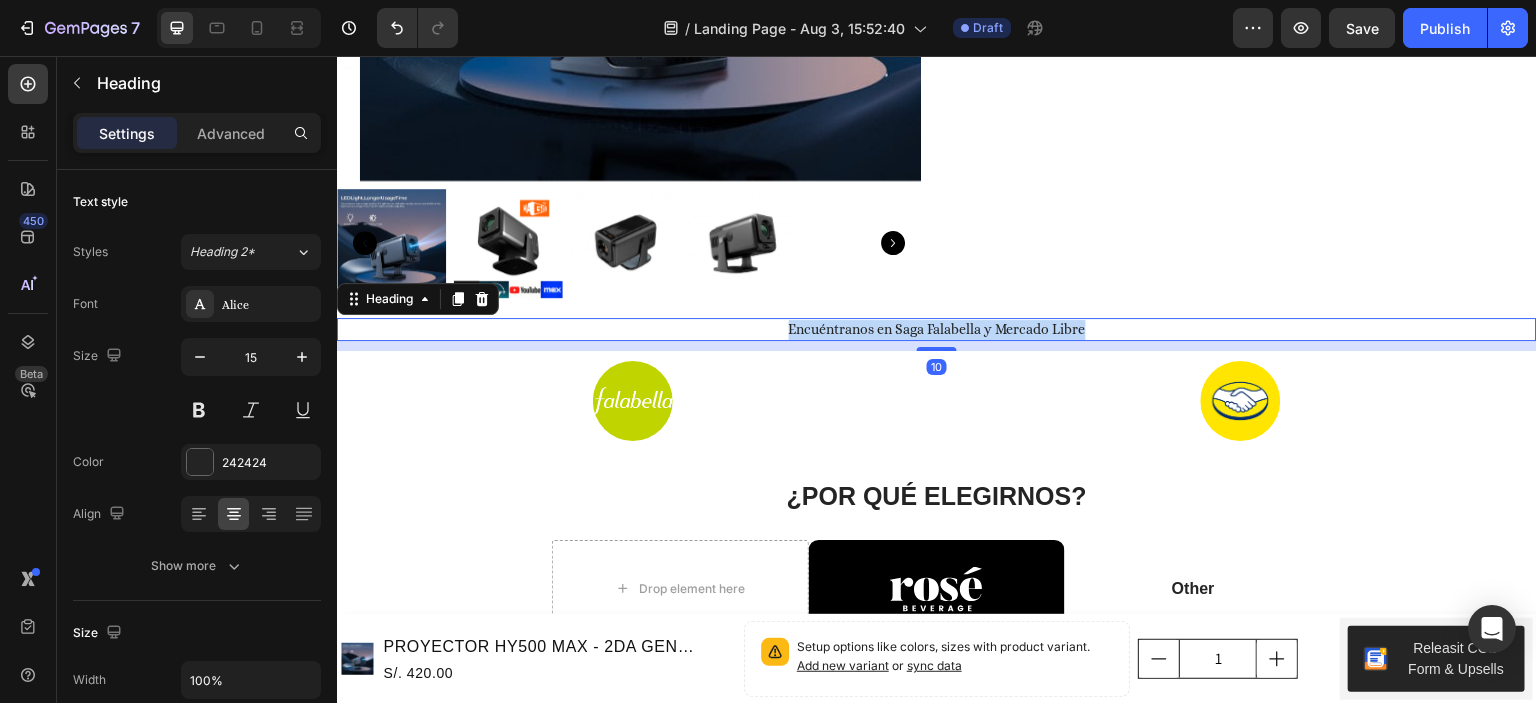 click on "Encuéntranos en Saga Falabella y Mercado Libre" at bounding box center (937, 329) 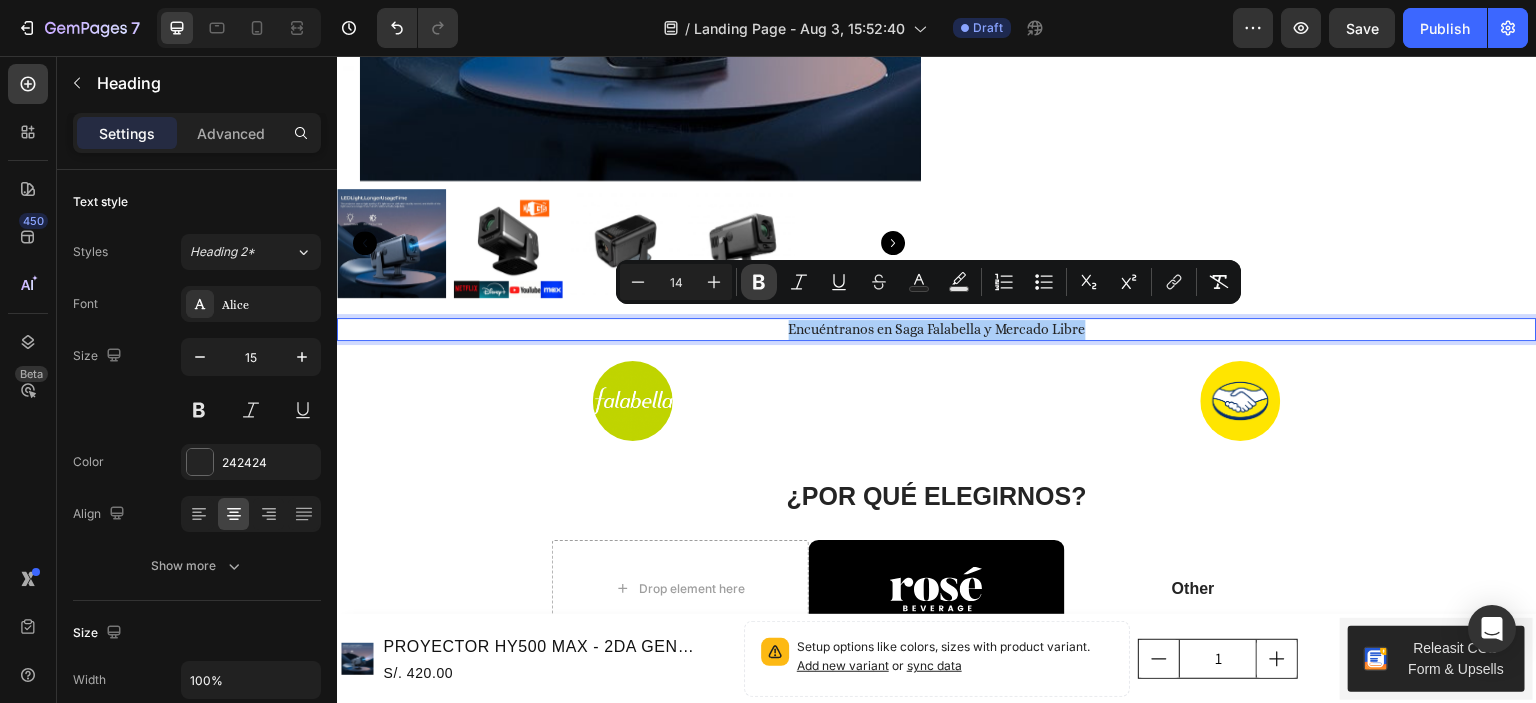 click 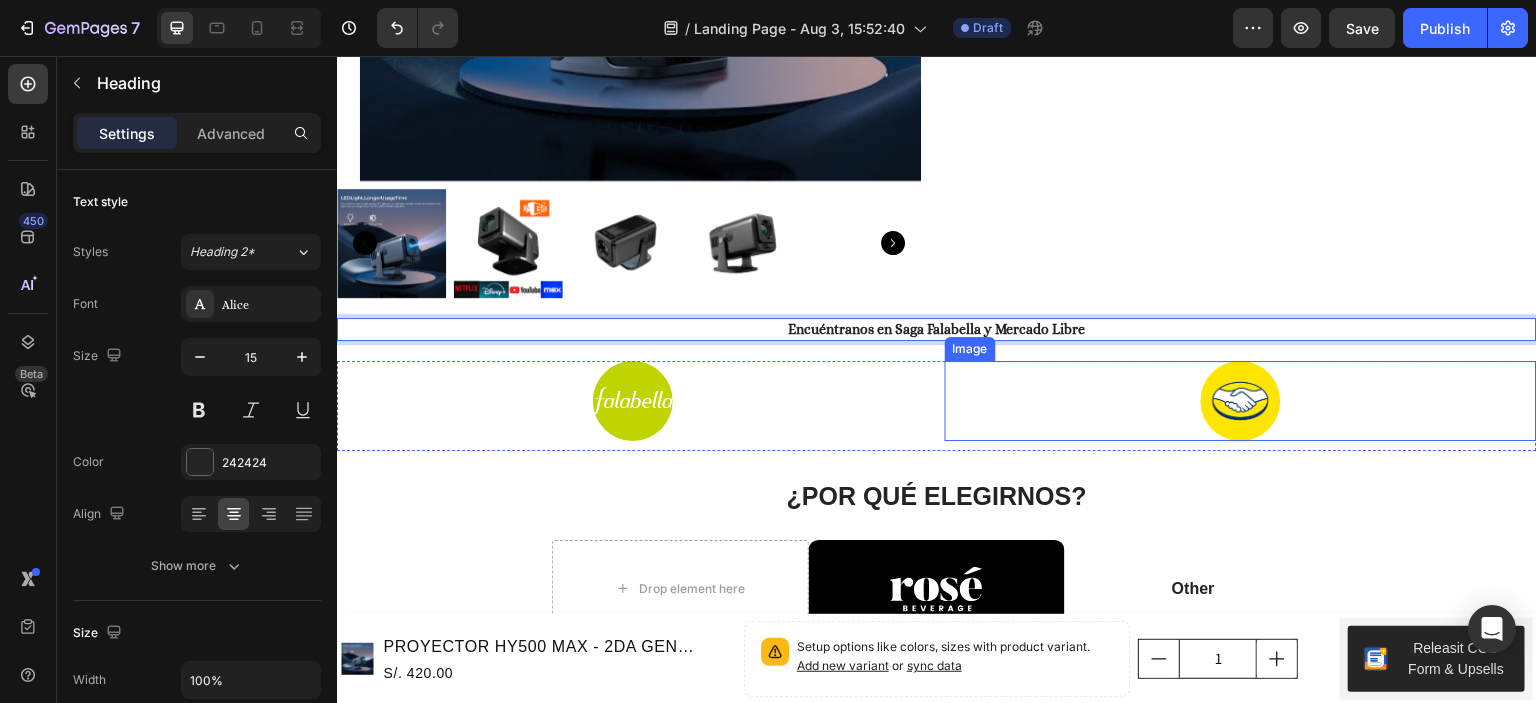 click at bounding box center [1241, 401] 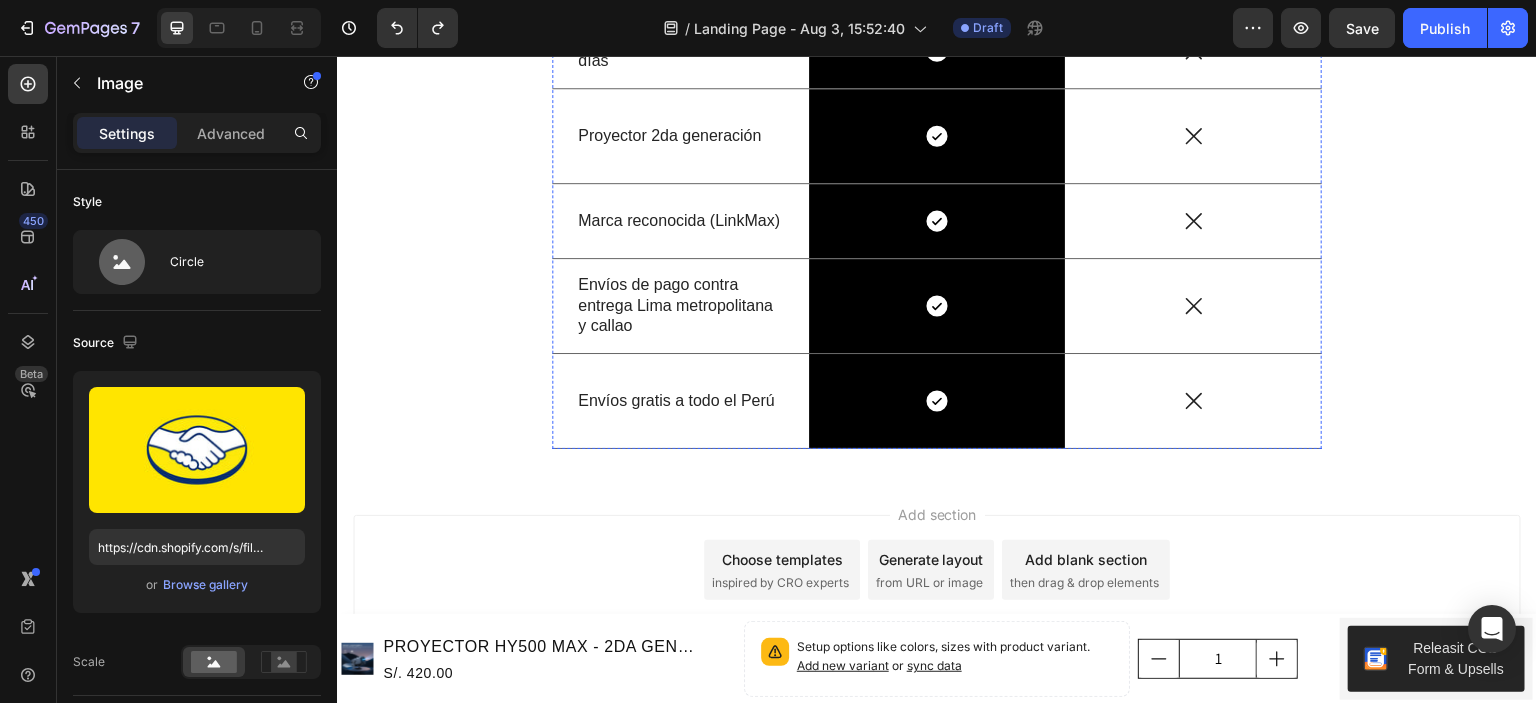 scroll, scrollTop: 2713, scrollLeft: 0, axis: vertical 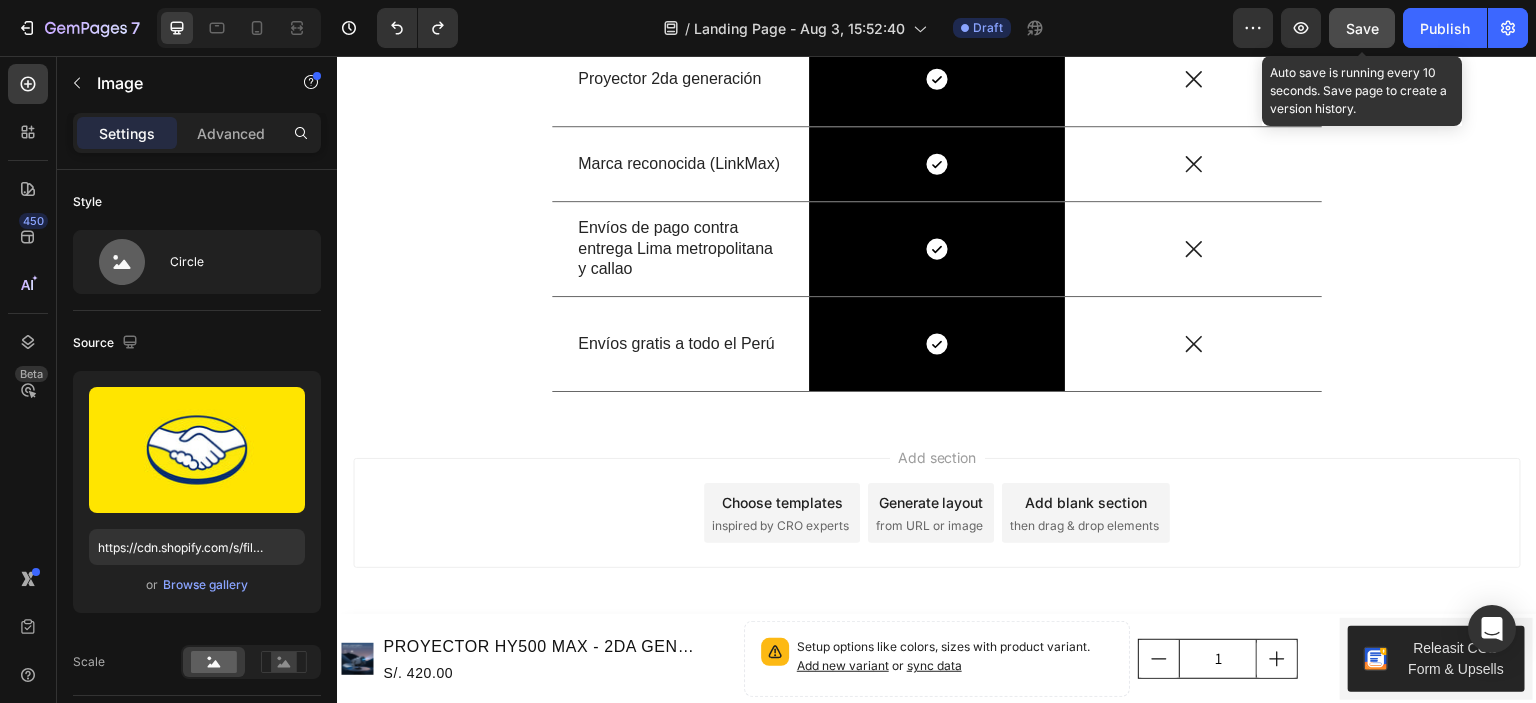 click on "Save" at bounding box center (1362, 28) 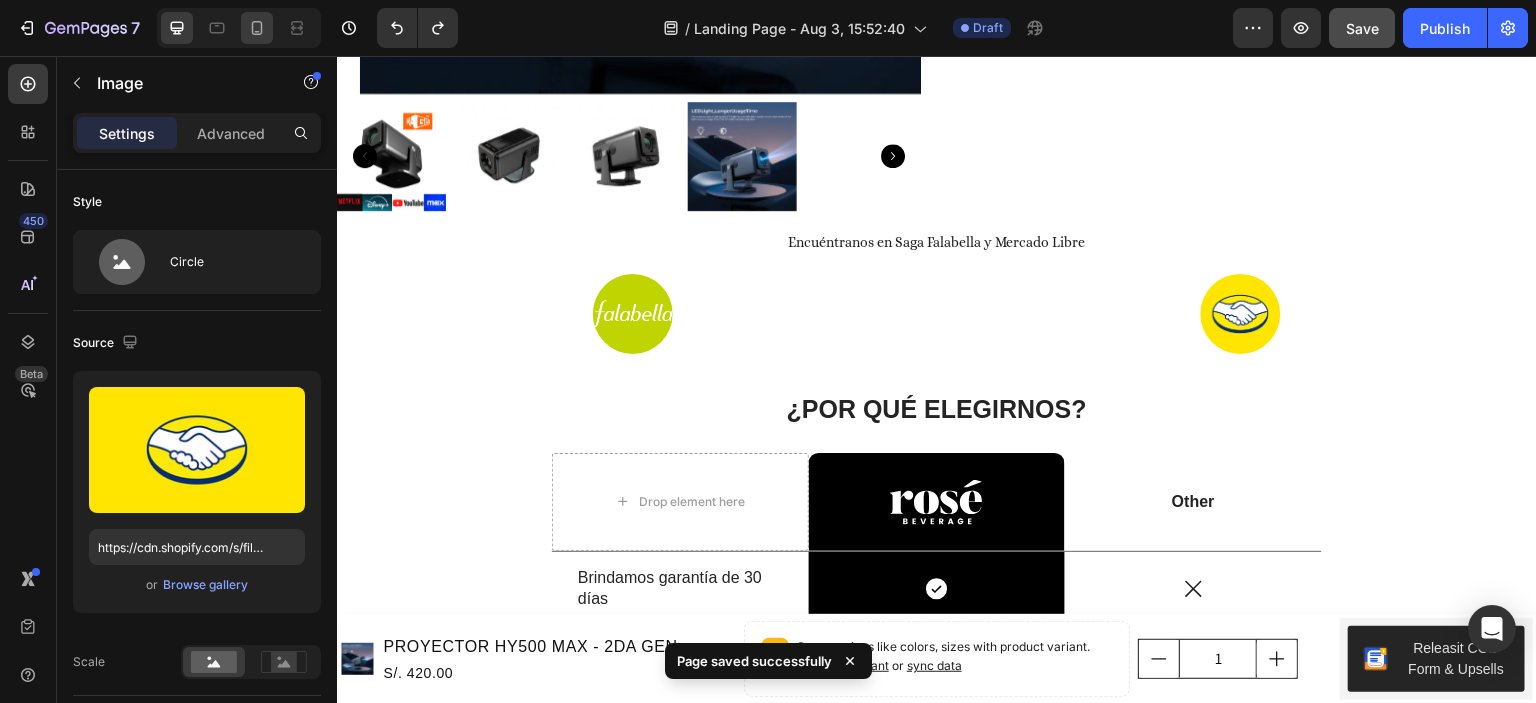 scroll, scrollTop: 2056, scrollLeft: 0, axis: vertical 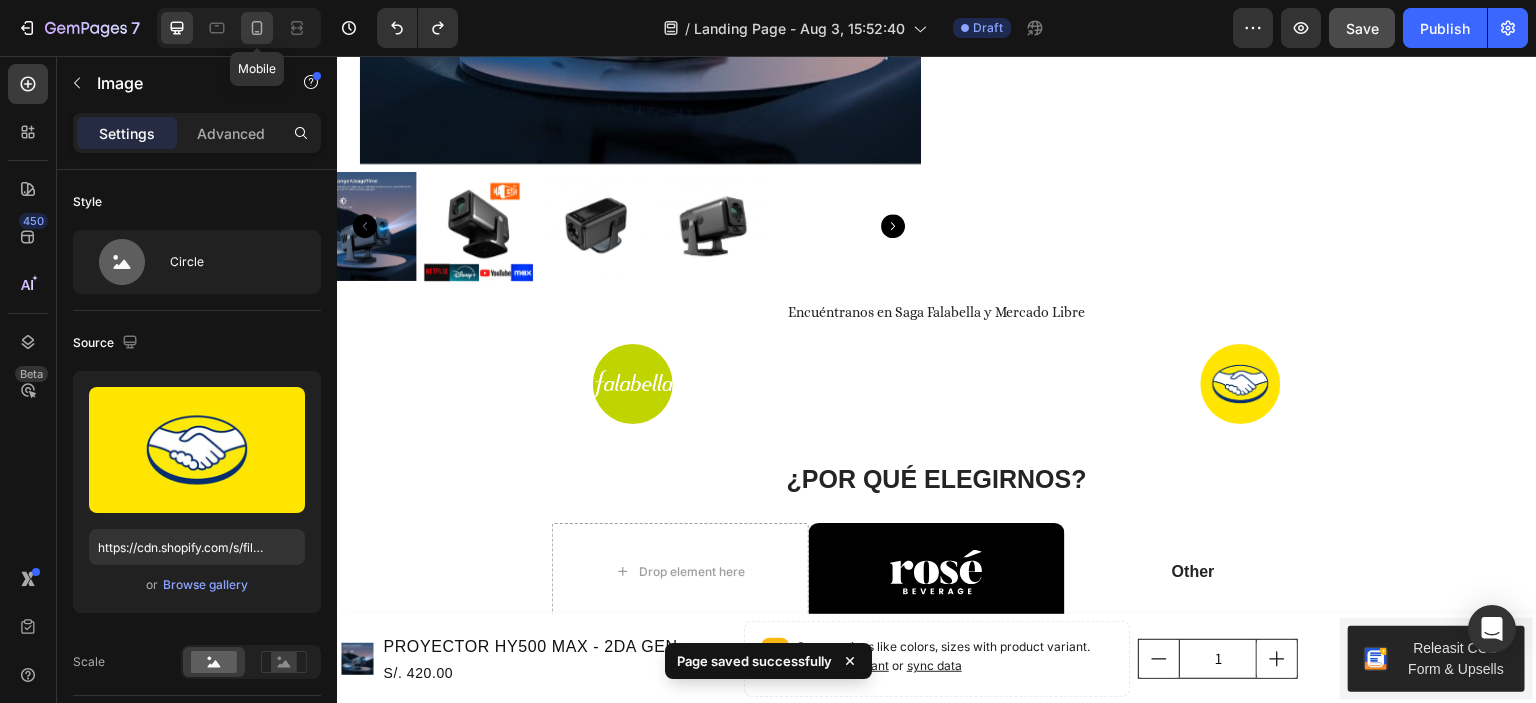 click 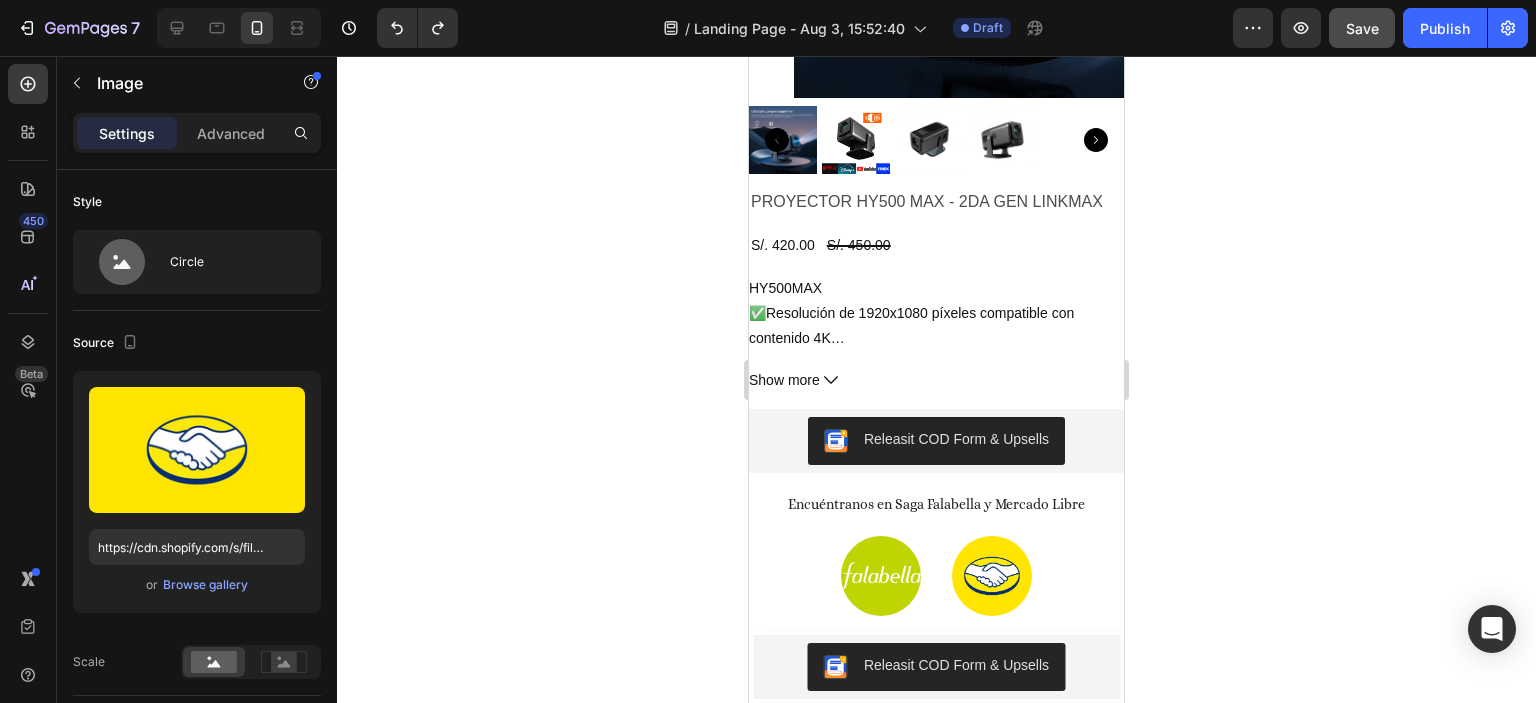 scroll, scrollTop: 1020, scrollLeft: 0, axis: vertical 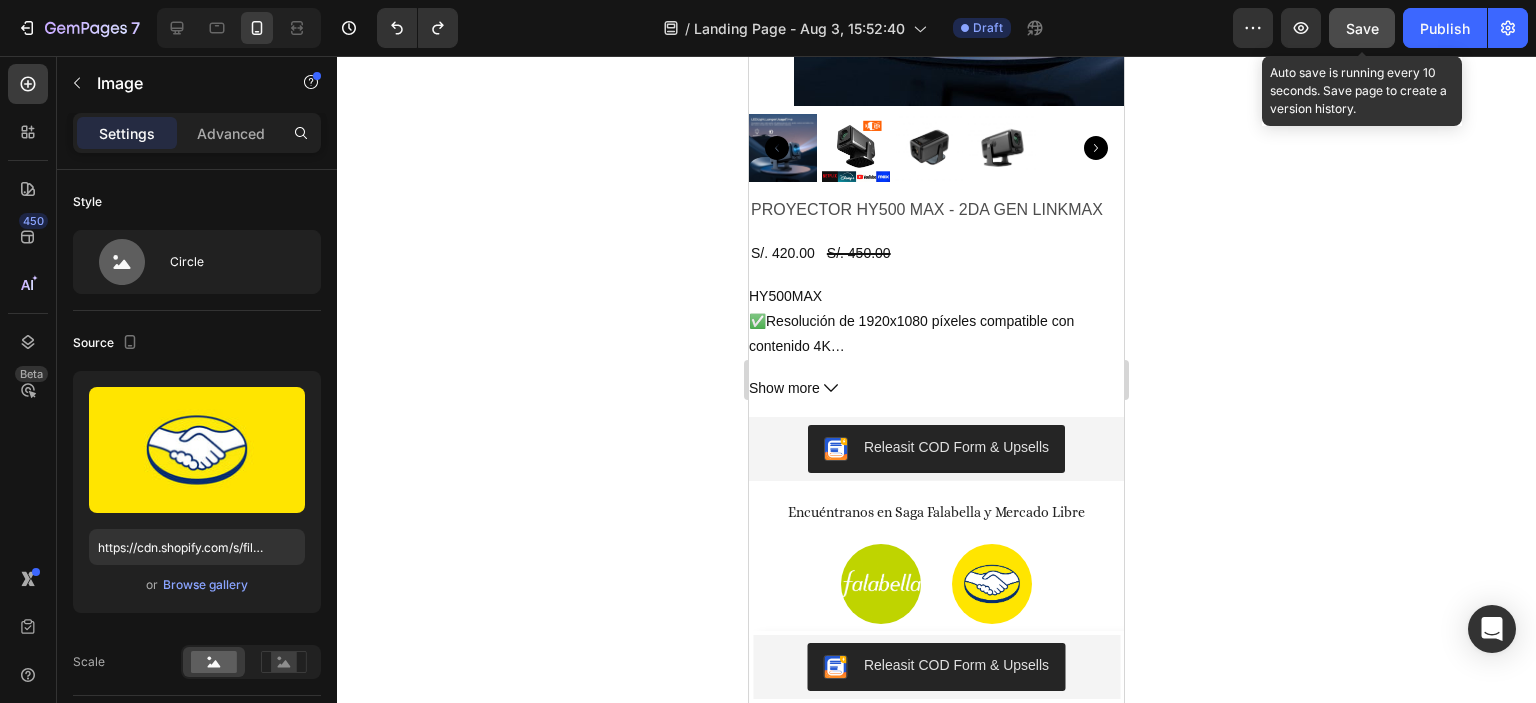click on "Save" at bounding box center (1362, 28) 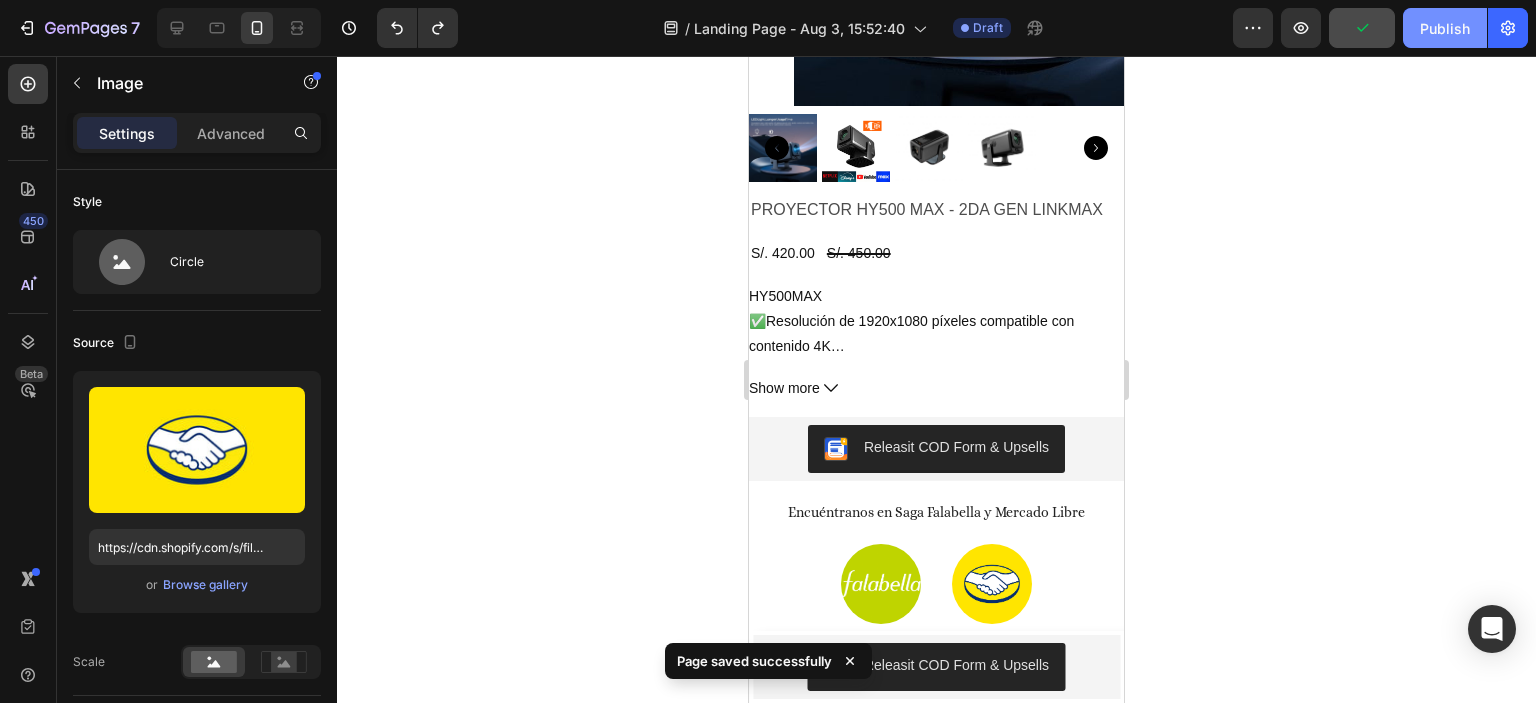 click on "Publish" at bounding box center (1445, 28) 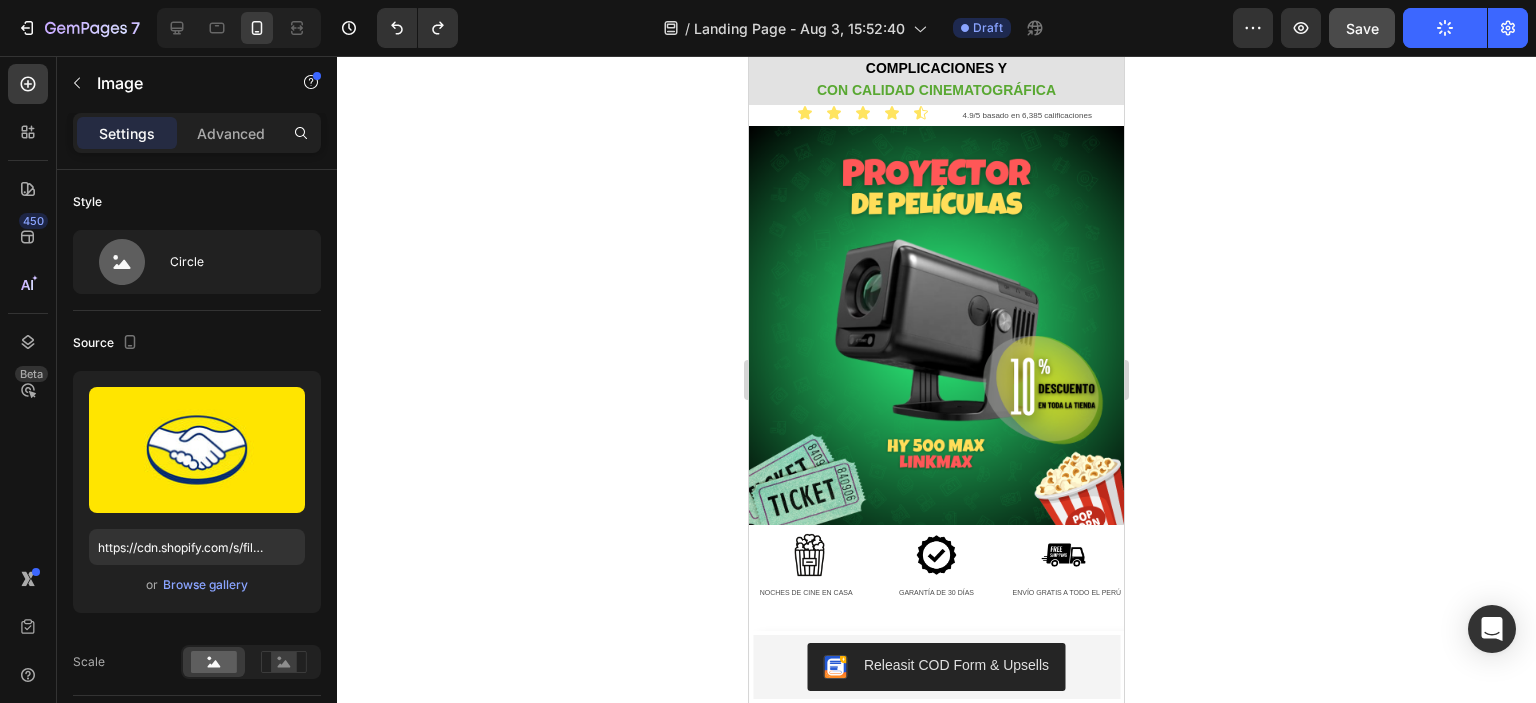 scroll, scrollTop: 0, scrollLeft: 0, axis: both 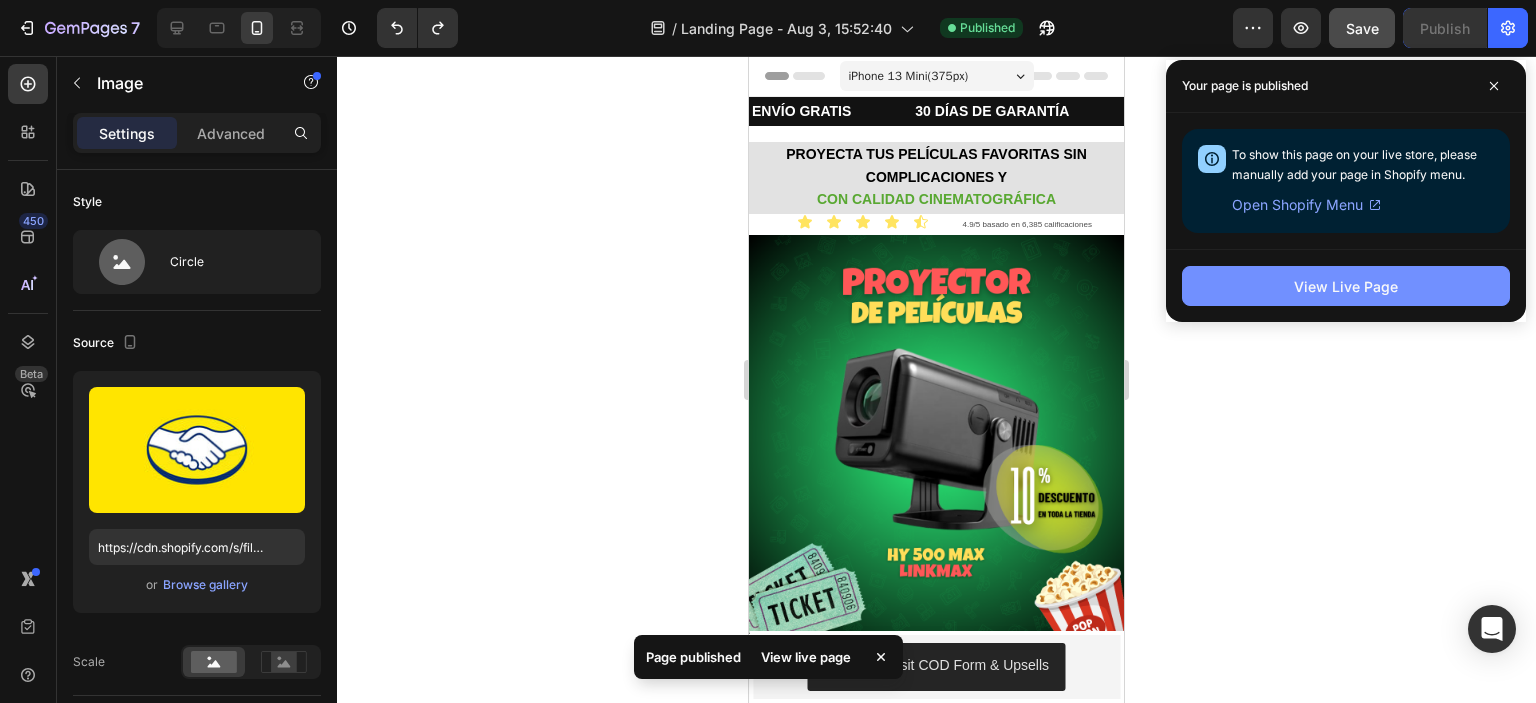 click on "View Live Page" at bounding box center [1346, 286] 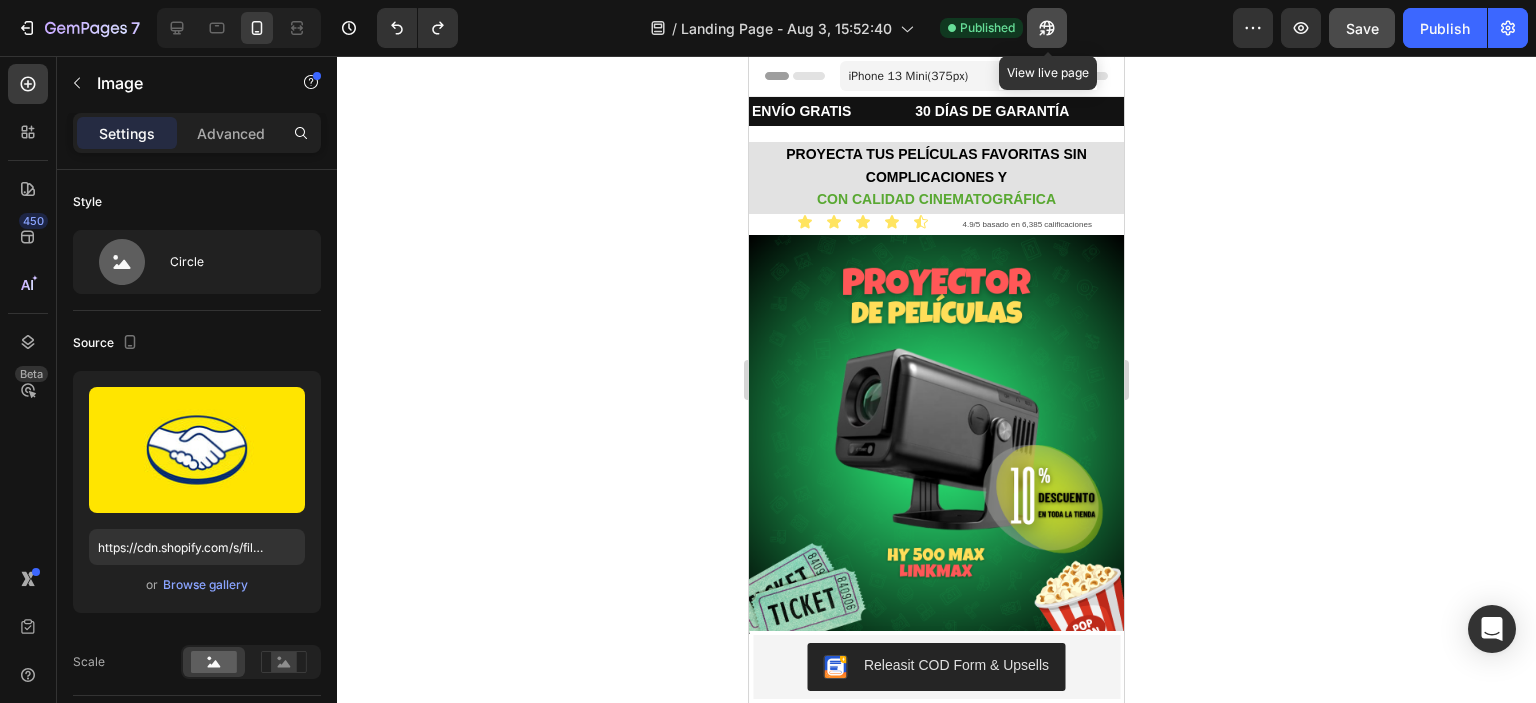 click 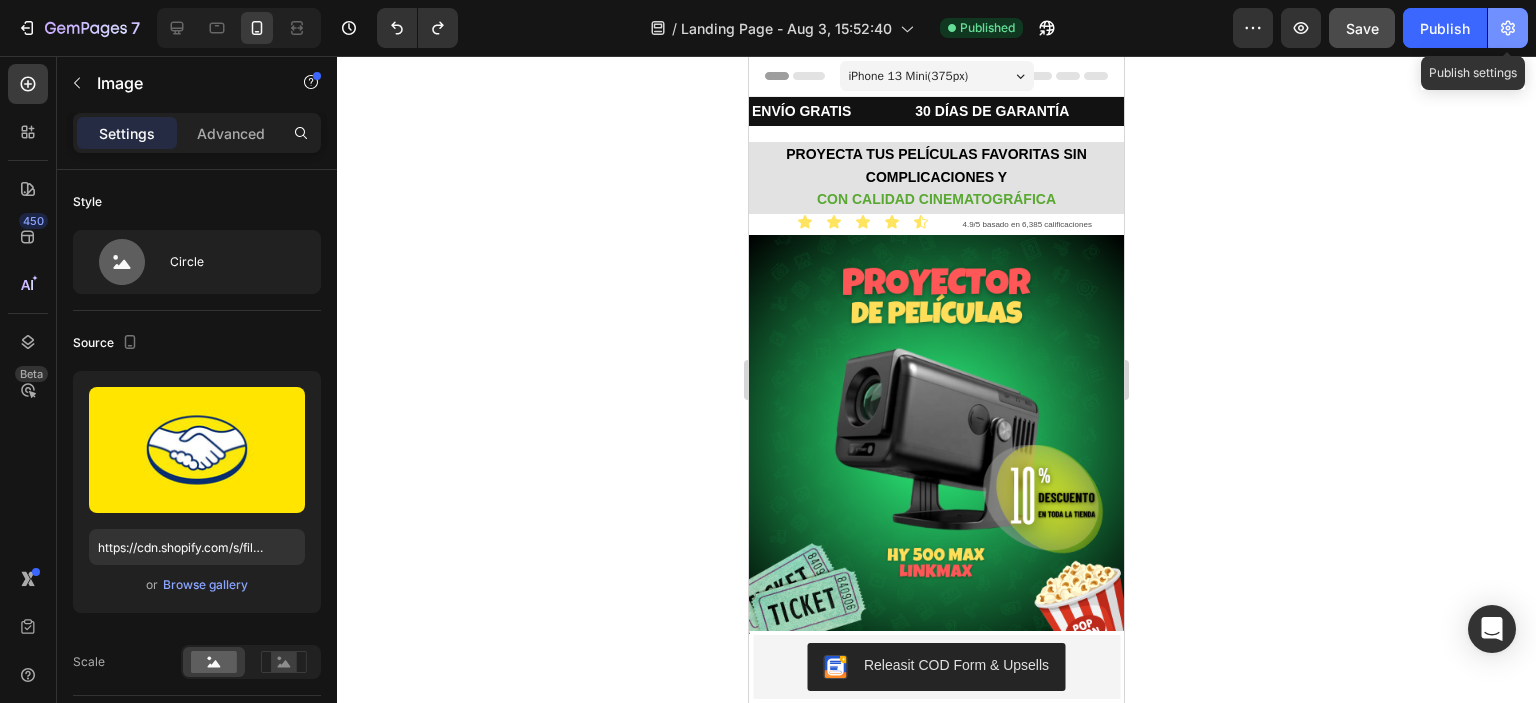 click 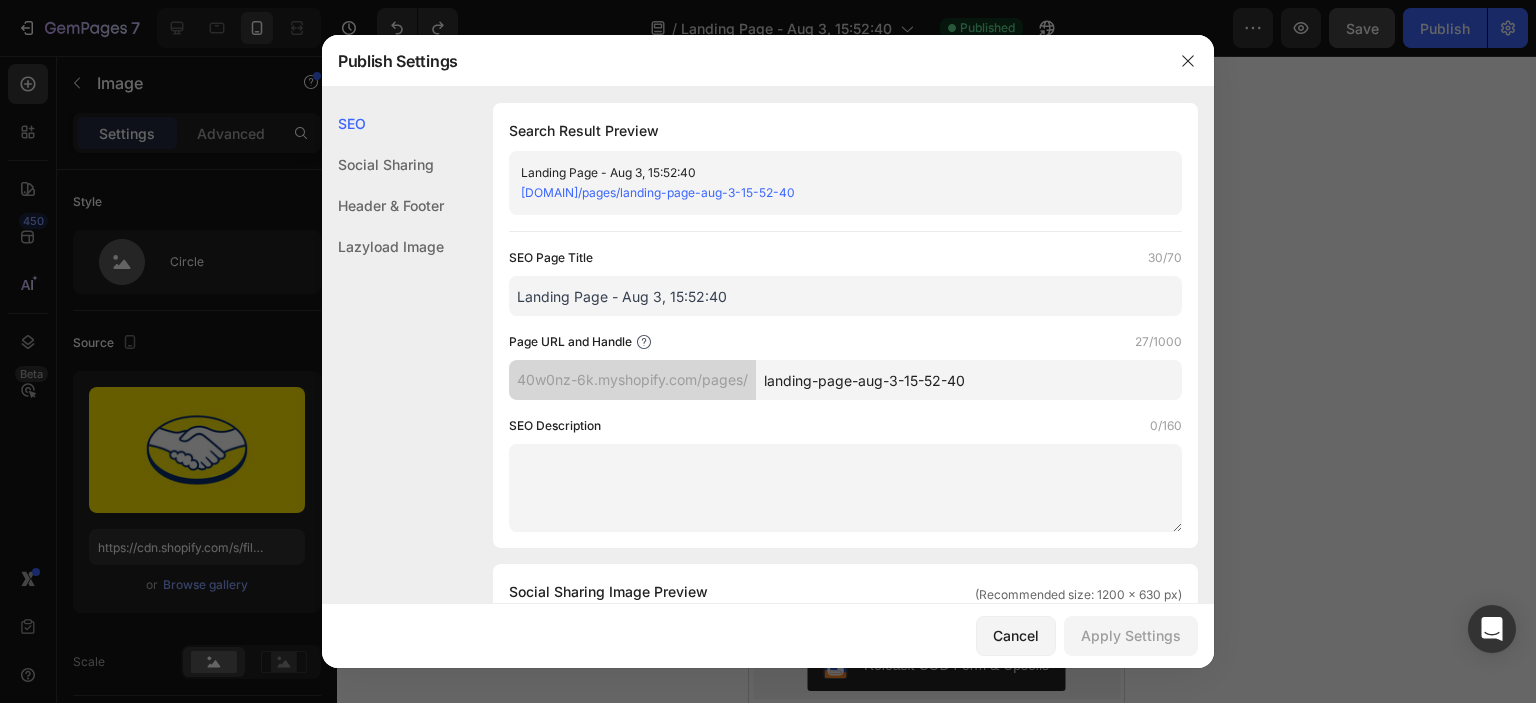 click on "40w0nz-6k.myshopify.com/pages/landing-page-aug-3-15-52-40" at bounding box center (658, 192) 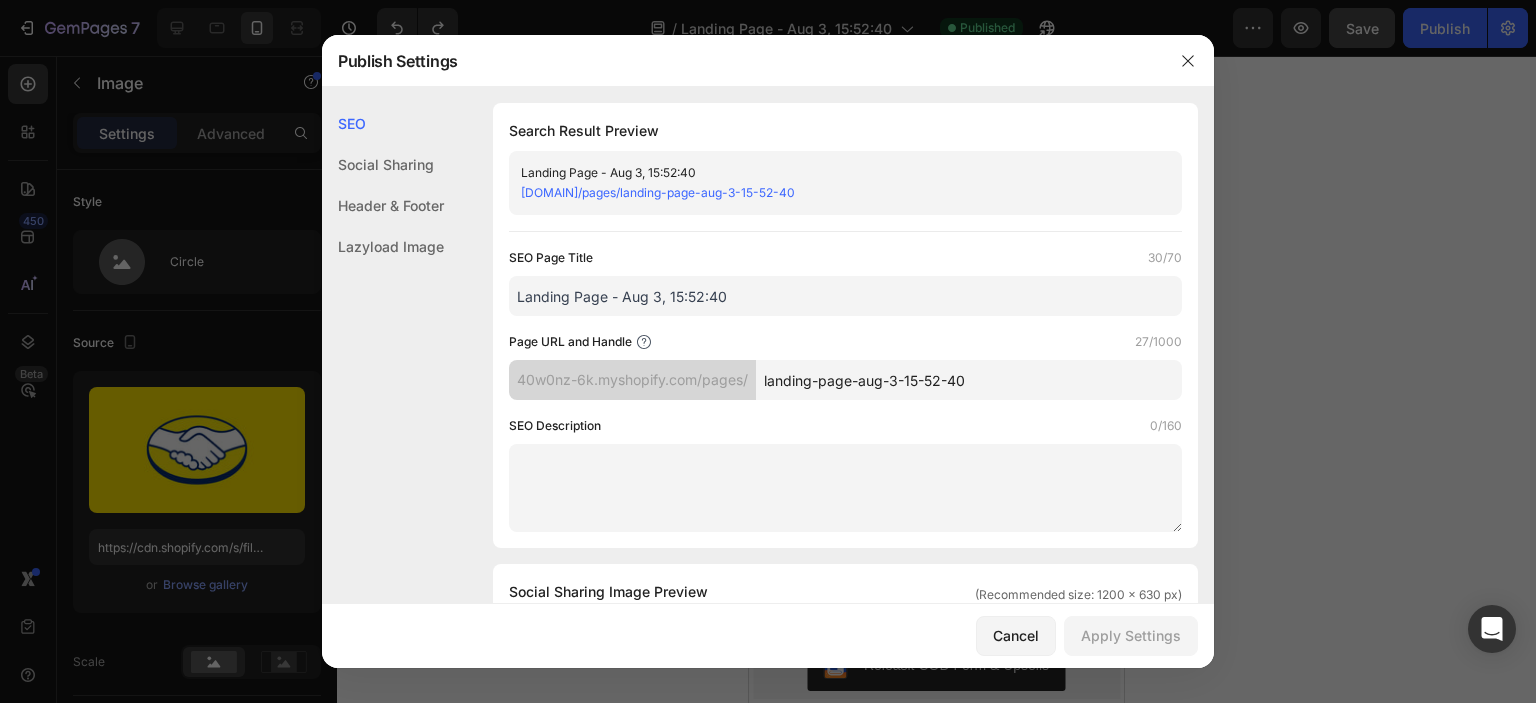 click on "landing-page-aug-3-15-52-40" at bounding box center [969, 380] 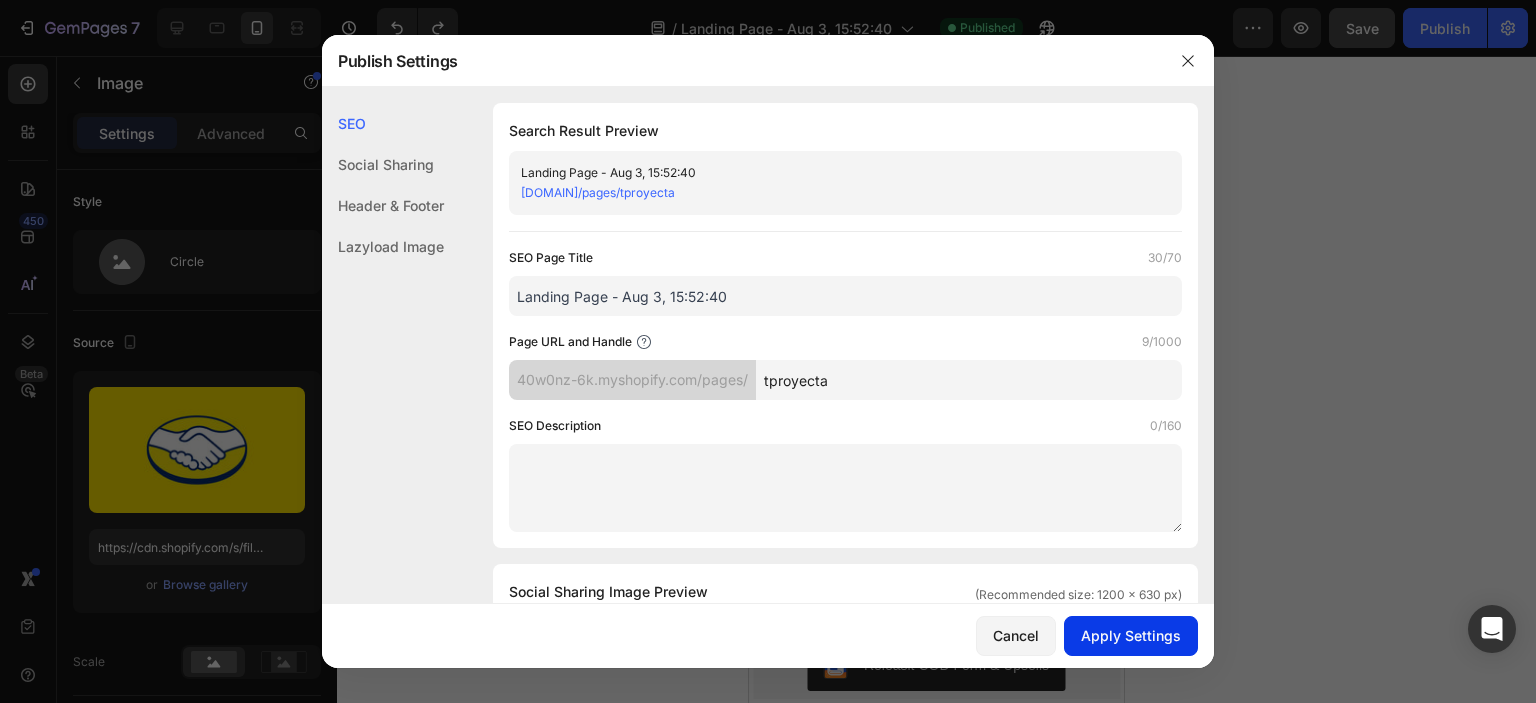 type on "tproyecta" 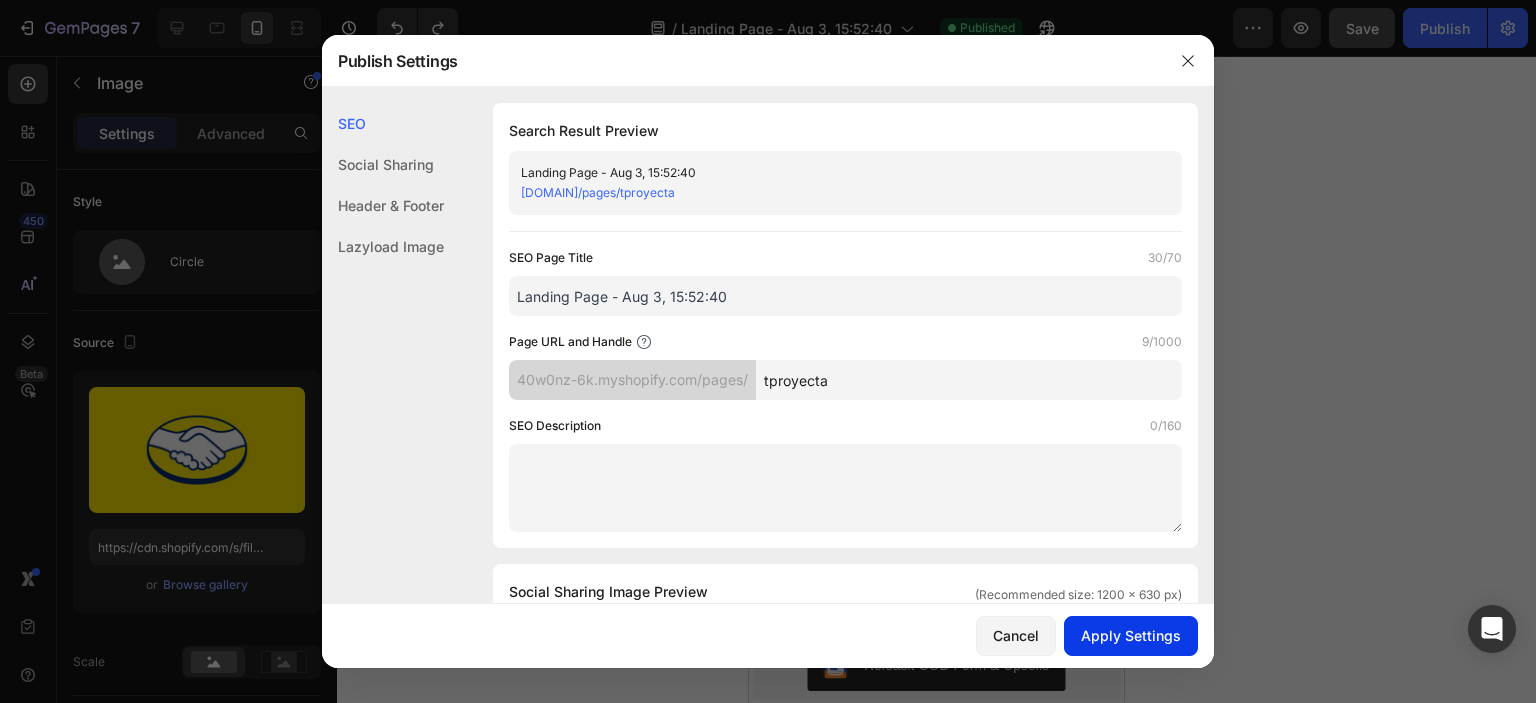 click on "Apply Settings" at bounding box center [1131, 635] 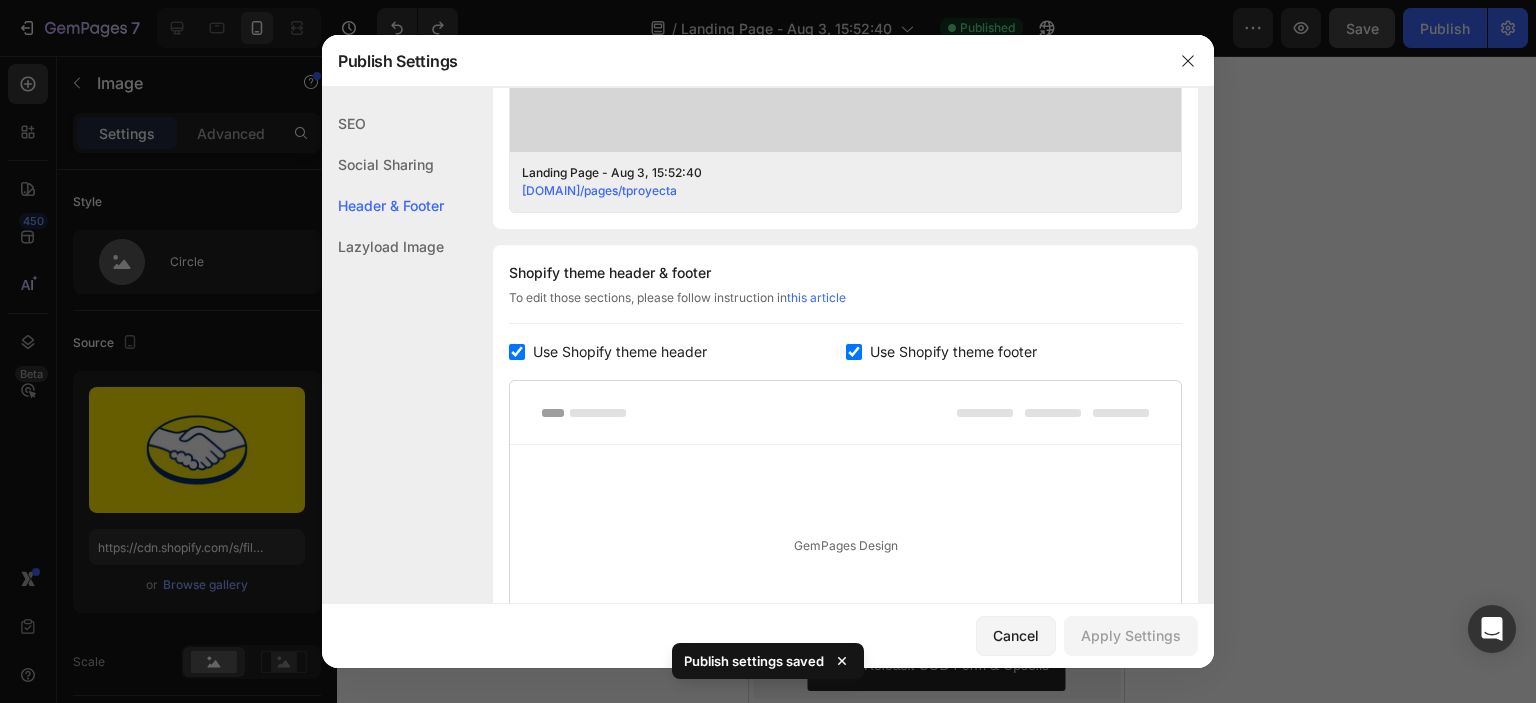 scroll, scrollTop: 808, scrollLeft: 0, axis: vertical 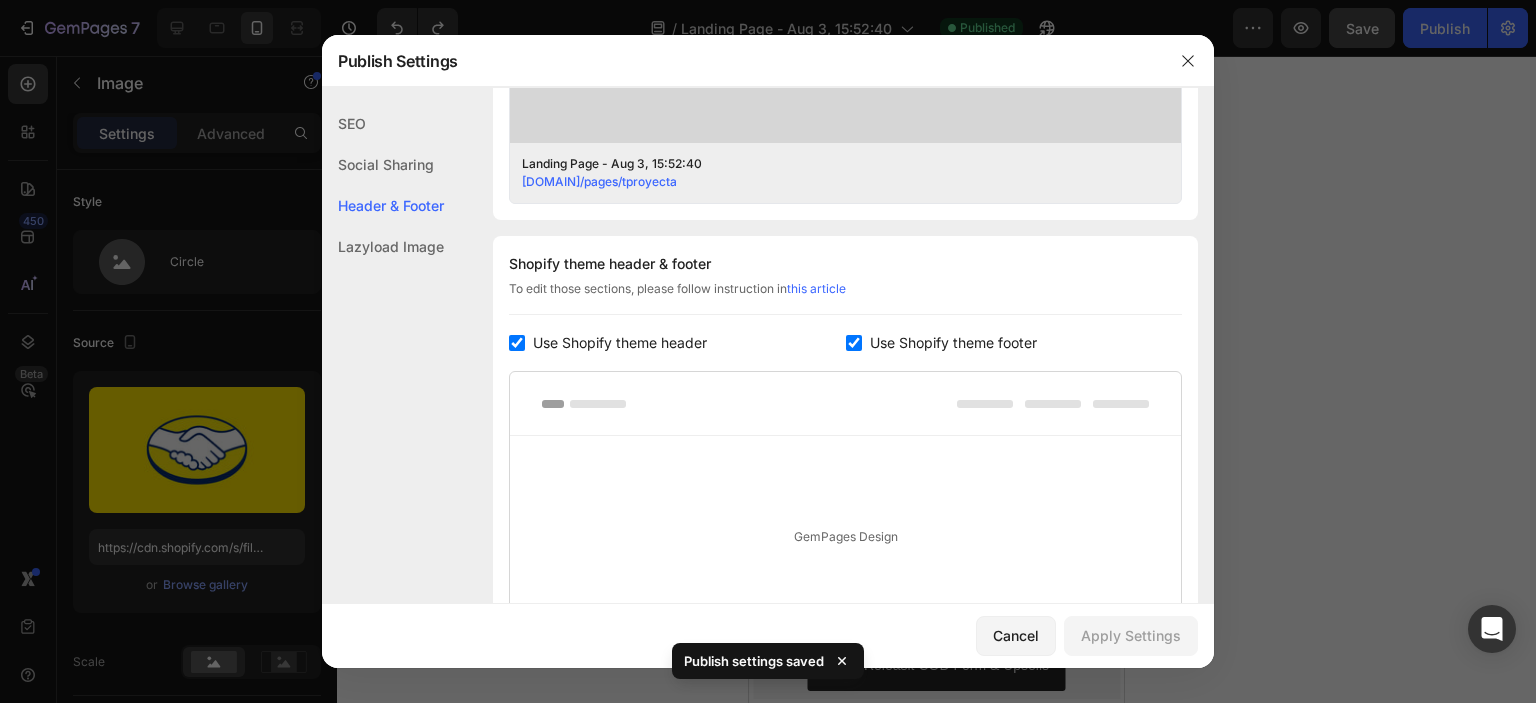 click at bounding box center [854, 343] 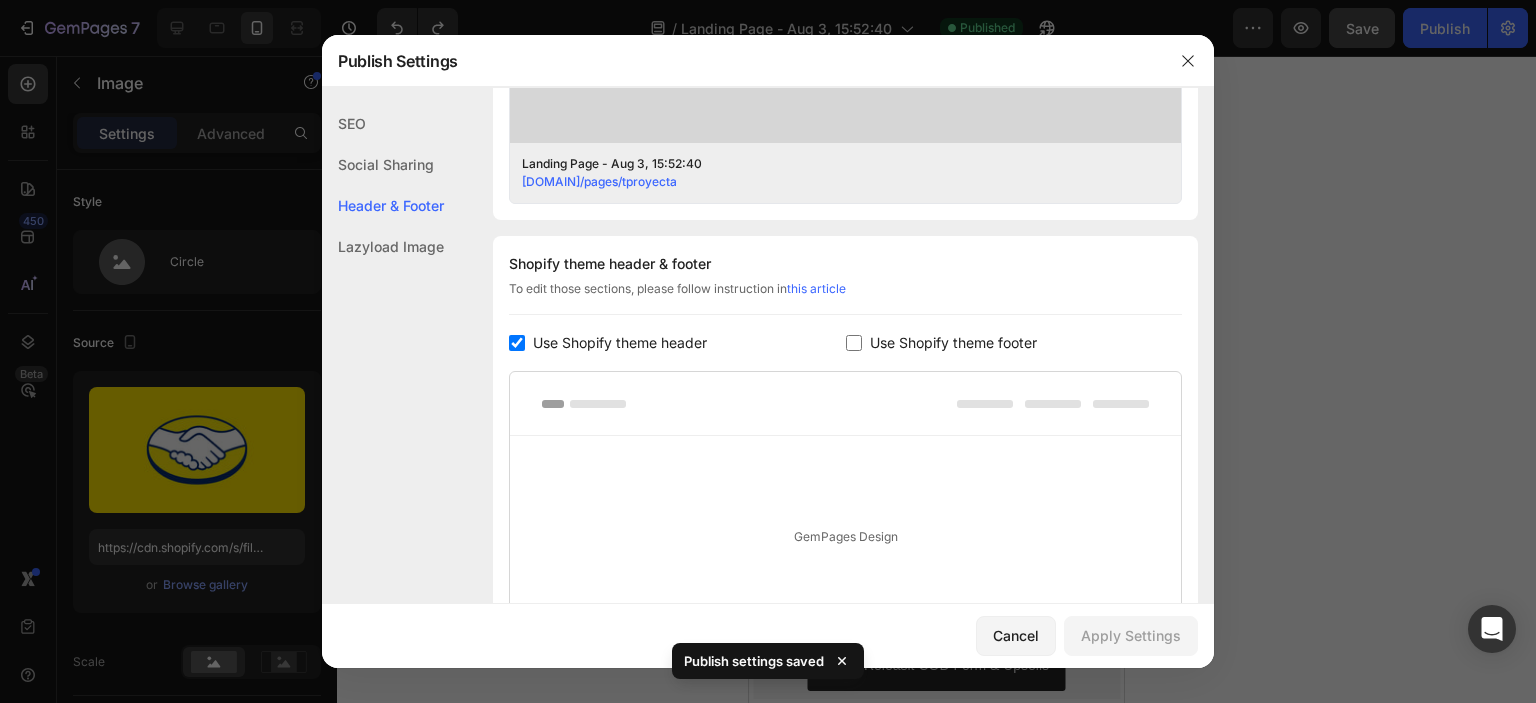 checkbox on "false" 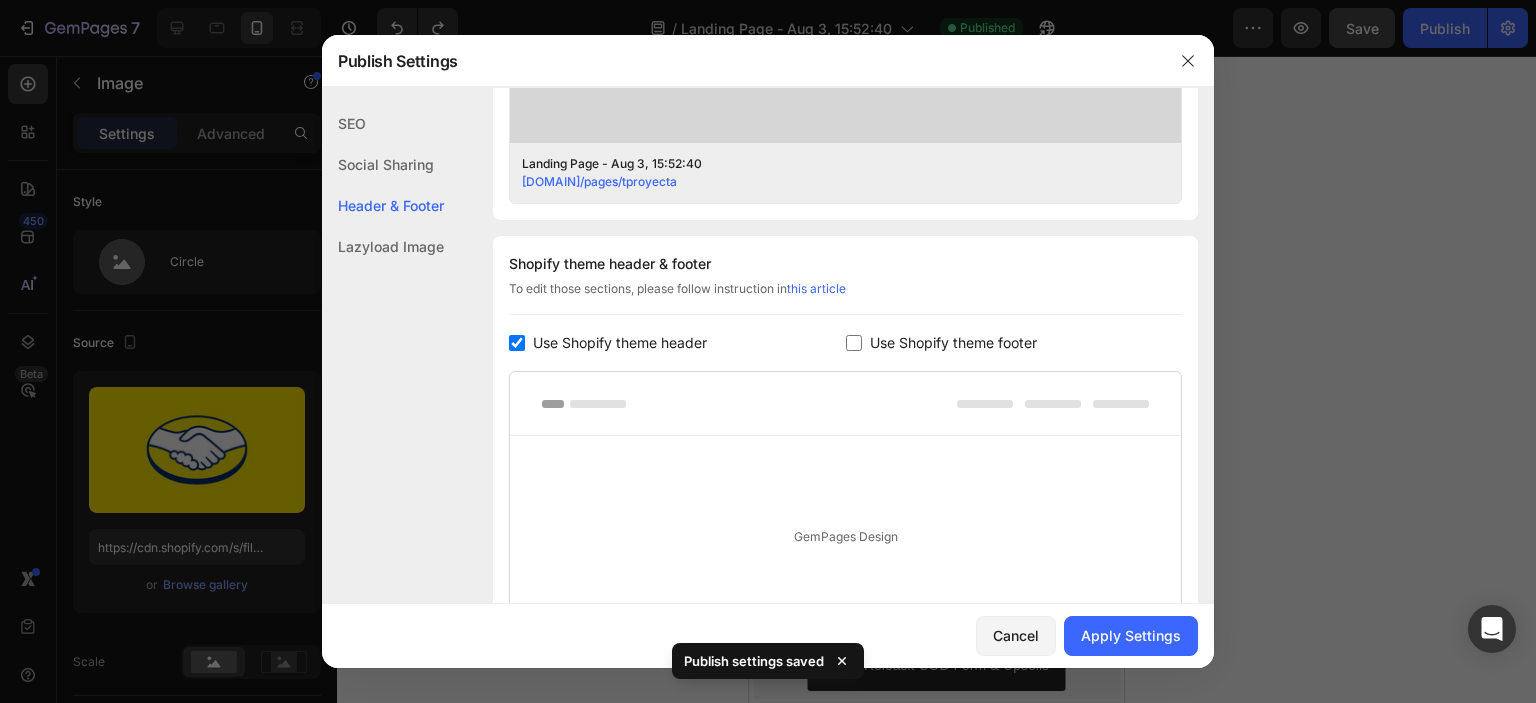 click on "Use Shopify theme header" at bounding box center [620, 343] 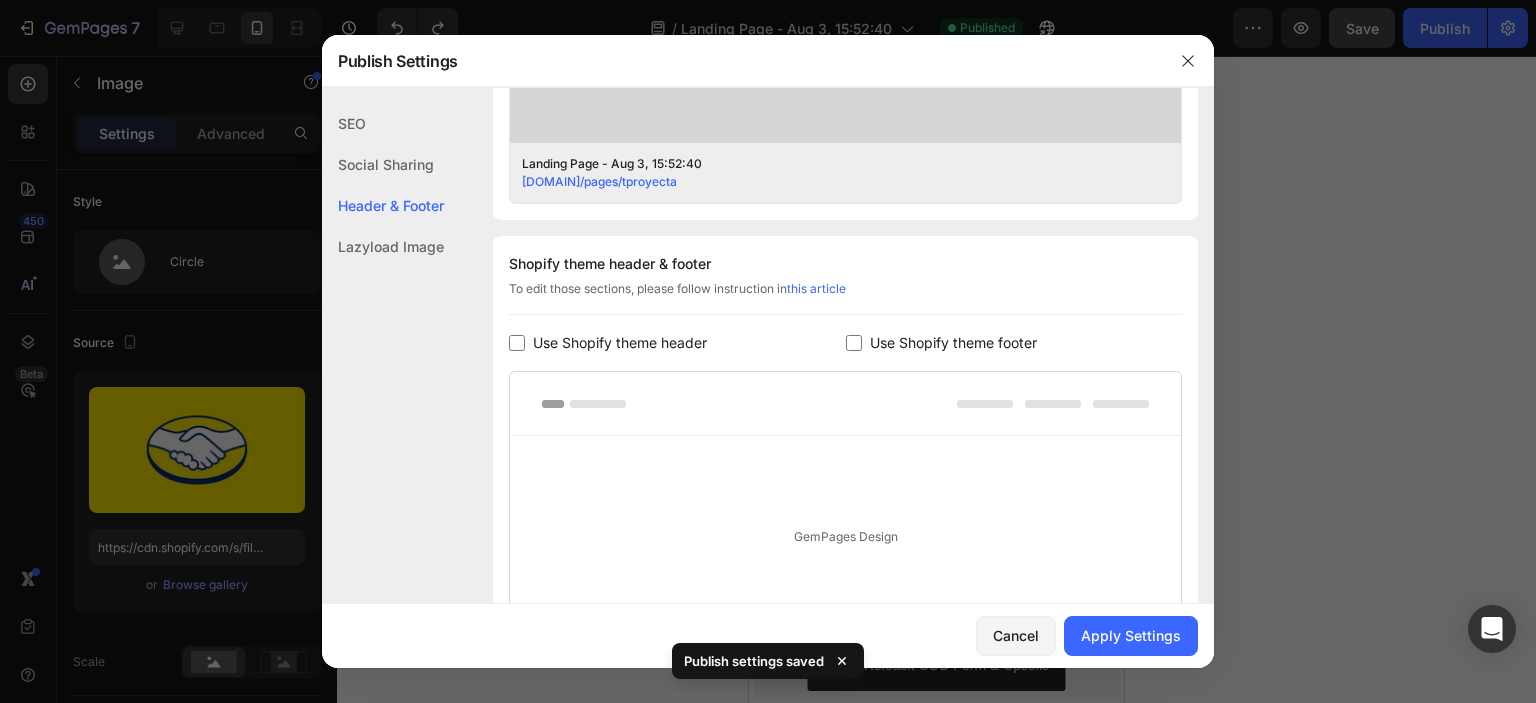 checkbox on "false" 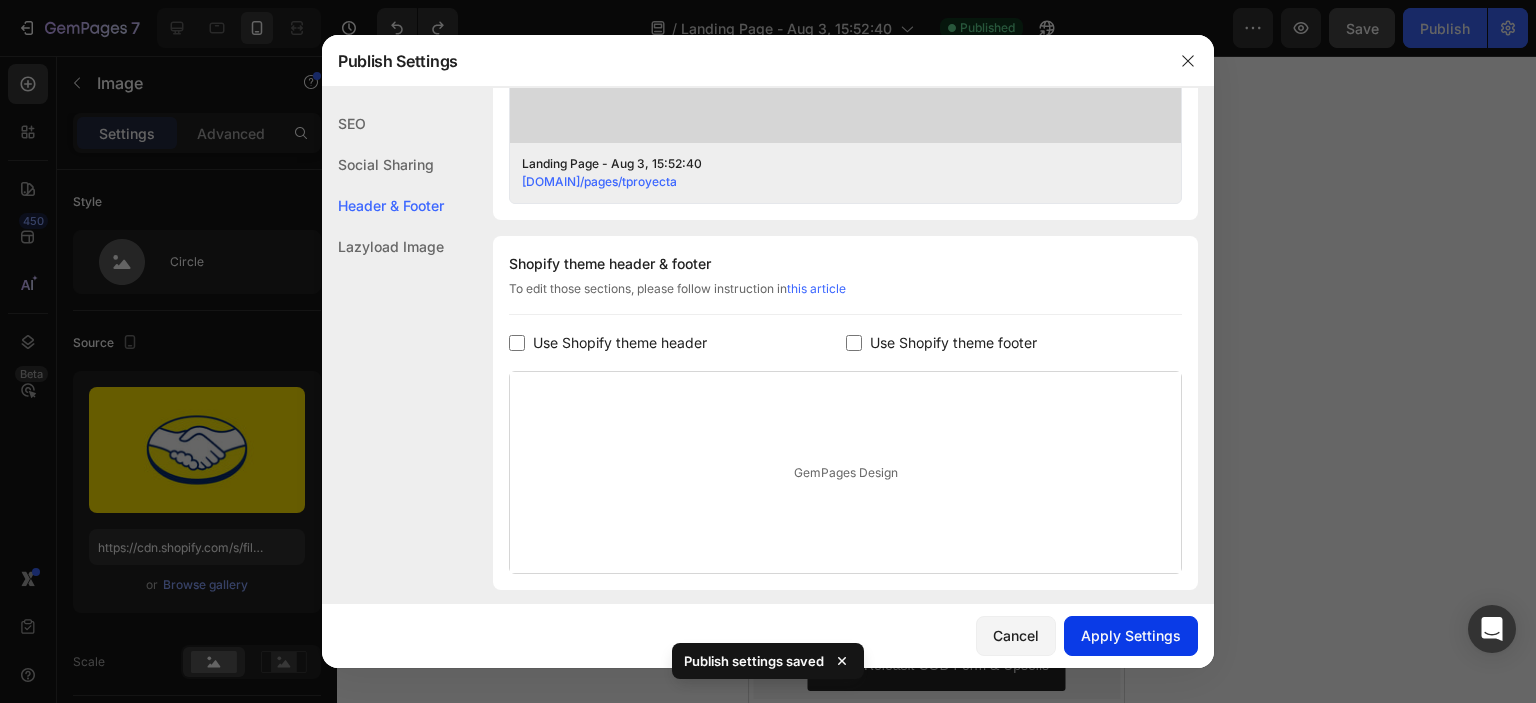click on "Apply Settings" at bounding box center [1131, 635] 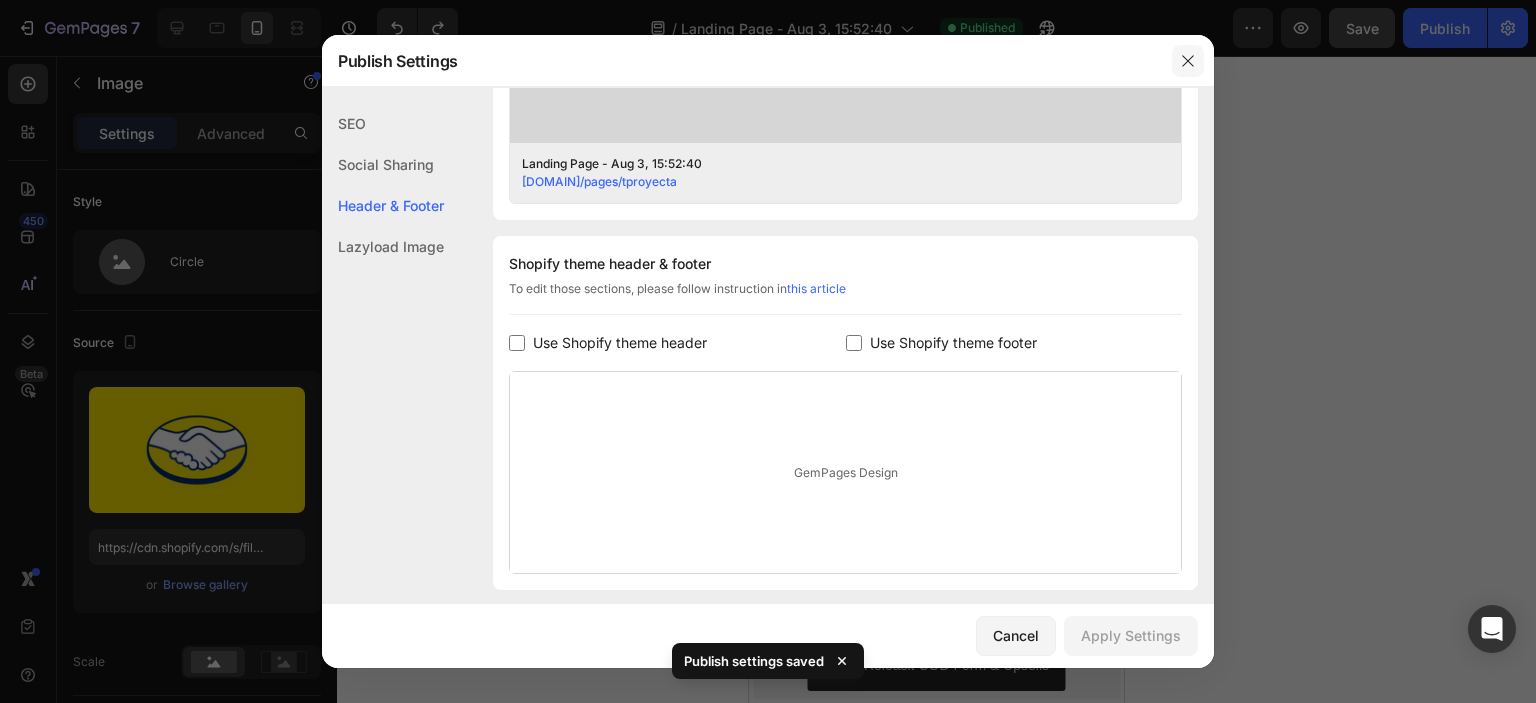 click 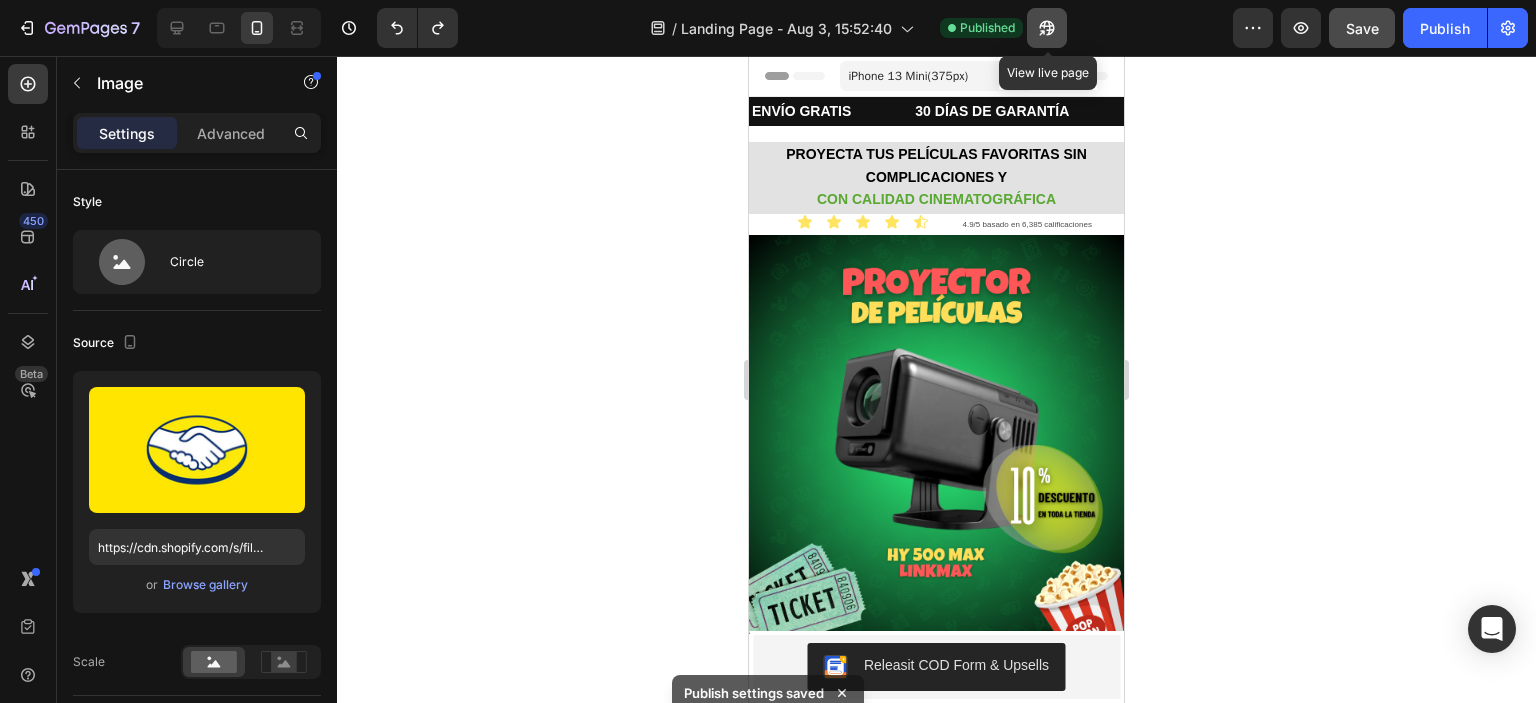 click 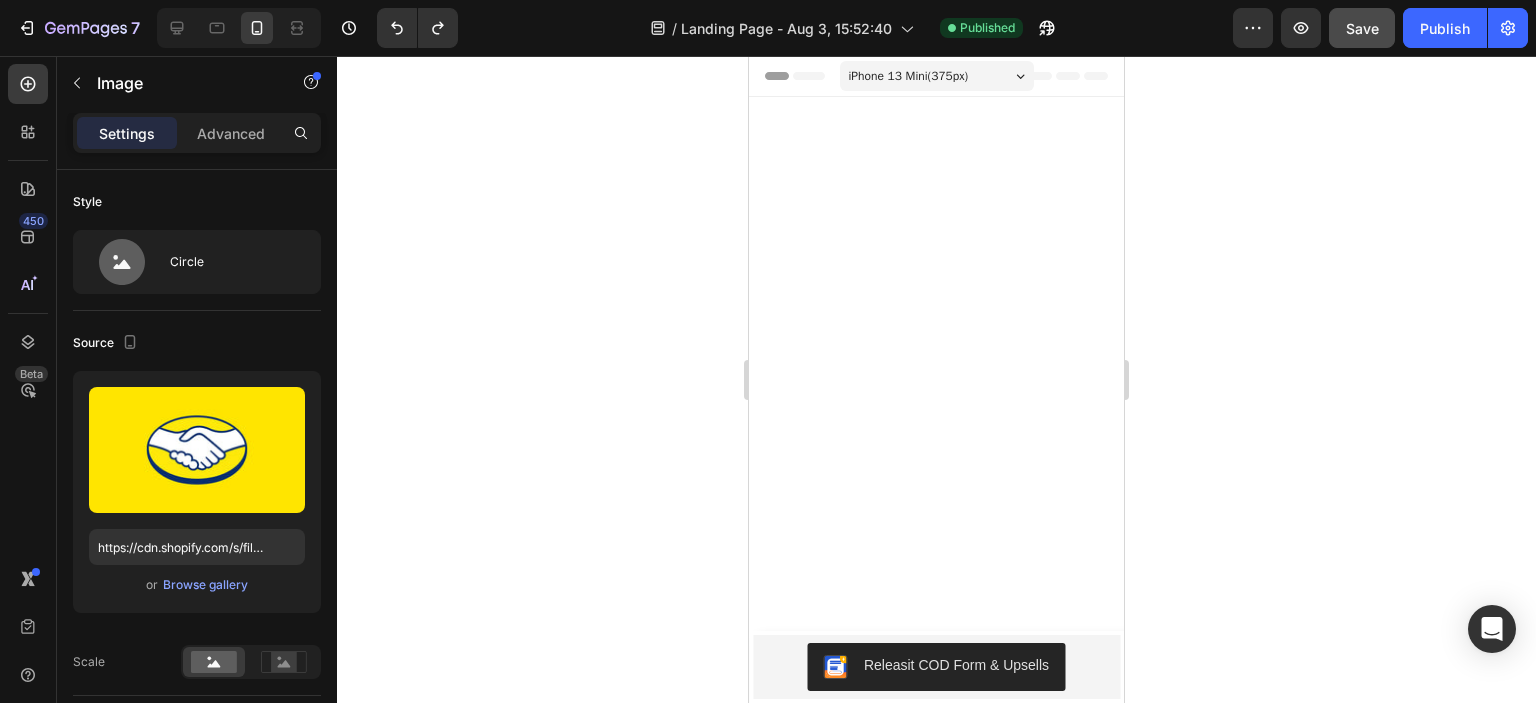 scroll, scrollTop: 1788, scrollLeft: 0, axis: vertical 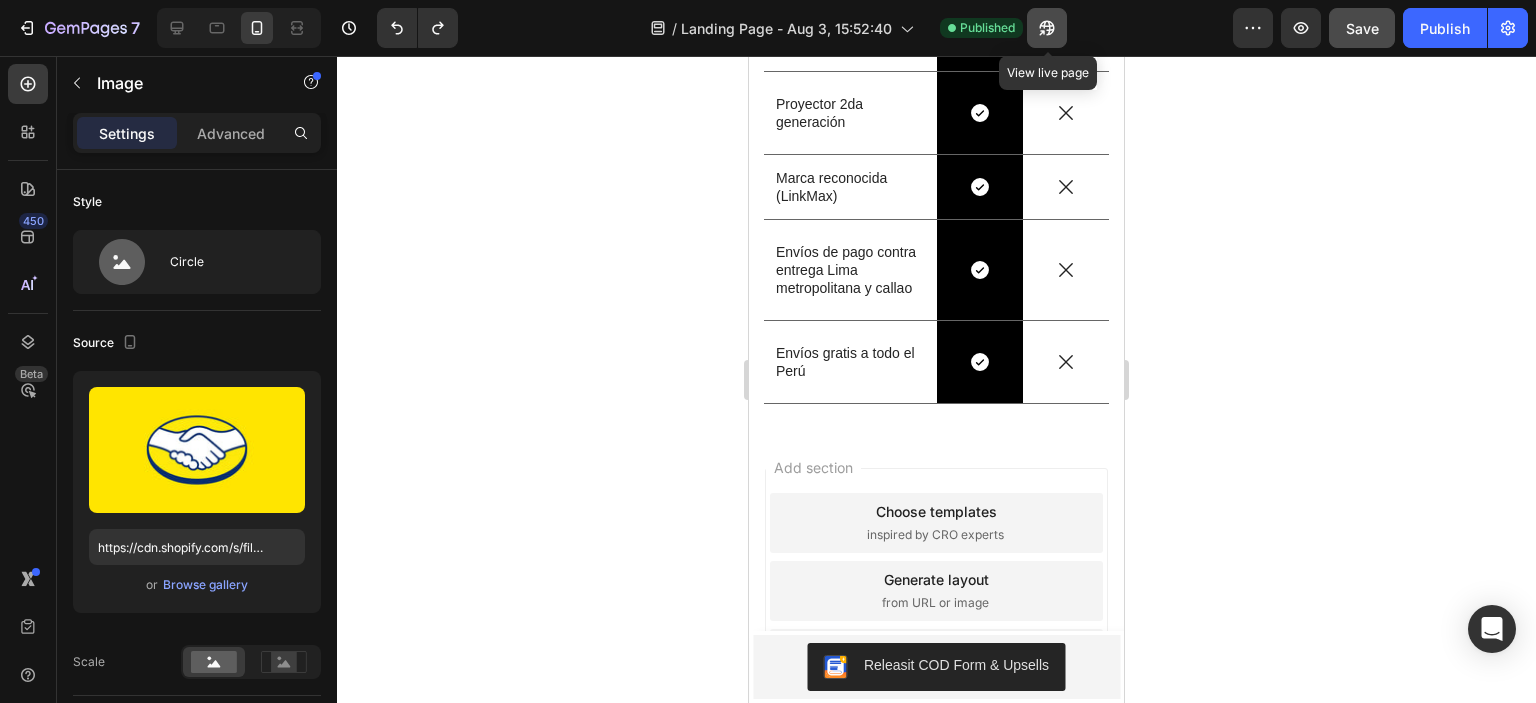 click 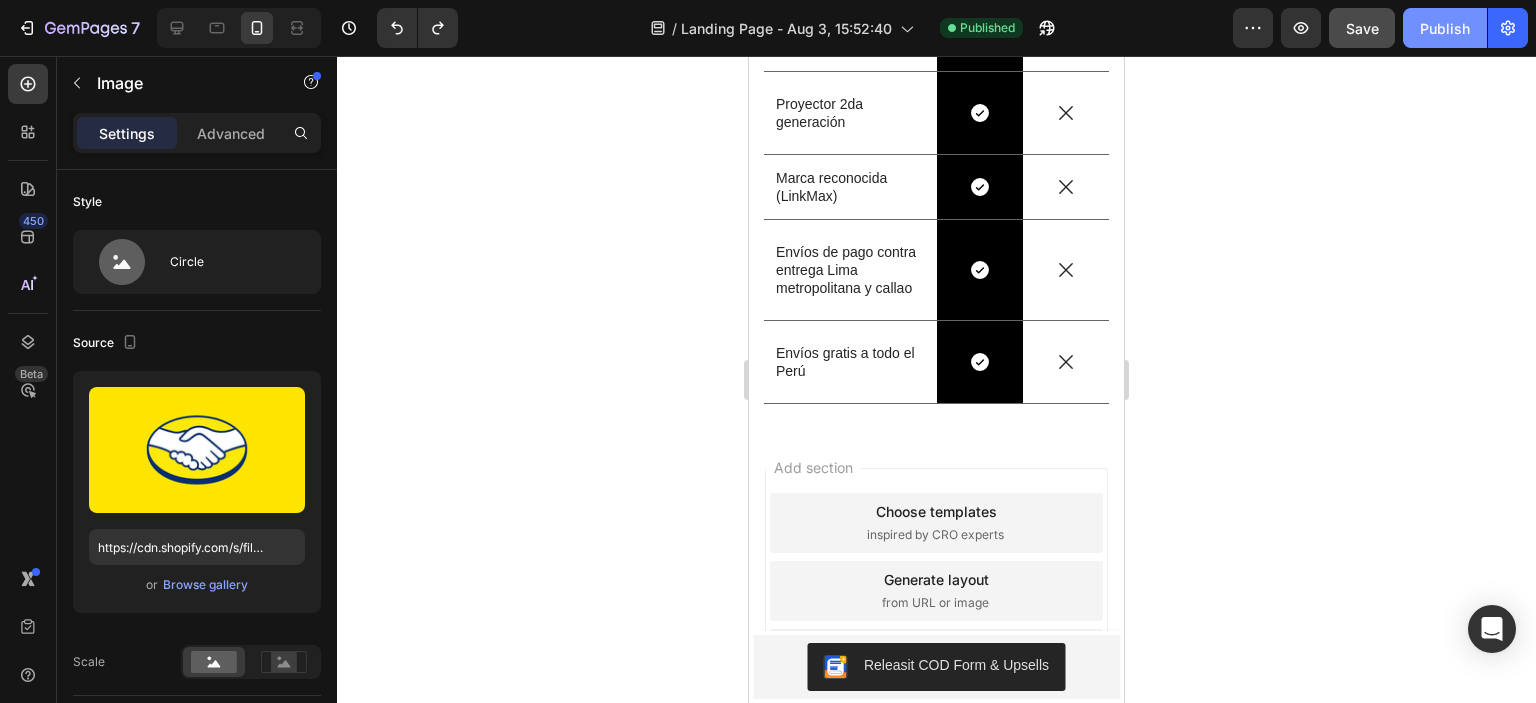 click on "Publish" at bounding box center (1445, 28) 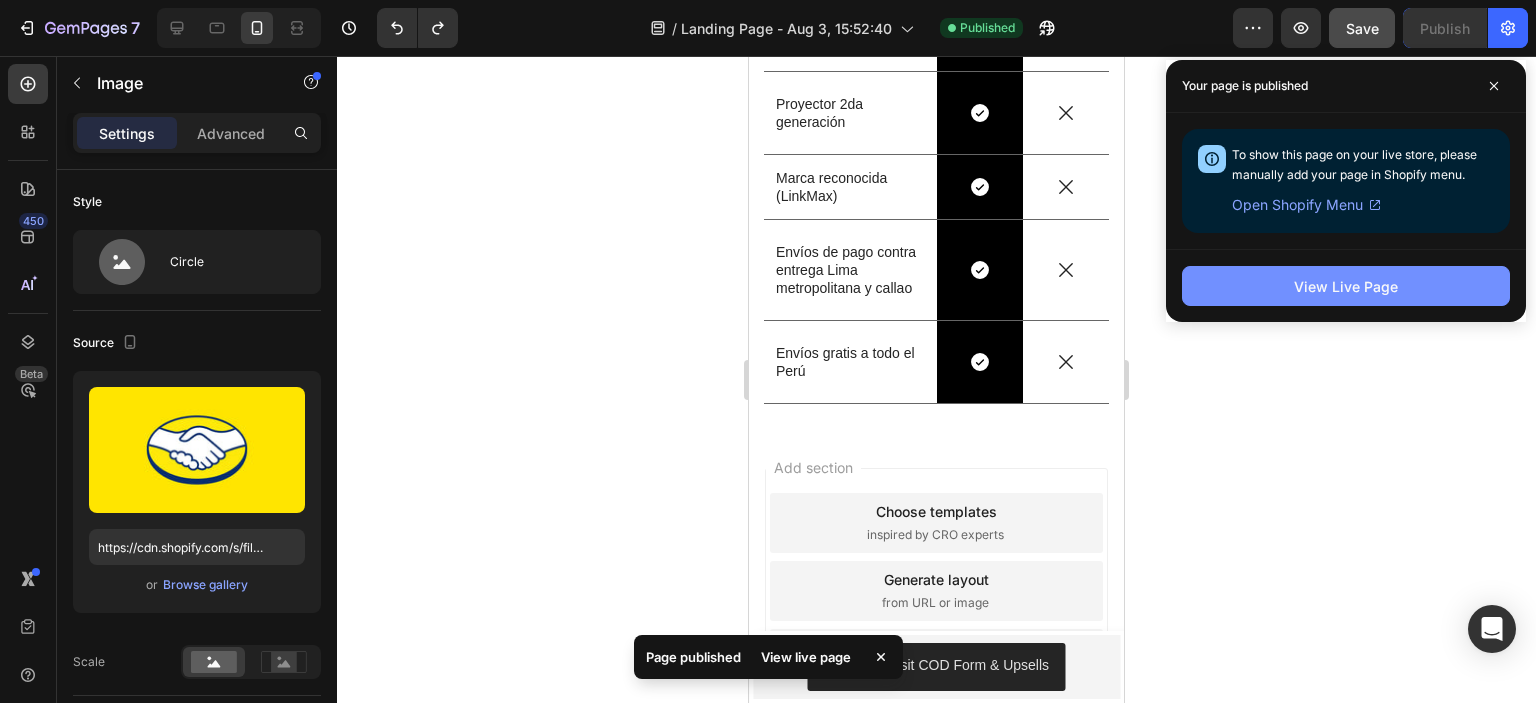 click on "View Live Page" at bounding box center [1346, 286] 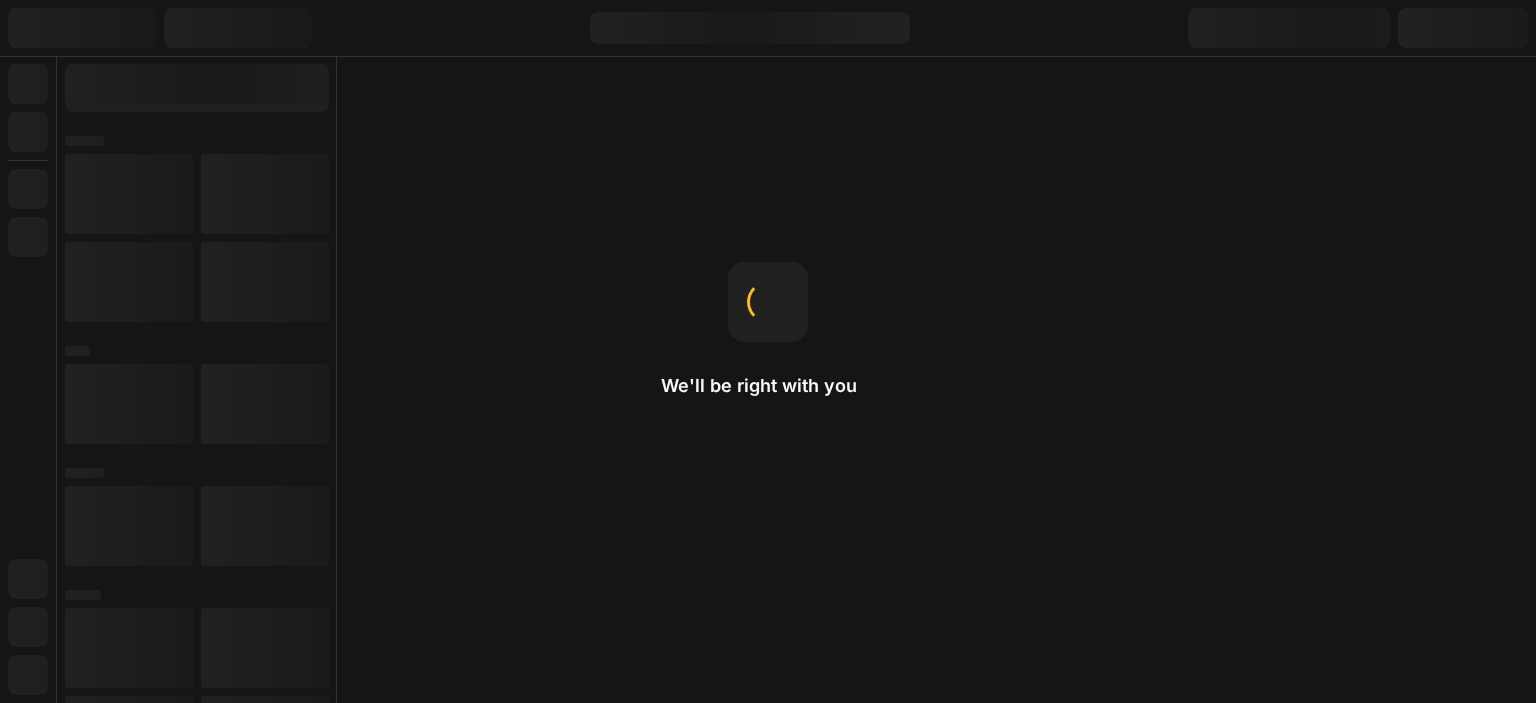 scroll, scrollTop: 0, scrollLeft: 0, axis: both 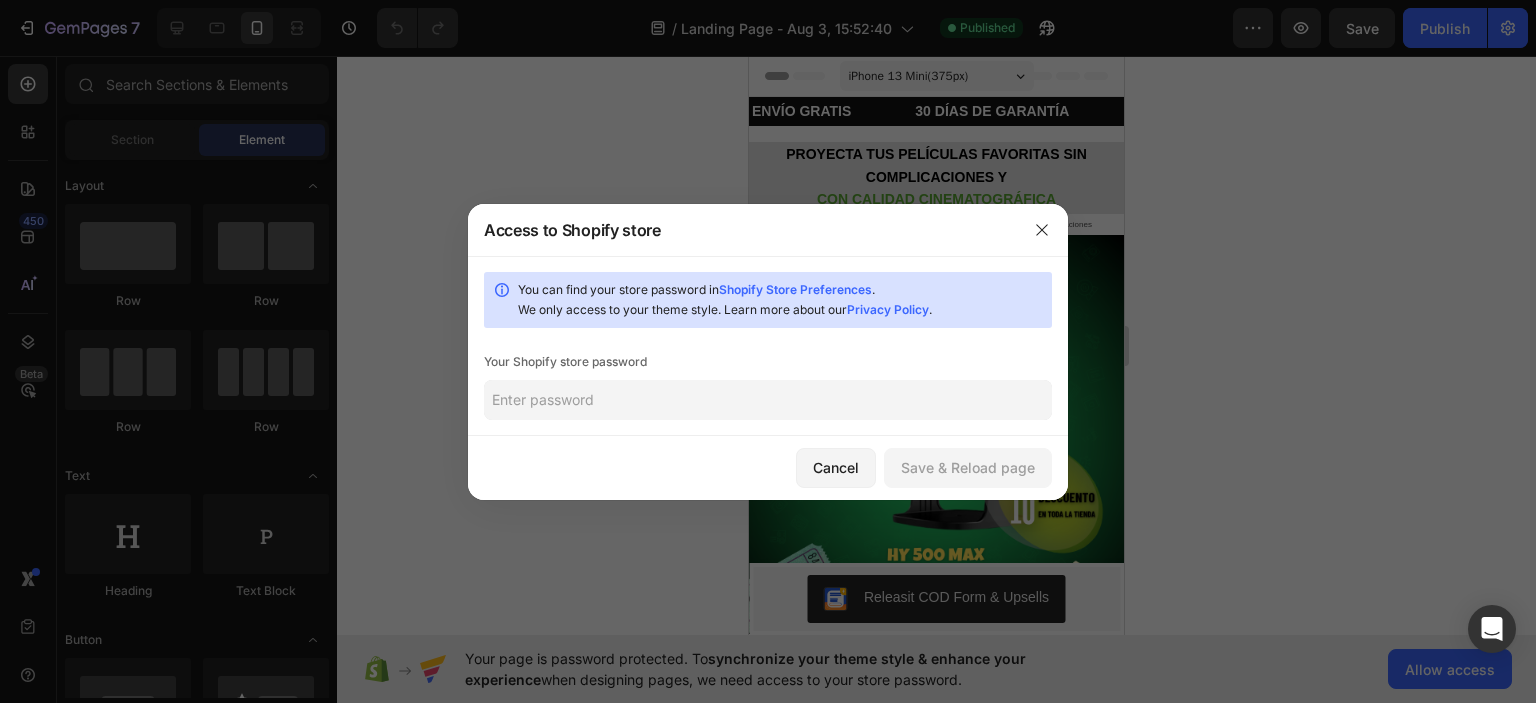click 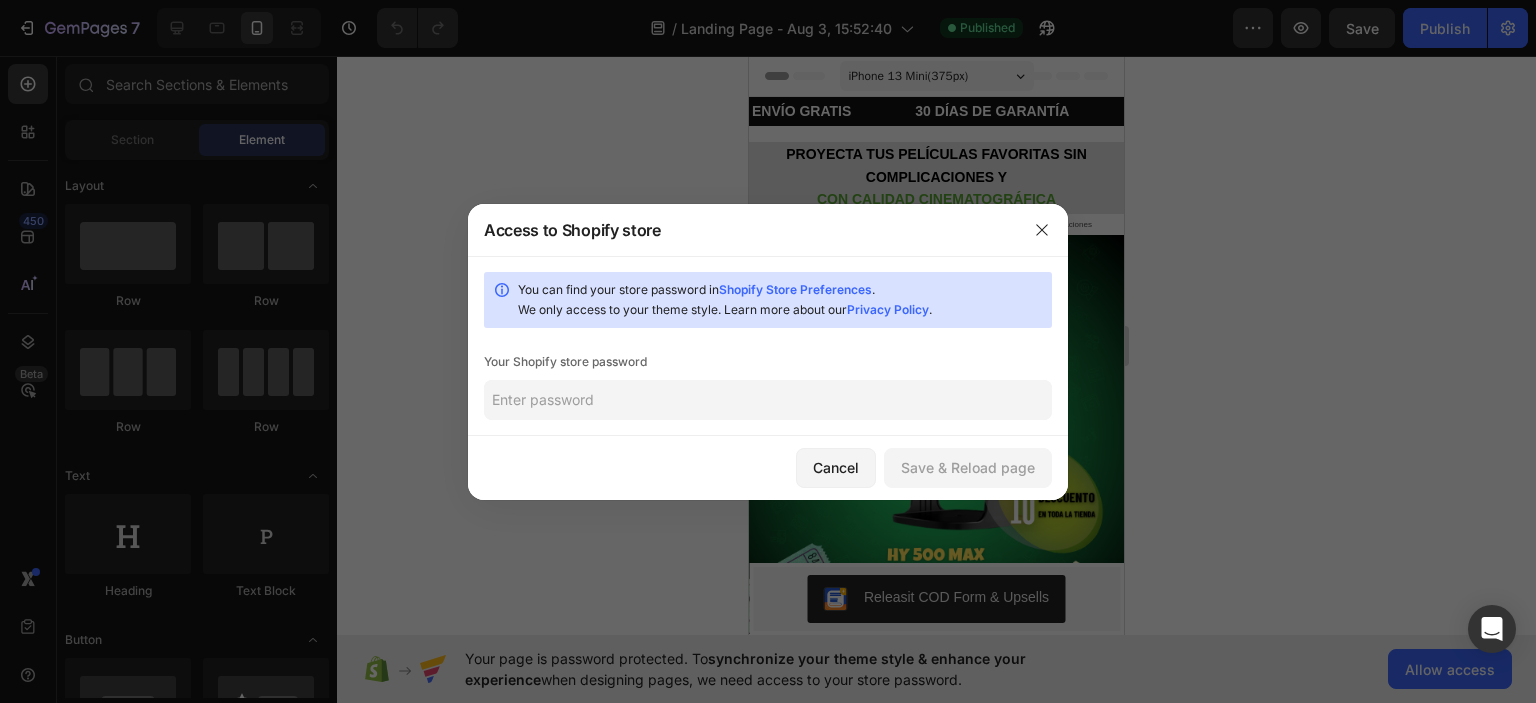 click on "Shopify Store Preferences" at bounding box center [795, 289] 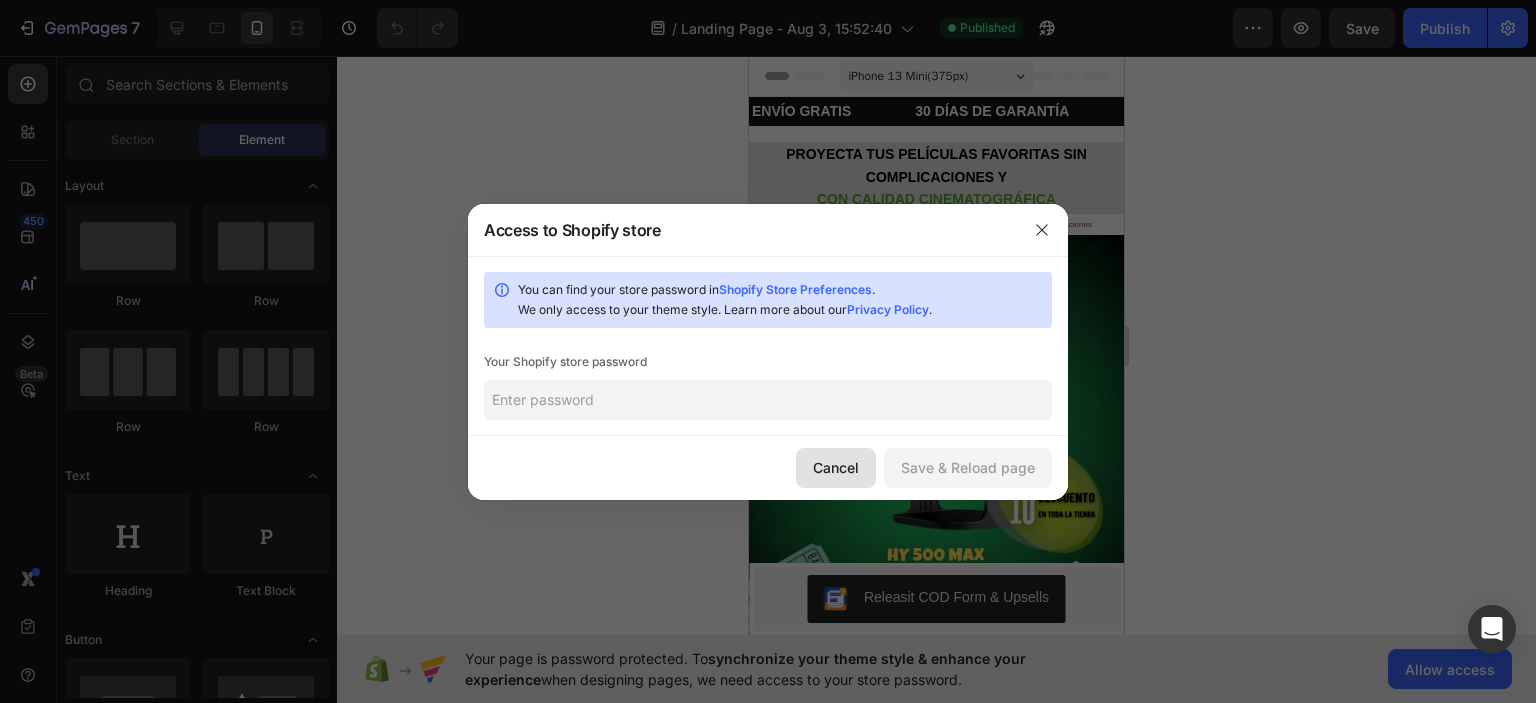 click on "Cancel" at bounding box center [836, 467] 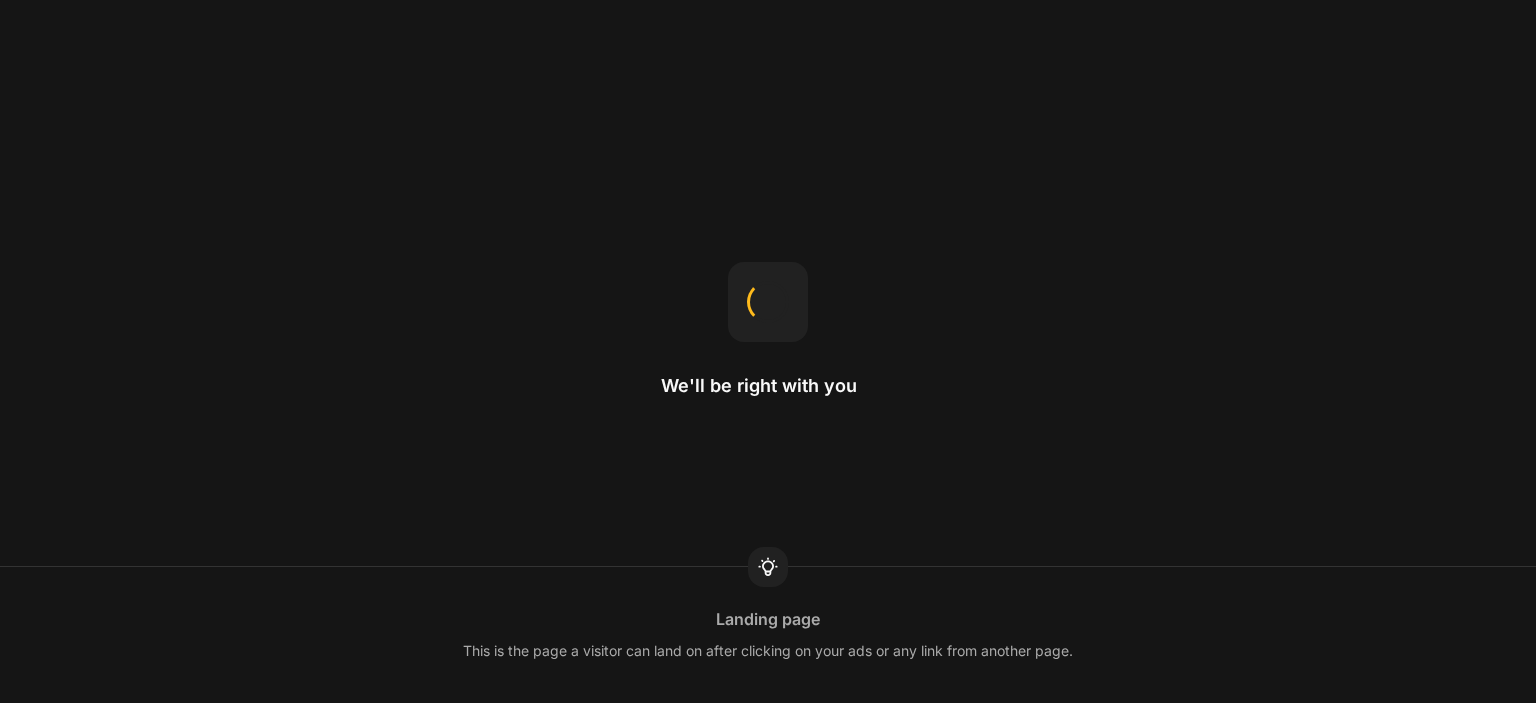 scroll, scrollTop: 0, scrollLeft: 0, axis: both 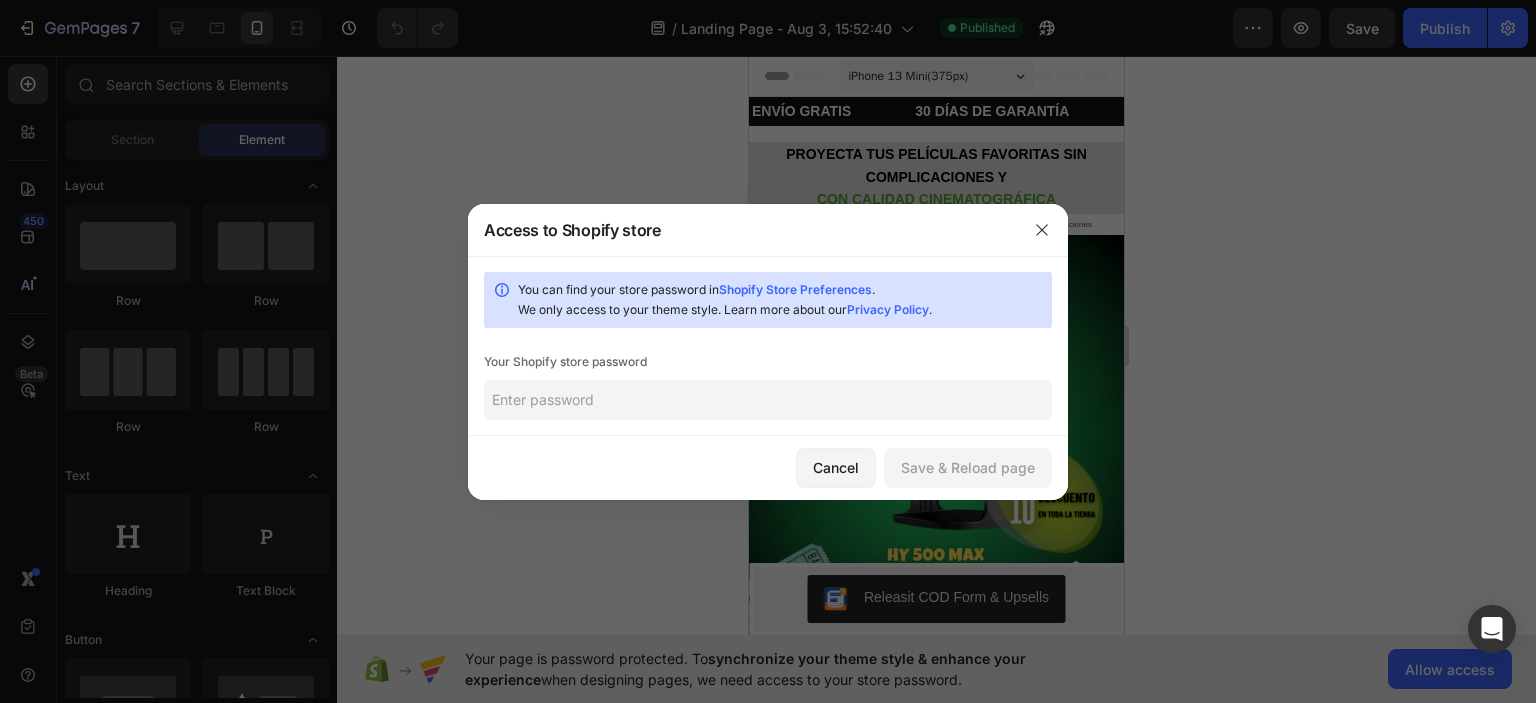 click on "Shopify Store Preferences" at bounding box center (795, 289) 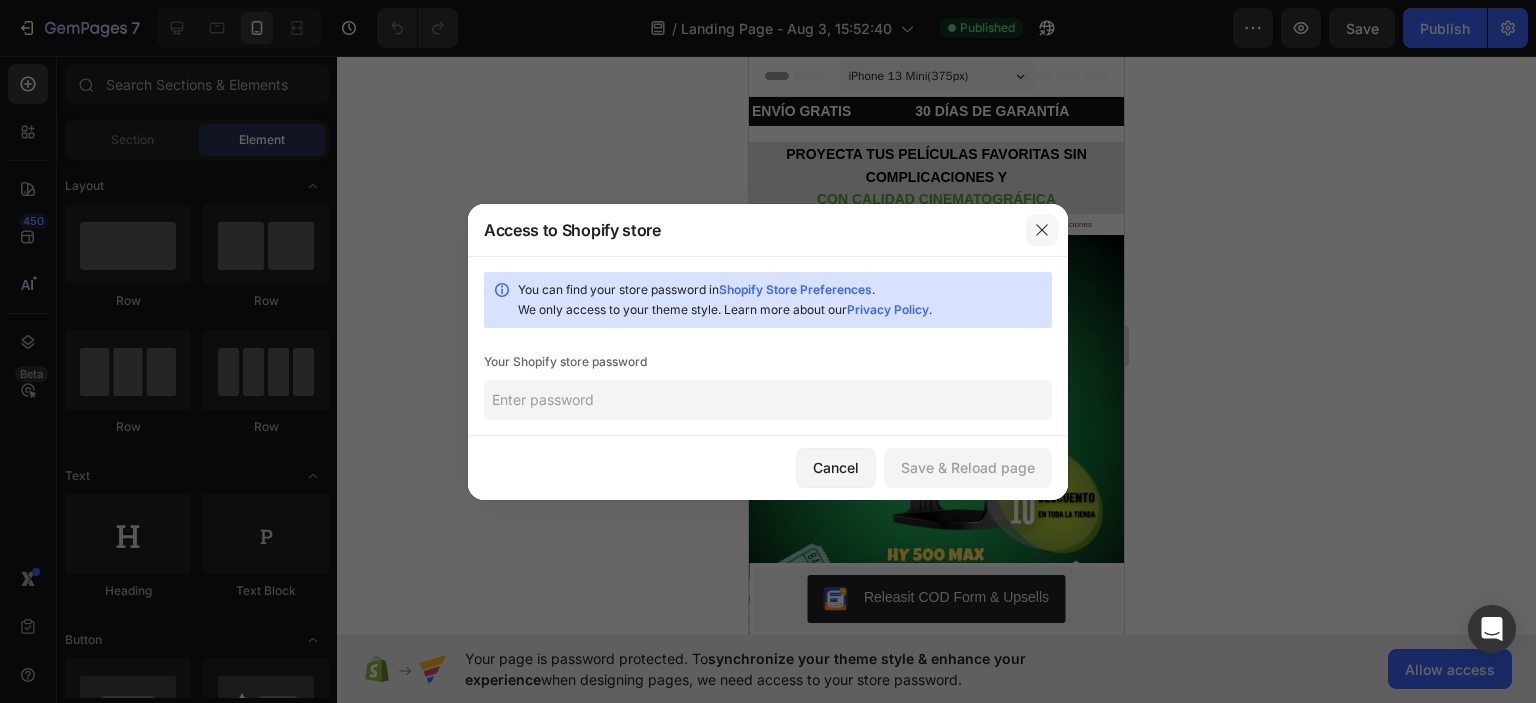 click 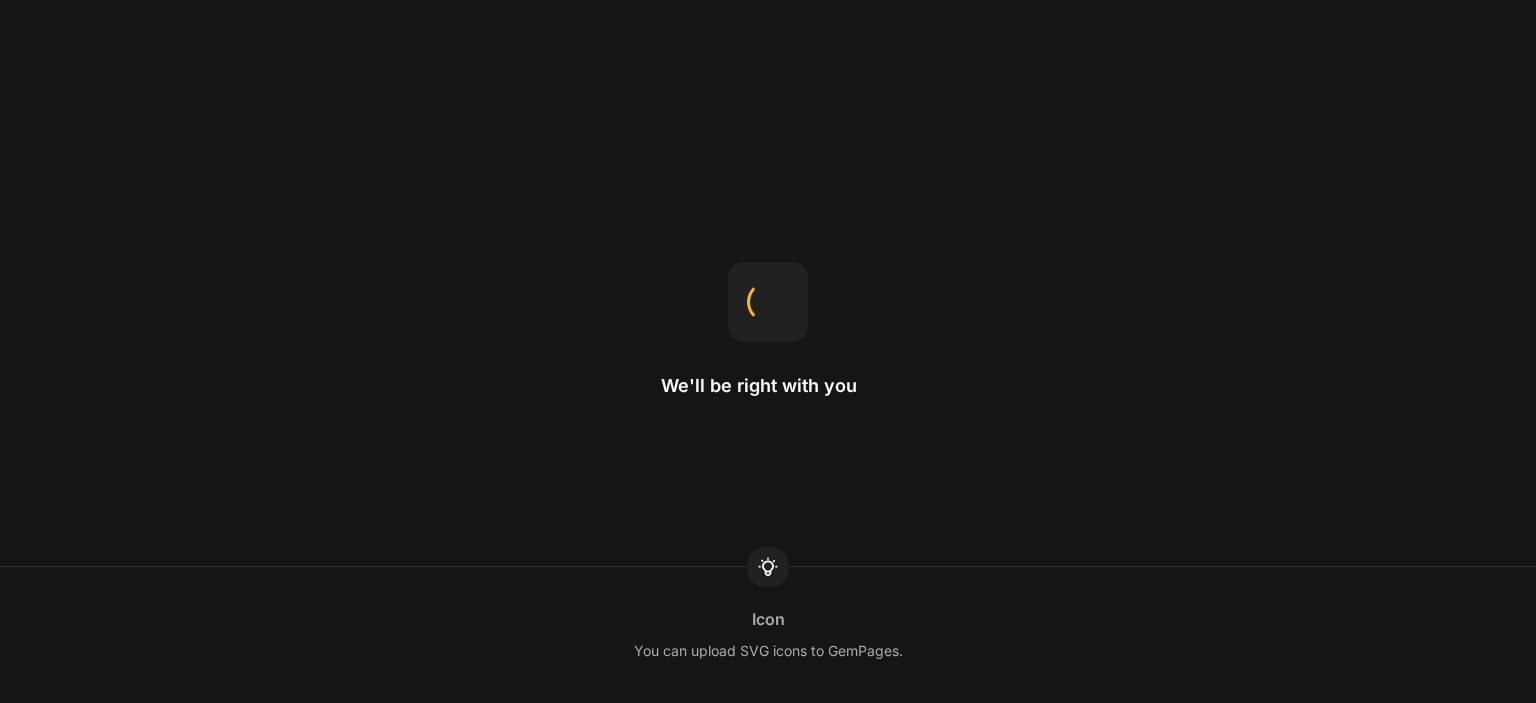scroll, scrollTop: 0, scrollLeft: 0, axis: both 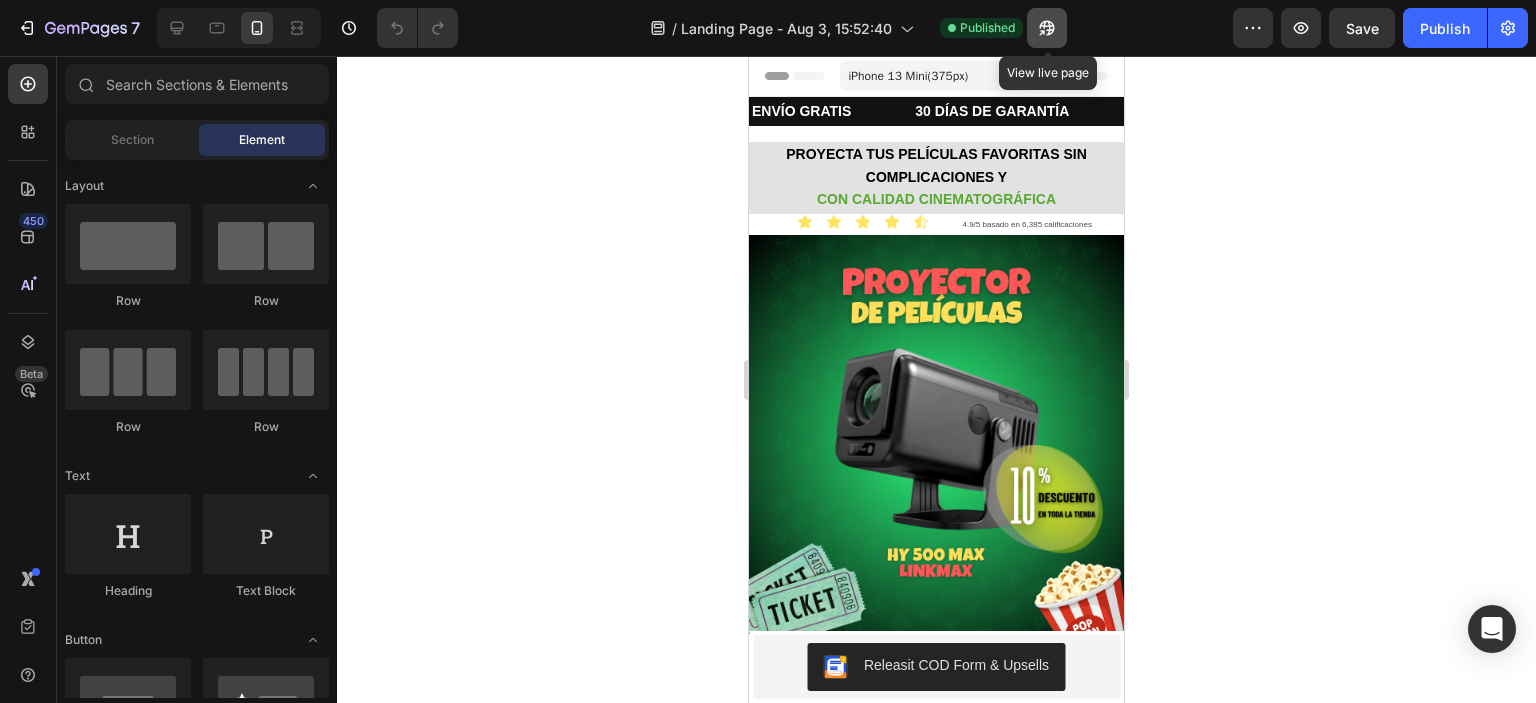 click 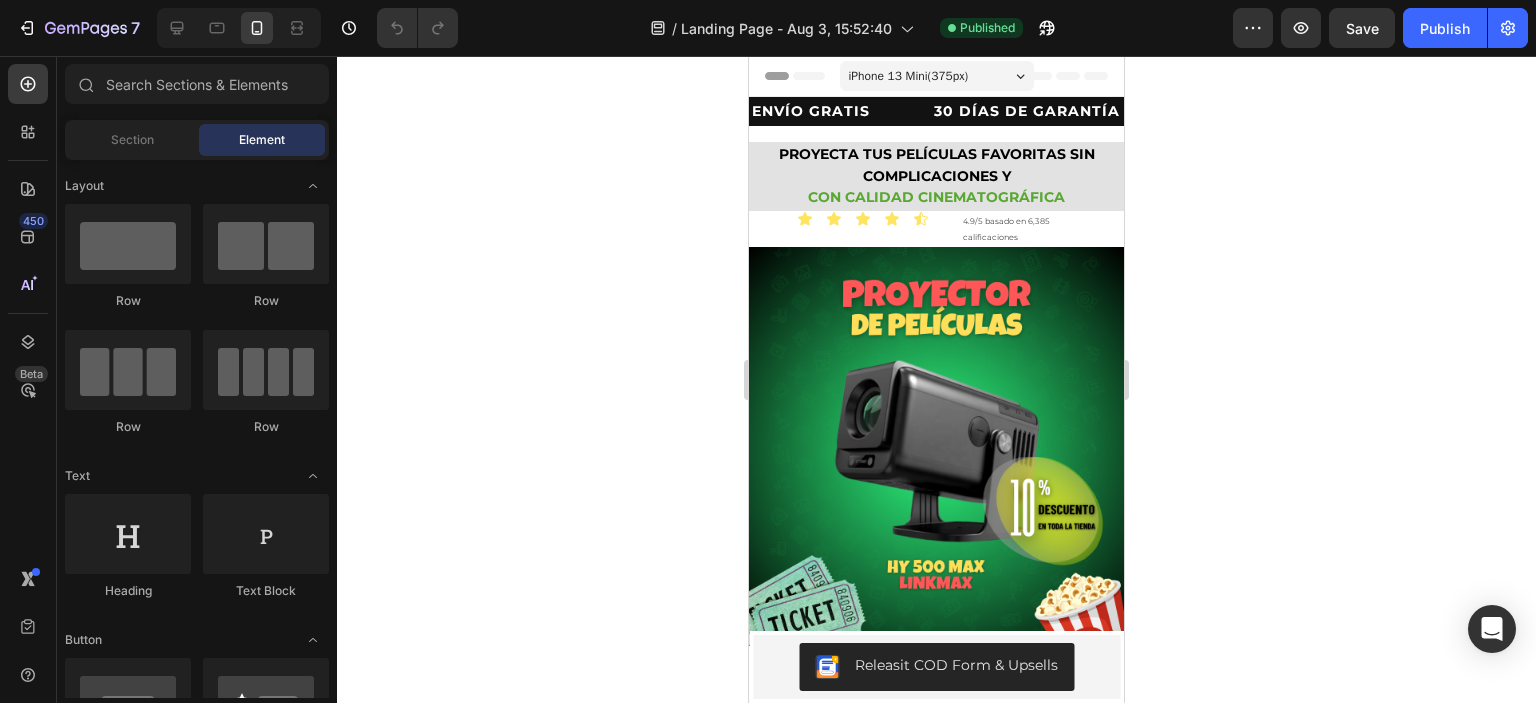 type 